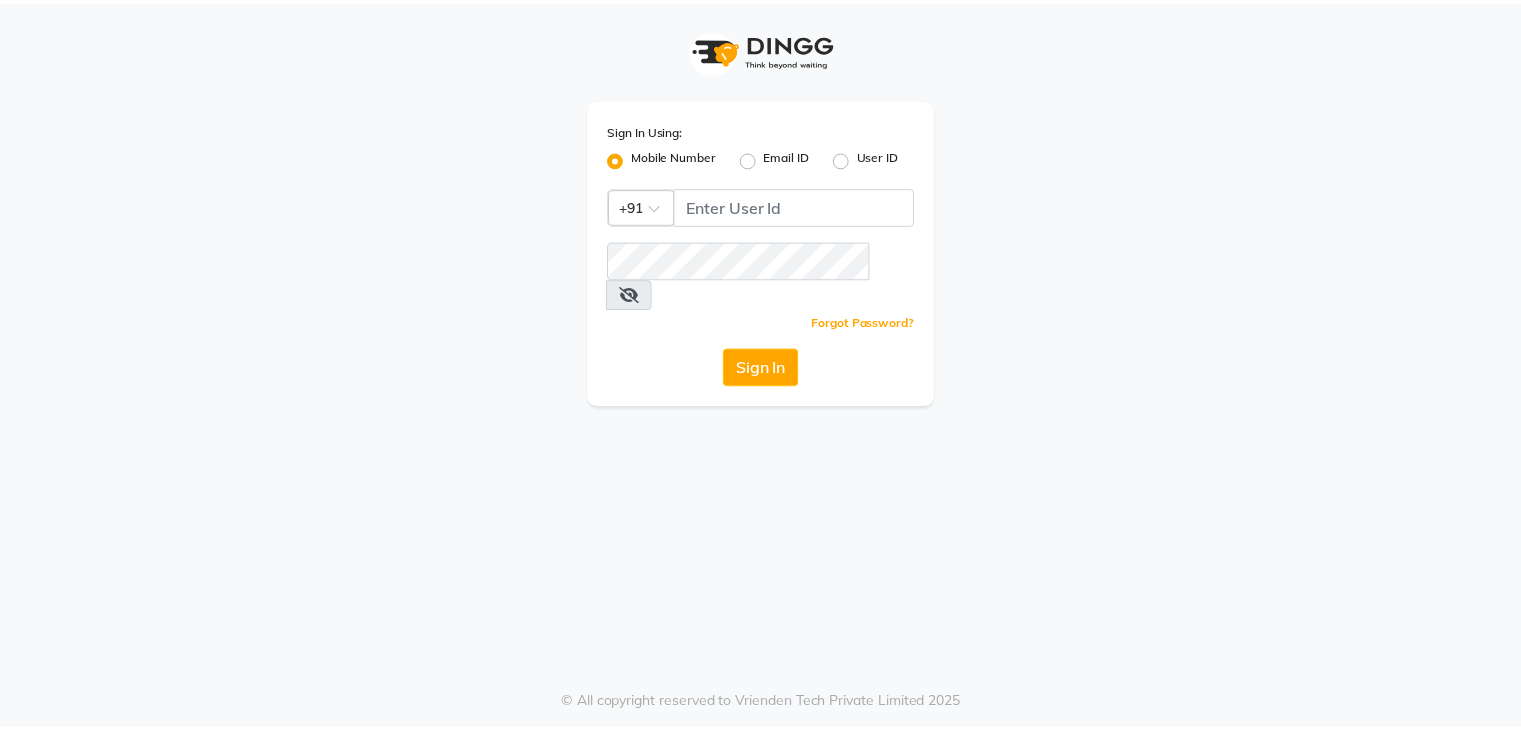 scroll, scrollTop: 0, scrollLeft: 0, axis: both 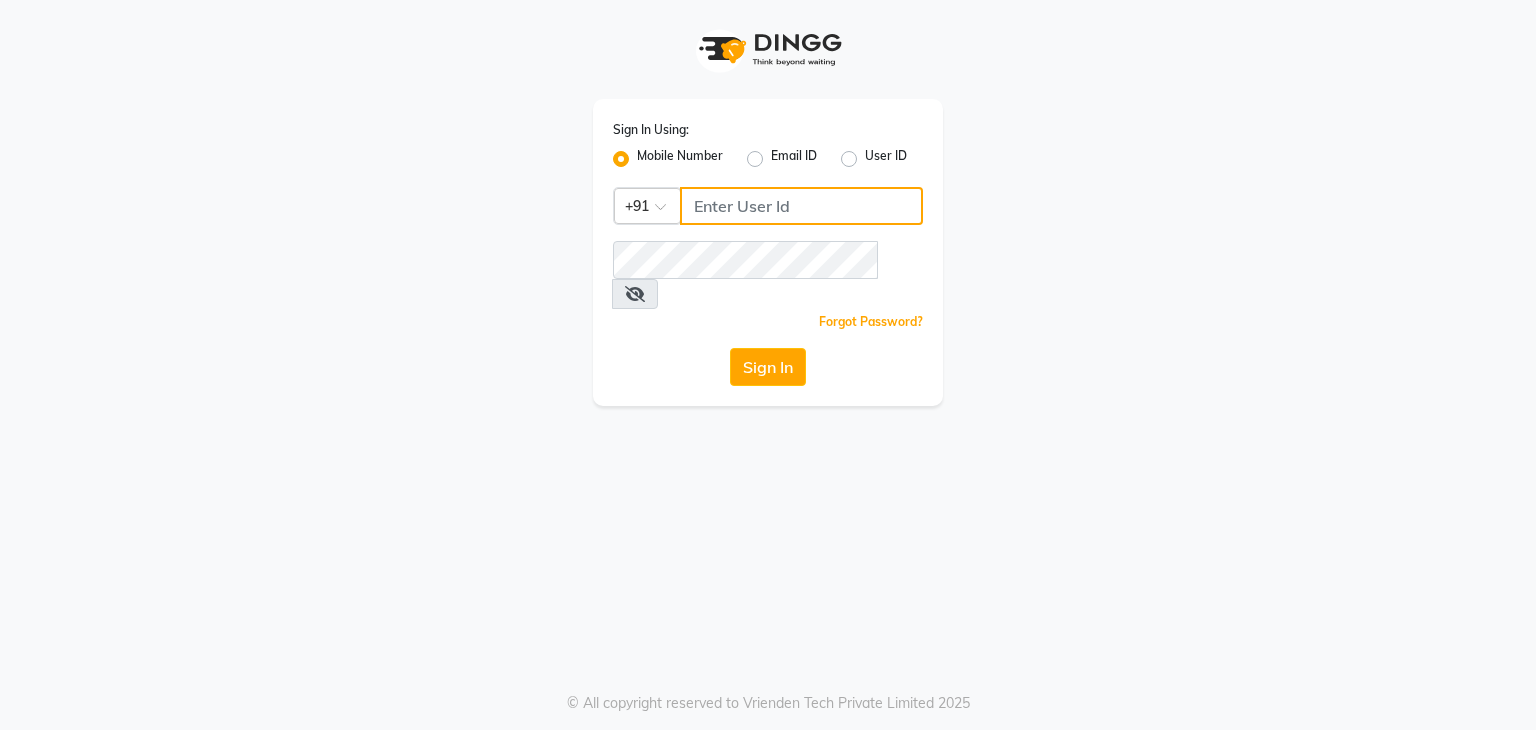 click 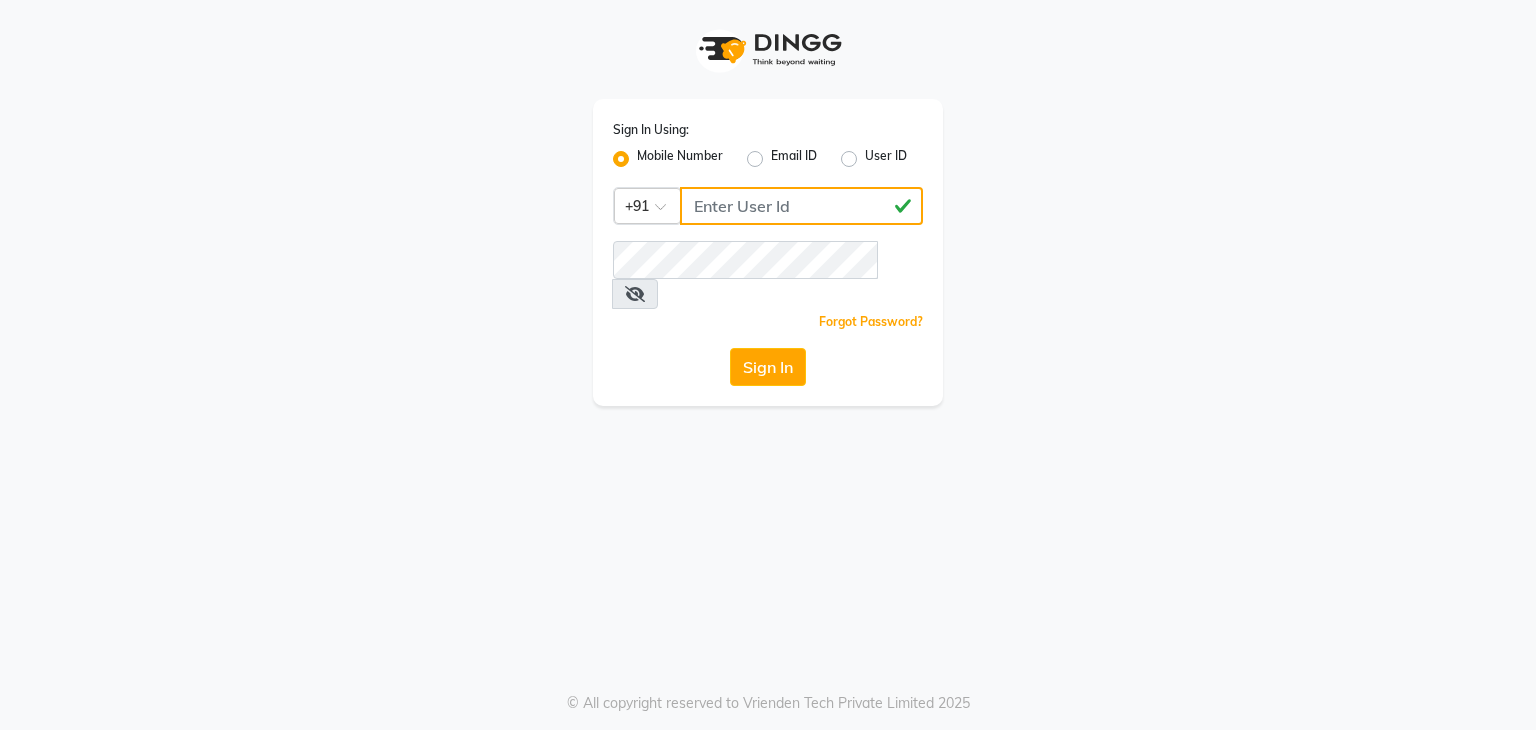 drag, startPoint x: 792, startPoint y: 207, endPoint x: 689, endPoint y: 200, distance: 103.23759 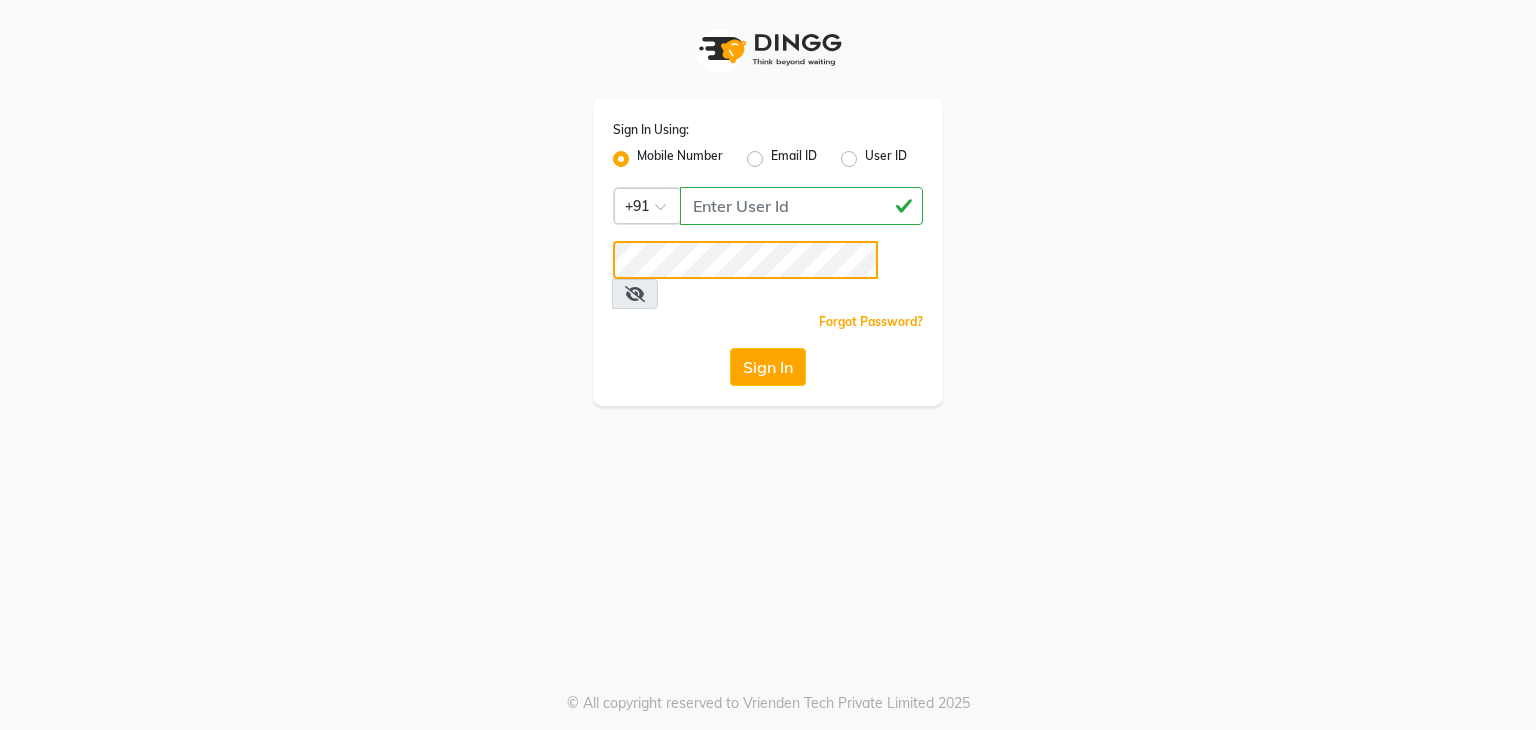 click on "Sign In" 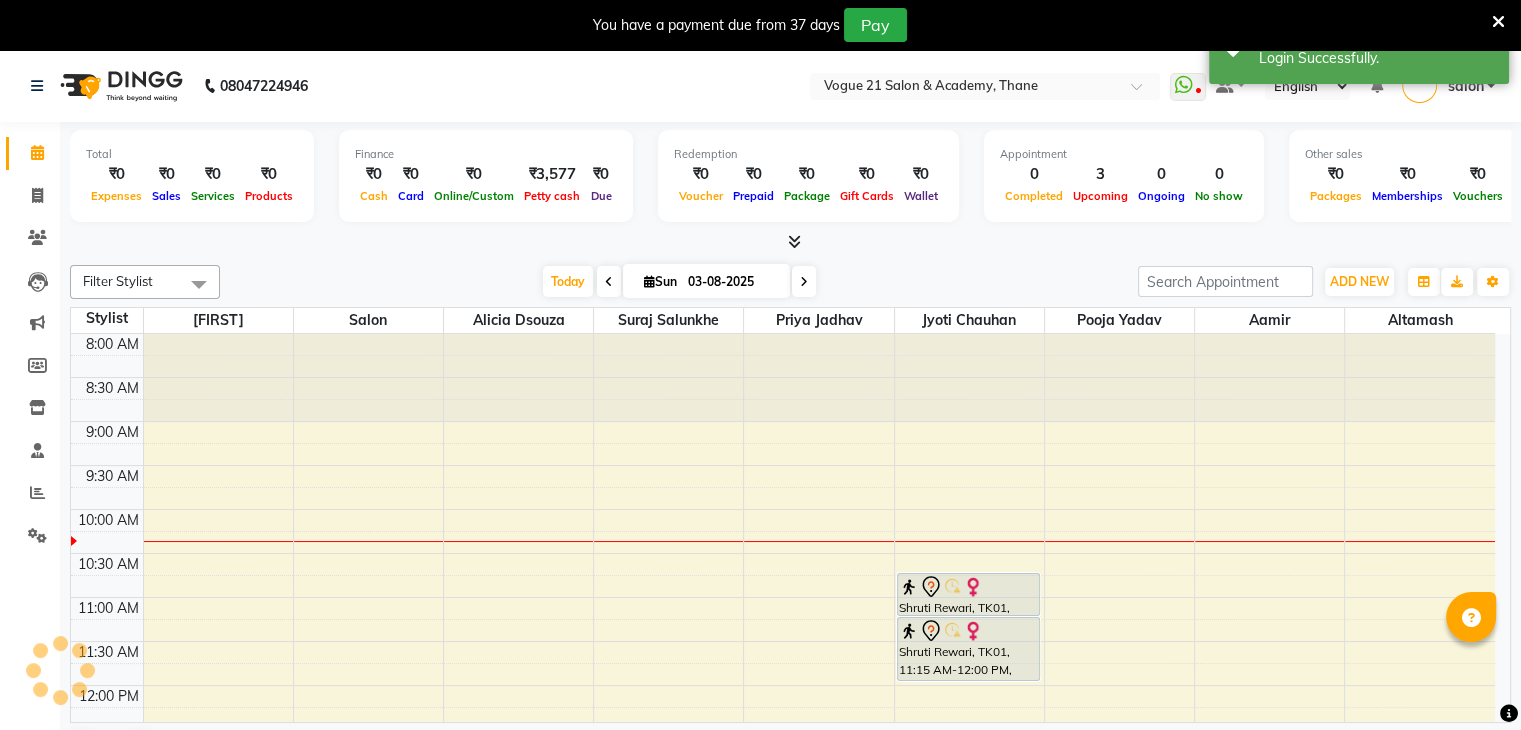 scroll, scrollTop: 175, scrollLeft: 0, axis: vertical 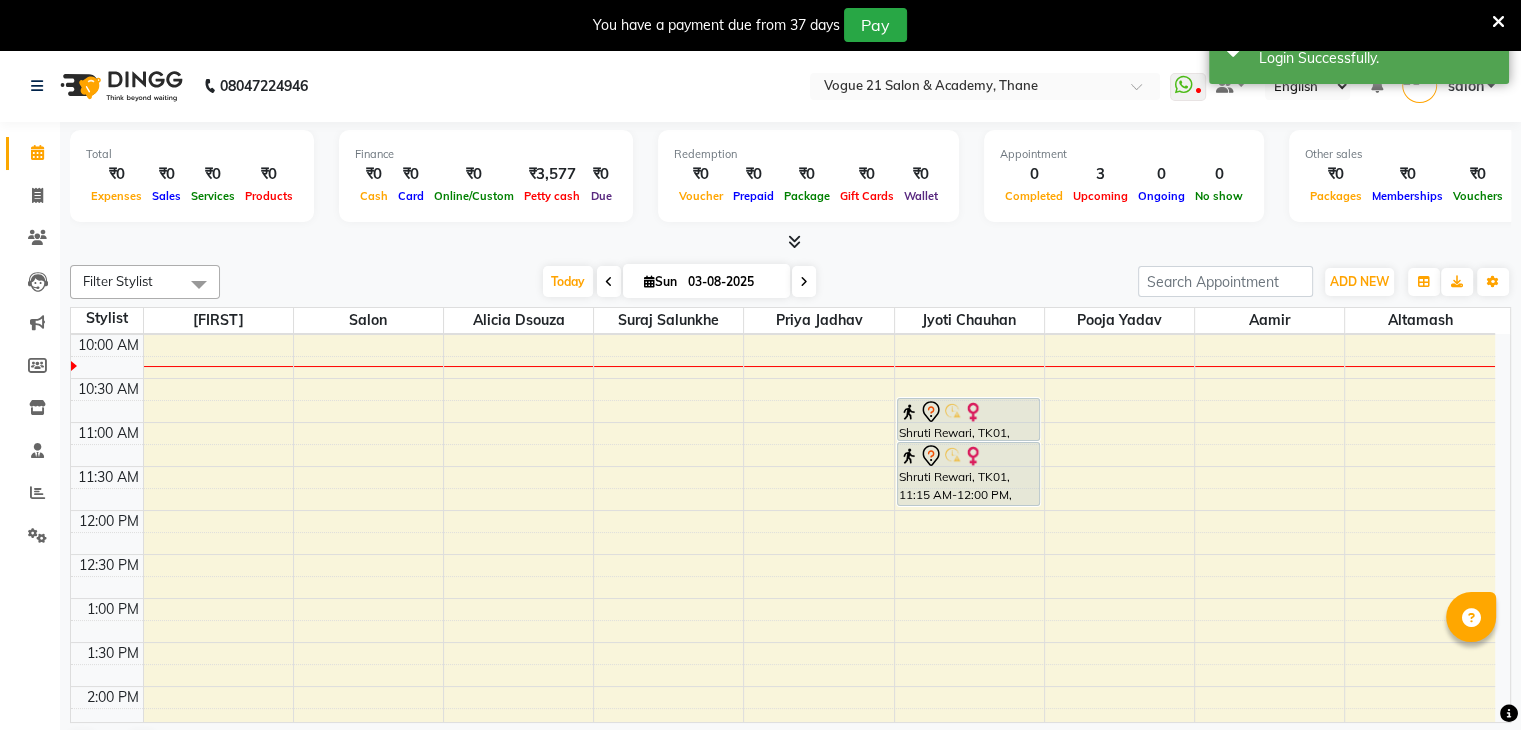 click at bounding box center (1498, 22) 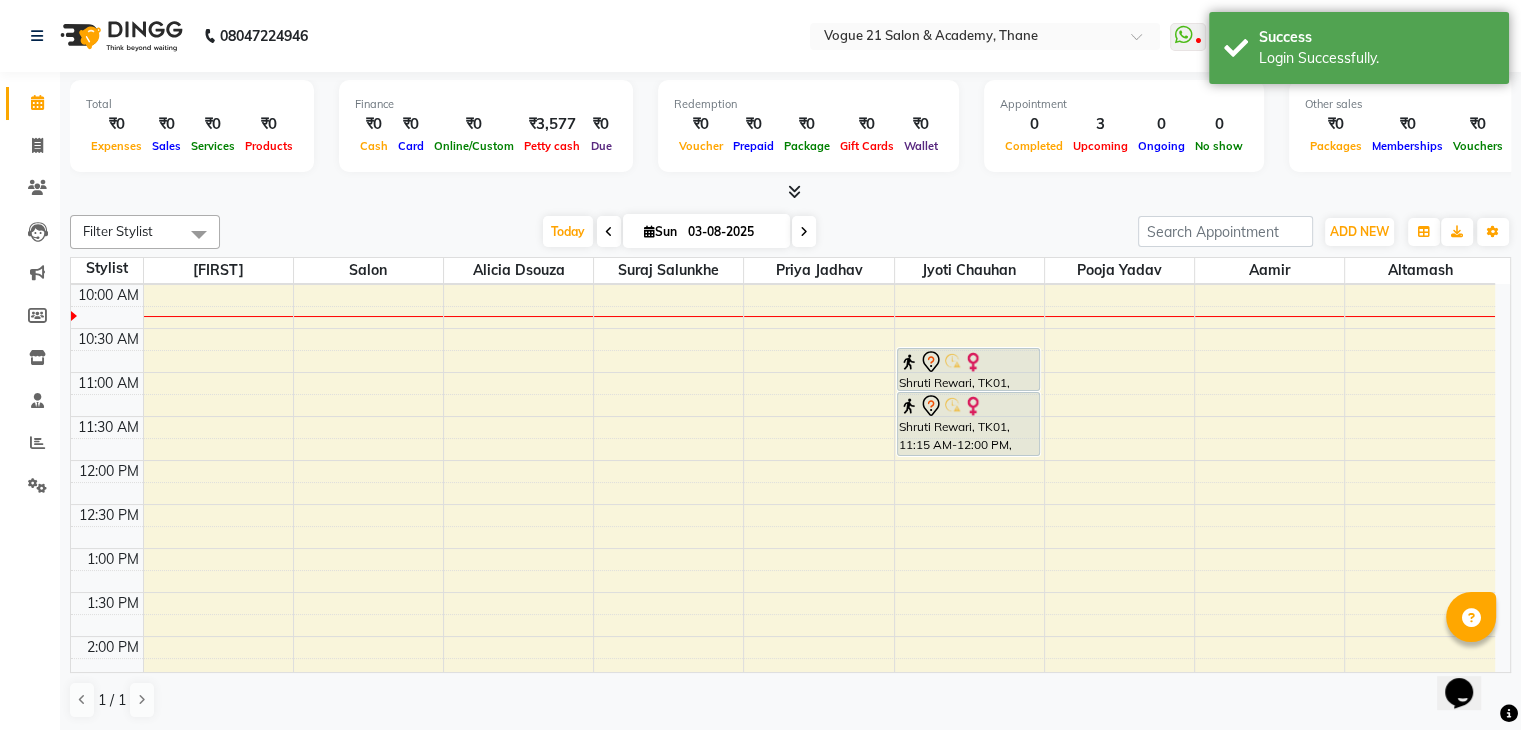 scroll, scrollTop: 0, scrollLeft: 0, axis: both 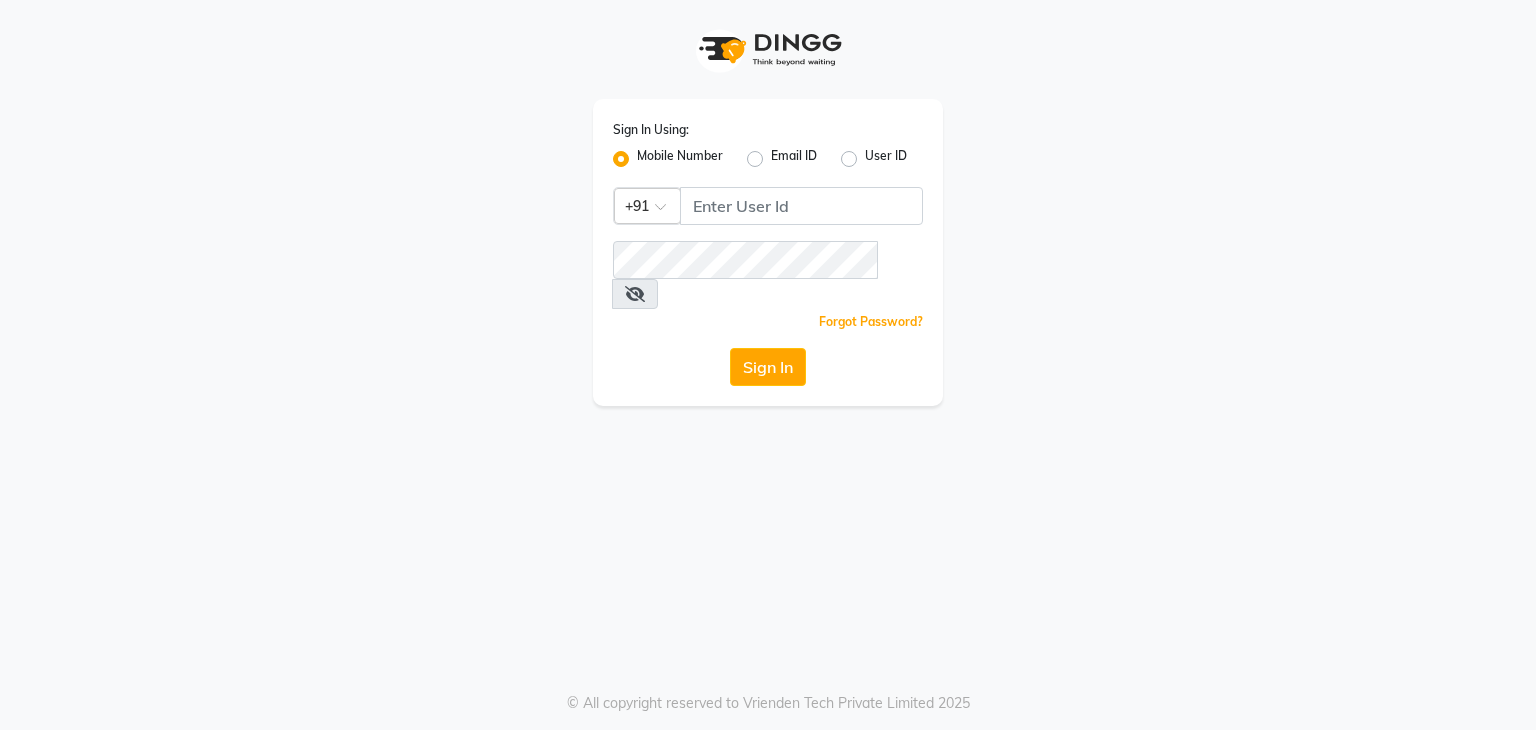 click on "Sign In Using: Mobile Number Email ID User ID Country Code × +91  Remember me Forgot Password?  Sign In" 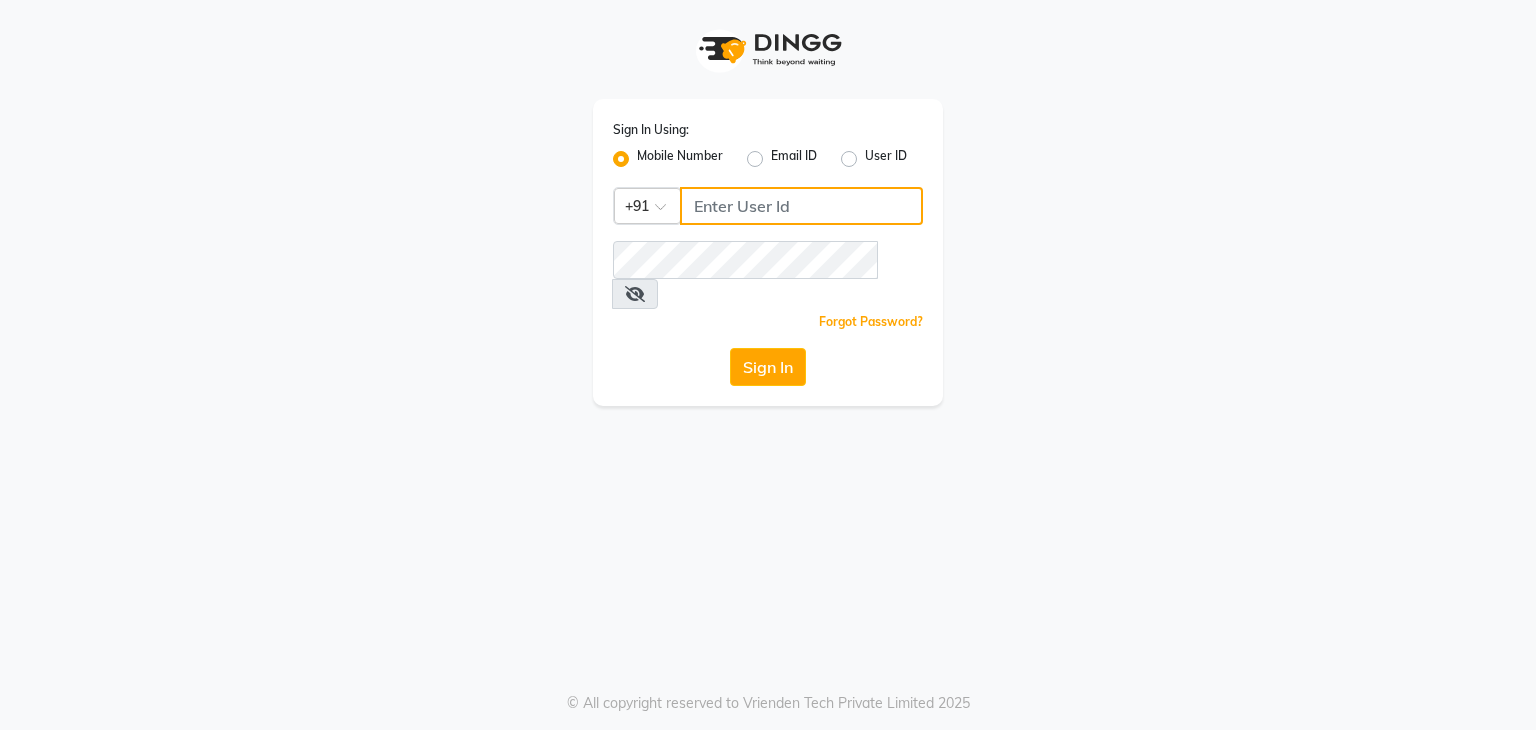 click 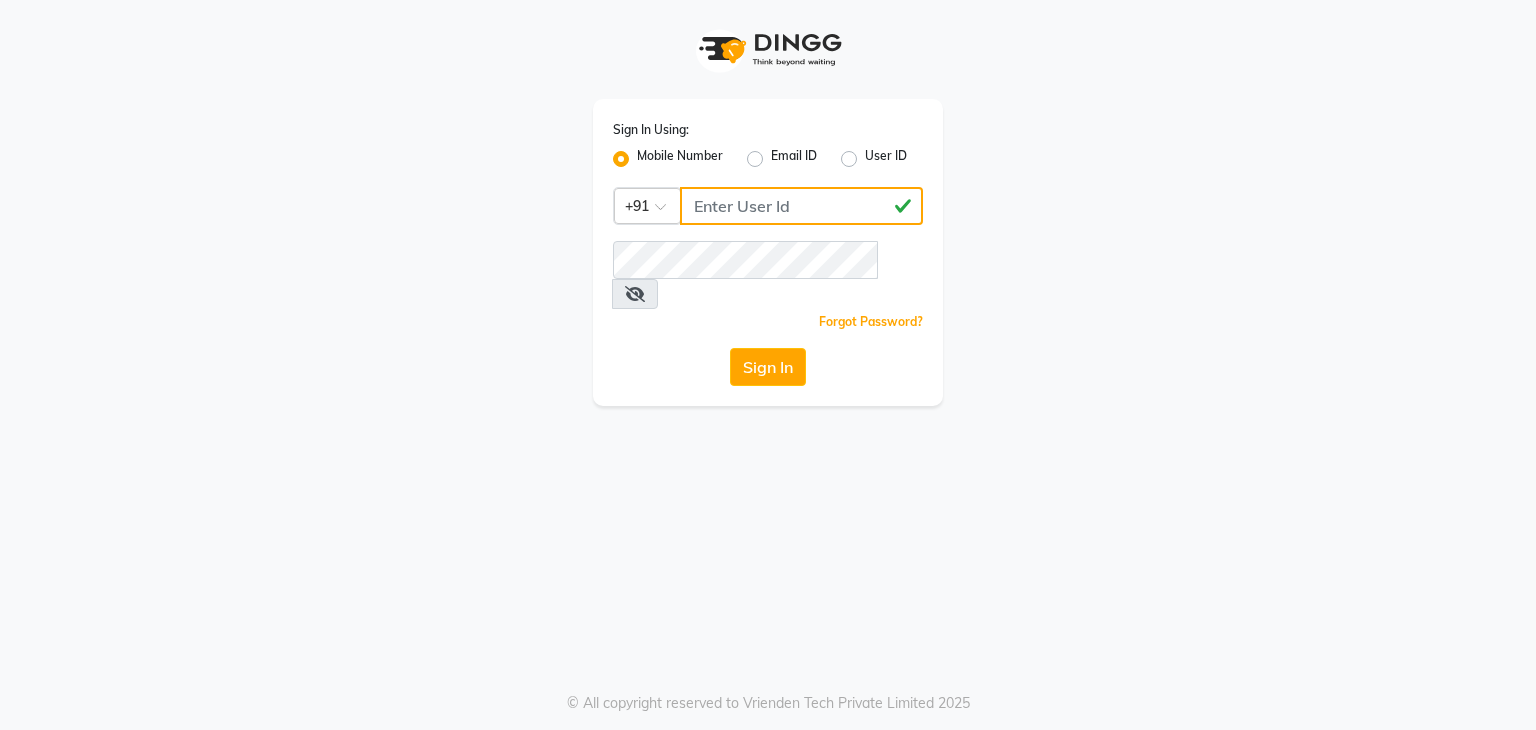 type on "[PHONE]" 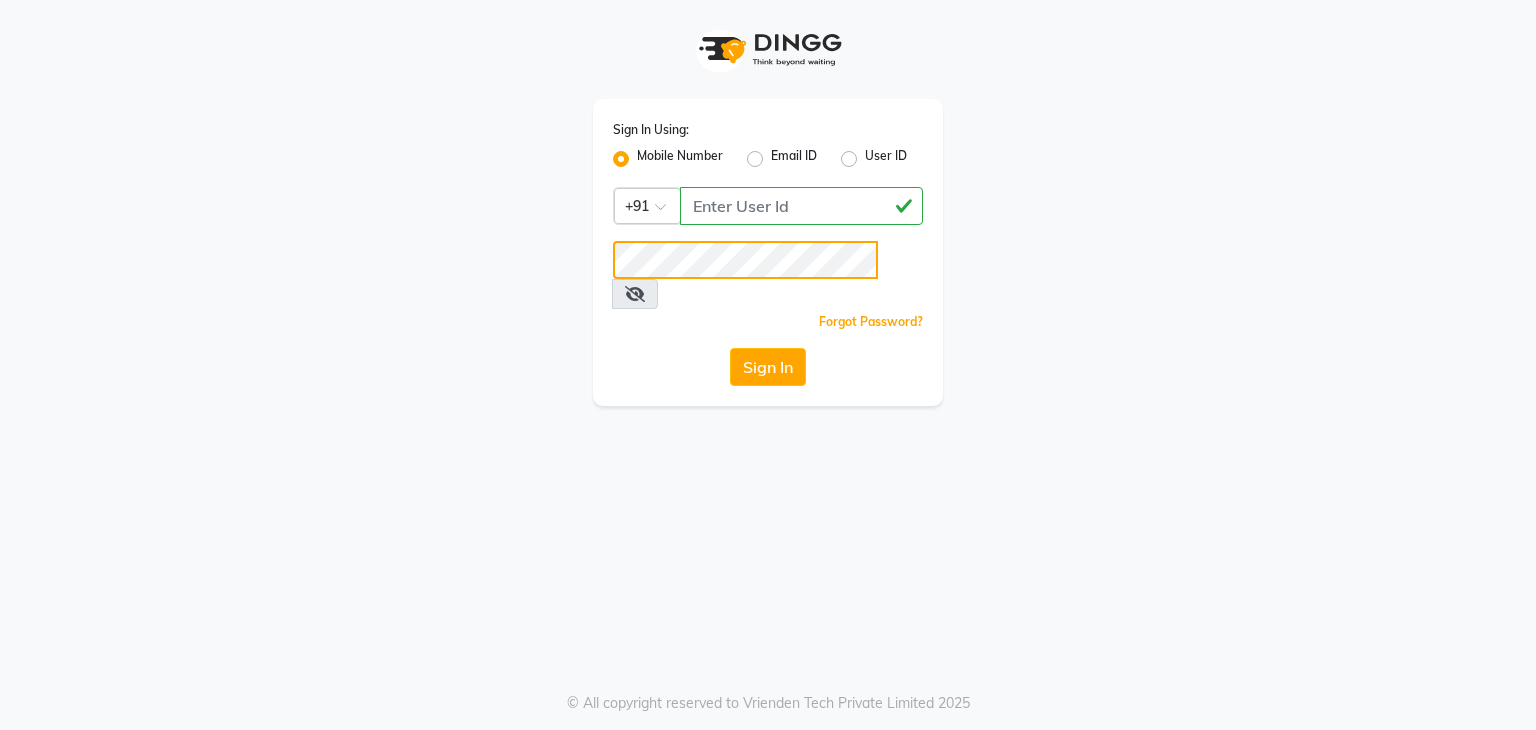click on "Sign In" 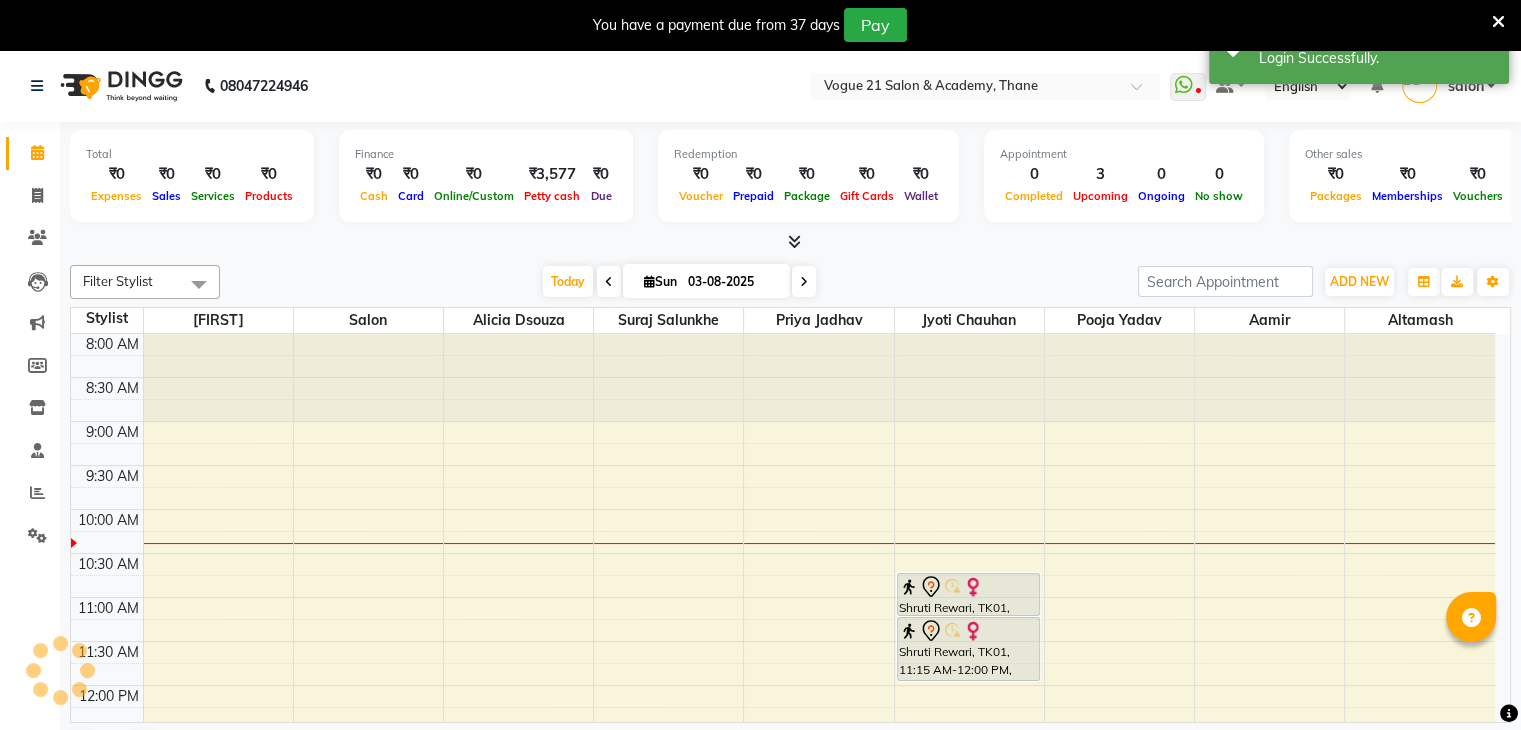 scroll, scrollTop: 0, scrollLeft: 0, axis: both 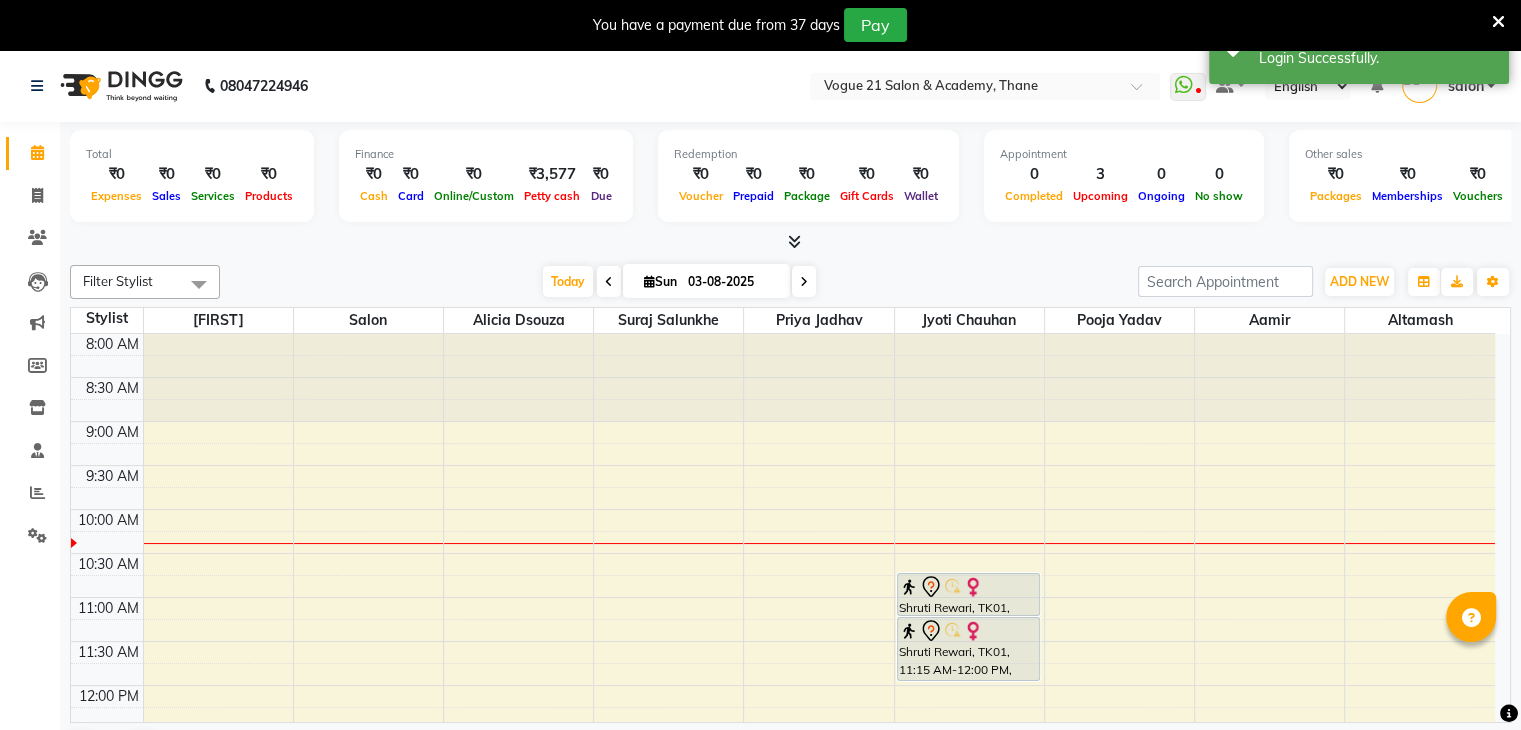 click at bounding box center [1498, 22] 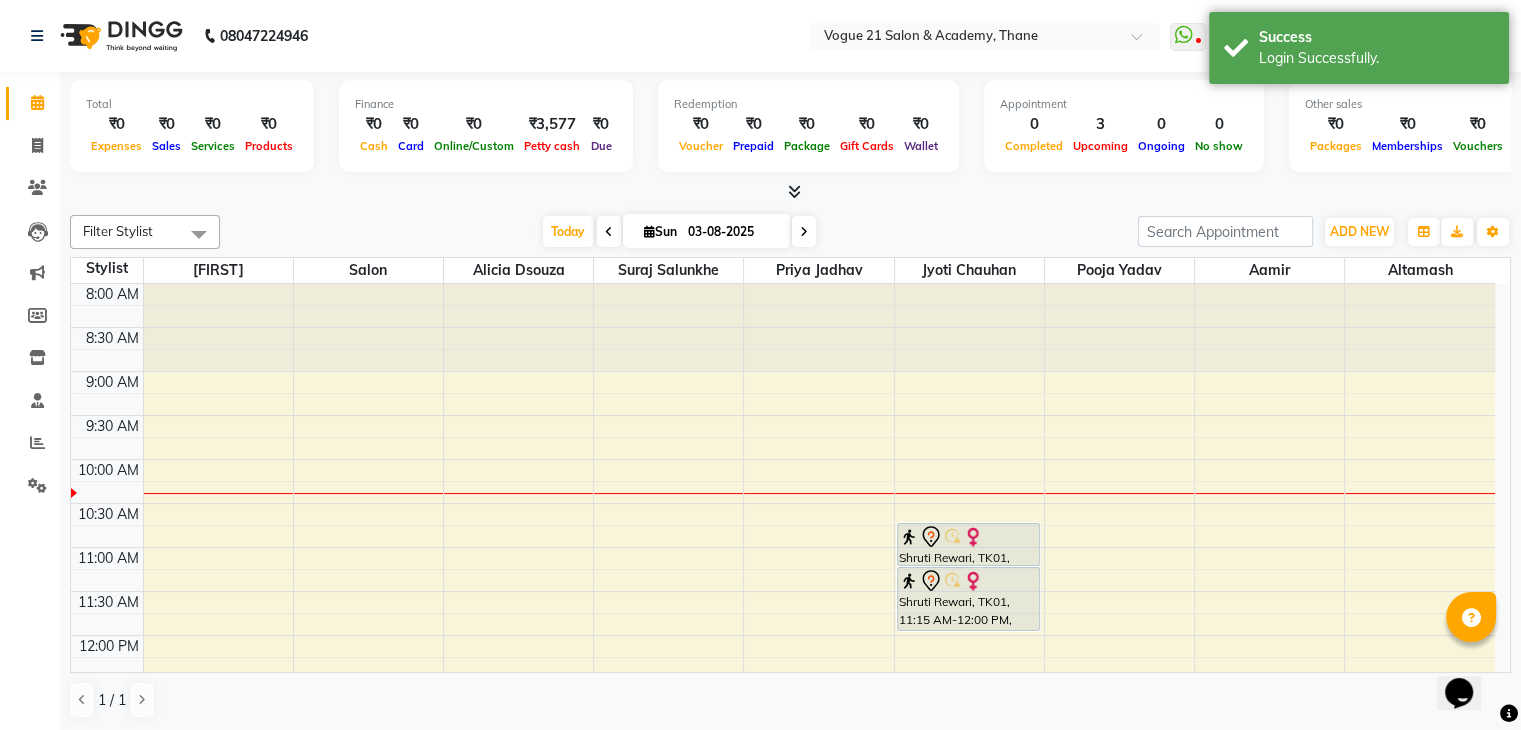 scroll, scrollTop: 0, scrollLeft: 0, axis: both 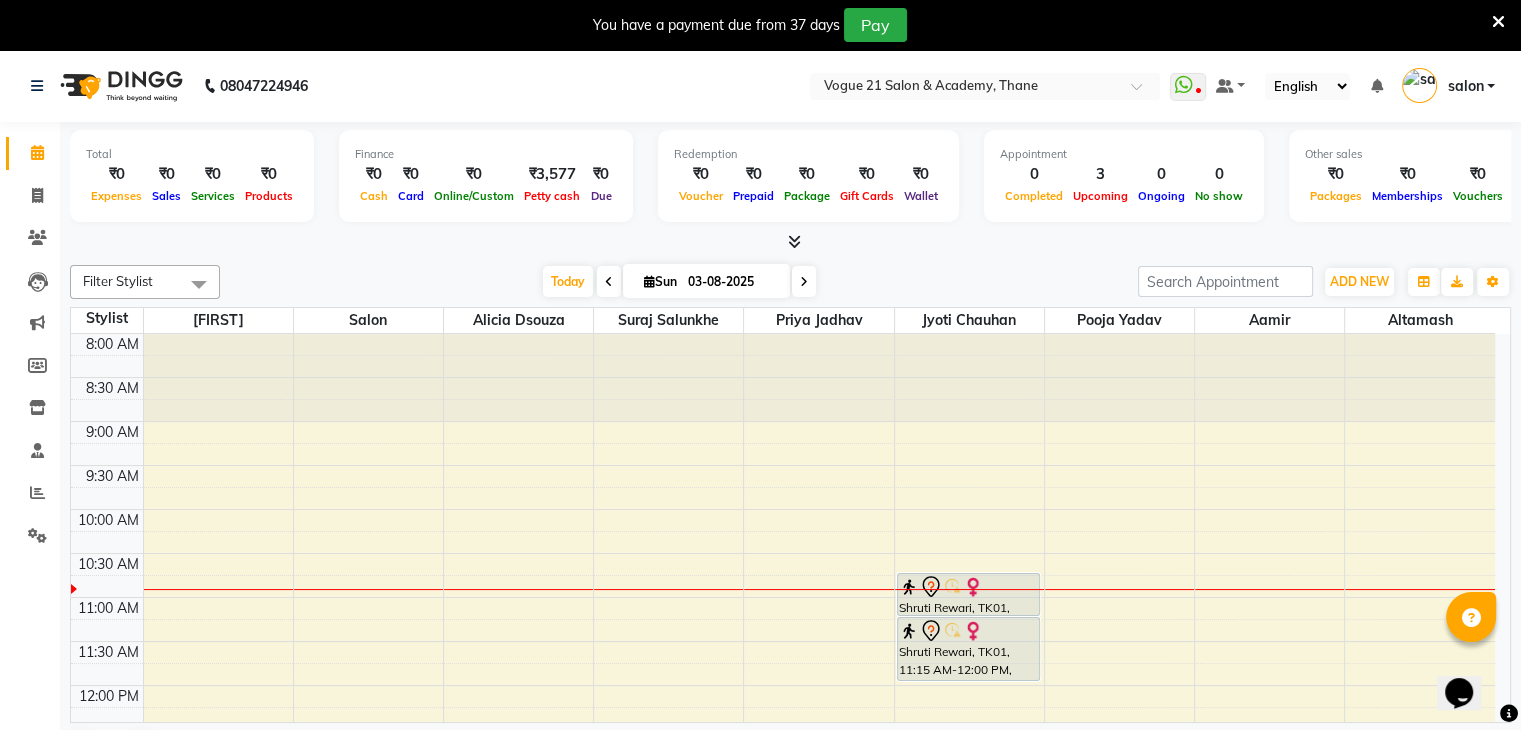 click at bounding box center [1498, 22] 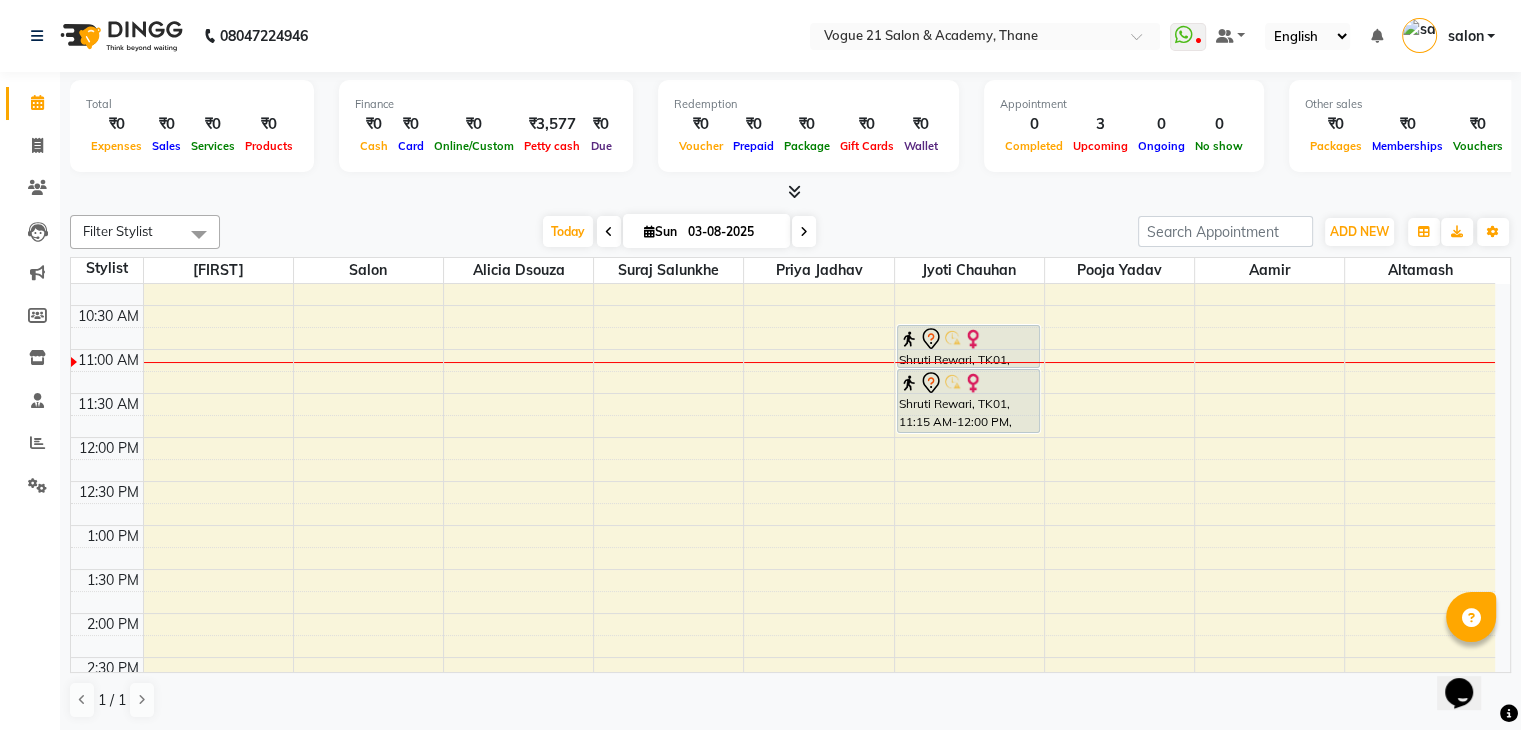 scroll, scrollTop: 0, scrollLeft: 0, axis: both 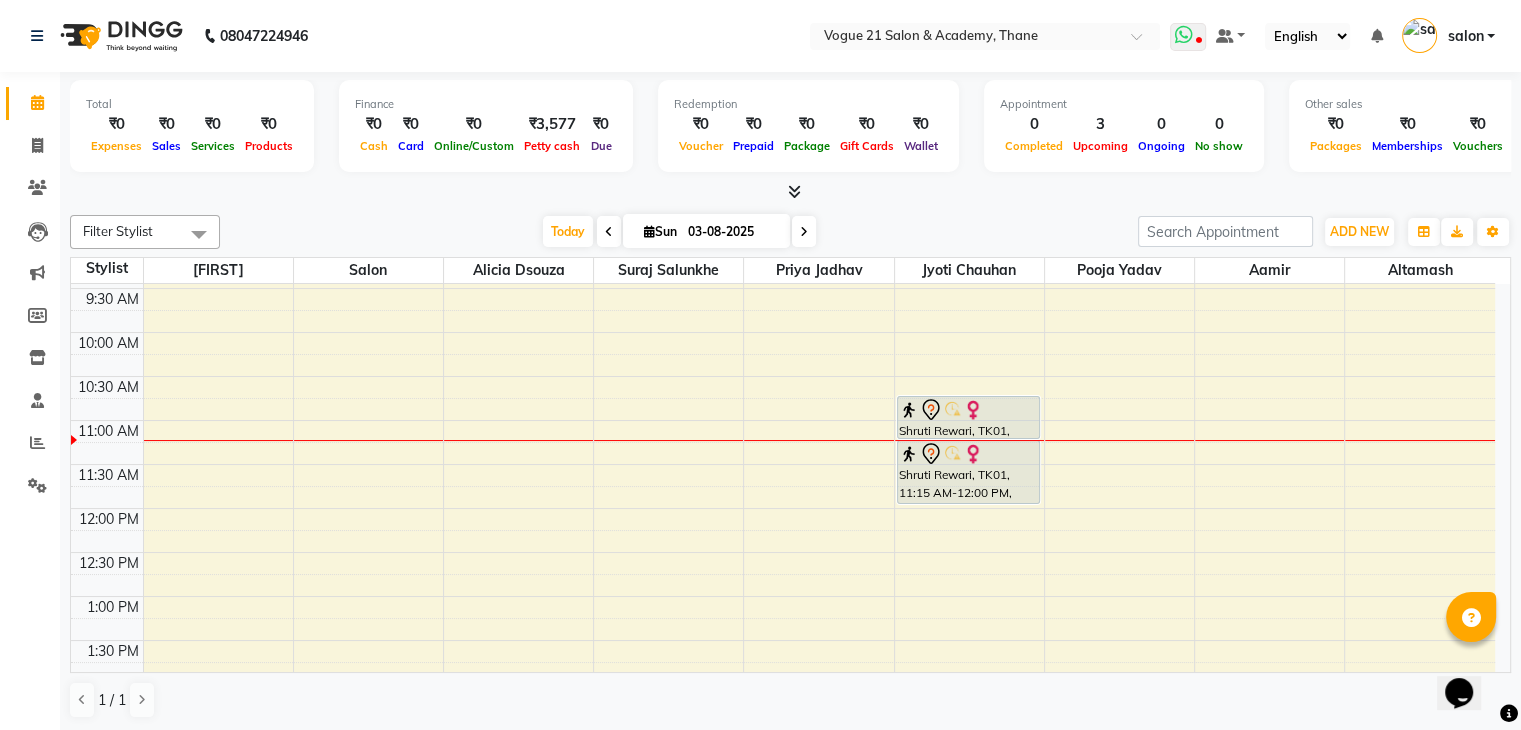click at bounding box center [1198, 42] 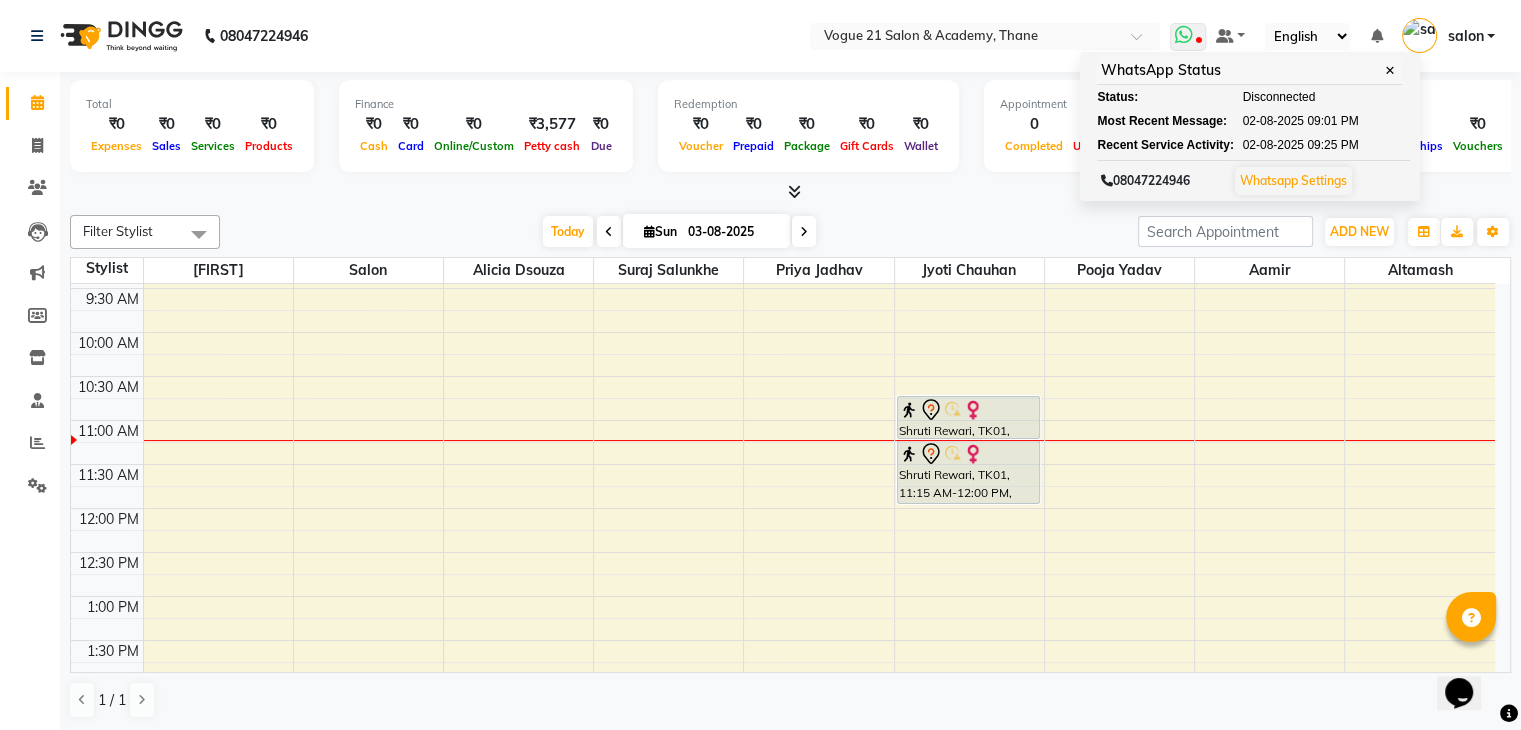 click on "Whatsapp Settings" at bounding box center [1293, 180] 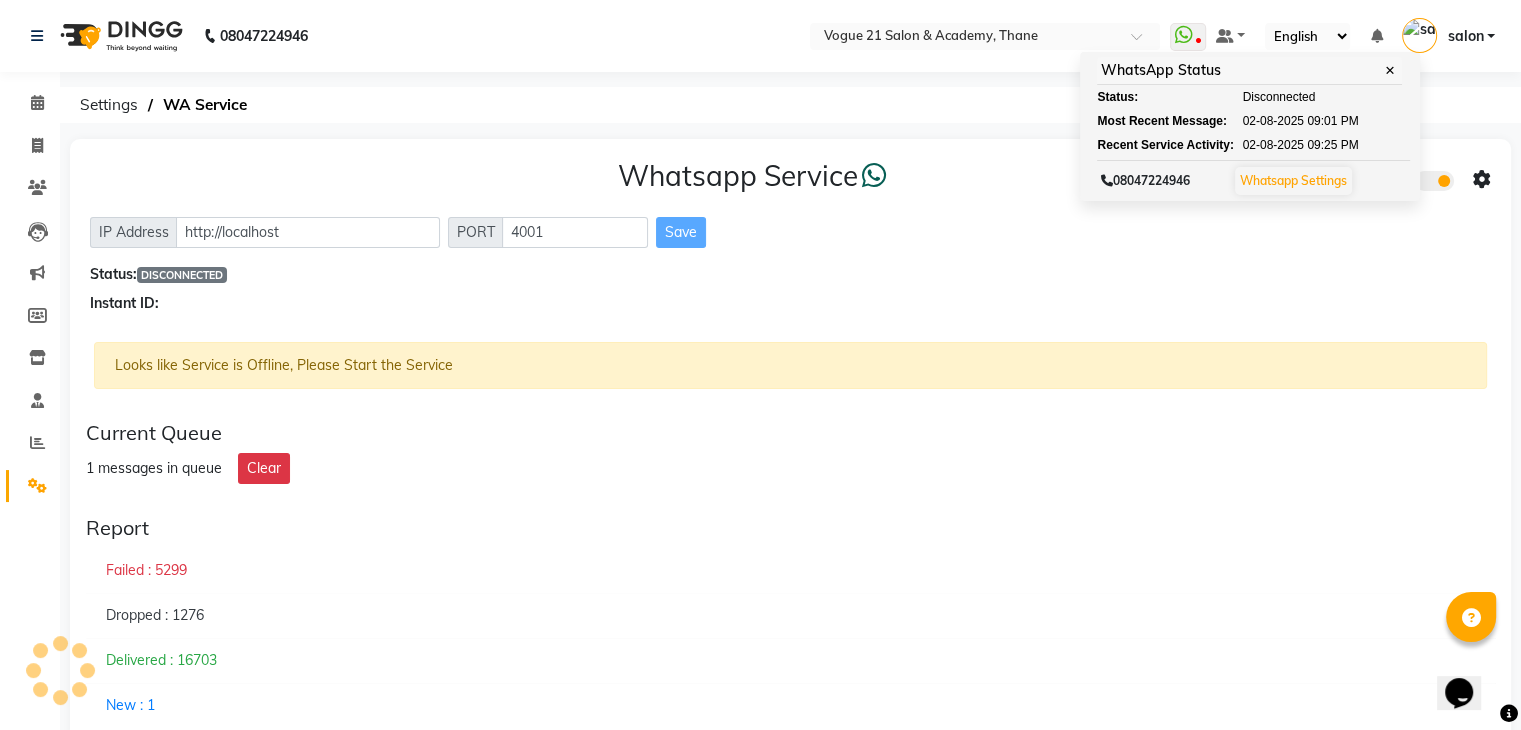 click 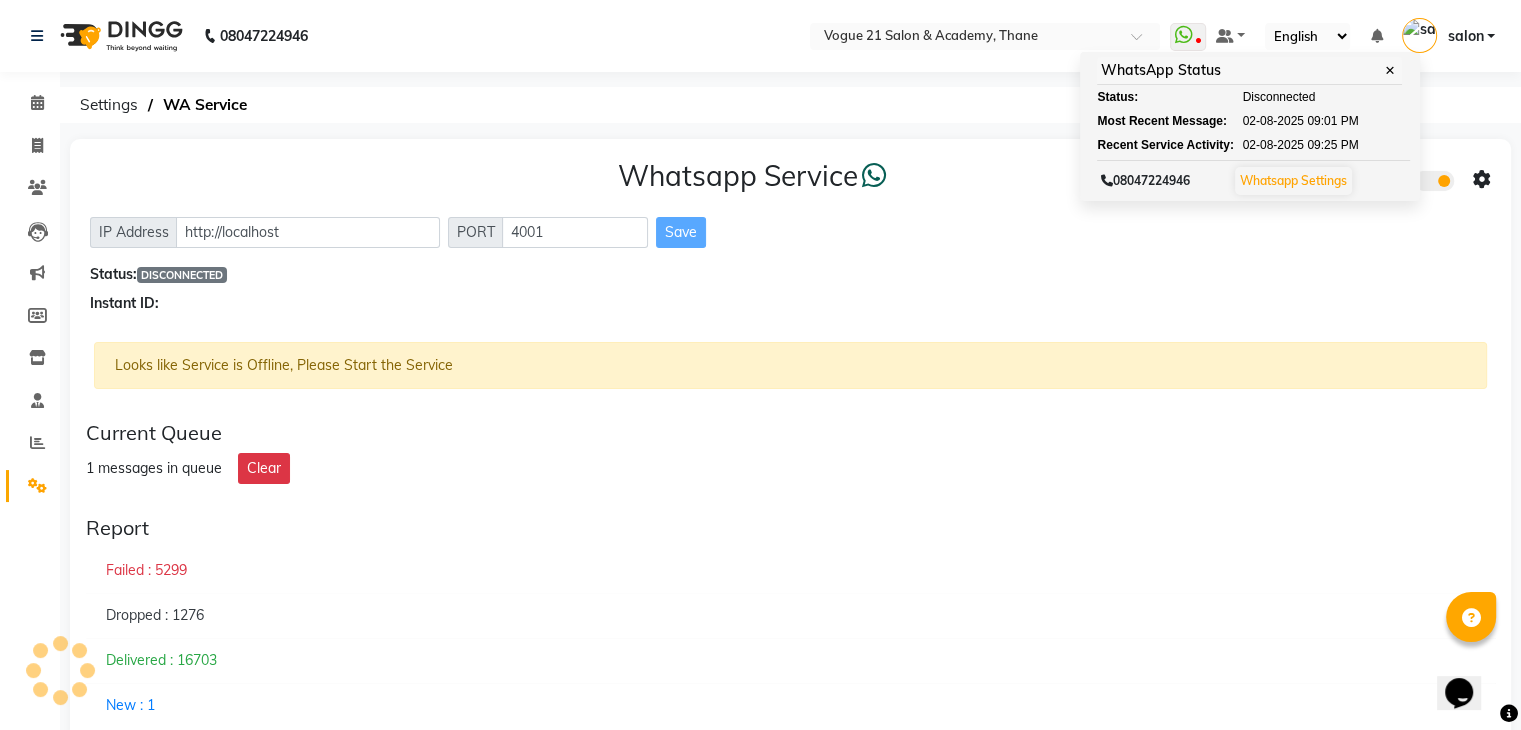 click 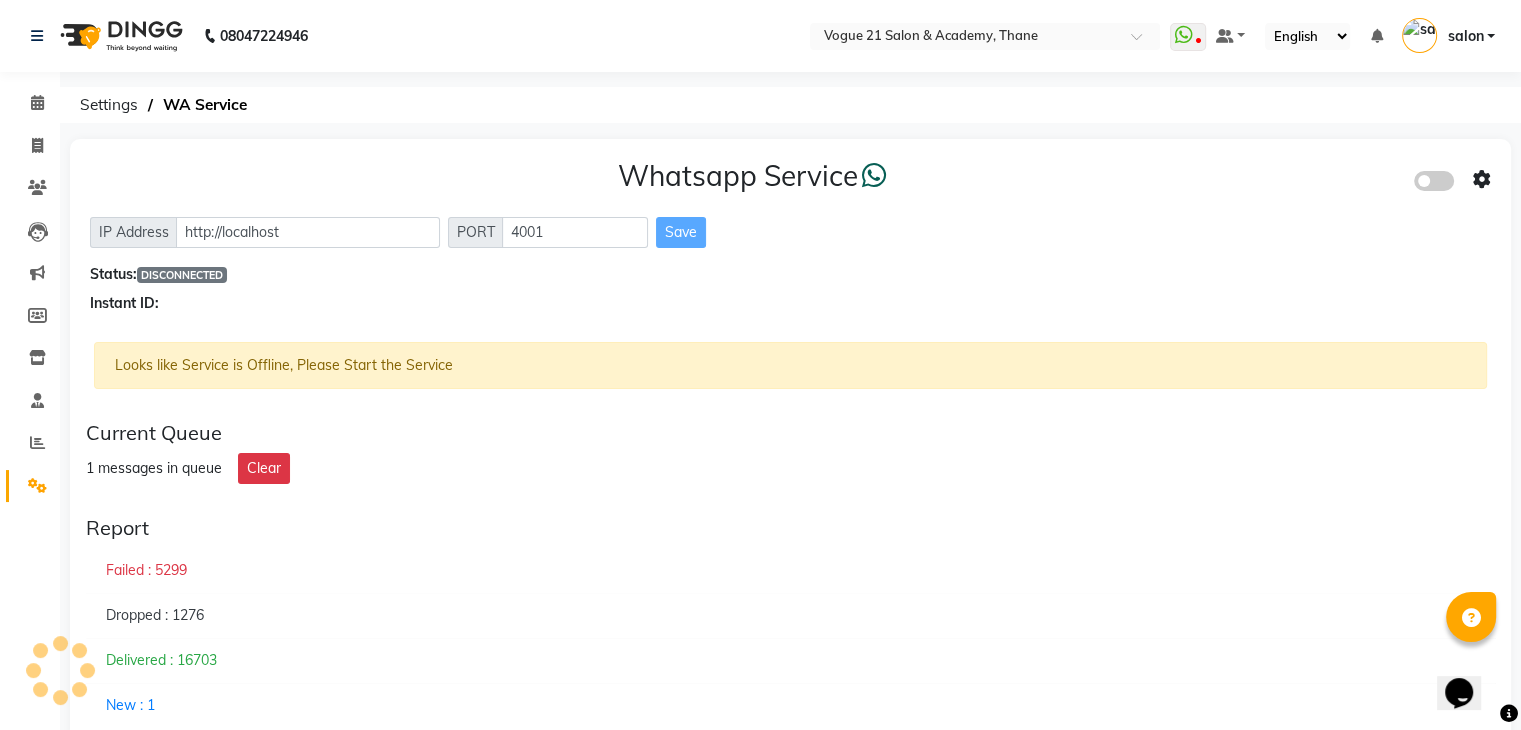 click 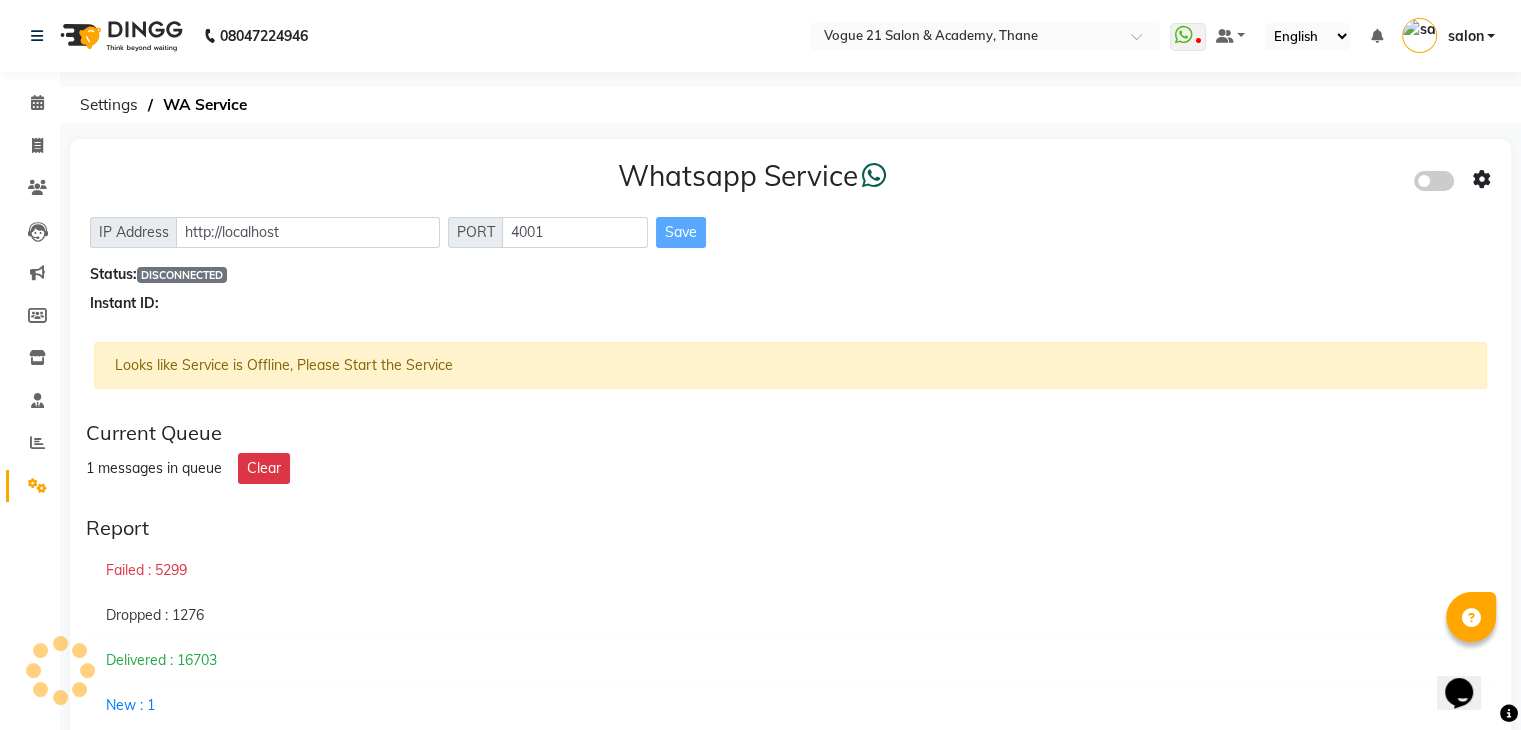click 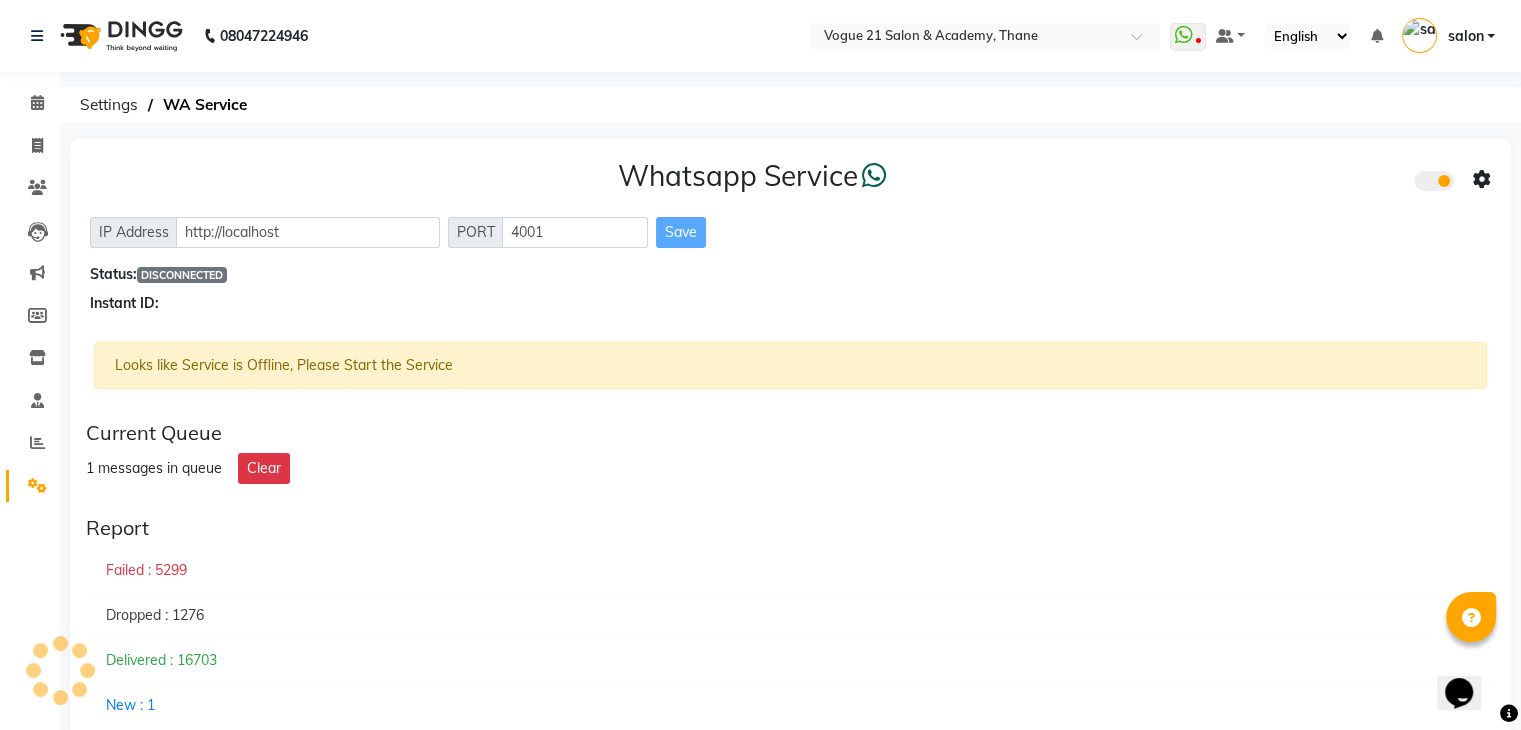 click 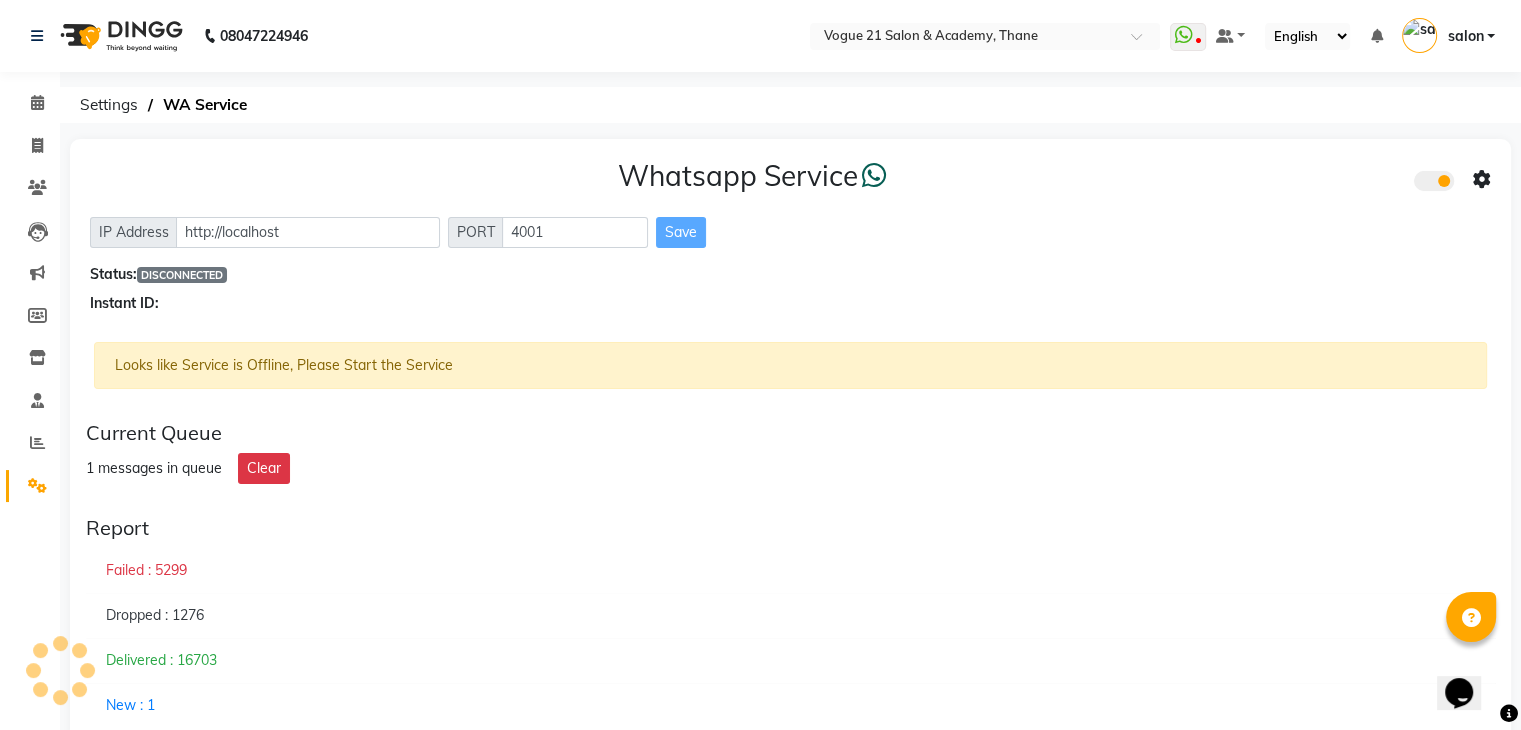 click 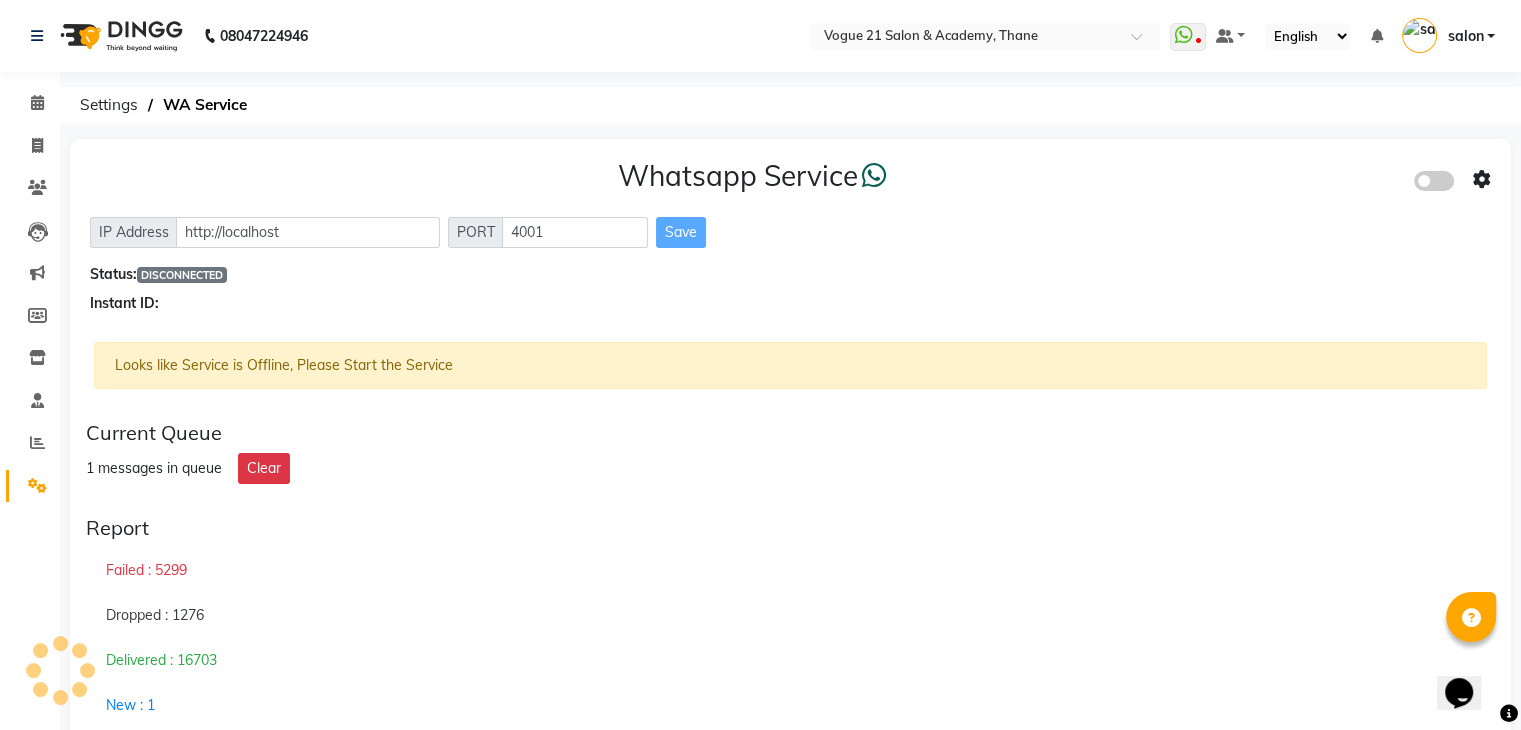 click 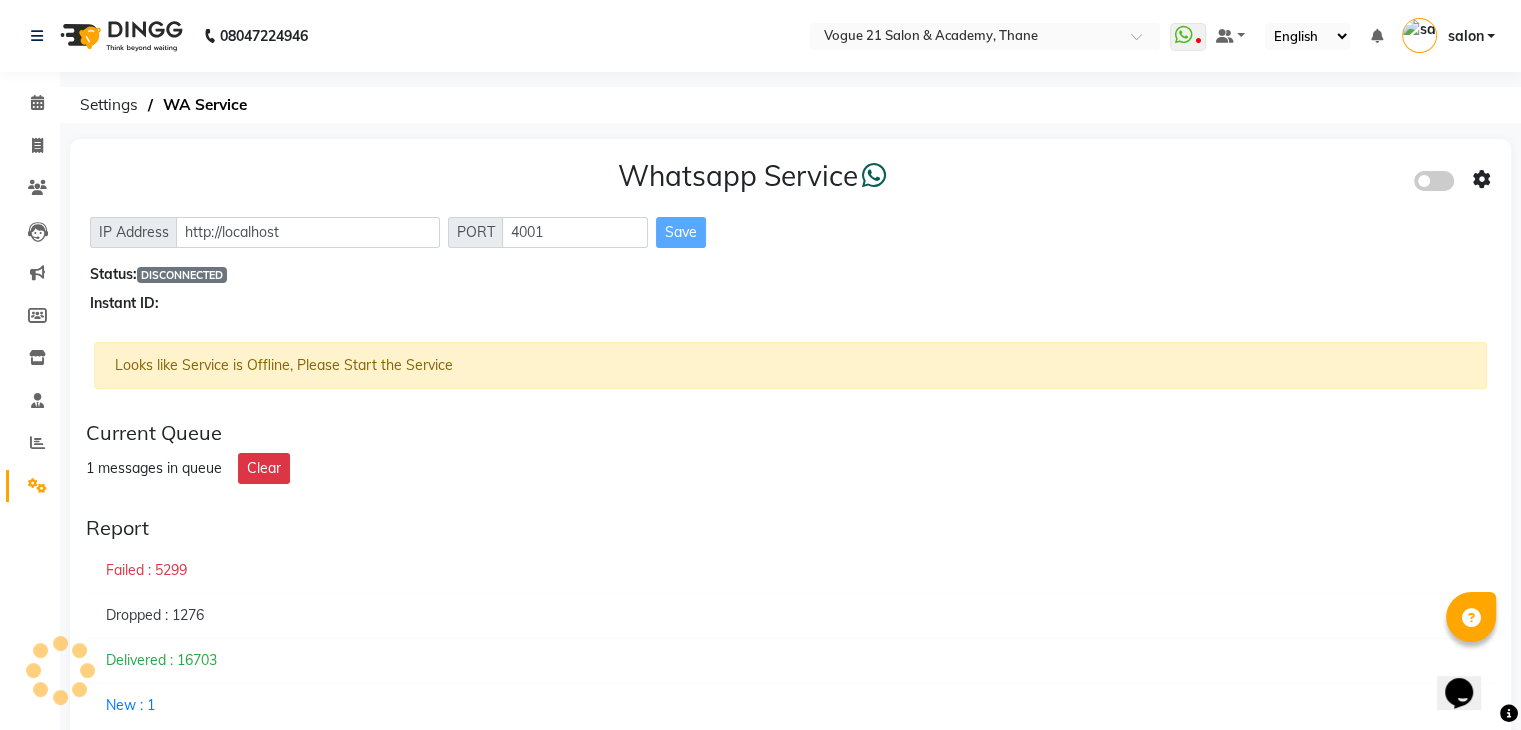 click 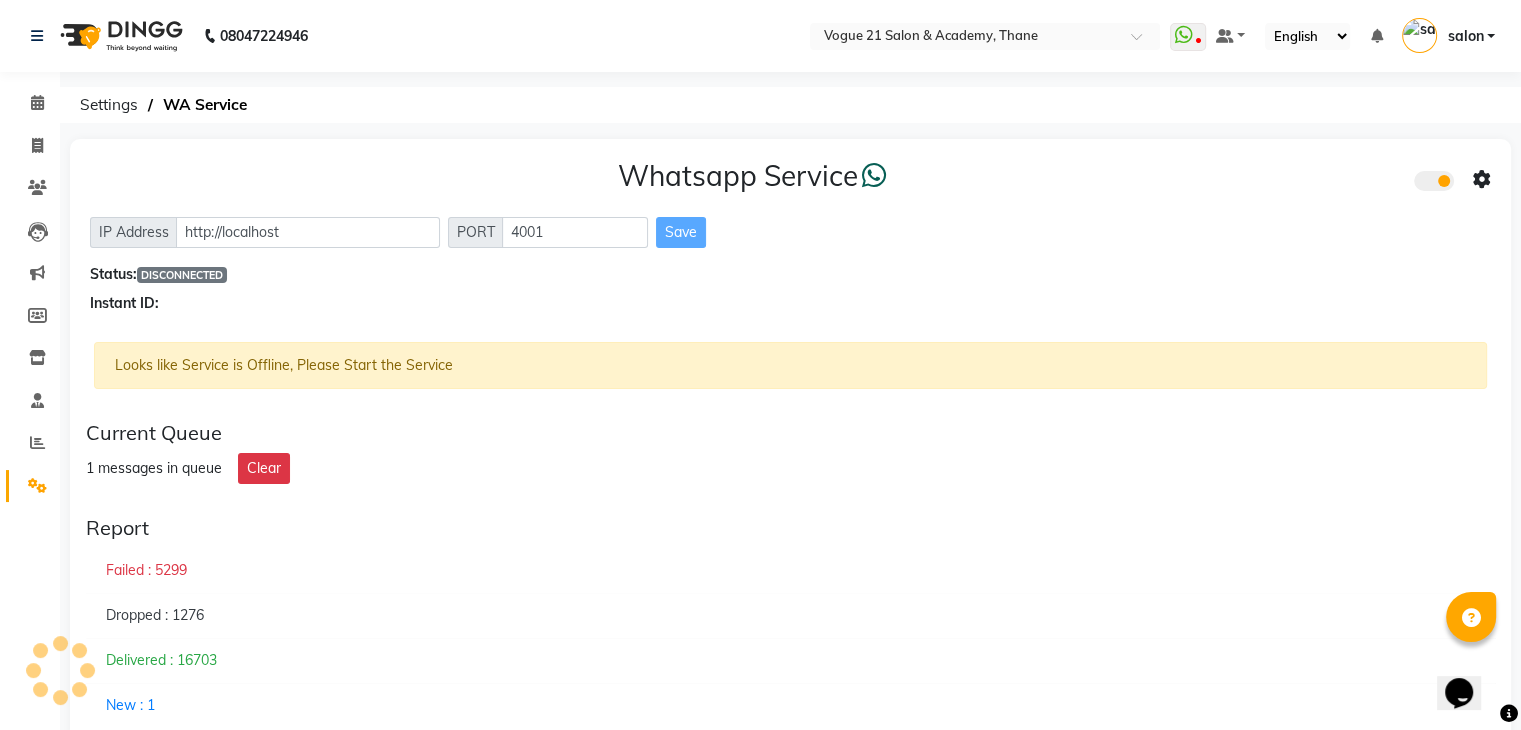 click 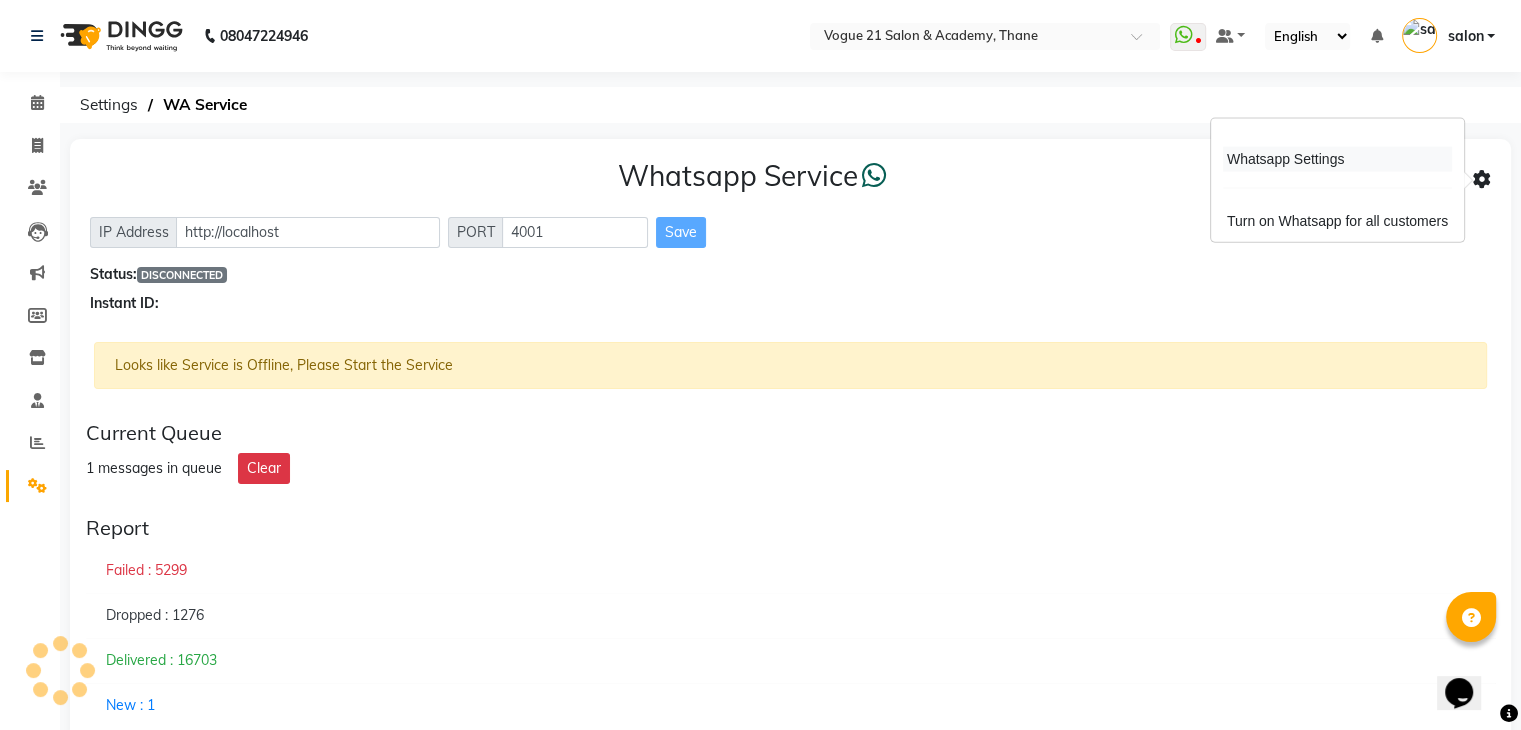 click on "Whatsapp Settings" at bounding box center (1337, 159) 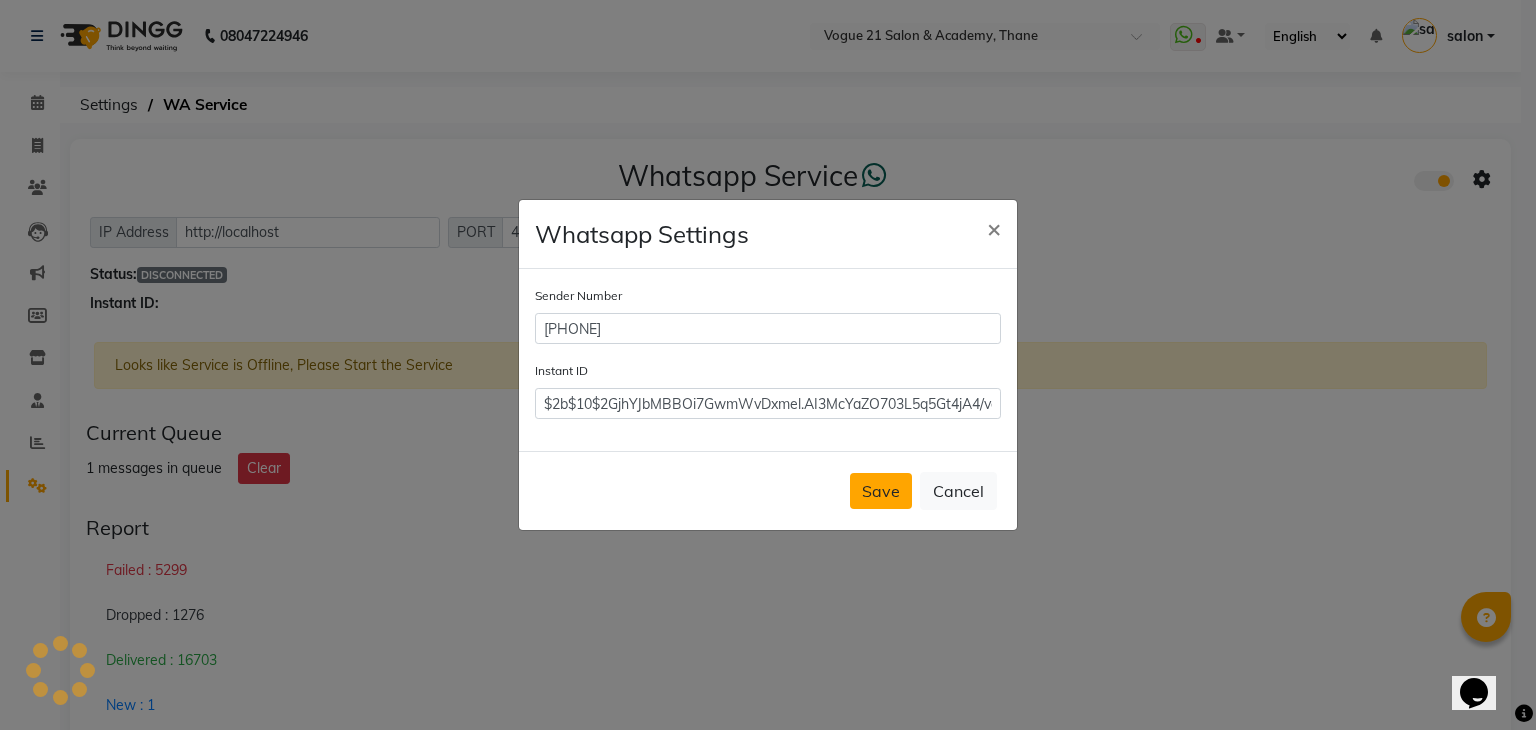 click on "Save" 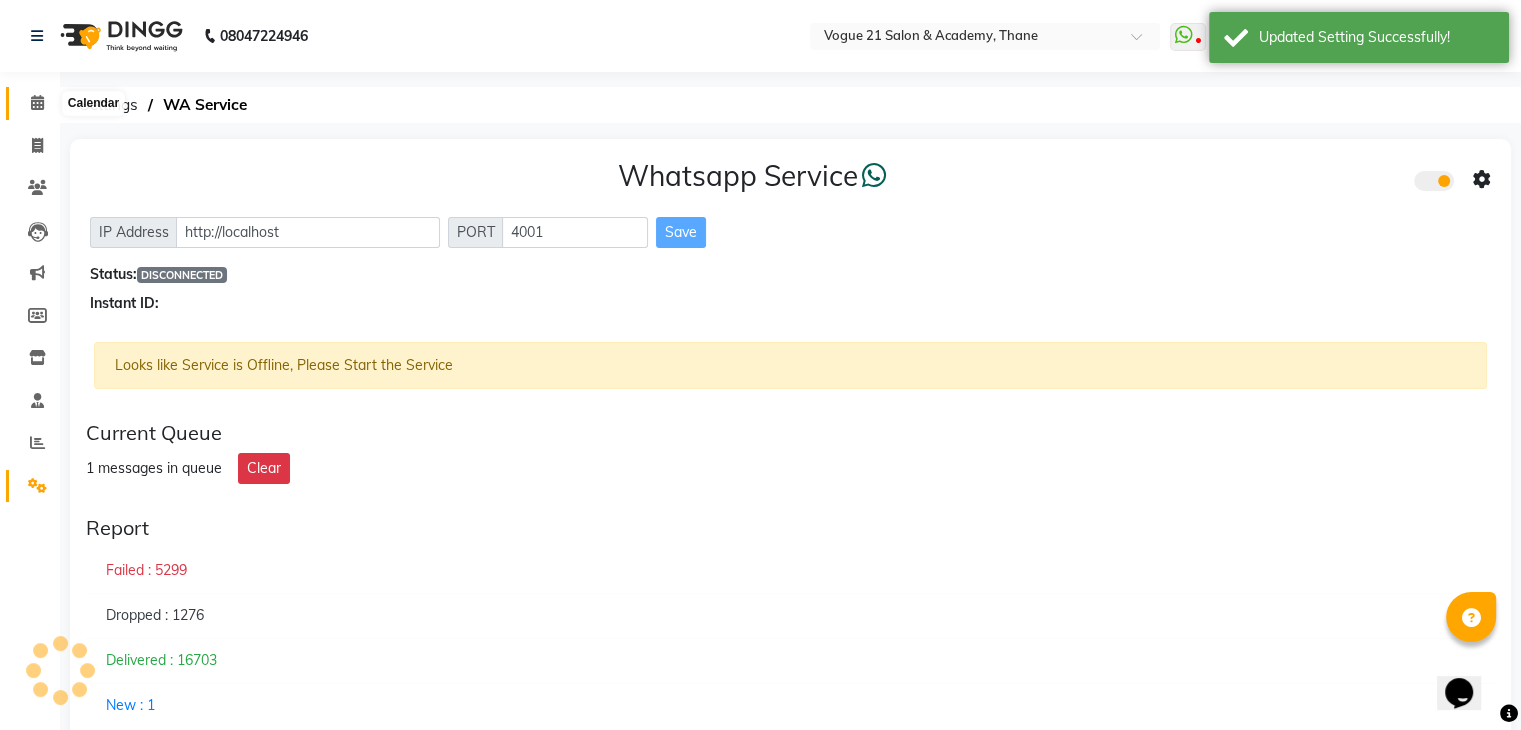 click 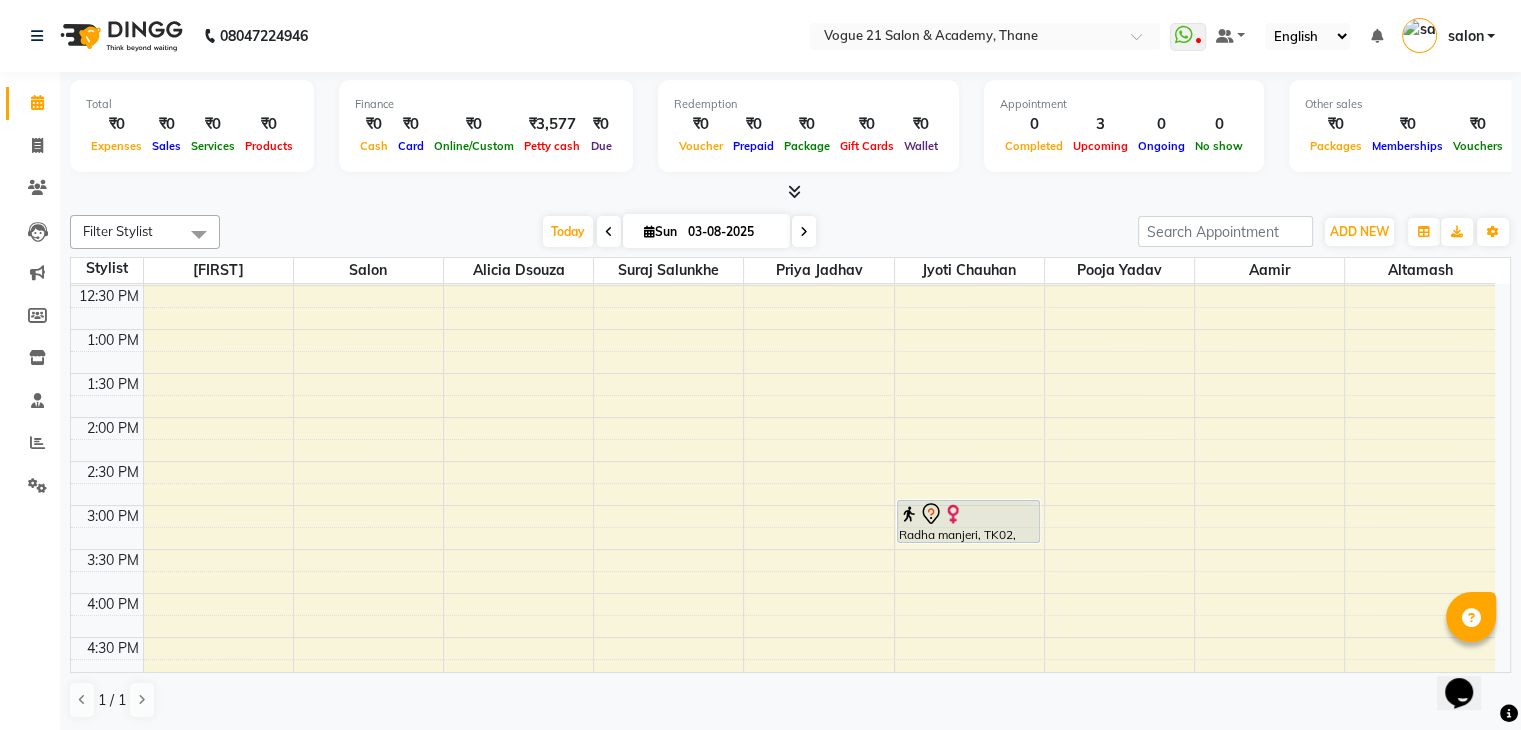 scroll, scrollTop: 412, scrollLeft: 0, axis: vertical 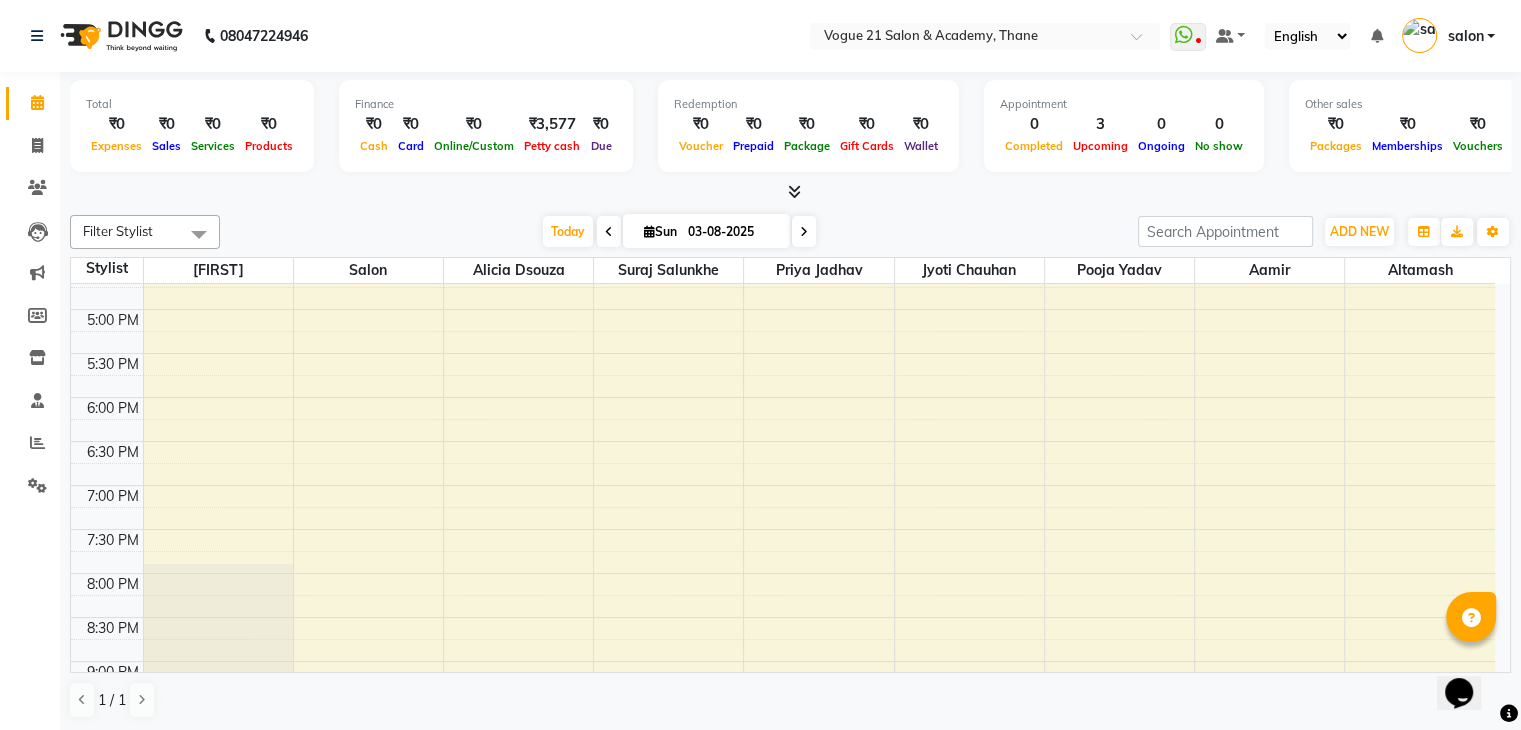 click on "8:00 AM 8:30 AM 9:00 AM 9:30 AM 10:00 AM 10:30 AM 11:00 AM 11:30 AM 12:00 PM 12:30 PM 1:00 PM 1:30 PM 2:00 PM 2:30 PM 3:00 PM 3:30 PM 4:00 PM 4:30 PM 5:00 PM 5:30 PM 6:00 PM 6:30 PM 7:00 PM 7:30 PM 8:00 PM 8:30 PM 9:00 PM 9:30 PM 10:00 PM 10:30 PM             Shruti Rewari, TK01, 10:45 AM-11:15 AM, Pedicure (Classic)   -   Regular             Shruti Rewari, TK01, 11:15 AM-12:00 PM, Clean up - regular             Radha manjeri, TK02, 03:00 PM-03:30 PM, Pedicure (Classic)   -   Aroma" at bounding box center (783, 177) 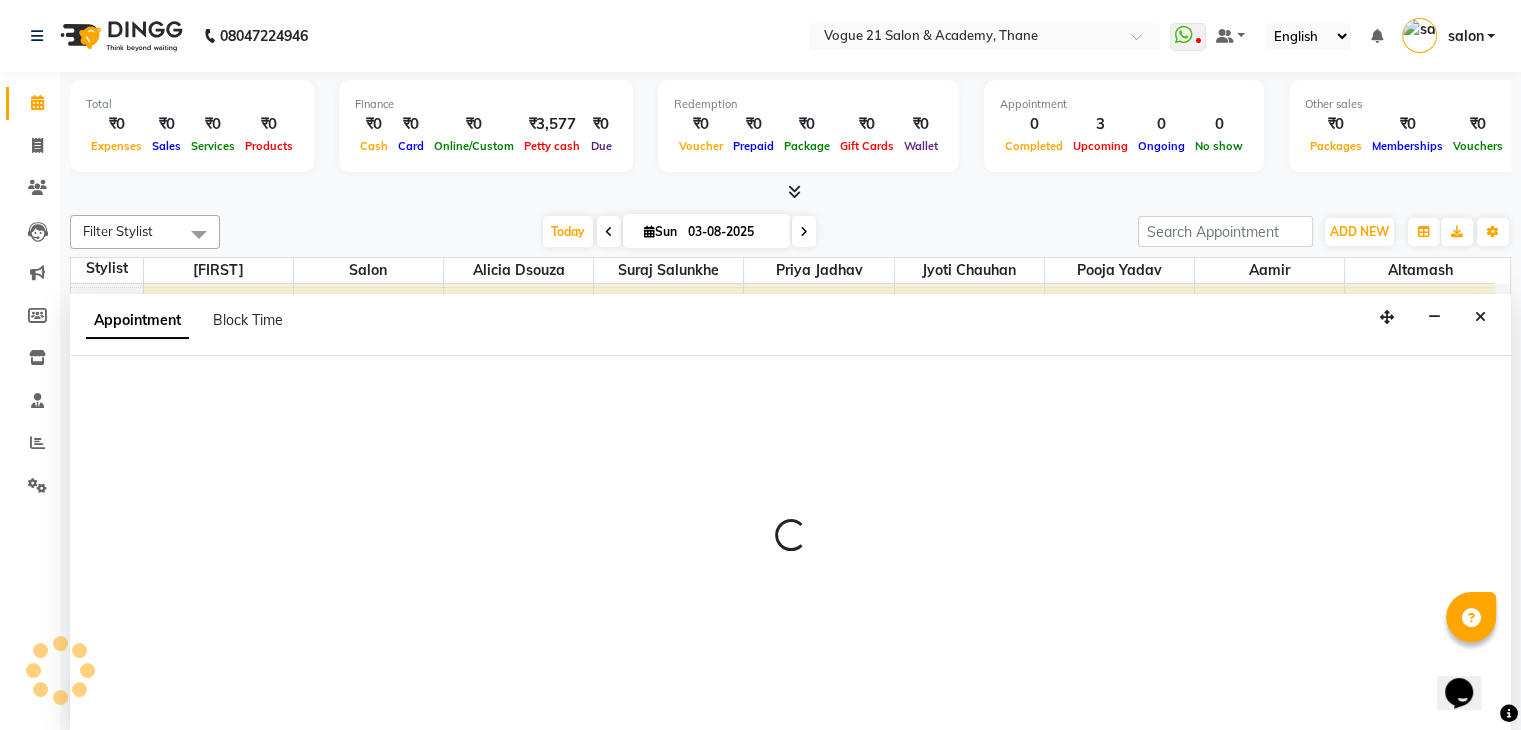 scroll, scrollTop: 1, scrollLeft: 0, axis: vertical 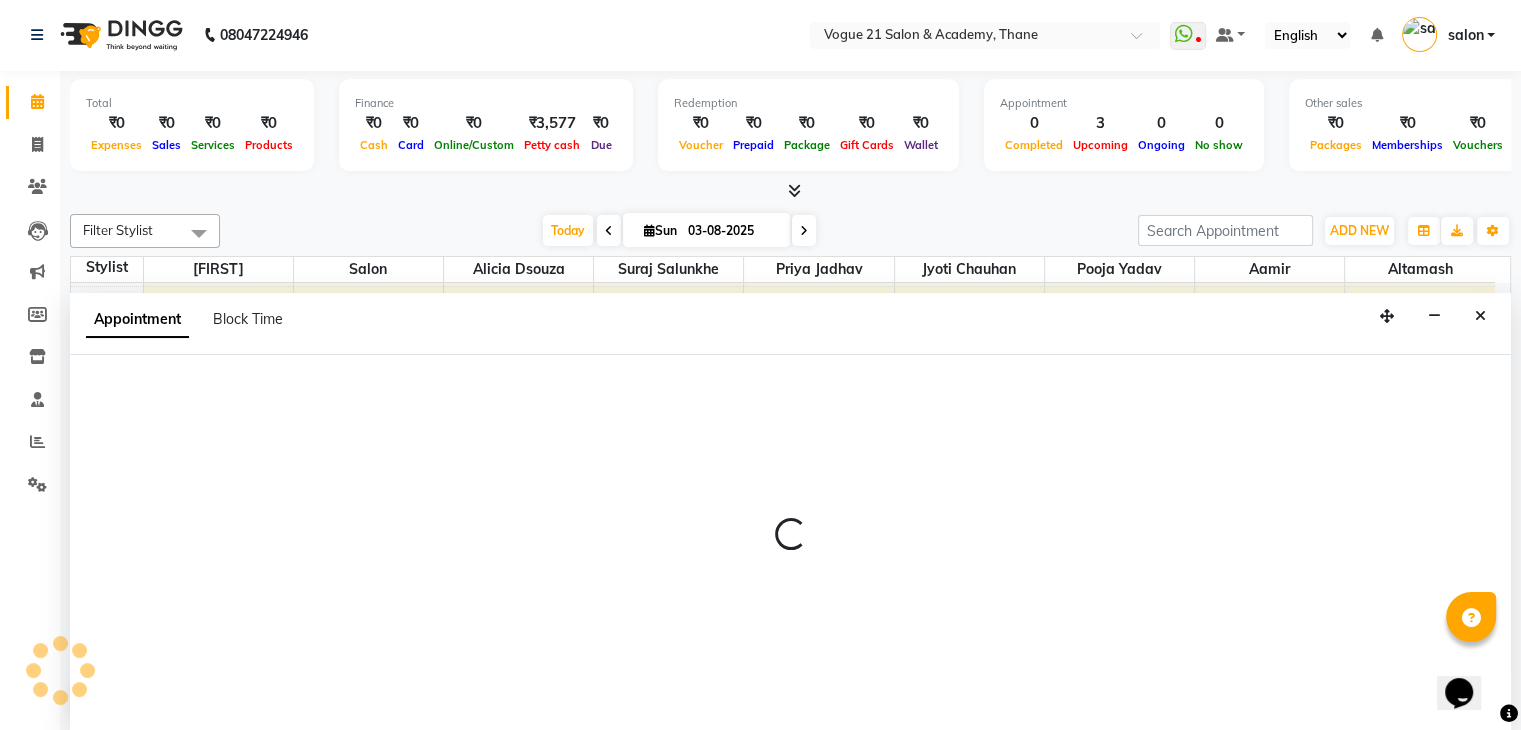 select on "66614" 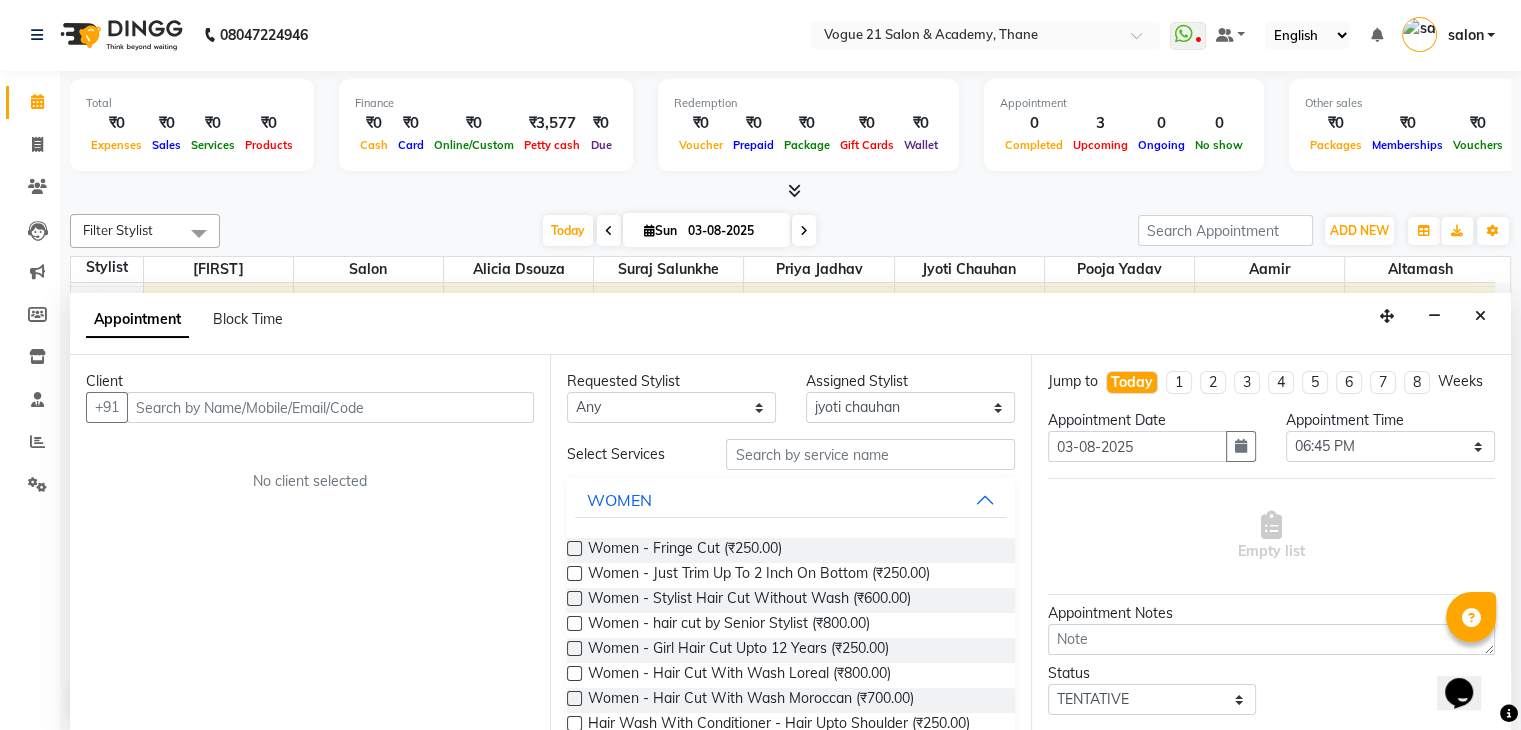 scroll, scrollTop: 0, scrollLeft: 0, axis: both 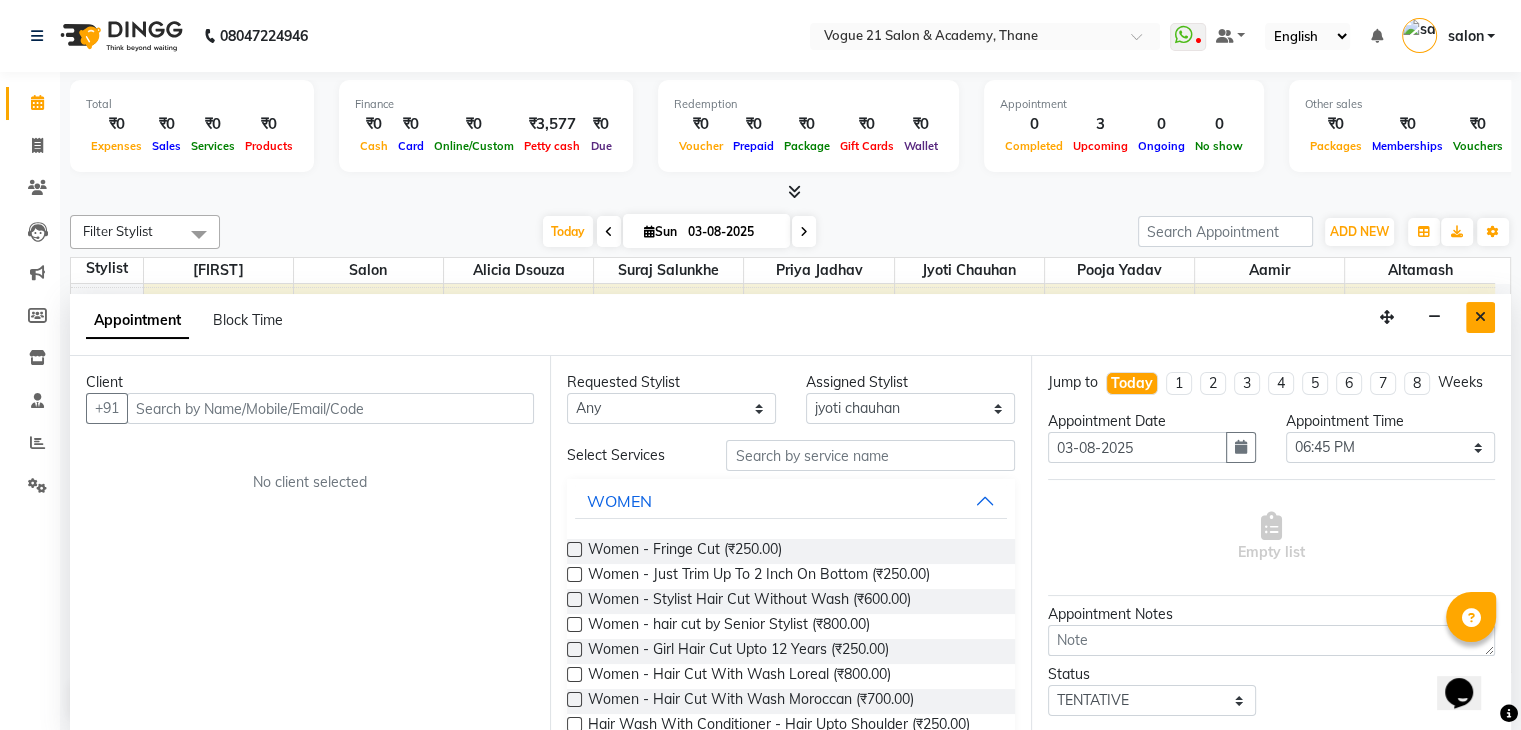 click at bounding box center (1480, 317) 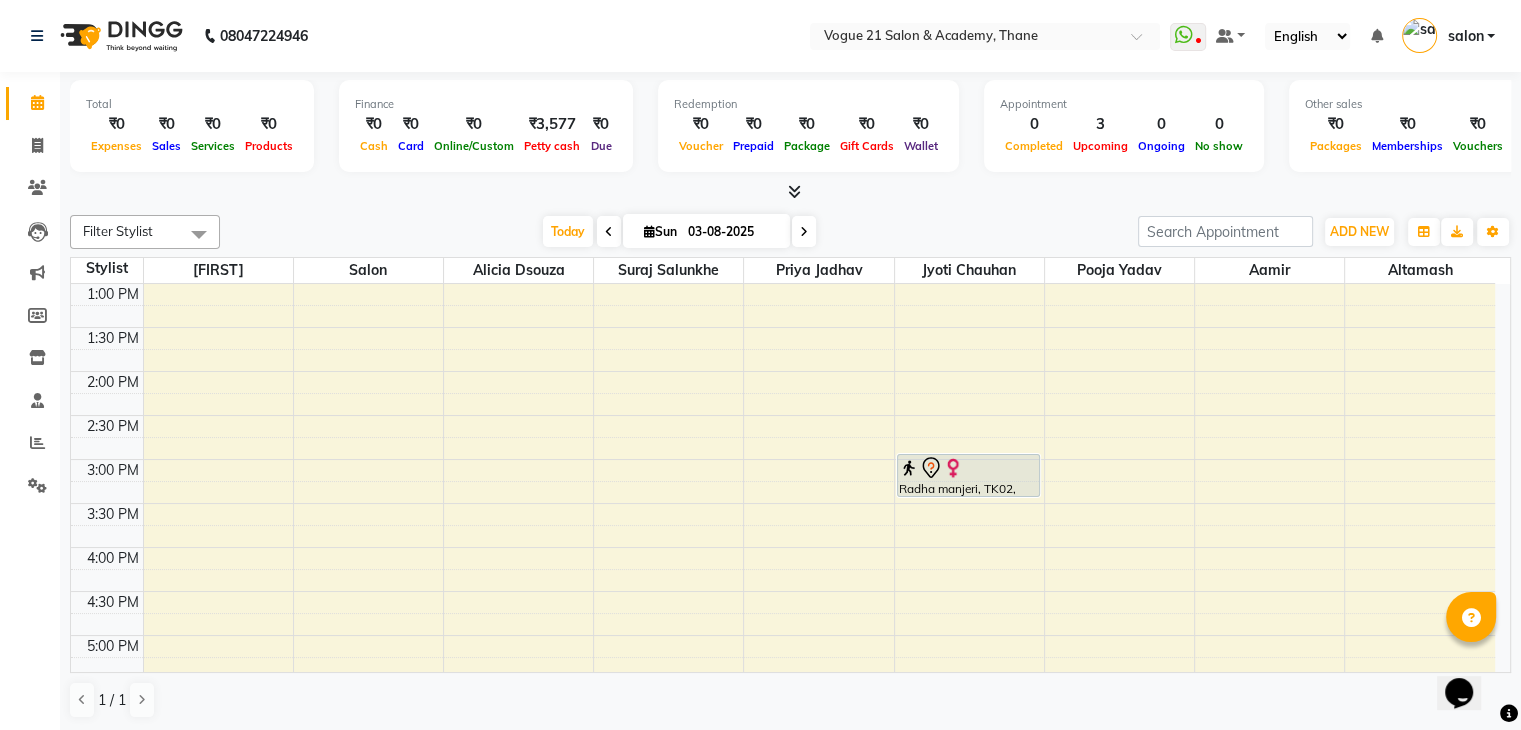 click on "8:00 AM 8:30 AM 9:00 AM 9:30 AM 10:00 AM 10:30 AM 11:00 AM 11:30 AM 12:00 PM 12:30 PM 1:00 PM 1:30 PM 2:00 PM 2:30 PM 3:00 PM 3:30 PM 4:00 PM 4:30 PM 5:00 PM 5:30 PM 6:00 PM 6:30 PM 7:00 PM 7:30 PM 8:00 PM 8:30 PM 9:00 PM 9:30 PM 10:00 PM 10:30 PM" at bounding box center (783, 503) 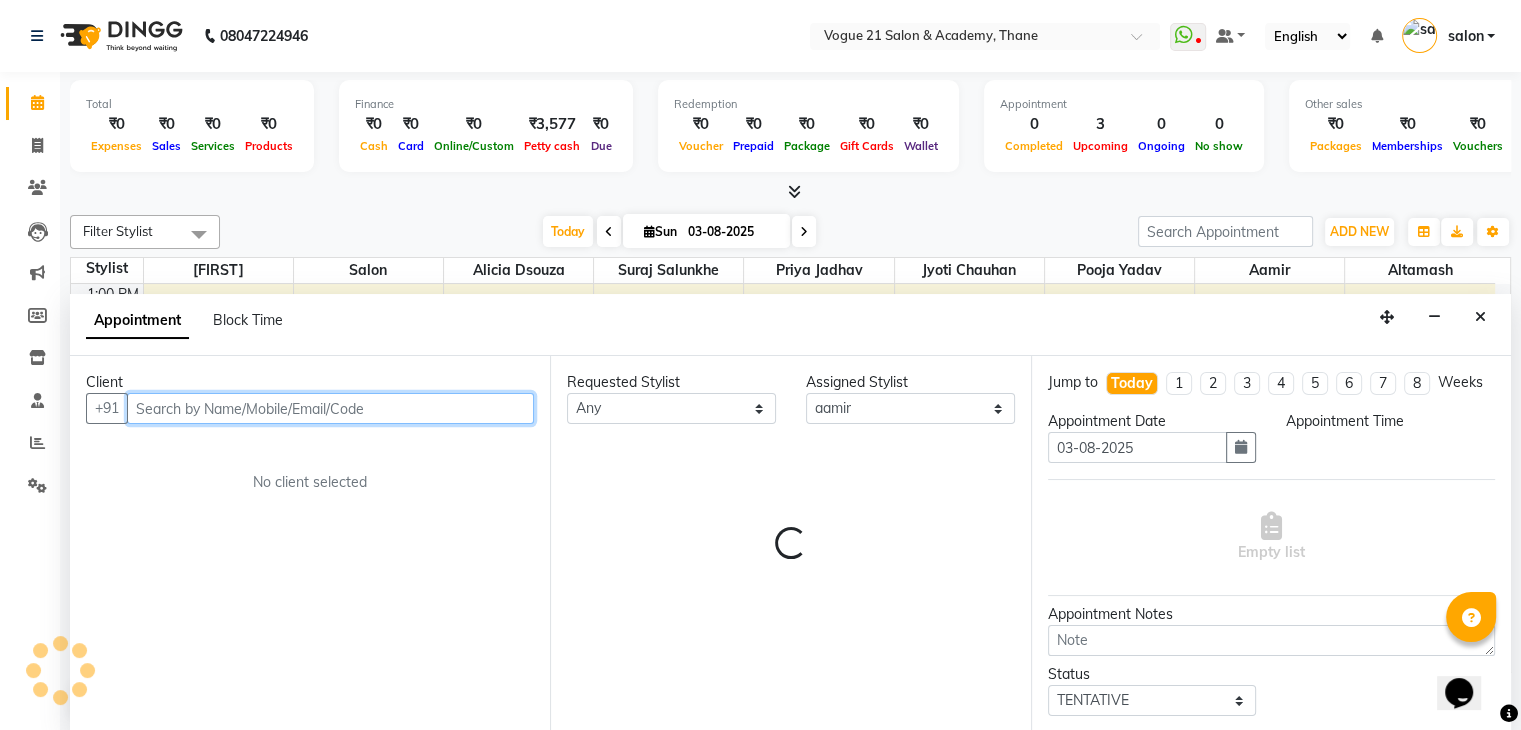 scroll, scrollTop: 346, scrollLeft: 0, axis: vertical 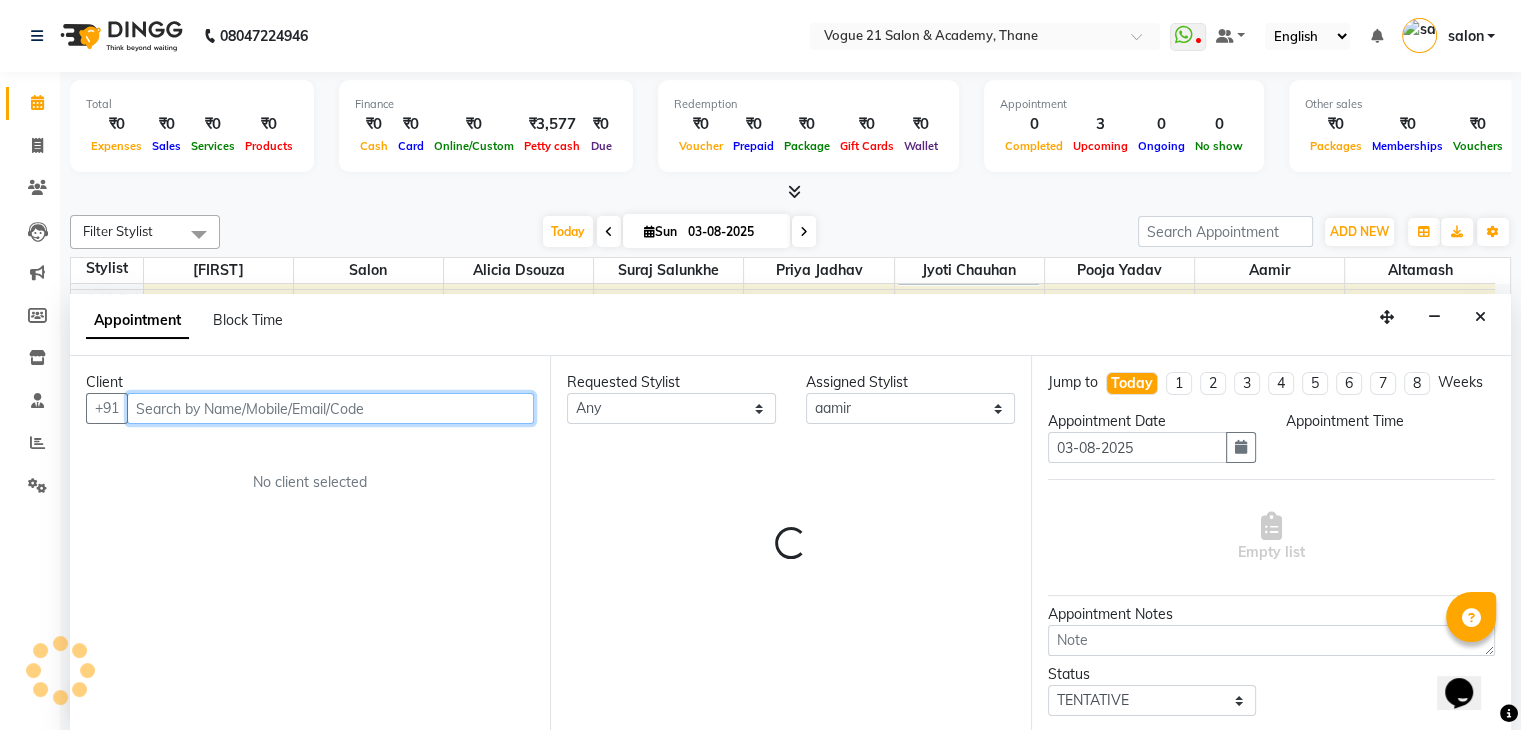 select on "840" 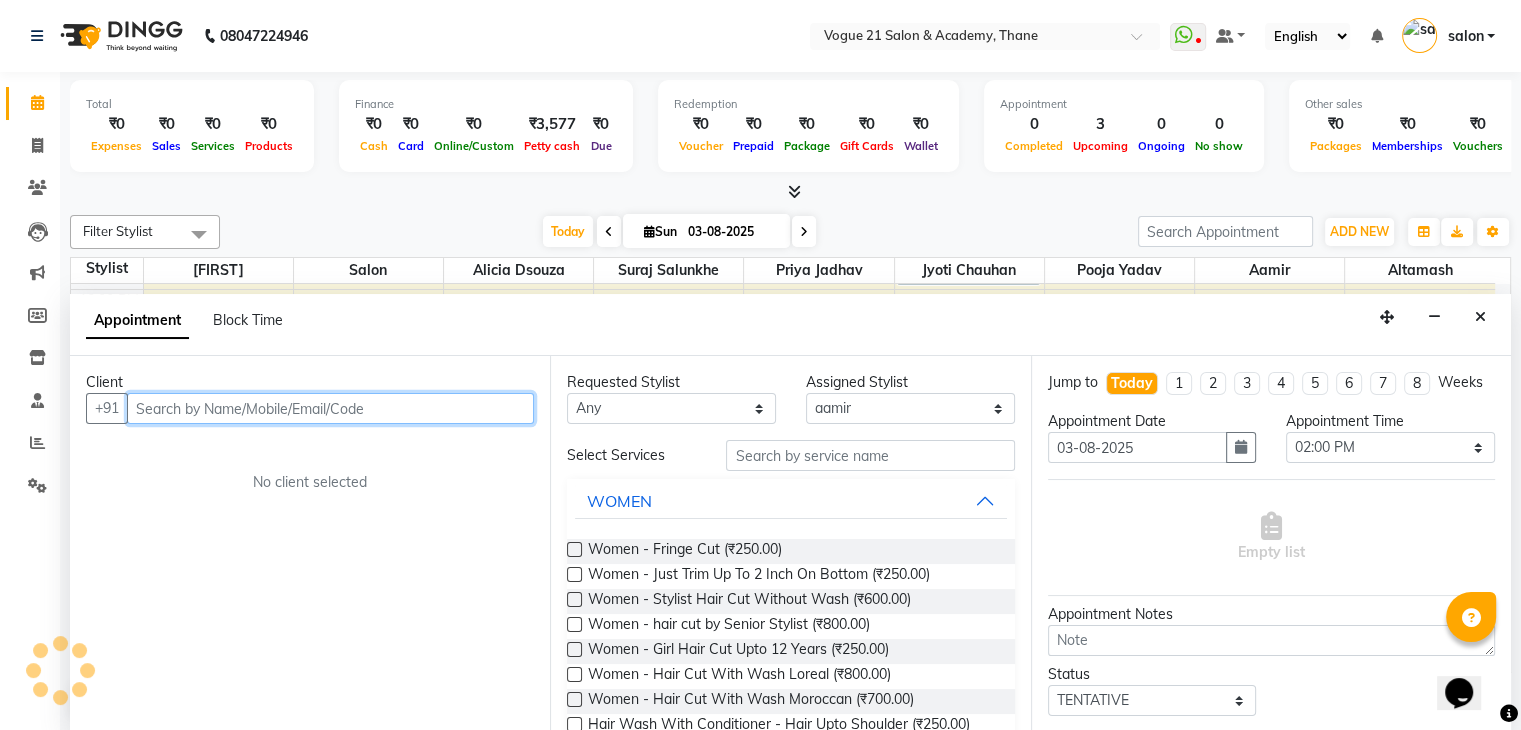scroll, scrollTop: 1, scrollLeft: 0, axis: vertical 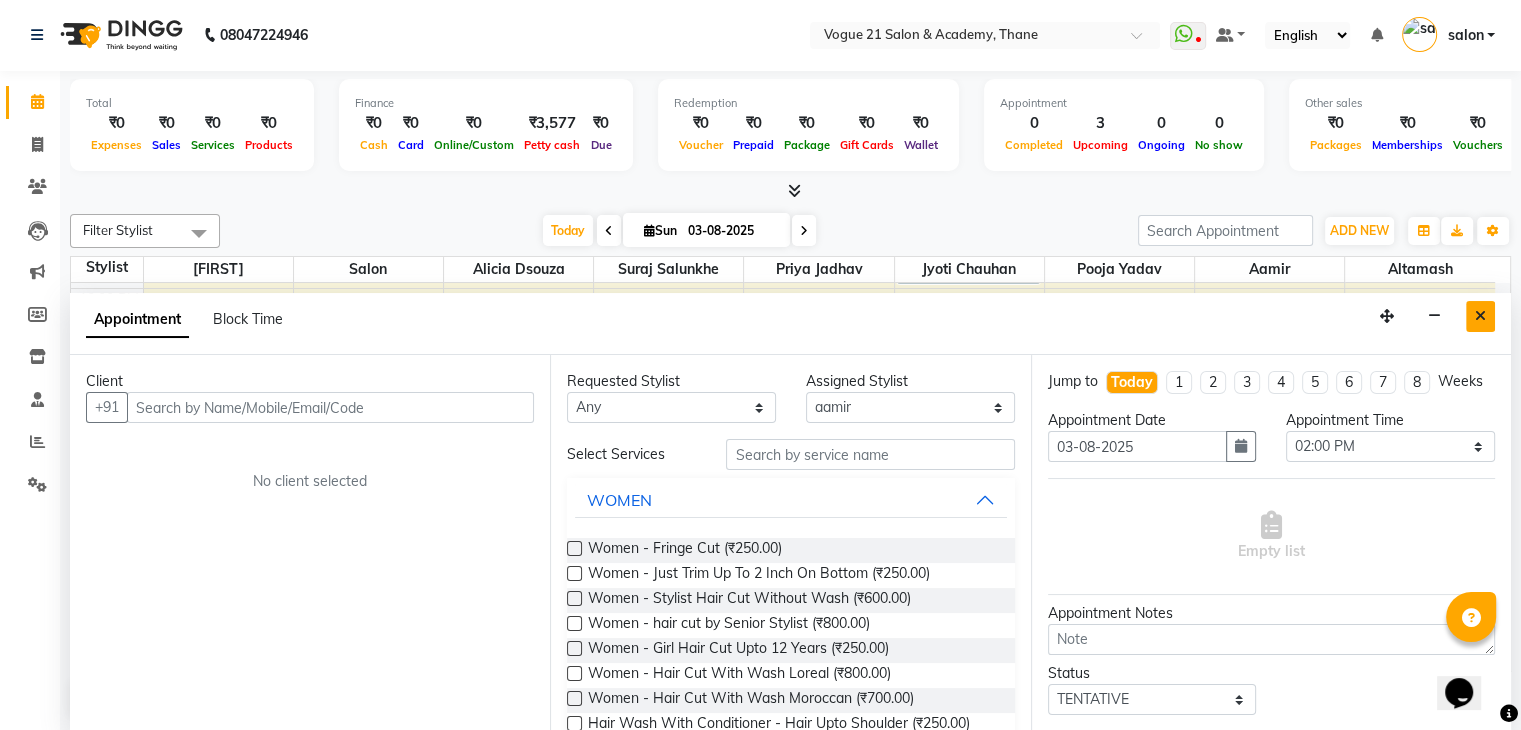 click at bounding box center [1480, 316] 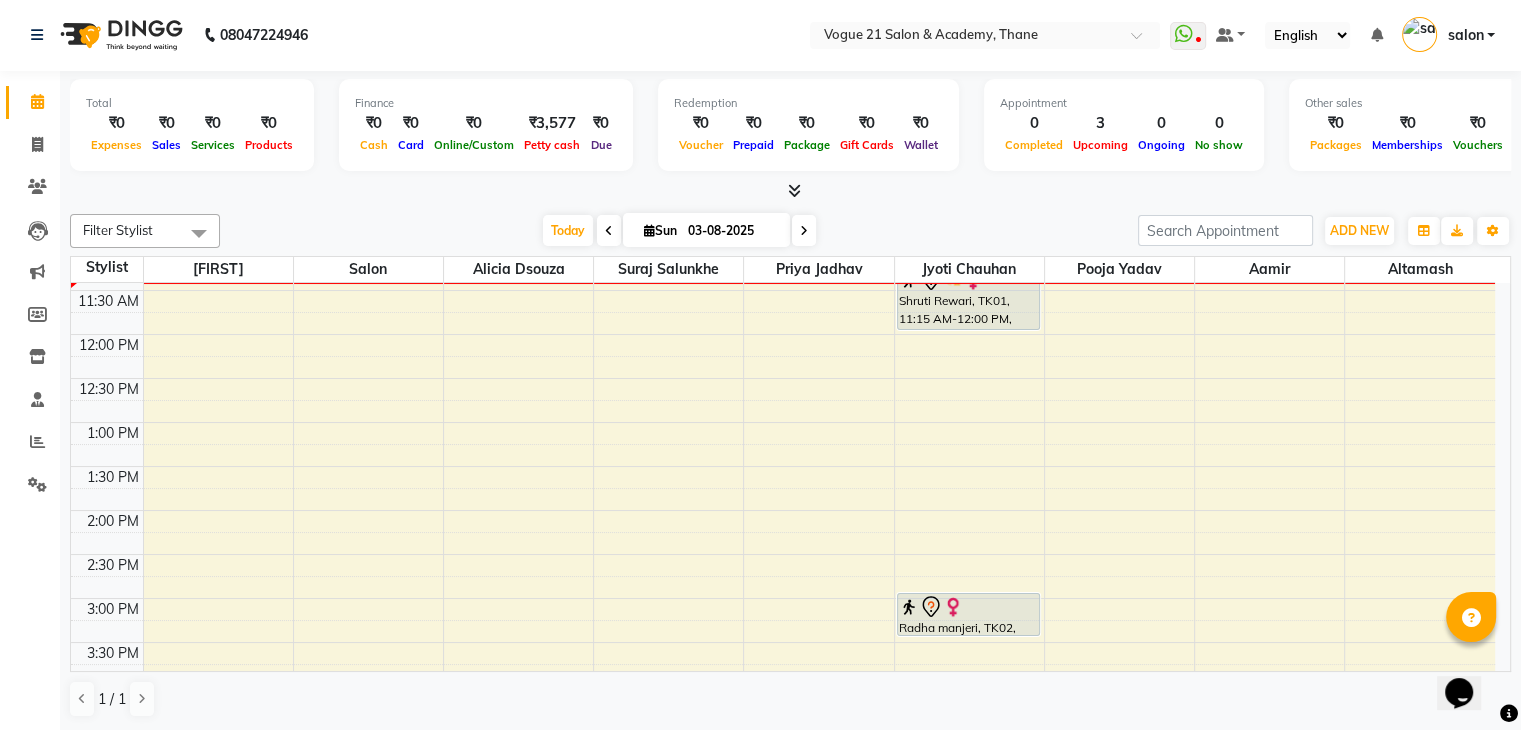 scroll, scrollTop: 286, scrollLeft: 0, axis: vertical 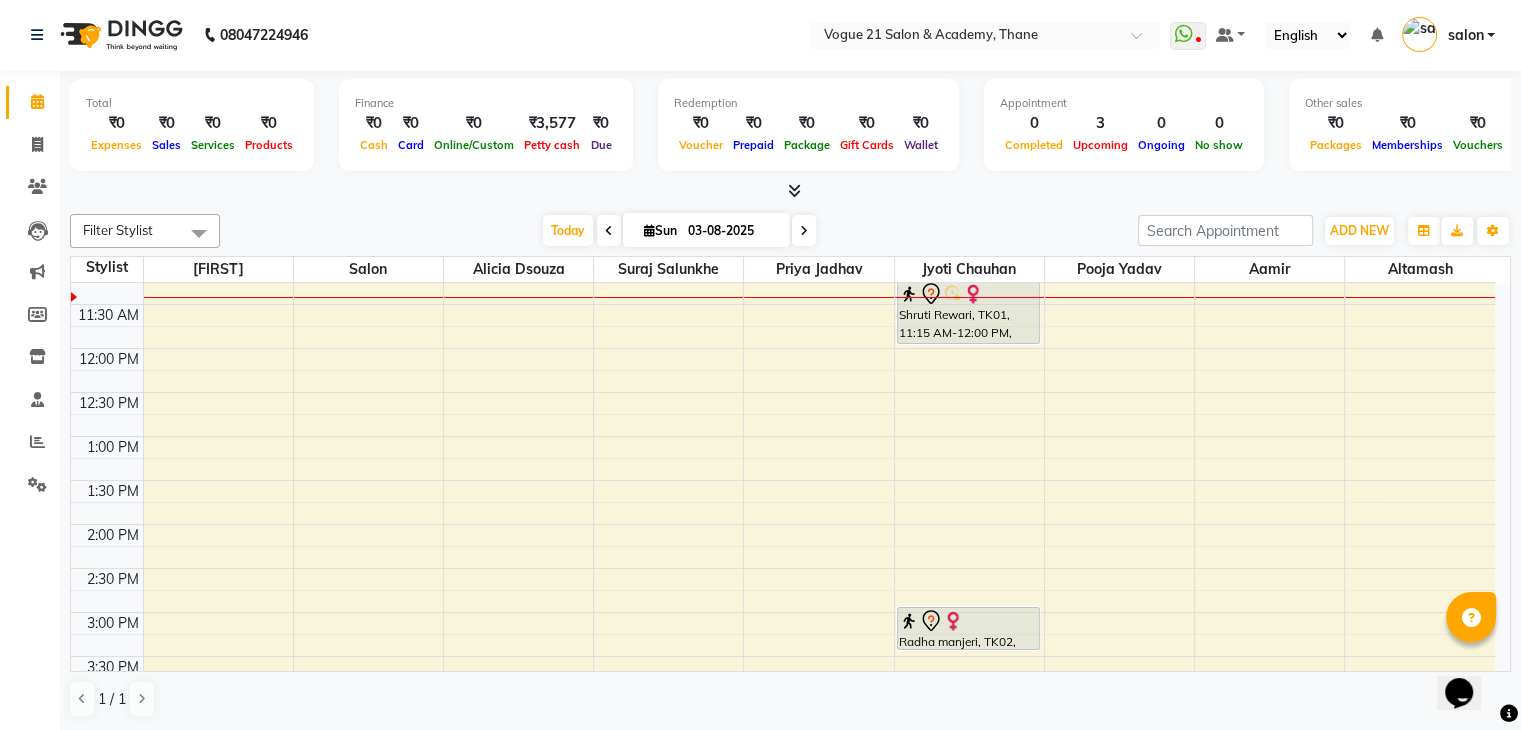 click at bounding box center [107, 645] 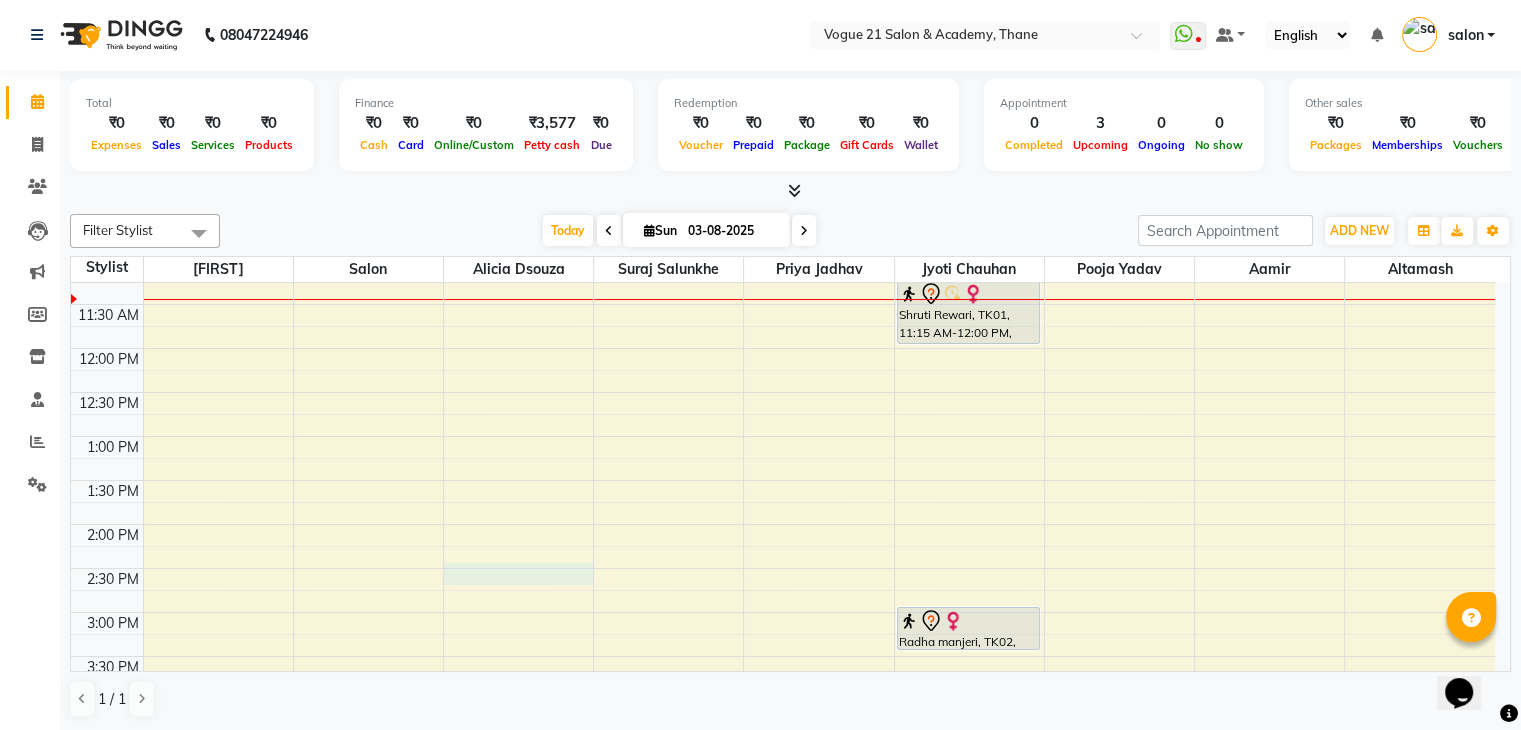 click on "8:00 AM 8:30 AM 9:00 AM 9:30 AM 10:00 AM 10:30 AM 11:00 AM 11:30 AM 12:00 PM 12:30 PM 1:00 PM 1:30 PM 2:00 PM 2:30 PM 3:00 PM 3:30 PM 4:00 PM 4:30 PM 5:00 PM 5:30 PM 6:00 PM 6:30 PM 7:00 PM 7:30 PM 8:00 PM 8:30 PM 9:00 PM 9:30 PM 10:00 PM 10:30 PM             Shruti Rewari, TK01, 10:45 AM-11:15 AM, Pedicure (Classic)   -   Regular             Shruti Rewari, TK01, 11:15 AM-12:00 PM, Clean up - regular             Radha manjeri, TK02, 03:00 PM-03:30 PM, Pedicure (Classic)   -   Aroma" at bounding box center [783, 656] 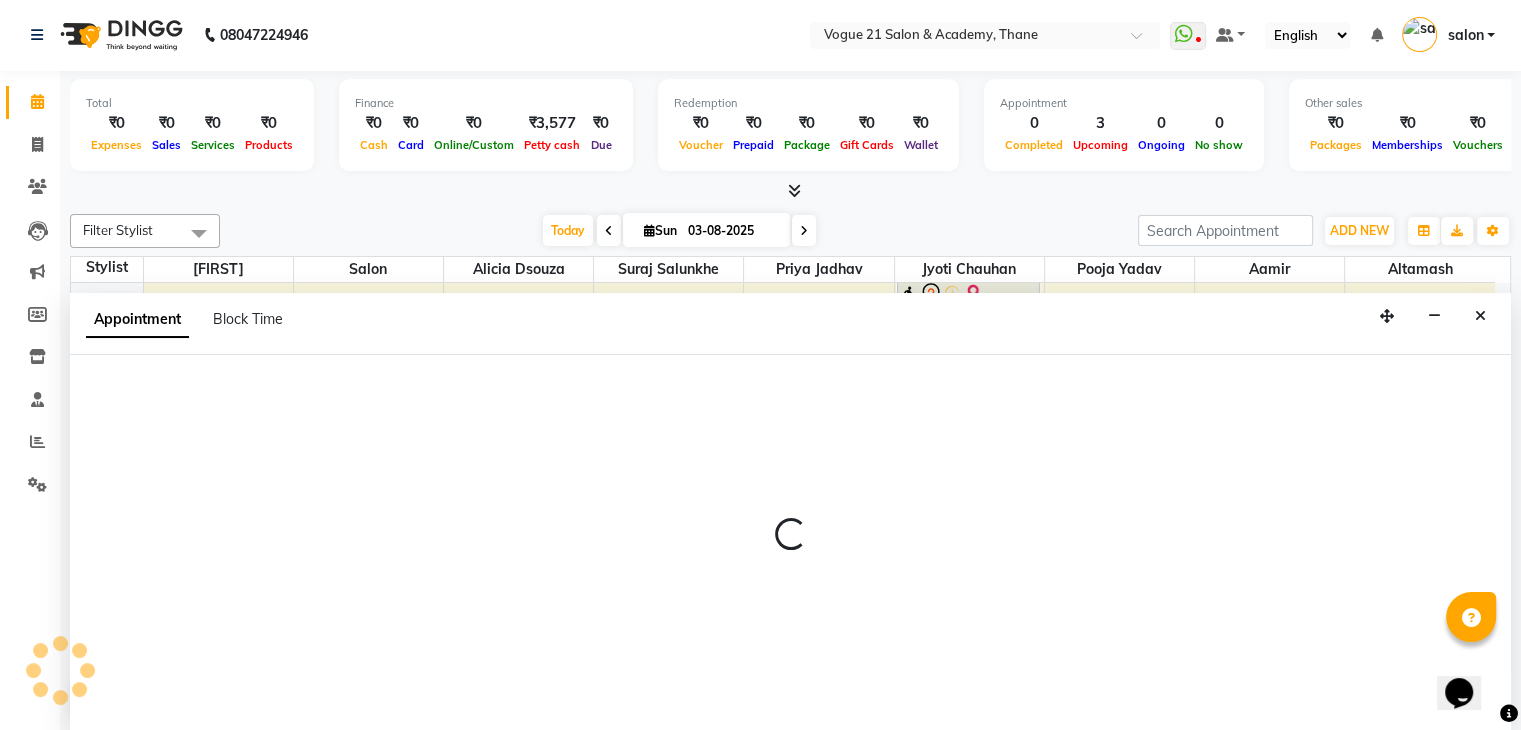 select on "40287" 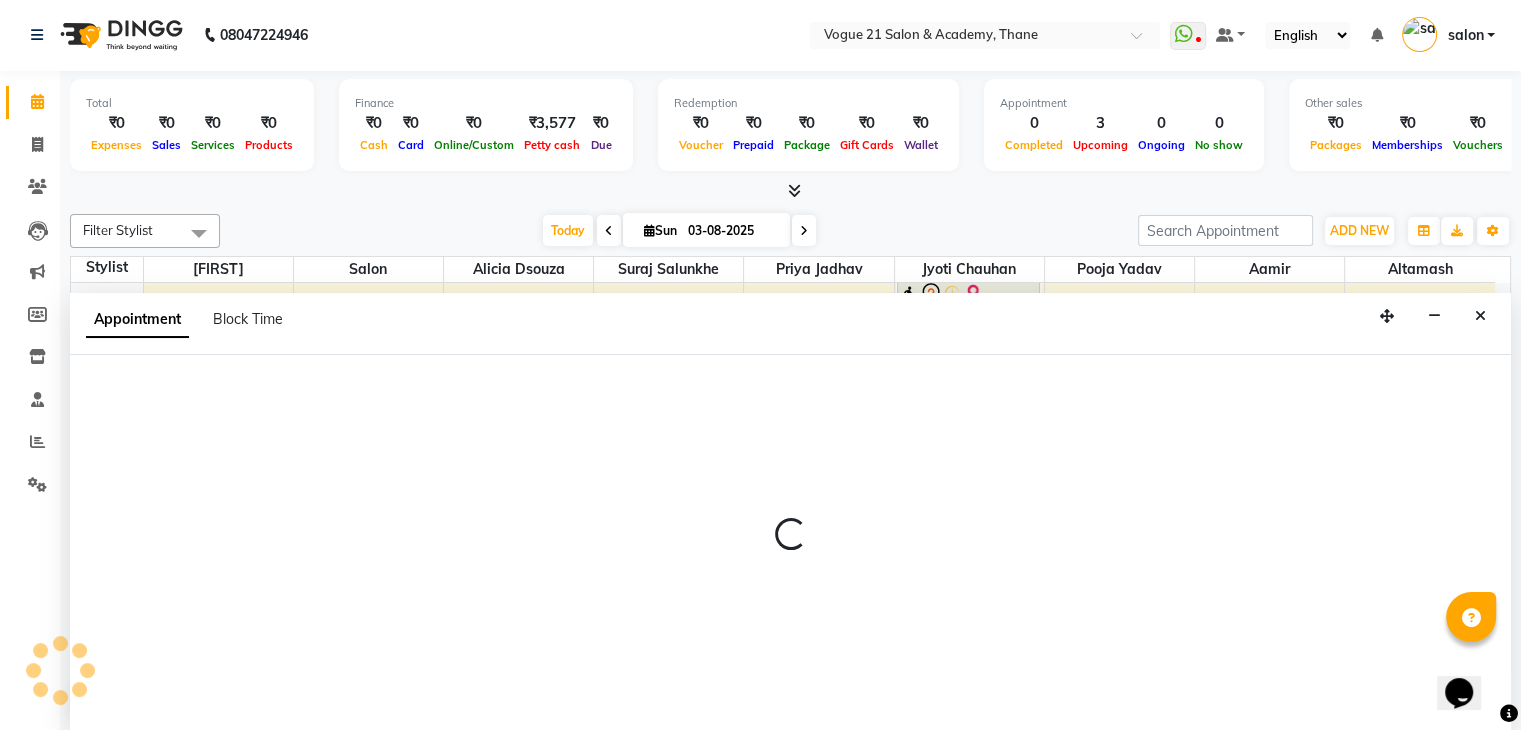 select on "870" 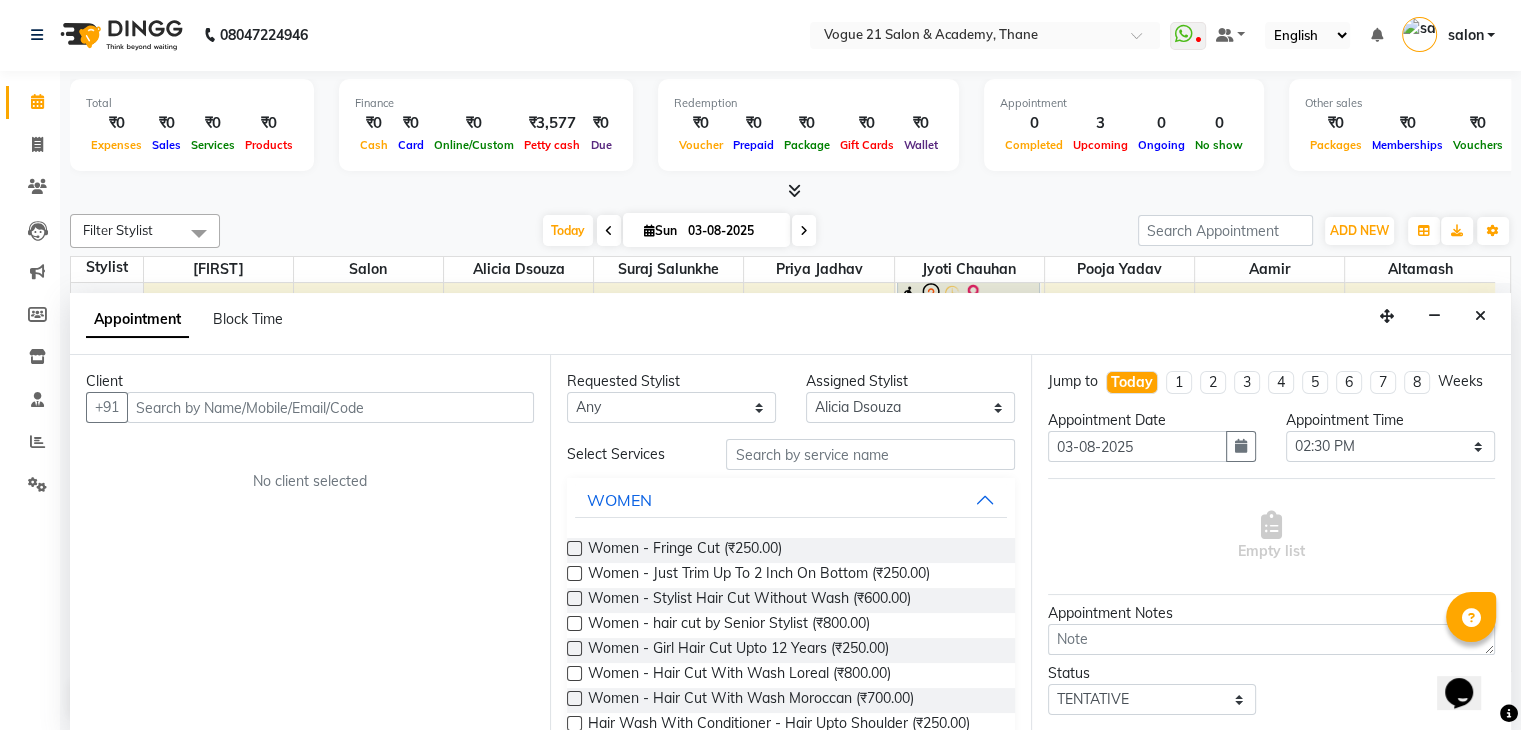 click at bounding box center [330, 407] 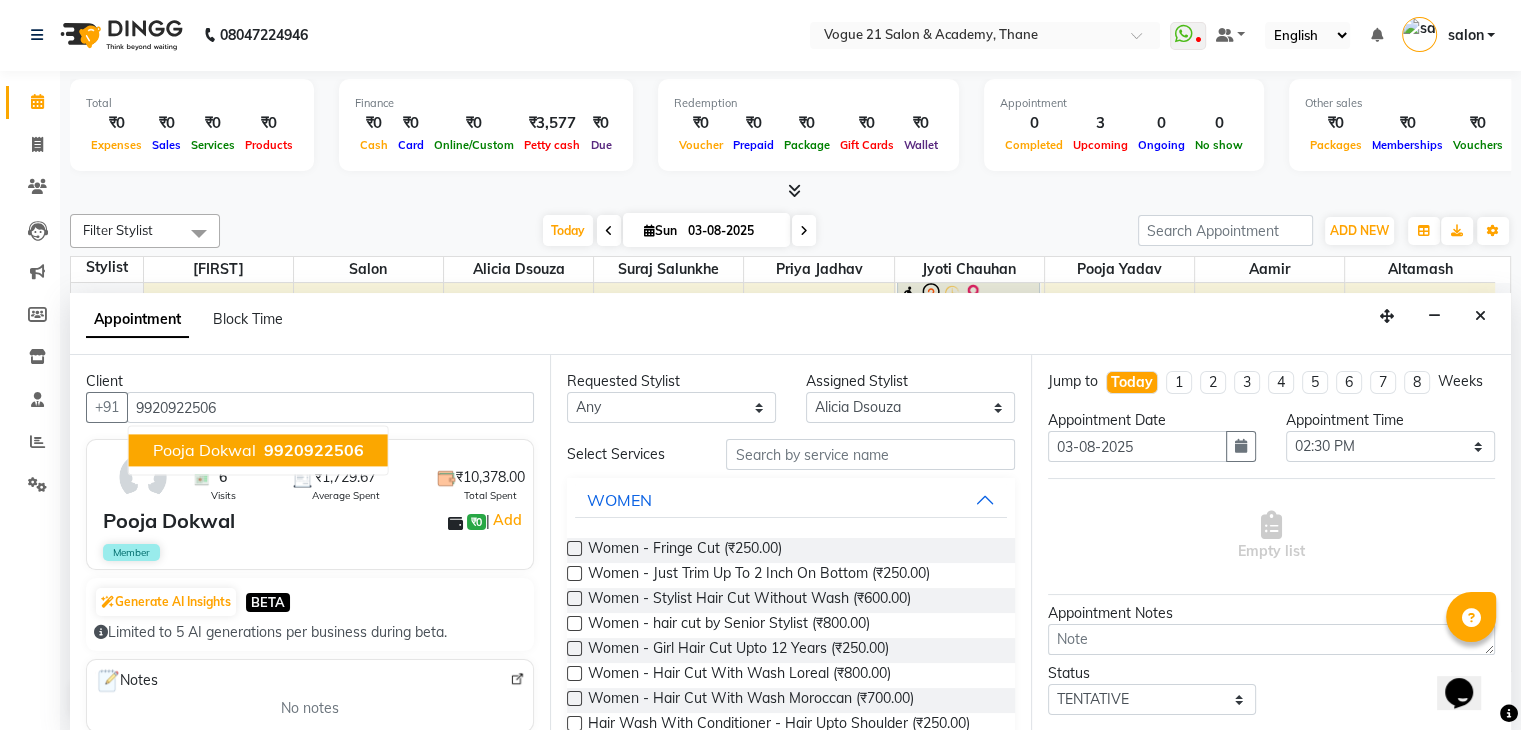click on "9920922506" at bounding box center [314, 451] 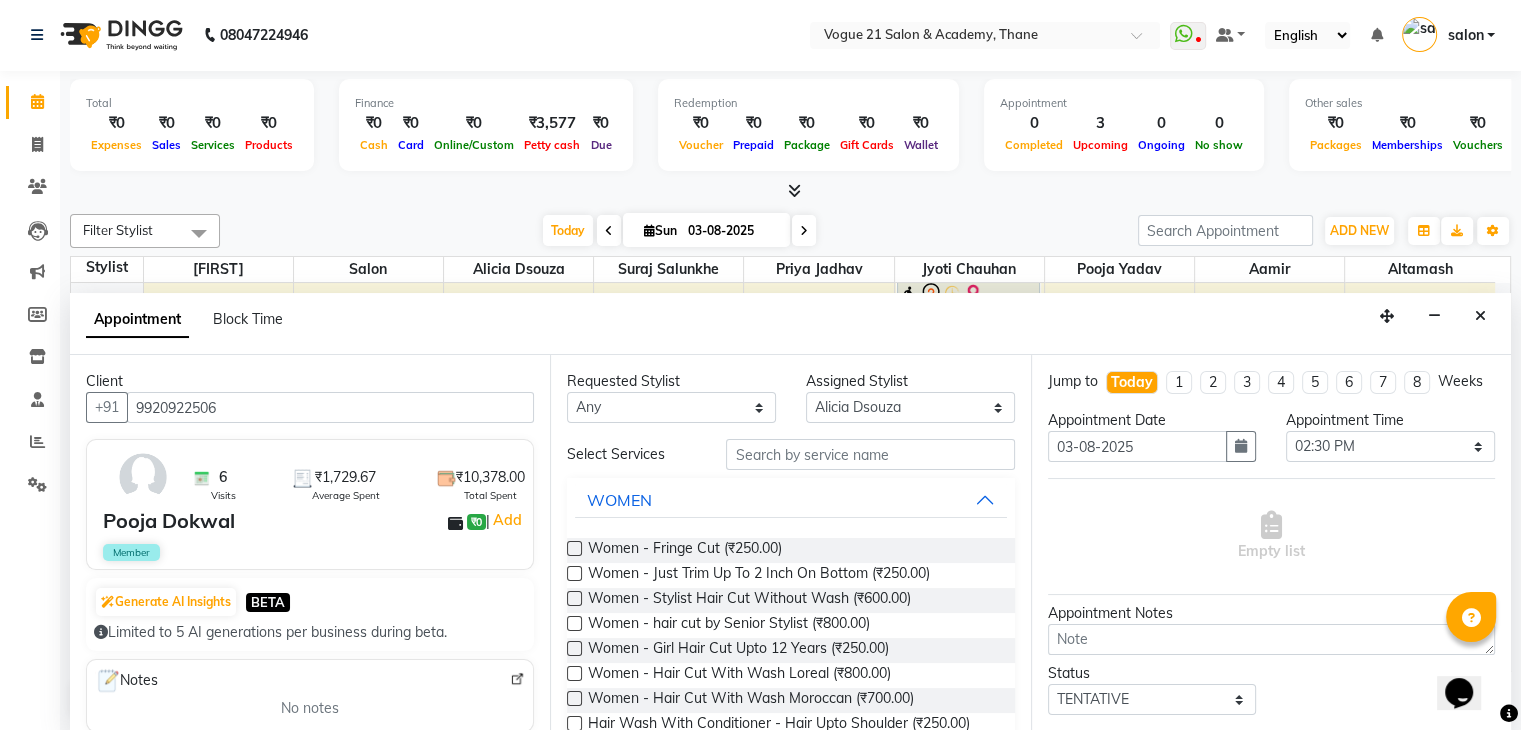 type on "9920922506" 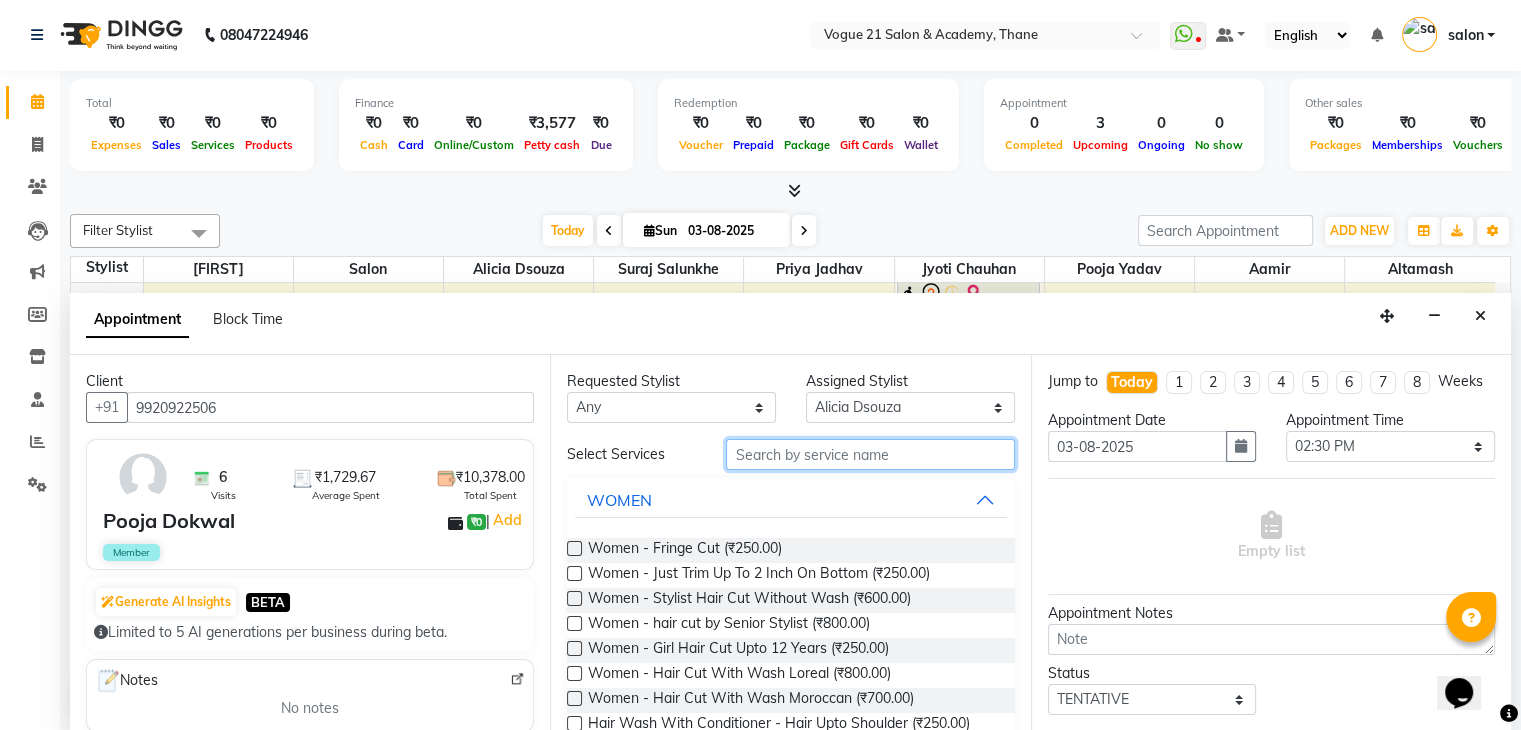 click at bounding box center [870, 454] 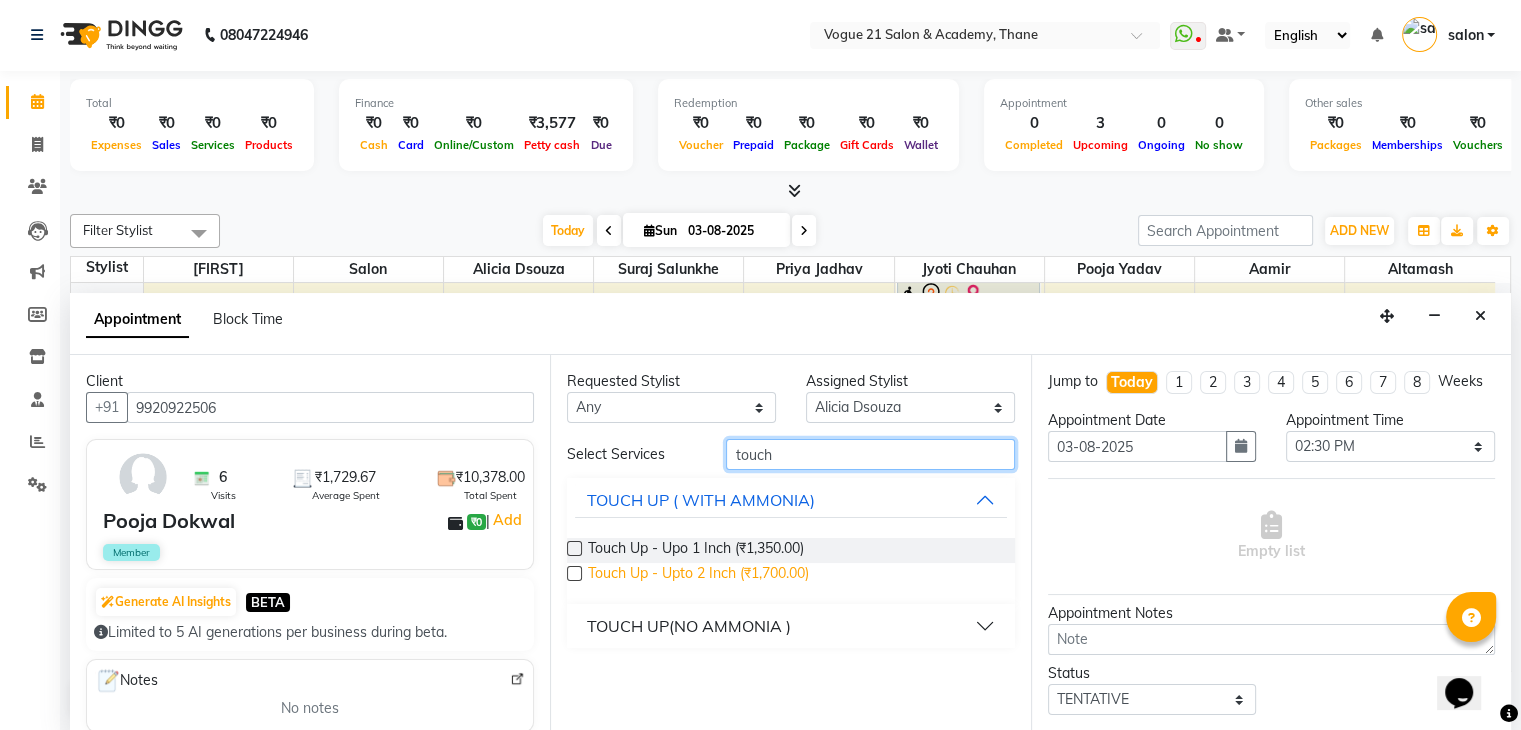 type on "touch" 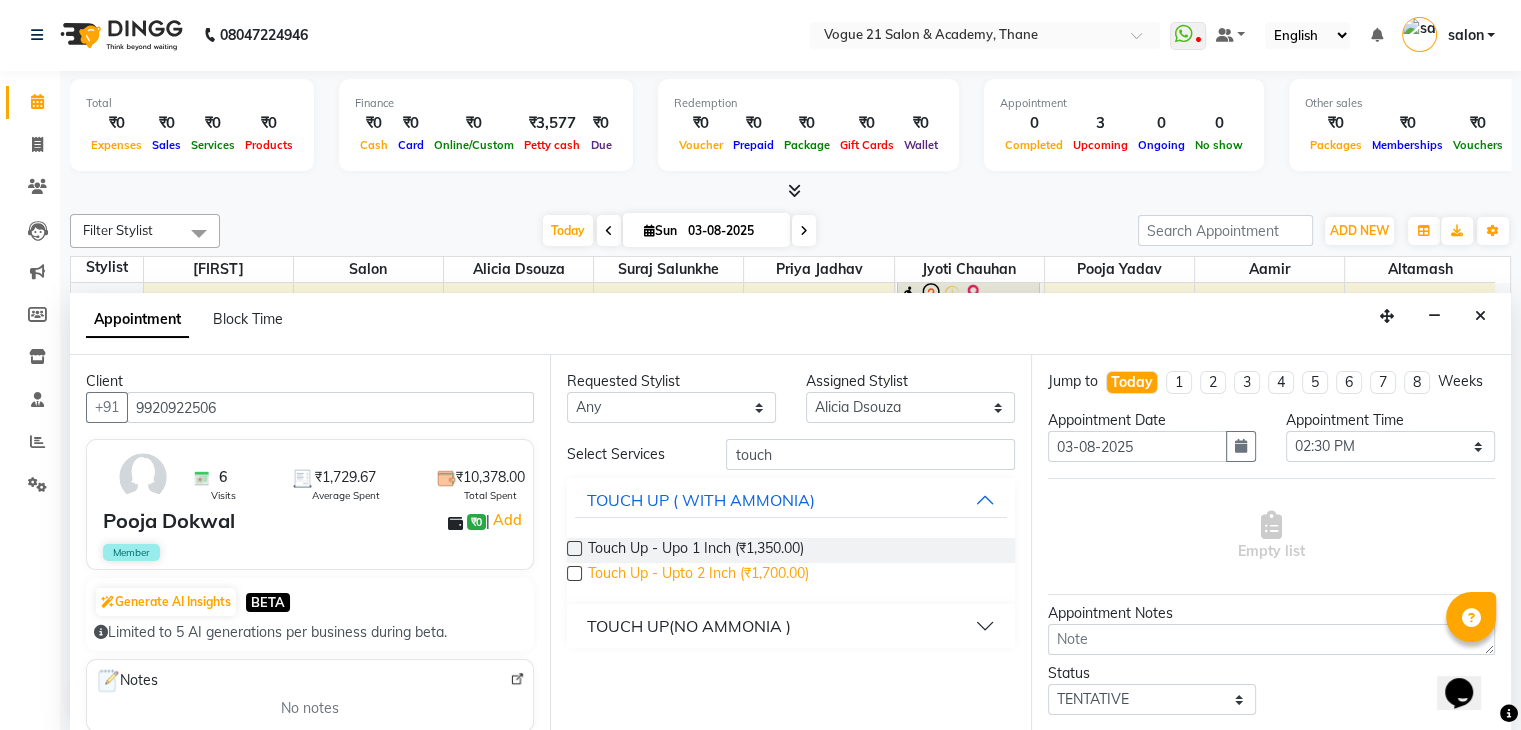 click on "Touch Up   -   Upto 2 Inch (₹1,700.00)" at bounding box center (698, 575) 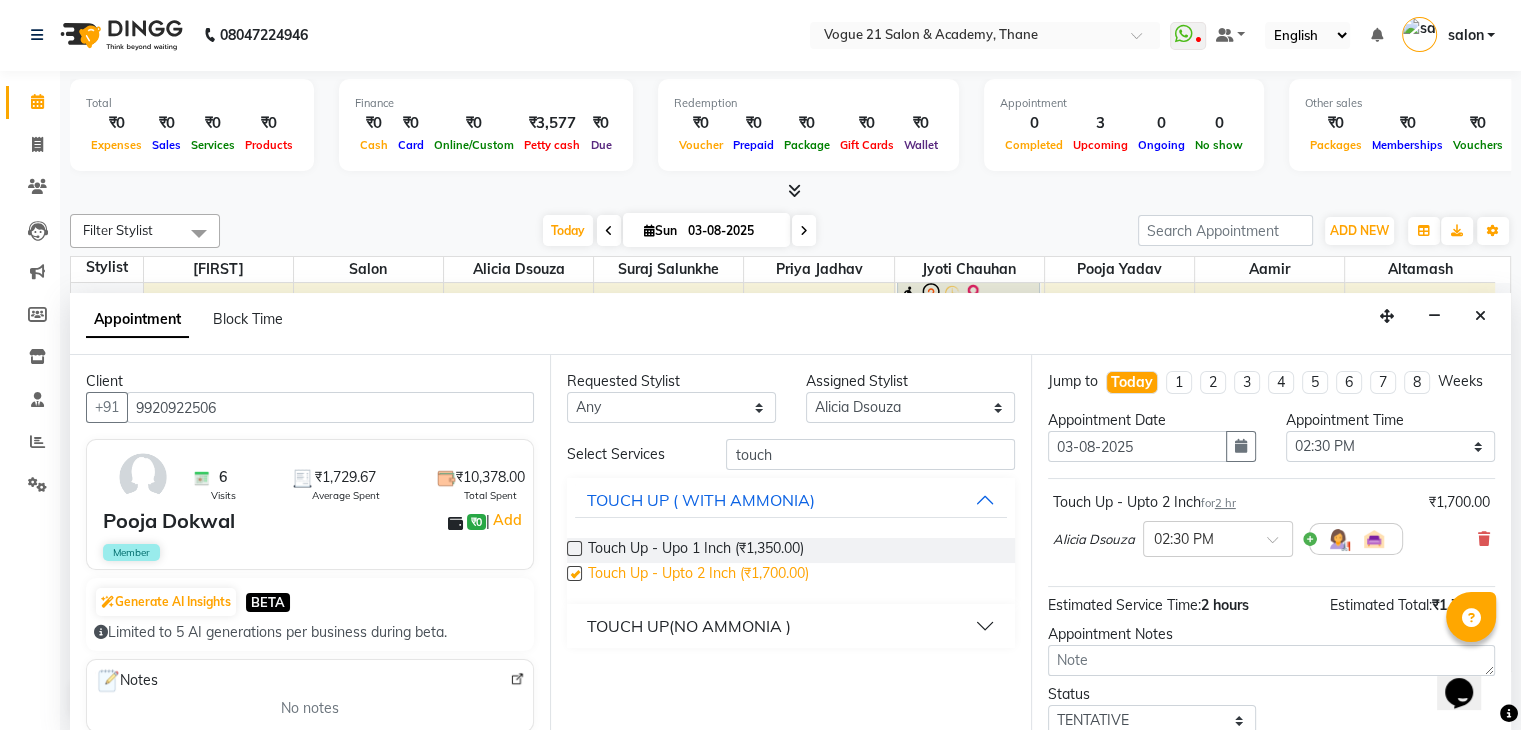 checkbox on "false" 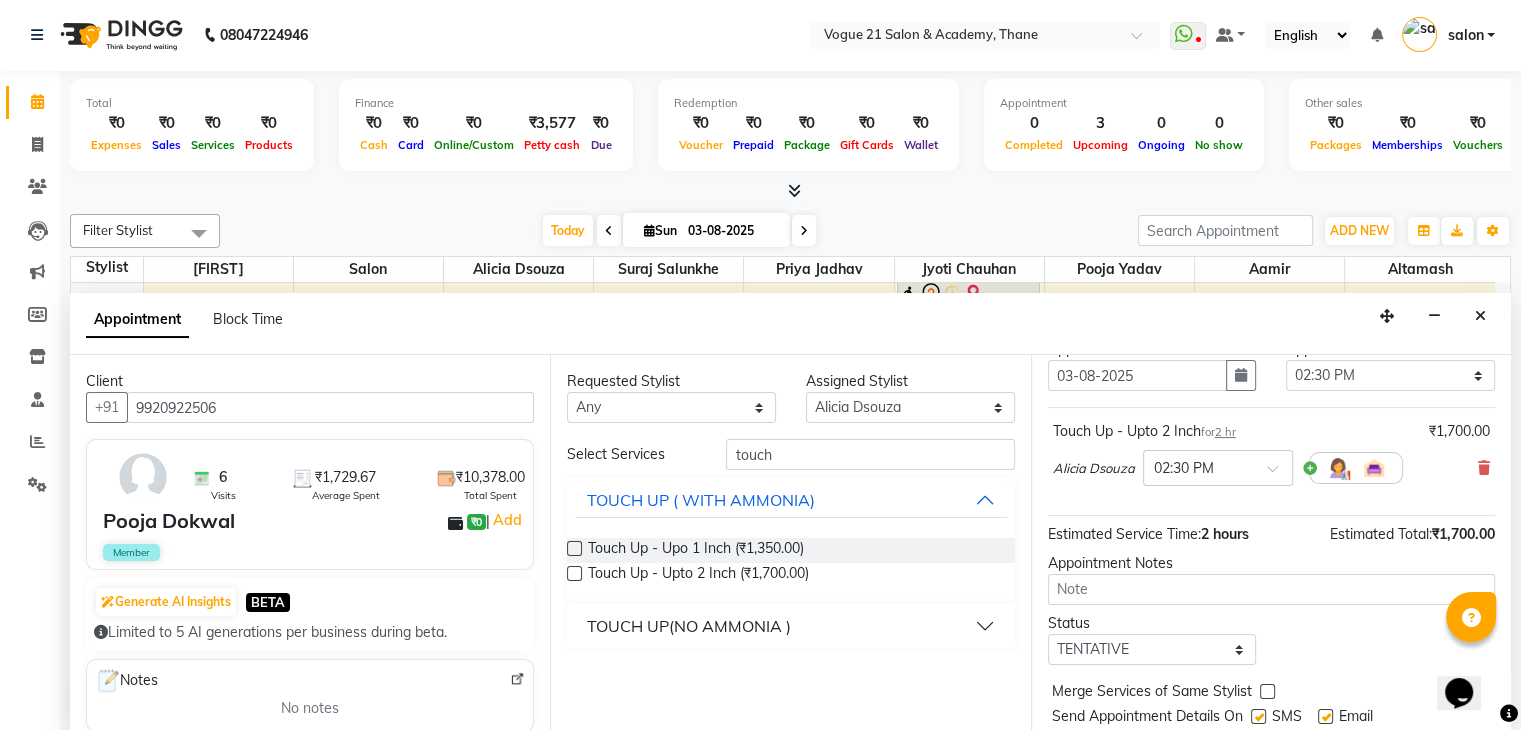scroll, scrollTop: 149, scrollLeft: 0, axis: vertical 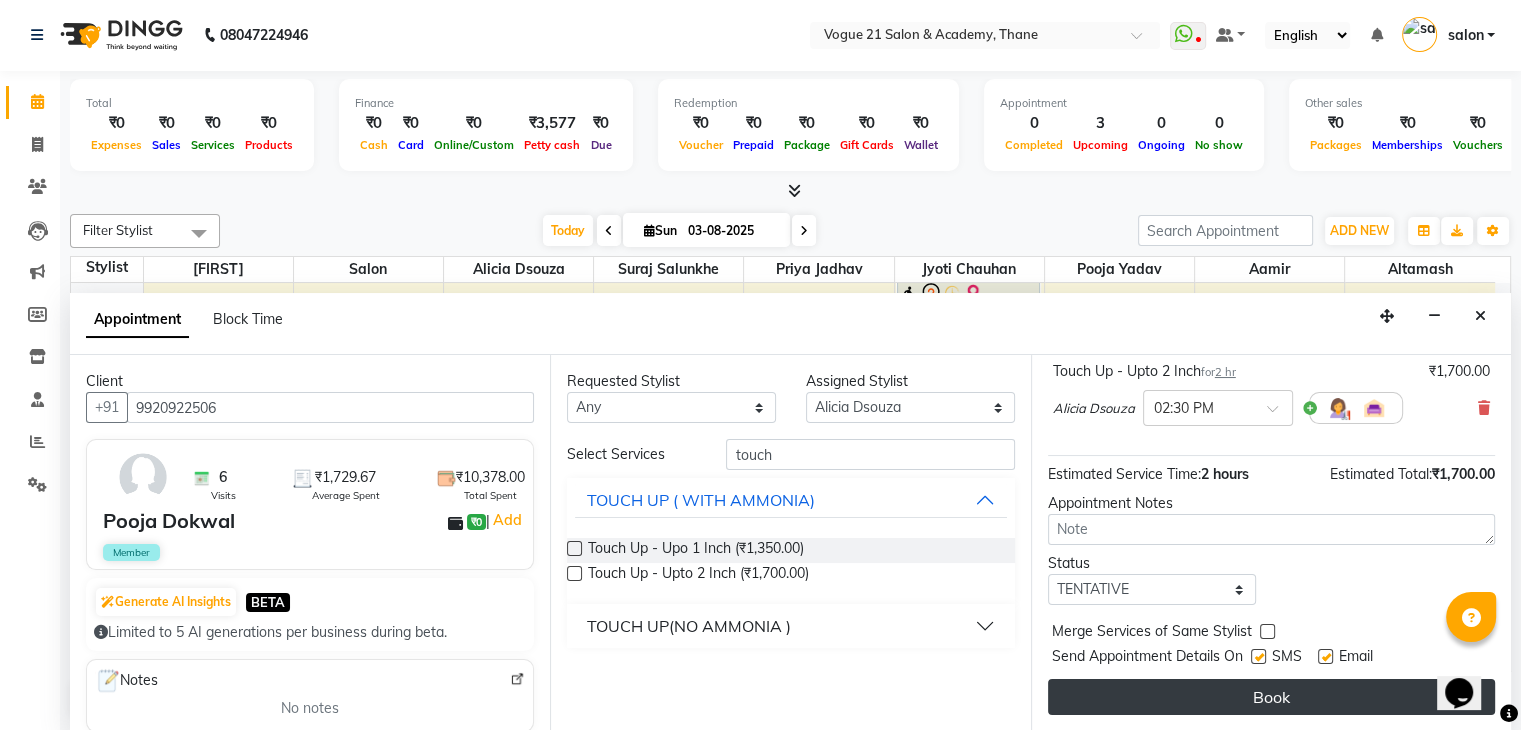 click on "Book" at bounding box center [1271, 697] 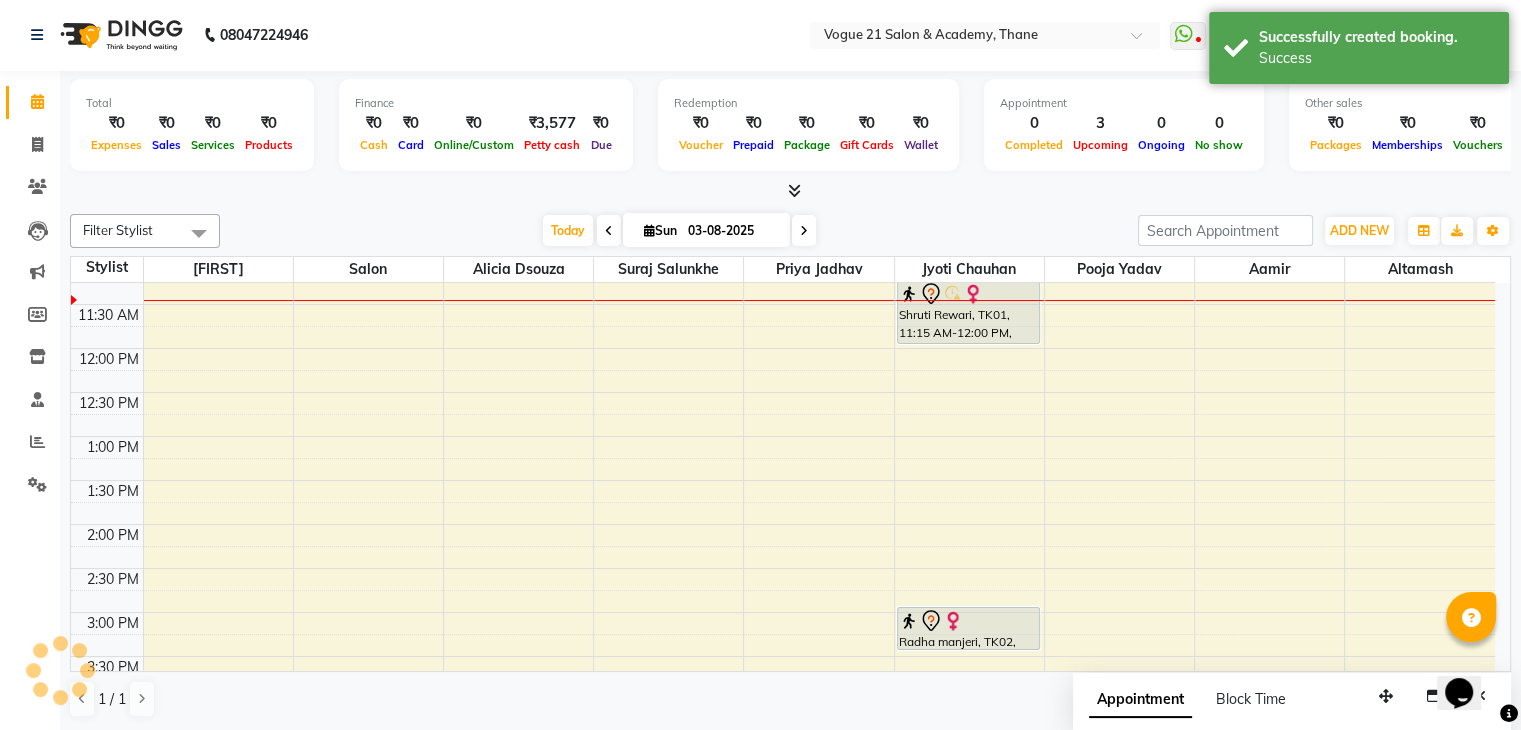 scroll, scrollTop: 0, scrollLeft: 0, axis: both 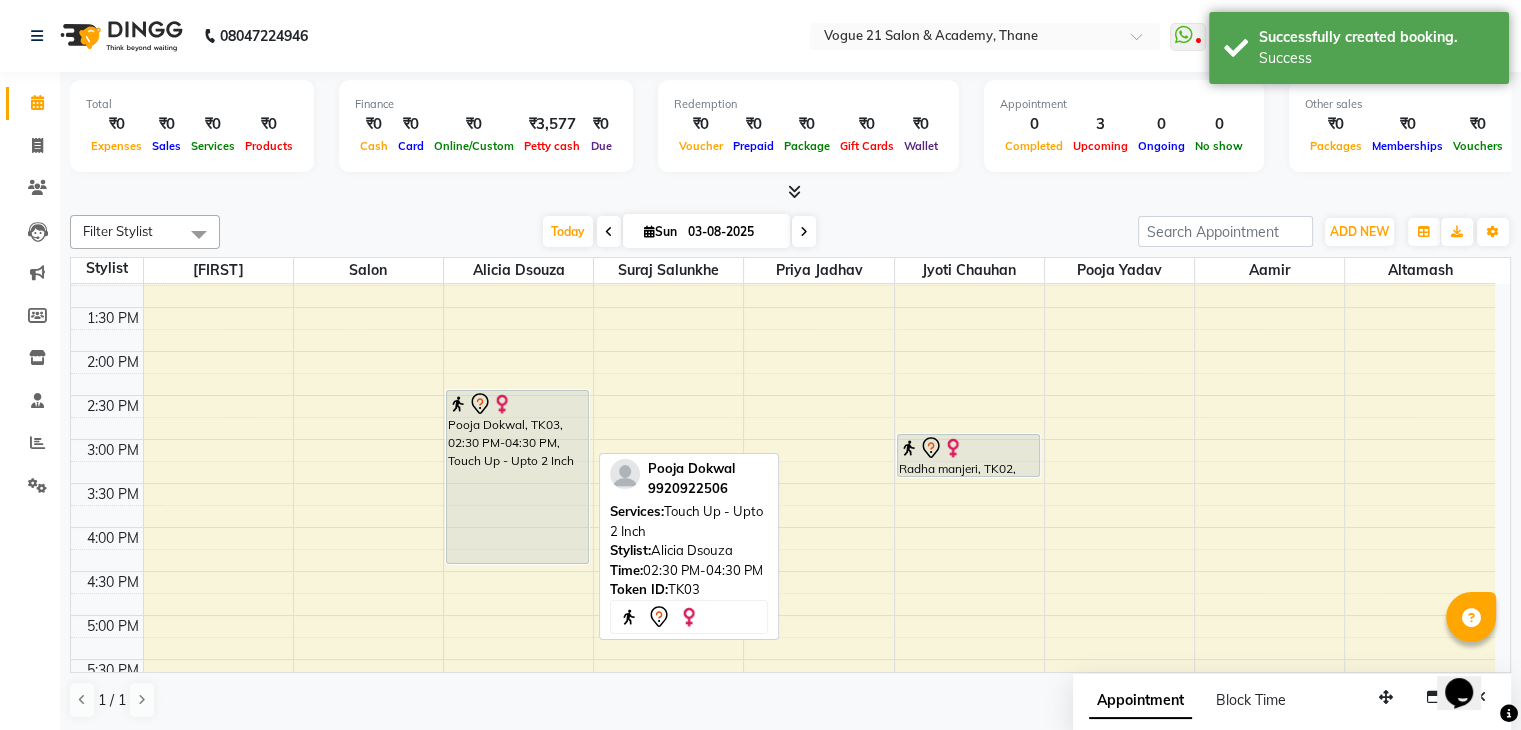click on "Pooja Dokwal, TK03, 02:30 PM-04:30 PM, Touch Up   -   Upto 2 Inch" at bounding box center (518, 477) 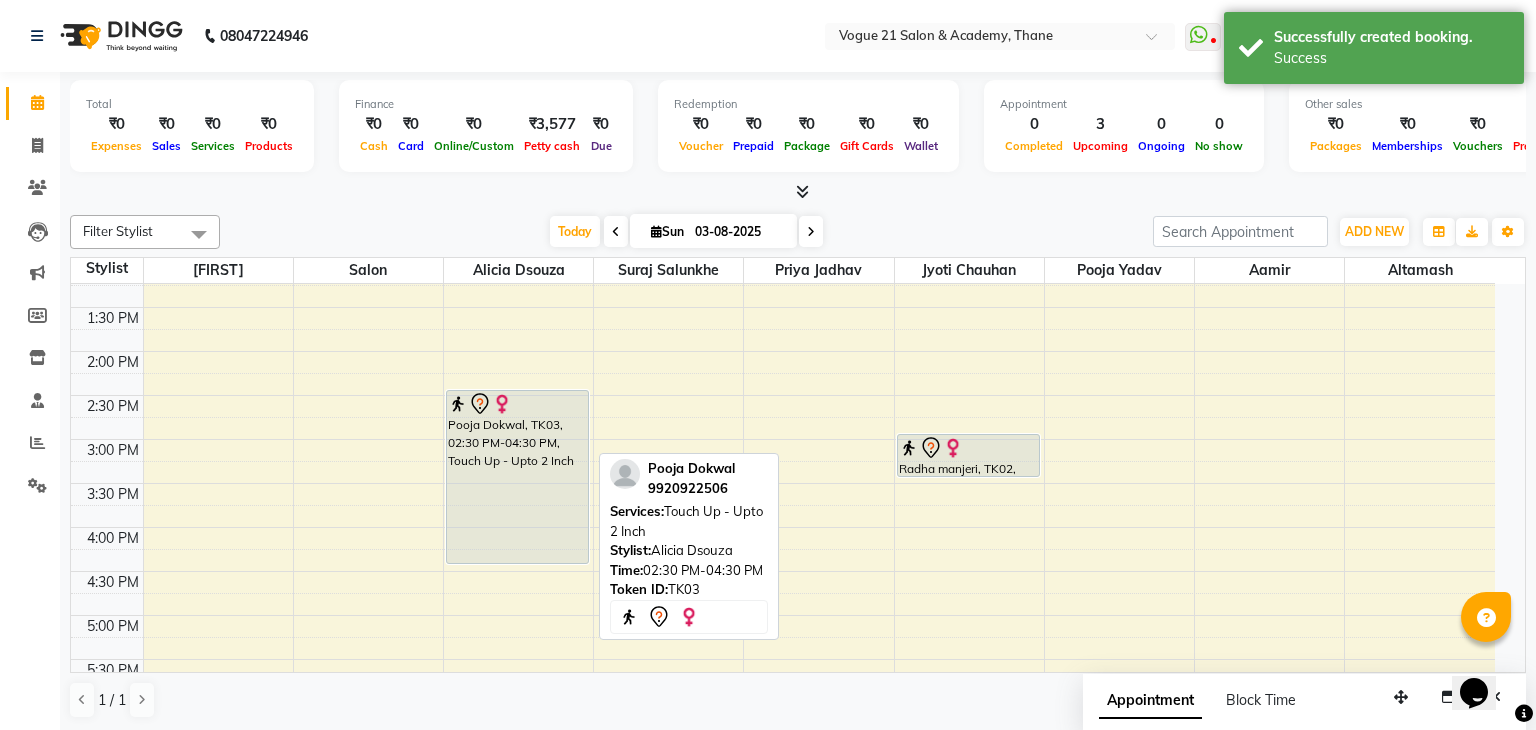 select on "7" 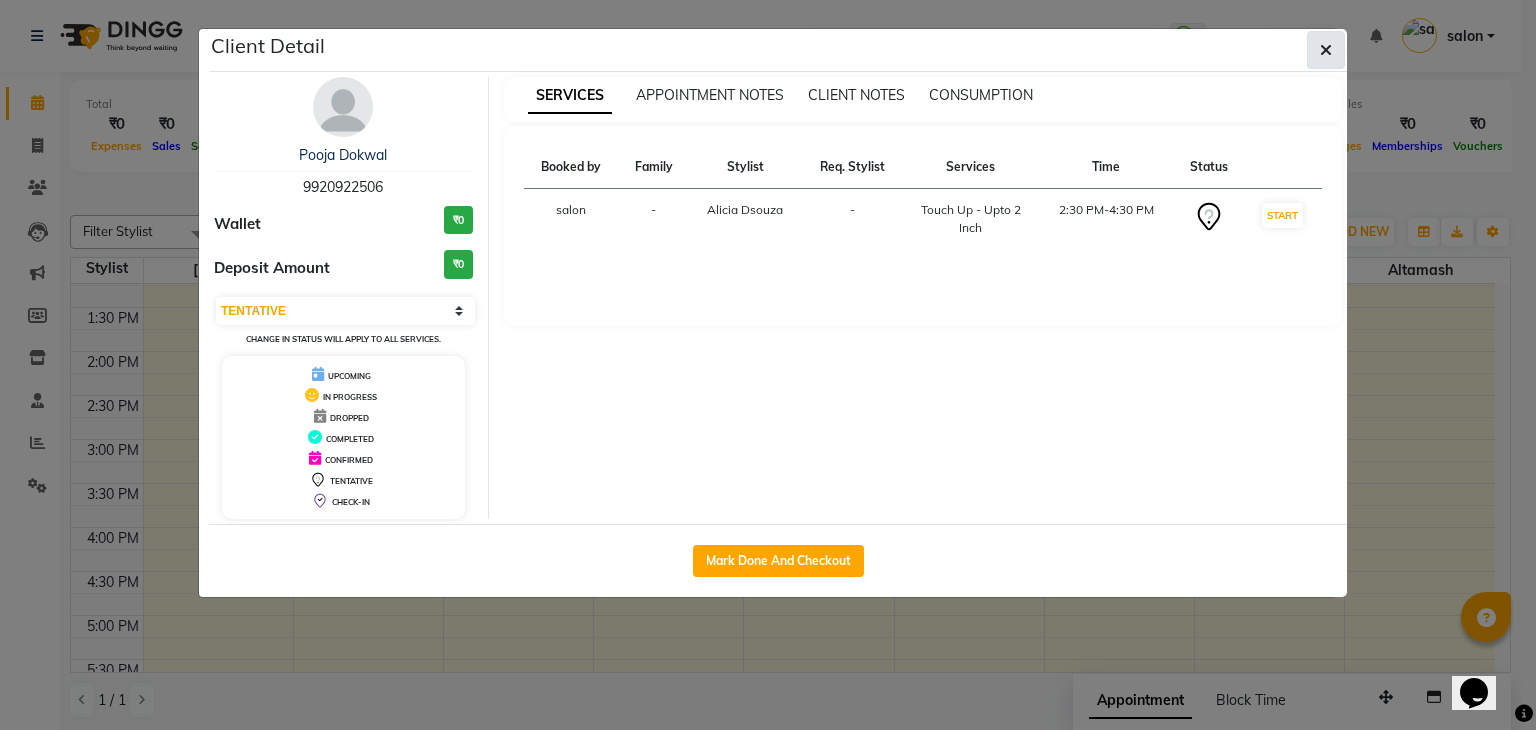 click 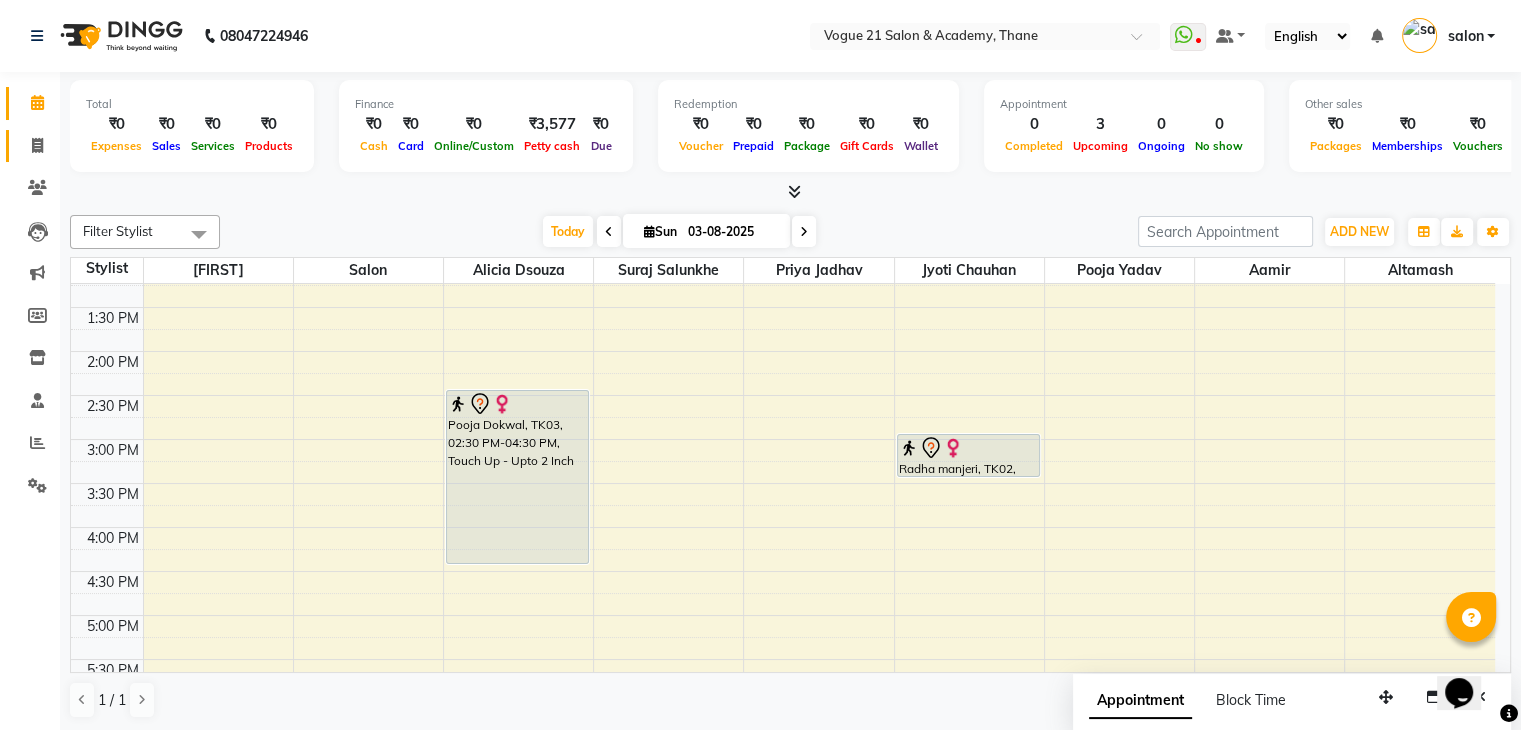 click on "Invoice" 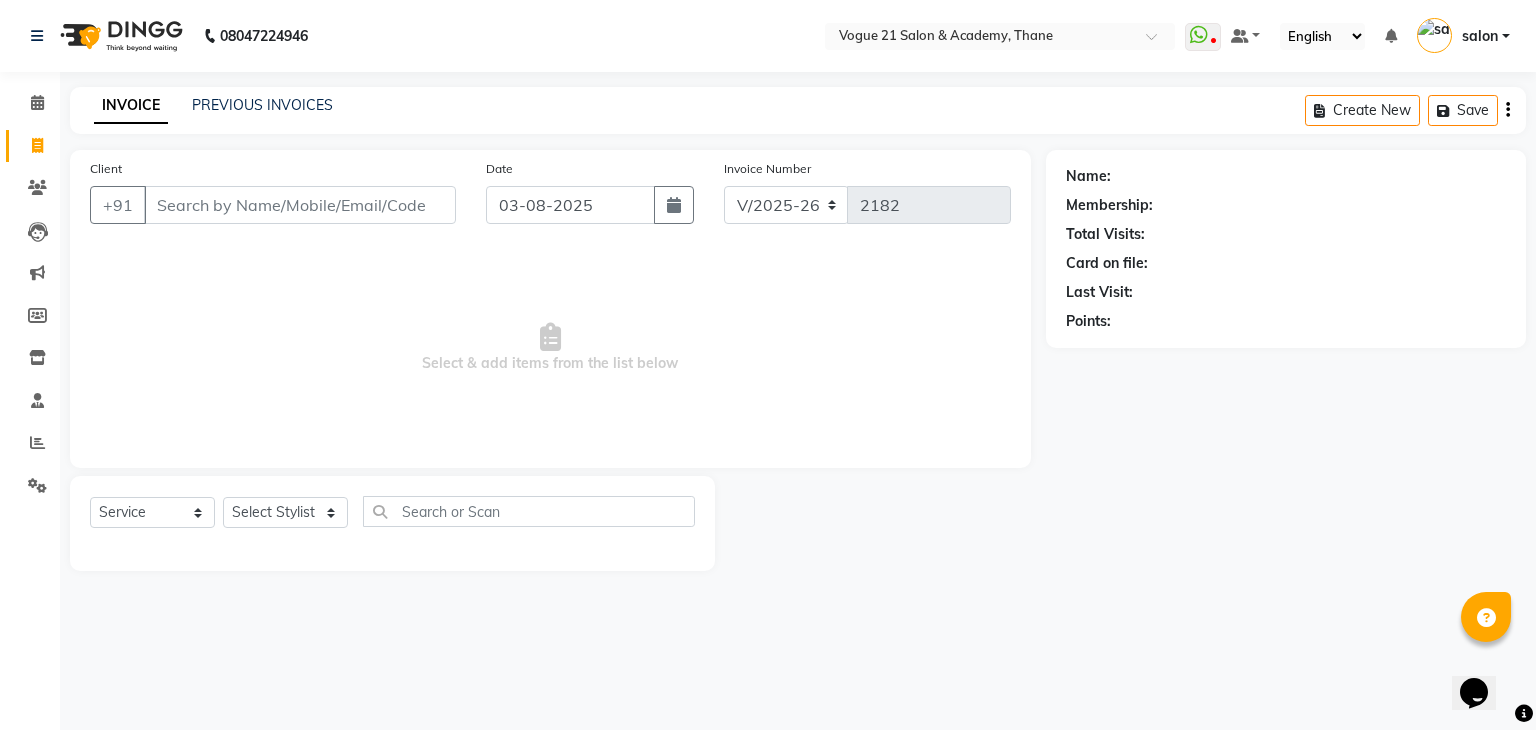 click on "Client" at bounding box center (300, 205) 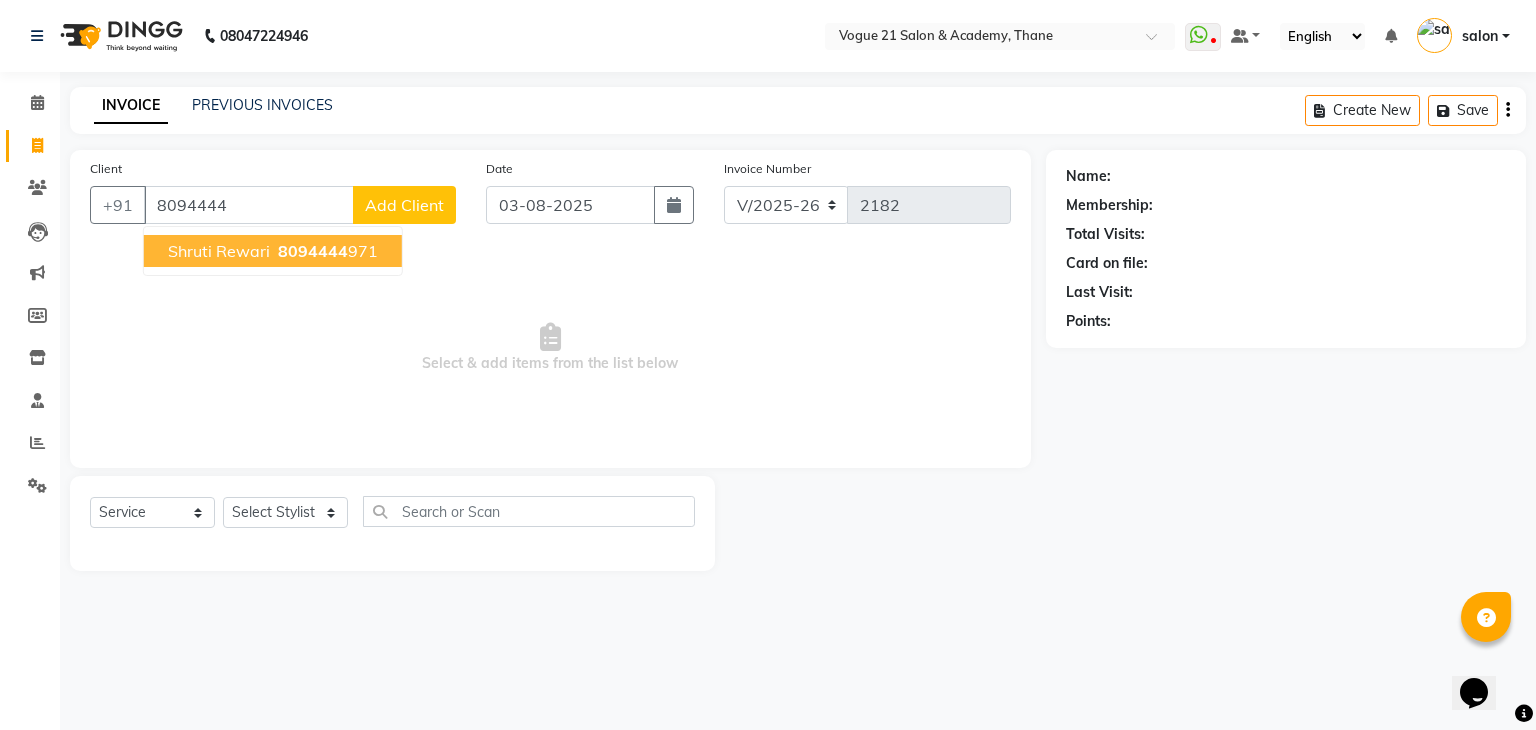 click on "8094444" at bounding box center (313, 251) 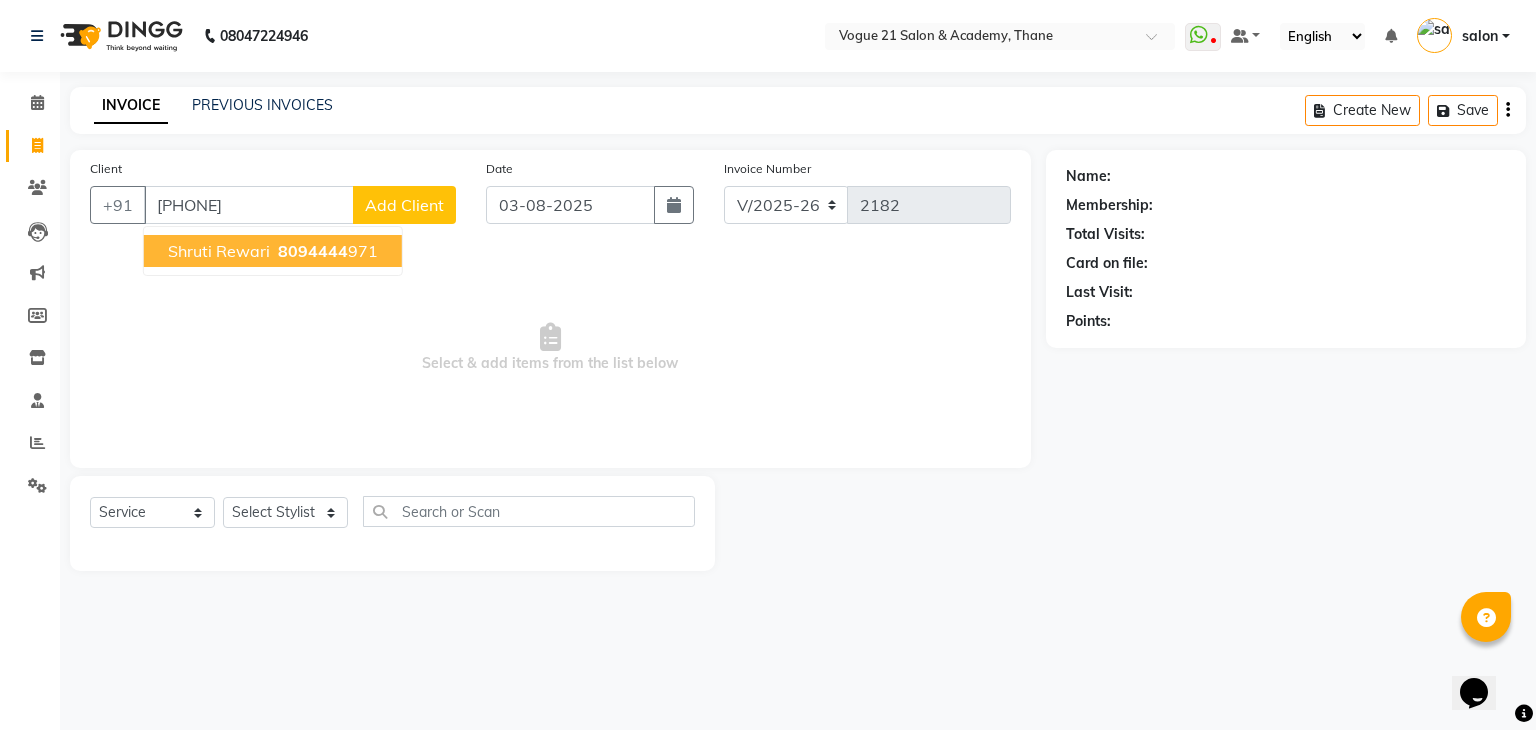 type on "[PHONE]" 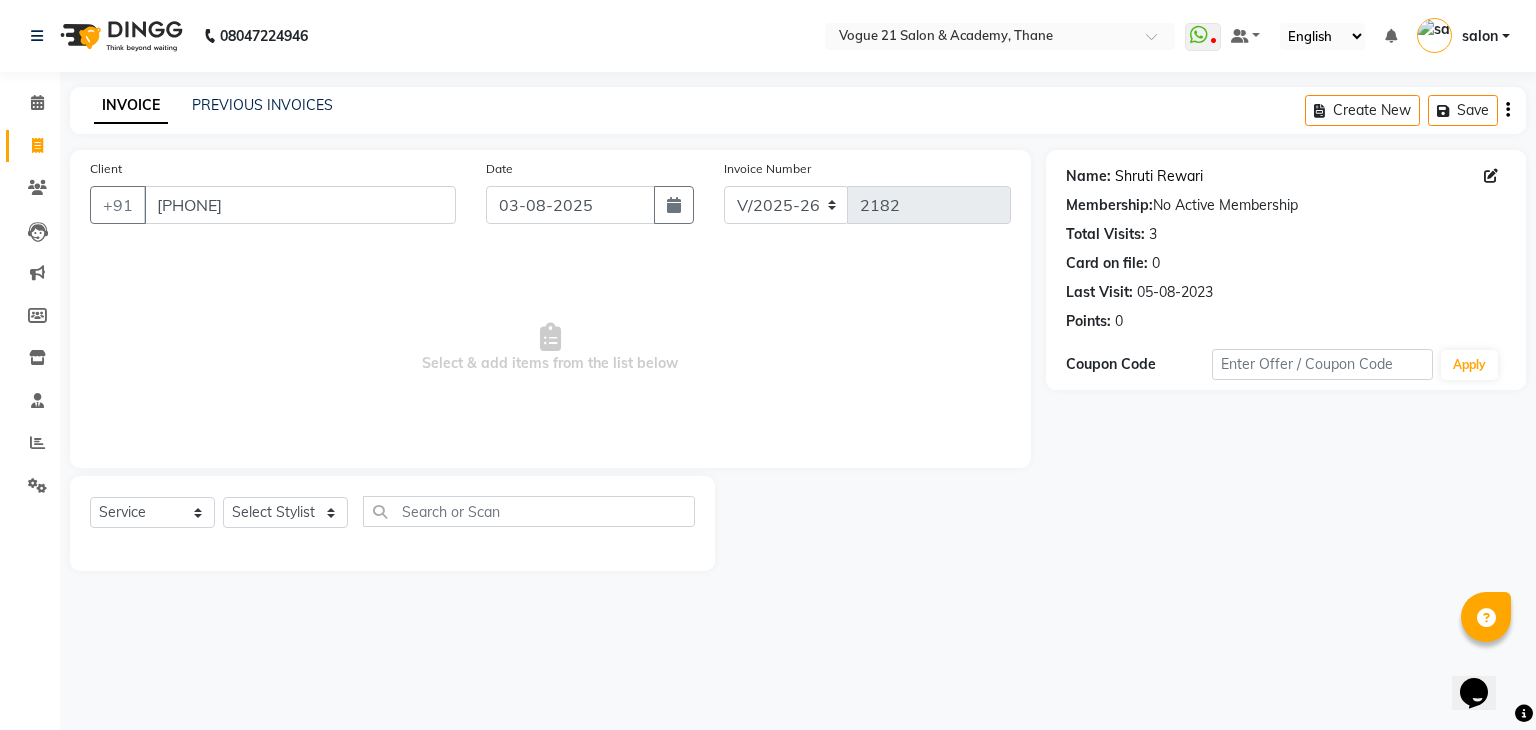 click on "Shruti Rewari" 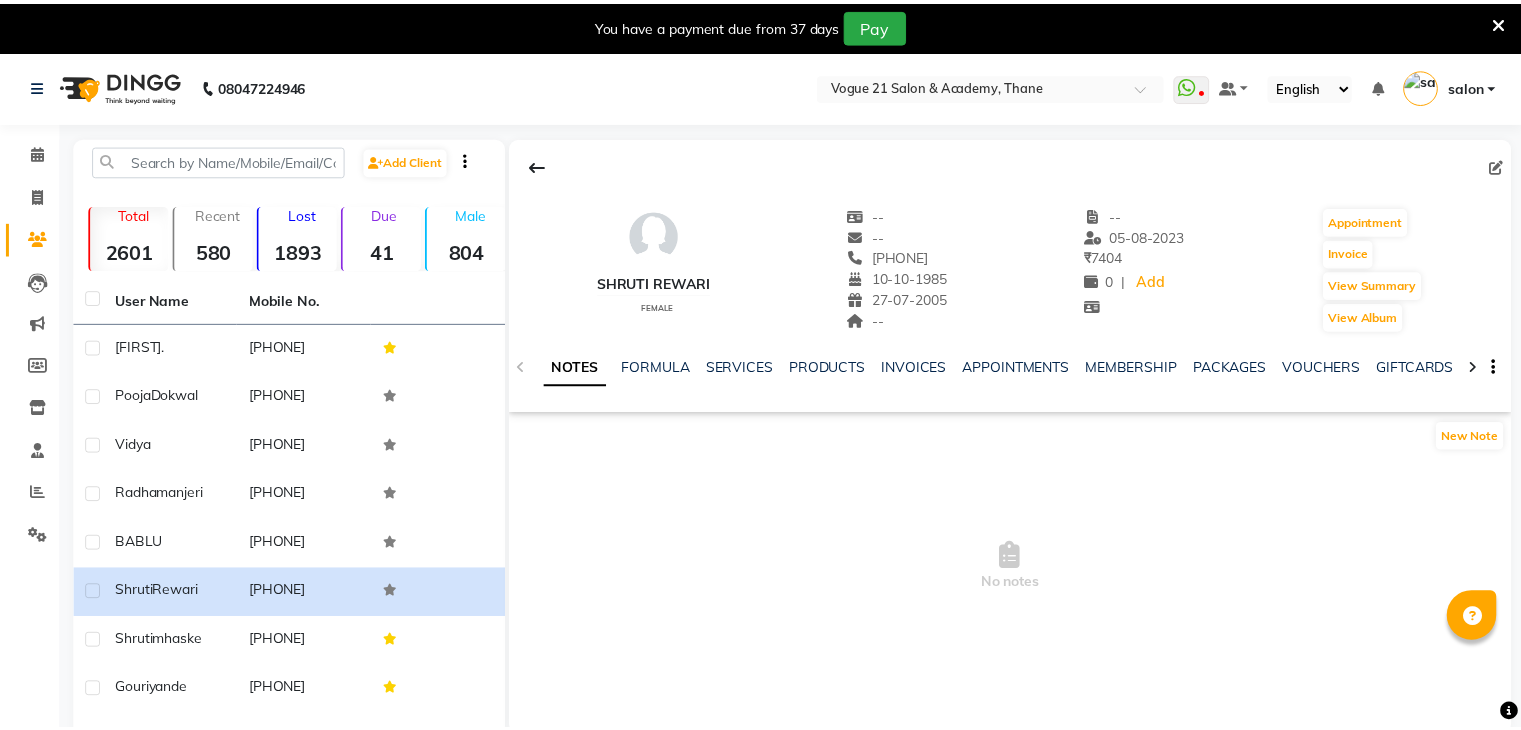 scroll, scrollTop: 0, scrollLeft: 0, axis: both 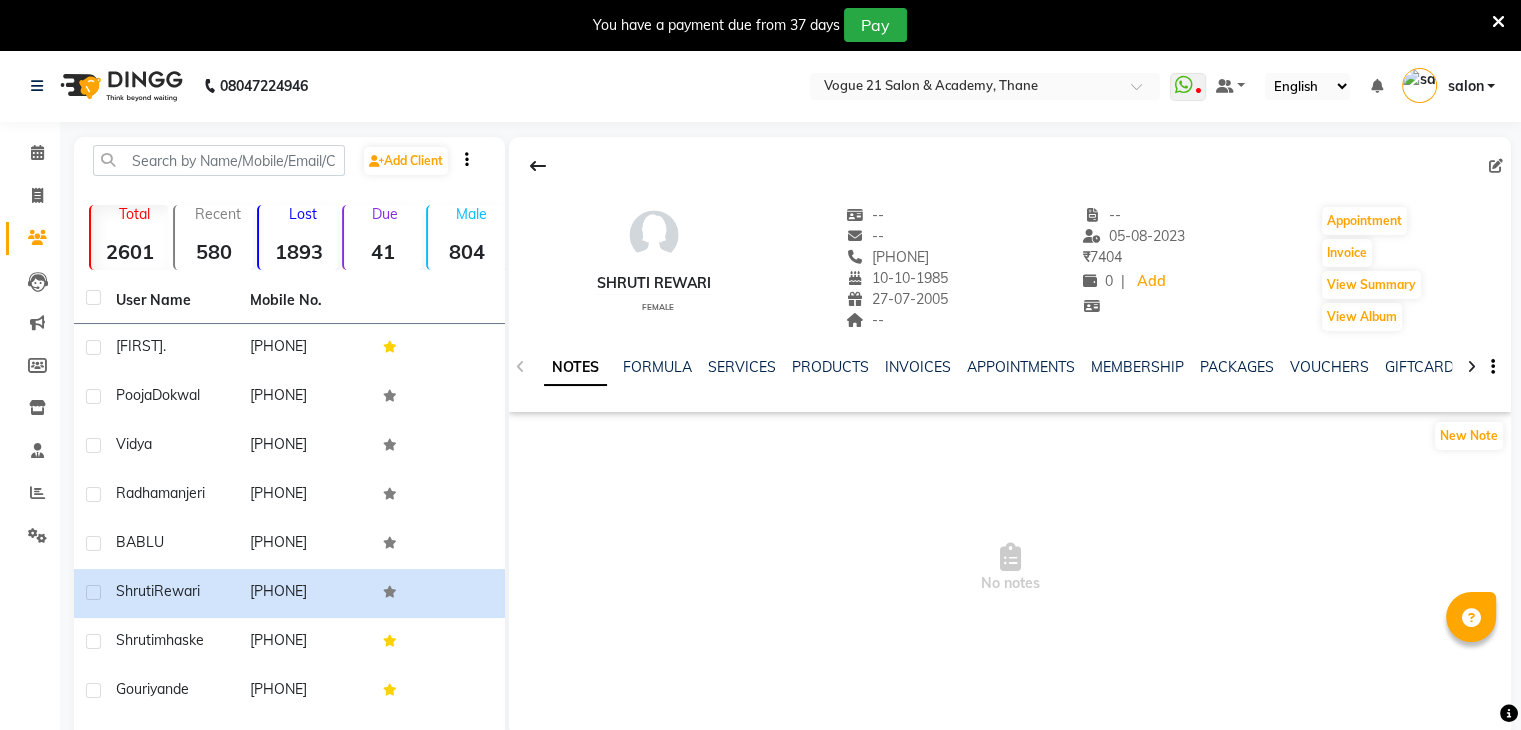 click at bounding box center (1498, 22) 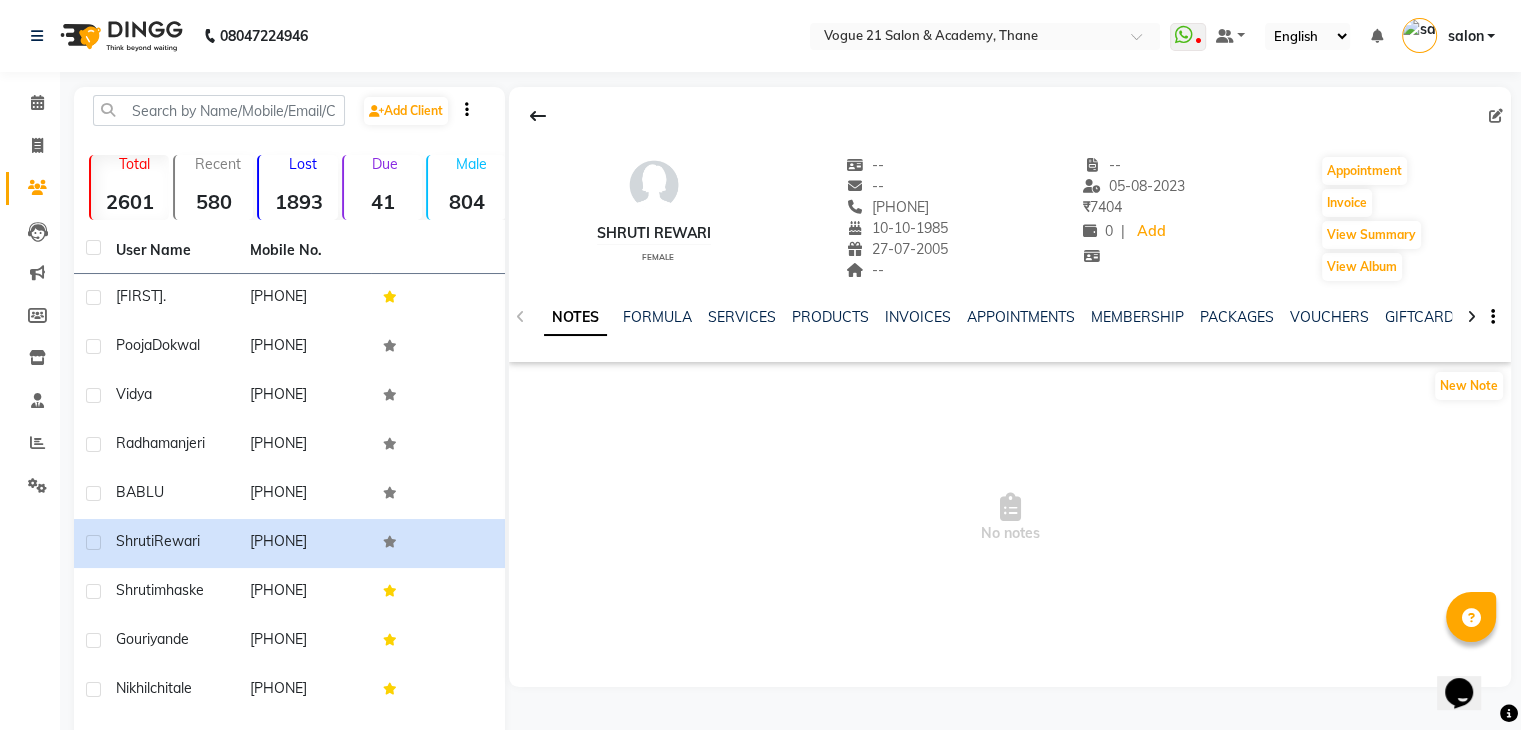 scroll, scrollTop: 0, scrollLeft: 0, axis: both 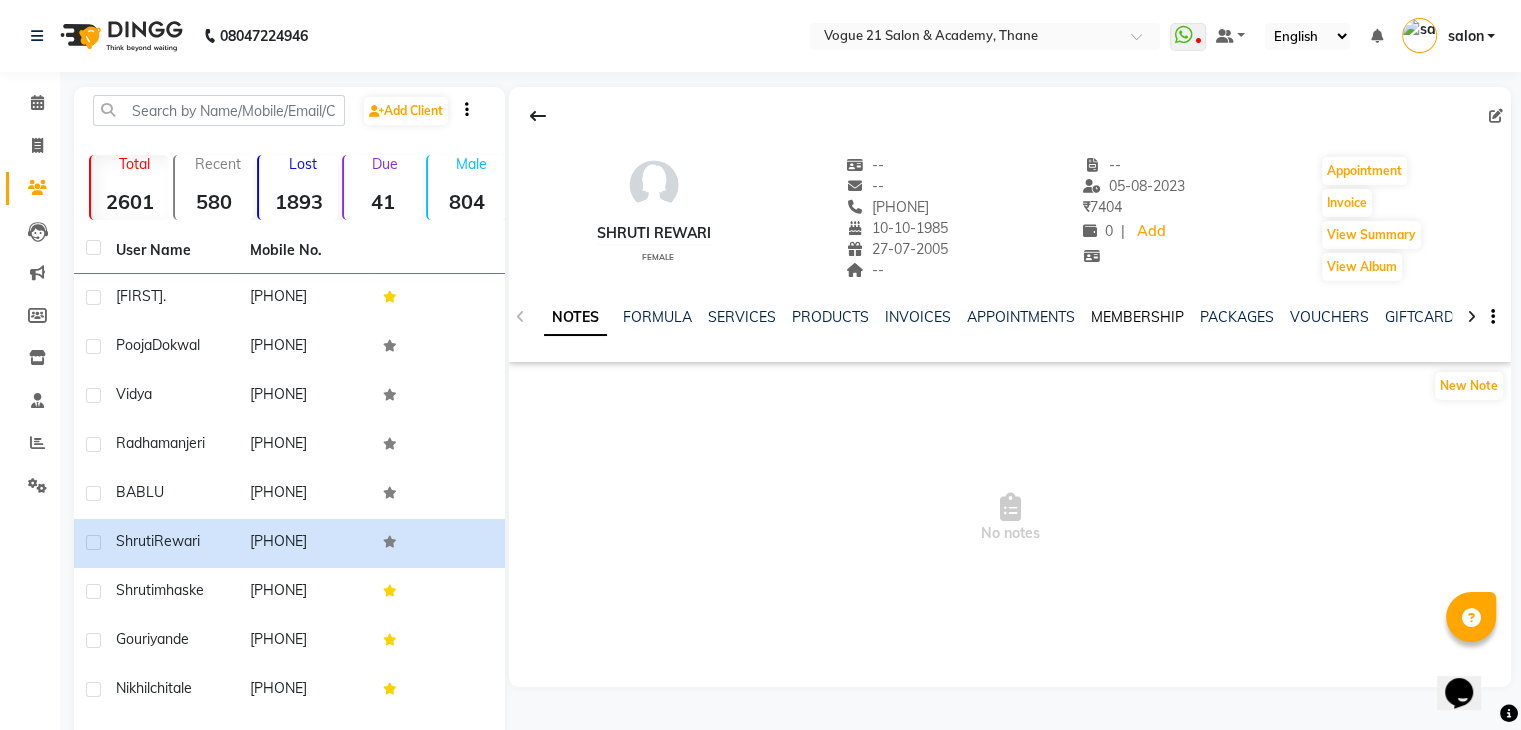click on "MEMBERSHIP" 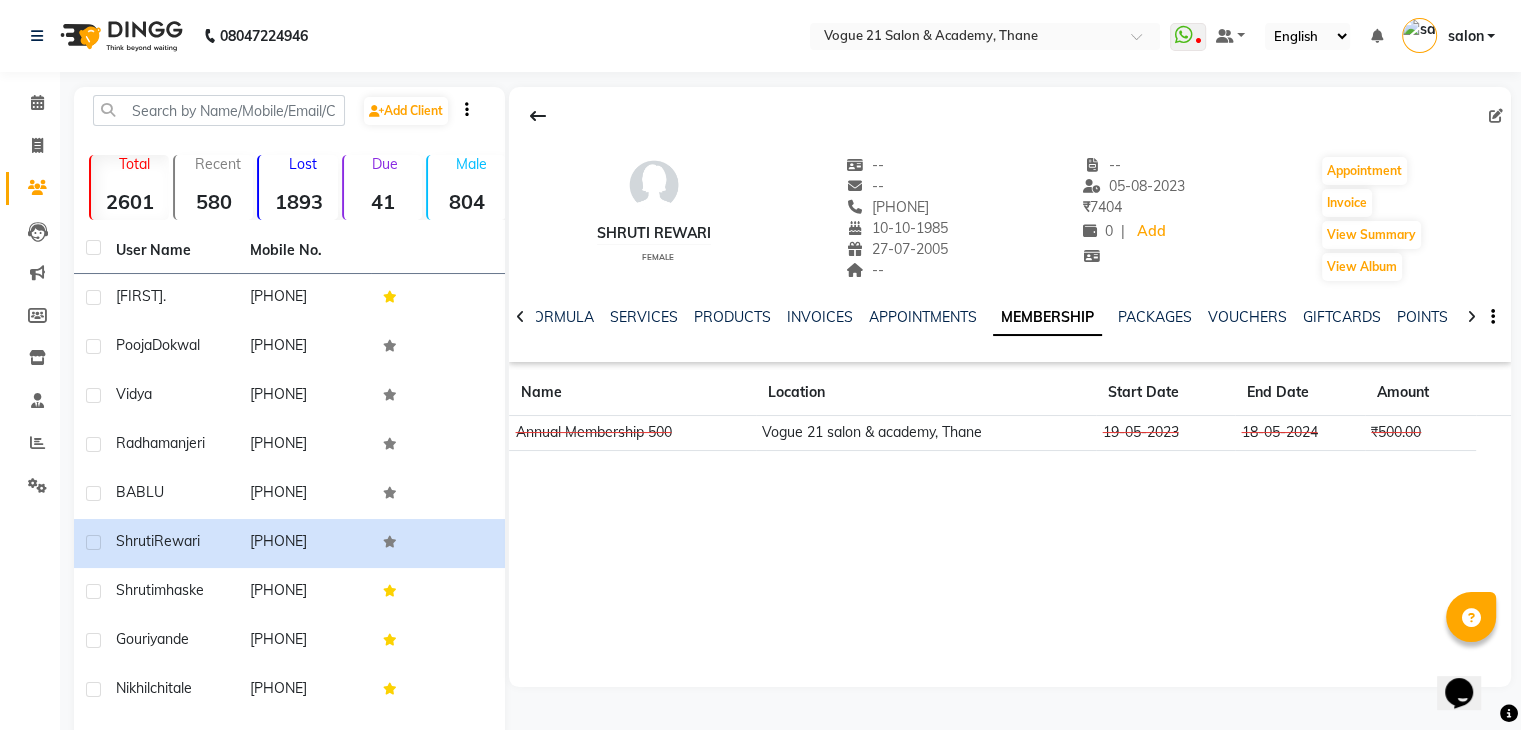 click on "Shruti Rewari female -- -- [PHONE] [DATE] [DATE] -- -- [DATE] ₹ 7404 0 | Add Appointment Invoice View Summary View Album NOTES FORMULA SERVICES PRODUCTS INVOICES APPOINTMENTS MEMBERSHIP PACKAGES VOUCHERS GIFTCARDS POINTS FORMS FAMILY CARDS WALLET Name Location Start Date End Date Amount Annual Membership 500 Vogue 21 salon & academy, Thane [DATE] [DATE] ₹500.00" 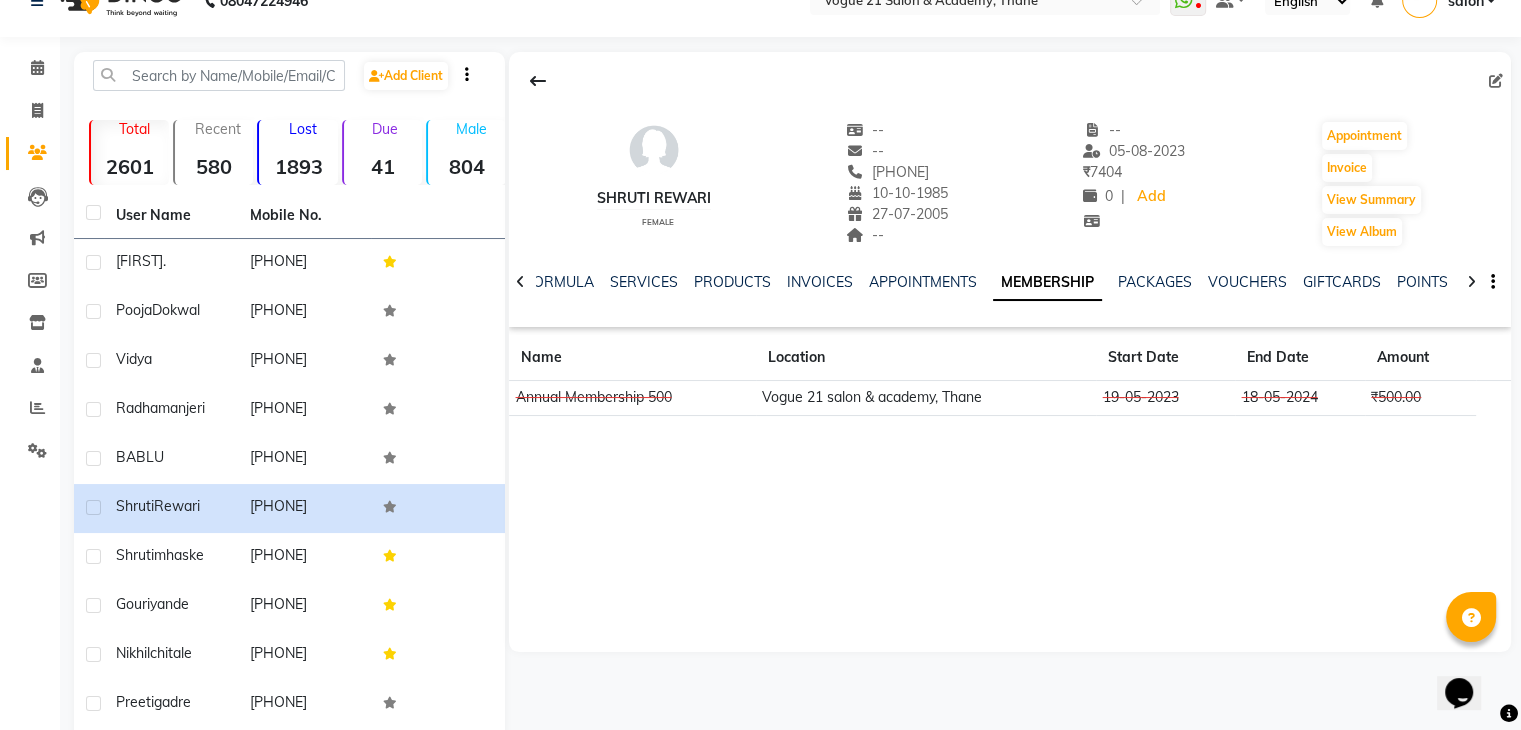 scroll, scrollTop: 0, scrollLeft: 0, axis: both 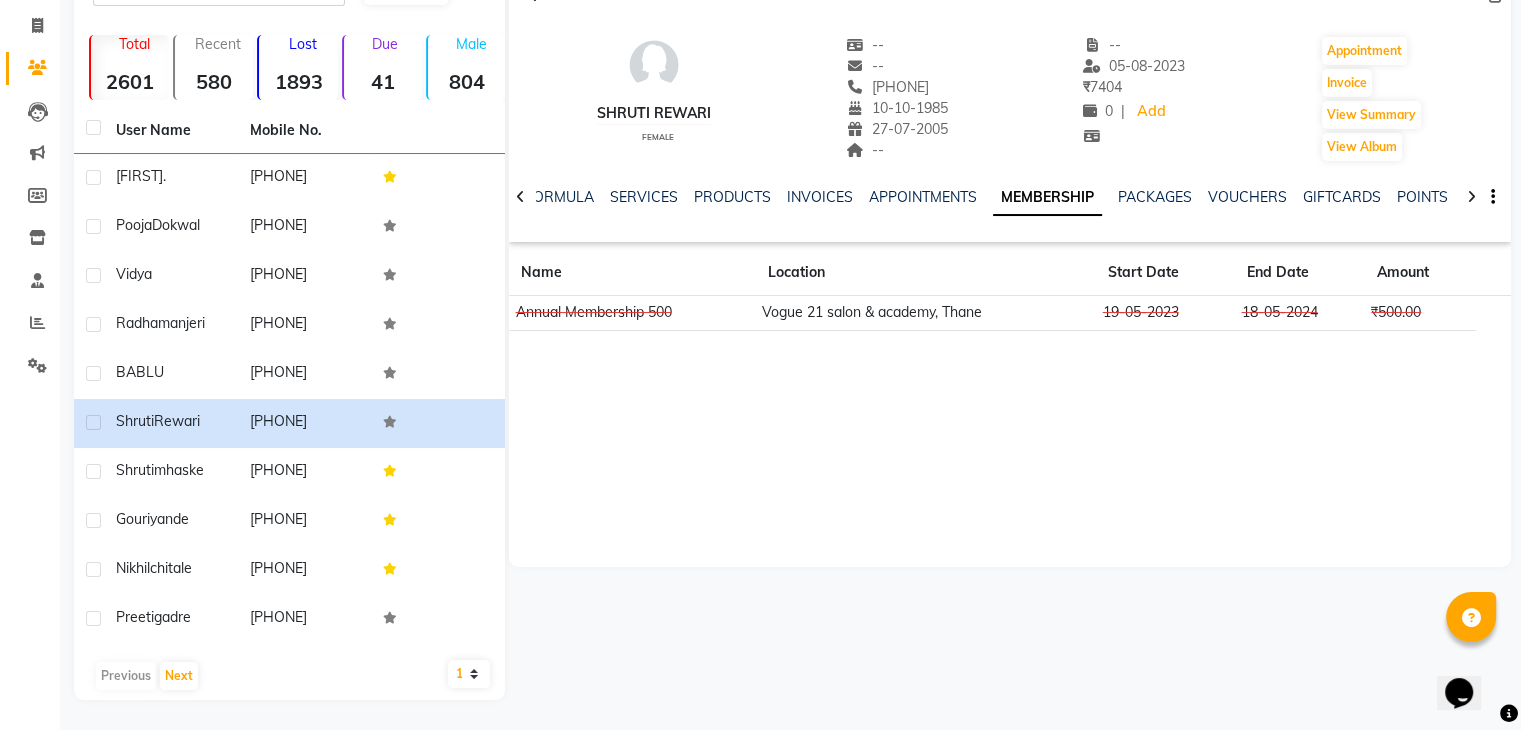 click on "Shruti Rewari female -- -- [PHONE] [DATE] [DATE] -- -- [DATE] ₹ 7404 0 | Add Appointment Invoice View Summary View Album NOTES FORMULA SERVICES PRODUCTS INVOICES APPOINTMENTS MEMBERSHIP PACKAGES VOUCHERS GIFTCARDS POINTS FORMS FAMILY CARDS WALLET Name Location Start Date End Date Amount Annual Membership 500 Vogue 21 salon & academy, Thane [DATE] [DATE] ₹500.00" 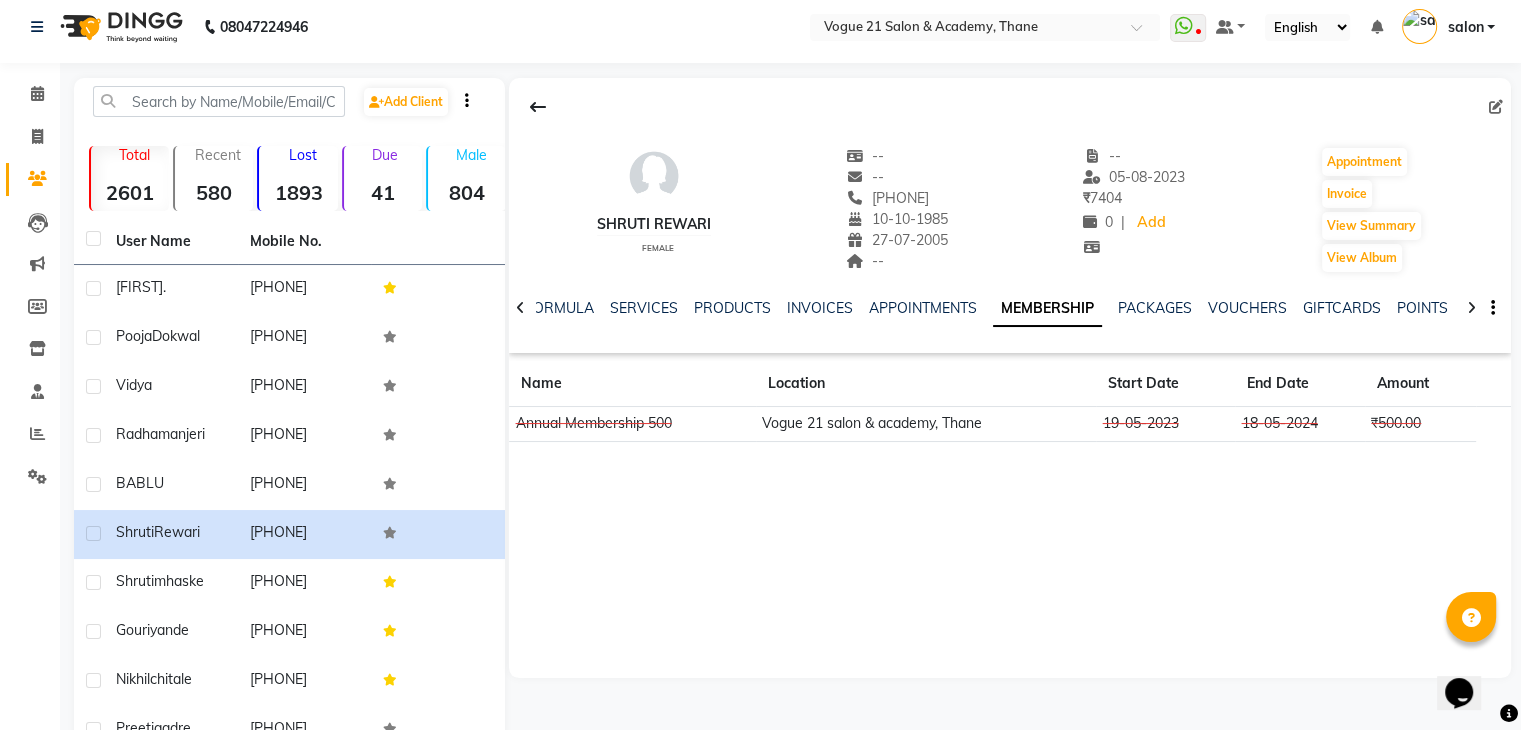 scroll, scrollTop: 0, scrollLeft: 0, axis: both 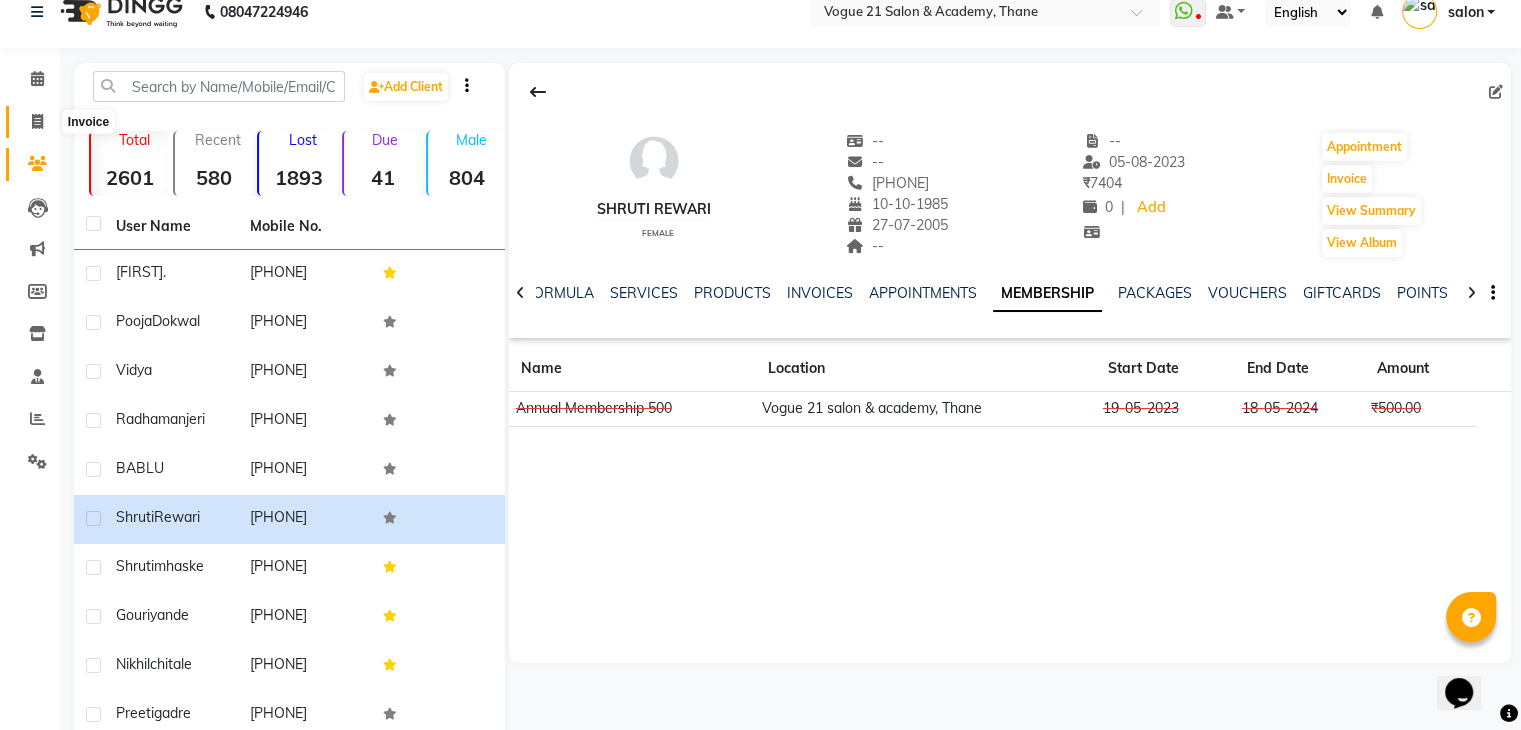 click 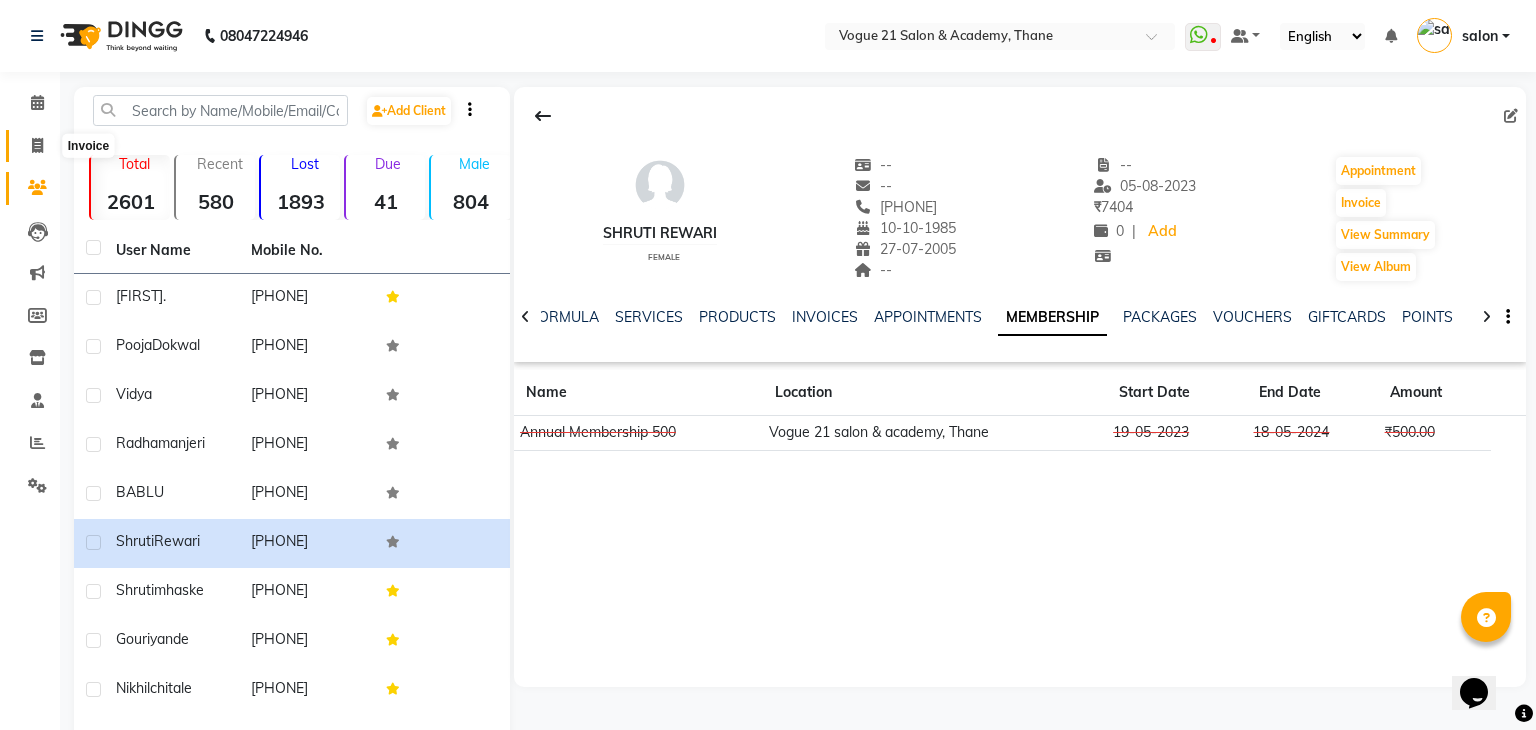 select on "service" 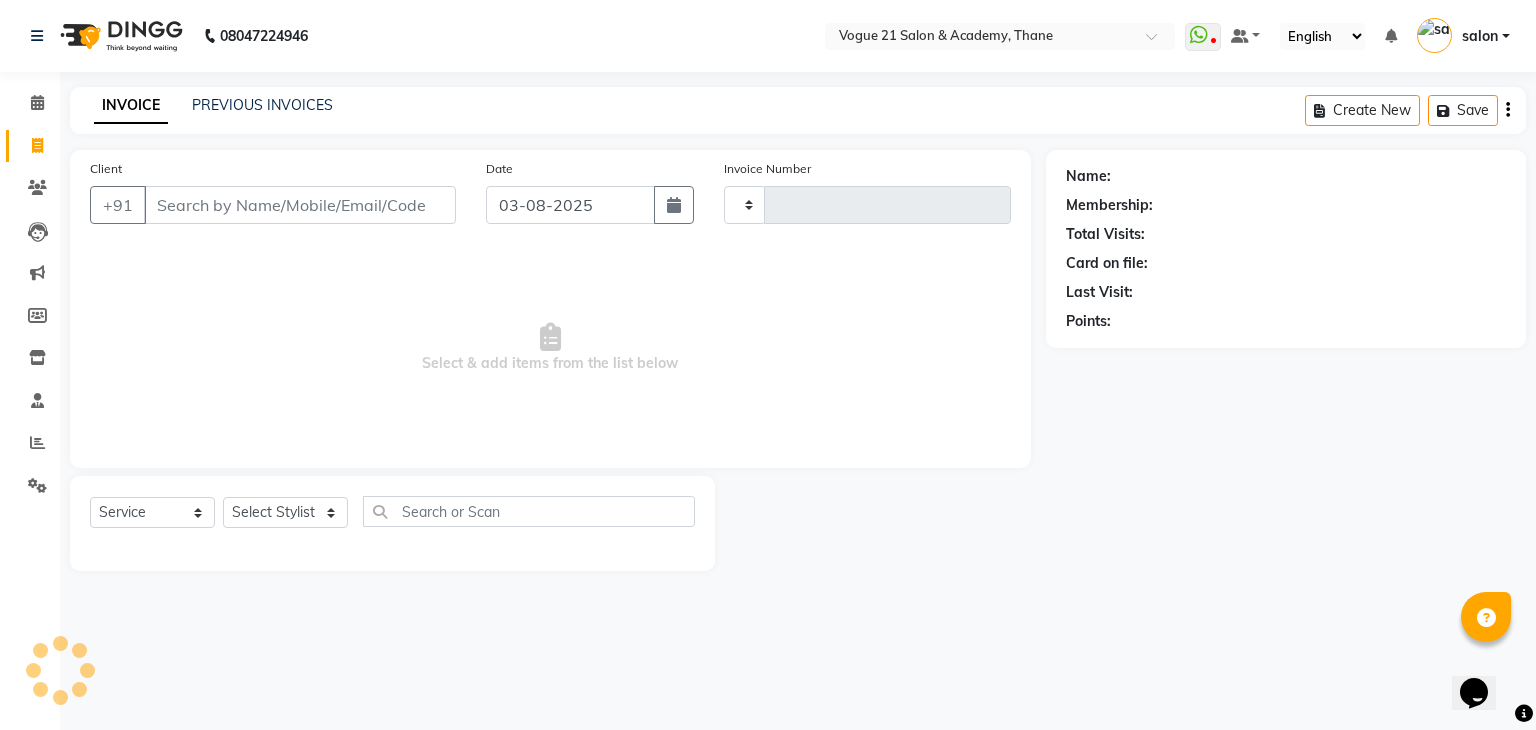 type on "2182" 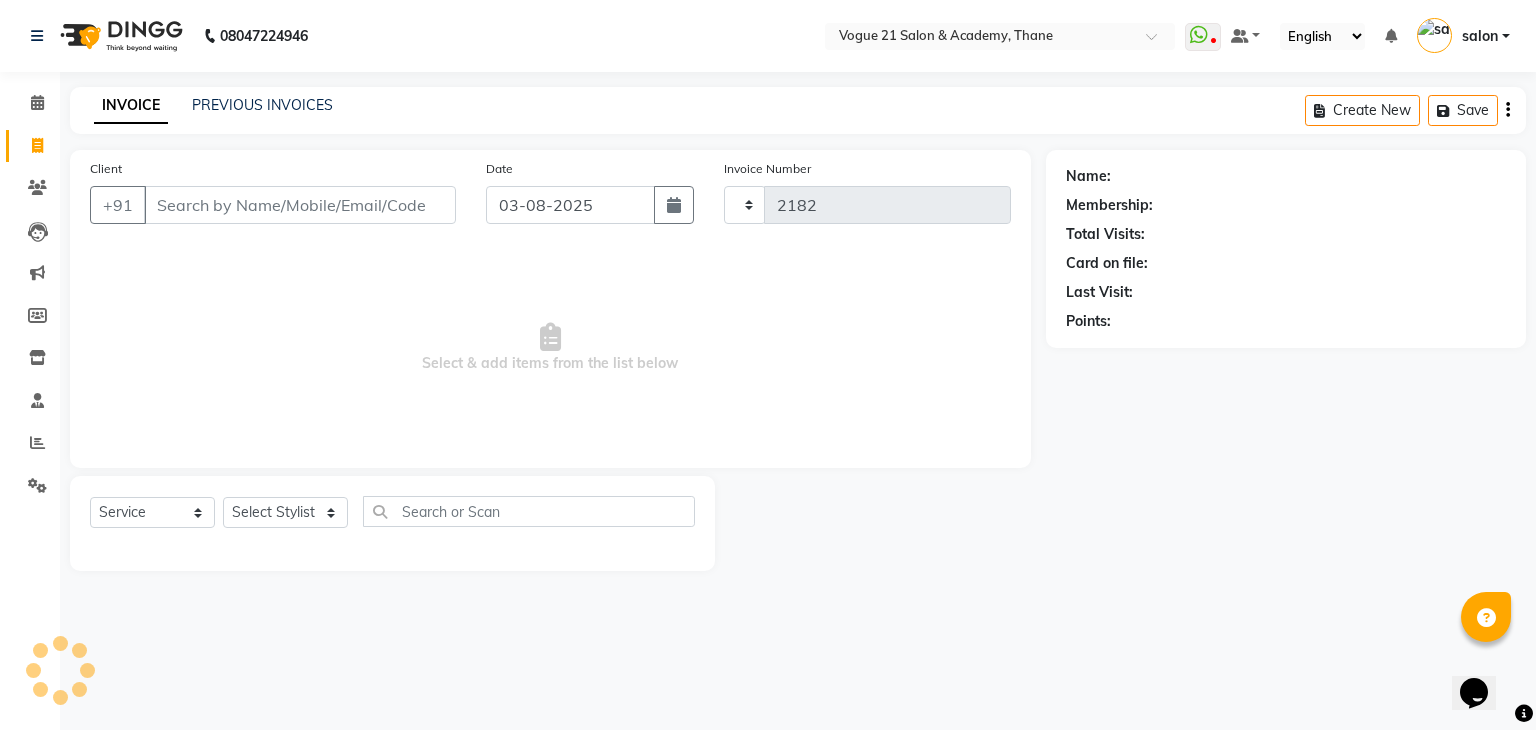 select on "4433" 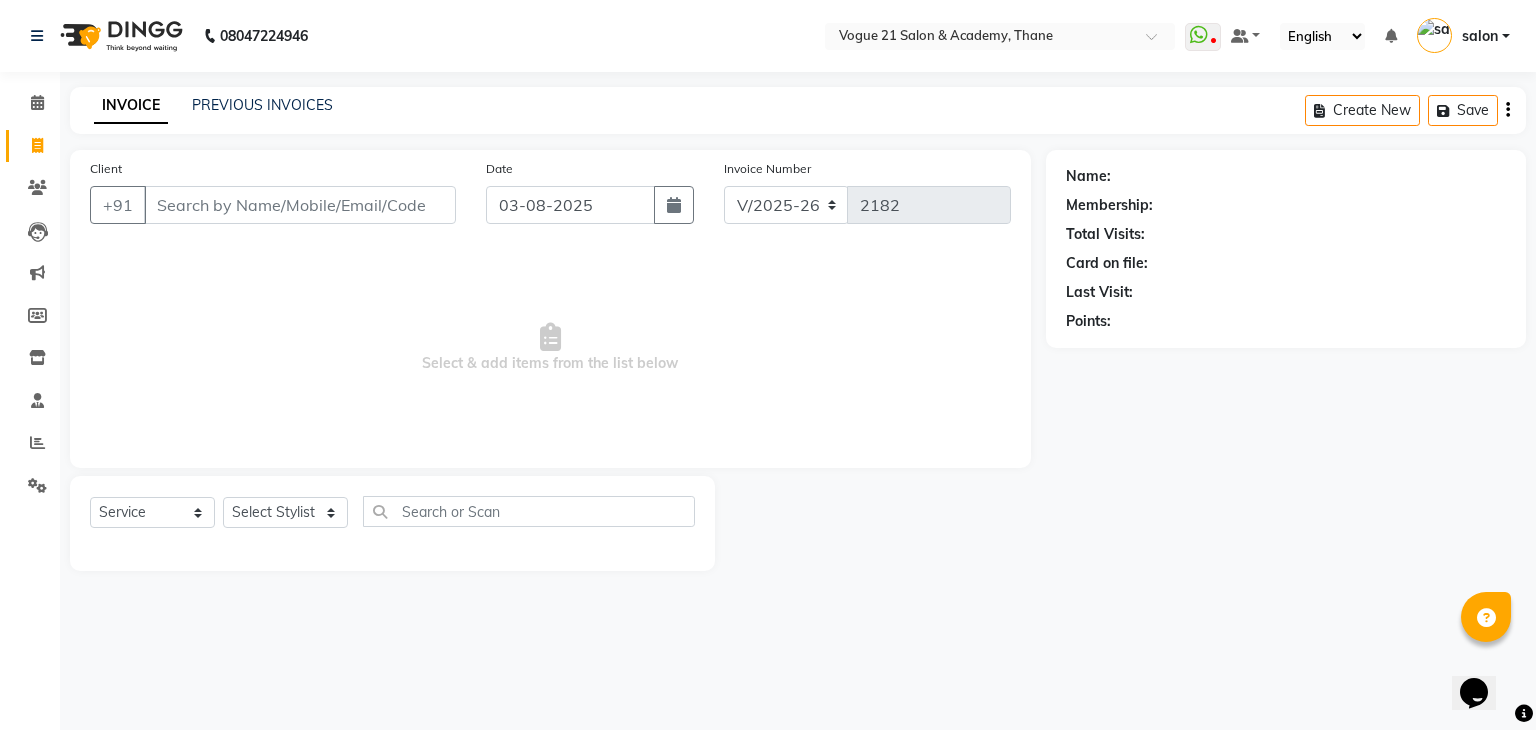 click on "Select & add items from the list below" at bounding box center (550, 348) 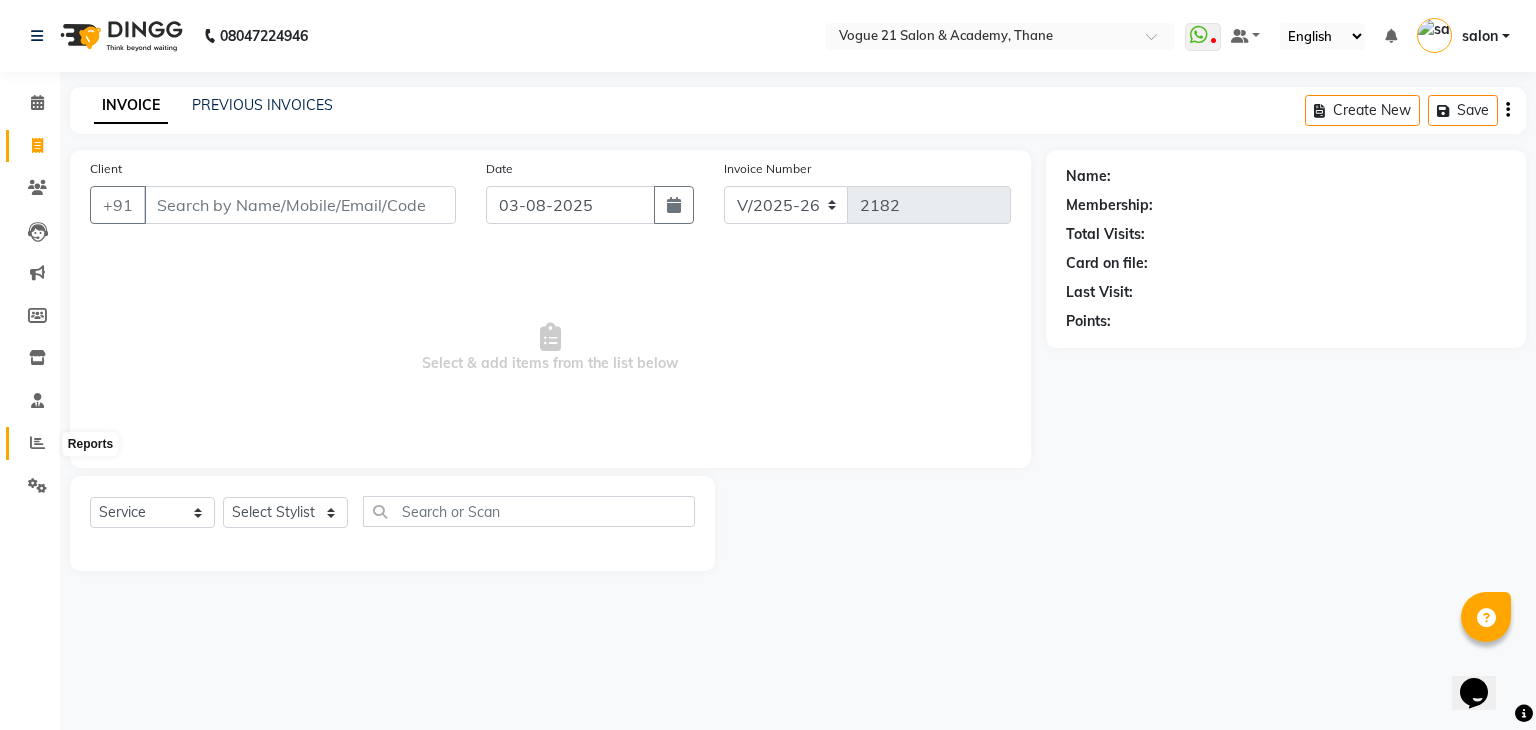 click 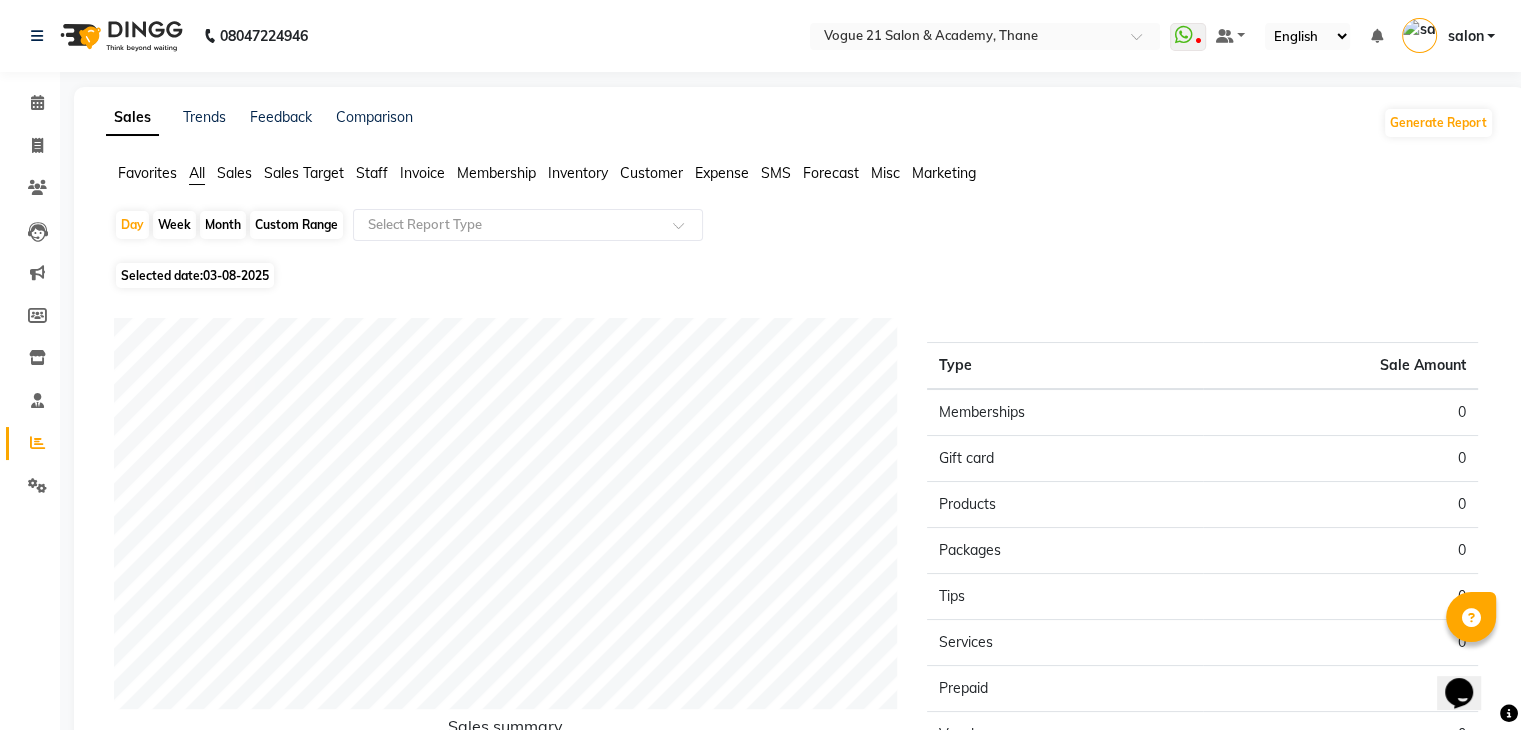 click on "Selected date:  03-08-2025" 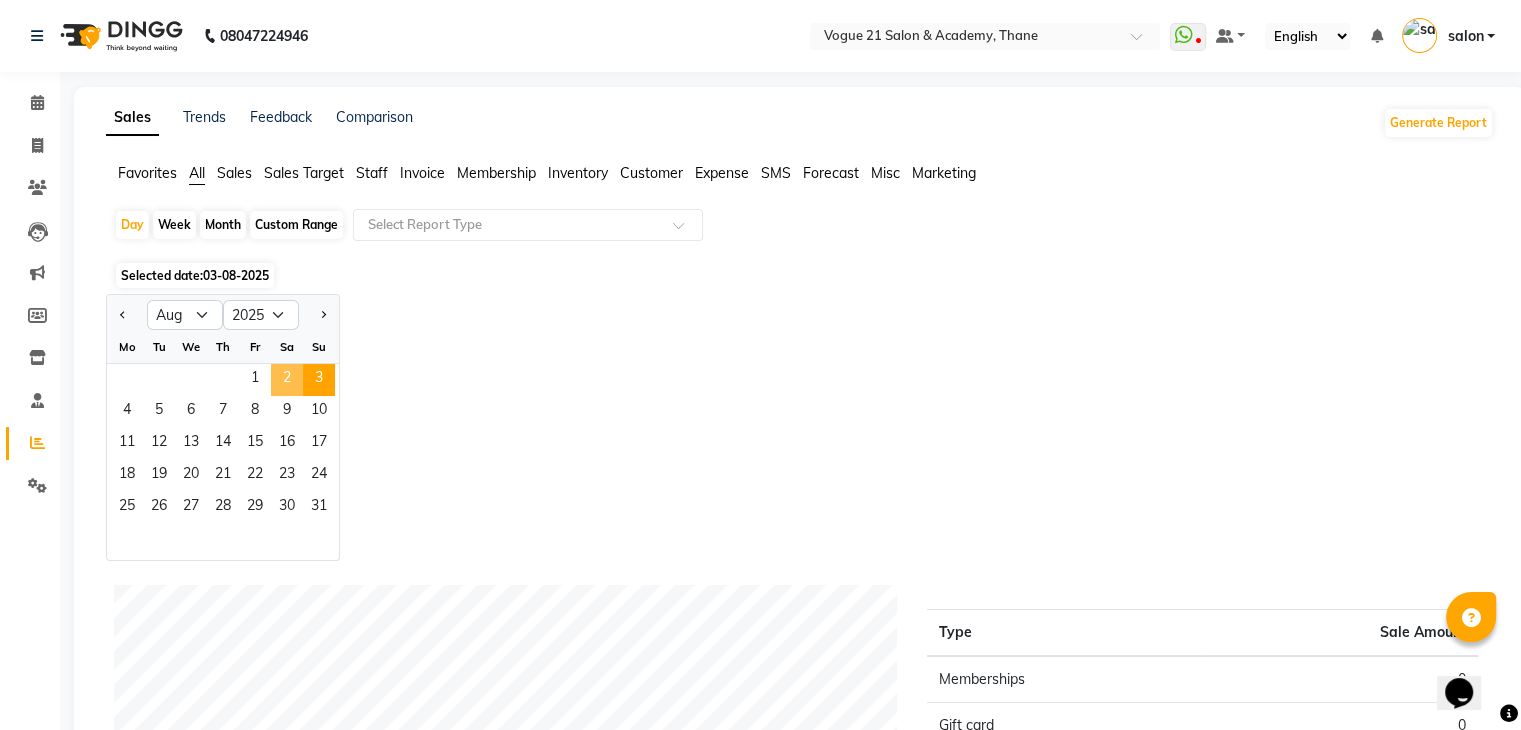 click on "2" 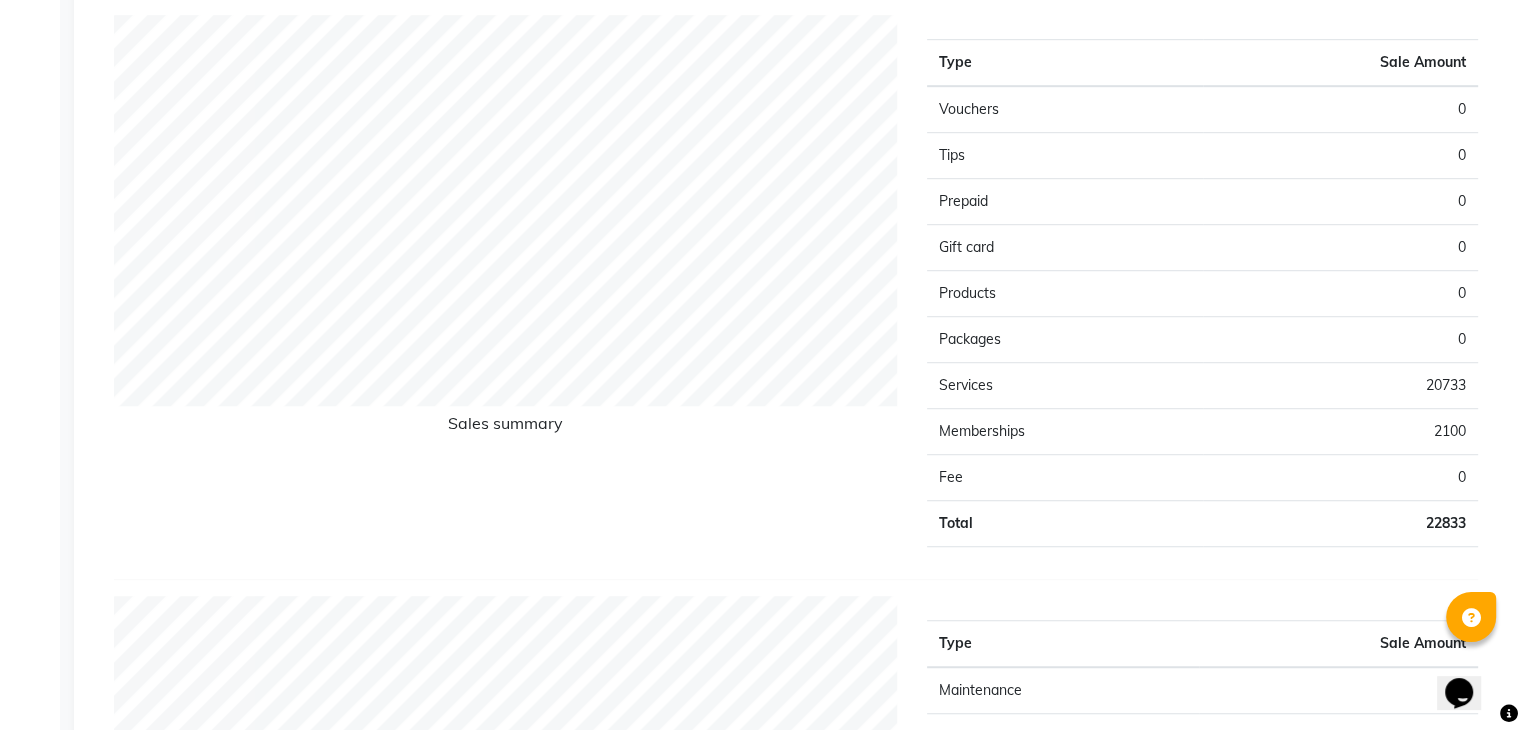 scroll, scrollTop: 1320, scrollLeft: 0, axis: vertical 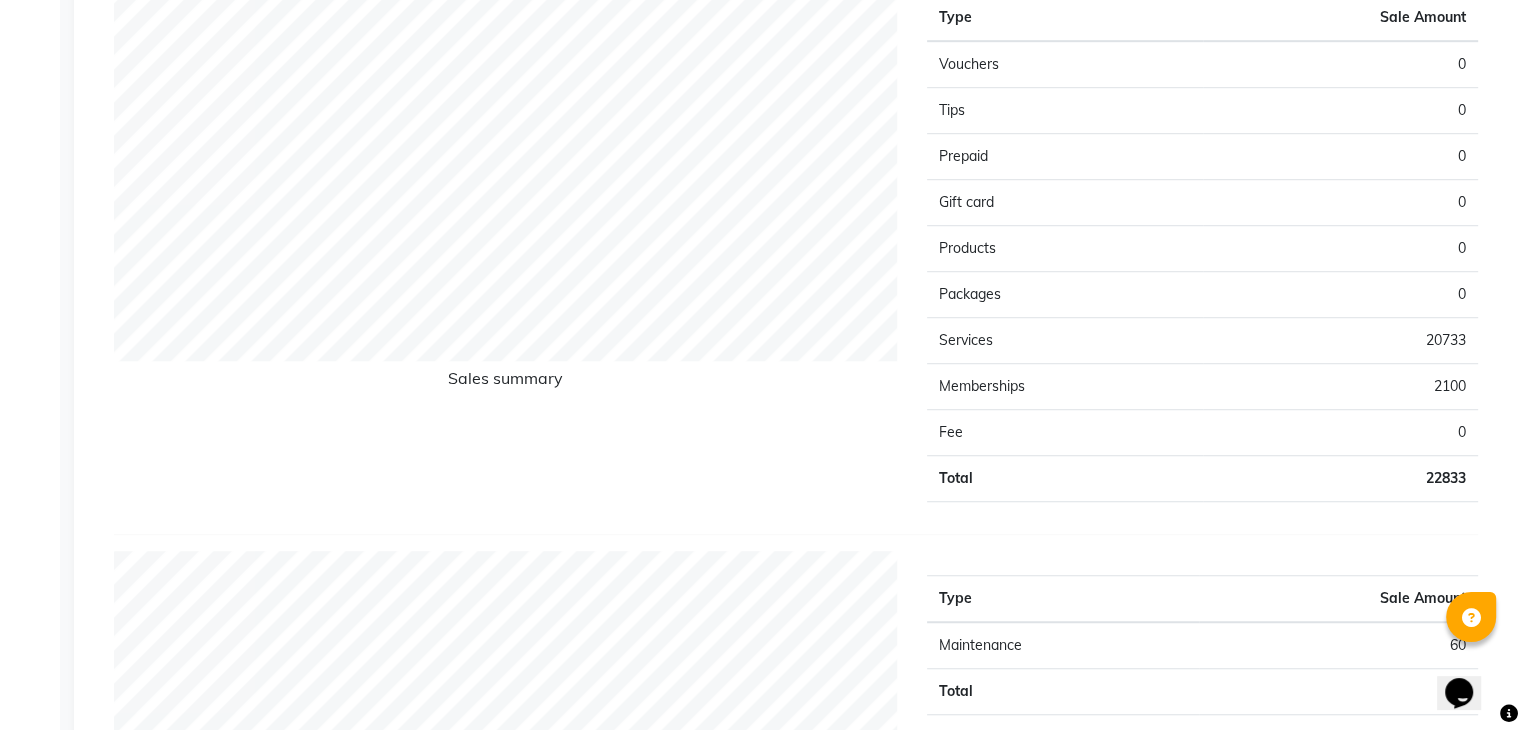 click on "Memberships" 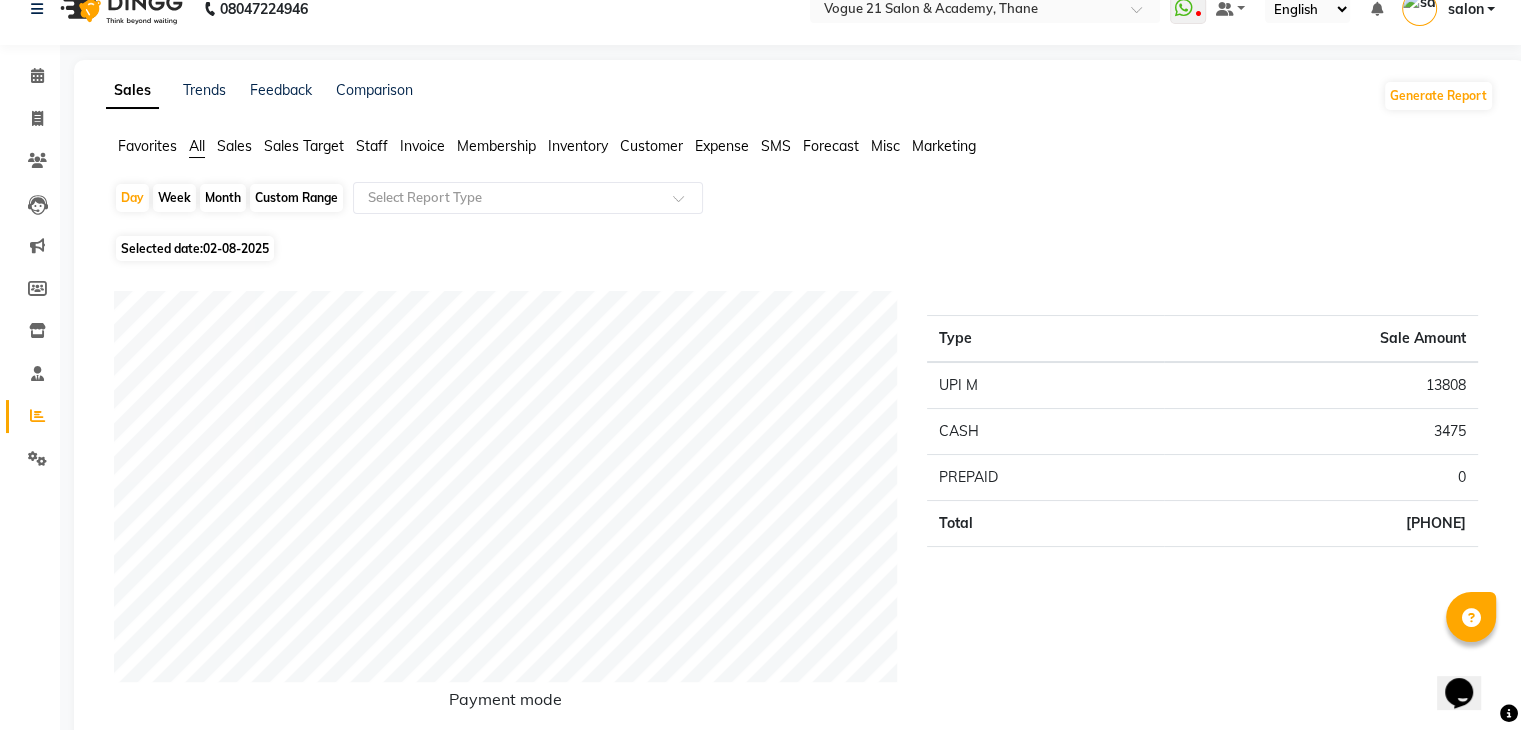 scroll, scrollTop: 0, scrollLeft: 0, axis: both 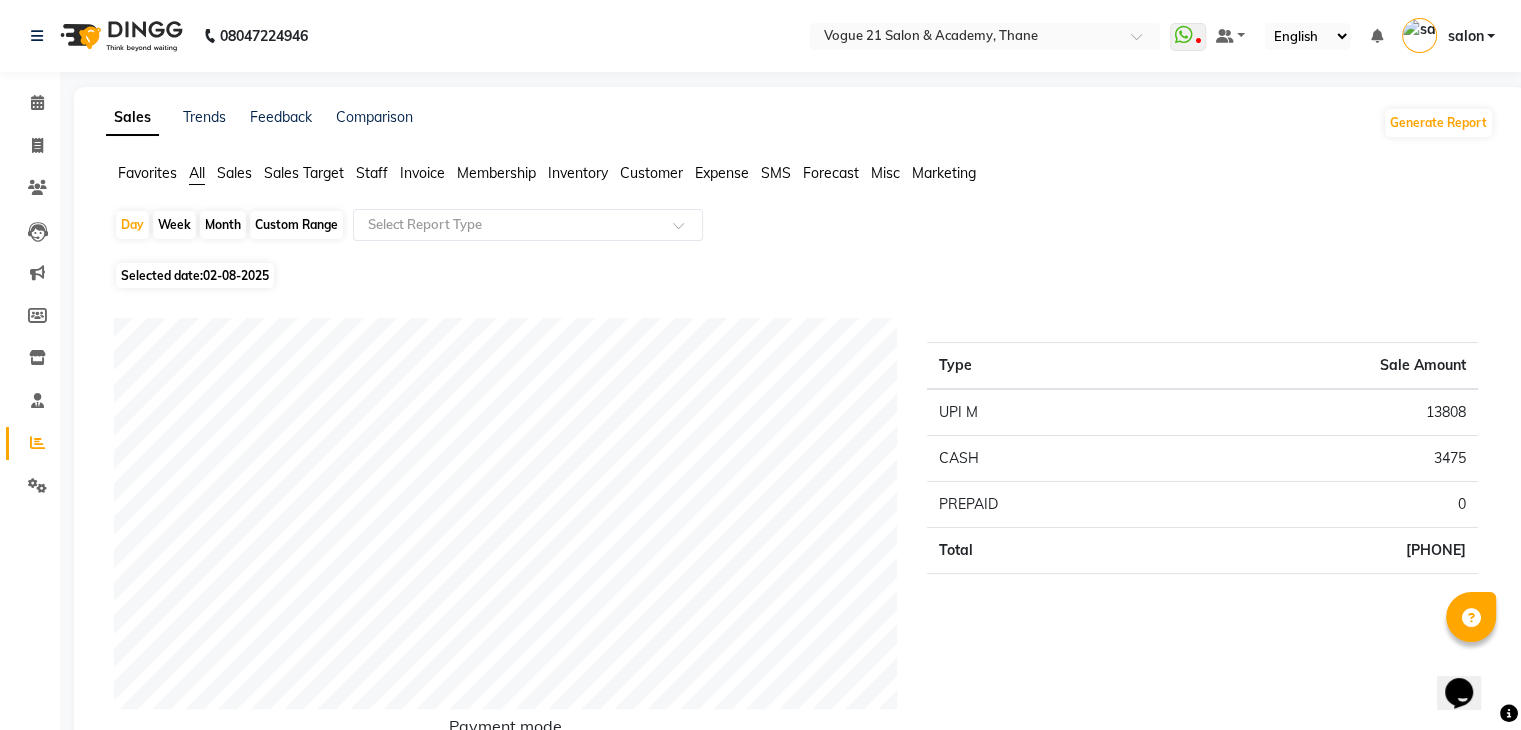 click on "Selected date:  02-08-2025" 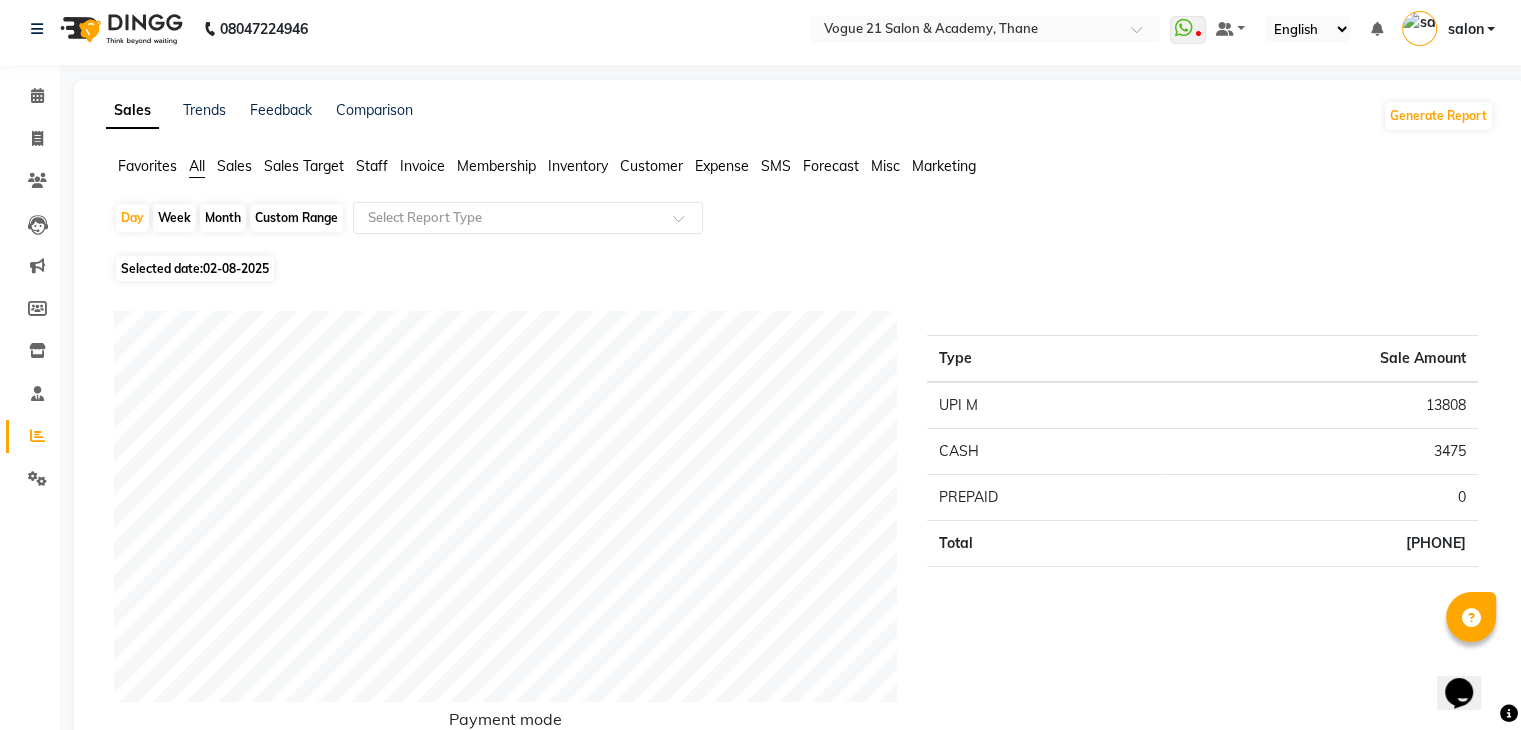 scroll, scrollTop: 0, scrollLeft: 0, axis: both 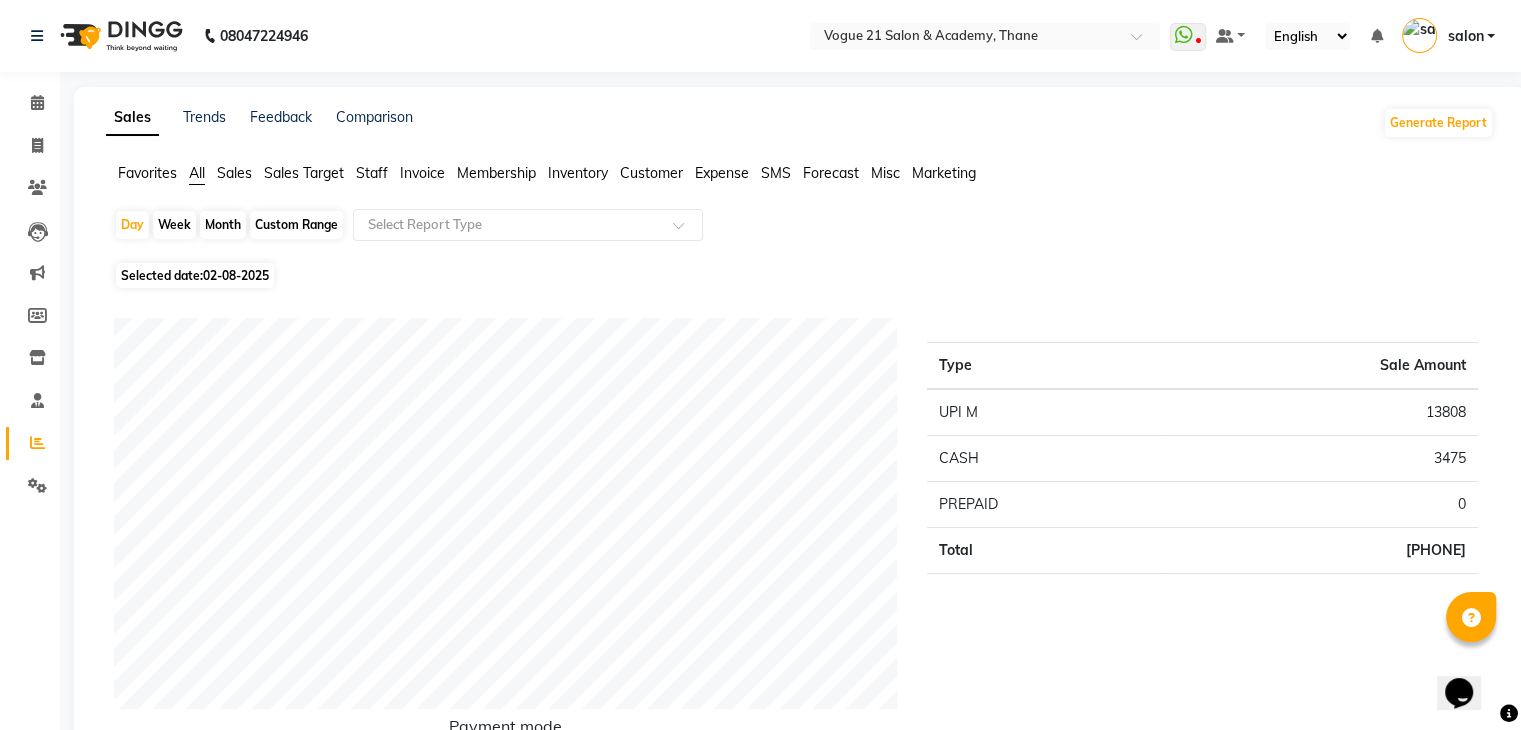 click on "Day   Week   Month   Custom Range  Select Report Type Selected date:  02-08-2025  Payment mode Type Sale Amount UPI M 13808 CASH 3475 PREPAID 0 Total 17283 Staff summary Type Sale Amount Aamir  5250 Jyoti Chauhan 4809 Salon 3504 Suraj Salunkhe 2640 Alicia Dsouza 2430 Altamash 200 Jamshed  4000 Total 22833 Sales summary Type Sale Amount Vouchers 0 Tips 0 Prepaid 0 Gift card 0 Products 0 Packages 0 Services 20733 Memberships 2100 Fee 0 Total 22833 Expense by type Type Sale Amount Maintenance 60 Total 60 Service by category Type Sale Amount WOMEN 4520 TOUCH UP ( WITH AMMONIA) 3510 FLAVOURED WAXING ( RICA) 2960 NATURICA HAIR RITUAL- VIP 2880 KANPEKI (CLEAN UP) 2160 PEEL OF WAXING 1165 MEN 1050 DETAN ( ADVANCE) 800 HEAD MASSAGE 560 THREADING 328 Others 800 Total 20733 Service sales Type Sale Amount vogue 21 ritual below sholder  4000 Touch Up   -   Upo 1 Inch 3510 NATURICA HAIR RITUAL- VIP long length 2880 KANPEKI (CLEAN UP)- 4 step  2160 Flavoured Waxing   -   Full Leg 1280 Flavoured Waxing   -   Full Arms 1200" 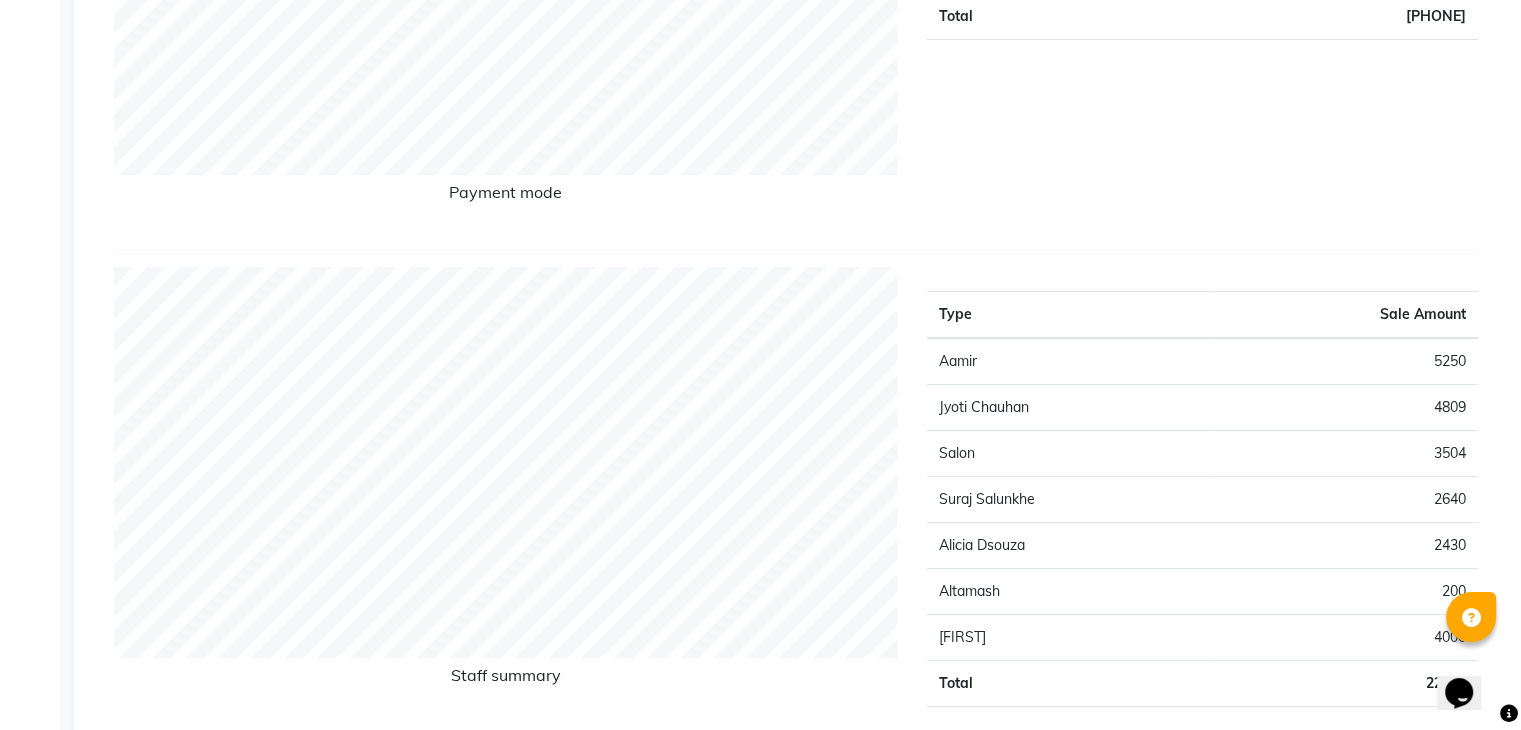 scroll, scrollTop: 0, scrollLeft: 0, axis: both 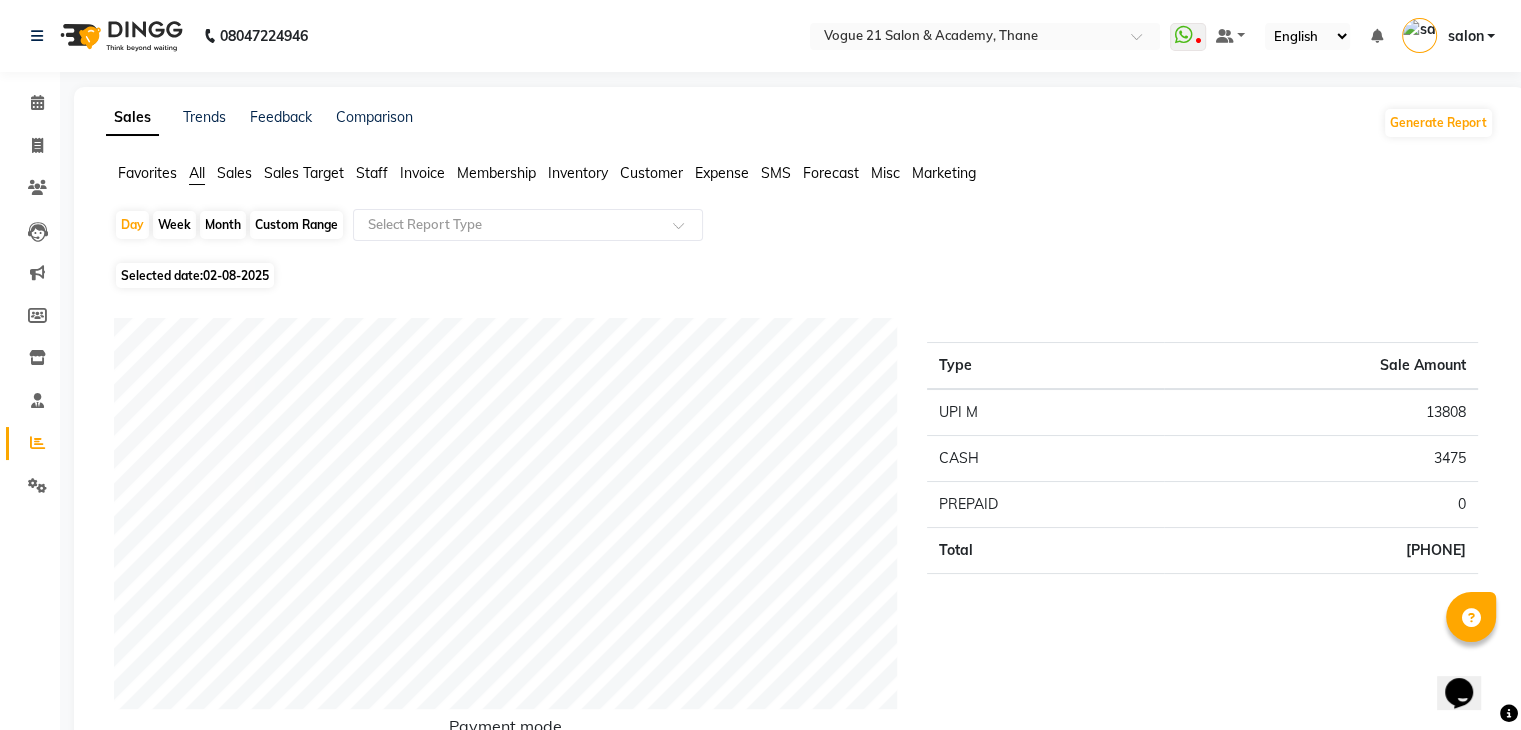 click on "Invoice" 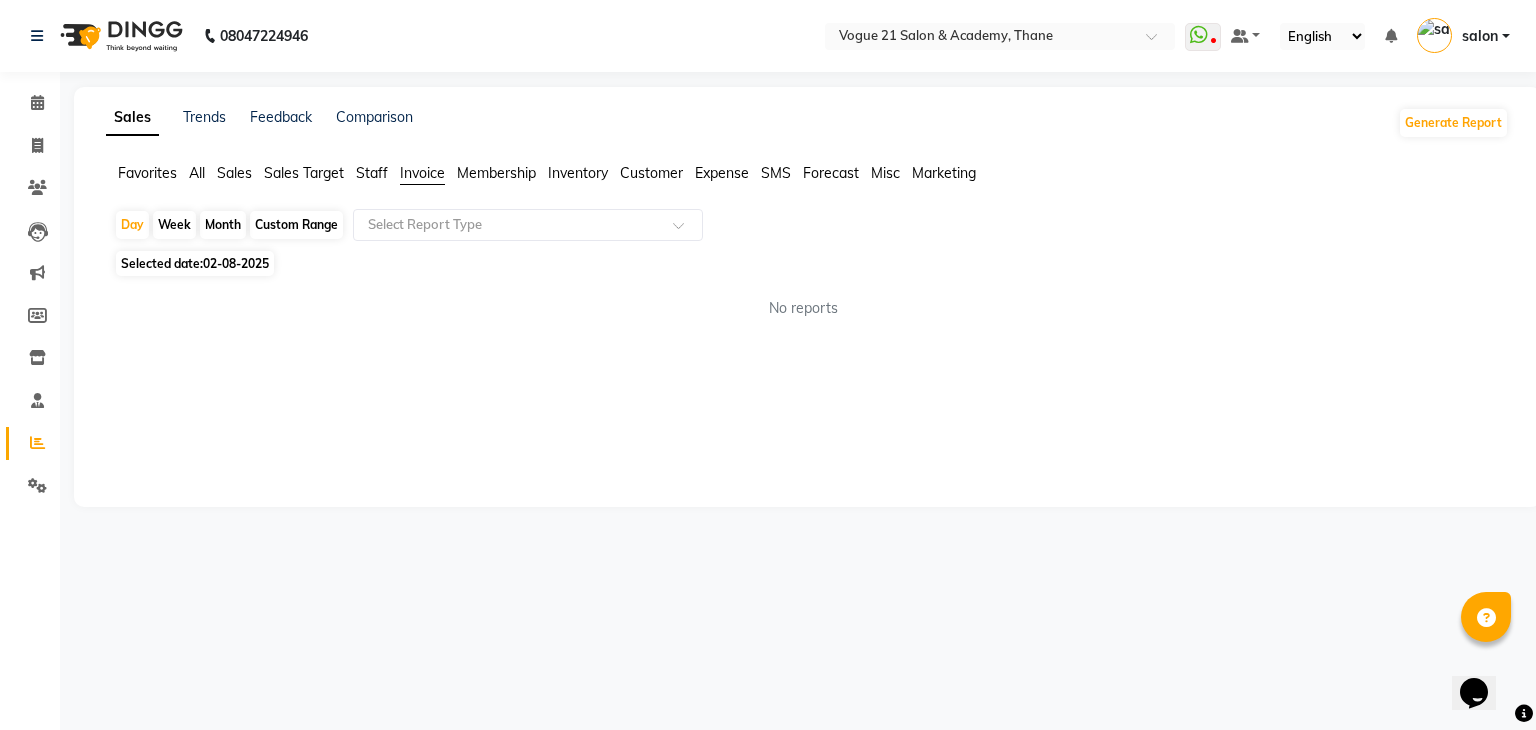 click on "Sales Trends Feedback Comparison Generate Report Favorites All Sales Sales Target Staff Invoice Membership Inventory Customer Expense SMS Forecast Misc Marketing  Day   Week   Month   Custom Range  Select Report Type Selected date:  02-08-2025  No reports ★ Mark as Favorite  Choose how you'd like to save "" report to favorites  Save to Personal Favorites:   Only you can see this report in your favorites tab. Share with Organization:   Everyone in your organization can see this report in their favorites tab.  Save to Favorites" 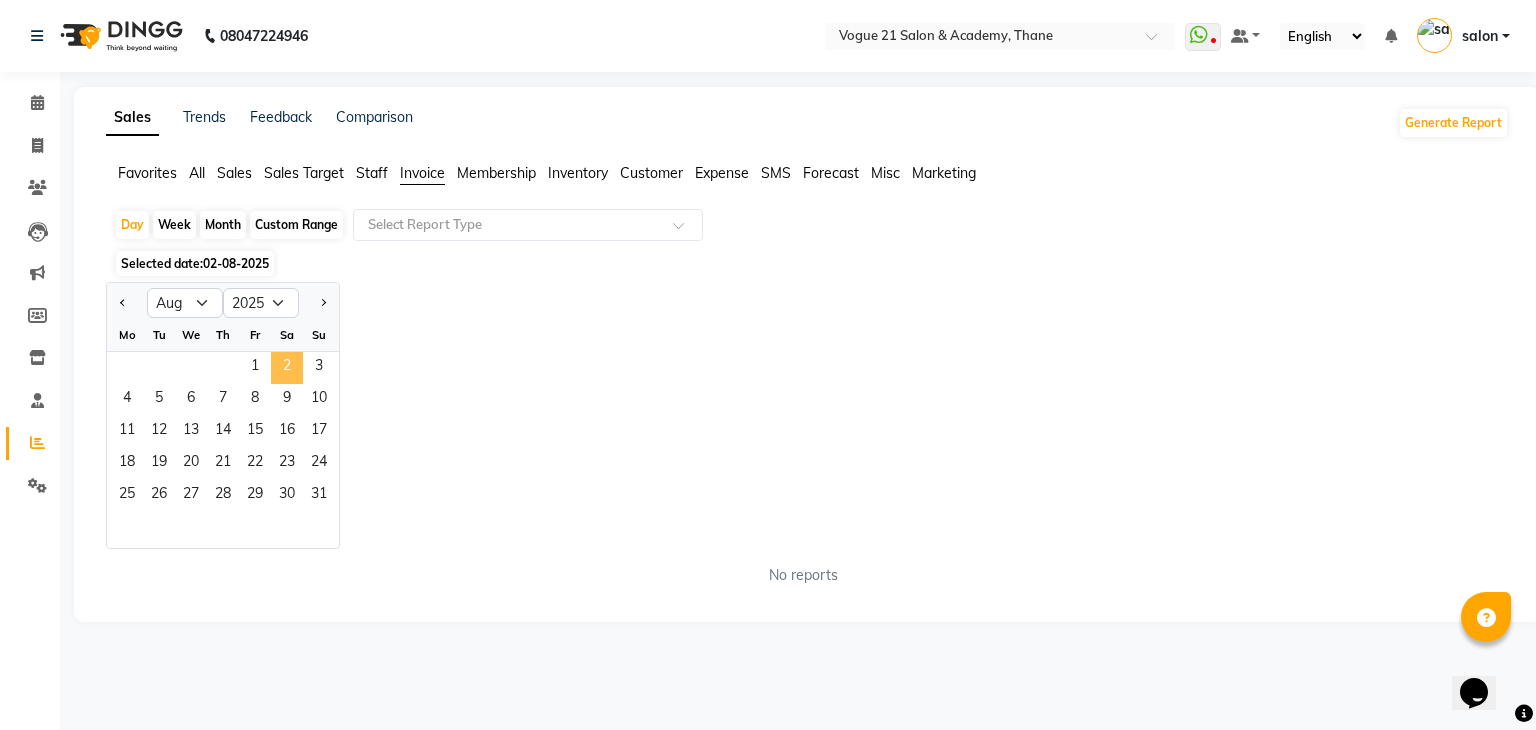 click on "2" 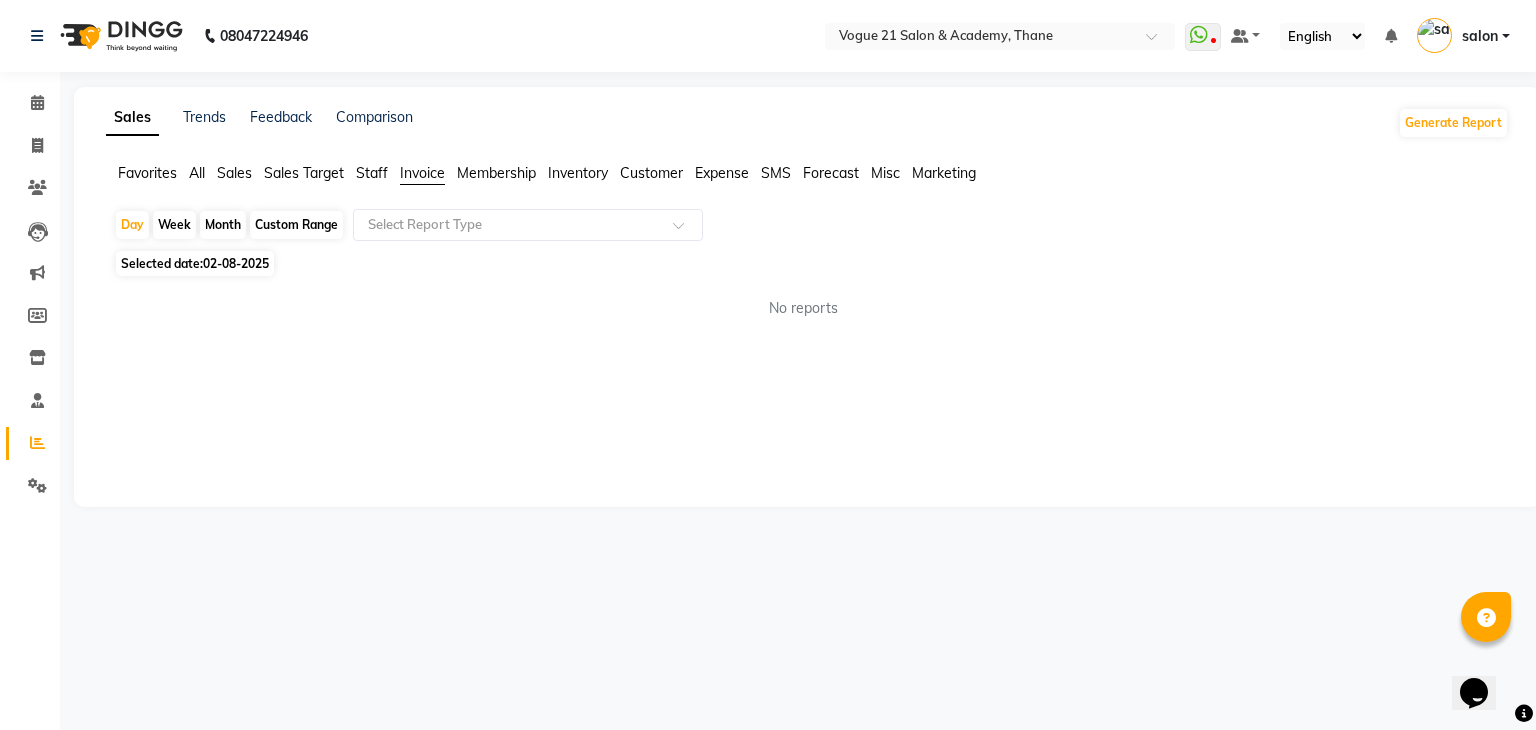 click on "All" 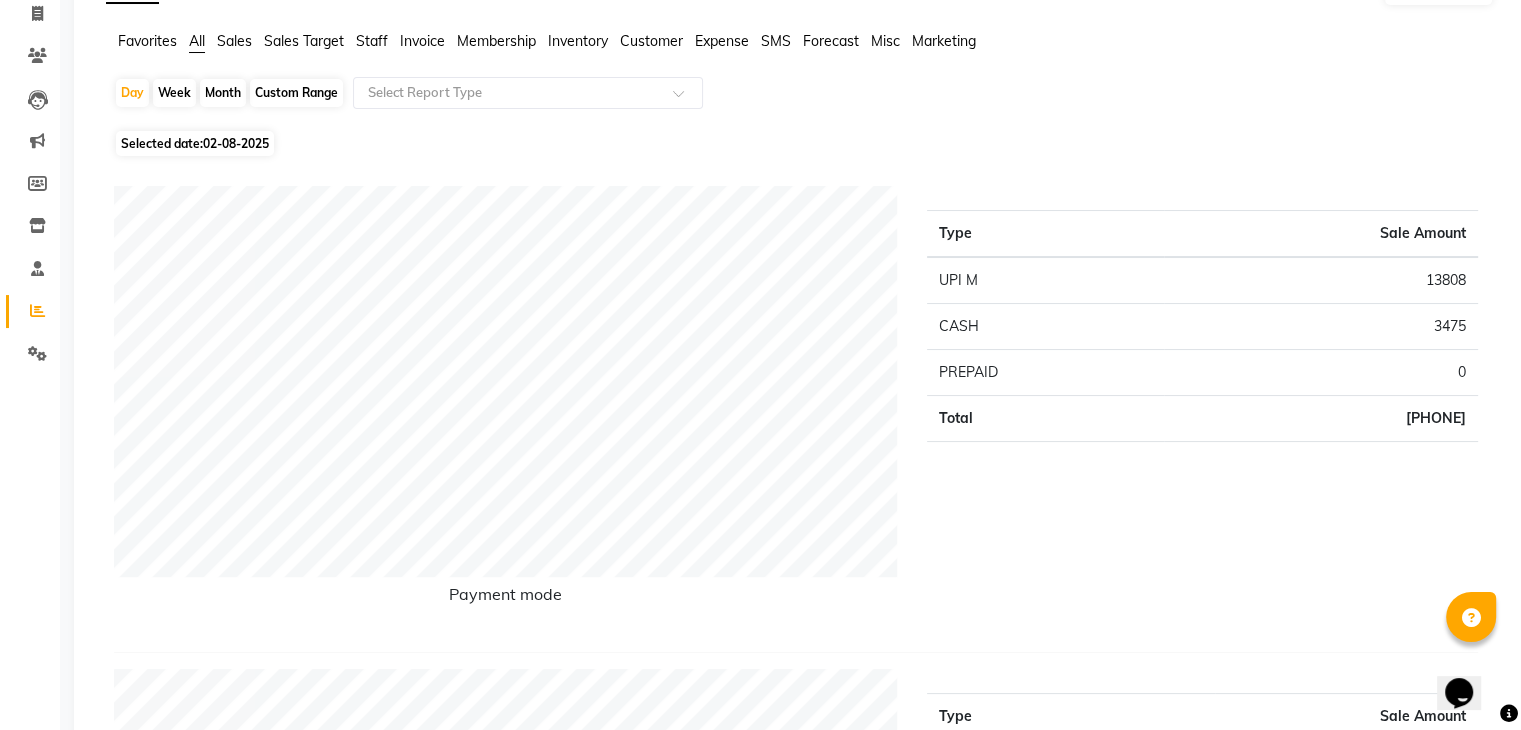 scroll, scrollTop: 0, scrollLeft: 0, axis: both 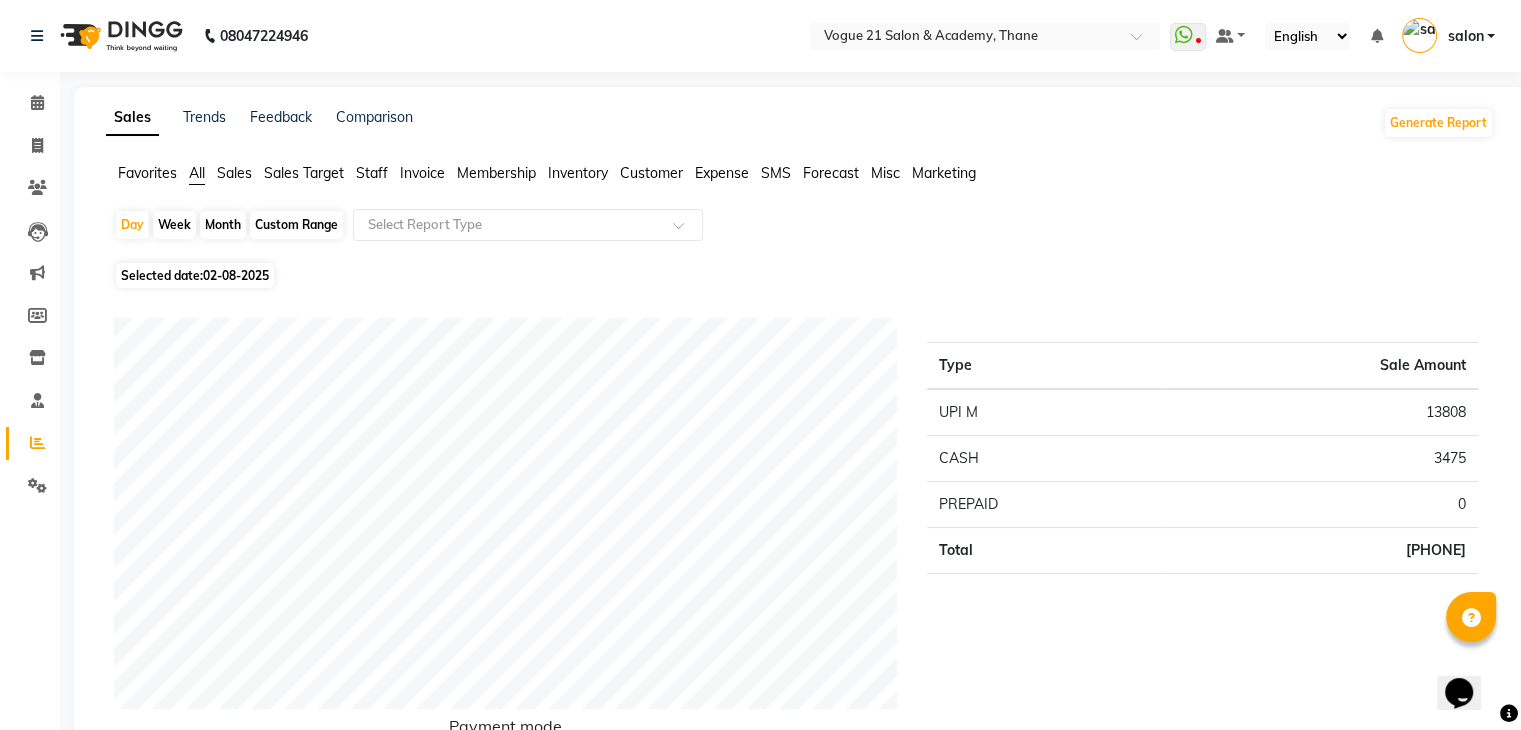 click on "02-08-2025" 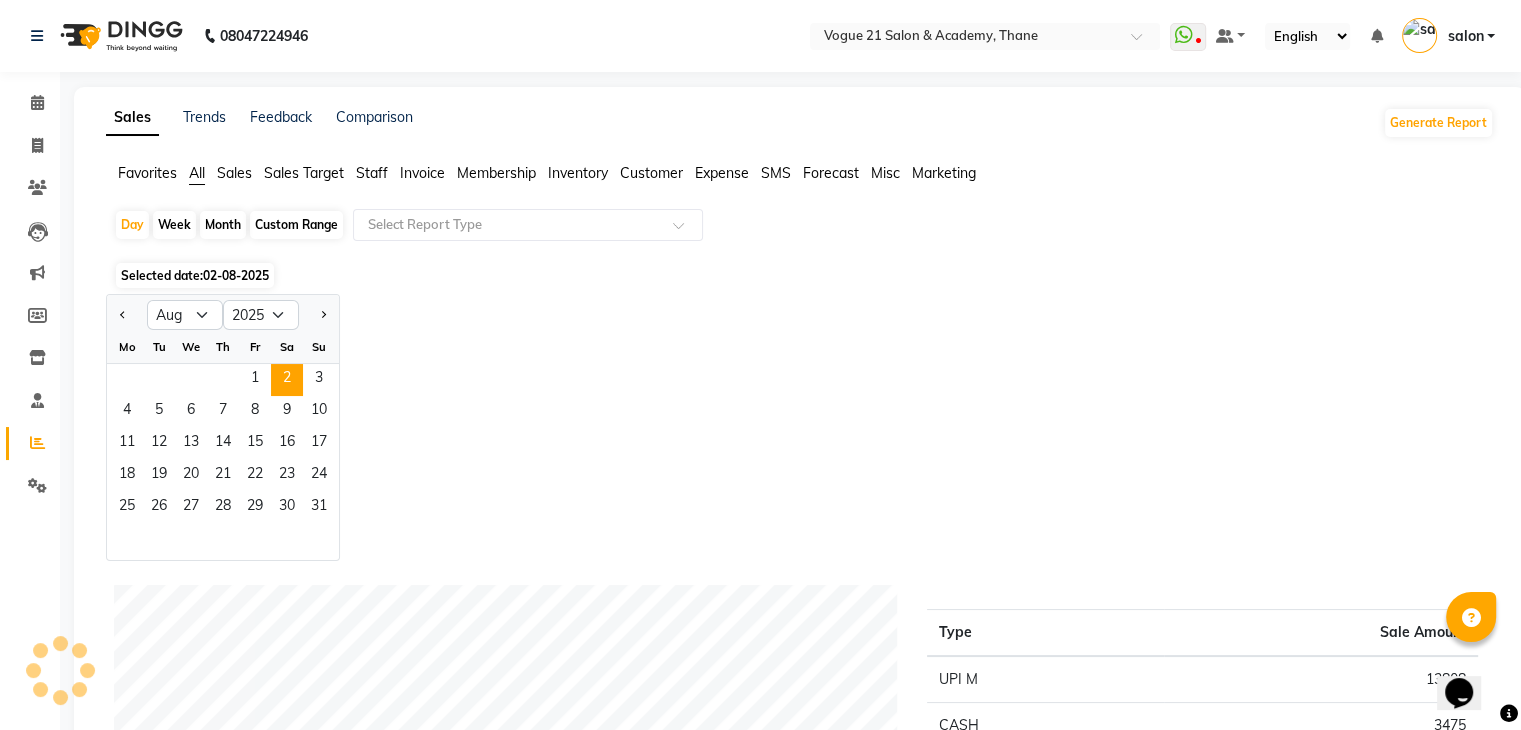click on "Jan Feb Mar Apr May Jun Jul Aug Sep Oct Nov Dec 2015 2016 2017 2018 2019 2020 2021 2022 2023 2024 2025 2026 2027 2028 2029 2030 2031 2032 2033 2034 2035 Mo Tu We Th Fr Sa Su  1   2   3   4   5   6   7   8   9   10   11   12   13   14   15   16   17   18   19   20   21   22   23   24   25   26   27   28   29   30   31" 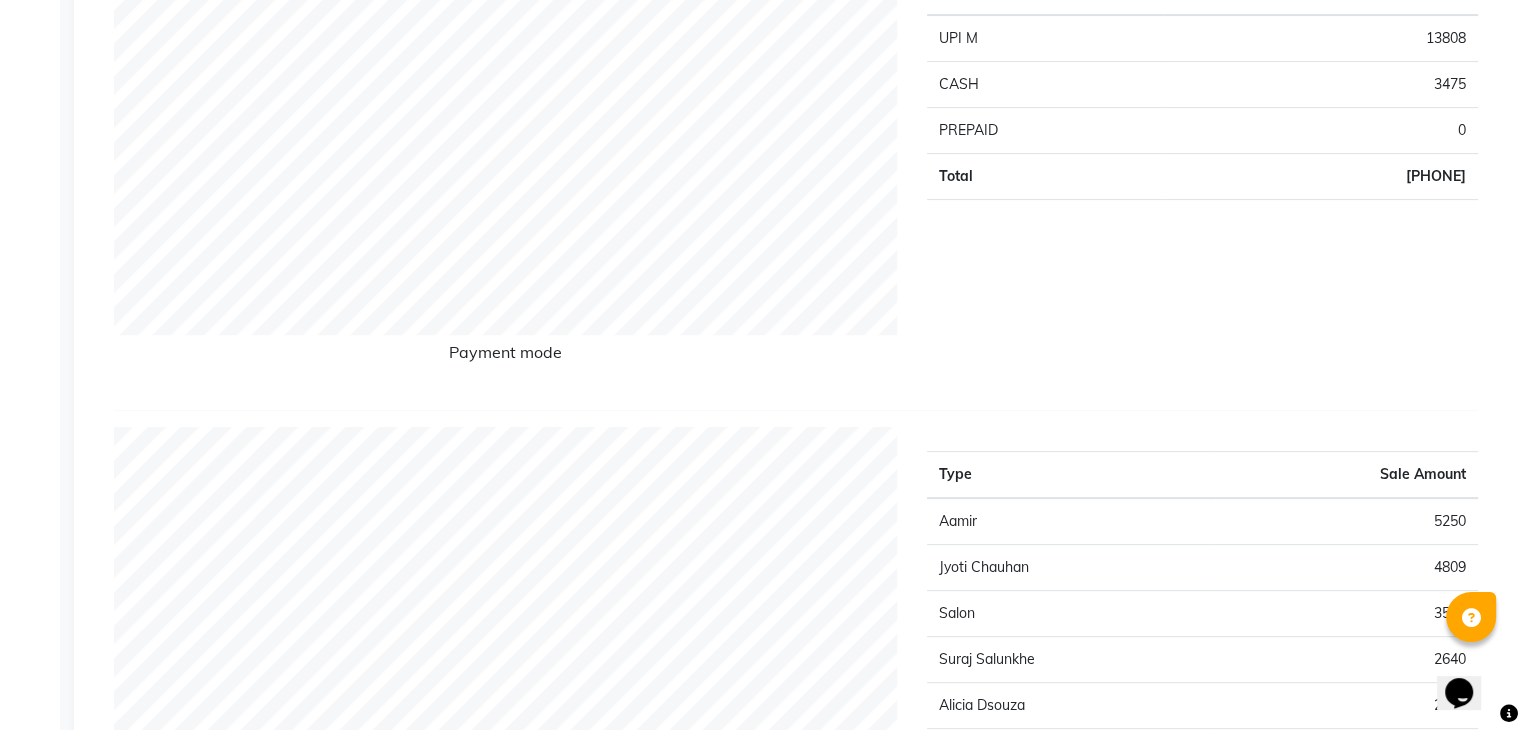 scroll, scrollTop: 513, scrollLeft: 0, axis: vertical 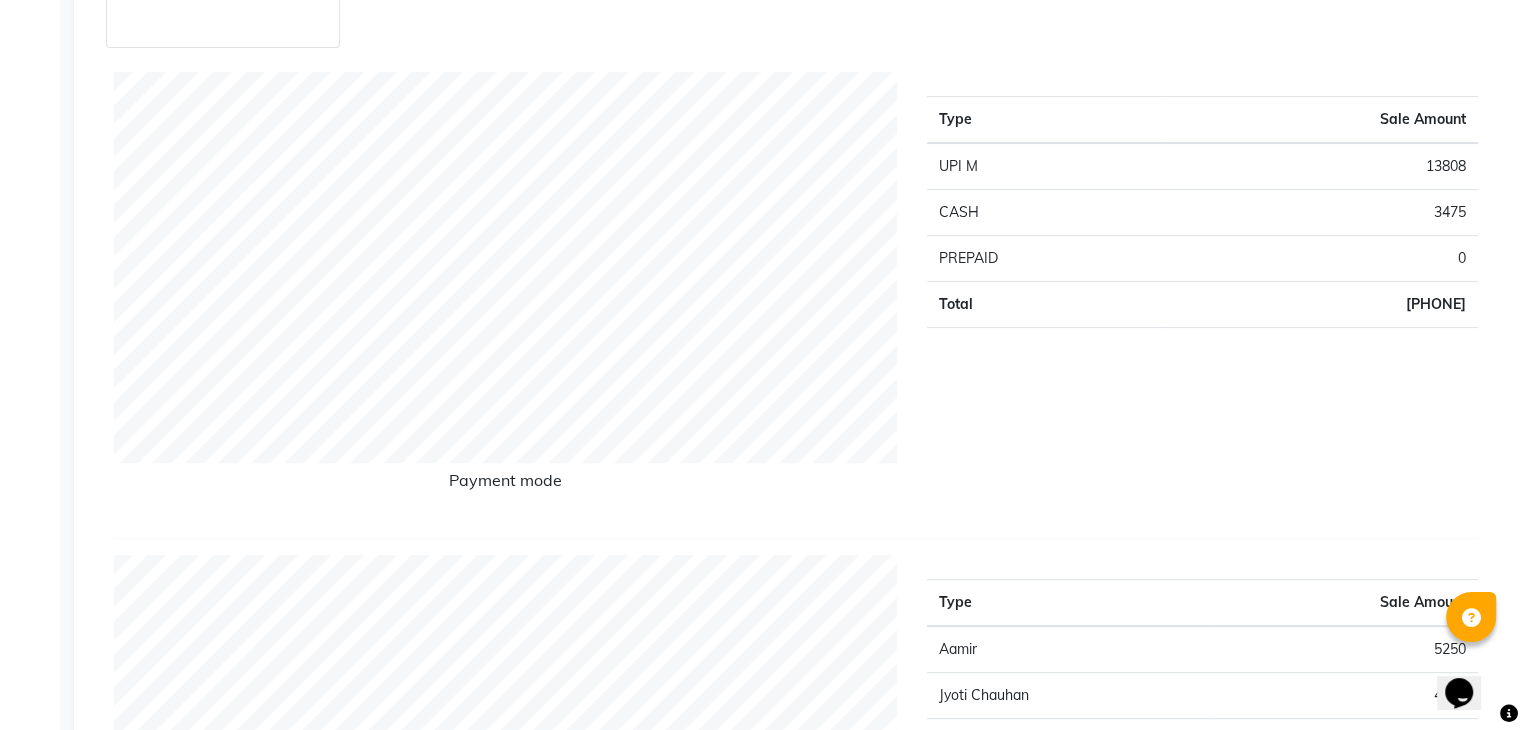 click on "Type Sale Amount UPI M 13808 CASH 3475 PREPAID 0 Total 17283" 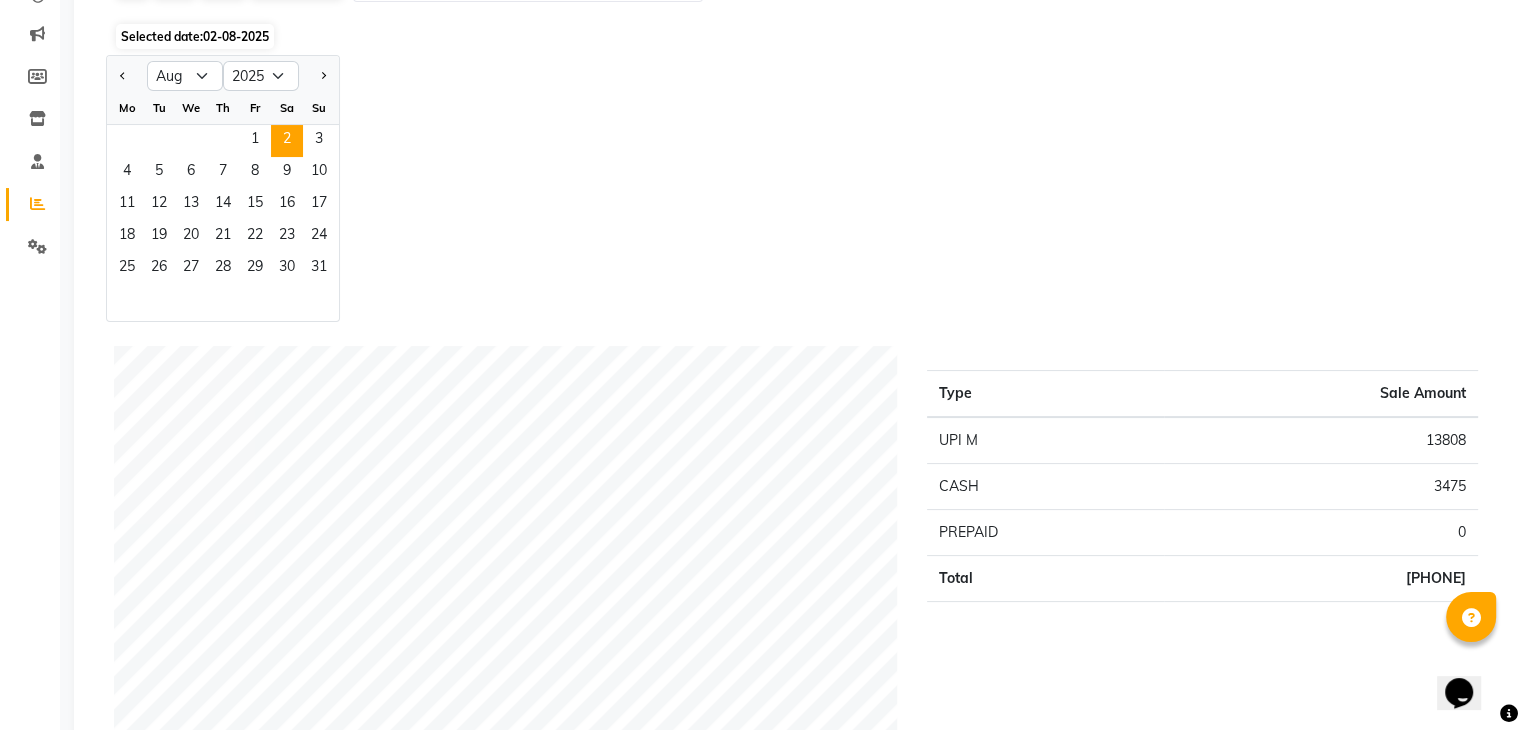 scroll, scrollTop: 0, scrollLeft: 0, axis: both 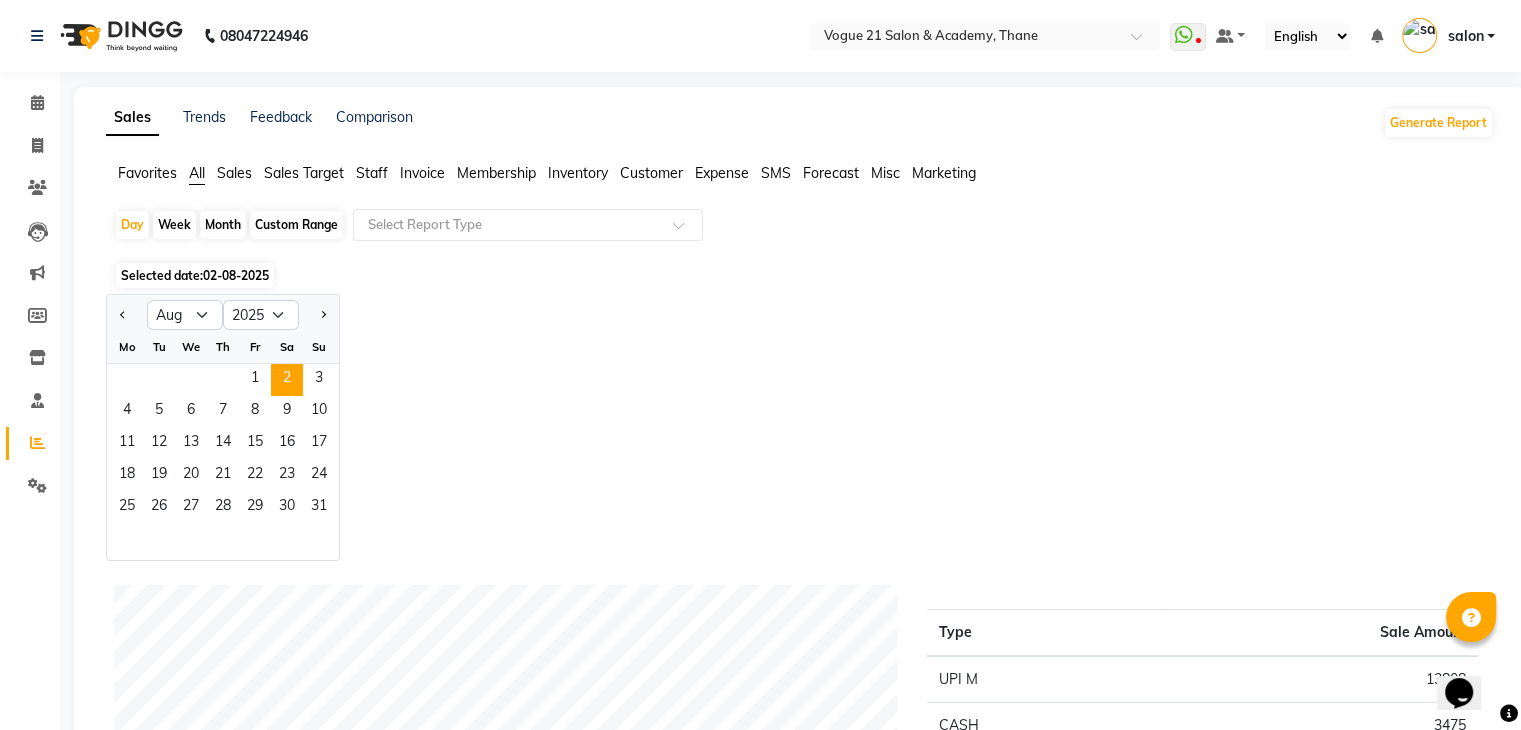 click on "Expense" 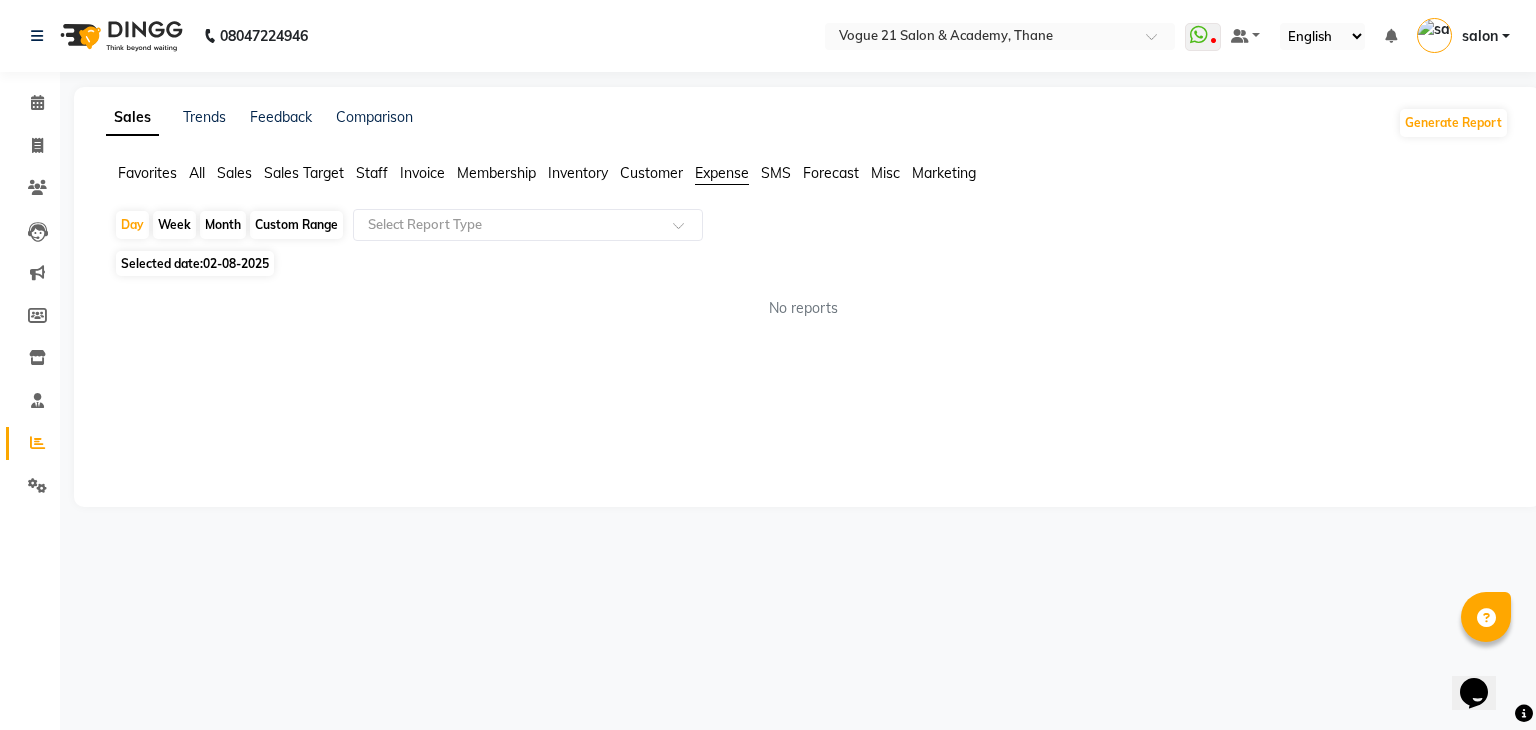 click on "Customer" 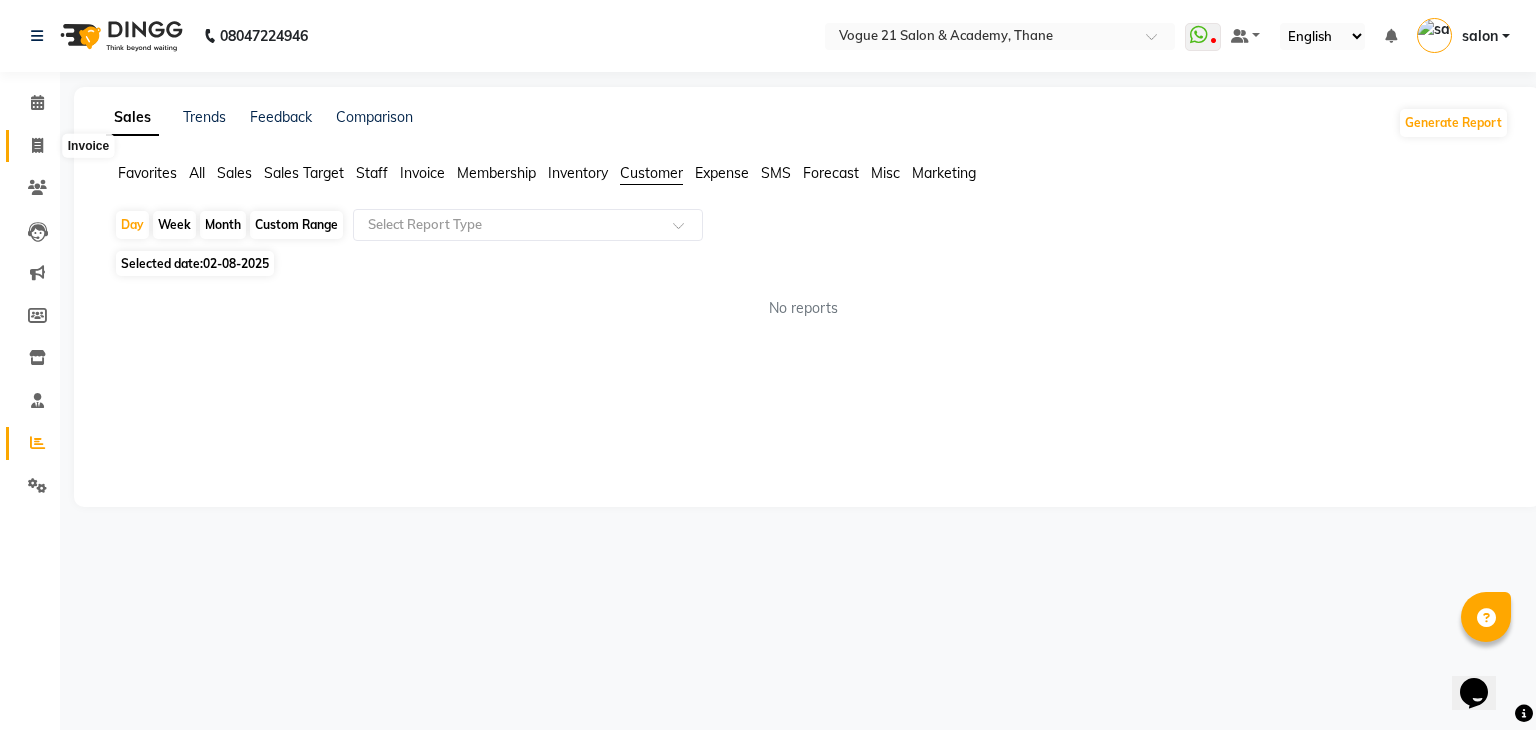 click 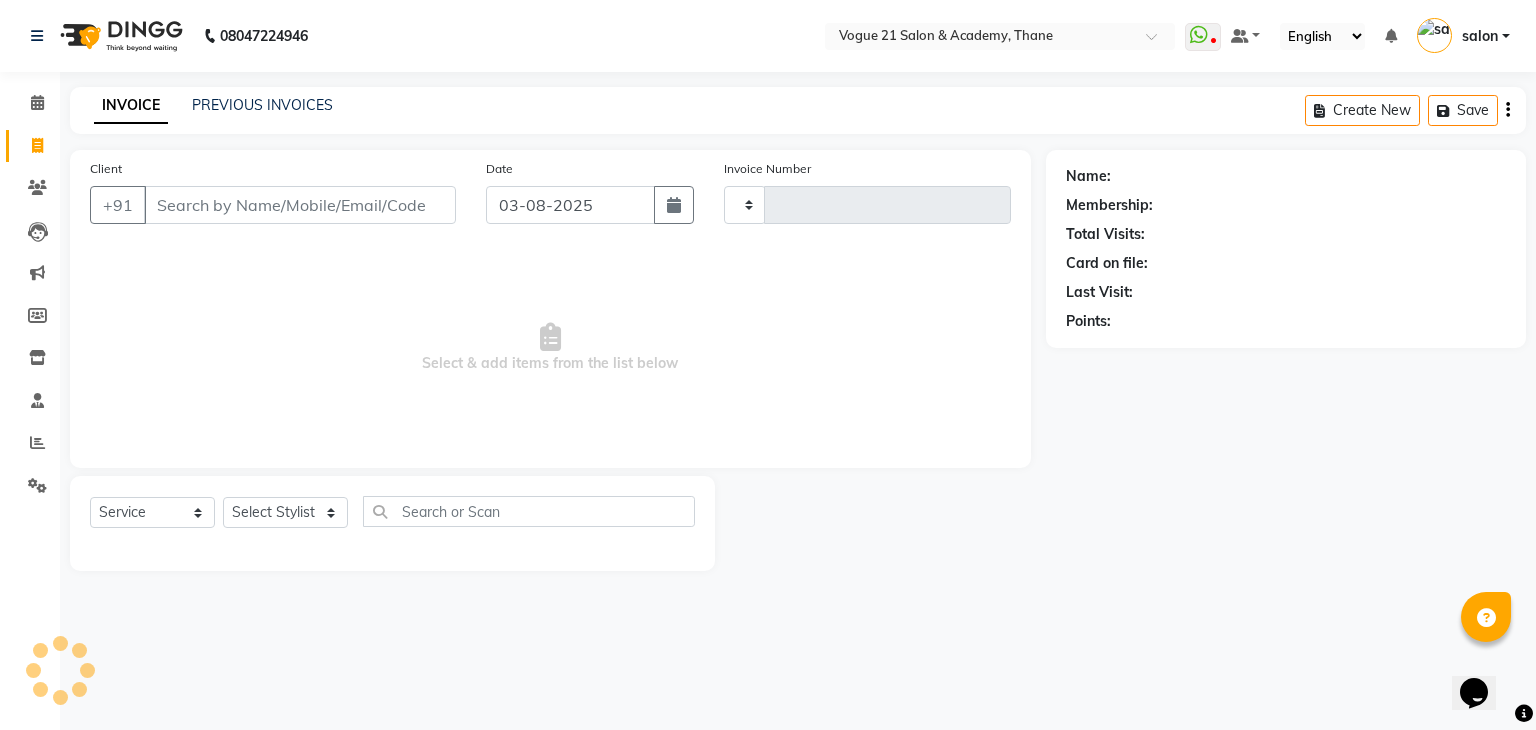 type on "2182" 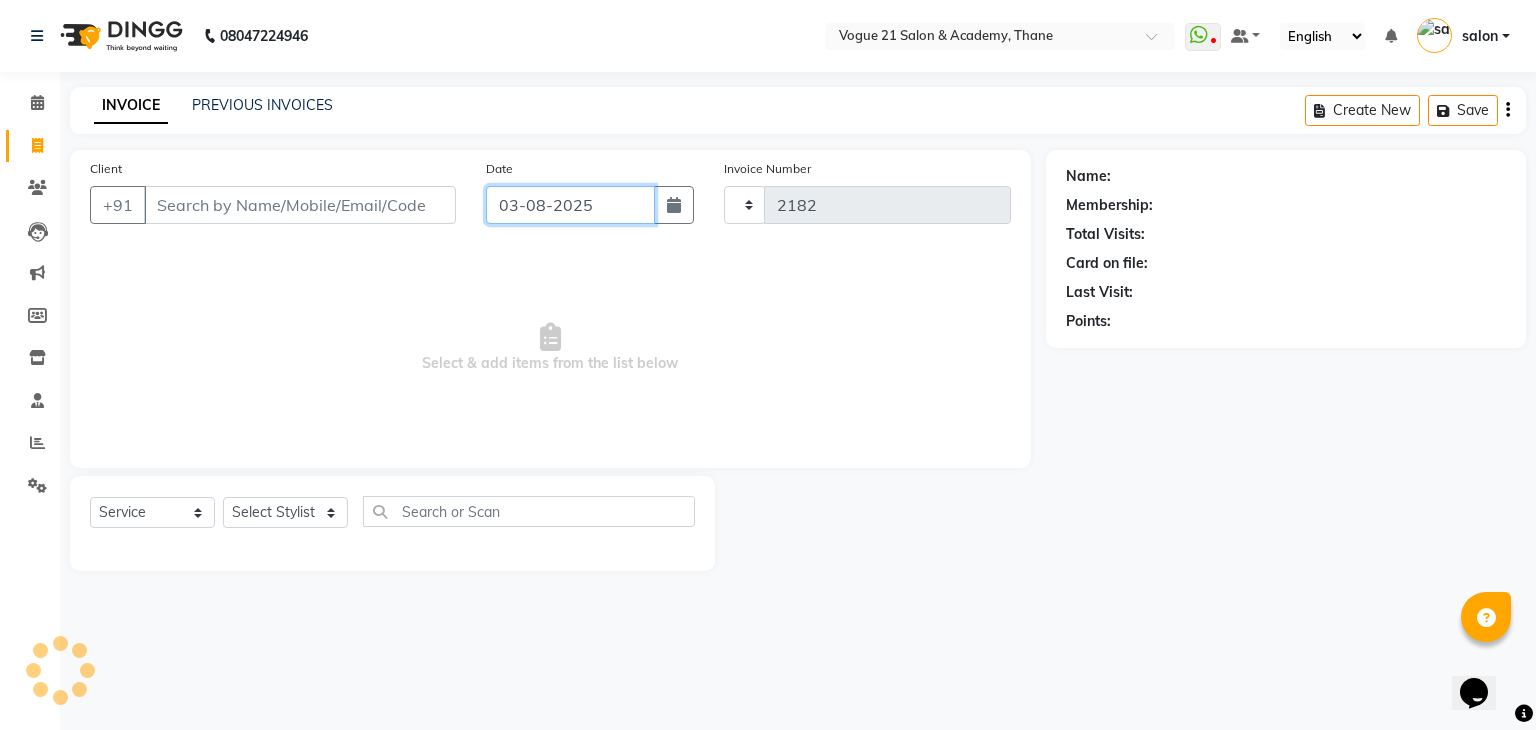 select on "4433" 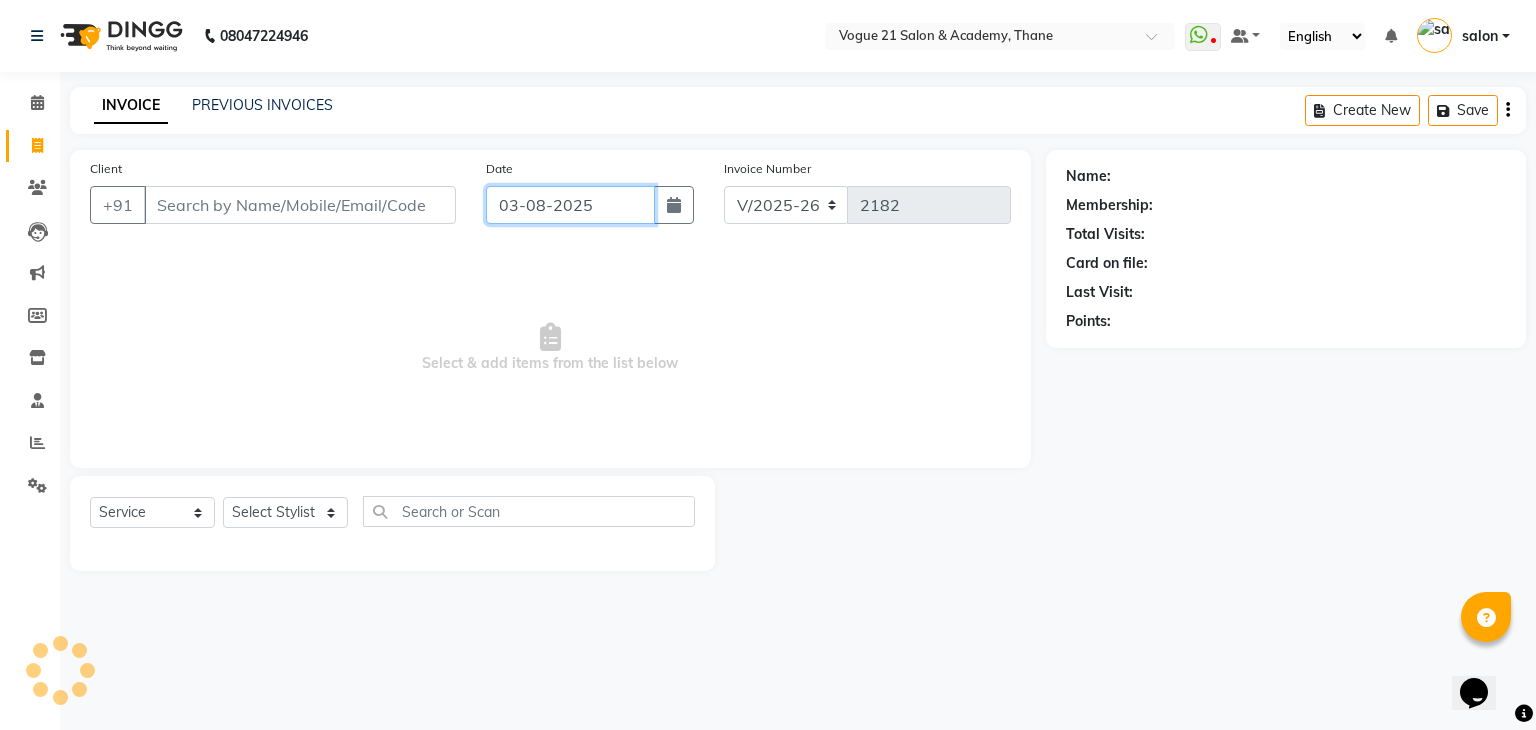 click on "03-08-2025" 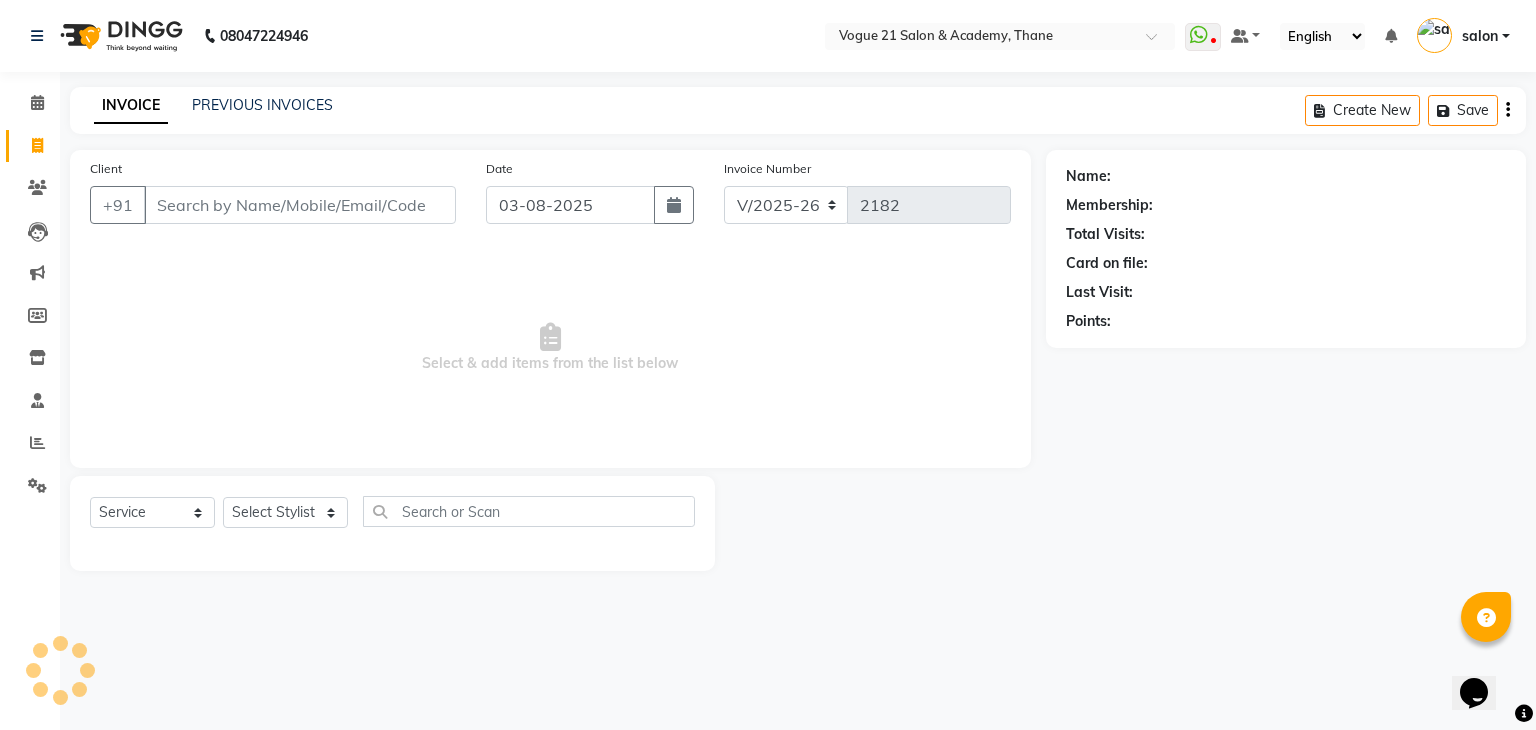 select on "8" 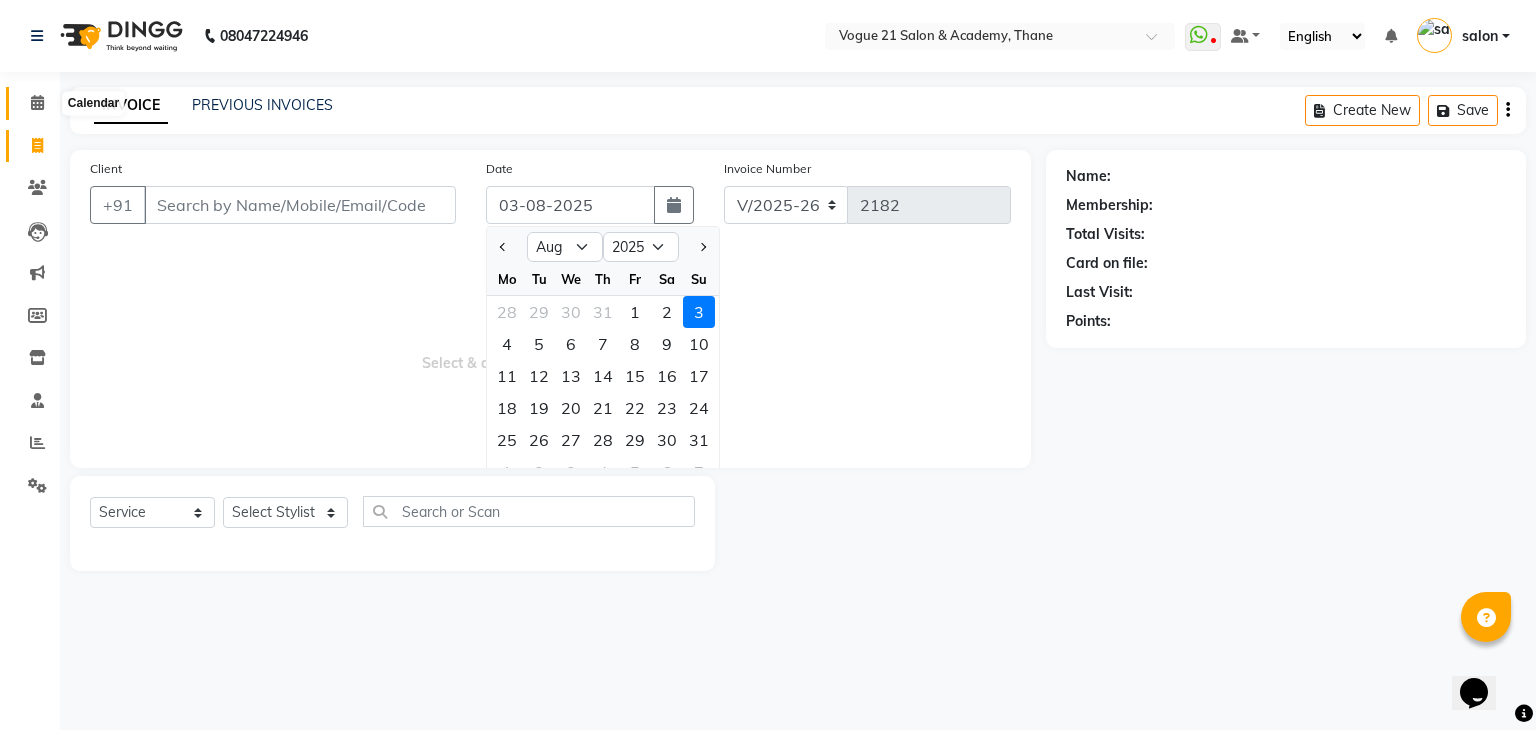 click 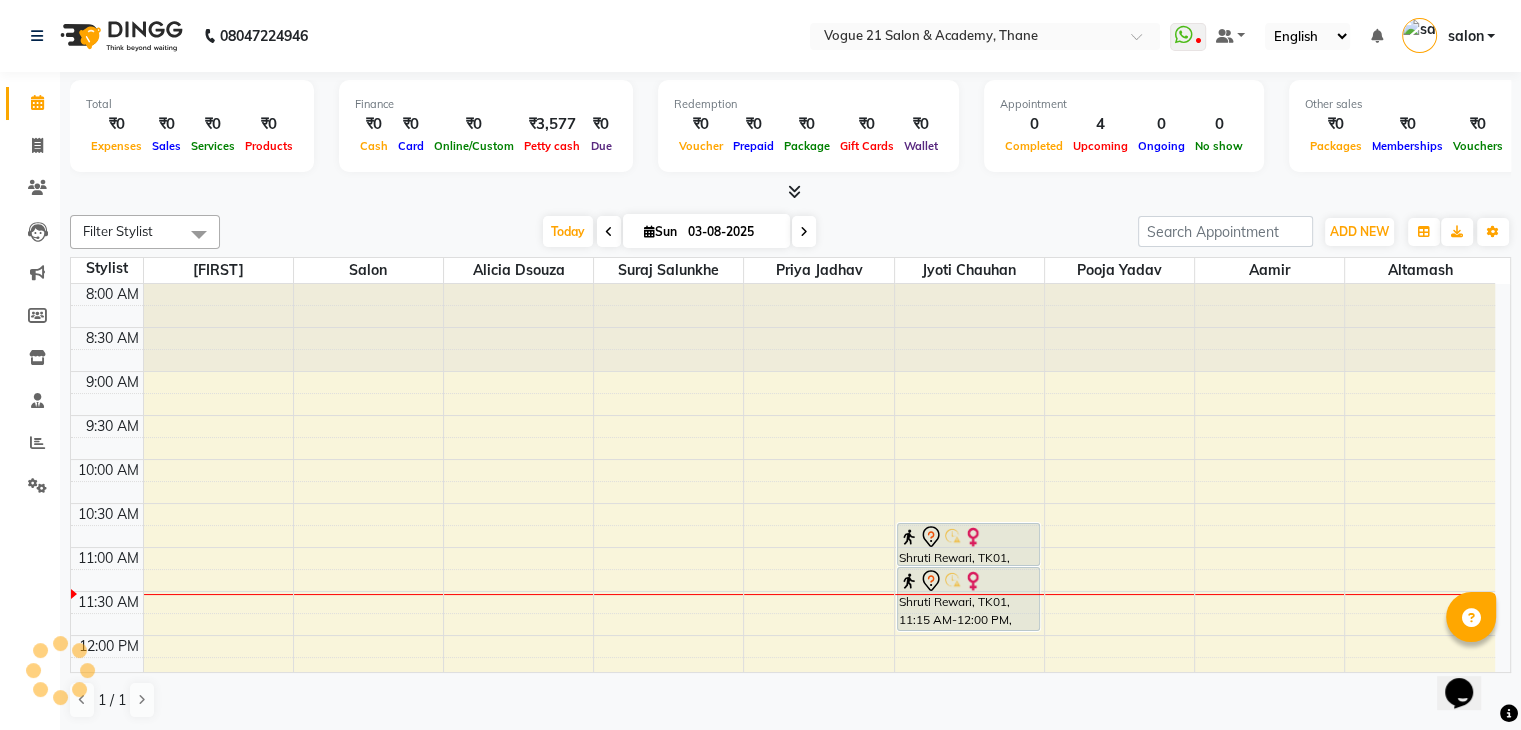 scroll, scrollTop: 0, scrollLeft: 0, axis: both 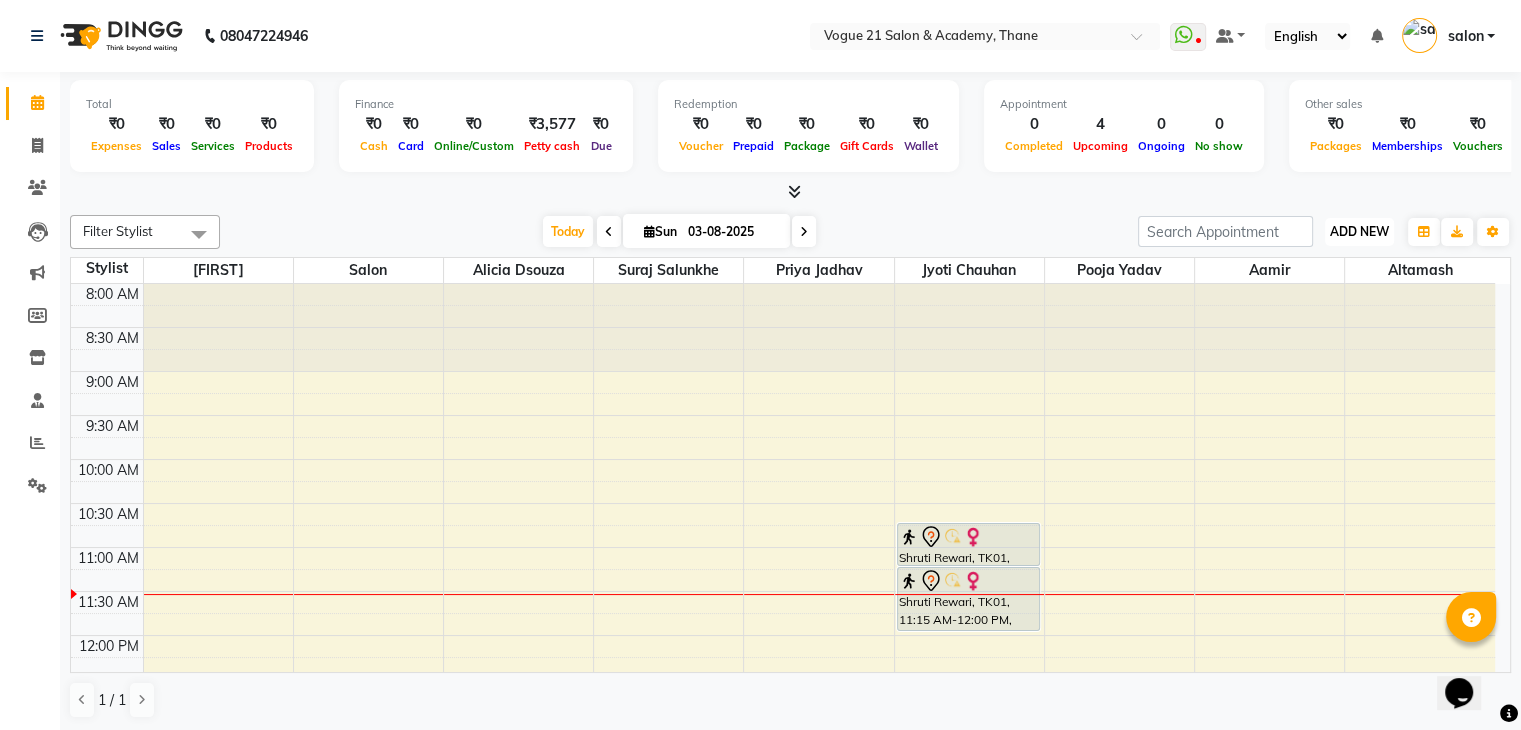 click on "ADD NEW" at bounding box center (1359, 231) 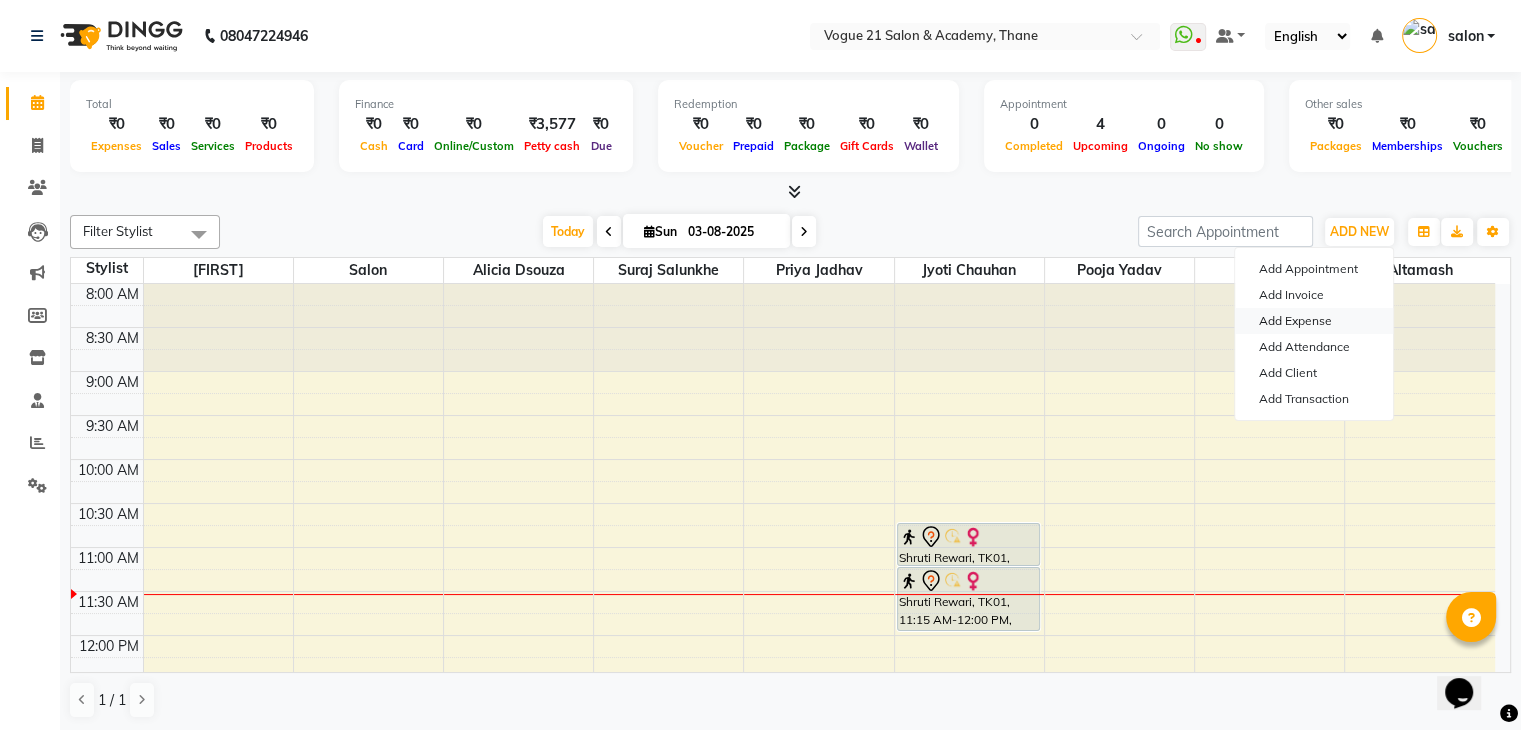 click on "Add Expense" at bounding box center [1314, 321] 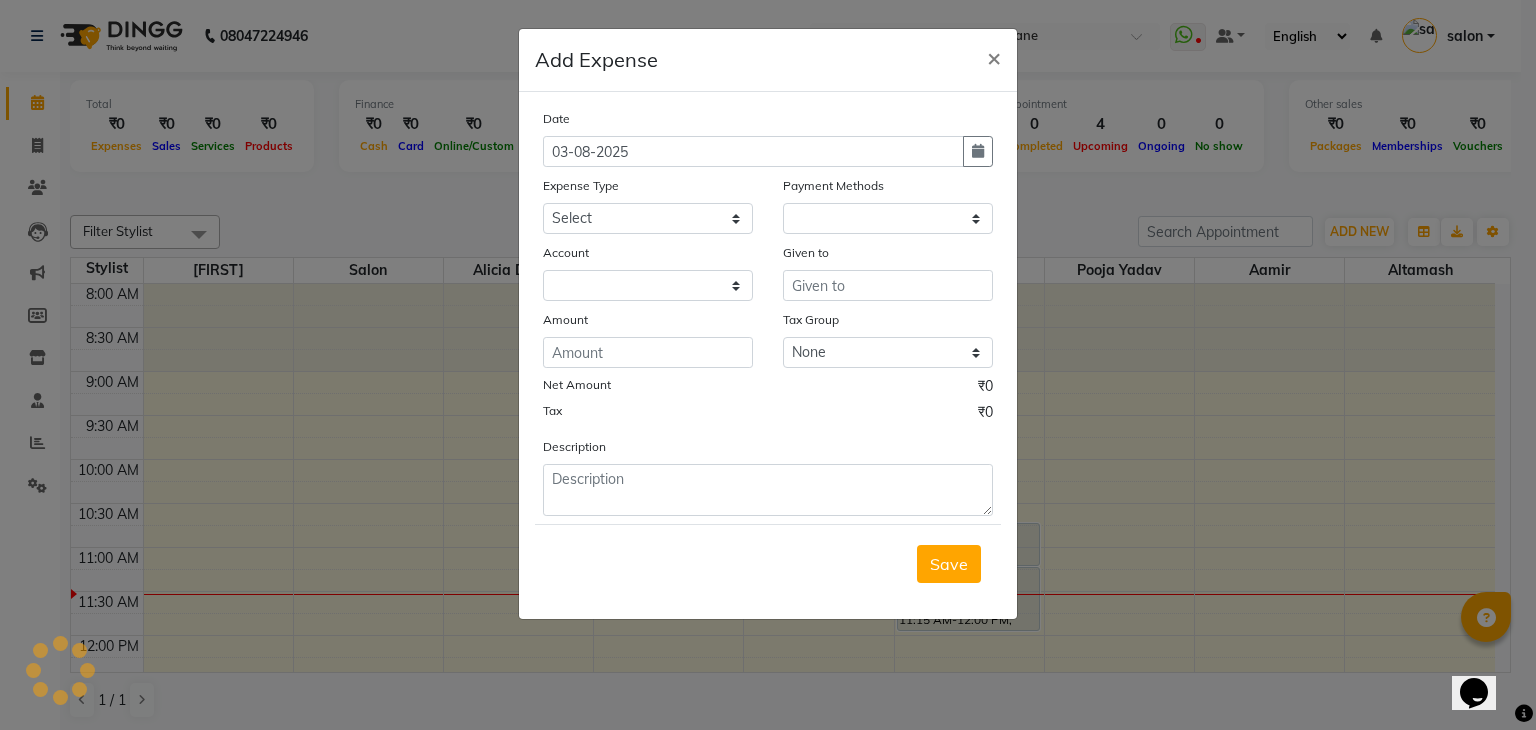 select 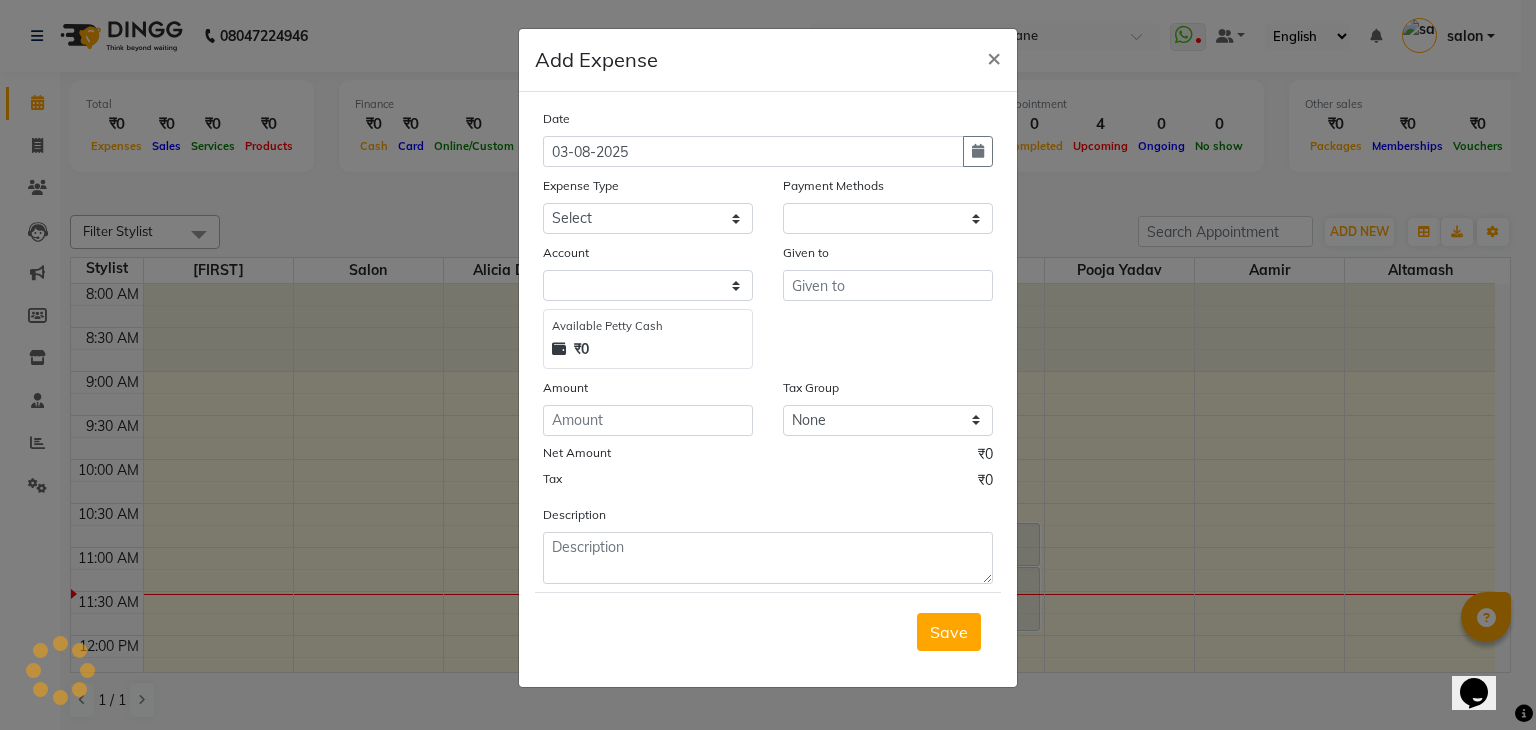 select on "1" 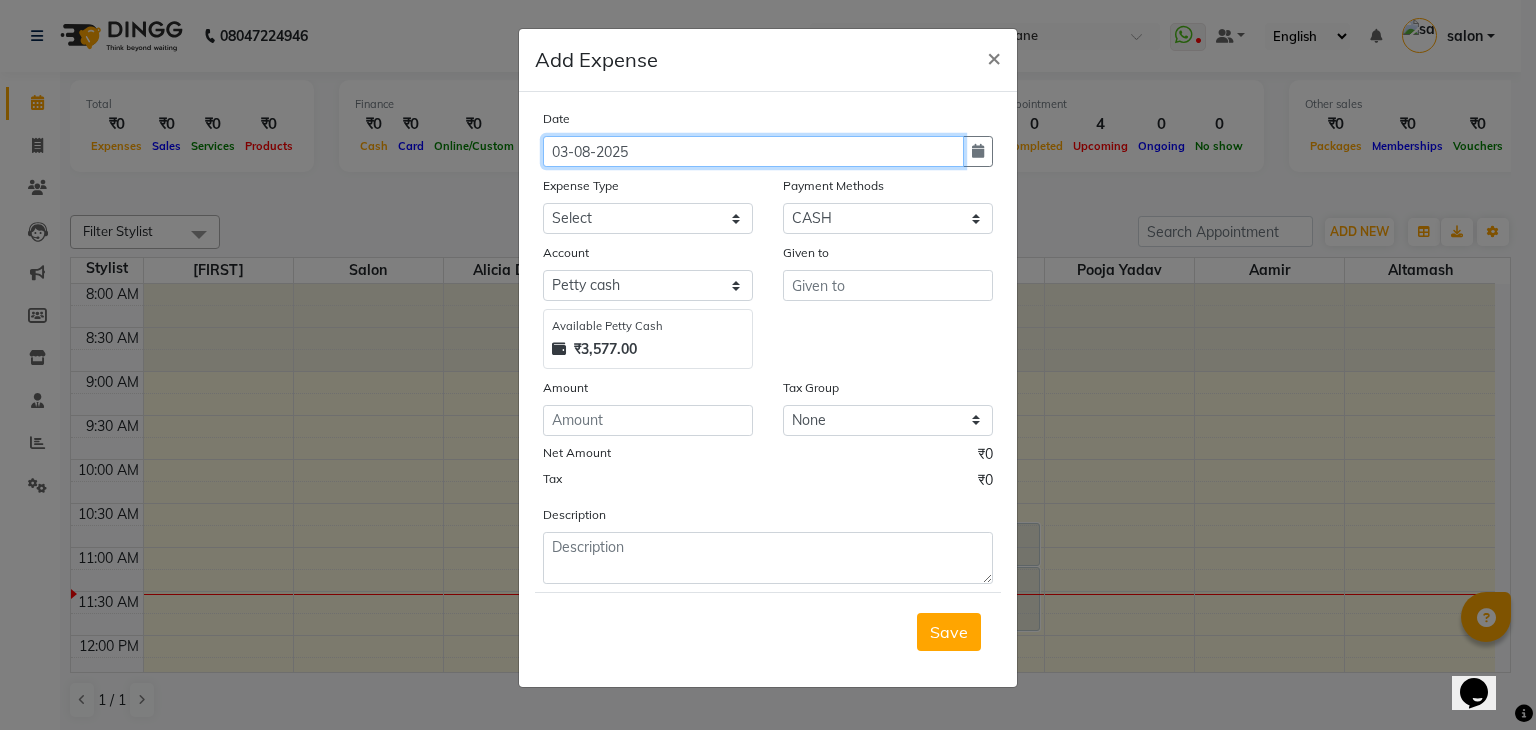 click on "03-08-2025" 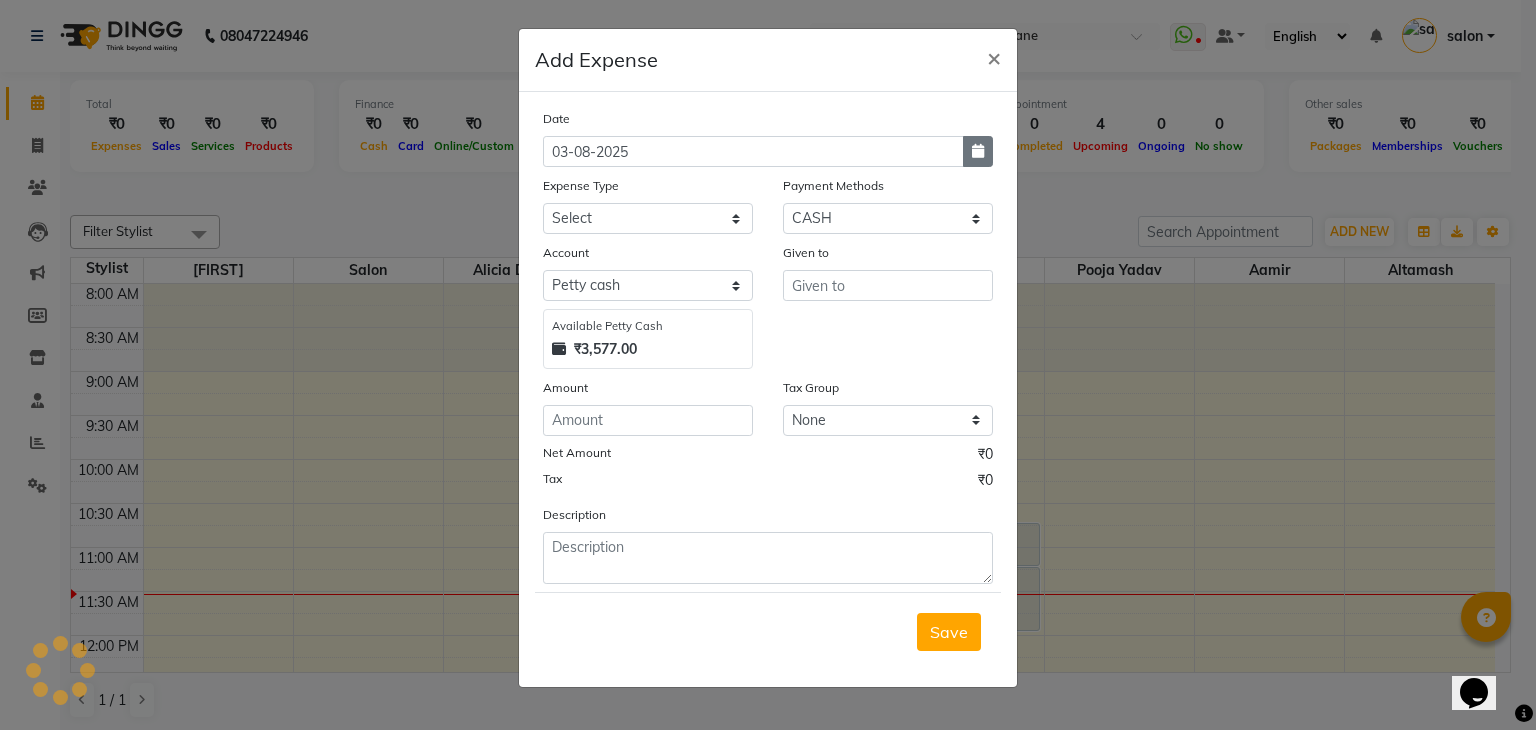 click 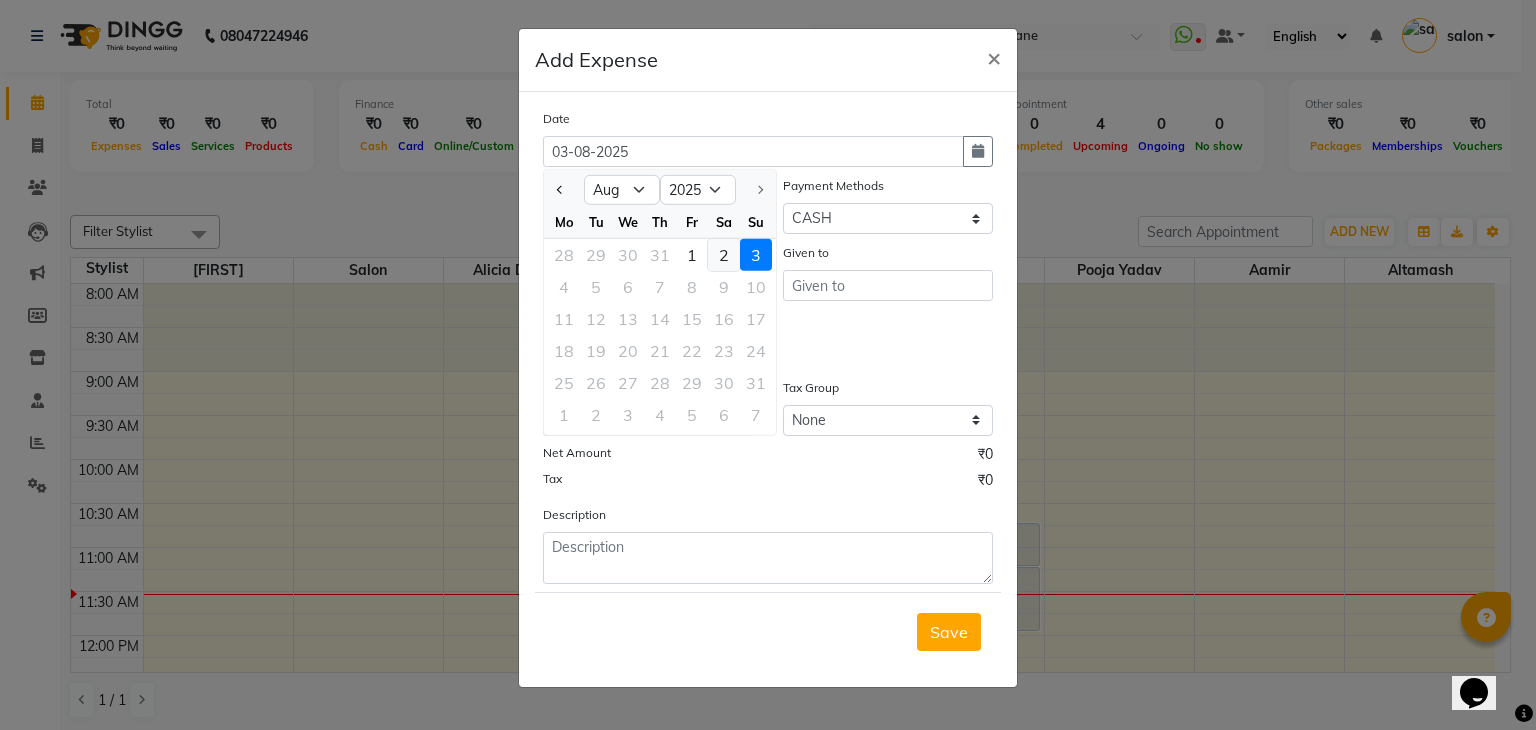 click on "2" 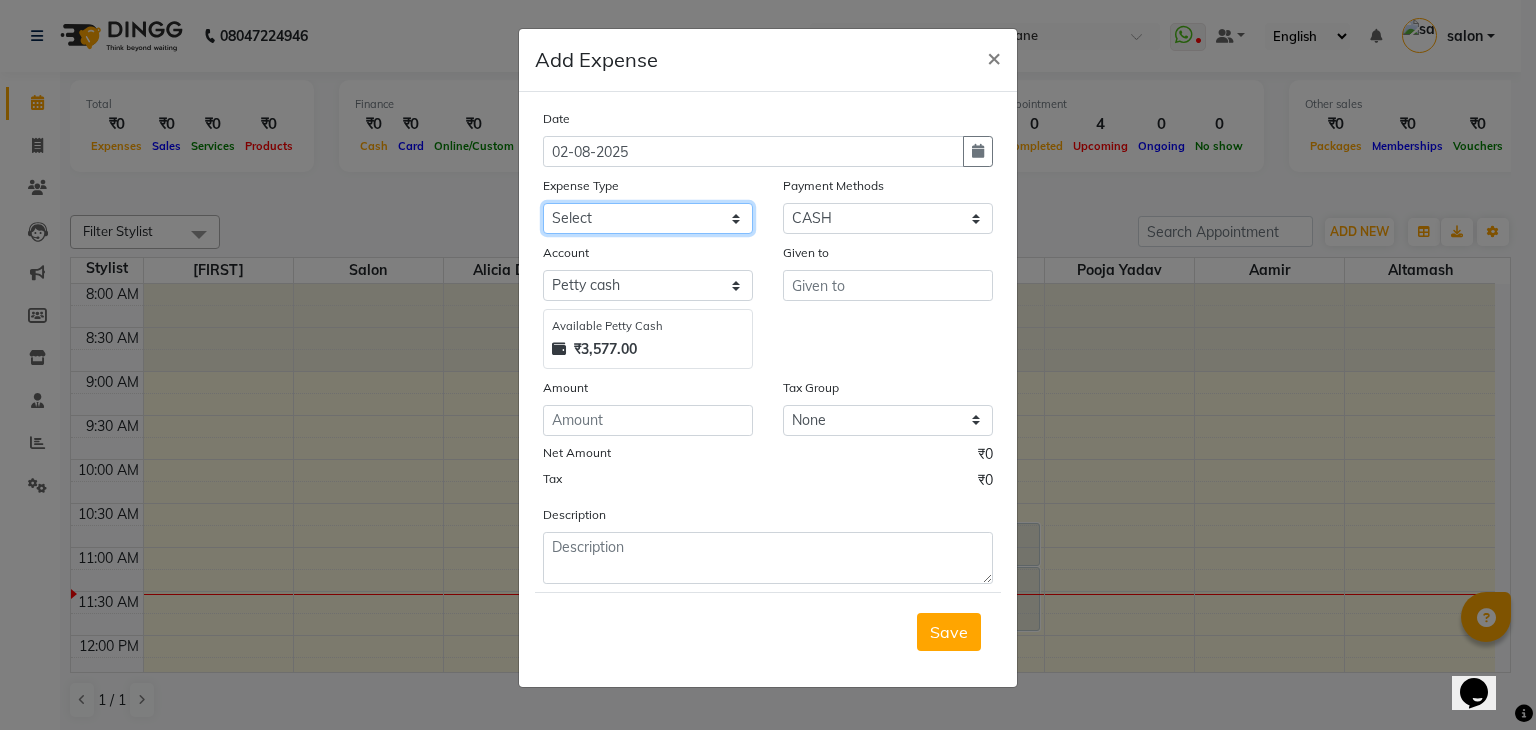 click on "Select Advance Salary Bank charges Cash transfer to bank Client Snacks Equipment Fuel Govt fee Incentive International purchase Maintenance Marketing Miscellaneous MRA Other Pantry Product Rent Salary Staff Snacks Staff Tea Staff Tip Staff travel Tea & Refreshment Utilities" 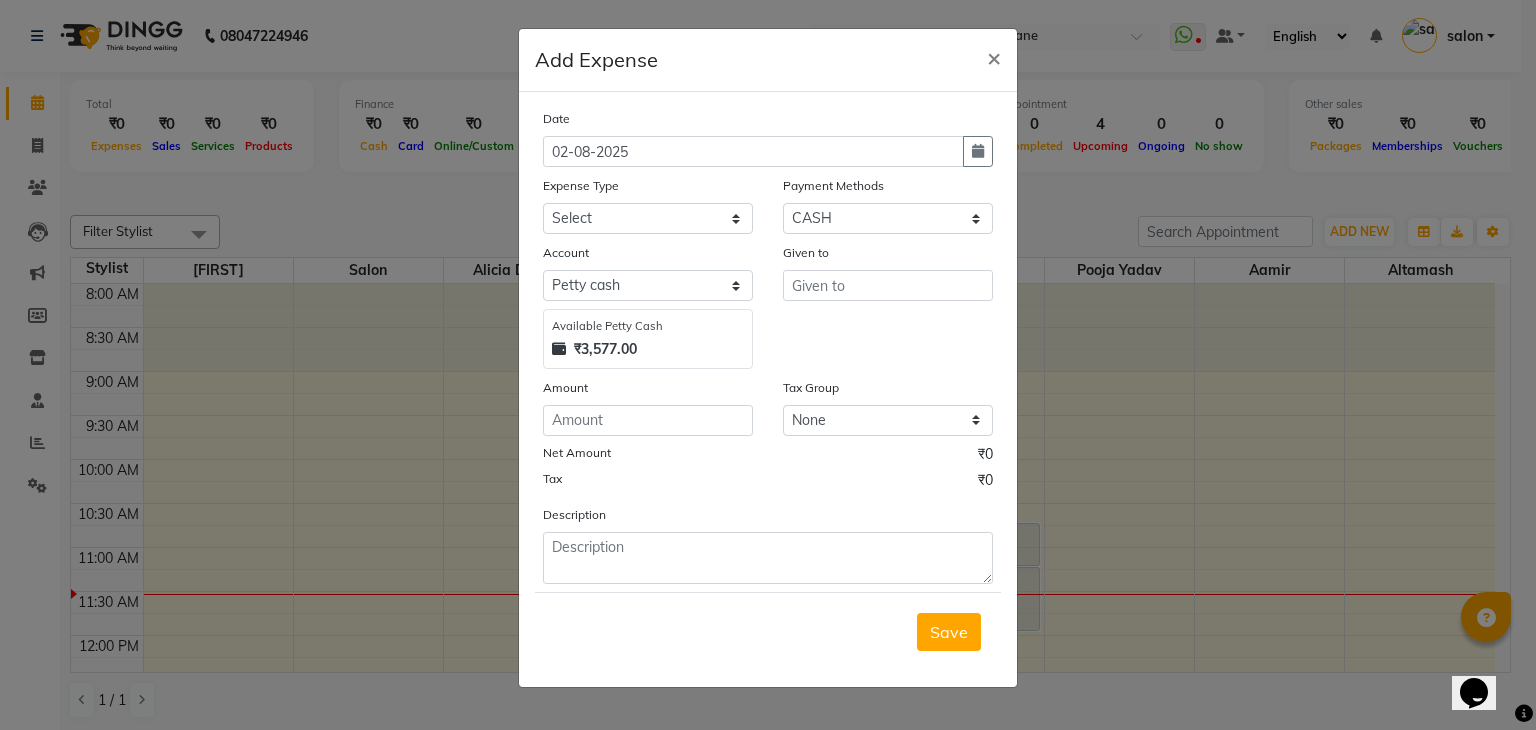 click on "Given to" 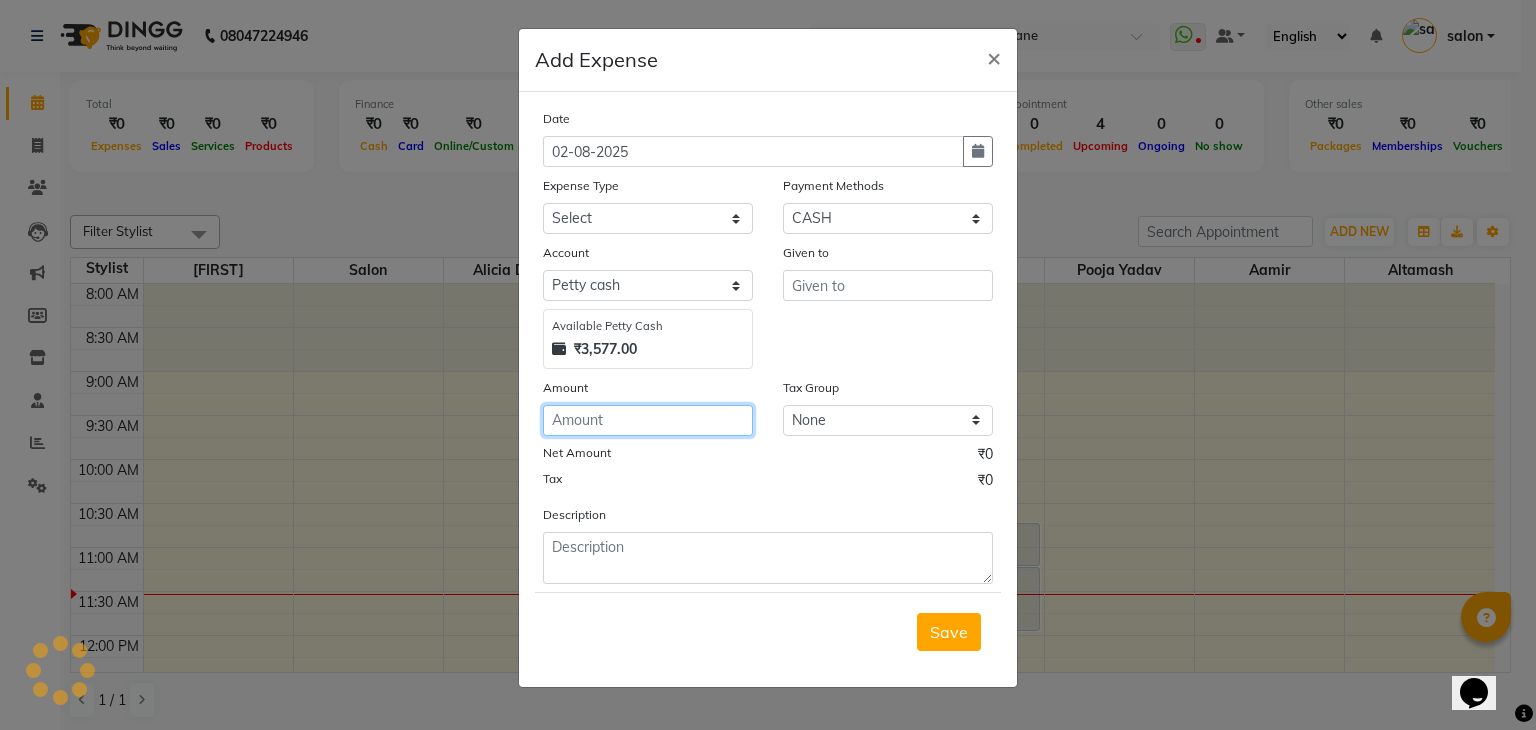 click 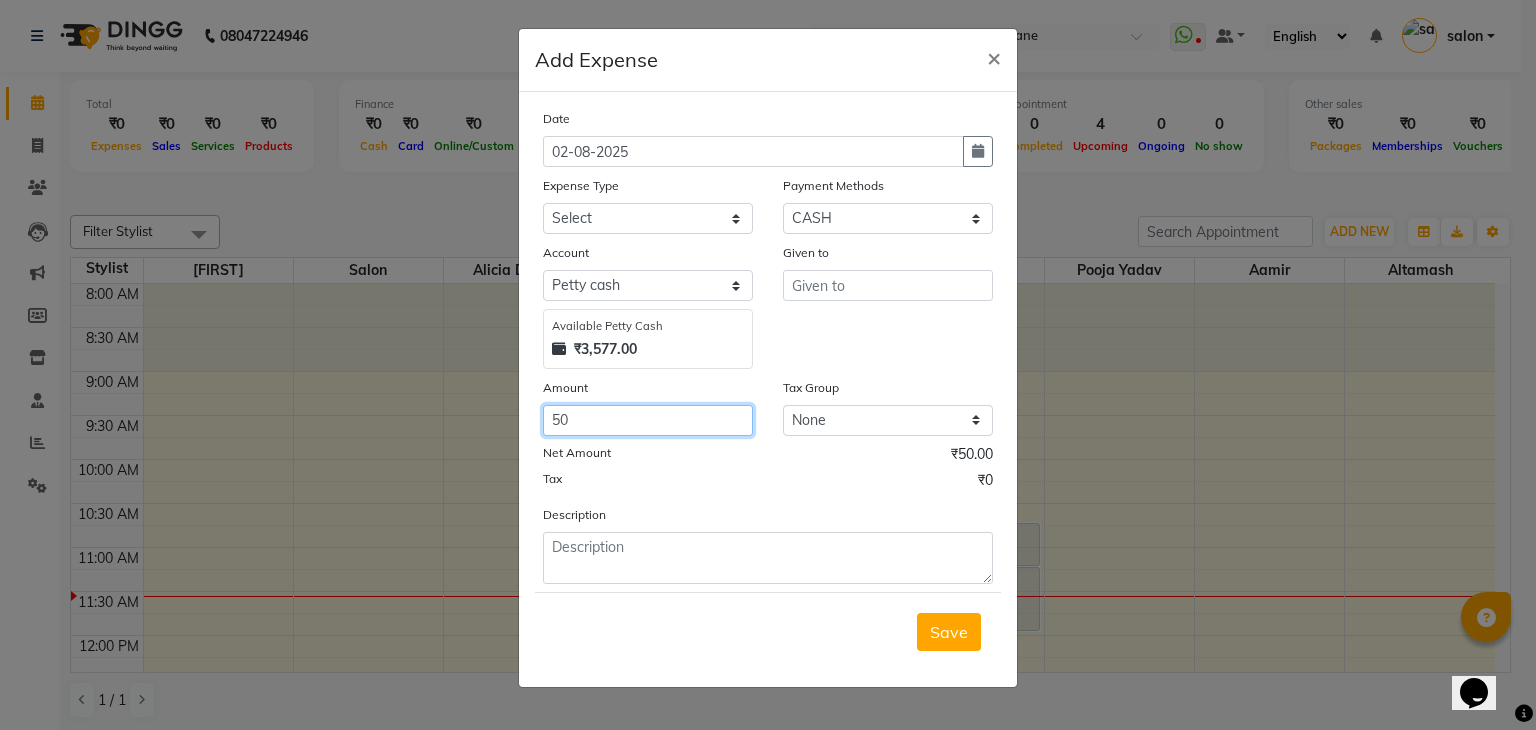 type on "50" 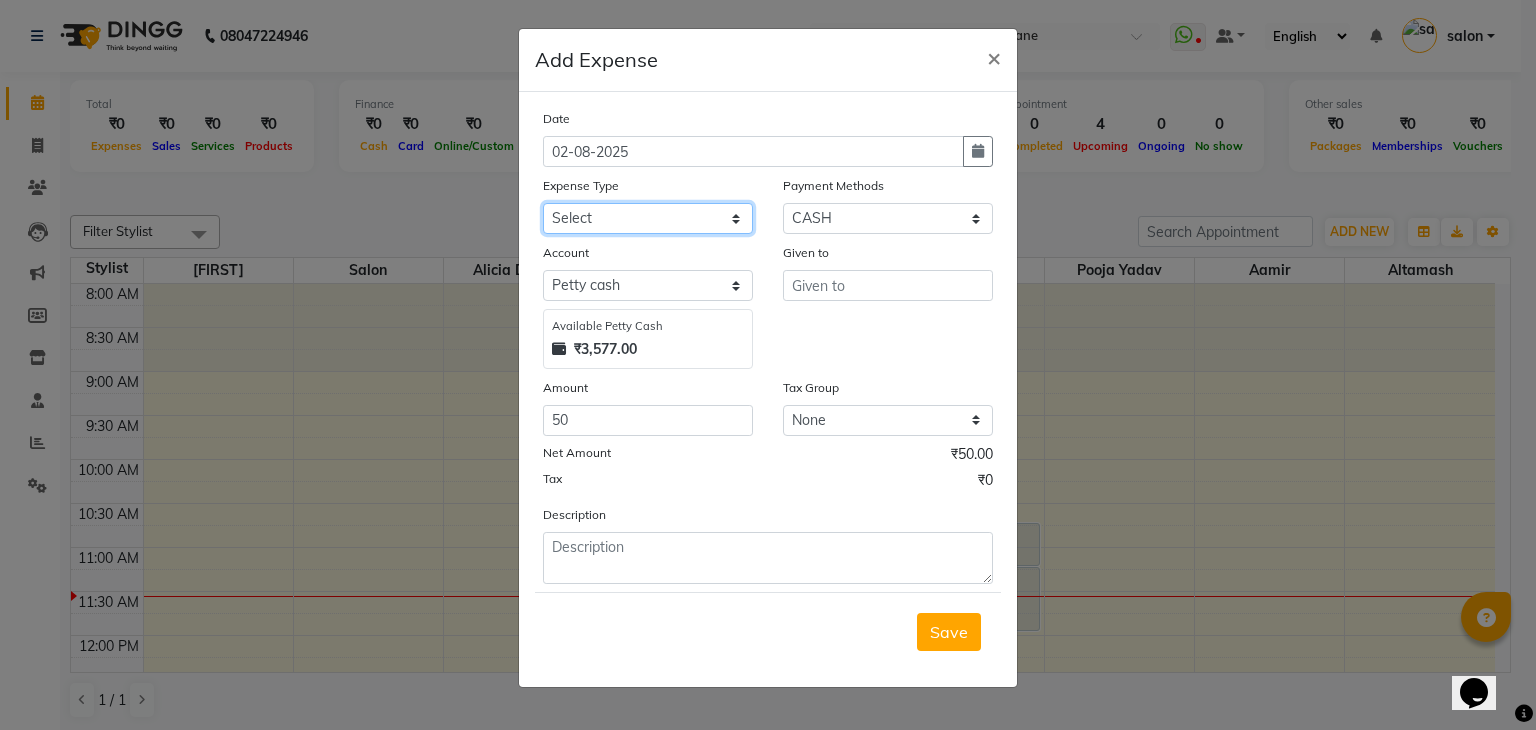 click on "Select Advance Salary Bank charges Cash transfer to bank Client Snacks Equipment Fuel Govt fee Incentive International purchase Maintenance Marketing Miscellaneous MRA Other Pantry Product Rent Salary Staff Snacks Staff Tea Staff Tip Staff travel Tea & Refreshment Utilities" 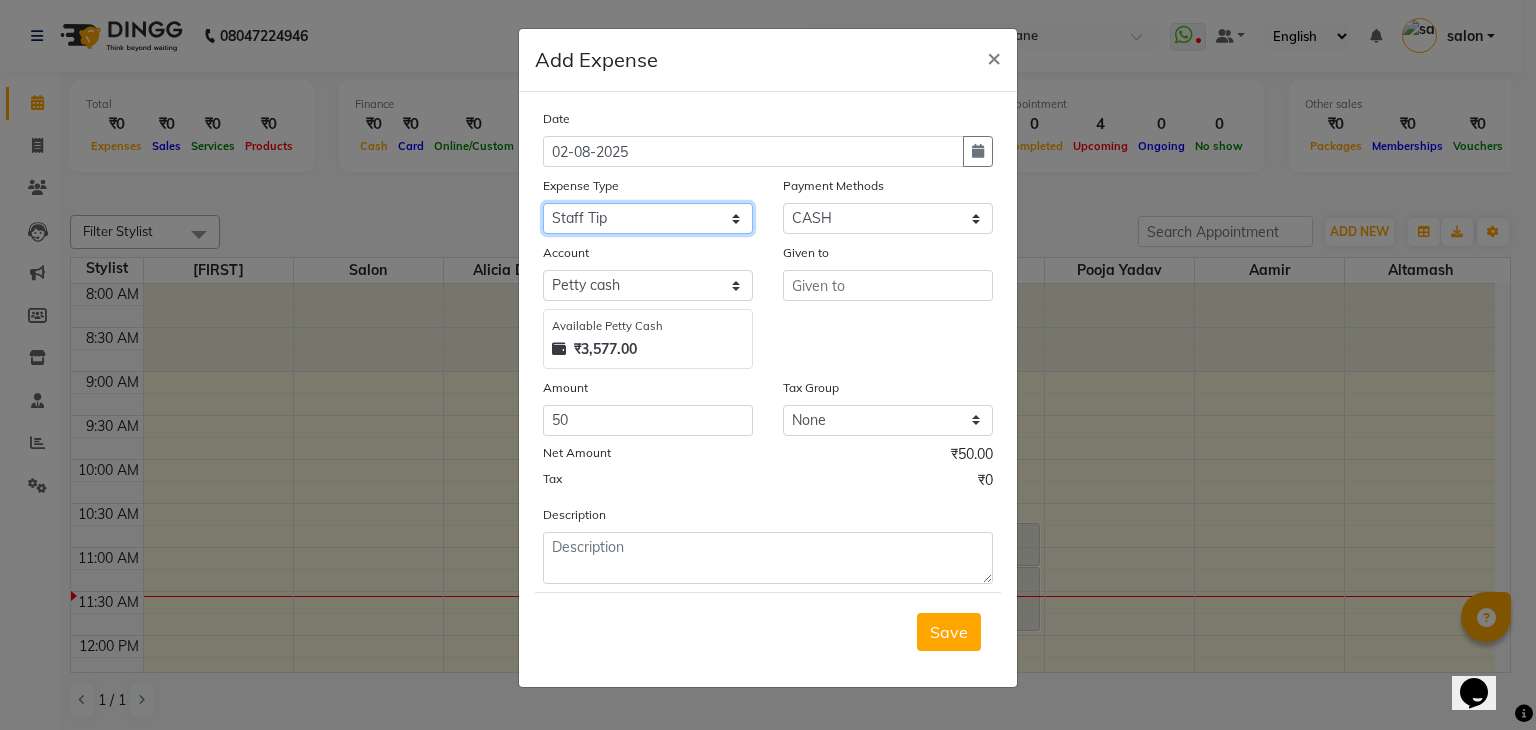 click on "Select Advance Salary Bank charges Cash transfer to bank Client Snacks Equipment Fuel Govt fee Incentive International purchase Maintenance Marketing Miscellaneous MRA Other Pantry Product Rent Salary Staff Snacks Staff Tea Staff Tip Staff travel Tea & Refreshment Utilities" 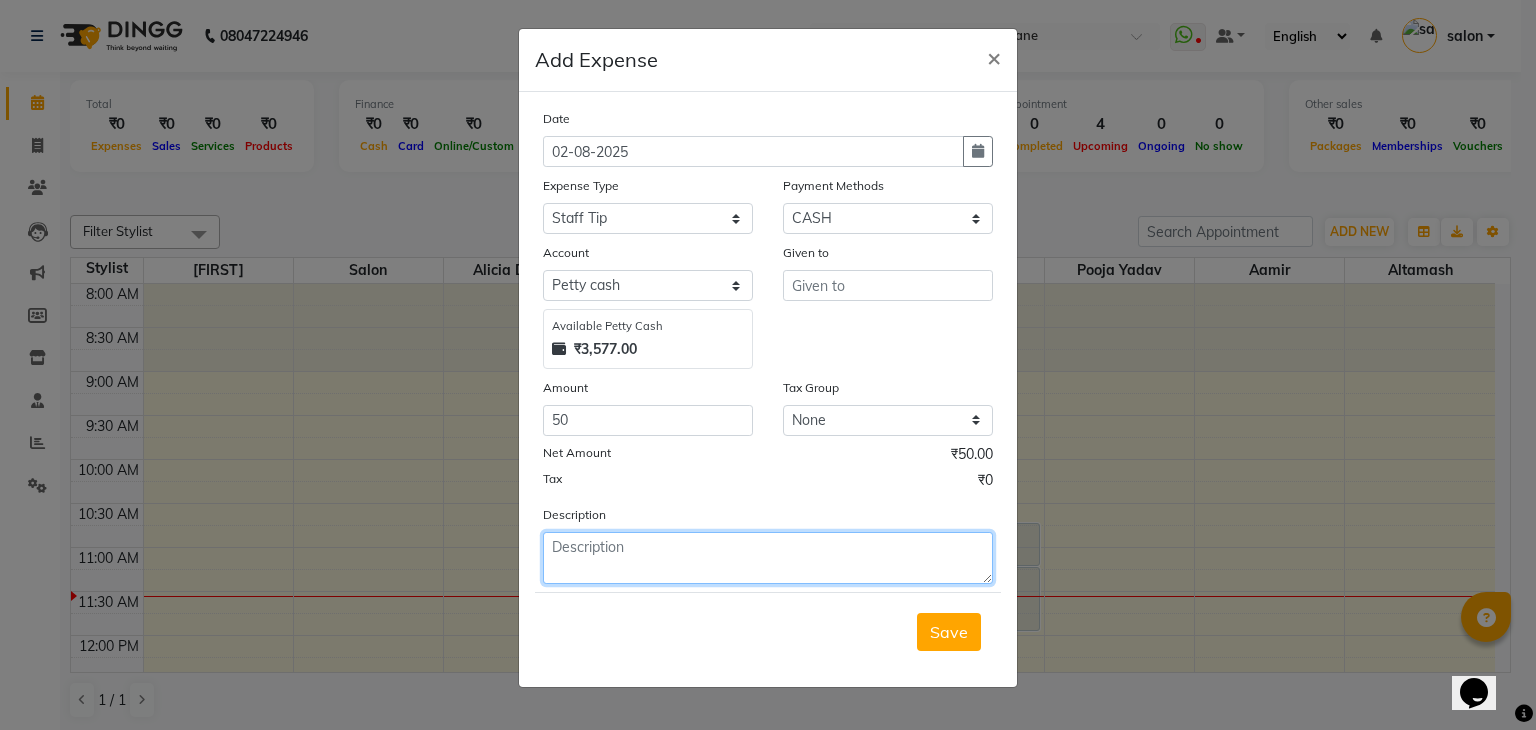 click 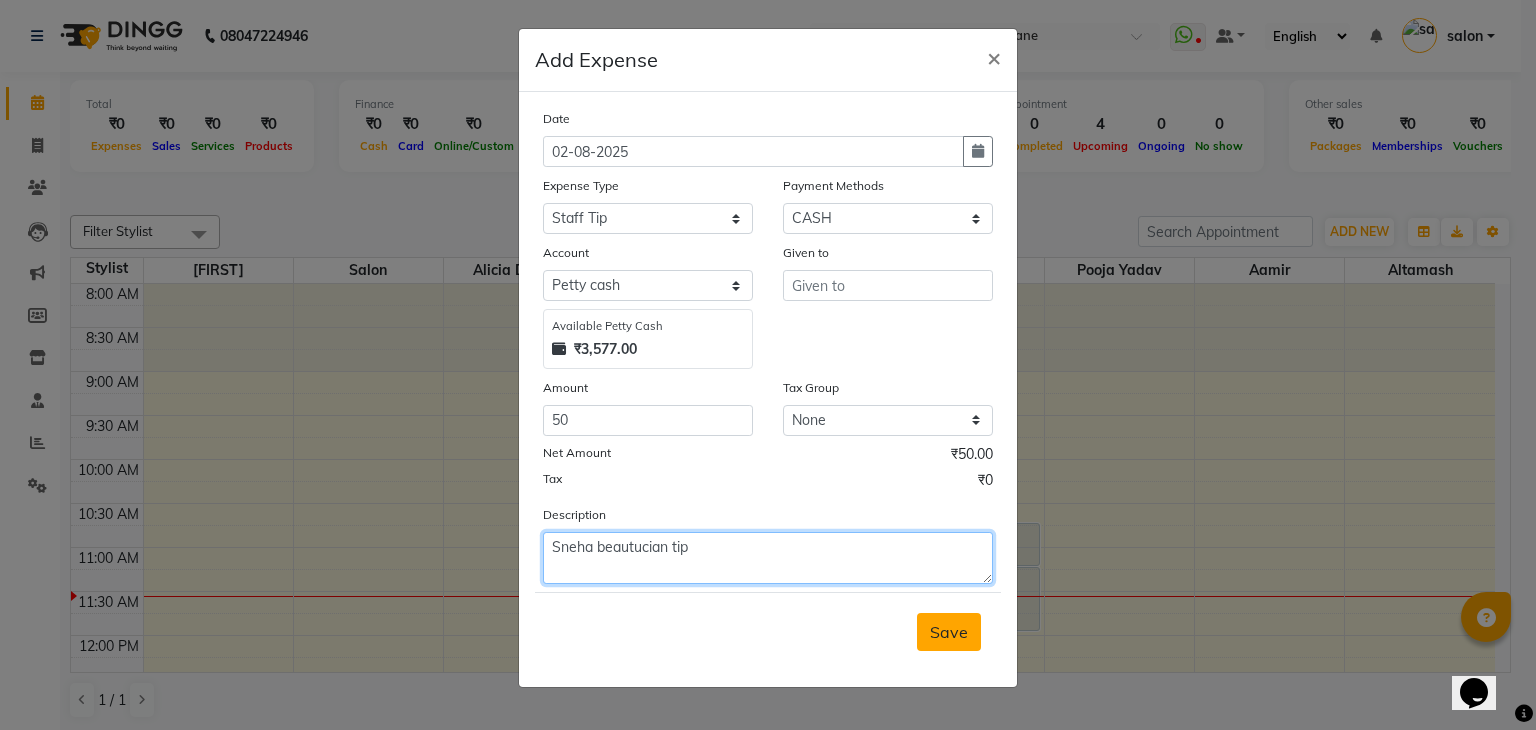 type on "Sneha beautucian tip" 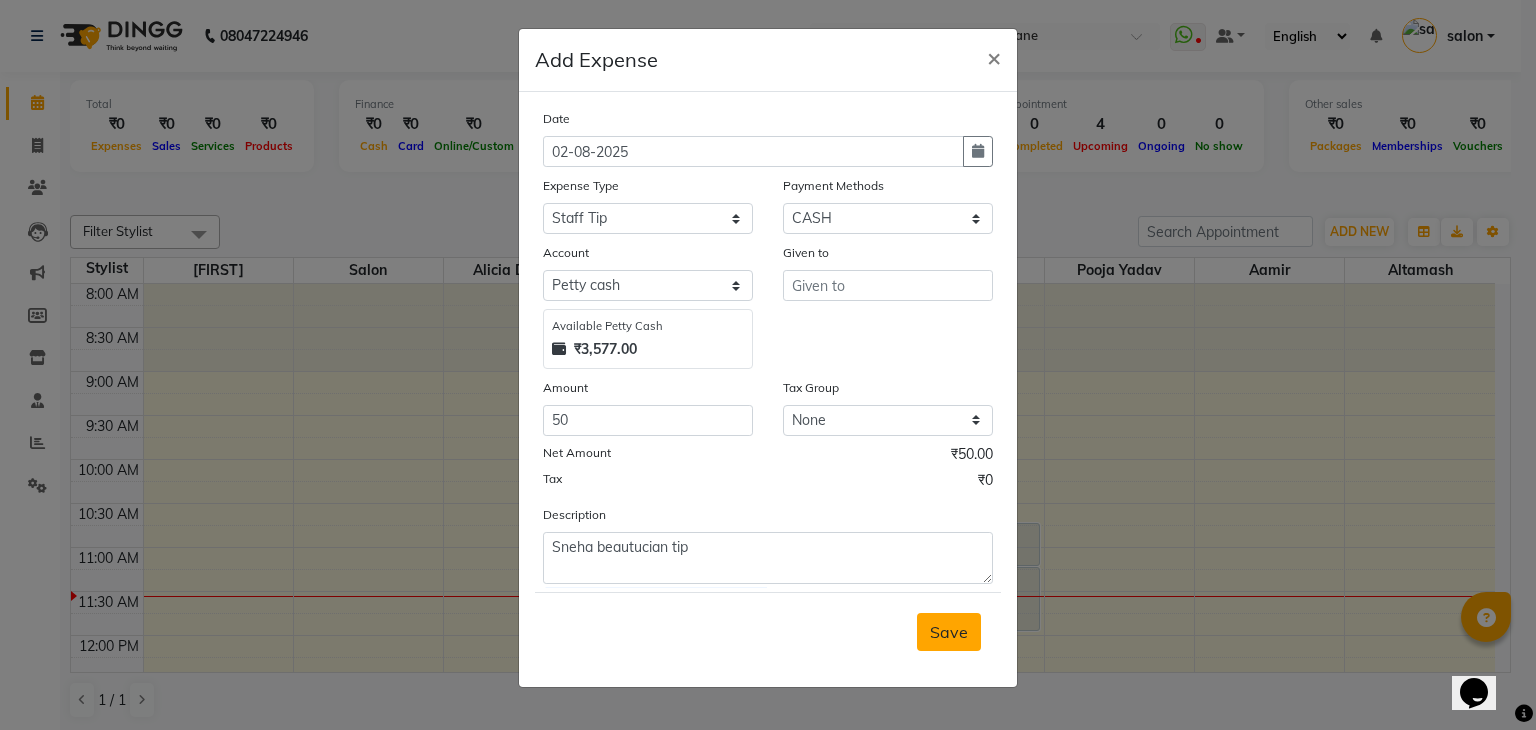 click on "Save" at bounding box center [949, 632] 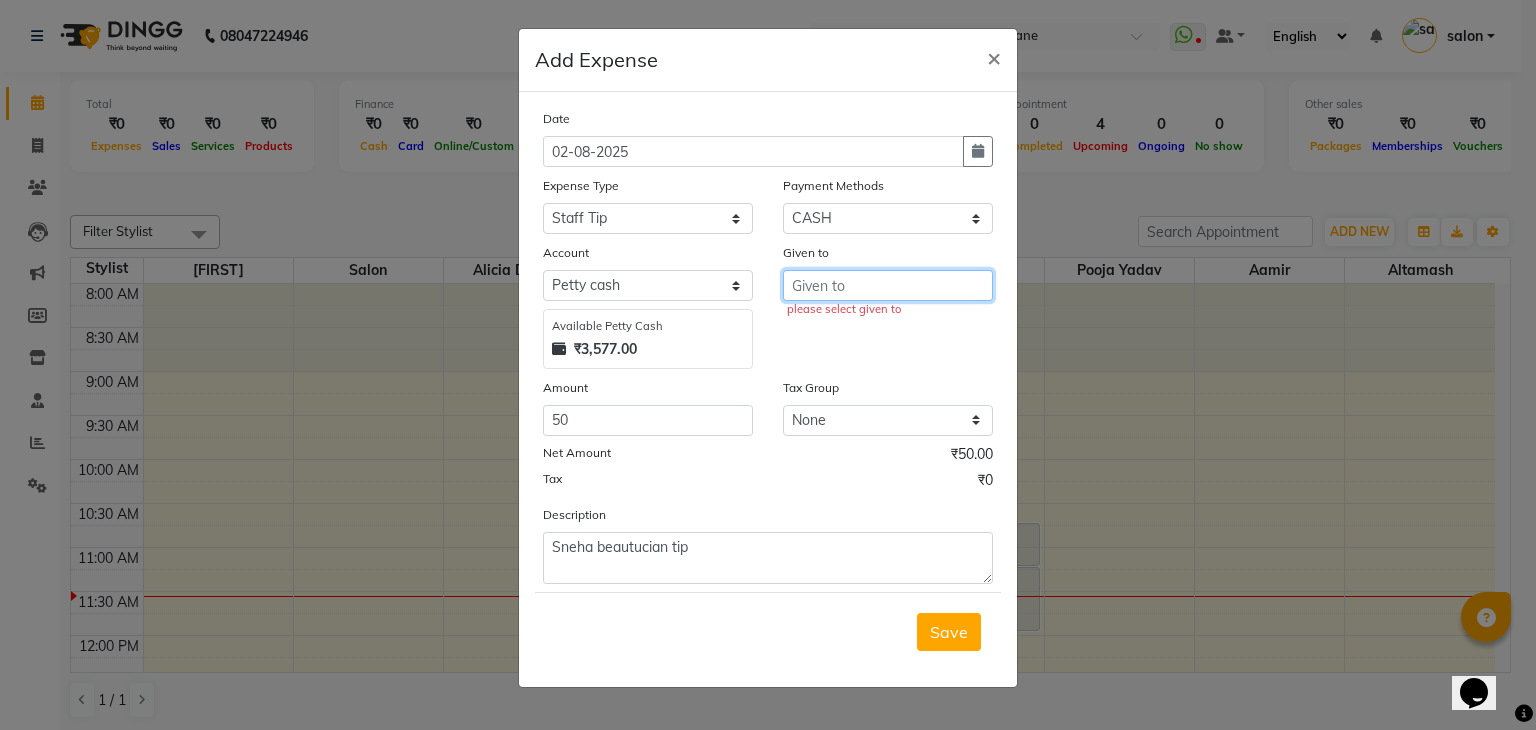 click at bounding box center [888, 285] 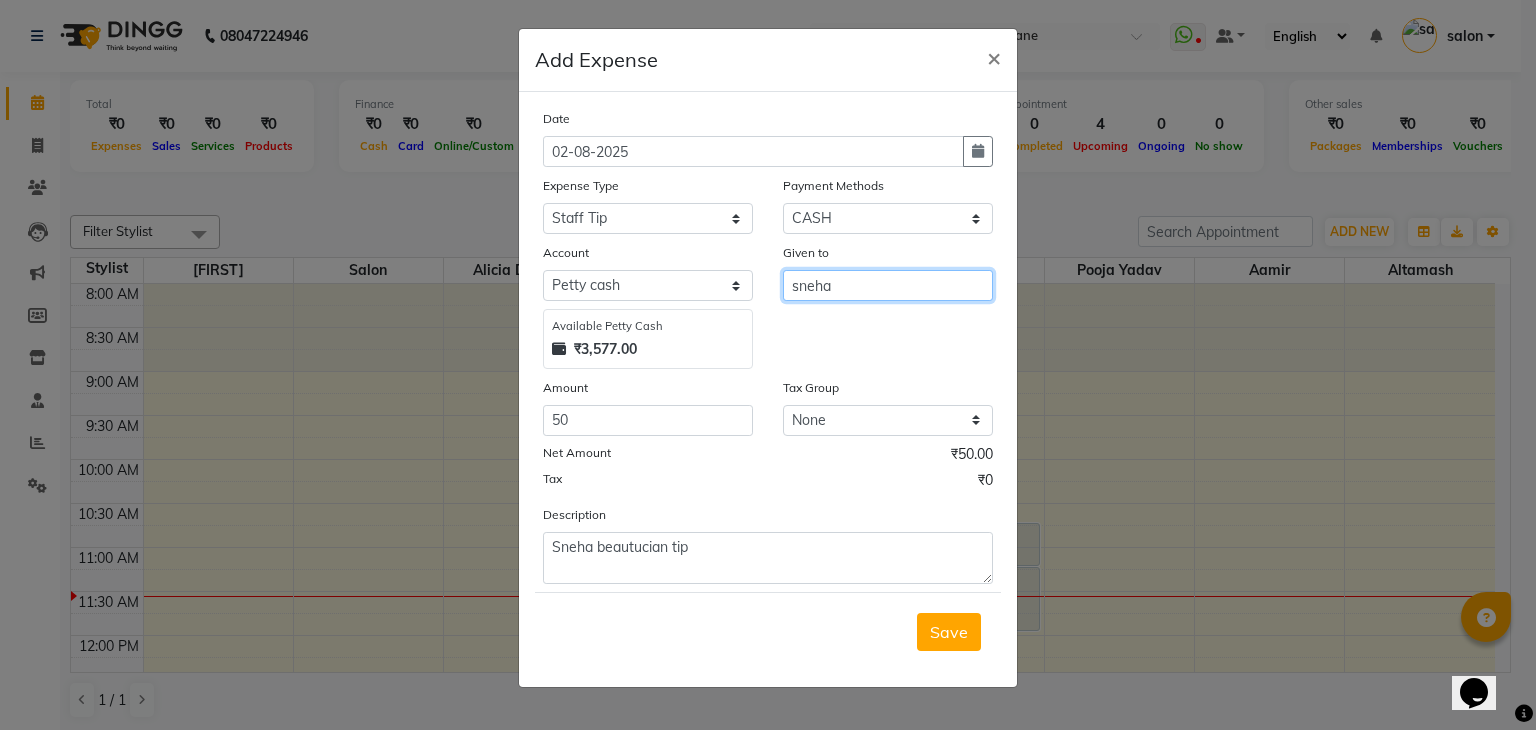 click on "sneha" at bounding box center (888, 285) 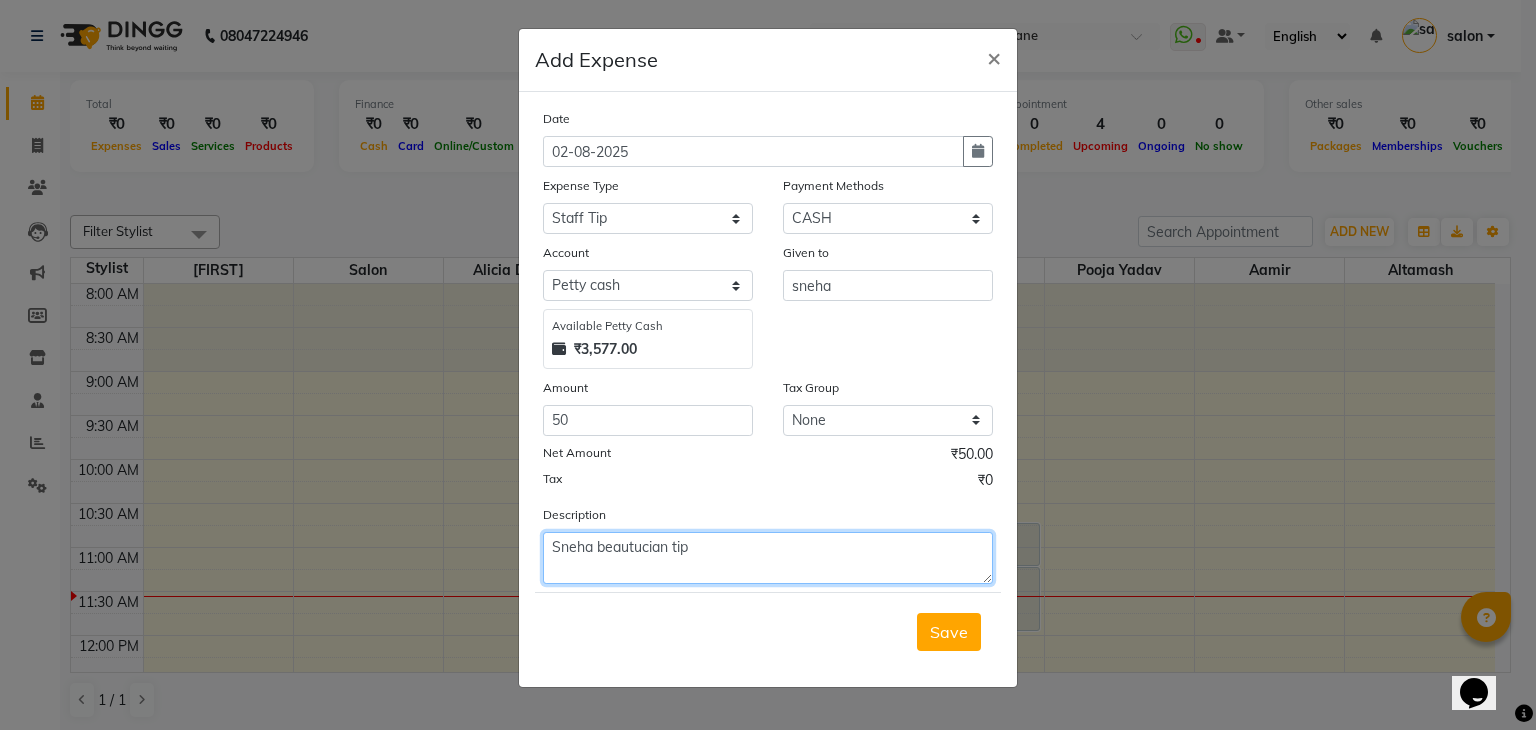drag, startPoint x: 697, startPoint y: 557, endPoint x: 543, endPoint y: 556, distance: 154.00325 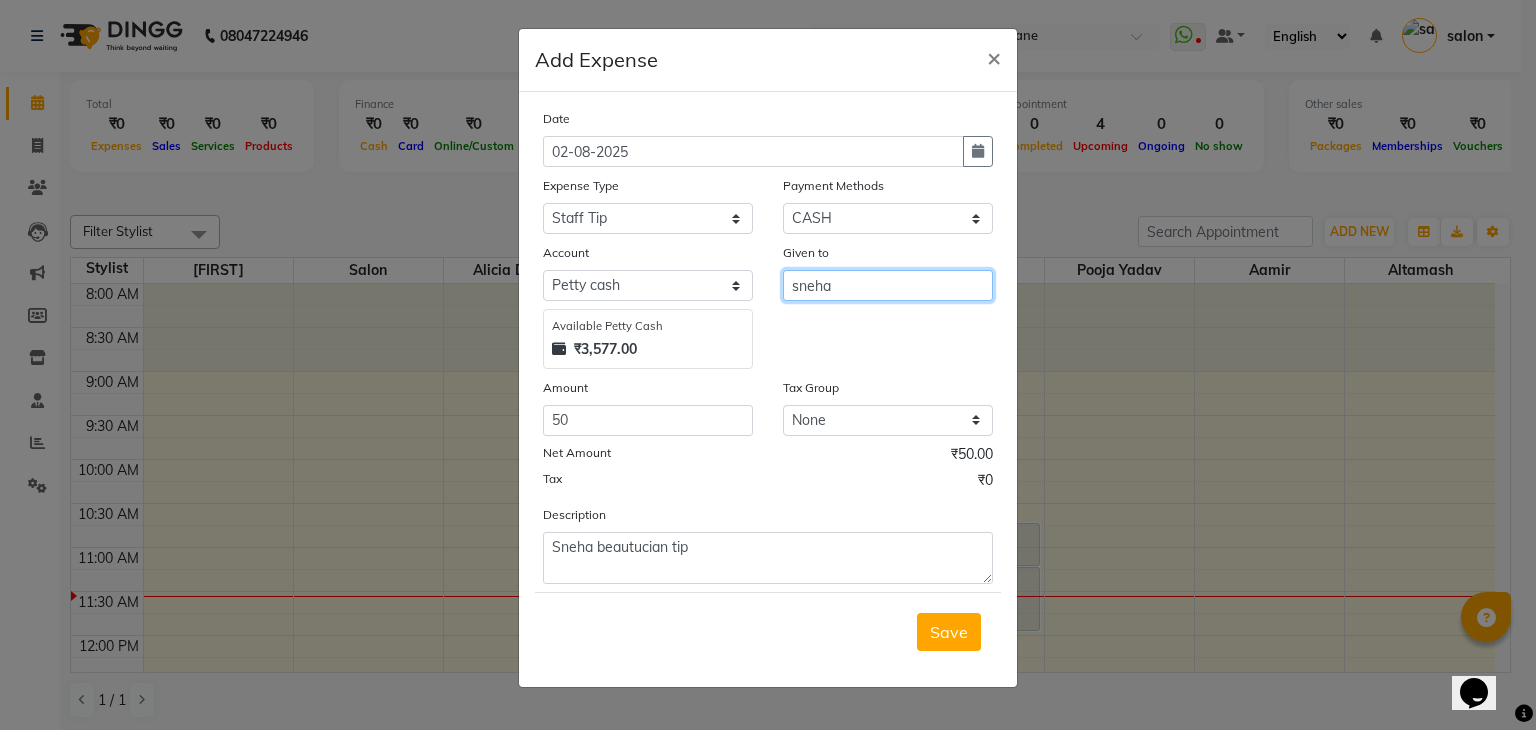 drag, startPoint x: 845, startPoint y: 286, endPoint x: 780, endPoint y: 288, distance: 65.03076 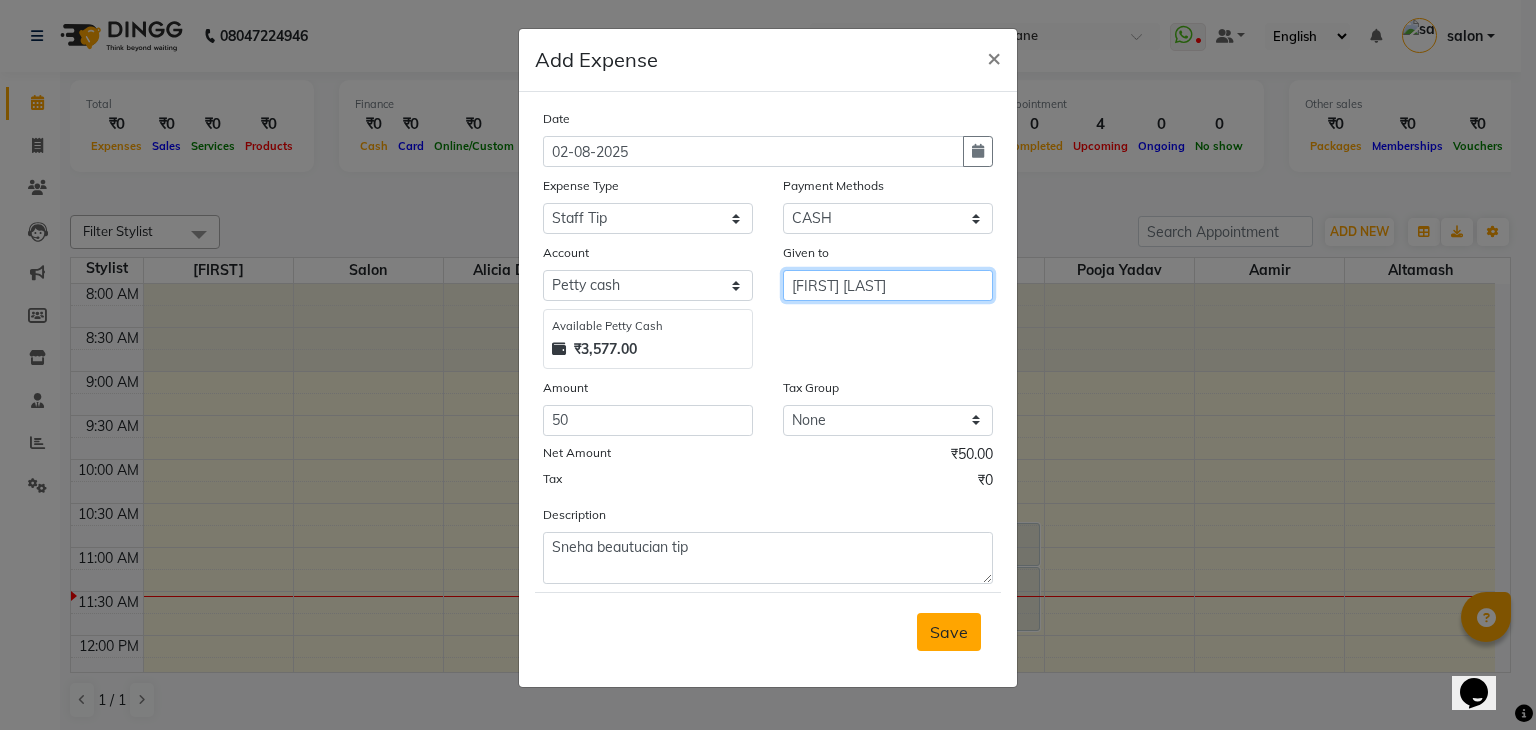 type on "[FIRST] [LAST]" 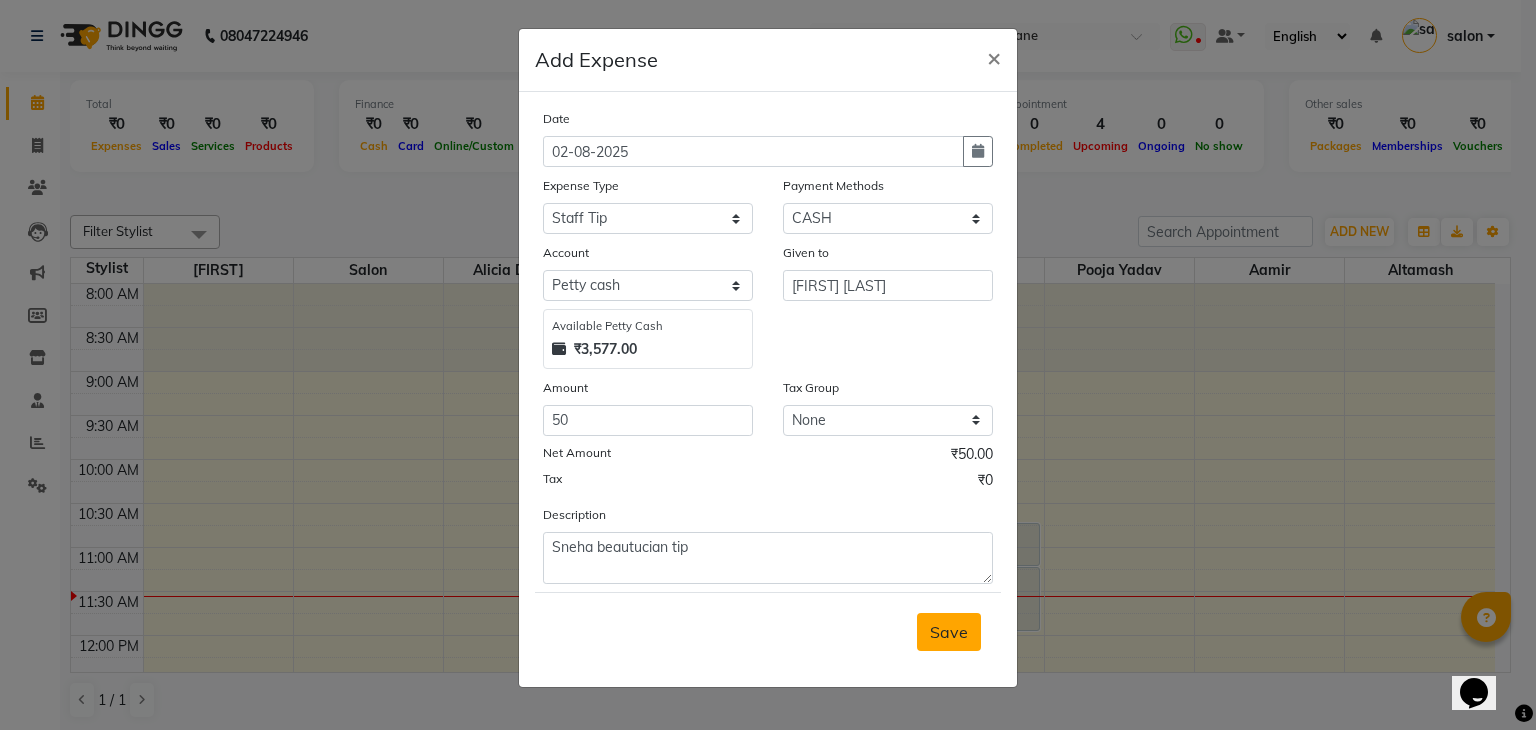 click on "Save" at bounding box center [949, 632] 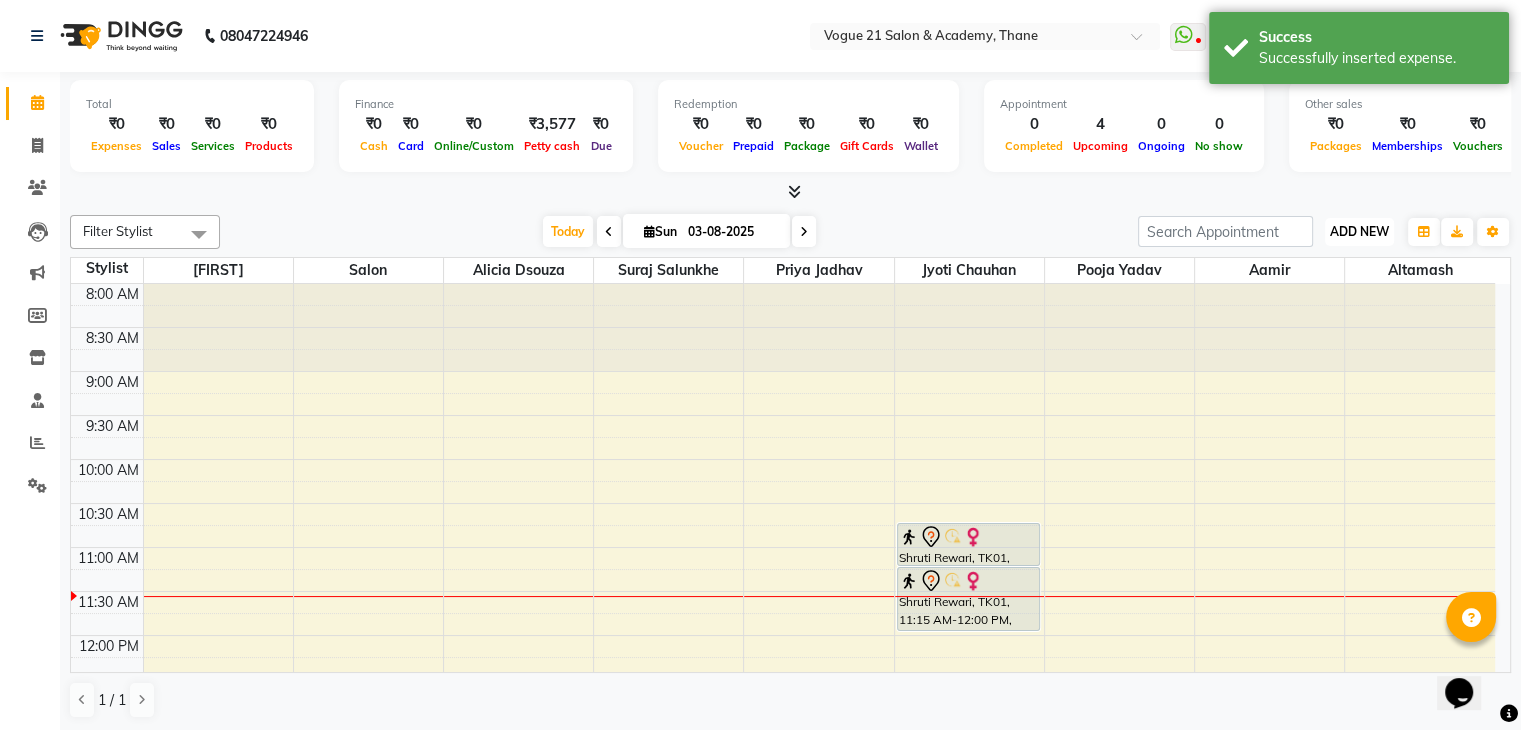 click on "ADD NEW" at bounding box center (1359, 231) 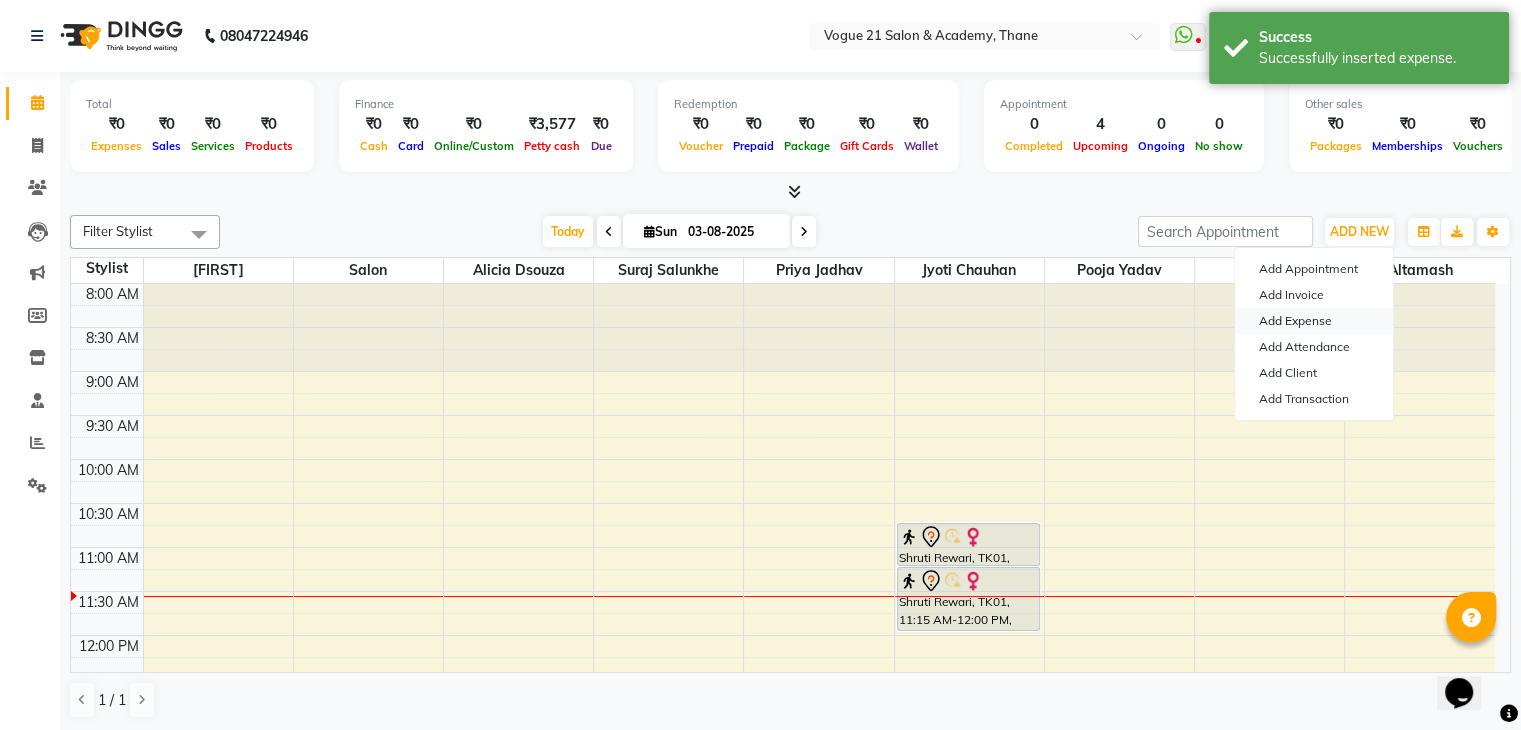click on "Add Expense" at bounding box center (1314, 321) 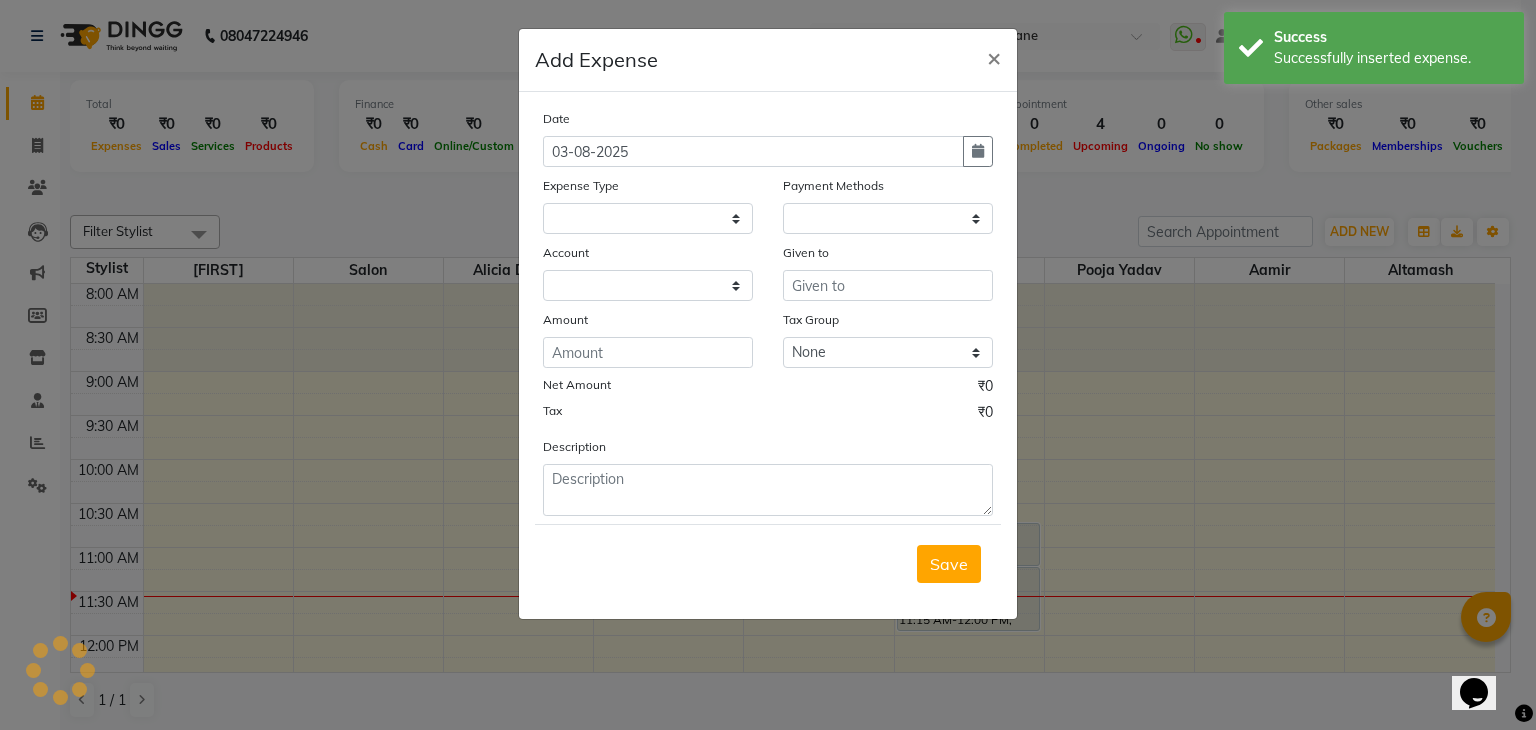 select on "1" 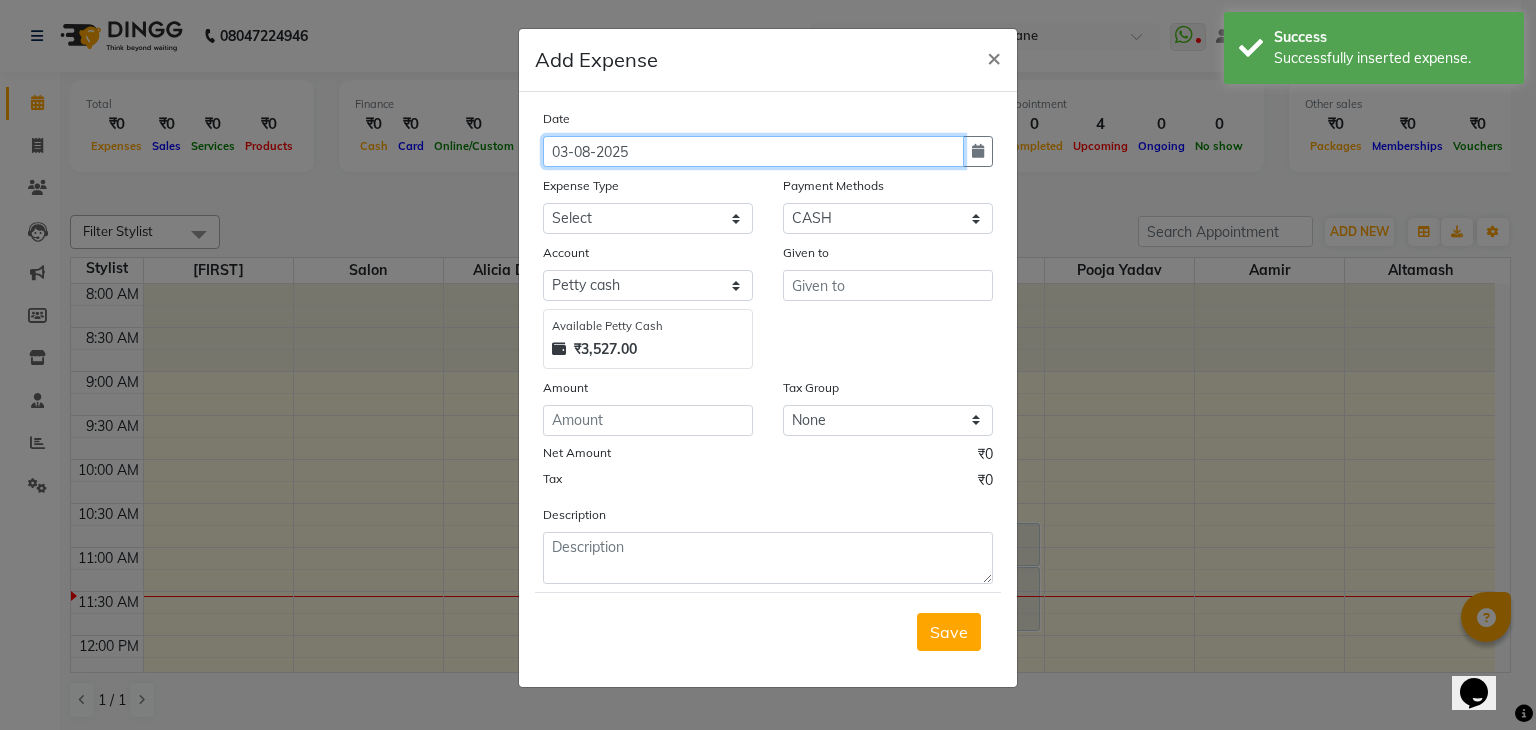 click on "03-08-2025" 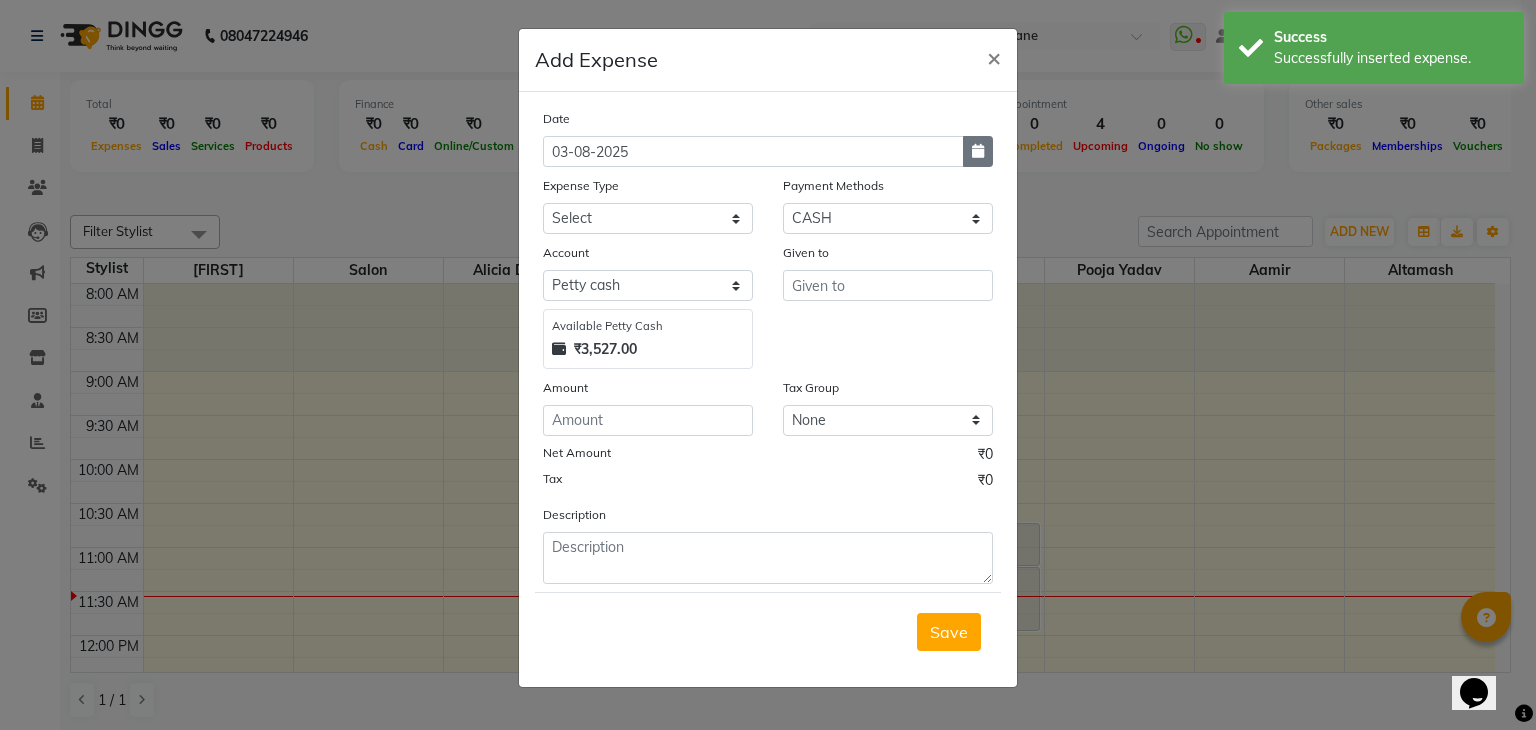 click 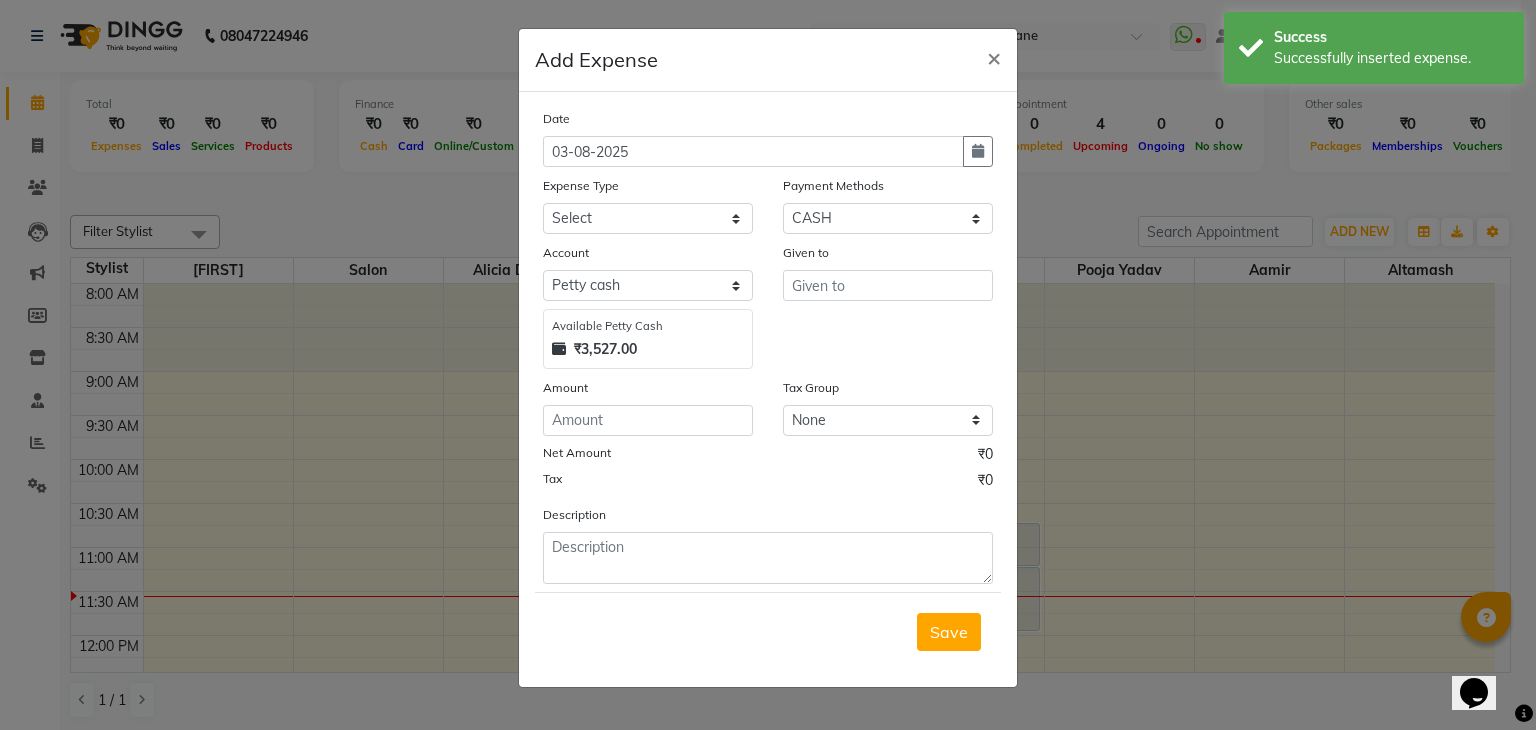 select on "8" 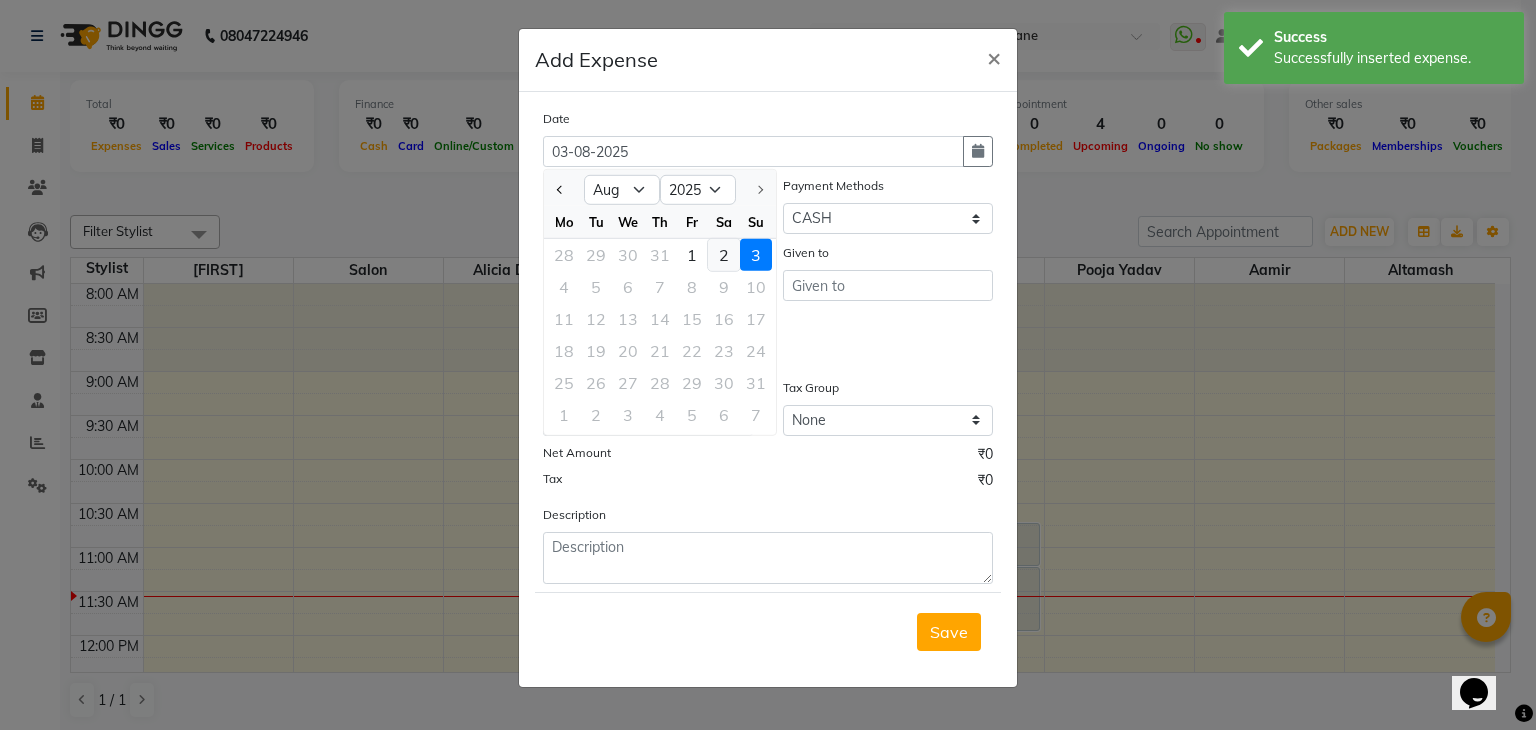 click on "2" 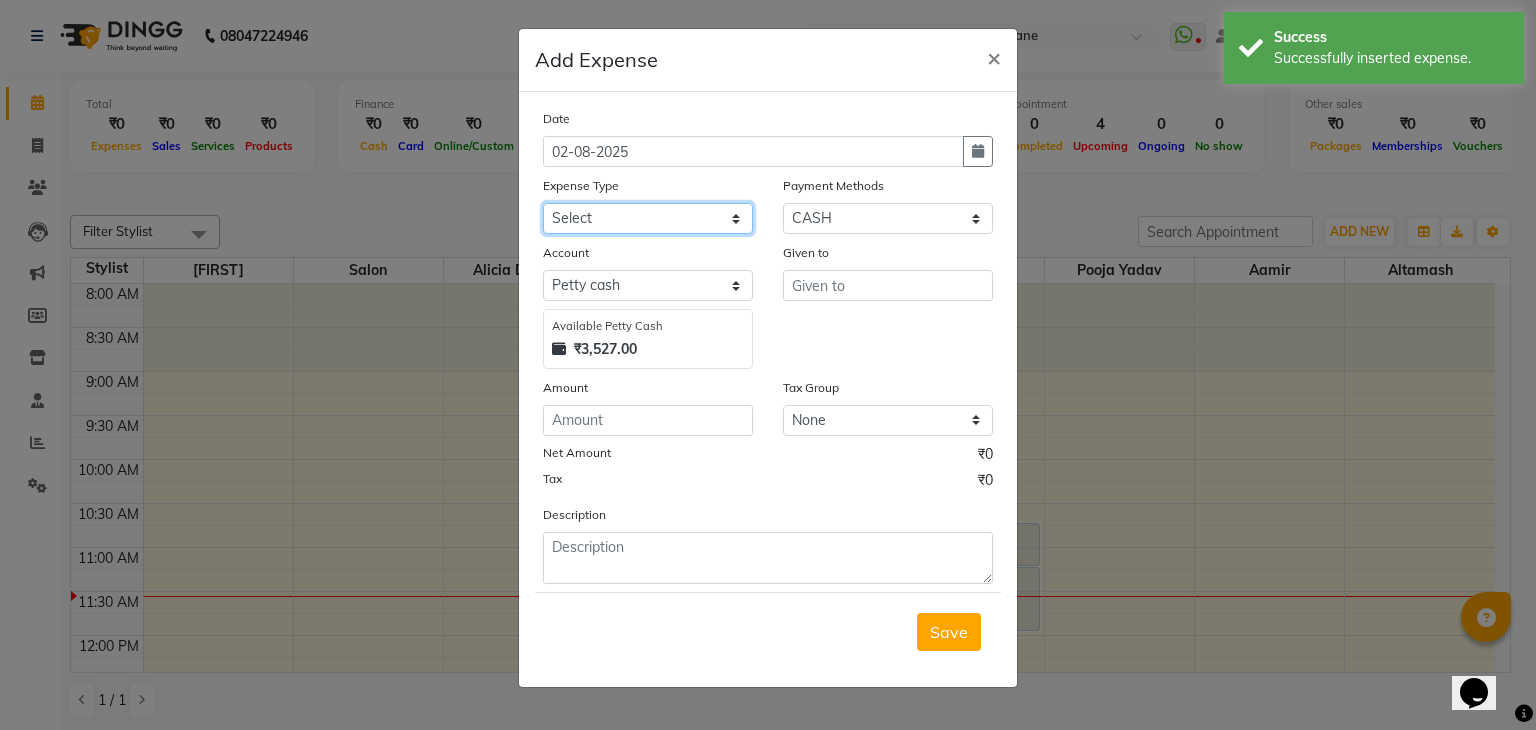 click on "Select Advance Salary Bank charges Cash transfer to bank Client Snacks Equipment Fuel Govt fee Incentive International purchase Maintenance Marketing Miscellaneous MRA Other Pantry Product Rent Salary Staff Snacks Staff Tea Staff Tip Staff travel Tea & Refreshment Utilities" 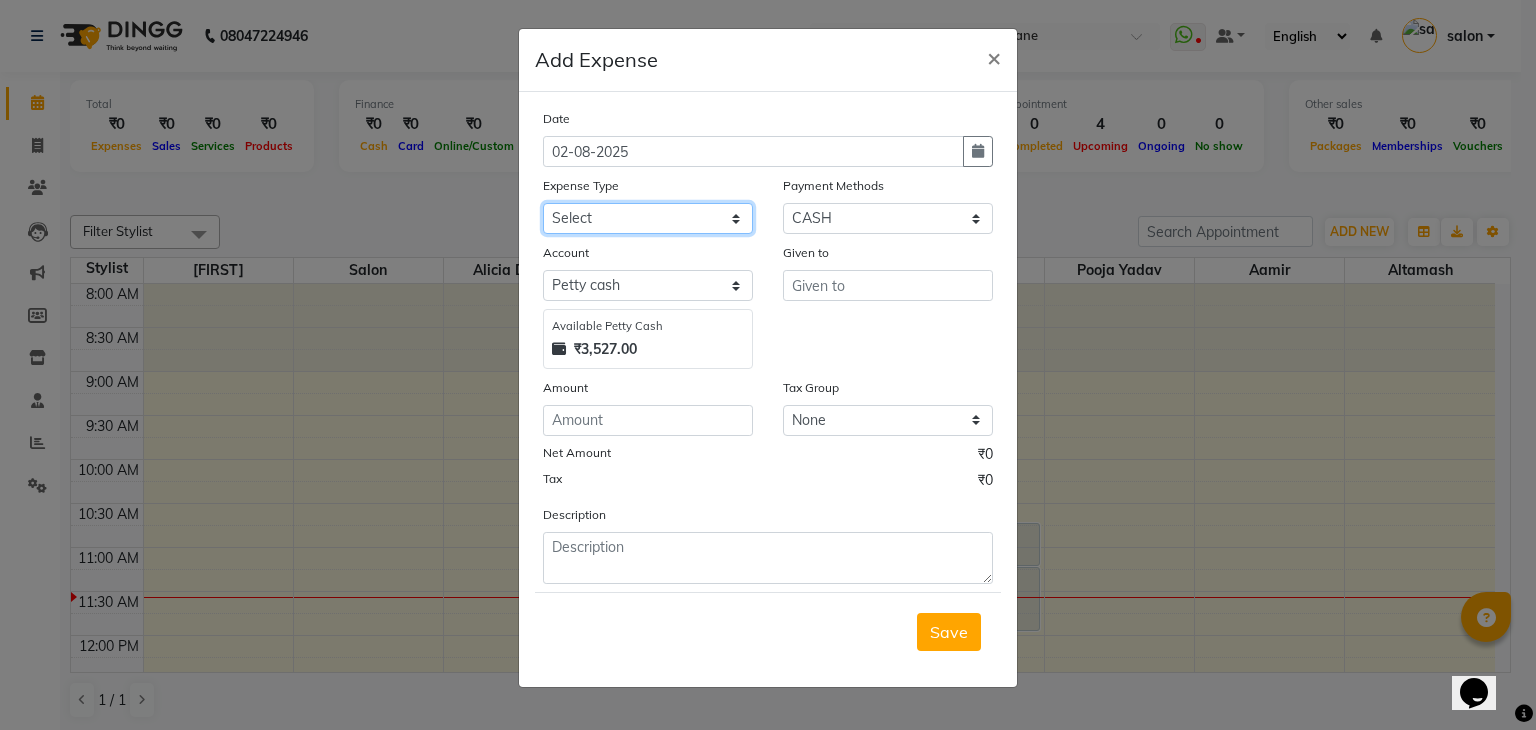 select on "23395" 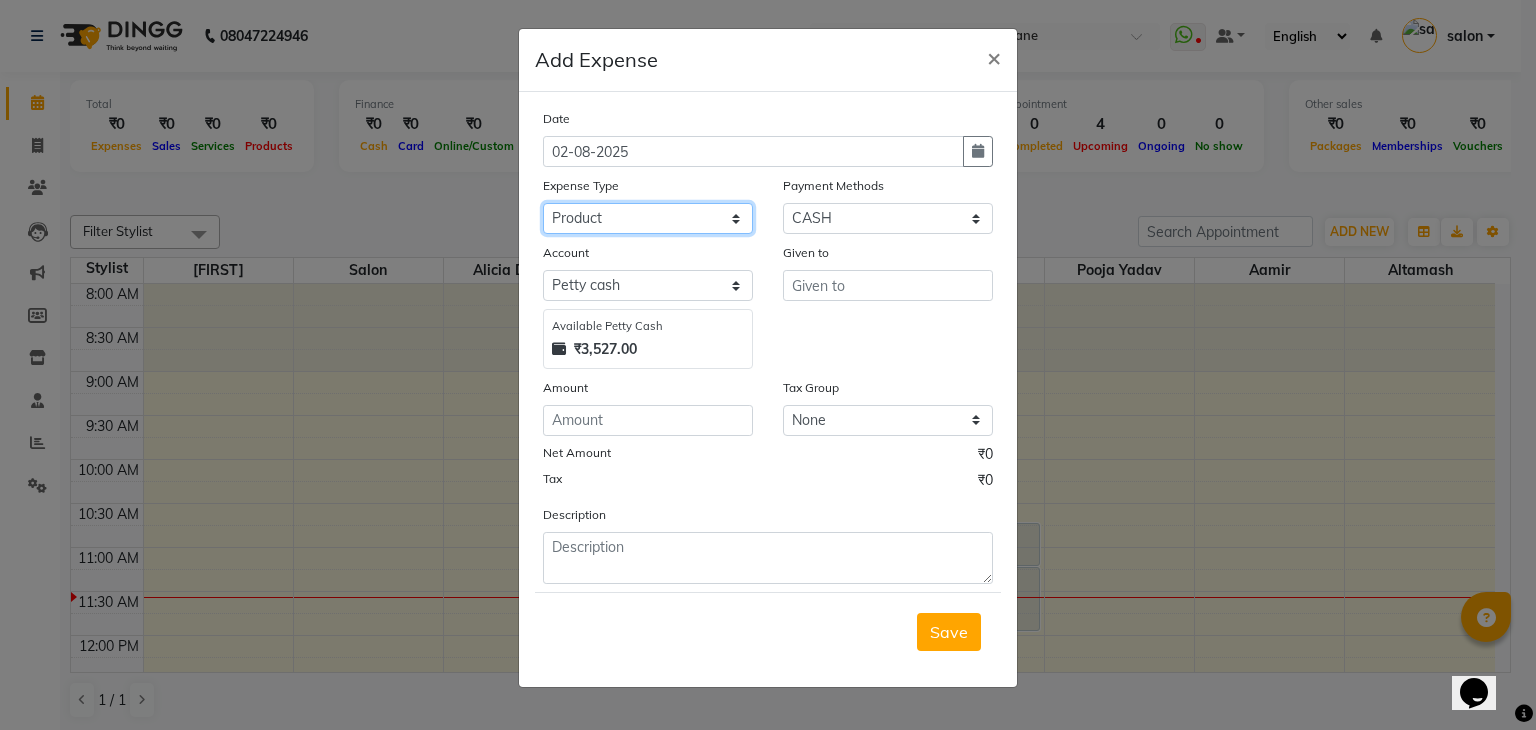 click on "Select Advance Salary Bank charges Cash transfer to bank Client Snacks Equipment Fuel Govt fee Incentive International purchase Maintenance Marketing Miscellaneous MRA Other Pantry Product Rent Salary Staff Snacks Staff Tea Staff Tip Staff travel Tea & Refreshment Utilities" 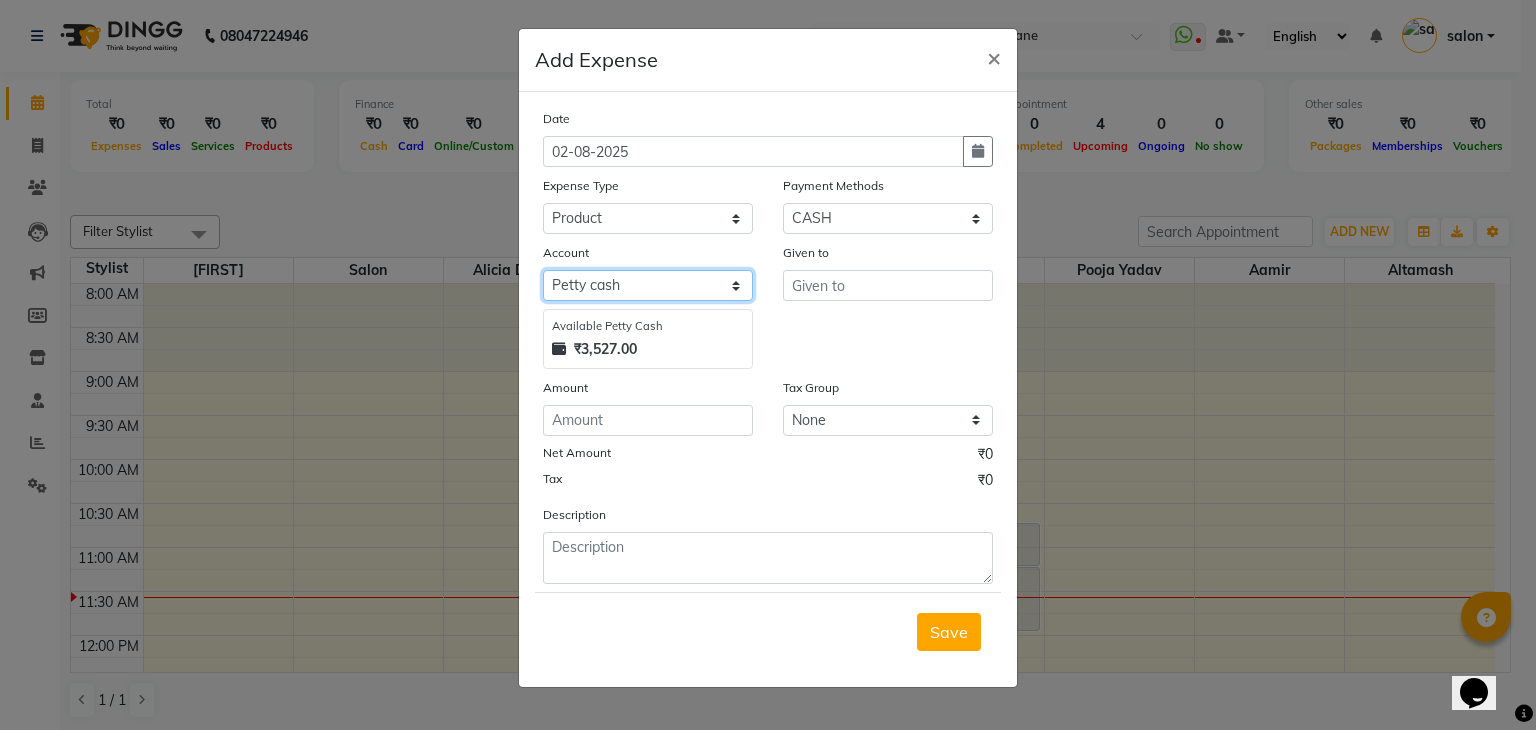 click on "Select Petty cash Default account" 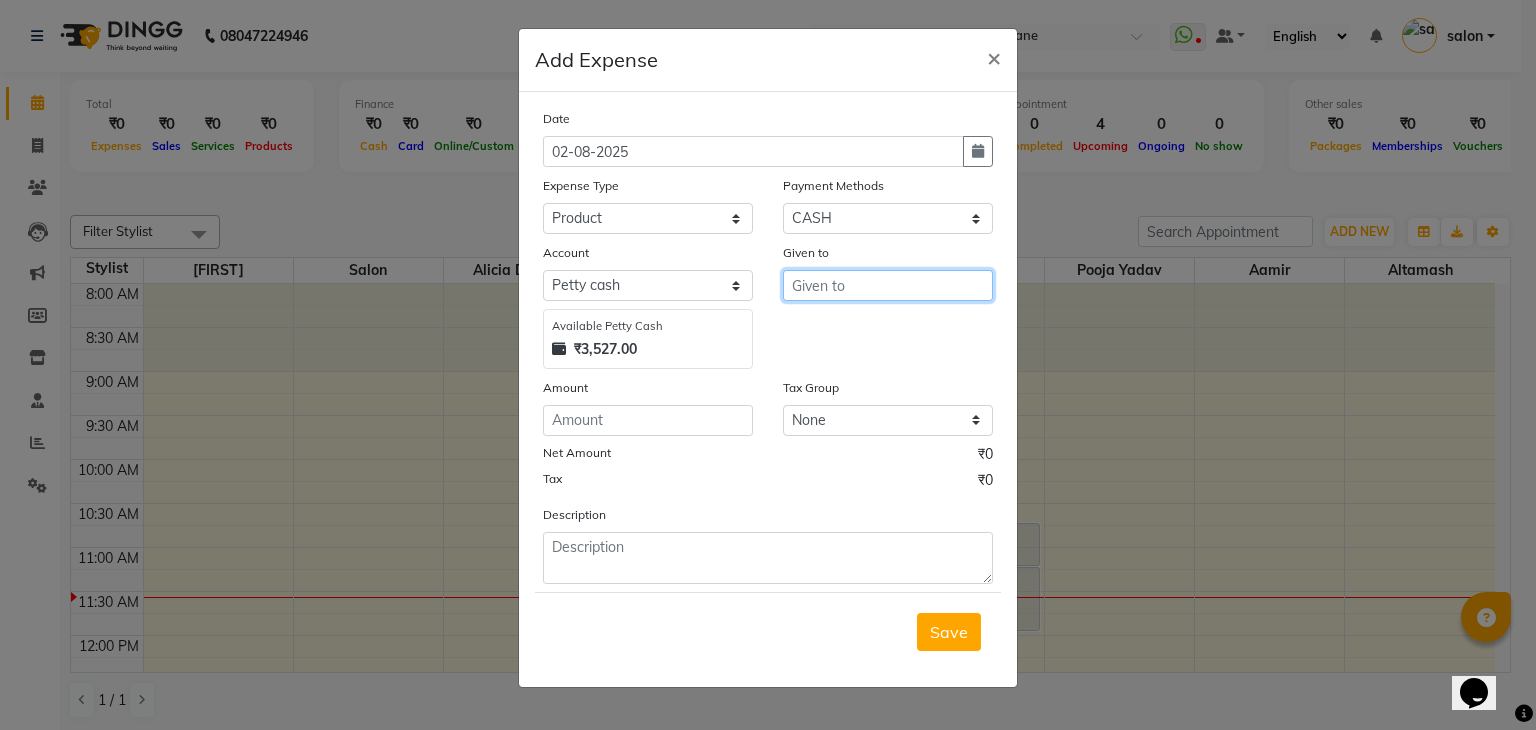 click at bounding box center [888, 285] 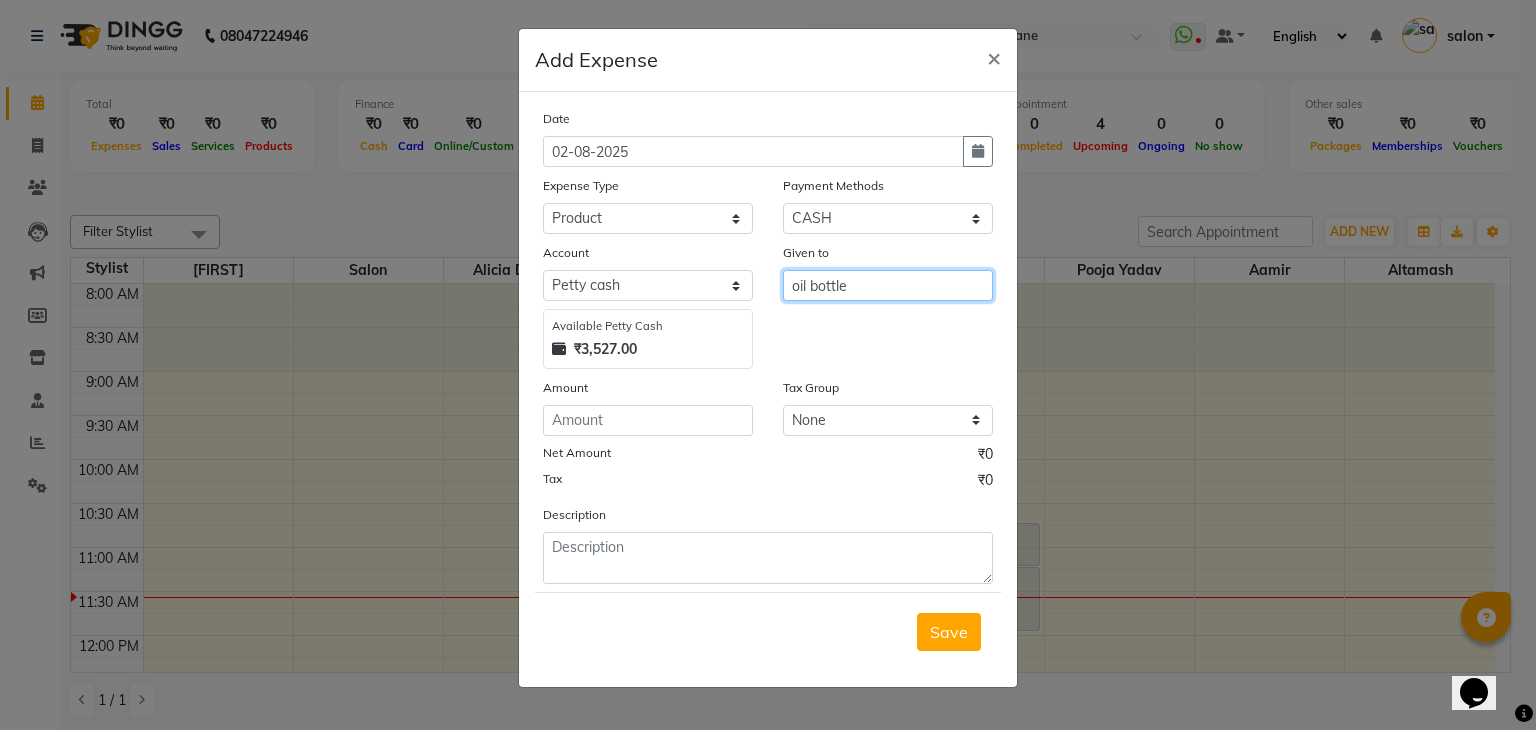 type on "oil bottle" 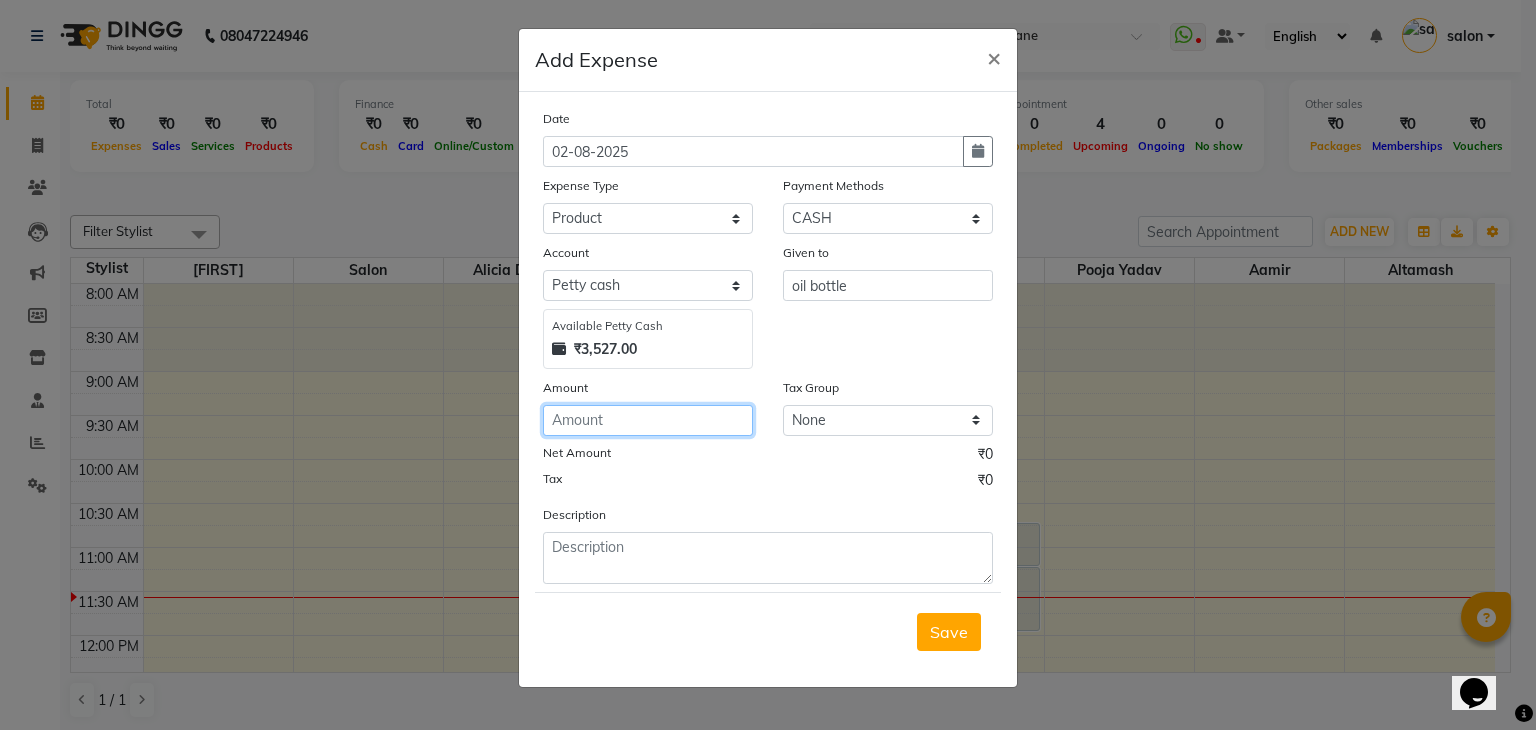 click 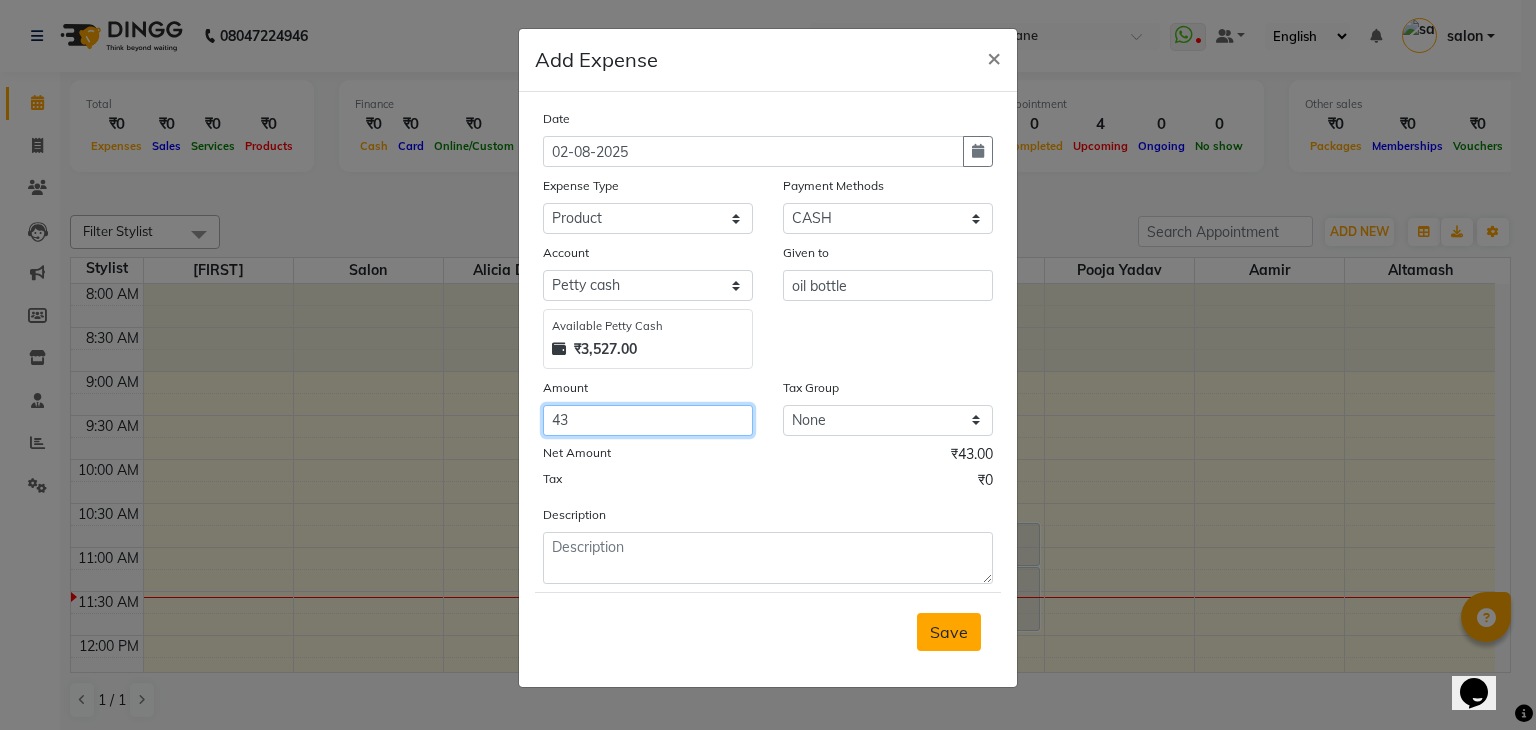 type on "43" 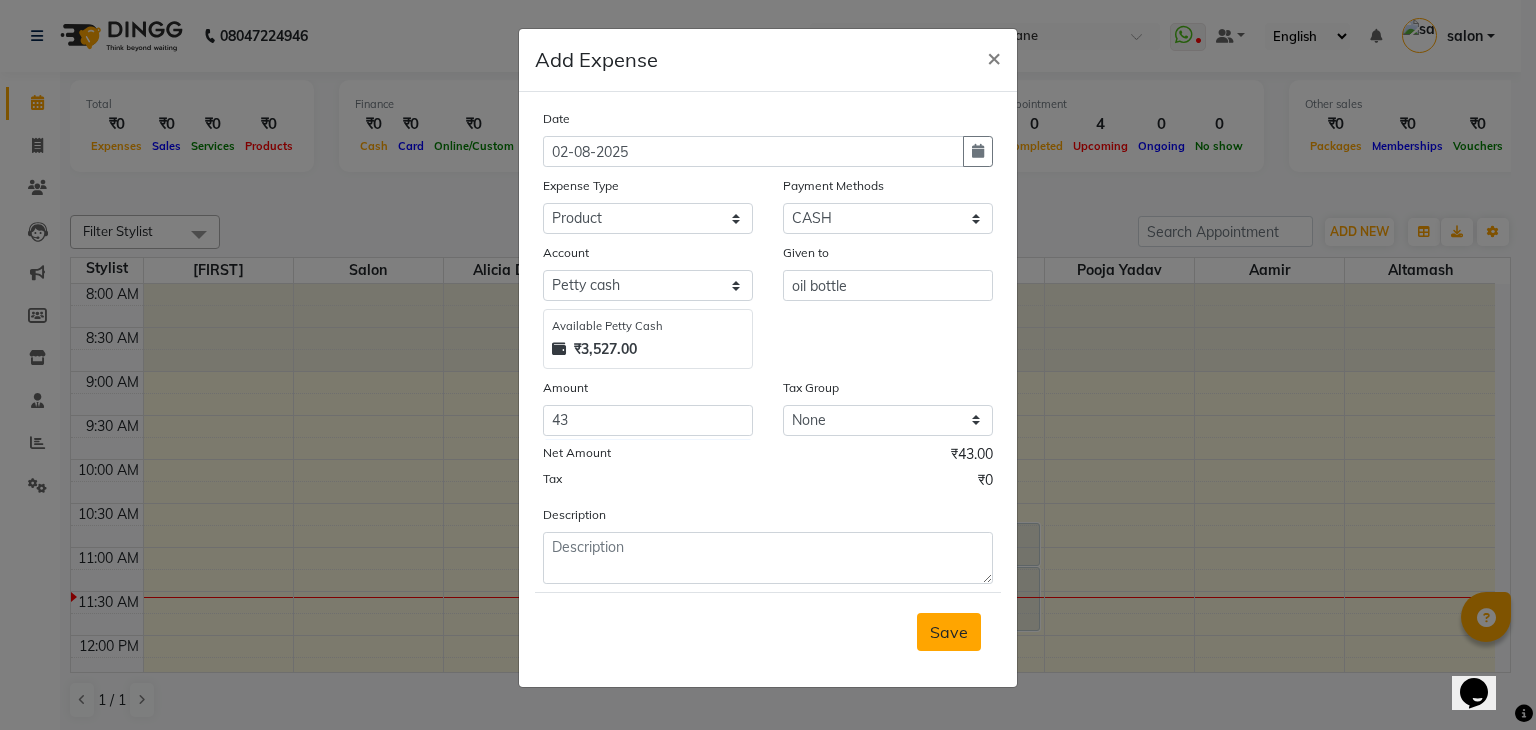 click on "Save" at bounding box center [949, 632] 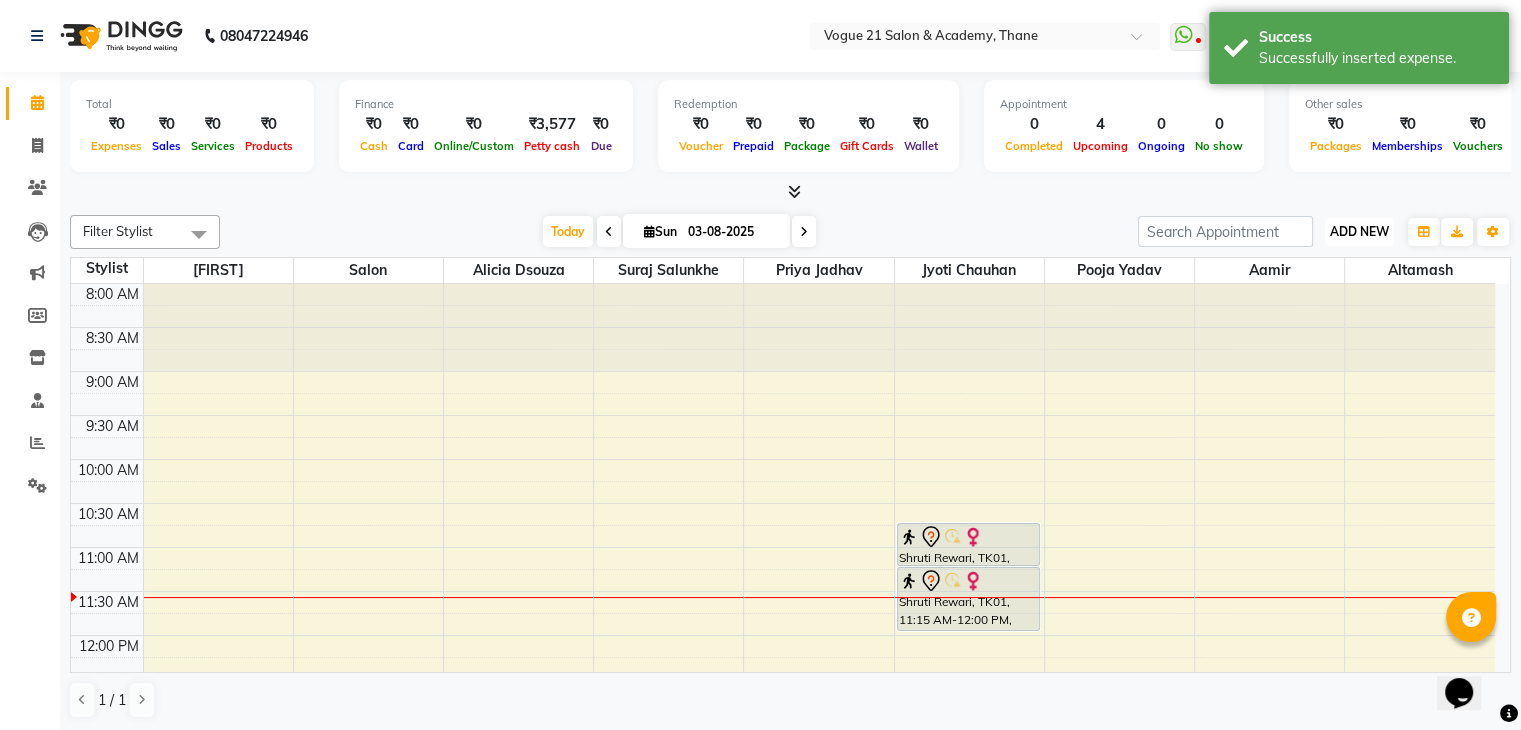 click on "ADD NEW" at bounding box center (1359, 231) 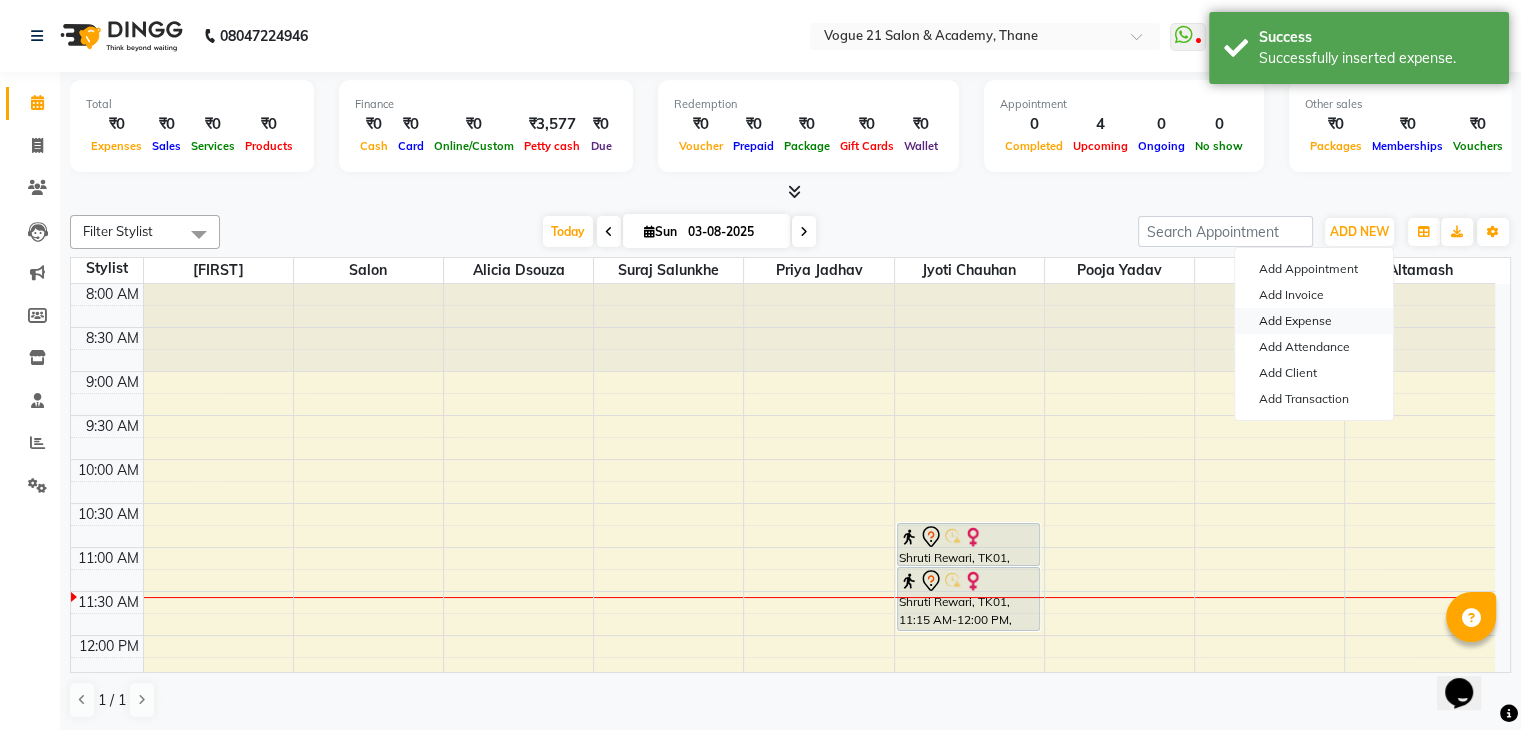 click on "Add Expense" at bounding box center [1314, 321] 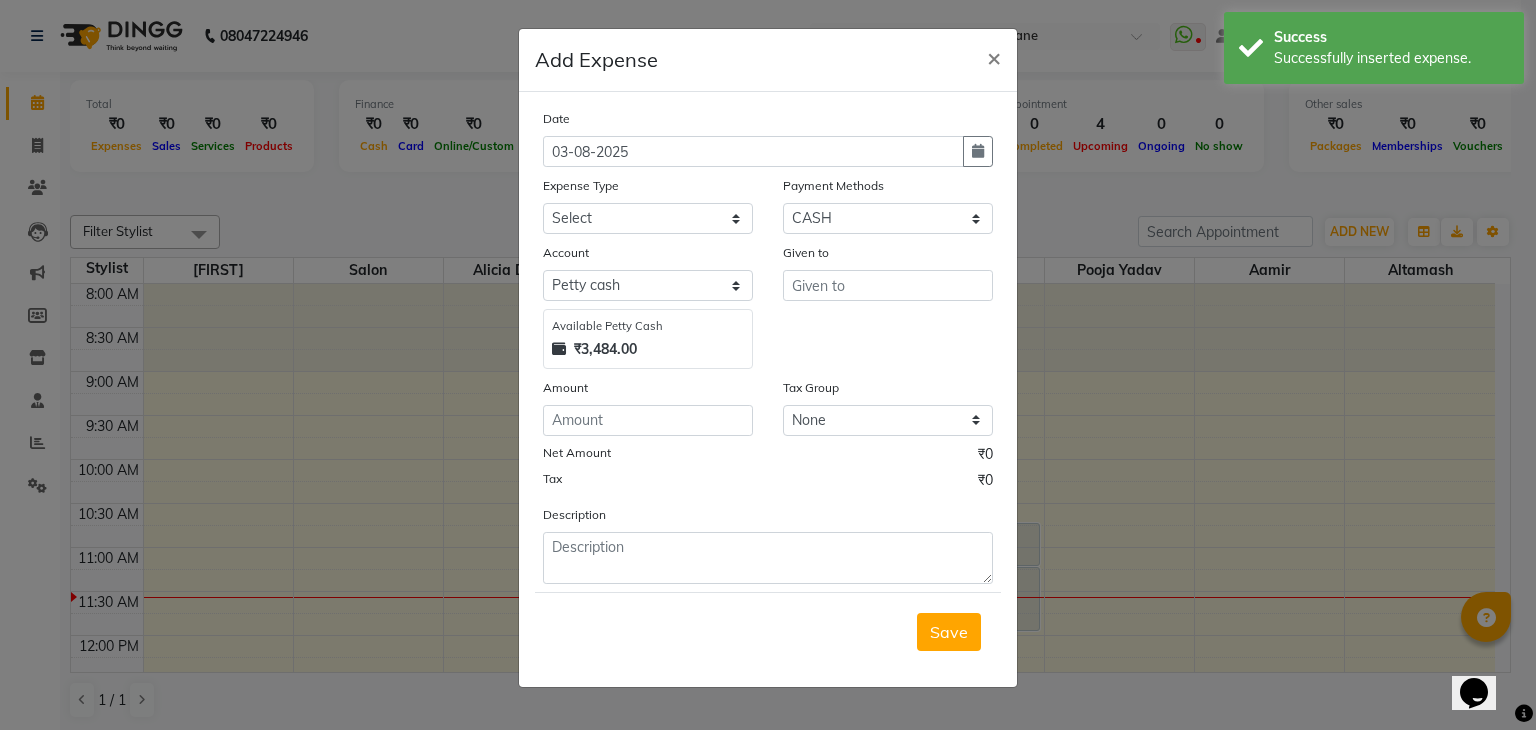 click on "Add Expense  × Date 03-08-2025 Expense Type Select Advance Salary Bank charges Cash transfer to bank Client Snacks Equipment Fuel Govt fee Incentive International purchase Maintenance Marketing Miscellaneous MRA Other Pantry Product Rent Salary Staff Snacks Staff Tea Staff Tip Staff travel Tea & Refreshment Utilities Payment Methods Select Credit Card Prepaid CASH UPI M Points Debit Card Card: IOB Voucher Cash Payment MI Voucher Coupon Wallet Gift Card CARD Loan Account Select Petty cash Default account Available Petty Cash ₹3,484.00 Given to Amount Tax Group None GST Net Amount ₹0 Tax ₹0 Description  Save" 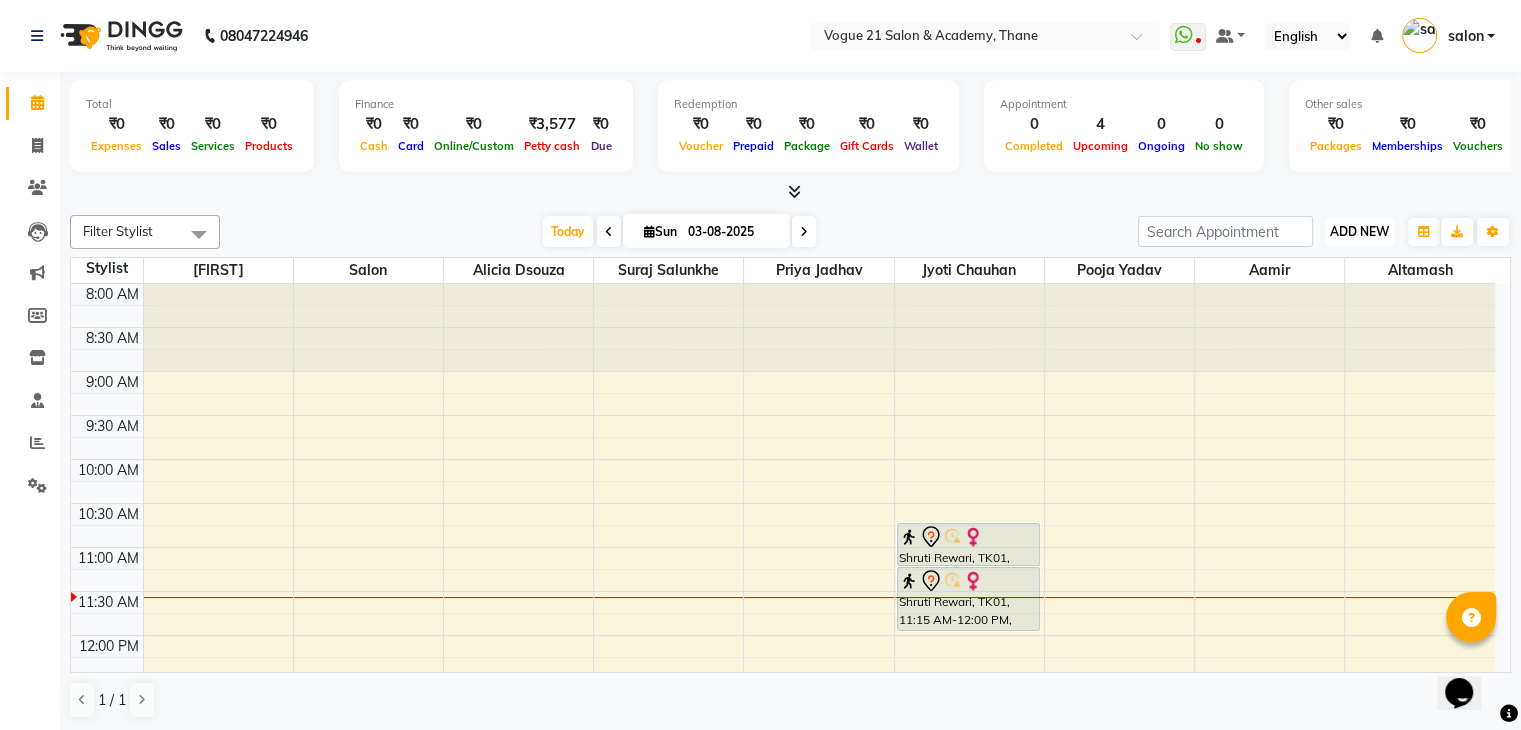 click on "ADD NEW" at bounding box center [1359, 231] 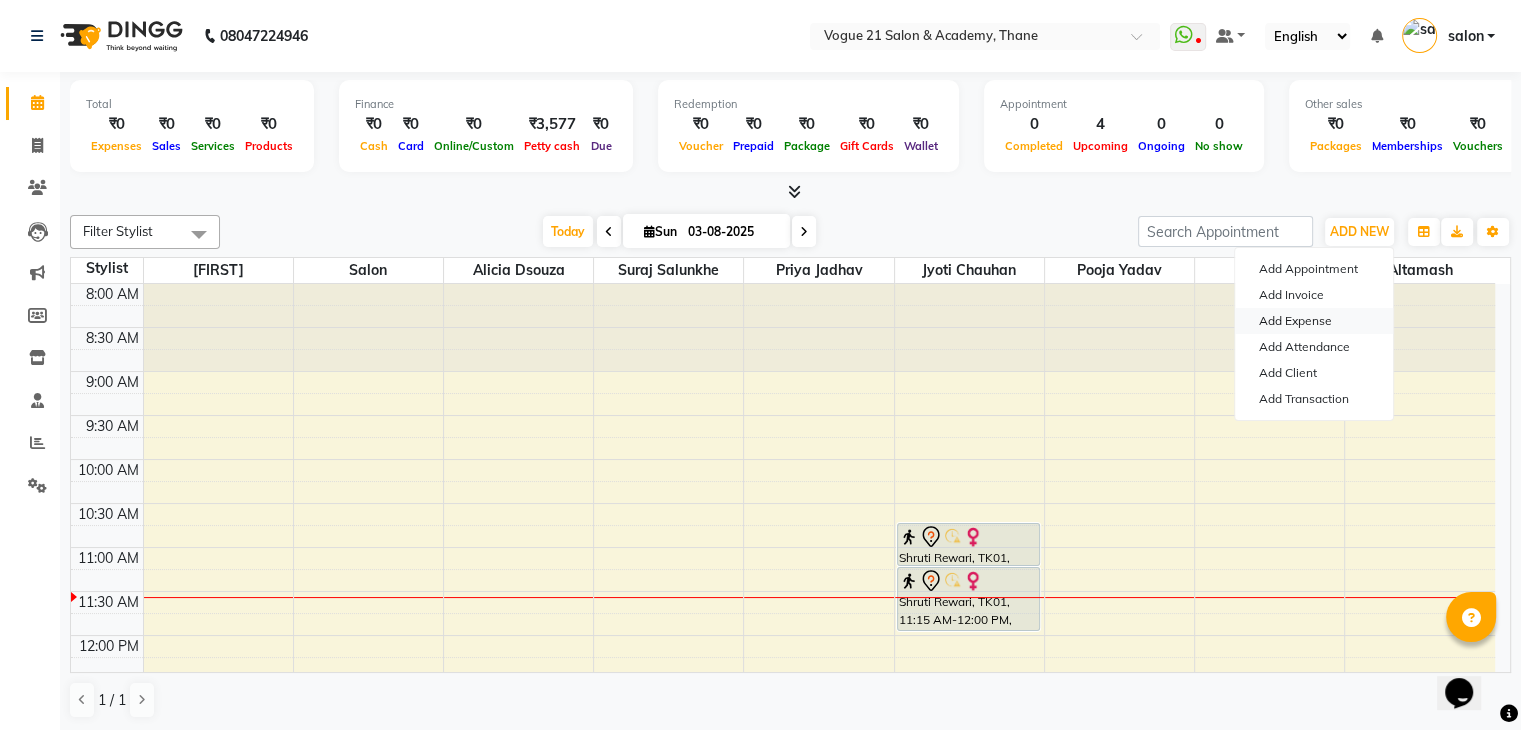 click on "Add Expense" at bounding box center (1314, 321) 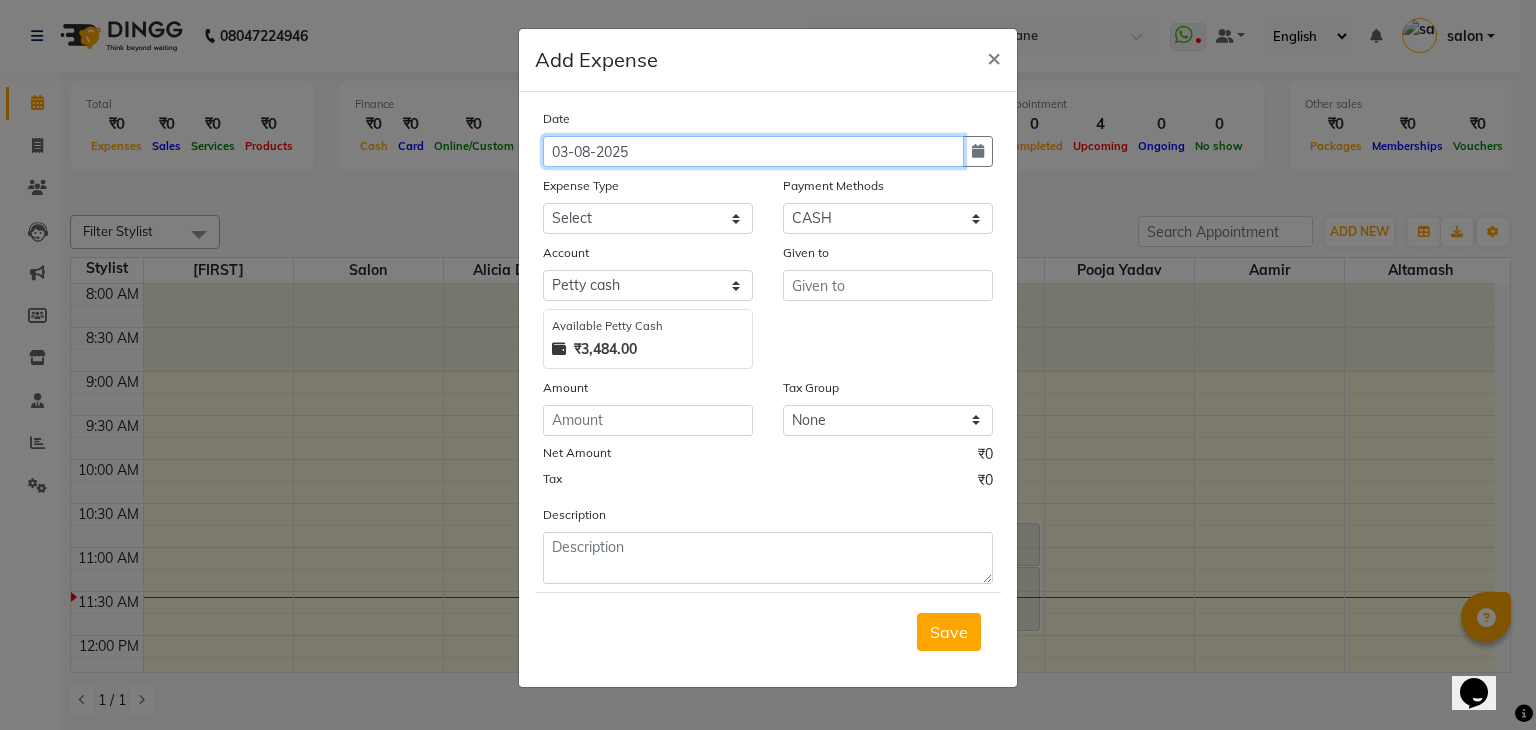 click on "03-08-2025" 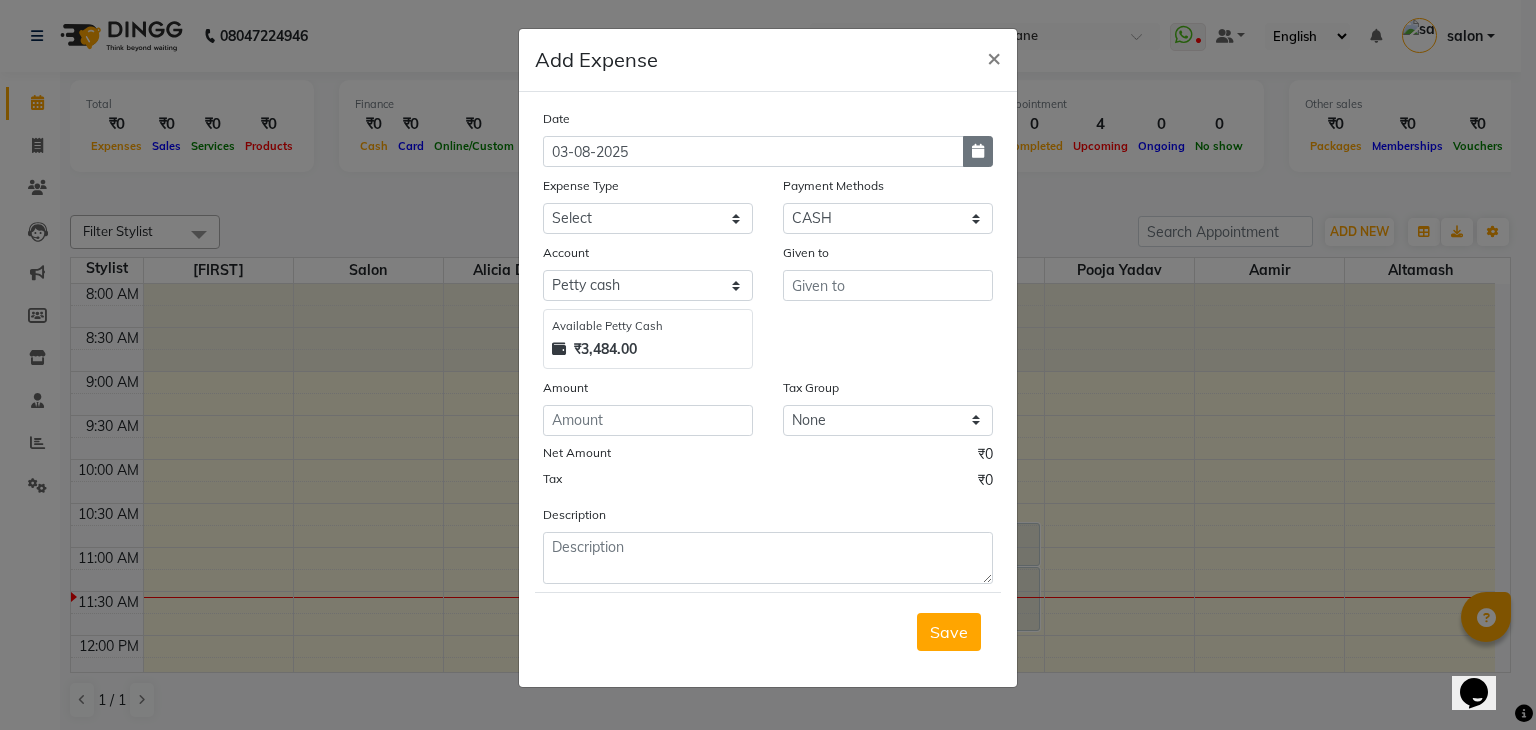 click 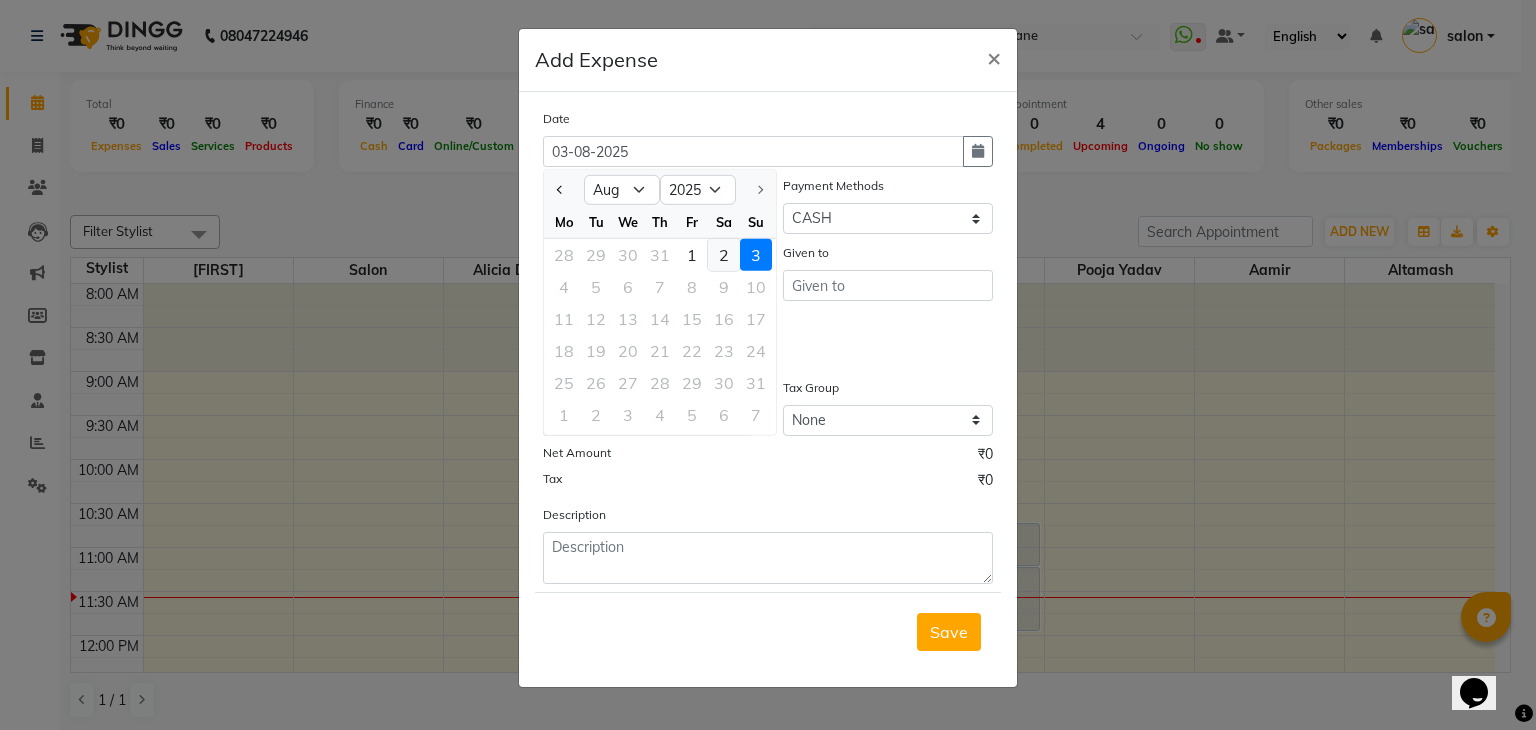 click on "2" 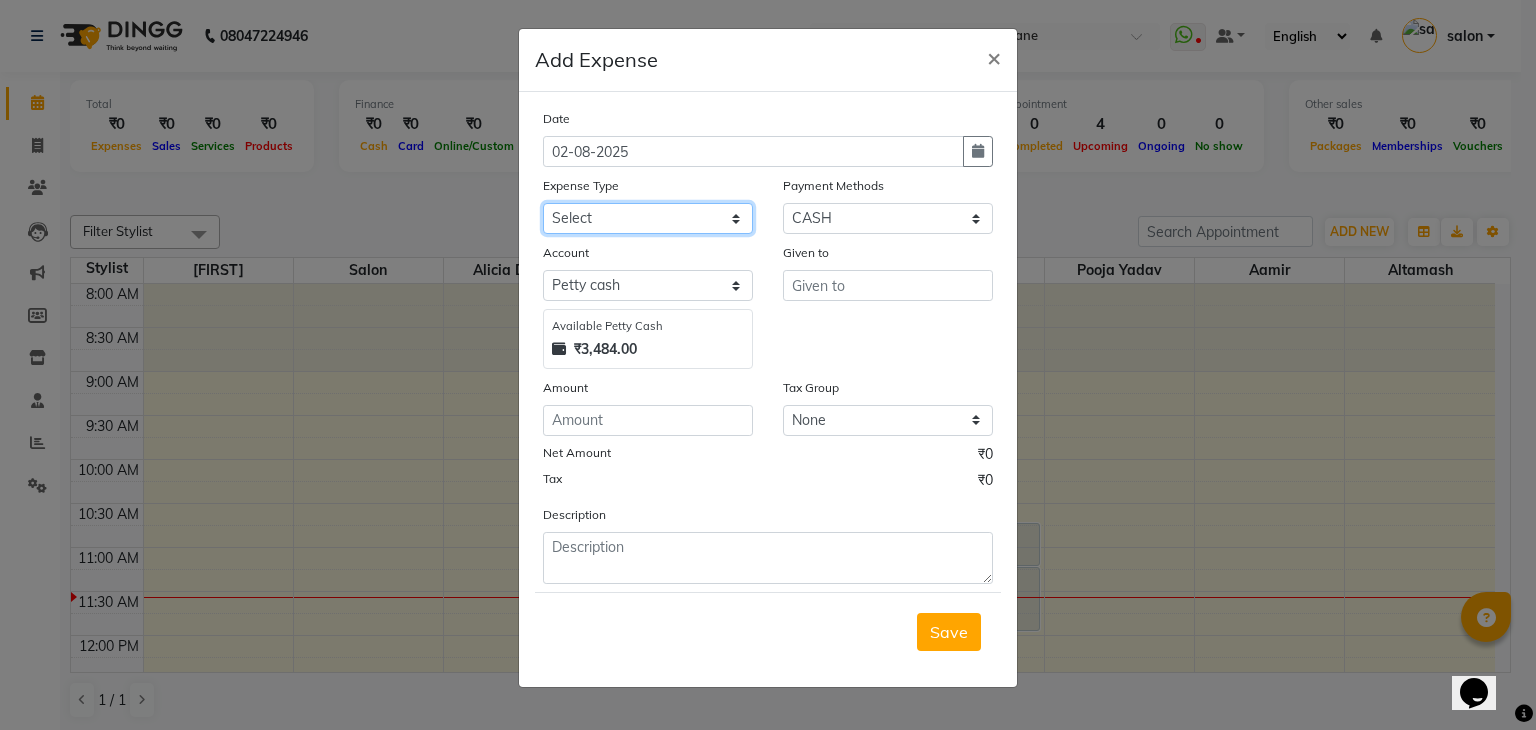 click on "Select Advance Salary Bank charges Cash transfer to bank Client Snacks Equipment Fuel Govt fee Incentive International purchase Maintenance Marketing Miscellaneous MRA Other Pantry Product Rent Salary Staff Snacks Staff Tea Staff Tip Staff travel Tea & Refreshment Utilities" 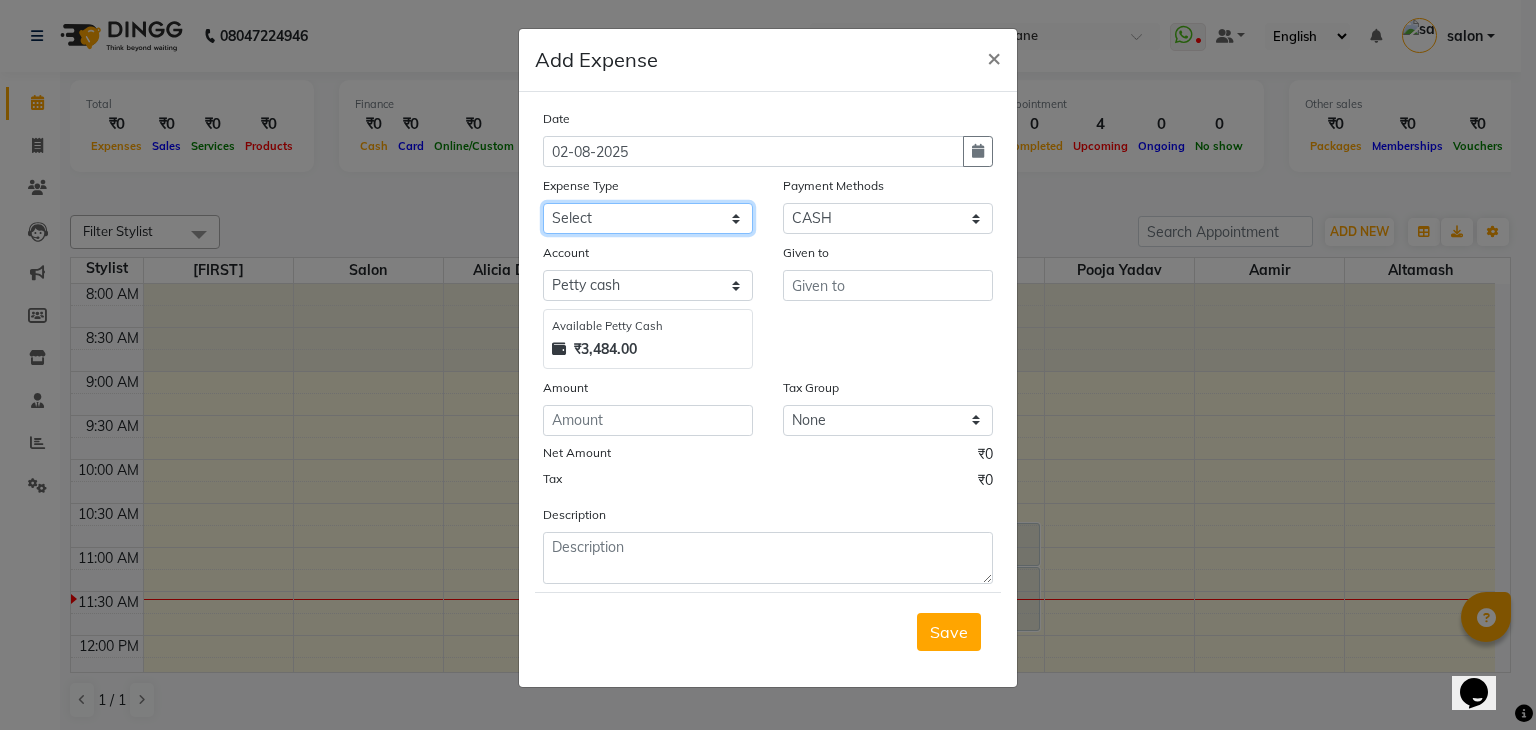select on "23397" 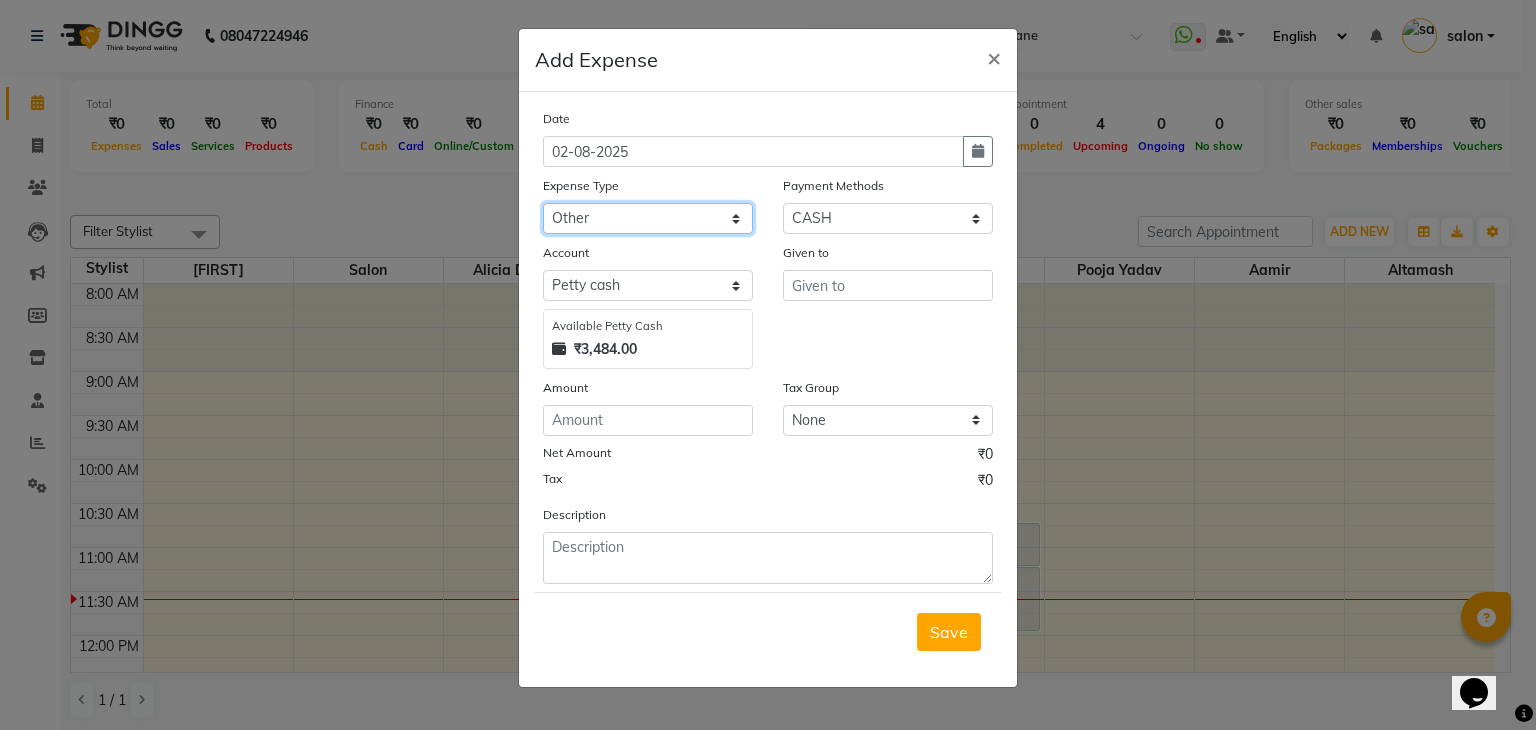 click on "Select Advance Salary Bank charges Cash transfer to bank Client Snacks Equipment Fuel Govt fee Incentive International purchase Maintenance Marketing Miscellaneous MRA Other Pantry Product Rent Salary Staff Snacks Staff Tea Staff Tip Staff travel Tea & Refreshment Utilities" 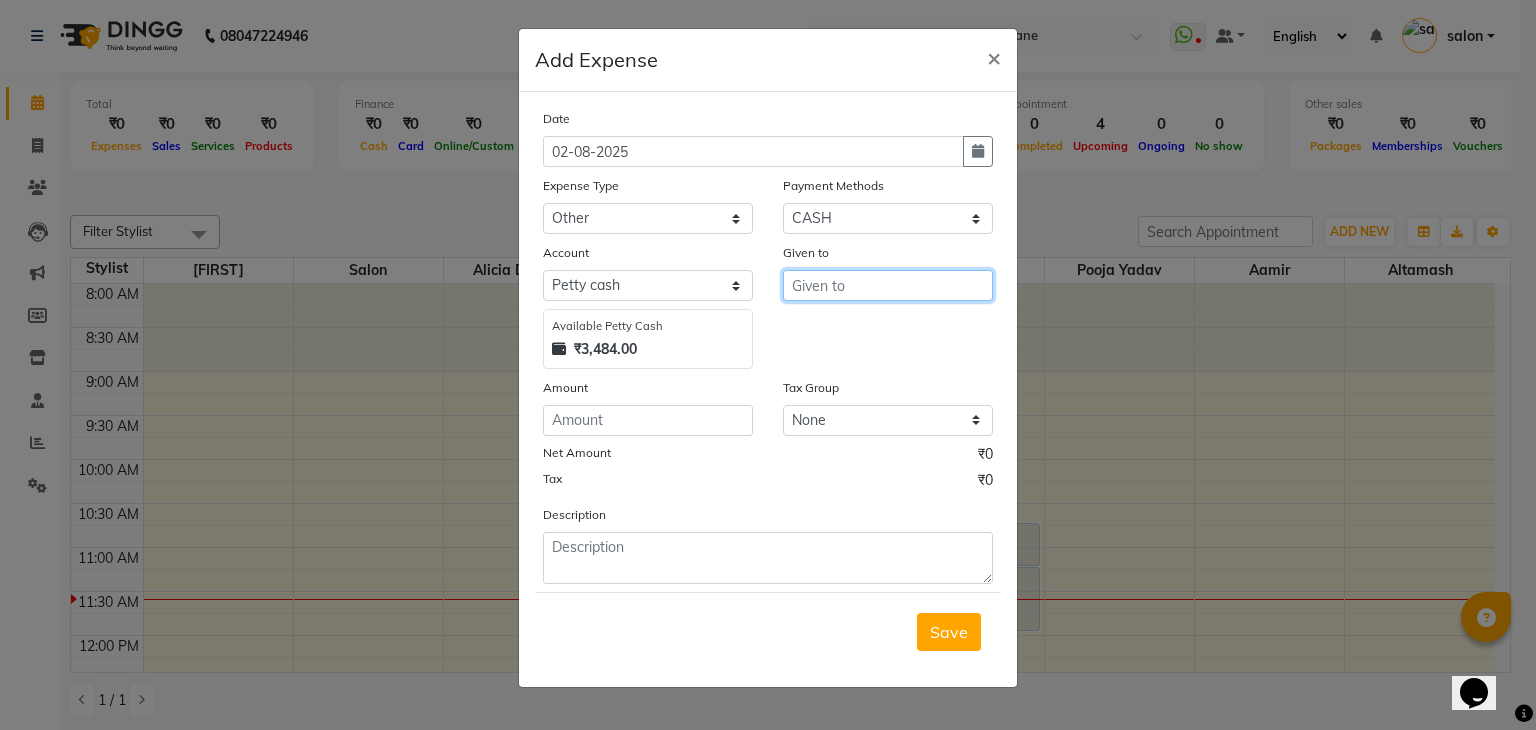 click at bounding box center (888, 285) 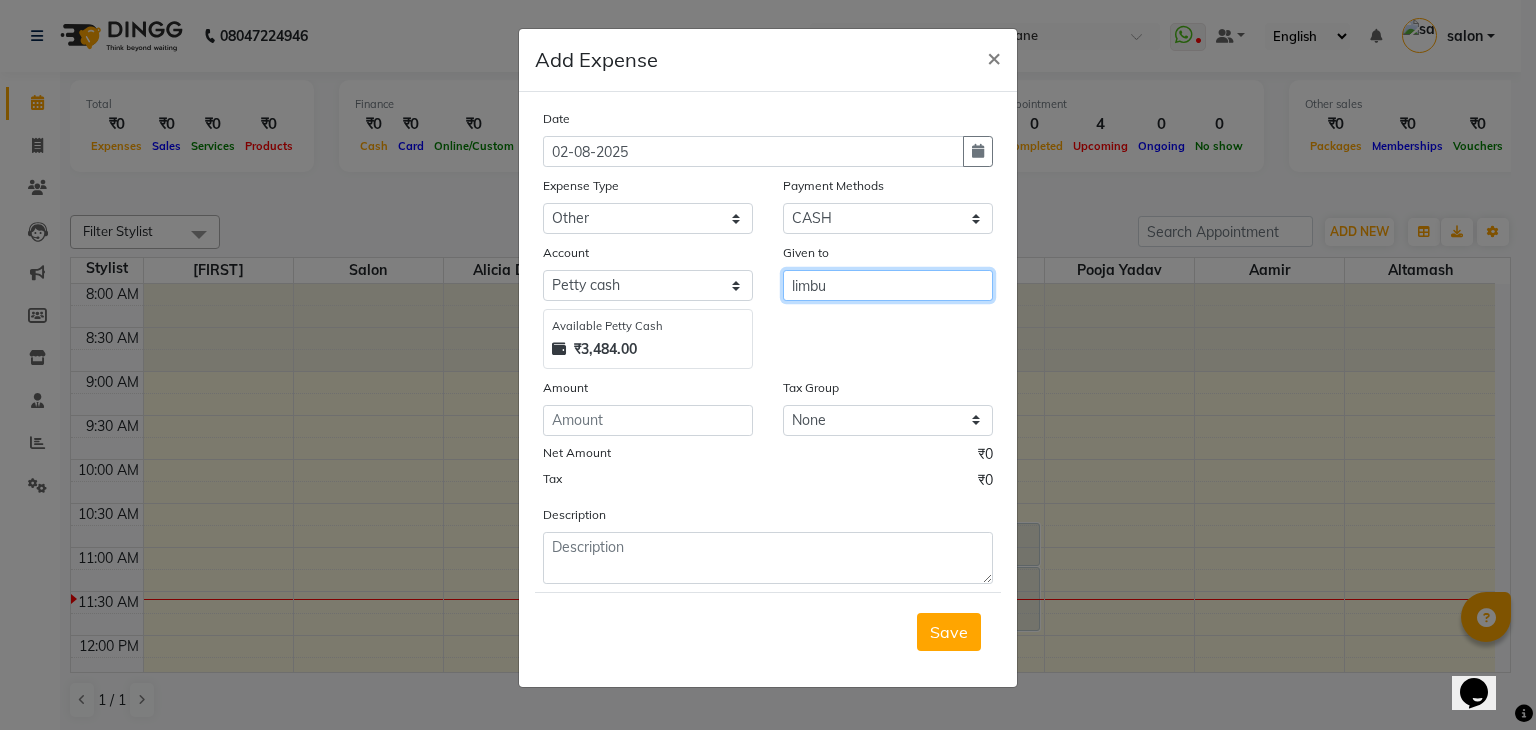 type on "limbu" 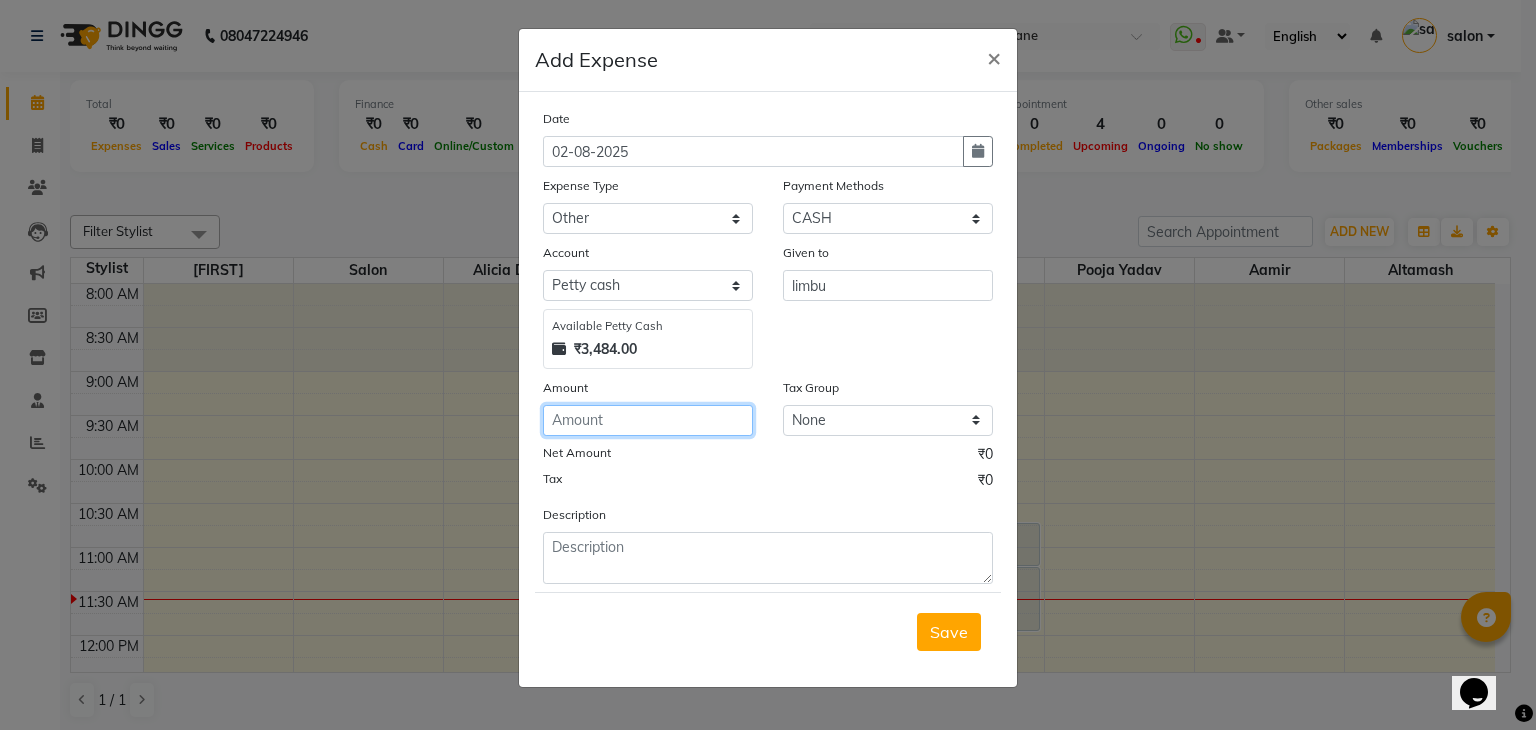 click 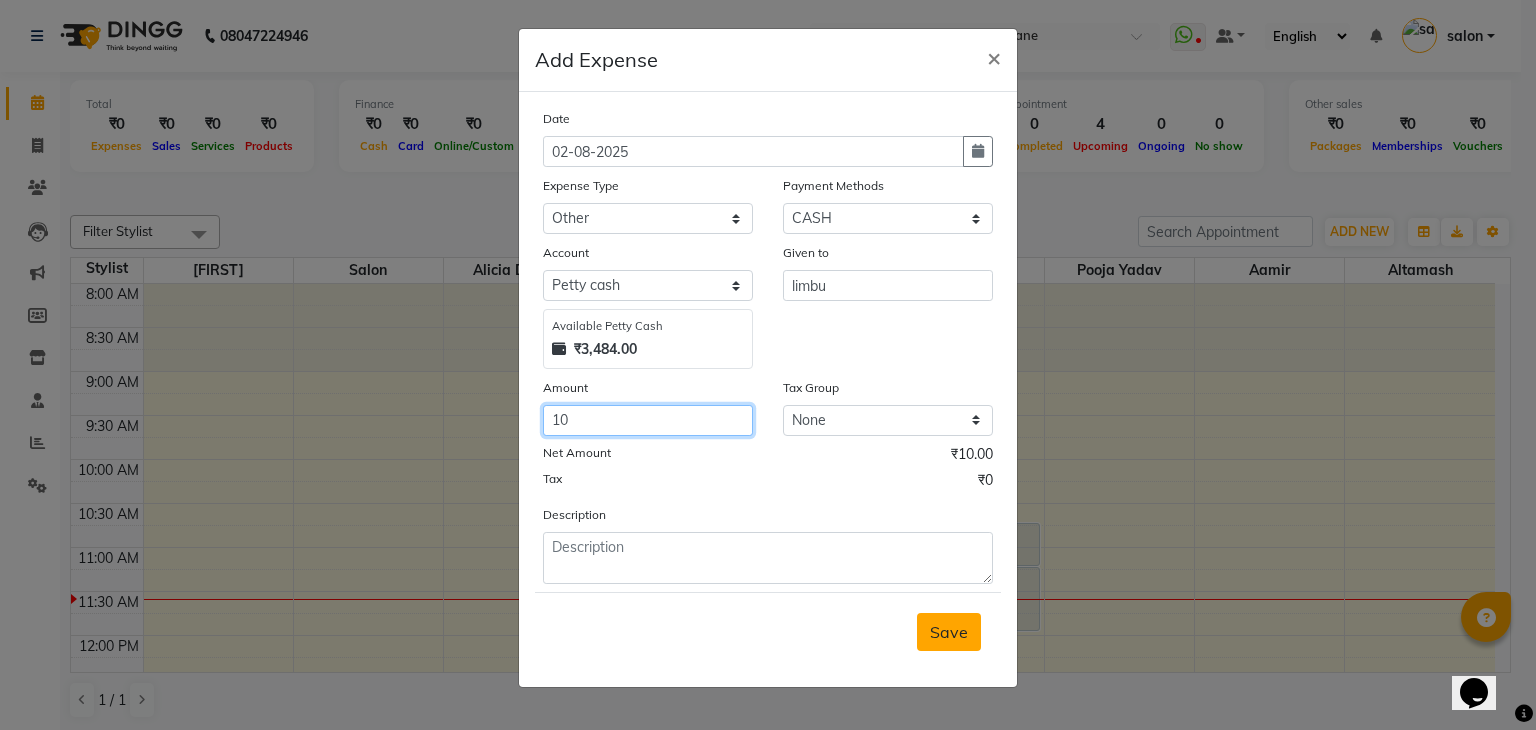 type on "10" 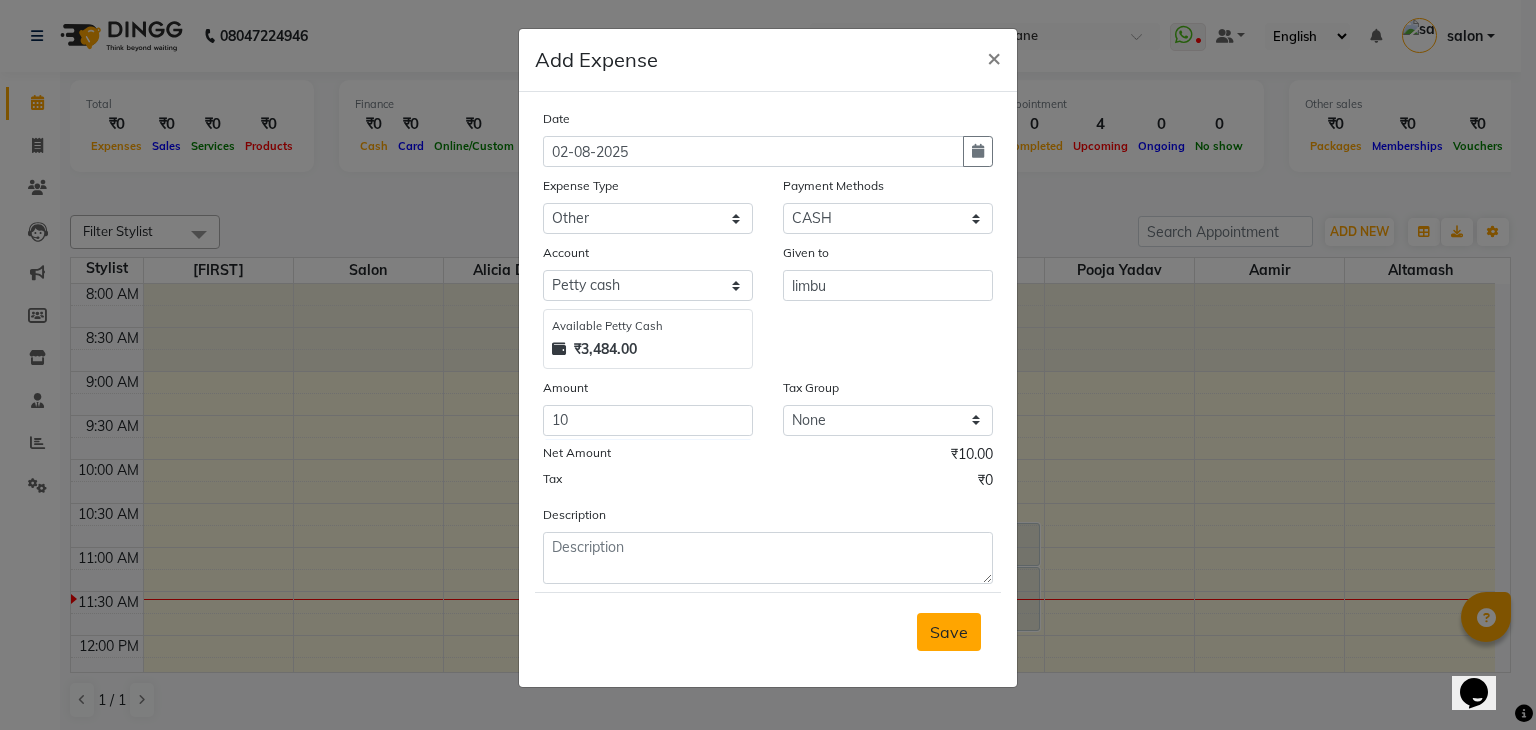click on "Save" at bounding box center [949, 632] 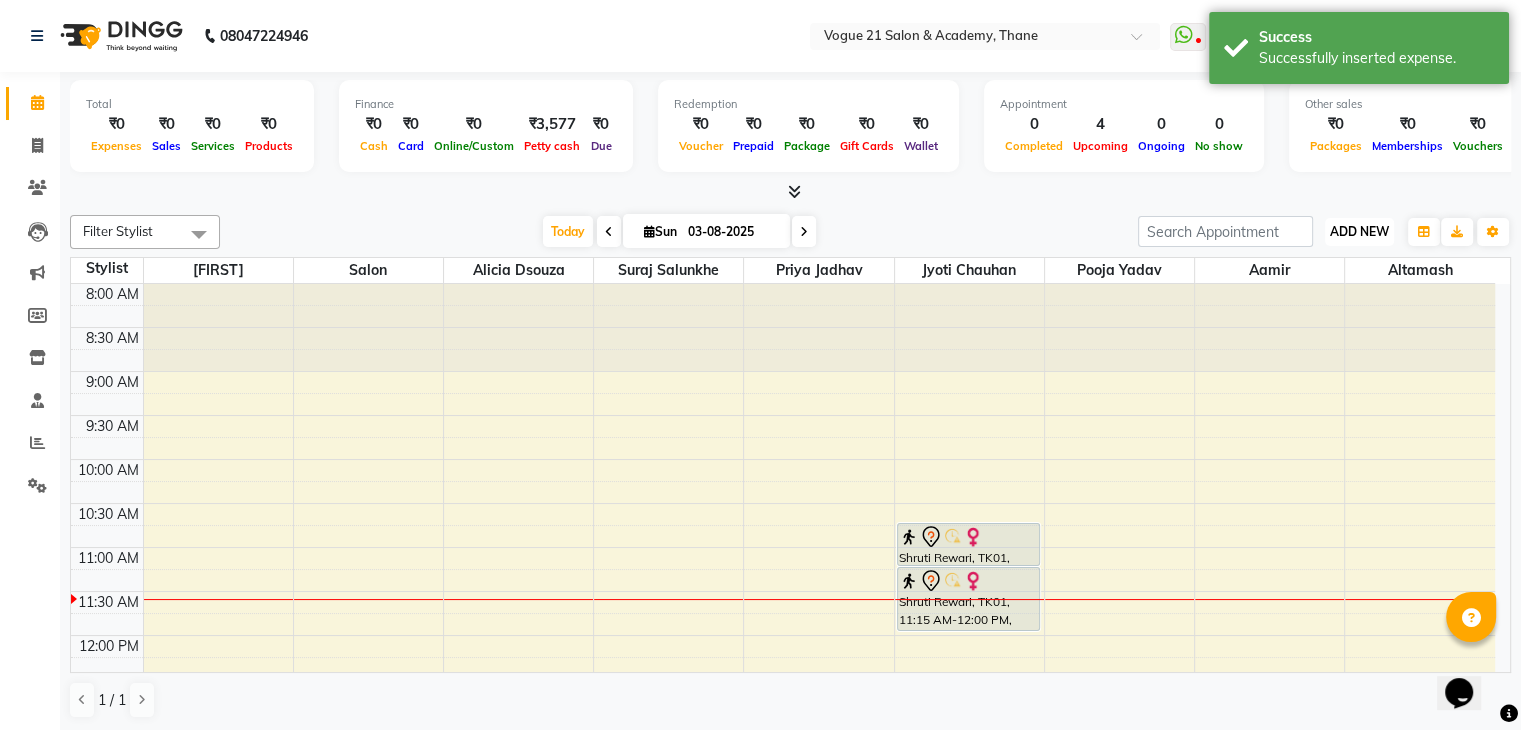 click on "ADD NEW" at bounding box center (1359, 231) 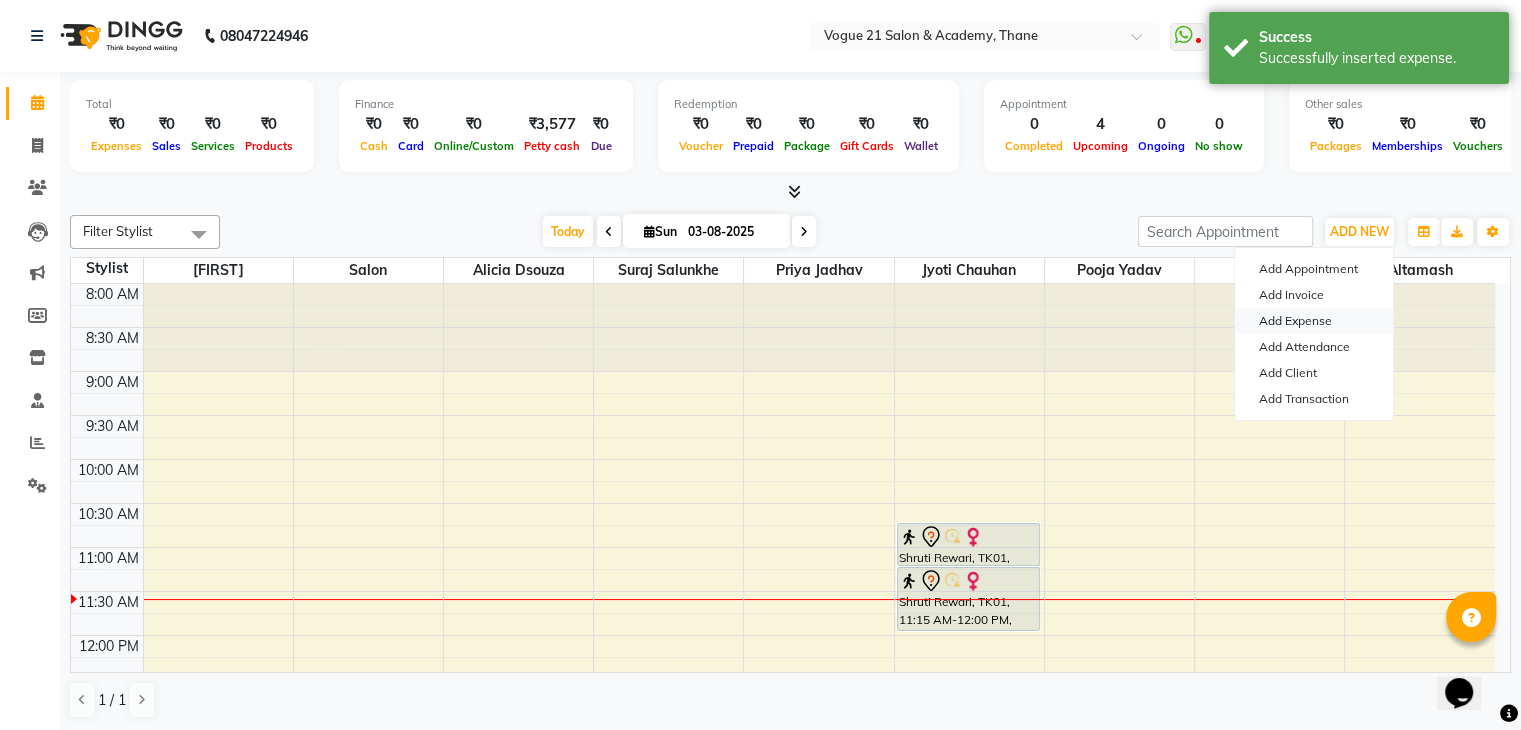 click on "Add Expense" at bounding box center (1314, 321) 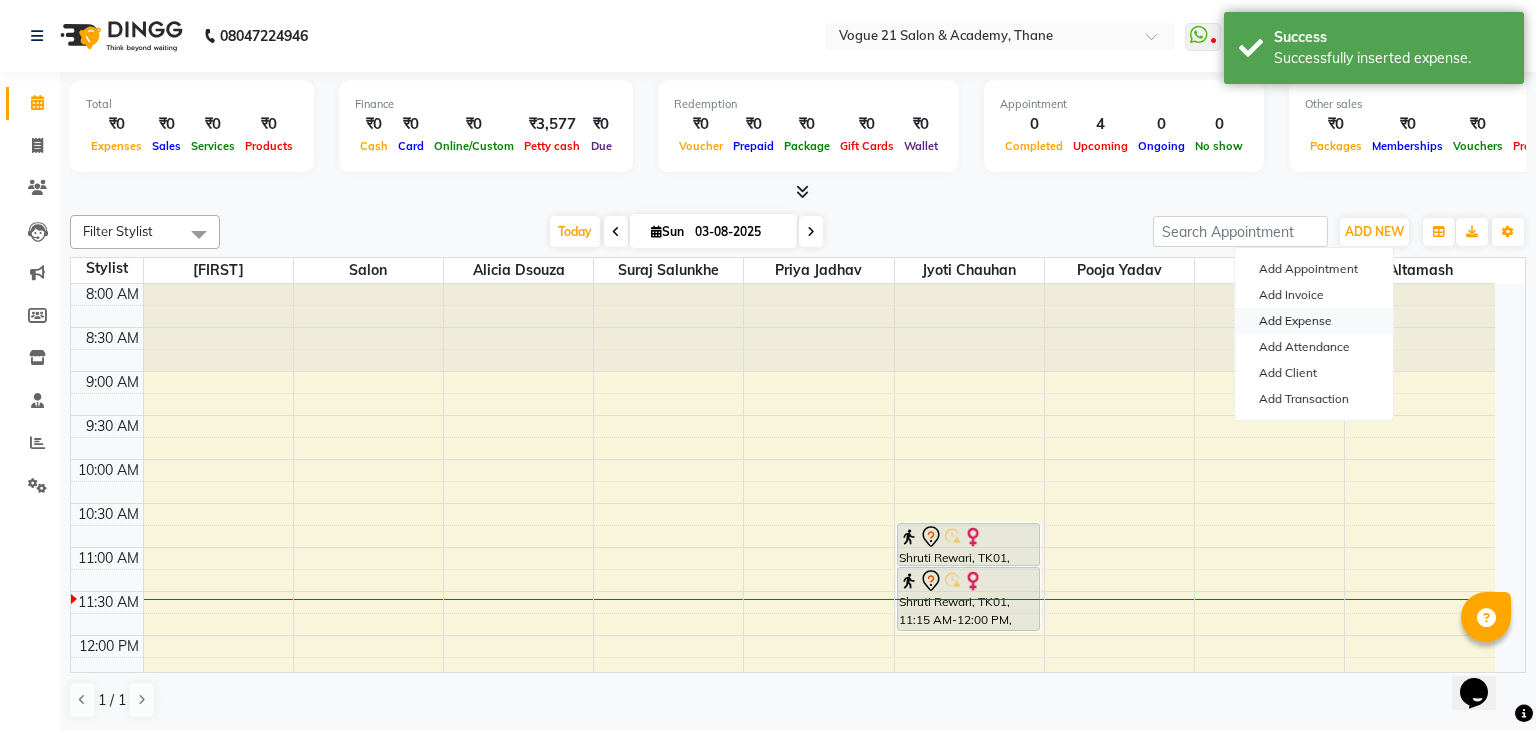 select on "1" 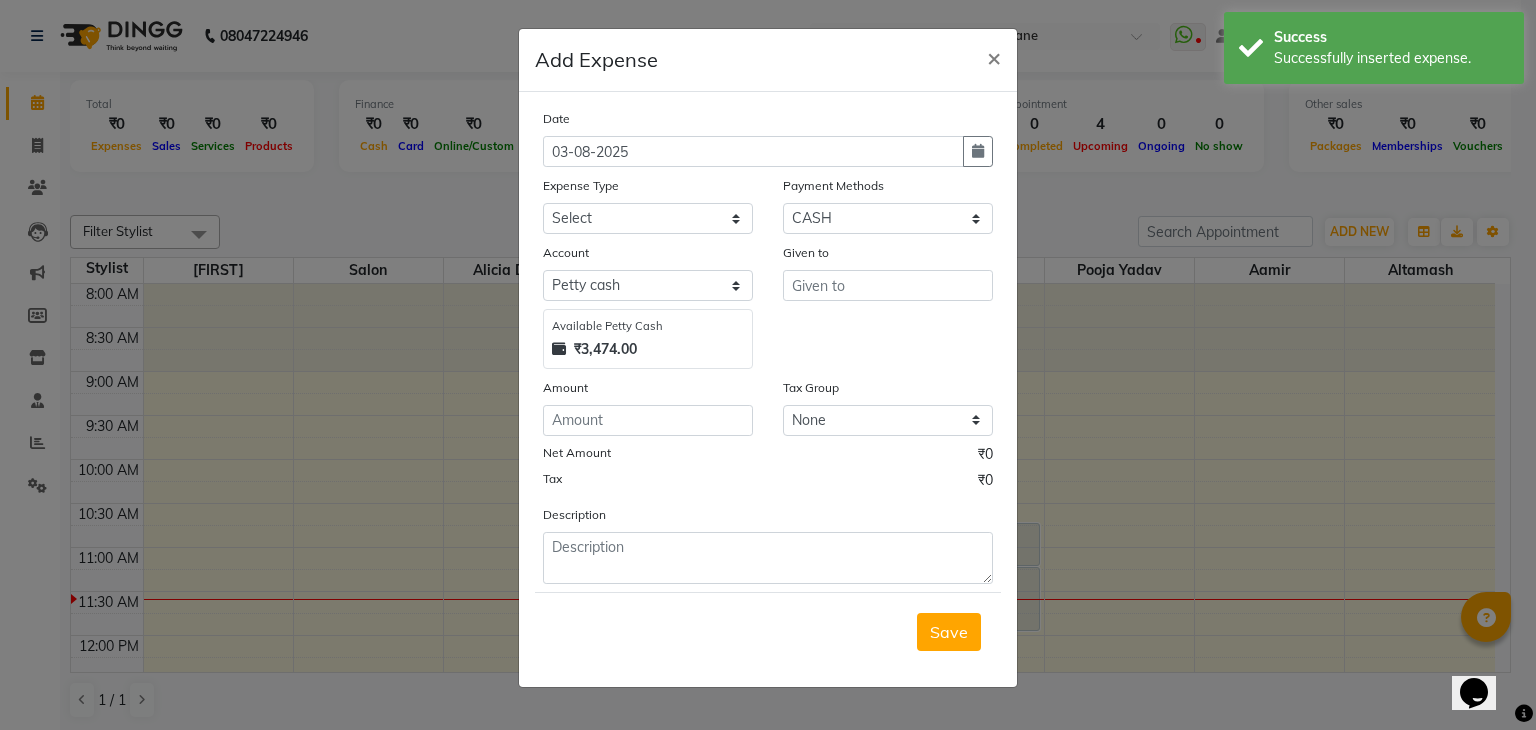 click on "Date 03-08-2025 Expense Type Select Advance Salary Bank charges Cash transfer to bank Client Snacks Equipment Fuel Govt fee Incentive International purchase Maintenance Marketing Miscellaneous MRA Other Pantry Product Rent Salary Staff Snacks Staff Tea Staff Tip Staff travel Tea & Refreshment Utilities Payment Methods Select Credit Card Prepaid CASH UPI M Points Debit Card Card: IOB Voucher Cash Payment MI Voucher Coupon Wallet Gift Card CARD Loan Account Select Petty cash Default account Available Petty Cash ₹3,474.00 Given to Amount Tax Group None GST Net Amount ₹0 Tax ₹0 Description" 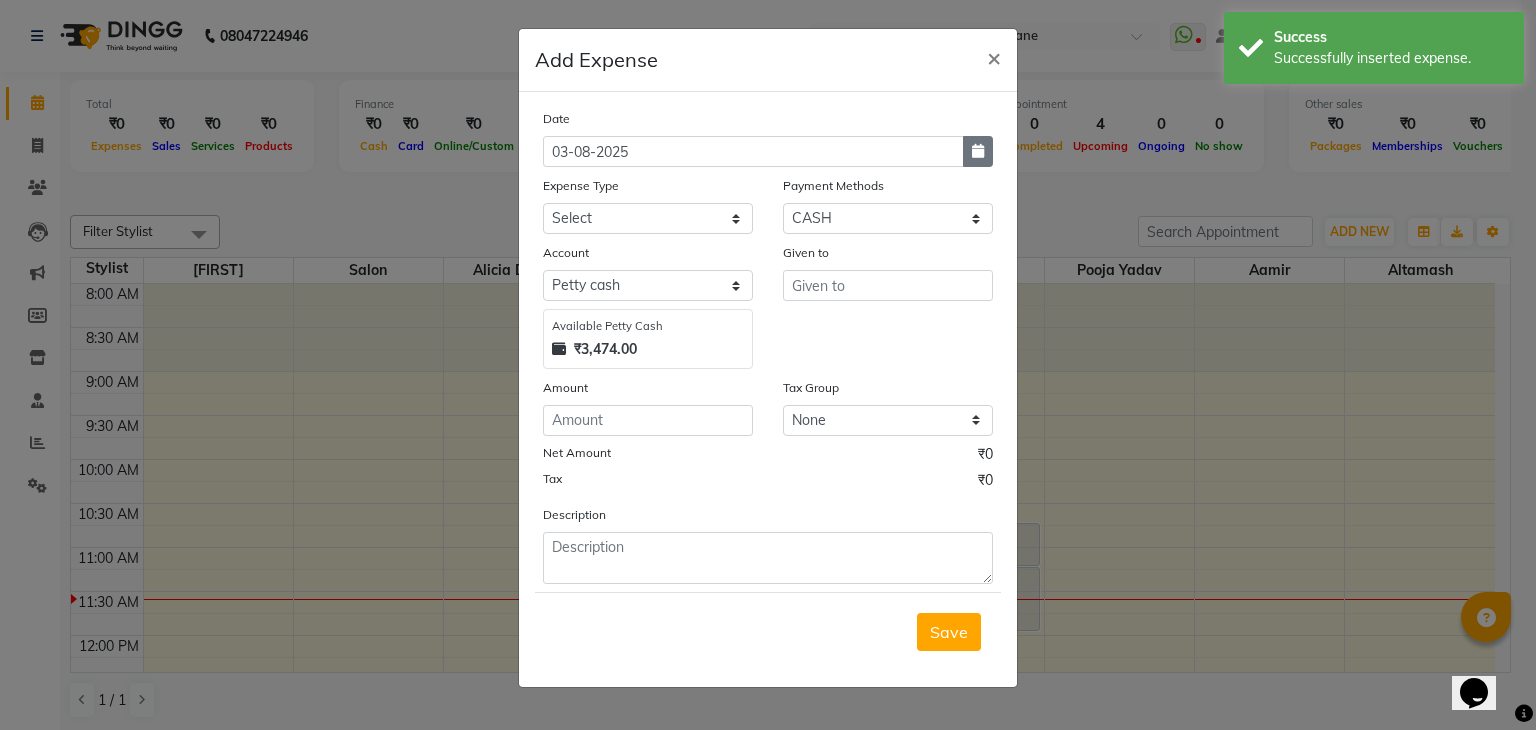 click 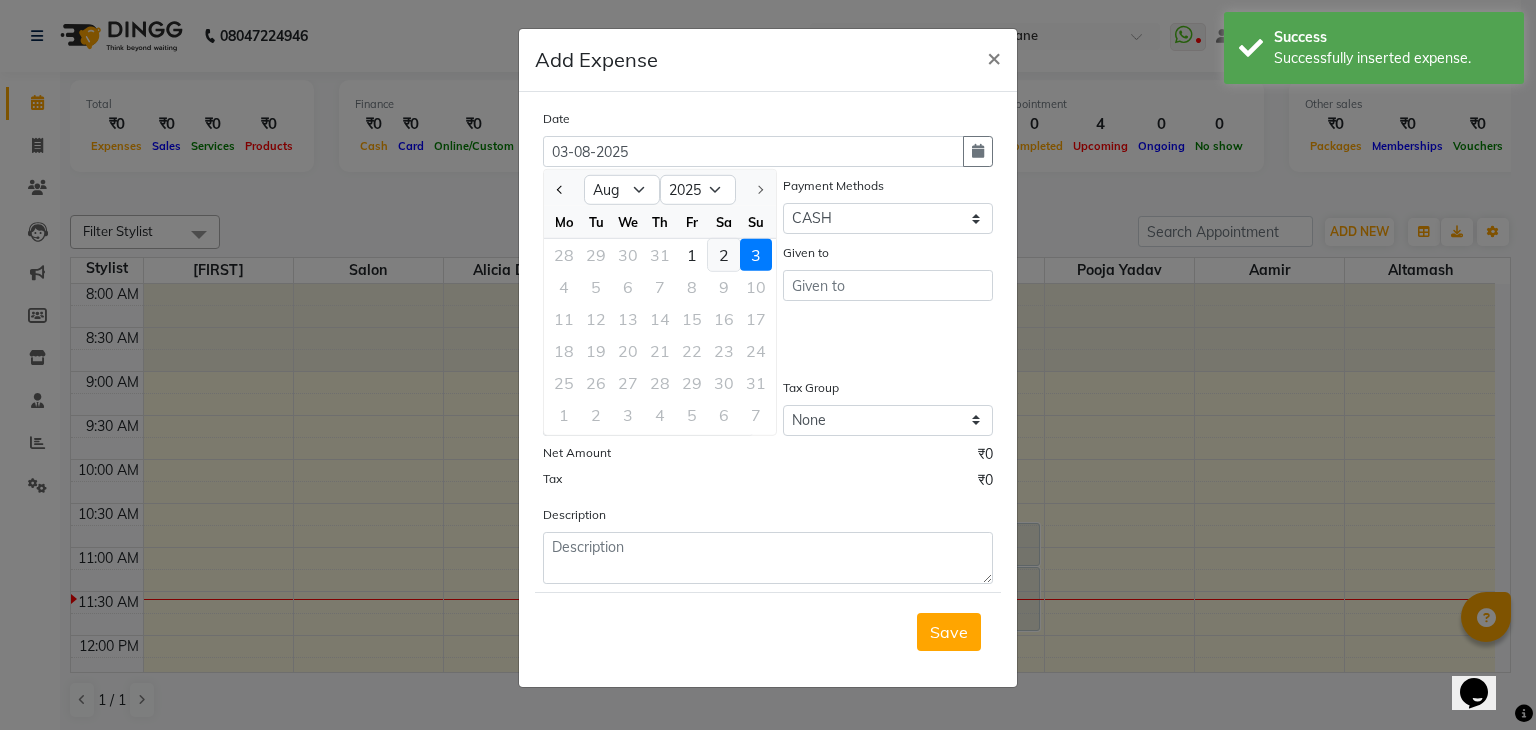 click on "2" 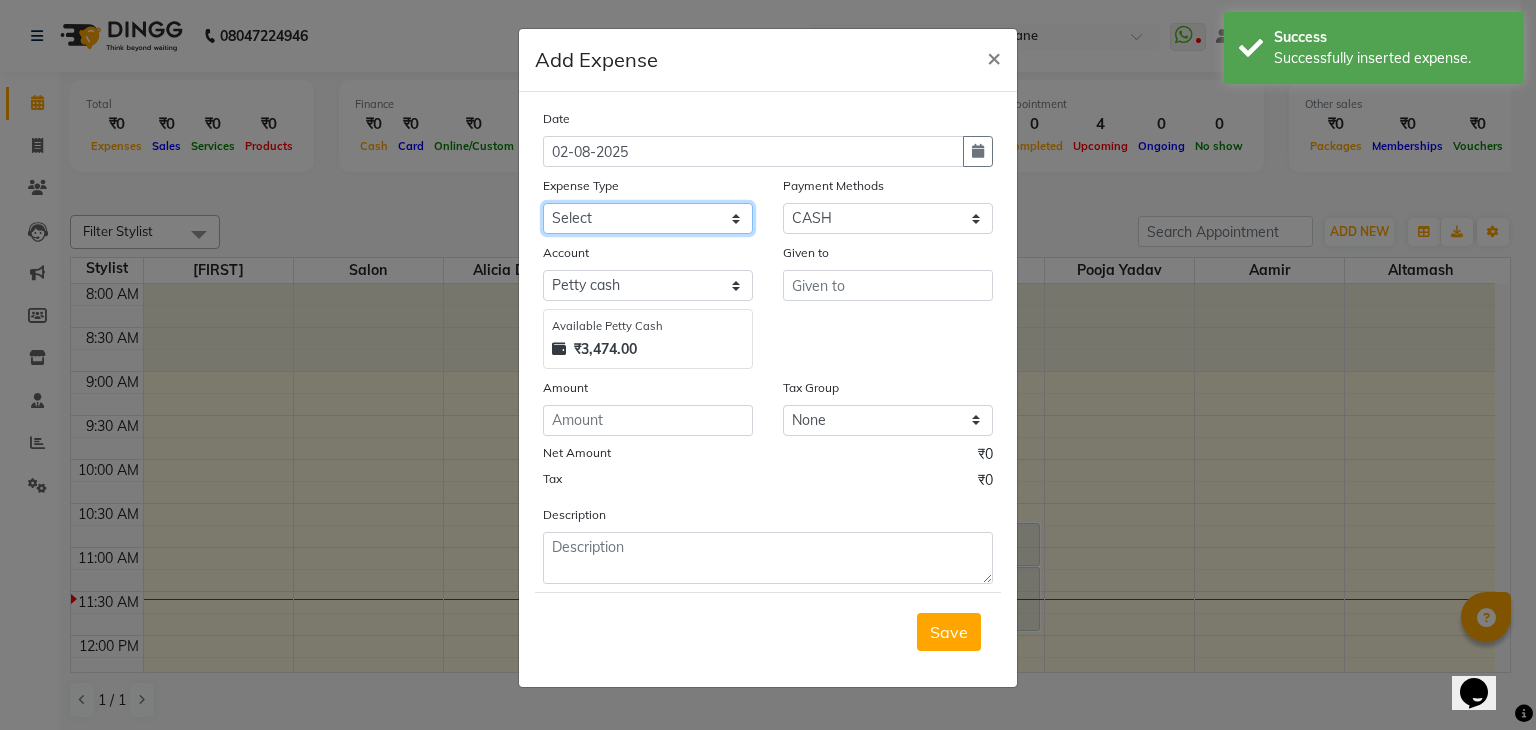 click on "Select Advance Salary Bank charges Cash transfer to bank Client Snacks Equipment Fuel Govt fee Incentive International purchase Maintenance Marketing Miscellaneous MRA Other Pantry Product Rent Salary Staff Snacks Staff Tea Staff Tip Staff travel Tea & Refreshment Utilities" 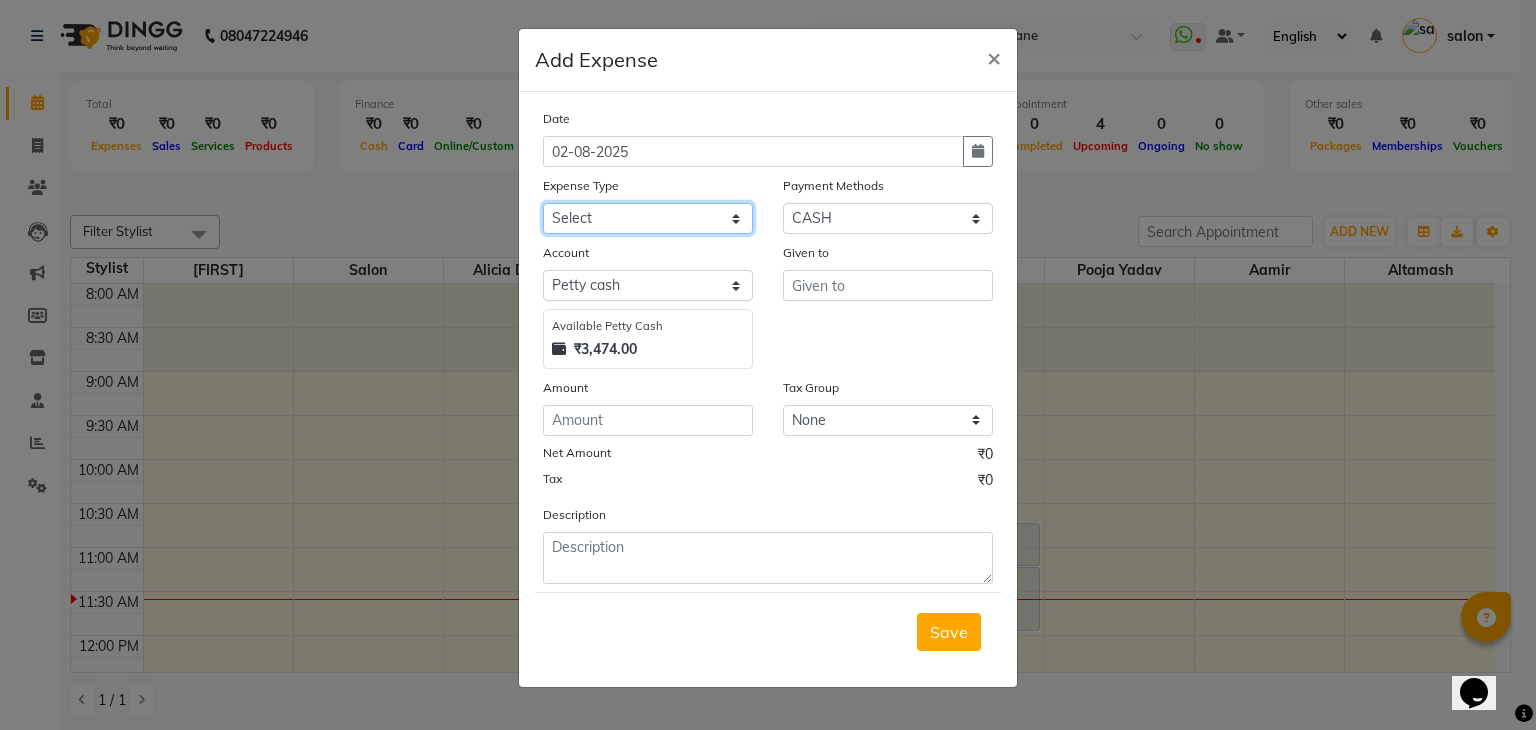 select on "23417" 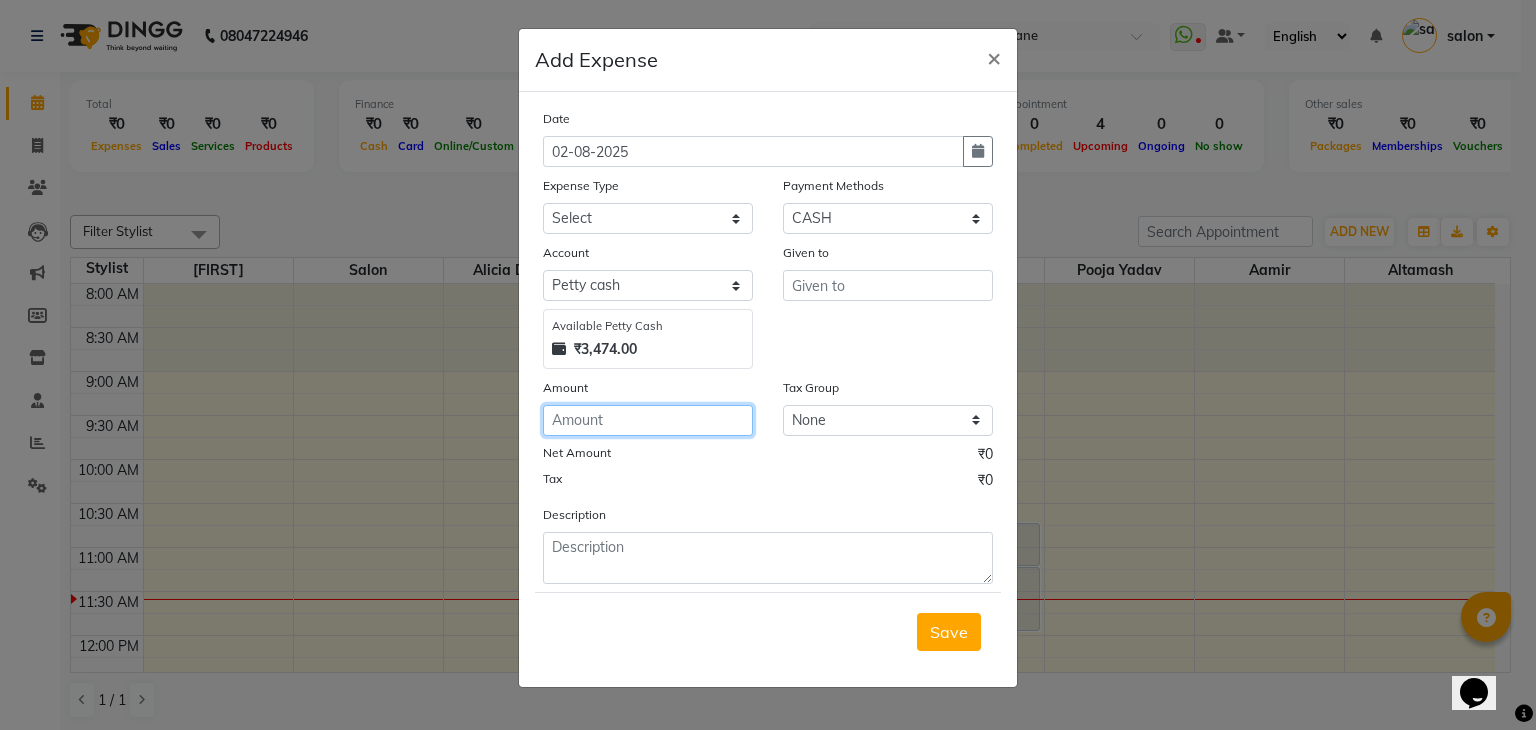 click 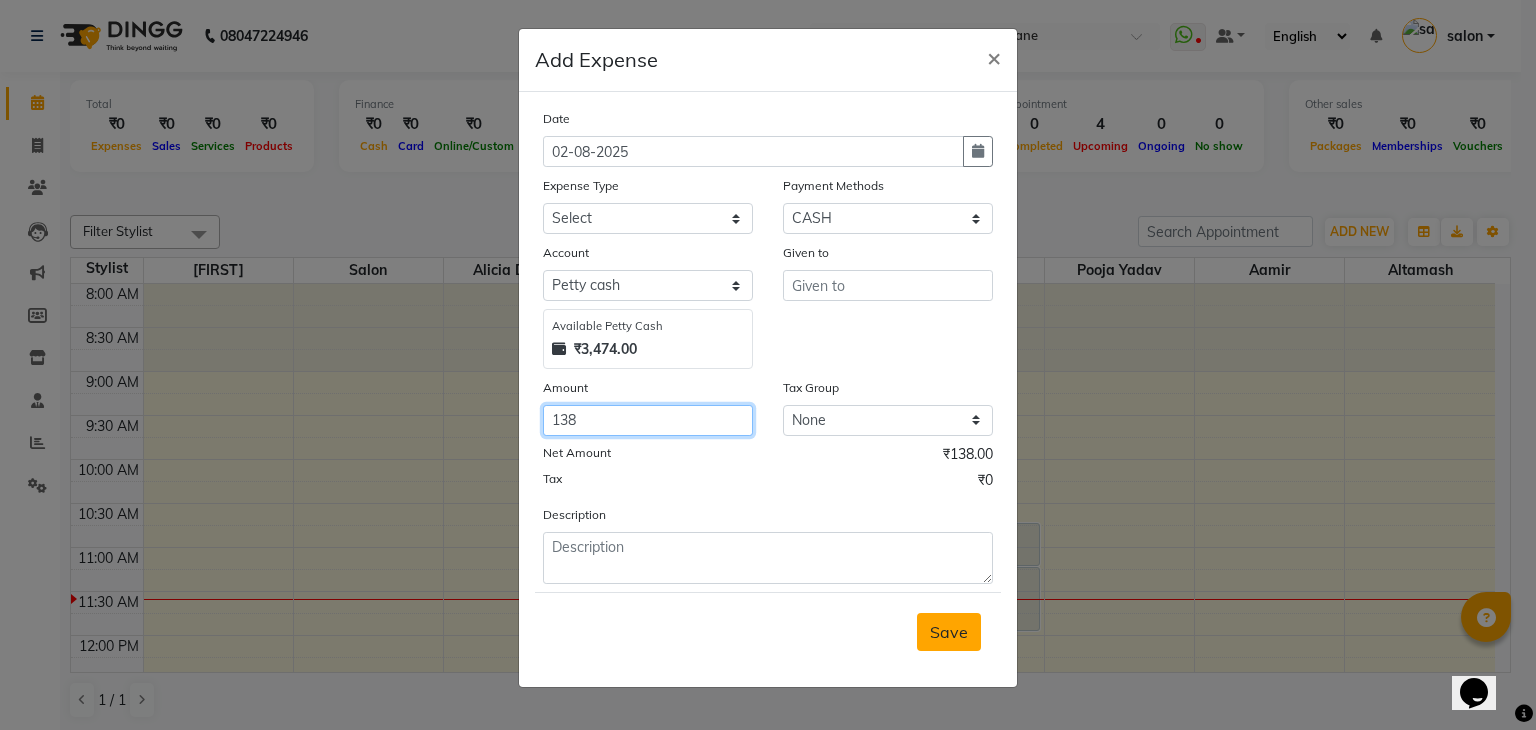 type on "138" 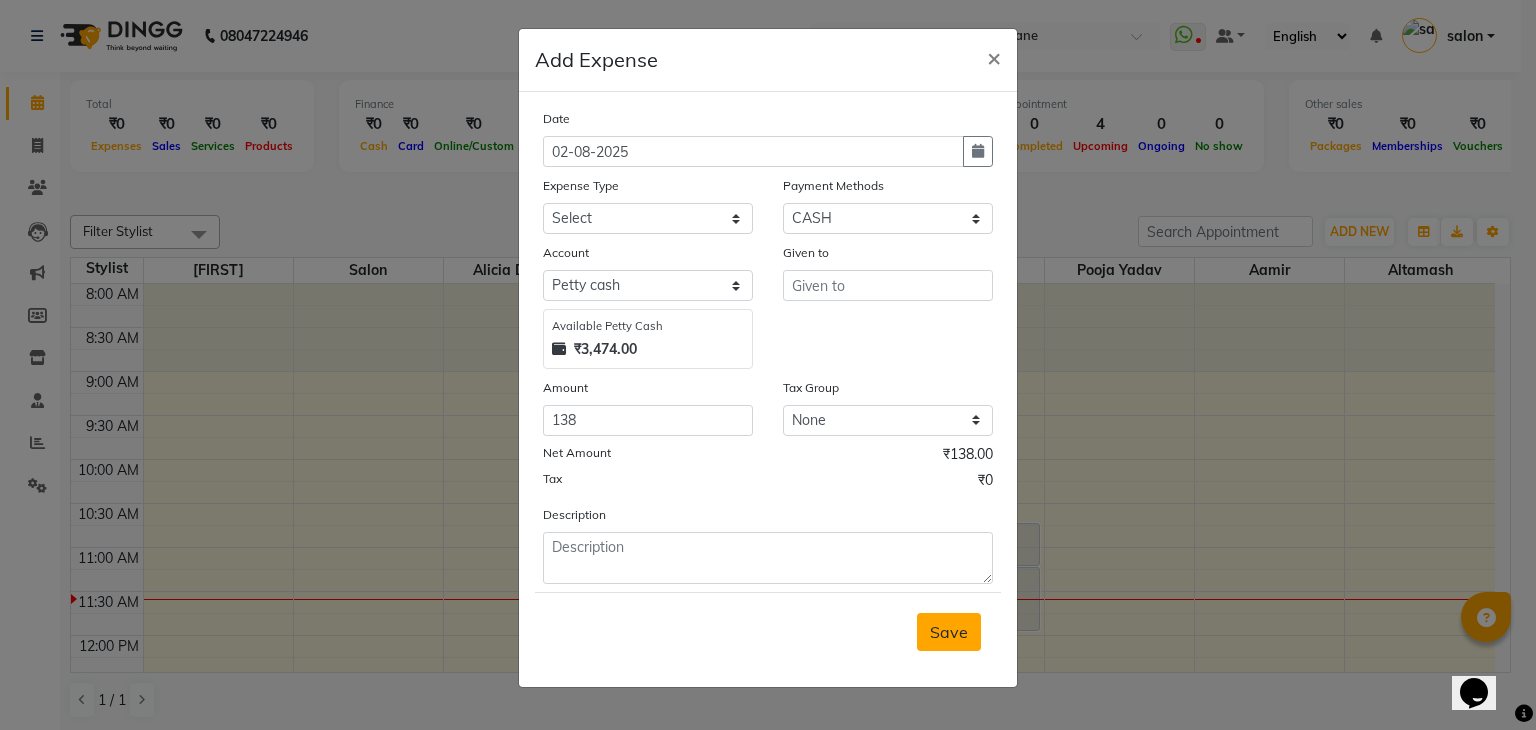 click on "Save" at bounding box center [949, 632] 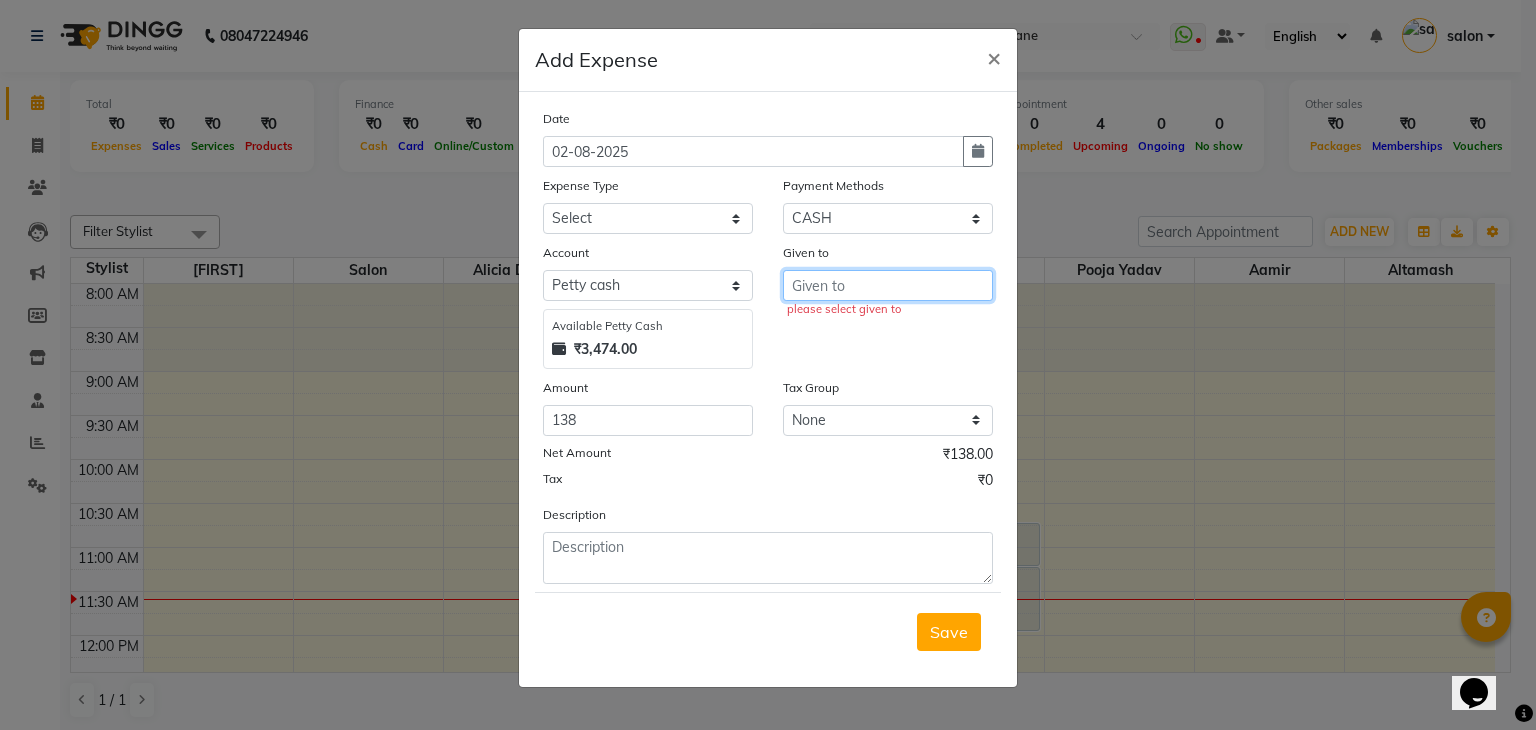 click at bounding box center [888, 285] 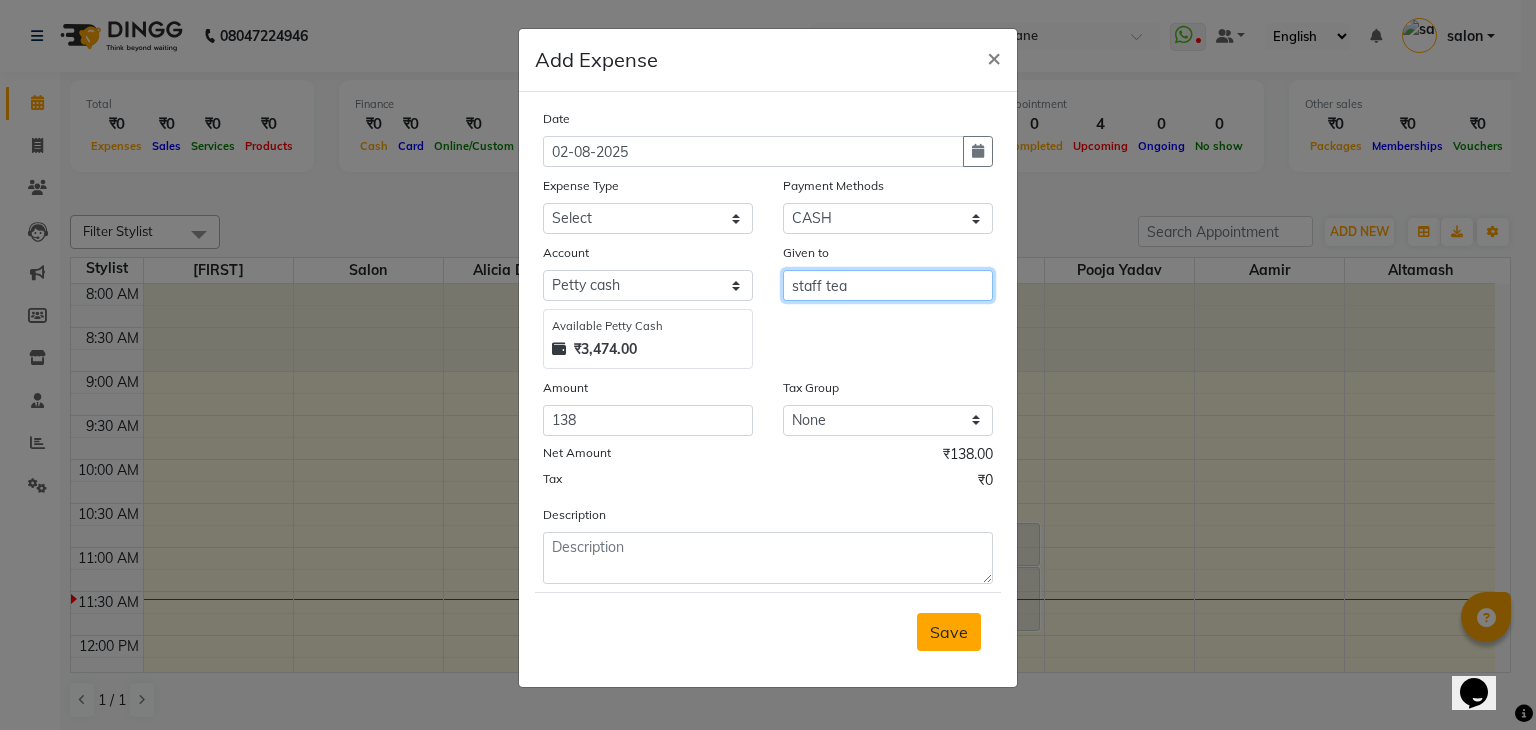 type on "staff tea" 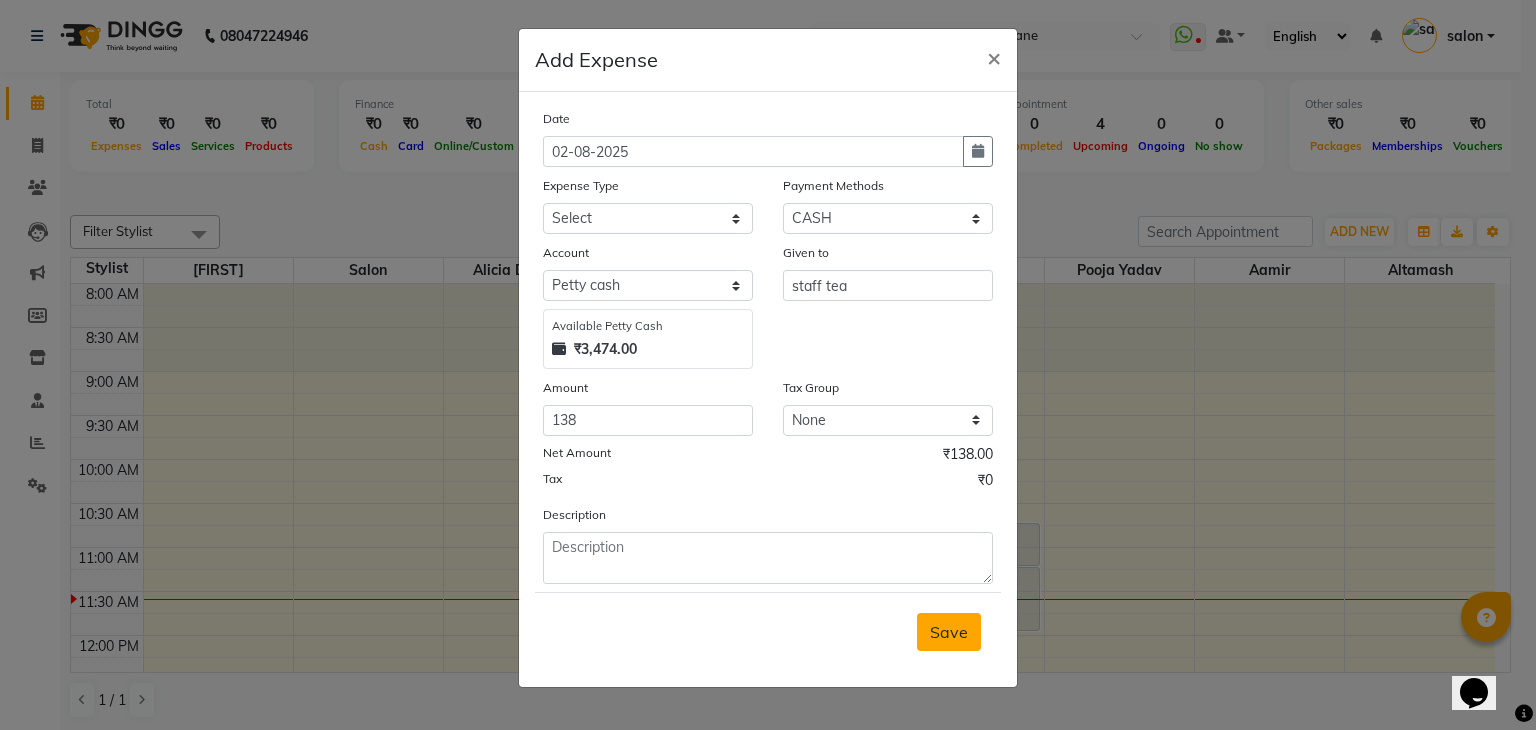 click on "Save" at bounding box center [949, 632] 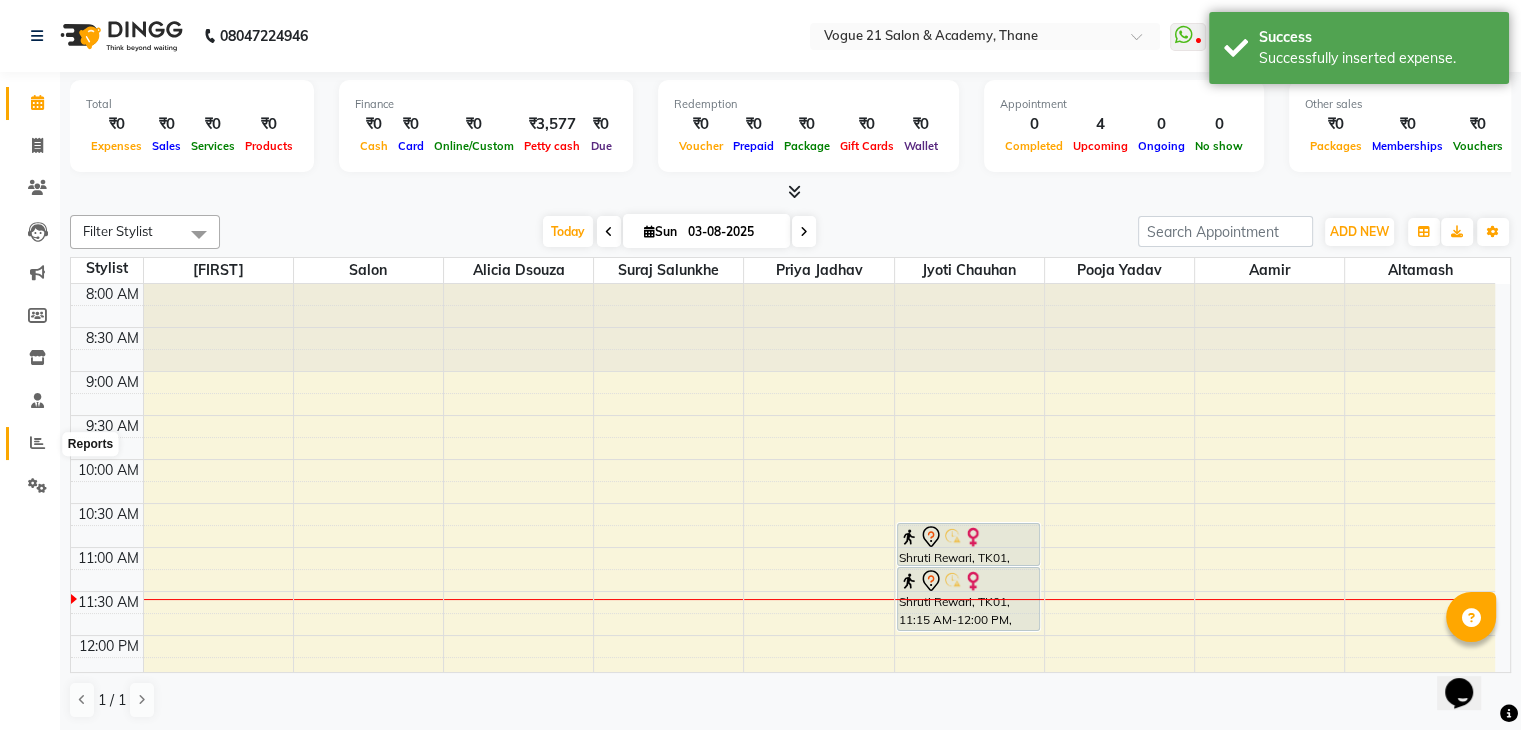 click 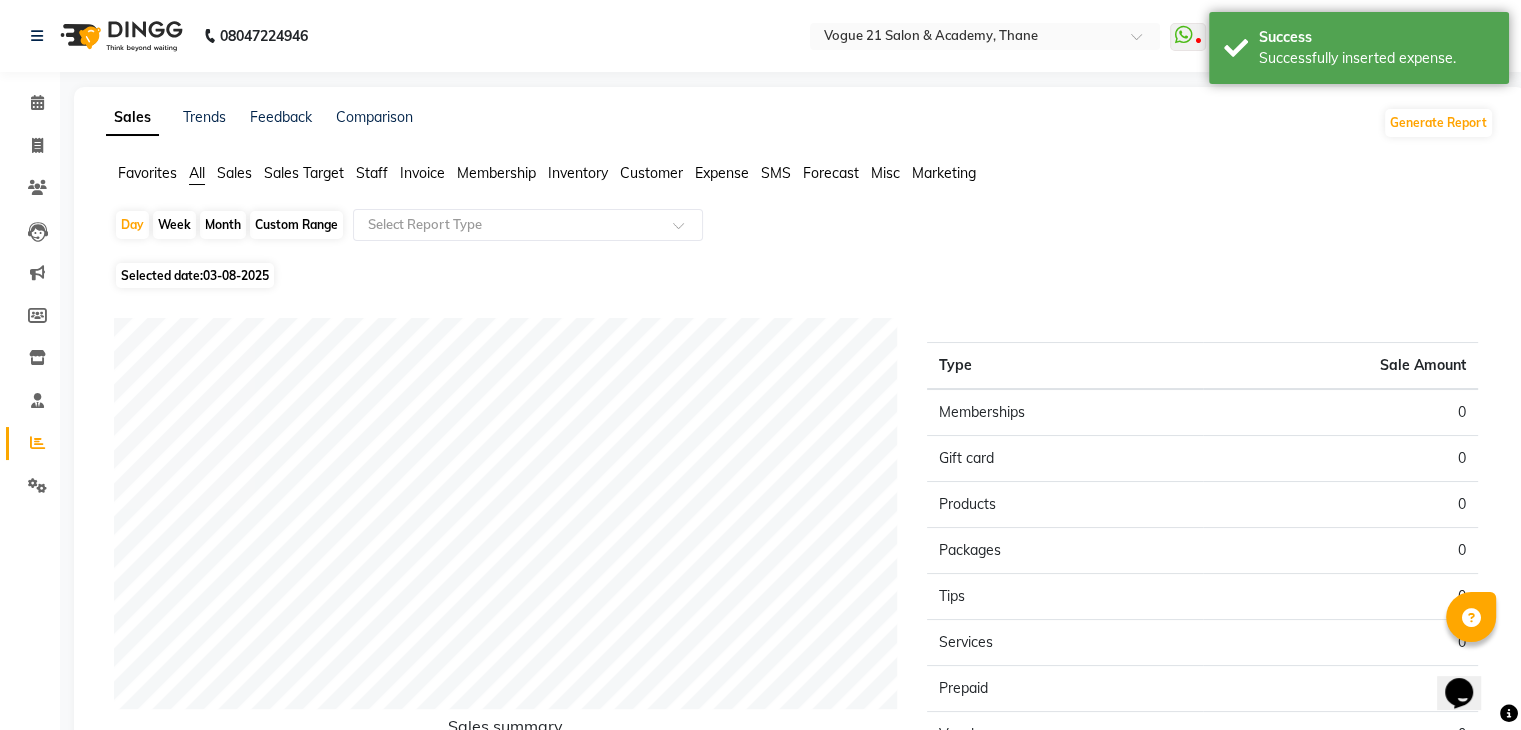 click on "03-08-2025" 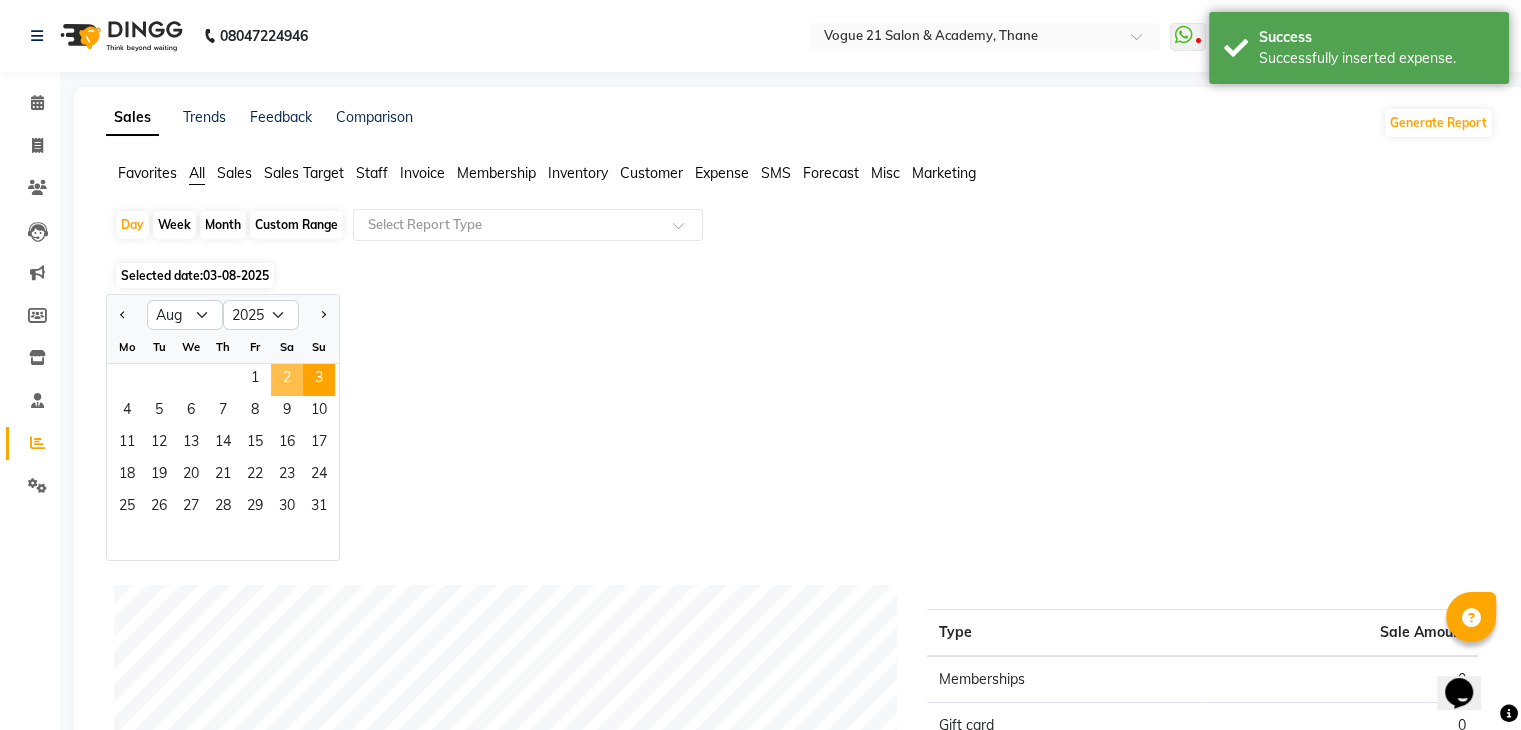 drag, startPoint x: 290, startPoint y: 395, endPoint x: 290, endPoint y: 377, distance: 18 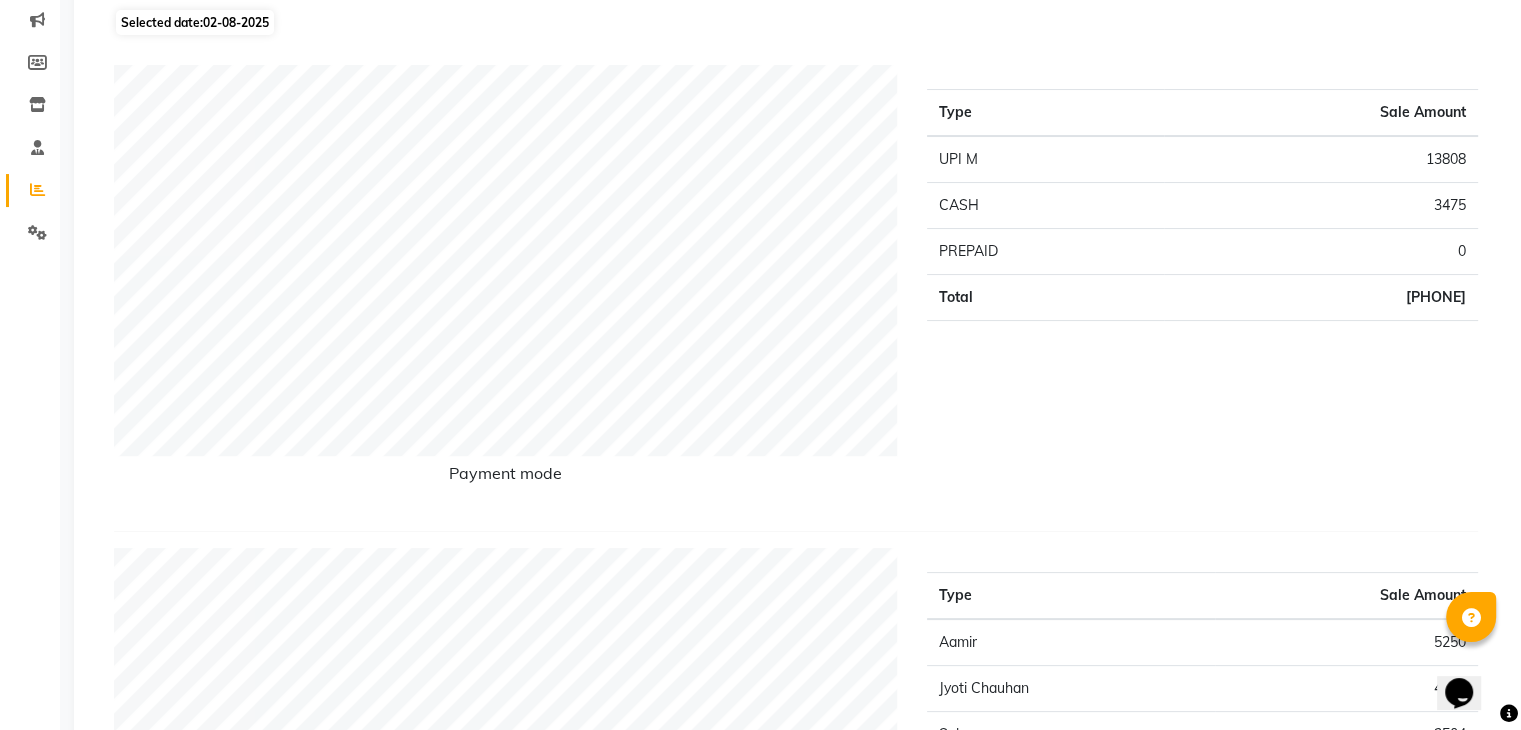 scroll, scrollTop: 0, scrollLeft: 0, axis: both 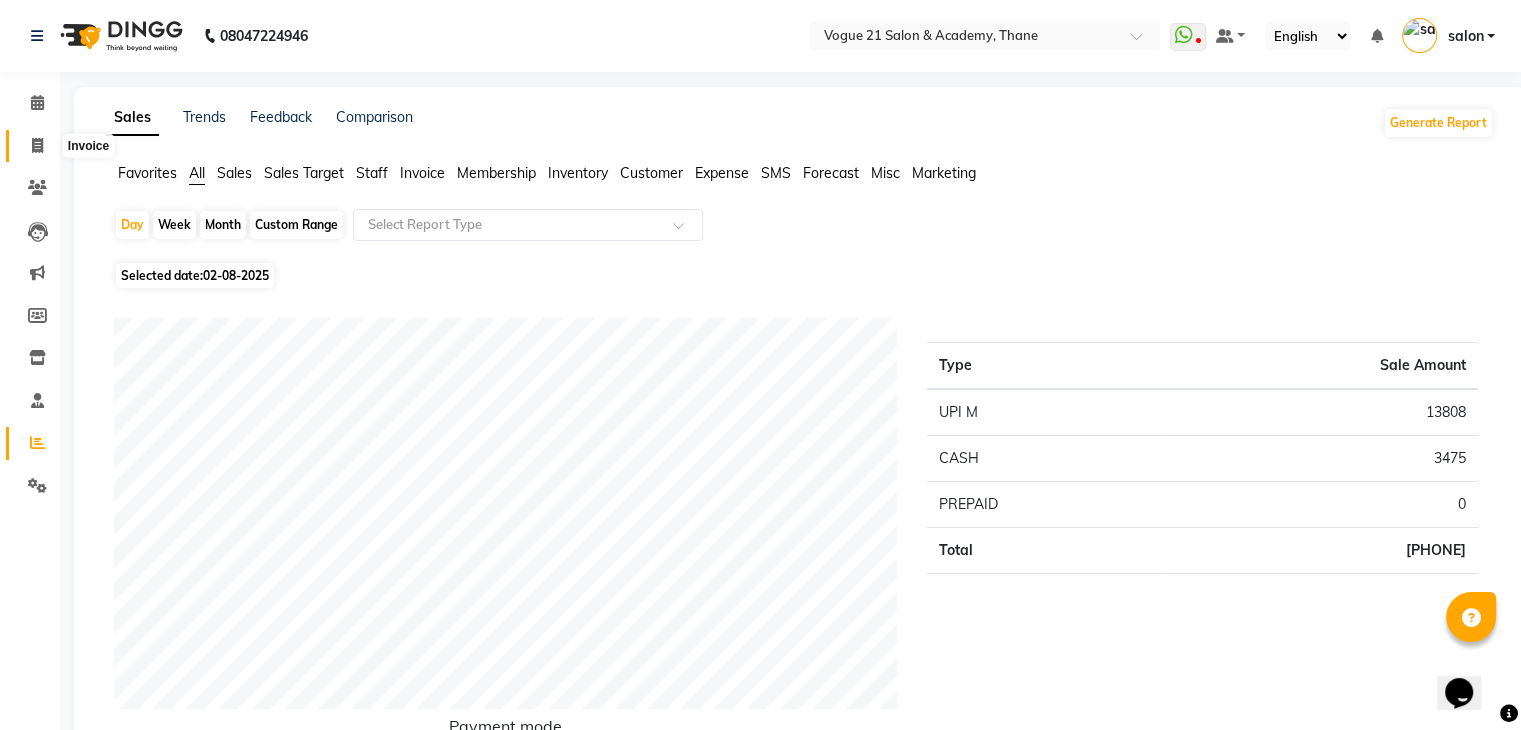 click 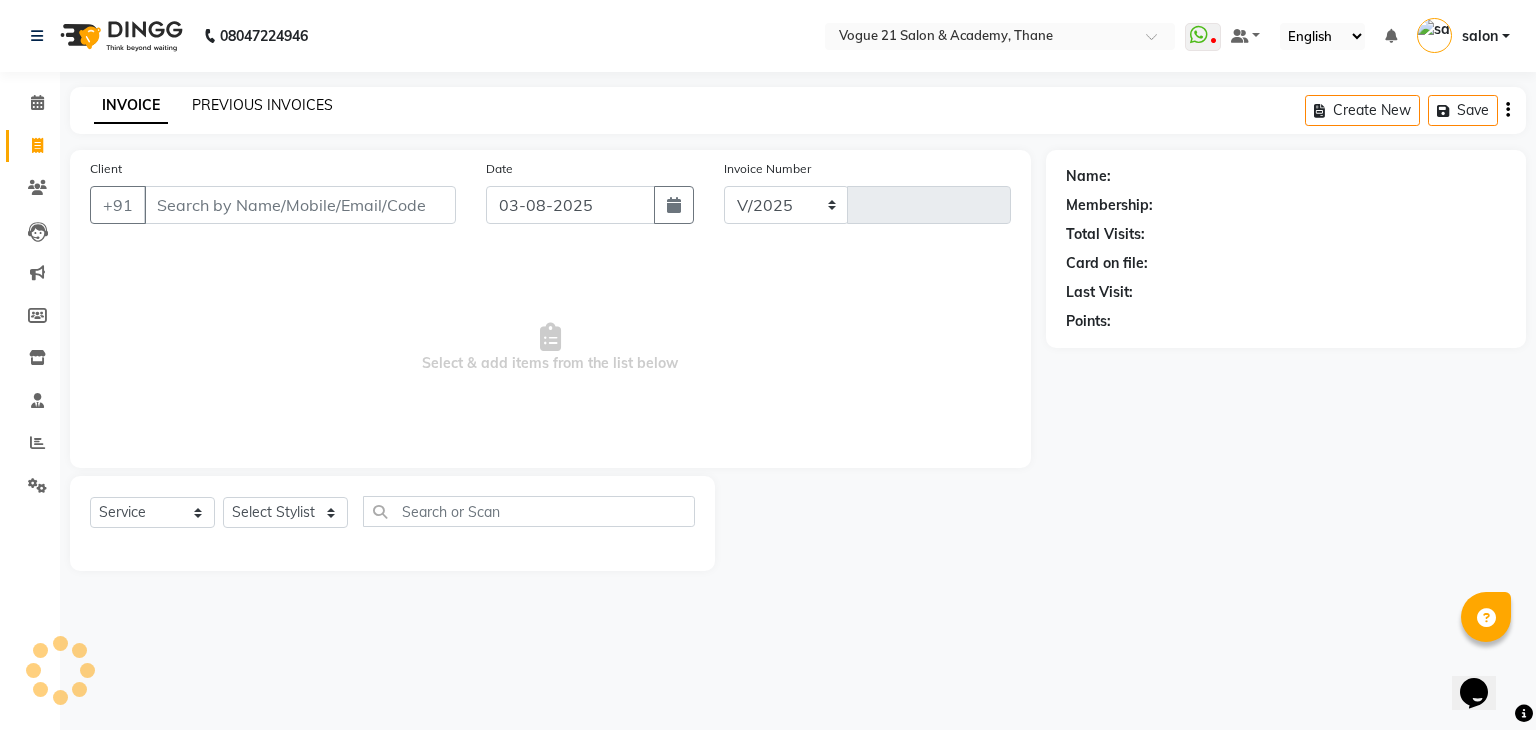 select on "4433" 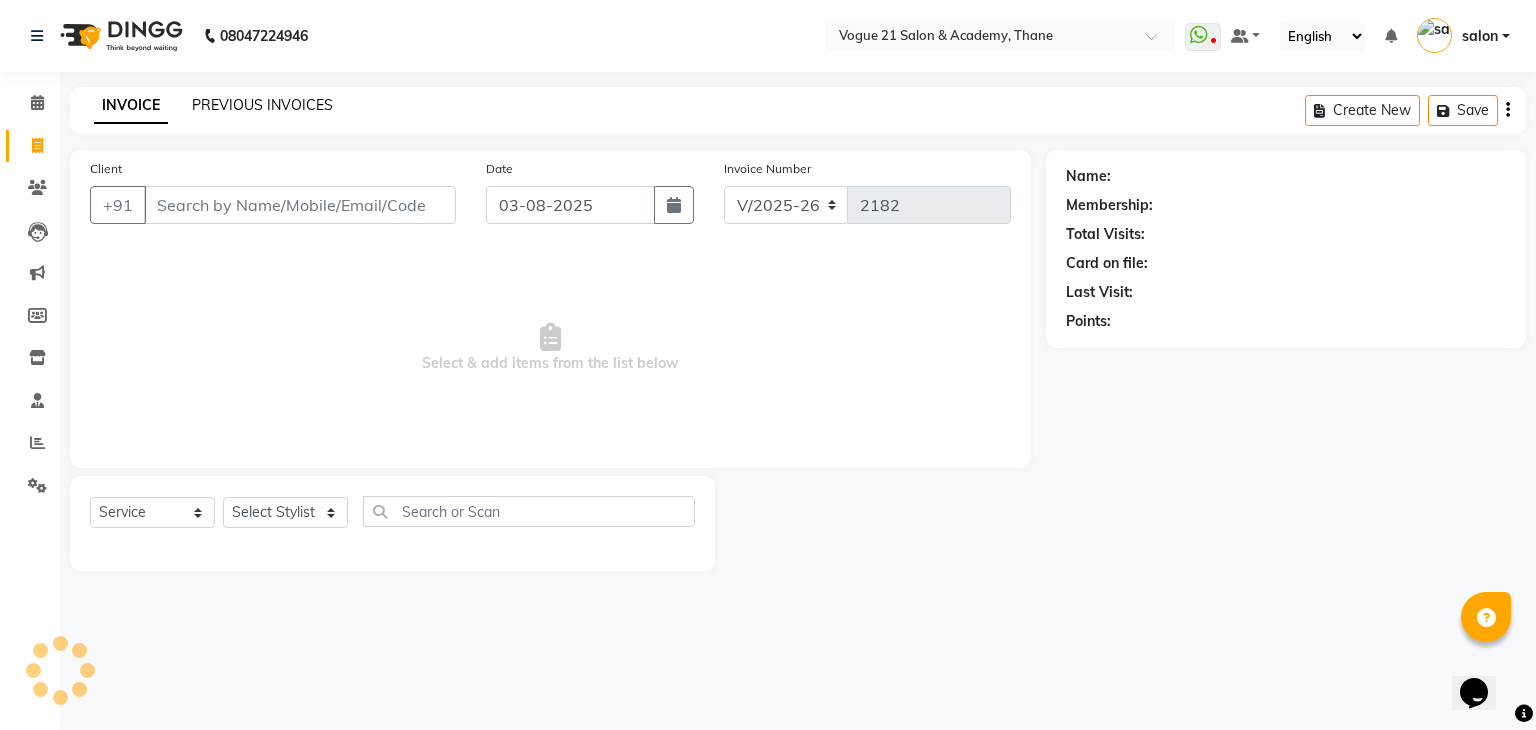 click on "PREVIOUS INVOICES" 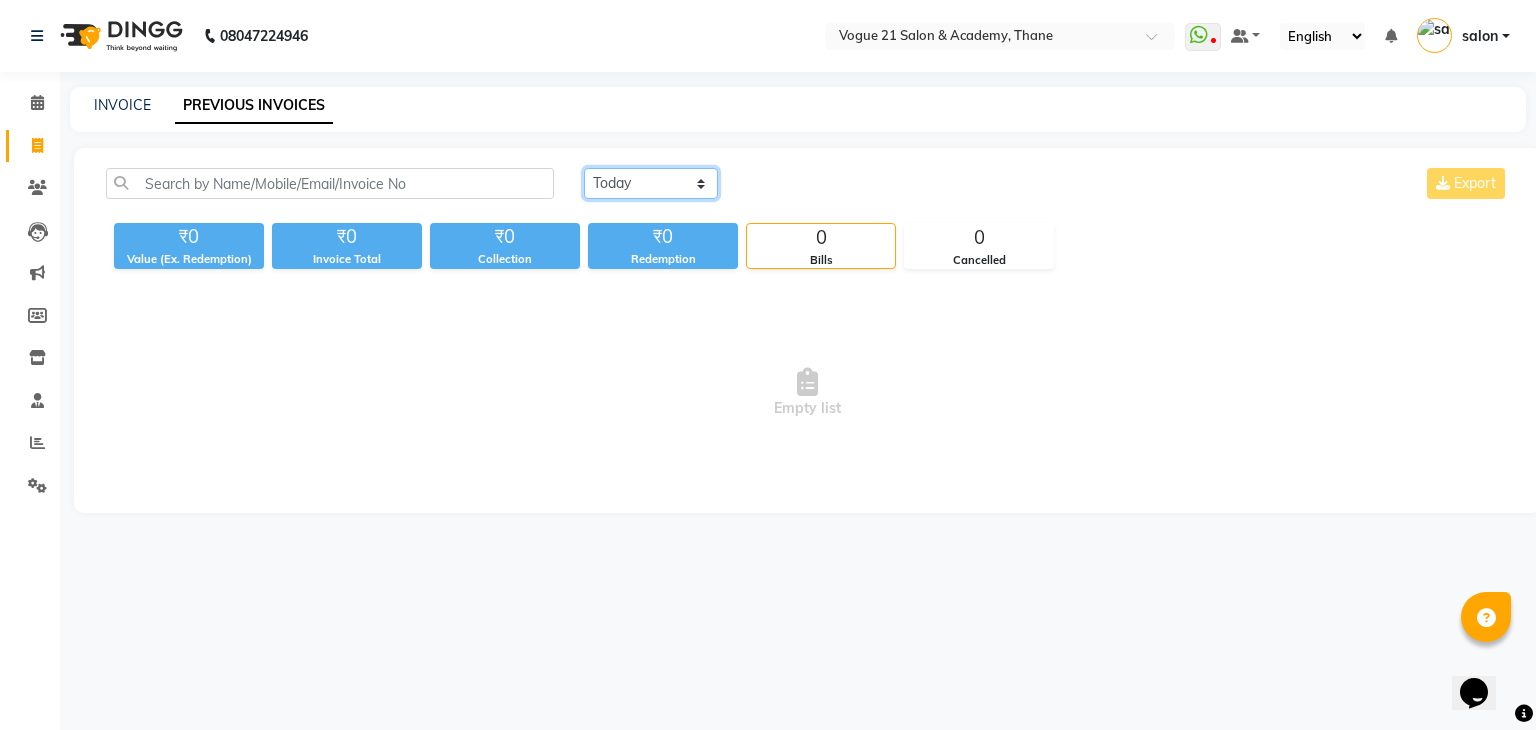 click on "Today Yesterday Custom Range" 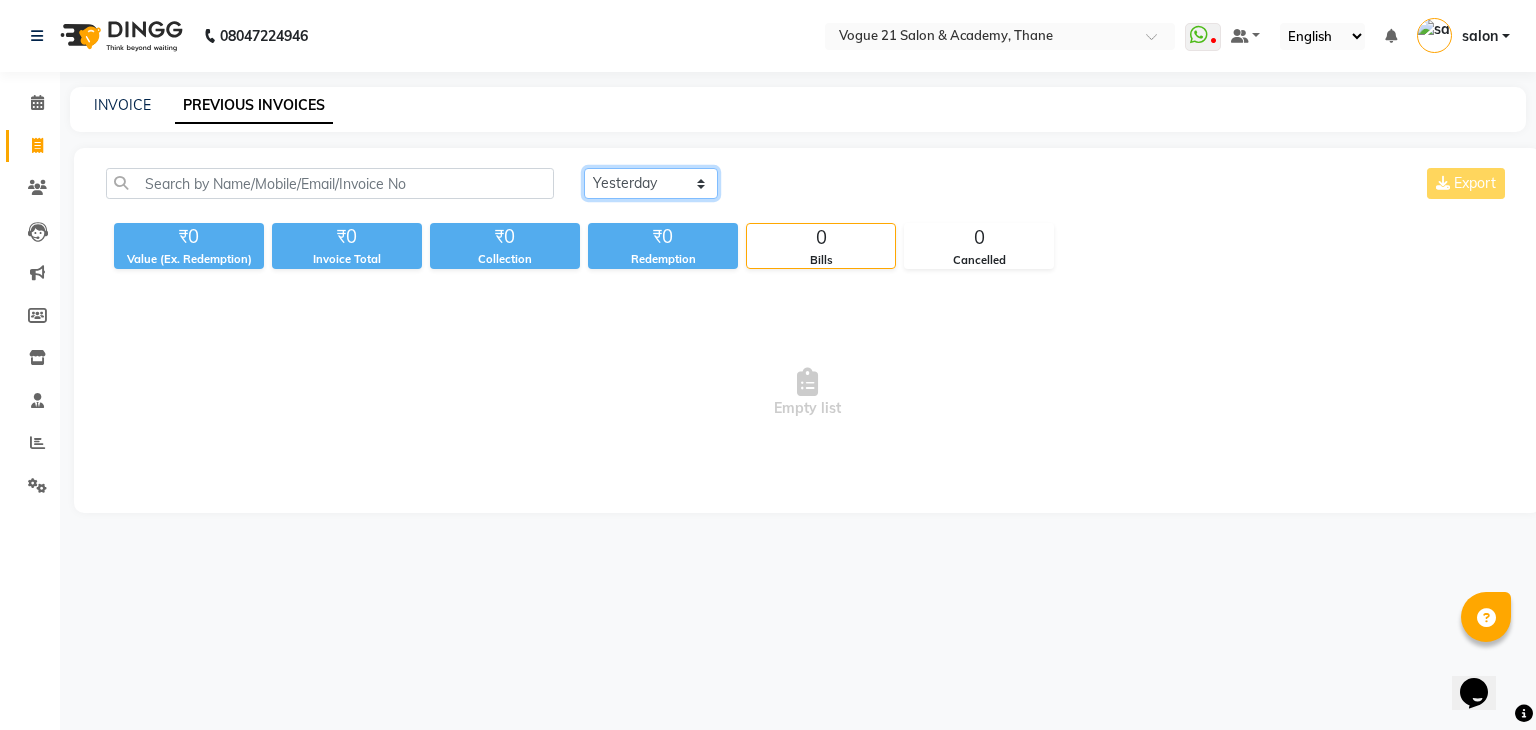 click on "Today Yesterday Custom Range" 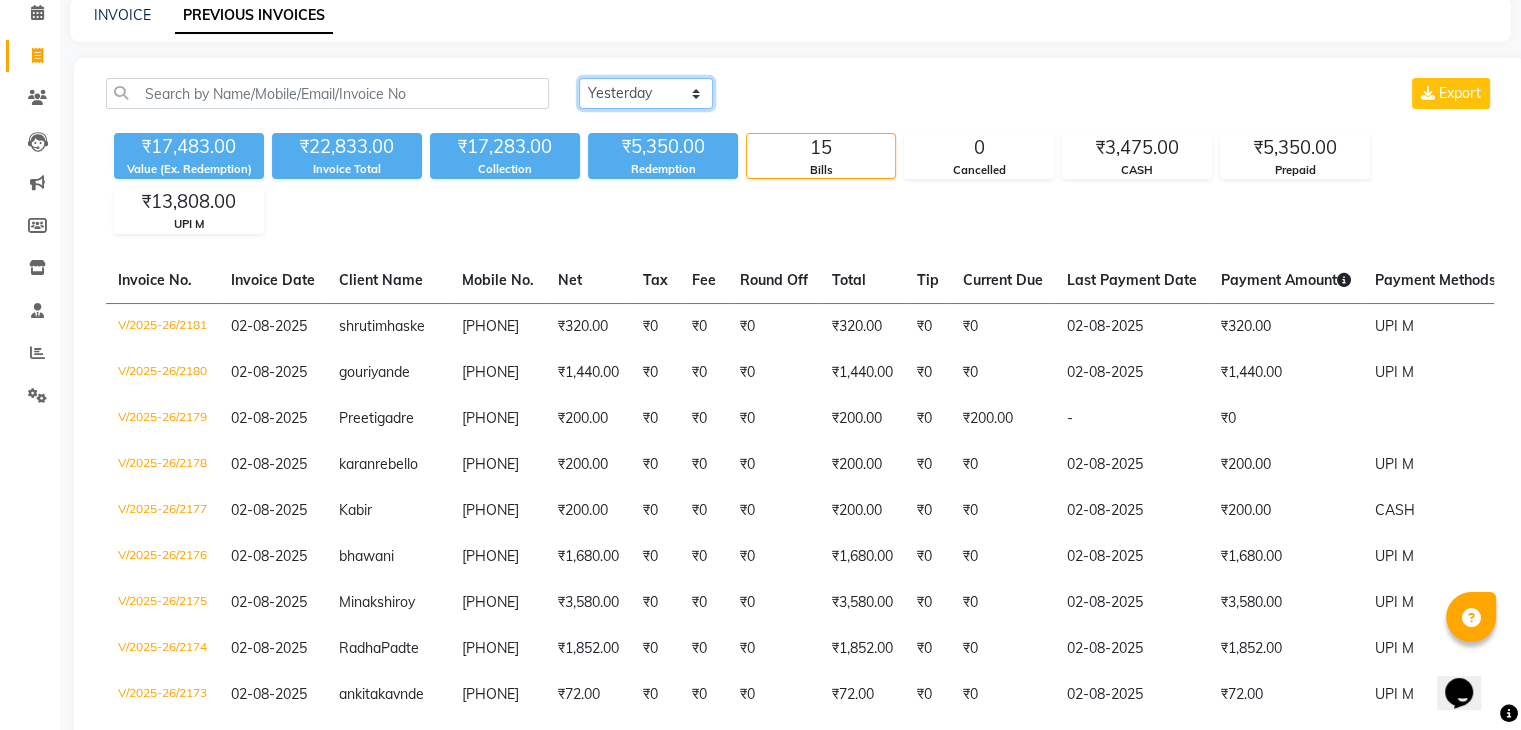 scroll, scrollTop: 85, scrollLeft: 0, axis: vertical 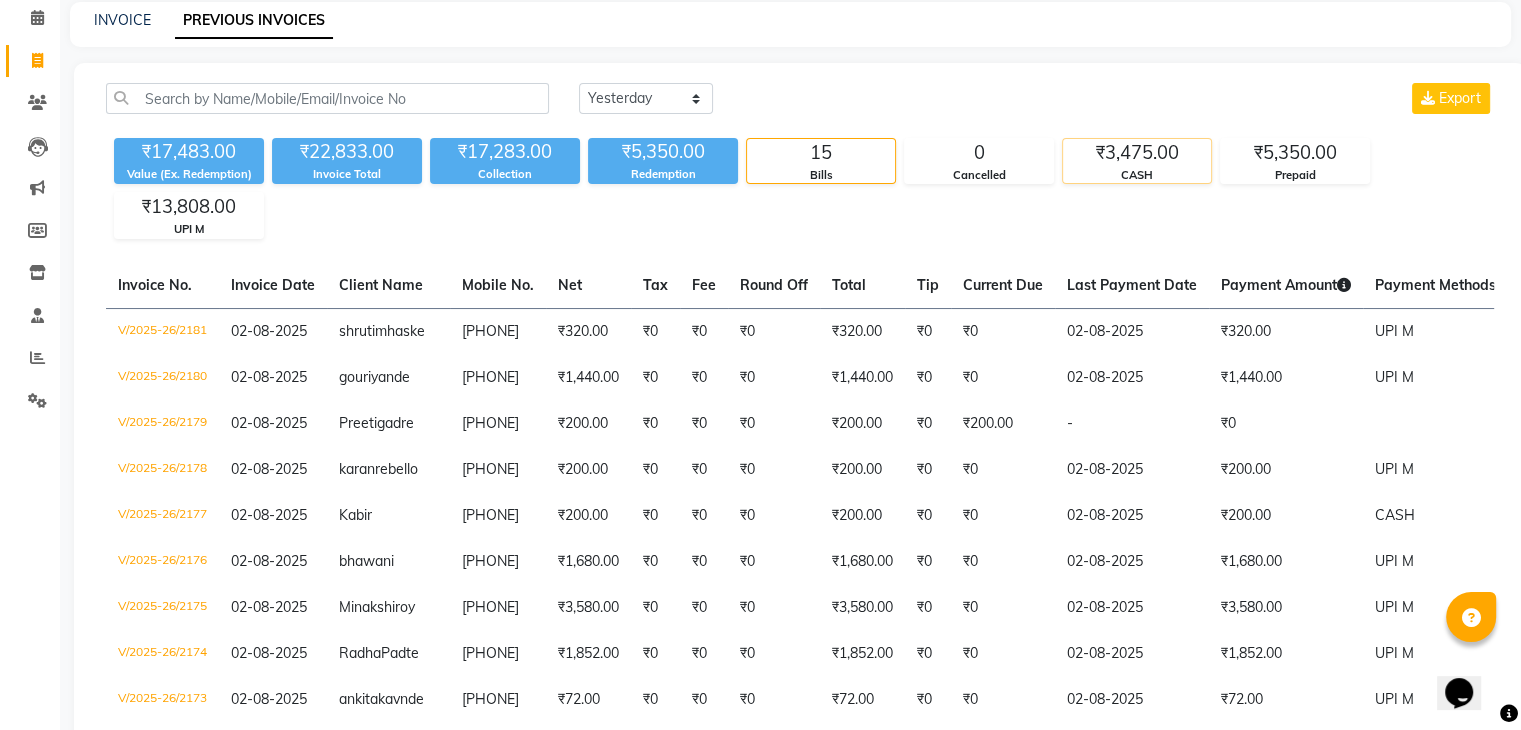 click on "CASH" 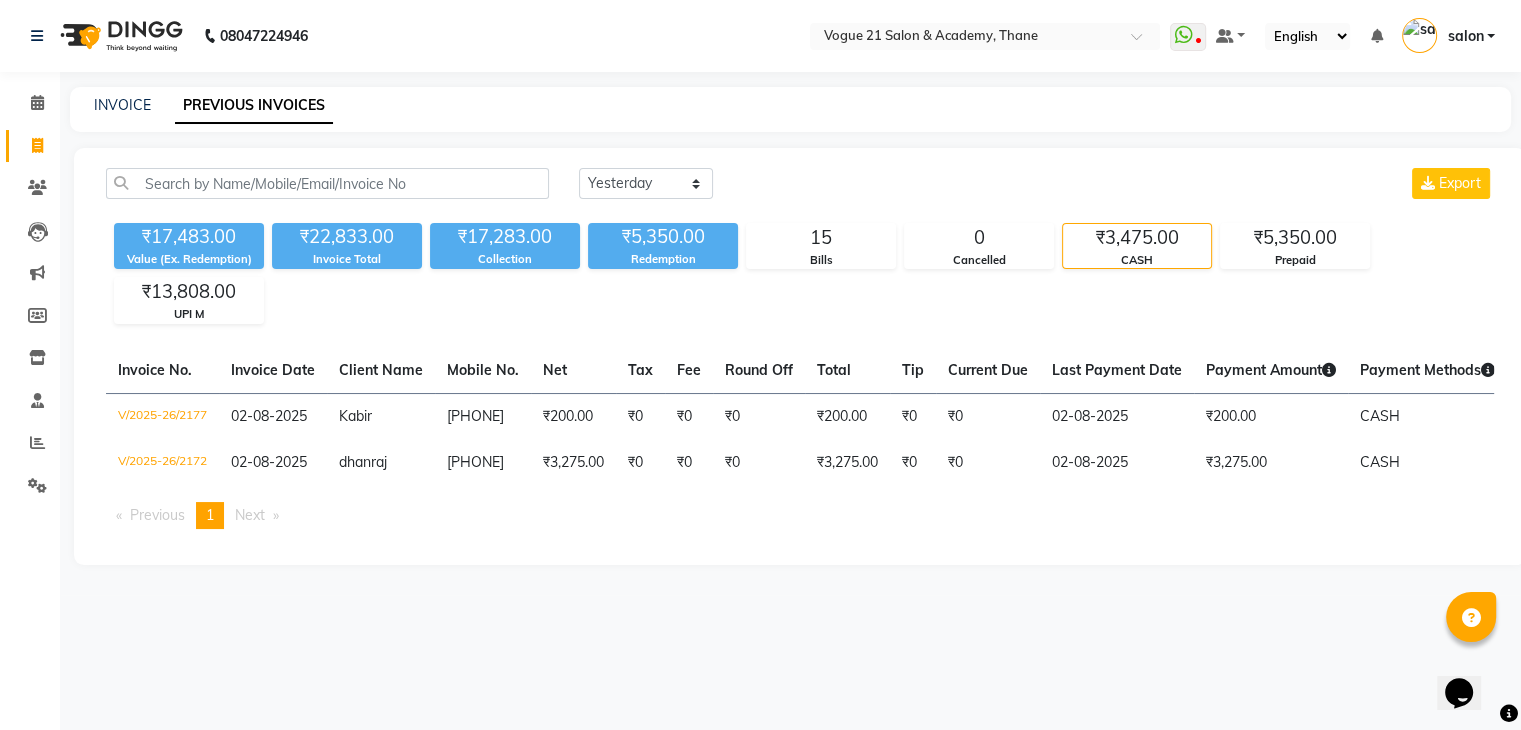 scroll, scrollTop: 0, scrollLeft: 0, axis: both 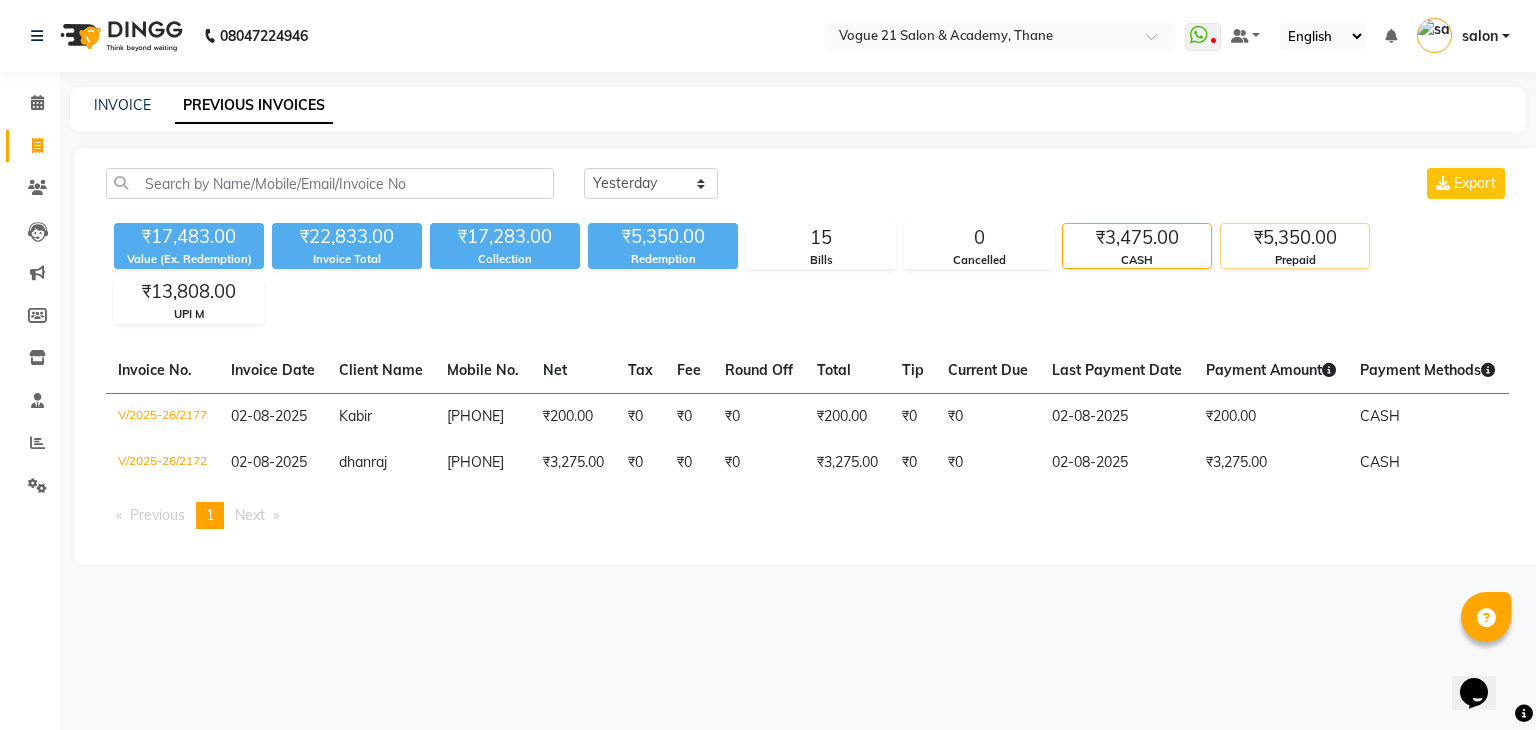 click on "₹5,350.00" 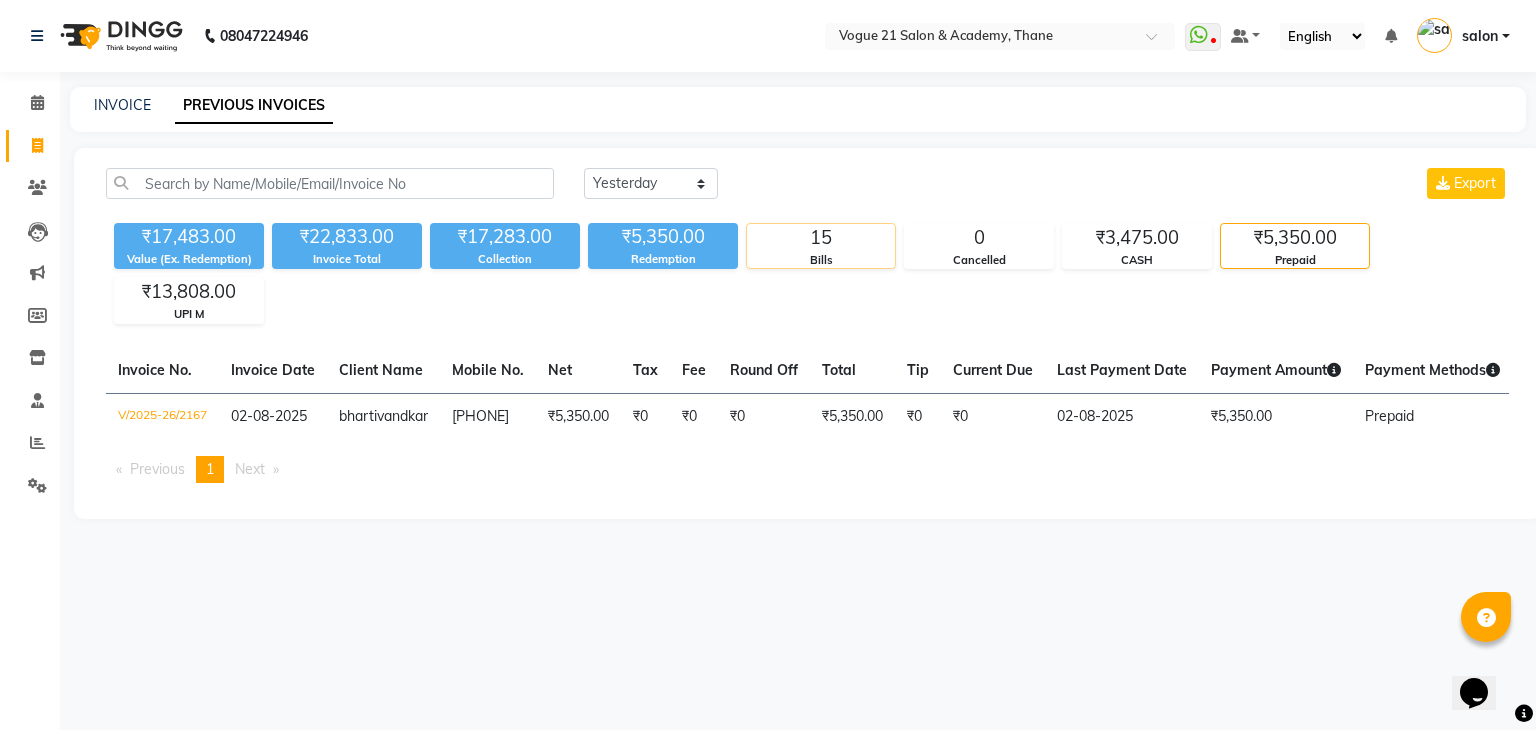 click on "15" 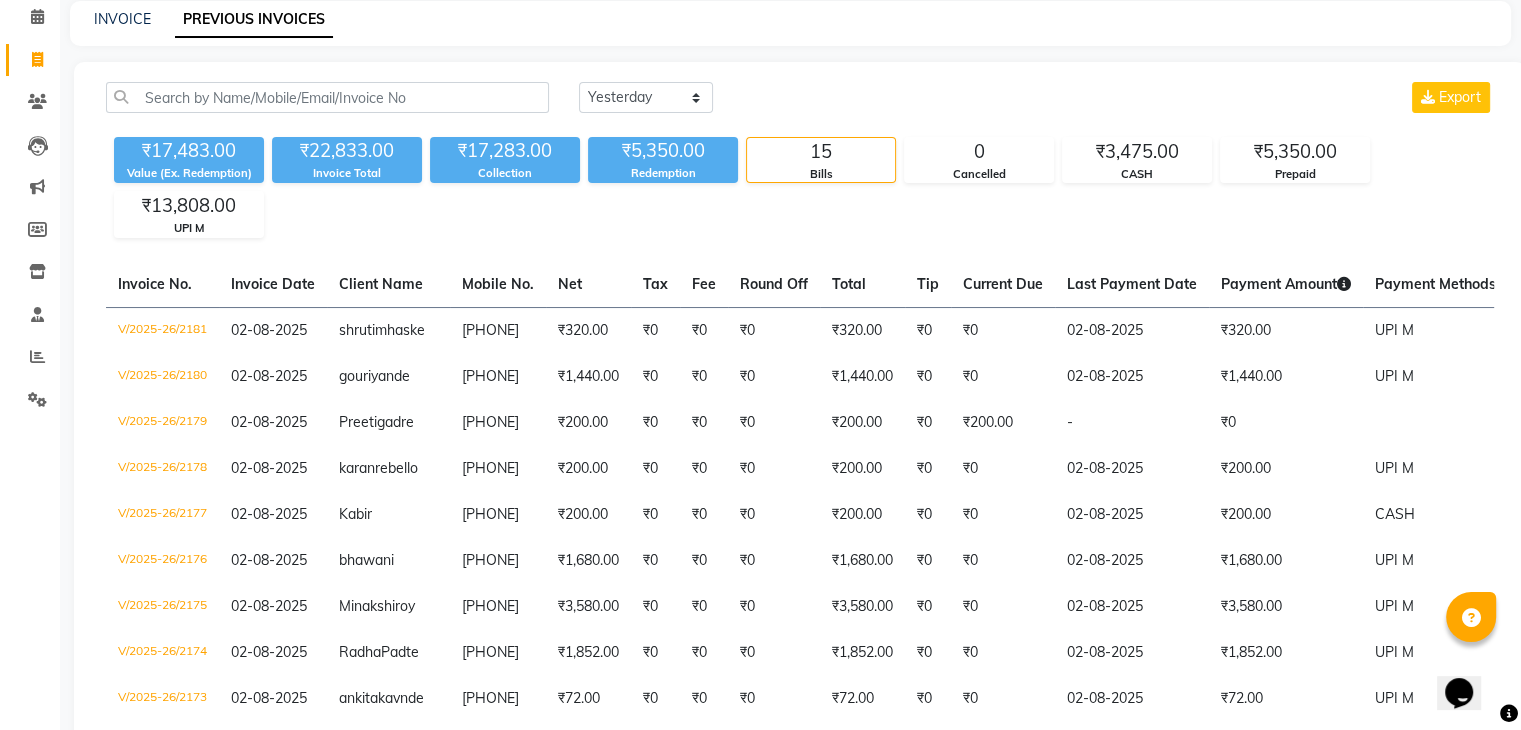 scroll, scrollTop: 120, scrollLeft: 0, axis: vertical 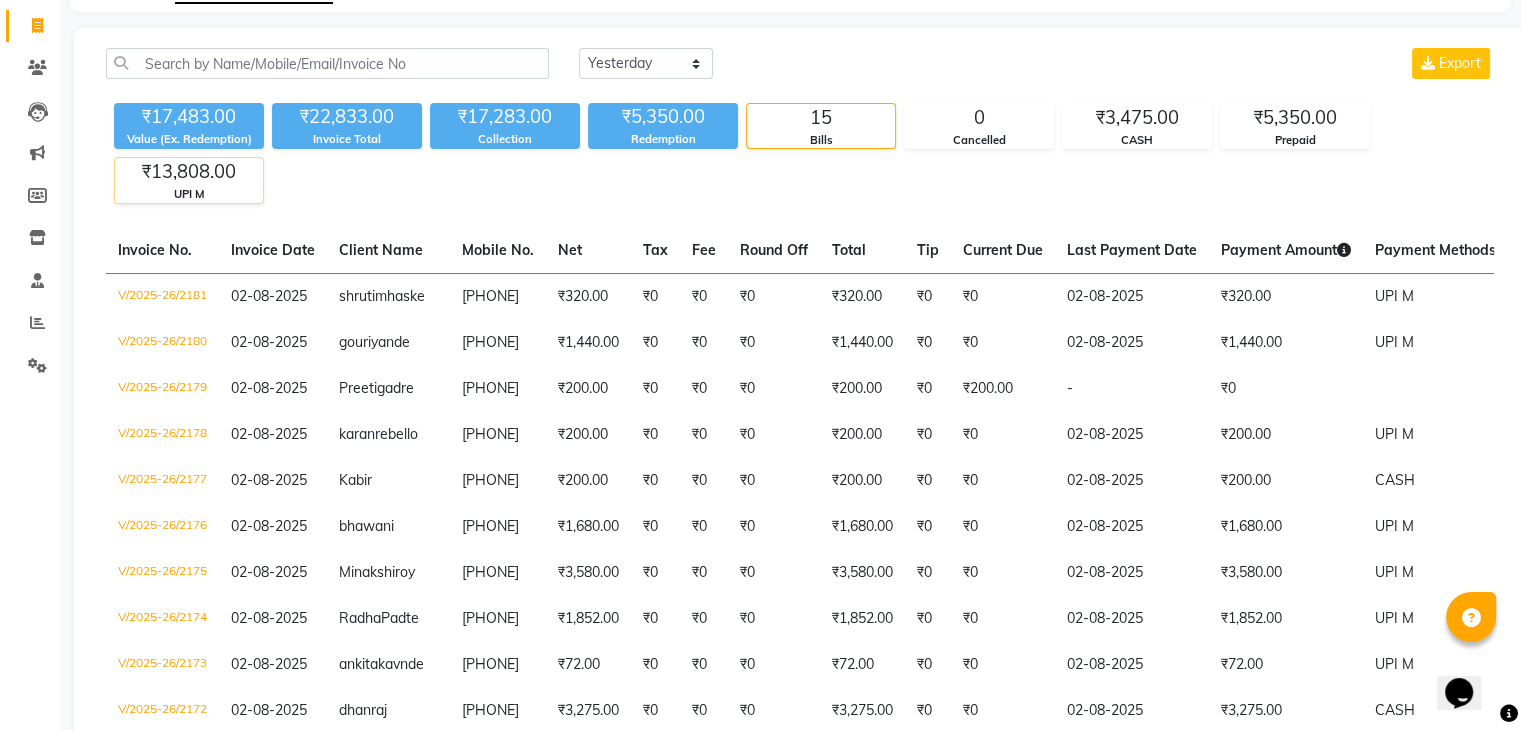 click on "₹13,808.00" 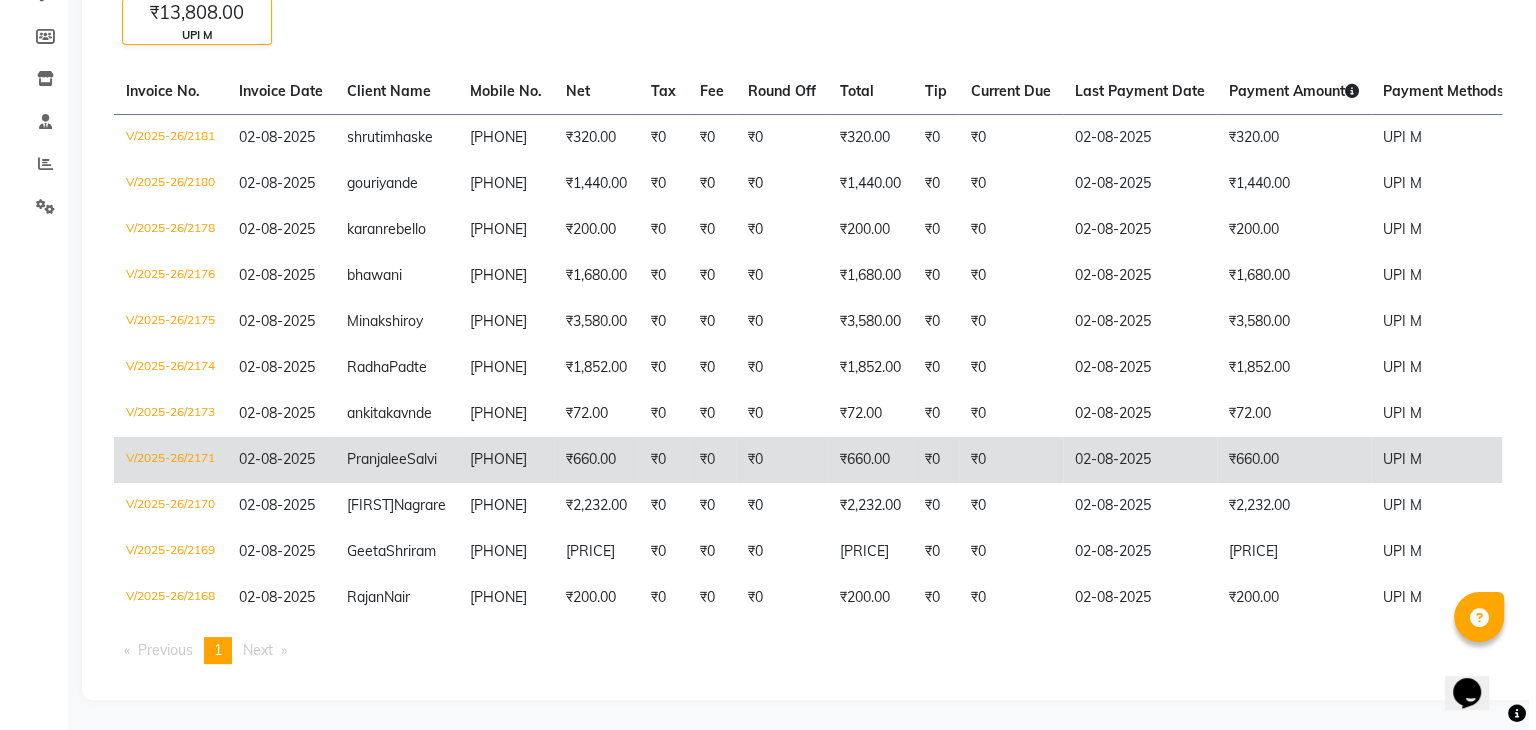 scroll, scrollTop: 0, scrollLeft: 0, axis: both 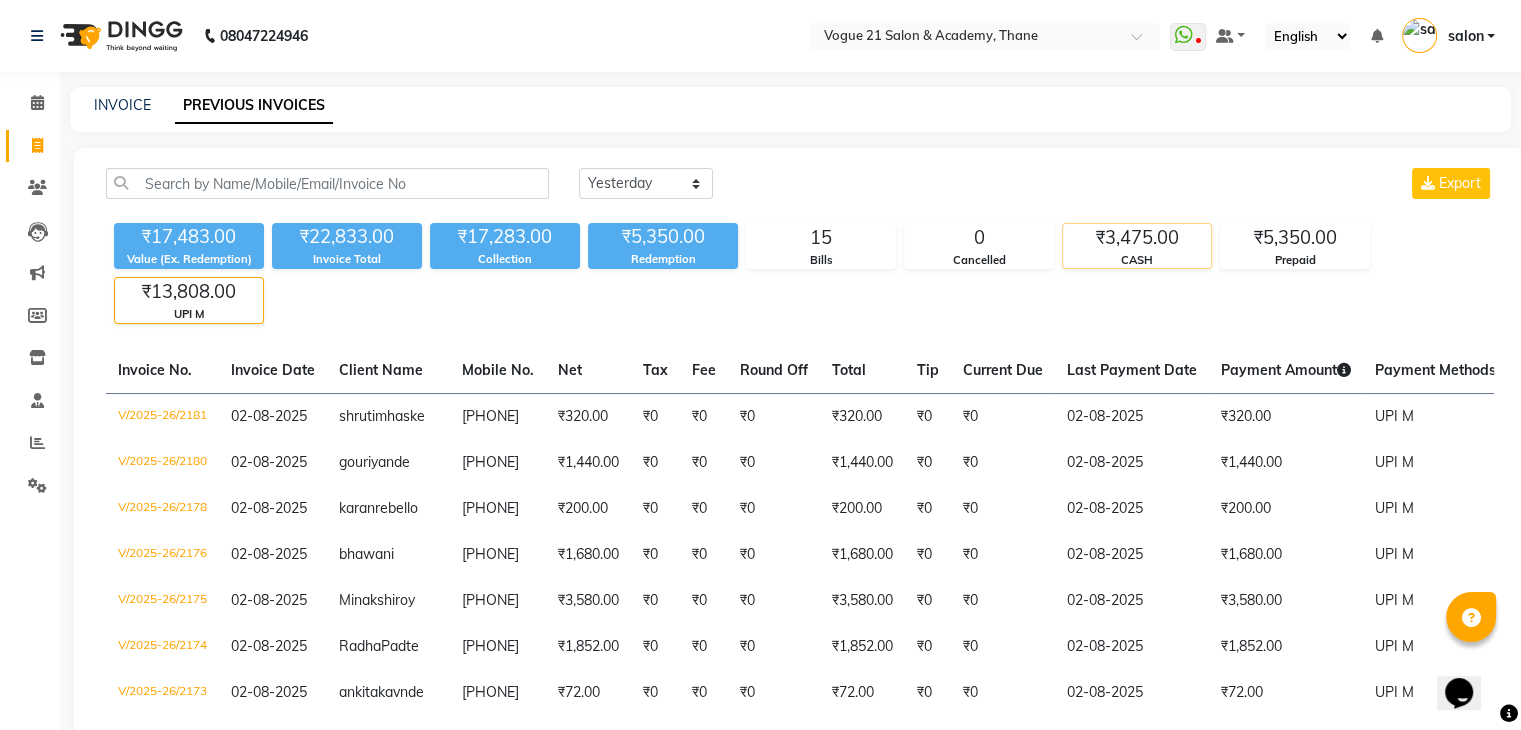 click on "₹3,475.00" 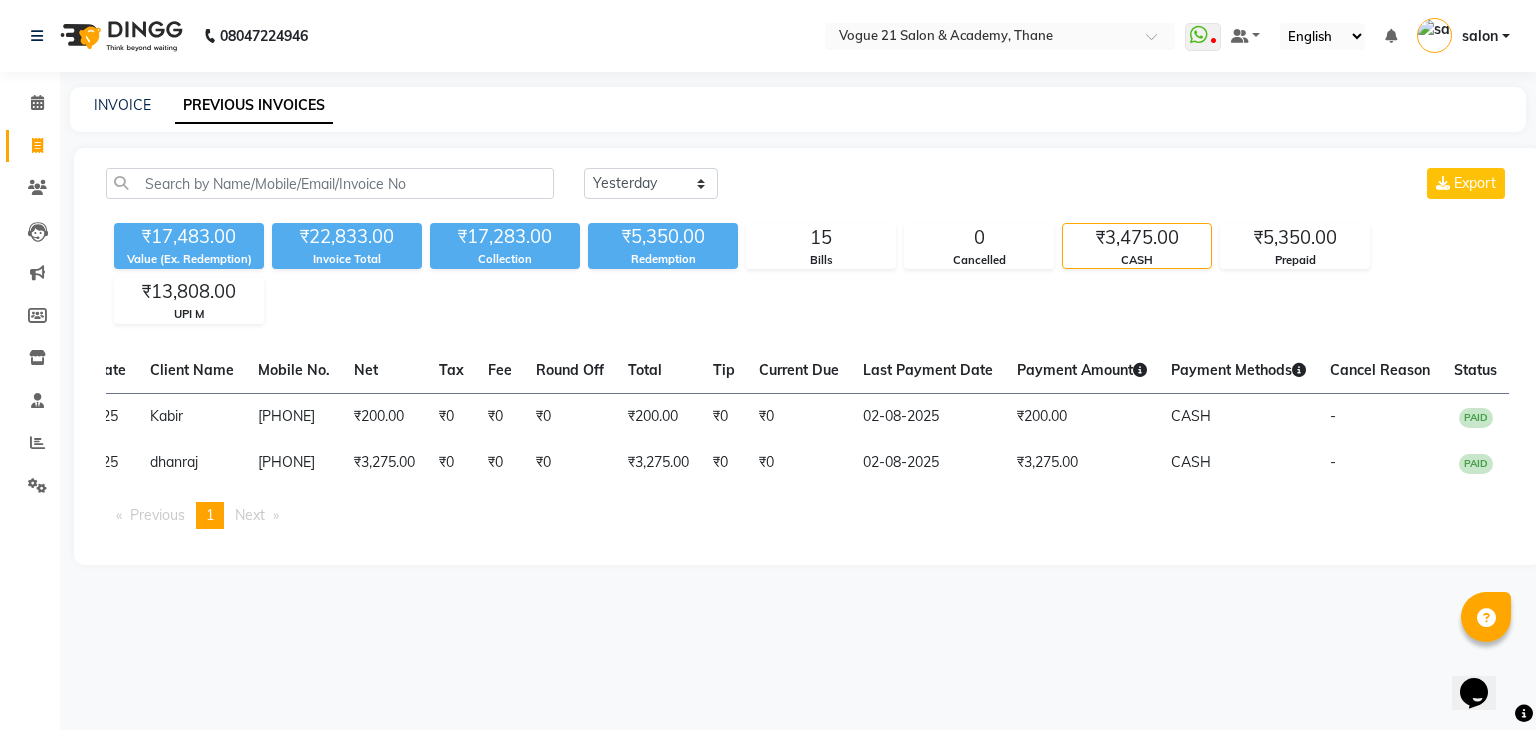scroll, scrollTop: 0, scrollLeft: 212, axis: horizontal 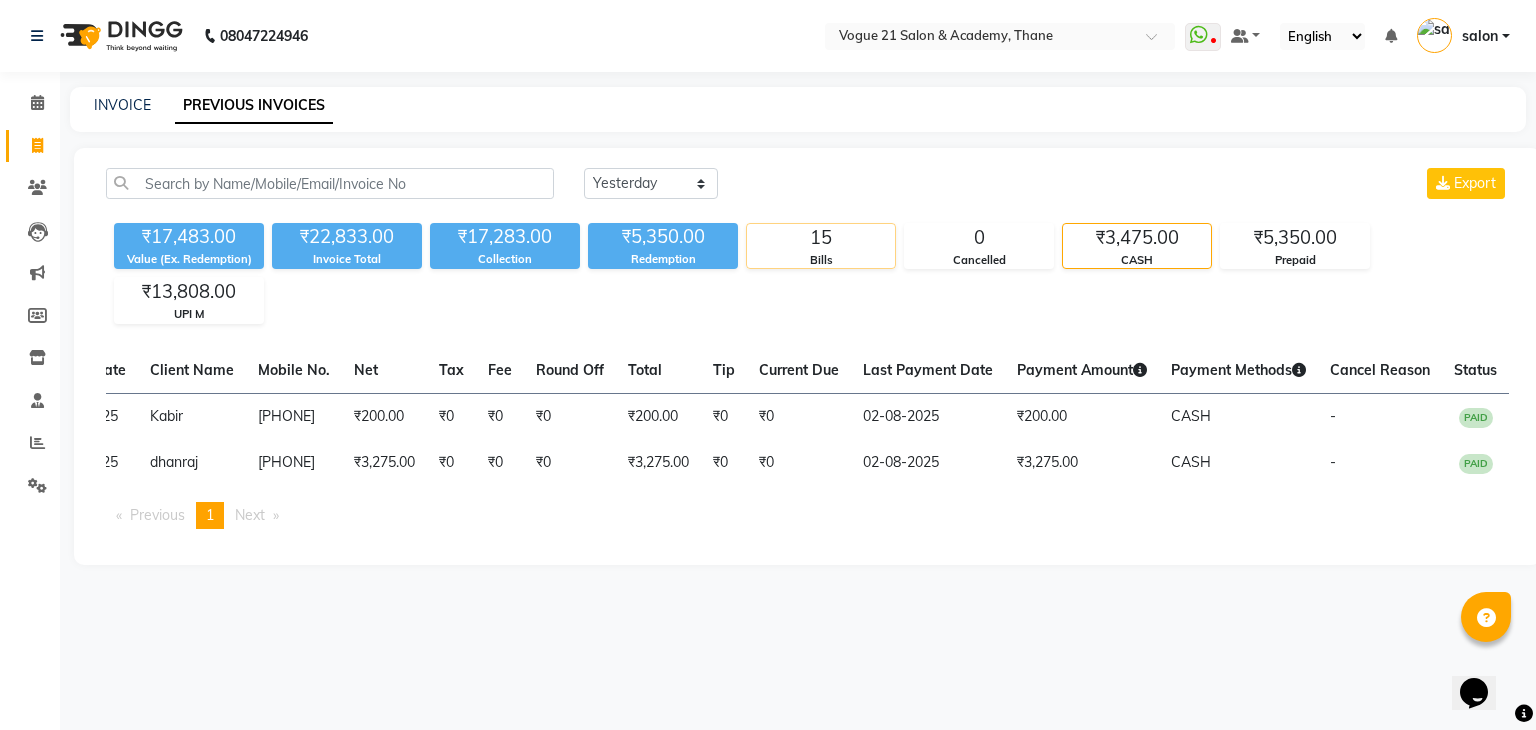 click on "Bills" 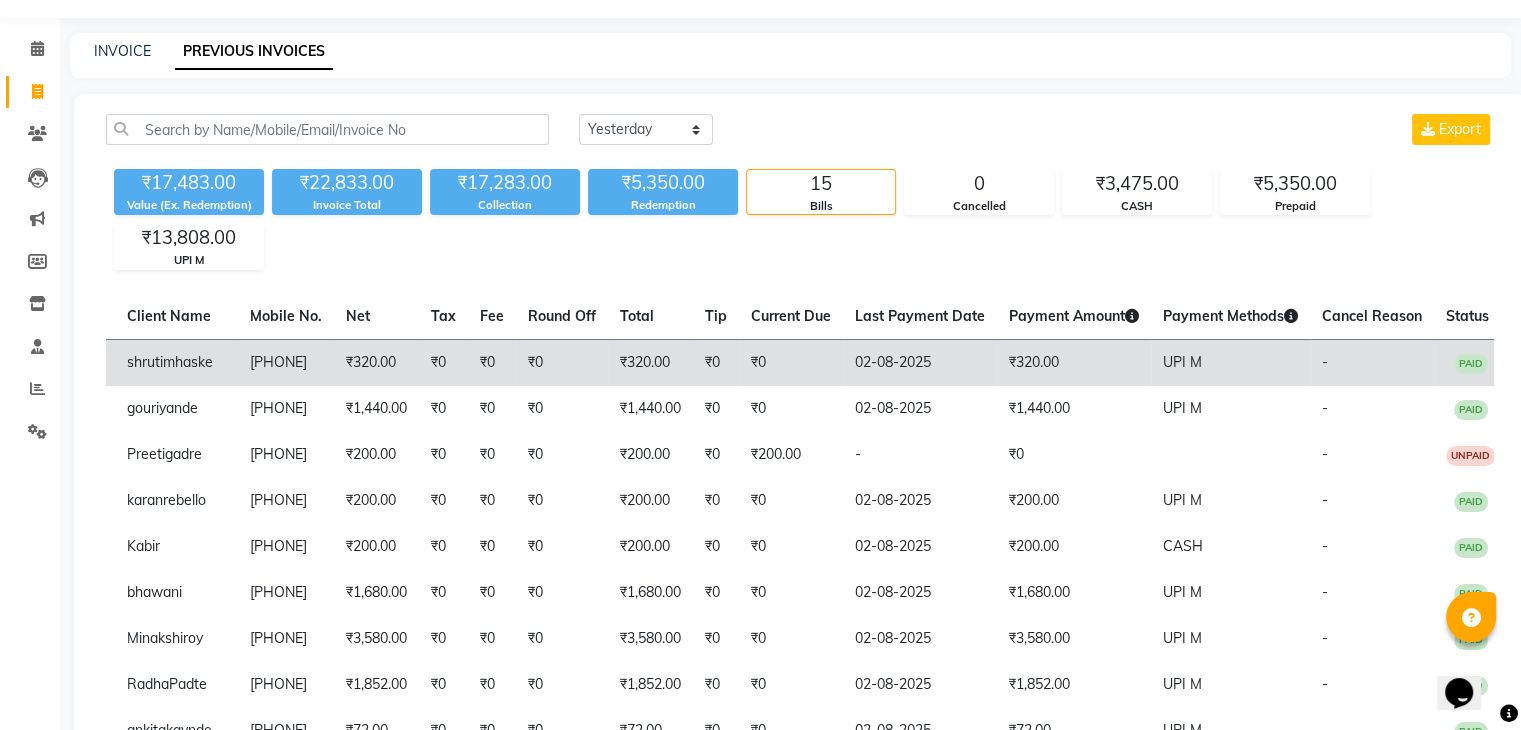 scroll, scrollTop: 20, scrollLeft: 0, axis: vertical 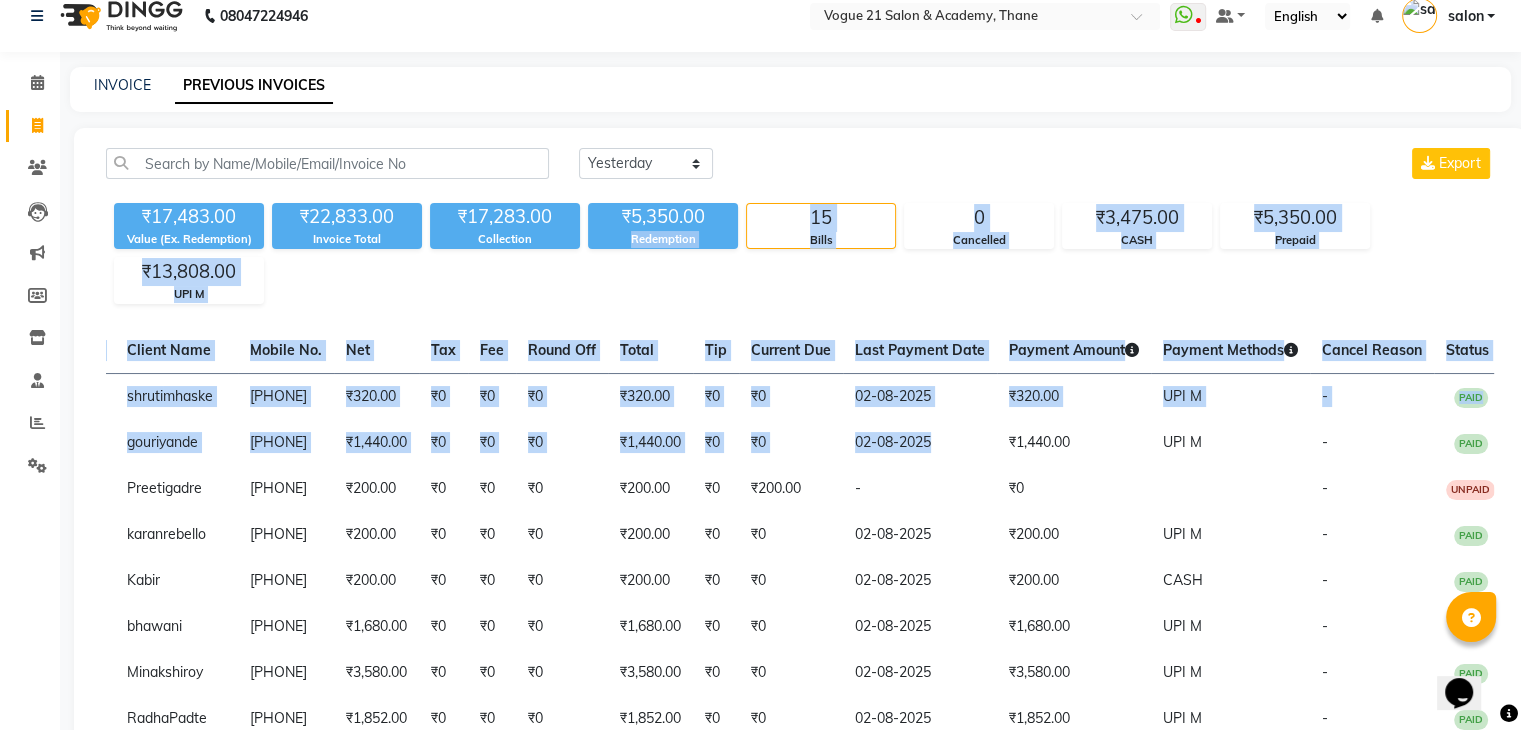 drag, startPoint x: 944, startPoint y: 444, endPoint x: 603, endPoint y: 263, distance: 386.05957 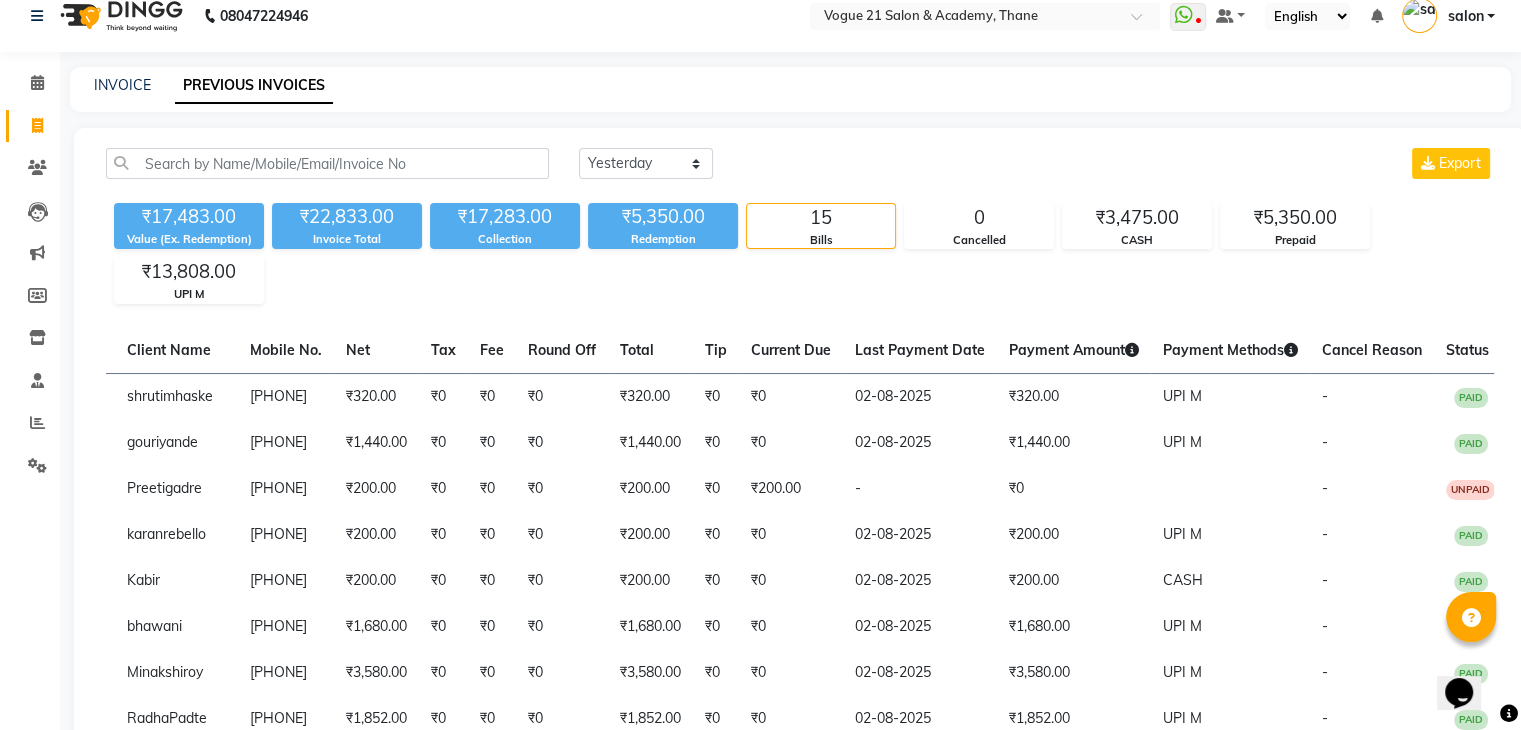 click on "₹22,833.00" 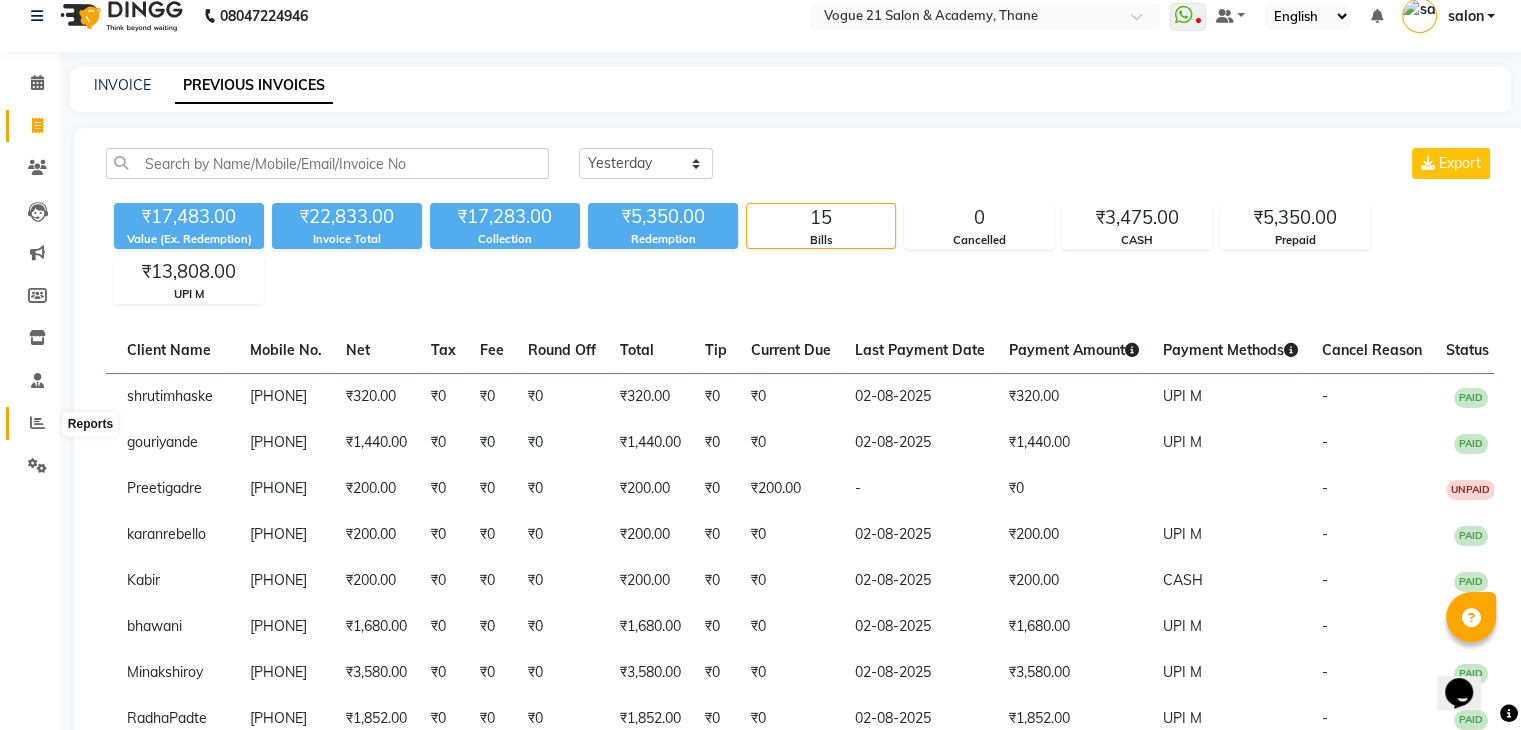 click 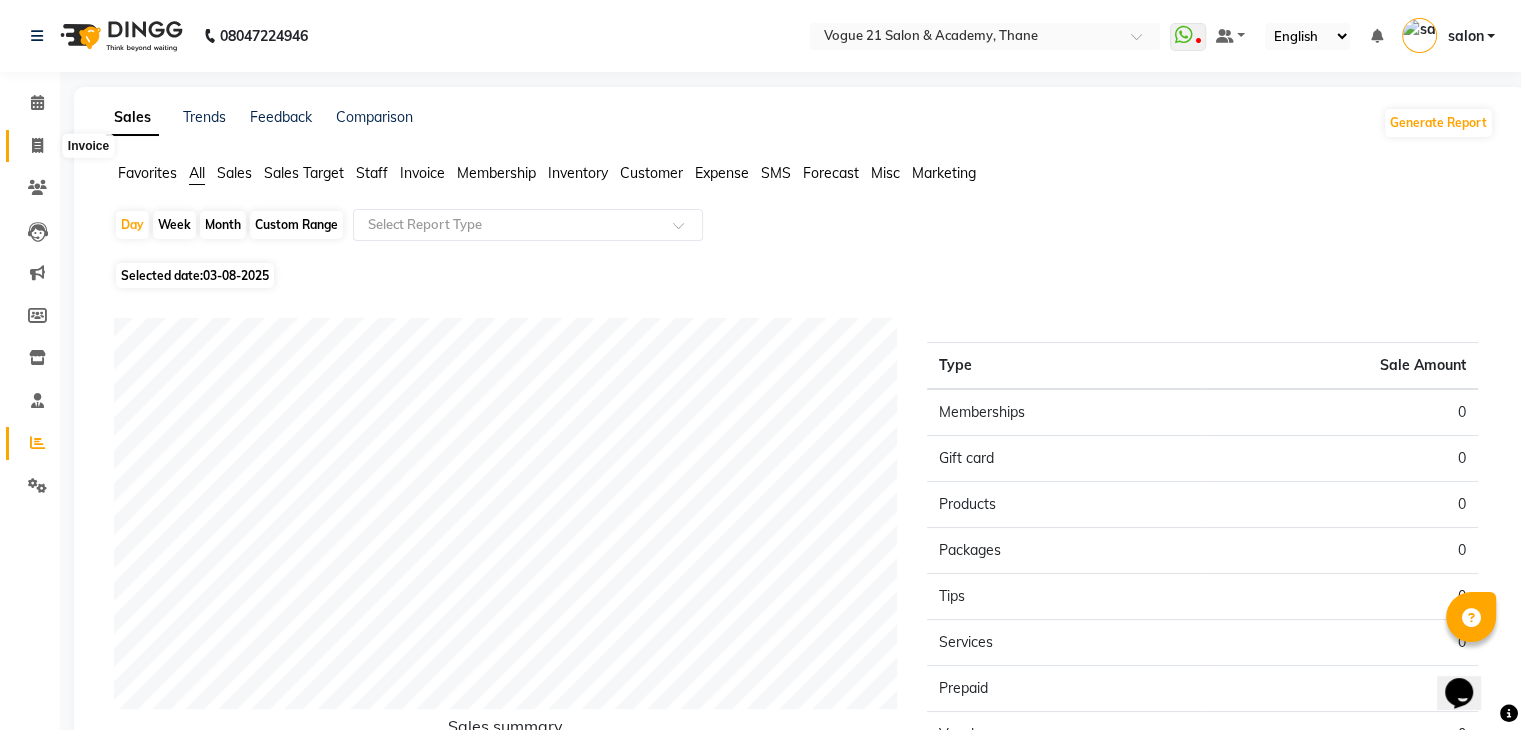click 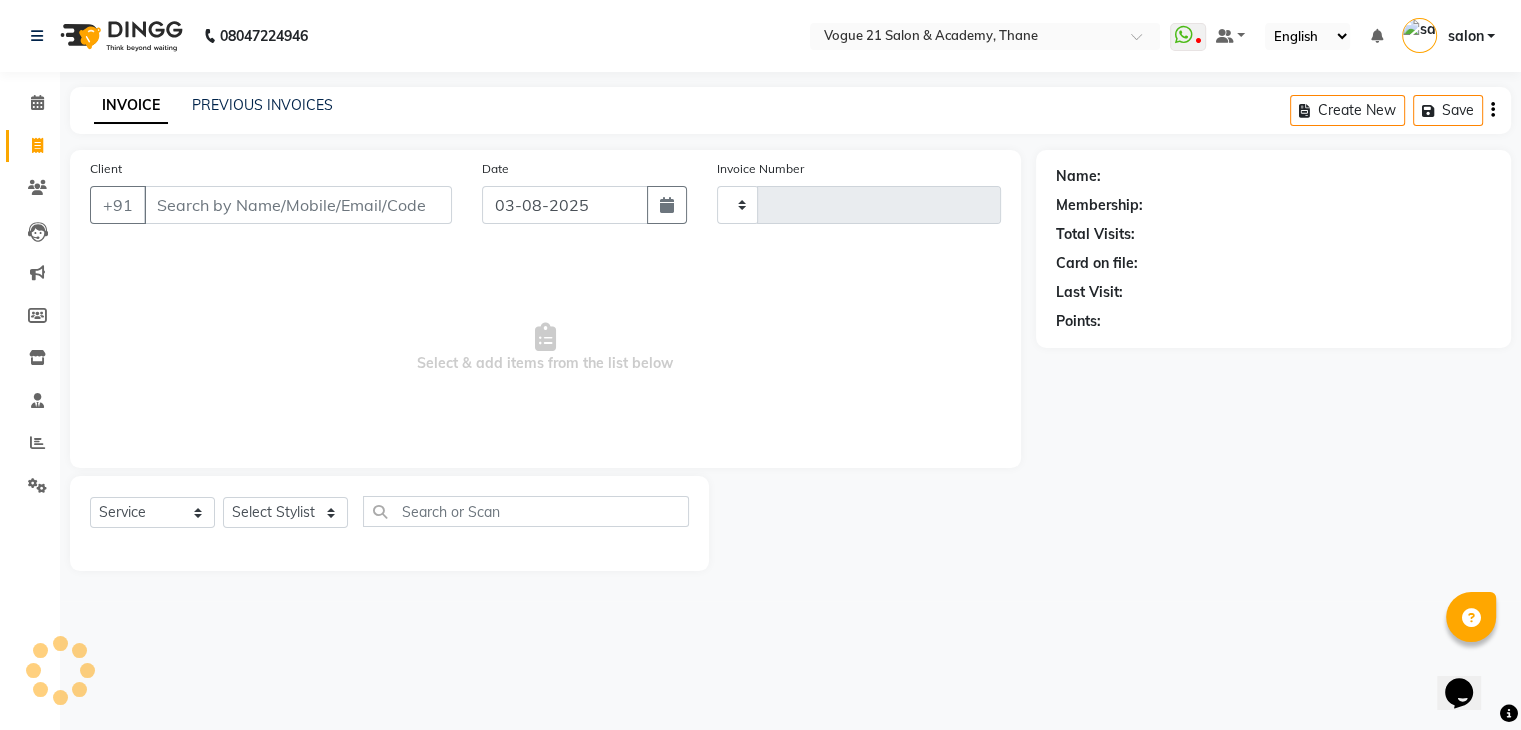 type on "2182" 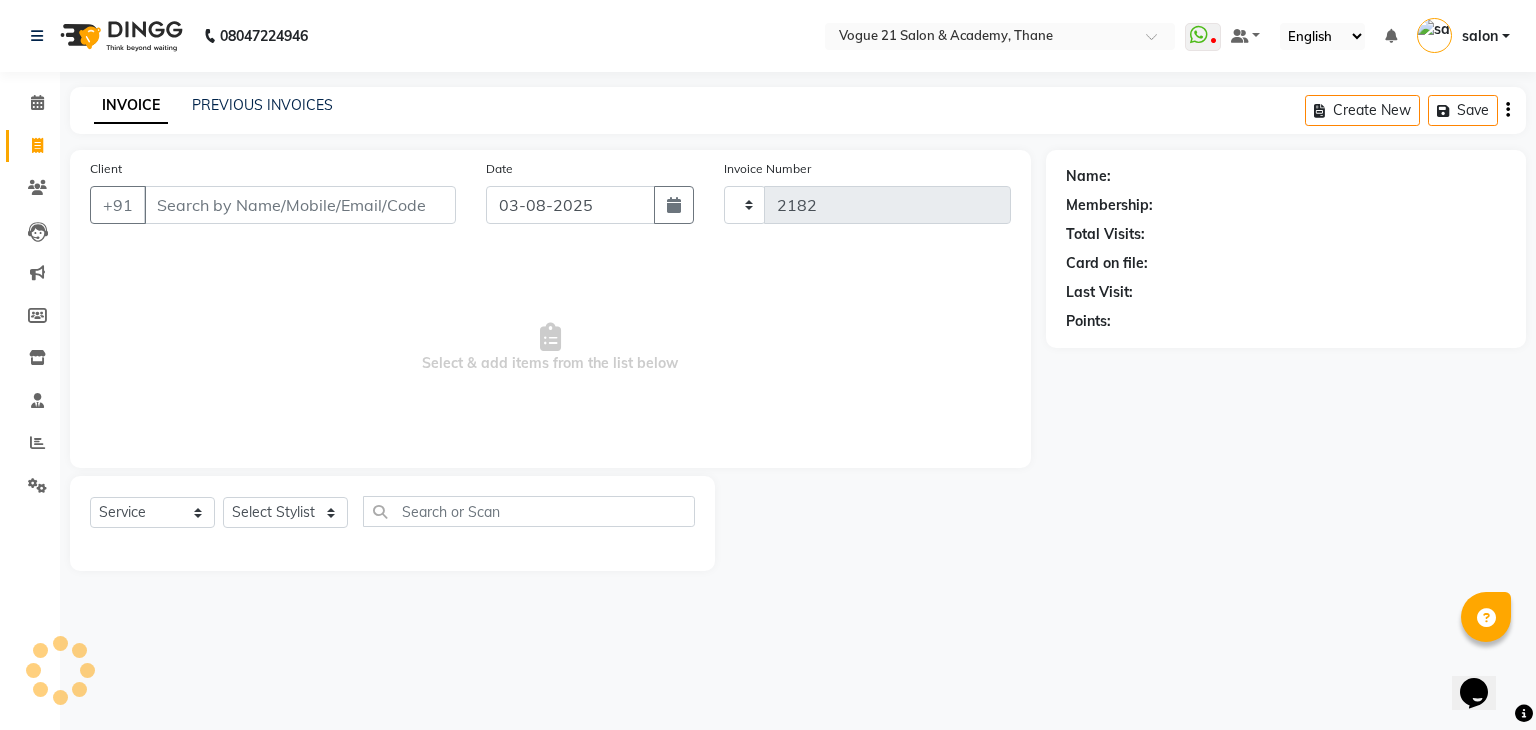 select on "4433" 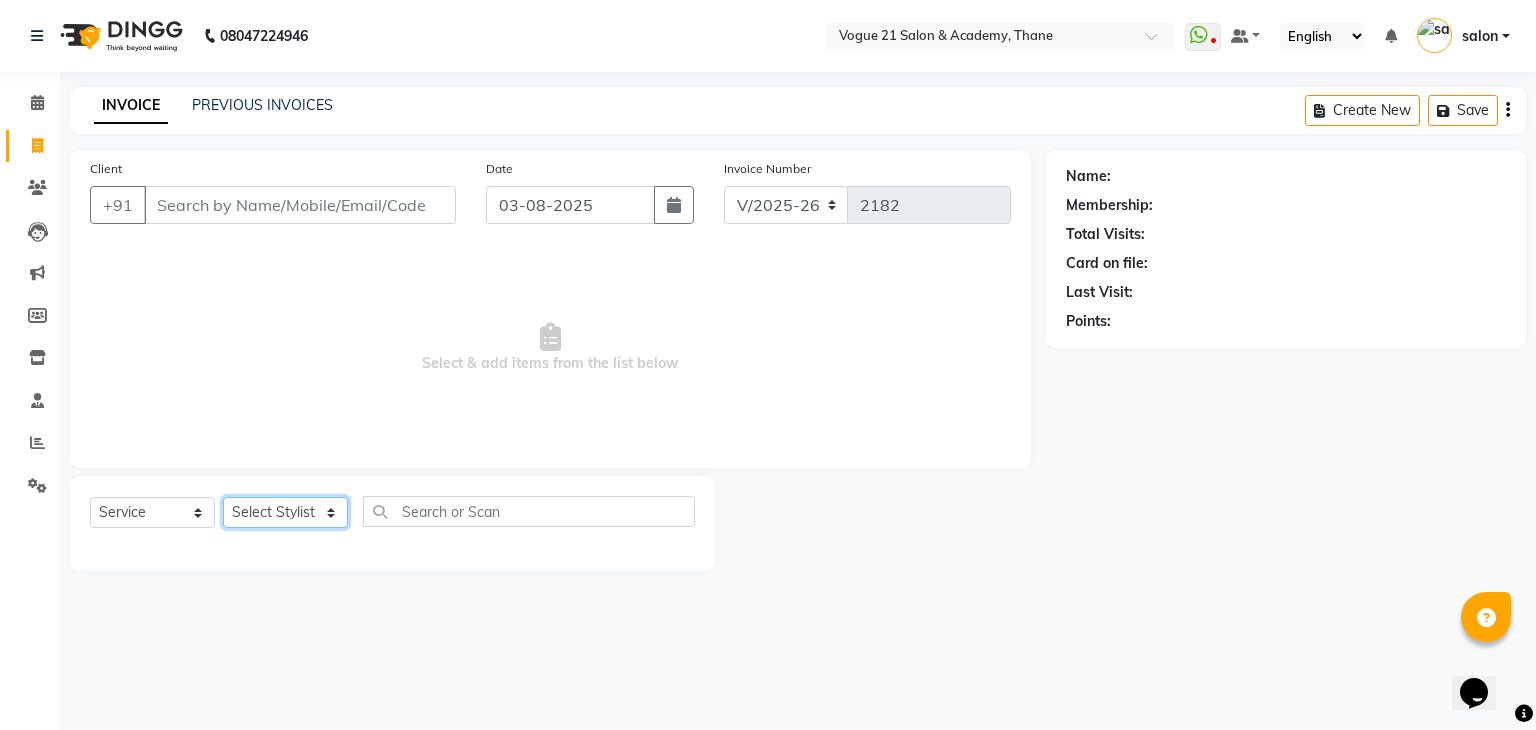 click on "Select Stylist aamir  Alicia Dsouza Altamash Jamshed  jyoti chauhan Pooja yadav Priya jadhav salon suraj salunkhe" 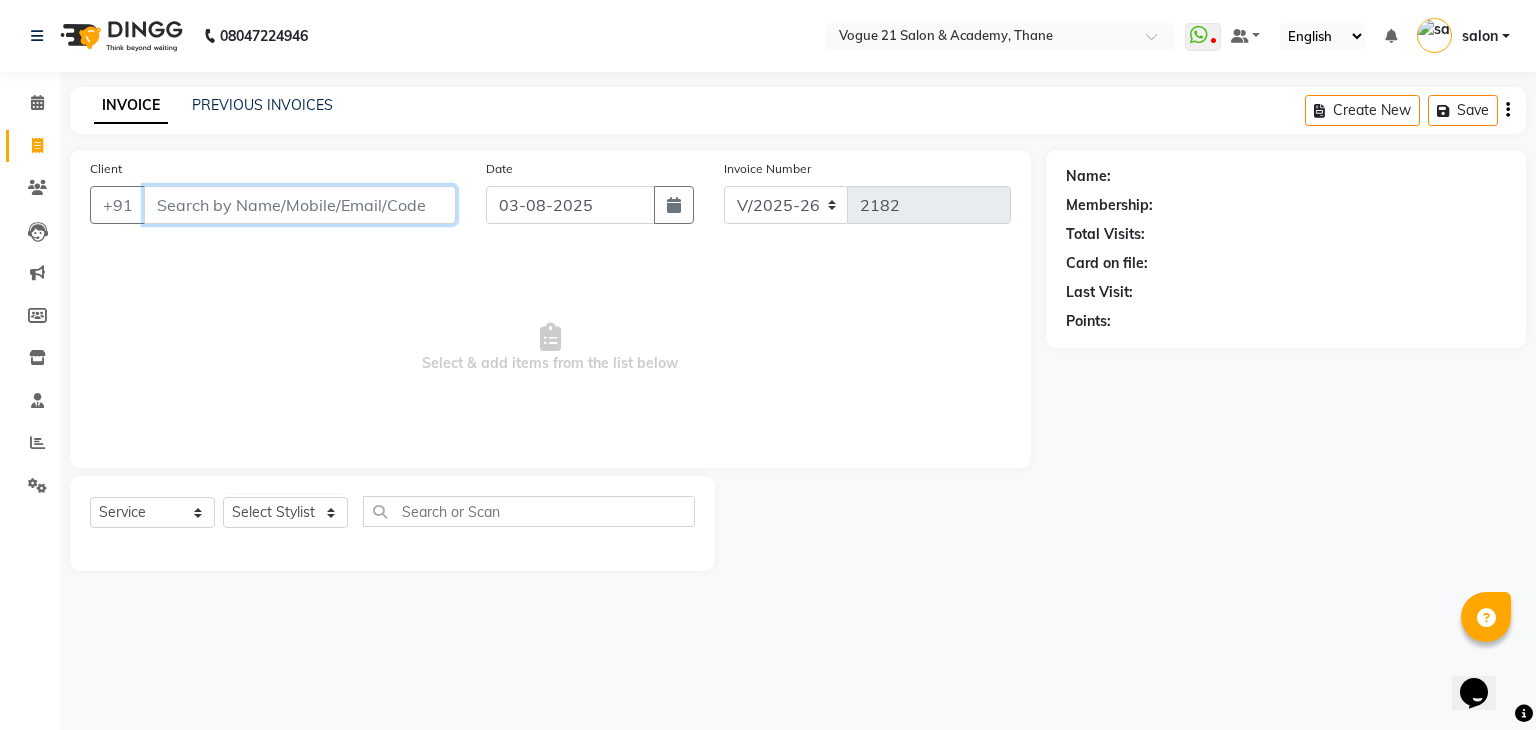 click on "Client" at bounding box center (300, 205) 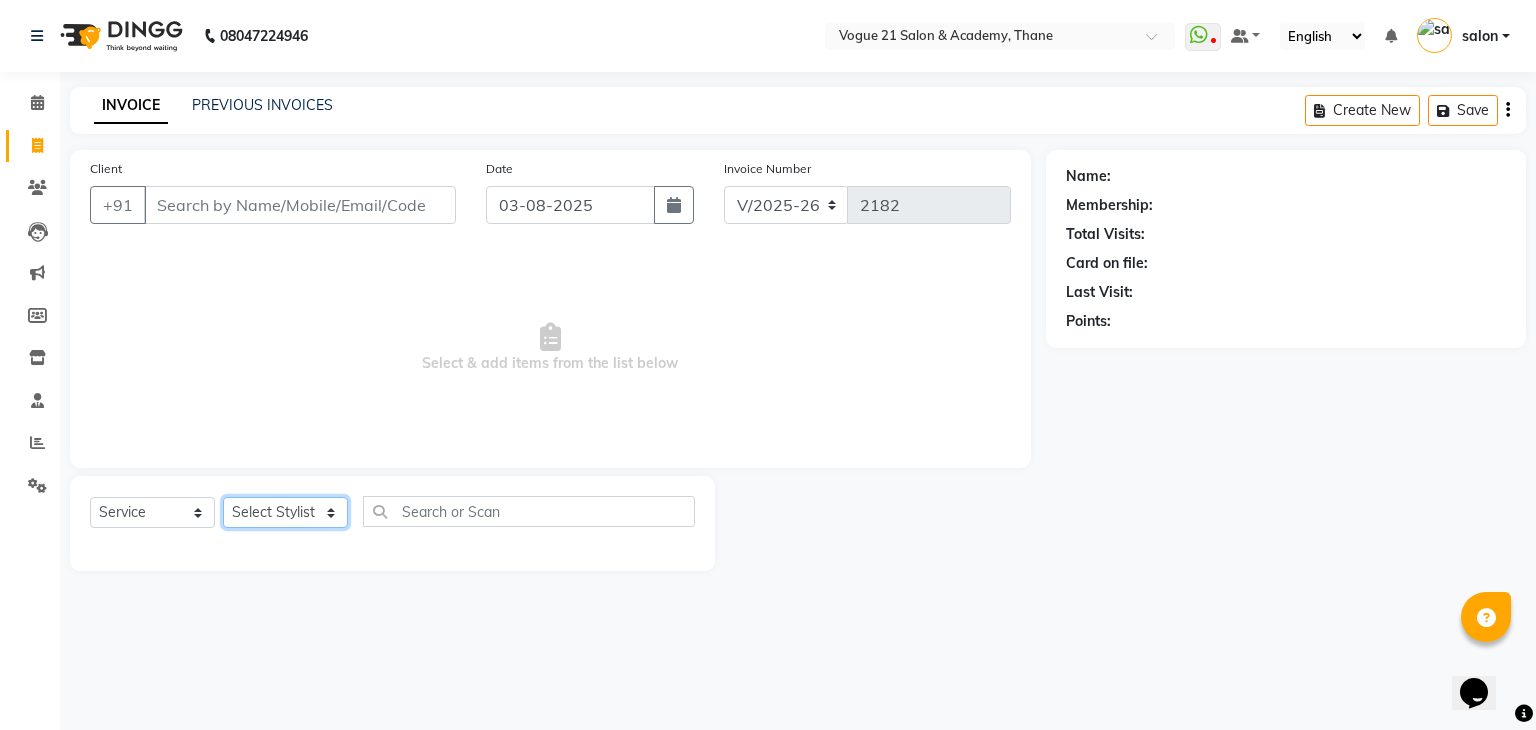 click on "Select Stylist aamir  Alicia Dsouza Altamash Jamshed  jyoti chauhan Pooja yadav Priya jadhav salon suraj salunkhe" 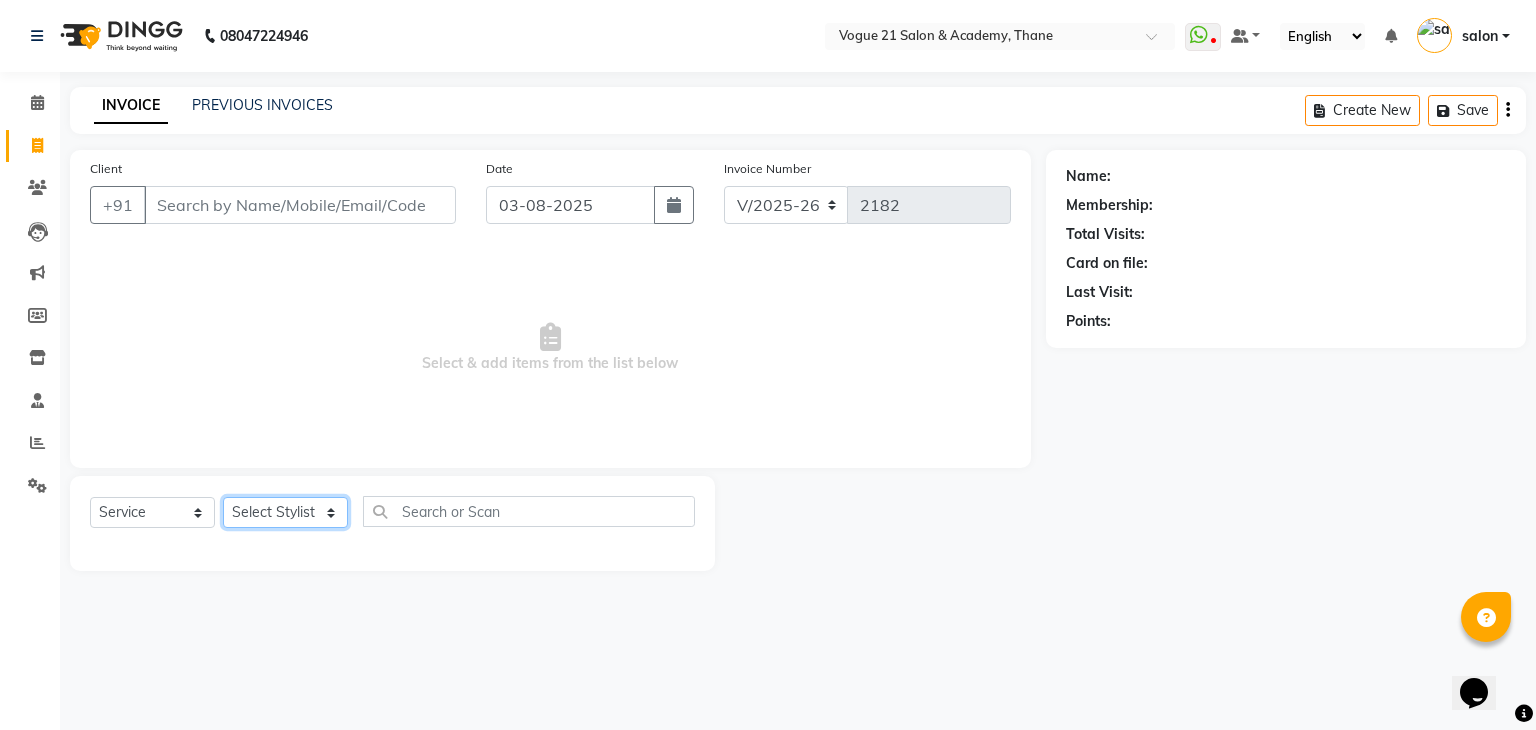 select on "66614" 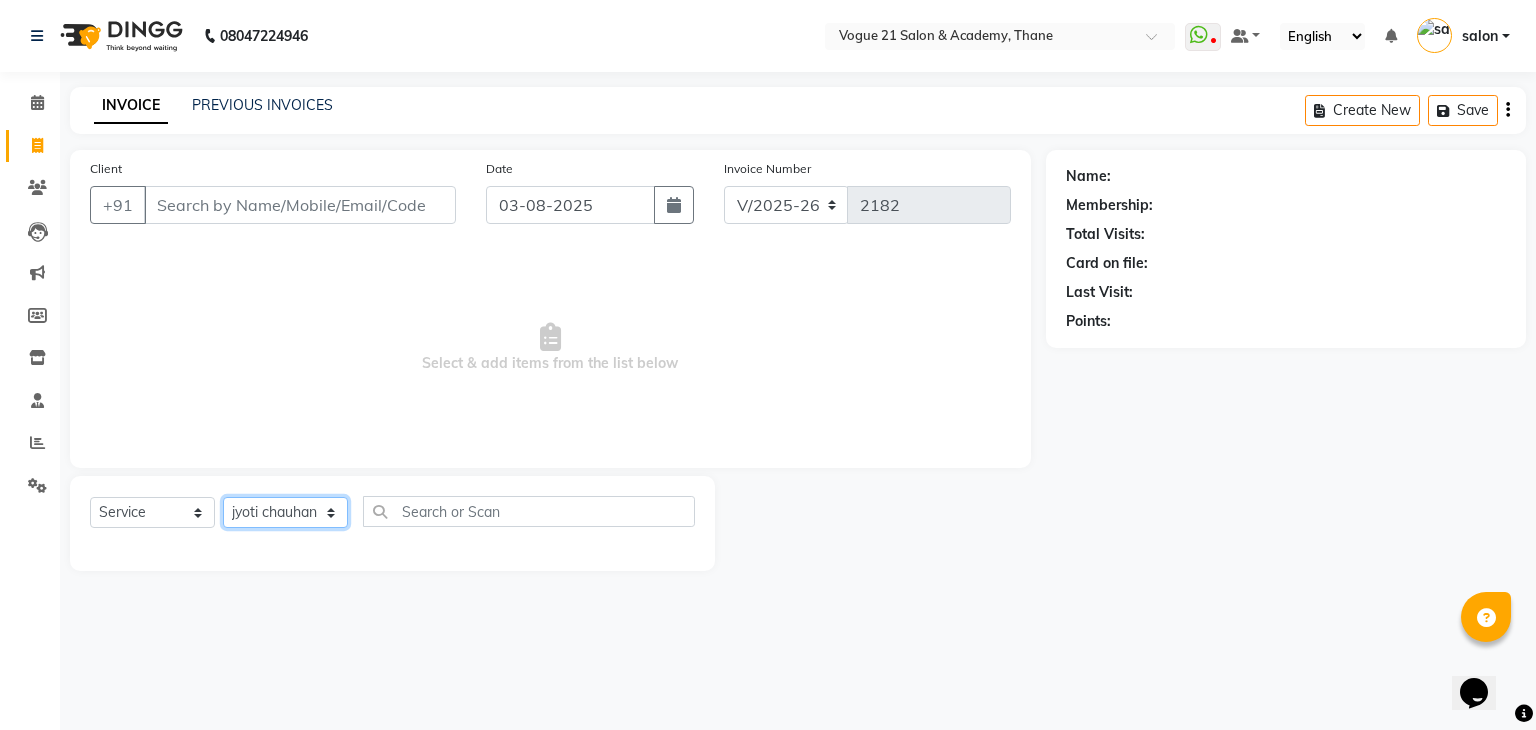 click on "Select Stylist aamir  Alicia Dsouza Altamash Jamshed  jyoti chauhan Pooja yadav Priya jadhav salon suraj salunkhe" 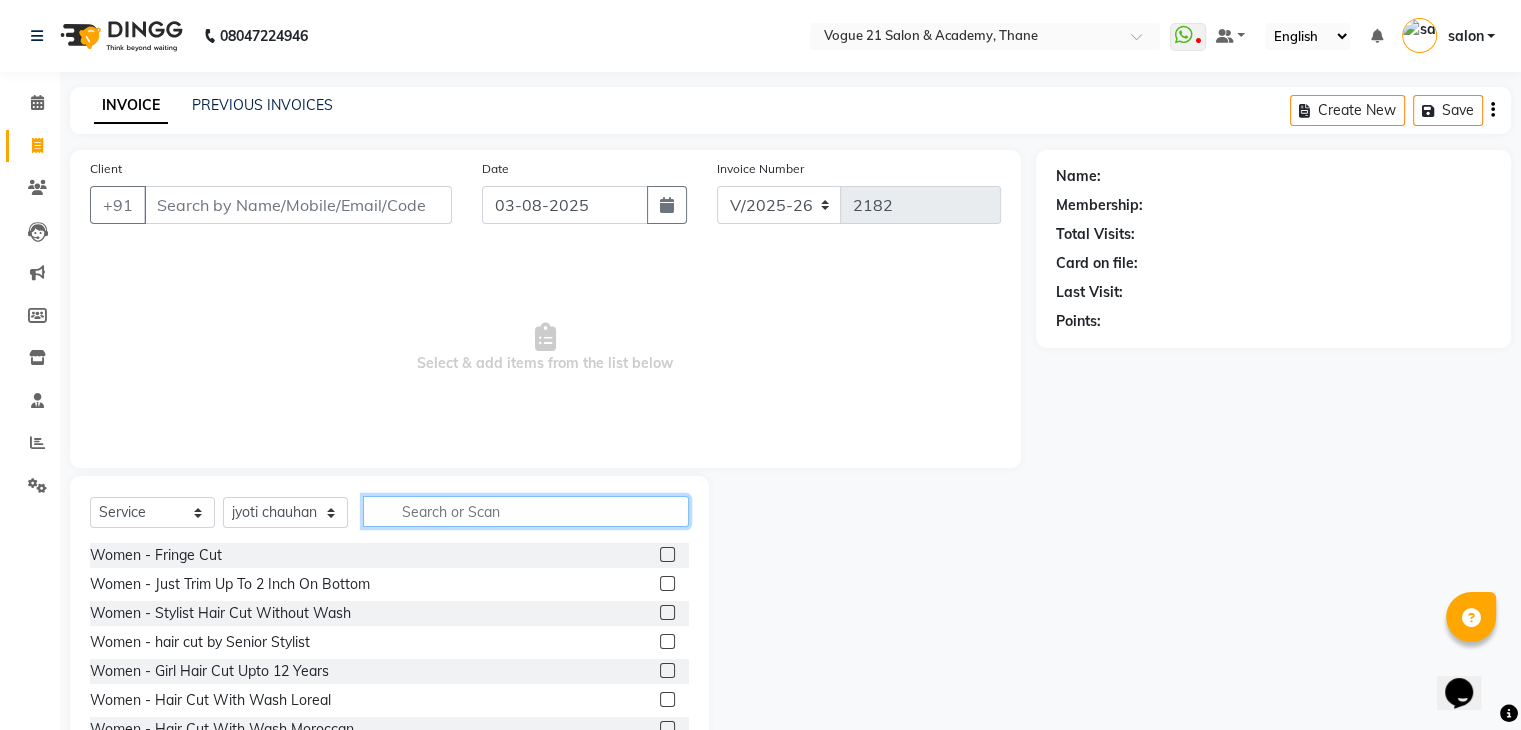 click 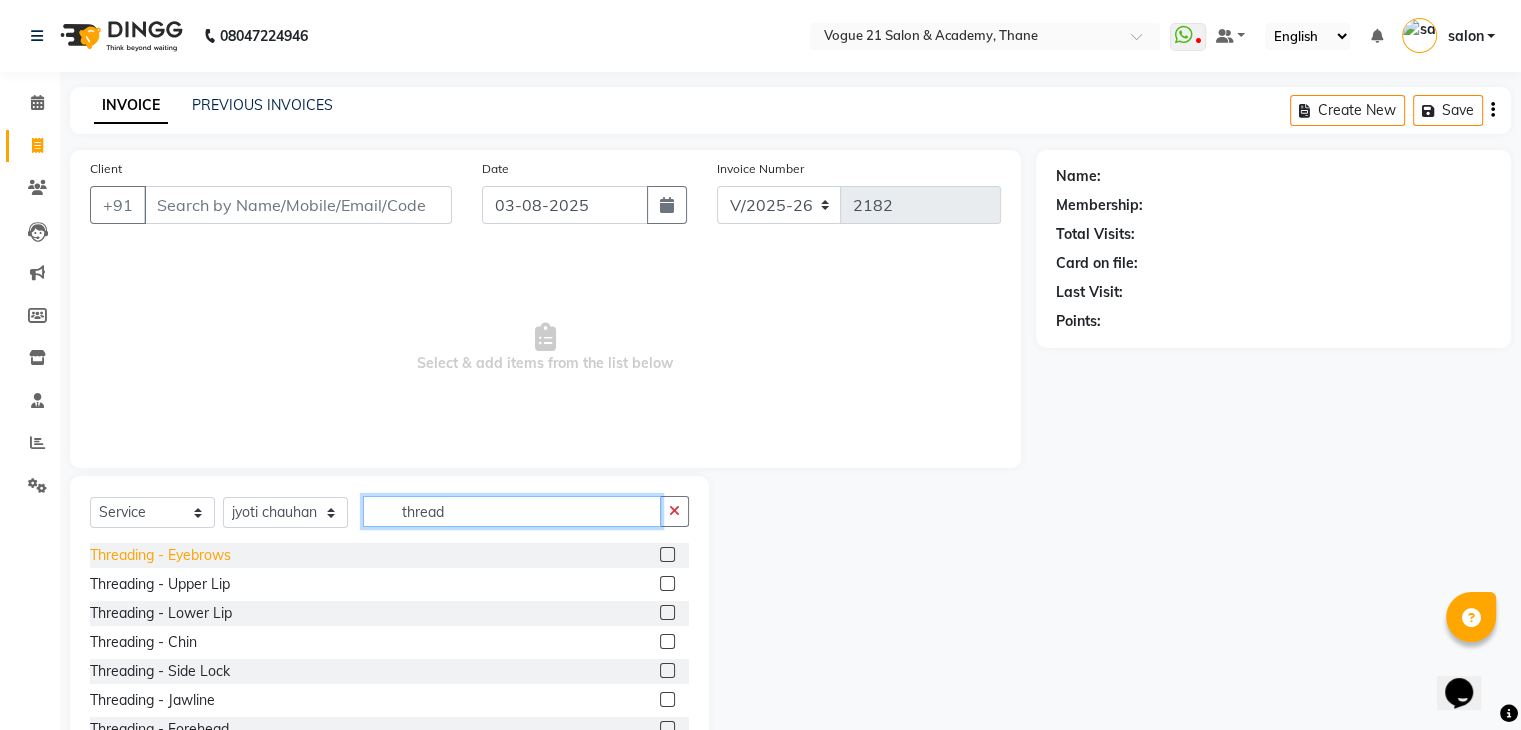 type on "thread" 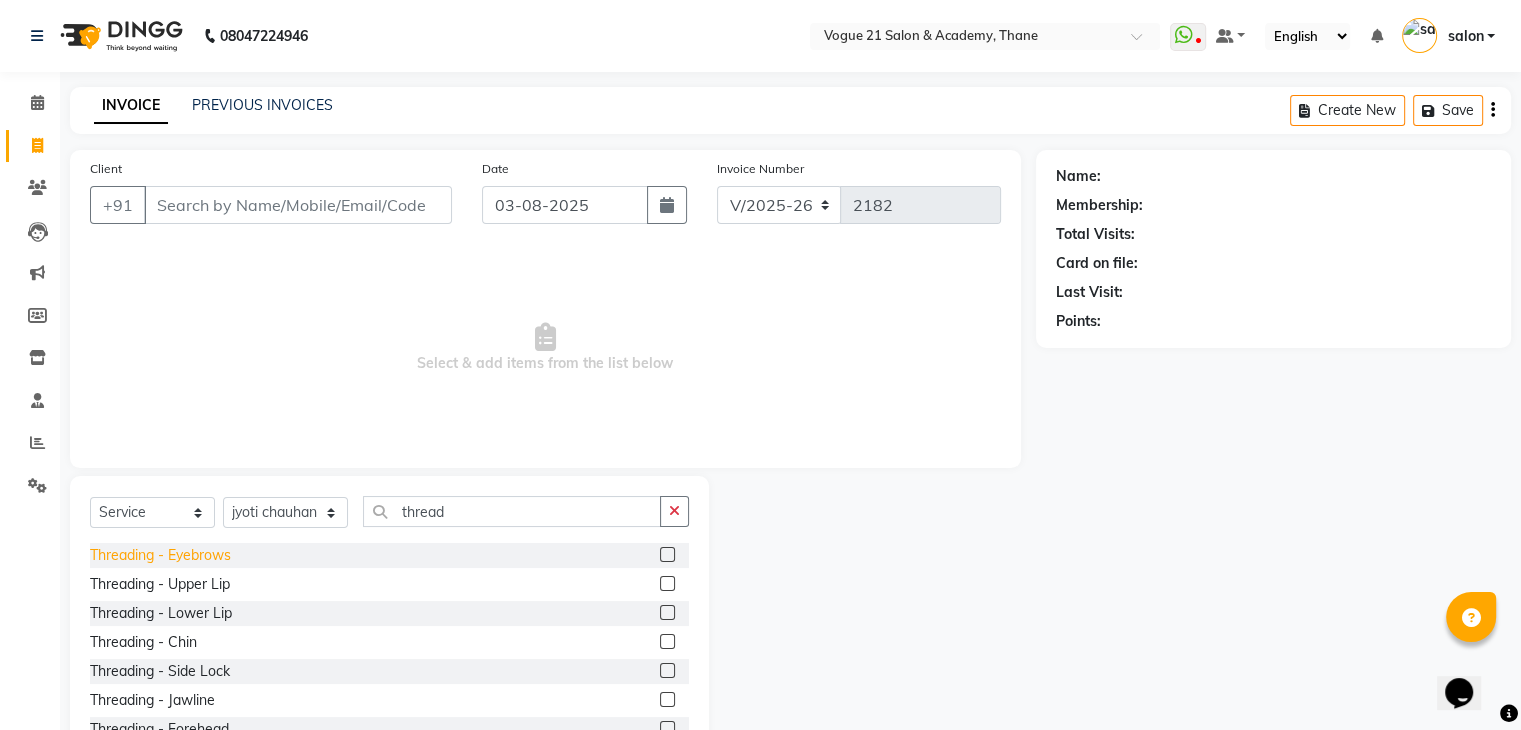 click on "Threading   -   Eyebrows" 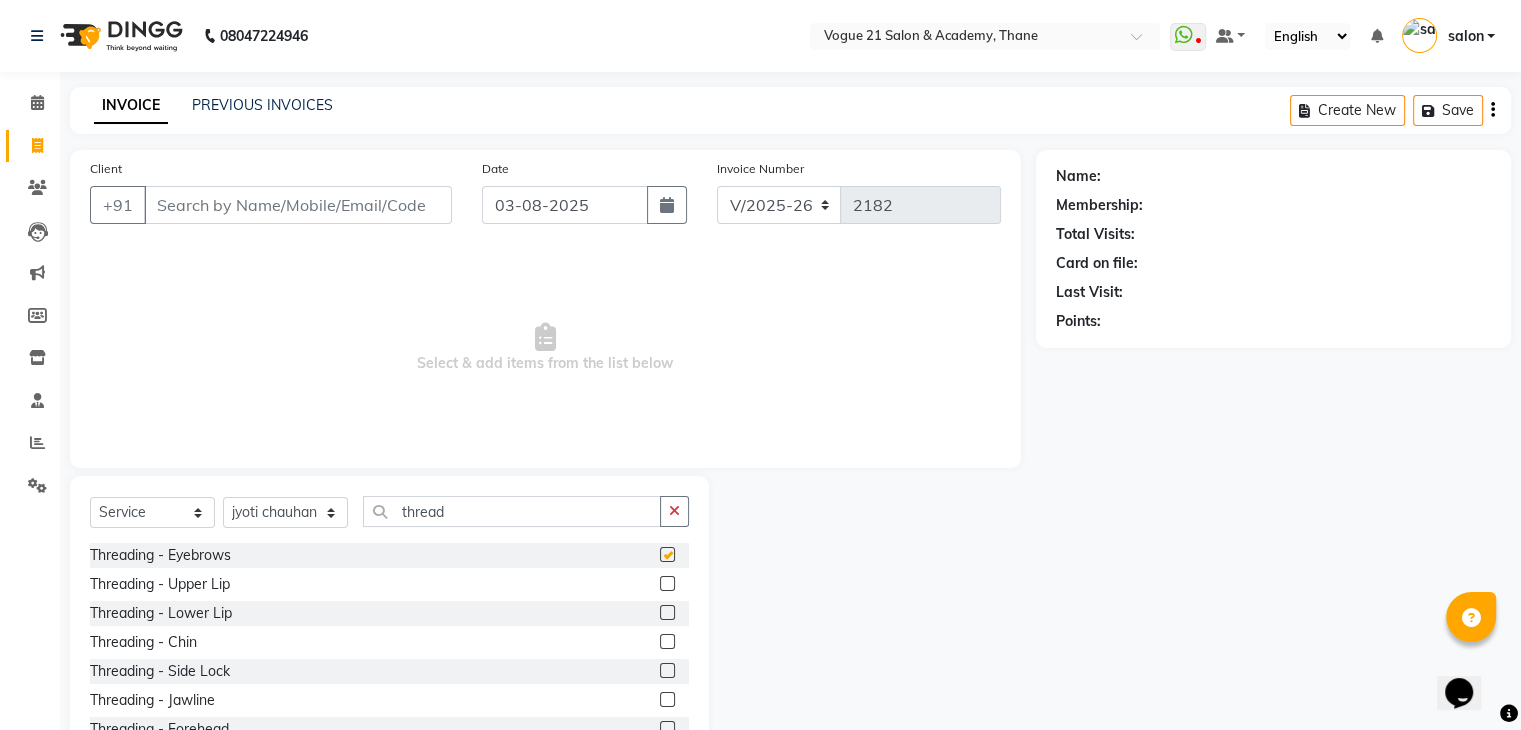 checkbox on "false" 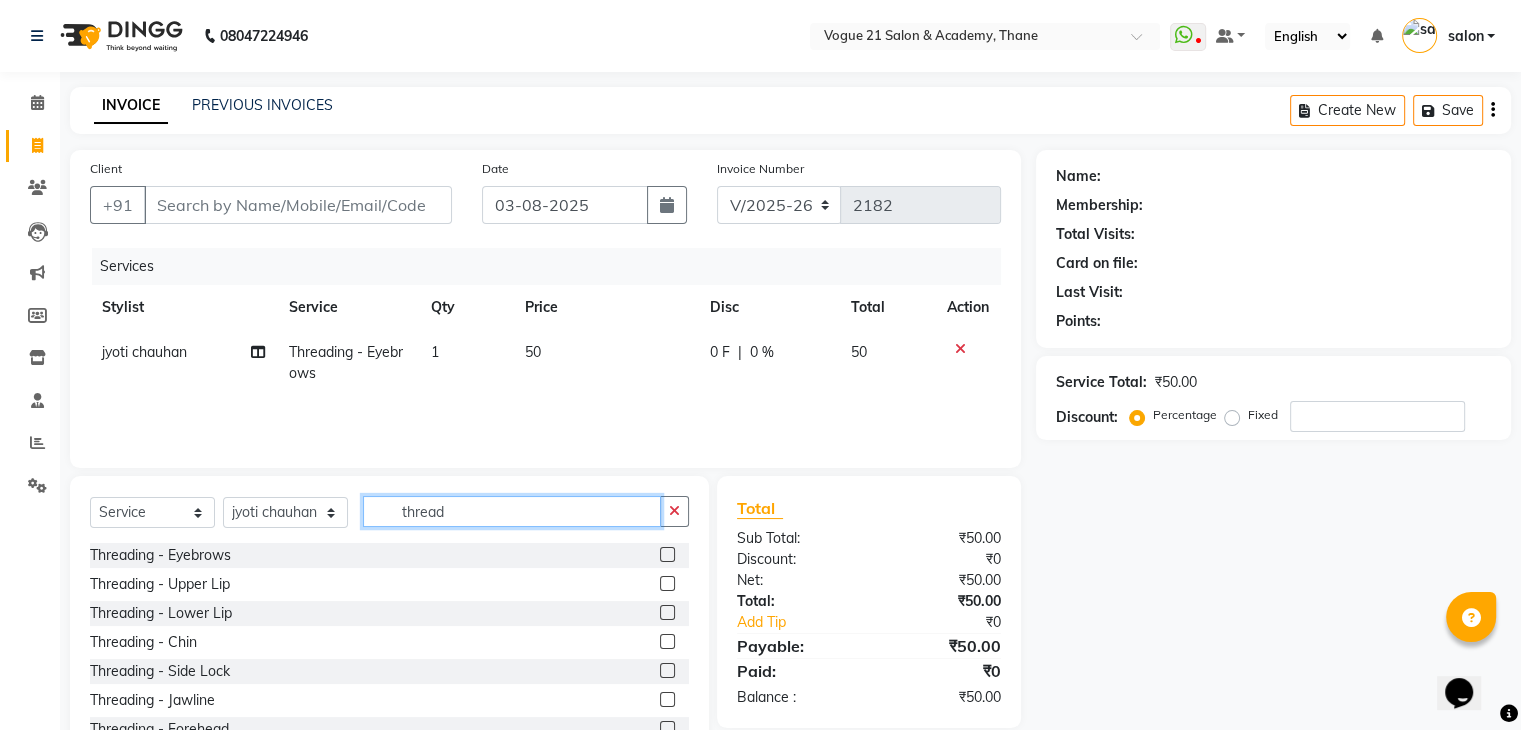 click on "thread" 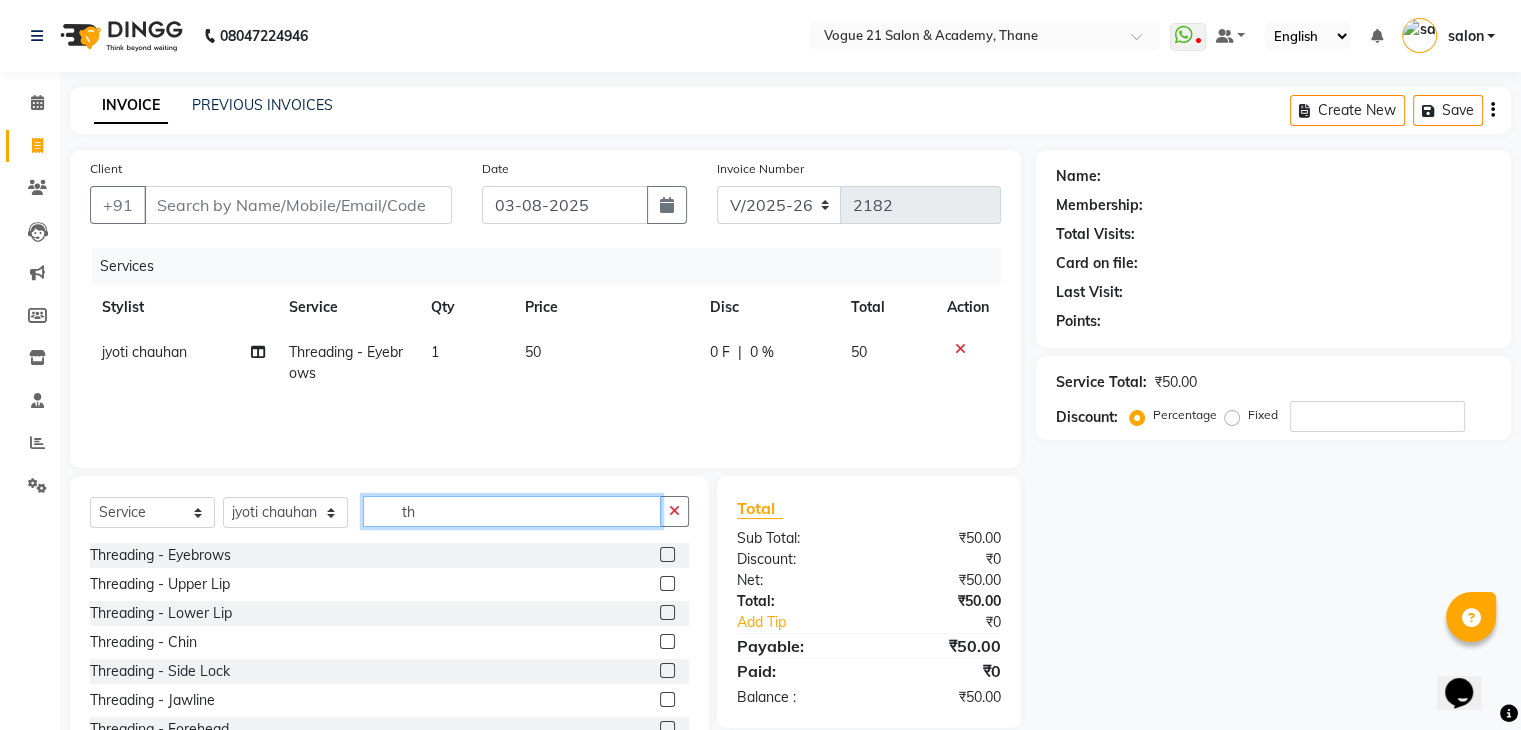 type on "t" 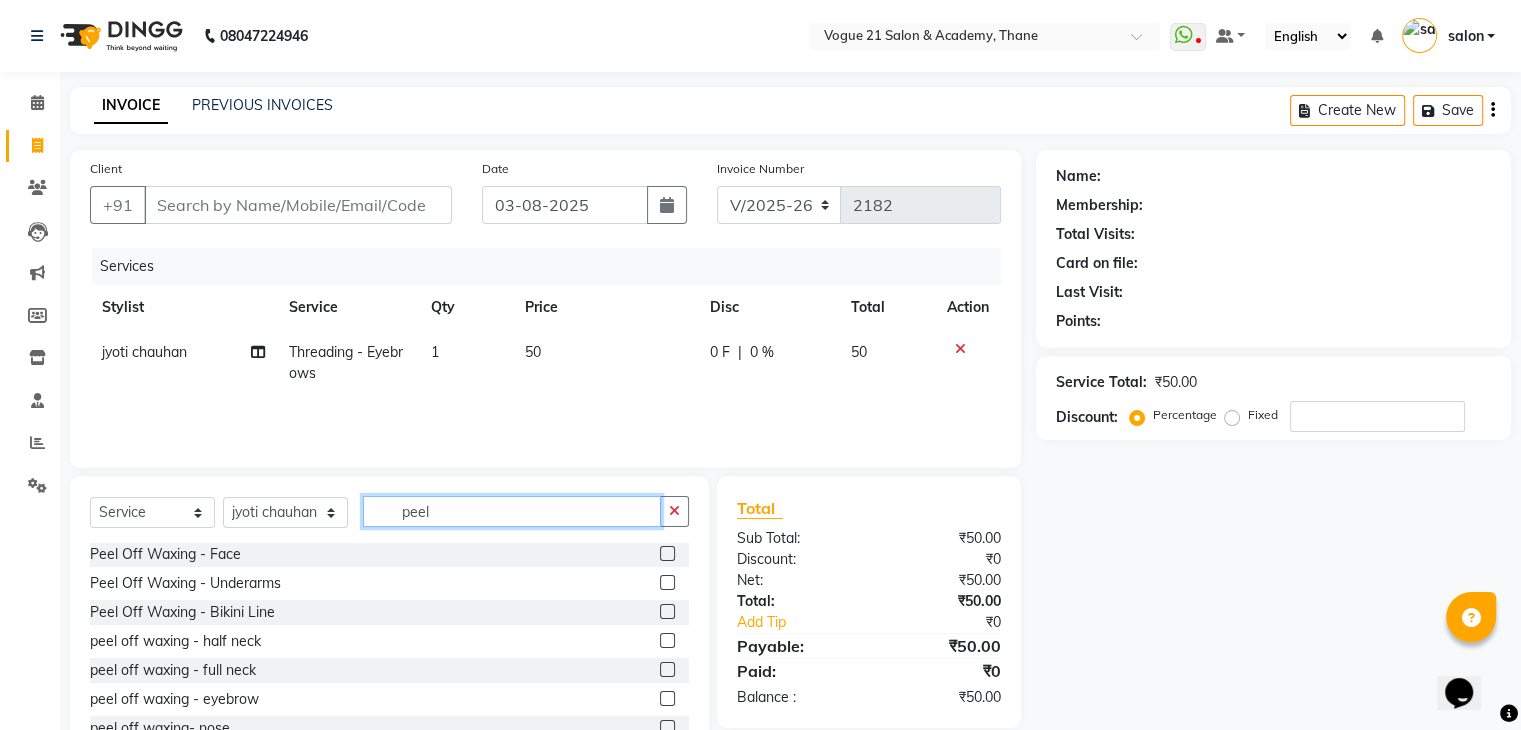 scroll, scrollTop: 176, scrollLeft: 0, axis: vertical 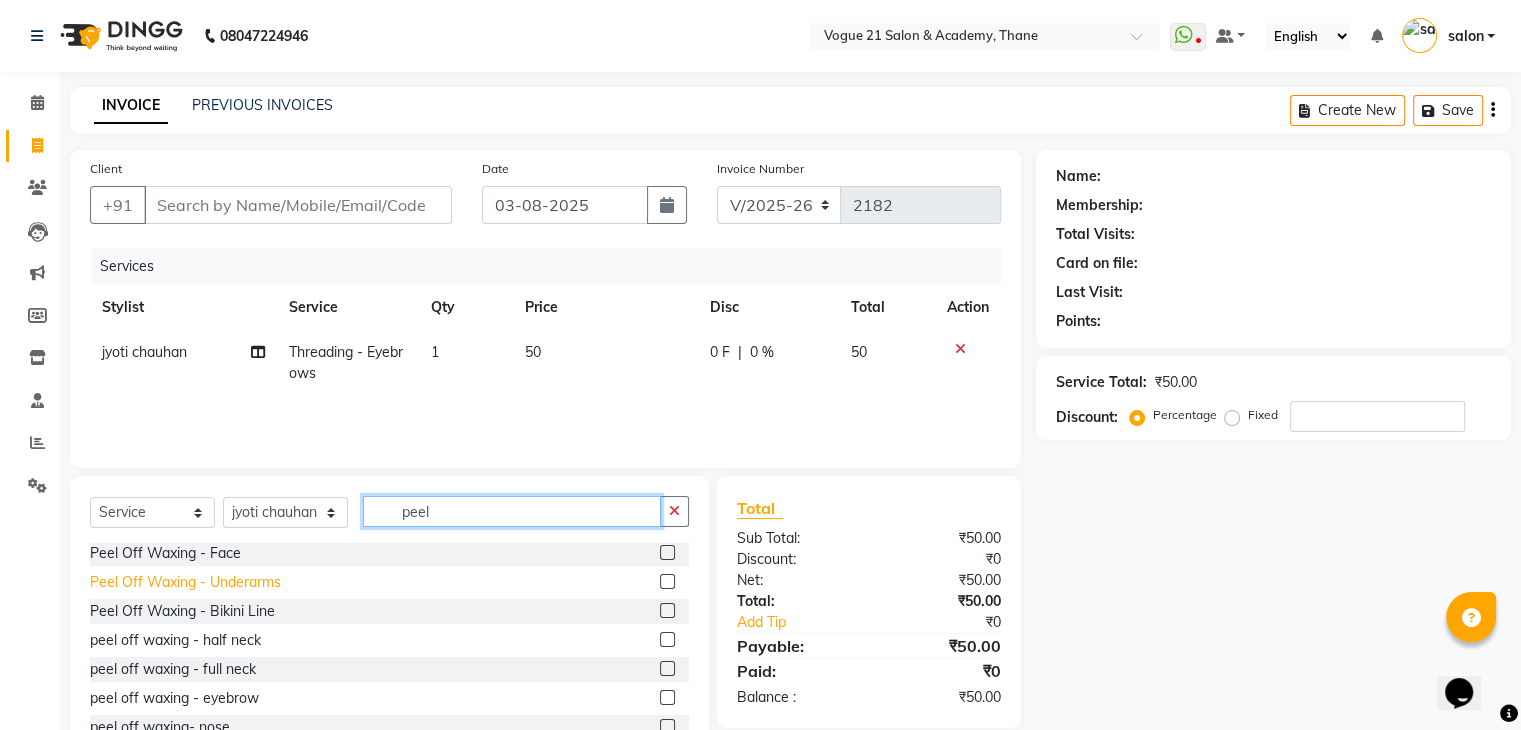 type on "peel" 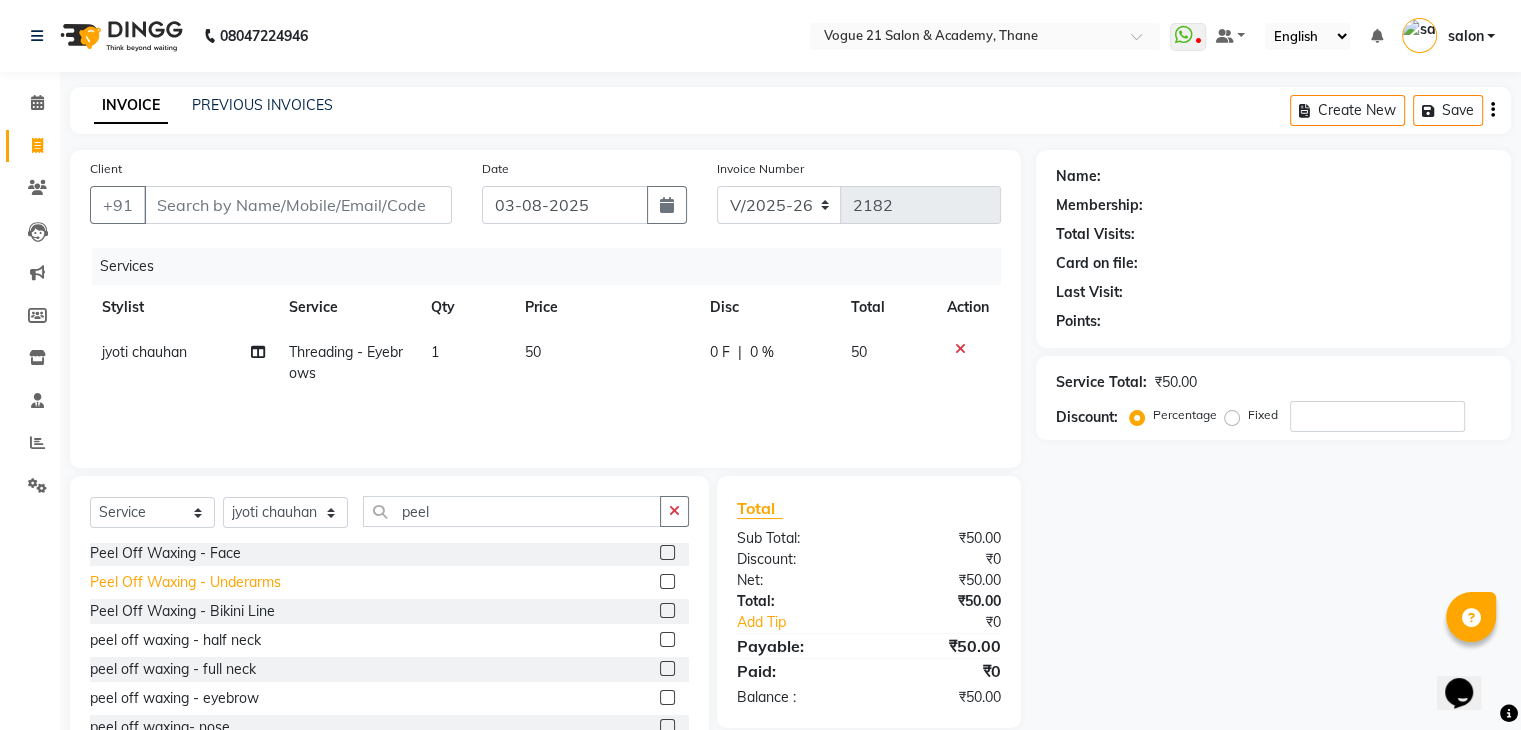 click on "Peel Off Waxing   -   Underarms" 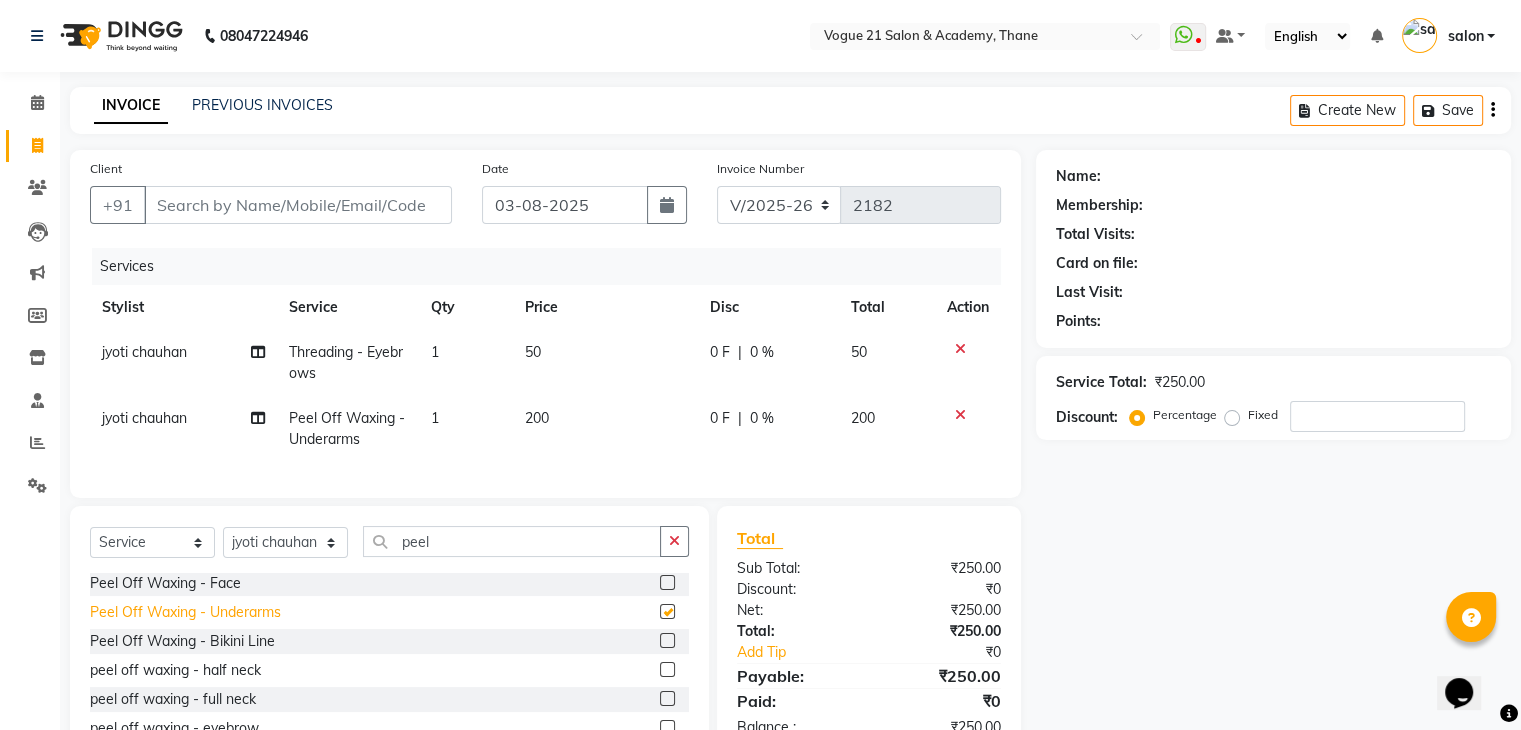 checkbox on "false" 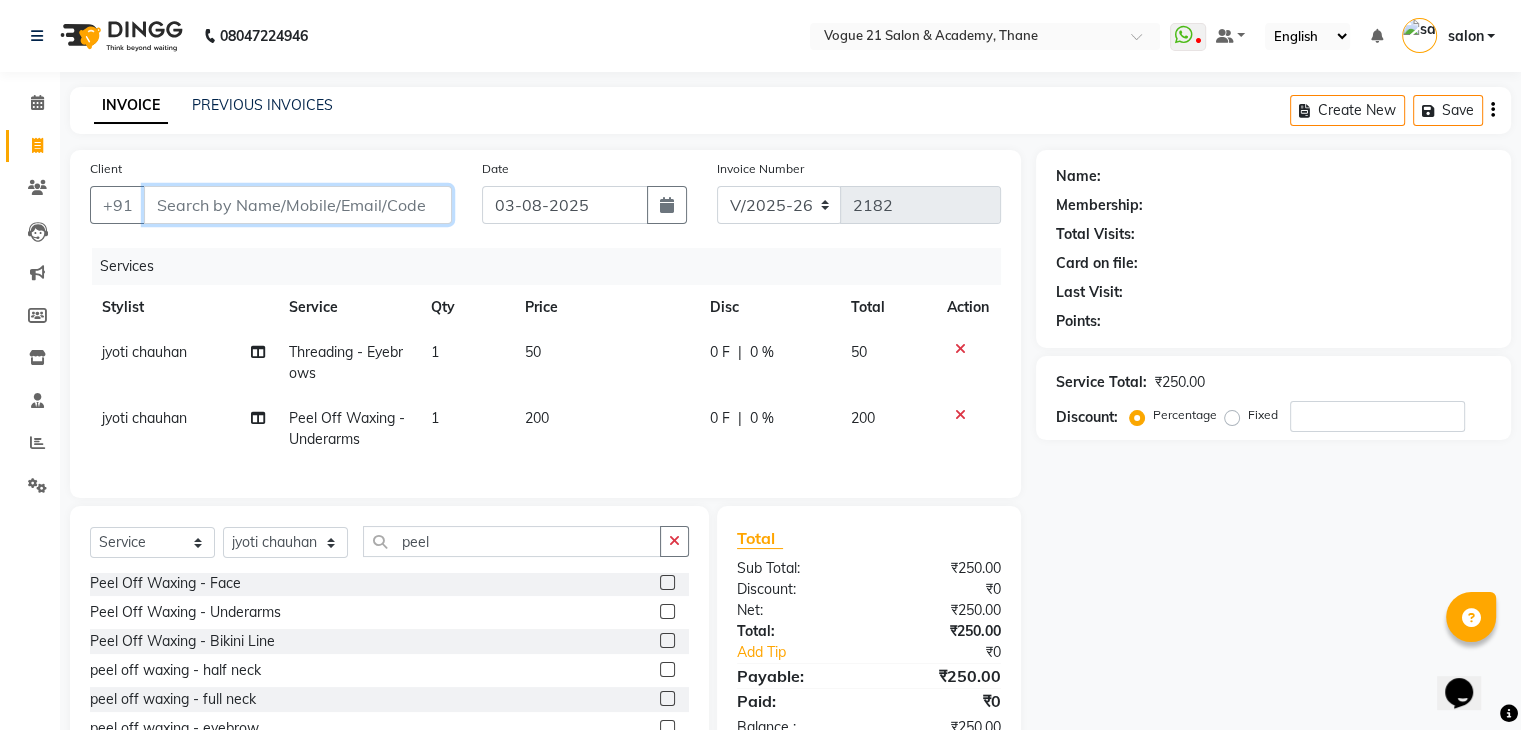 click on "Client" at bounding box center [298, 205] 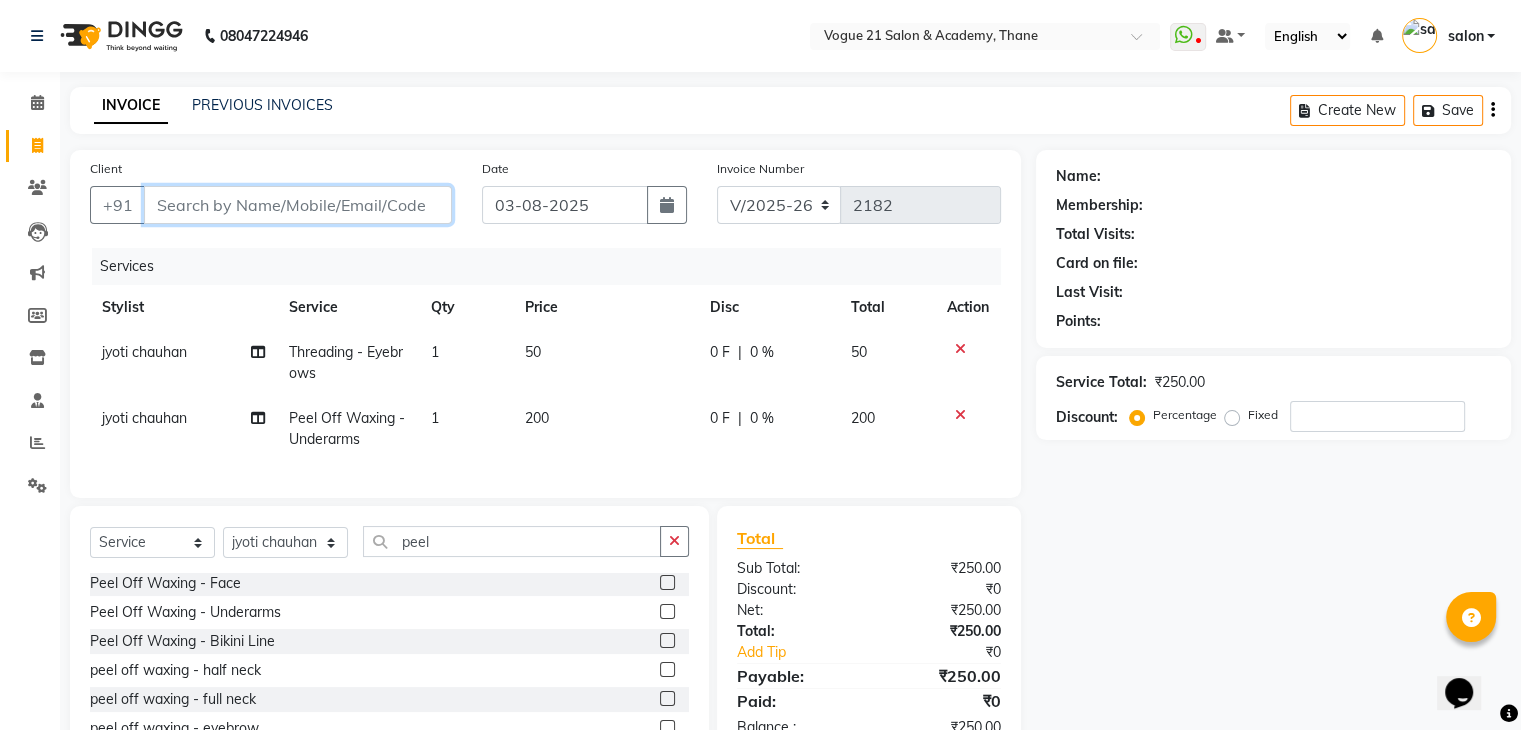 type on "9" 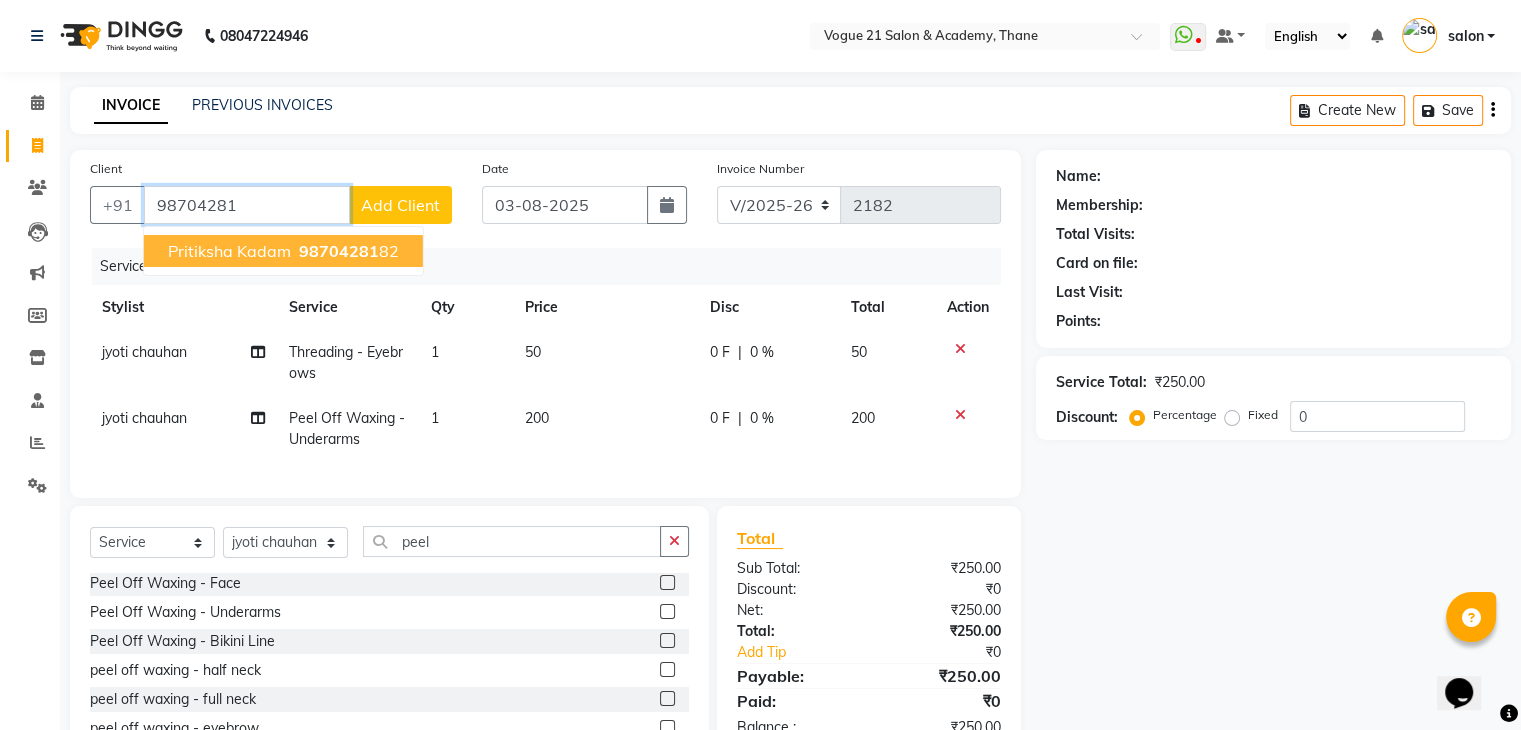 click on "98704281" at bounding box center (339, 251) 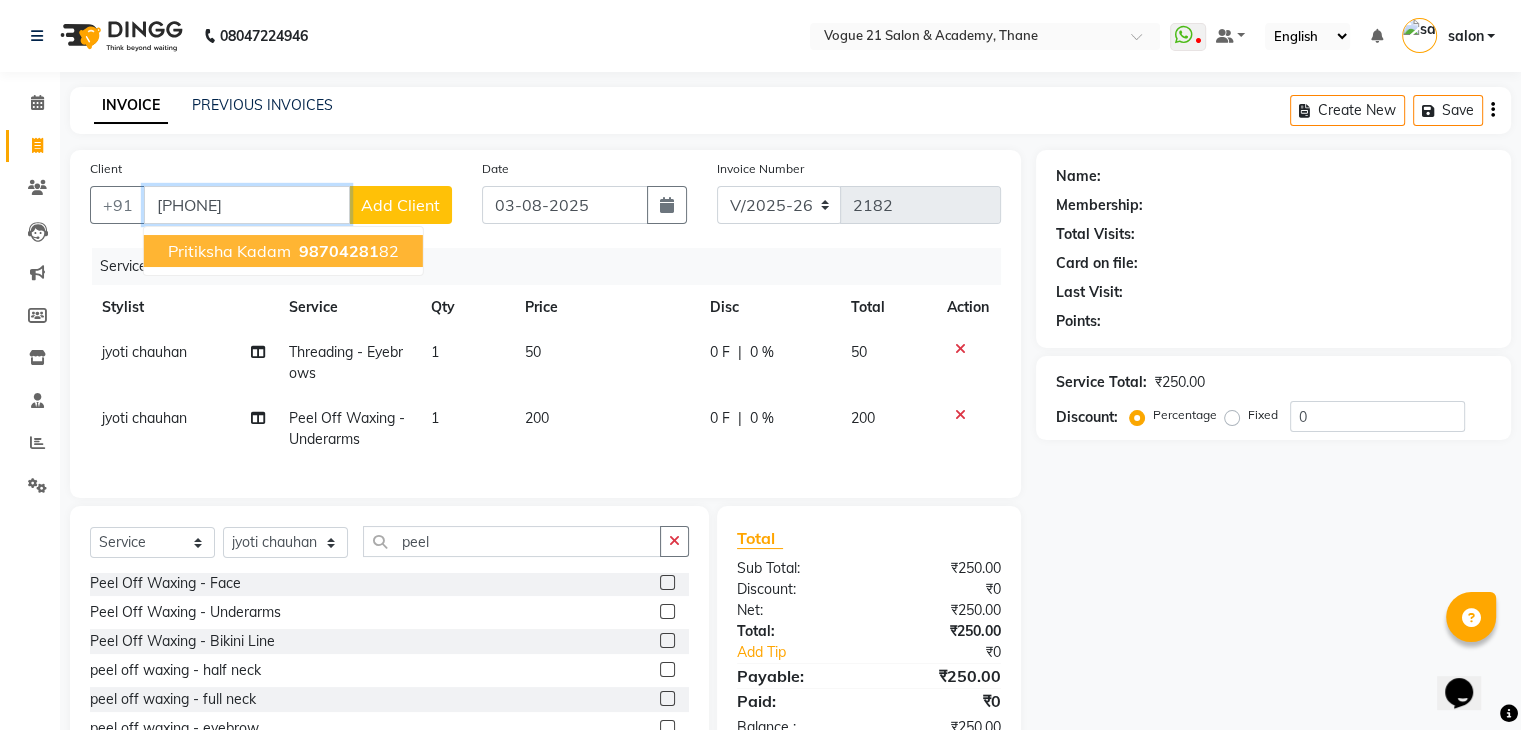 type on "[PHONE]" 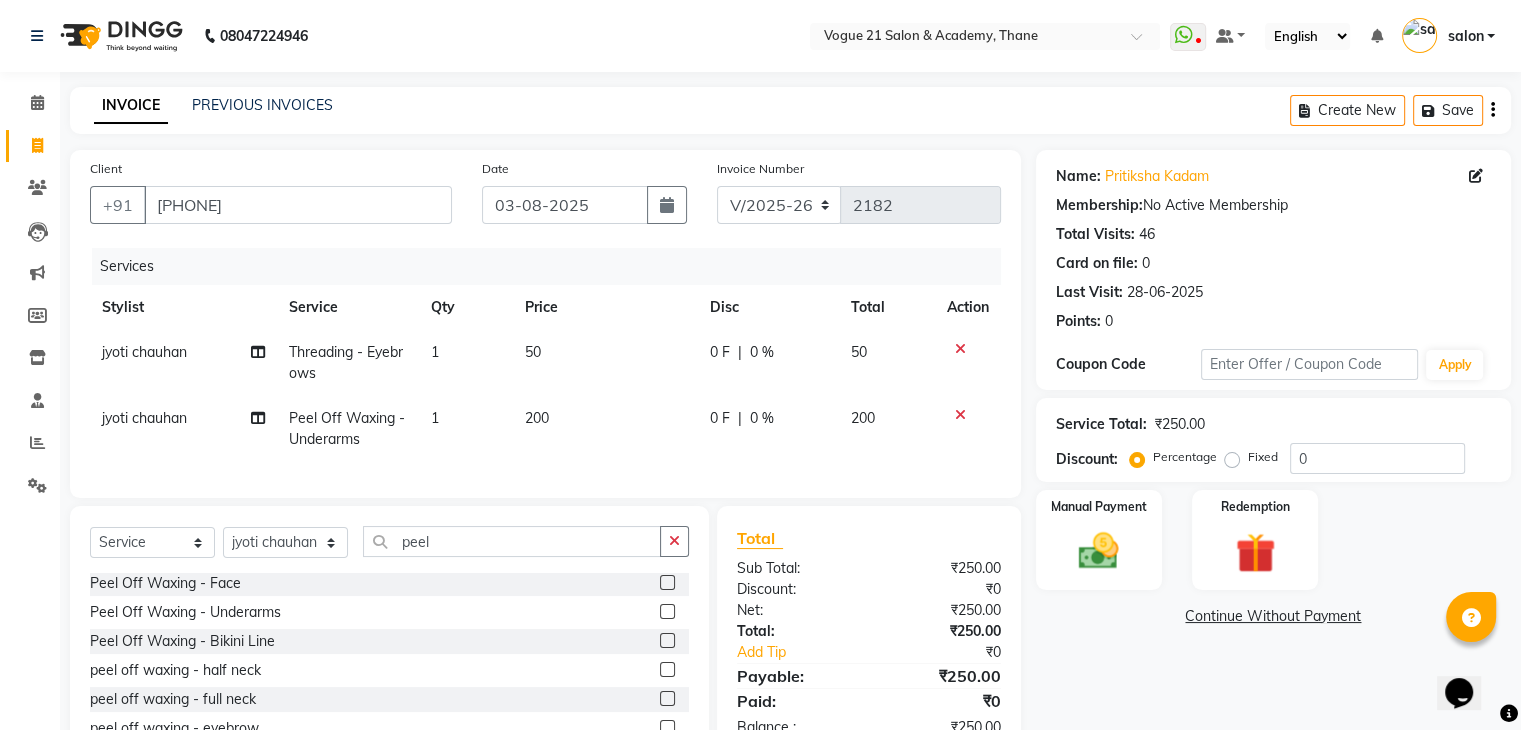 scroll, scrollTop: 117, scrollLeft: 0, axis: vertical 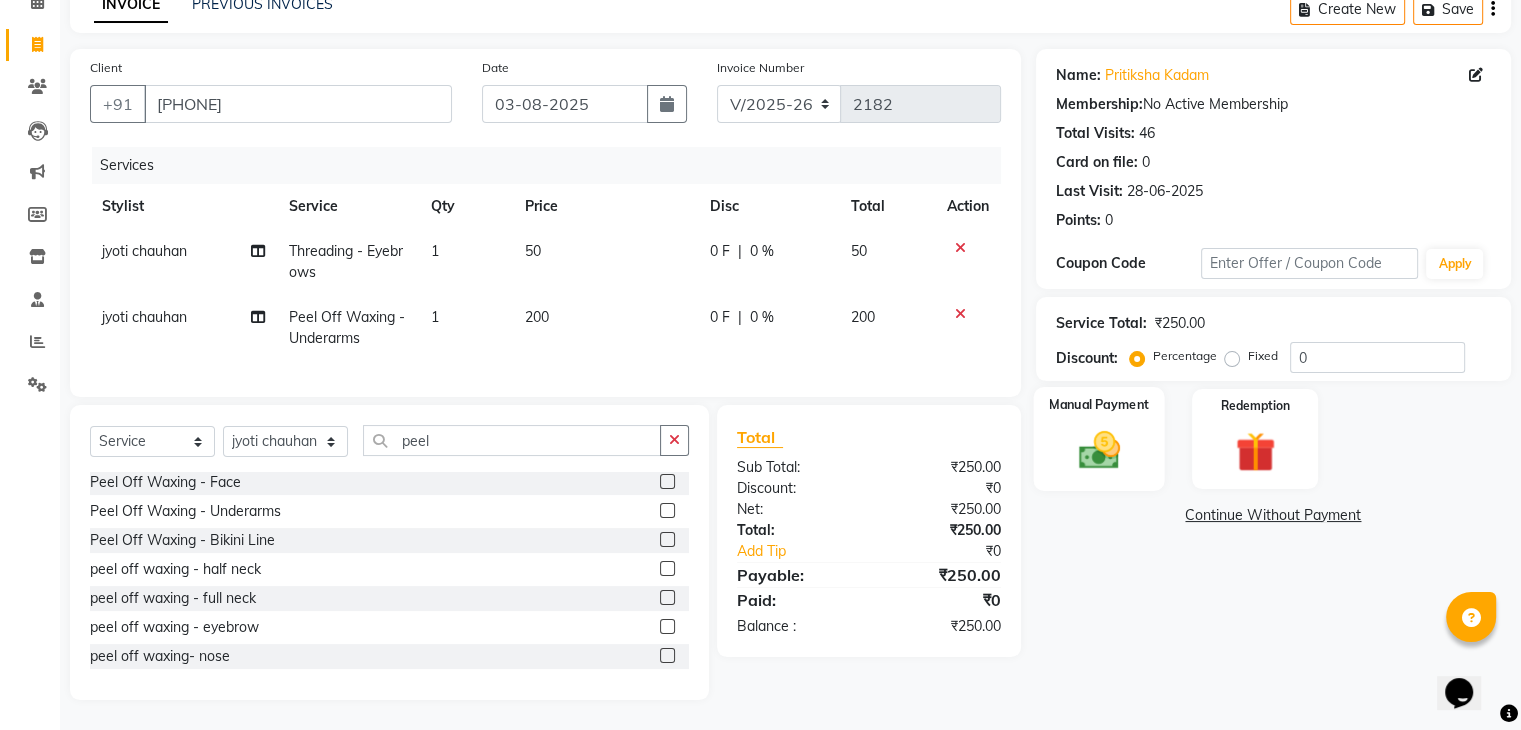 click 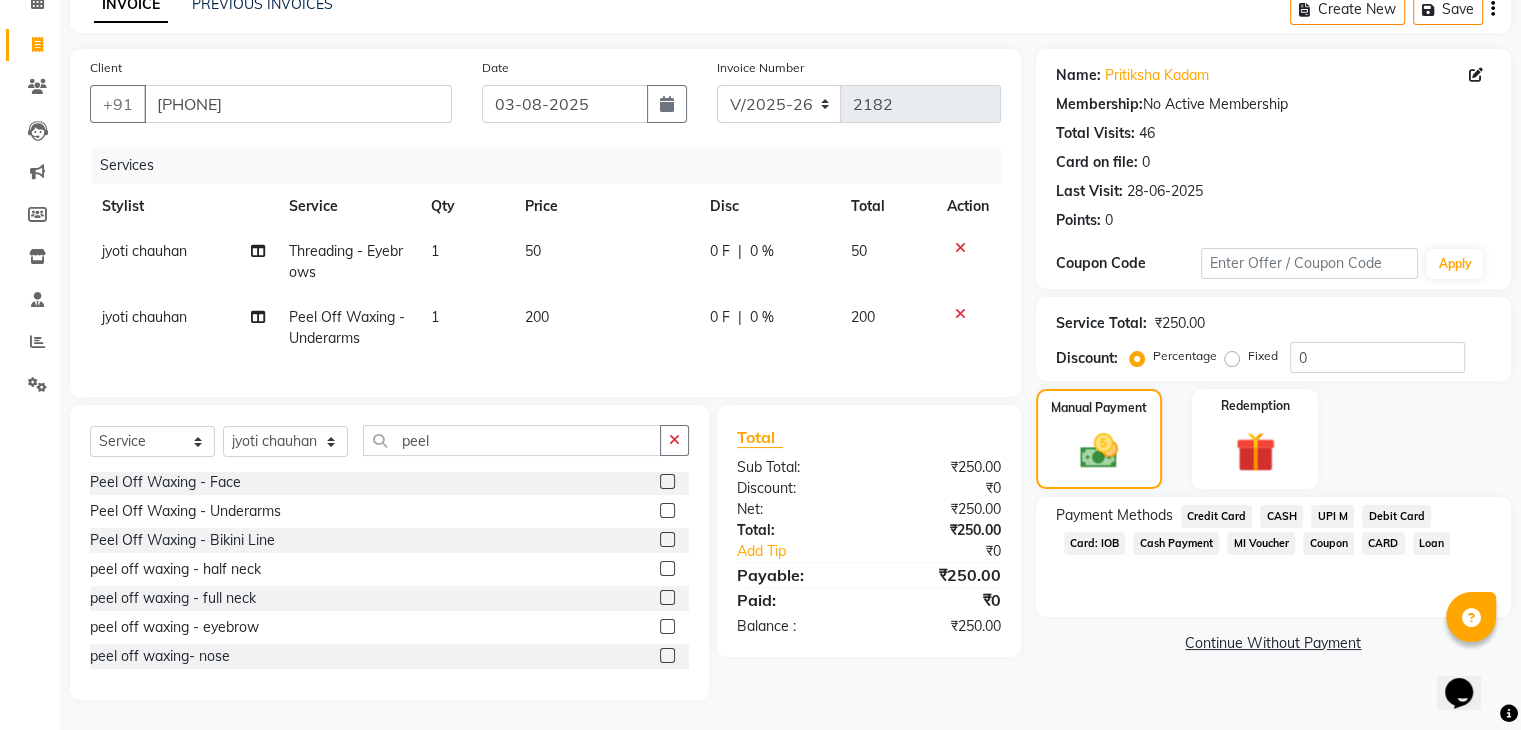 click on "UPI M" 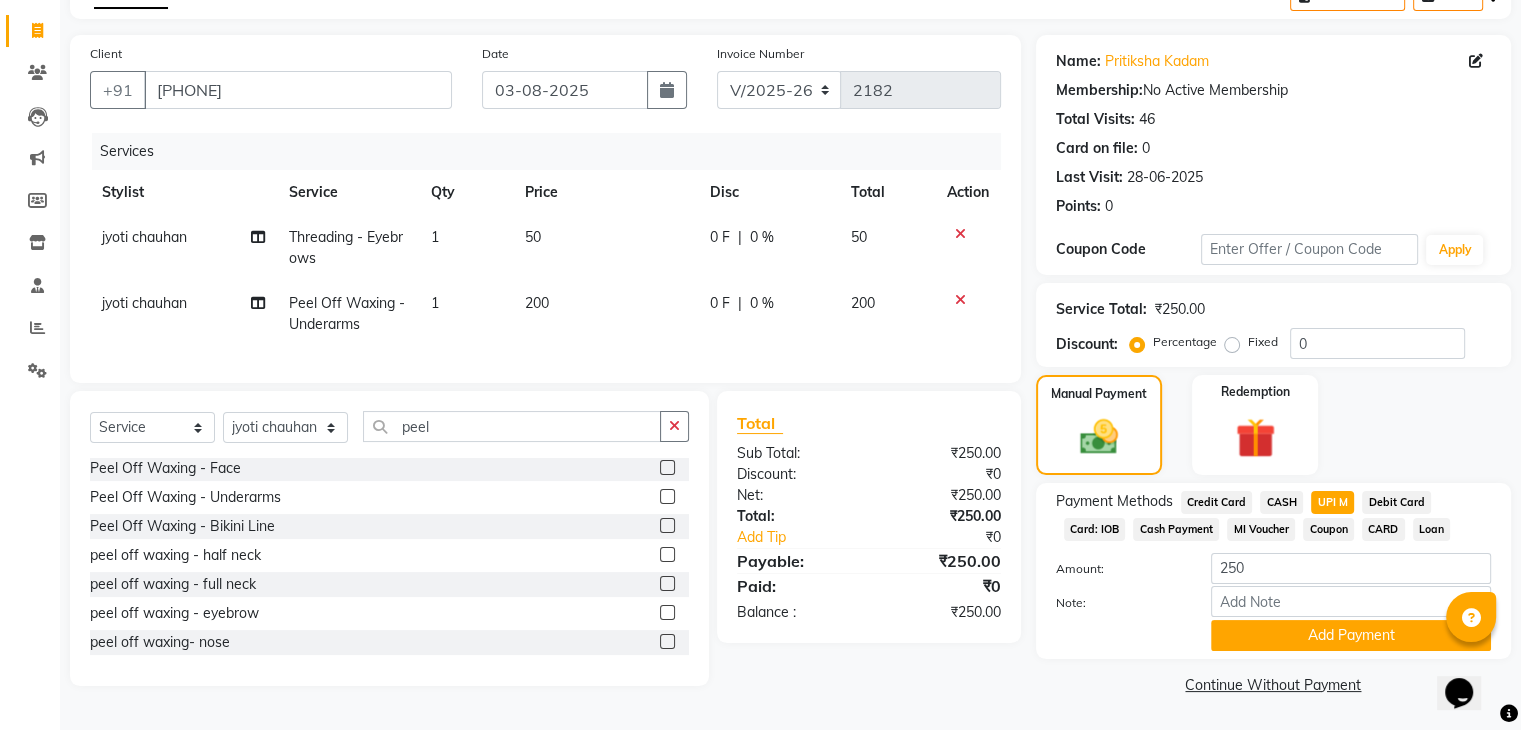 click on "CASH" 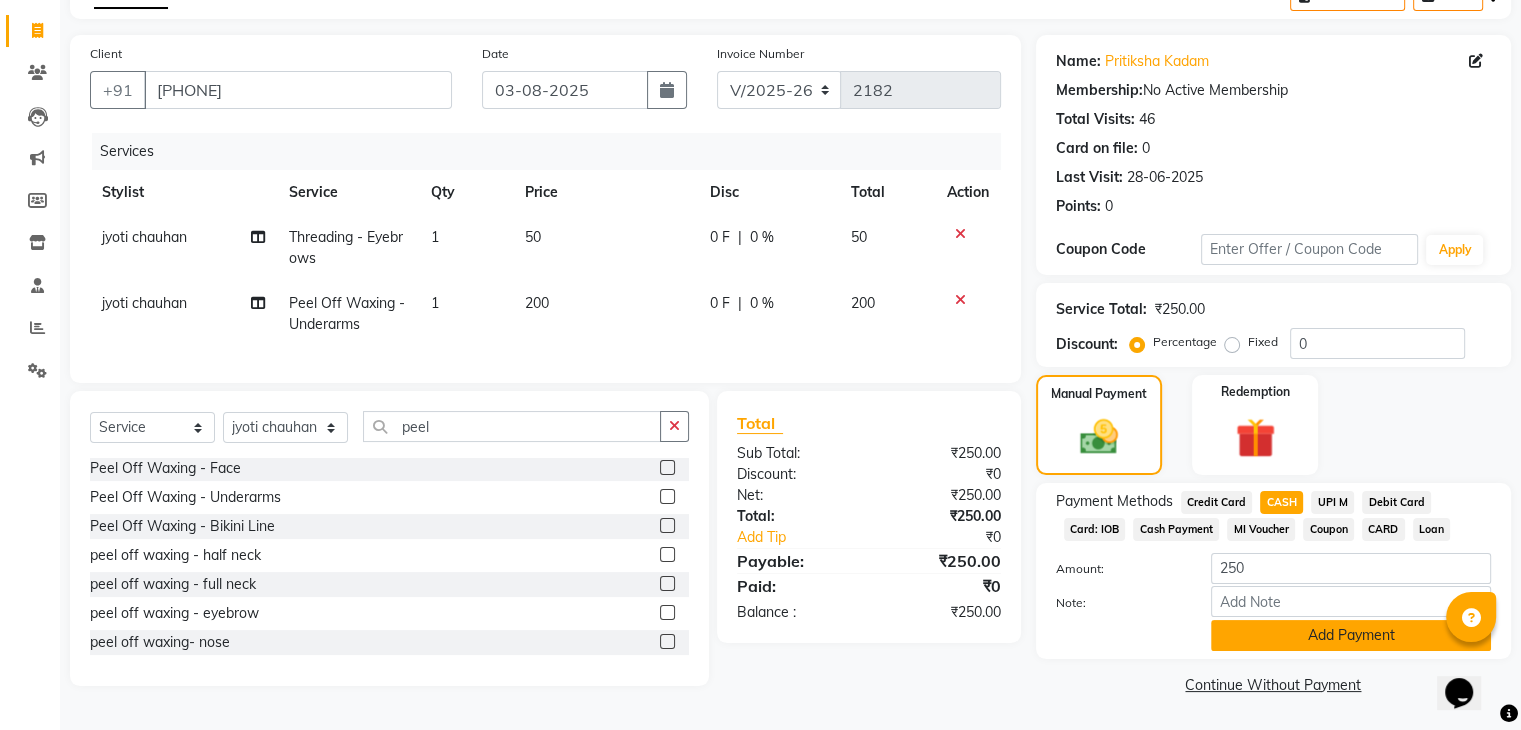 click on "Add Payment" 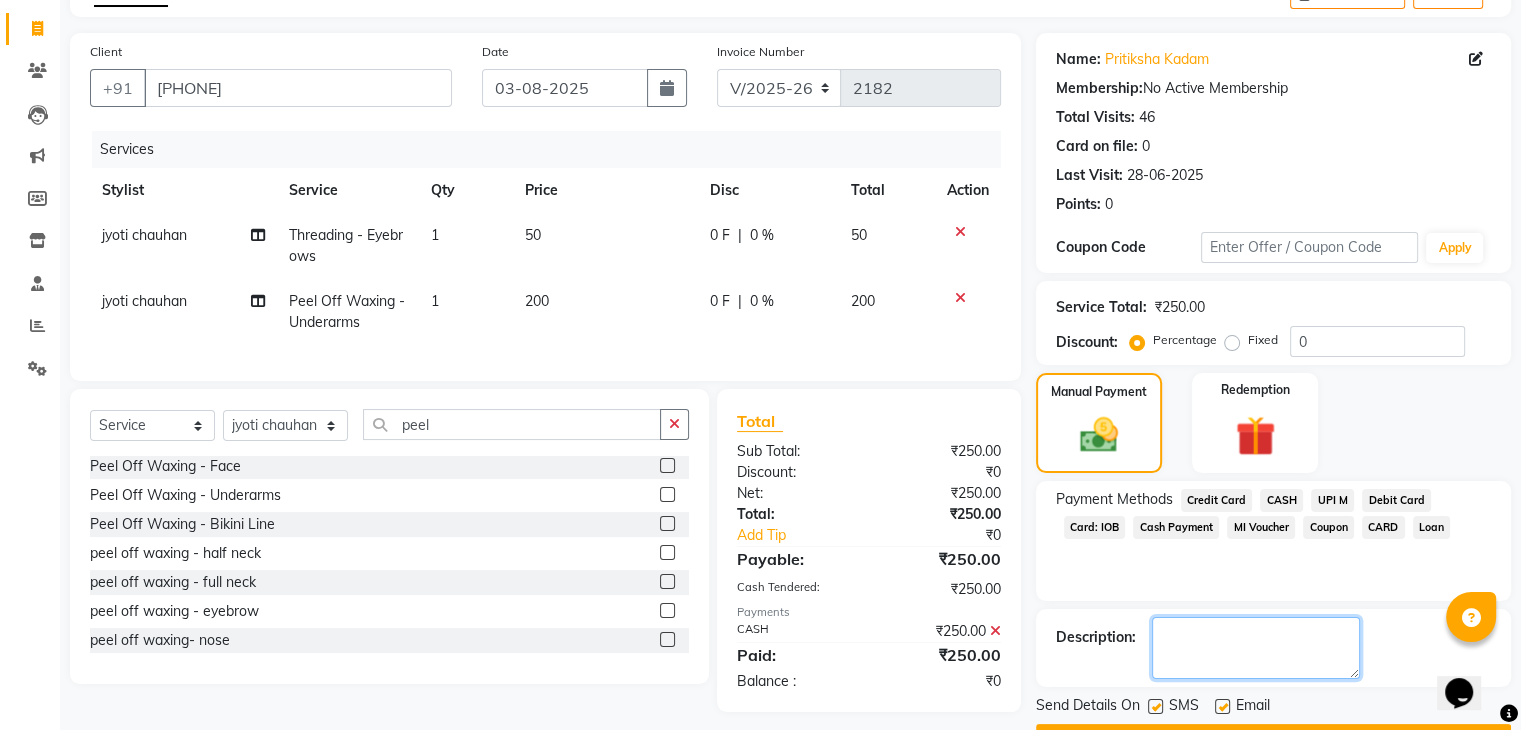 click 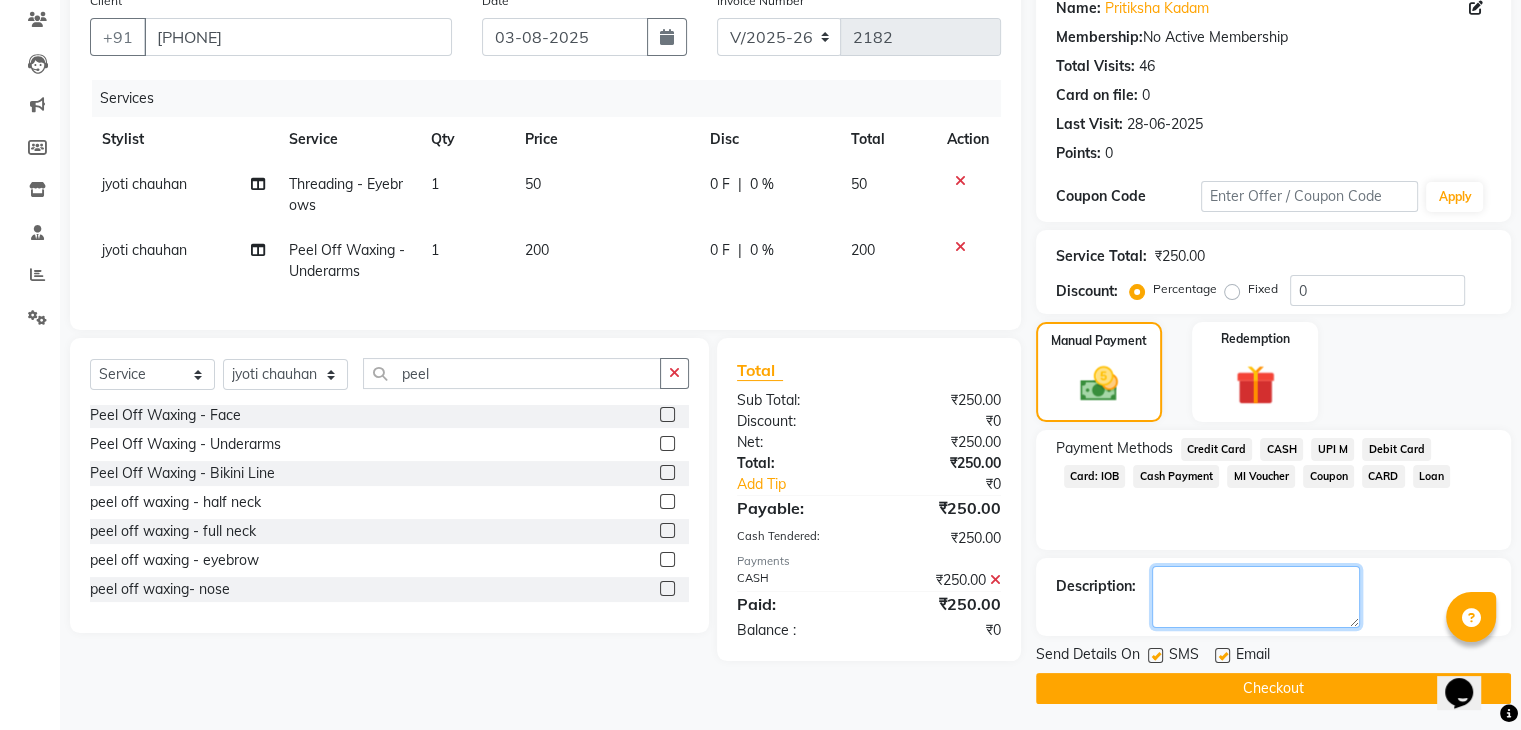 scroll, scrollTop: 171, scrollLeft: 0, axis: vertical 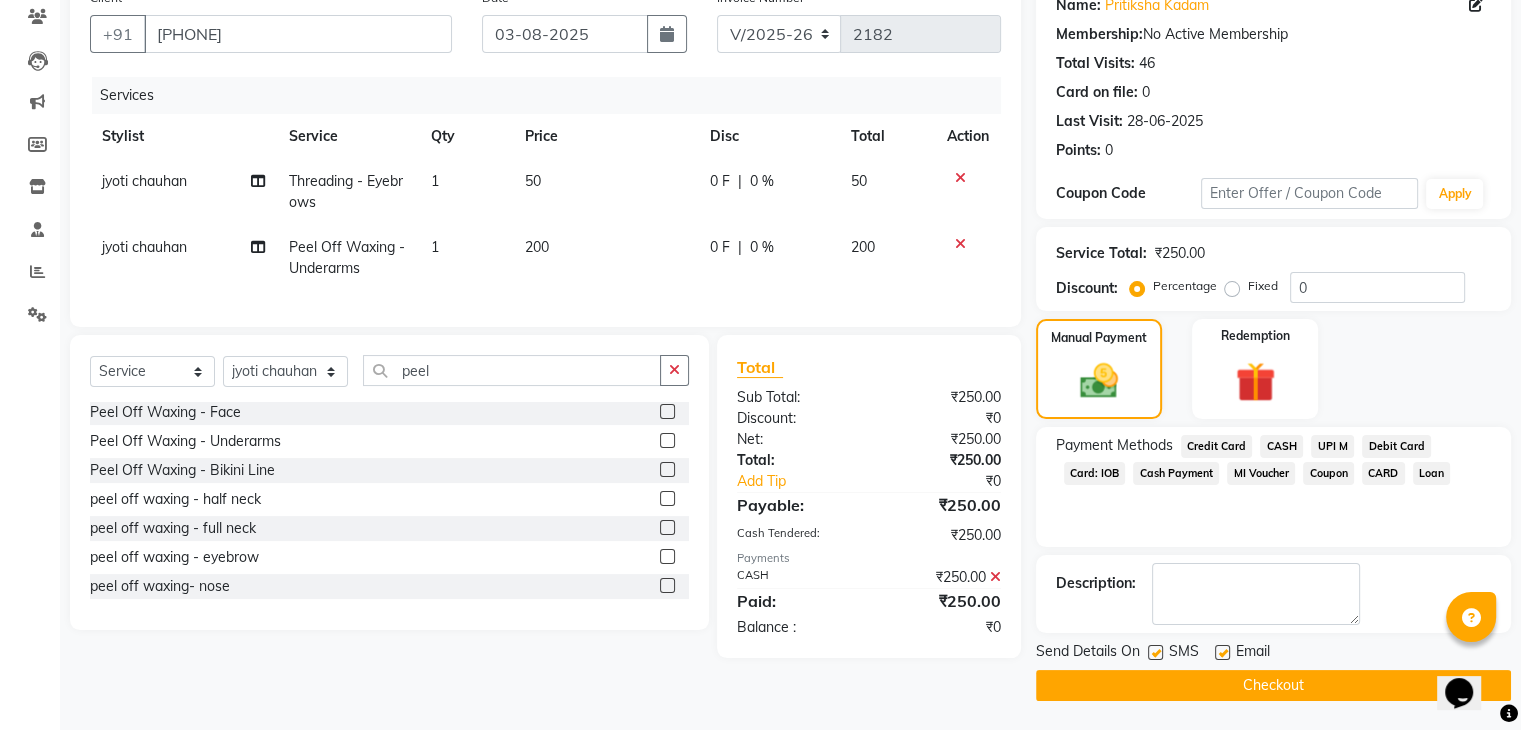 click on "Checkout" 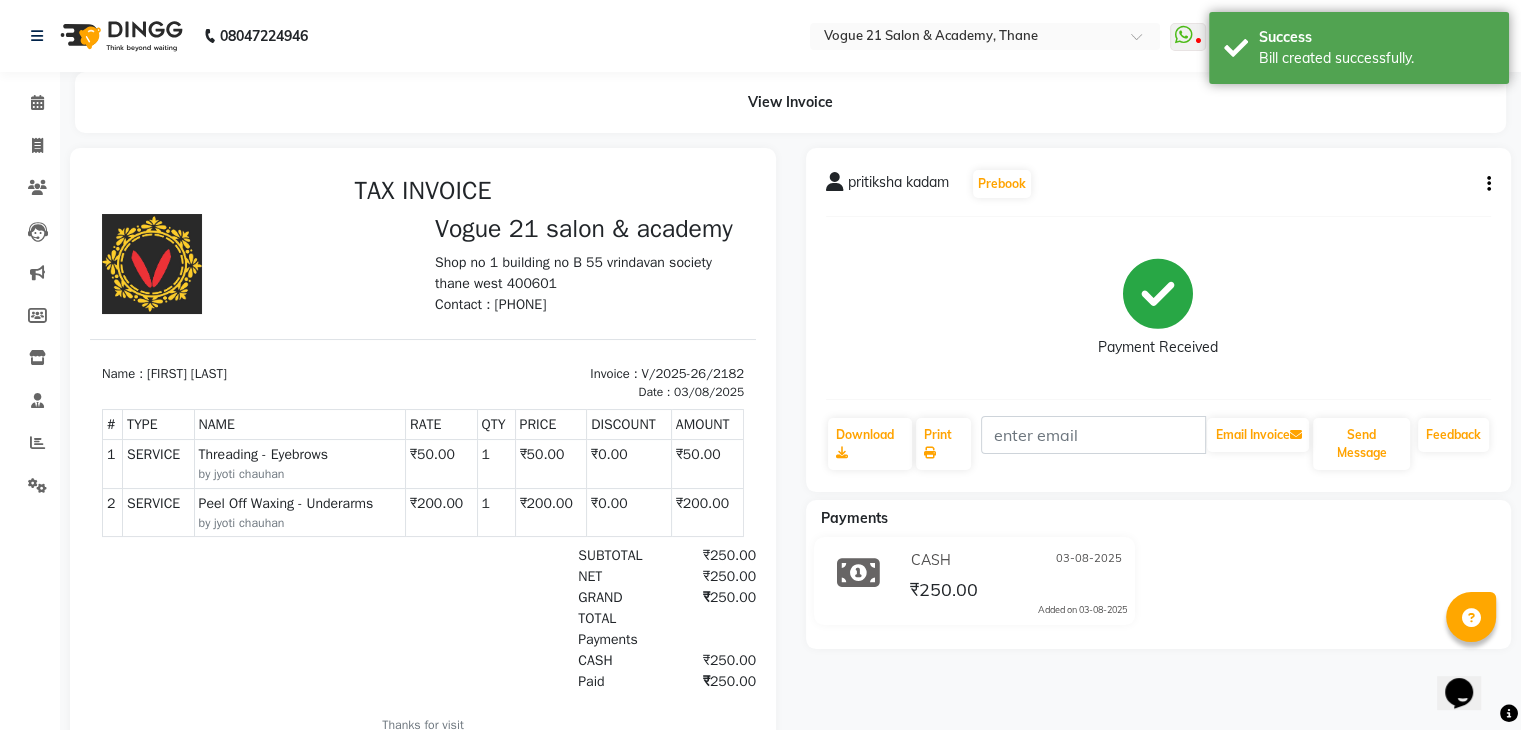scroll, scrollTop: 0, scrollLeft: 0, axis: both 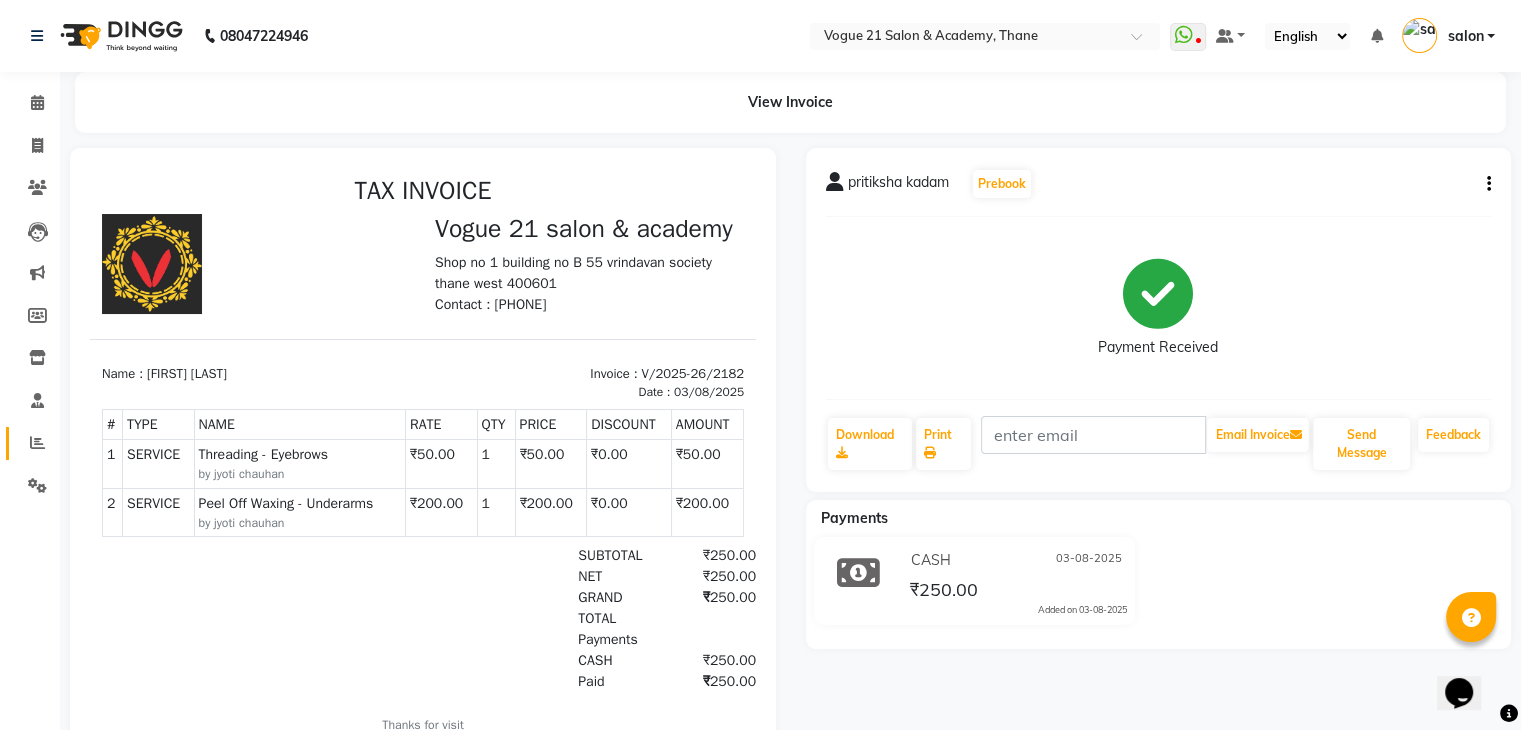 click on "Reports" 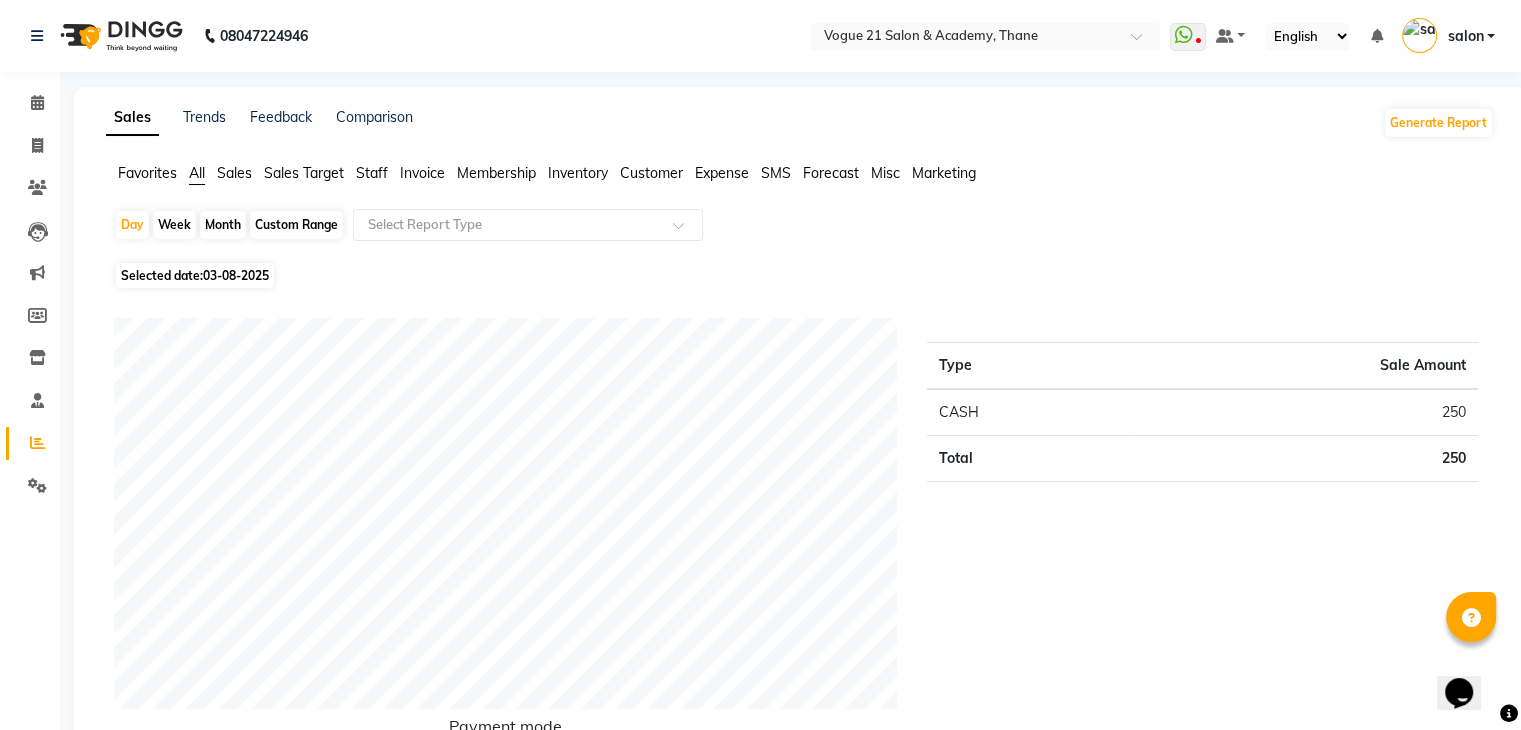 click on "Selected date:  03-08-2025" 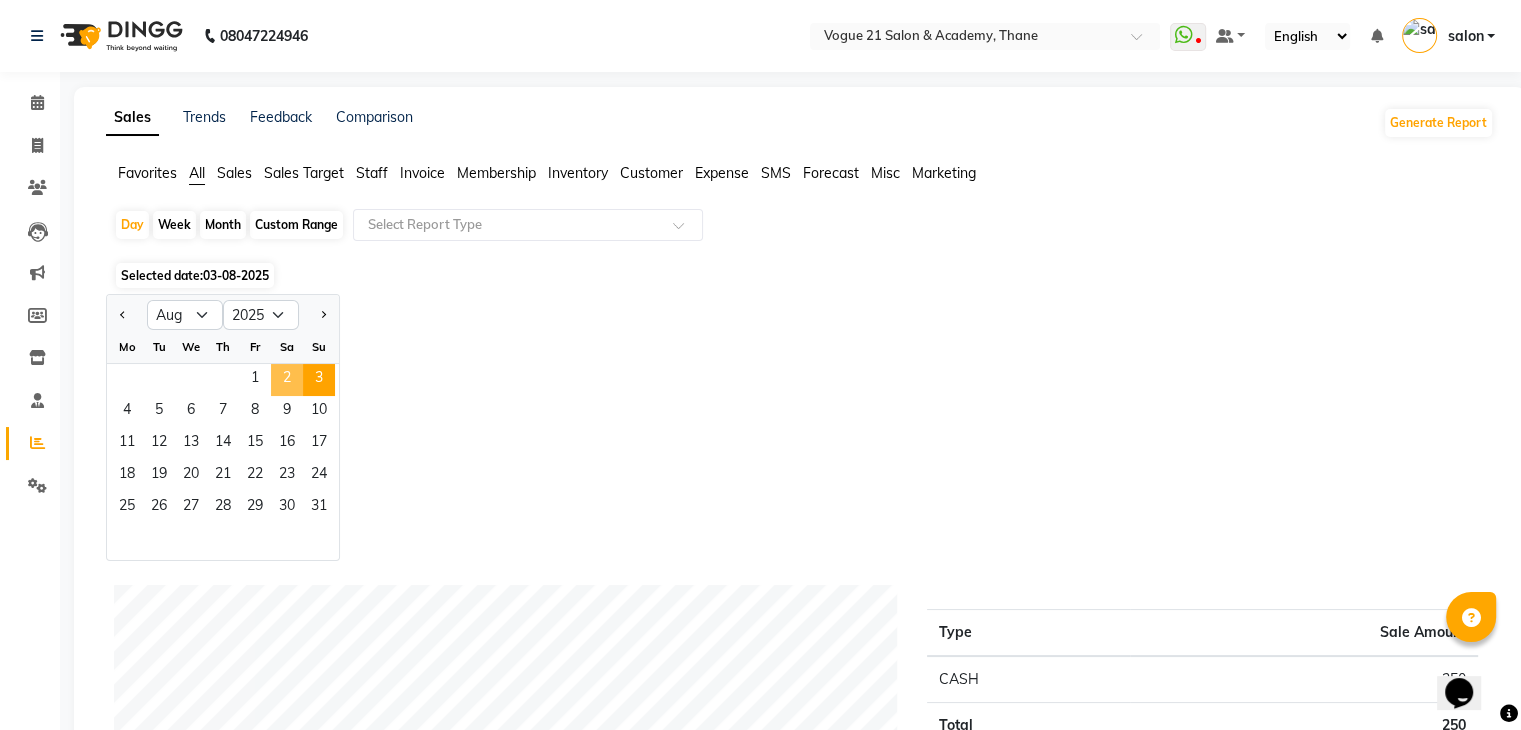 click on "2" 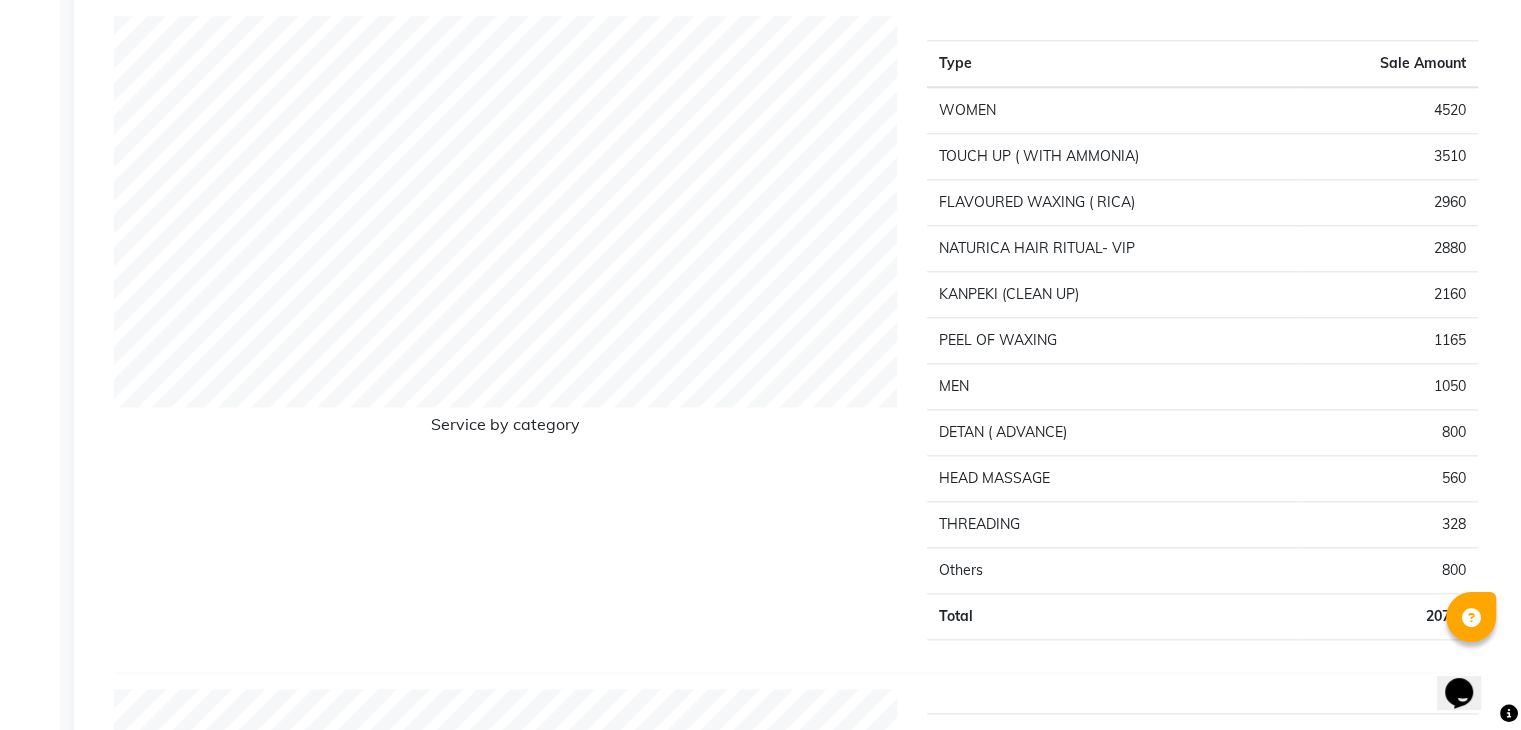 scroll, scrollTop: 2353, scrollLeft: 0, axis: vertical 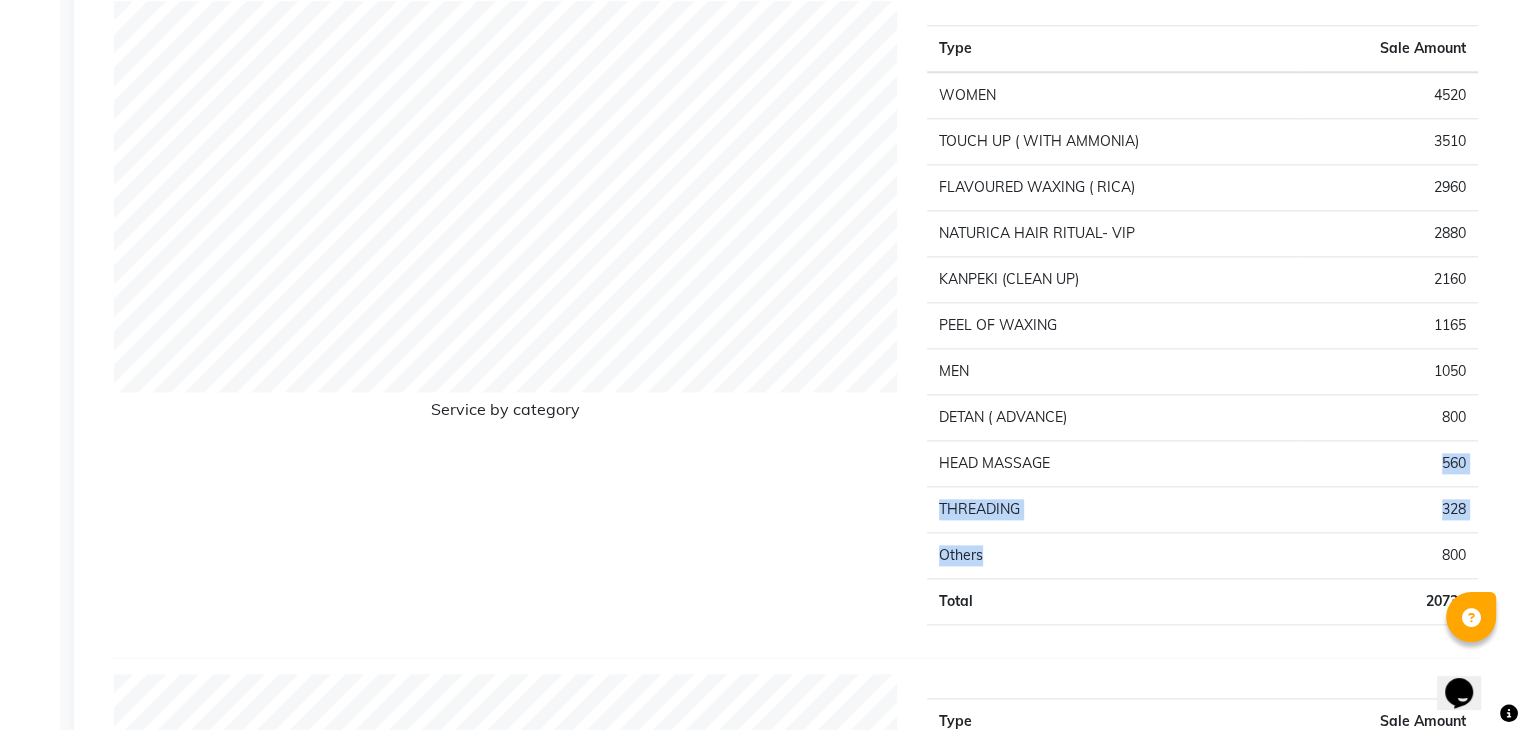 drag, startPoint x: 1206, startPoint y: 549, endPoint x: 1190, endPoint y: 465, distance: 85.51023 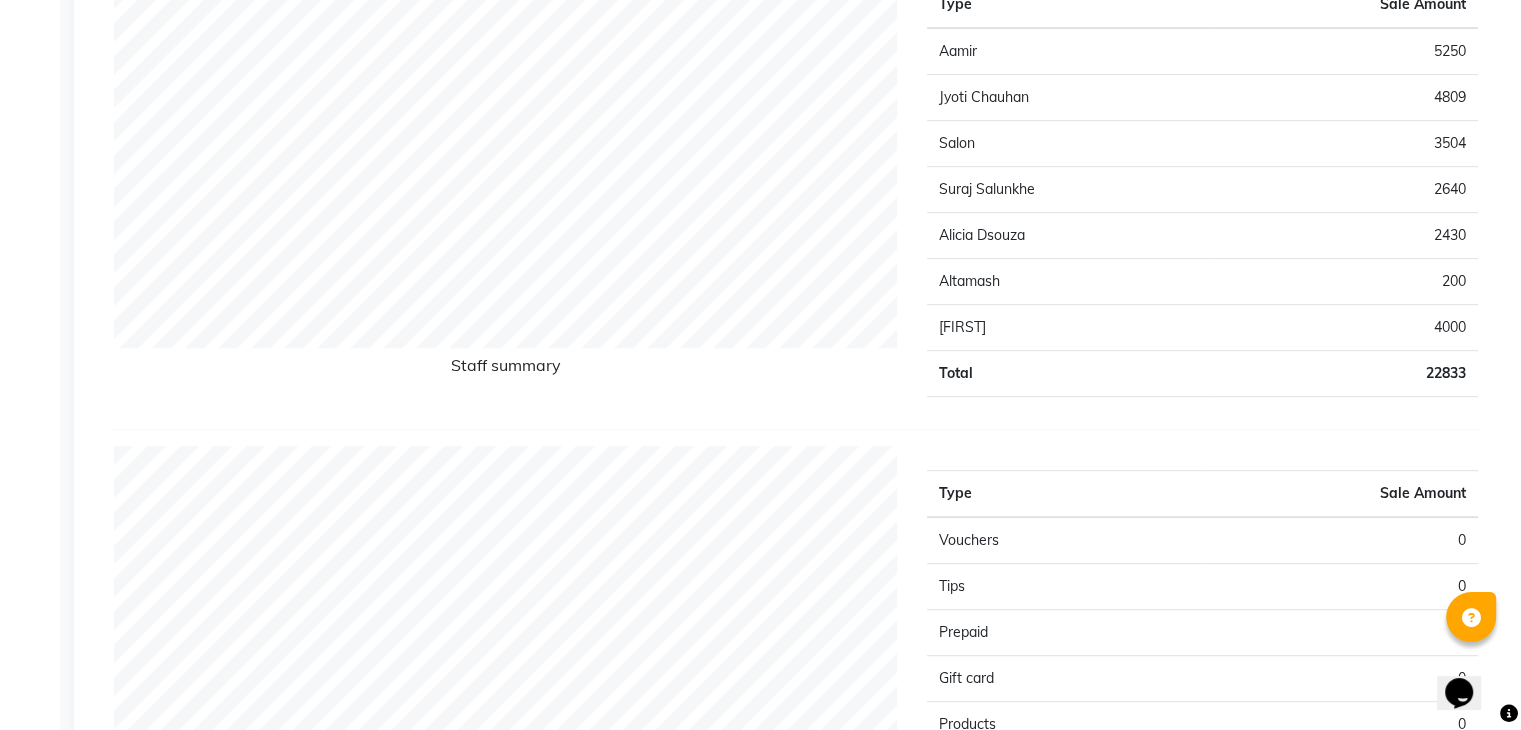 scroll, scrollTop: 846, scrollLeft: 0, axis: vertical 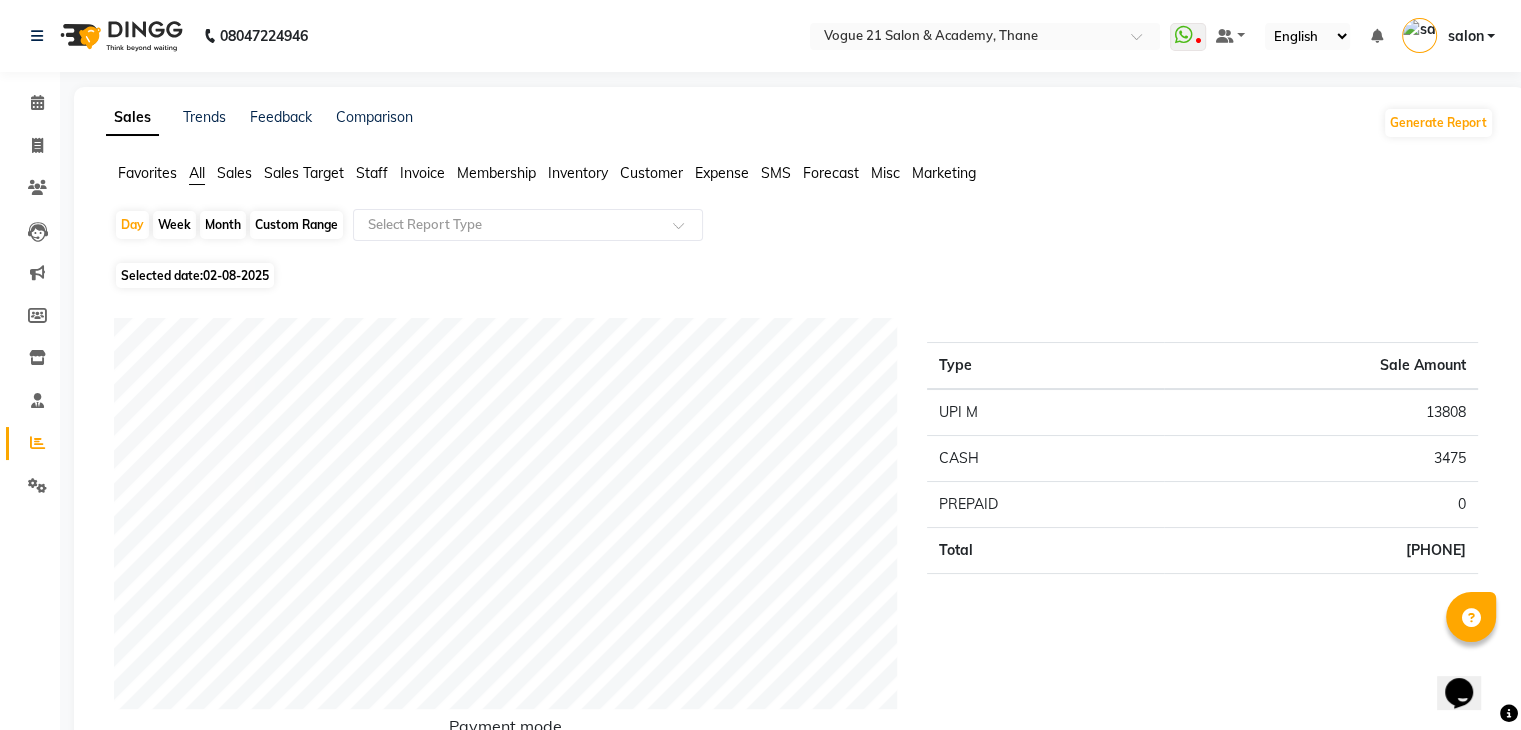 click on "Invoice" 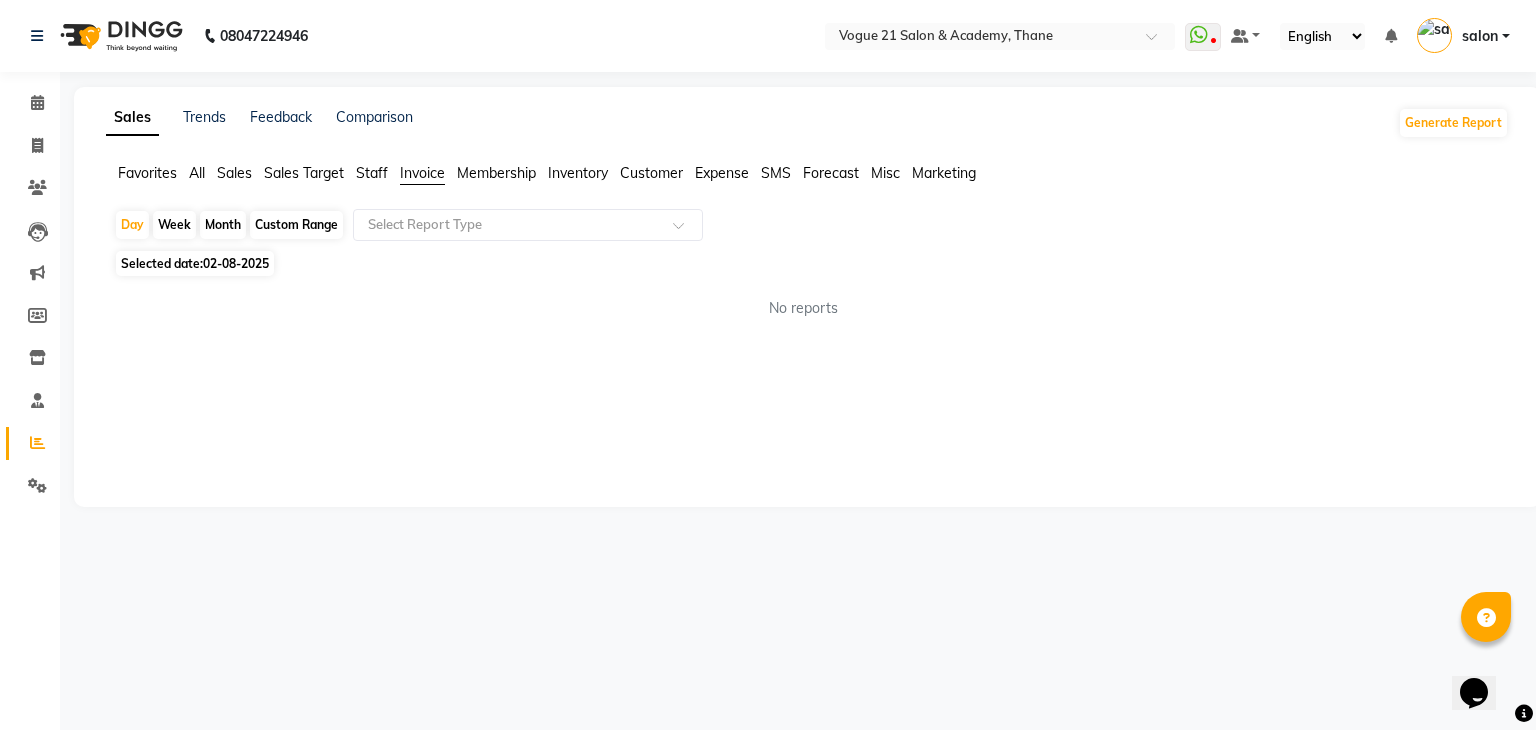 click on "Expense" 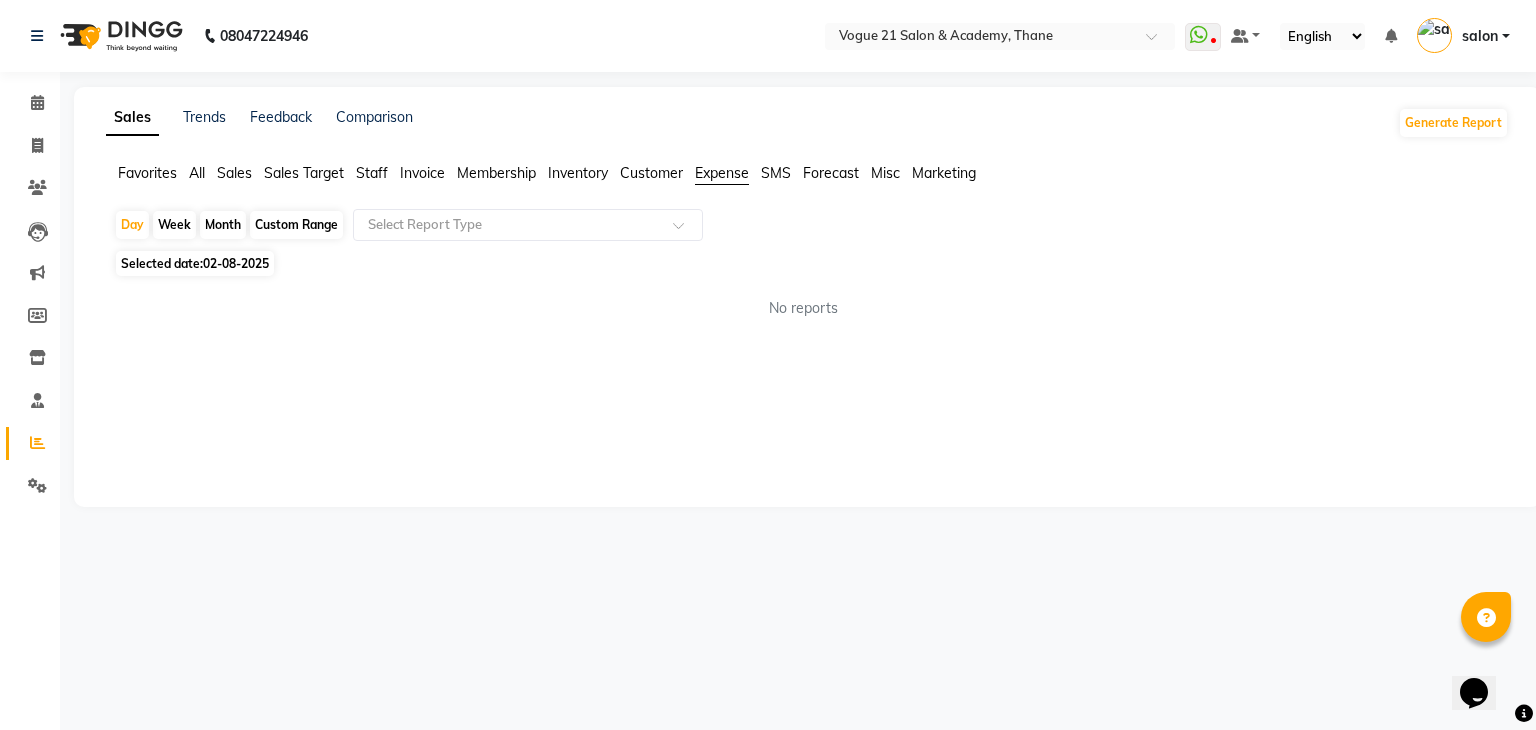 click on "Favorites All Sales Sales Target Staff Invoice Membership Inventory Customer Expense SMS Forecast Misc Marketing" 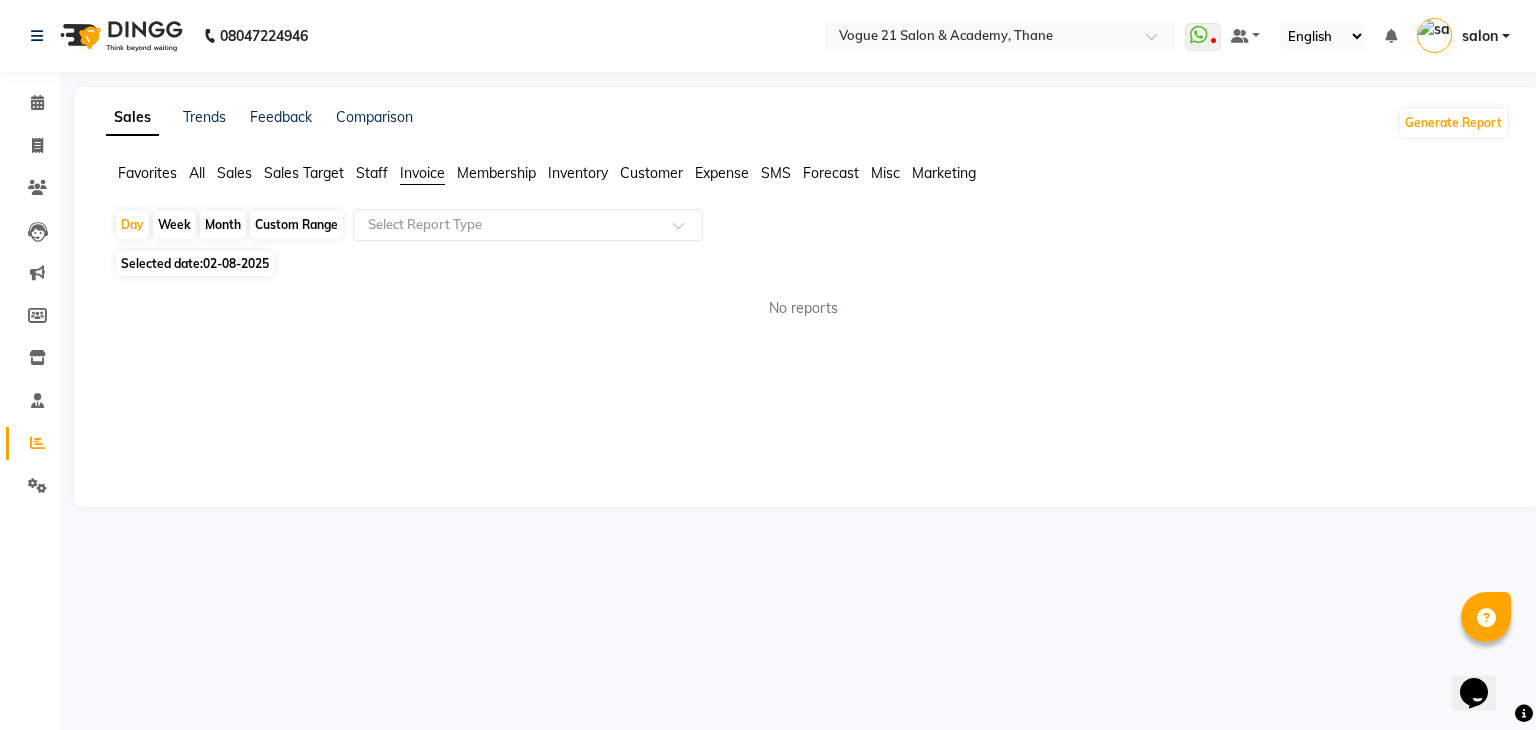 click on "Favorites" 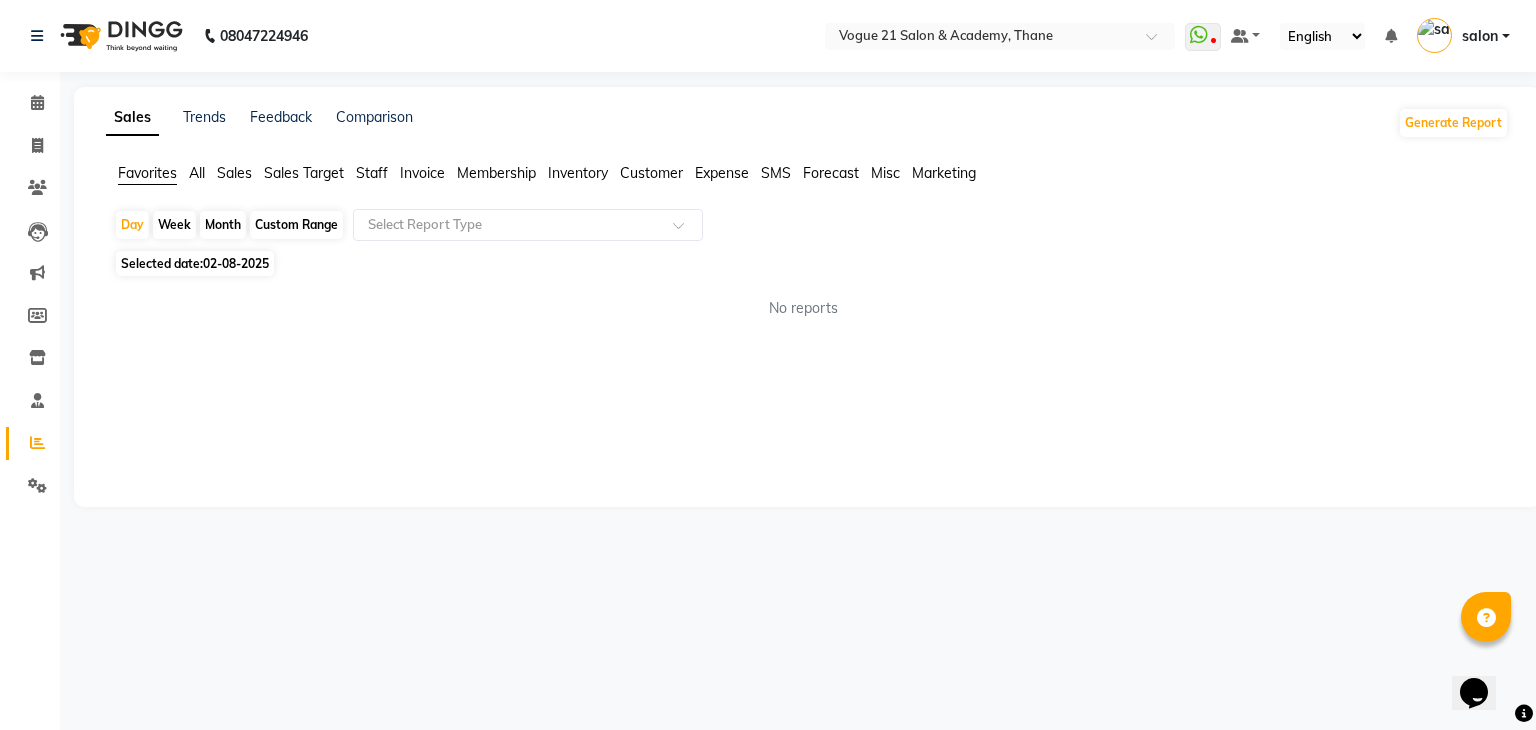 click on "Sales Target" 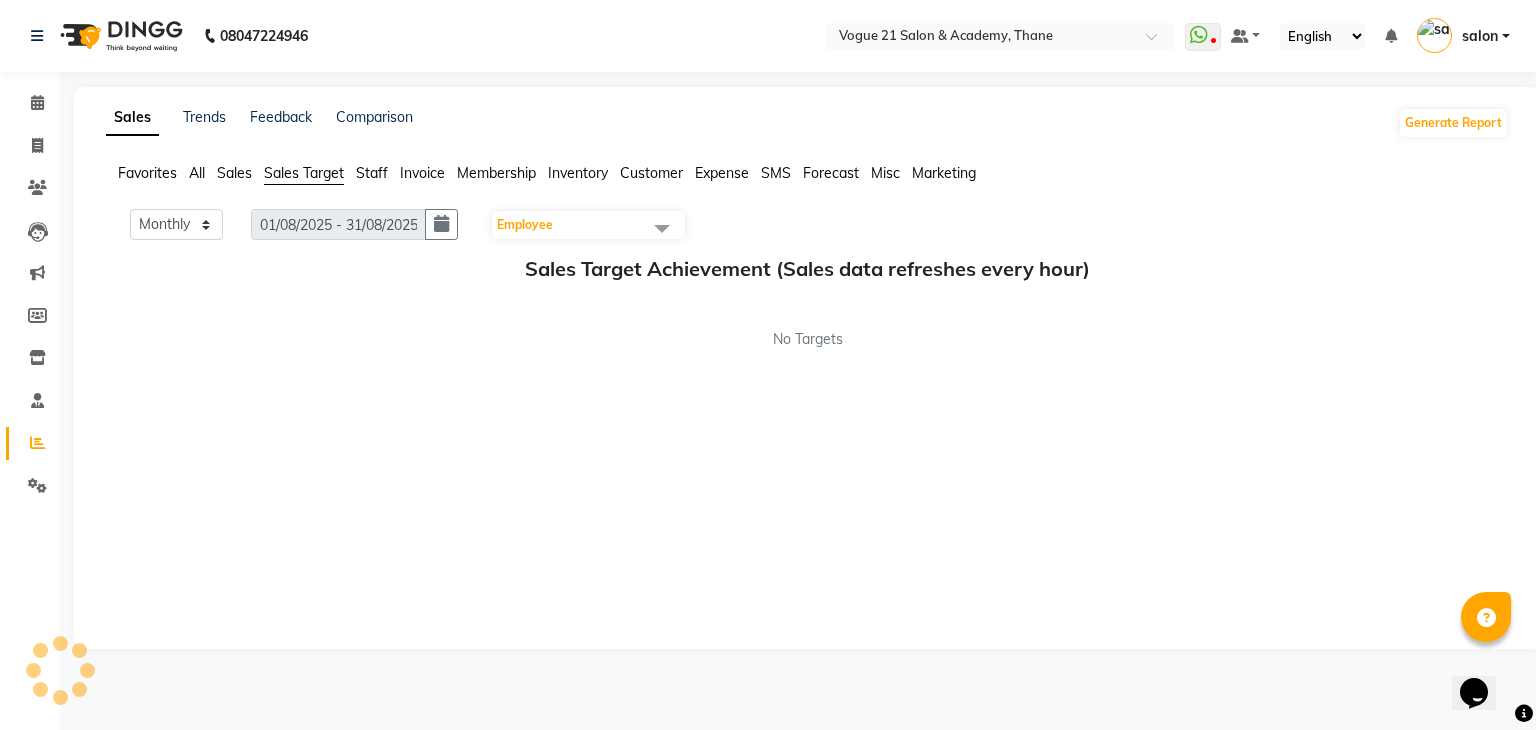 click on "Staff" 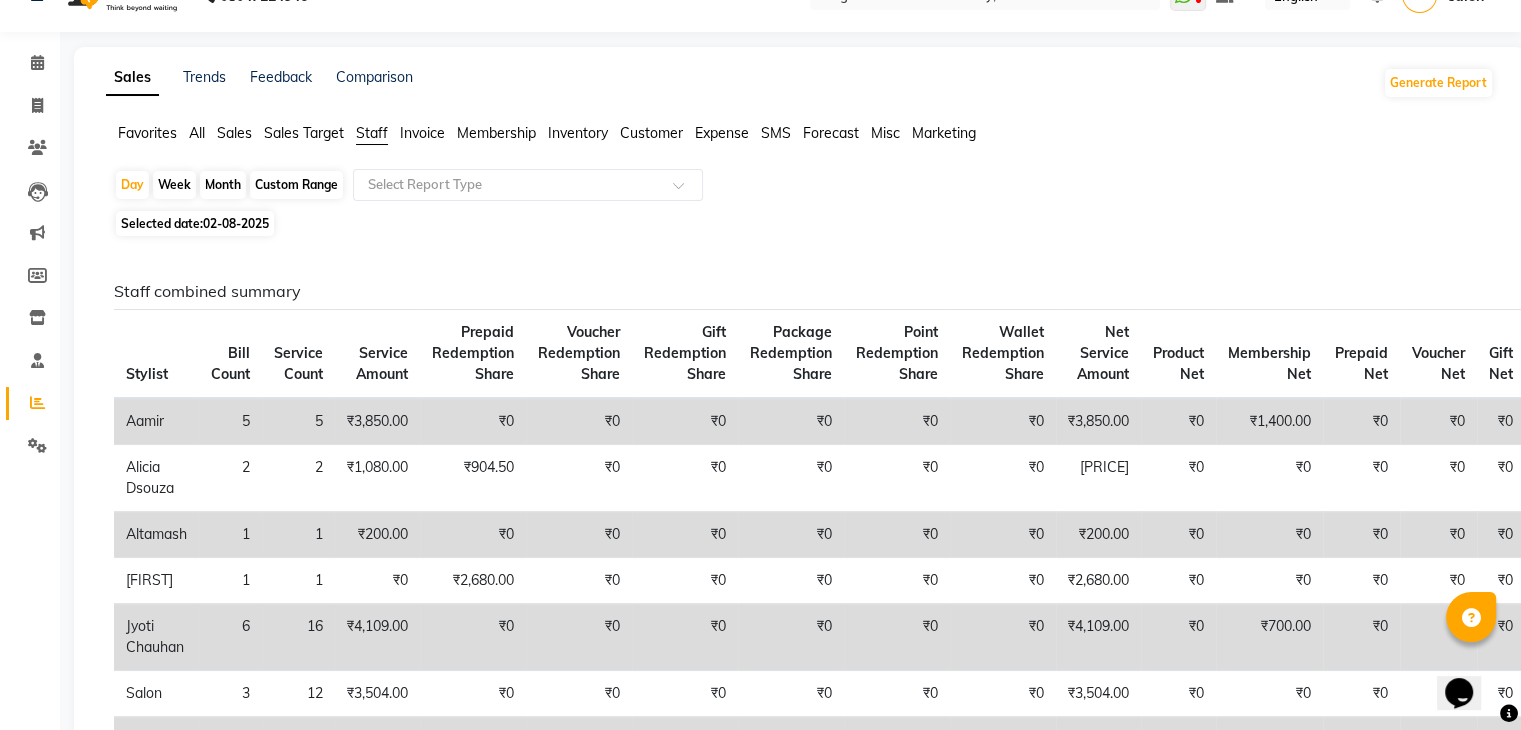 scroll, scrollTop: 0, scrollLeft: 0, axis: both 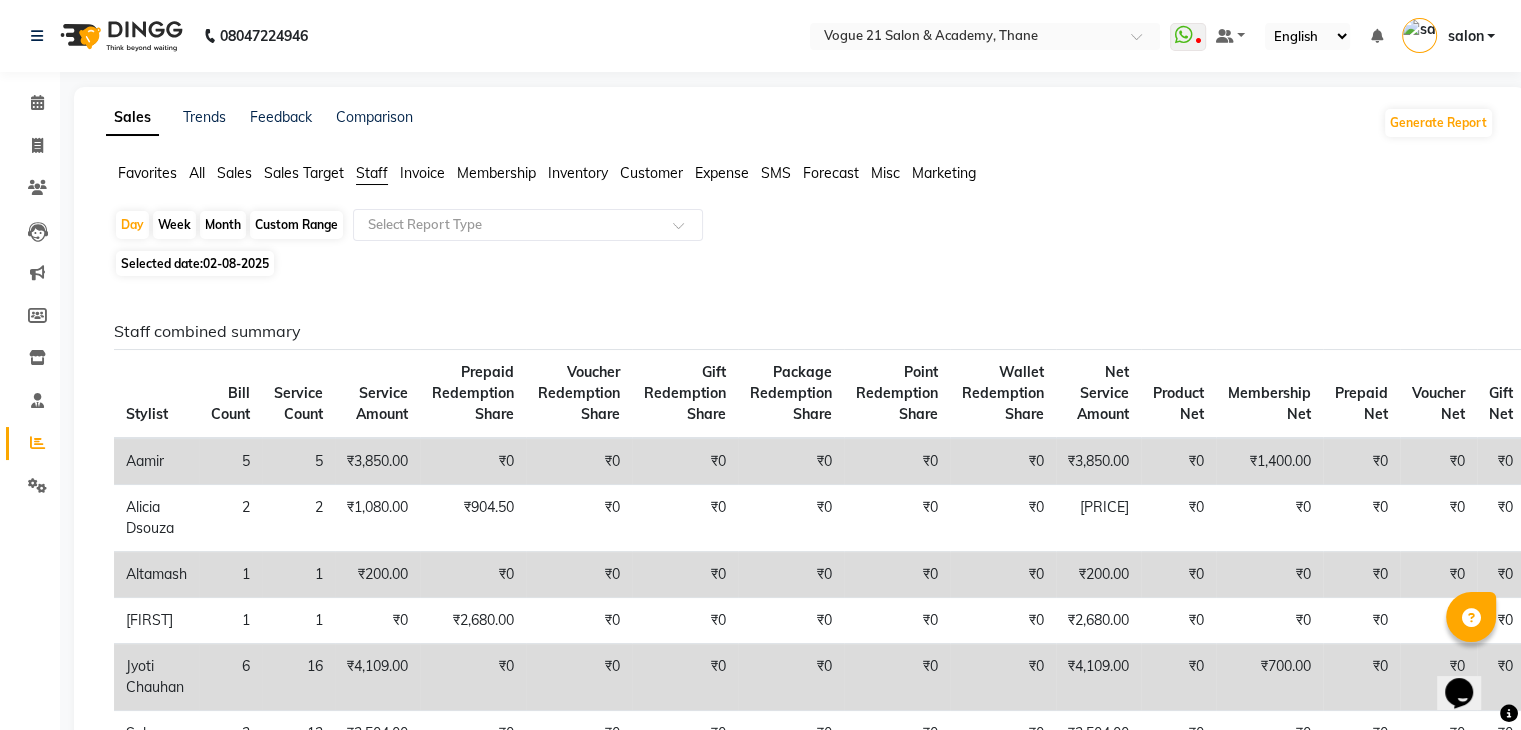 click on "Staff combined summary Stylist Bill Count Service Count Service Amount Prepaid Redemption Share Voucher Redemption Share Gift Redemption Share Package Redemption Share Point Redemption Share Wallet Redemption Share Net Service Amount Product Net Membership Net Prepaid Net Voucher Net Gift Net Package Net  Aamir  5 5 ₹3,850.00 ₹0 ₹0 ₹0 ₹0 ₹0 ₹0 ₹3,850.00 ₹0 ₹1,400.00 ₹0 ₹0 ₹0 ₹0  Alicia Dsouza 2 2 ₹1,080.00 ₹904.50 ₹0 ₹0 ₹0 ₹0 ₹0 ₹1,984.50 ₹0 ₹0 ₹0 ₹0 ₹0 ₹0  Altamash 1 1 ₹200.00 ₹0 ₹0 ₹0 ₹0 ₹0 ₹0 ₹200.00 ₹0 ₹0 ₹0 ₹0 ₹0 ₹0  Jamshed  1 1 ₹0 ₹2,680.00 ₹0 ₹0 ₹0 ₹0 ₹0 ₹2,680.00 ₹0 ₹0 ₹0 ₹0 ₹0 ₹0  Jyoti Chauhan 6 16 ₹4,109.00 ₹0 ₹0 ₹0 ₹0 ₹0 ₹0 ₹4,109.00 ₹0 ₹700.00 ₹0 ₹0 ₹0 ₹0  Salon 3 12 ₹3,504.00 ₹0 ₹0 ₹0 ₹0 ₹0 ₹0 ₹3,504.00 ₹0 ₹0 ₹0 ₹0 ₹0 ₹0  Suraj Salunkhe 4 6 ₹2,640.00 ₹0 ₹0 ₹0 ₹0 ₹0 ₹0 ₹2,640.00 ₹0 ₹0 ₹0 ₹0 ₹0 ₹0 Tax" 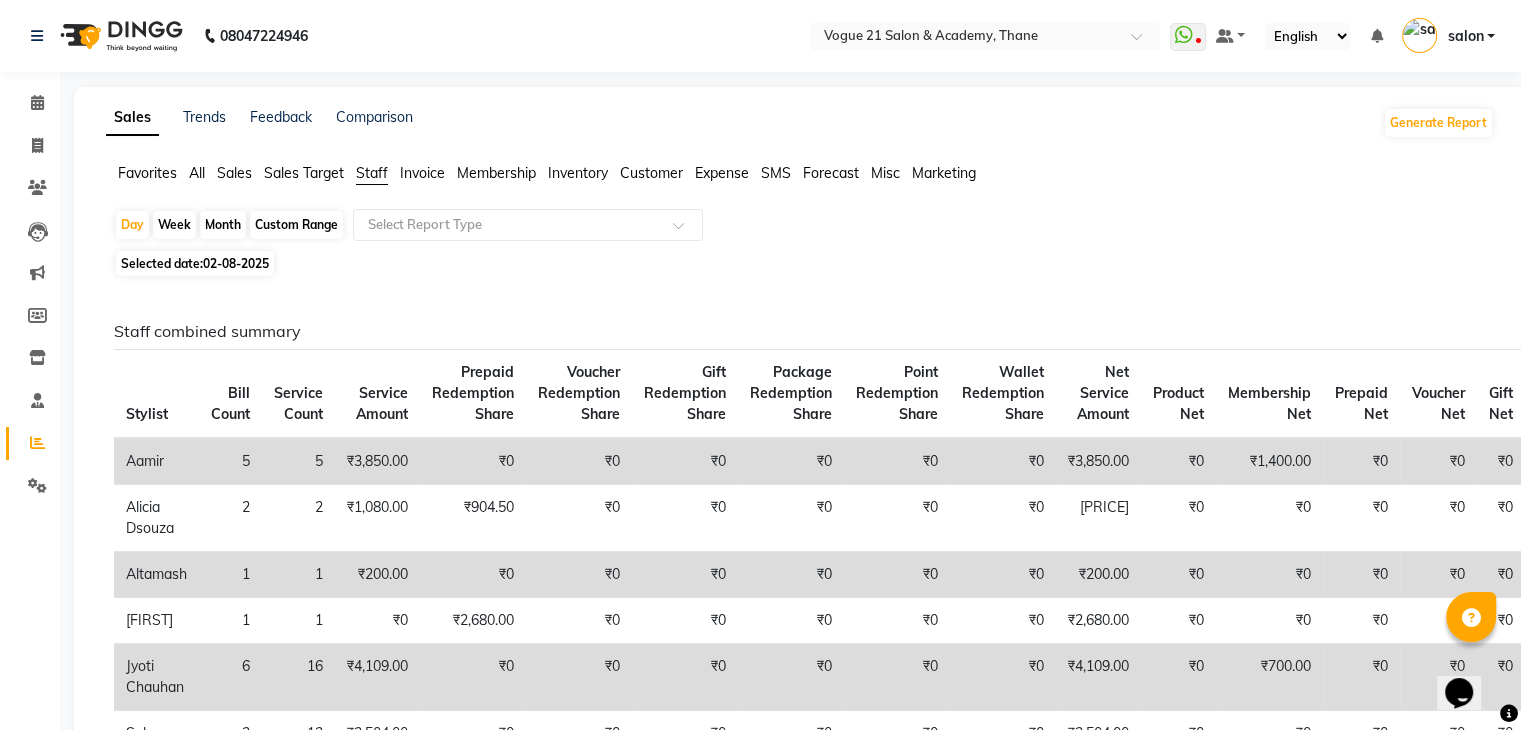 click on "Sales" 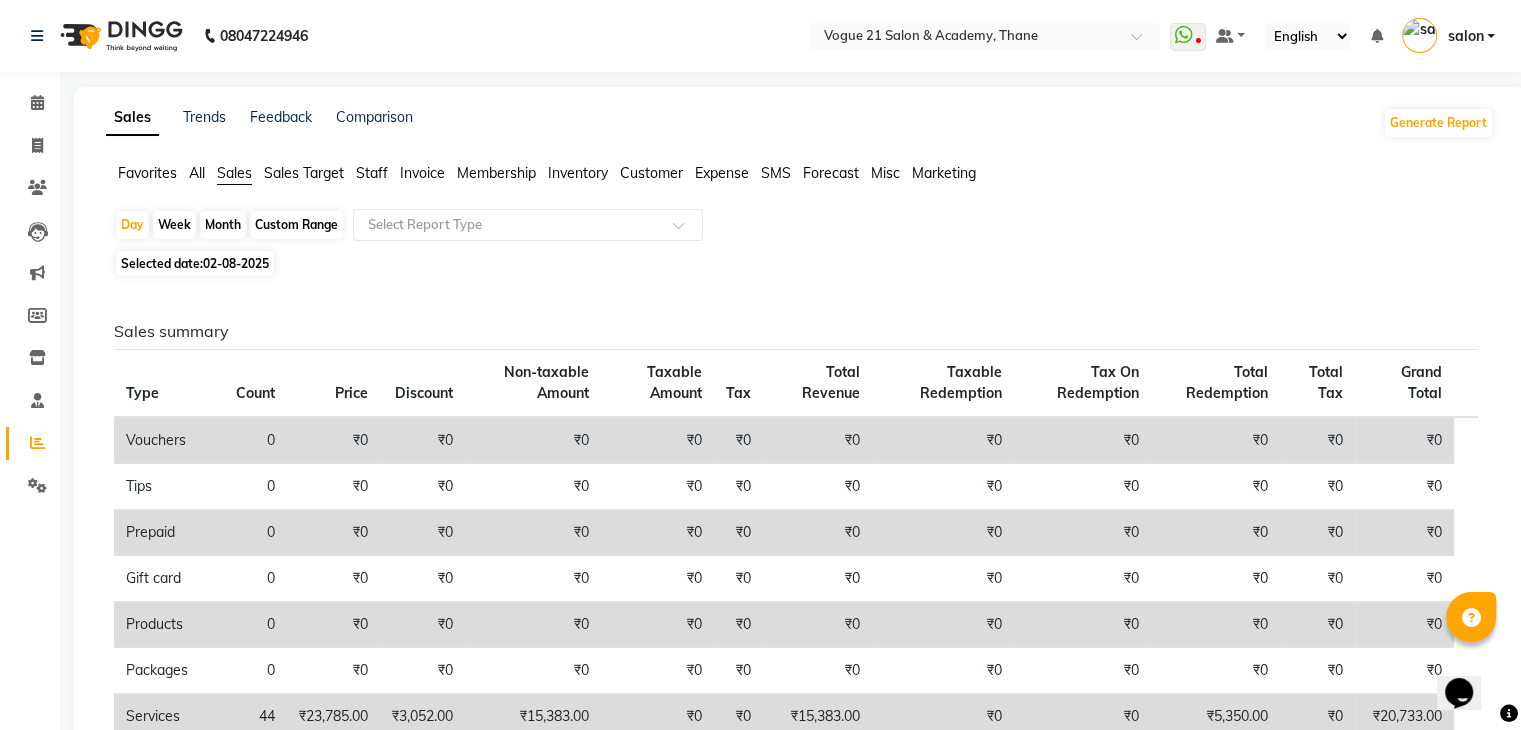 click on "All" 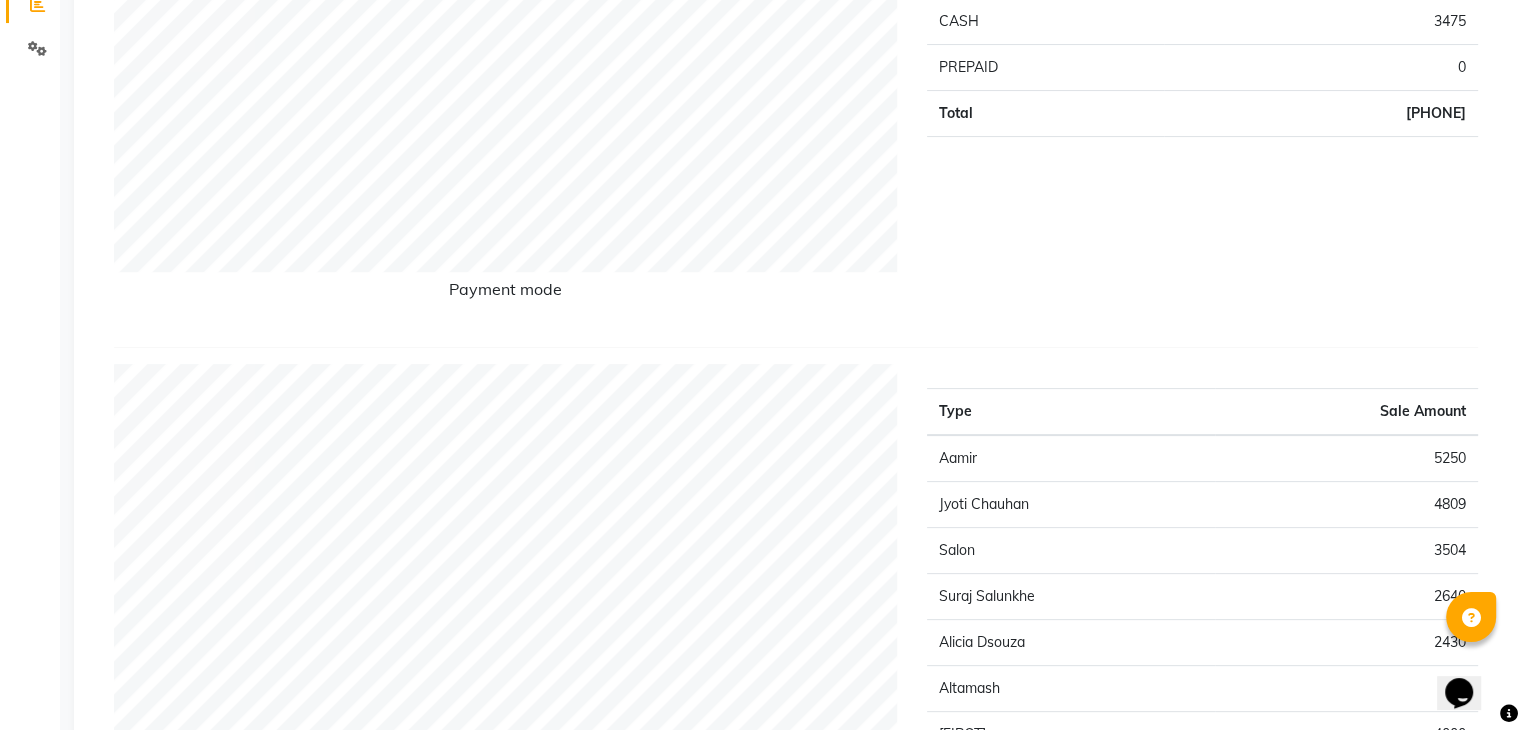 scroll, scrollTop: 0, scrollLeft: 0, axis: both 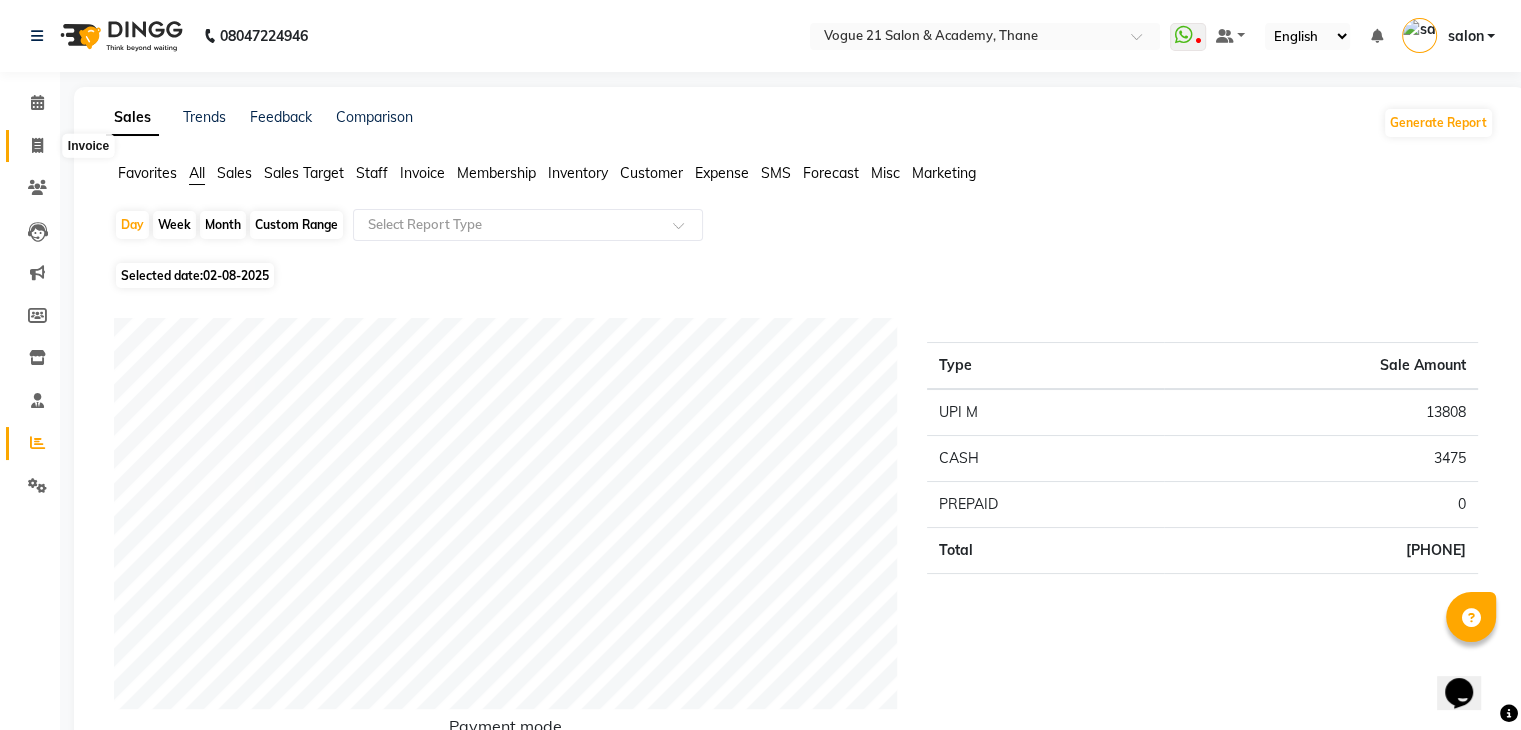 click 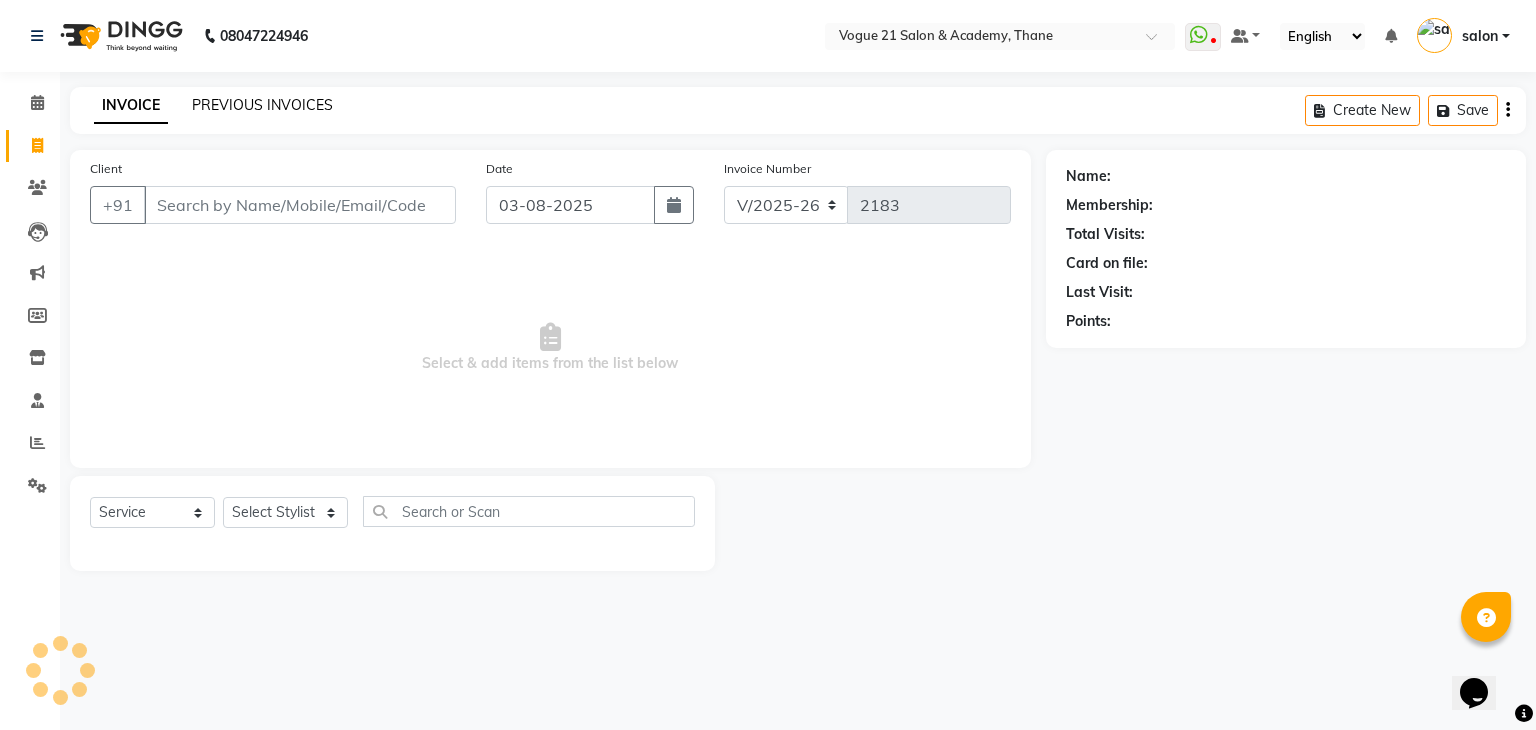 click on "PREVIOUS INVOICES" 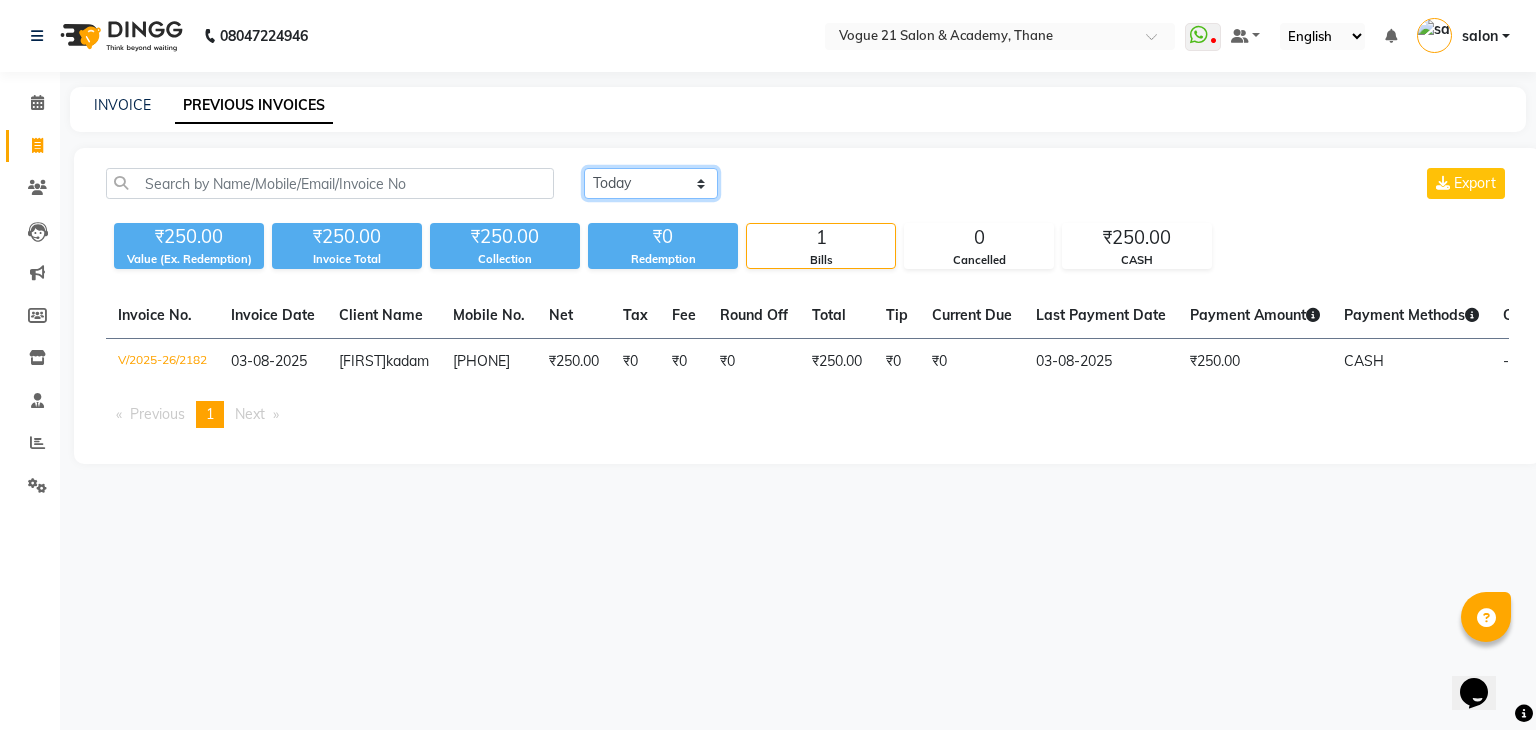 click on "Today Yesterday Custom Range" 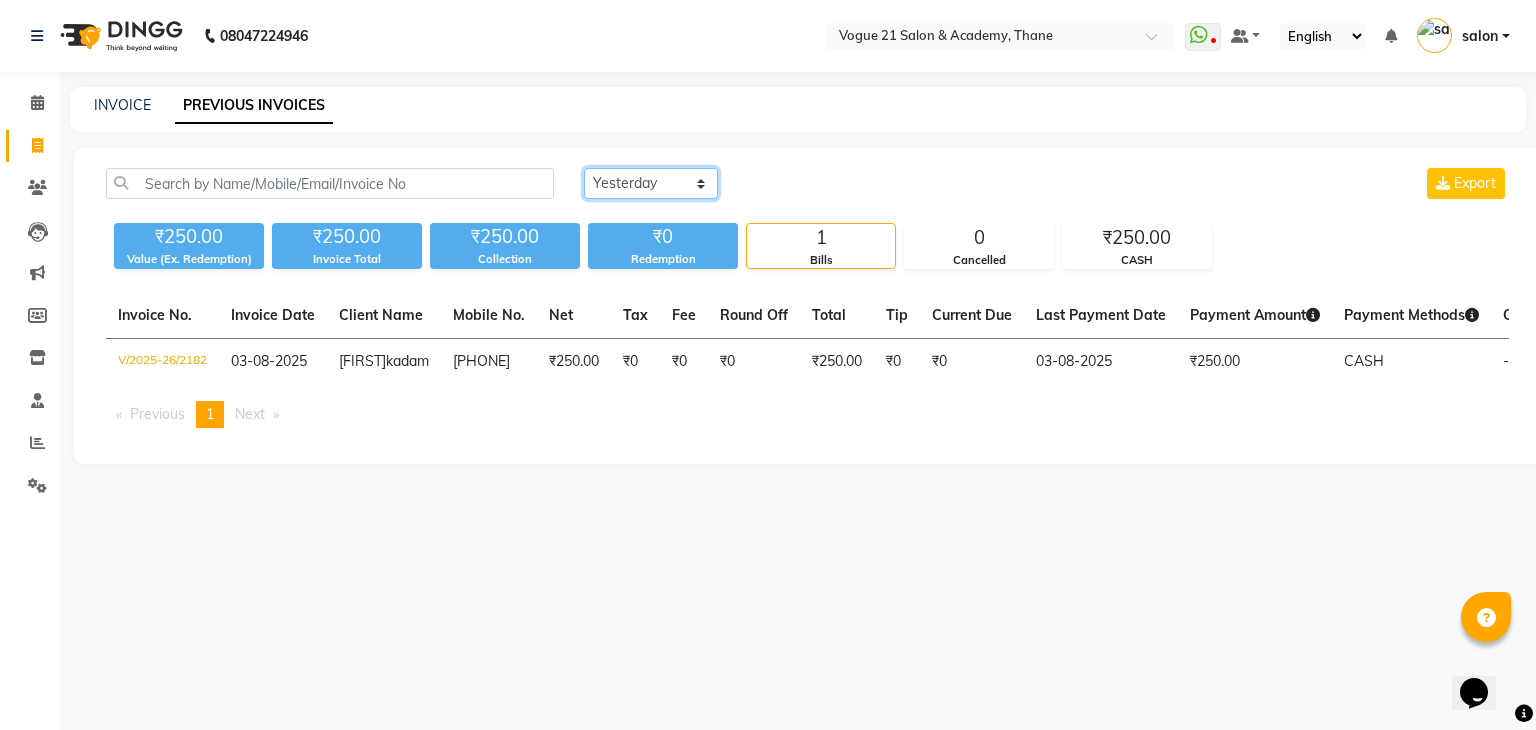 click on "Today Yesterday Custom Range" 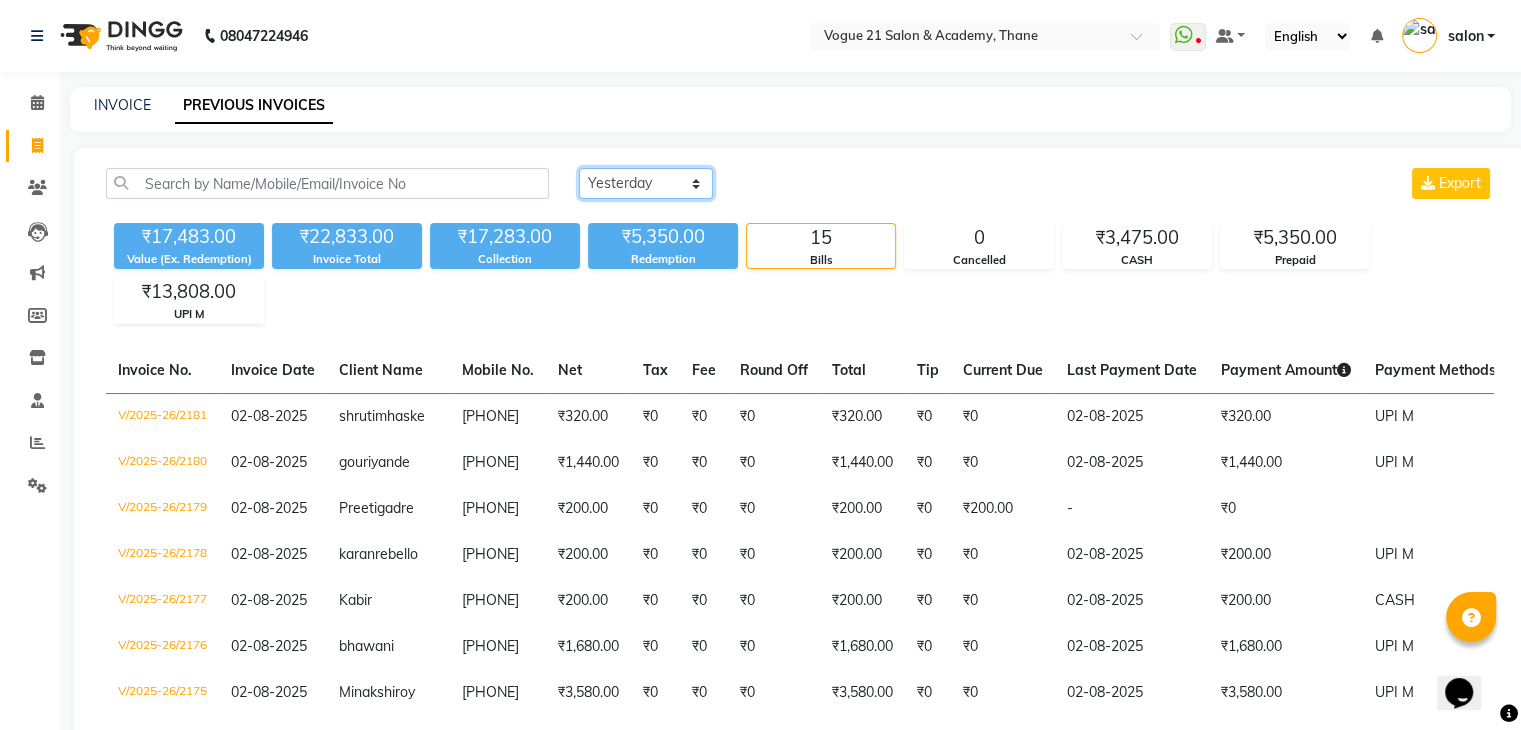 scroll, scrollTop: 133, scrollLeft: 0, axis: vertical 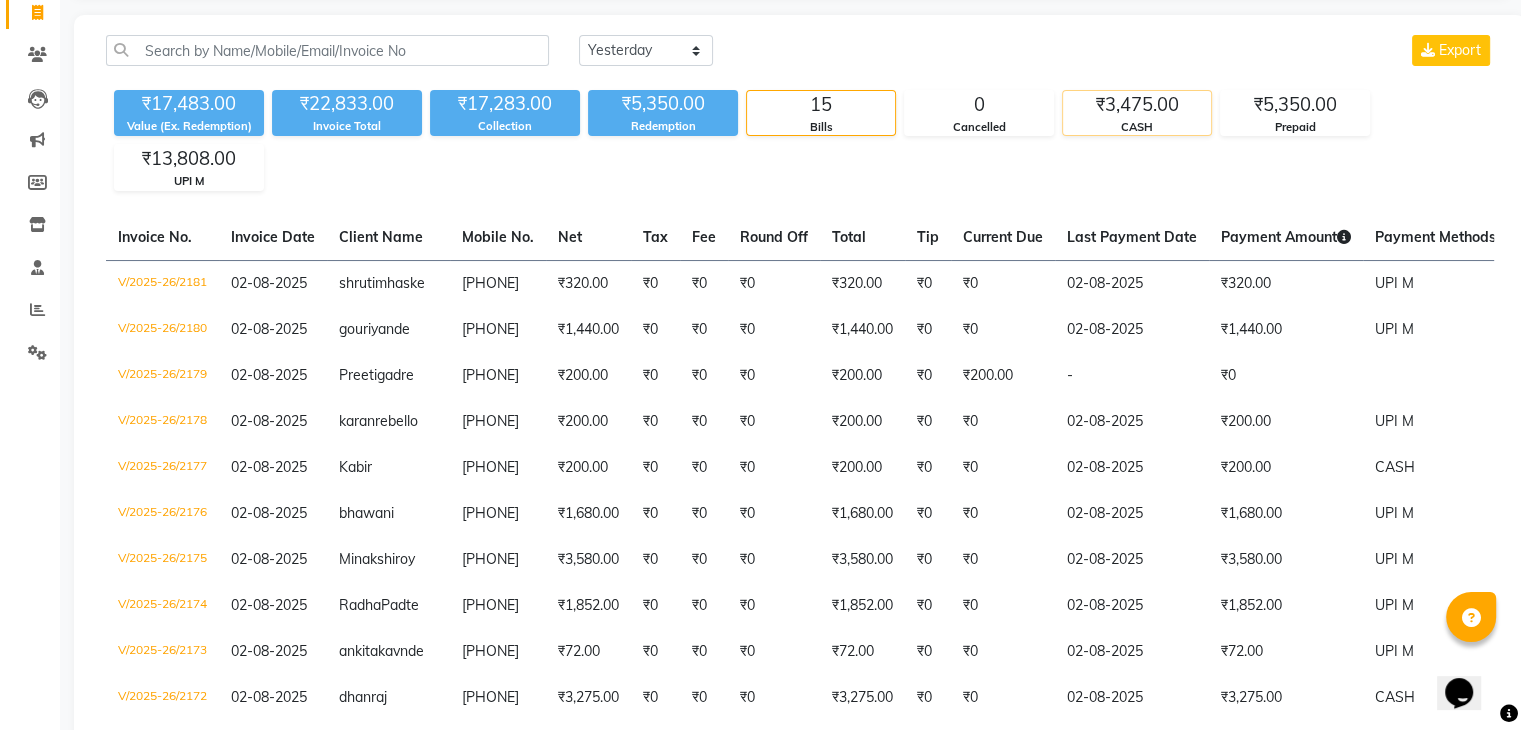 click on "CASH" 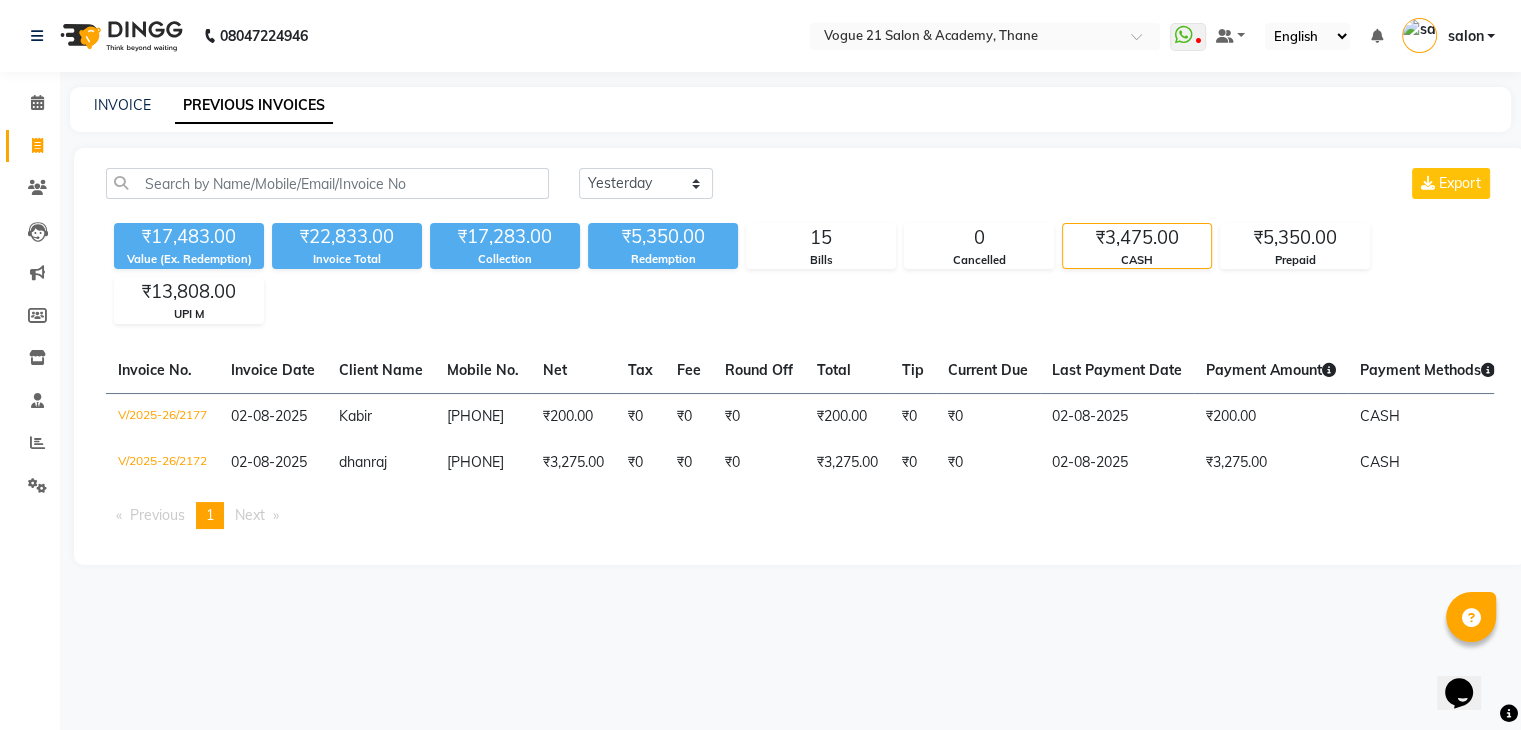 scroll, scrollTop: 0, scrollLeft: 0, axis: both 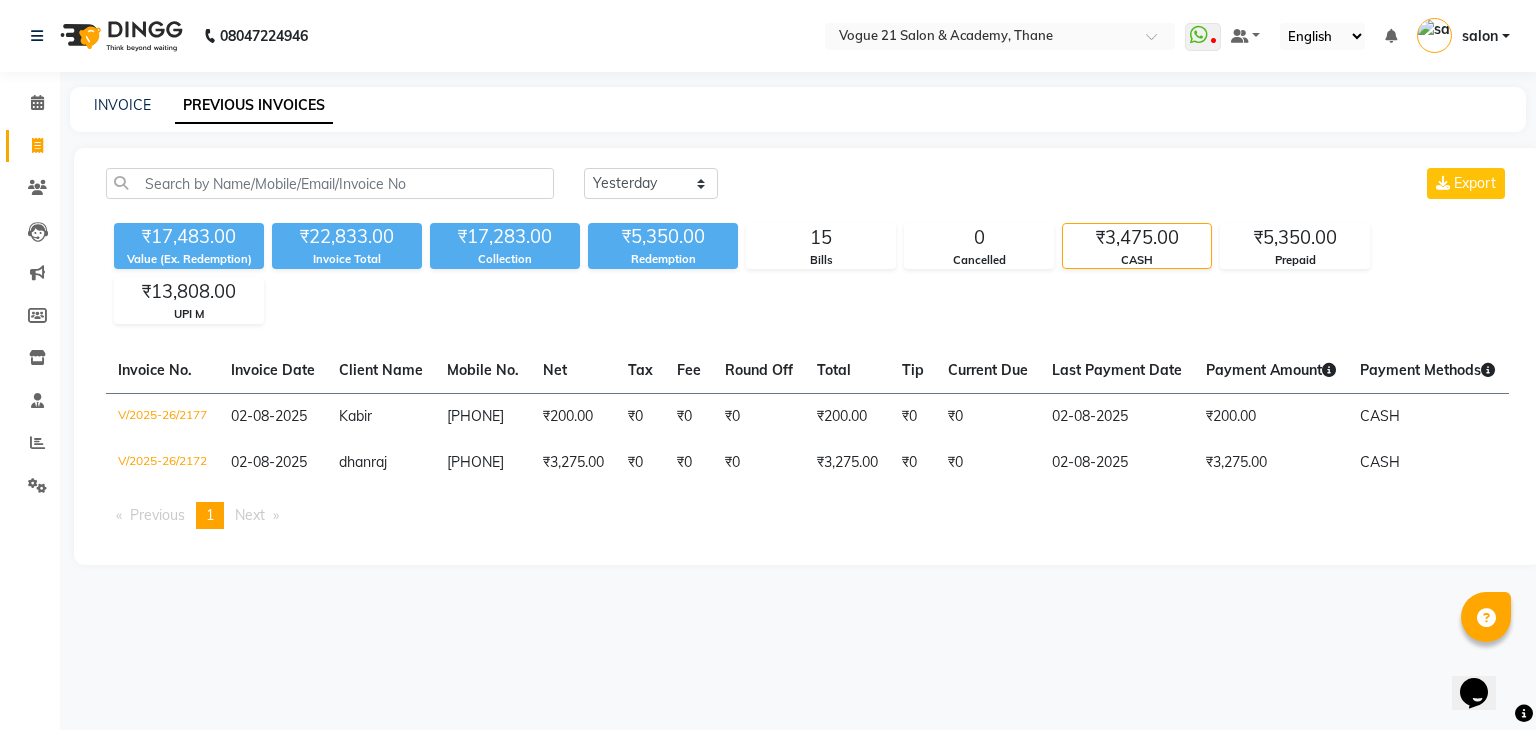click on "Today Yesterday Custom Range Export ₹17,483.00 Value (Ex. Redemption) ₹22,833.00 Invoice Total  ₹17,283.00 Collection ₹5,350.00 Redemption 15 Bills 0 Cancelled ₹3,475.00 CASH ₹5,350.00 Prepaid ₹13,808.00 UPI M  Invoice No.   Invoice Date   Client Name   Mobile No.   Net   Tax   Fee   Round Off   Total   Tip   Current Due   Last Payment Date   Payment Amount   Payment Methods   Cancel Reason   Status   V/2025-26/2177  02-08-2025 Kabir   7208711110 ₹200.00 ₹0  ₹0  ₹0 ₹200.00 ₹0 ₹0 02-08-2025 ₹200.00  CASH - PAID  V/2025-26/2172  02-08-2025 dhanraj   9321839645 ₹3,275.00 ₹0  ₹0  ₹0 ₹3,275.00 ₹0 ₹0 02-08-2025 ₹3,275.00  CASH - PAID  Previous  page  1 / 1  You're on page  1  Next  page" 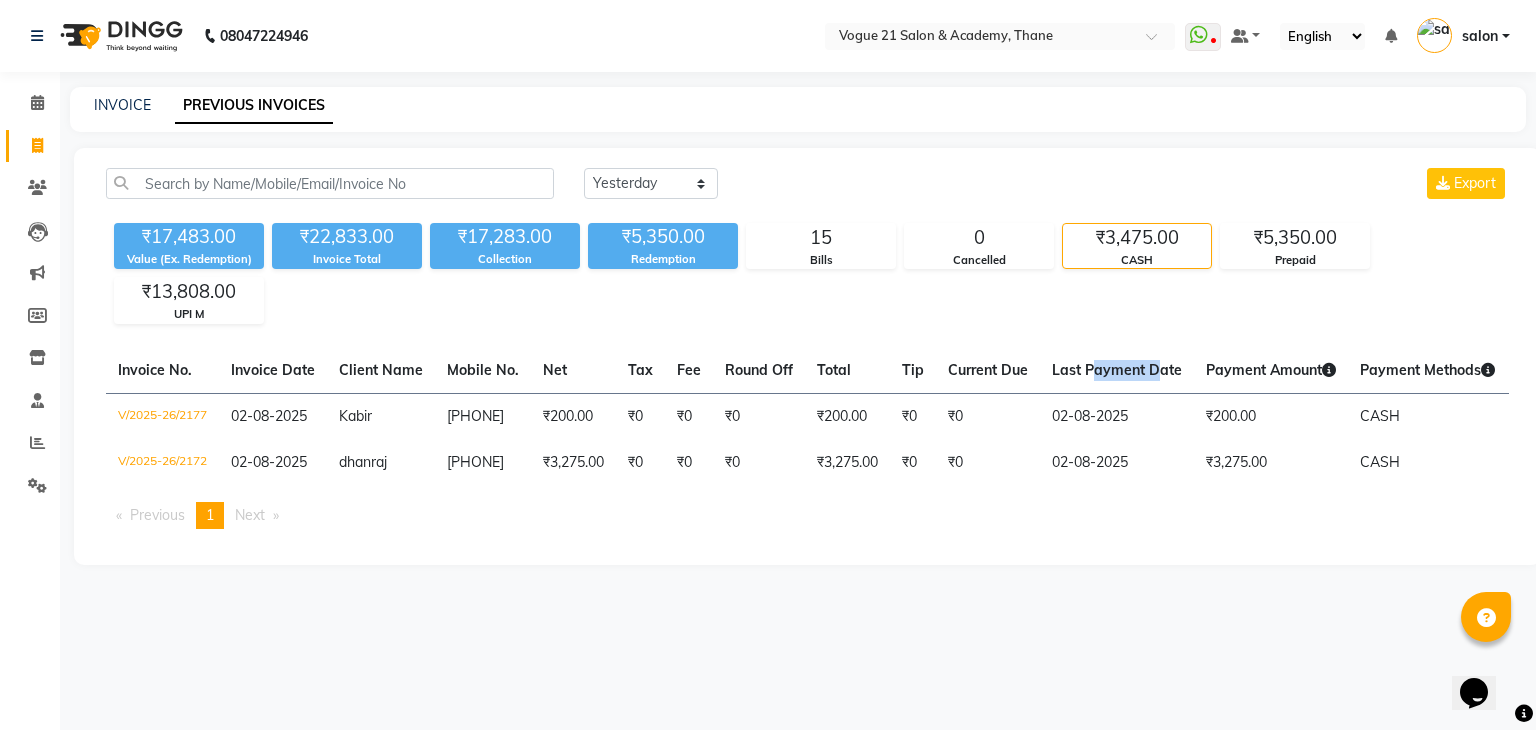 click on "Today Yesterday Custom Range Export ₹17,483.00 Value (Ex. Redemption) ₹22,833.00 Invoice Total  ₹17,283.00 Collection ₹5,350.00 Redemption 15 Bills 0 Cancelled ₹3,475.00 CASH ₹5,350.00 Prepaid ₹13,808.00 UPI M  Invoice No.   Invoice Date   Client Name   Mobile No.   Net   Tax   Fee   Round Off   Total   Tip   Current Due   Last Payment Date   Payment Amount   Payment Methods   Cancel Reason   Status   V/2025-26/2177  02-08-2025 Kabir   7208711110 ₹200.00 ₹0  ₹0  ₹0 ₹200.00 ₹0 ₹0 02-08-2025 ₹200.00  CASH - PAID  V/2025-26/2172  02-08-2025 dhanraj   9321839645 ₹3,275.00 ₹0  ₹0  ₹0 ₹3,275.00 ₹0 ₹0 02-08-2025 ₹3,275.00  CASH - PAID  Previous  page  1 / 1  You're on page  1  Next  page" 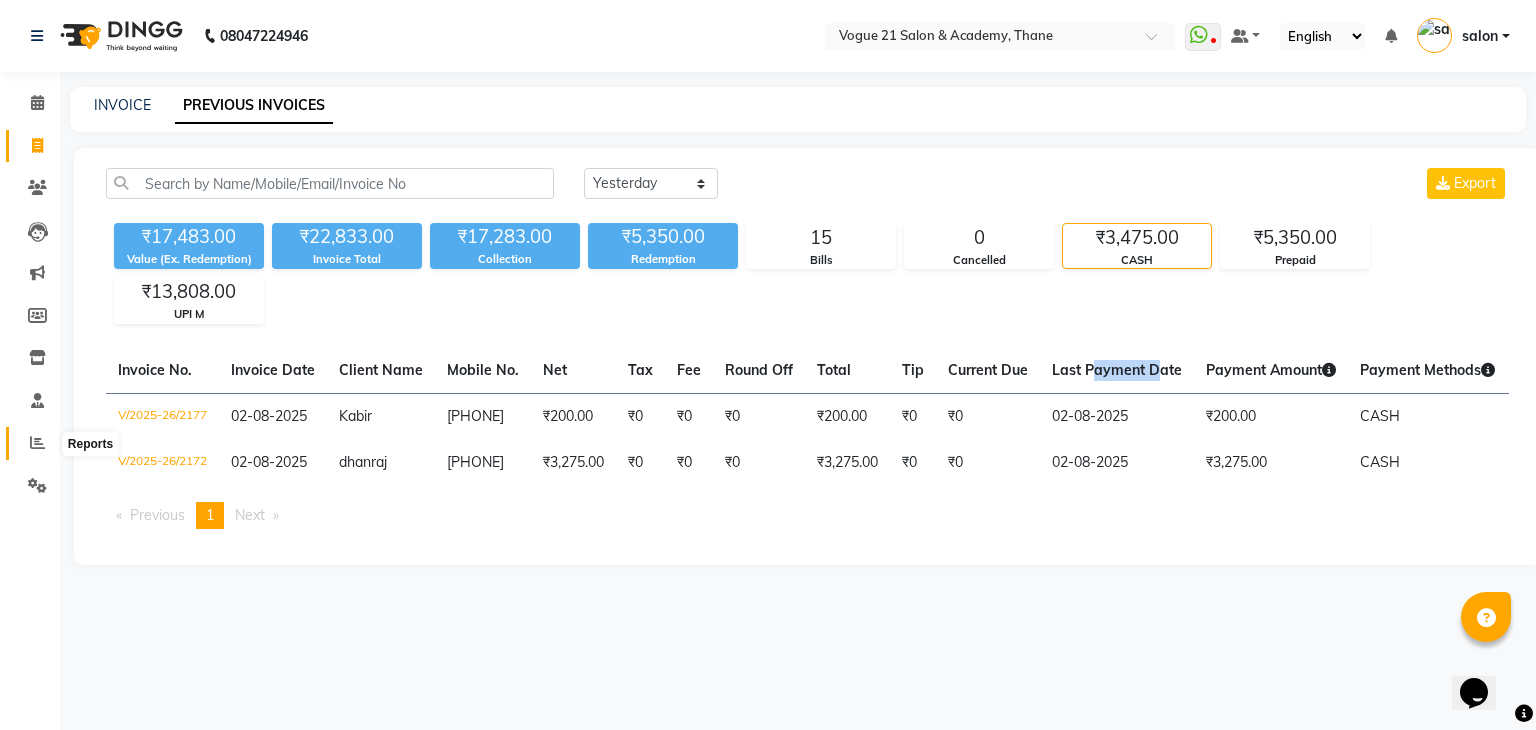 click 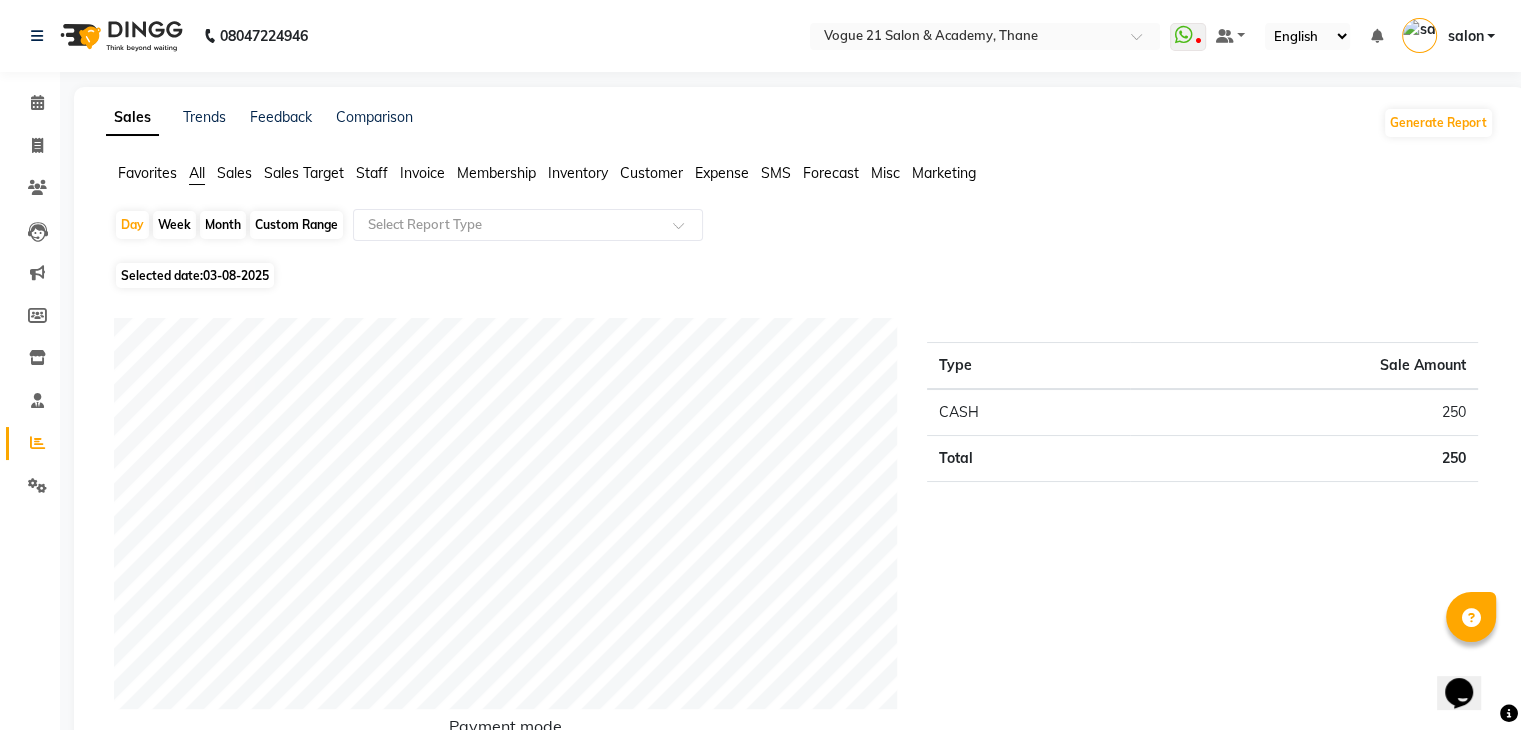 click on "03-08-2025" 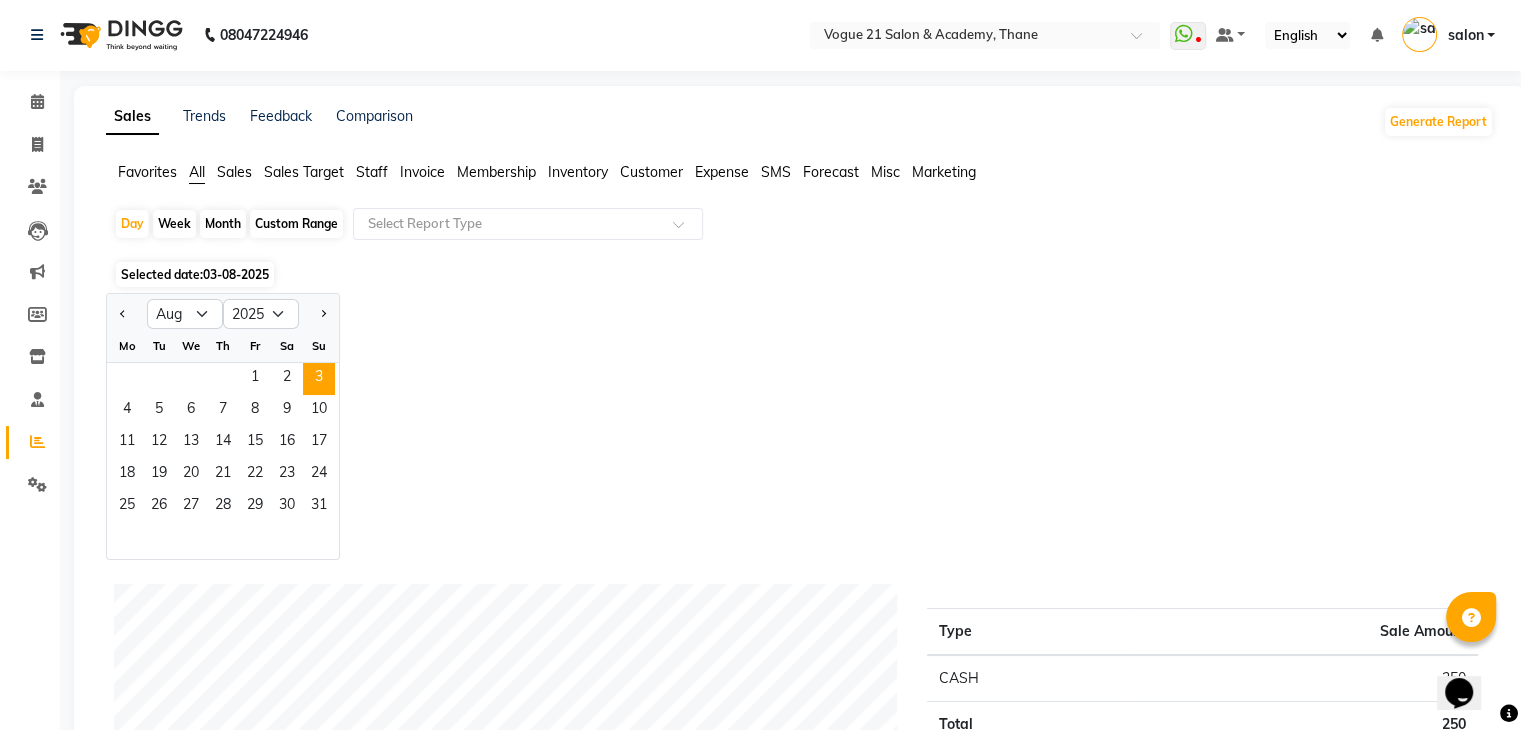 scroll, scrollTop: 0, scrollLeft: 0, axis: both 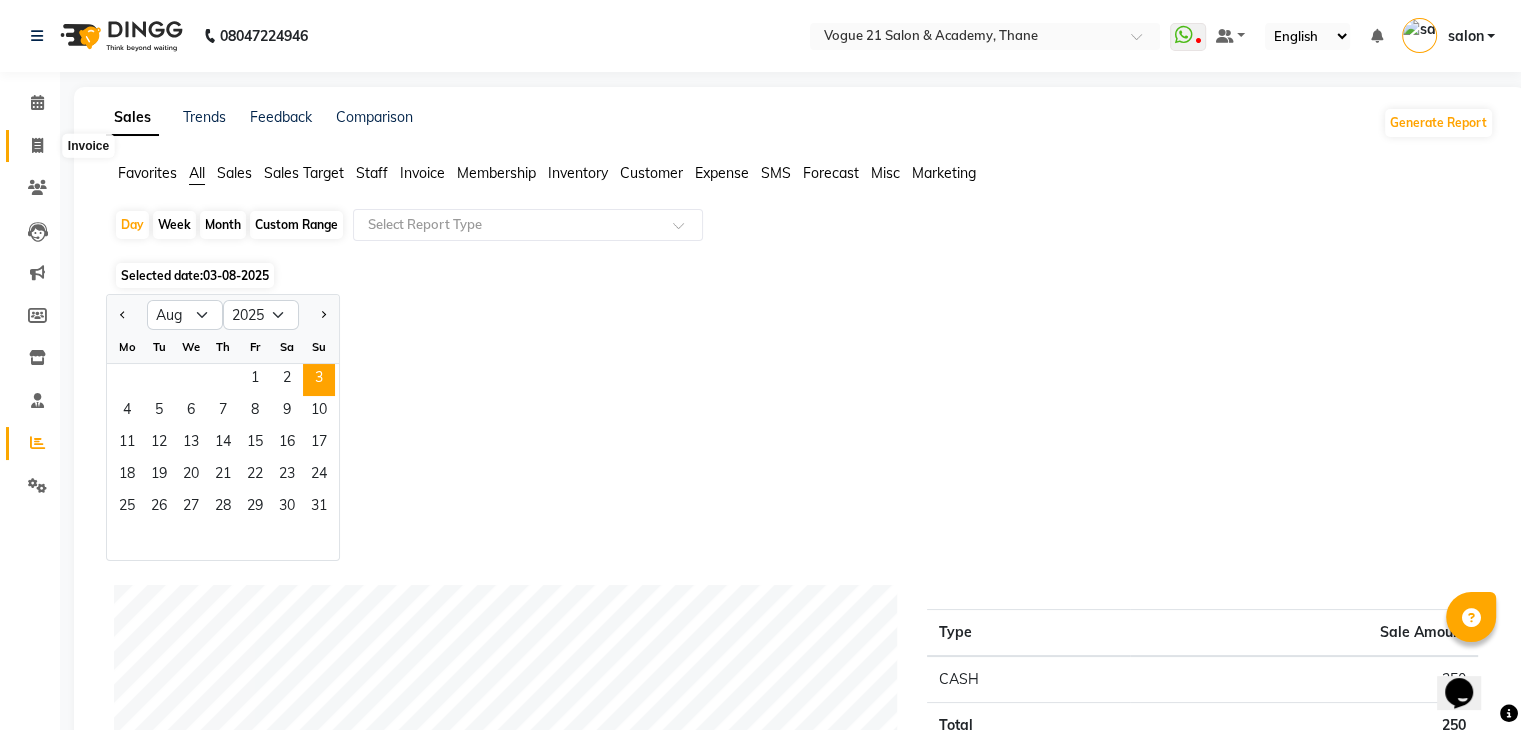 click 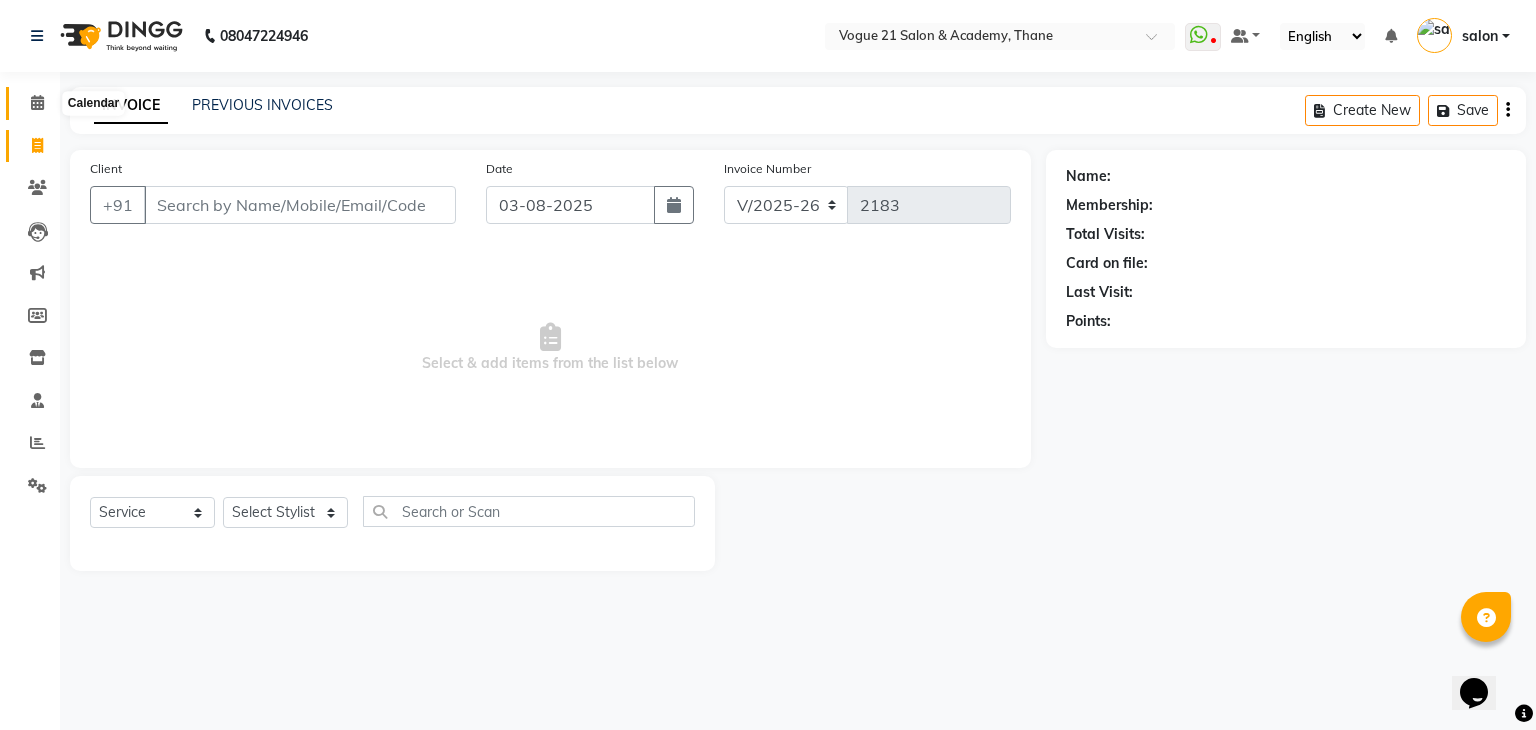 click 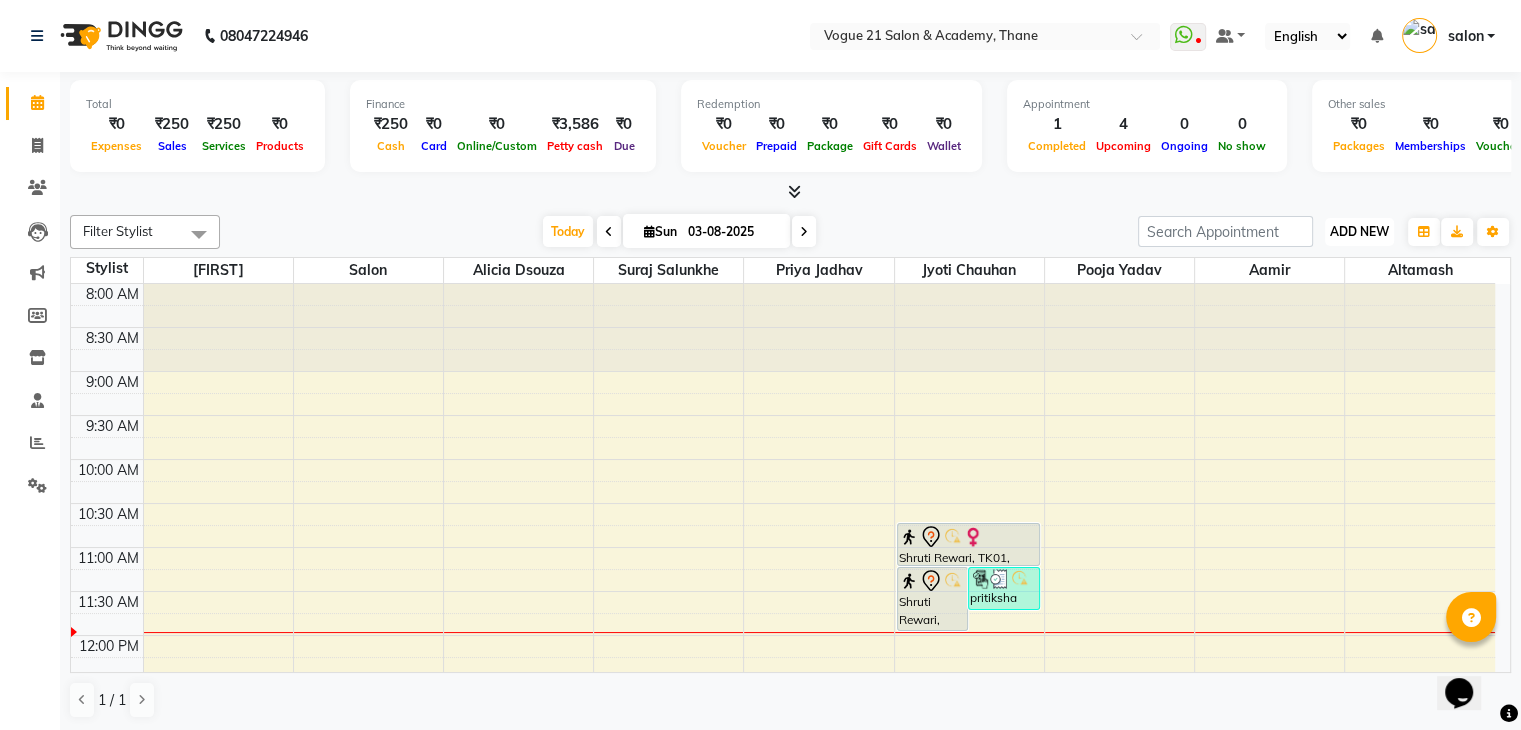 click on "ADD NEW" at bounding box center [1359, 231] 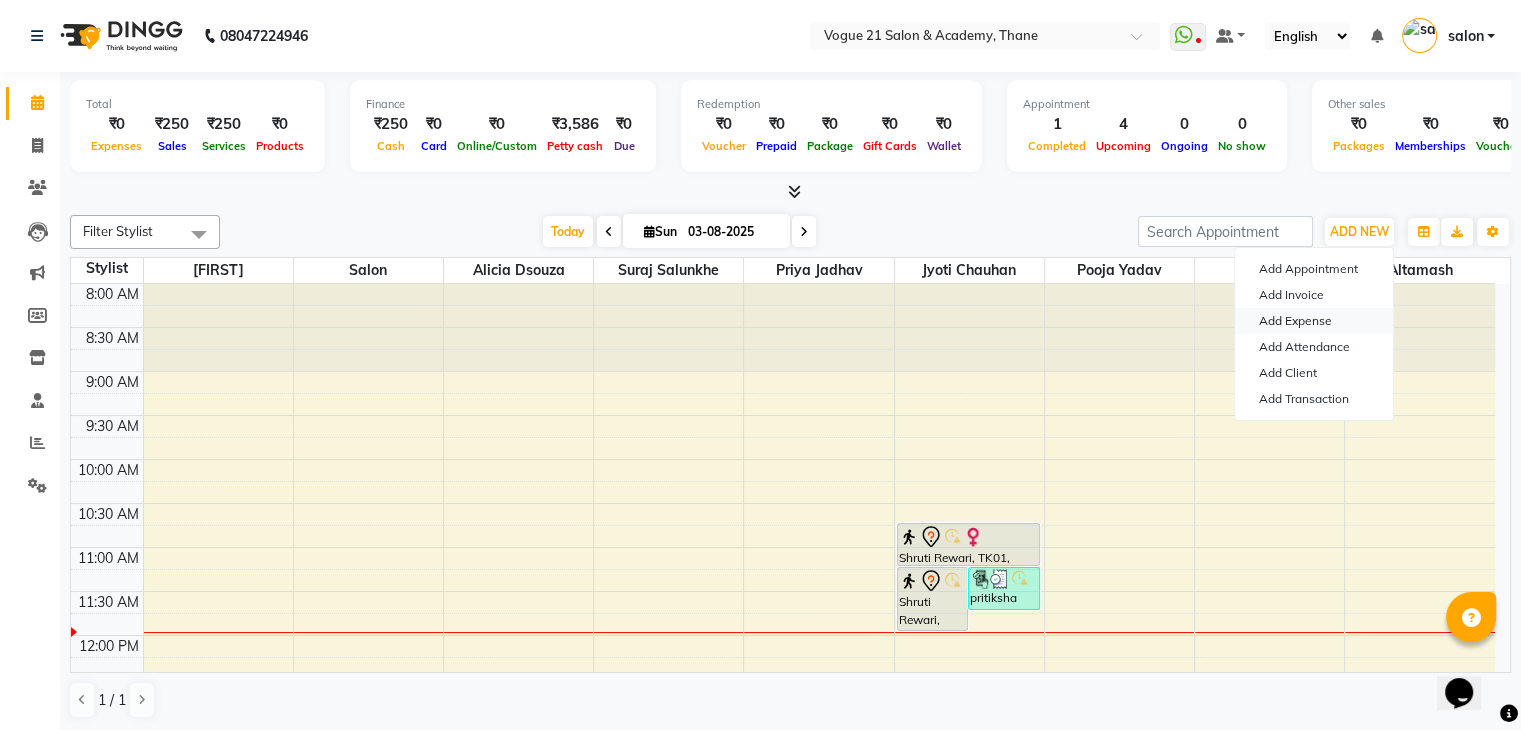 click on "Add Expense" at bounding box center (1314, 321) 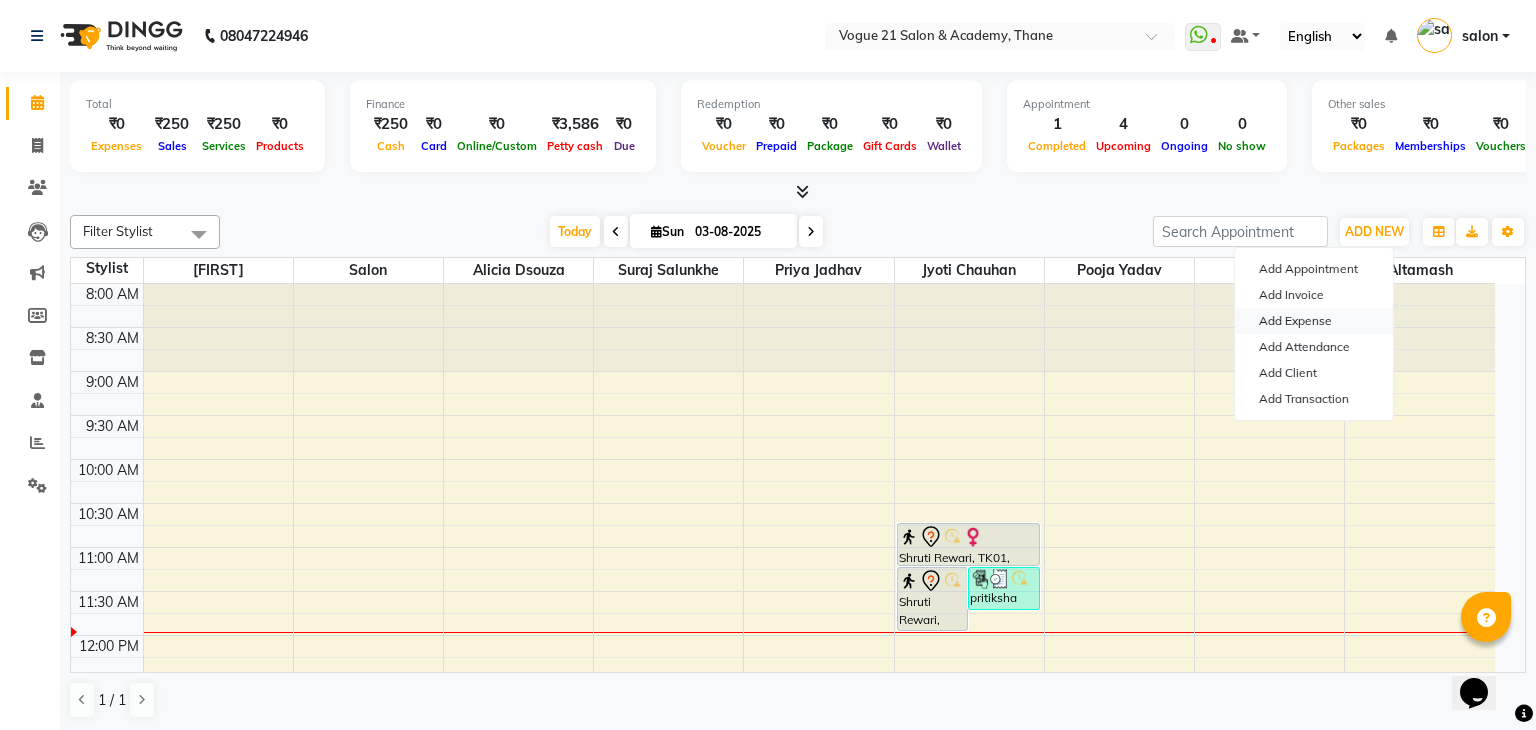 select on "1" 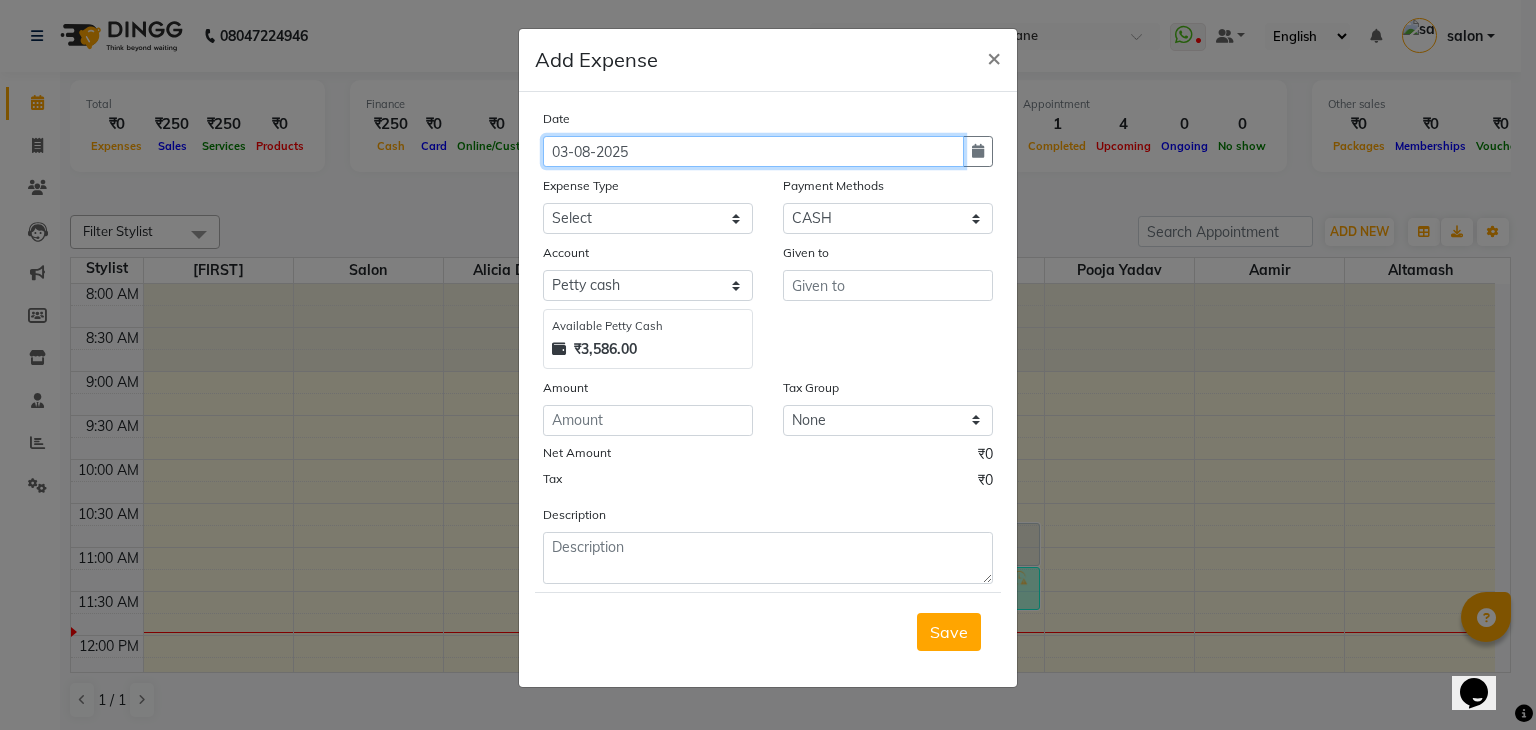 click on "03-08-2025" 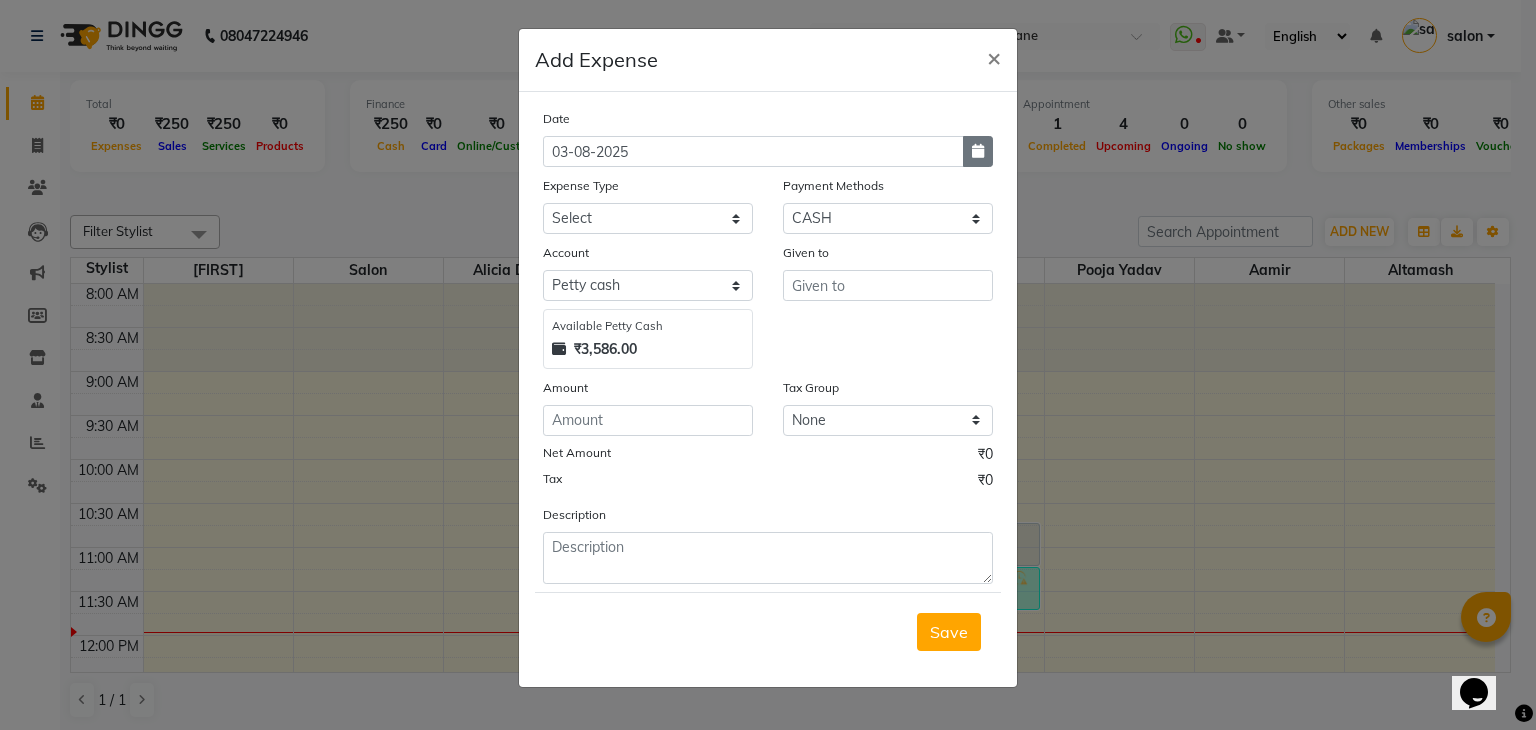 click 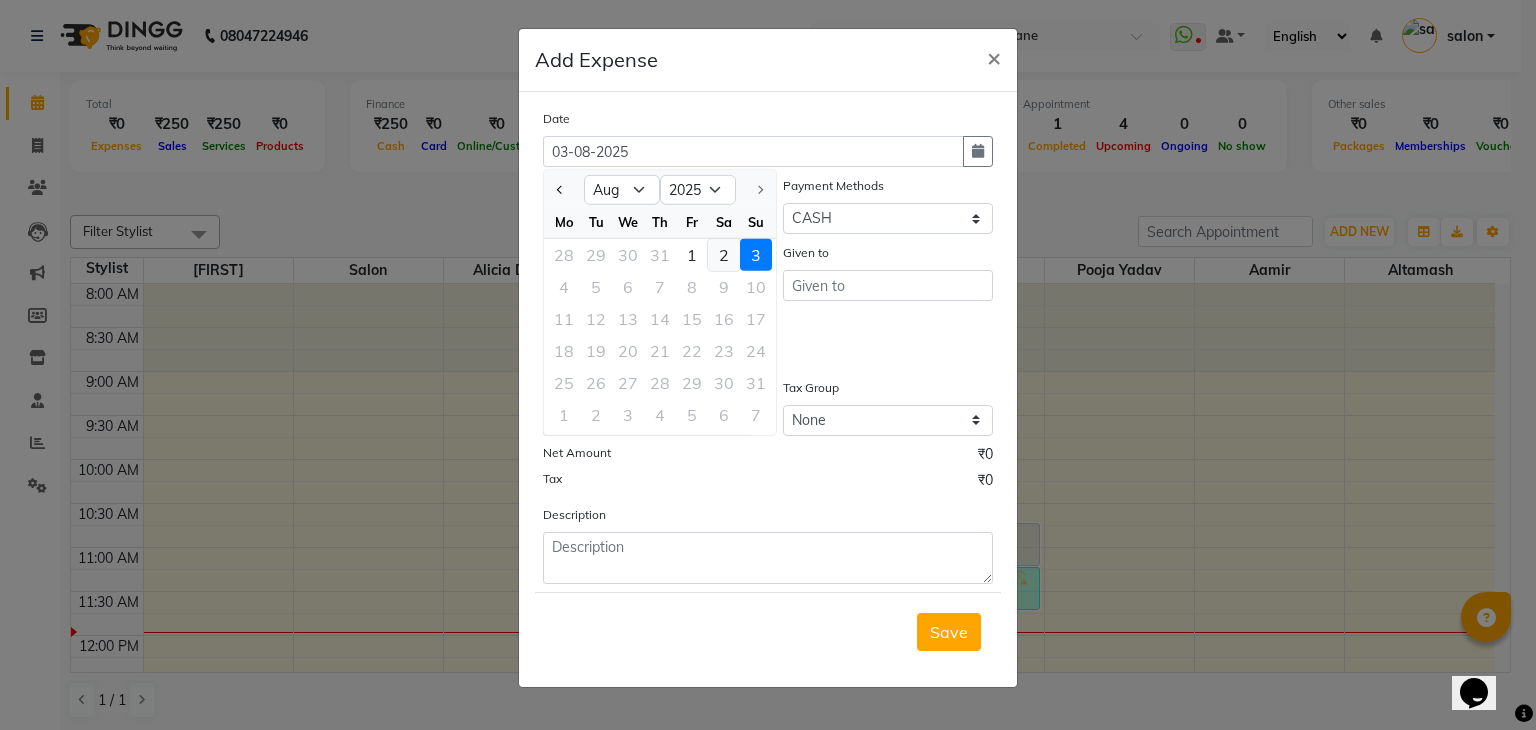 click on "2" 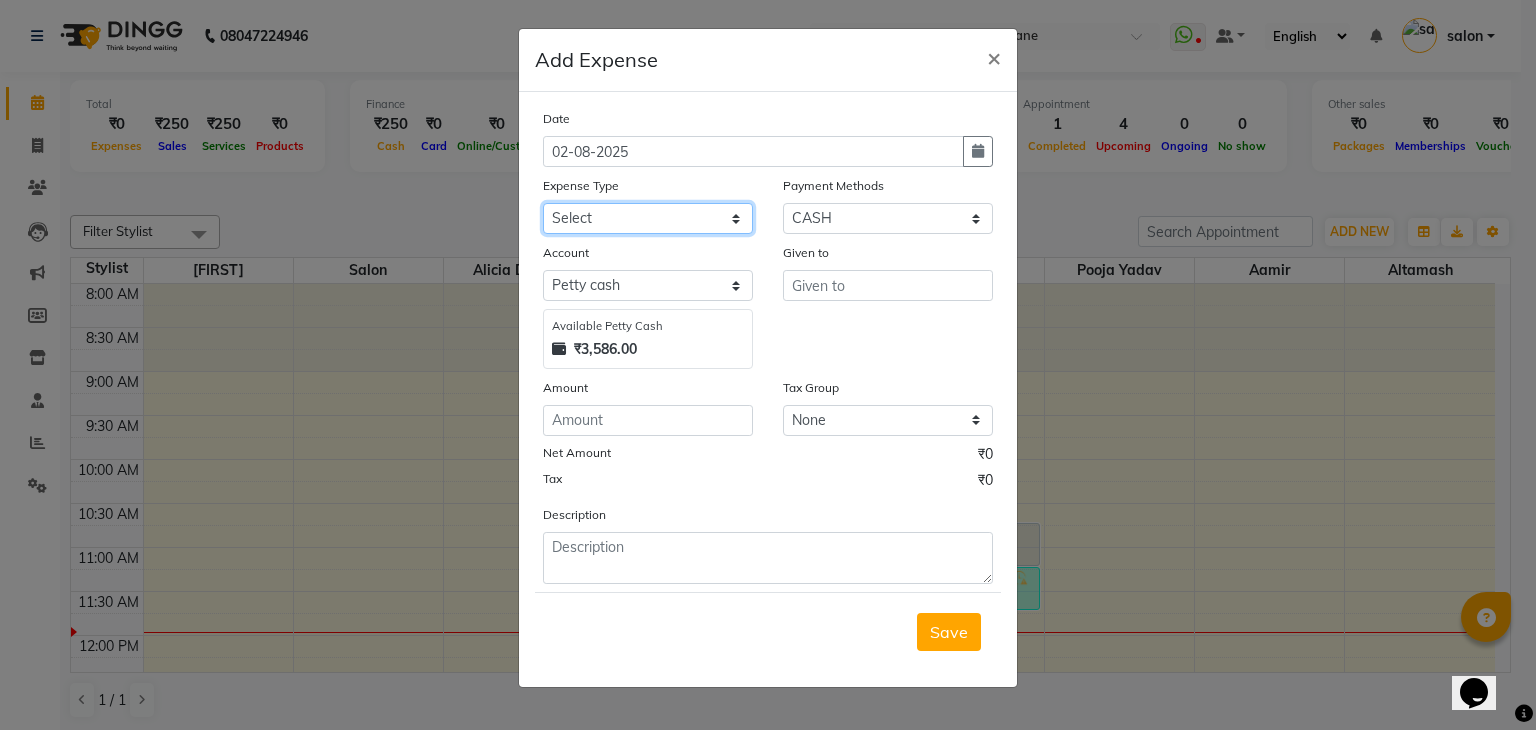 click on "Select Advance Salary Bank charges Cash transfer to bank Client Snacks Equipment Fuel Govt fee Incentive International purchase Maintenance Marketing Miscellaneous MRA Other Pantry Product Rent Salary Staff Snacks Staff Tea Staff Tip Staff travel Tea & Refreshment Utilities" 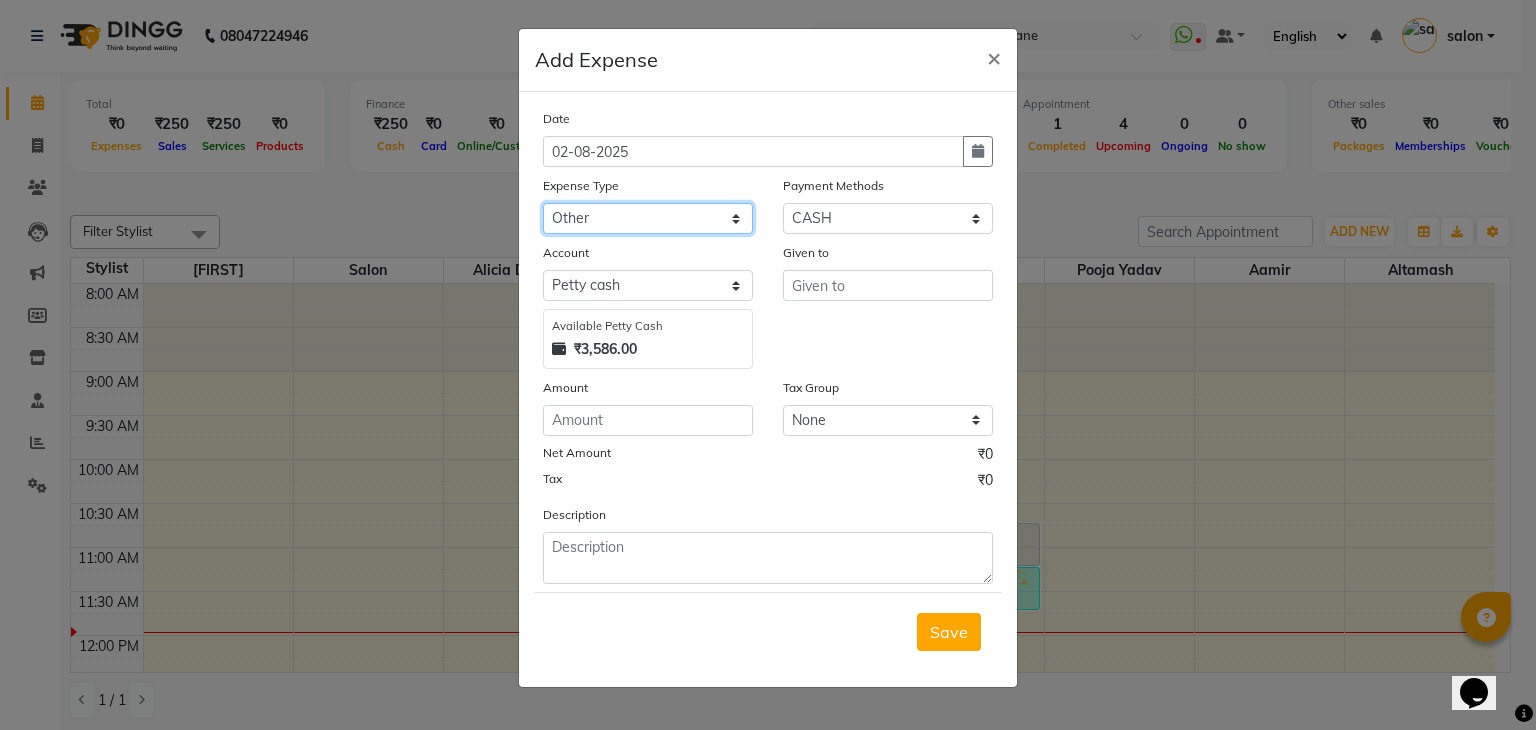 click on "Select Advance Salary Bank charges Cash transfer to bank Client Snacks Equipment Fuel Govt fee Incentive International purchase Maintenance Marketing Miscellaneous MRA Other Pantry Product Rent Salary Staff Snacks Staff Tea Staff Tip Staff travel Tea & Refreshment Utilities" 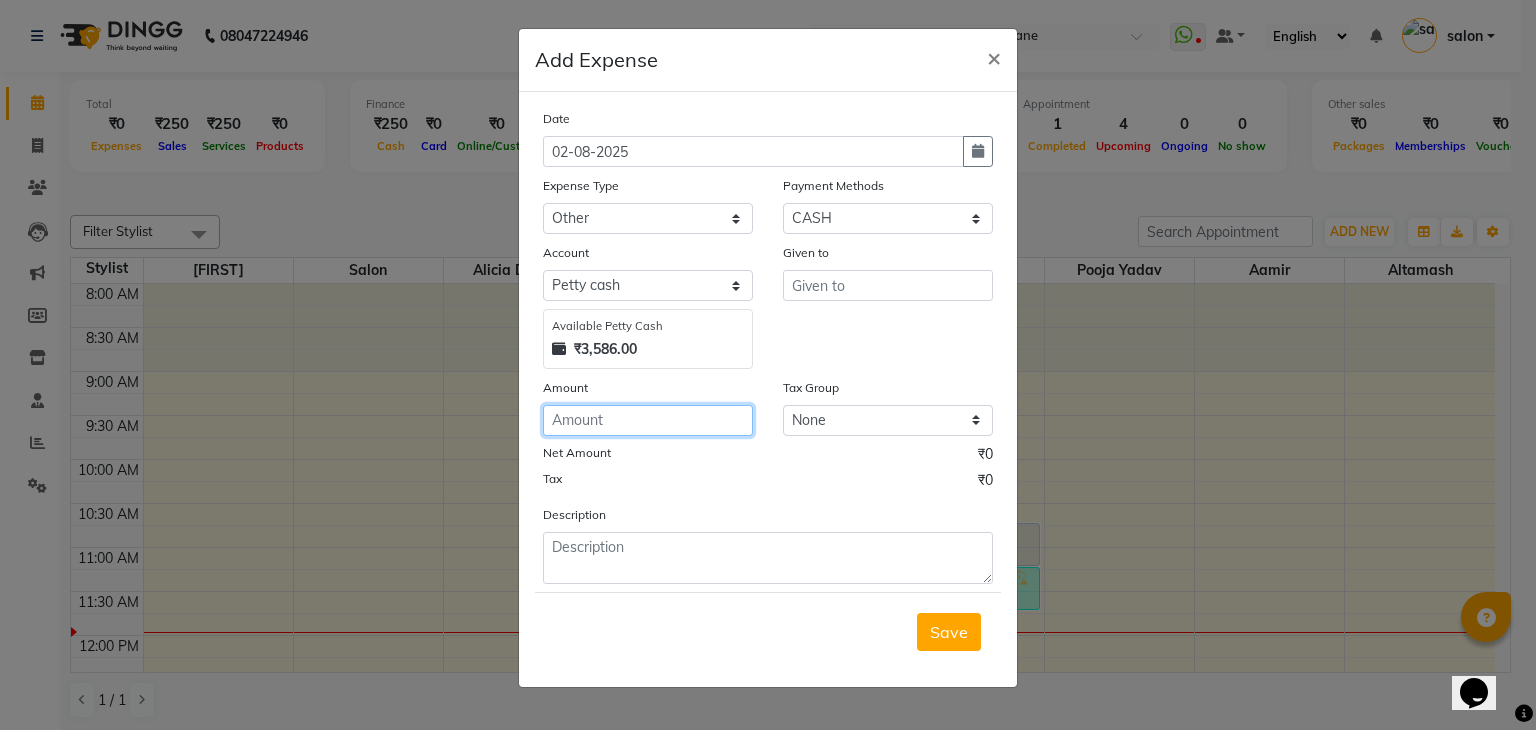 click 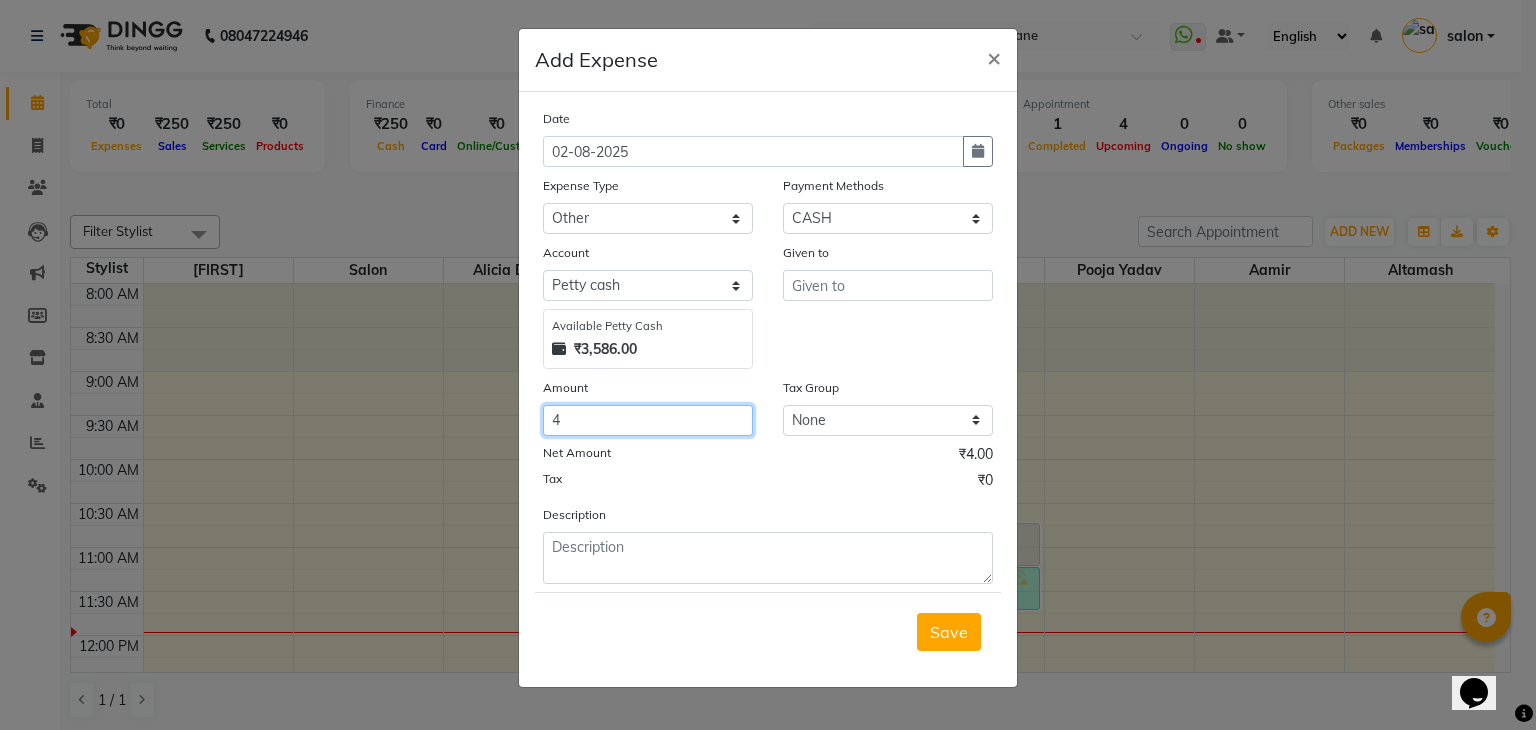 type on "4" 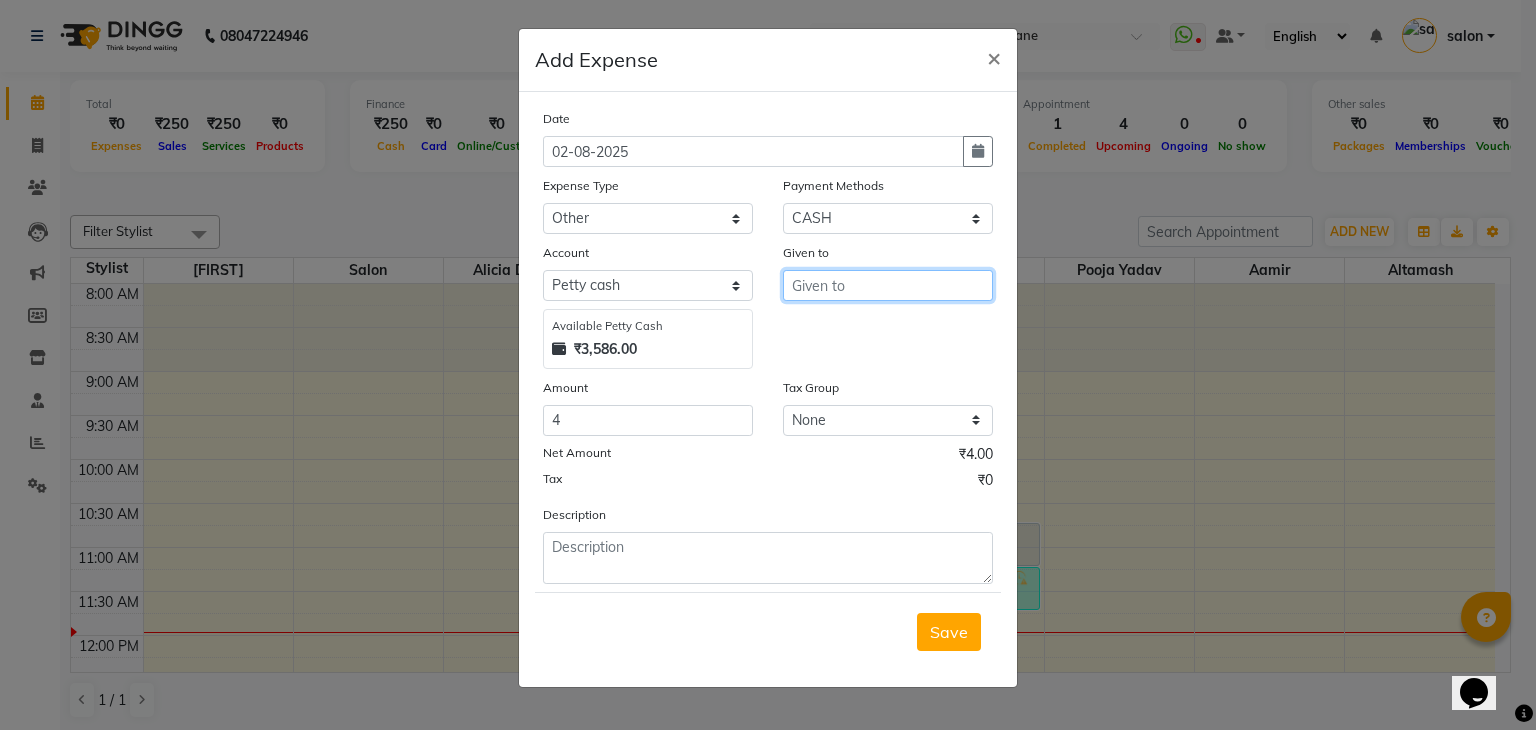 click at bounding box center [888, 285] 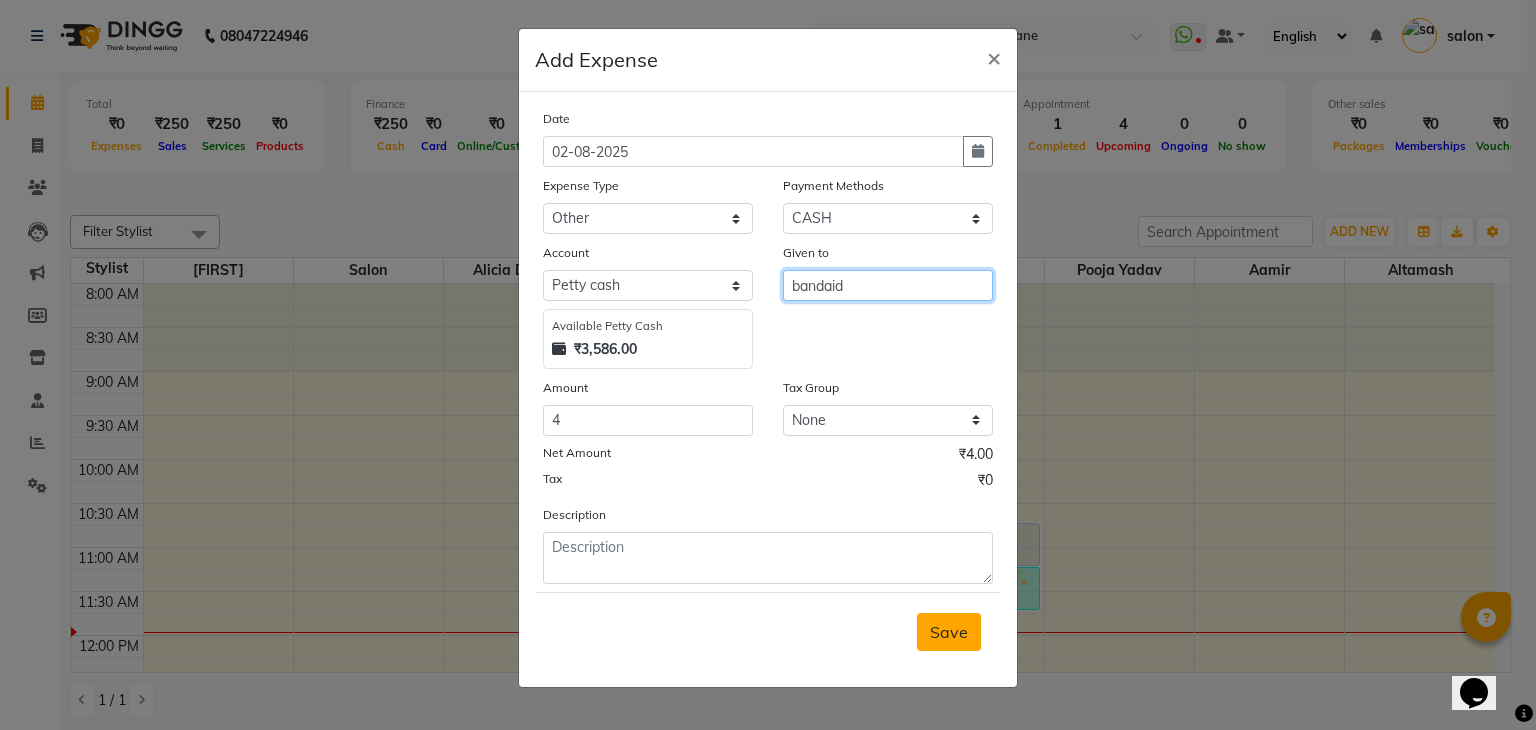 type on "bandaid" 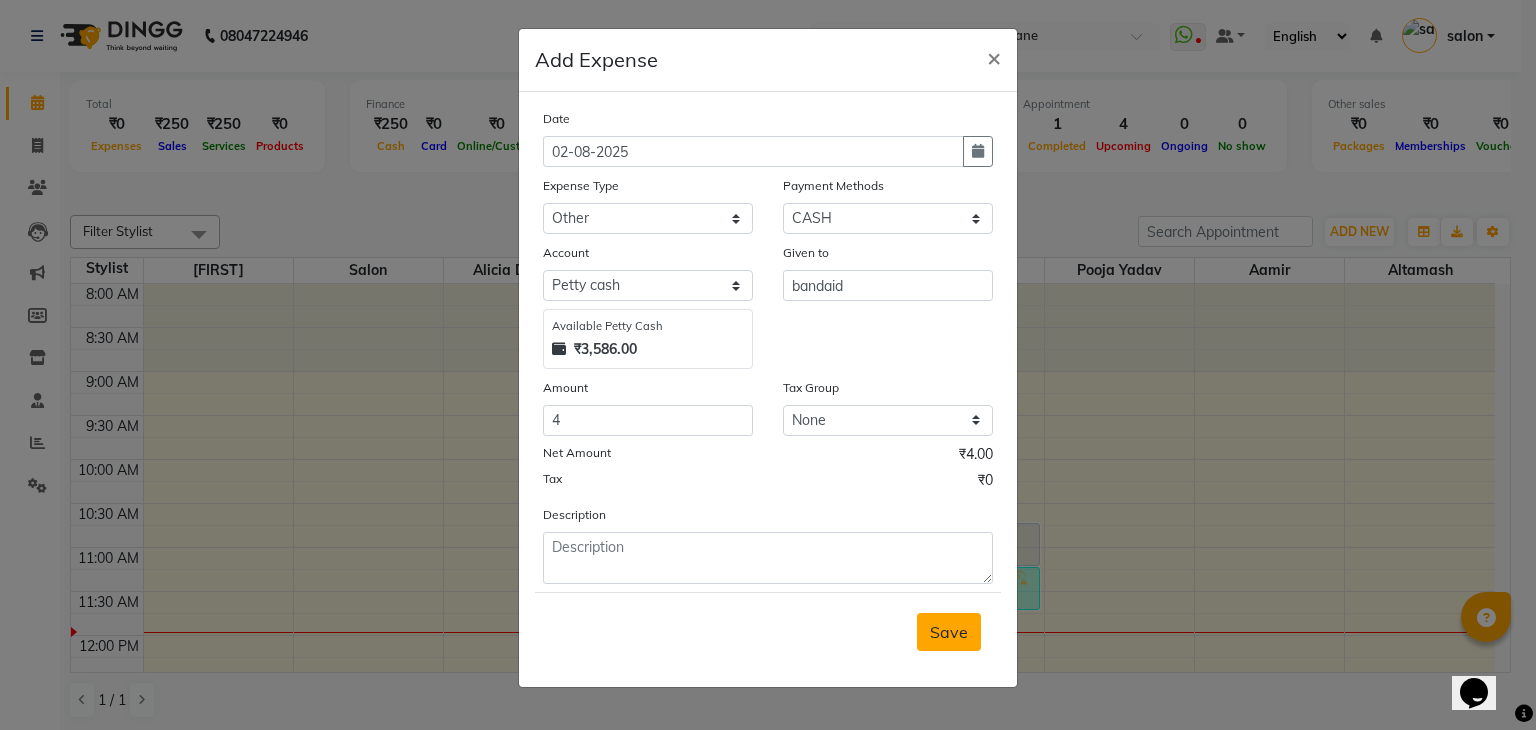 click on "Save" at bounding box center [949, 632] 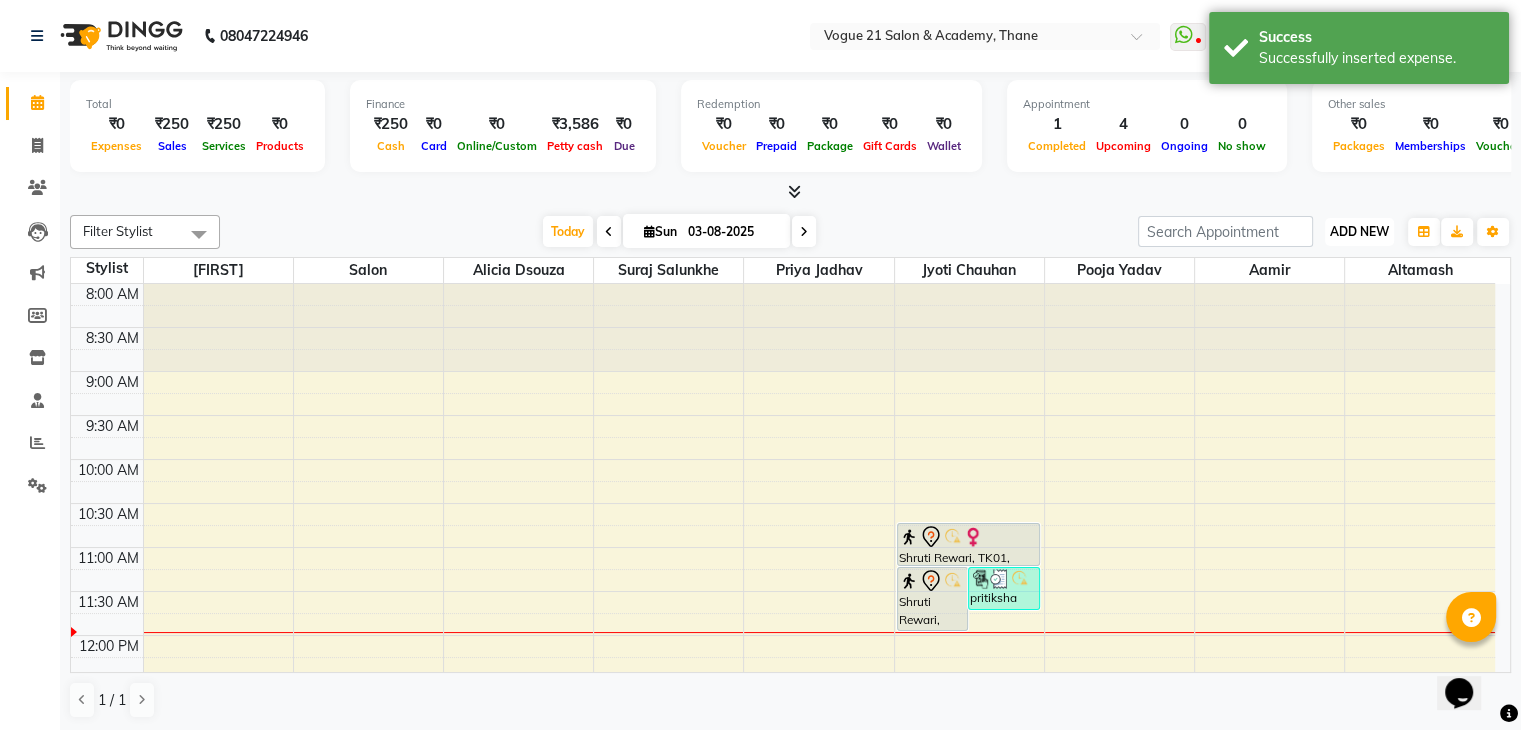 click on "ADD NEW" at bounding box center [1359, 231] 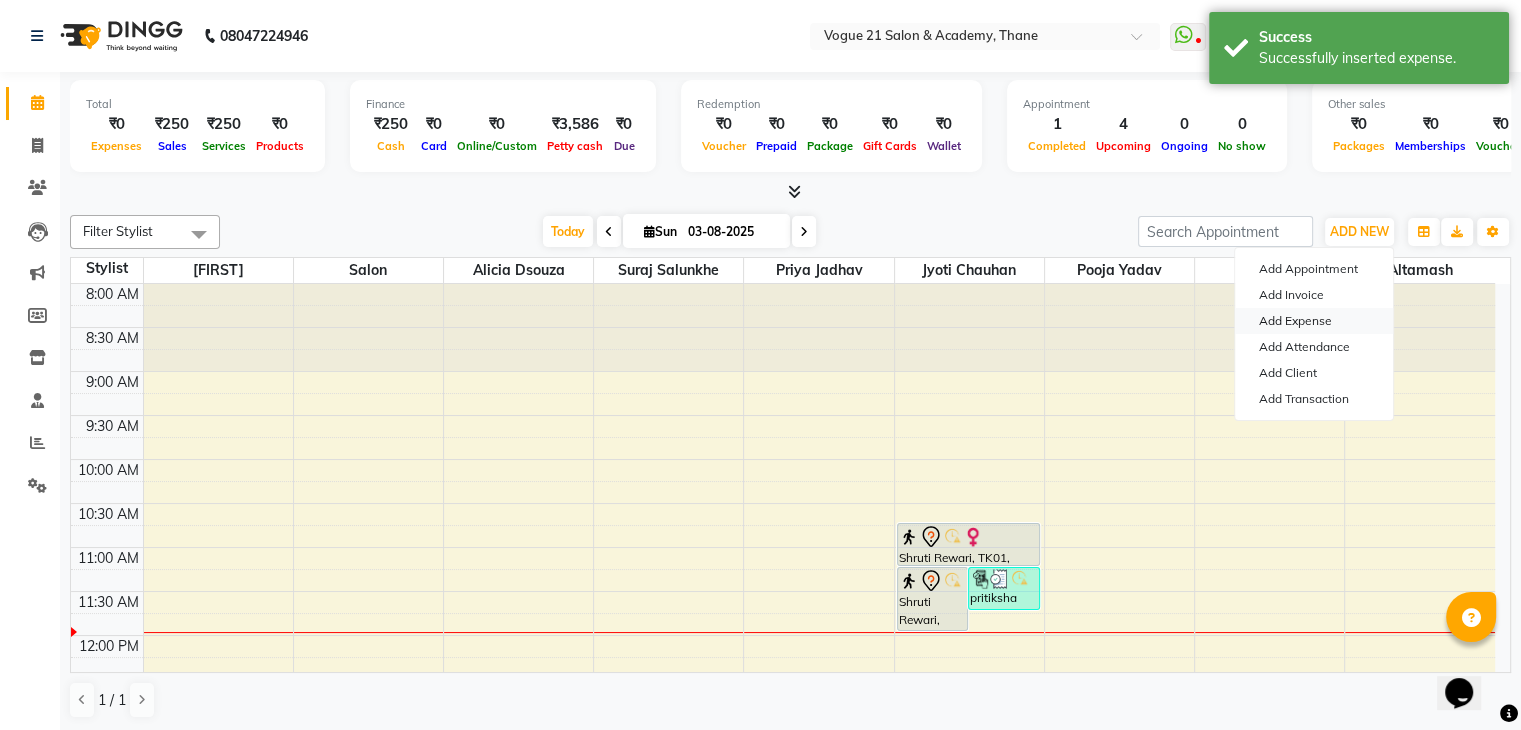 click on "Add Expense" at bounding box center (1314, 321) 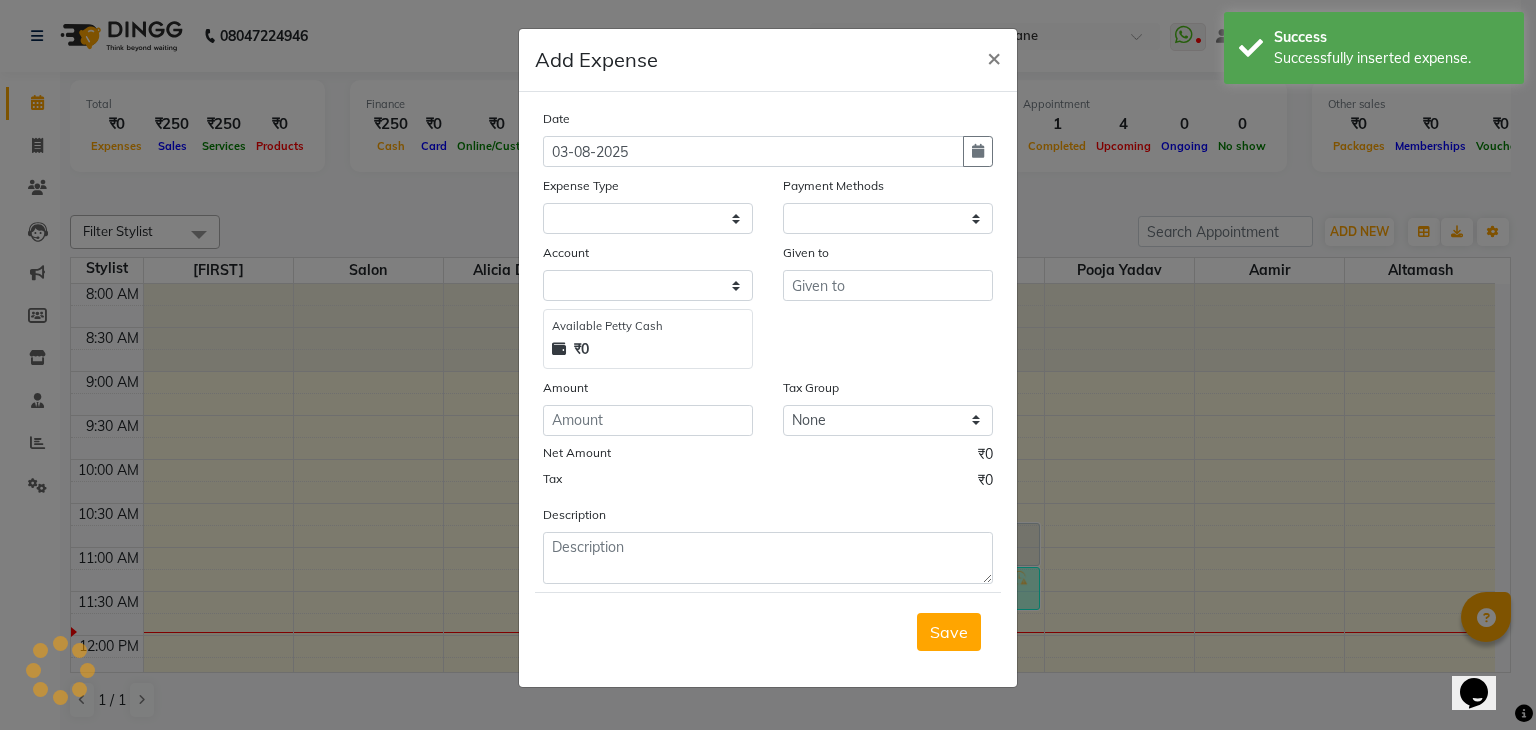 select on "1" 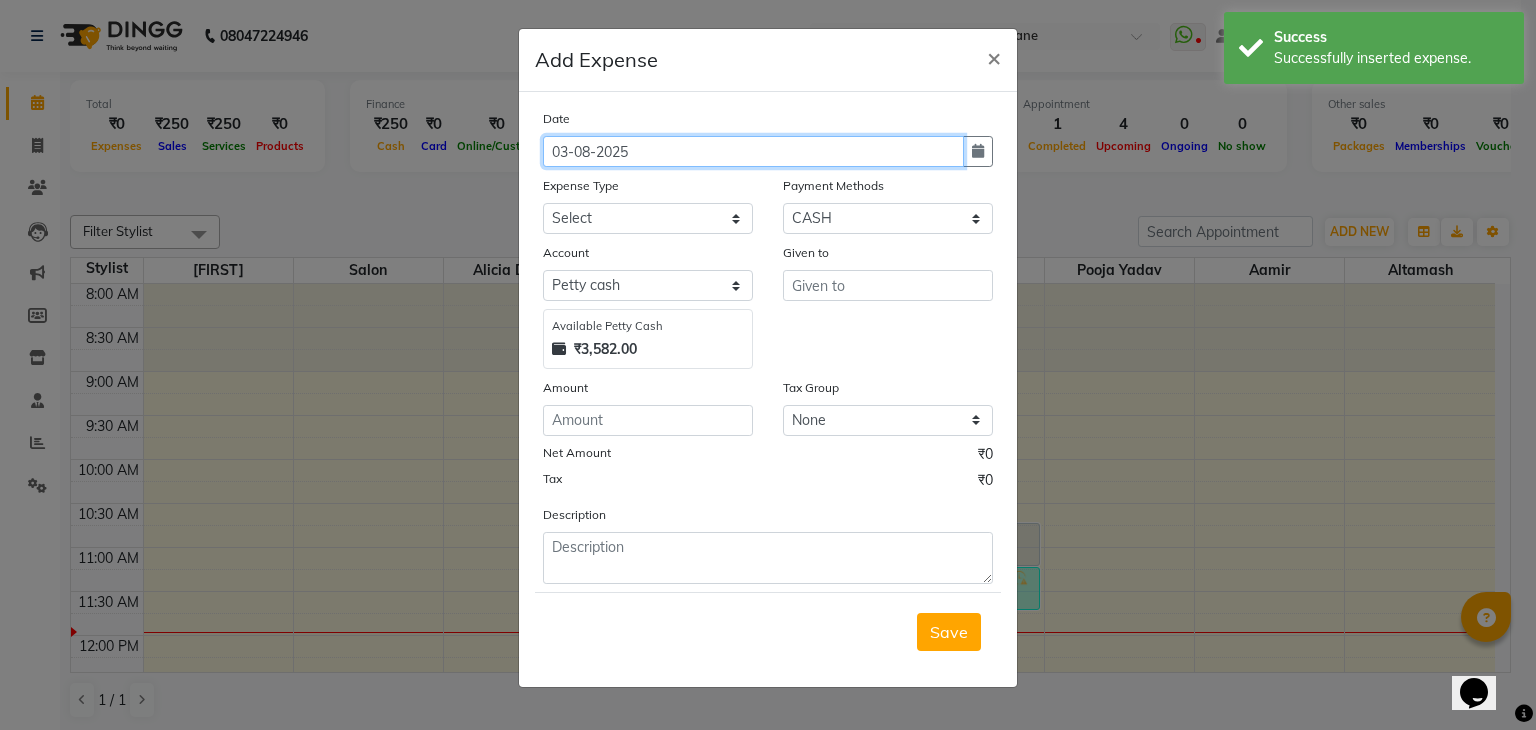 click on "03-08-2025" 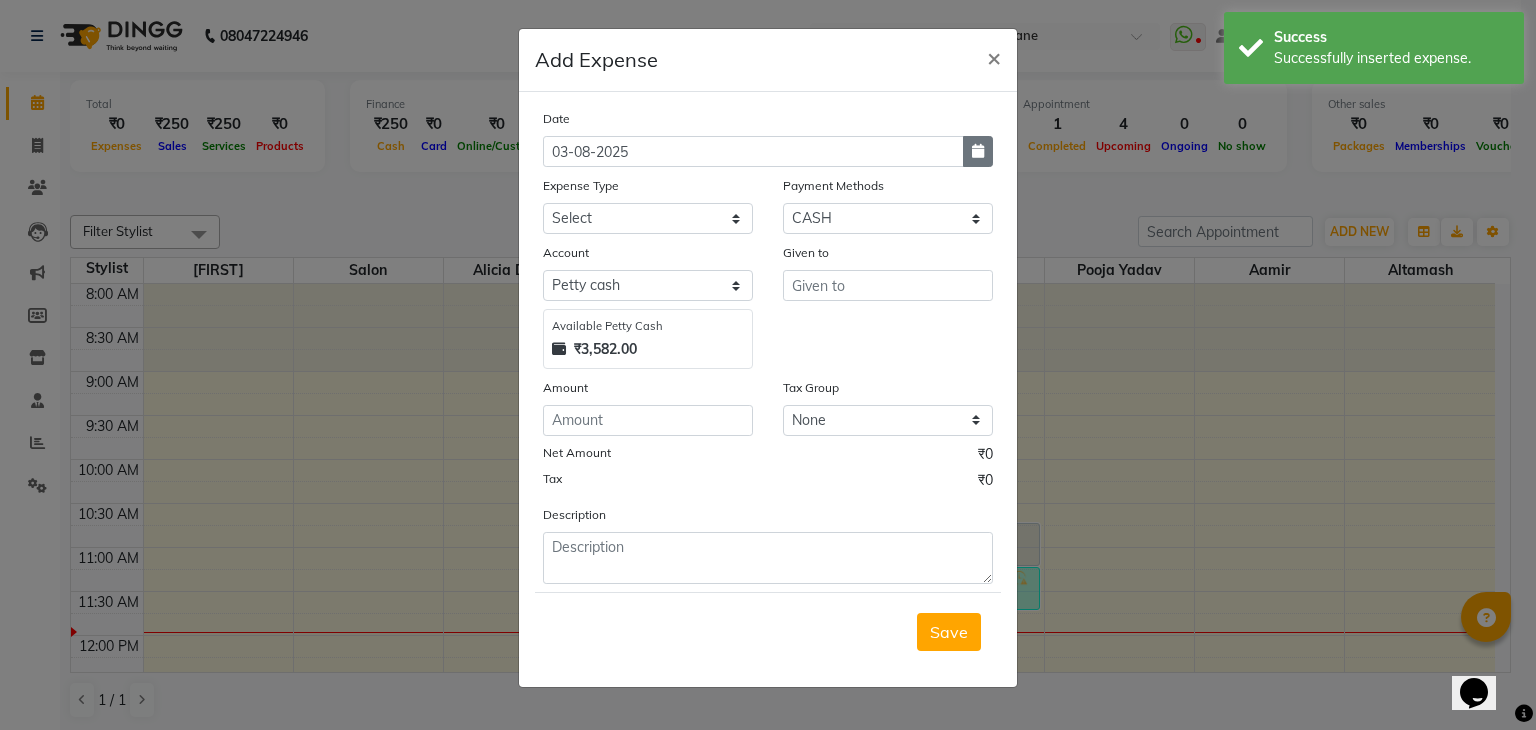 click 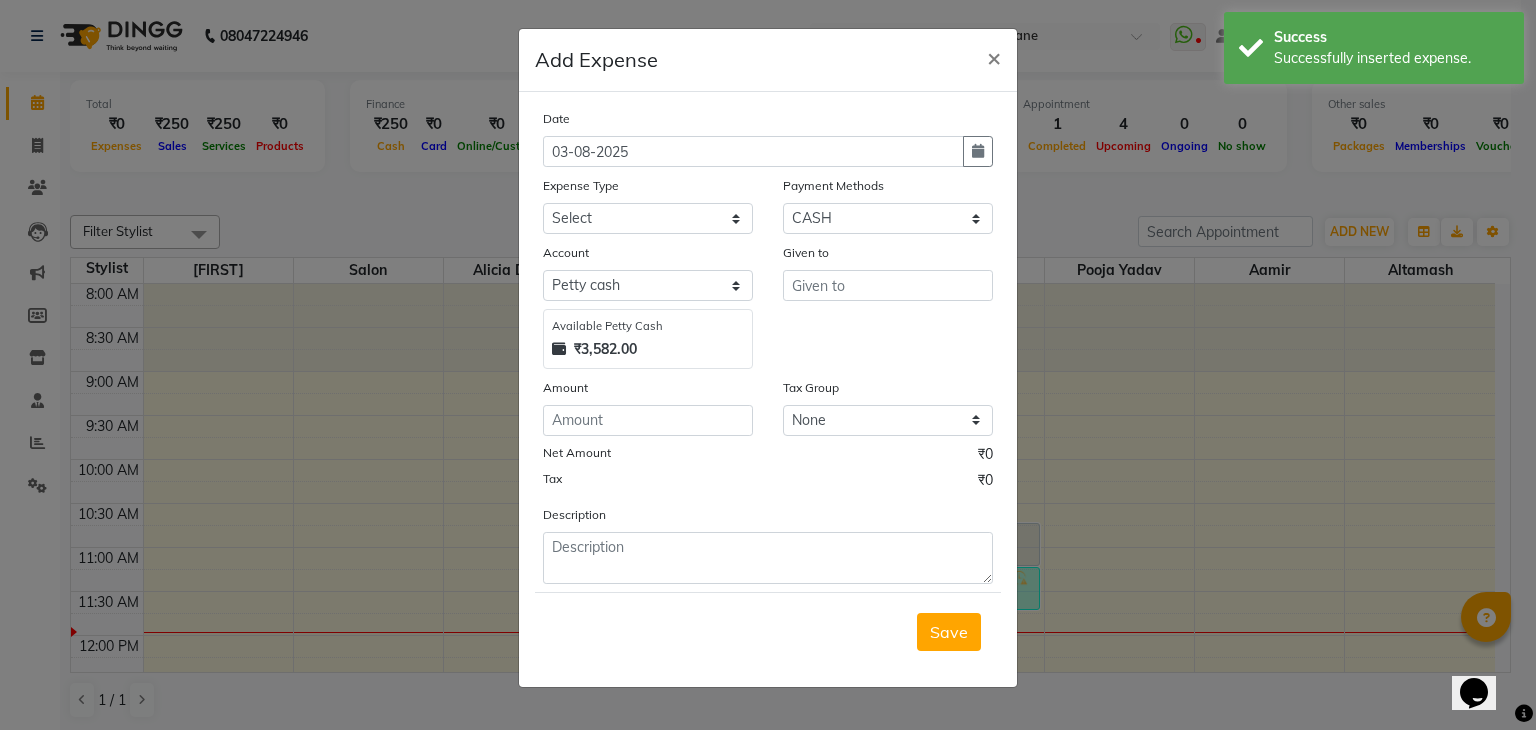 select on "8" 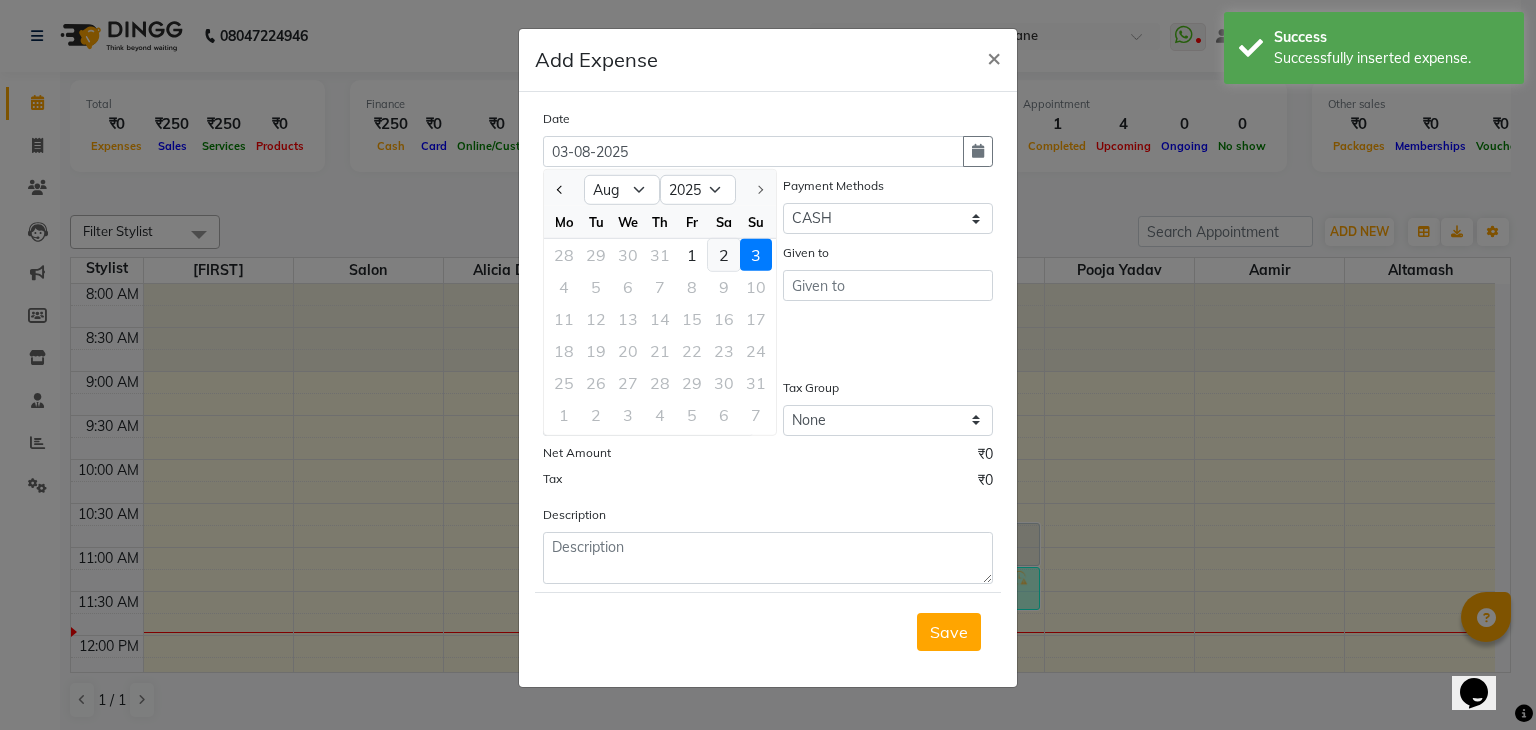 click on "2" 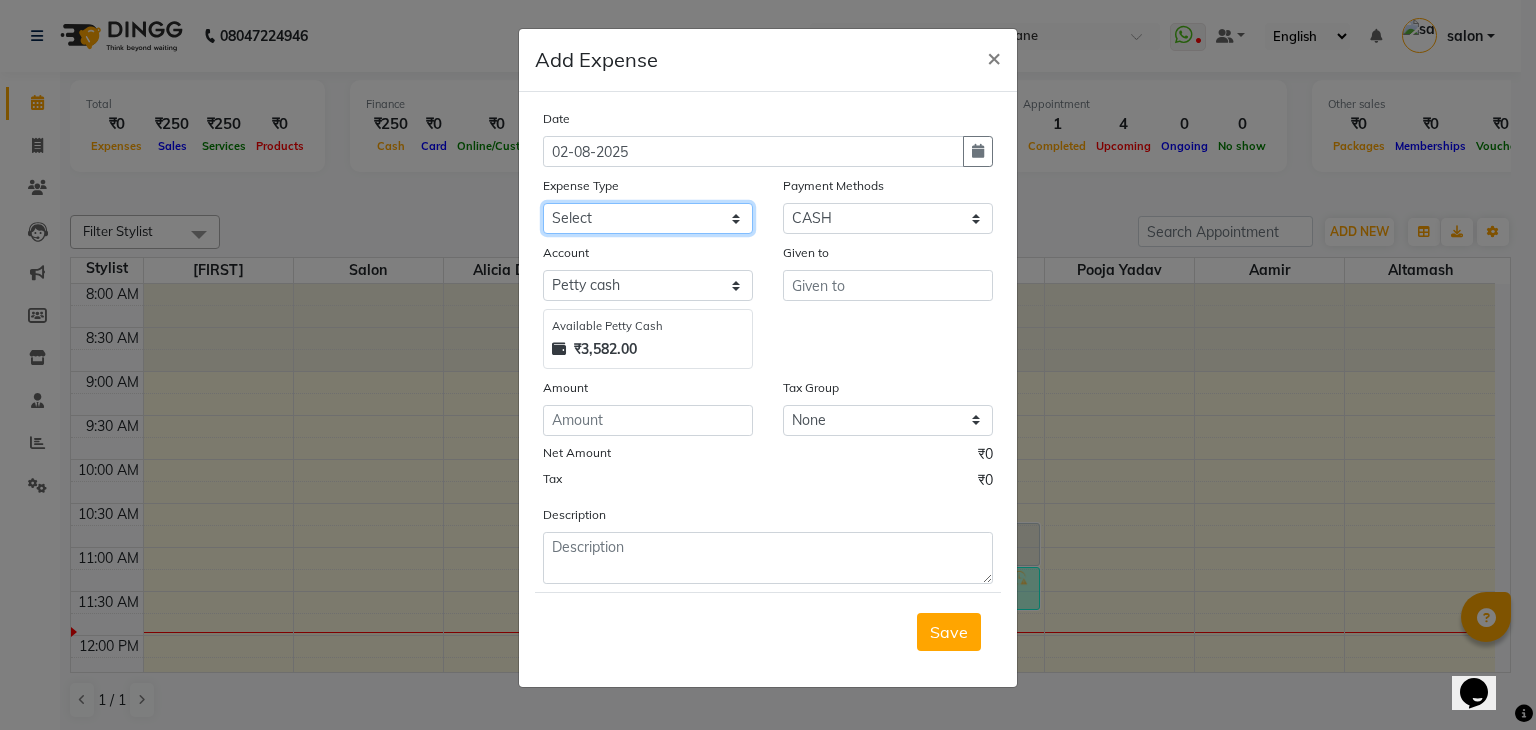 click on "Select Advance Salary Bank charges Cash transfer to bank Client Snacks Equipment Fuel Govt fee Incentive International purchase Maintenance Marketing Miscellaneous MRA Other Pantry Product Rent Salary Staff Snacks Staff Tea Staff Tip Staff travel Tea & Refreshment Utilities" 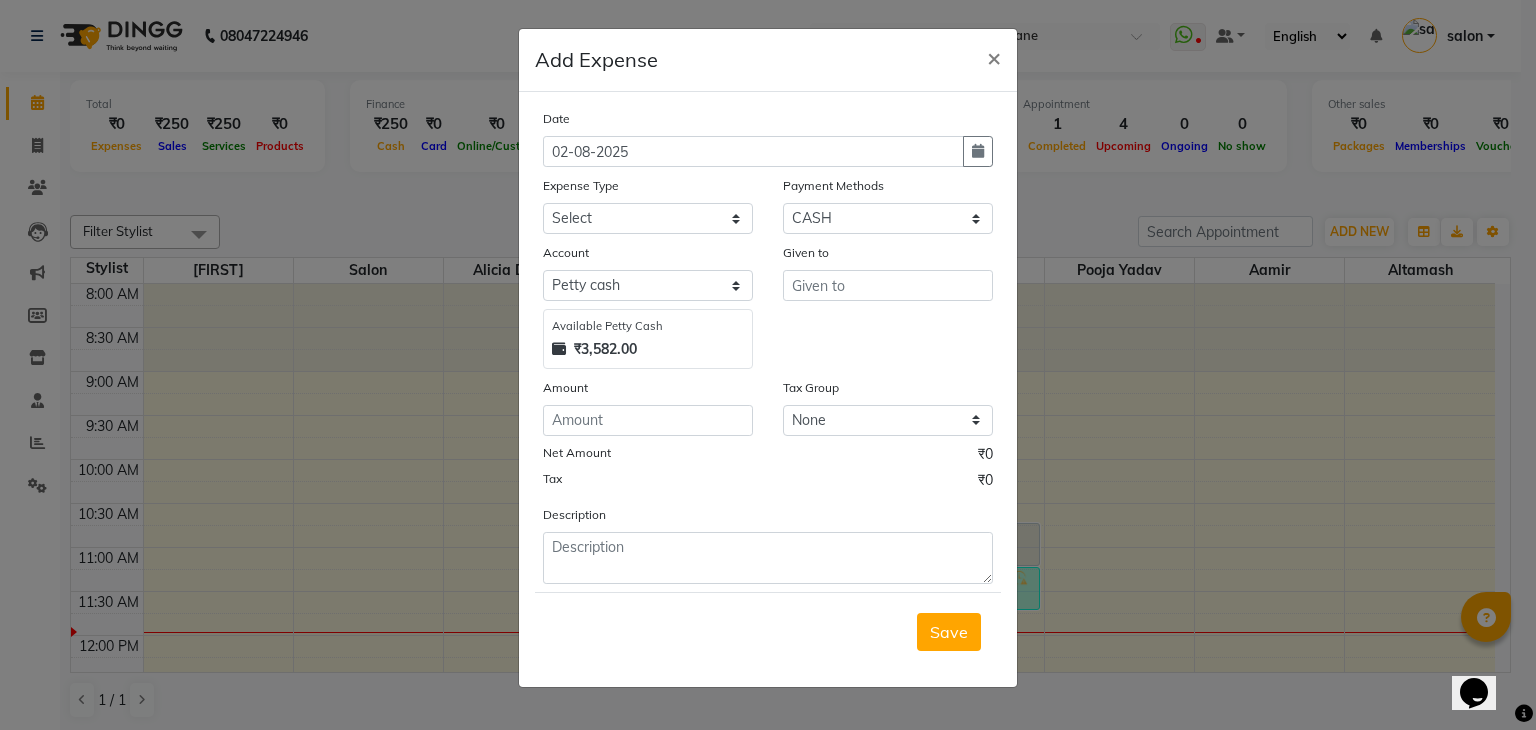 click on "Date 02-08-2025 Expense Type Select Advance Salary Bank charges Cash transfer to bank Client Snacks Equipment Fuel Govt fee Incentive International purchase Maintenance Marketing Miscellaneous MRA Other Pantry Product Rent Salary Staff Snacks Staff Tea Staff Tip Staff travel Tea & Refreshment Utilities Payment Methods Select Credit Card Prepaid CASH UPI M Points Debit Card Card: IOB Voucher Cash Payment MI Voucher Coupon Wallet Gift Card CARD Loan Account Select Petty cash Default account Available Petty Cash ₹3,582.00 Given to Amount Tax Group None GST Net Amount ₹0 Tax ₹0 Description" 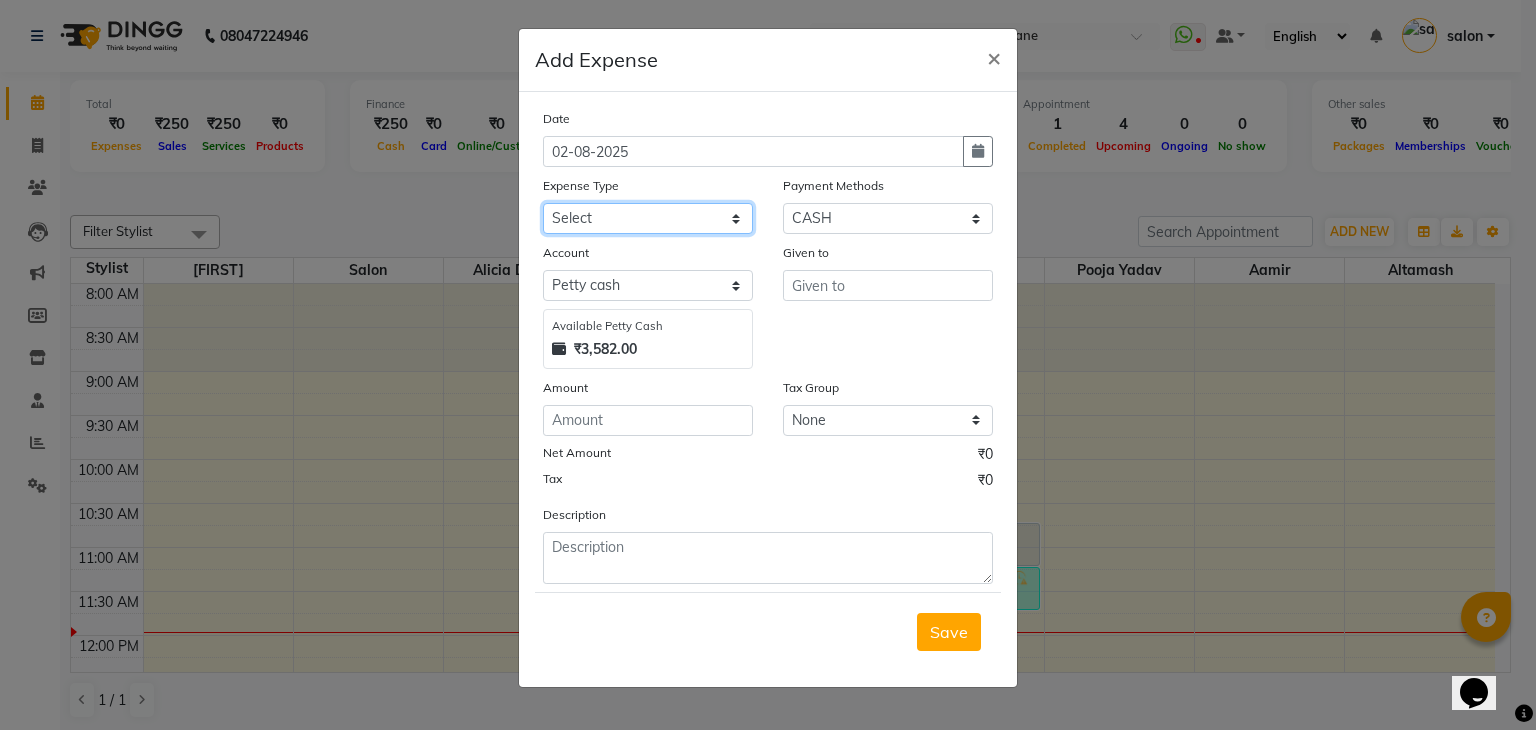 click on "Select Advance Salary Bank charges Cash transfer to bank Client Snacks Equipment Fuel Govt fee Incentive International purchase Maintenance Marketing Miscellaneous MRA Other Pantry Product Rent Salary Staff Snacks Staff Tea Staff Tip Staff travel Tea & Refreshment Utilities" 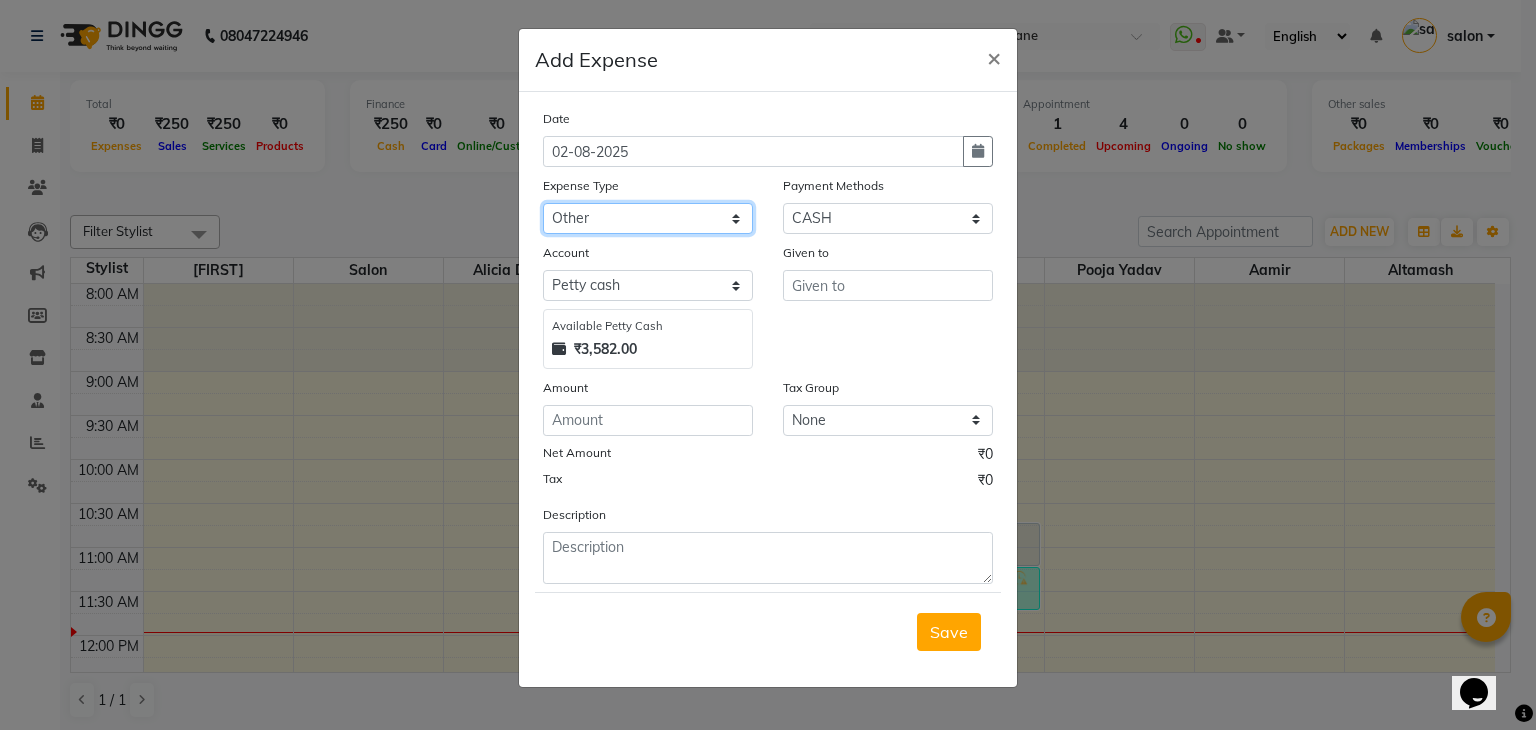 click on "Select Advance Salary Bank charges Cash transfer to bank Client Snacks Equipment Fuel Govt fee Incentive International purchase Maintenance Marketing Miscellaneous MRA Other Pantry Product Rent Salary Staff Snacks Staff Tea Staff Tip Staff travel Tea & Refreshment Utilities" 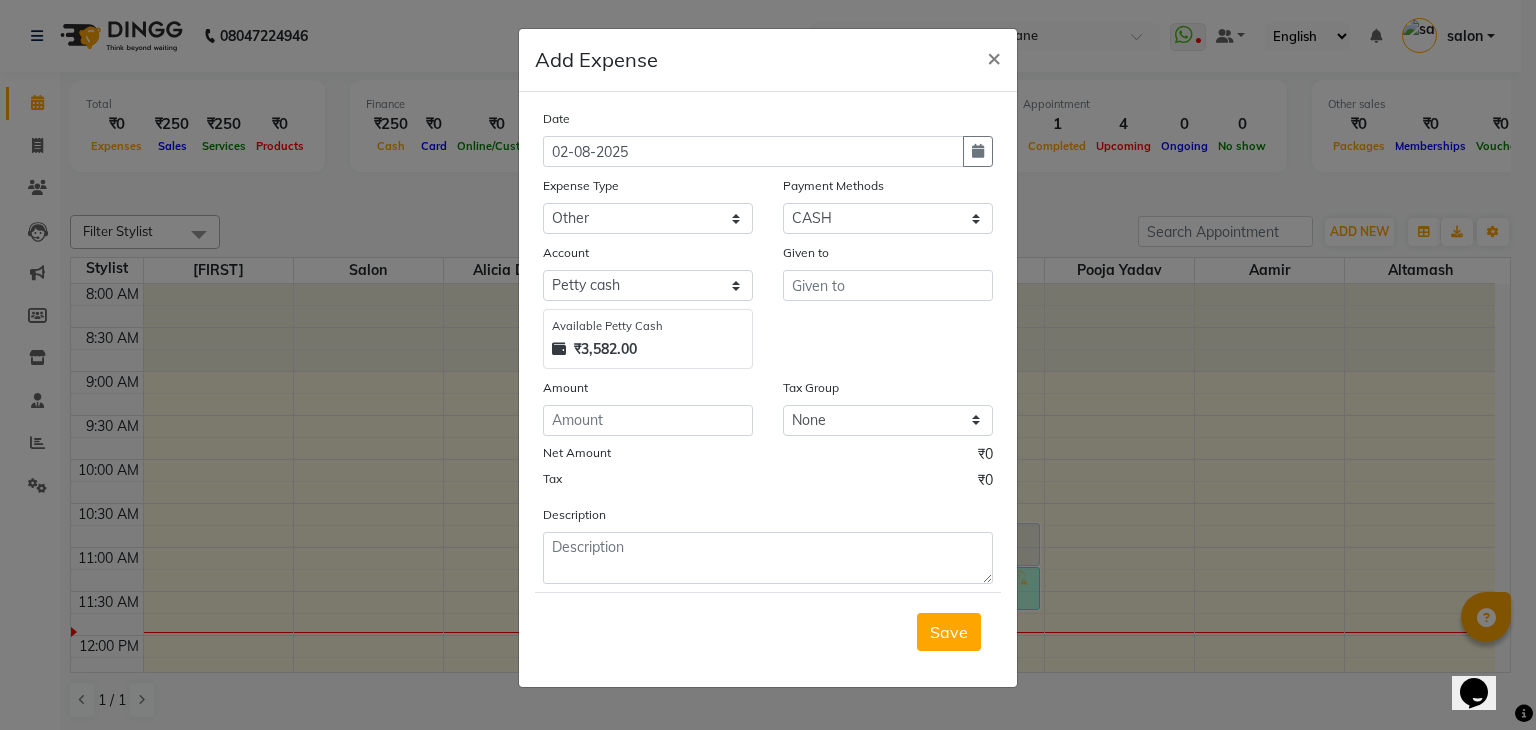 click on "Given to" 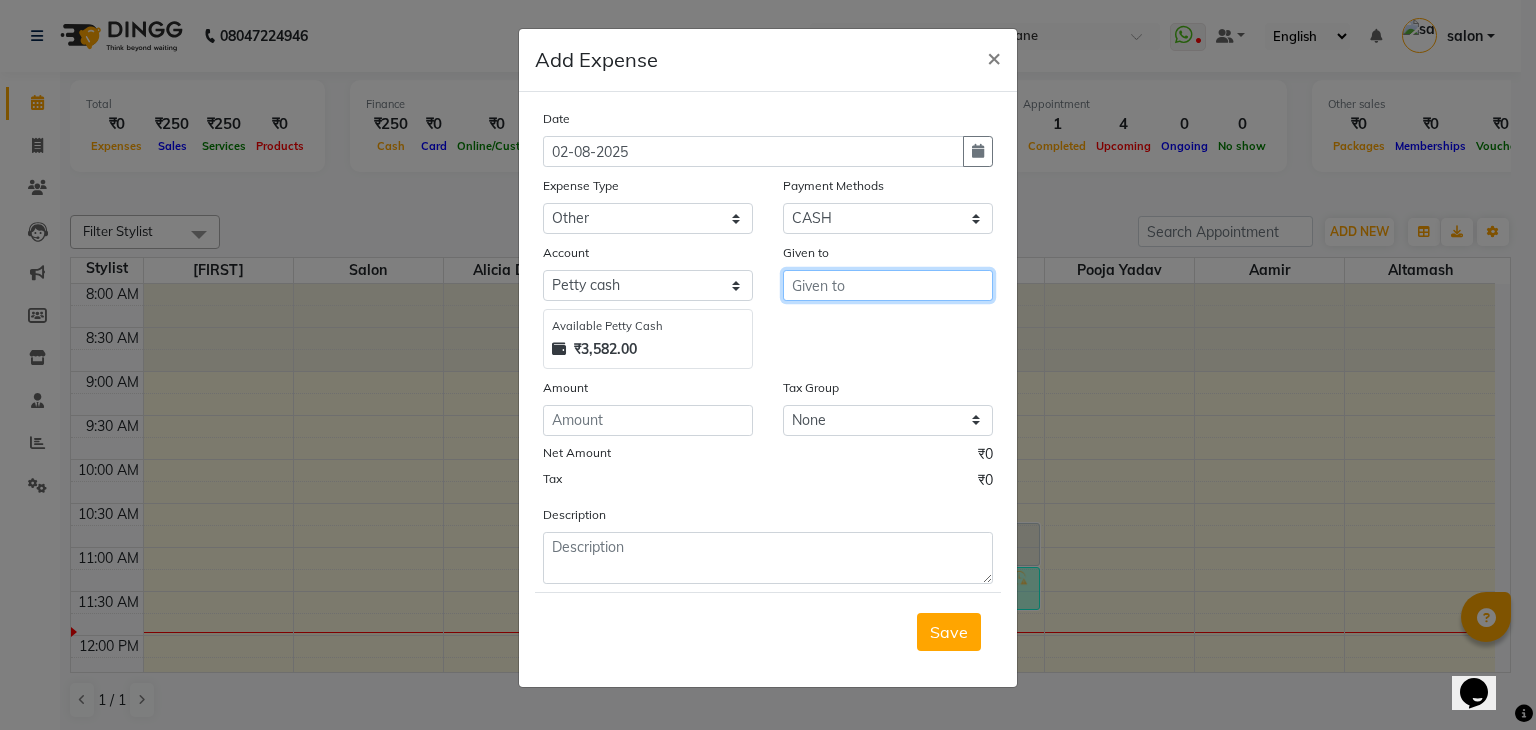 click at bounding box center [888, 285] 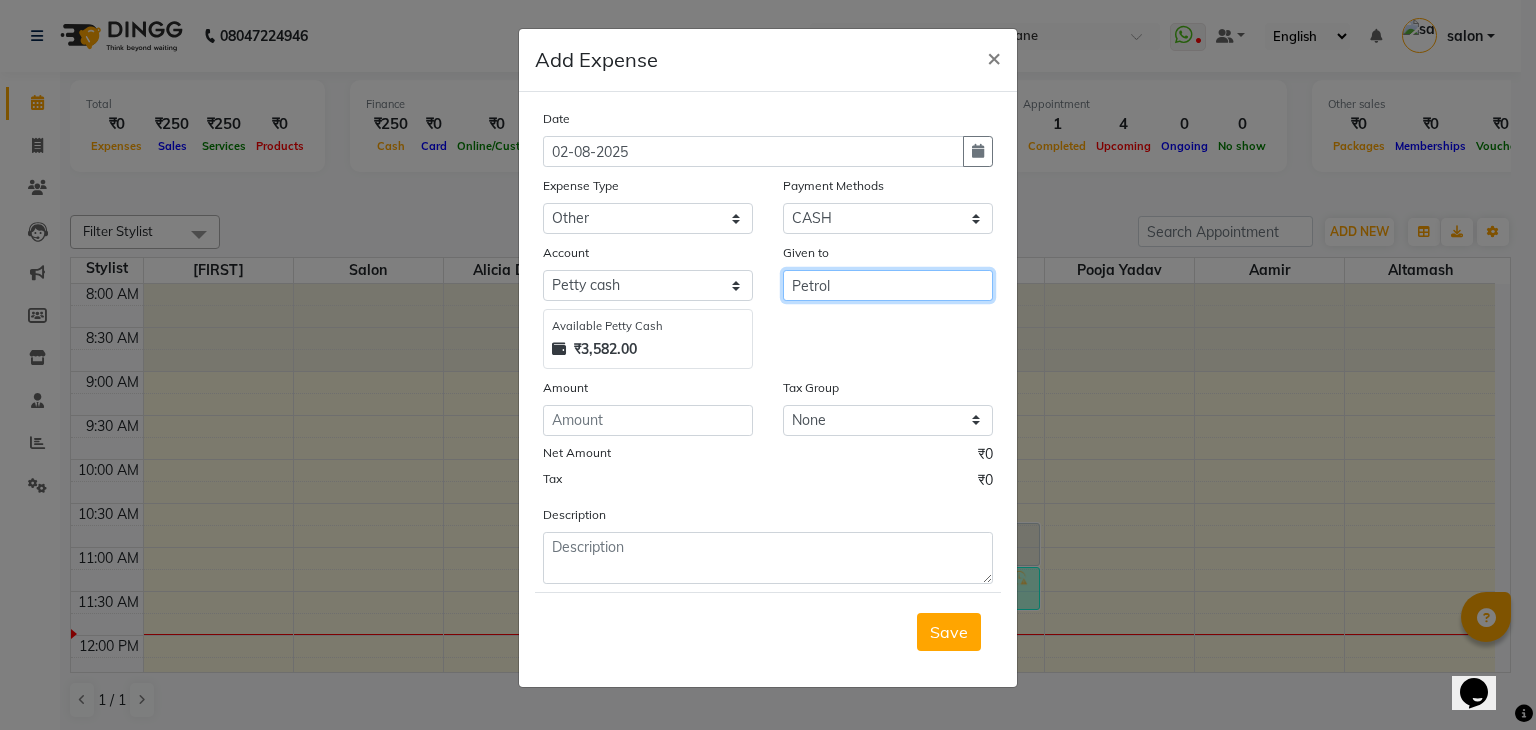 type on "Petrol" 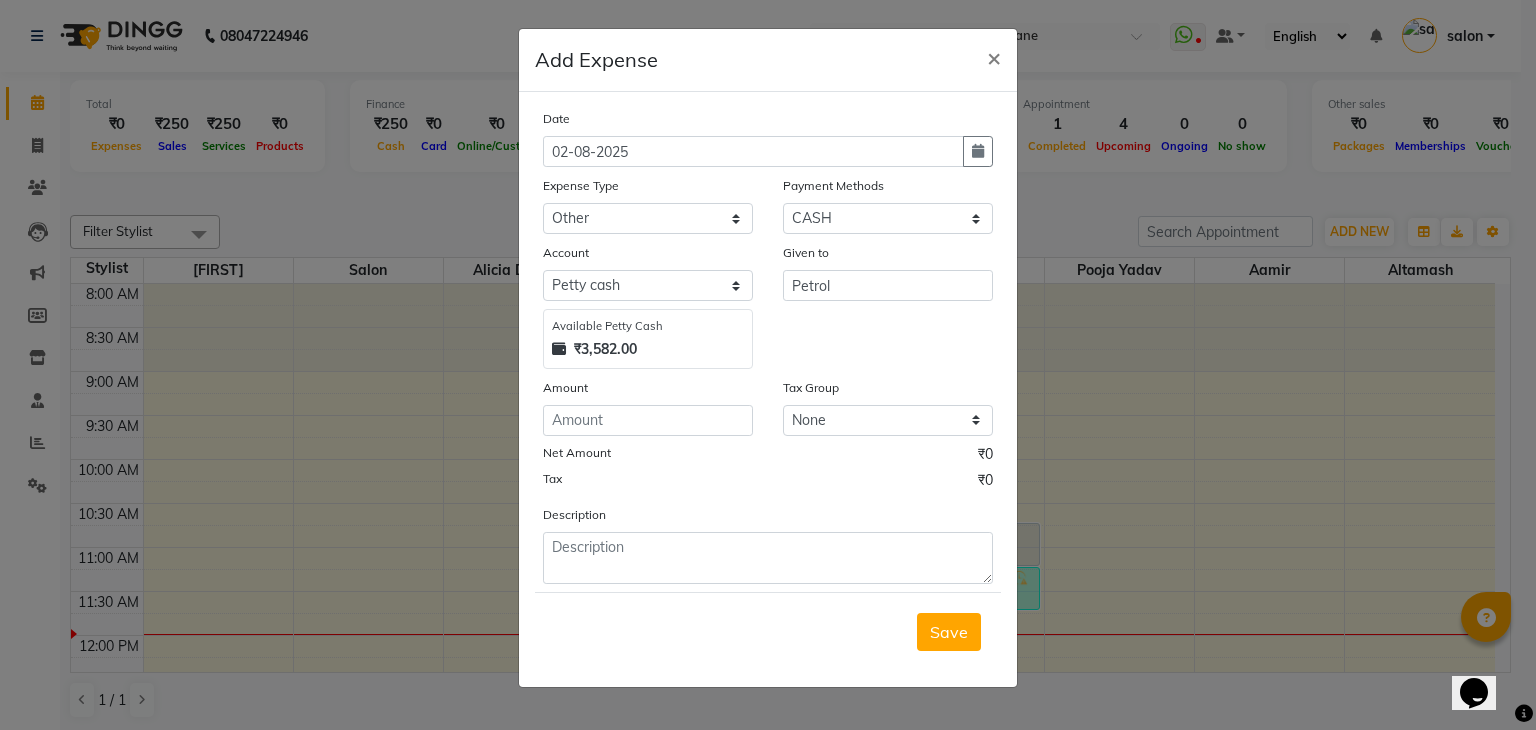 click on "Date 02-08-2025 Expense Type Select Advance Salary Bank charges Cash transfer to bank Client Snacks Equipment Fuel Govt fee Incentive International purchase Maintenance Marketing Miscellaneous MRA Other Pantry Product Rent Salary Staff Snacks Staff Tea Staff Tip Staff travel Tea & Refreshment Utilities Payment Methods Select Credit Card Prepaid CASH UPI M Points Debit Card Card: IOB Voucher Cash Payment MI Voucher Coupon Wallet Gift Card CARD Loan Account Select Petty cash Default account Available Petty Cash ₹3,582.00 Given to Petrol Amount Tax Group None GST Net Amount ₹0 Tax ₹0 Description" 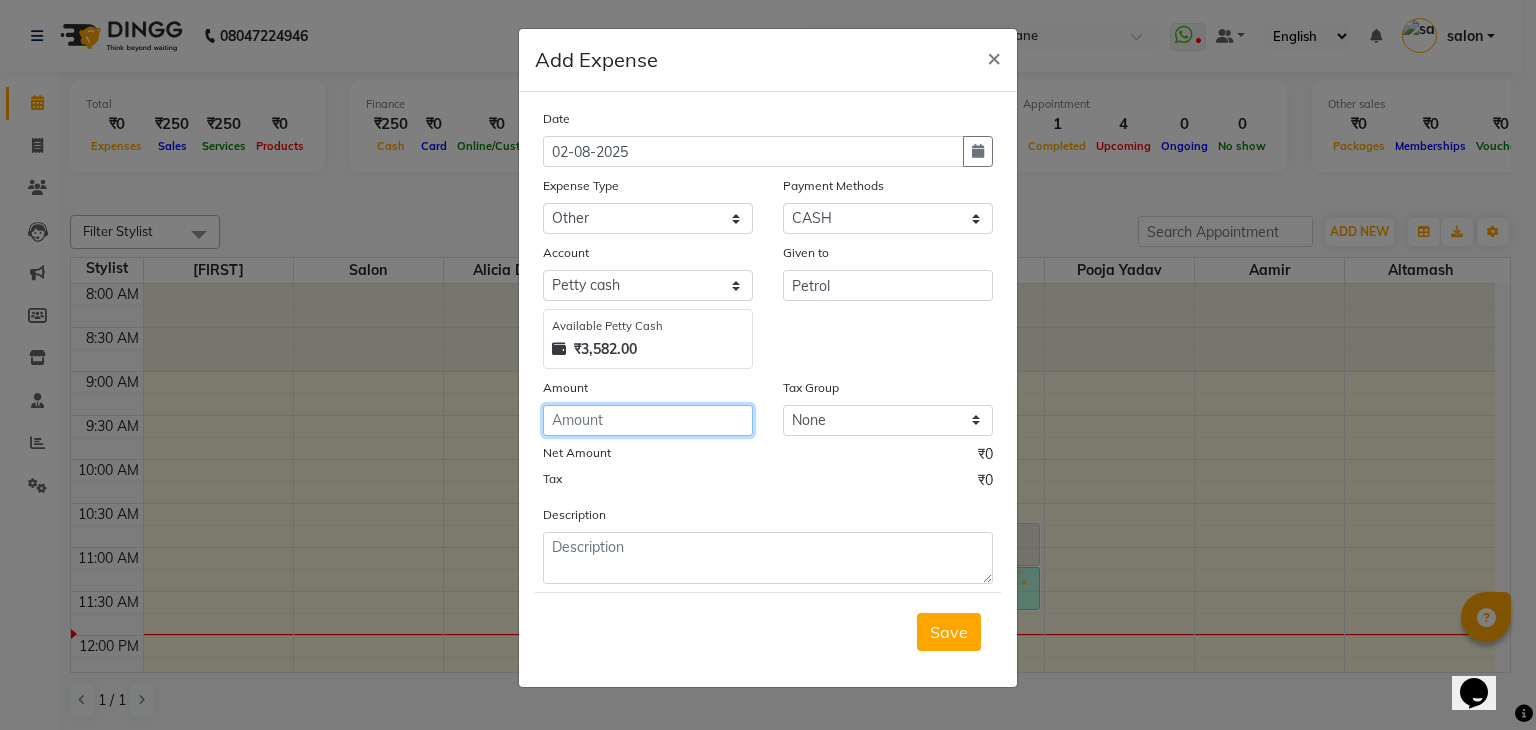 click 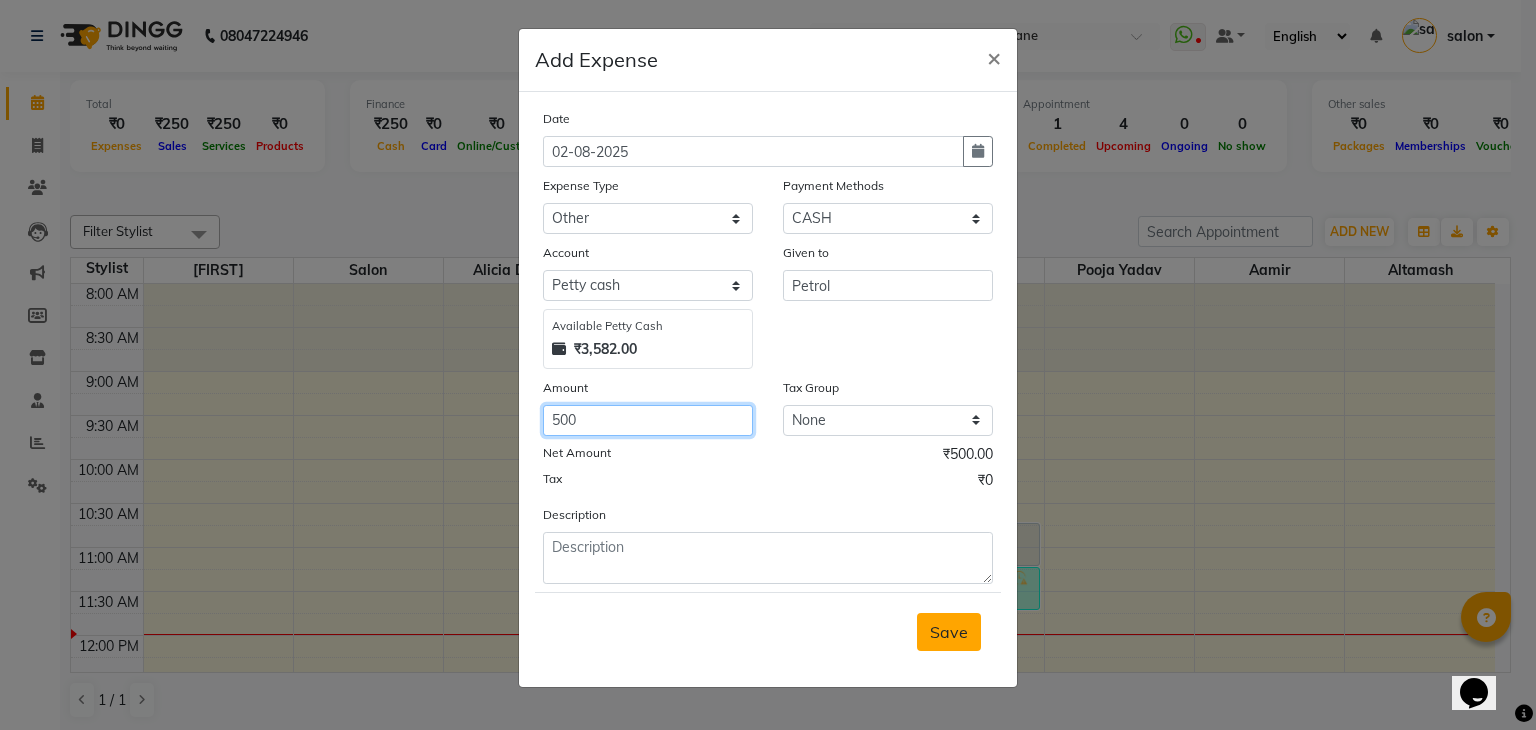 type on "500" 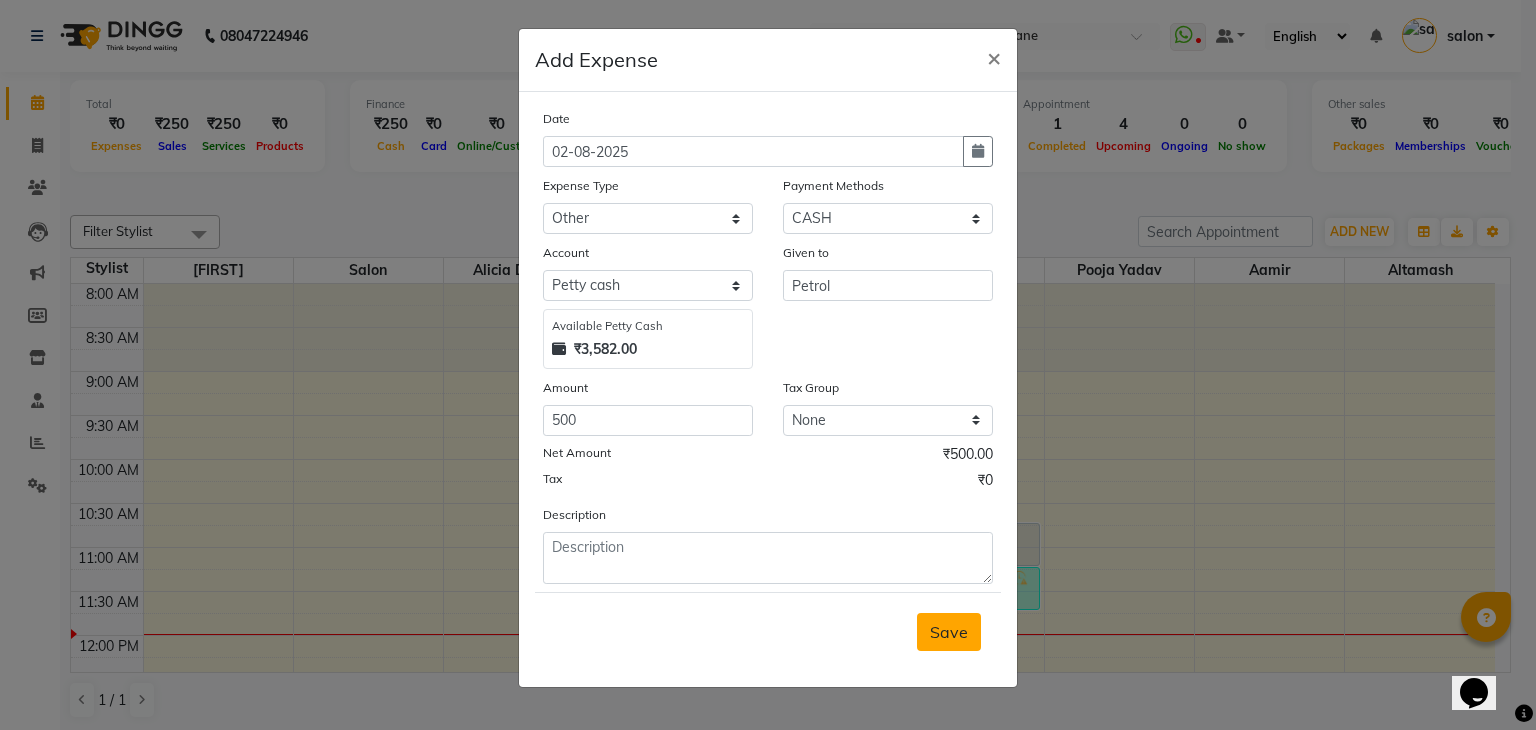 click on "Save" at bounding box center (949, 632) 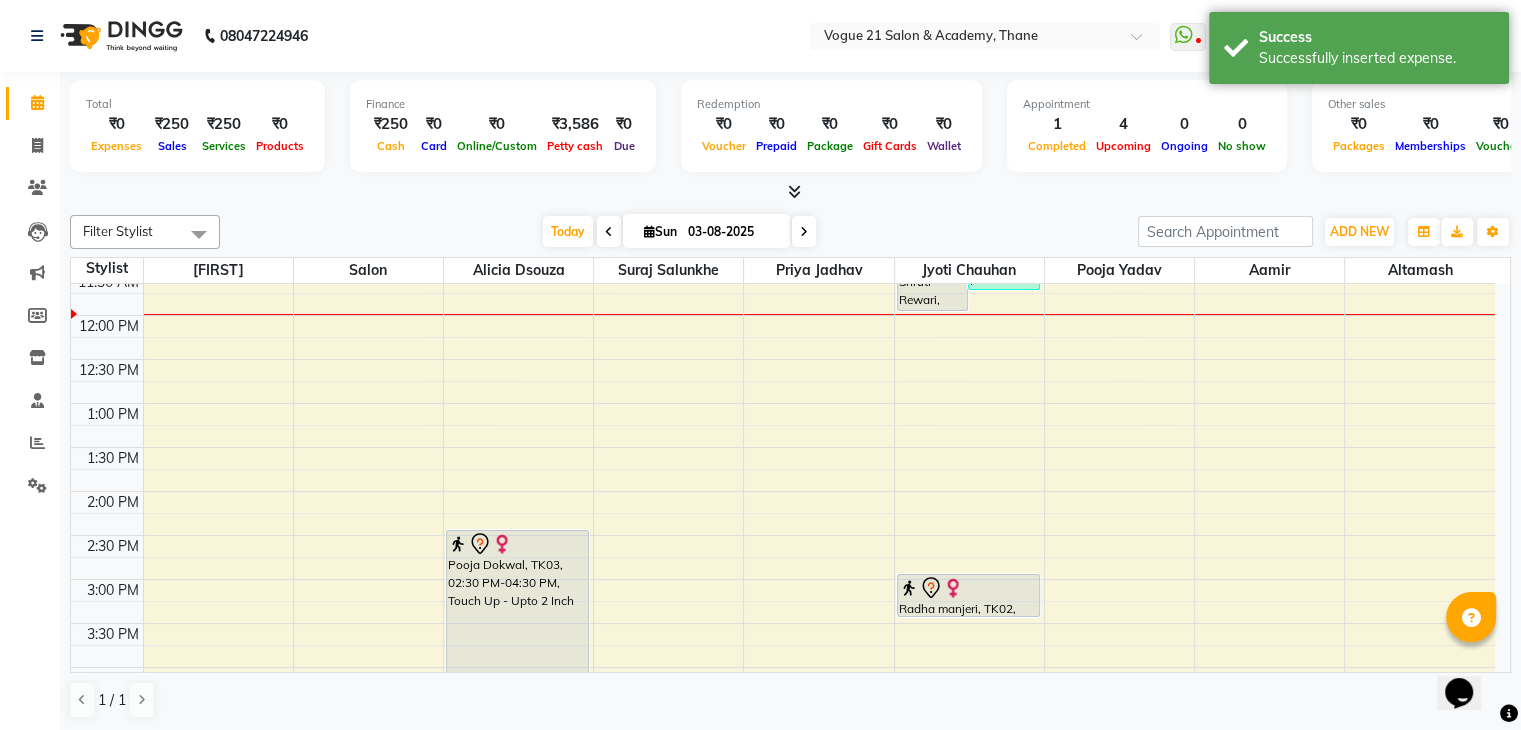 scroll, scrollTop: 0, scrollLeft: 0, axis: both 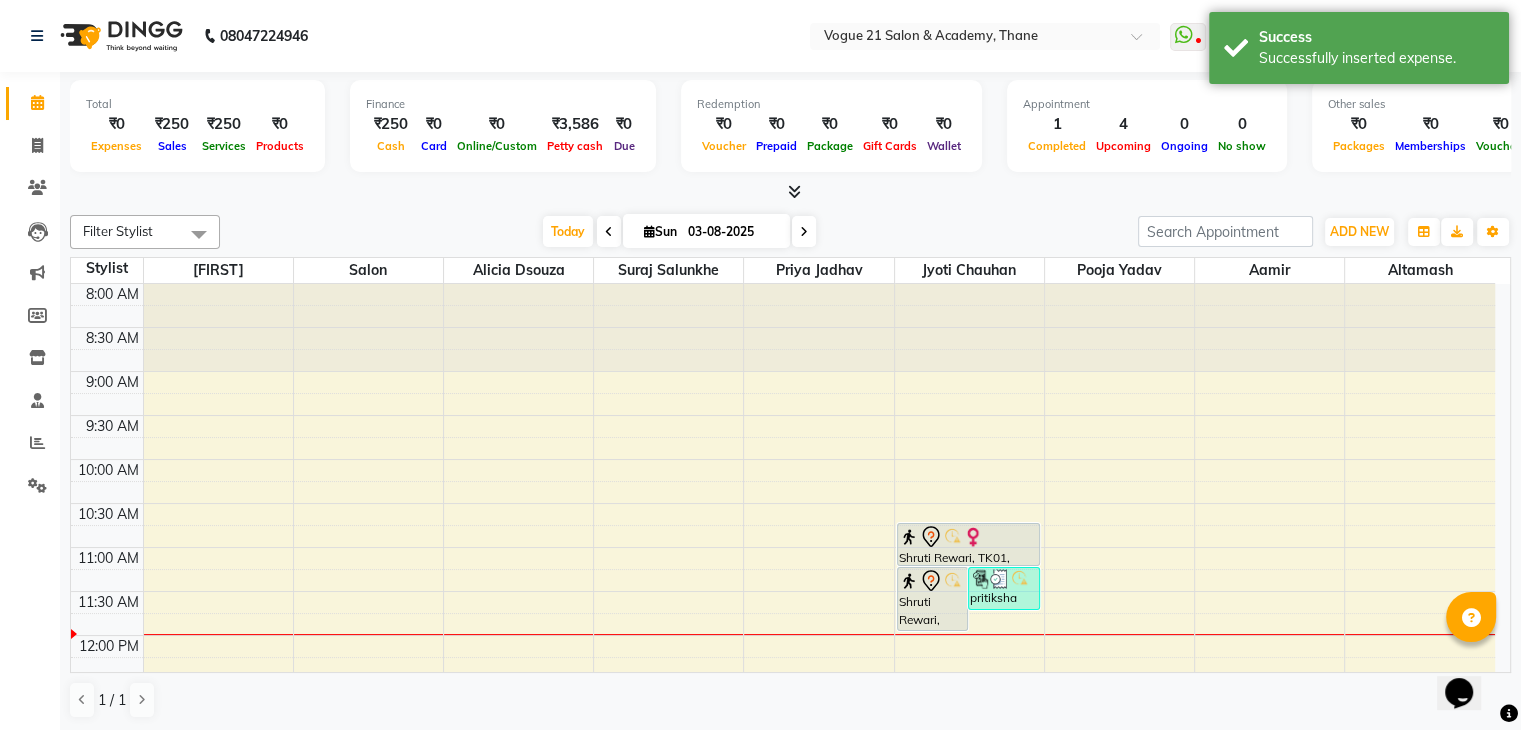 click on "Total  ₹0  Expenses ₹250  Sales ₹250  Services ₹0  Products Finance  ₹250  Cash ₹0  Card ₹0  Online/Custom ₹3,586 Petty cash ₹0 Due  Redemption  ₹0 Voucher ₹0 Prepaid ₹0 Package ₹0  Gift Cards ₹0  Wallet  Appointment  1 Completed 4 Upcoming 0 Ongoing 0 No show  Other sales  ₹0  Packages ₹0  Memberships ₹0  Vouchers ₹0  Prepaids ₹0  Gift Cards Filter Stylist Select All aamir  Alicia Dsouza Altamash Jamshed  jyoti chauhan Pooja yadav Priya jadhav salon suraj salunkhe Today  Sun 03-08-2025 Toggle Dropdown Add Appointment Add Invoice Add Expense Add Attendance Add Client Add Transaction Toggle Dropdown Add Appointment Add Invoice Add Expense Add Attendance Add Client ADD NEW Toggle Dropdown Add Appointment Add Invoice Add Expense Add Attendance Add Client Add Transaction Filter Stylist Select All aamir  Alicia Dsouza Altamash Jamshed  jyoti chauhan Pooja yadav Priya jadhav salon suraj salunkhe Group By  Staff View   Room View  View as Vertical  Vertical - Week View  List  9" 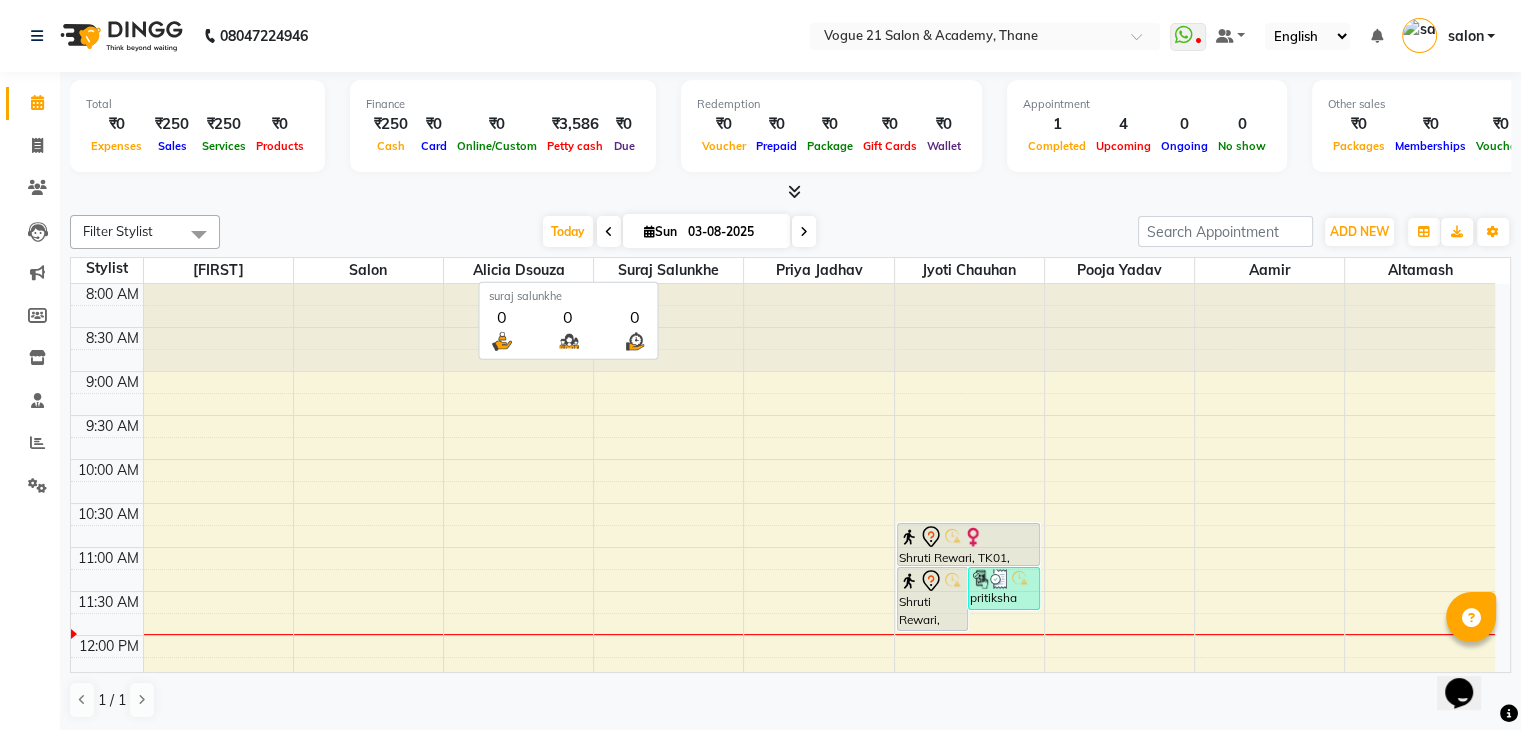 scroll, scrollTop: 1, scrollLeft: 0, axis: vertical 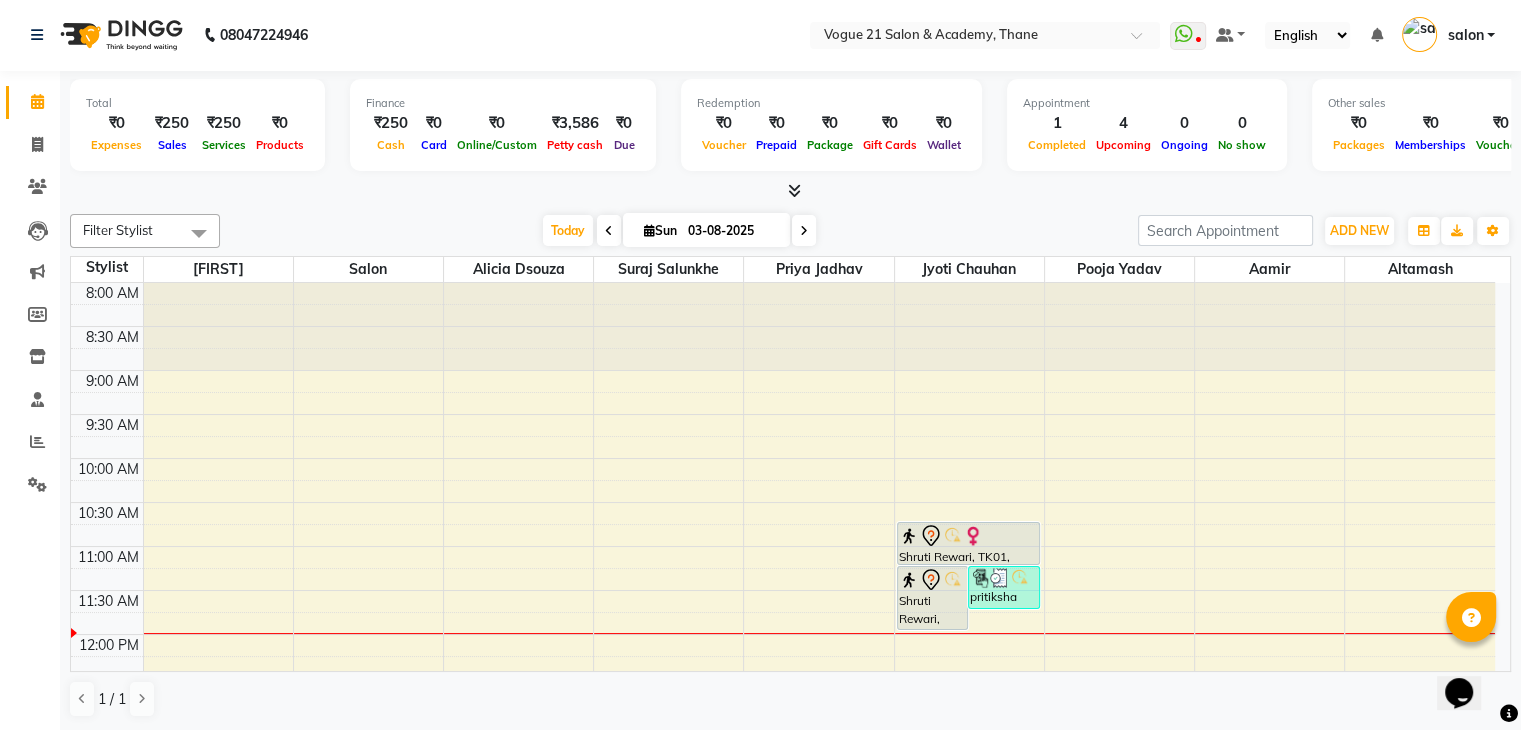 click at bounding box center [790, 191] 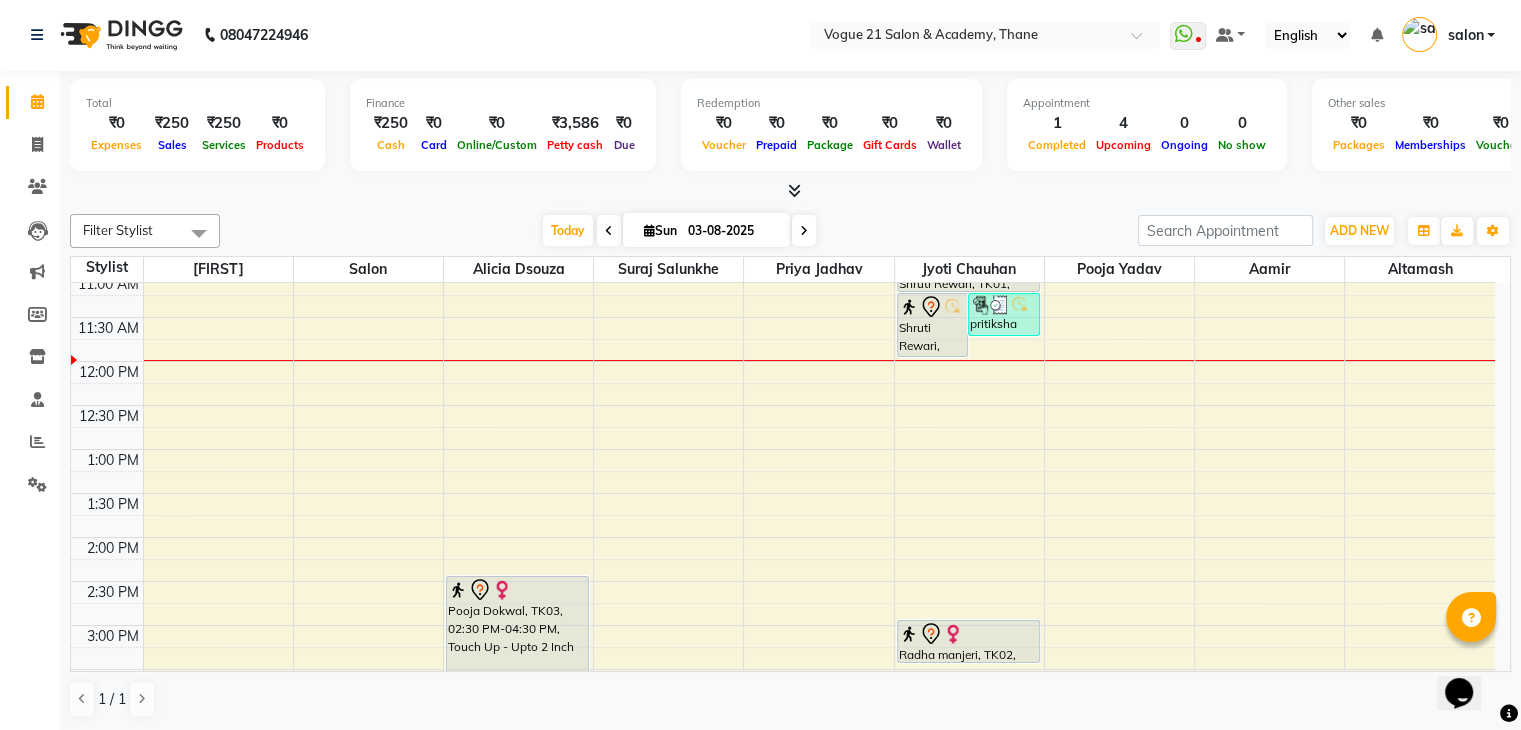 scroll, scrollTop: 0, scrollLeft: 0, axis: both 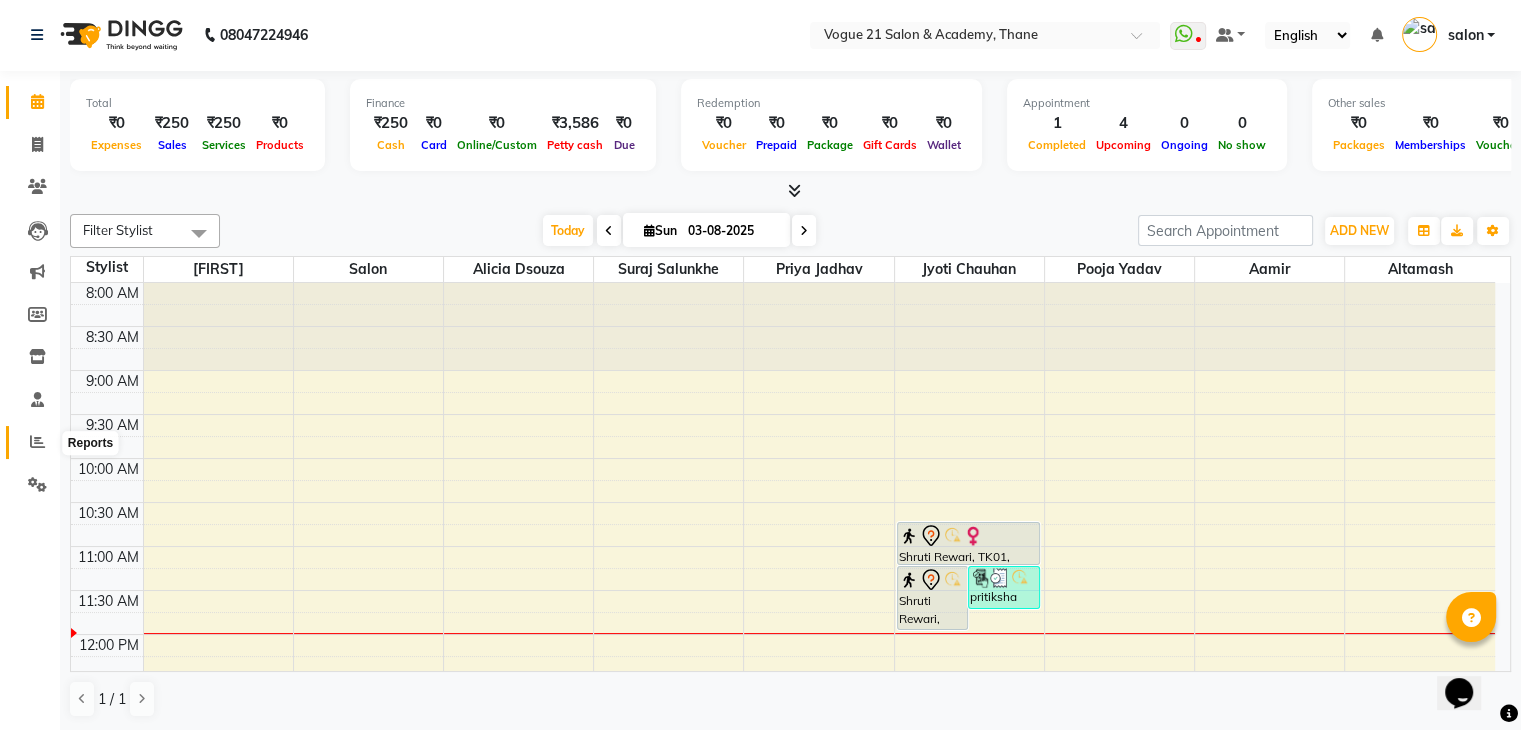 click 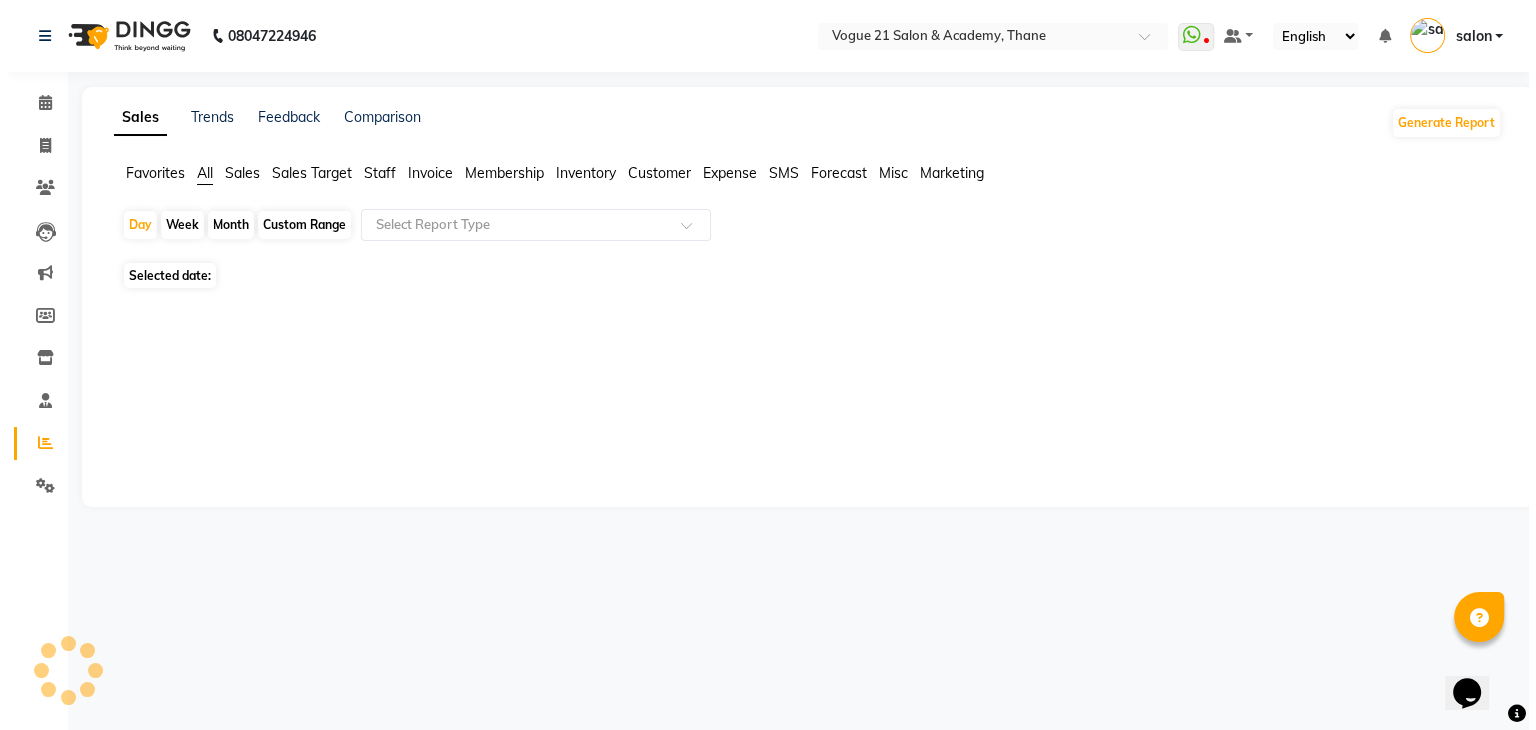 scroll, scrollTop: 0, scrollLeft: 0, axis: both 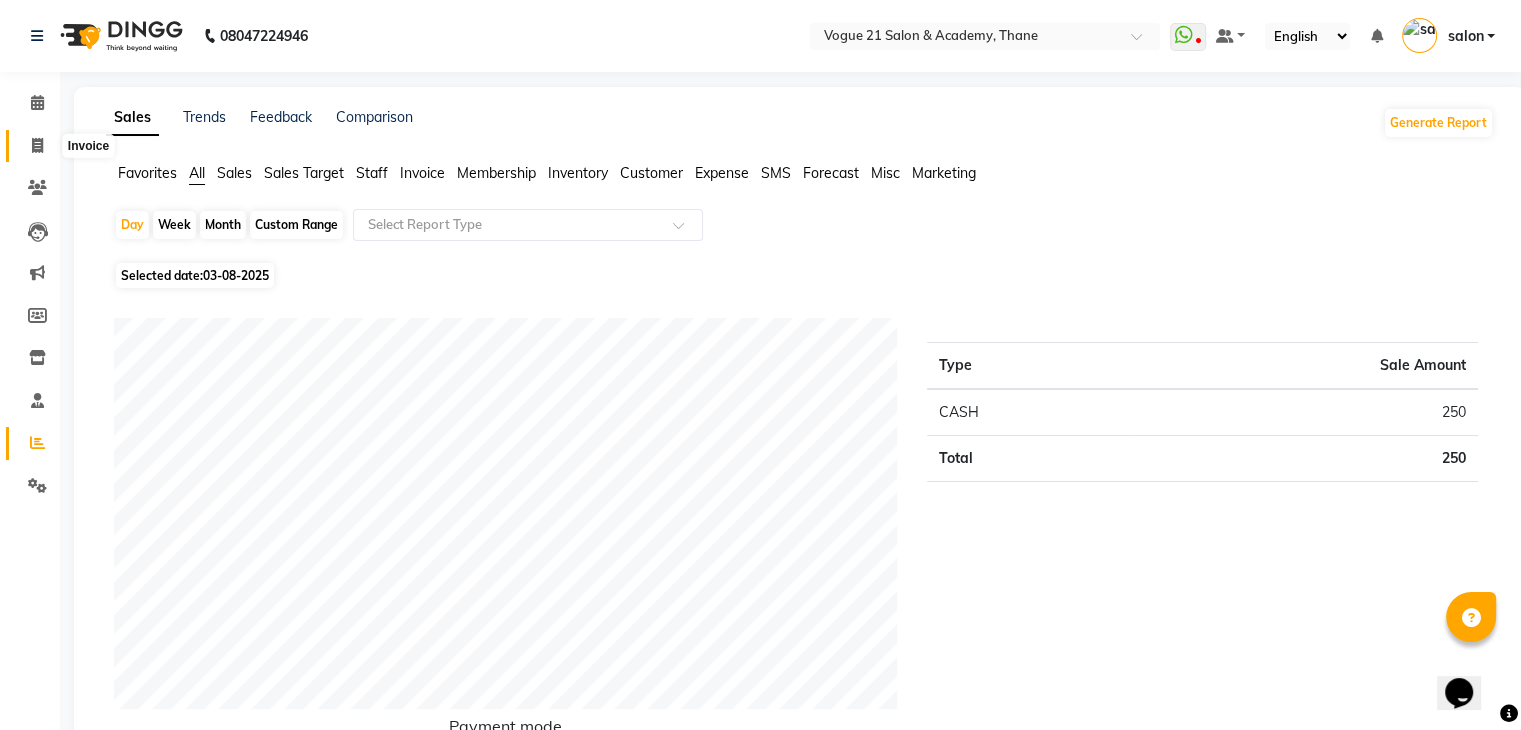 click 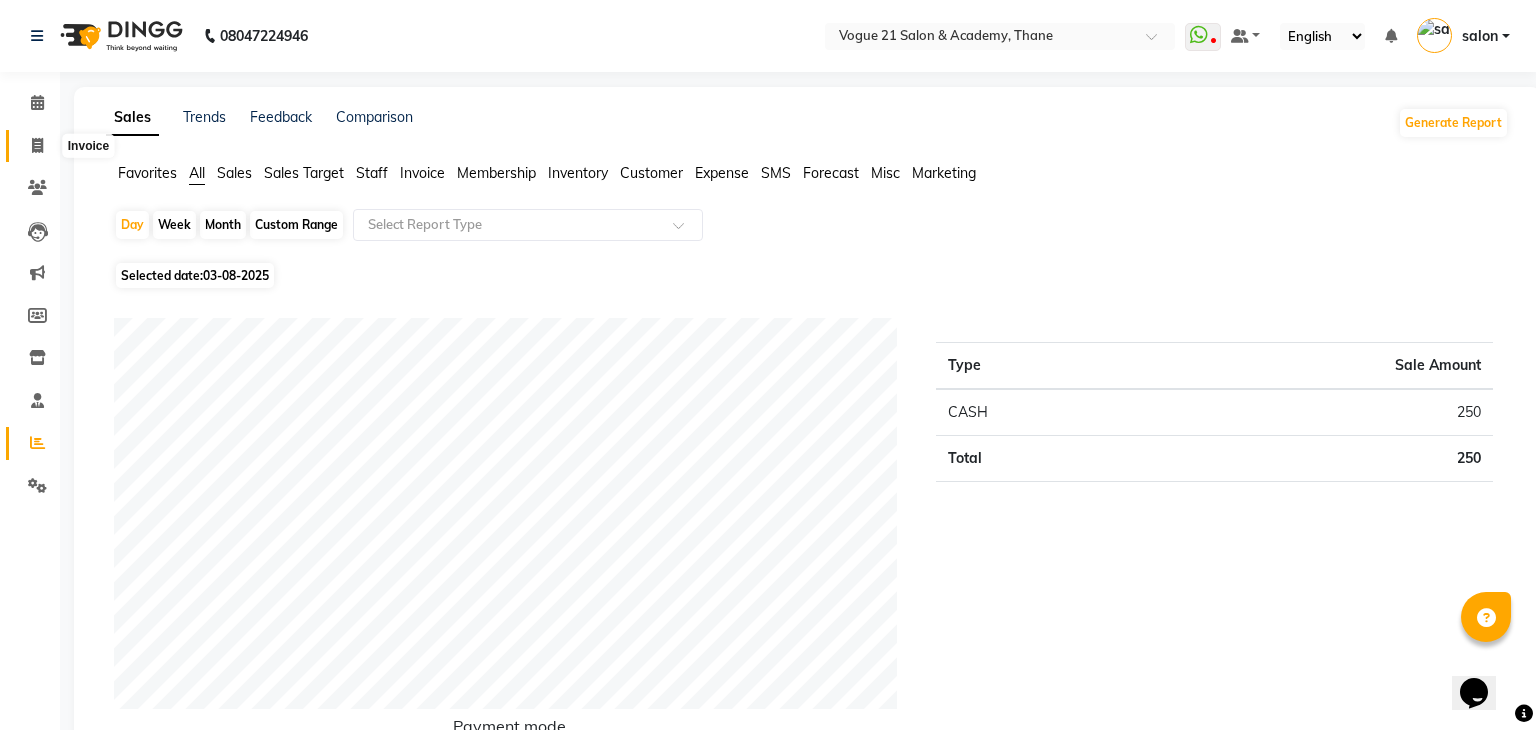 select on "4433" 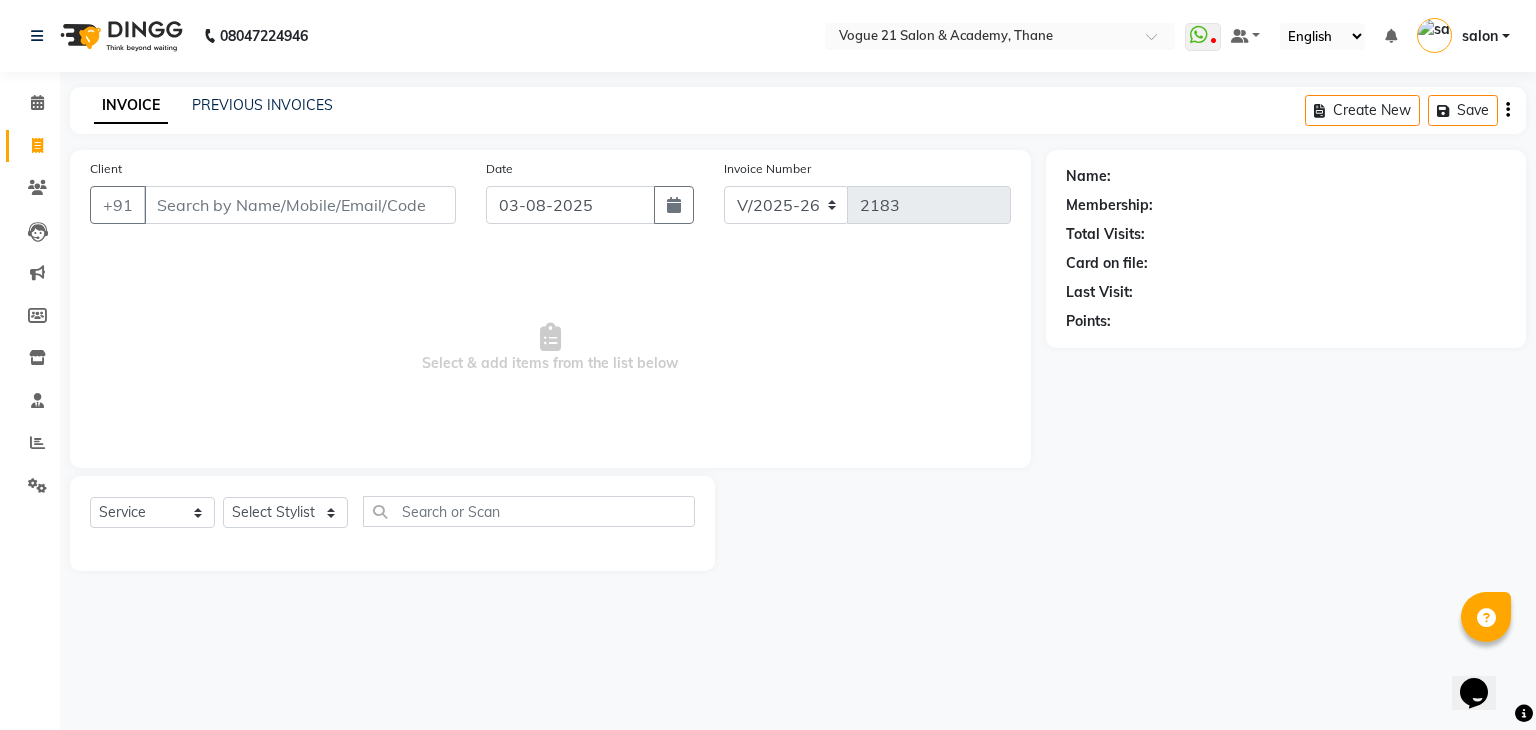 click on "Client" at bounding box center [300, 205] 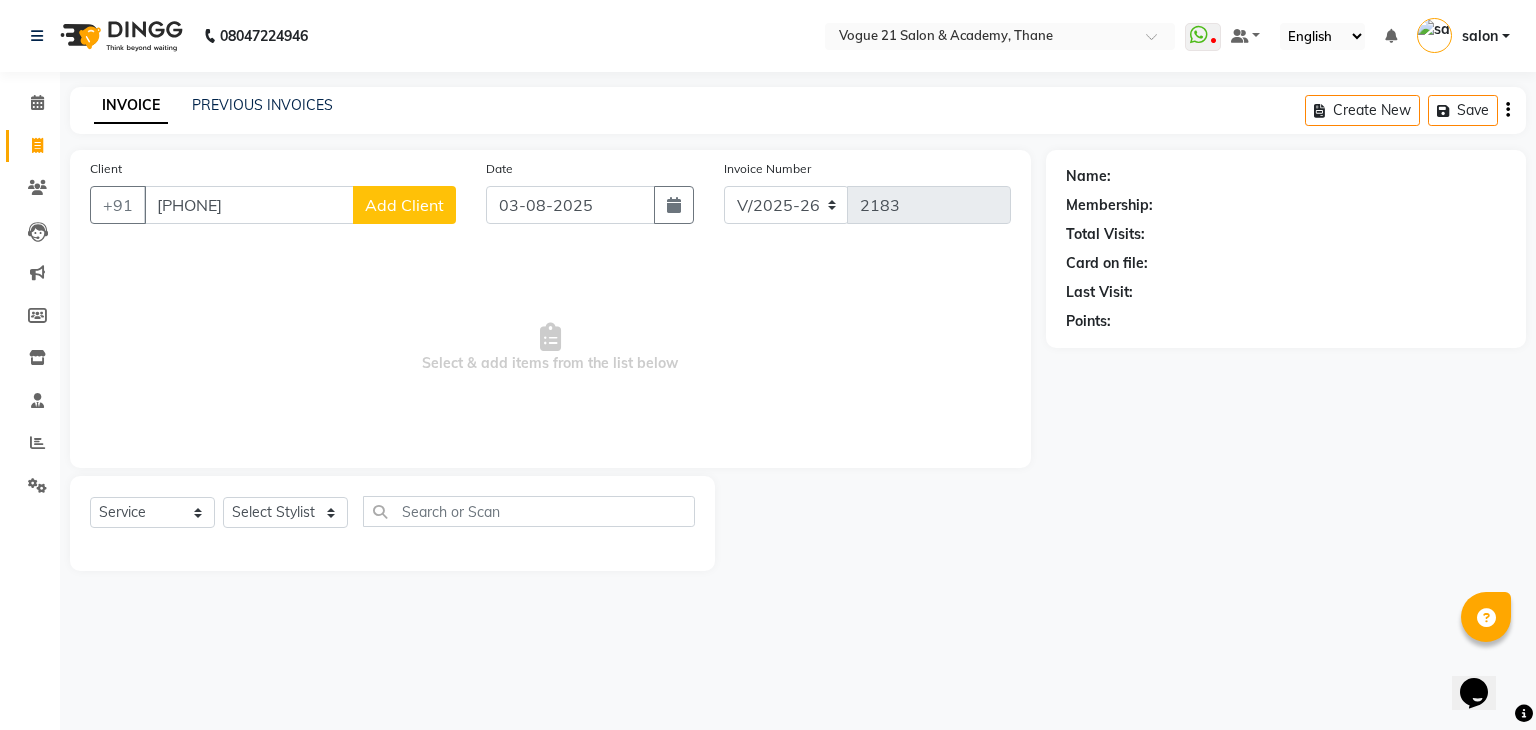 type on "[PHONE]" 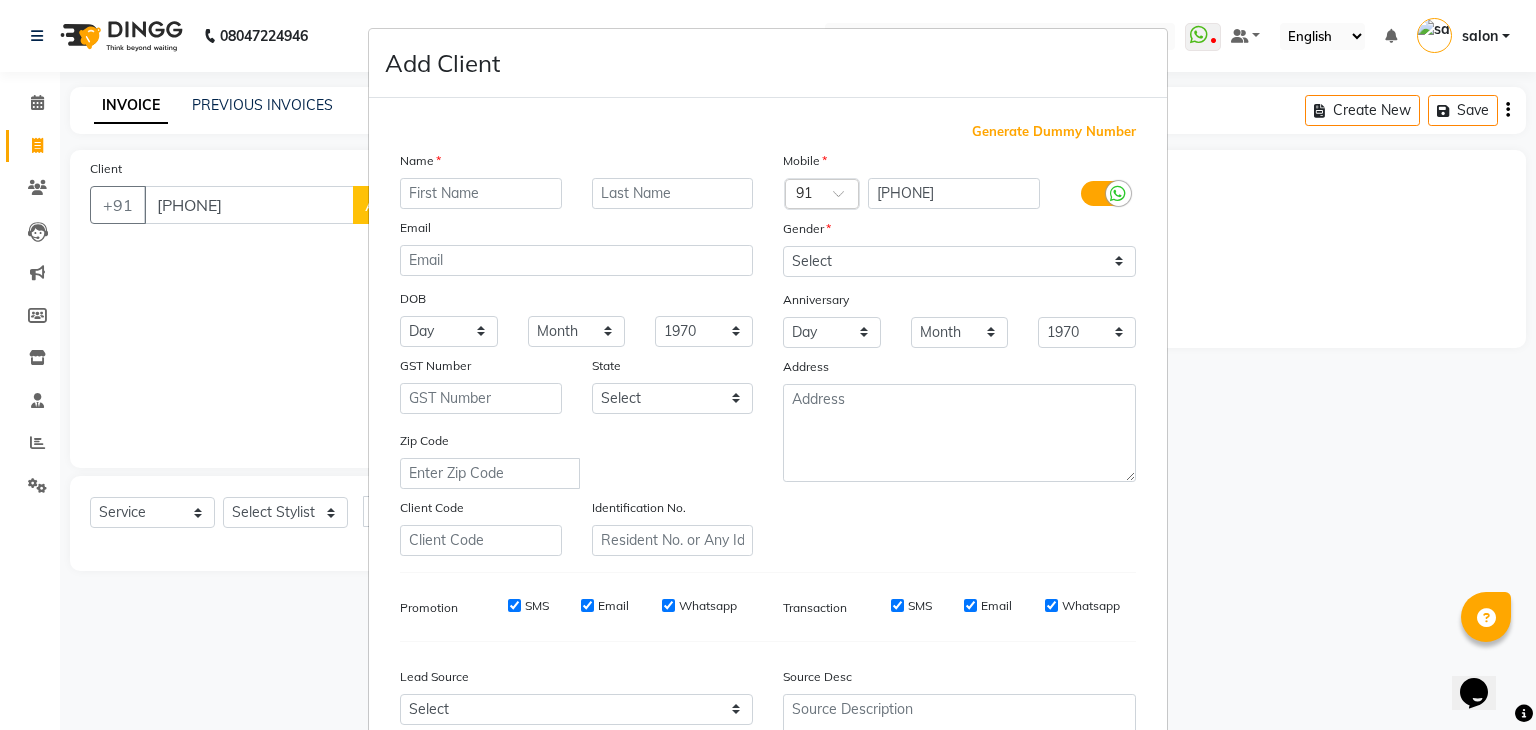 click at bounding box center [481, 193] 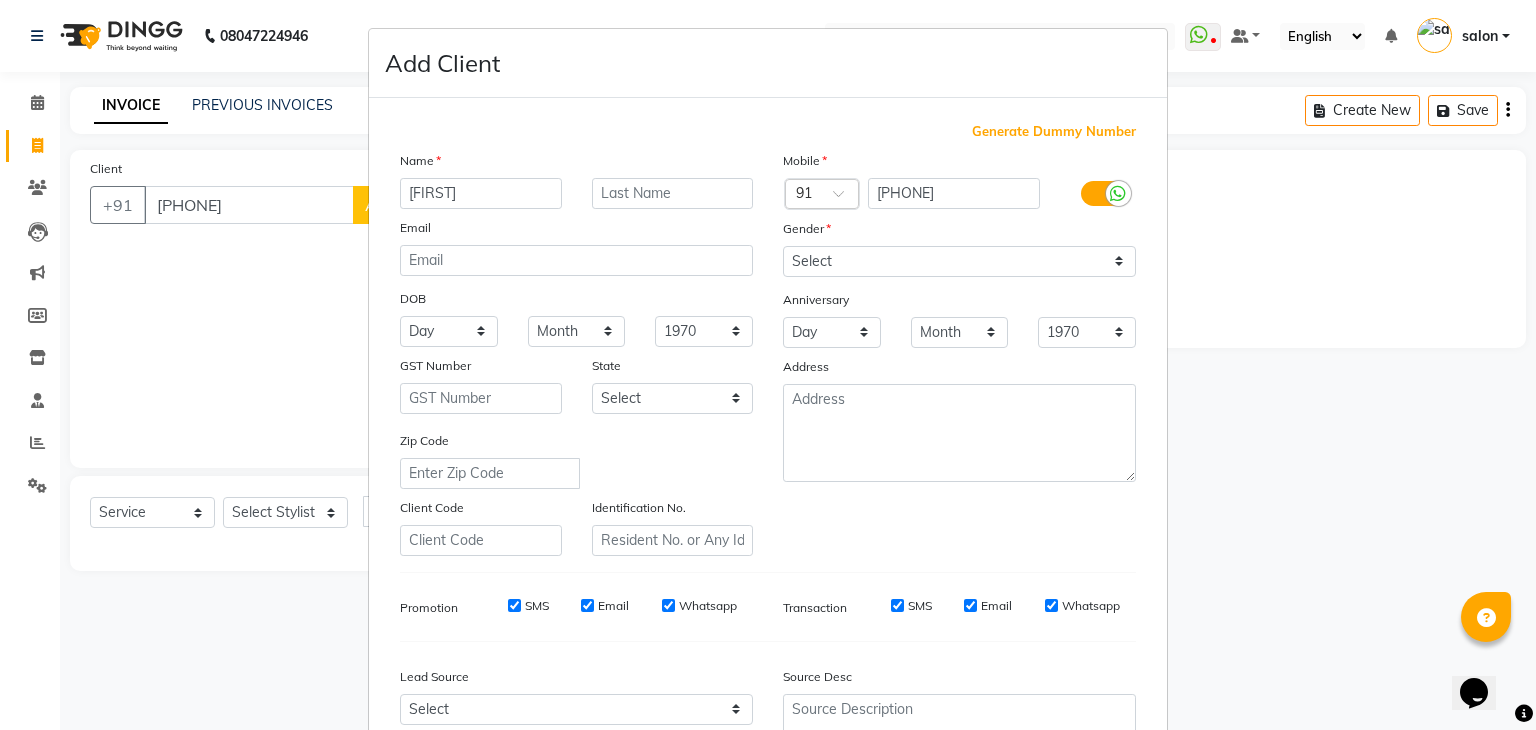 type on "[PERSON]" 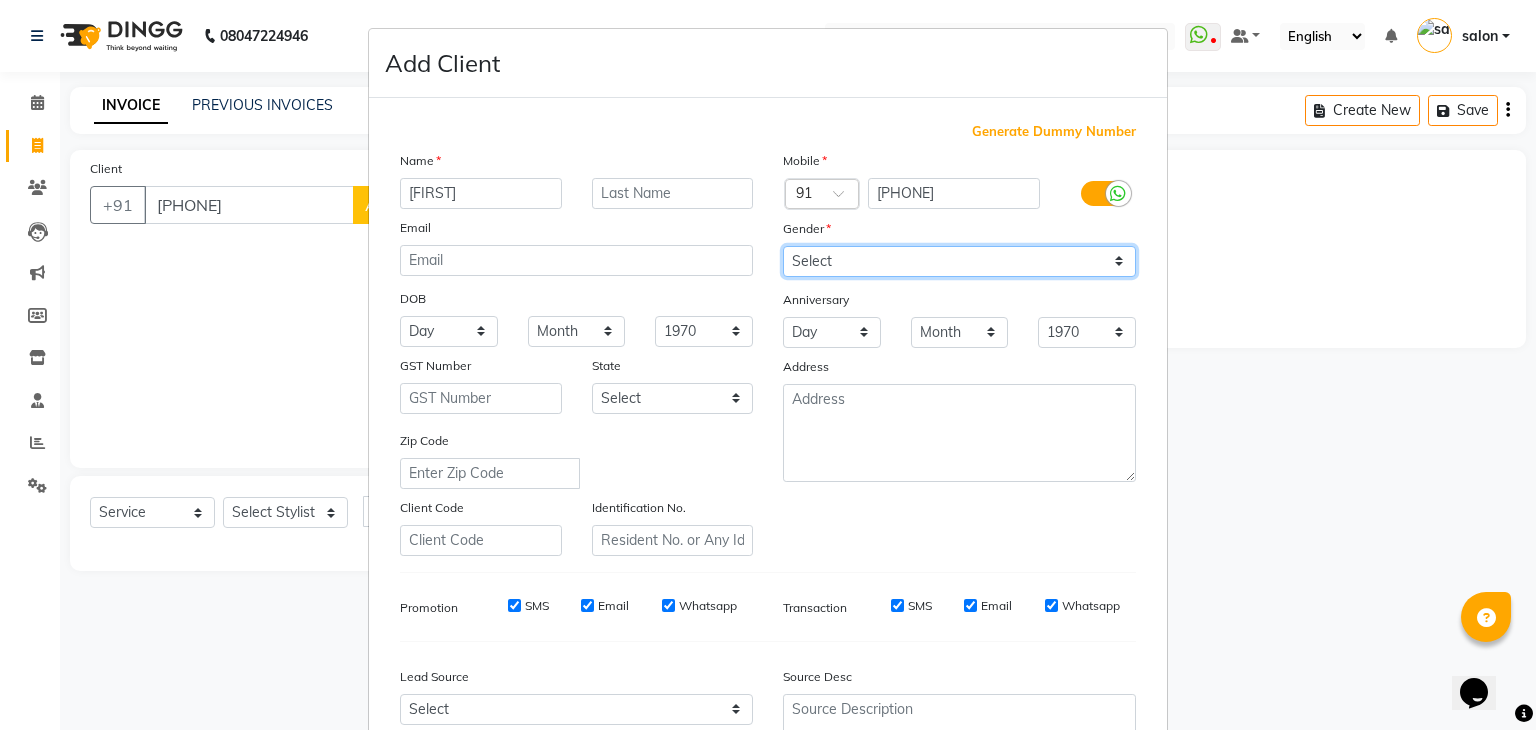 click on "Select Male Female Other Prefer Not To Say" at bounding box center [959, 261] 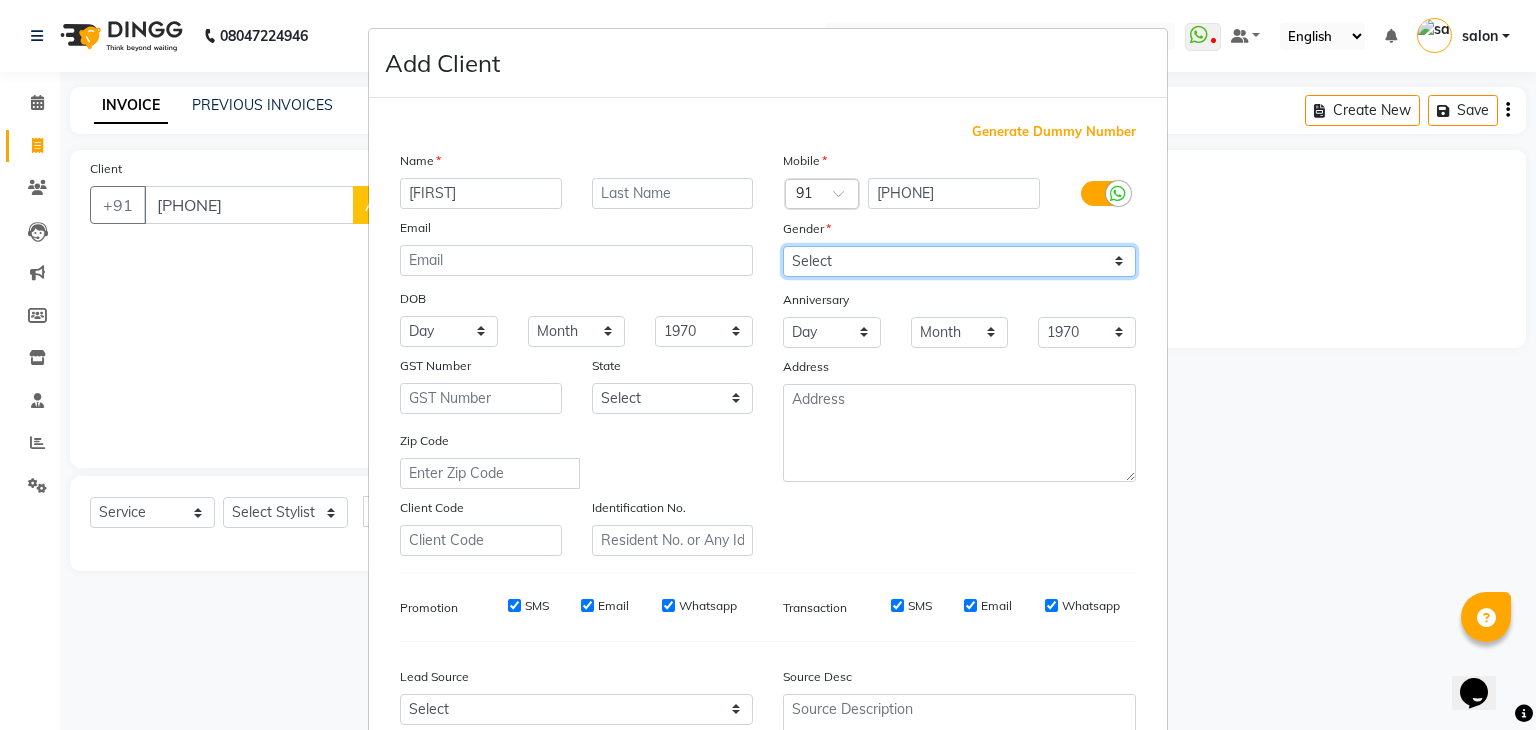 select on "male" 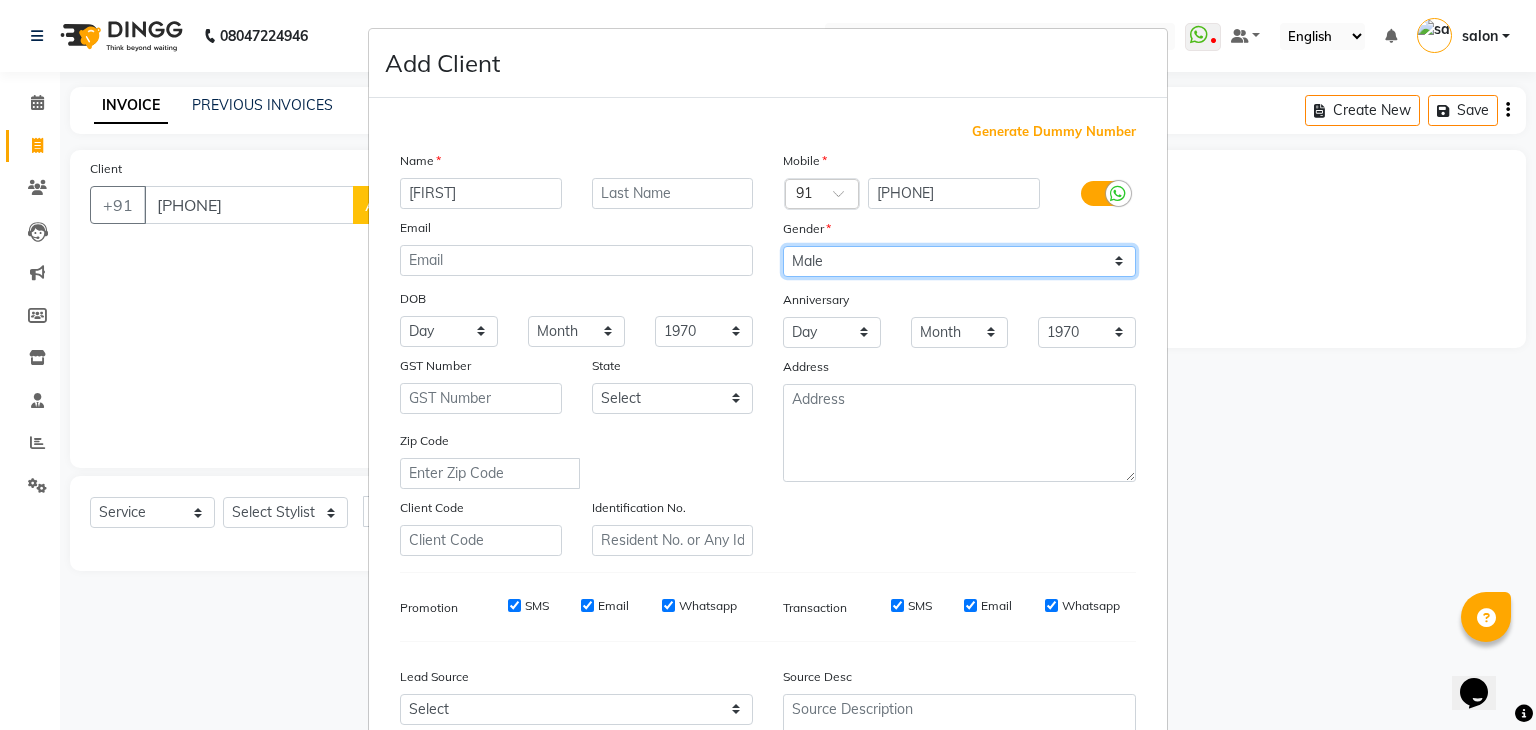 click on "Select Male Female Other Prefer Not To Say" at bounding box center [959, 261] 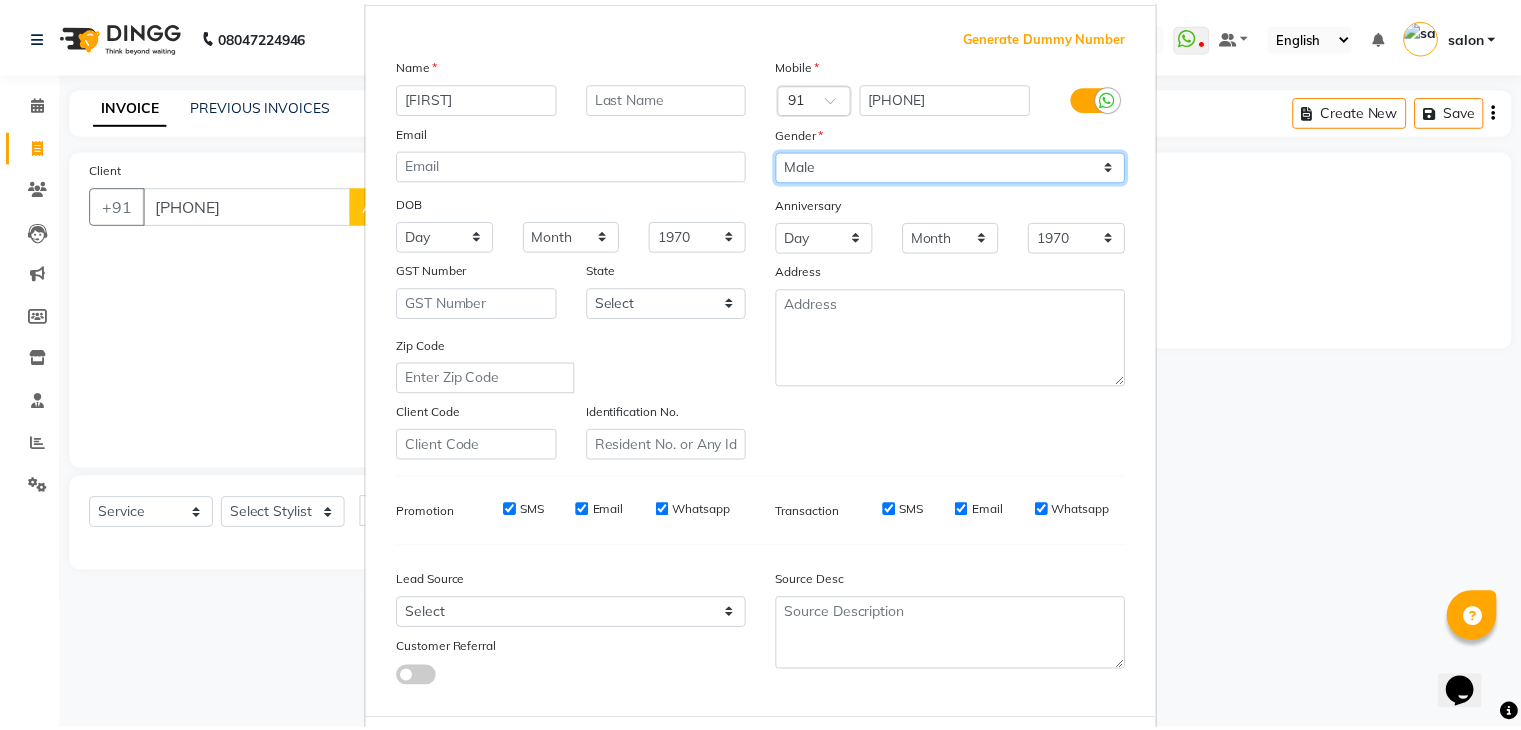 scroll, scrollTop: 203, scrollLeft: 0, axis: vertical 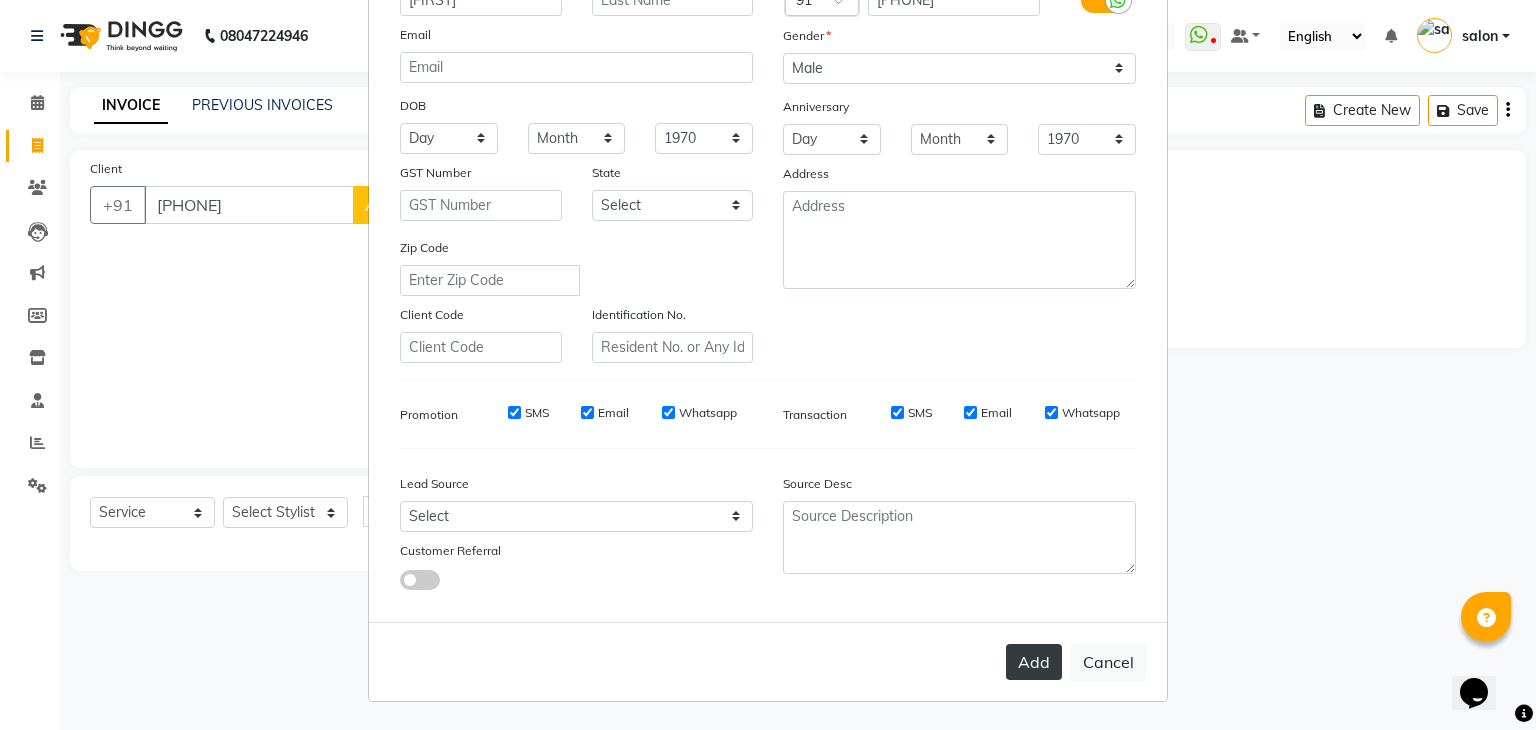 click on "Add" at bounding box center (1034, 662) 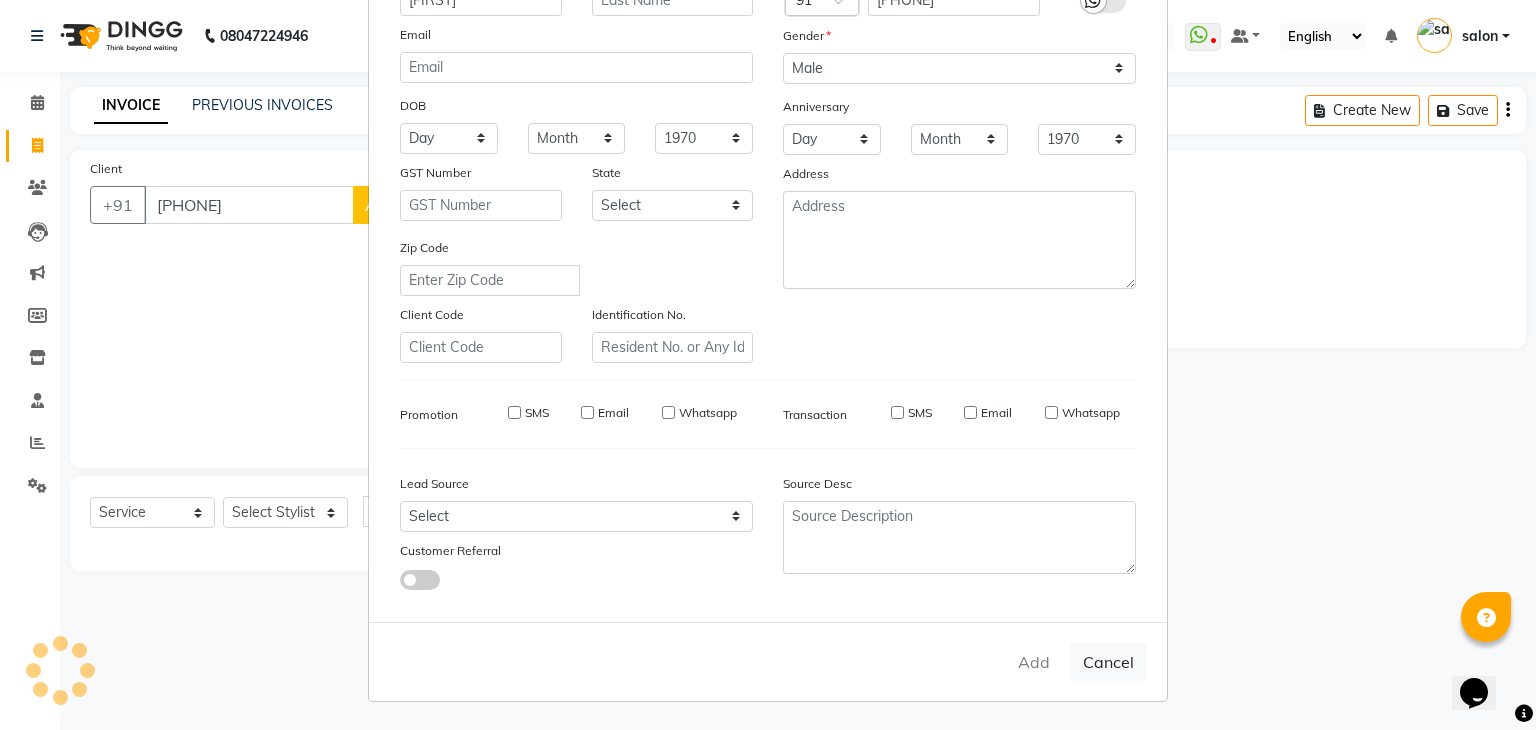 type 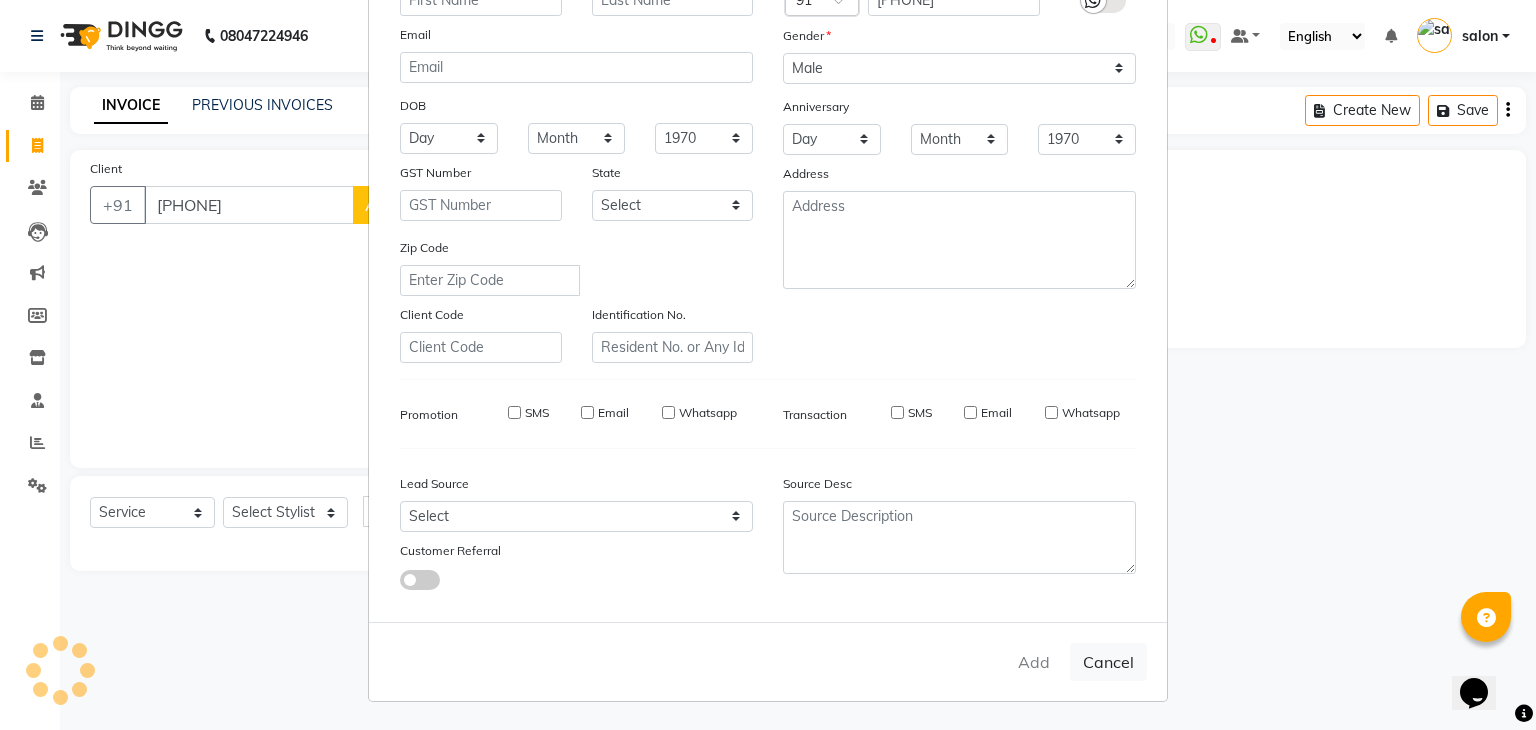 select 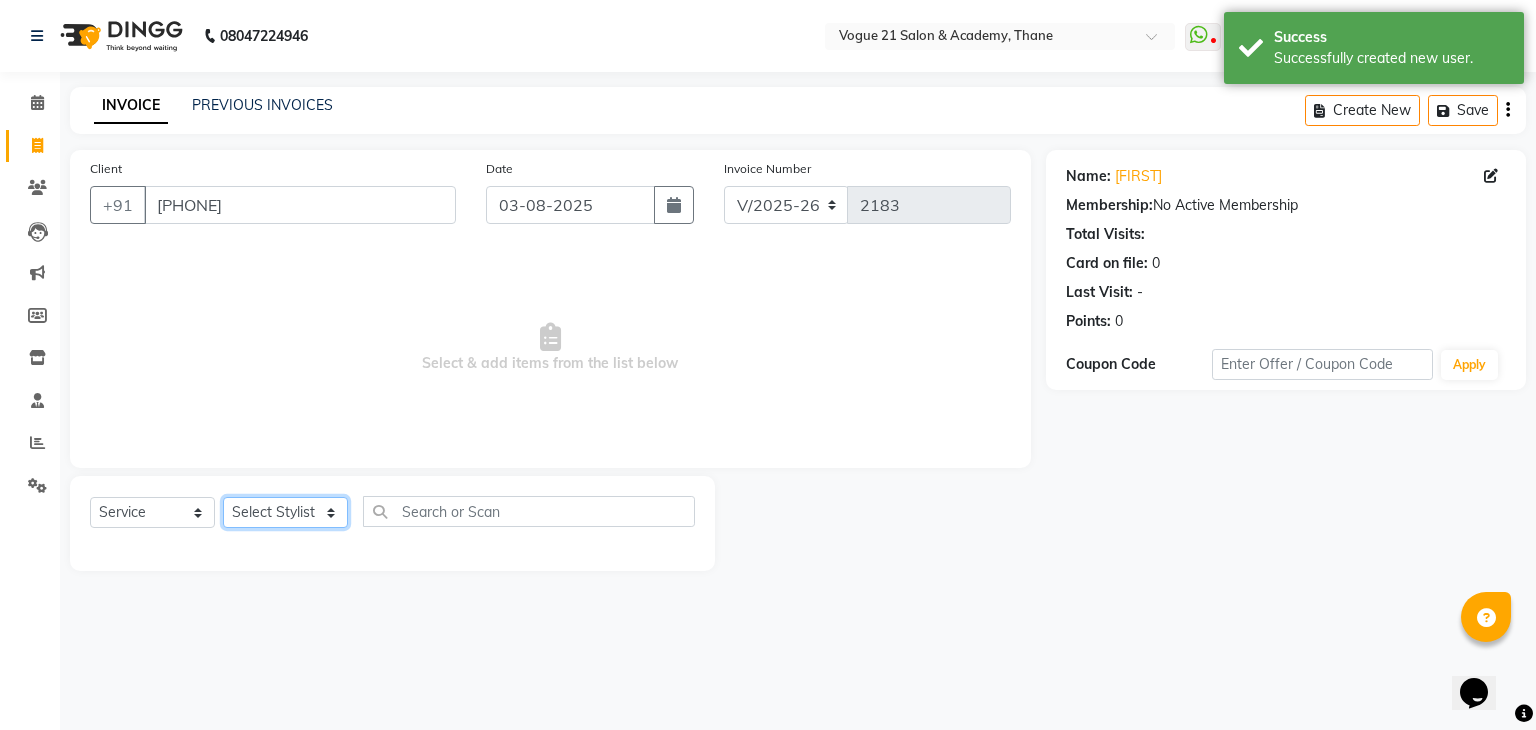 click on "Select Stylist aamir  Alicia Dsouza Altamash Jamshed  jyoti chauhan Pooja yadav Priya jadhav salon suraj salunkhe" 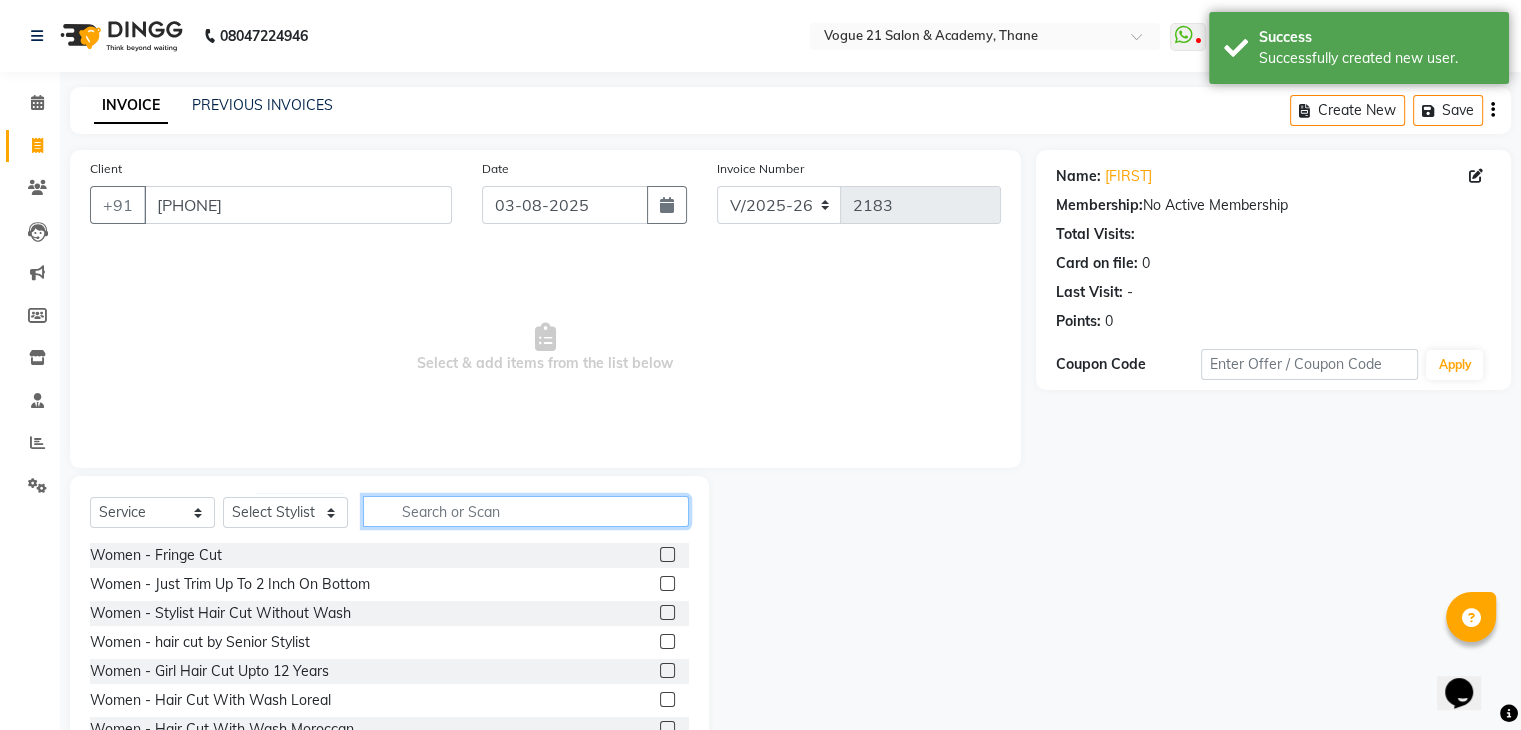 click 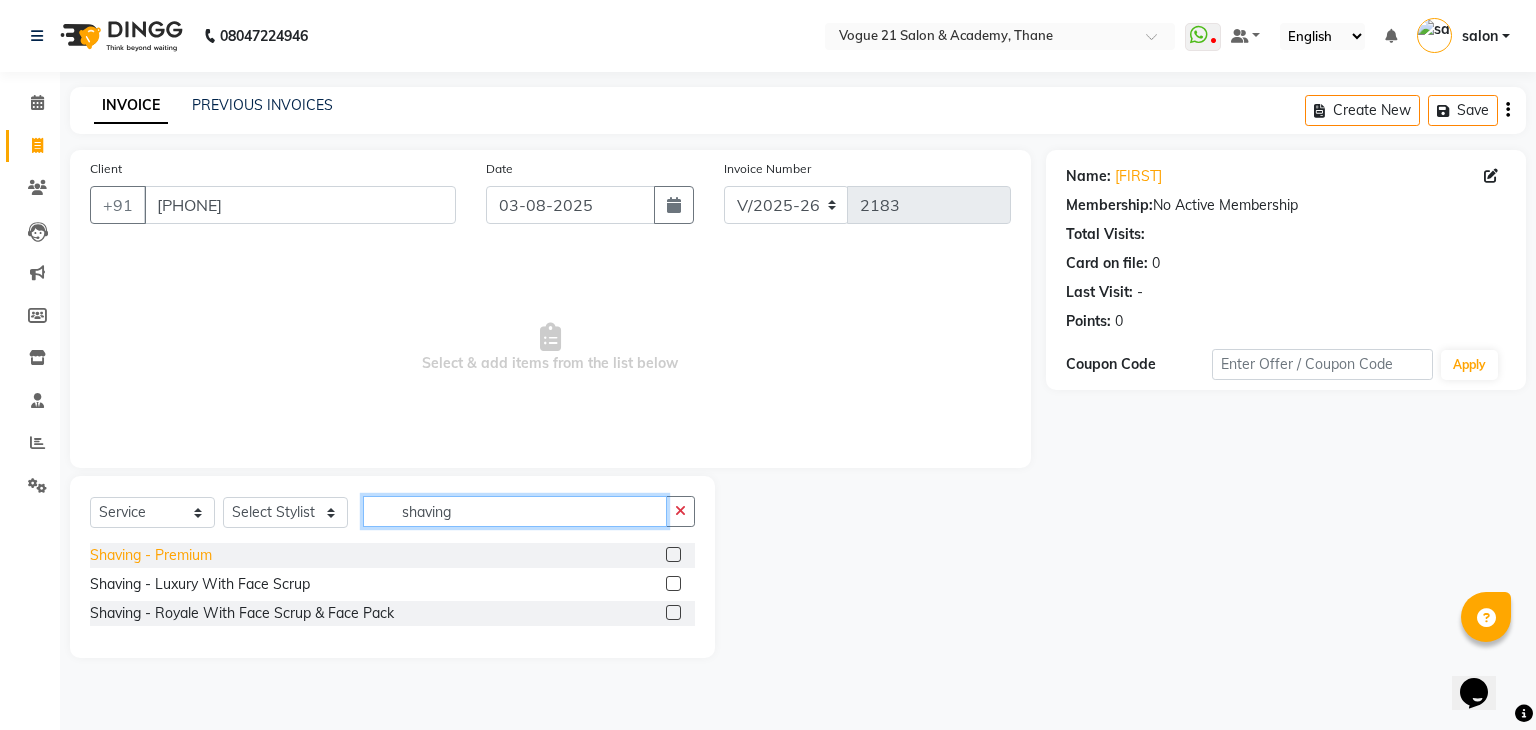 type on "shaving" 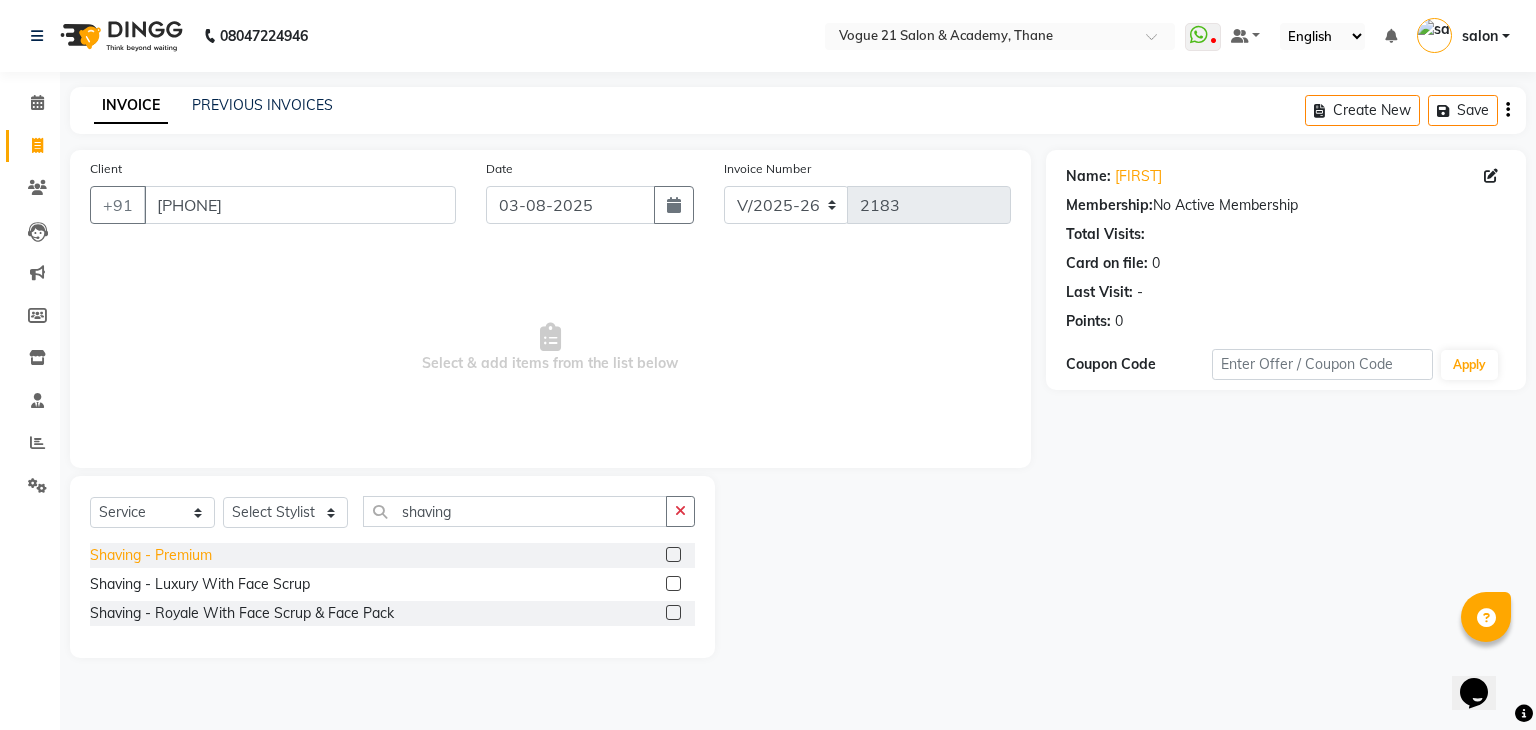 click on "Shaving   -   Premium" 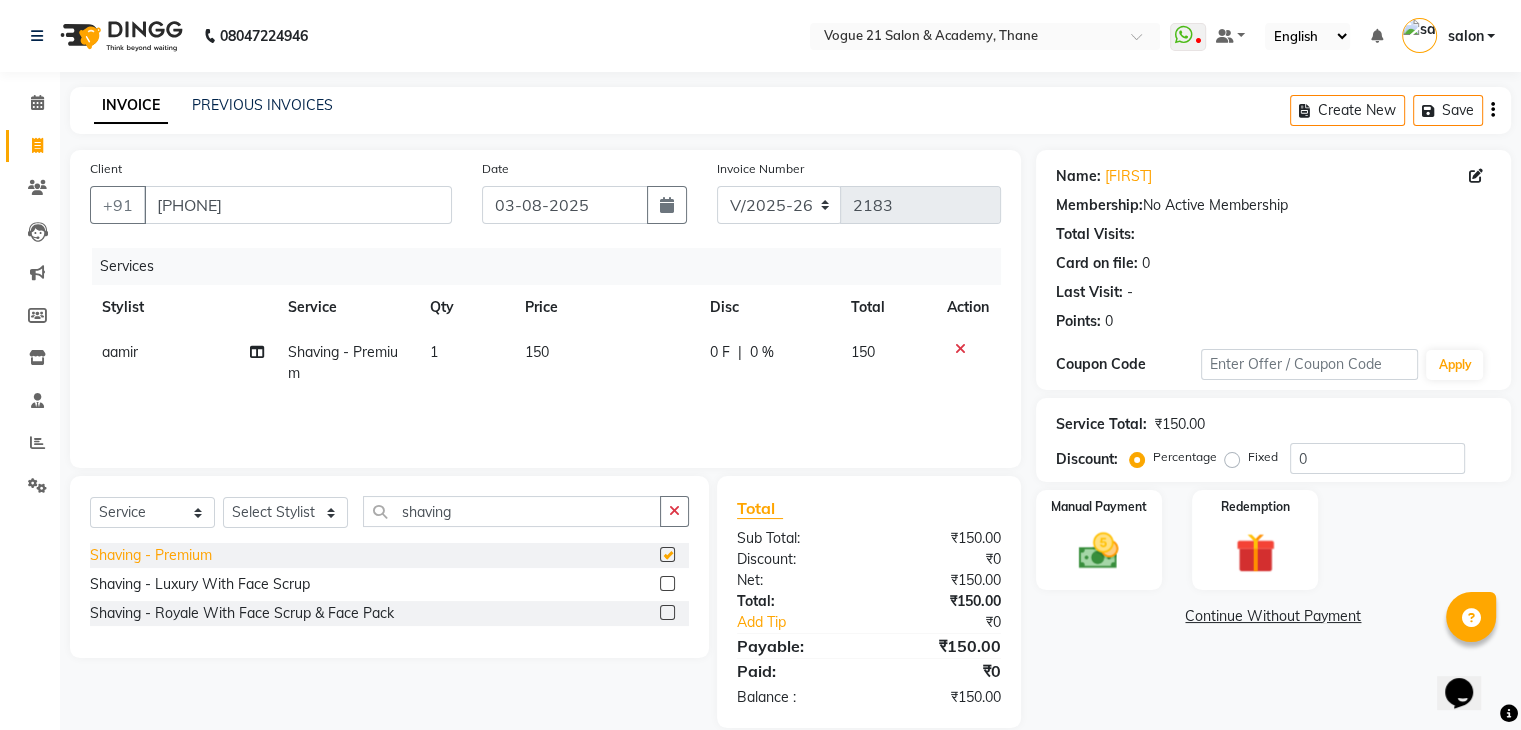 checkbox on "false" 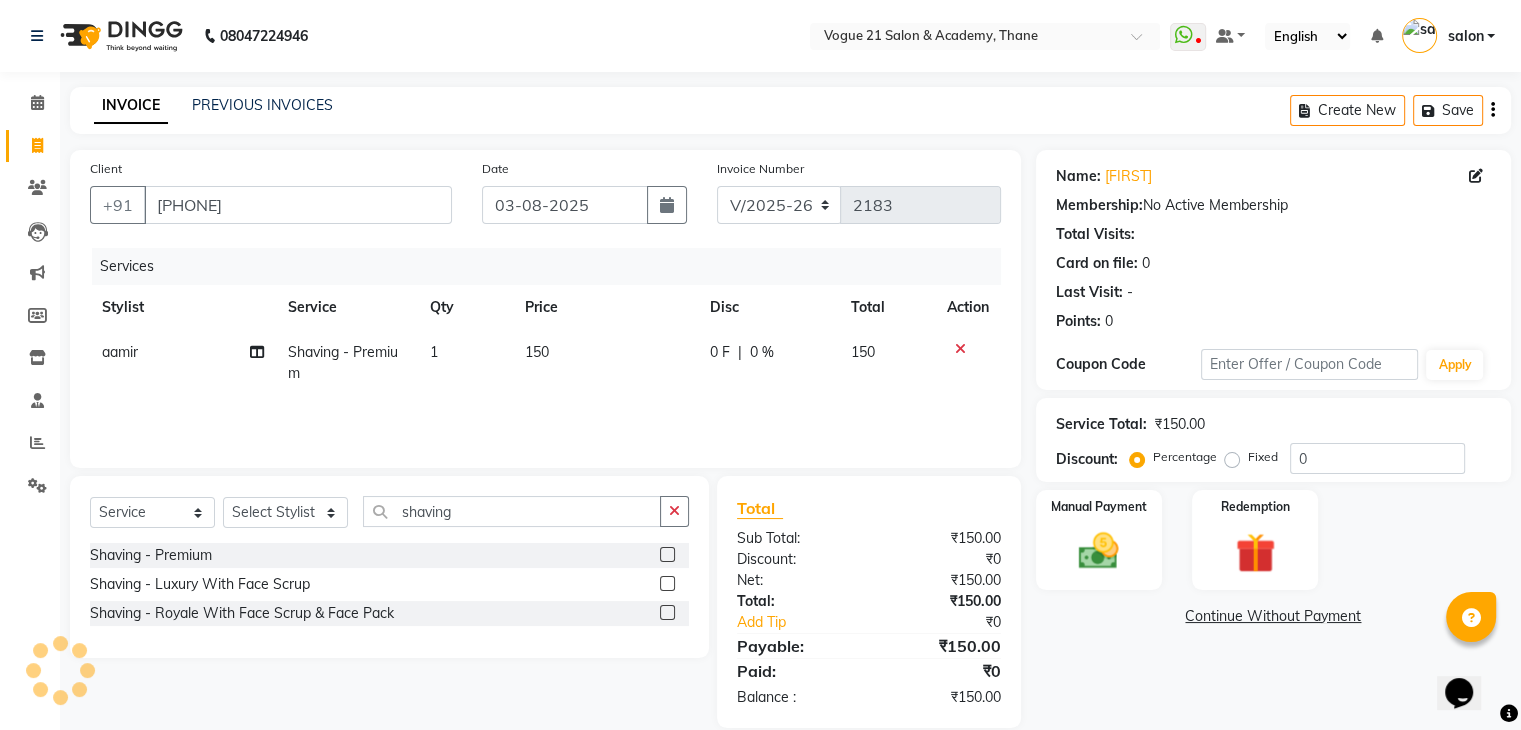 scroll, scrollTop: 28, scrollLeft: 0, axis: vertical 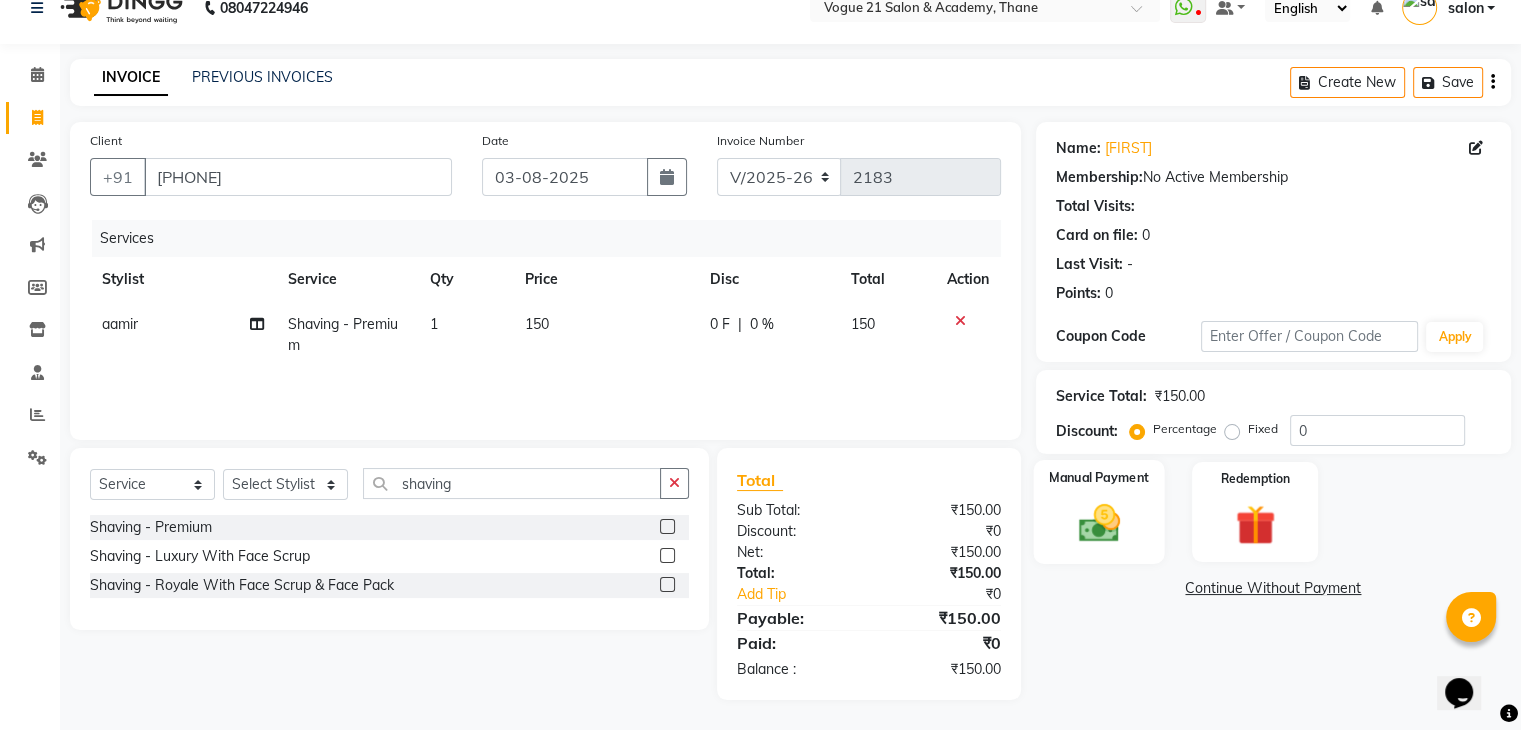 click 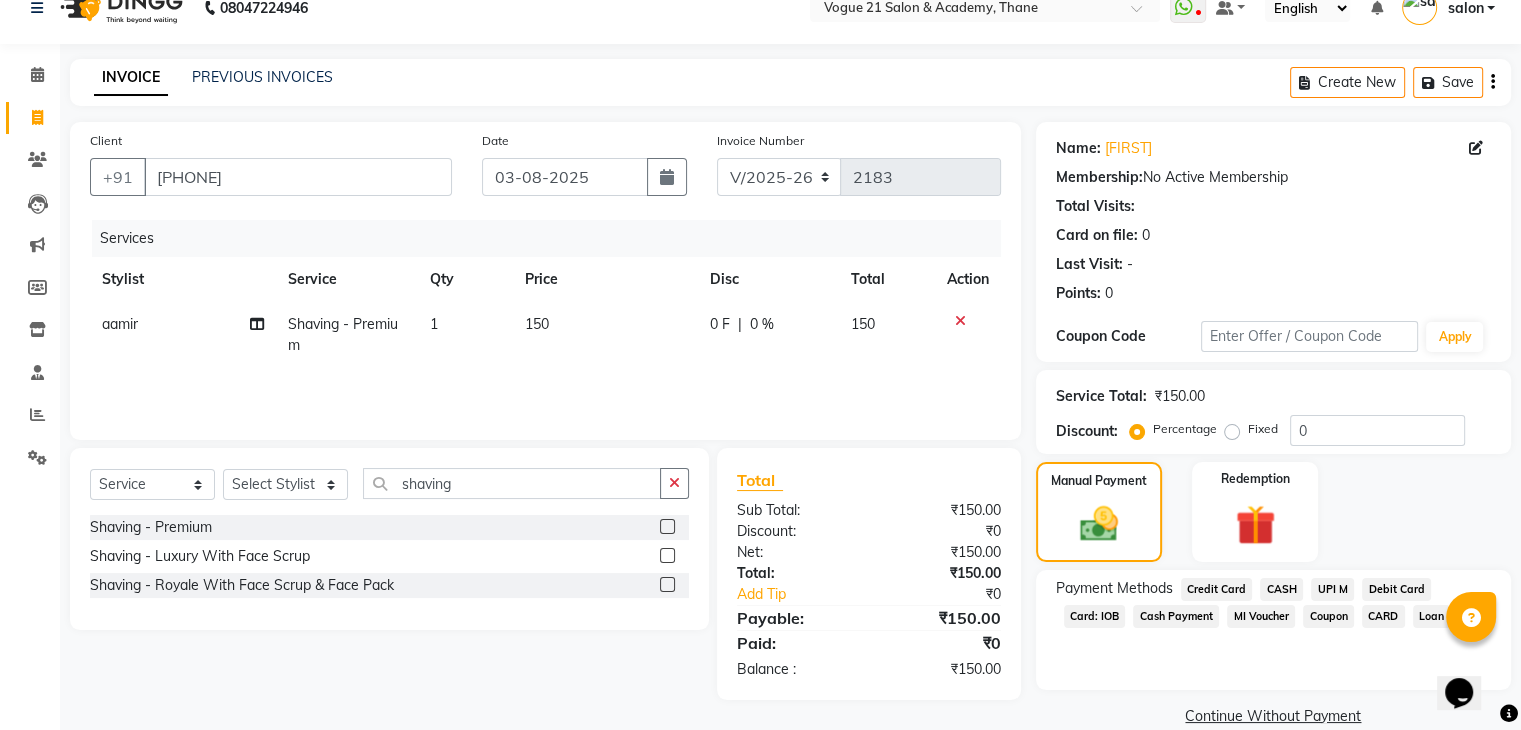 scroll, scrollTop: 58, scrollLeft: 0, axis: vertical 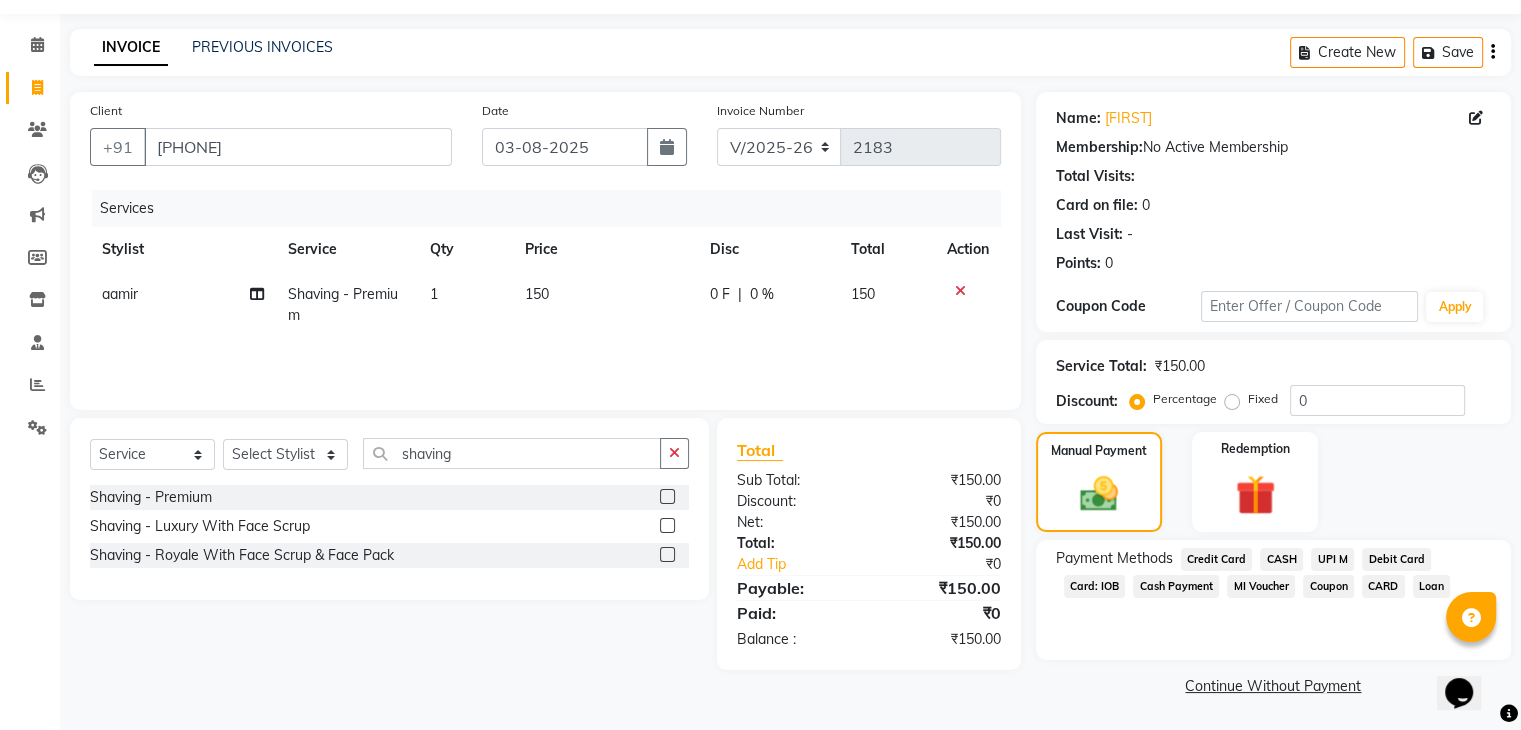 click on "CASH" 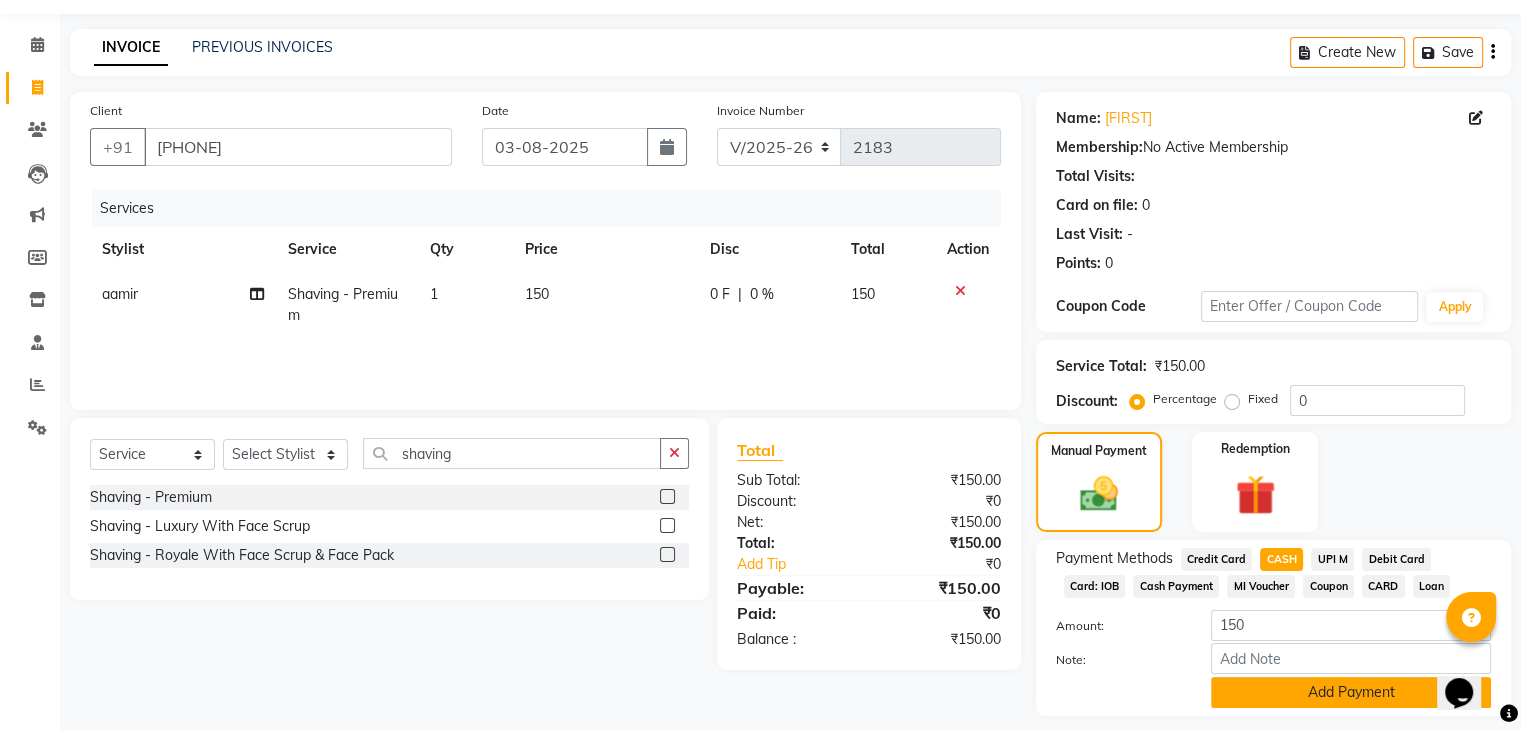 click on "Add Payment" 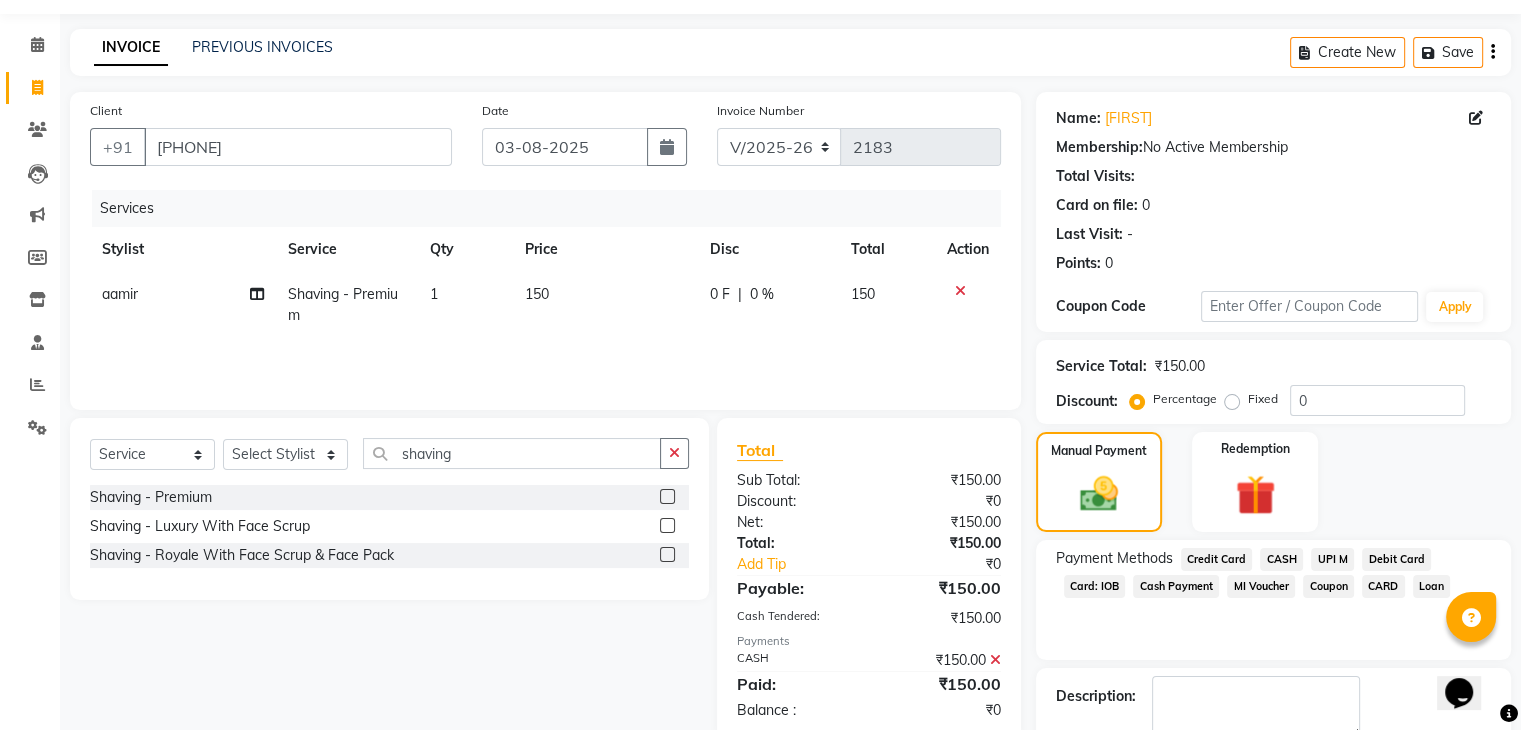 scroll, scrollTop: 171, scrollLeft: 0, axis: vertical 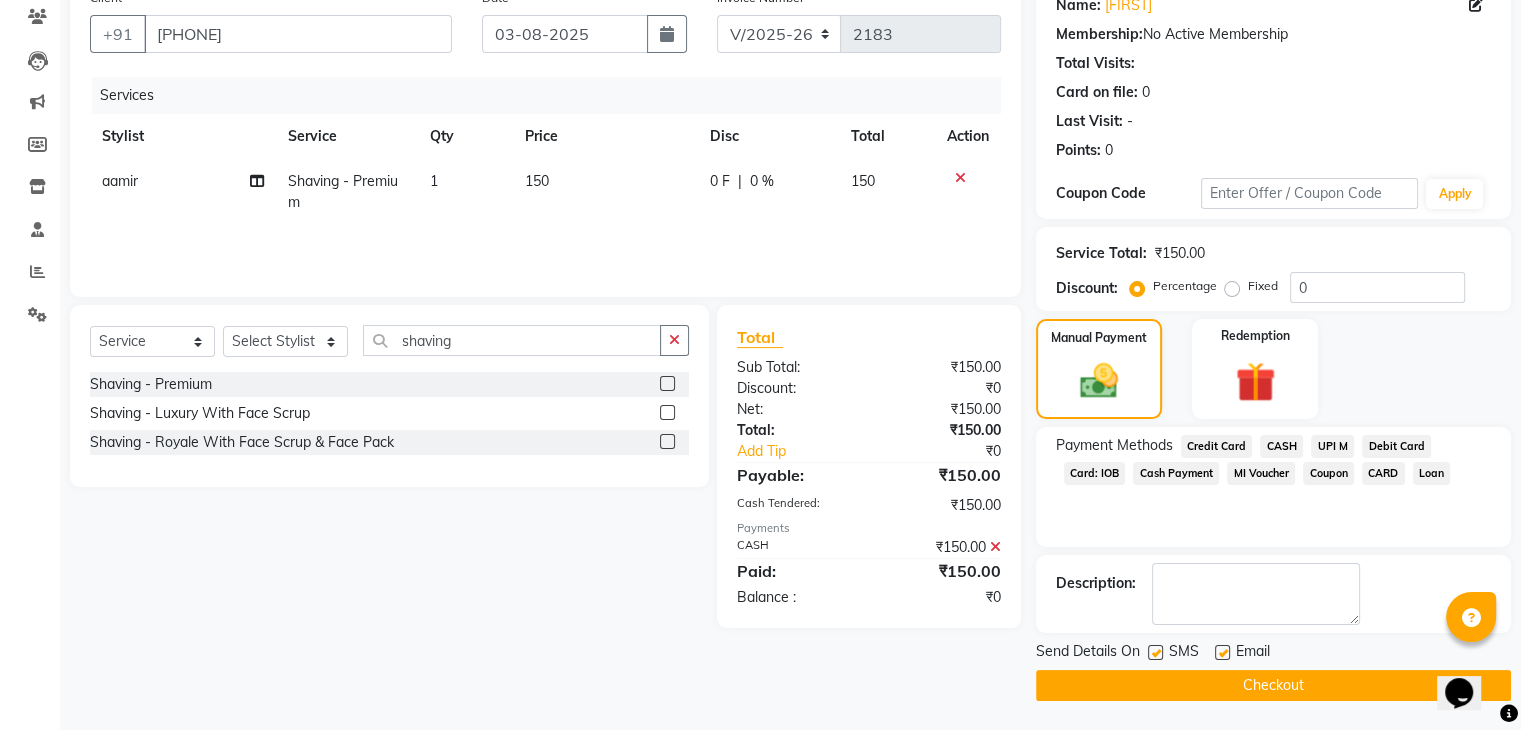 click on "Checkout" 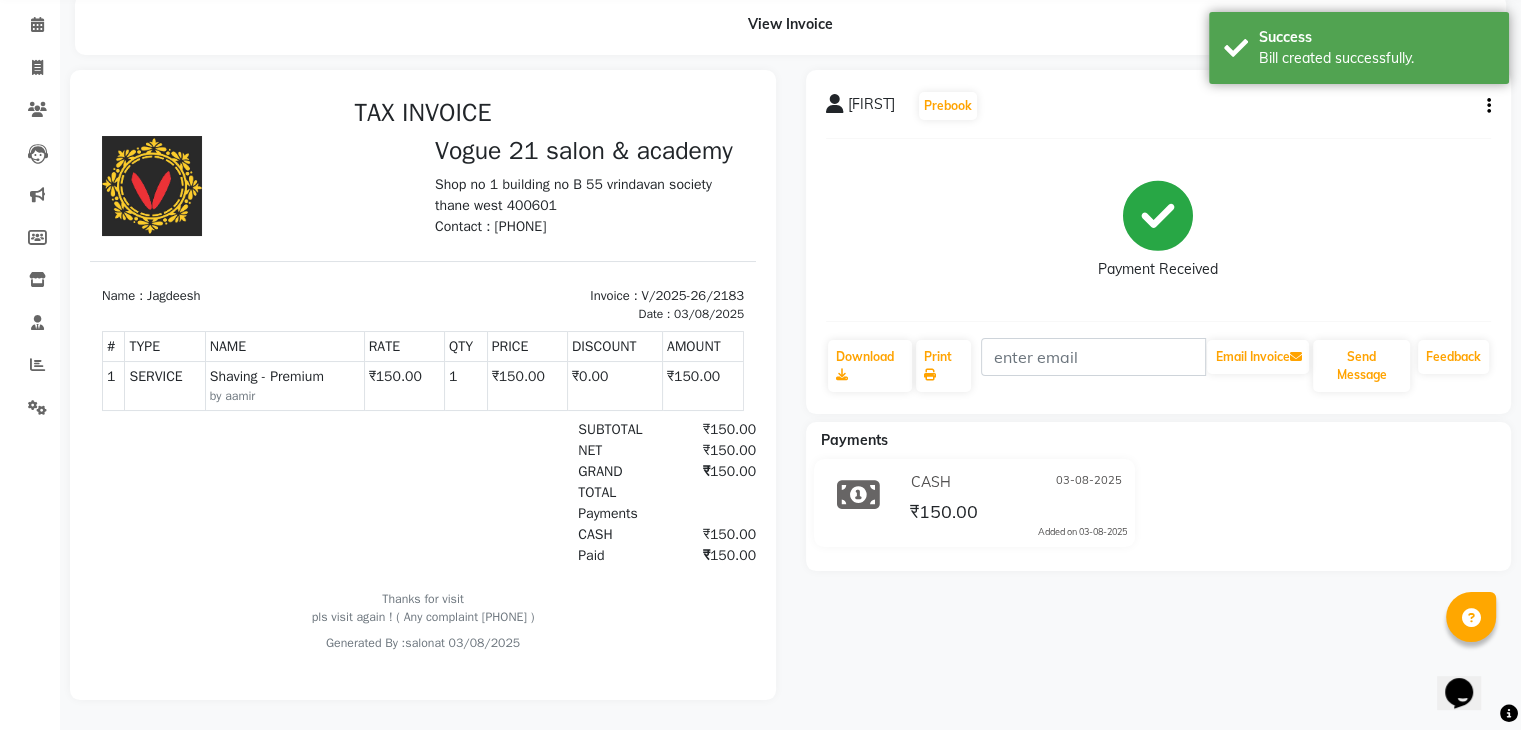 scroll, scrollTop: 0, scrollLeft: 0, axis: both 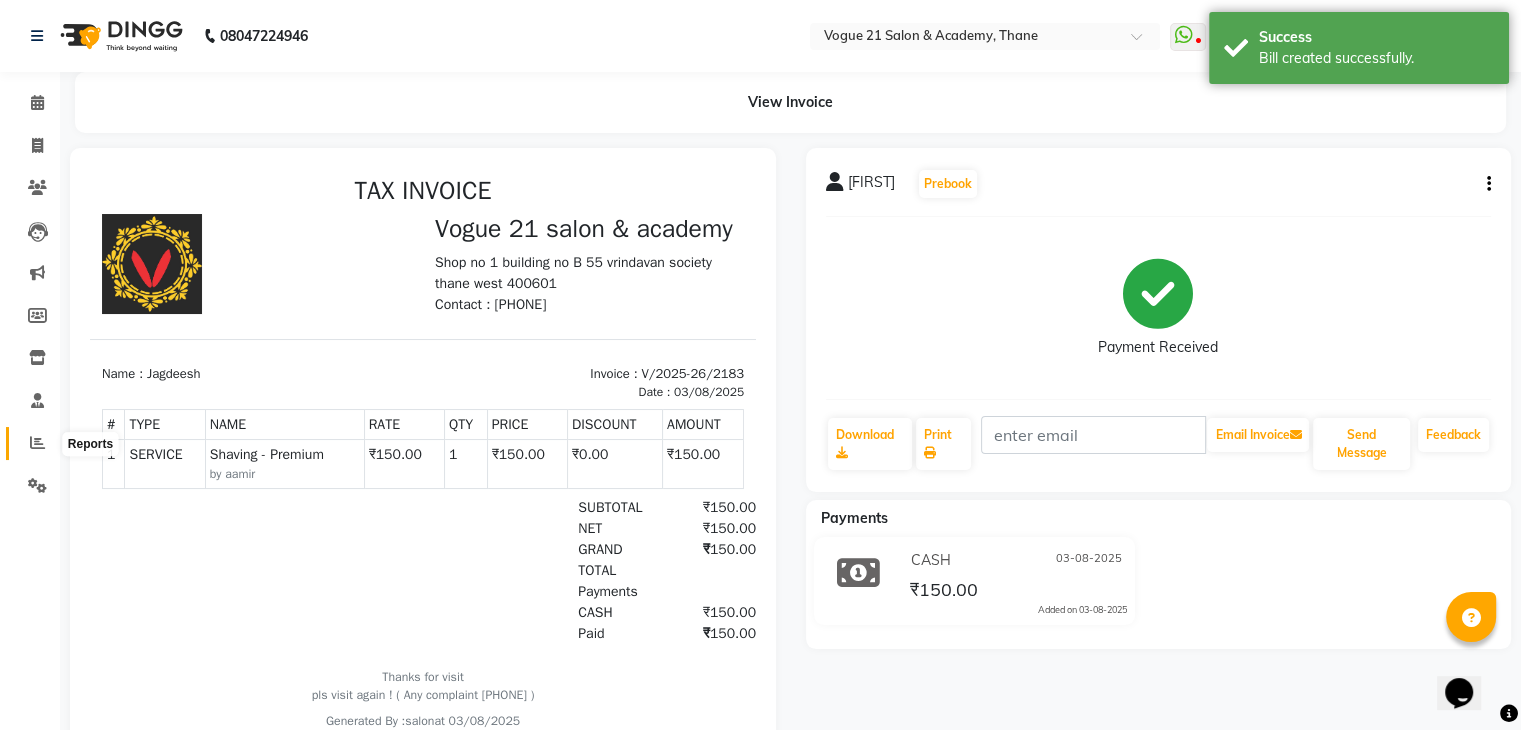 click 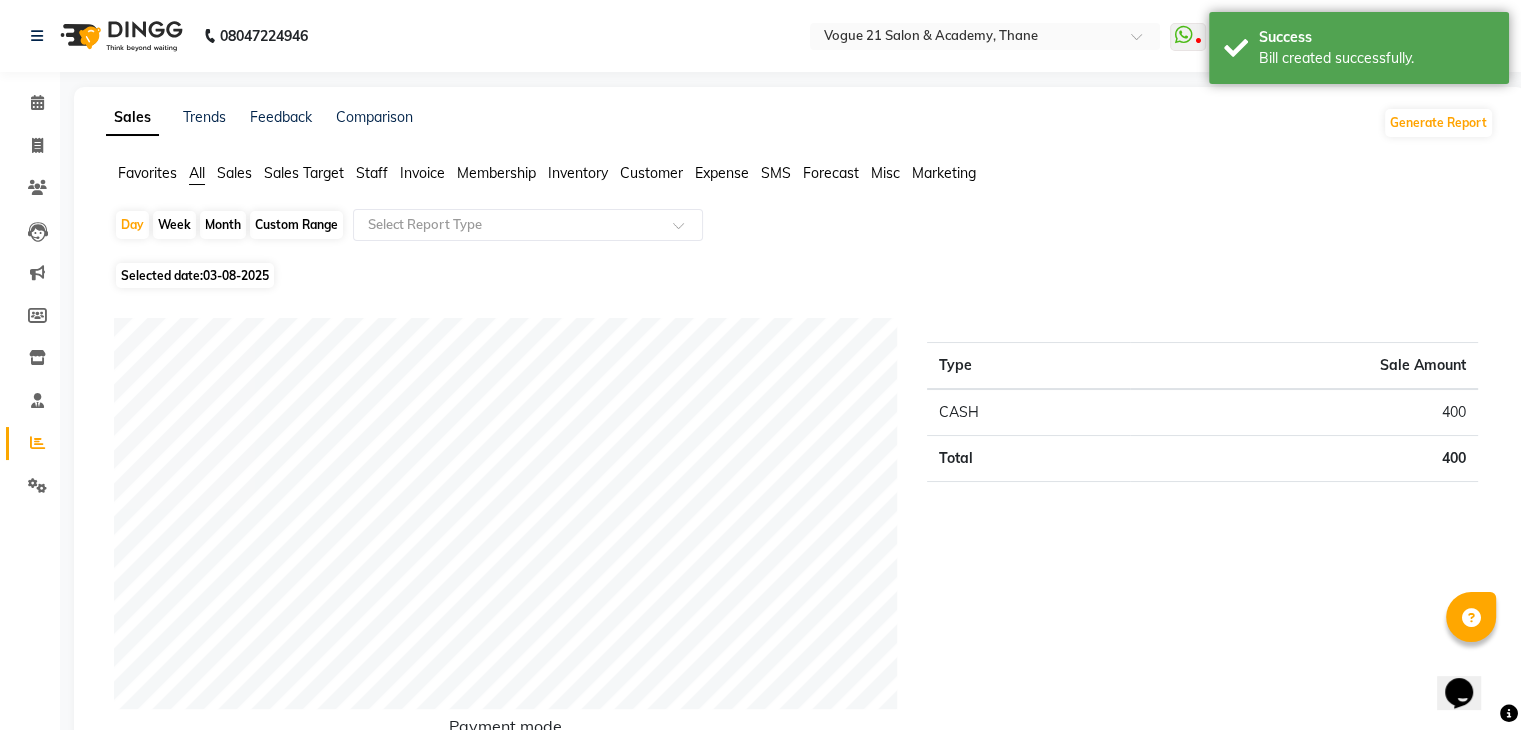click on "03-08-2025" 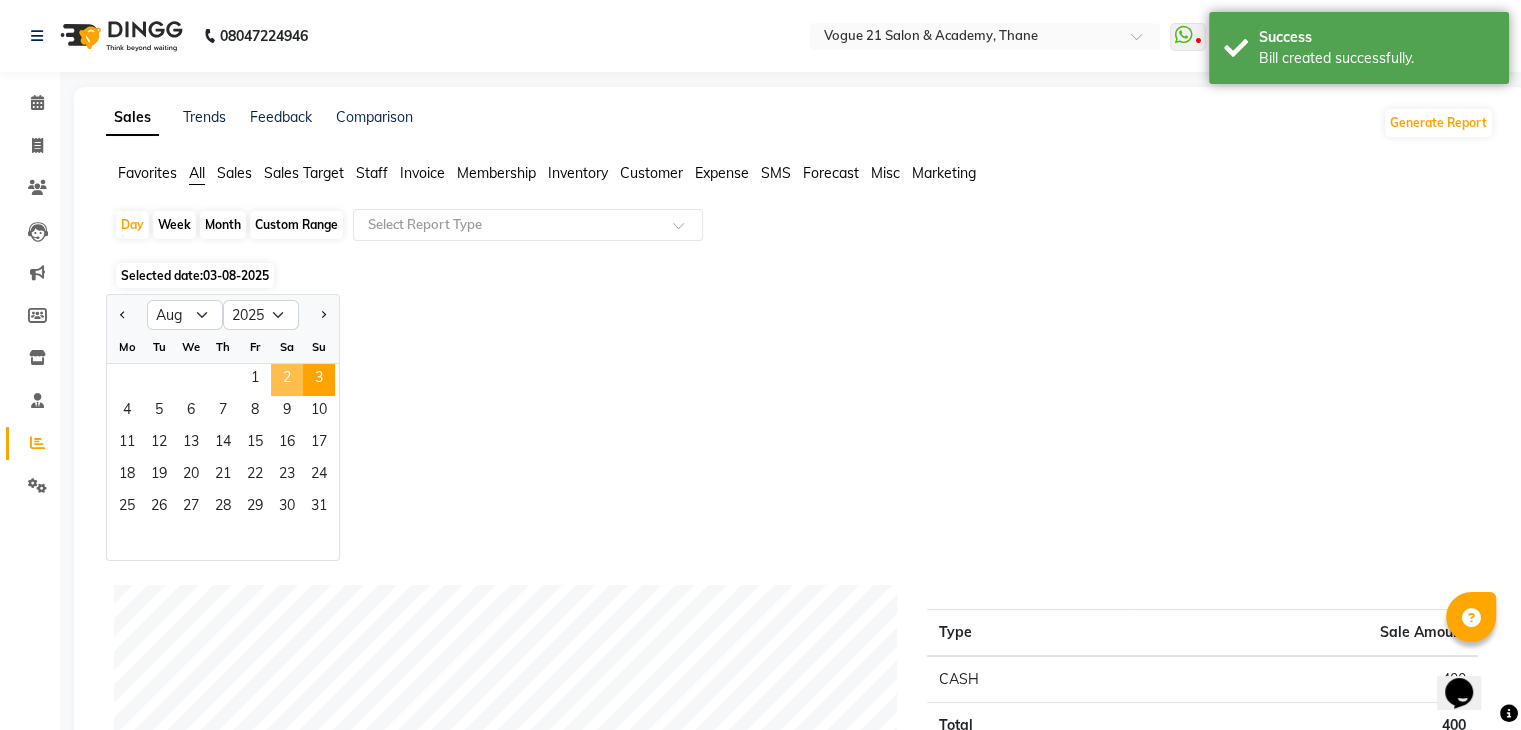 click on "2" 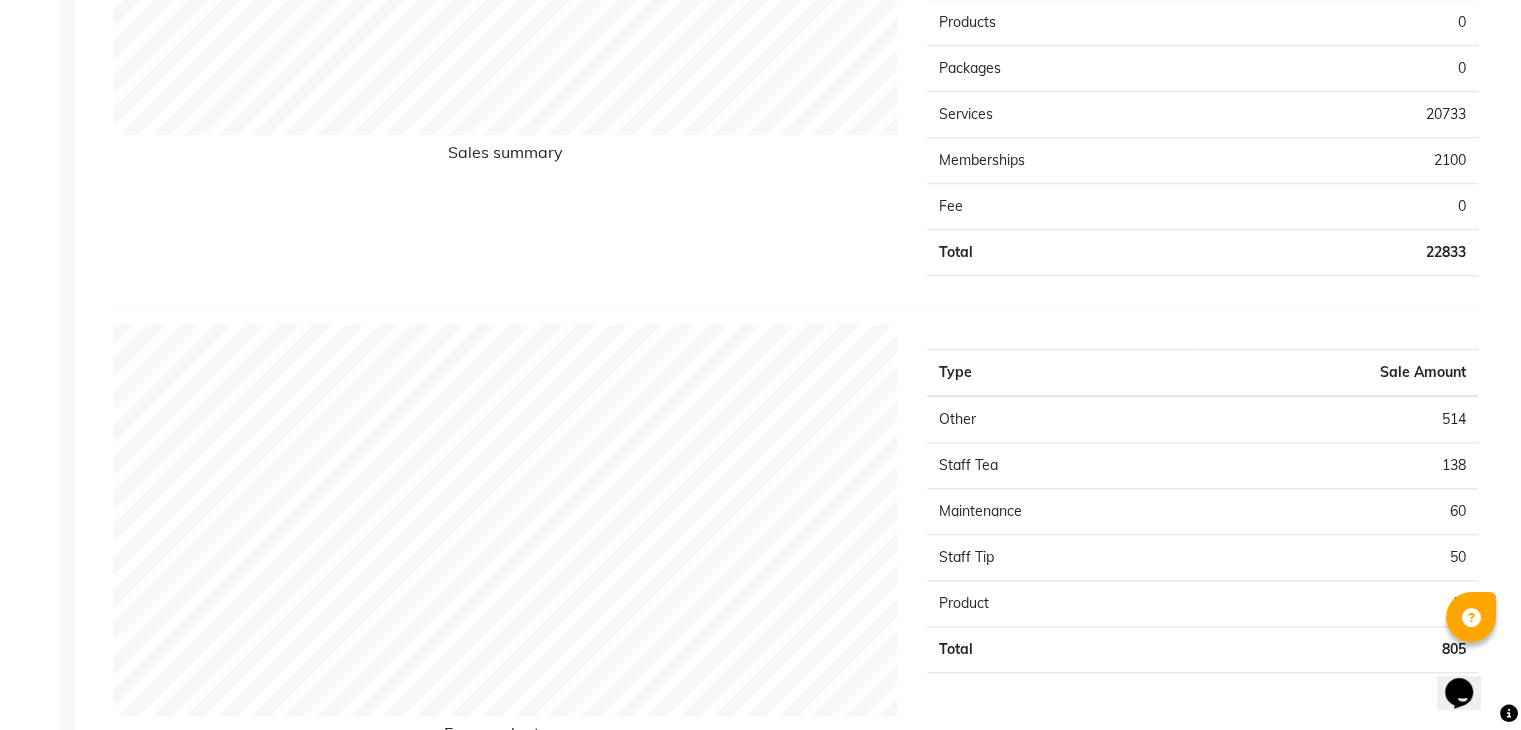 scroll, scrollTop: 1406, scrollLeft: 0, axis: vertical 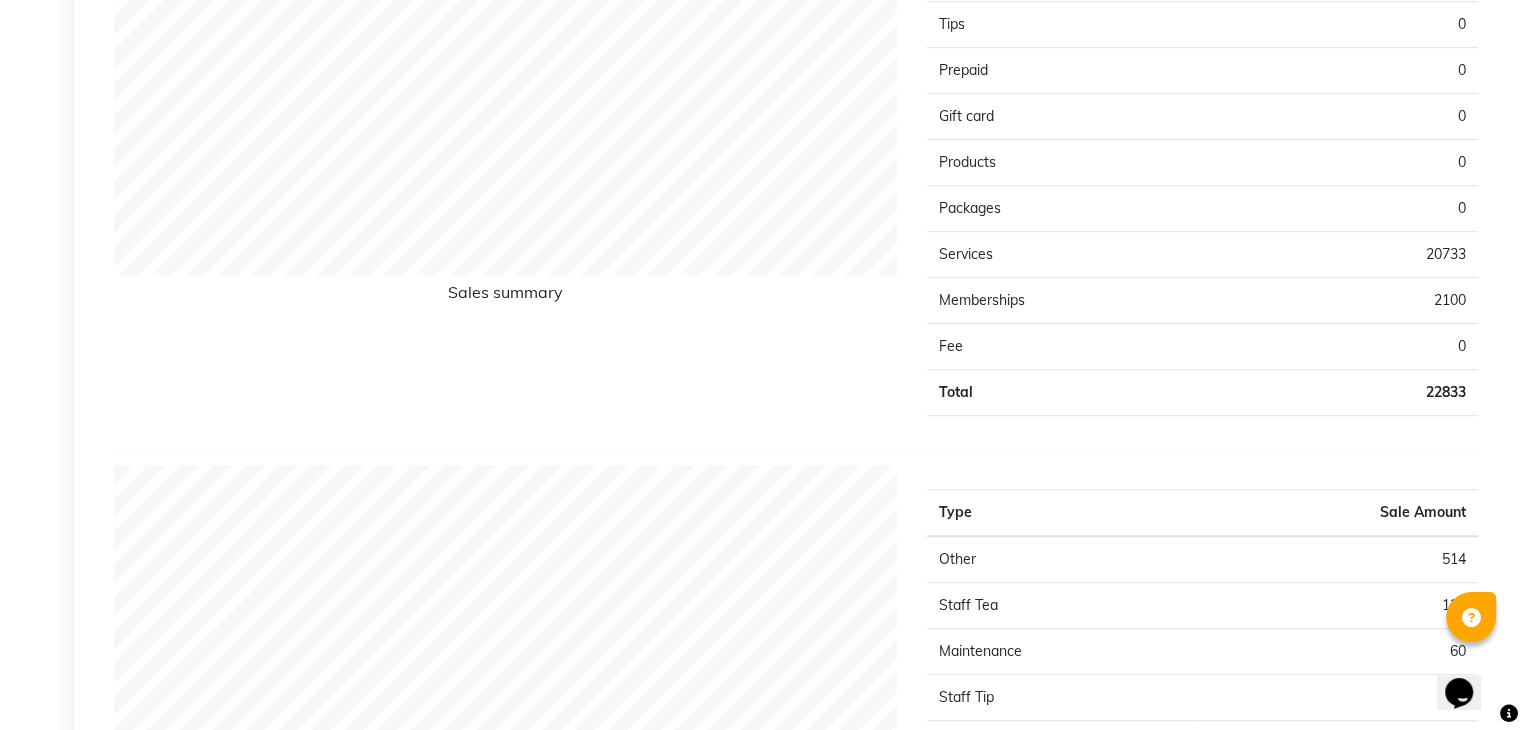 click on "Type Sale Amount Vouchers 0 Tips 0 Prepaid 0 Gift card 0 Products 0 Packages 0 Services 20733 Memberships 2100 Fee 0 Total 22833" 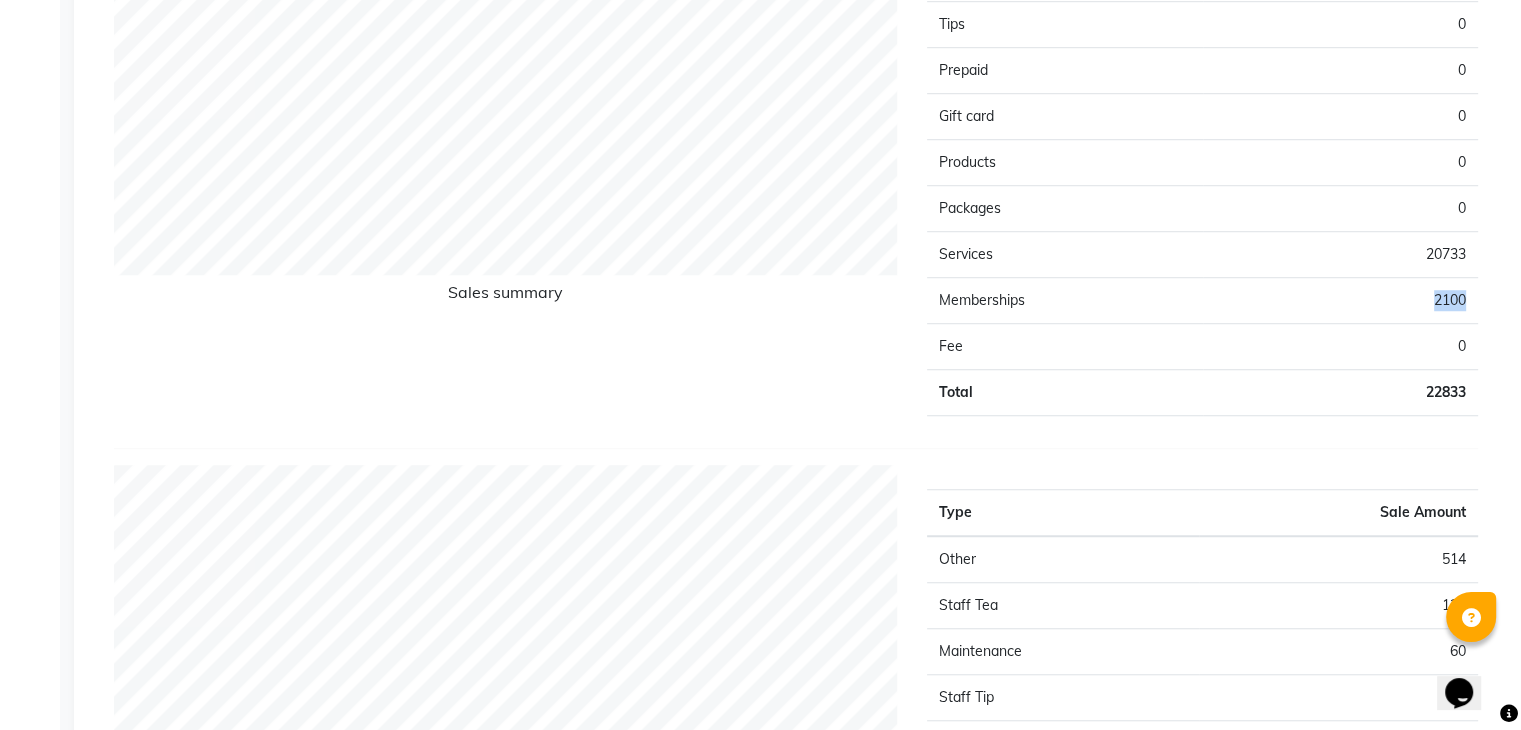 drag, startPoint x: 1474, startPoint y: 291, endPoint x: 1430, endPoint y: 293, distance: 44.04543 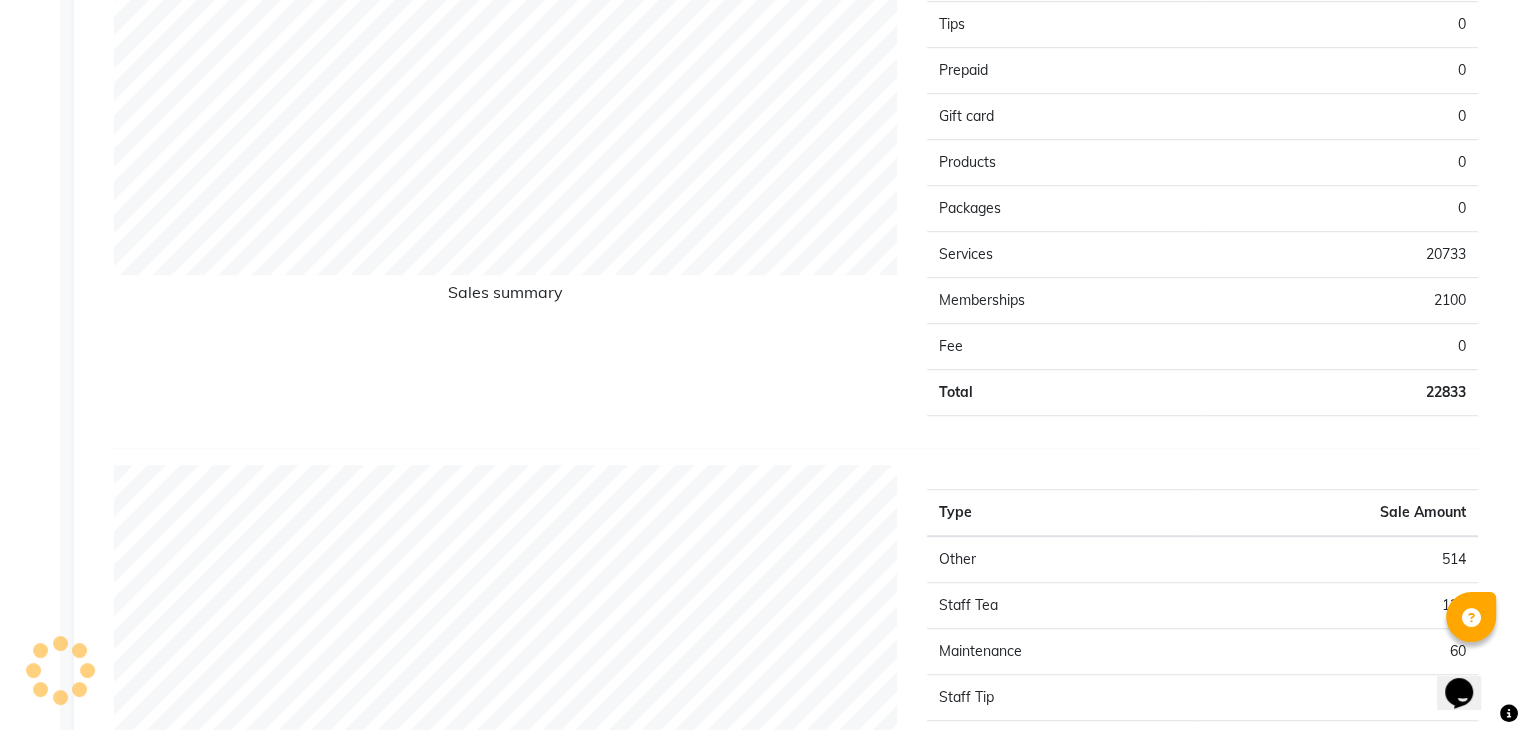 click on "0" 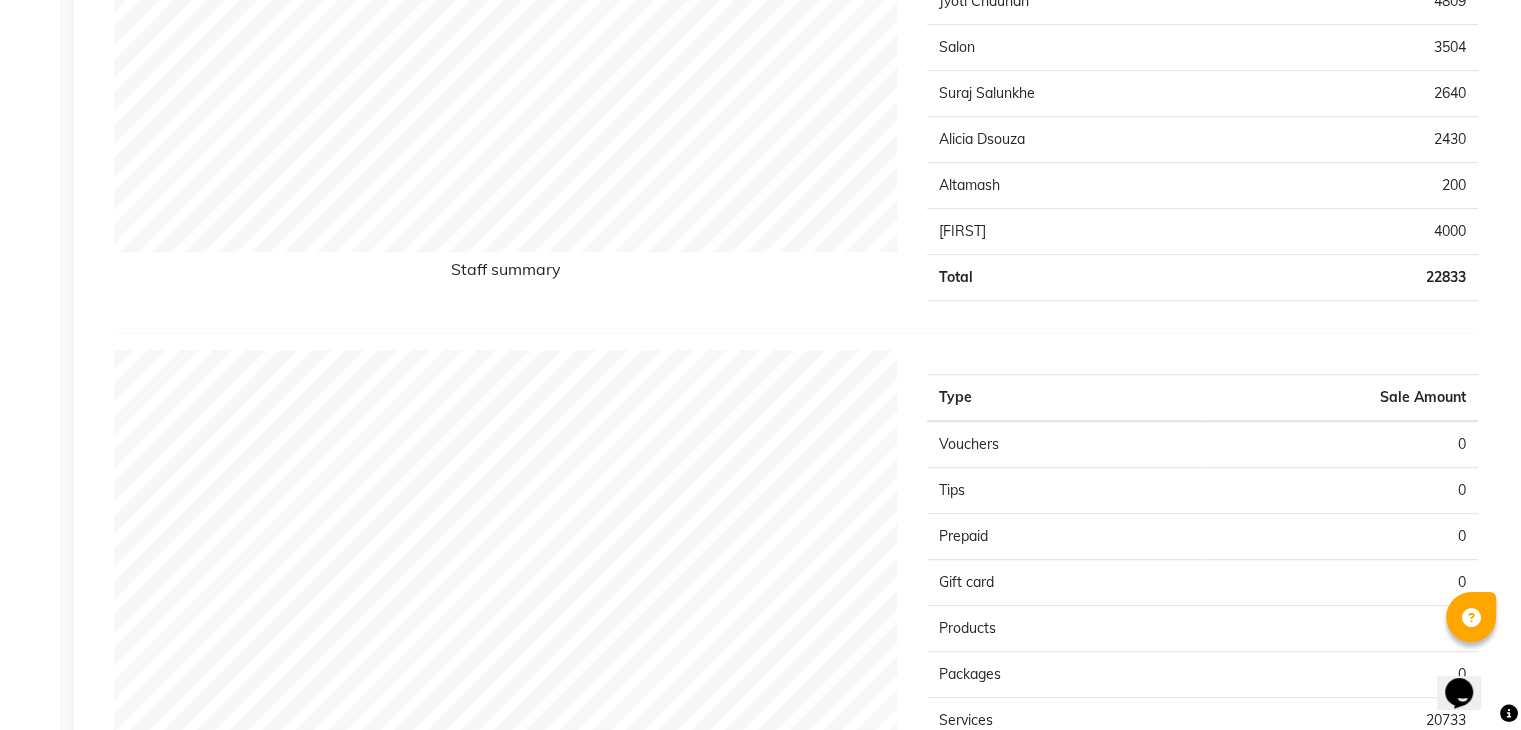 scroll, scrollTop: 546, scrollLeft: 0, axis: vertical 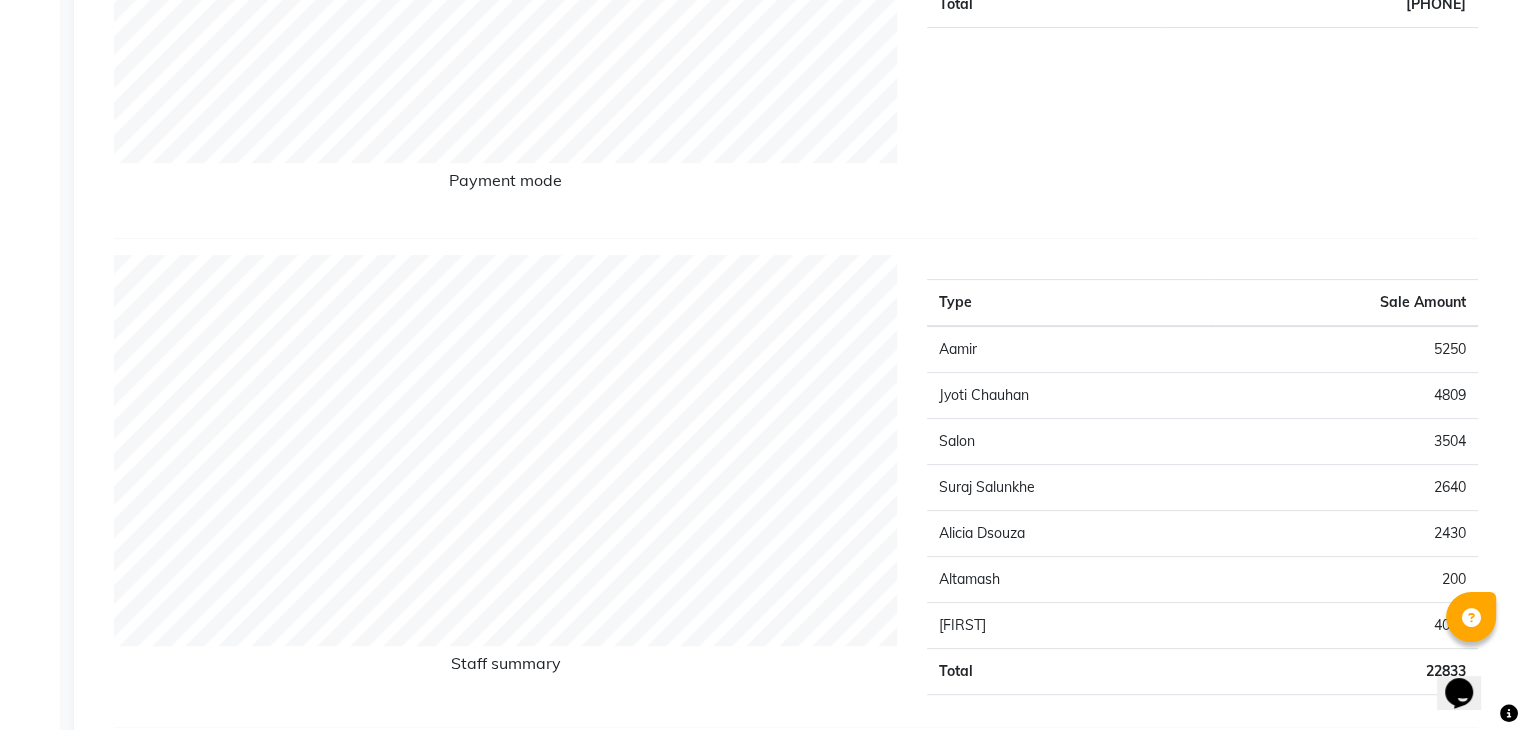 click on "Type Sale Amount UPI M 13808 CASH 3475 PREPAID 0 Total 17283" 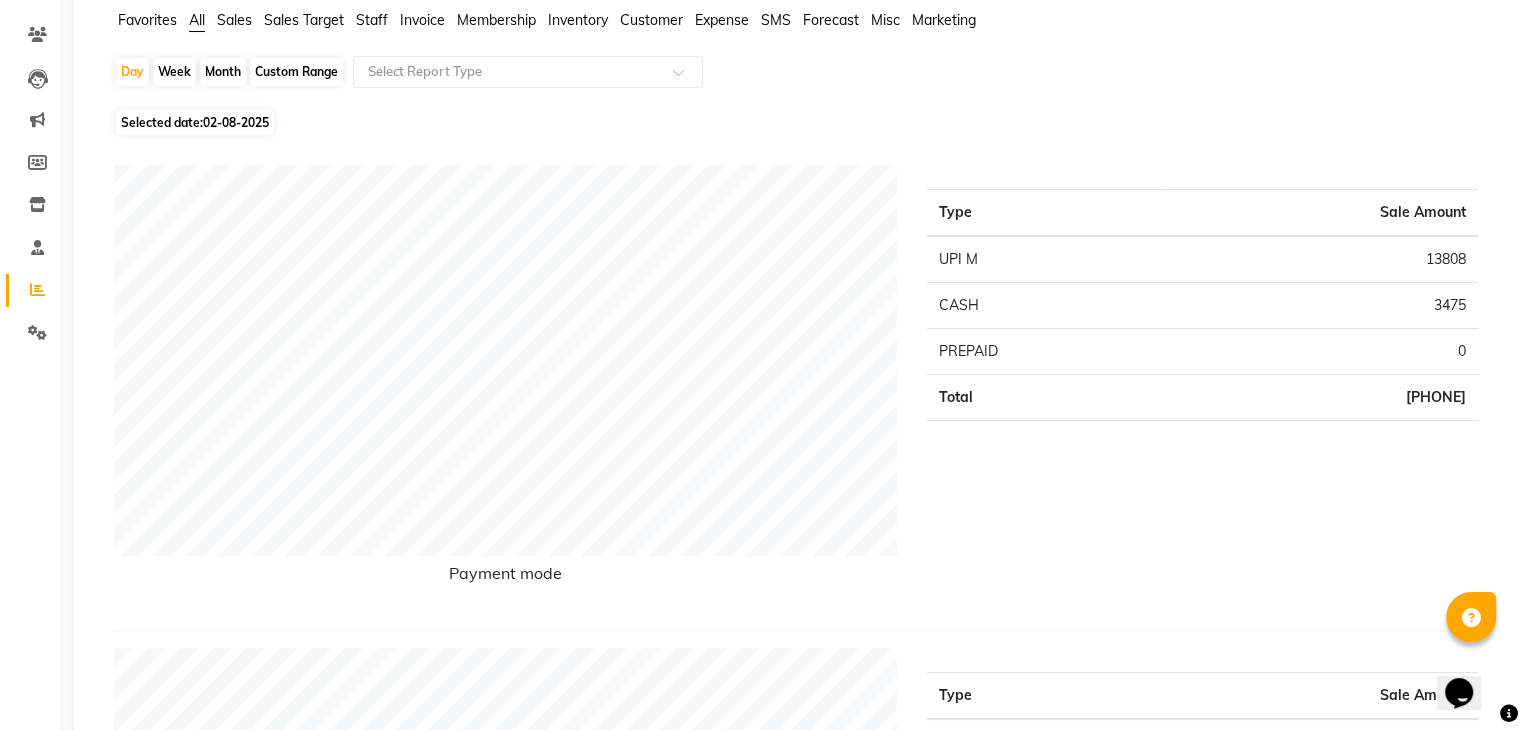scroll, scrollTop: 0, scrollLeft: 0, axis: both 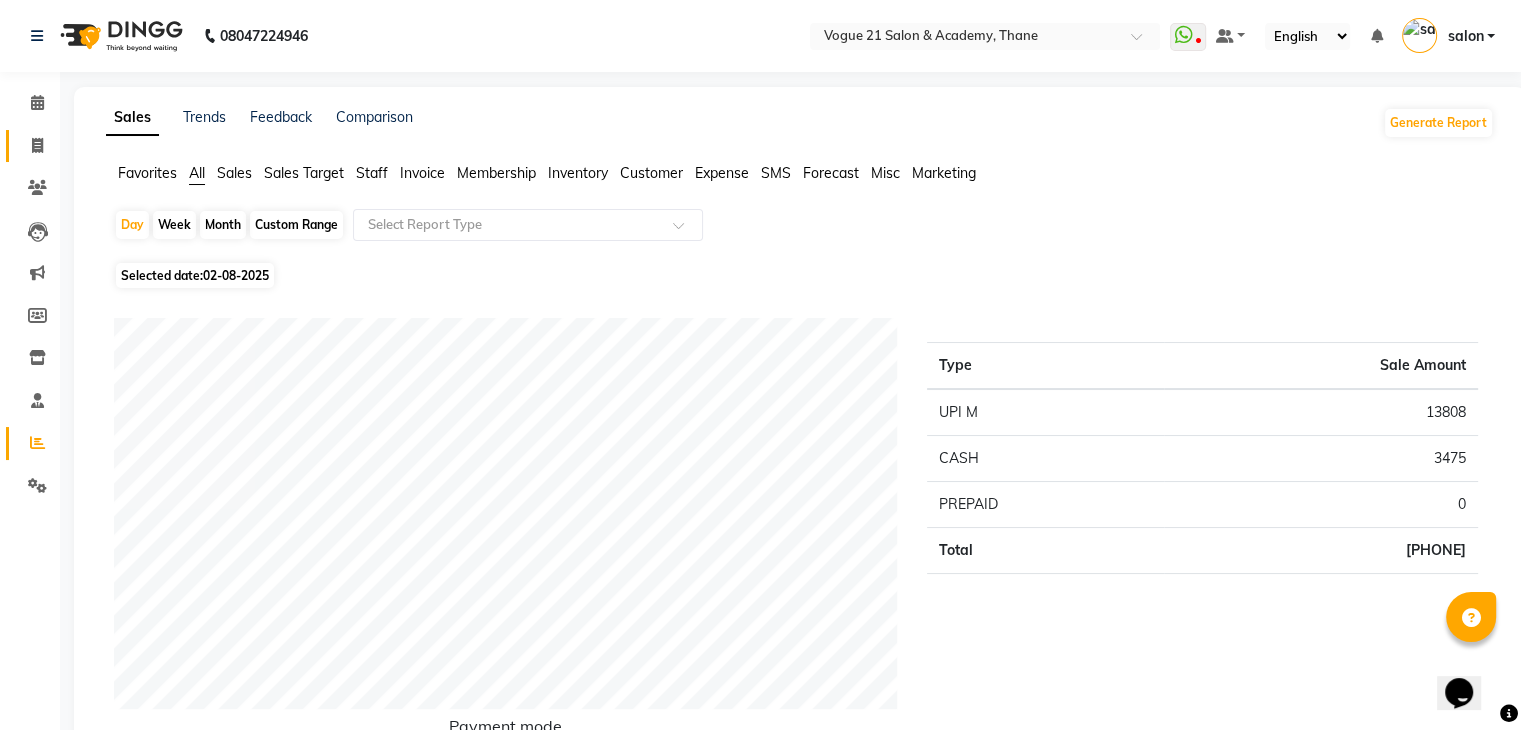 click on "Invoice" 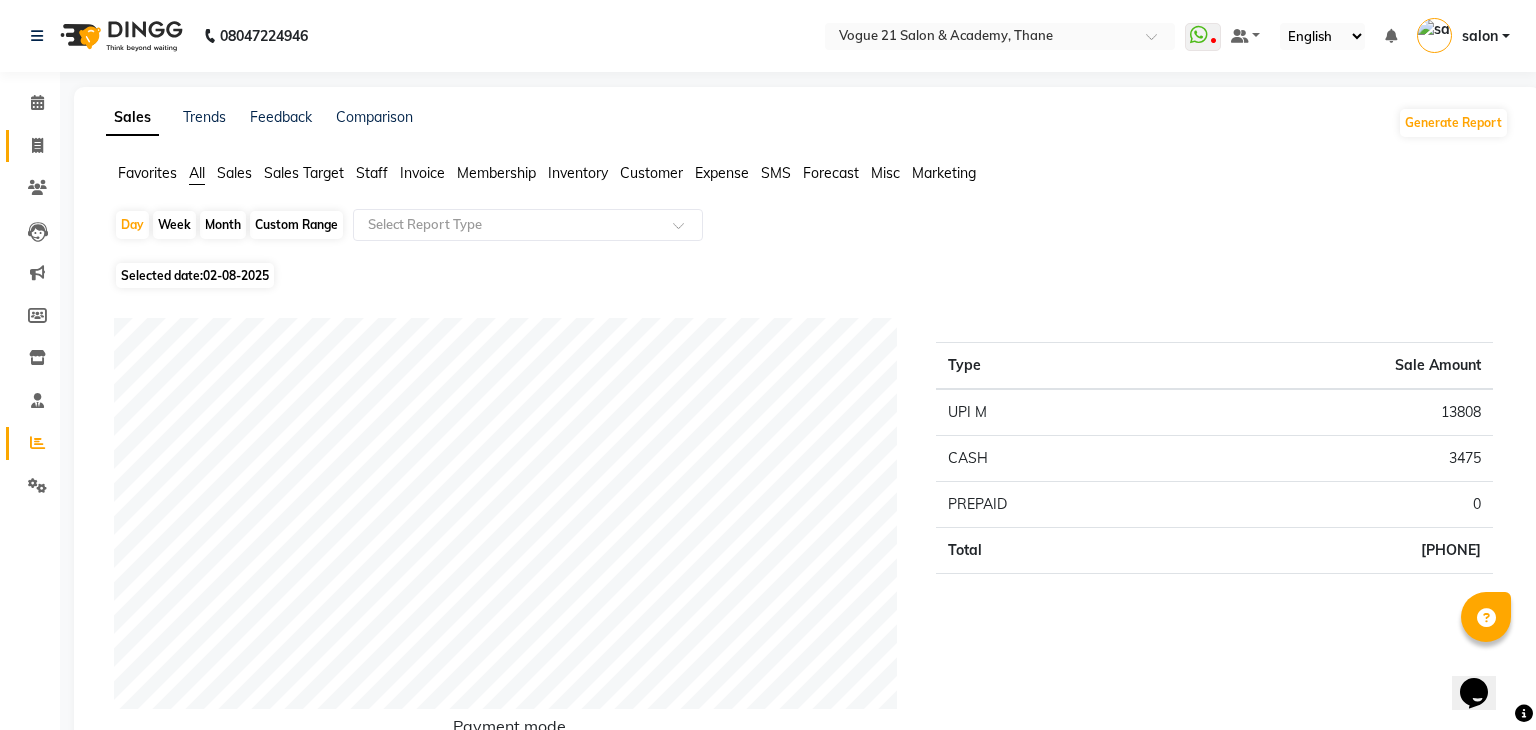 select on "4433" 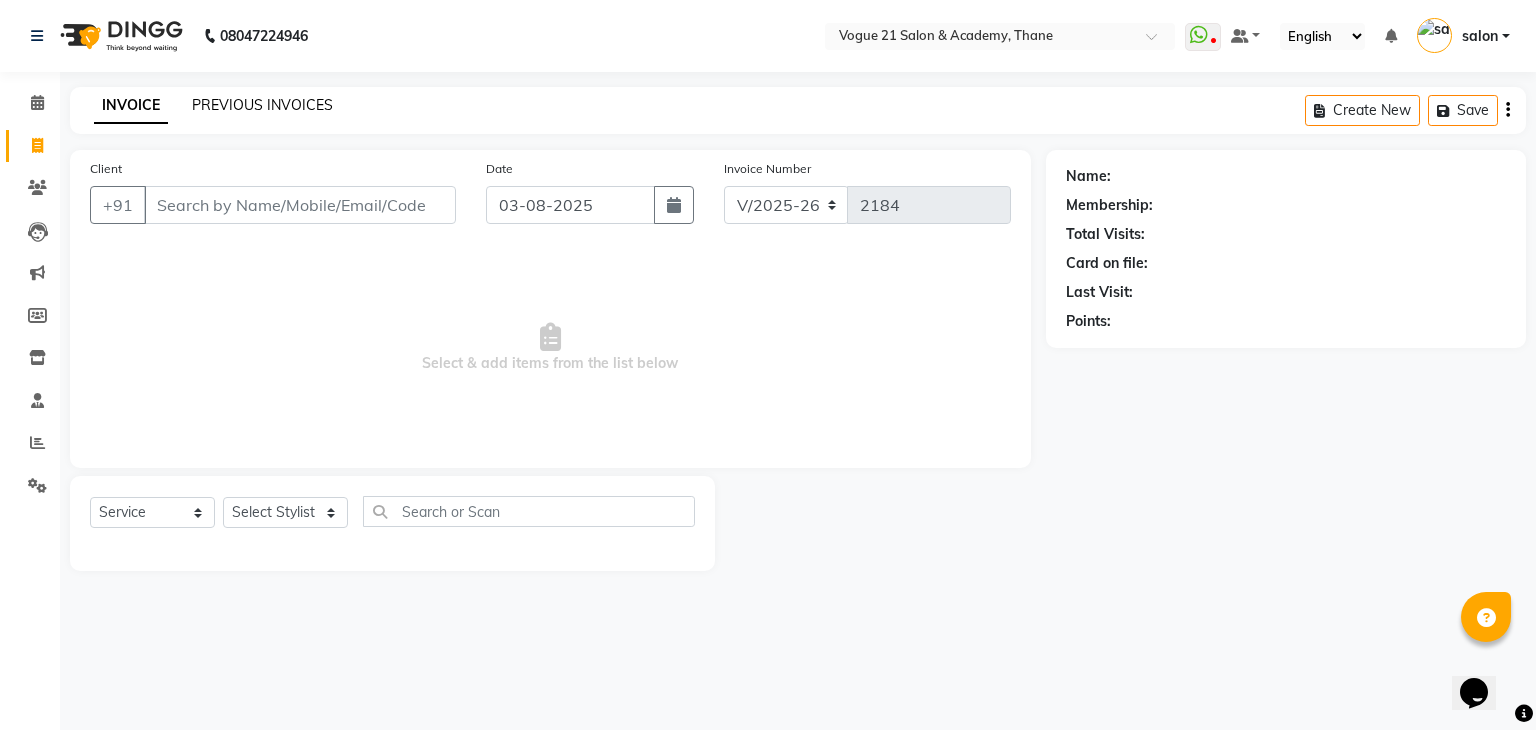 click on "PREVIOUS INVOICES" 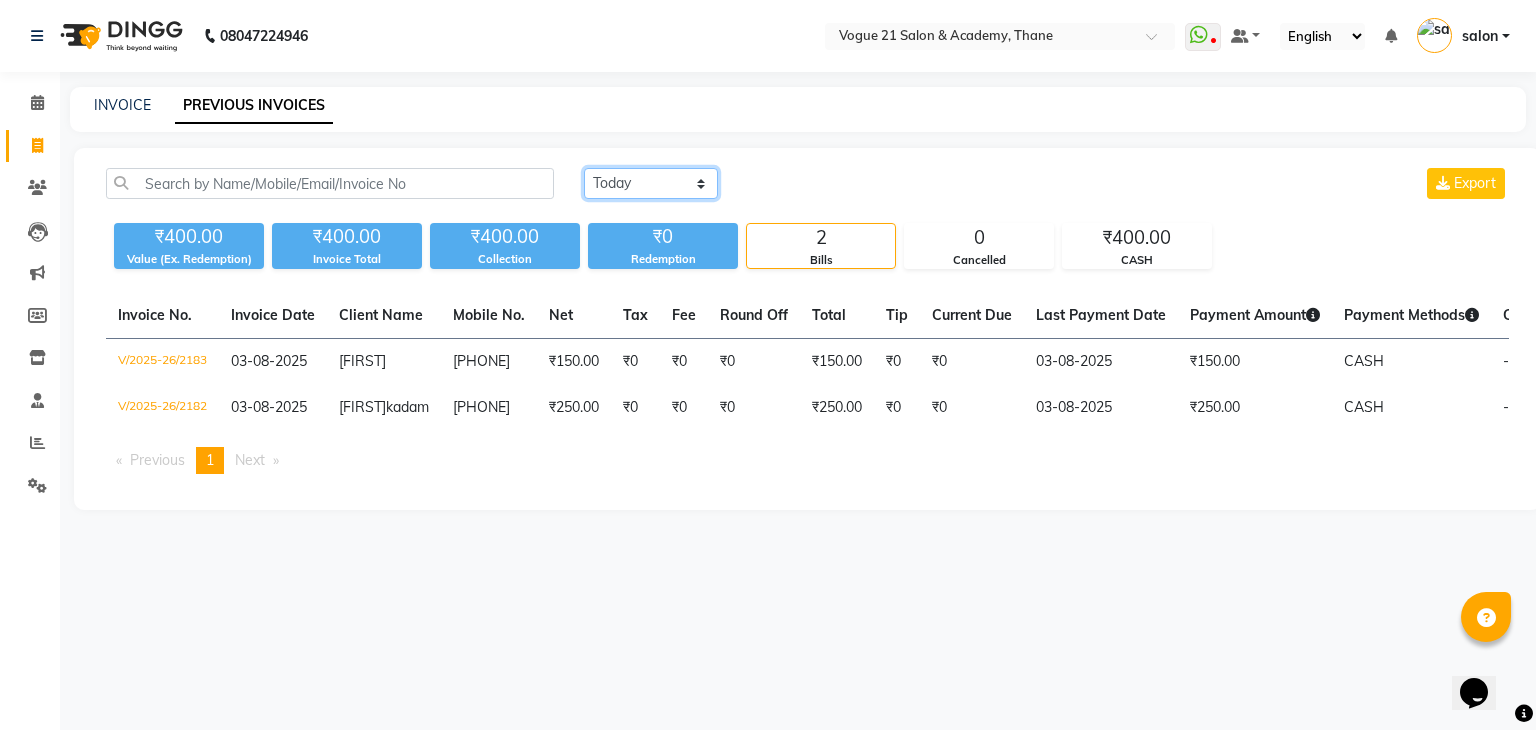 click on "Today Yesterday Custom Range" 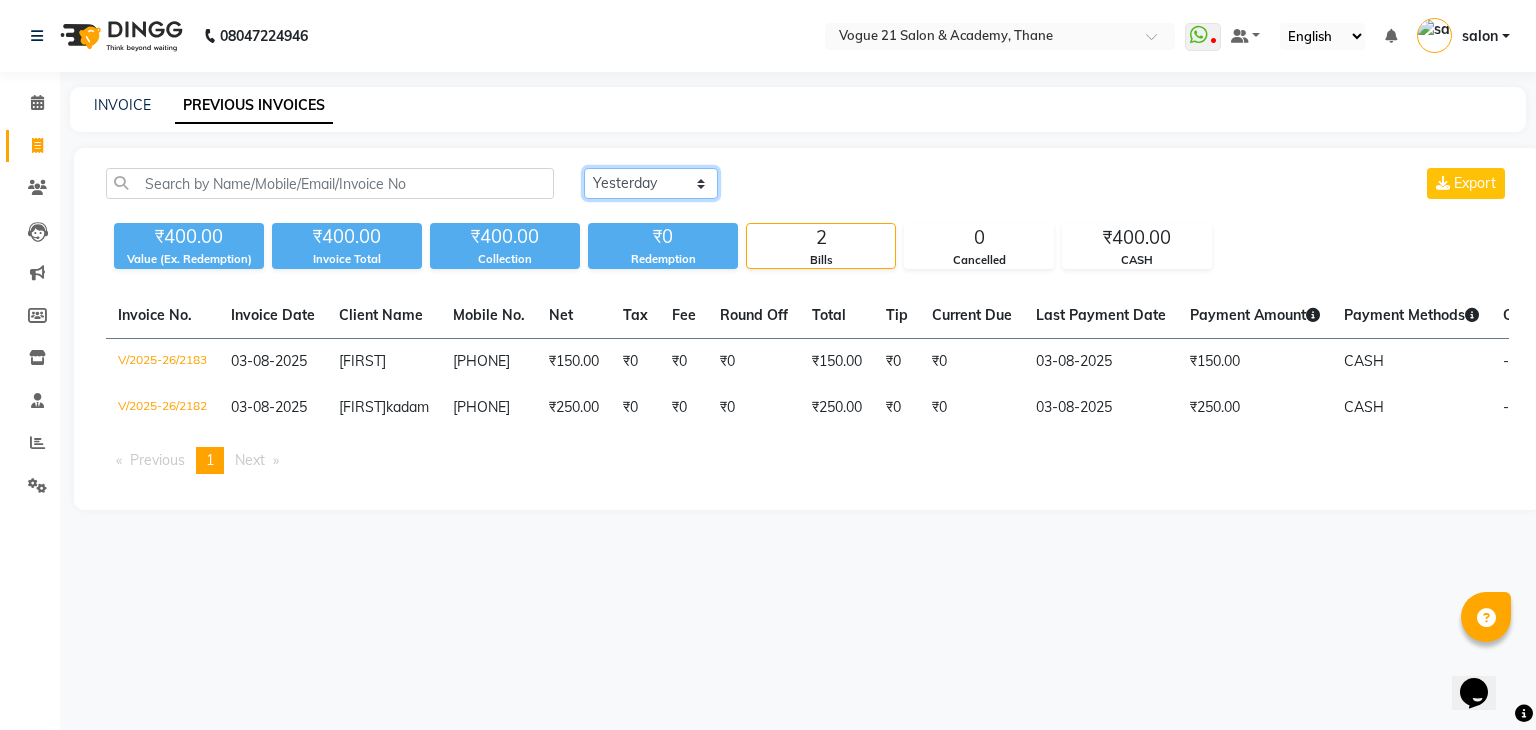click on "Today Yesterday Custom Range" 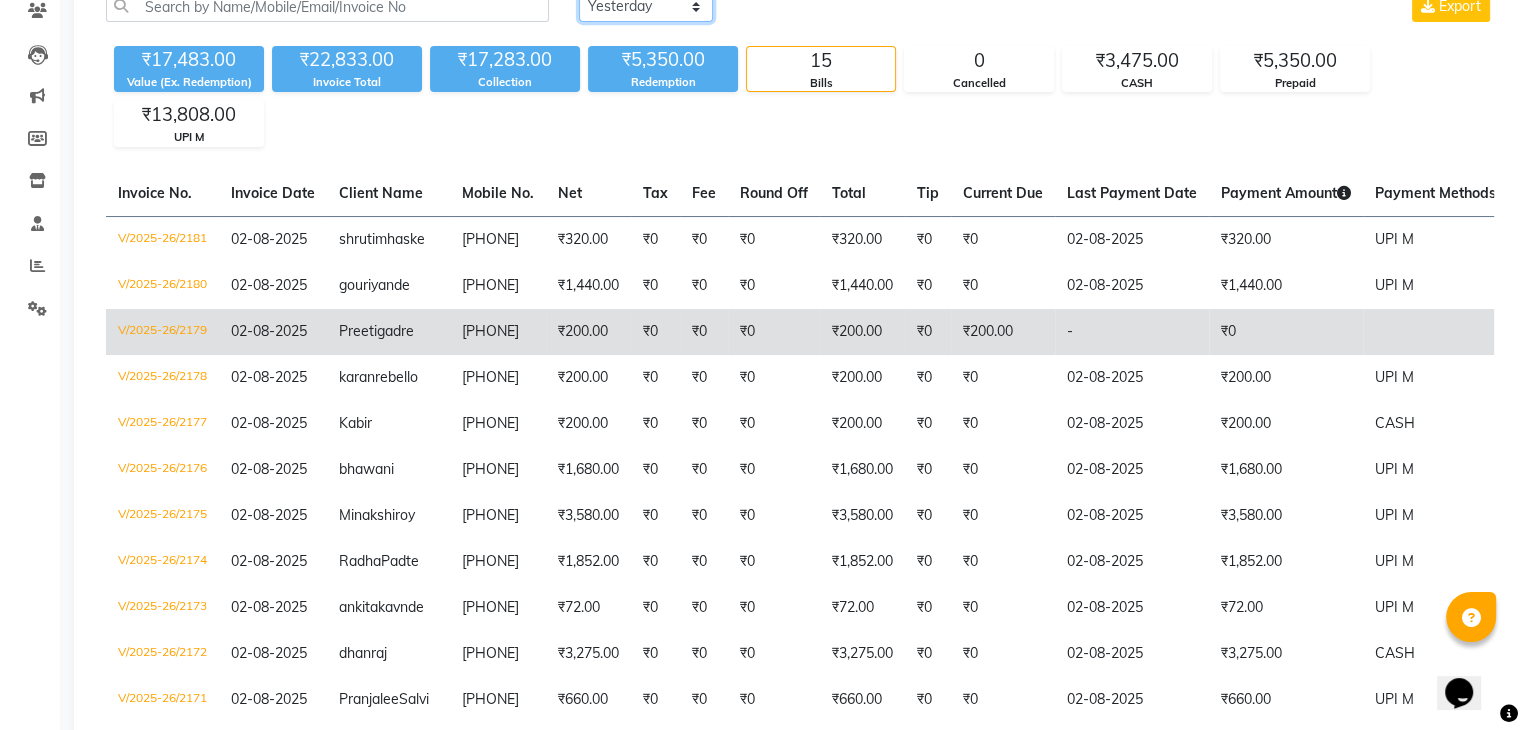 scroll, scrollTop: 133, scrollLeft: 0, axis: vertical 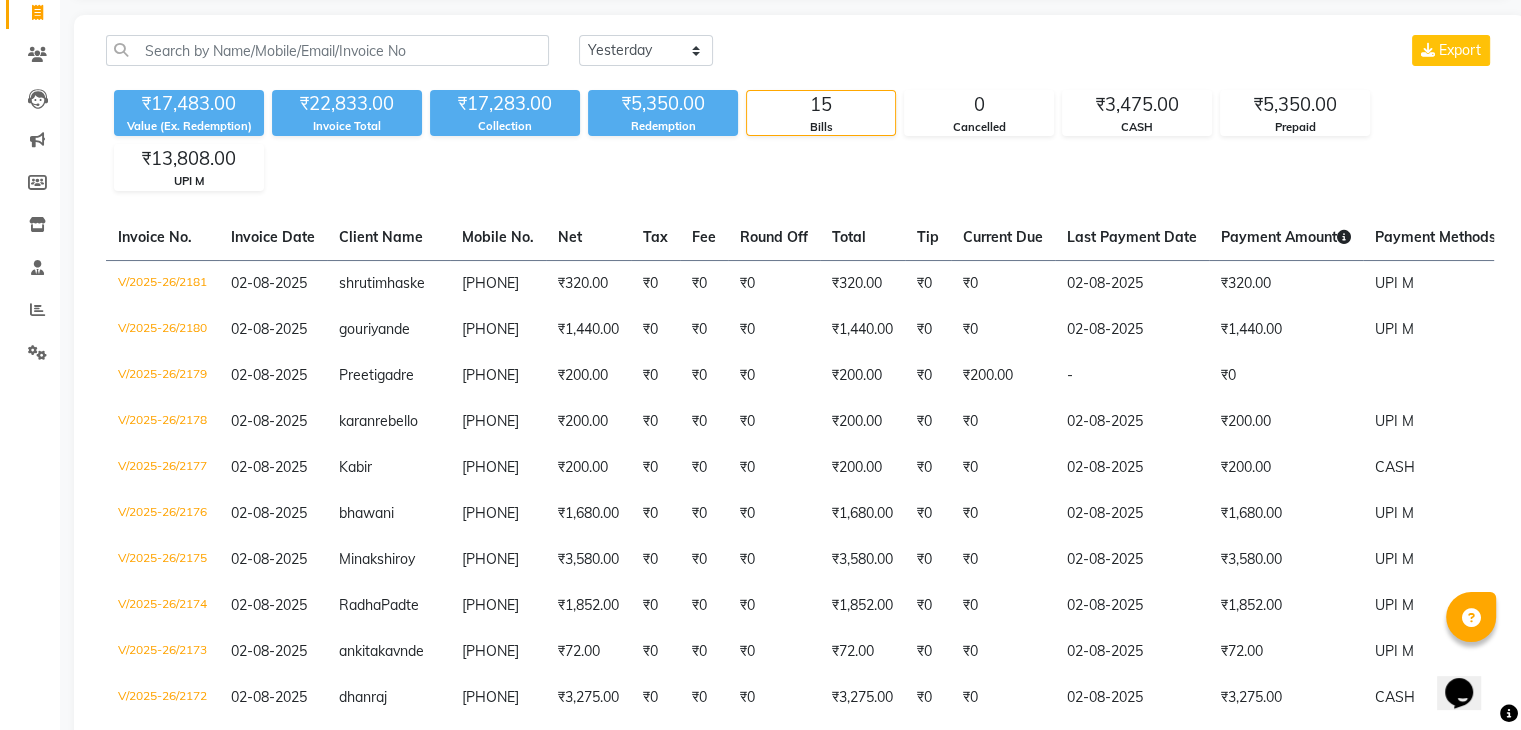 click on "₹22,833.00" 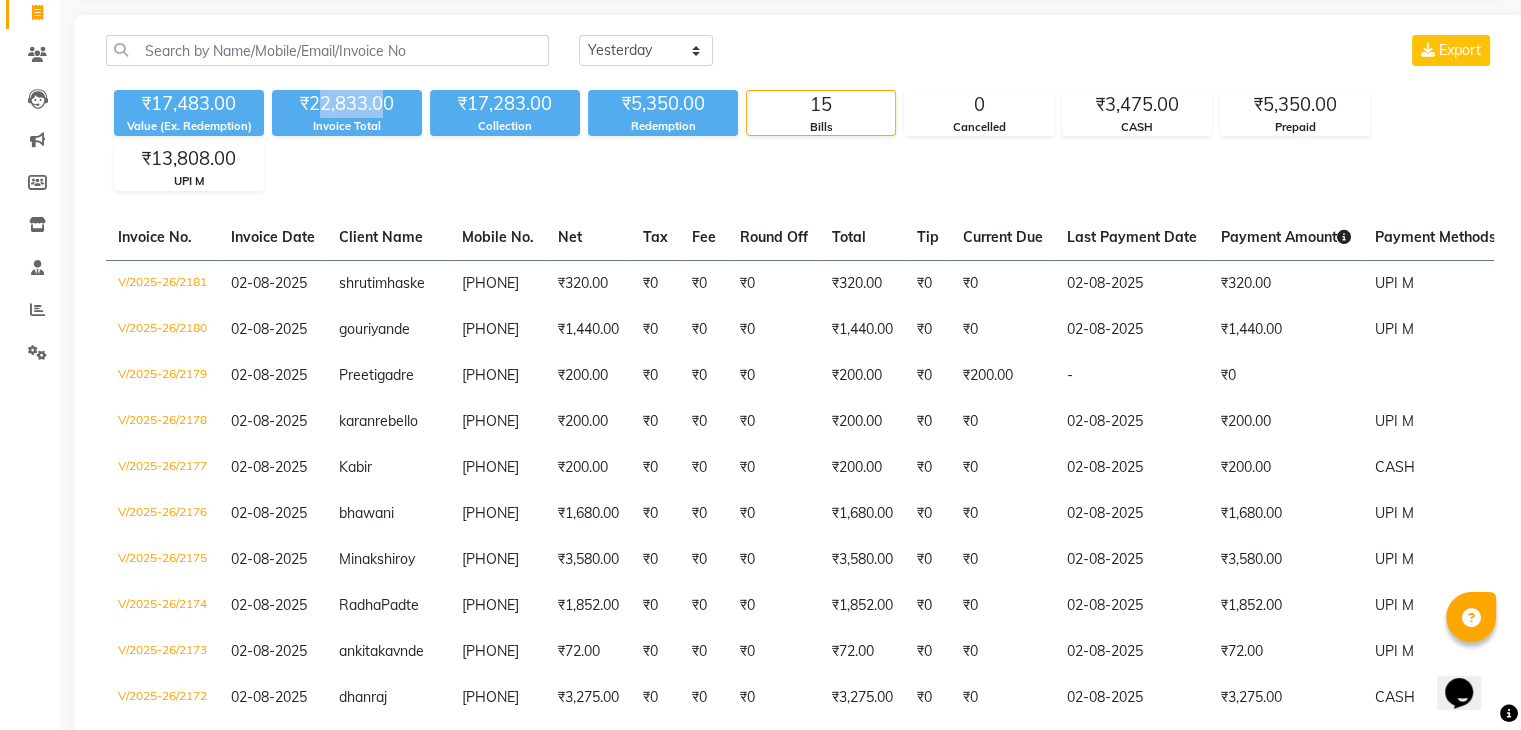 drag, startPoint x: 383, startPoint y: 107, endPoint x: 324, endPoint y: 107, distance: 59 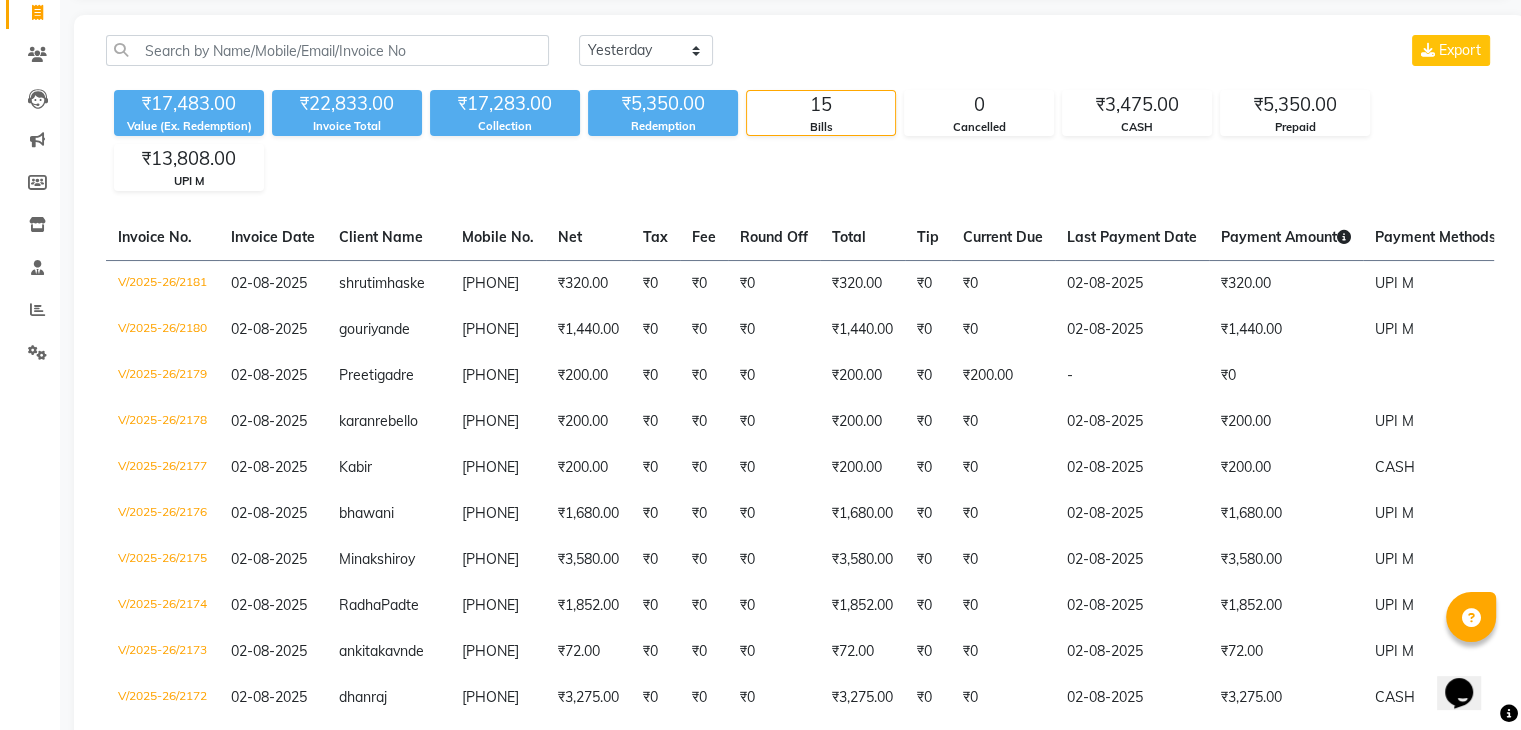 click on "Today Yesterday Custom Range Export ₹17,483.00 Value (Ex. Redemption) ₹22,833.00 Invoice Total  ₹17,283.00 Collection ₹5,350.00 Redemption 15 Bills 0 Cancelled ₹3,475.00 CASH ₹5,350.00 Prepaid ₹13,808.00 UPI M  Invoice No.   Invoice Date   Client Name   Mobile No.   Net   Tax   Fee   Round Off   Total   Tip   Current Due   Last Payment Date   Payment Amount   Payment Methods   Cancel Reason   Status   V/2025-26/2181  02-08-2025 shruti  mhaske 9892792770 ₹320.00 ₹0  ₹0  ₹0 ₹320.00 ₹0 ₹0 02-08-2025 ₹320.00  UPI M - PAID  V/2025-26/2180  02-08-2025 gouri  yande 7715854584 ₹1,440.00 ₹0  ₹0  ₹0 ₹1,440.00 ₹0 ₹0 02-08-2025 ₹1,440.00  UPI M - PAID  V/2025-26/2179  02-08-2025 Preeti  gadre 9819919679 ₹200.00 ₹0  ₹0  ₹0 ₹200.00 ₹0 ₹200.00 - ₹0  - UNPAID  V/2025-26/2178  02-08-2025 karan  rebello 8425933269 ₹200.00 ₹0  ₹0  ₹0 ₹200.00 ₹0 ₹0 02-08-2025 ₹200.00  UPI M - PAID  V/2025-26/2177  02-08-2025 Kabir   7208711110 ₹200.00 ₹0  ₹0  -" 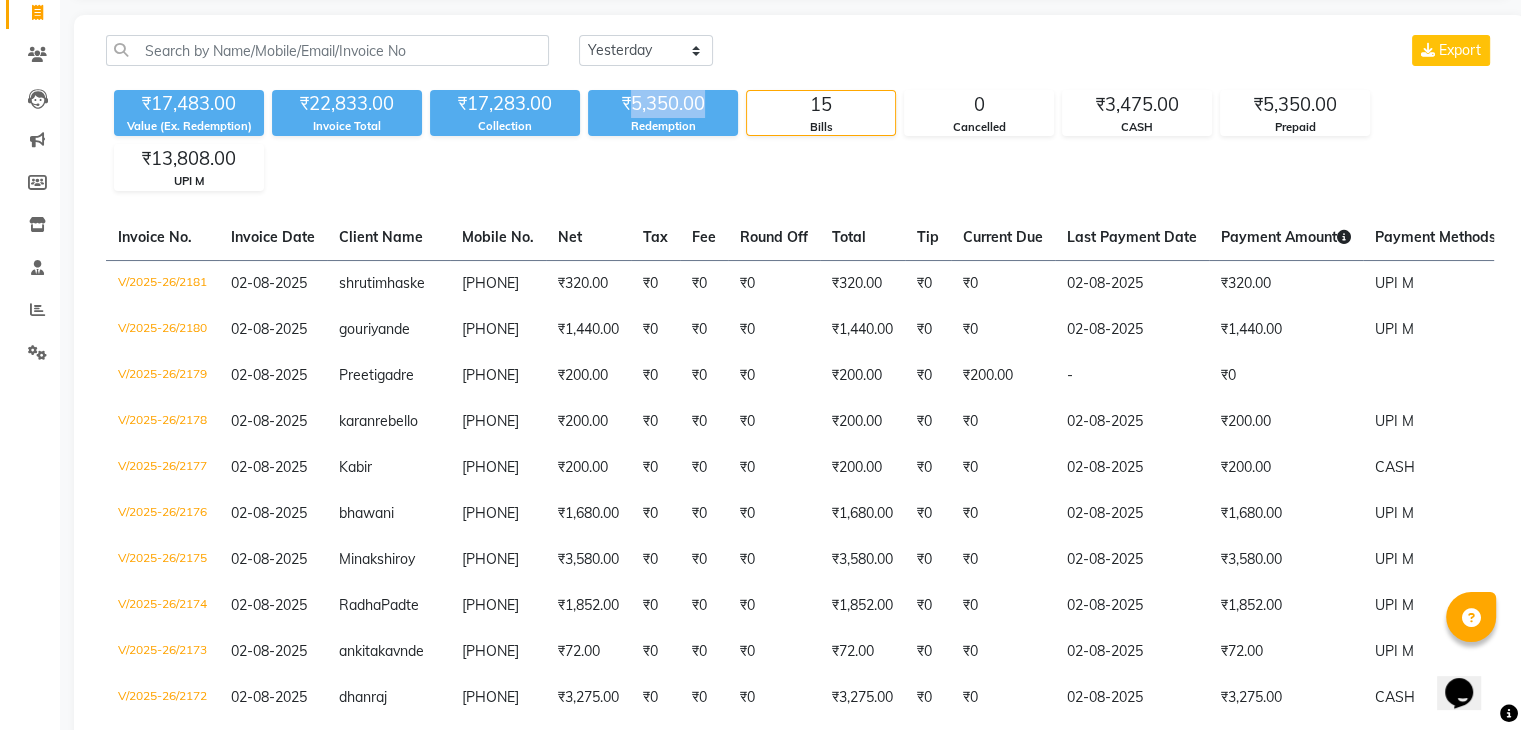 drag, startPoint x: 709, startPoint y: 104, endPoint x: 633, endPoint y: 105, distance: 76.00658 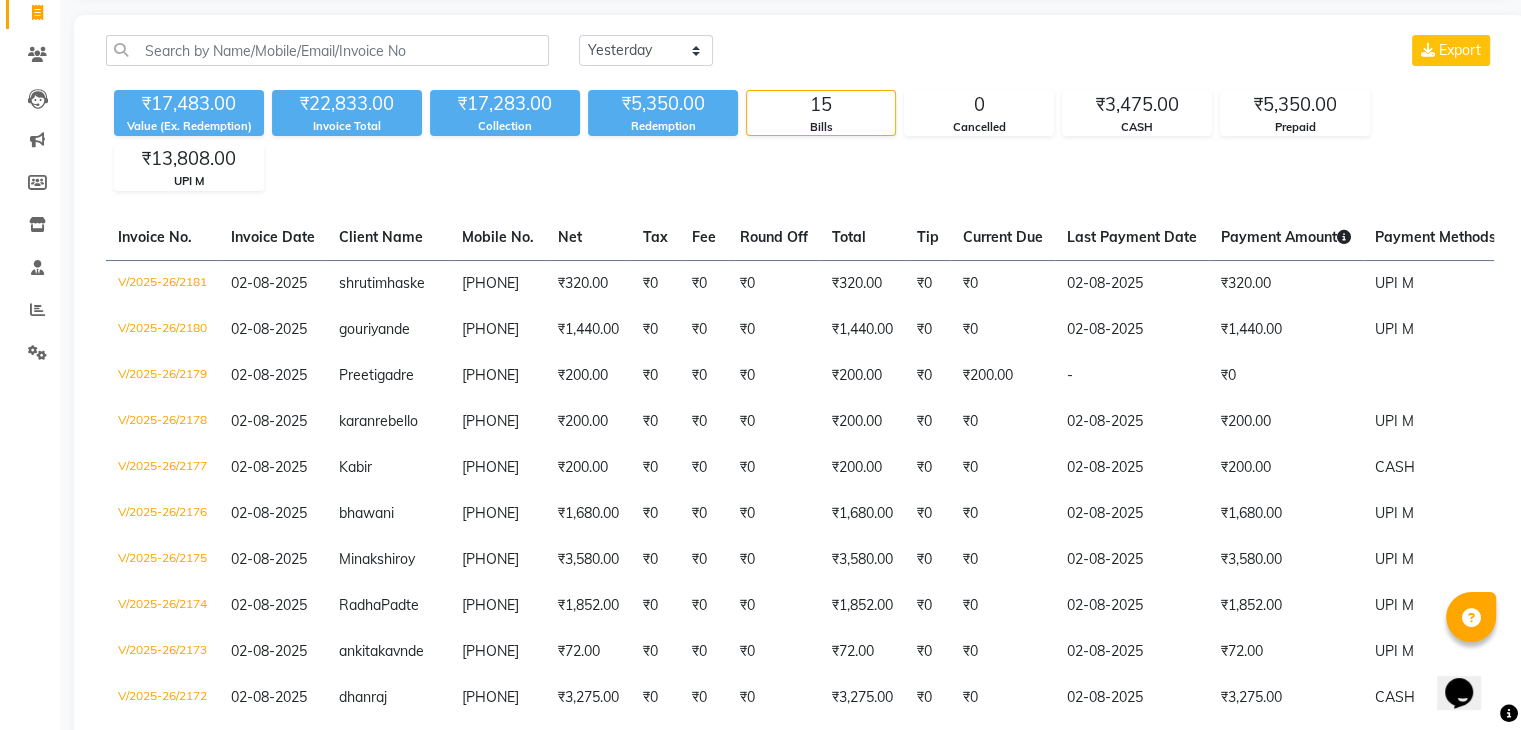 click on "Today Yesterday Custom Range Export ₹17,483.00 Value (Ex. Redemption) ₹22,833.00 Invoice Total  ₹17,283.00 Collection ₹5,350.00 Redemption 15 Bills 0 Cancelled ₹3,475.00 CASH ₹5,350.00 Prepaid ₹13,808.00 UPI M  Invoice No.   Invoice Date   Client Name   Mobile No.   Net   Tax   Fee   Round Off   Total   Tip   Current Due   Last Payment Date   Payment Amount   Payment Methods   Cancel Reason   Status   V/2025-26/2181  02-08-2025 shruti  mhaske 9892792770 ₹320.00 ₹0  ₹0  ₹0 ₹320.00 ₹0 ₹0 02-08-2025 ₹320.00  UPI M - PAID  V/2025-26/2180  02-08-2025 gouri  yande 7715854584 ₹1,440.00 ₹0  ₹0  ₹0 ₹1,440.00 ₹0 ₹0 02-08-2025 ₹1,440.00  UPI M - PAID  V/2025-26/2179  02-08-2025 Preeti  gadre 9819919679 ₹200.00 ₹0  ₹0  ₹0 ₹200.00 ₹0 ₹200.00 - ₹0  - UNPAID  V/2025-26/2178  02-08-2025 karan  rebello 8425933269 ₹200.00 ₹0  ₹0  ₹0 ₹200.00 ₹0 ₹0 02-08-2025 ₹200.00  UPI M - PAID  V/2025-26/2177  02-08-2025 Kabir   7208711110 ₹200.00 ₹0  ₹0  -" 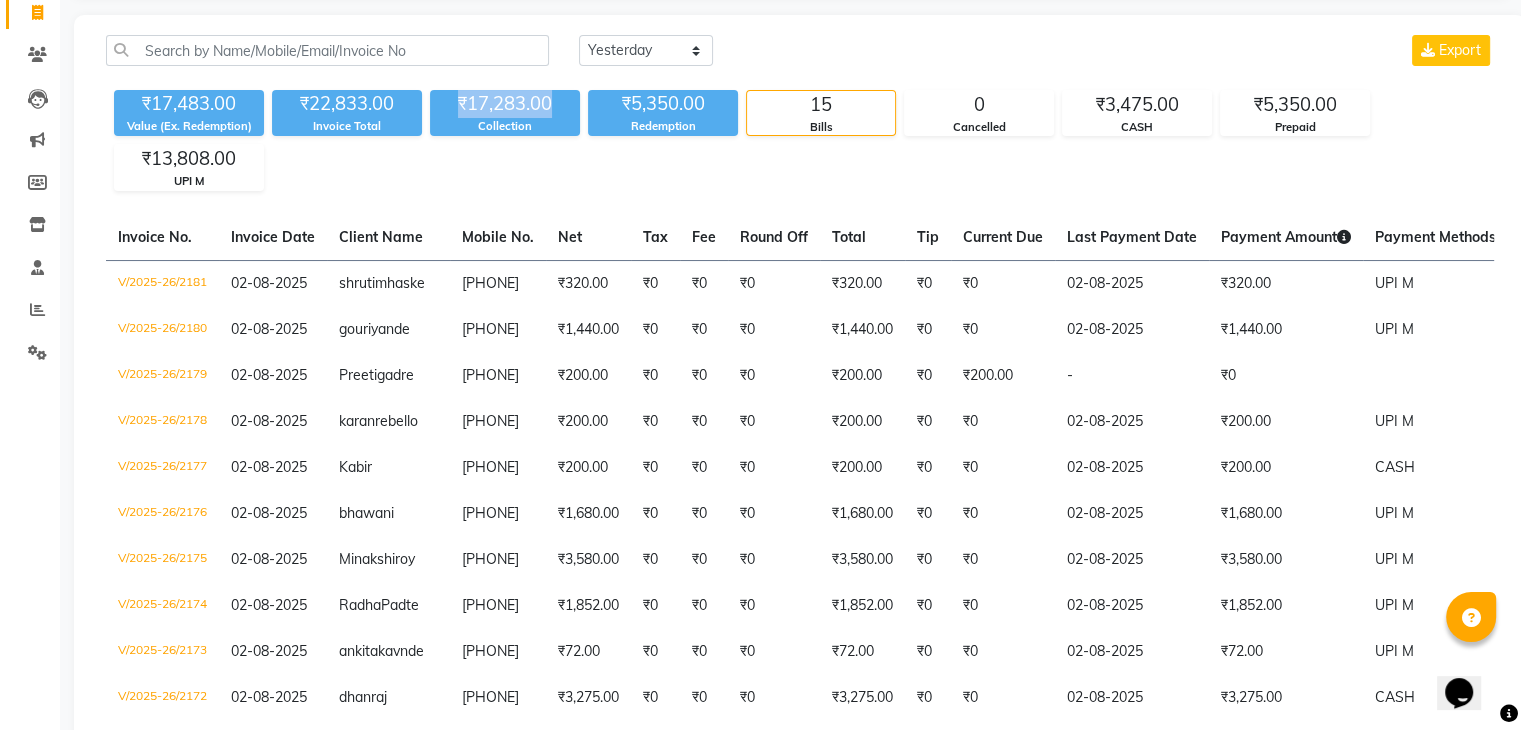 drag, startPoint x: 560, startPoint y: 106, endPoint x: 444, endPoint y: 108, distance: 116.01724 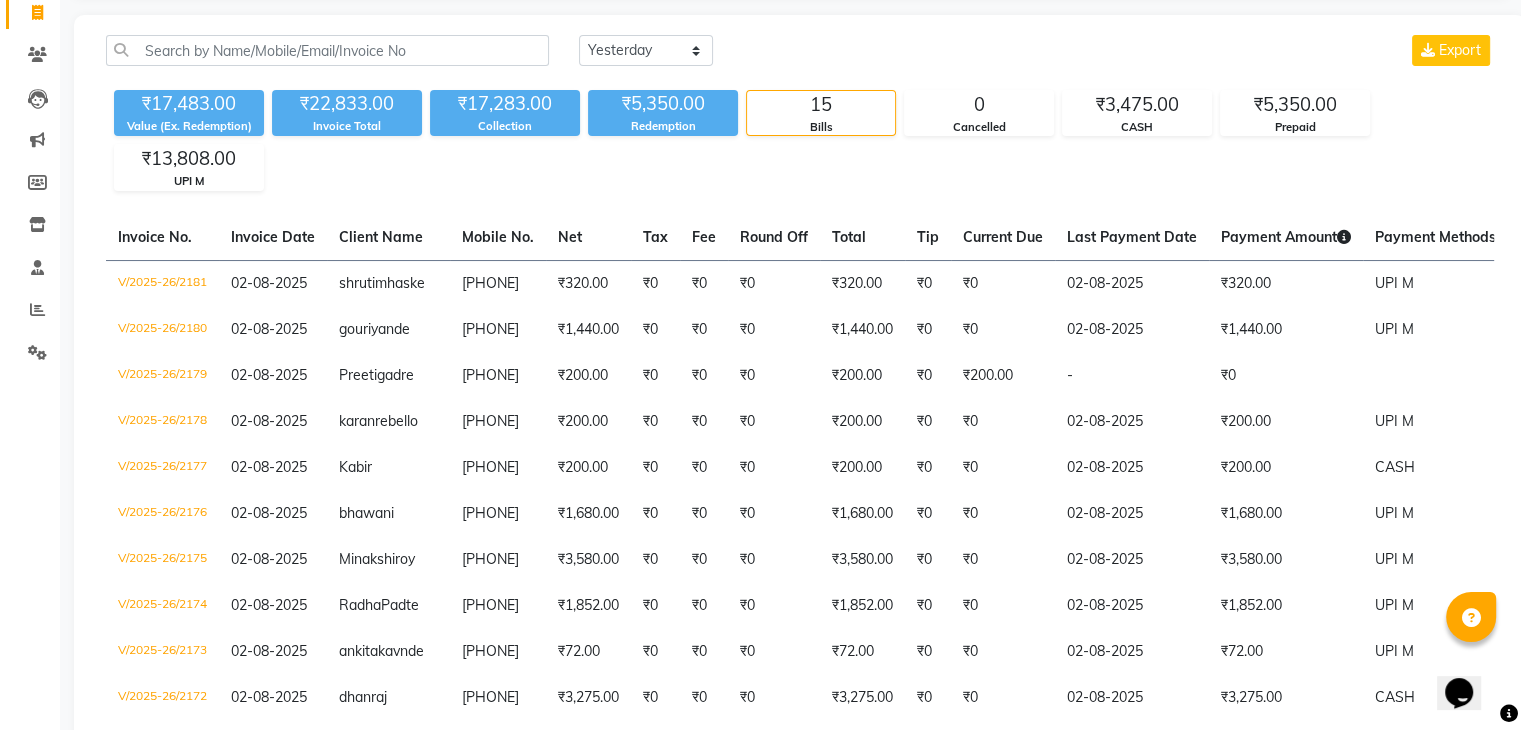 click on "Today Yesterday Custom Range Export ₹17,483.00 Value (Ex. Redemption) ₹22,833.00 Invoice Total  ₹17,283.00 Collection ₹5,350.00 Redemption 15 Bills 0 Cancelled ₹3,475.00 CASH ₹5,350.00 Prepaid ₹13,808.00 UPI M  Invoice No.   Invoice Date   Client Name   Mobile No.   Net   Tax   Fee   Round Off   Total   Tip   Current Due   Last Payment Date   Payment Amount   Payment Methods   Cancel Reason   Status   V/2025-26/2181  02-08-2025 shruti  mhaske 9892792770 ₹320.00 ₹0  ₹0  ₹0 ₹320.00 ₹0 ₹0 02-08-2025 ₹320.00  UPI M - PAID  V/2025-26/2180  02-08-2025 gouri  yande 7715854584 ₹1,440.00 ₹0  ₹0  ₹0 ₹1,440.00 ₹0 ₹0 02-08-2025 ₹1,440.00  UPI M - PAID  V/2025-26/2179  02-08-2025 Preeti  gadre 9819919679 ₹200.00 ₹0  ₹0  ₹0 ₹200.00 ₹0 ₹200.00 - ₹0  - UNPAID  V/2025-26/2178  02-08-2025 karan  rebello 8425933269 ₹200.00 ₹0  ₹0  ₹0 ₹200.00 ₹0 ₹0 02-08-2025 ₹200.00  UPI M - PAID  V/2025-26/2177  02-08-2025 Kabir   7208711110 ₹200.00 ₹0  ₹0  -" 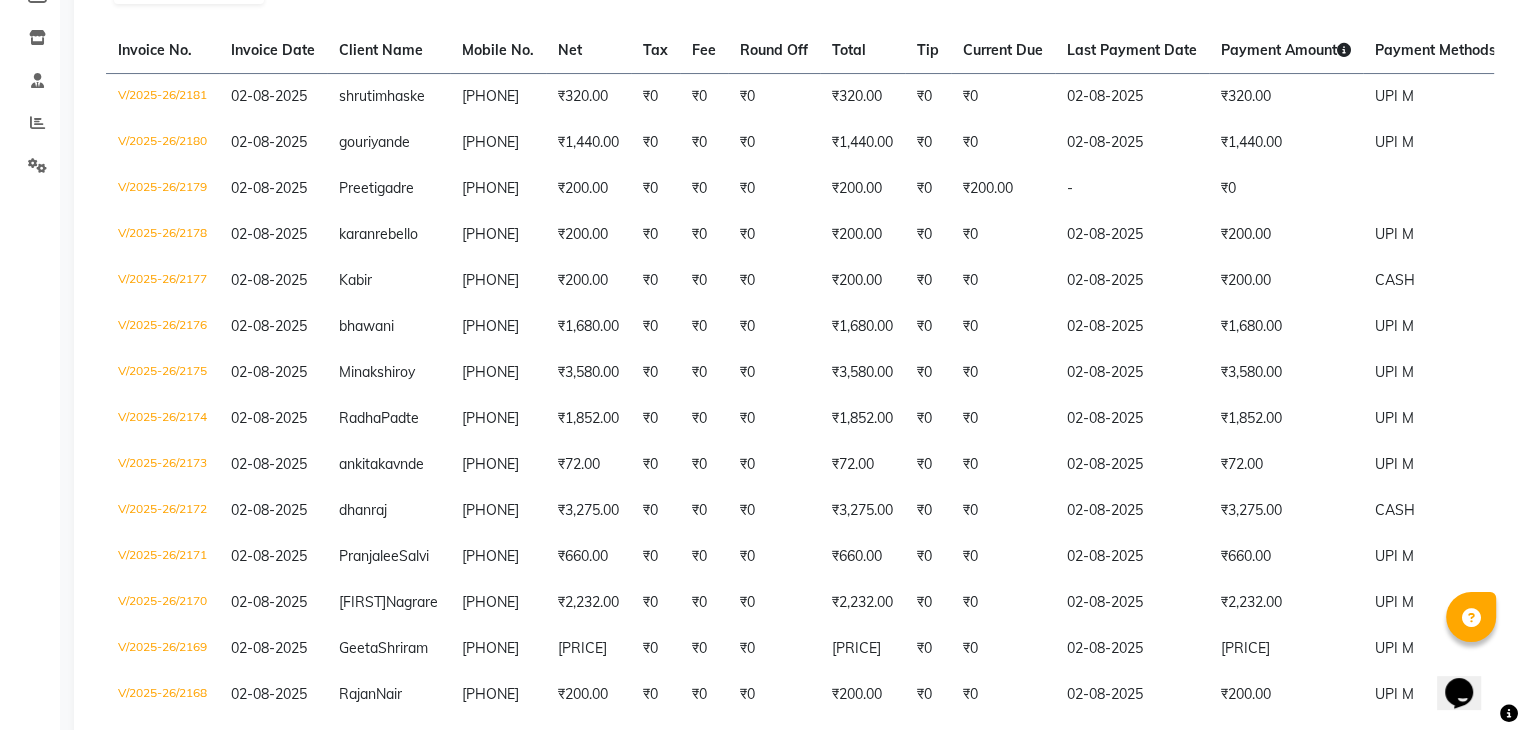 scroll, scrollTop: 0, scrollLeft: 0, axis: both 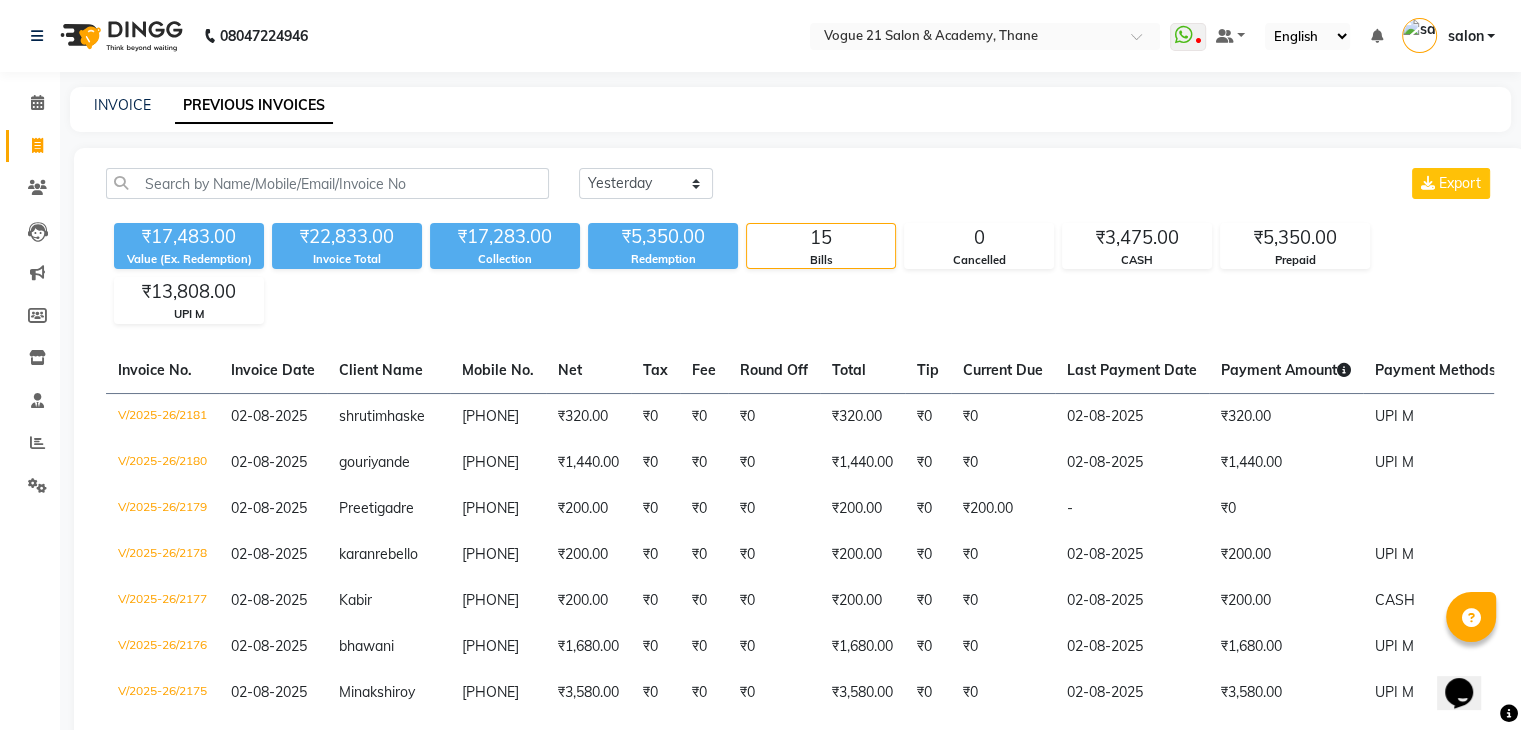 click on "₹17,483.00 Value (Ex. Redemption) ₹22,833.00 Invoice Total  ₹17,283.00 Collection ₹5,350.00 Redemption 15 Bills 0 Cancelled ₹3,475.00 CASH ₹5,350.00 Prepaid ₹13,808.00 UPI M" 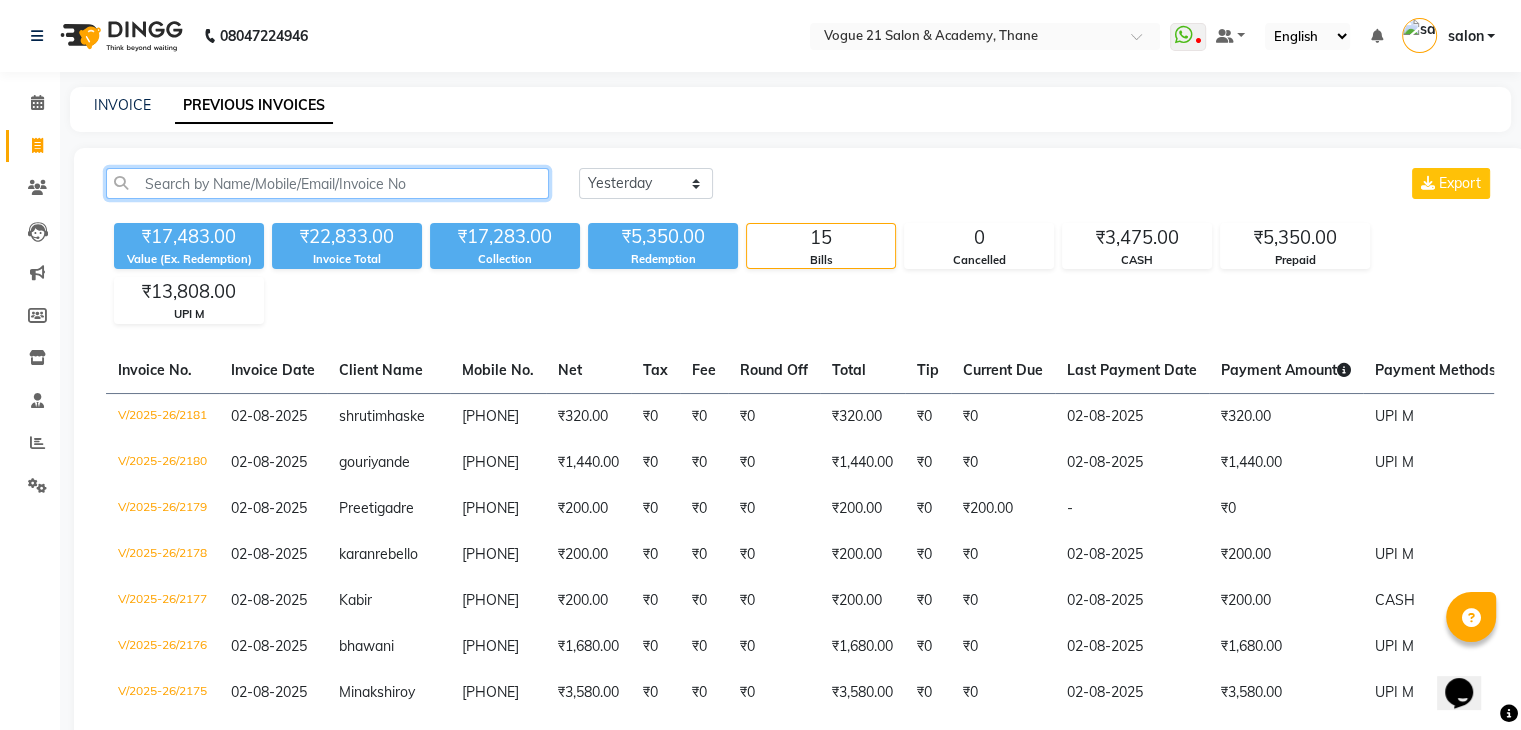 click 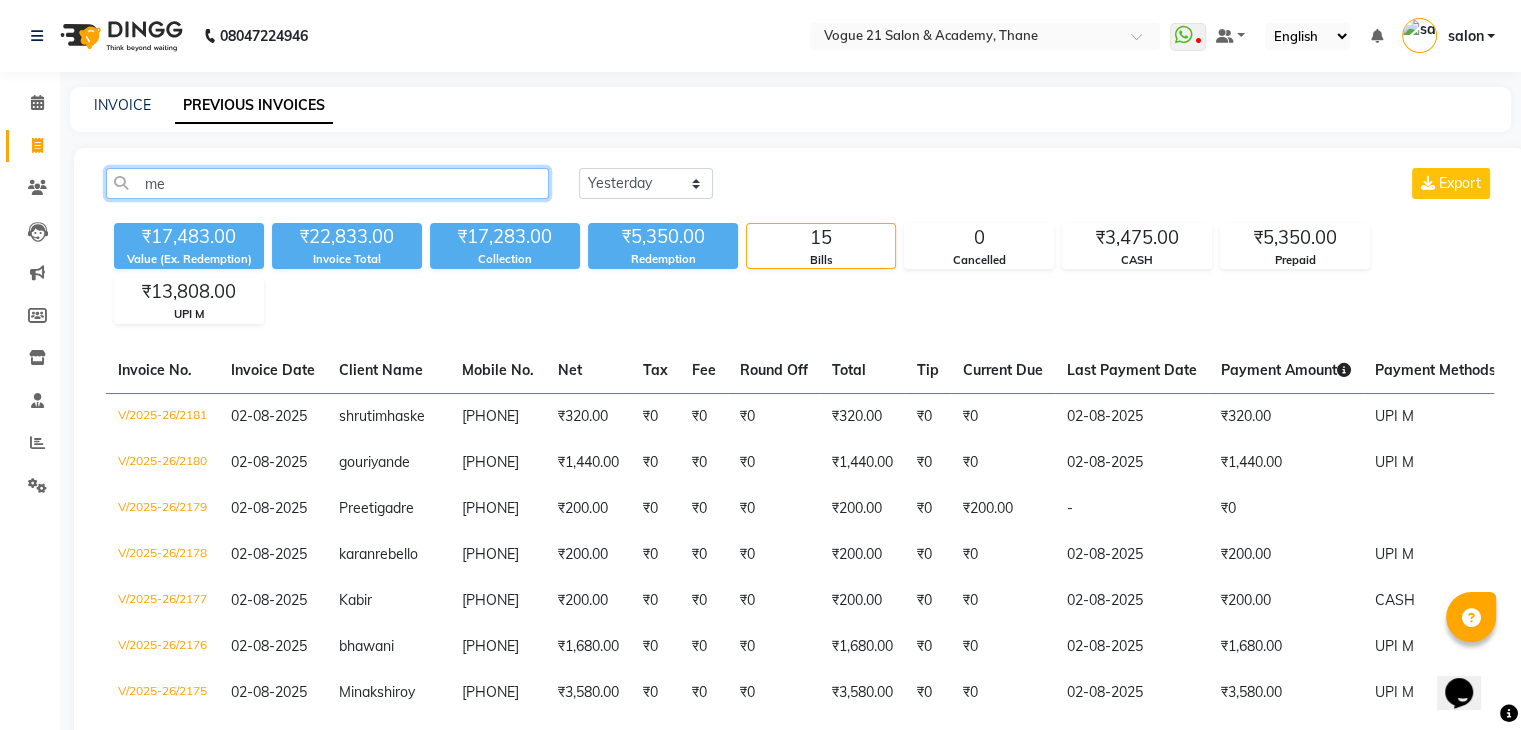 type on "m" 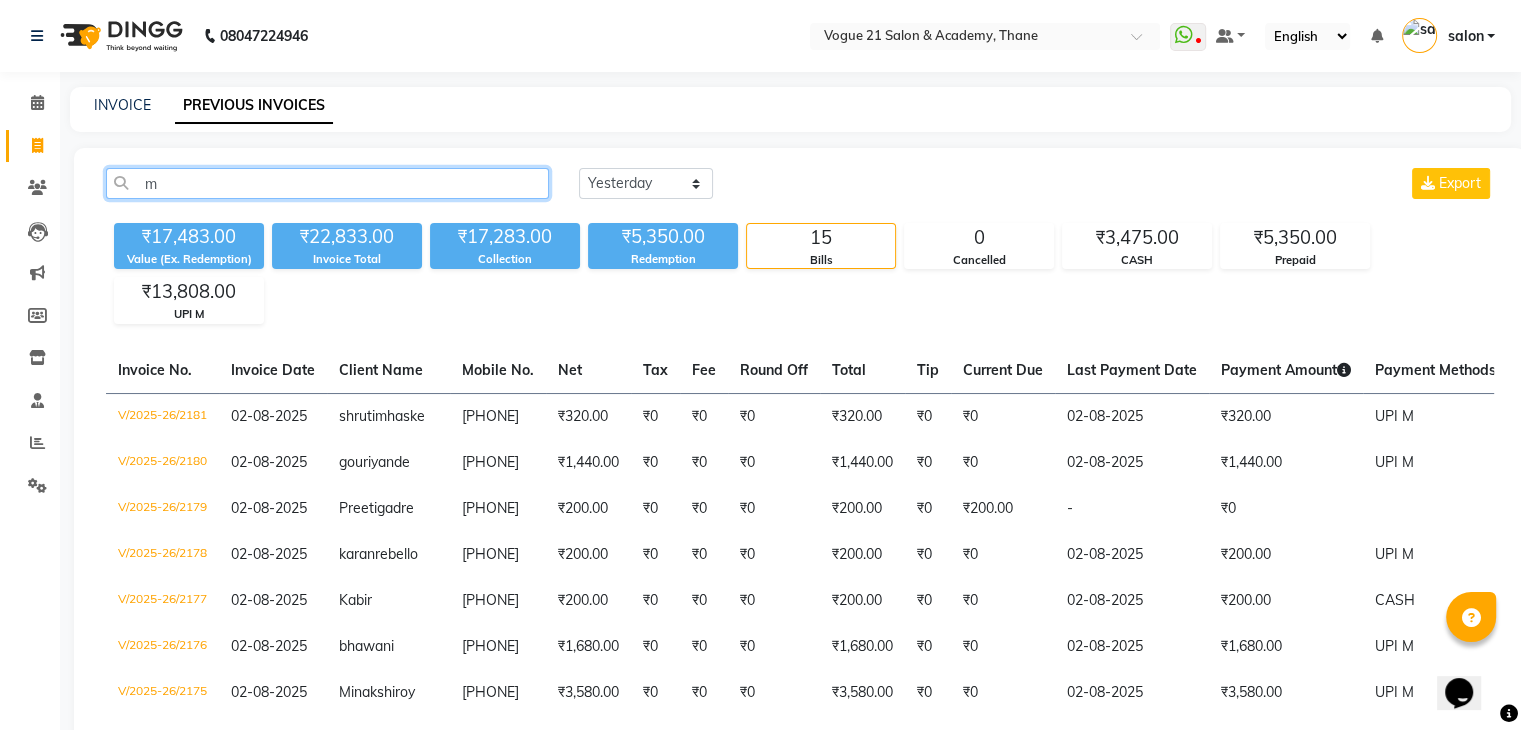 type 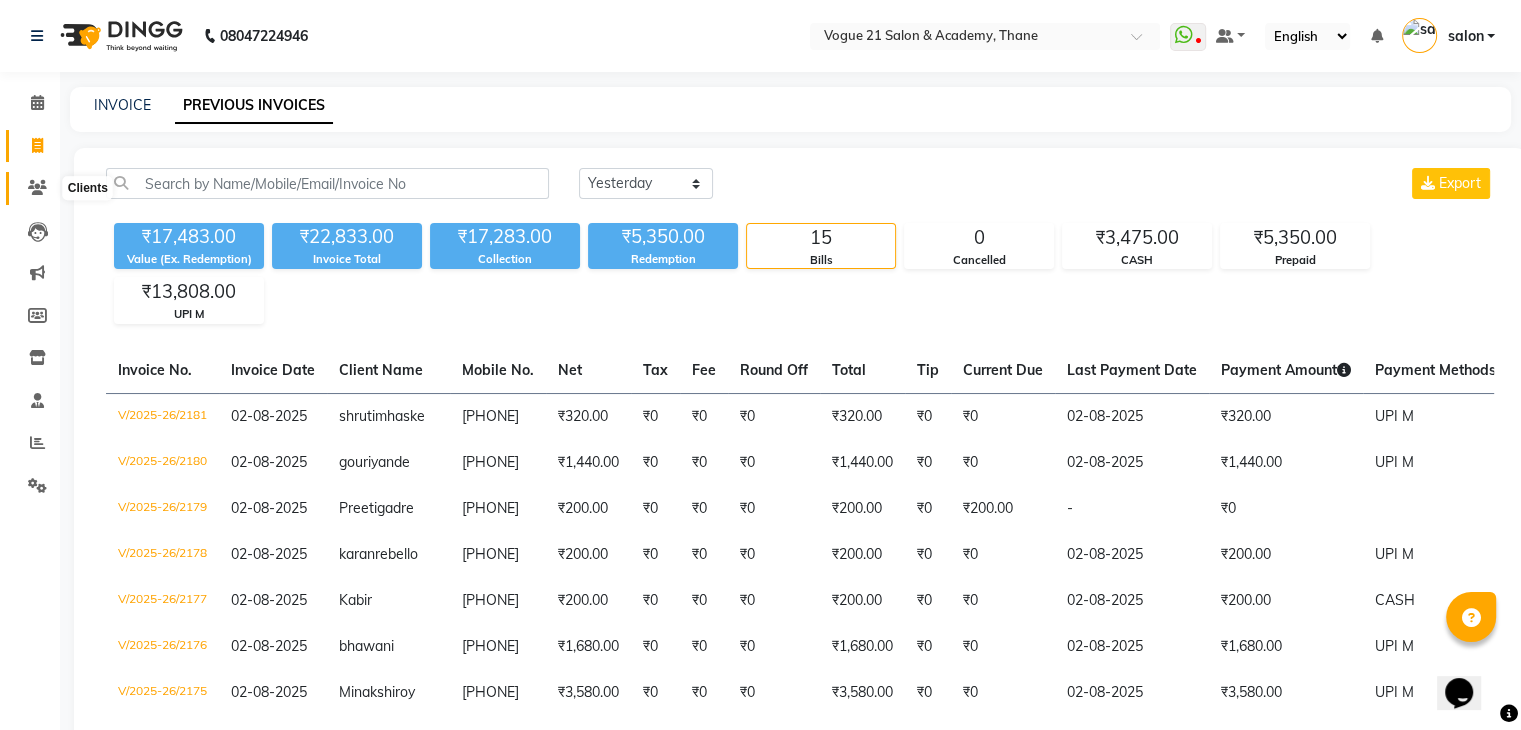 click 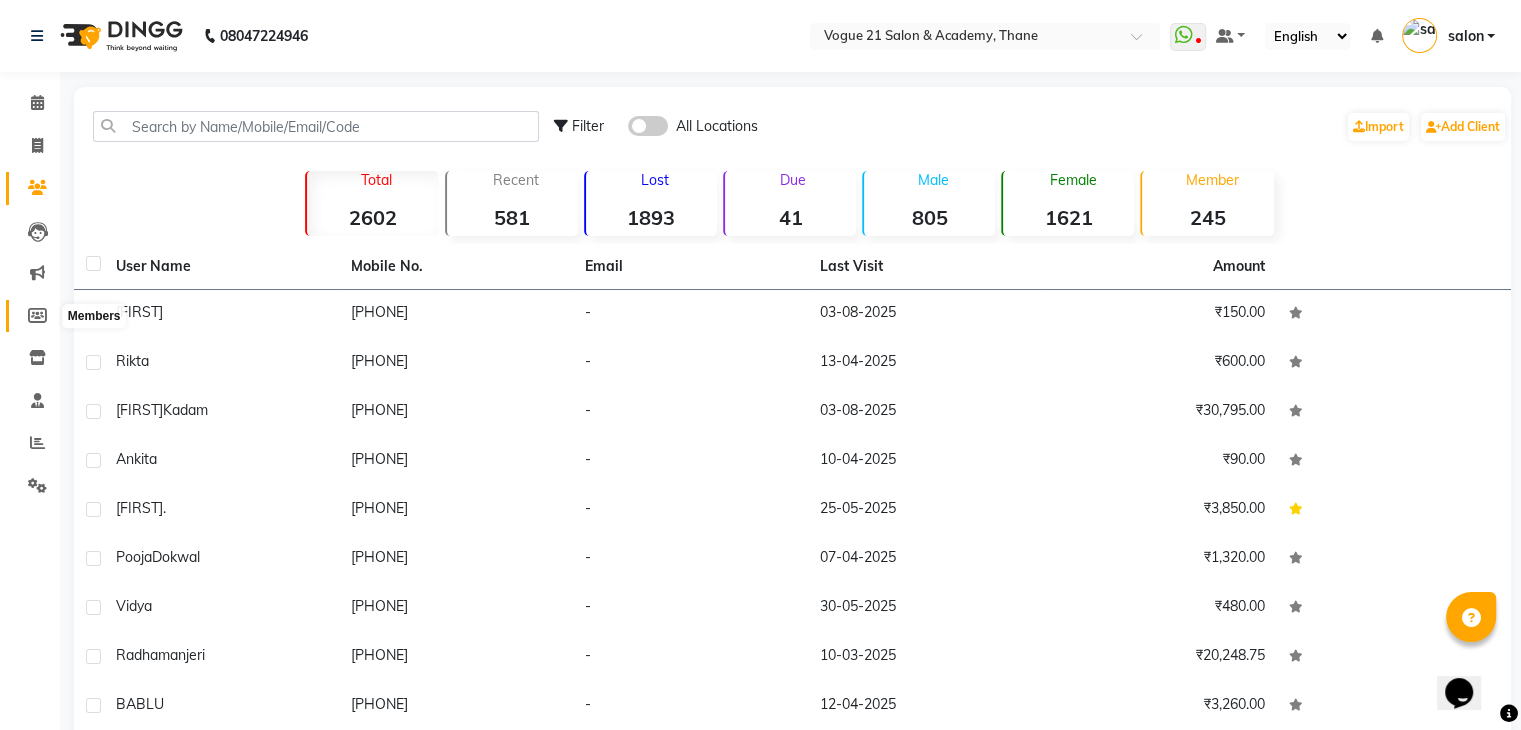 click 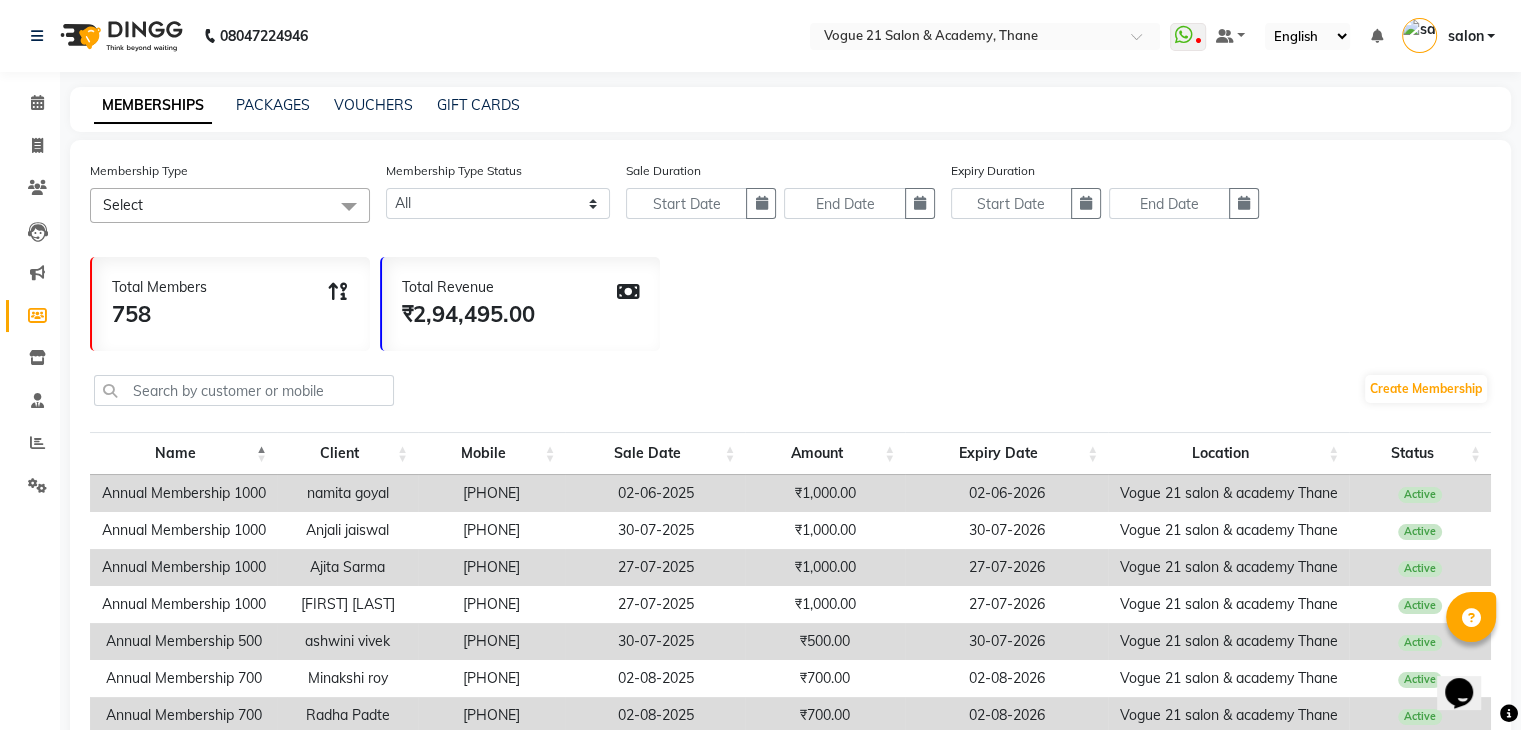 scroll, scrollTop: 100, scrollLeft: 0, axis: vertical 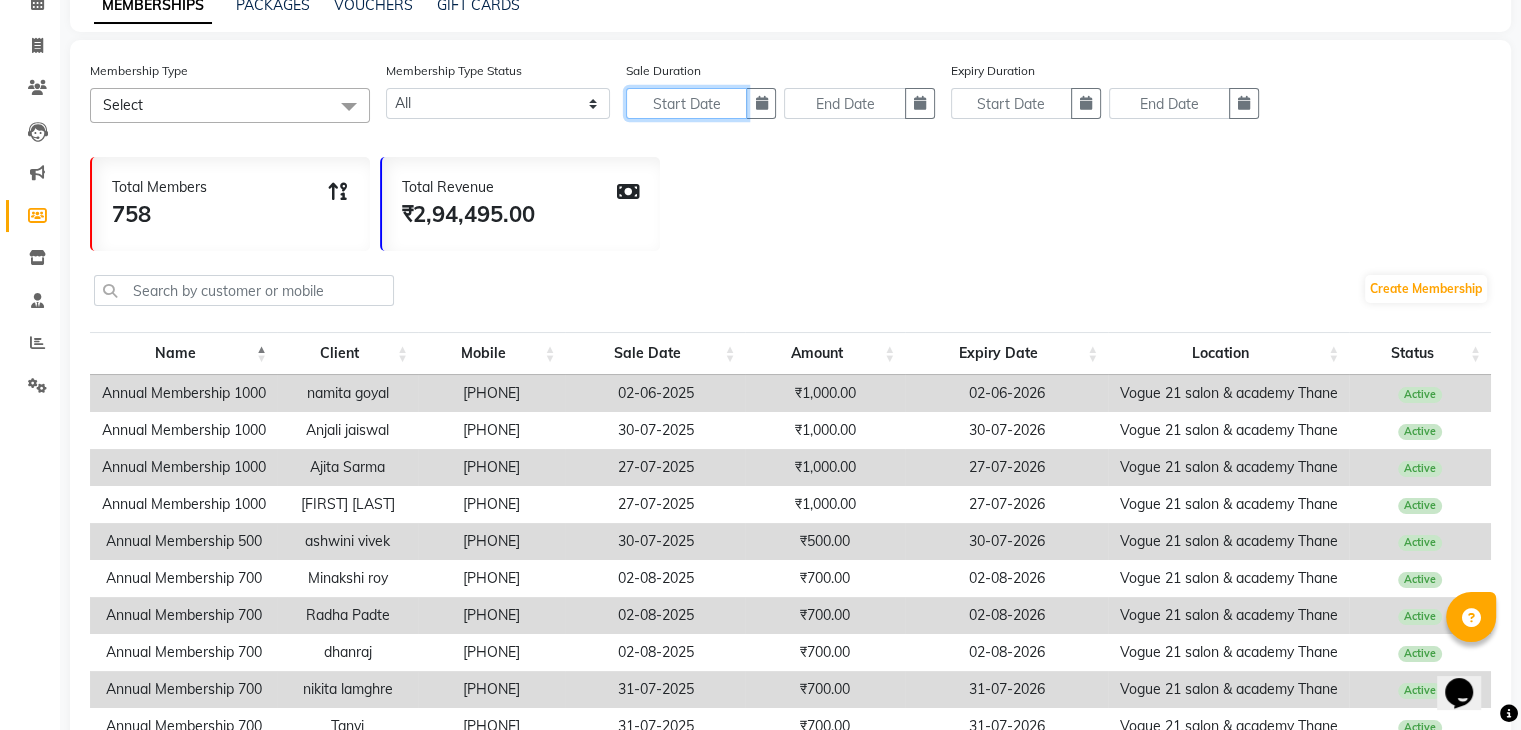 click 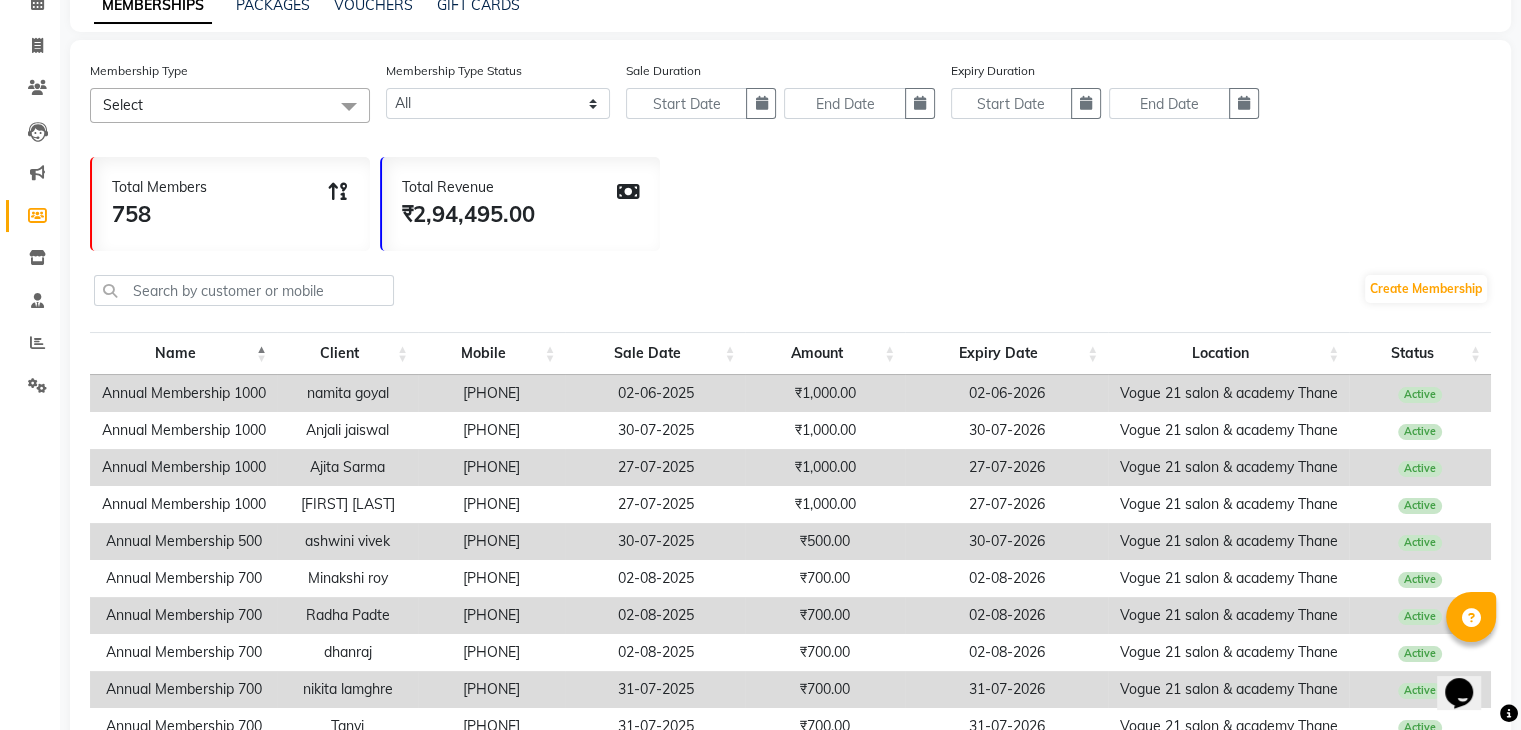 select on "8" 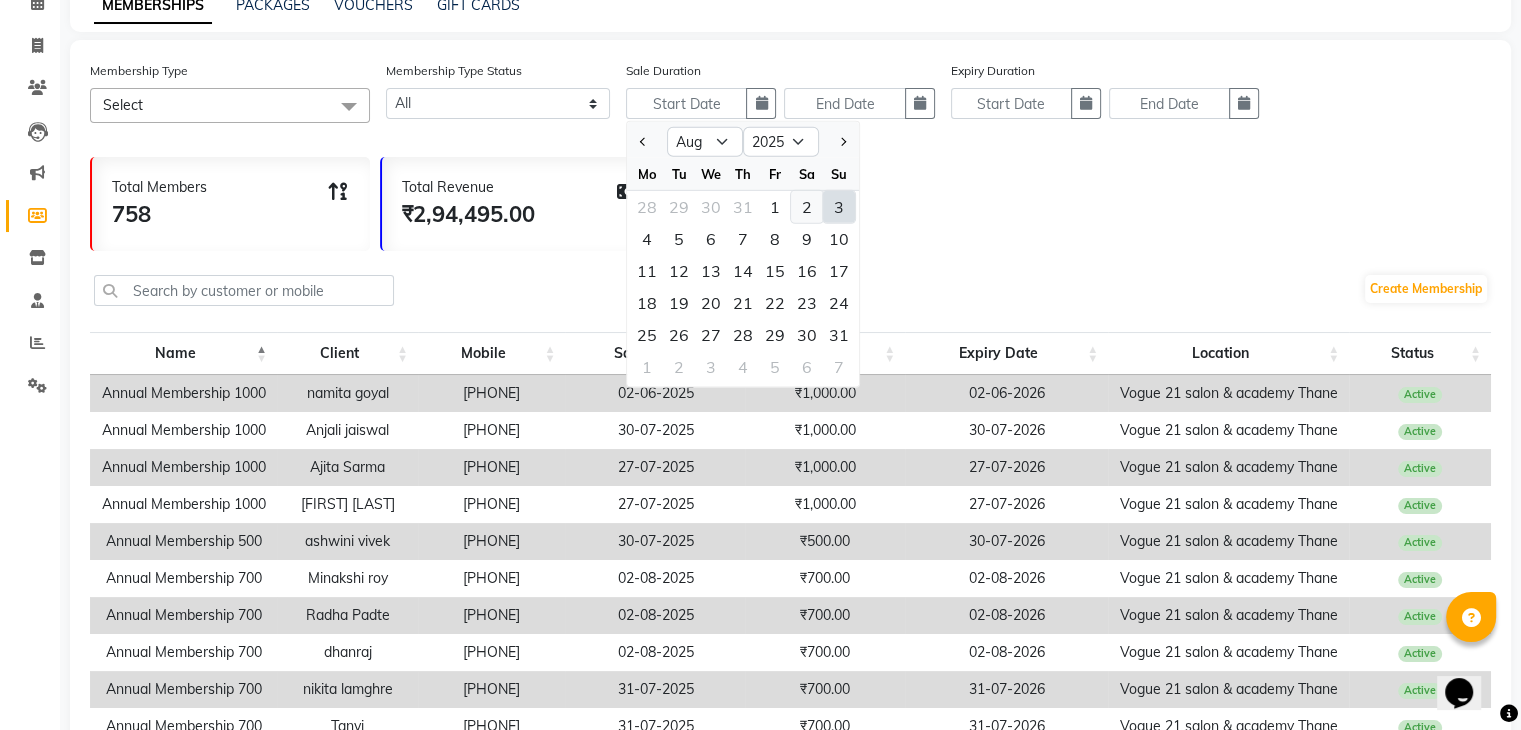 click on "2" 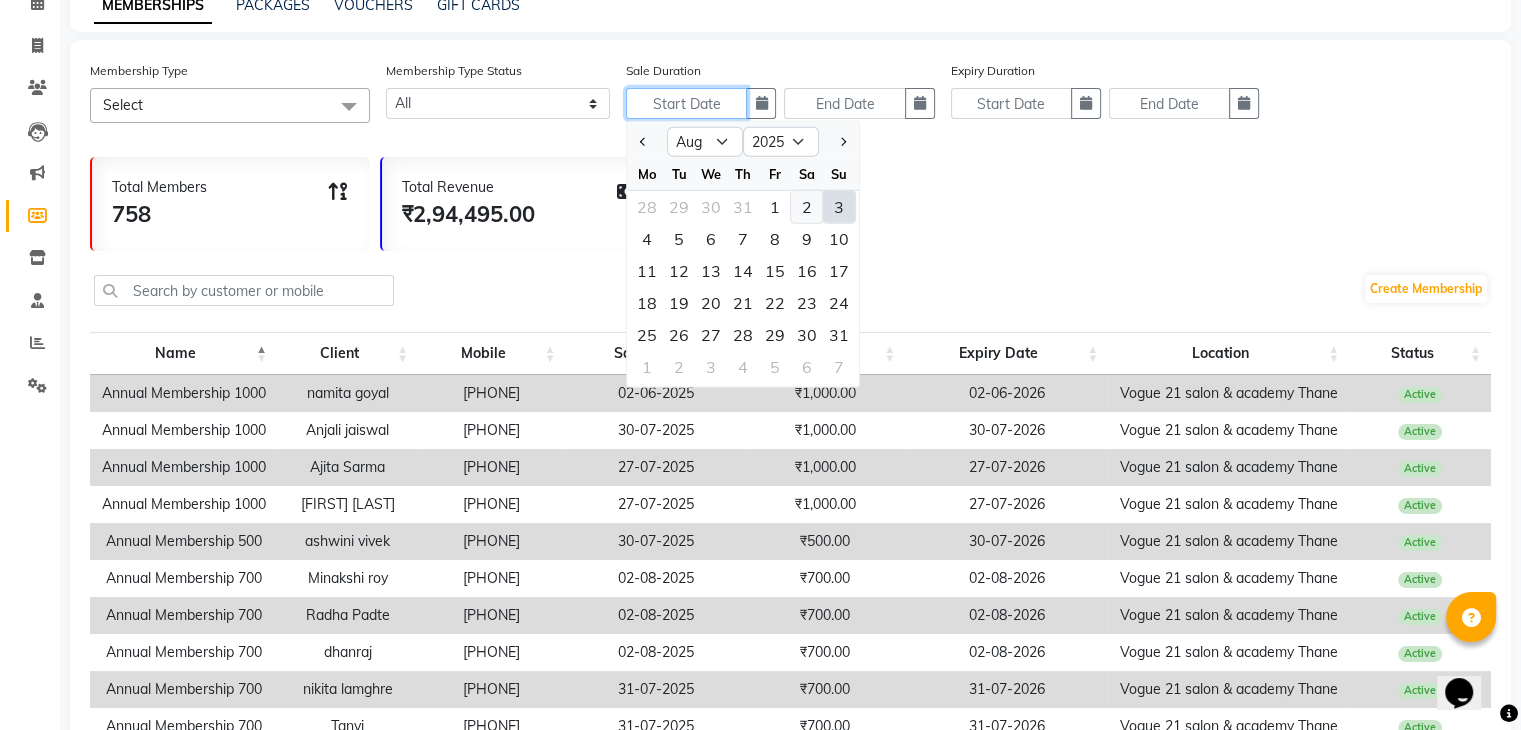 type on "02-08-2025" 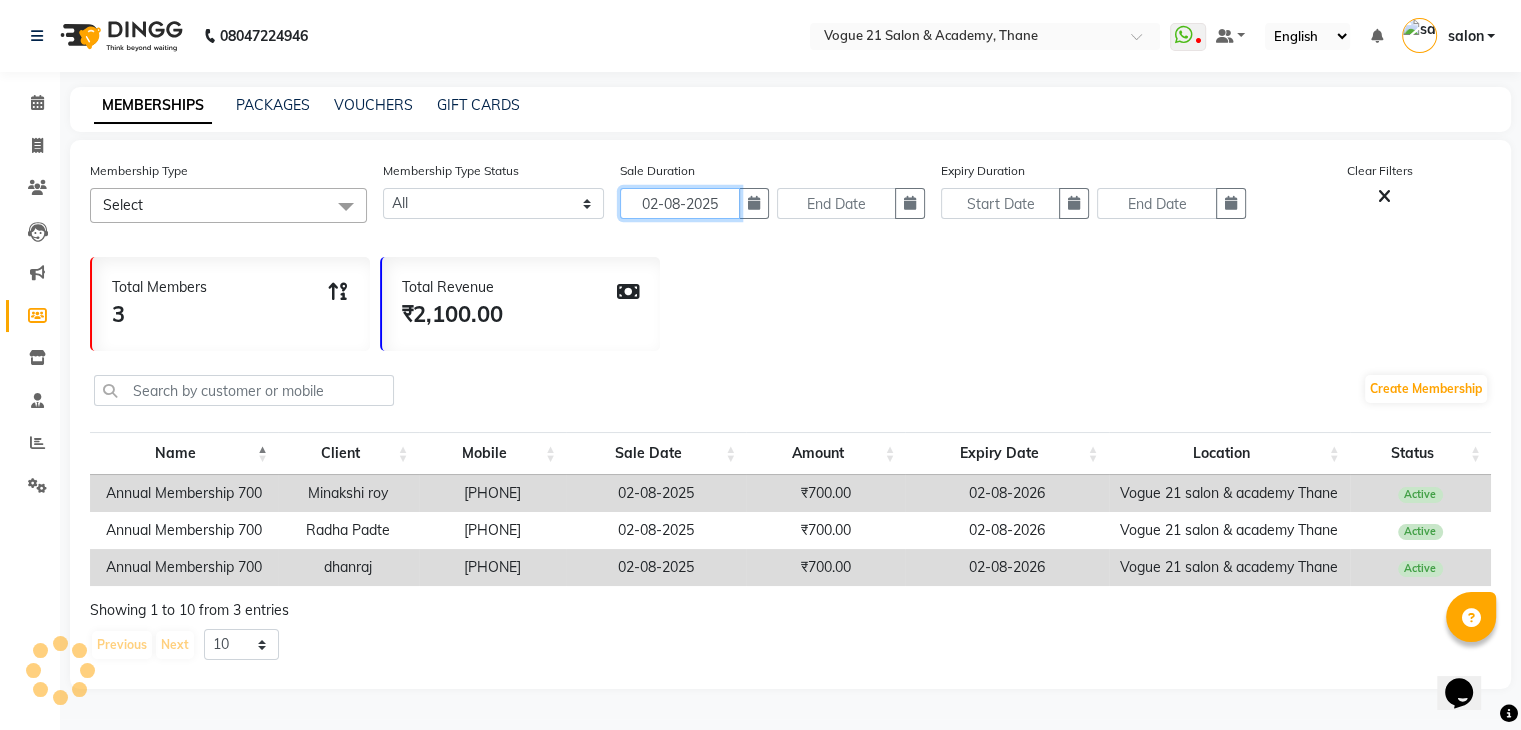 scroll, scrollTop: 5, scrollLeft: 0, axis: vertical 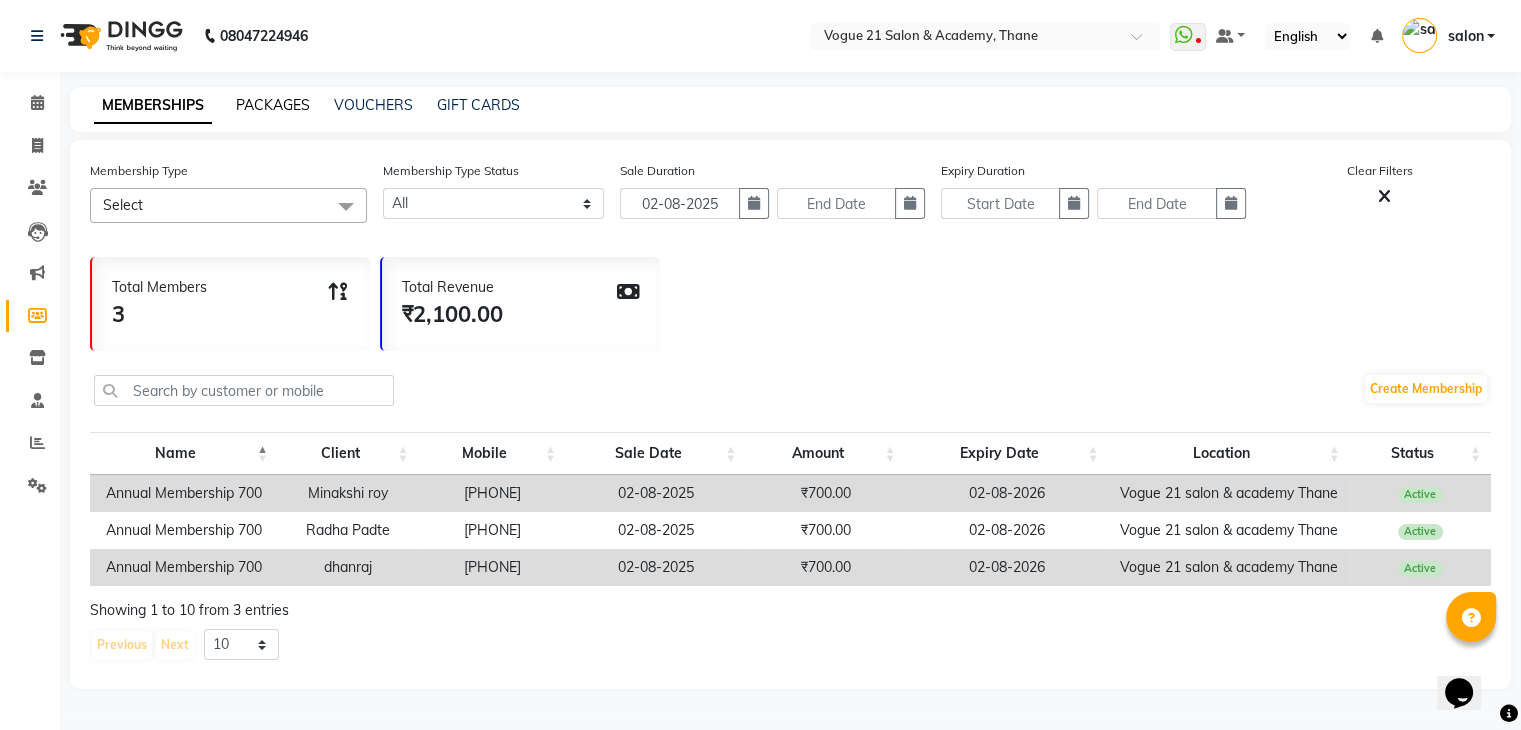 click on "PACKAGES" 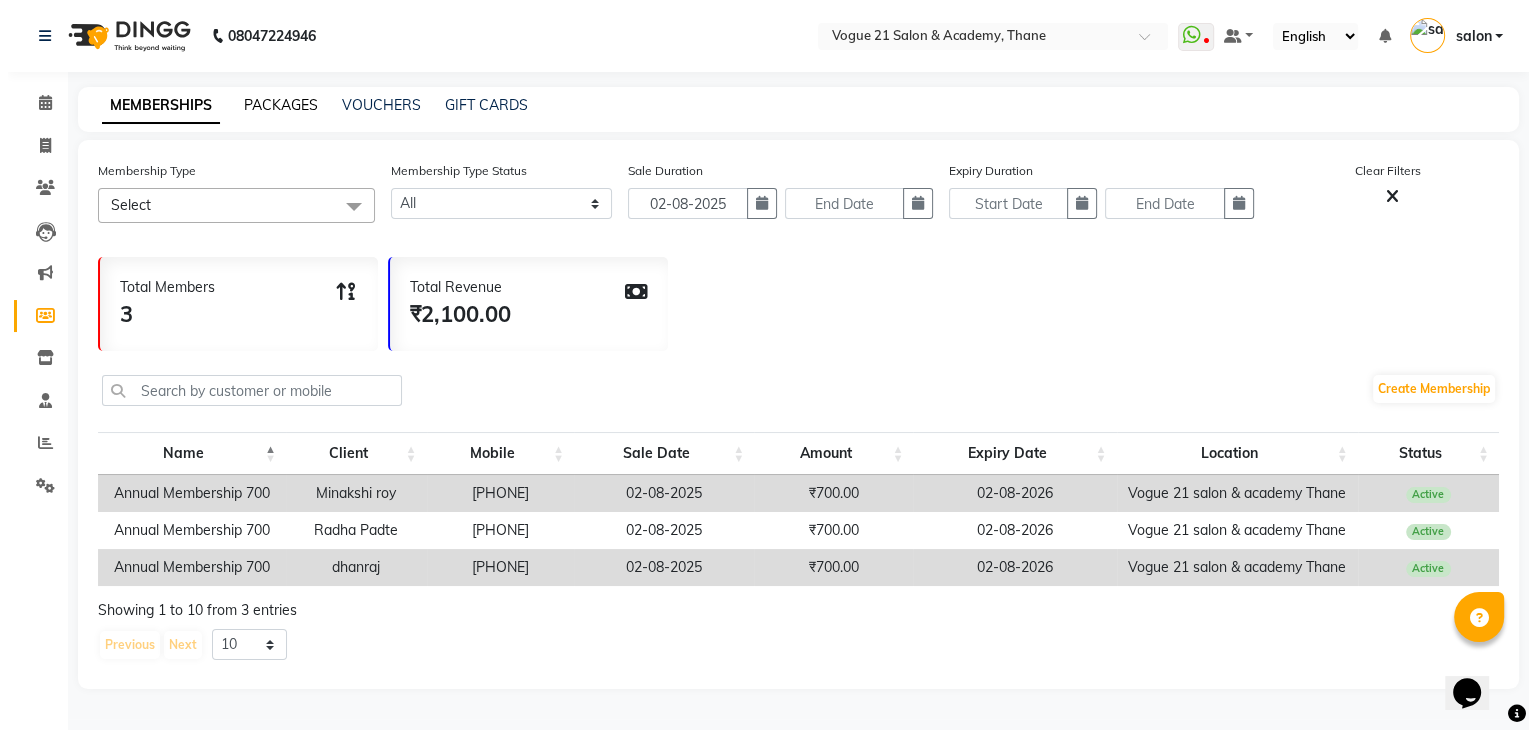 scroll, scrollTop: 0, scrollLeft: 0, axis: both 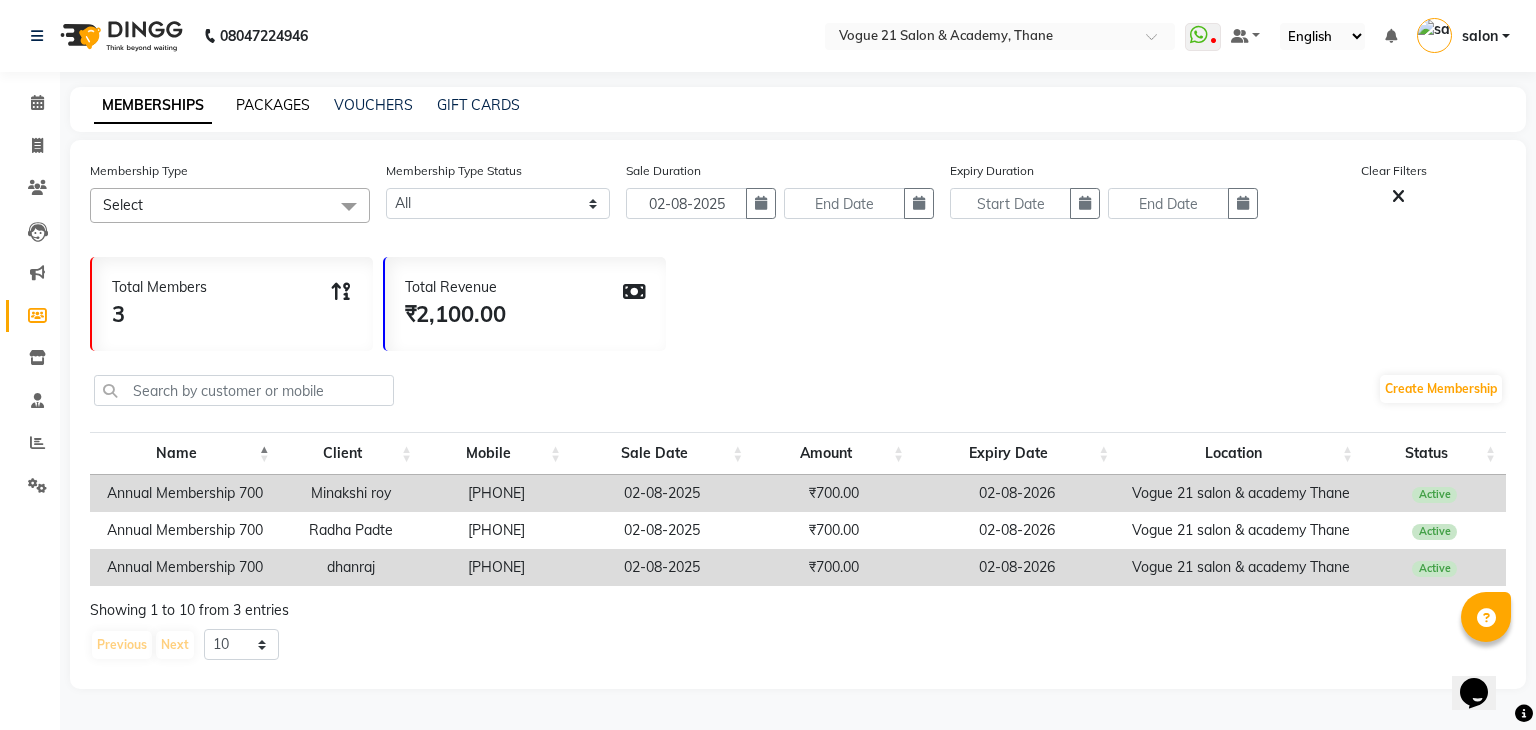 select 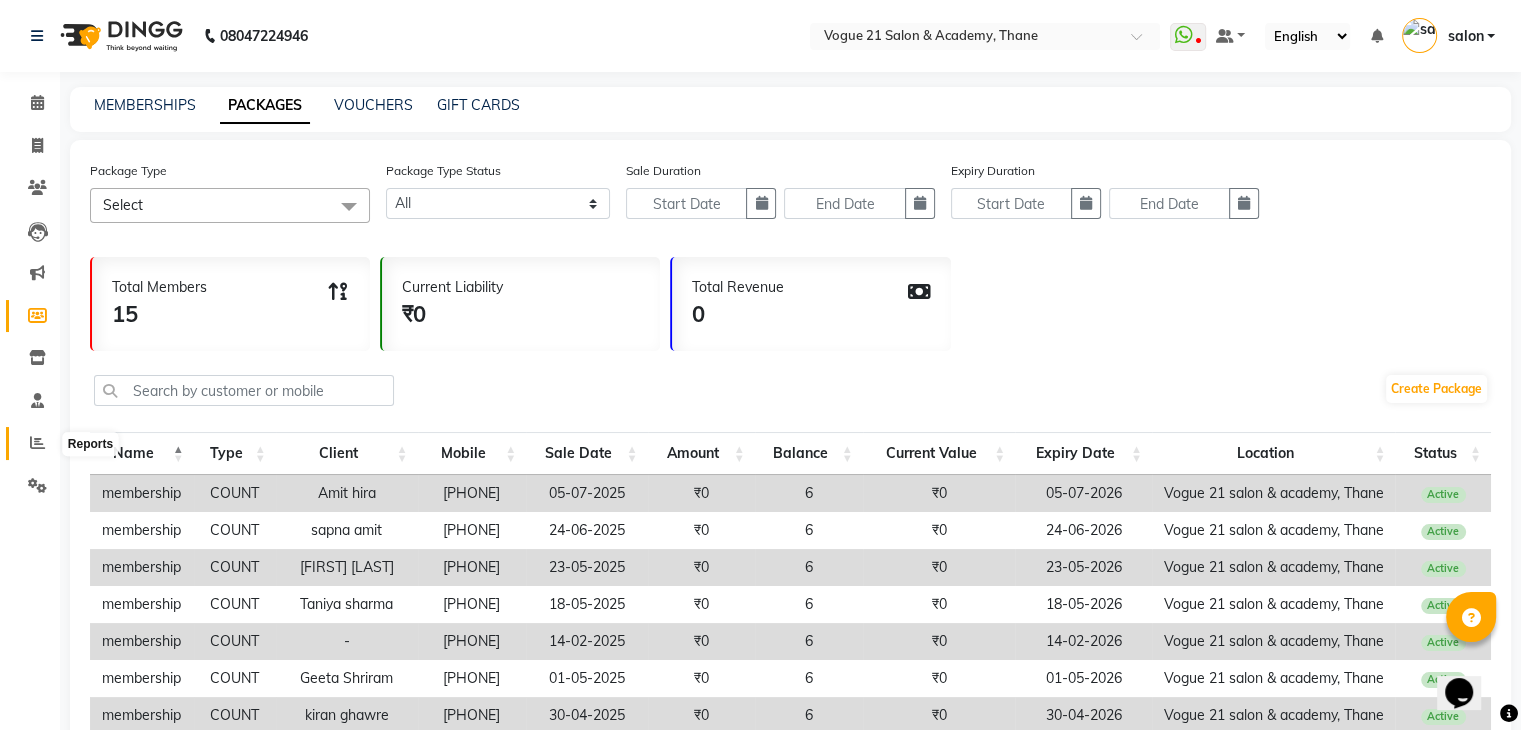 click 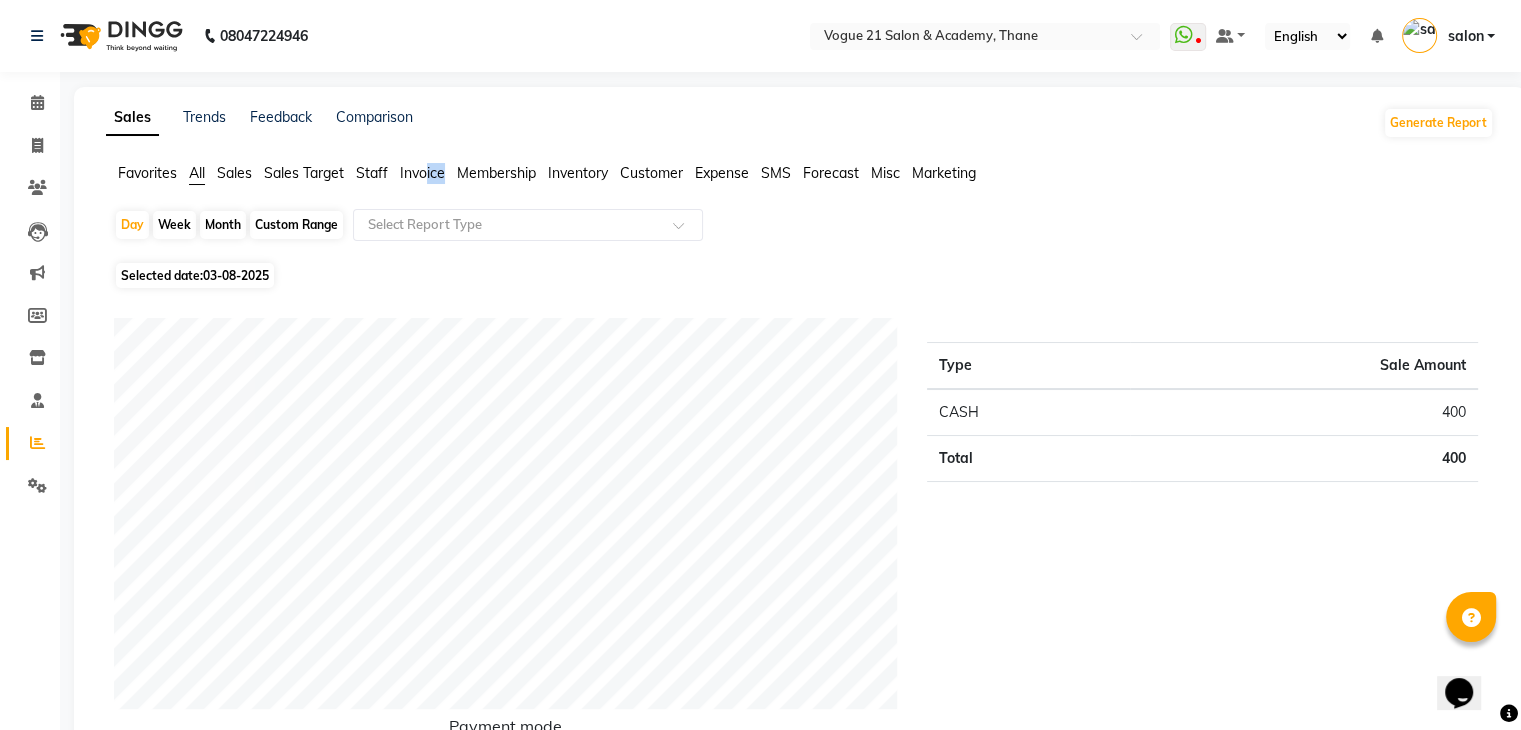 drag, startPoint x: 449, startPoint y: 169, endPoint x: 424, endPoint y: 173, distance: 25.317978 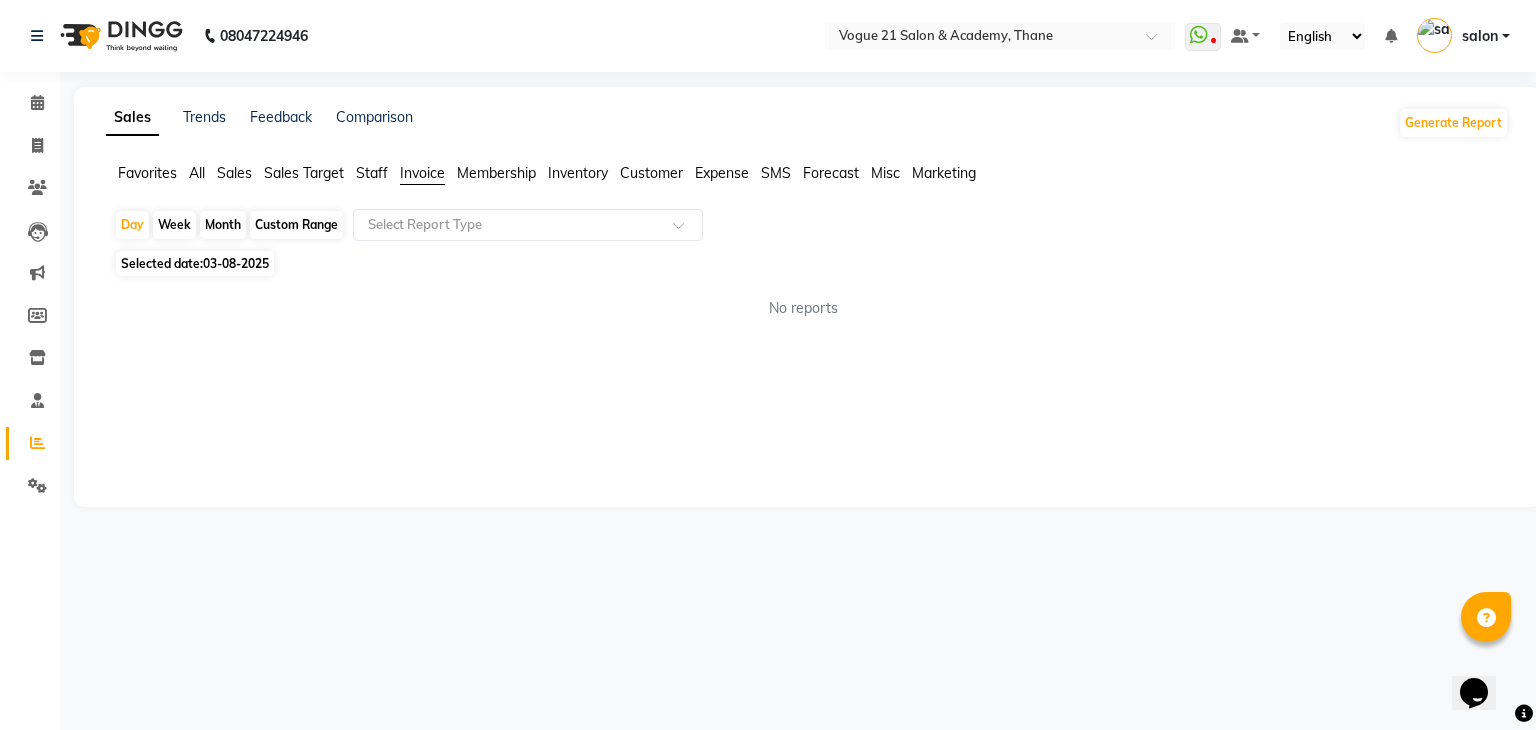 click on "Selected date:  03-08-2025" 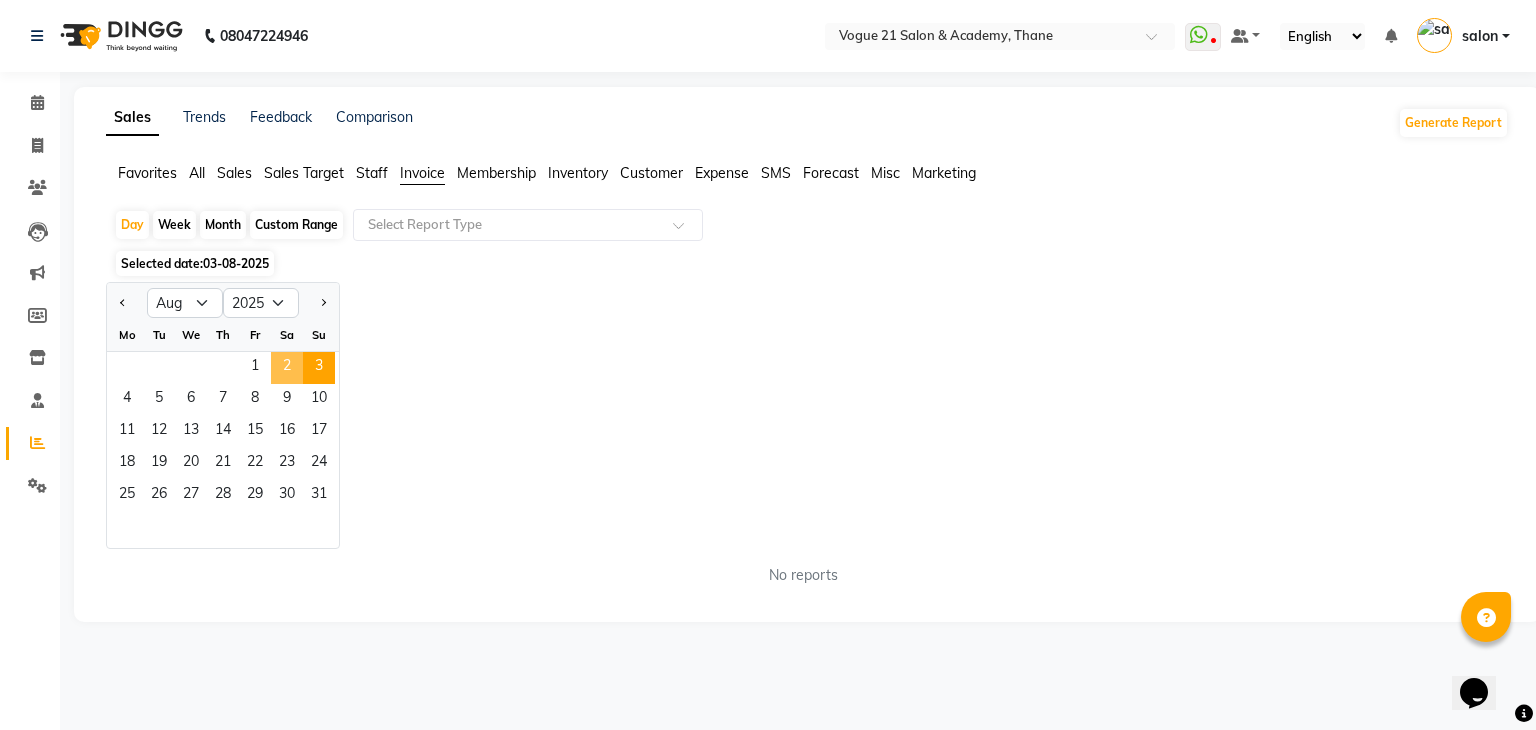 click on "2" 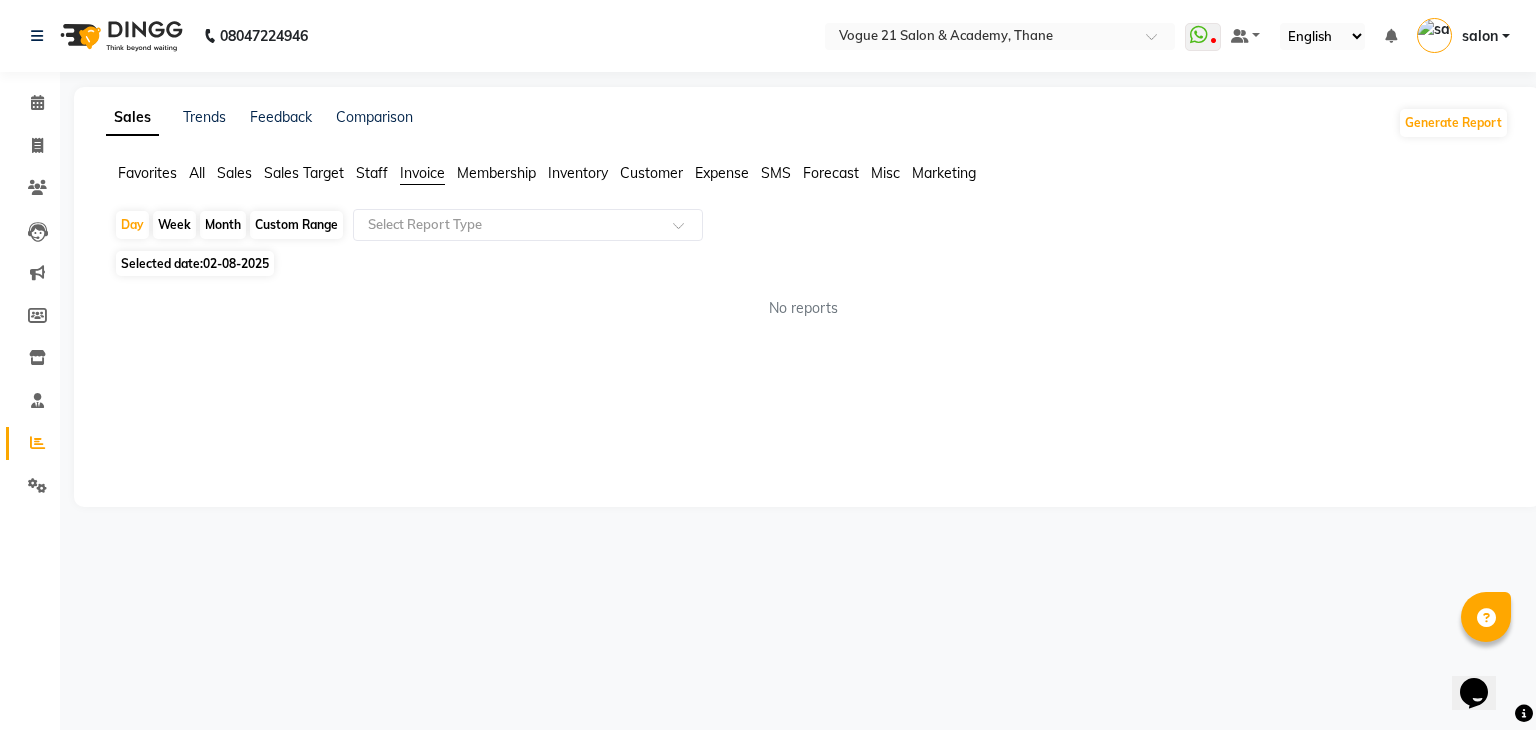 click on "Sales Trends Feedback Comparison Generate Report Favorites All Sales Sales Target Staff Invoice Membership Inventory Customer Expense SMS Forecast Misc Marketing  Day   Week   Month   Custom Range  Select Report Type Selected date:  02-08-2025  No reports ★ Mark as Favorite  Choose how you'd like to save "" report to favorites  Save to Personal Favorites:   Only you can see this report in your favorites tab. Share with Organization:   Everyone in your organization can see this report in their favorites tab.  Save to Favorites" 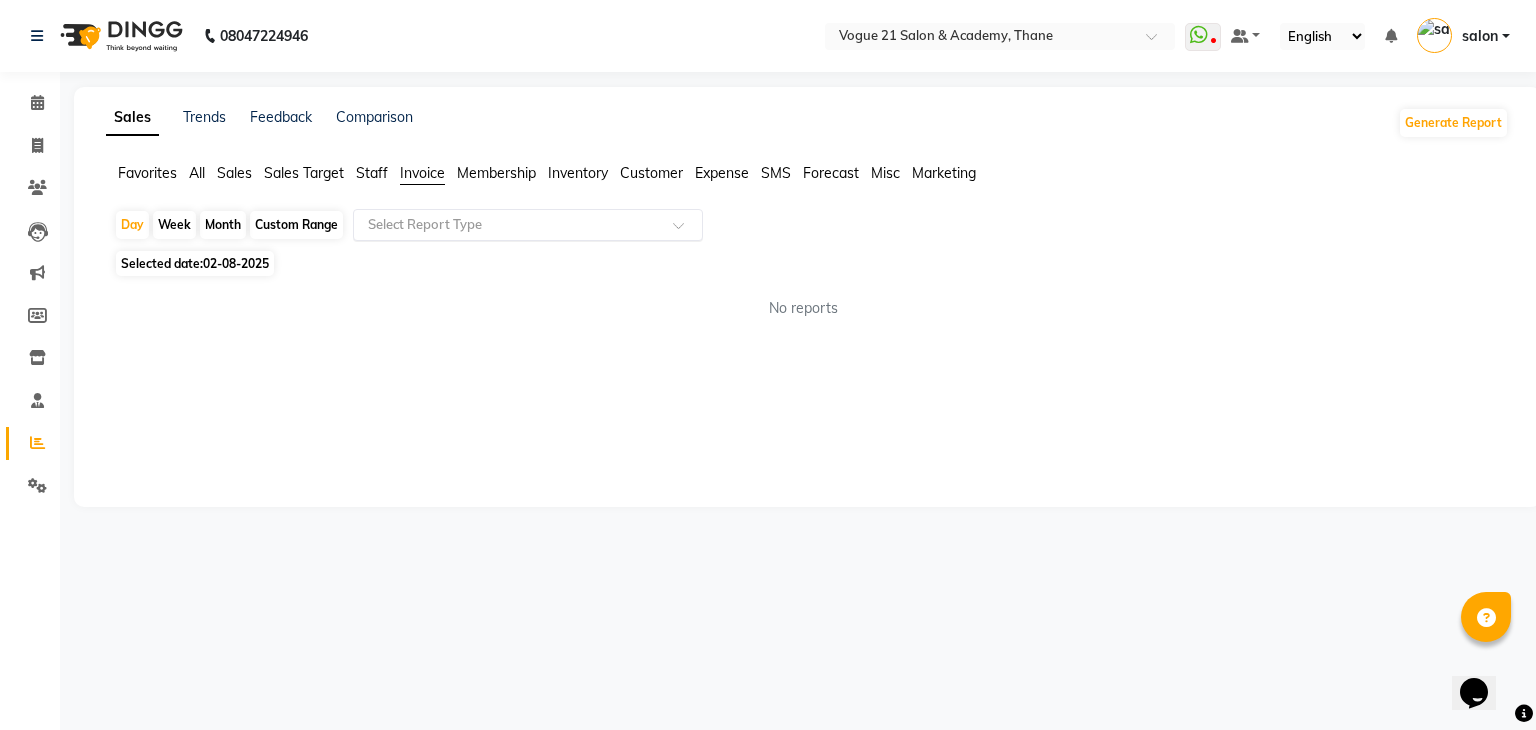 click 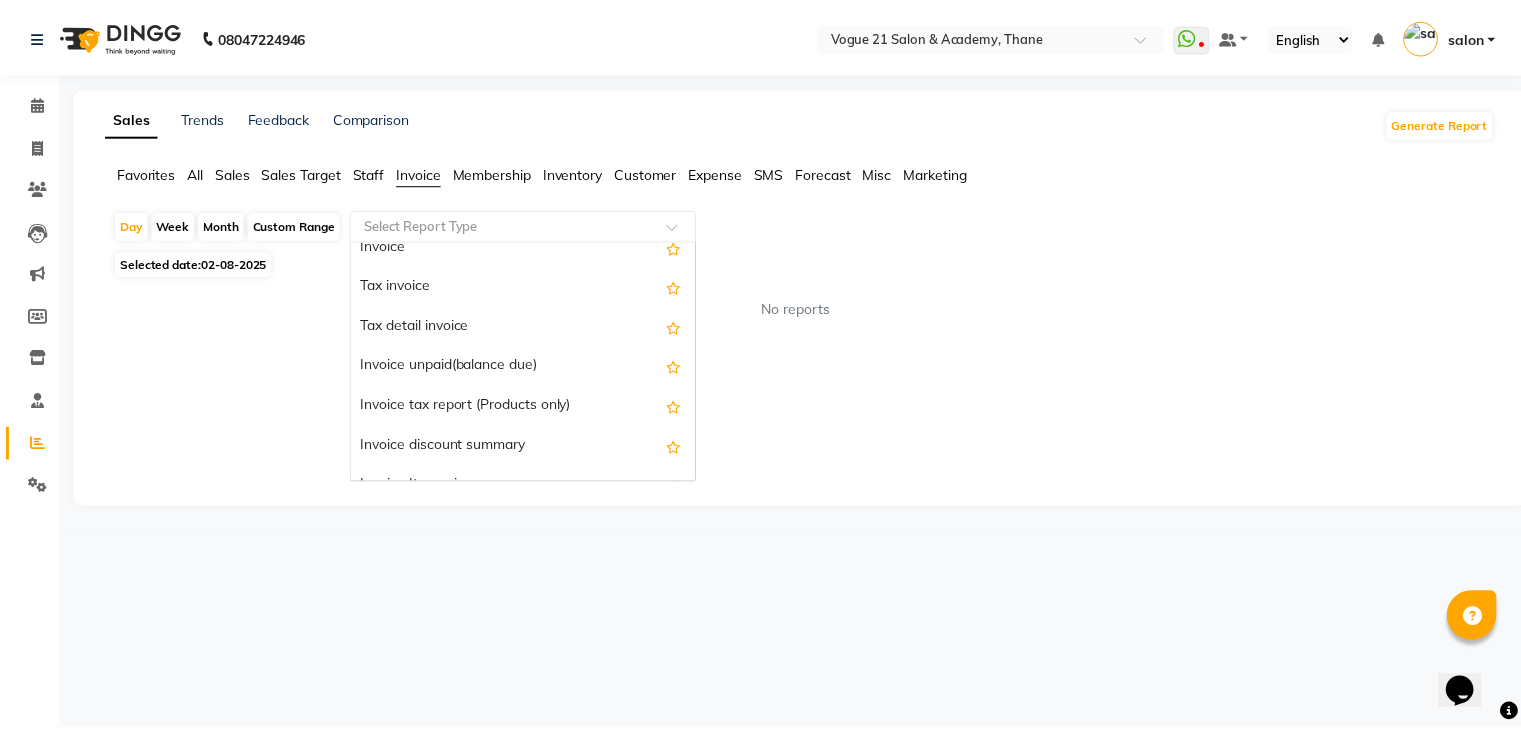 scroll, scrollTop: 0, scrollLeft: 0, axis: both 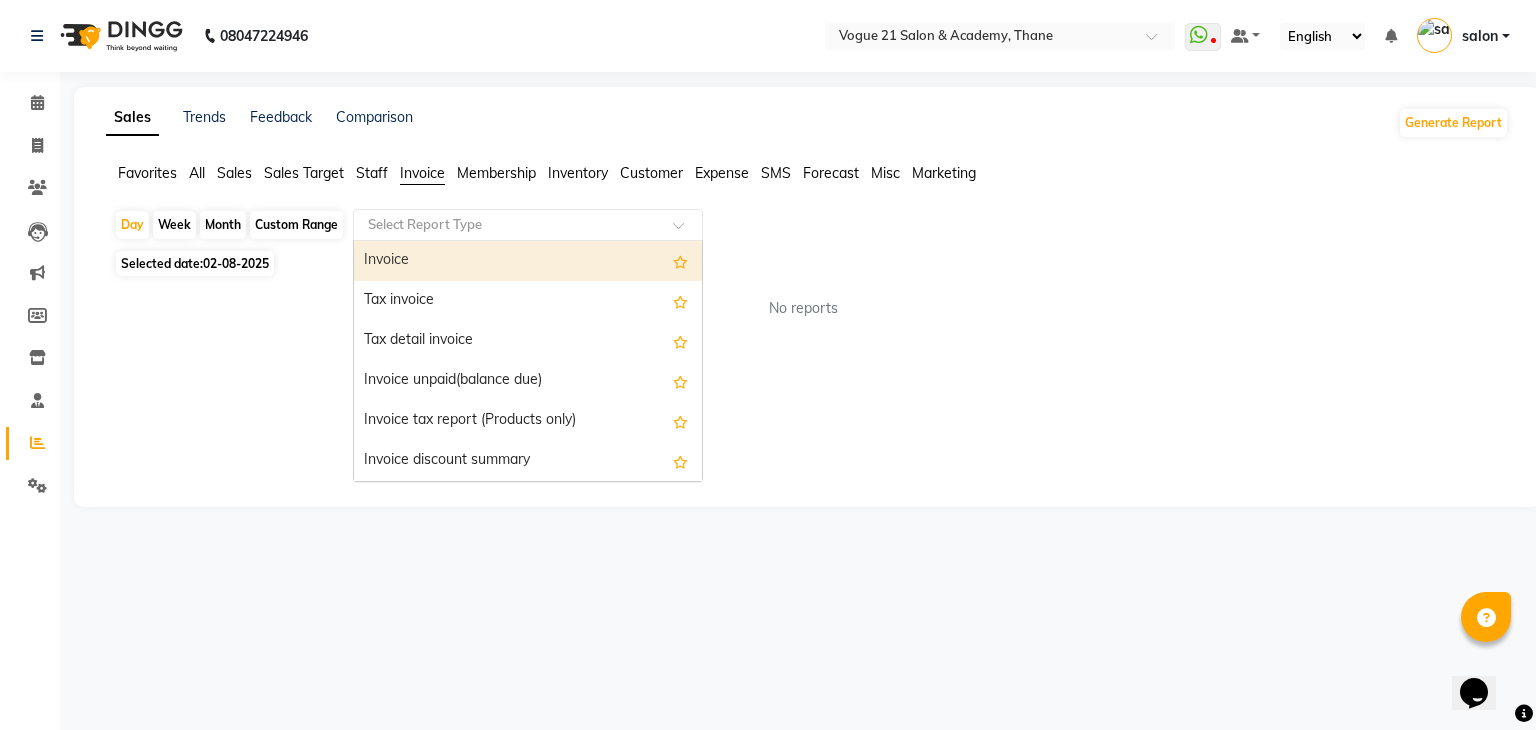 click on "Invoice" at bounding box center (528, 261) 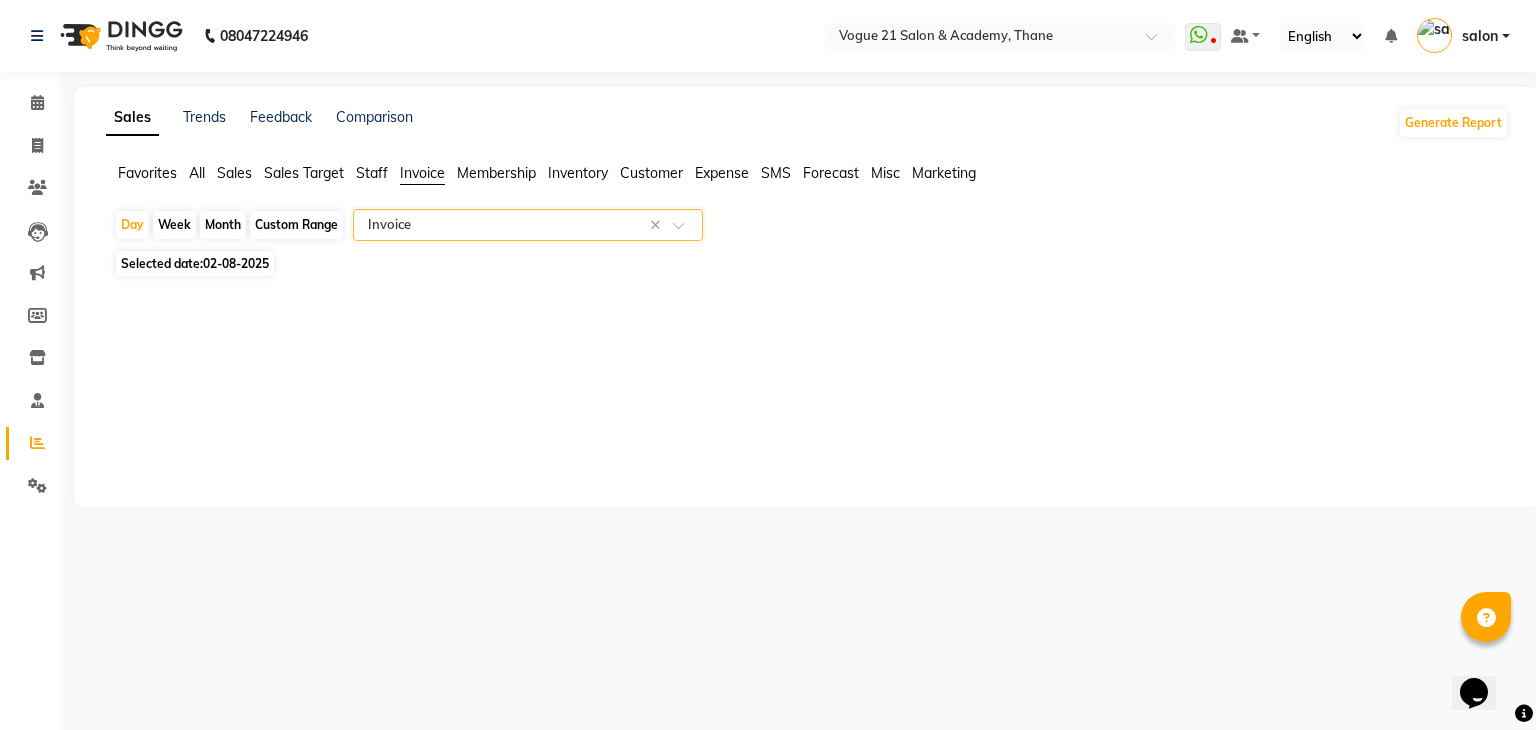 select on "pdf" 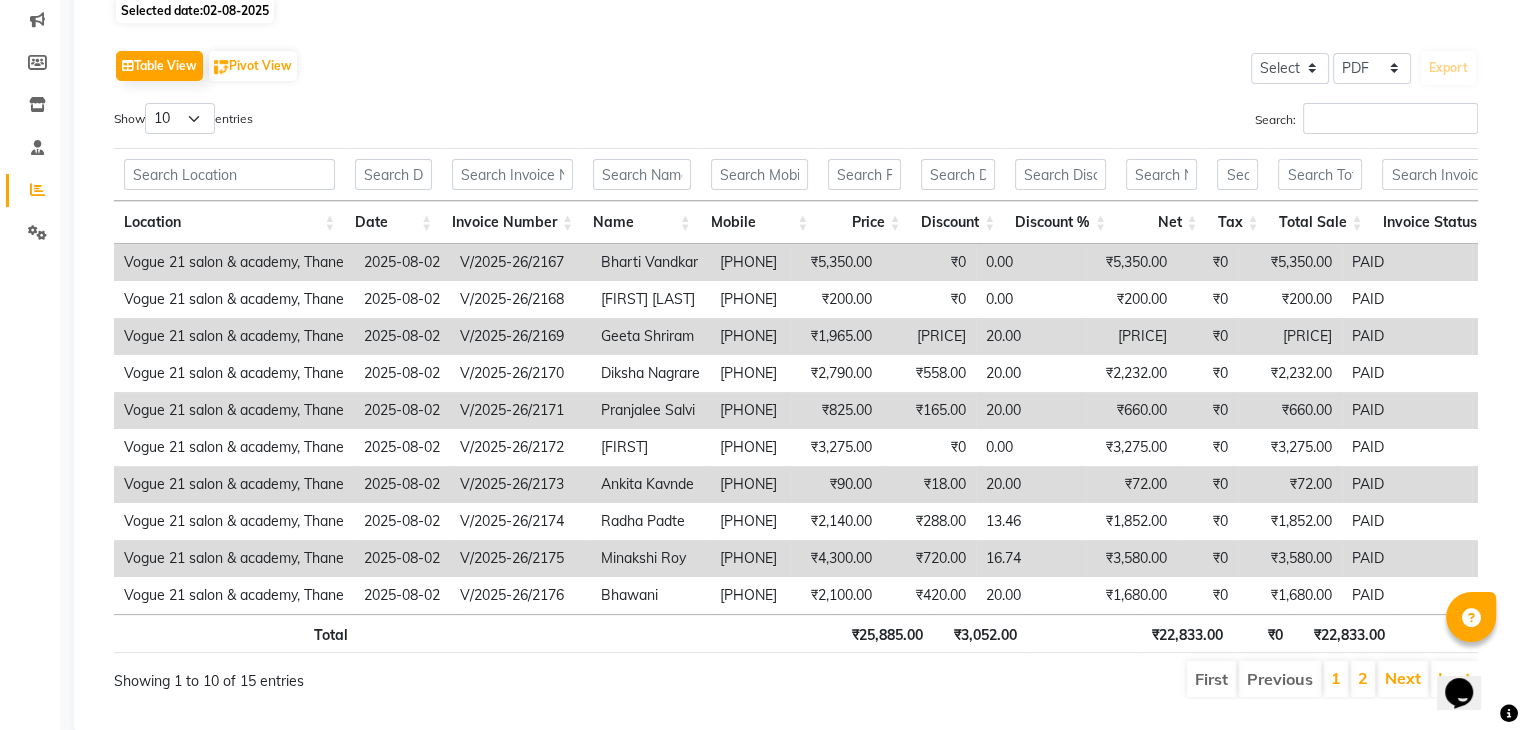 scroll, scrollTop: 317, scrollLeft: 0, axis: vertical 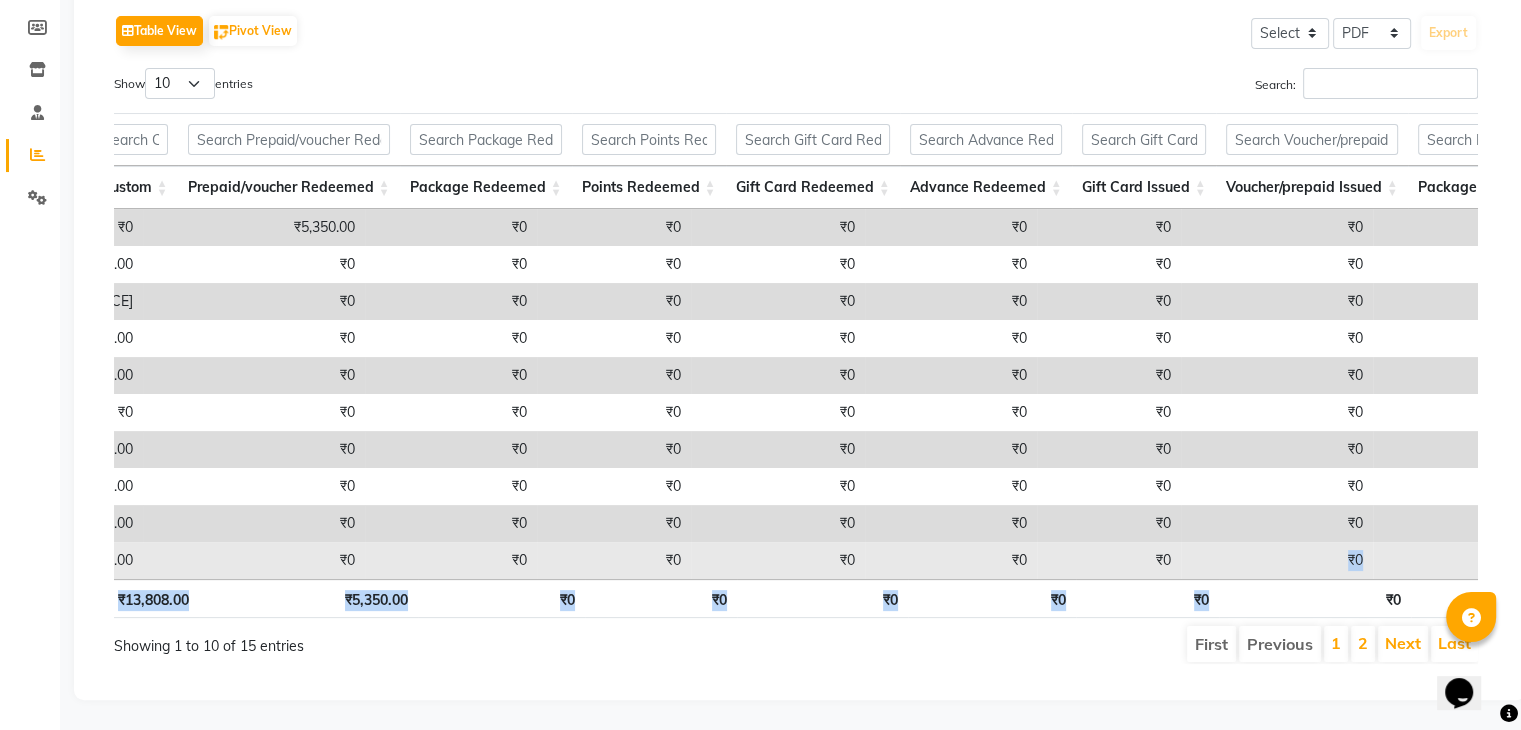 drag, startPoint x: 1232, startPoint y: 573, endPoint x: 1230, endPoint y: 549, distance: 24.083189 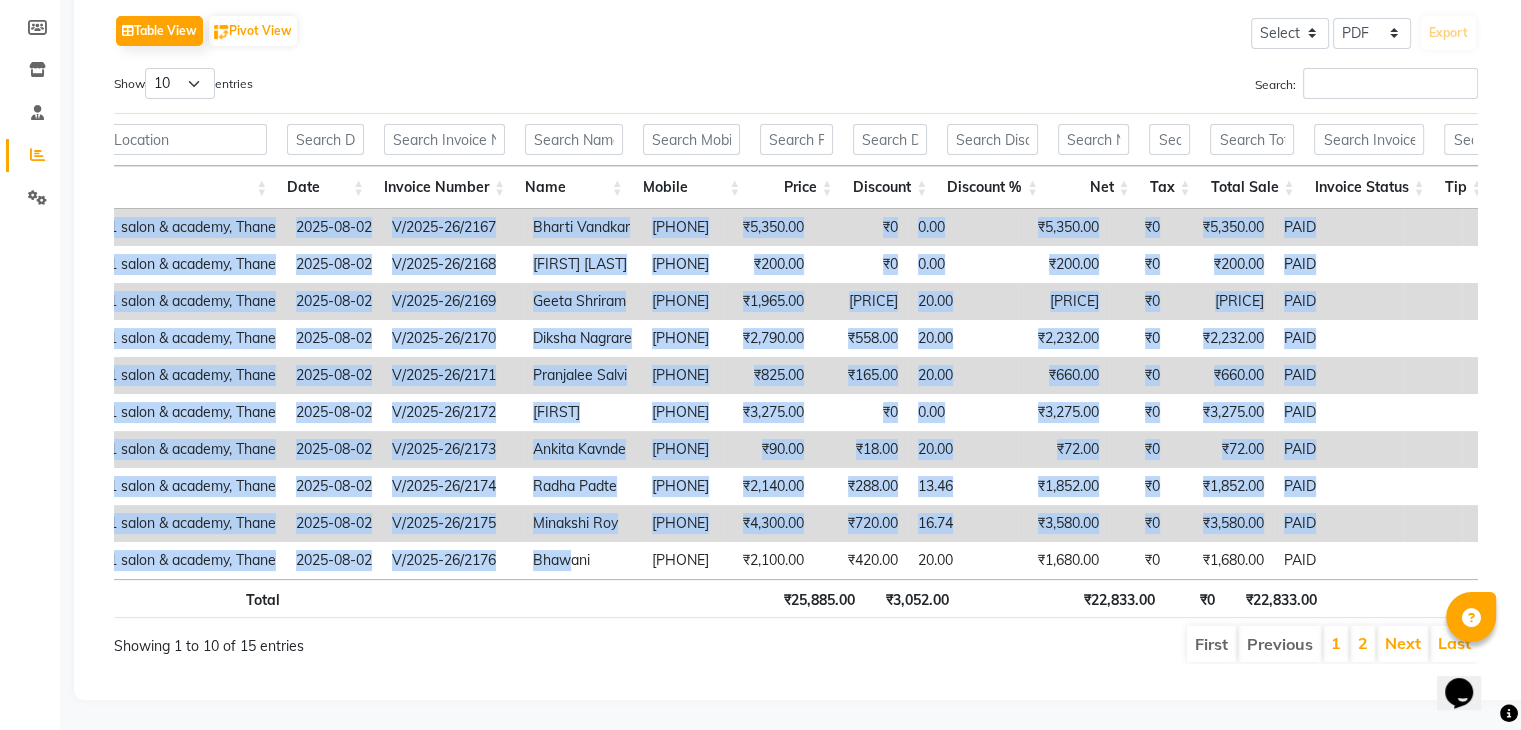 drag, startPoint x: 577, startPoint y: 546, endPoint x: 474, endPoint y: 553, distance: 103.23759 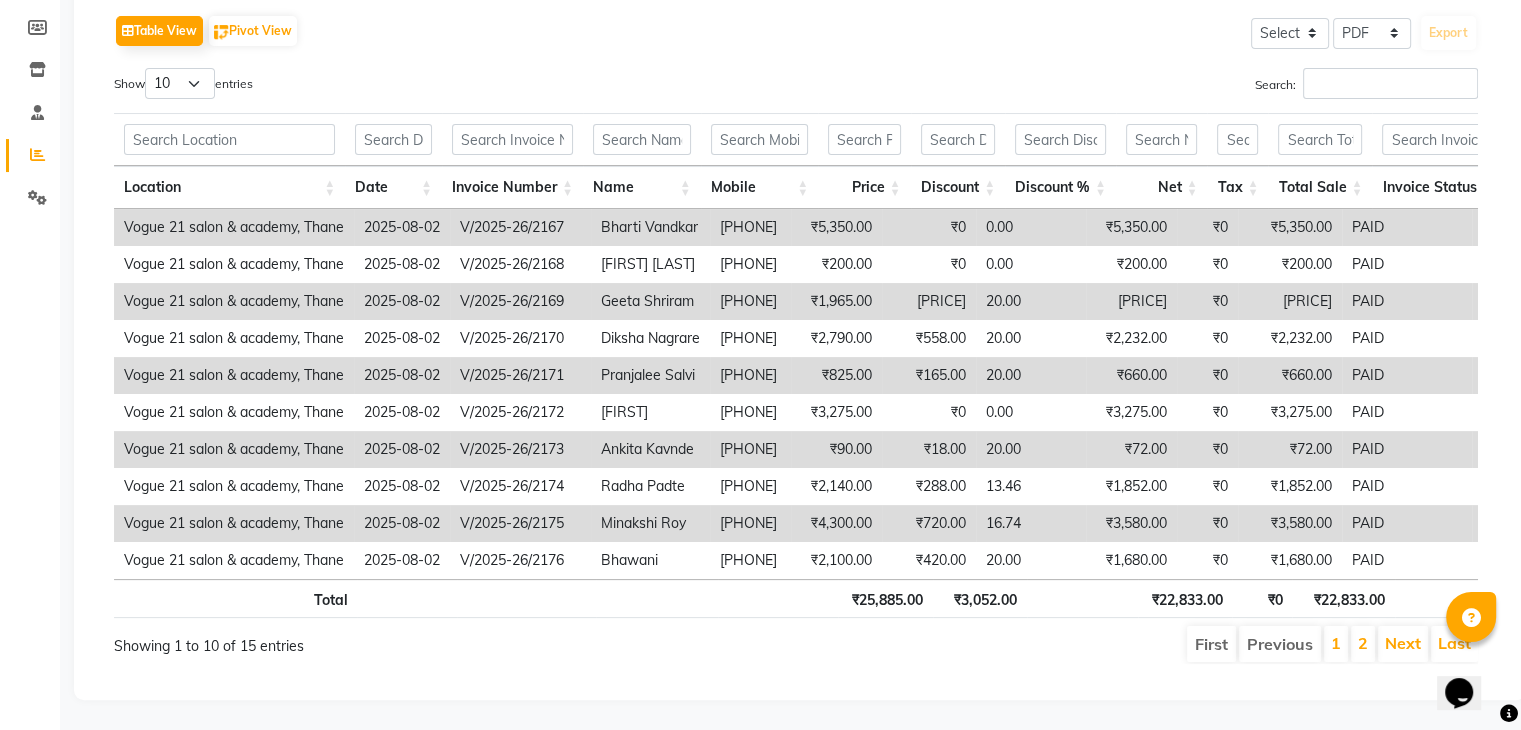 click at bounding box center (778, 598) 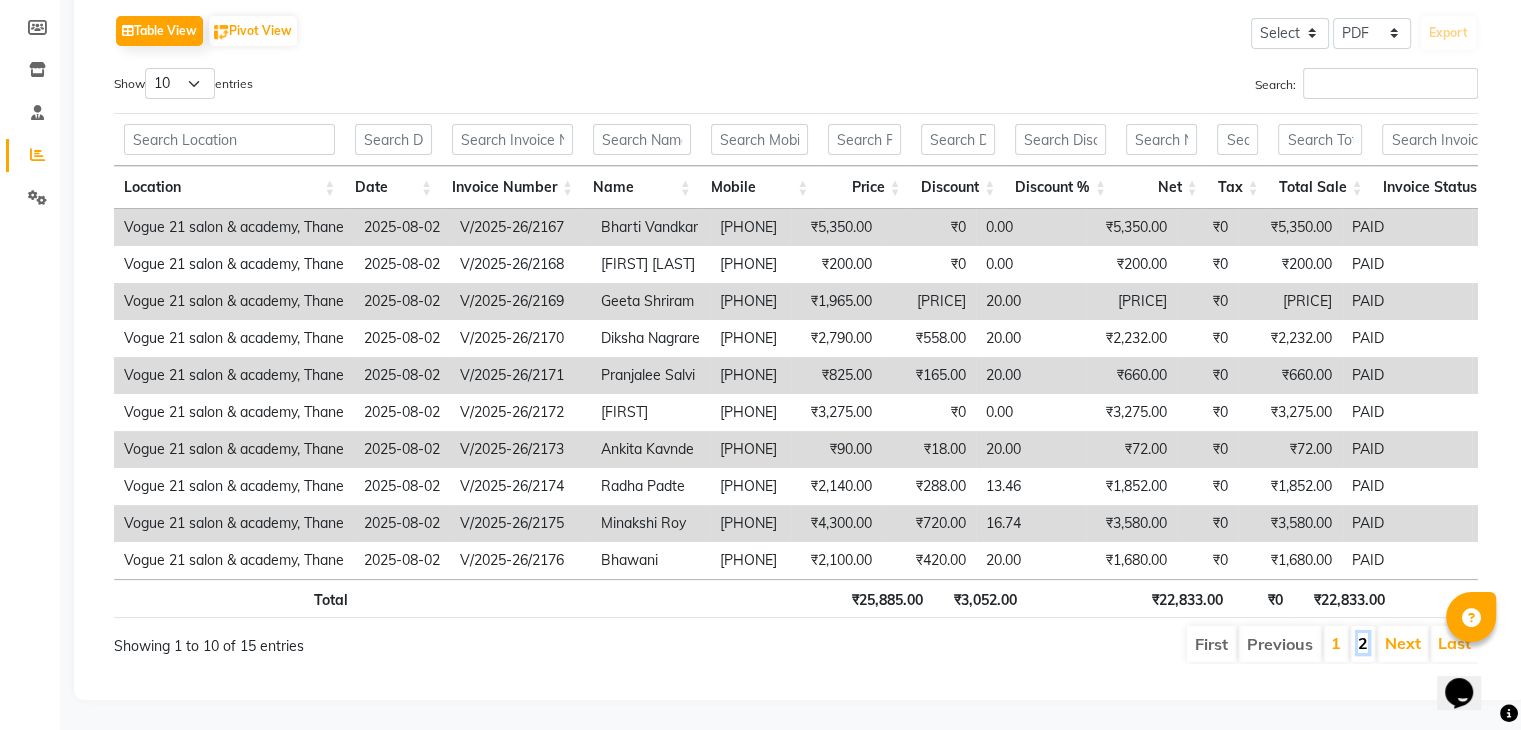 click on "2" at bounding box center (1363, 643) 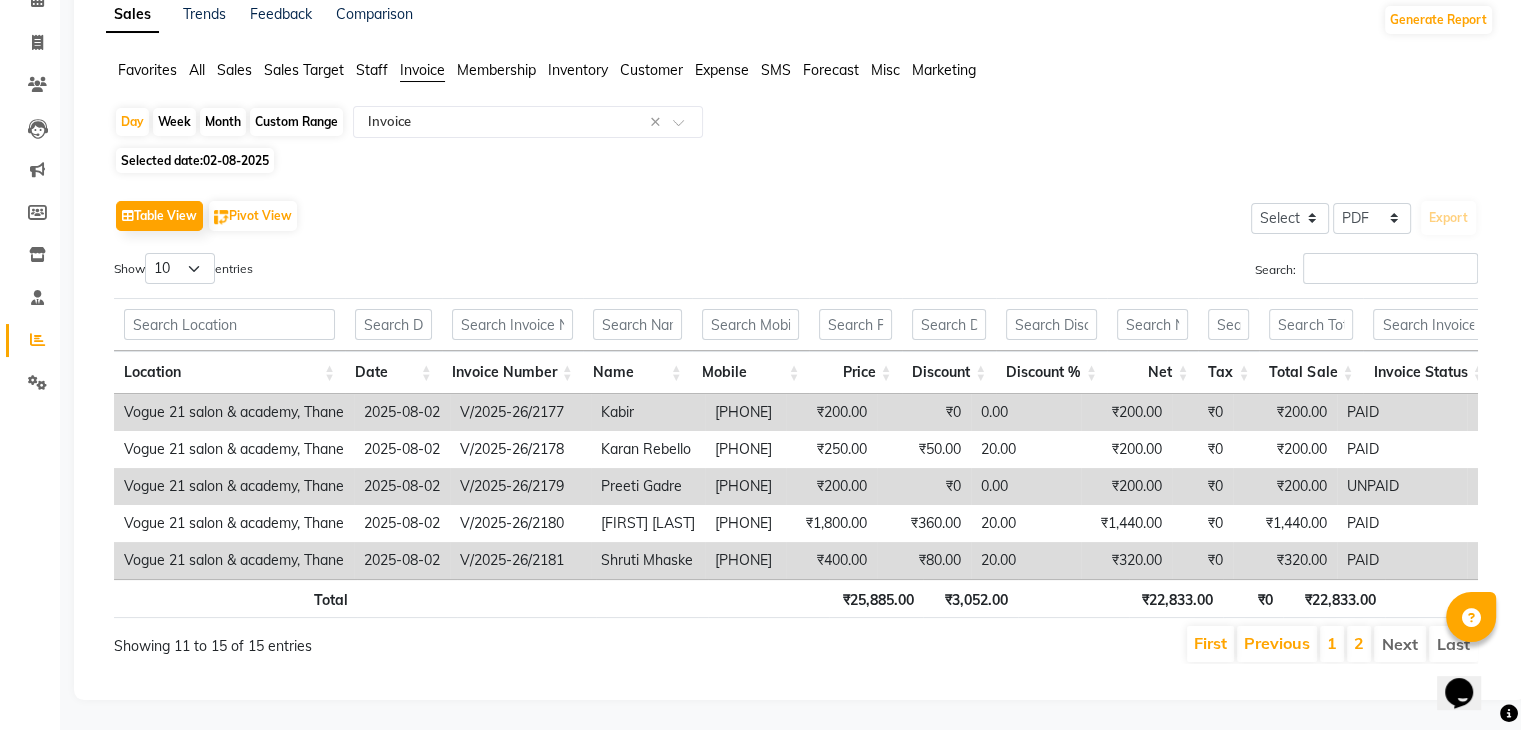 click on "₹22,833.00" at bounding box center (1176, 598) 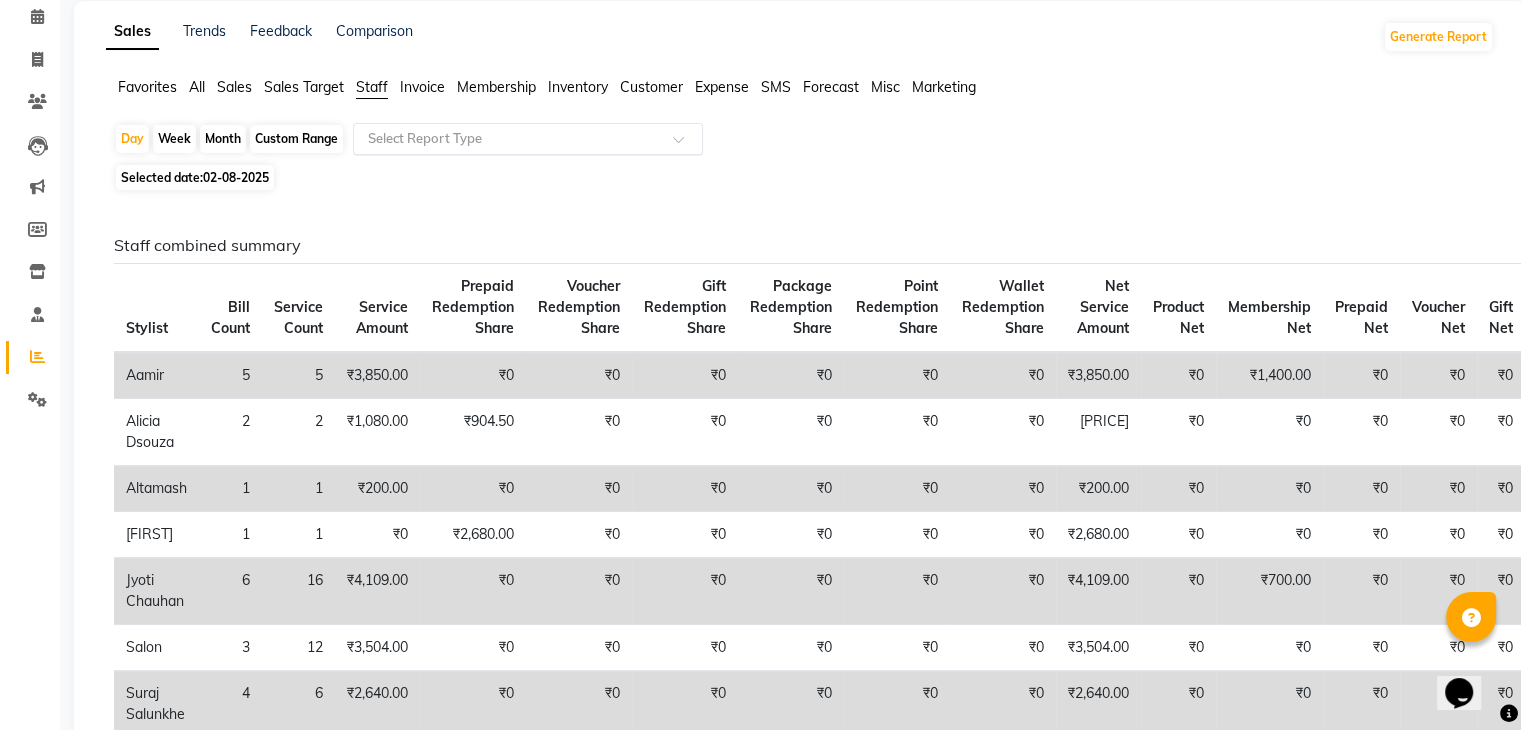 click 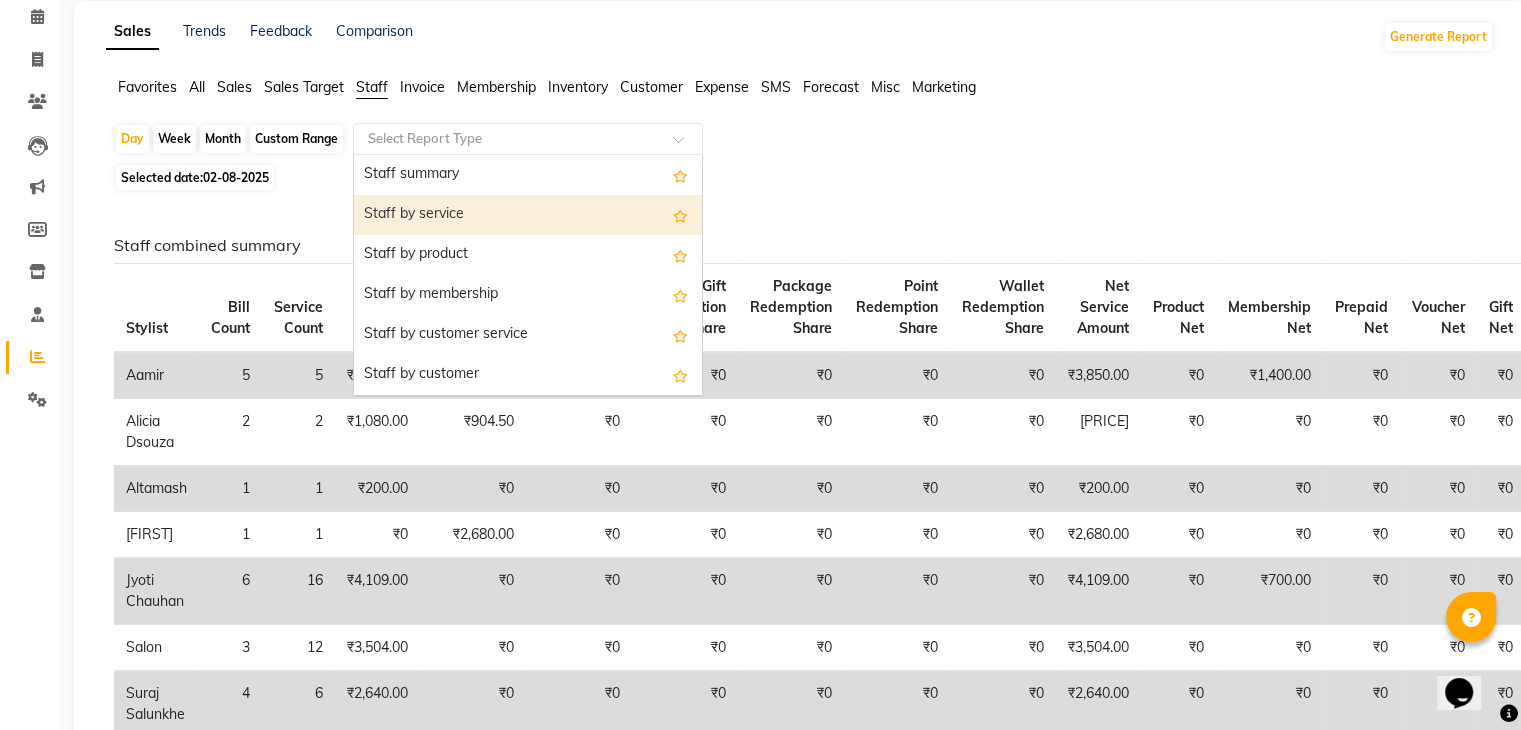 click on "Staff by service" at bounding box center (528, 215) 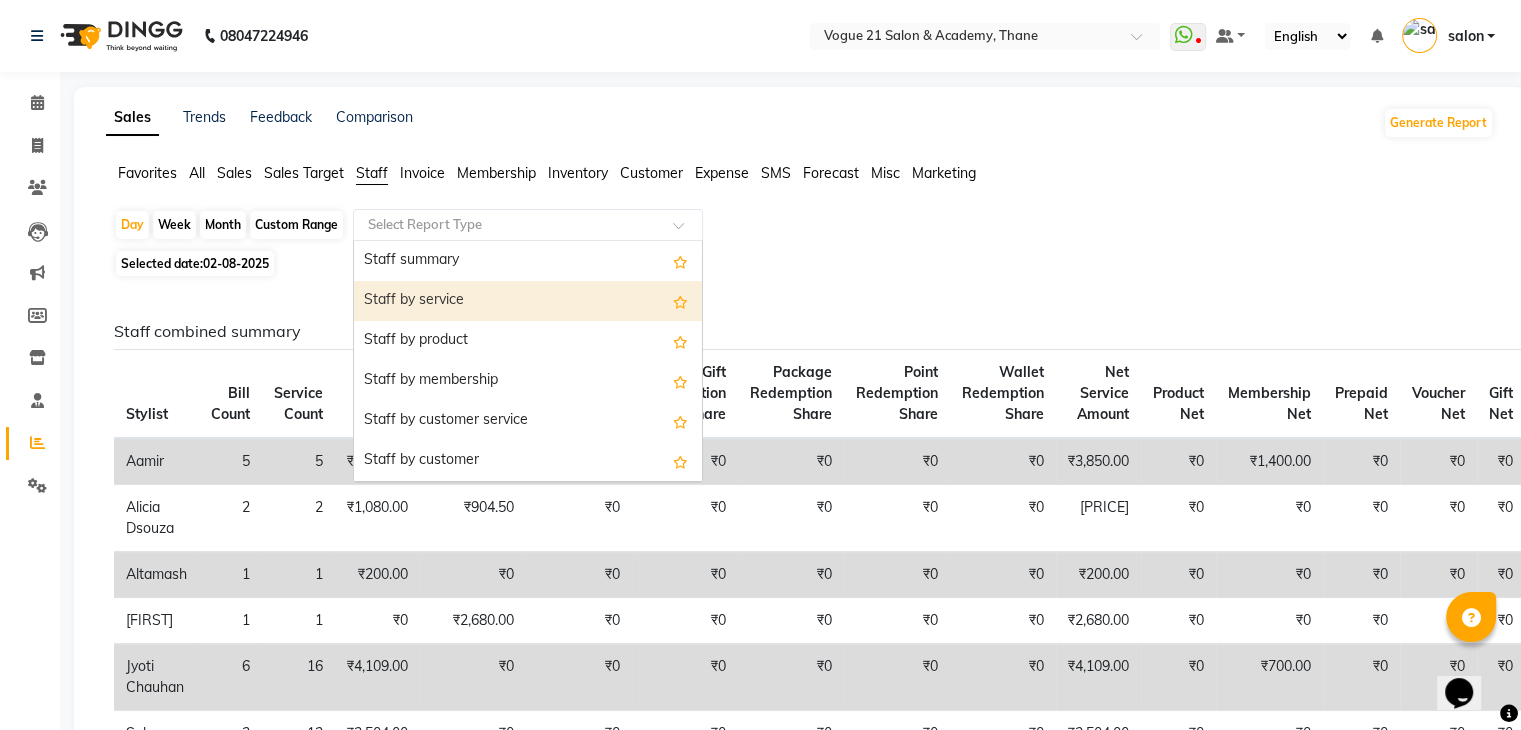 select on "pdf" 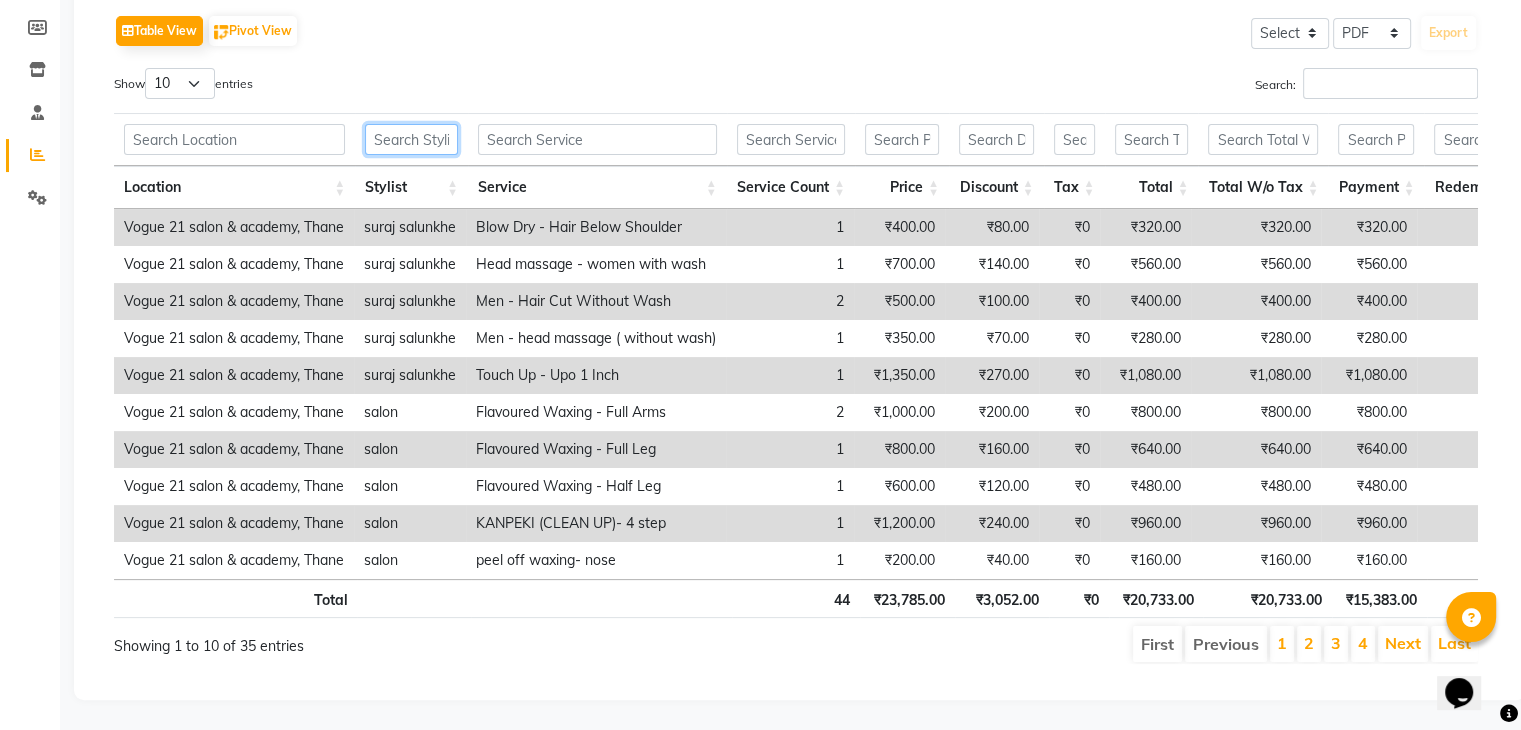 click at bounding box center [411, 139] 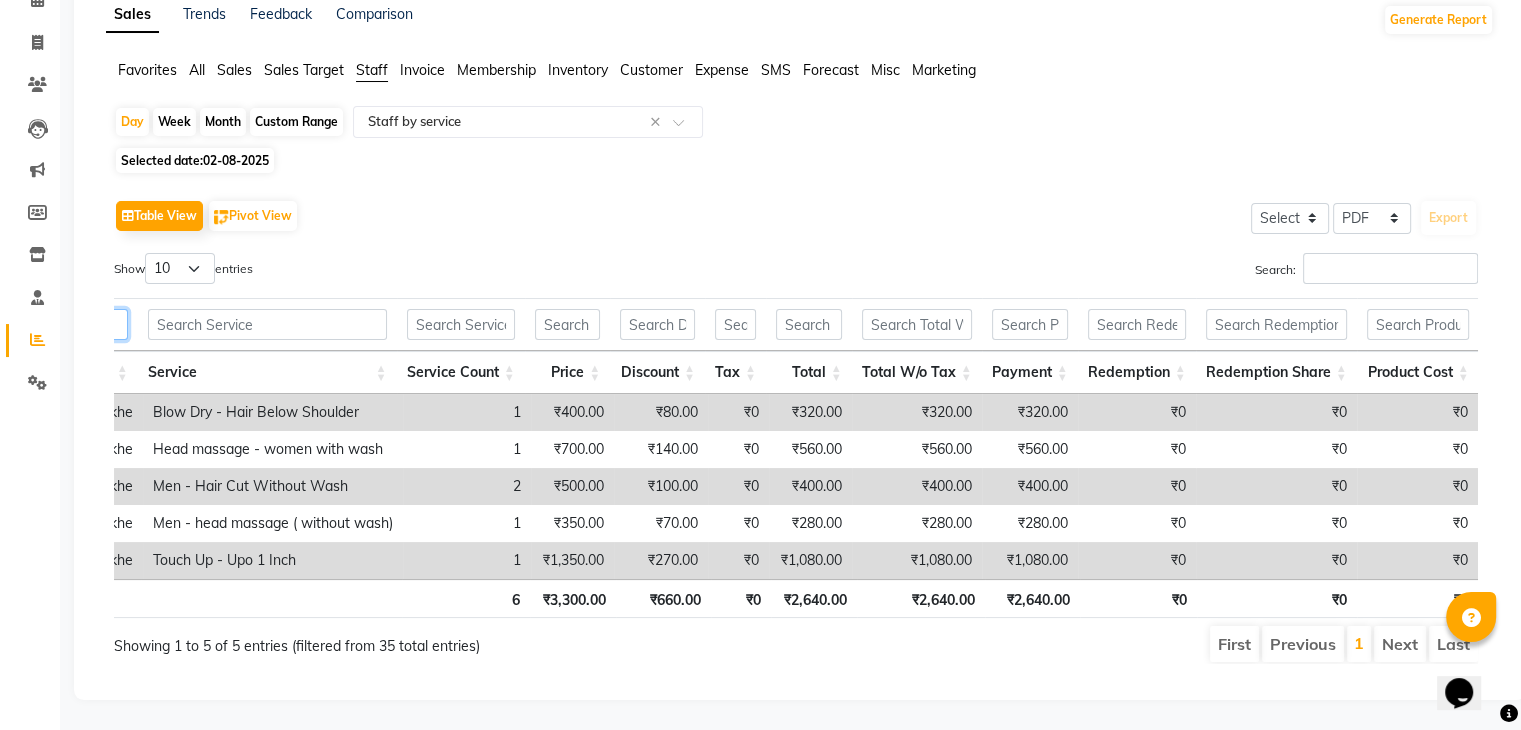 scroll, scrollTop: 0, scrollLeft: 0, axis: both 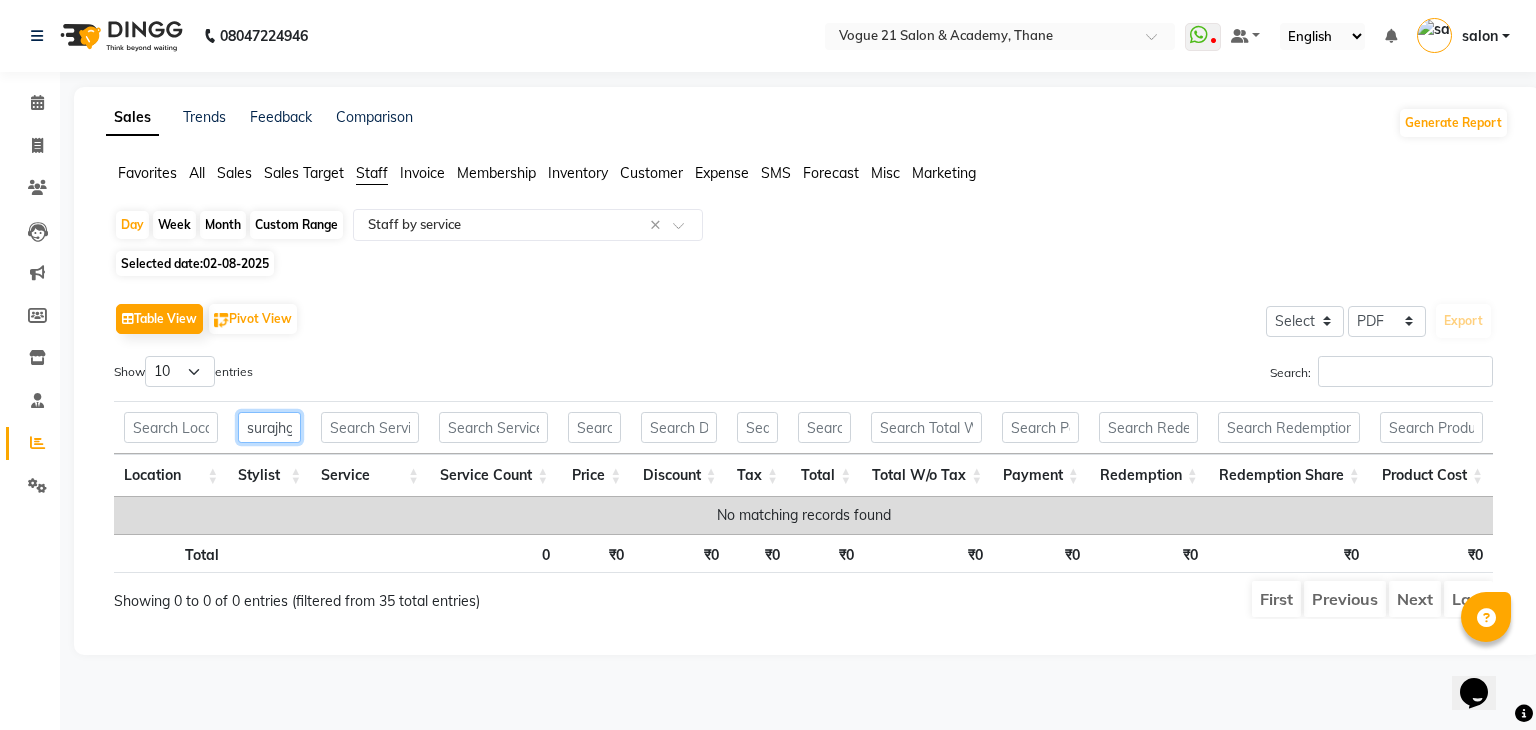 drag, startPoint x: 296, startPoint y: 429, endPoint x: 208, endPoint y: 424, distance: 88.14193 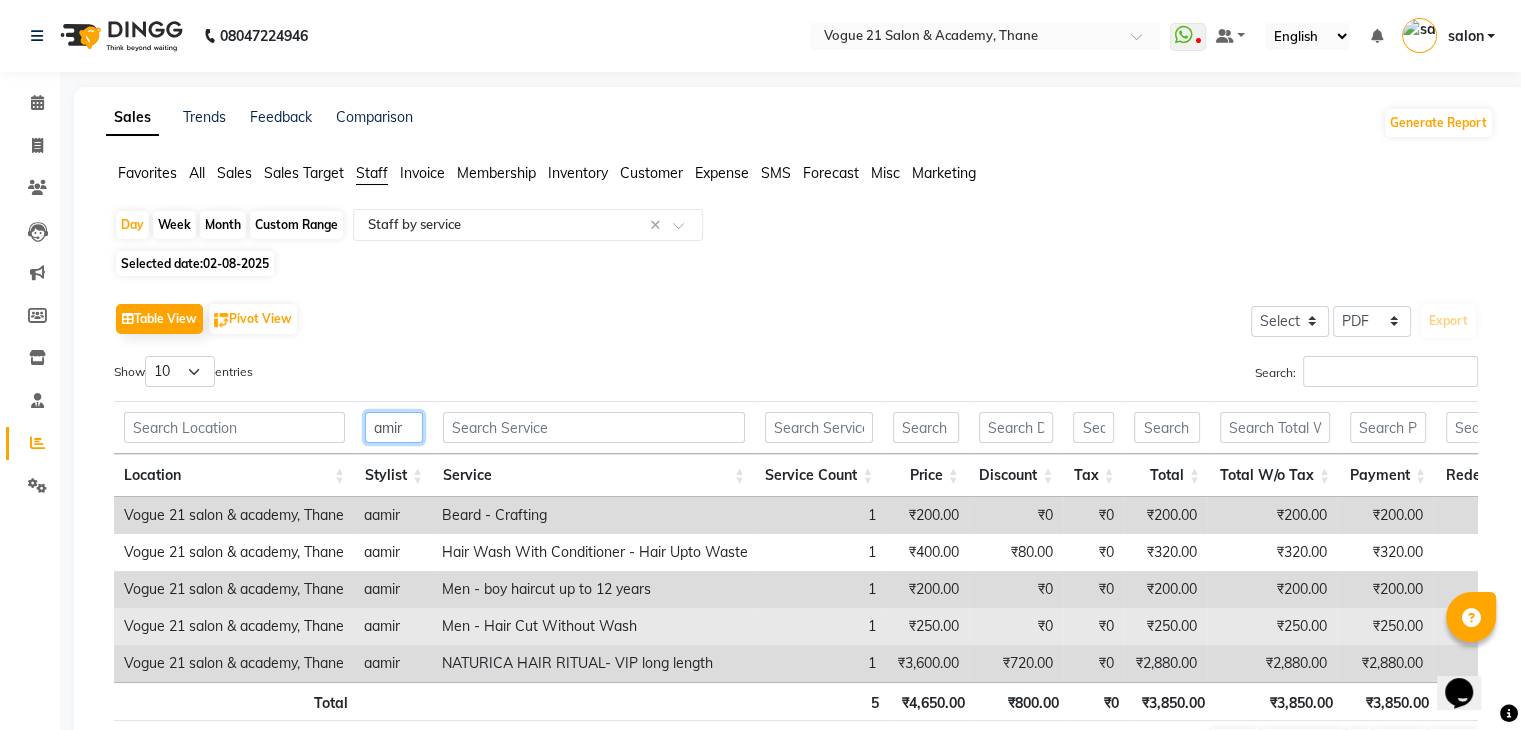 scroll, scrollTop: 100, scrollLeft: 0, axis: vertical 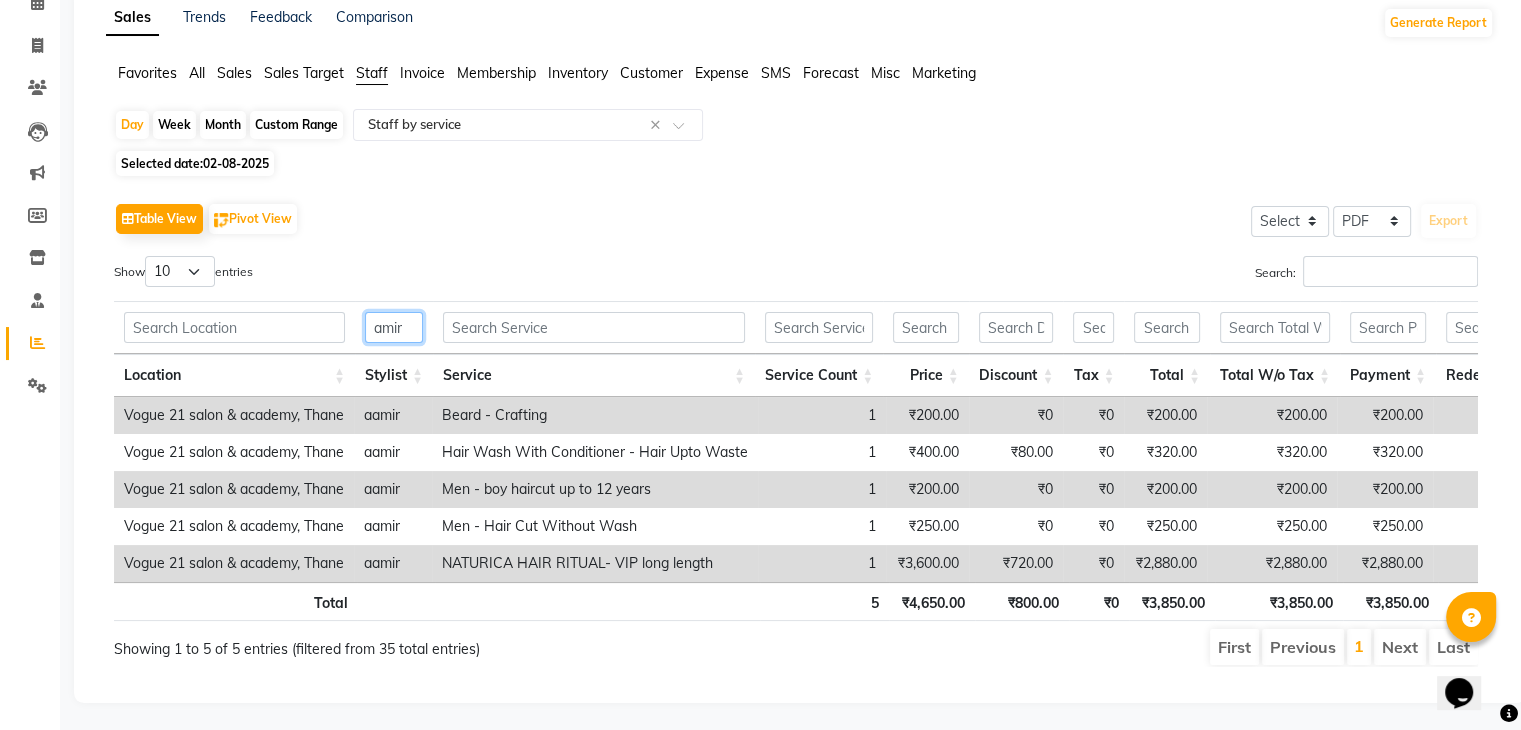 drag, startPoint x: 408, startPoint y: 327, endPoint x: 363, endPoint y: 327, distance: 45 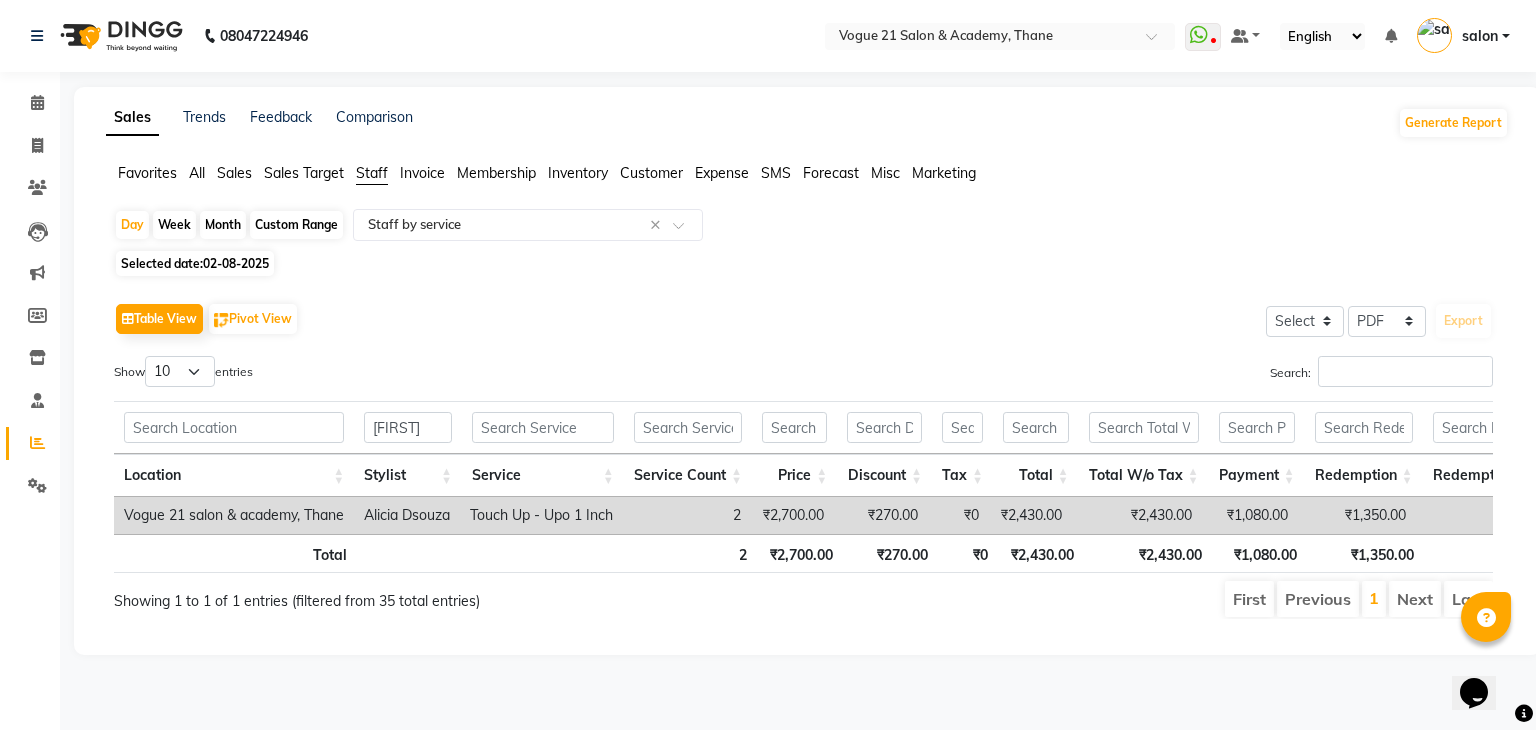 click on "₹2,700.00" at bounding box center [792, 515] 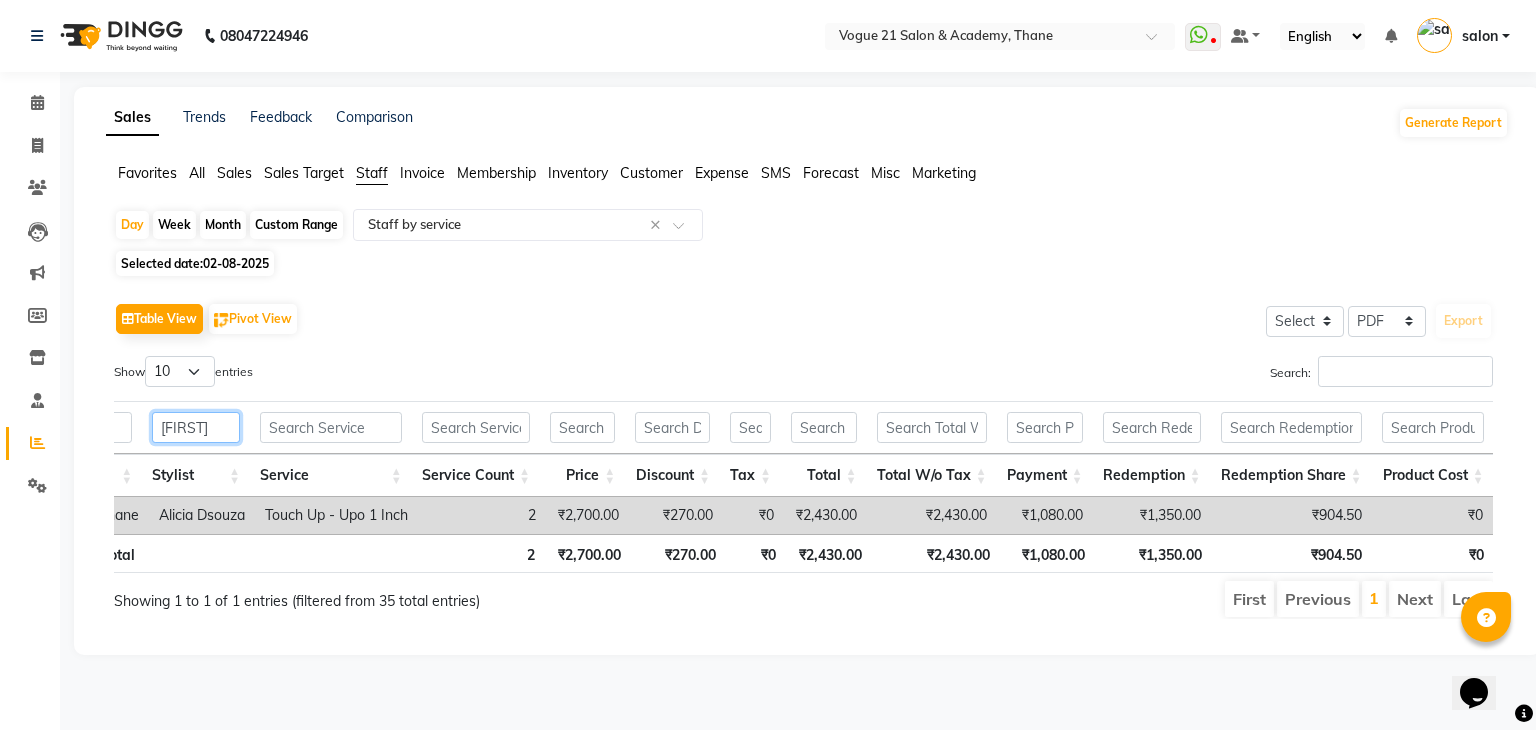 drag, startPoint x: 199, startPoint y: 434, endPoint x: 143, endPoint y: 432, distance: 56.0357 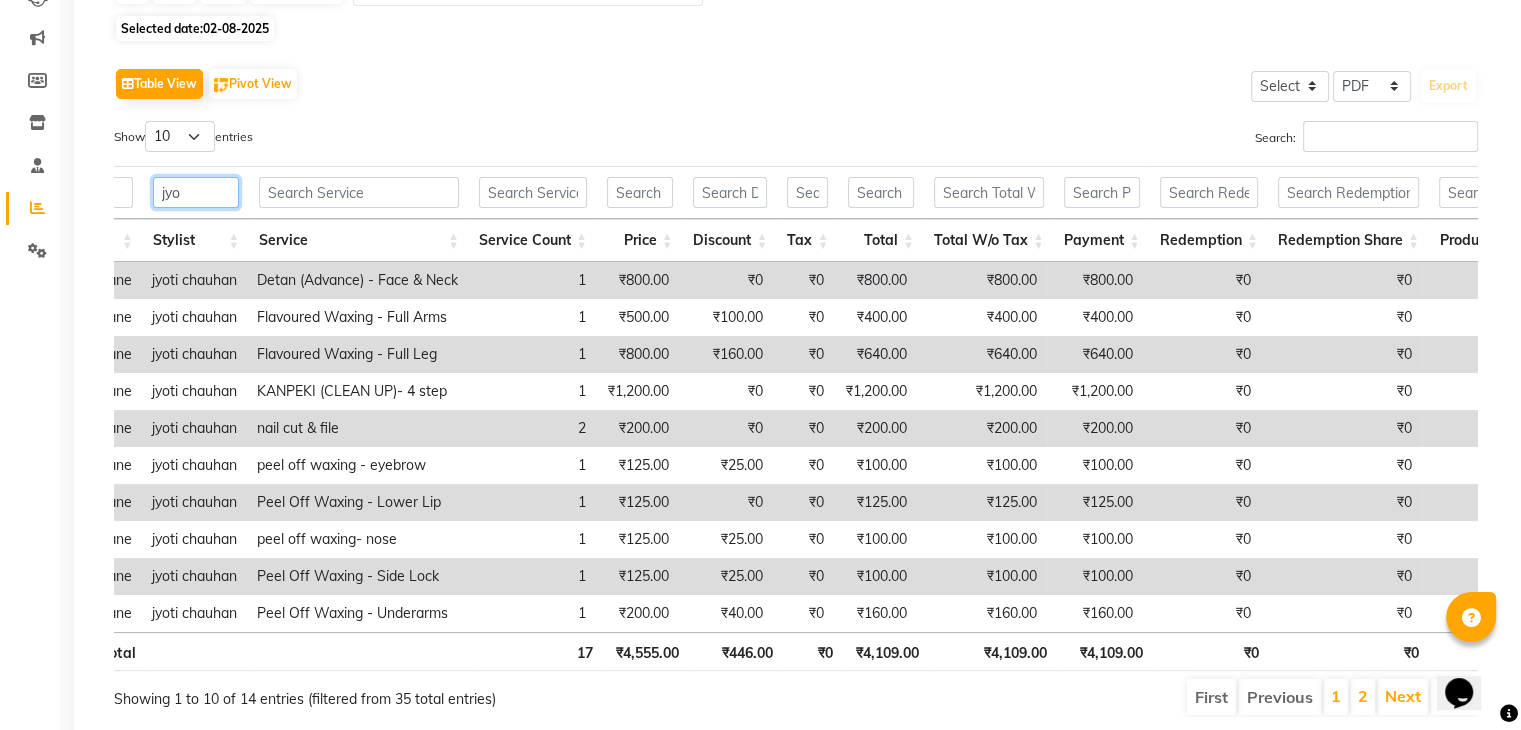 scroll, scrollTop: 317, scrollLeft: 0, axis: vertical 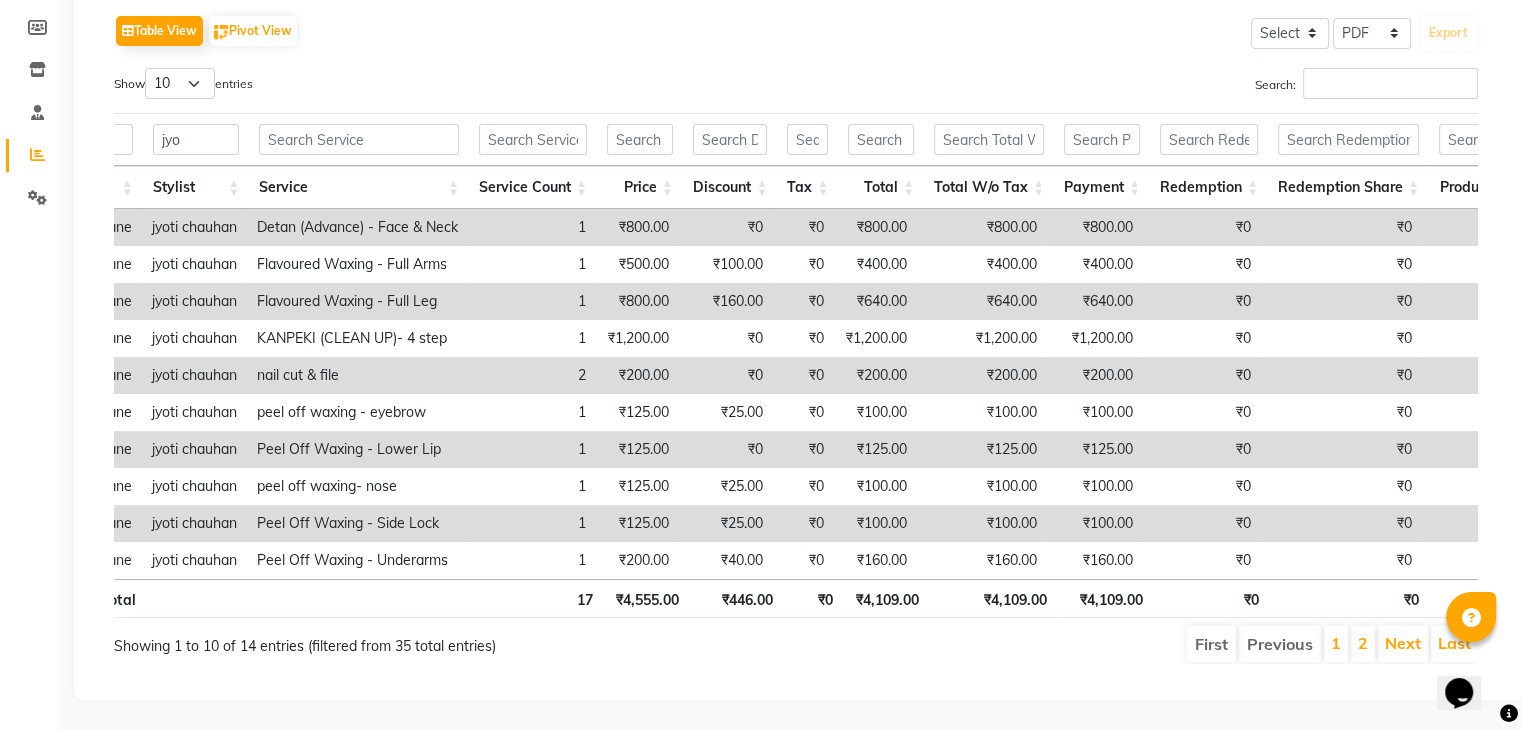 click on "2" at bounding box center (1363, 644) 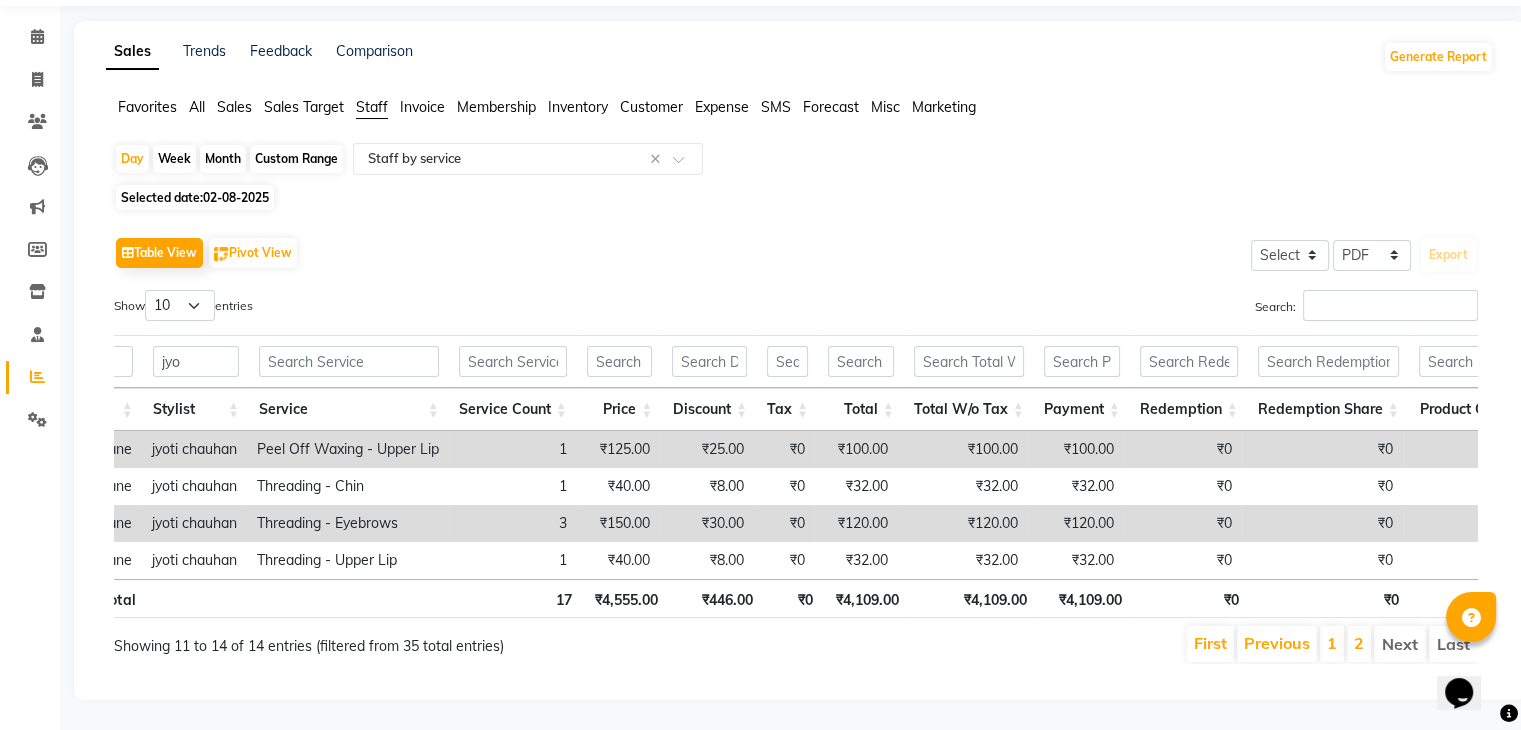 scroll, scrollTop: 0, scrollLeft: 47, axis: horizontal 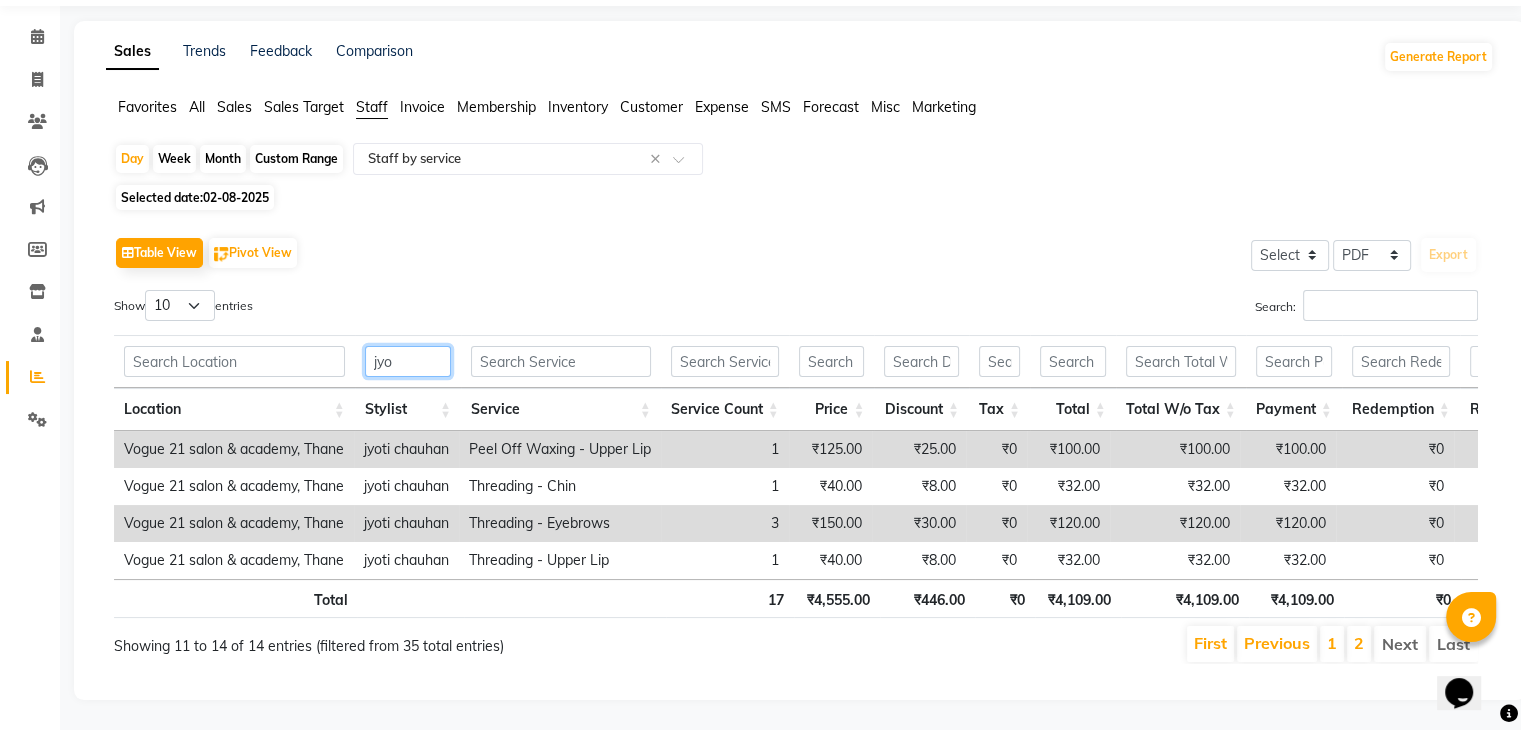 drag, startPoint x: 393, startPoint y: 335, endPoint x: 361, endPoint y: 335, distance: 32 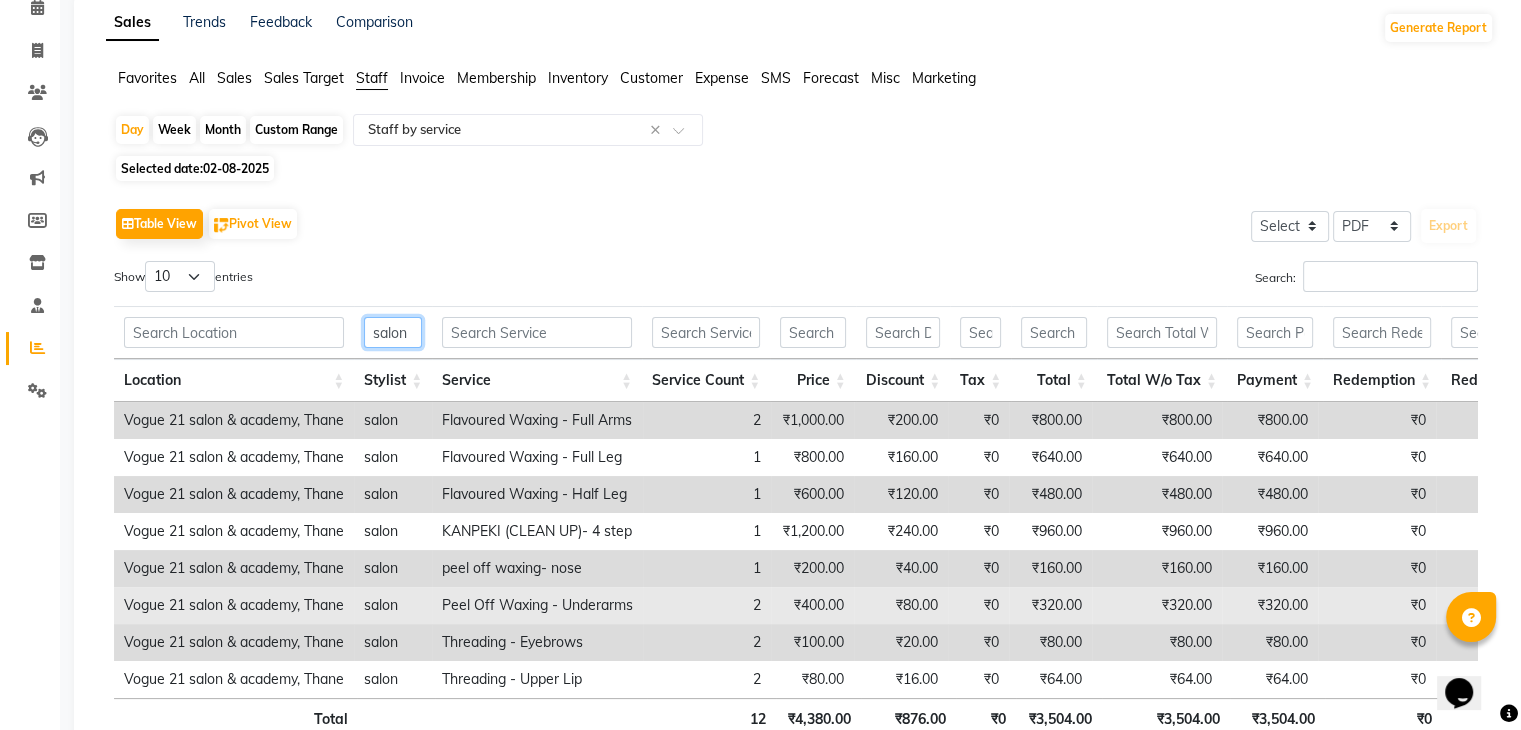 scroll, scrollTop: 243, scrollLeft: 0, axis: vertical 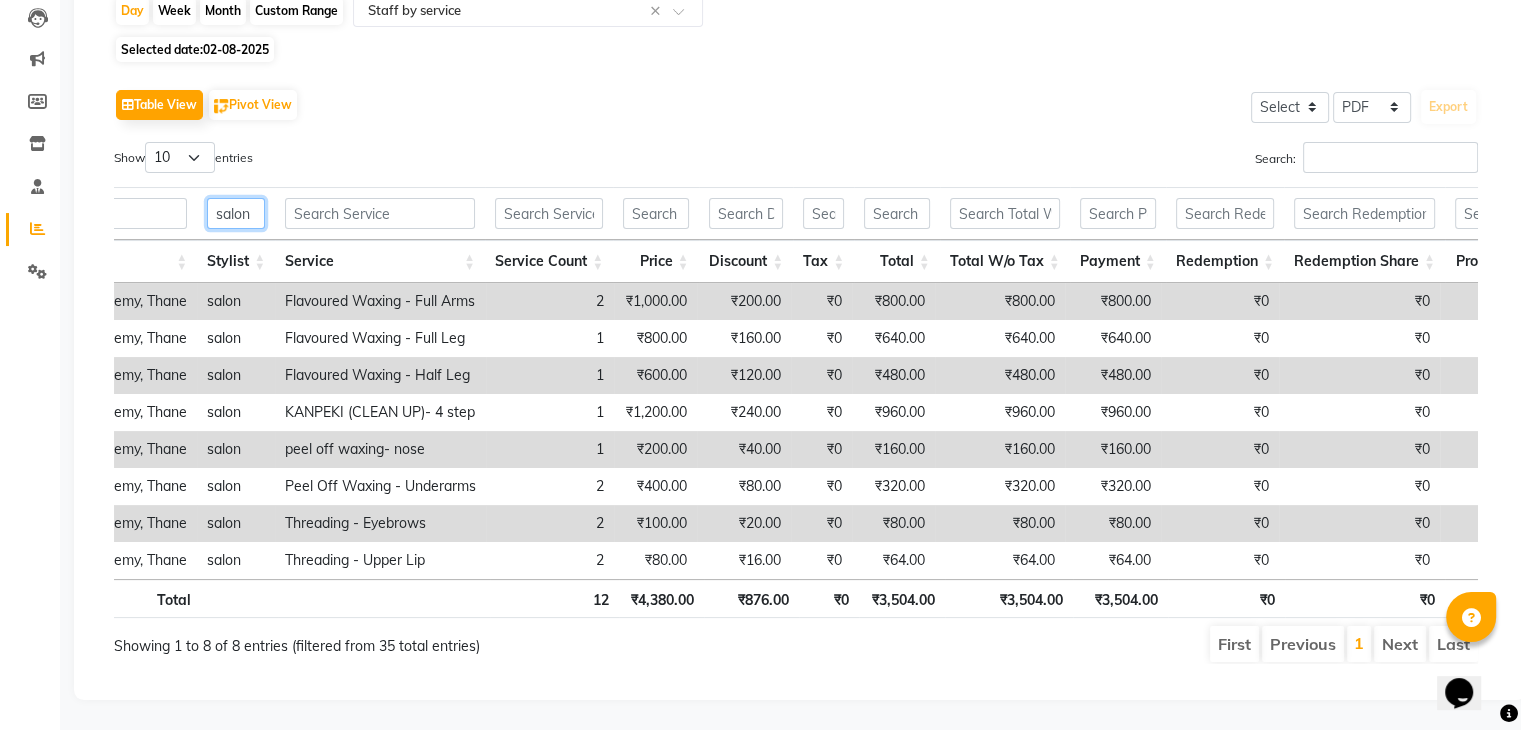 drag, startPoint x: 257, startPoint y: 190, endPoint x: 207, endPoint y: 186, distance: 50.159744 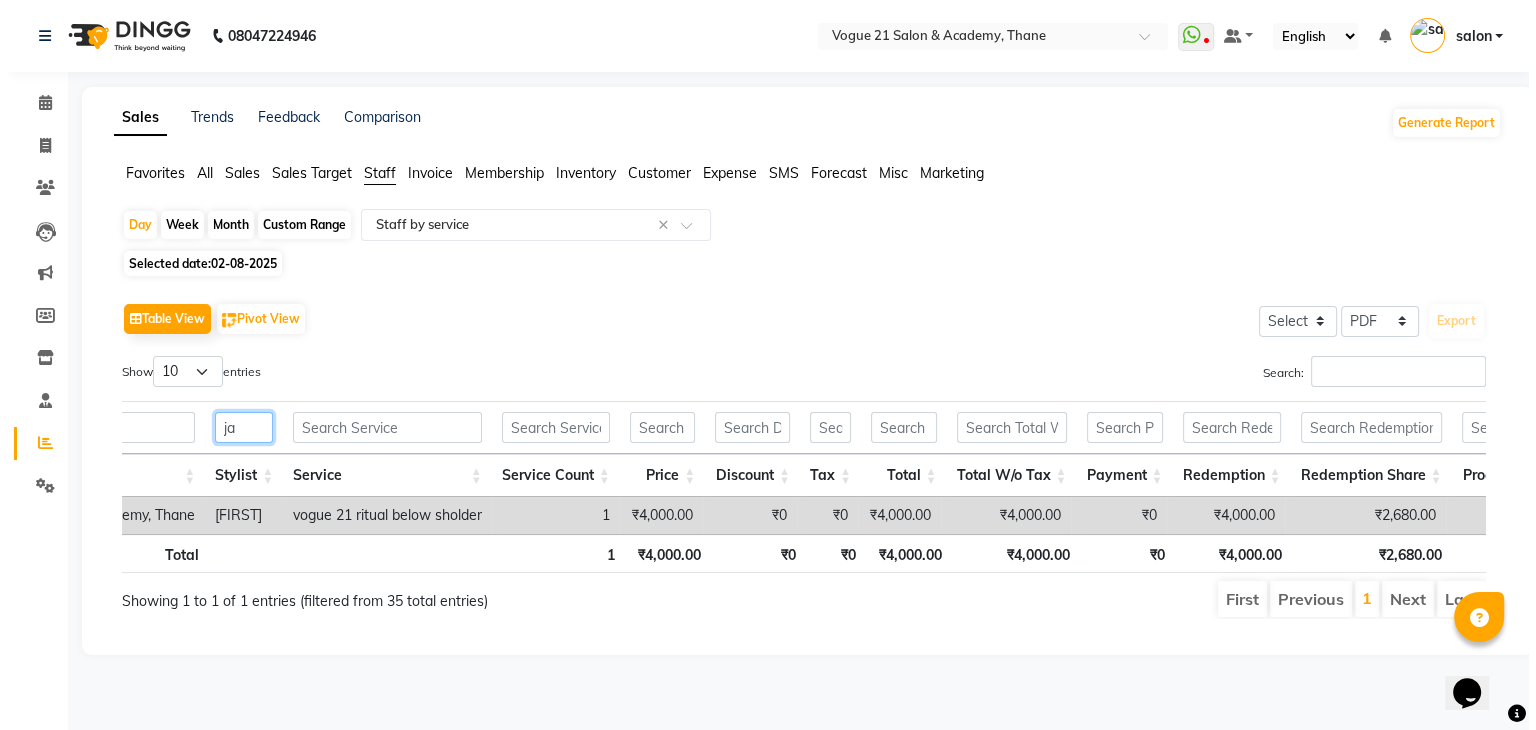 scroll, scrollTop: 0, scrollLeft: 0, axis: both 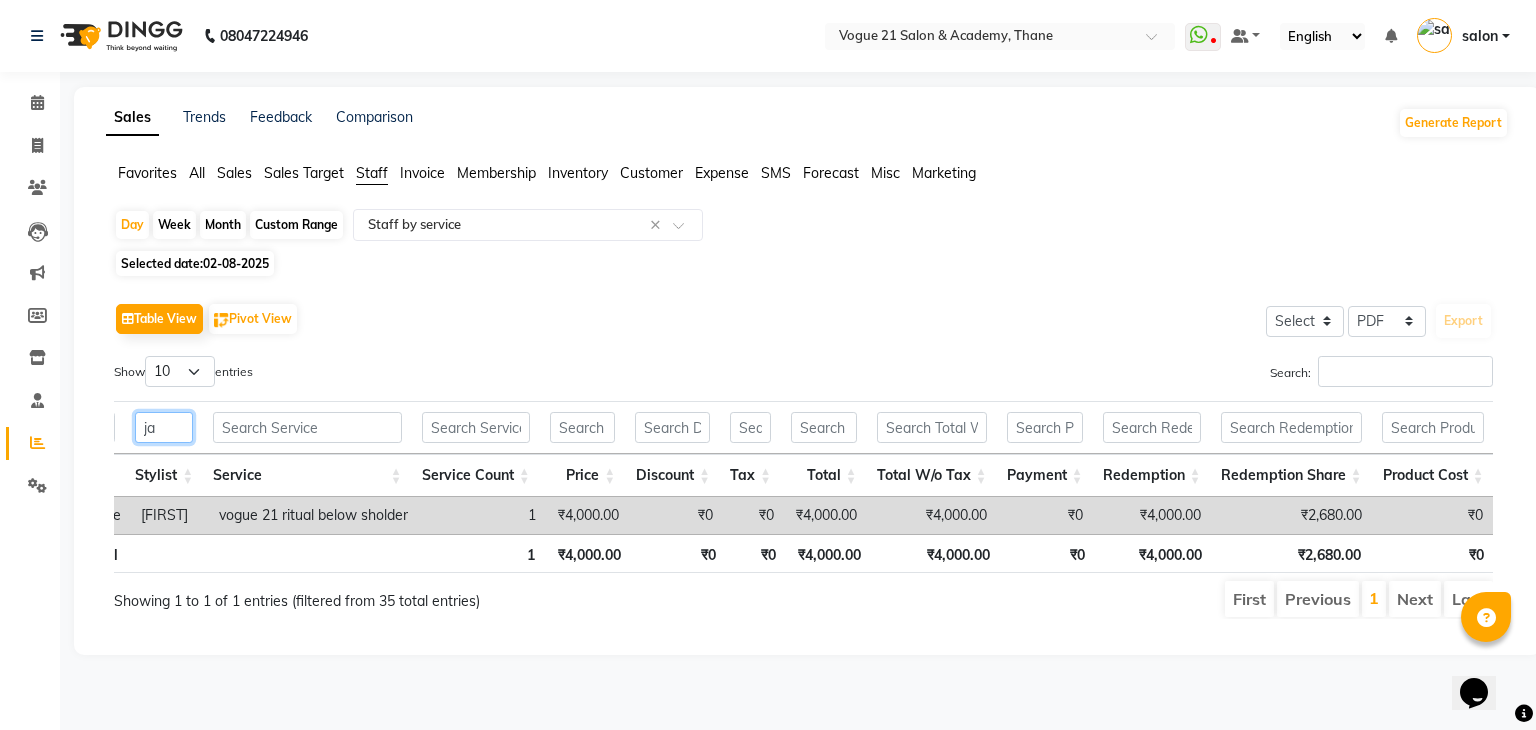 type on "j" 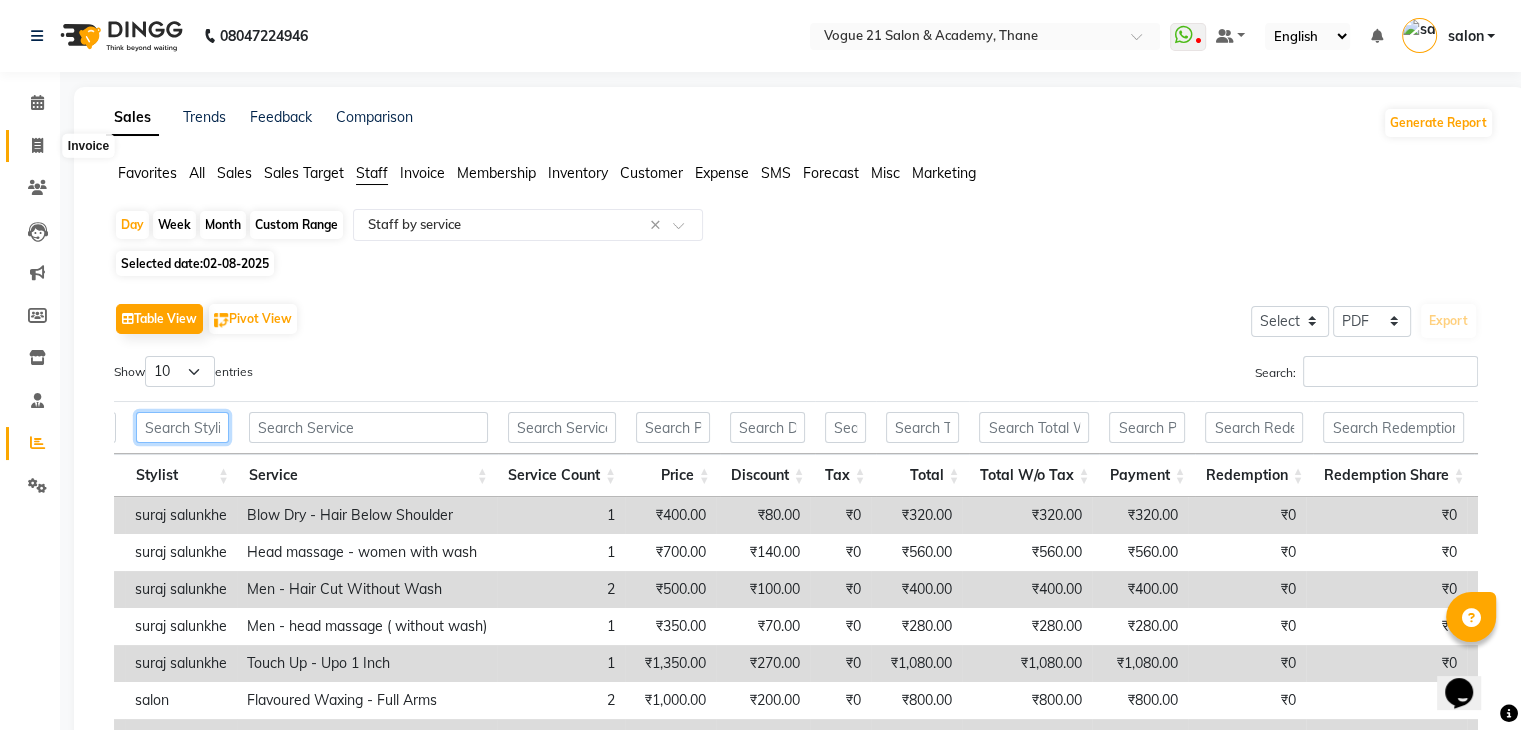 type 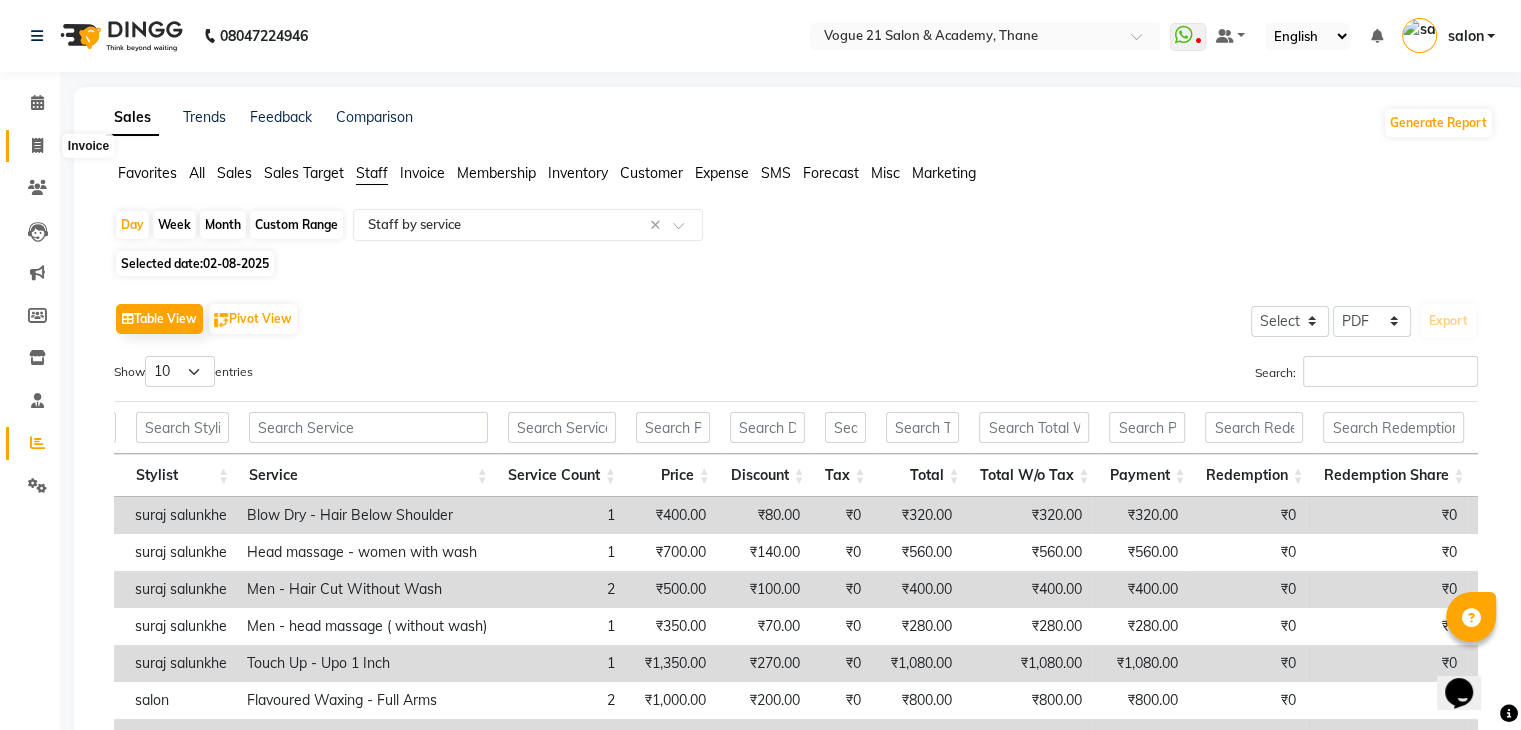 click 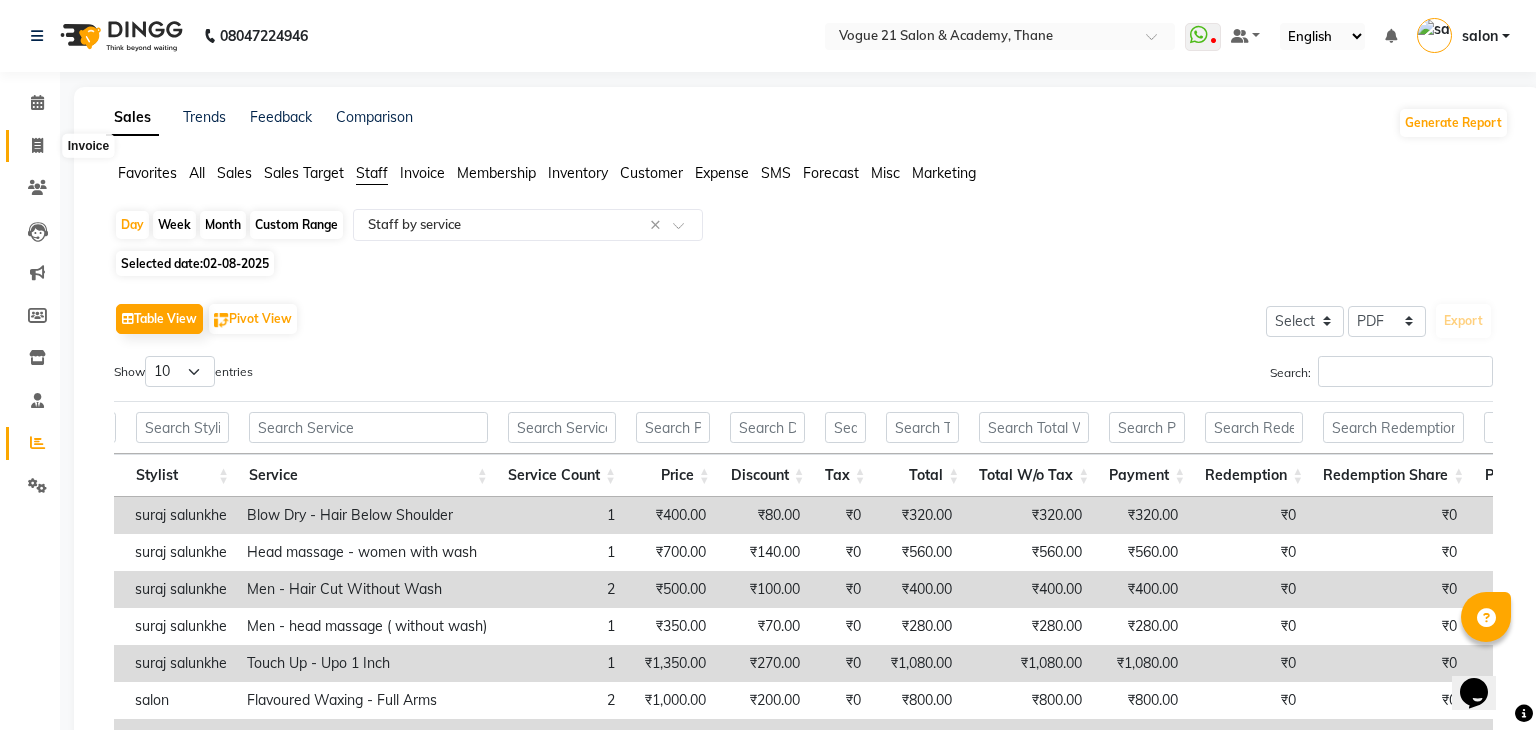 select on "4433" 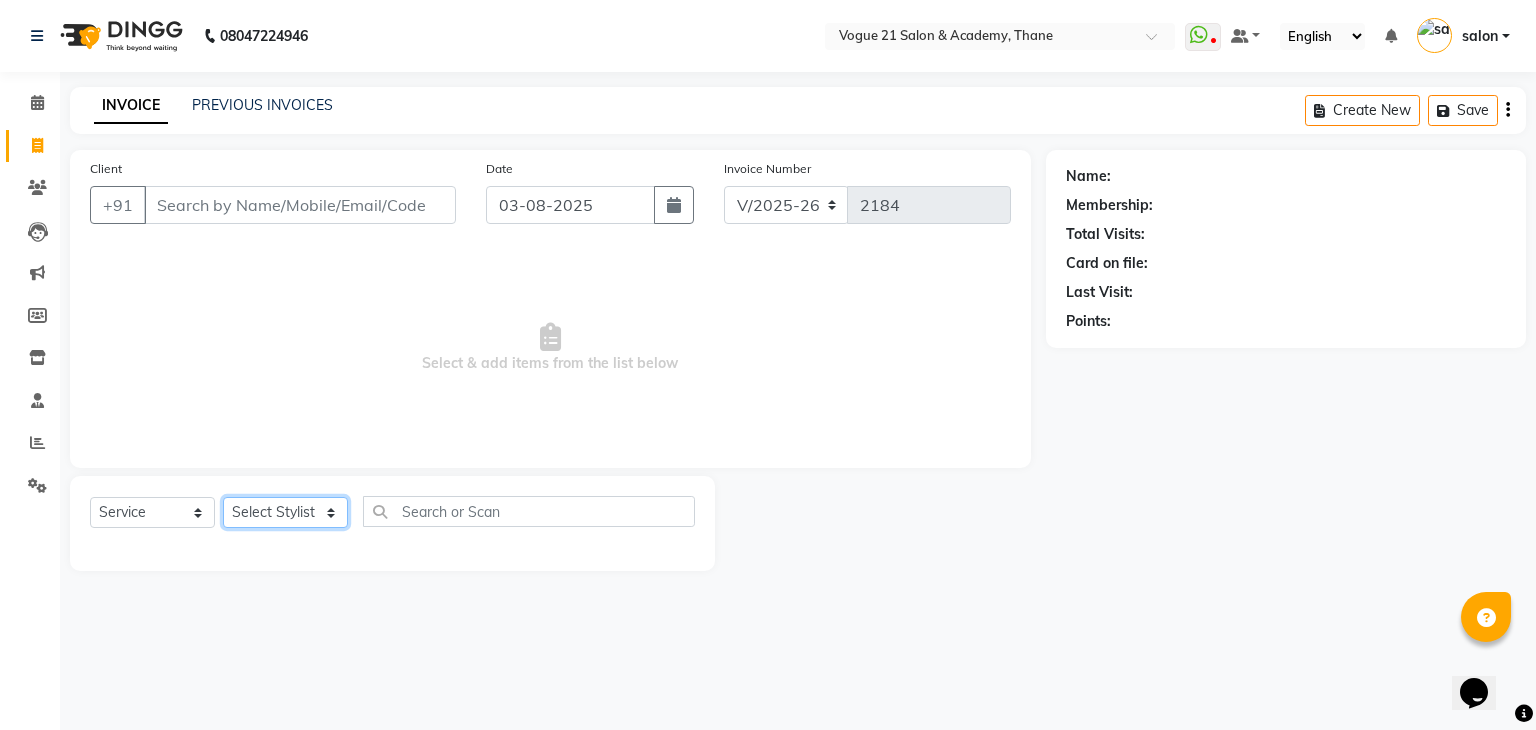 click on "Select Stylist aamir  Alicia Dsouza Altamash Jamshed  jyoti chauhan Pooja yadav Priya jadhav salon suraj salunkhe" 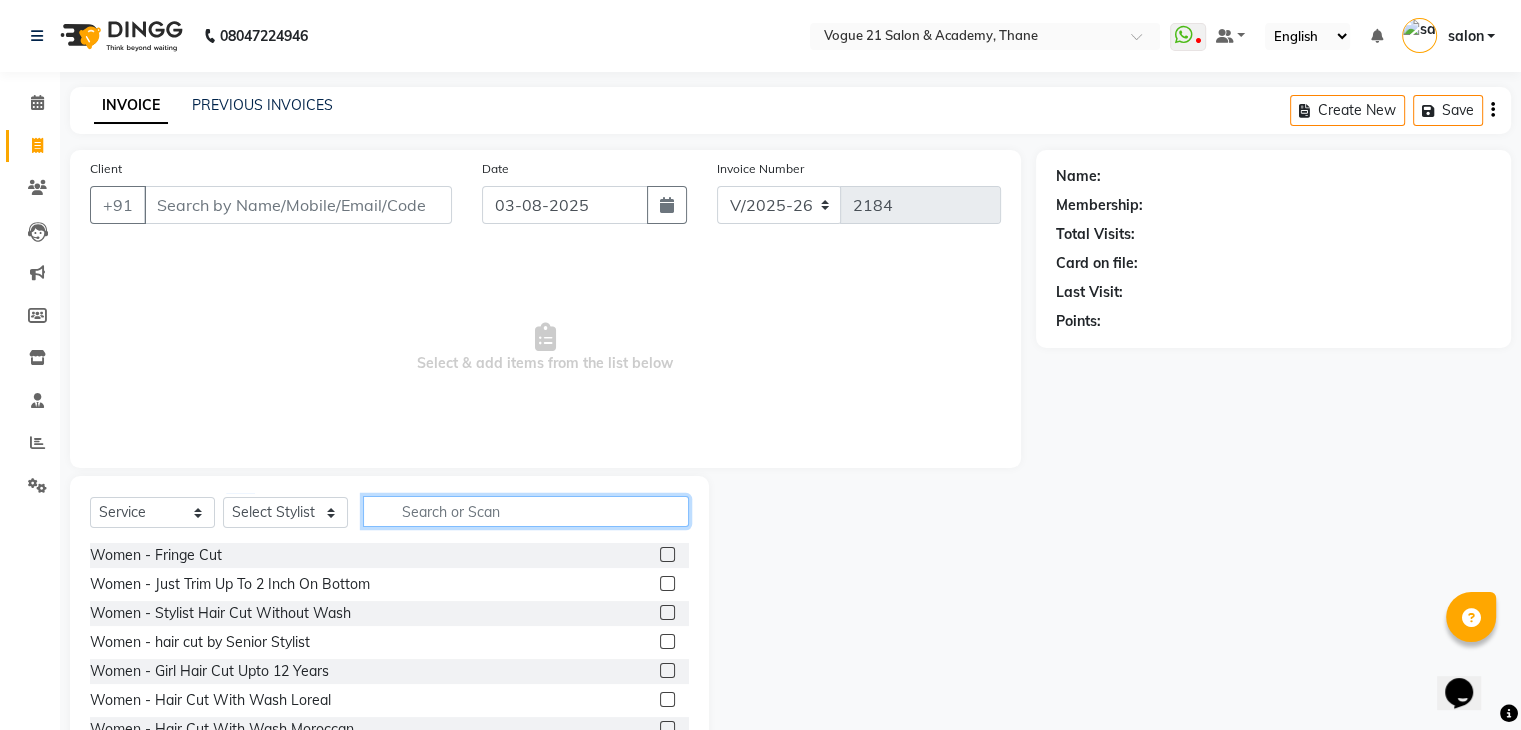 click 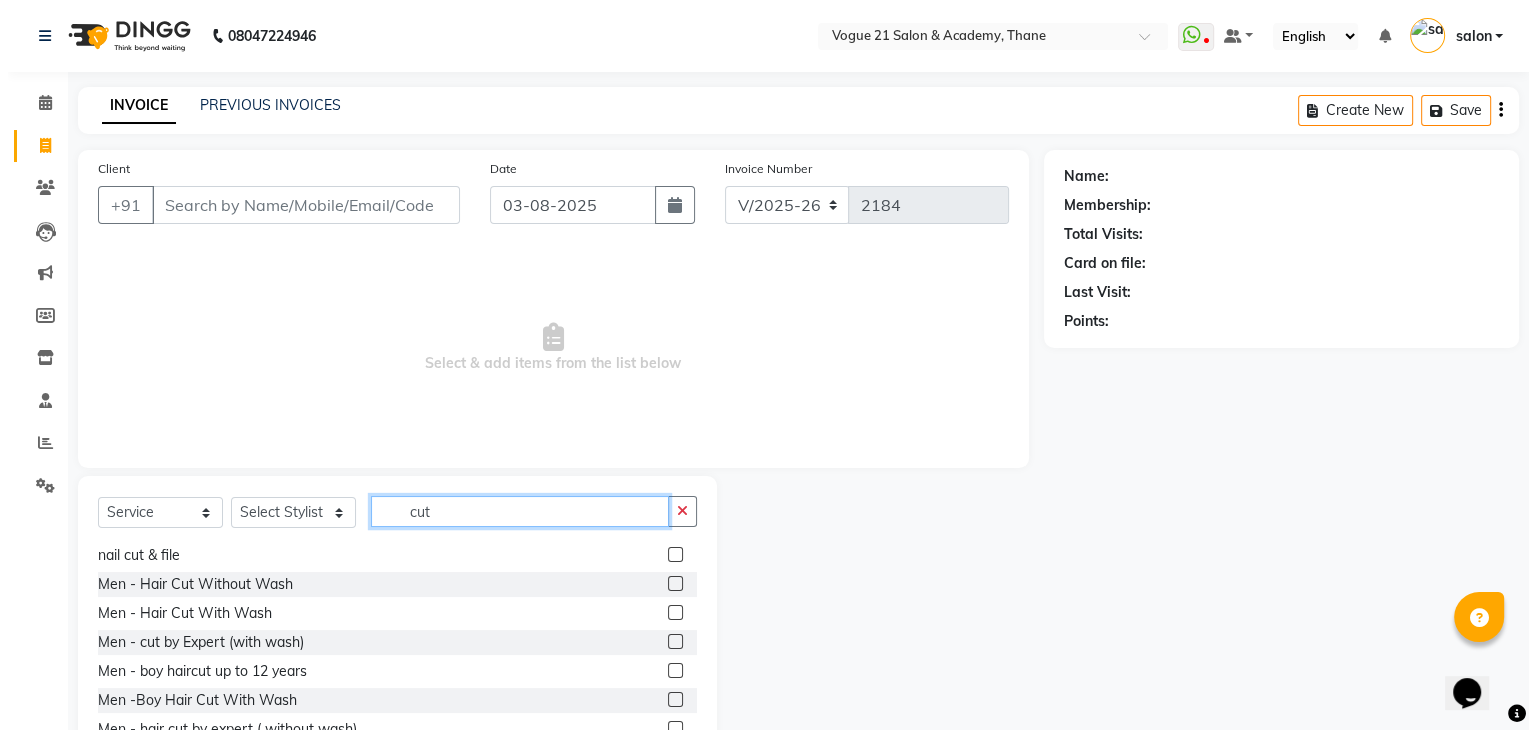 scroll, scrollTop: 205, scrollLeft: 0, axis: vertical 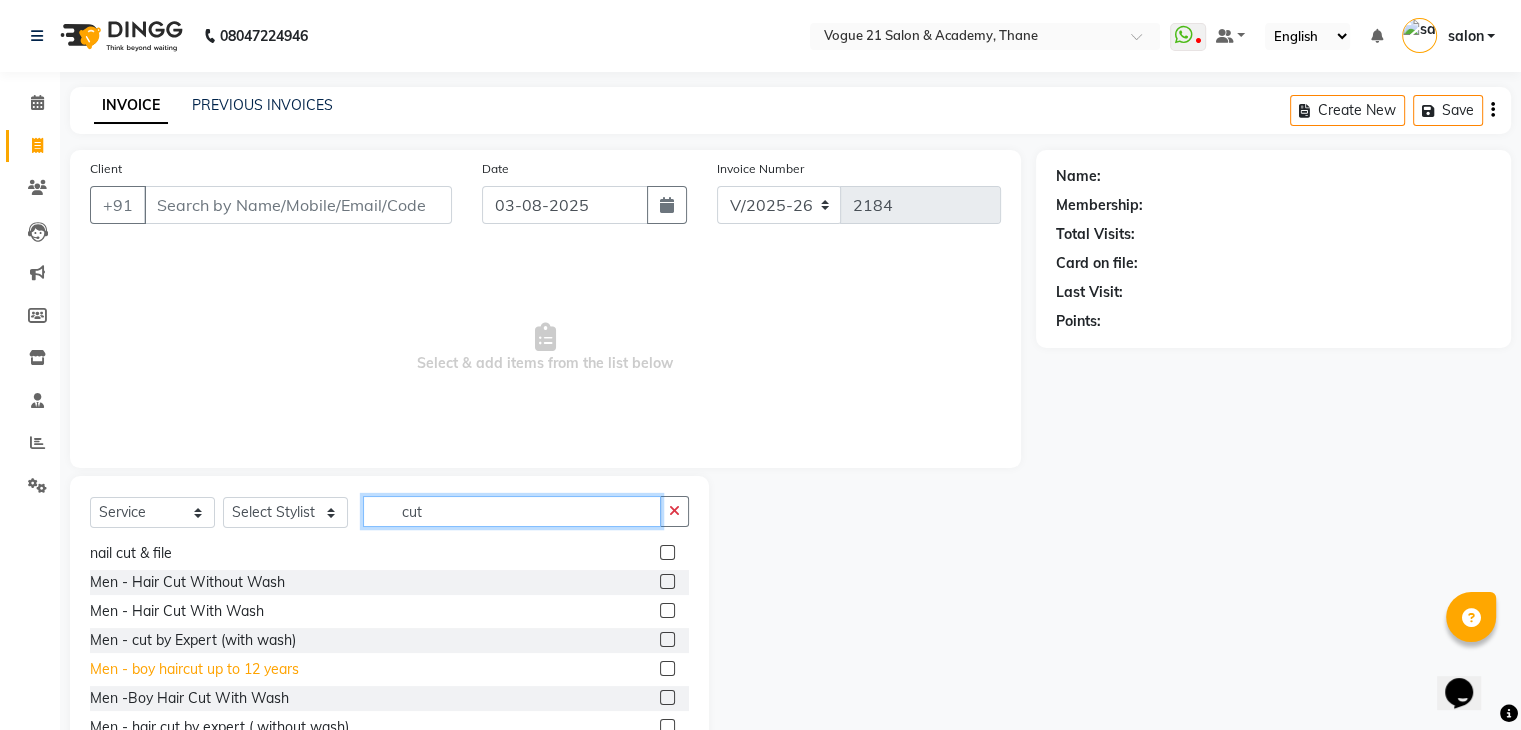 type on "cut" 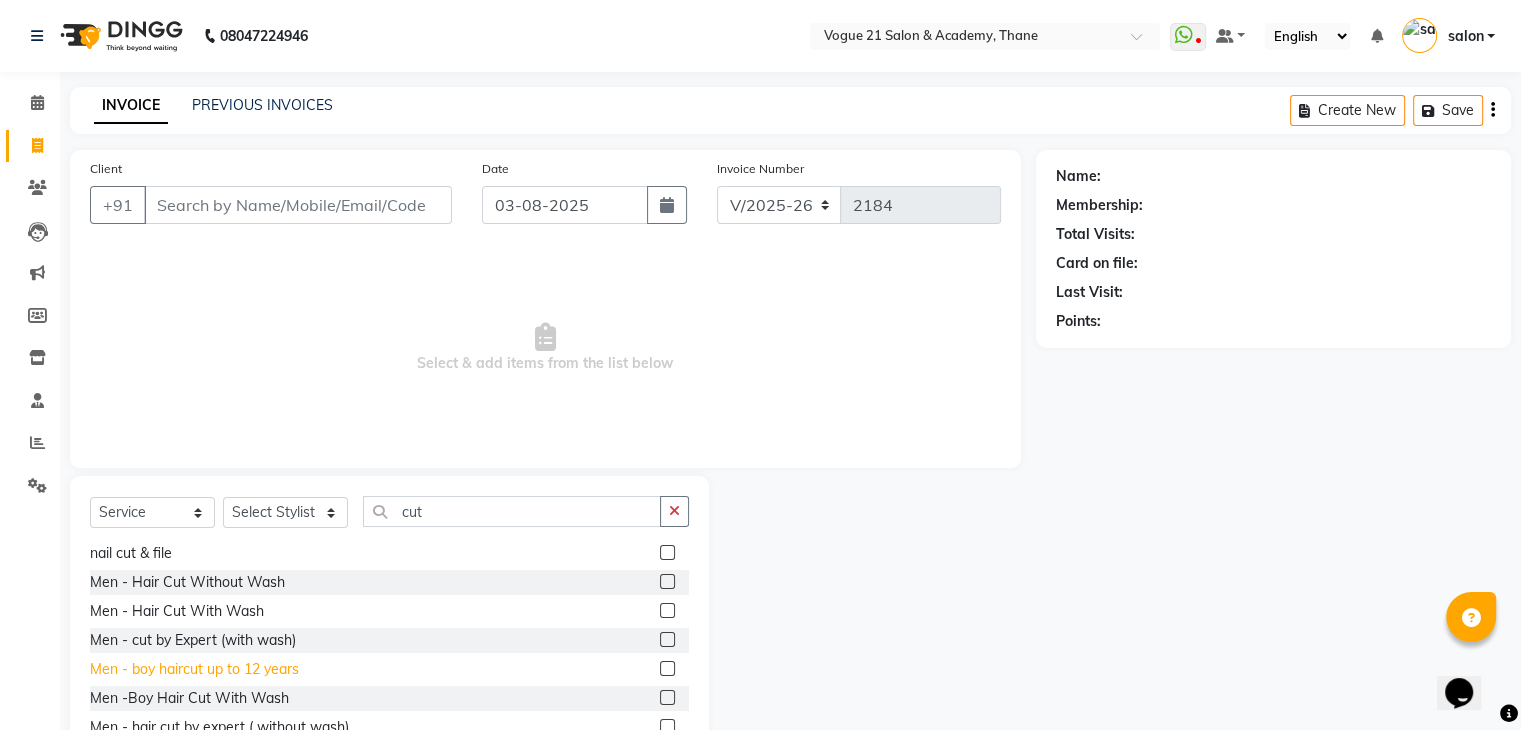 click on "Men   -  boy haircut up to 12 years" 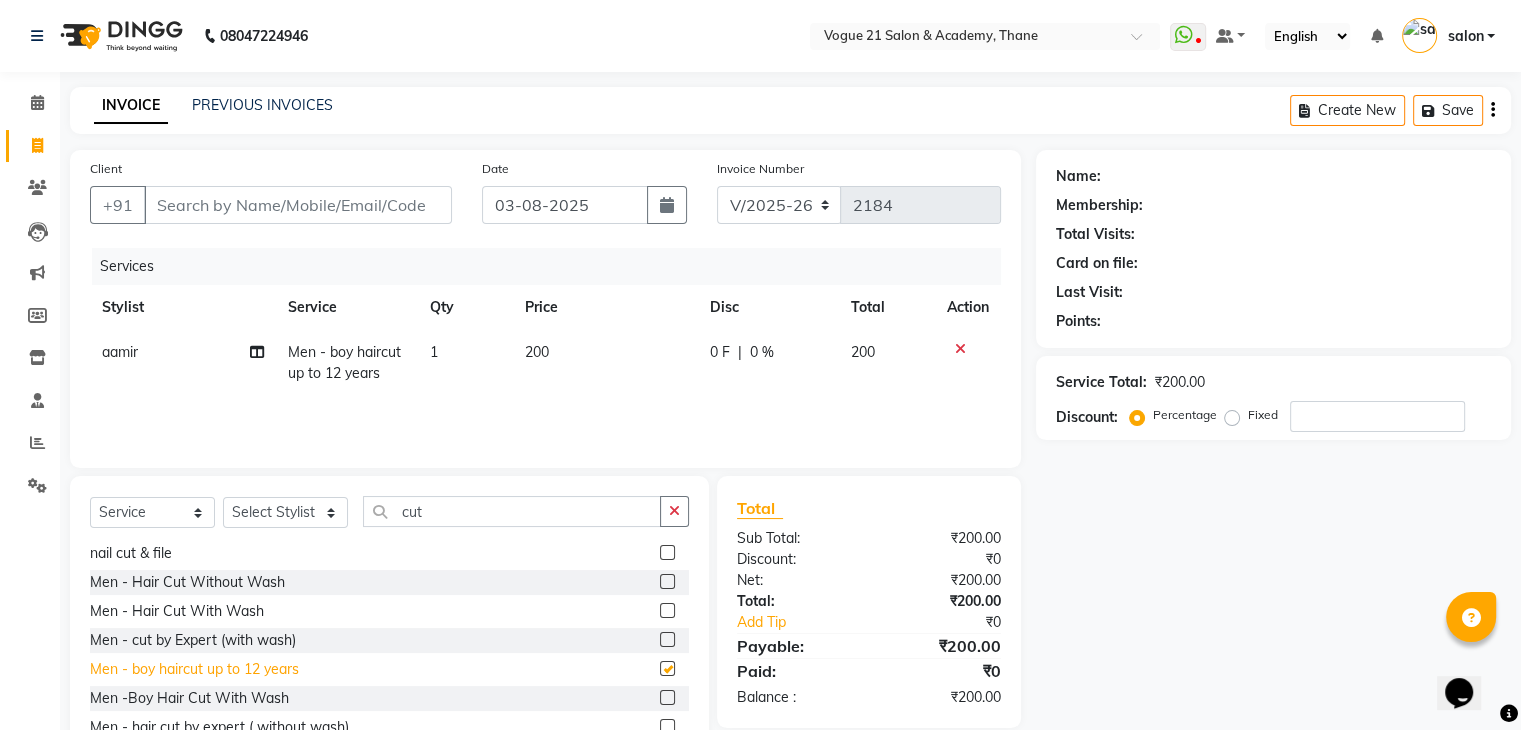 checkbox on "false" 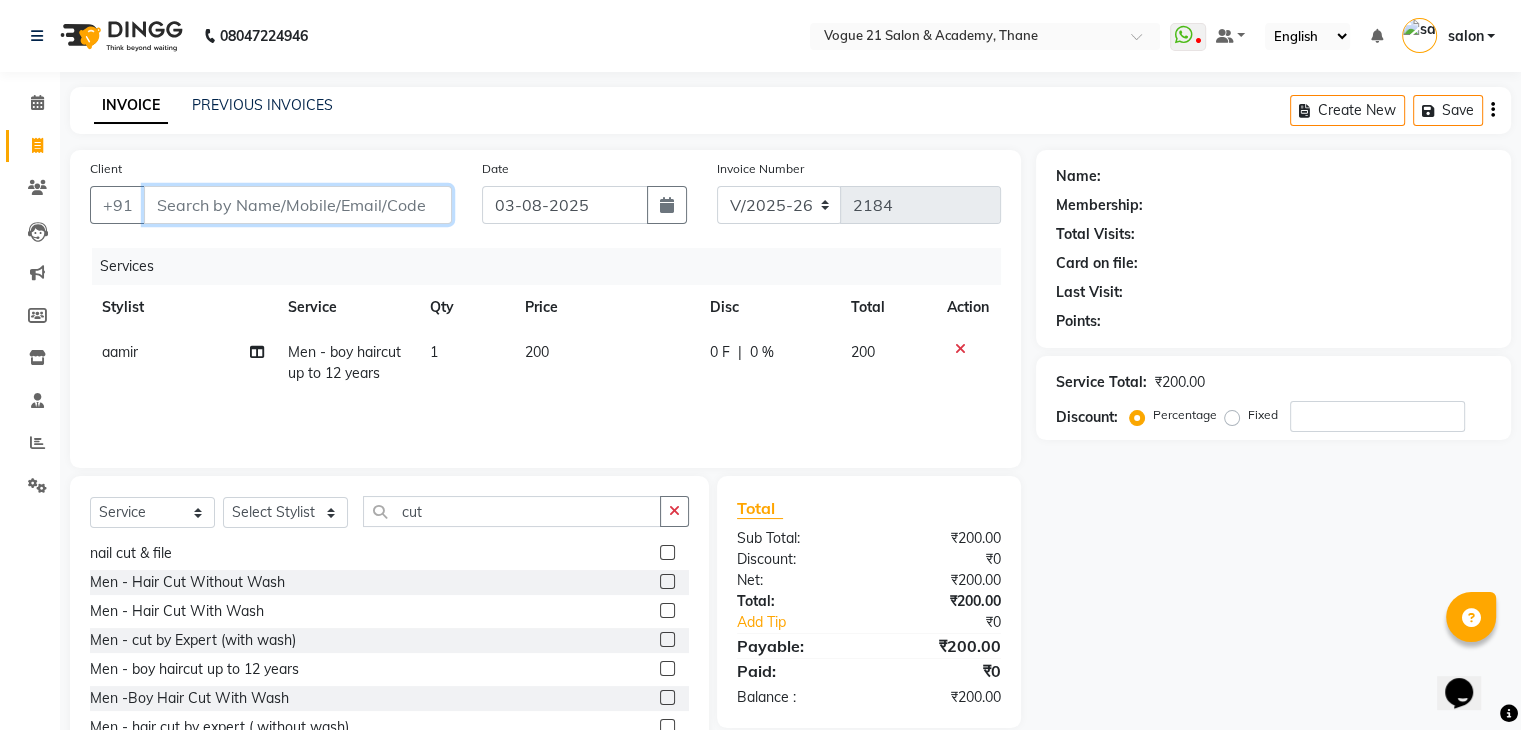 drag, startPoint x: 196, startPoint y: 189, endPoint x: 196, endPoint y: 201, distance: 12 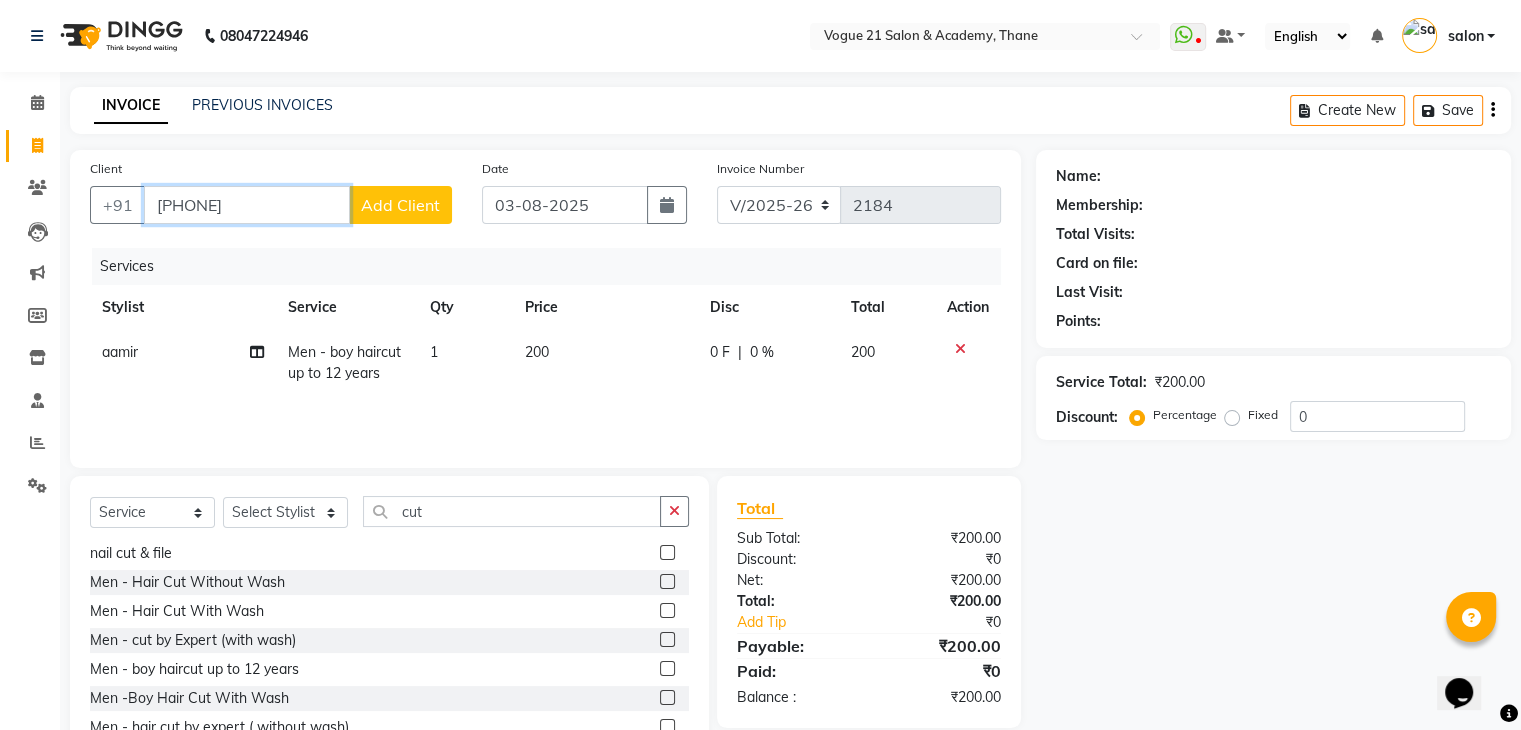 type on "9967437441" 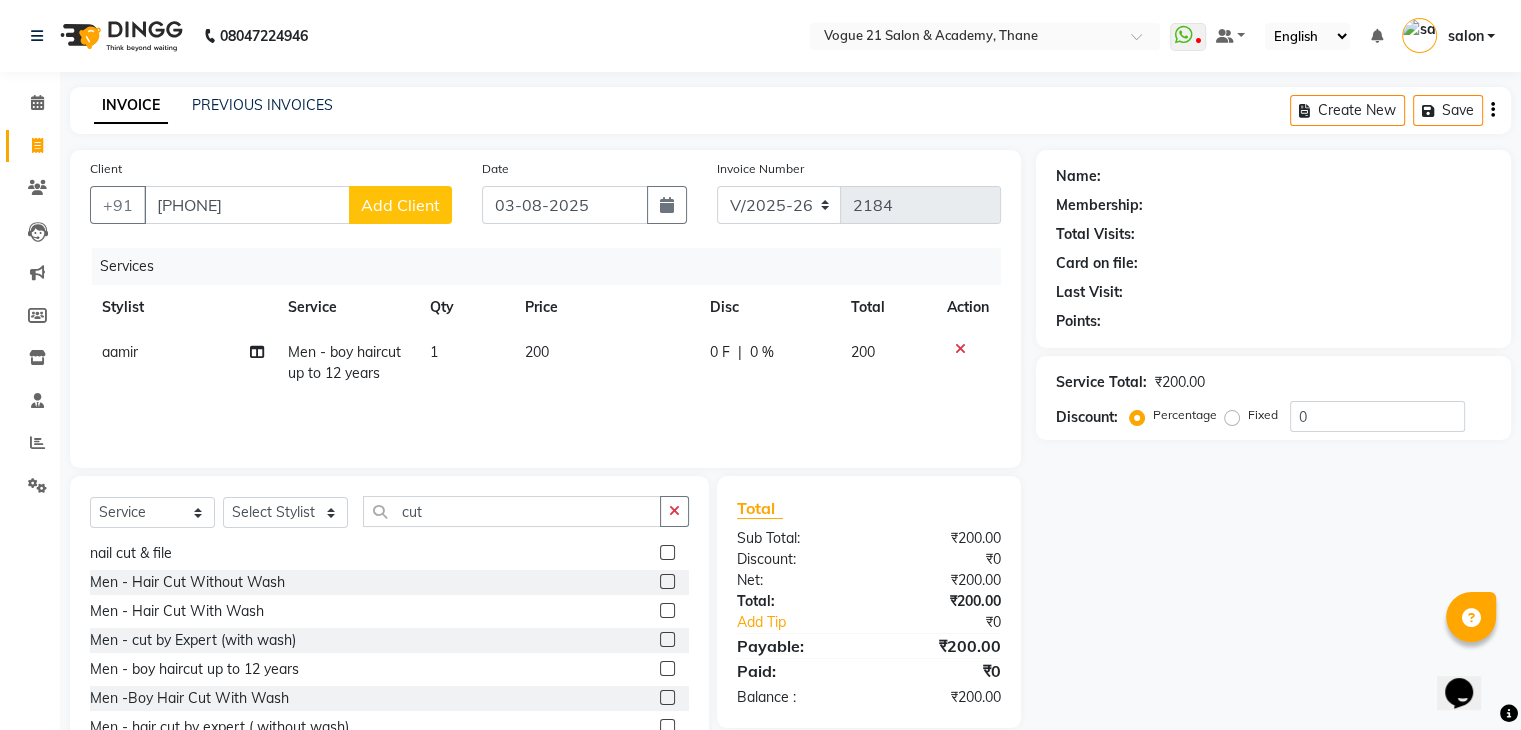 click on "Add Client" 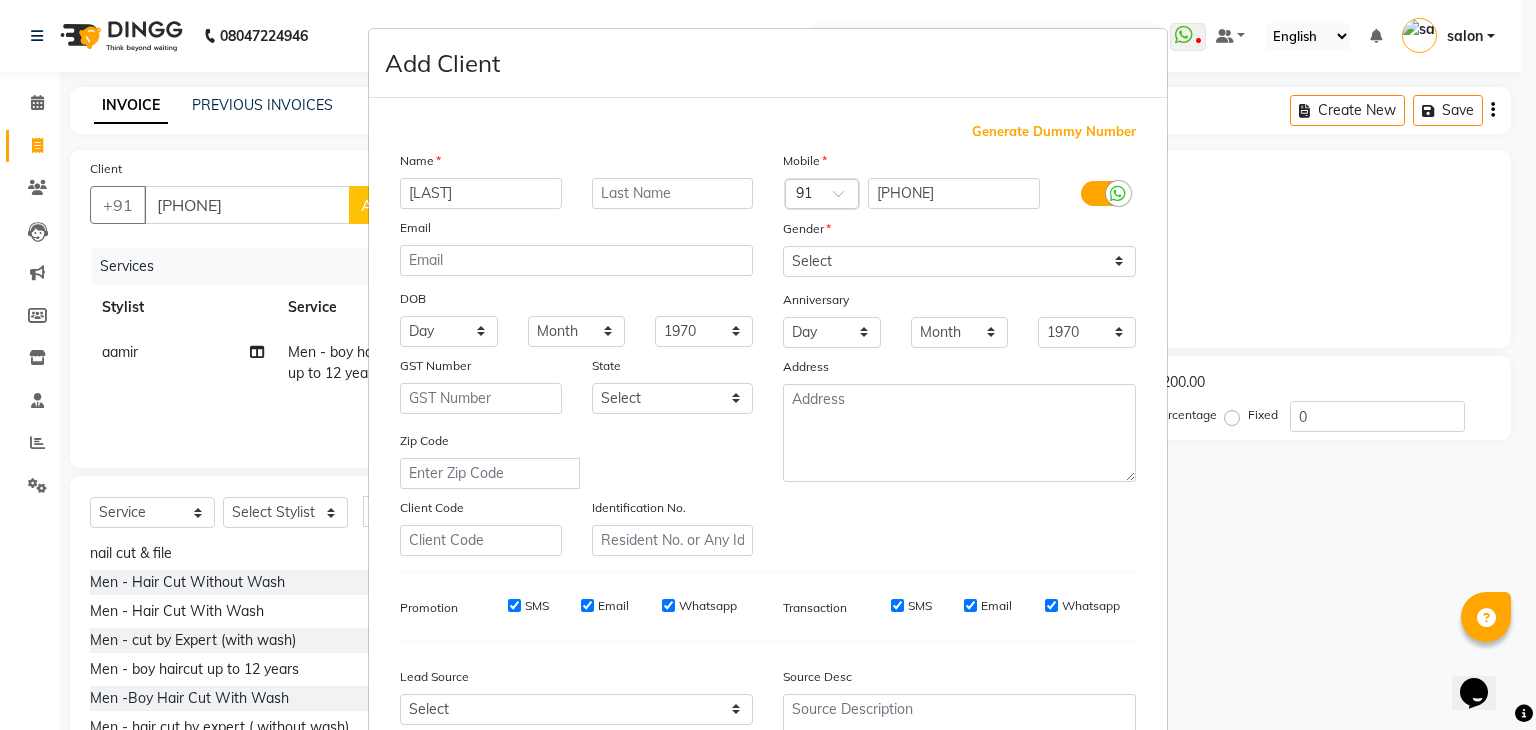 type on "nelesh" 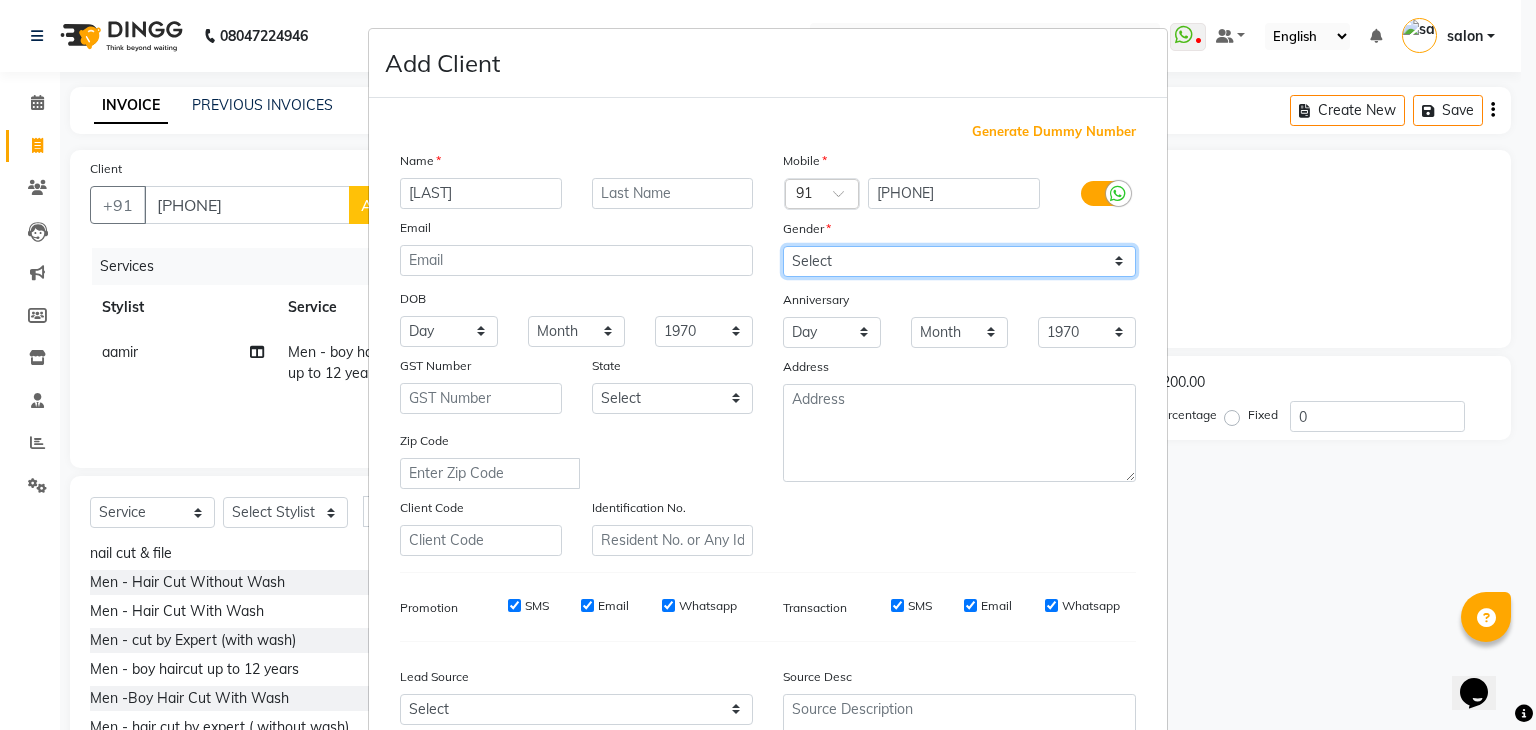 click on "Select Male Female Other Prefer Not To Say" at bounding box center [959, 261] 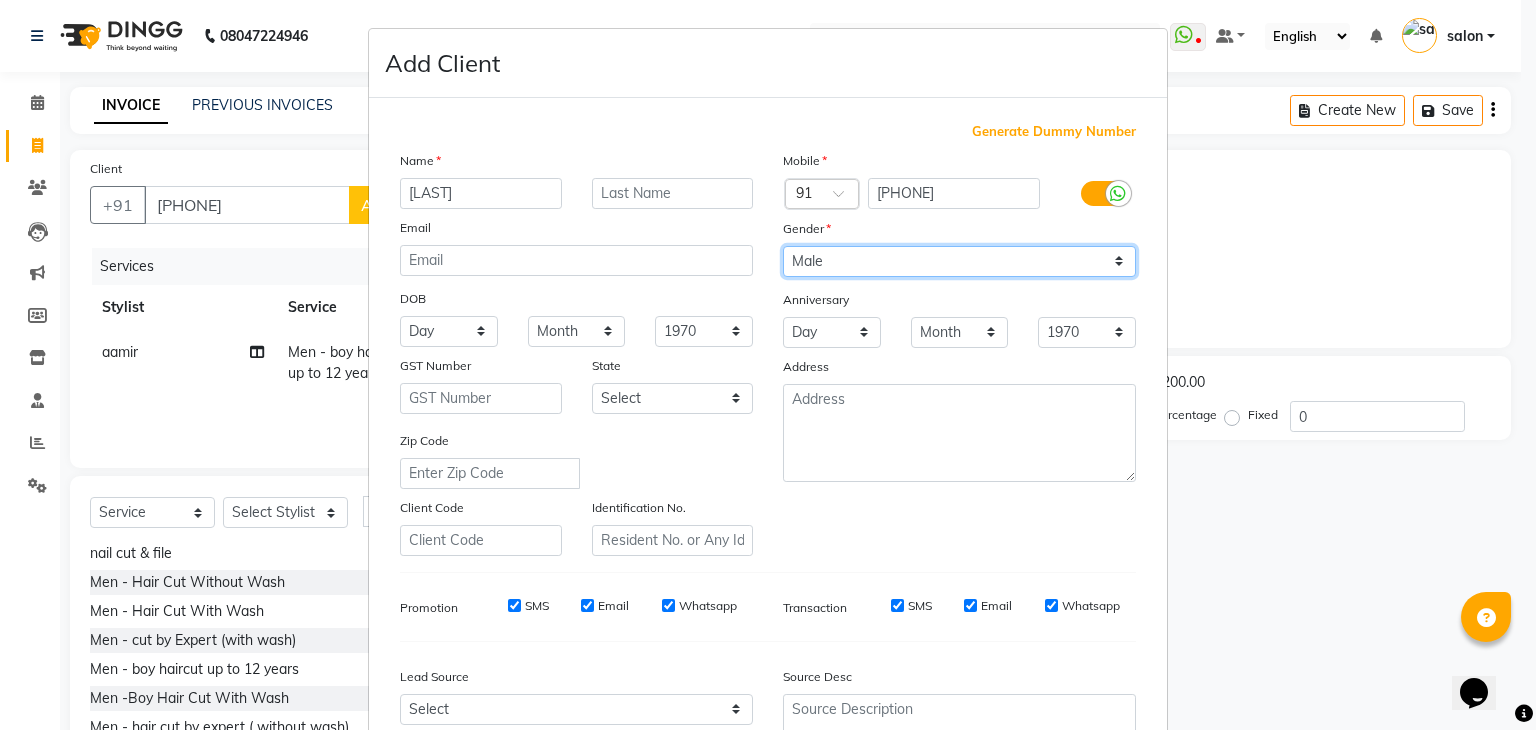 click on "Select Male Female Other Prefer Not To Say" at bounding box center (959, 261) 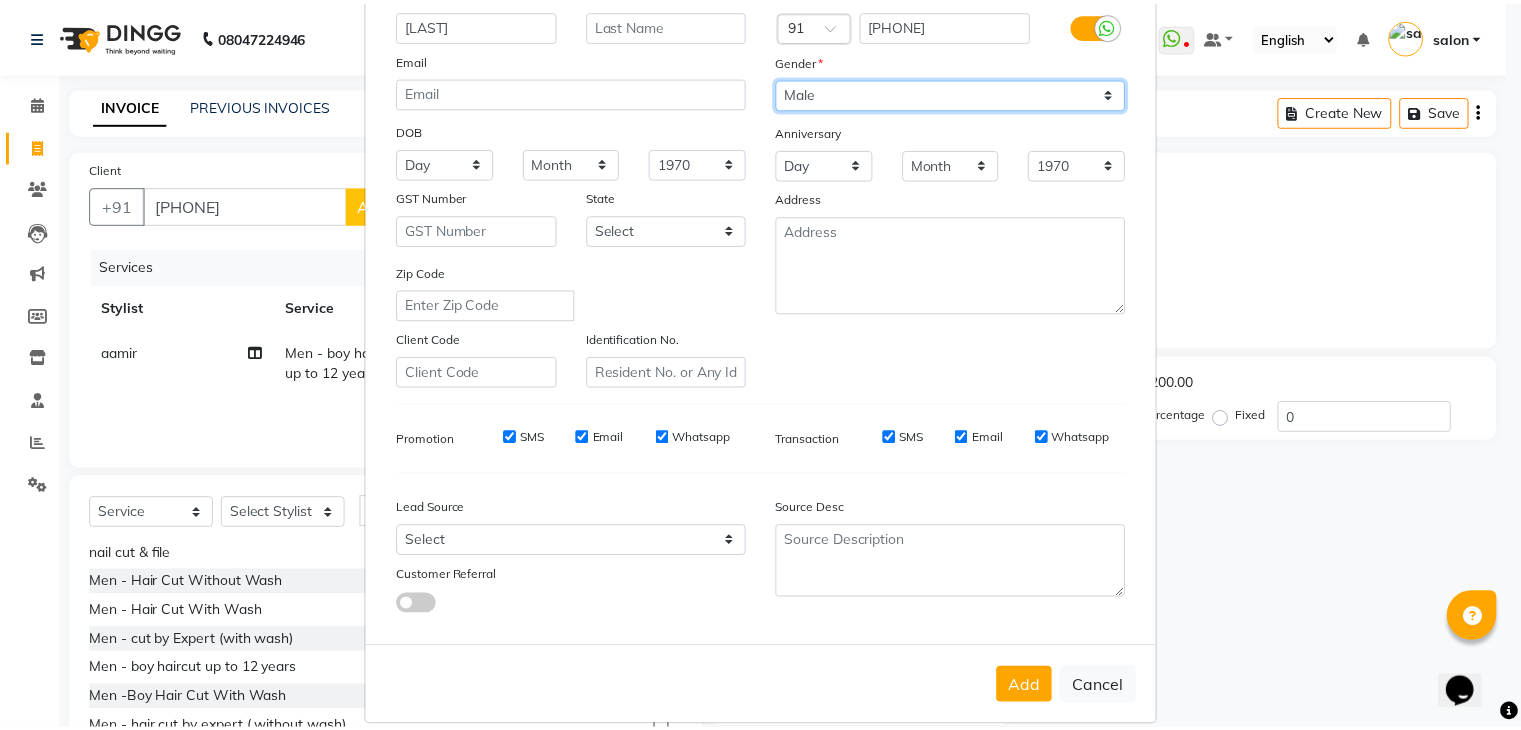 scroll, scrollTop: 203, scrollLeft: 0, axis: vertical 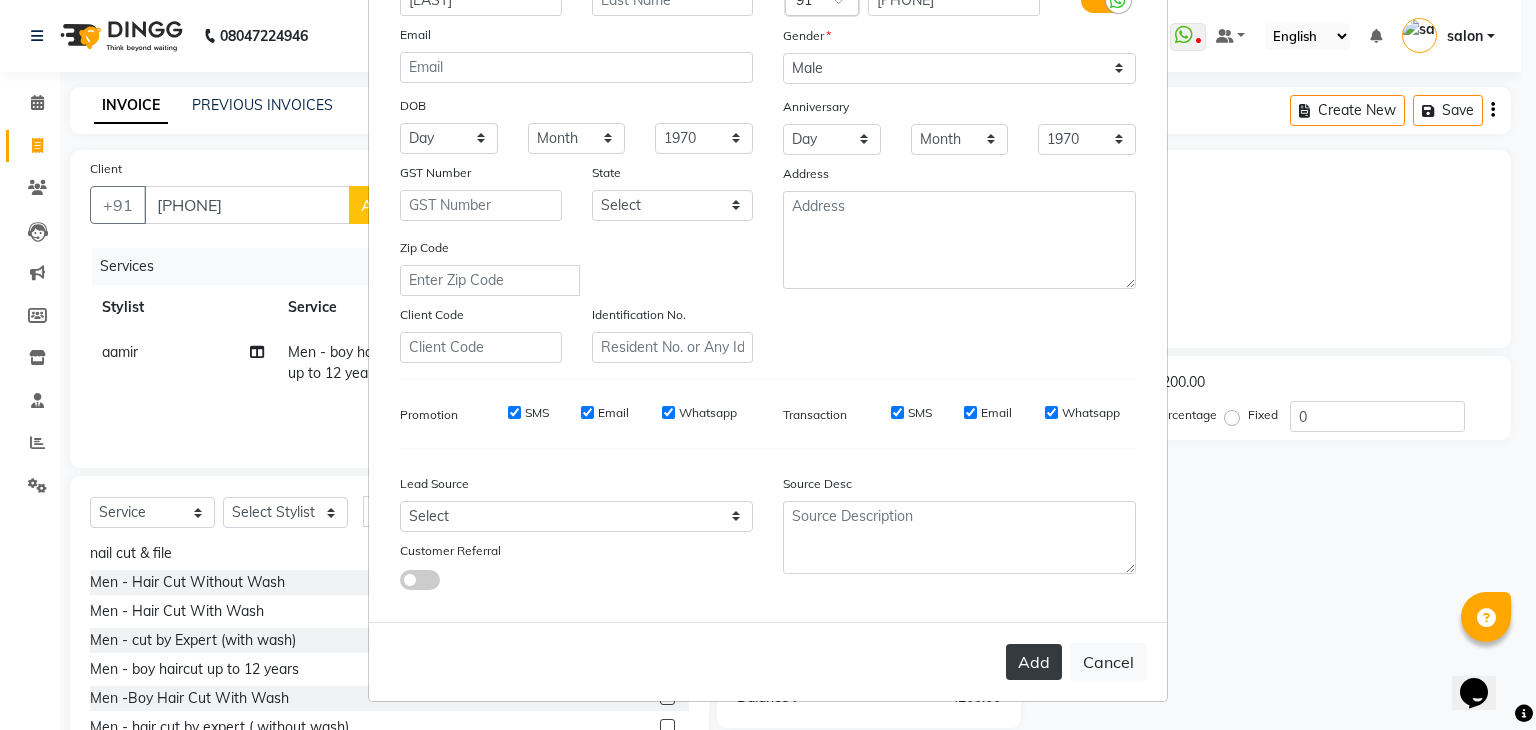 click on "Add" at bounding box center [1034, 662] 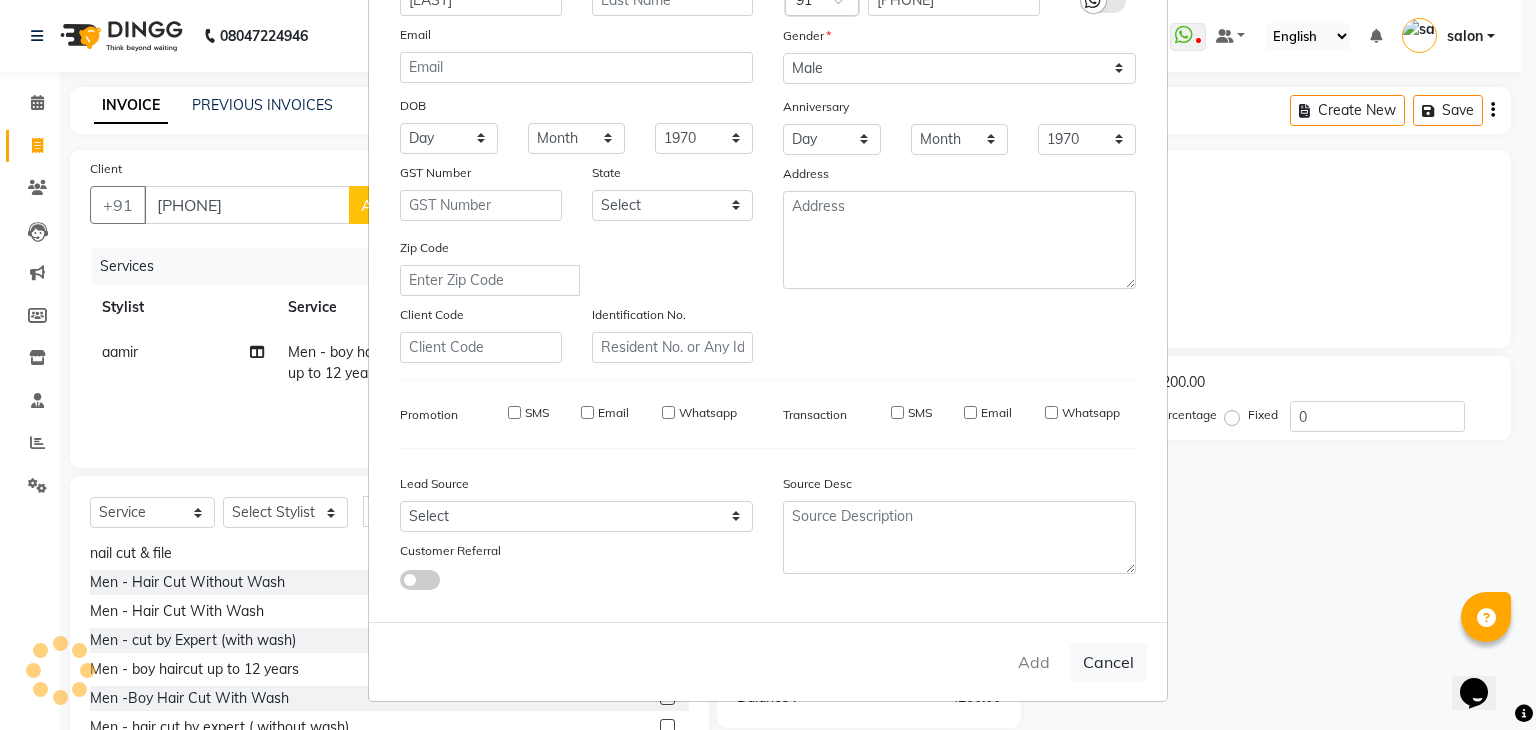 type 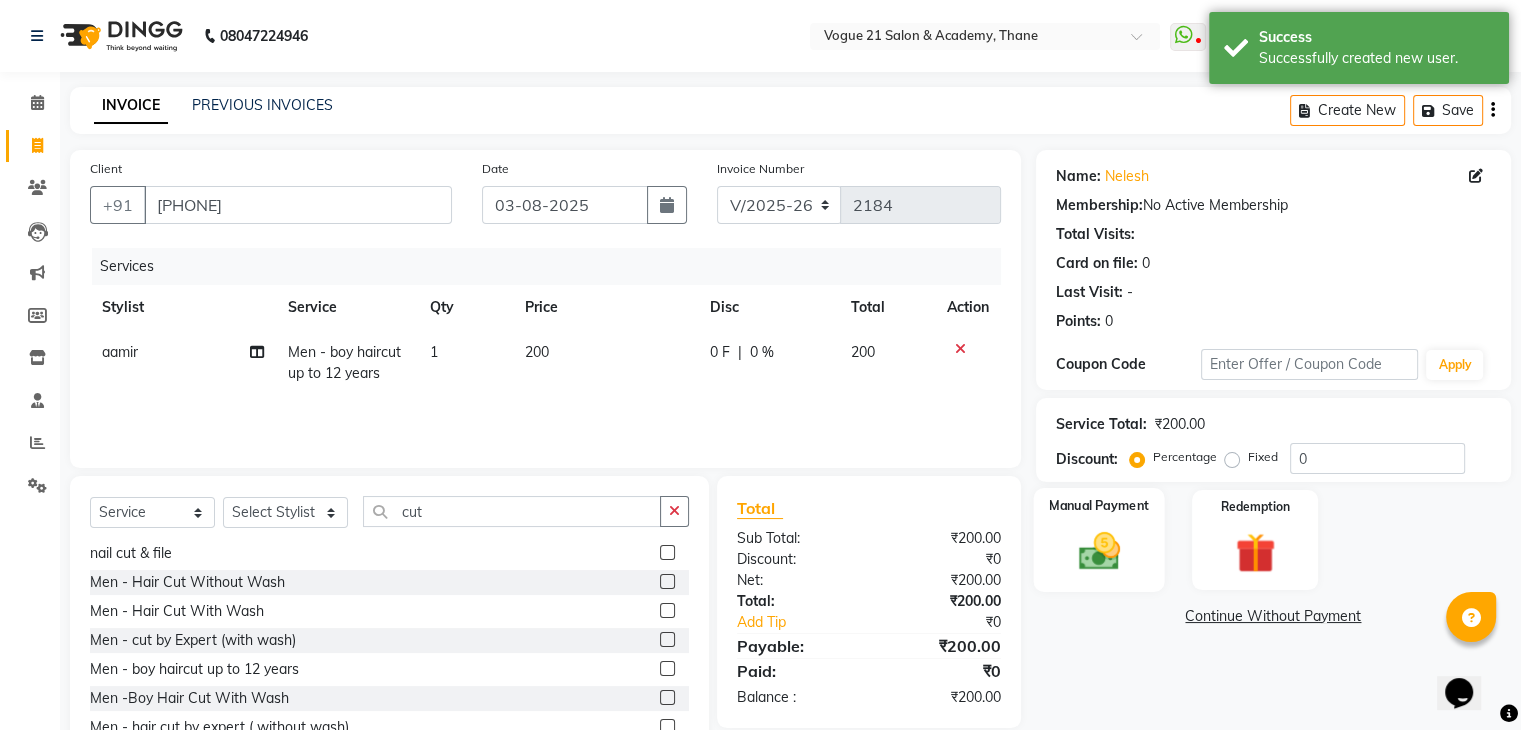 click 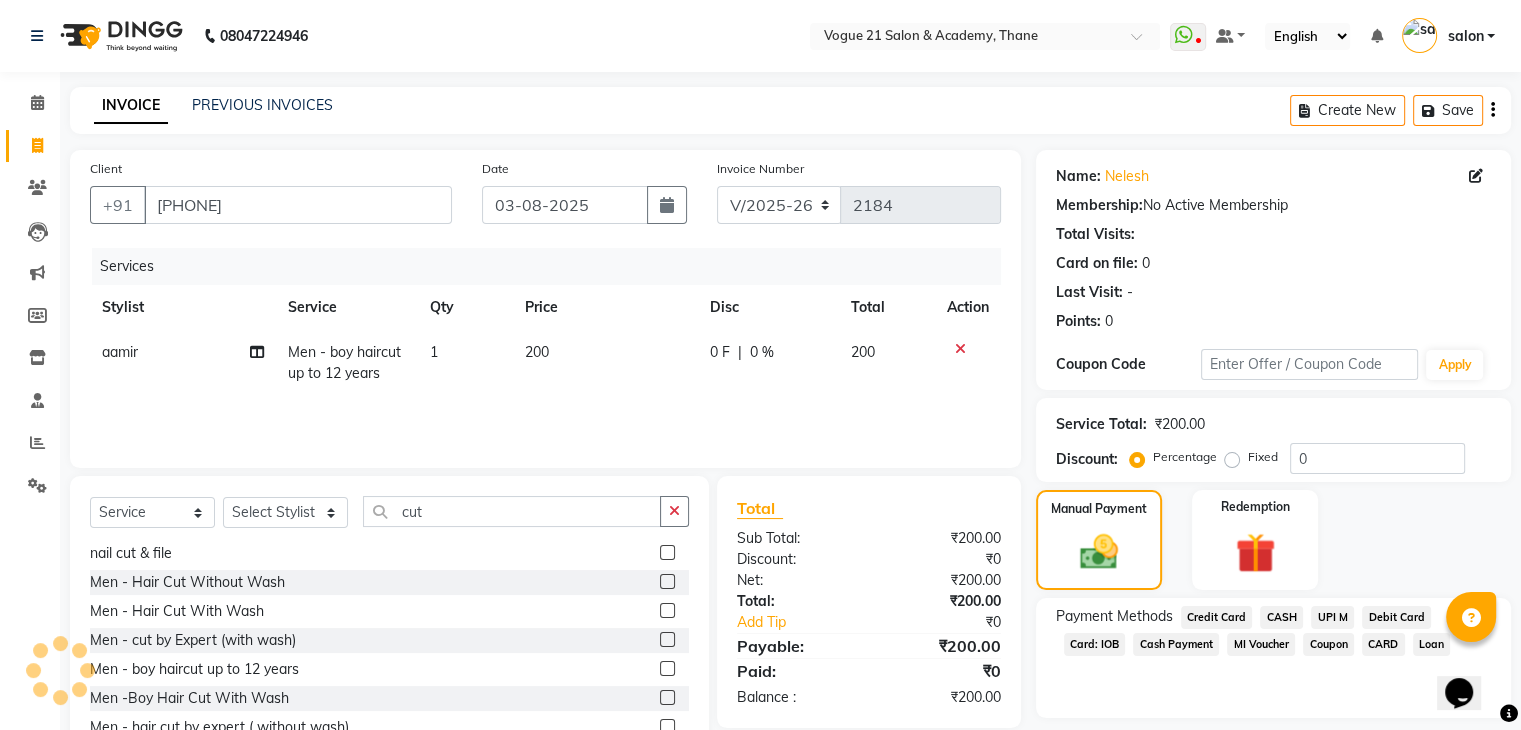 click on "CASH" 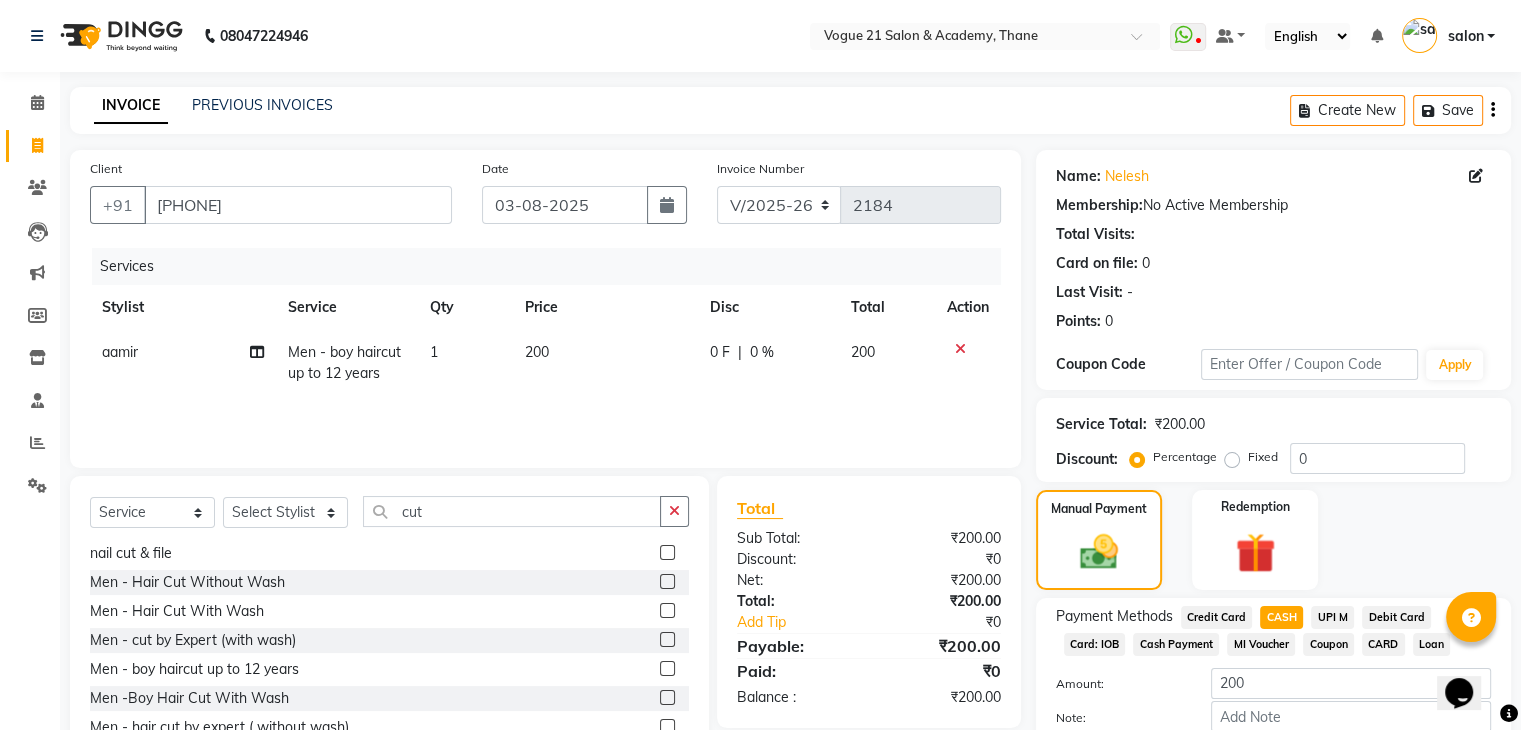 scroll, scrollTop: 117, scrollLeft: 0, axis: vertical 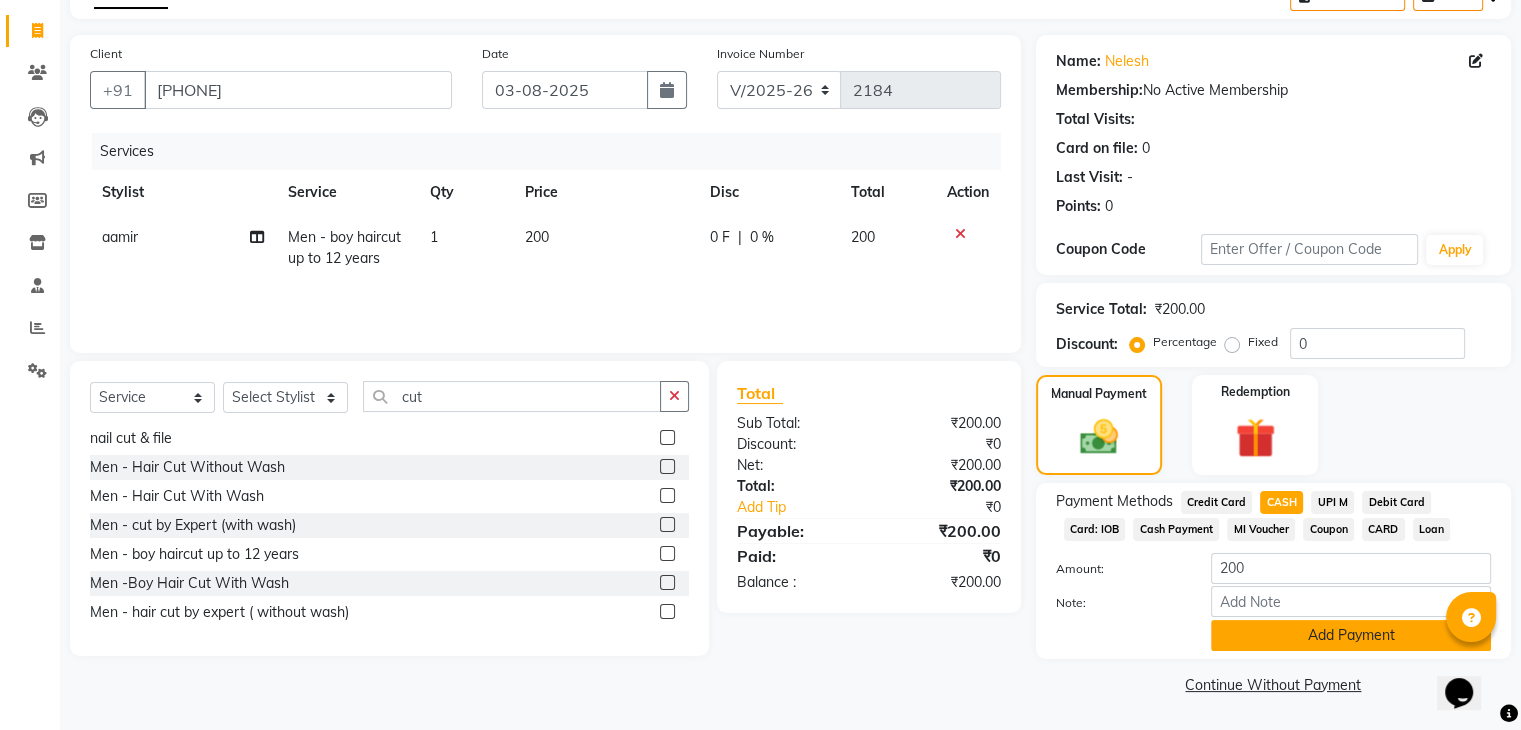click on "Add Payment" 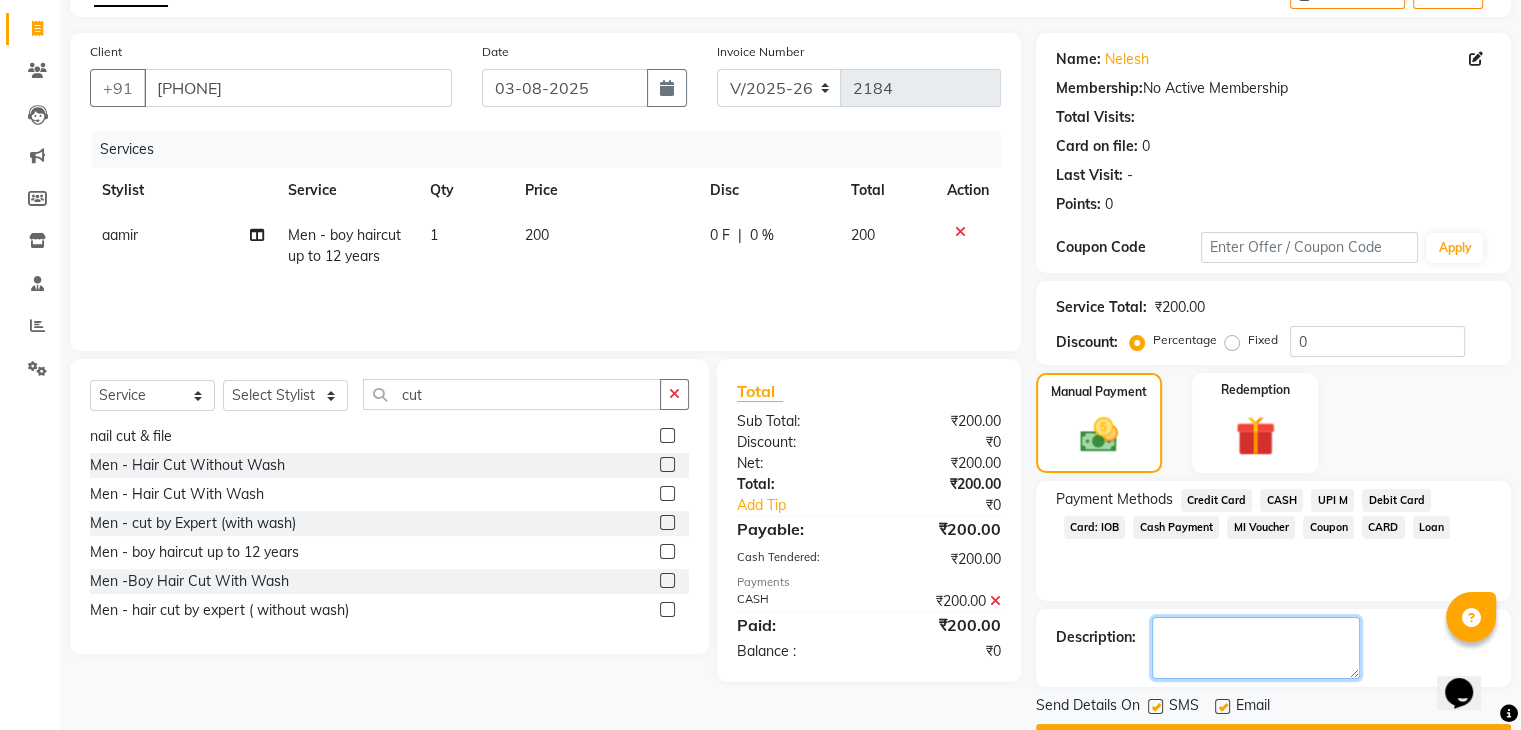 click 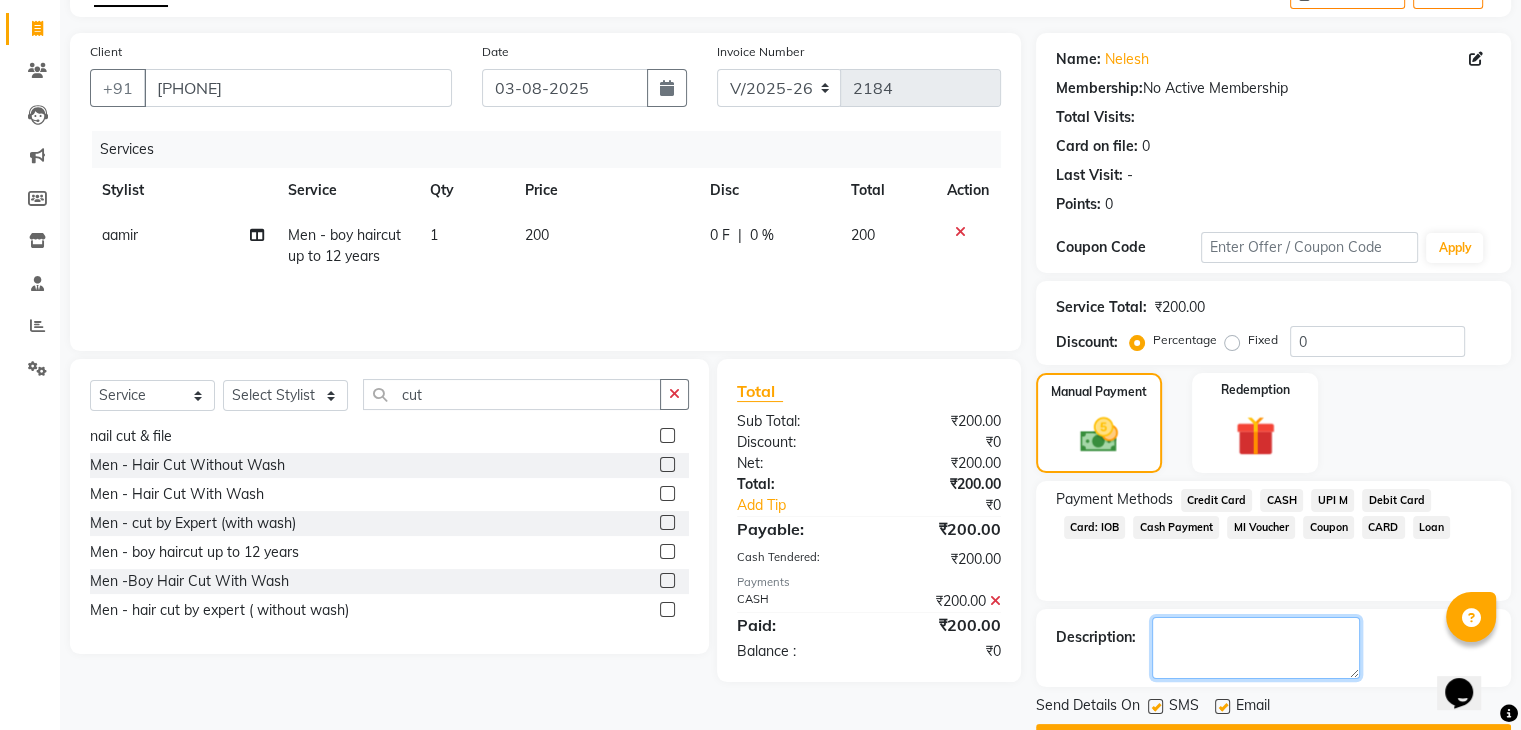 scroll, scrollTop: 171, scrollLeft: 0, axis: vertical 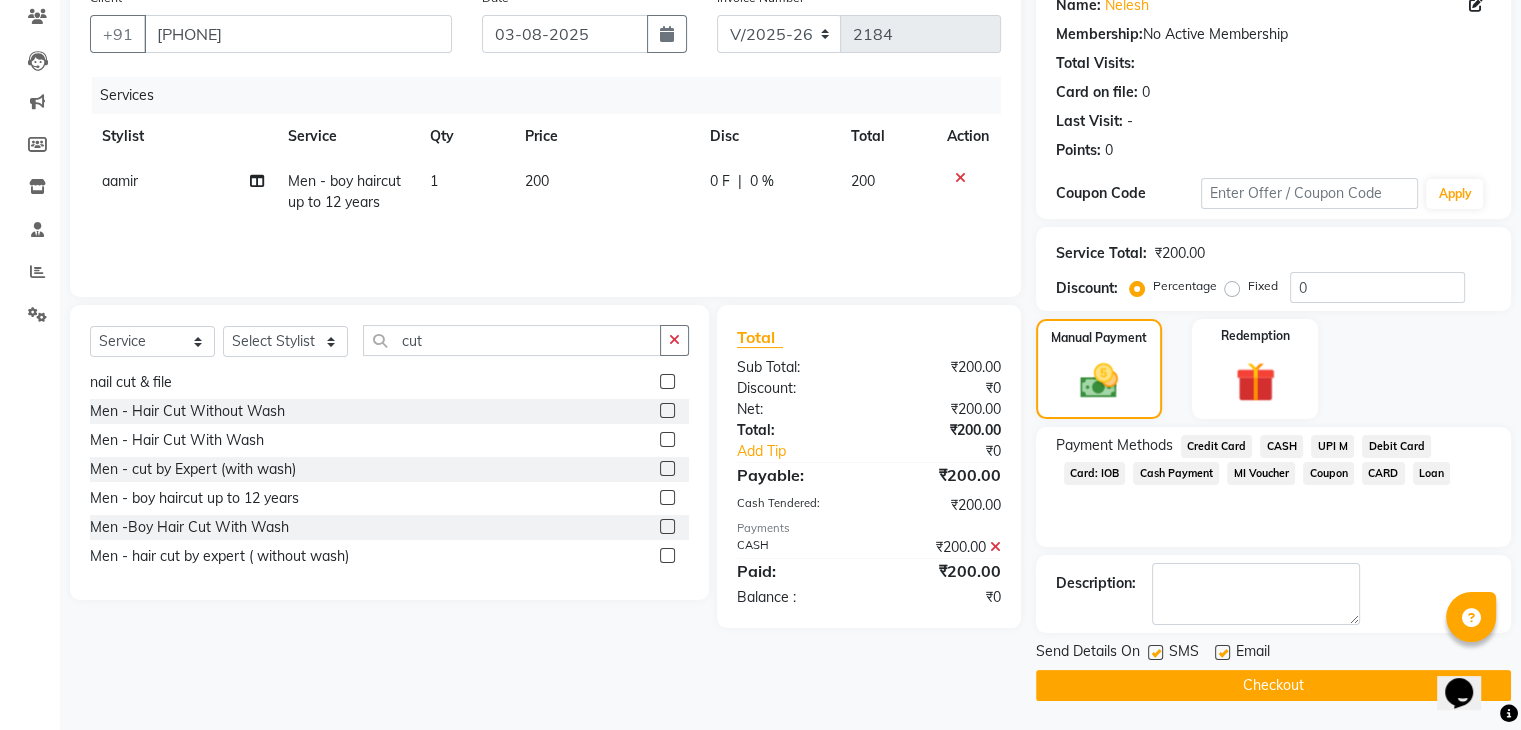 click on "Checkout" 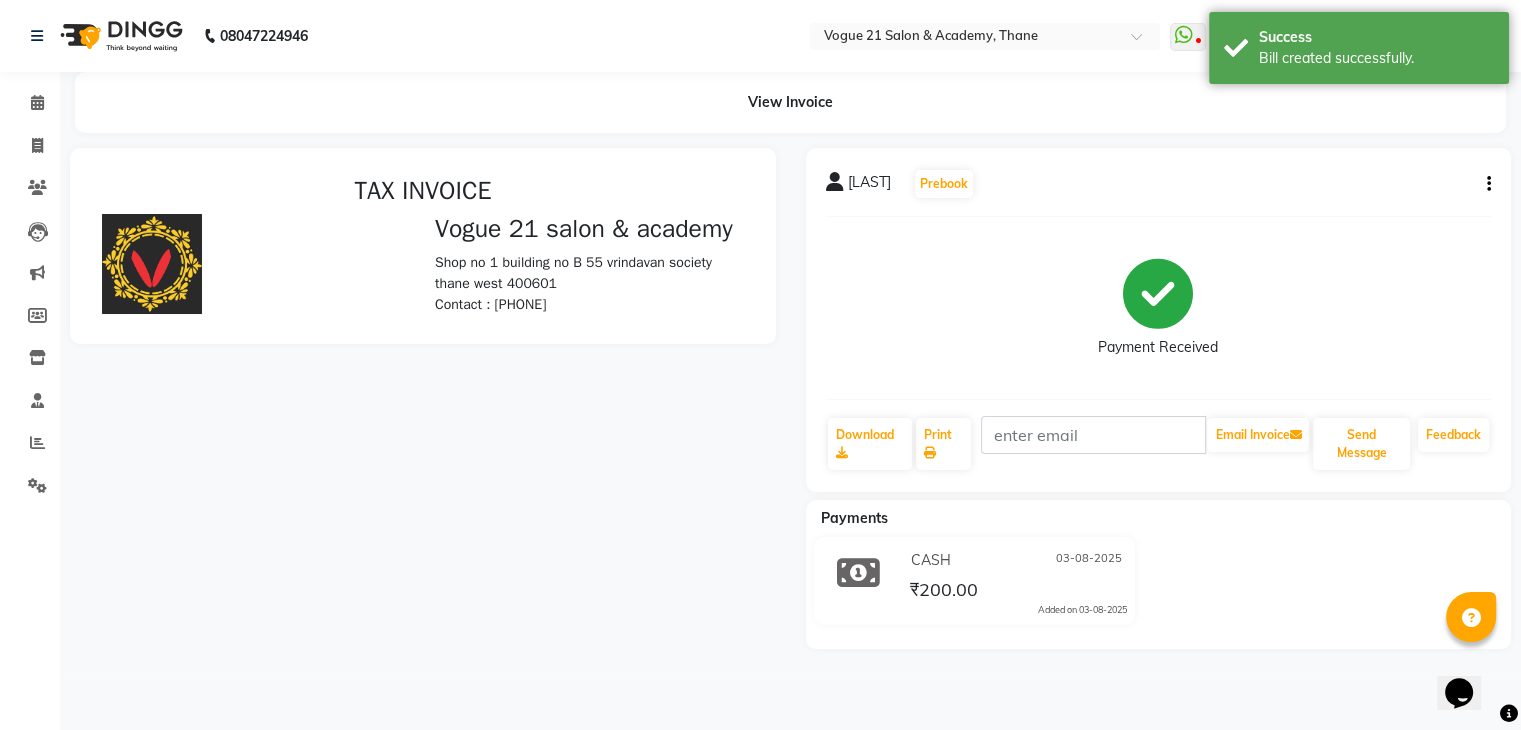 scroll, scrollTop: 0, scrollLeft: 0, axis: both 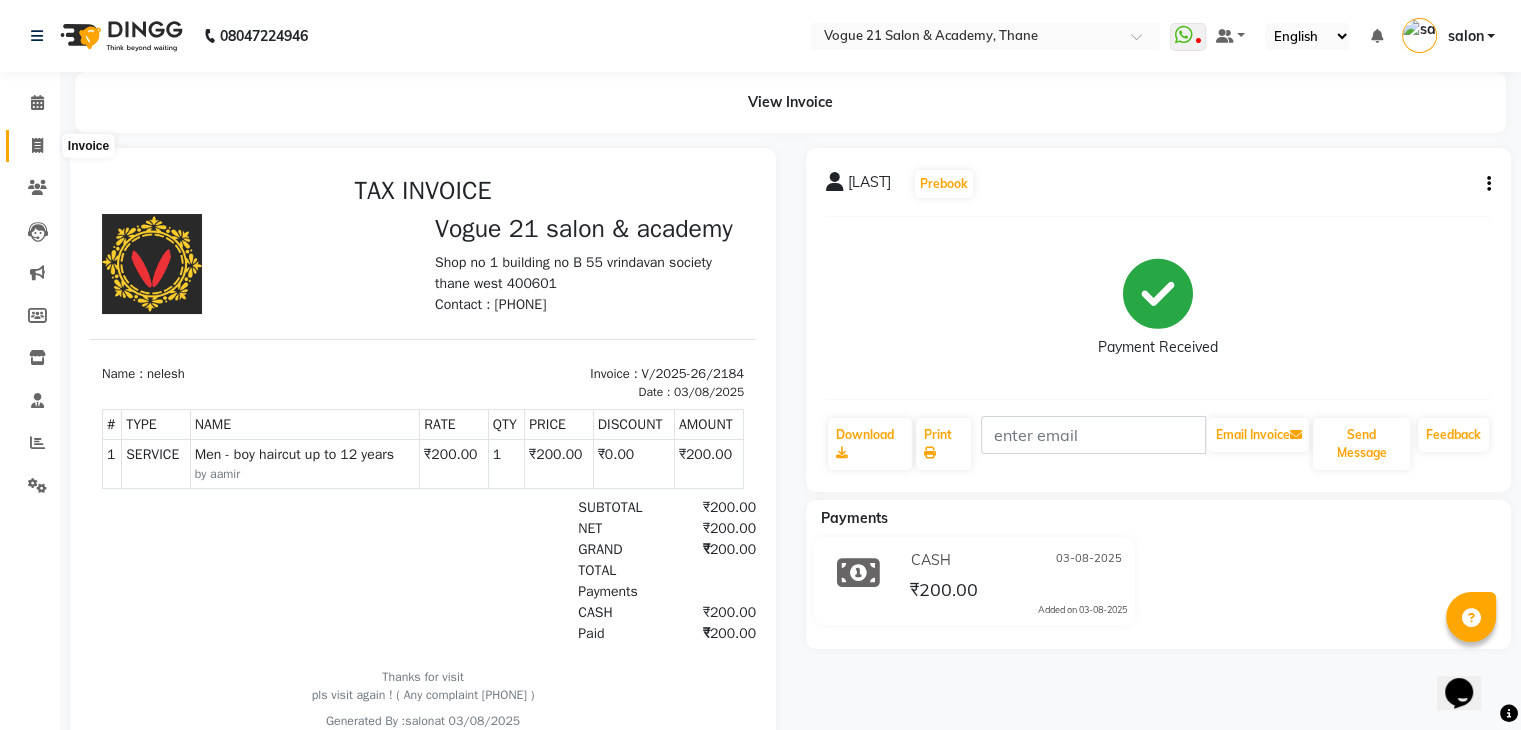 click 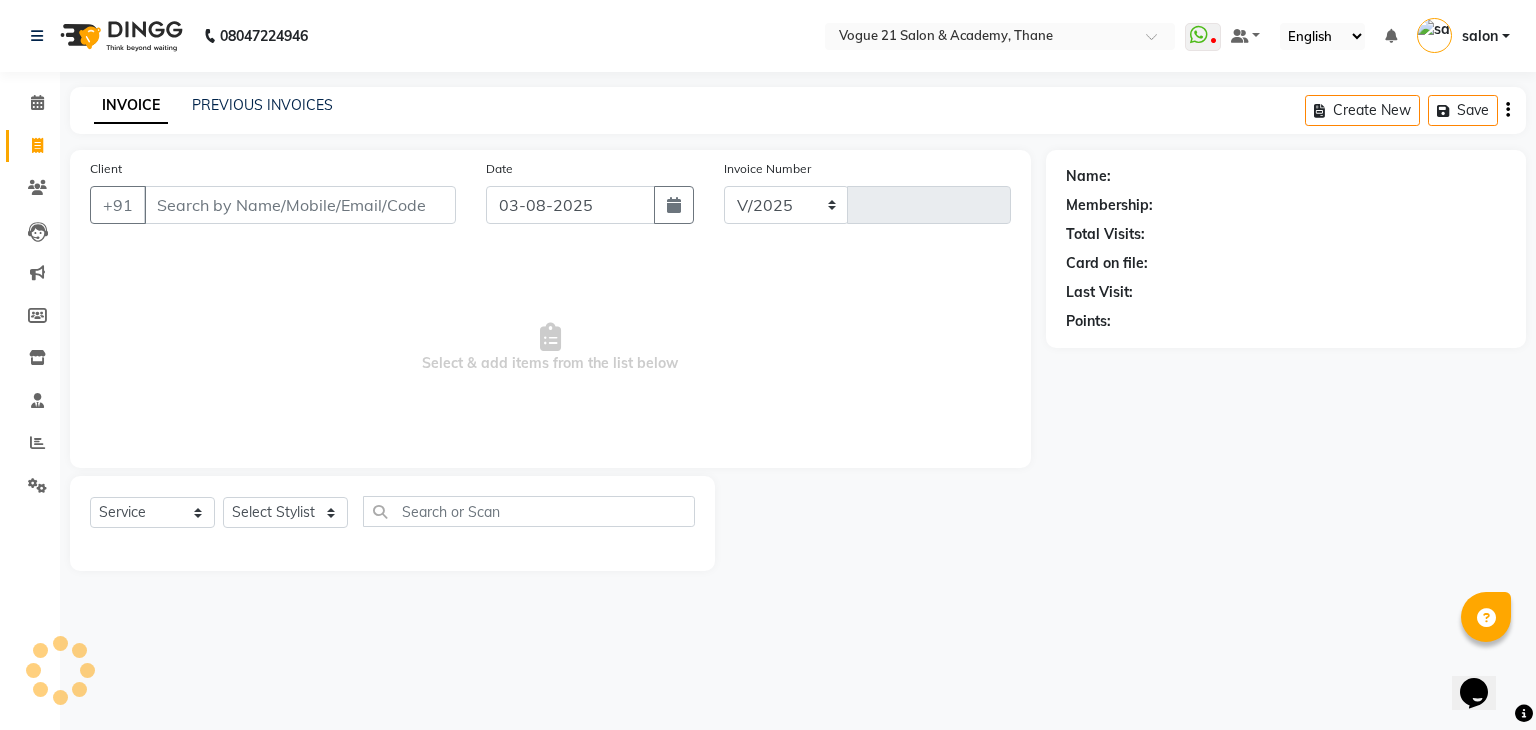 select on "4433" 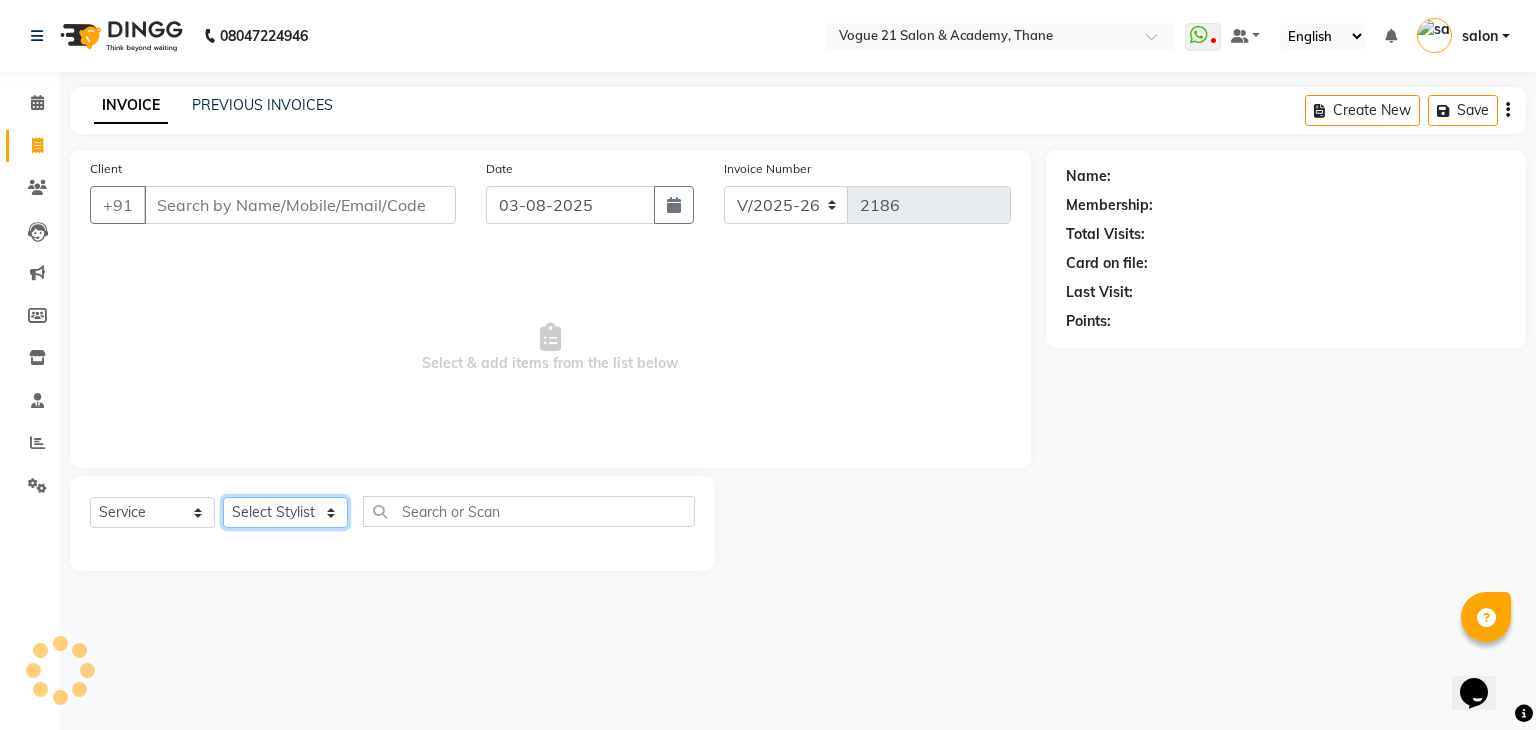 click on "Select Stylist" 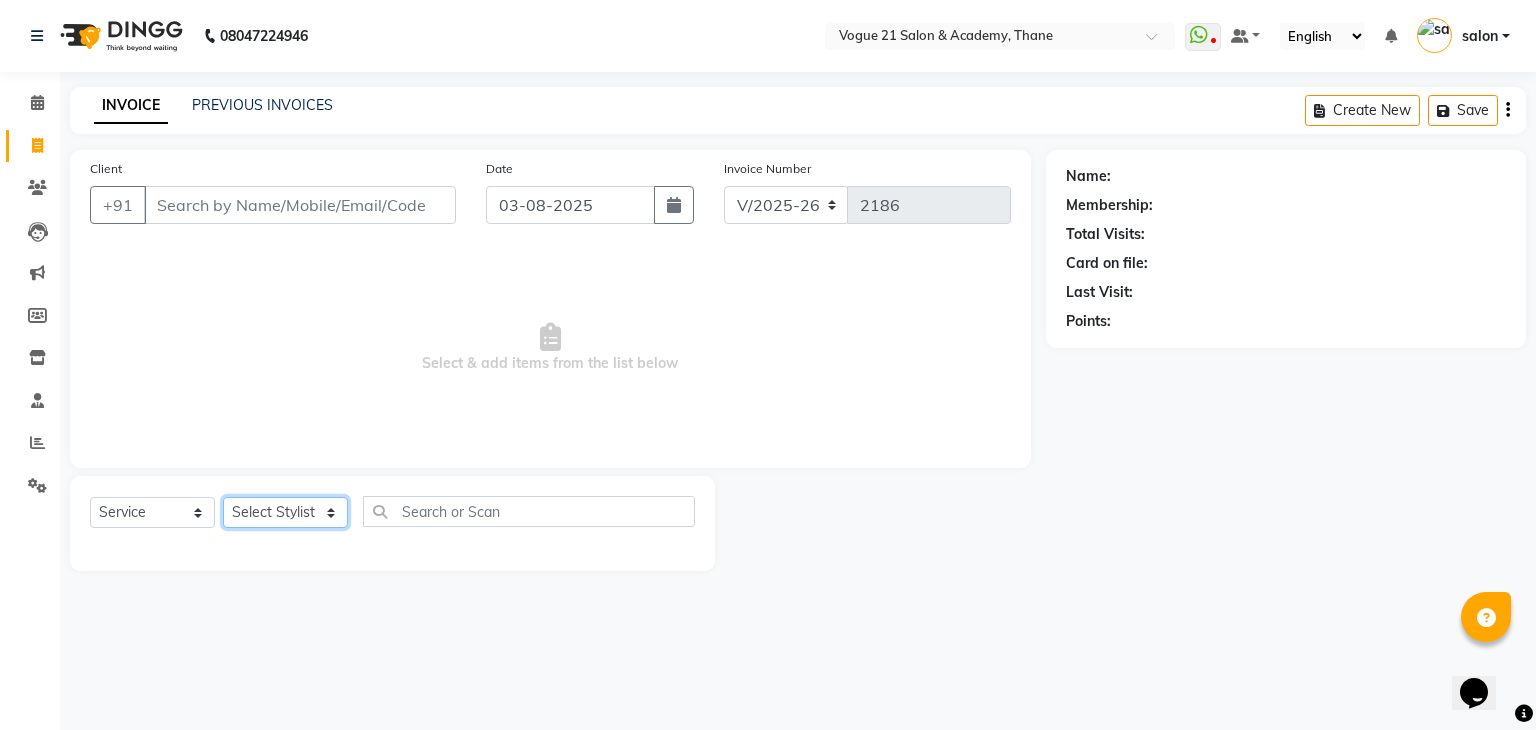 select on "40287" 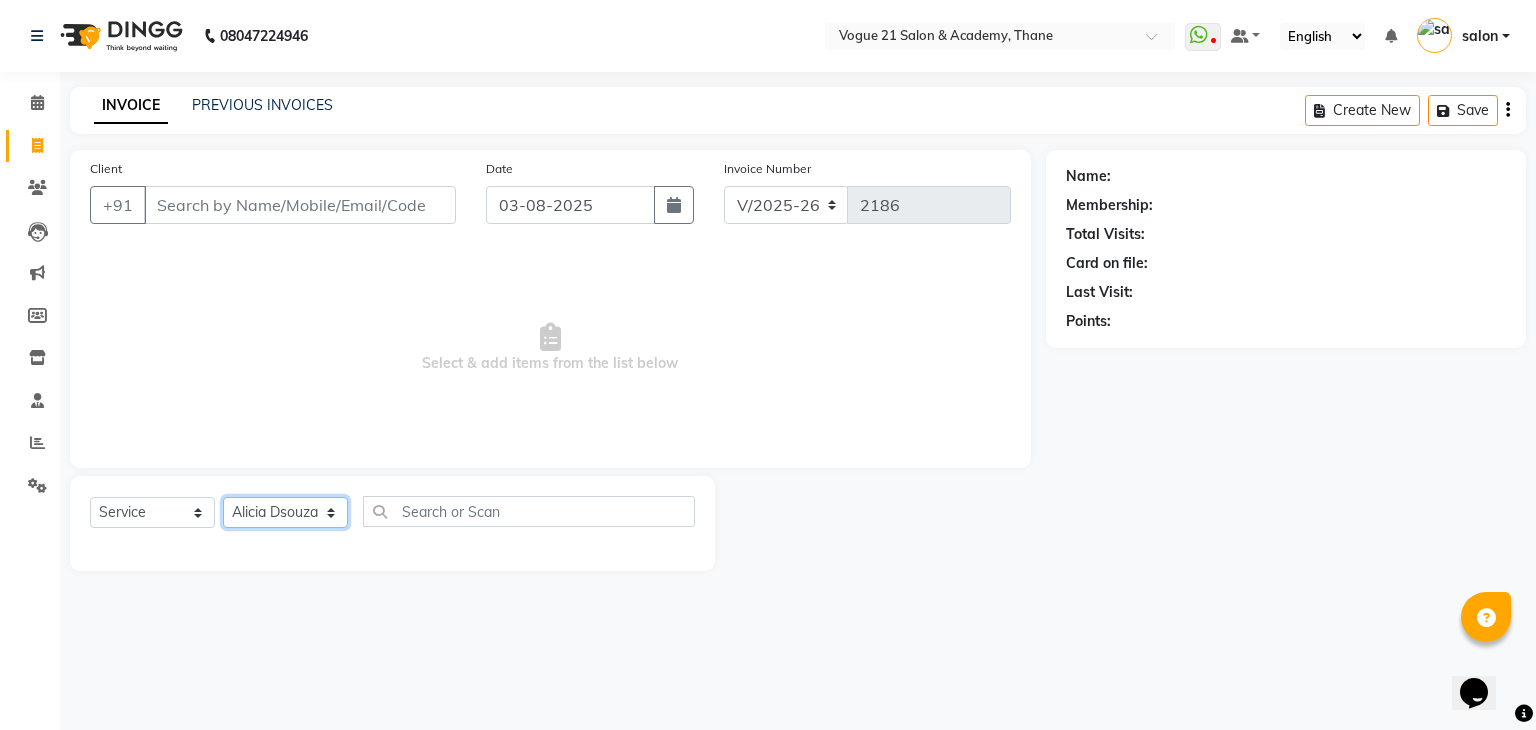 click on "Select Stylist aamir  Alicia Dsouza Altamash Jamshed  jyoti chauhan Pooja yadav Priya jadhav salon suraj salunkhe" 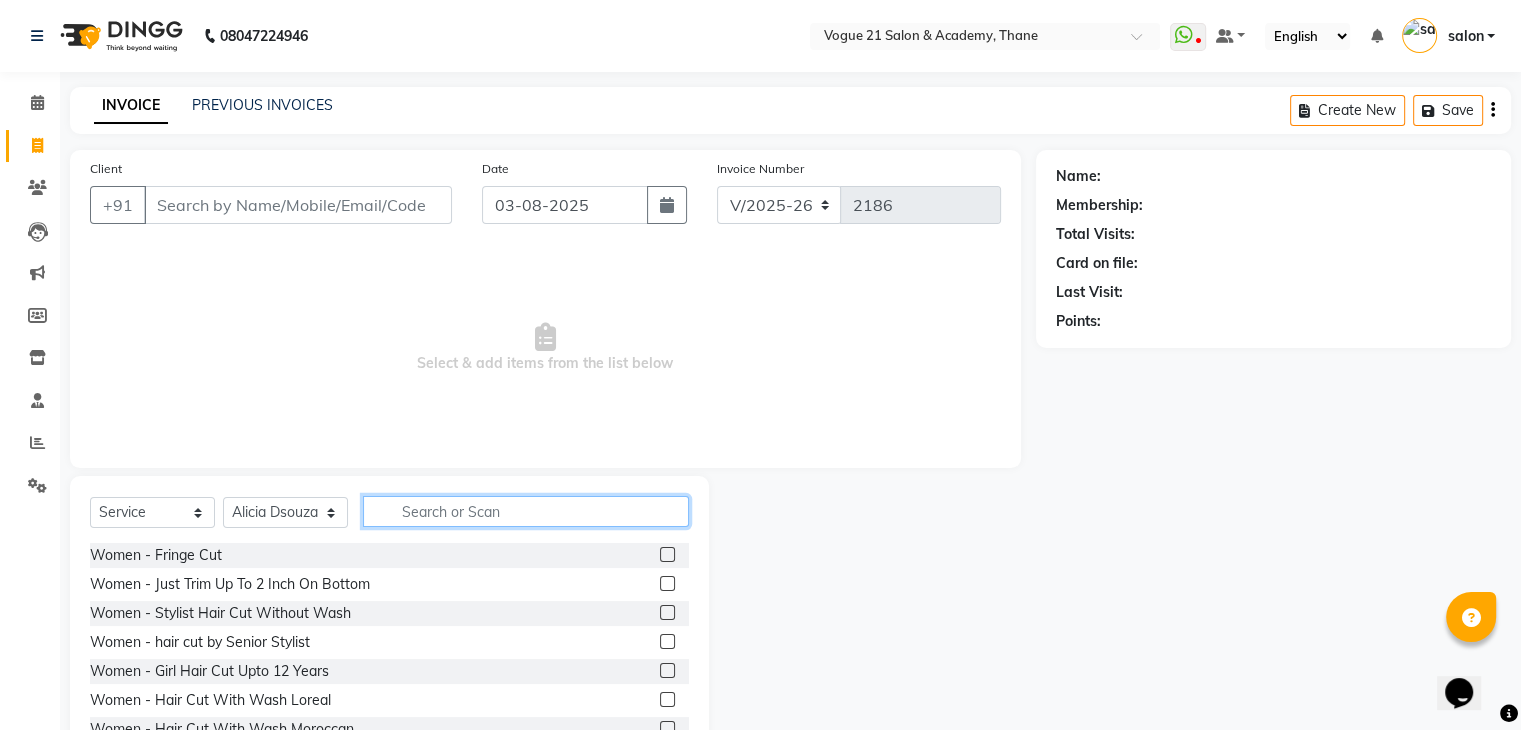 click 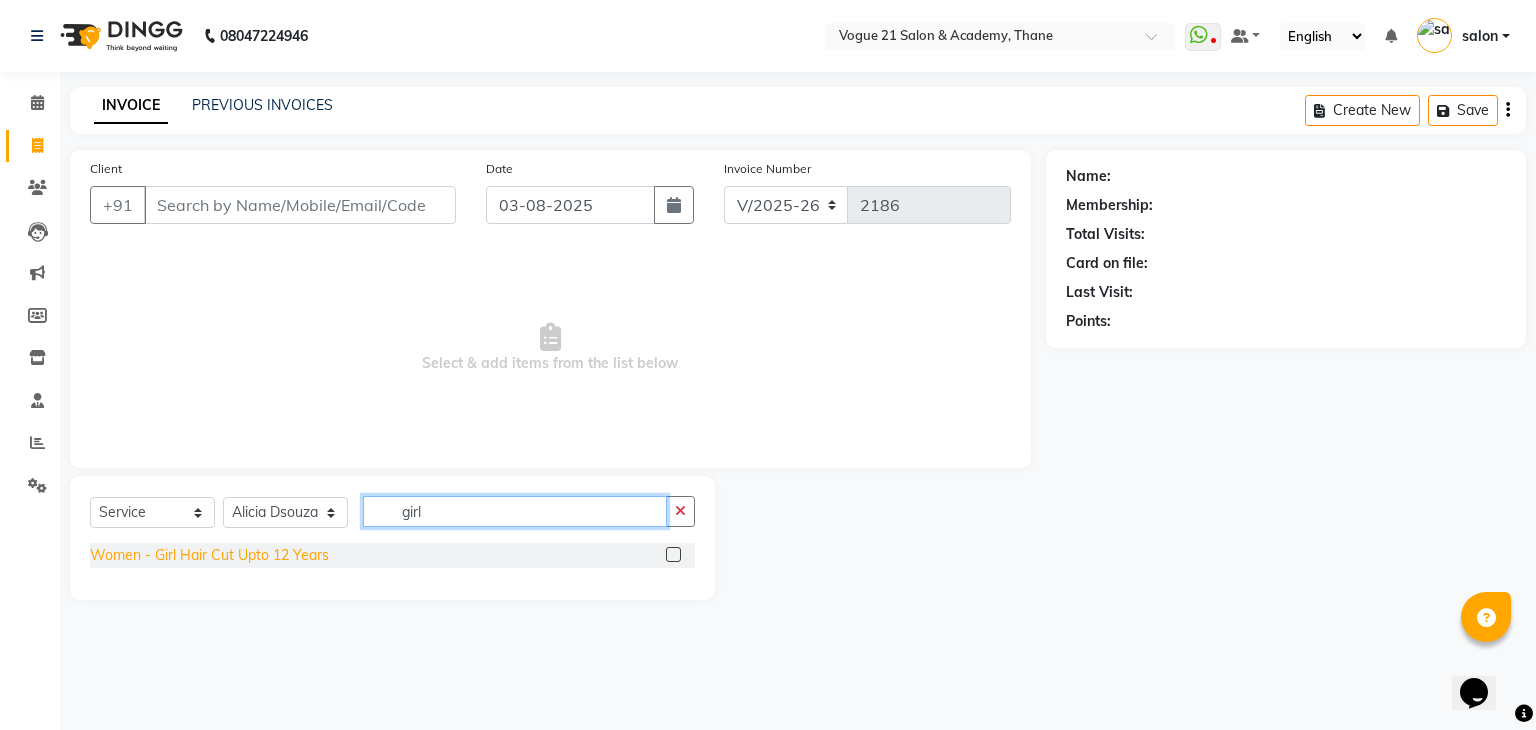 type on "girl" 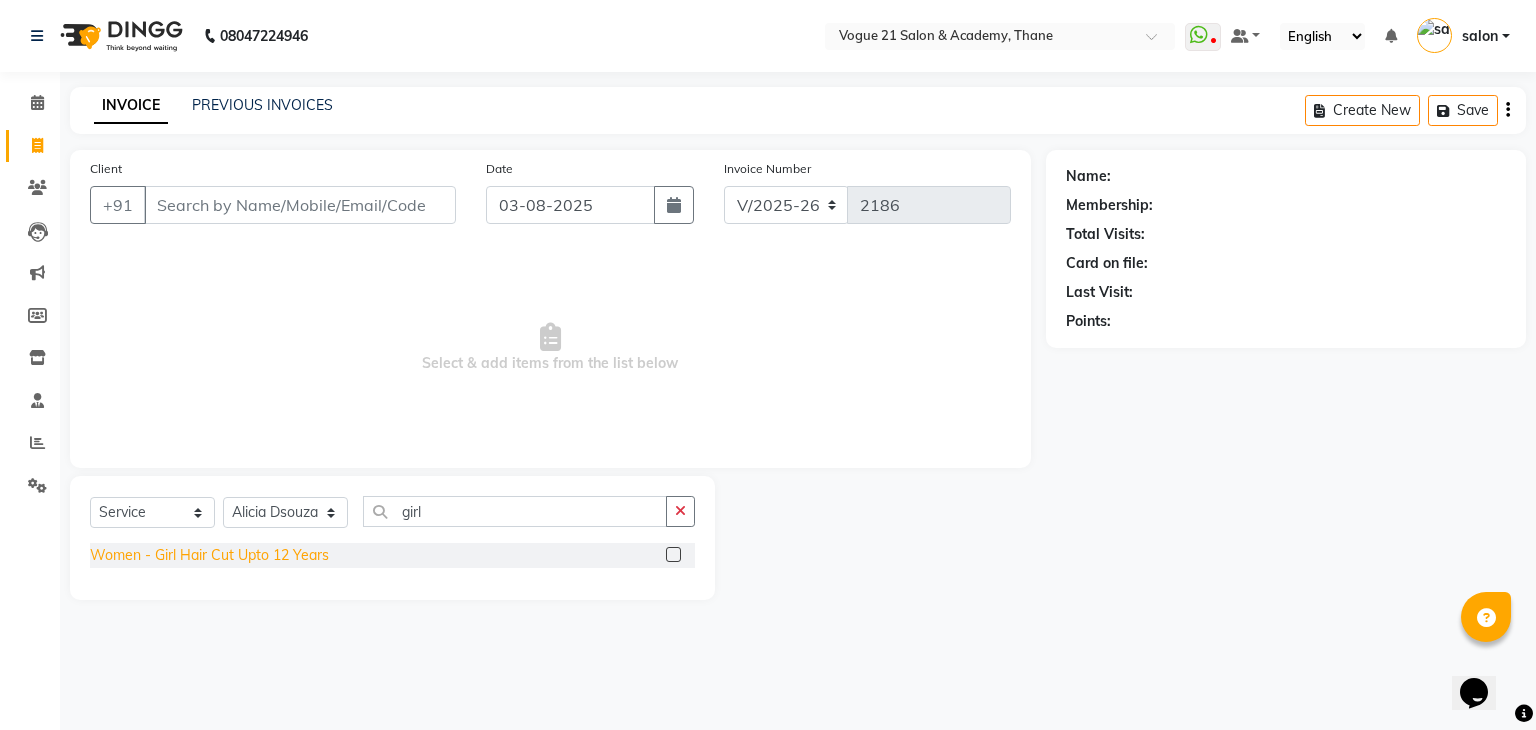 click on "Women   -   Girl Hair Cut Upto 12 Years" 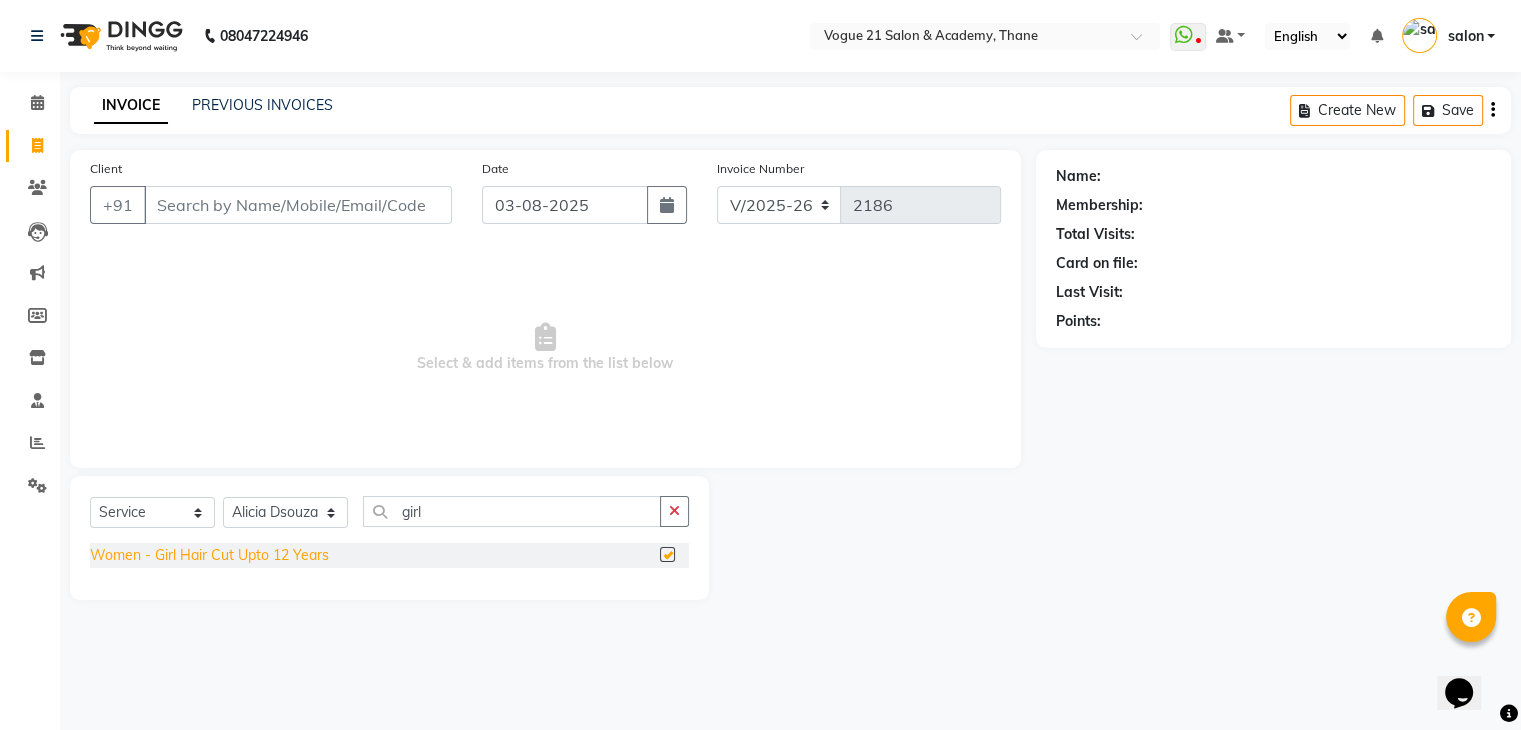 checkbox on "false" 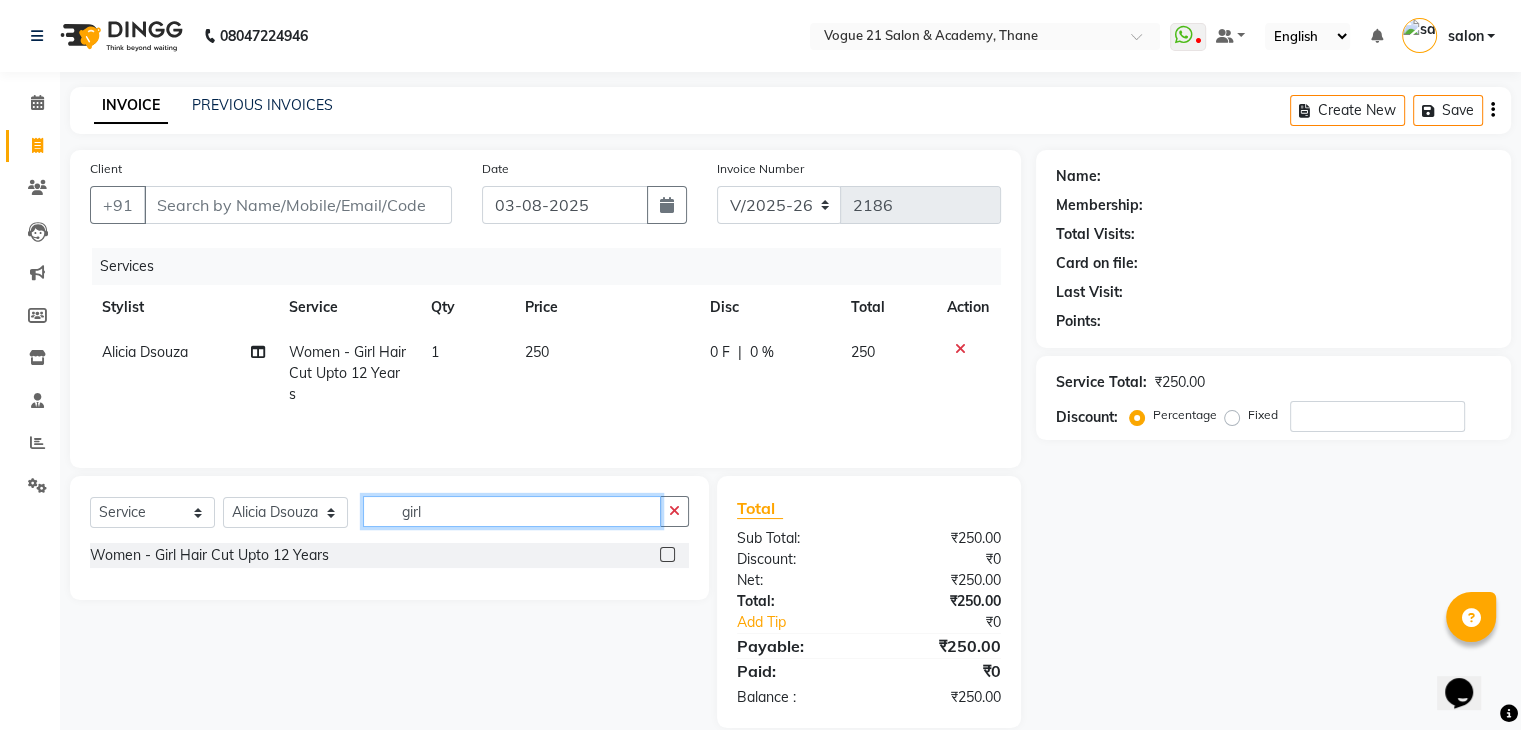 click on "girl" 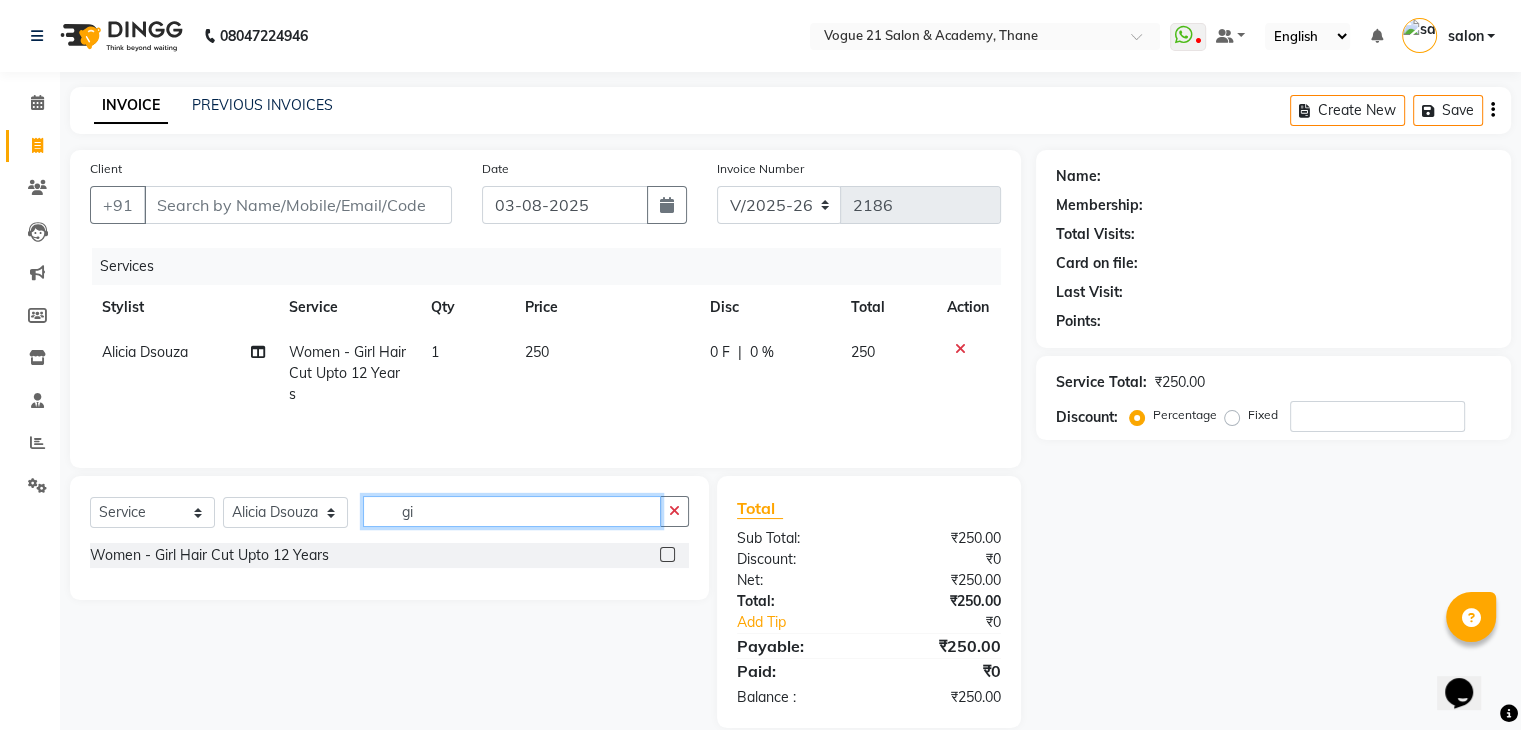type on "g" 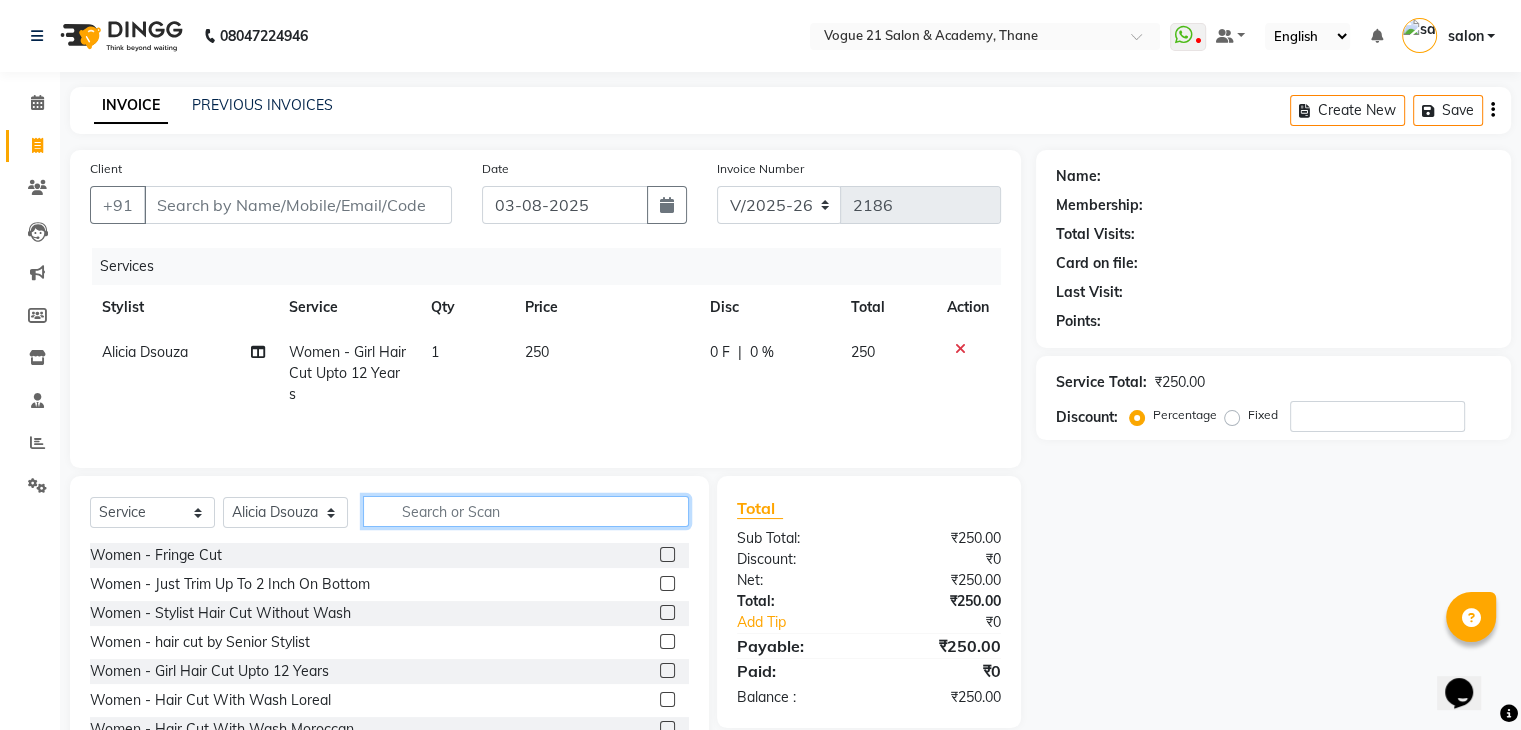 type 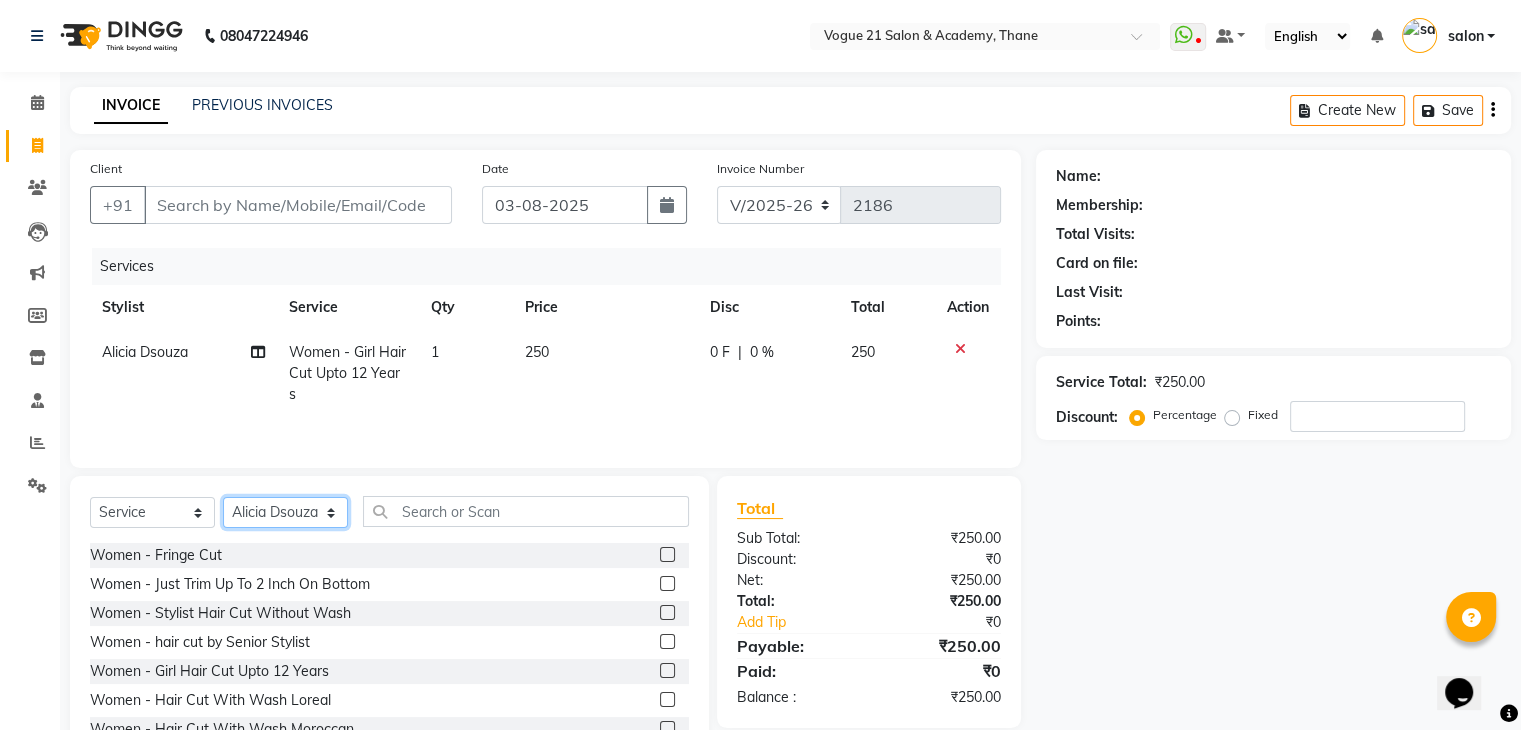 click on "Select Stylist aamir  Alicia Dsouza Altamash Jamshed  jyoti chauhan Pooja yadav Priya jadhav salon suraj salunkhe" 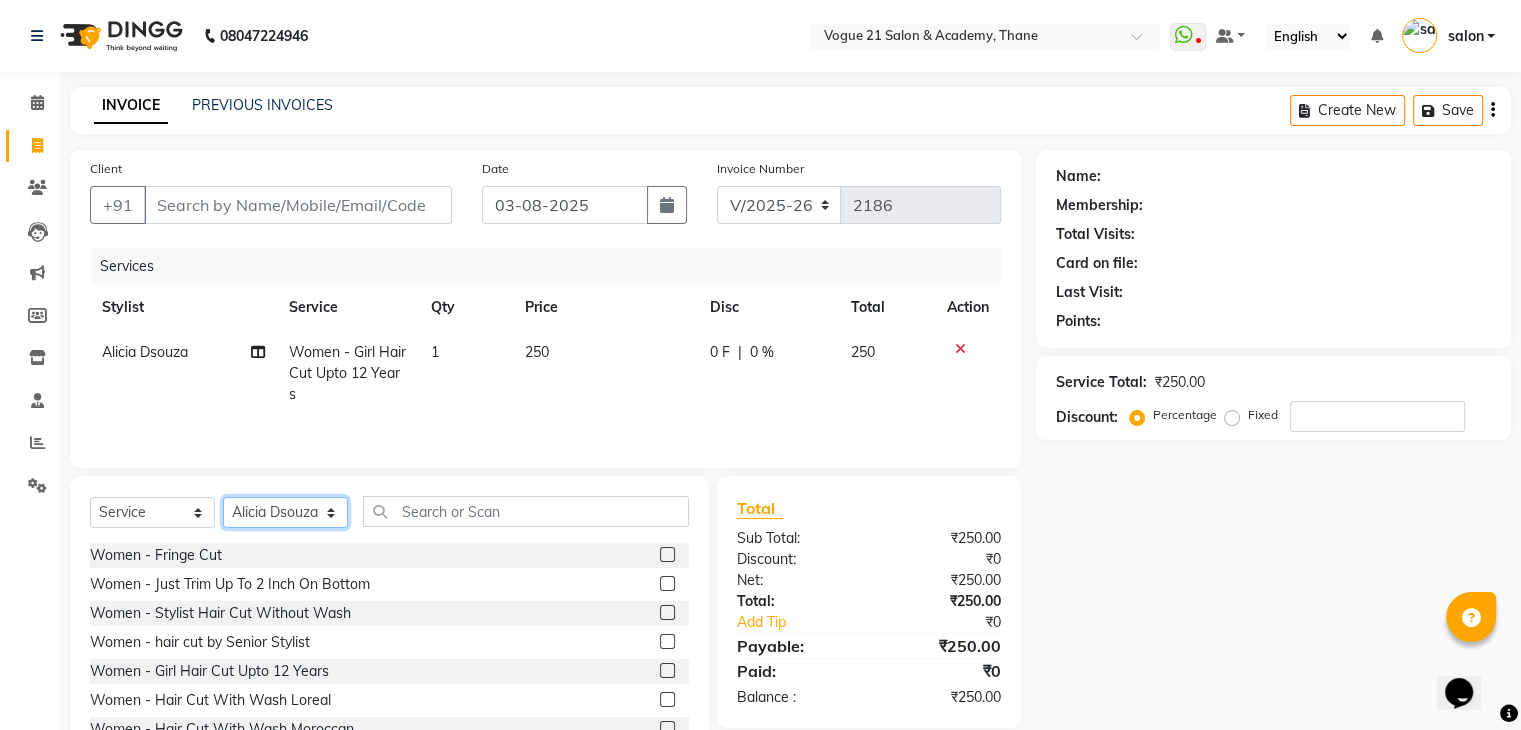select on "25490" 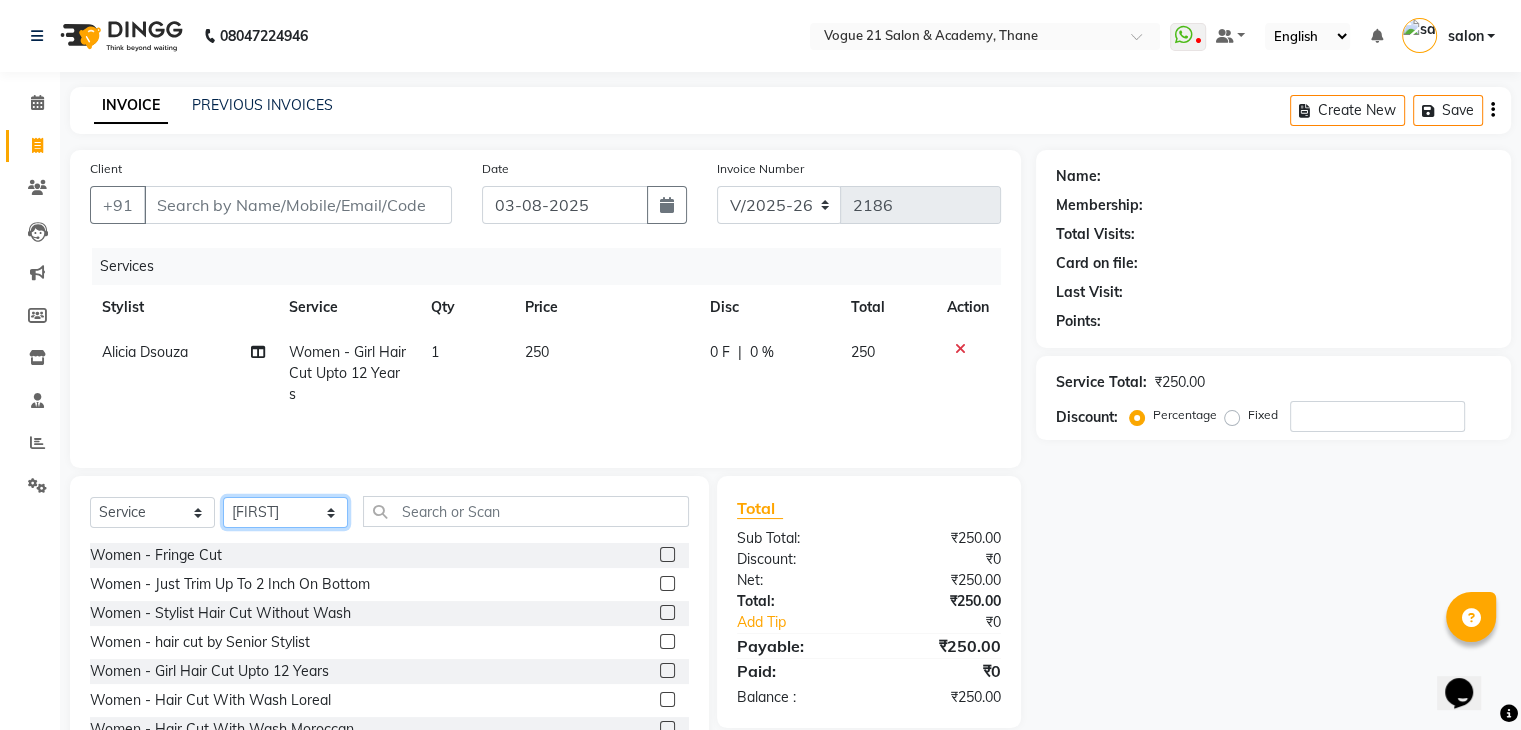 click on "Select Stylist aamir  Alicia Dsouza Altamash Jamshed  jyoti chauhan Pooja yadav Priya jadhav salon suraj salunkhe" 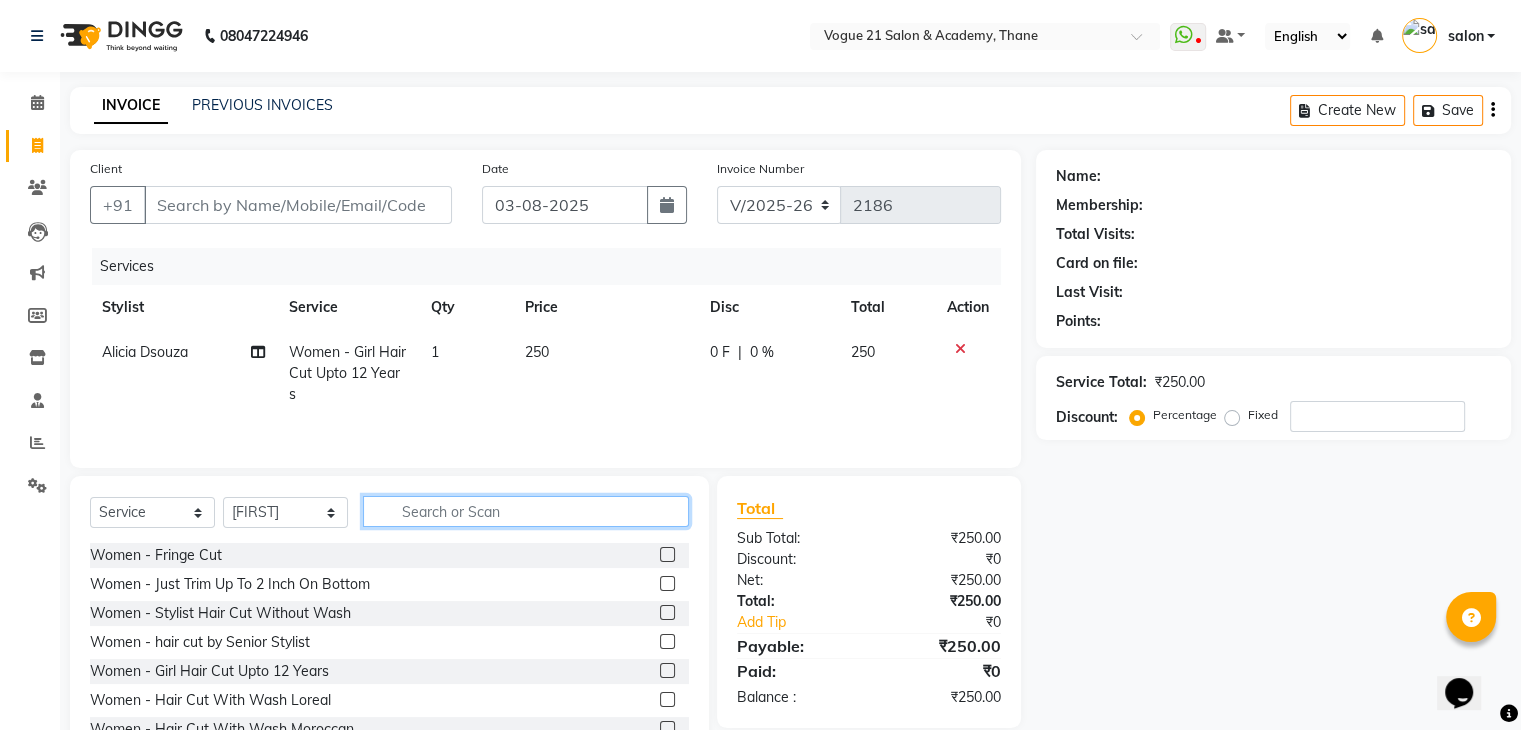 click 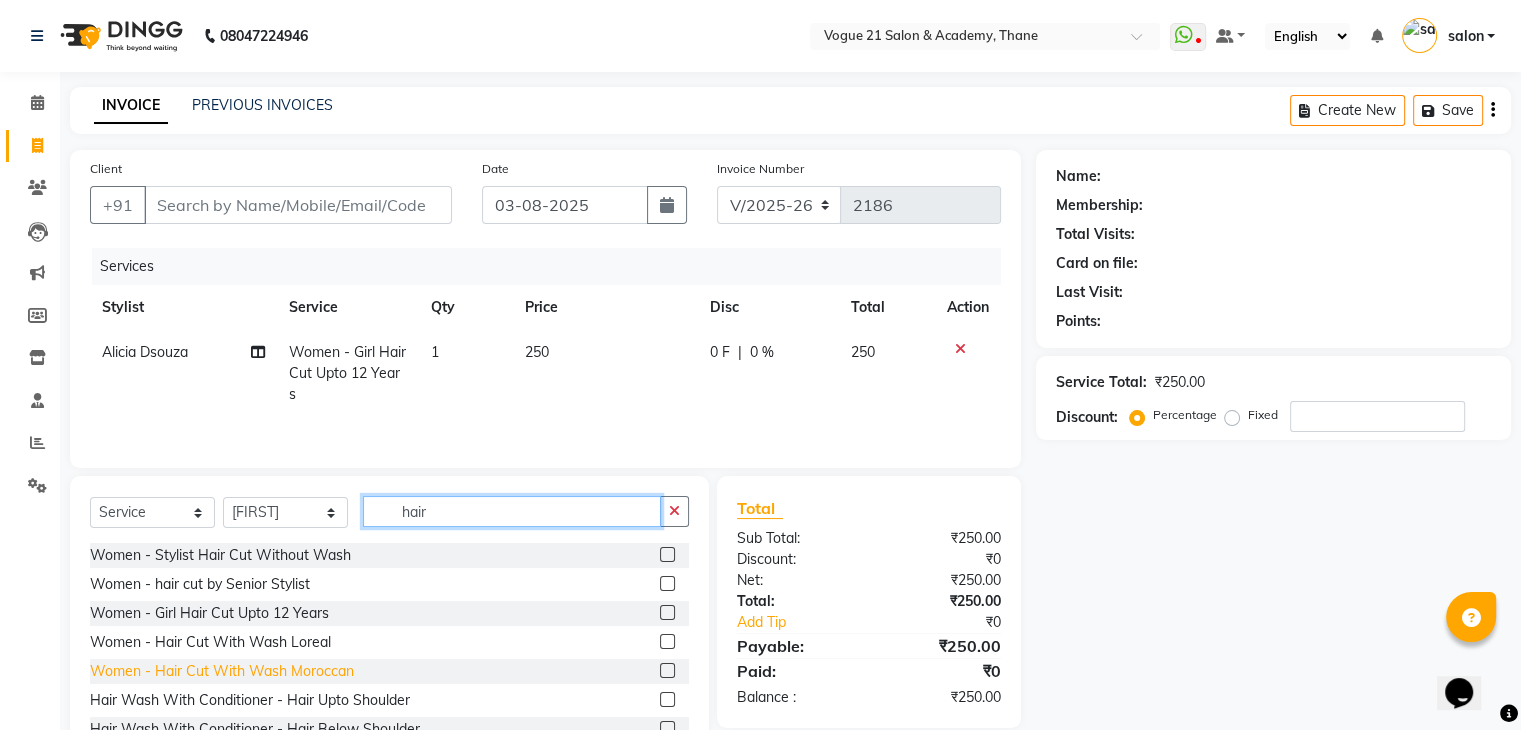 scroll, scrollTop: 0, scrollLeft: 0, axis: both 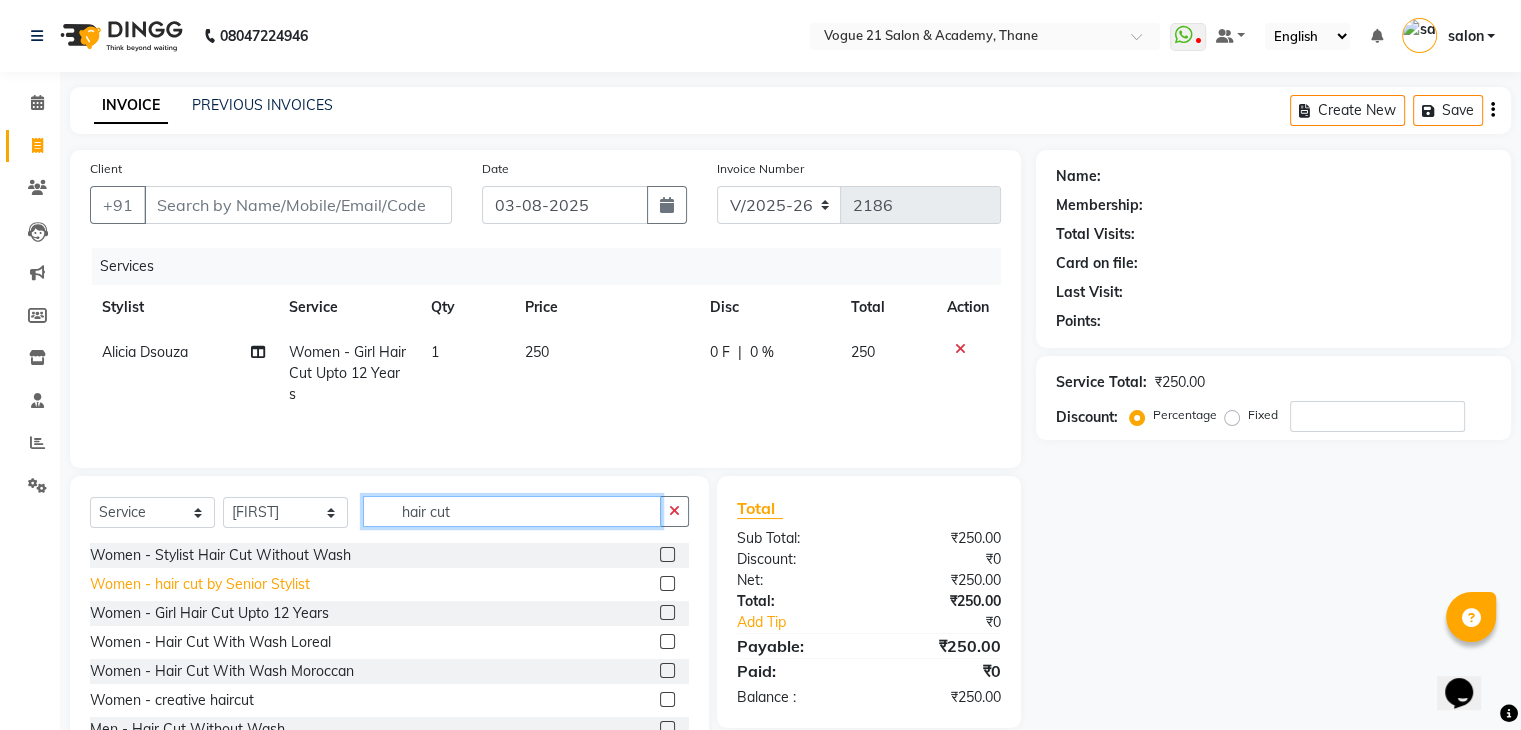 type on "hair cut" 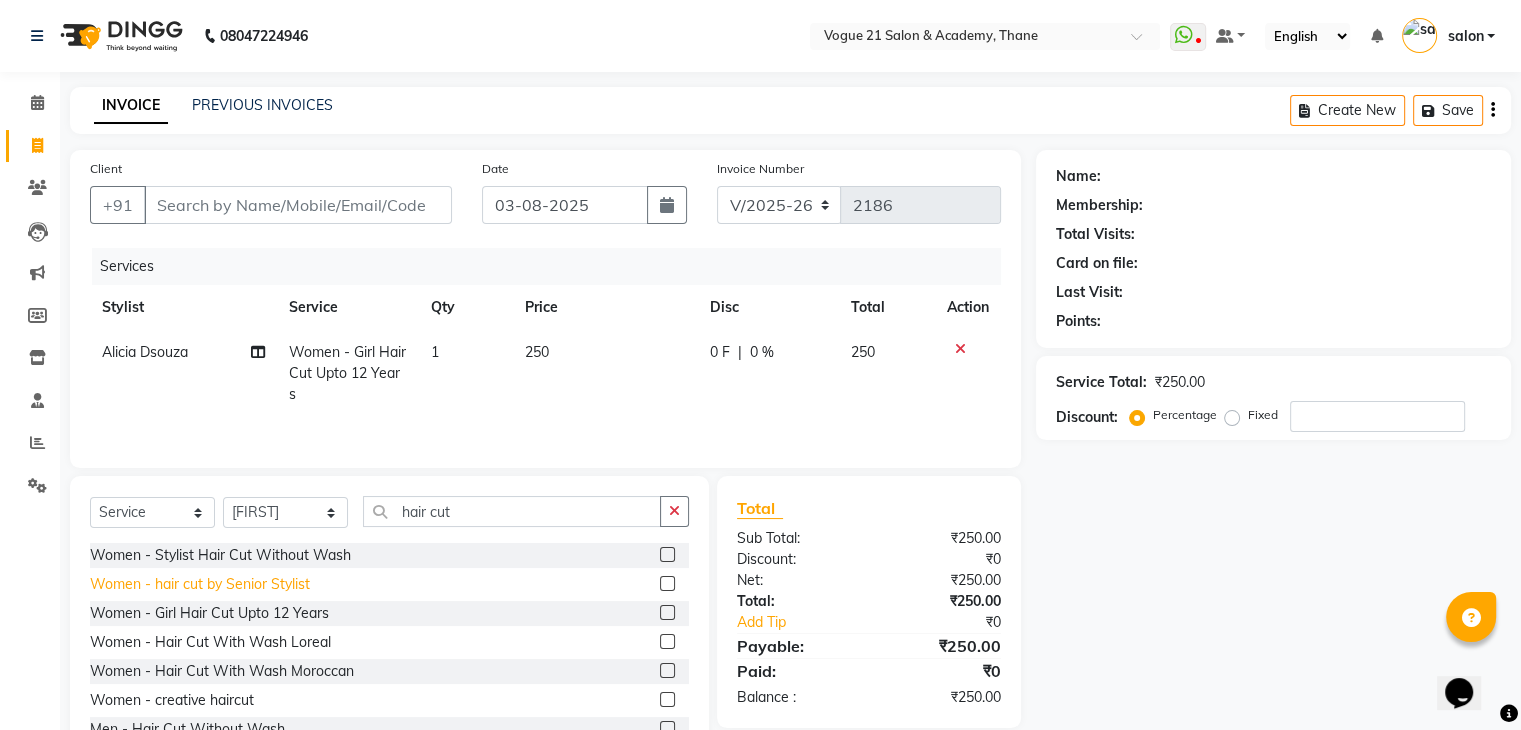 click on "Women   -   hair cut by Senior Stylist" 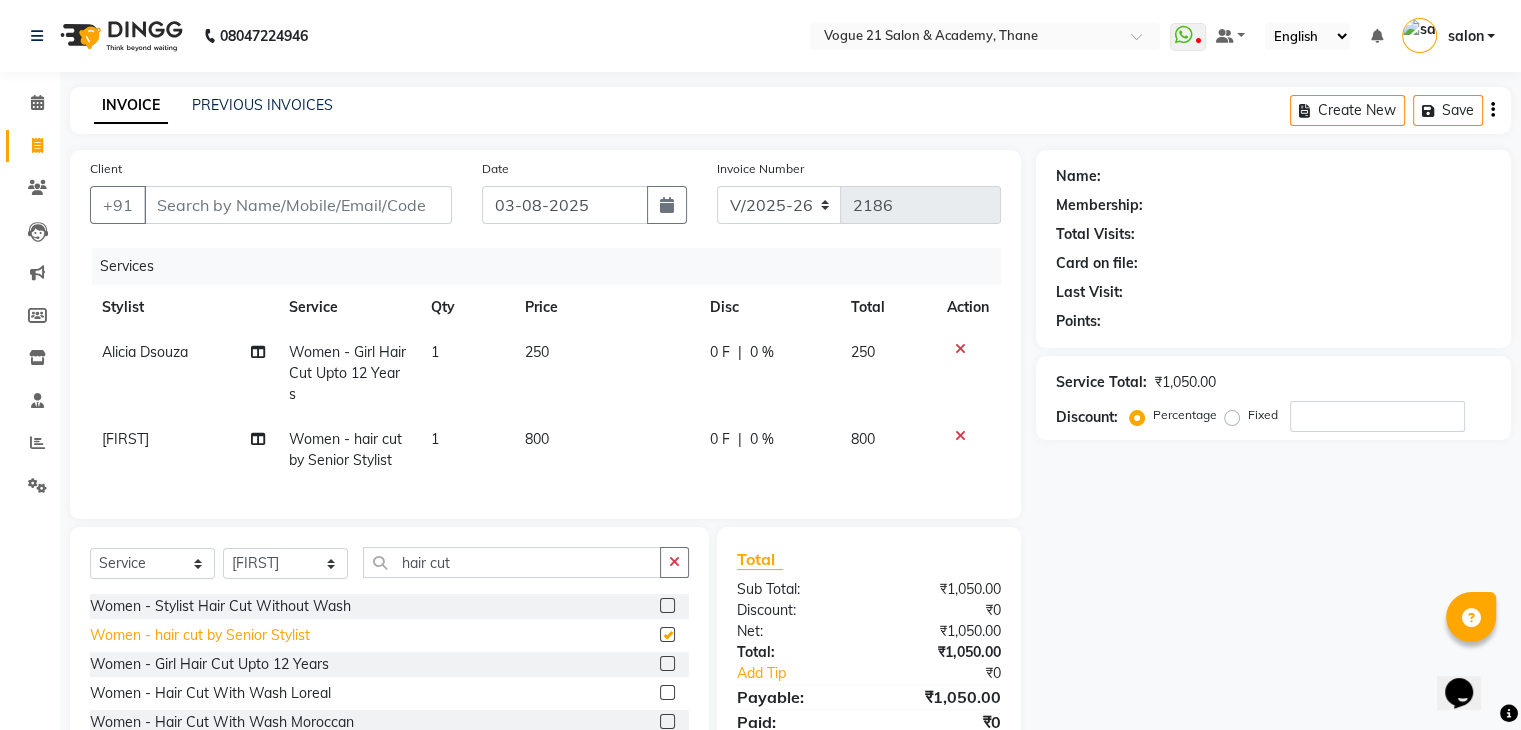 checkbox on "false" 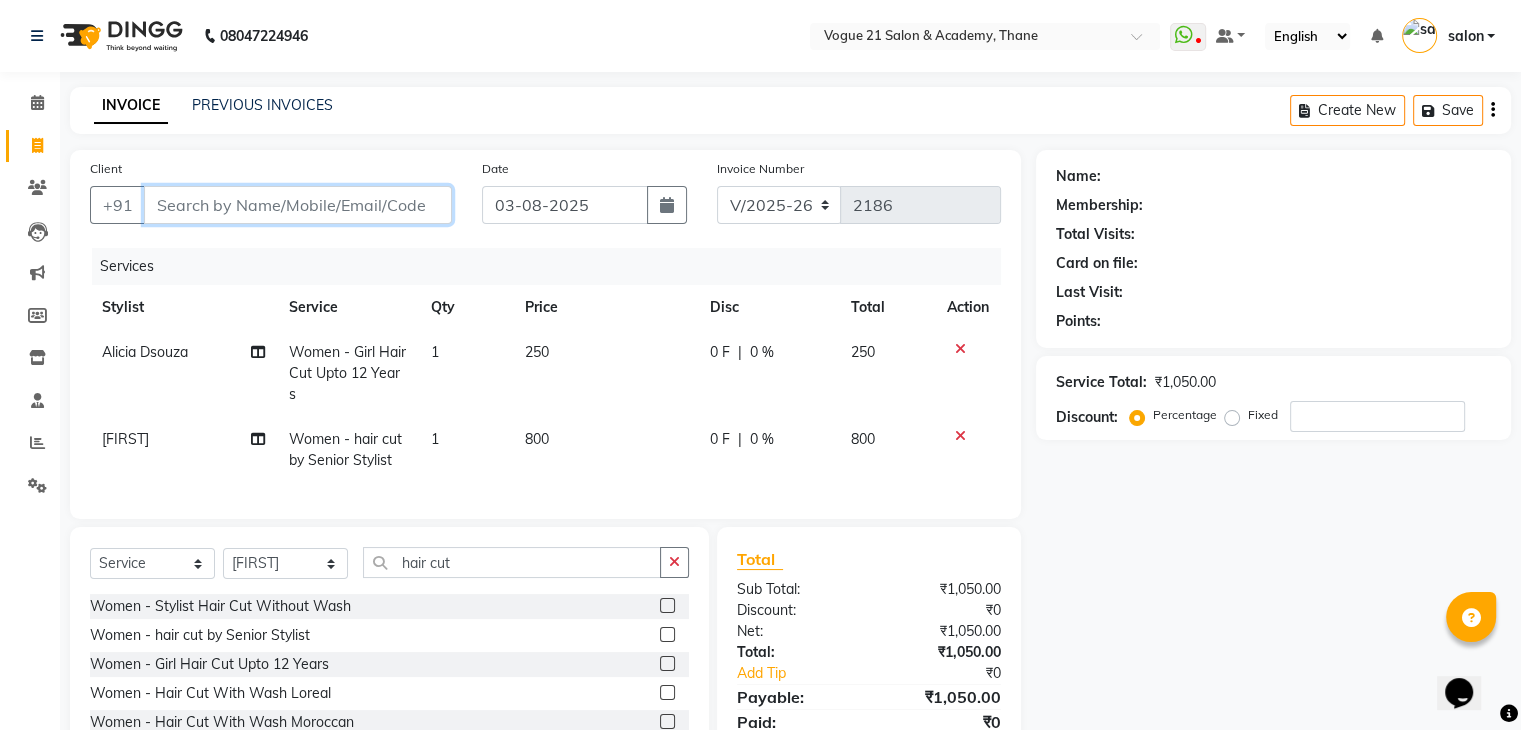 click on "Client" at bounding box center [298, 205] 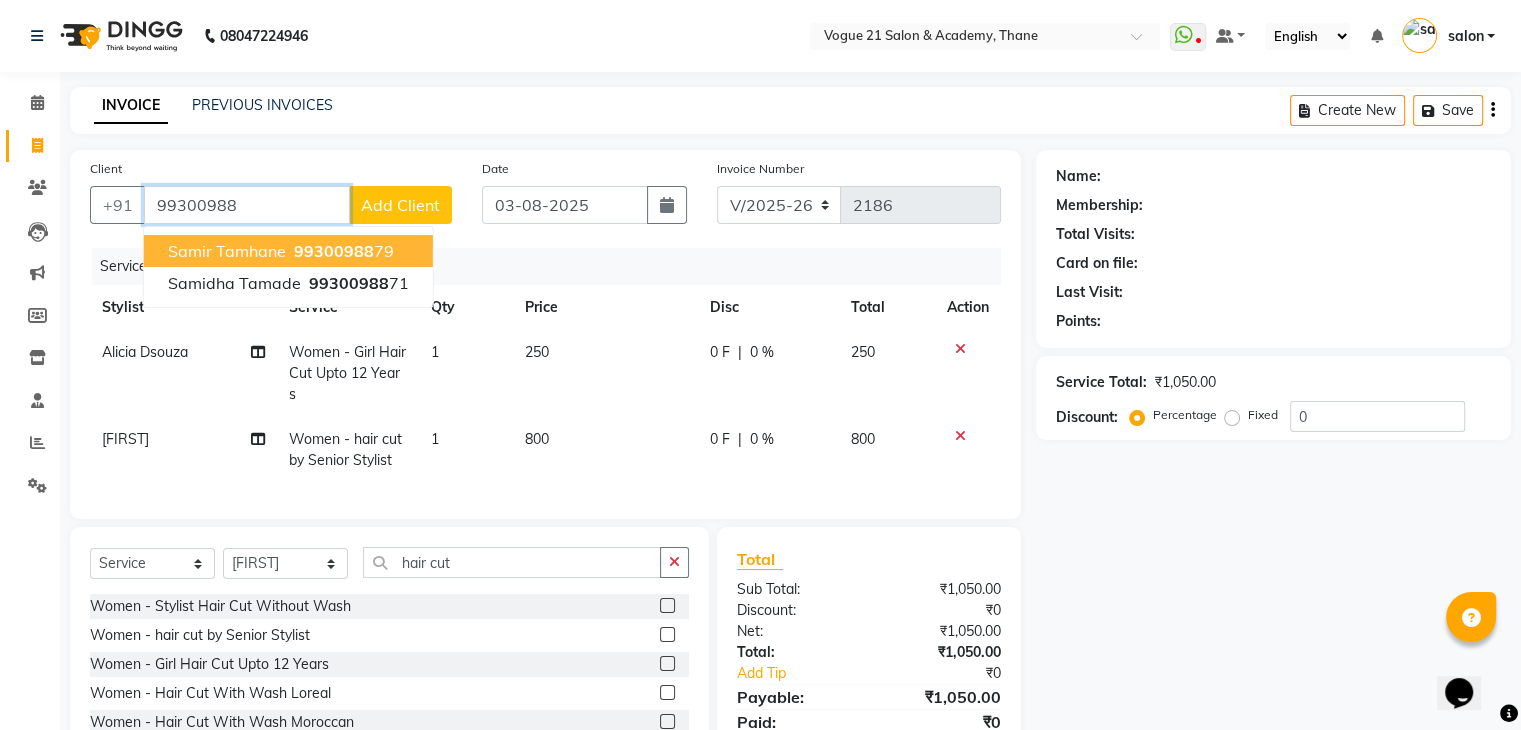 click on "99300988 79" at bounding box center [342, 251] 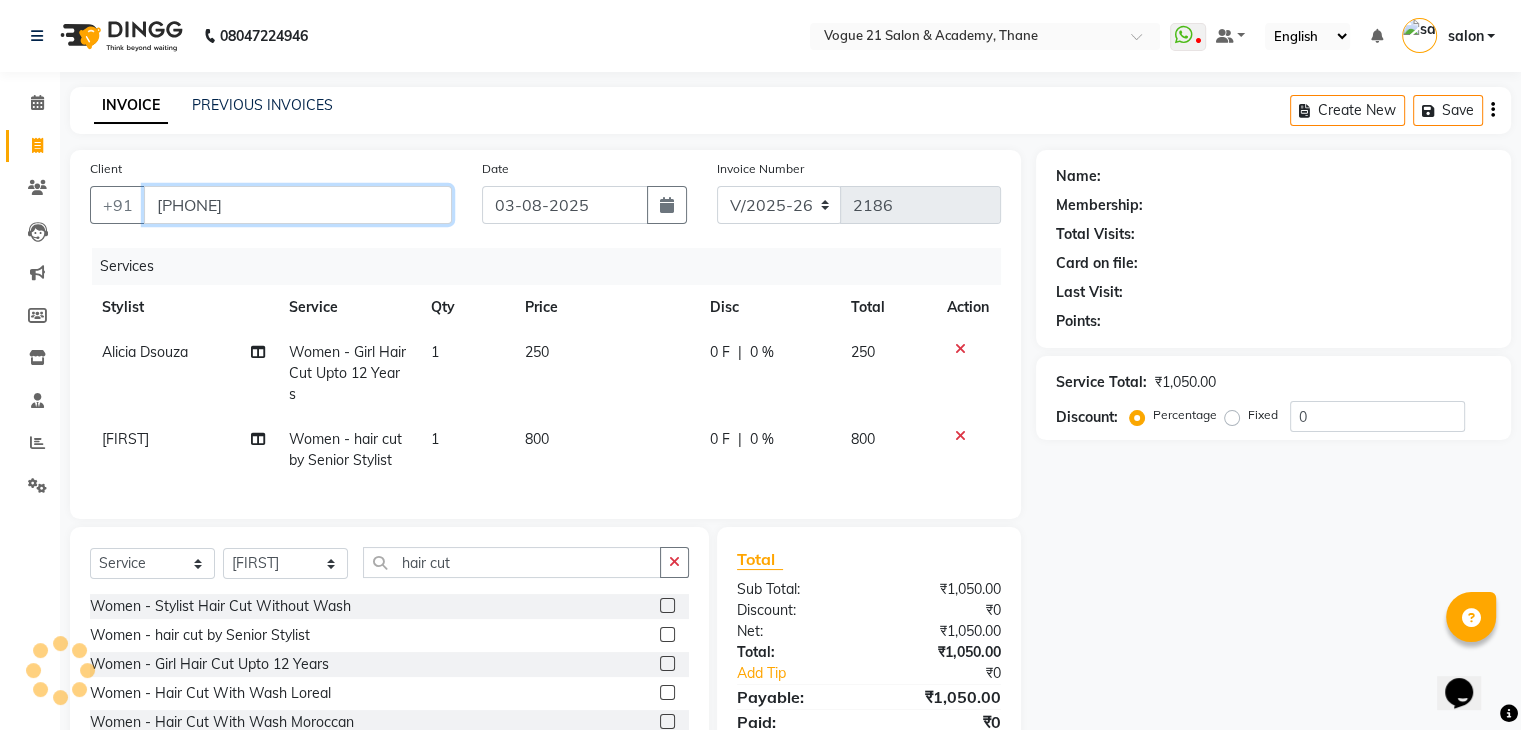 type on "9930098879" 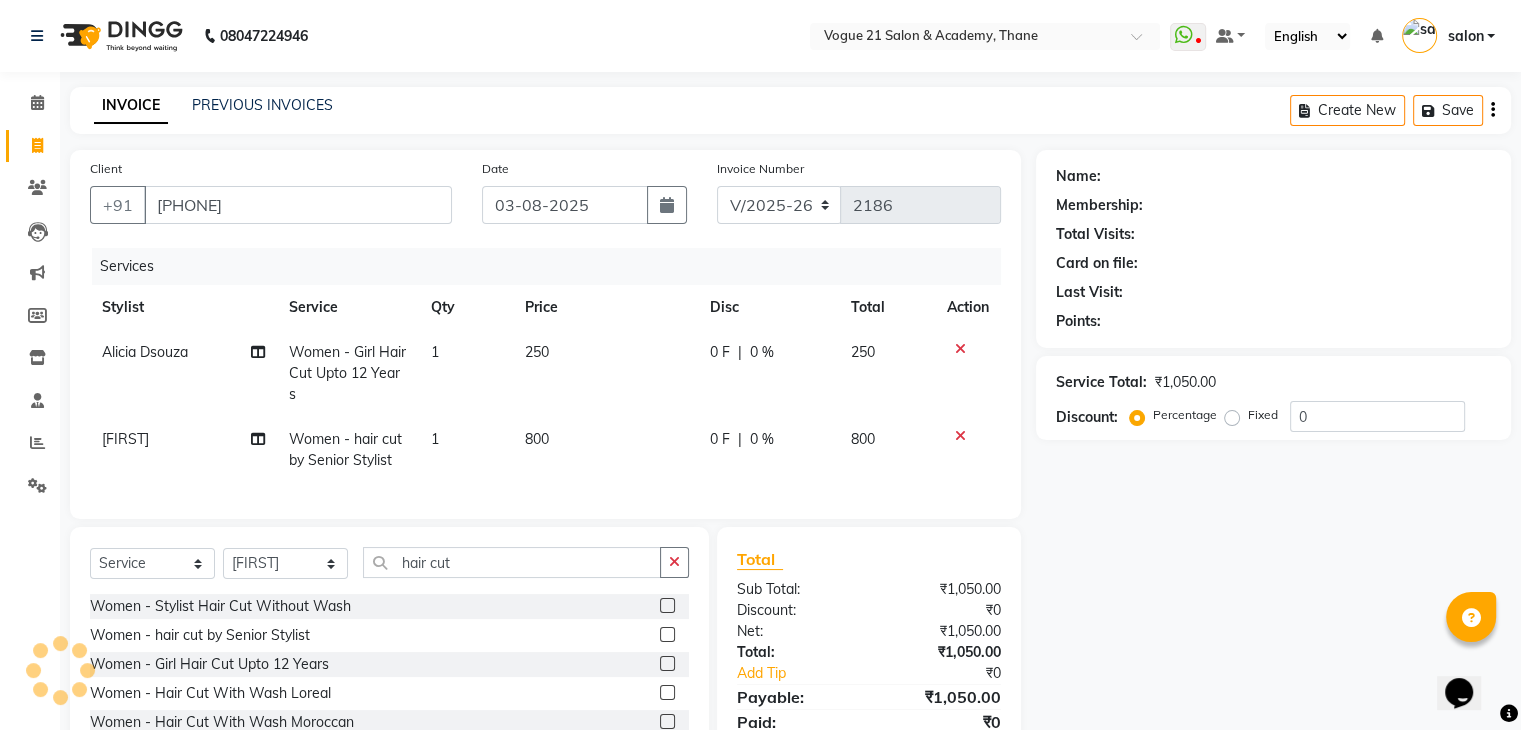 select on "1: Object" 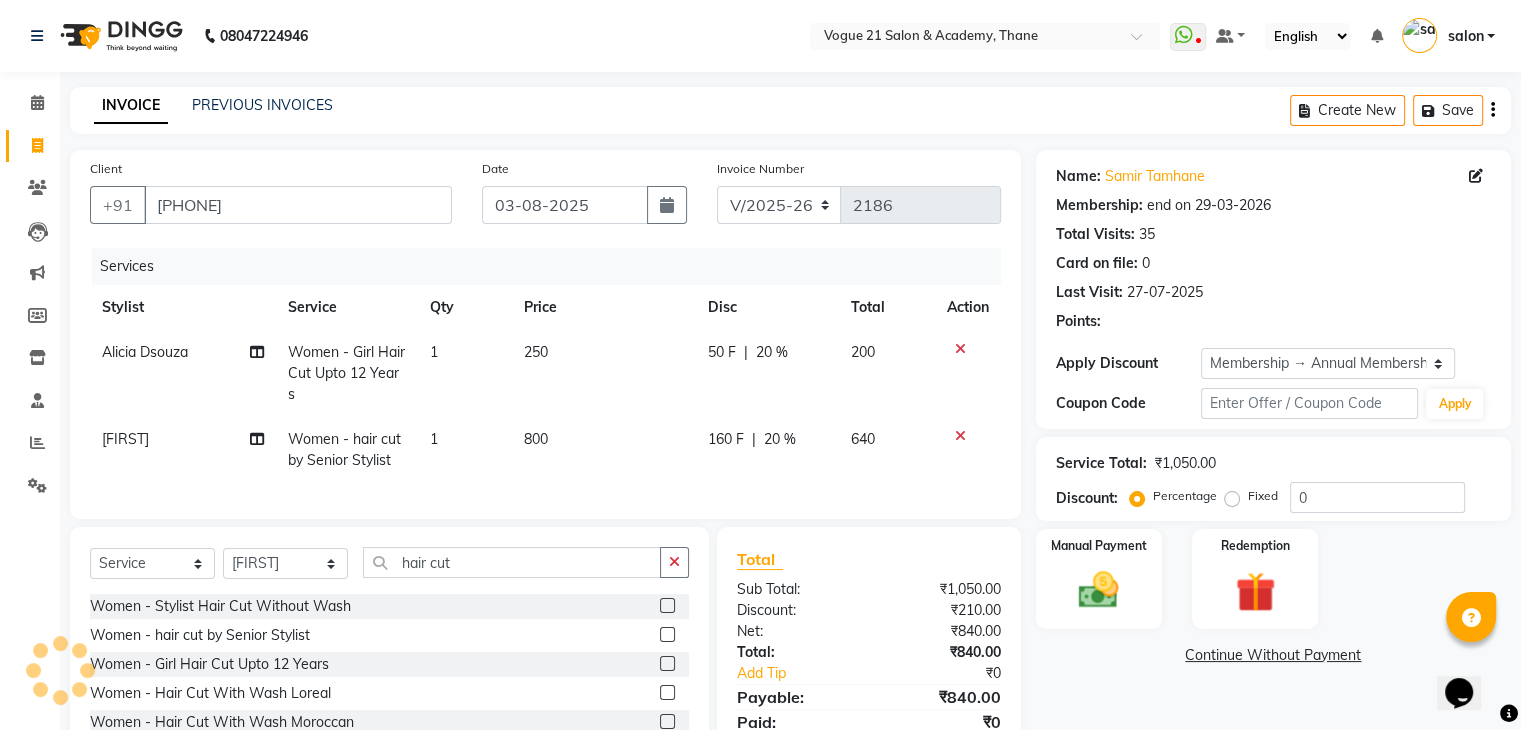 type on "20" 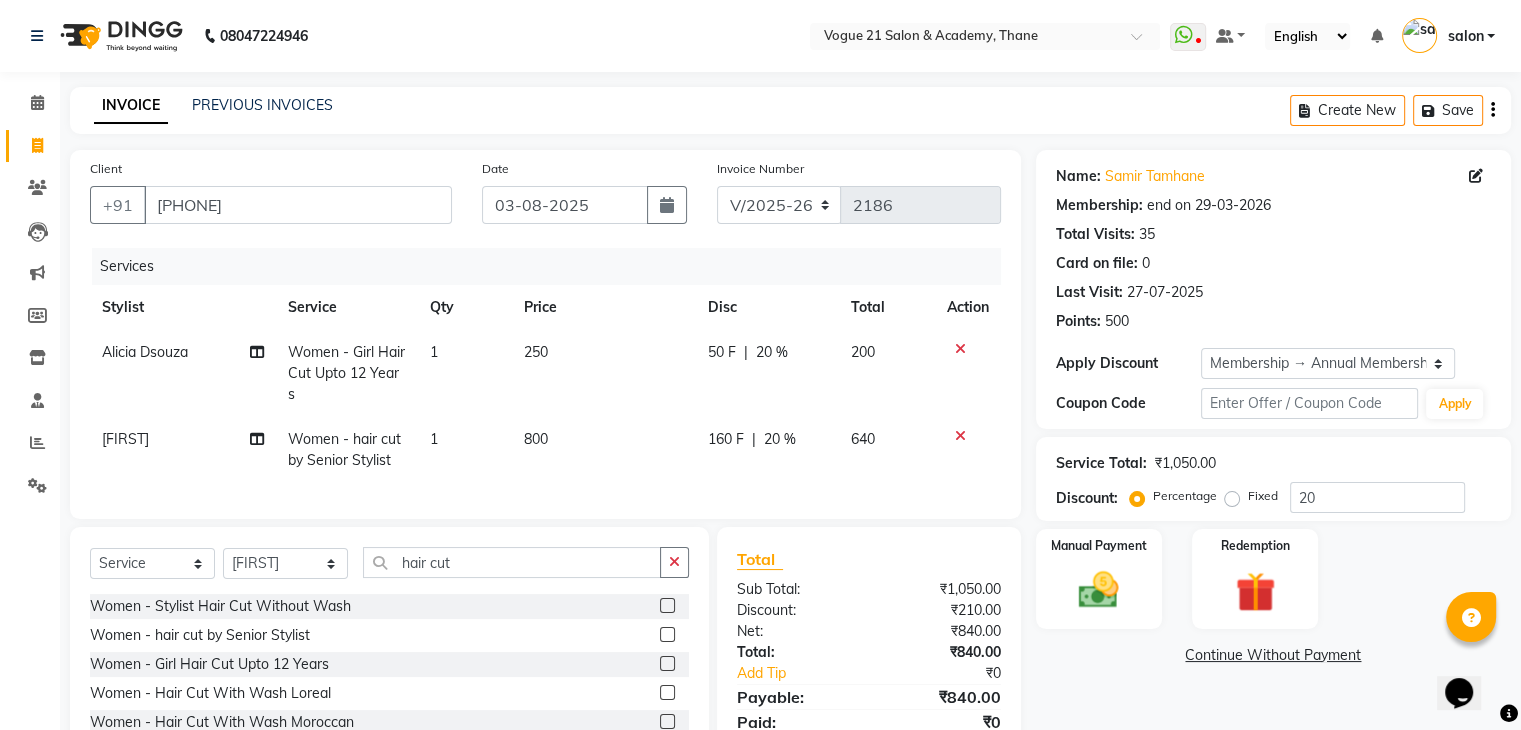 scroll, scrollTop: 138, scrollLeft: 0, axis: vertical 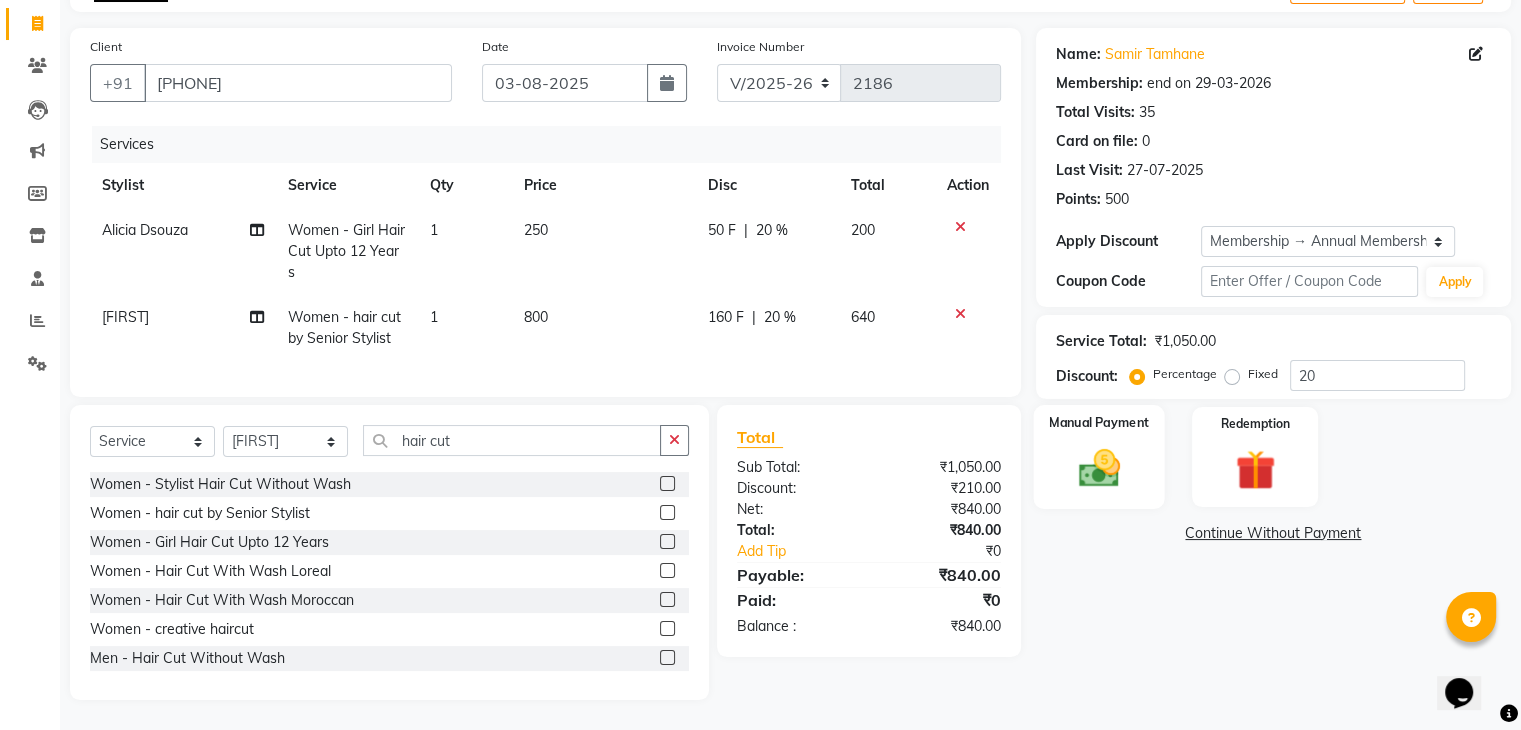 click on "Manual Payment" 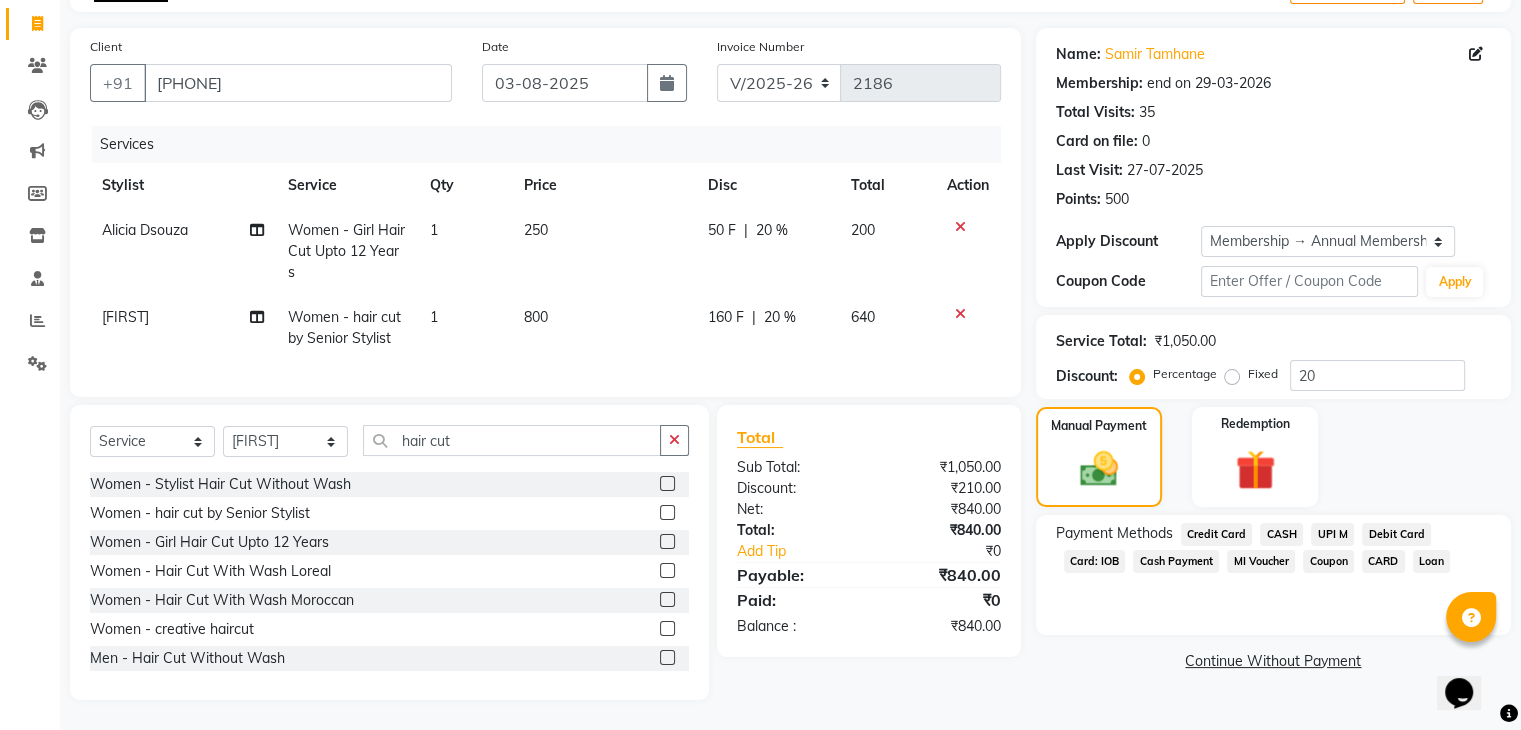 click on "UPI M" 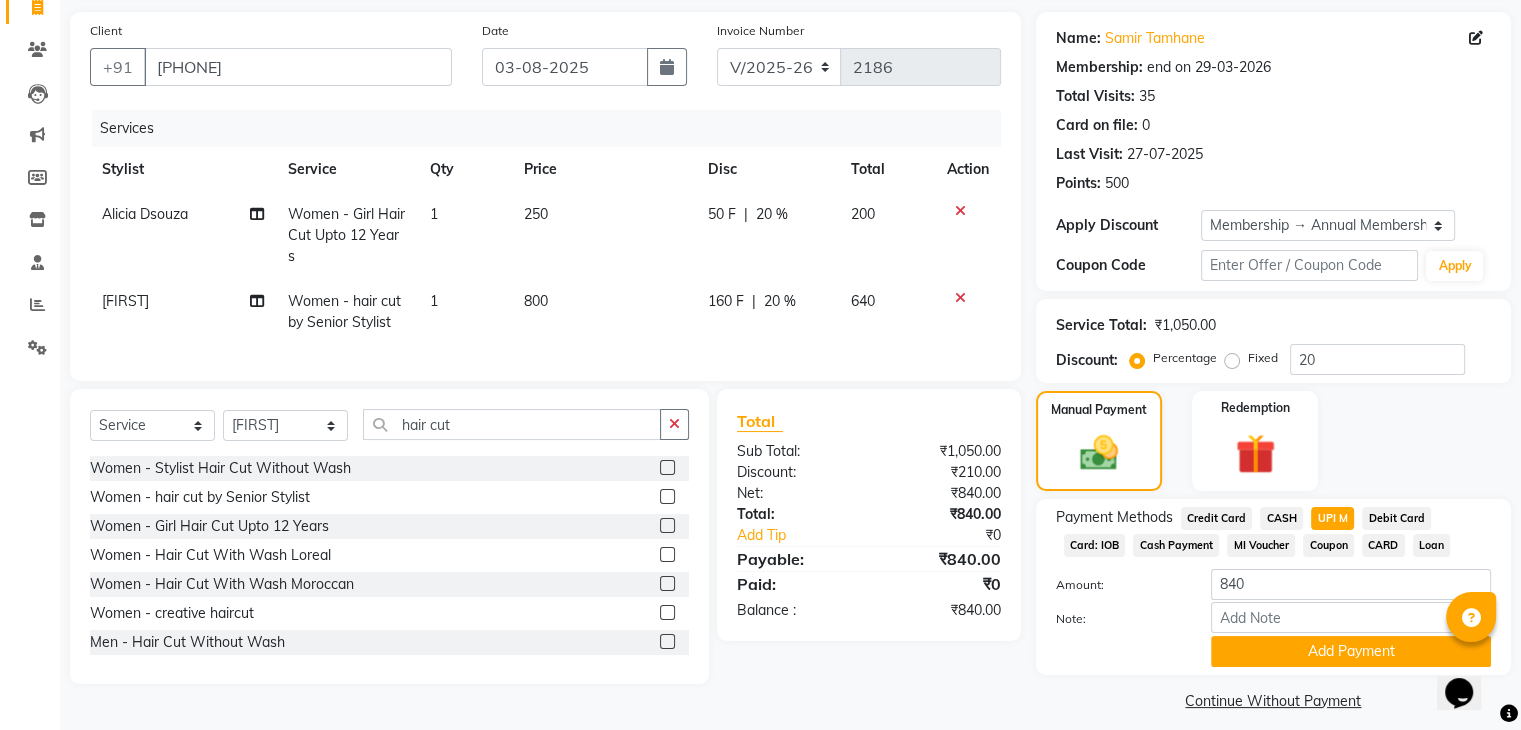 scroll, scrollTop: 156, scrollLeft: 0, axis: vertical 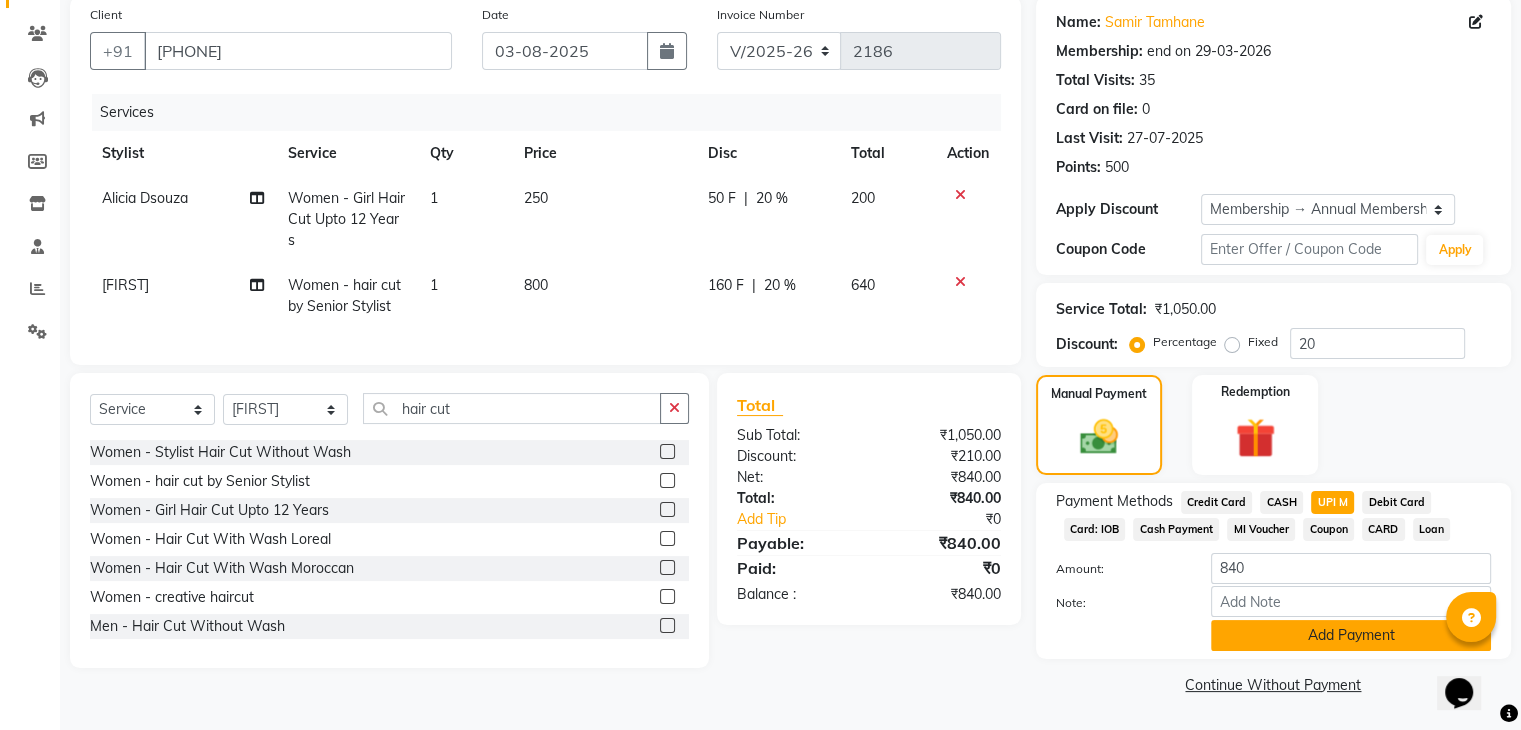 click on "Add Payment" 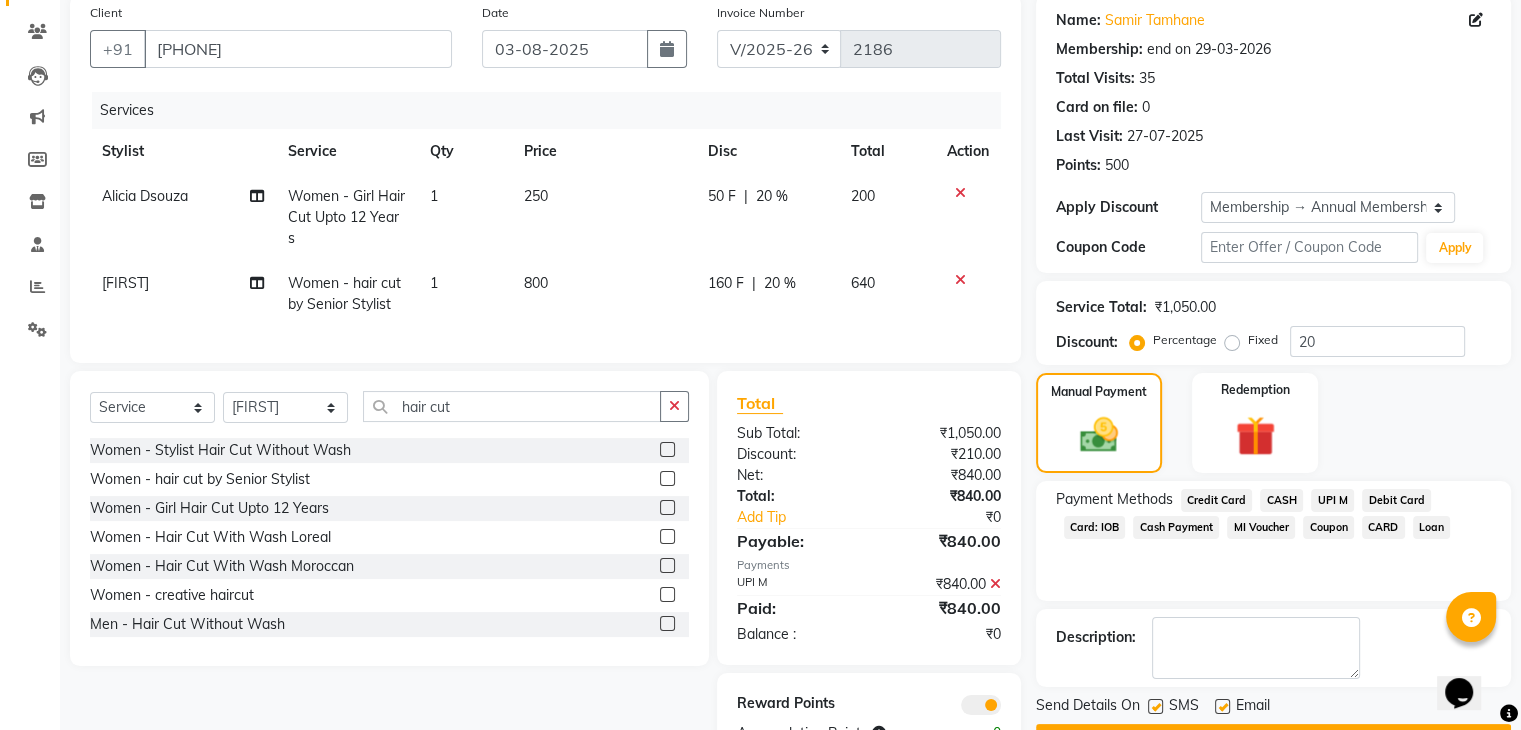 scroll, scrollTop: 236, scrollLeft: 0, axis: vertical 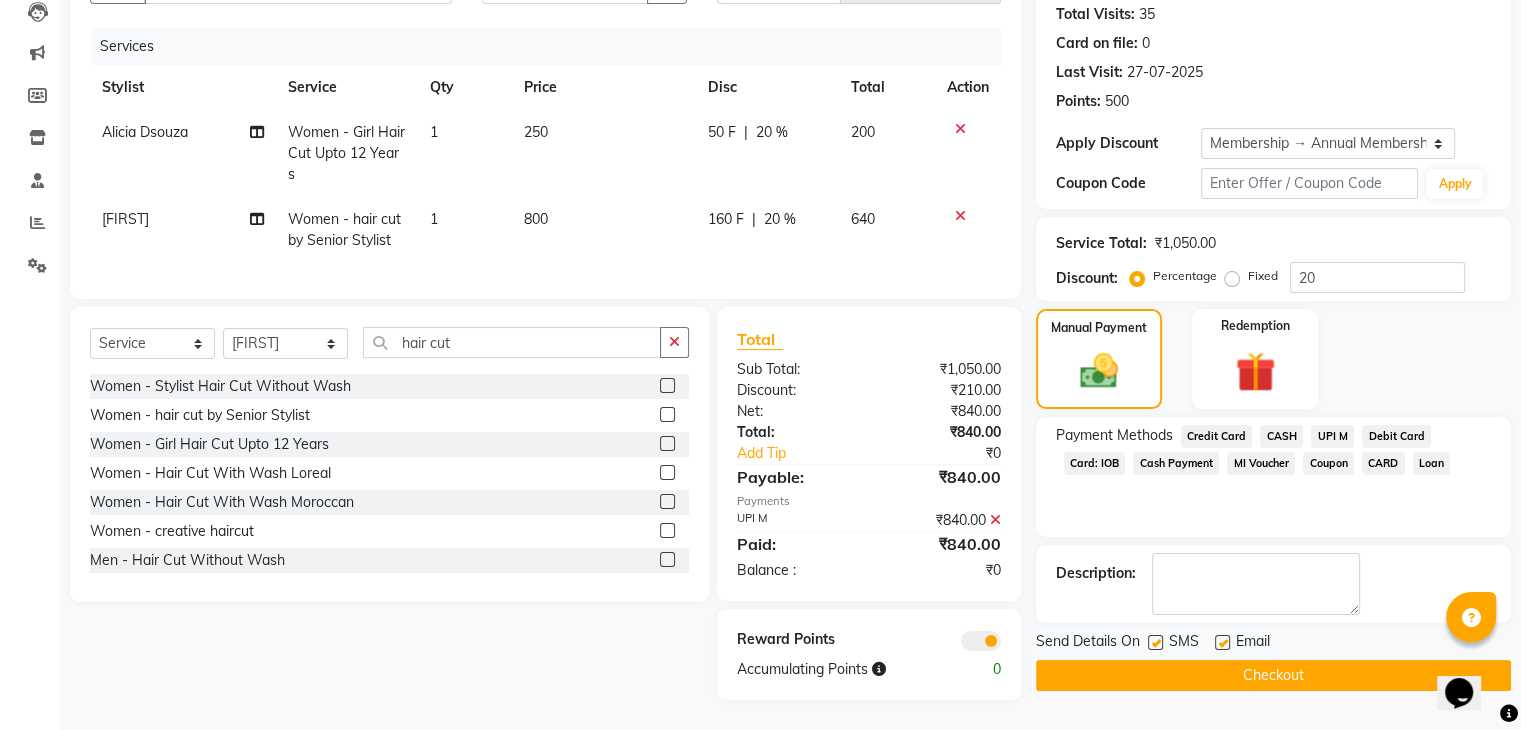 click on "Name: Samir Tamhane Membership: end on 29-03-2026 Total Visits:  35 Card on file:  0 Last Visit:   27-07-2025 Points:   500  Apply Discount Select Membership → Annual Membership 500 Coupon Code Apply Service Total:  ₹1,050.00  Discount:  Percentage   Fixed  20 Manual Payment Redemption Payment Methods  Credit Card   CASH   UPI M   Debit Card   Card: IOB   Cash Payment   MI Voucher   Coupon   CARD   Loan  Description:                  Send Details On SMS Email  Checkout" 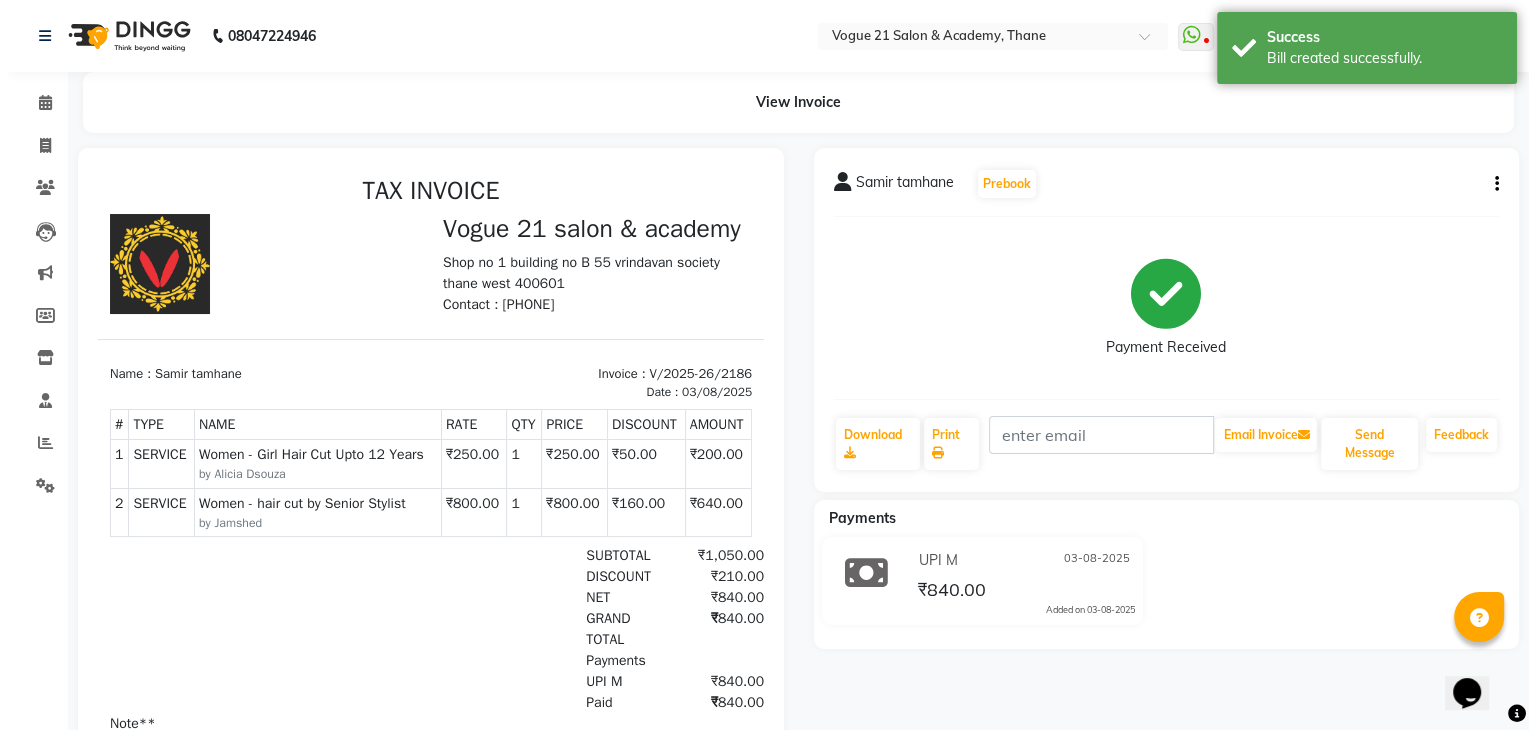 scroll, scrollTop: 0, scrollLeft: 0, axis: both 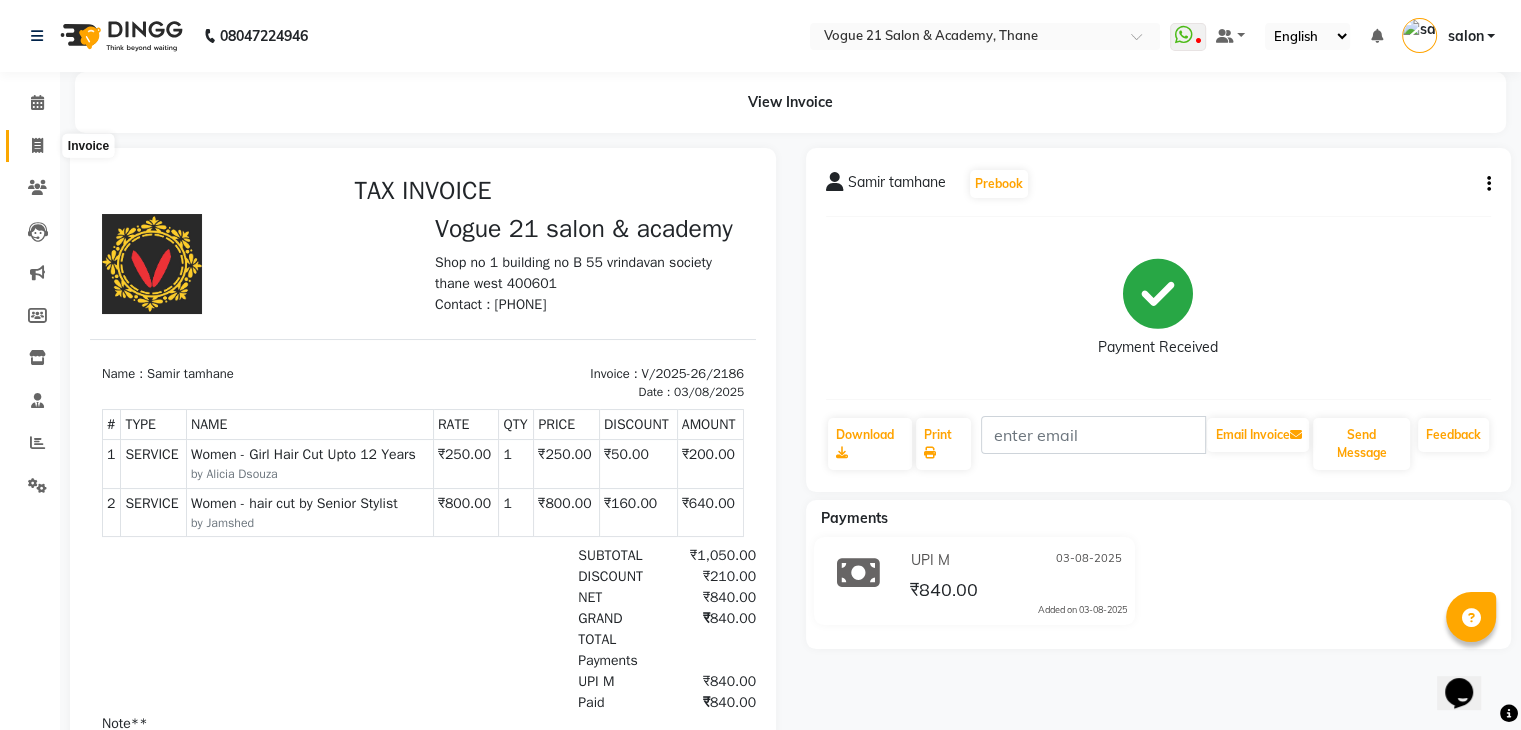 click 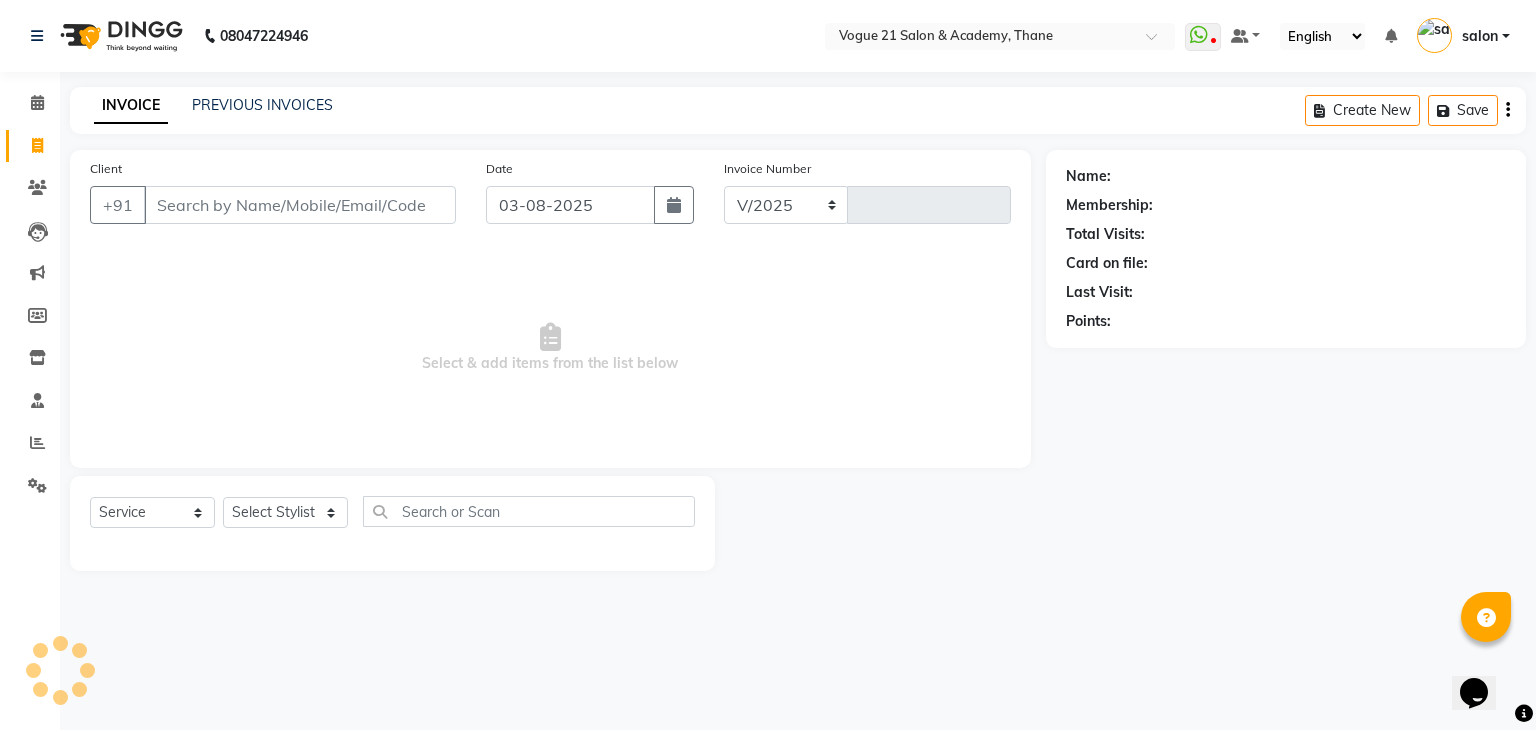 select on "4433" 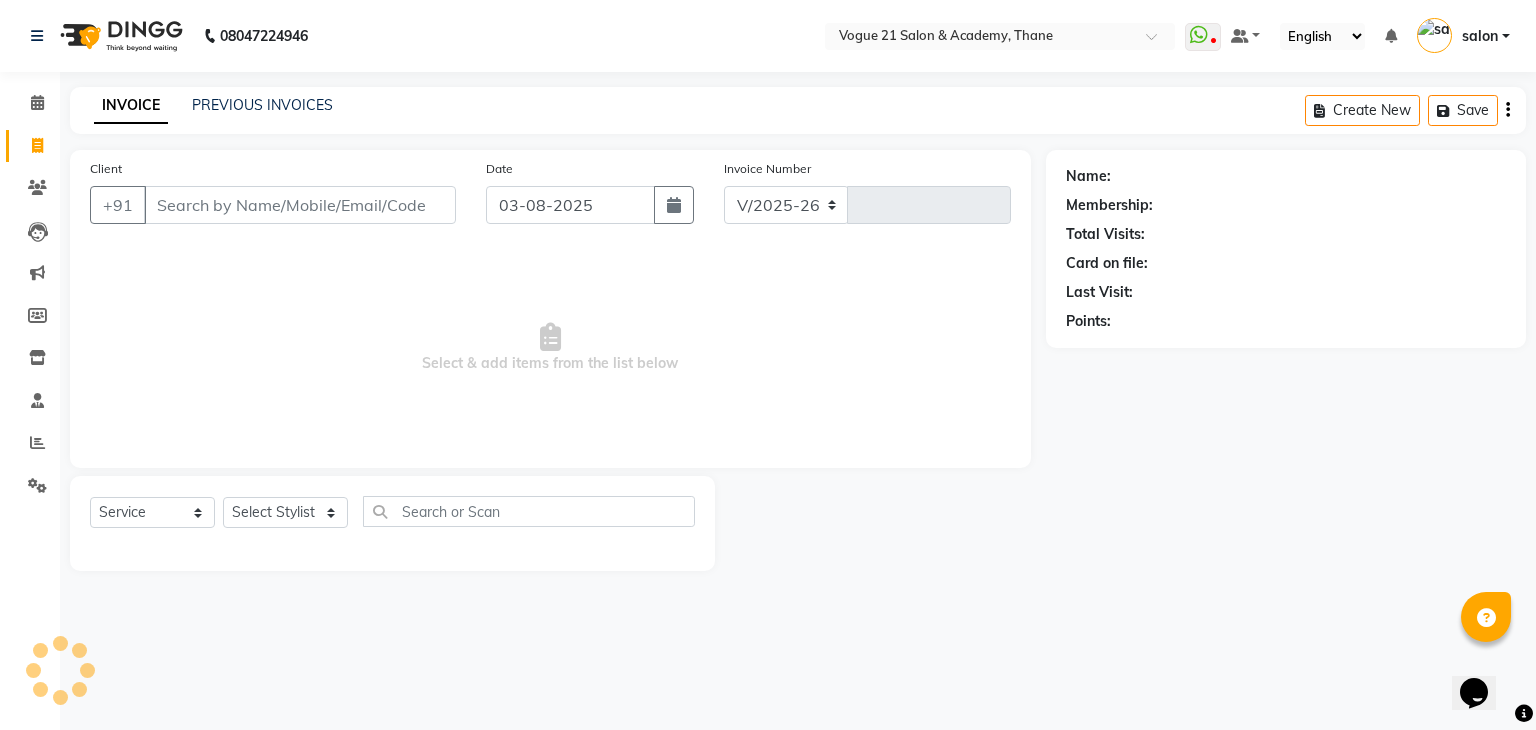 type on "2187" 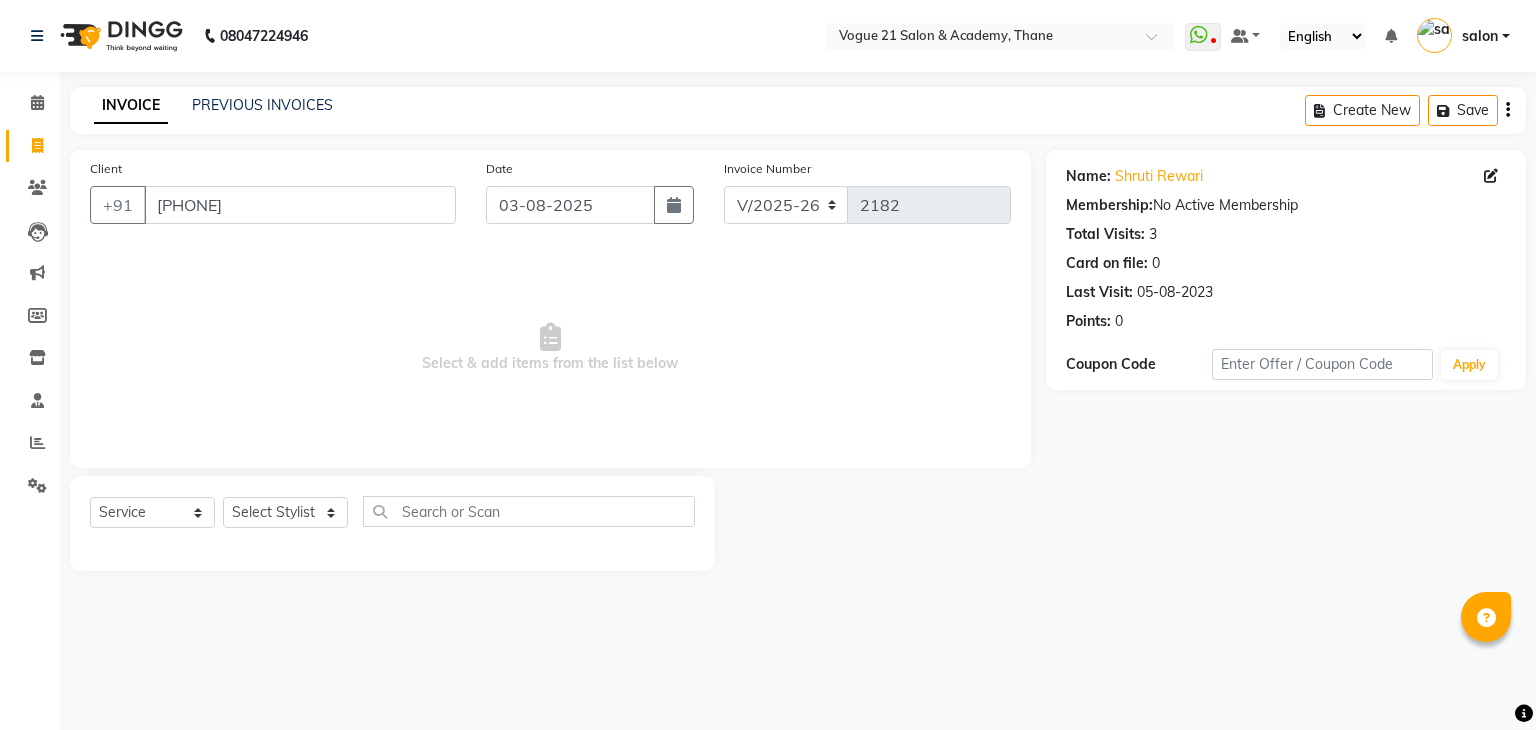 select on "4433" 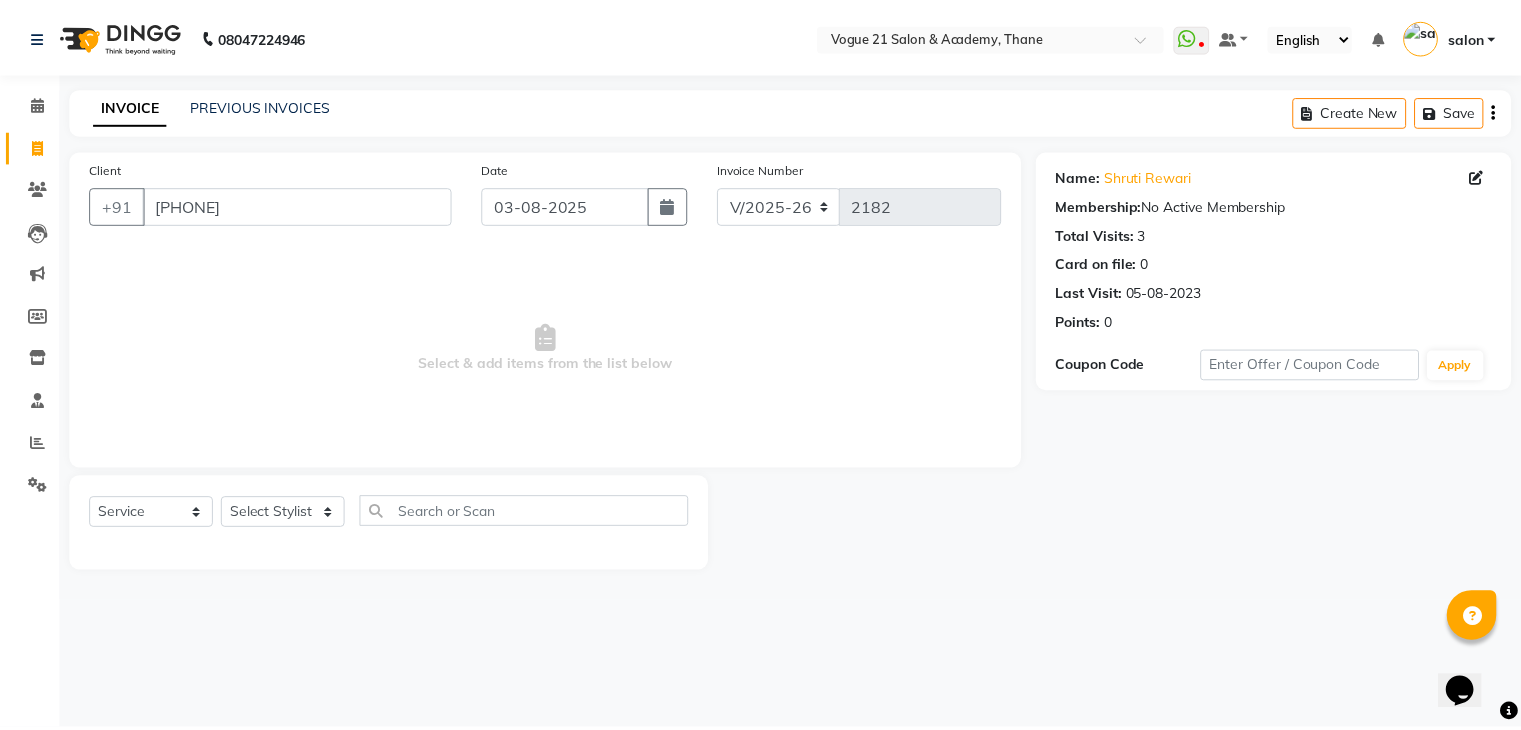 scroll, scrollTop: 0, scrollLeft: 0, axis: both 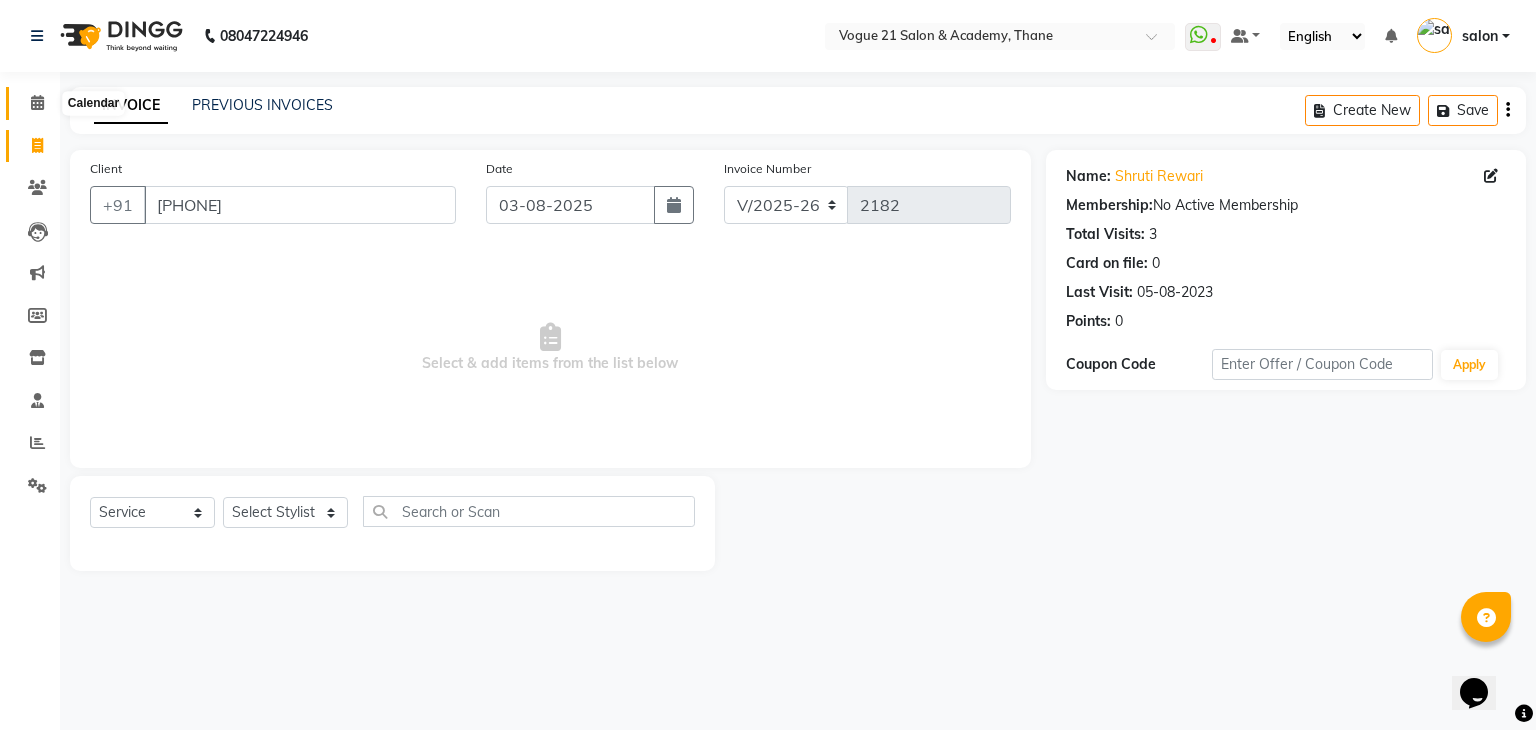 click 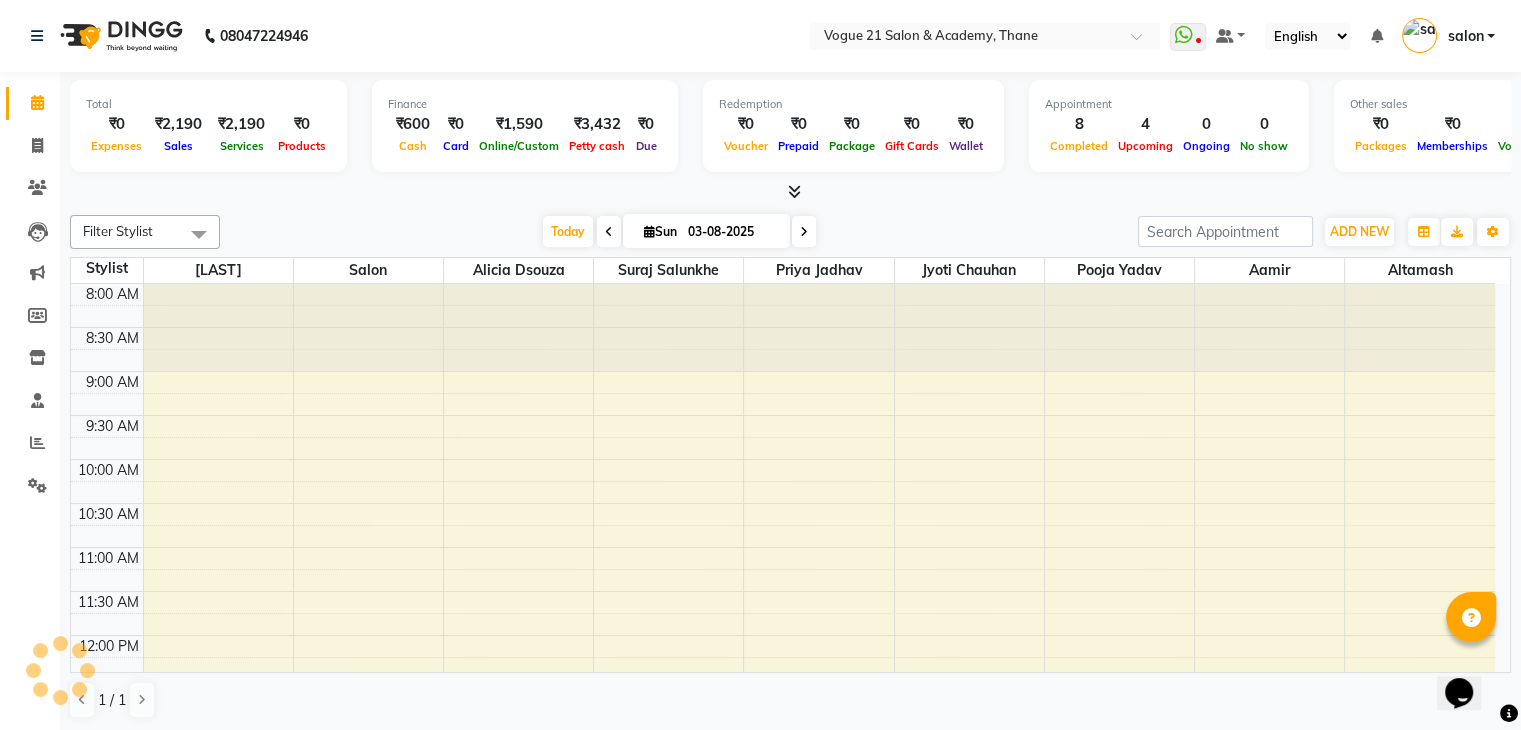 scroll, scrollTop: 0, scrollLeft: 0, axis: both 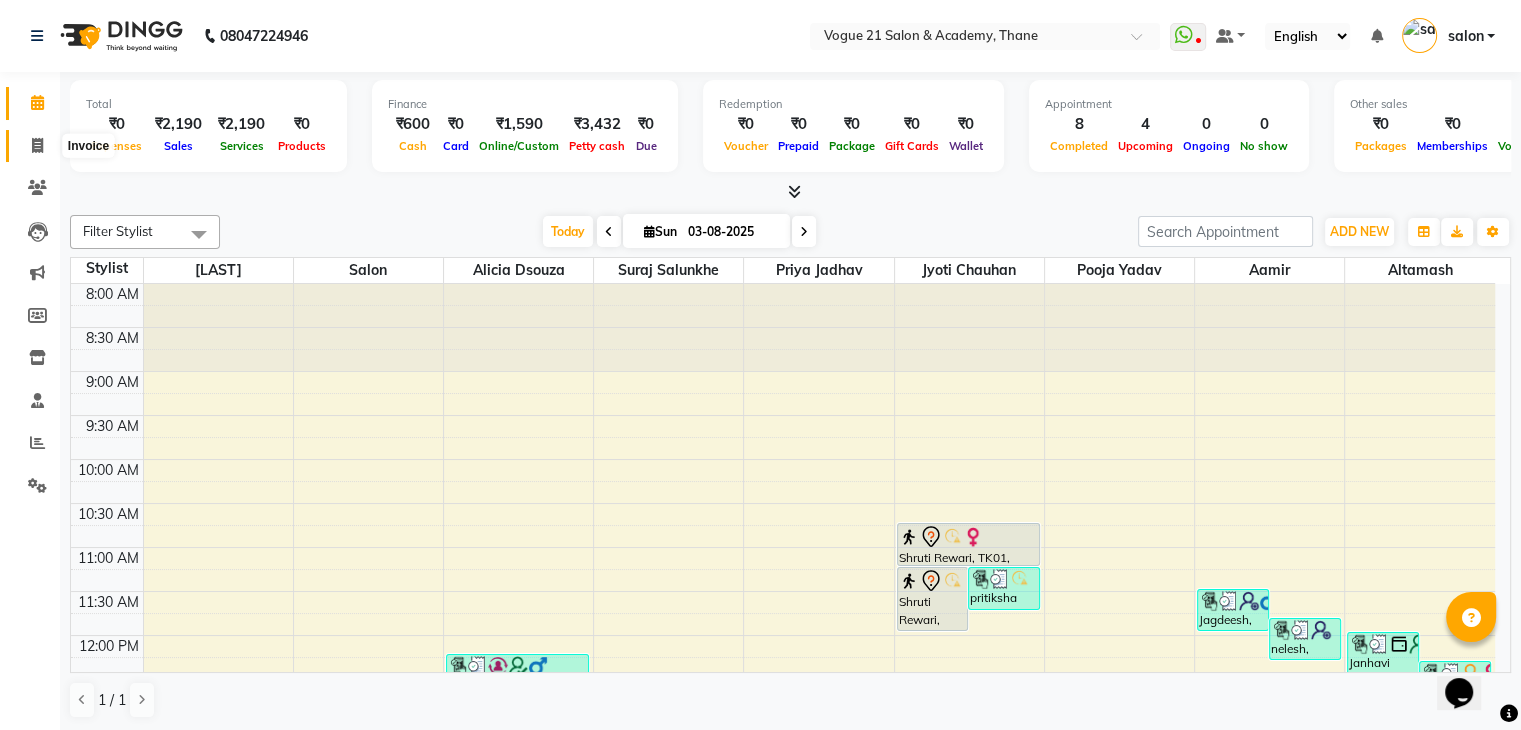 click 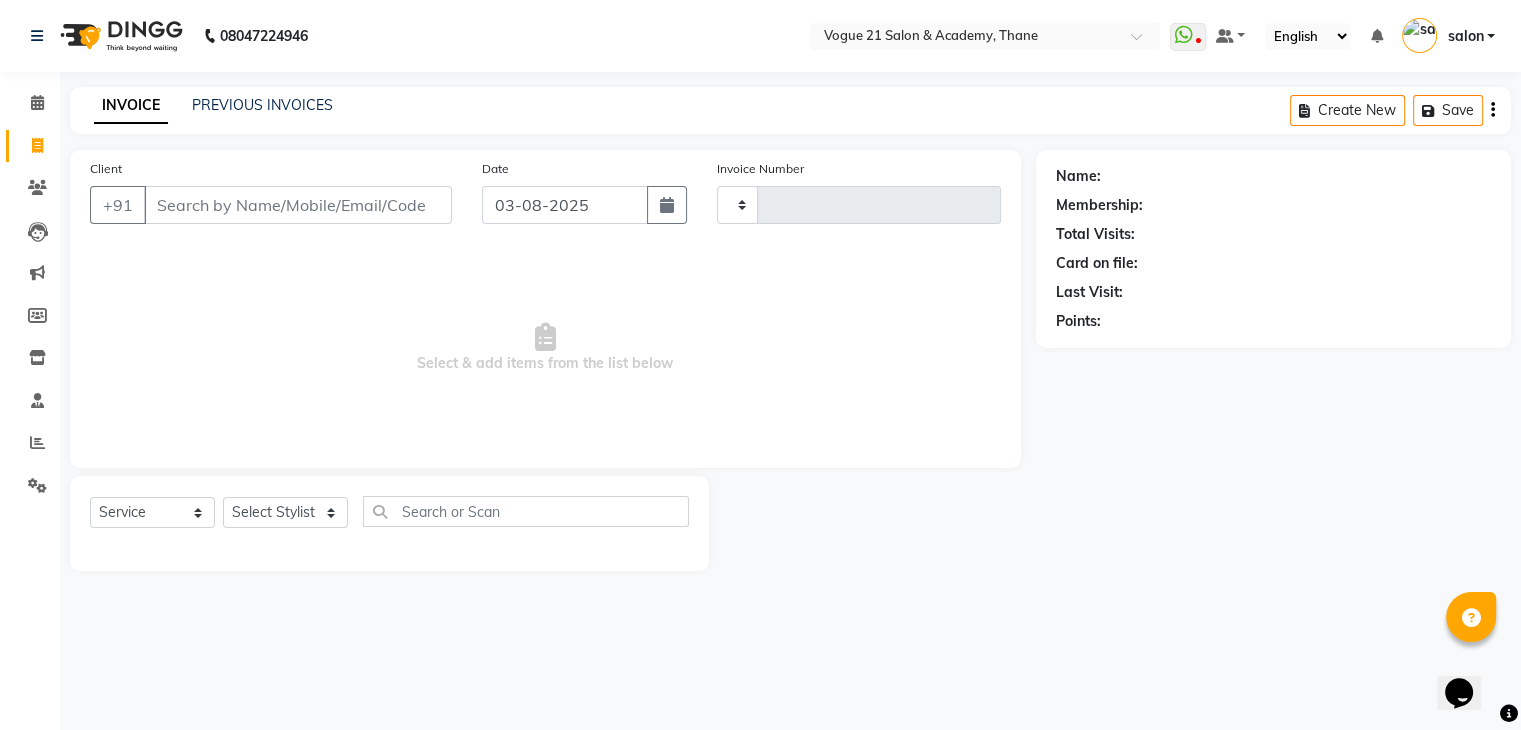 type on "2188" 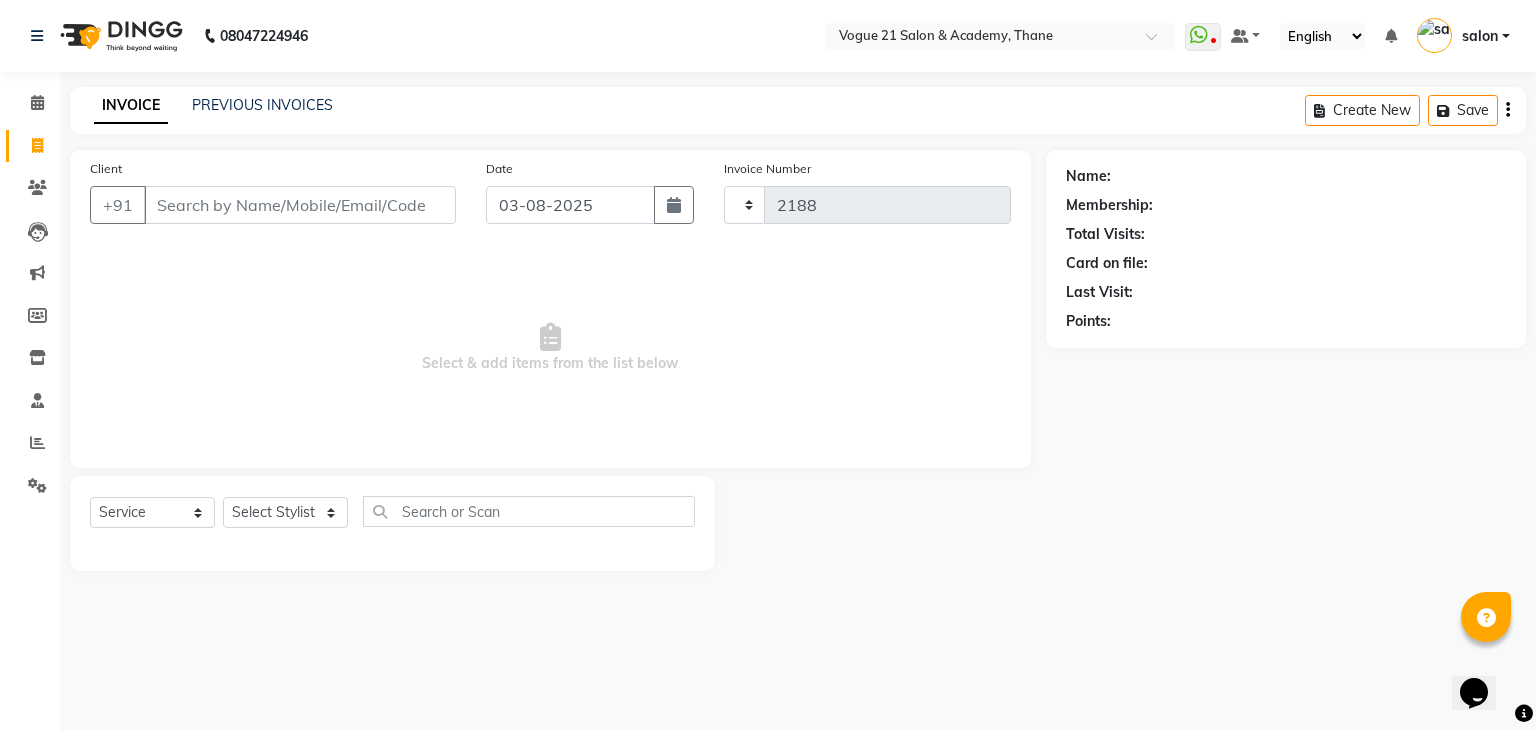 select on "4433" 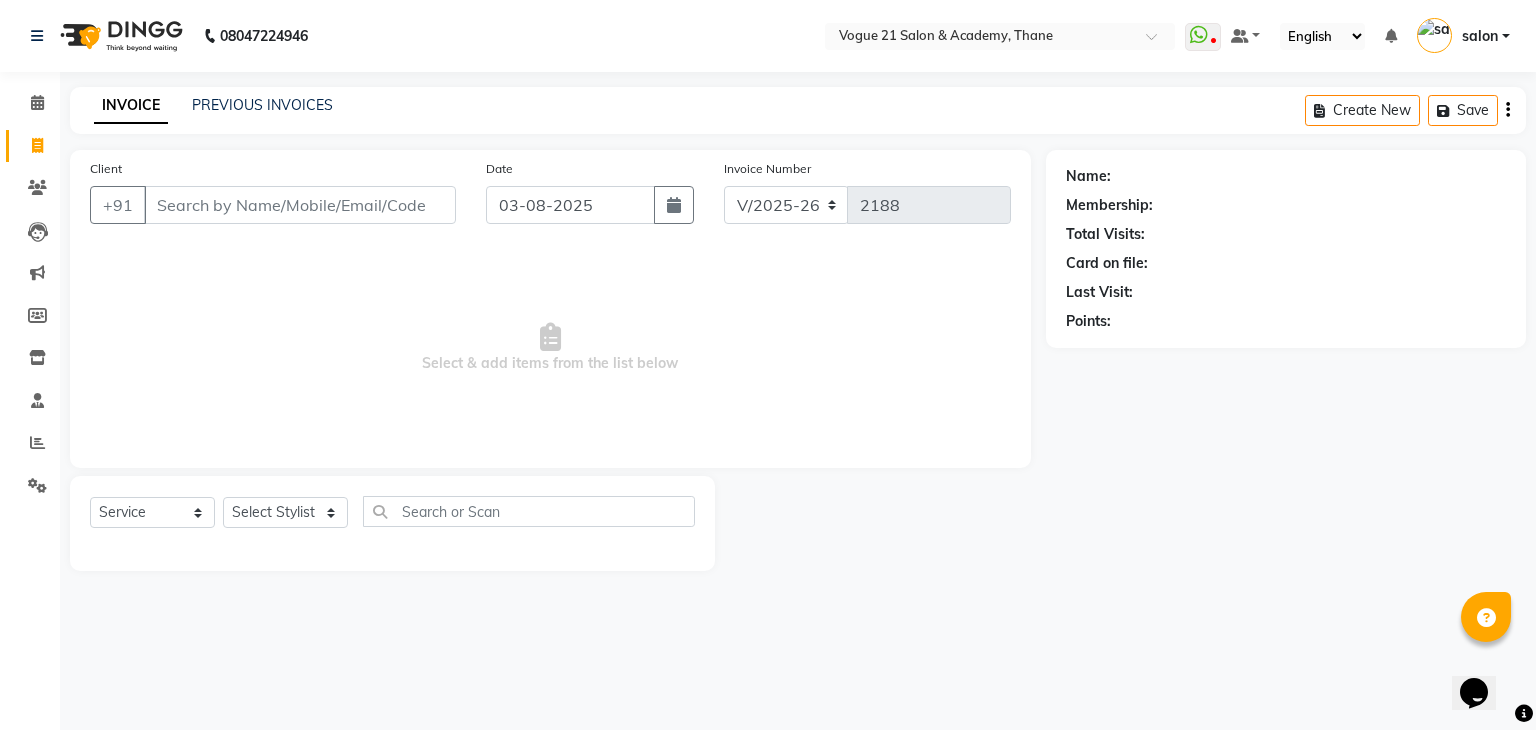 click on "Select & add items from the list below" at bounding box center [550, 348] 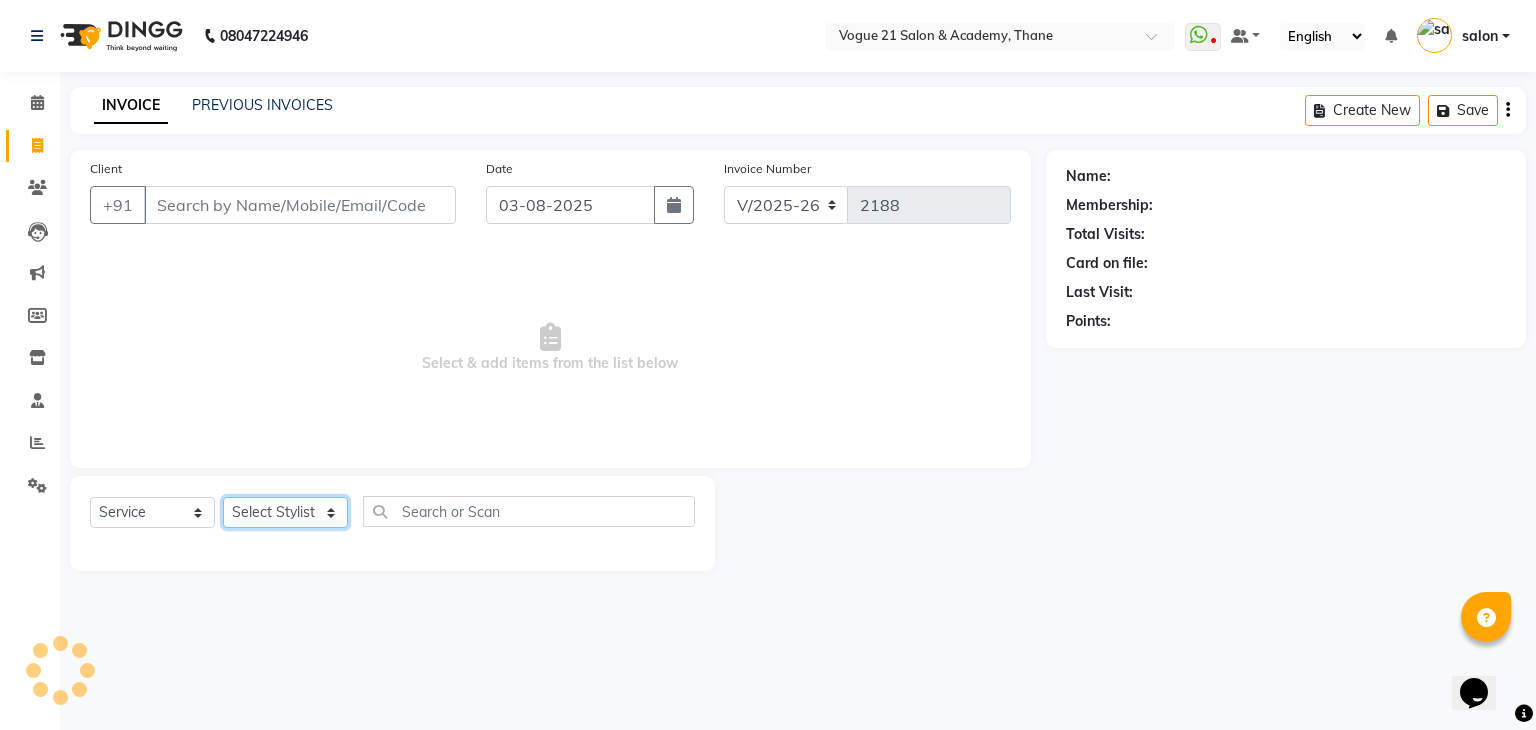 click on "Select Stylist" 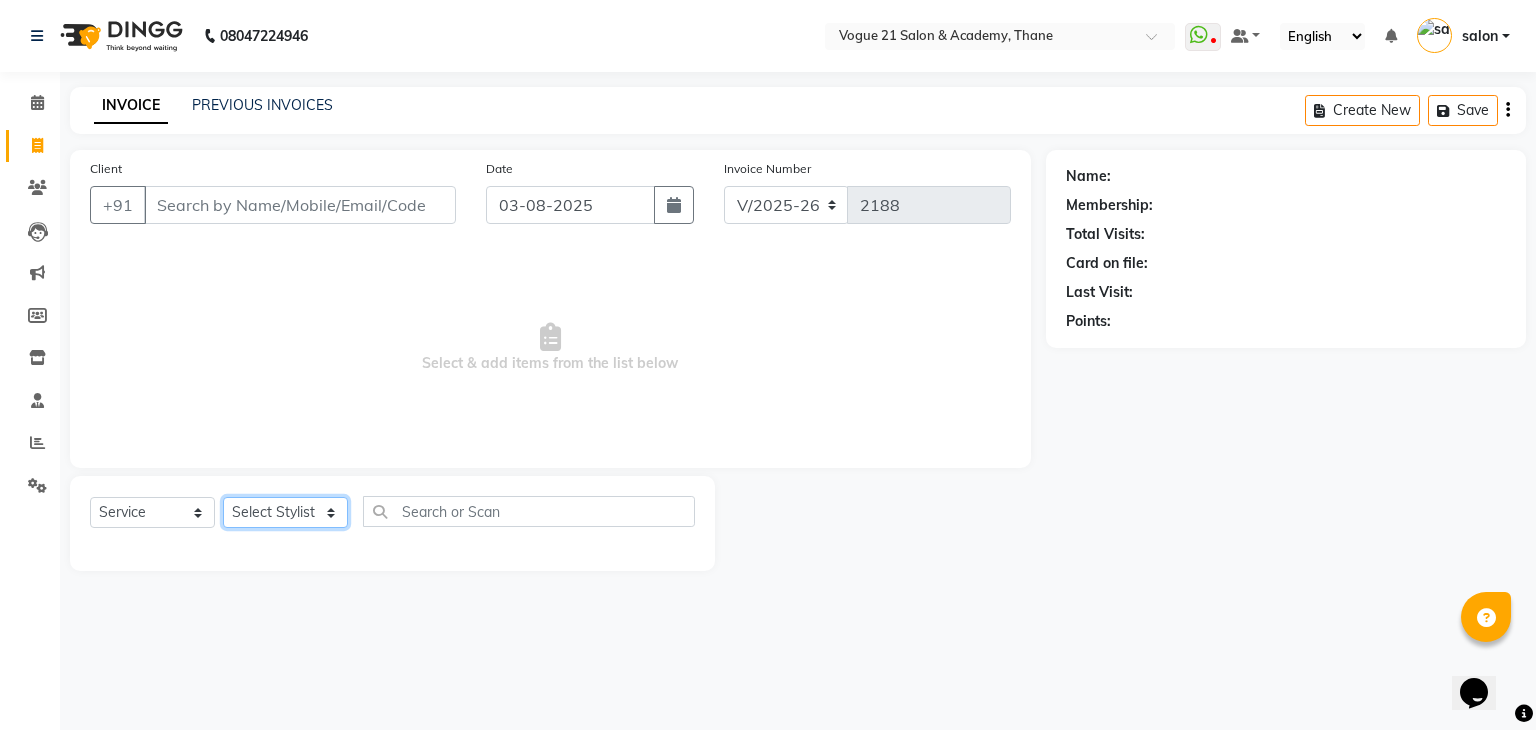 click on "Select Stylist aamir  Alicia Dsouza Altamash Jamshed  jyoti chauhan Pooja yadav Priya jadhav salon suraj salunkhe" 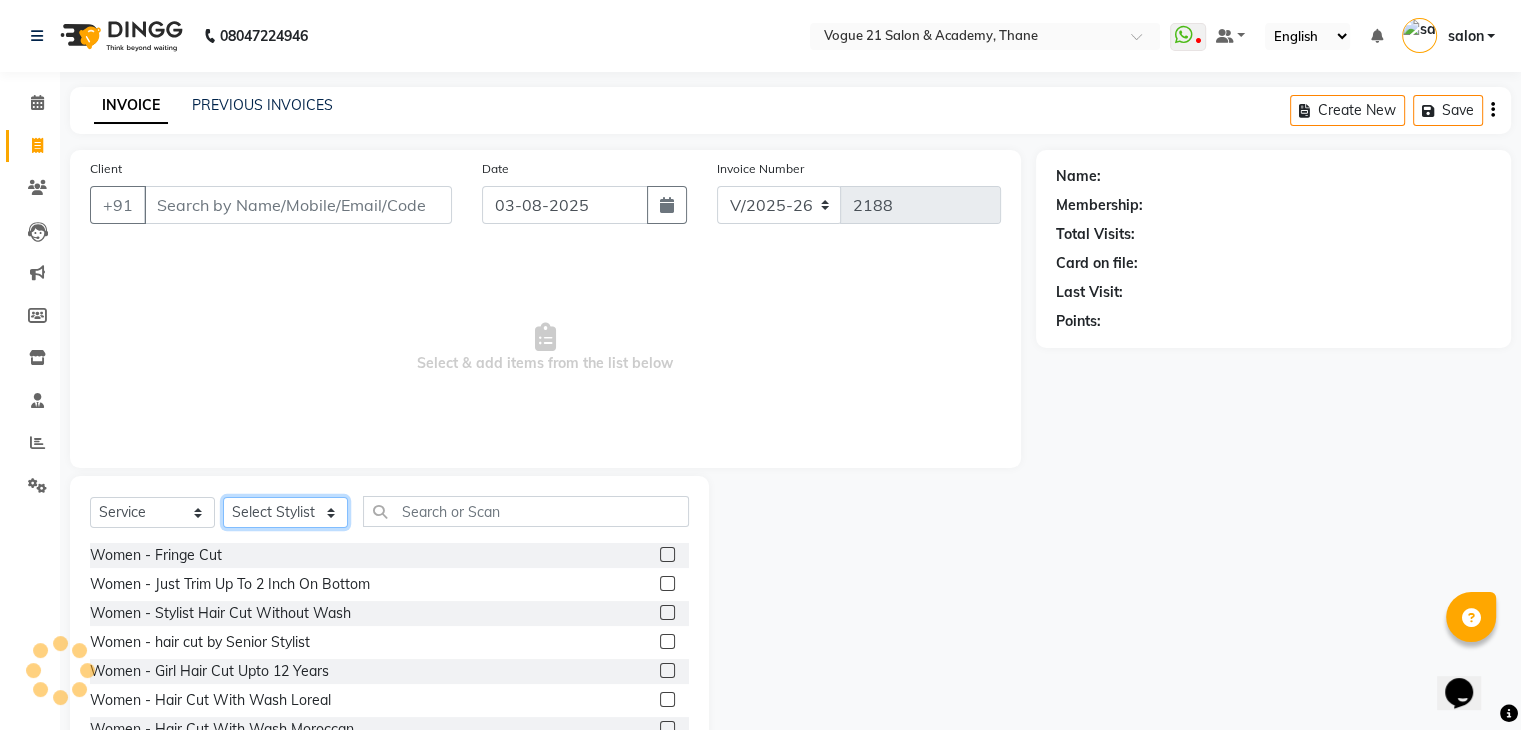 click on "Select Stylist aamir  Alicia Dsouza Altamash Jamshed  jyoti chauhan Pooja yadav Priya jadhav salon suraj salunkhe" 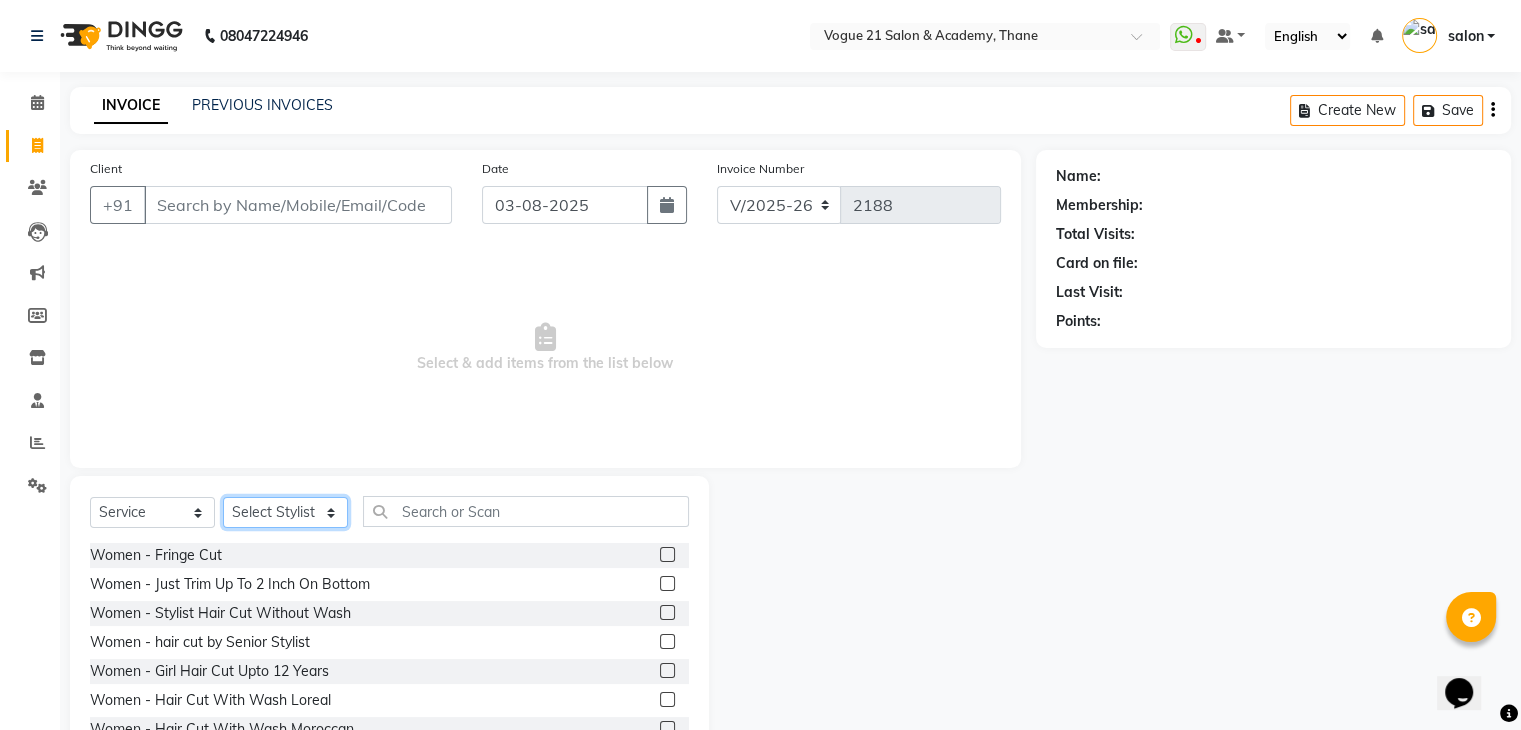 select on "66614" 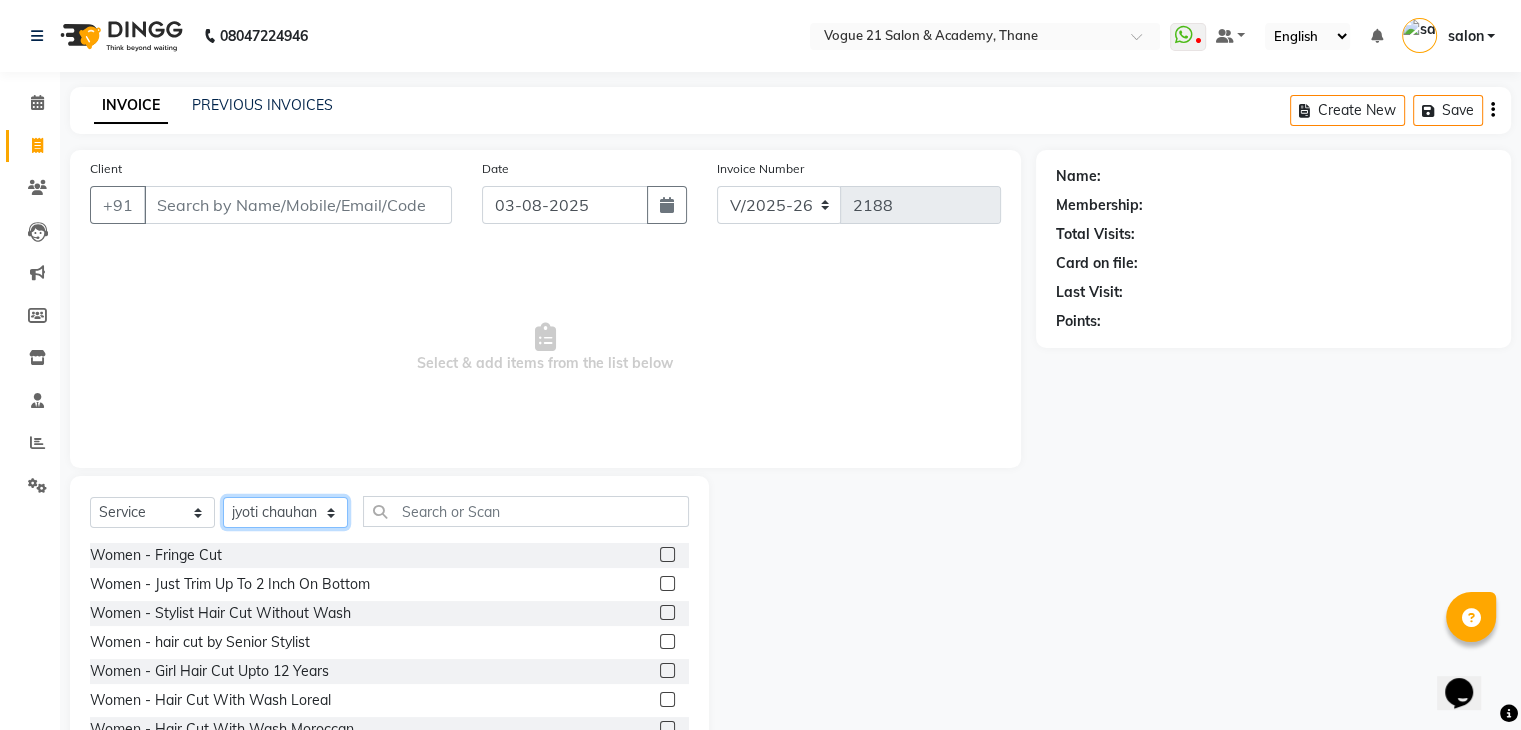 click on "Select Stylist aamir  Alicia Dsouza Altamash Jamshed  jyoti chauhan Pooja yadav Priya jadhav salon suraj salunkhe" 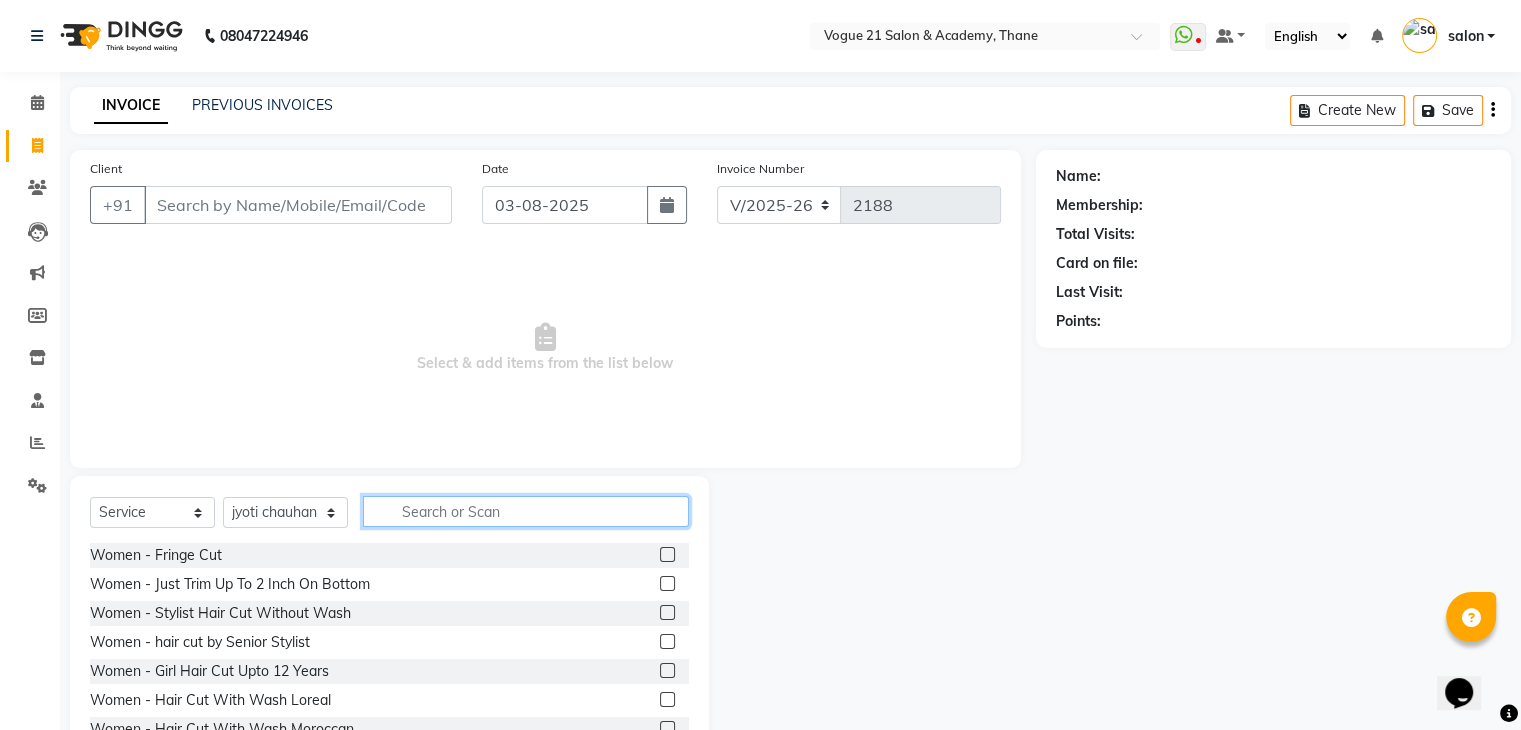 click 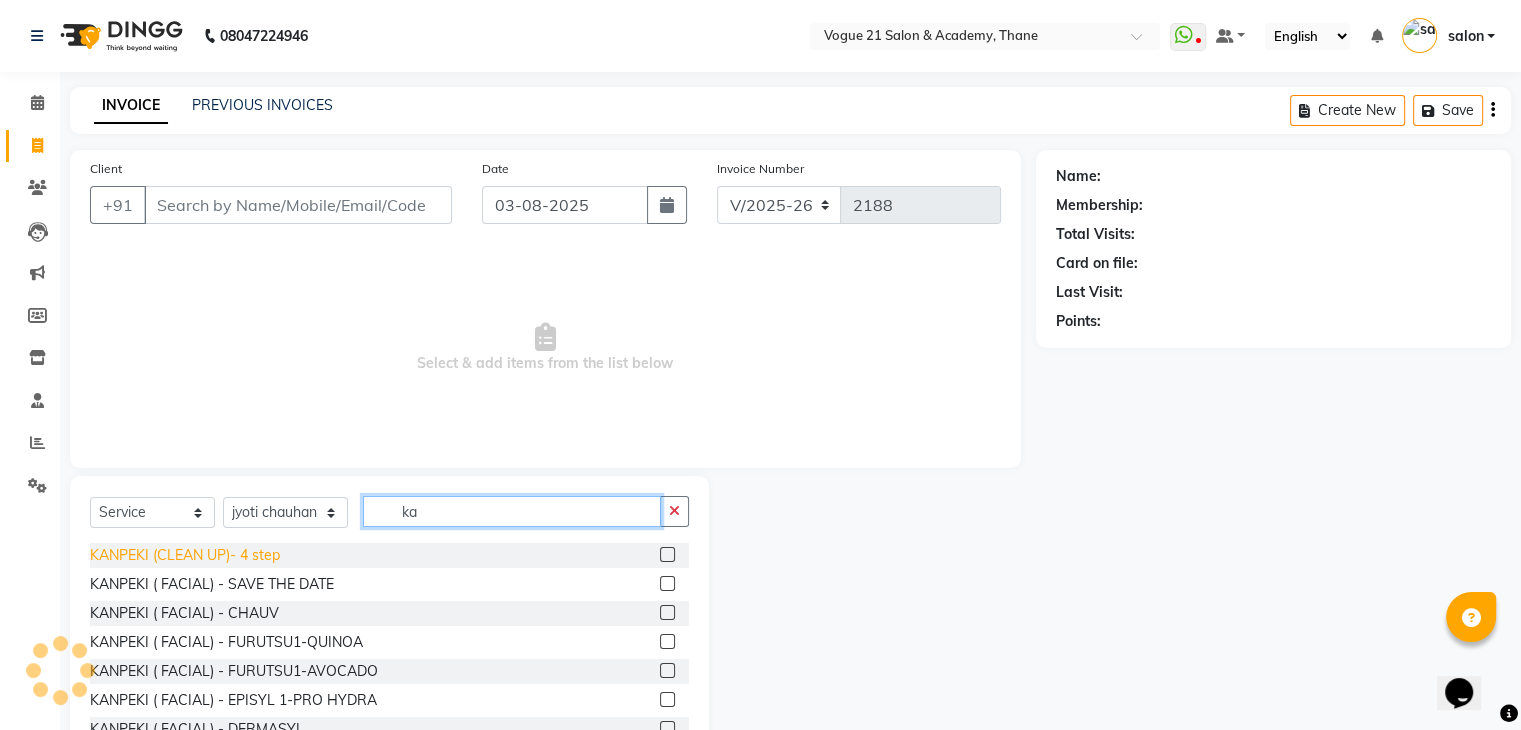 type on "ka" 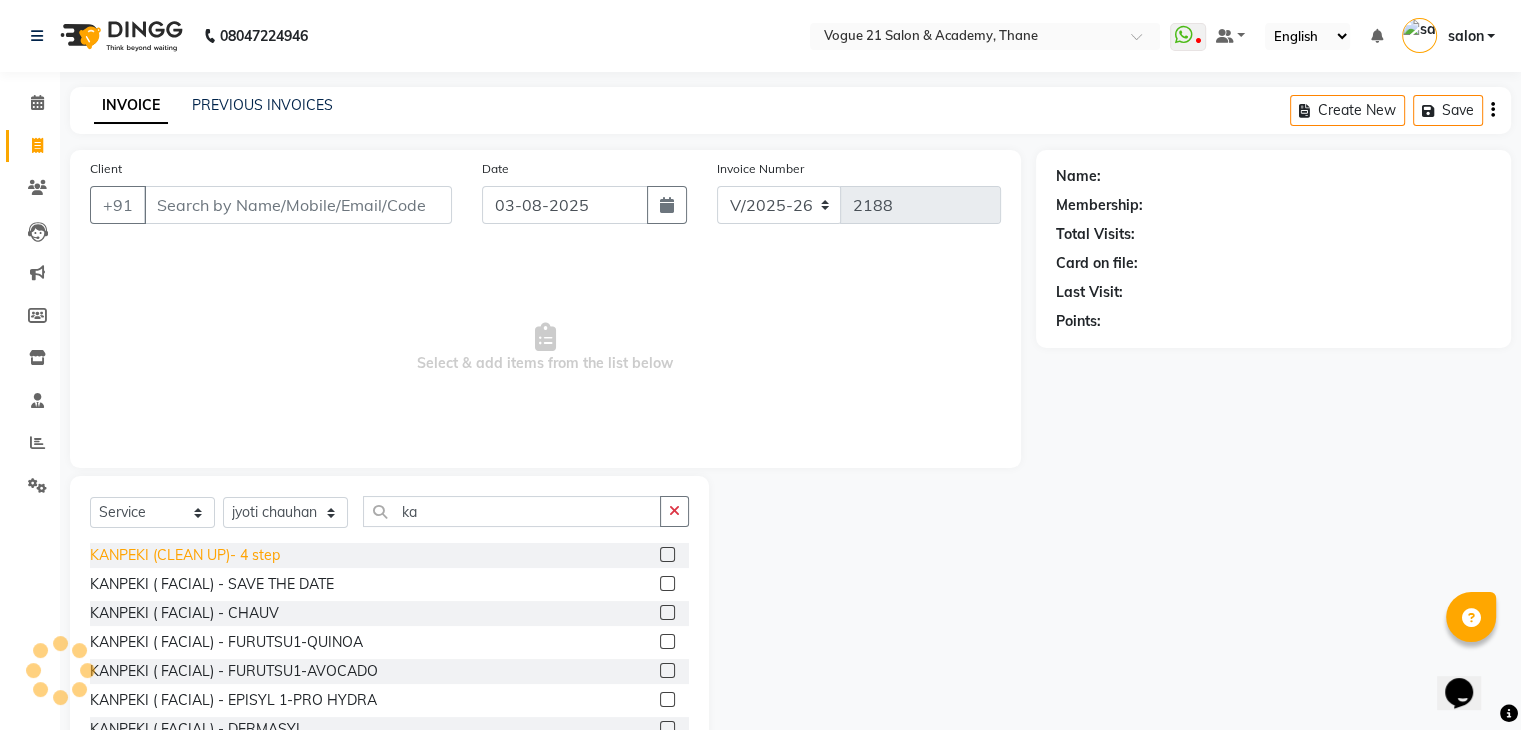 click on "KANPEKI (CLEAN UP)- 4 step" 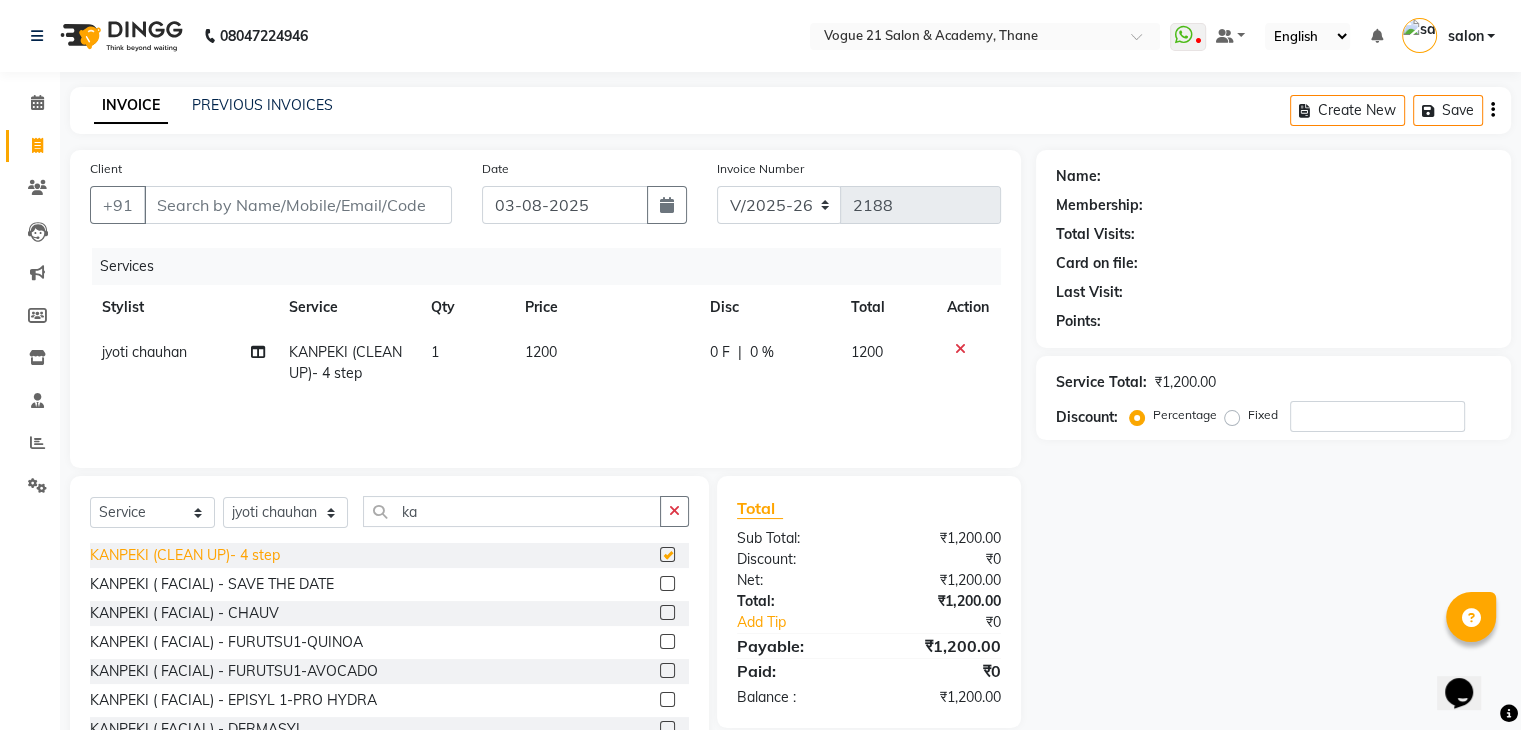 checkbox on "false" 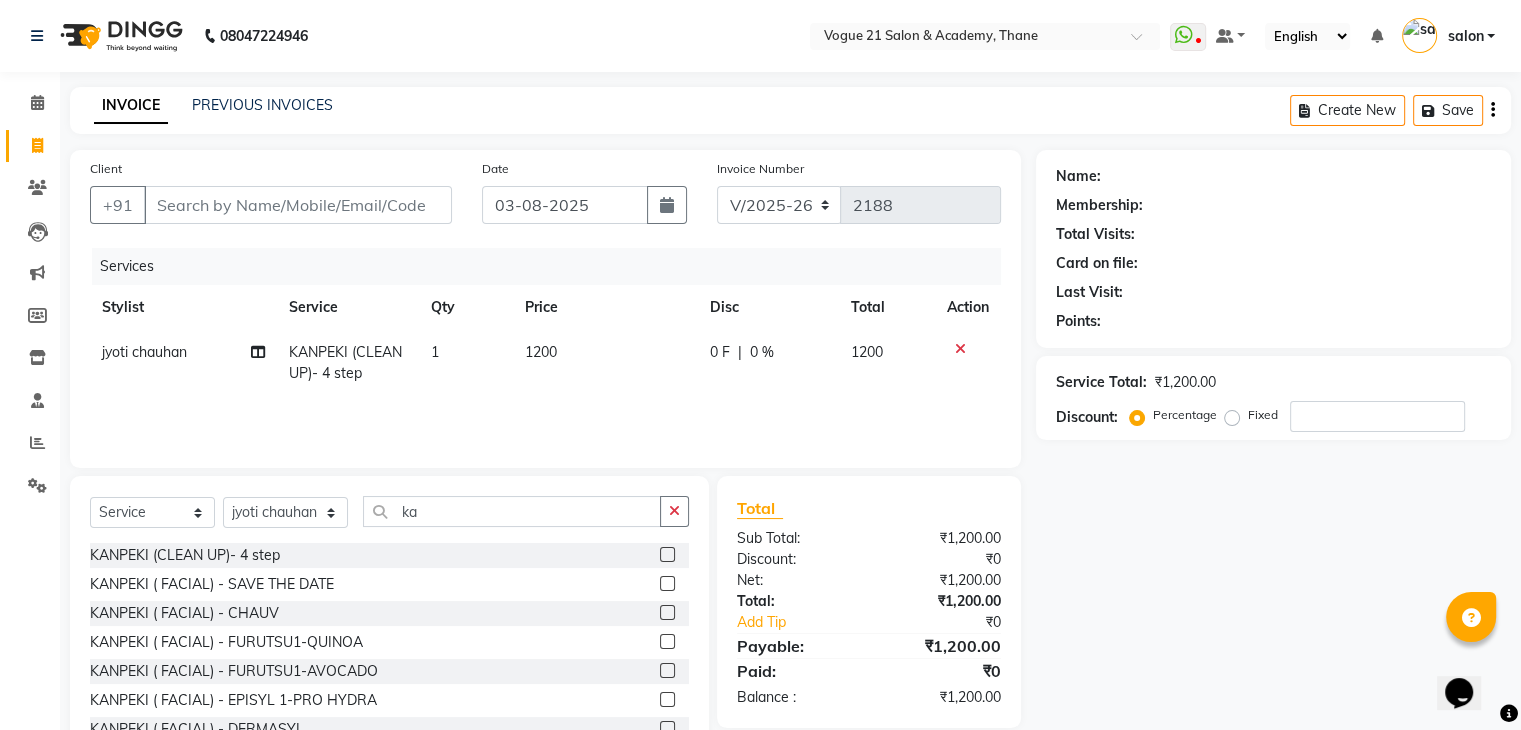click on "1" 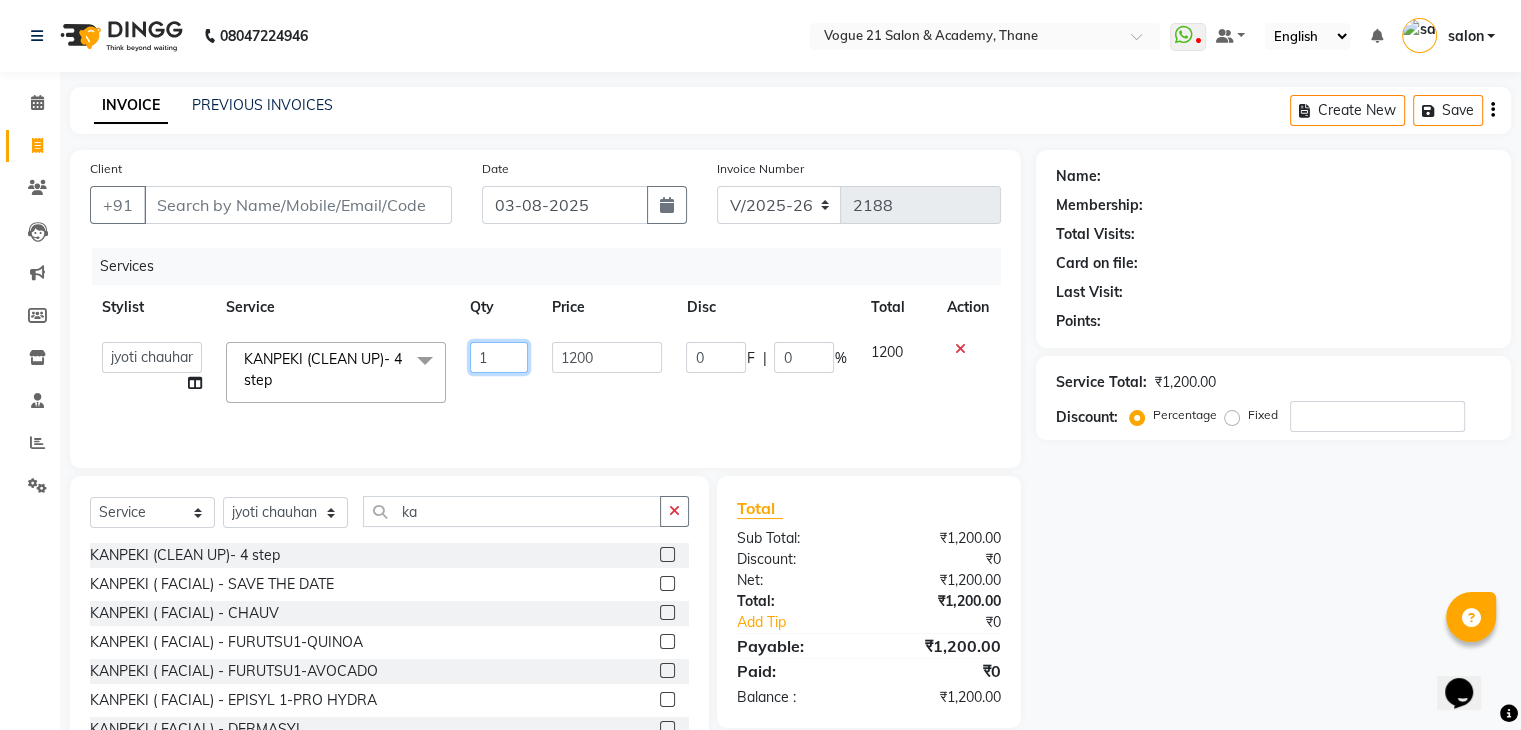 click on "1" 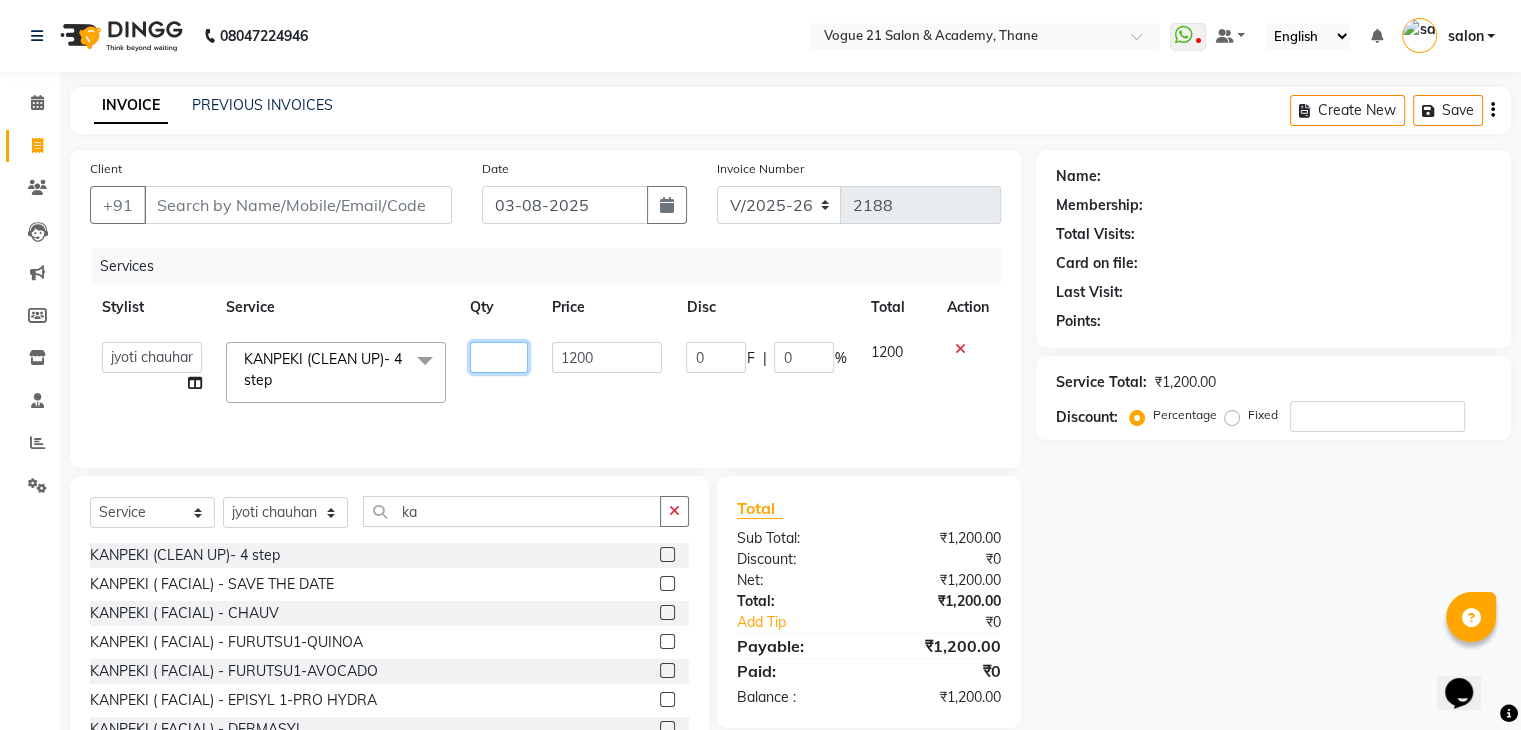 type on "2" 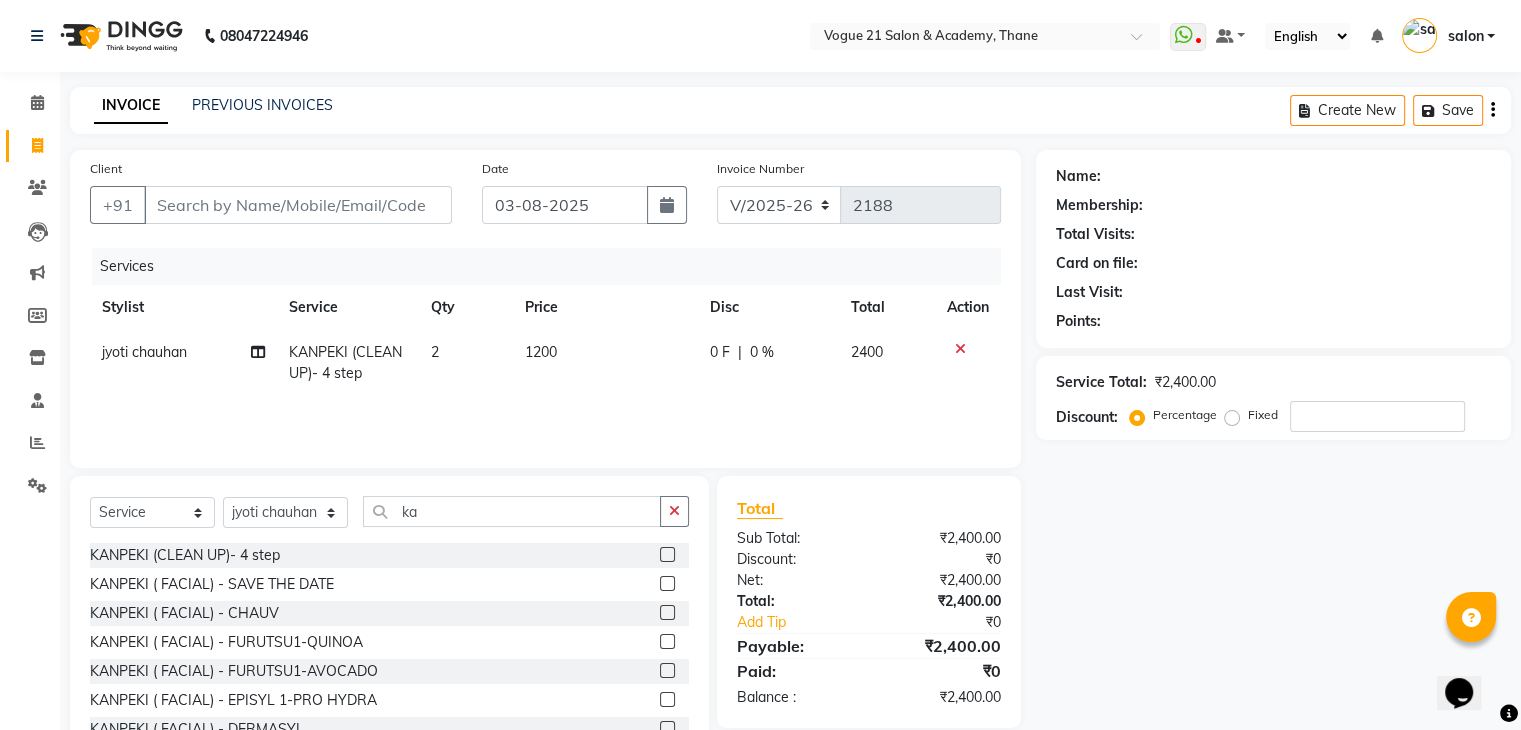 click on "jyoti chauhan KANPEKI (CLEAN UP)- 4 step  2 1200 0 F | 0 % 2400" 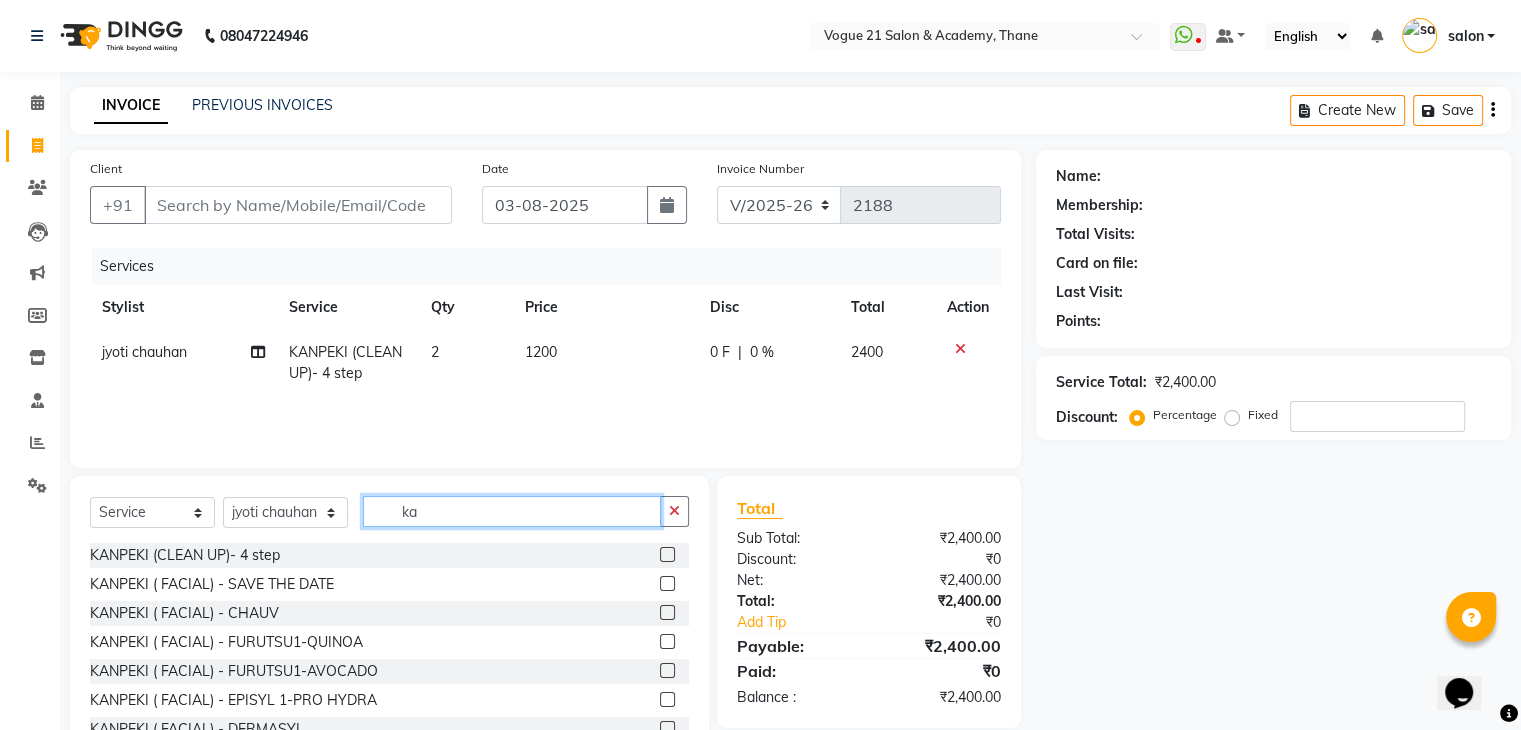 click on "ka" 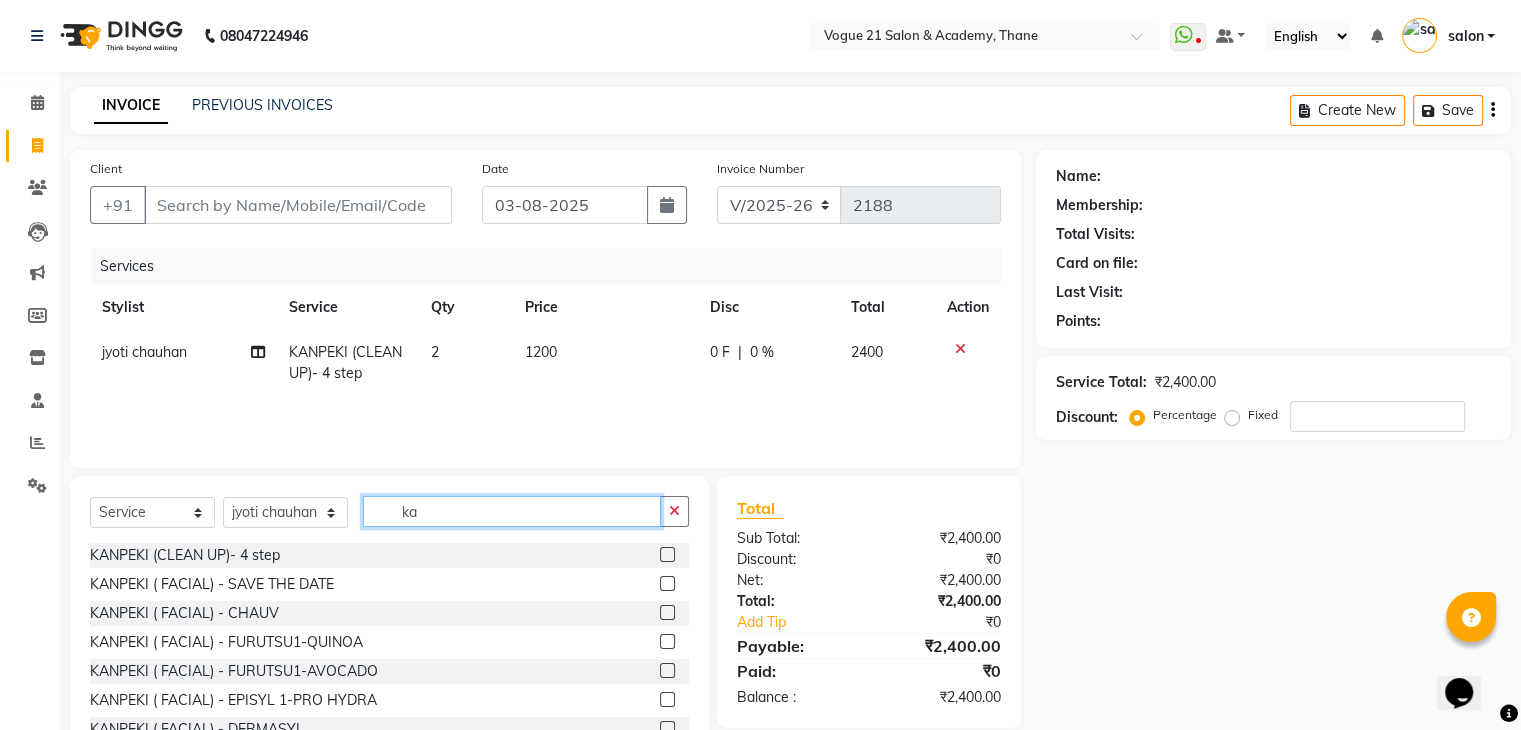 type on "k" 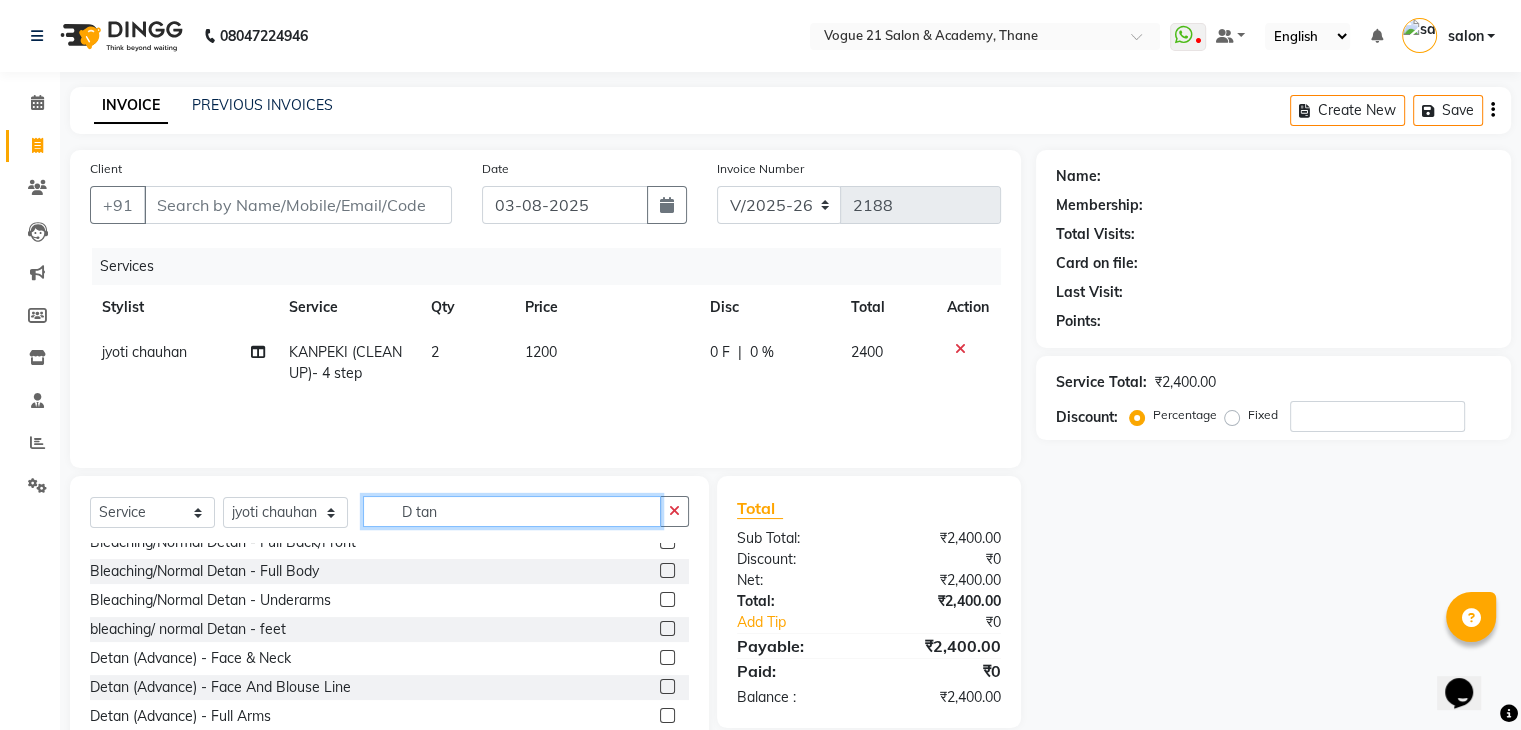scroll, scrollTop: 153, scrollLeft: 0, axis: vertical 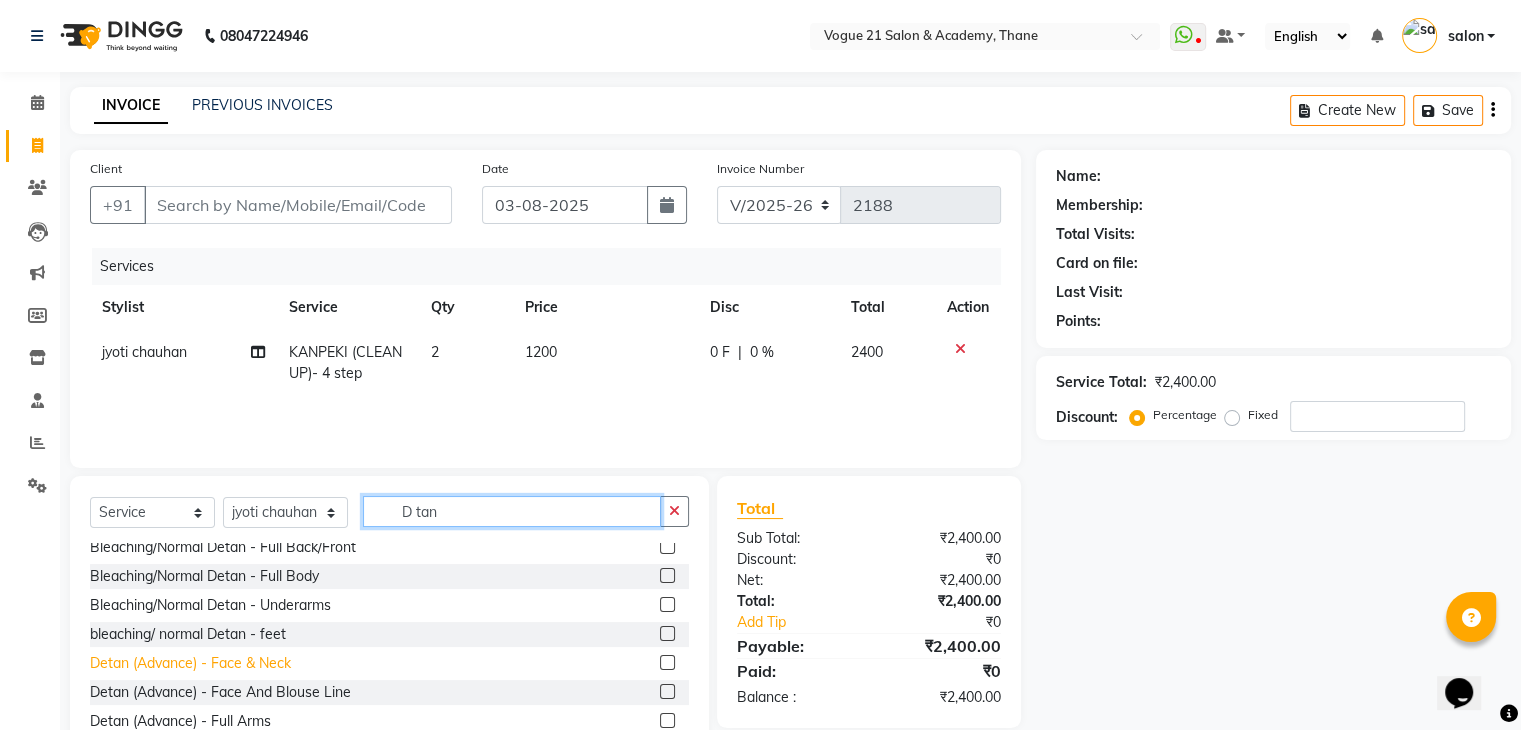 type on "D tan" 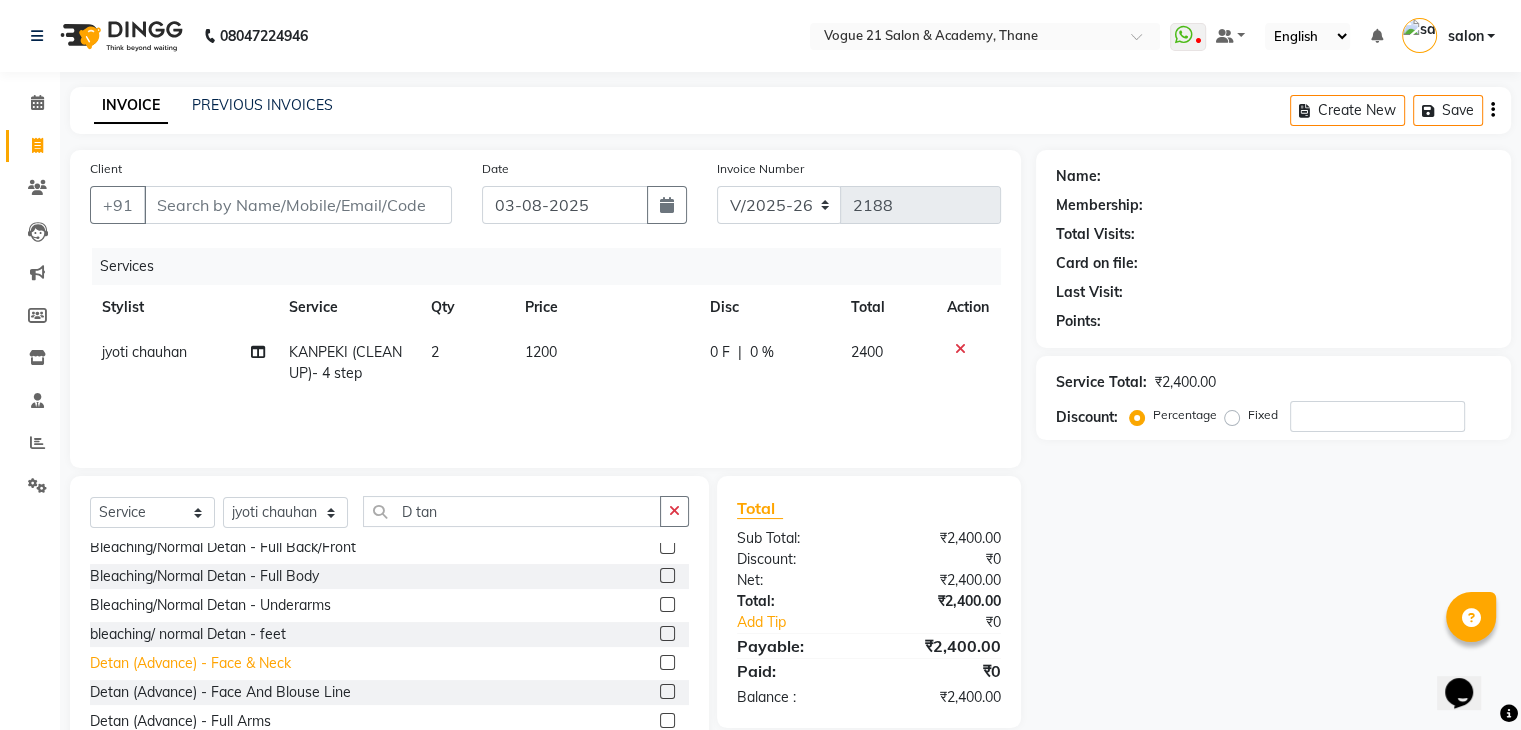 click on "Detan (Advance)   -   Face & Neck" 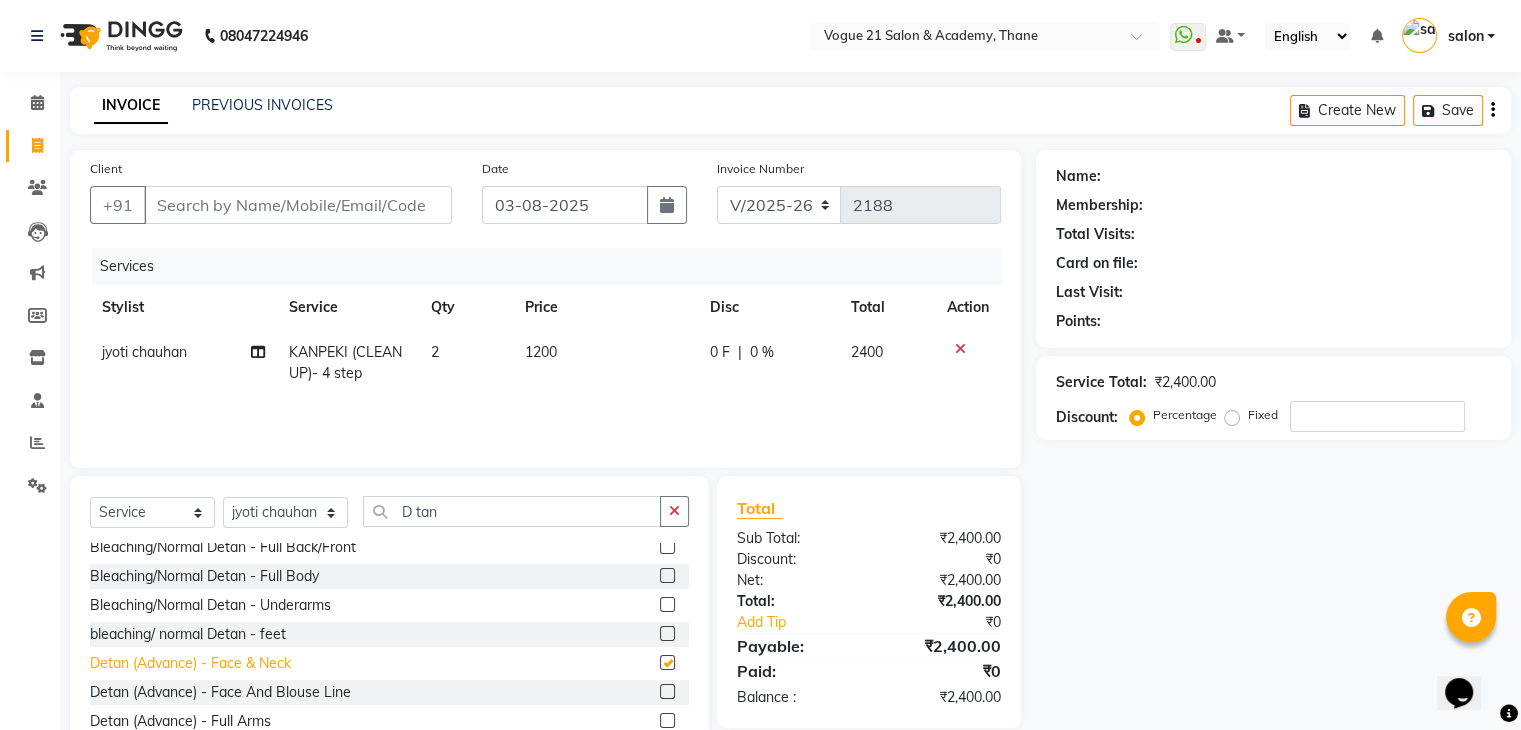 checkbox on "false" 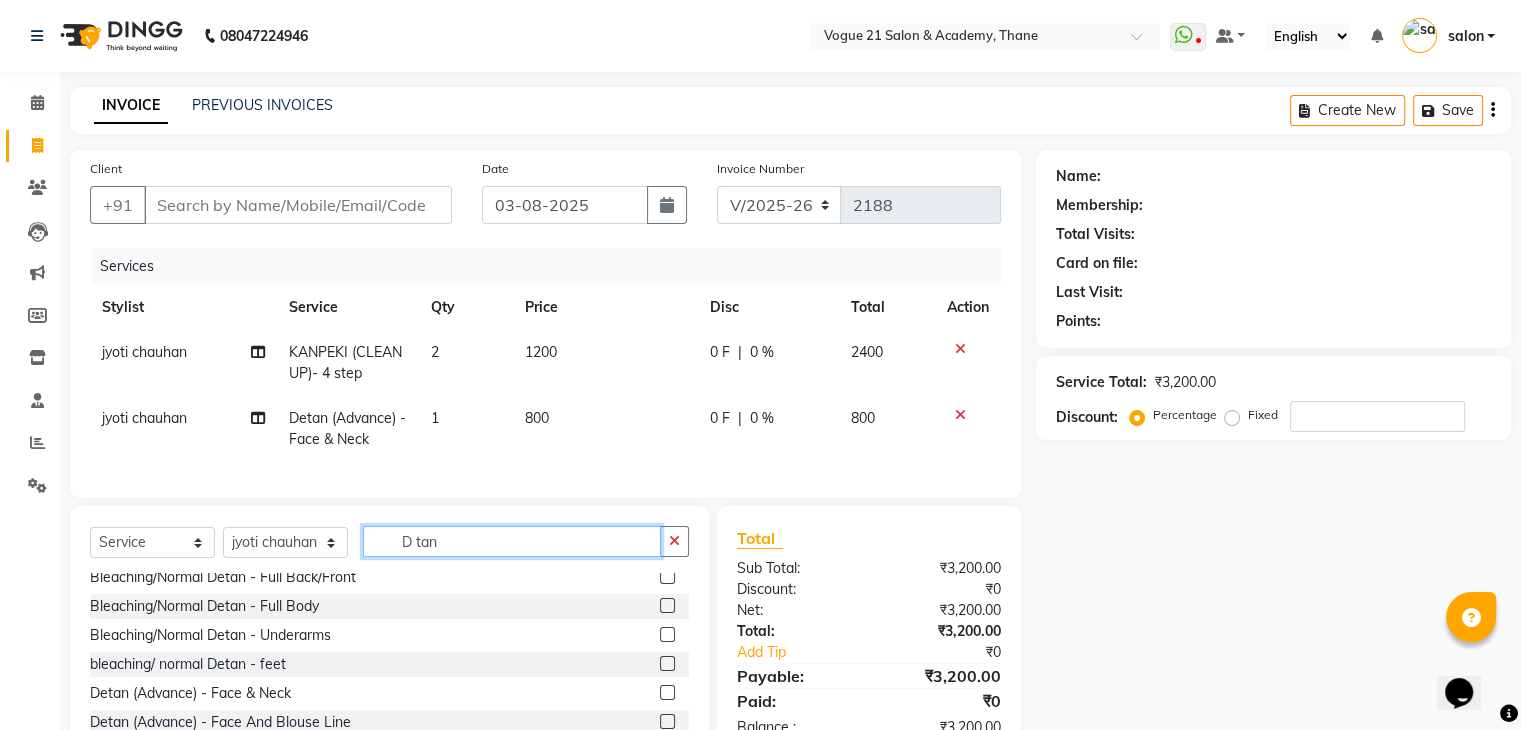 click on "D tan" 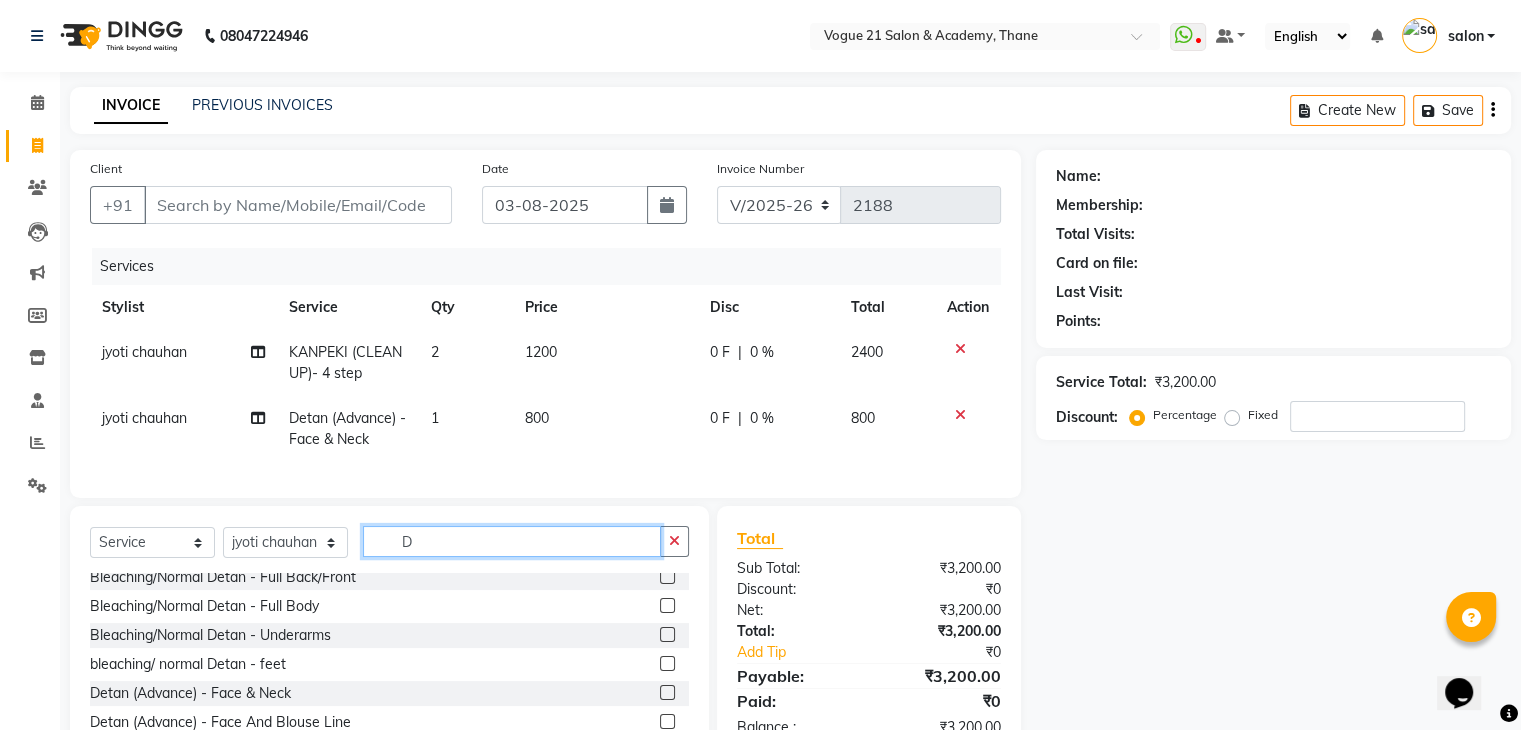 type on "D" 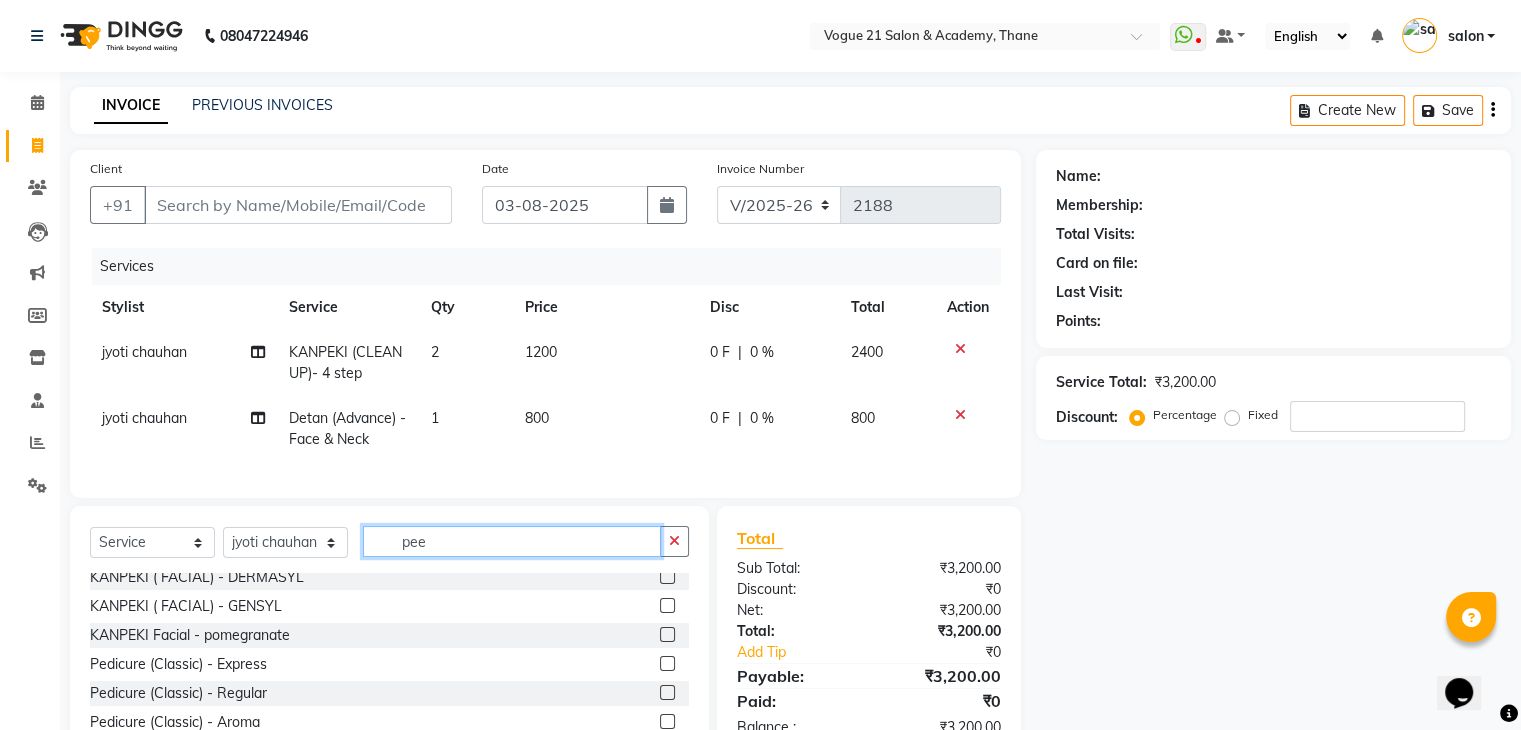 scroll, scrollTop: 206, scrollLeft: 0, axis: vertical 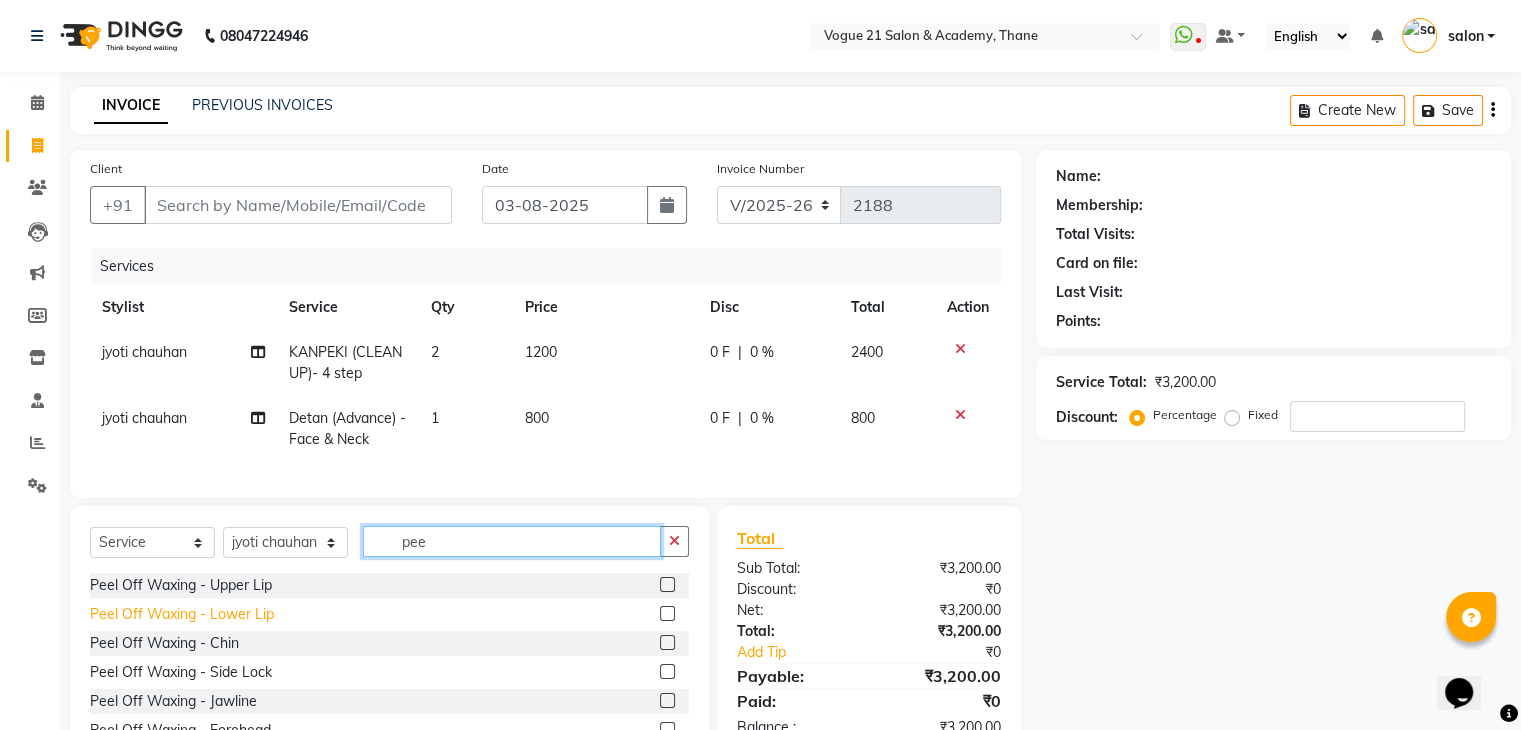 type on "pee" 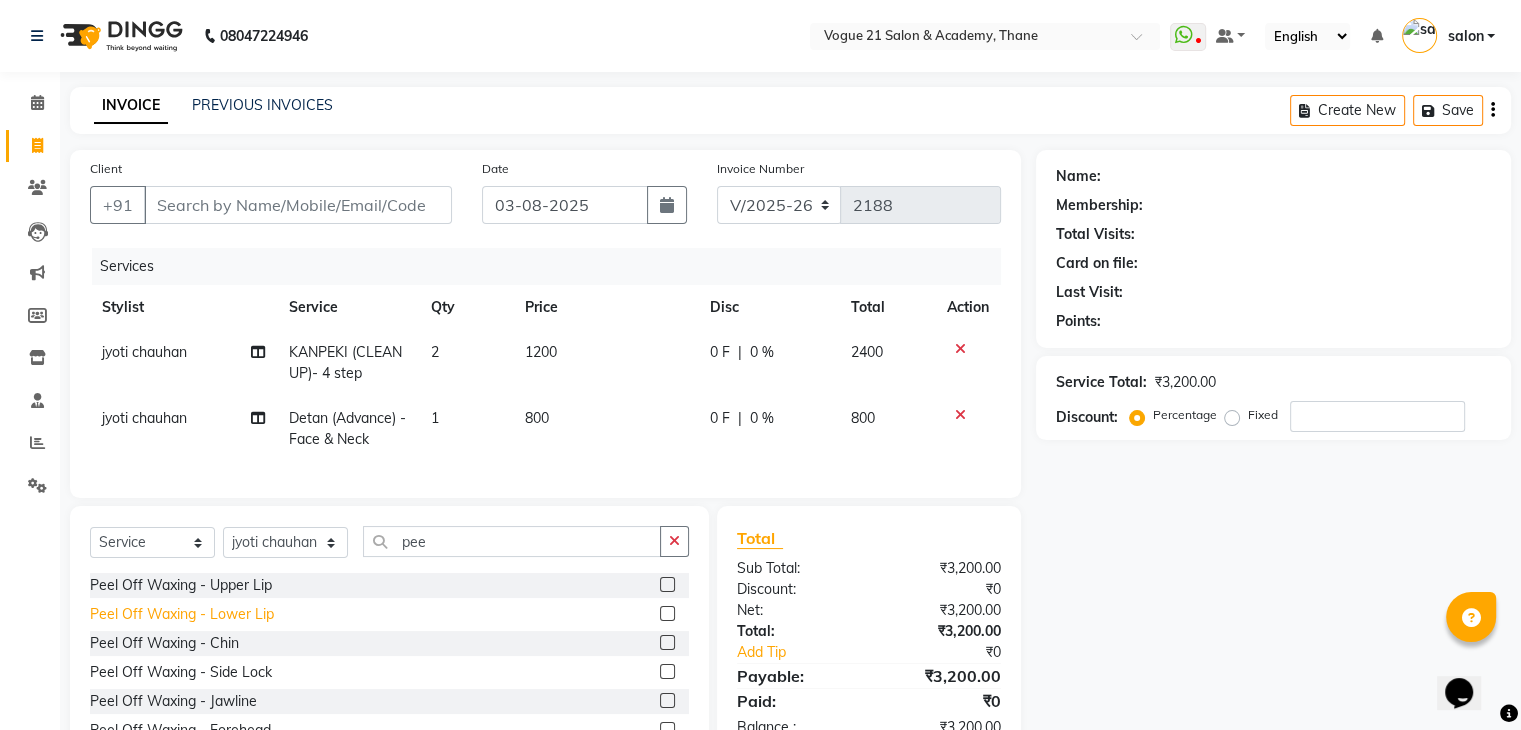 click on "Peel Off Waxing   -   Lower Lip" 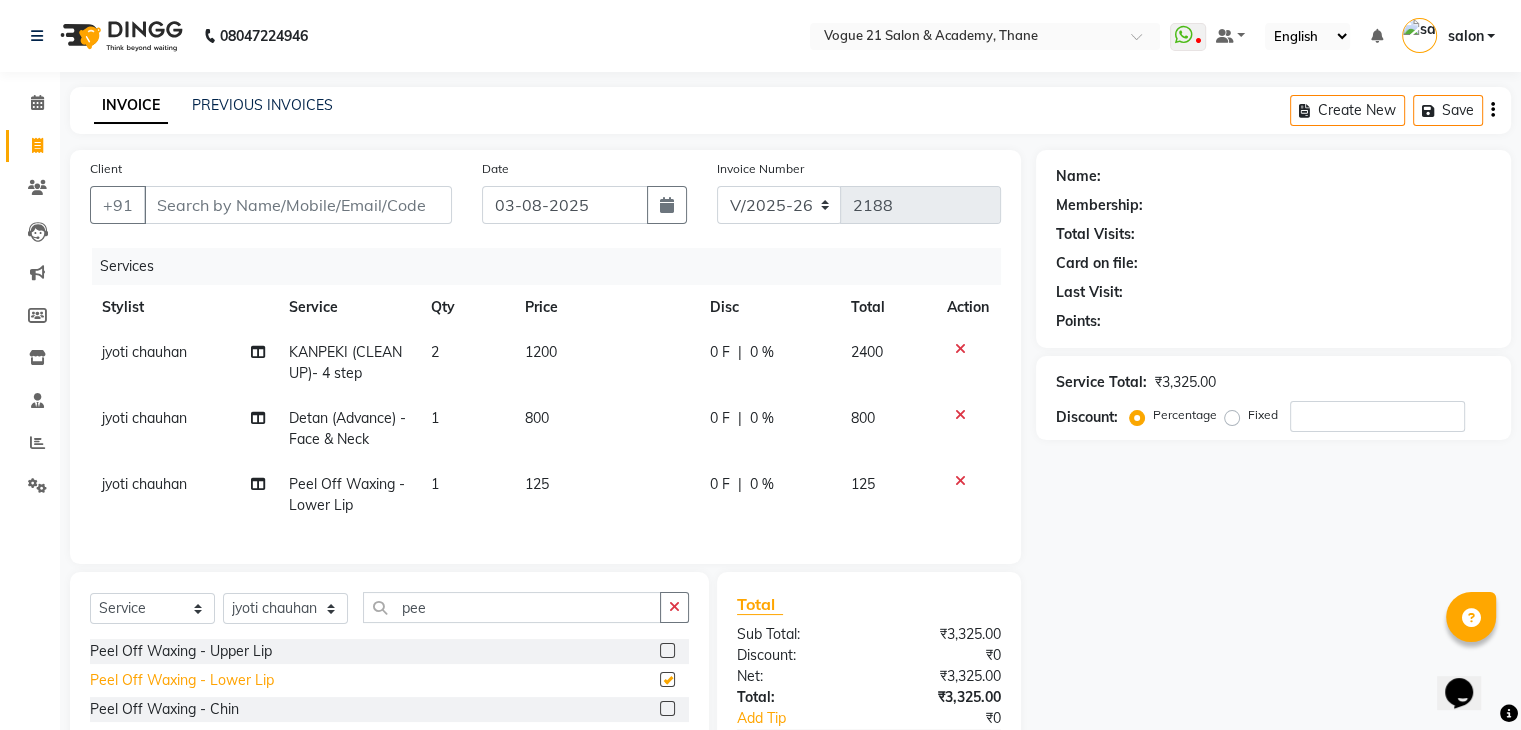 checkbox on "false" 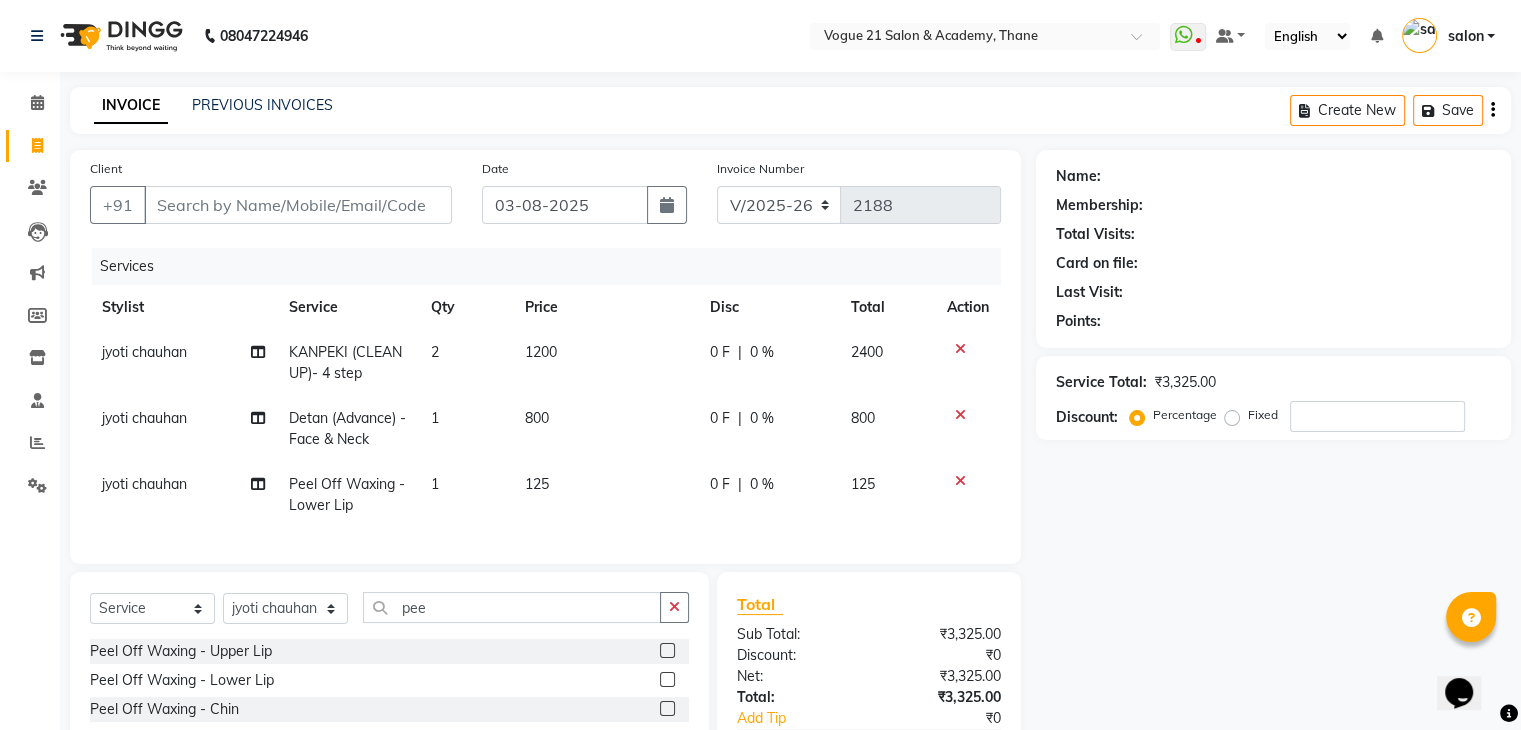 click on "1" 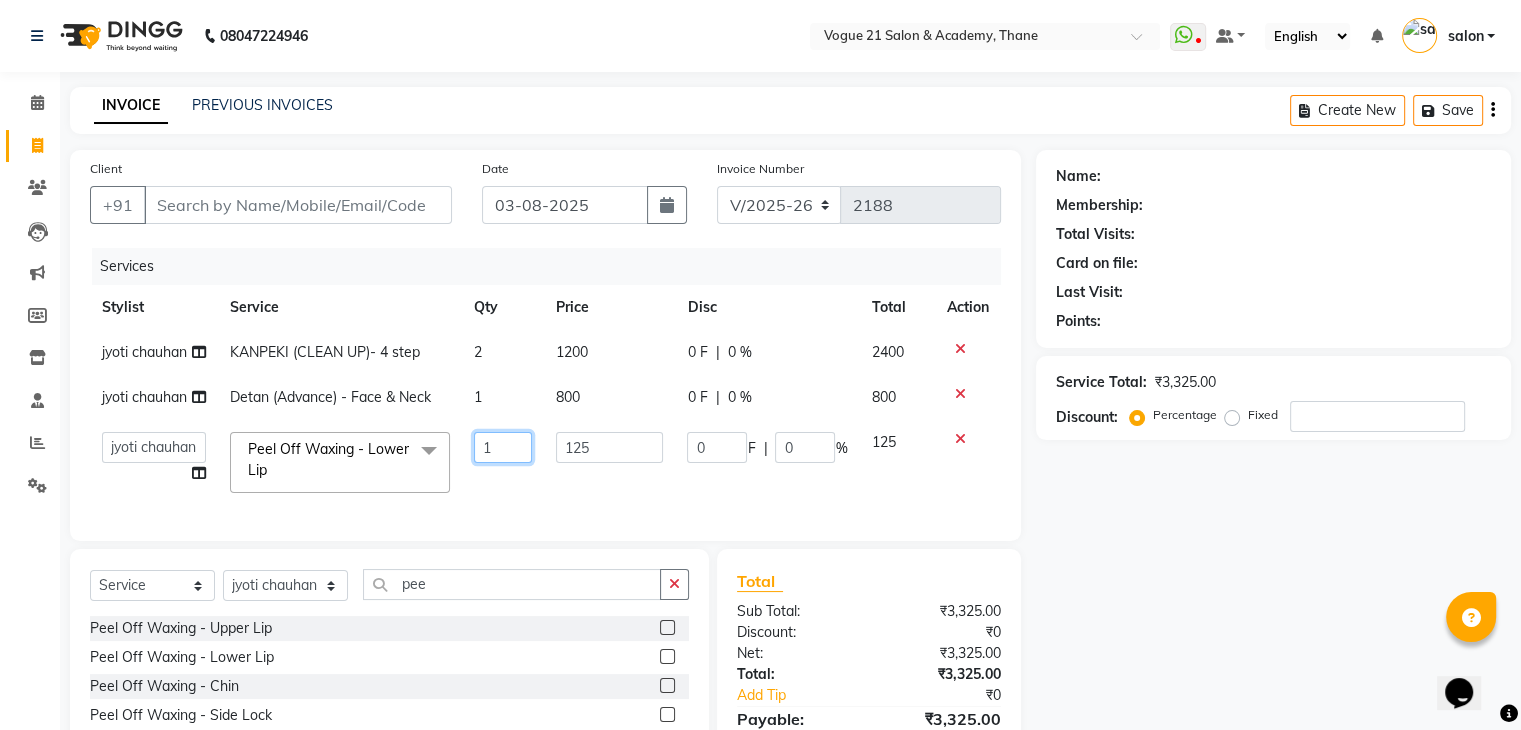 click on "1" 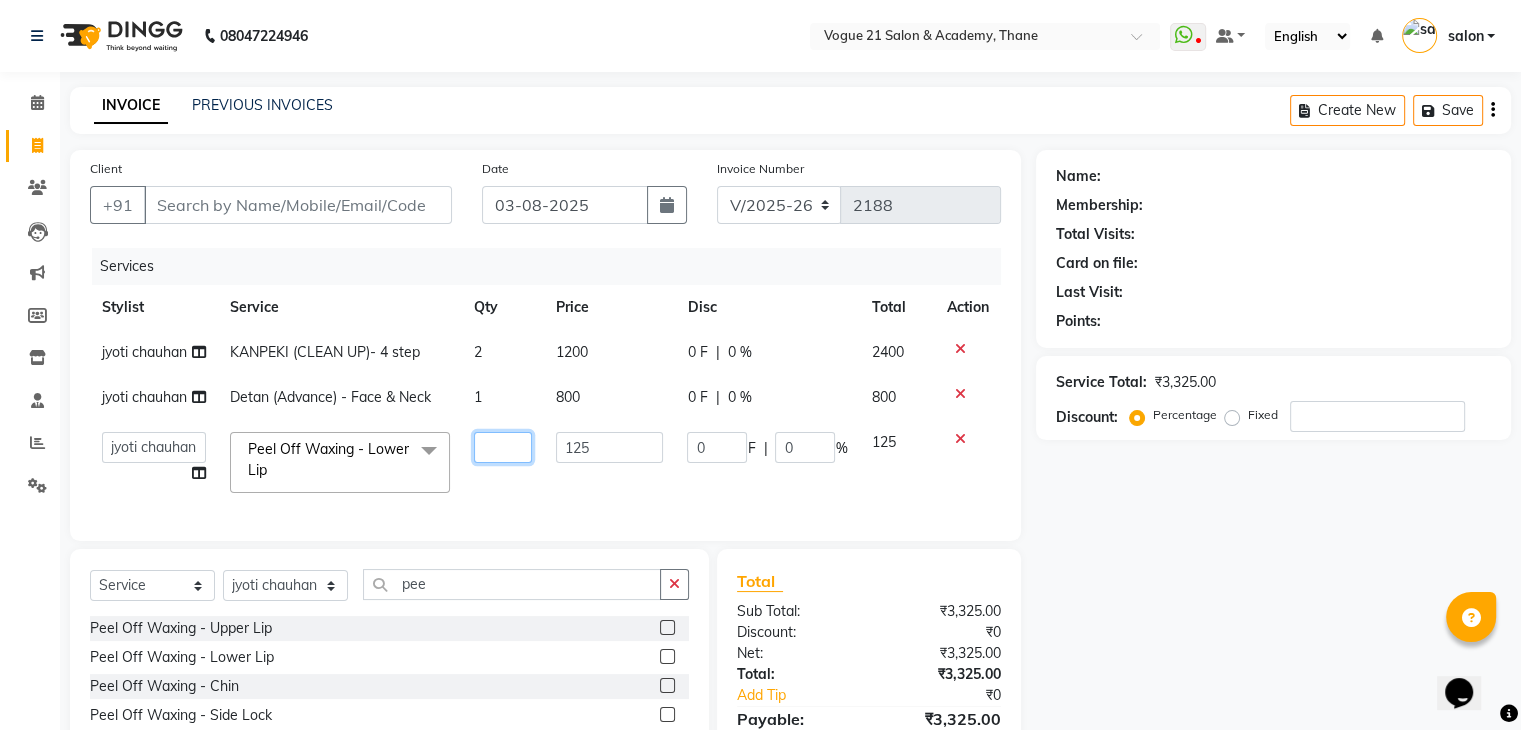 type on "2" 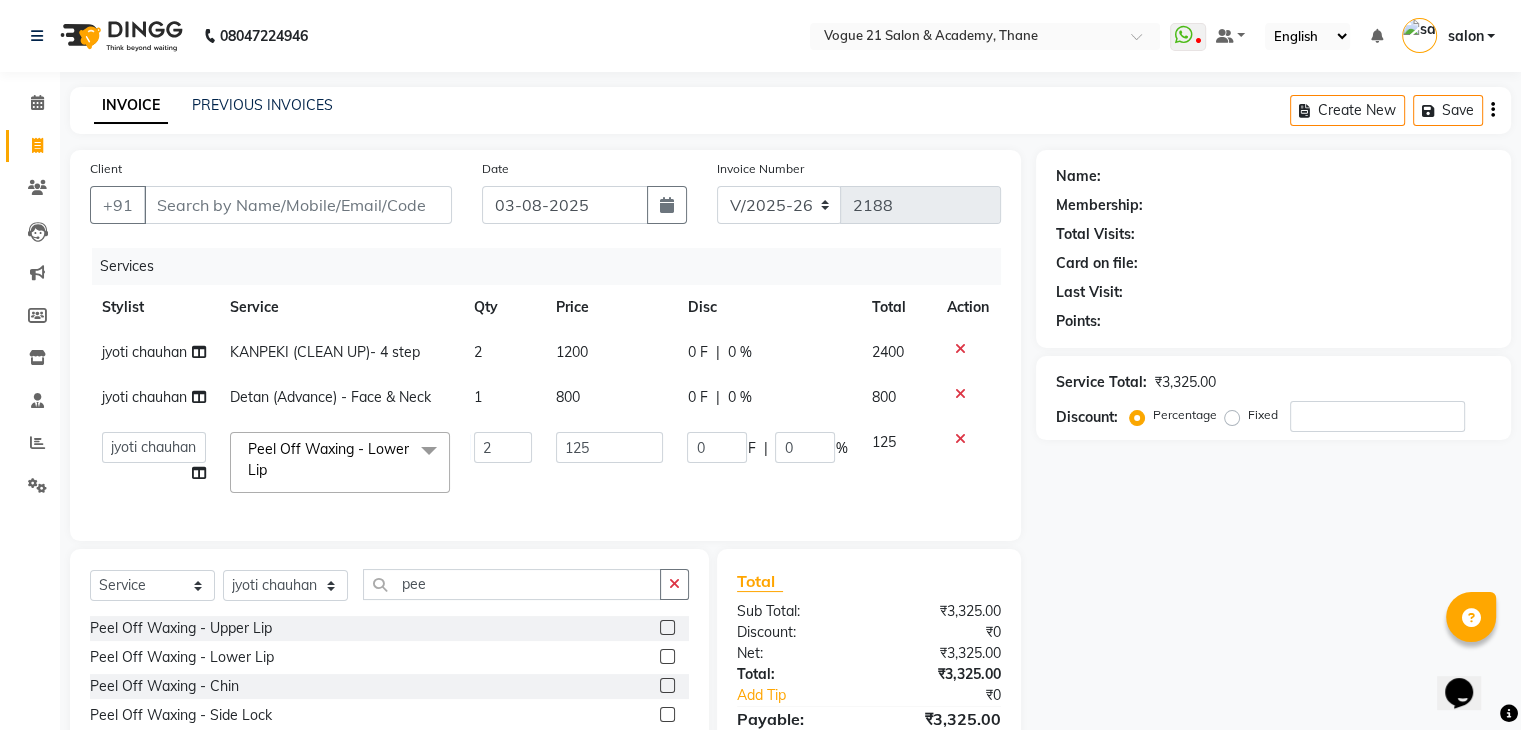 click on "125" 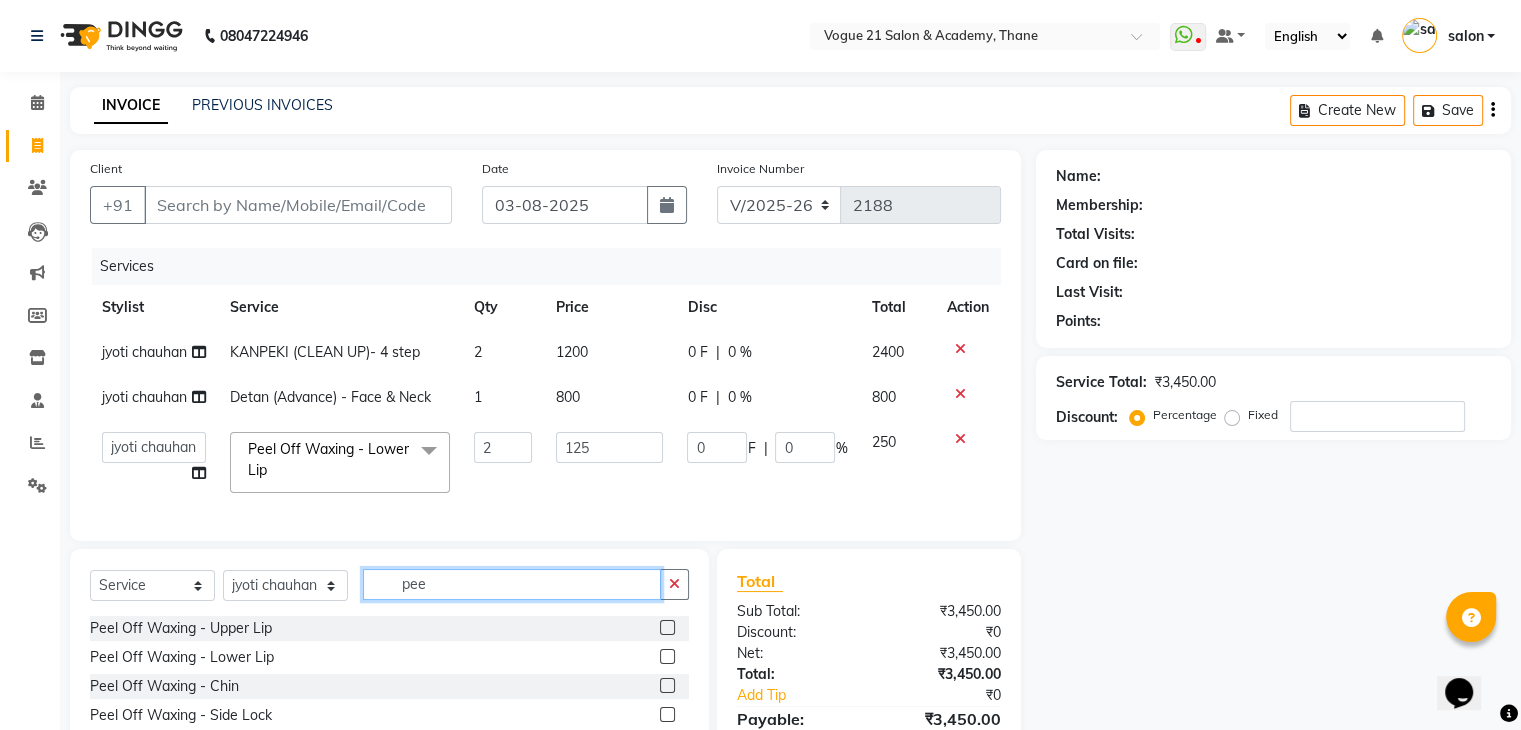 click on "pee" 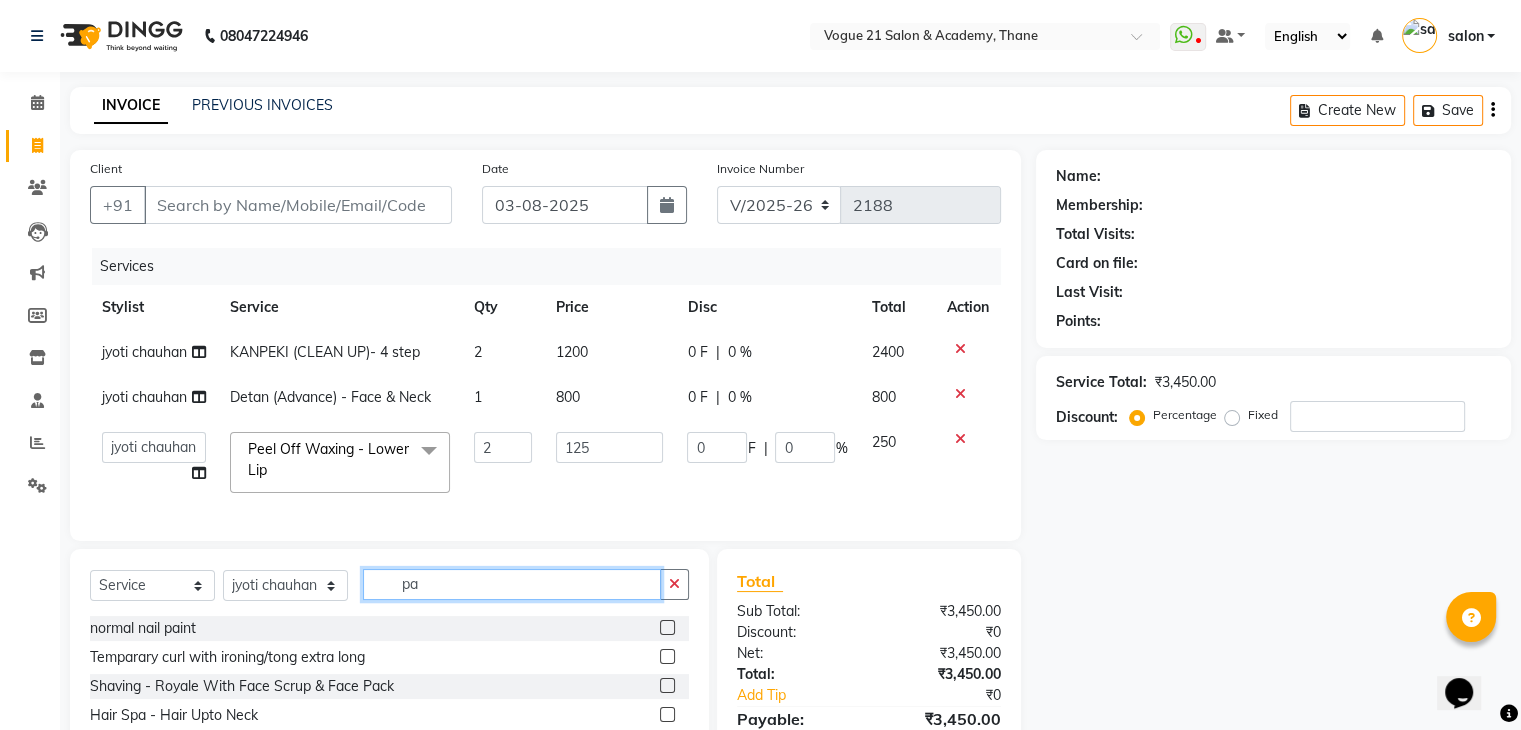 type on "p" 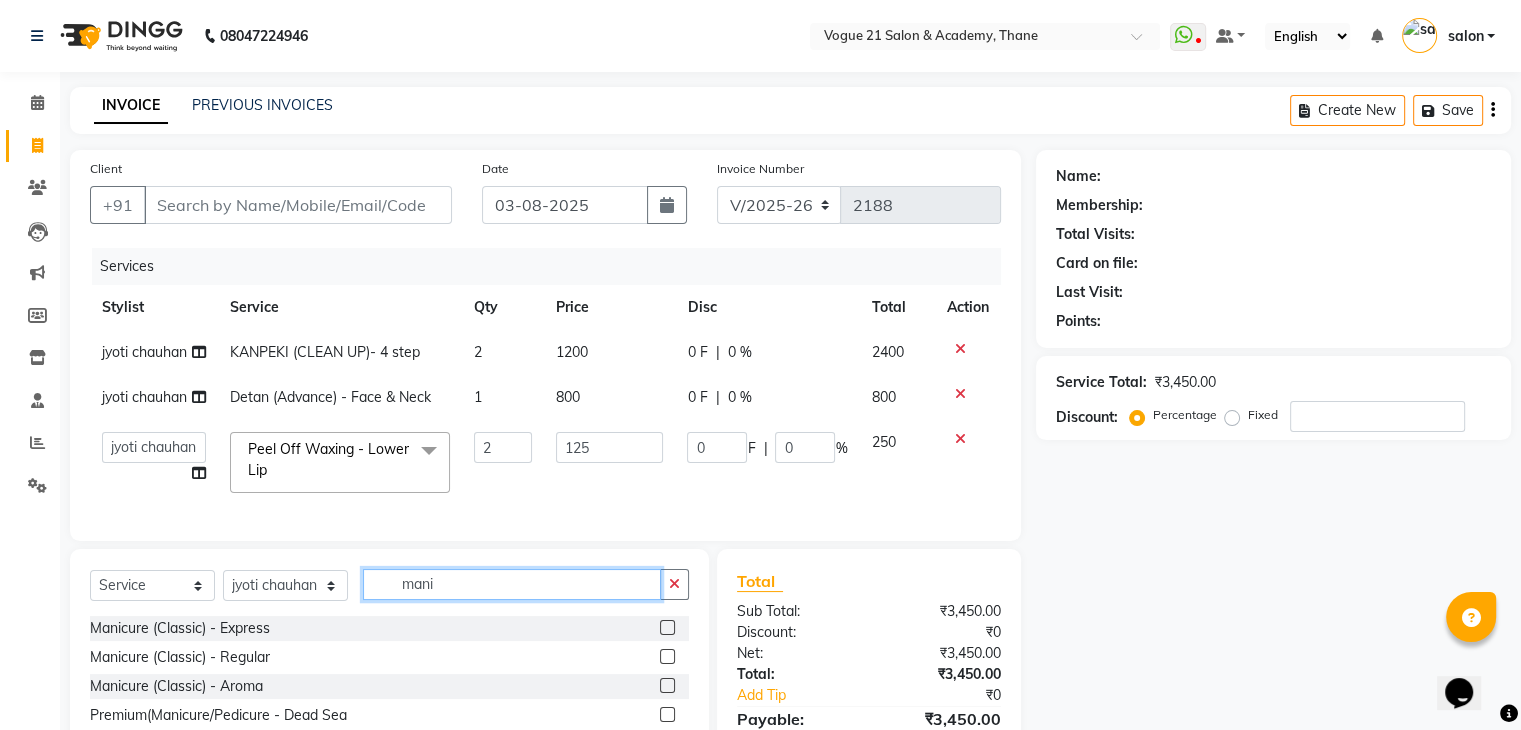 type on "mani" 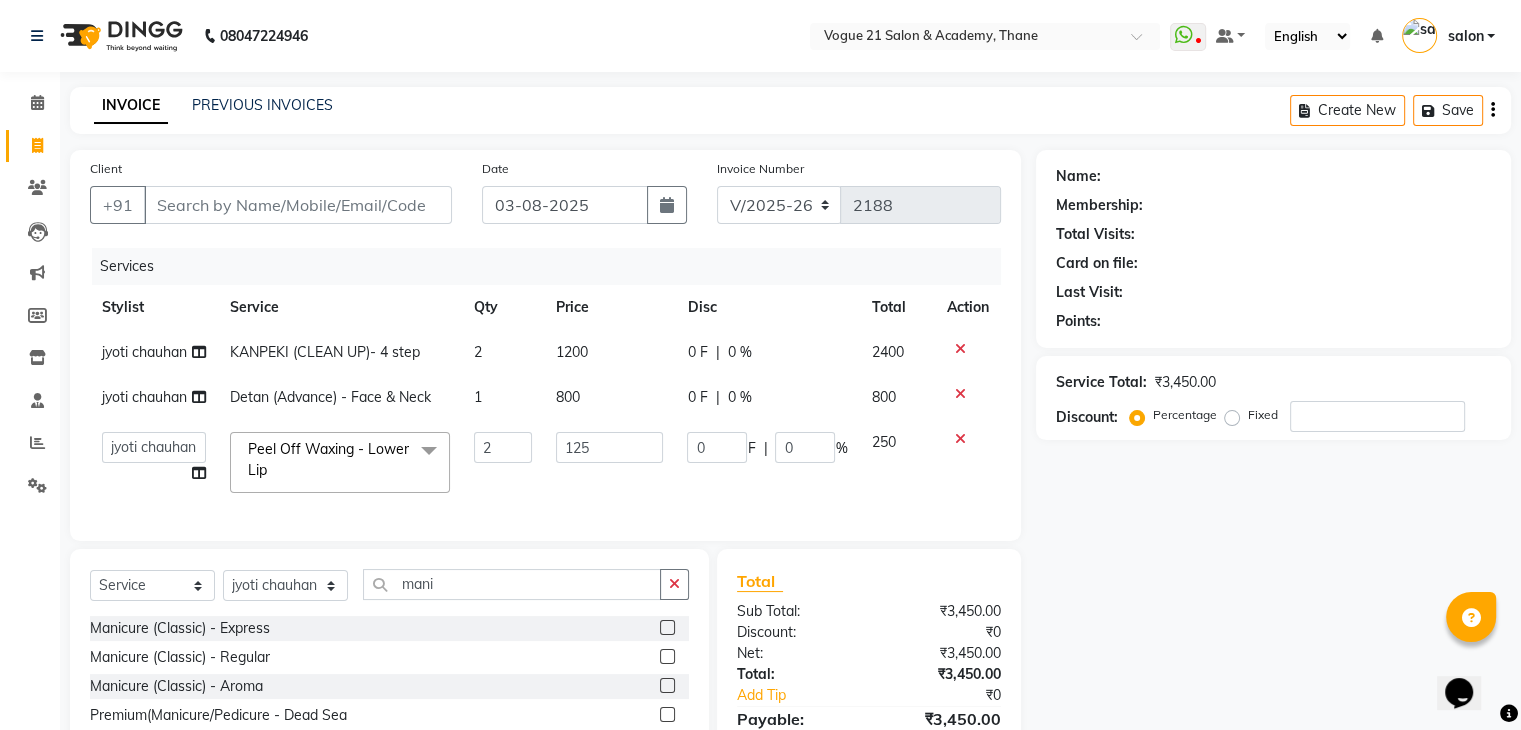click on "Manicure (Classic)   -   Express  Manicure (Classic)   -   Regular  Manicure (Classic)   -   Aroma  Premium(Manicure/Pedicure   -   Dead Sea  Premium(Manicure/Pedicure   -  whitening   Premium(Manicure/Pedicure   -   Mulberry Fair(Ultra Bright)  Premium(Manicure/Pedicure no more tan/ for tanning  Premium(Manicure/Pedicure de tan ( no more tan, for tanning )   Premium(Manicure/Pedicure  oxy life ( for brightning )   Premium(Manicure/Pedicure candy crush / donut ( luscios flavour )   Luxury...(Manicure/Pedicure)   -   24 Gold (Luxury Delight)  Luxury...(Manicure/Pedicure)   -  bombmini  Candle Spa (Luxury Delight)  Luxury...(Manicure/Pedicure)   -   bombini Candle Spa (Mani+Pedi Both)  Luxury...(Manicure/Pedicure)   -  alga ( for lightning & brightning )  Luxury...(Manicure/Pedicure)   -   alga ( only feet  Luxury...(Manicure/Pedicure)   -   alga ( hand & feet both )  Membership manicure" 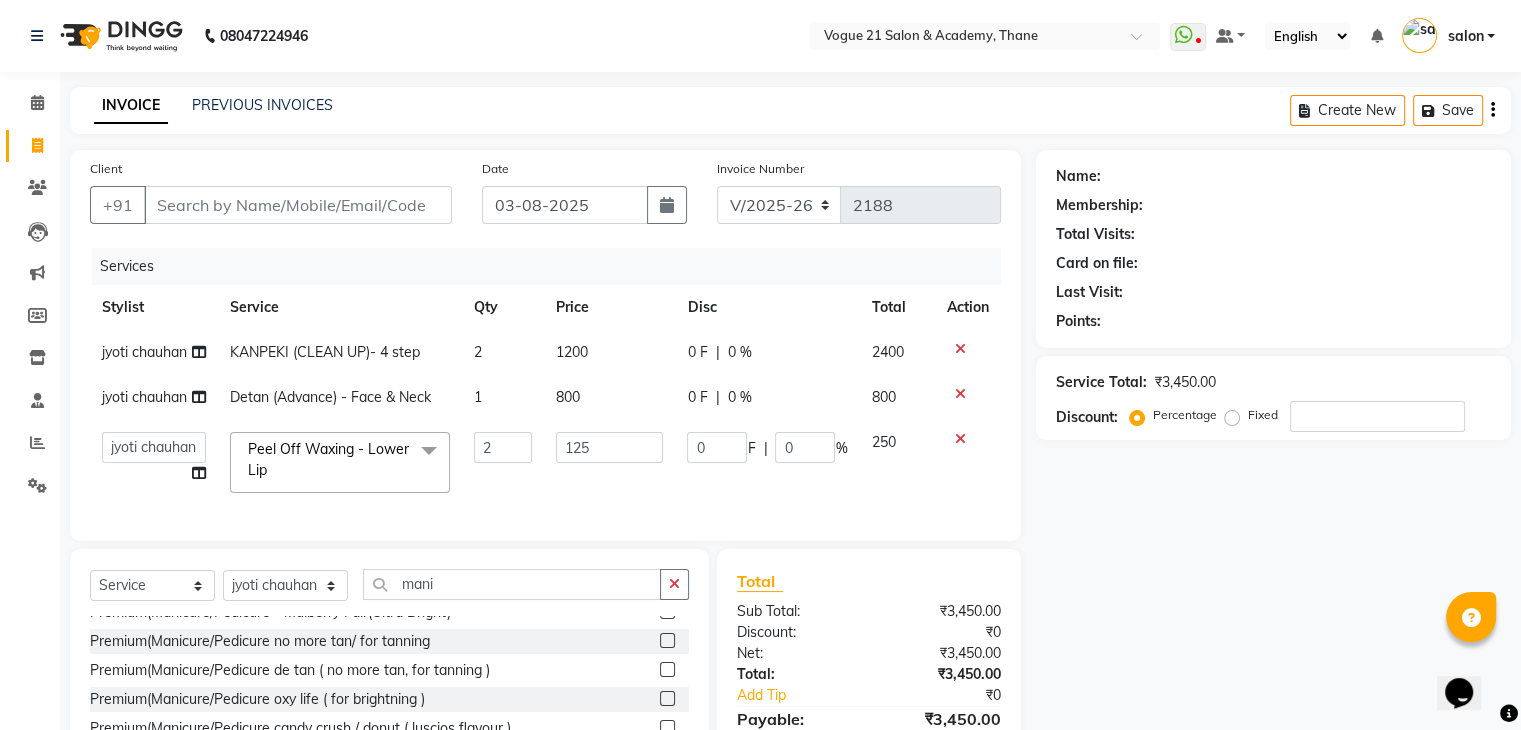 scroll, scrollTop: 166, scrollLeft: 0, axis: vertical 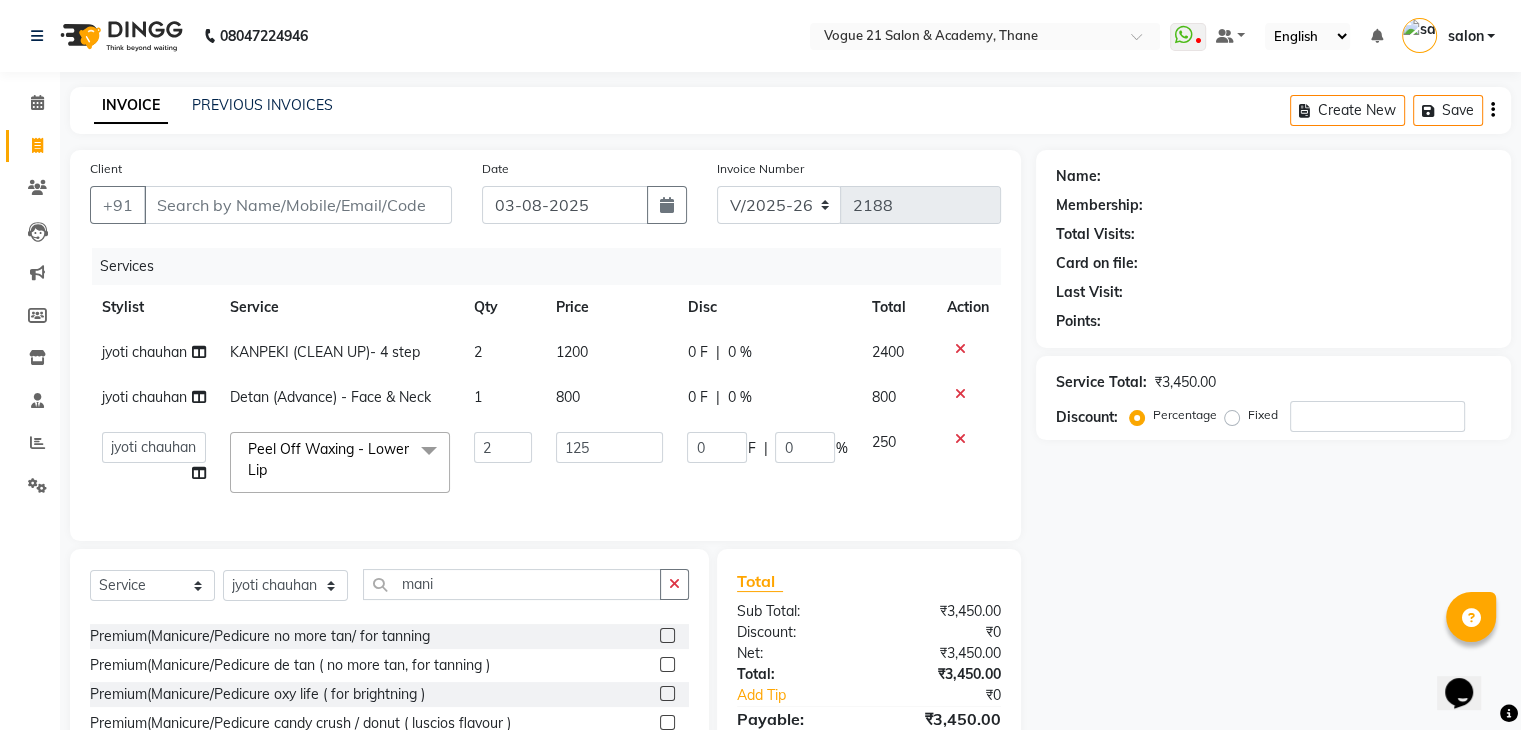 click on "Premium(Manicure/Pedicure   -   Mulberry Fair(Ultra Bright)" 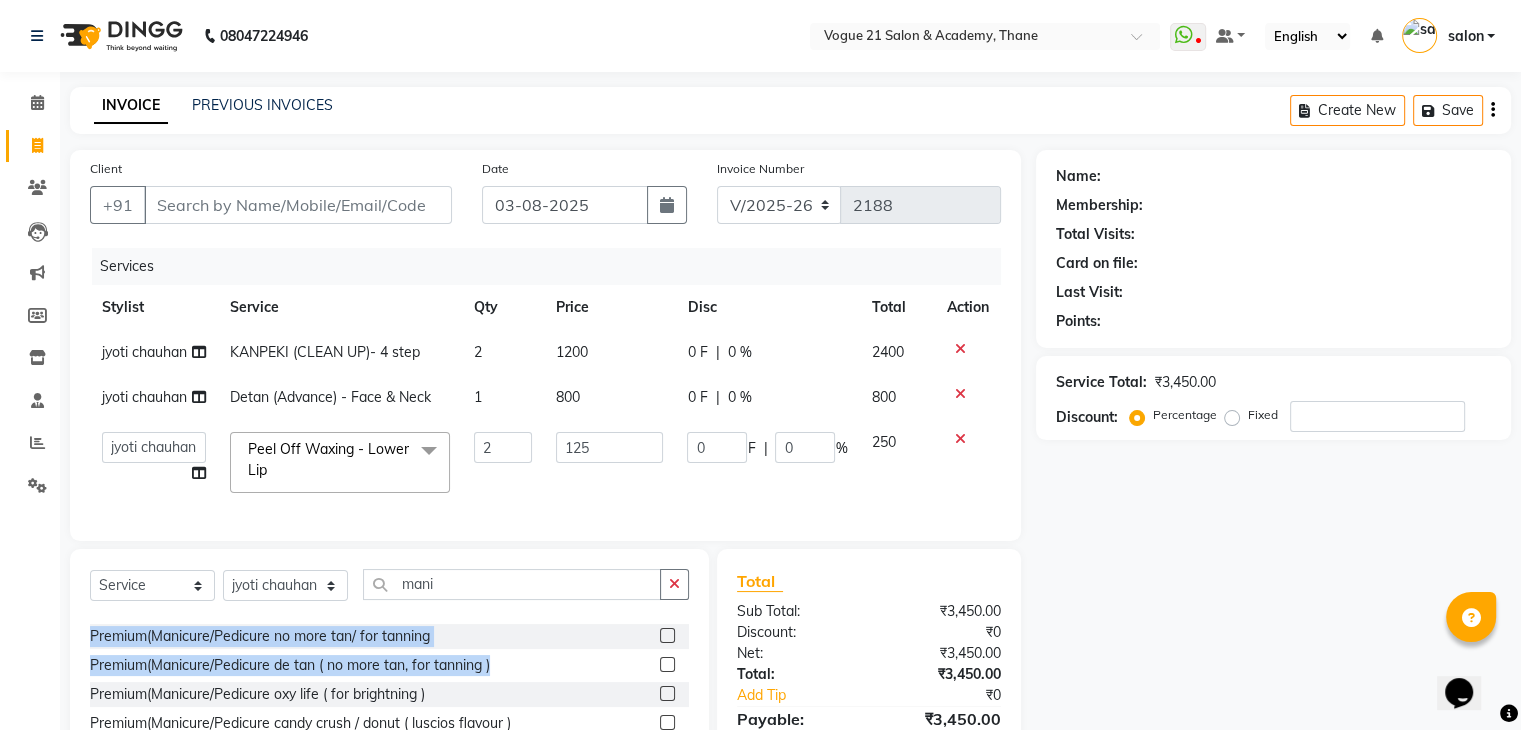 drag, startPoint x: 580, startPoint y: 634, endPoint x: 680, endPoint y: 682, distance: 110.92339 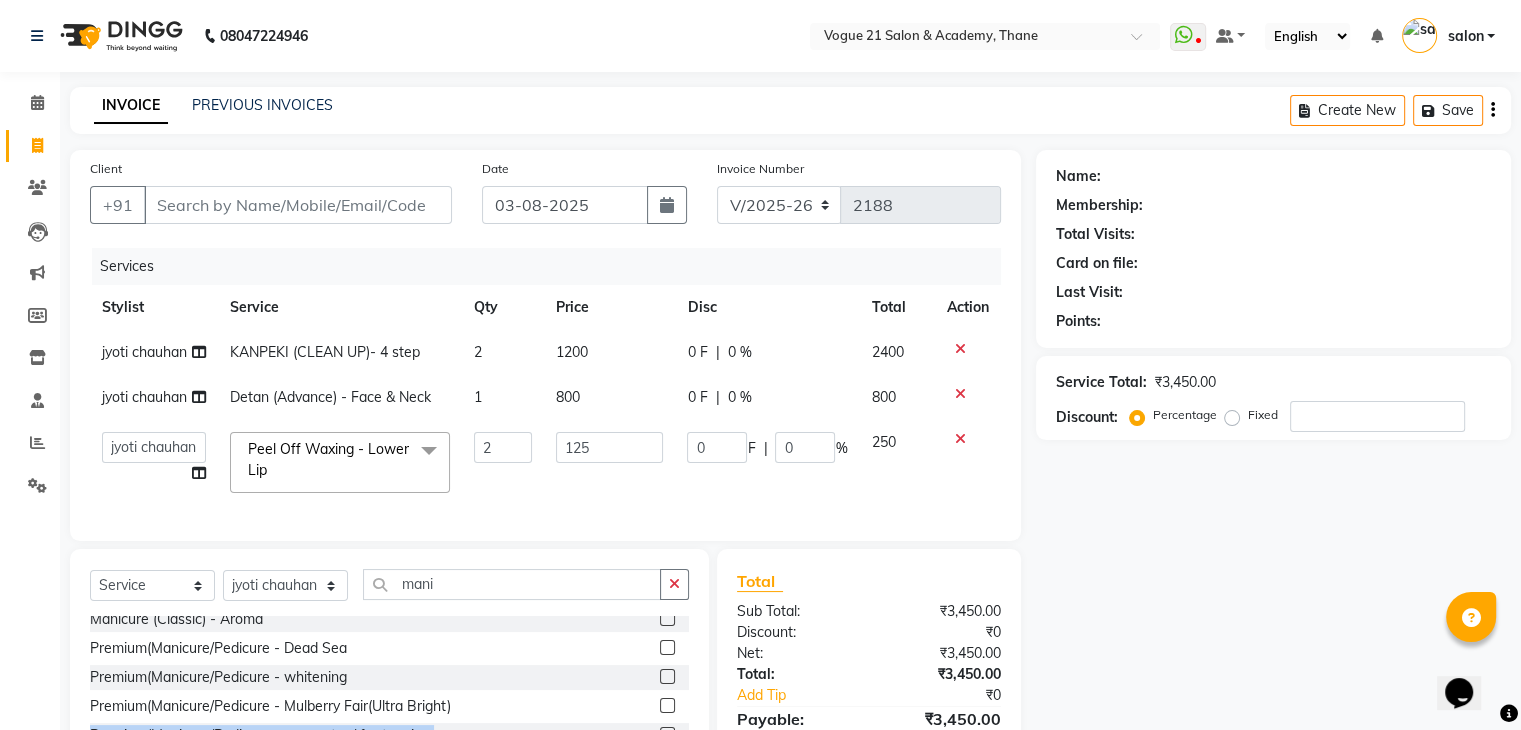 scroll, scrollTop: 66, scrollLeft: 0, axis: vertical 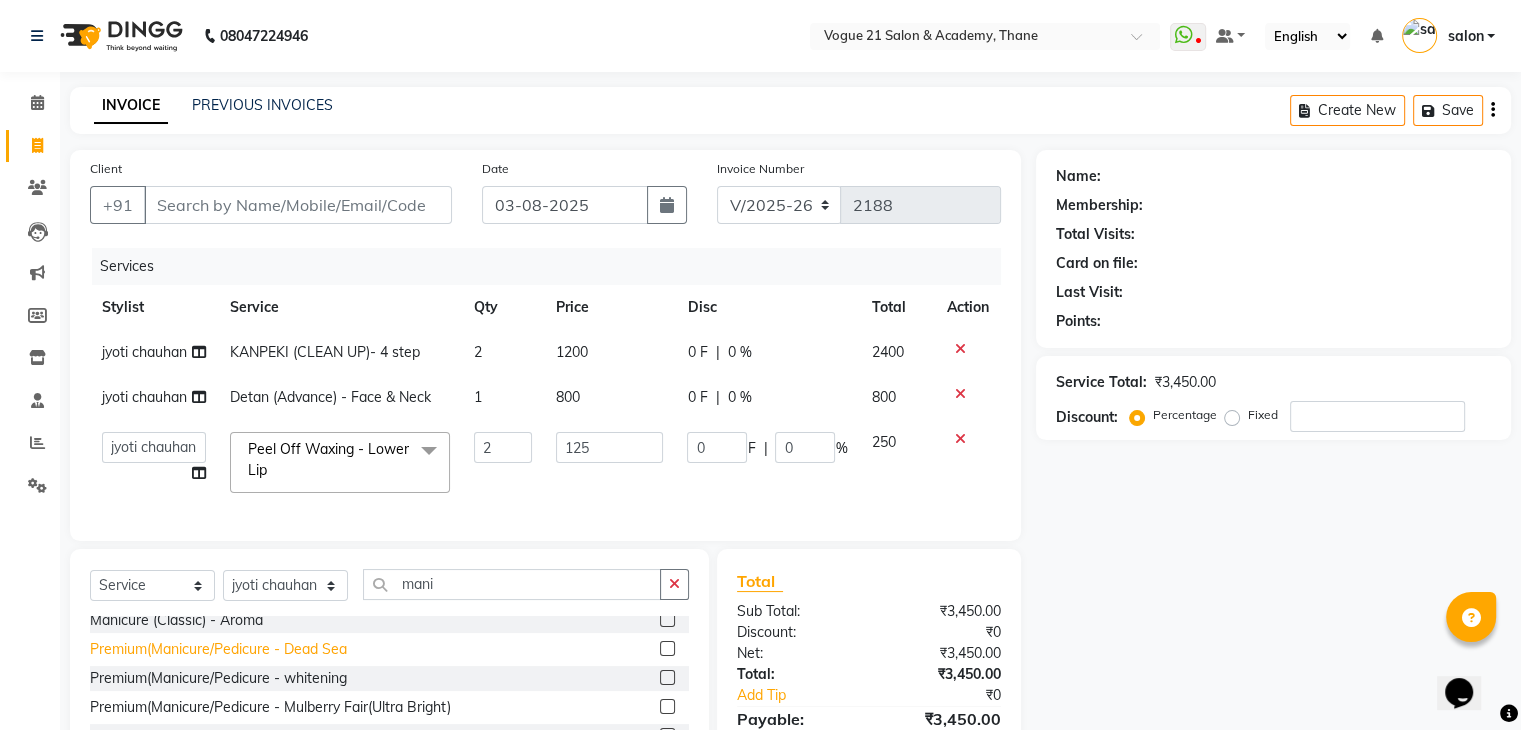 click on "Premium(Manicure/Pedicure   -   Dead Sea" 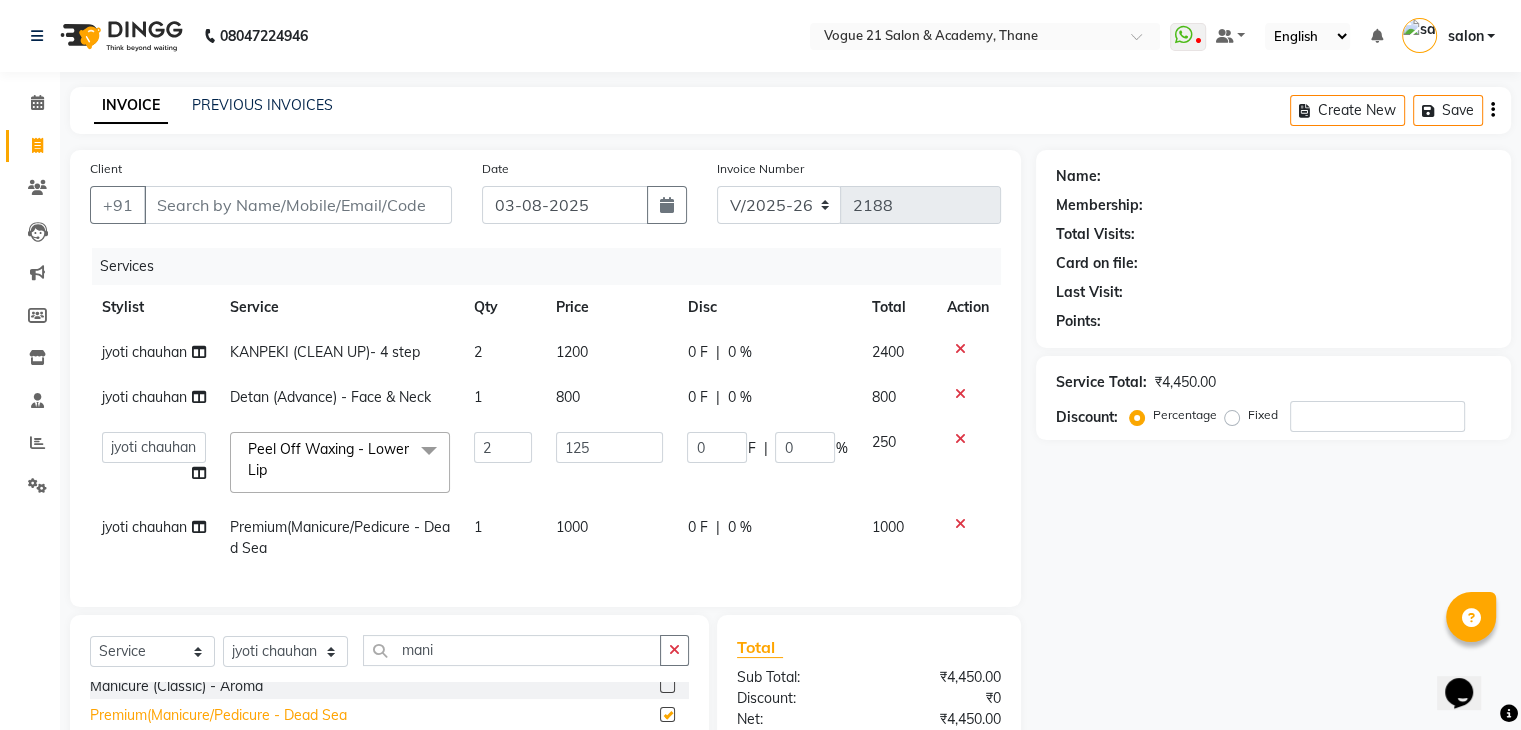 checkbox on "false" 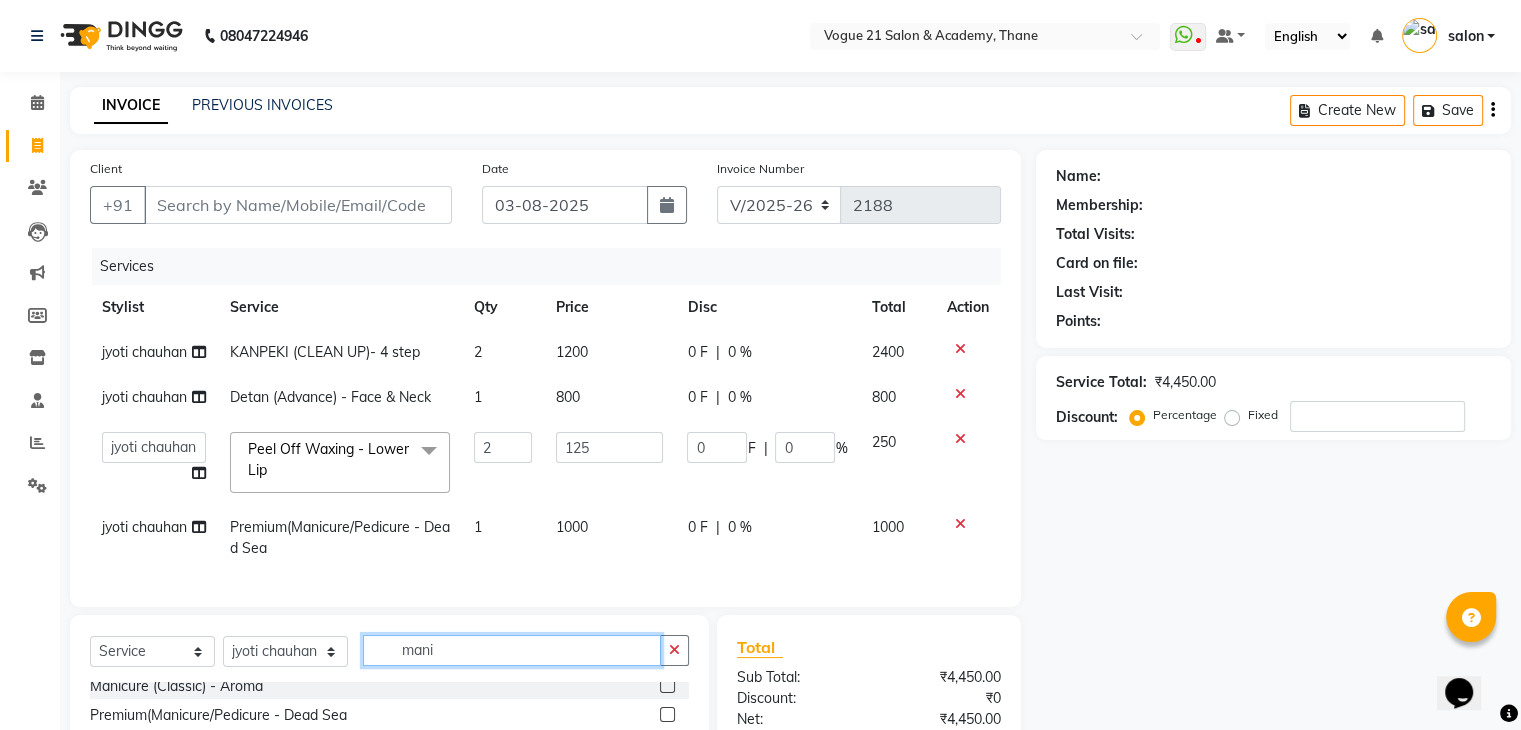 click on "mani" 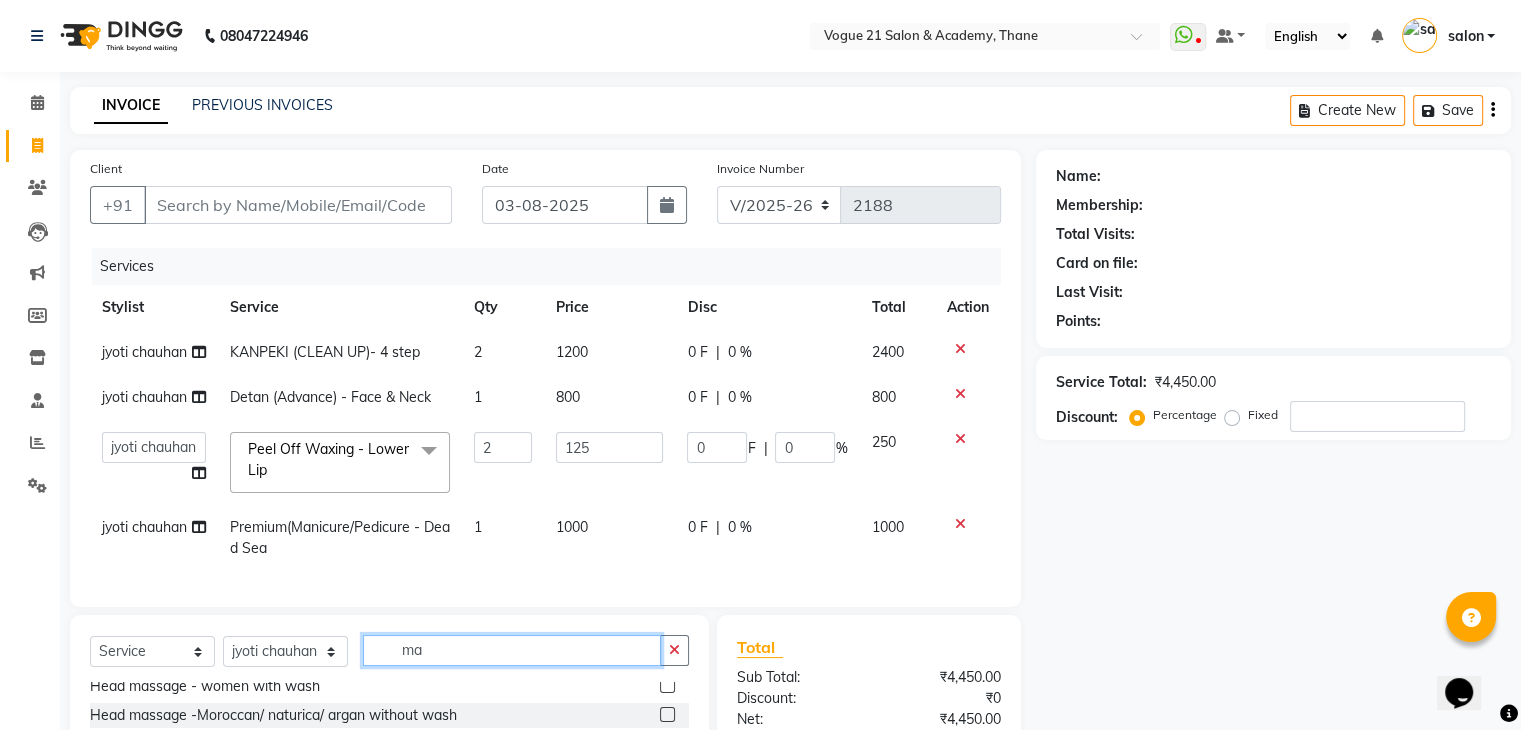 type on "m" 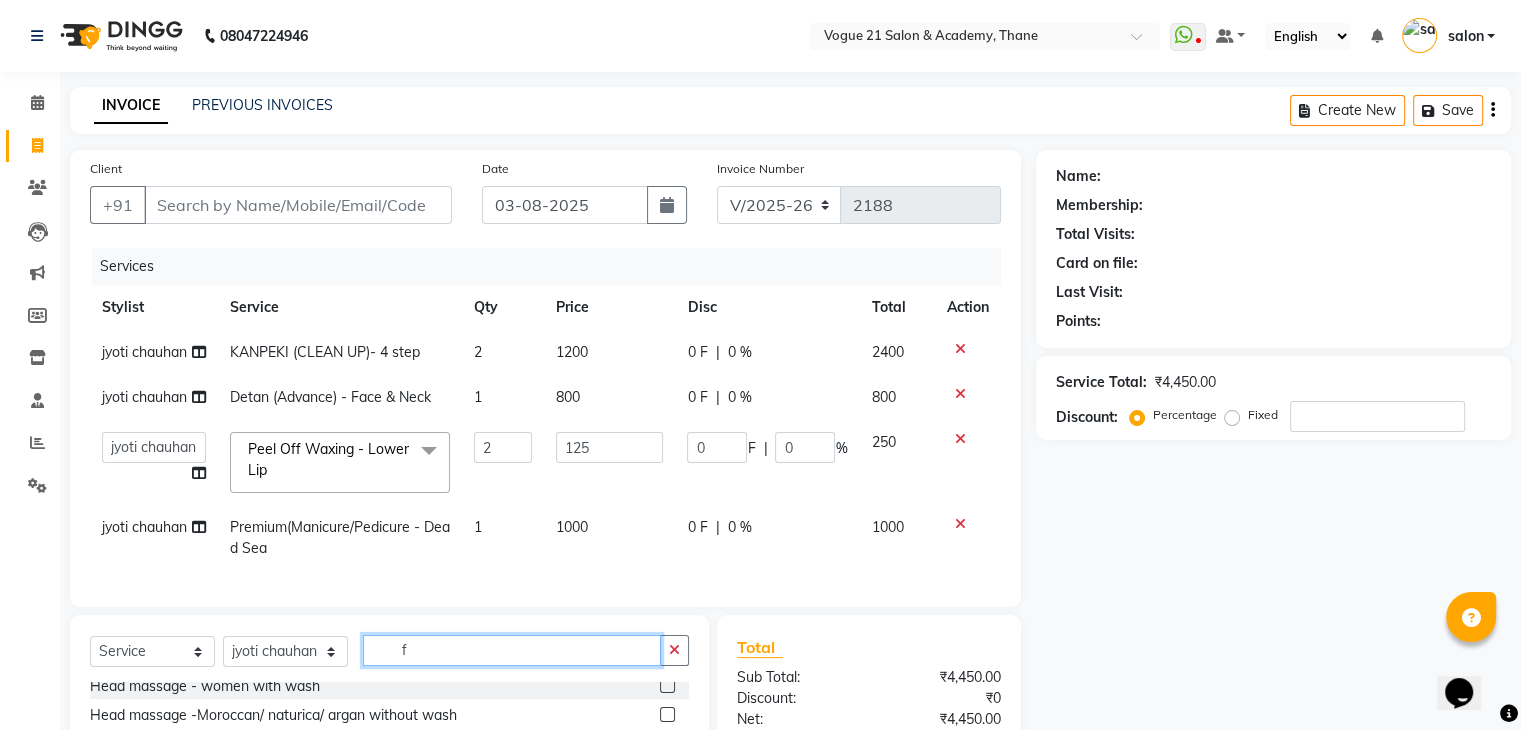 scroll, scrollTop: 0, scrollLeft: 0, axis: both 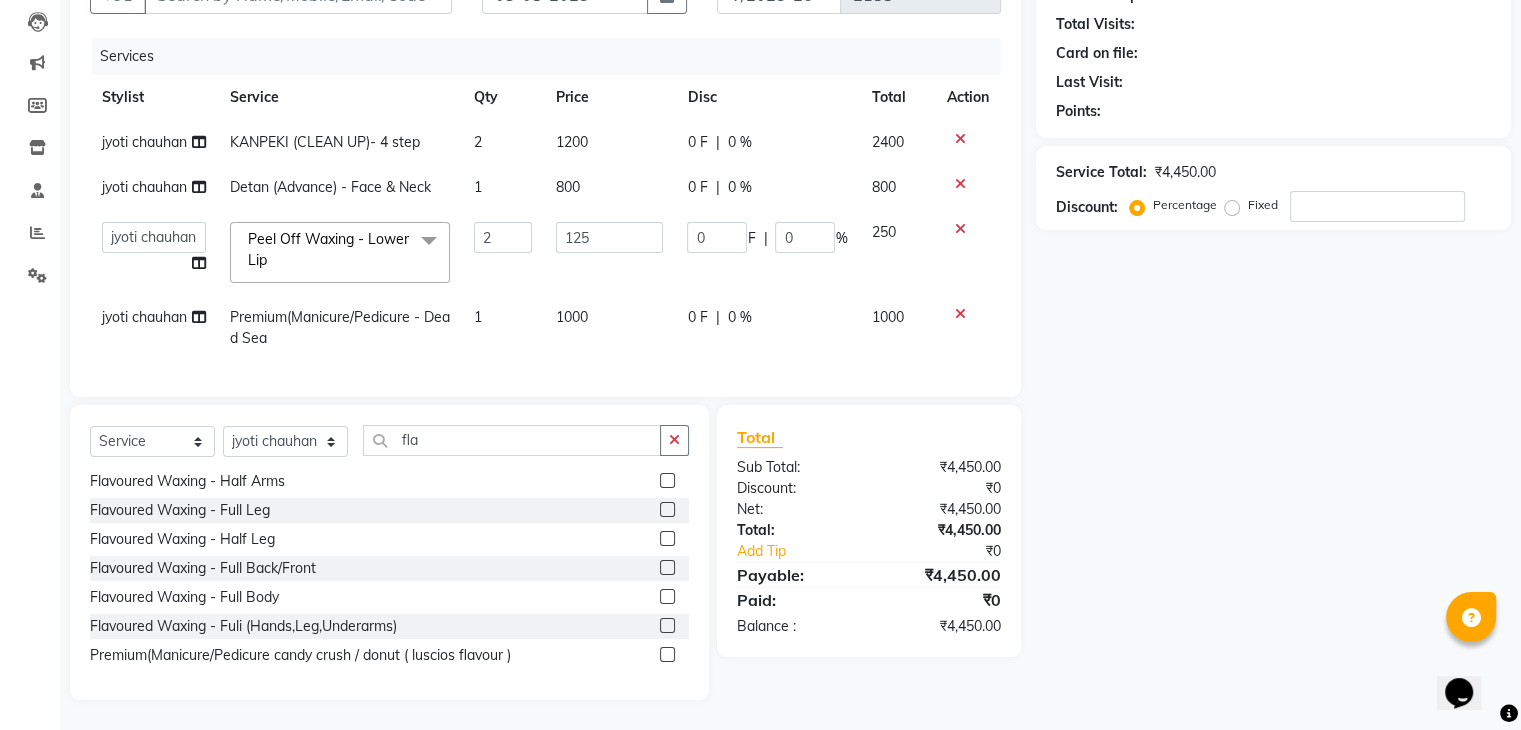 drag, startPoint x: 689, startPoint y: 617, endPoint x: 657, endPoint y: 616, distance: 32.01562 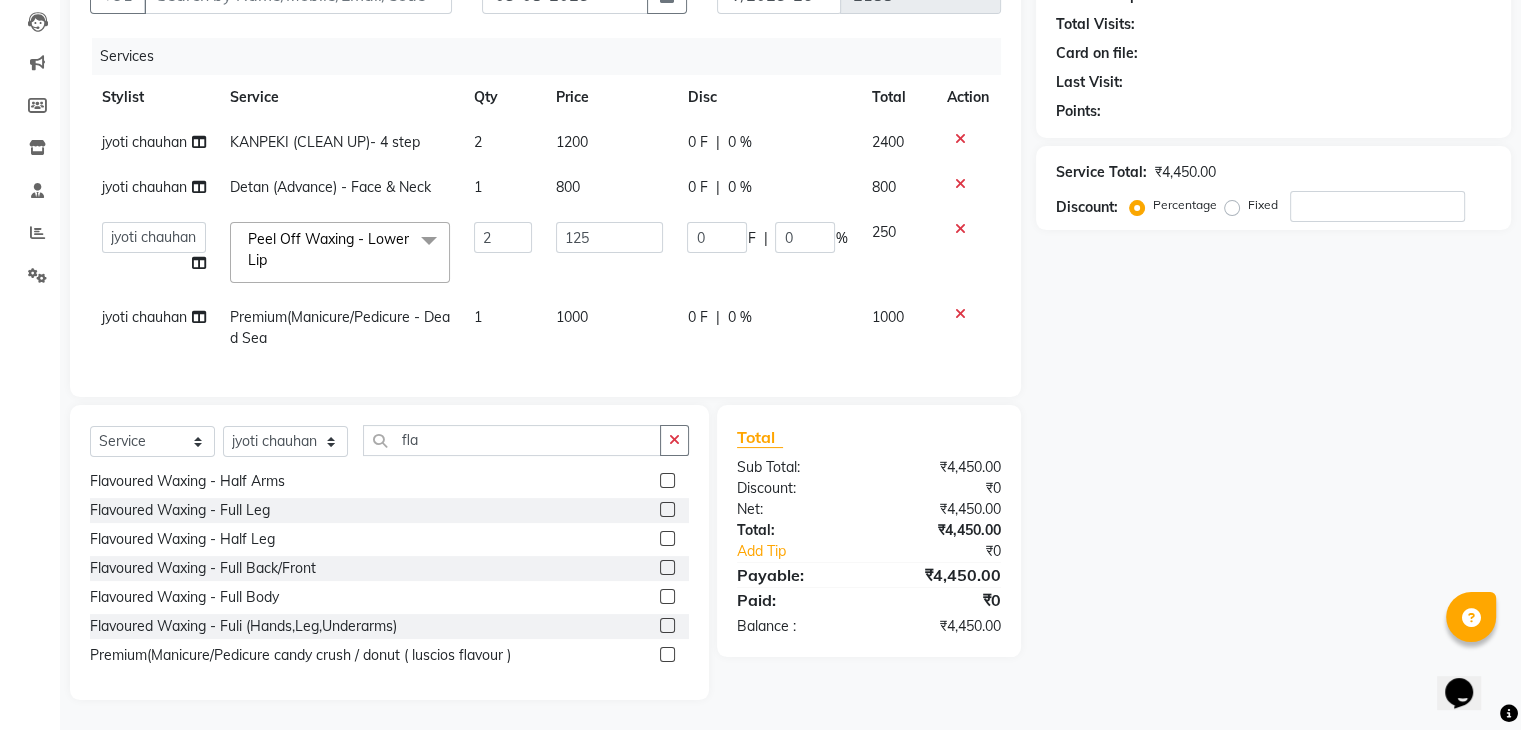 click on "Select  Service  Product  Membership  Package Voucher Prepaid Gift Card  Select Stylist aamir  Alicia Dsouza Altamash Jamshed  jyoti chauhan Pooja yadav Priya jadhav salon suraj salunkhe fla Flavoured Waxing   -   Full Arms  Flavoured Waxing   -   Half Arms  Flavoured Waxing   -   Full Leg  Flavoured Waxing   -   Half Leg  Flavoured Waxing   -   Full Back/Front  Flavoured Waxing   -   Full Body  Flavoured Waxing   -   Fuli (Hands,Leg,Underarms)  Premium(Manicure/Pedicure candy crush / donut ( luscios flavour )" 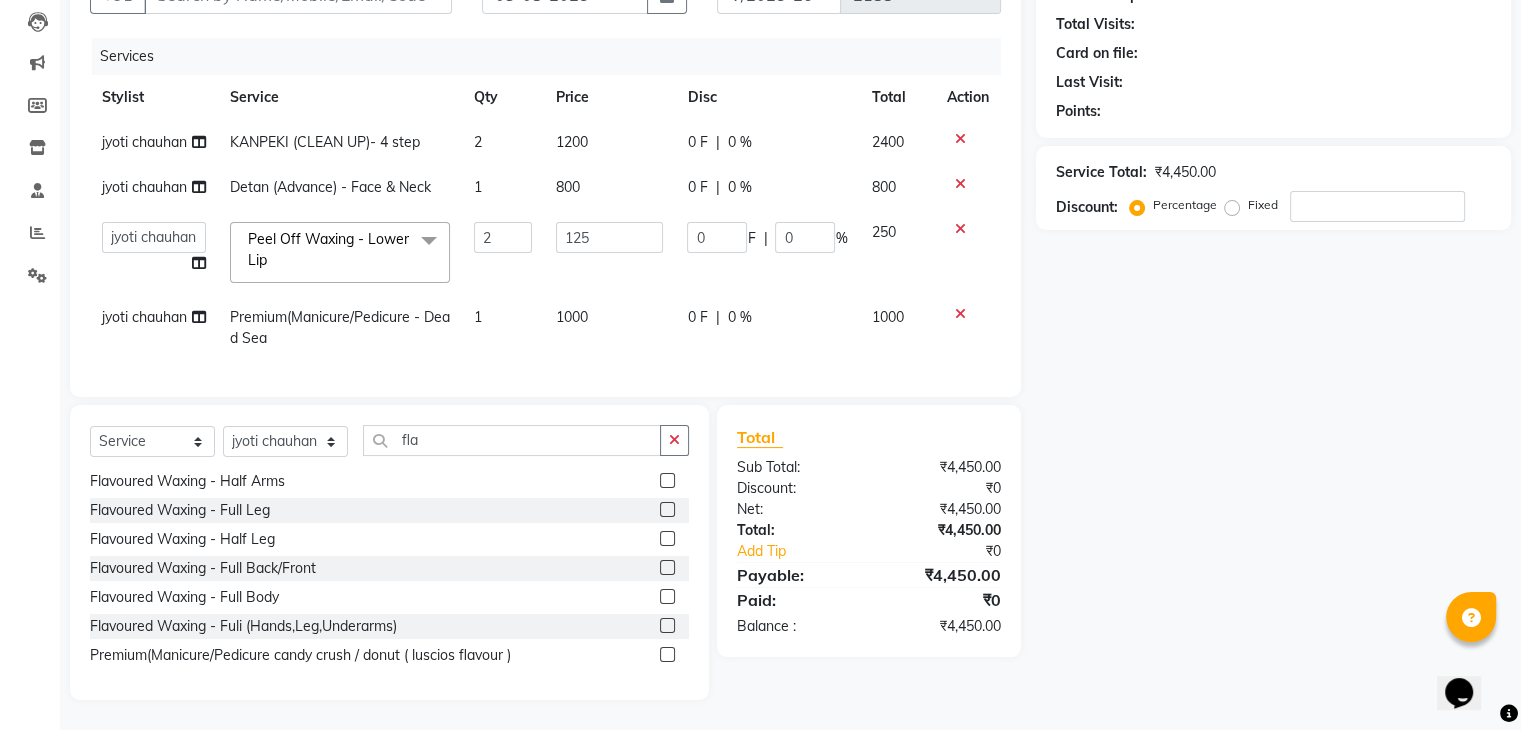 scroll, scrollTop: 0, scrollLeft: 0, axis: both 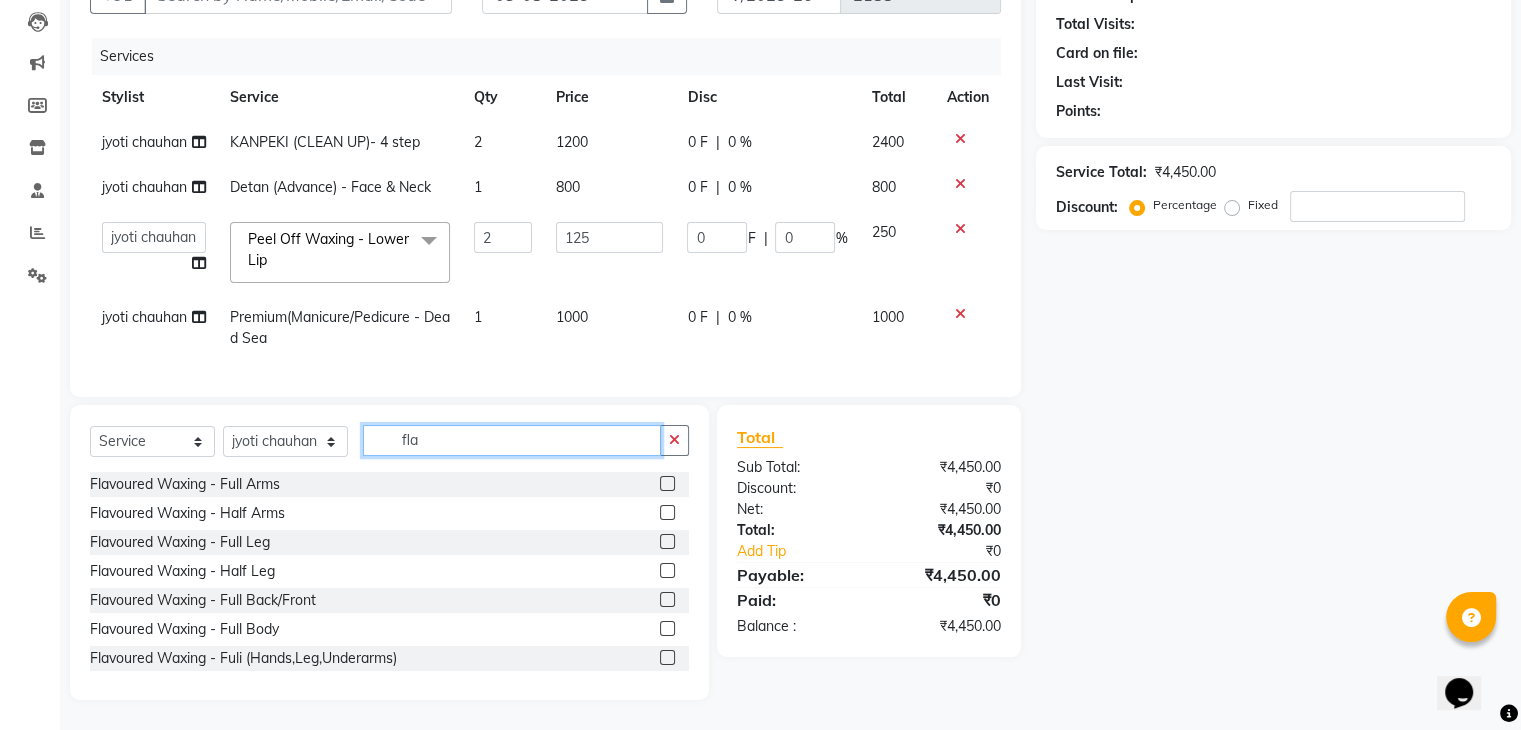 click on "fla" 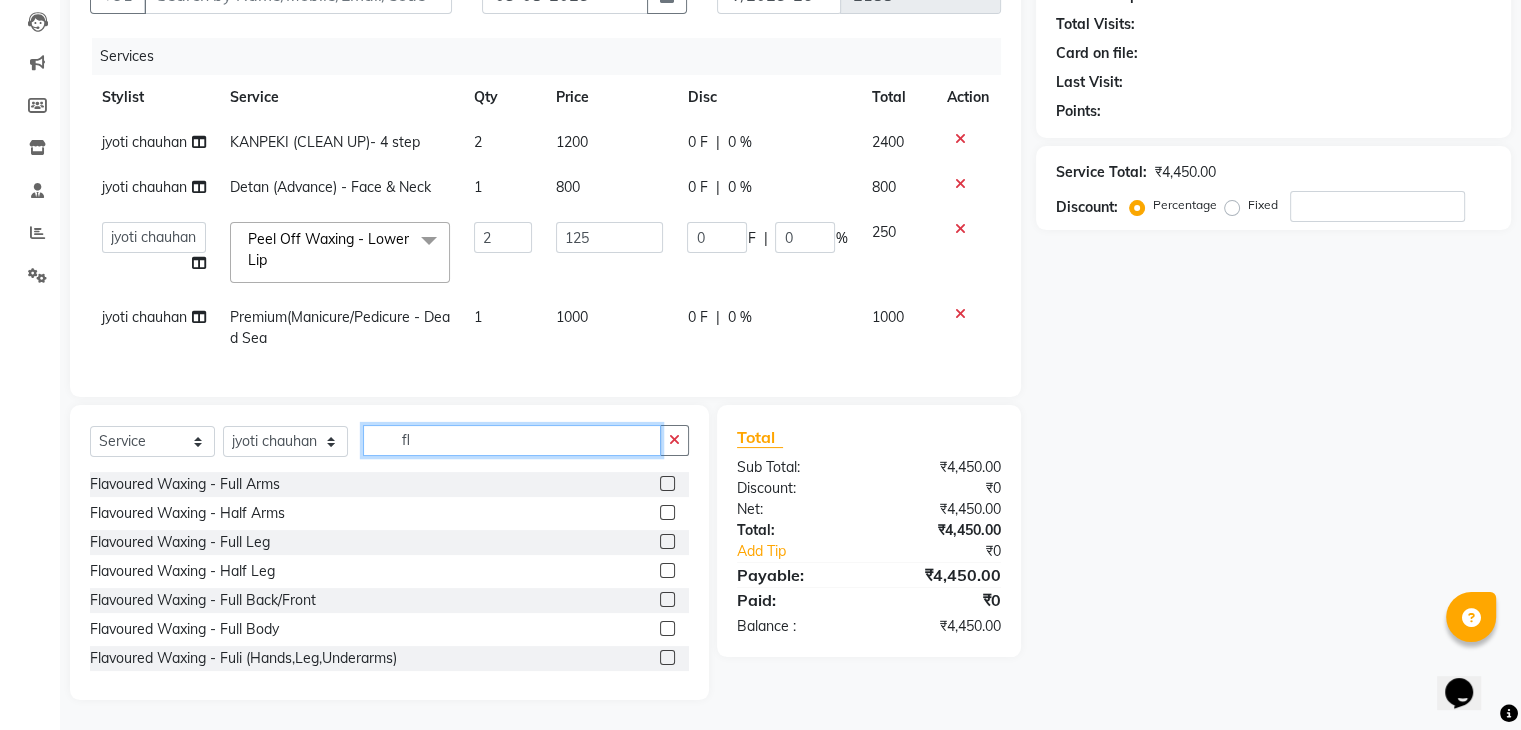 type on "f" 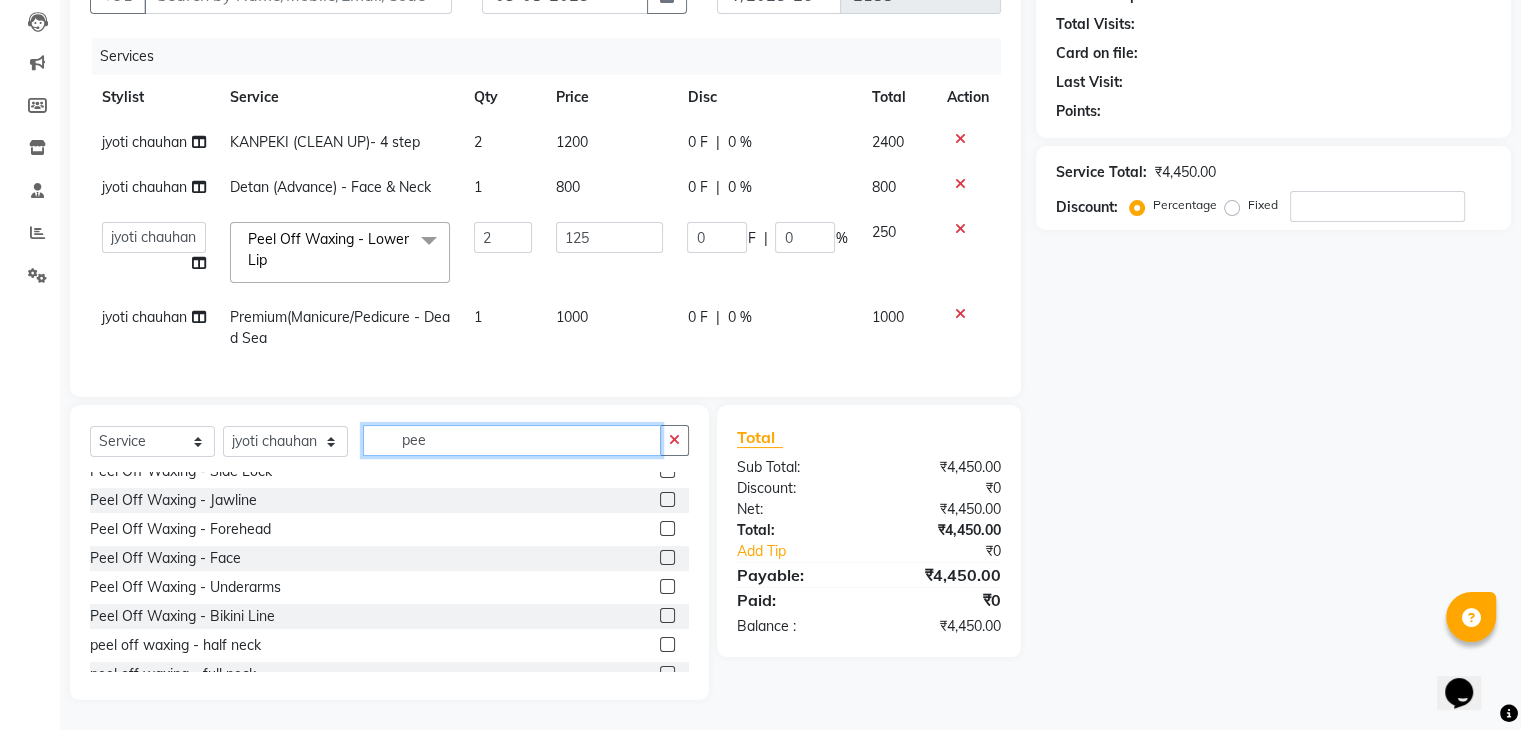 scroll, scrollTop: 133, scrollLeft: 0, axis: vertical 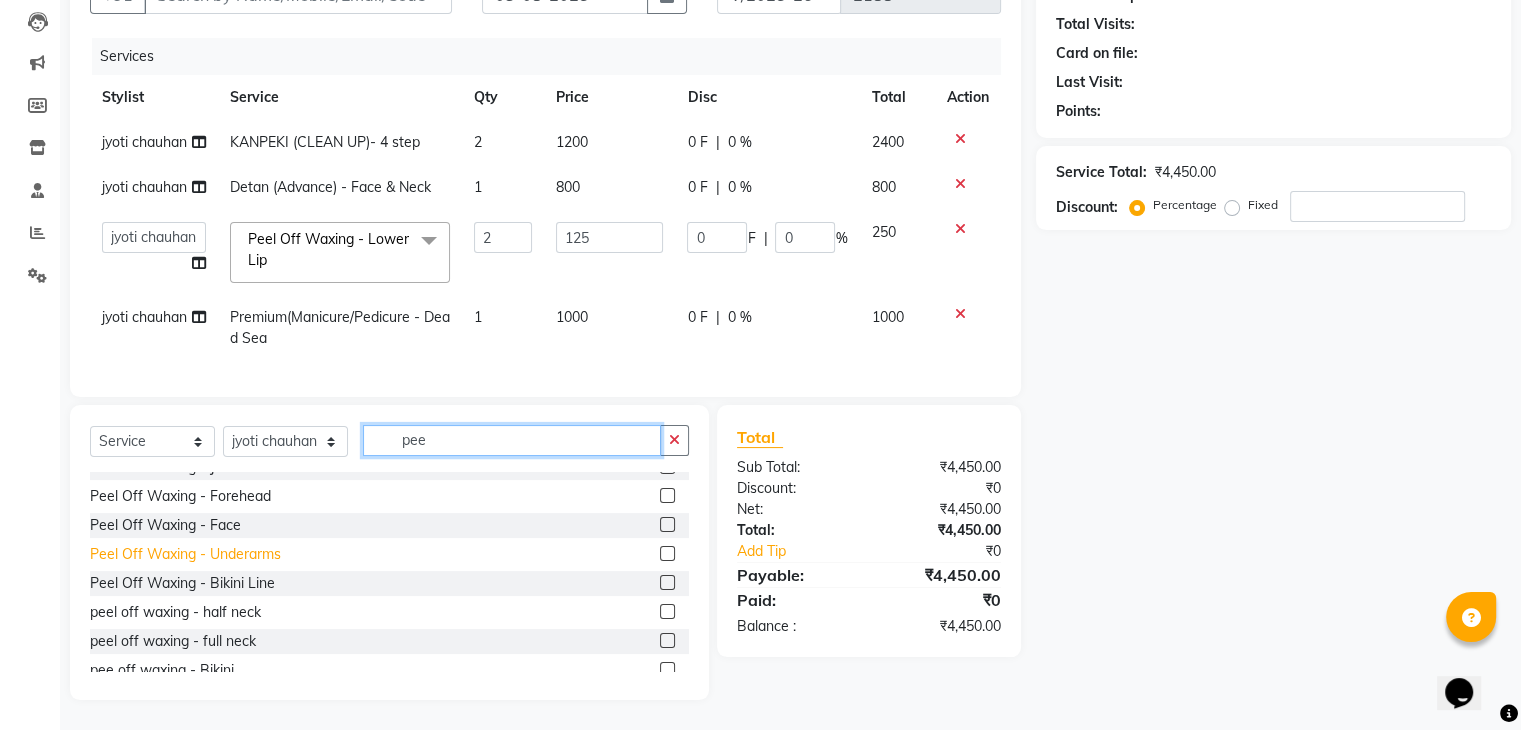 type on "pee" 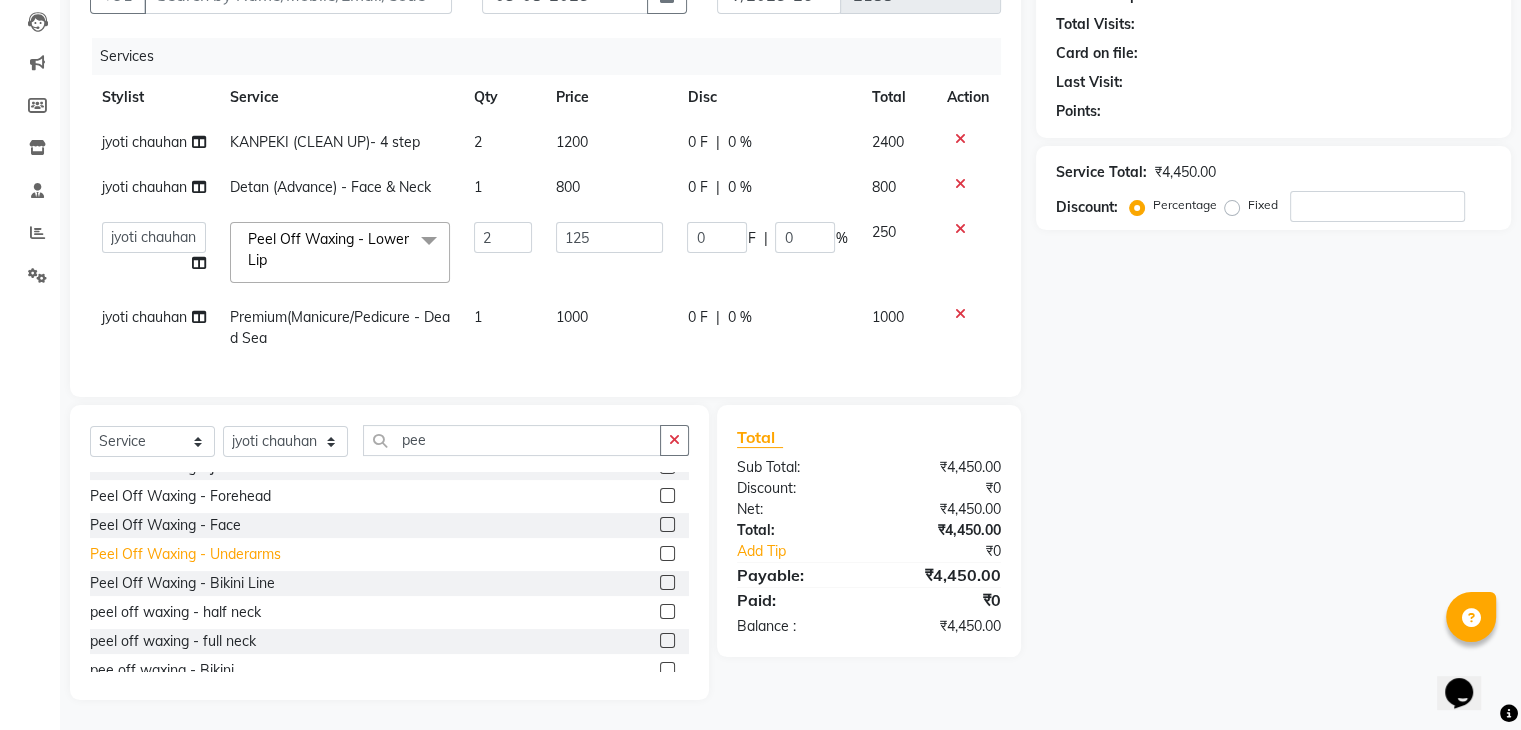 click on "Peel Off Waxing   -   Underarms" 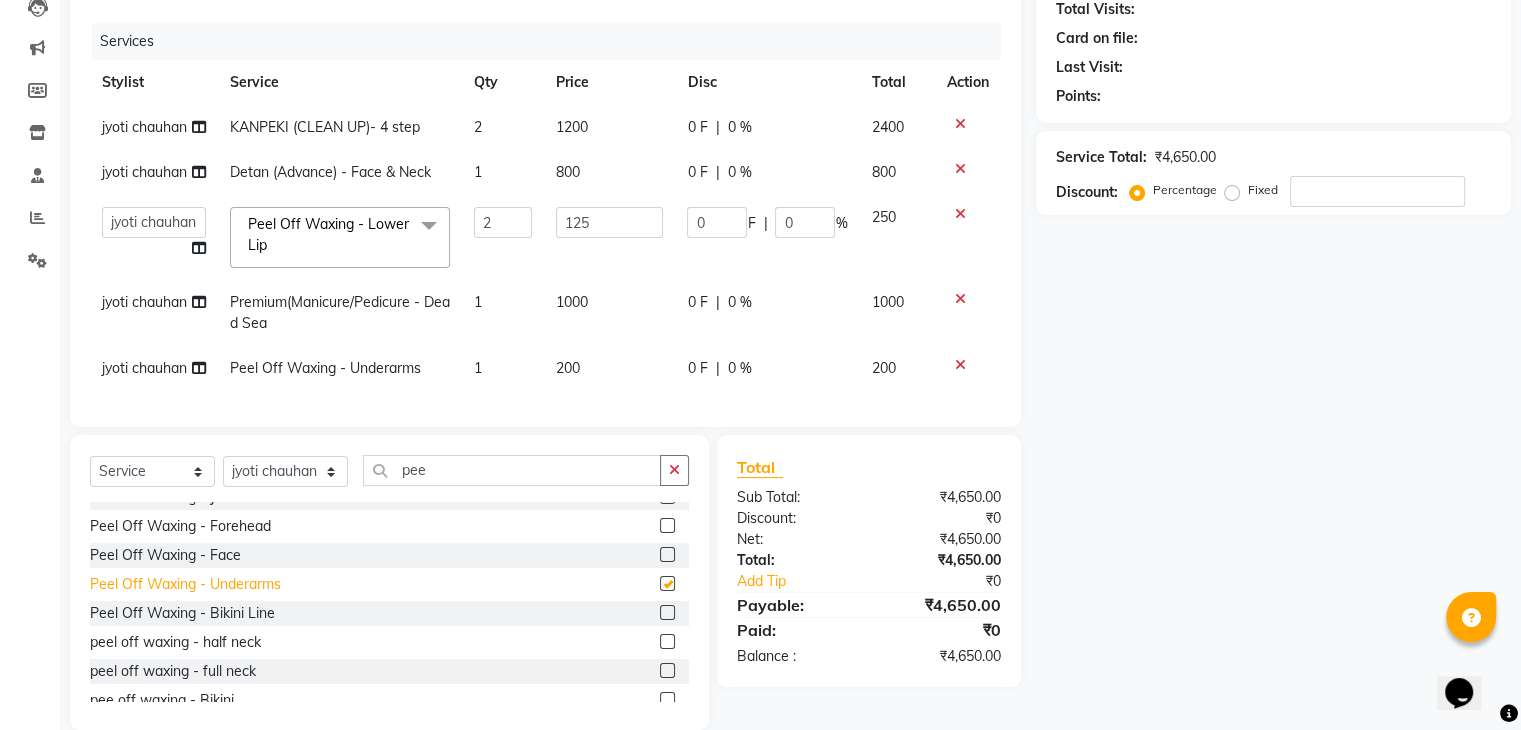 checkbox on "false" 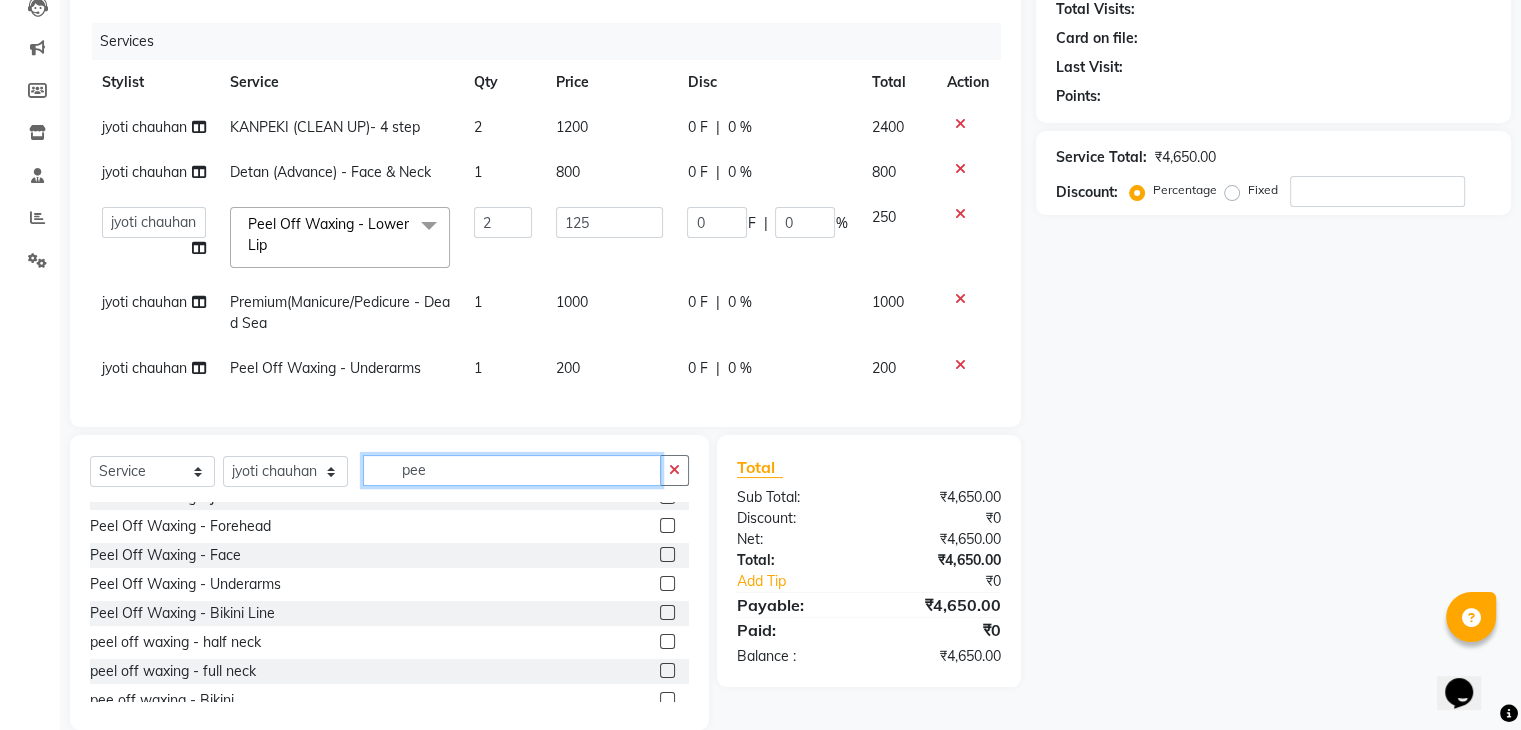 click on "pee" 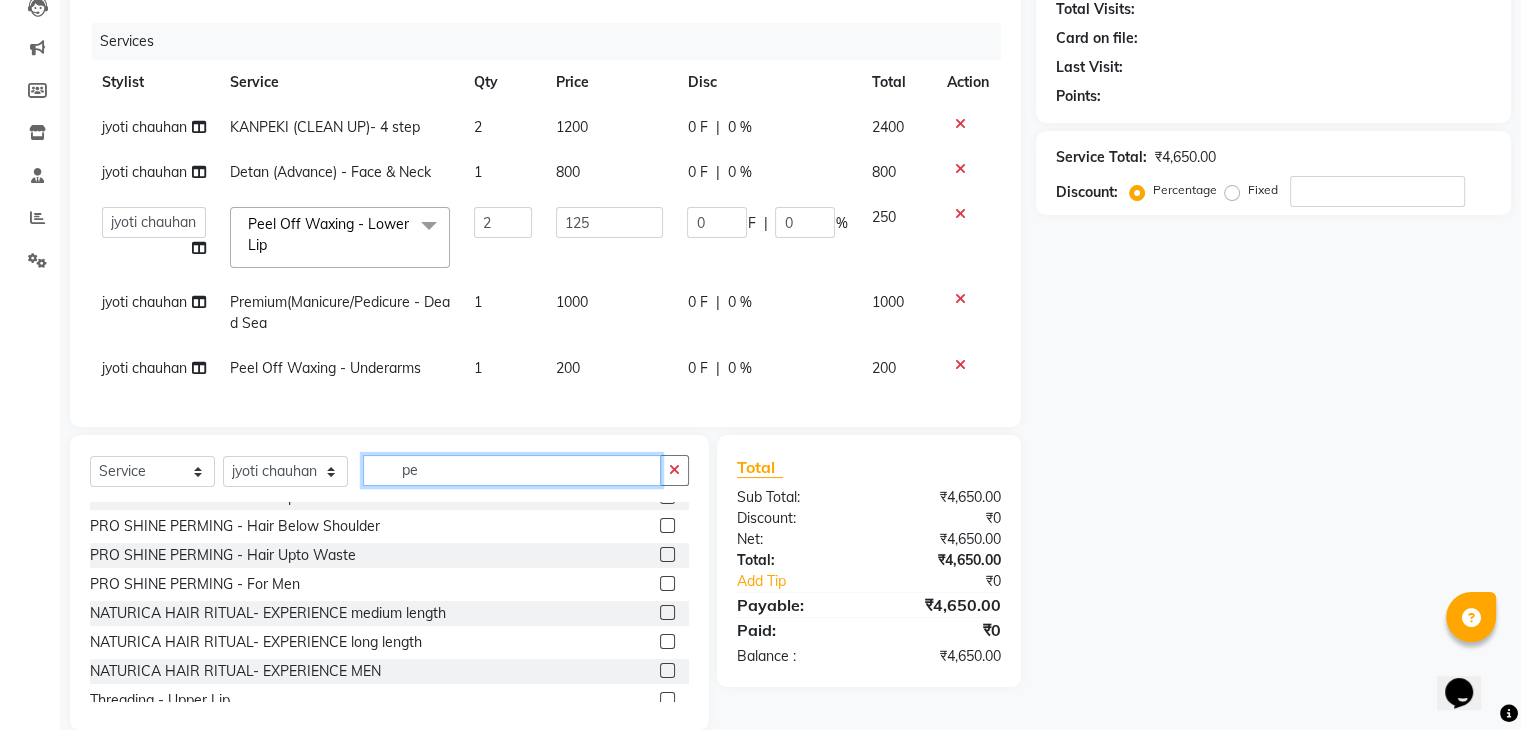 type on "p" 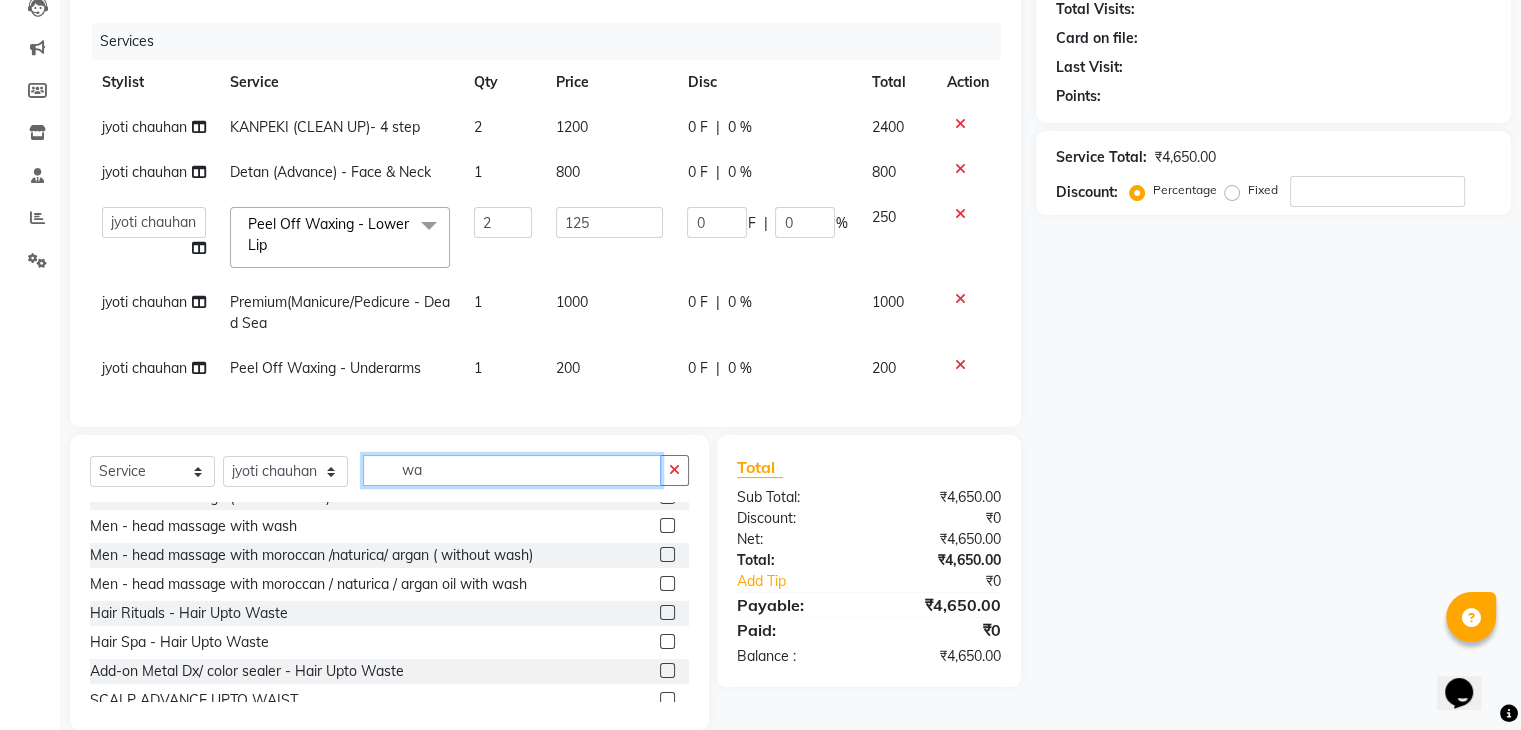 scroll, scrollTop: 365, scrollLeft: 0, axis: vertical 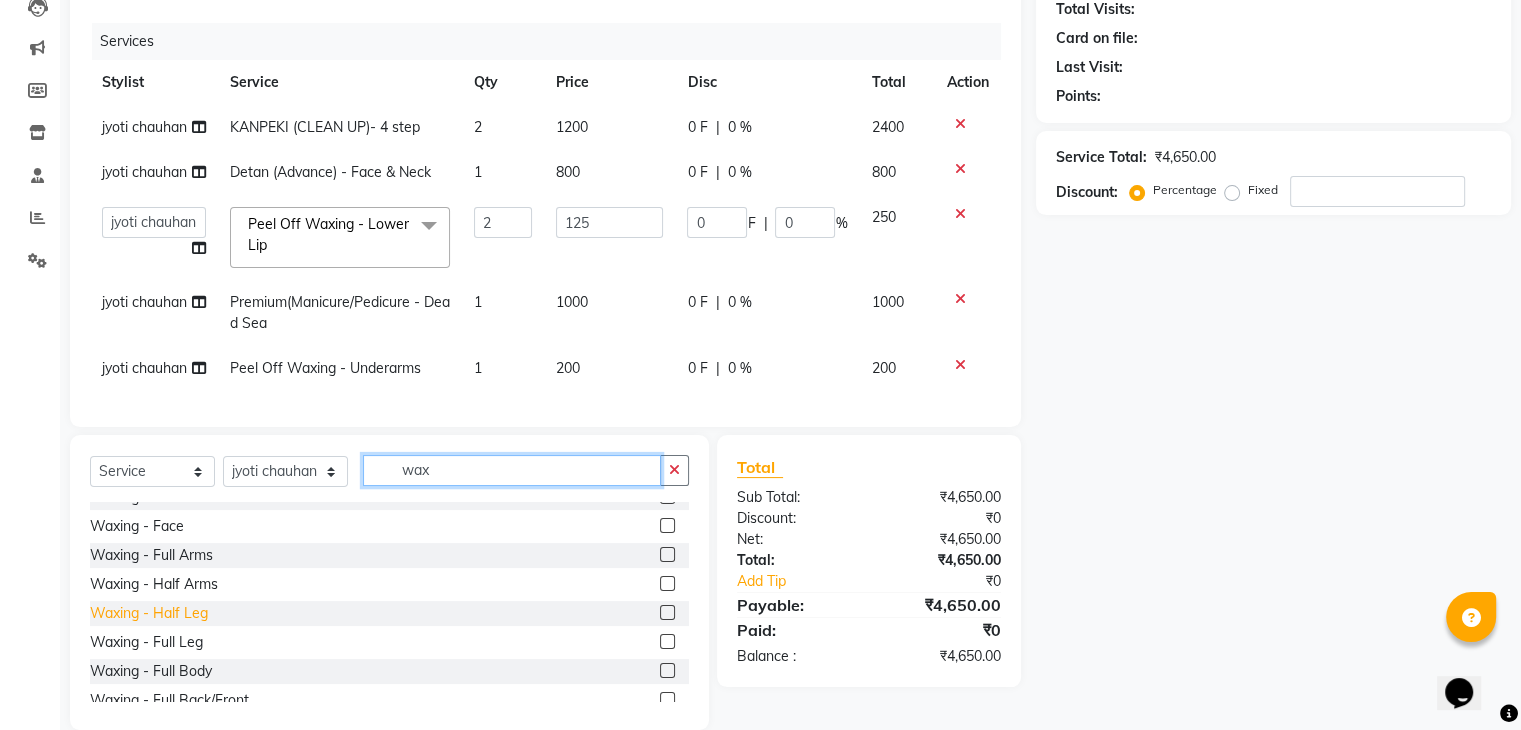 type on "wax" 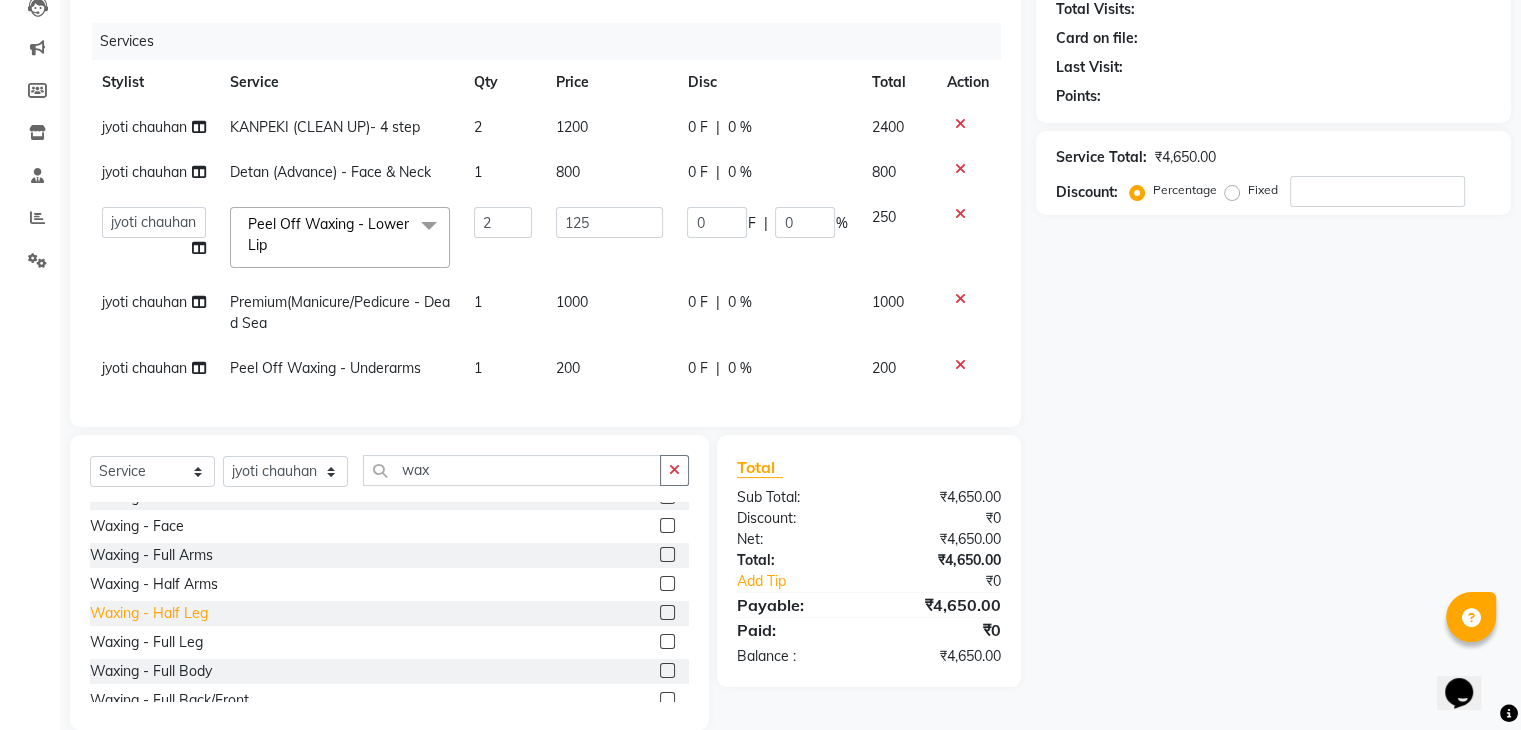 click on "Waxing    -   Half Leg" 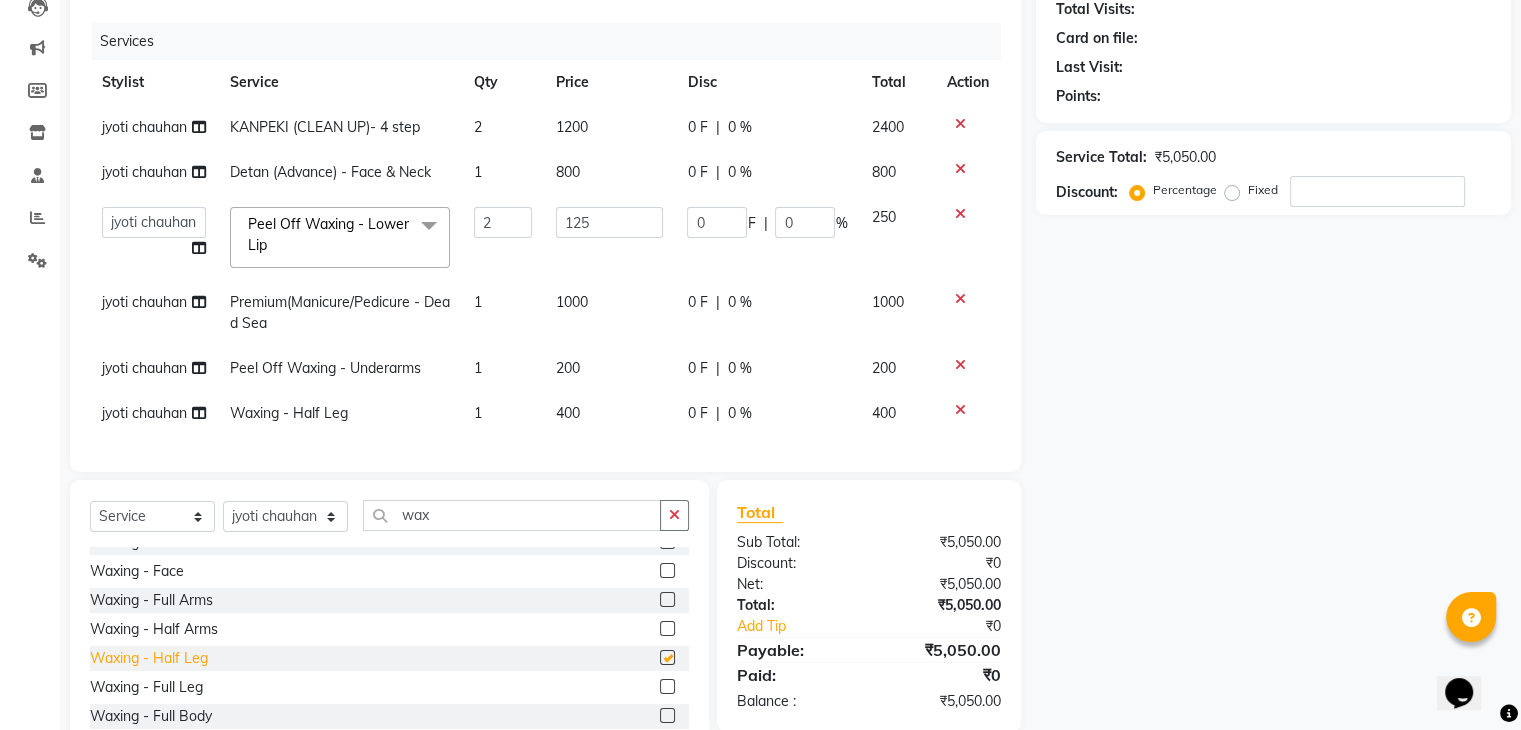 checkbox on "false" 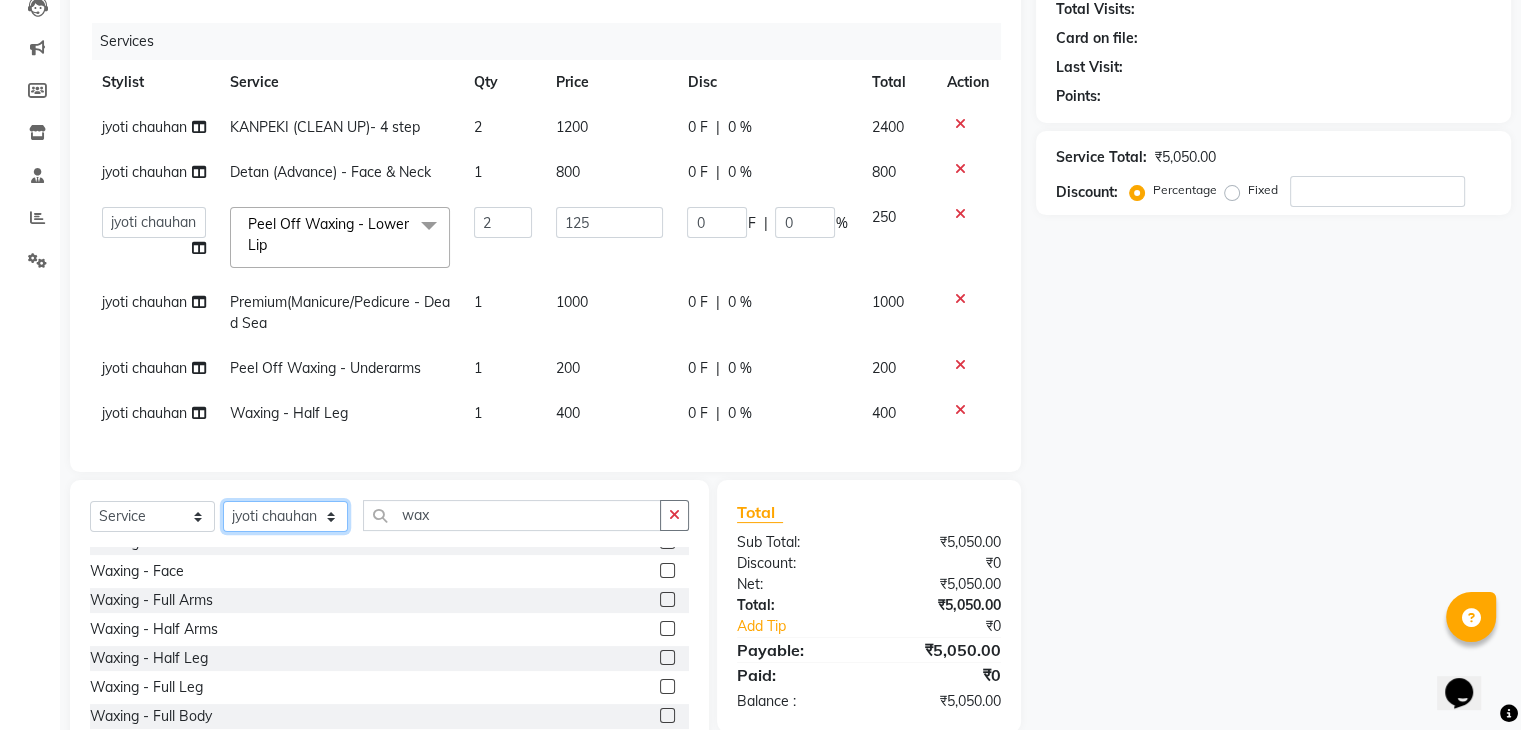 click on "Select Stylist aamir  Alicia Dsouza Altamash Jamshed  jyoti chauhan Pooja yadav Priya jadhav salon suraj salunkhe" 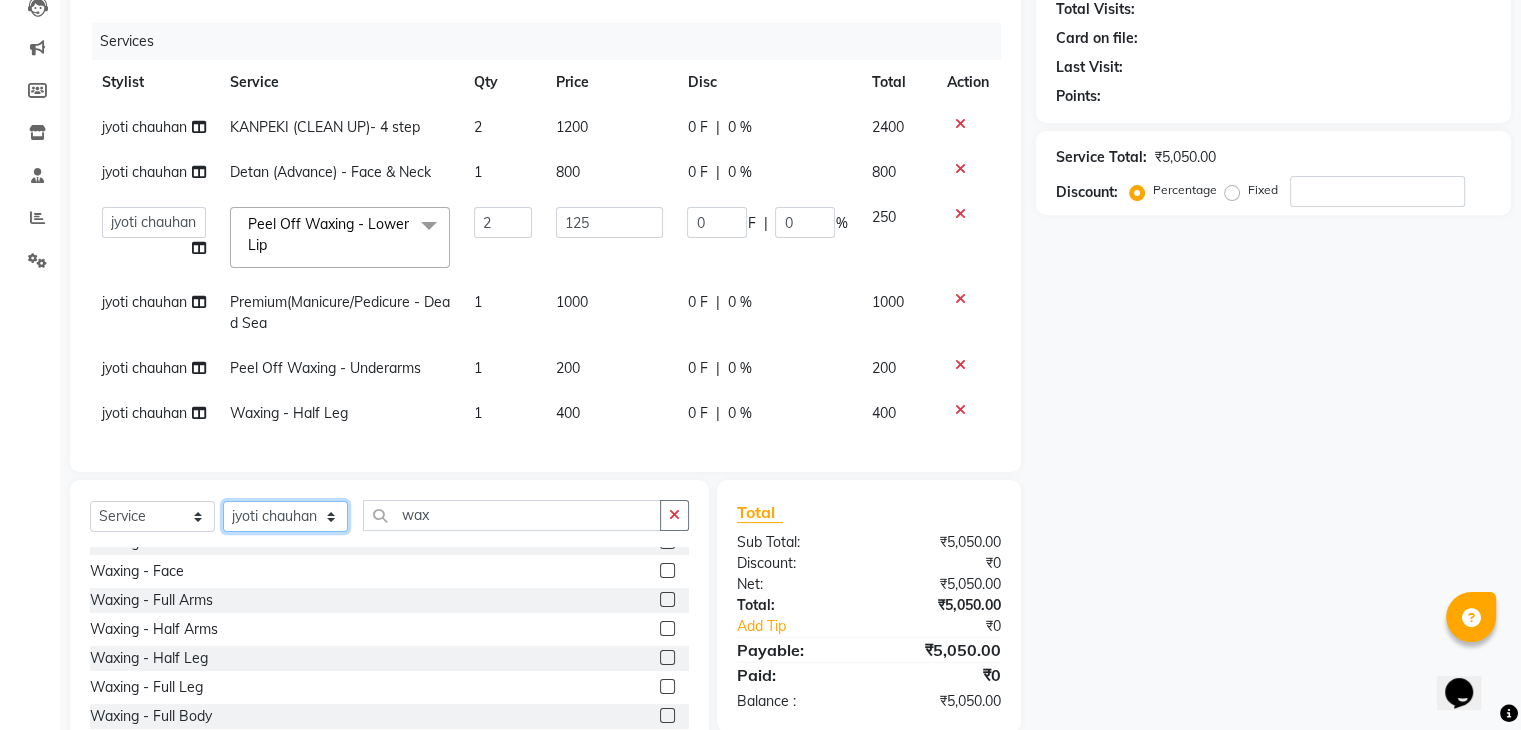 select on "79160" 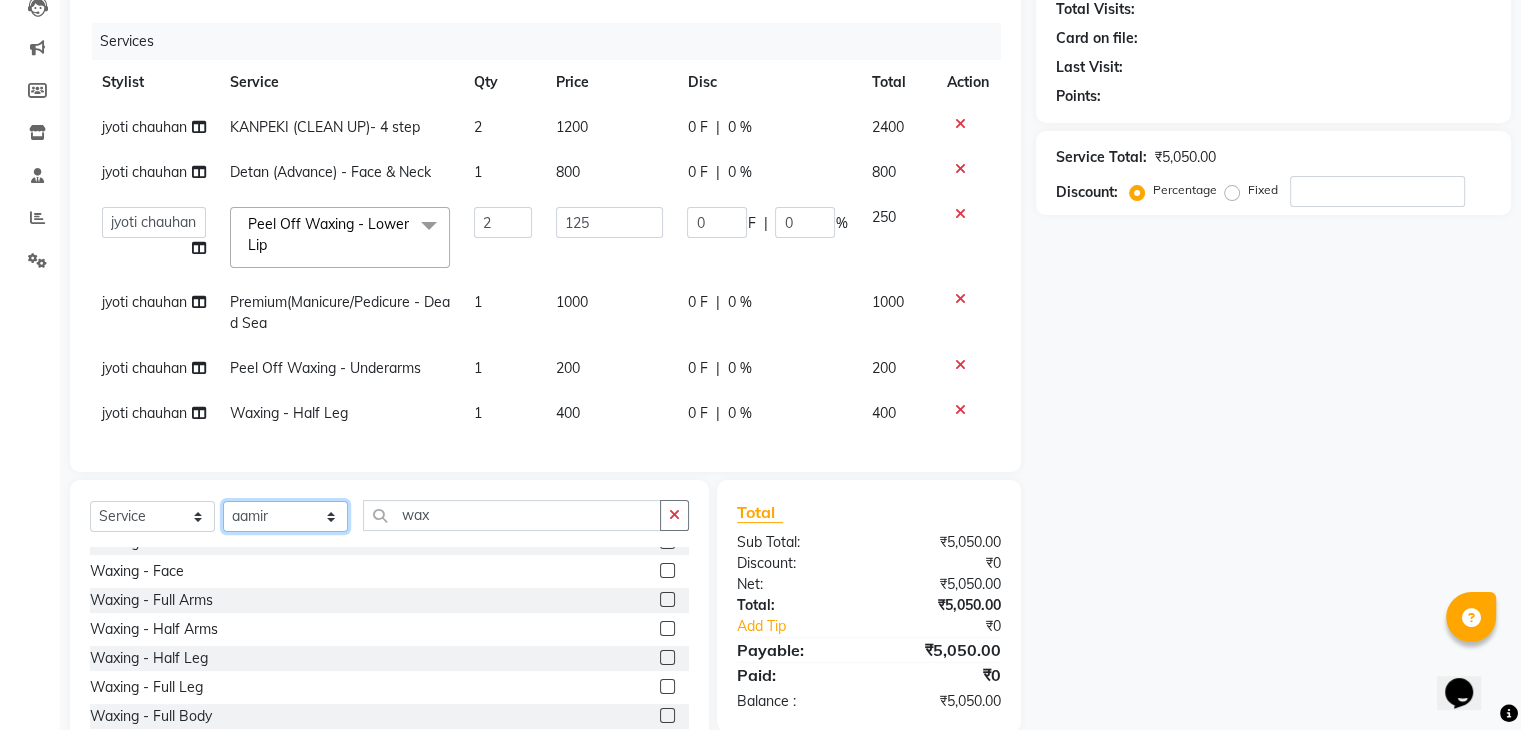 click on "Select Stylist aamir  Alicia Dsouza Altamash Jamshed  jyoti chauhan Pooja yadav Priya jadhav salon suraj salunkhe" 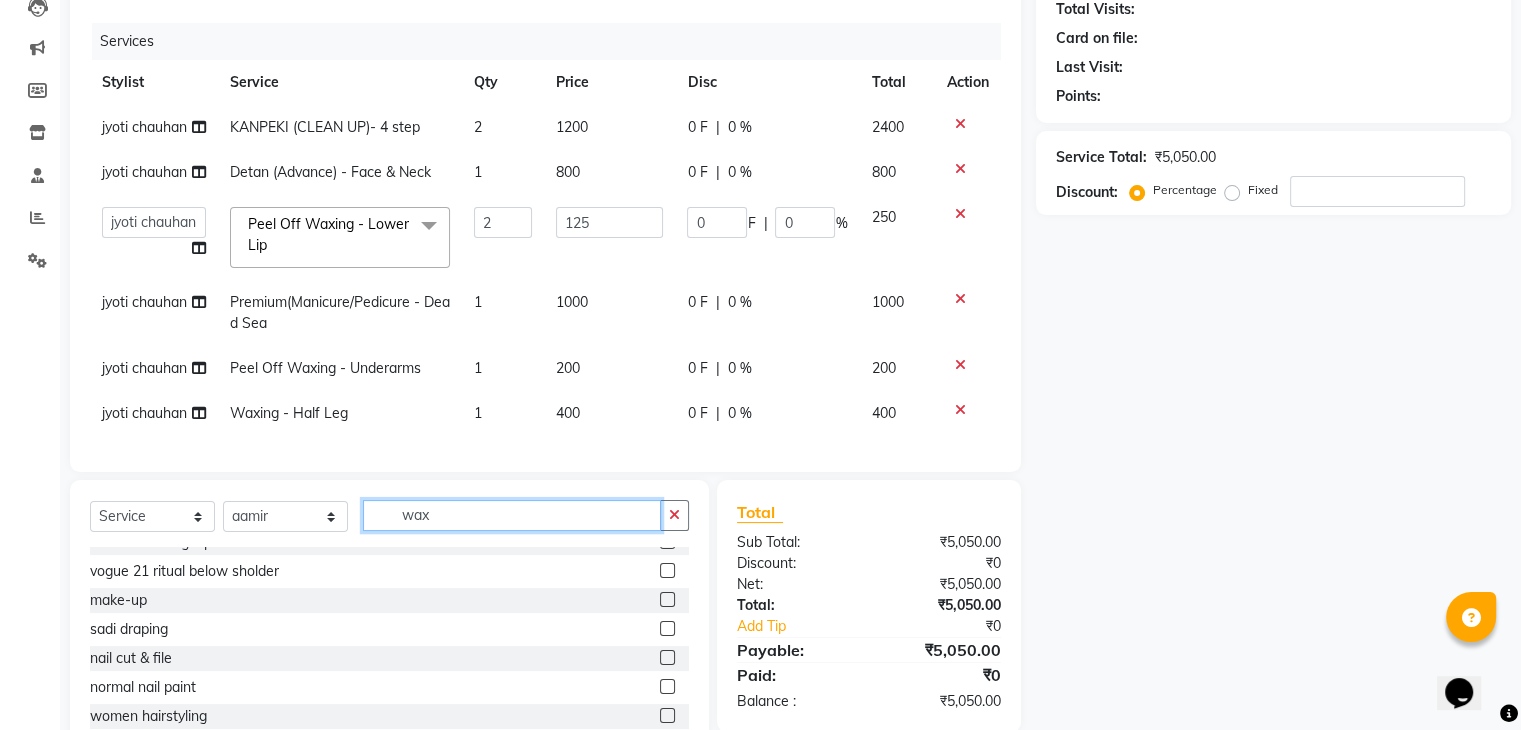 click on "wax" 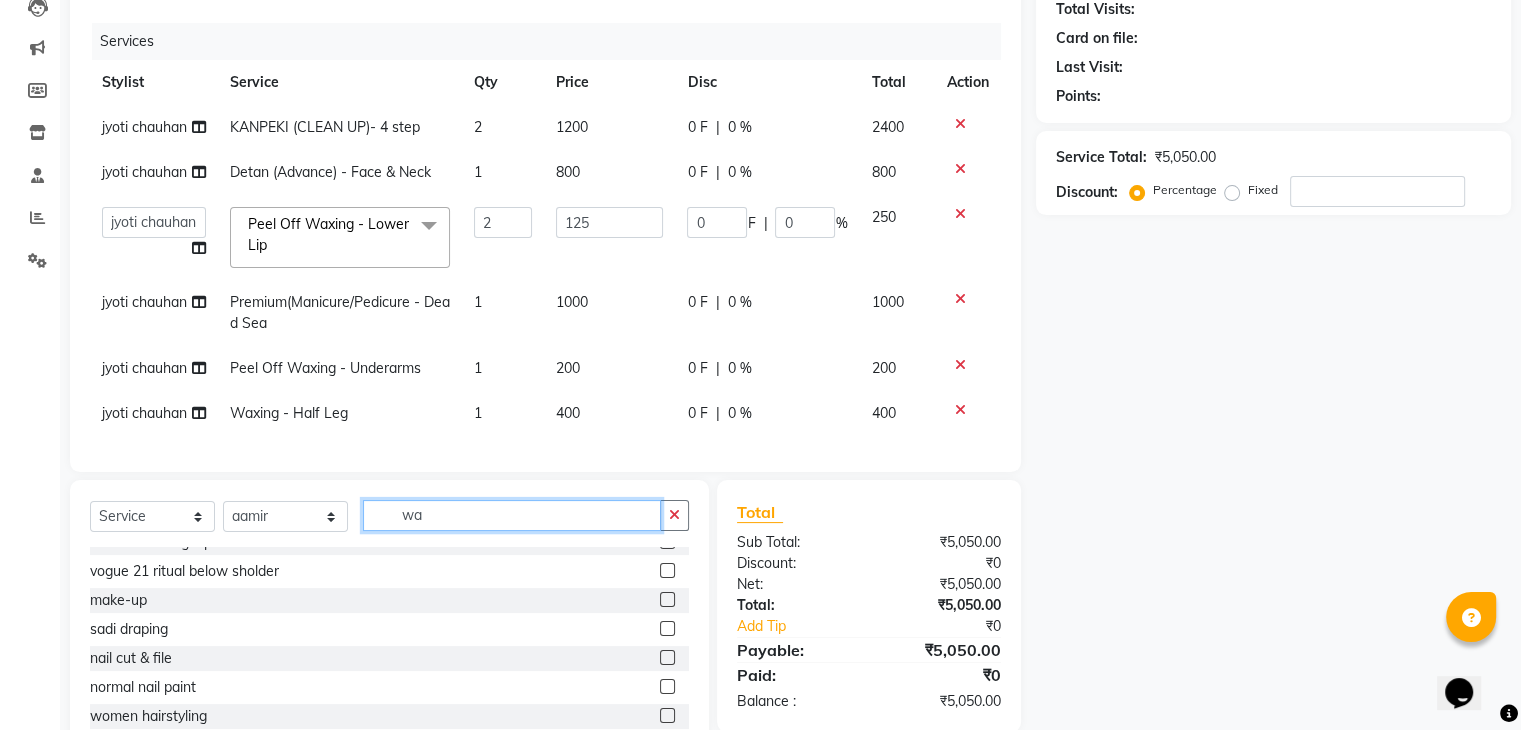 type on "w" 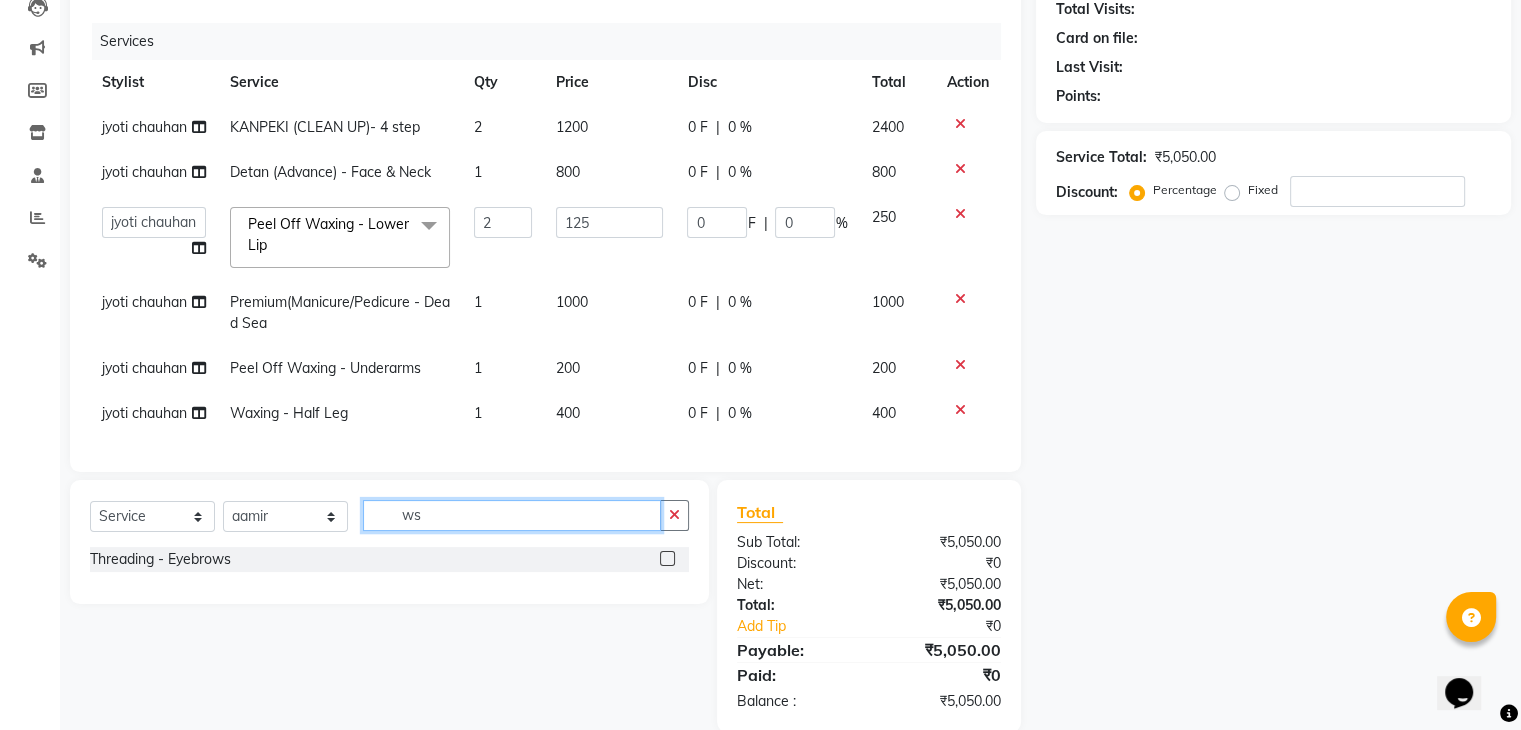 scroll, scrollTop: 0, scrollLeft: 0, axis: both 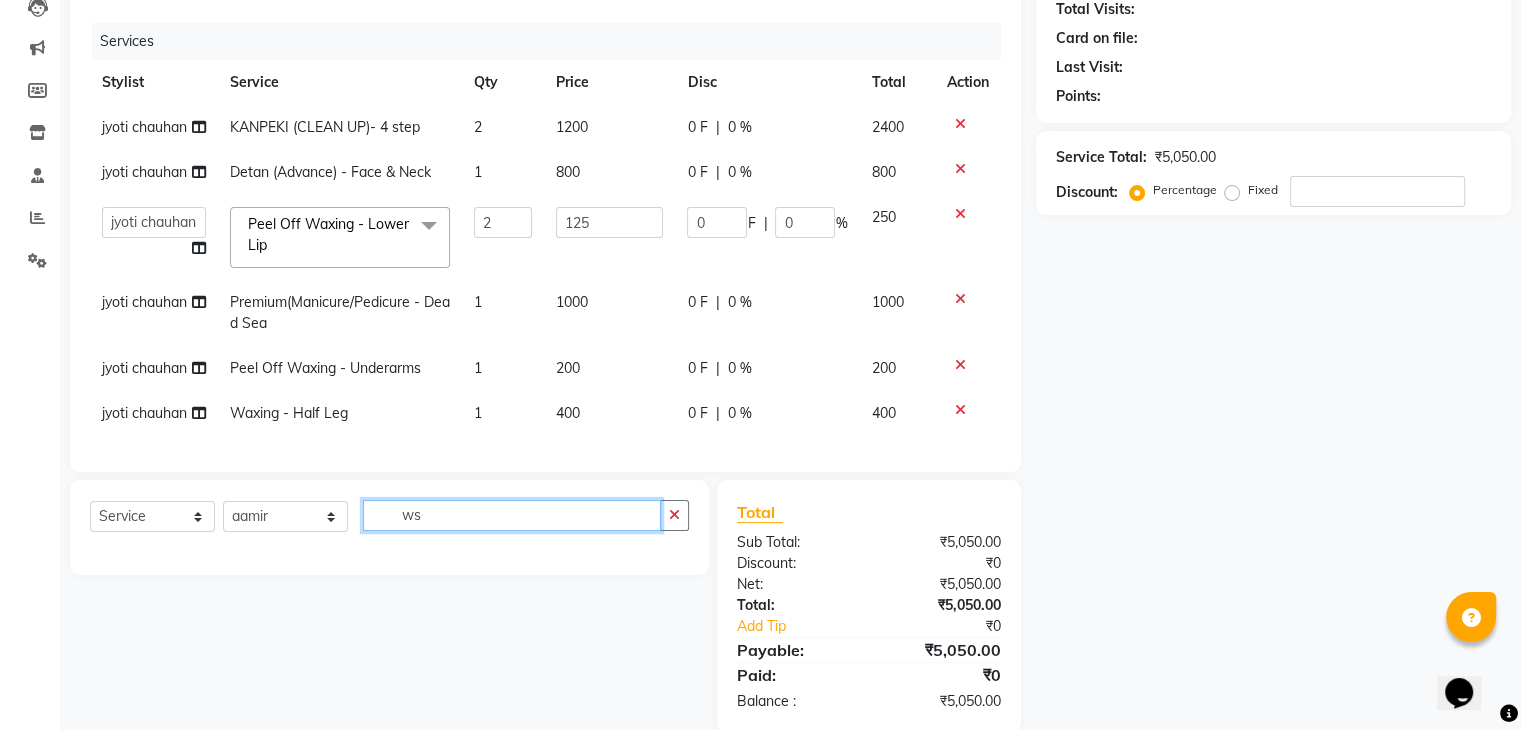 type on "w" 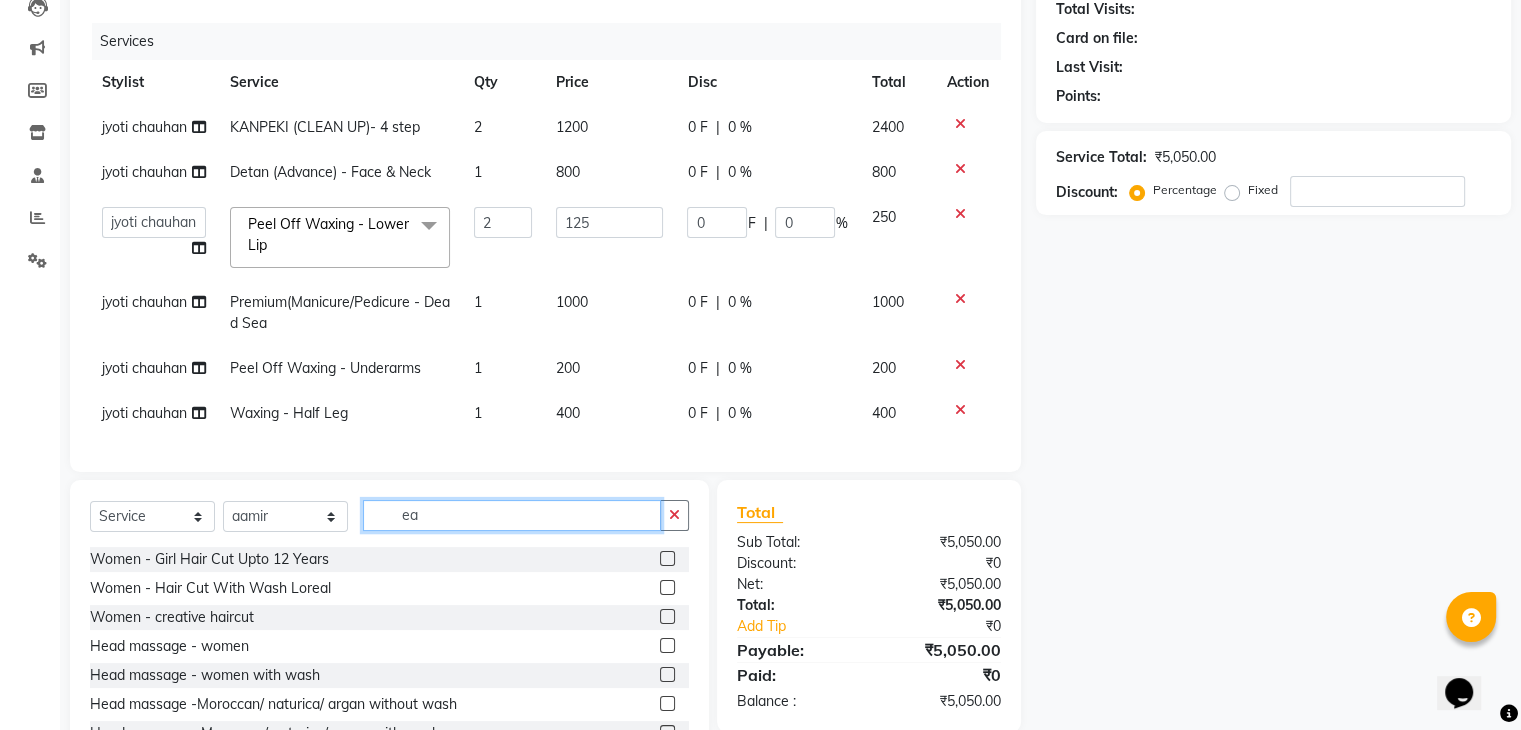 type on "e" 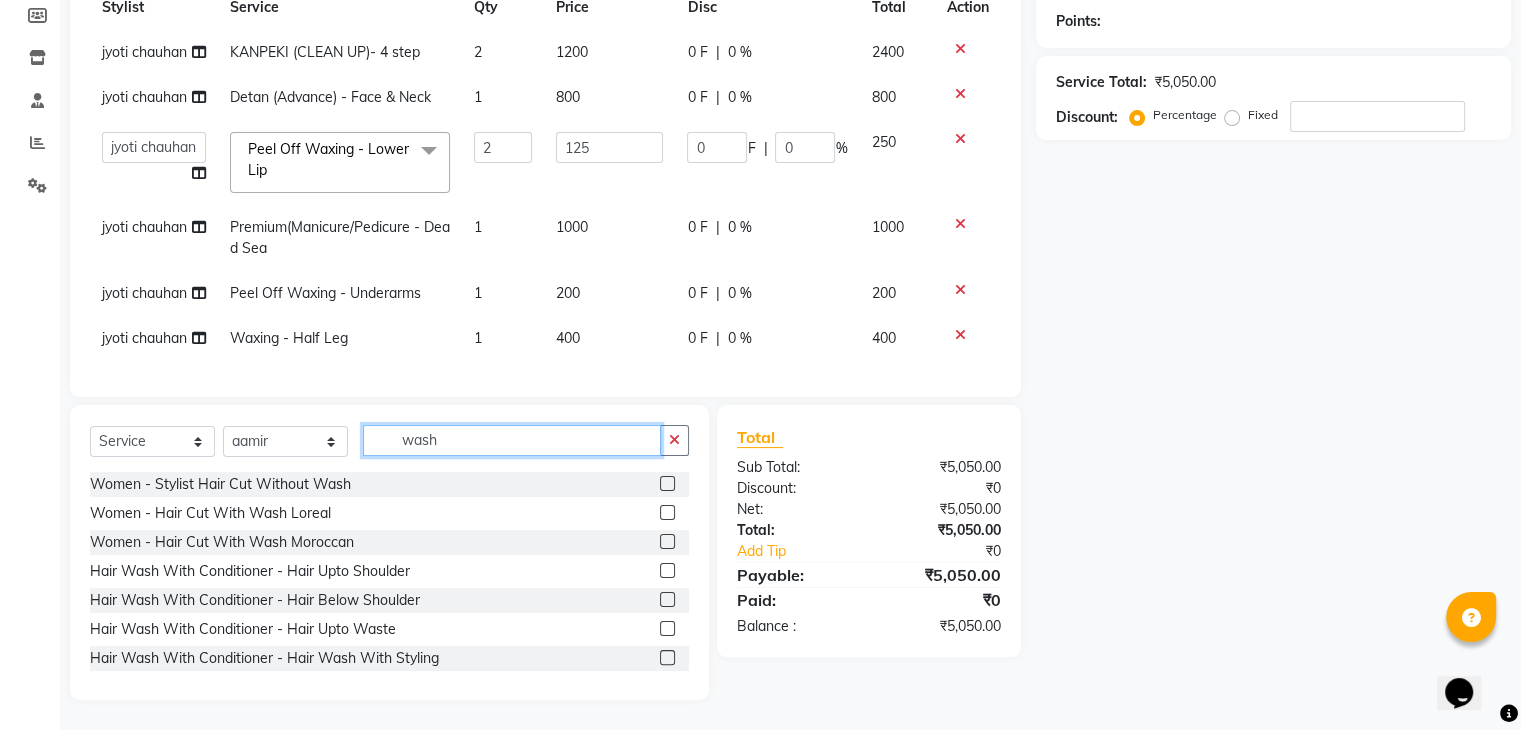 scroll, scrollTop: 316, scrollLeft: 0, axis: vertical 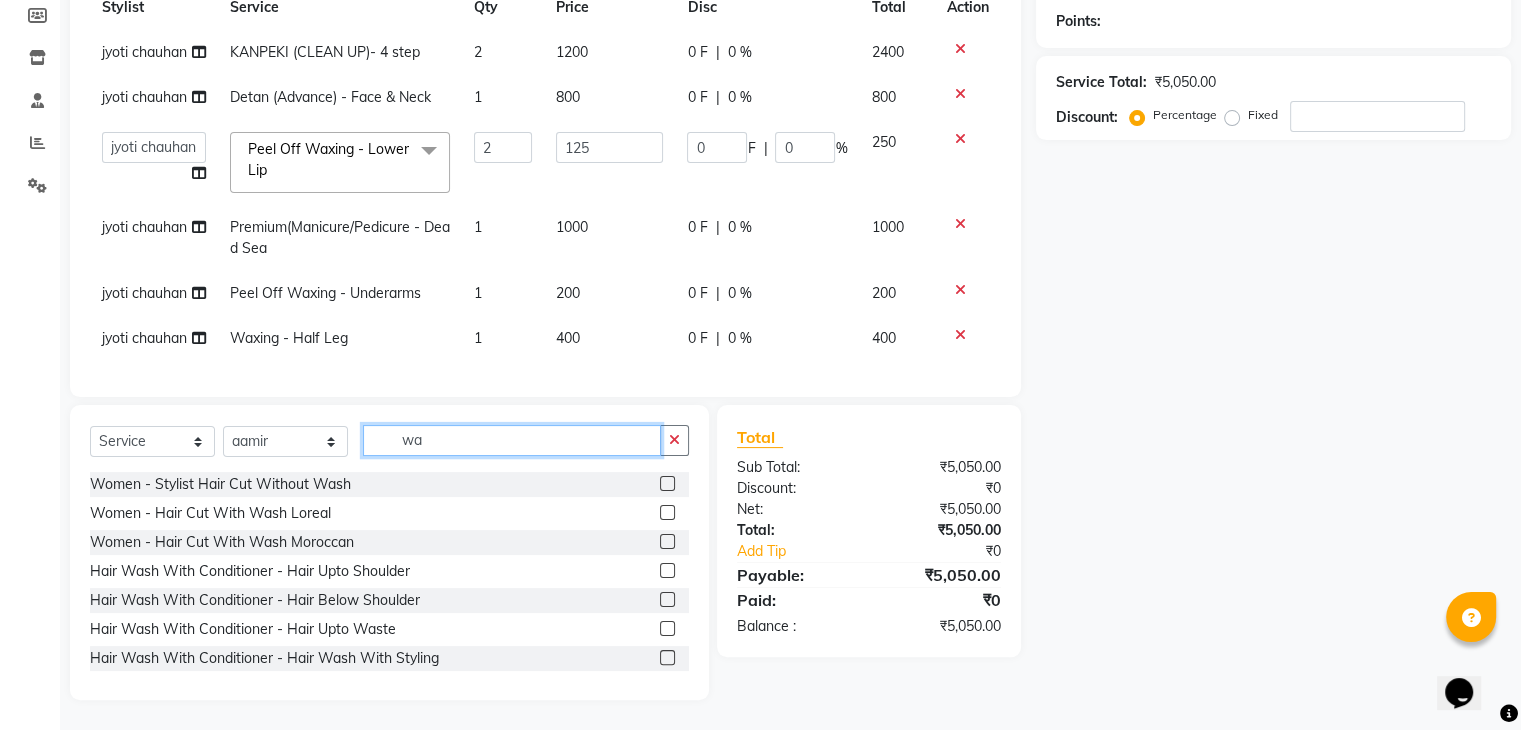 type on "w" 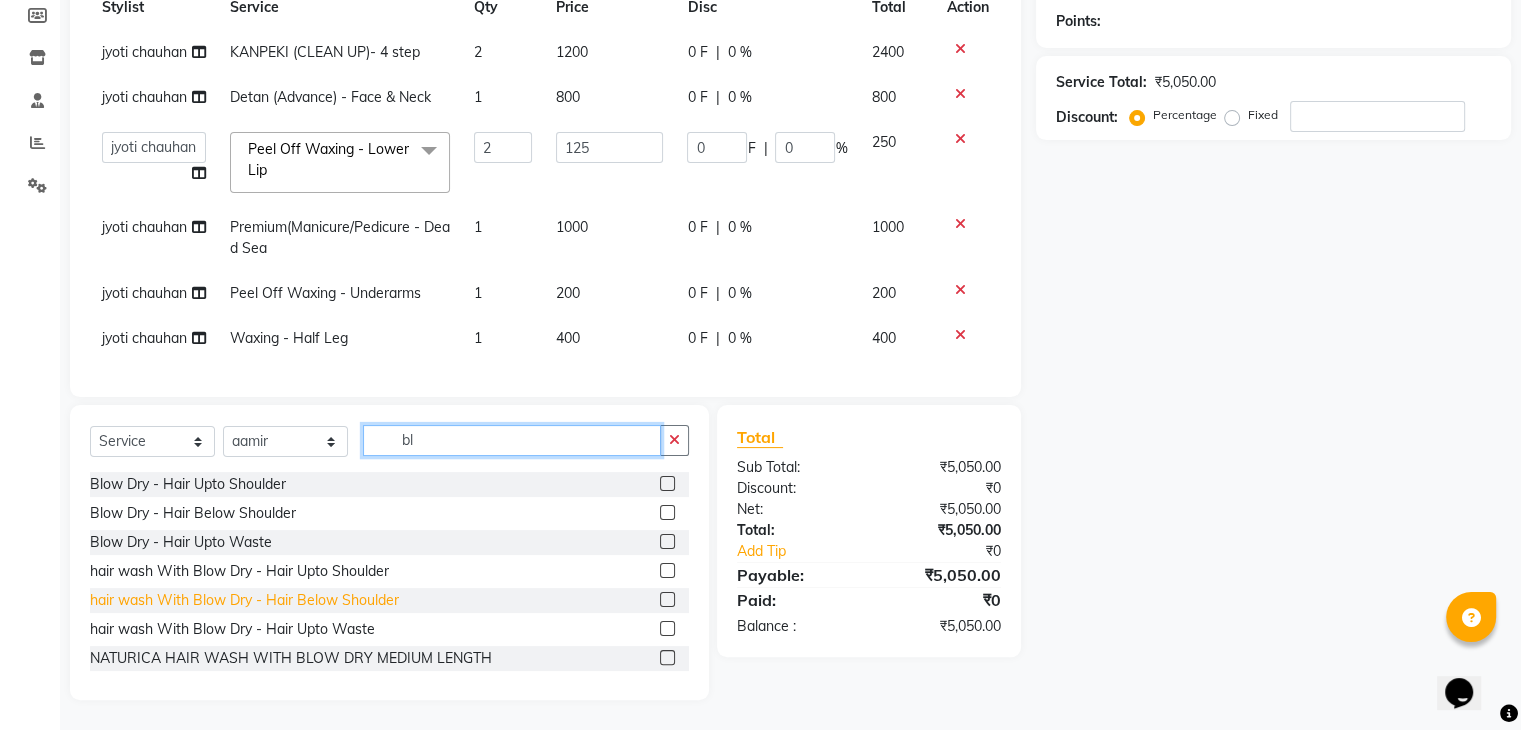 type on "bl" 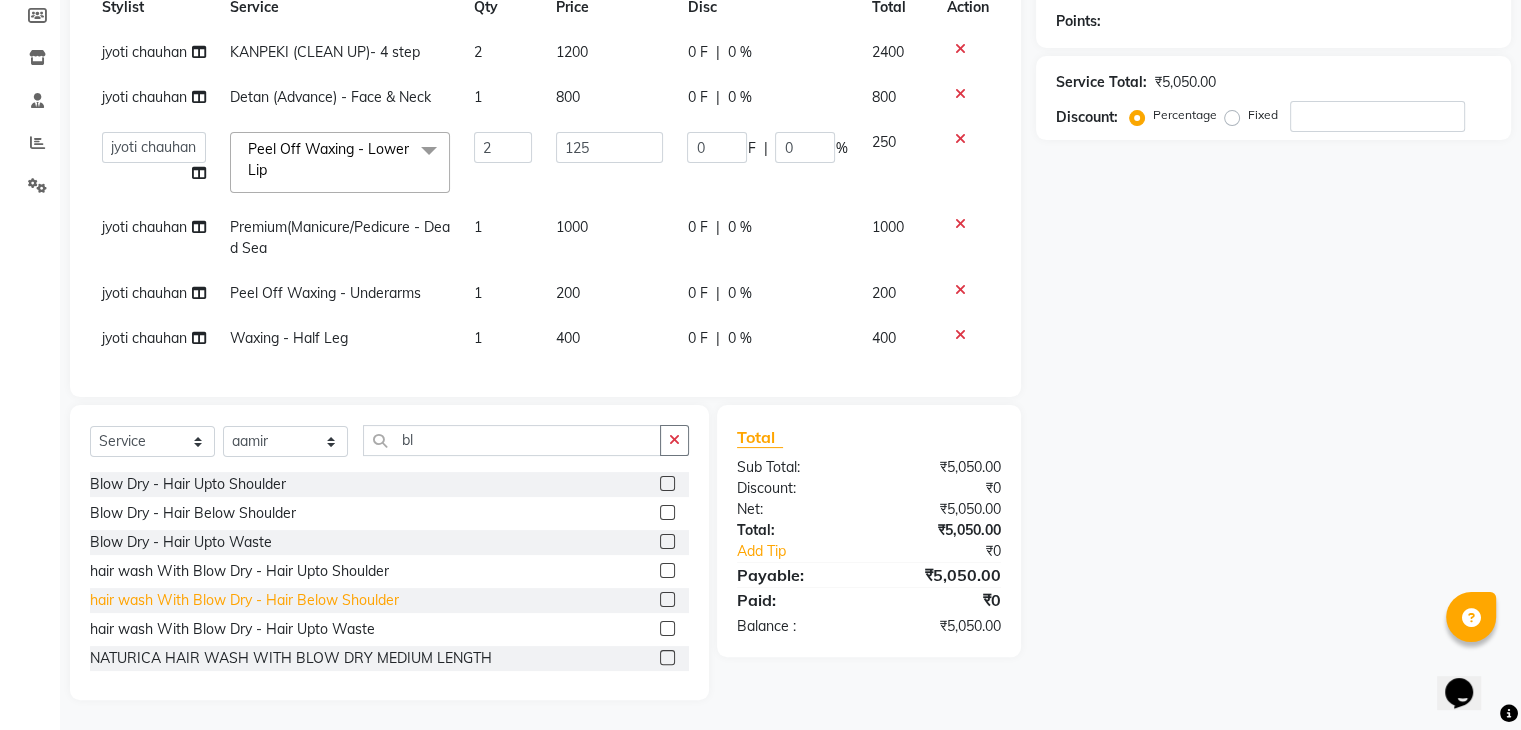 click on "hair wash With Blow Dry   -   Hair Below Shoulder" 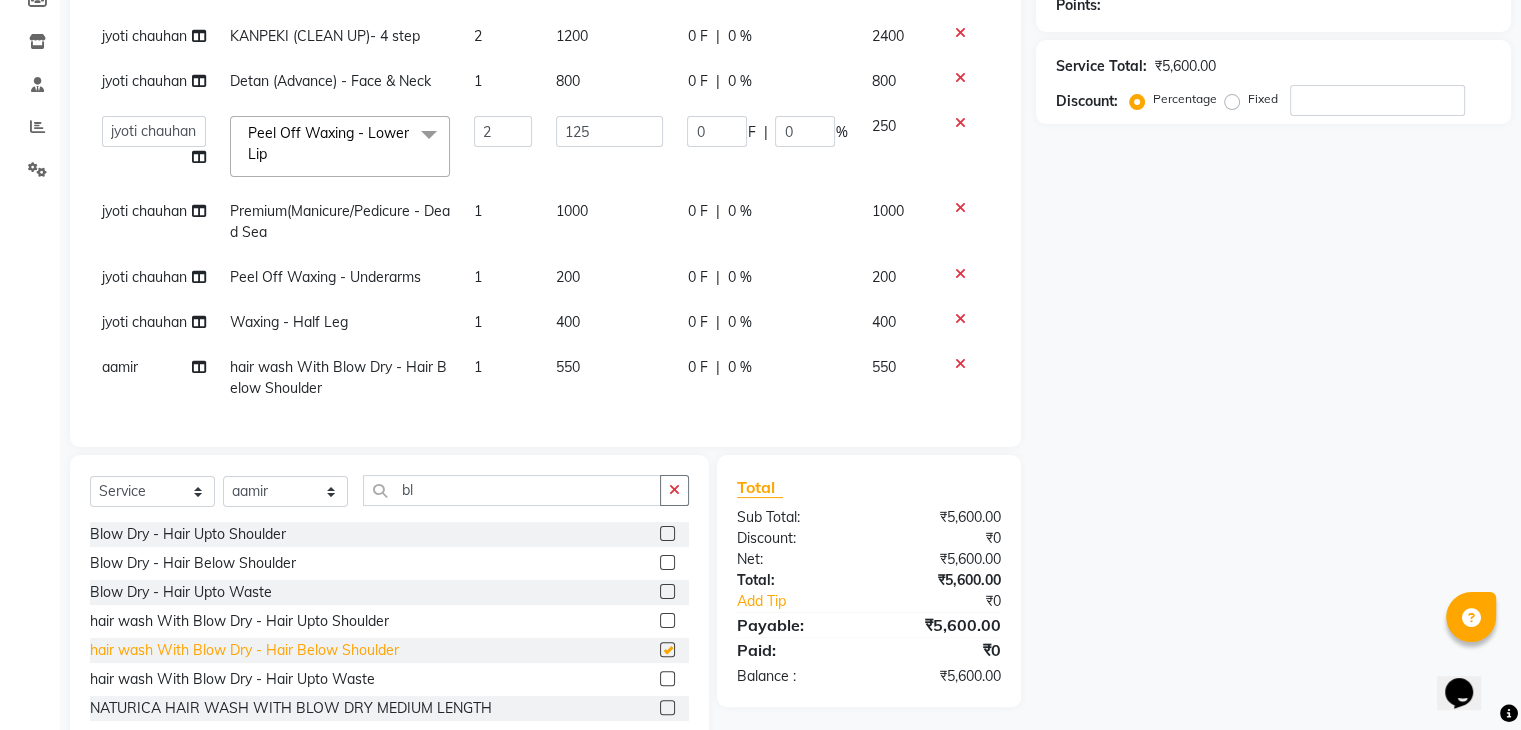 checkbox on "false" 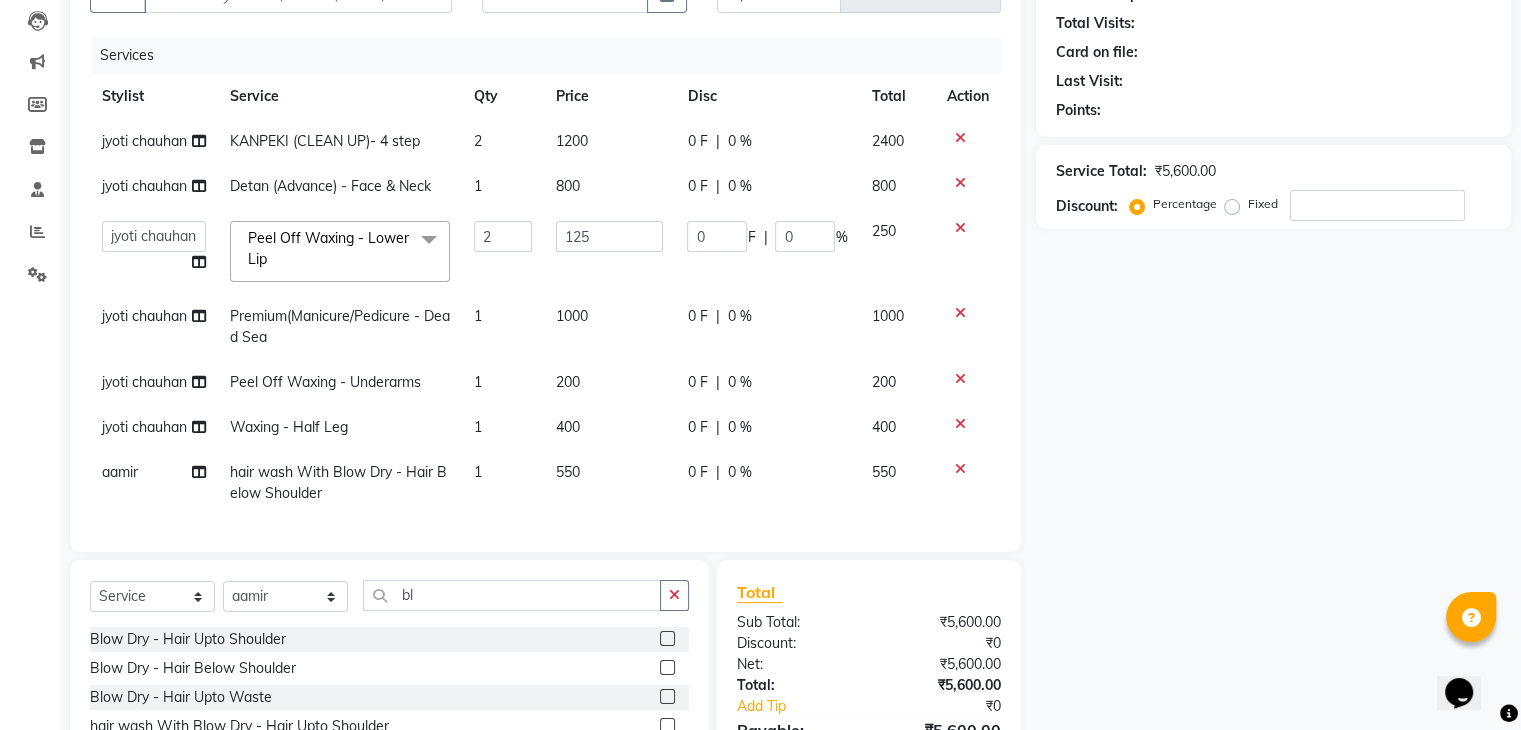 scroll, scrollTop: 249, scrollLeft: 0, axis: vertical 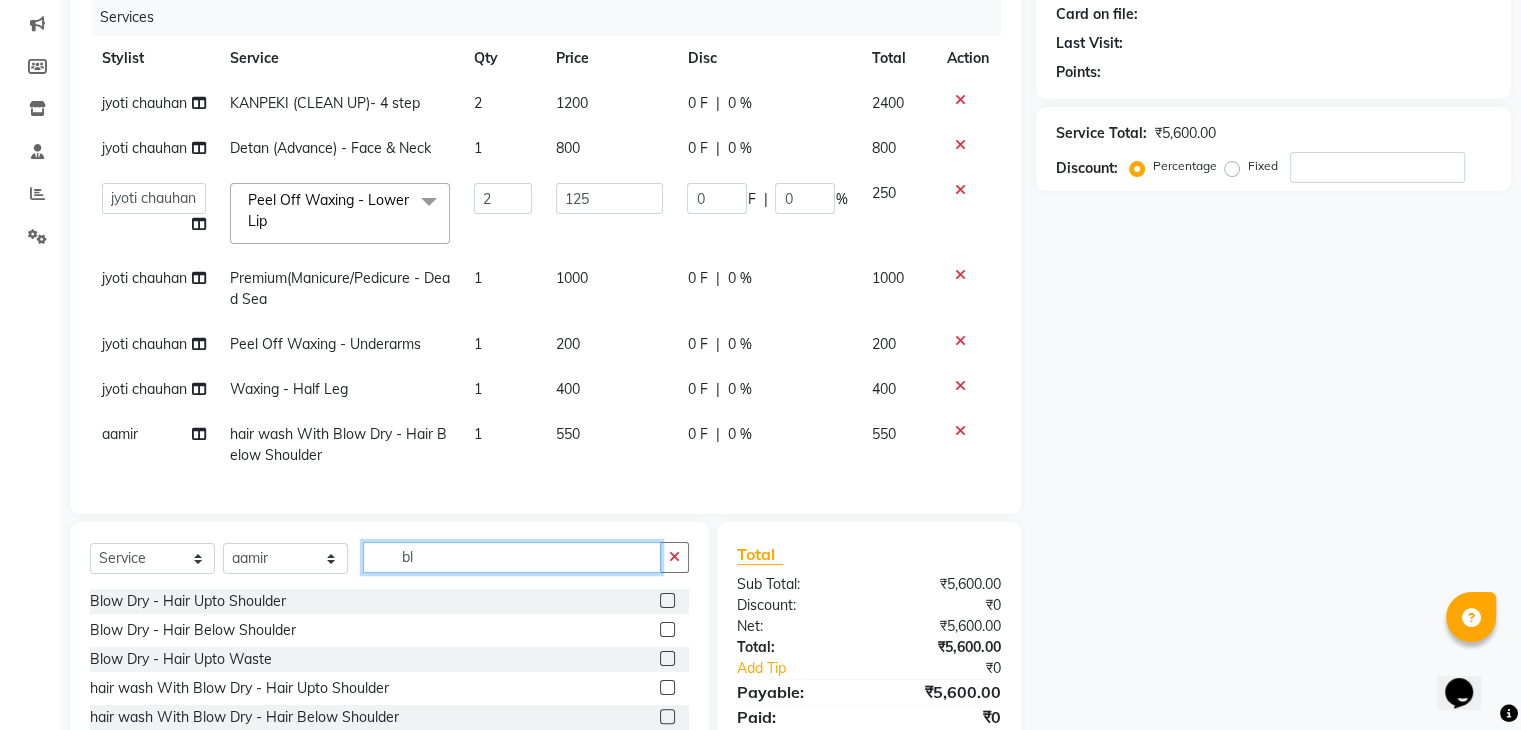 click on "bl" 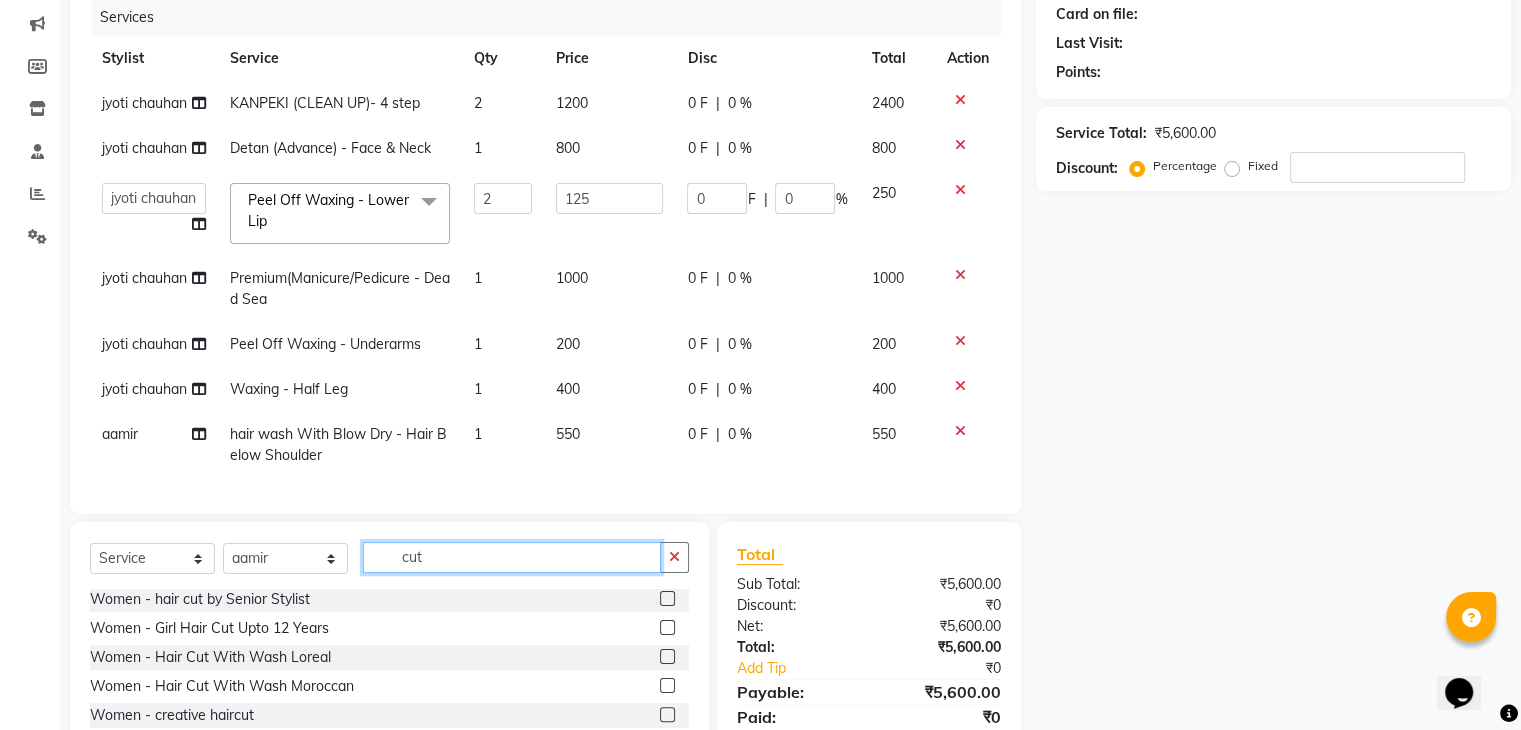 scroll, scrollTop: 66, scrollLeft: 0, axis: vertical 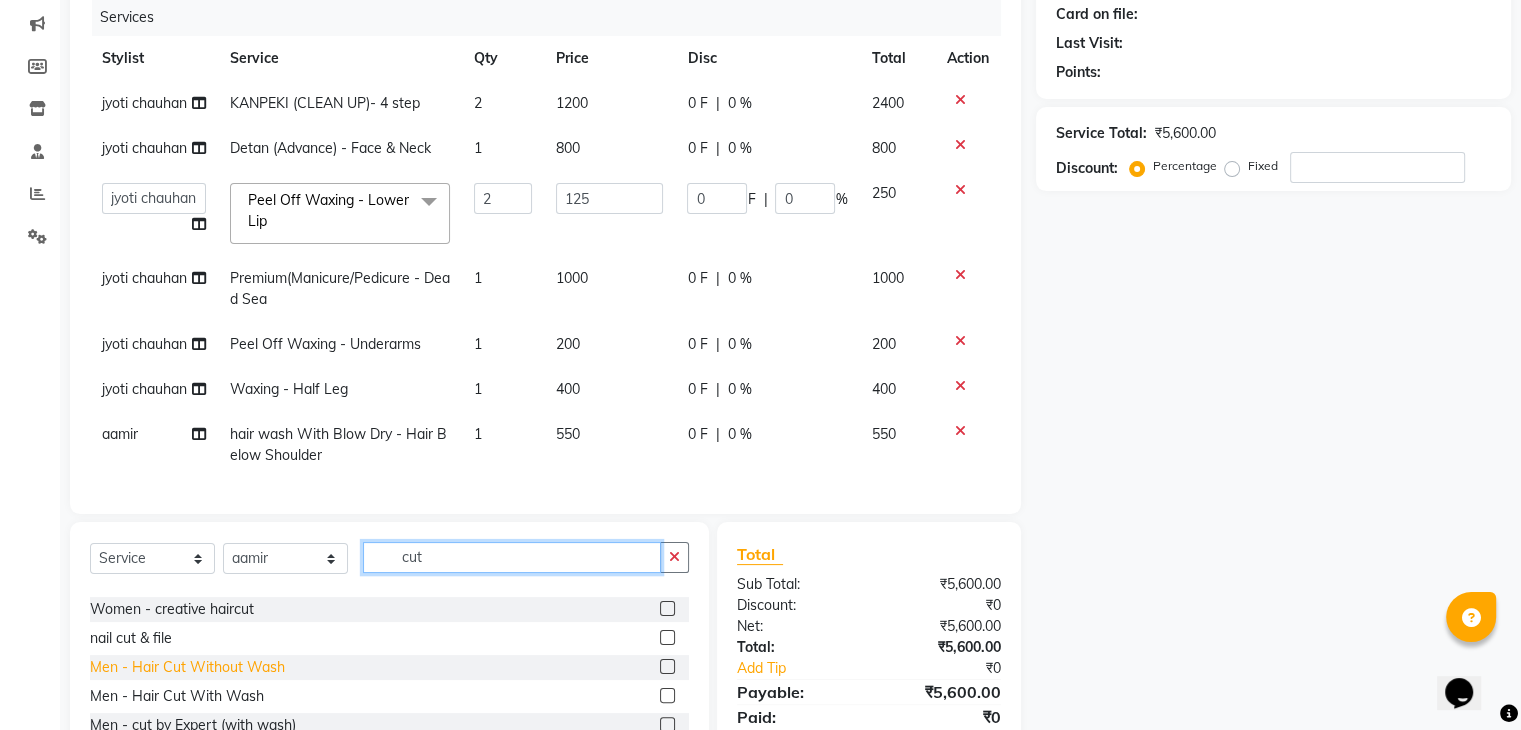 type on "cut" 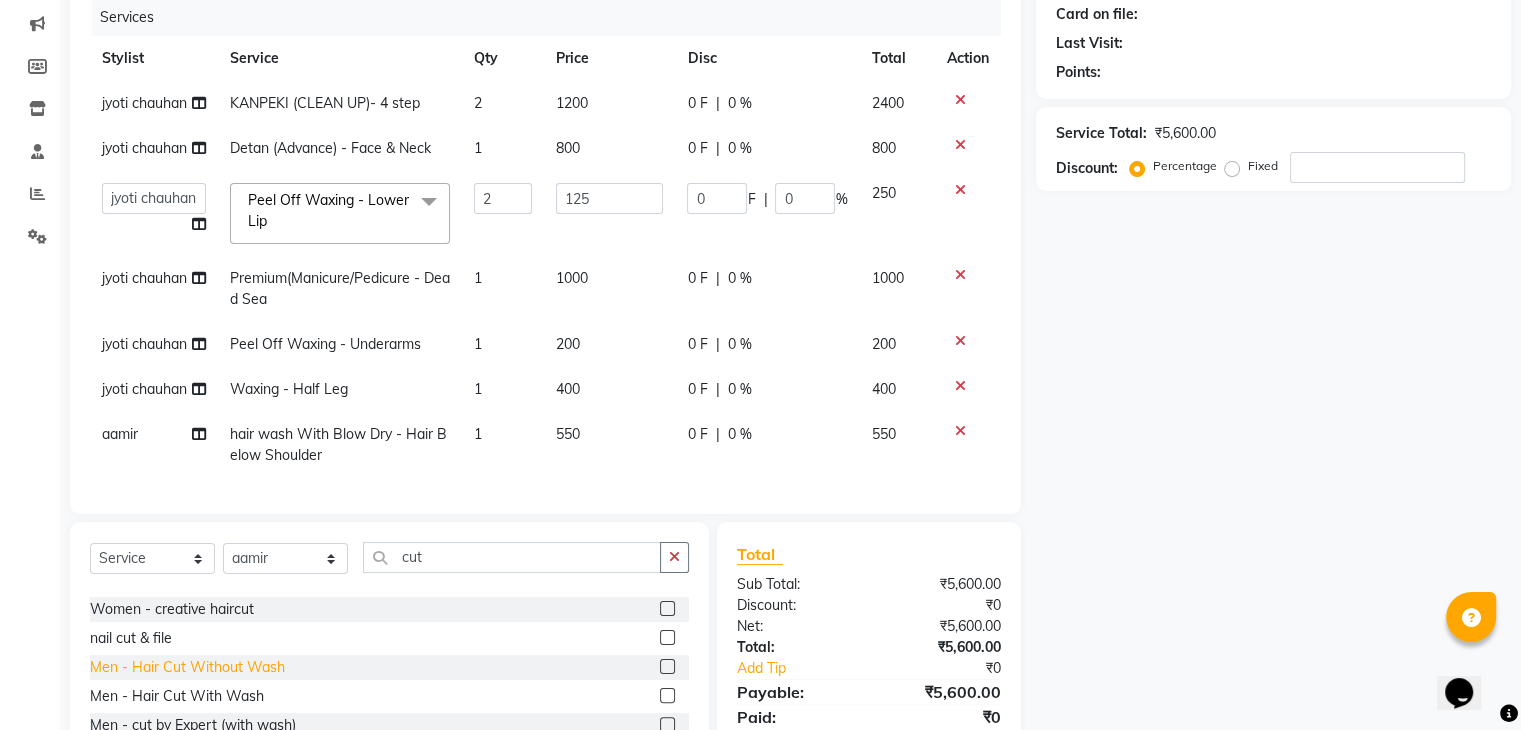 click on "Men   -   Hair Cut Without Wash" 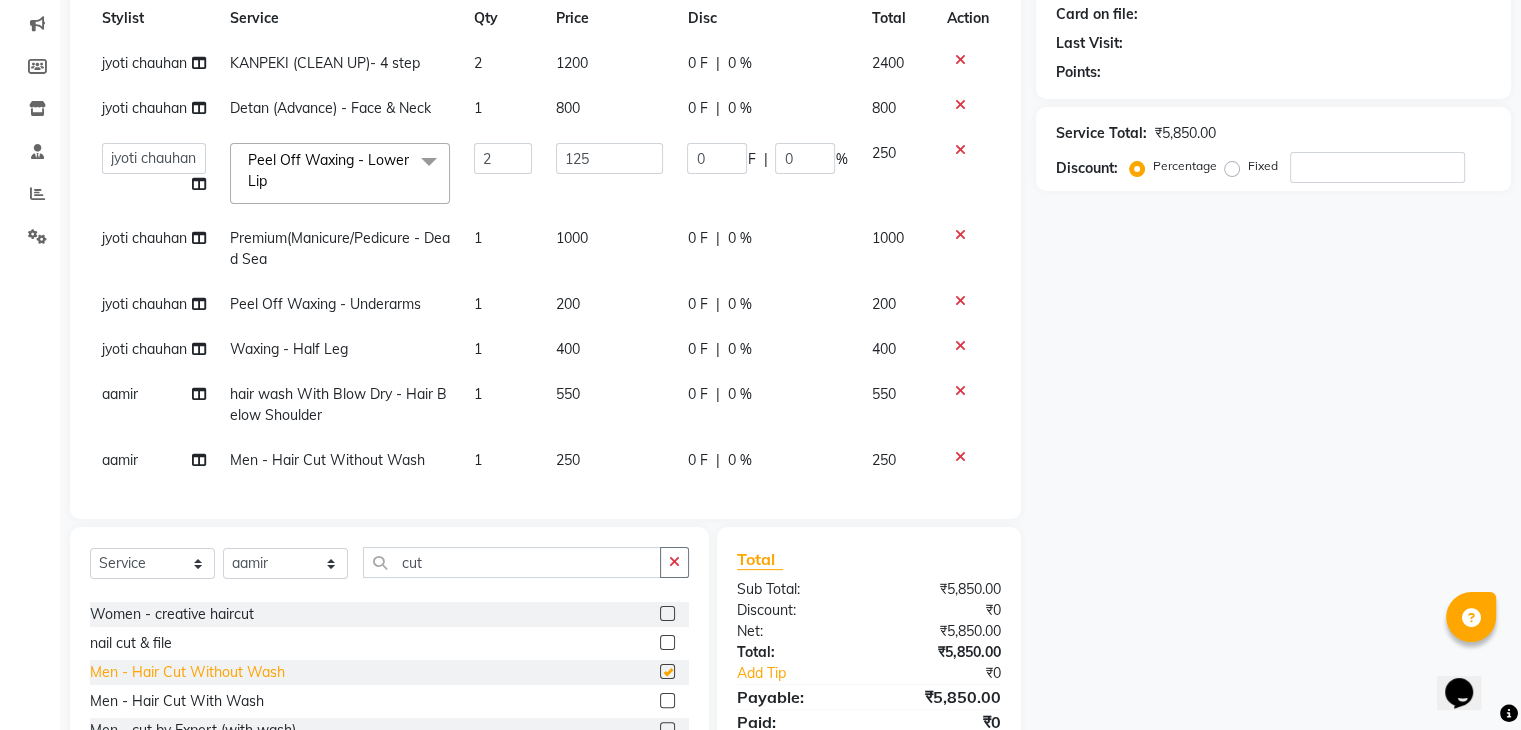 checkbox on "false" 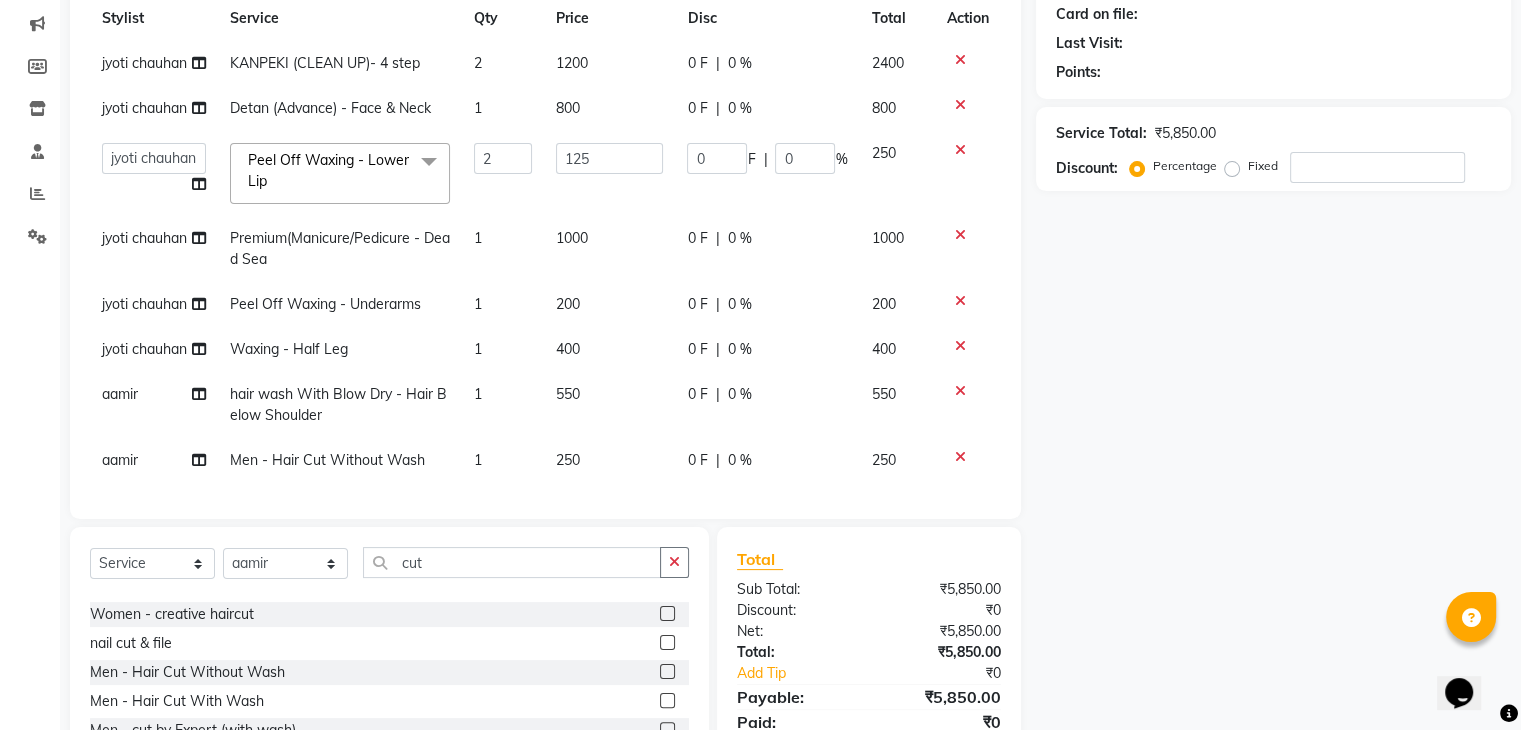 scroll, scrollTop: 282, scrollLeft: 0, axis: vertical 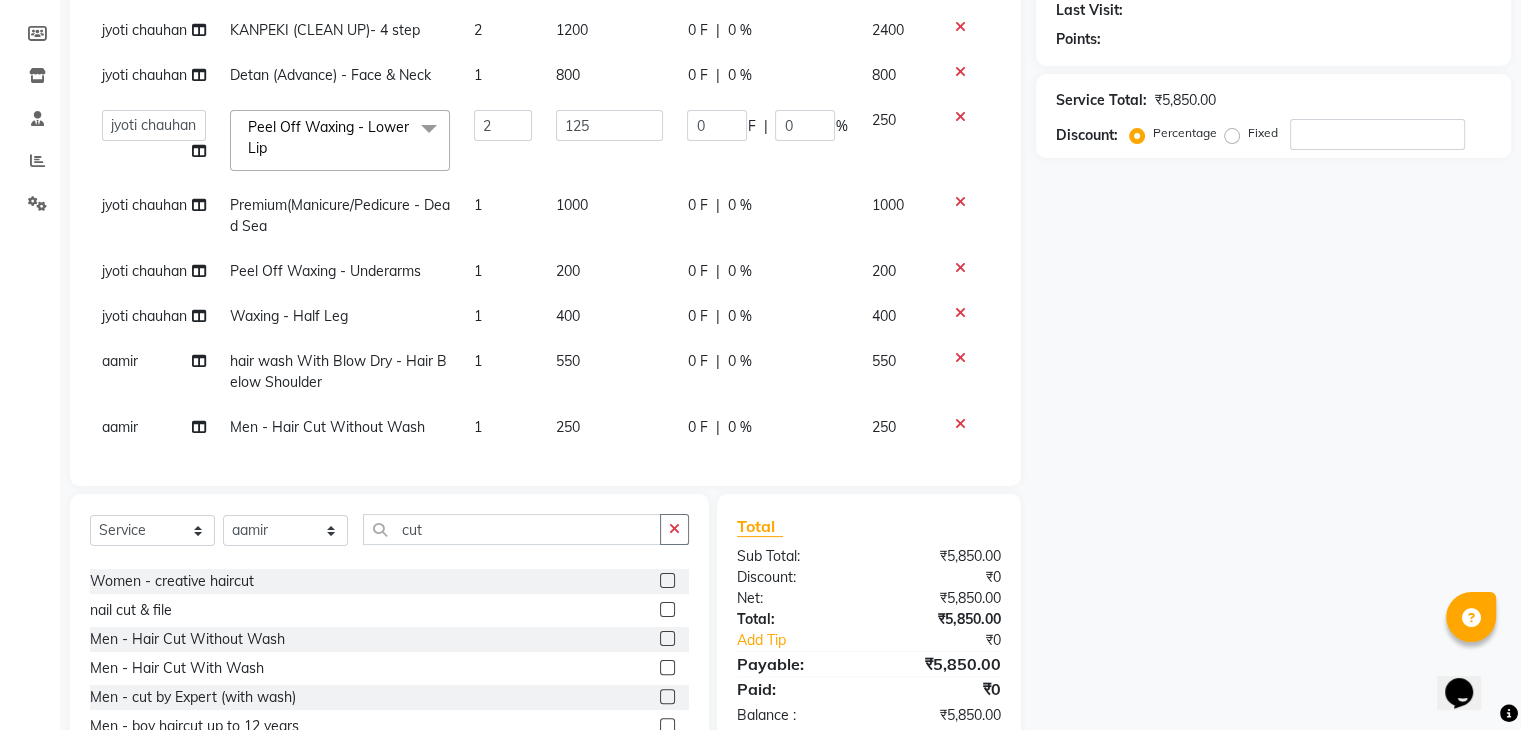 drag, startPoint x: 1179, startPoint y: 397, endPoint x: 876, endPoint y: 409, distance: 303.23752 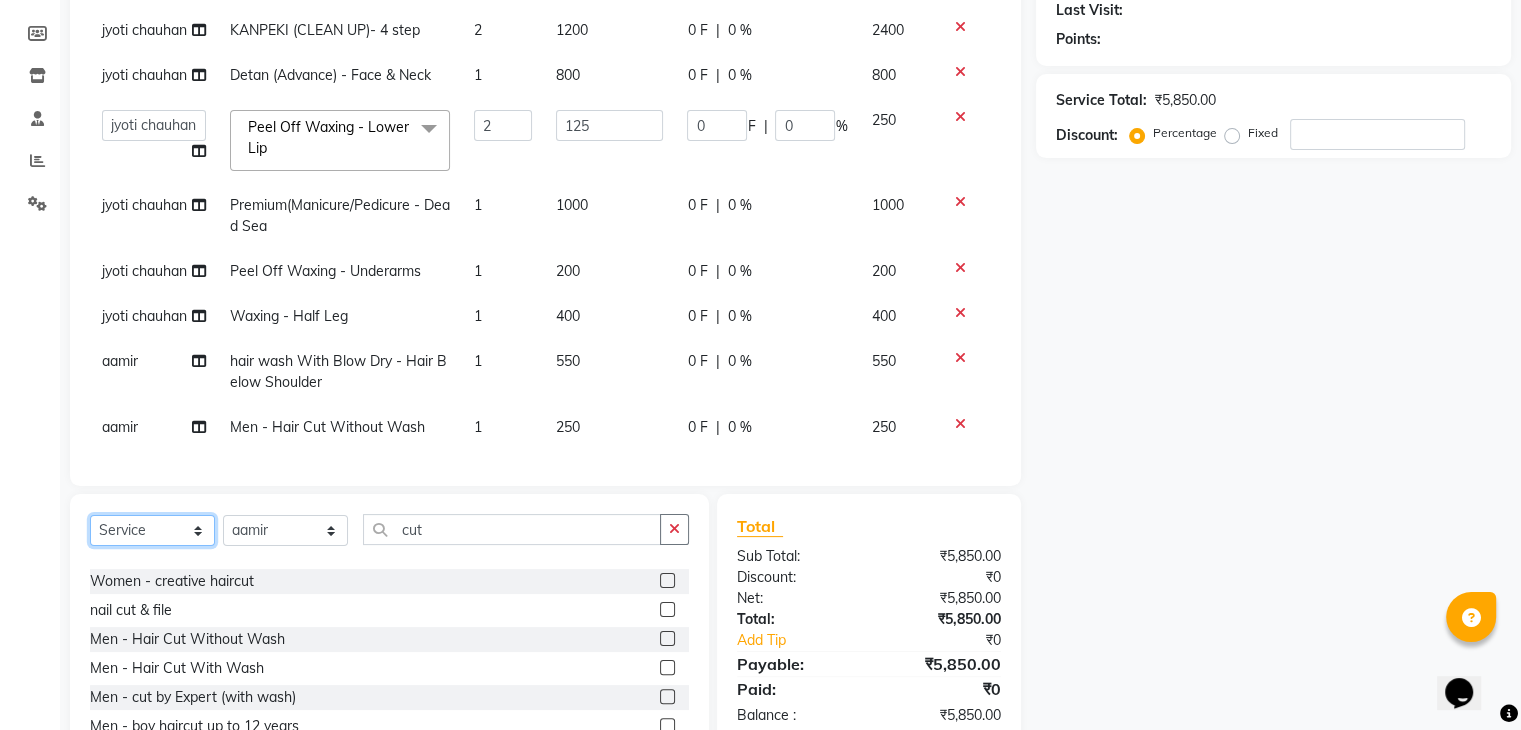 click on "Select  Service  Product  Membership  Package Voucher Prepaid Gift Card" 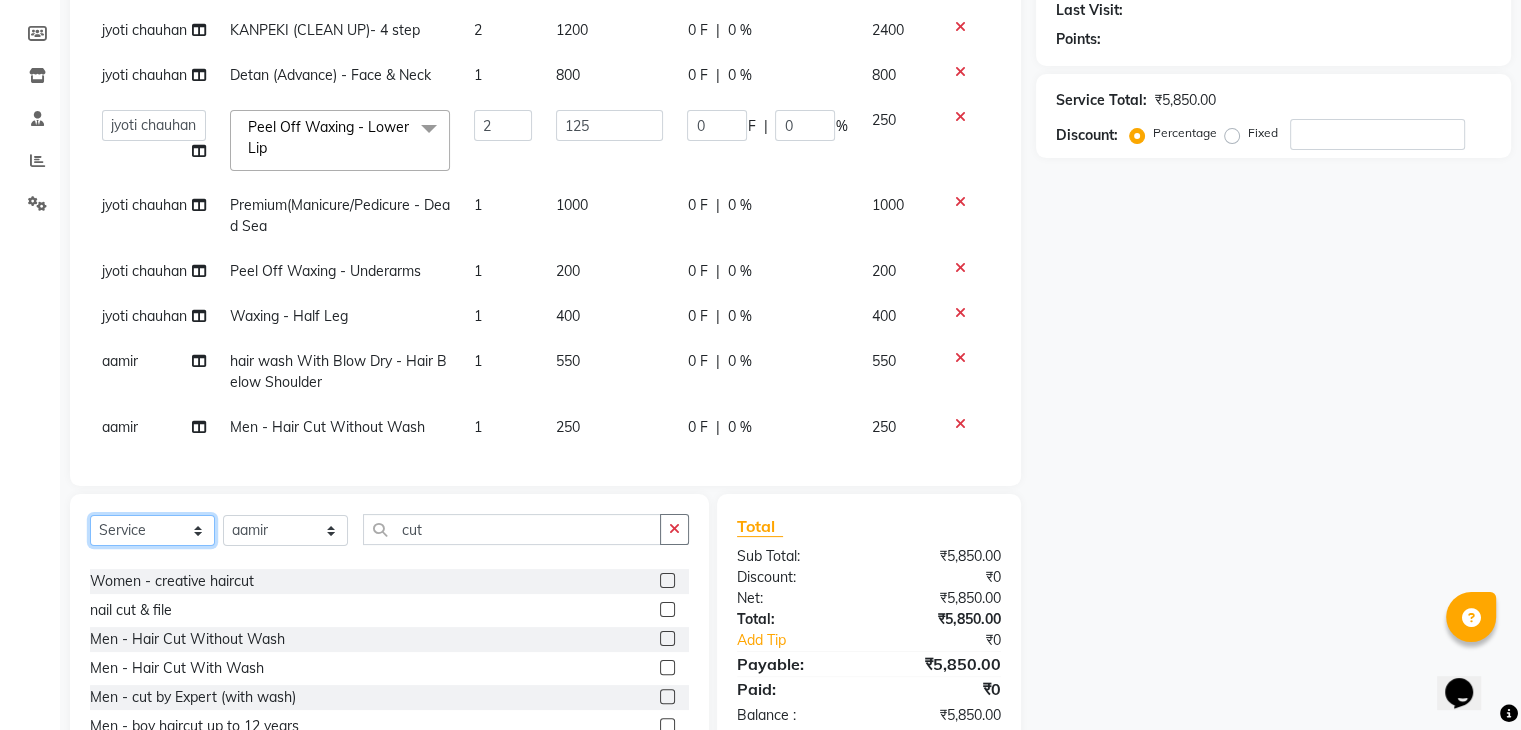 select on "membership" 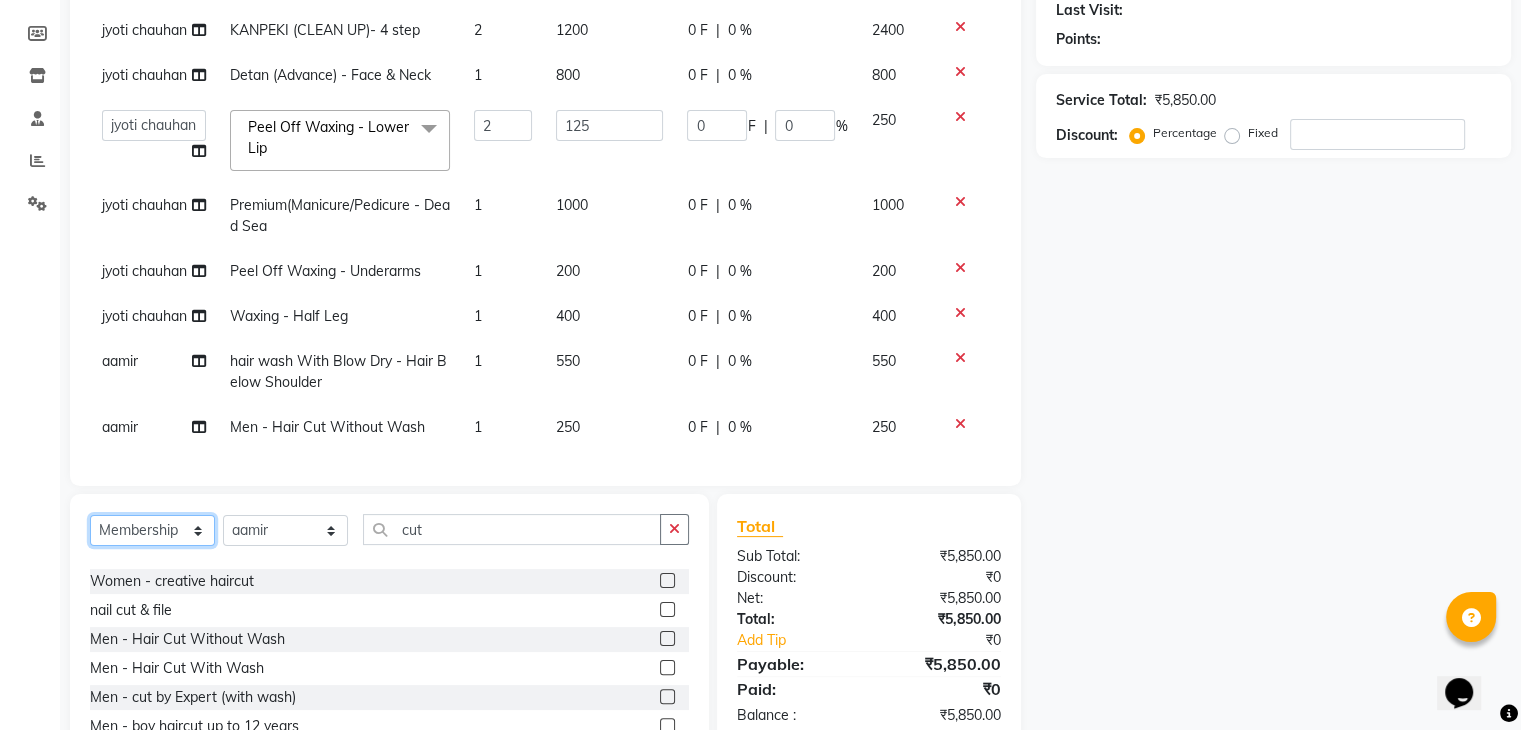 click on "Select  Service  Product  Membership  Package Voucher Prepaid Gift Card" 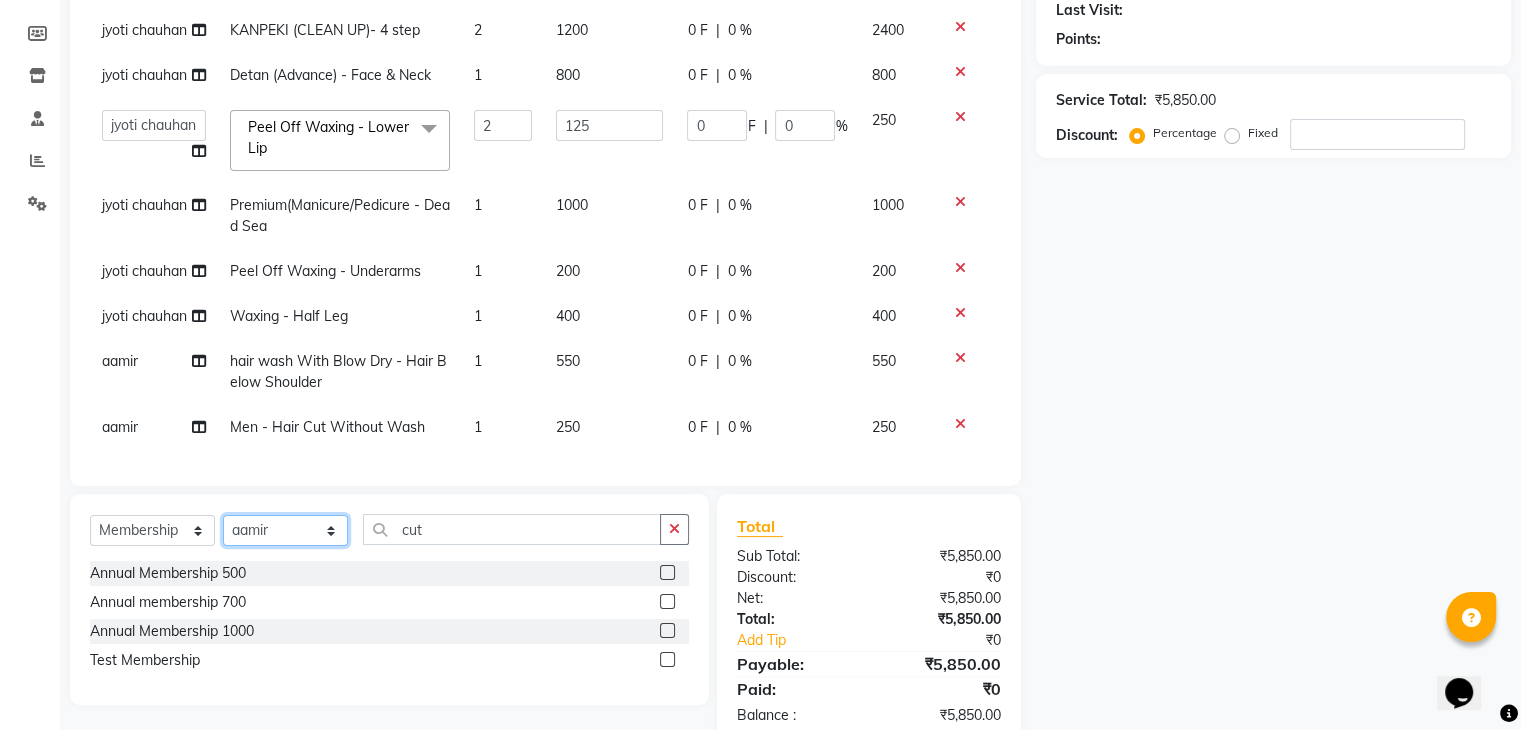 click on "Select Stylist aamir  Alicia Dsouza Altamash Jamshed  jyoti chauhan Pooja yadav Priya jadhav salon suraj salunkhe" 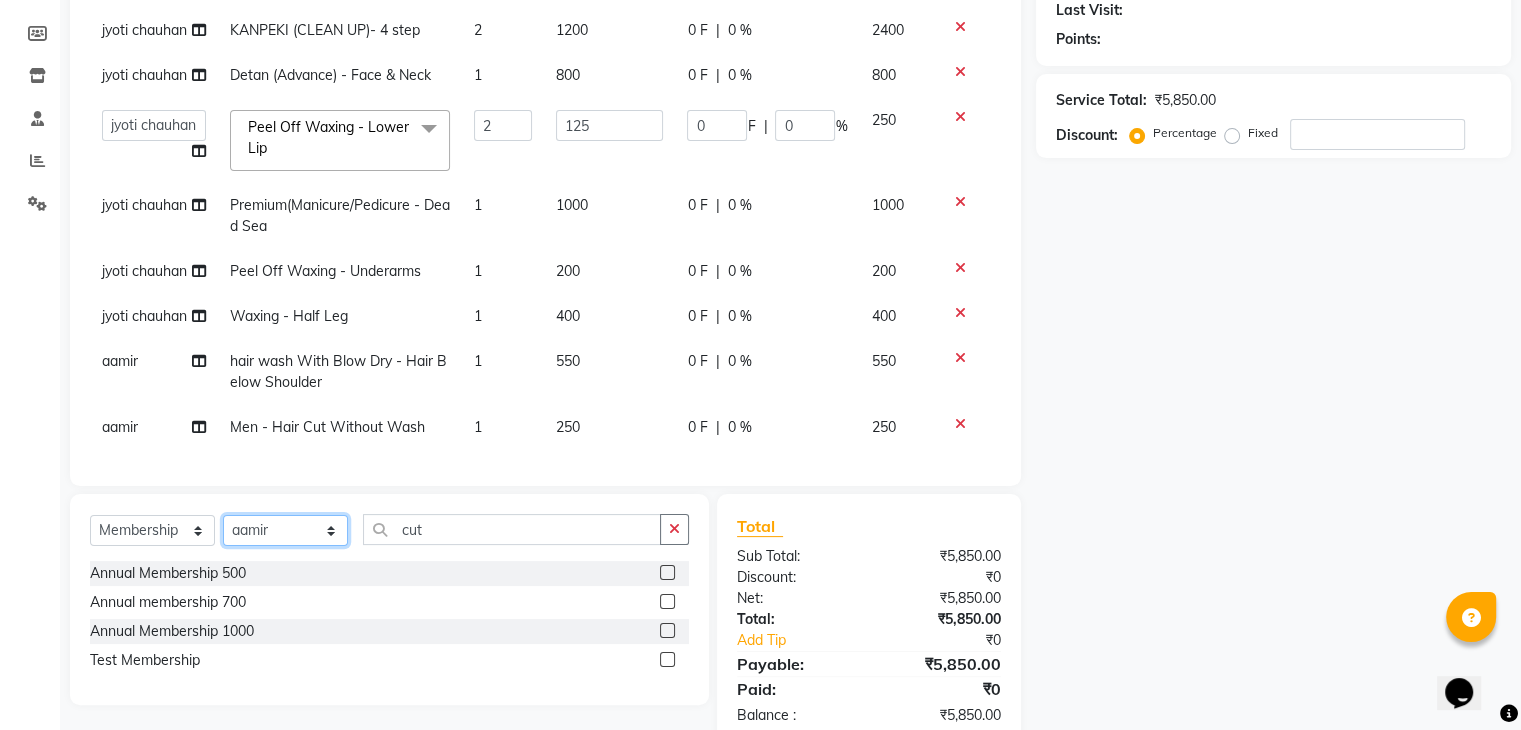 select on "66614" 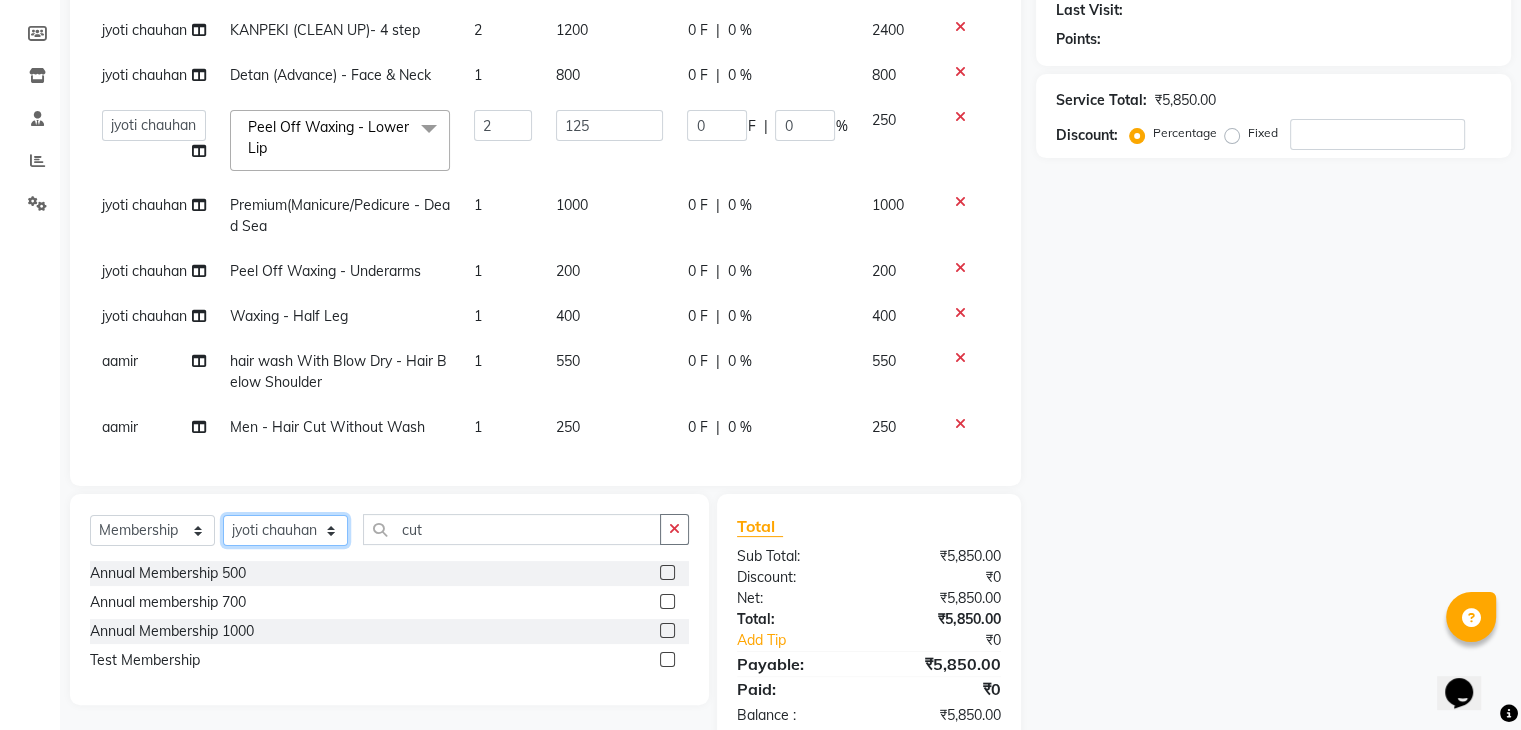 click on "Select Stylist aamir  Alicia Dsouza Altamash Jamshed  jyoti chauhan Pooja yadav Priya jadhav salon suraj salunkhe" 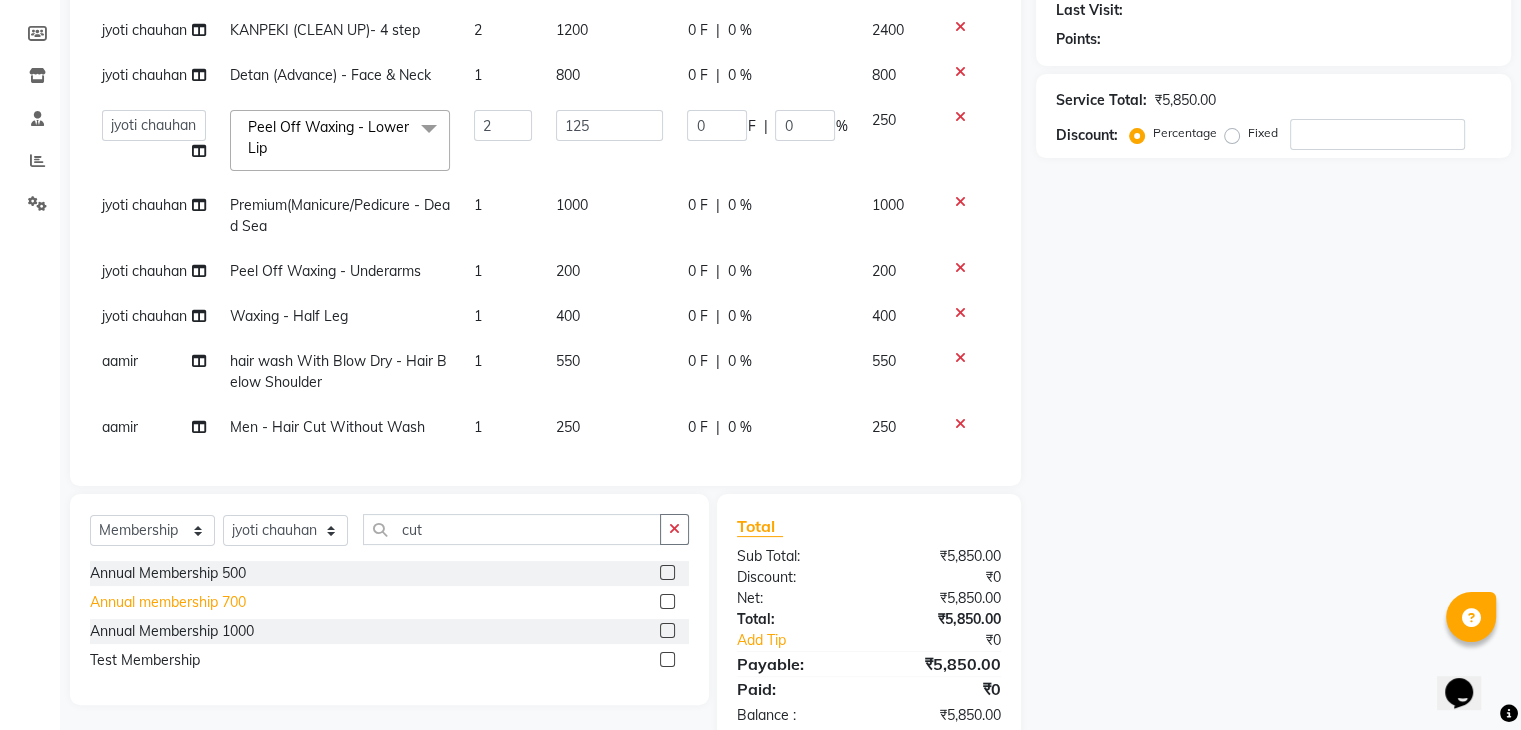 click on "Annual membership 700" 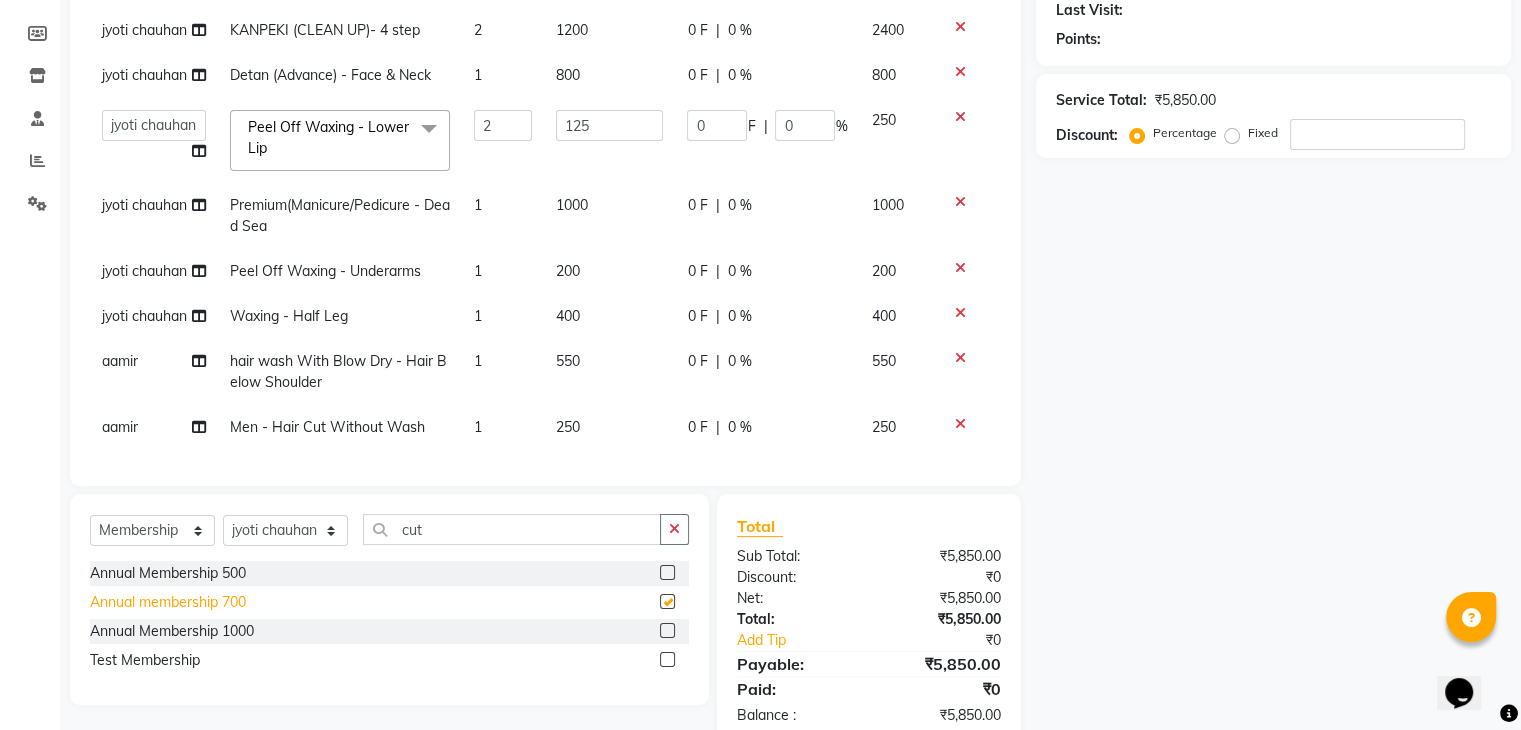 select on "select" 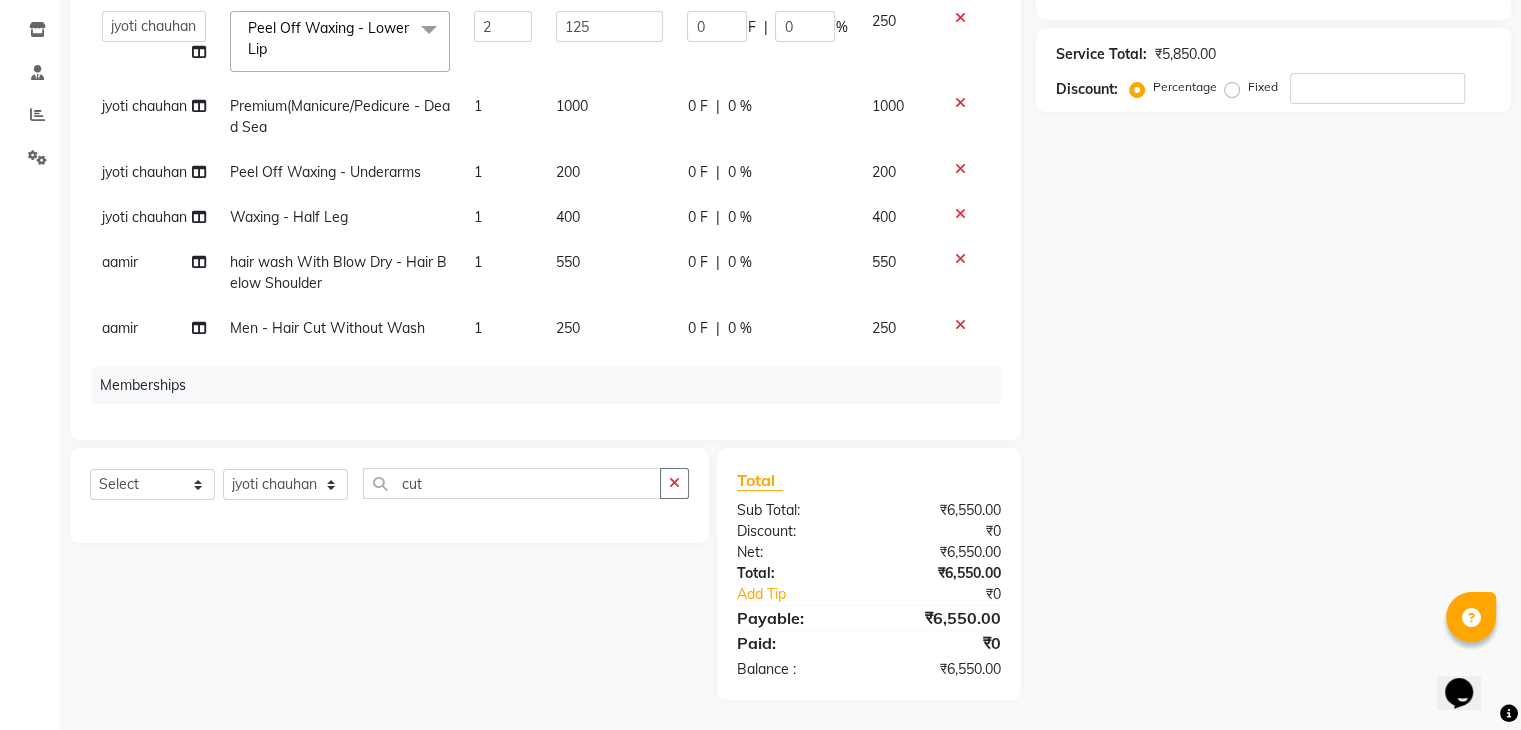 scroll, scrollTop: 295, scrollLeft: 0, axis: vertical 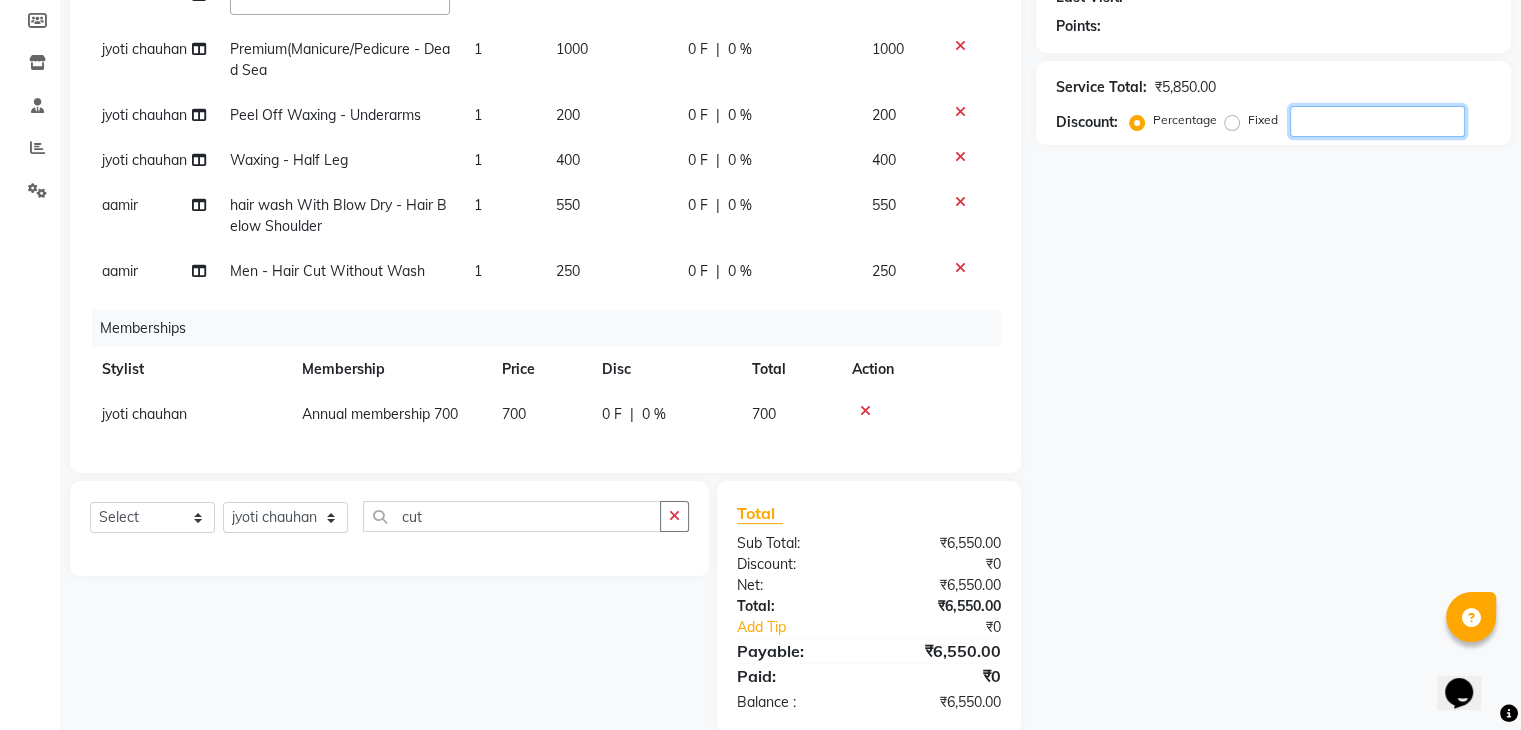 click 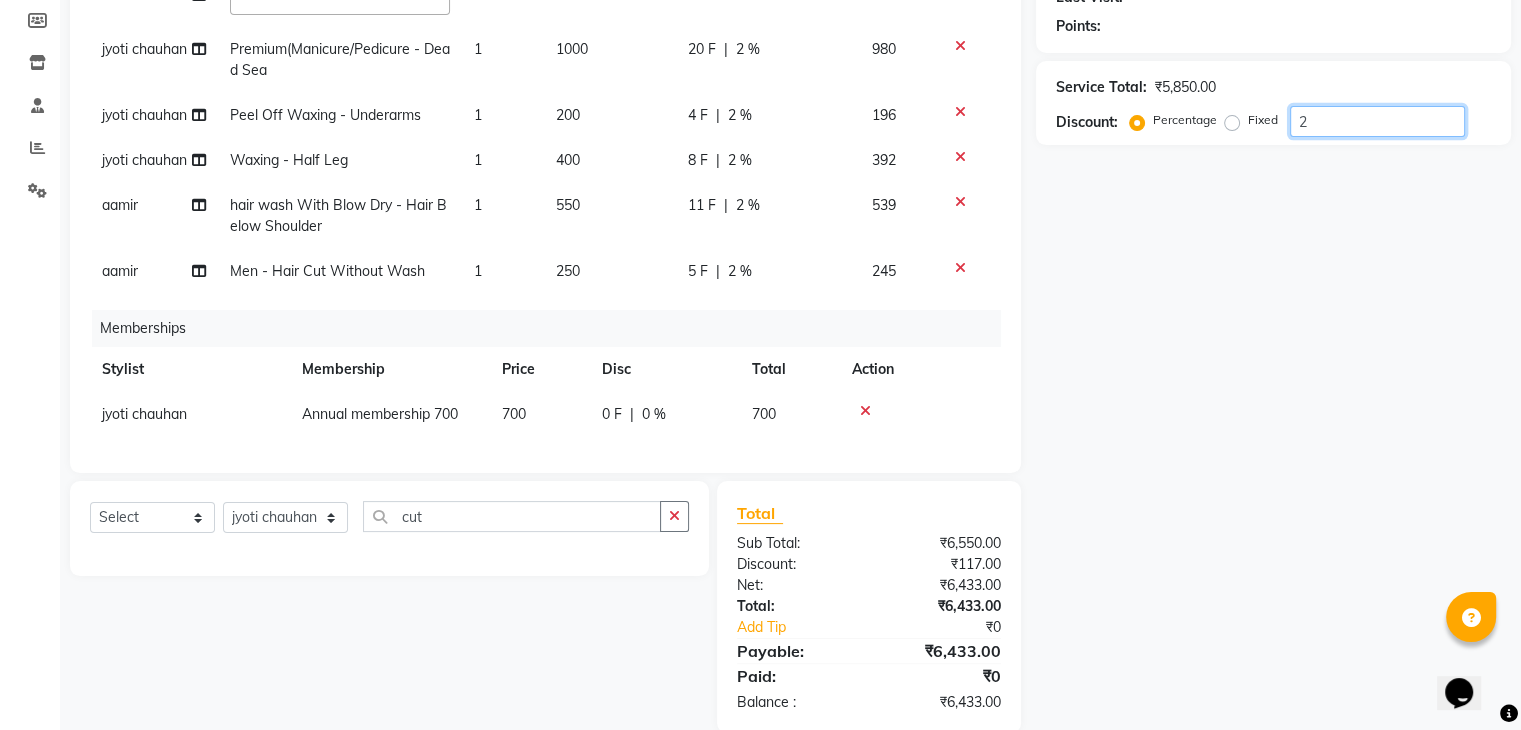 type on "20" 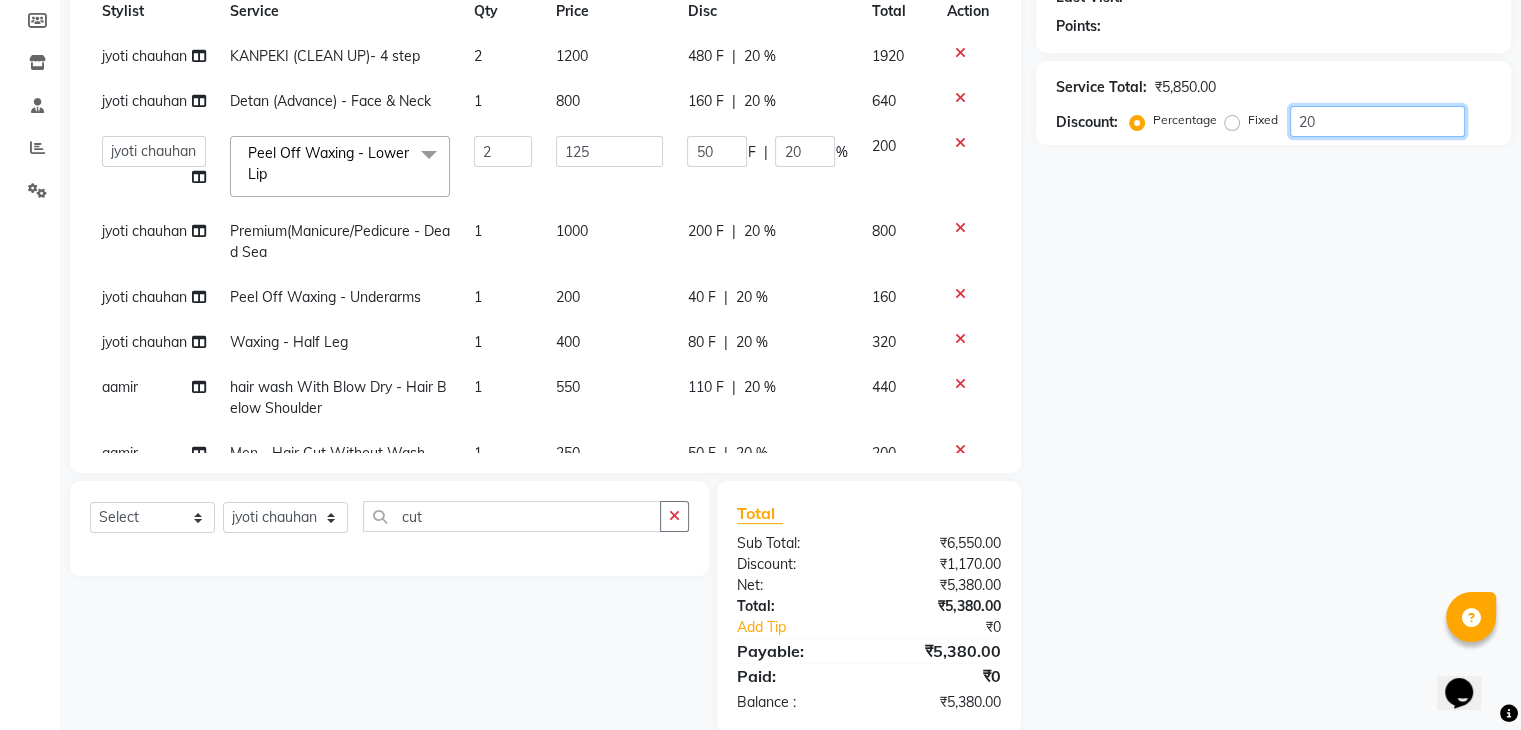 scroll, scrollTop: 0, scrollLeft: 0, axis: both 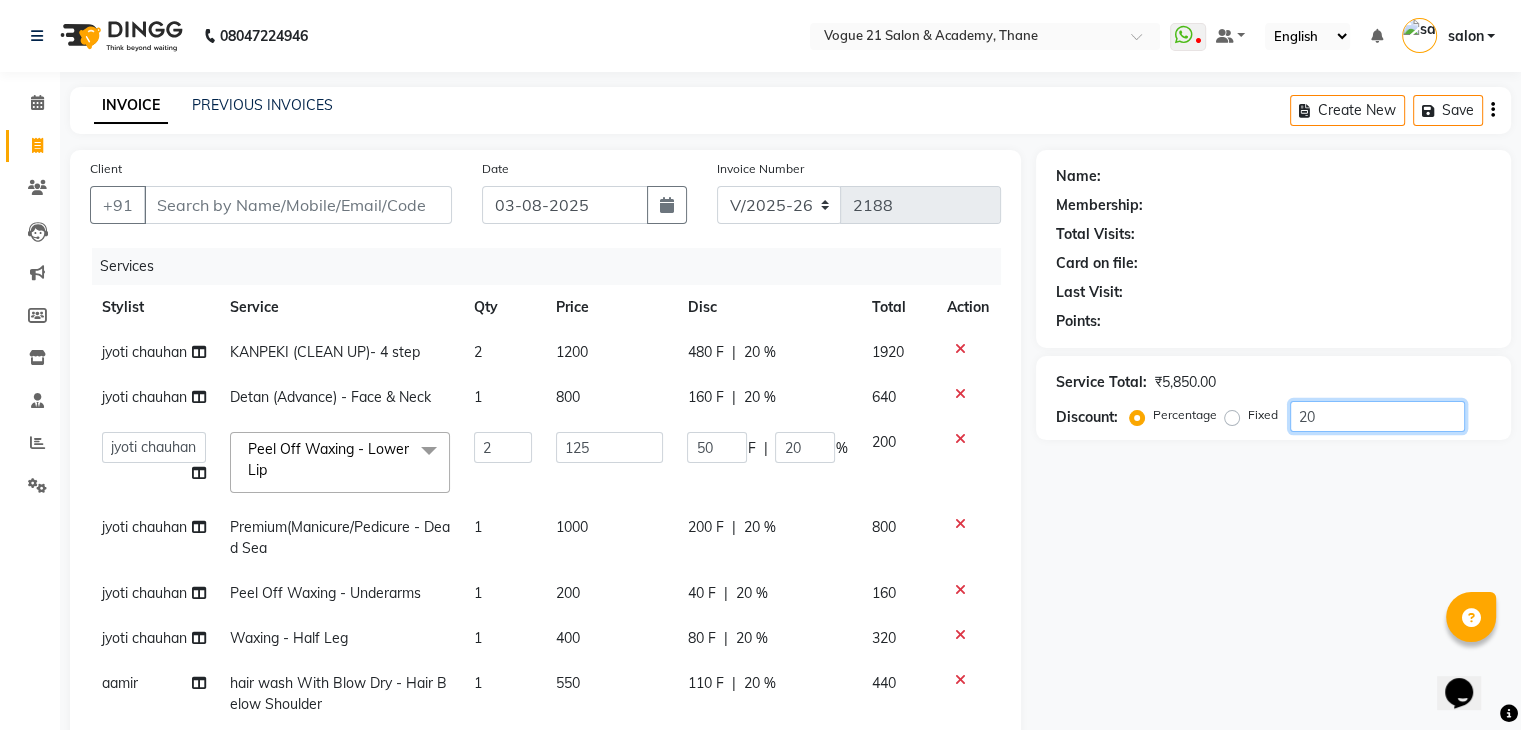 type on "20" 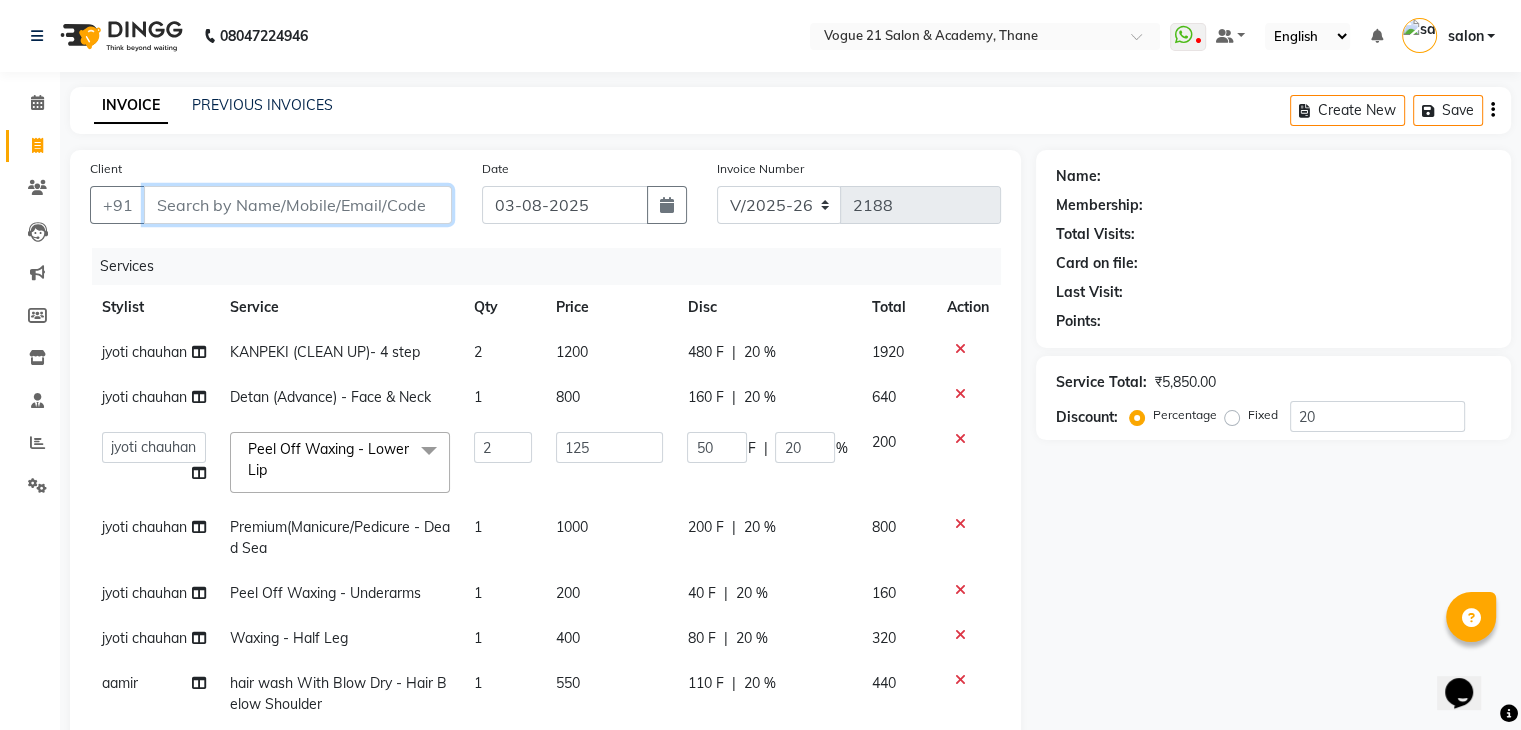 click on "Client" at bounding box center [298, 205] 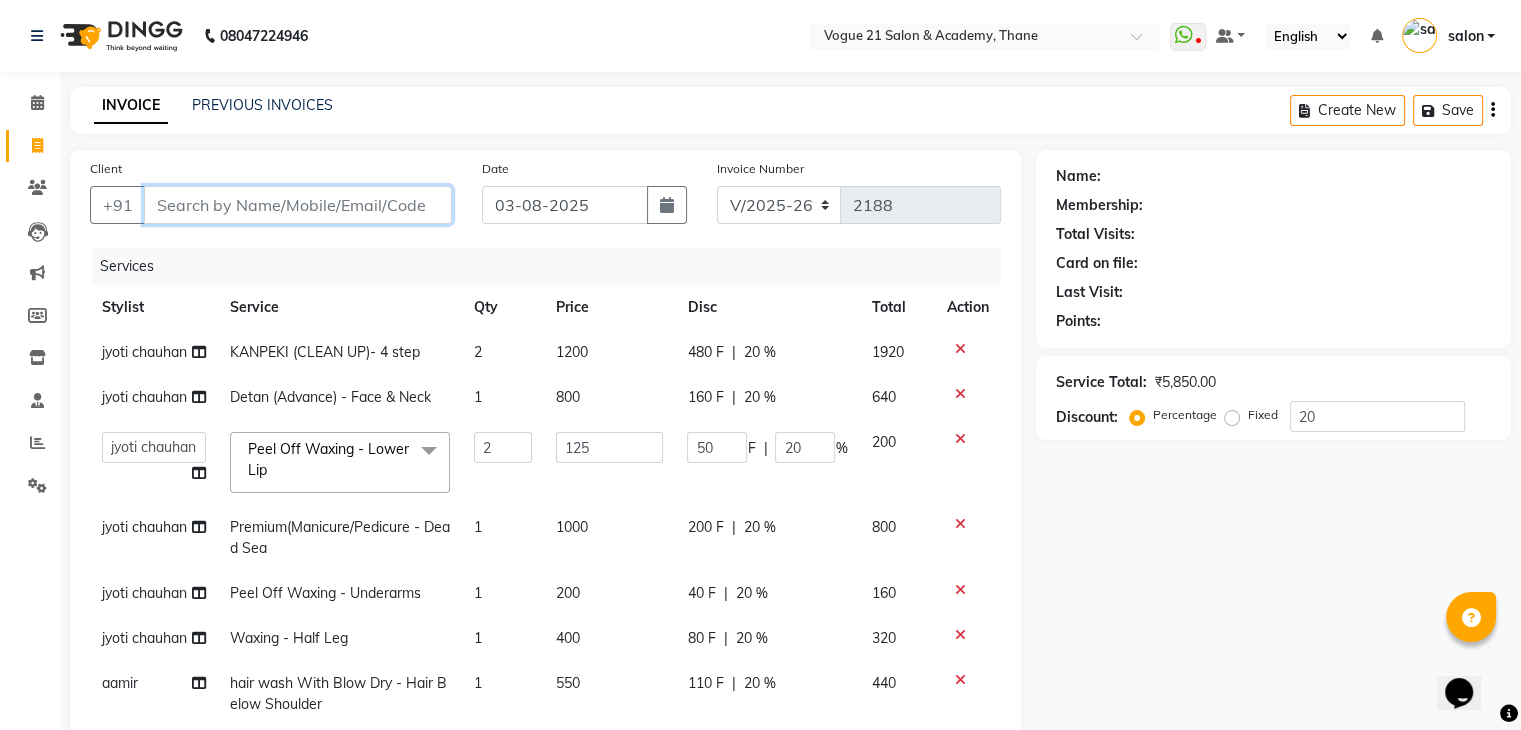type on "8" 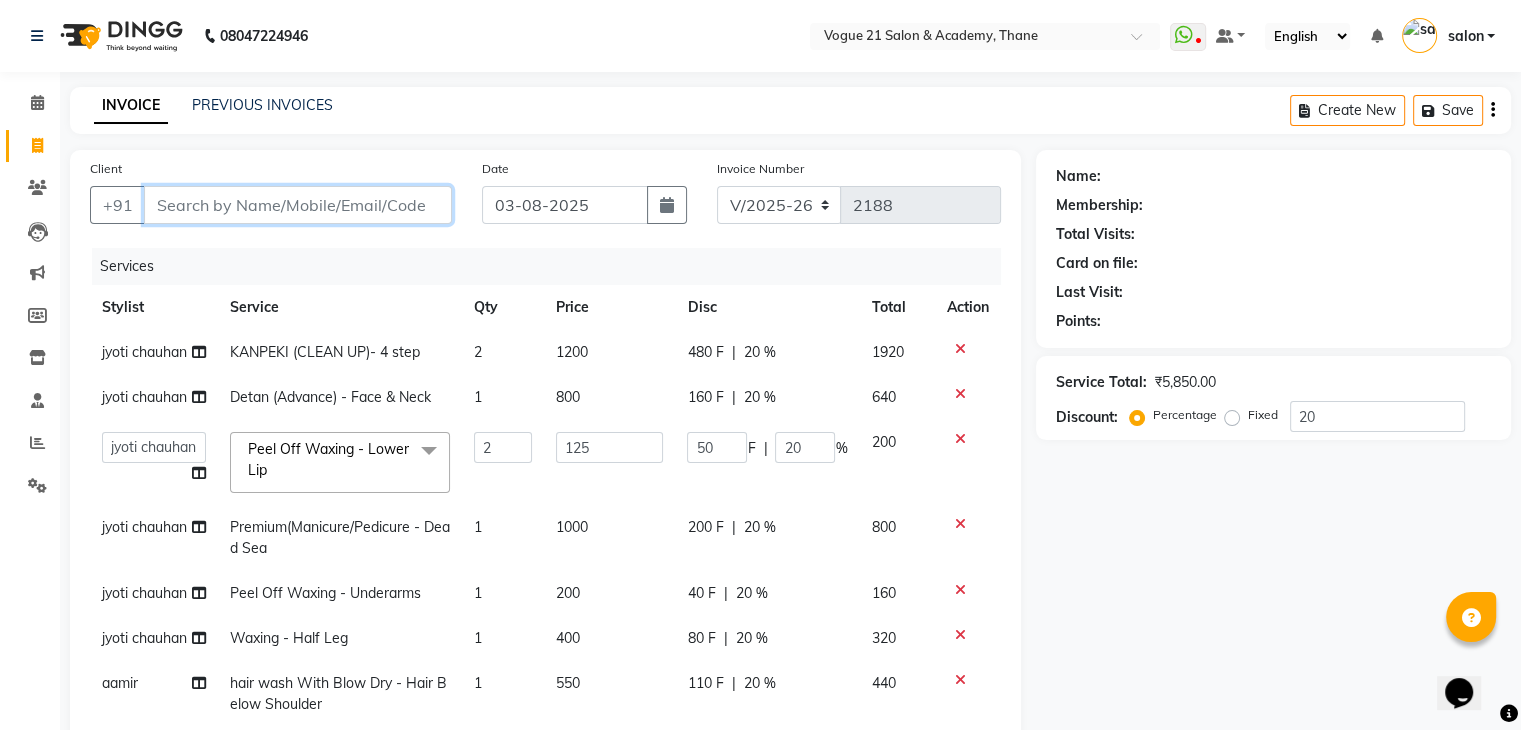 type on "0" 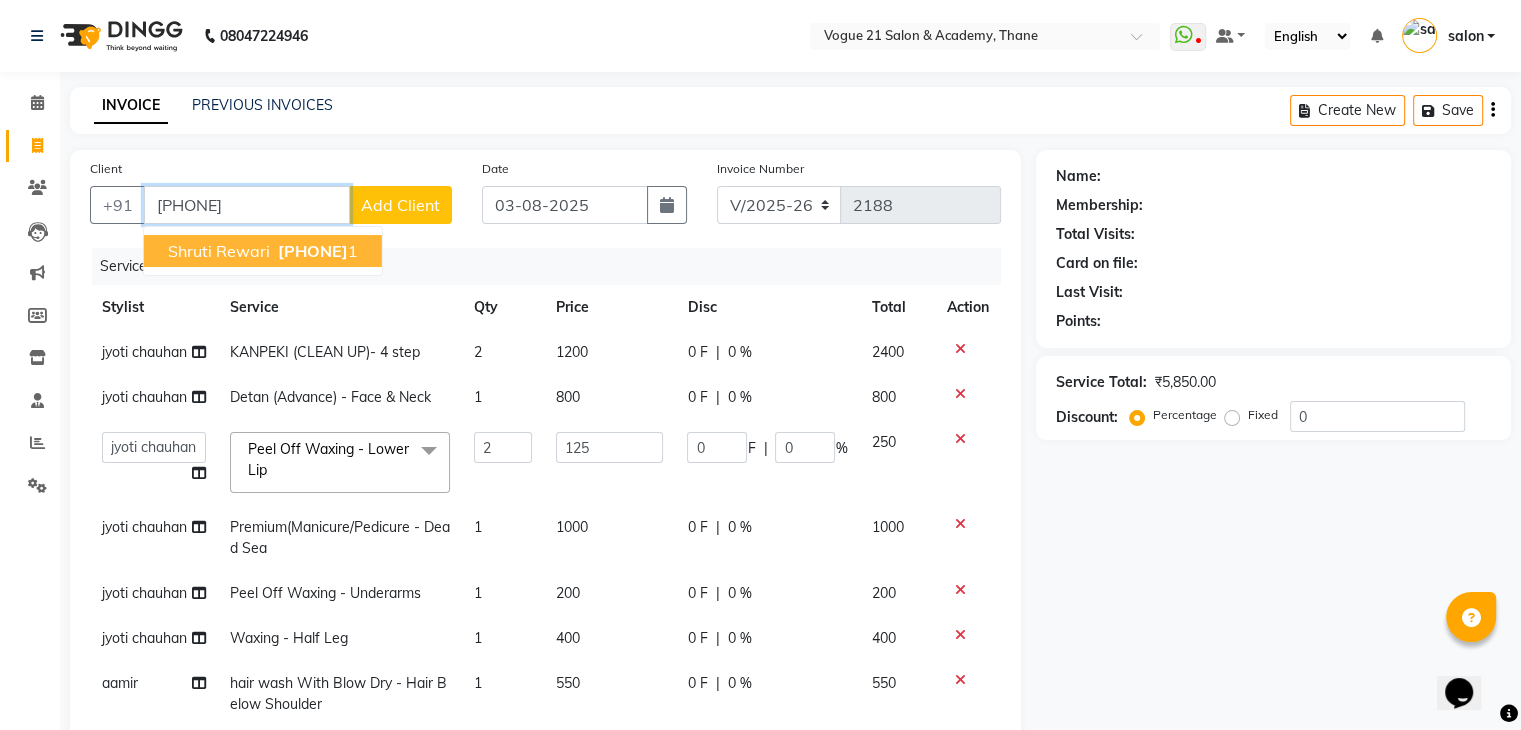 click on "Shruti Rewari   809444497 1" at bounding box center [263, 251] 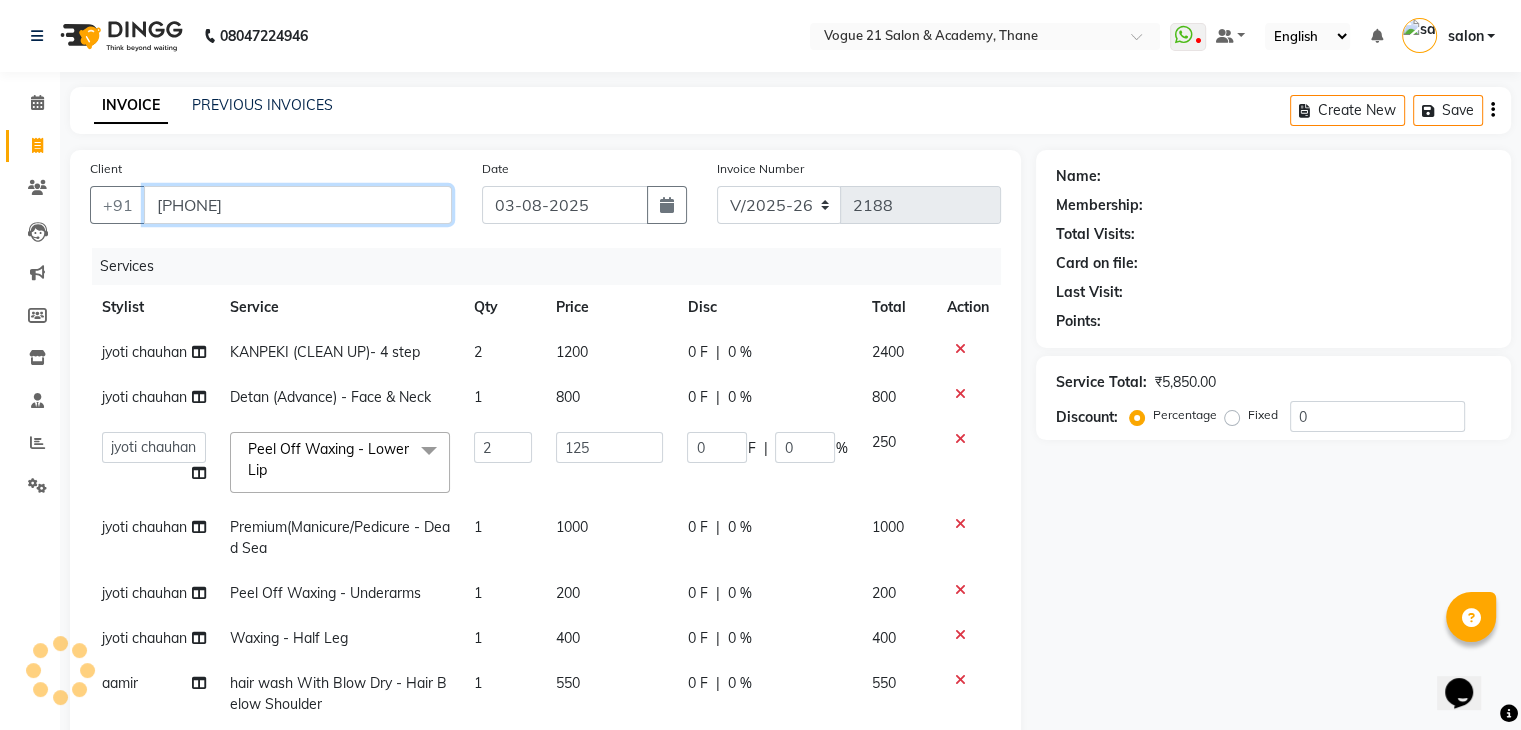 type on "8094444971" 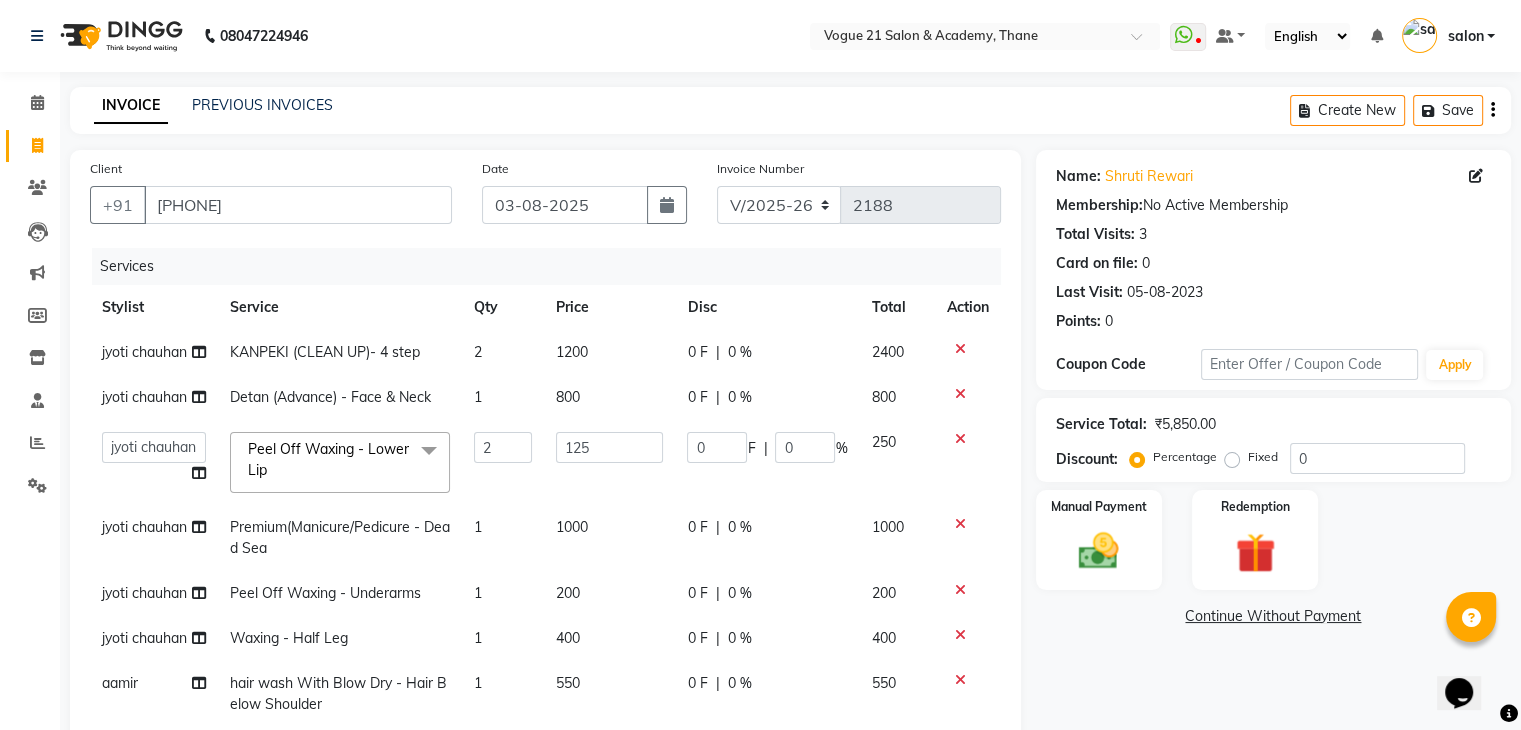 click on "800" 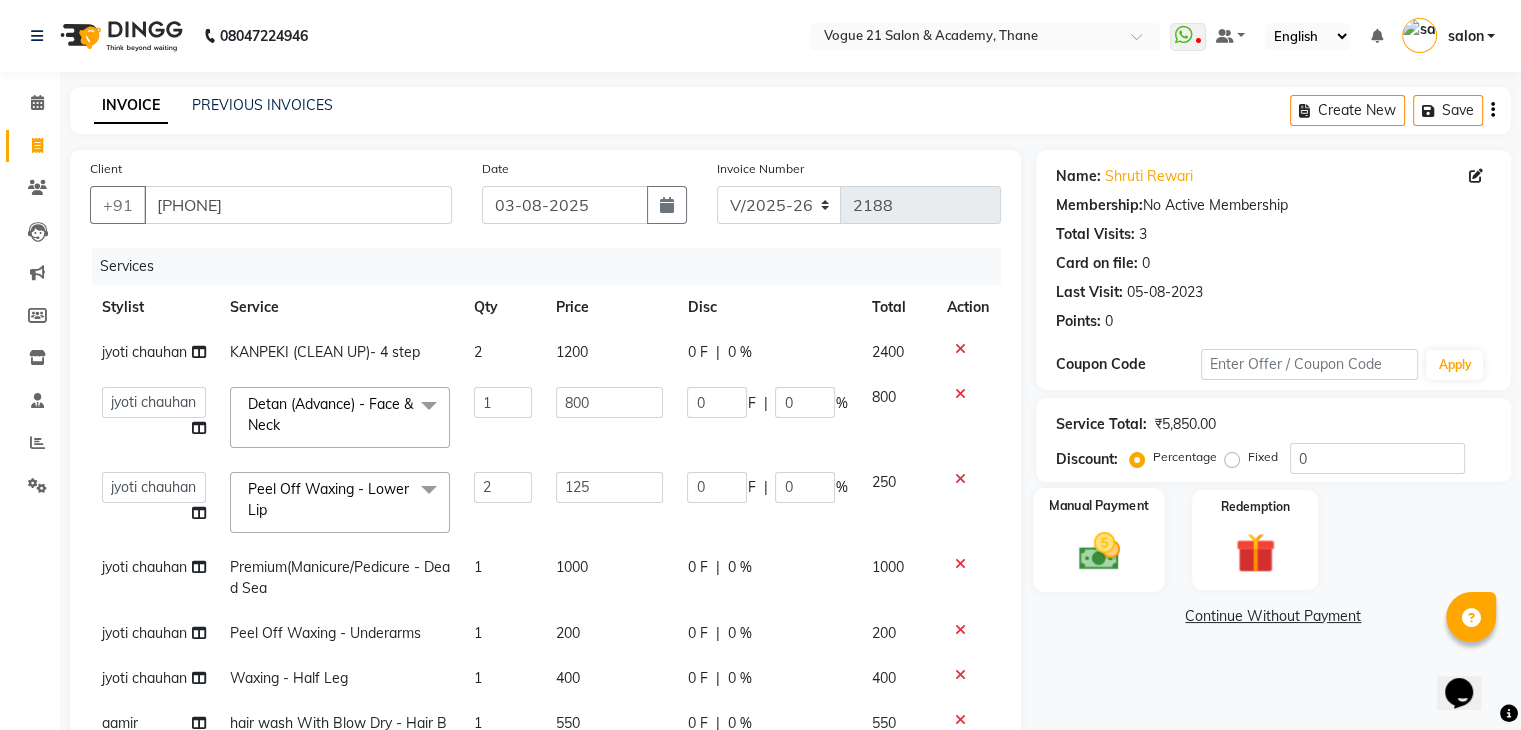 click on "Manual Payment" 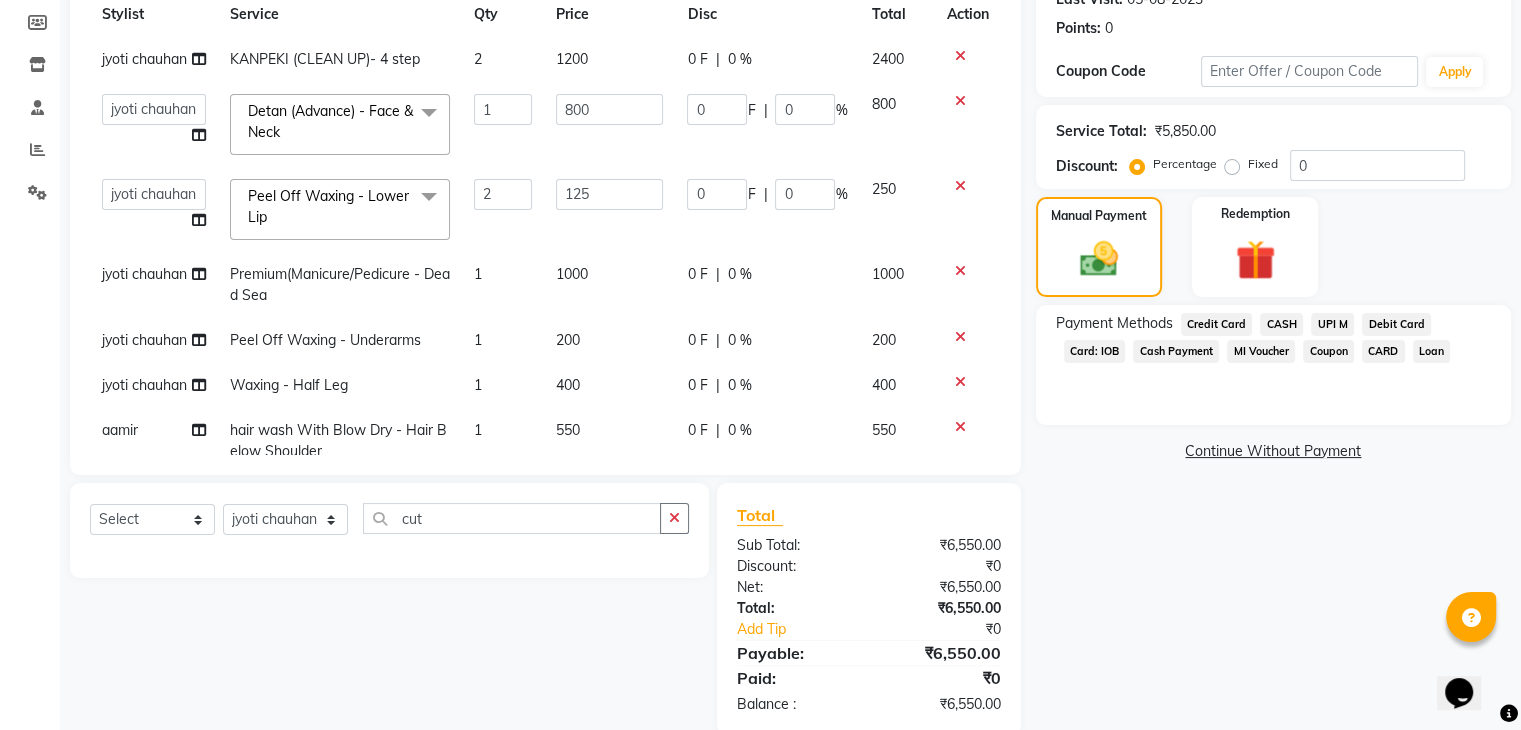 scroll, scrollTop: 160, scrollLeft: 0, axis: vertical 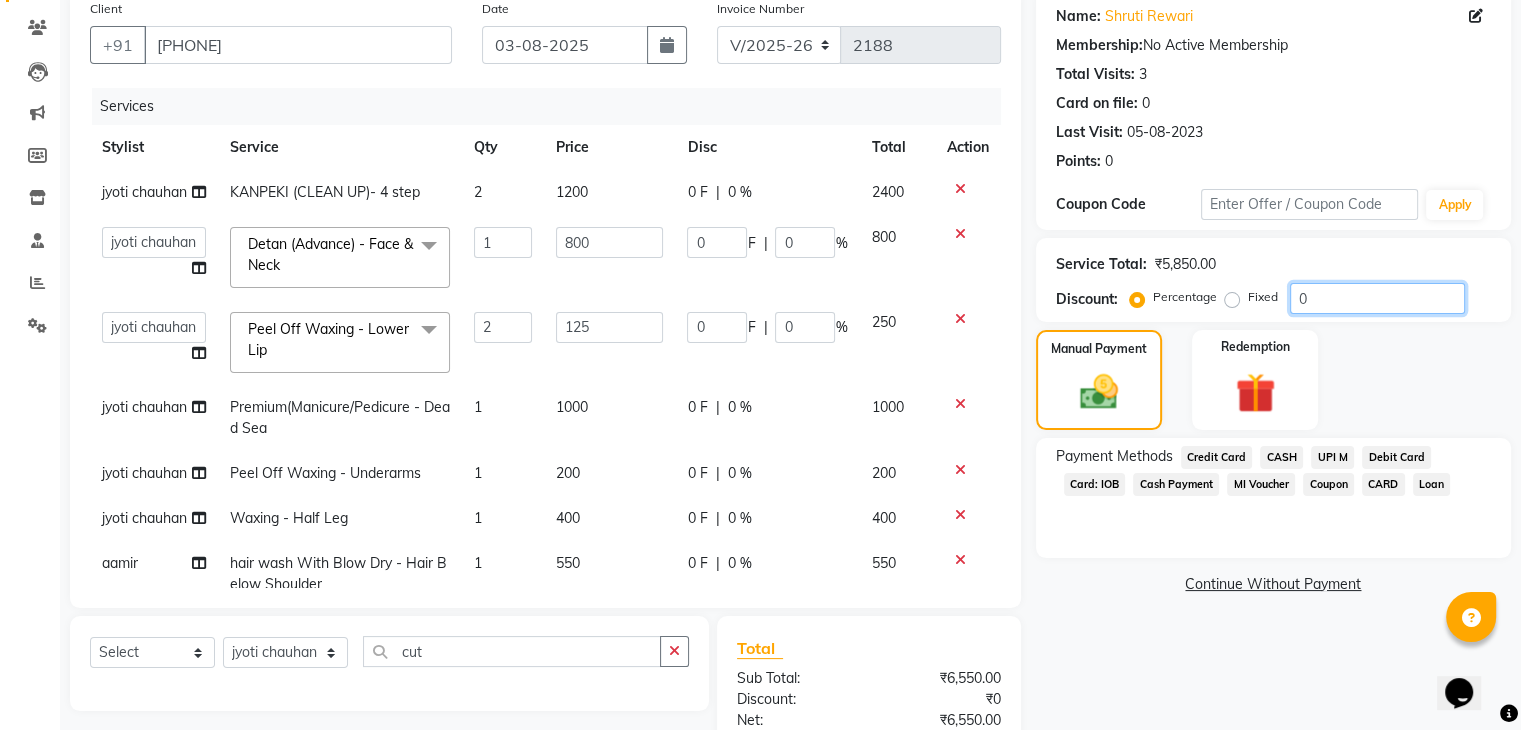 click on "0" 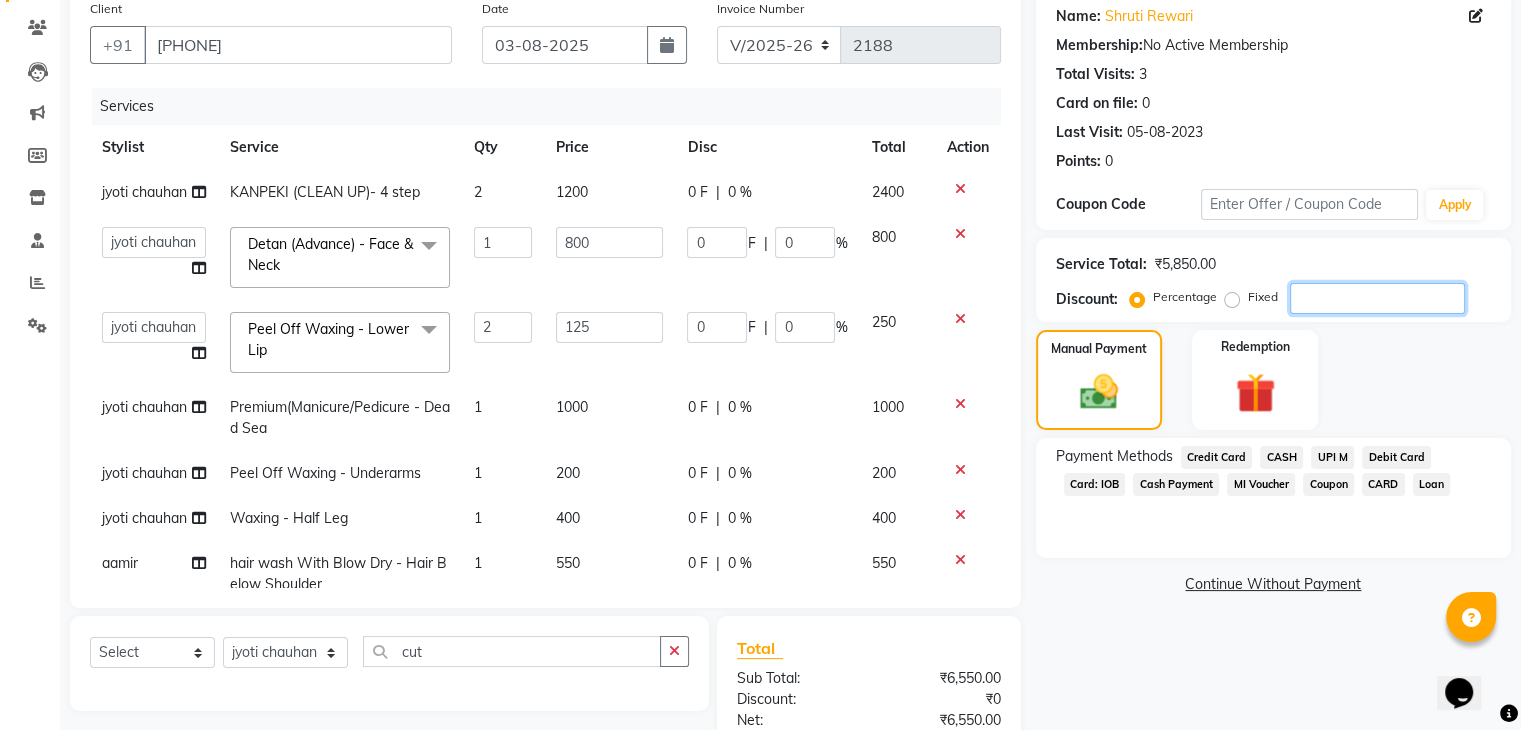 type on "2" 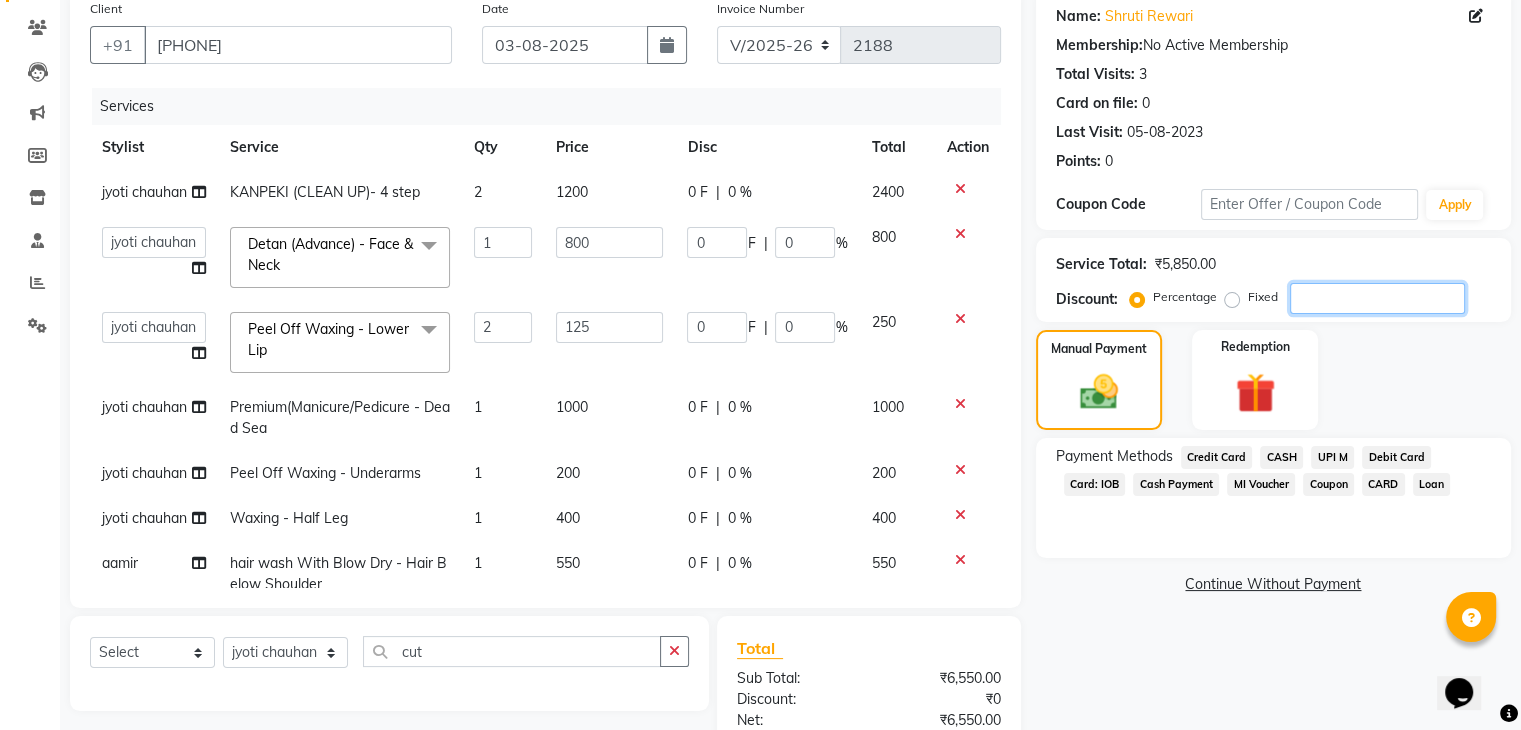 type on "5" 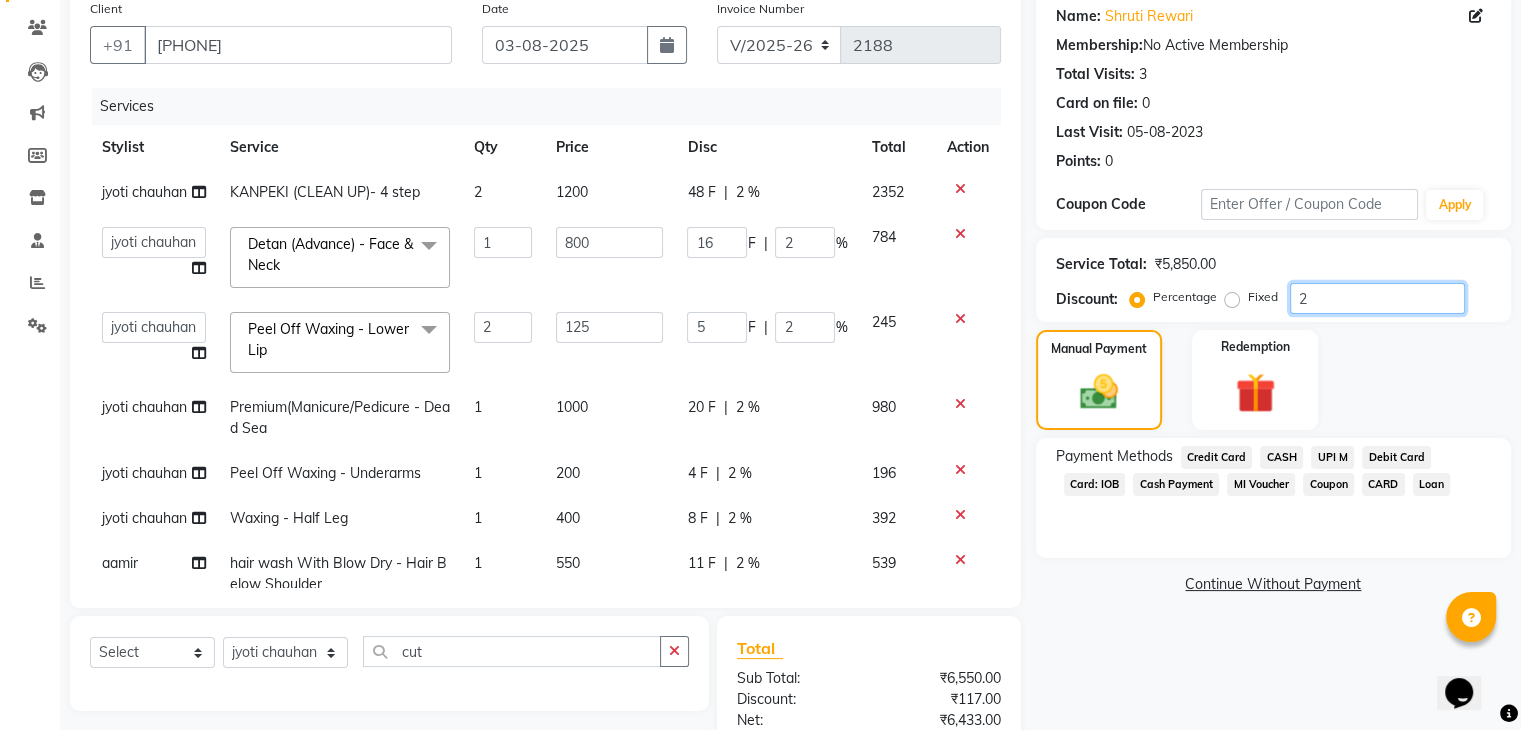 type on "20" 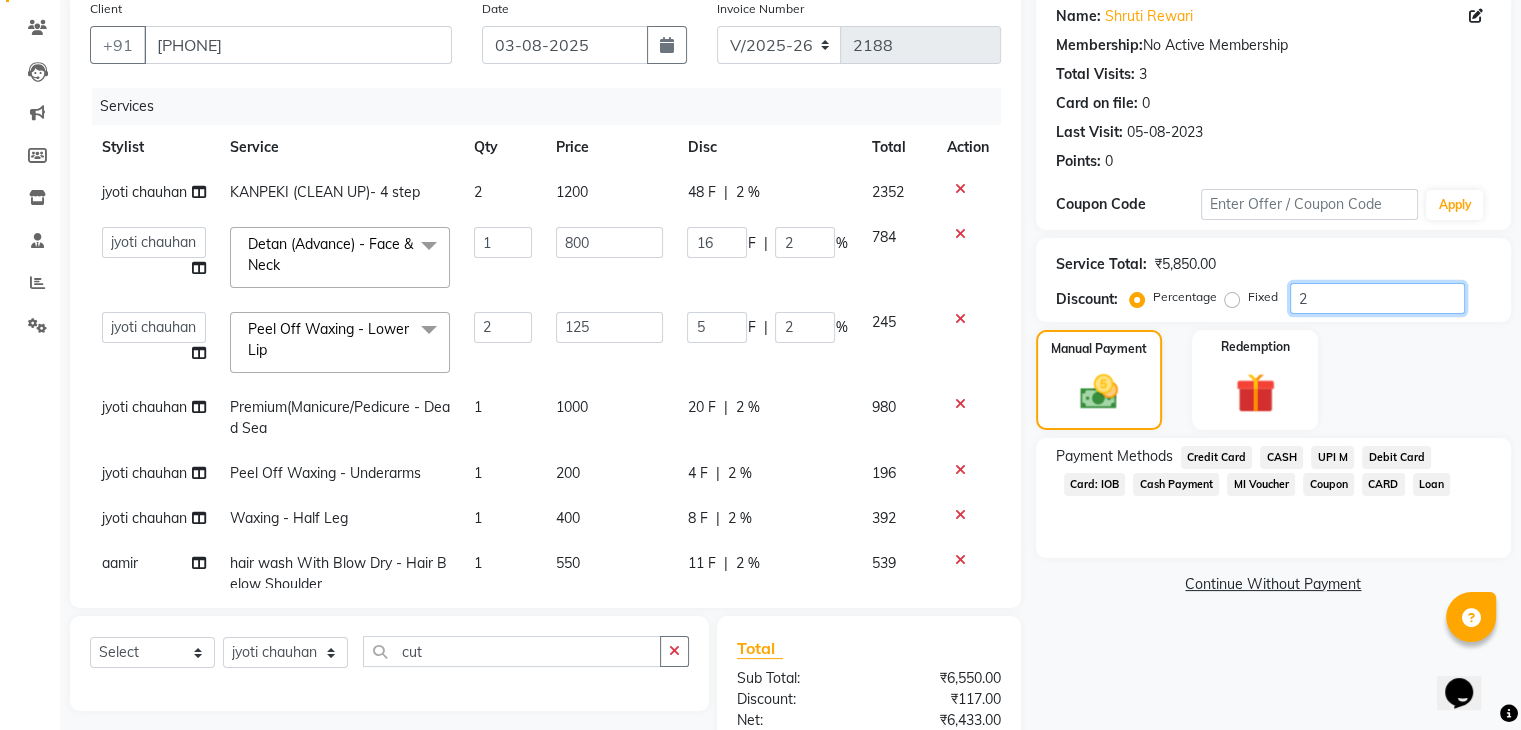 type on "50" 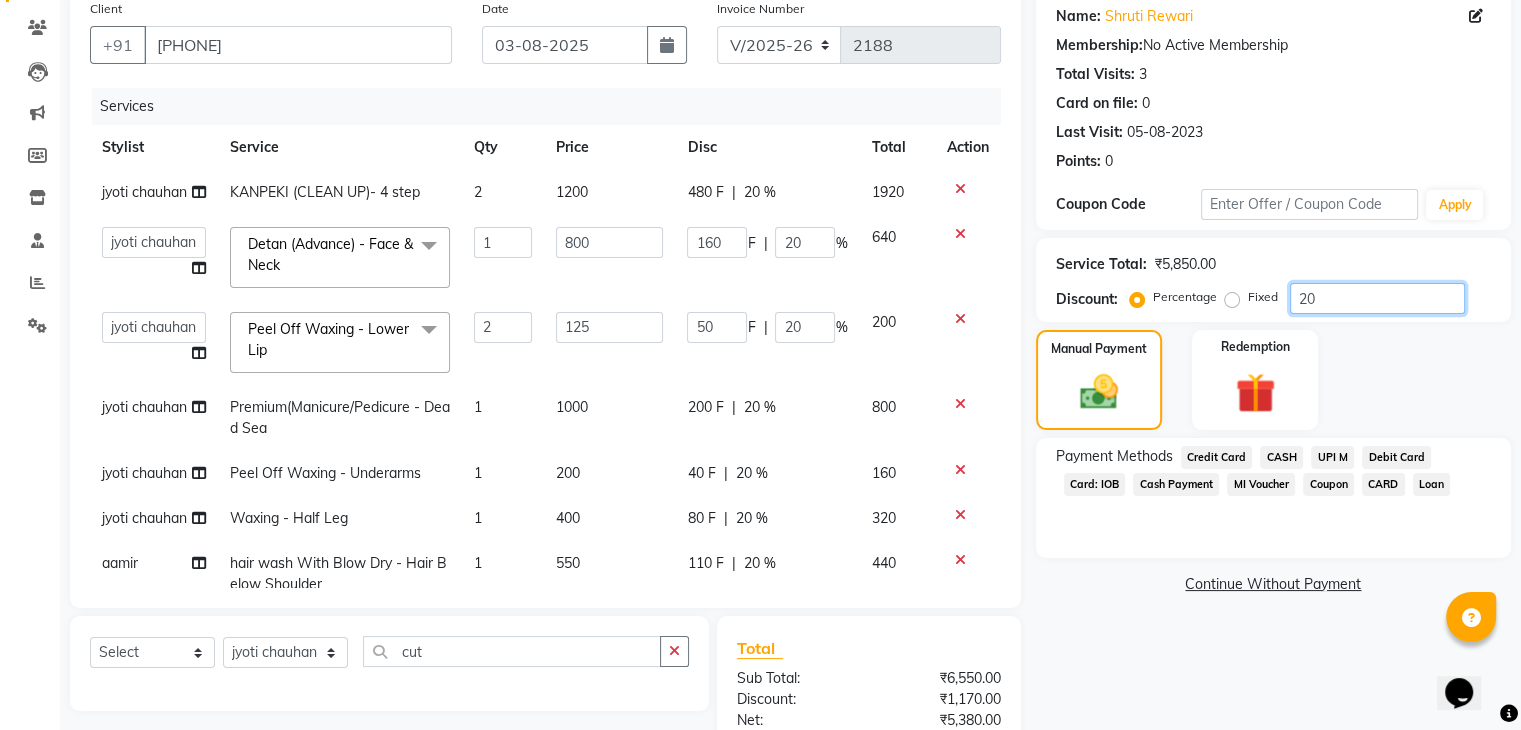 scroll, scrollTop: 328, scrollLeft: 0, axis: vertical 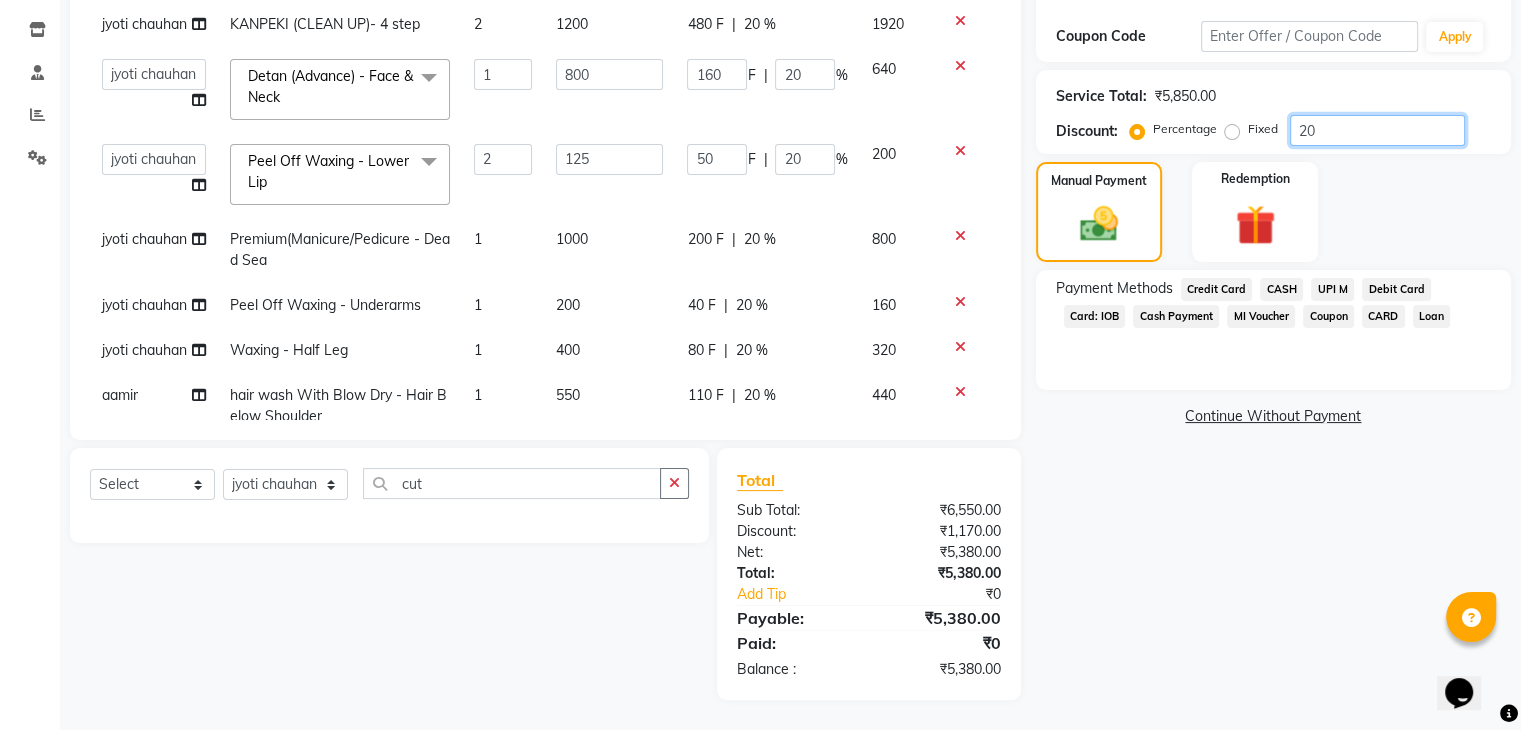 type on "20" 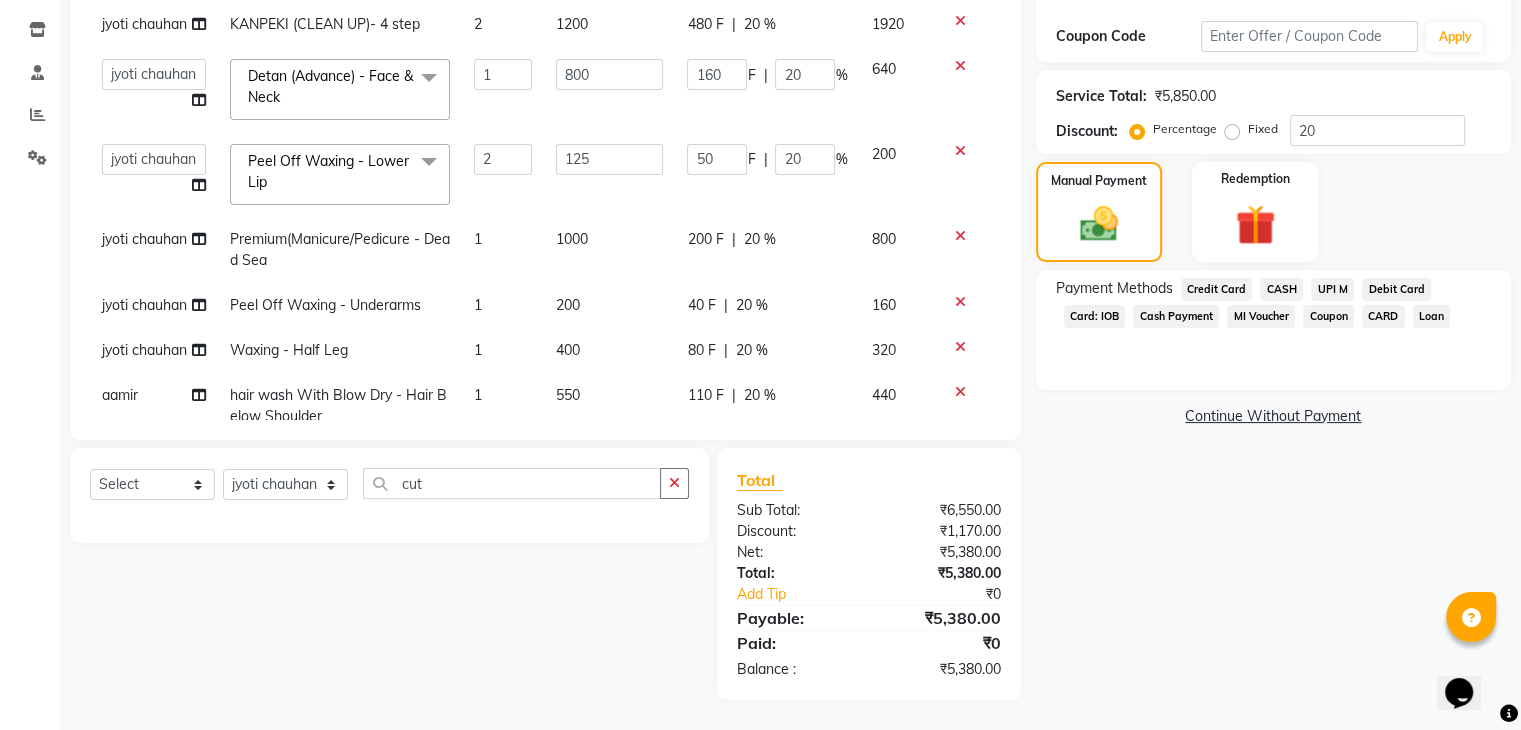 click on "Continue Without Payment" 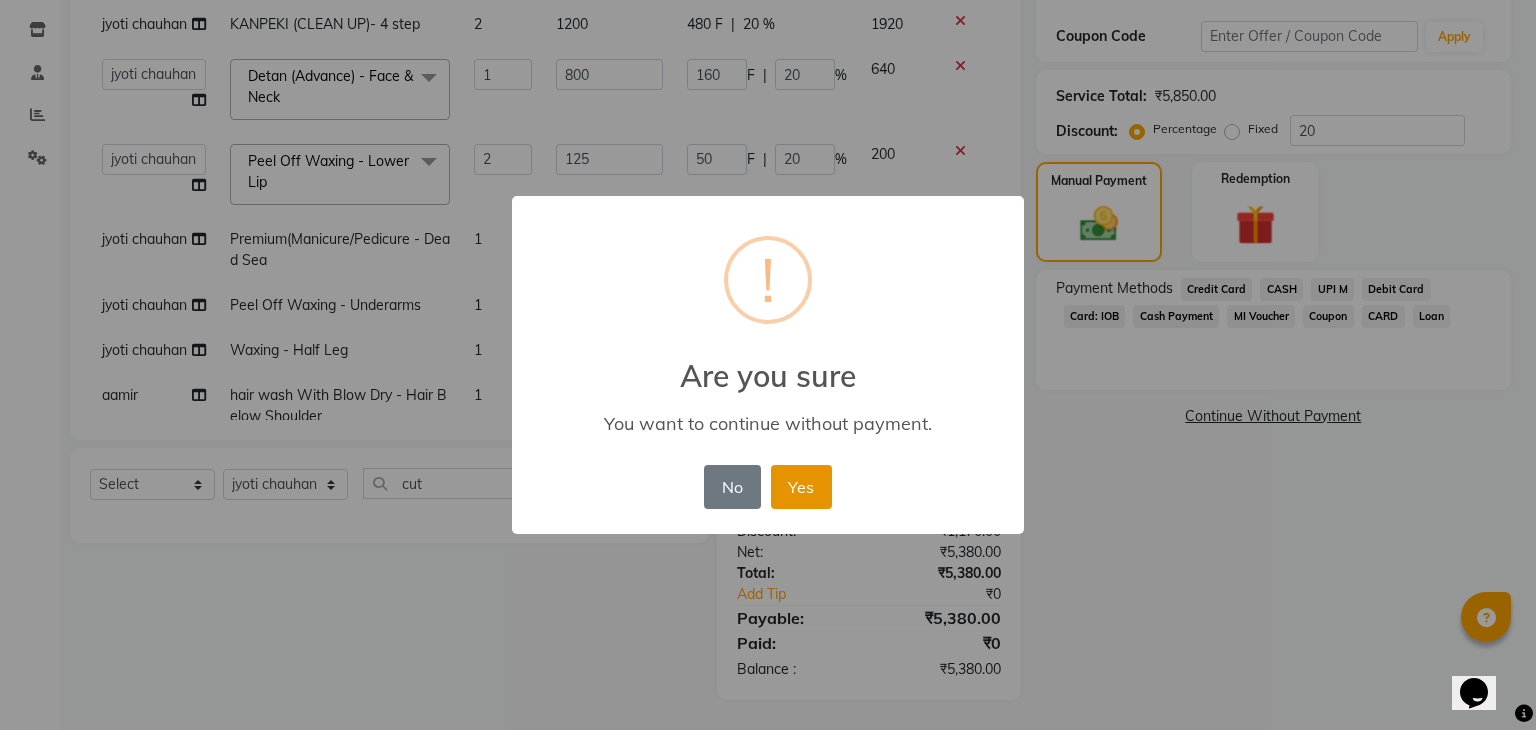 click on "Yes" at bounding box center [801, 487] 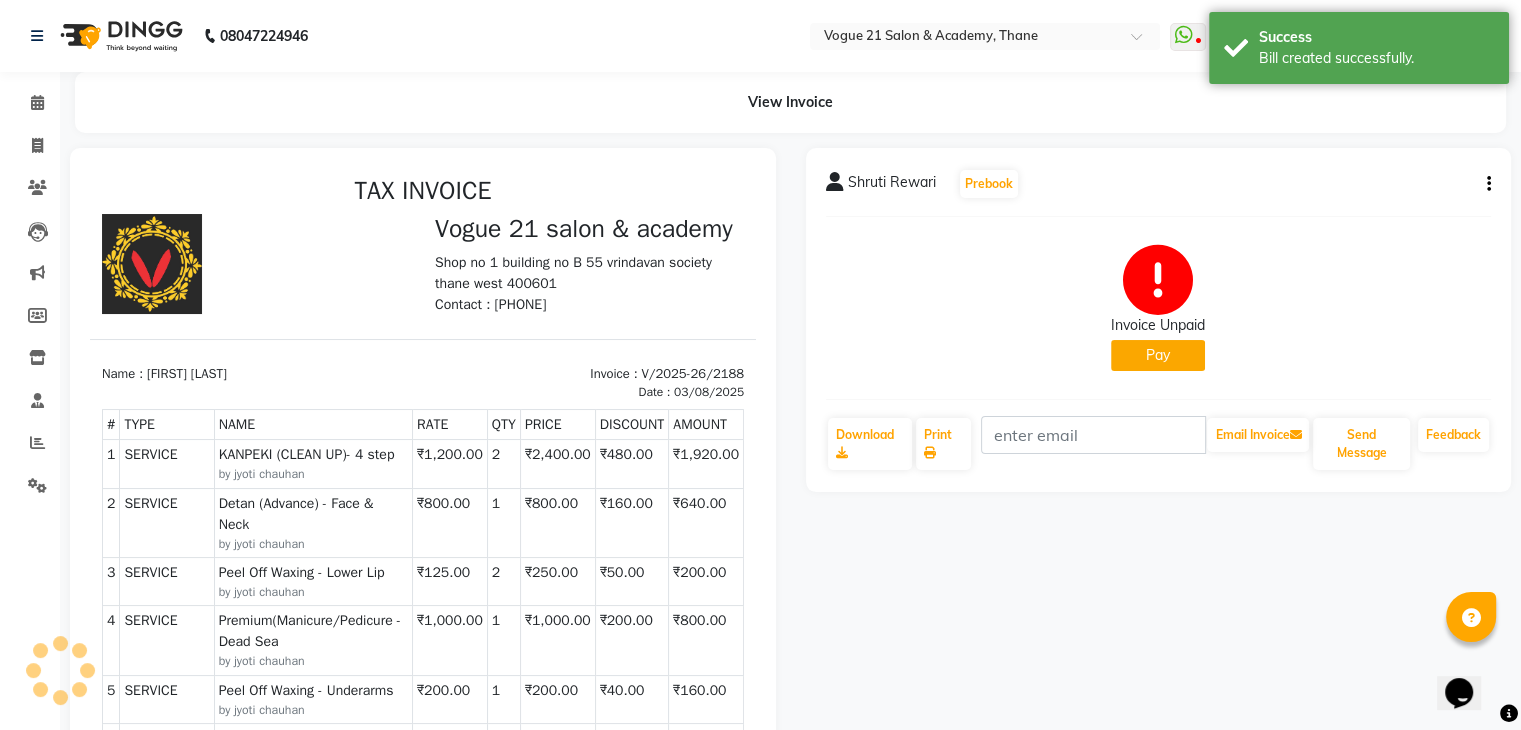 scroll, scrollTop: 0, scrollLeft: 0, axis: both 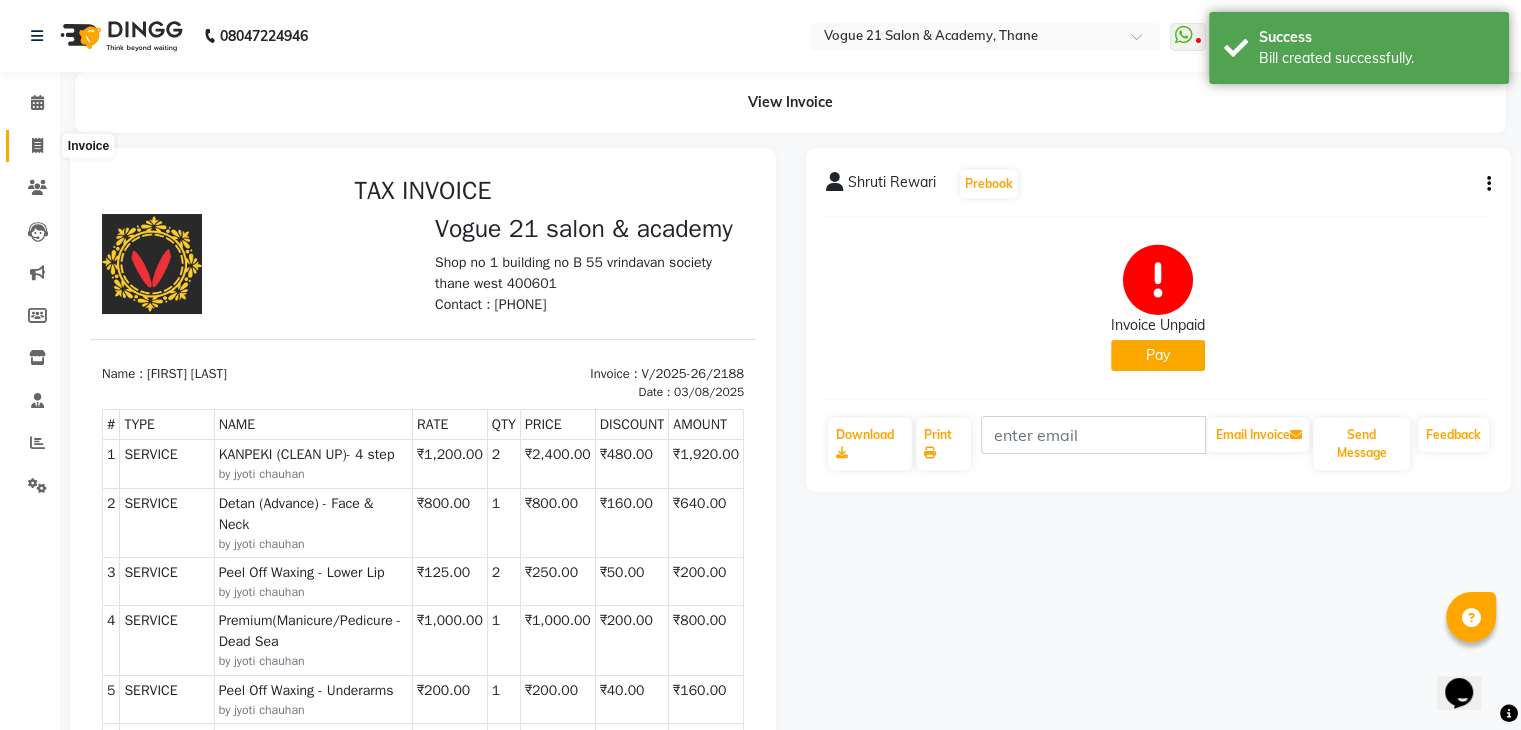 click 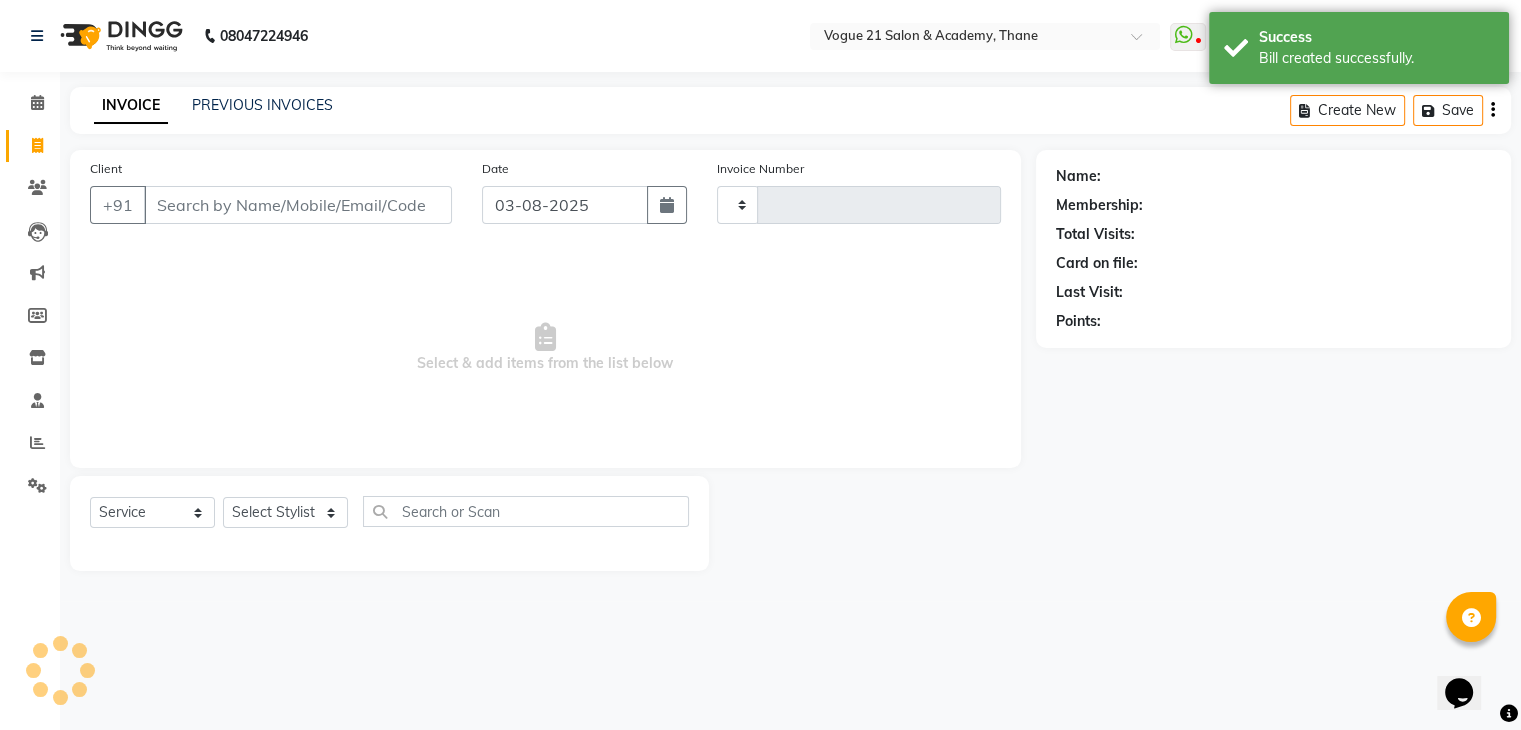 type on "2189" 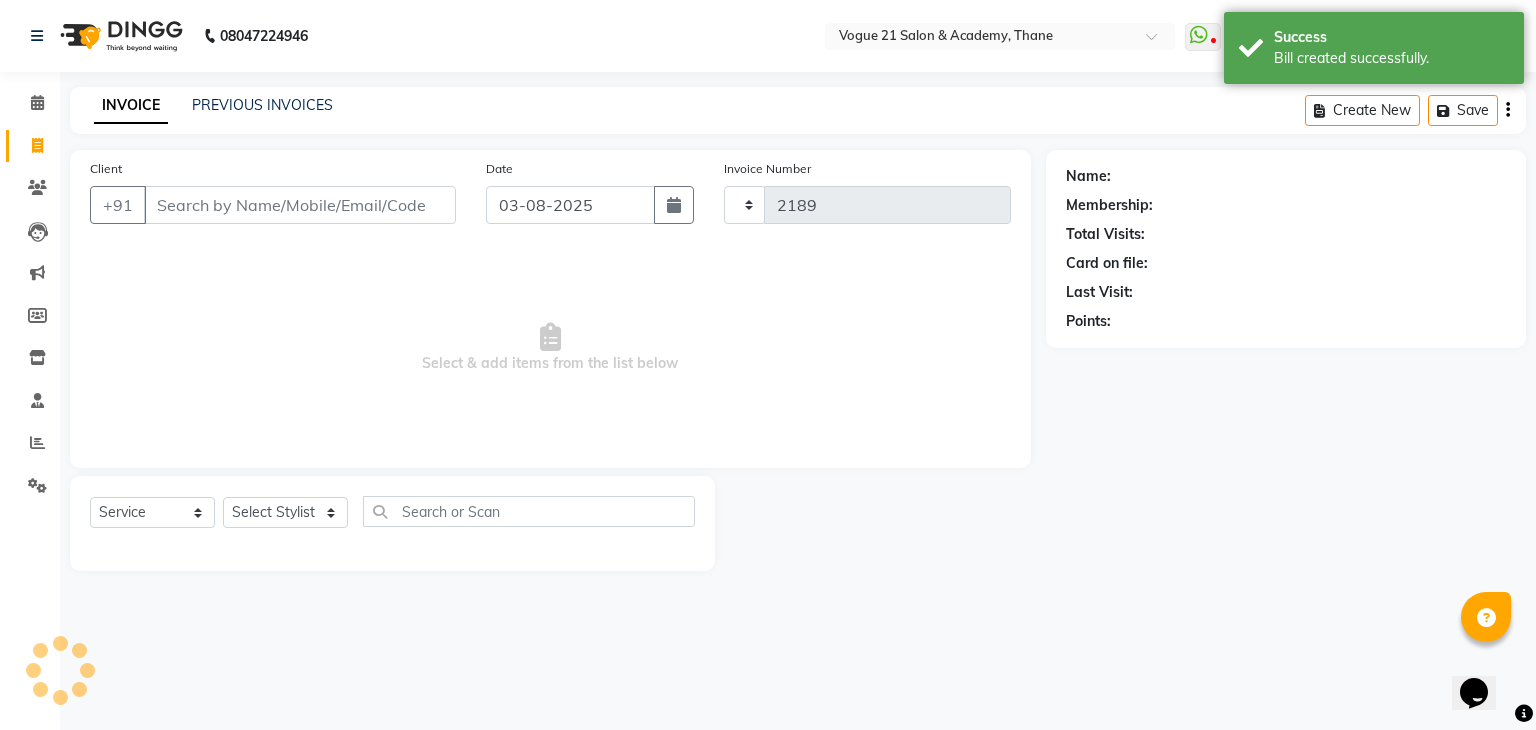 select on "4433" 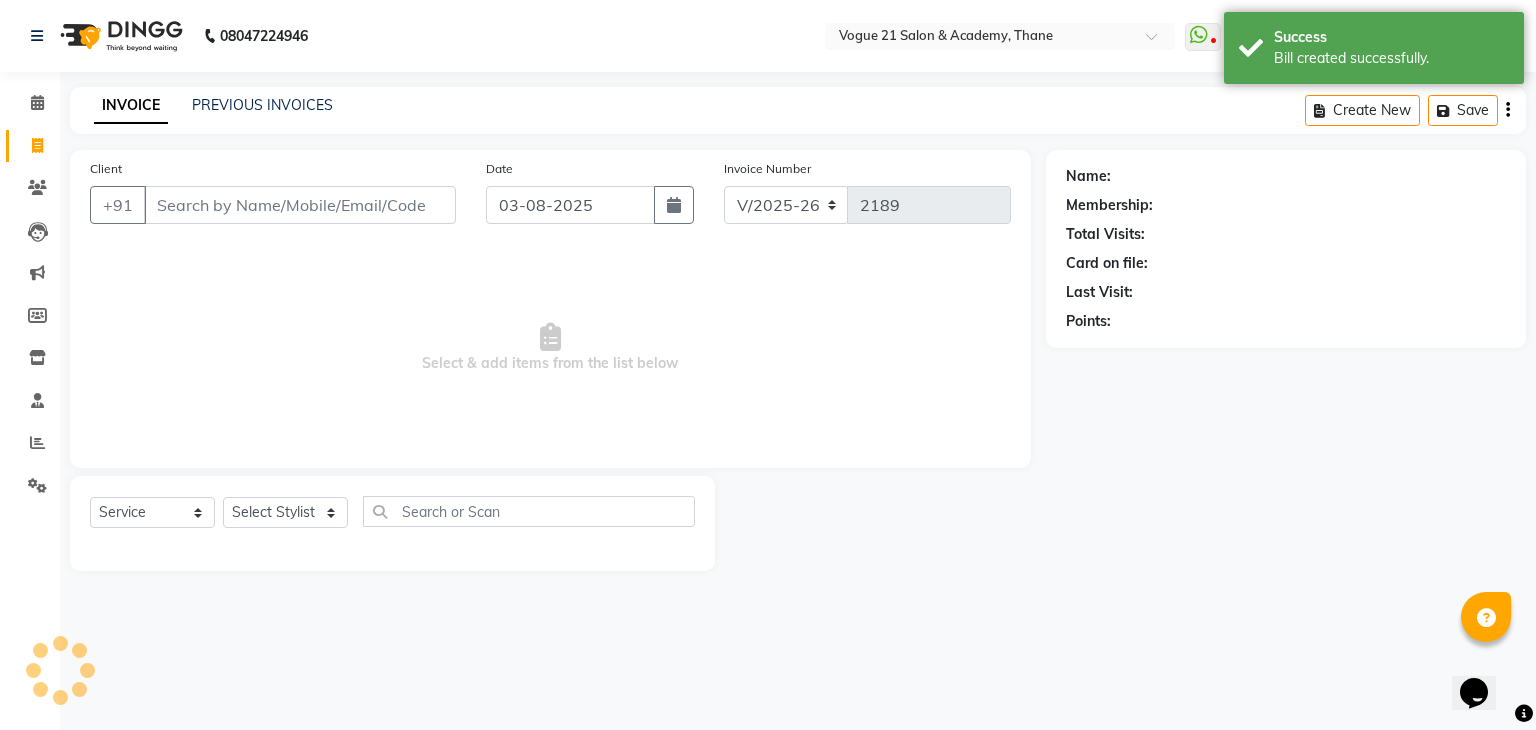 click on "Client" at bounding box center (300, 205) 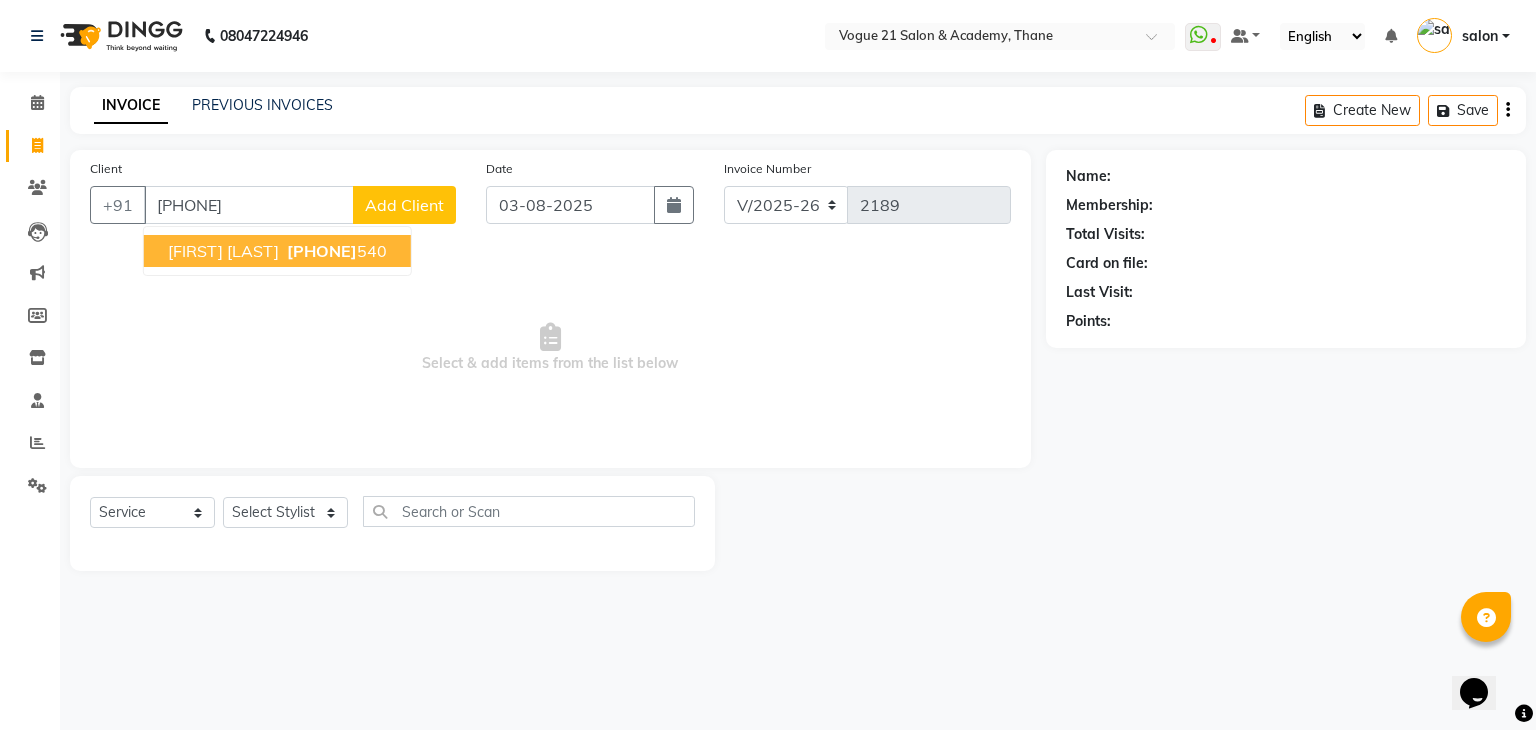 click on "deepak kadam" at bounding box center (223, 251) 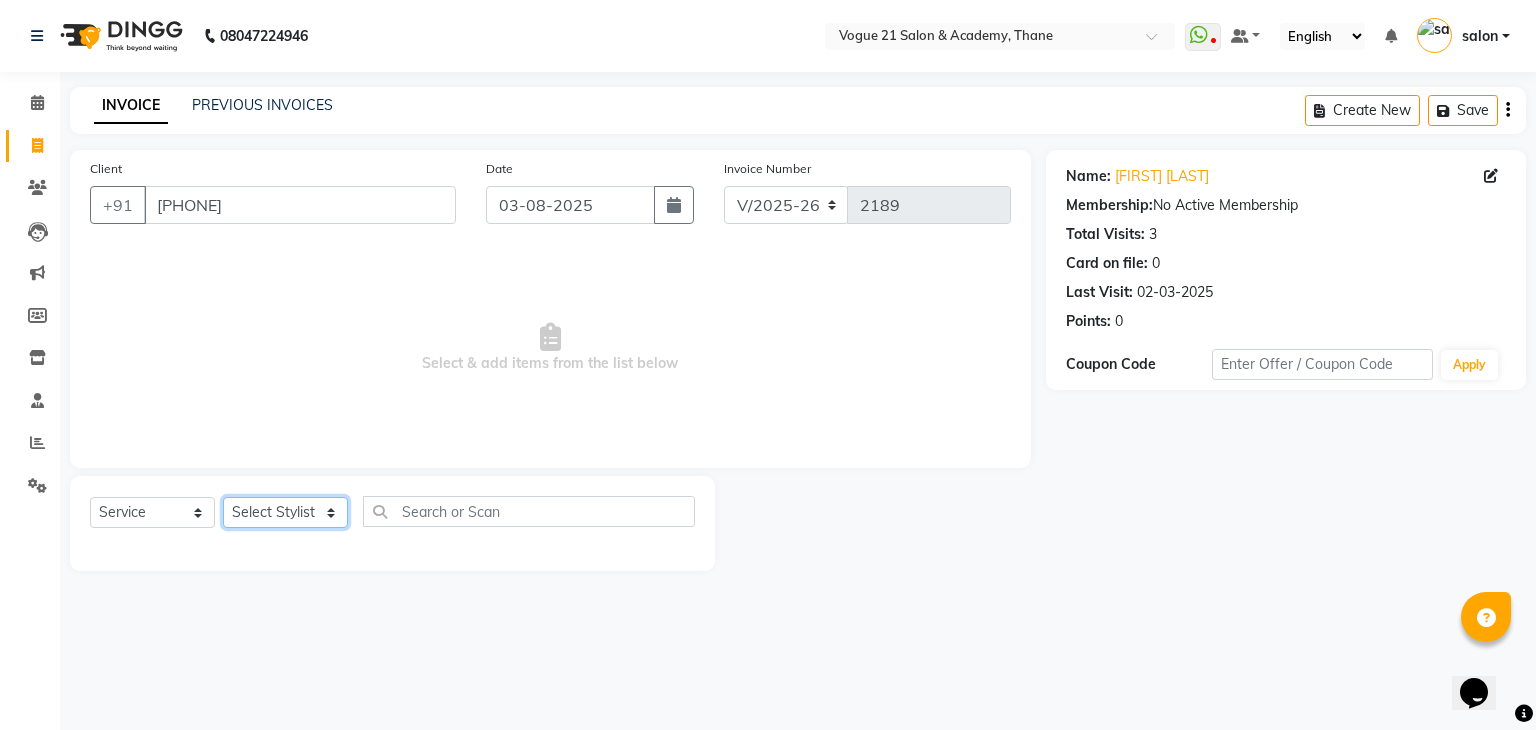 click on "Select Stylist aamir  Alicia Dsouza Altamash Jamshed  jyoti chauhan Pooja yadav Priya jadhav salon suraj salunkhe" 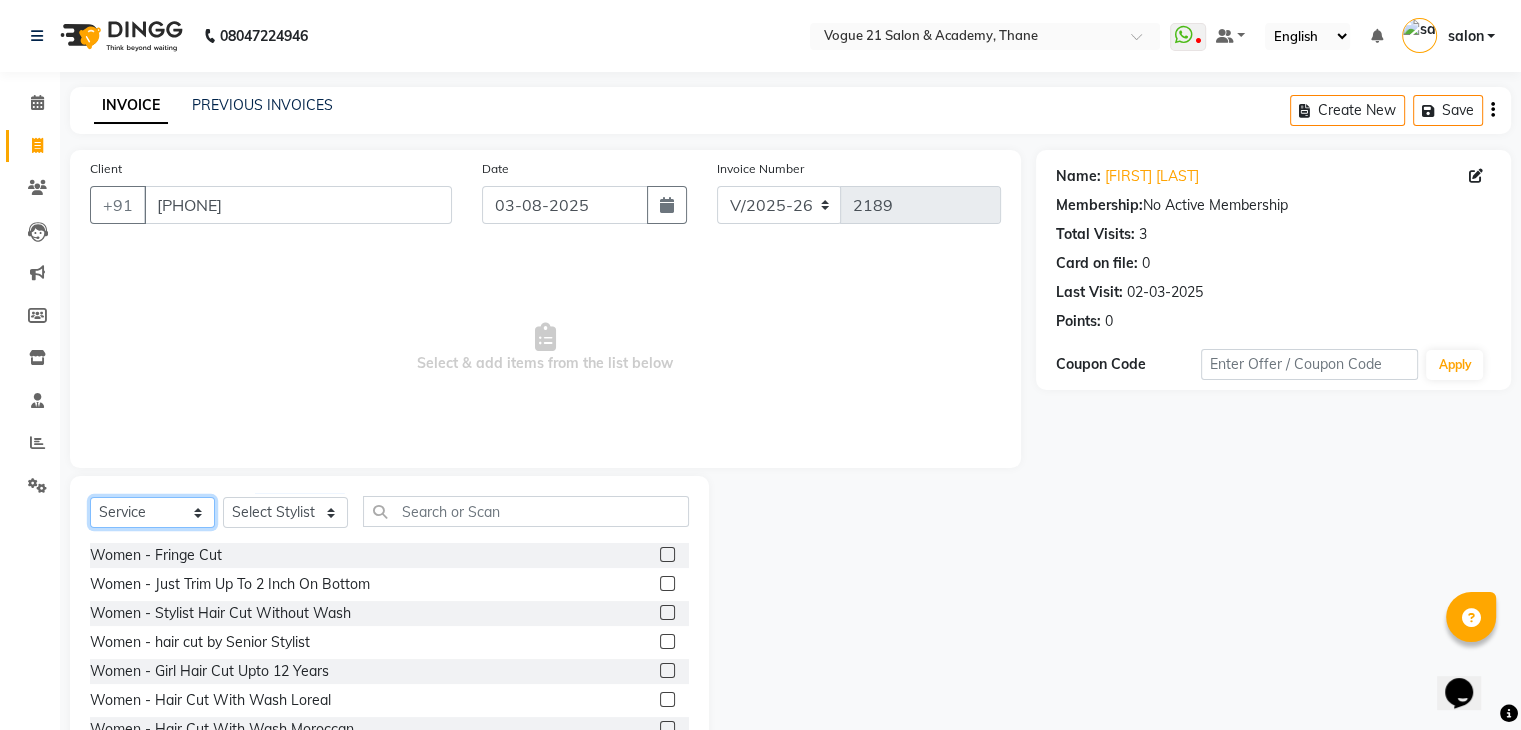 click on "Select  Service  Product  Membership  Package Voucher Prepaid Gift Card" 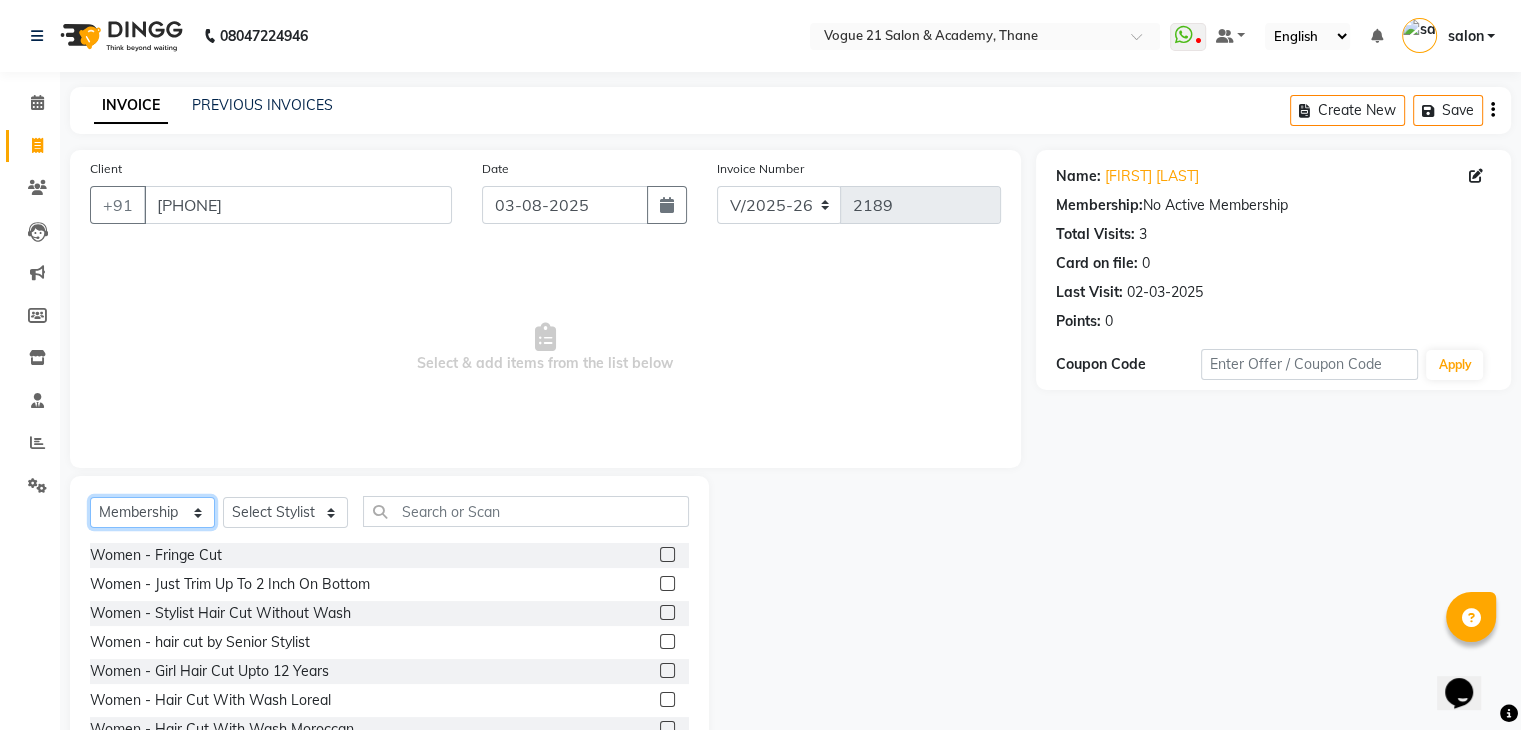 click on "Select  Service  Product  Membership  Package Voucher Prepaid Gift Card" 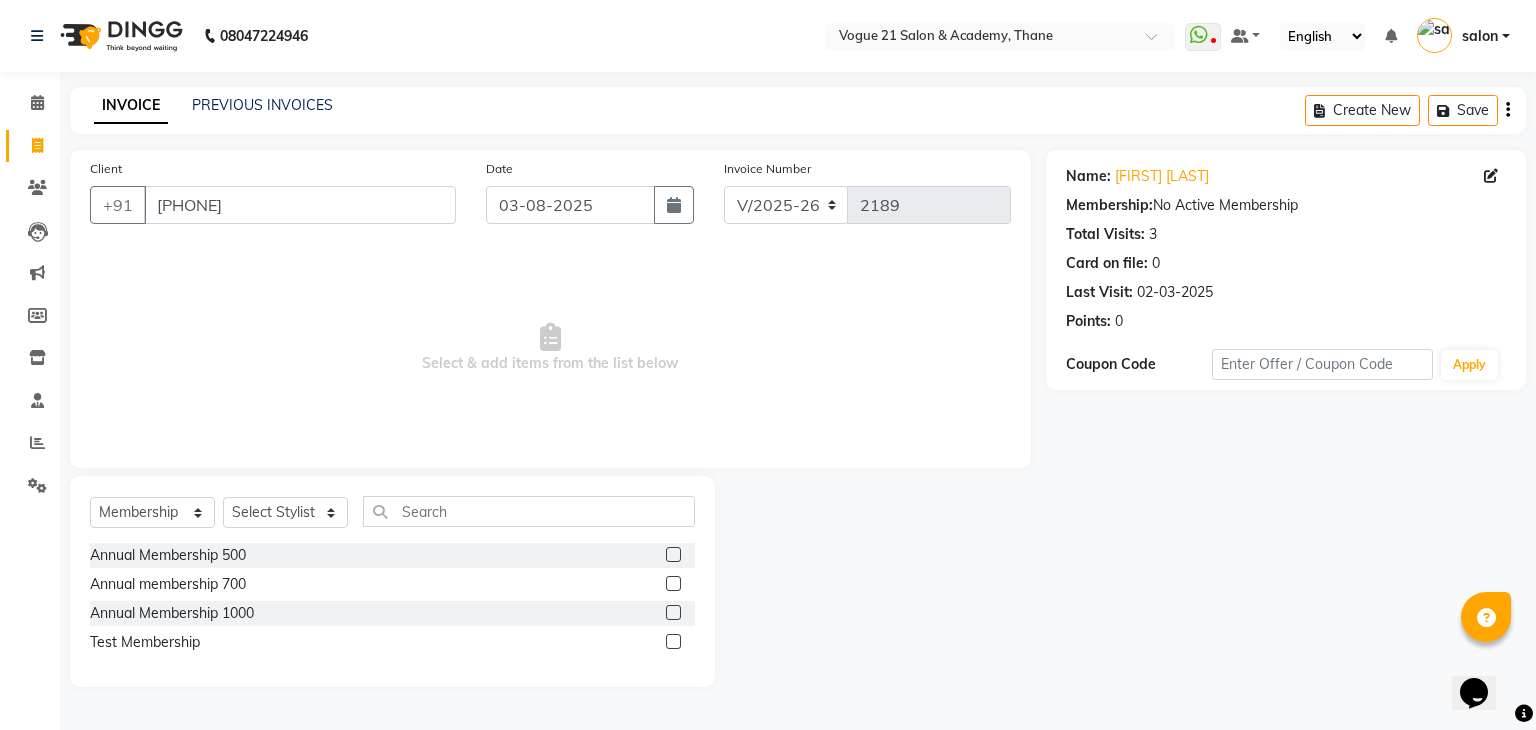 click 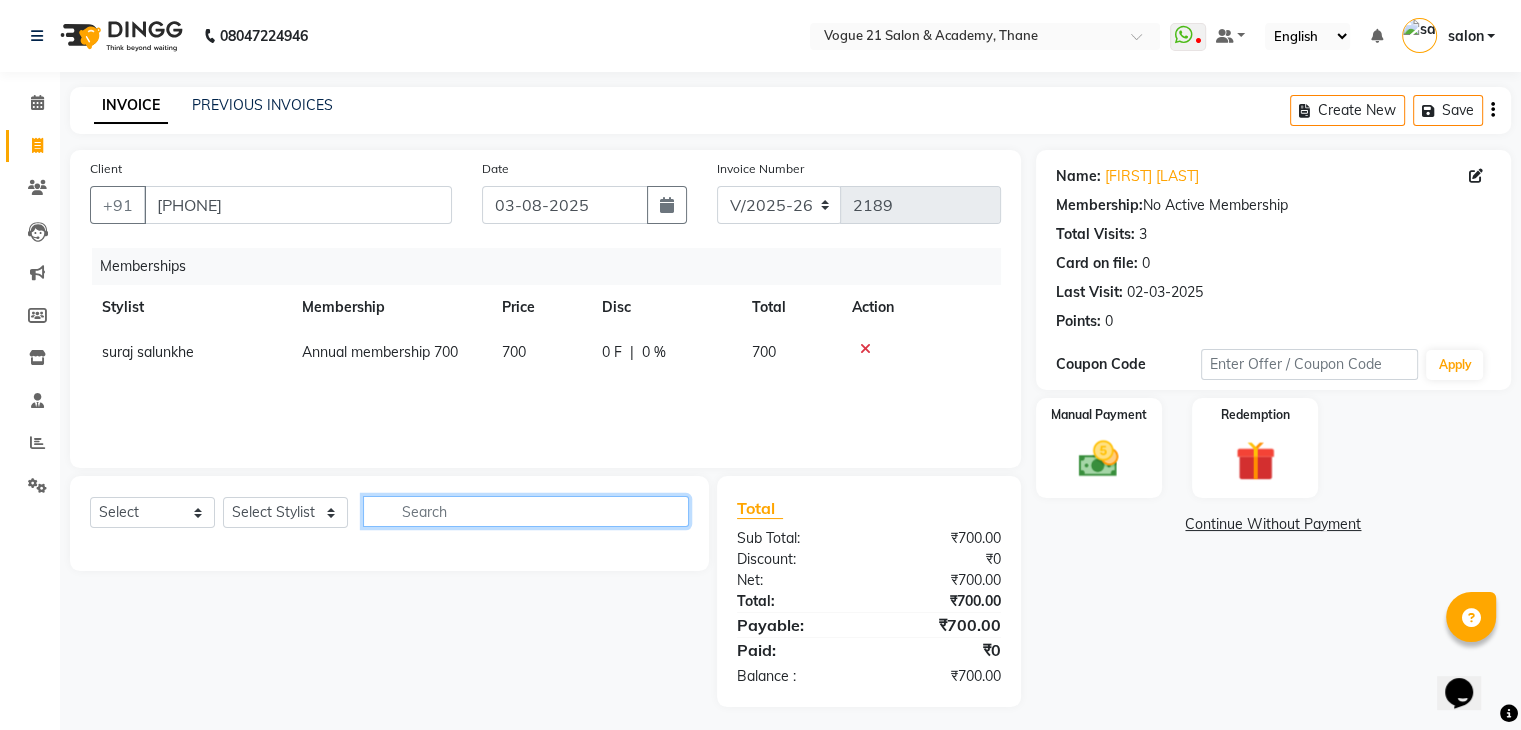 click 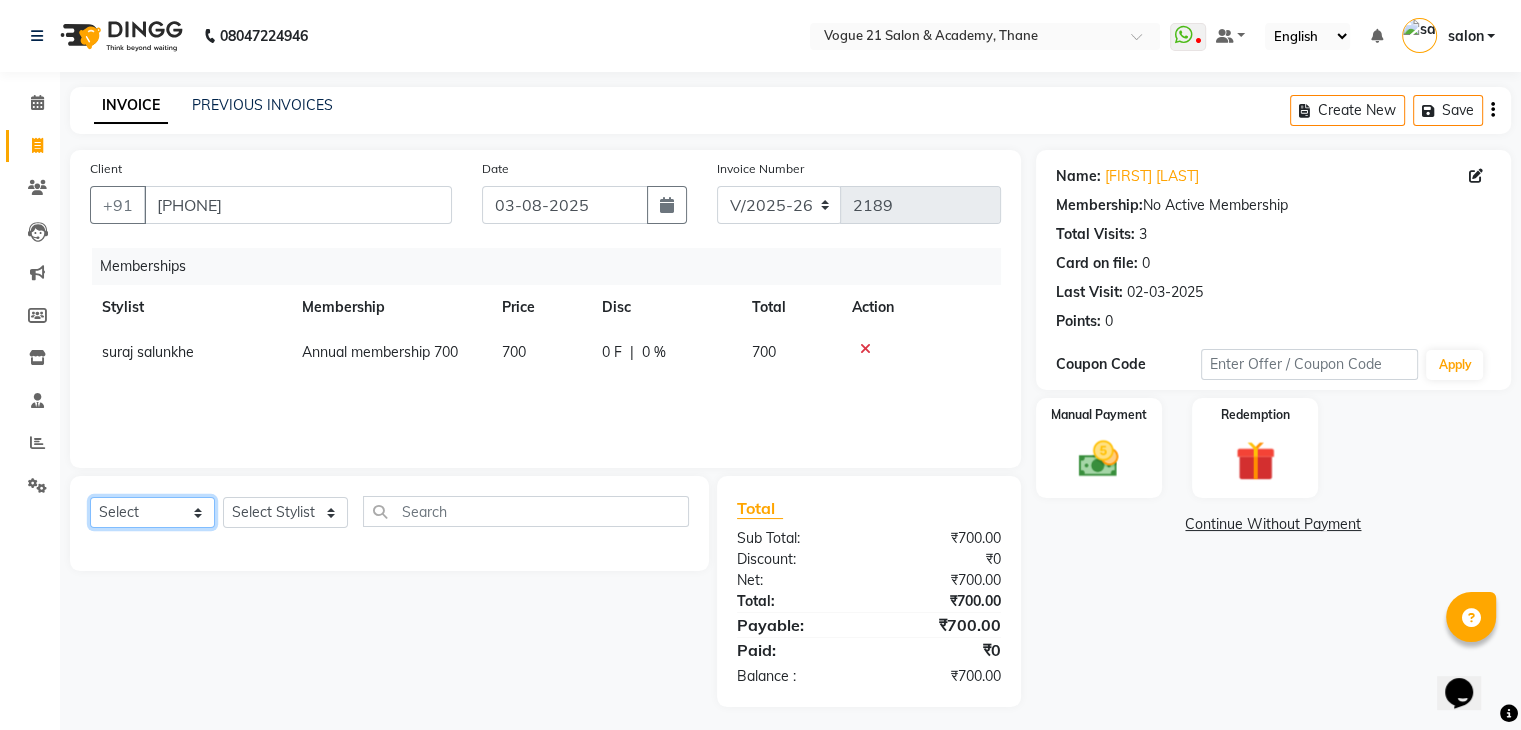click on "Select  Service  Product  Package Voucher Prepaid Gift Card" 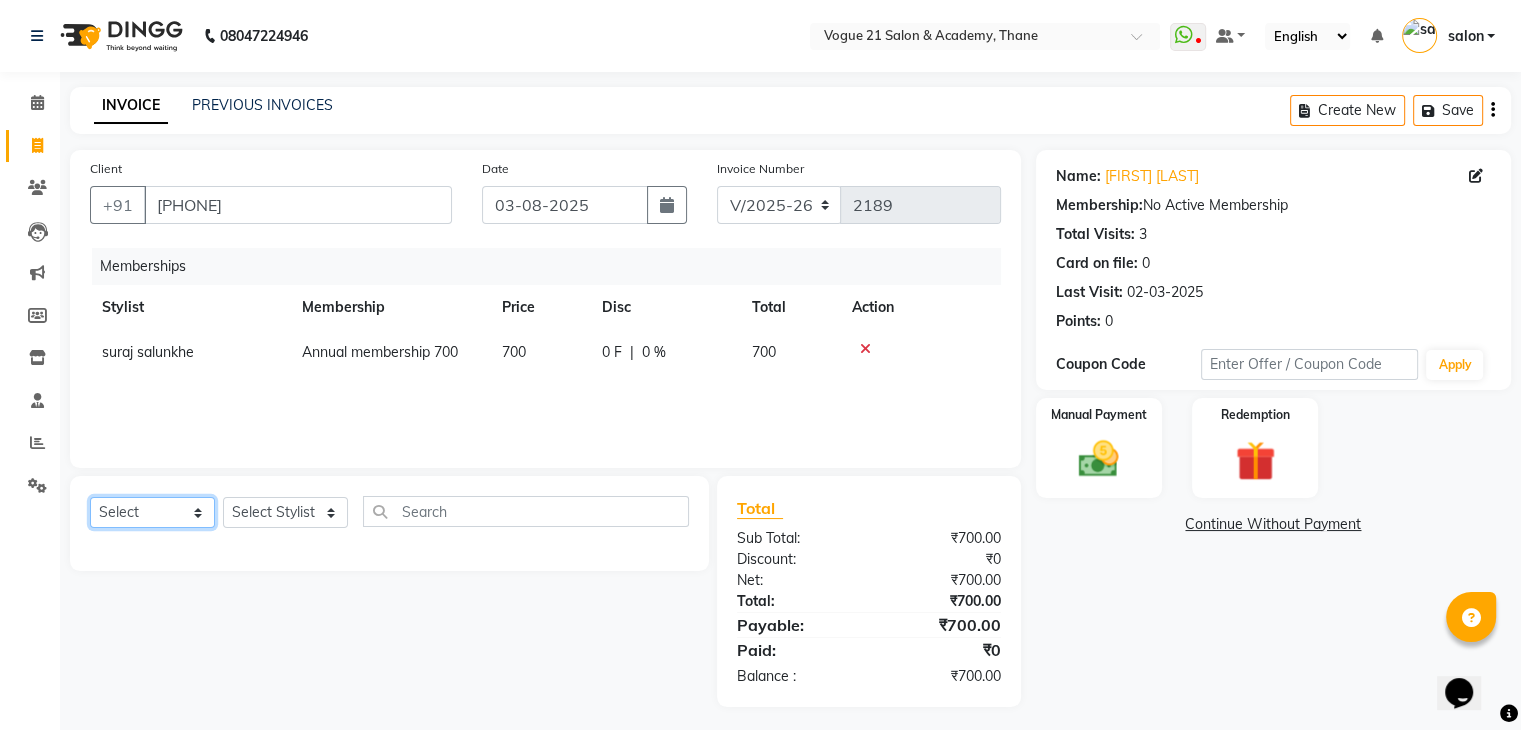 select on "service" 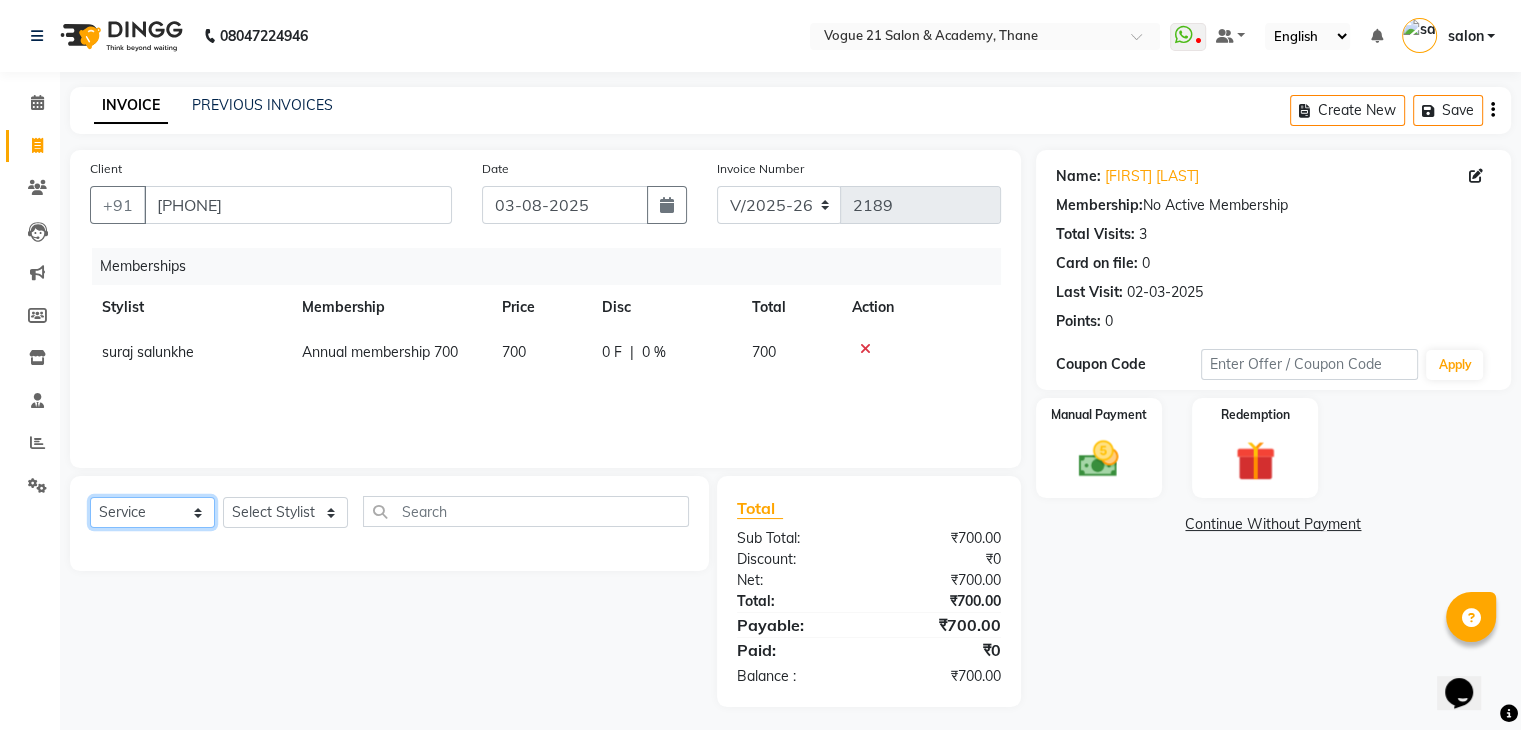 click on "Select  Service  Product  Package Voucher Prepaid Gift Card" 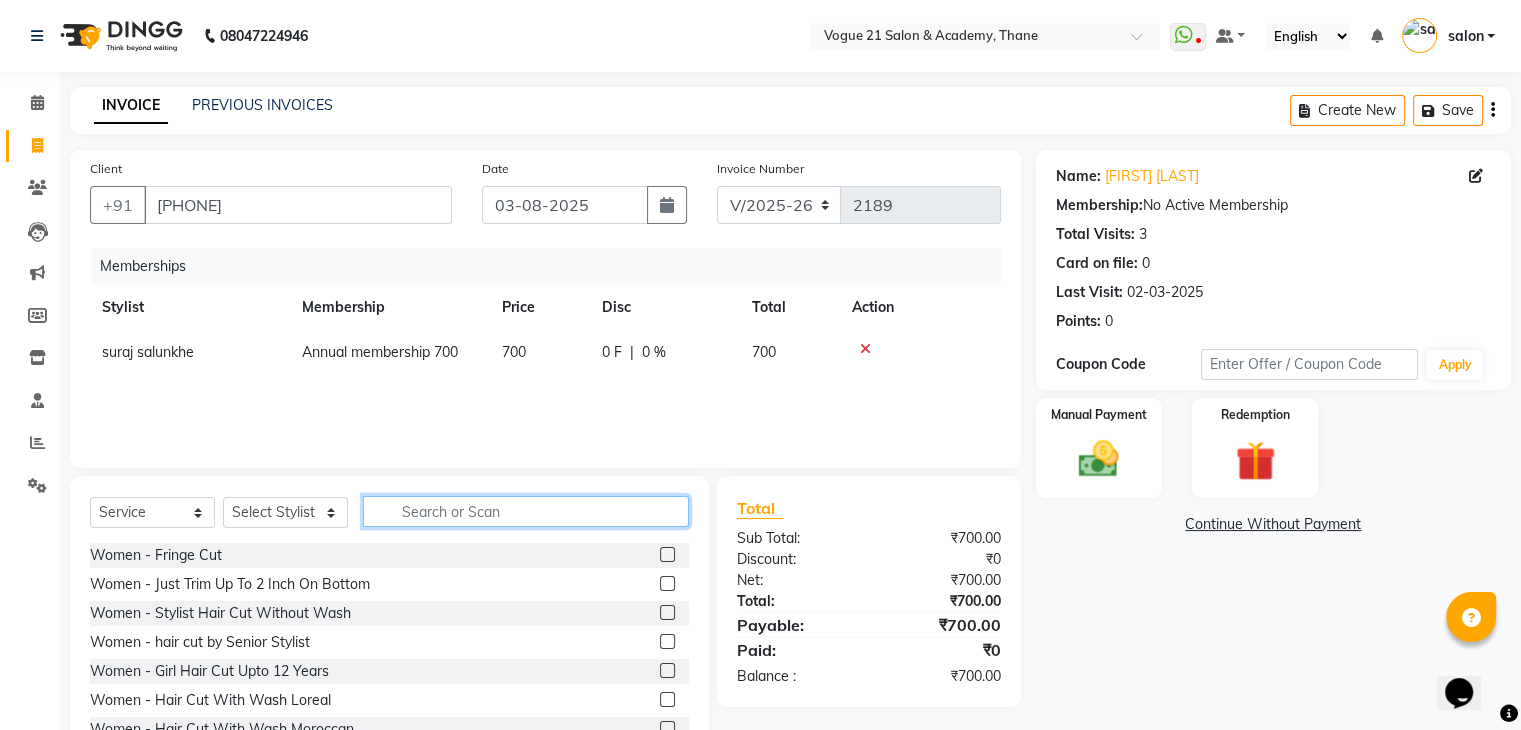 click 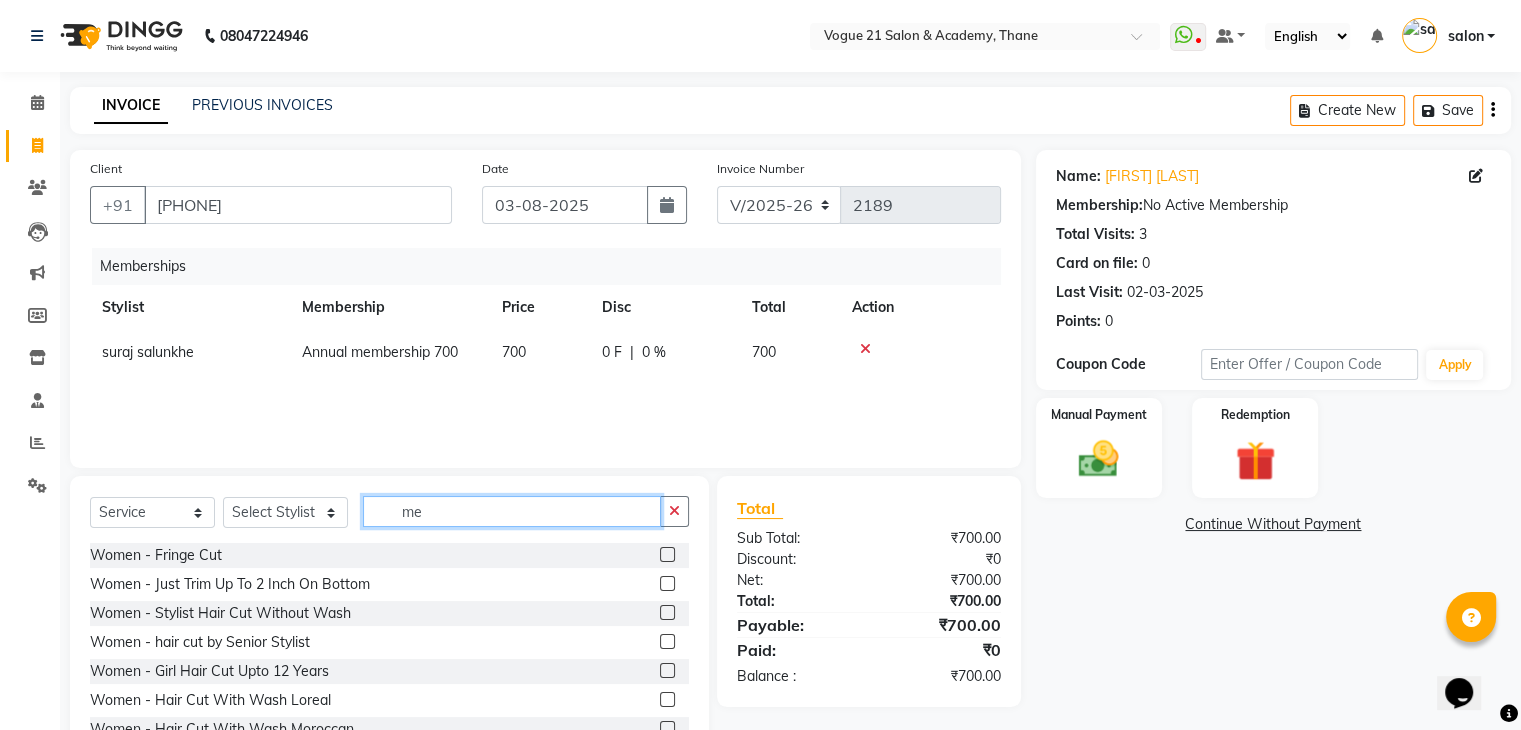 type on "m" 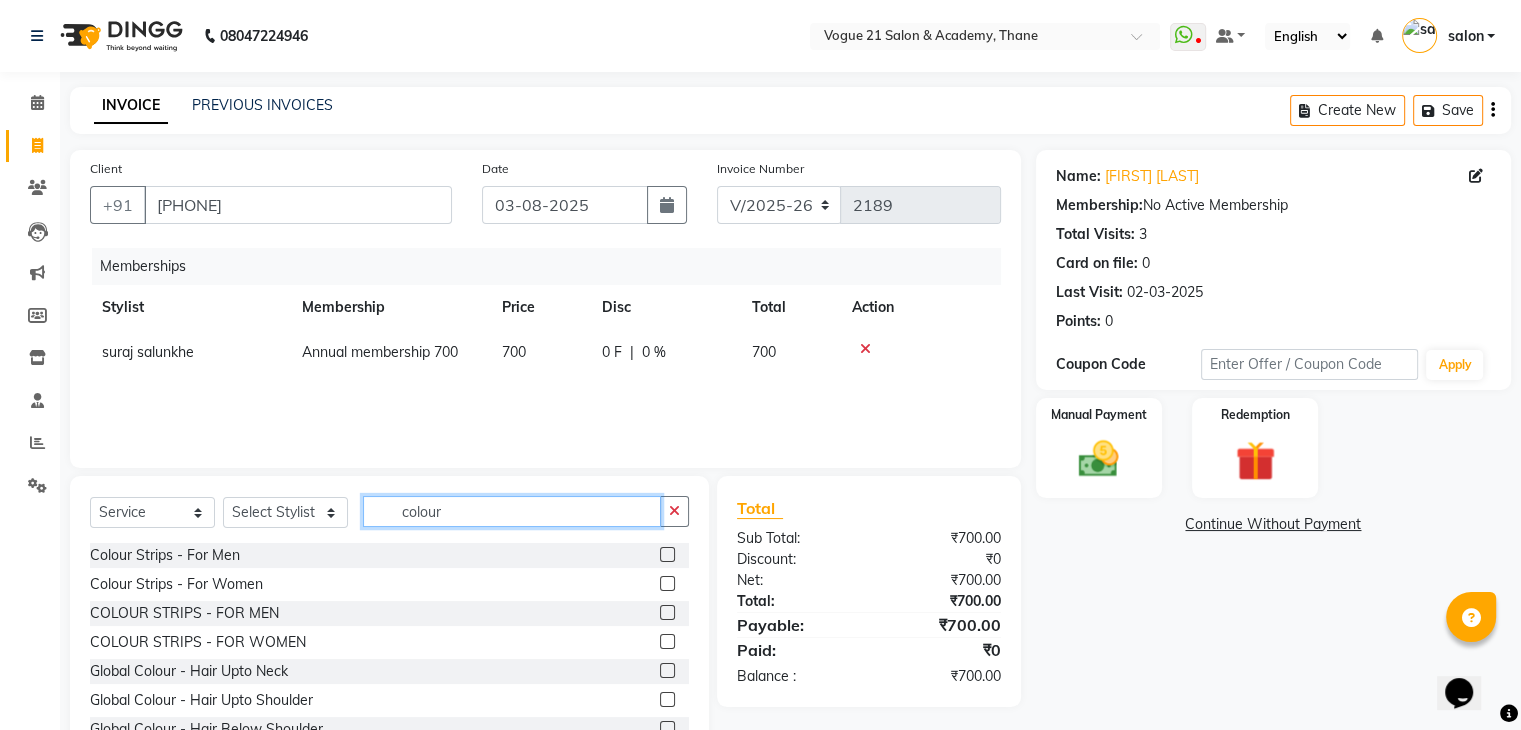 scroll, scrollTop: 33, scrollLeft: 0, axis: vertical 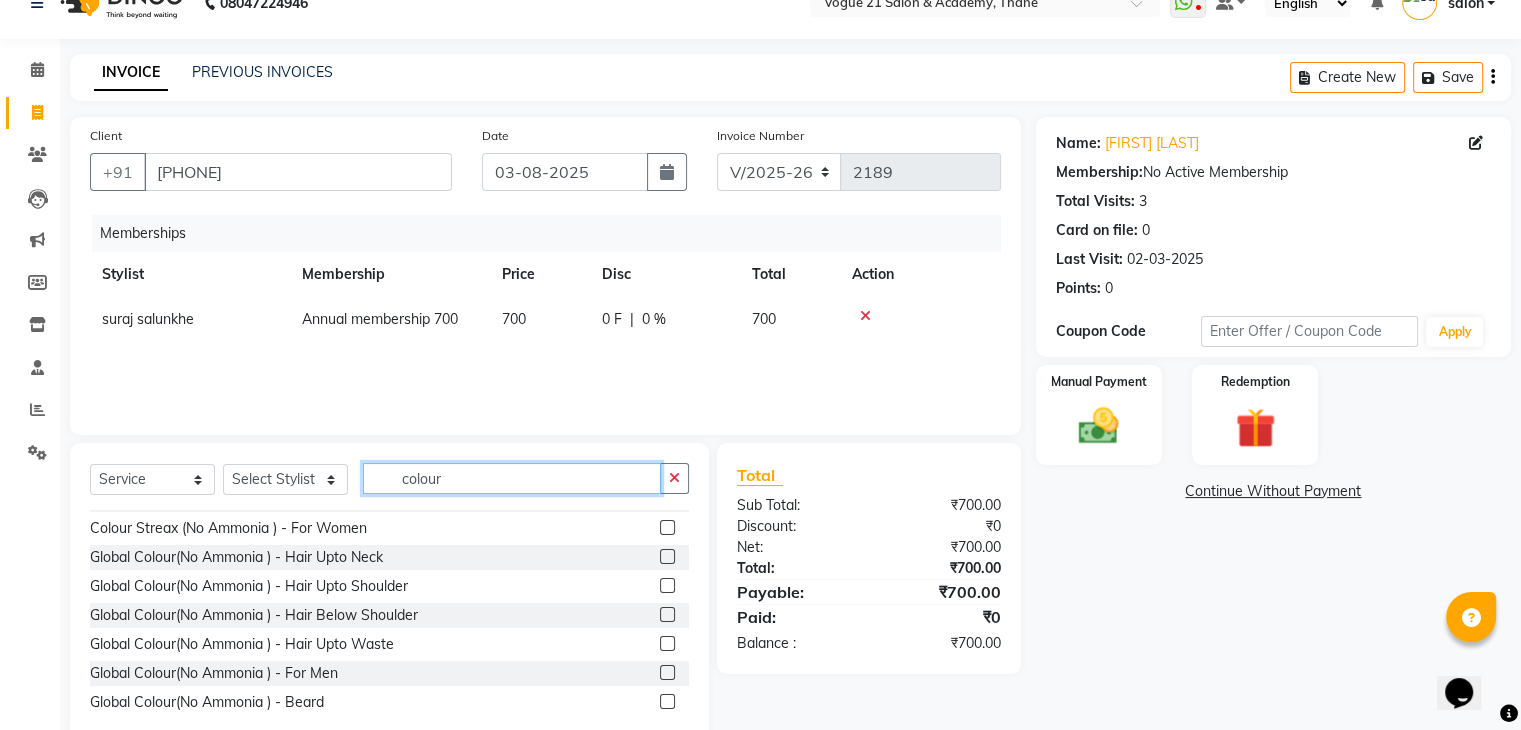 type on "colour" 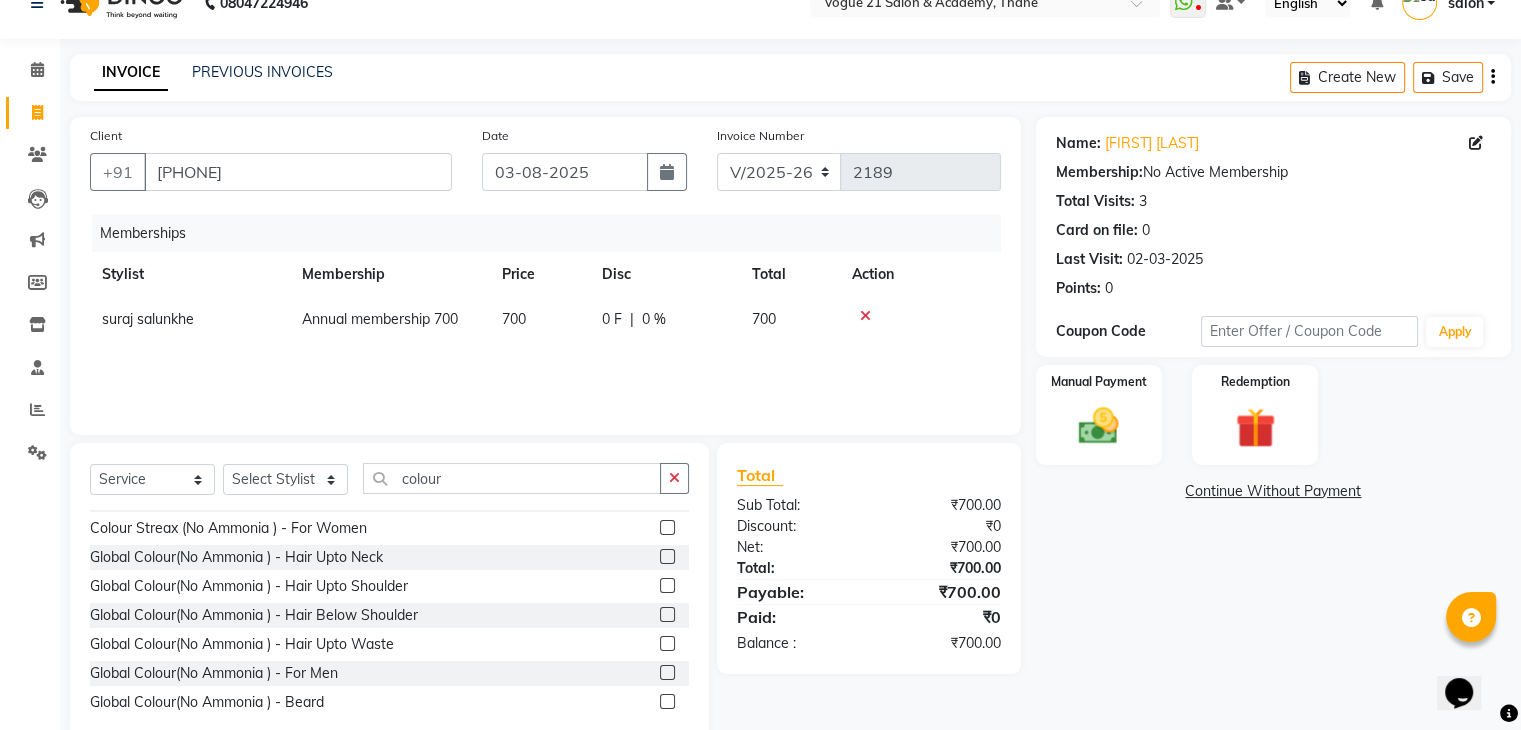 click 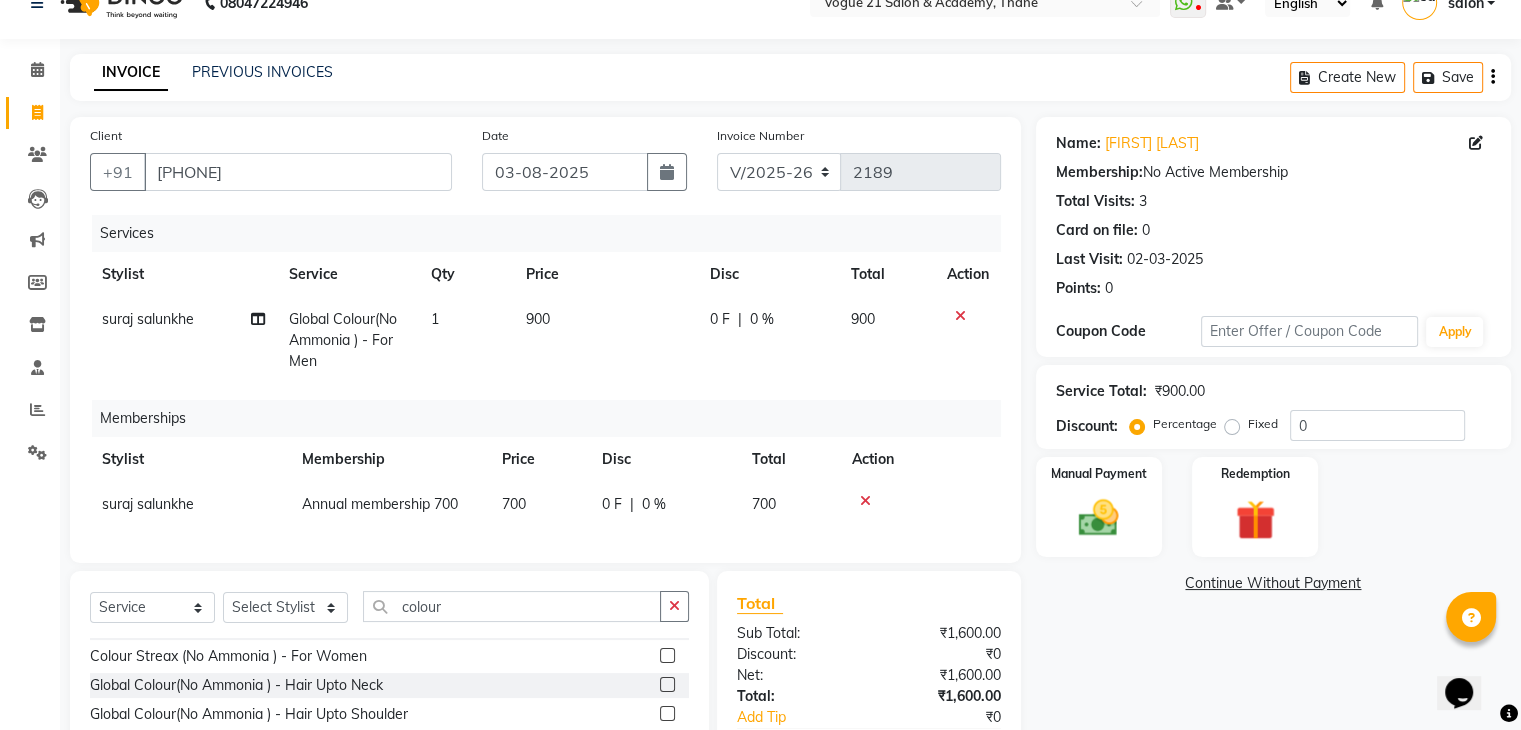 checkbox on "false" 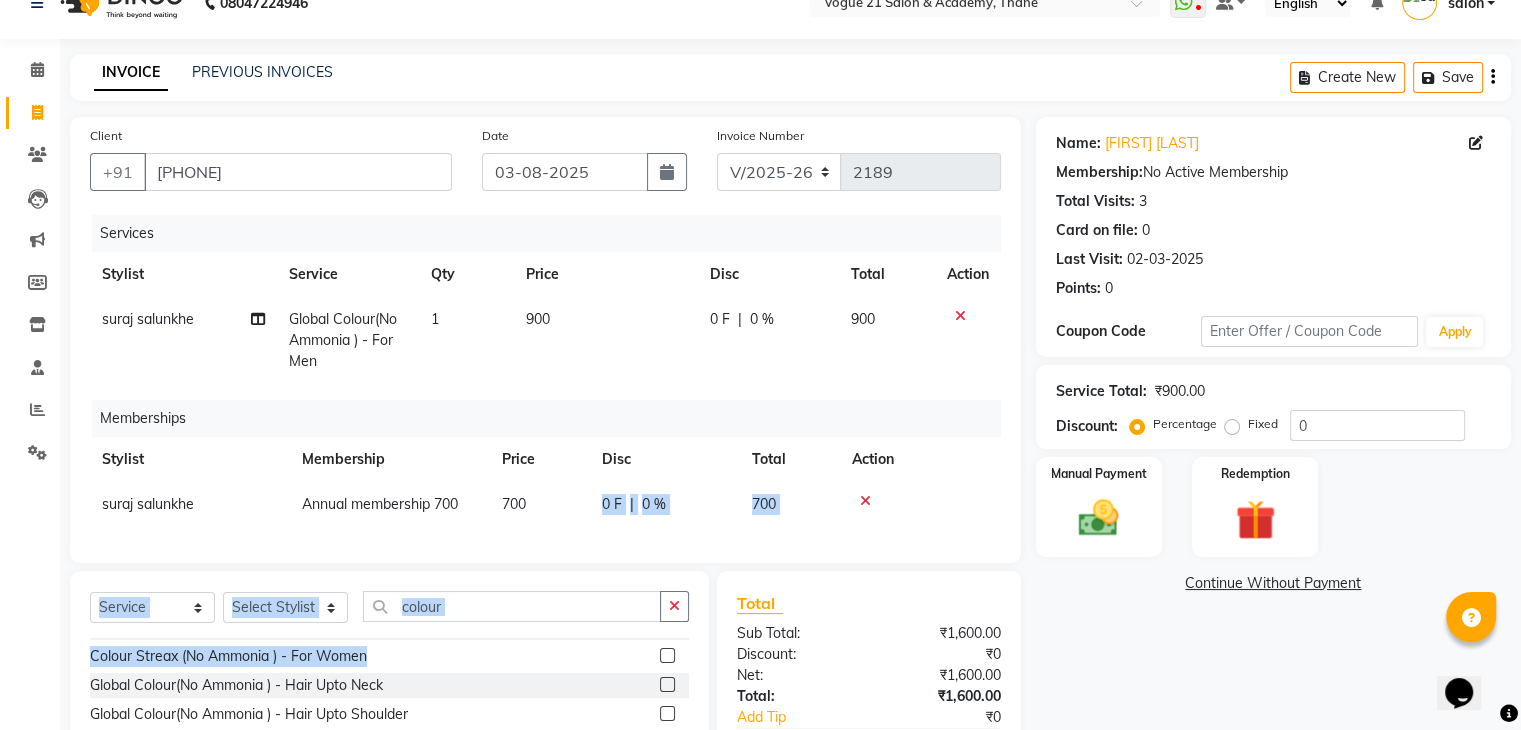 drag, startPoint x: 645, startPoint y: 673, endPoint x: 602, endPoint y: 507, distance: 171.47887 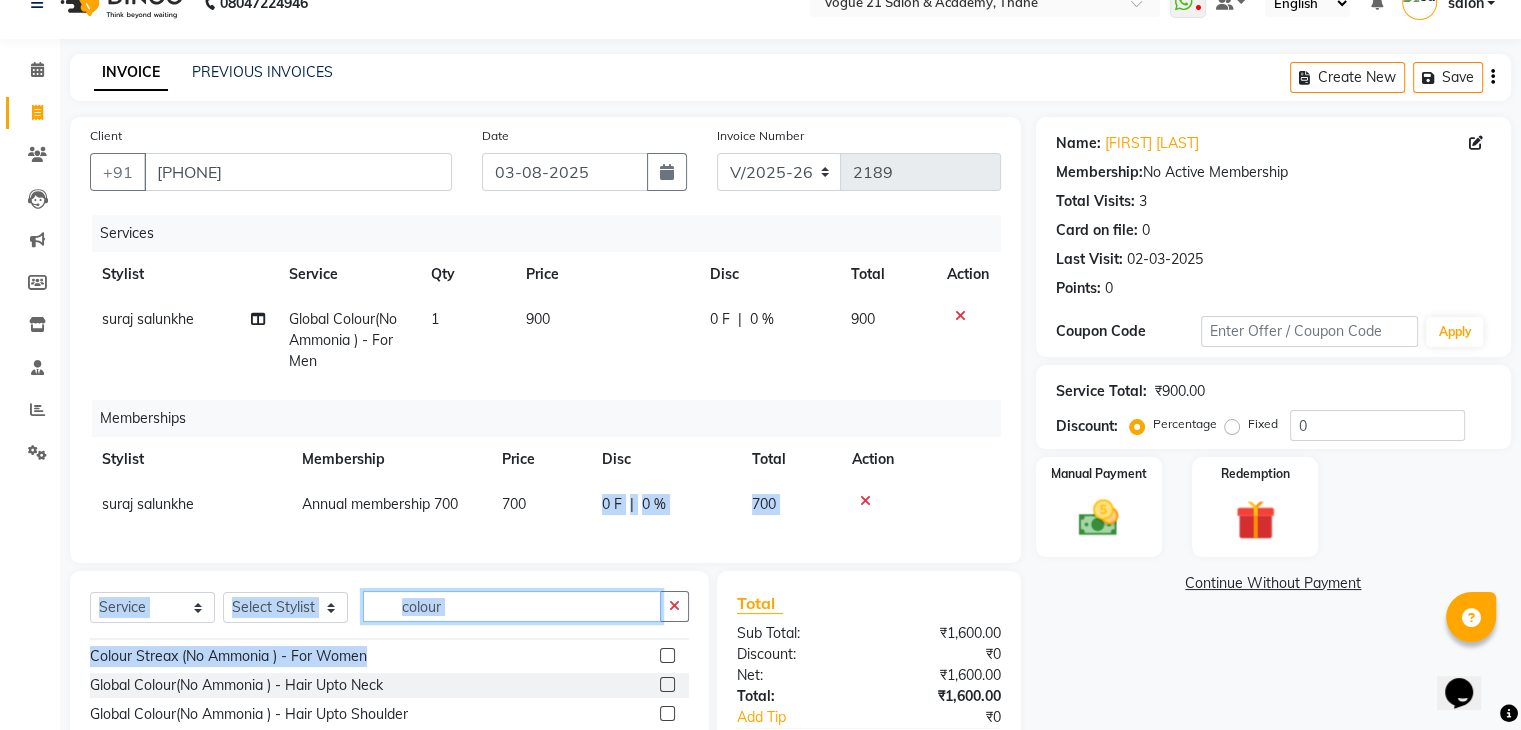 click on "colour" 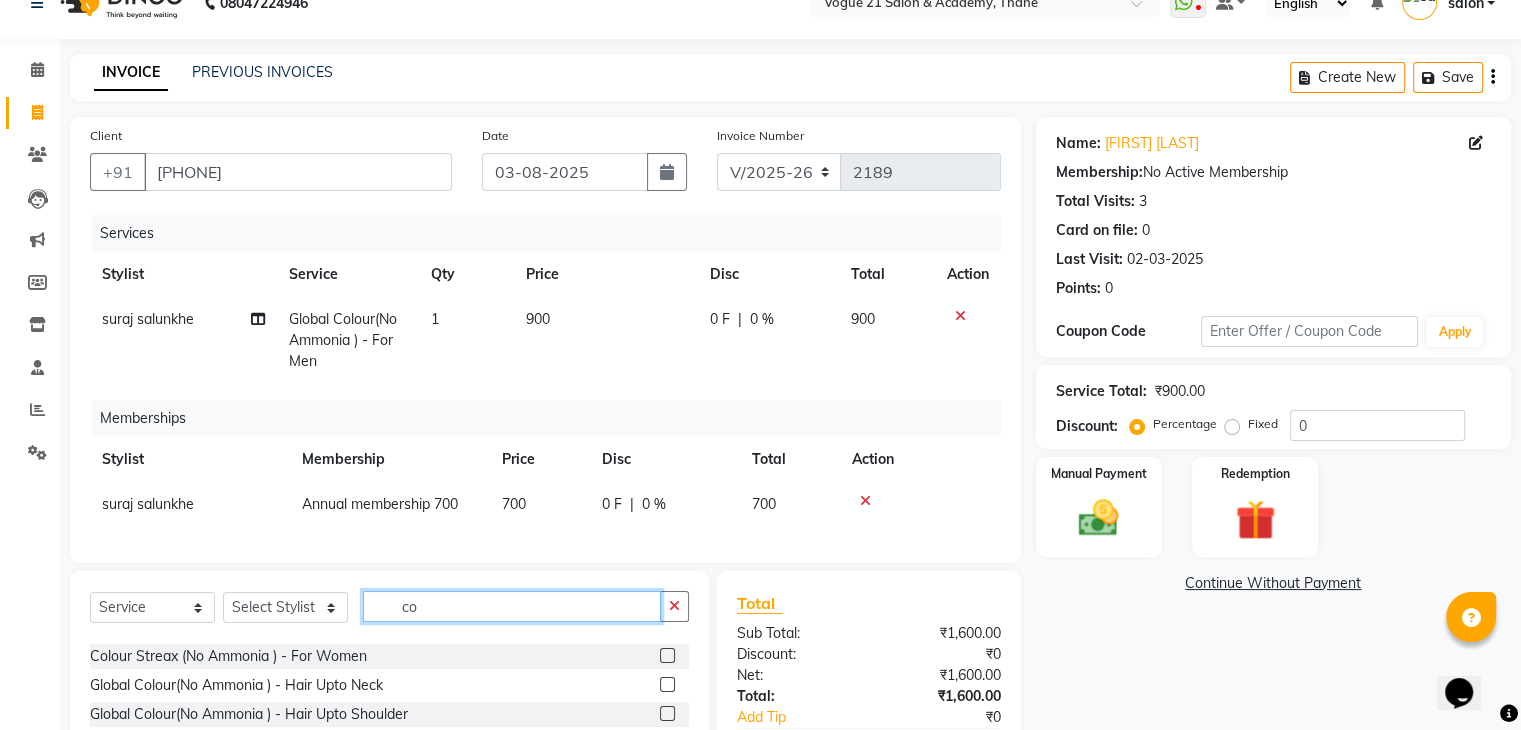 type on "c" 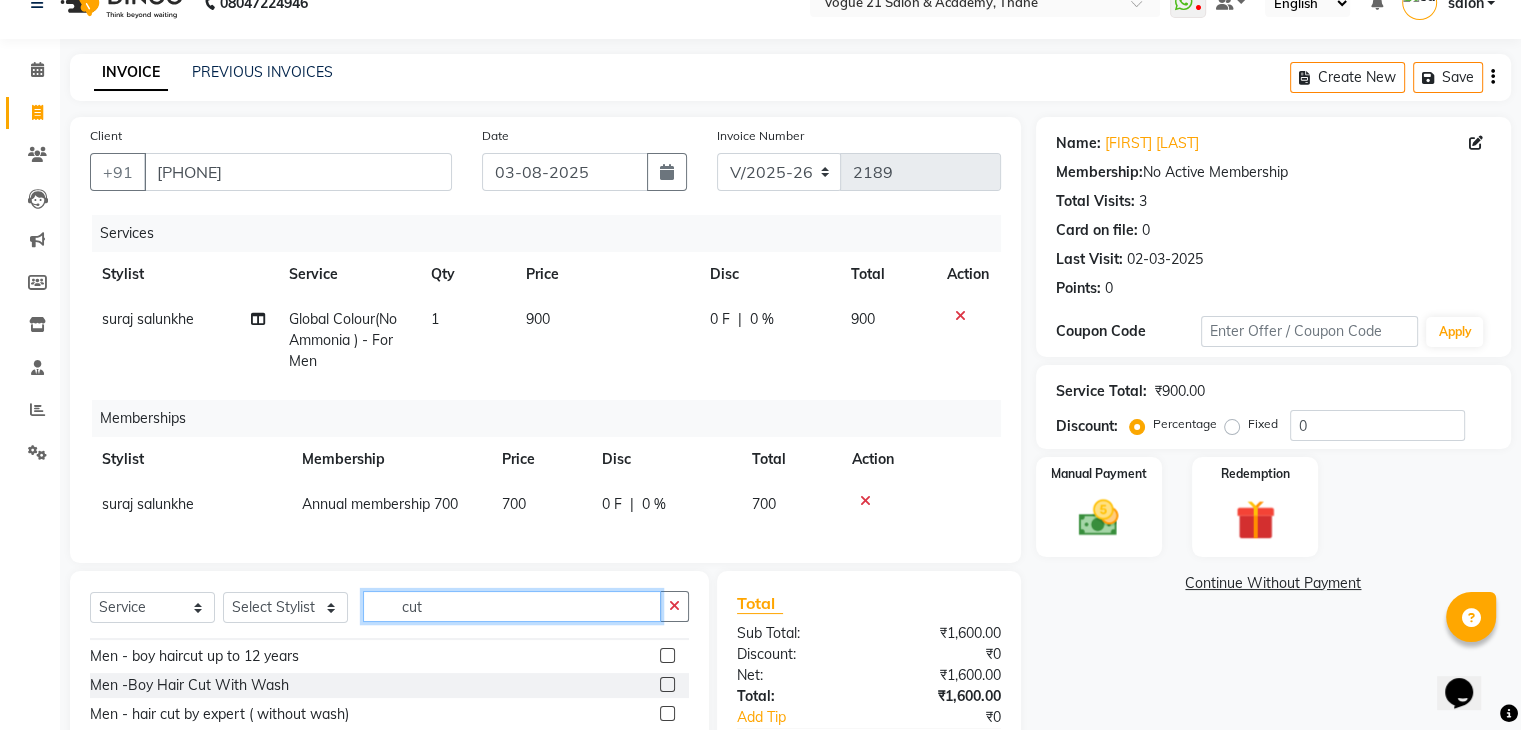 scroll, scrollTop: 206, scrollLeft: 0, axis: vertical 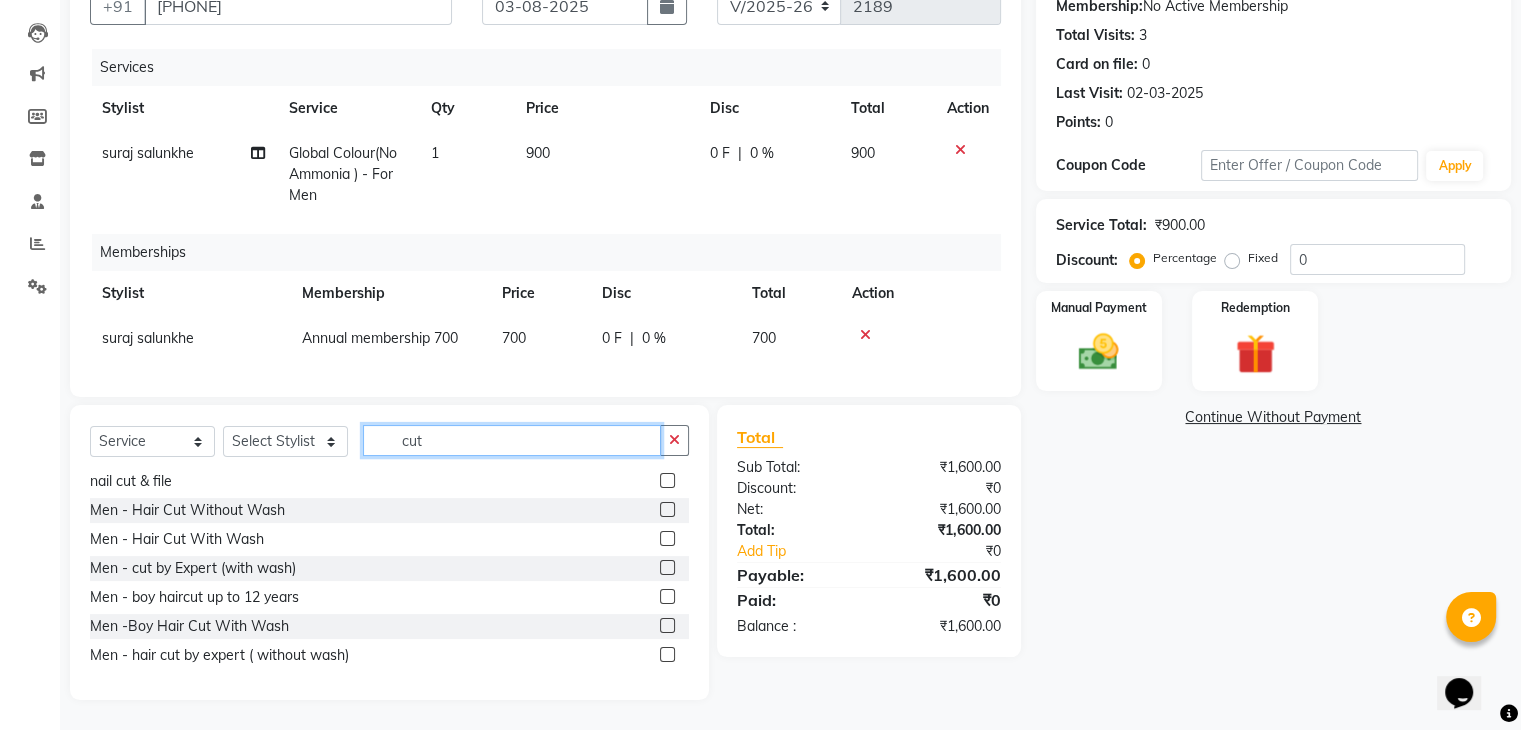 type on "cut" 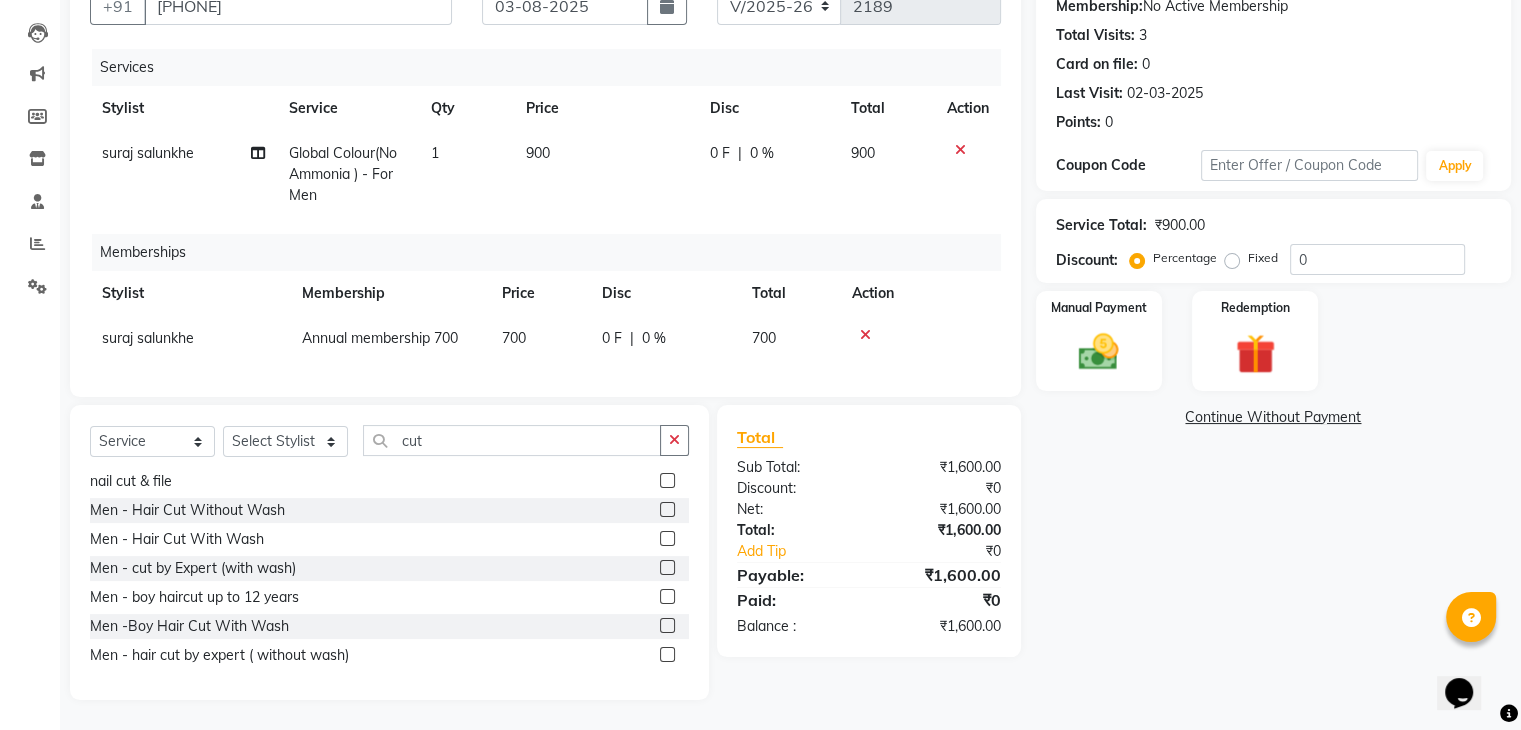 click 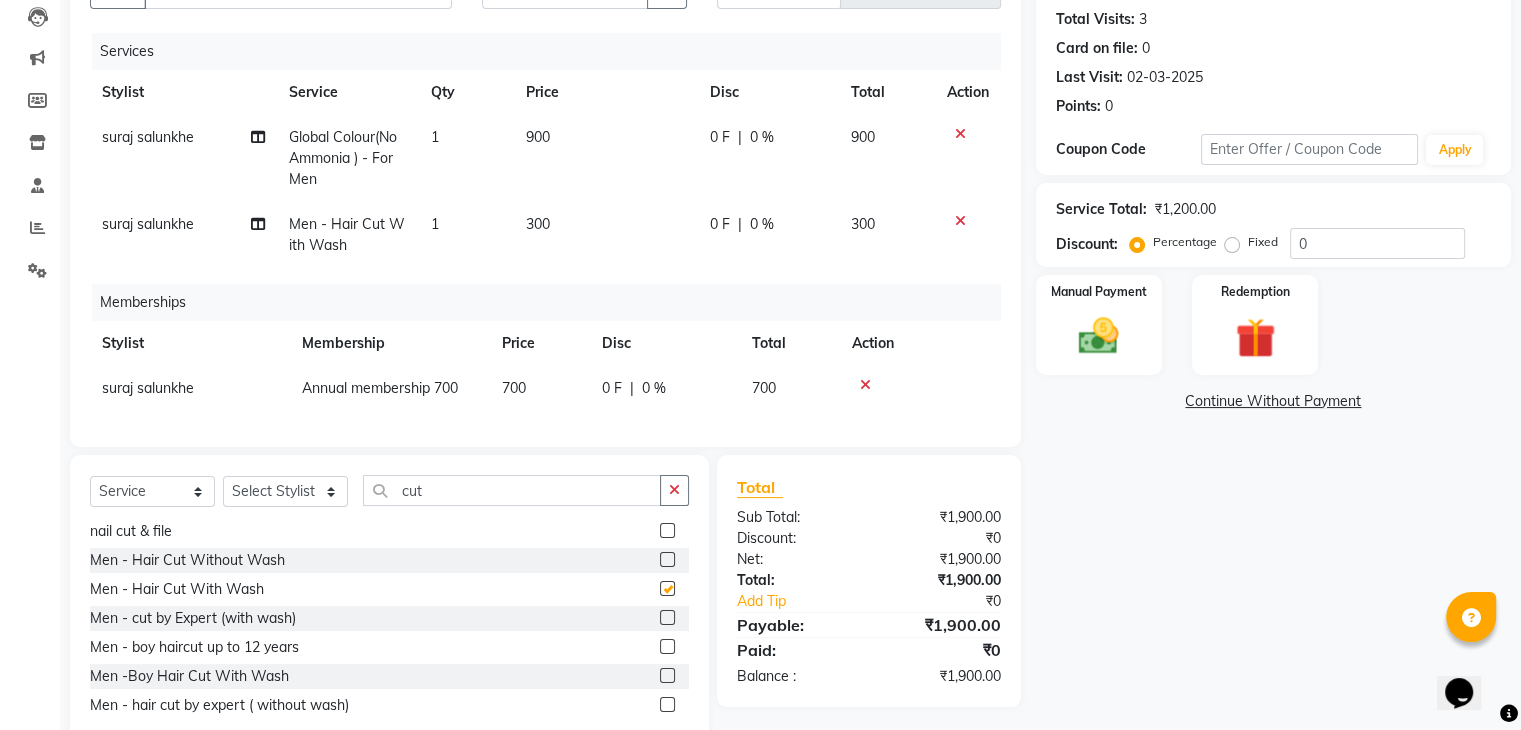 checkbox on "false" 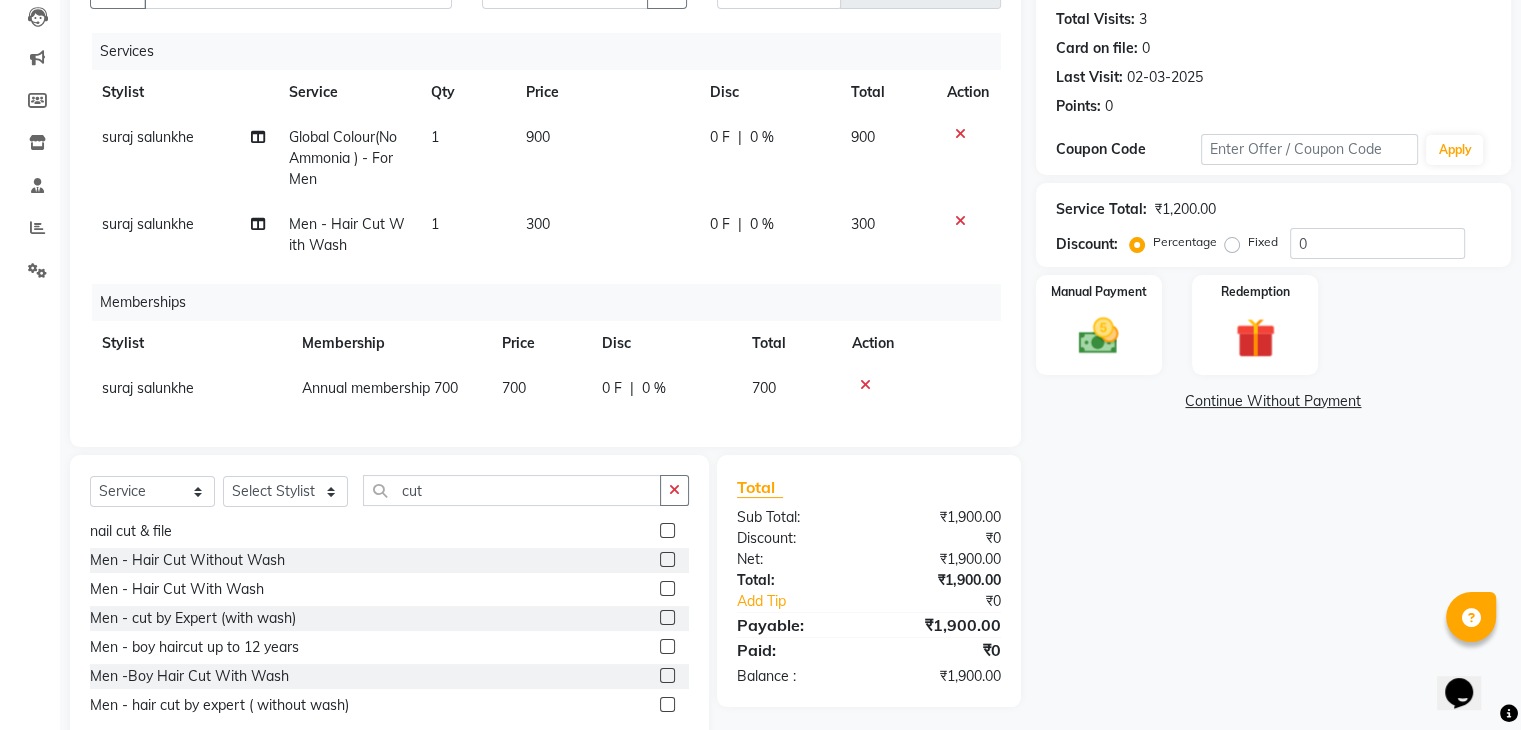 click 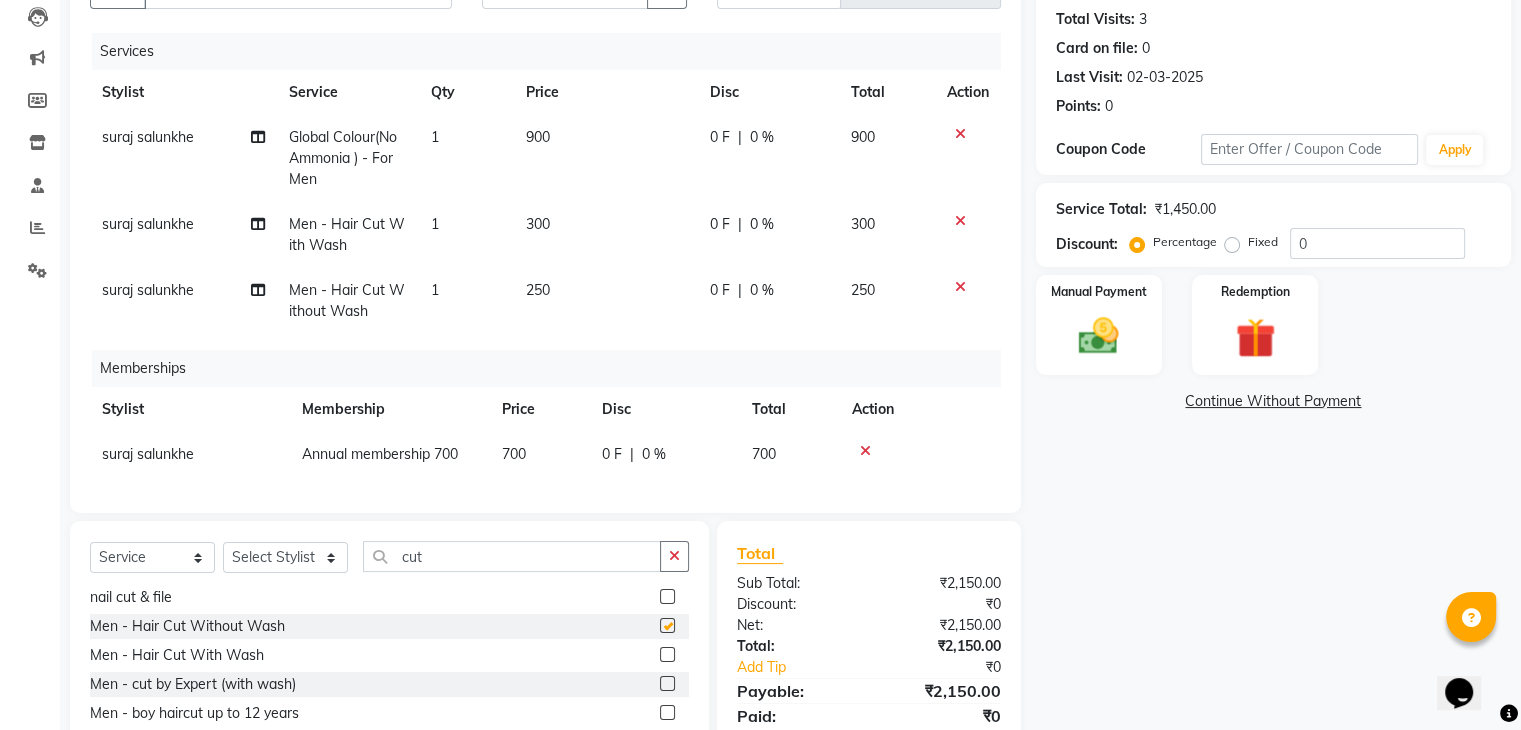 checkbox on "false" 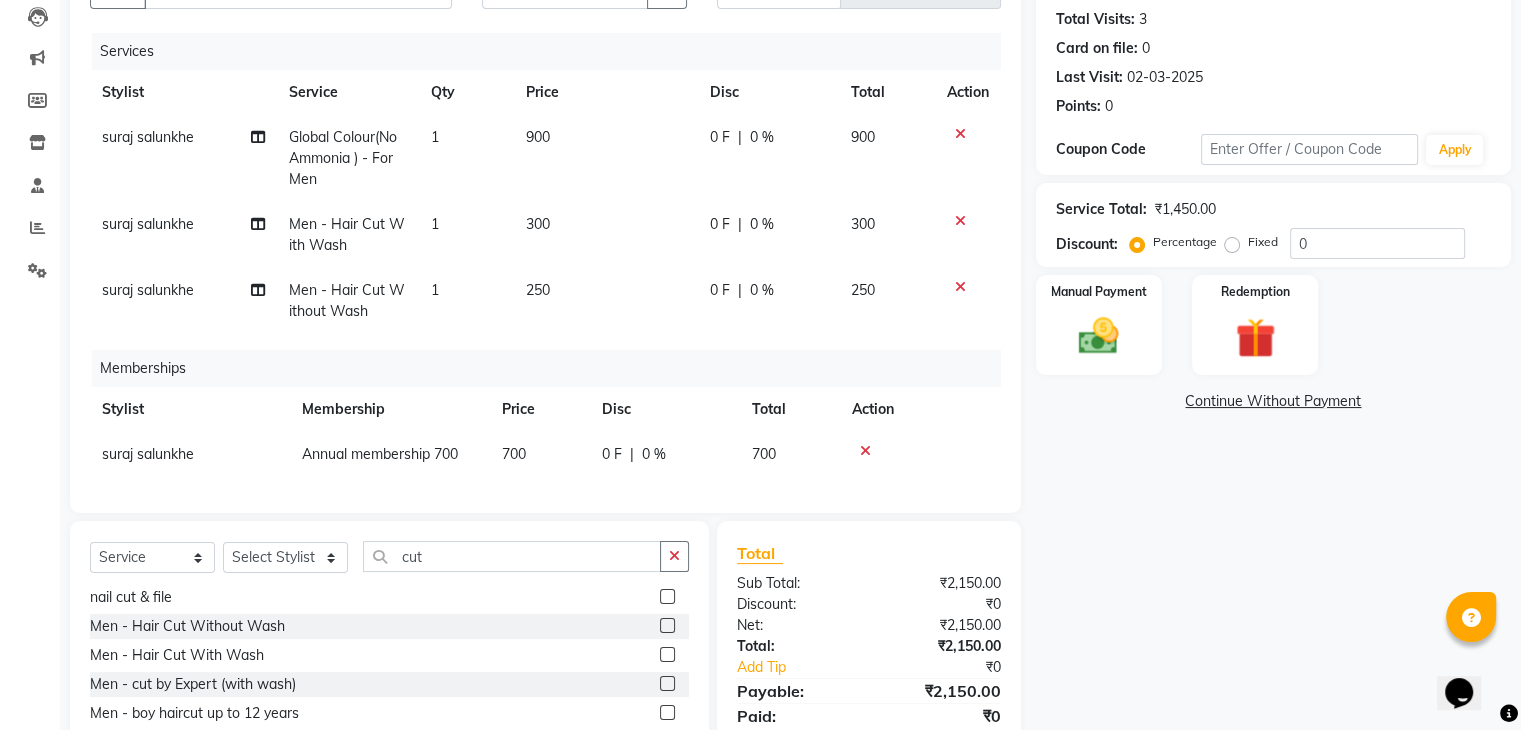 click 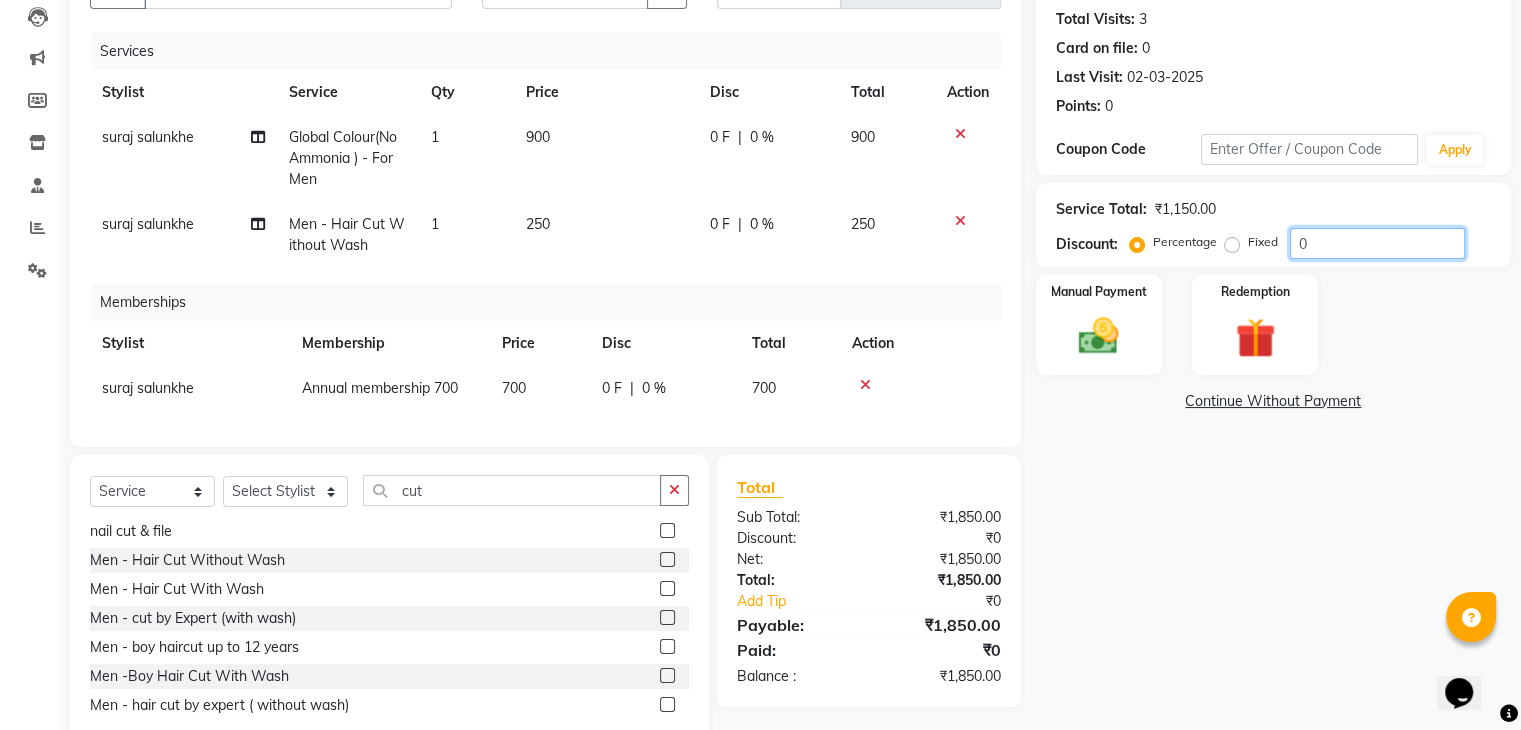 click on "0" 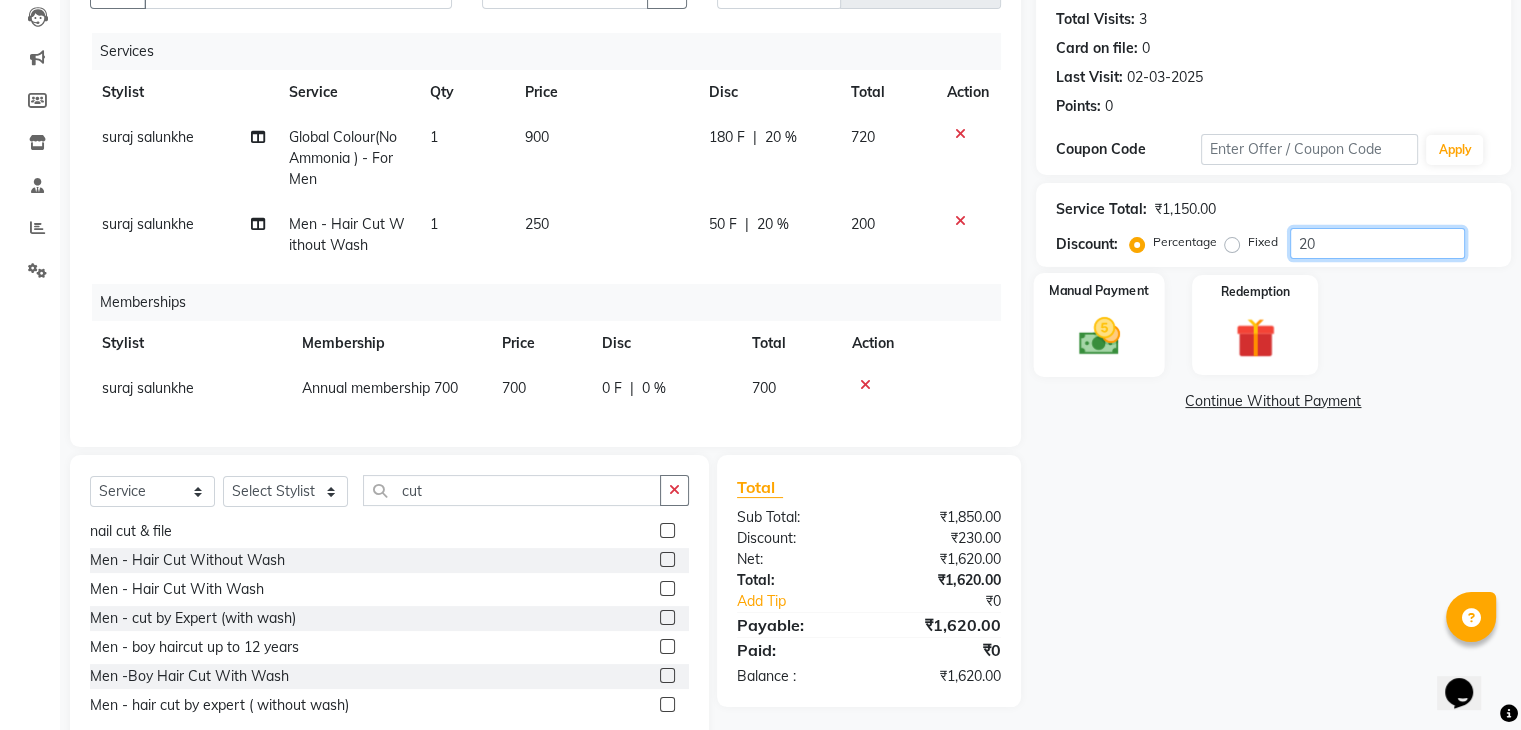 type on "20" 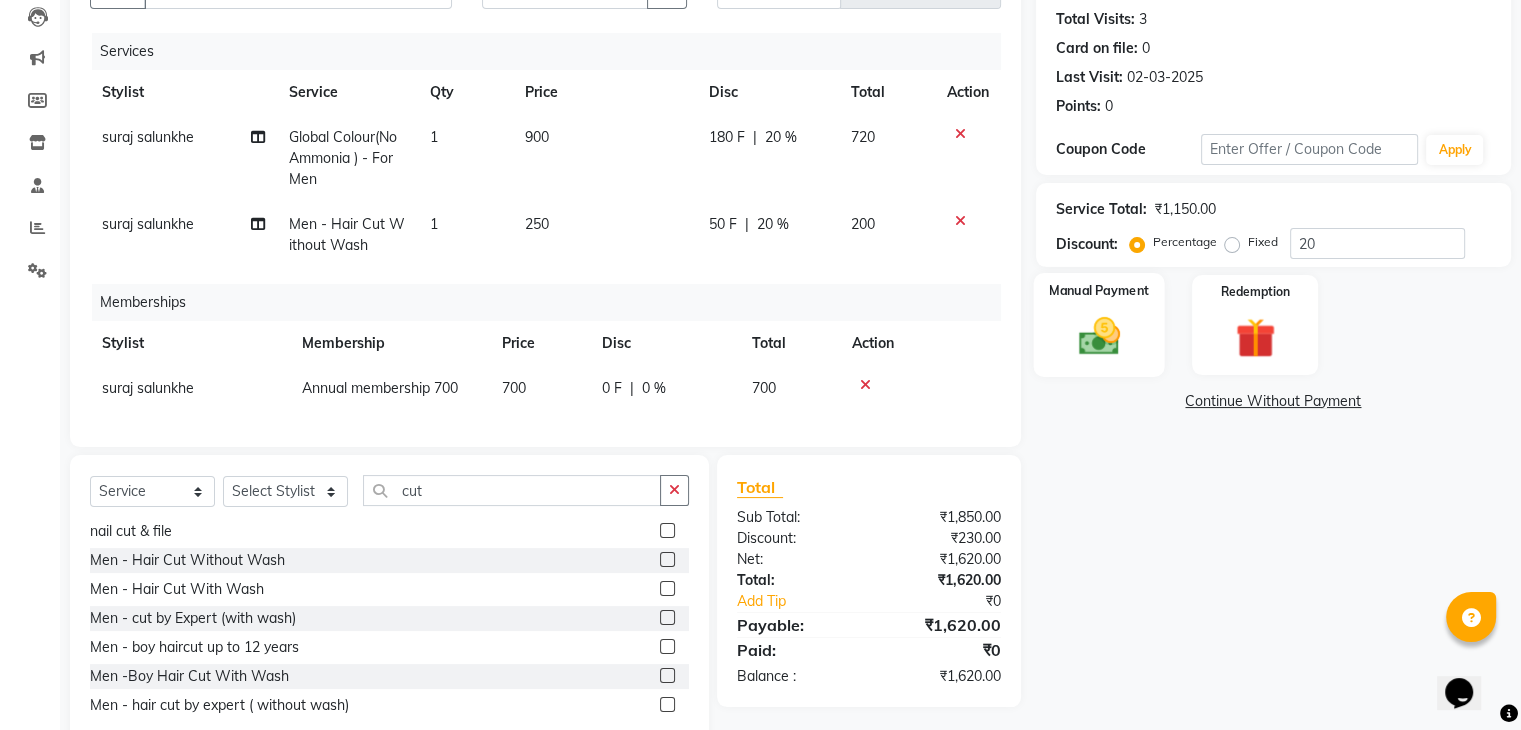 click 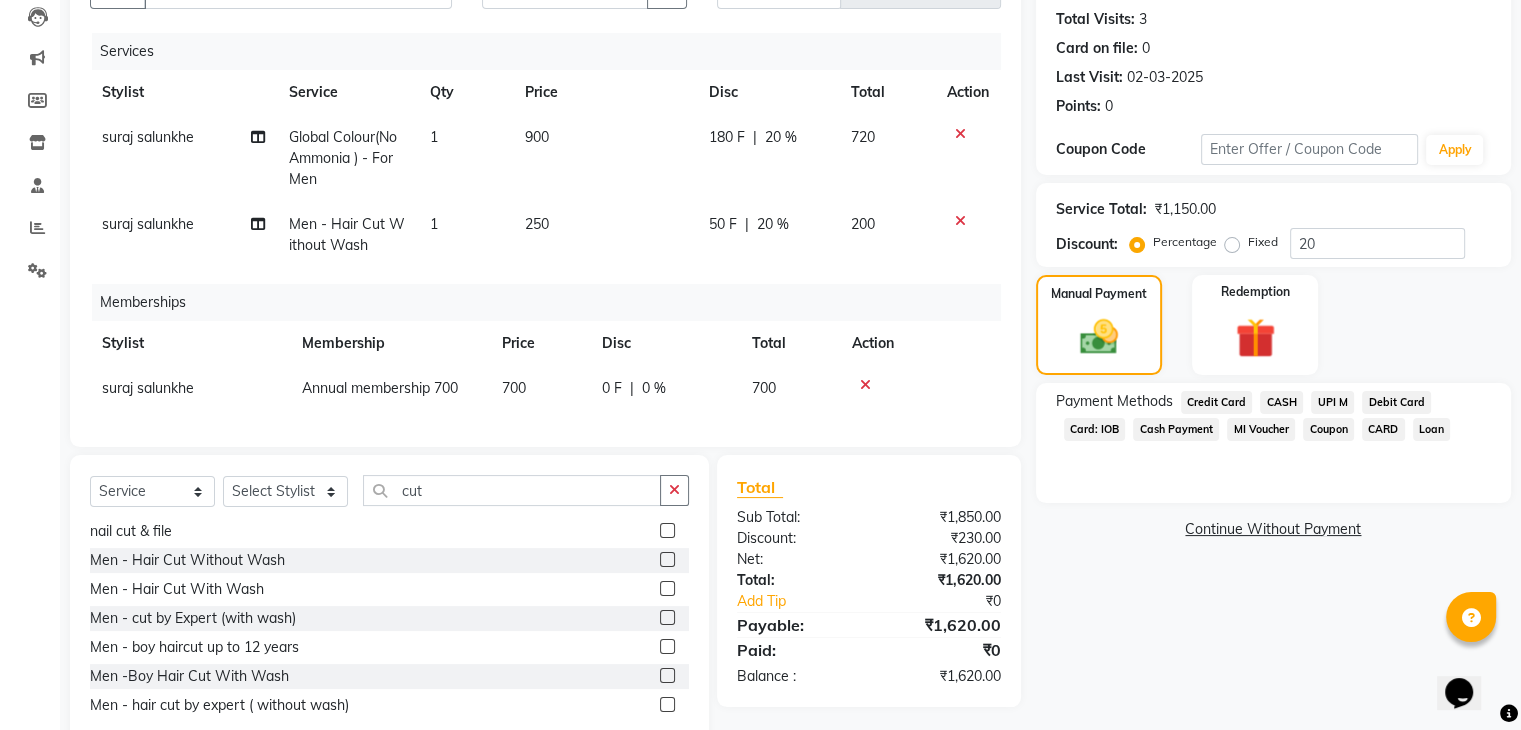 click on "UPI M" 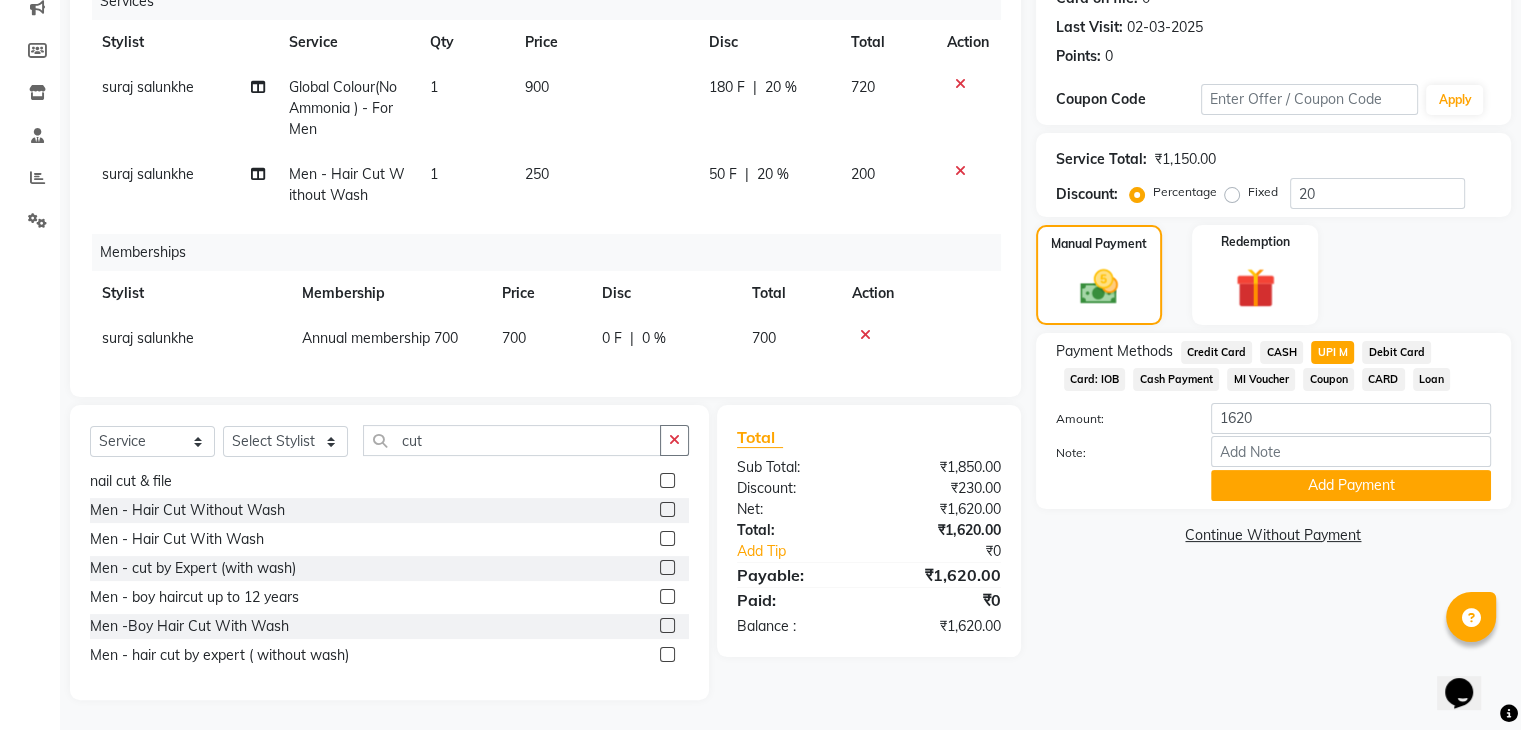scroll, scrollTop: 281, scrollLeft: 0, axis: vertical 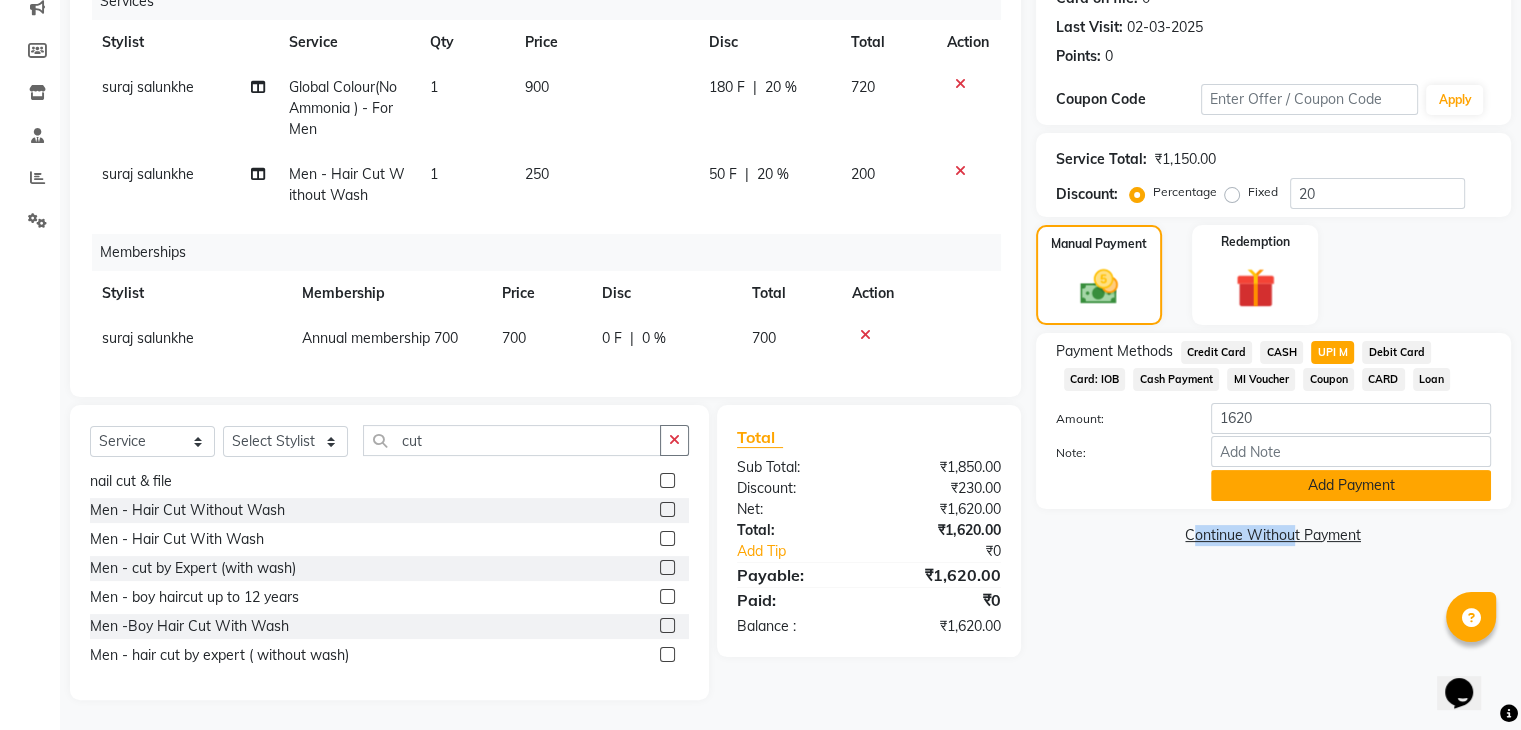drag, startPoint x: 1287, startPoint y: 520, endPoint x: 1299, endPoint y: 480, distance: 41.761227 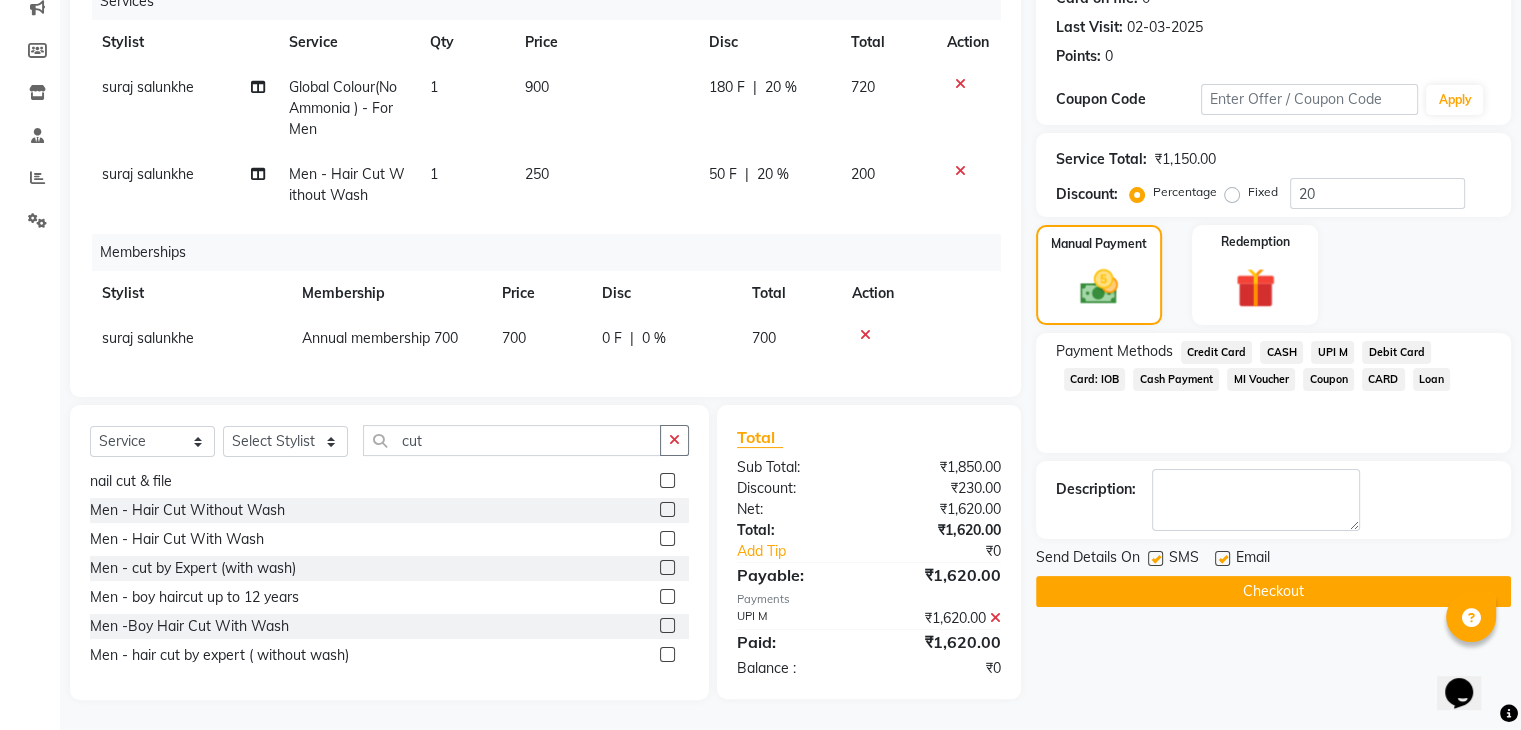 click on "Checkout" 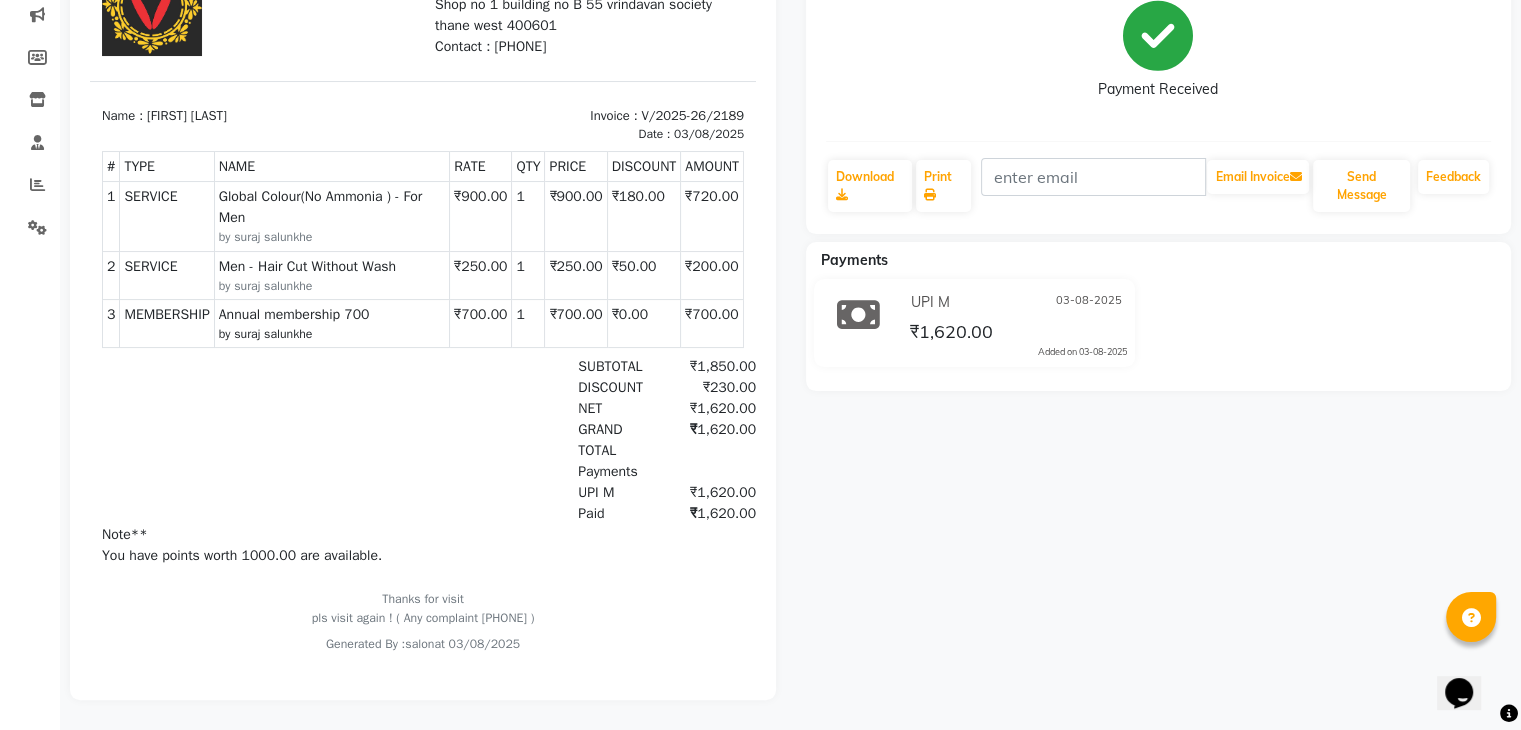 scroll, scrollTop: 0, scrollLeft: 0, axis: both 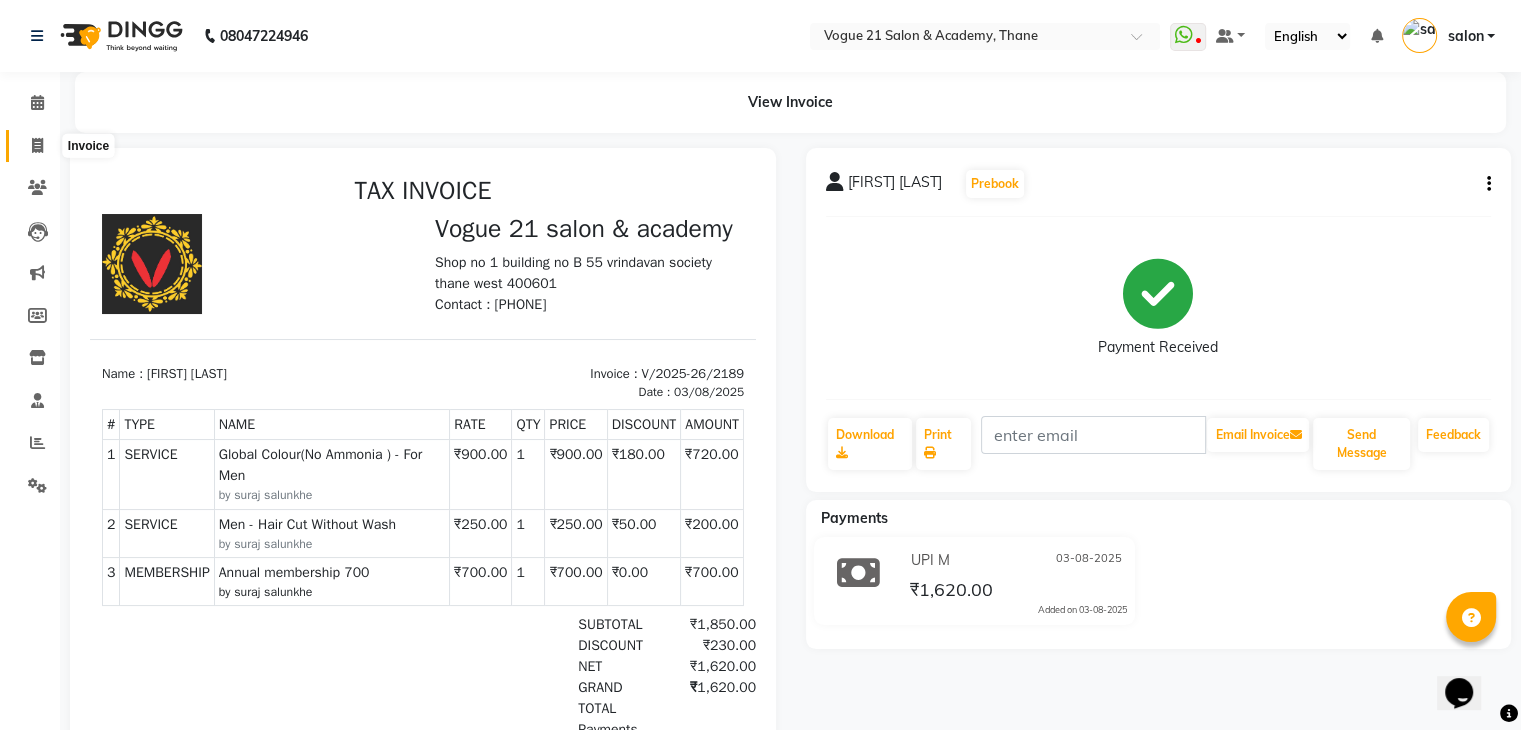 click 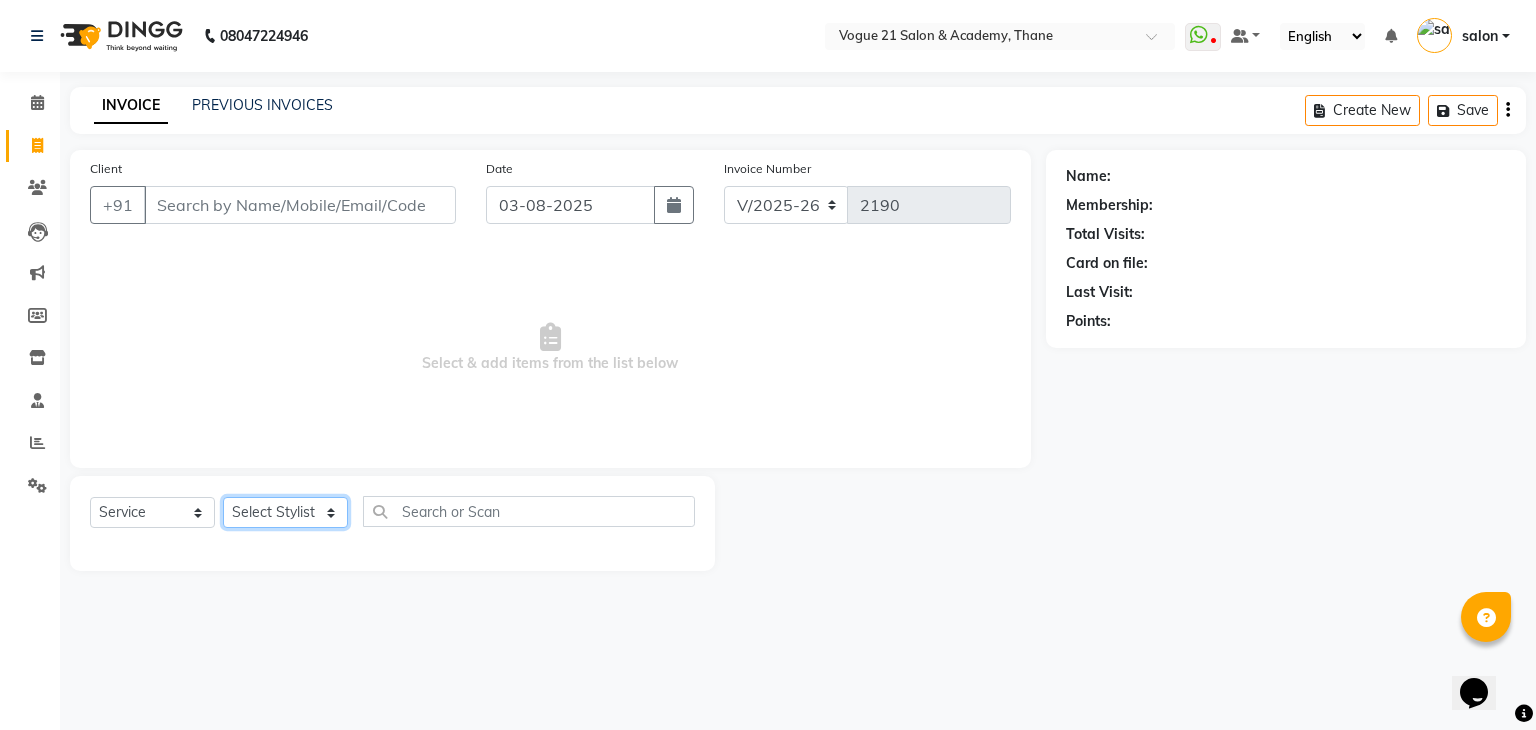 click on "Select Stylist" 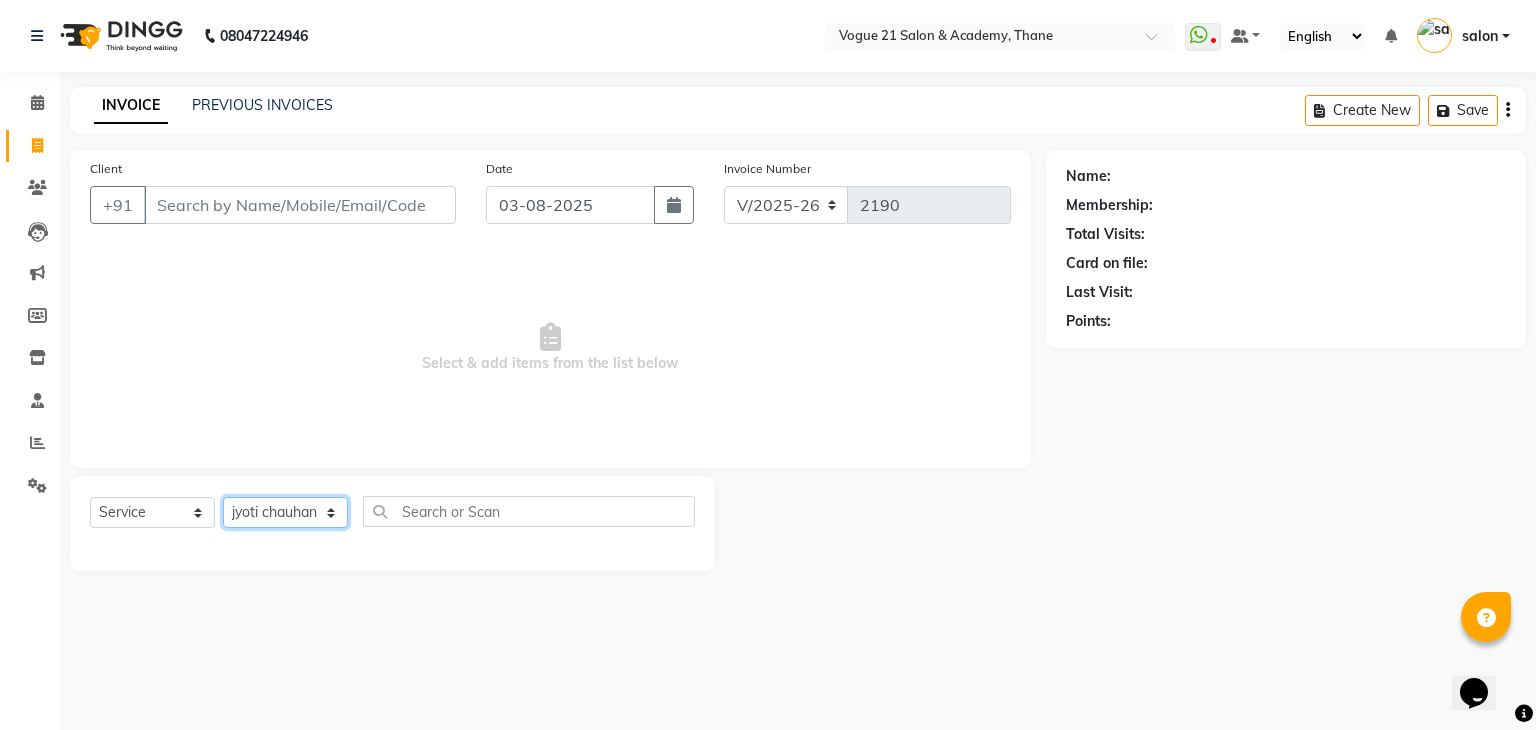 click on "Select Stylist aamir  Alicia Dsouza Altamash Jamshed  jyoti chauhan Pooja yadav Priya jadhav salon suraj salunkhe" 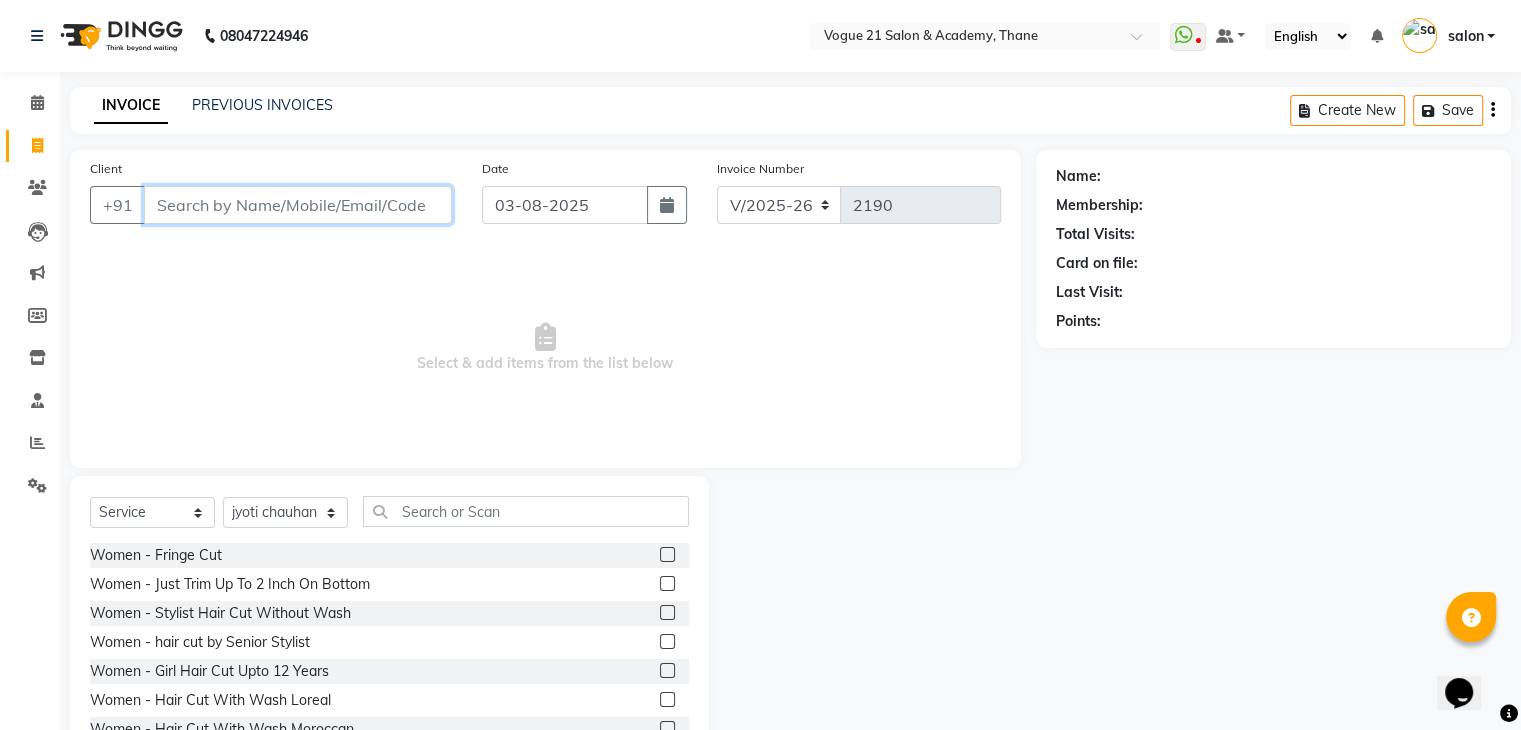click on "Client" at bounding box center [298, 205] 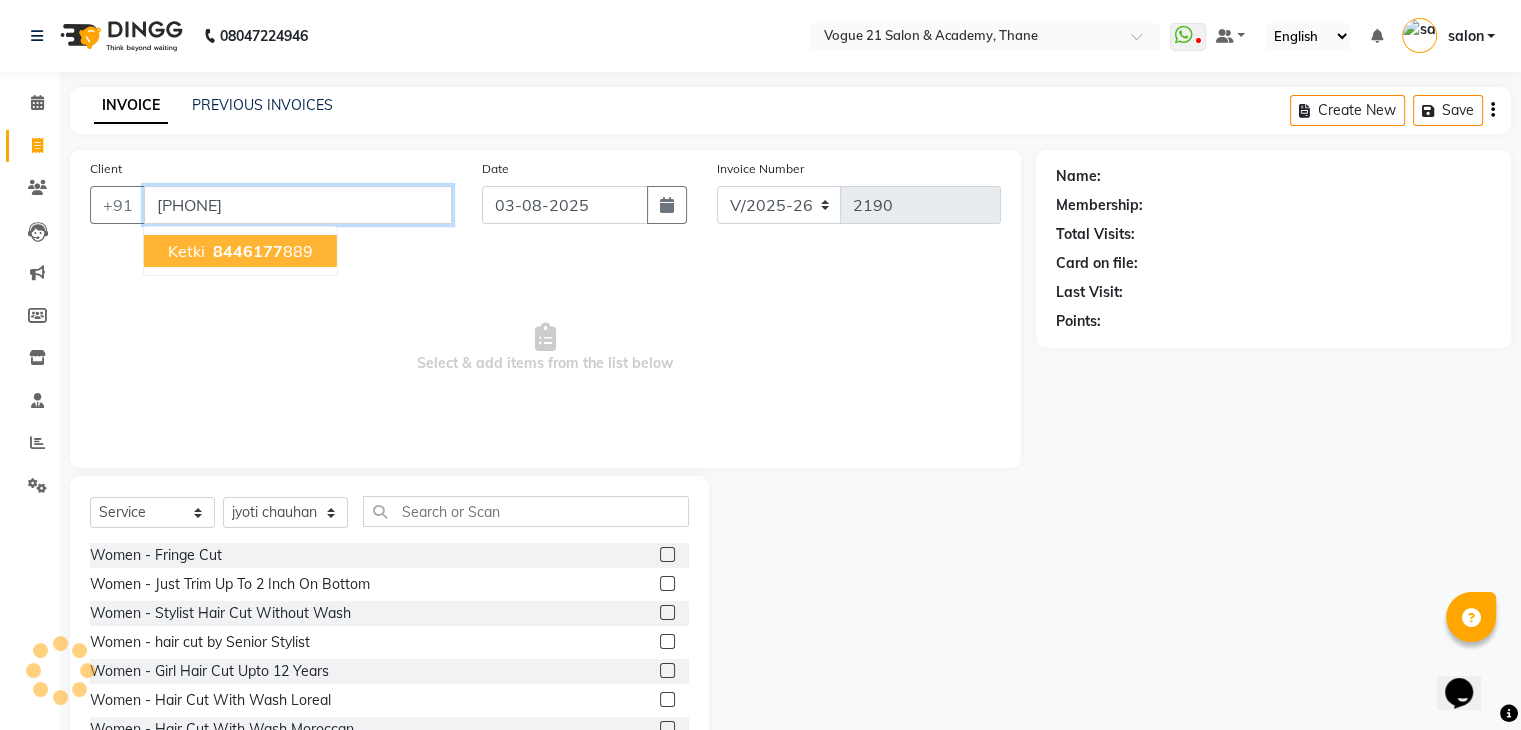 type on "[PHONE]" 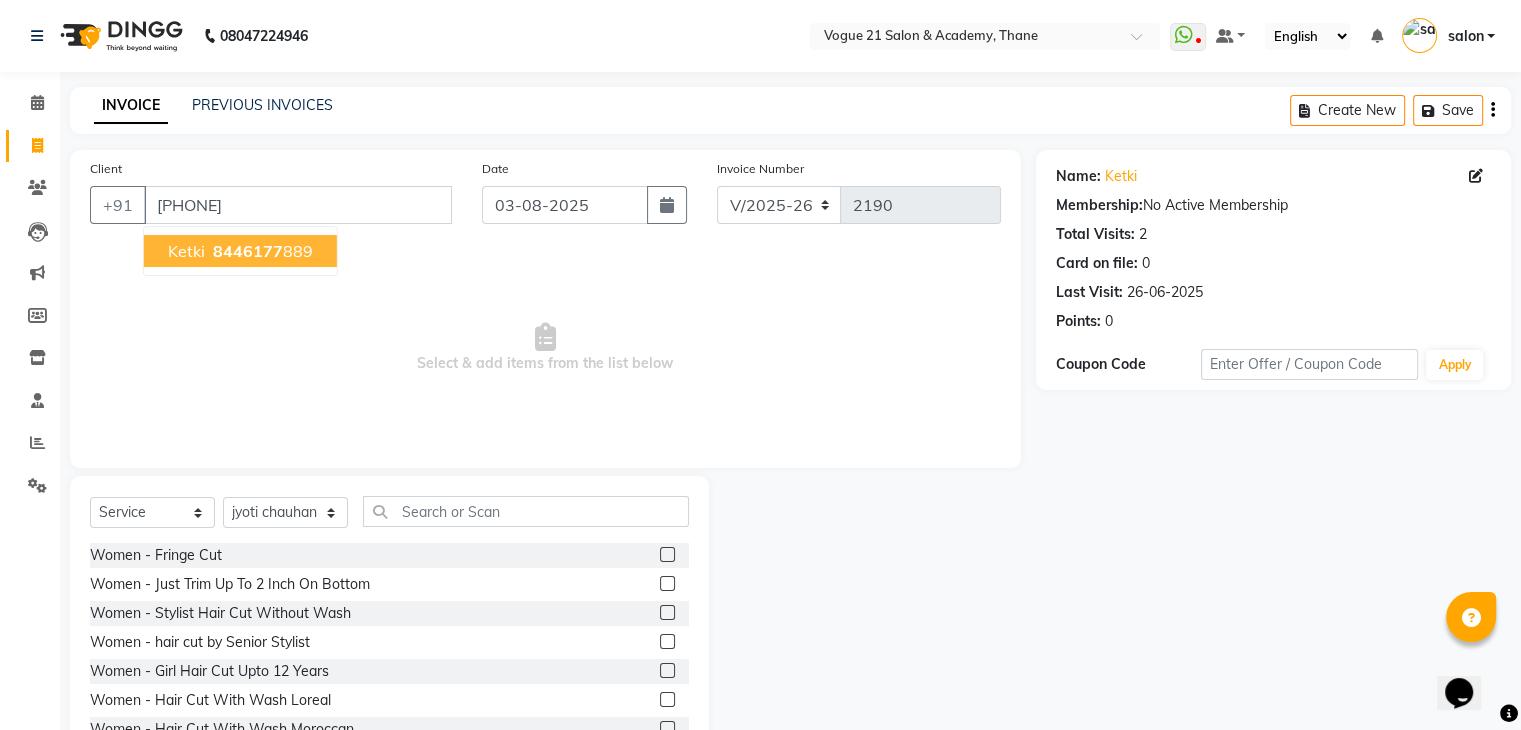 click on "Ketki" at bounding box center (186, 251) 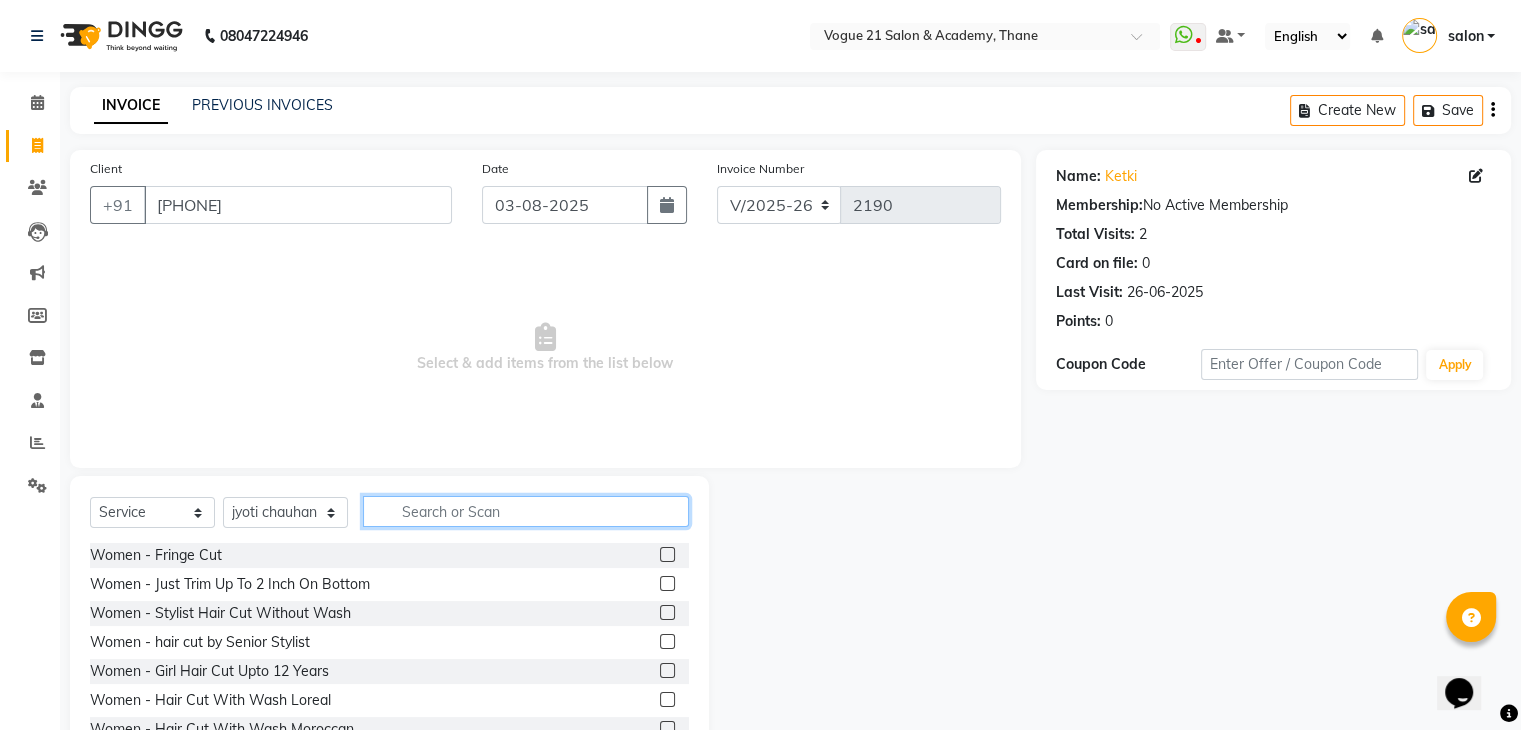 click 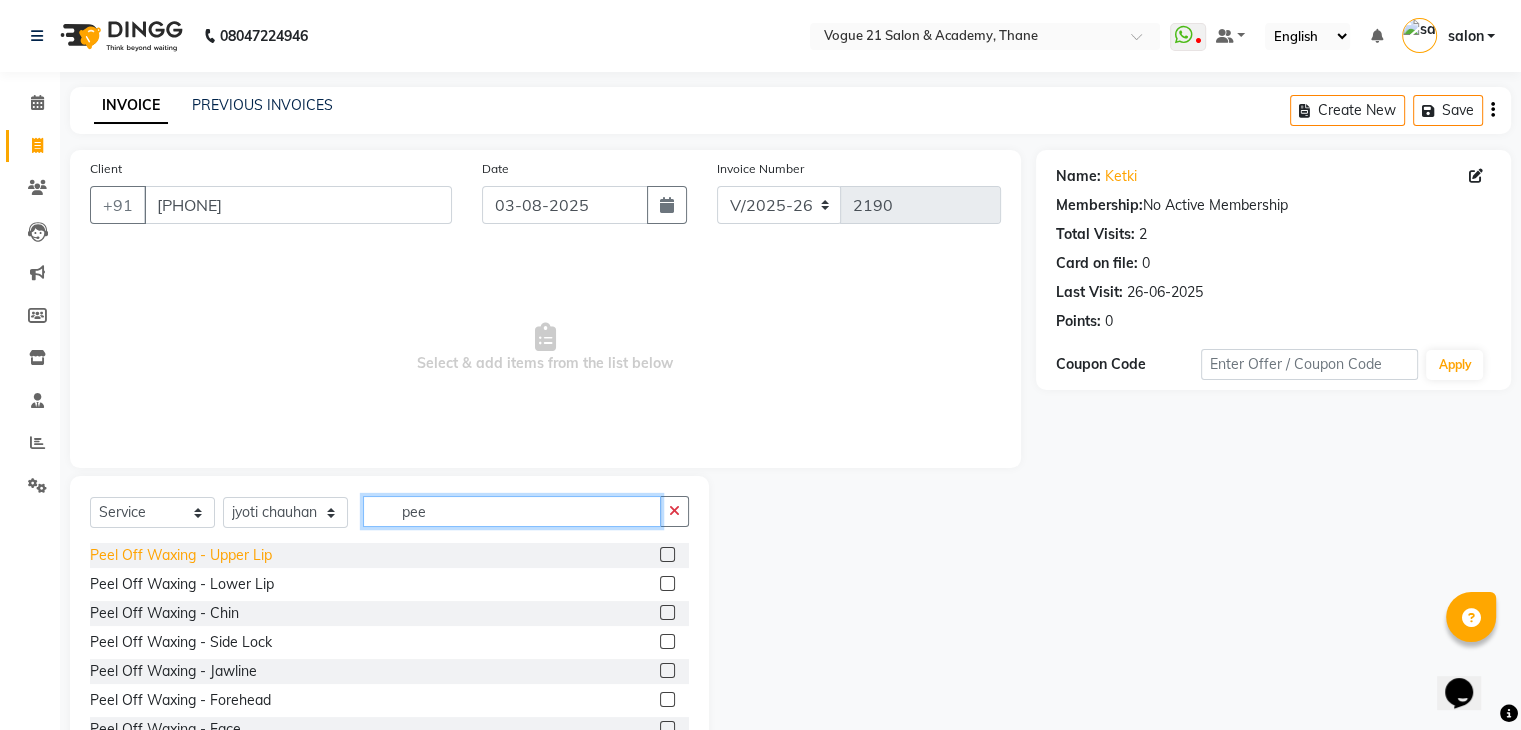 type on "pee" 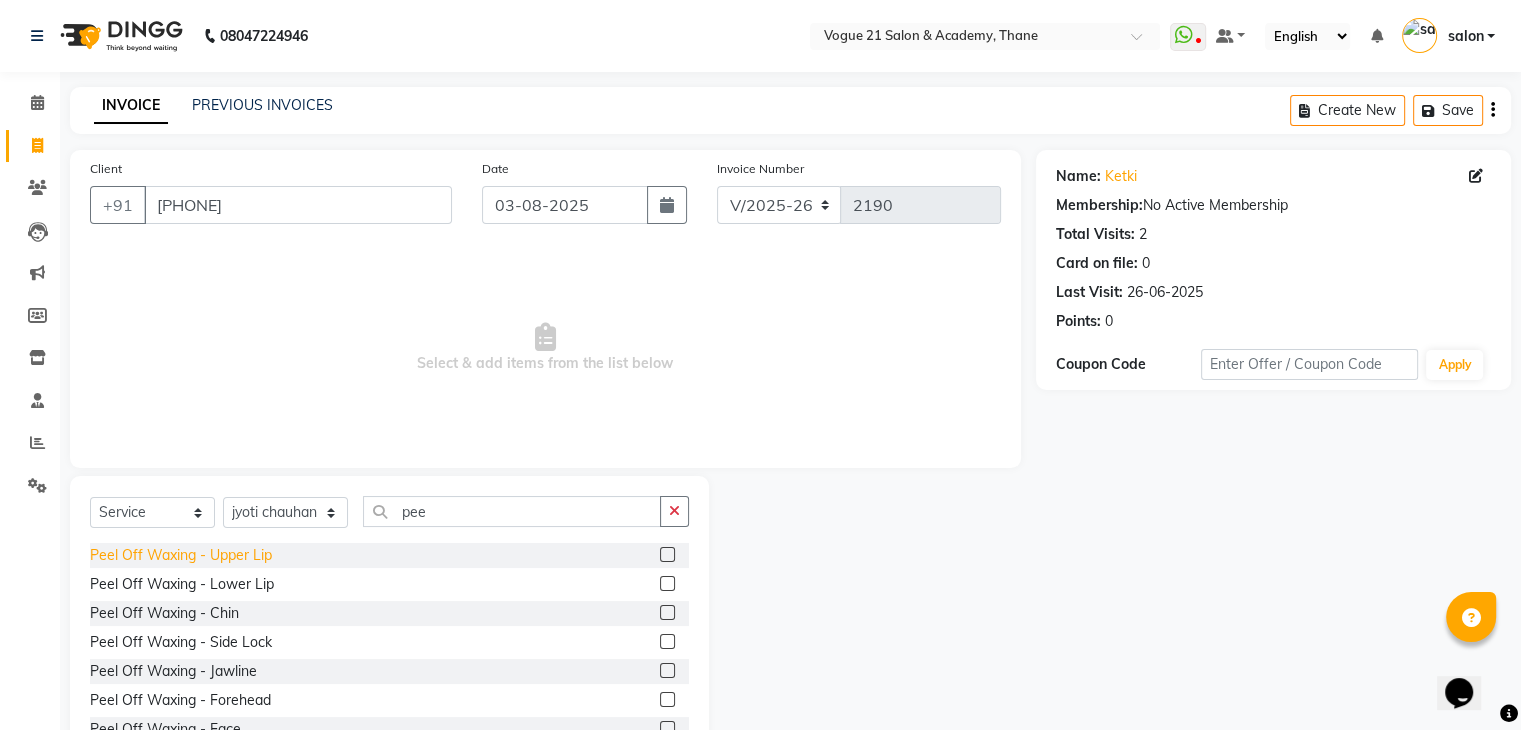 click on "Peel Off Waxing   -   Upper Lip" 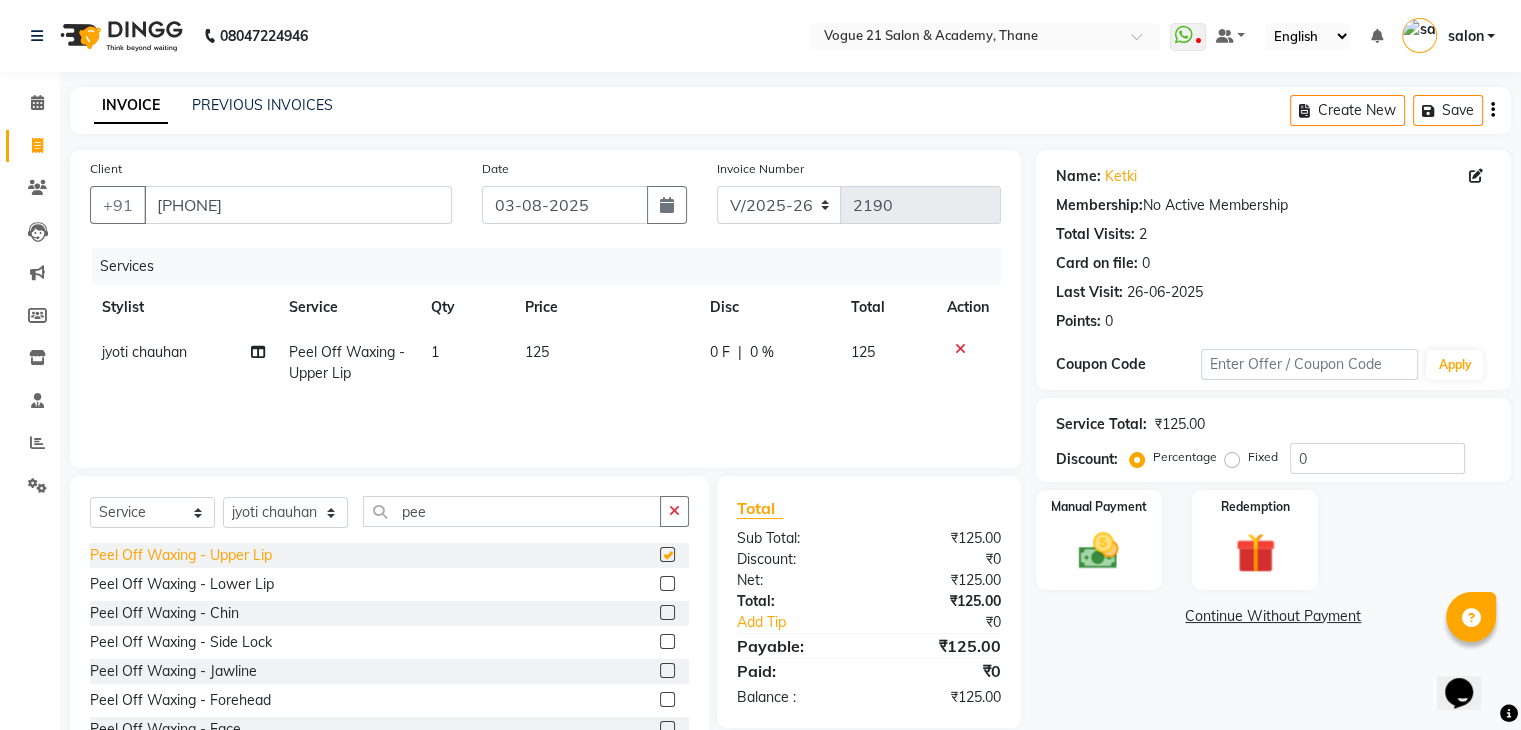 checkbox on "false" 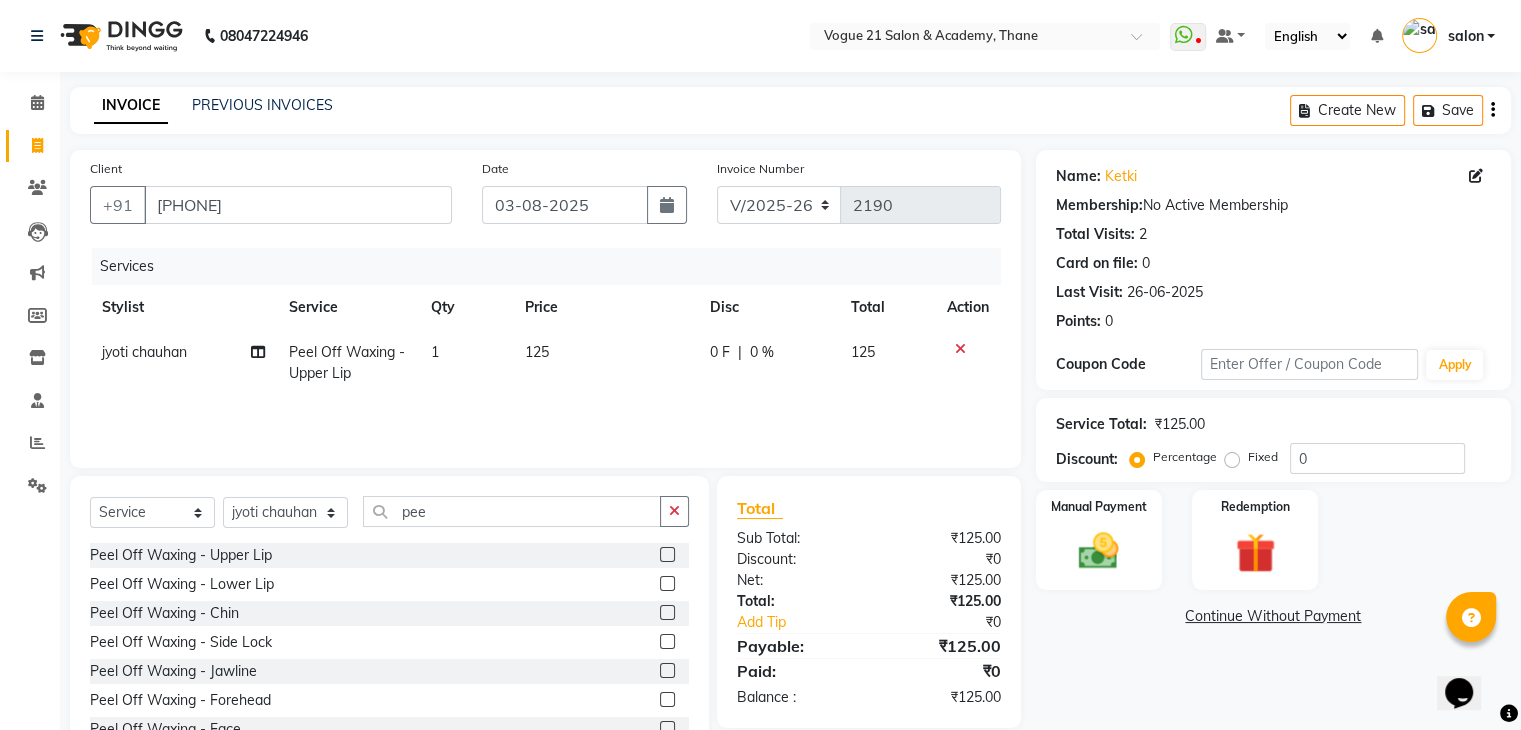 scroll, scrollTop: 72, scrollLeft: 0, axis: vertical 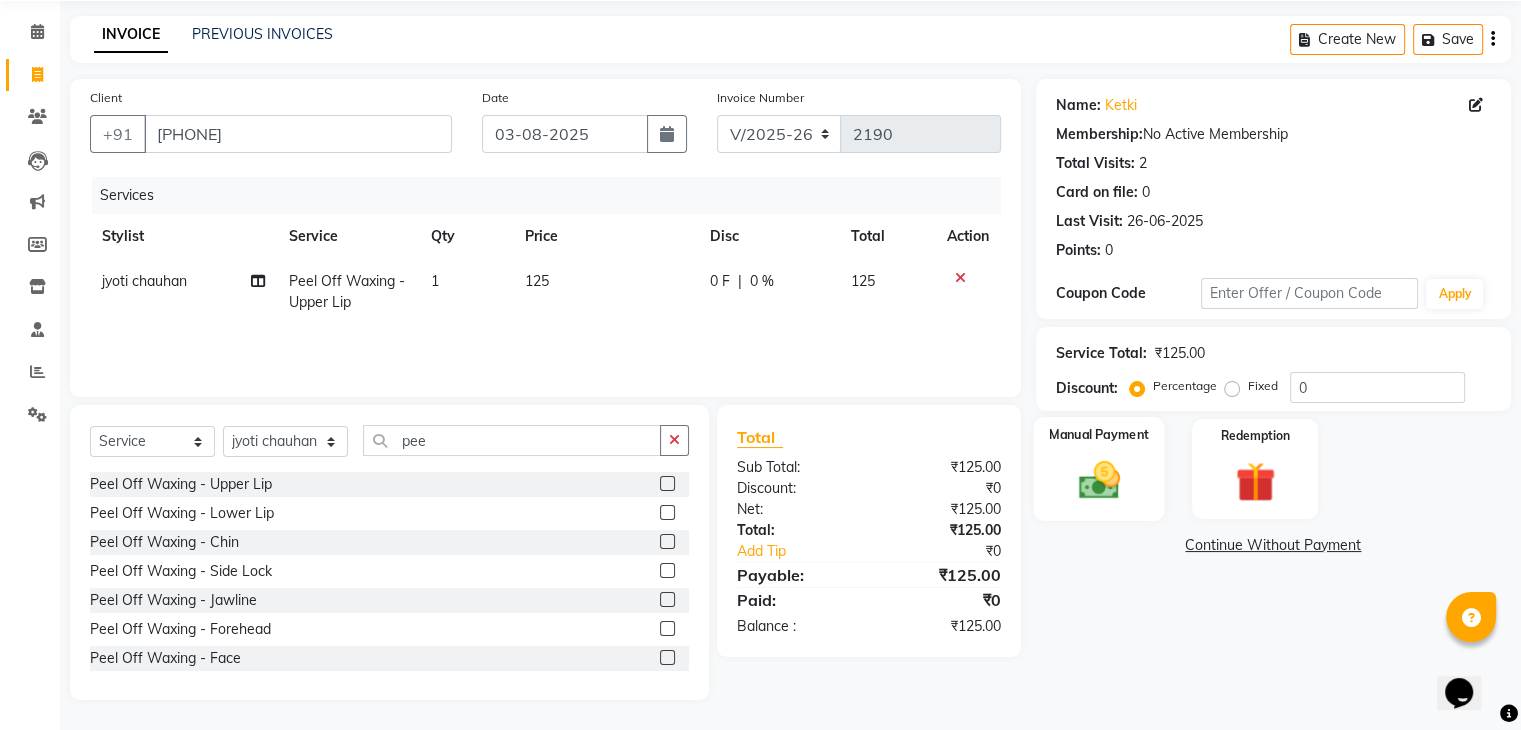 click 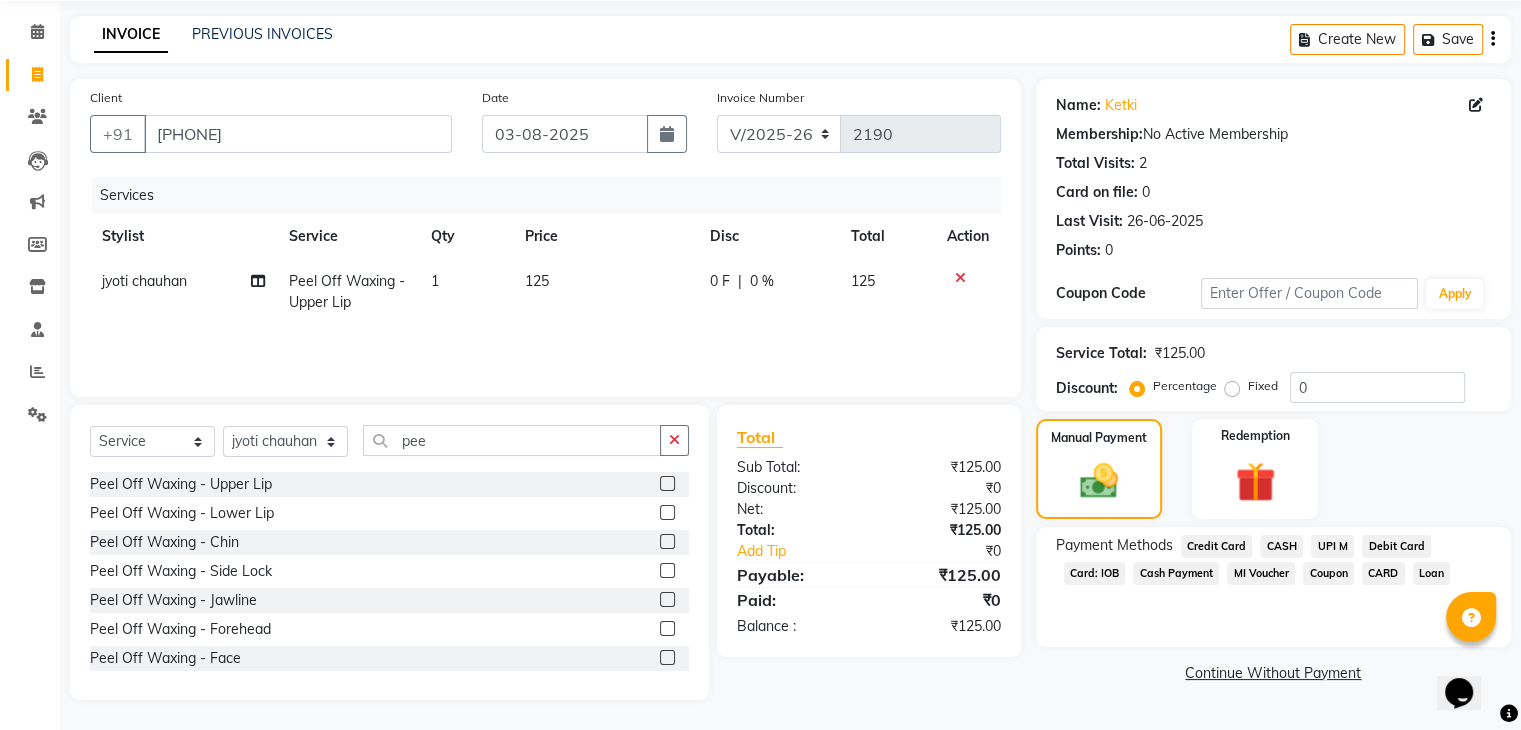 click on "UPI M" 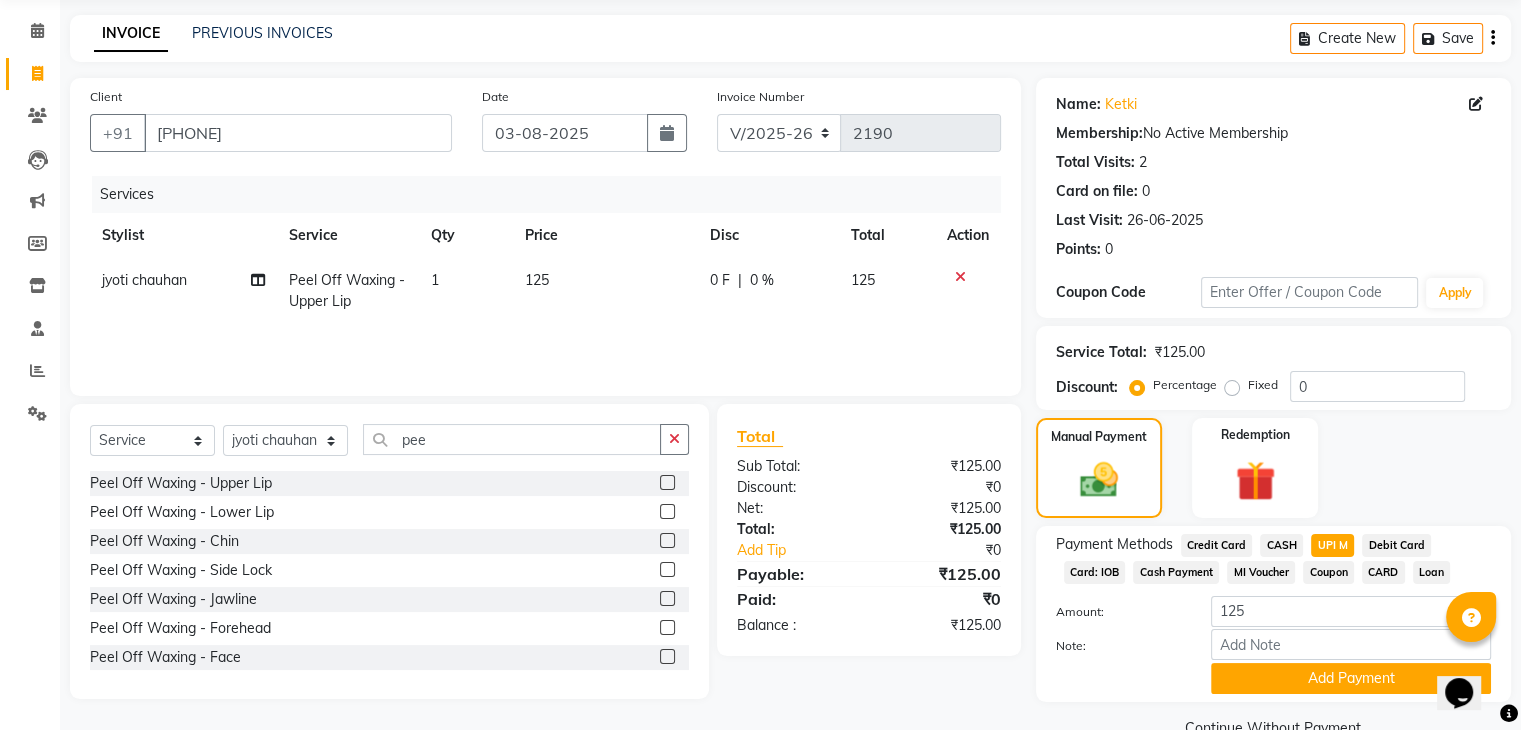 scroll, scrollTop: 117, scrollLeft: 0, axis: vertical 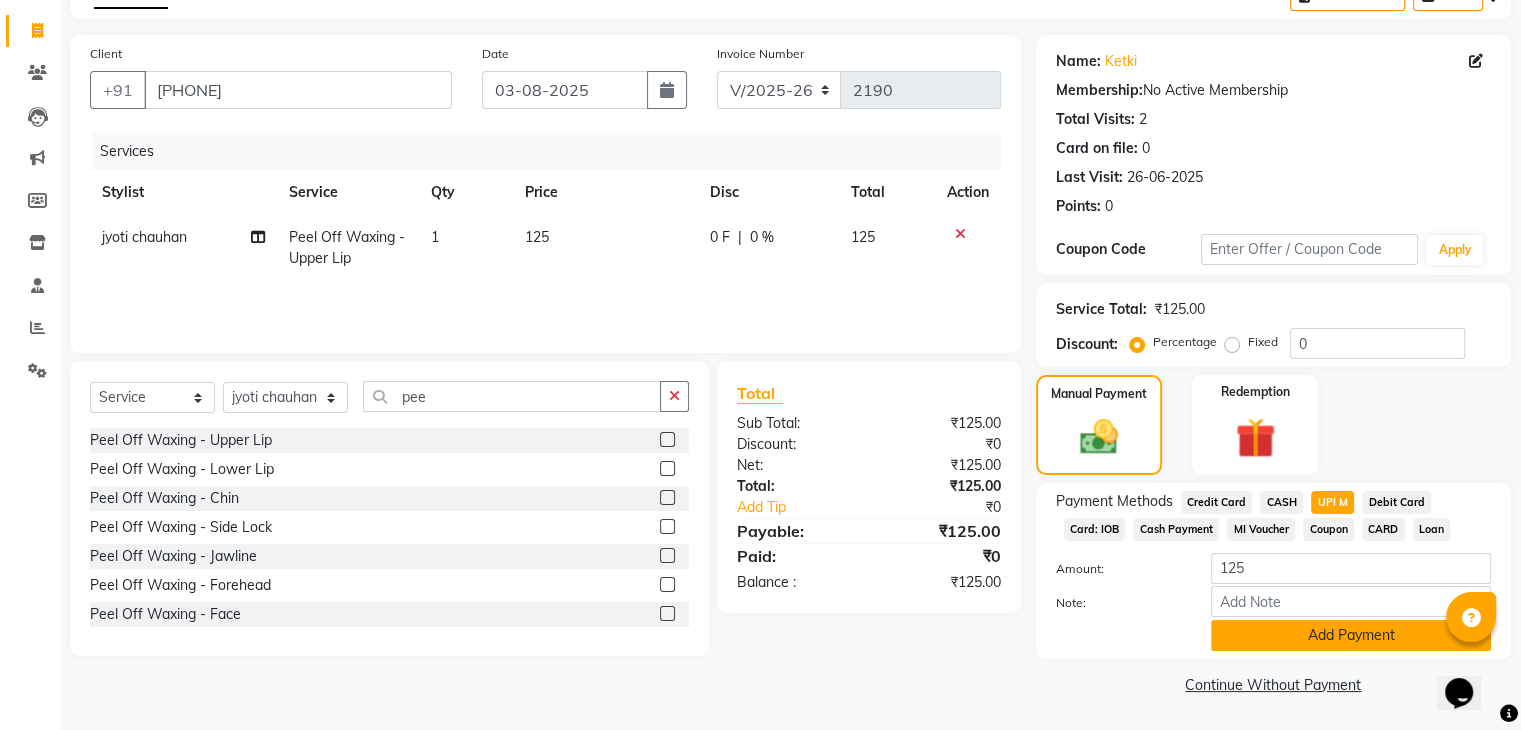 click on "Add Payment" 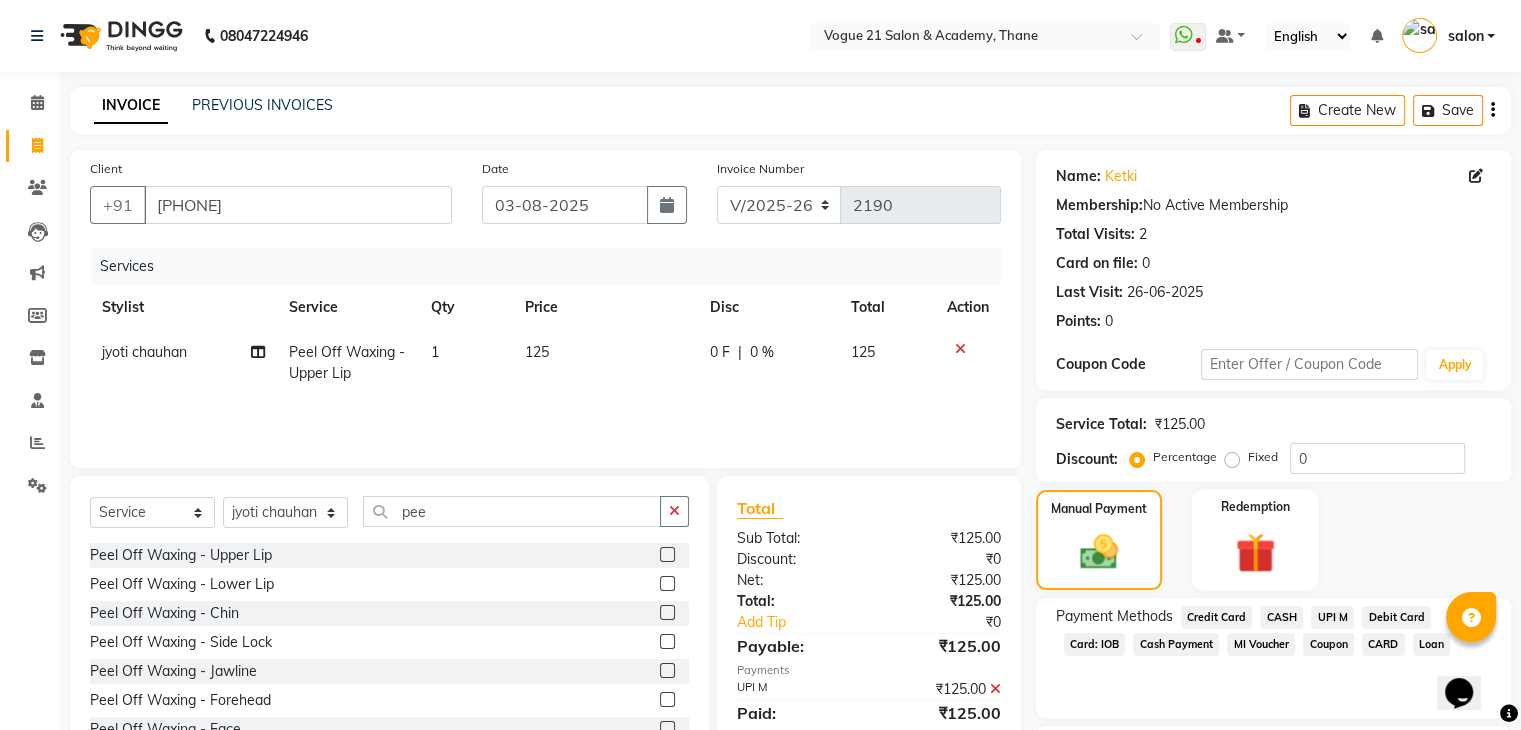 scroll, scrollTop: 171, scrollLeft: 0, axis: vertical 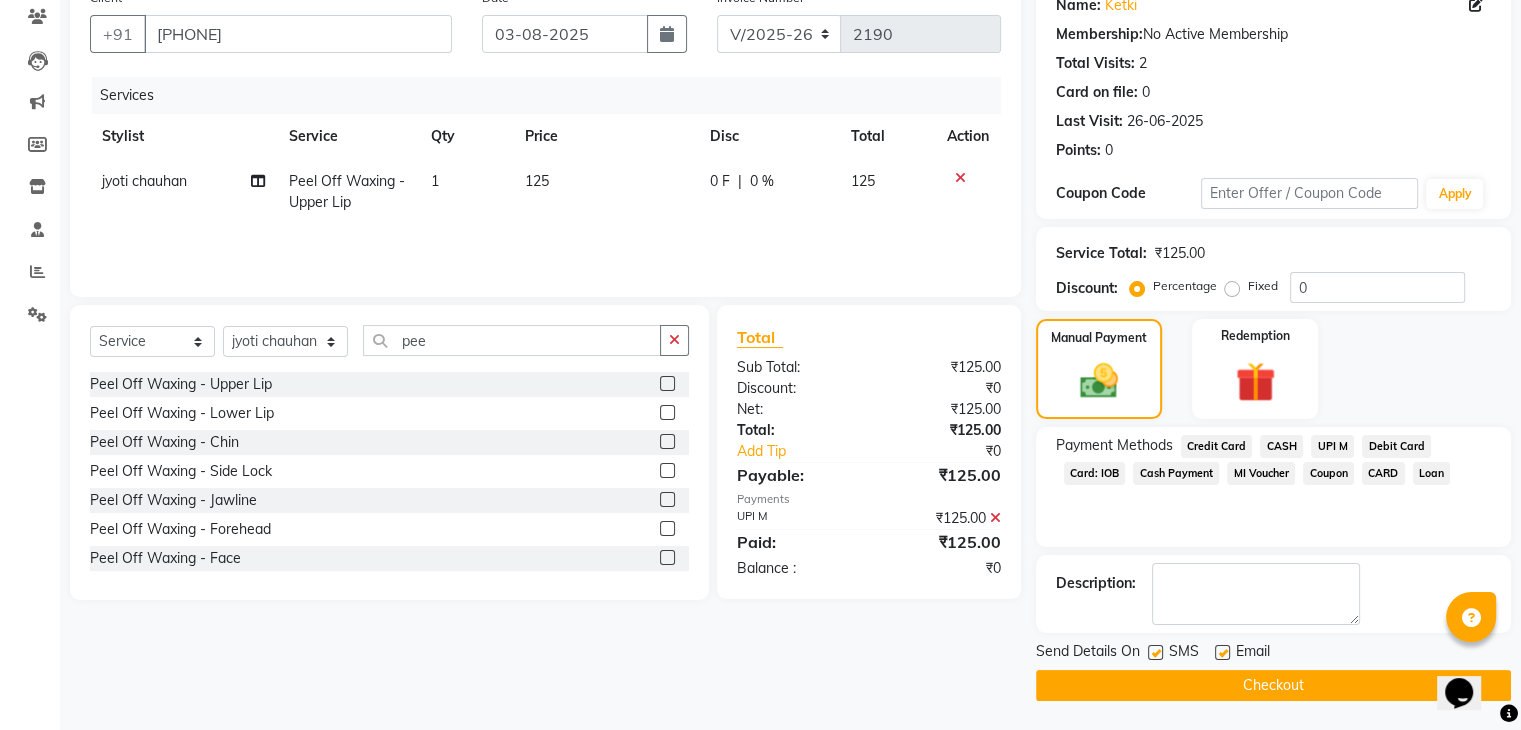 click on "Checkout" 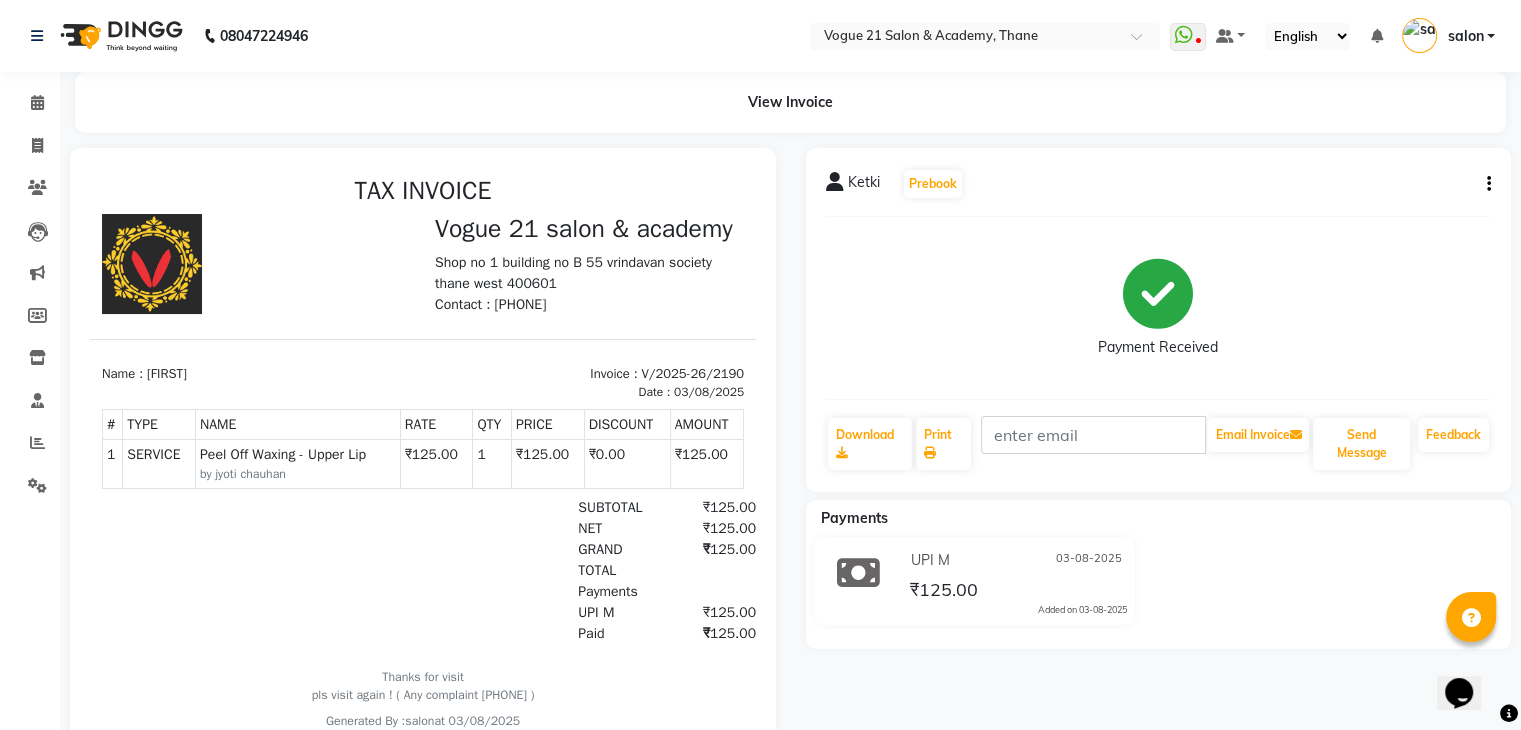 scroll, scrollTop: 0, scrollLeft: 0, axis: both 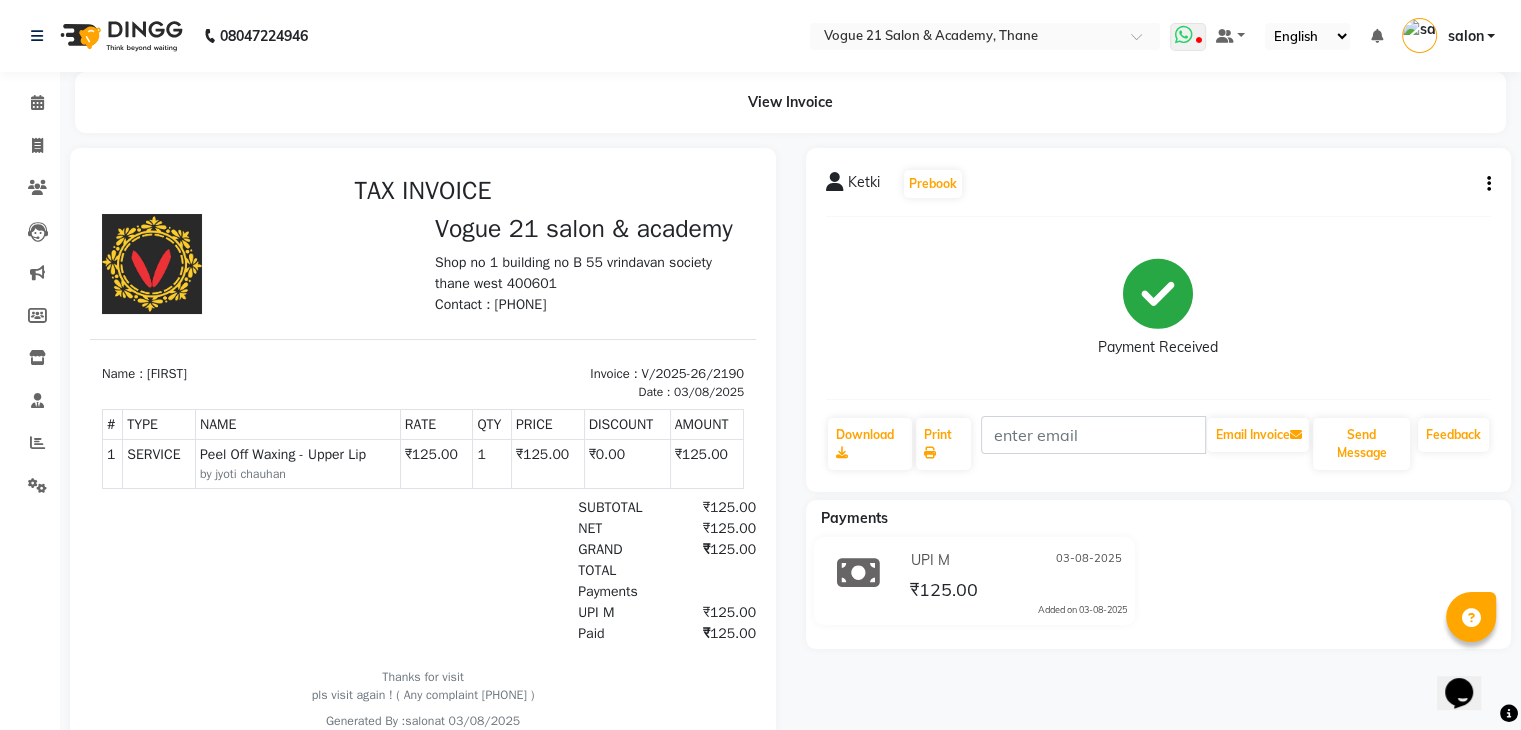 click at bounding box center [1188, 37] 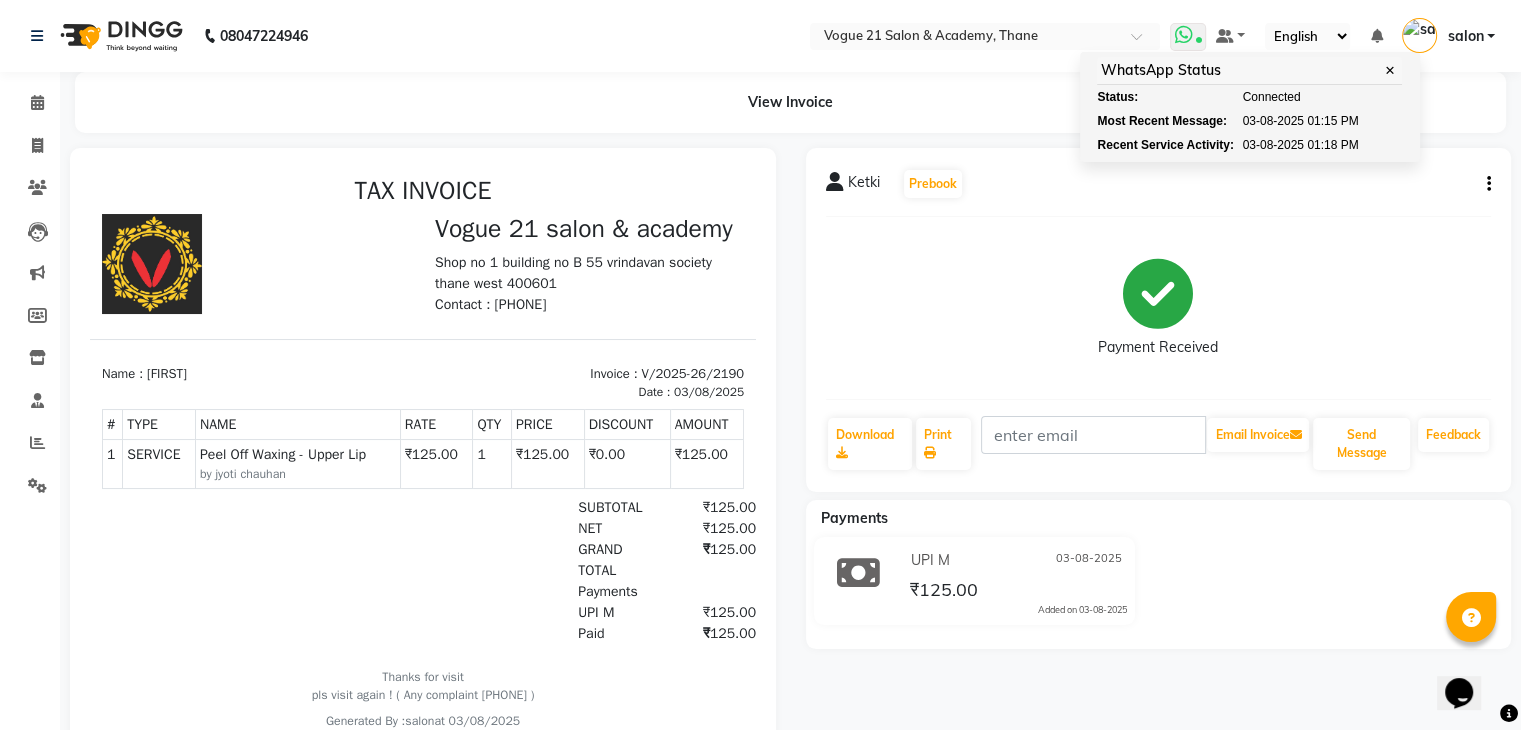 click on "Connected" at bounding box center [1271, 97] 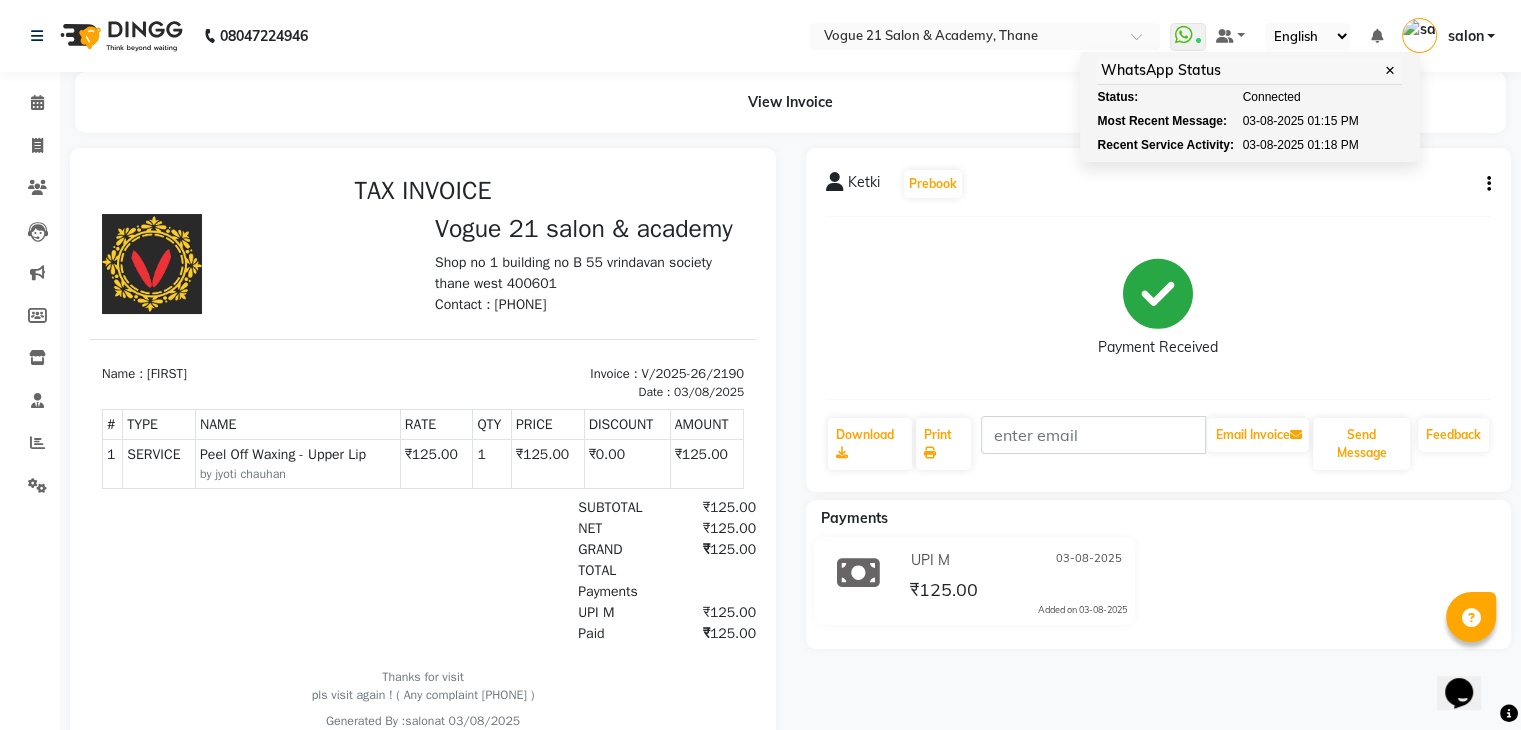 click on "Ketki   Prebook   Payment Received  Download  Print   Email Invoice   Send Message Feedback" 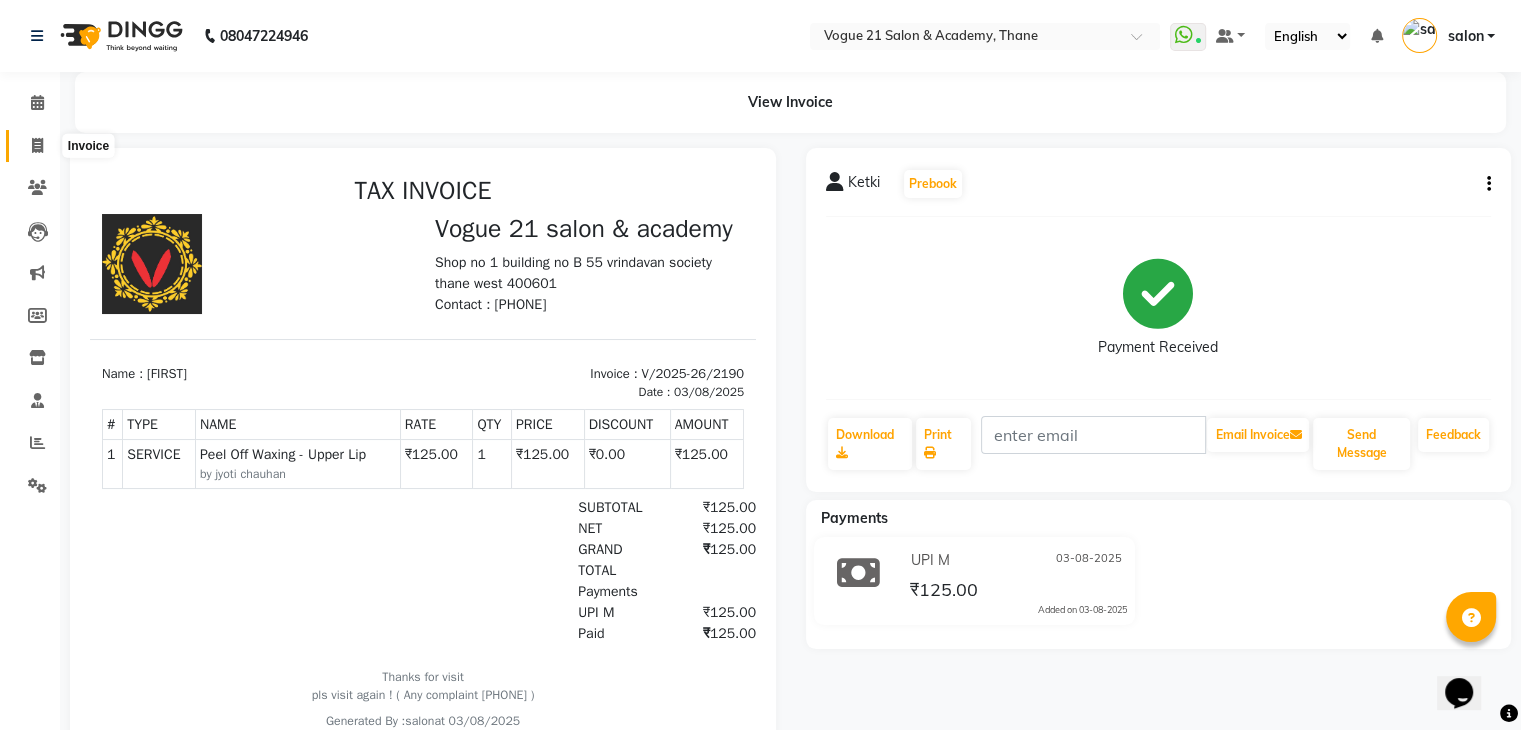 click 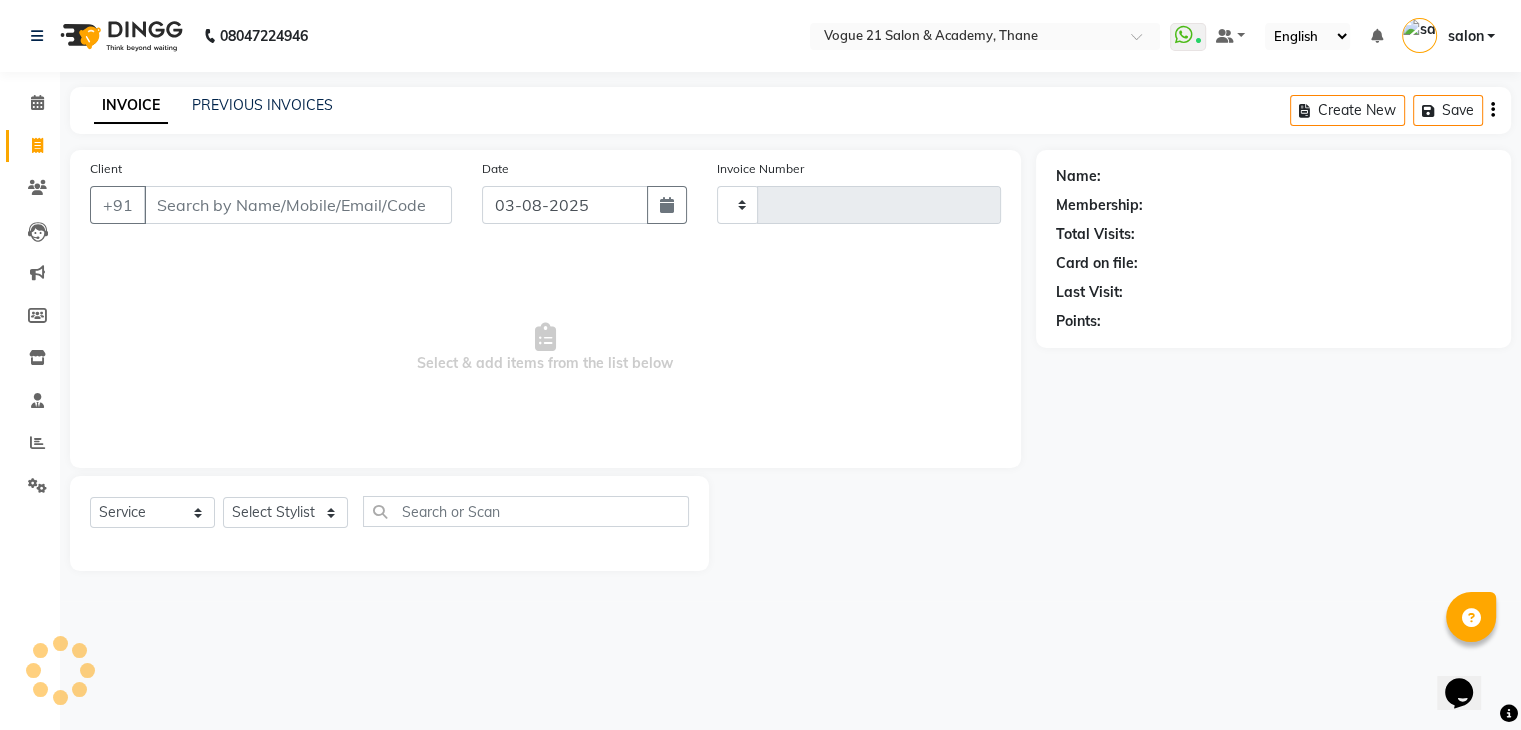 type on "2191" 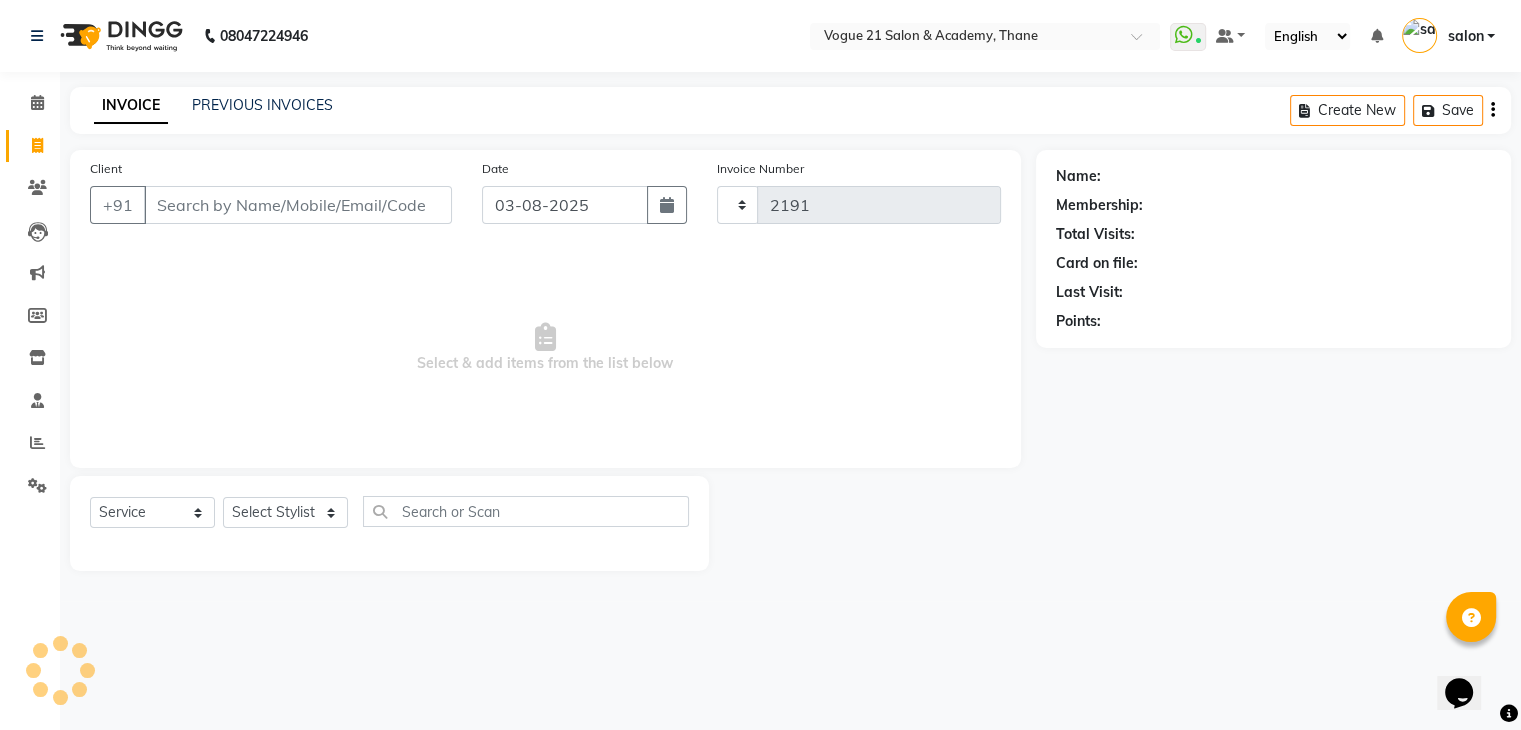 select on "4433" 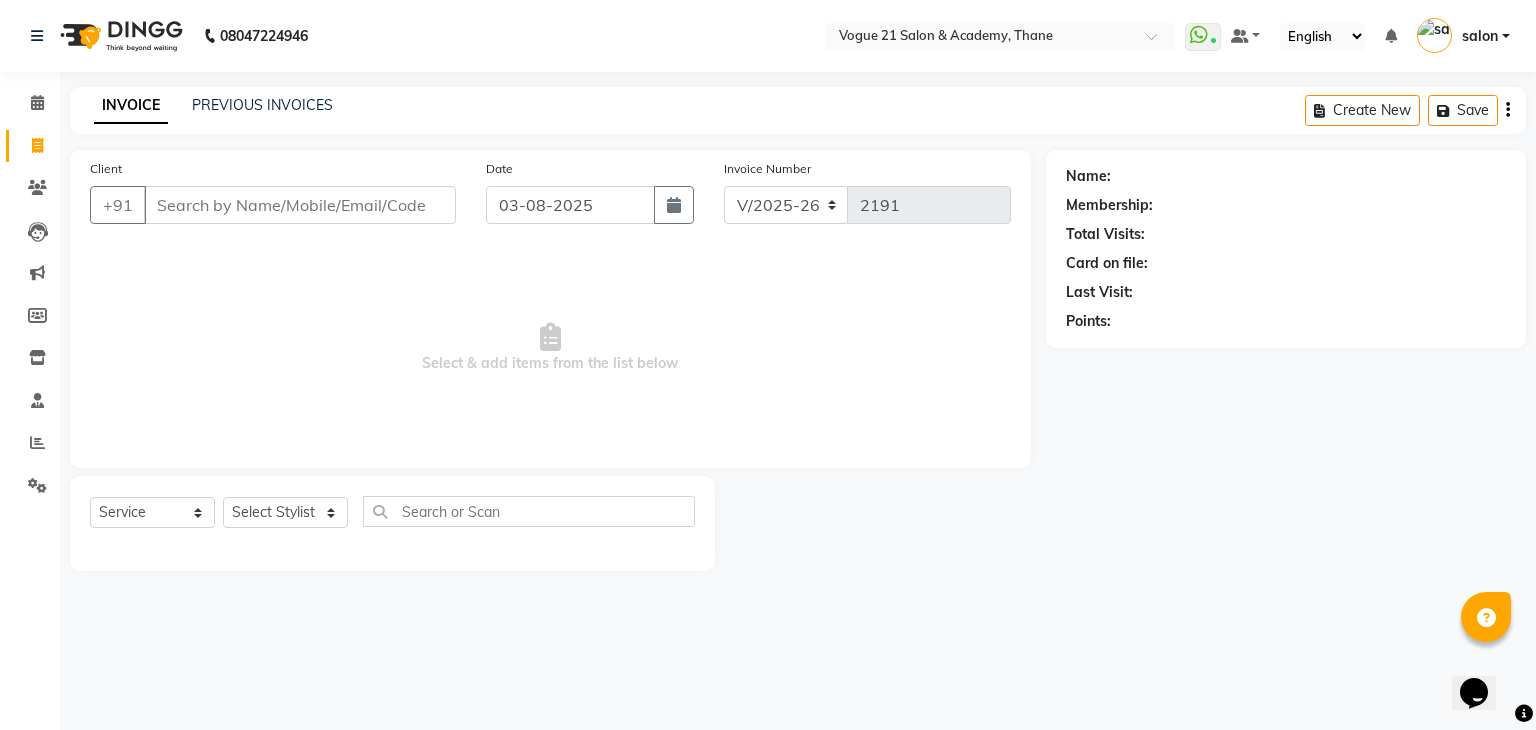 click on "PREVIOUS INVOICES" 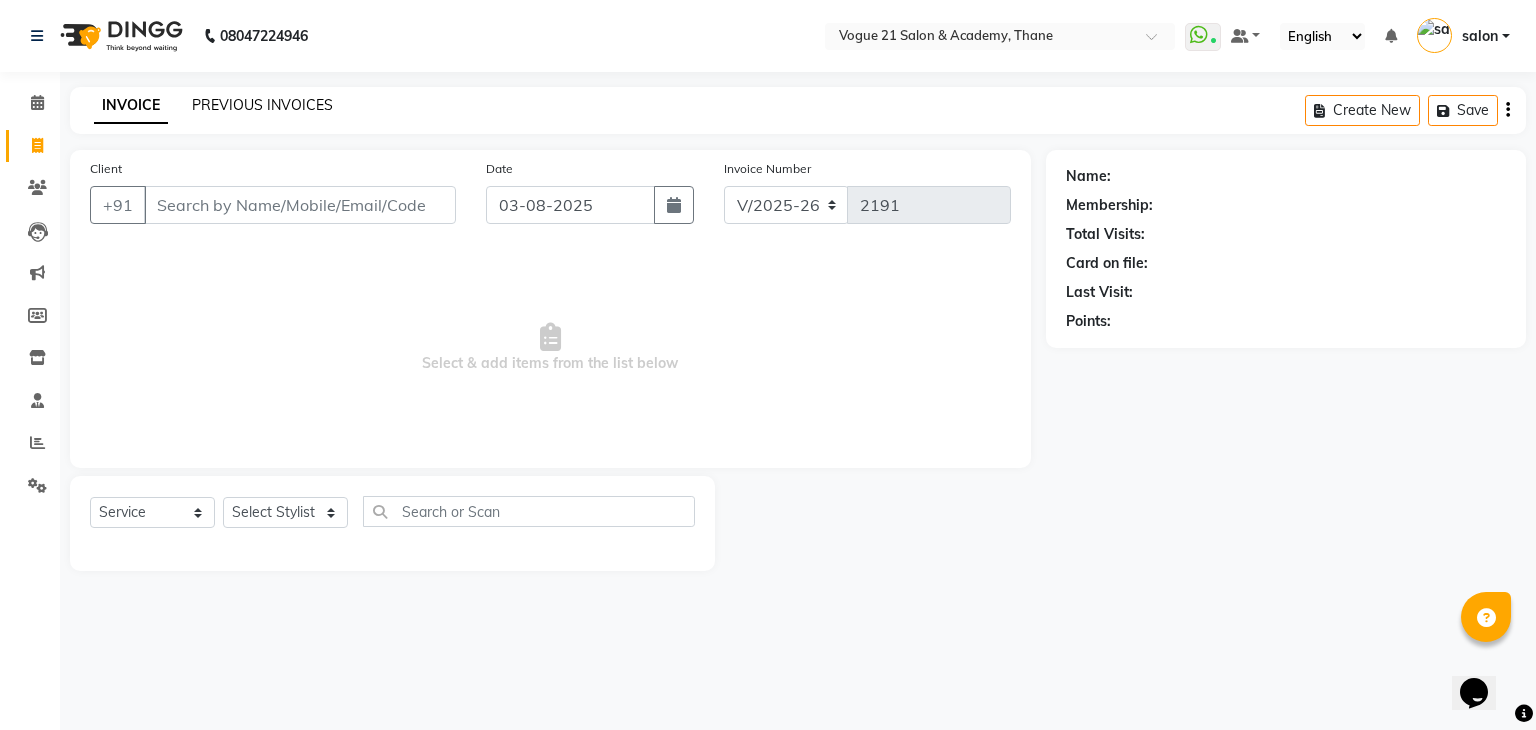 click on "PREVIOUS INVOICES" 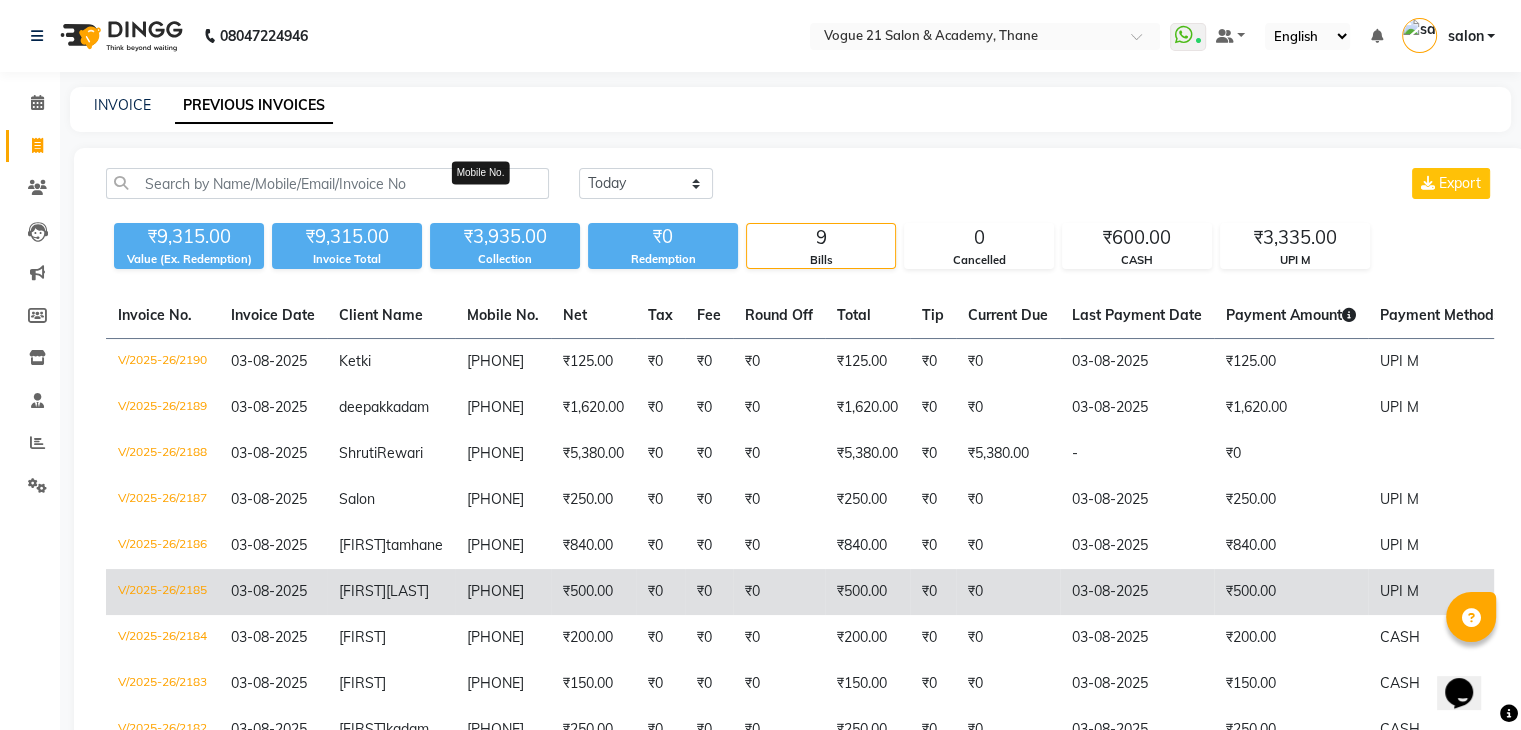 scroll, scrollTop: 213, scrollLeft: 0, axis: vertical 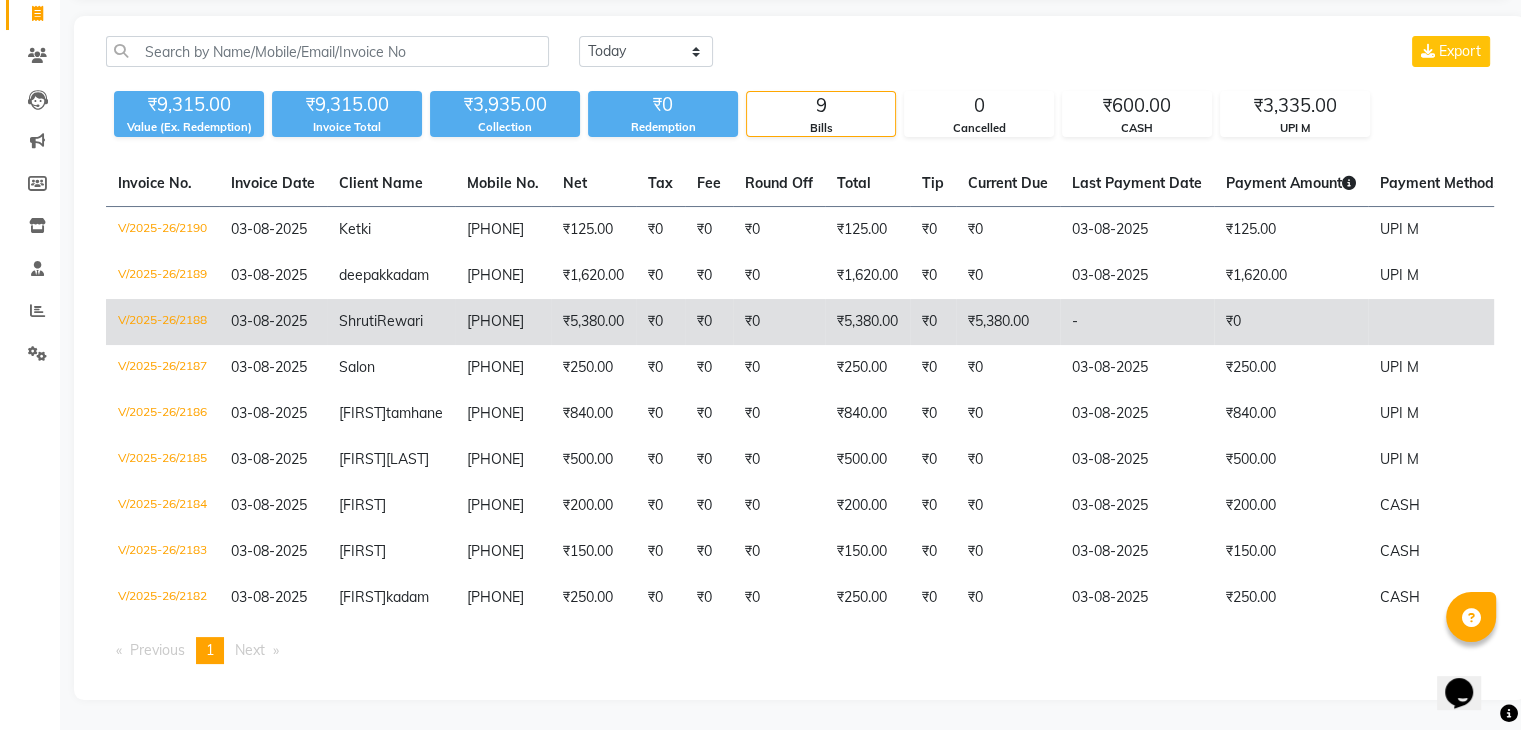 click on "₹0" 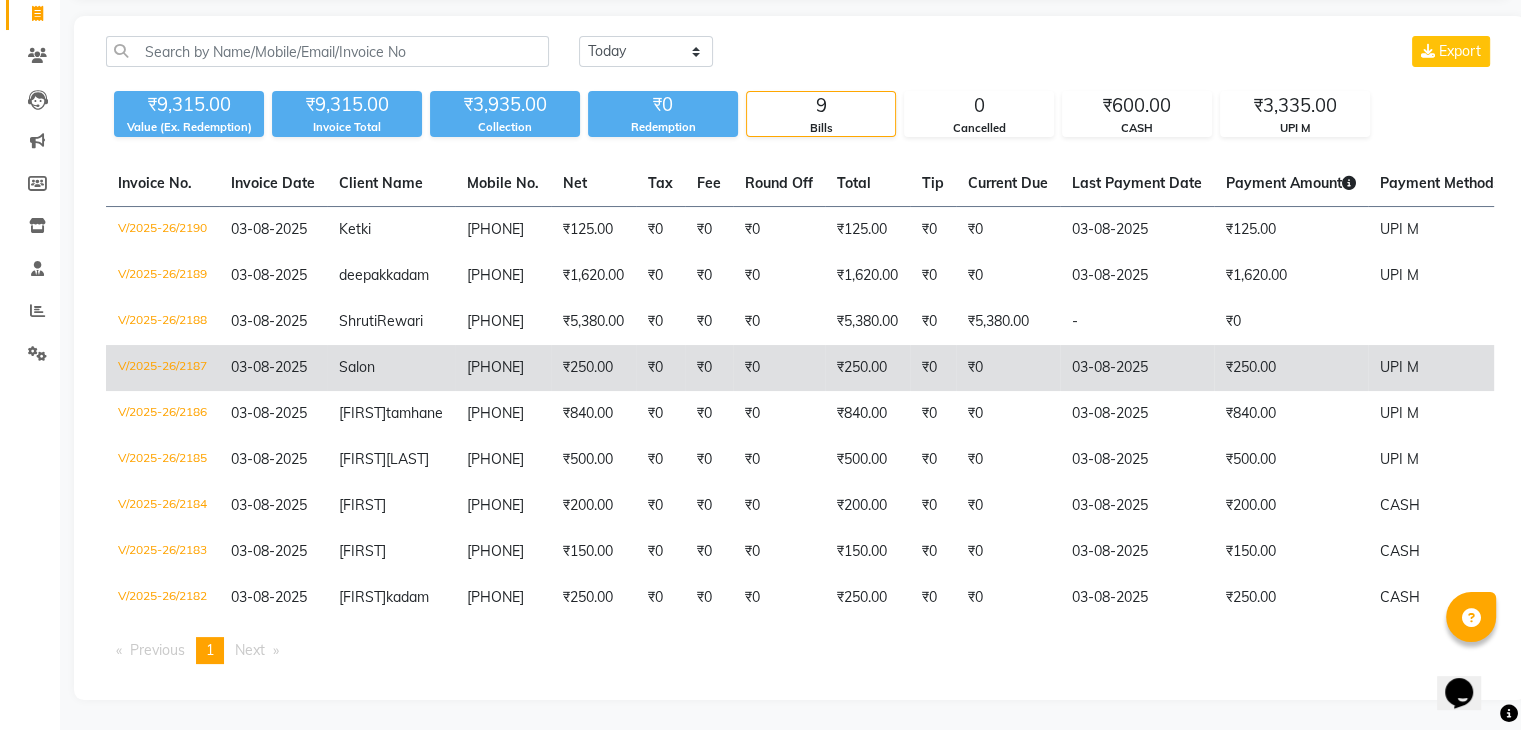 scroll, scrollTop: 0, scrollLeft: 0, axis: both 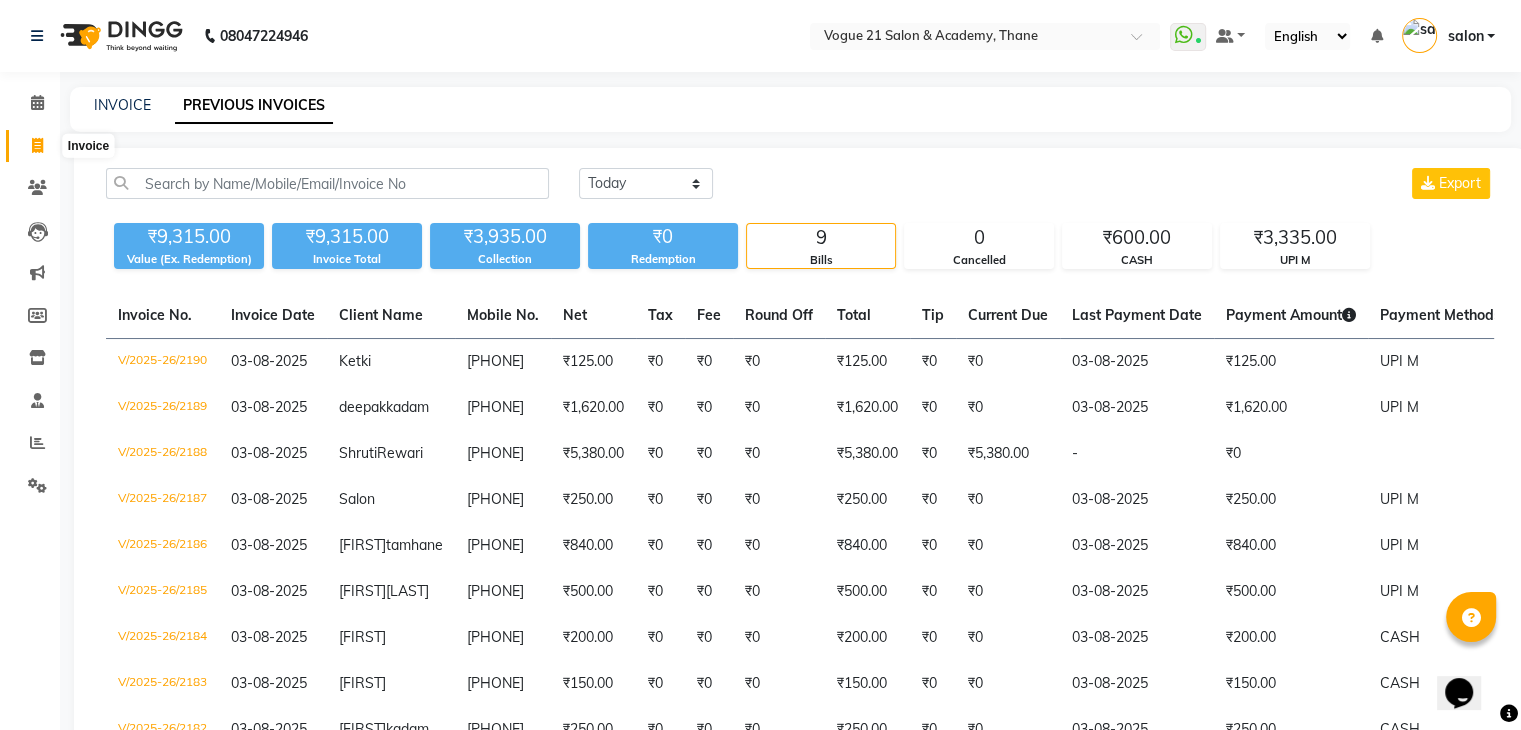click 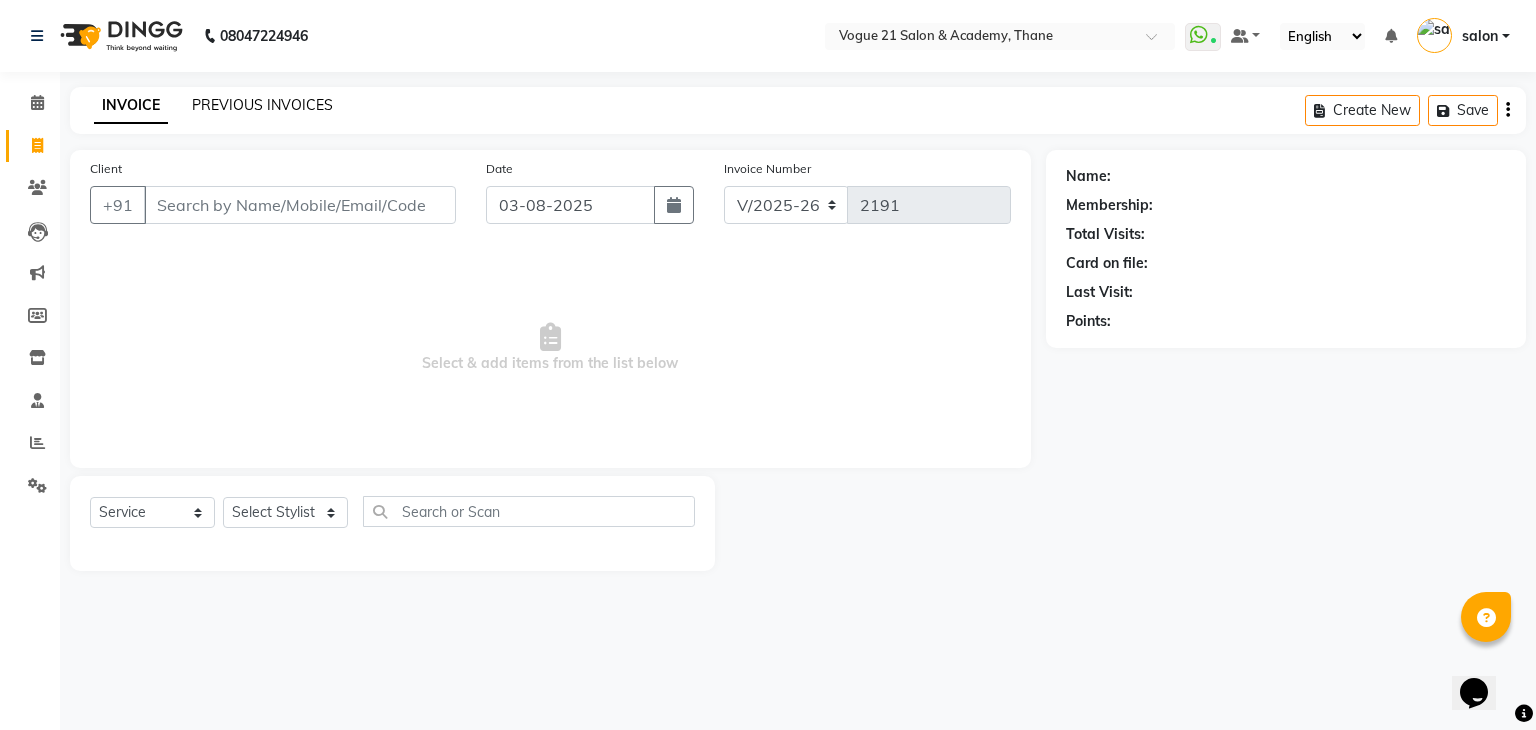 click on "PREVIOUS INVOICES" 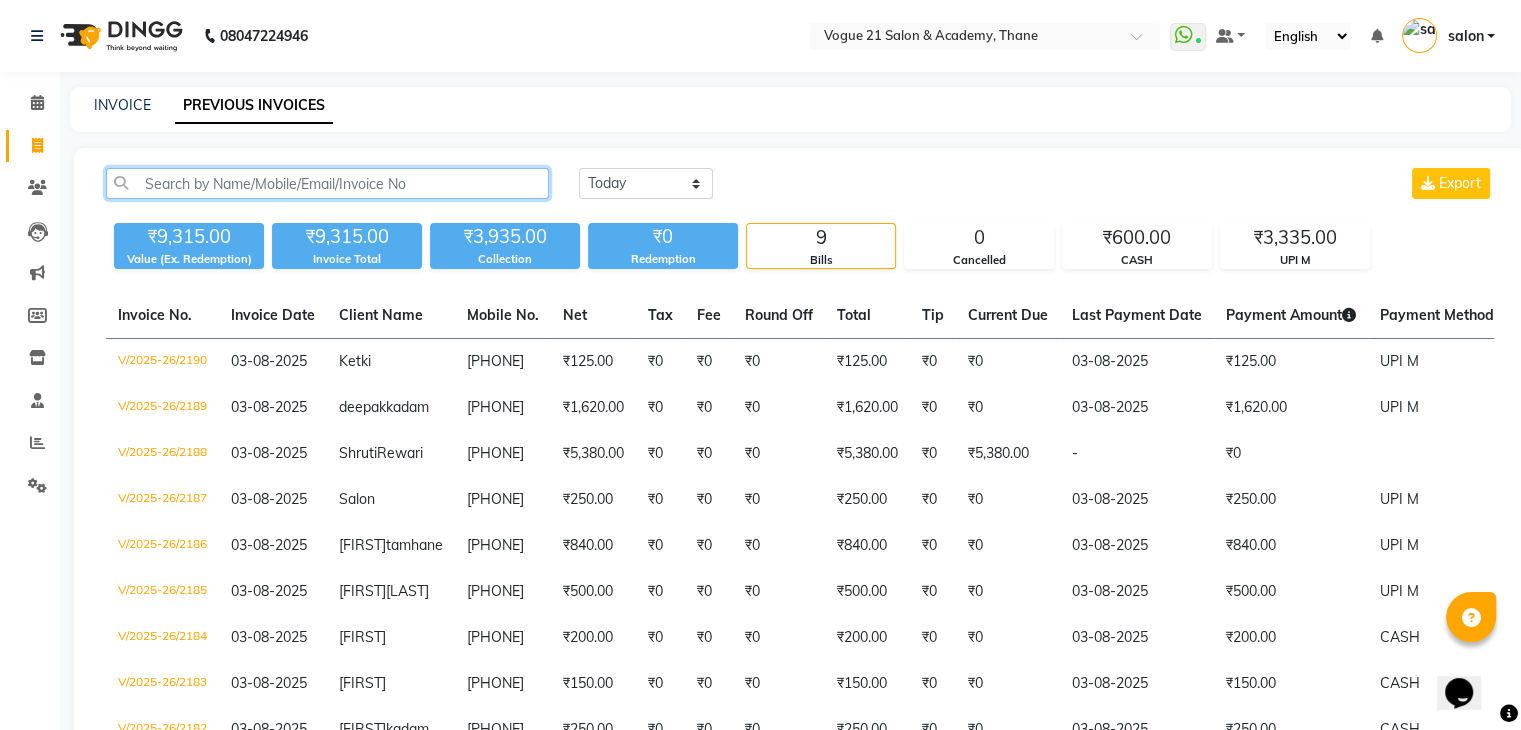 click 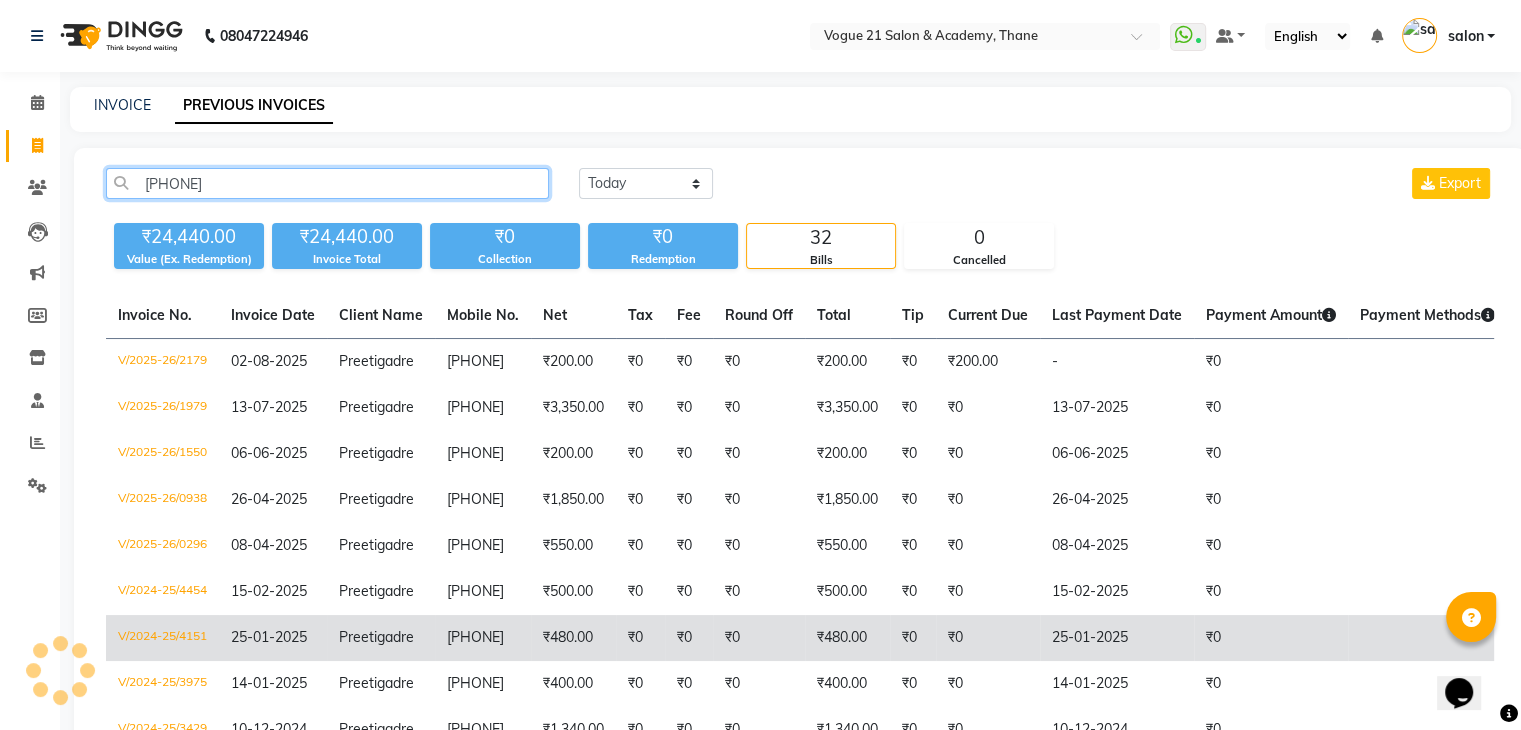 scroll, scrollTop: 166, scrollLeft: 0, axis: vertical 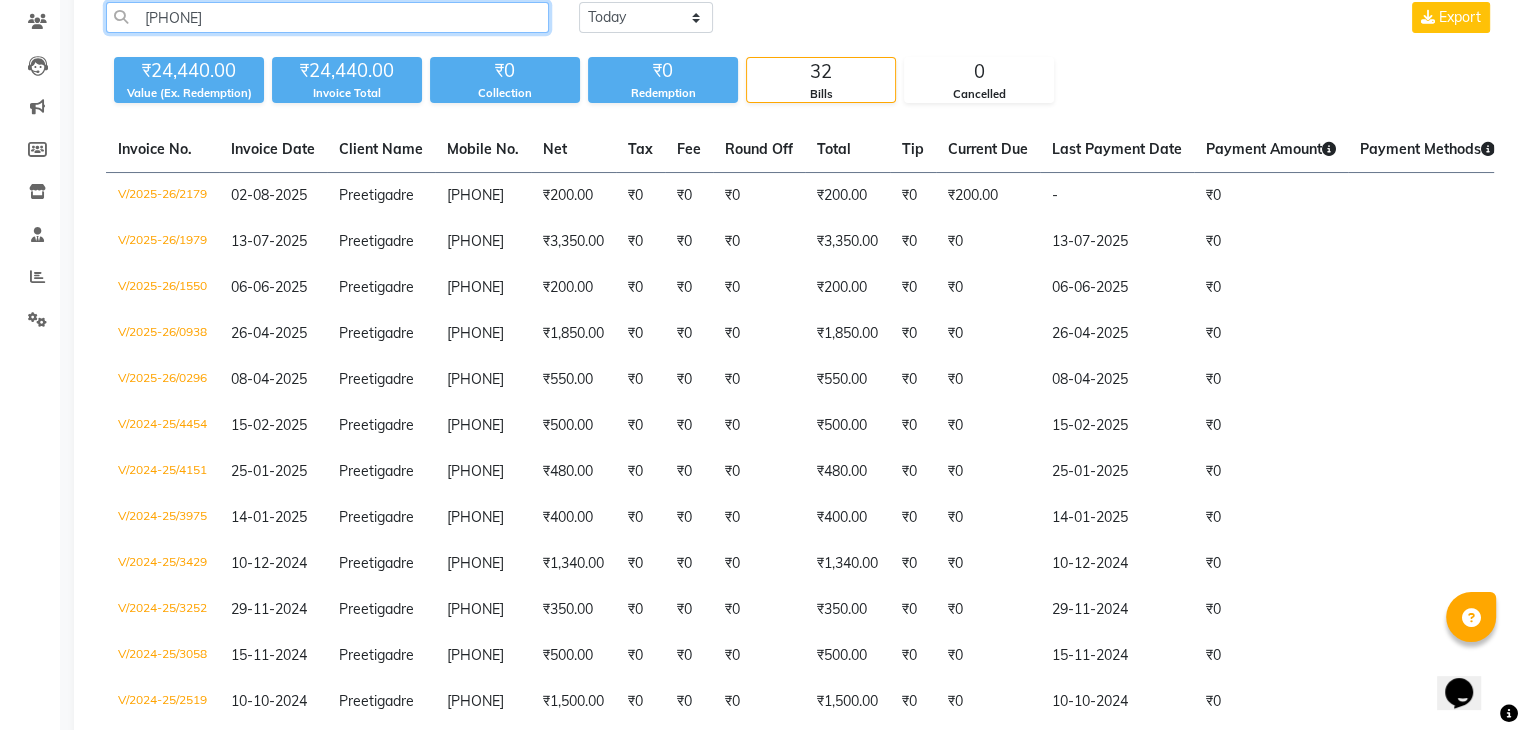 type on "[PHONE]" 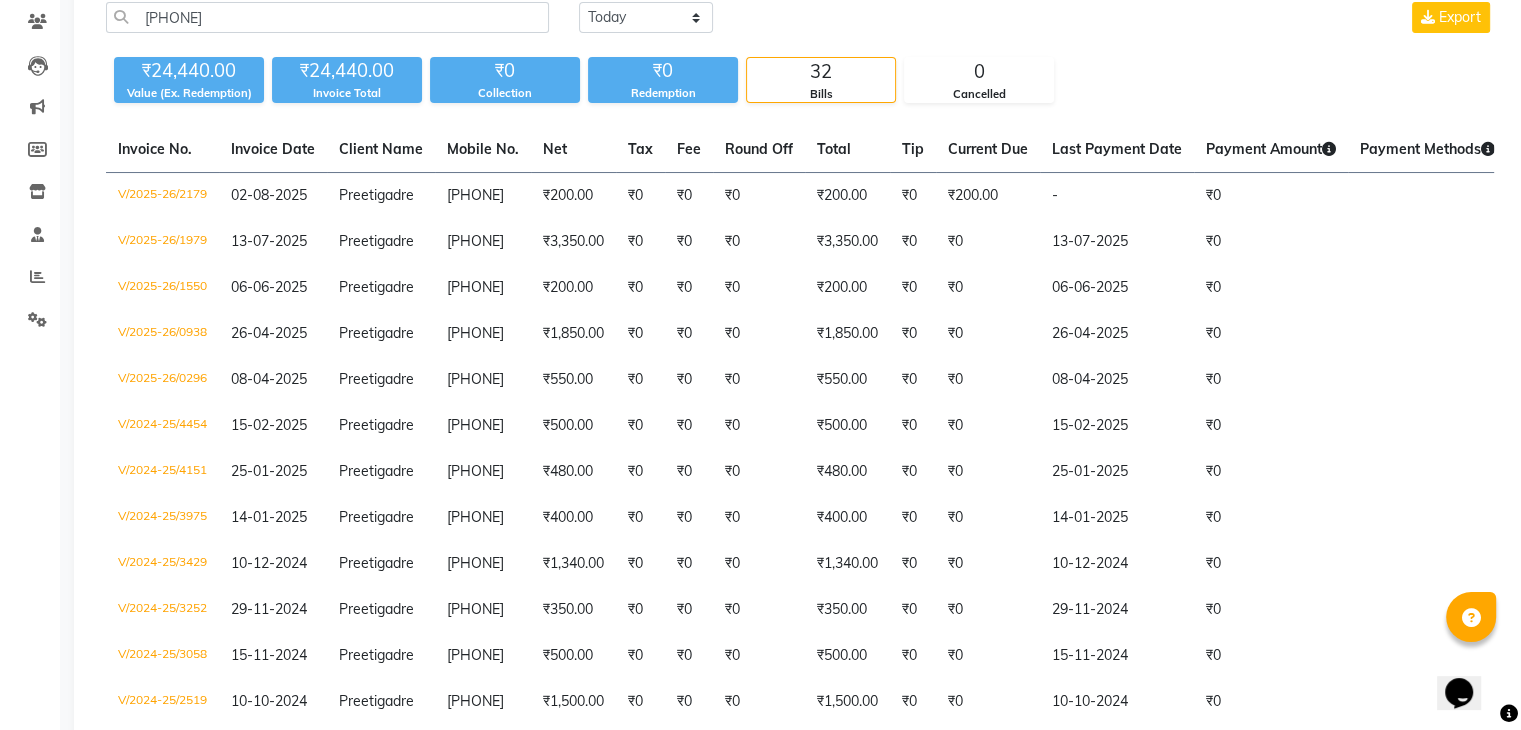 click on "₹200.00" 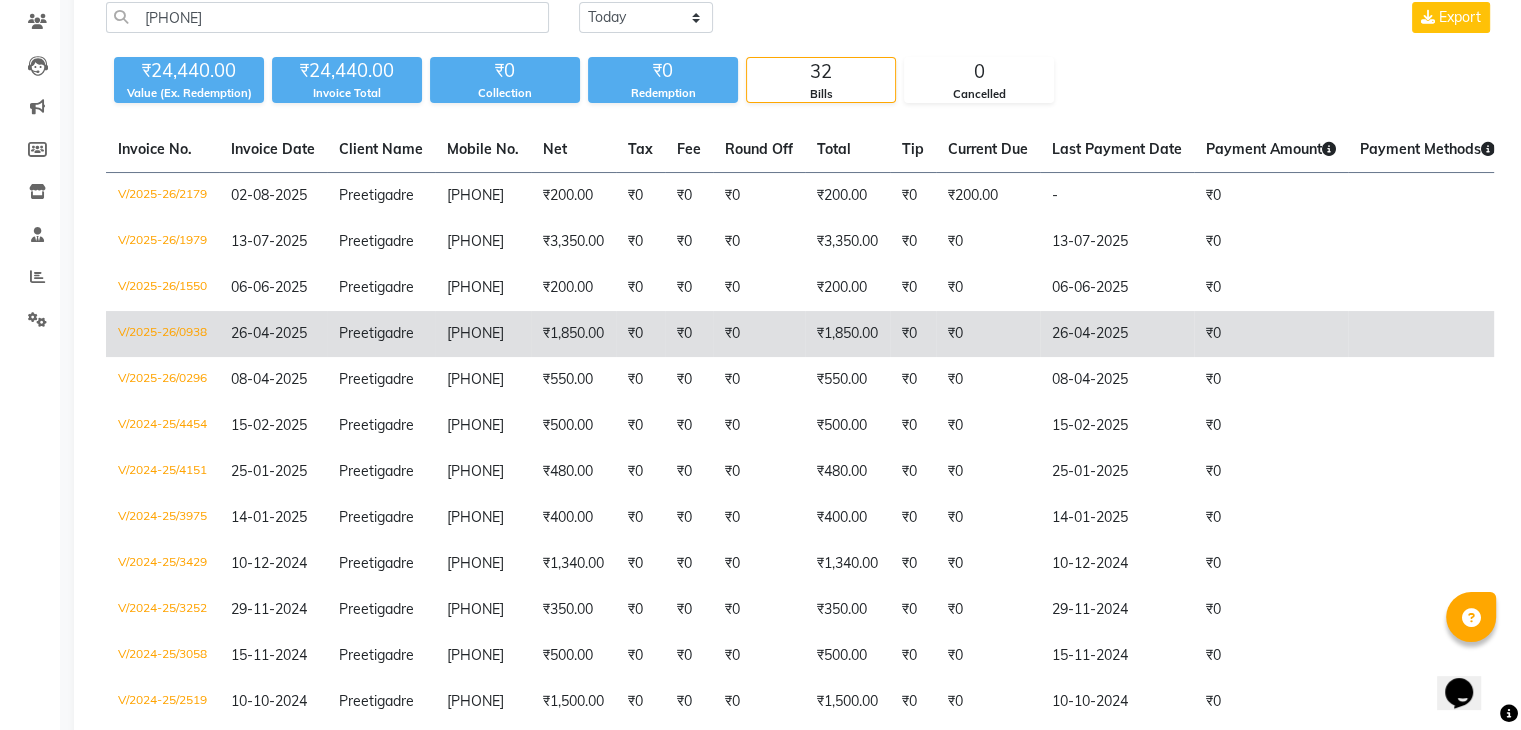 scroll, scrollTop: 0, scrollLeft: 0, axis: both 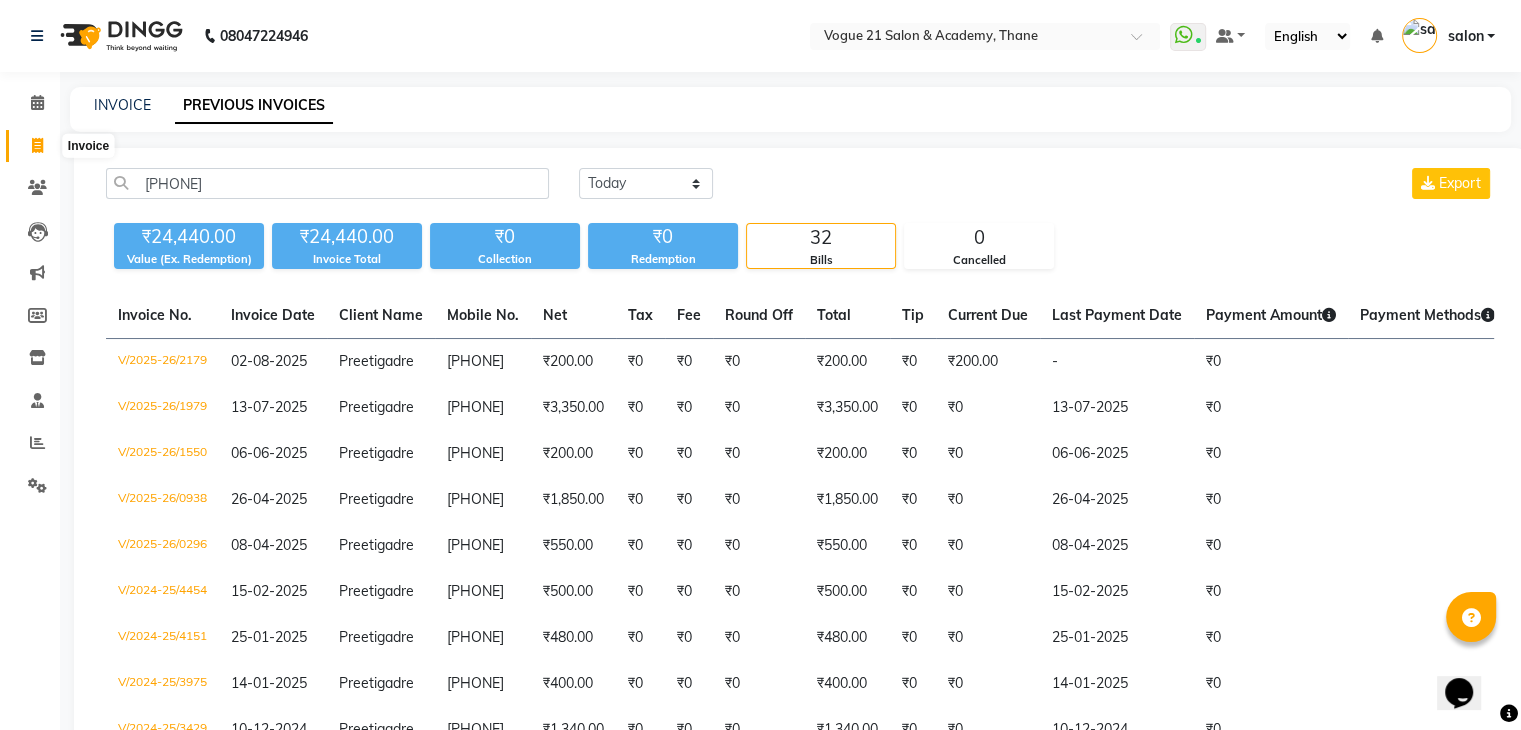click 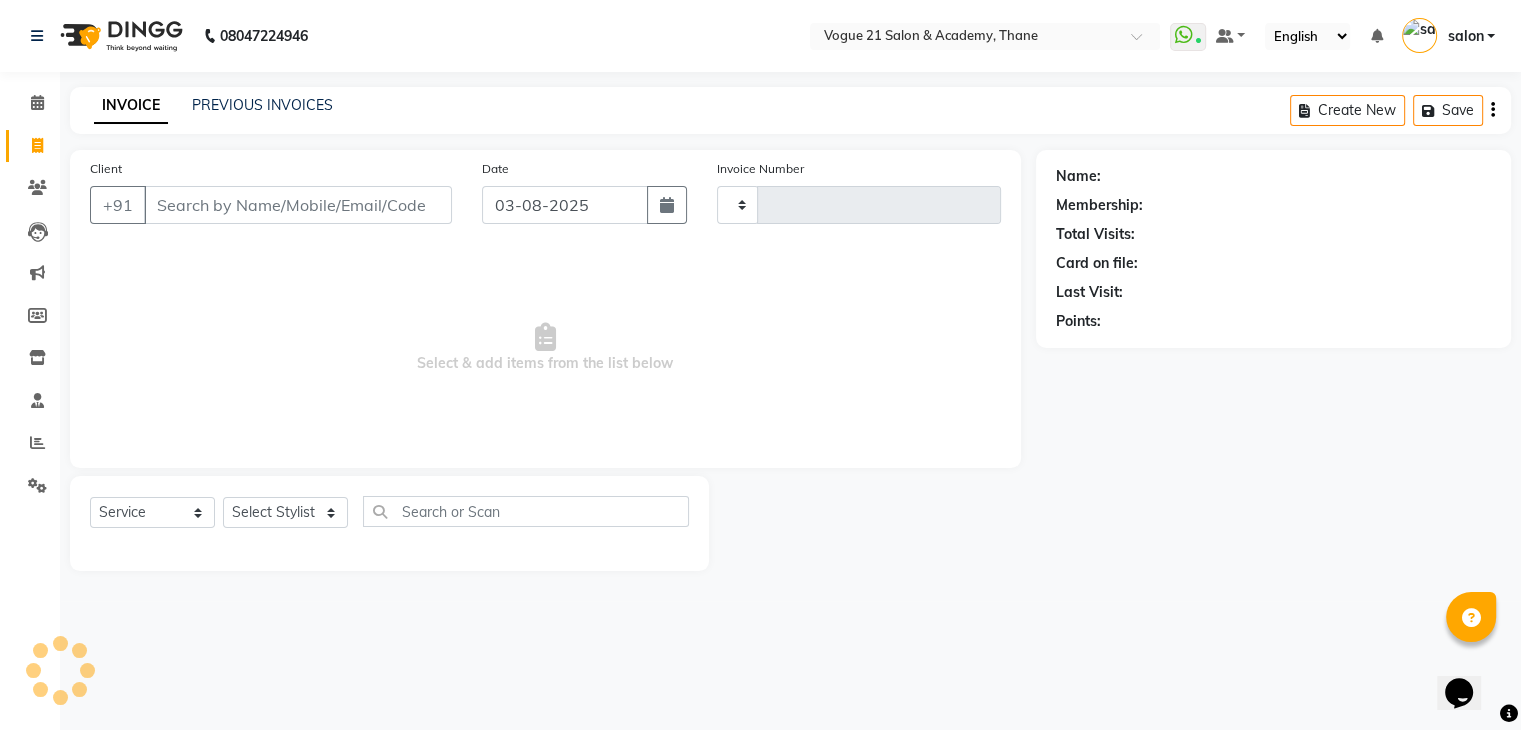 type on "2191" 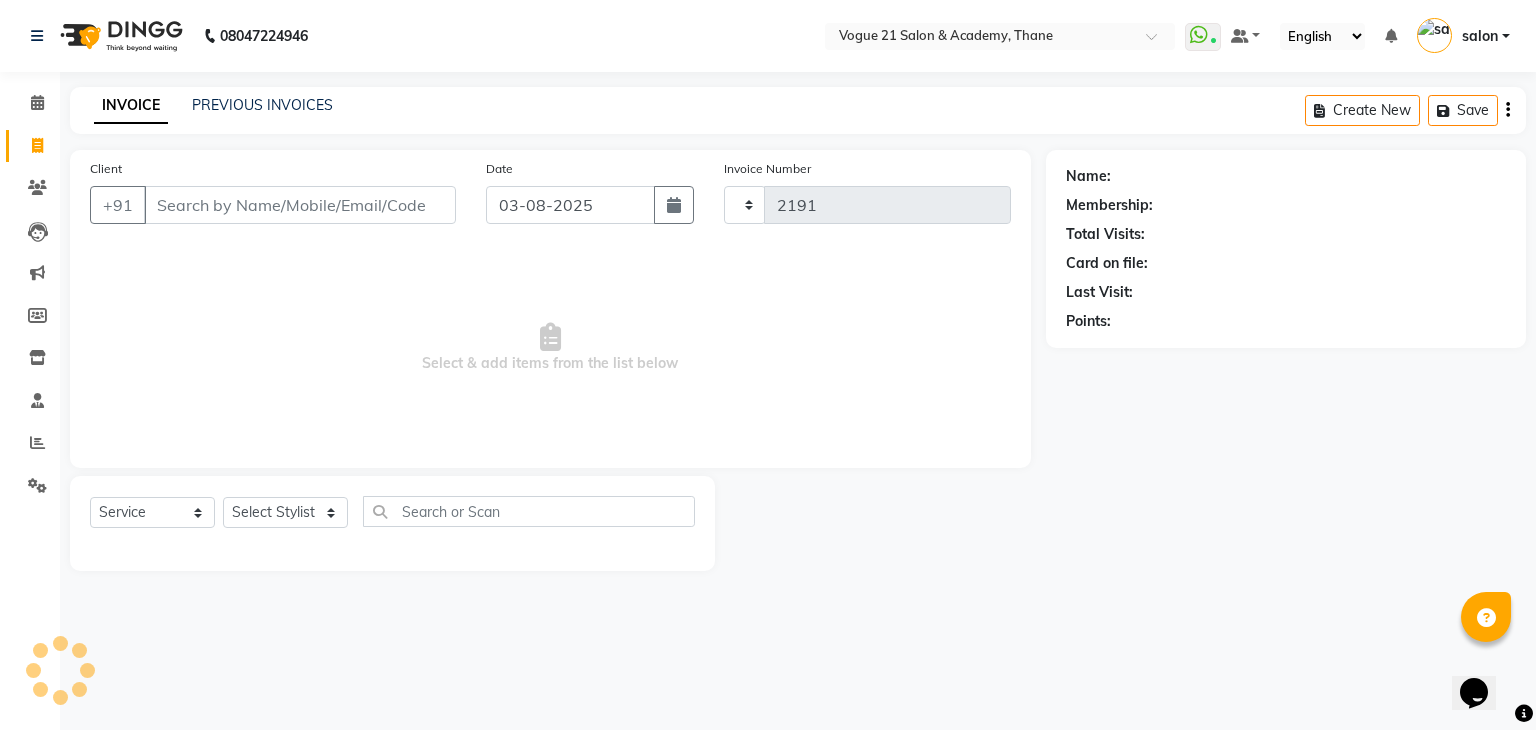 select on "4433" 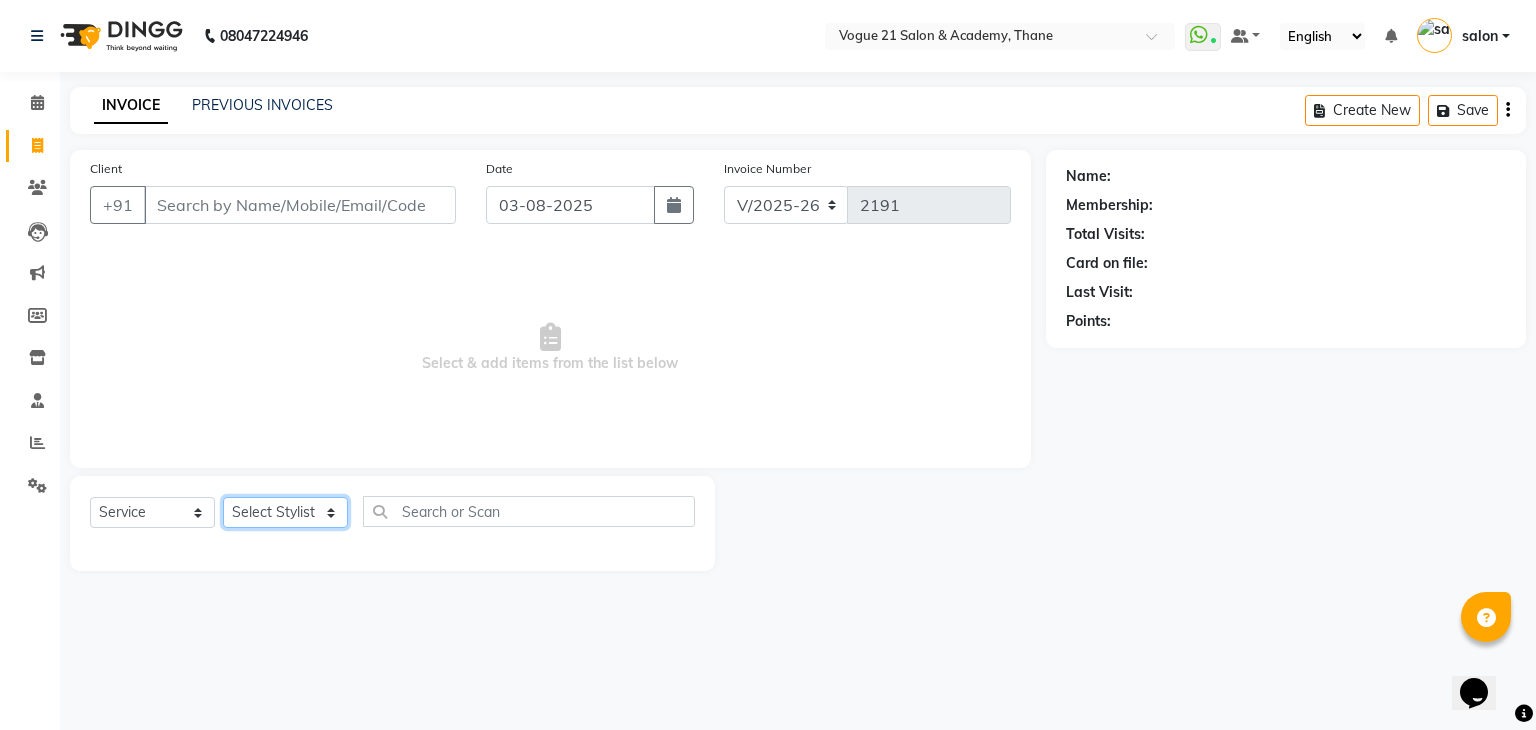 click on "Select Stylist aamir  Alicia Dsouza Altamash Jamshed  jyoti chauhan Pooja yadav Priya jadhav salon suraj salunkhe" 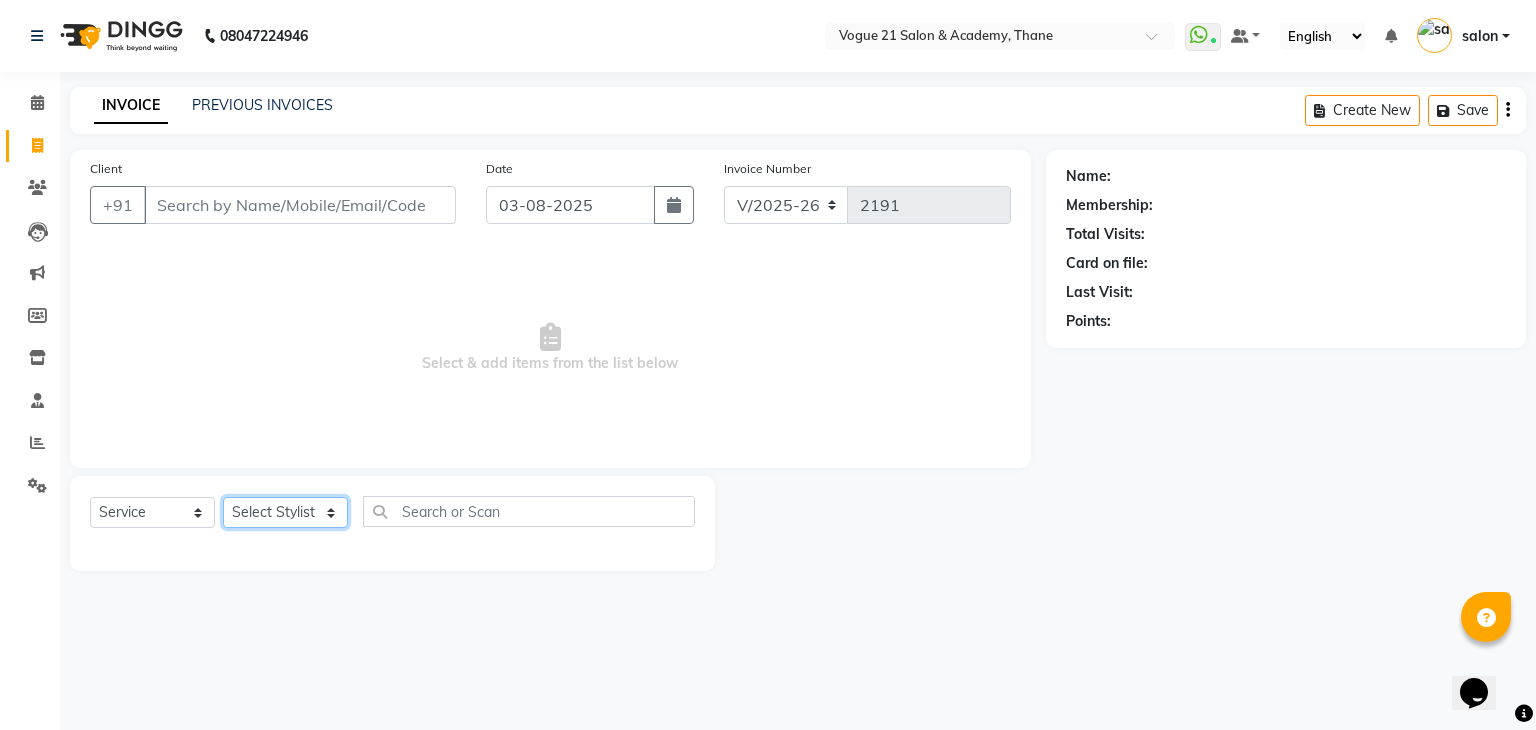 select on "82620" 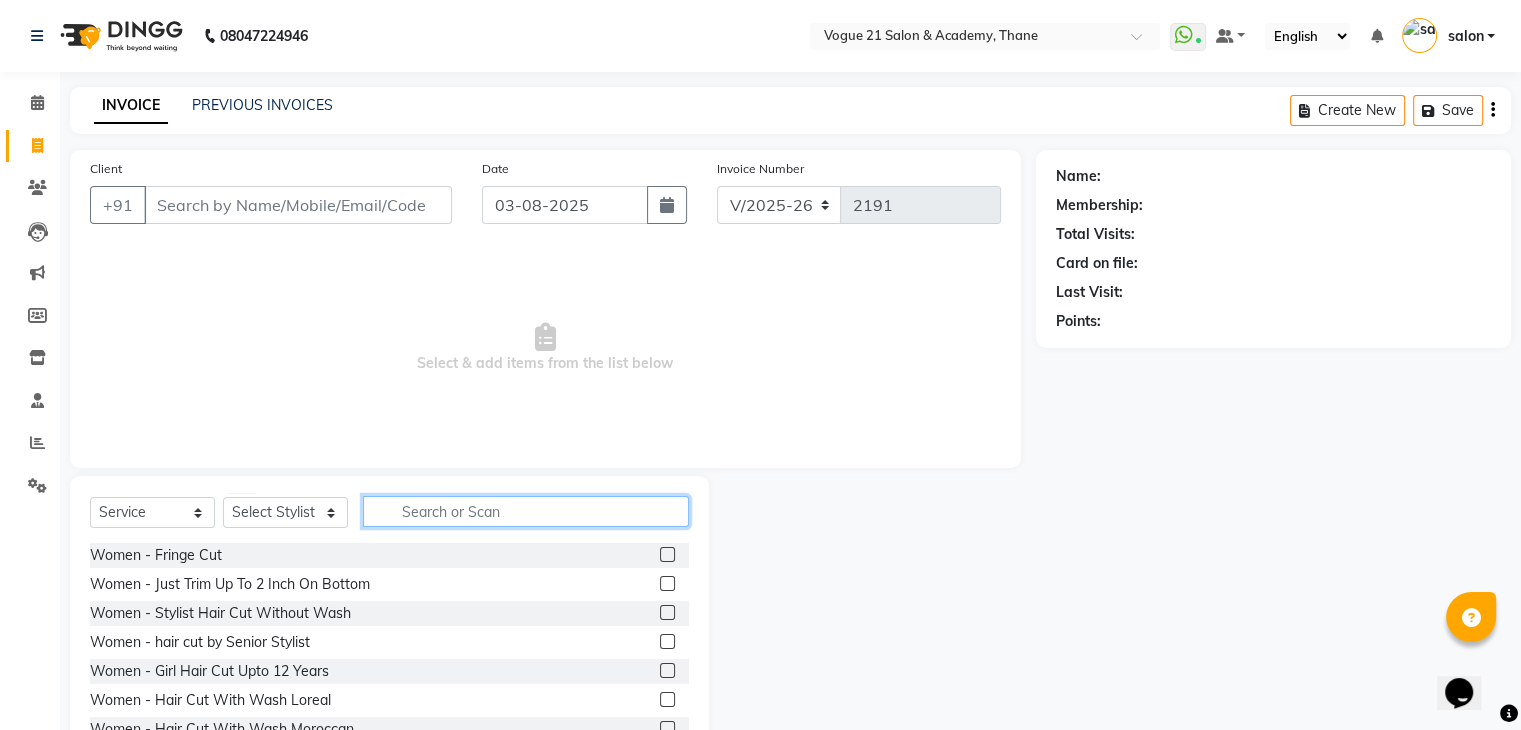 click 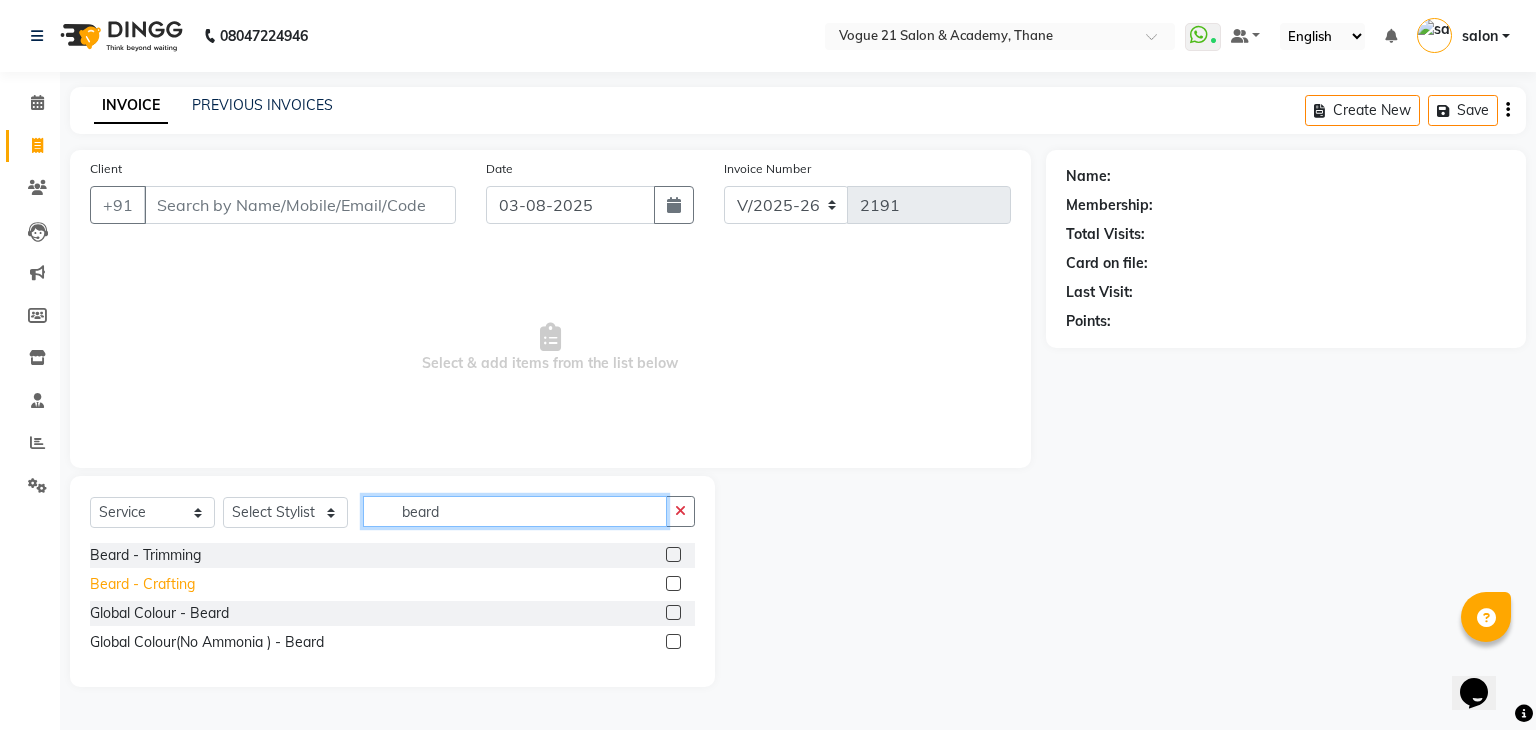 type on "beard" 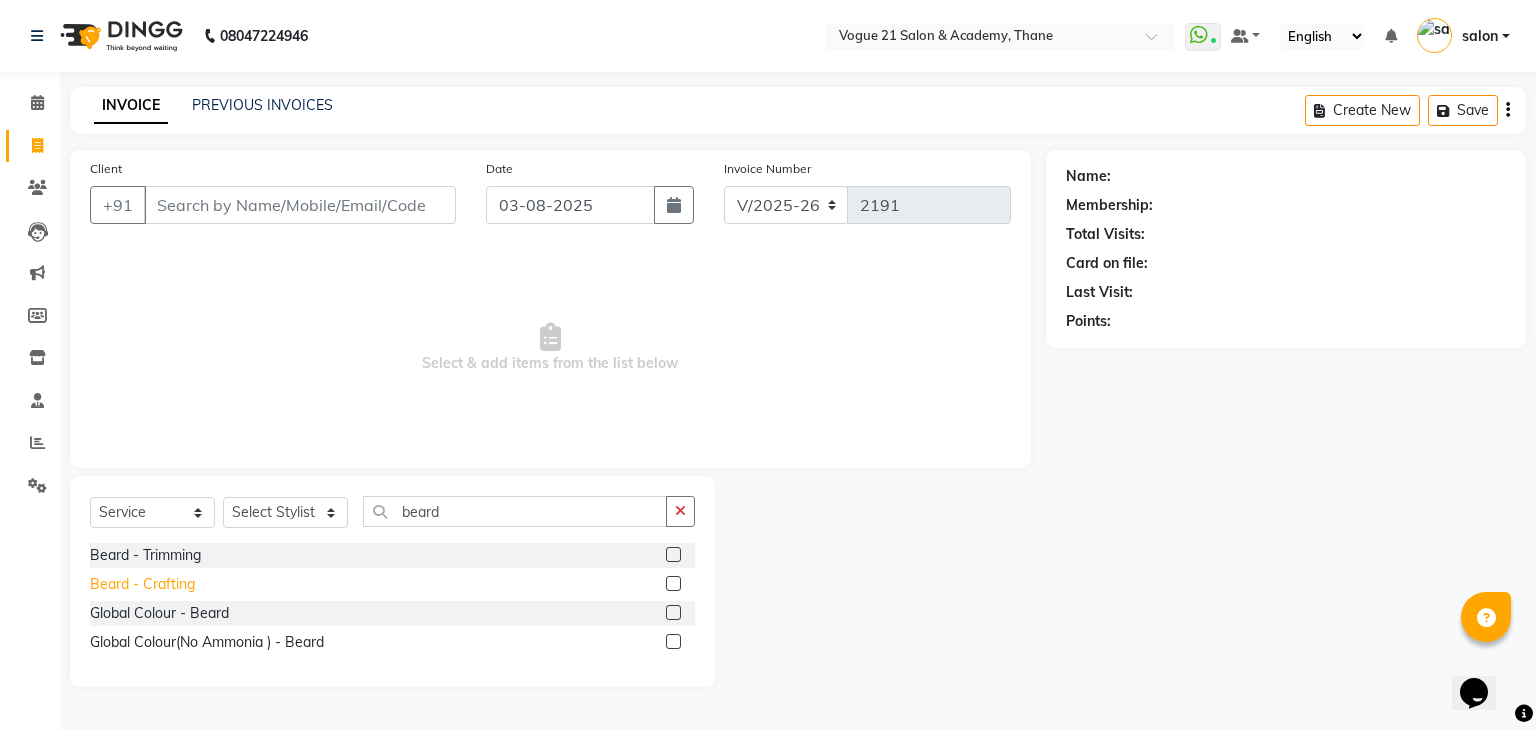click on "Beard   -   Crafting" 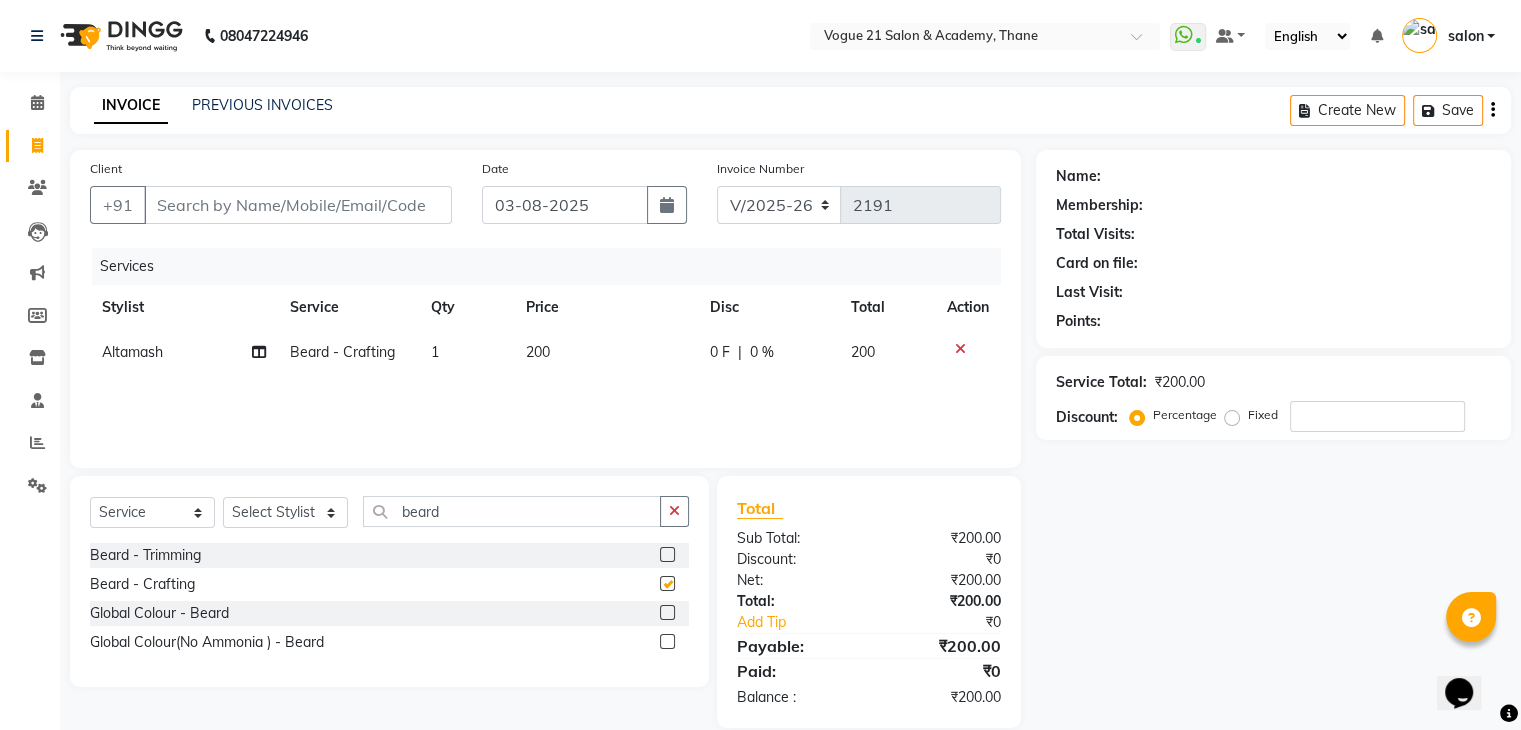 checkbox on "false" 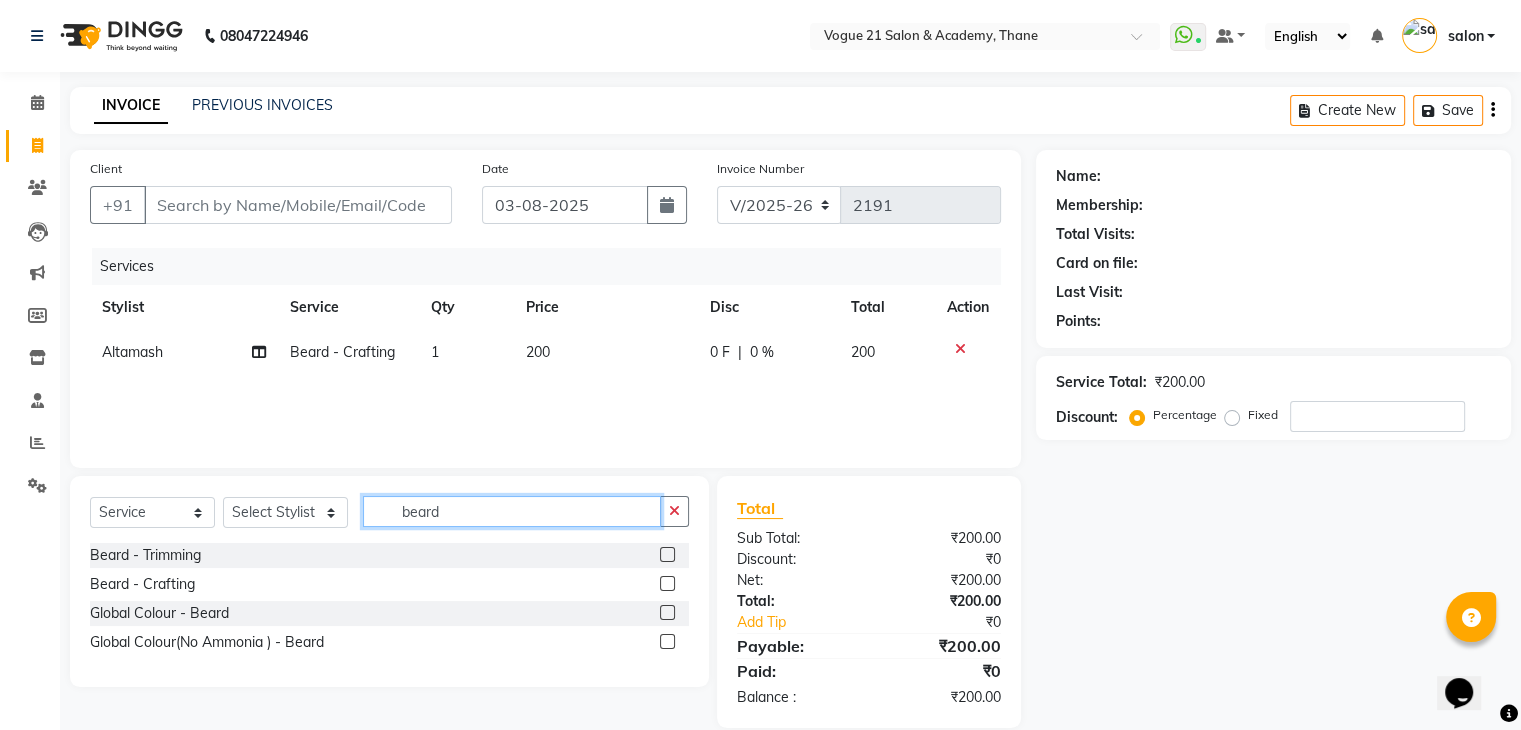 drag, startPoint x: 444, startPoint y: 513, endPoint x: 393, endPoint y: 511, distance: 51.0392 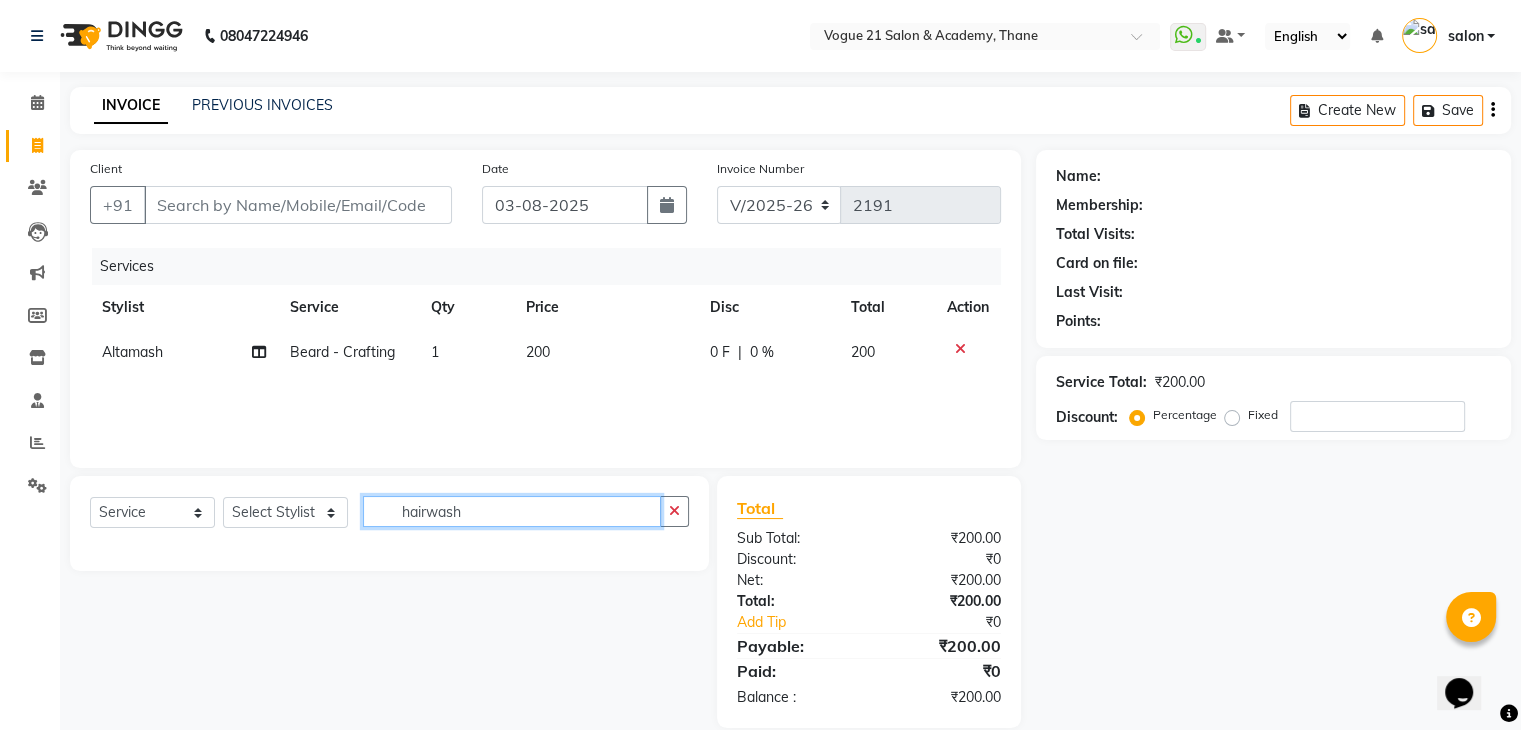 click on "hairwash" 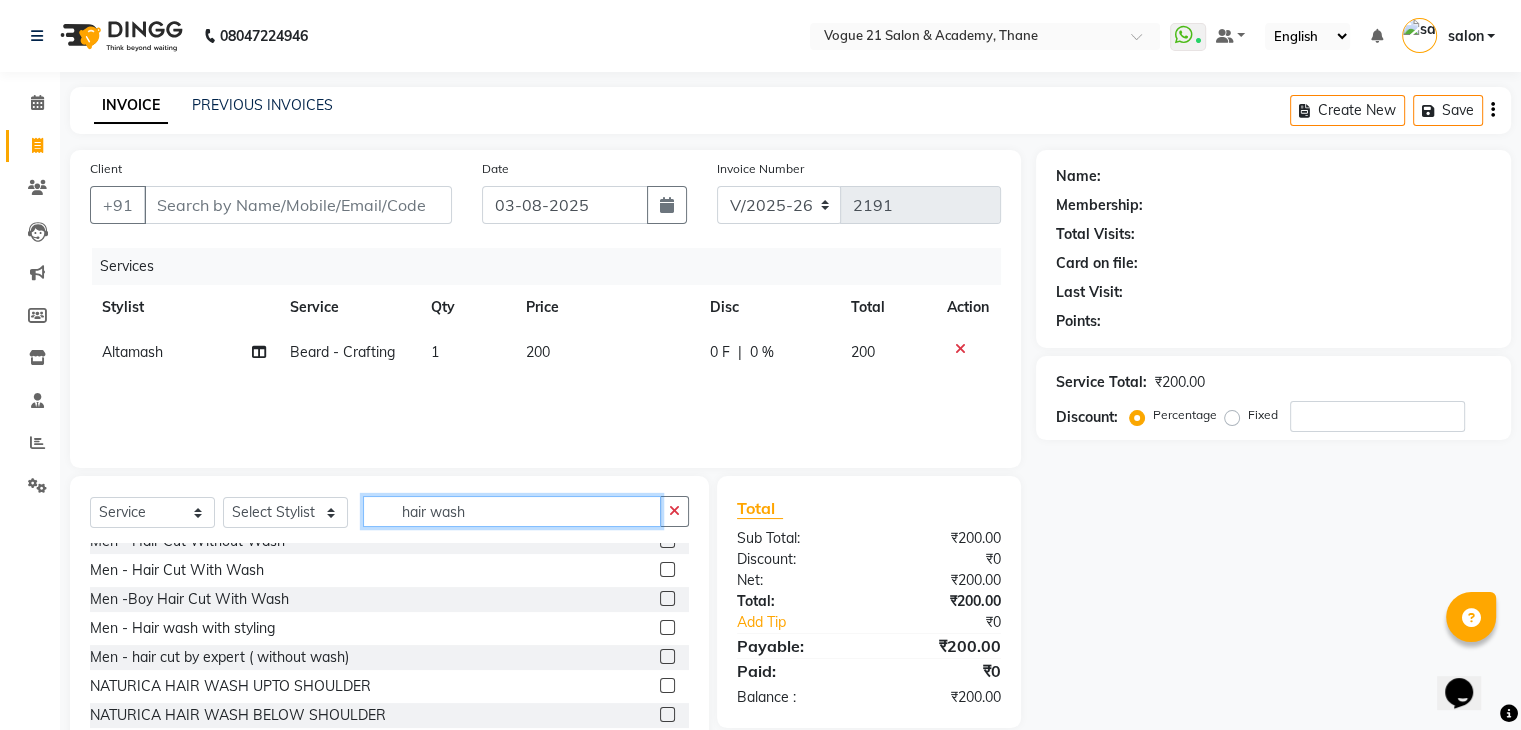 scroll, scrollTop: 313, scrollLeft: 0, axis: vertical 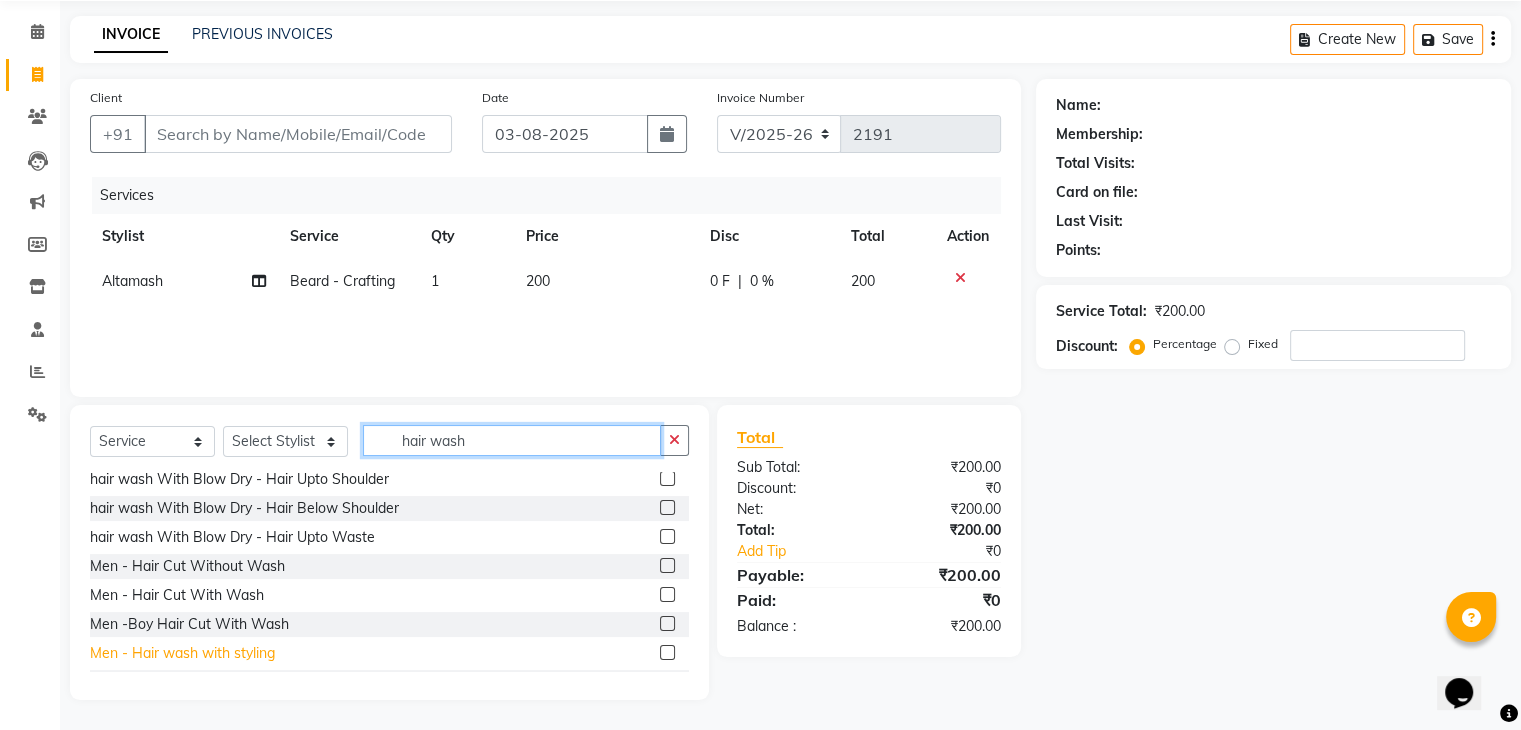 type on "hair wash" 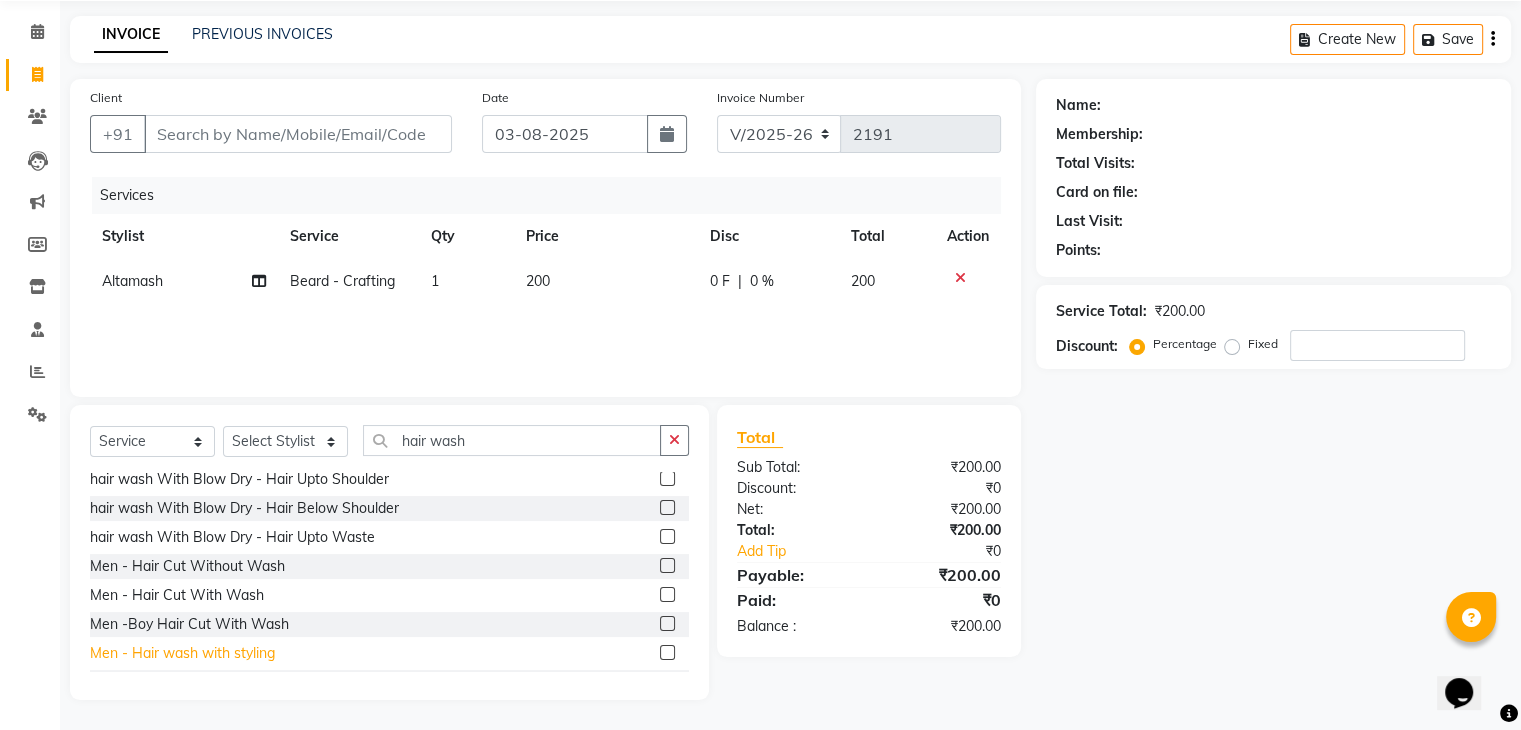 click on "Men - Hair wash with styling" 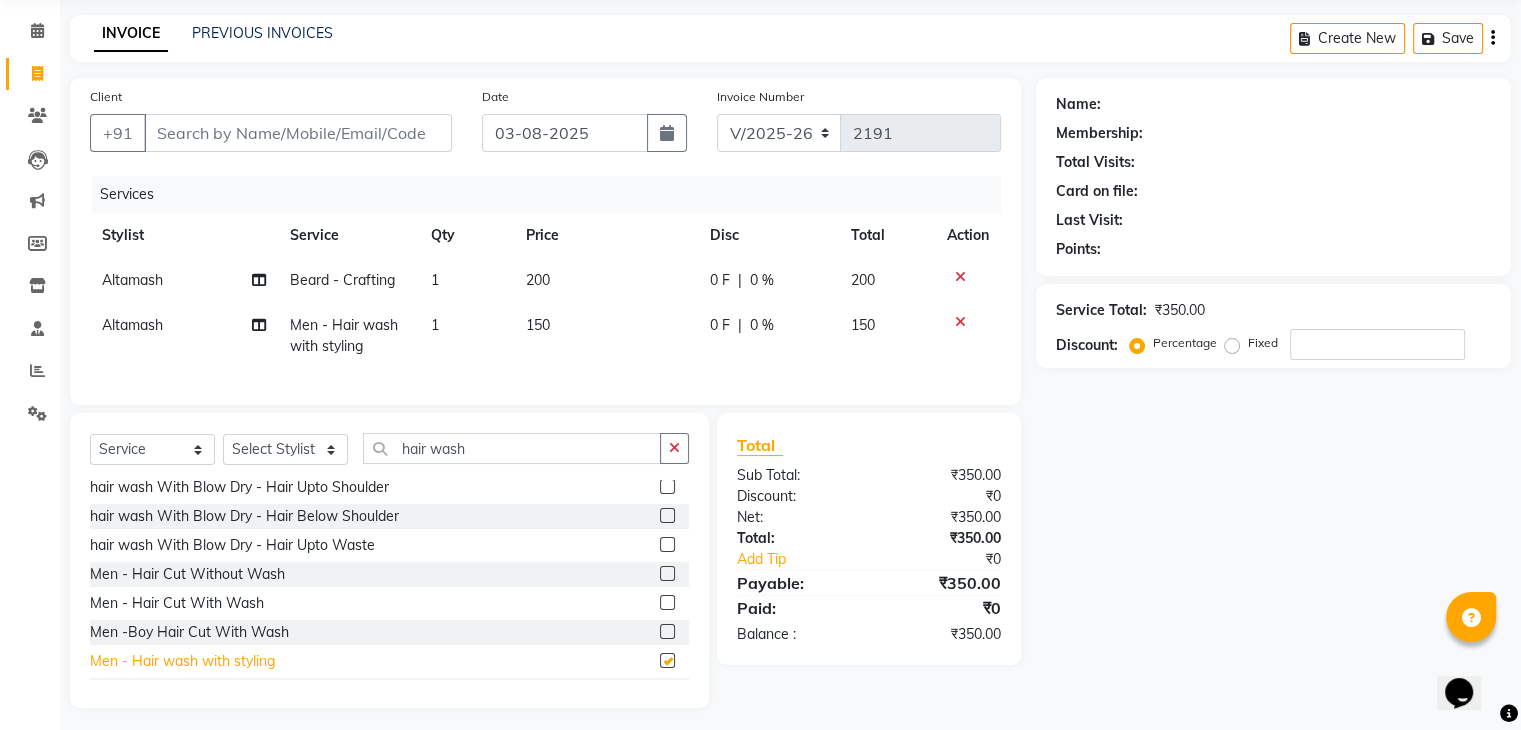 checkbox on "false" 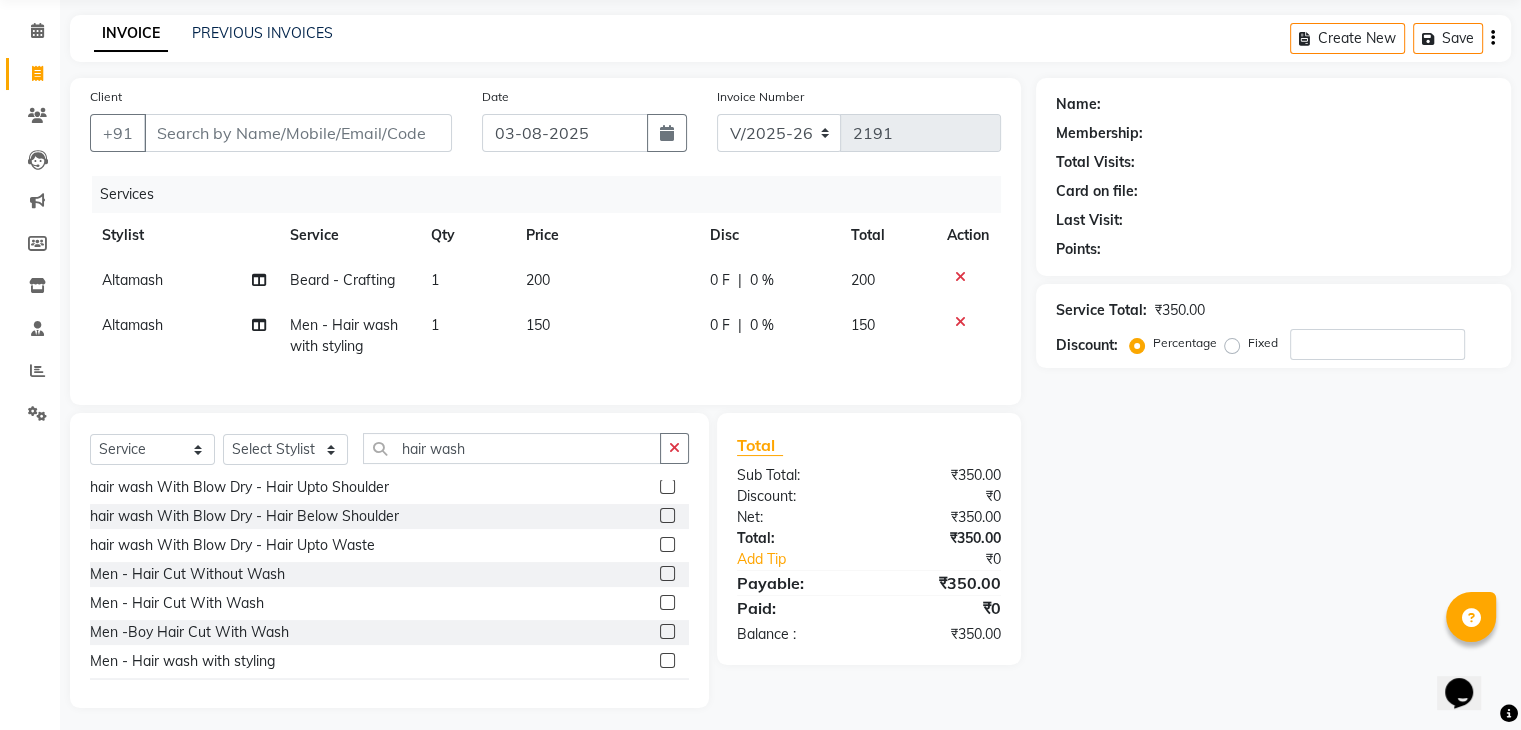 click on "150" 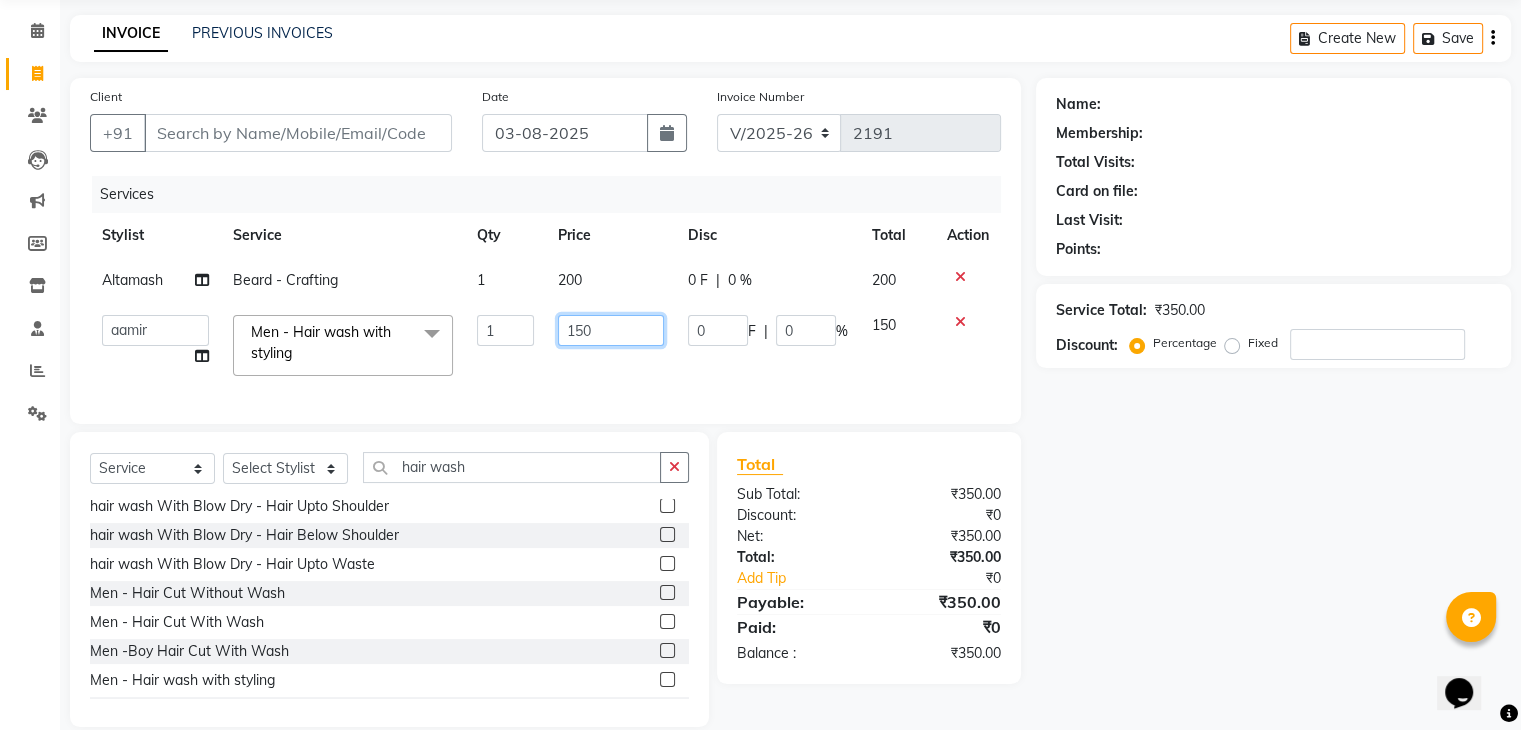 drag, startPoint x: 597, startPoint y: 333, endPoint x: 571, endPoint y: 335, distance: 26.076809 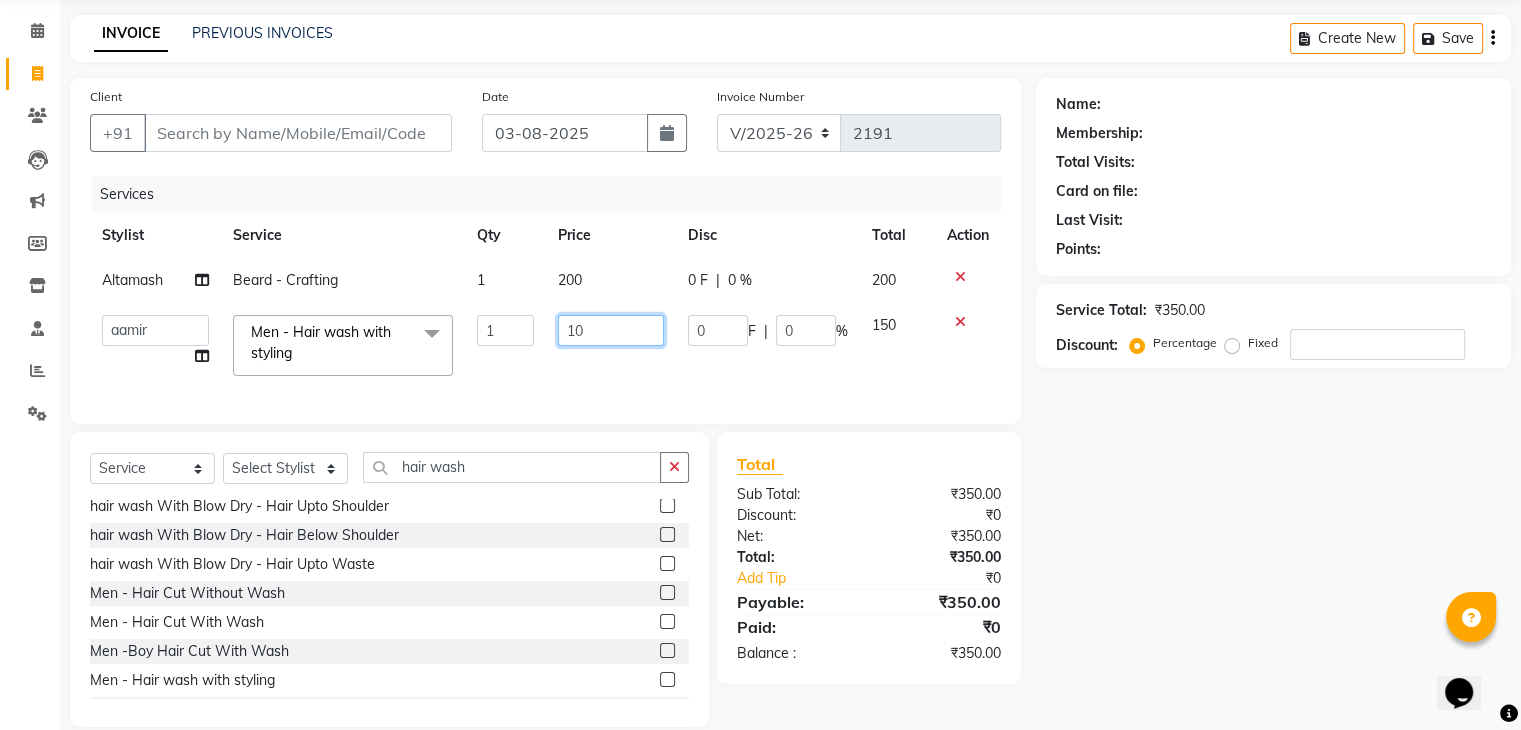 type on "100" 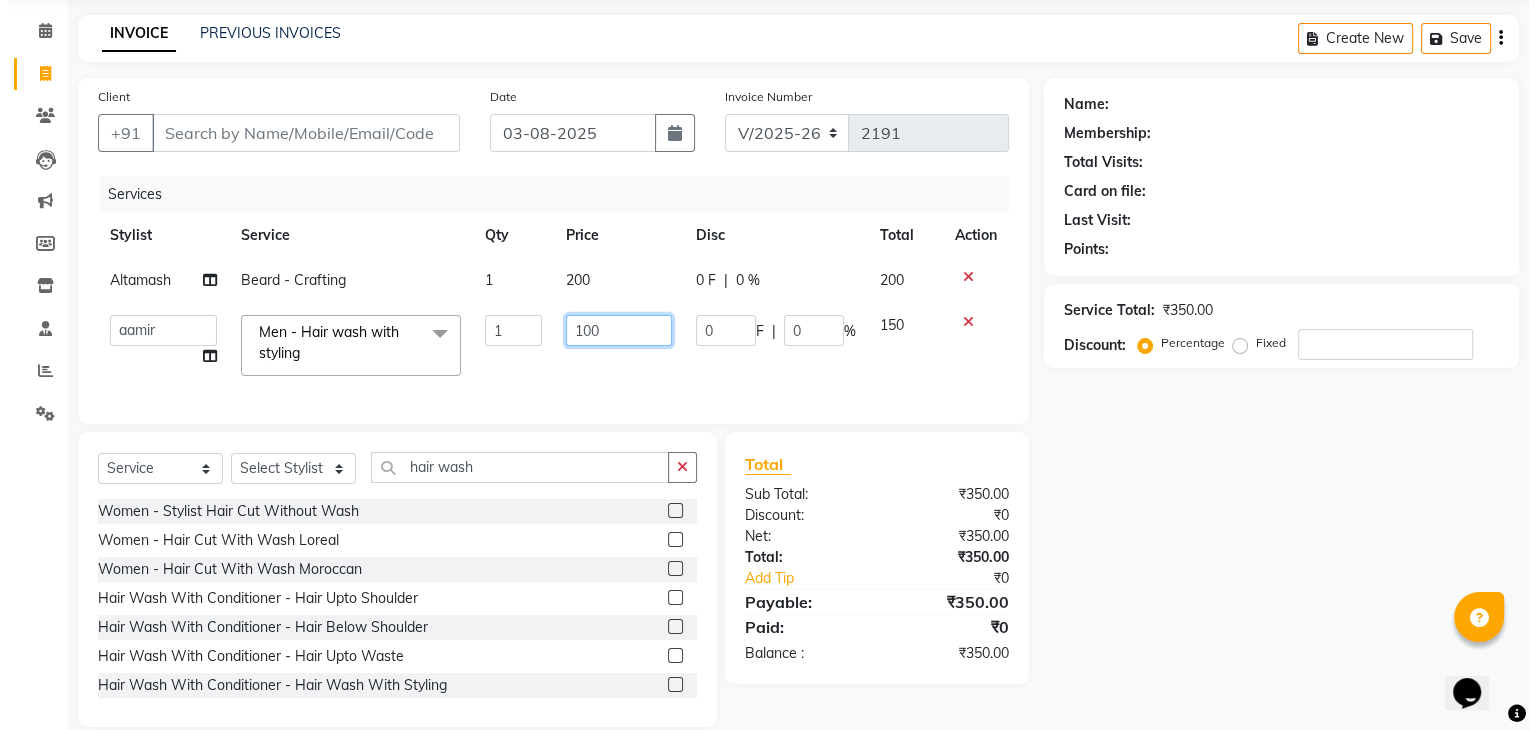 scroll, scrollTop: 0, scrollLeft: 0, axis: both 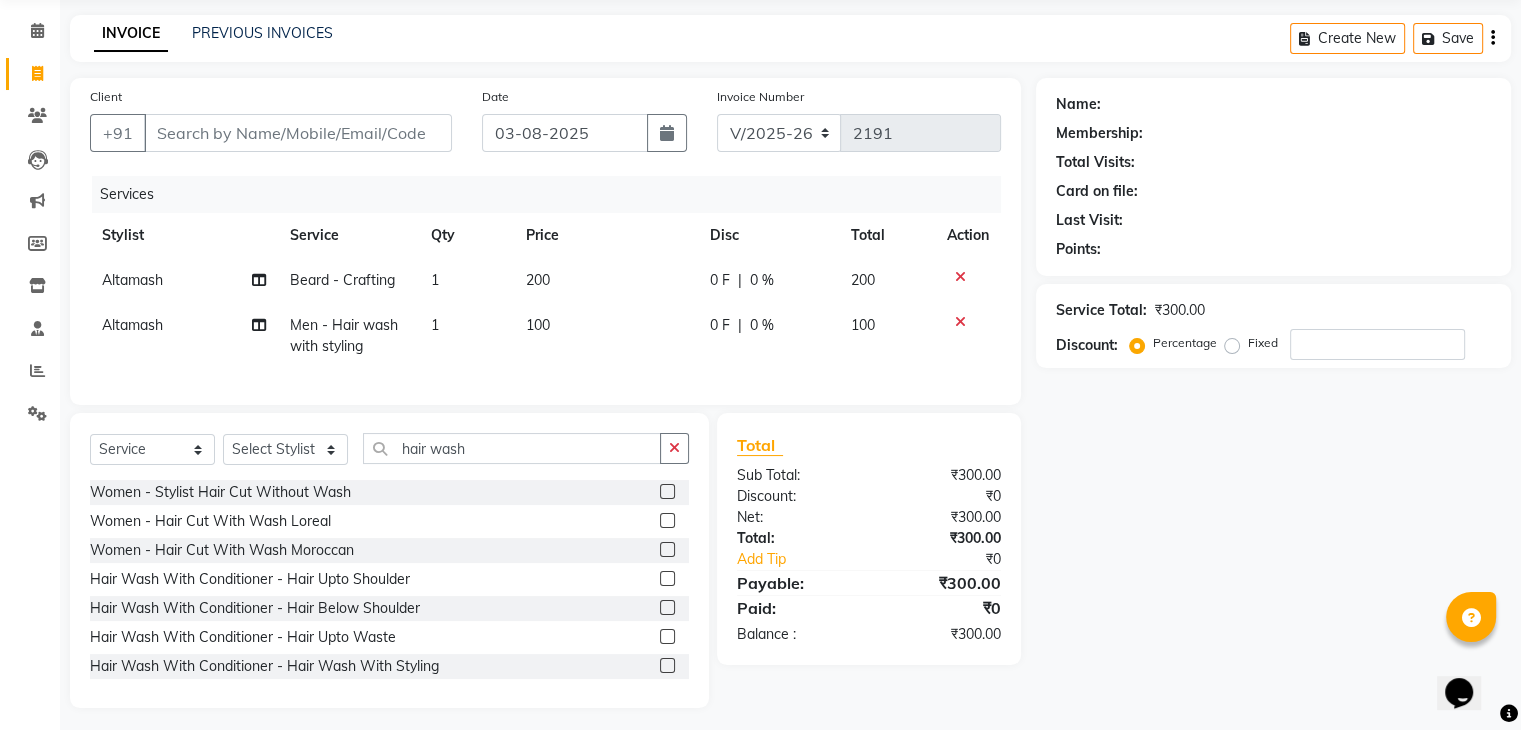 click on "Services Stylist Service Qty Price Disc Total Action Altamash Beard   -   Crafting 1 200 0 F | 0 % 200 Altamash Men - Hair wash with styling 1 100 0 F | 0 % 100" 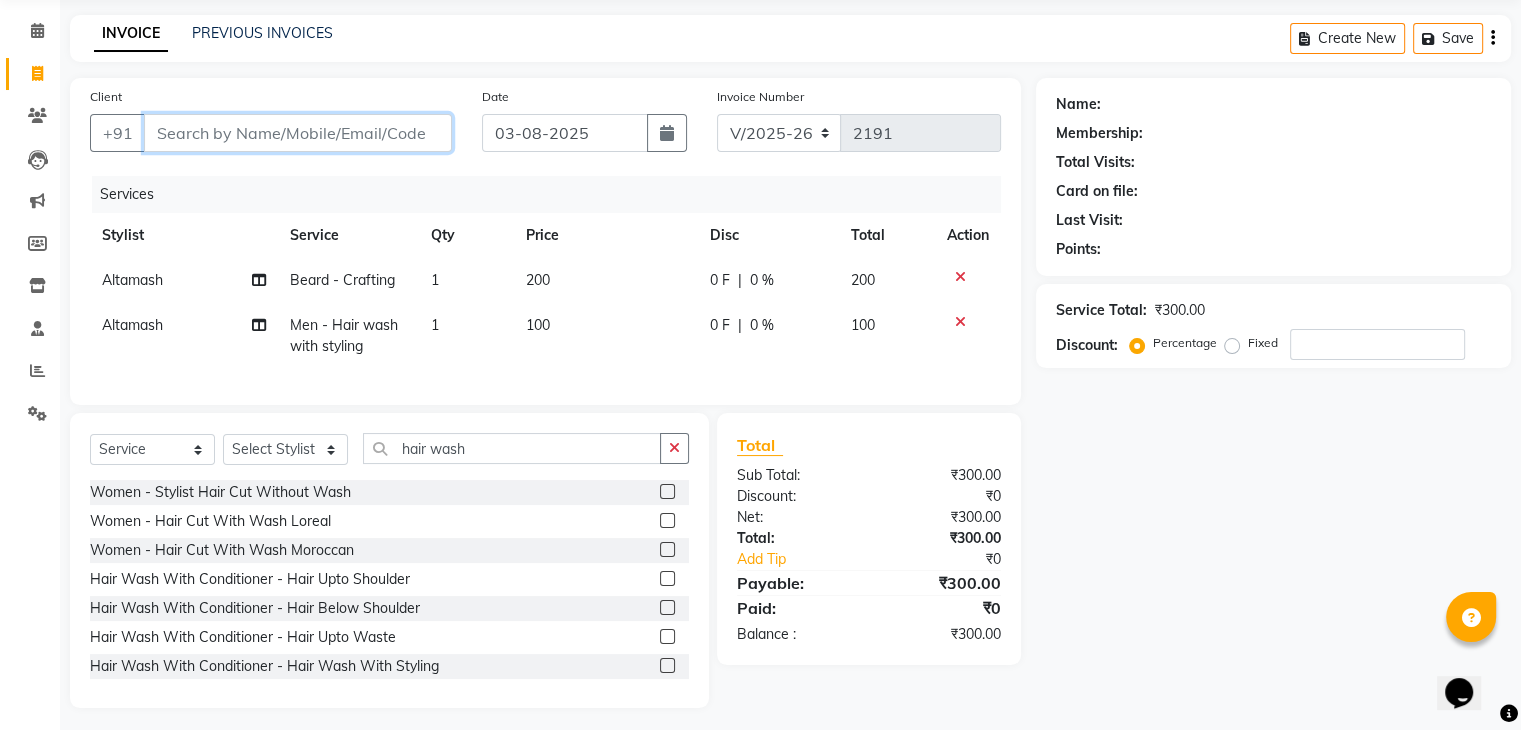 click on "Client" at bounding box center (298, 133) 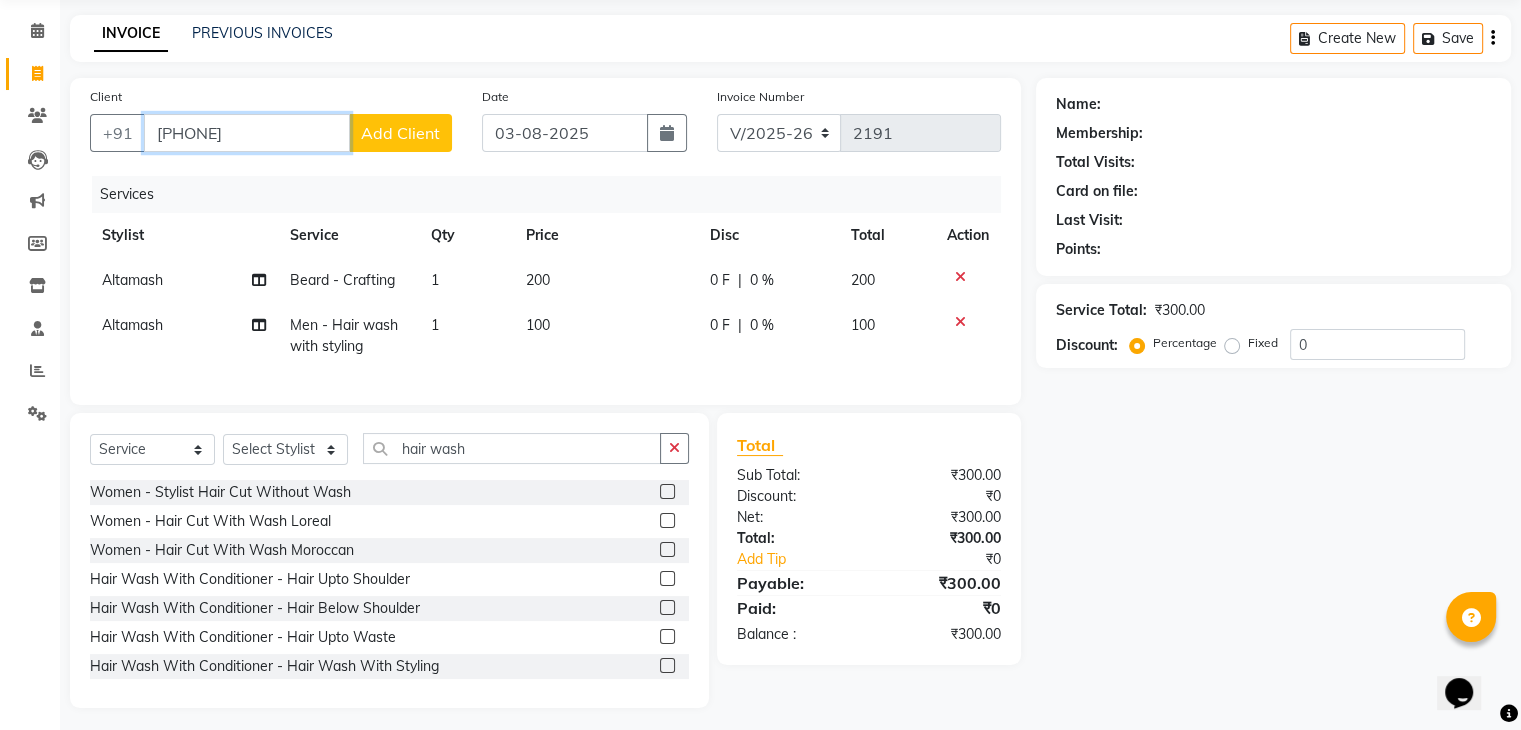 type on "9899012435" 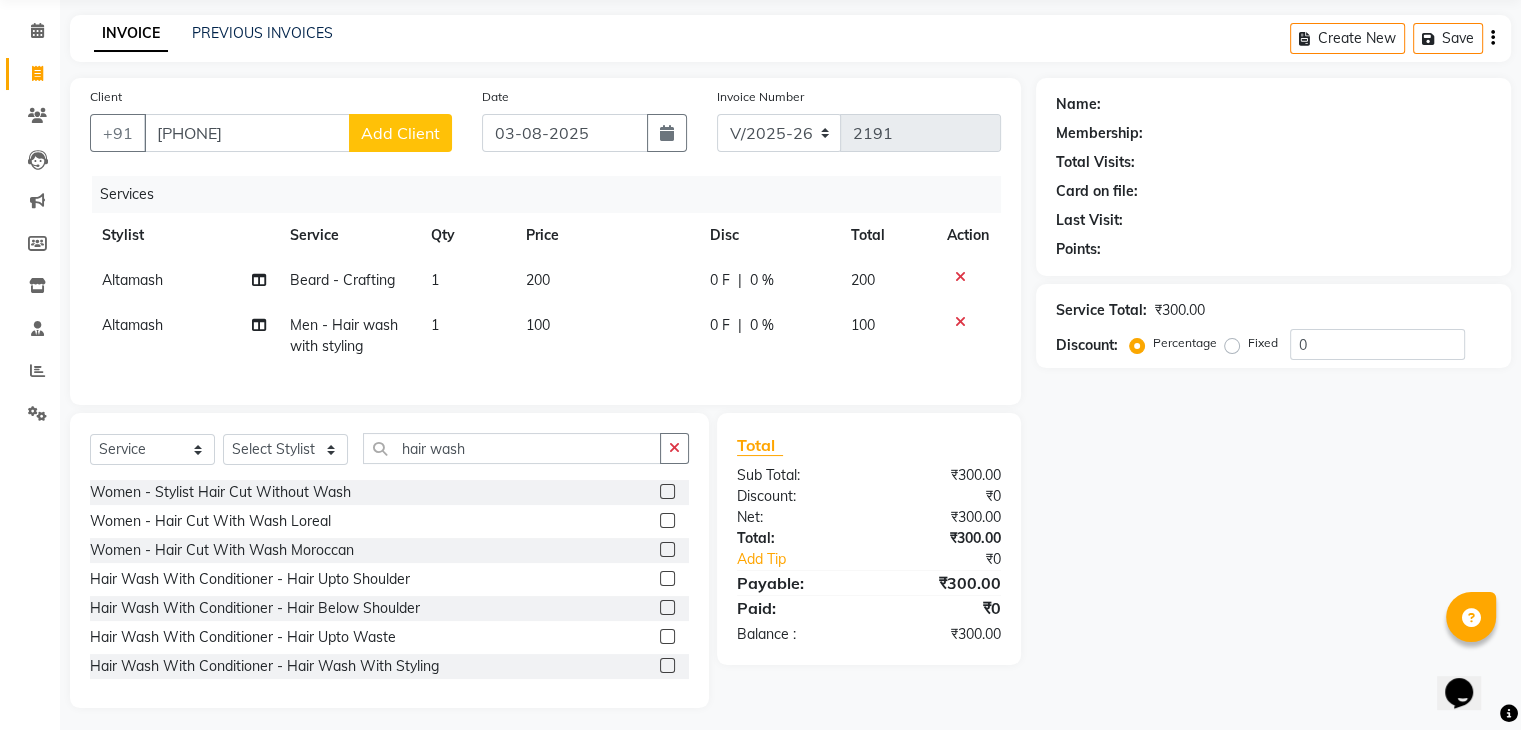 click on "Add Client" 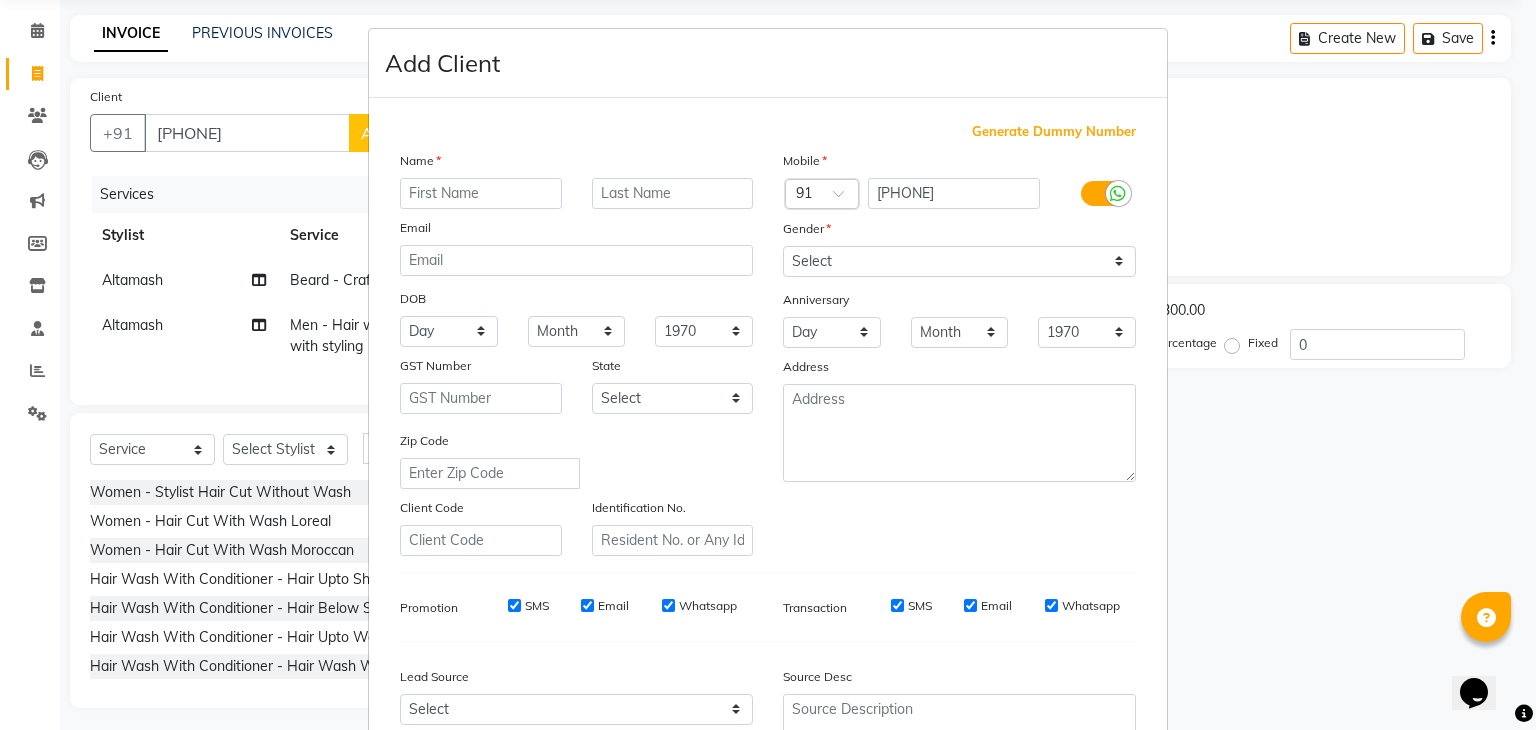 click on "Add Client Generate Dummy Number Name Email DOB Day 01 02 03 04 05 06 07 08 09 10 11 12 13 14 15 16 17 18 19 20 21 22 23 24 25 26 27 28 29 30 31 Month January February March April May June July August September October November December 1940 1941 1942 1943 1944 1945 1946 1947 1948 1949 1950 1951 1952 1953 1954 1955 1956 1957 1958 1959 1960 1961 1962 1963 1964 1965 1966 1967 1968 1969 1970 1971 1972 1973 1974 1975 1976 1977 1978 1979 1980 1981 1982 1983 1984 1985 1986 1987 1988 1989 1990 1991 1992 1993 1994 1995 1996 1997 1998 1999 2000 2001 2002 2003 2004 2005 2006 2007 2008 2009 2010 2011 2012 2013 2014 2015 2016 2017 2018 2019 2020 2021 2022 2023 2024 GST Number State Select Andaman and Nicobar Islands Andhra Pradesh Arunachal Pradesh Assam Bihar Chandigarh Chhattisgarh Dadra and Nagar Haveli Daman and Diu Delhi Goa Gujarat Haryana Himachal Pradesh Jammu and Kashmir Jharkhand Karnataka Kerala Lakshadweep Madhya Pradesh Maharashtra Manipur Meghalaya Mizoram Nagaland Odisha Pondicherry Punjab Rajasthan Sikkim" at bounding box center (768, 365) 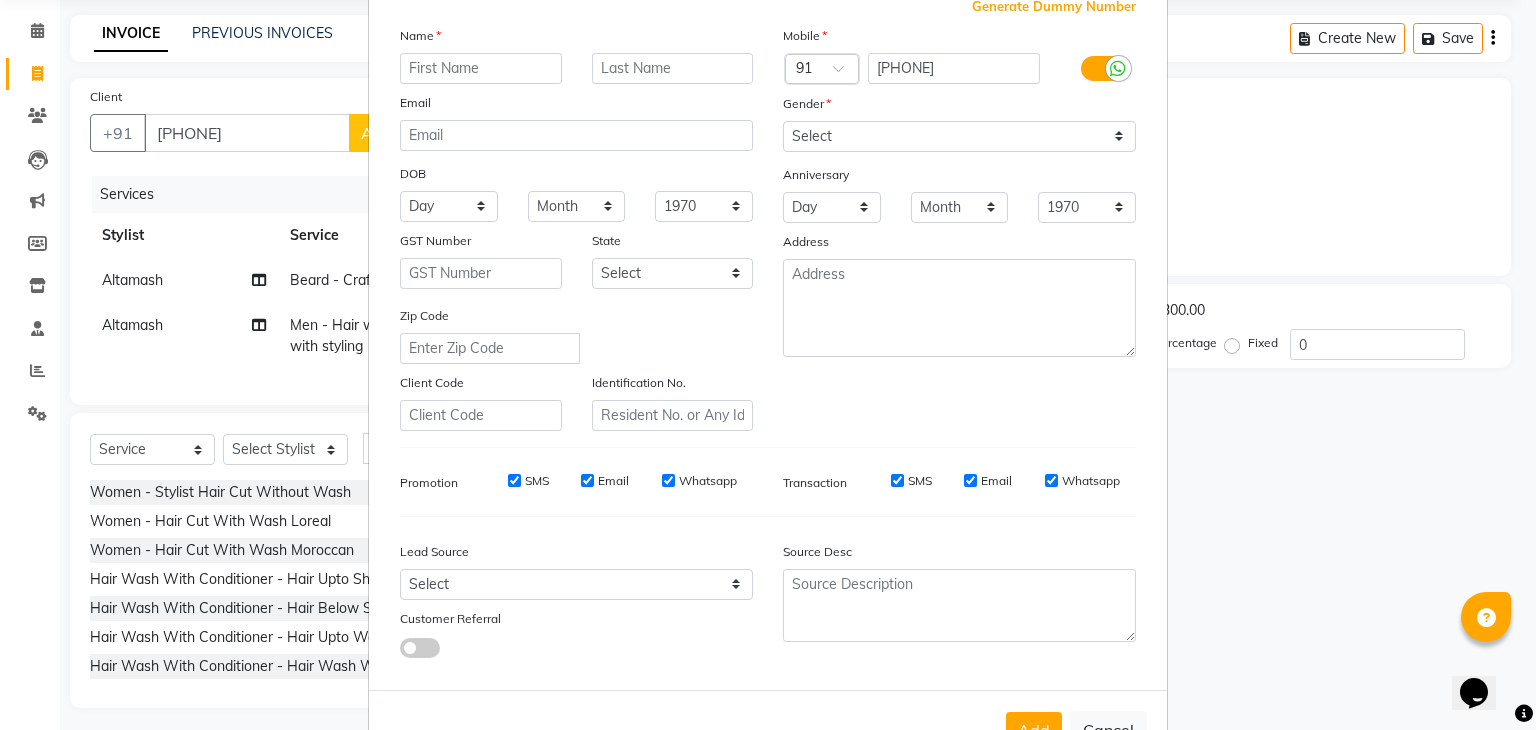 scroll, scrollTop: 203, scrollLeft: 0, axis: vertical 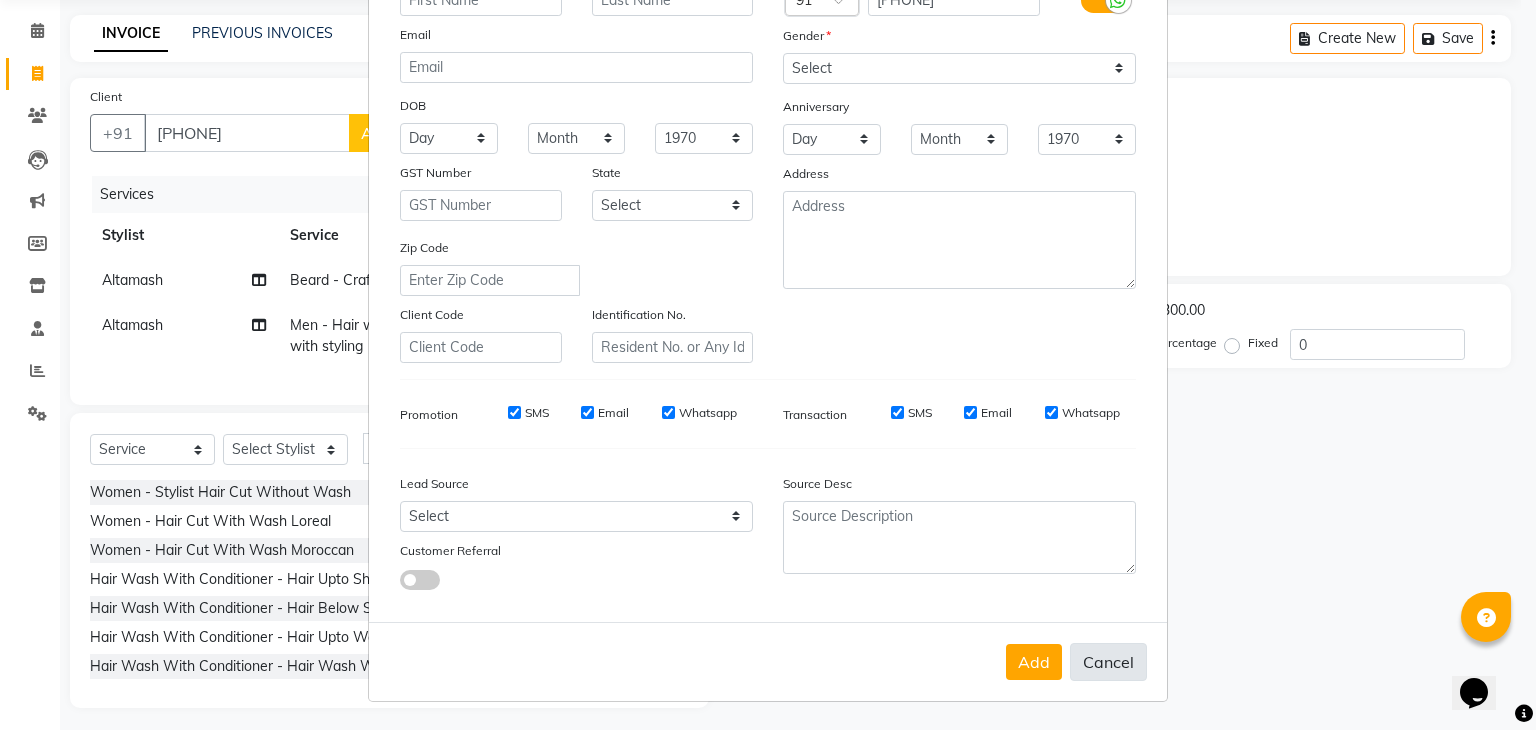 click on "Cancel" at bounding box center (1108, 662) 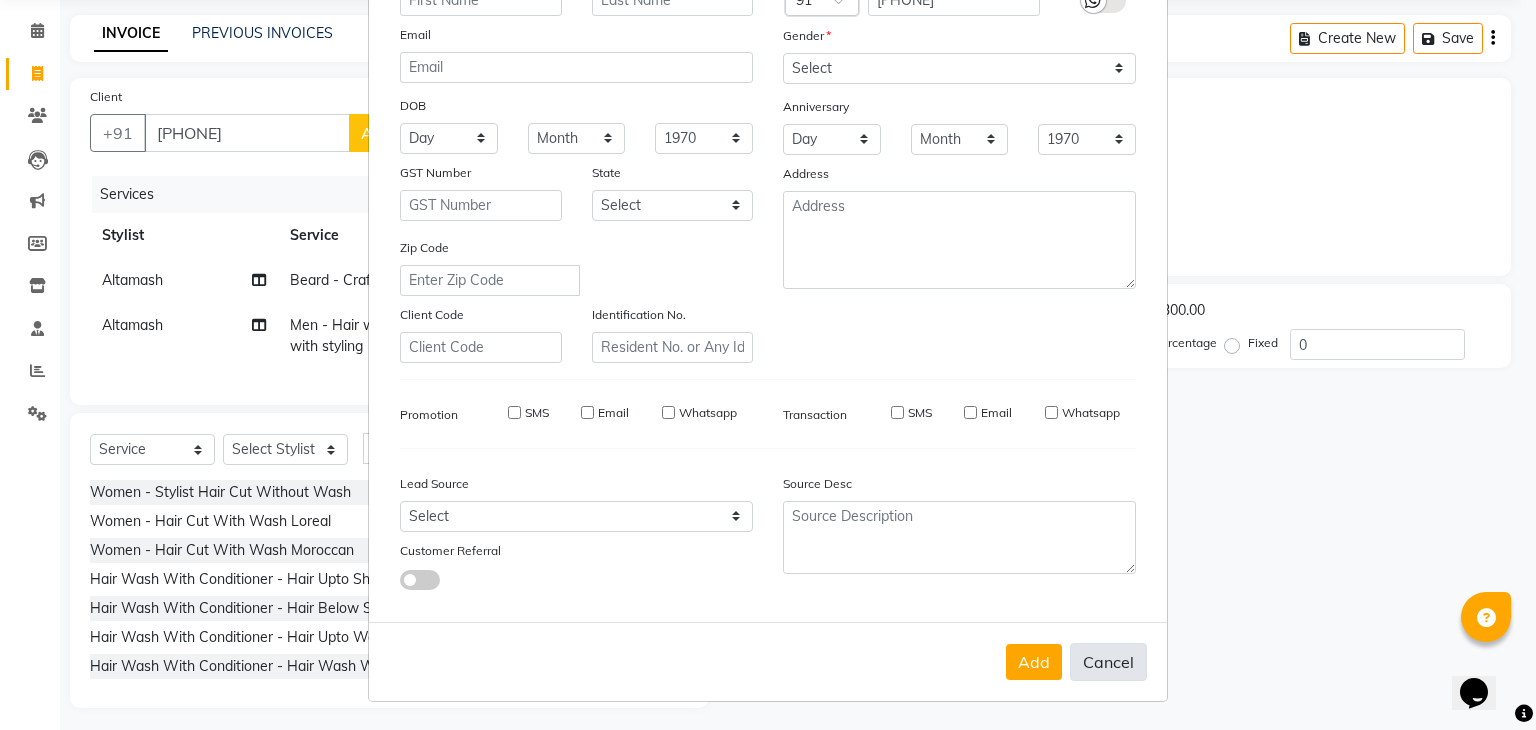 select 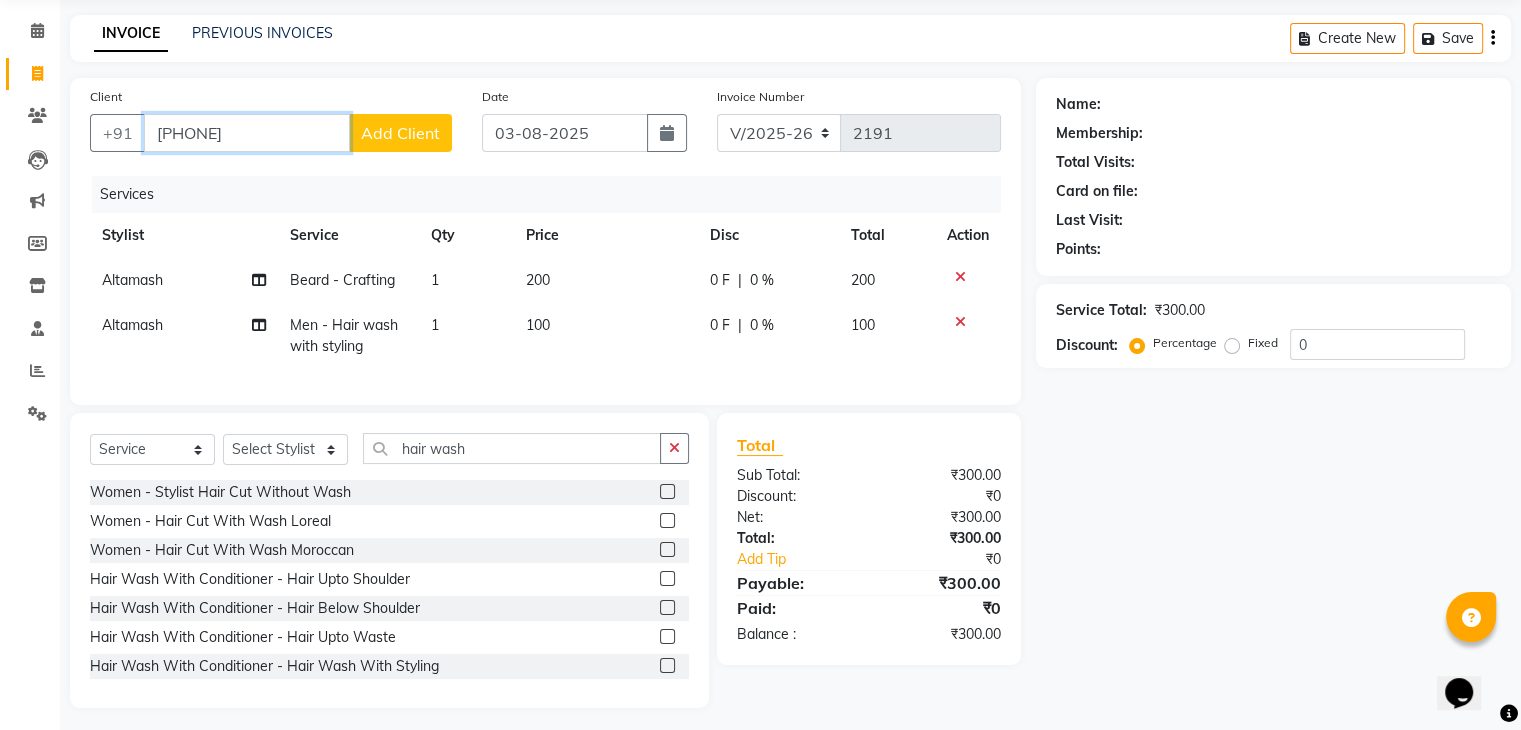click on "9899012435" at bounding box center [247, 133] 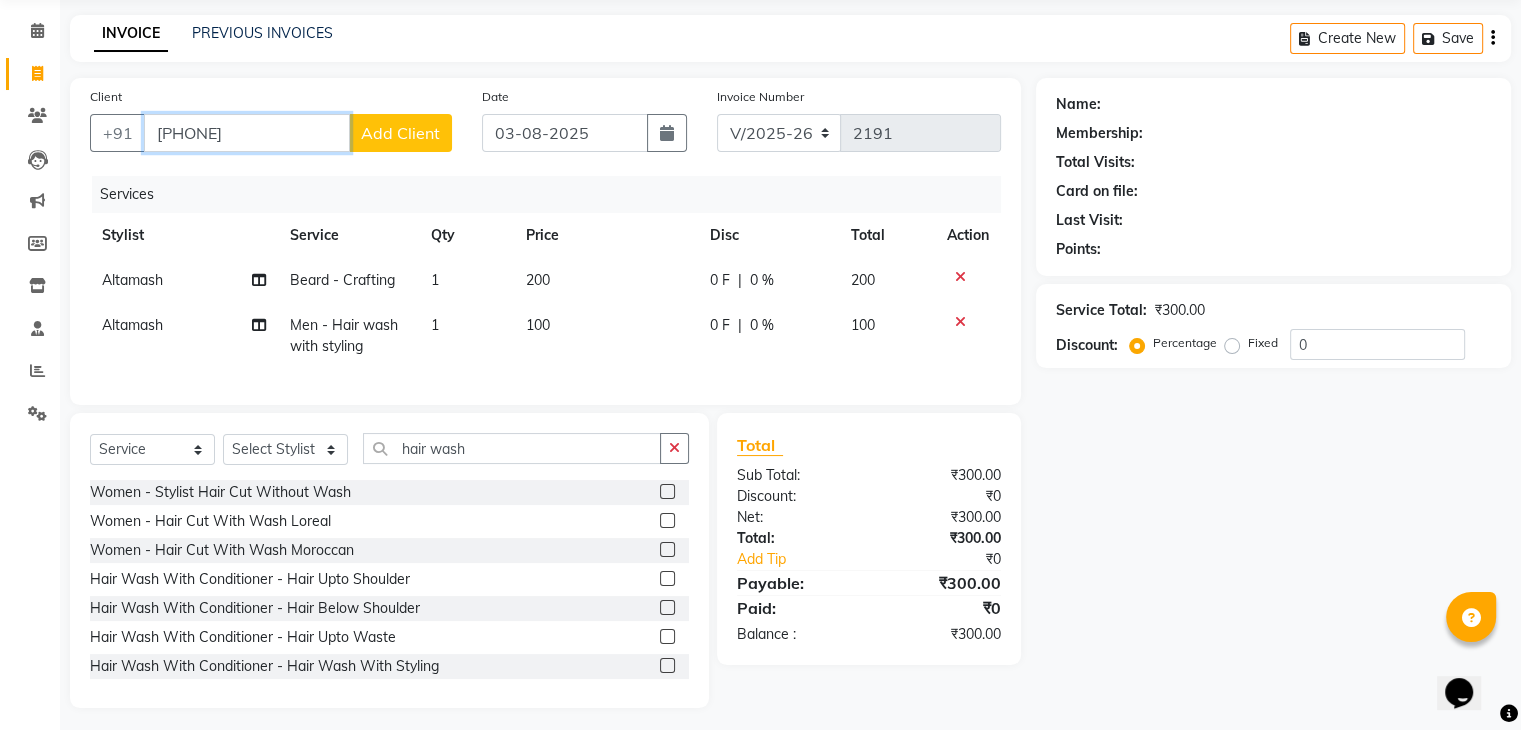type on "9899012485" 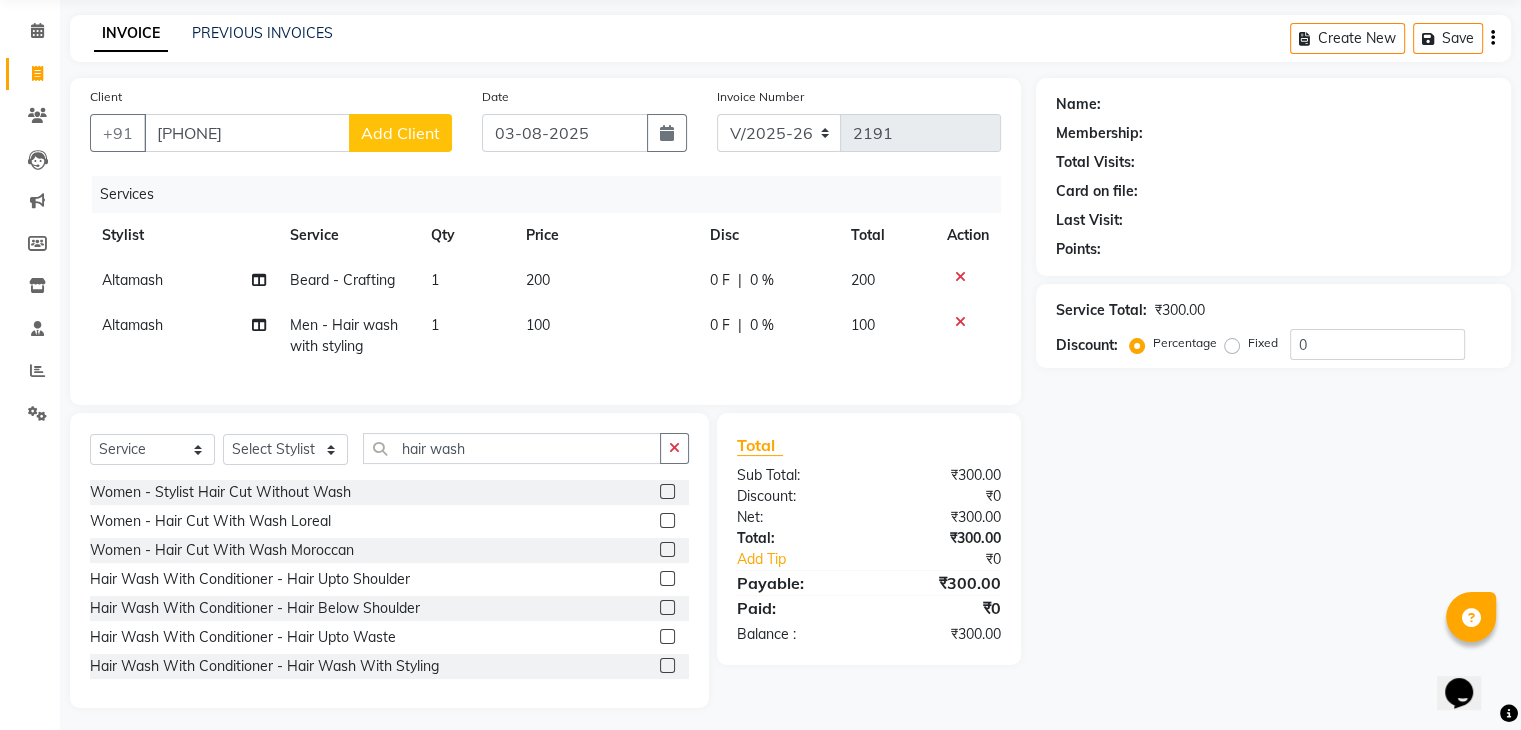 click on "Add Client" 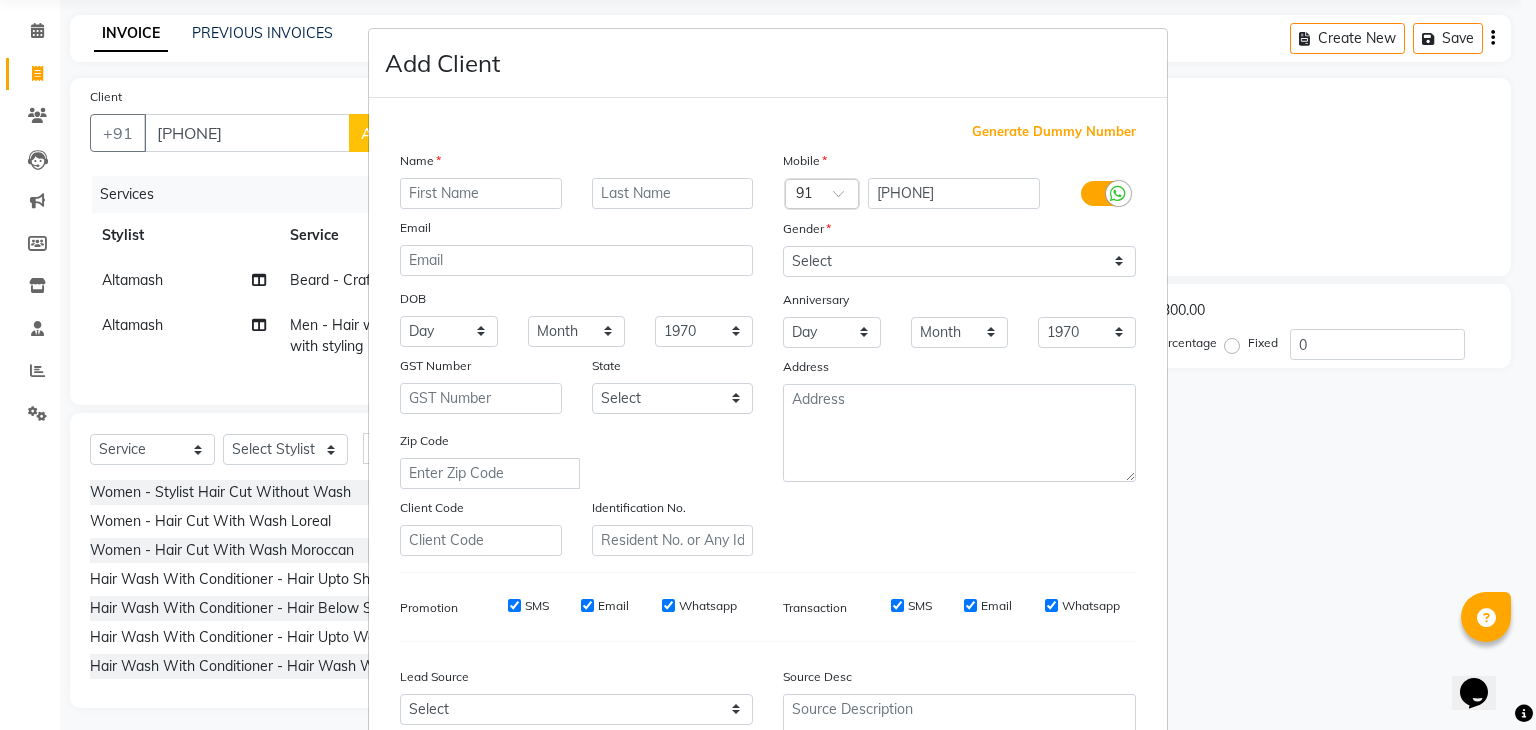 click at bounding box center (481, 193) 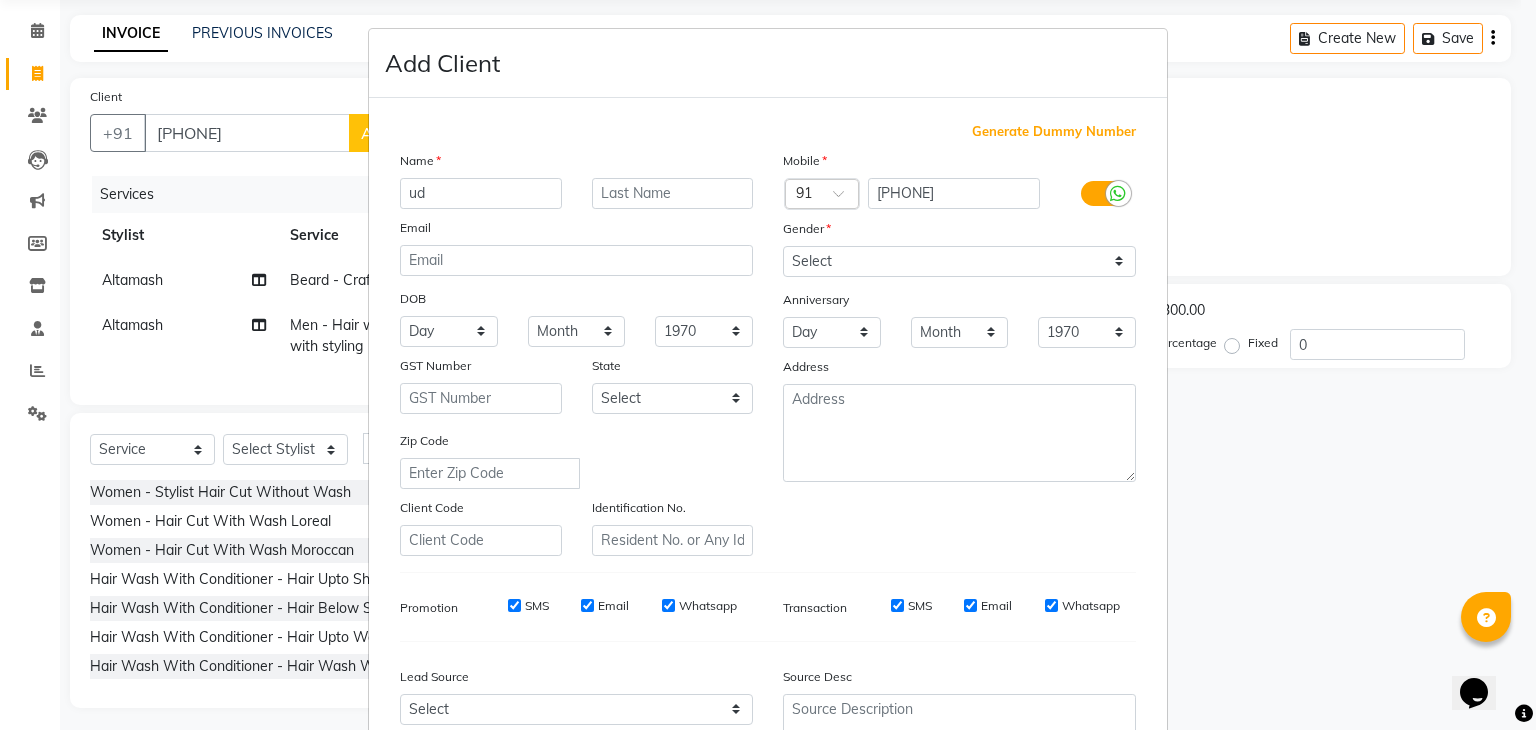type on "u" 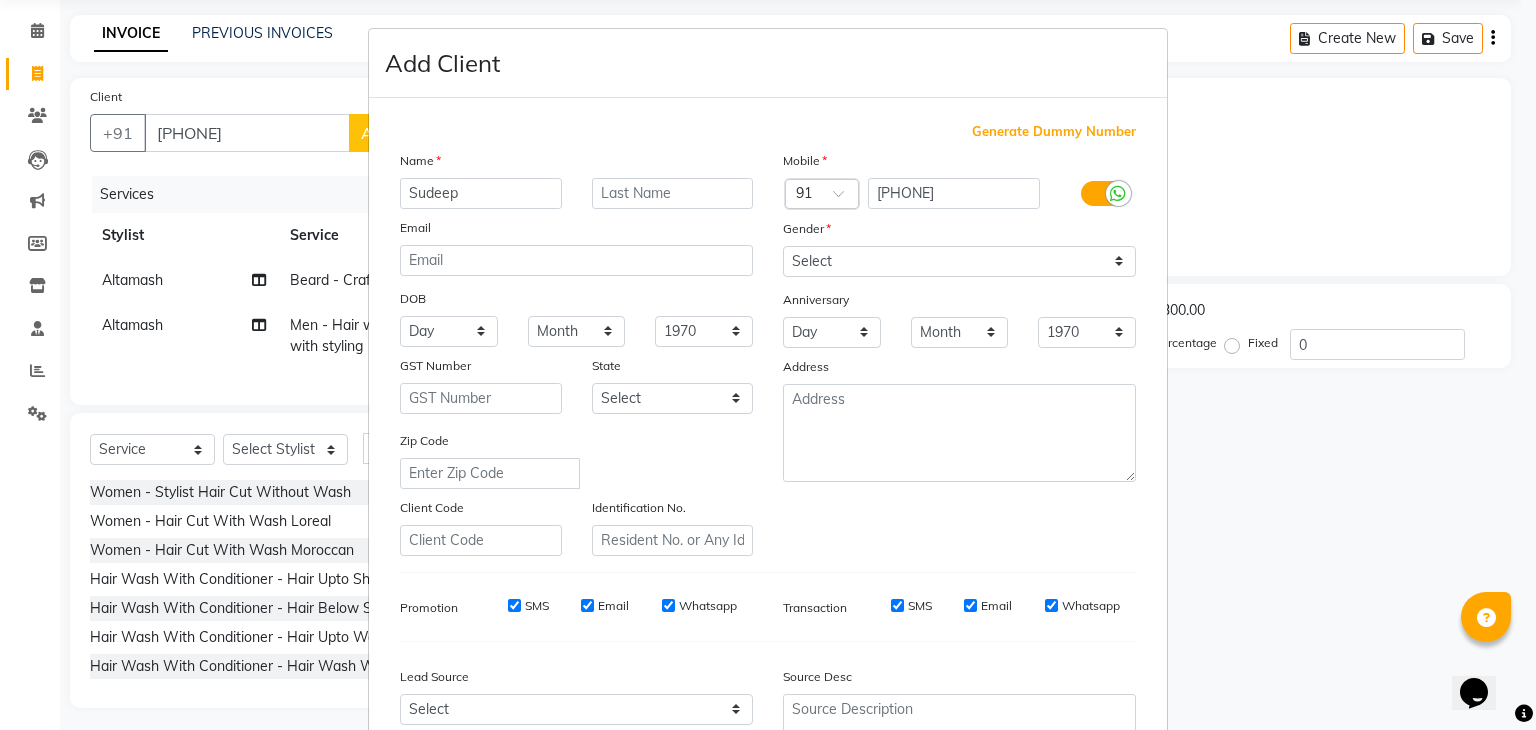 type on "Sudeep" 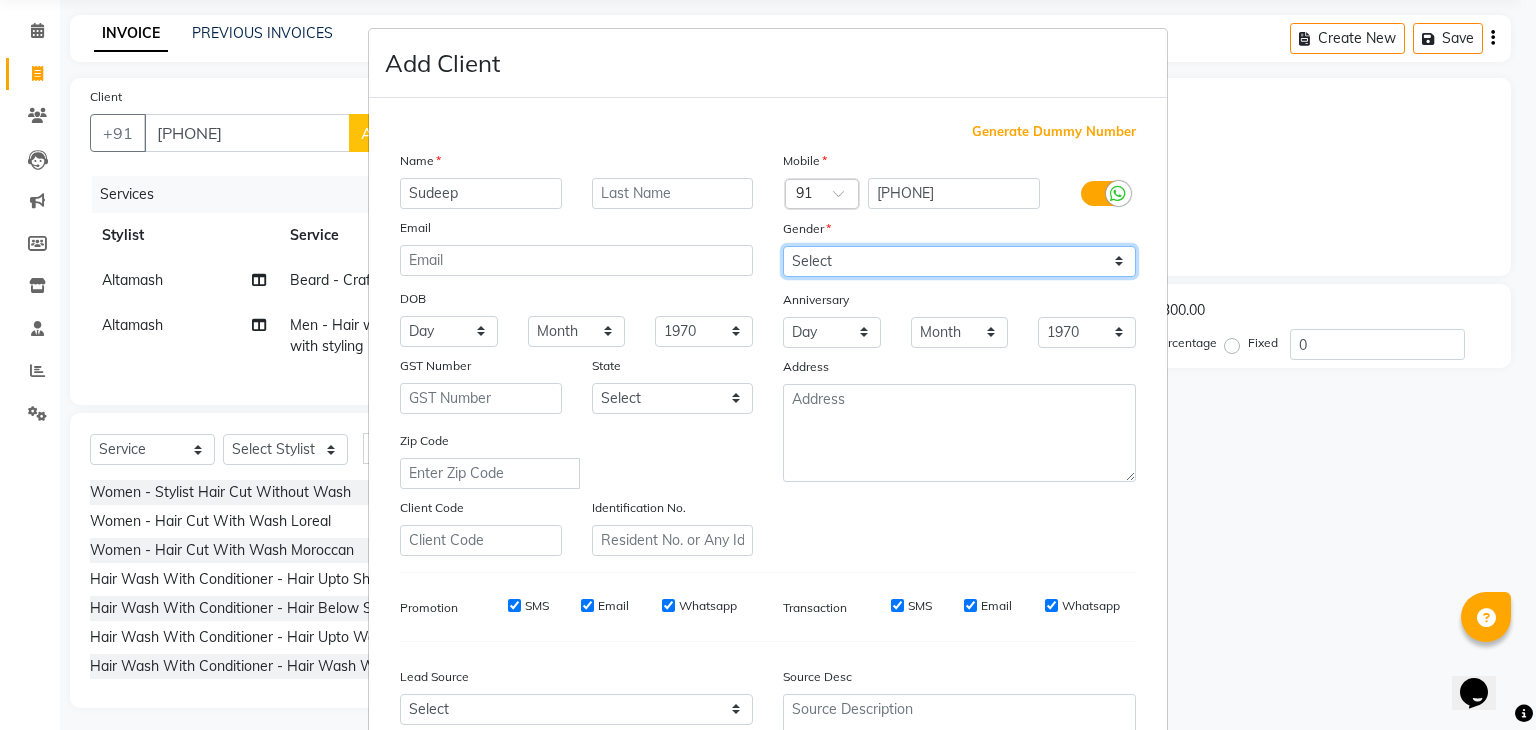 click on "Select Male Female Other Prefer Not To Say" at bounding box center [959, 261] 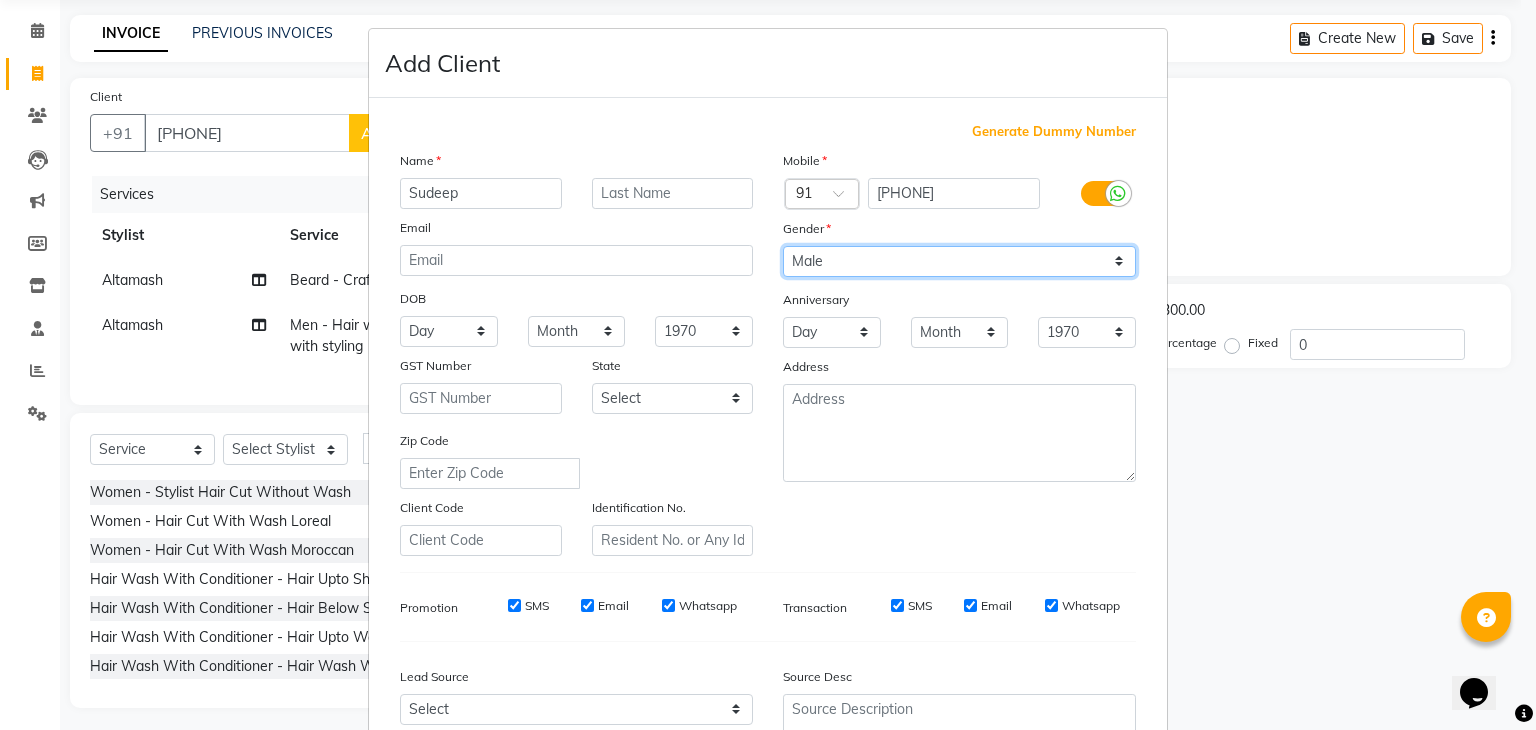 click on "Select Male Female Other Prefer Not To Say" at bounding box center [959, 261] 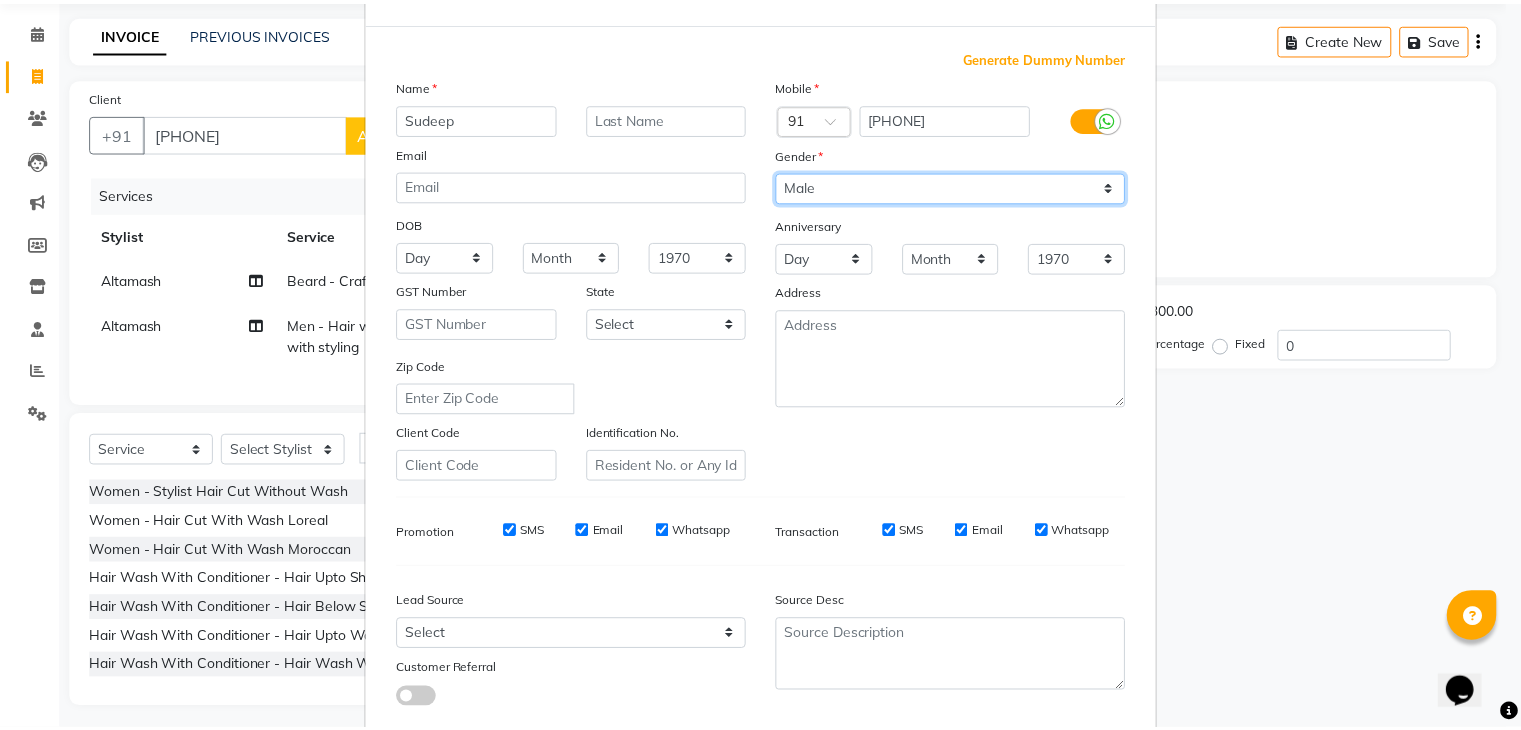 scroll, scrollTop: 203, scrollLeft: 0, axis: vertical 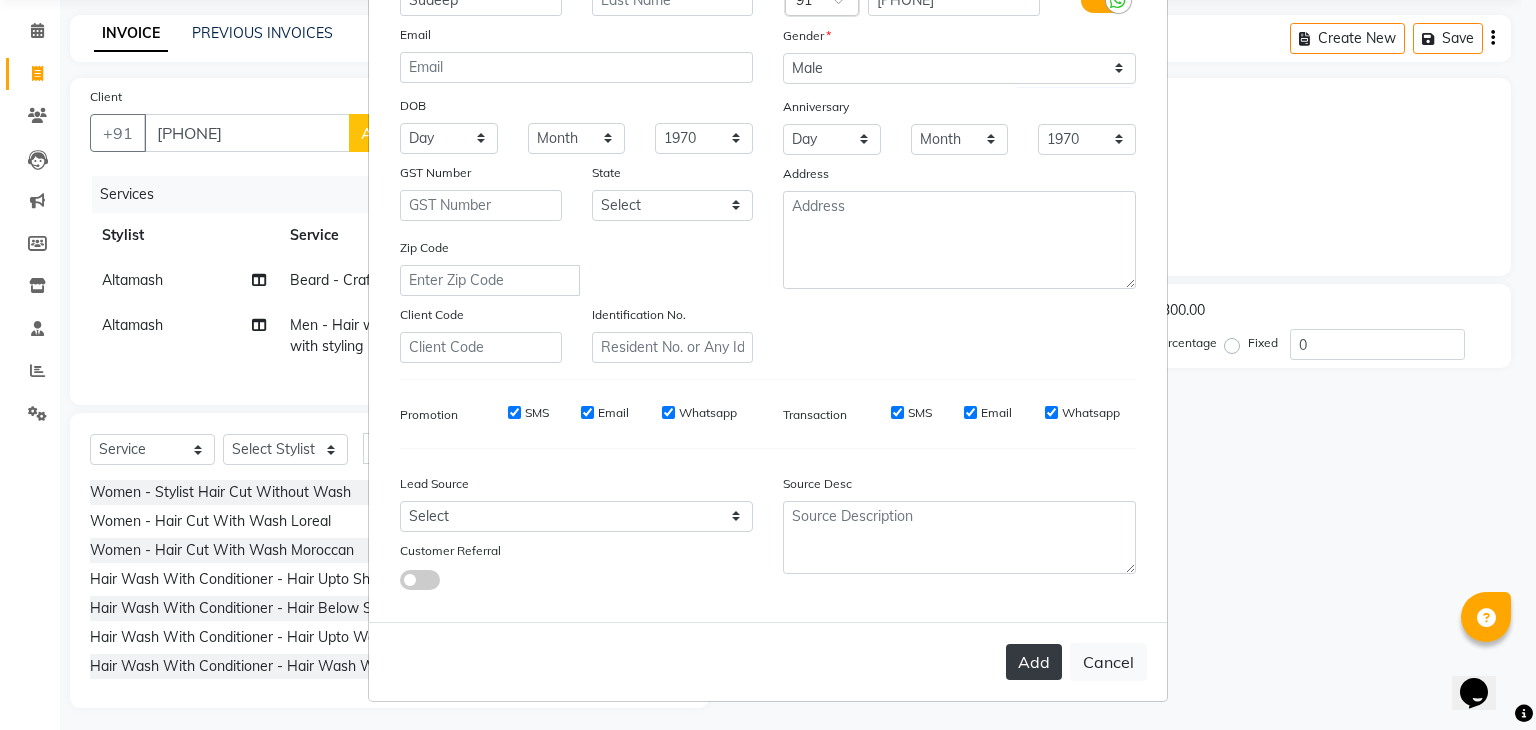 click on "Add" at bounding box center [1034, 662] 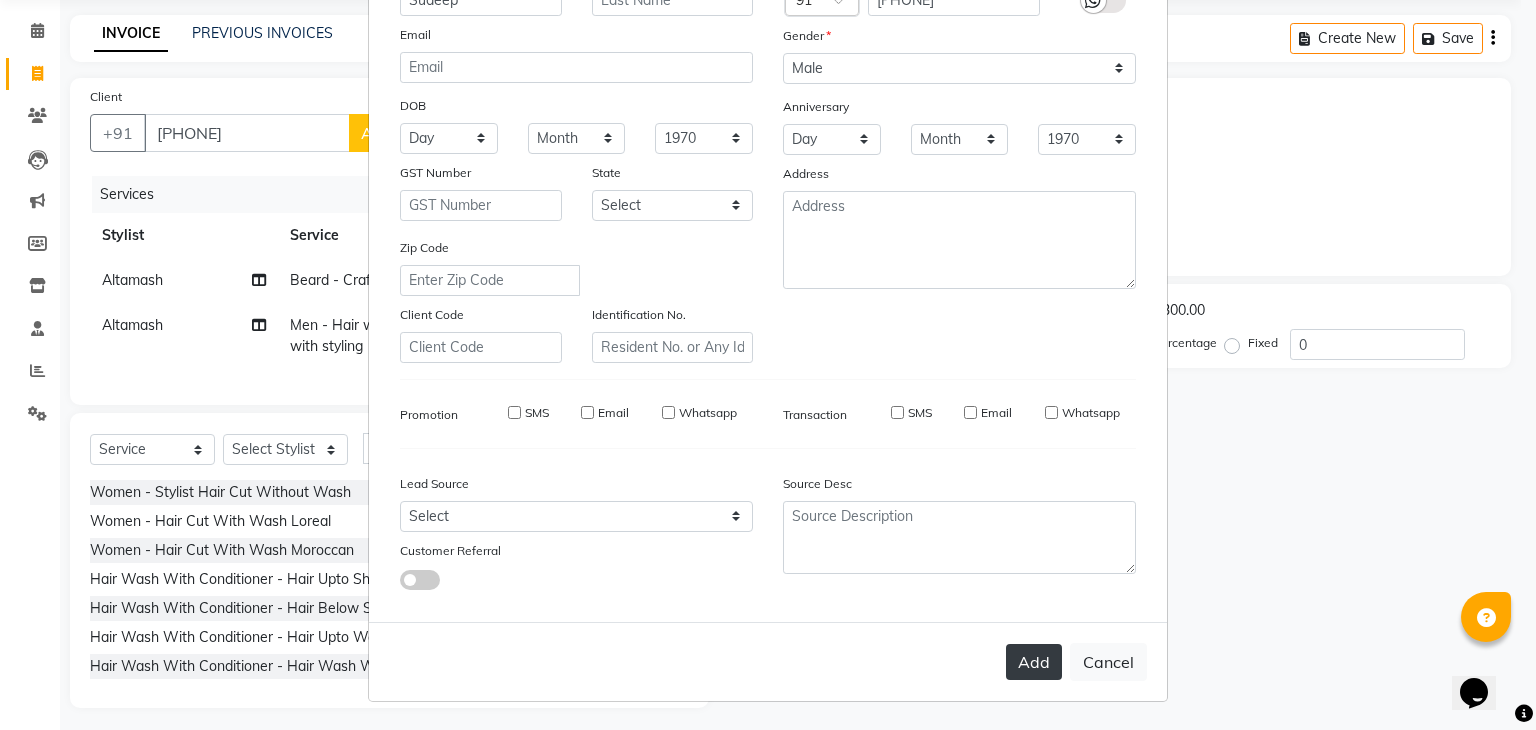 type 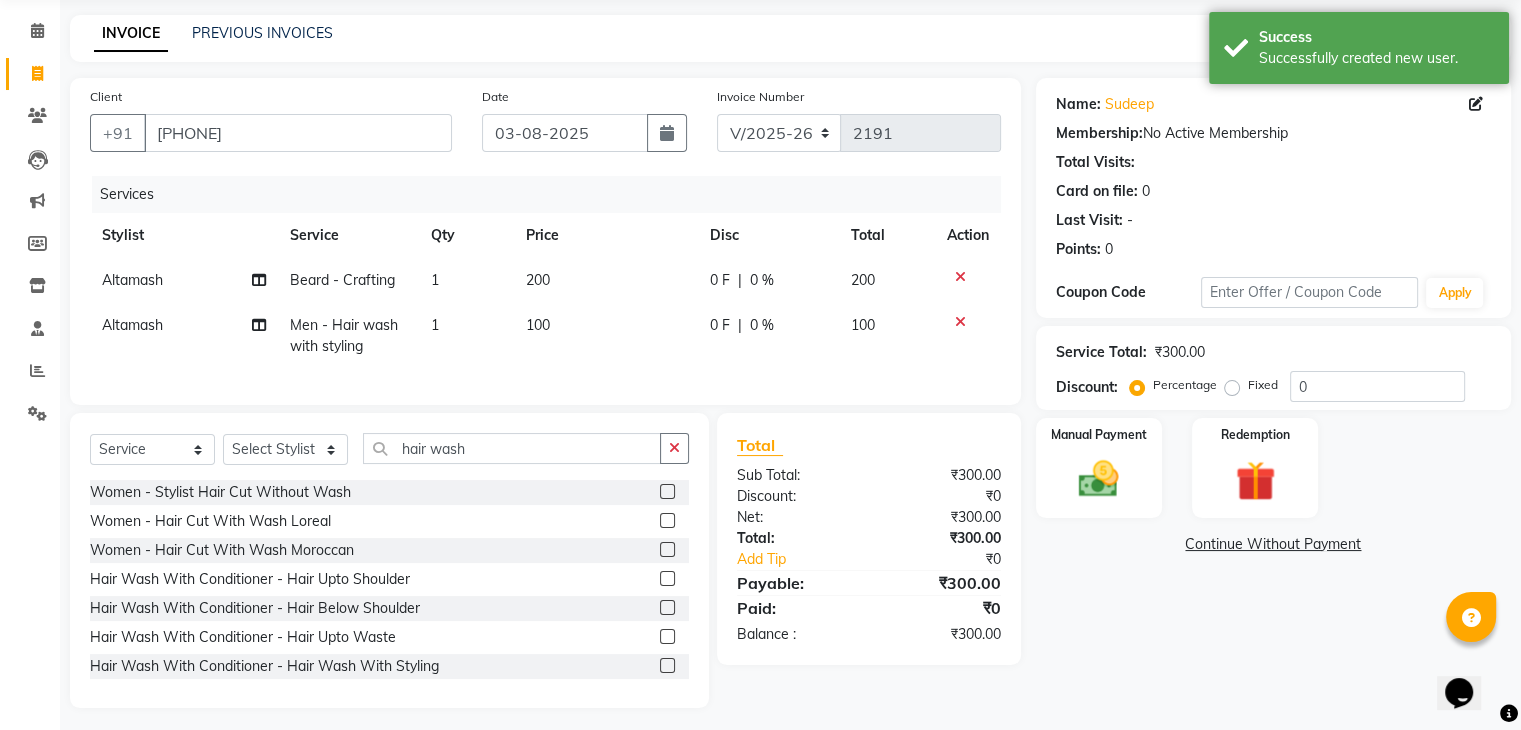 scroll, scrollTop: 96, scrollLeft: 0, axis: vertical 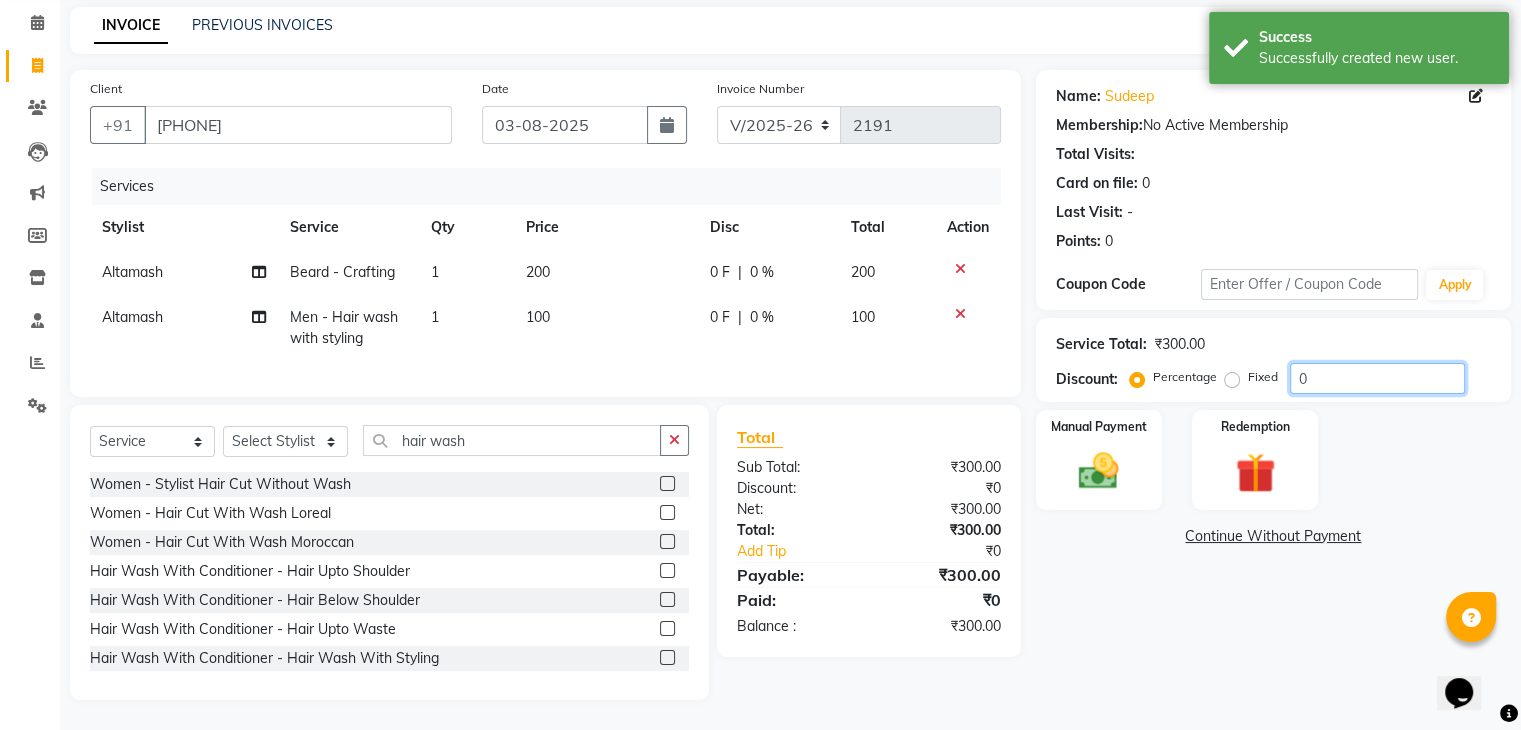 drag, startPoint x: 1330, startPoint y: 364, endPoint x: 1292, endPoint y: 364, distance: 38 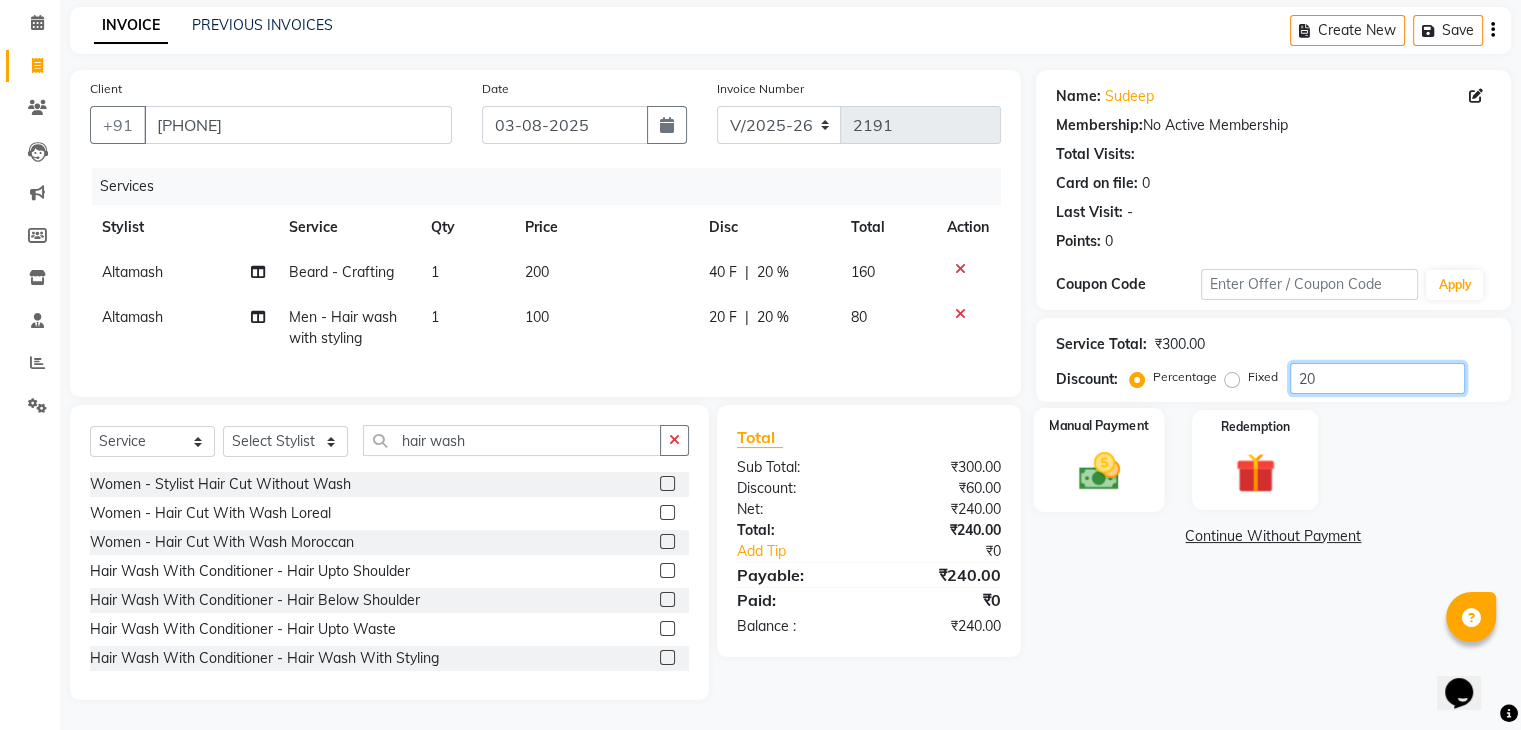 type on "20" 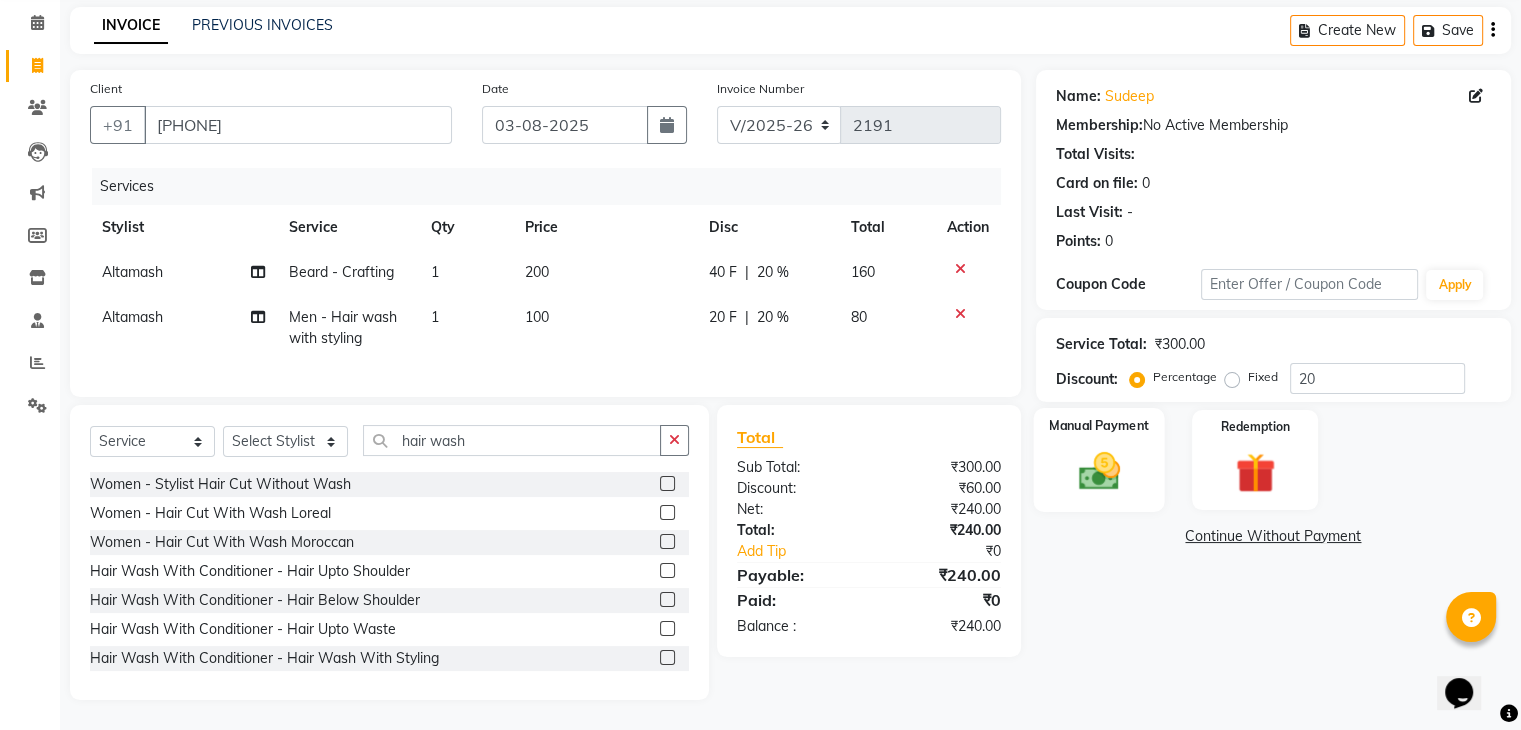 click 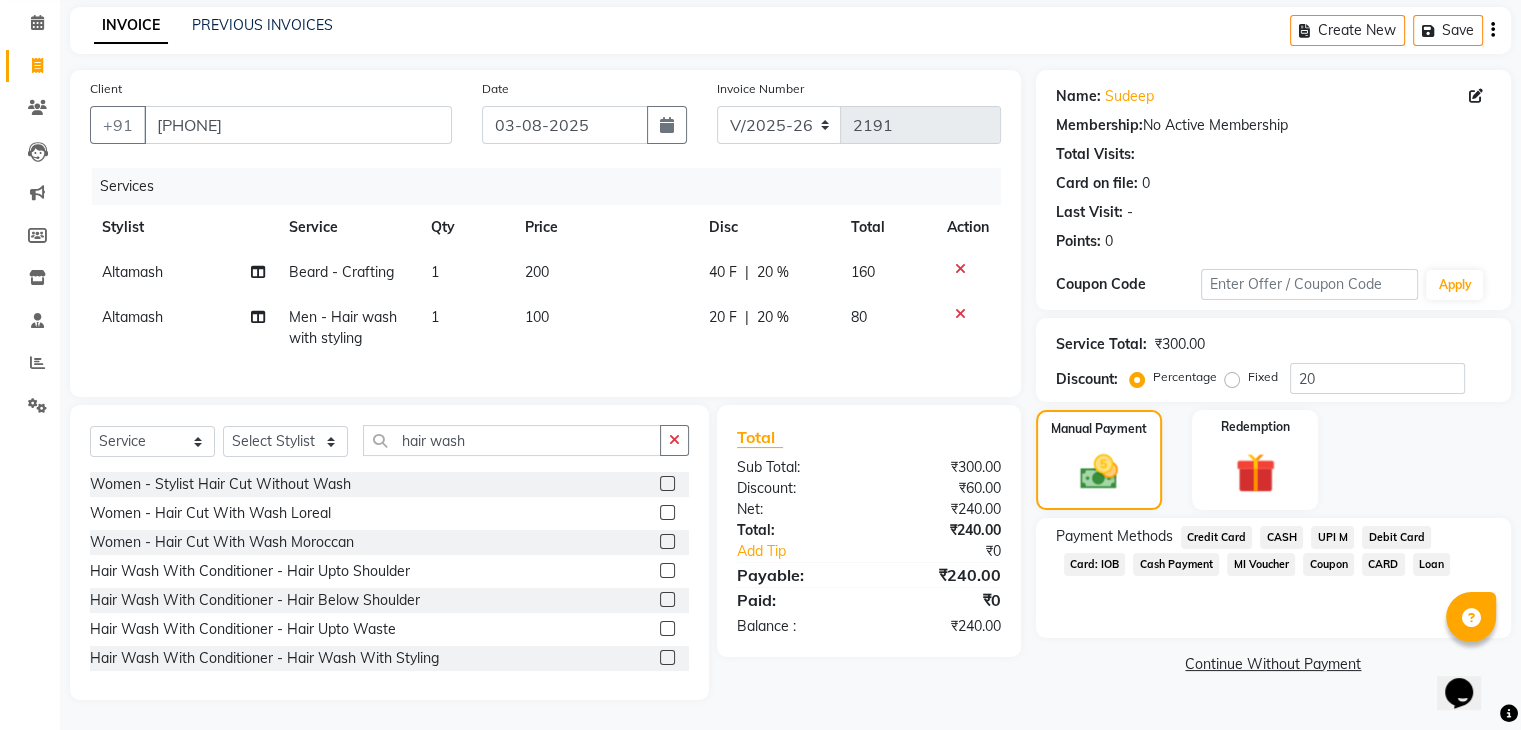 click on "CASH" 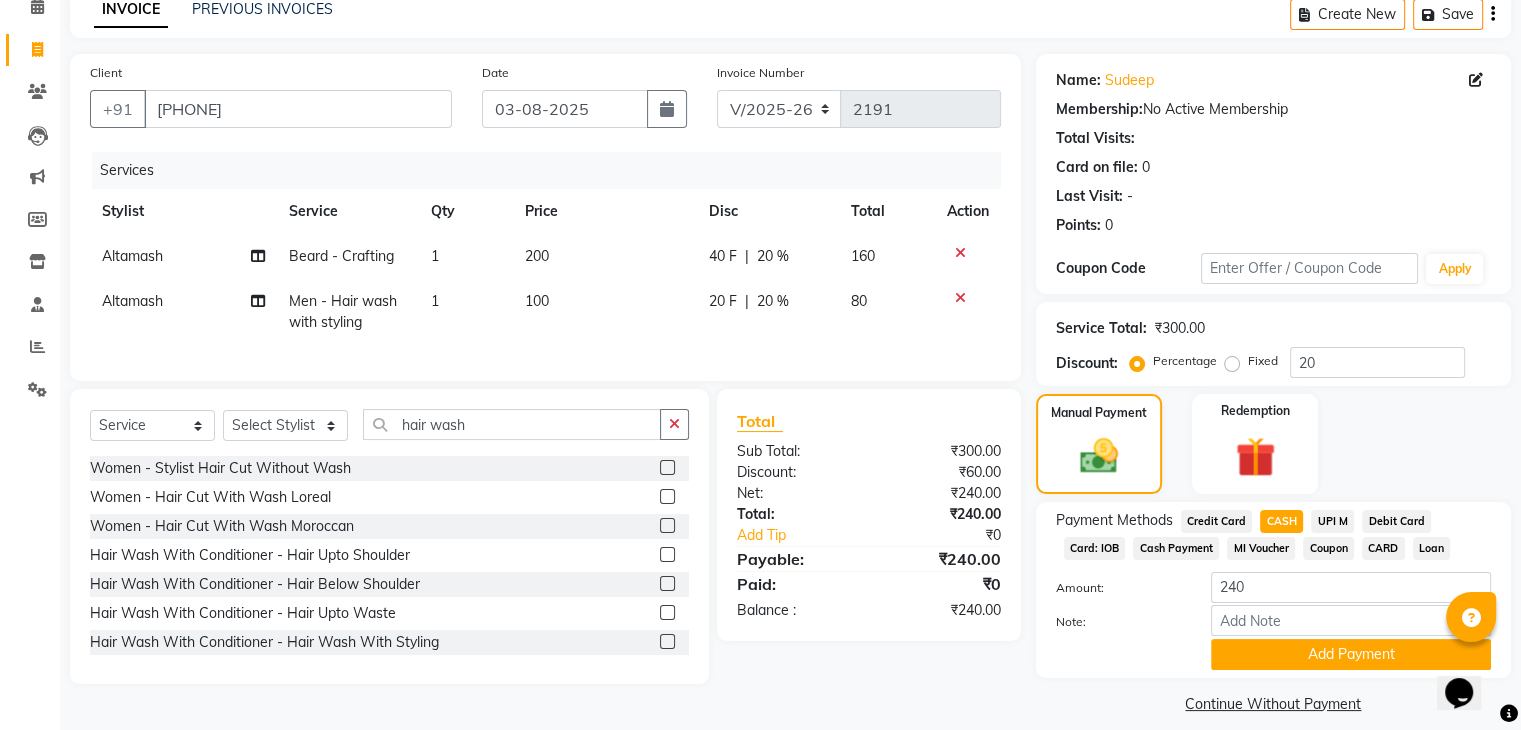 scroll, scrollTop: 117, scrollLeft: 0, axis: vertical 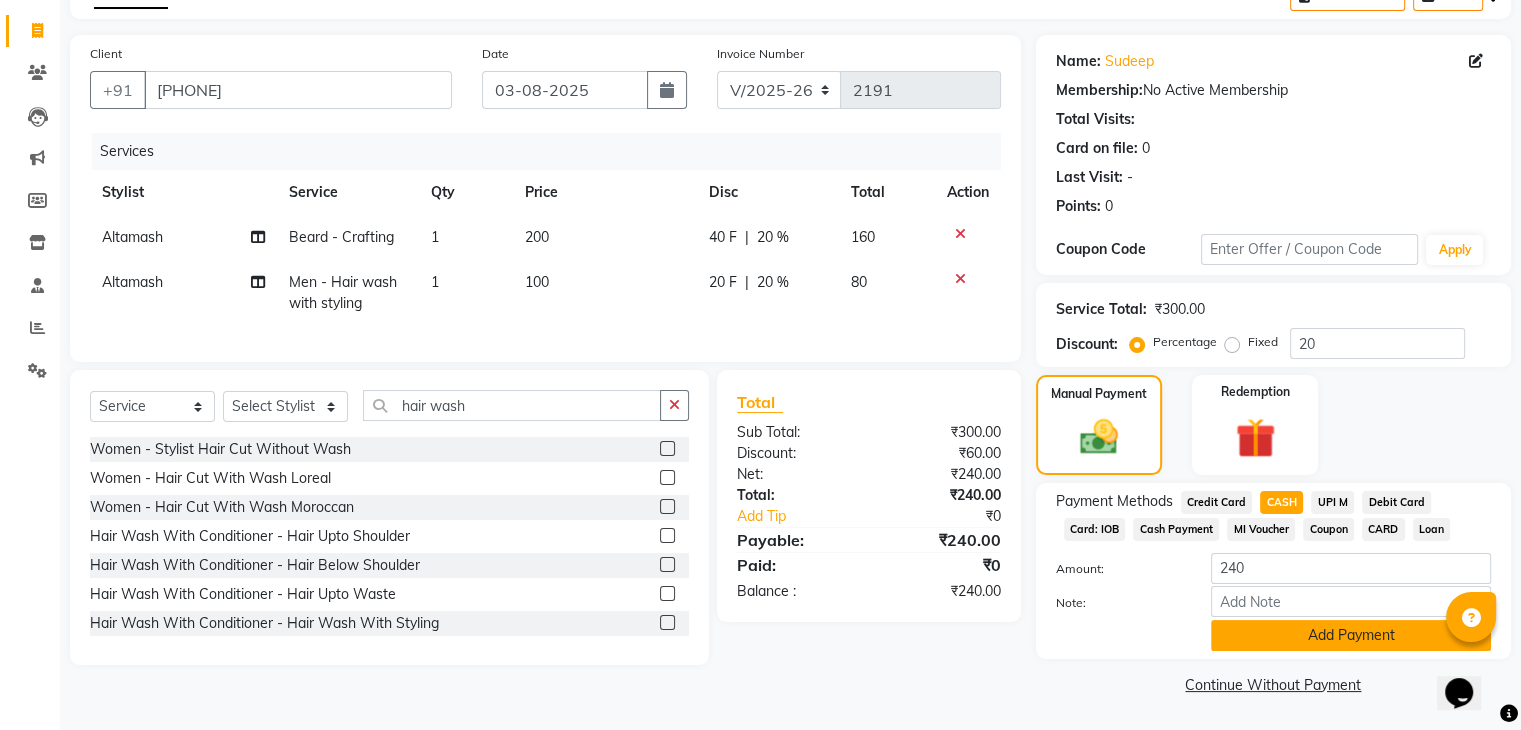 click on "Add Payment" 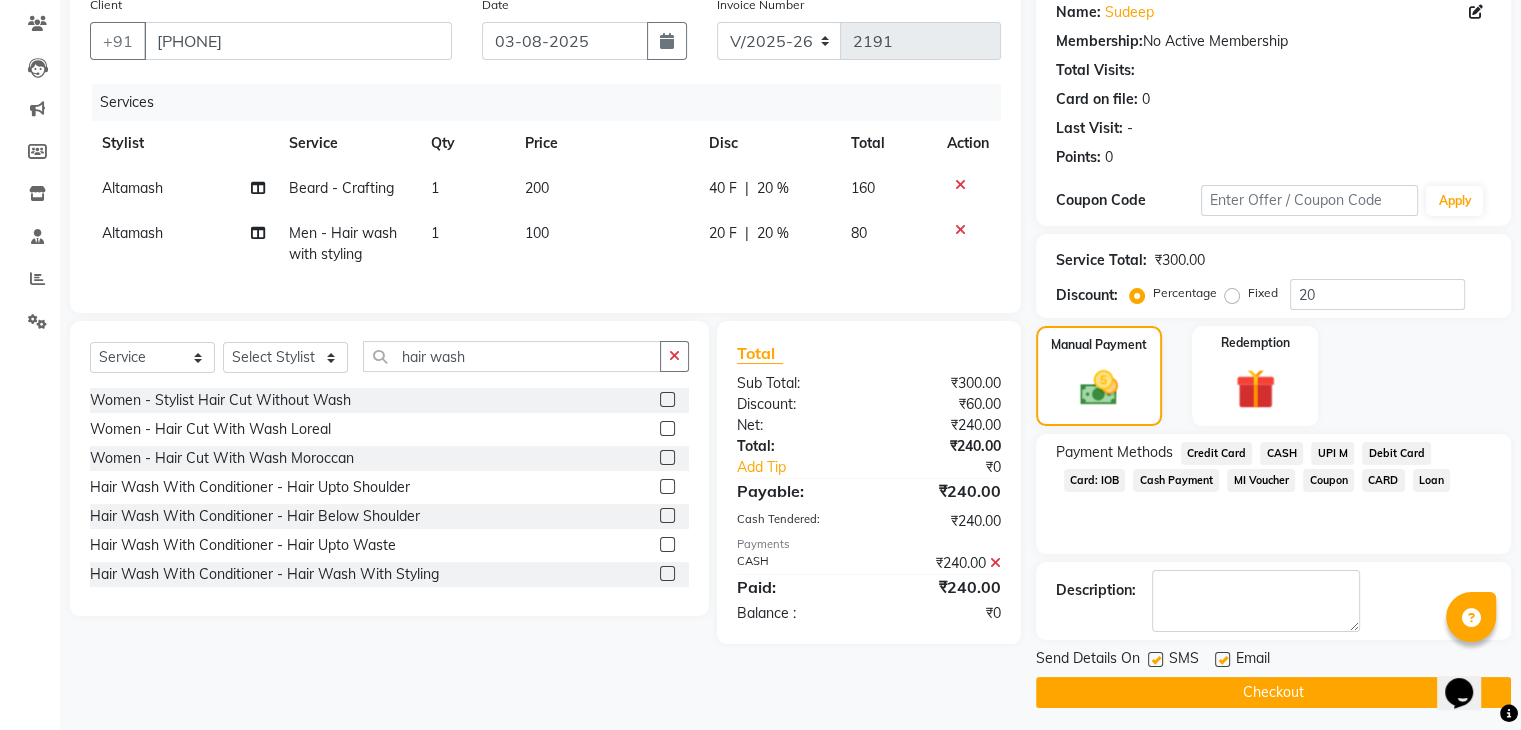 scroll, scrollTop: 171, scrollLeft: 0, axis: vertical 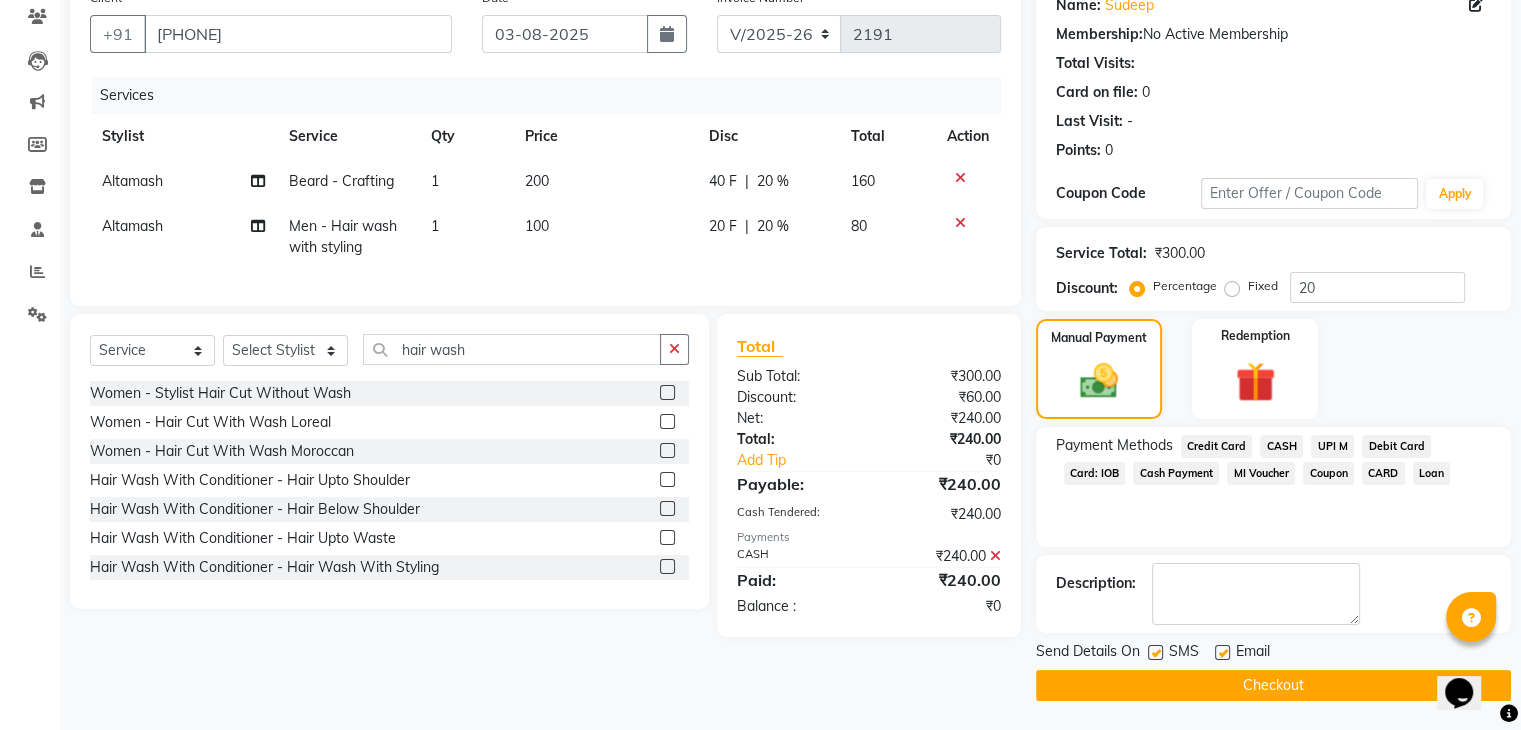 click on "Checkout" 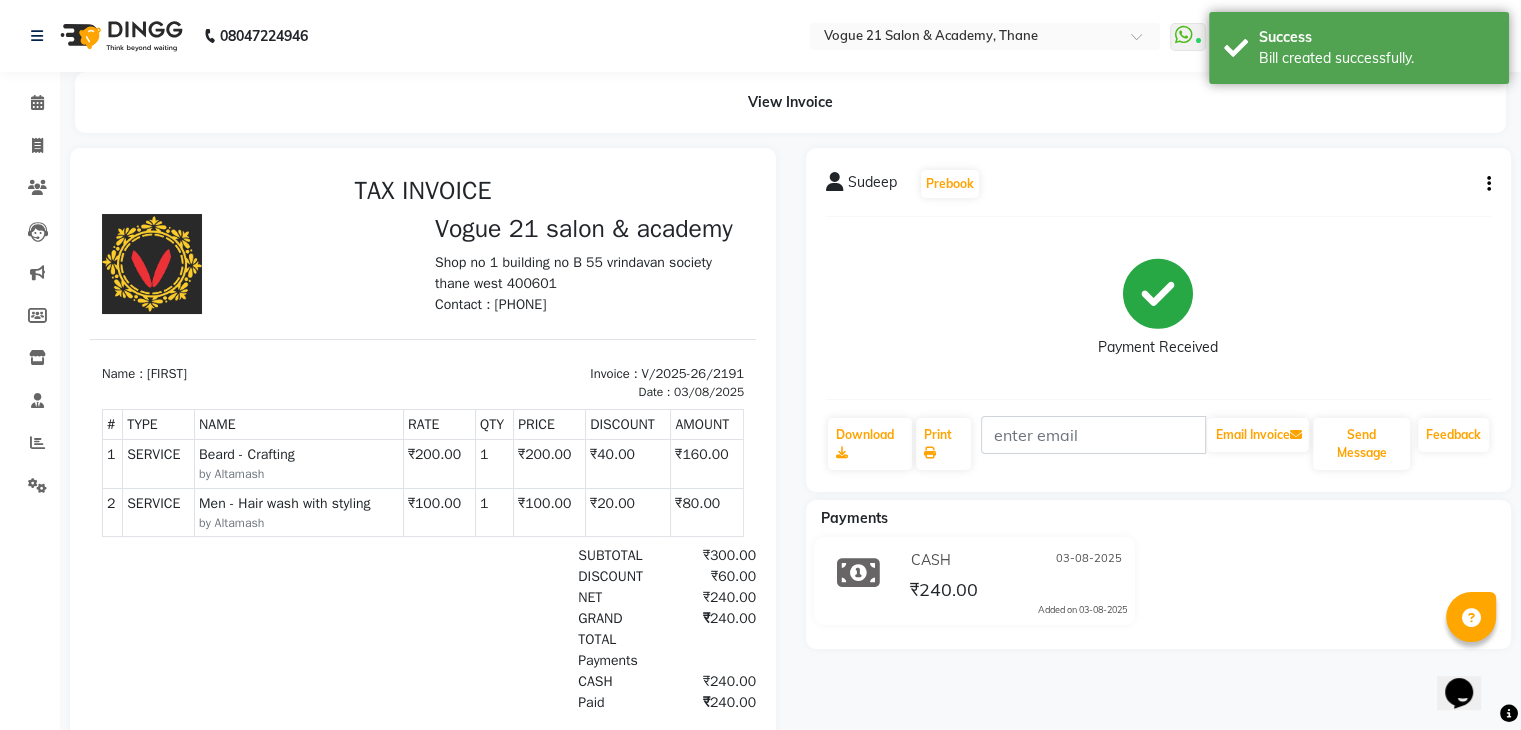 scroll, scrollTop: 0, scrollLeft: 0, axis: both 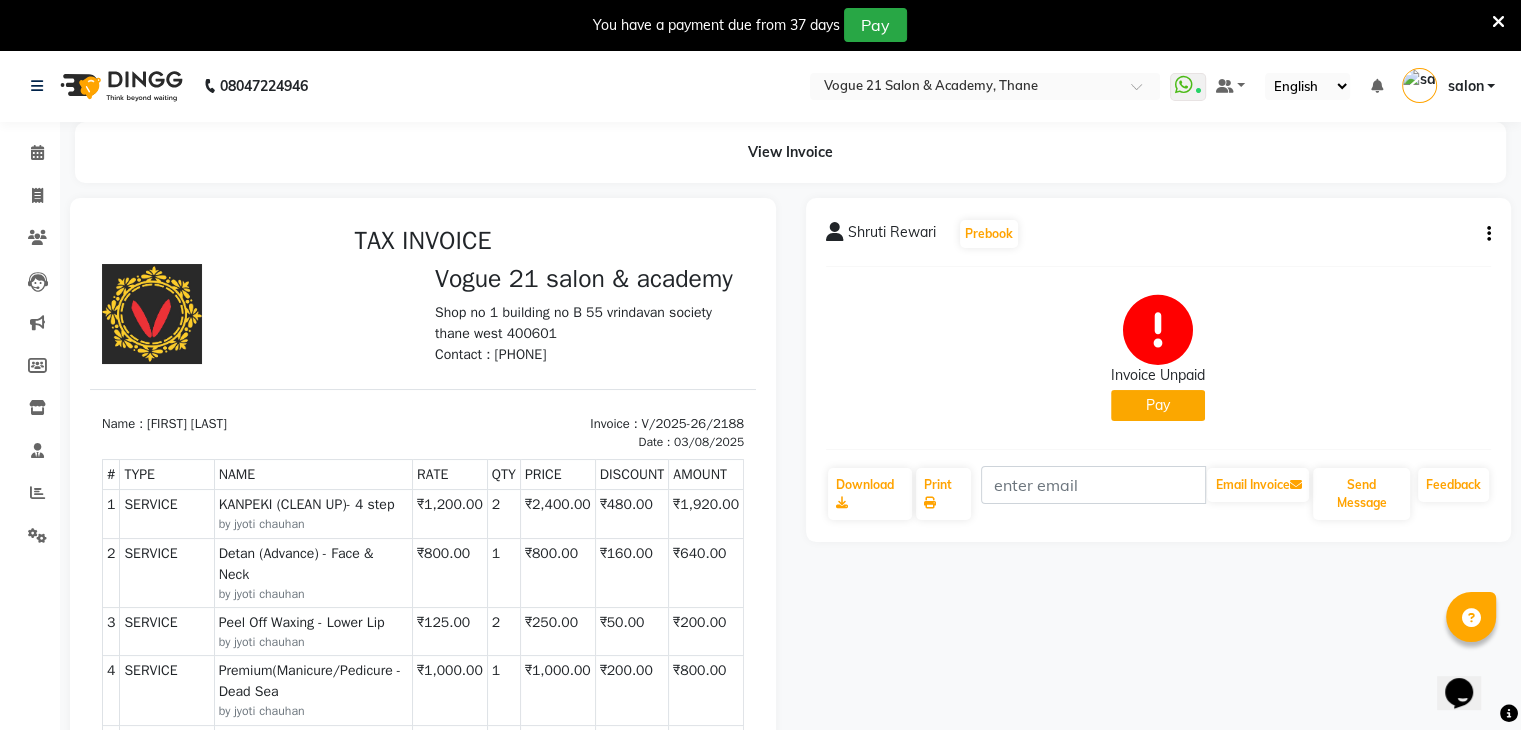 click at bounding box center [1498, 22] 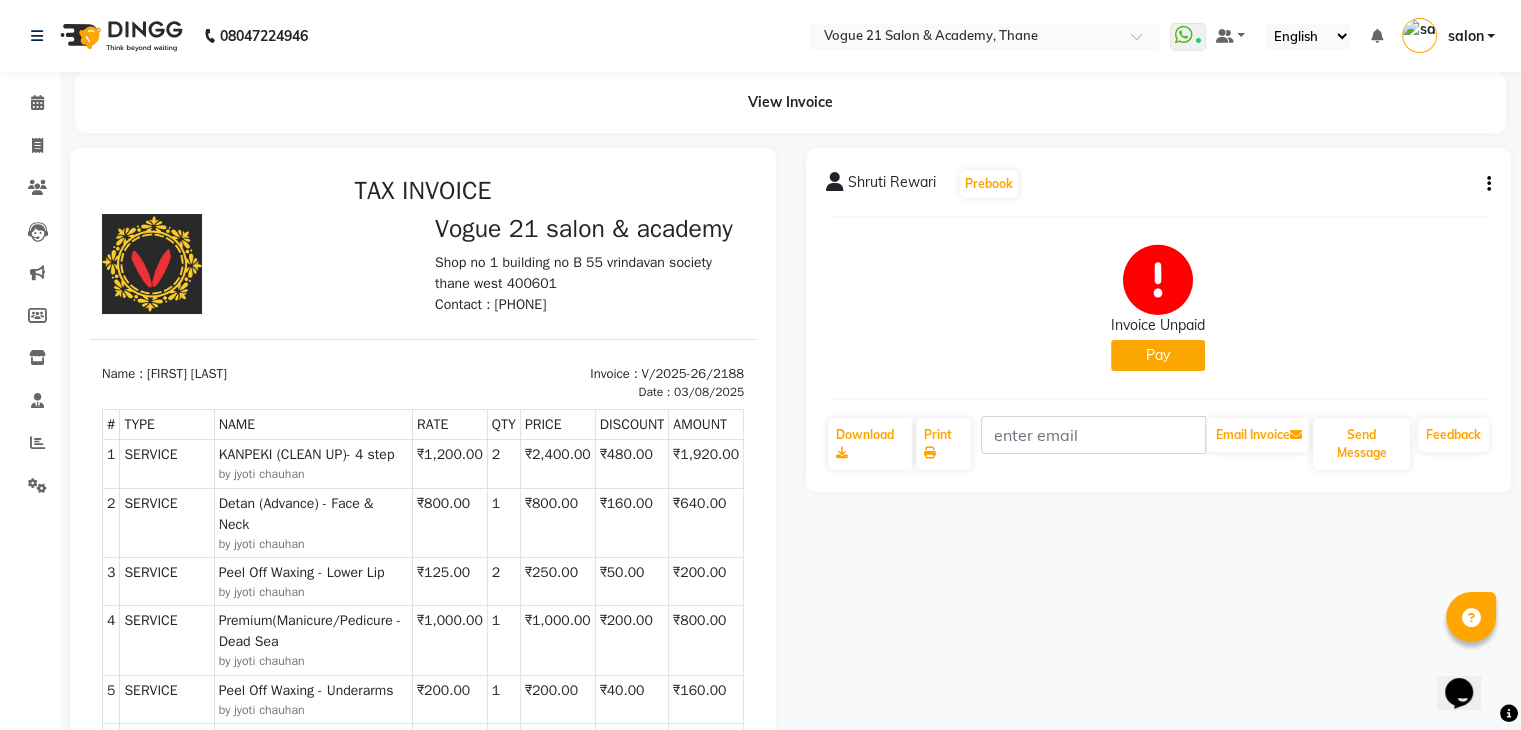click on "Invoice Unpaid   Pay" 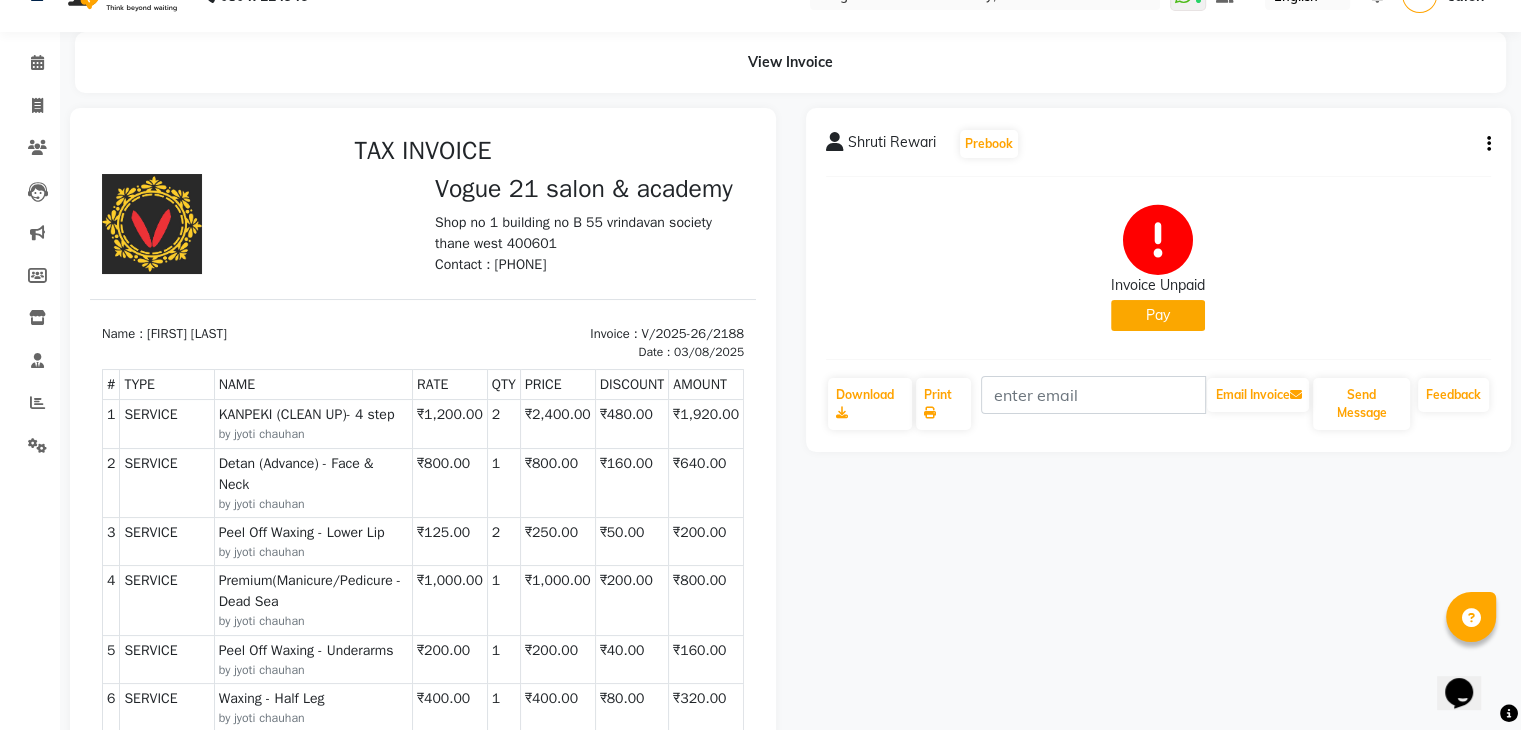 scroll, scrollTop: 0, scrollLeft: 0, axis: both 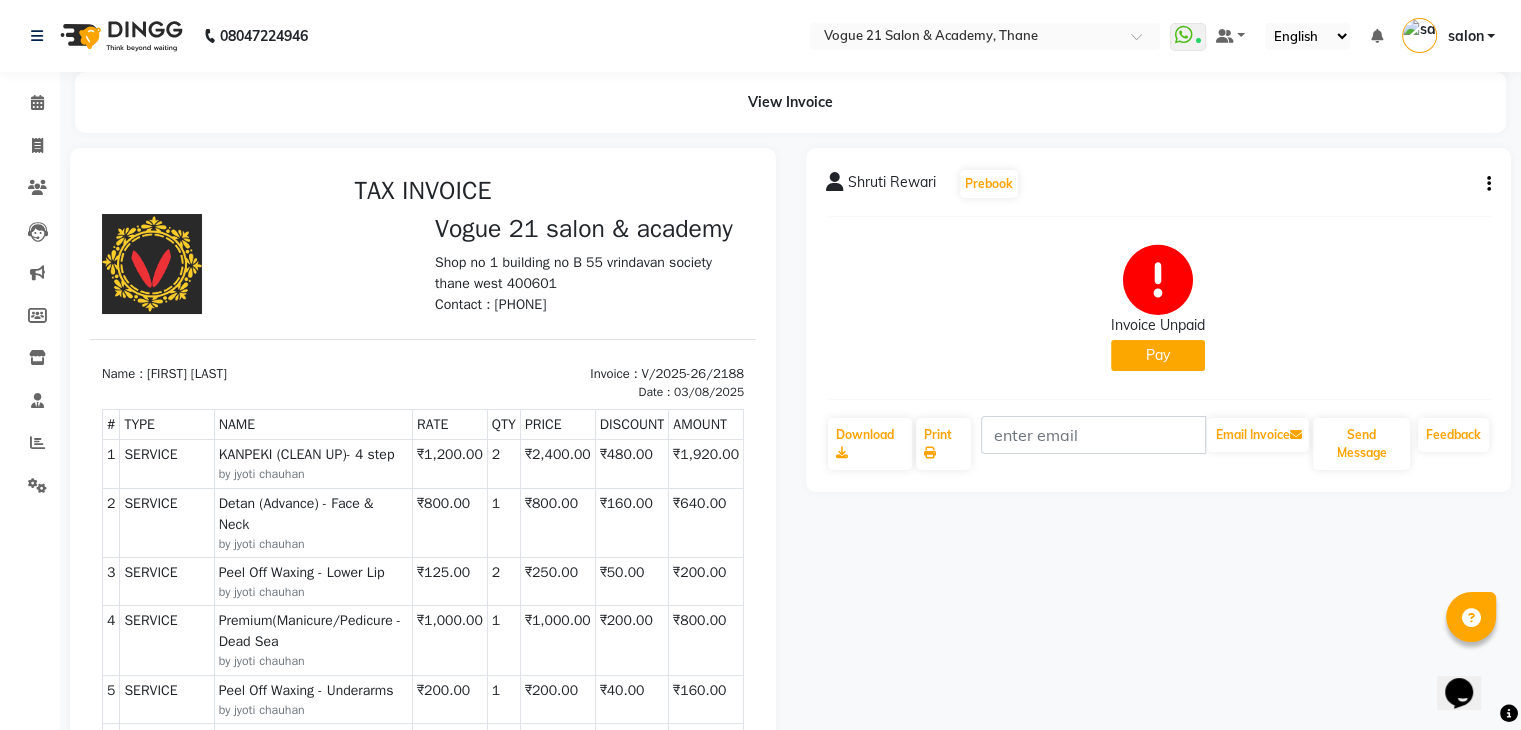 click on "View Invoice" 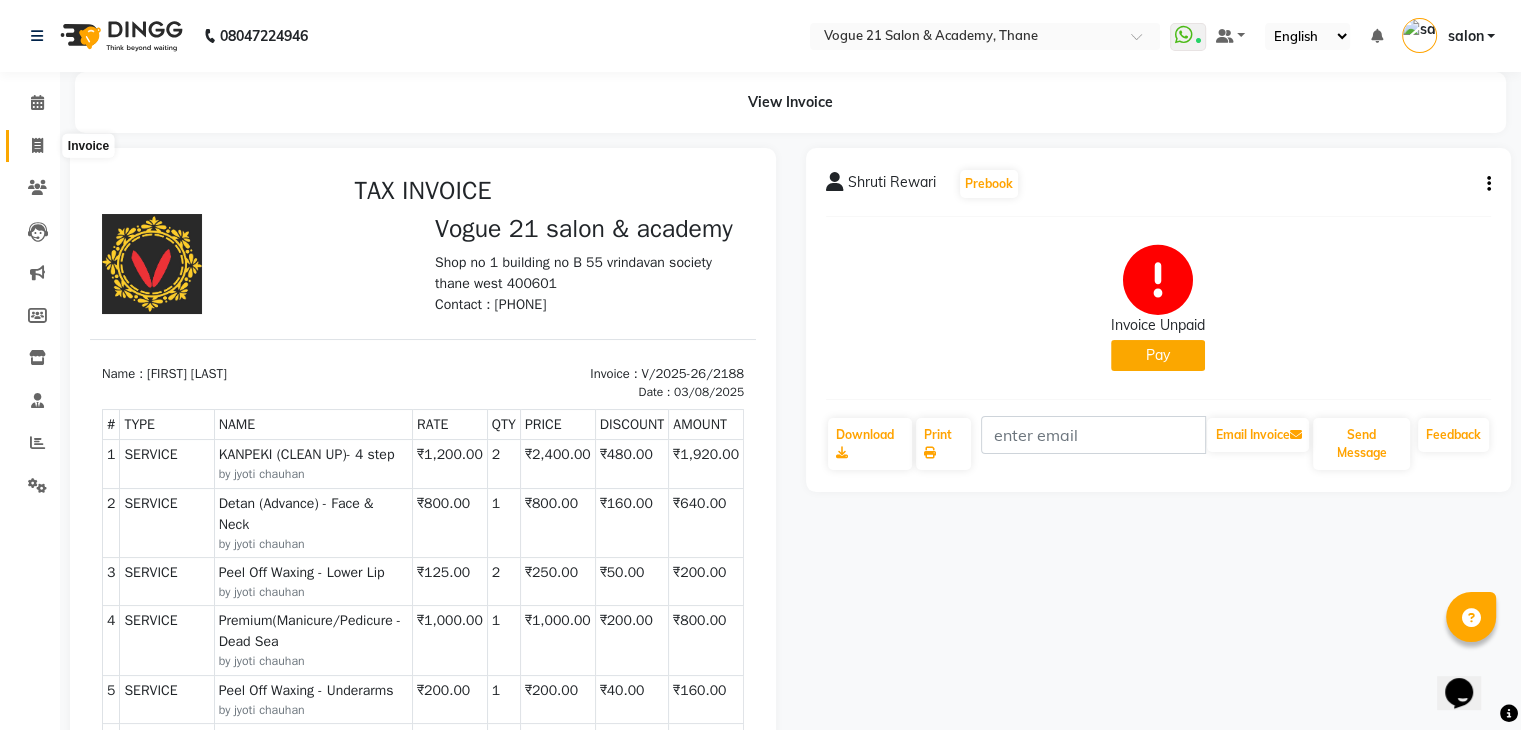 click 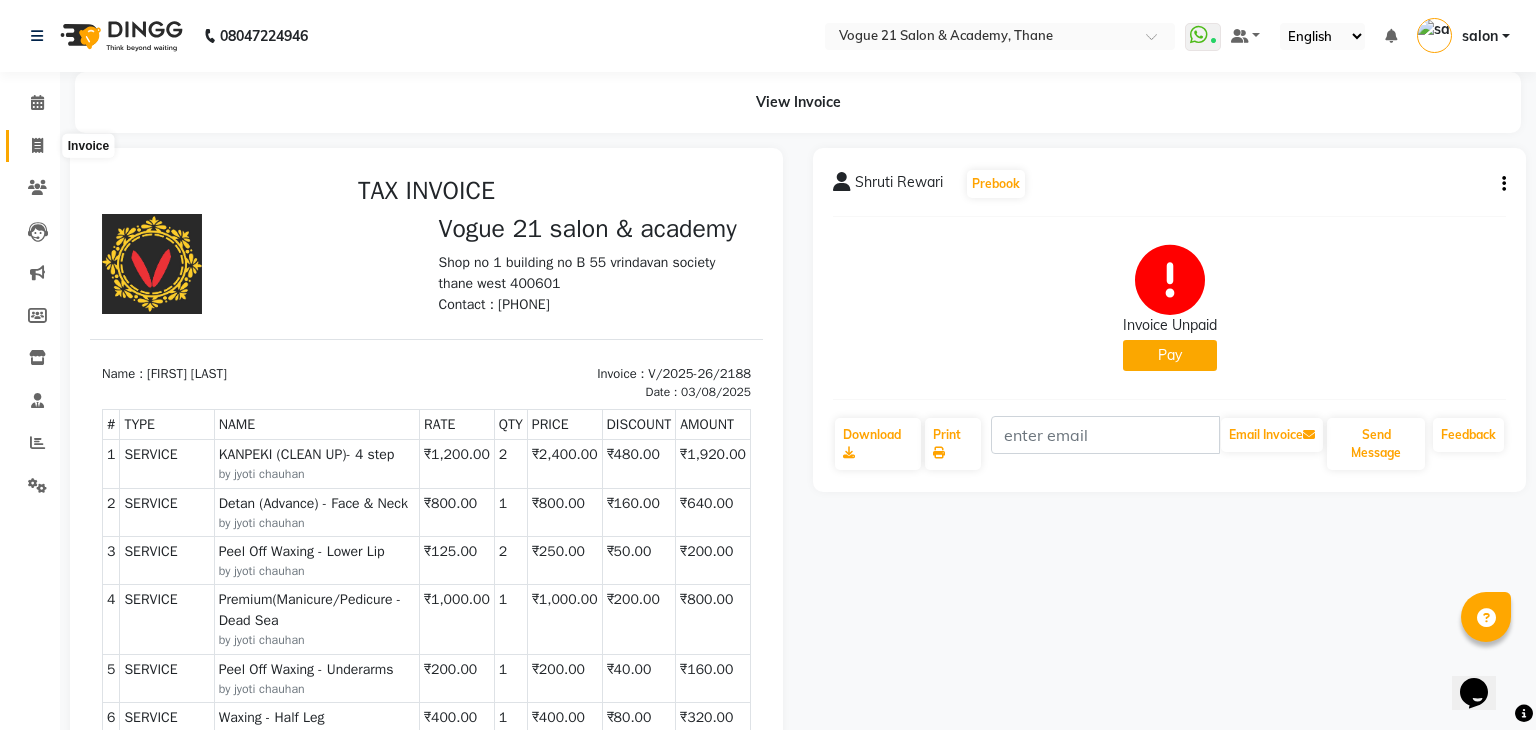 select on "4433" 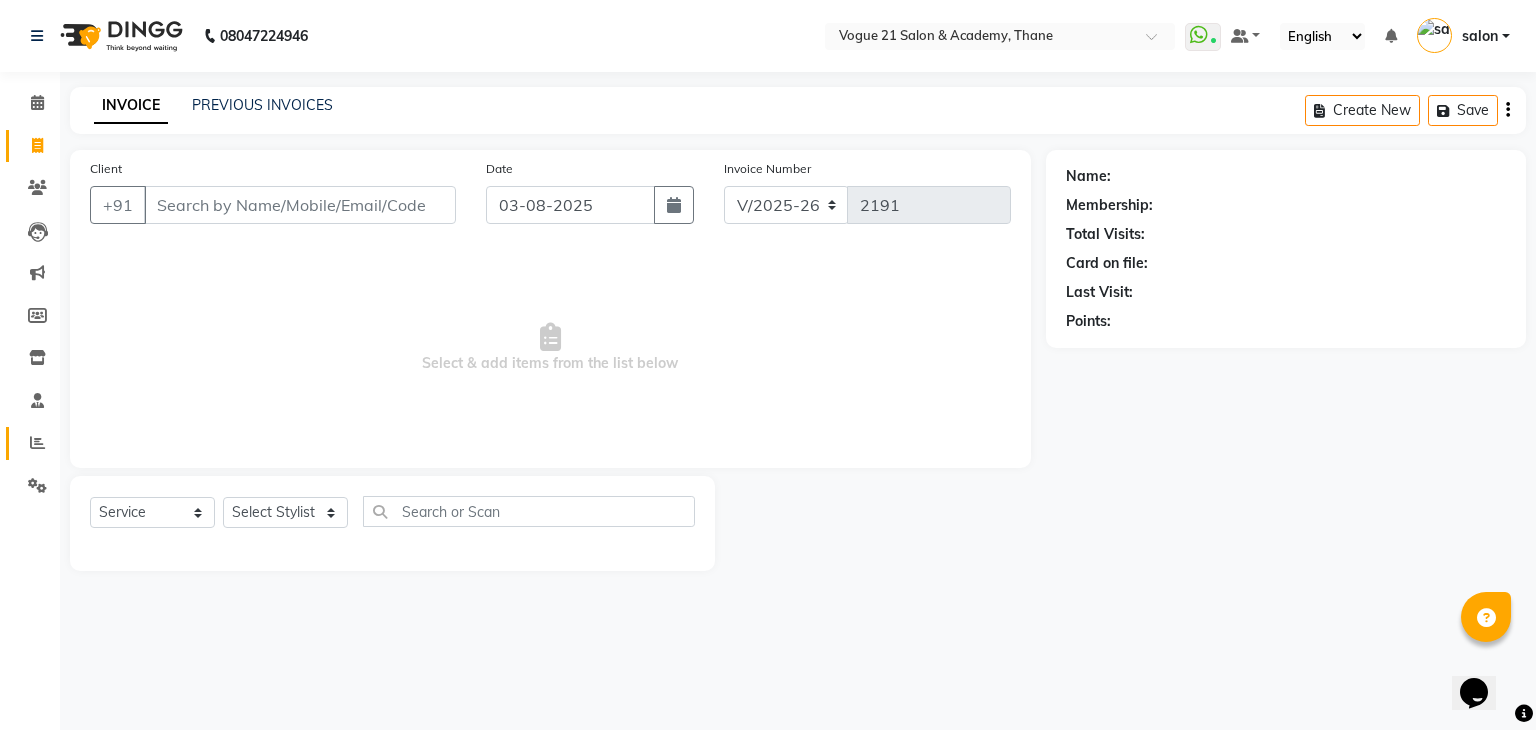 click on "Reports" 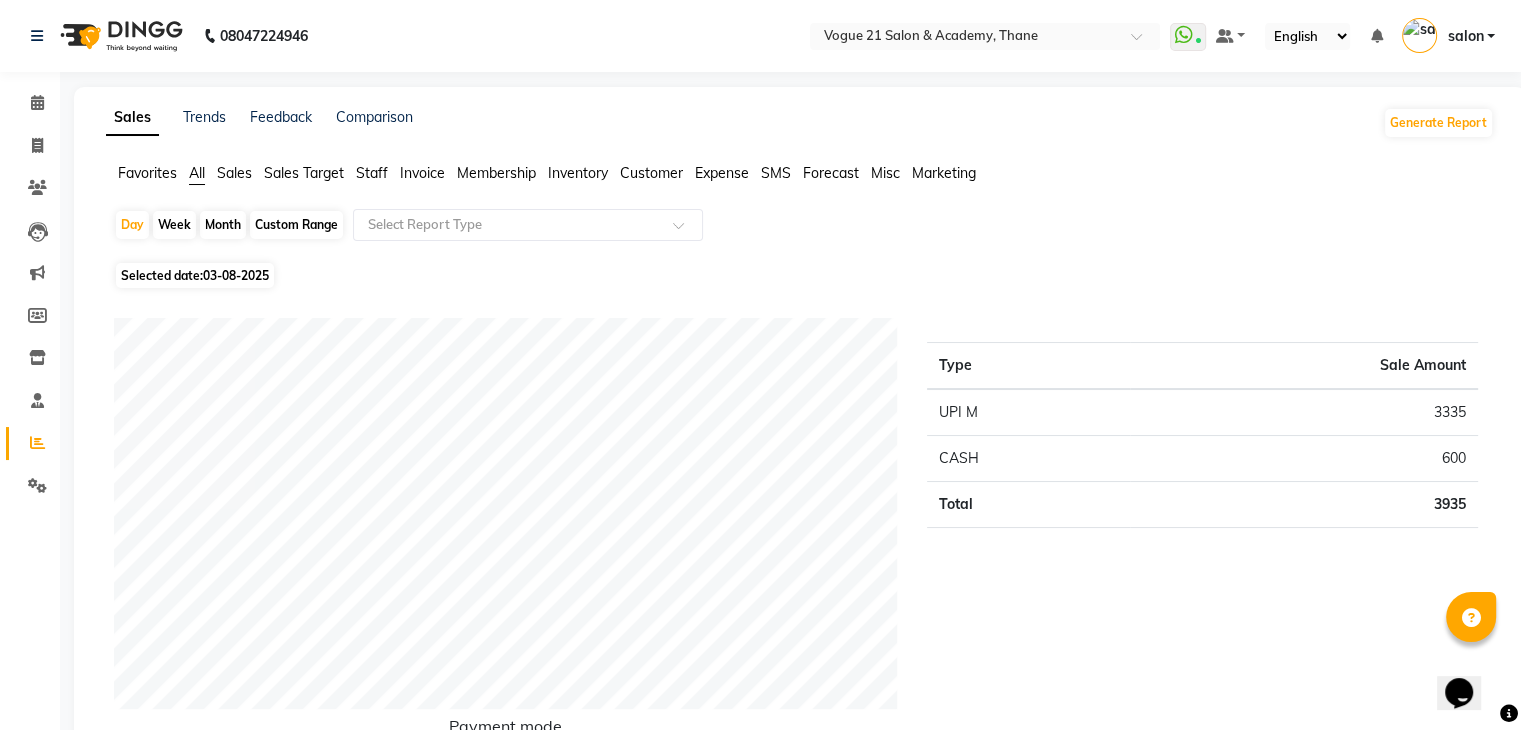 click on "03-08-2025" 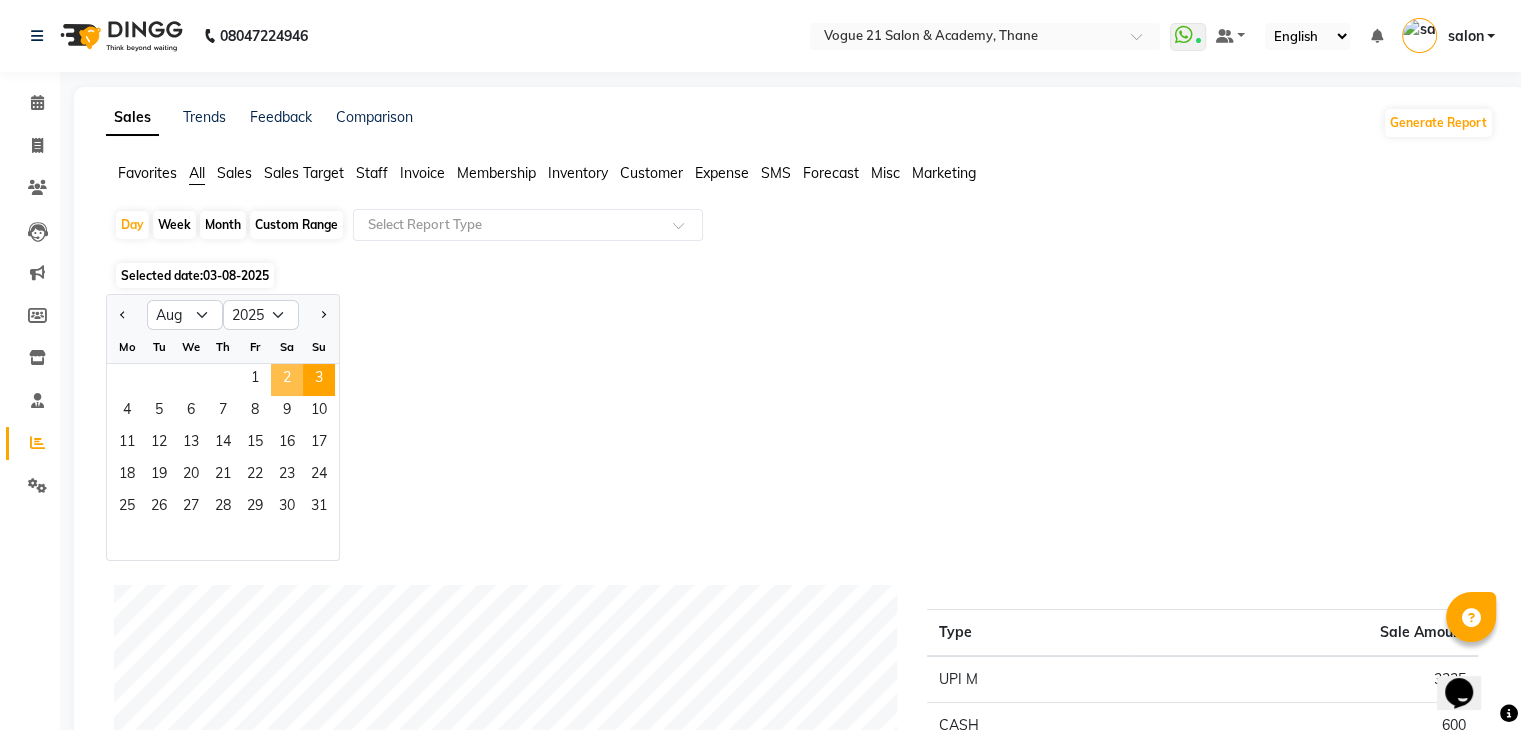click on "2" 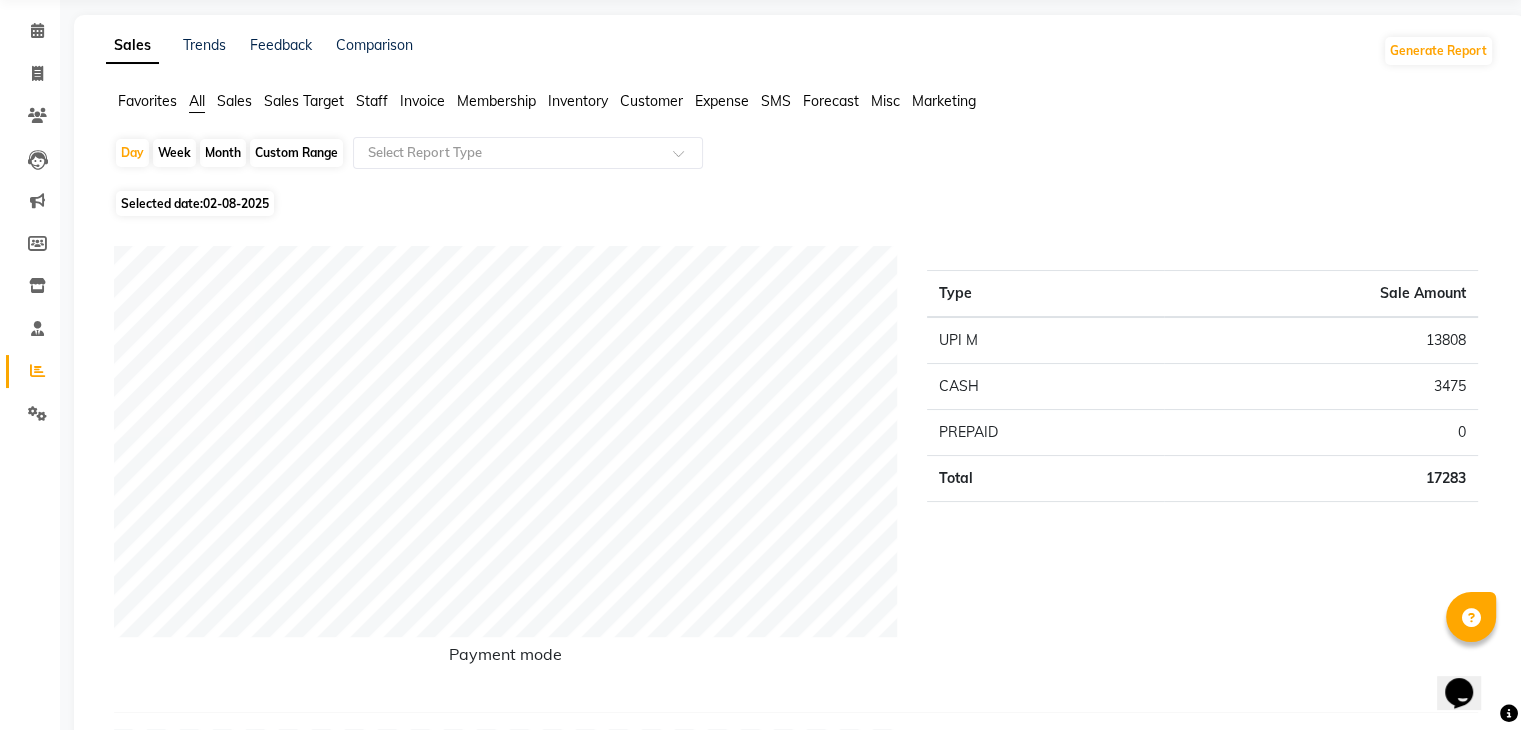 scroll, scrollTop: 0, scrollLeft: 0, axis: both 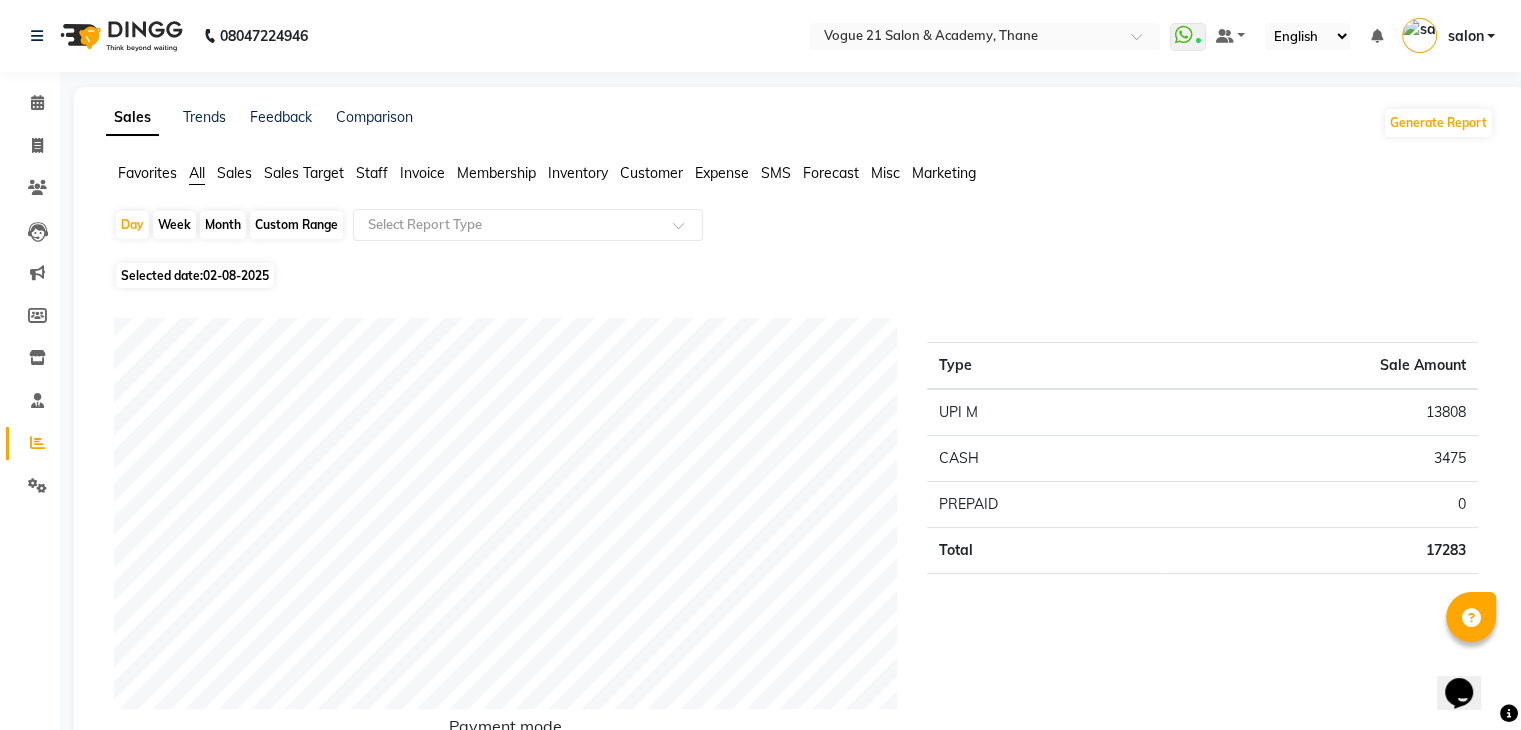 click on "Sales" 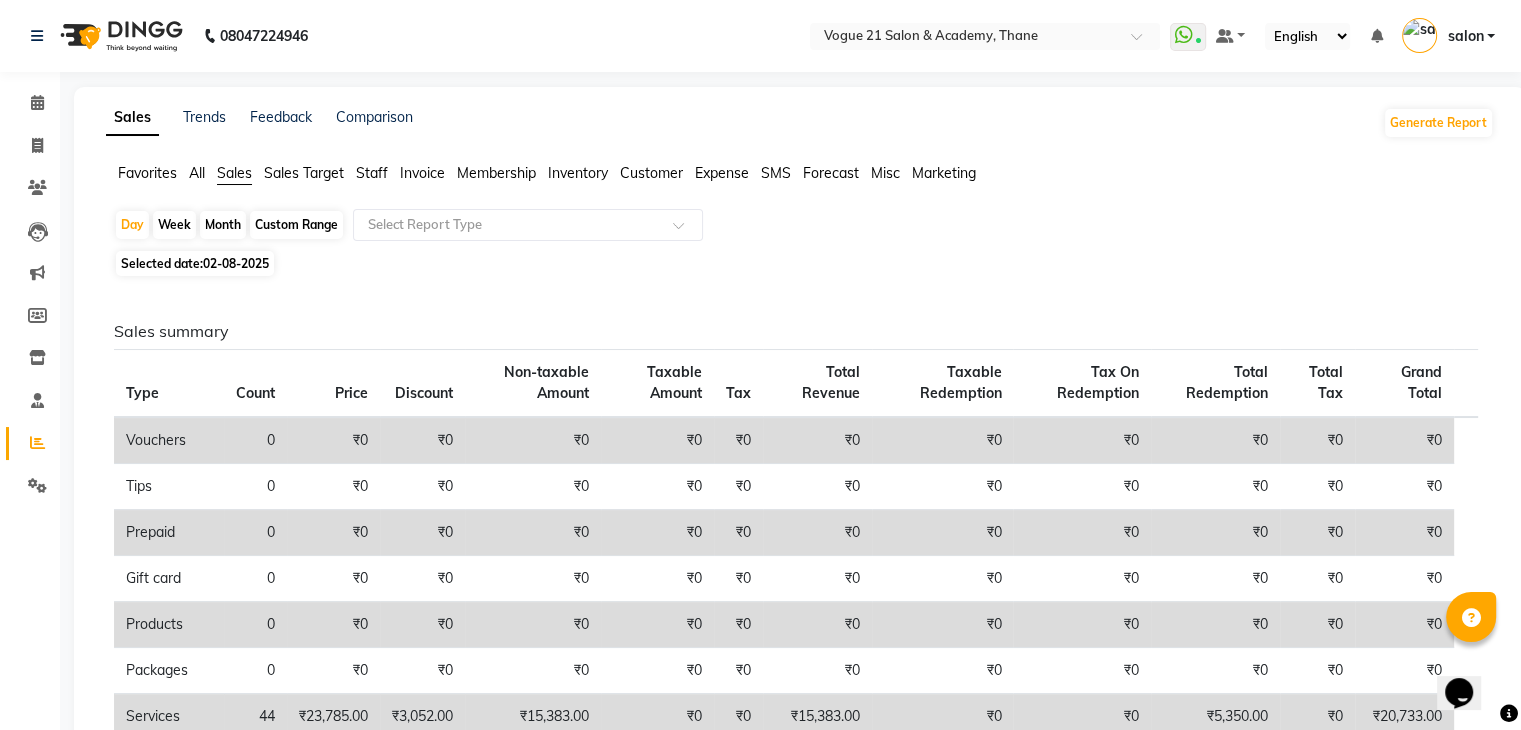 click on "Invoice" 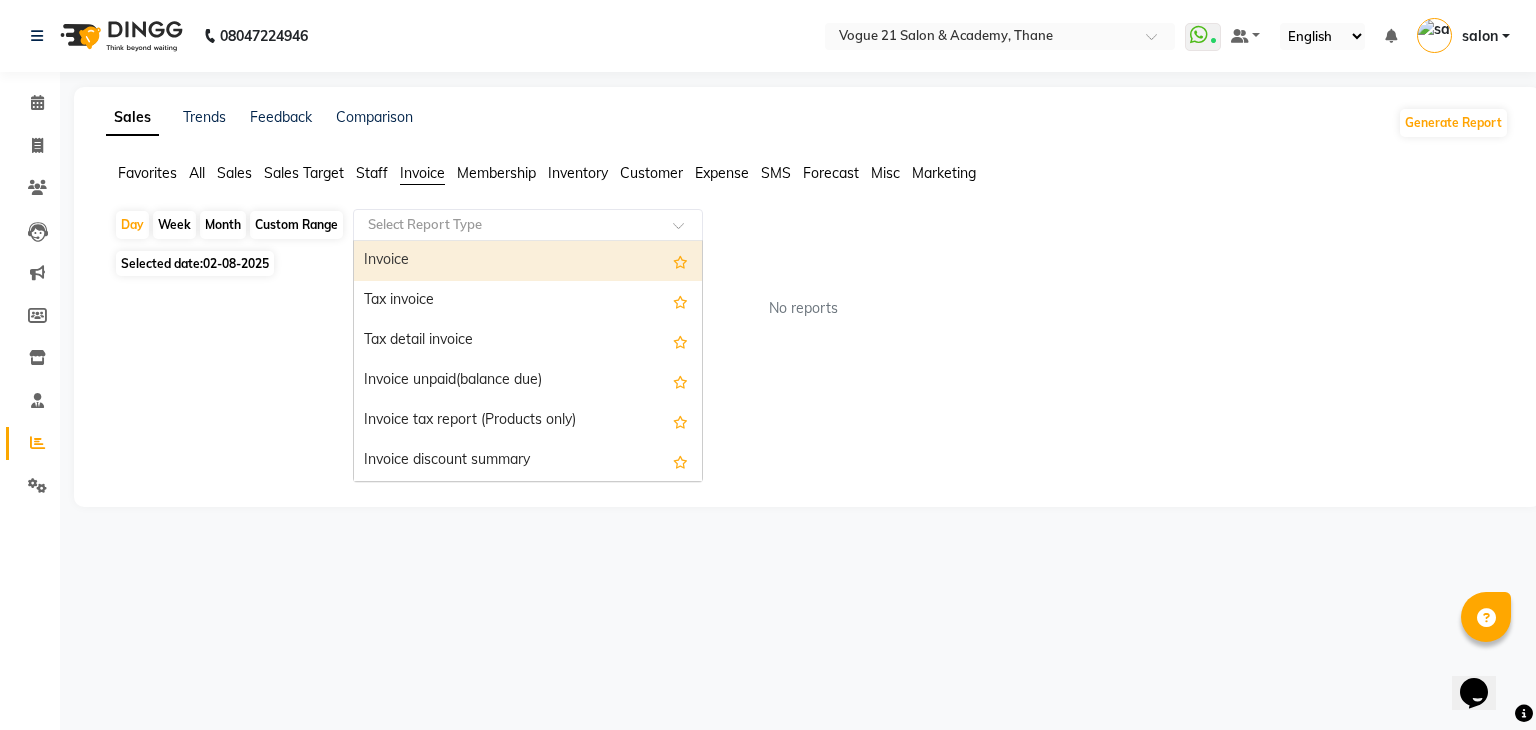 click 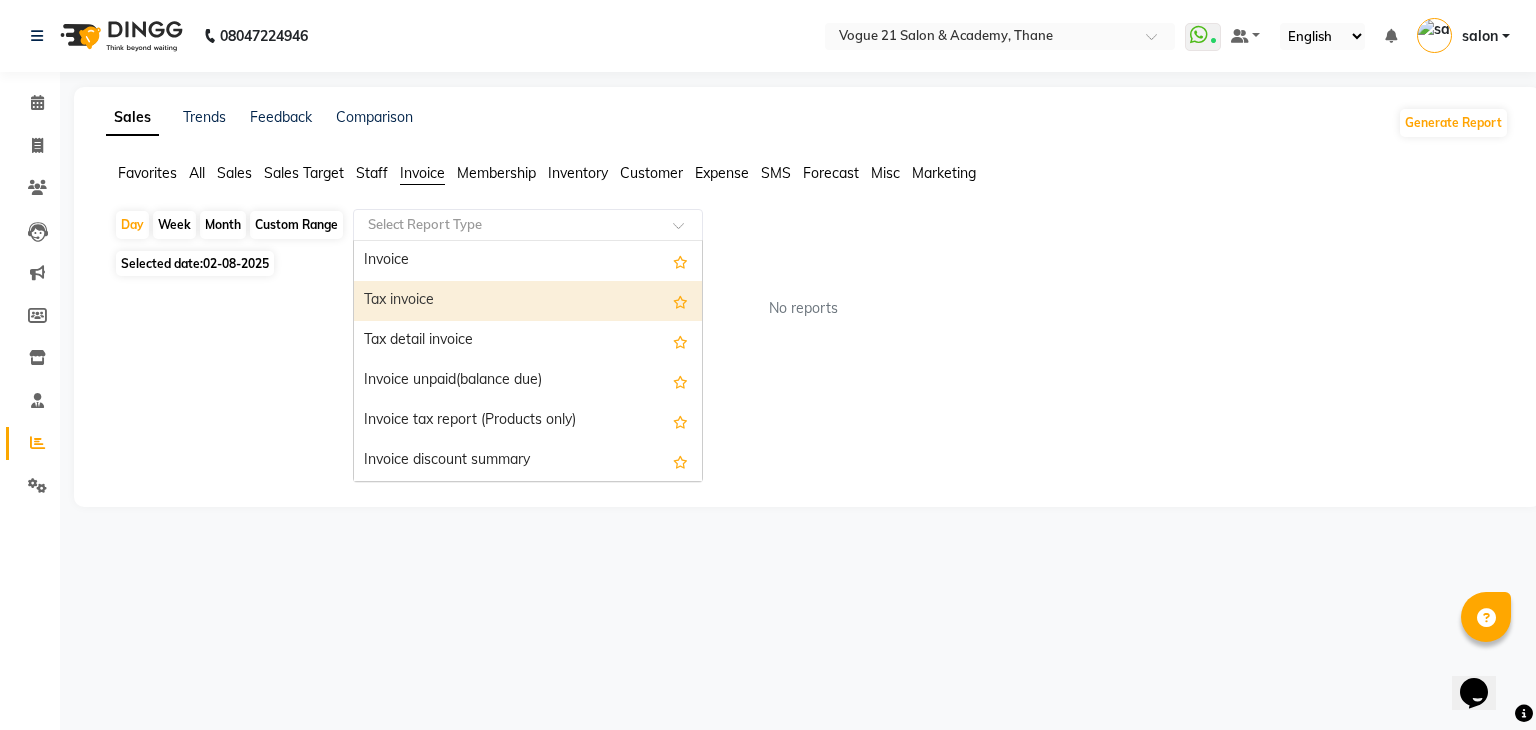click on "Tax invoice" at bounding box center [528, 301] 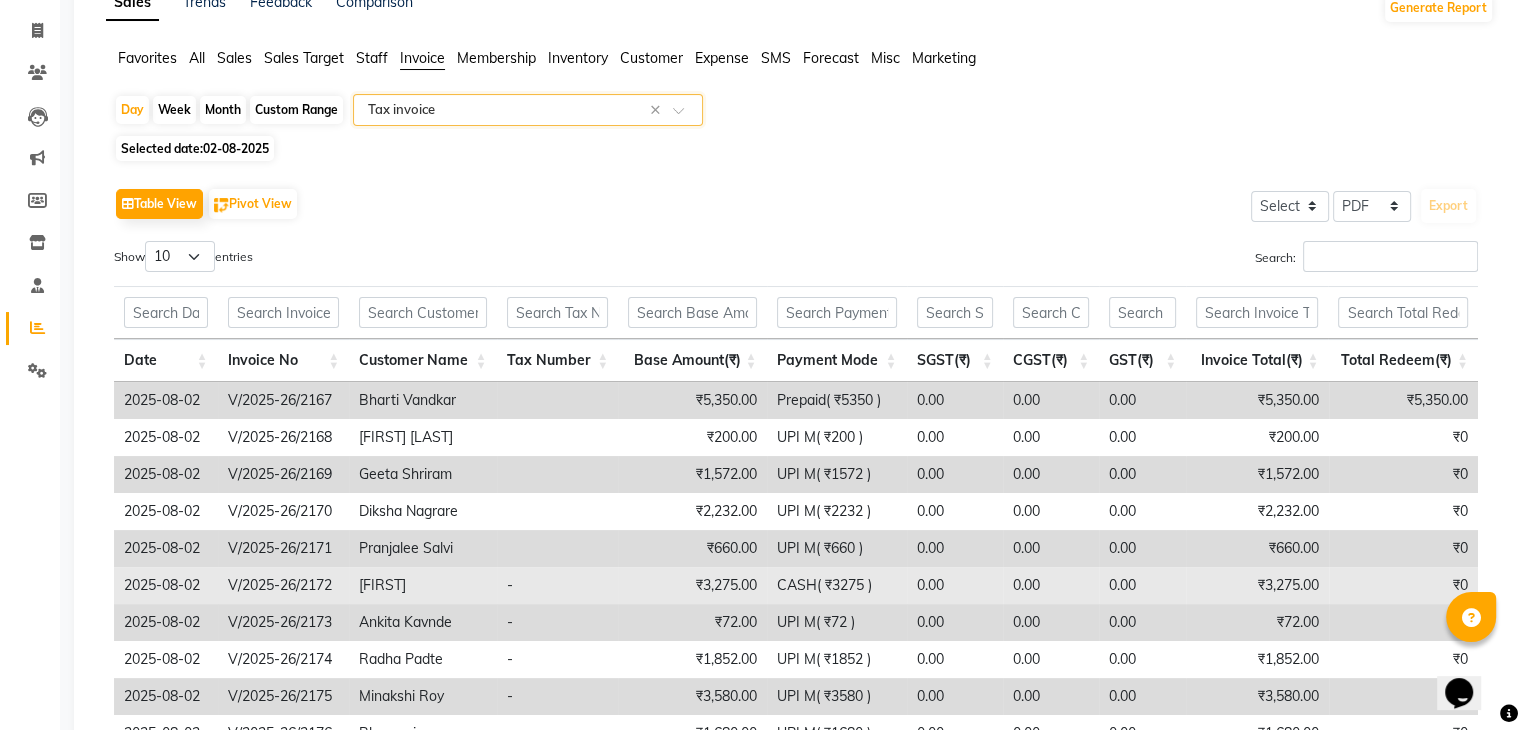 scroll, scrollTop: 102, scrollLeft: 0, axis: vertical 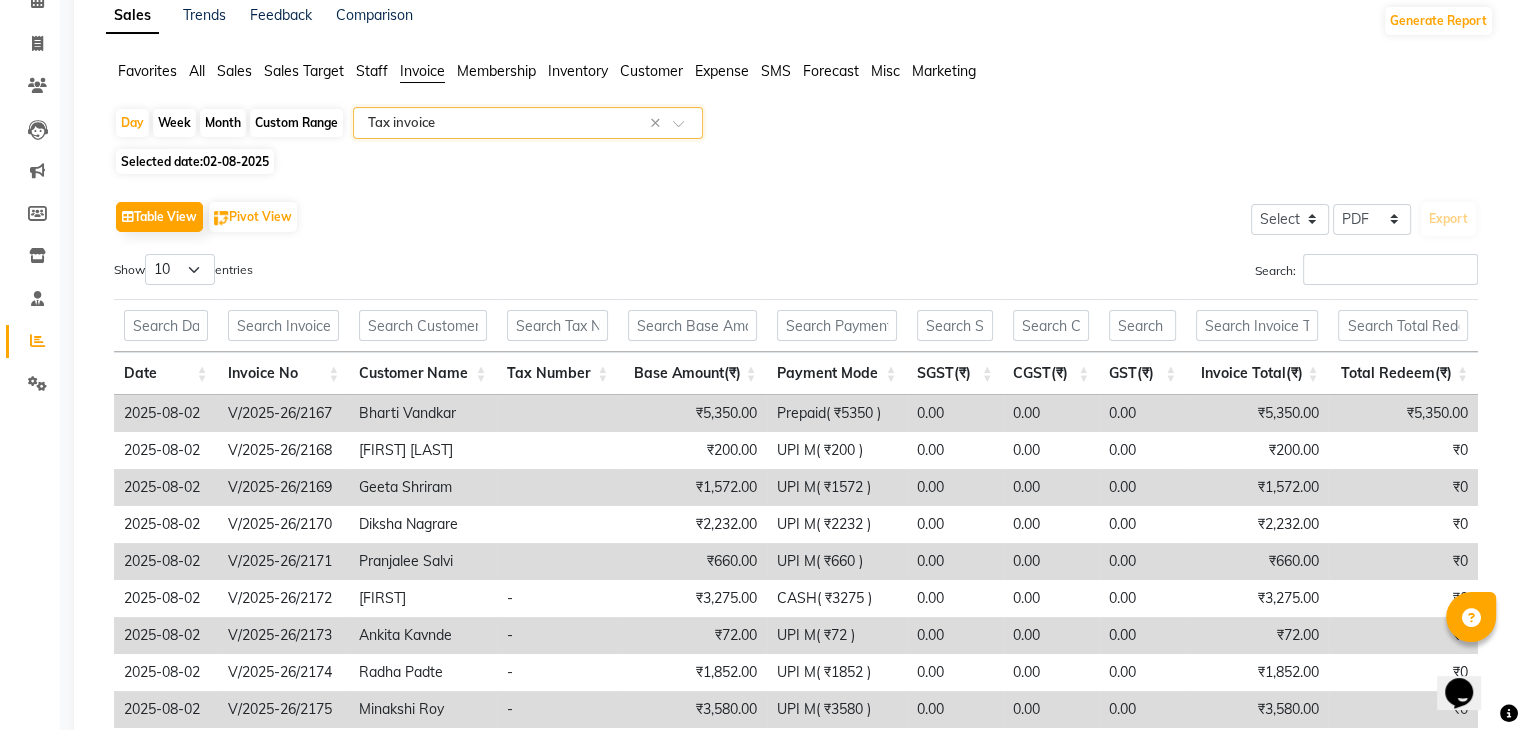 click 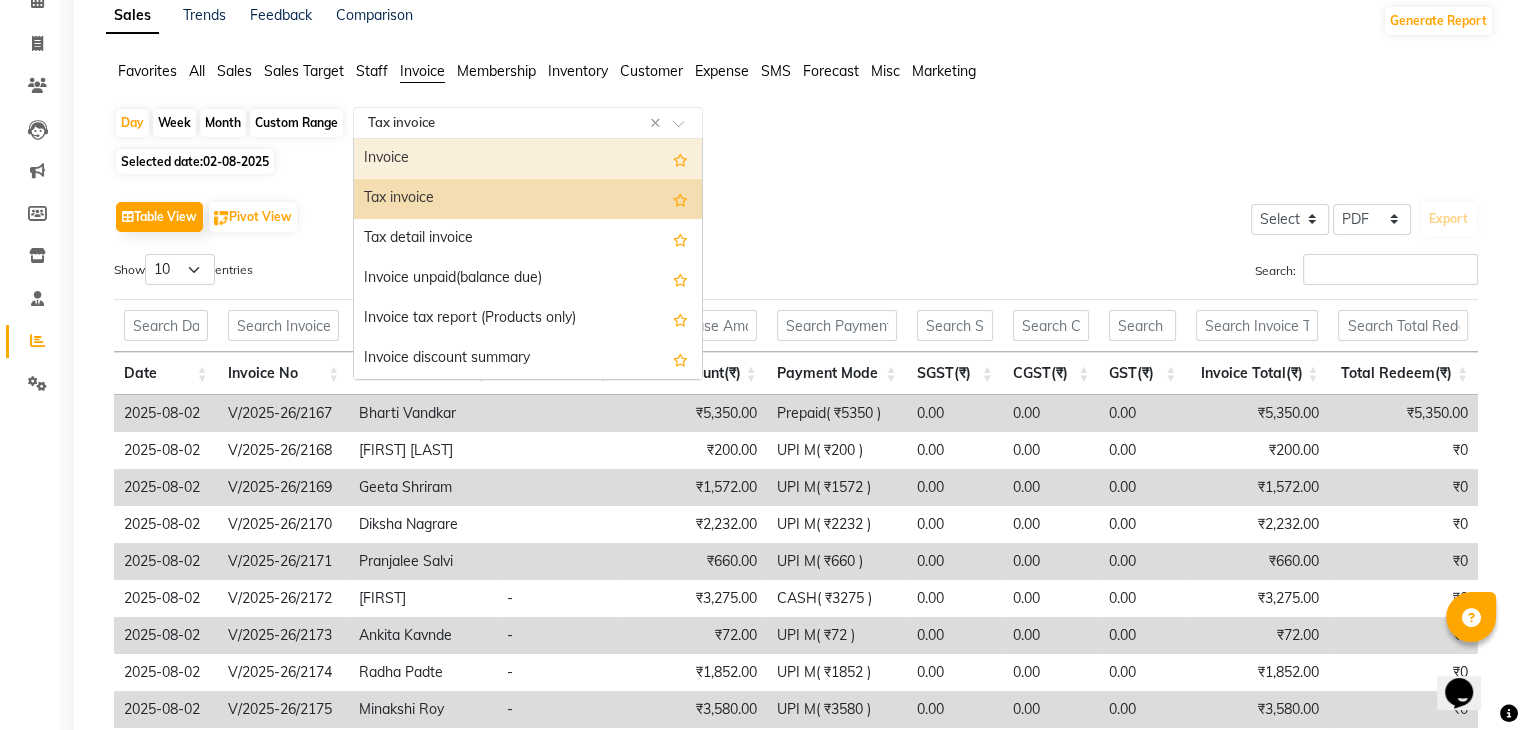 click on "Invoice" at bounding box center (528, 159) 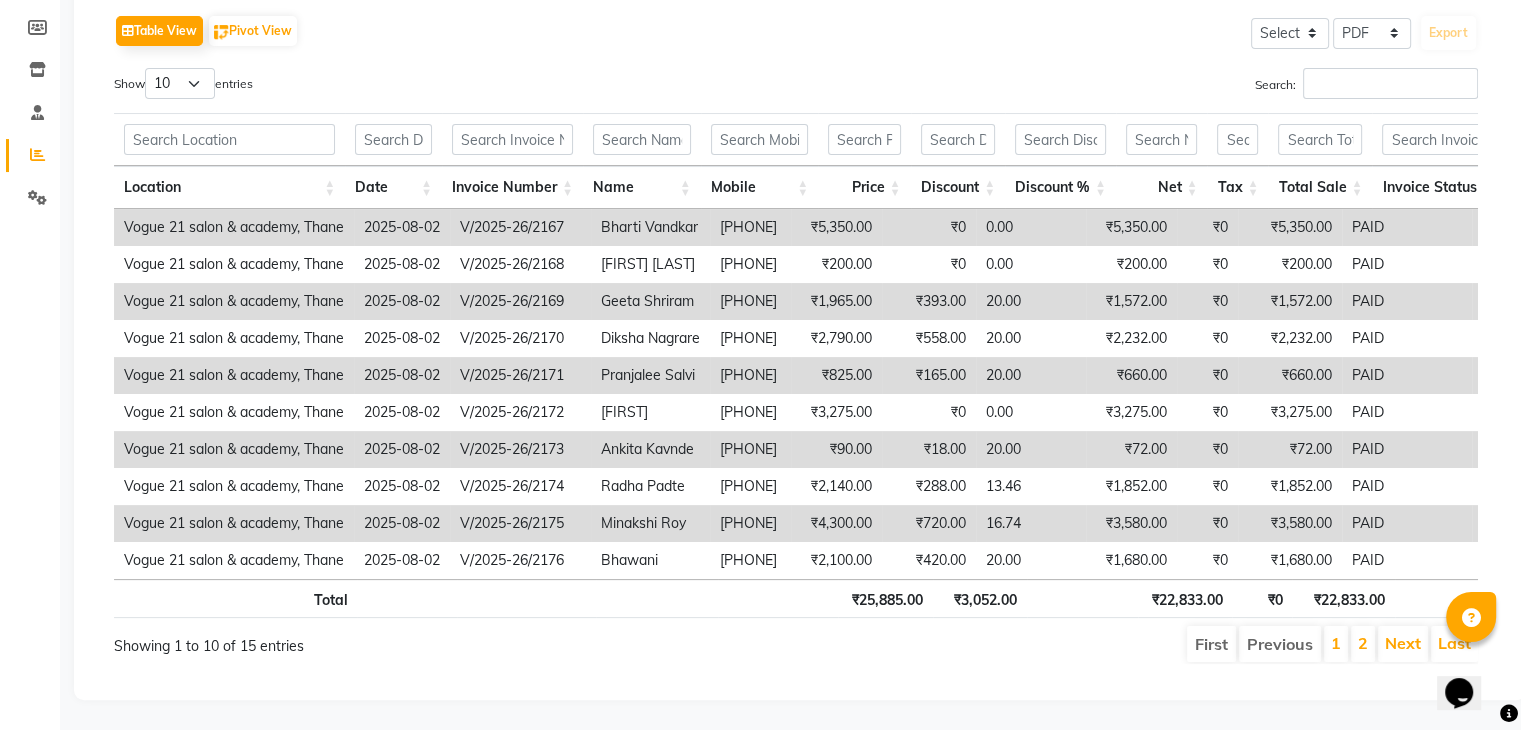 scroll, scrollTop: 317, scrollLeft: 0, axis: vertical 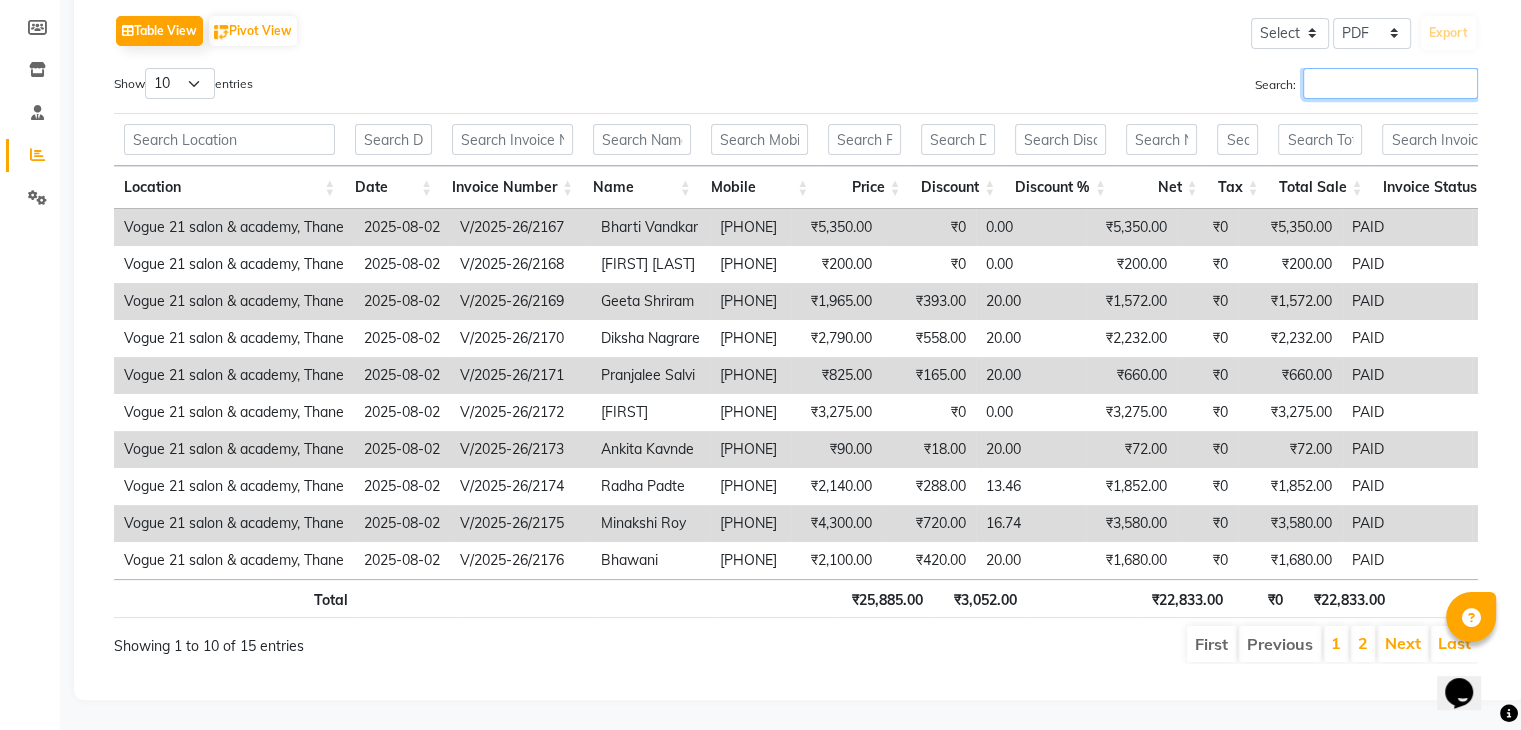 click on "Search:" at bounding box center [1390, 83] 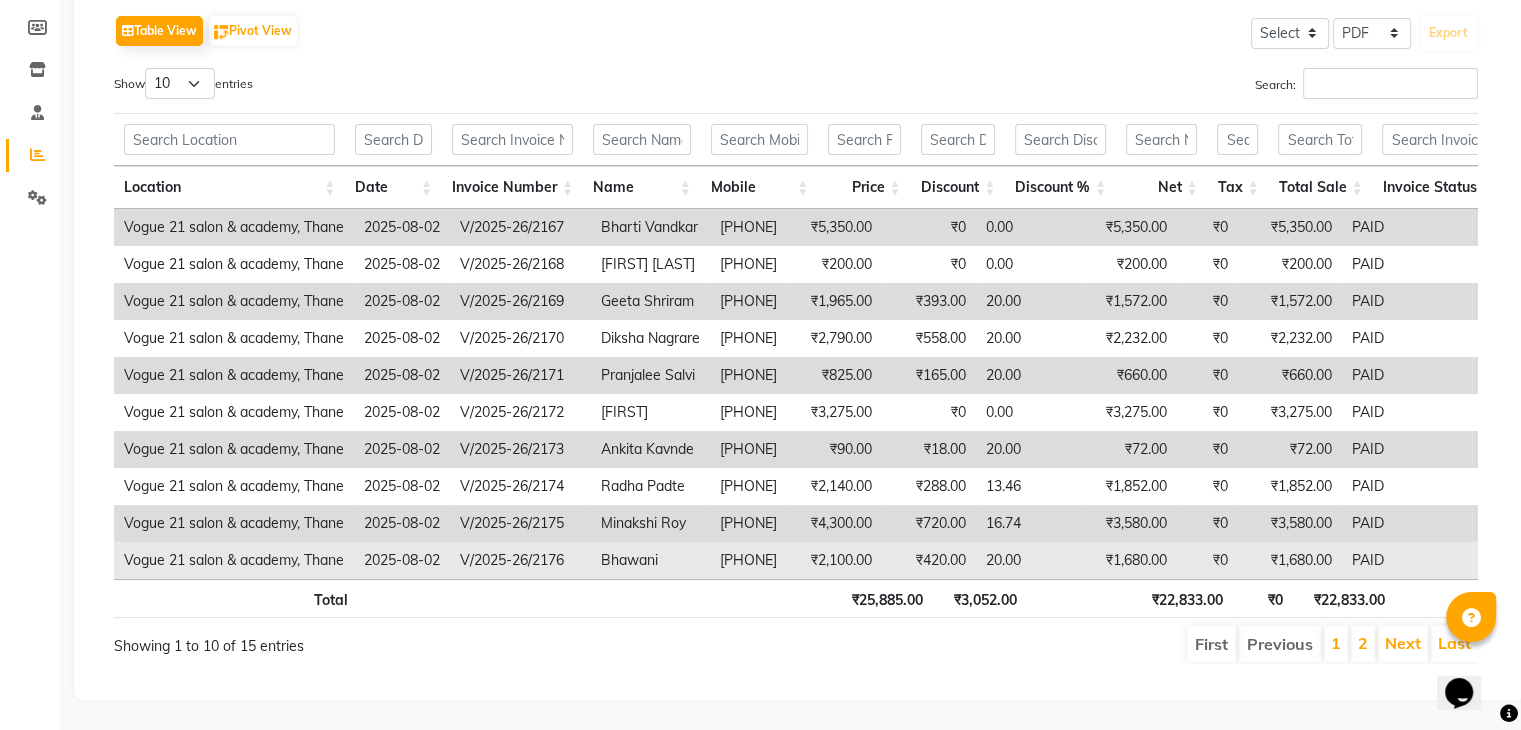 drag, startPoint x: 632, startPoint y: 565, endPoint x: 711, endPoint y: 547, distance: 81.02469 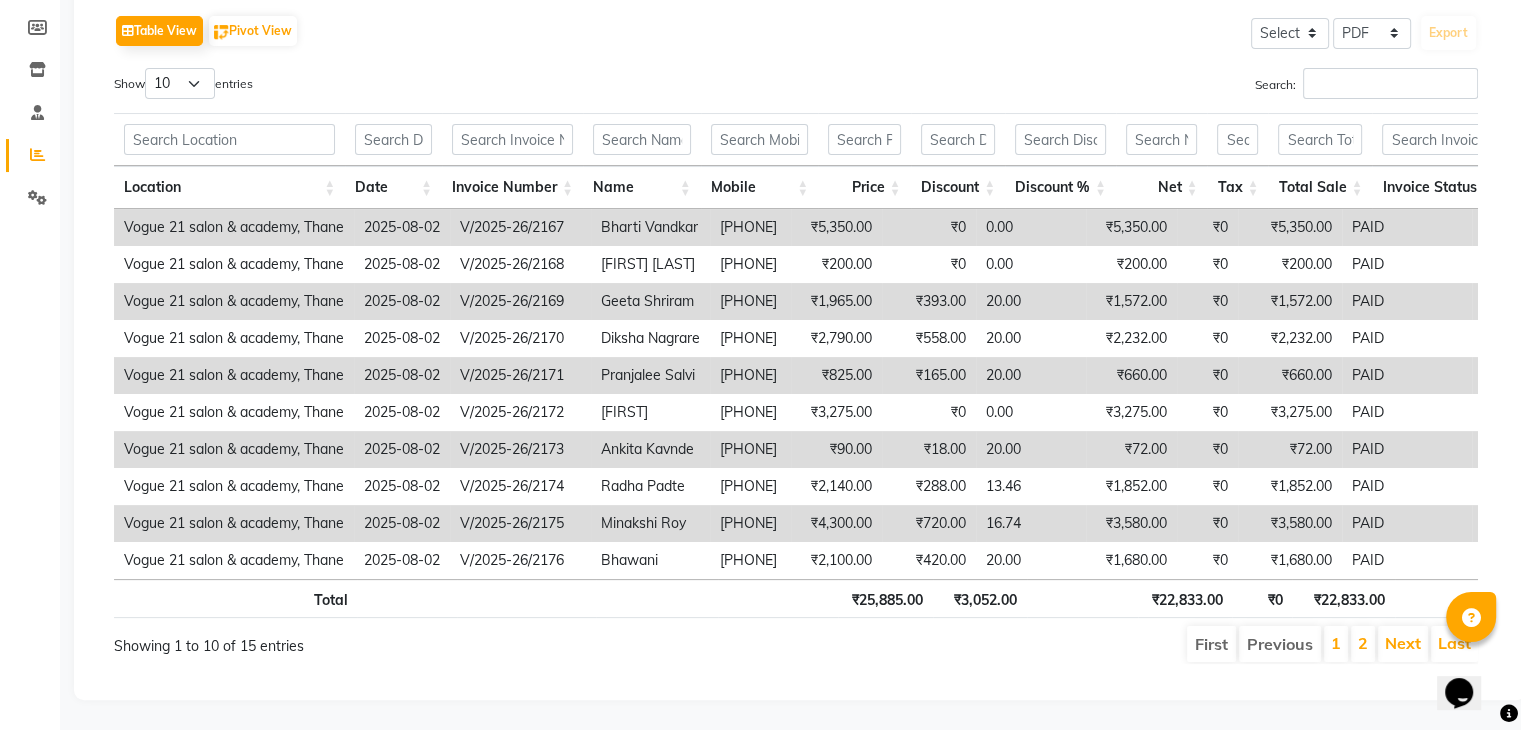 scroll, scrollTop: 0, scrollLeft: 213, axis: horizontal 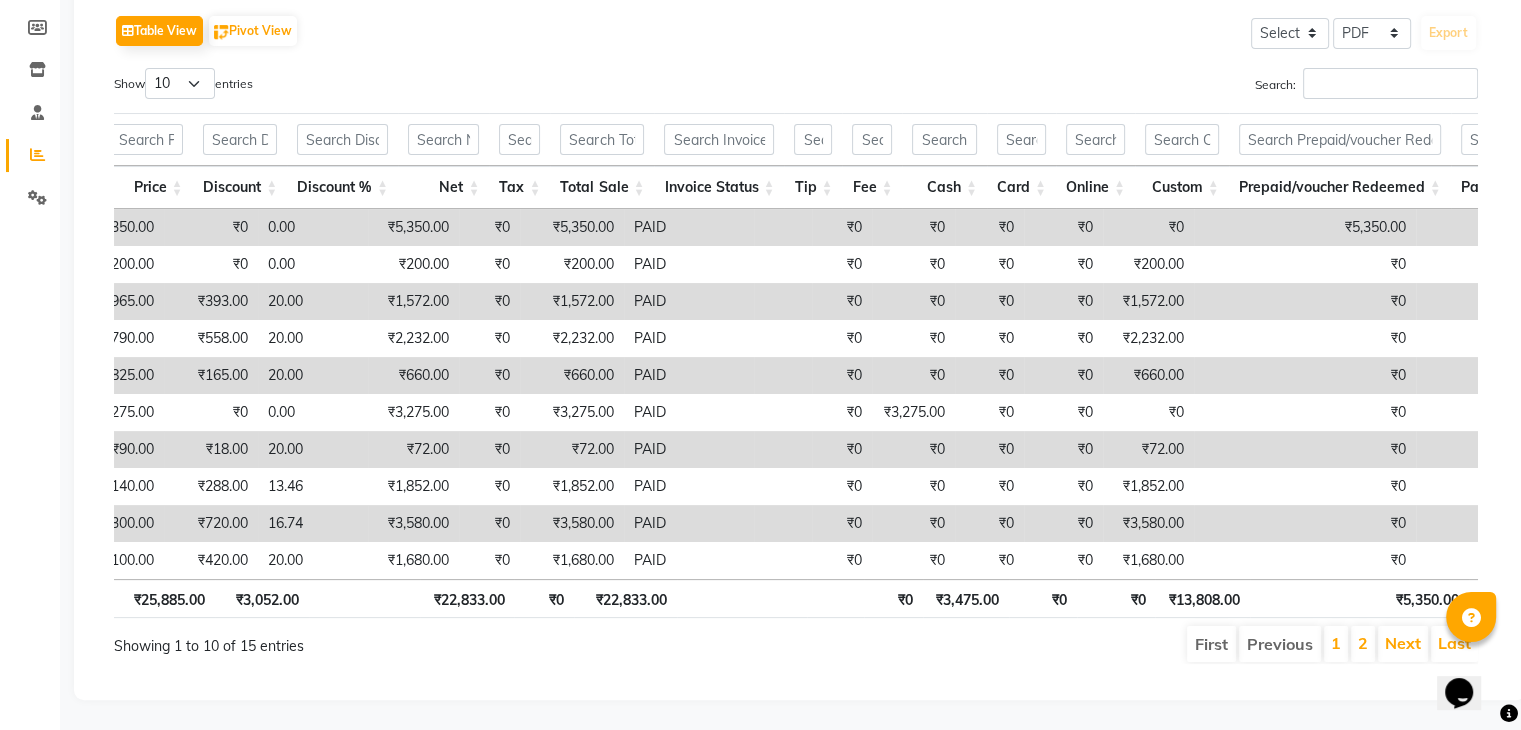 click on "Total ₹25,885.00 ₹3,052.00 ₹22,833.00 ₹0 ₹22,833.00 ₹0 ₹3,475.00 ₹0 ₹0 ₹13,808.00 ₹5,350.00 ₹0 ₹0 ₹0 ₹0 ₹0 ₹0 ₹0 ₹0 ₹3,000.00" at bounding box center [796, 601] 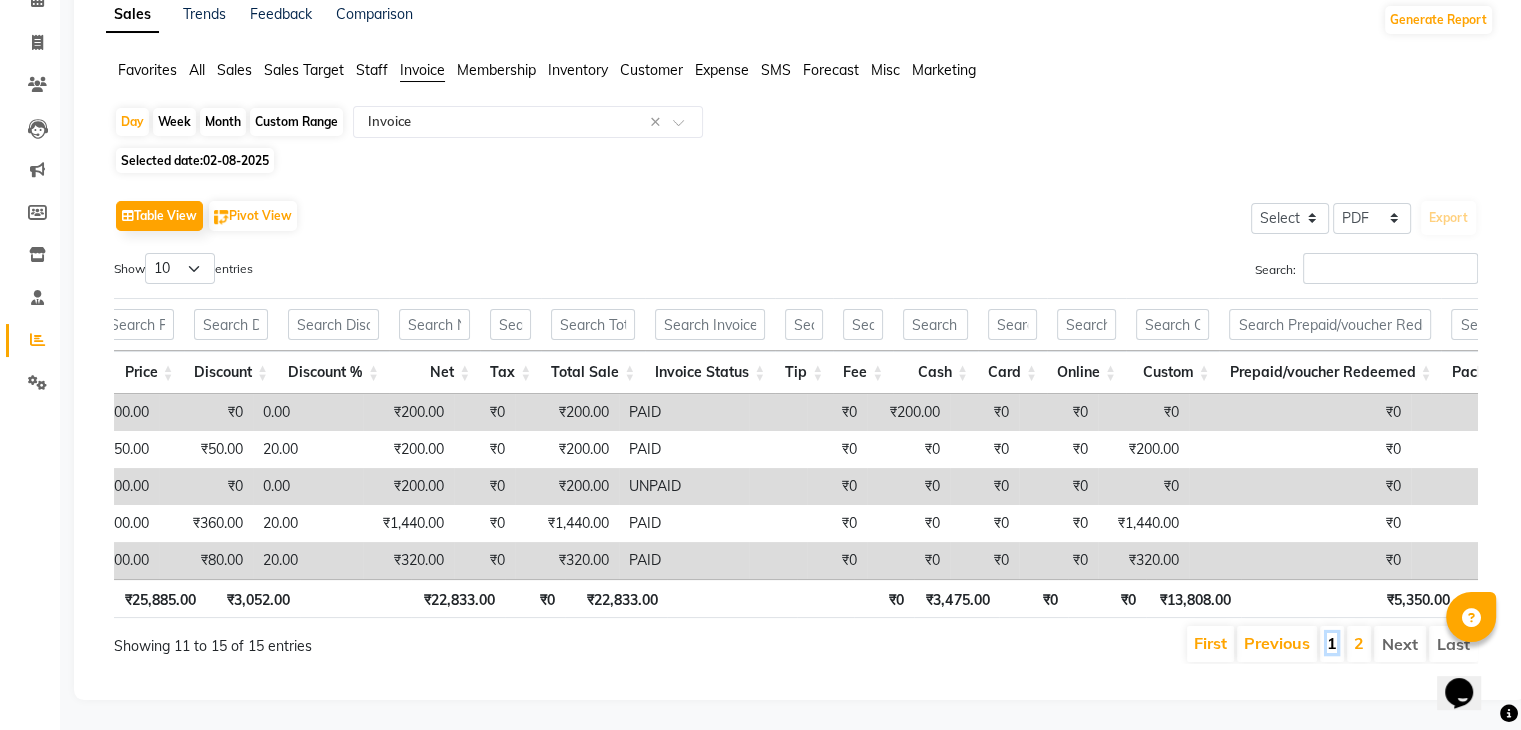 click on "1" at bounding box center [1332, 643] 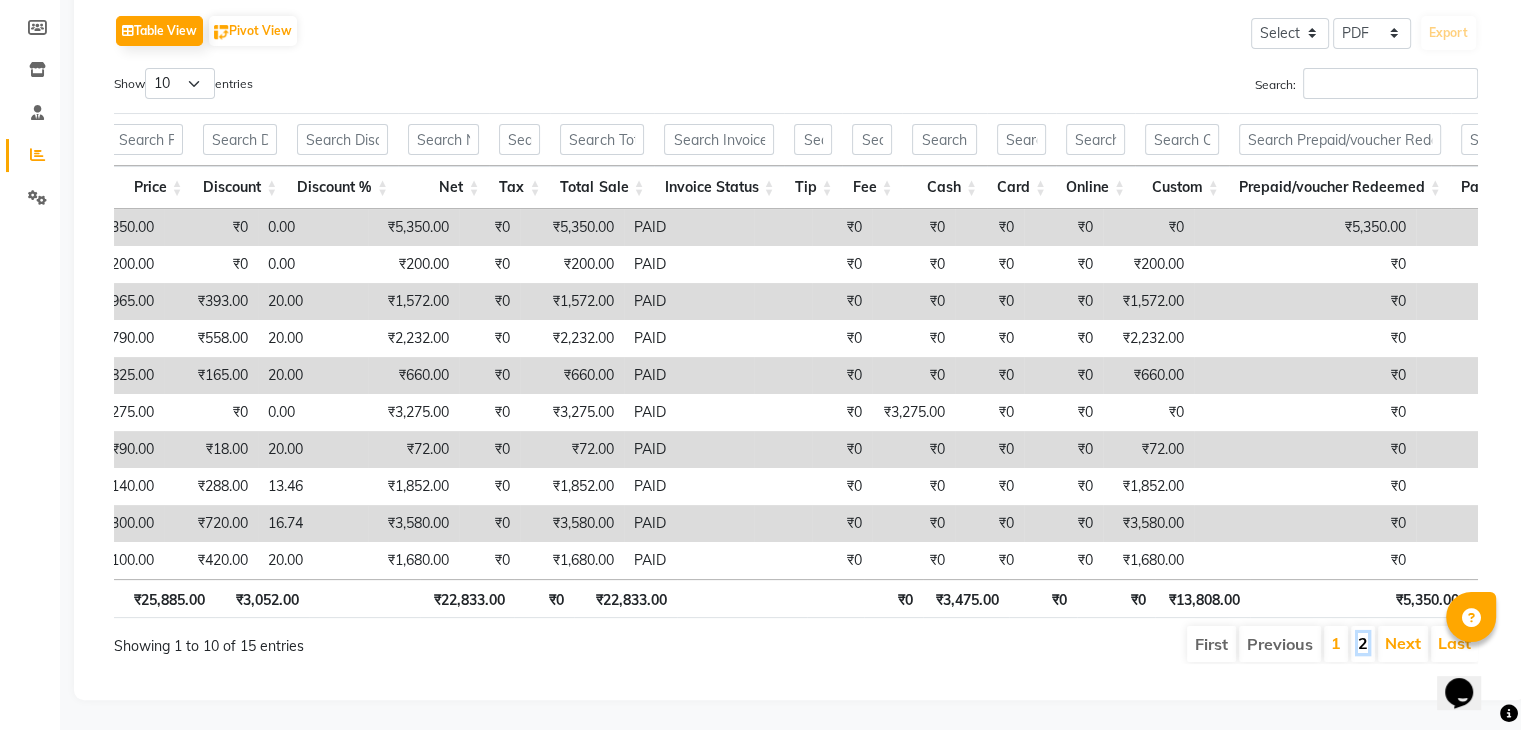click on "2" at bounding box center (1363, 643) 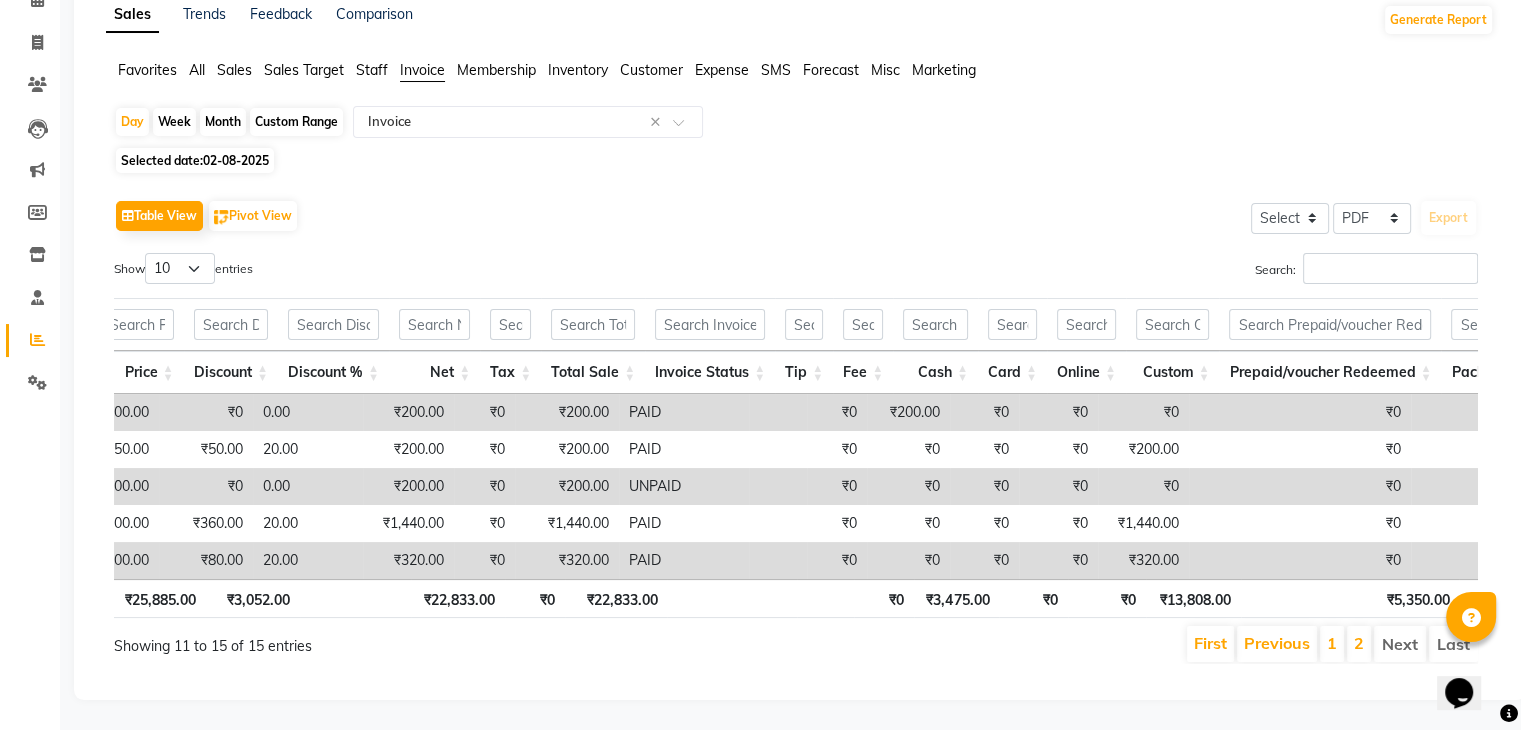 click on "1" at bounding box center [1332, 644] 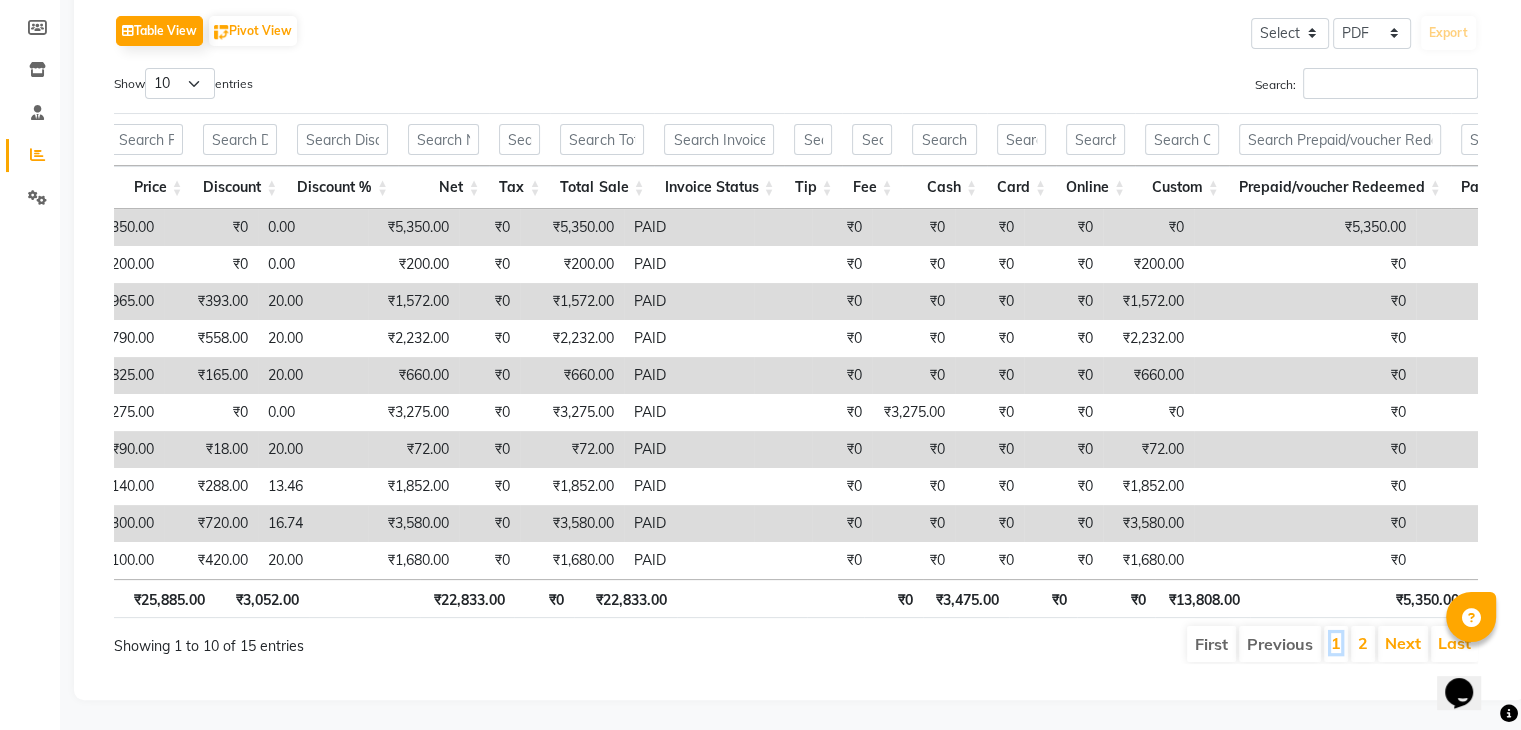 click on "1" at bounding box center (1336, 643) 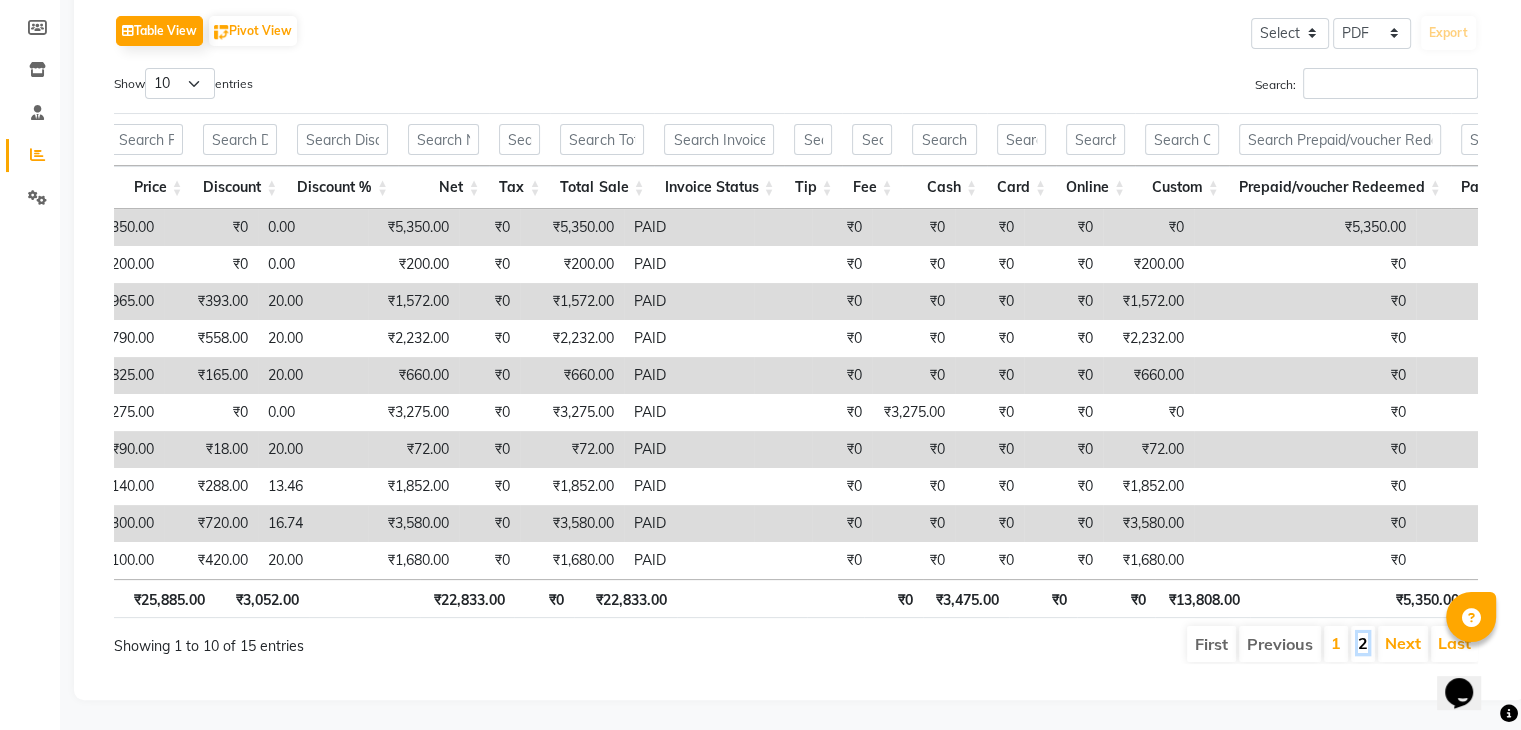 click on "2" at bounding box center [1363, 643] 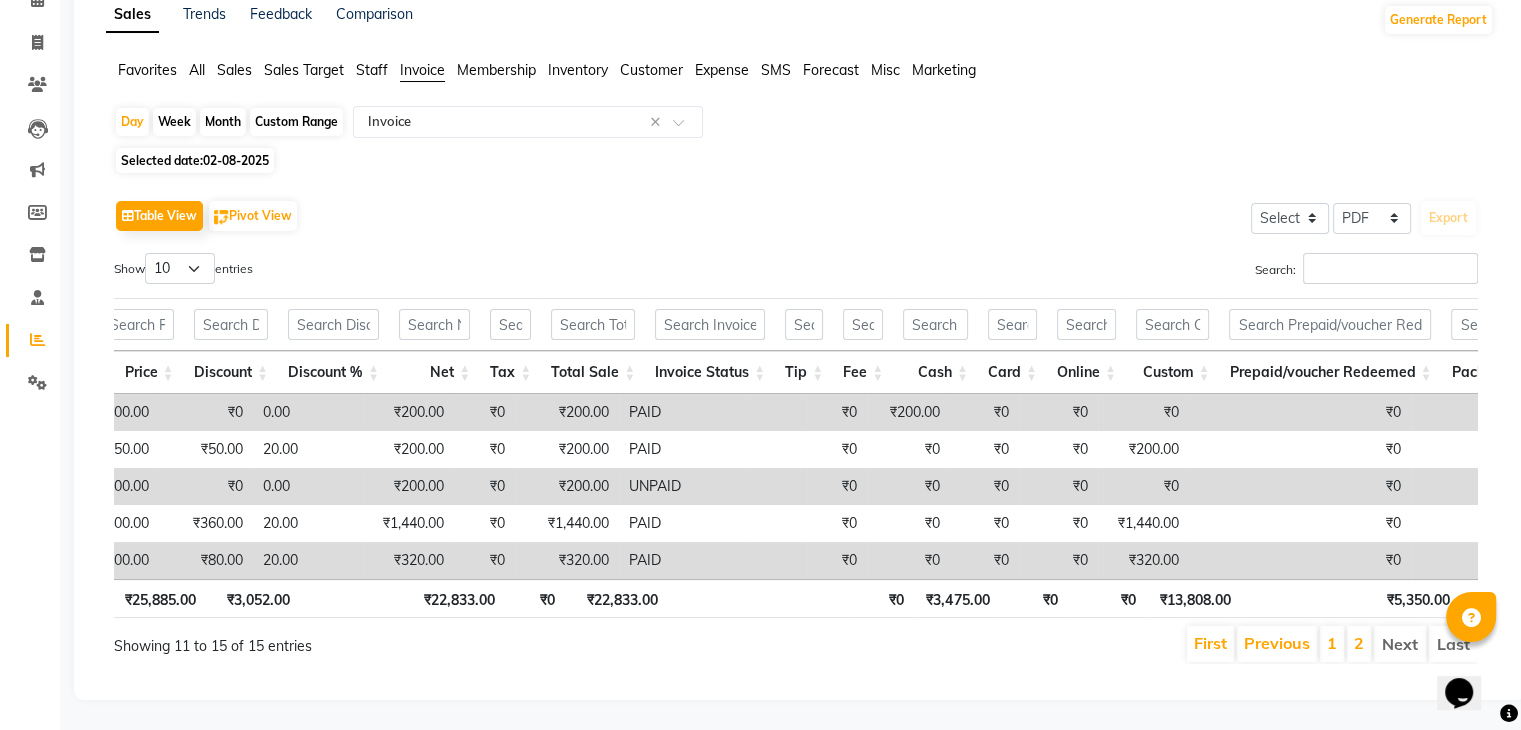 scroll, scrollTop: 132, scrollLeft: 0, axis: vertical 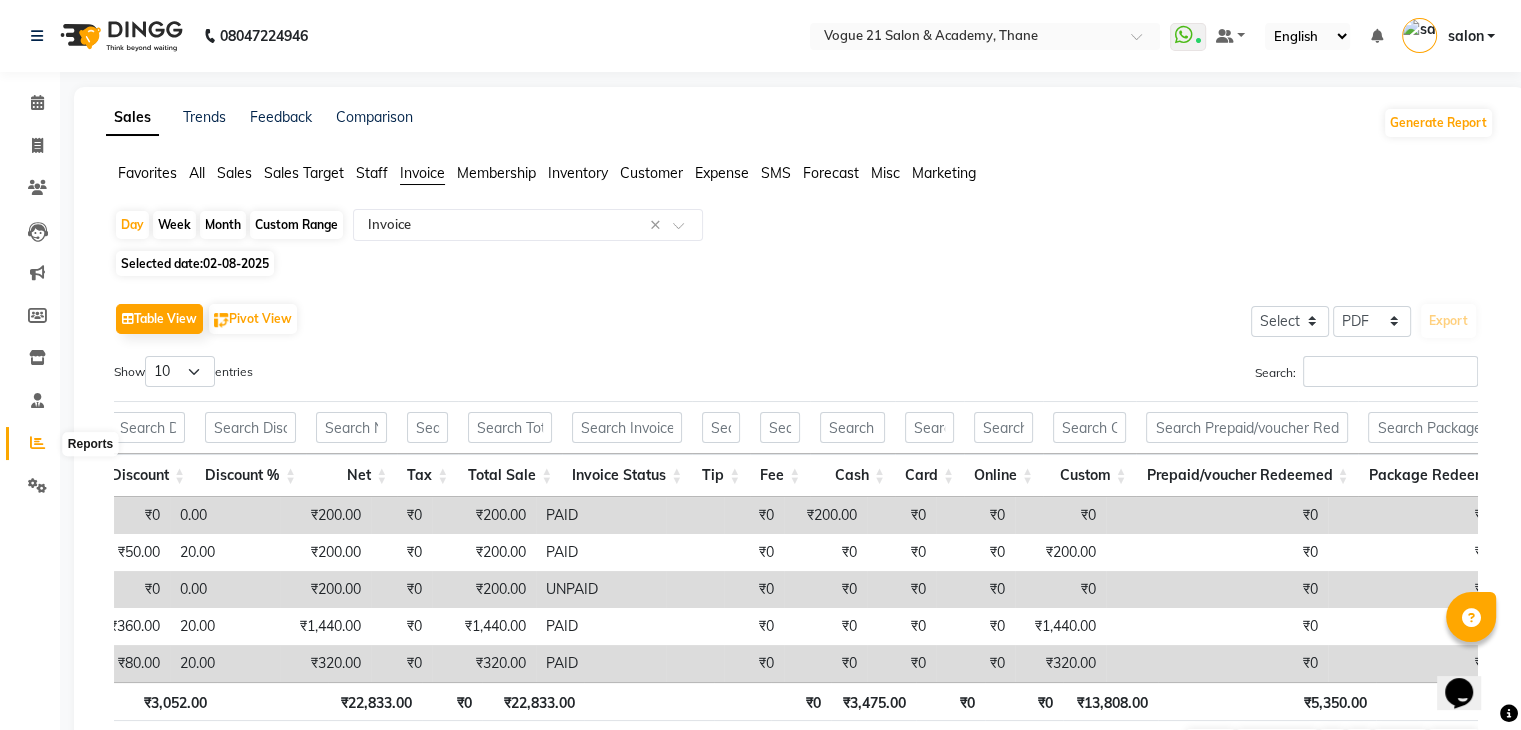 click 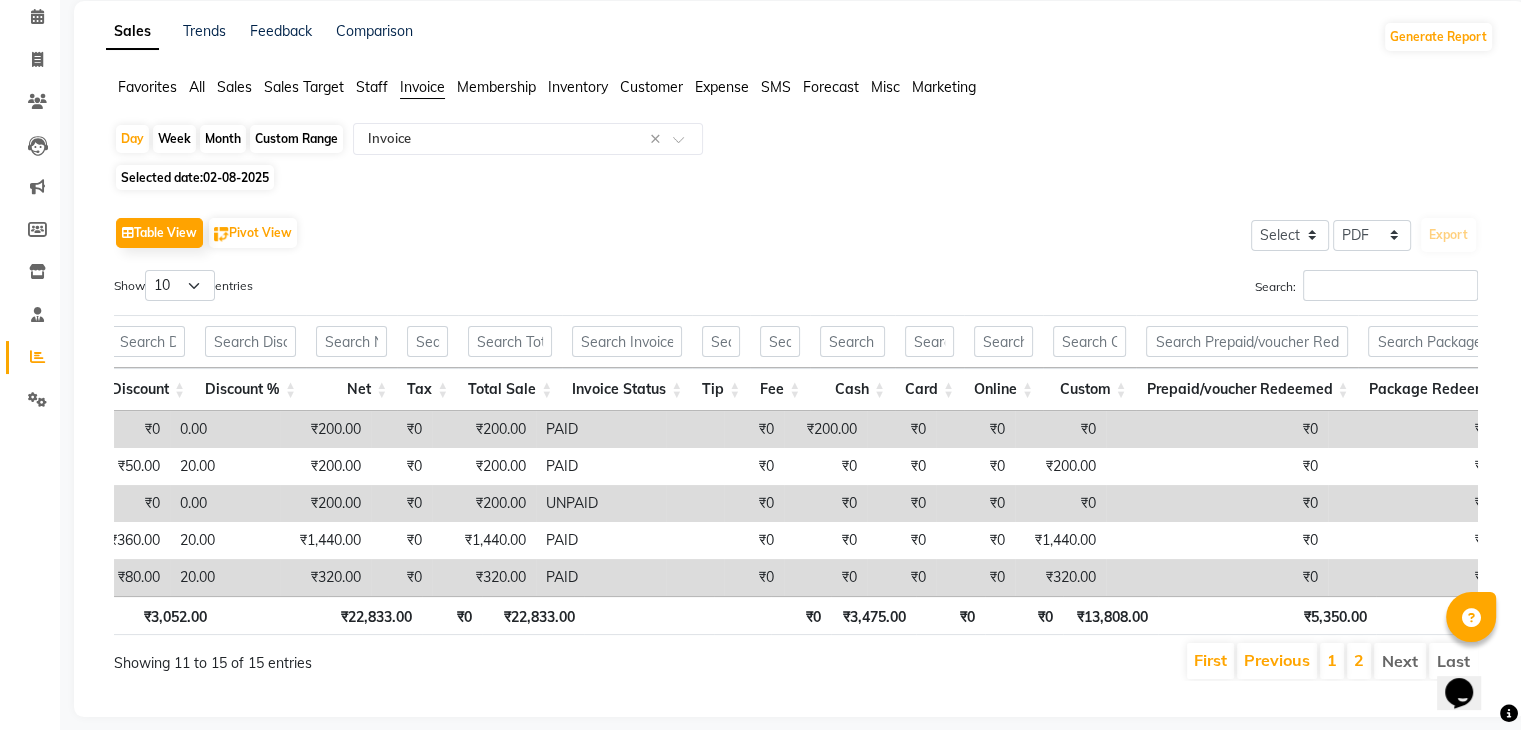 scroll, scrollTop: 113, scrollLeft: 0, axis: vertical 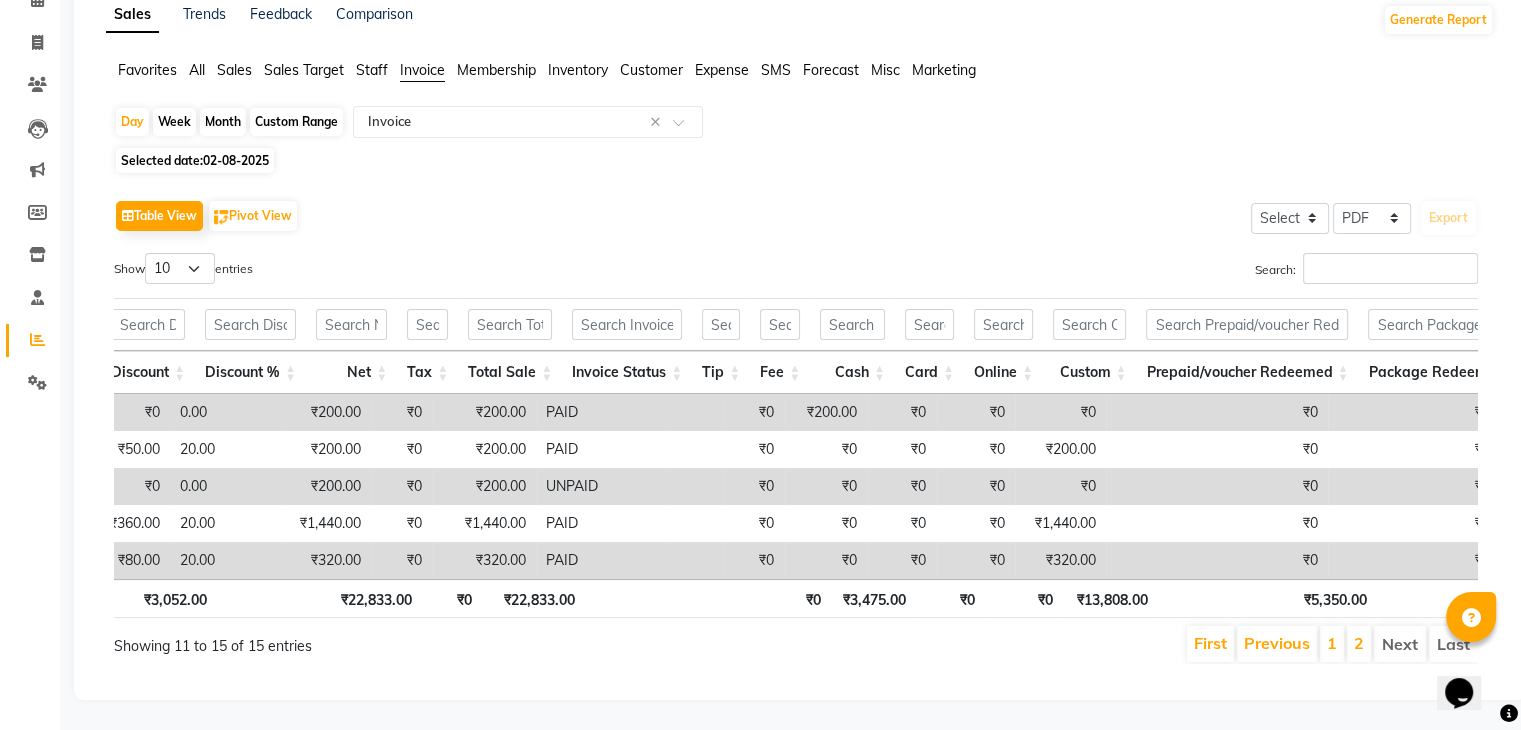click on "All" 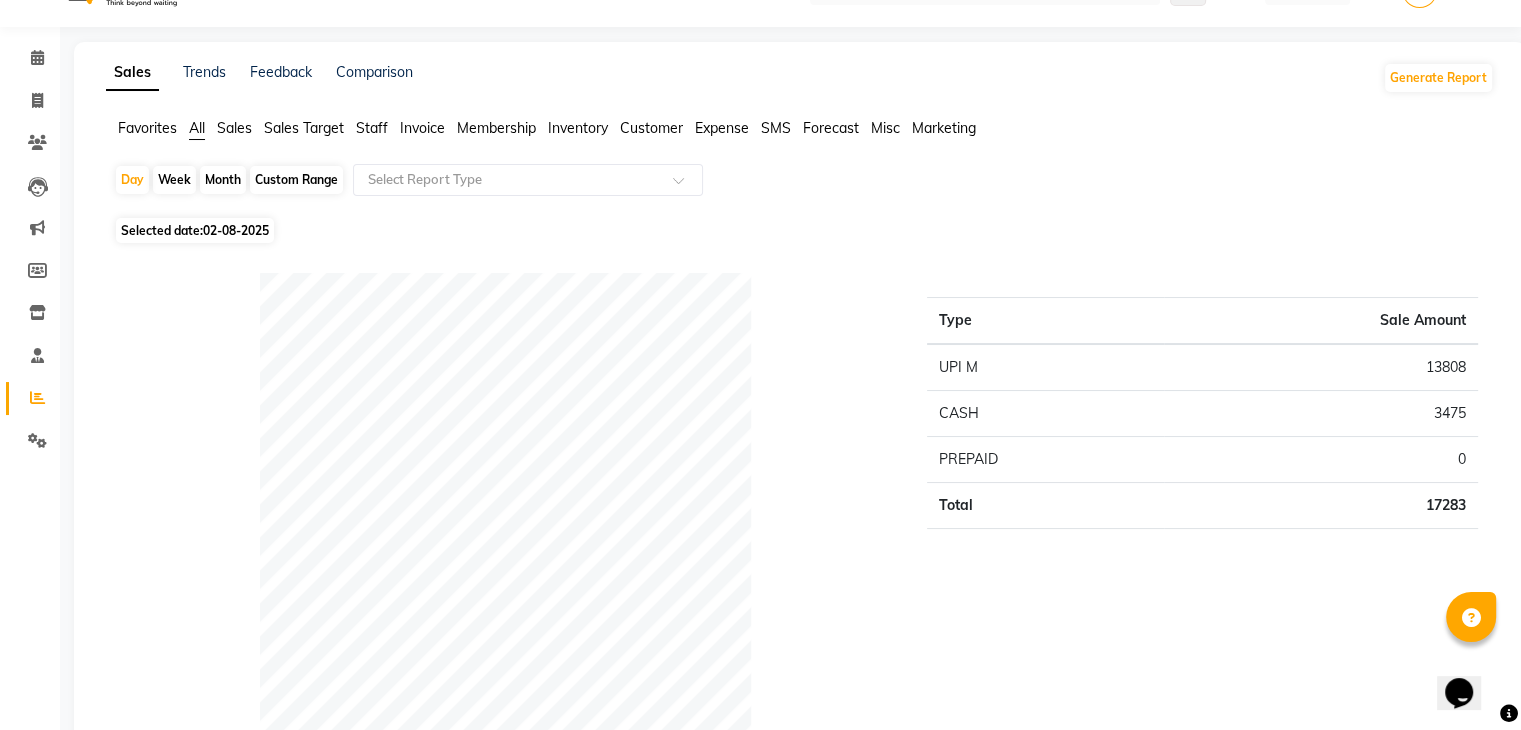 scroll, scrollTop: 0, scrollLeft: 0, axis: both 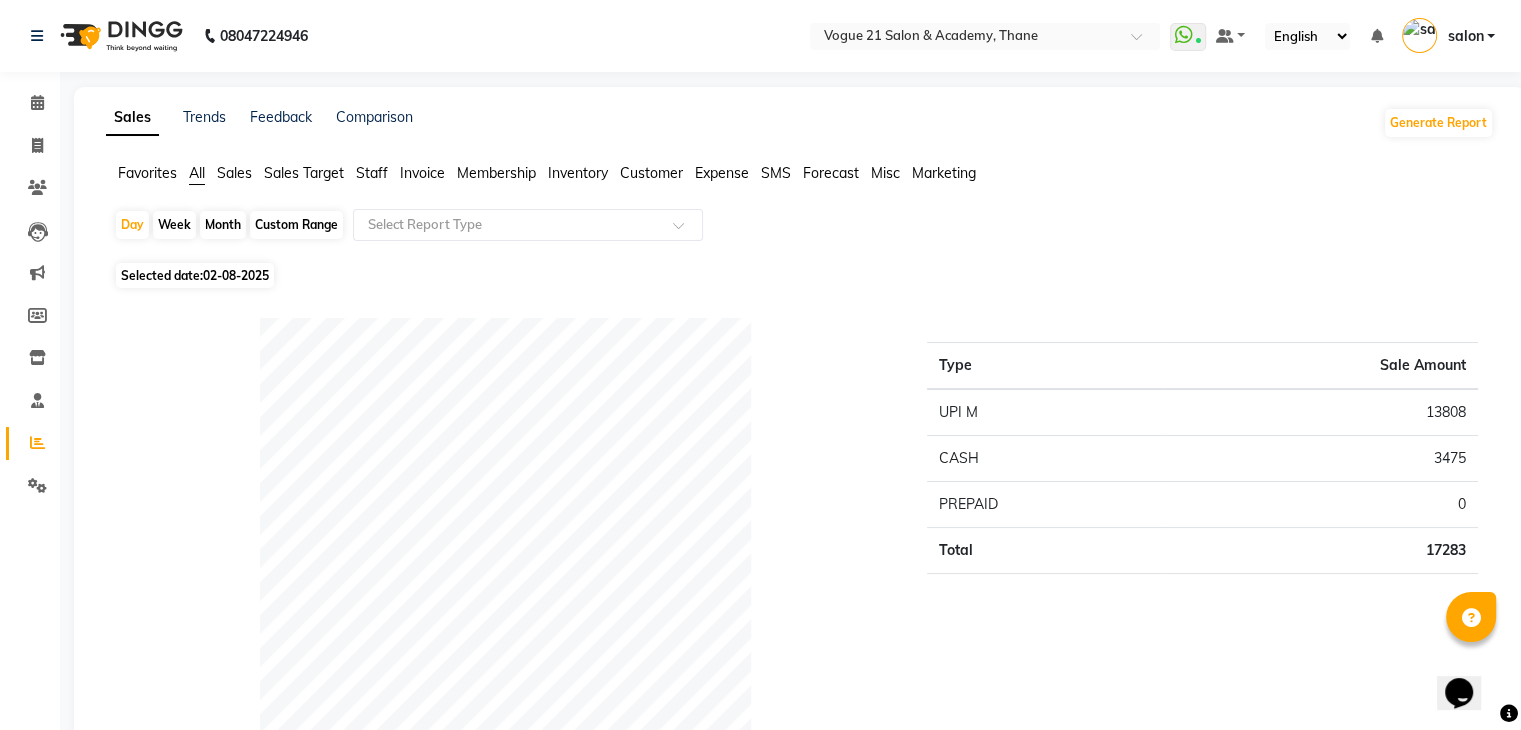 click on "Staff" 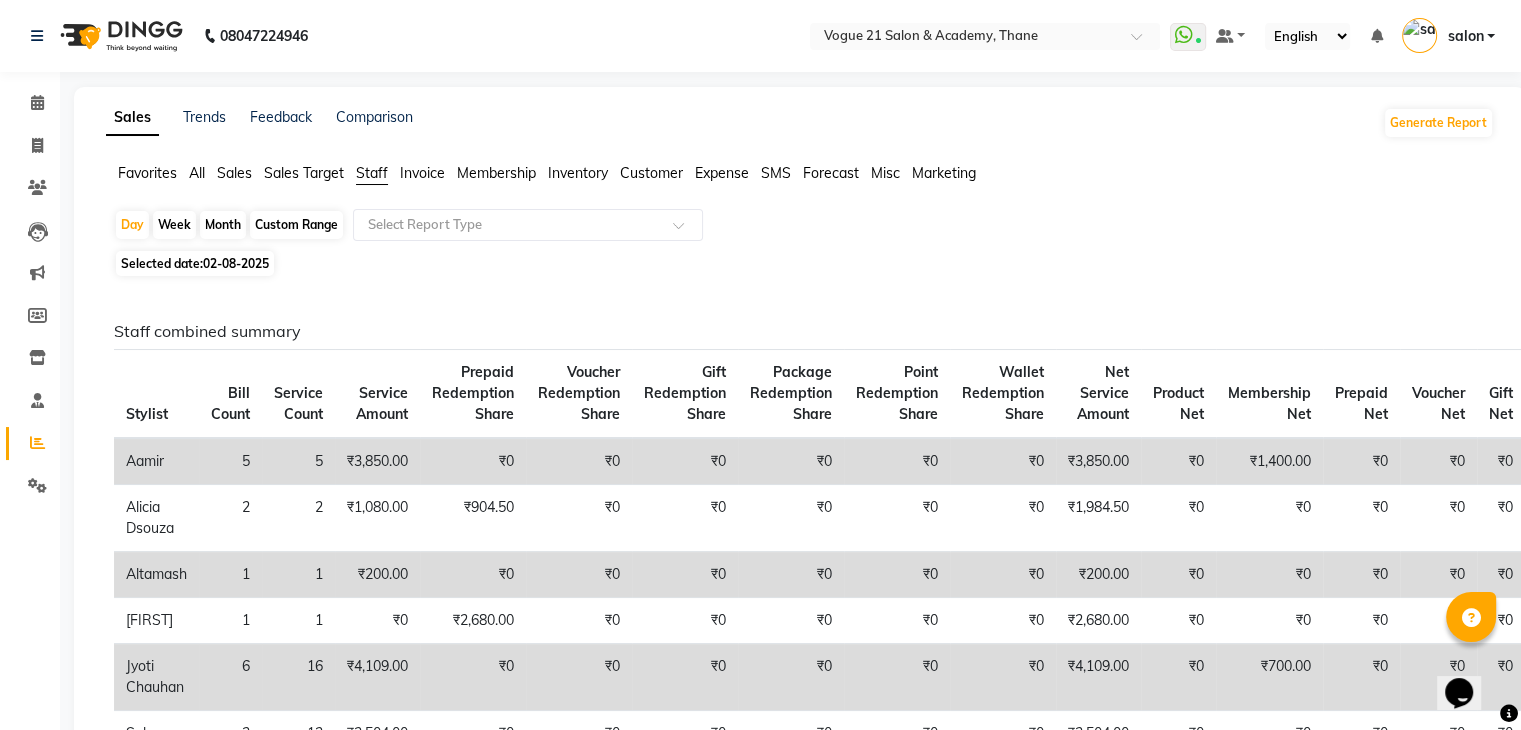 click on "Staff" 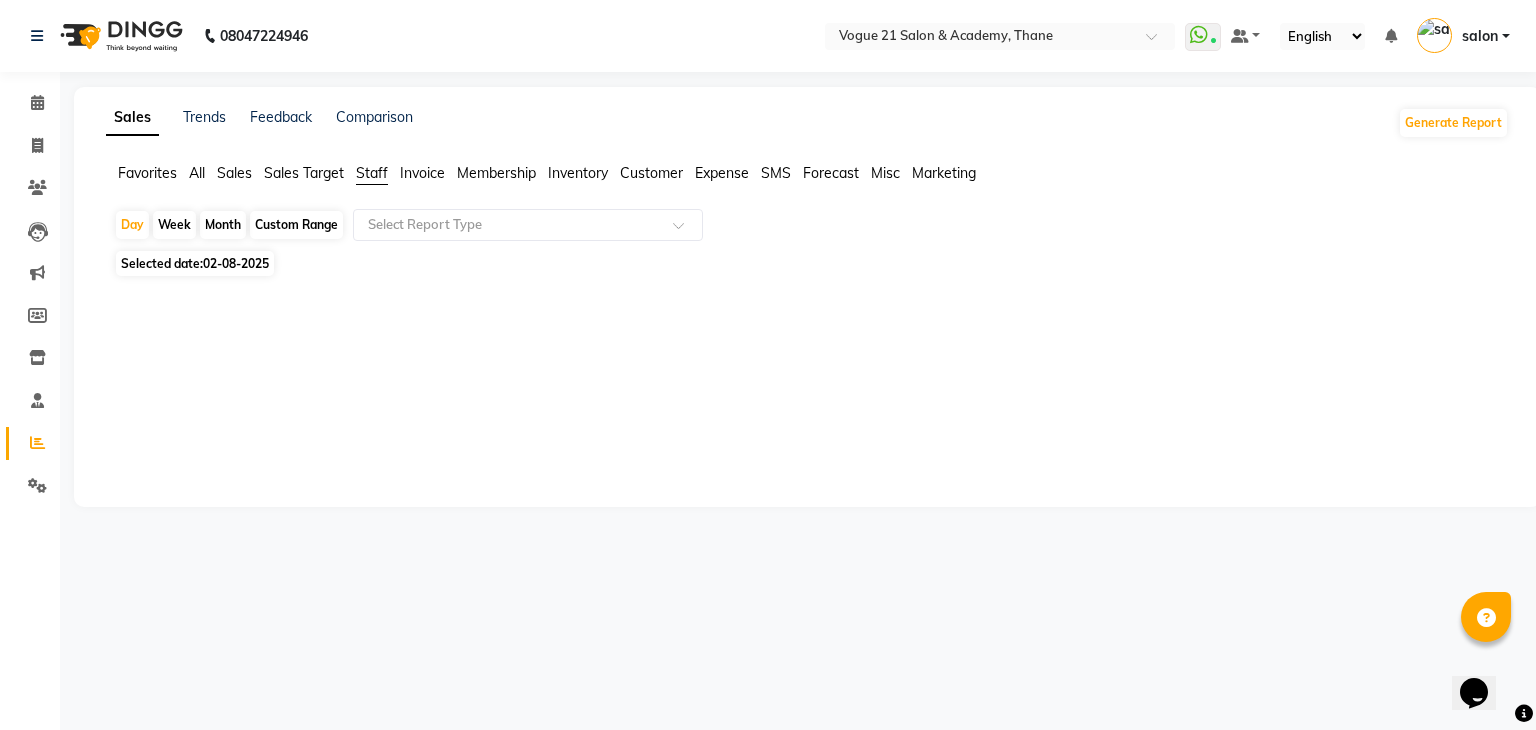 click on "Staff" 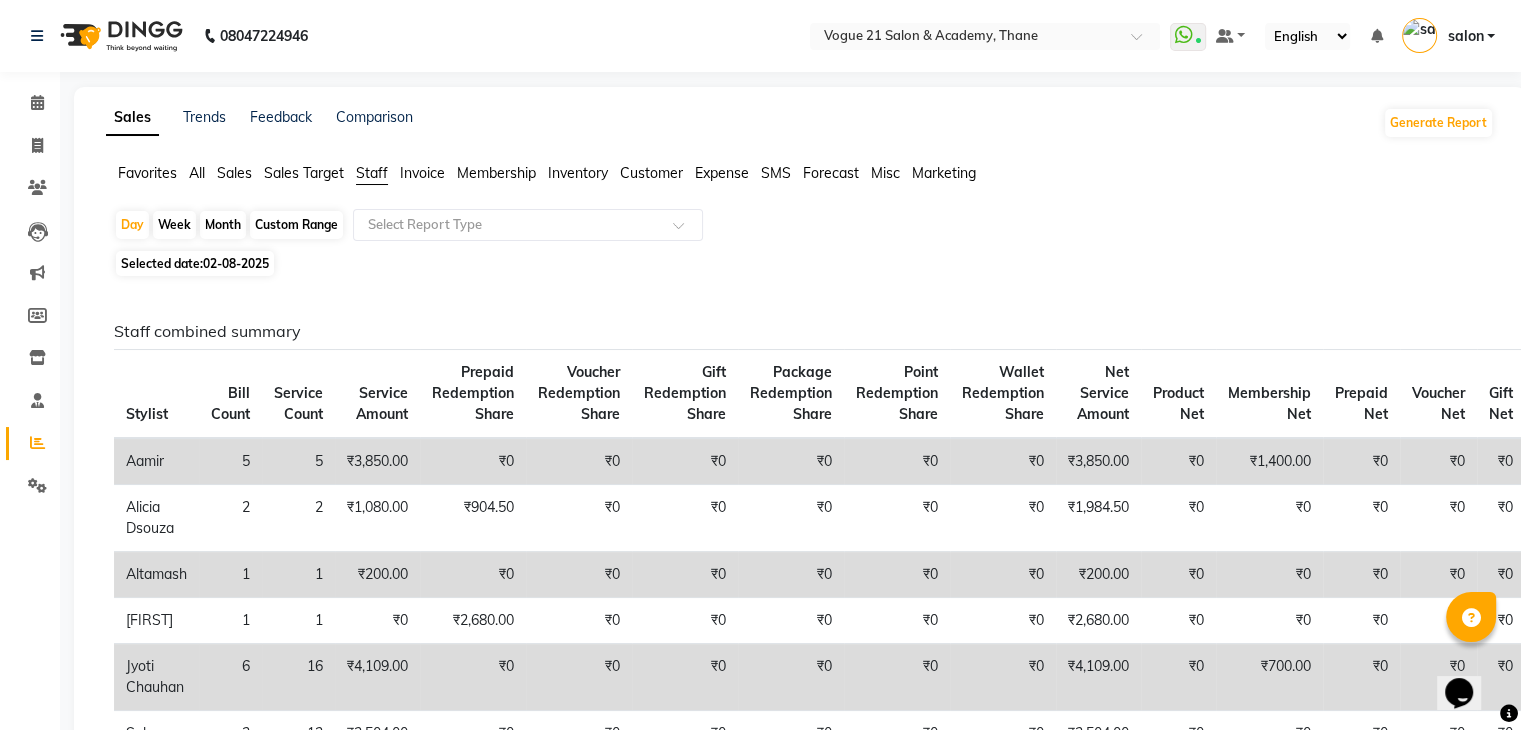 click on "Staff" 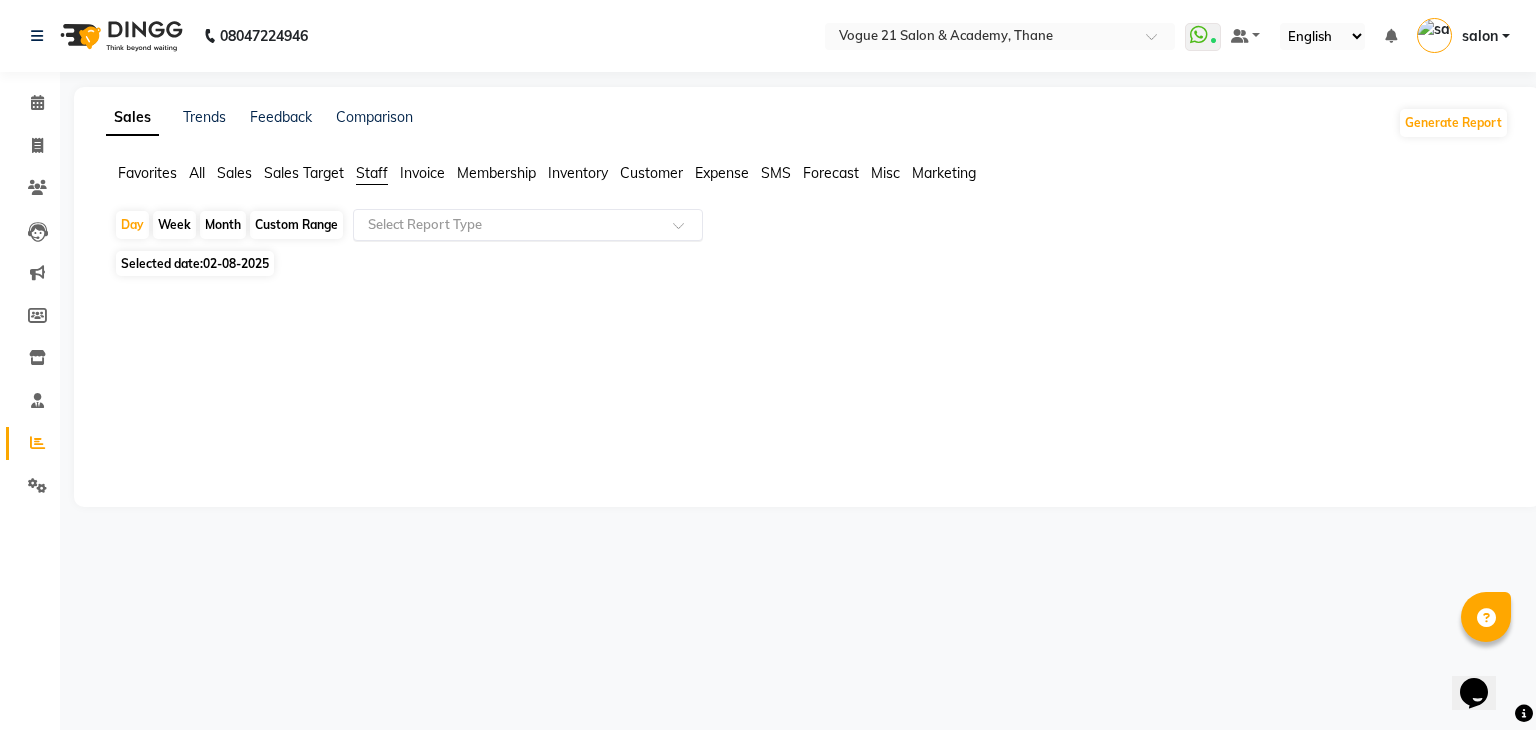 click 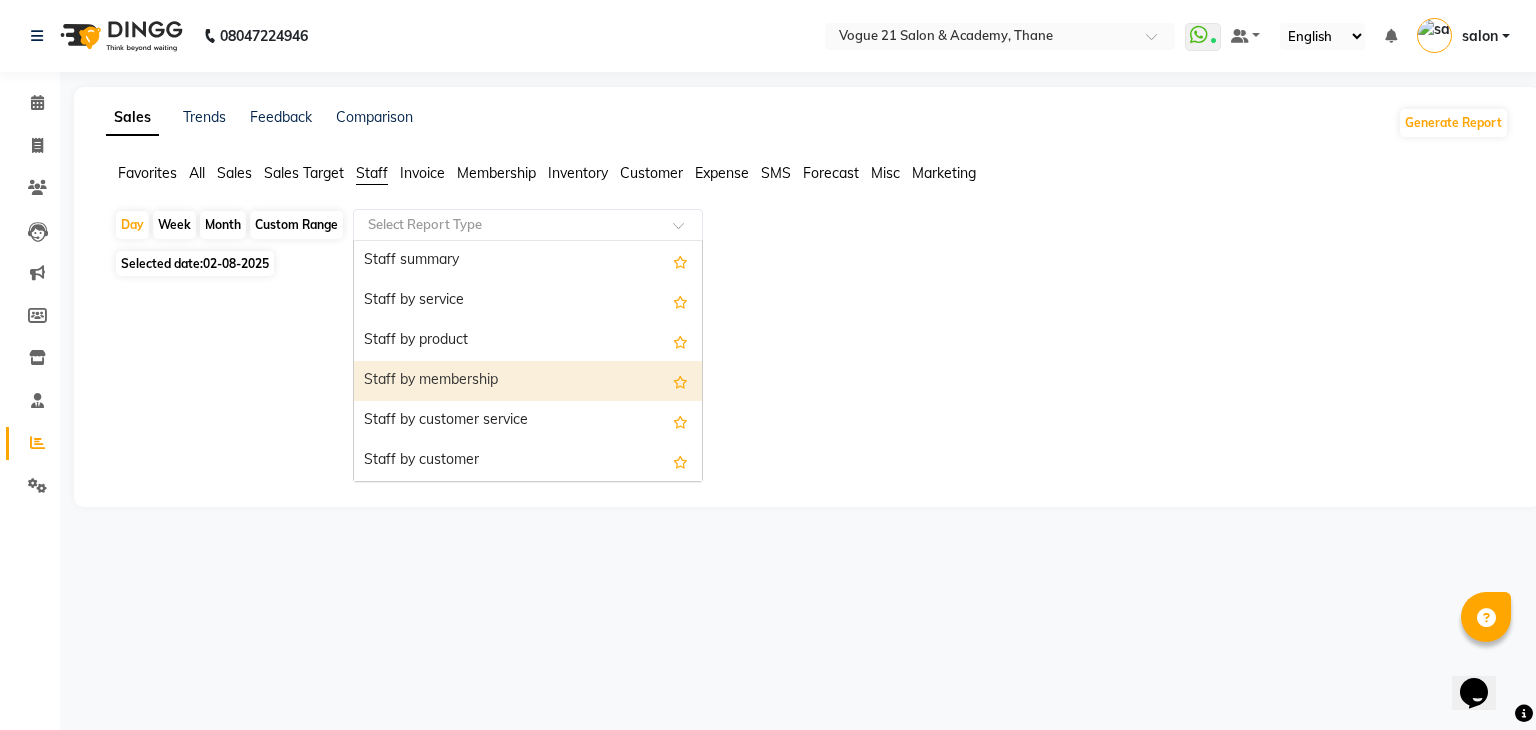 click on "Staff by membership" at bounding box center (528, 381) 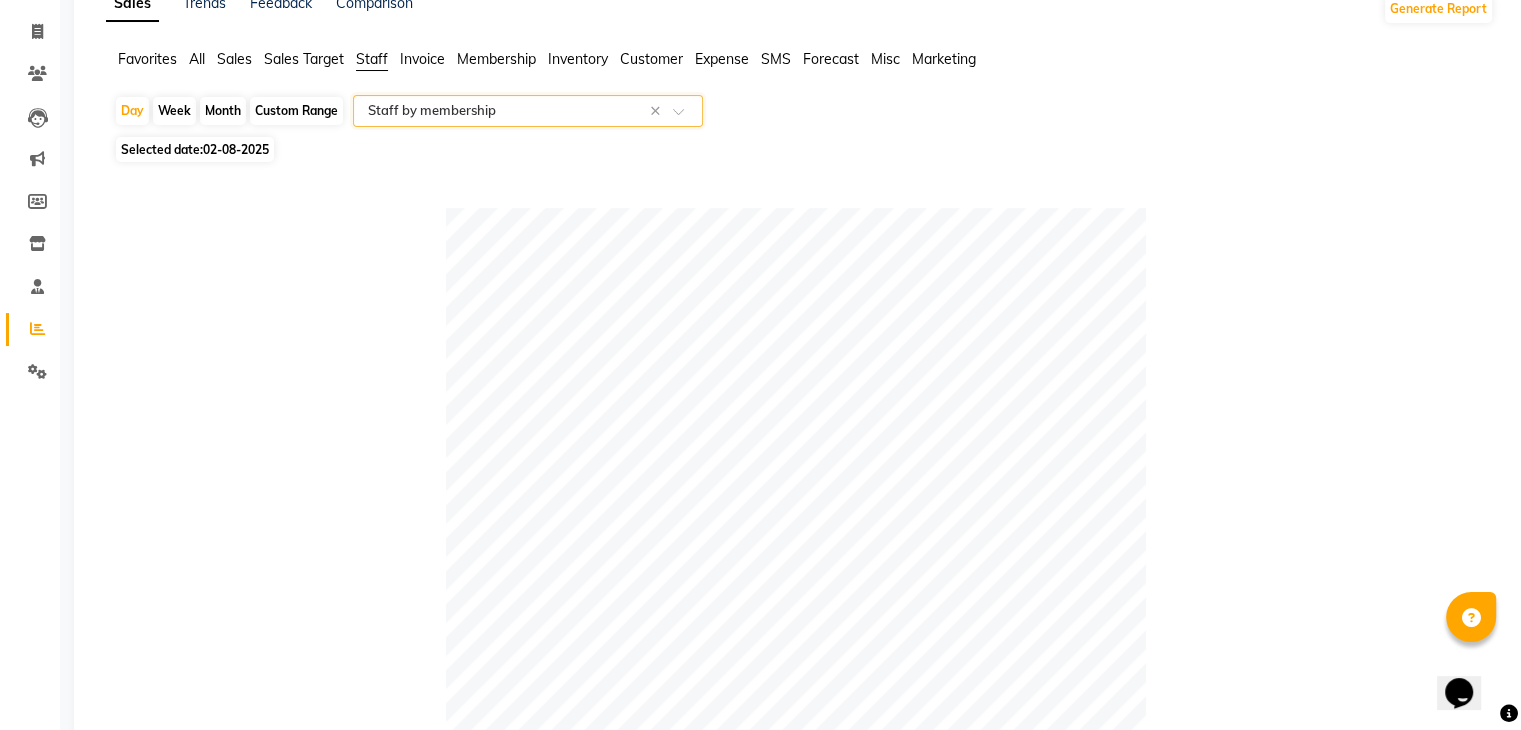 scroll, scrollTop: 0, scrollLeft: 0, axis: both 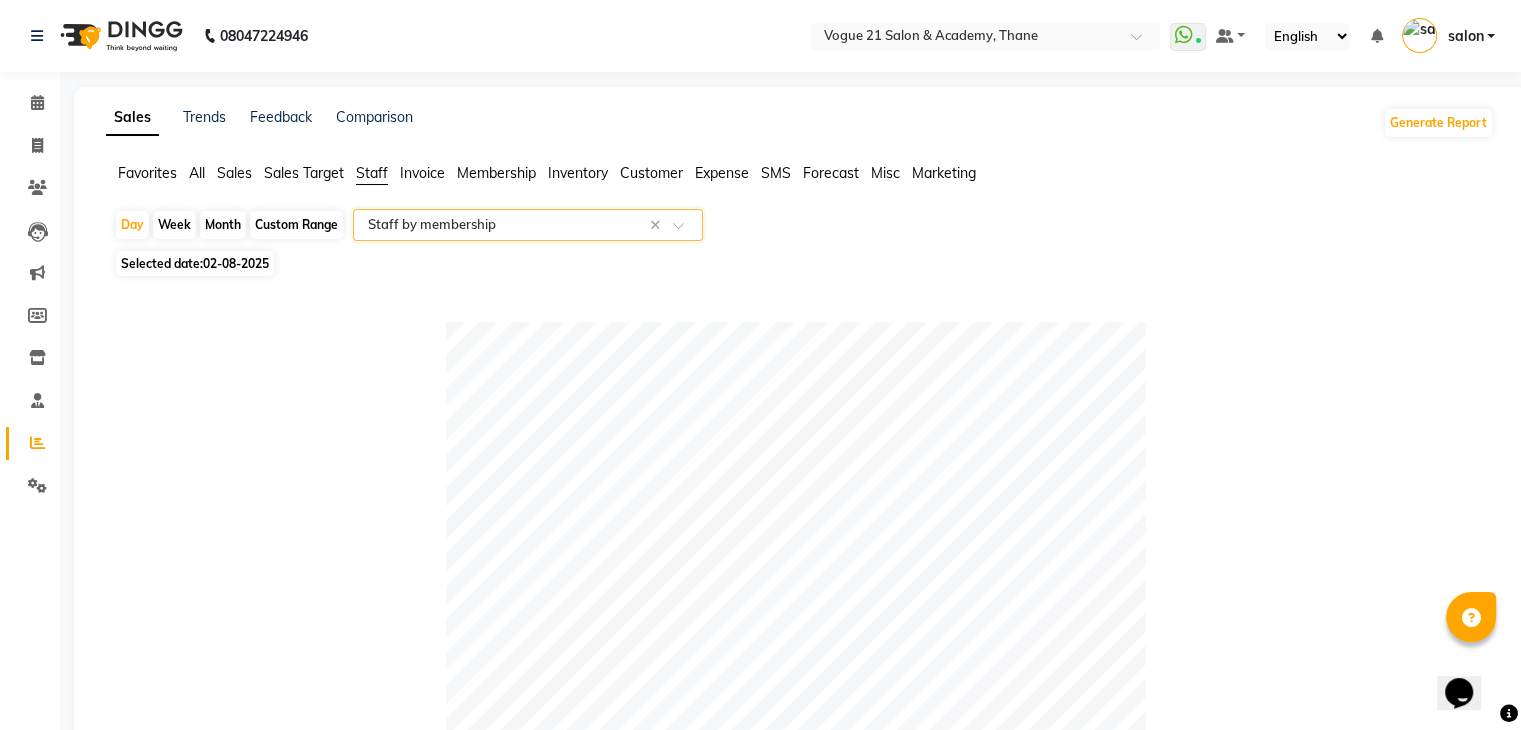 click 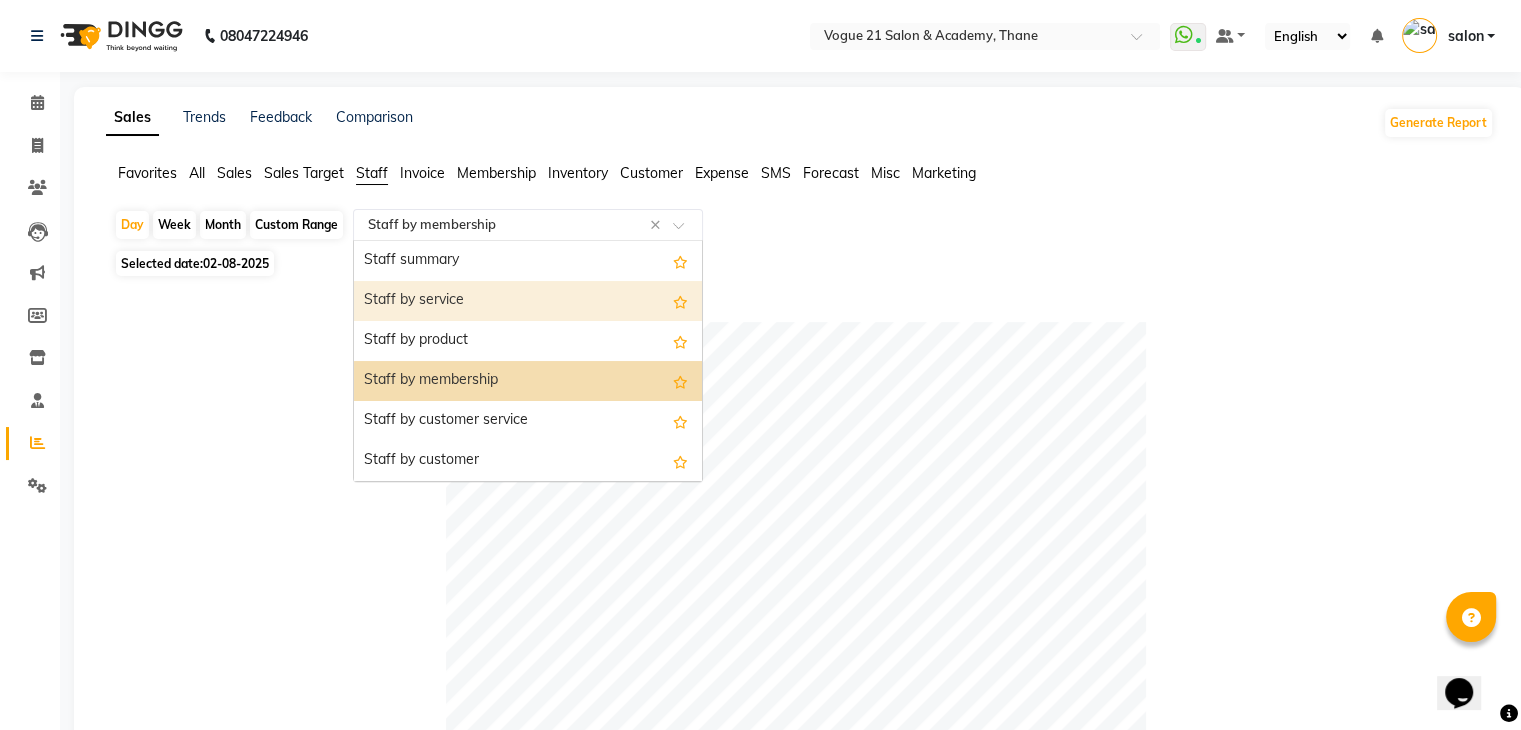 click on "Staff by service" at bounding box center [528, 301] 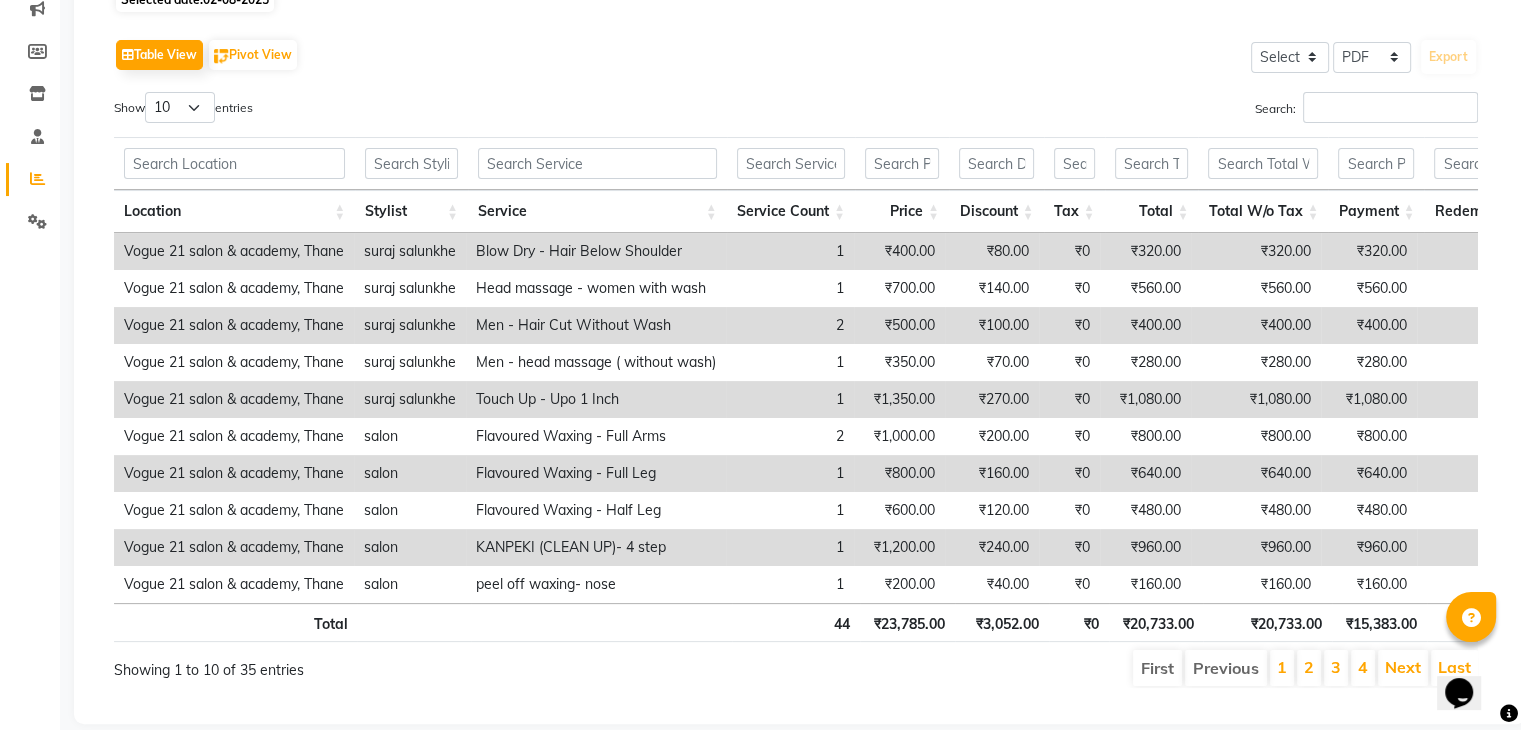 scroll, scrollTop: 317, scrollLeft: 0, axis: vertical 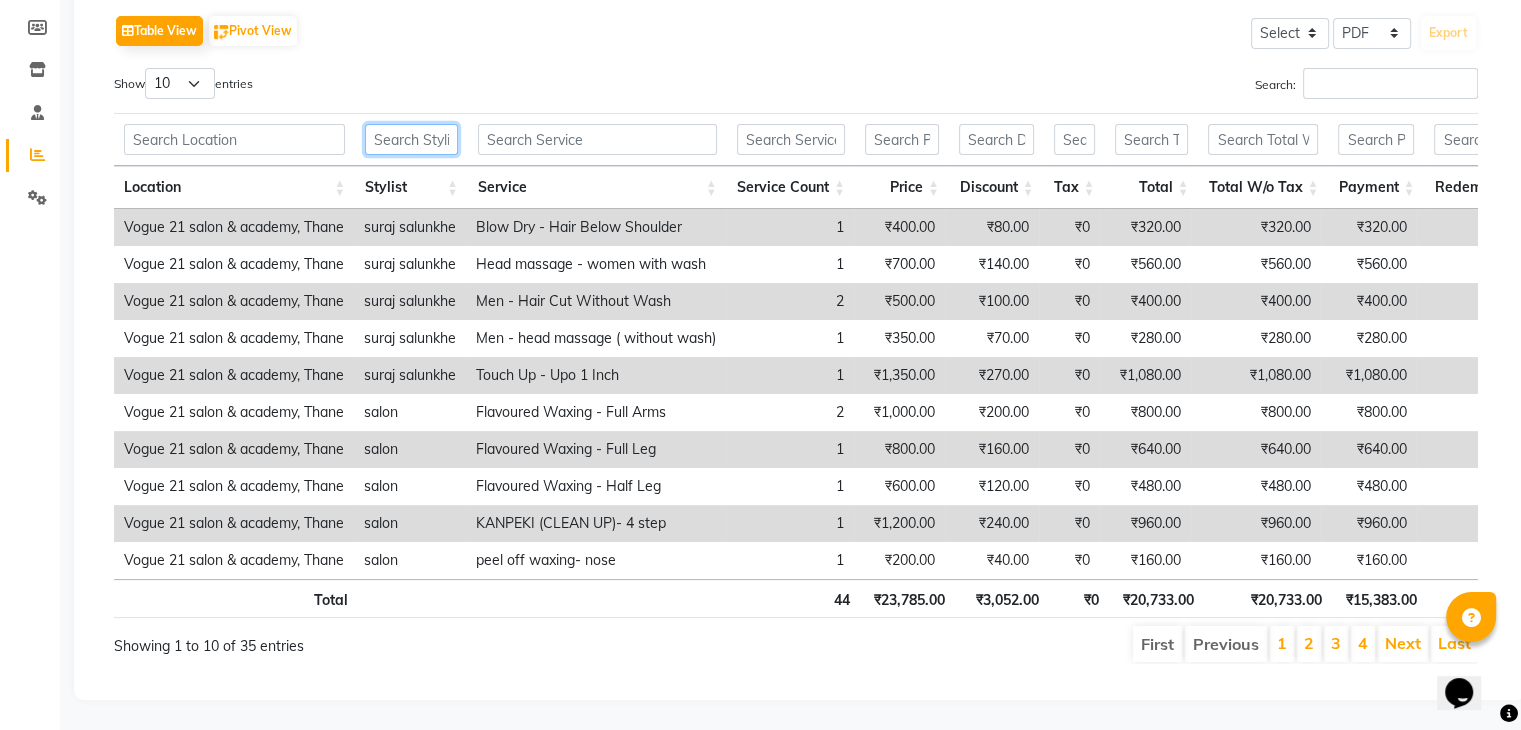 click at bounding box center [411, 139] 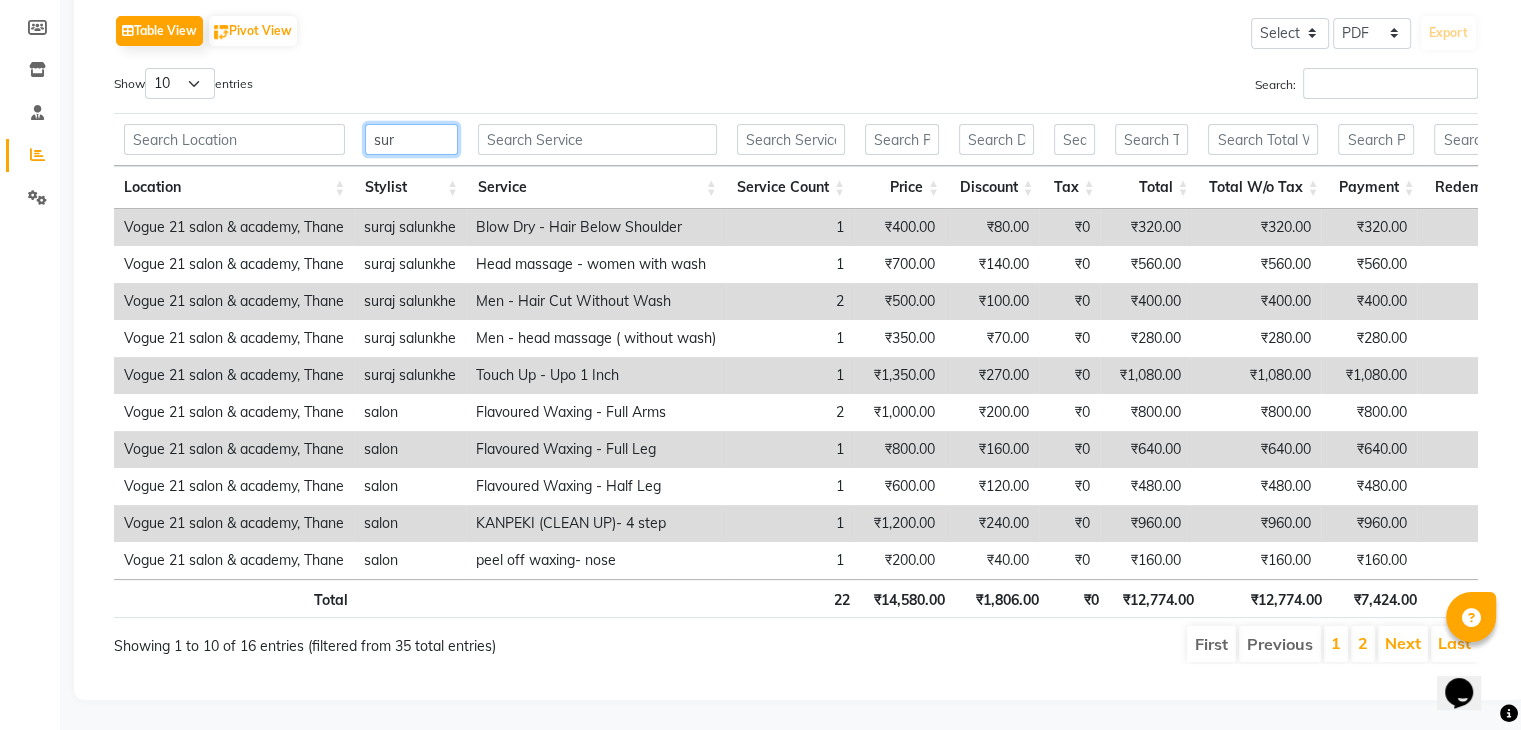 scroll, scrollTop: 132, scrollLeft: 0, axis: vertical 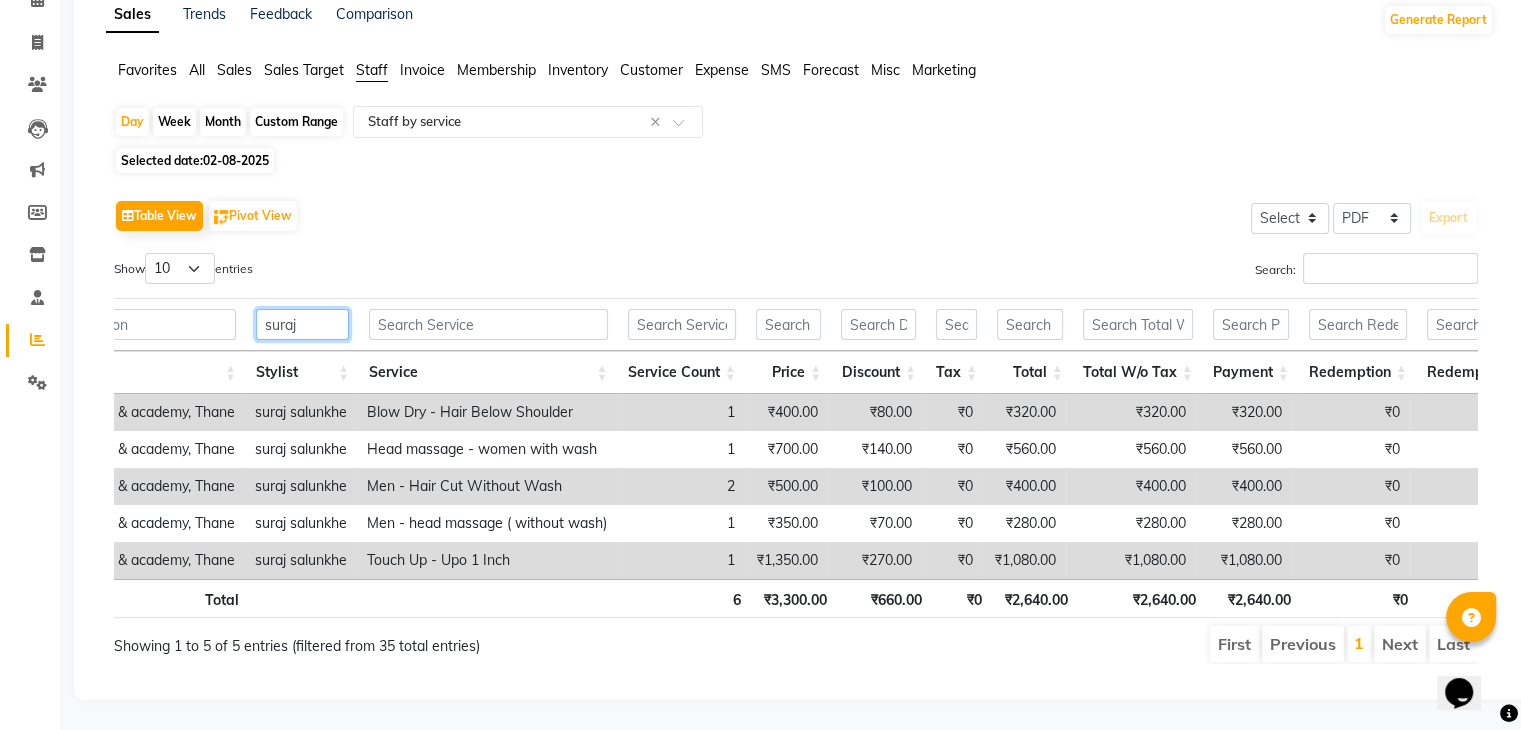 drag, startPoint x: 332, startPoint y: 298, endPoint x: 213, endPoint y: 305, distance: 119.2057 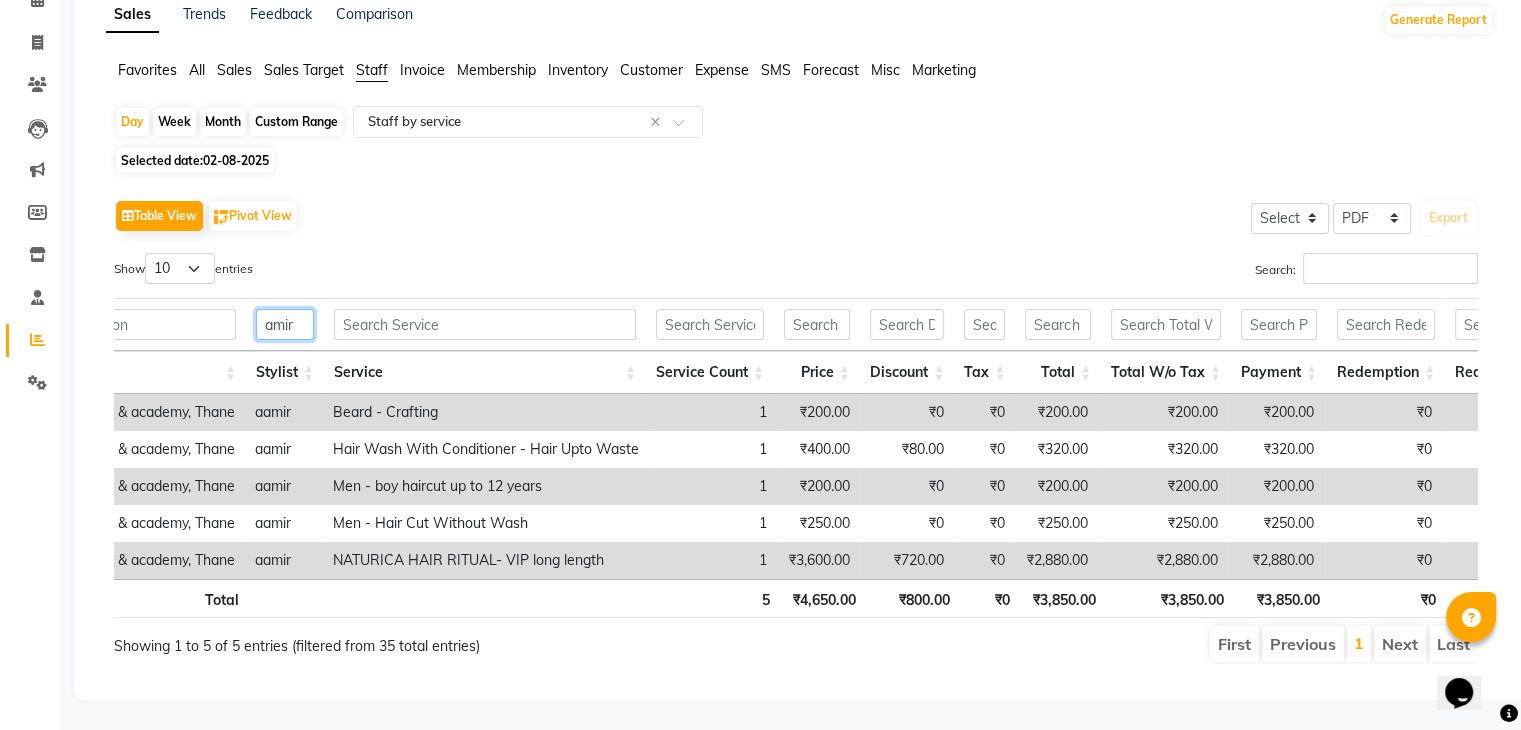 drag, startPoint x: 292, startPoint y: 297, endPoint x: 302, endPoint y: 300, distance: 10.440307 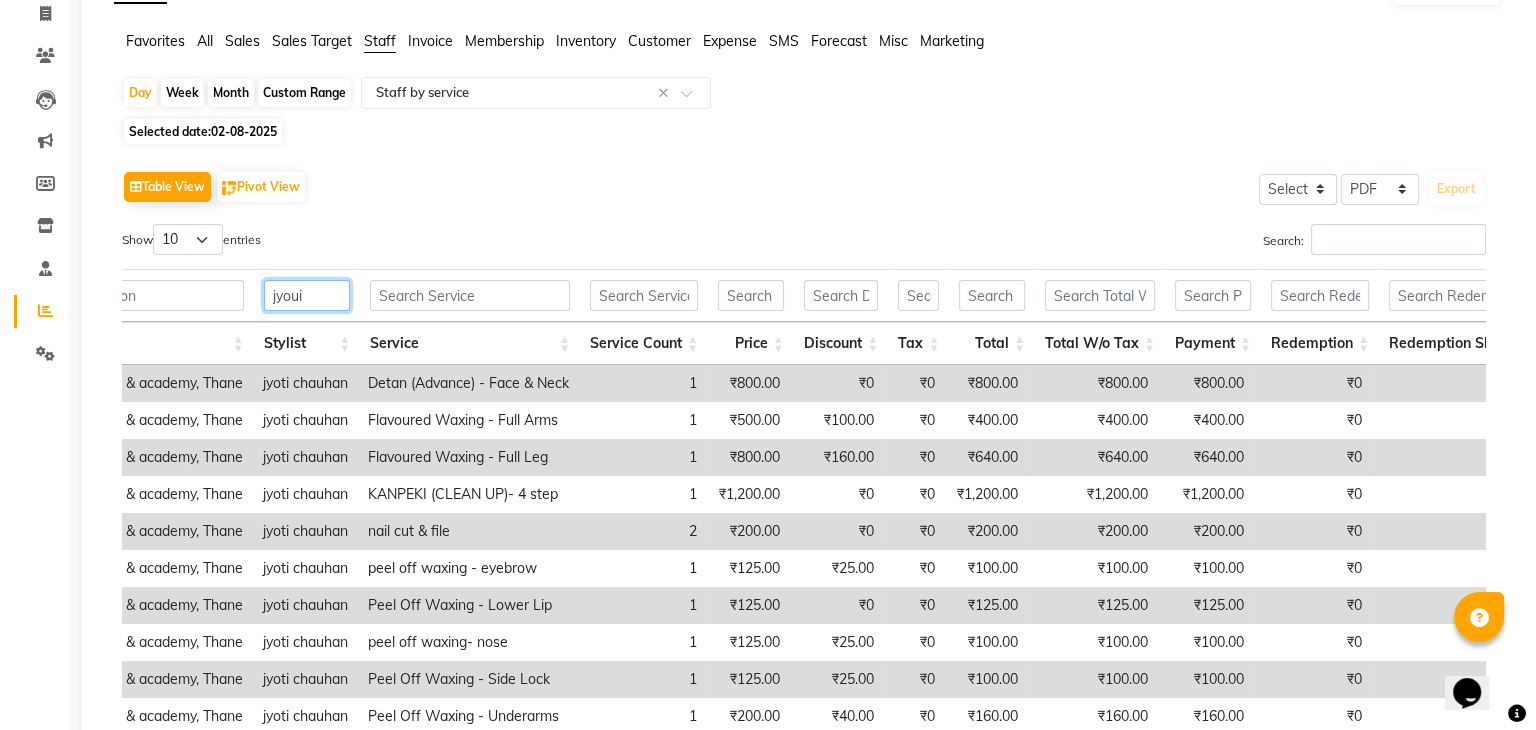 scroll, scrollTop: 0, scrollLeft: 0, axis: both 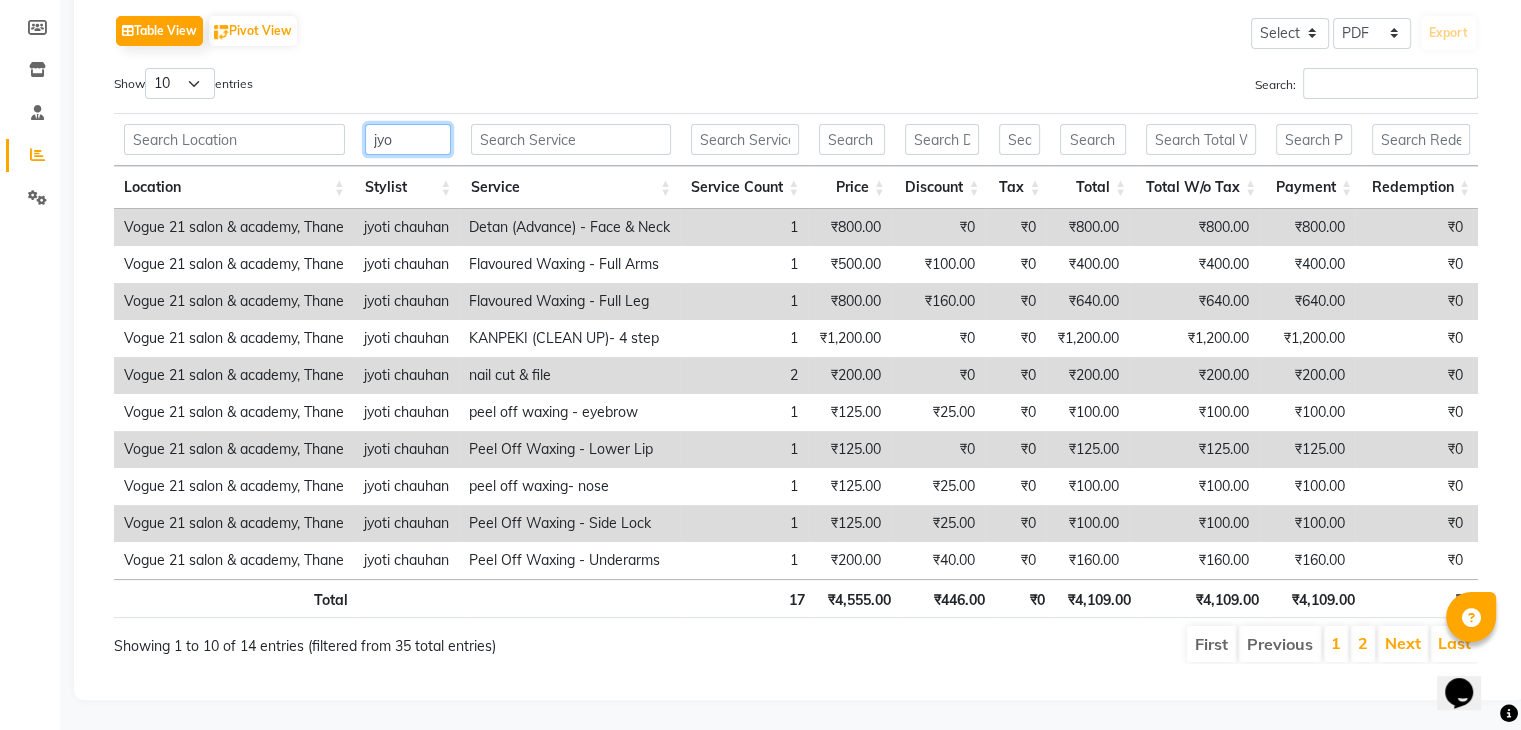 type on "jyo" 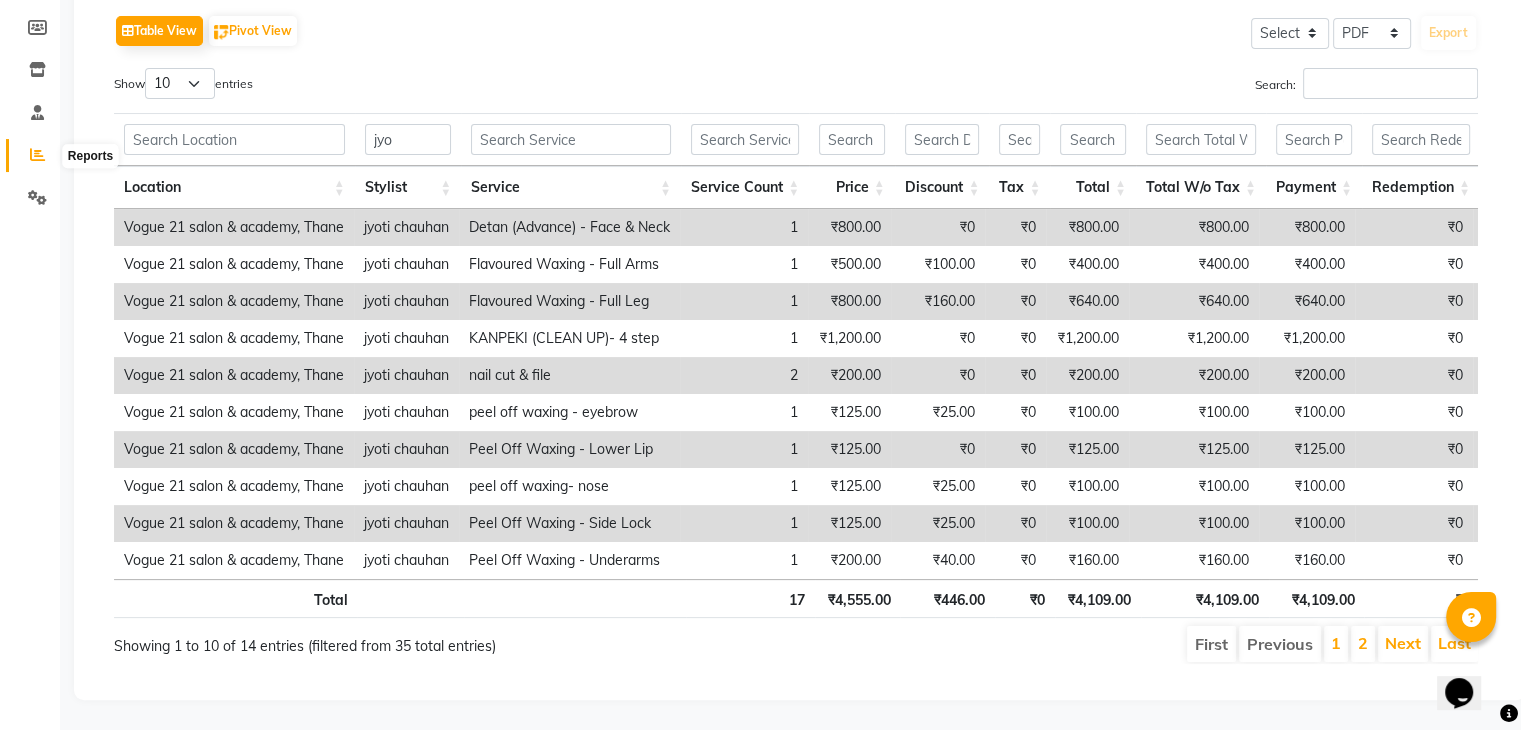 click 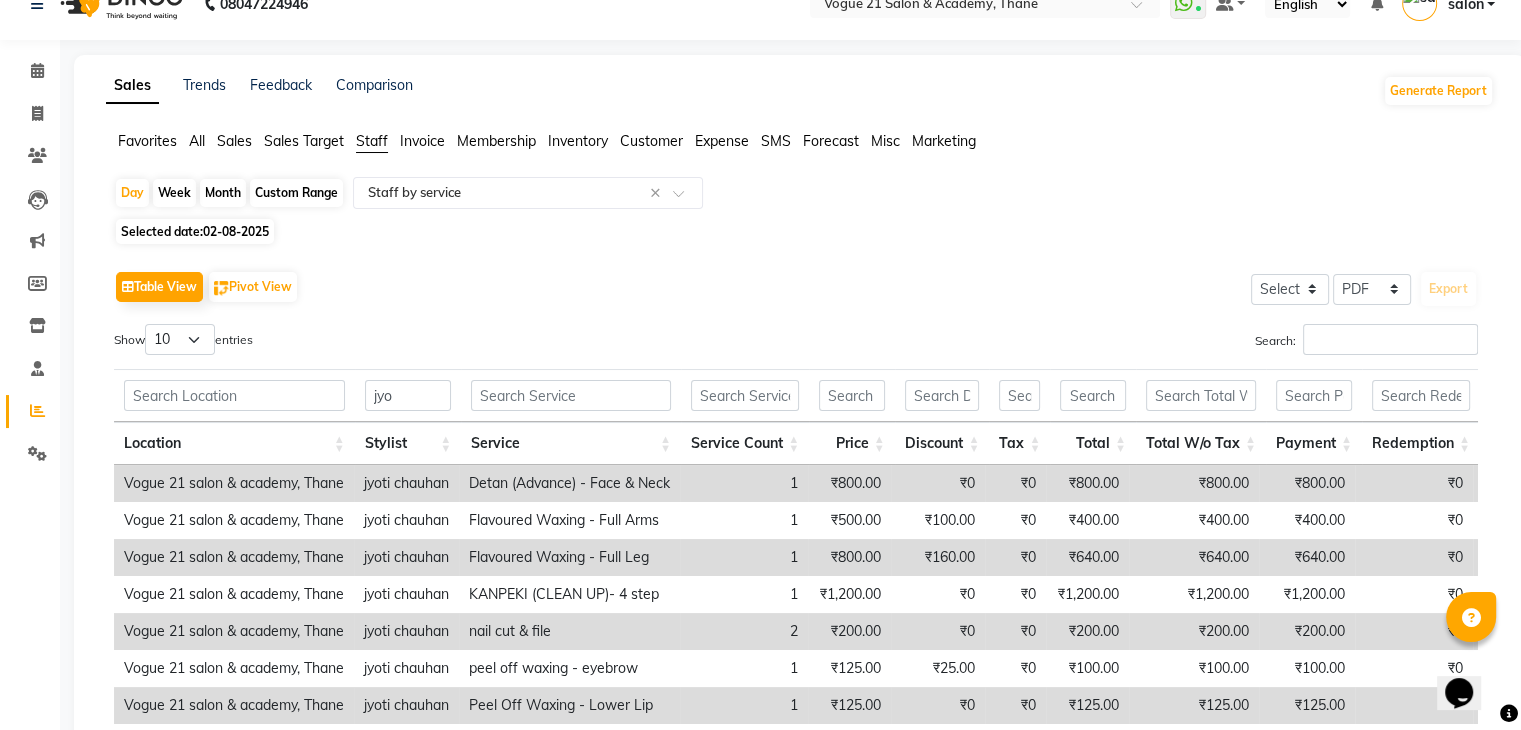 scroll, scrollTop: 0, scrollLeft: 0, axis: both 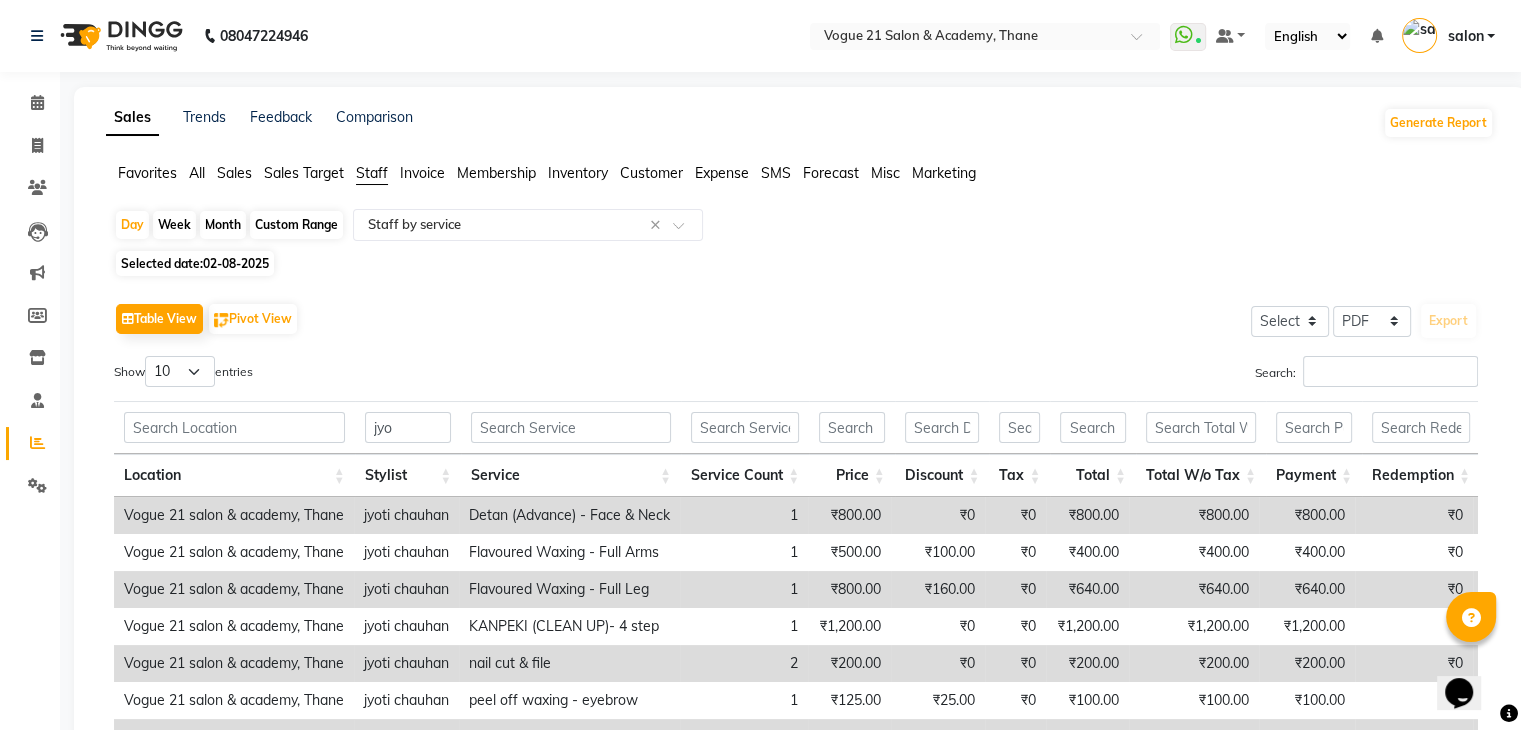 click on "All" 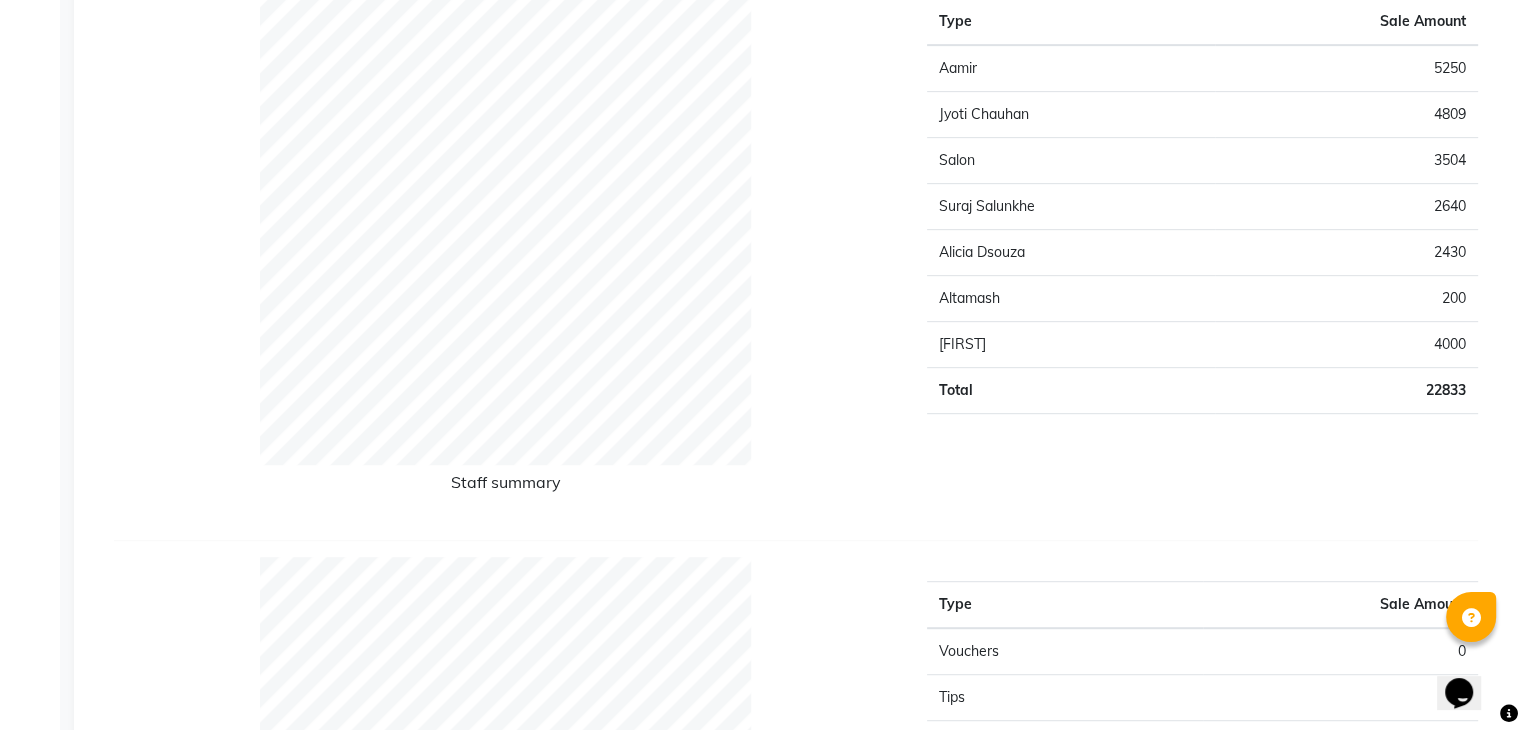 scroll, scrollTop: 873, scrollLeft: 0, axis: vertical 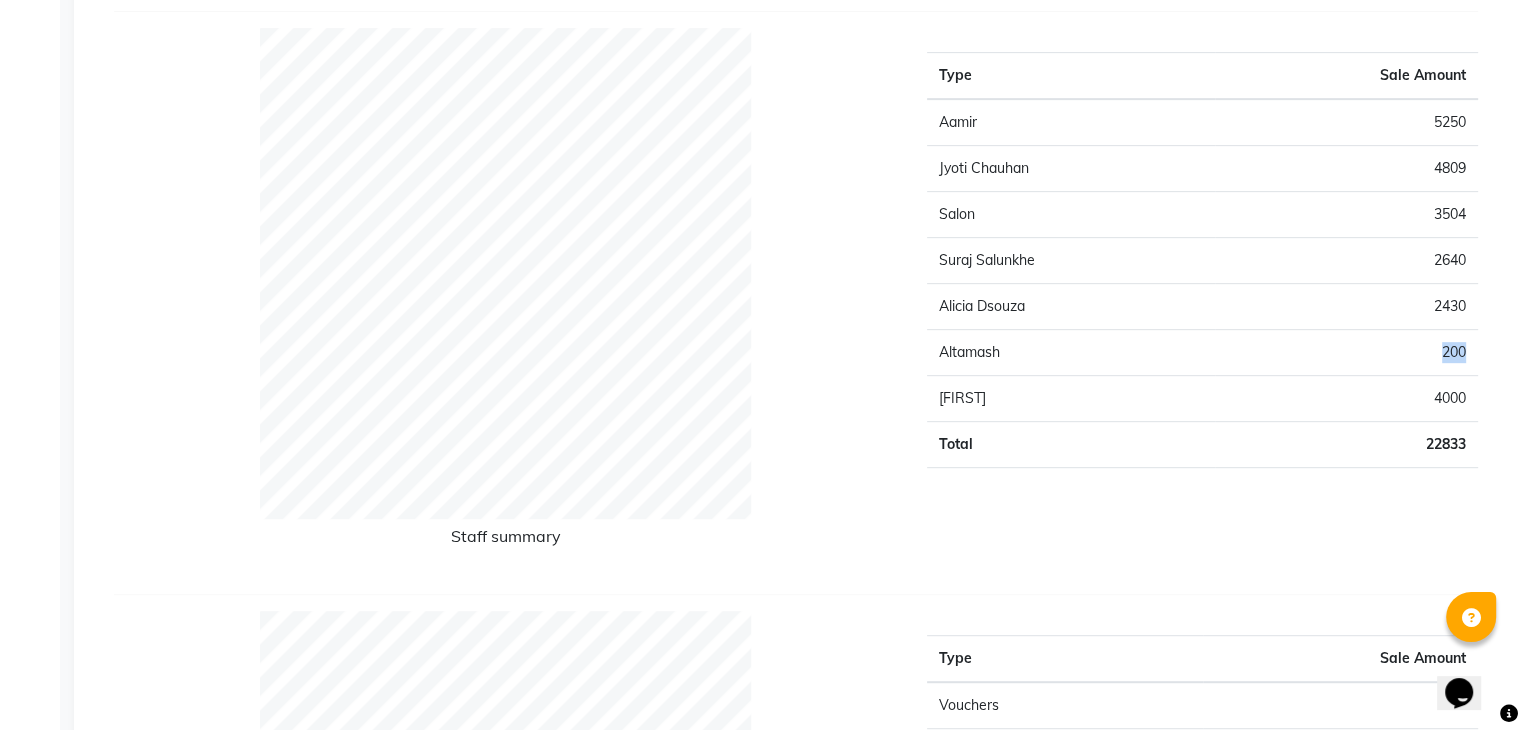 drag, startPoint x: 1471, startPoint y: 345, endPoint x: 1428, endPoint y: 349, distance: 43.185646 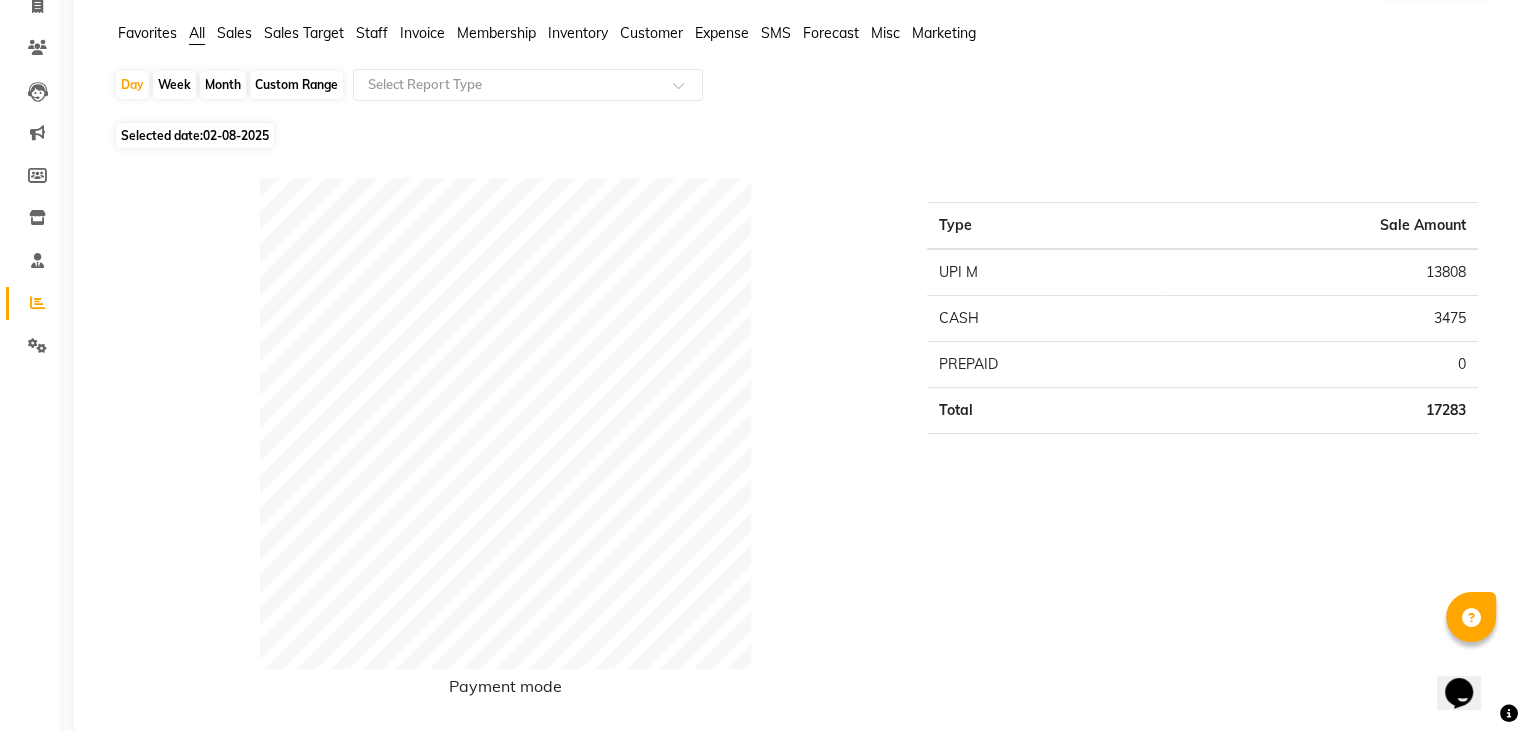 scroll, scrollTop: 0, scrollLeft: 0, axis: both 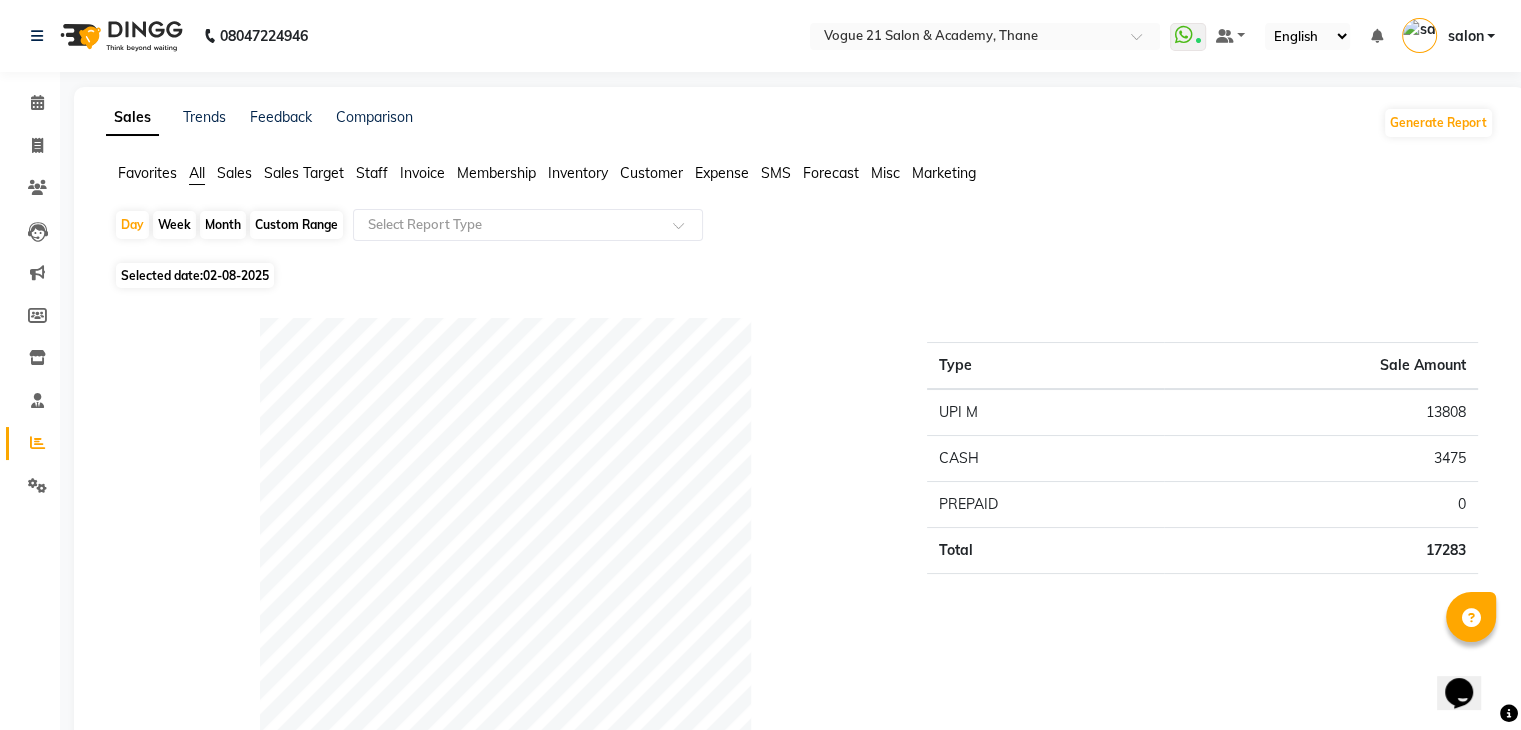click on "Selected date:  02-08-2025" 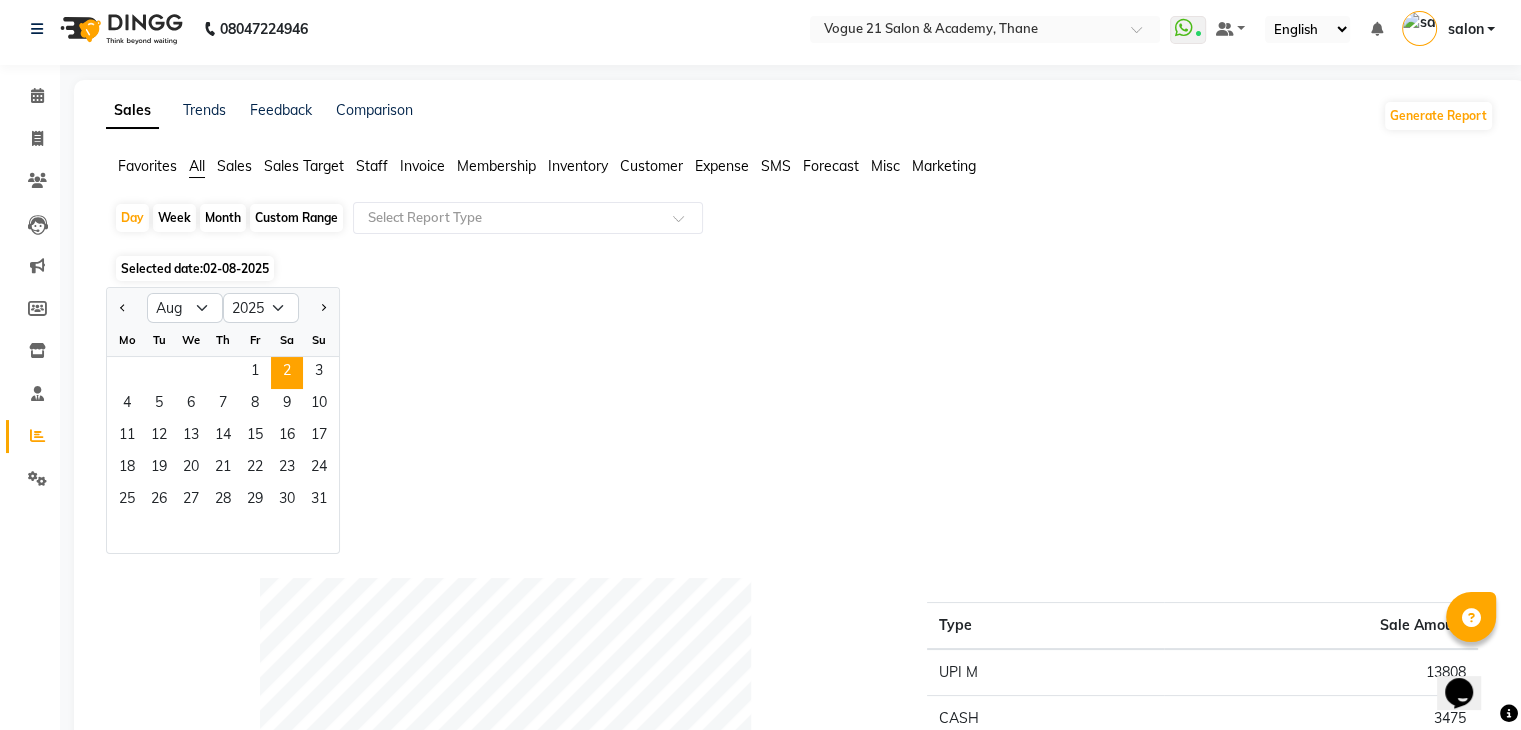 scroll, scrollTop: 0, scrollLeft: 0, axis: both 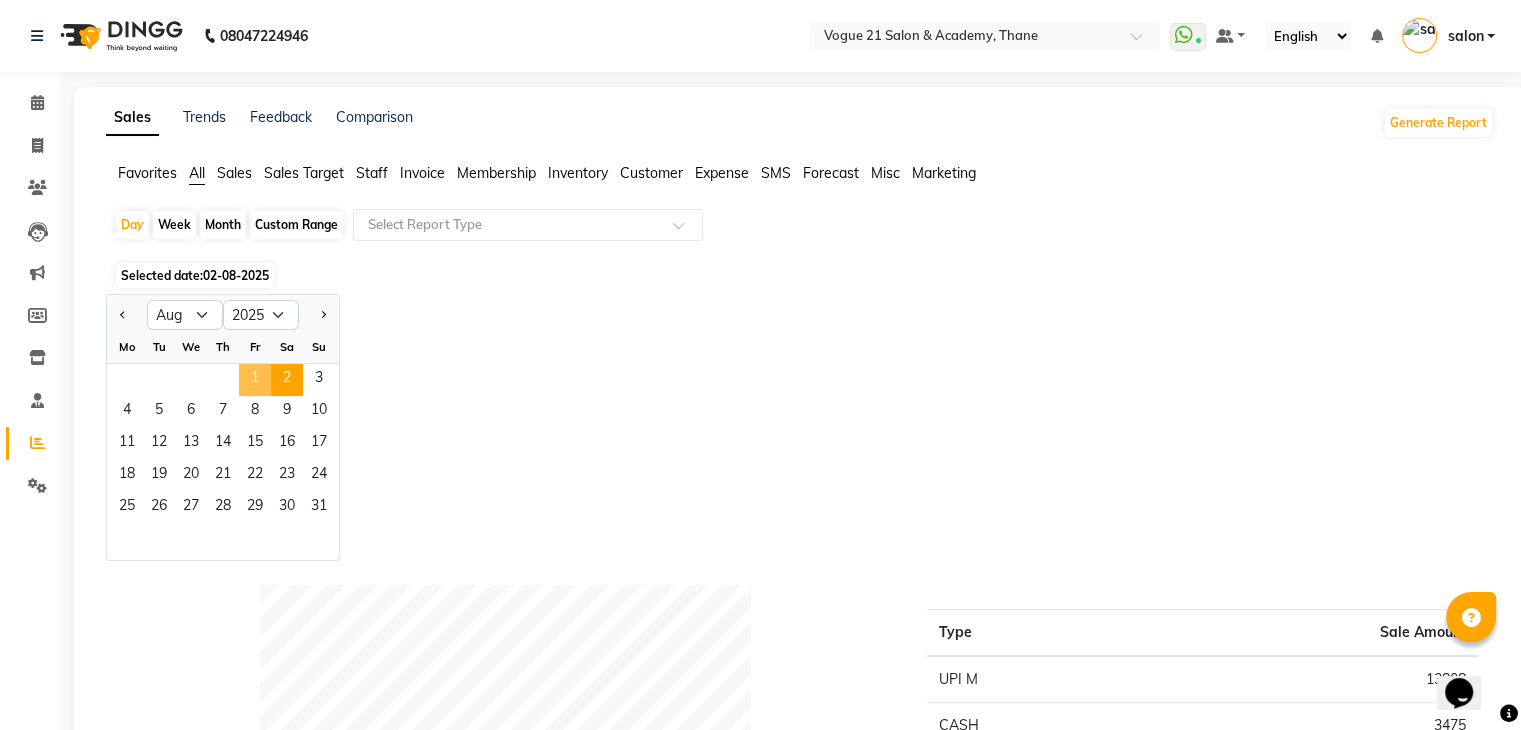 click on "1" 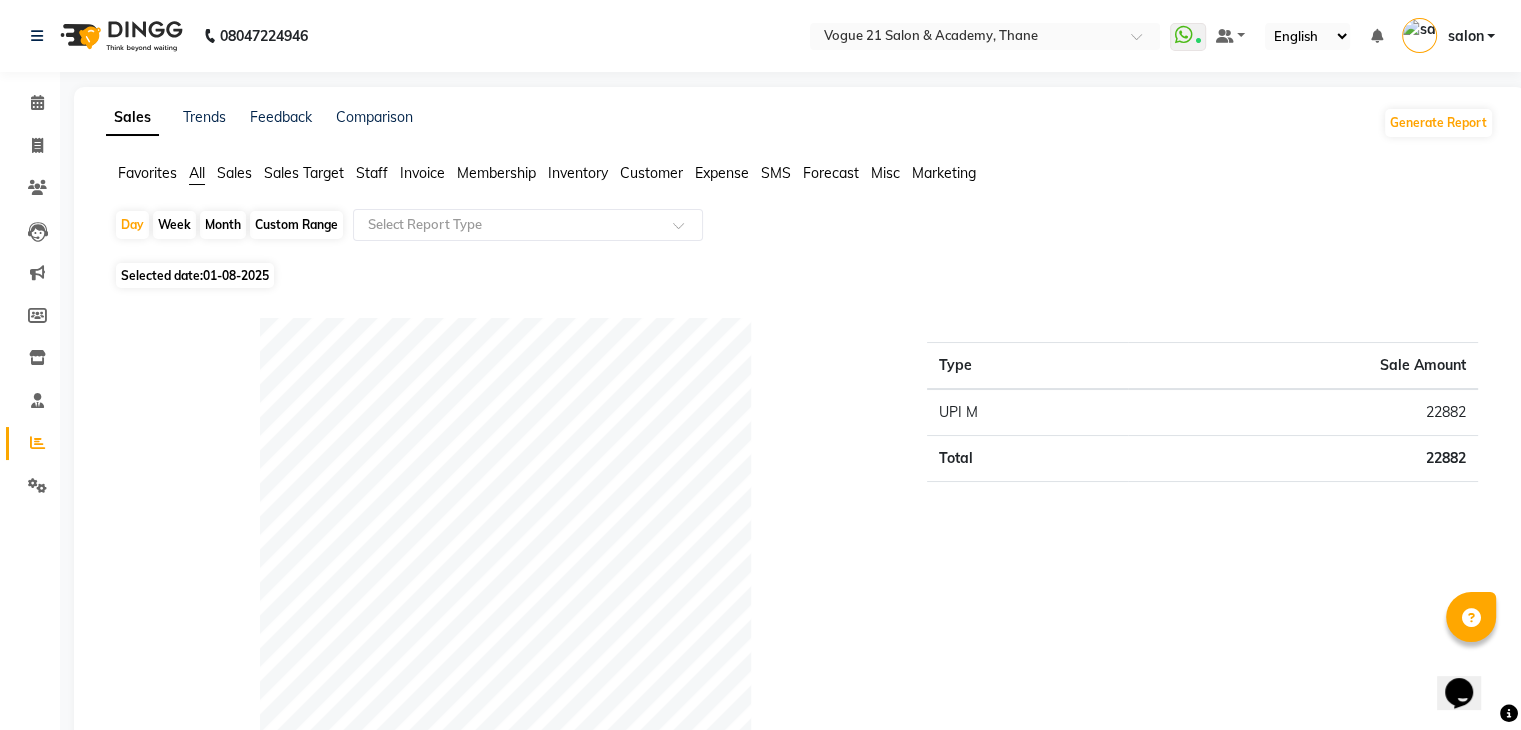 click on "Staff" 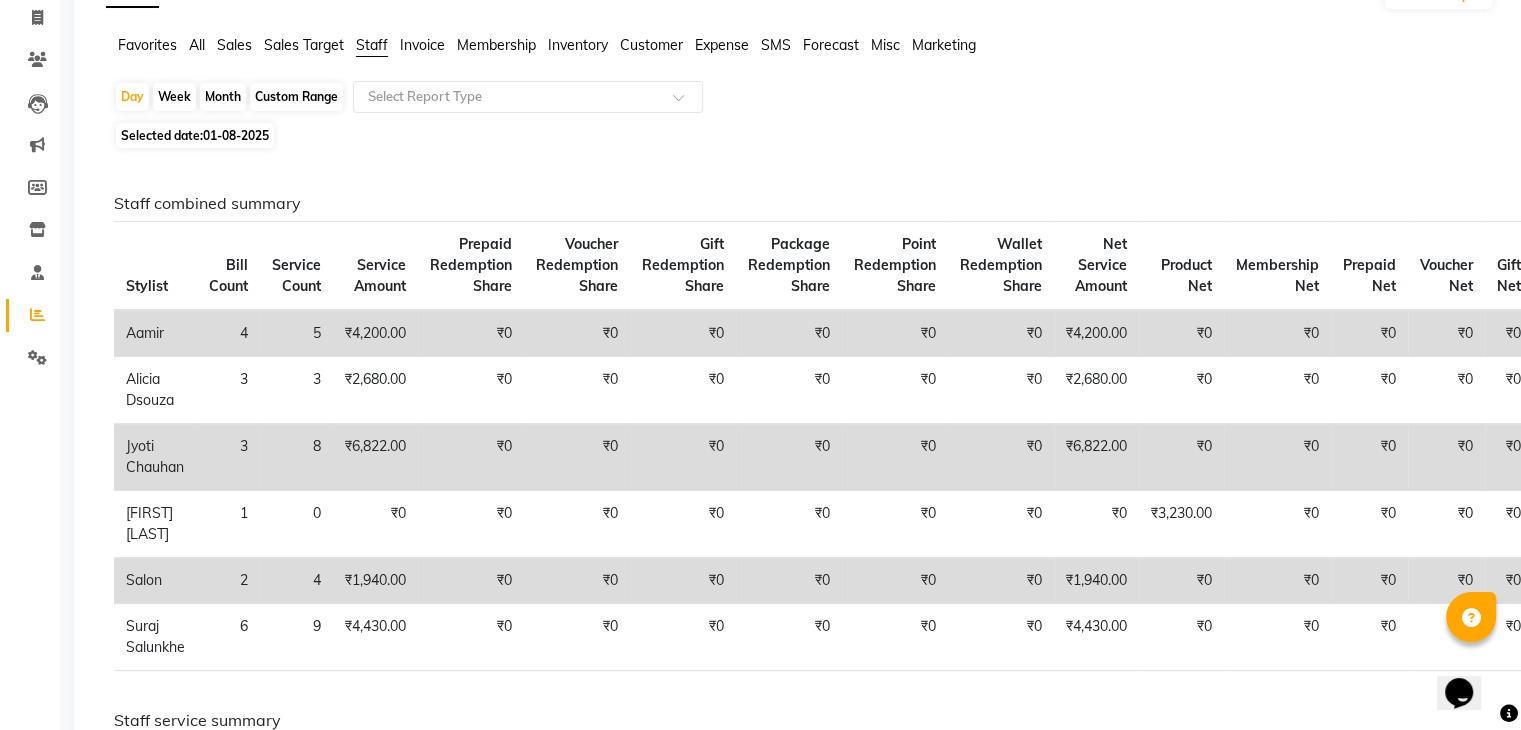 scroll, scrollTop: 133, scrollLeft: 0, axis: vertical 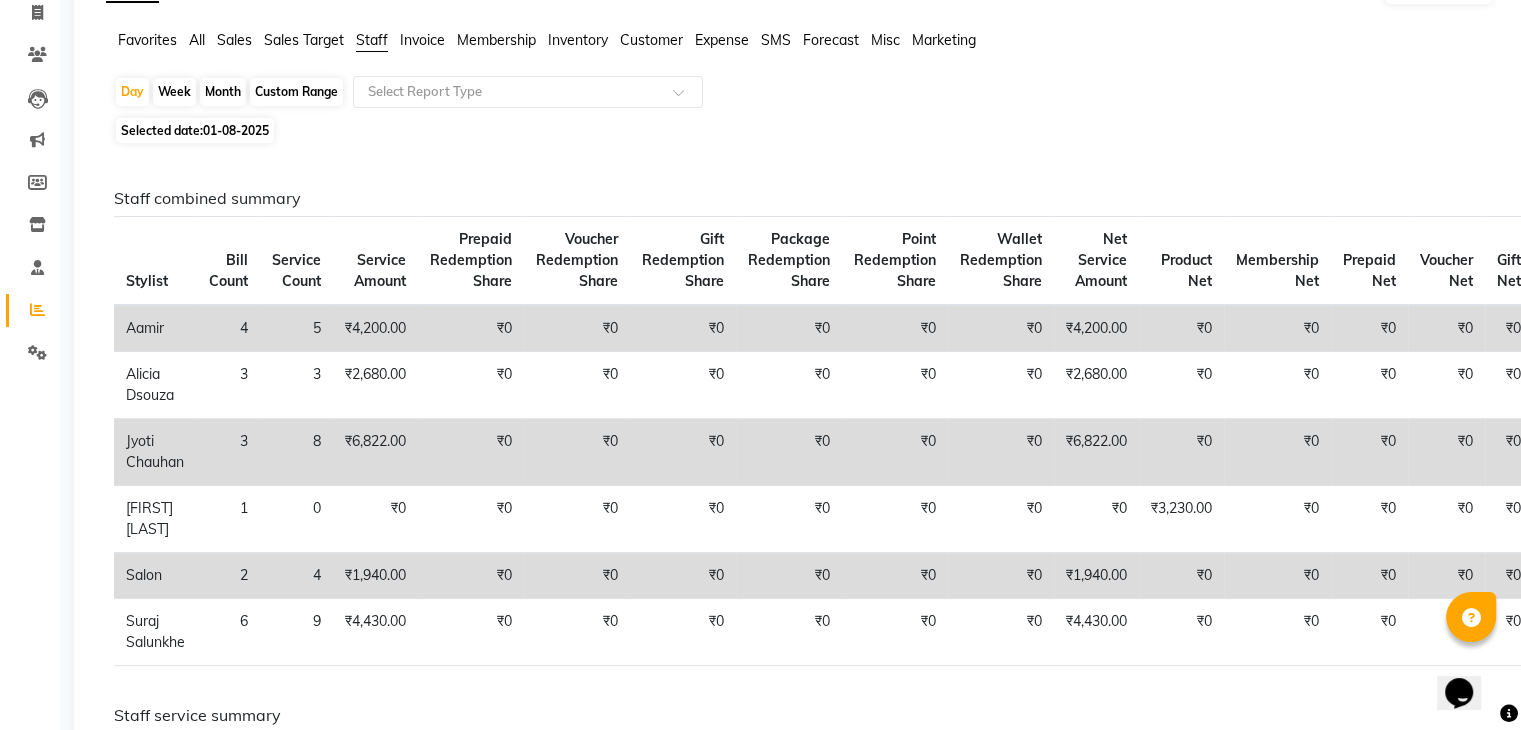click on "All" 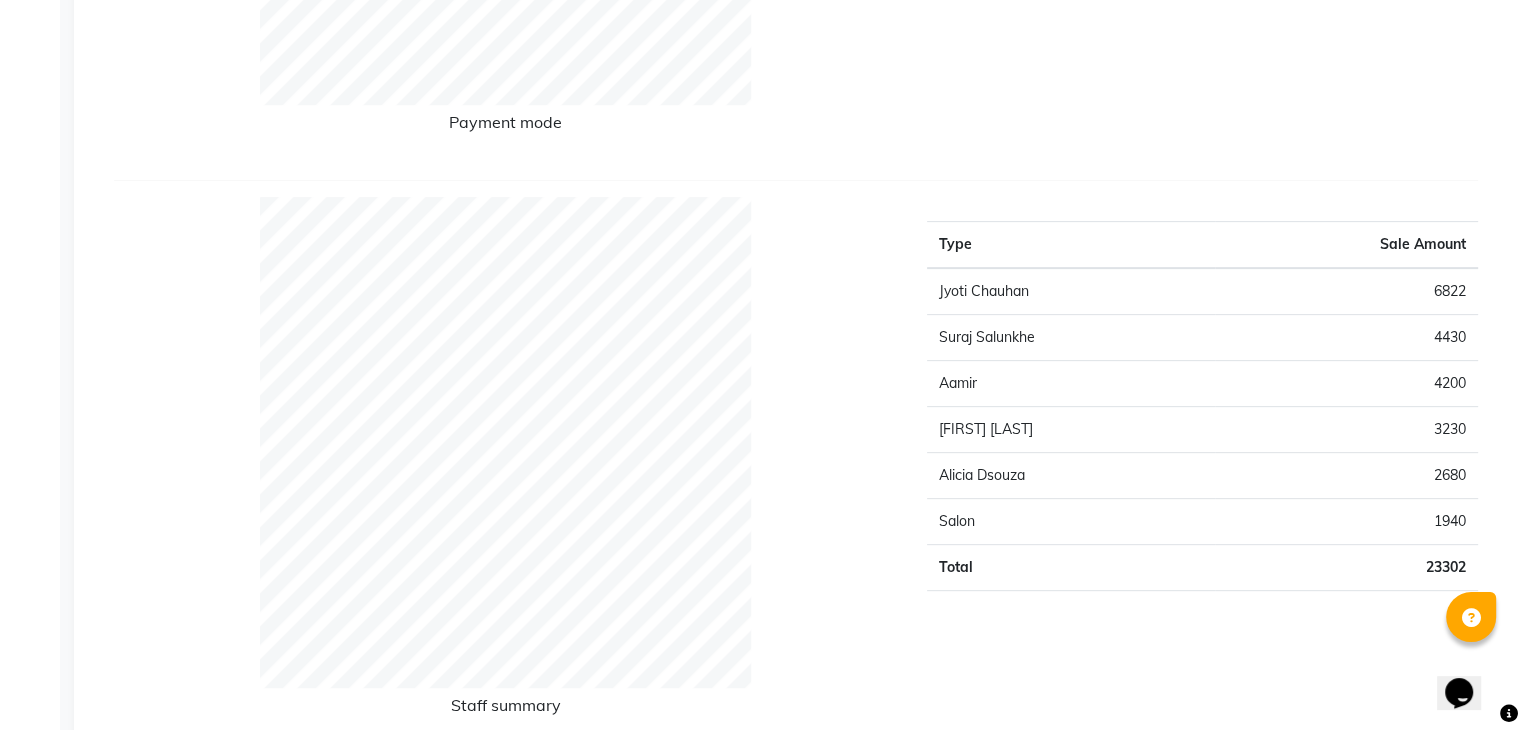 scroll, scrollTop: 0, scrollLeft: 0, axis: both 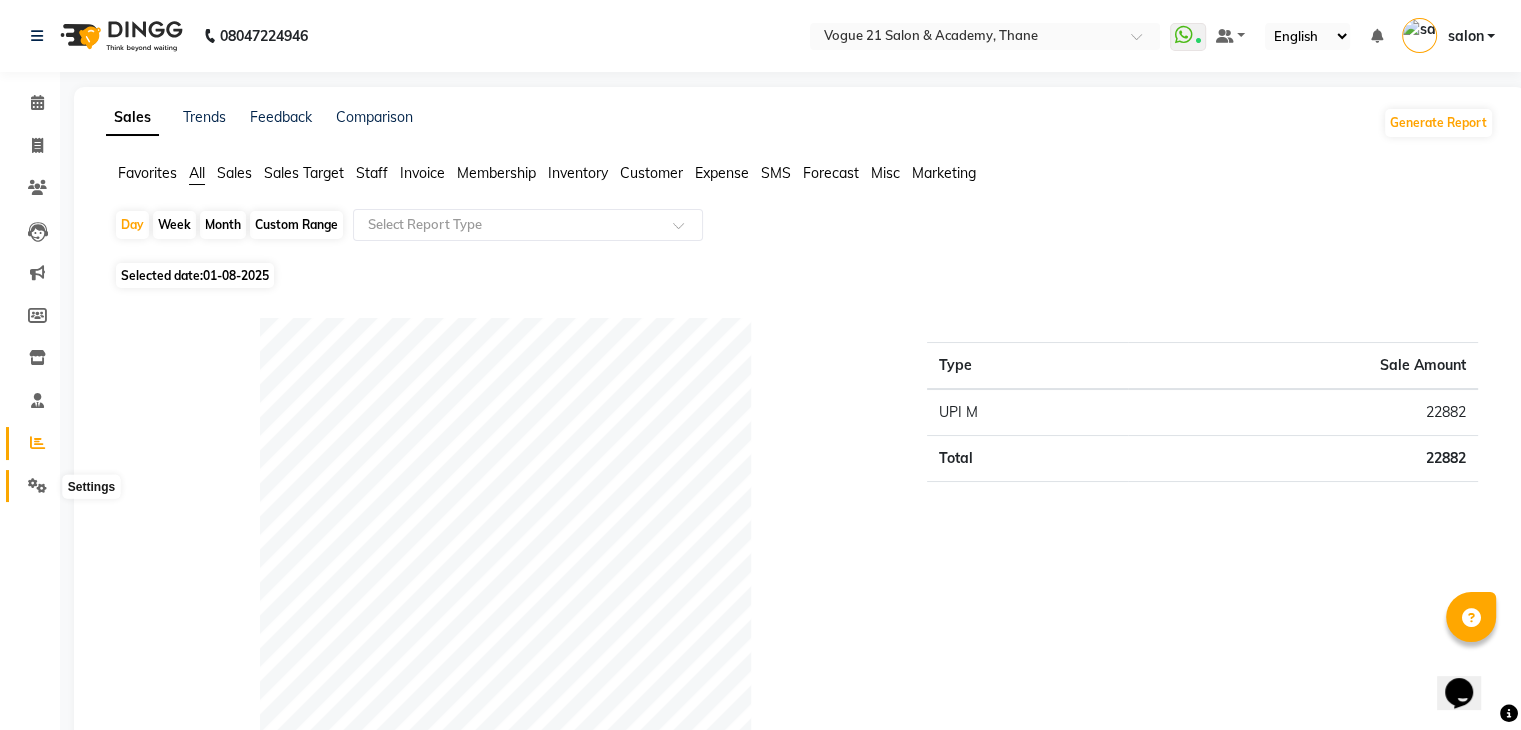 click 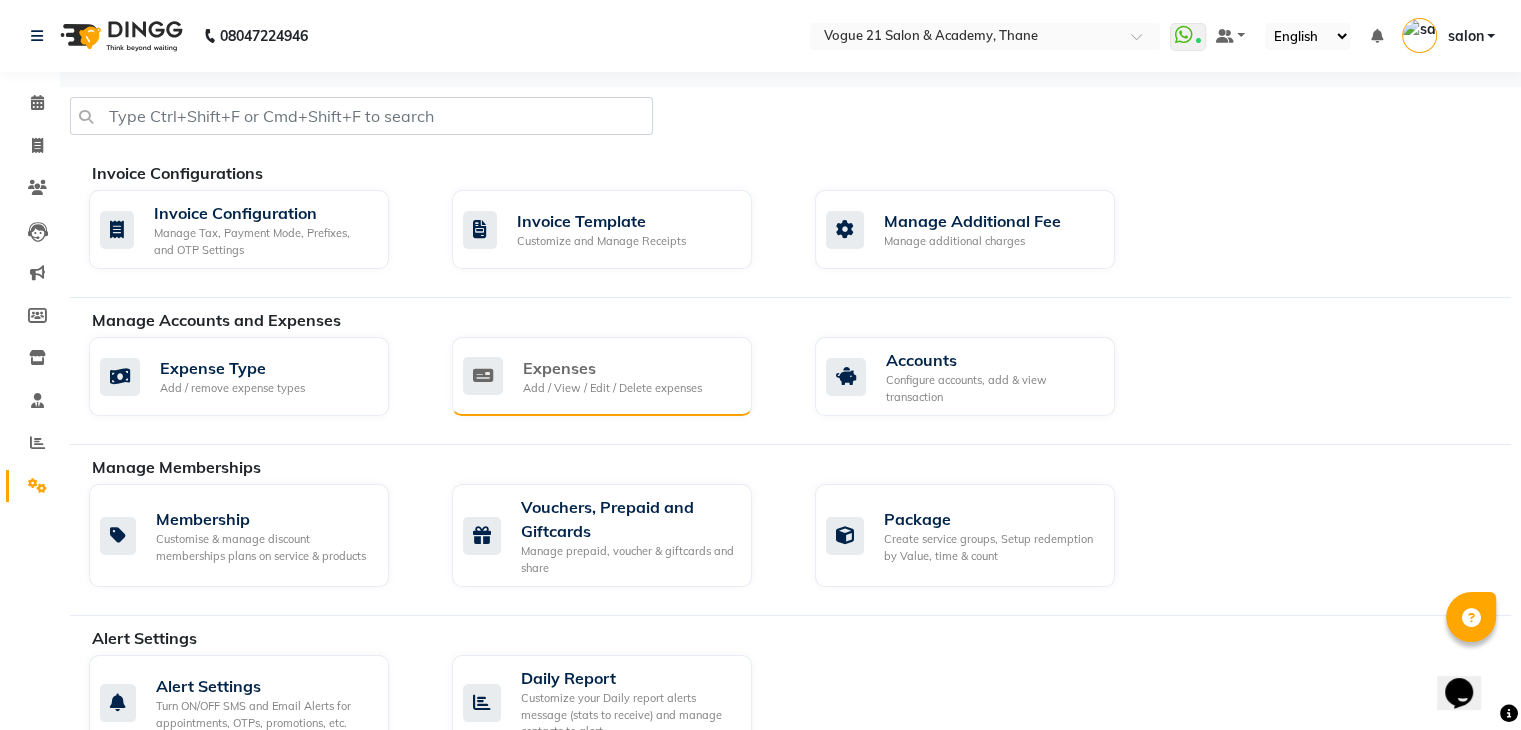 click on "Expenses Add / View / Edit / Delete expenses" 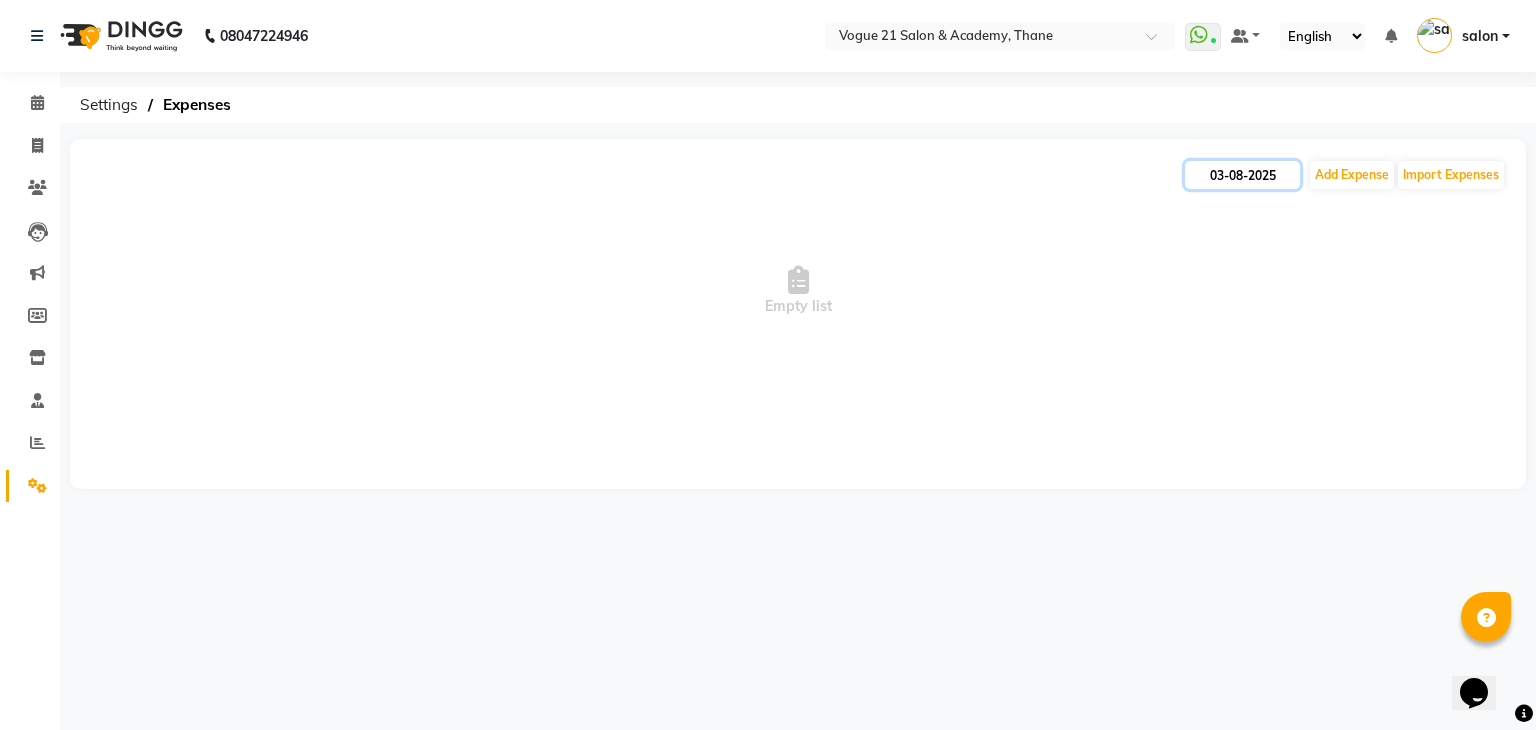click on "03-08-2025" 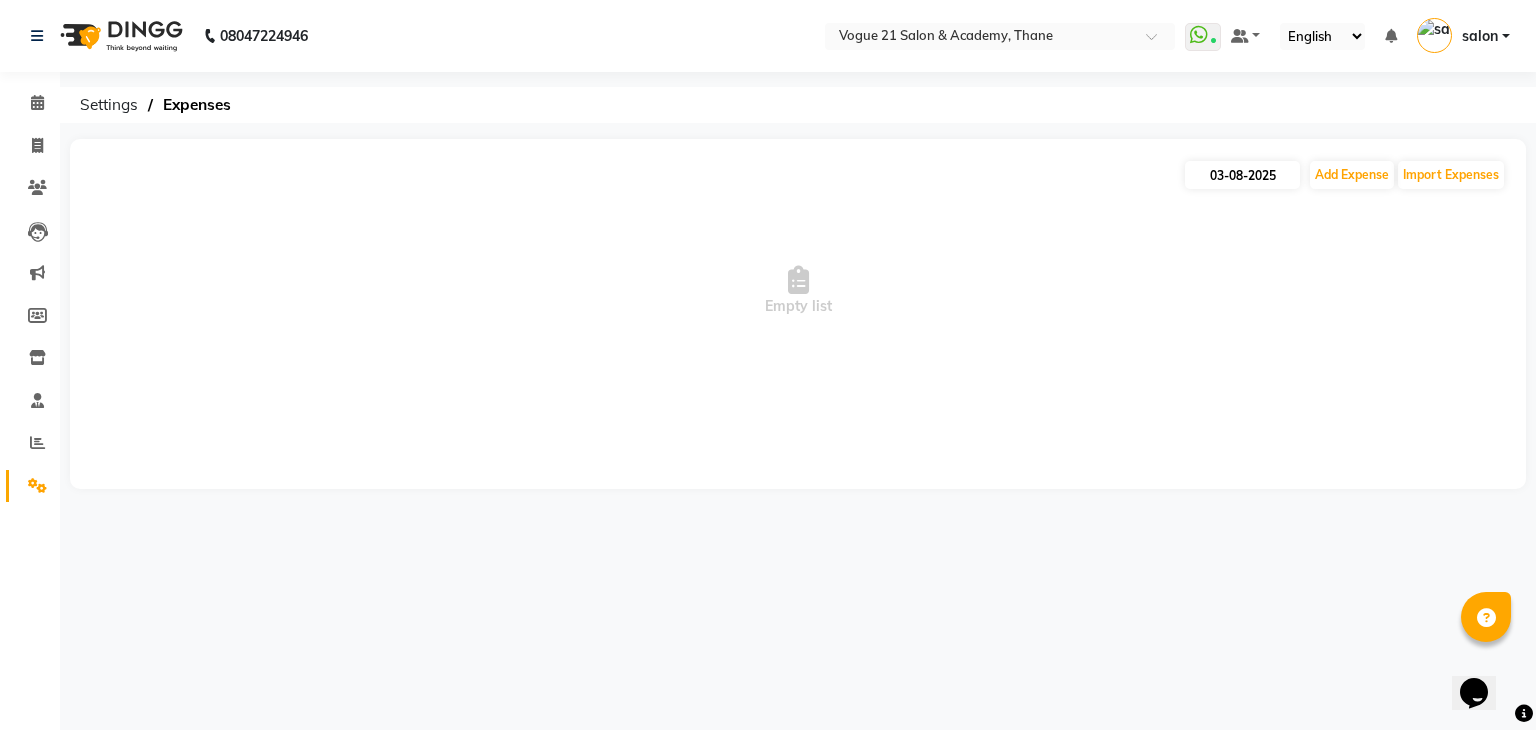 select on "8" 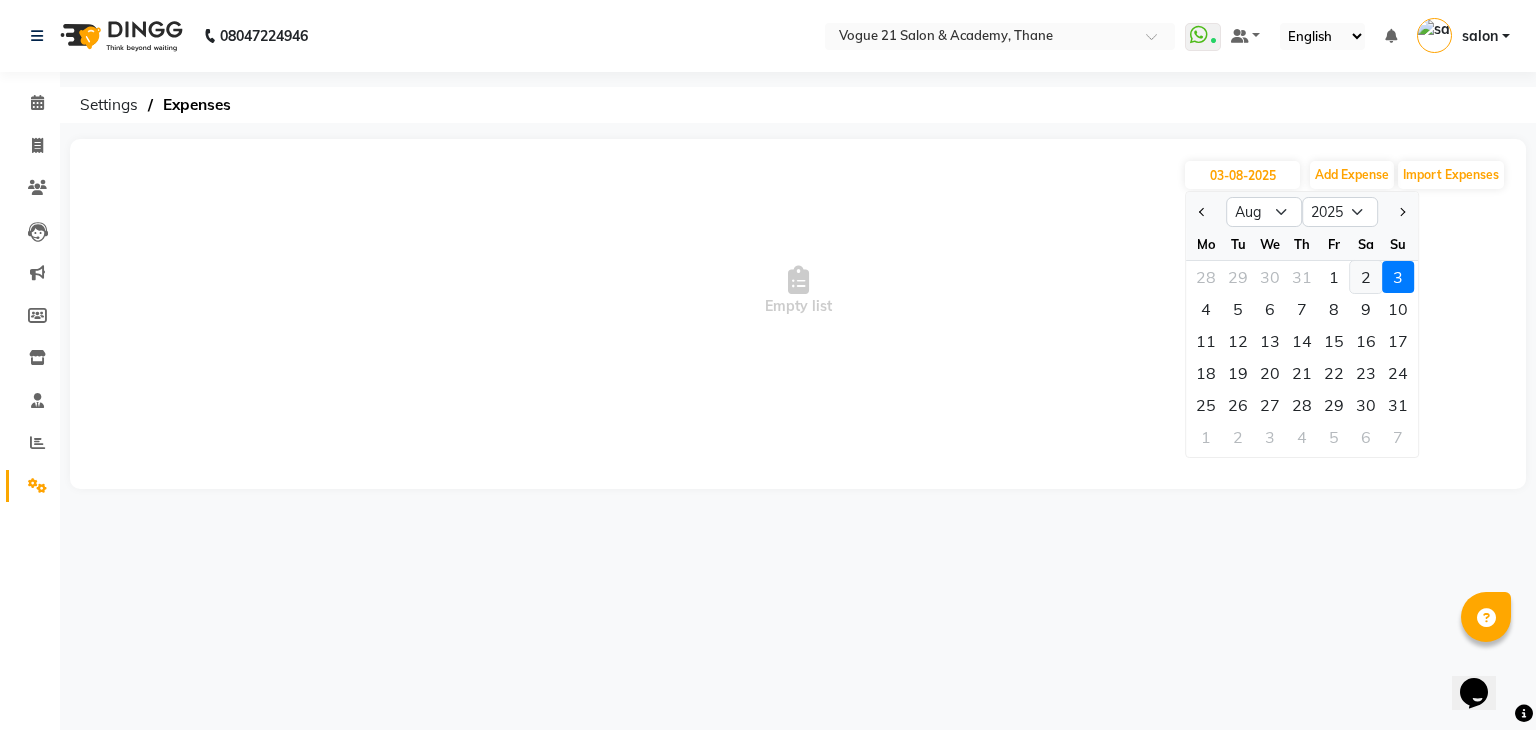 click on "2" 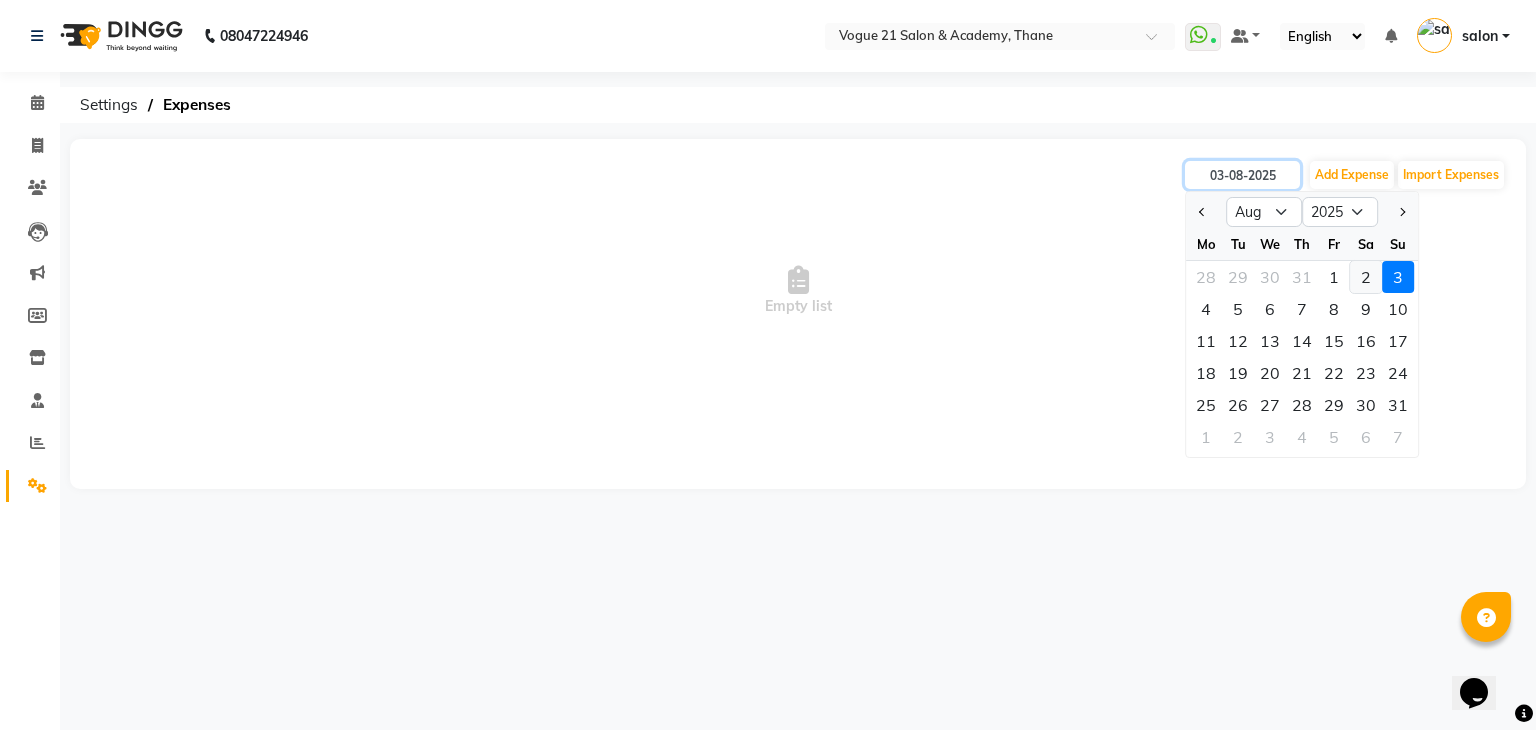 type on "02-08-2025" 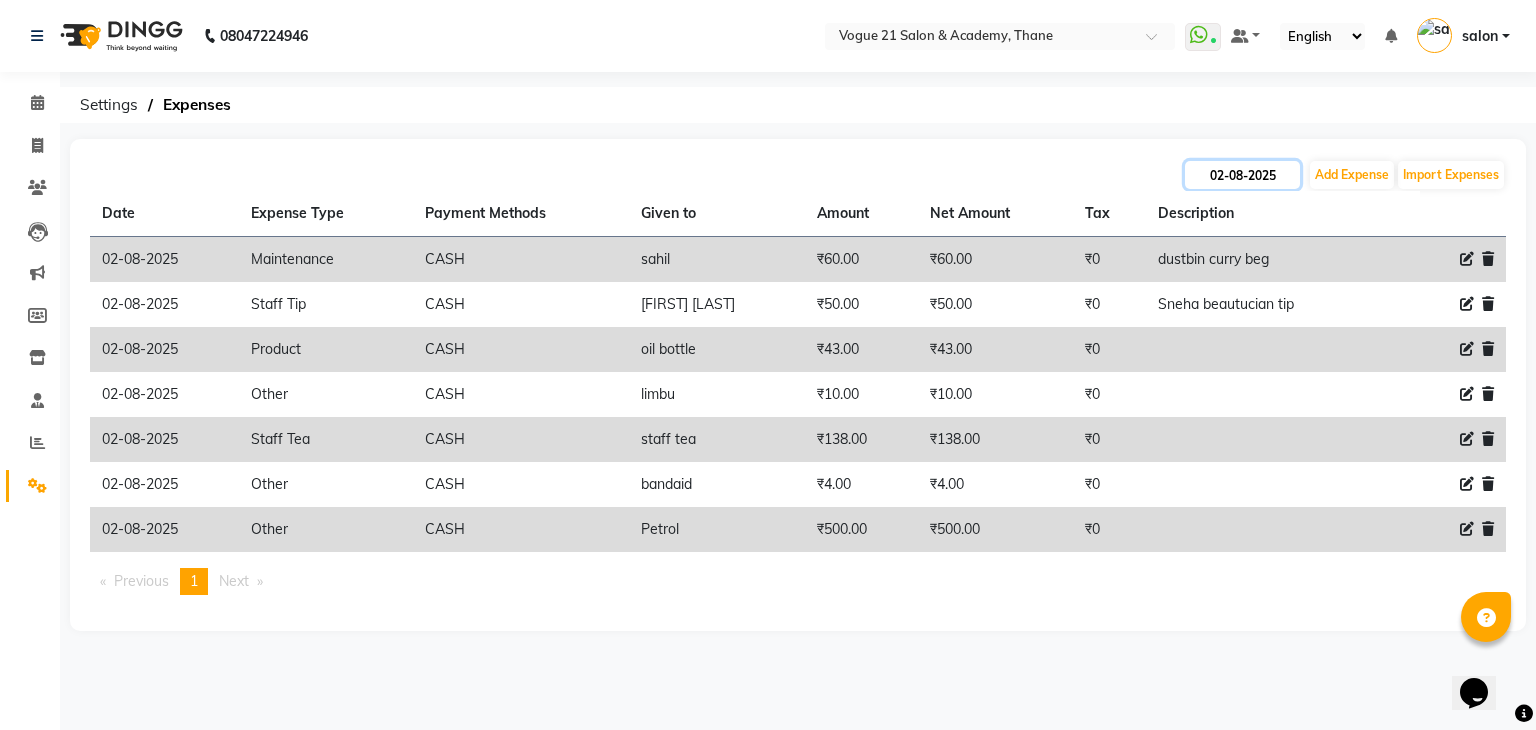 click on "02-08-2025" 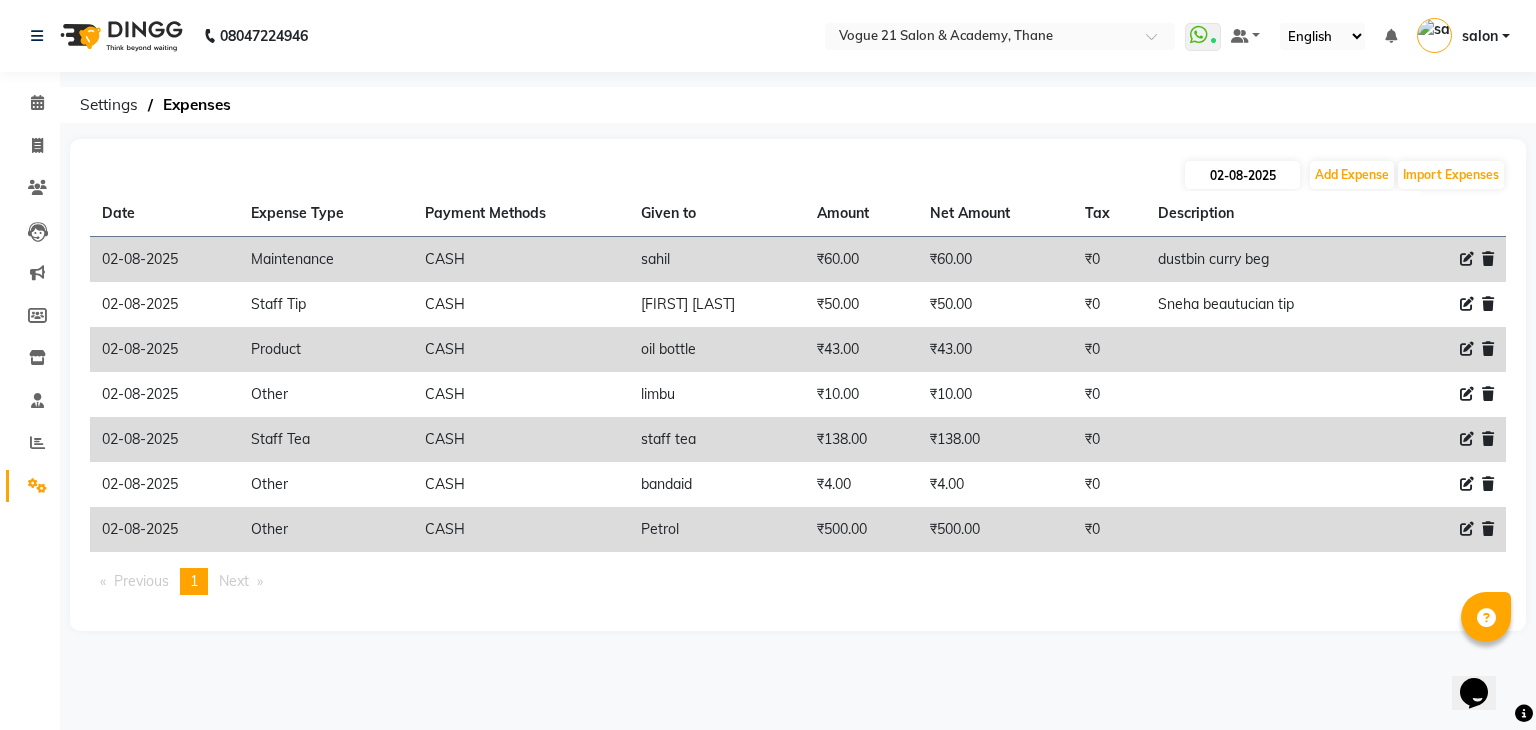 select on "8" 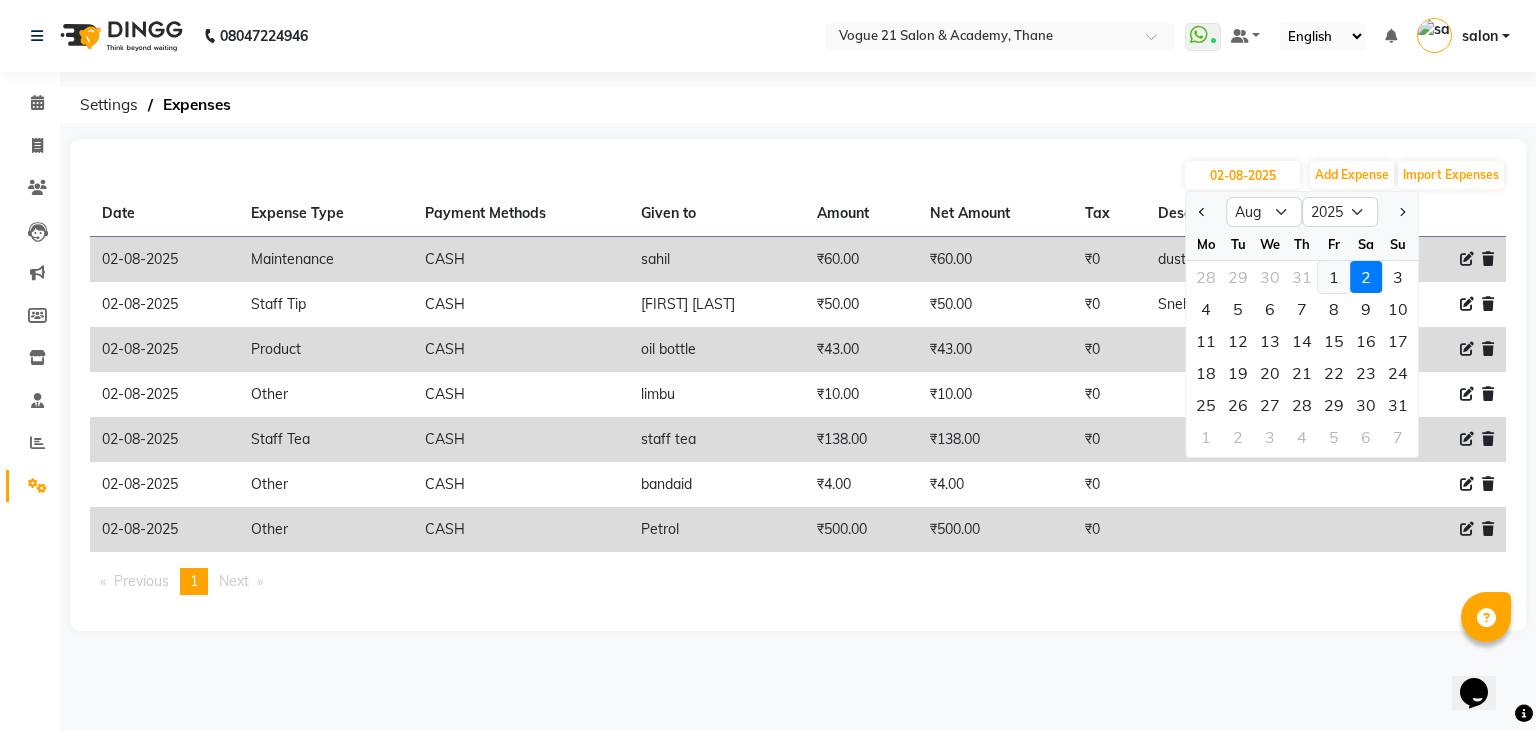 click on "1" 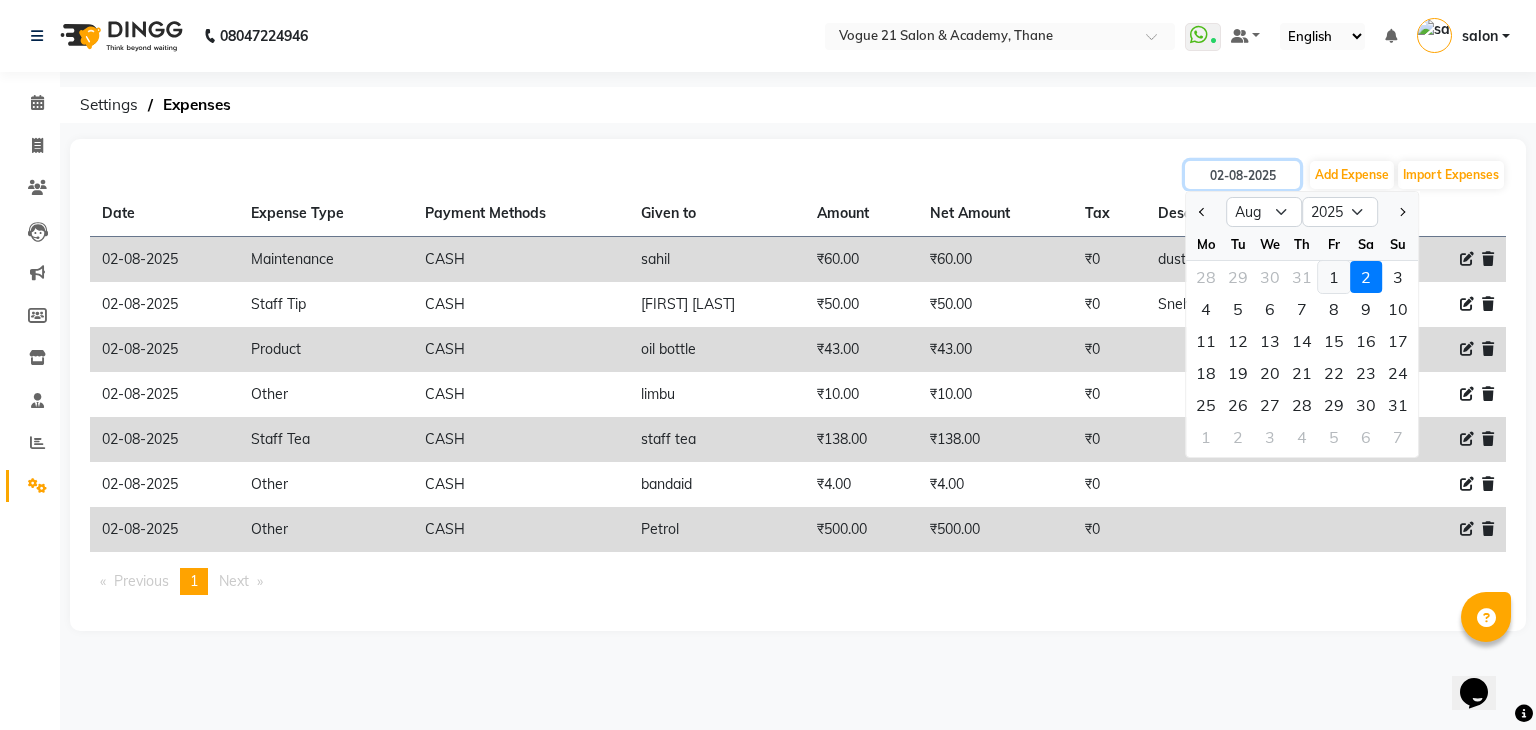 type on "01-08-2025" 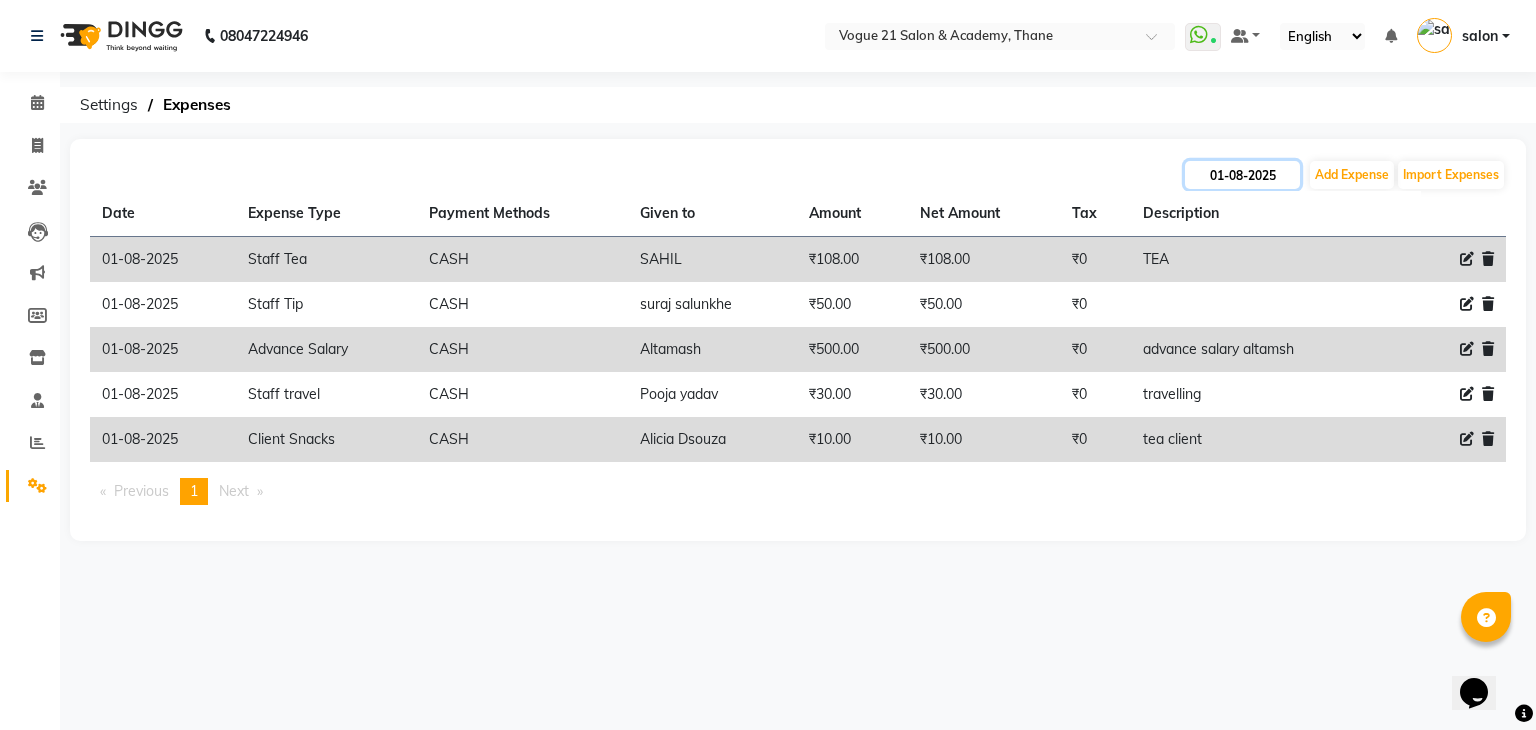 click on "01-08-2025" 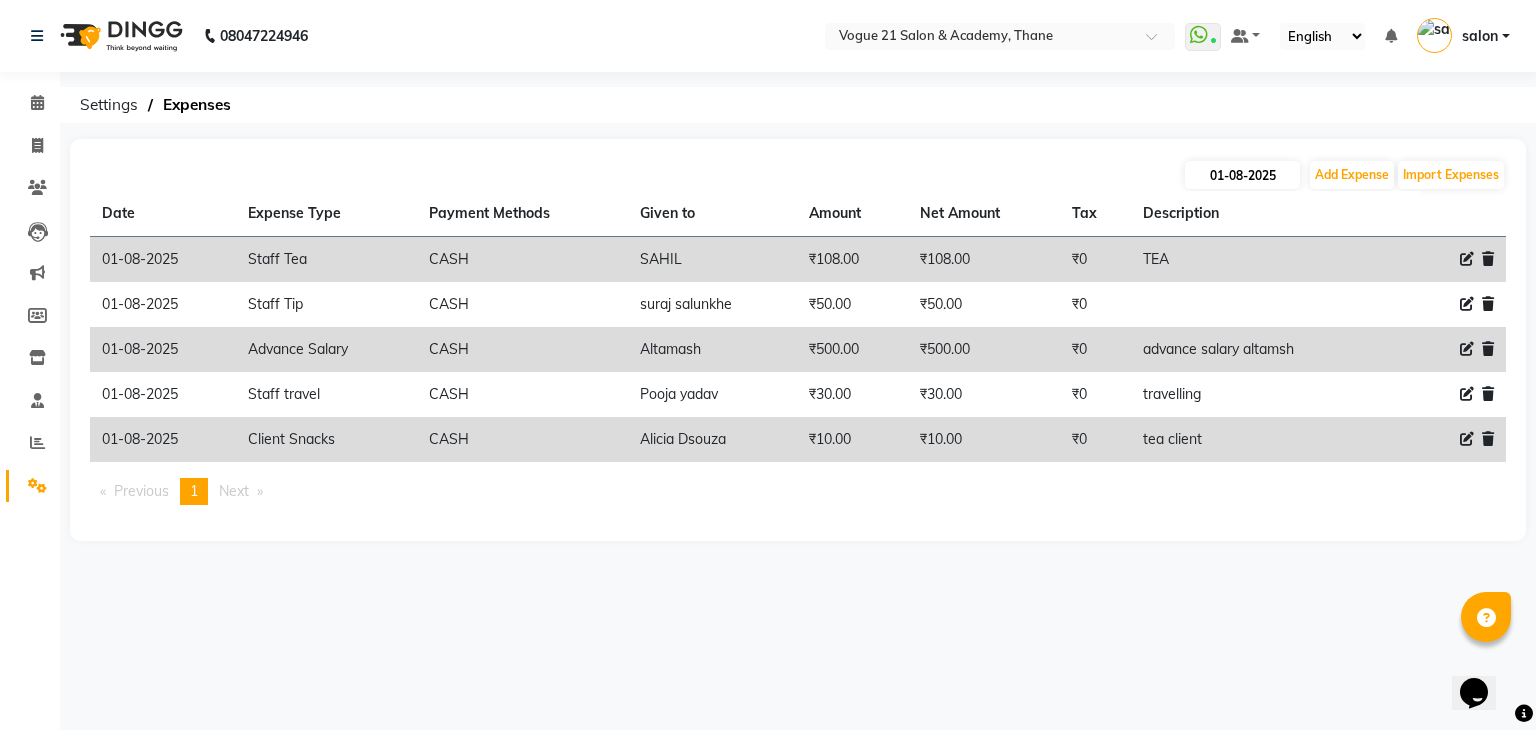 select on "8" 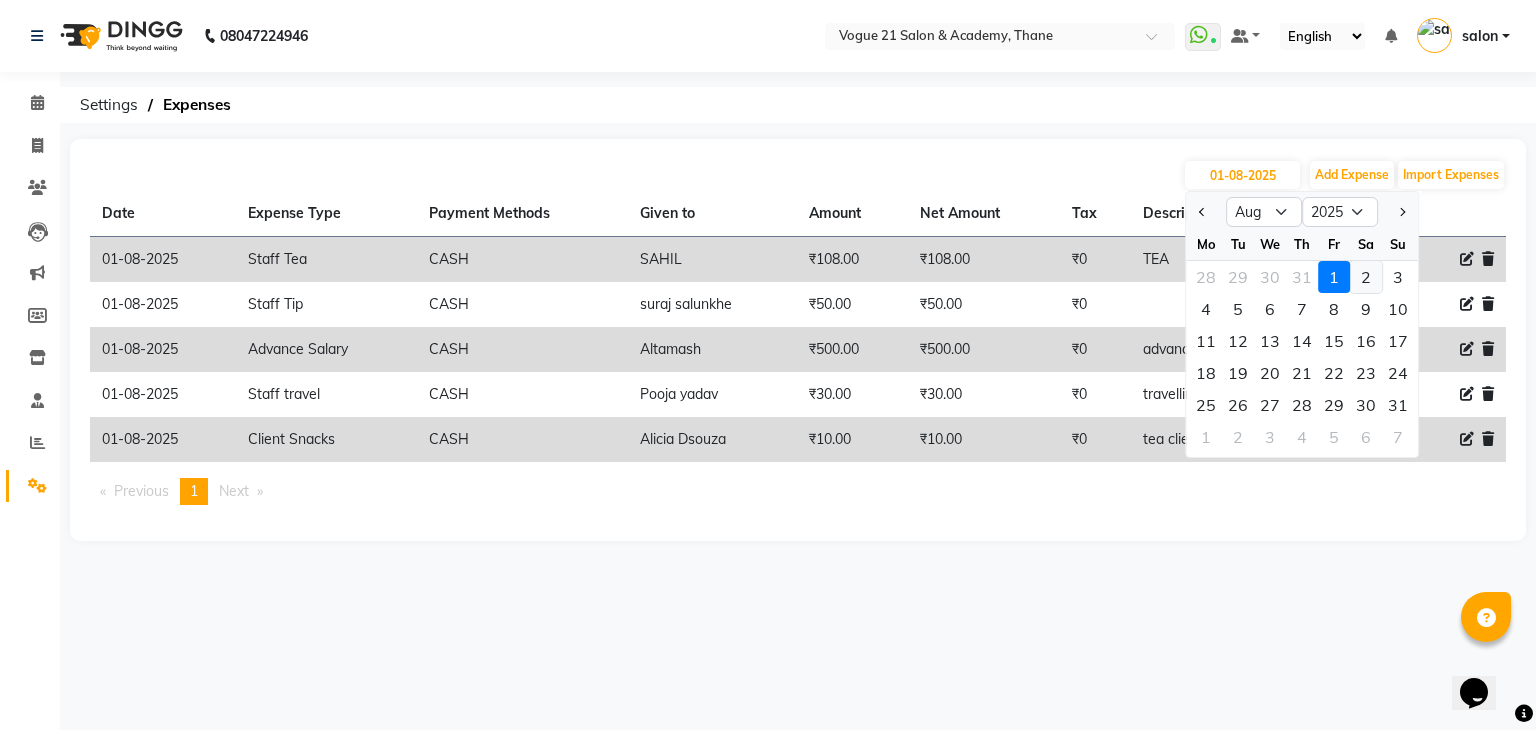 click on "2" 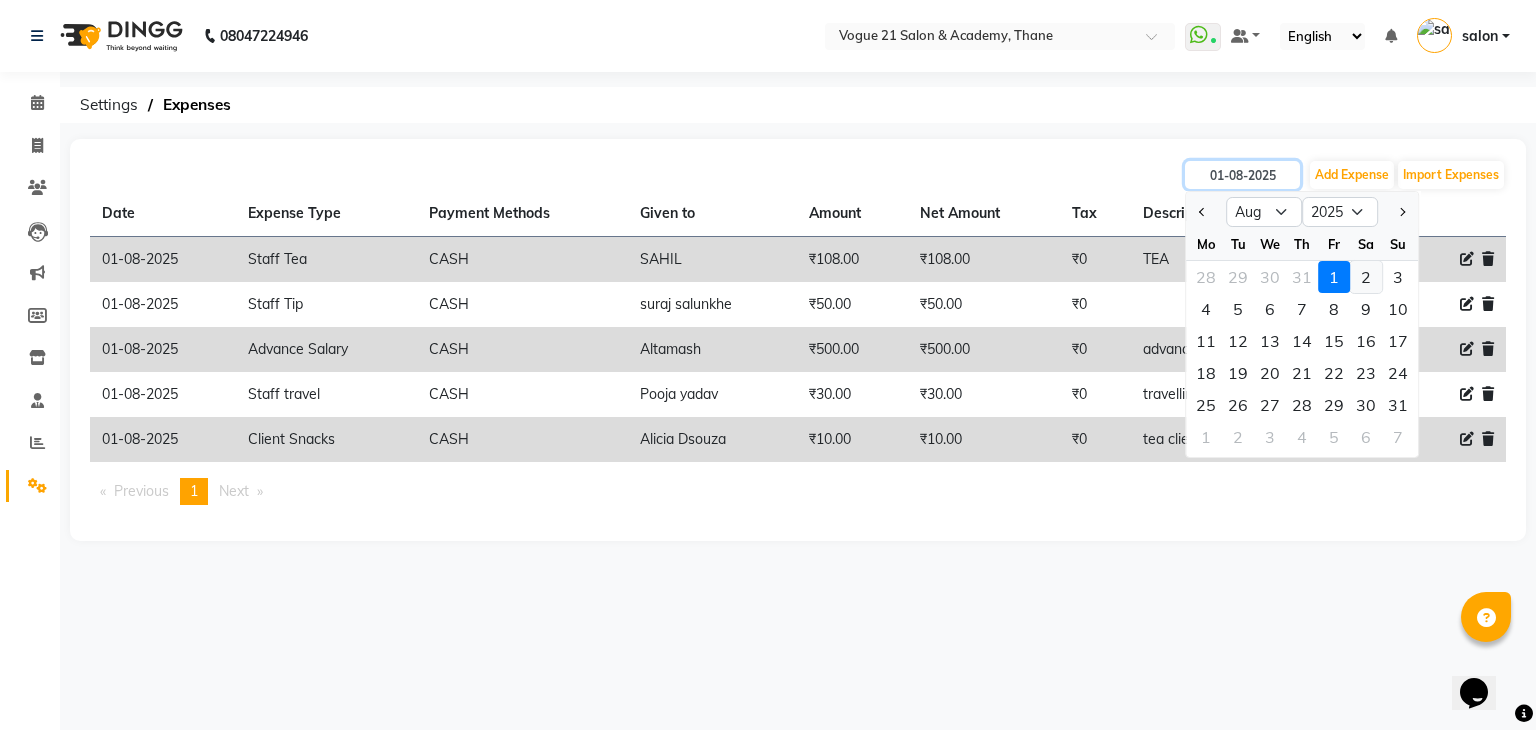 type on "02-08-2025" 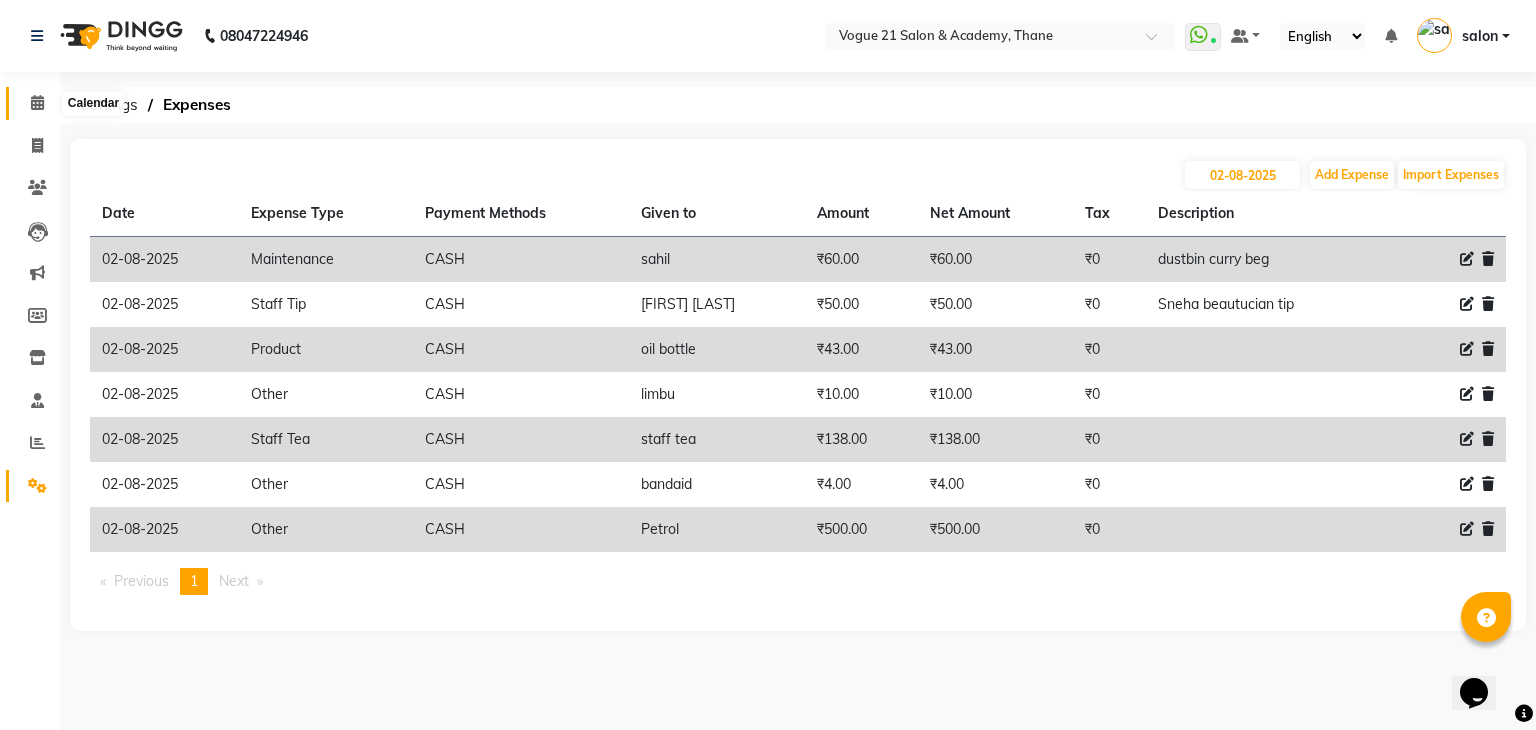 click 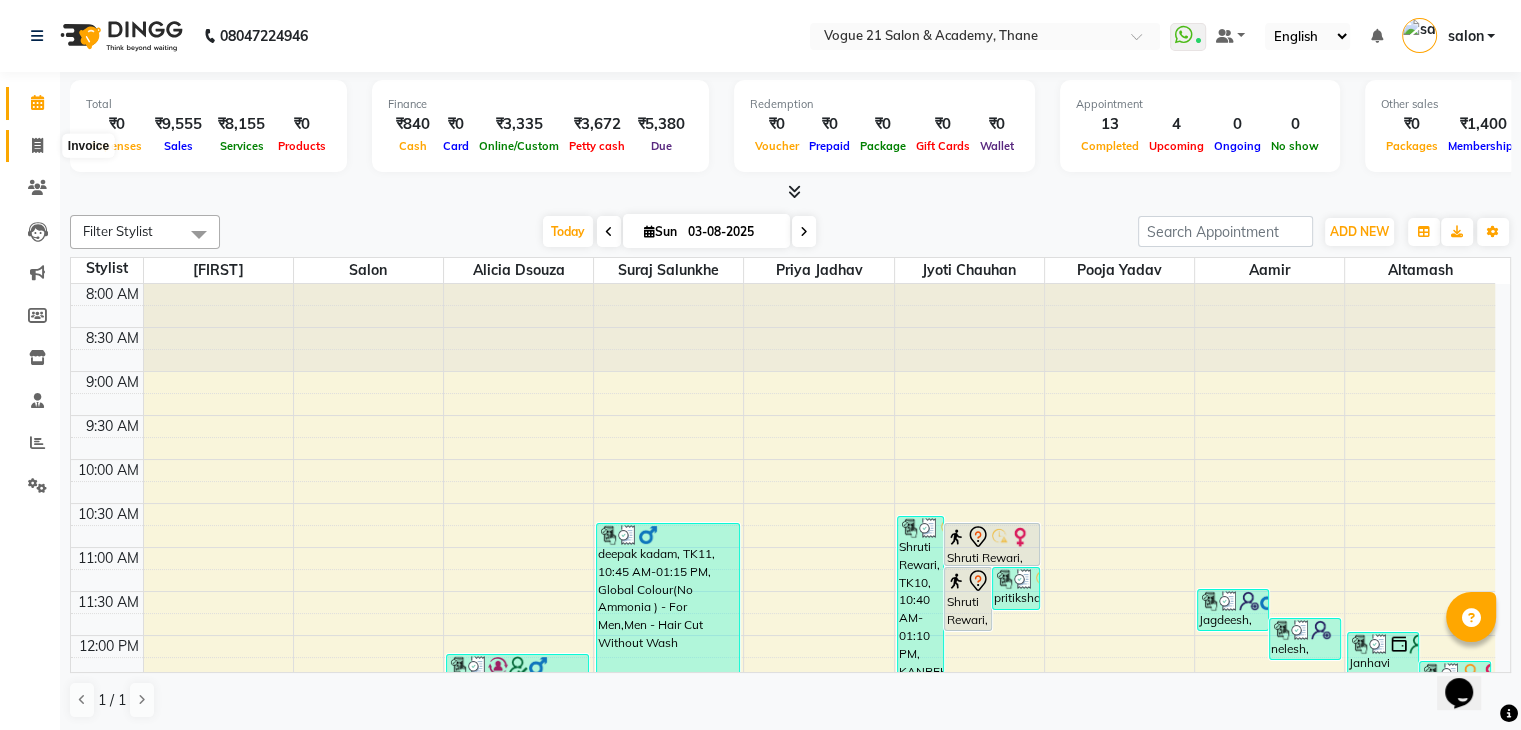click 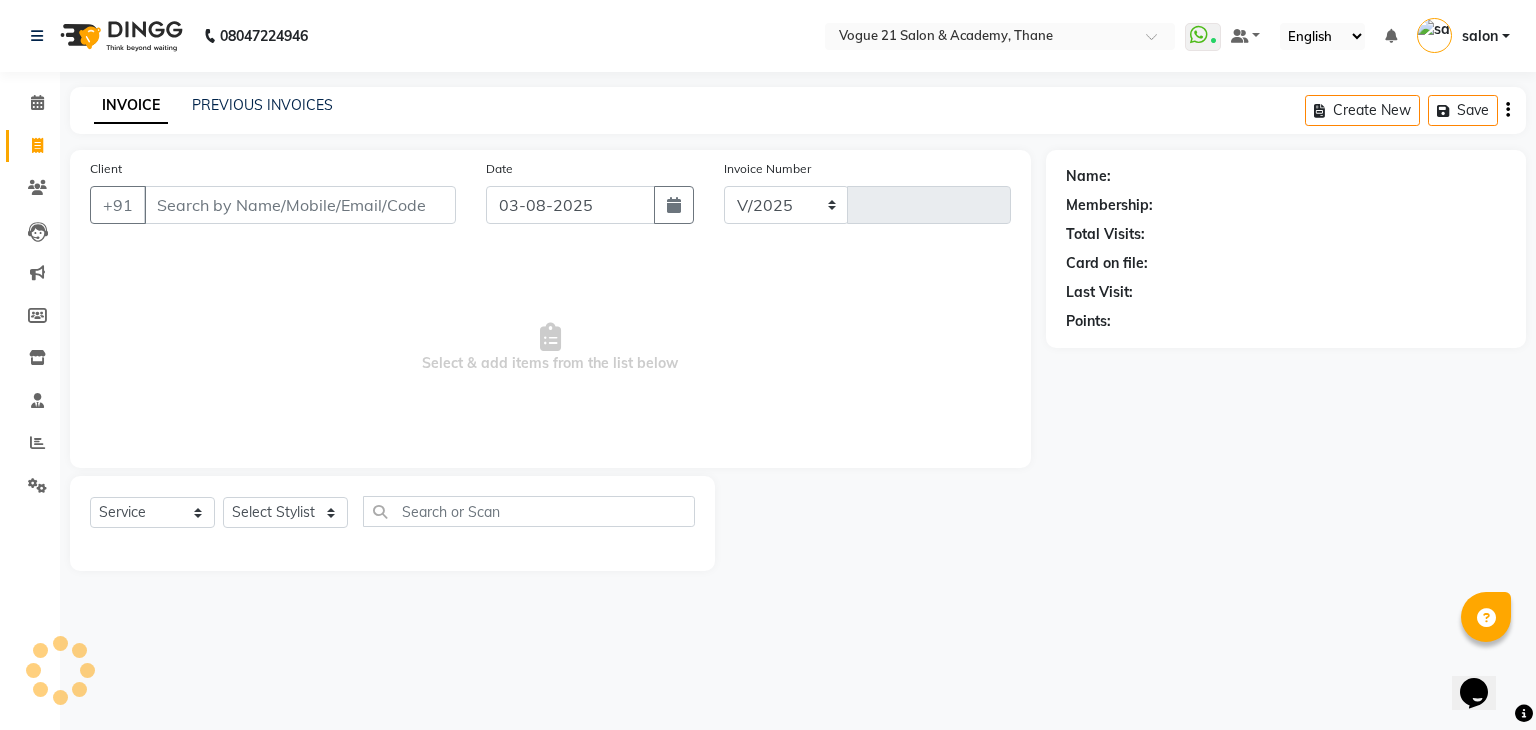 select on "4433" 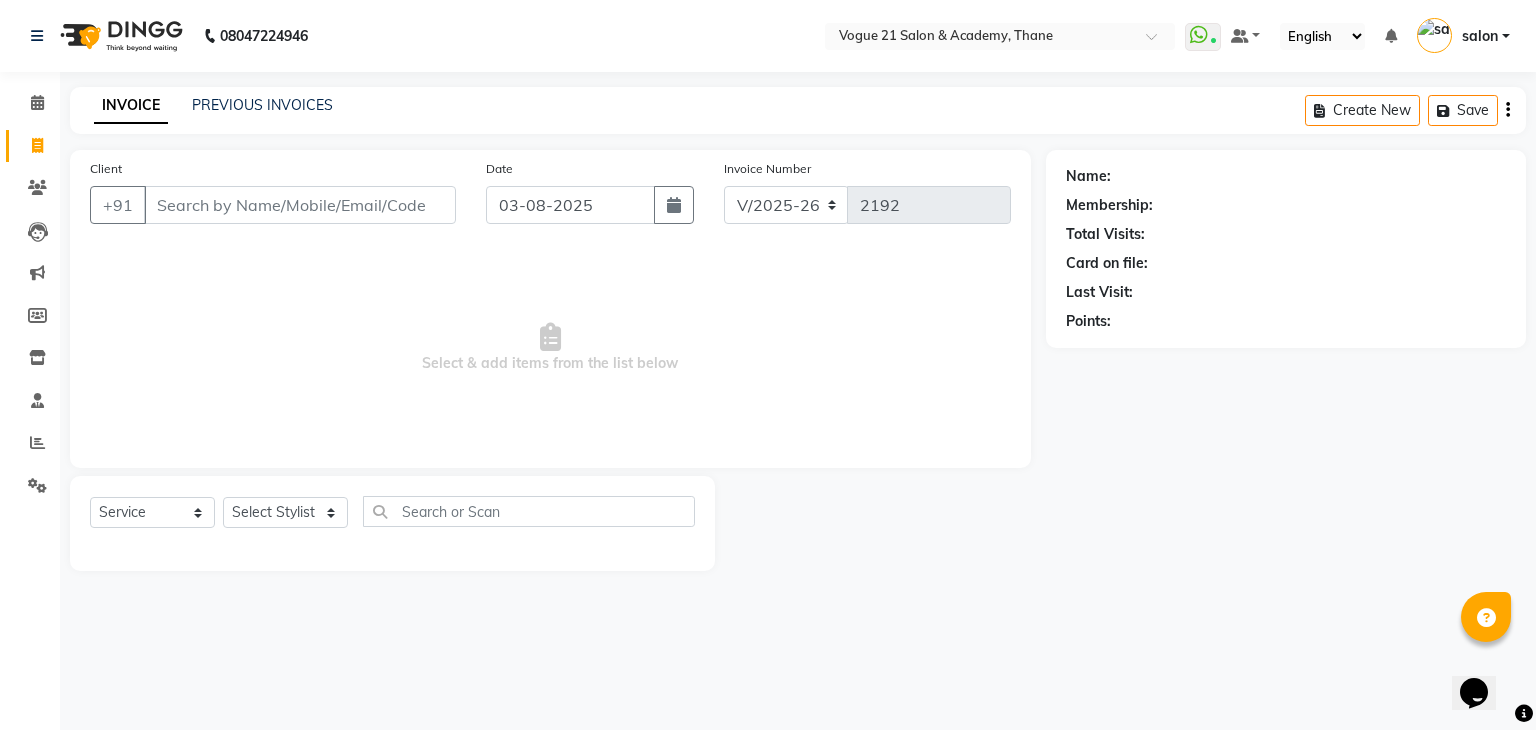 click on "Client" at bounding box center [300, 205] 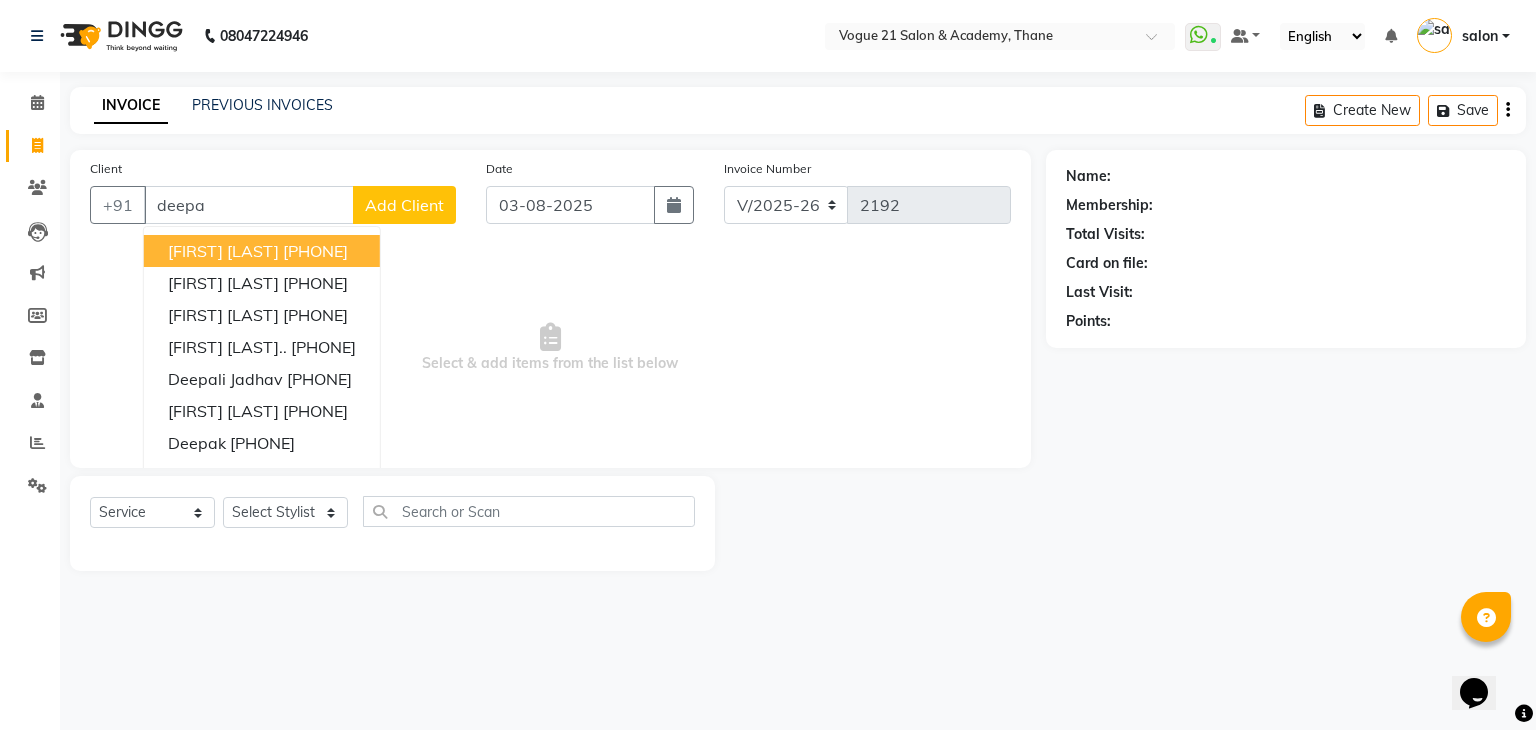 click on "[PHONE]" at bounding box center [315, 251] 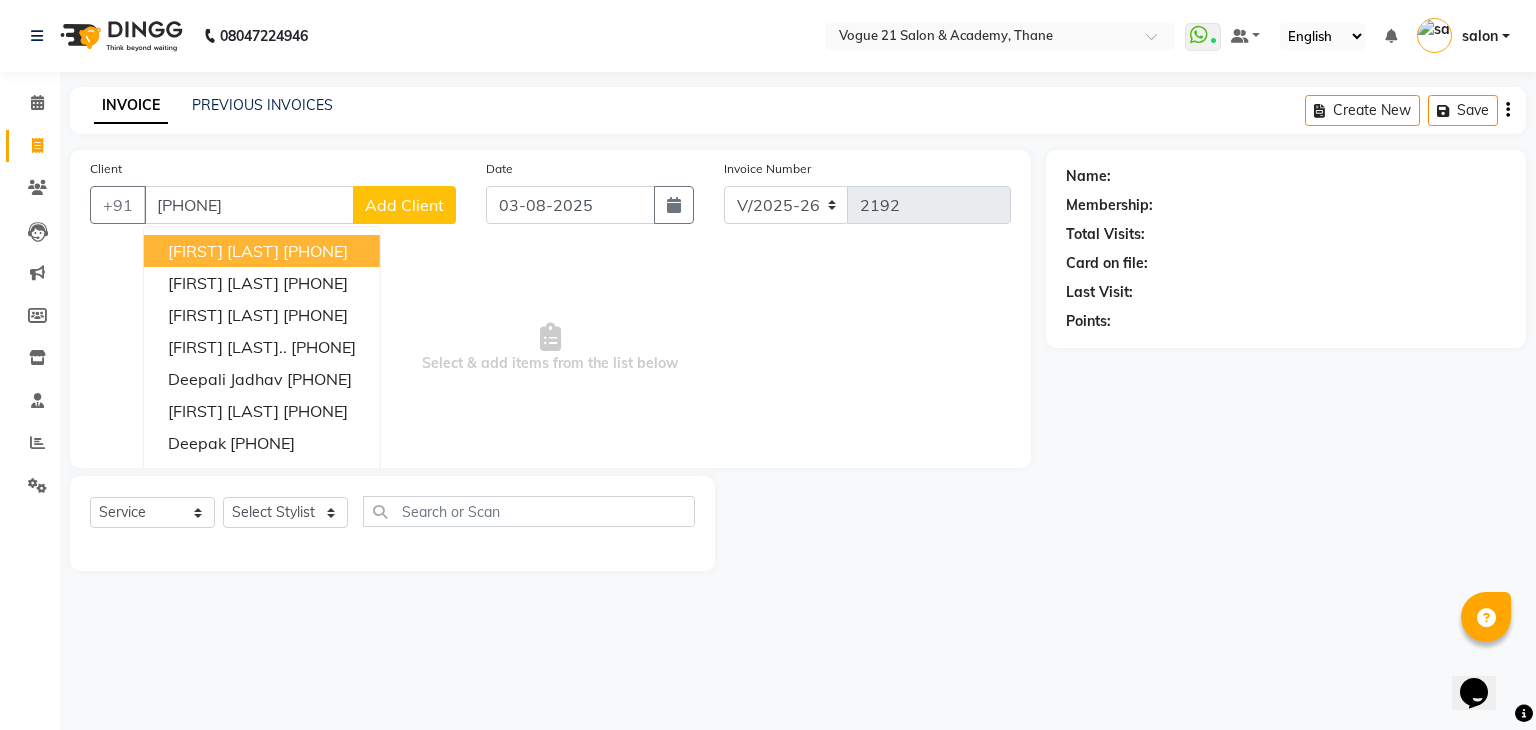 type on "[PHONE]" 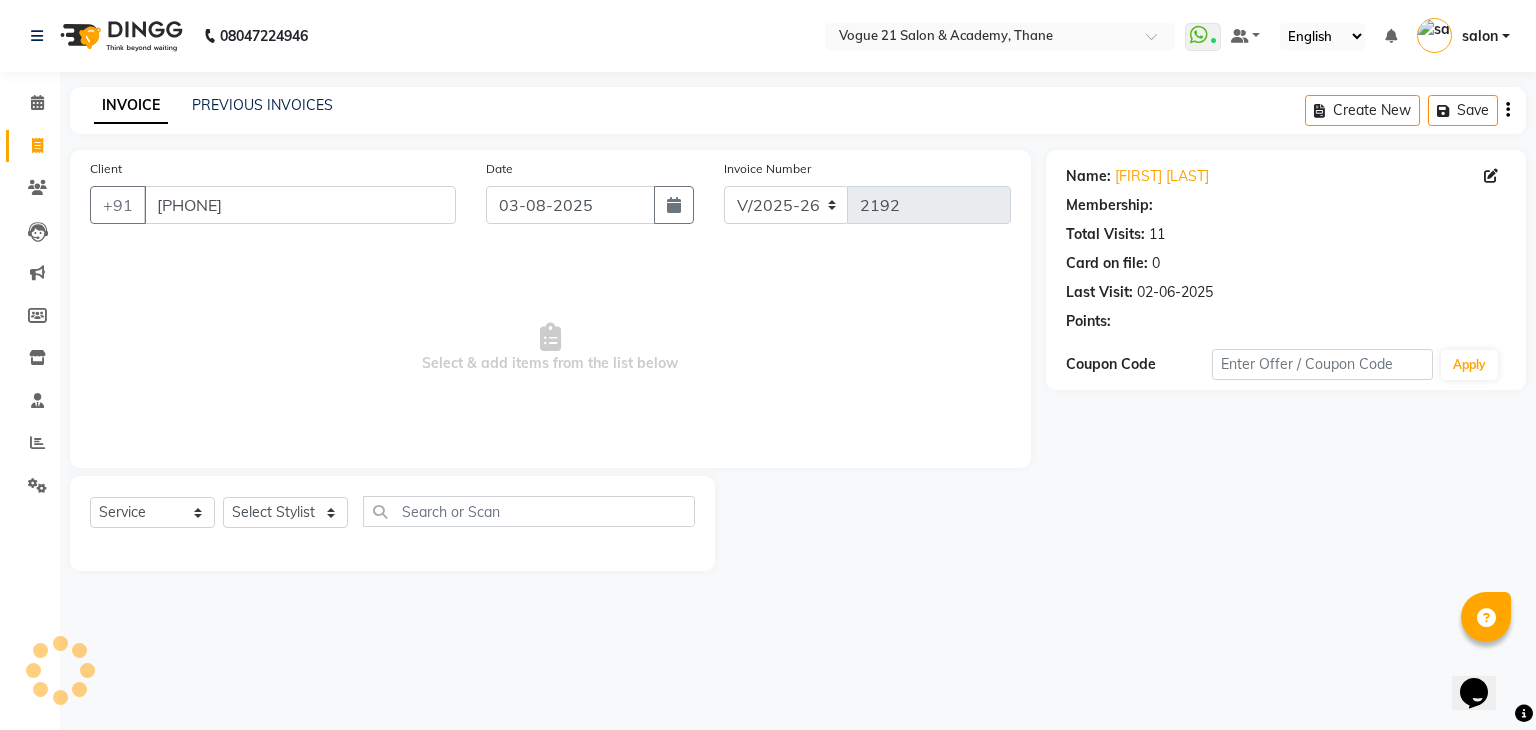 select on "1: Object" 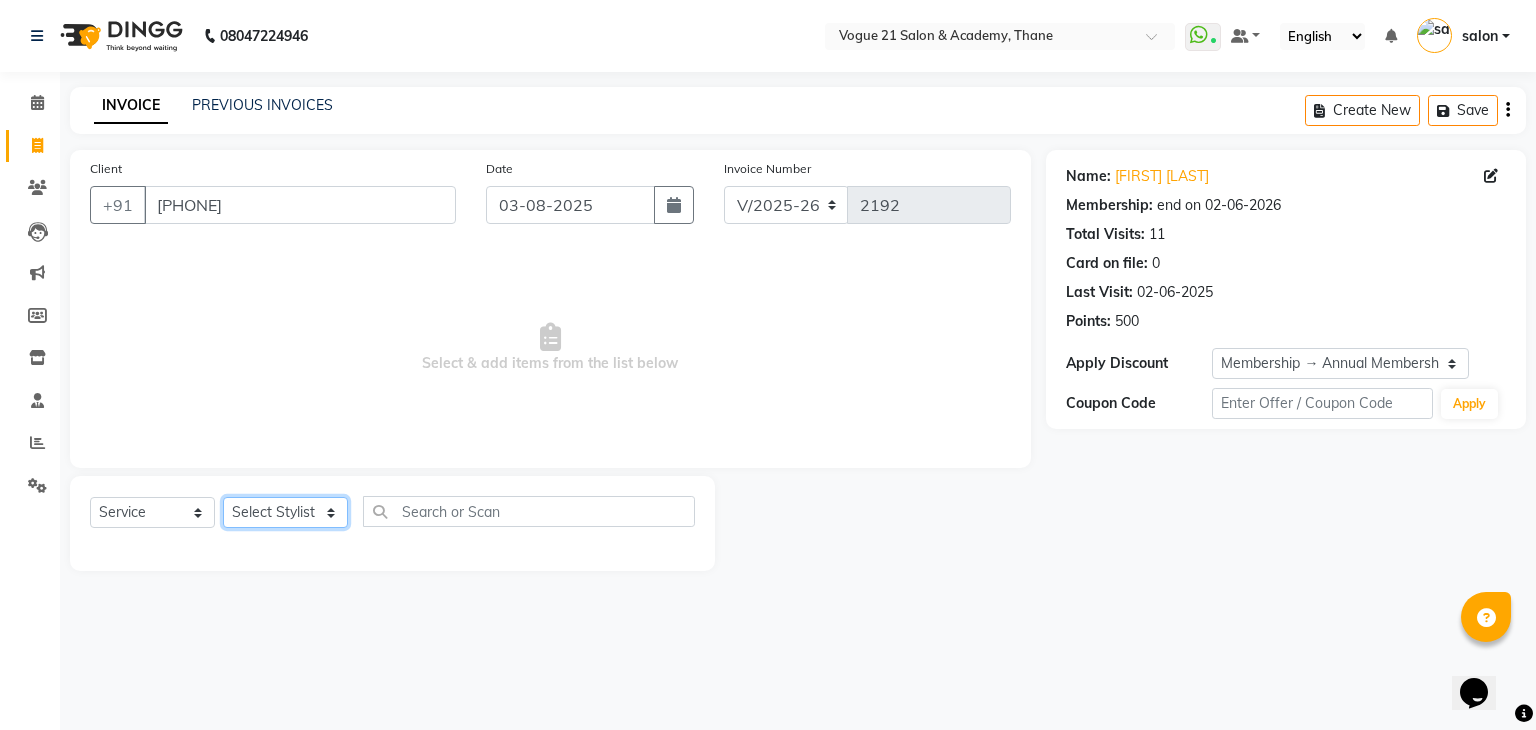 click on "Select Stylist aamir  Alicia Dsouza Altamash Jamshed  jyoti chauhan Pooja yadav Priya jadhav salon suraj salunkhe" 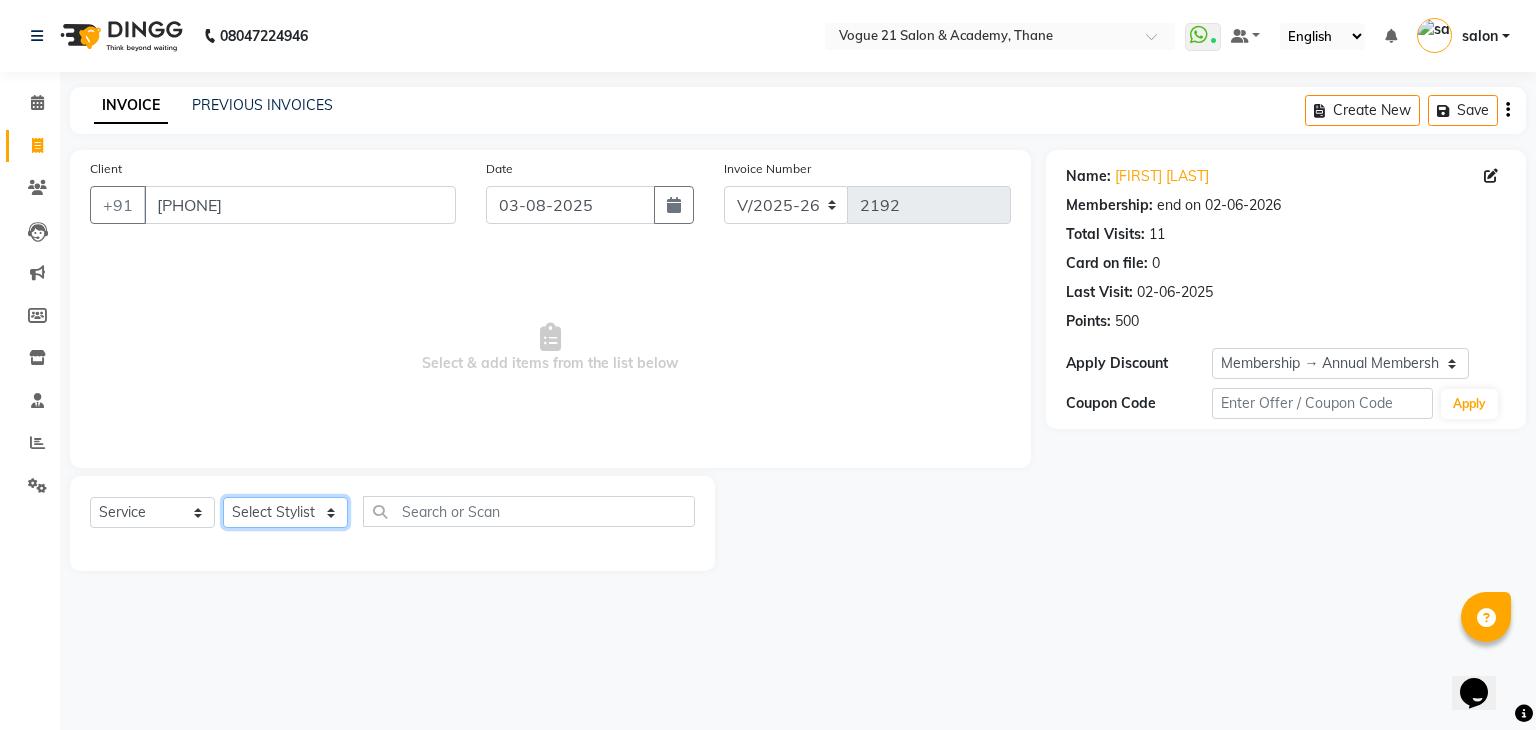 select on "40287" 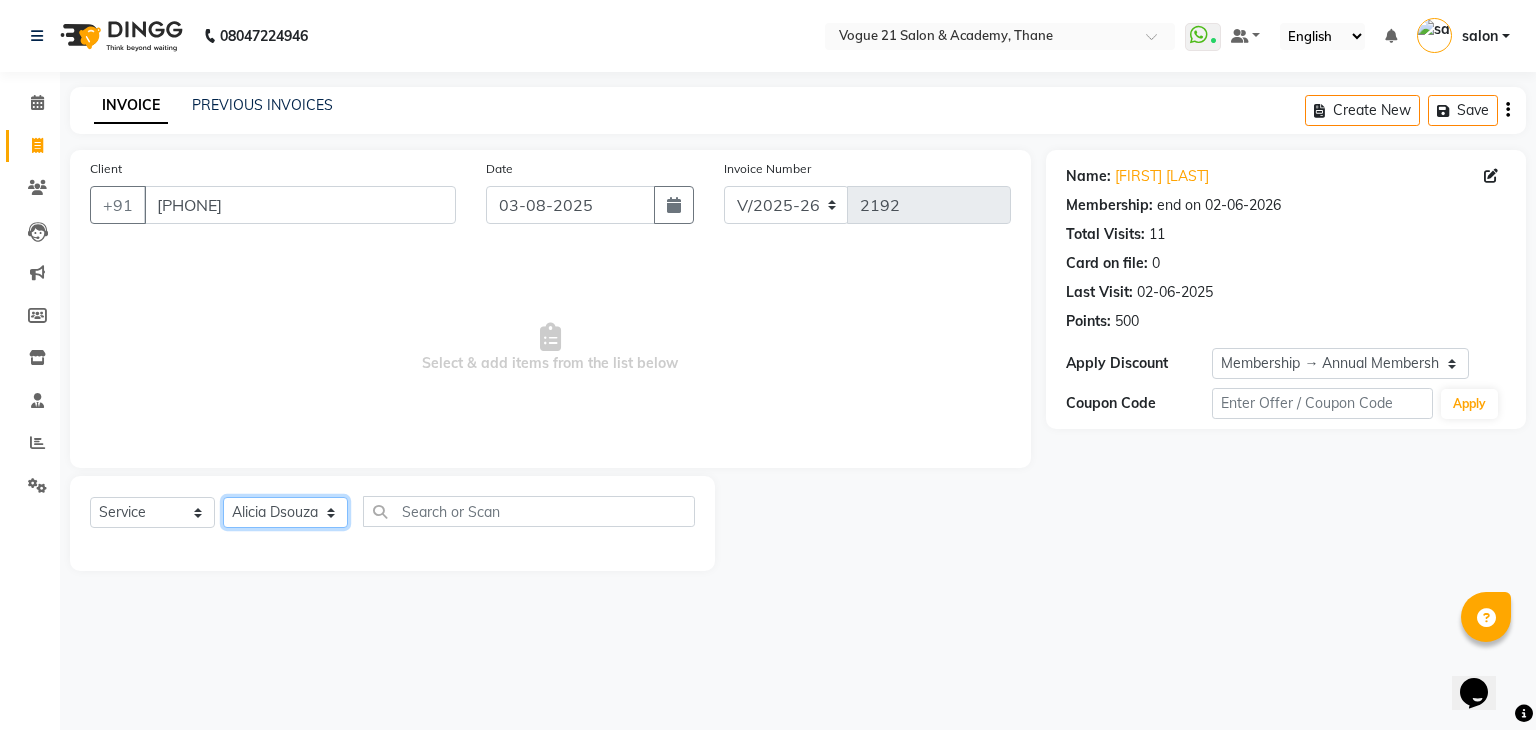 click on "Select Stylist aamir  Alicia Dsouza Altamash Jamshed  jyoti chauhan Pooja yadav Priya jadhav salon suraj salunkhe" 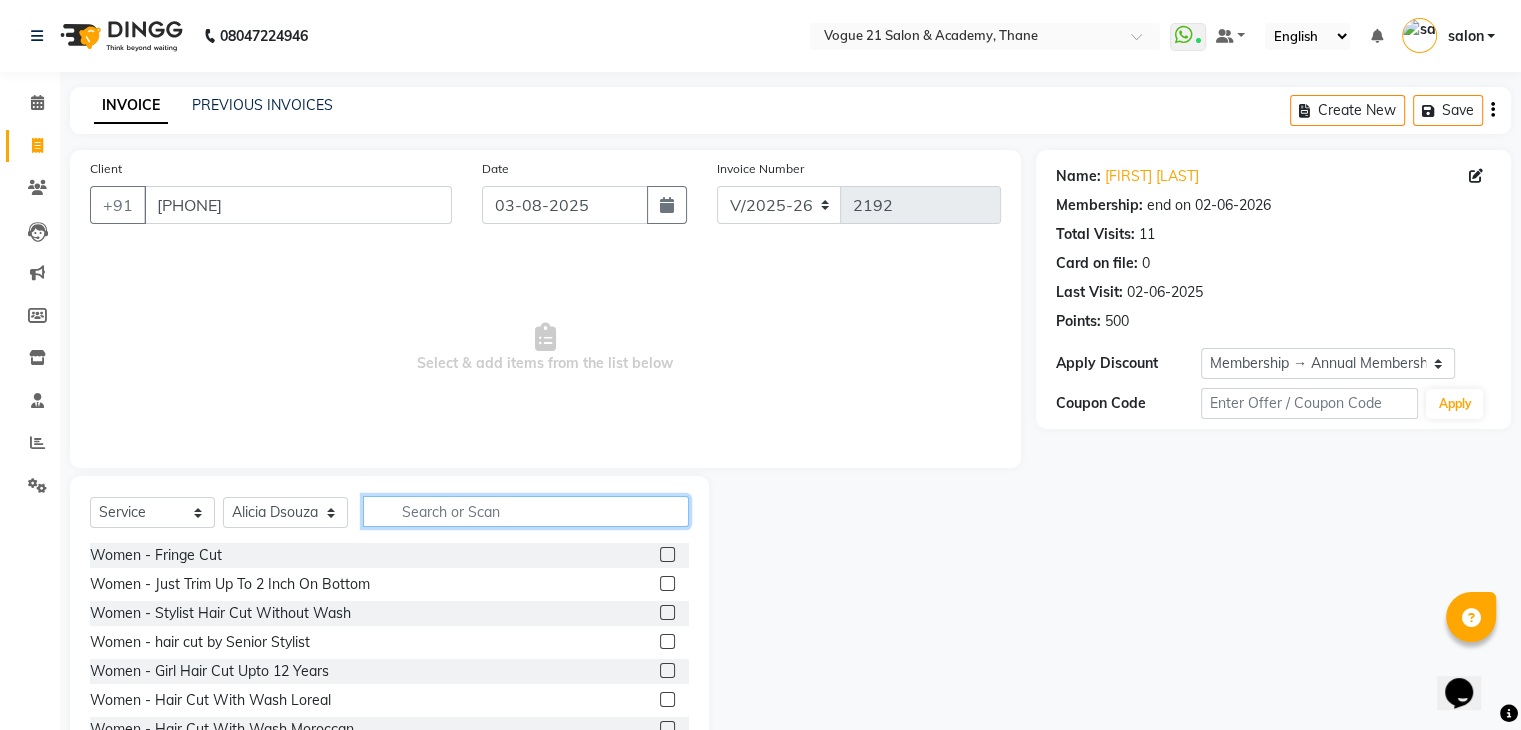 click 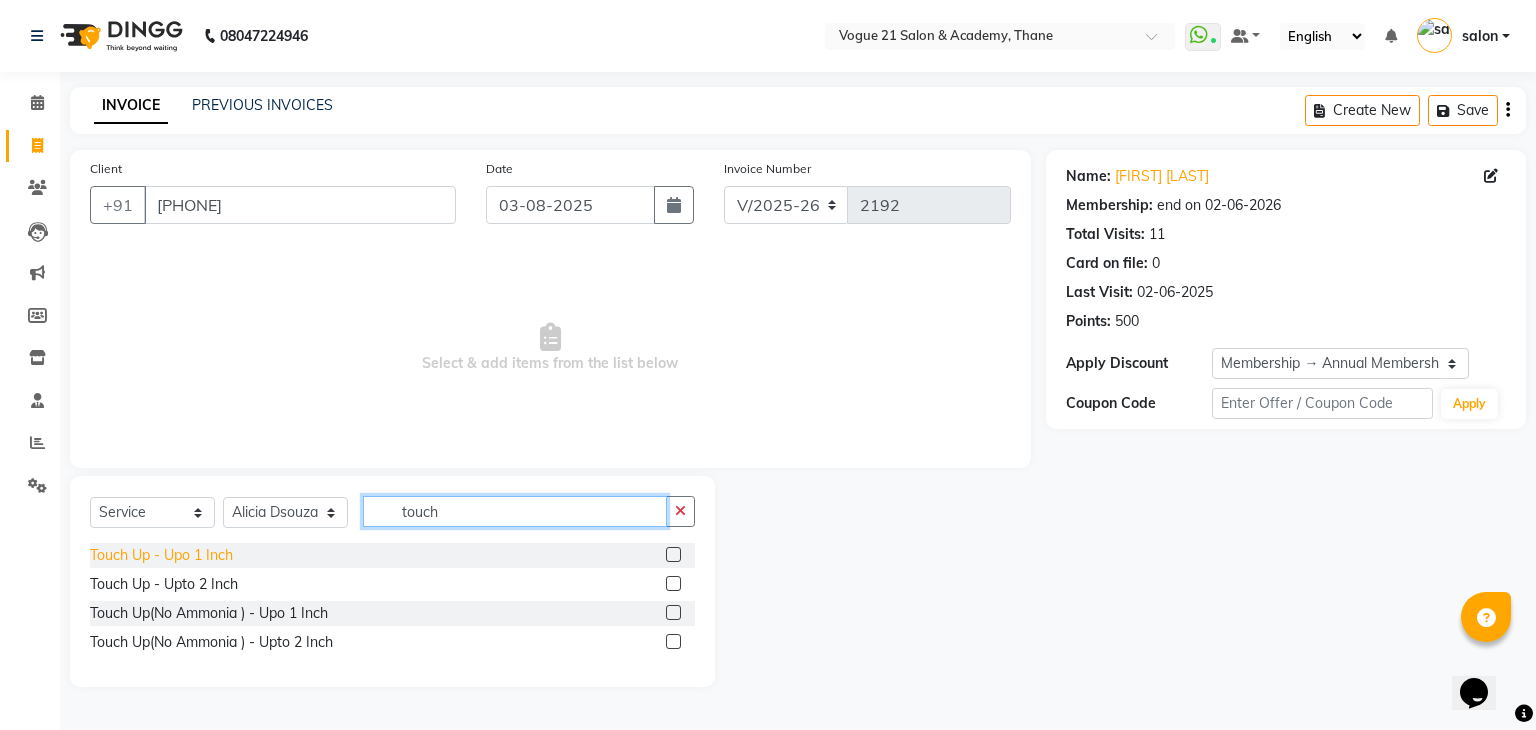 type on "touch" 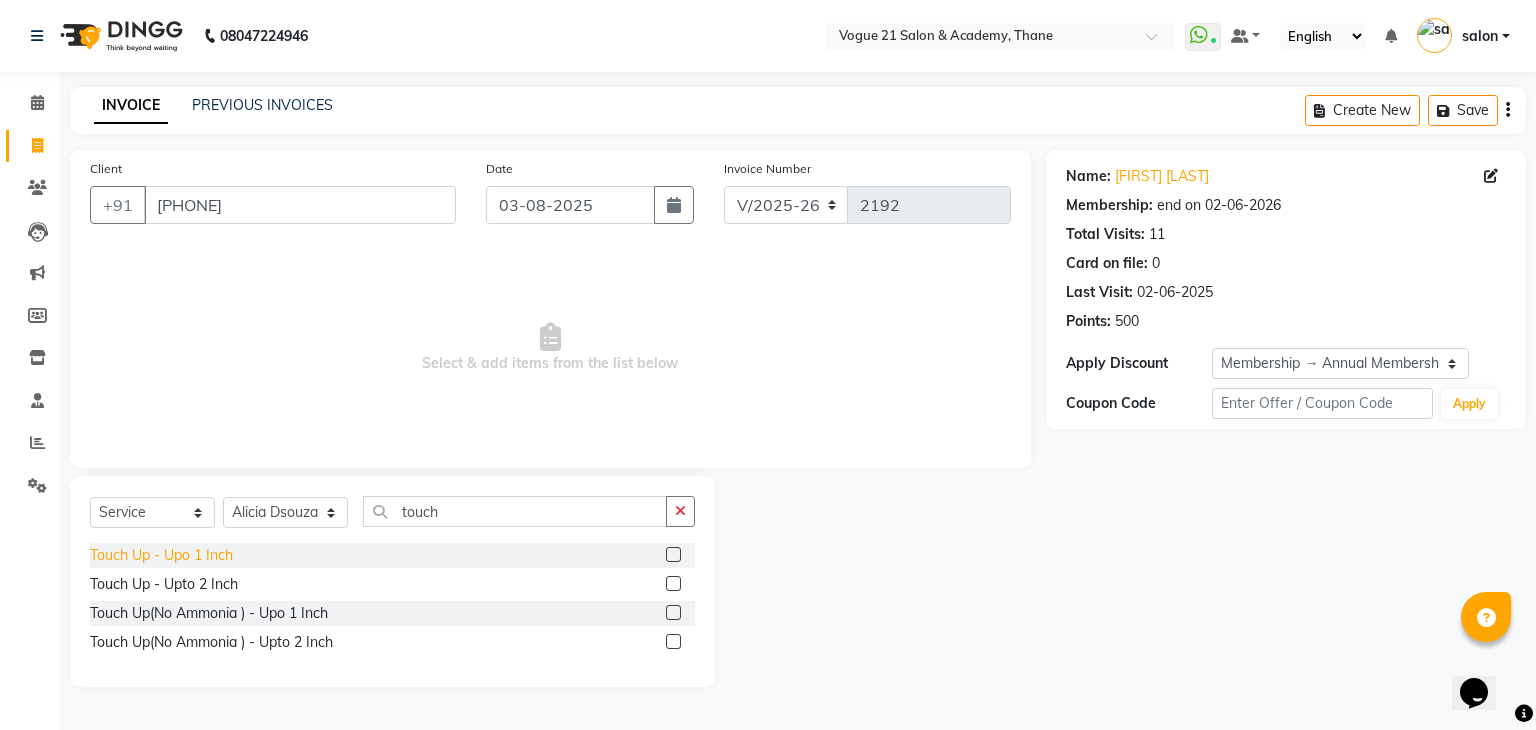 click on "Touch Up   -   Upo 1 Inch" 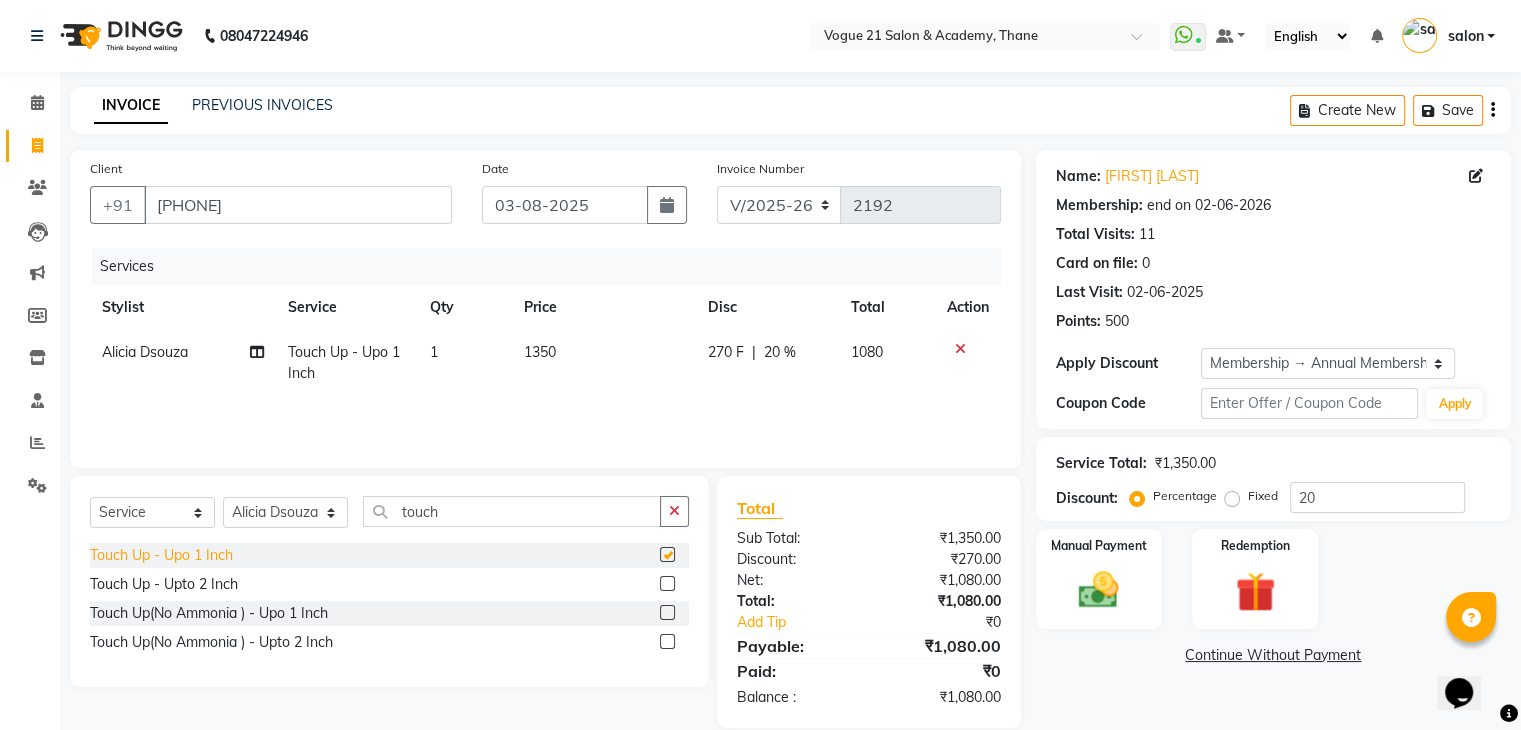 checkbox on "false" 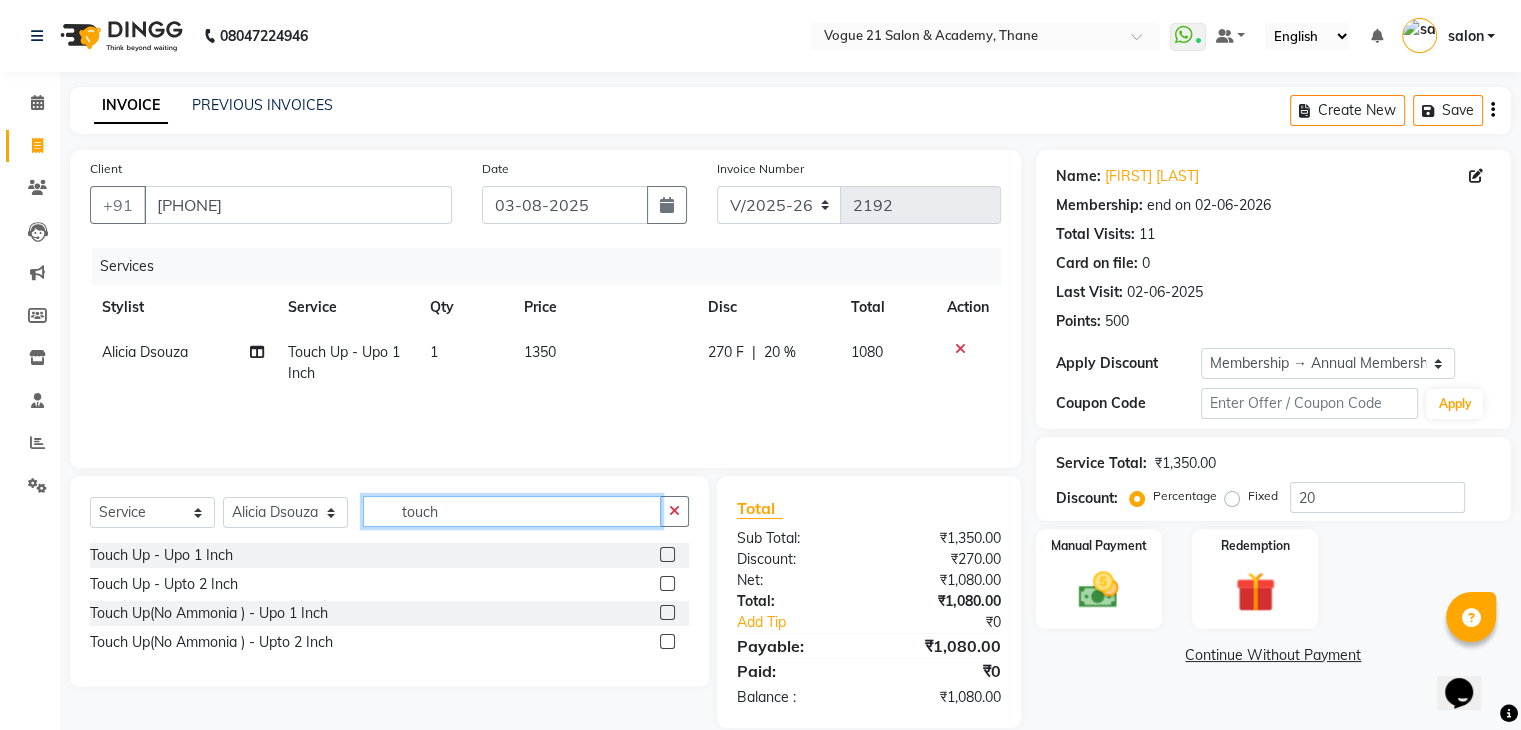 click on "touch" 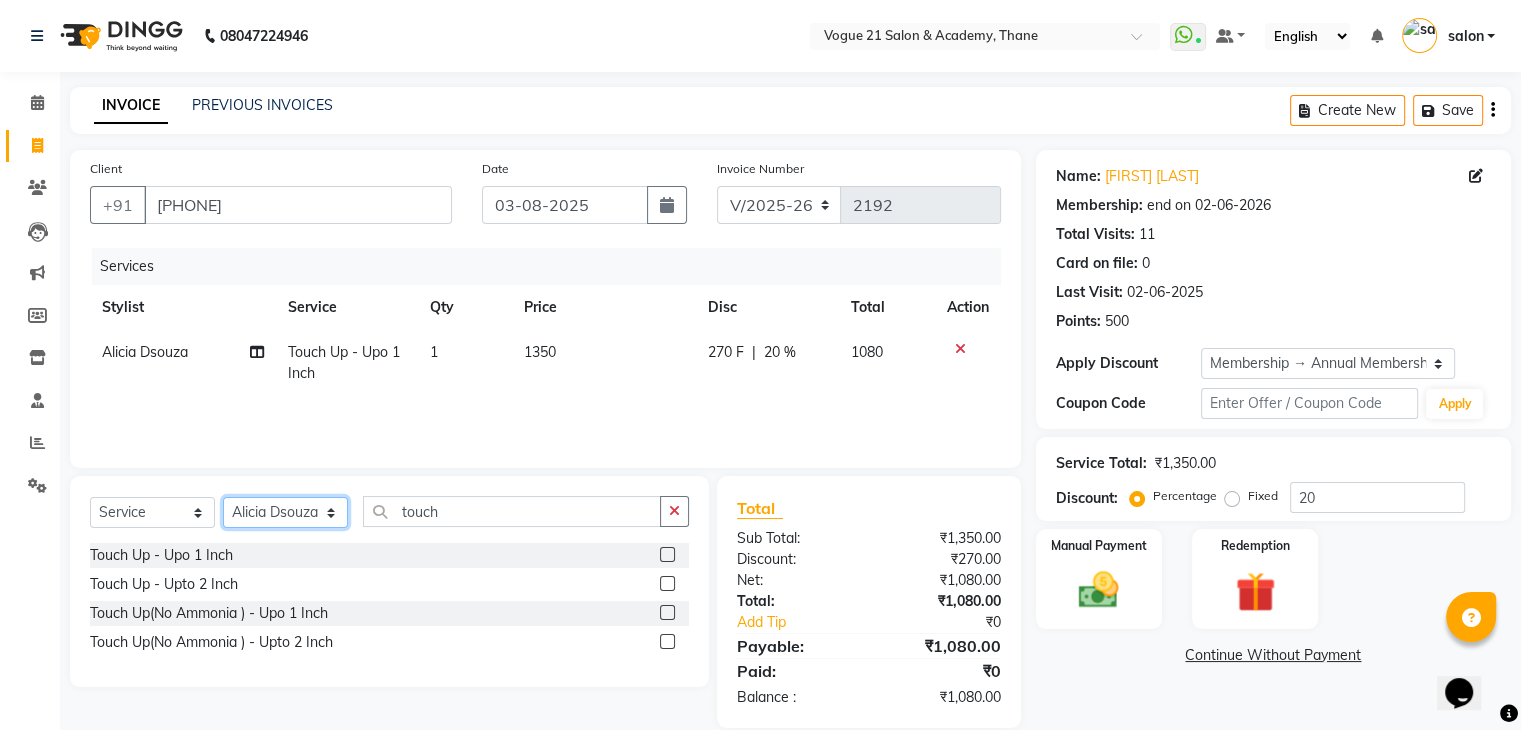 click on "Select Stylist aamir  Alicia Dsouza Altamash Jamshed  jyoti chauhan Pooja yadav Priya jadhav salon suraj salunkhe" 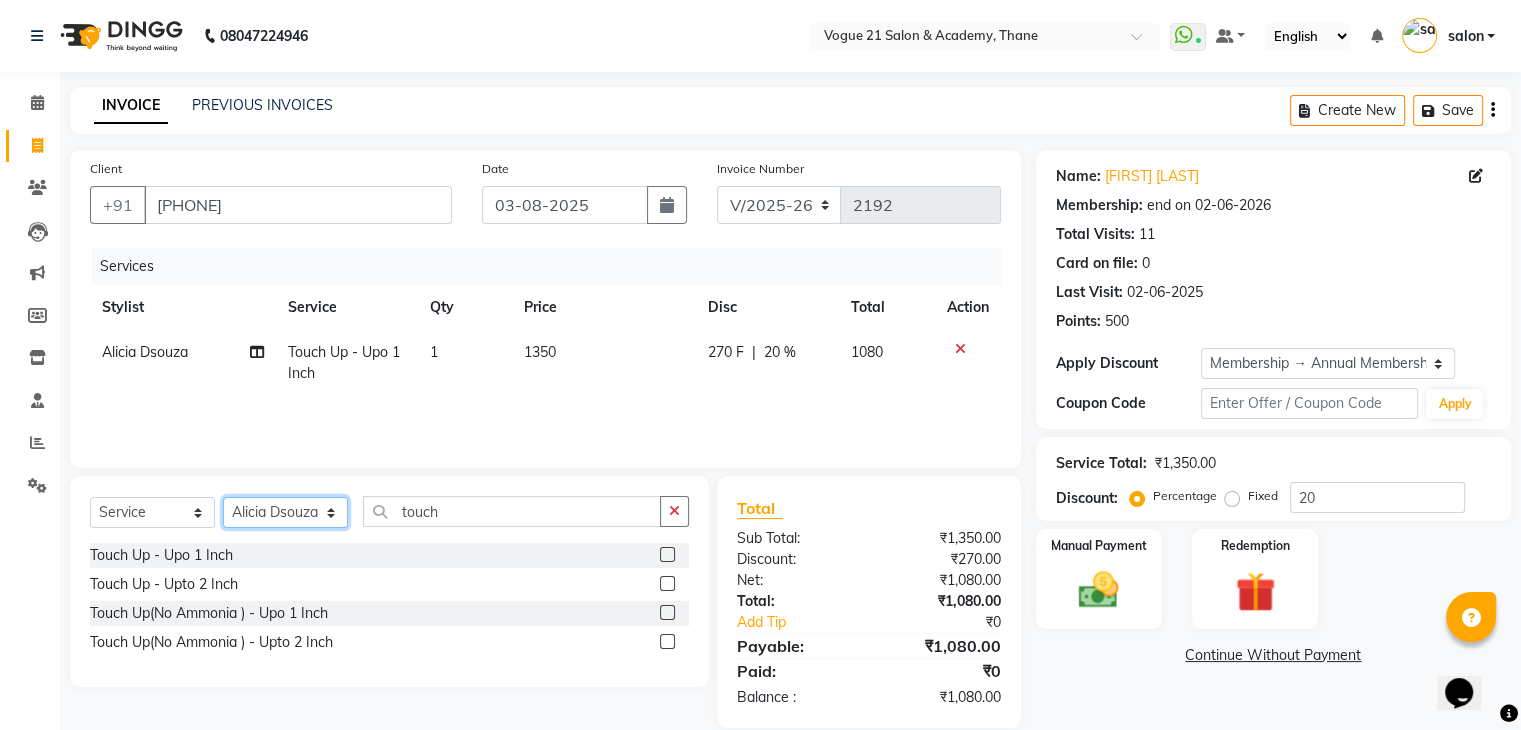 select on "66614" 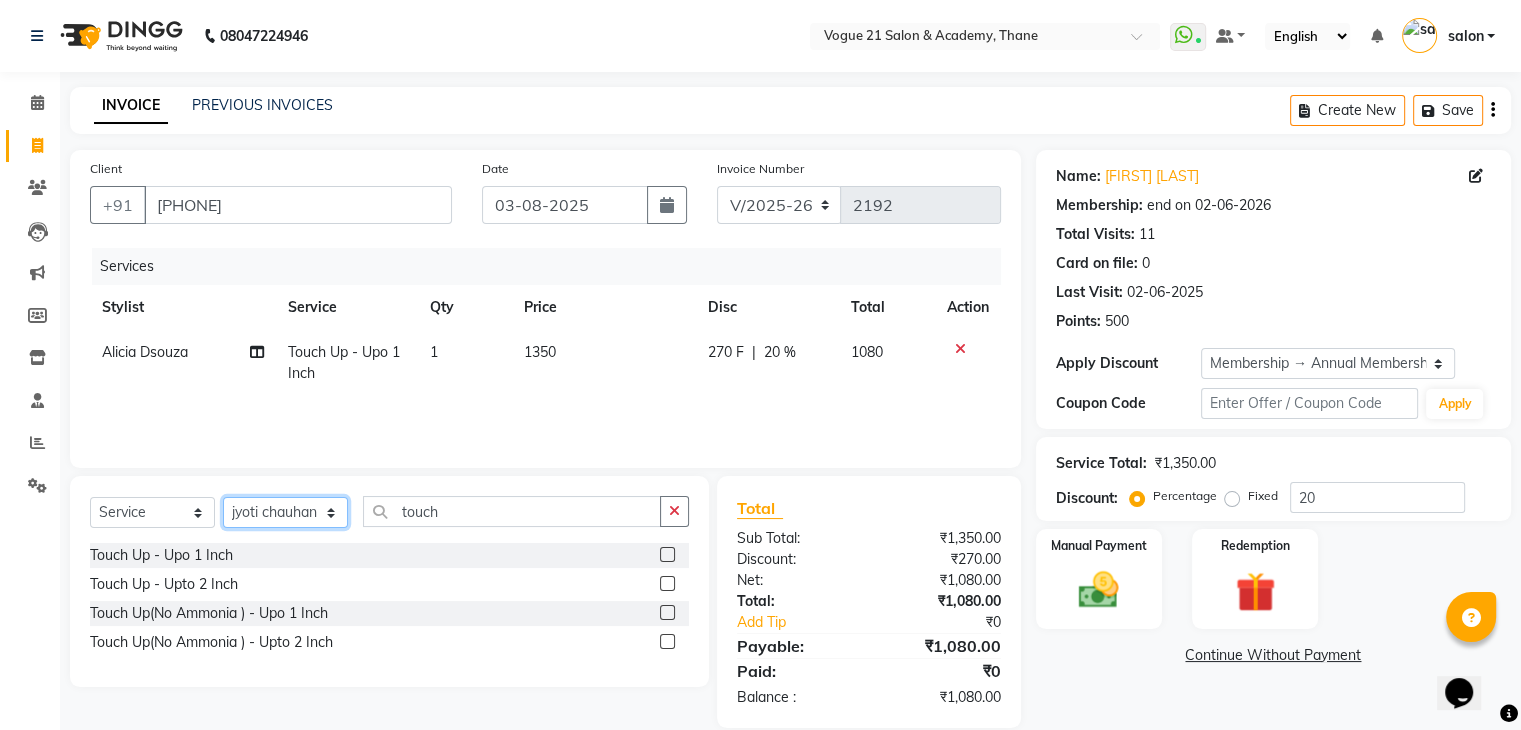click on "Select Stylist aamir  Alicia Dsouza Altamash Jamshed  jyoti chauhan Pooja yadav Priya jadhav salon suraj salunkhe" 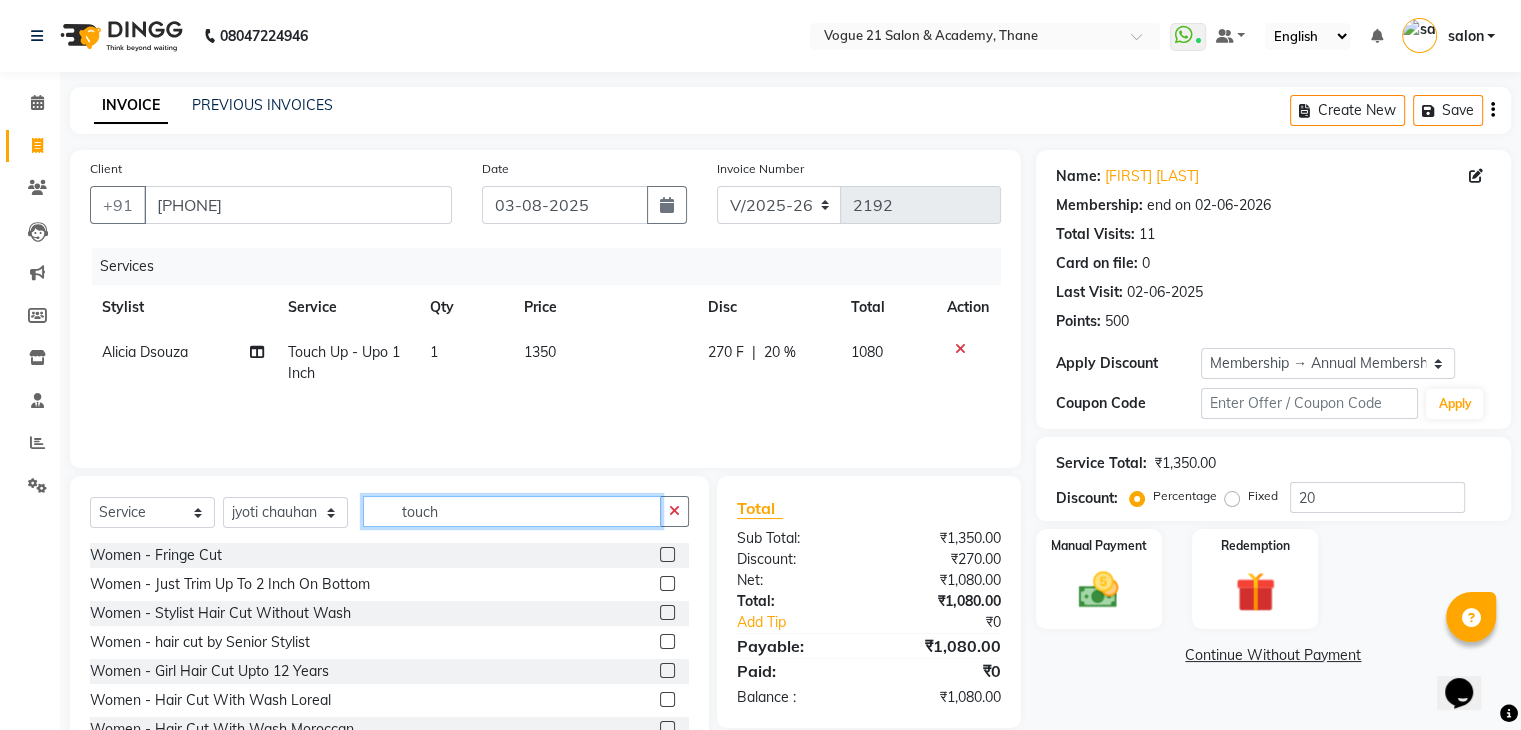 drag, startPoint x: 458, startPoint y: 522, endPoint x: 397, endPoint y: 521, distance: 61.008198 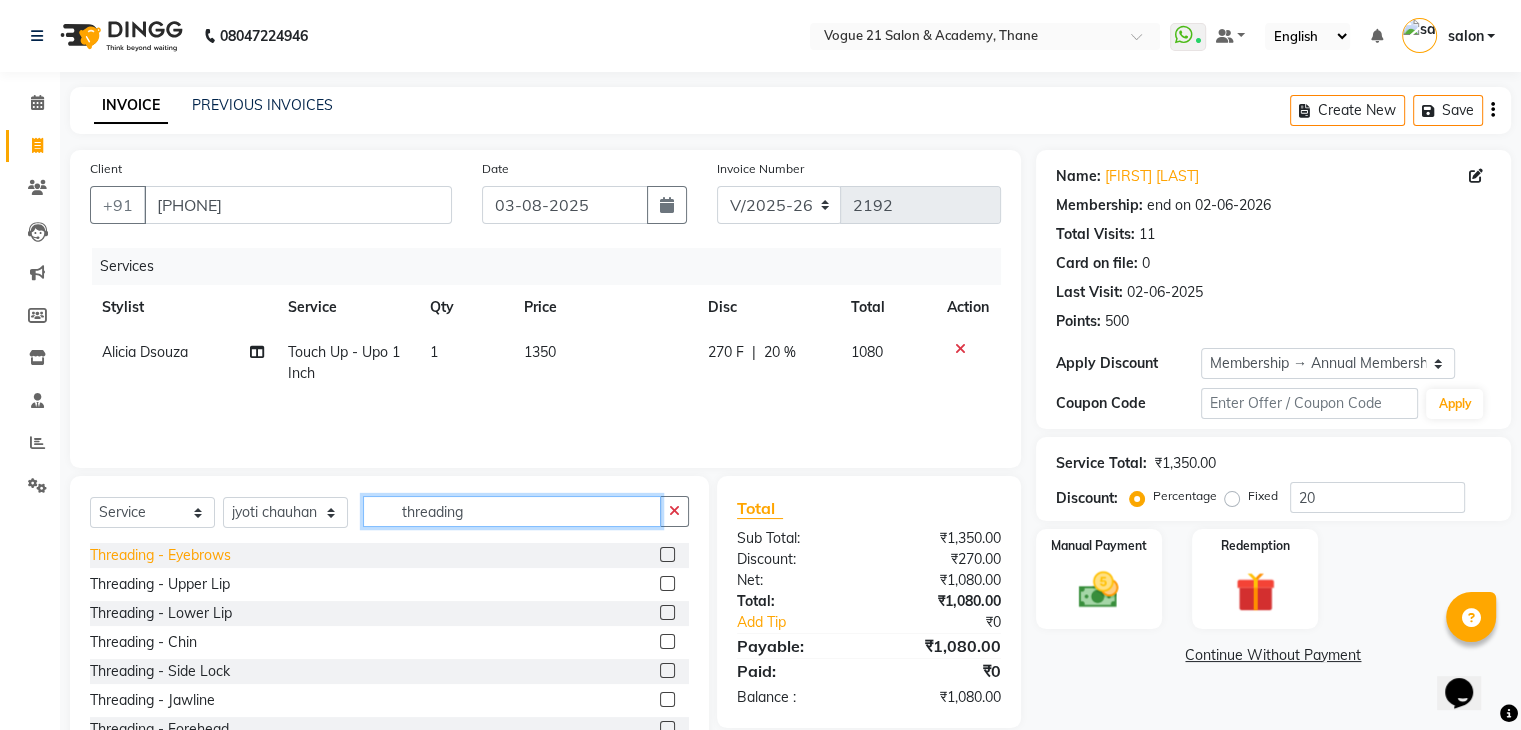 type on "threading" 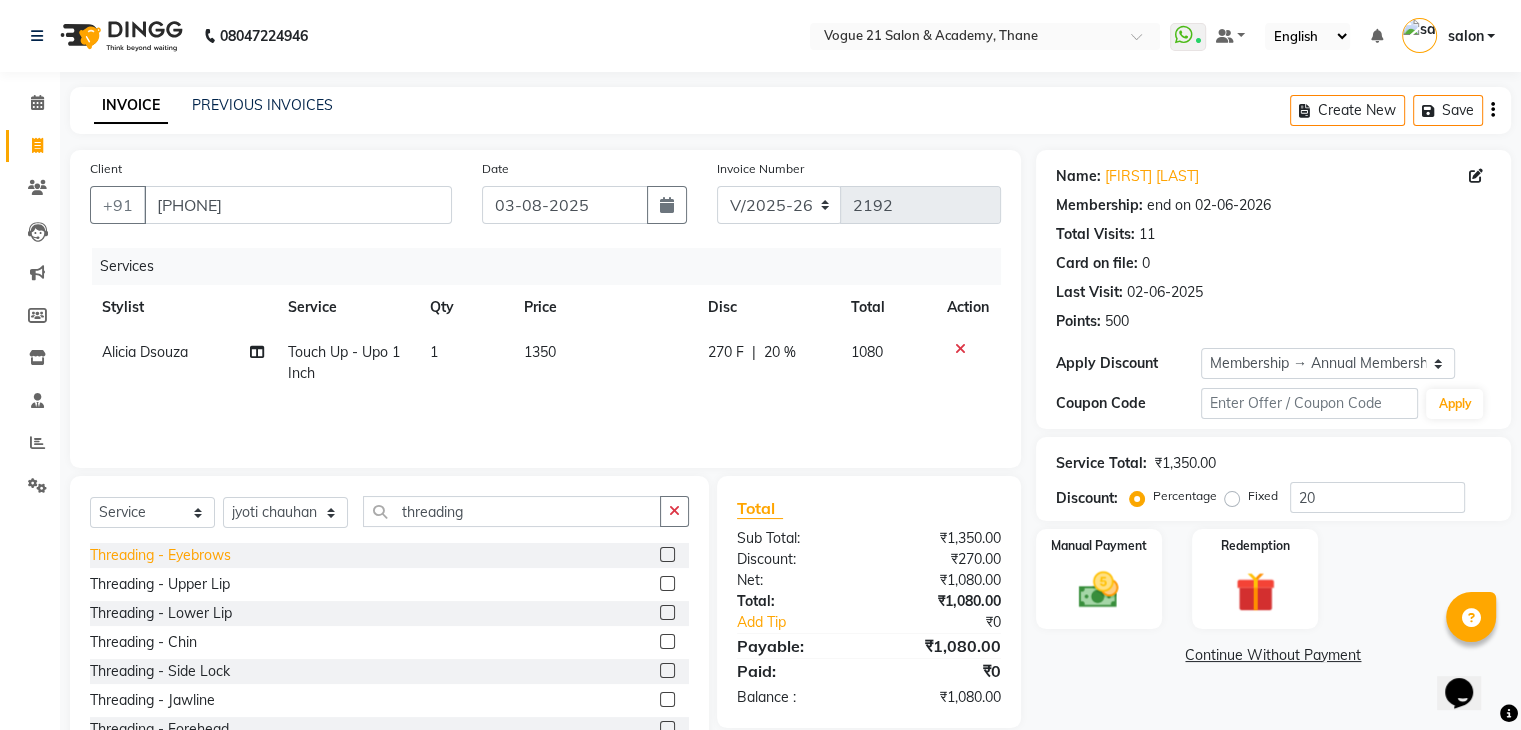 click on "Threading   -   Eyebrows" 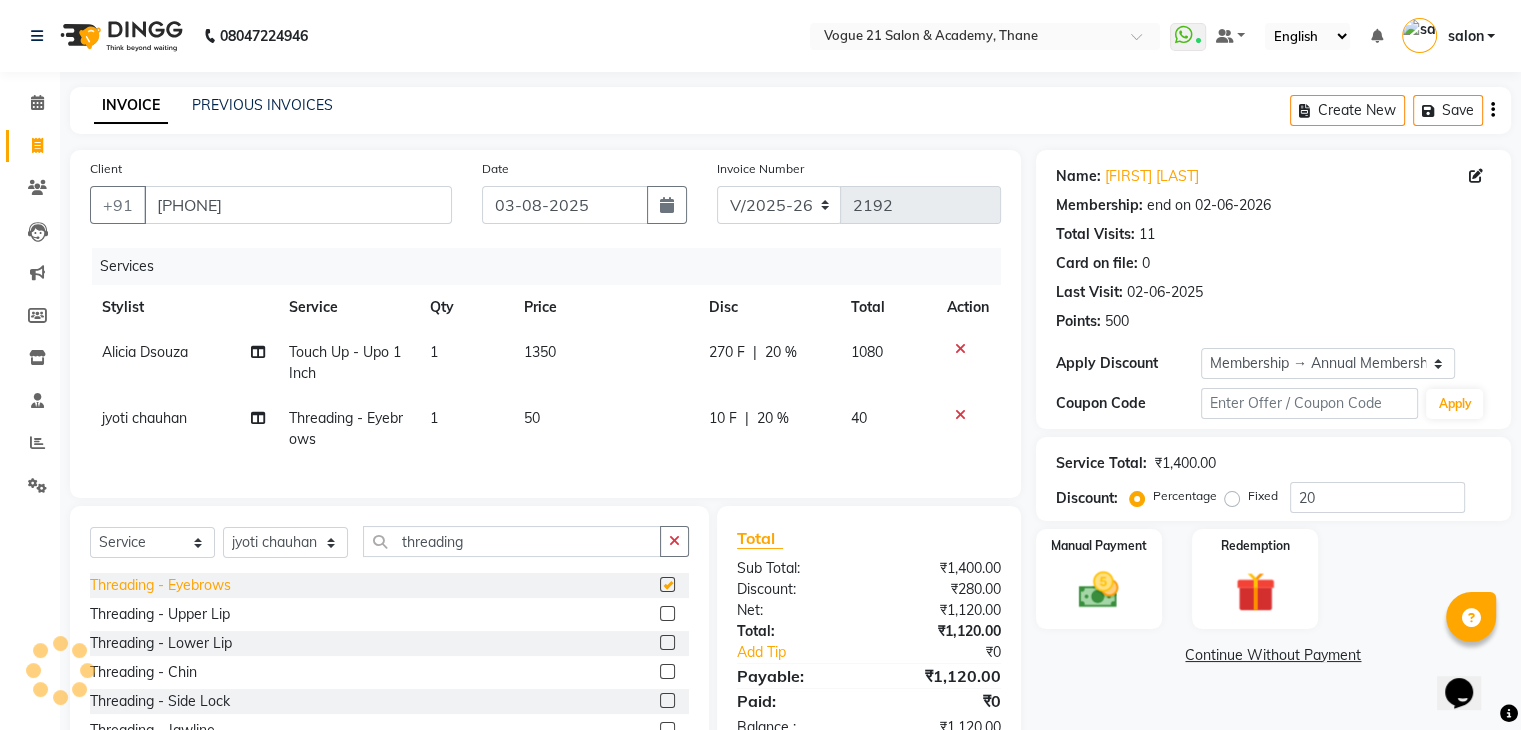 checkbox on "false" 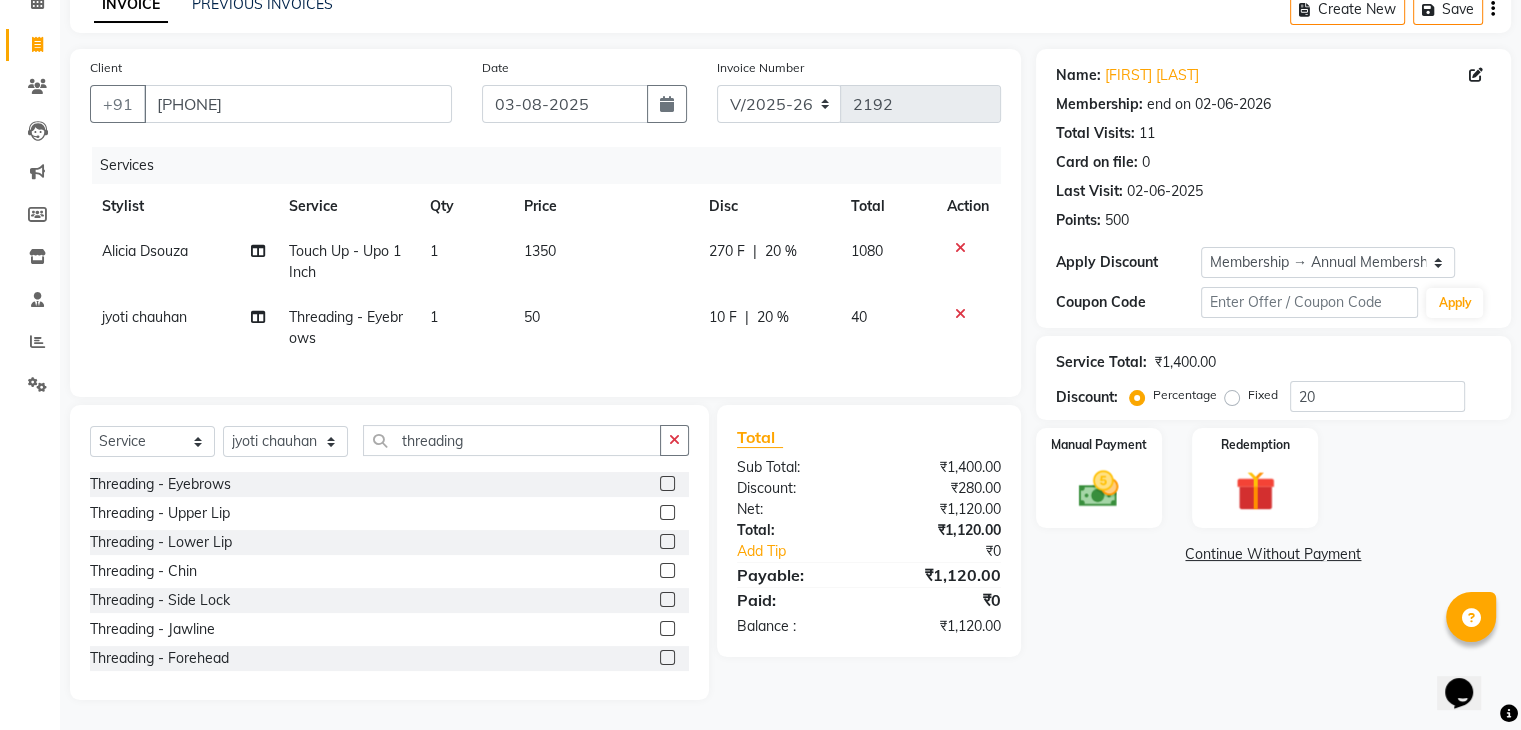 scroll, scrollTop: 117, scrollLeft: 0, axis: vertical 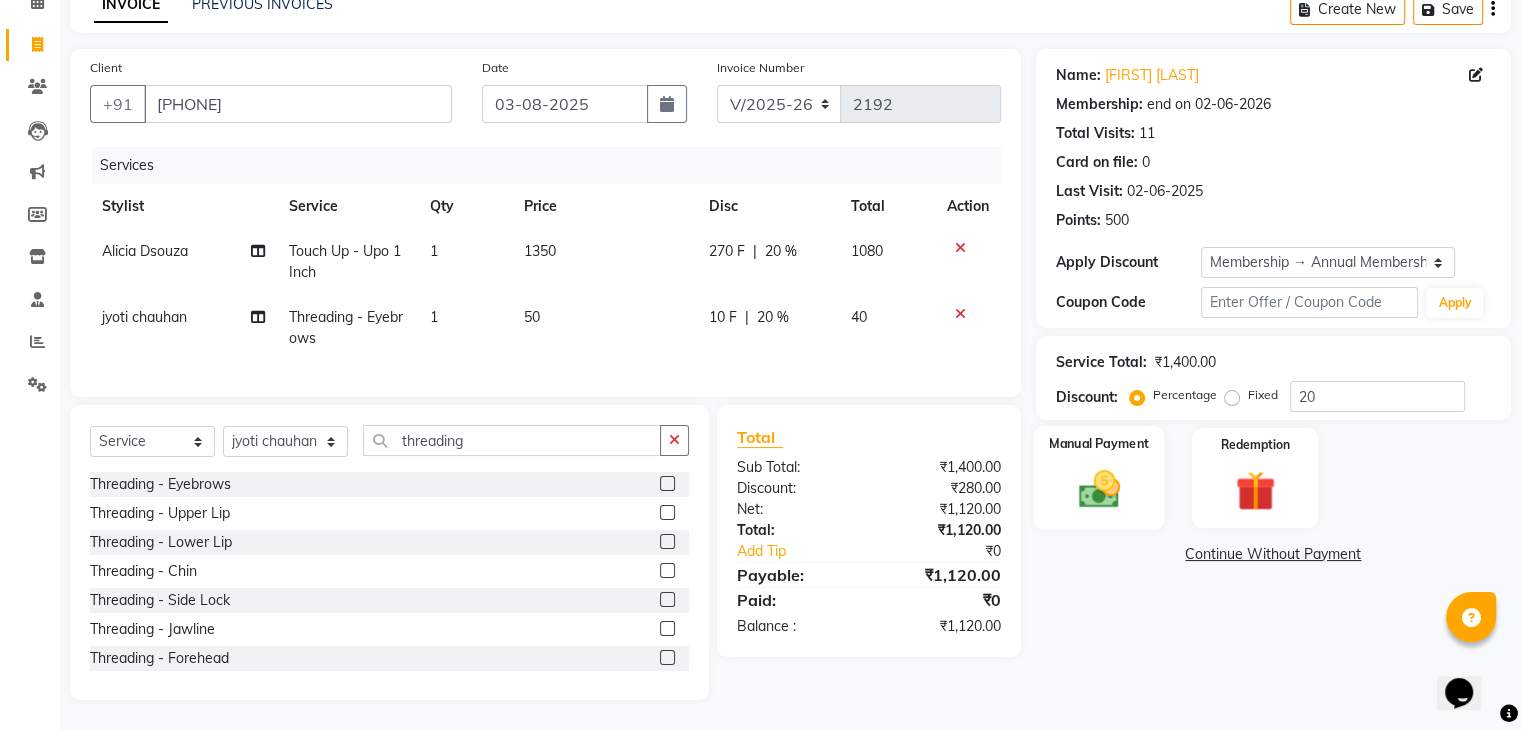 click 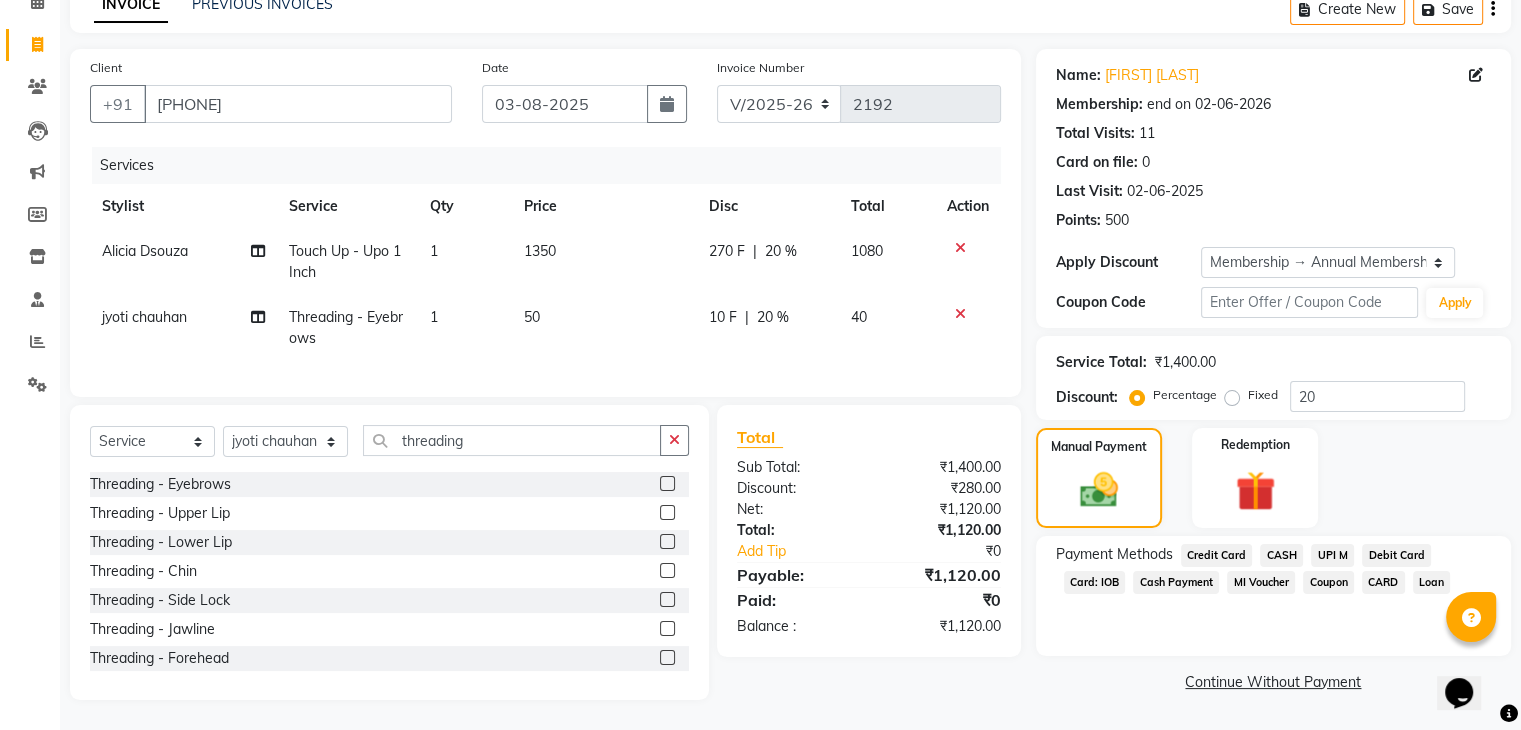 click on "UPI M" 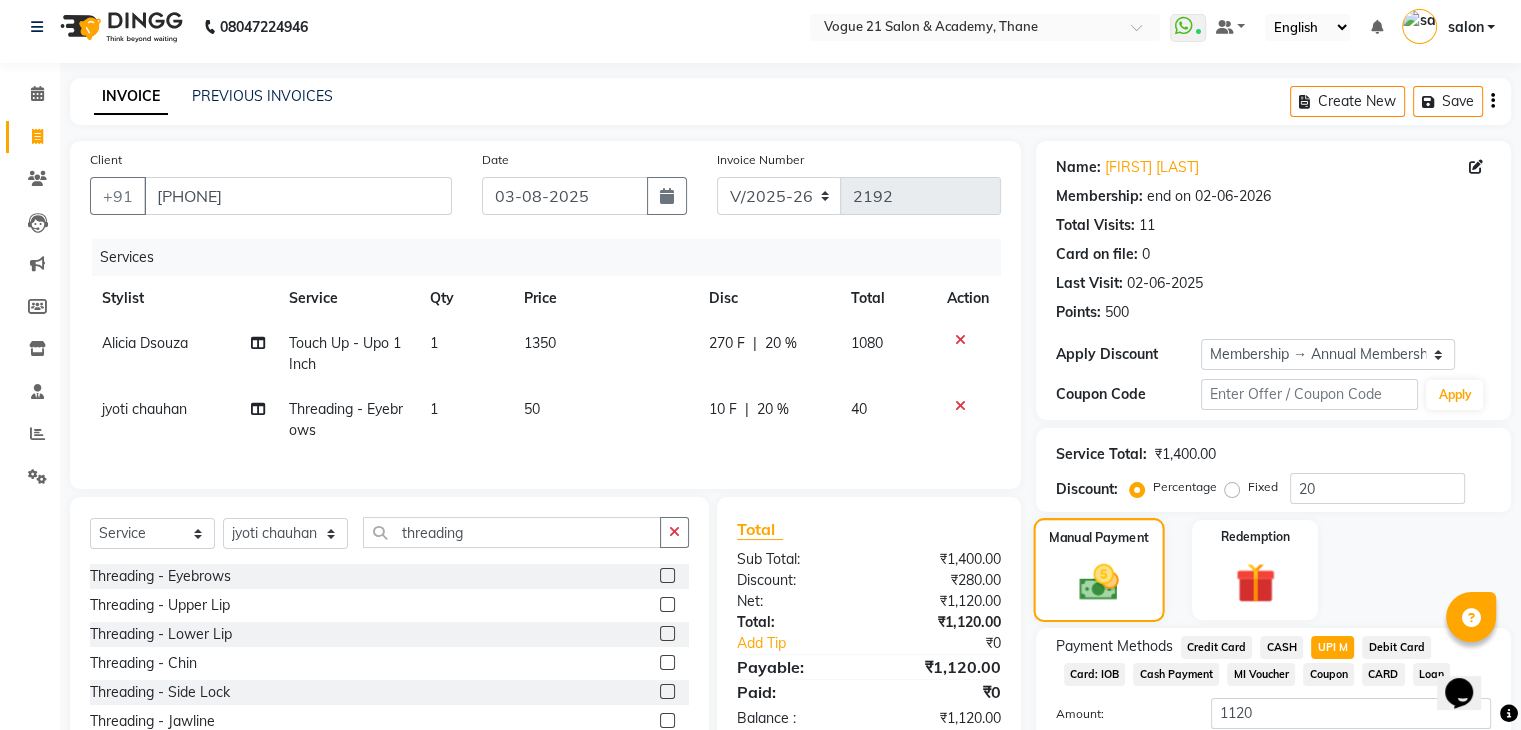 scroll, scrollTop: 0, scrollLeft: 0, axis: both 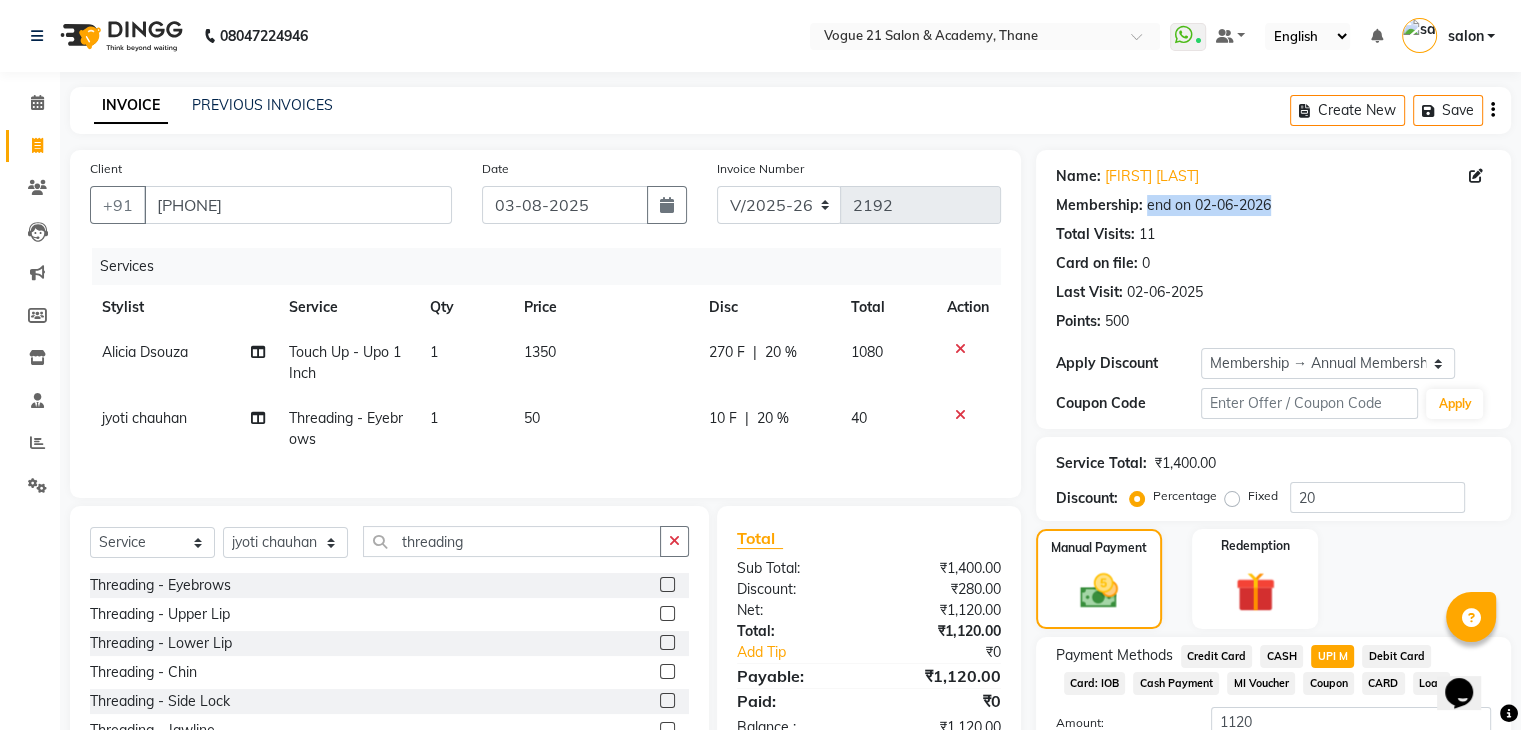 drag, startPoint x: 1274, startPoint y: 205, endPoint x: 1140, endPoint y: 210, distance: 134.09325 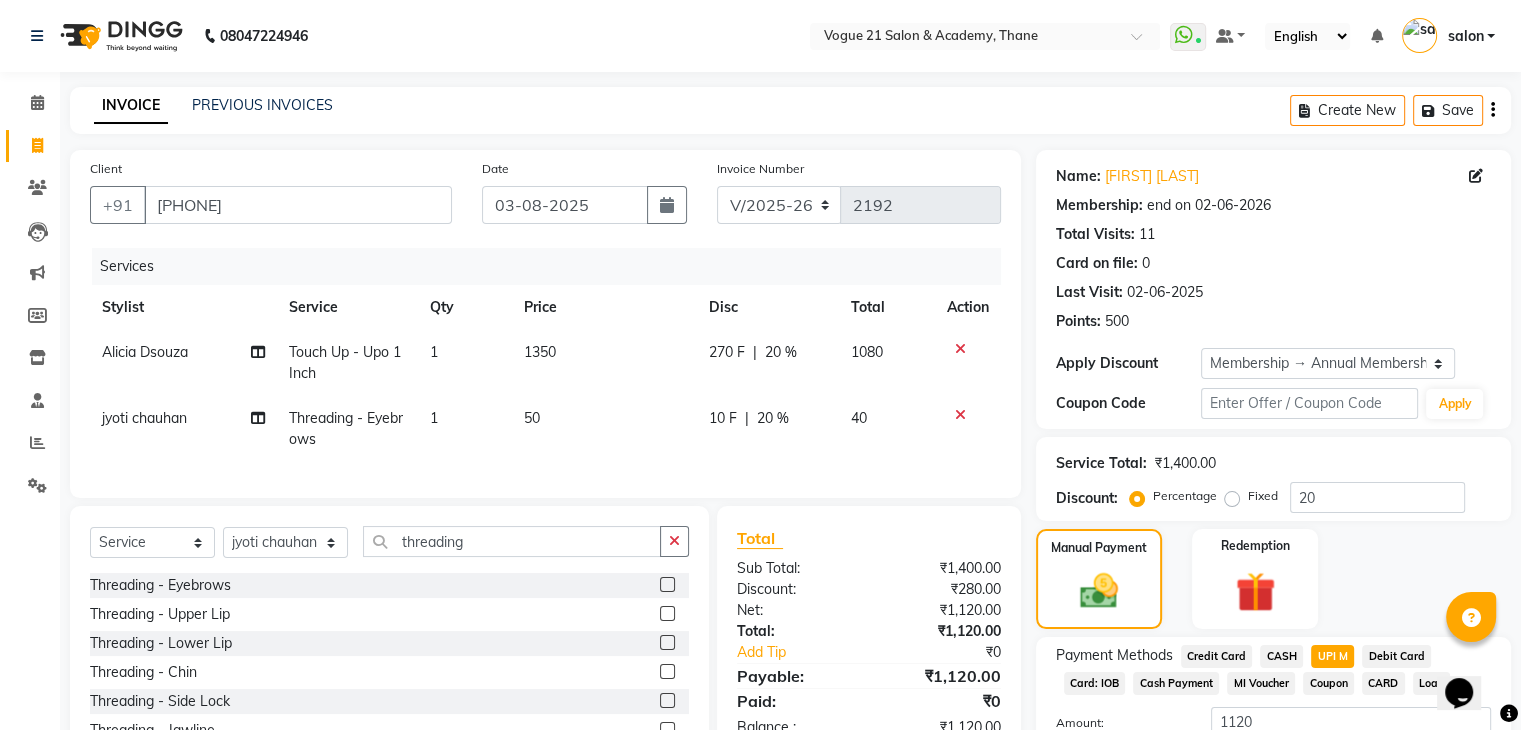 click on "Name: Deepali Shellikeri Membership: end on 02-06-2026 Total Visits:  11 Card on file:  0 Last Visit:   02-06-2025 Points:   500" 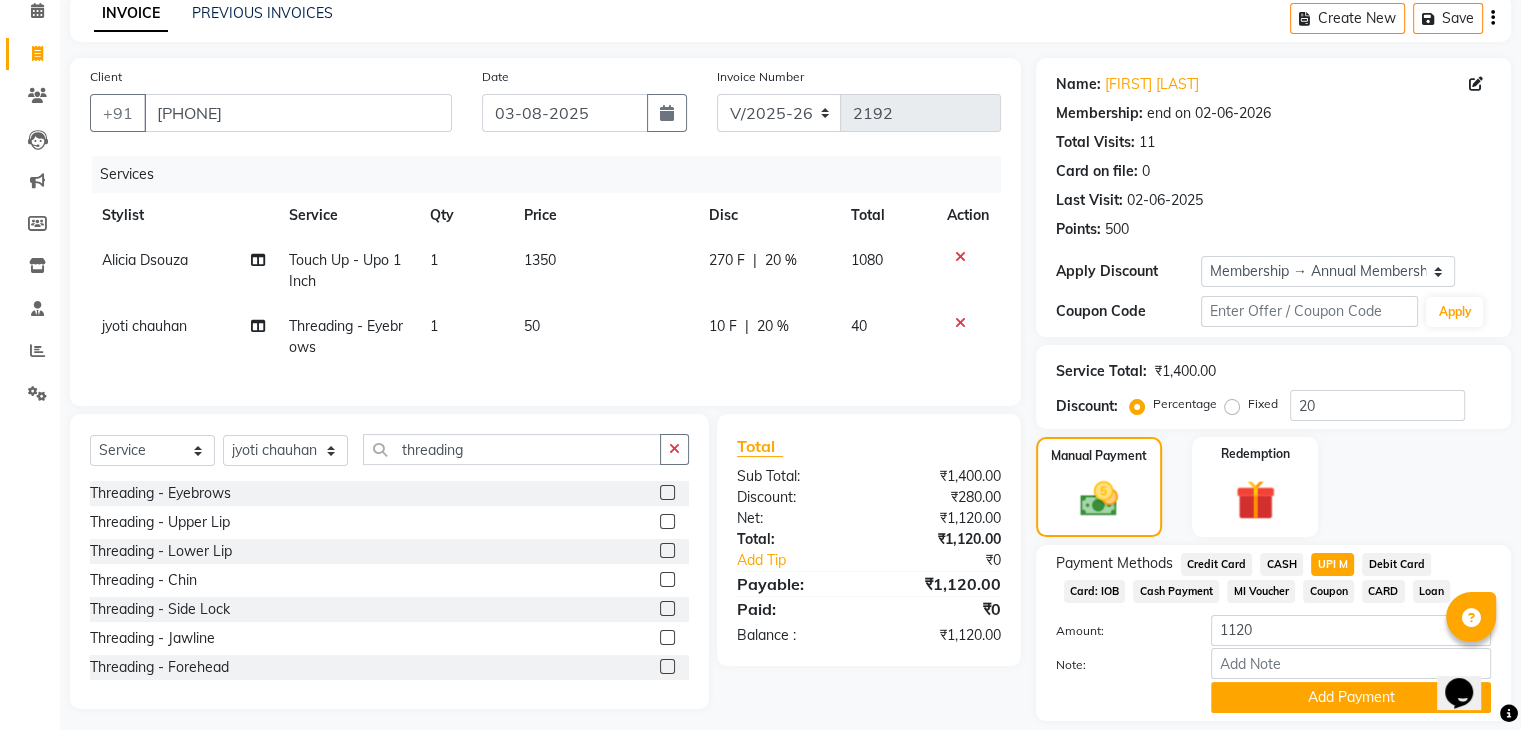 scroll, scrollTop: 106, scrollLeft: 0, axis: vertical 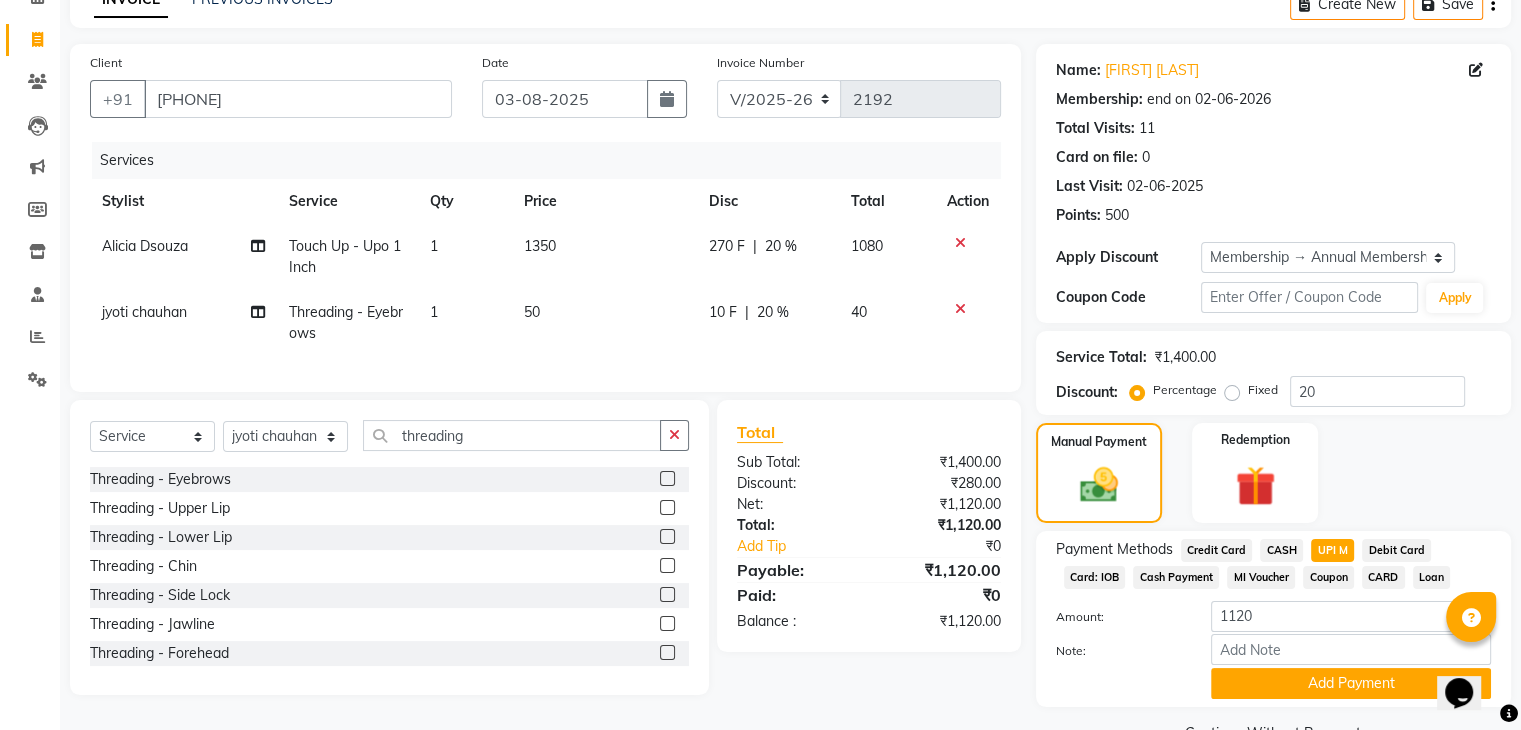 click on "500" 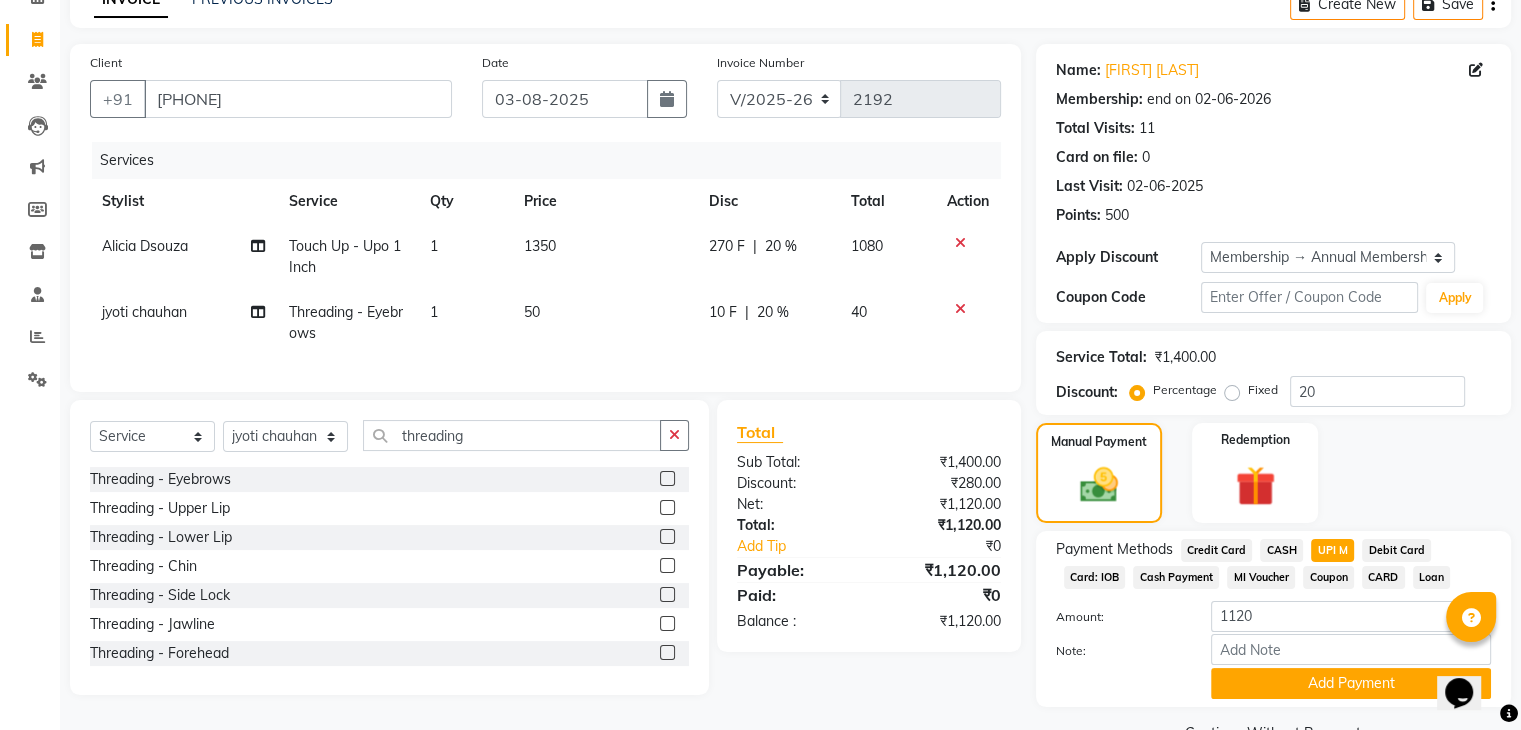 drag, startPoint x: 1147, startPoint y: 216, endPoint x: 1108, endPoint y: 219, distance: 39.115215 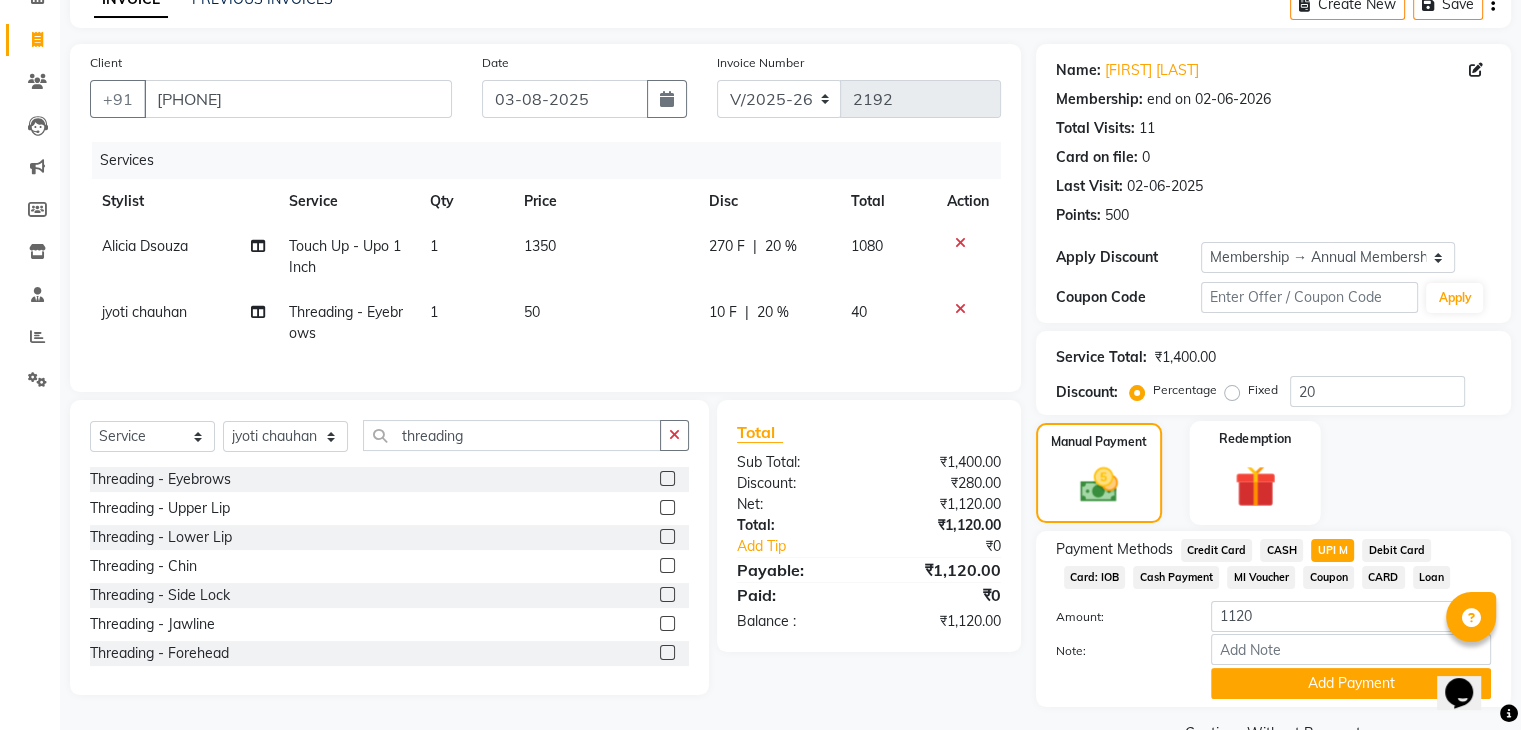 click 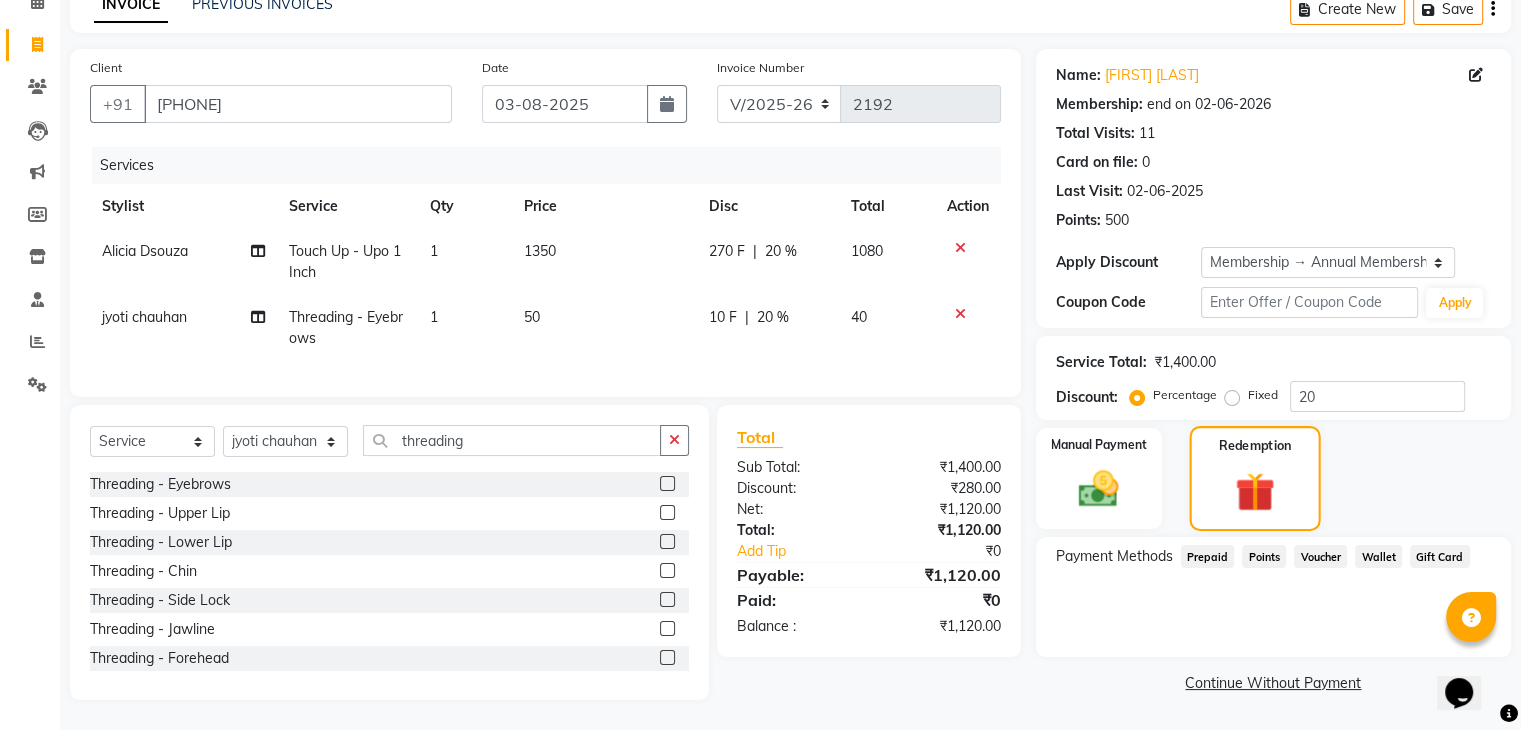 scroll, scrollTop: 117, scrollLeft: 0, axis: vertical 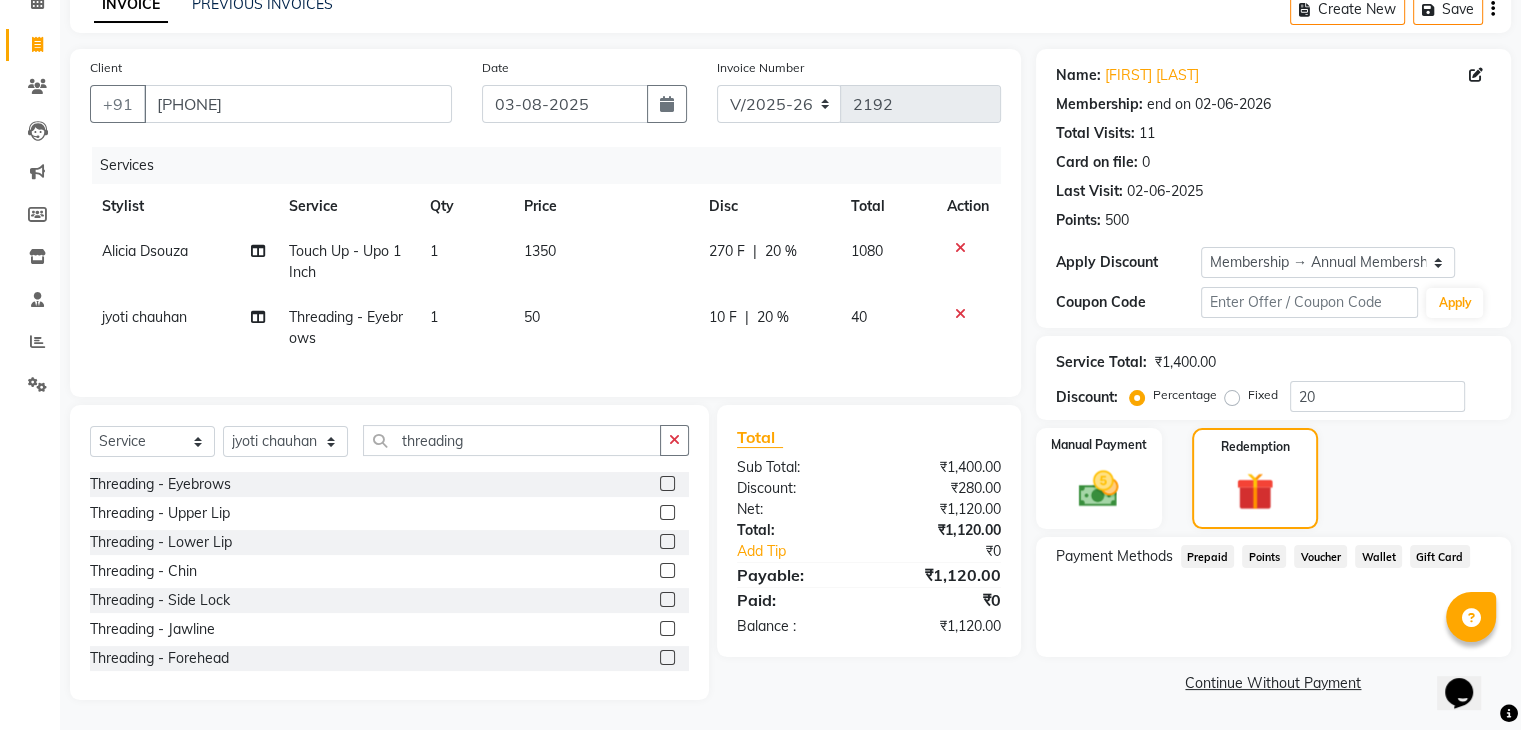 click on "Points" 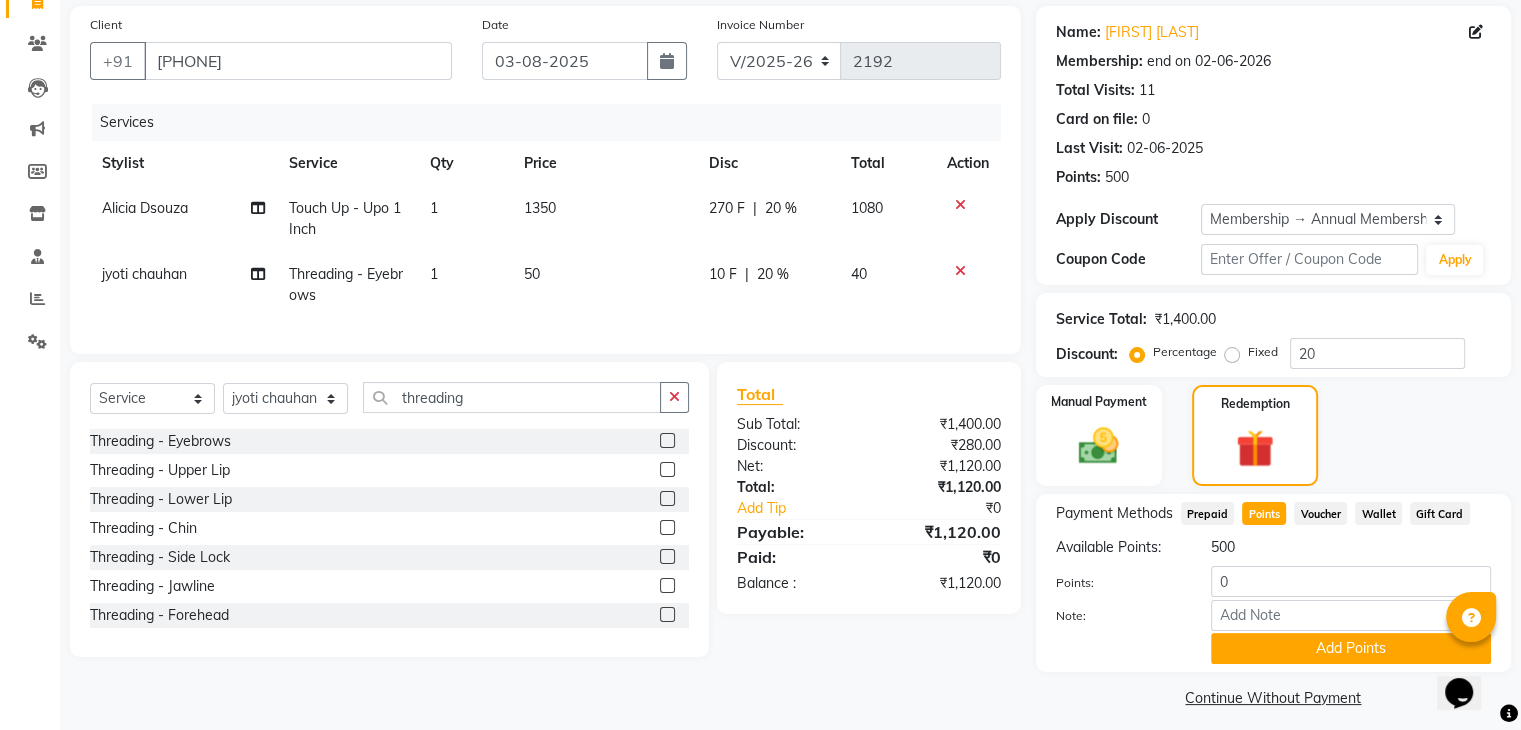 scroll, scrollTop: 159, scrollLeft: 0, axis: vertical 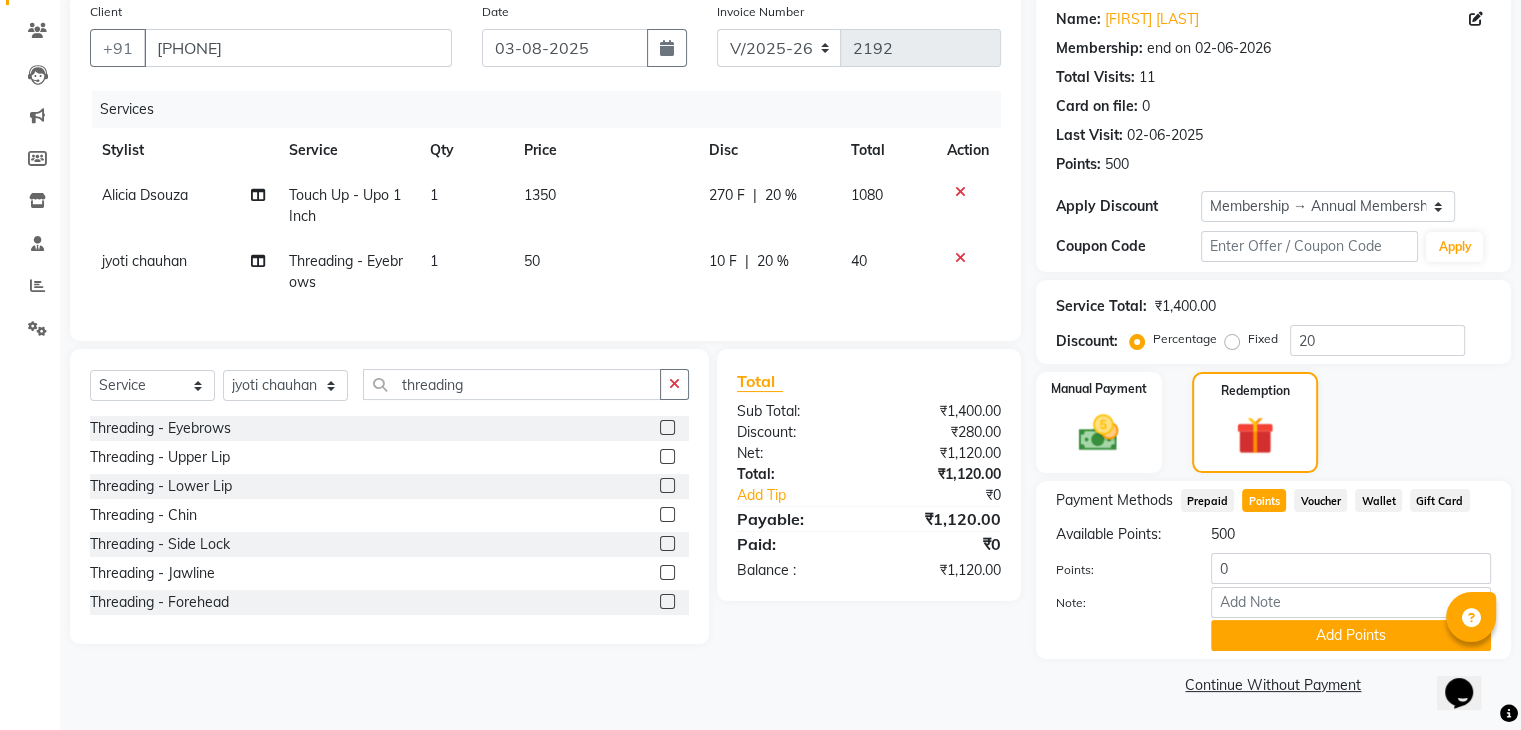 click on "500" 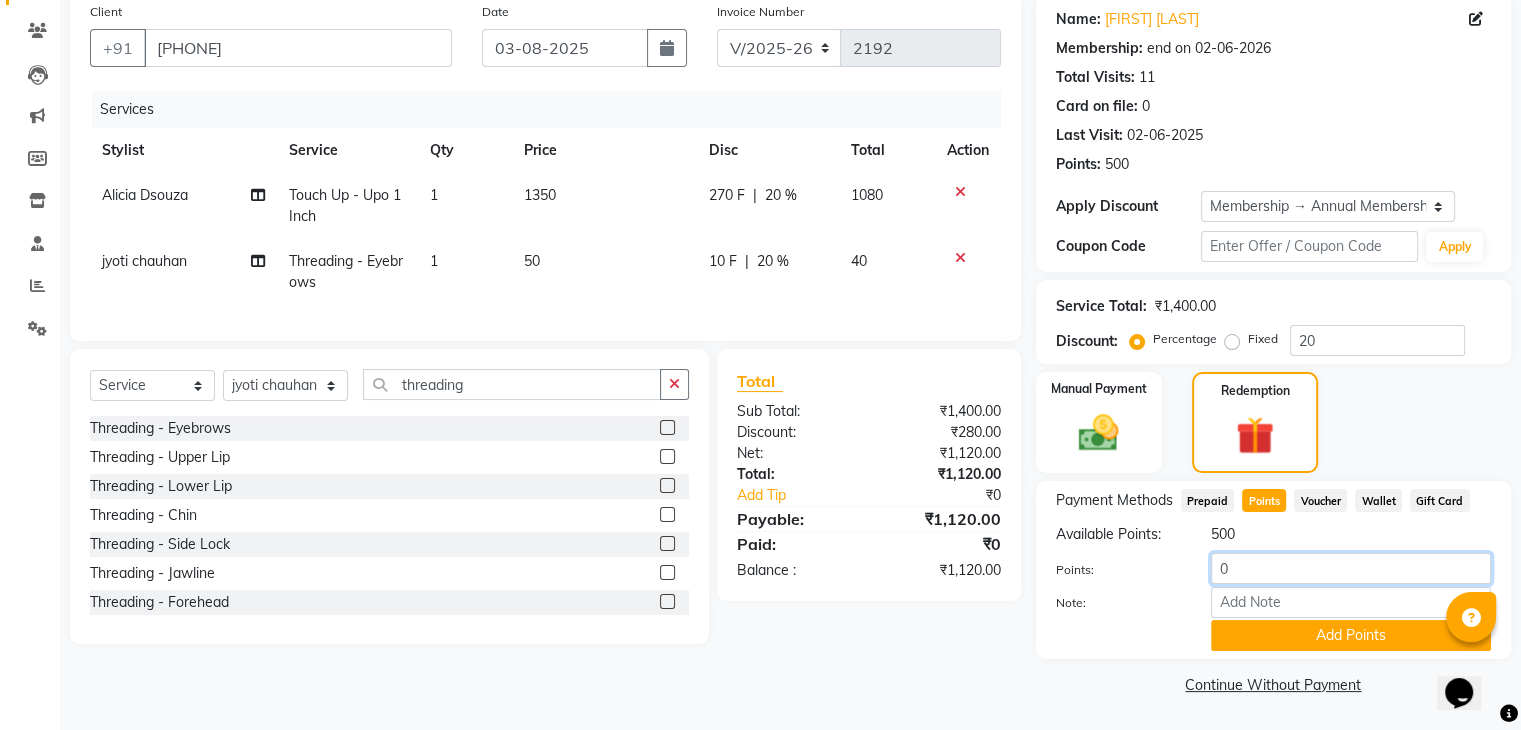 click on "0" 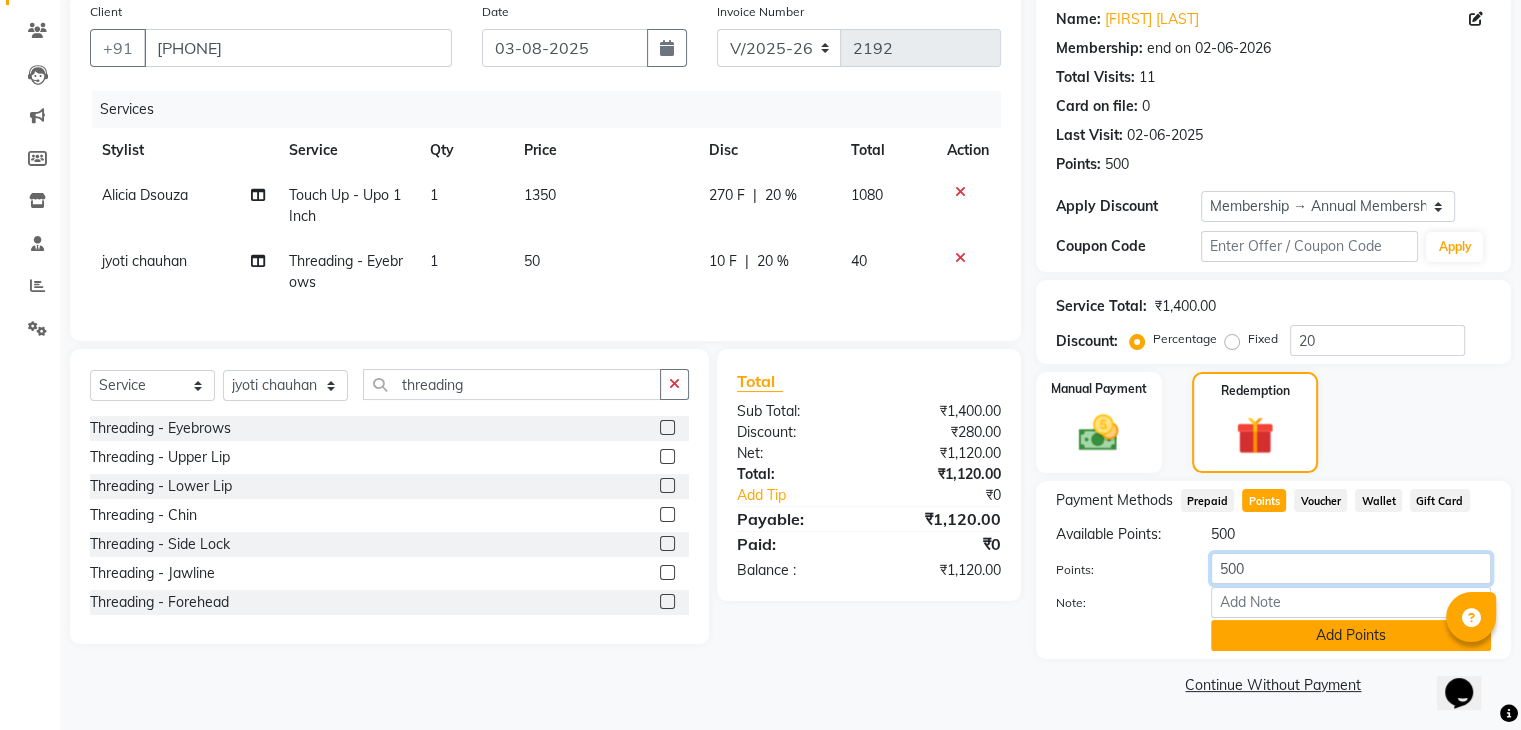 type on "500" 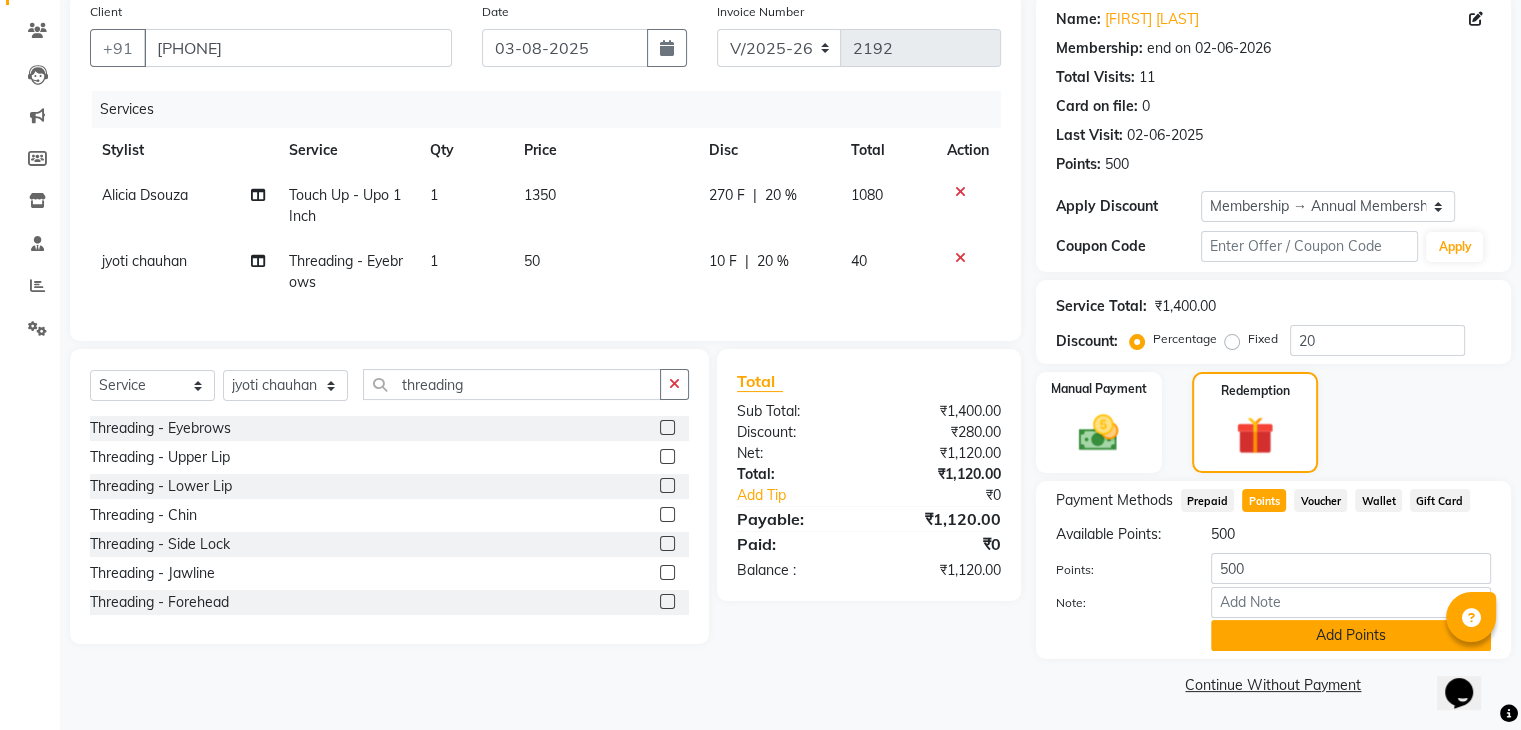 click on "Add Points" 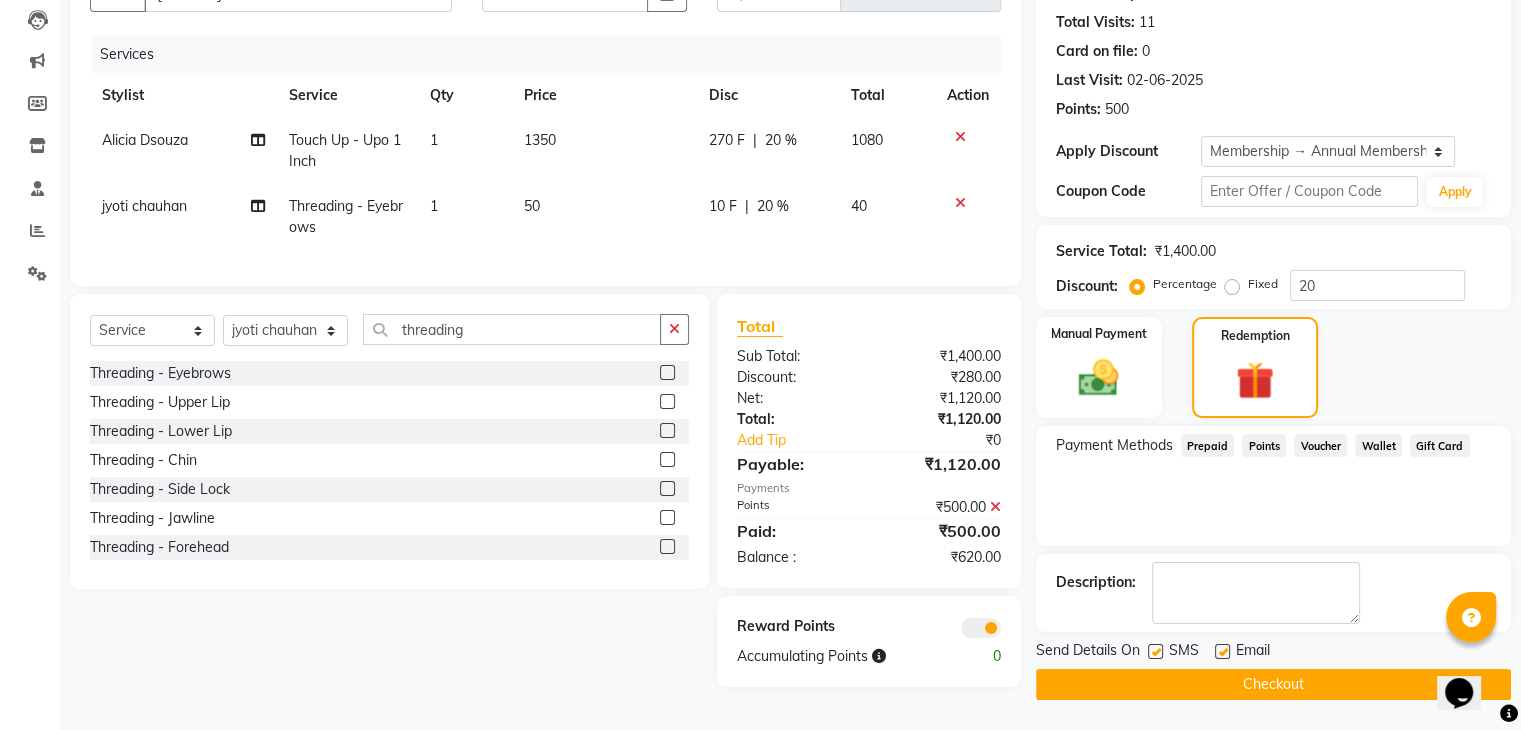 scroll, scrollTop: 216, scrollLeft: 0, axis: vertical 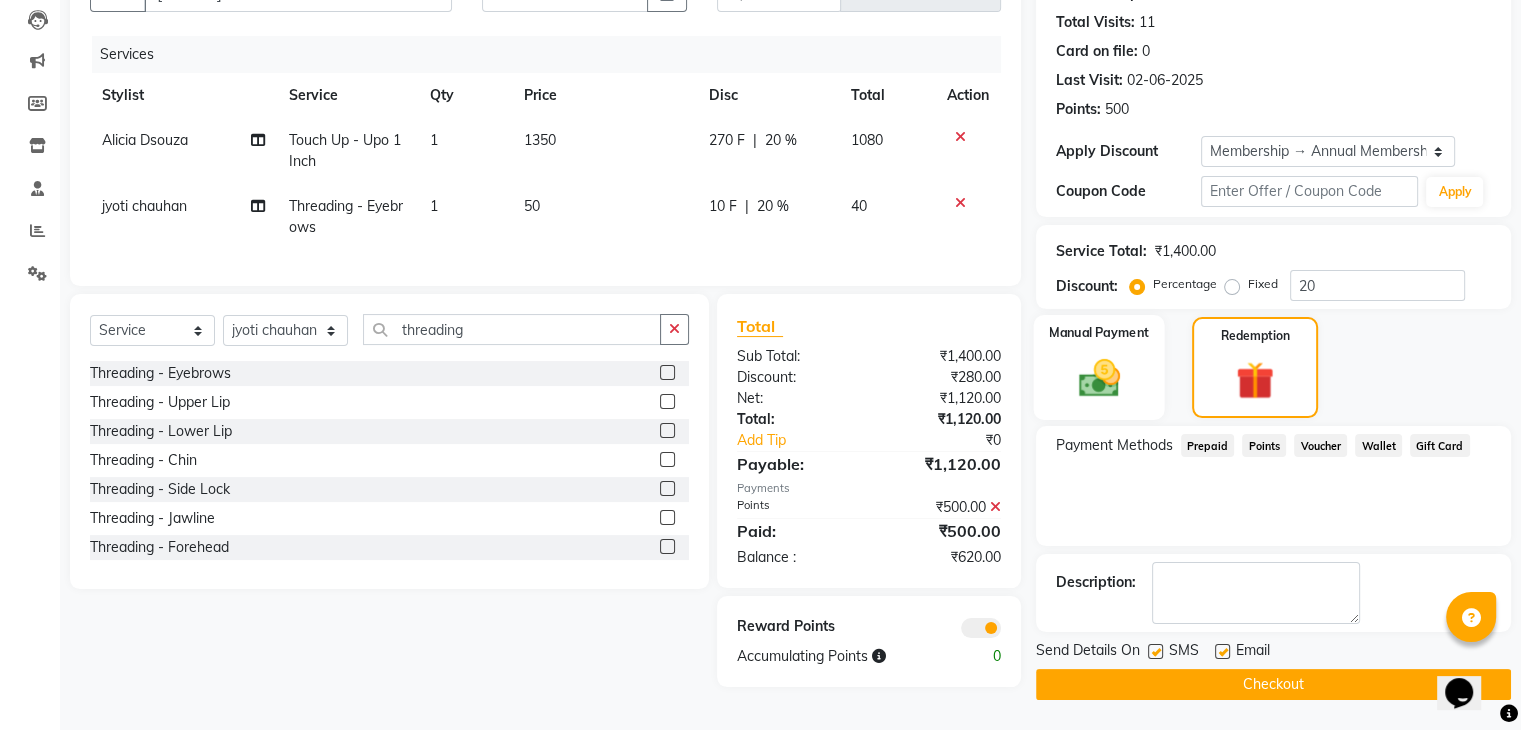 click 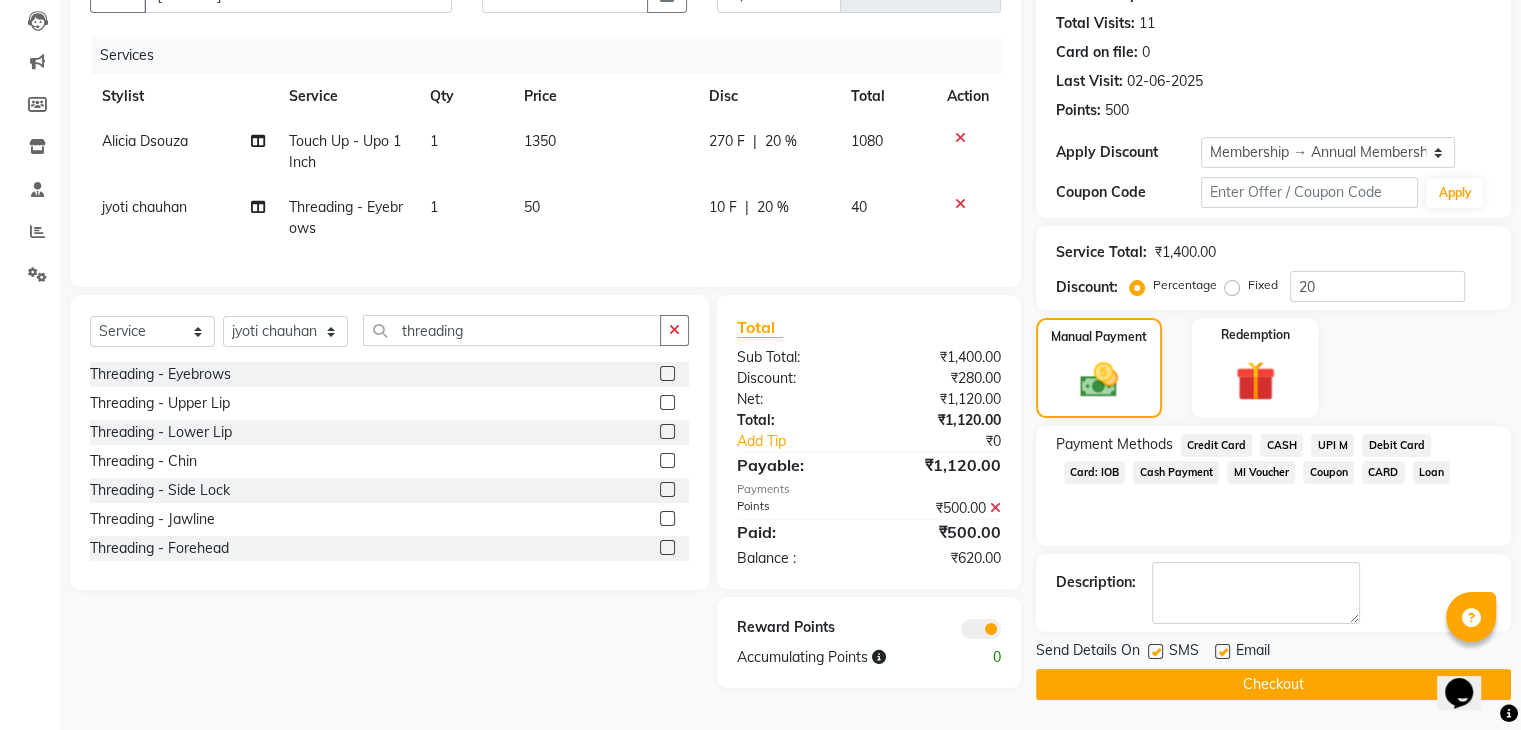 click on "UPI M" 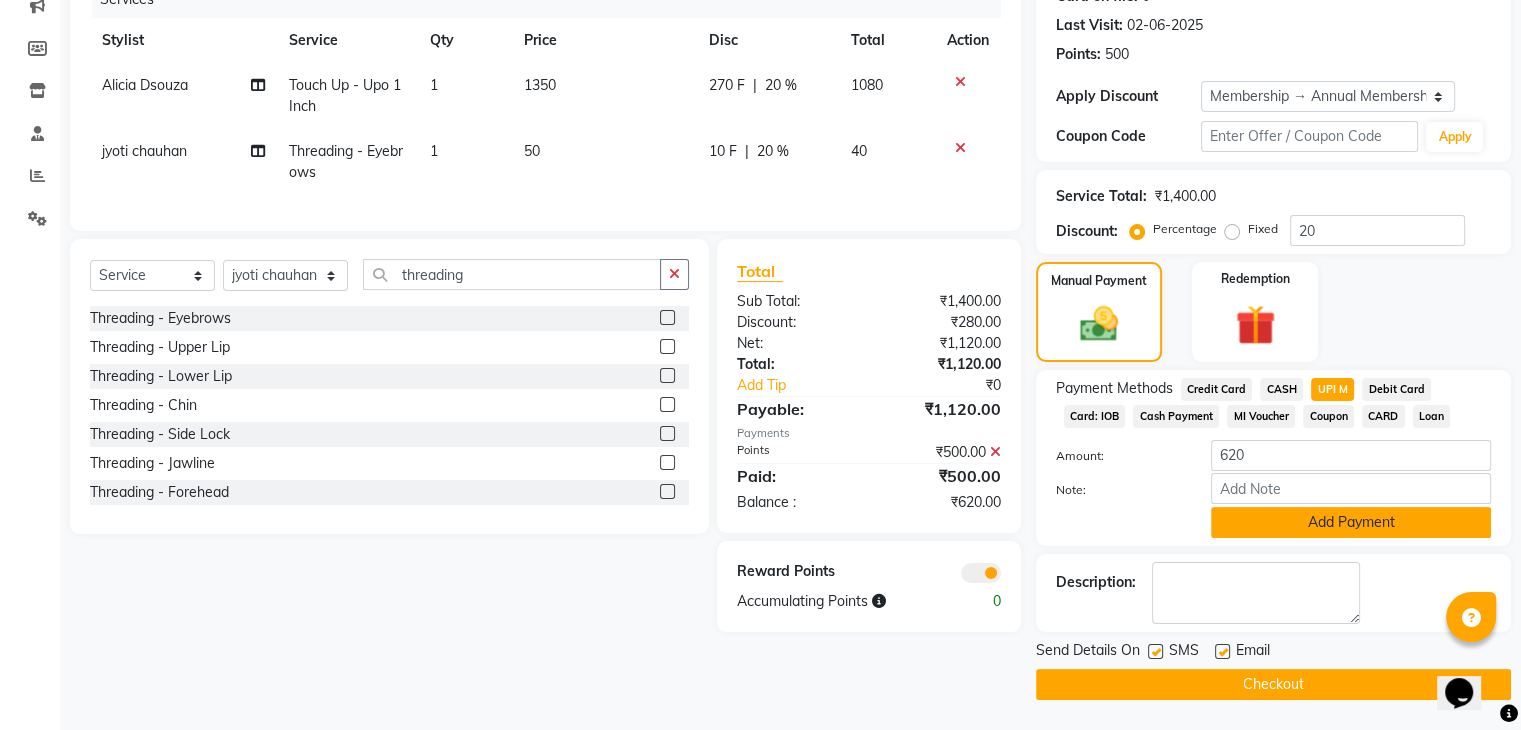 click on "Add Payment" 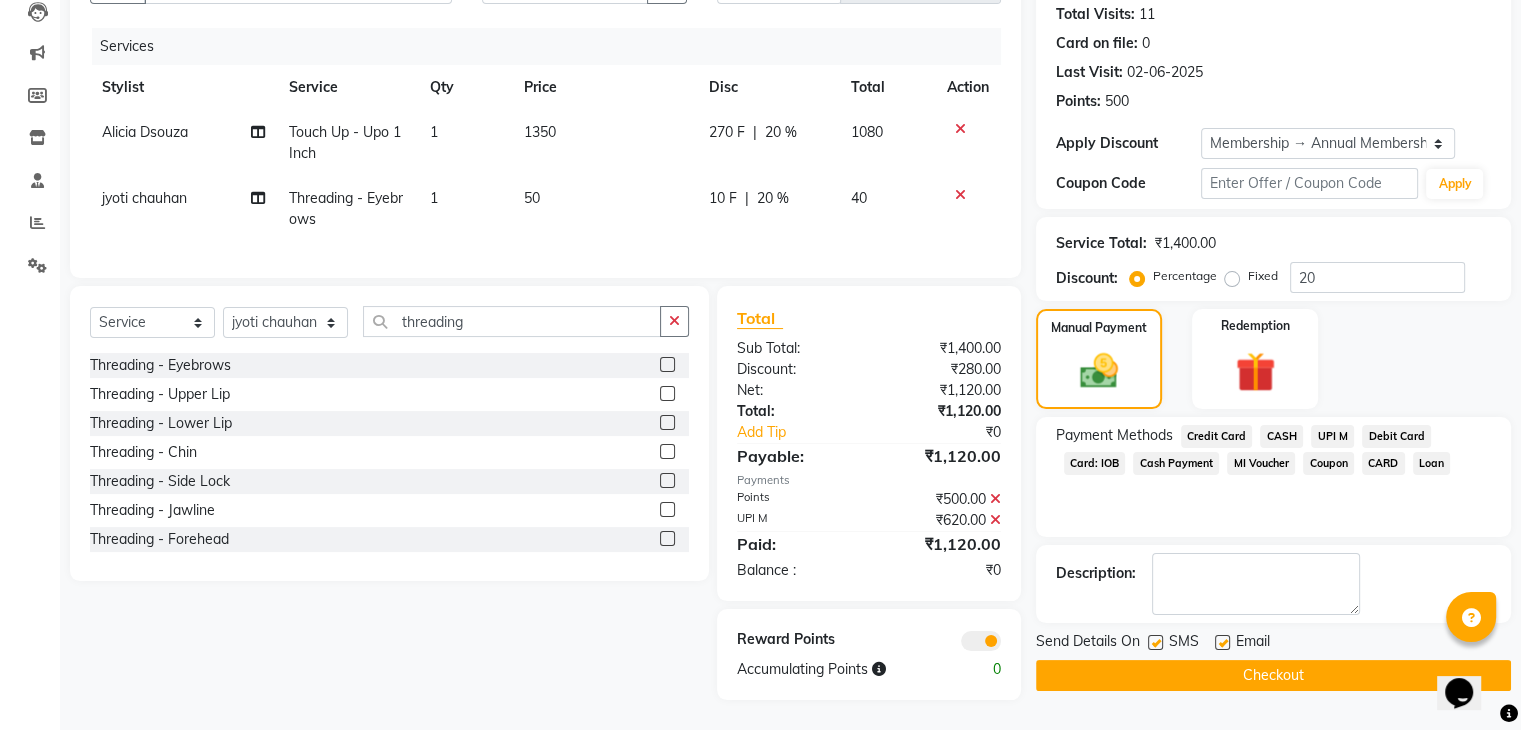 scroll, scrollTop: 236, scrollLeft: 0, axis: vertical 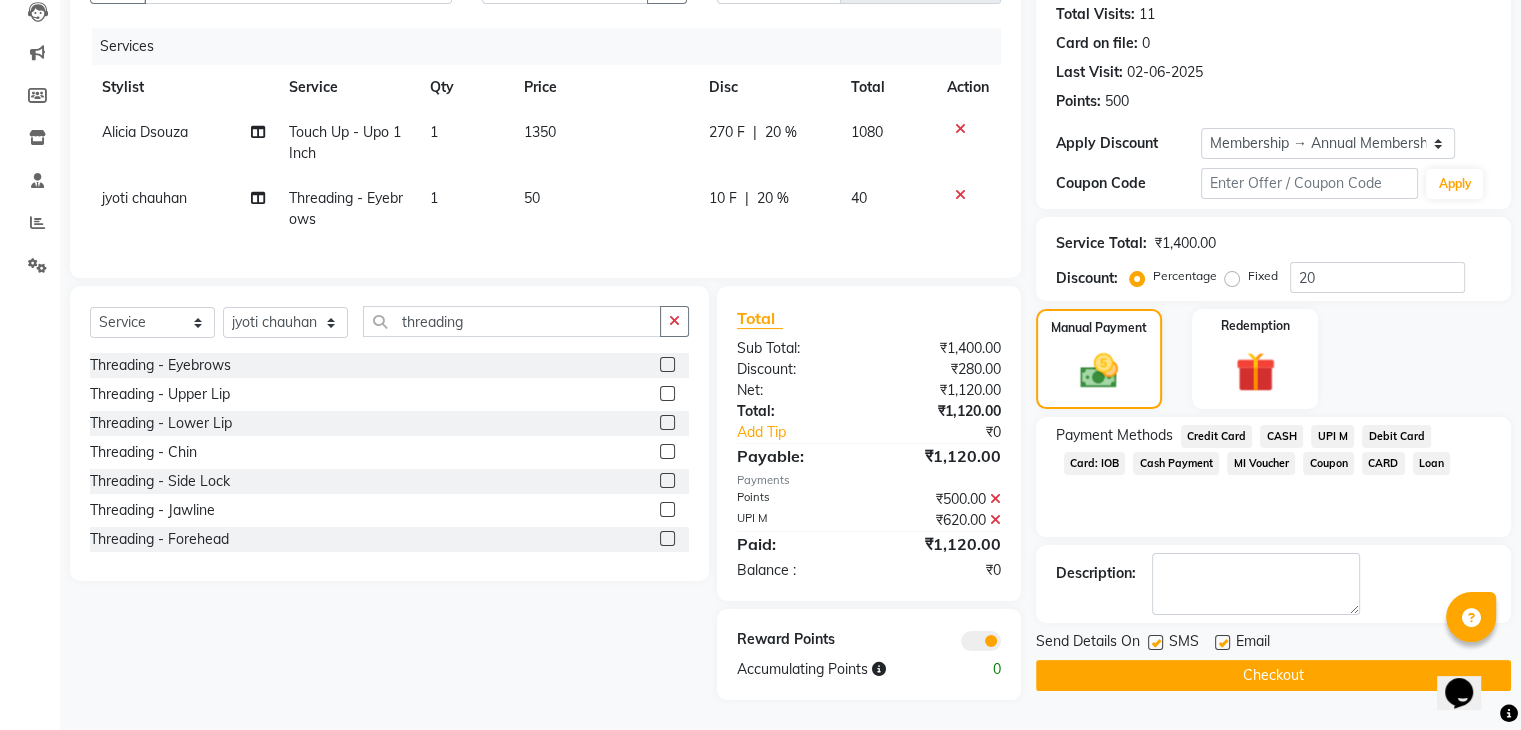 click on "Checkout" 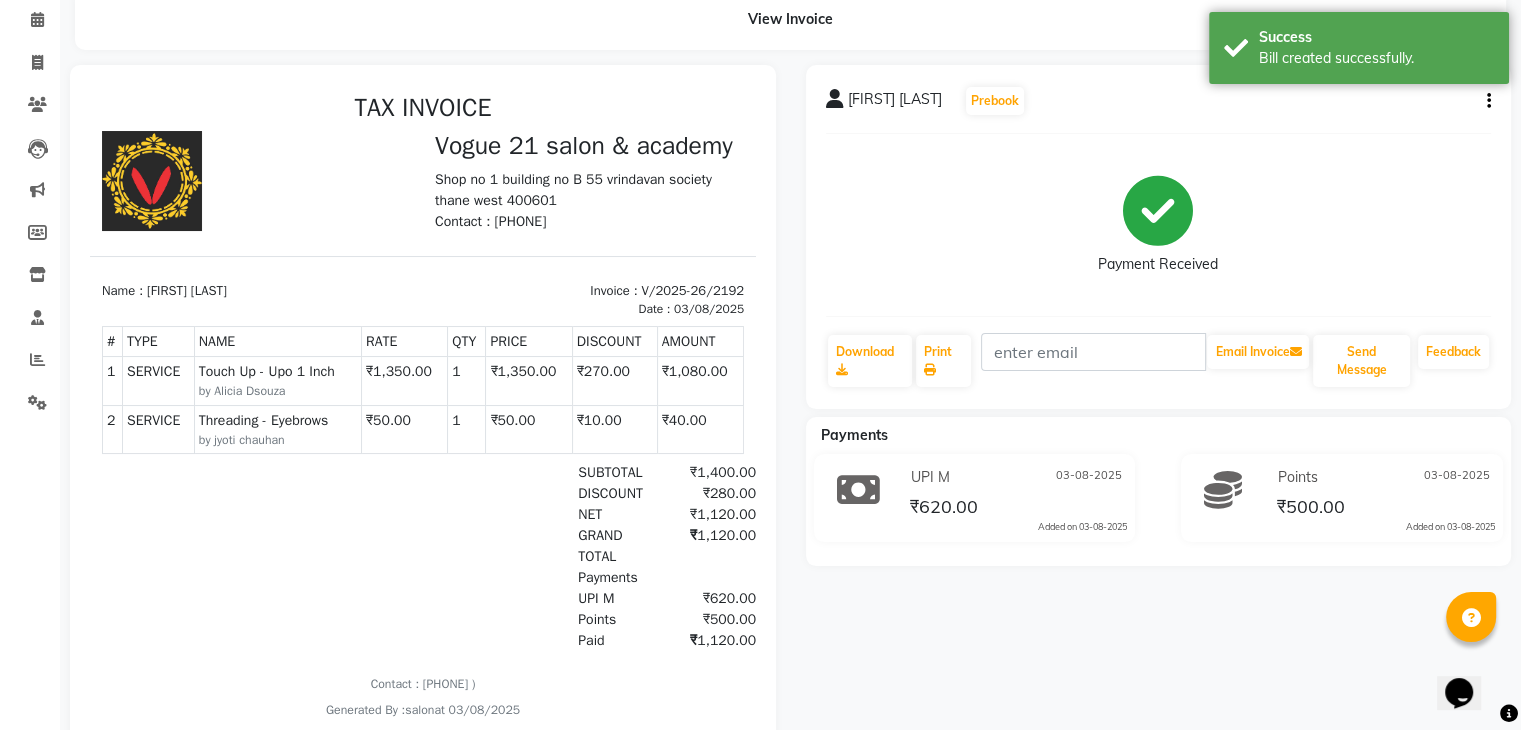 scroll, scrollTop: 182, scrollLeft: 0, axis: vertical 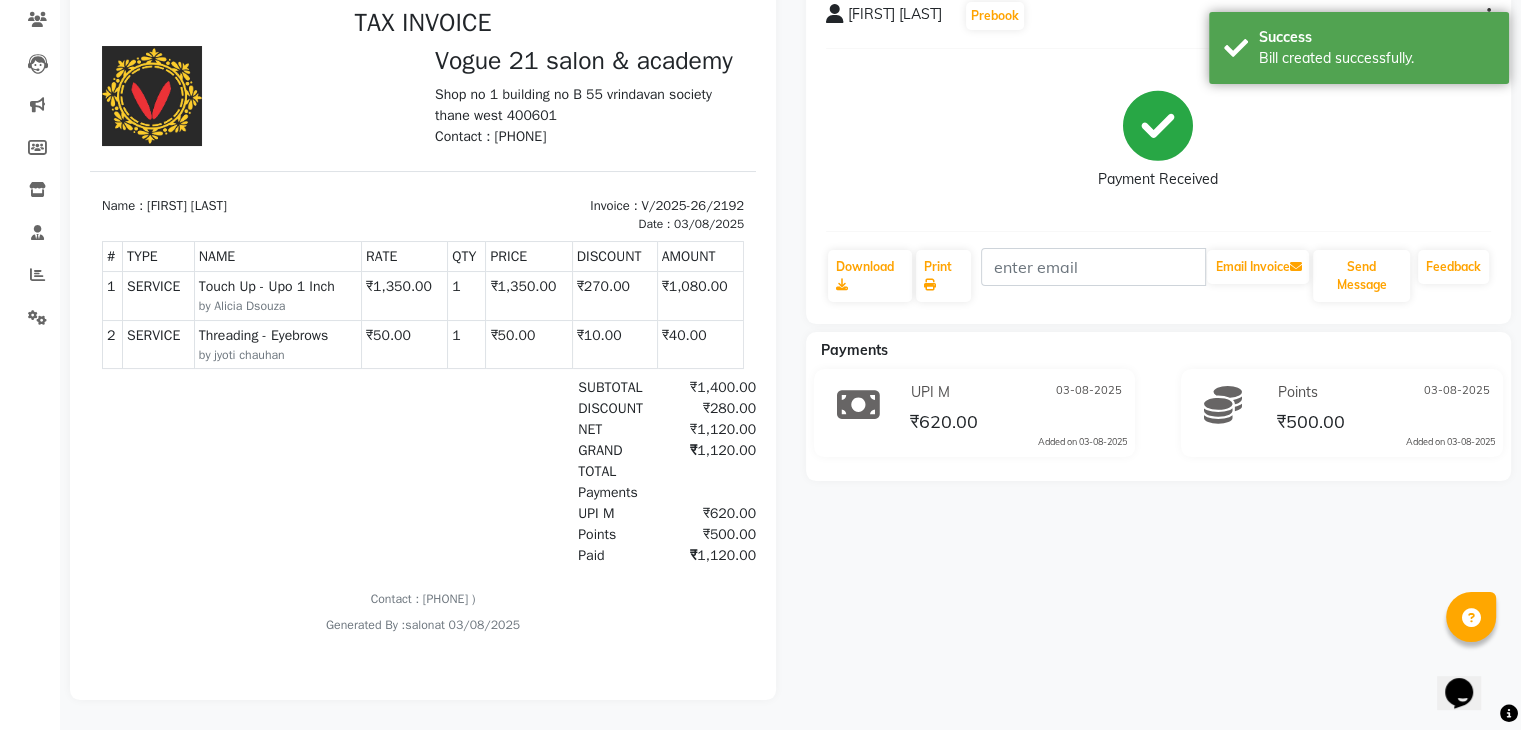 click on "Deepali shellikeri  Prebook   Payment Received  Download  Print   Email Invoice   Send Message Feedback  Payments UPI M 03-08-2025 ₹620.00  Added on 03-08-2025  Points 03-08-2025 ₹500.00  Added on 03-08-2025" 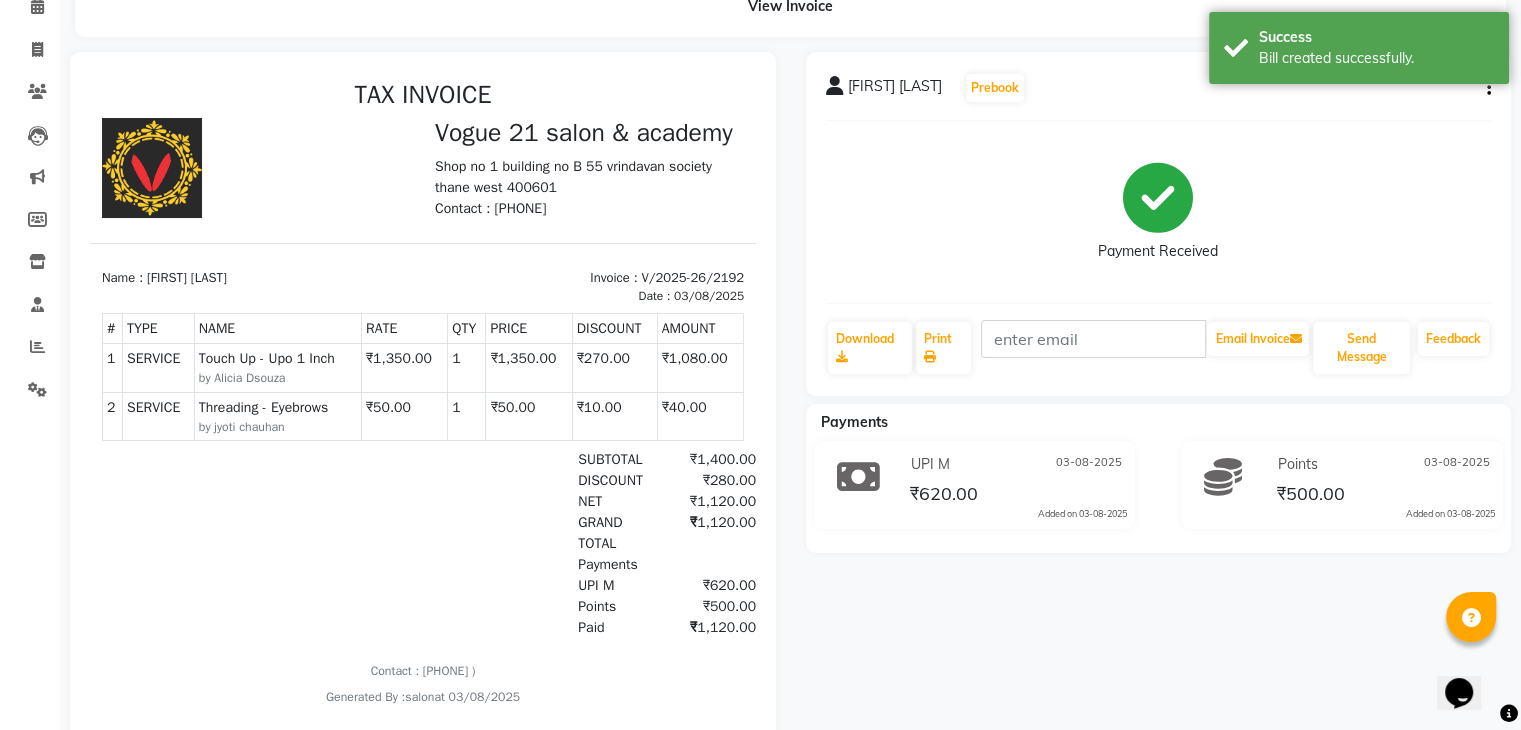 scroll, scrollTop: 0, scrollLeft: 0, axis: both 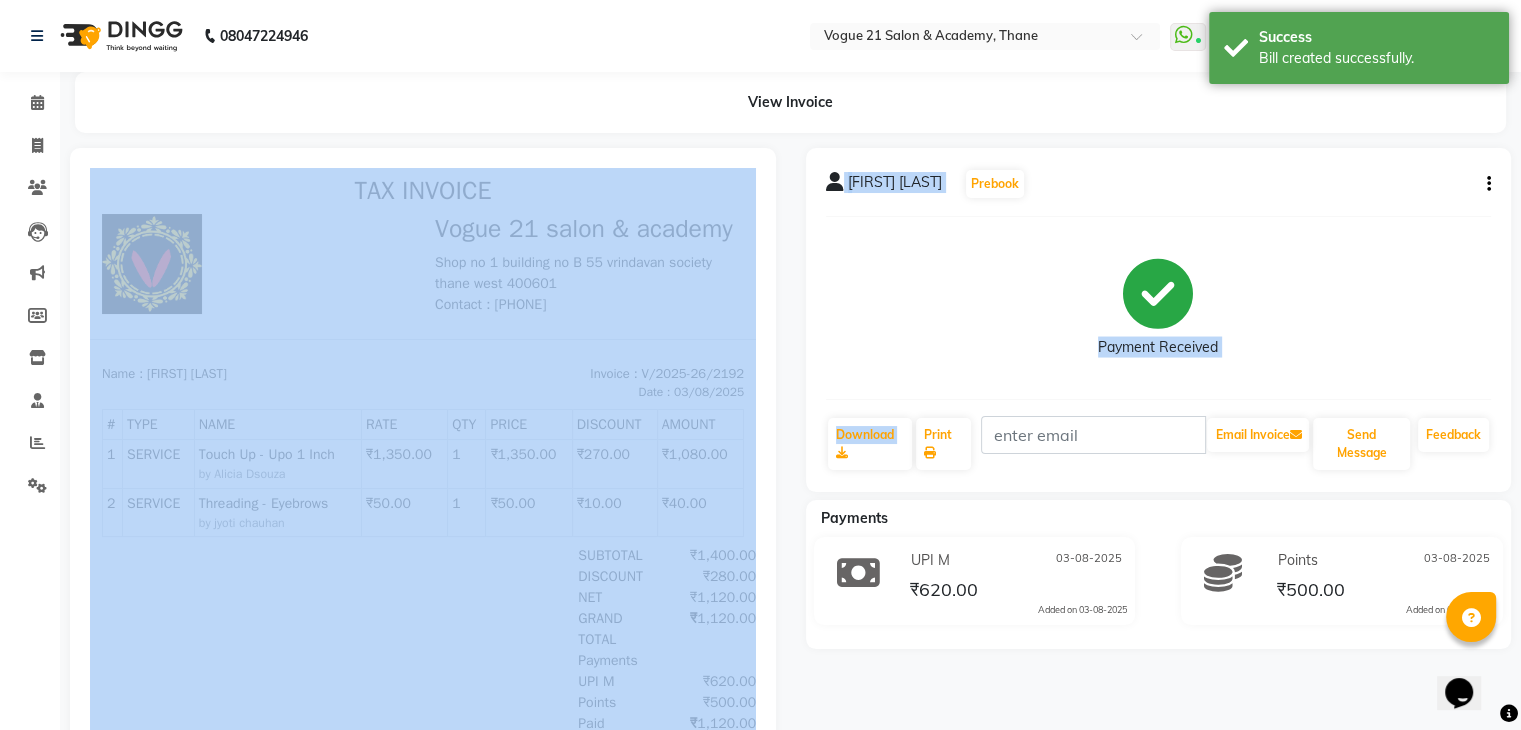 drag, startPoint x: 625, startPoint y: 273, endPoint x: 583, endPoint y: 253, distance: 46.518814 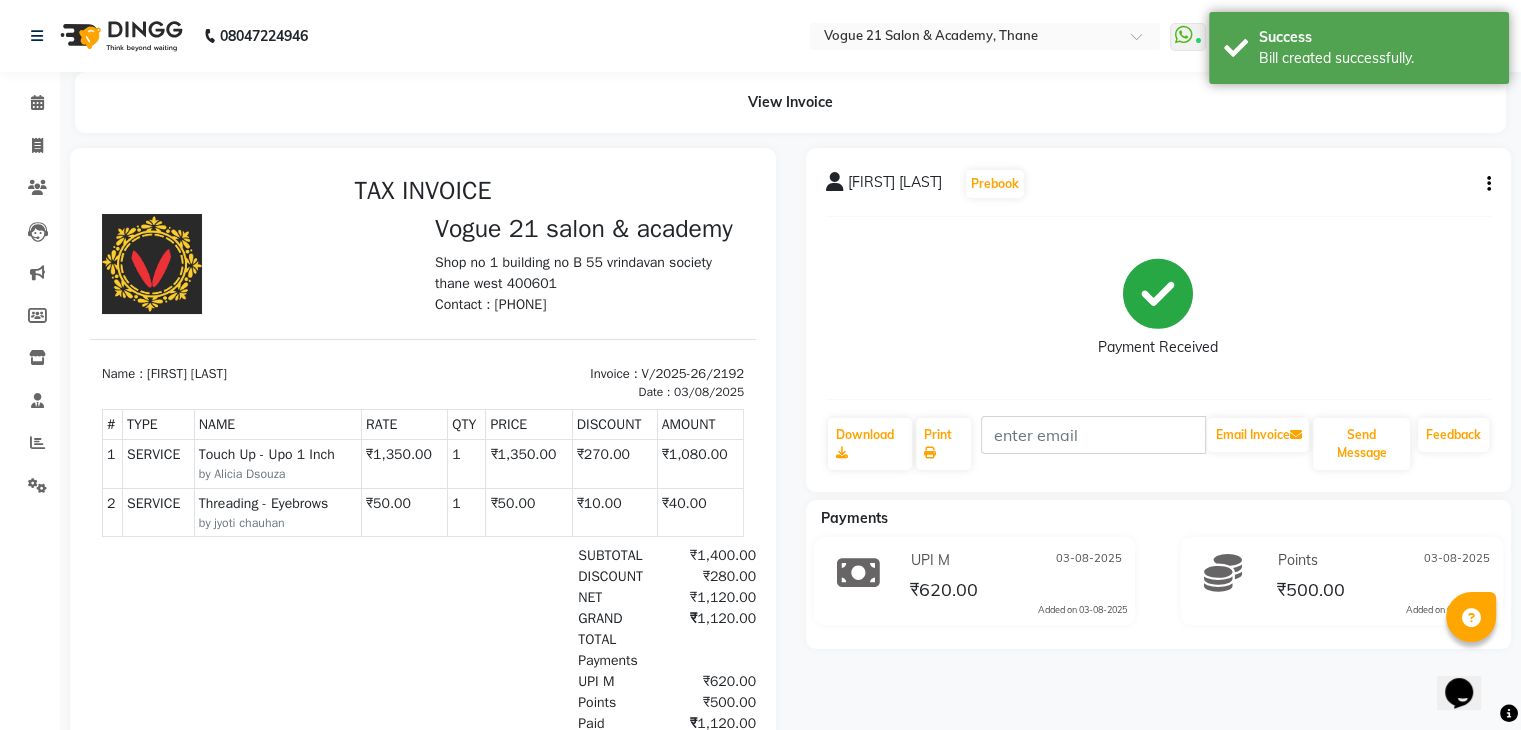 click at bounding box center [423, 508] 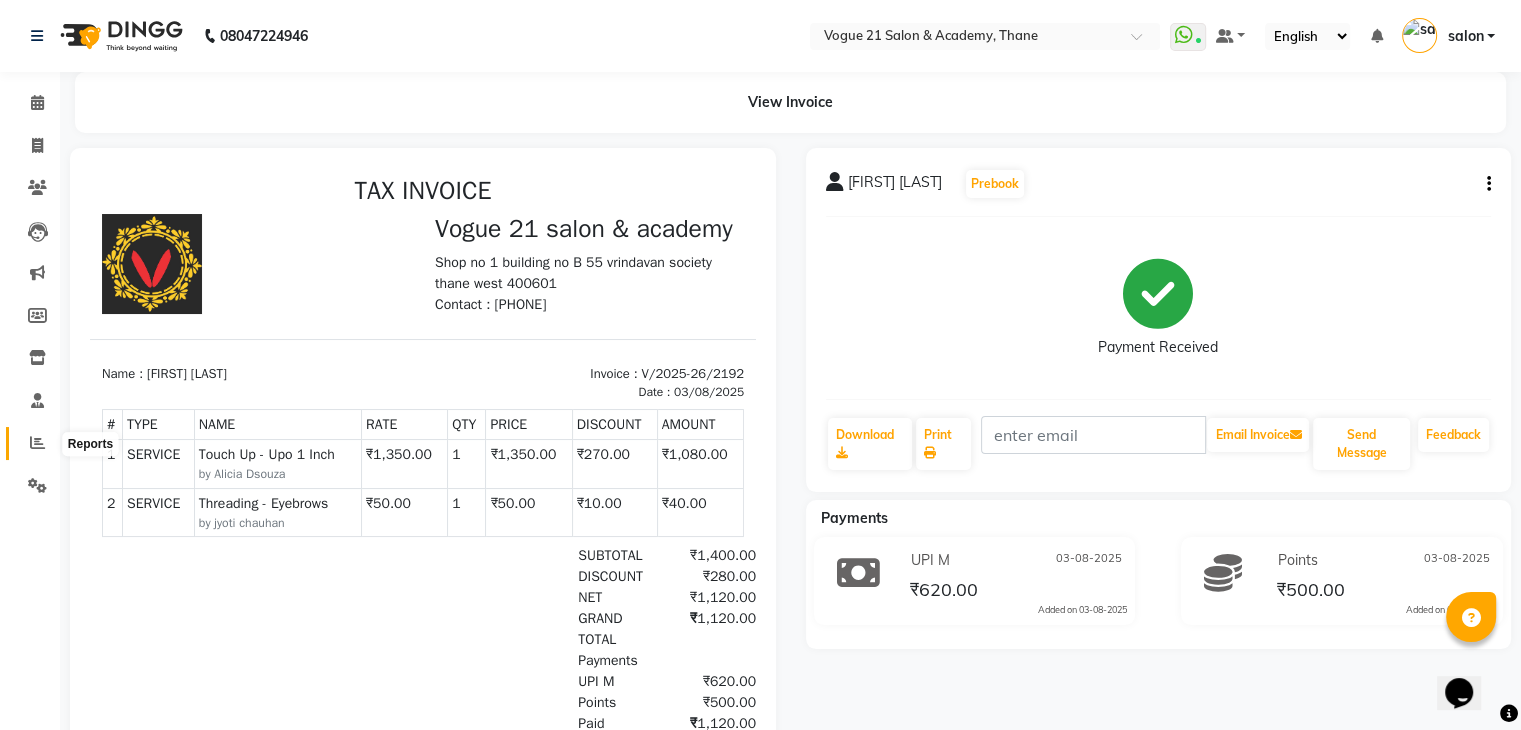 click 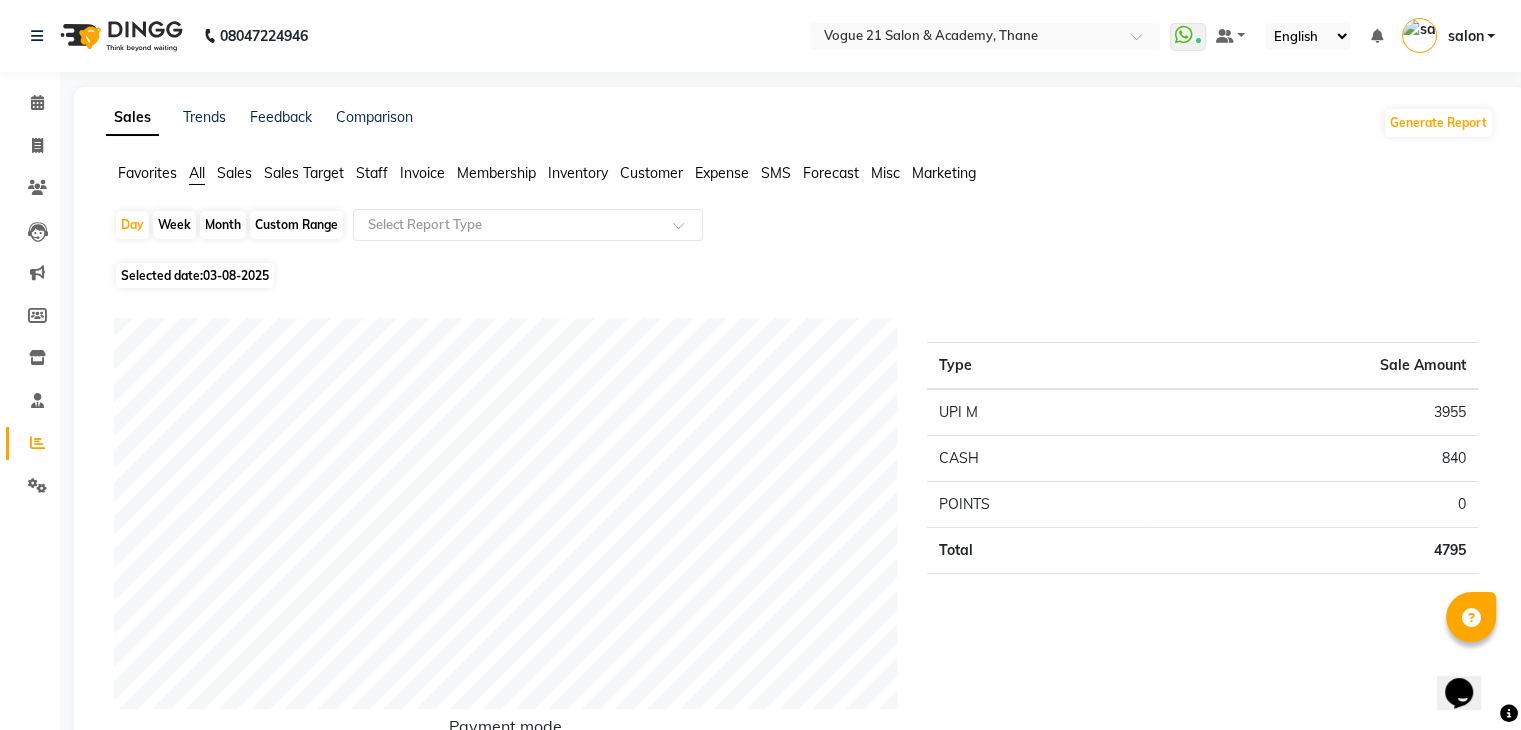 click on "Day   Week   Month   Custom Range  Select Report Type Selected date:  03-08-2025  Payment mode Type Sale Amount UPI M 3955 CASH 840 POINTS 0 Total 4795 Staff summary Type Sale Amount Jyoti Chauhan 5155 Suraj Salunkhe 1620 Aamir  990 Alicia Dsouza 1280 Altamash 690 Jamshed  640 Priya Jadhav 300 Total 10675 Sales summary Type Sale Amount Gift card 0 Tips 0 Prepaid 0 Vouchers 0 Products 0 Packages 0 Services 9275 Memberships 1400 Fee 0 Total 10675 Service by category Type Sale Amount KANPEKI (CLEAN UP) 1920 TOUCH UP ( WITH AMMONIA) 1080 MEN 1050 PEEL OF WAXING 985 WOMEN 840 Premium(Manicure/Pedicure 800 GLOBAL COLOUR (No Ammonia ) 720 DETAN ( ADVANCE) 640 HAIR WASH WITH BLOW DRY 440 WAXING 320 Others 480 Total 9275 Service sales Type Sale Amount KANPEKI (CLEAN UP)- 4 step  1920 Touch Up   -   Upo 1 Inch 1080 Men   -   Hair Cut Without Wash 850 Premium(Manicure/Pedicure   -   Dead Sea 800 Global Colour(No Ammonia )   -   For Men 720 Detan (Advance)   -   Face & Neck 640 Women   -   hair cut by Senior Stylist 640" 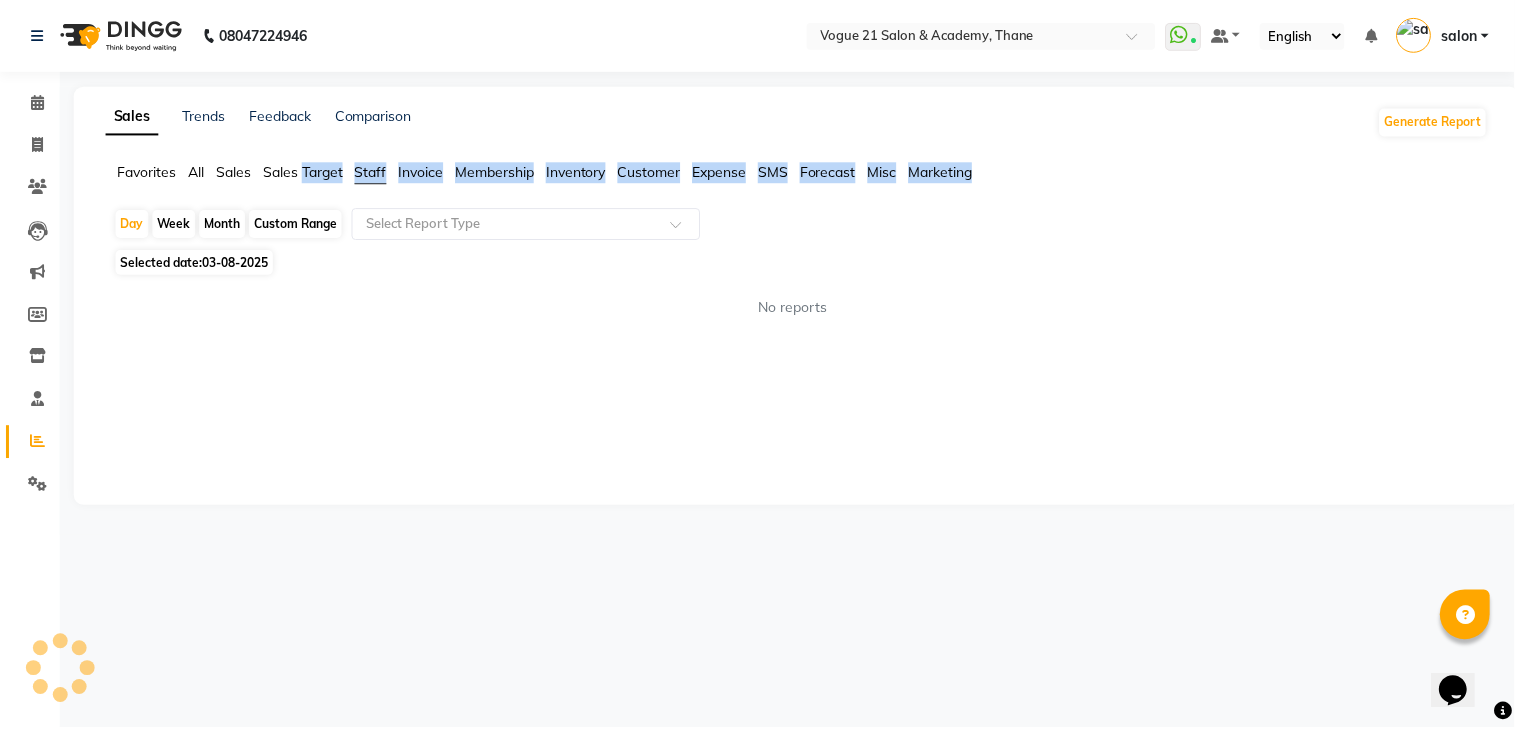 click on "Staff" 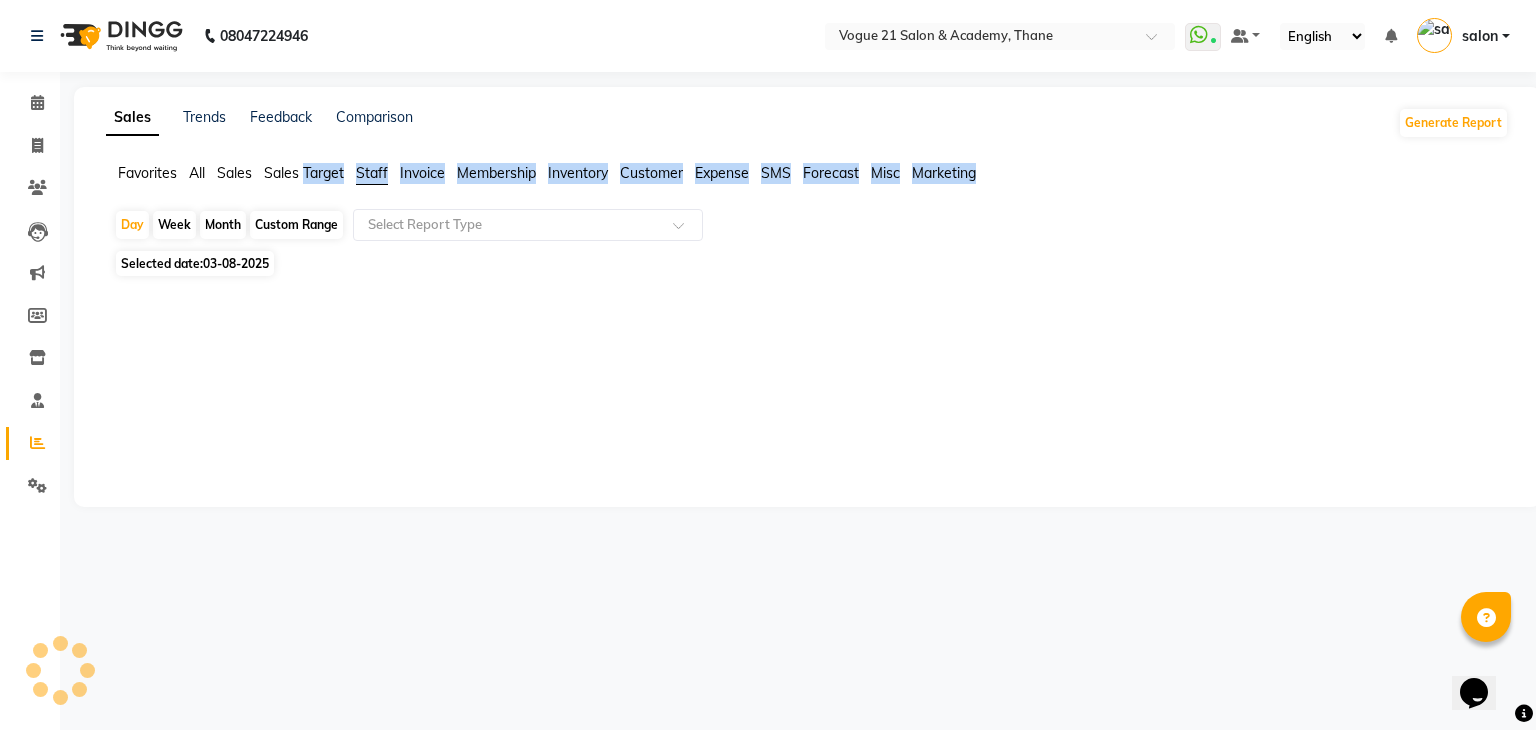 click on "Staff" 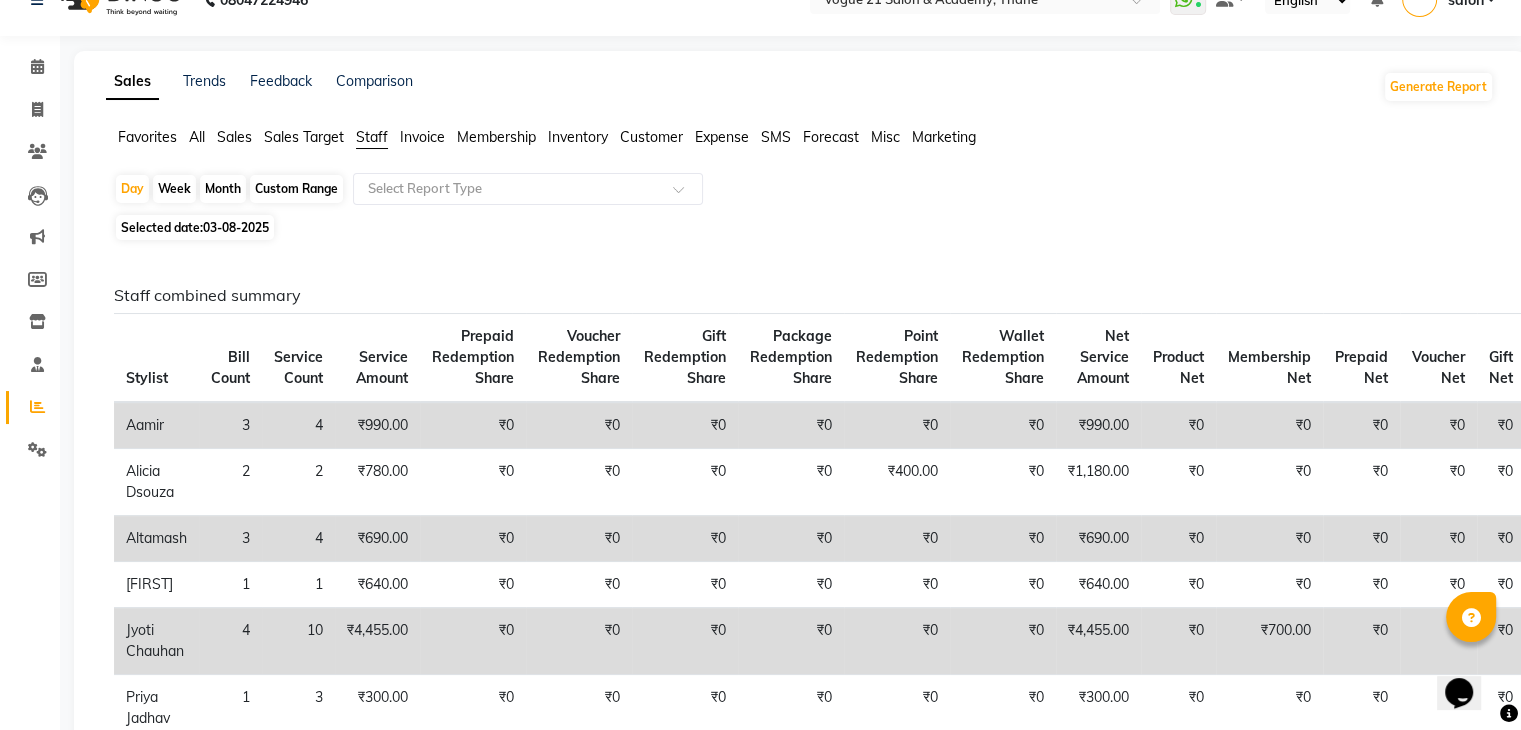 scroll, scrollTop: 0, scrollLeft: 0, axis: both 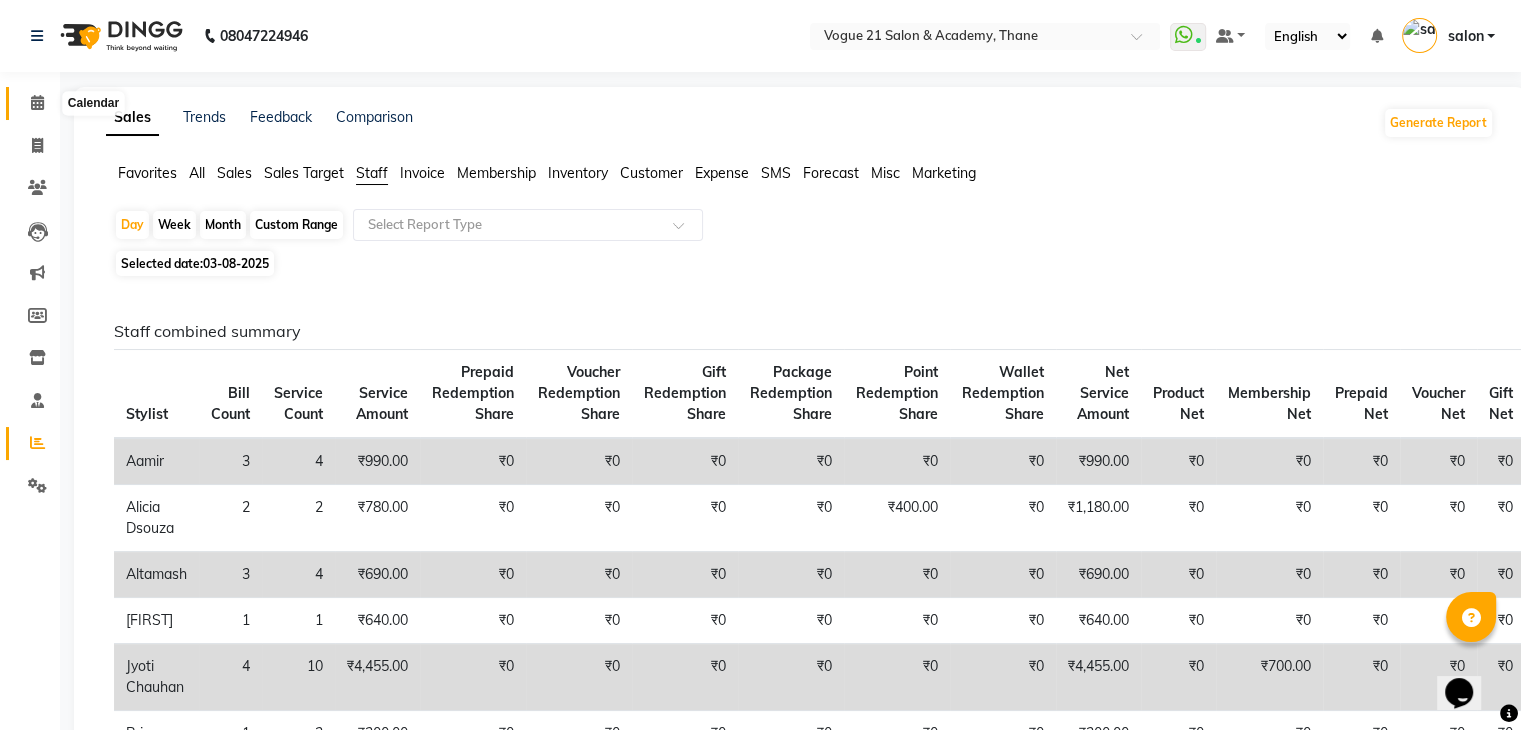 click 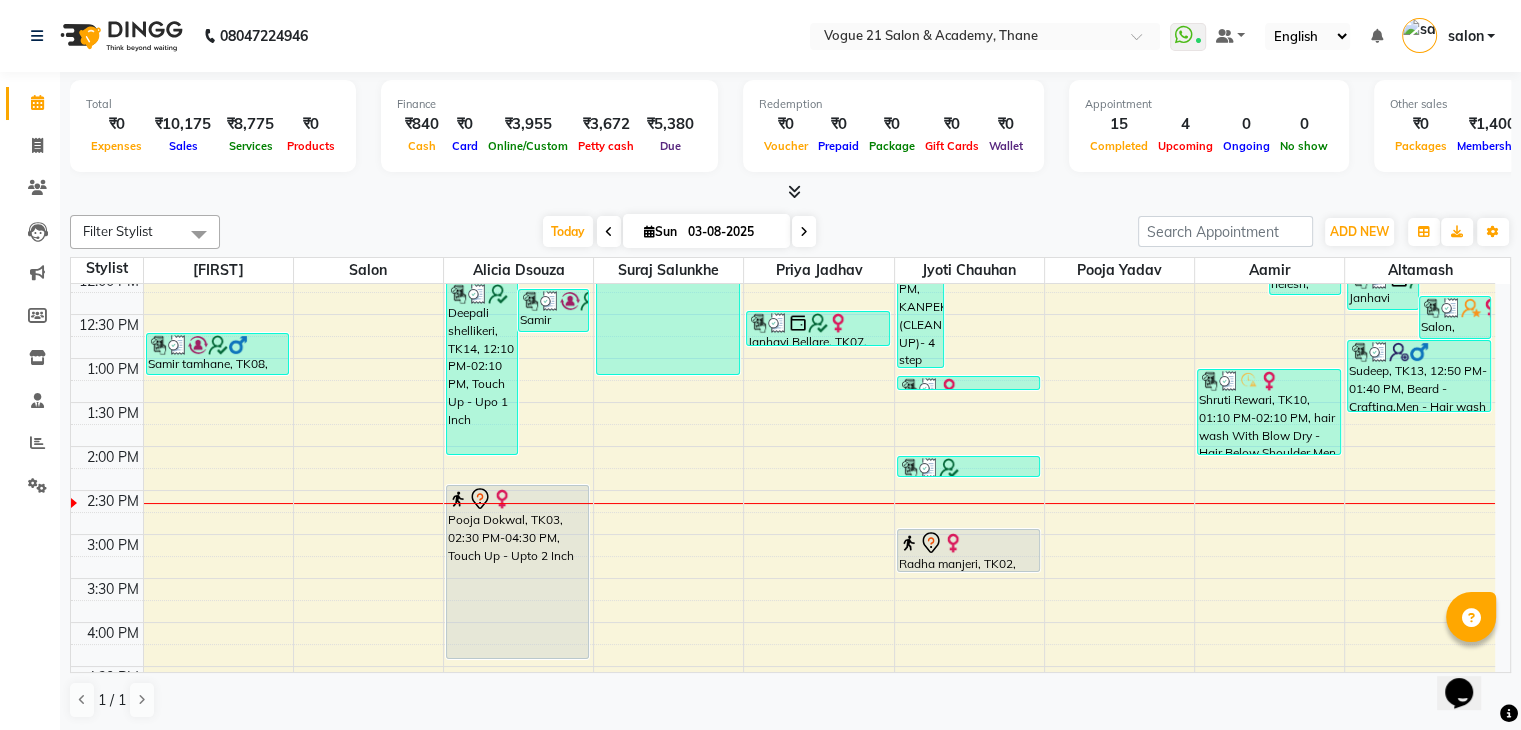 scroll, scrollTop: 366, scrollLeft: 0, axis: vertical 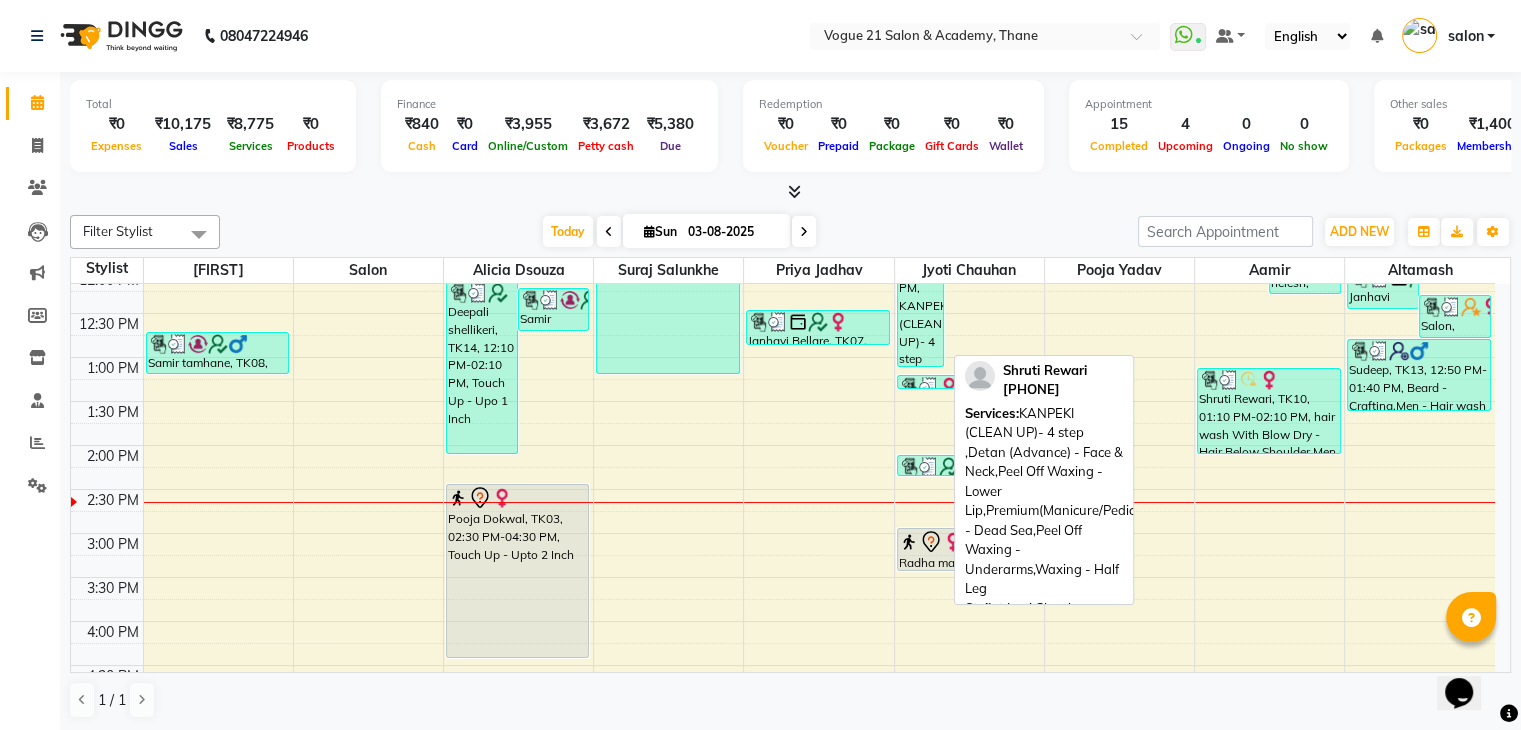 click on "Shruti Rewari, TK10, 10:40 AM-01:10 PM, KANPEKI (CLEAN UP)- 4 step ,Detan (Advance)   -   Face & Neck,Peel Off Waxing   -   Lower Lip,Premium(Manicure/Pedicure   -   Dead Sea,Peel Off Waxing   -   Underarms,Waxing    -   Half Leg" at bounding box center (921, 258) 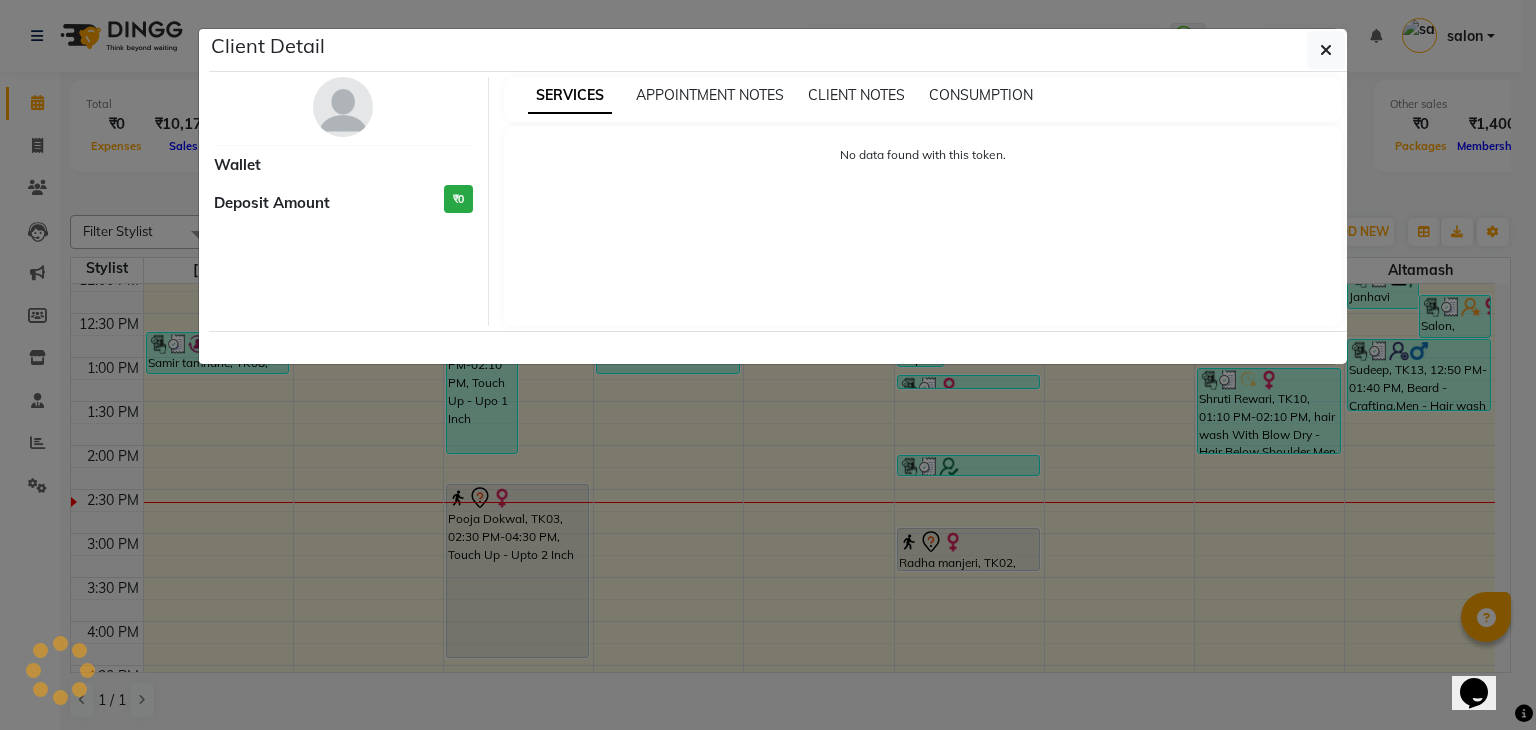 select on "3" 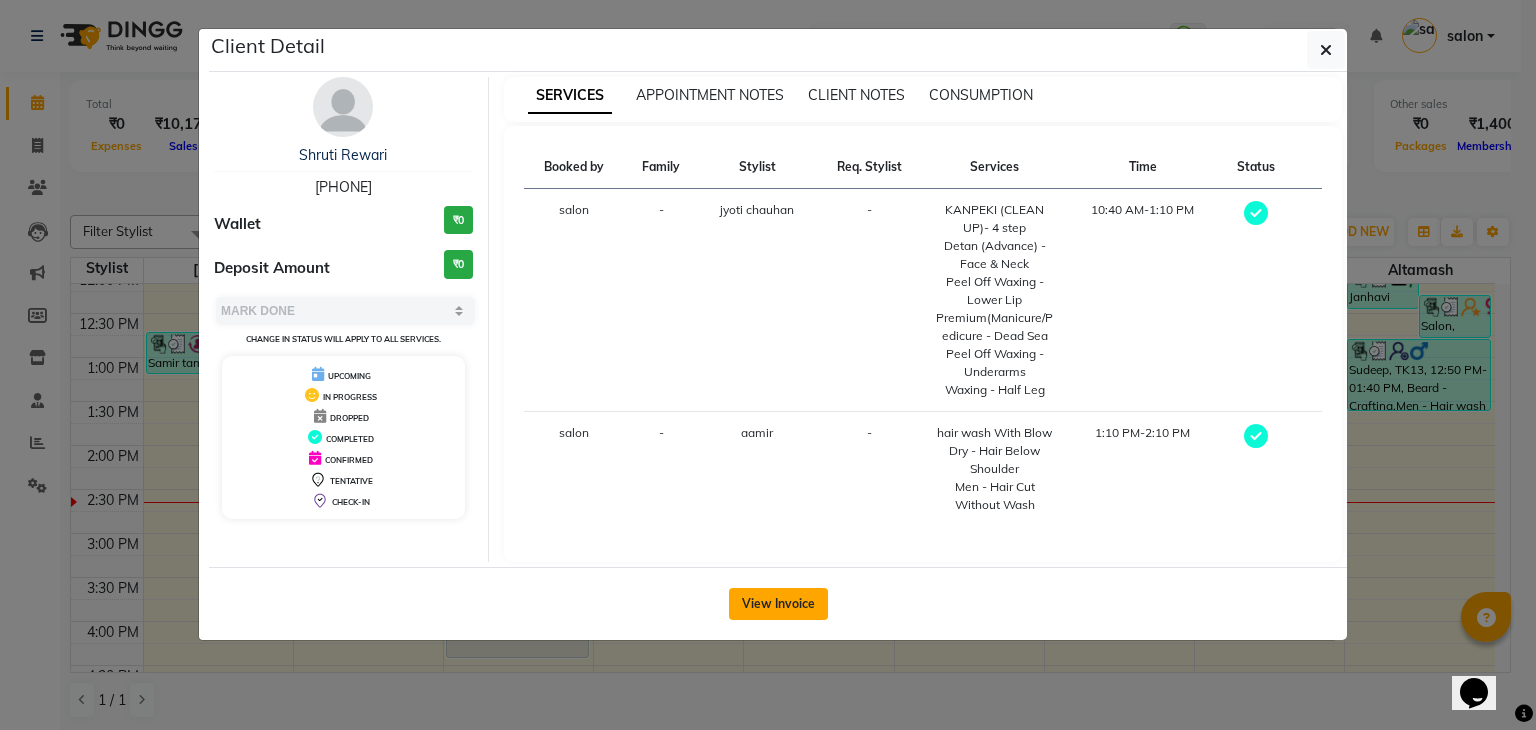 click on "View Invoice" 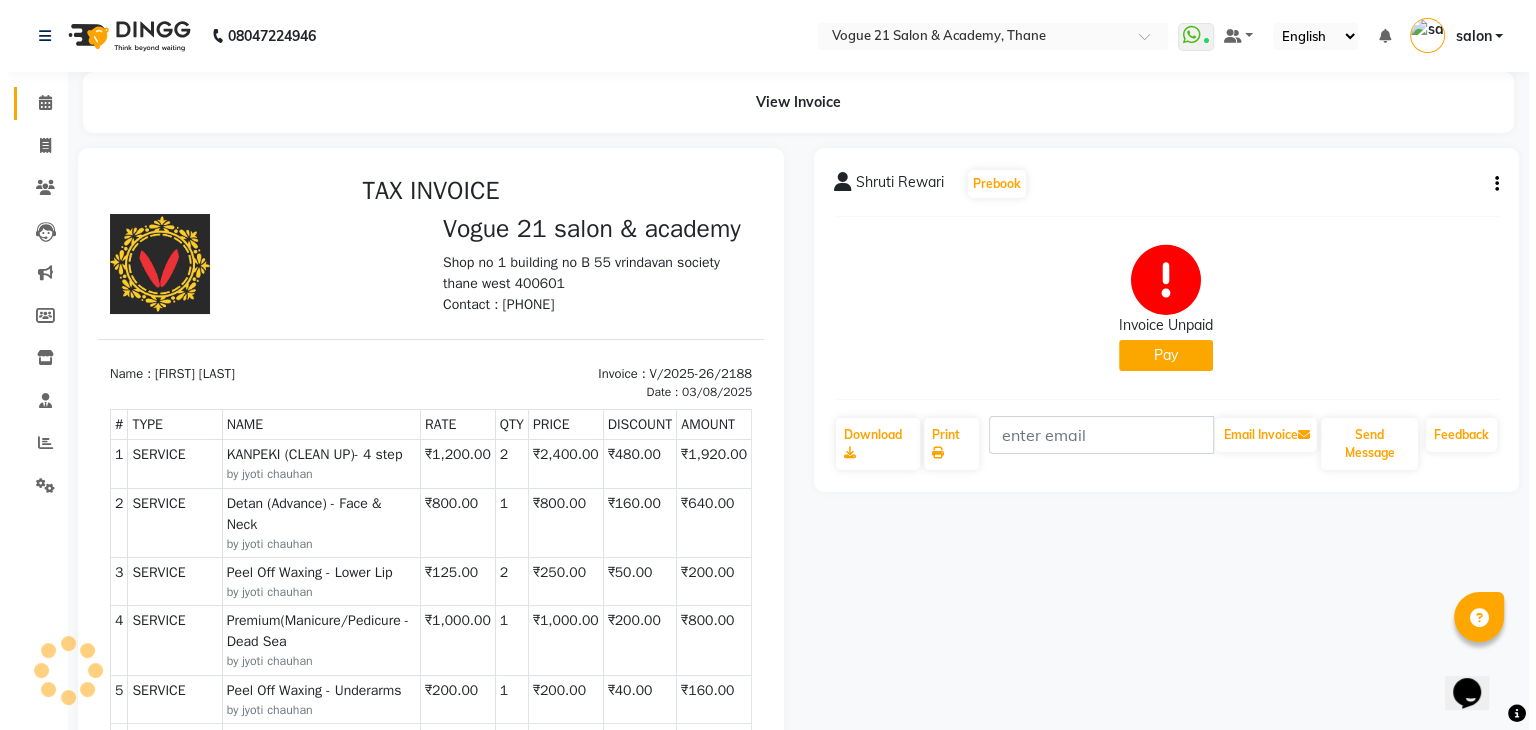 scroll, scrollTop: 0, scrollLeft: 0, axis: both 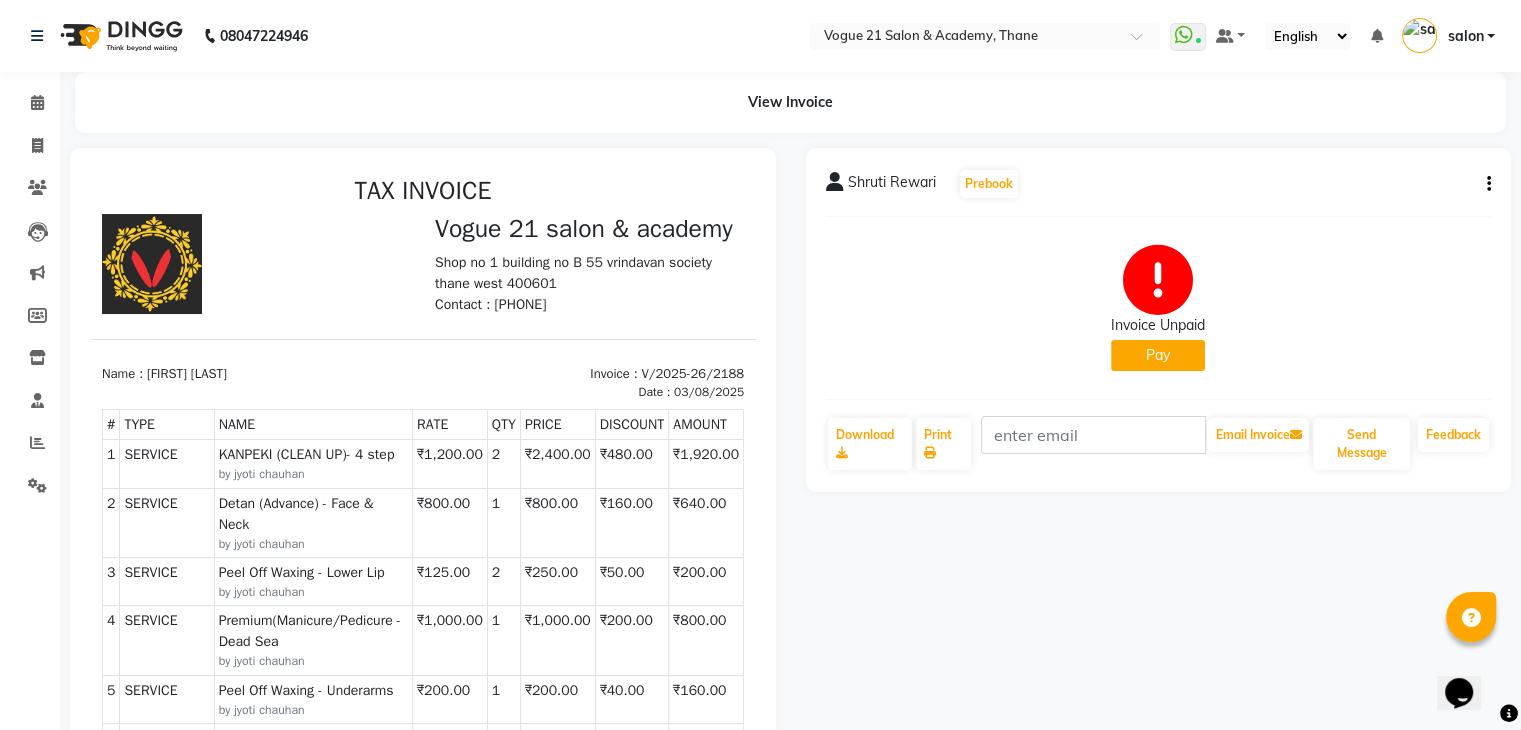 click 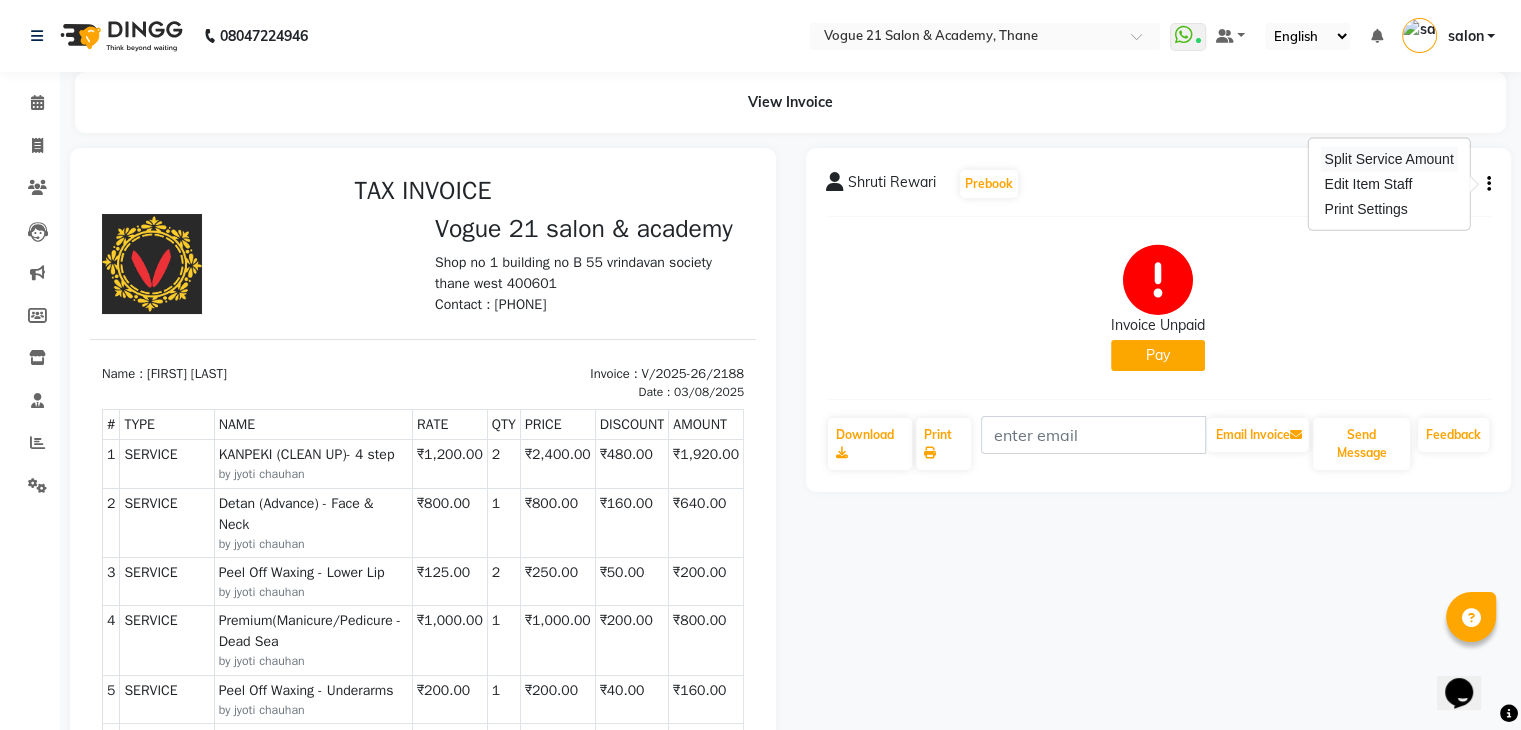 click on "Split Service Amount" at bounding box center [1388, 159] 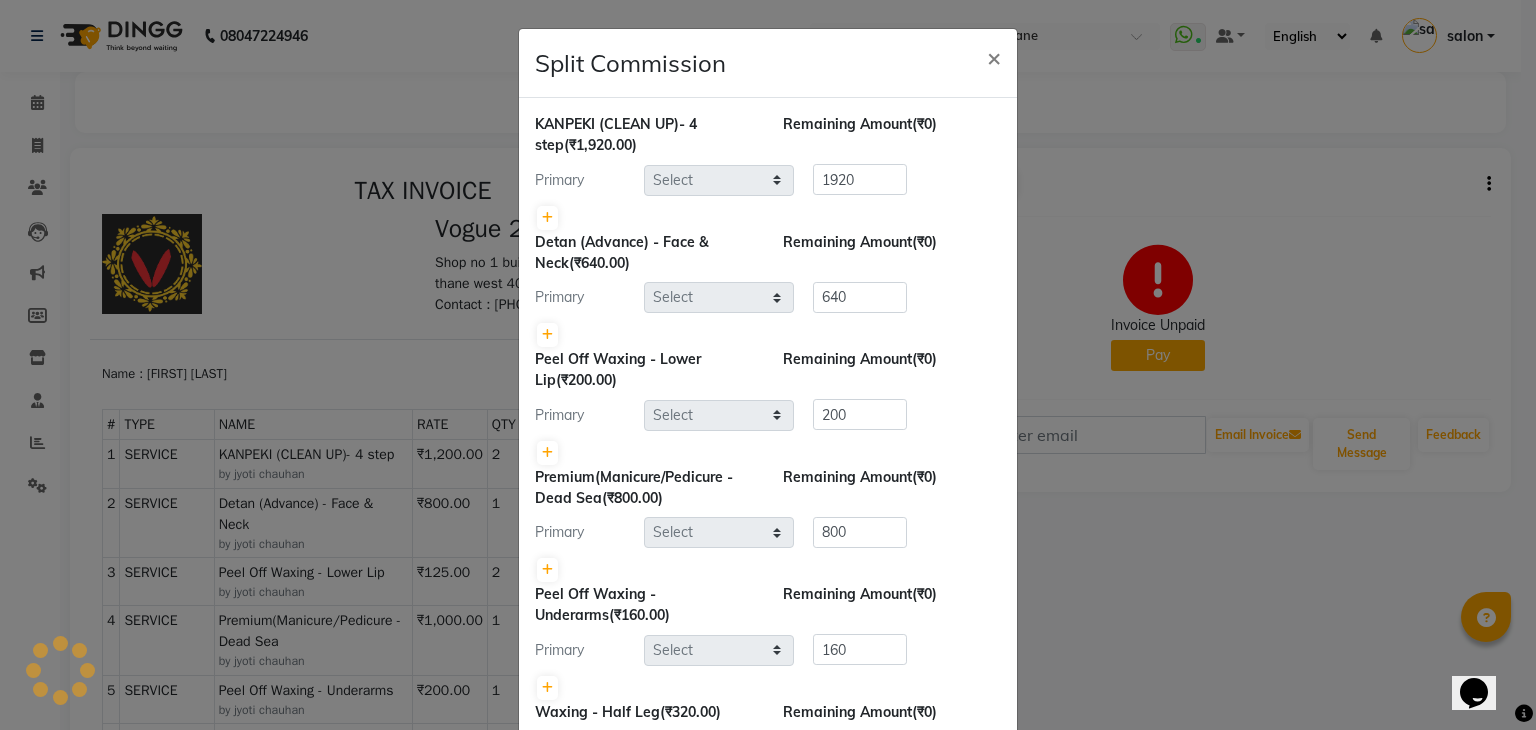 click on "Split Service Amount" at bounding box center (1388, 159) 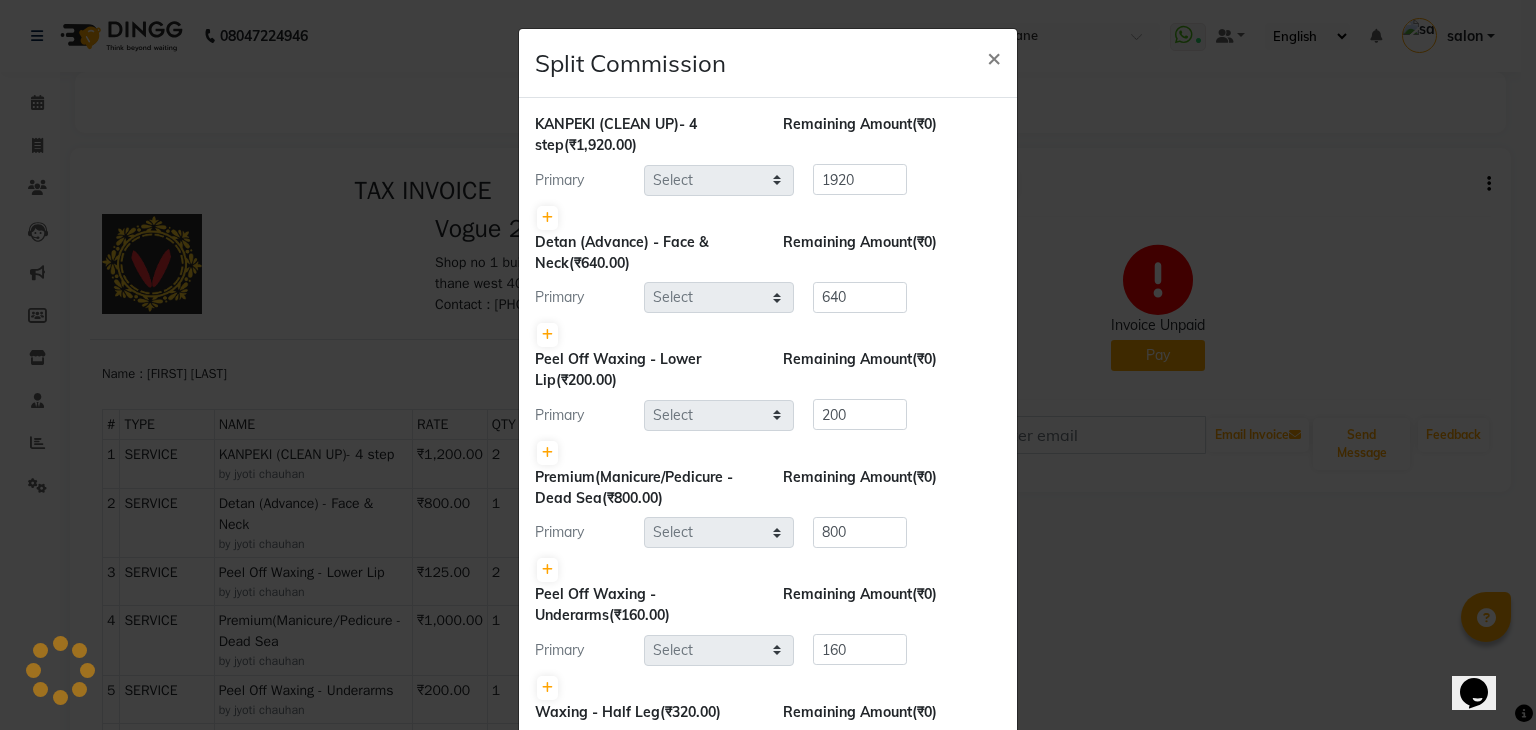 select on "66614" 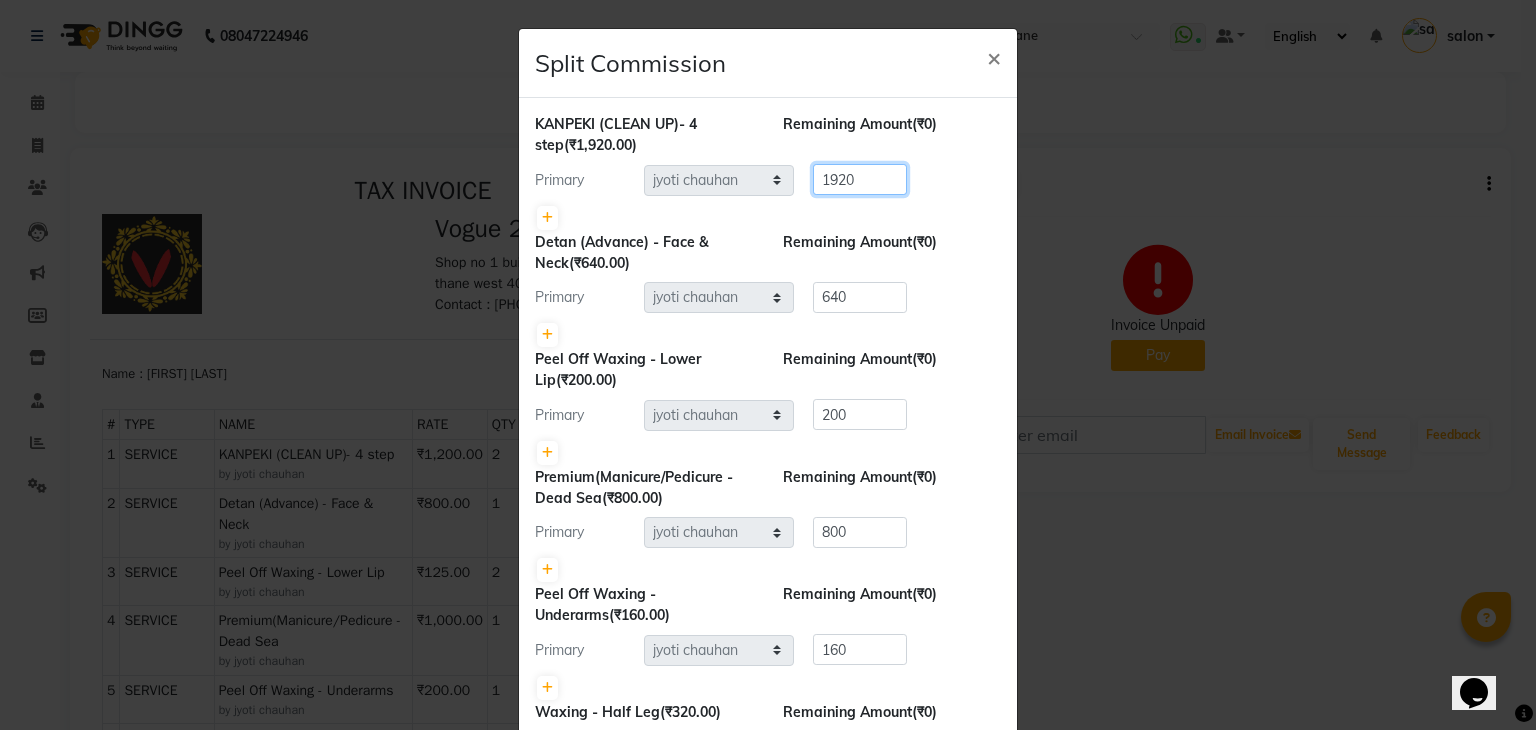 drag, startPoint x: 1419, startPoint y: 162, endPoint x: 1426, endPoint y: 231, distance: 69.354164 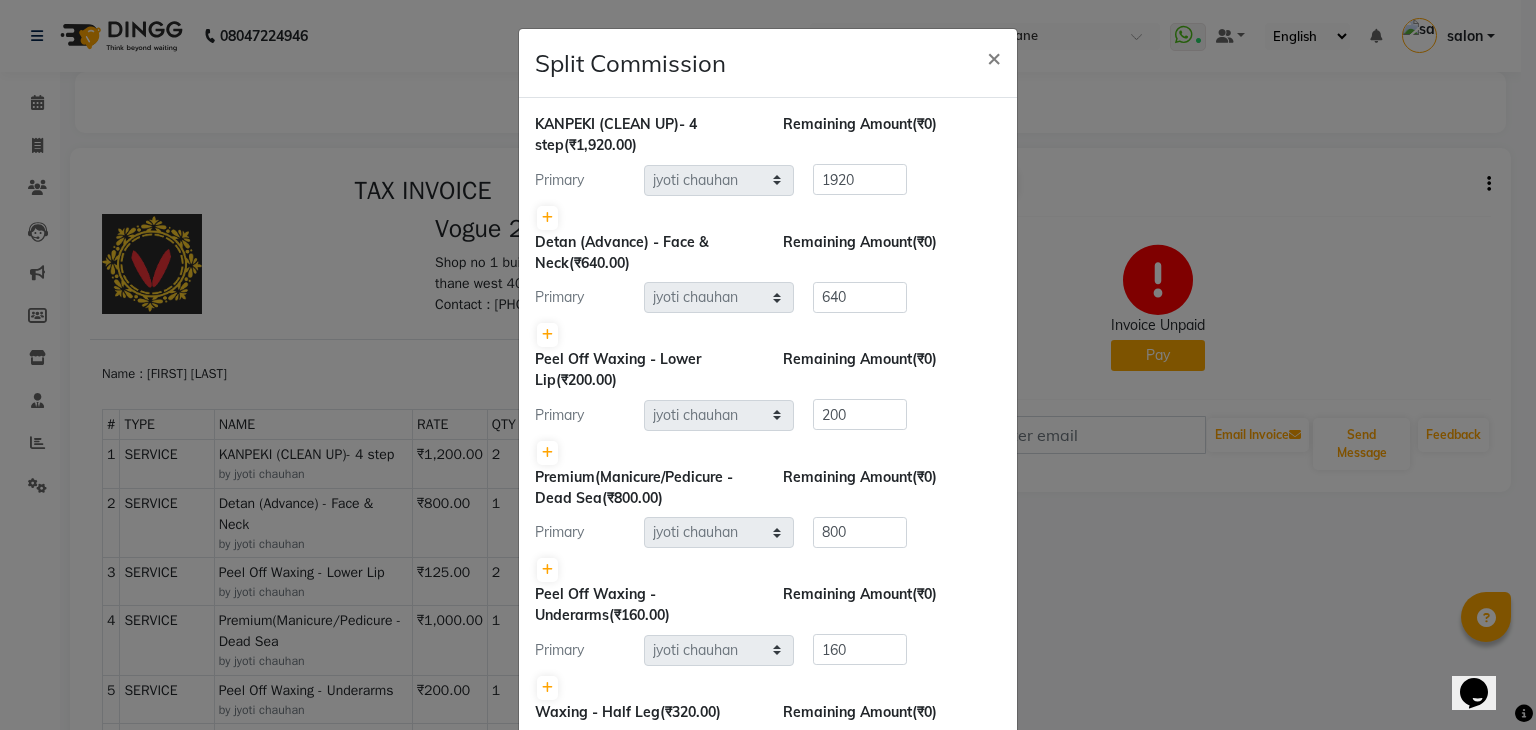 click on "Split Commission × KANPEKI (CLEAN UP)- 4 step   (₹1,920.00) Remaining Amount  (₹0) Primary Select  aamir    Alicia Dsouza   Altamash   Jamshed    jyoti chauhan   Pooja yadav   Priya jadhav   salon   suraj salunkhe   aamir    Alicia Dsouza   Altamash   Jamshed    jyoti chauhan   Pooja yadav   Priya jadhav   salon   suraj salunkhe  1920 Detan (Advance)   -   Face & Neck  (₹640.00) Remaining Amount  (₹0) Primary Select  aamir    Alicia Dsouza   Altamash   Jamshed    jyoti chauhan   Pooja yadav   Priya jadhav   salon   suraj salunkhe   aamir    Alicia Dsouza   Altamash   Jamshed    jyoti chauhan   Pooja yadav   Priya jadhav   salon   suraj salunkhe  640 Peel Off Waxing   -   Lower Lip  (₹200.00) Remaining Amount  (₹0) Primary Select  aamir    Alicia Dsouza   Altamash   Jamshed    jyoti chauhan   Pooja yadav   Priya jadhav   salon   suraj salunkhe   aamir    Alicia Dsouza   Altamash   Jamshed    jyoti chauhan   Pooja yadav   Priya jadhav   salon   suraj salunkhe  200  (₹800.00) Remaining Amount 800" 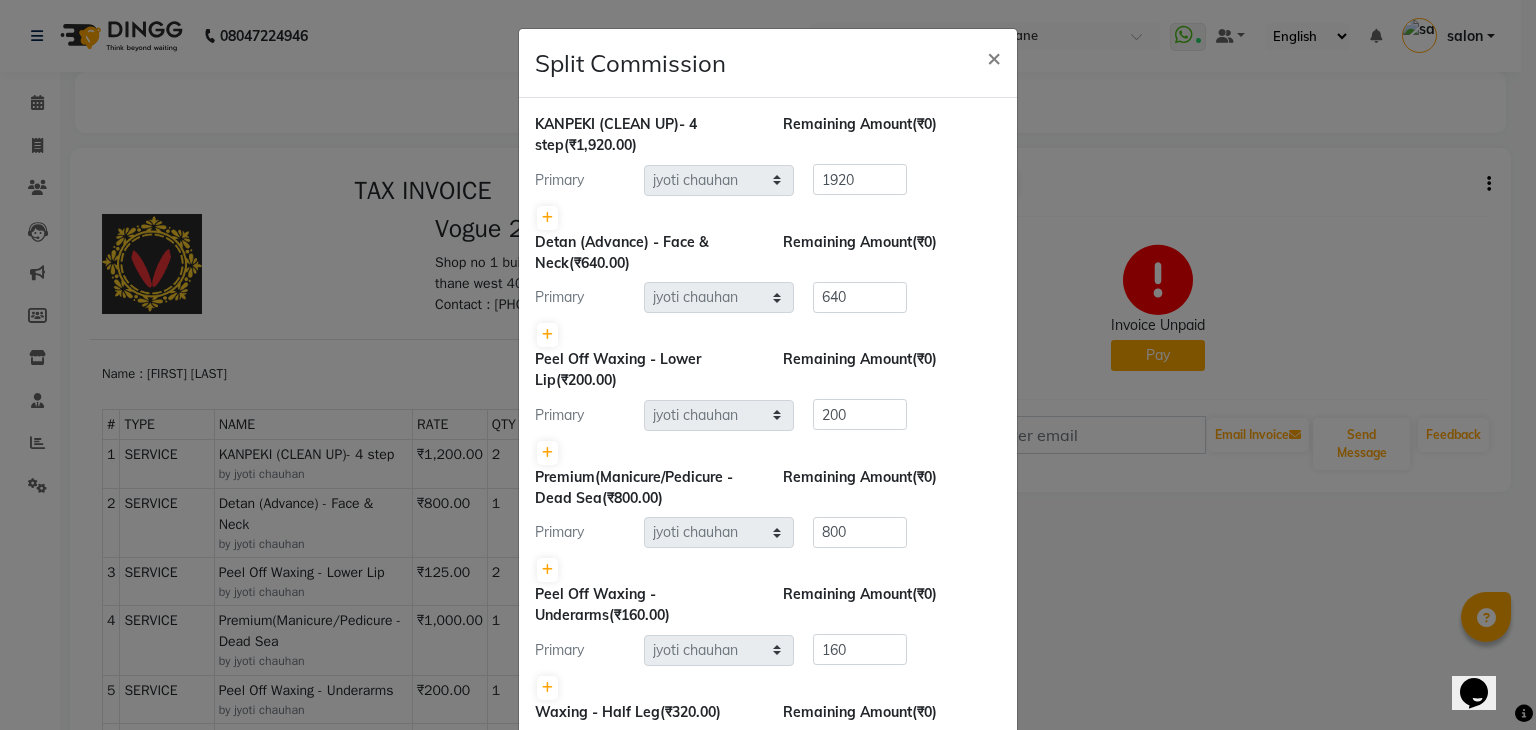 click on "Remaining Amount  (₹0)" 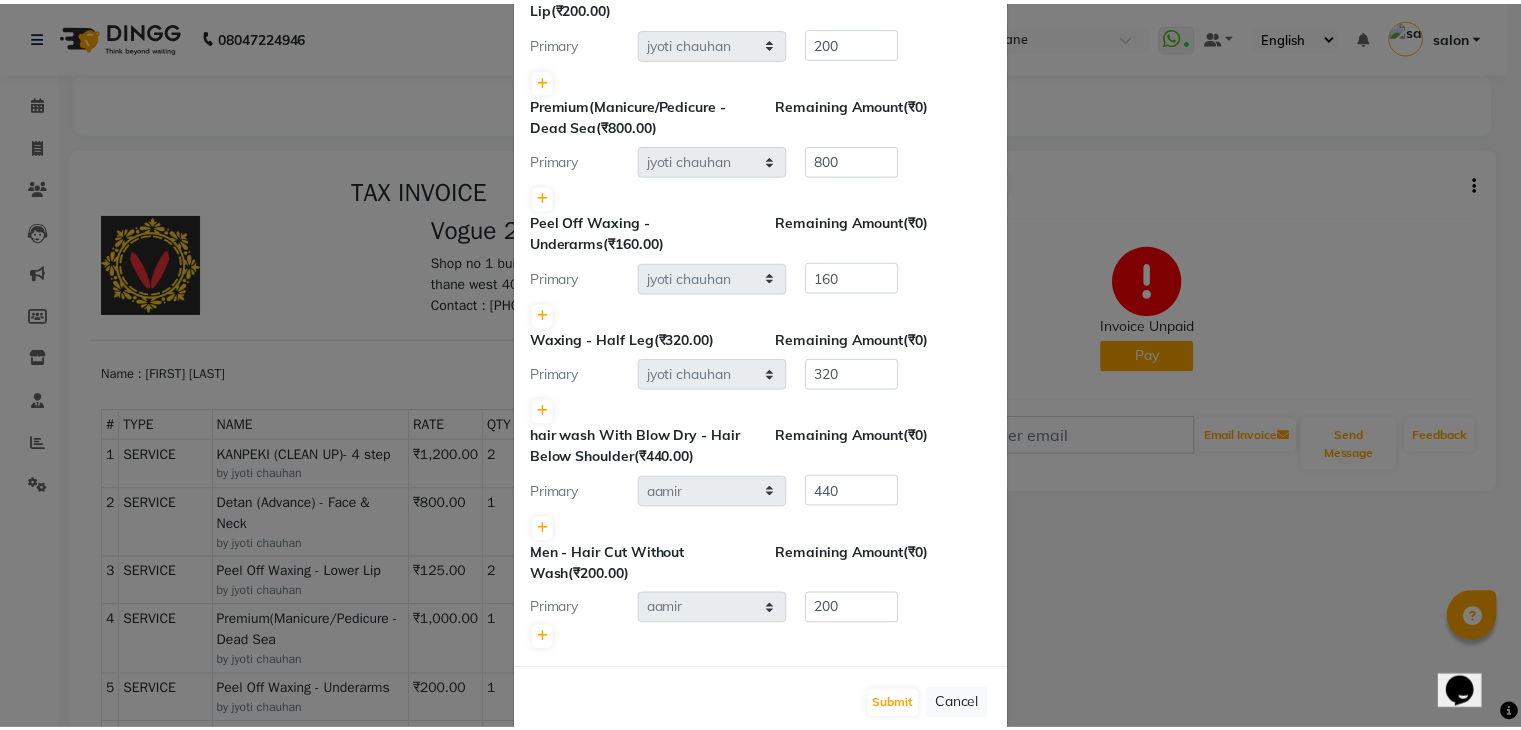 scroll, scrollTop: 408, scrollLeft: 0, axis: vertical 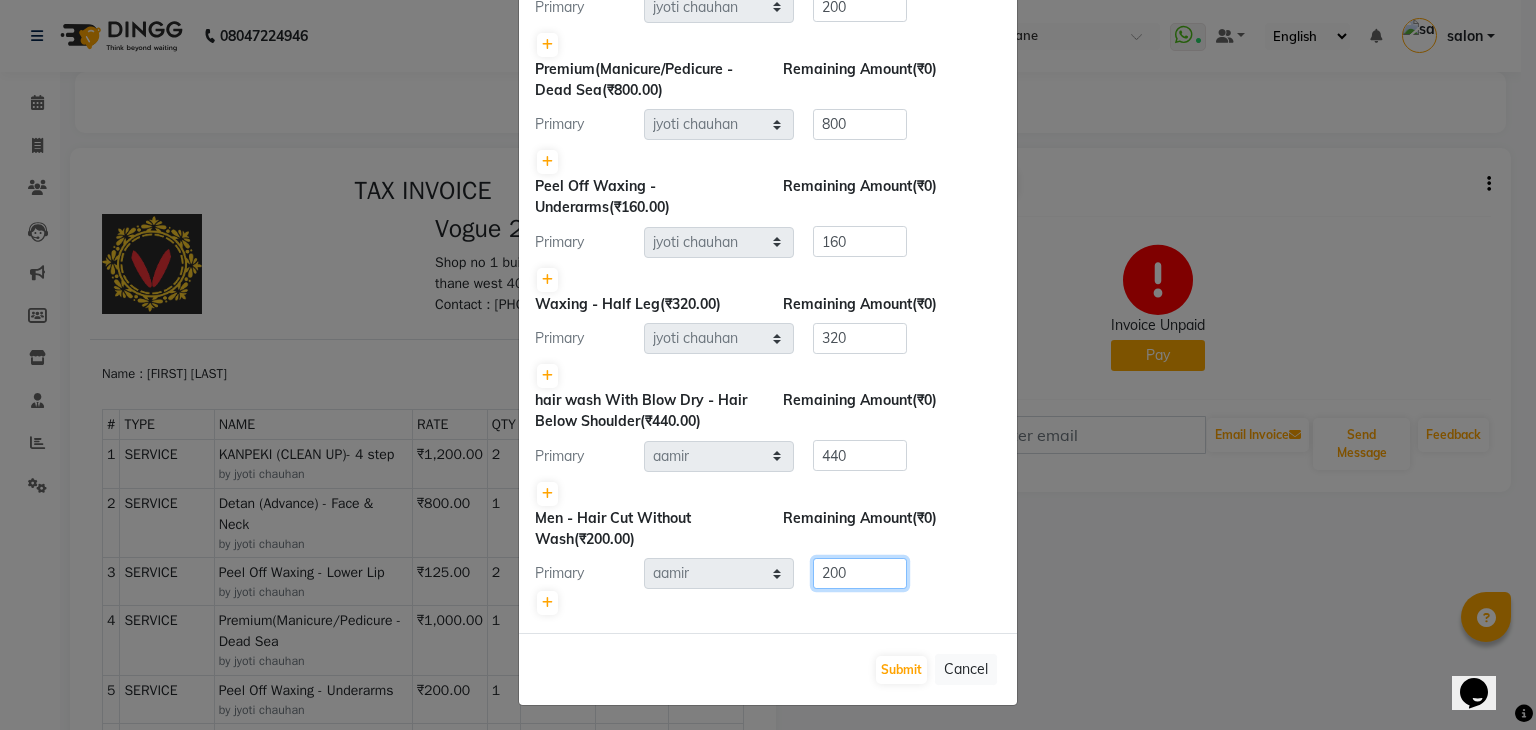 click on "200" 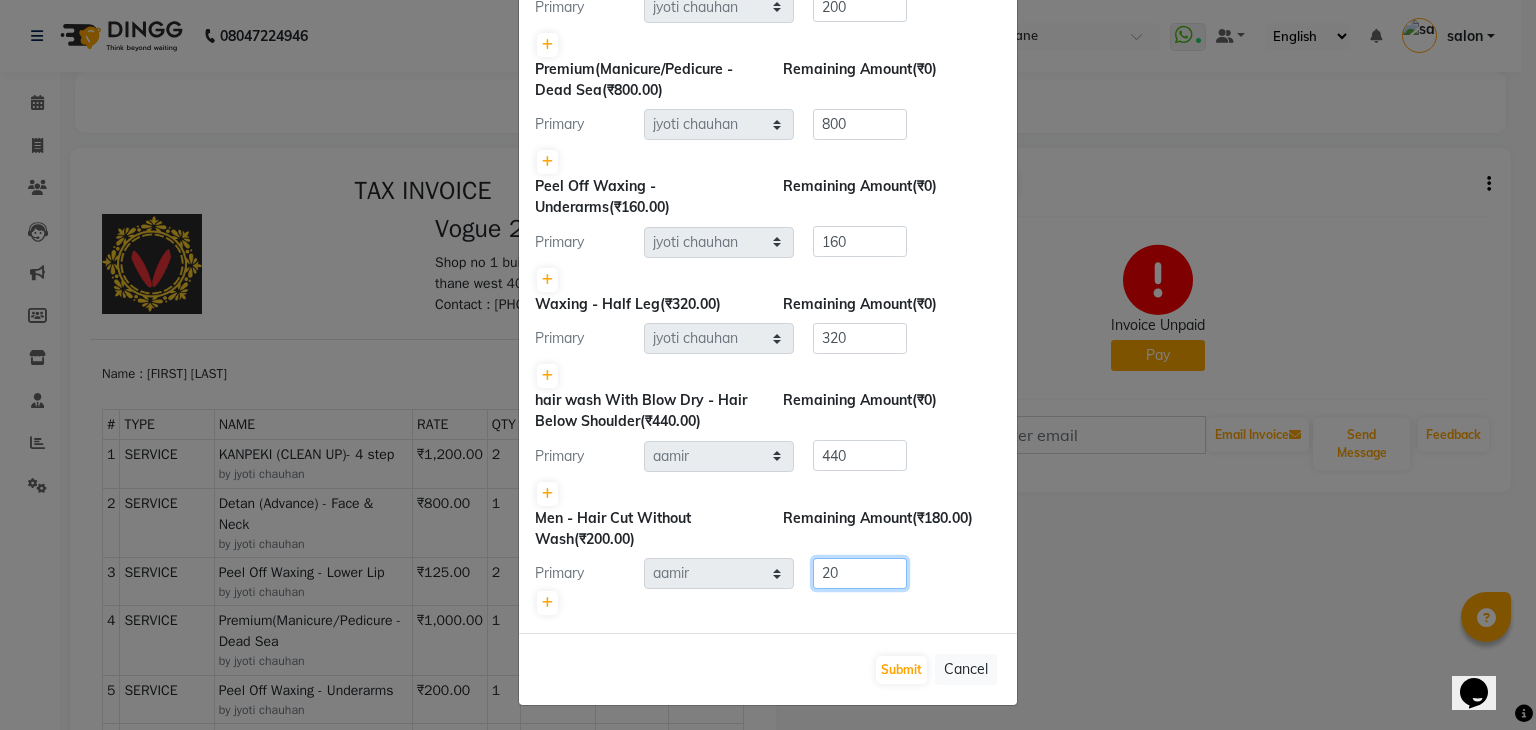 type on "2" 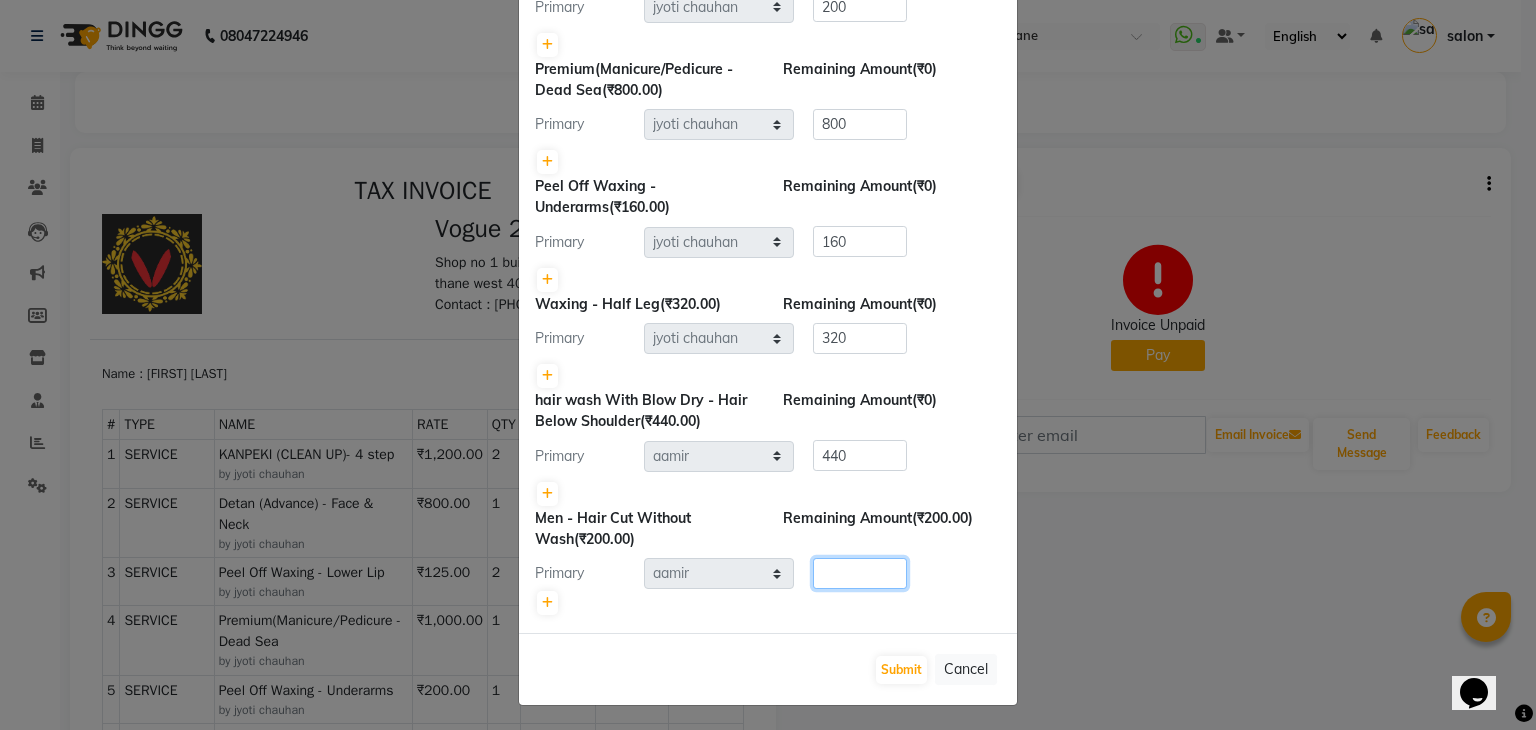 type 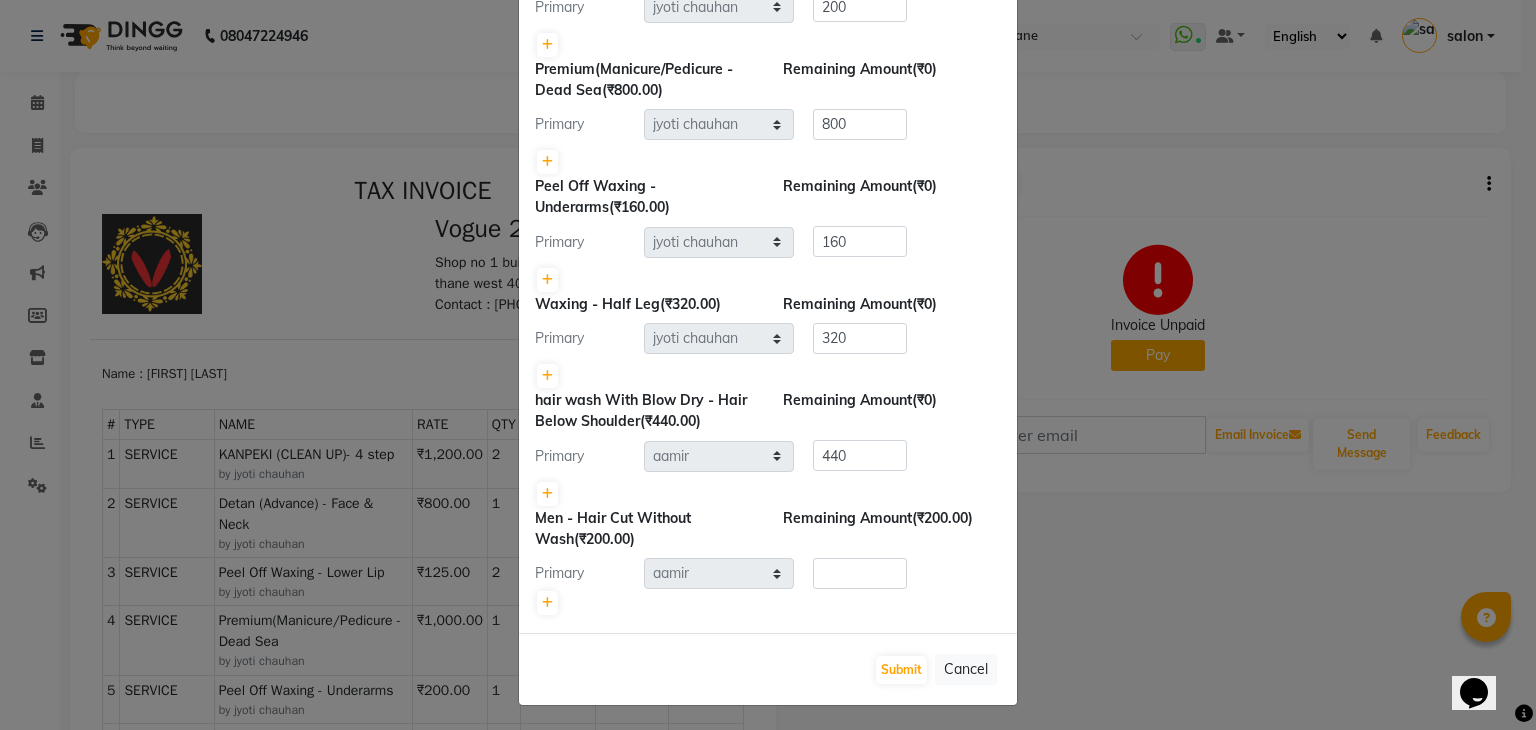 click on "Remaining Amount  (₹200.00)" 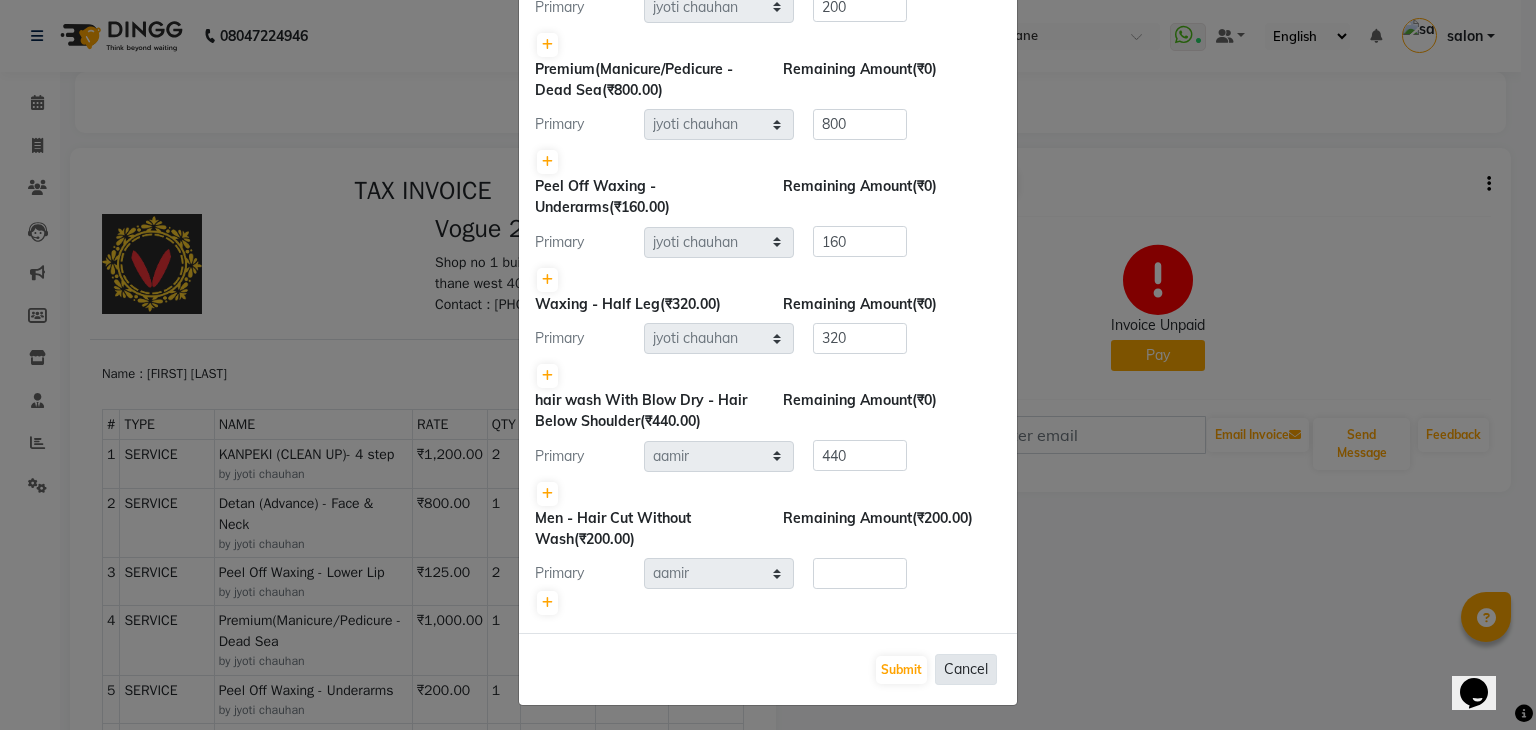 click on "Cancel" 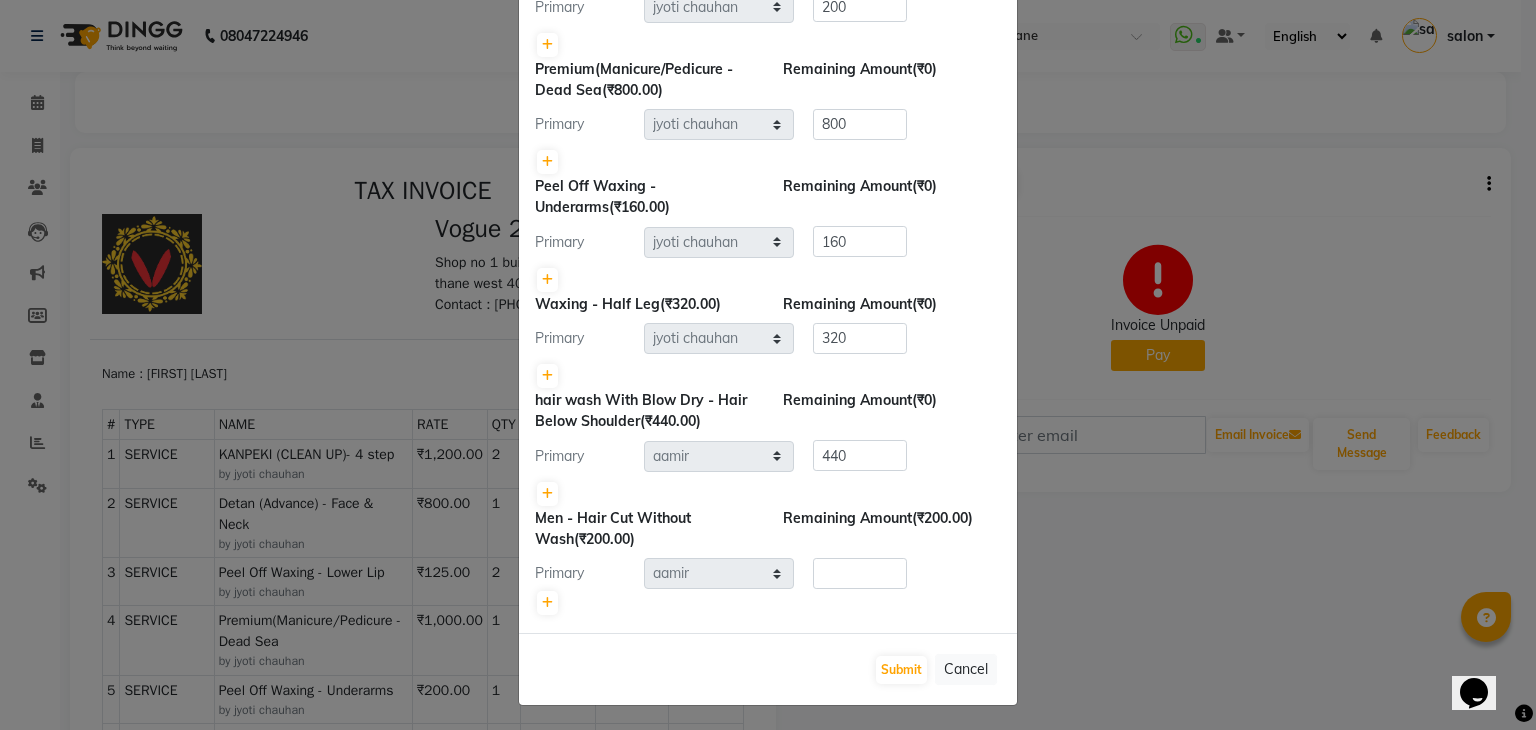 click on "Split Commission × KANPEKI (CLEAN UP)- 4 step   (₹1,920.00) Remaining Amount  (₹0) Primary Select  aamir    Alicia Dsouza   Altamash   Jamshed    jyoti chauhan   Pooja yadav   Priya jadhav   salon   suraj salunkhe   aamir    Alicia Dsouza   Altamash   Jamshed    jyoti chauhan   Pooja yadav   Priya jadhav   salon   suraj salunkhe  1920 Detan (Advance)   -   Face & Neck  (₹640.00) Remaining Amount  (₹0) Primary Select  aamir    Alicia Dsouza   Altamash   Jamshed    jyoti chauhan   Pooja yadav   Priya jadhav   salon   suraj salunkhe   aamir    Alicia Dsouza   Altamash   Jamshed    jyoti chauhan   Pooja yadav   Priya jadhav   salon   suraj salunkhe  640 Peel Off Waxing   -   Lower Lip  (₹200.00) Remaining Amount  (₹0) Primary Select  aamir    Alicia Dsouza   Altamash   Jamshed    jyoti chauhan   Pooja yadav   Priya jadhav   salon   suraj salunkhe   aamir    Alicia Dsouza   Altamash   Jamshed    jyoti chauhan   Pooja yadav   Priya jadhav   salon   suraj salunkhe  200  (₹800.00) Remaining Amount 800" 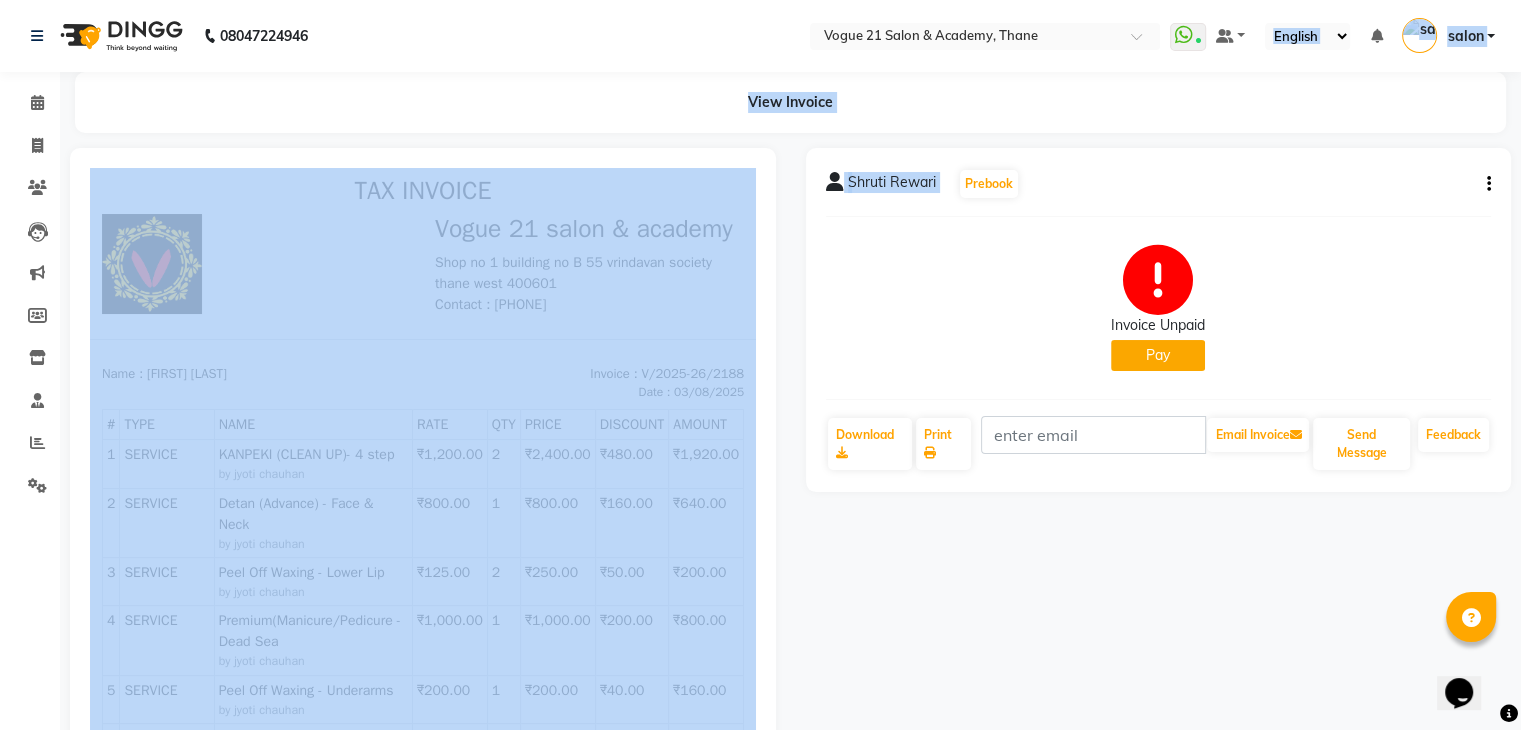 drag, startPoint x: 1317, startPoint y: 240, endPoint x: 1334, endPoint y: -7, distance: 247.58434 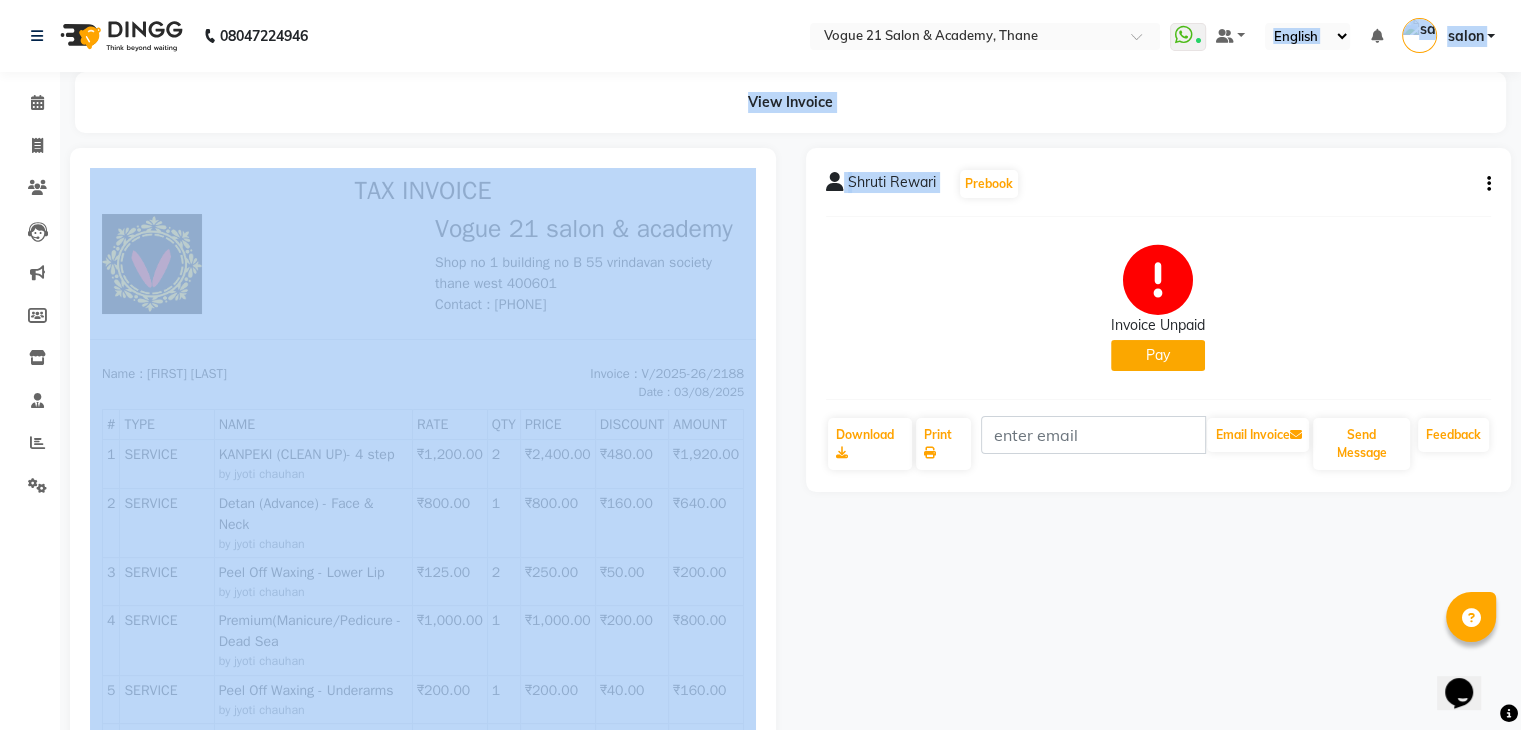 click on "Invoice Unpaid   Pay" 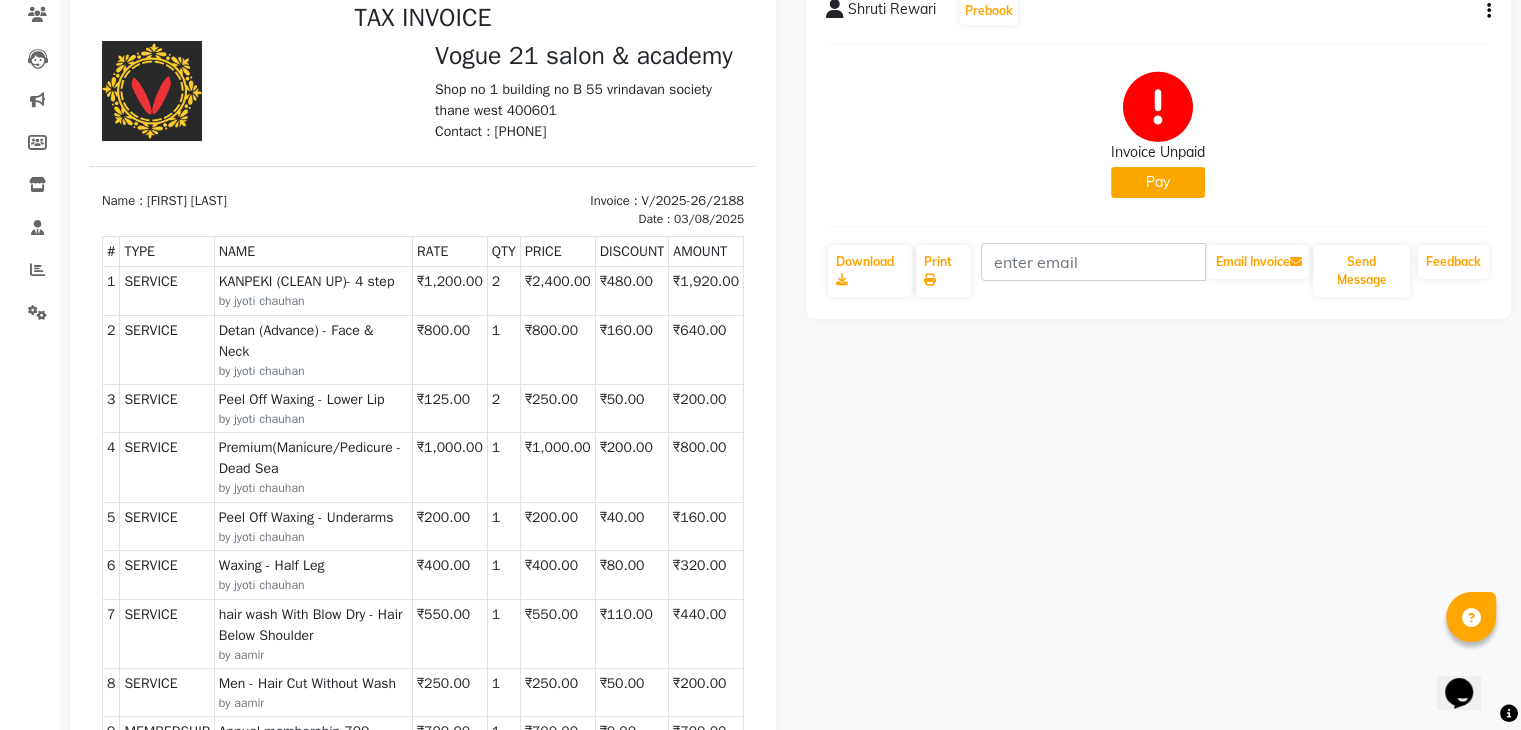 scroll, scrollTop: 152, scrollLeft: 0, axis: vertical 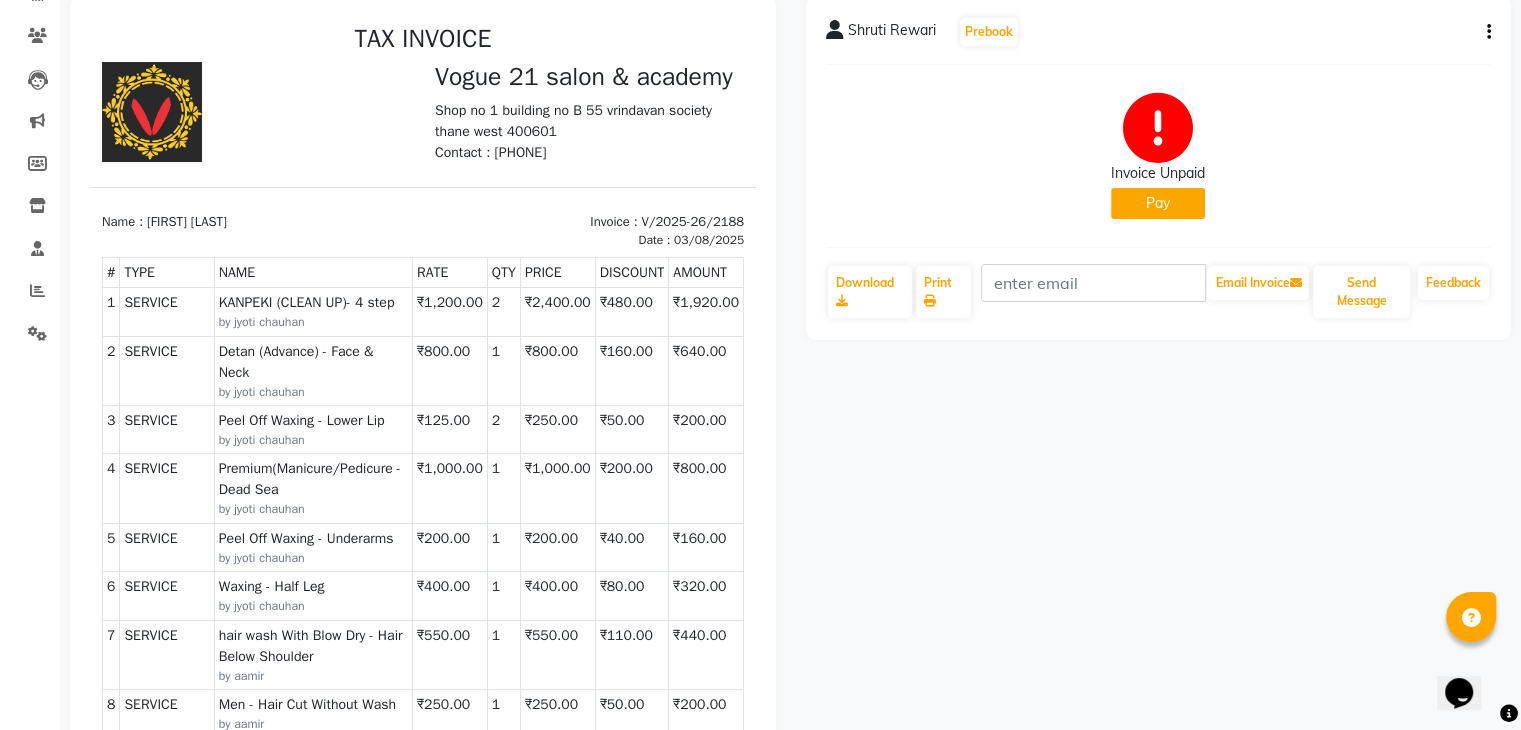 click on "Pay" 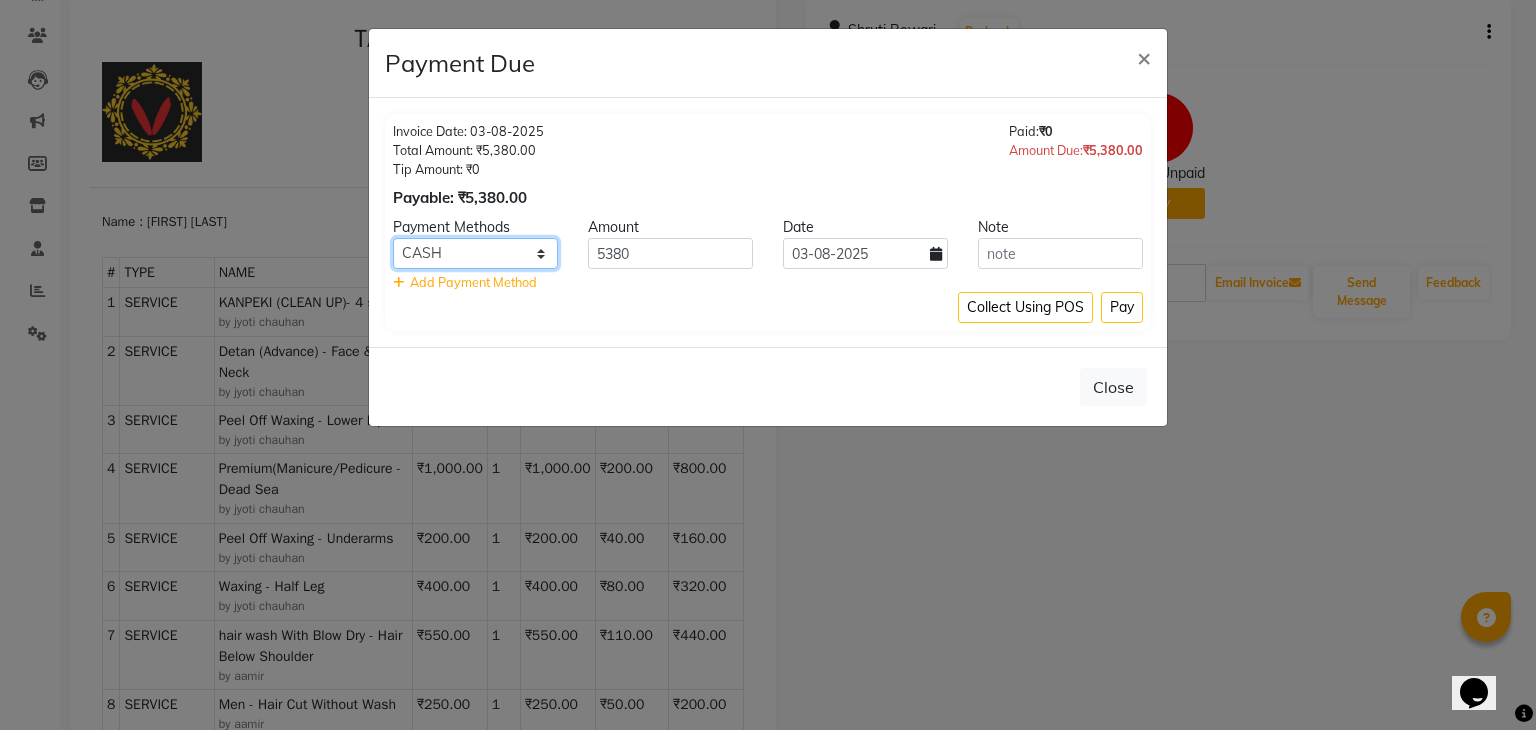 click on "Credit Card CASH UPI M Debit Card Card: IOB Cash Payment MI Voucher Coupon CARD Loan" 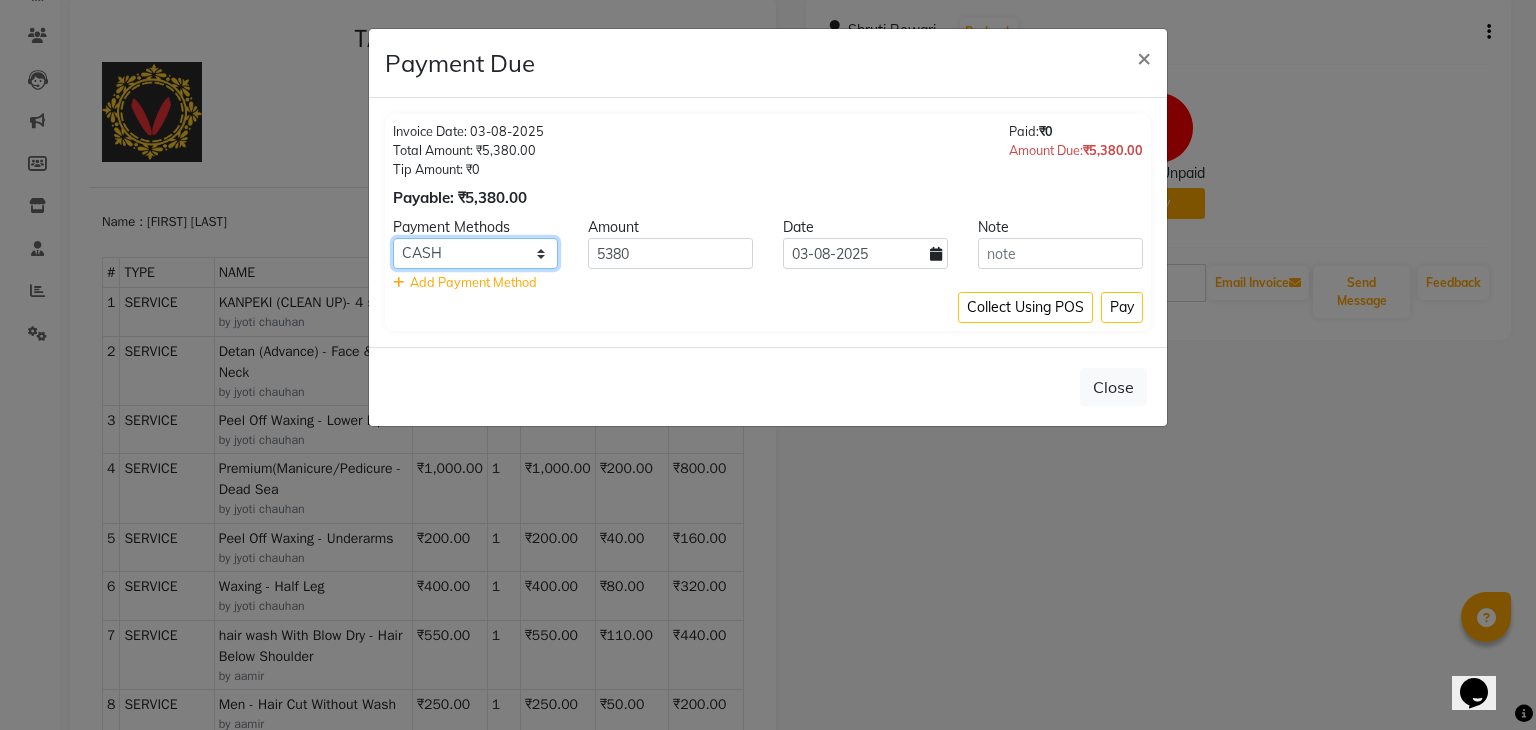 select on "43" 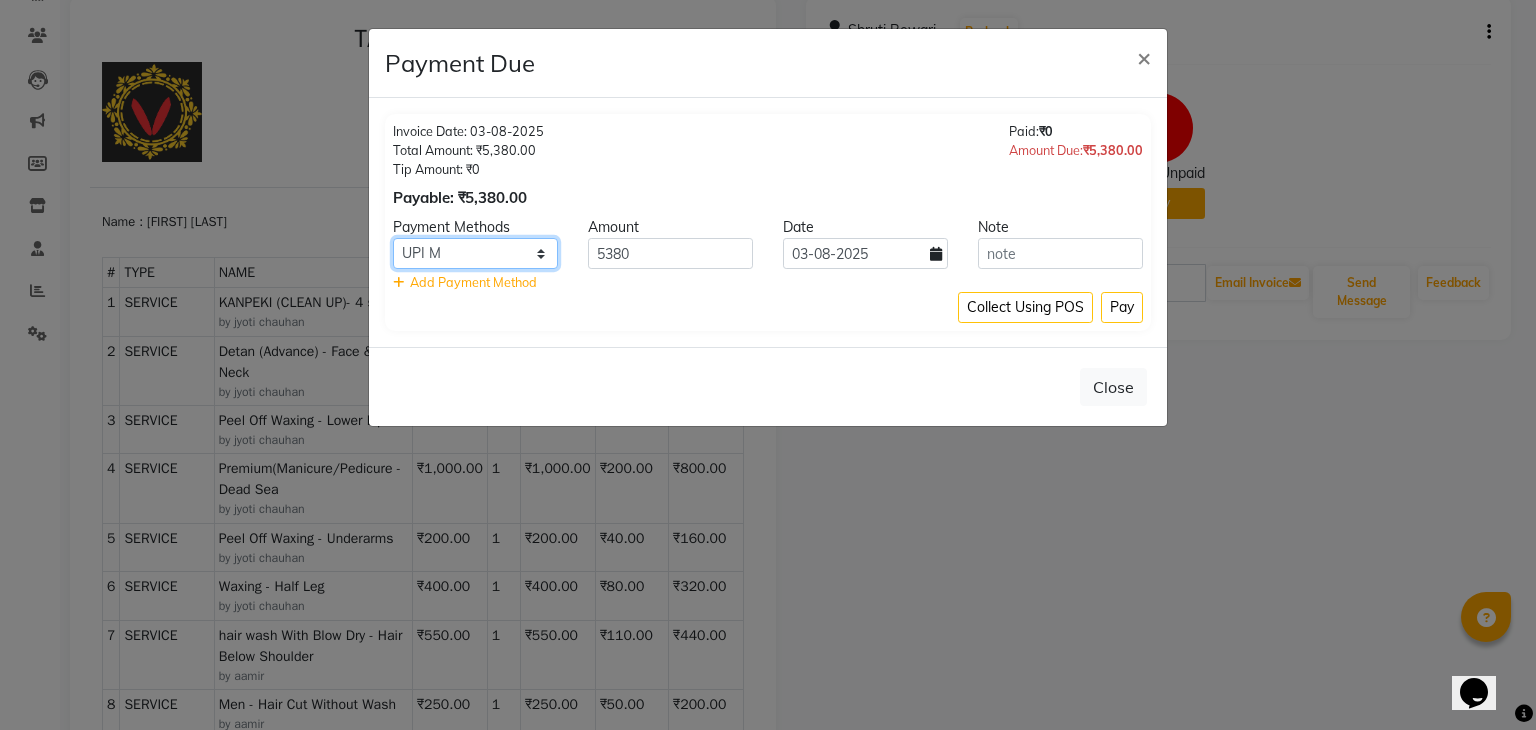 click on "Credit Card CASH UPI M Debit Card Card: IOB Cash Payment MI Voucher Coupon CARD Loan" 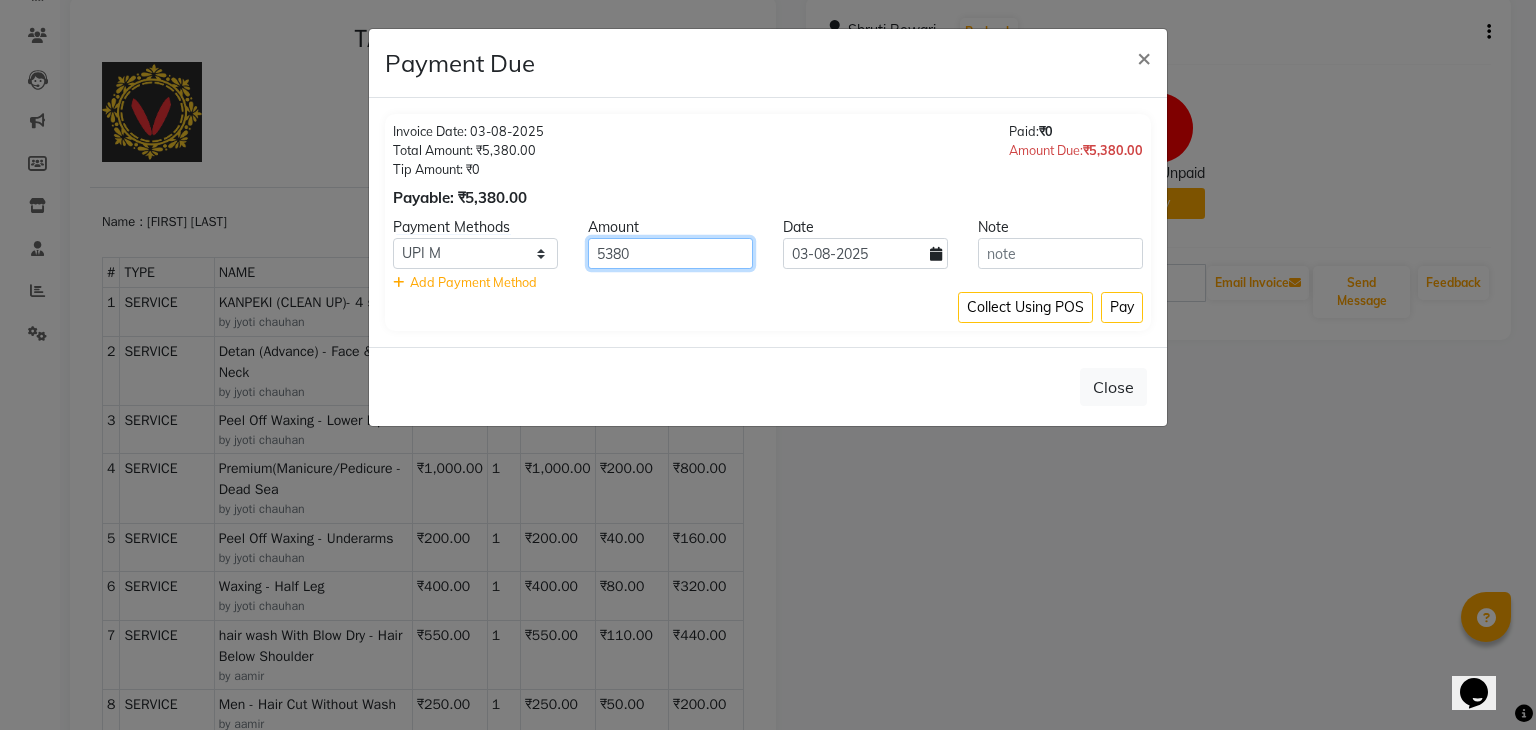 drag, startPoint x: 636, startPoint y: 262, endPoint x: 589, endPoint y: 262, distance: 47 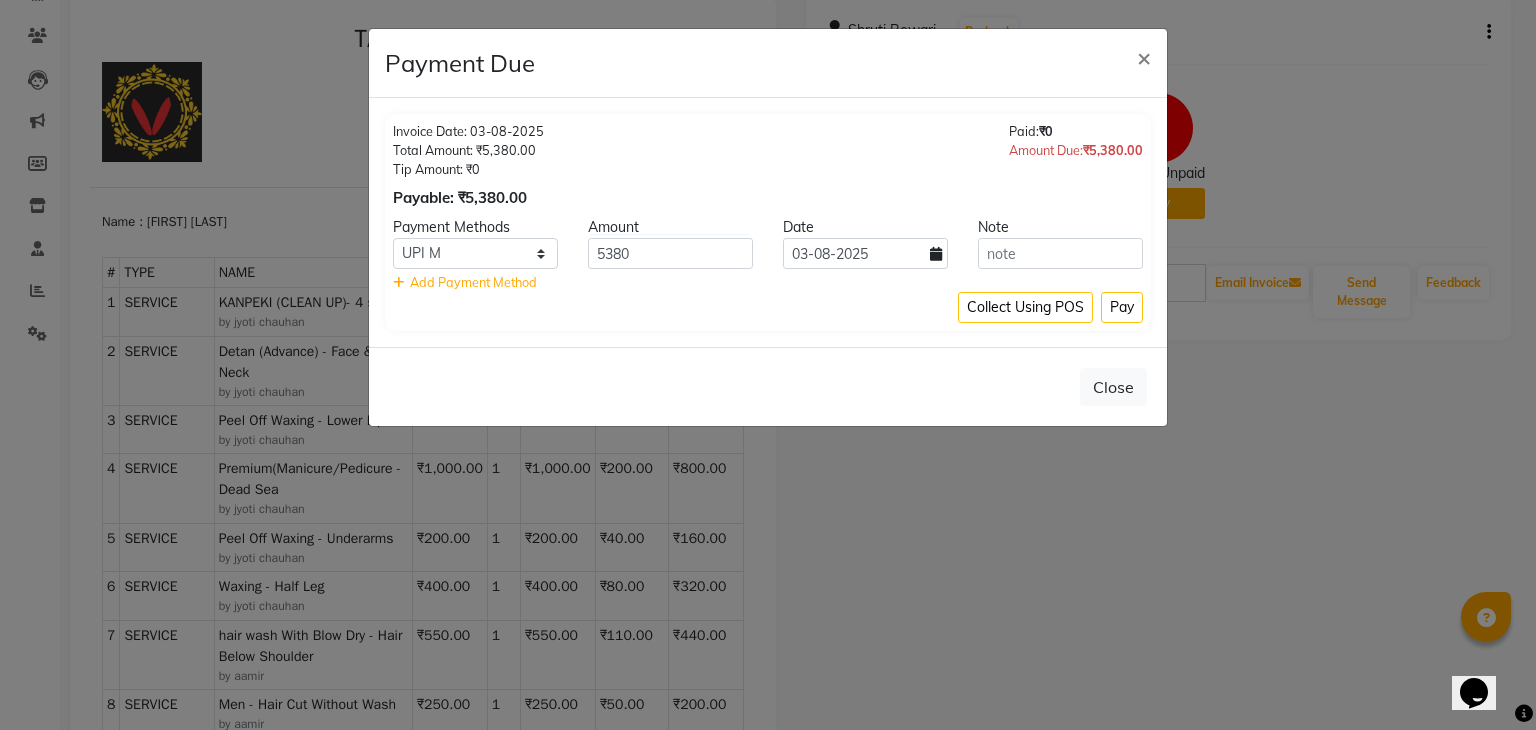 click on "Payment Due × Invoice Date: 03-08-2025 Total Amount: ₹5,380.00 Tip Amount: ₹0 Payable: ₹5,380.00 Paid:  ₹0 Amount Due:  ₹5,380.00 Payment Methods Amount Date Note Credit Card CASH UPI M Debit Card Card: IOB Cash Payment MI Voucher Coupon CARD Loan 5380 03-08-2025    Add Payment Method Collect Using POS Pay  Close" 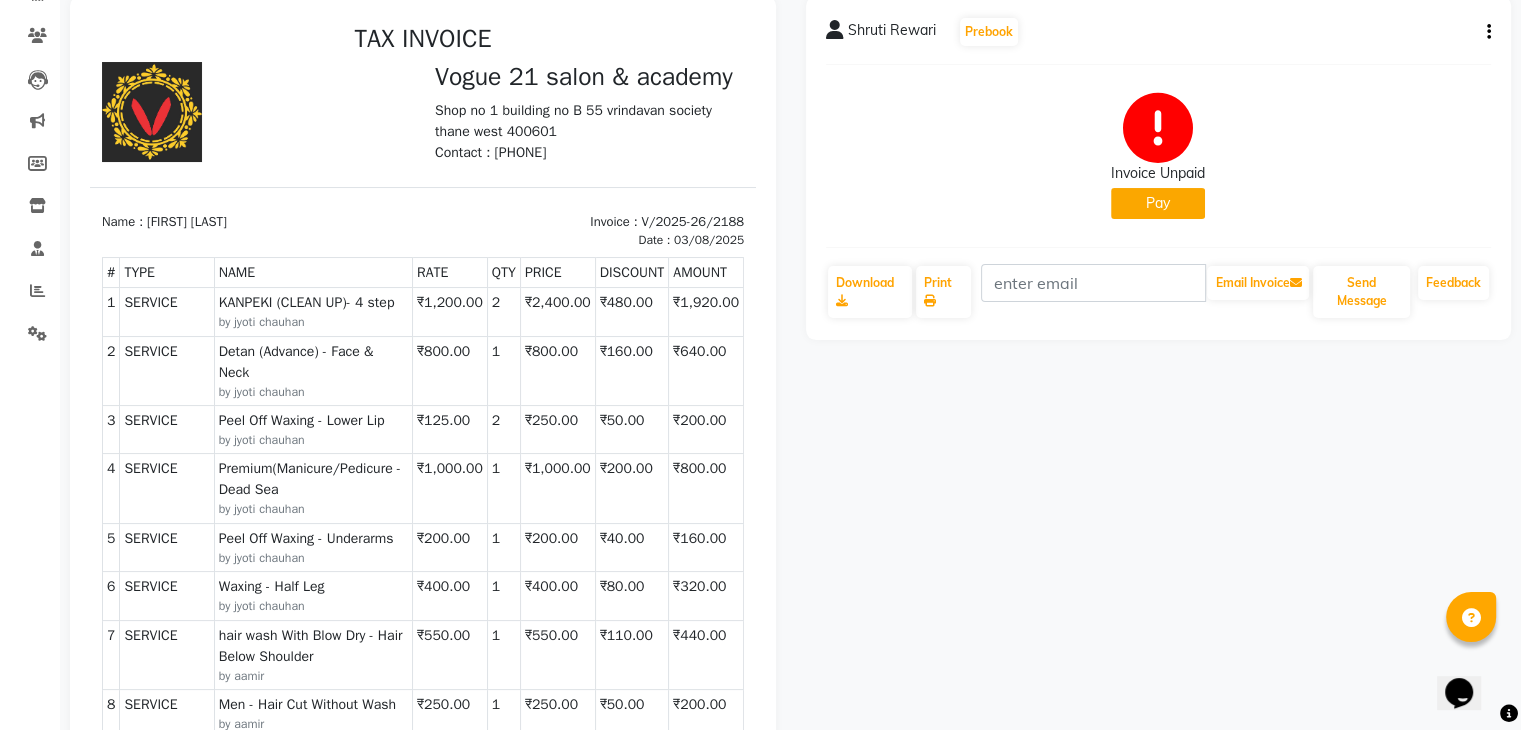 click on "[FIRST] [LAST]  Prebook   Invoice Unpaid   Pay  Download  Print   Email Invoice   Send Message Feedback" 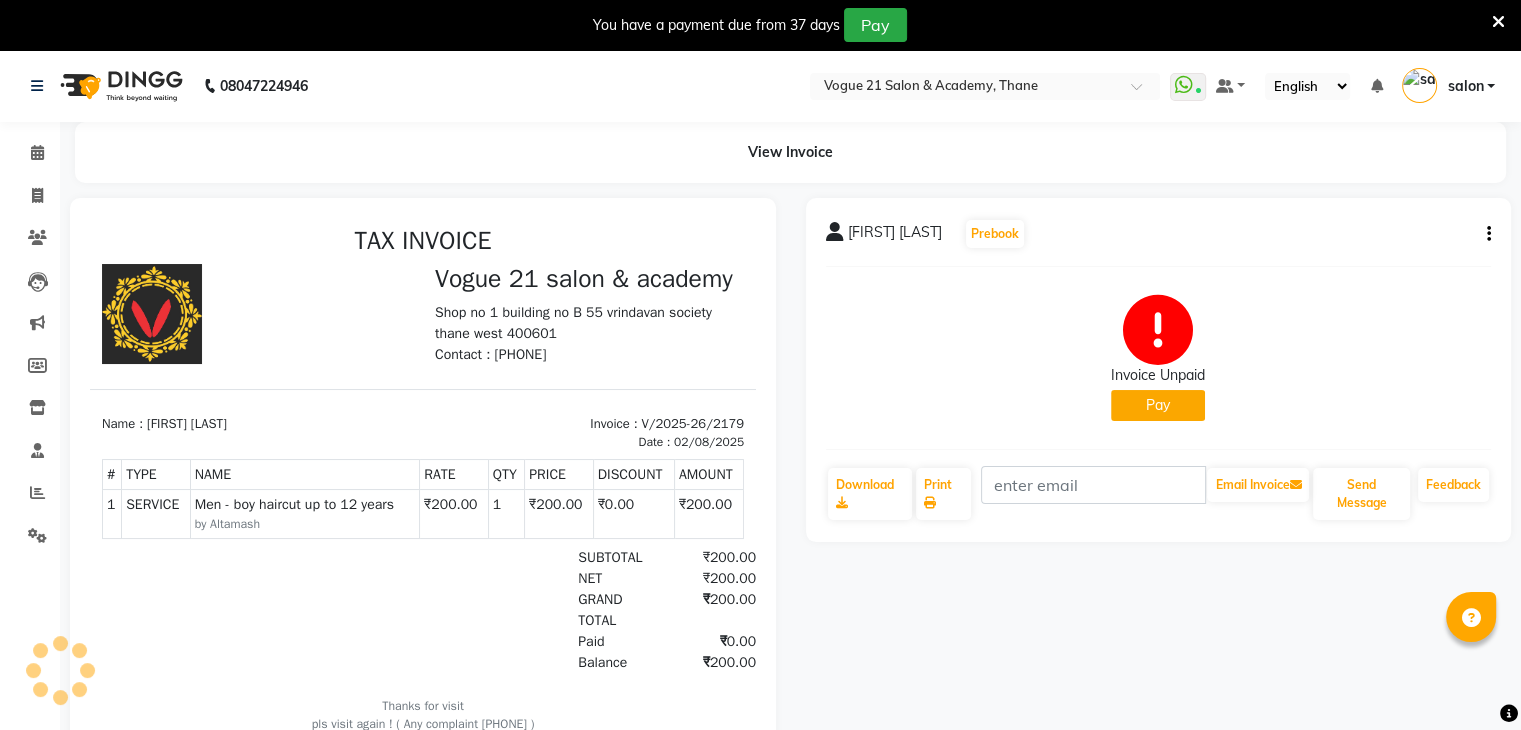 scroll, scrollTop: 0, scrollLeft: 0, axis: both 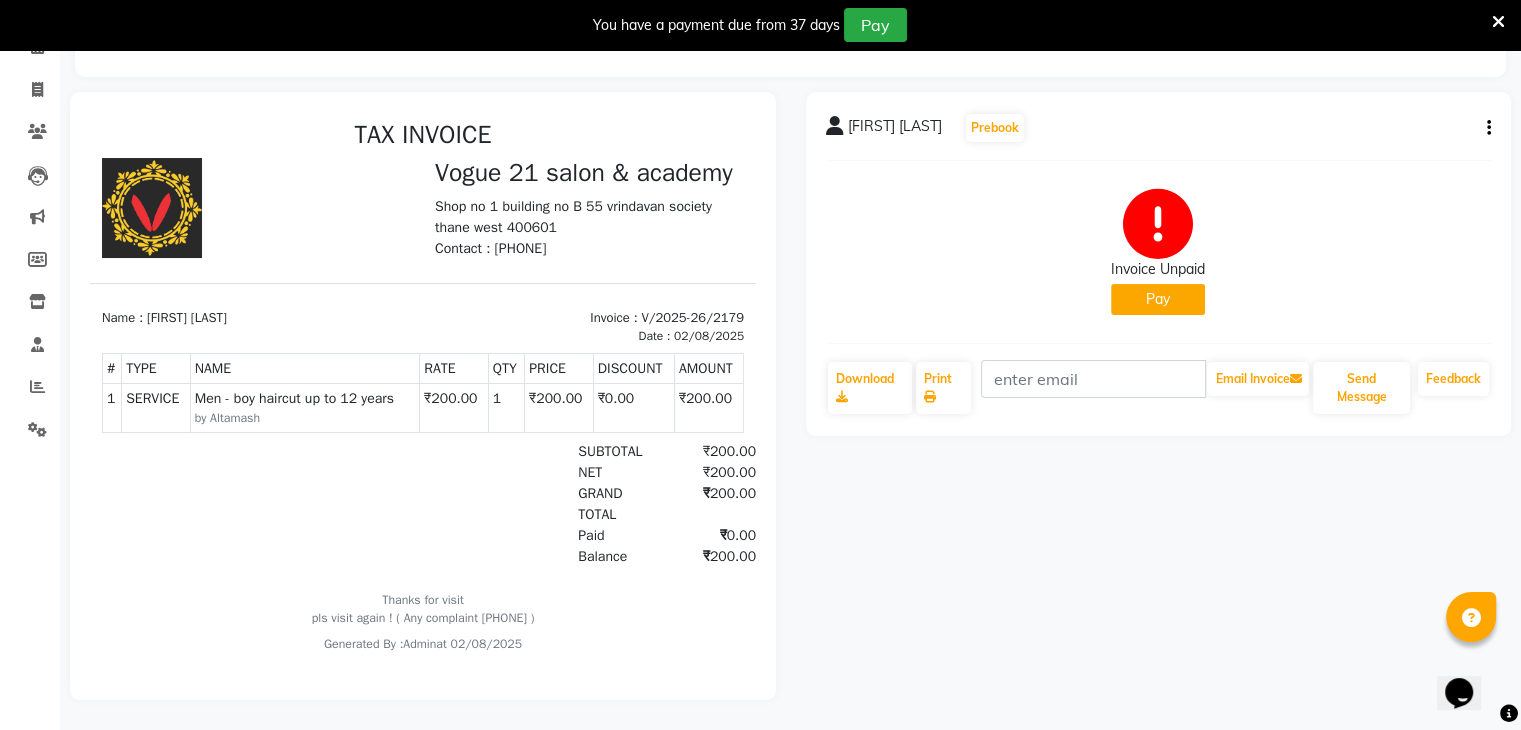 click on "You have a payment due from 37 days   Pay" at bounding box center [760, 25] 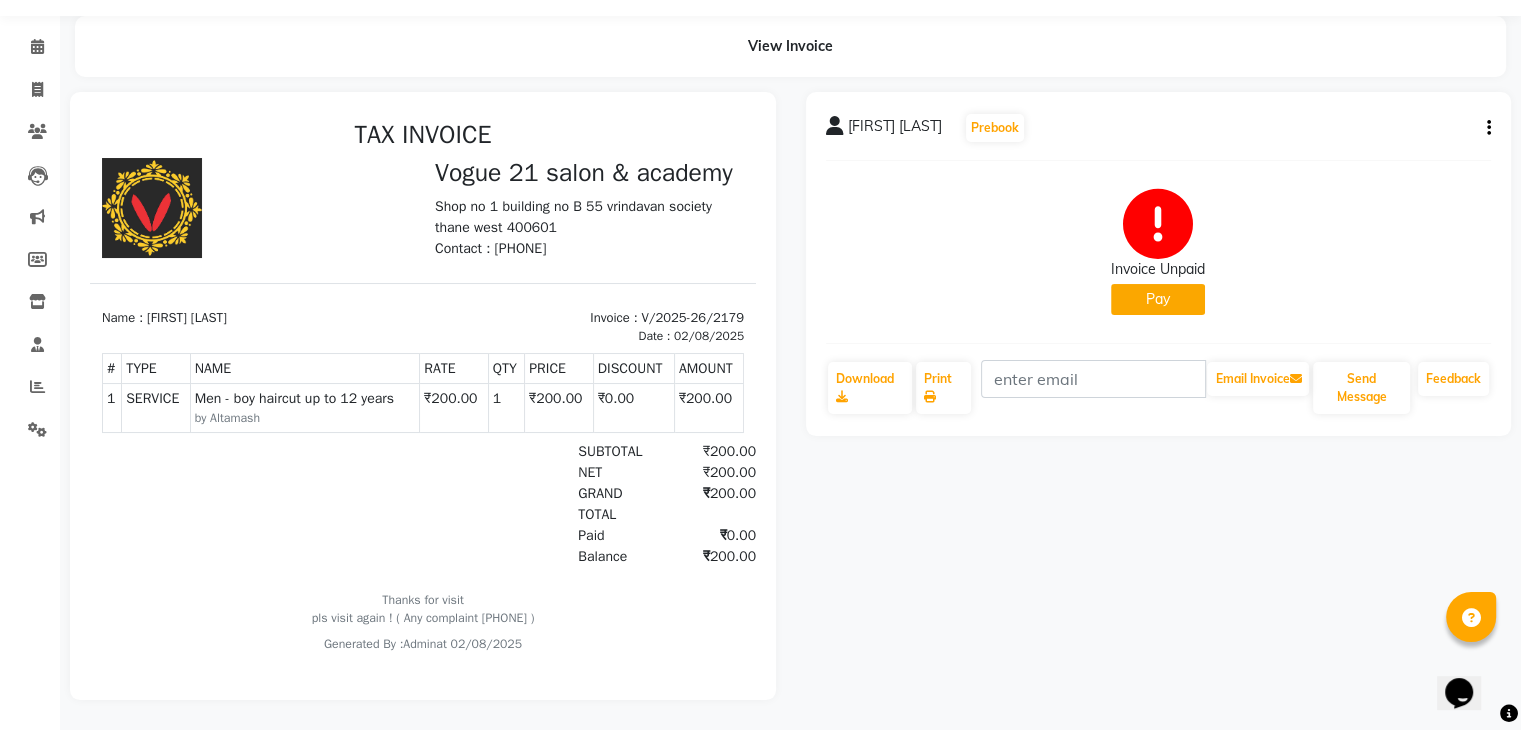 scroll, scrollTop: 16, scrollLeft: 0, axis: vertical 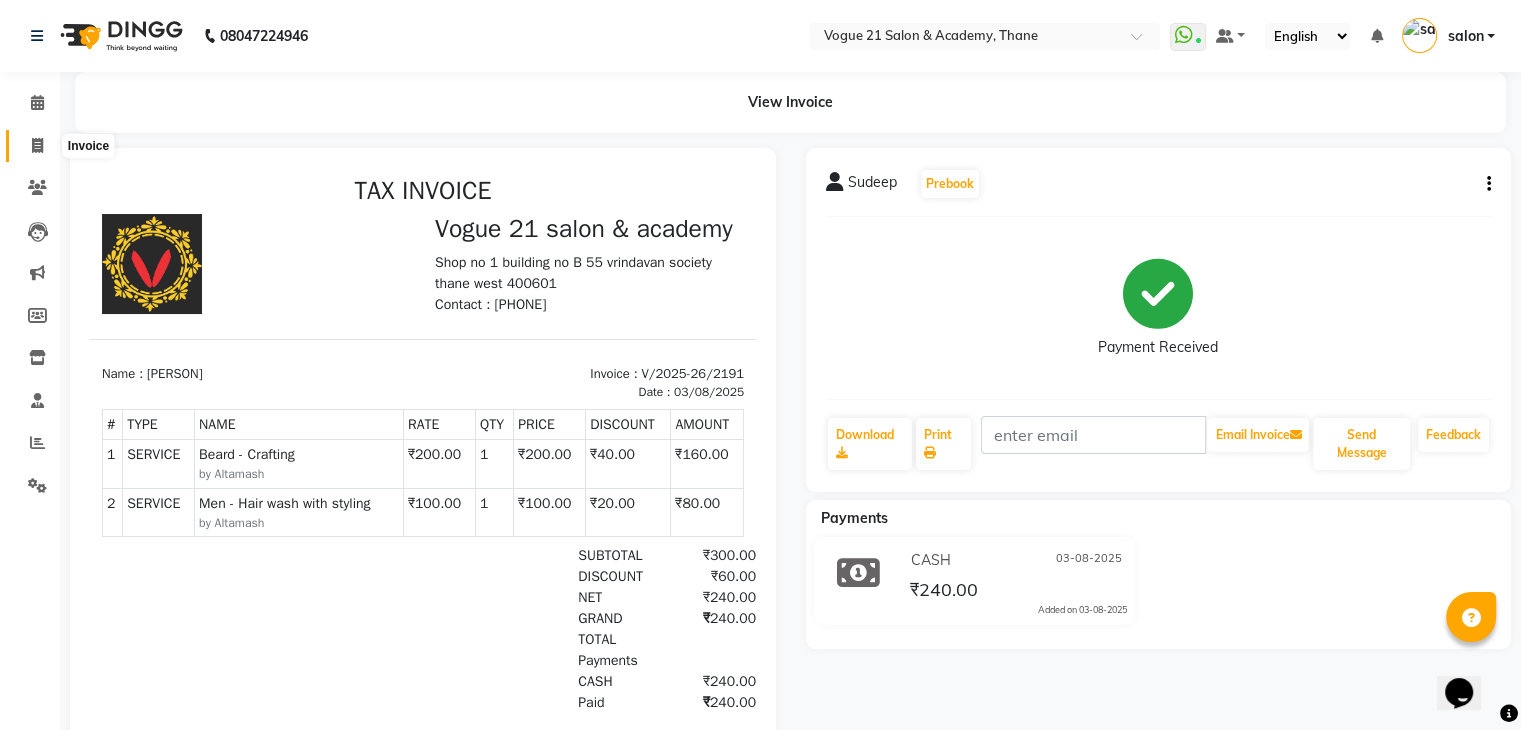 click 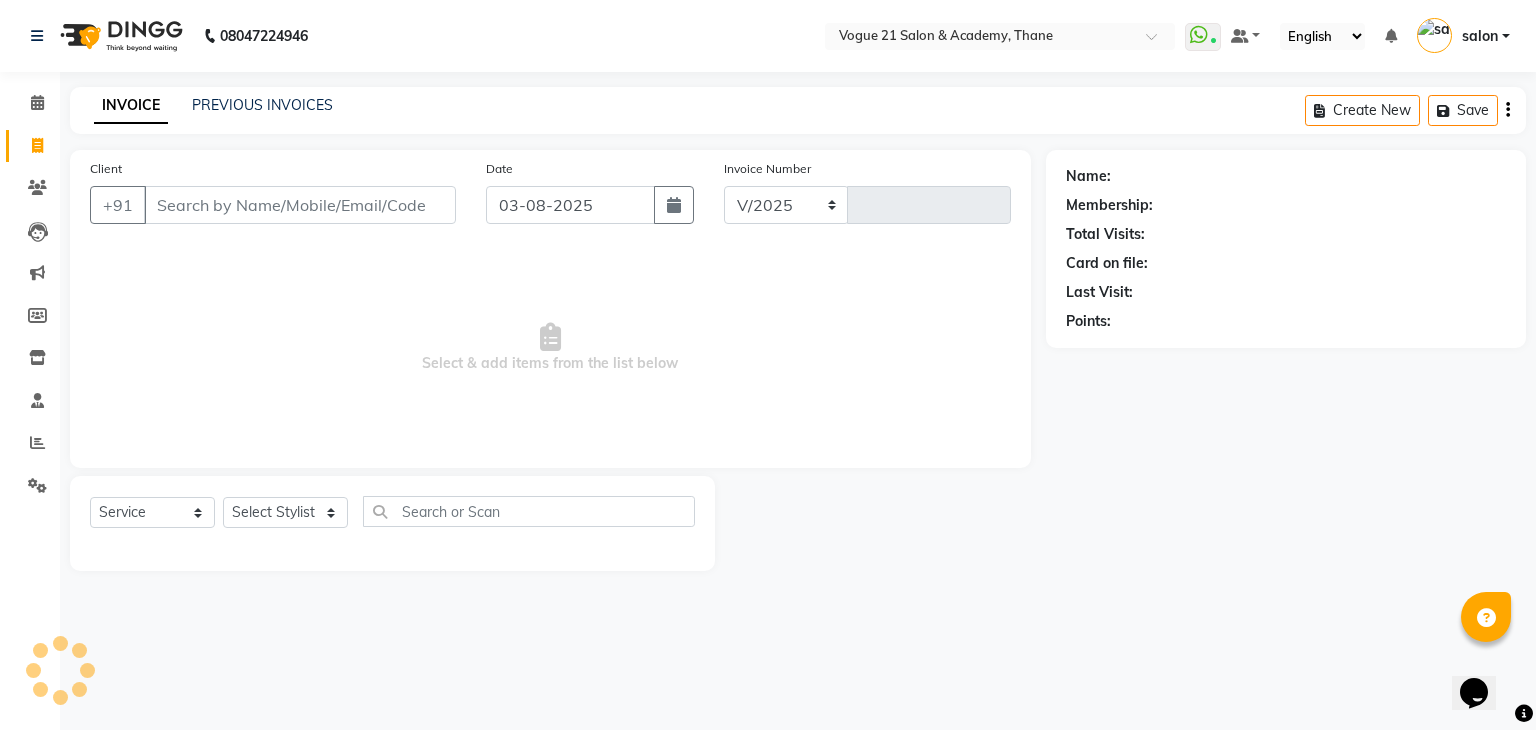 select on "4433" 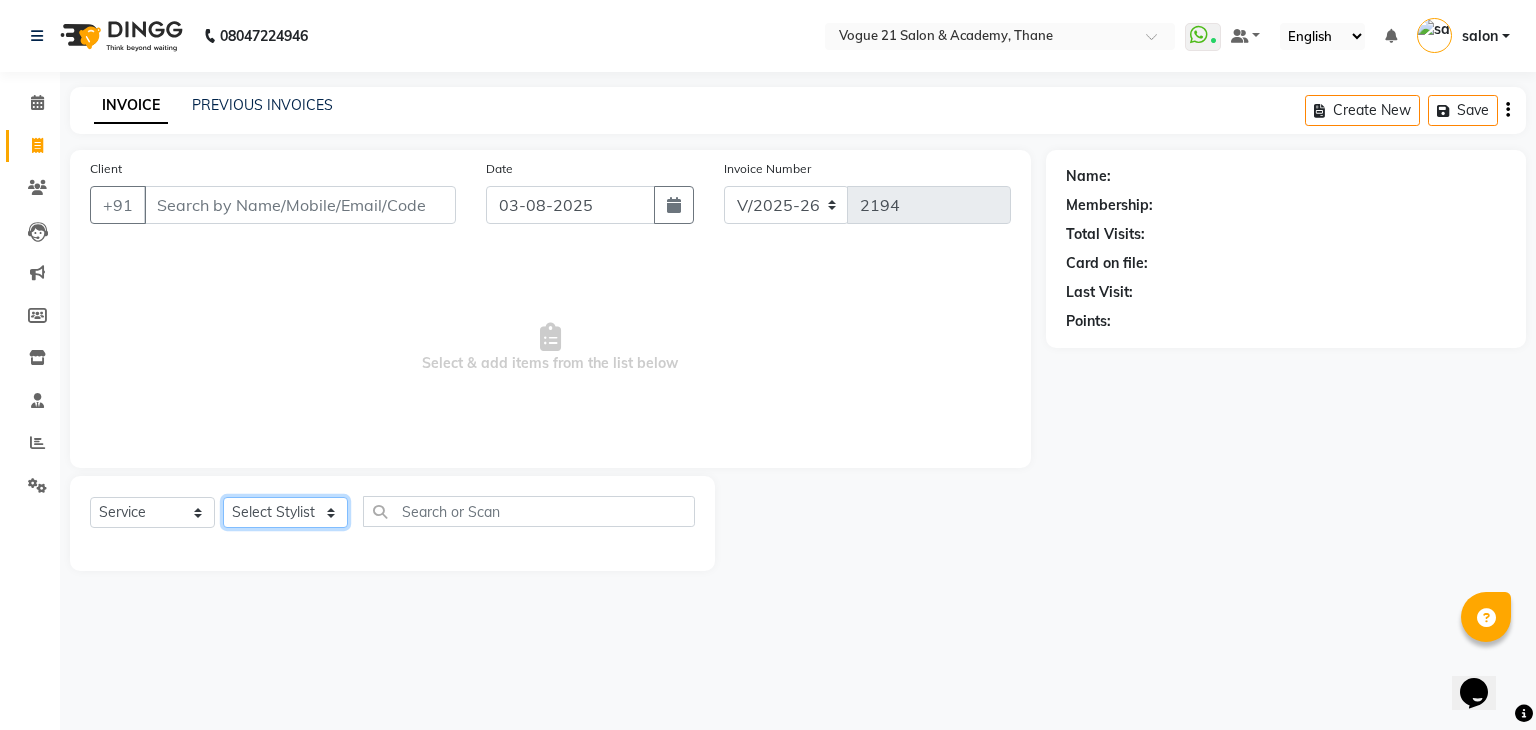 click on "Select Stylist aamir  Alicia Dsouza Altamash Jamshed  jyoti chauhan Pooja yadav Priya jadhav salon suraj salunkhe" 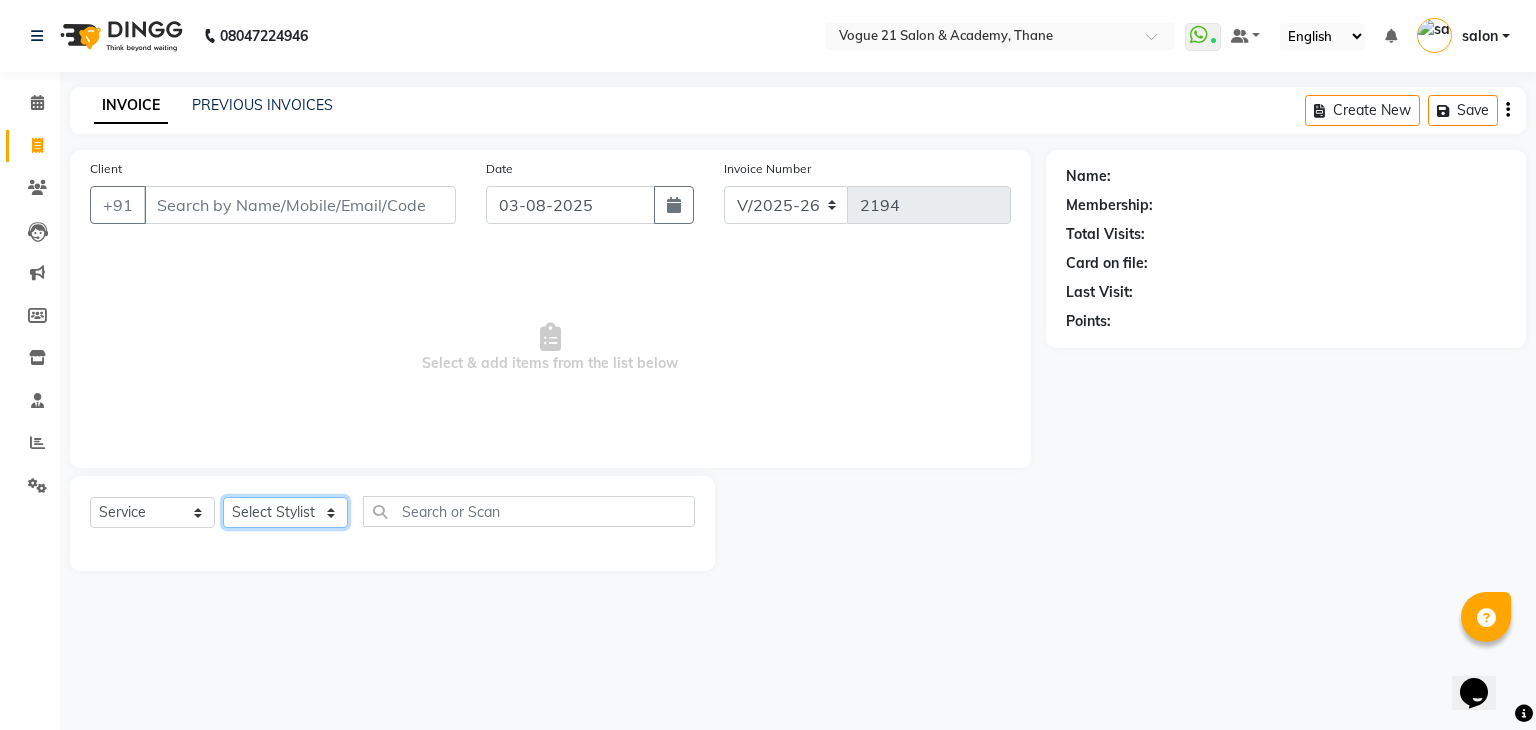 select on "66614" 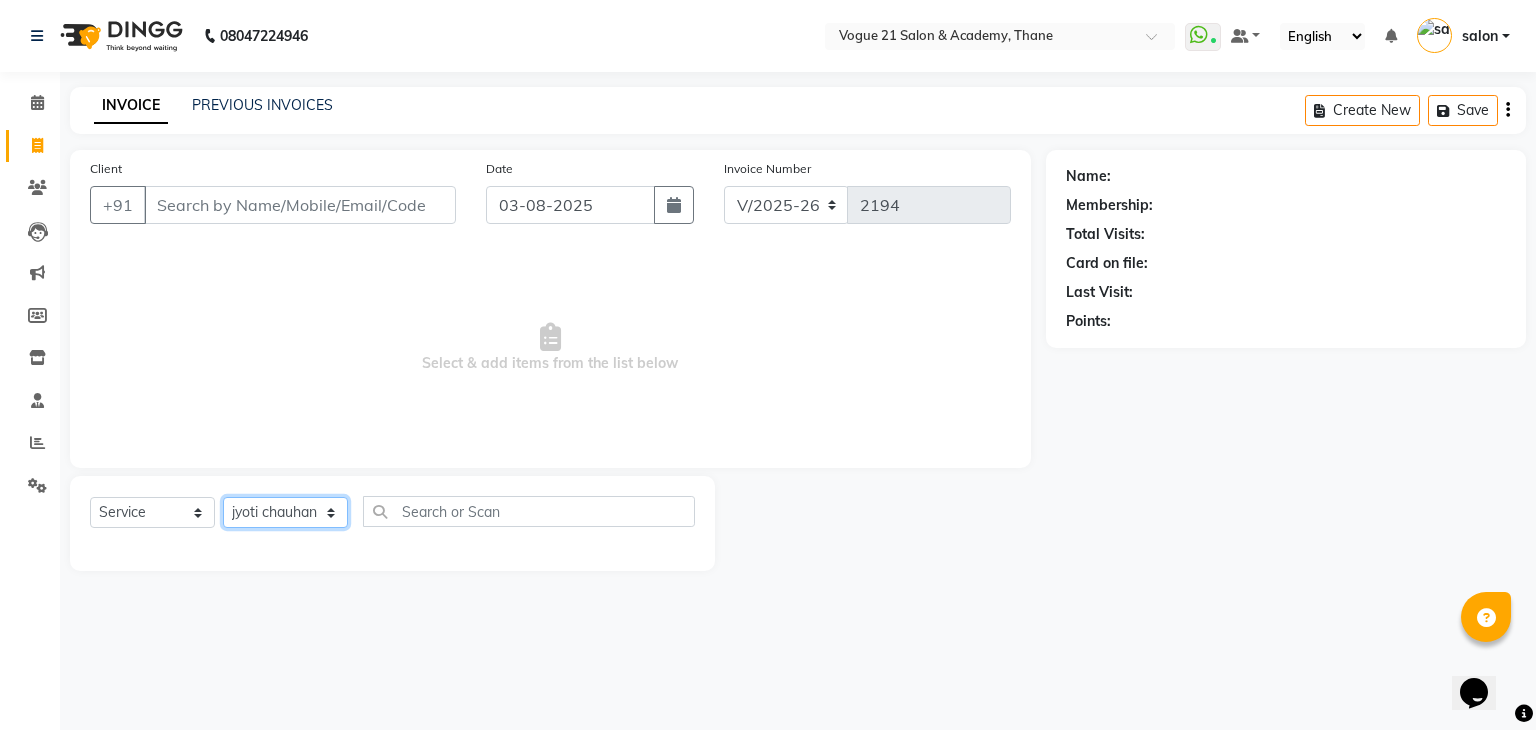 click on "Select Stylist aamir  Alicia Dsouza Altamash Jamshed  jyoti chauhan Pooja yadav Priya jadhav salon suraj salunkhe" 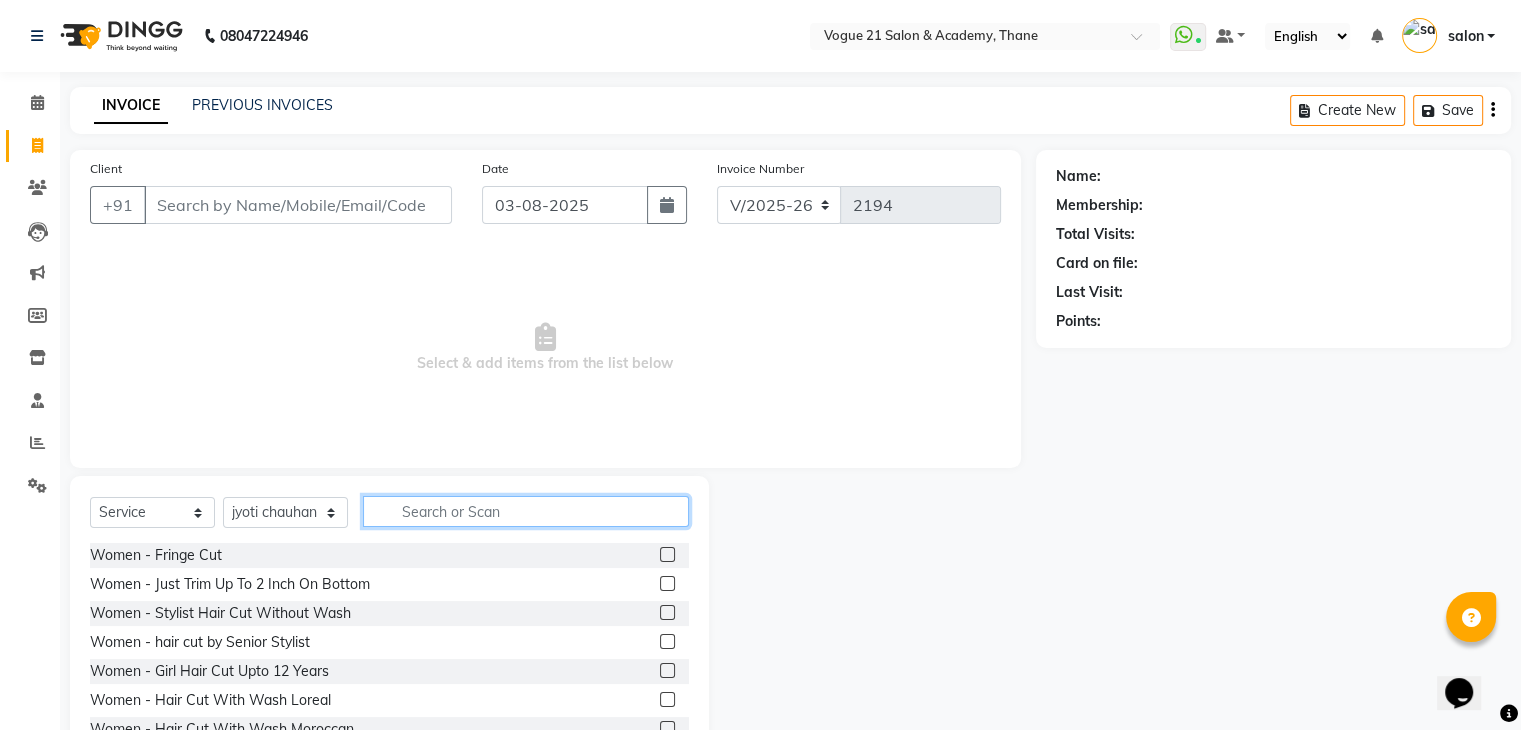 click 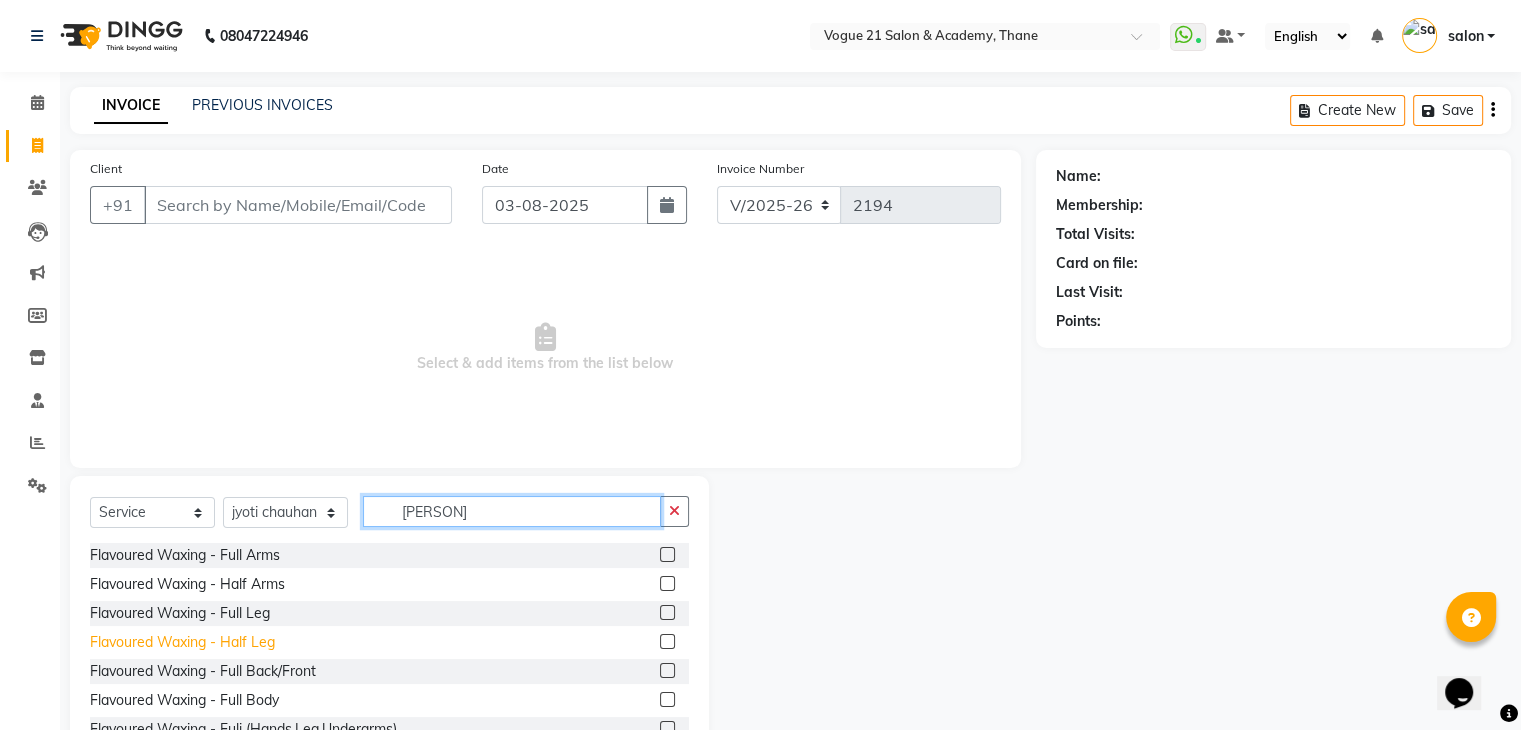 type on "[PERSON]" 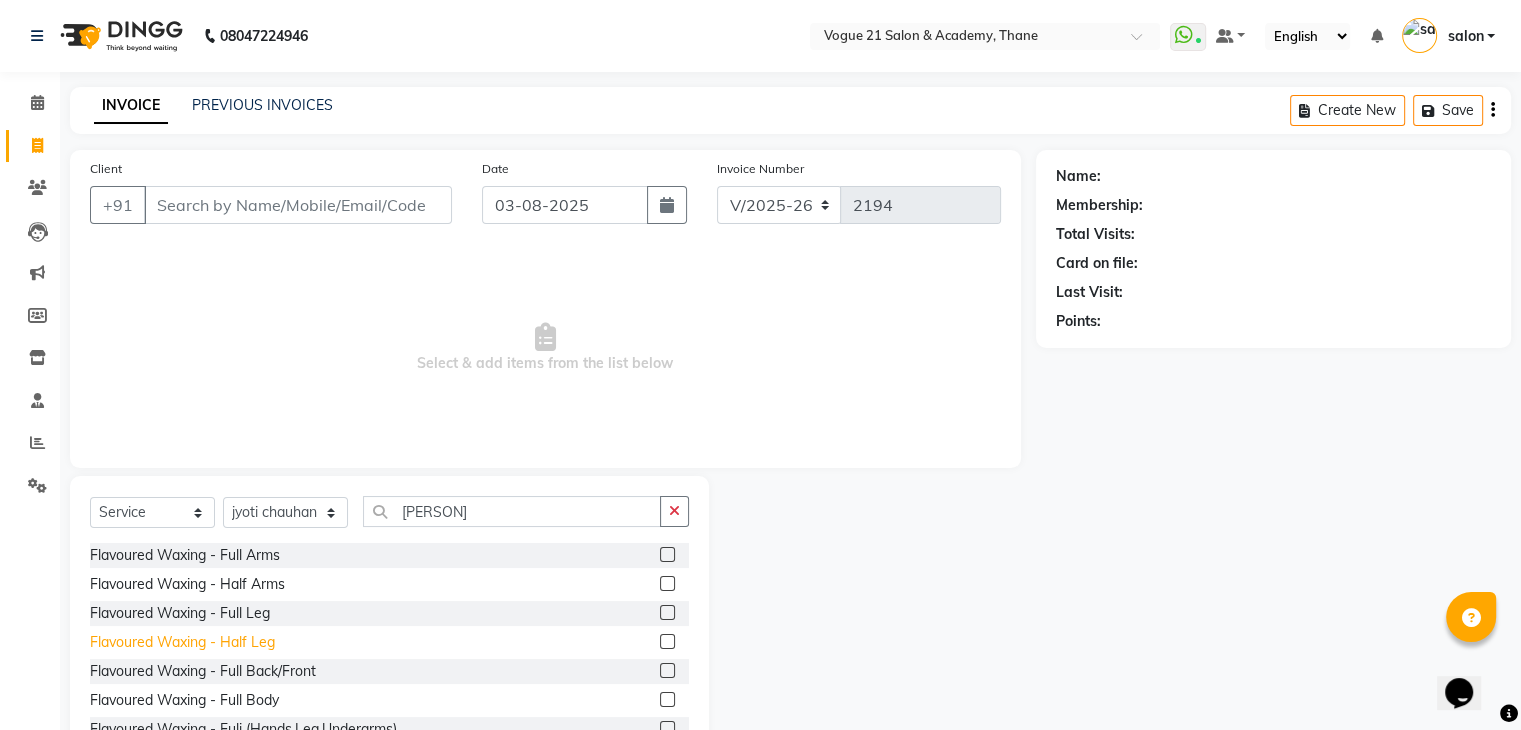 click on "Flavoured Waxing   -   Half Leg" 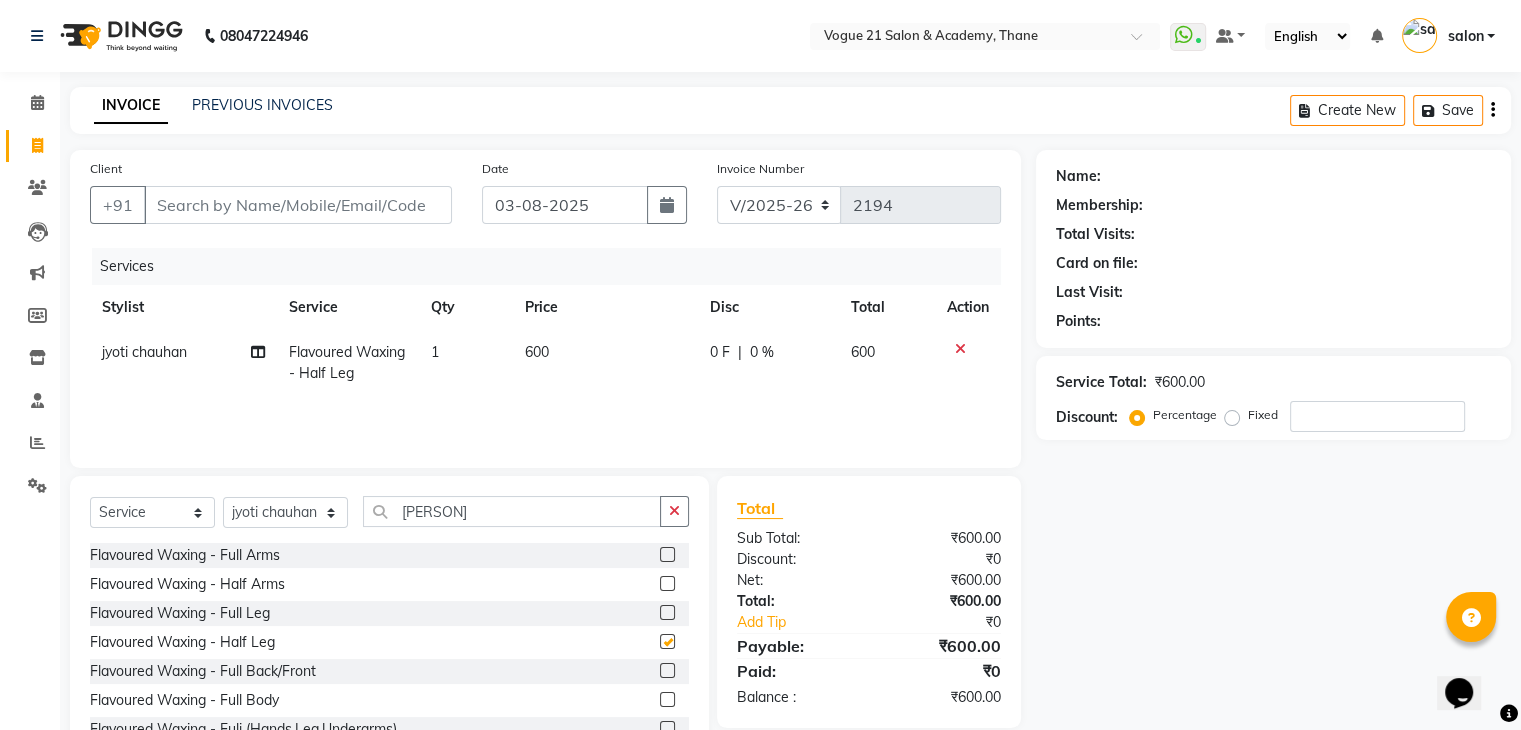 checkbox on "false" 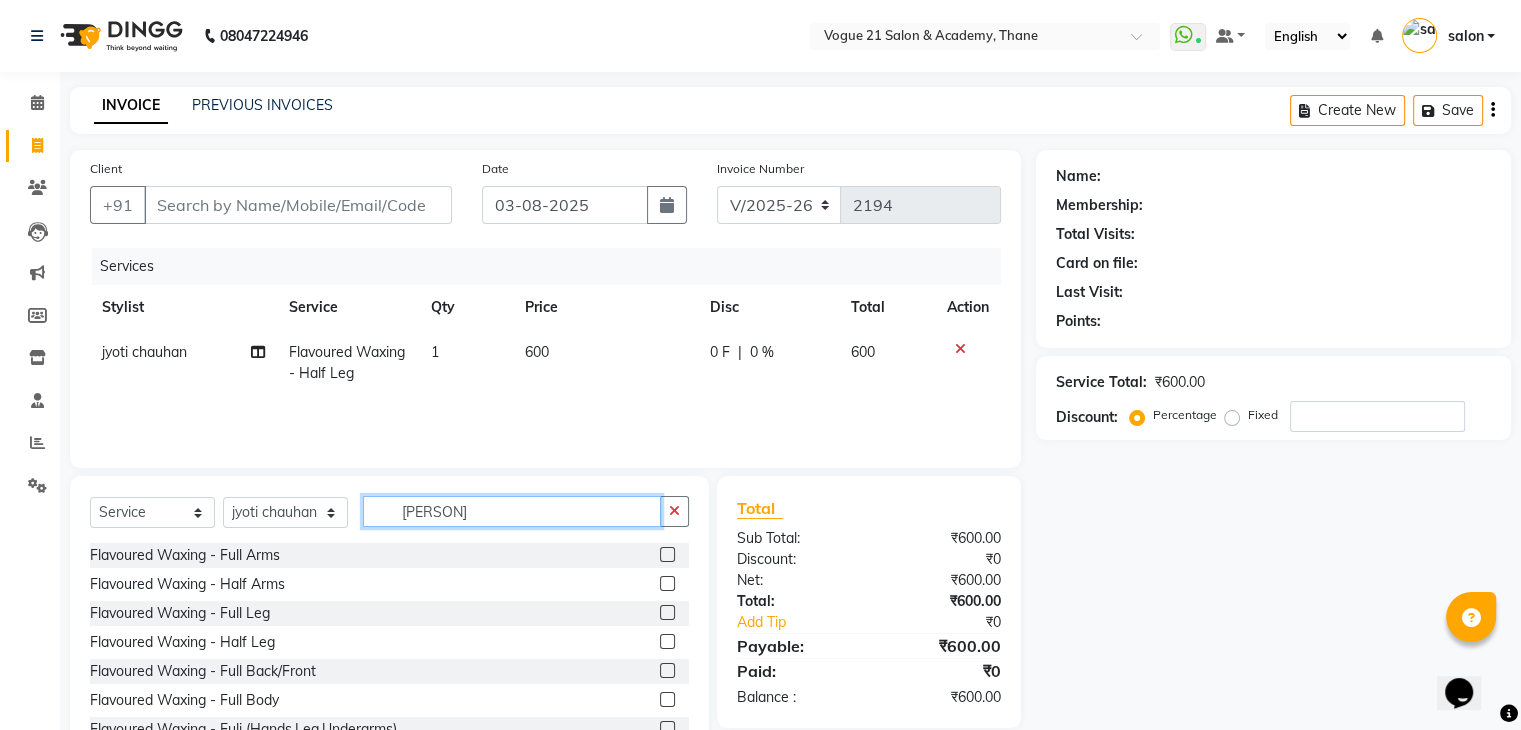 drag, startPoint x: 461, startPoint y: 512, endPoint x: 376, endPoint y: 526, distance: 86.145226 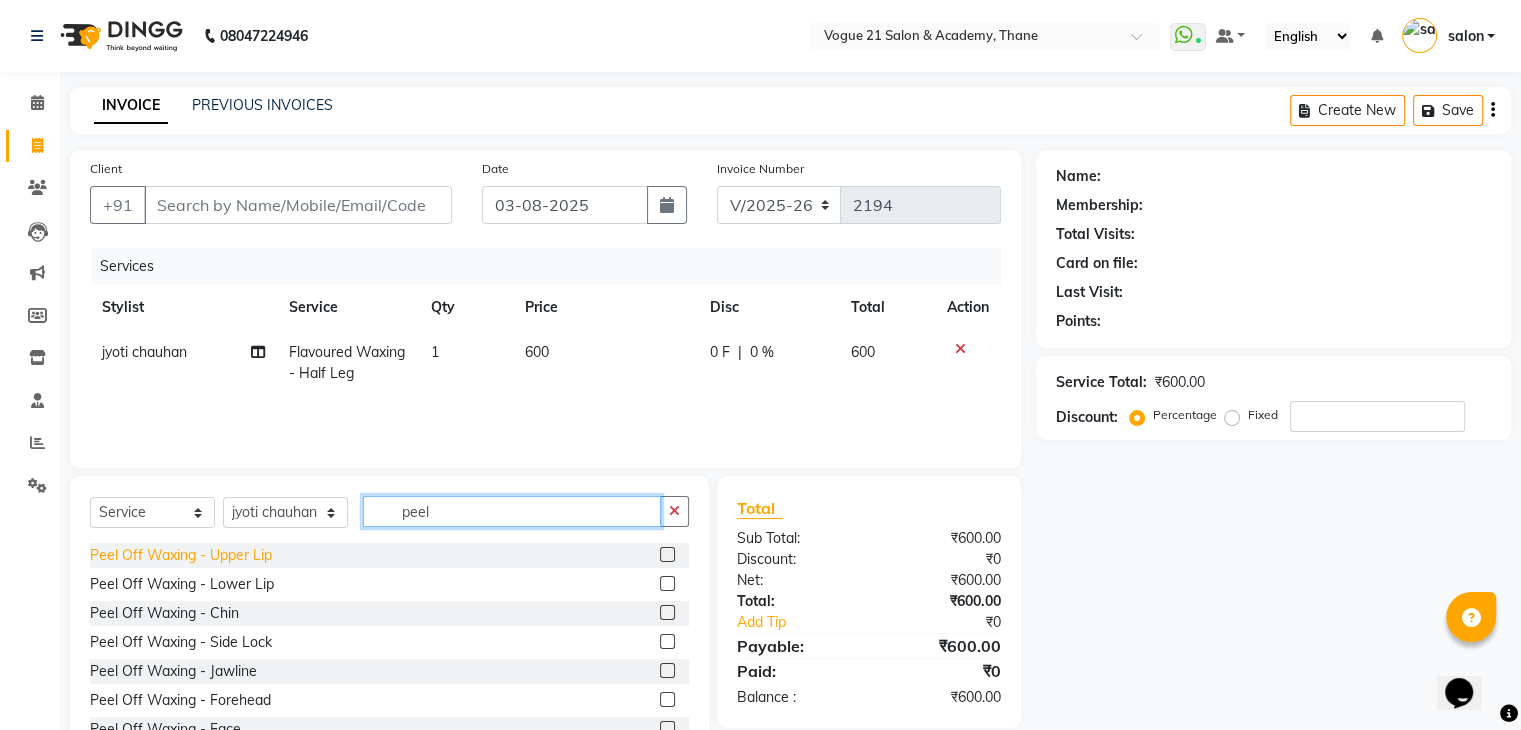 type on "peel" 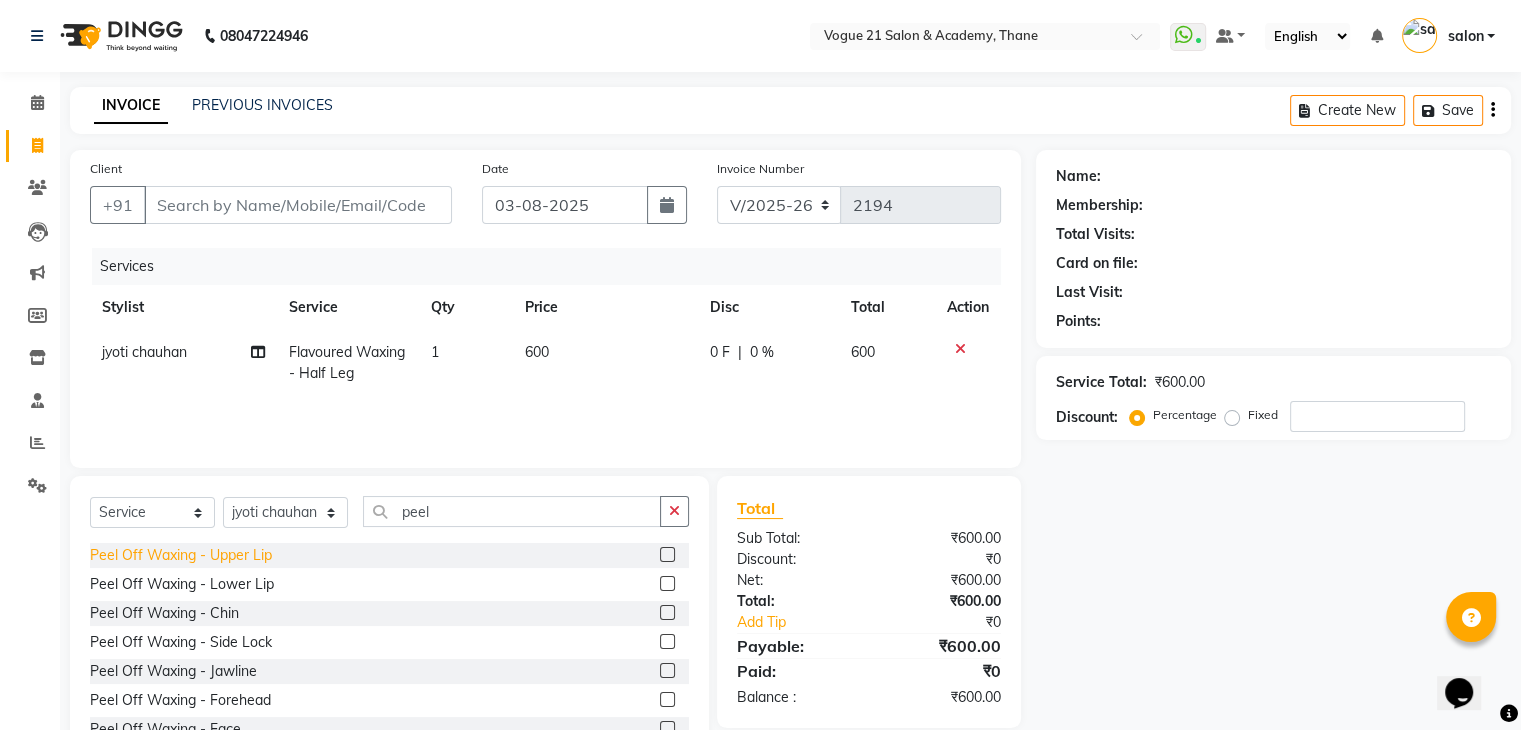 click on "Peel Off Waxing   -   Upper Lip" 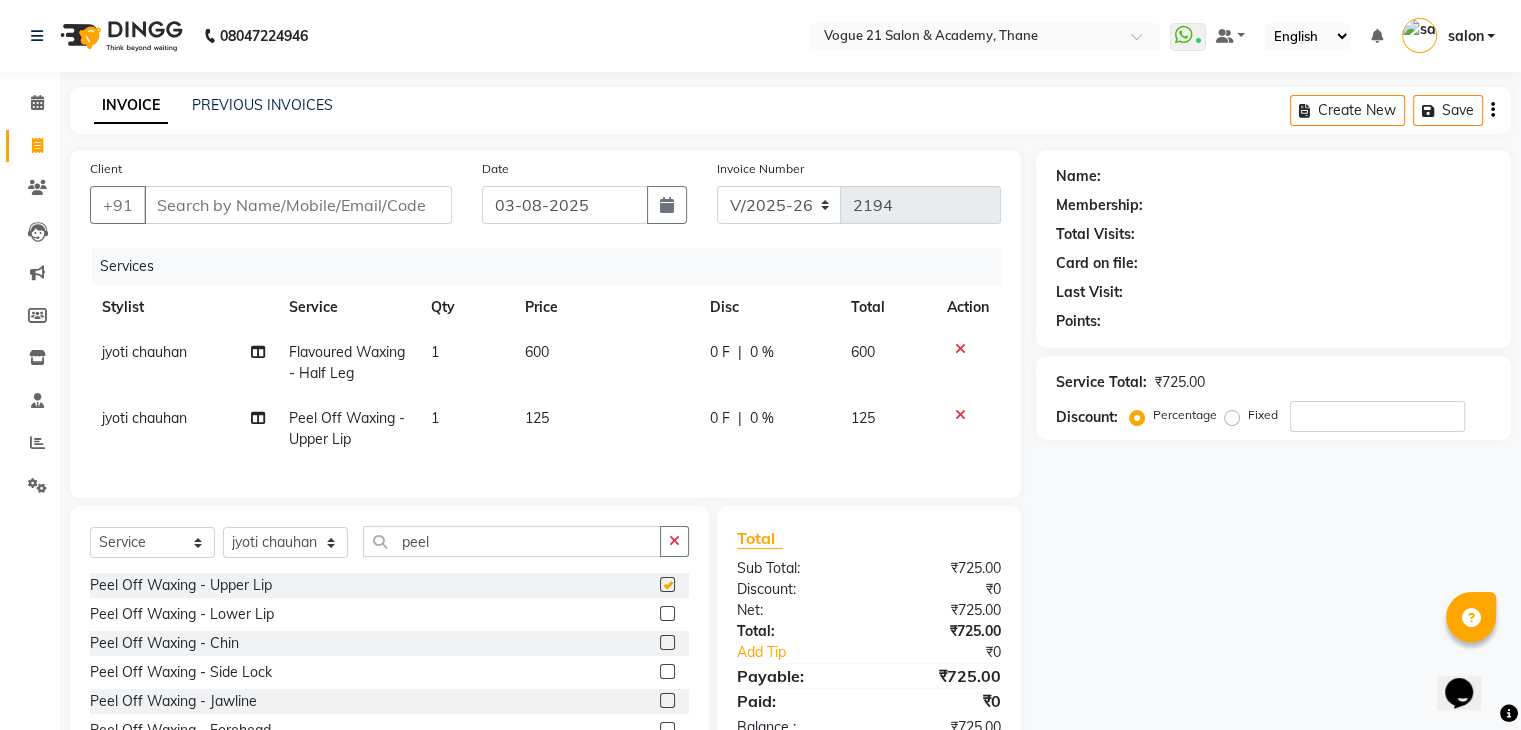 checkbox on "false" 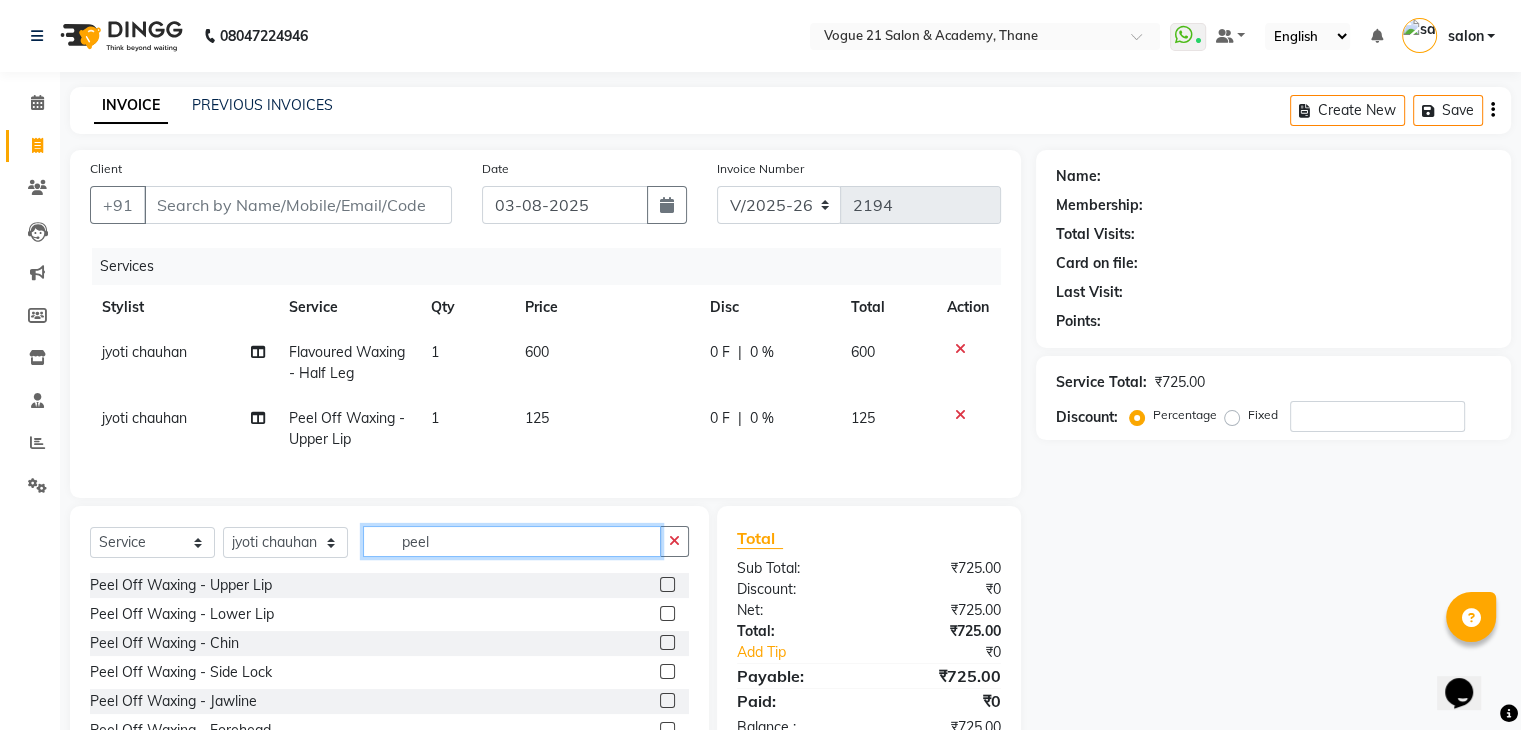 drag, startPoint x: 457, startPoint y: 553, endPoint x: 313, endPoint y: 530, distance: 145.82524 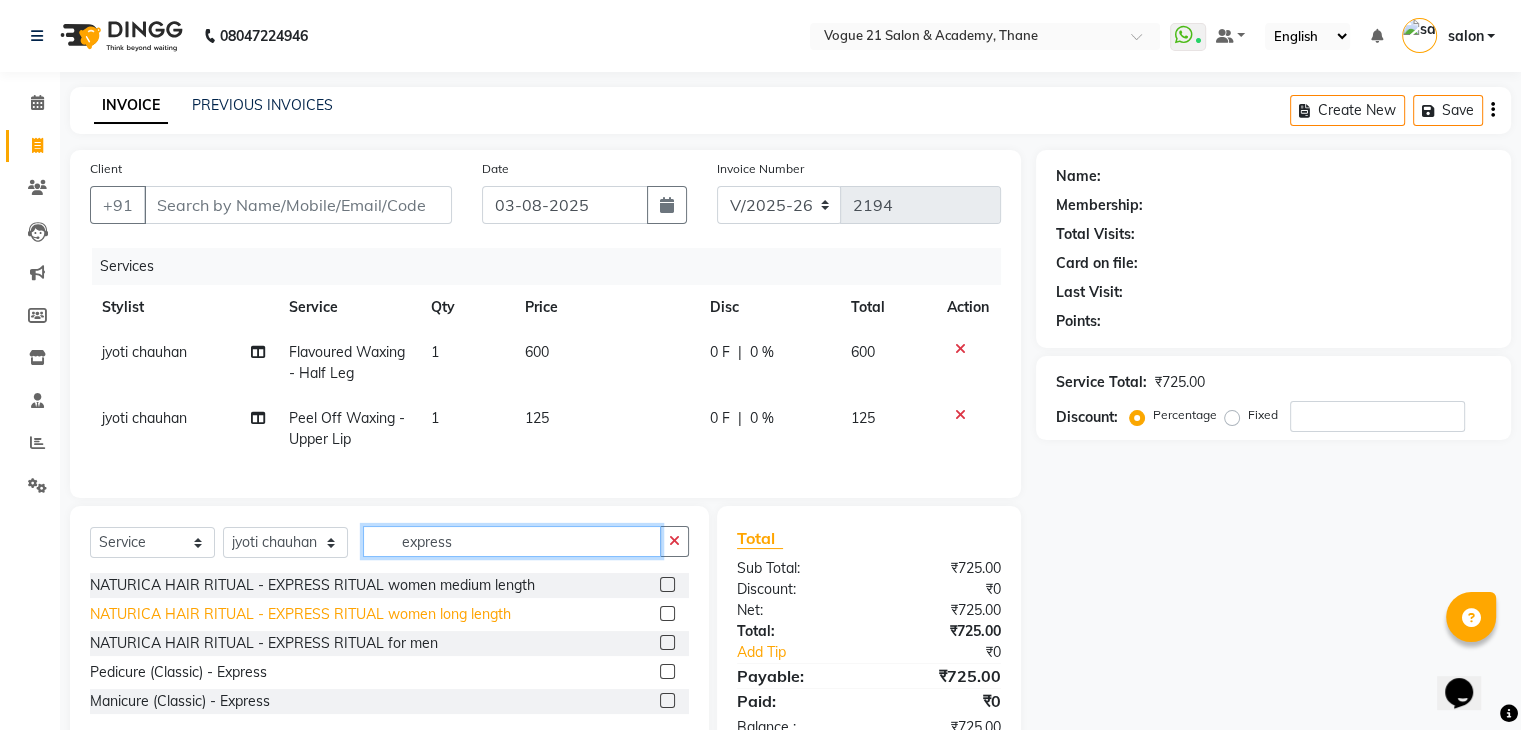scroll, scrollTop: 74, scrollLeft: 0, axis: vertical 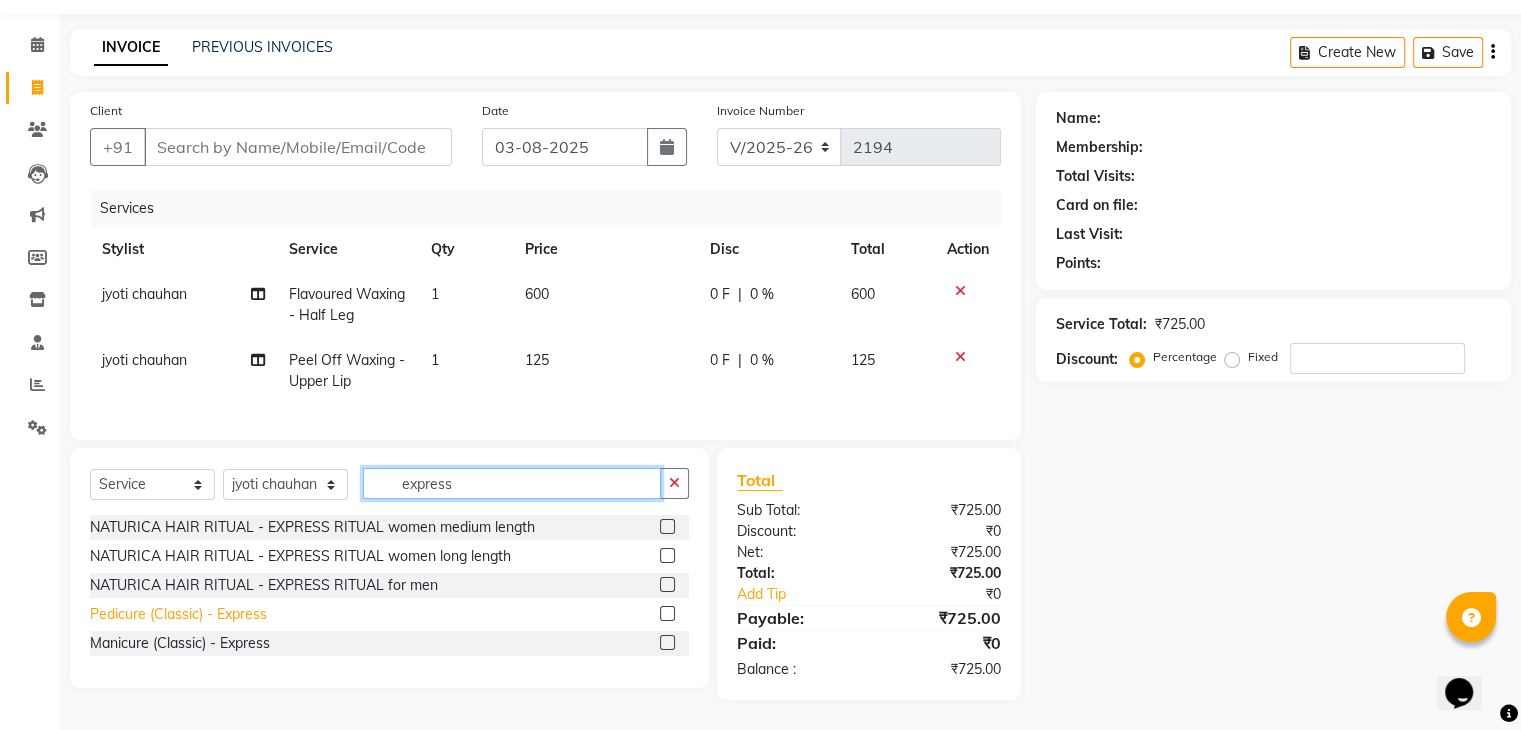 type on "express" 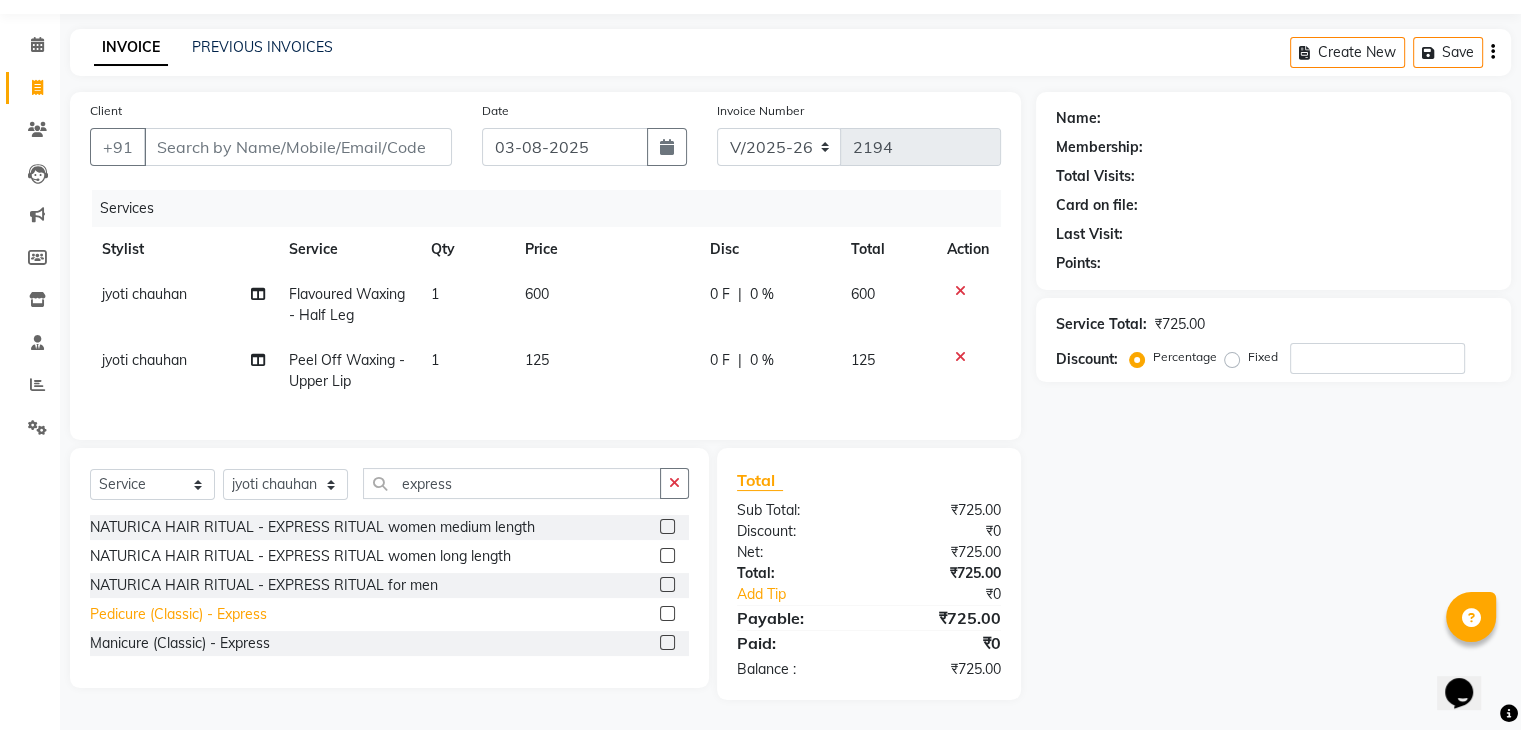 click on "Pedicure (Classic)   -   Express" 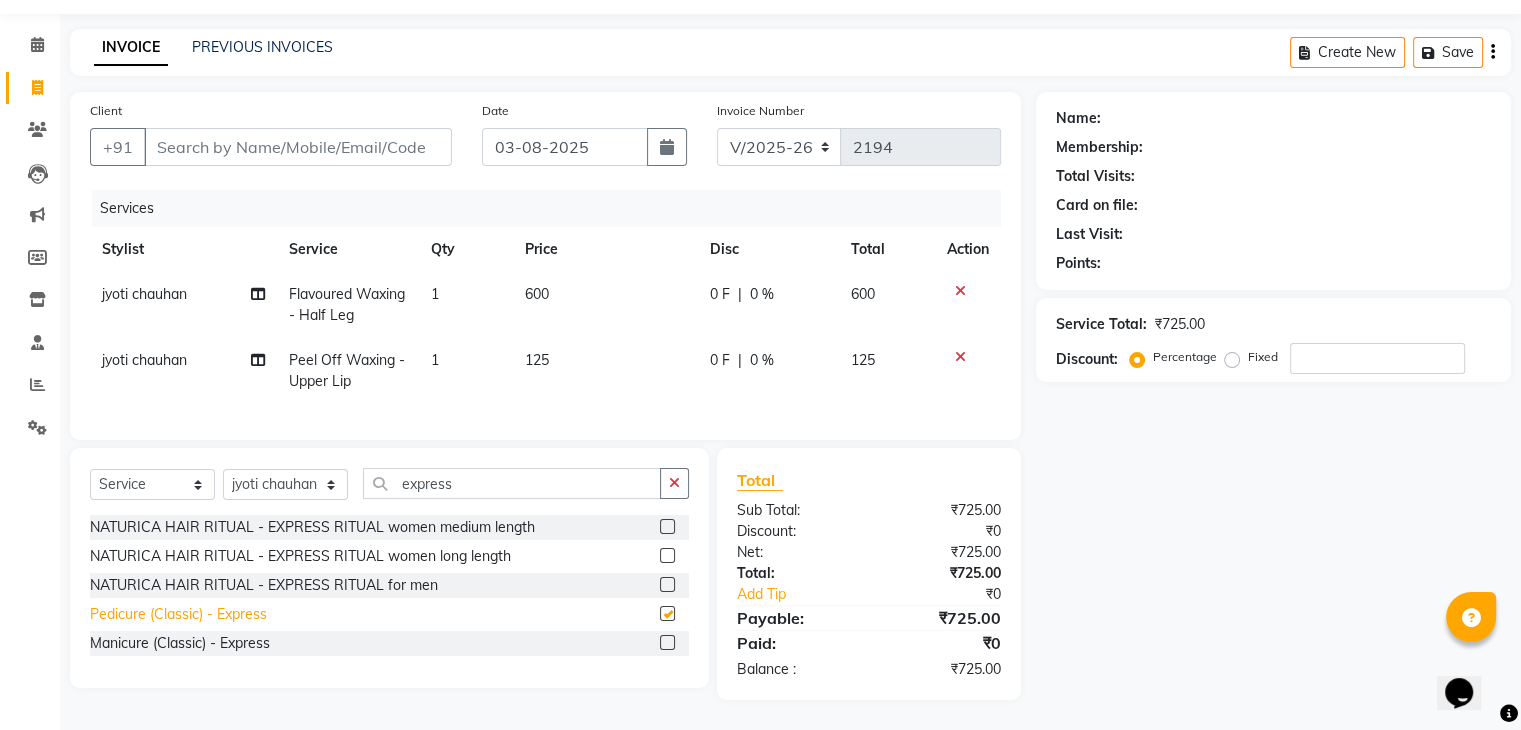 checkbox on "false" 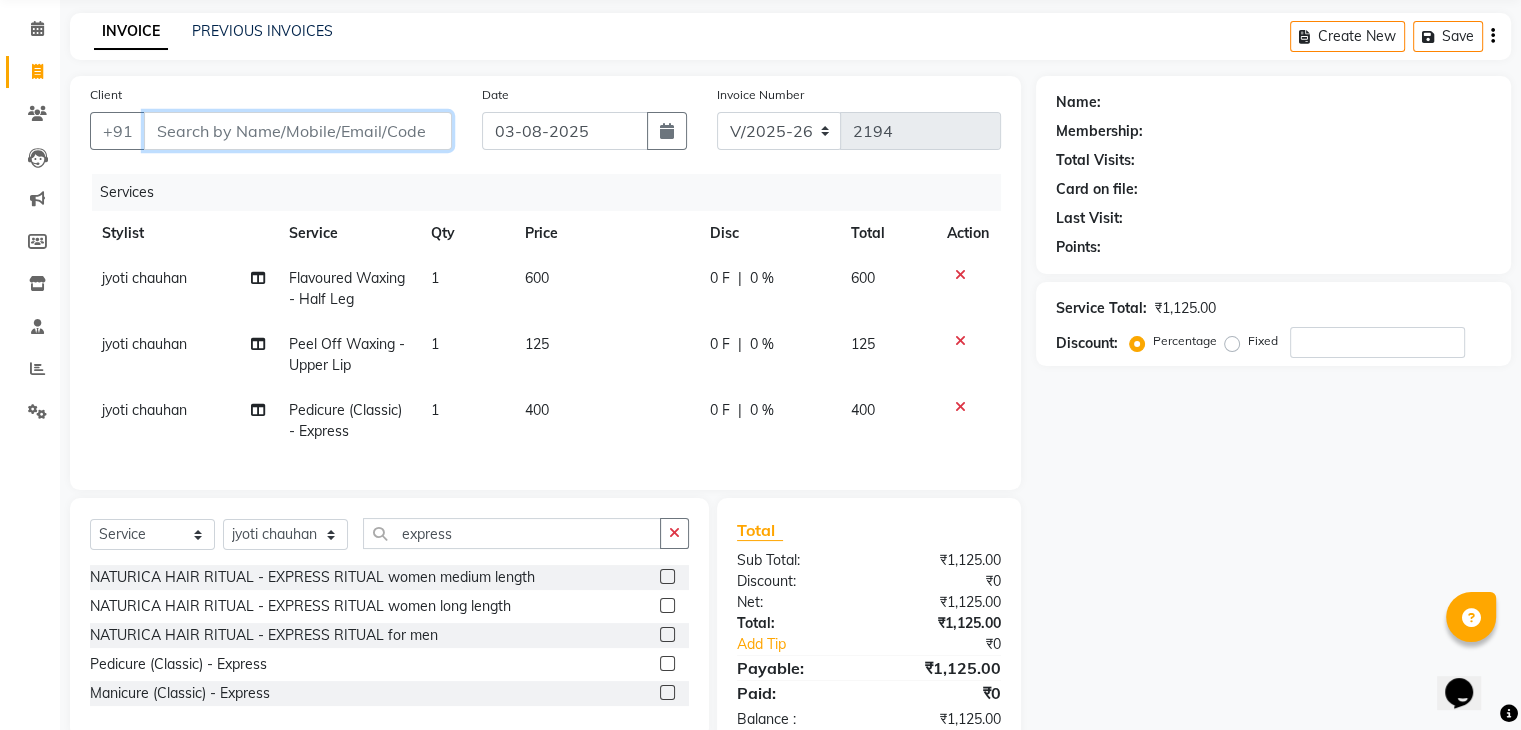 click on "Client" at bounding box center [298, 131] 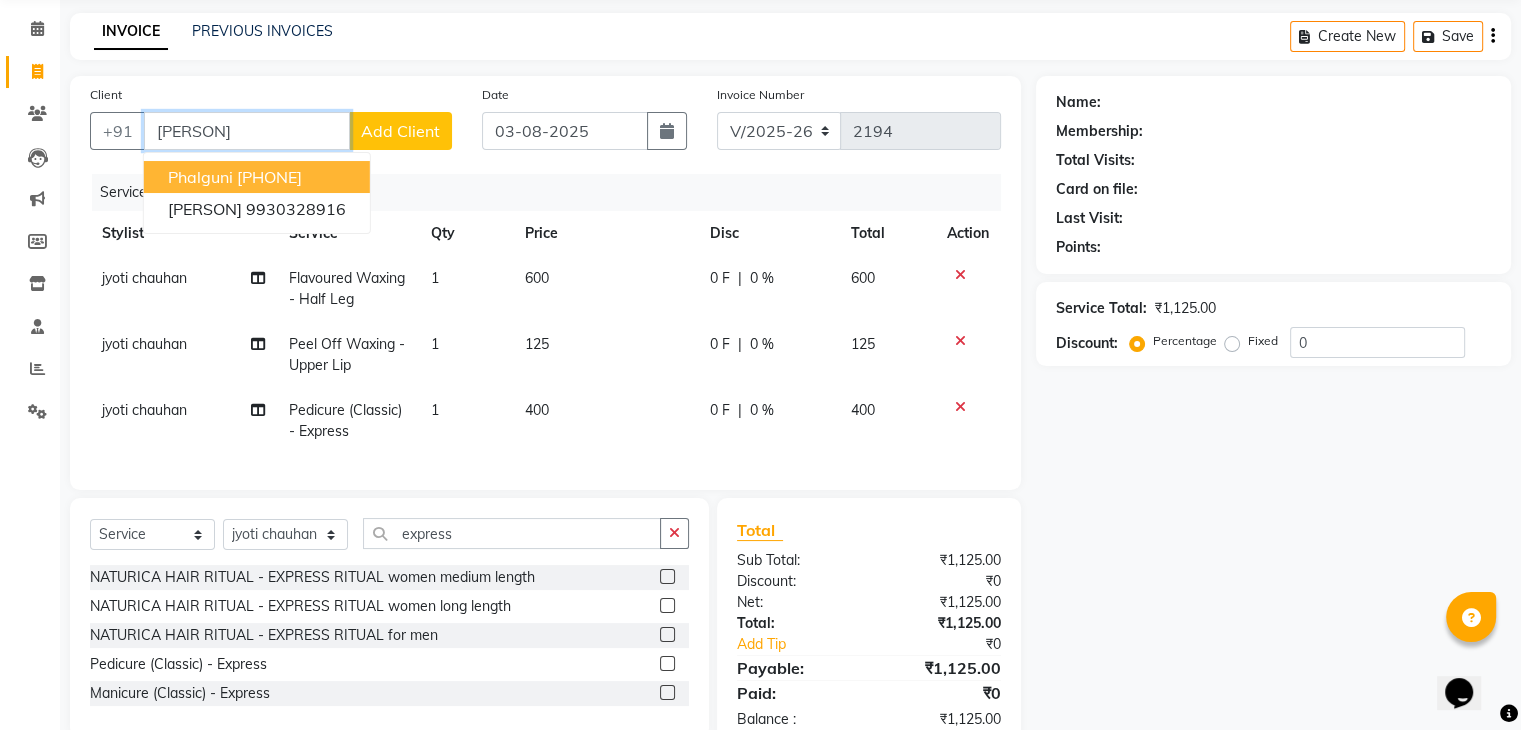 type on "phalguni" 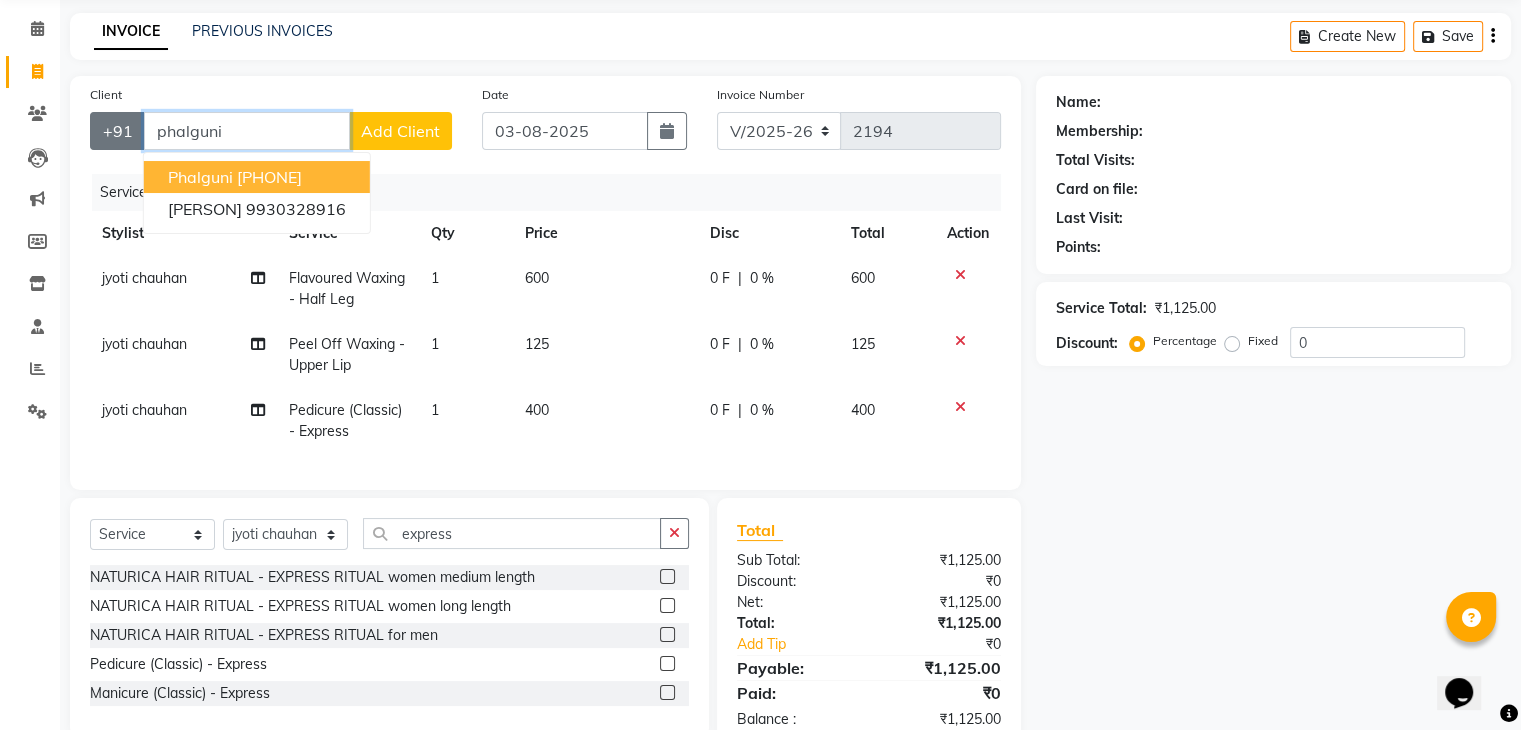 drag, startPoint x: 226, startPoint y: 129, endPoint x: 128, endPoint y: 127, distance: 98.02041 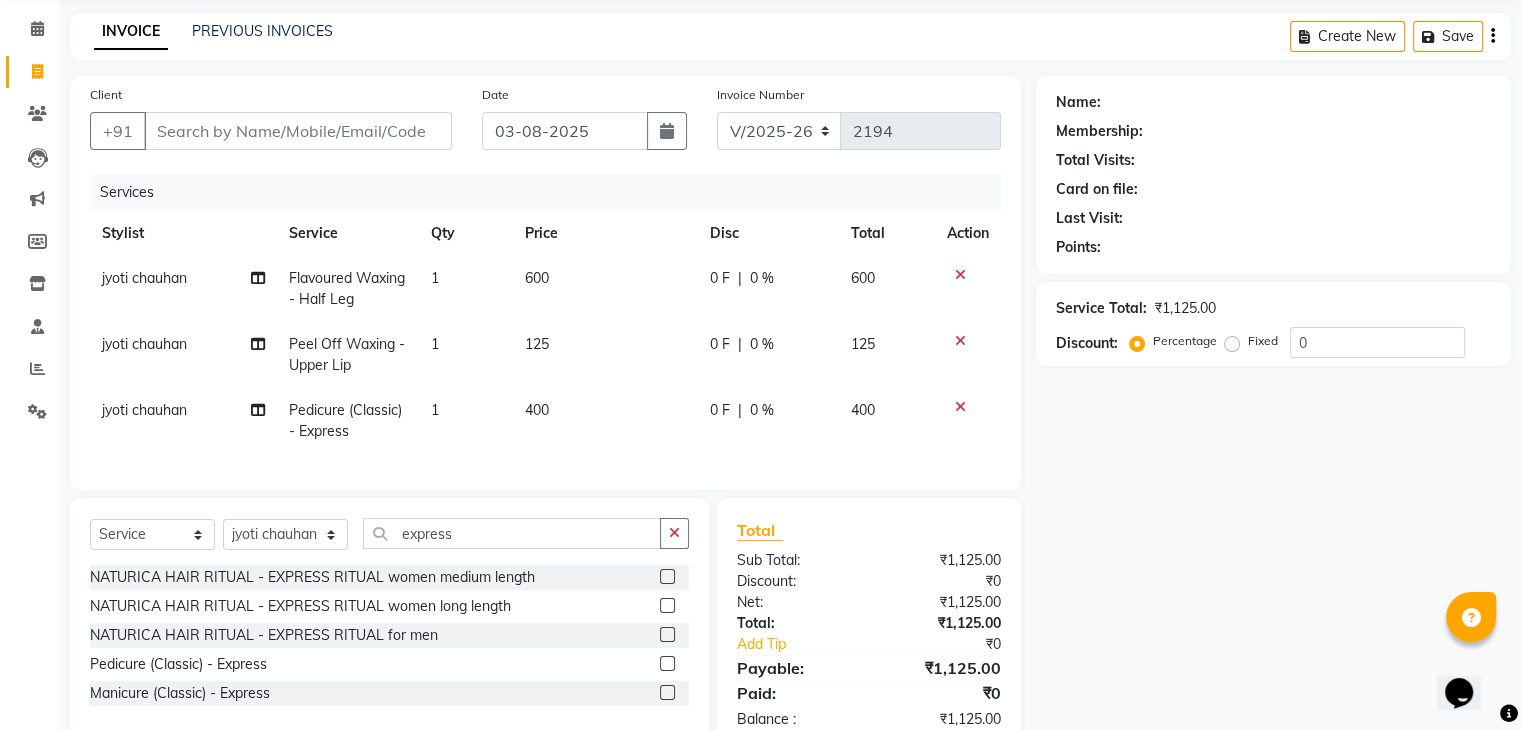click on "Services" 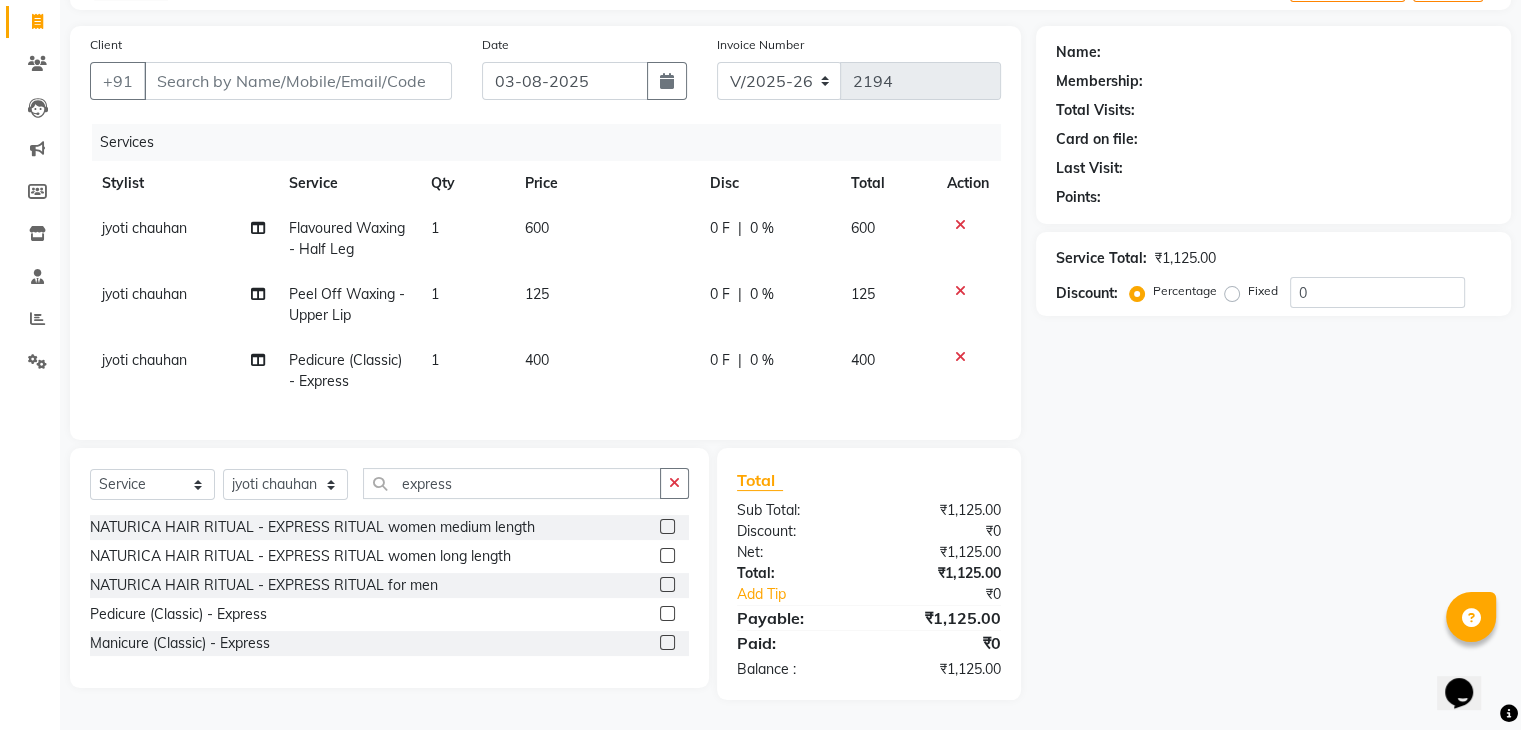 click on "Stylist" 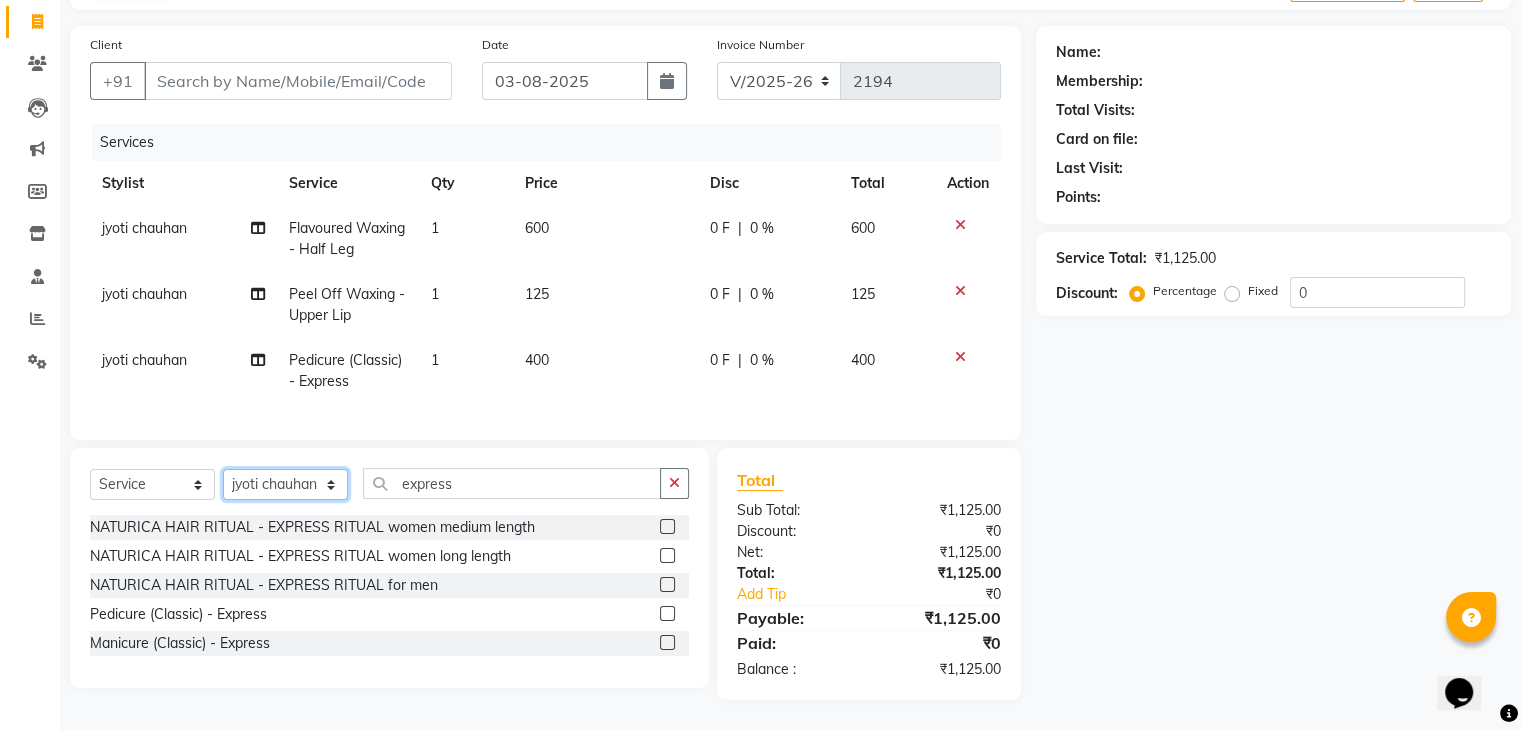 click on "Select Stylist aamir  Alicia Dsouza Altamash Jamshed  jyoti chauhan Pooja yadav Priya jadhav salon suraj salunkhe" 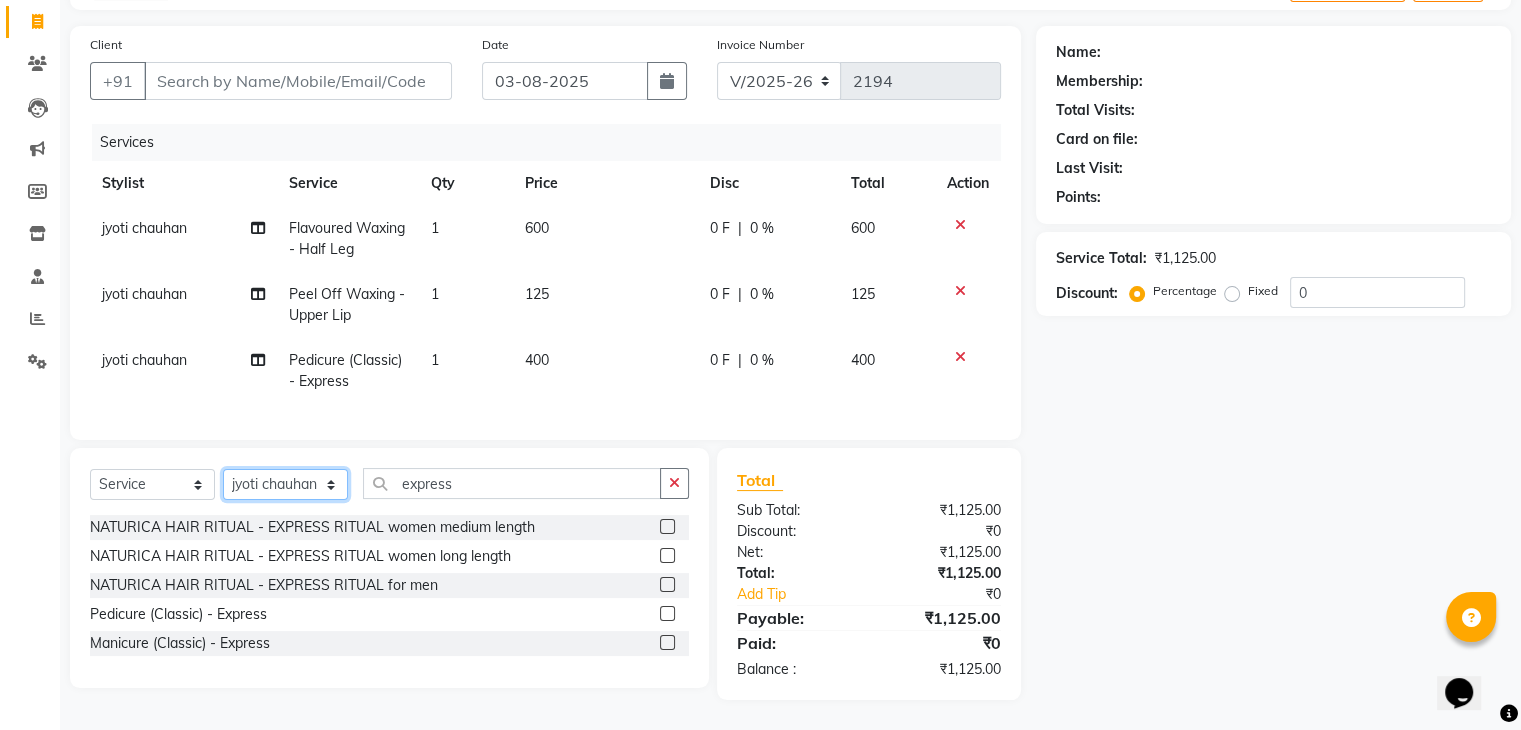 select on "79160" 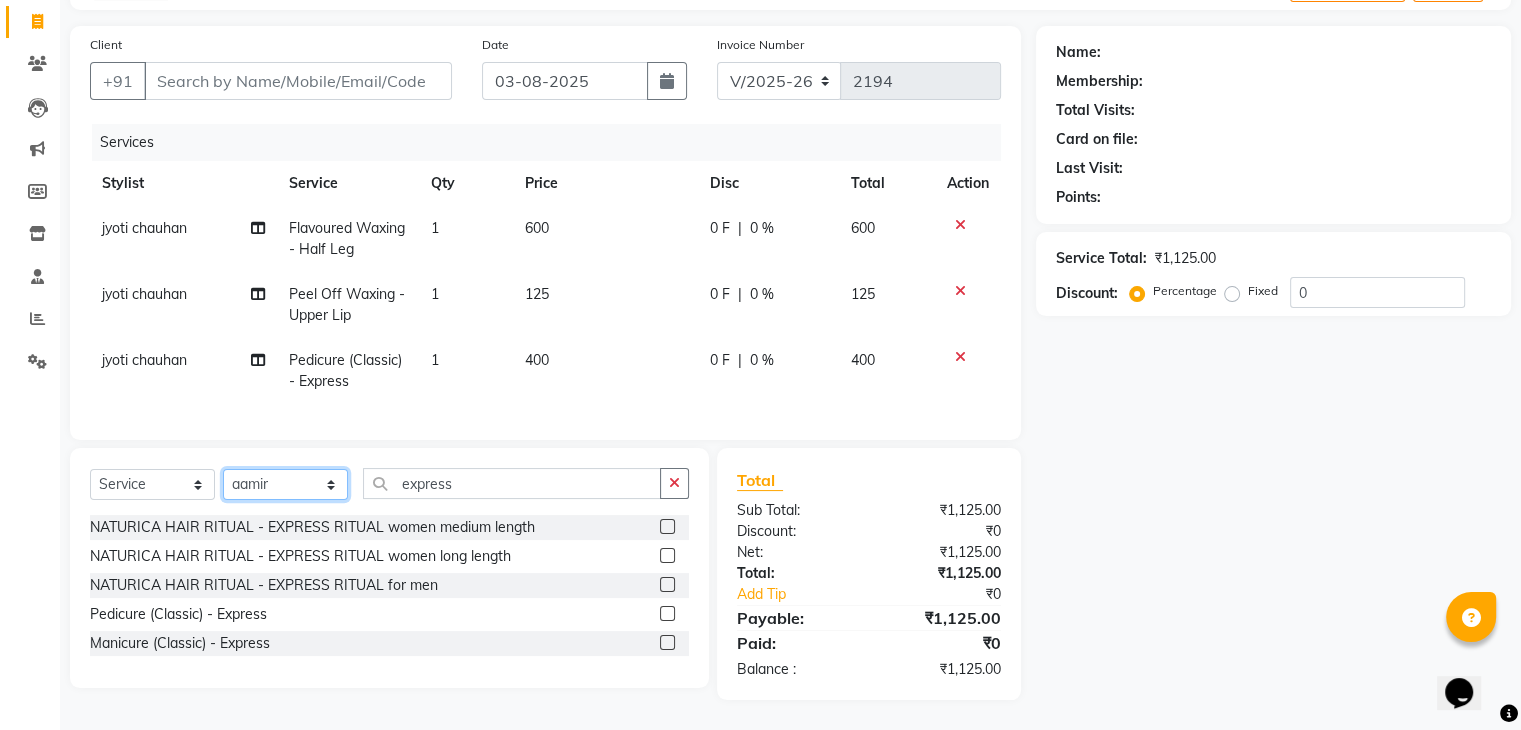 click on "Select Stylist aamir  Alicia Dsouza Altamash Jamshed  jyoti chauhan Pooja yadav Priya jadhav salon suraj salunkhe" 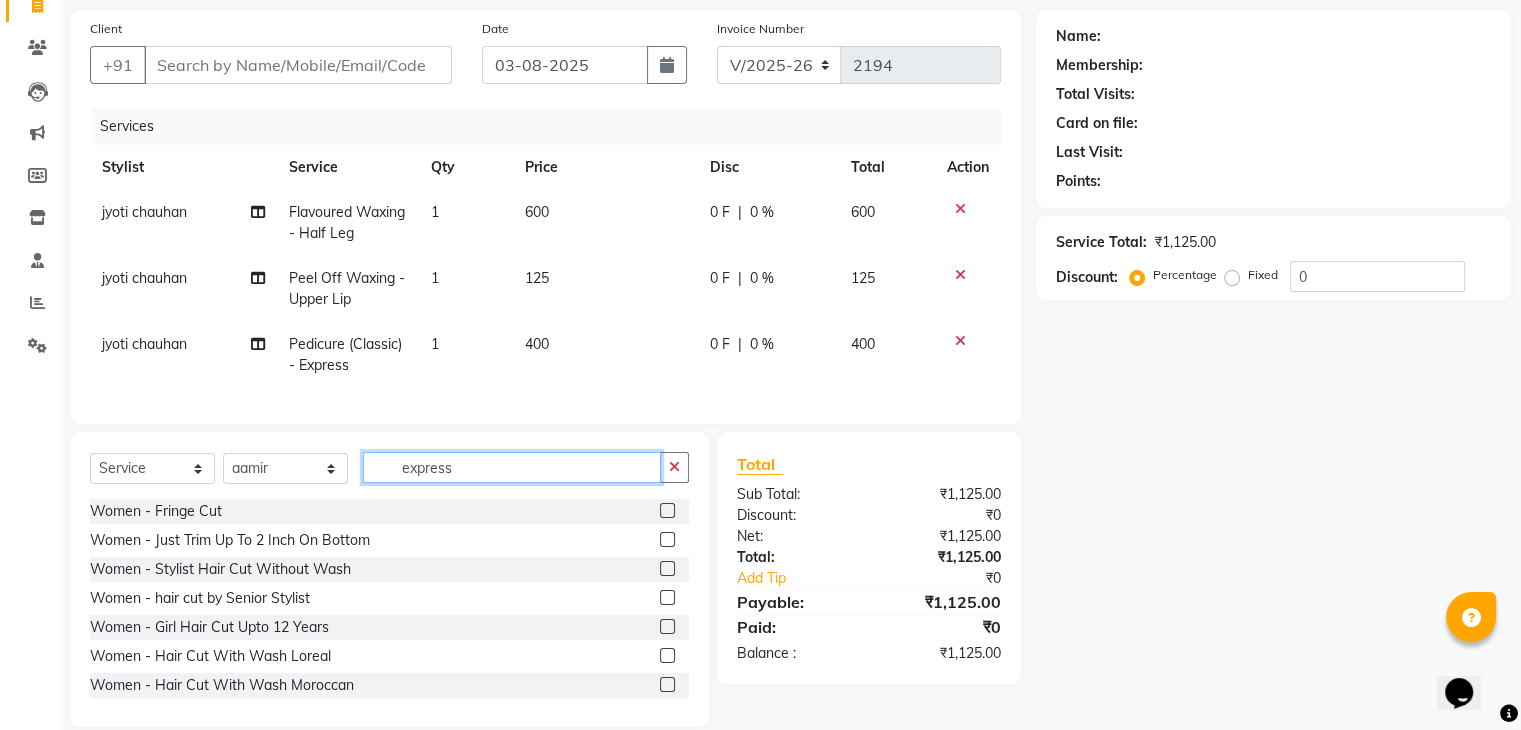 drag, startPoint x: 466, startPoint y: 485, endPoint x: 383, endPoint y: 483, distance: 83.02409 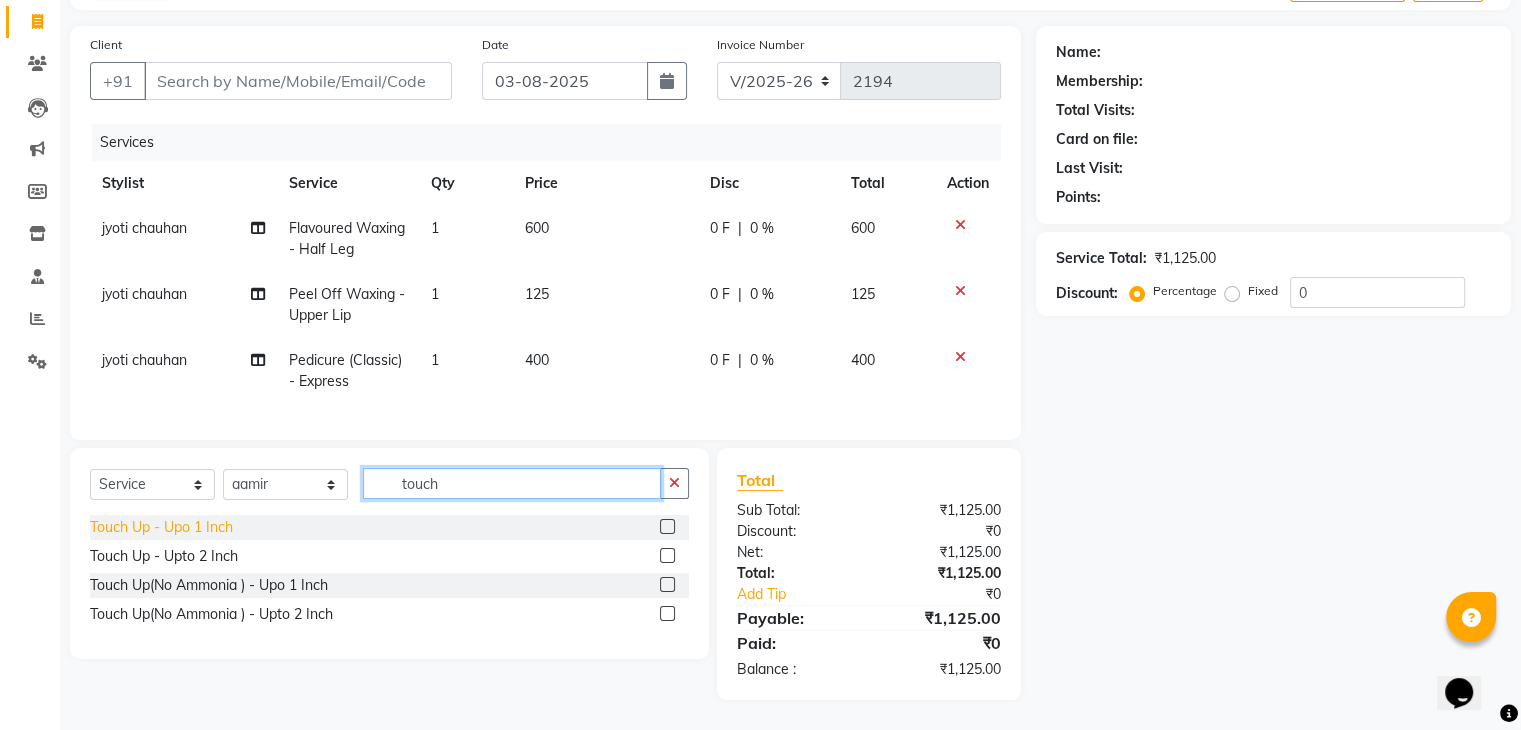 type on "touch" 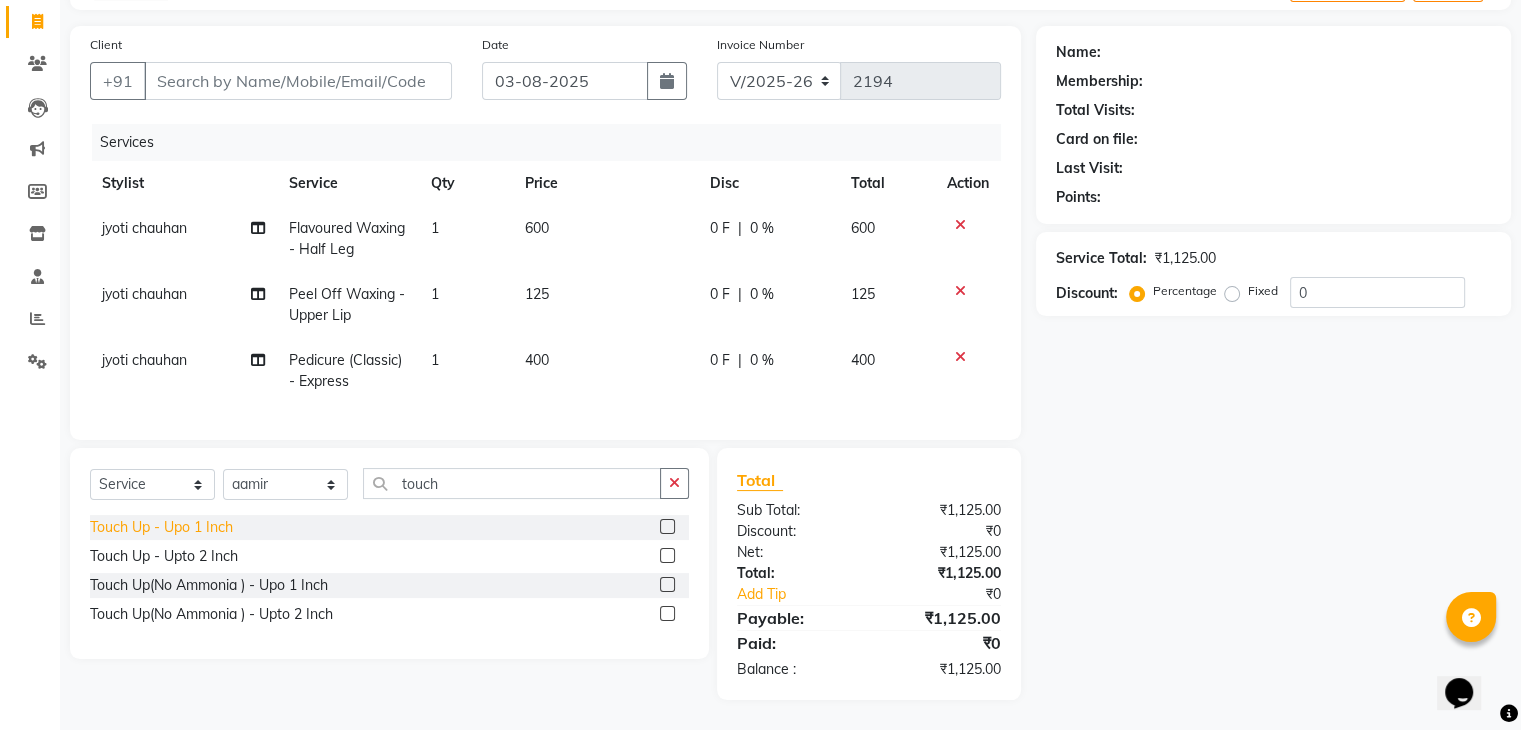 click on "Touch Up   -   Upo 1 Inch" 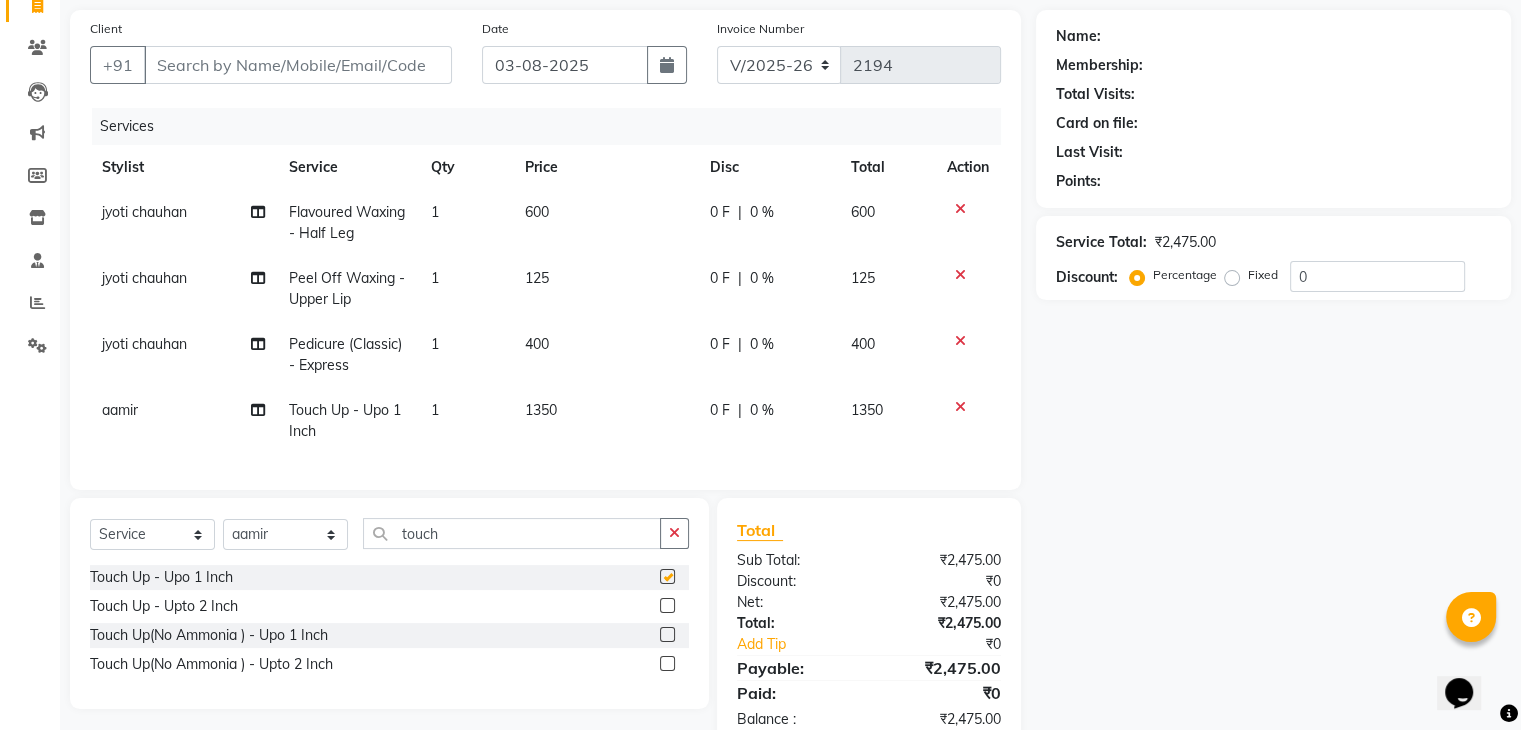 checkbox on "false" 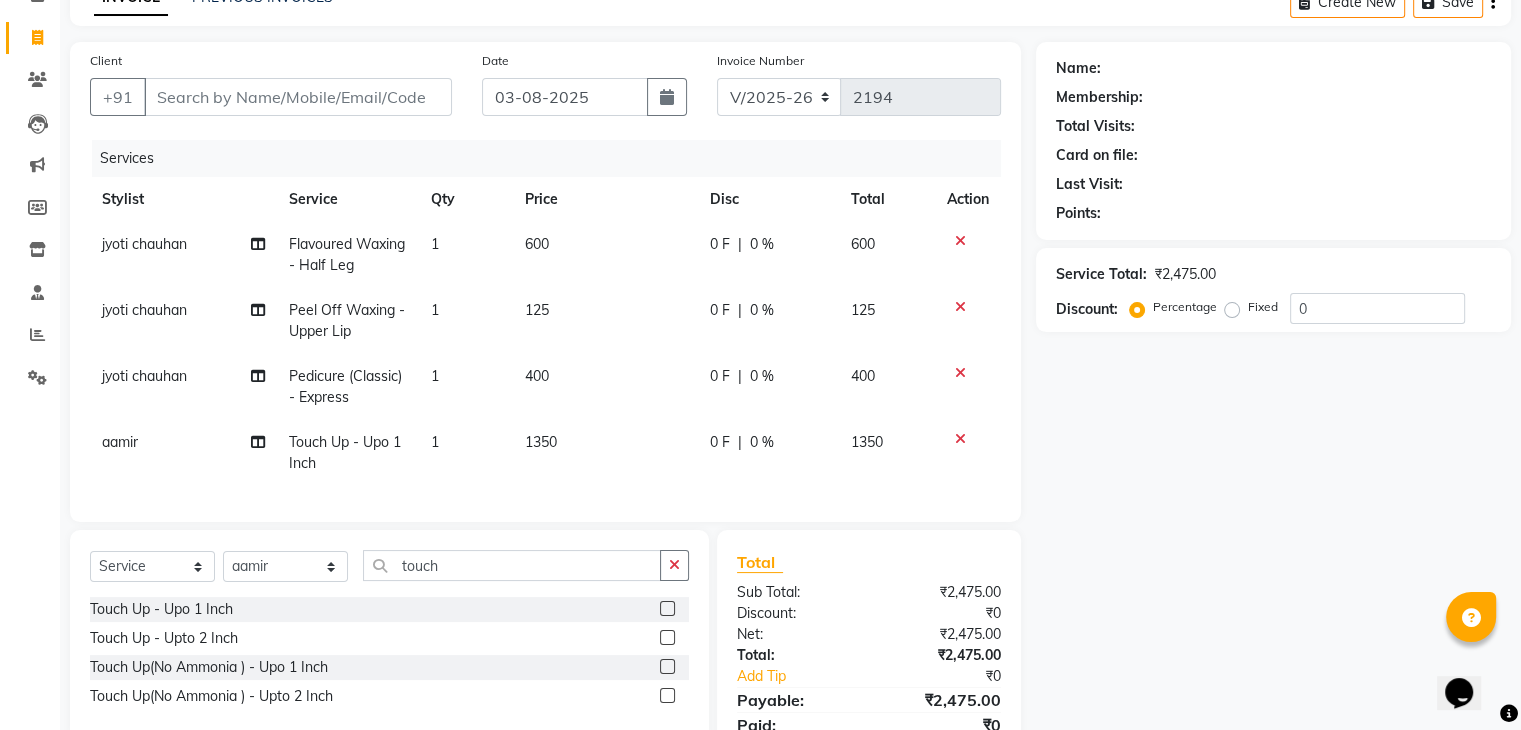 scroll, scrollTop: 140, scrollLeft: 0, axis: vertical 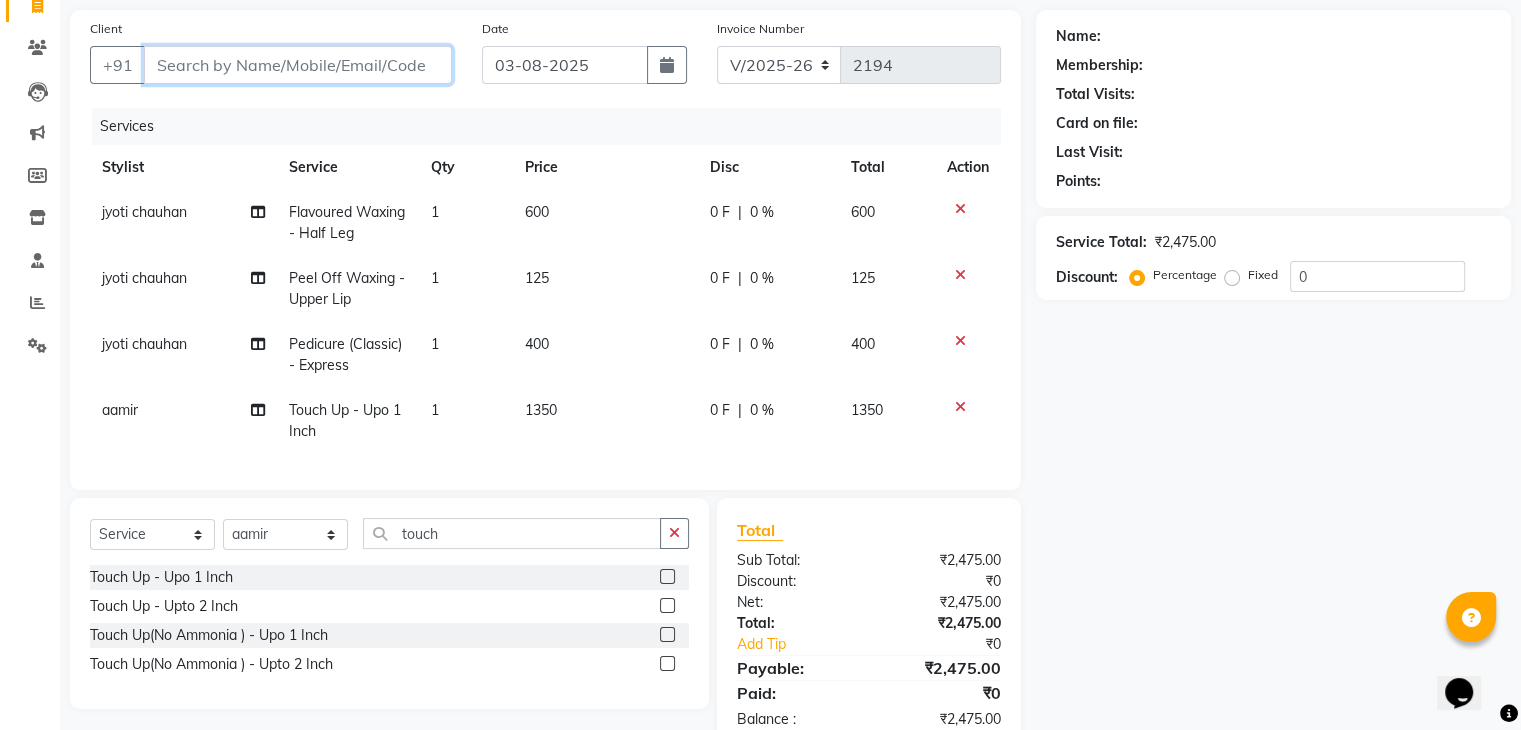 click on "Client" at bounding box center [298, 65] 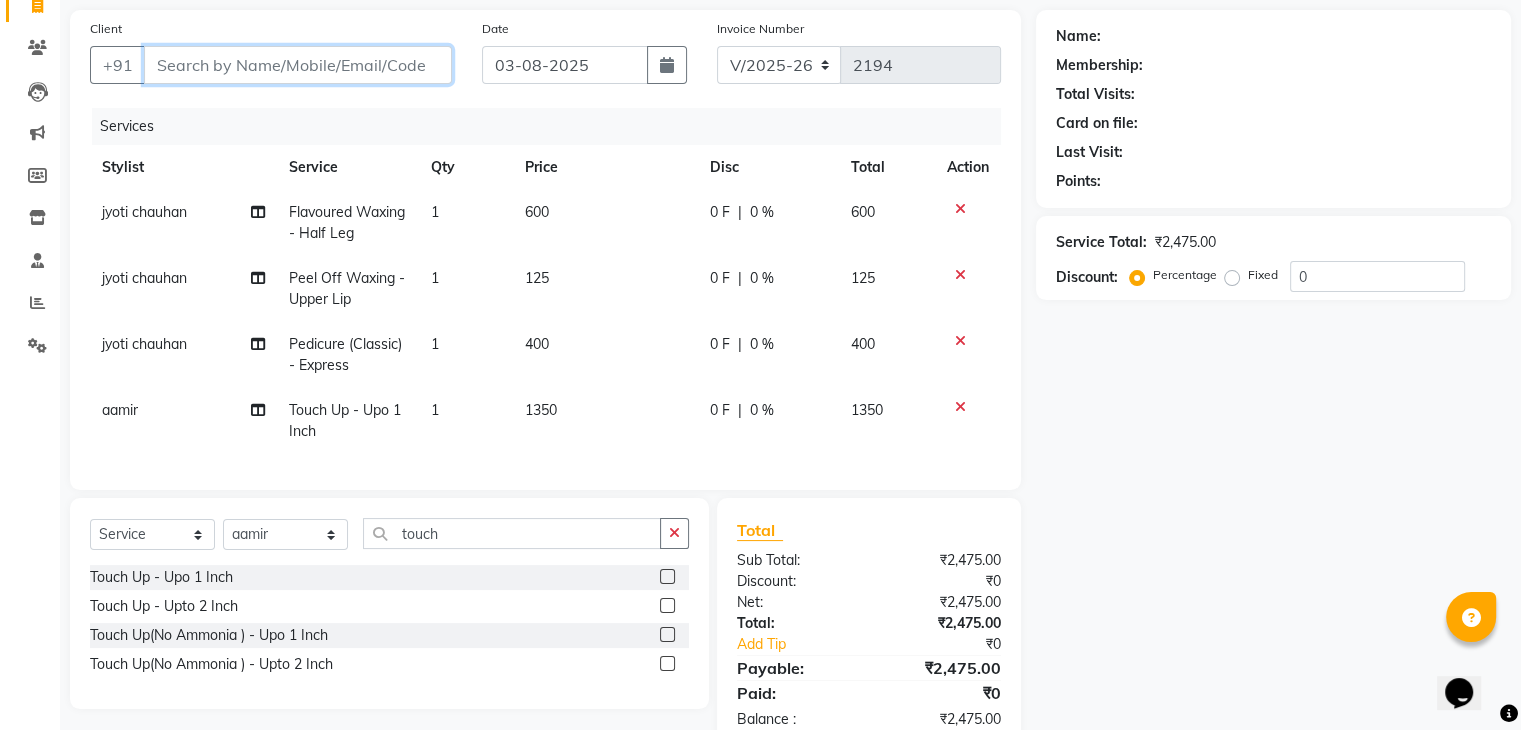 click on "Client" at bounding box center [298, 65] 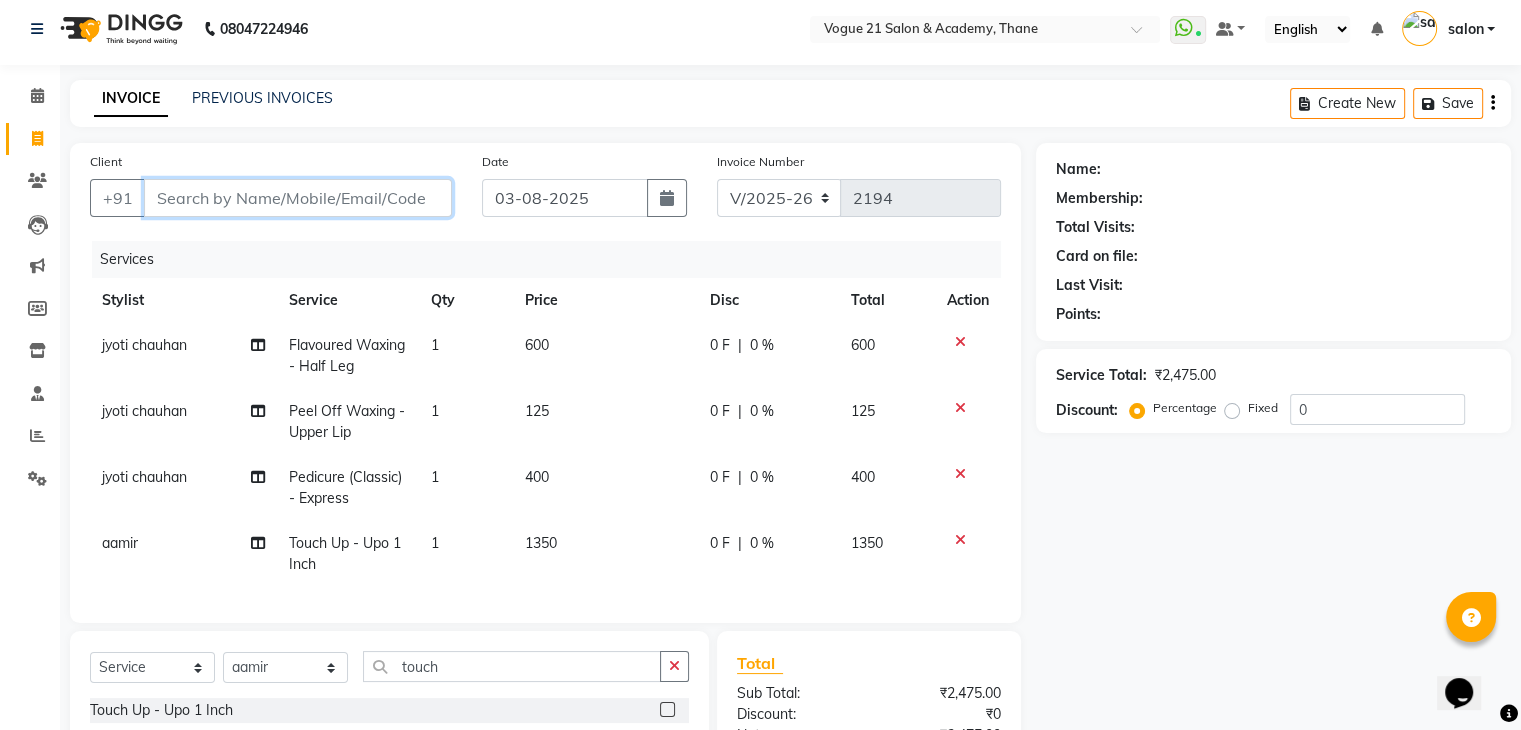 scroll, scrollTop: 0, scrollLeft: 0, axis: both 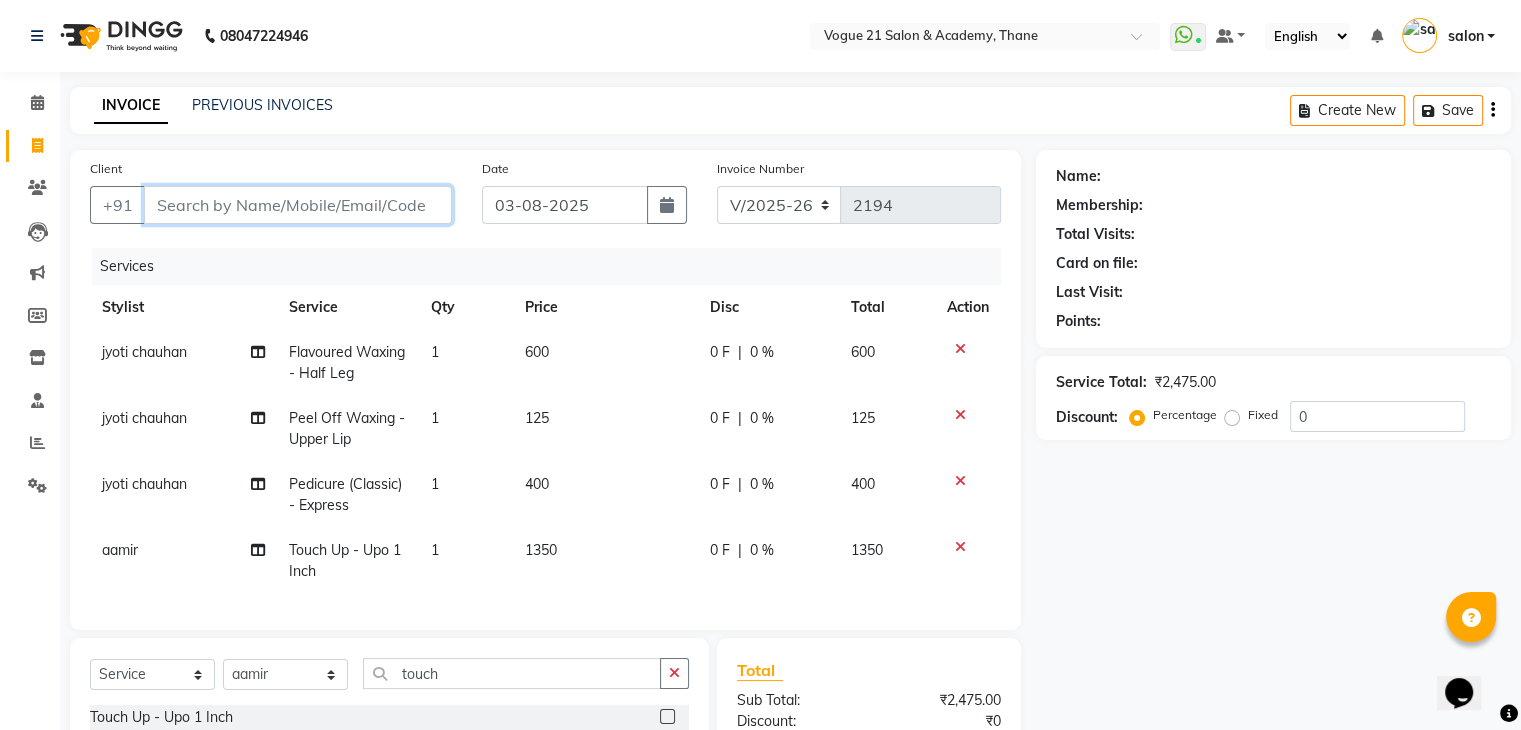 click on "Client" at bounding box center (298, 205) 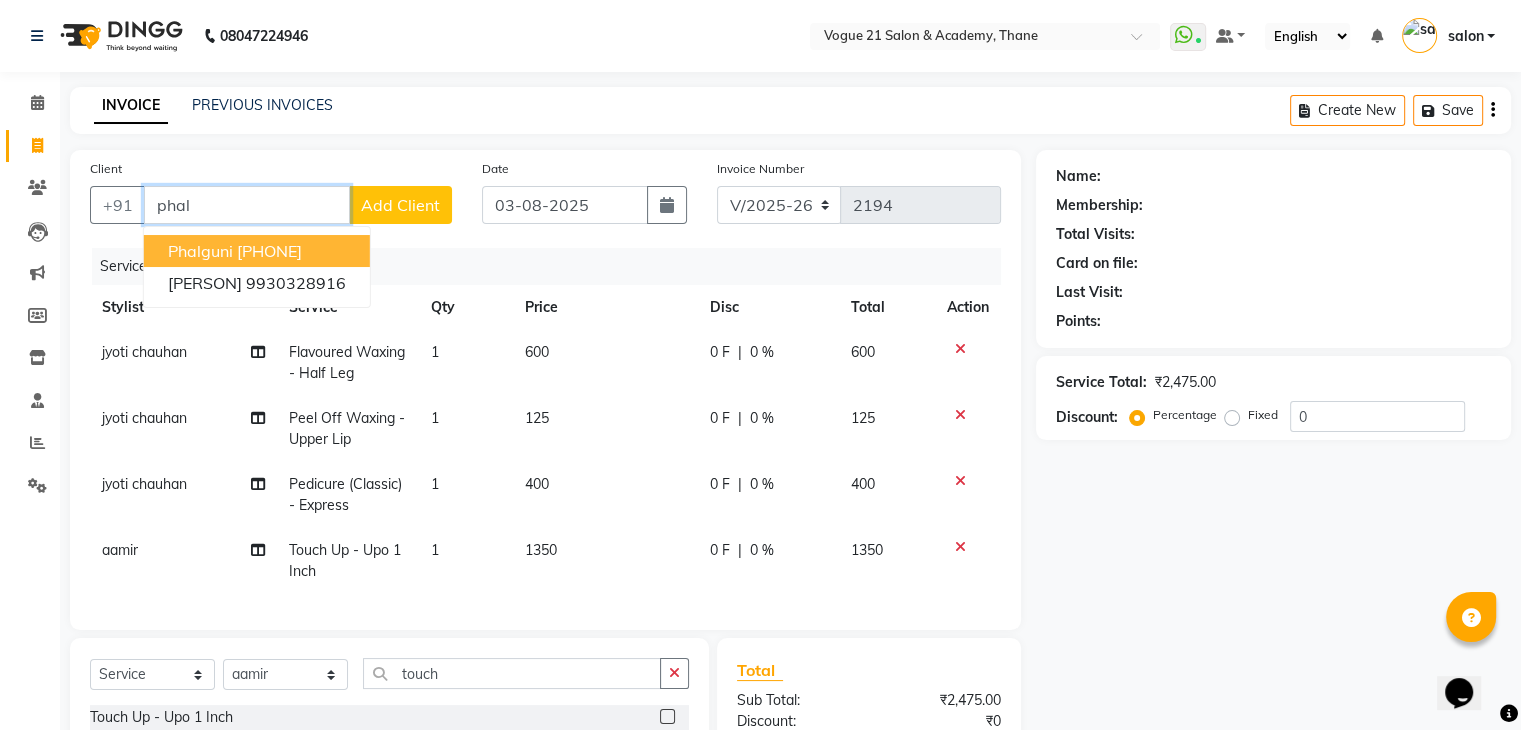 click on "[PERSON] [PHONE]" at bounding box center (257, 251) 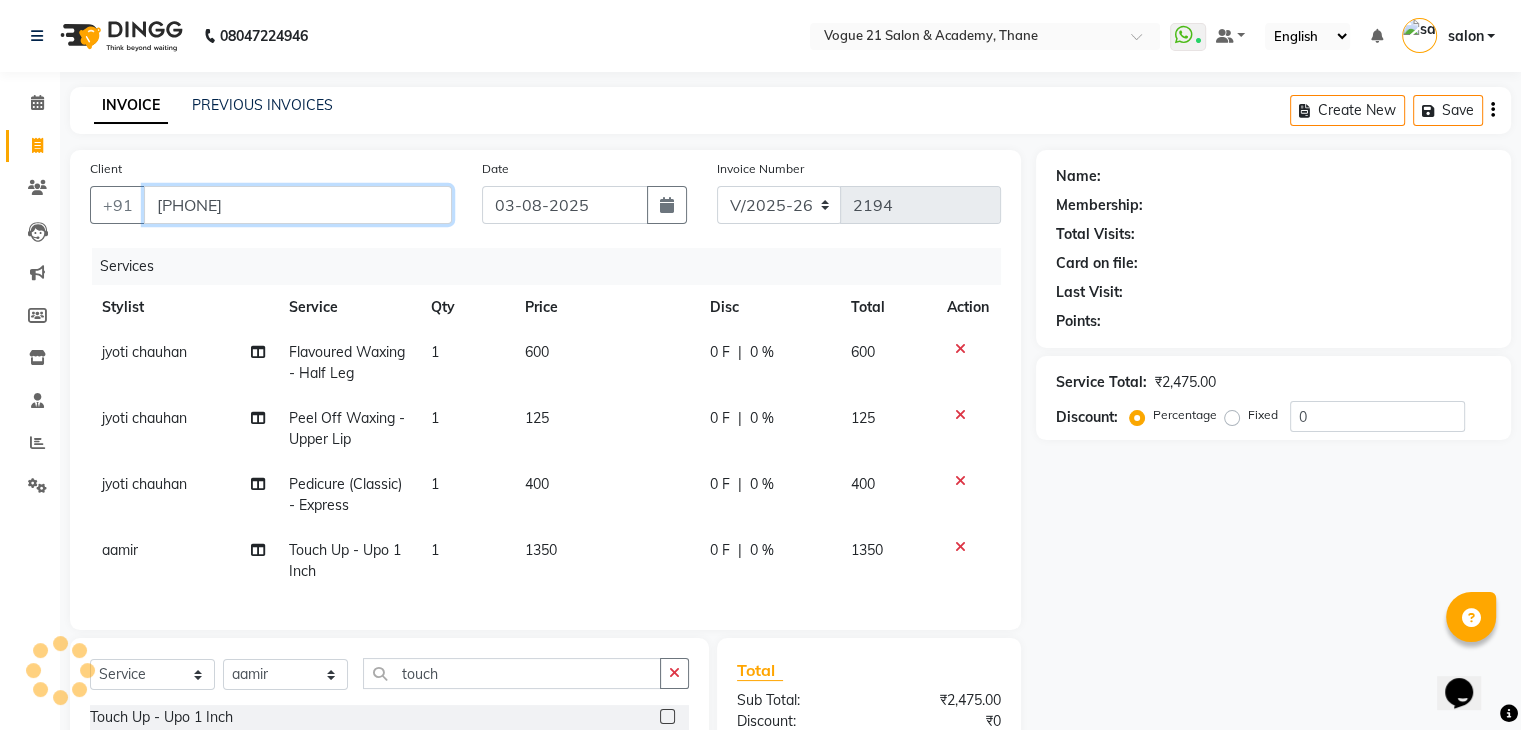 type on "[PHONE]" 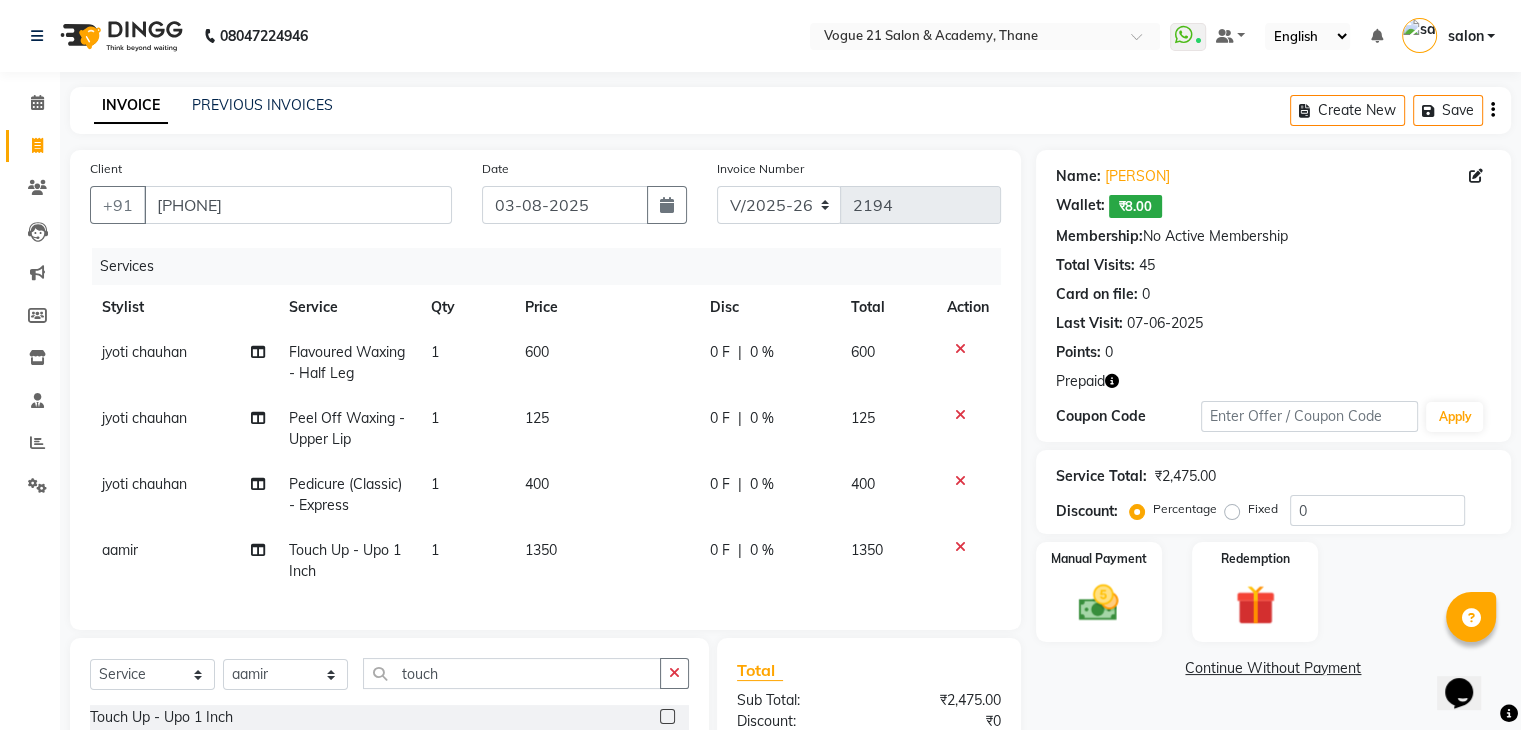 scroll, scrollTop: 140, scrollLeft: 0, axis: vertical 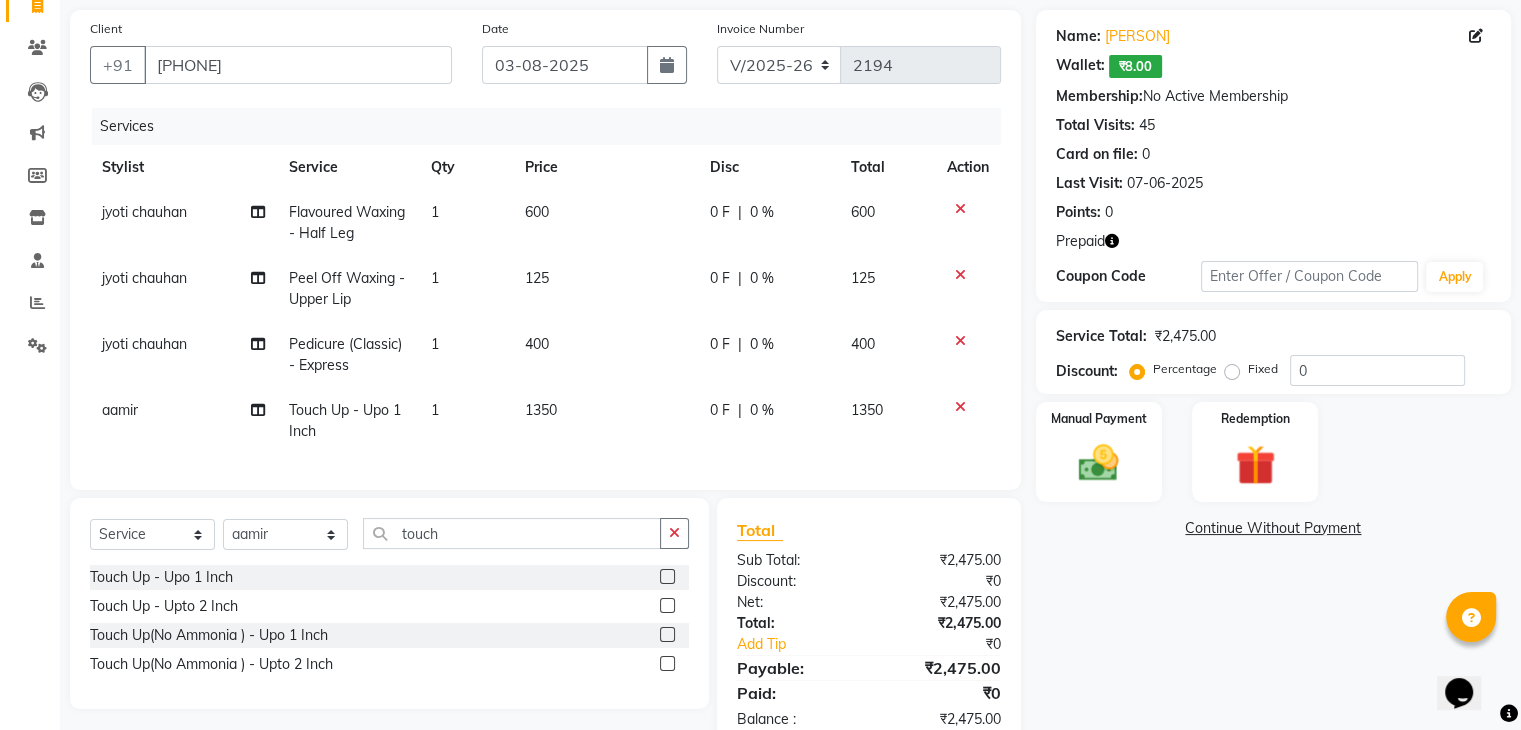 click 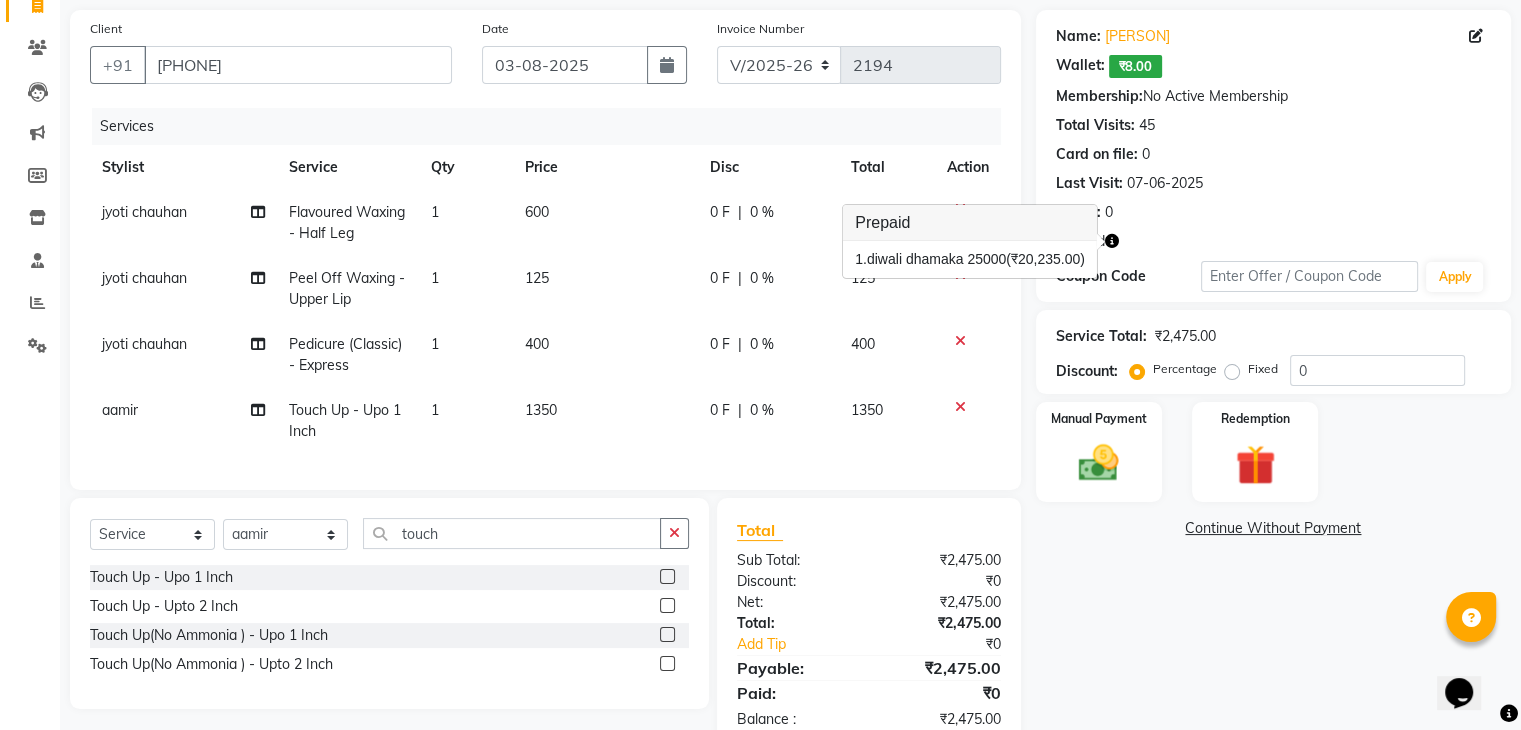 click on "Points:   0" 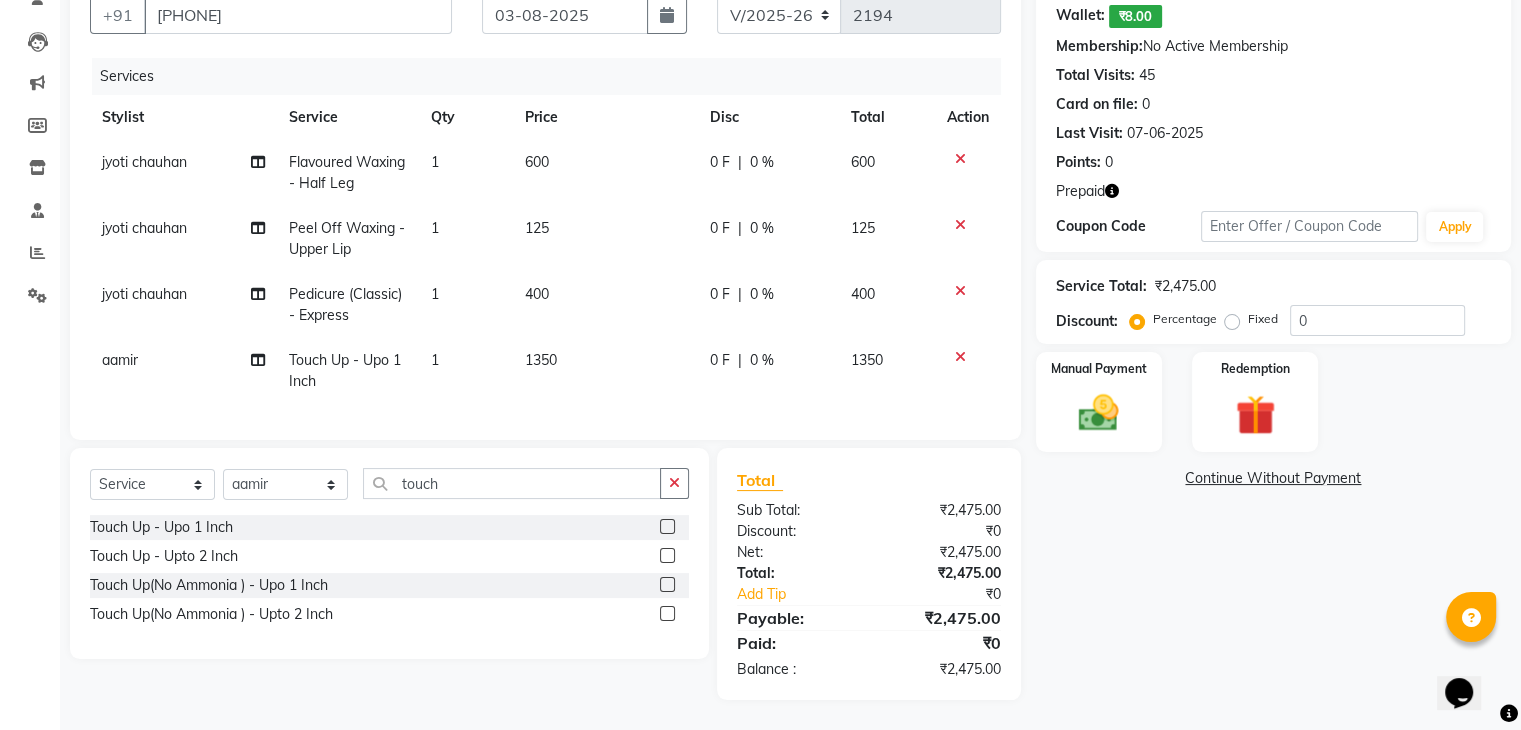 scroll, scrollTop: 0, scrollLeft: 0, axis: both 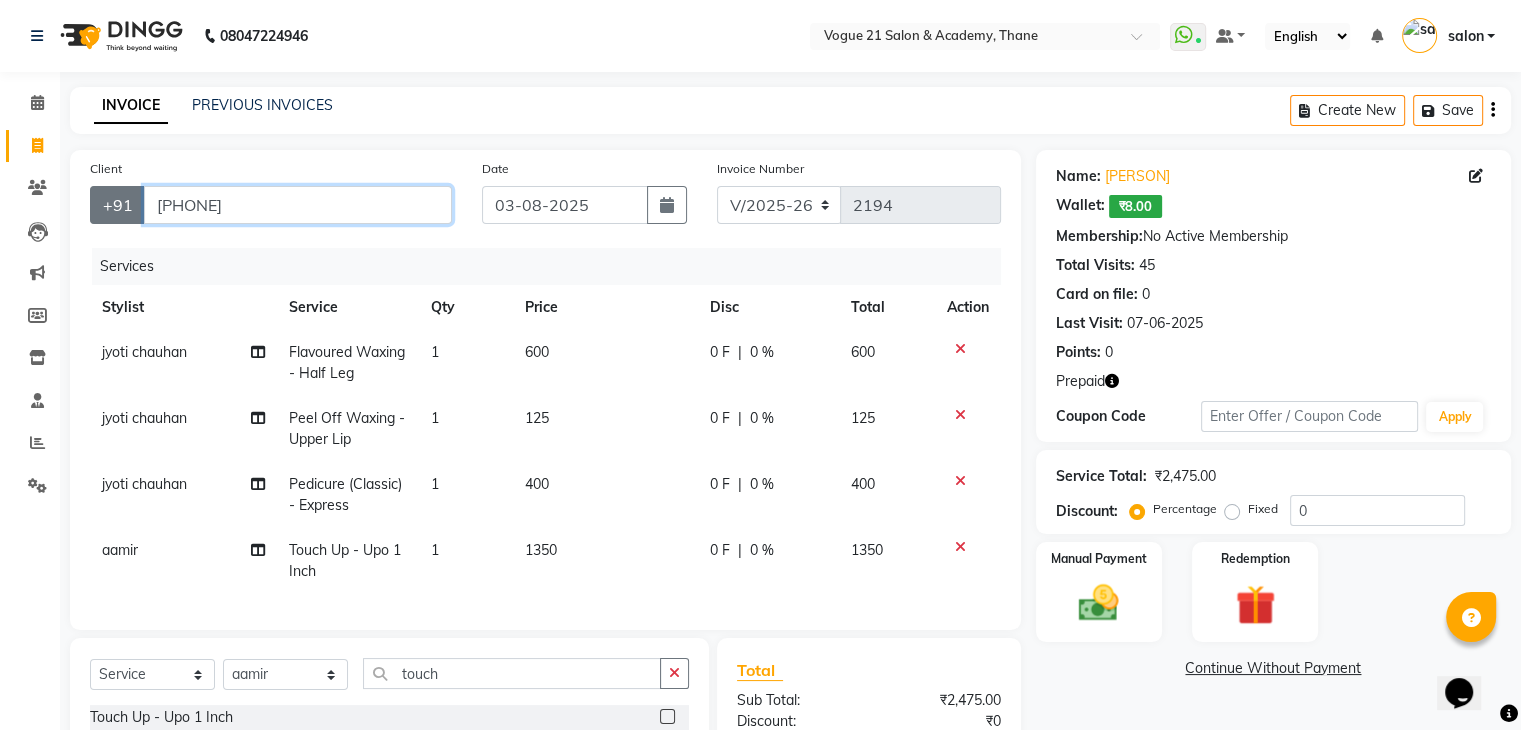 drag, startPoint x: 257, startPoint y: 204, endPoint x: 103, endPoint y: 204, distance: 154 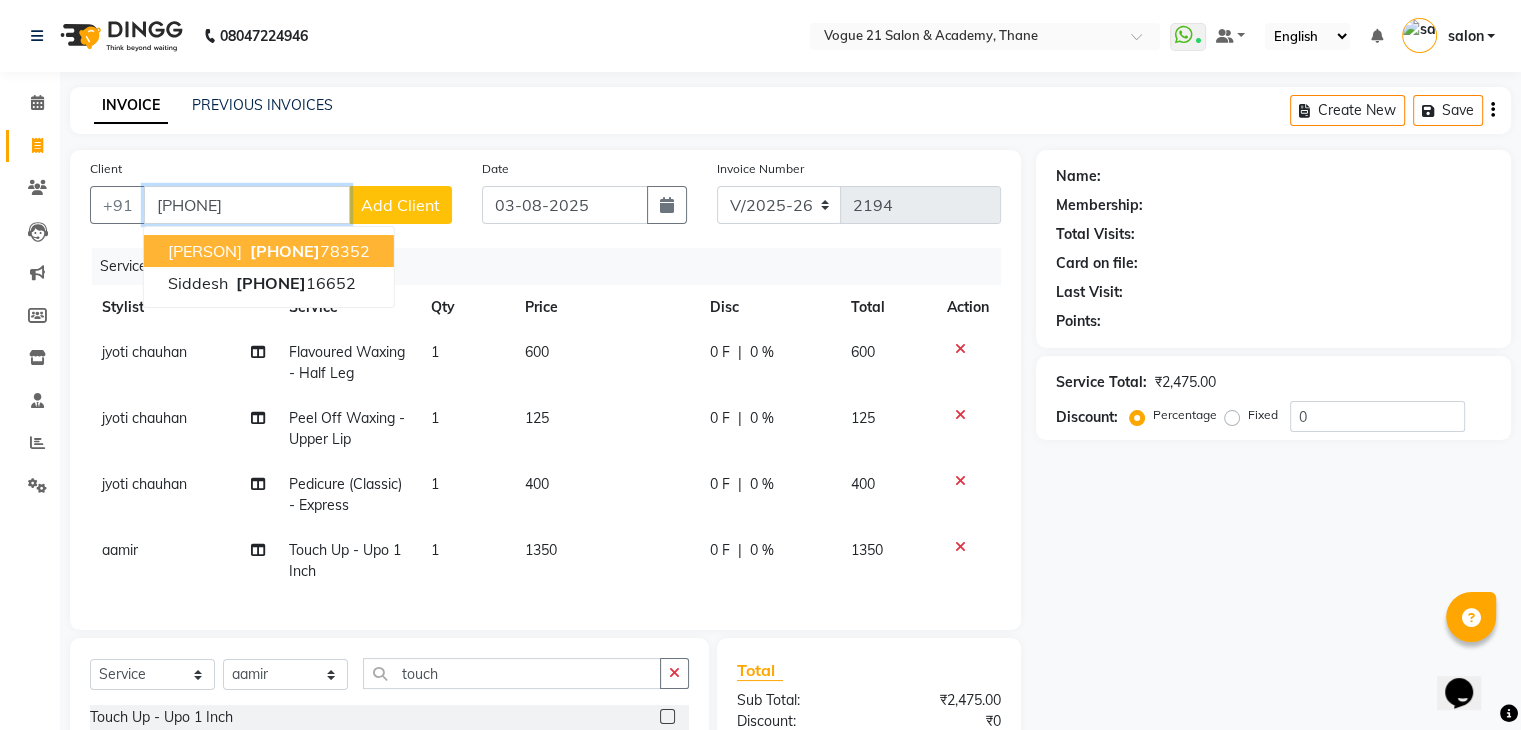 click on "[PERSON]" at bounding box center (205, 251) 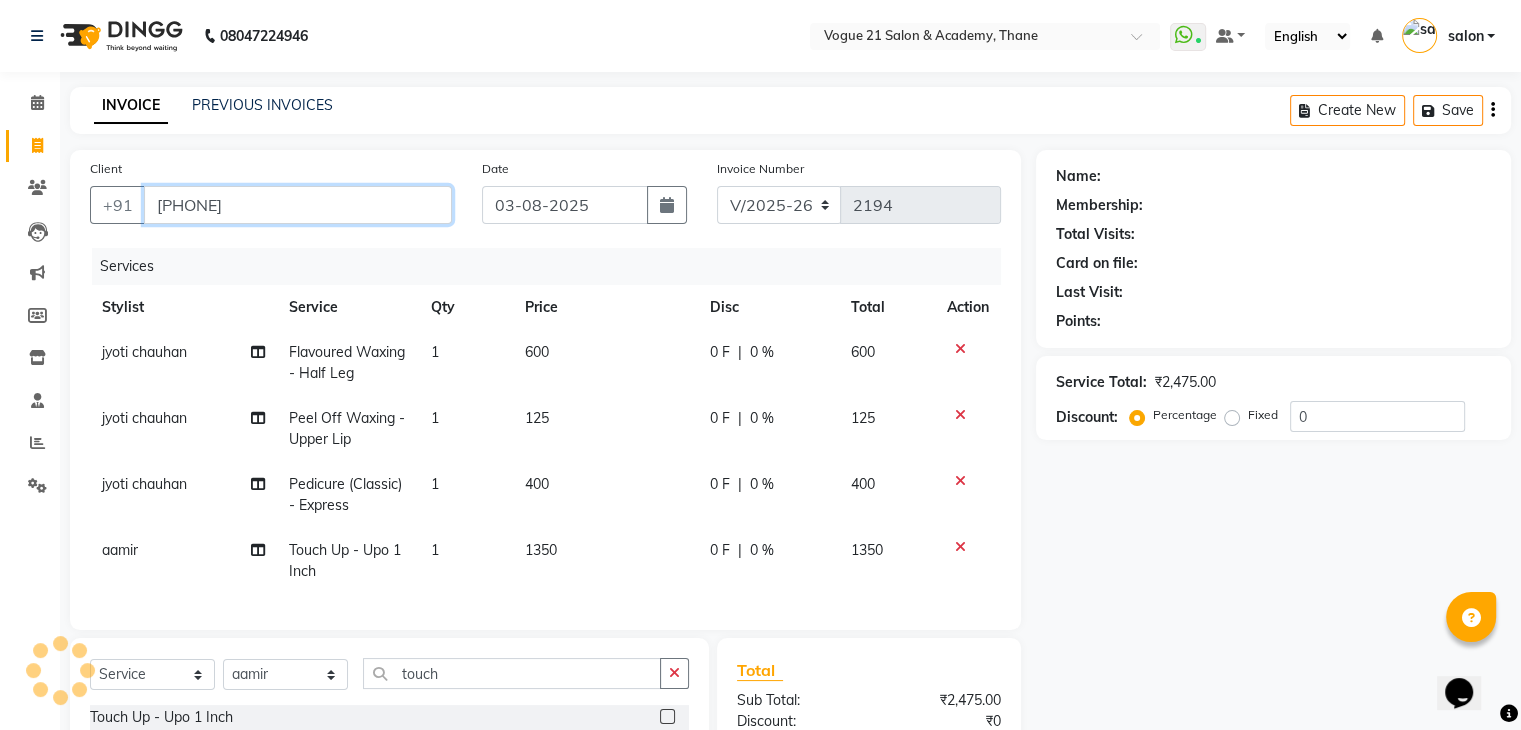 type on "[PHONE]" 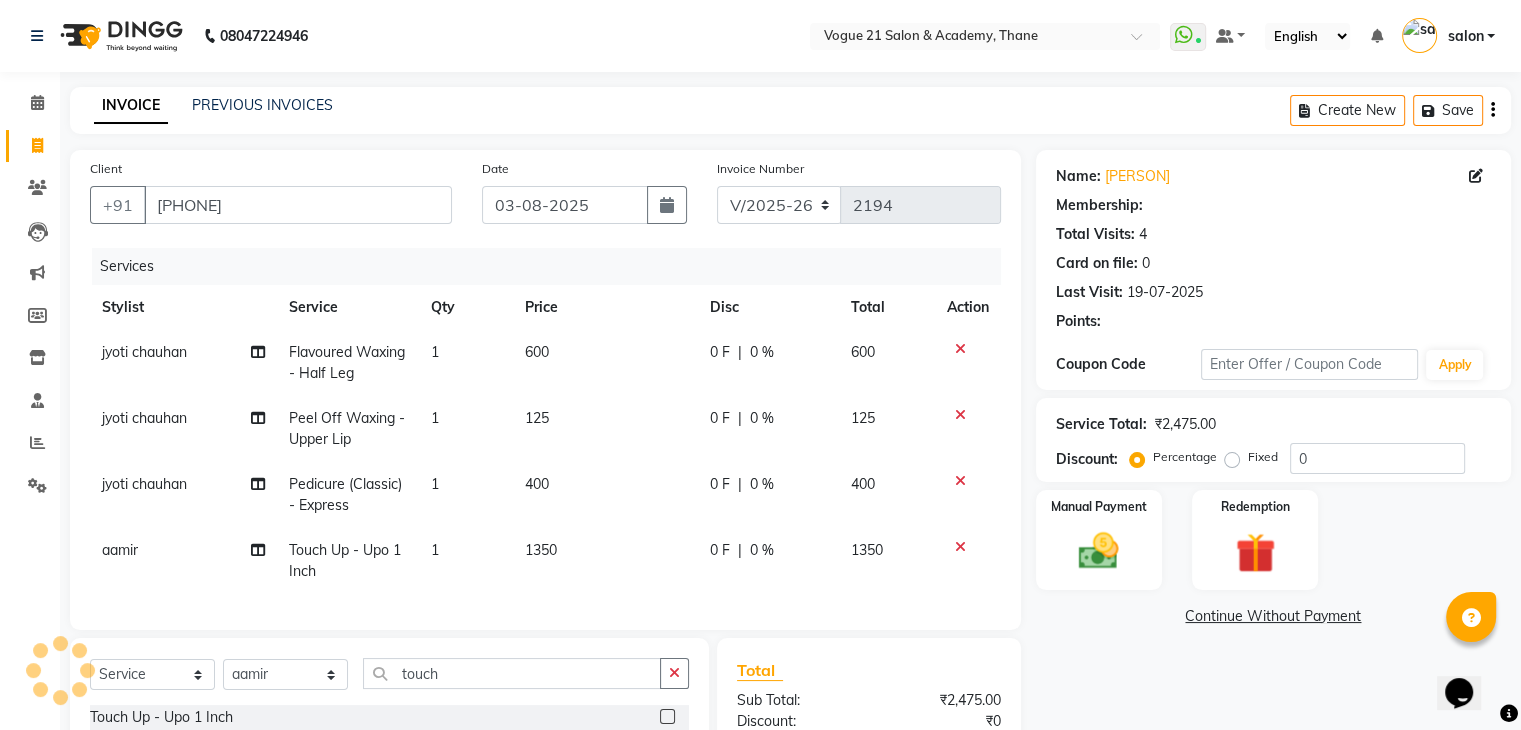 type on "20" 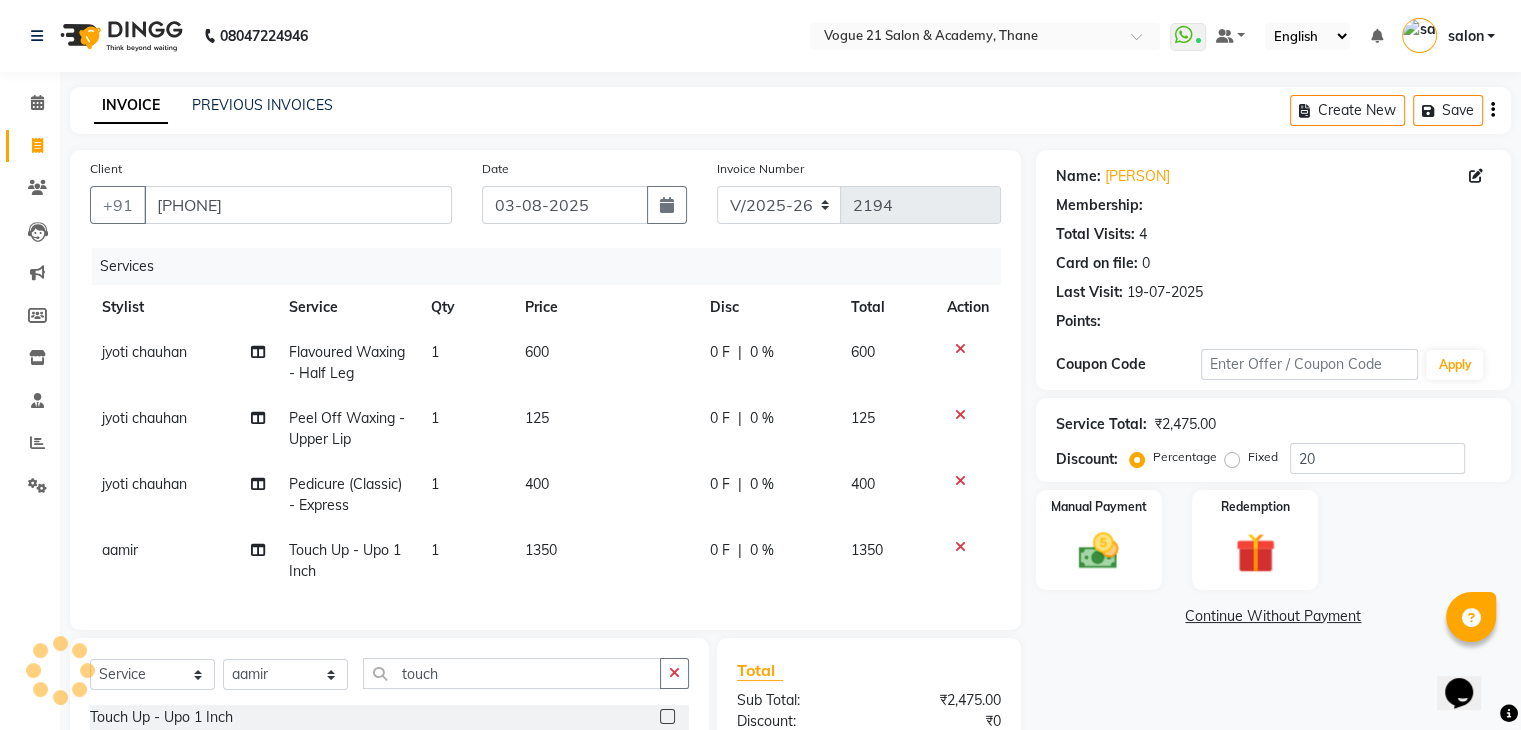 select on "1: Object" 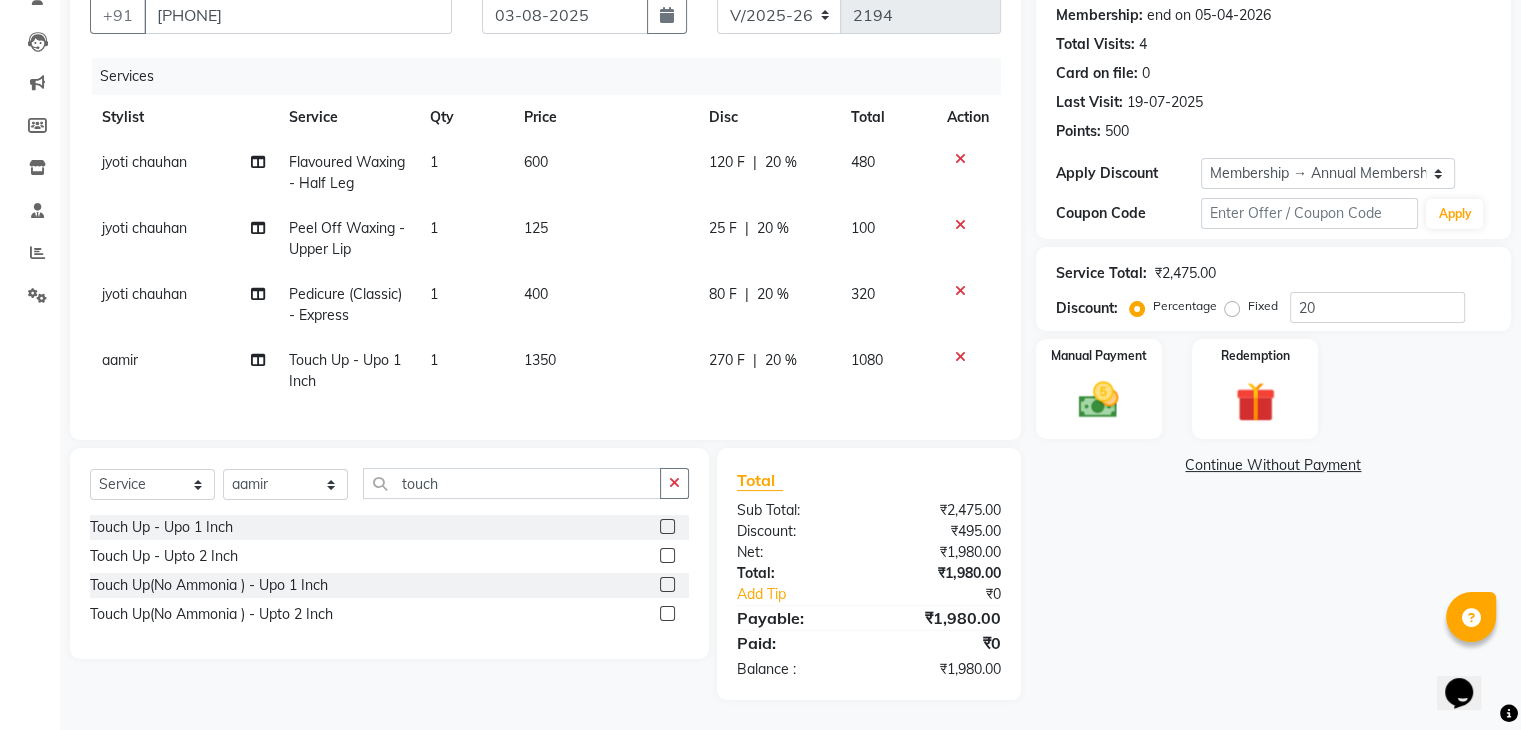 scroll, scrollTop: 0, scrollLeft: 0, axis: both 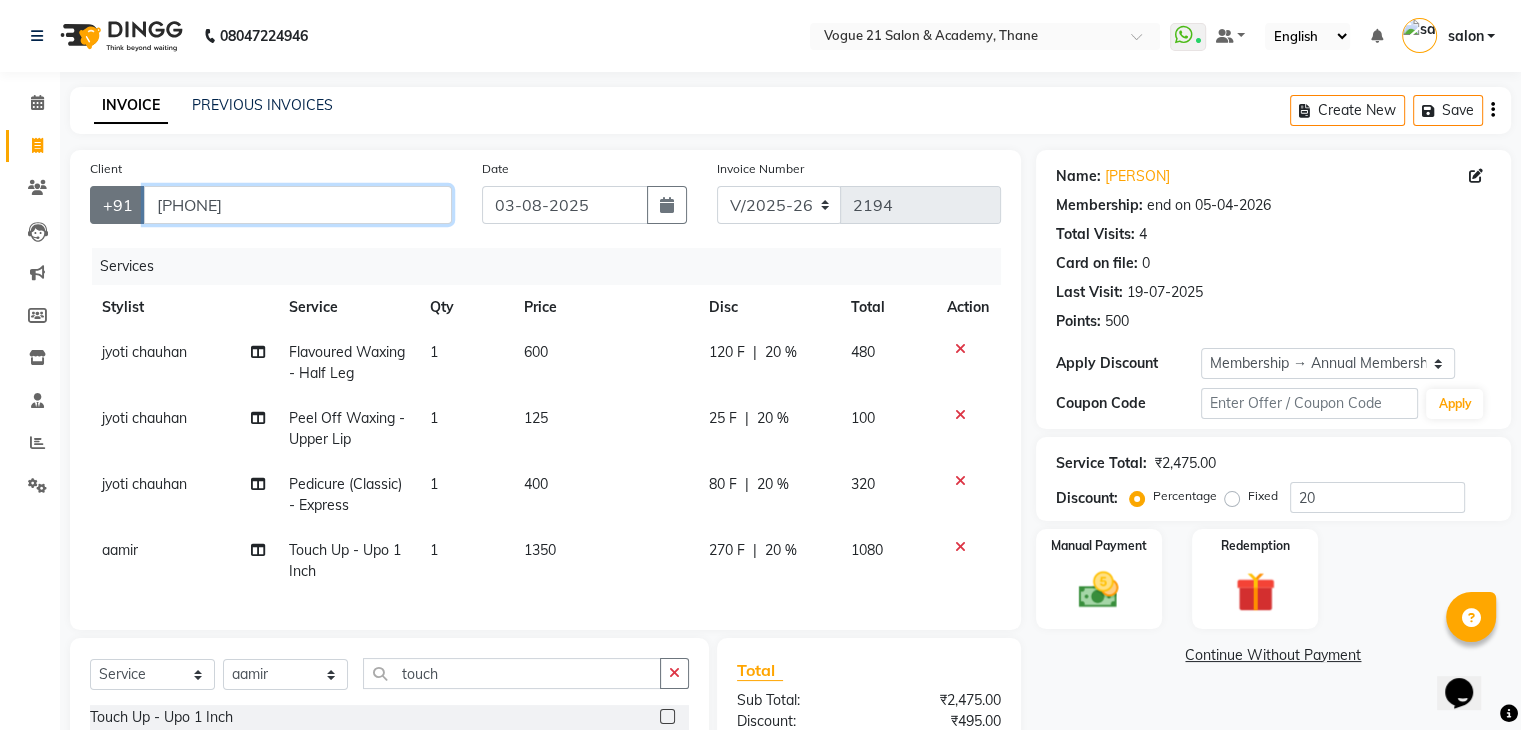 drag, startPoint x: 268, startPoint y: 204, endPoint x: 111, endPoint y: 213, distance: 157.25775 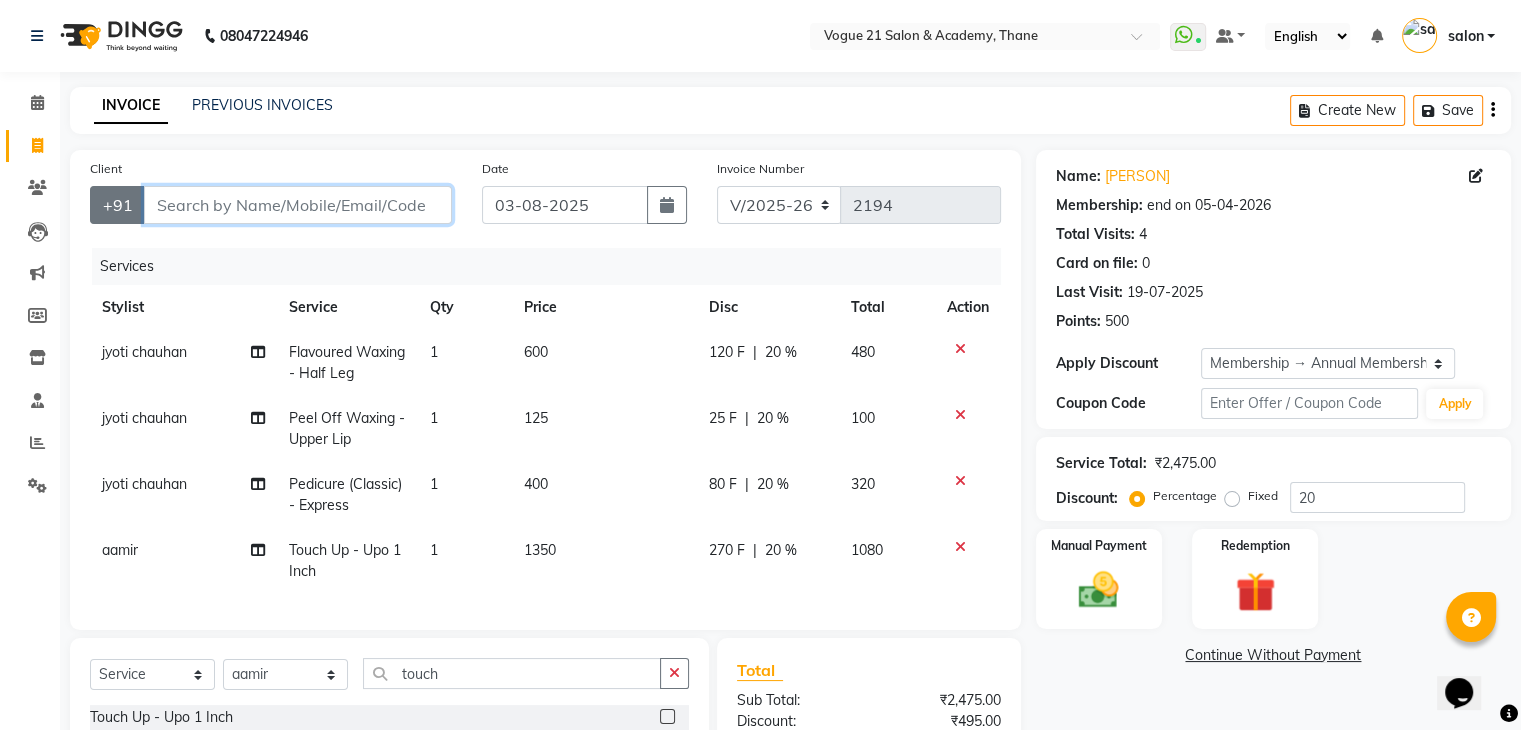 type on "p" 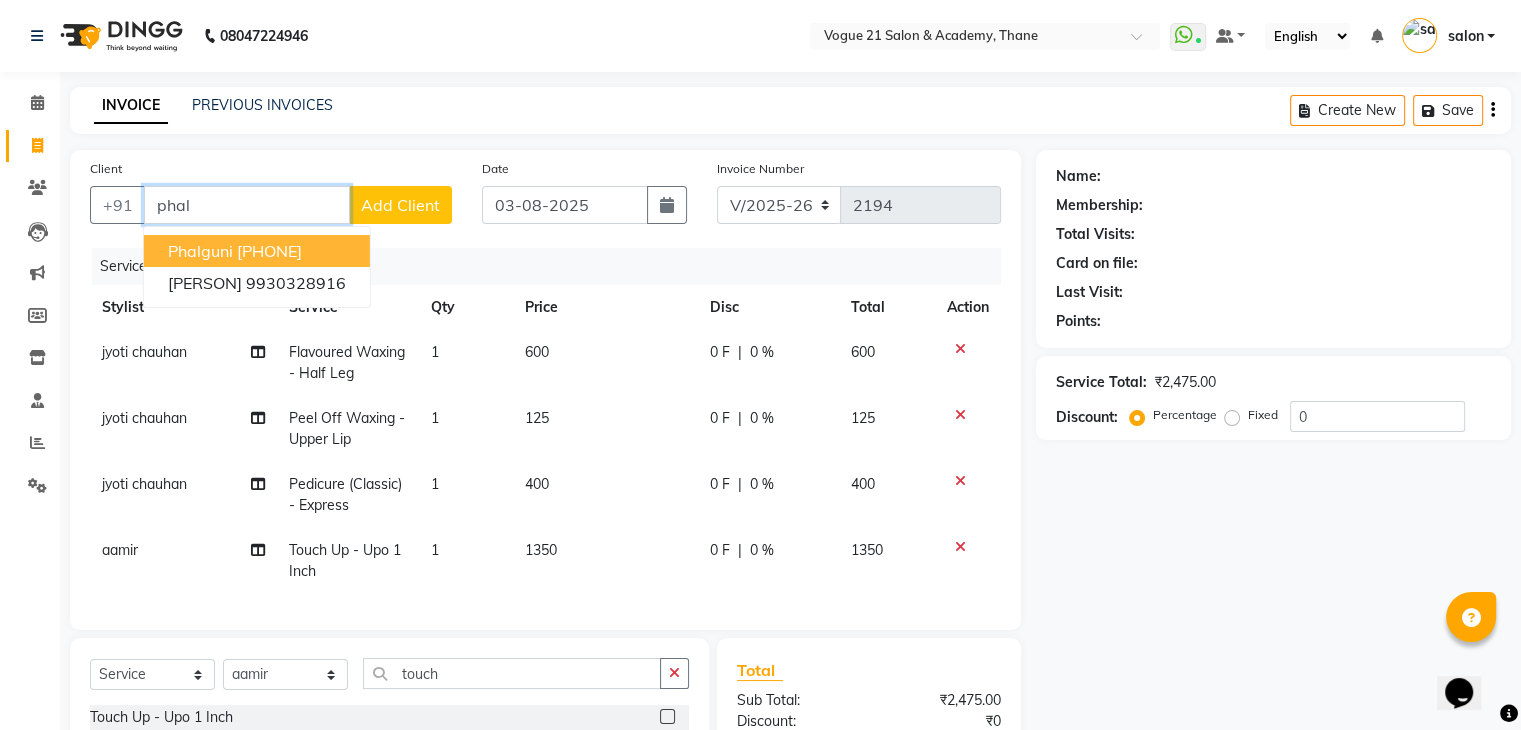 click on "[PHONE]" at bounding box center (269, 251) 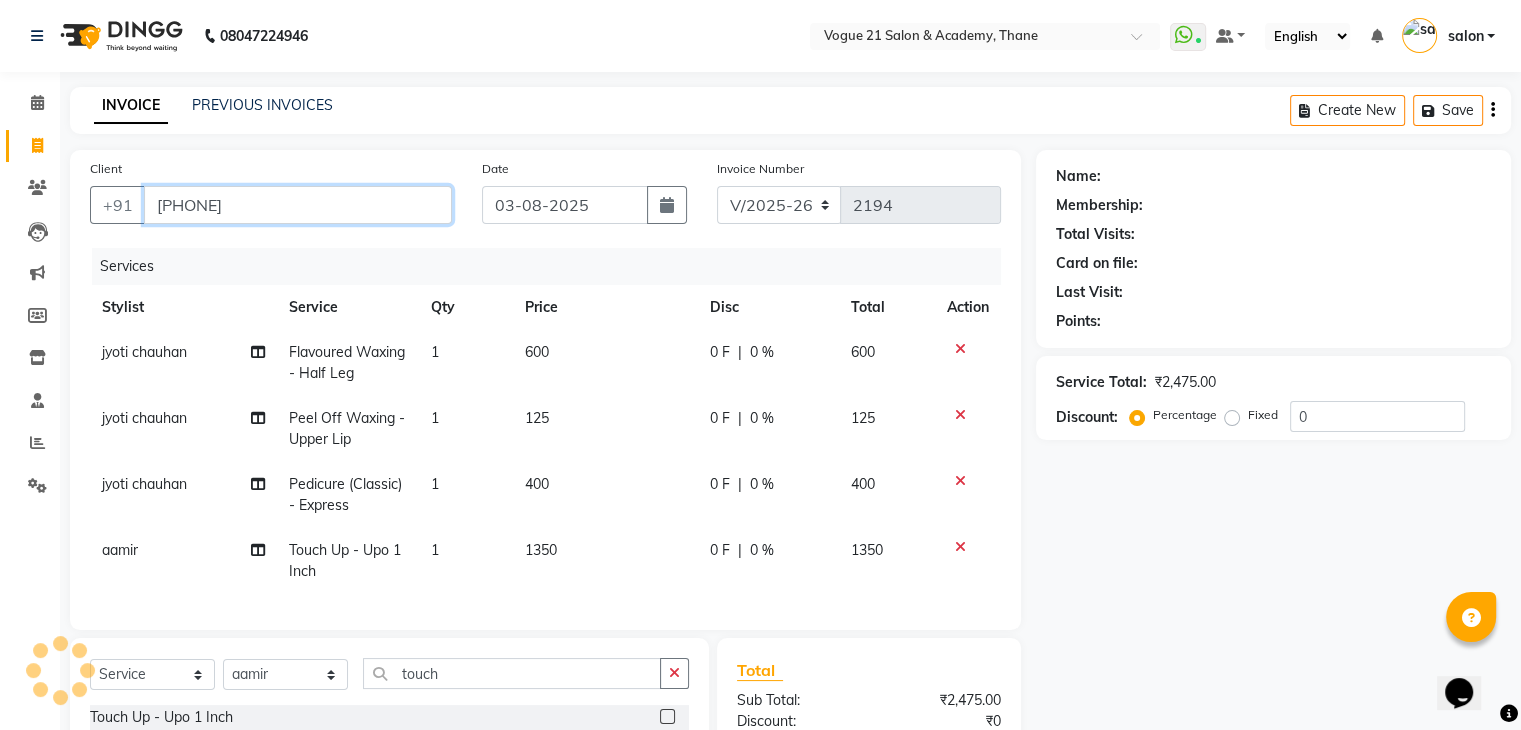 type on "[PHONE]" 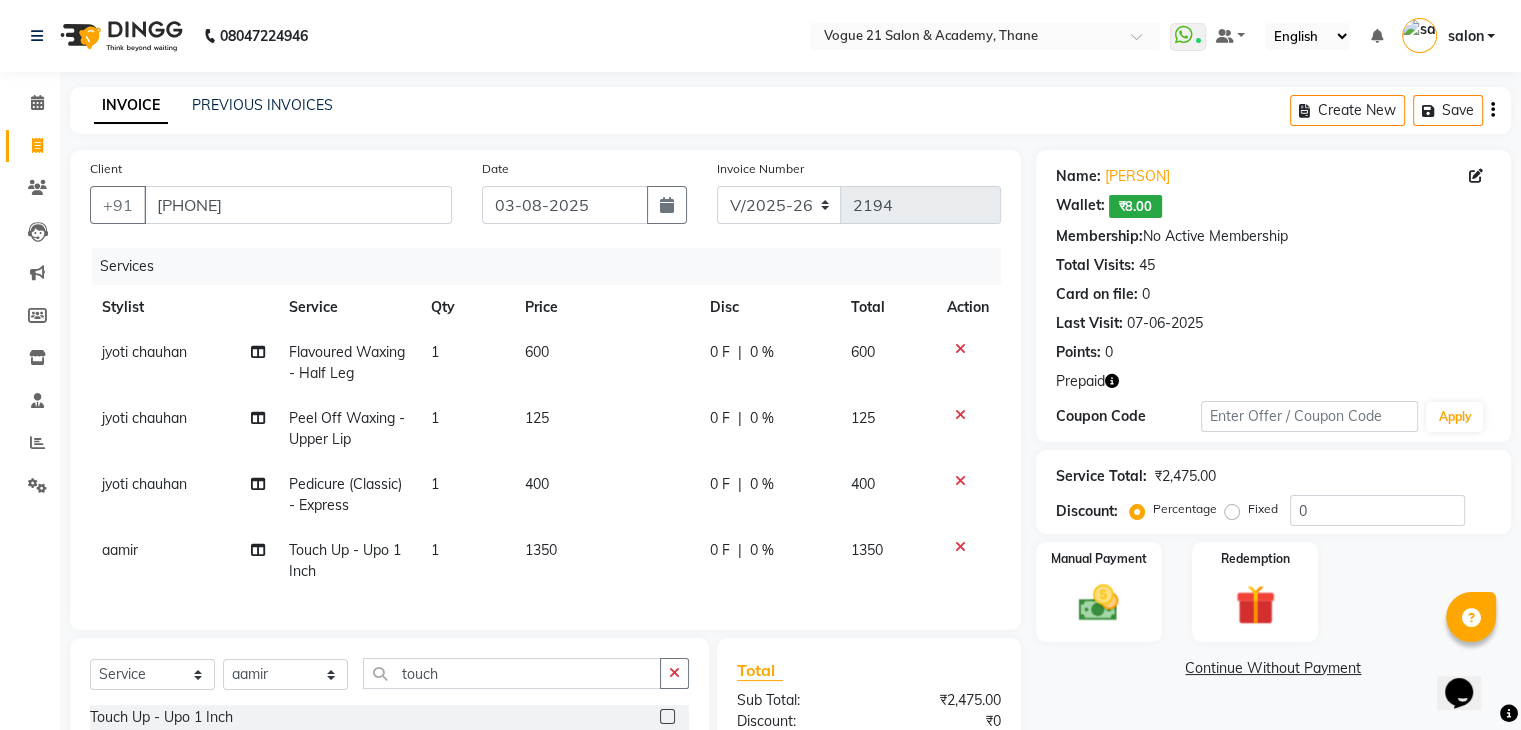 scroll, scrollTop: 206, scrollLeft: 0, axis: vertical 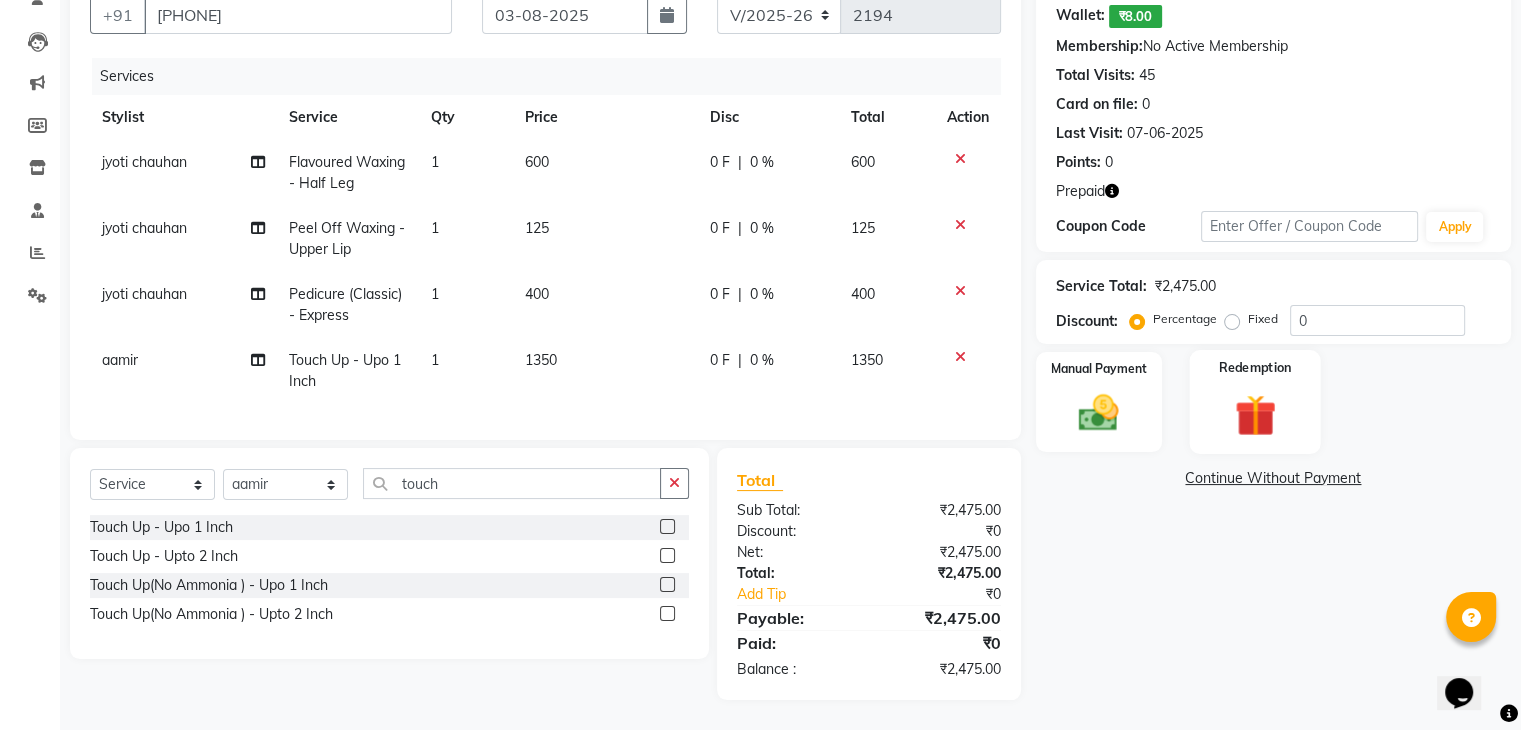 click on "Redemption" 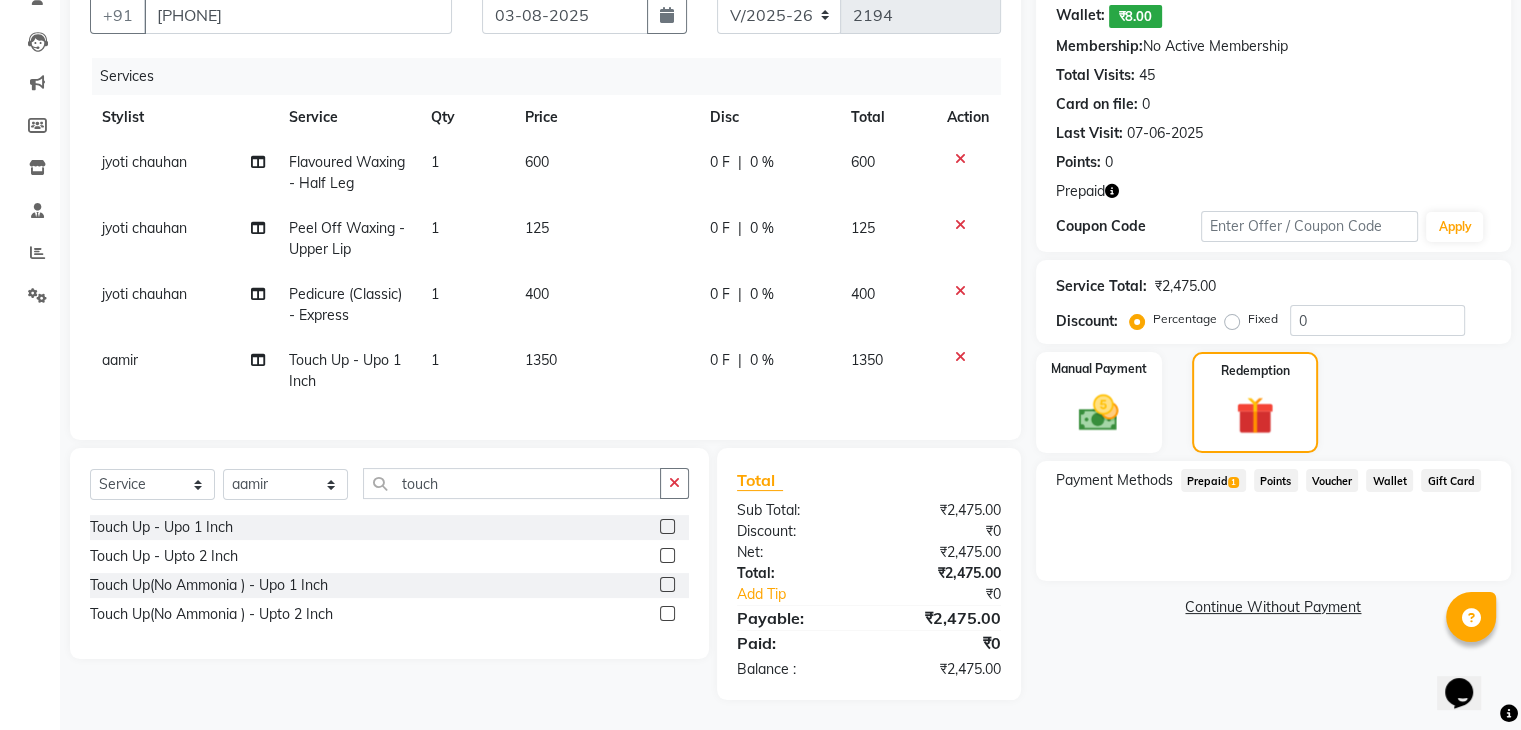 click on "Prepaid  1" 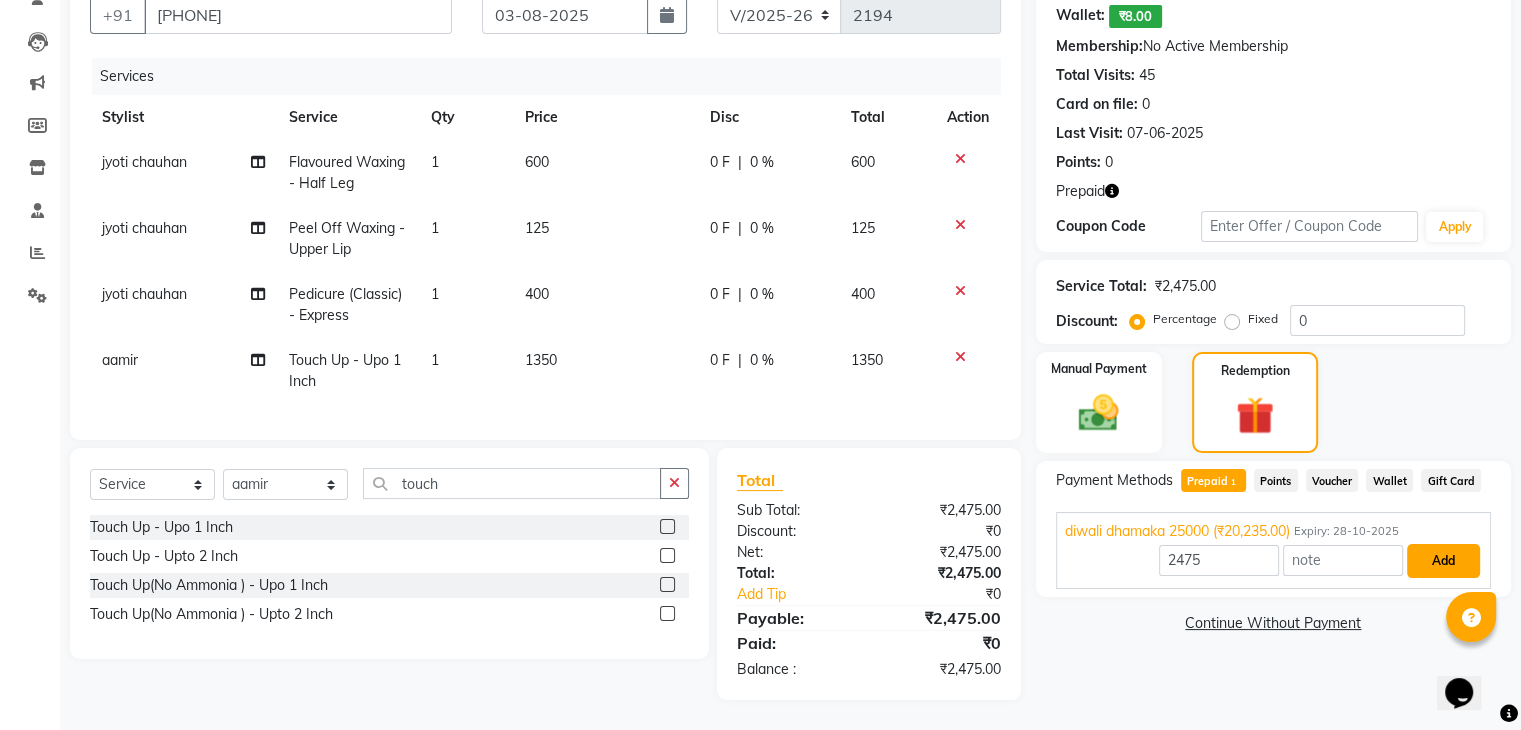 click on "Add" at bounding box center [1443, 561] 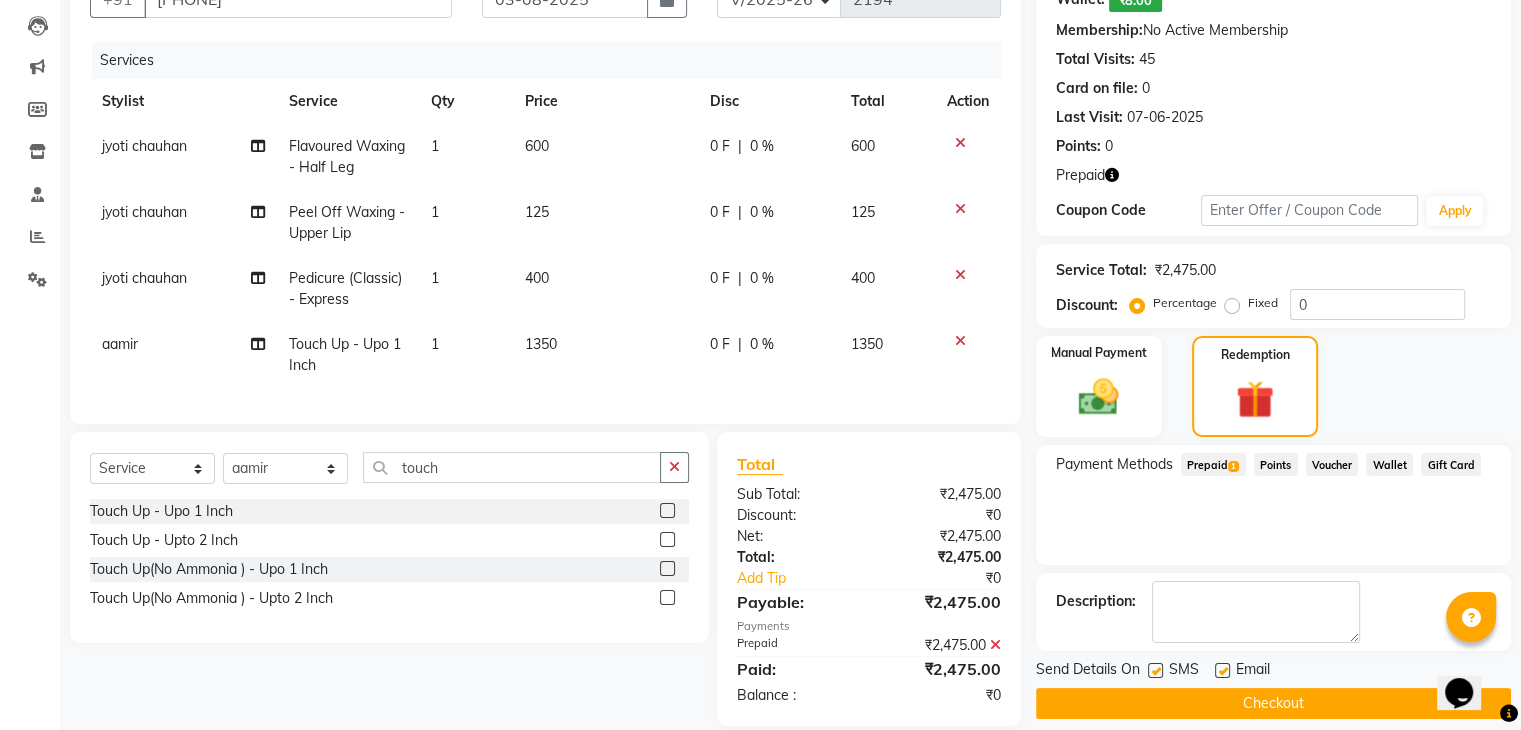 scroll, scrollTop: 248, scrollLeft: 0, axis: vertical 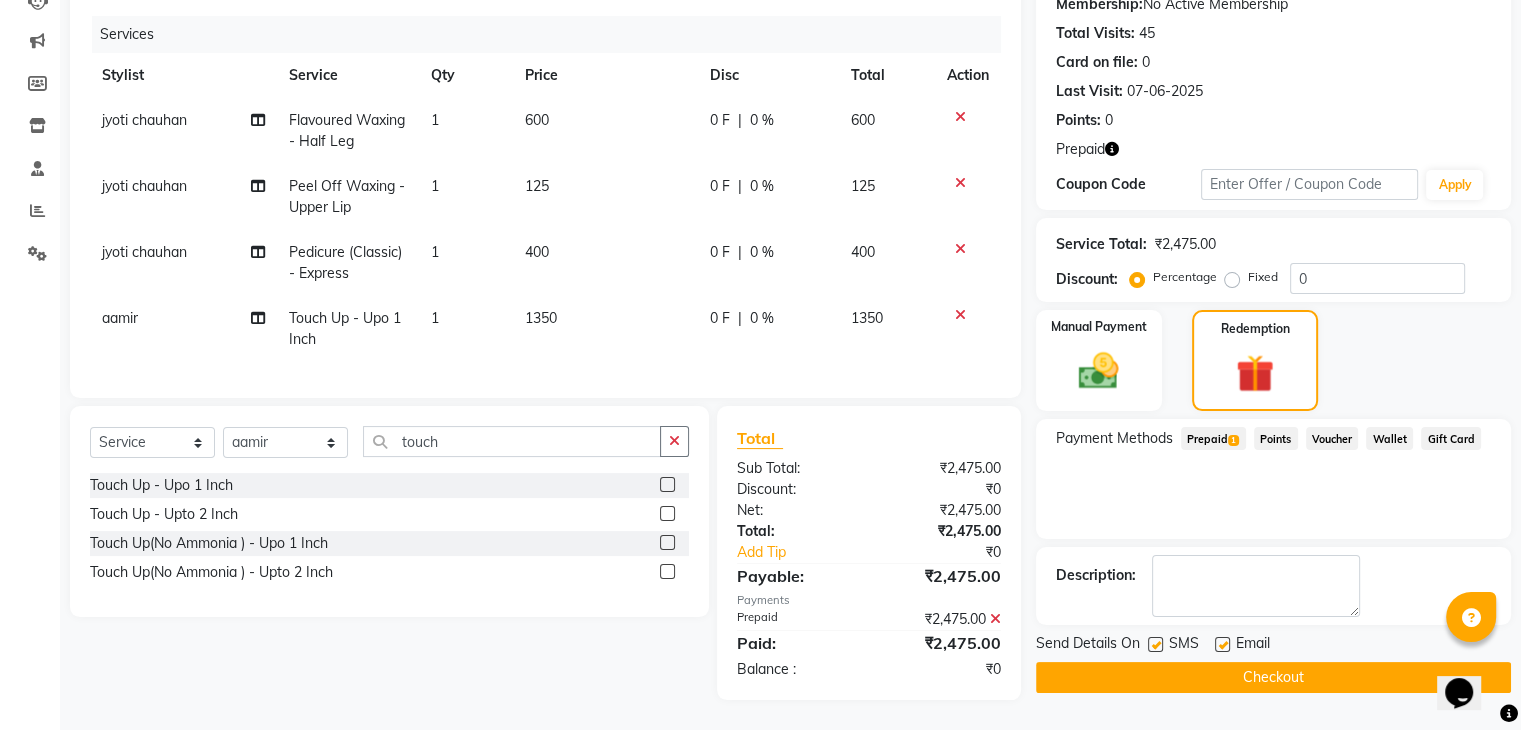 click on "Checkout" 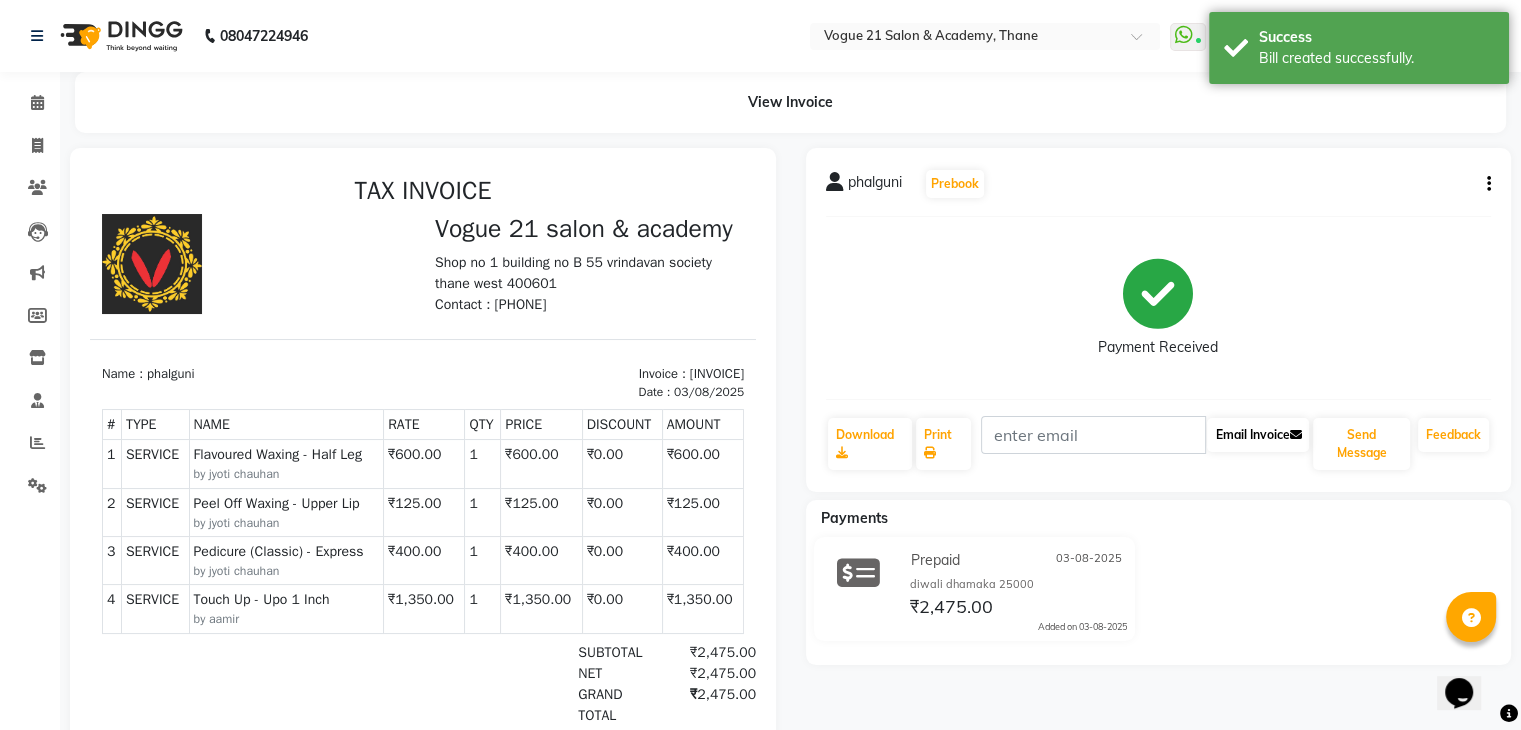 scroll, scrollTop: 236, scrollLeft: 0, axis: vertical 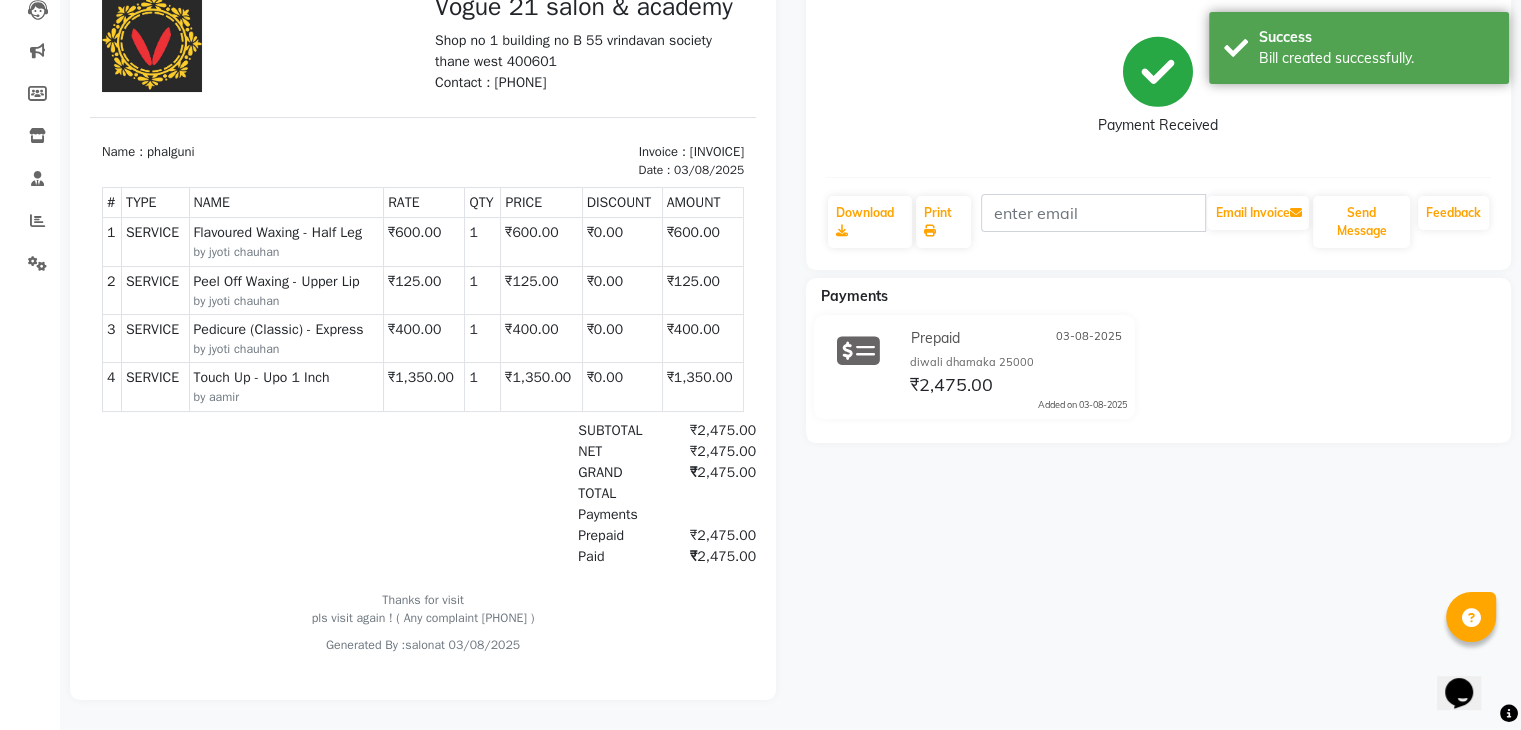 click on "phalguni   Prebook   Payment Received  Download  Print   Email Invoice   Send Message Feedback  PaymentsPrepaid 03-08-2025 diwali dhamaka 25000 ₹2,475.00  Added on 03-08-2025" 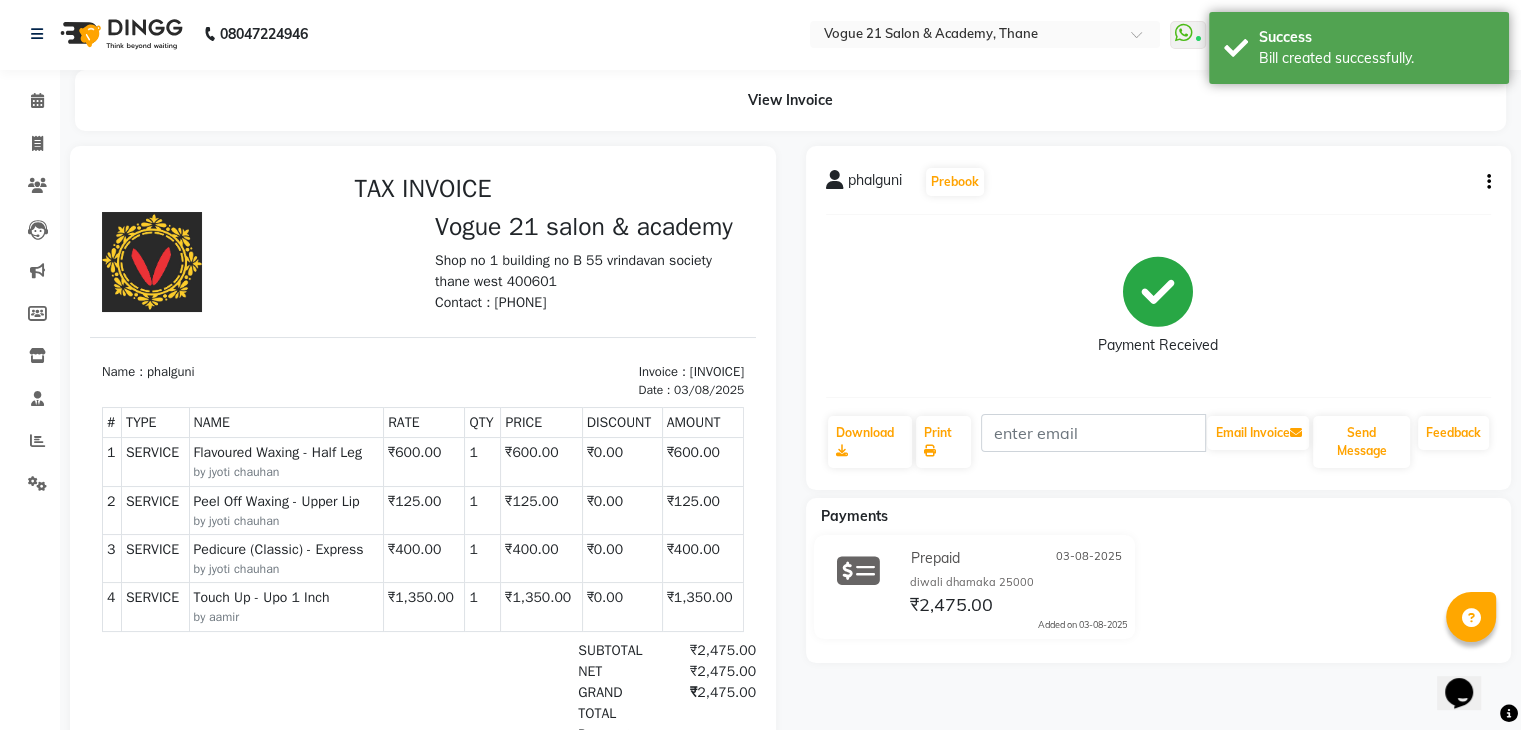 scroll, scrollTop: 0, scrollLeft: 0, axis: both 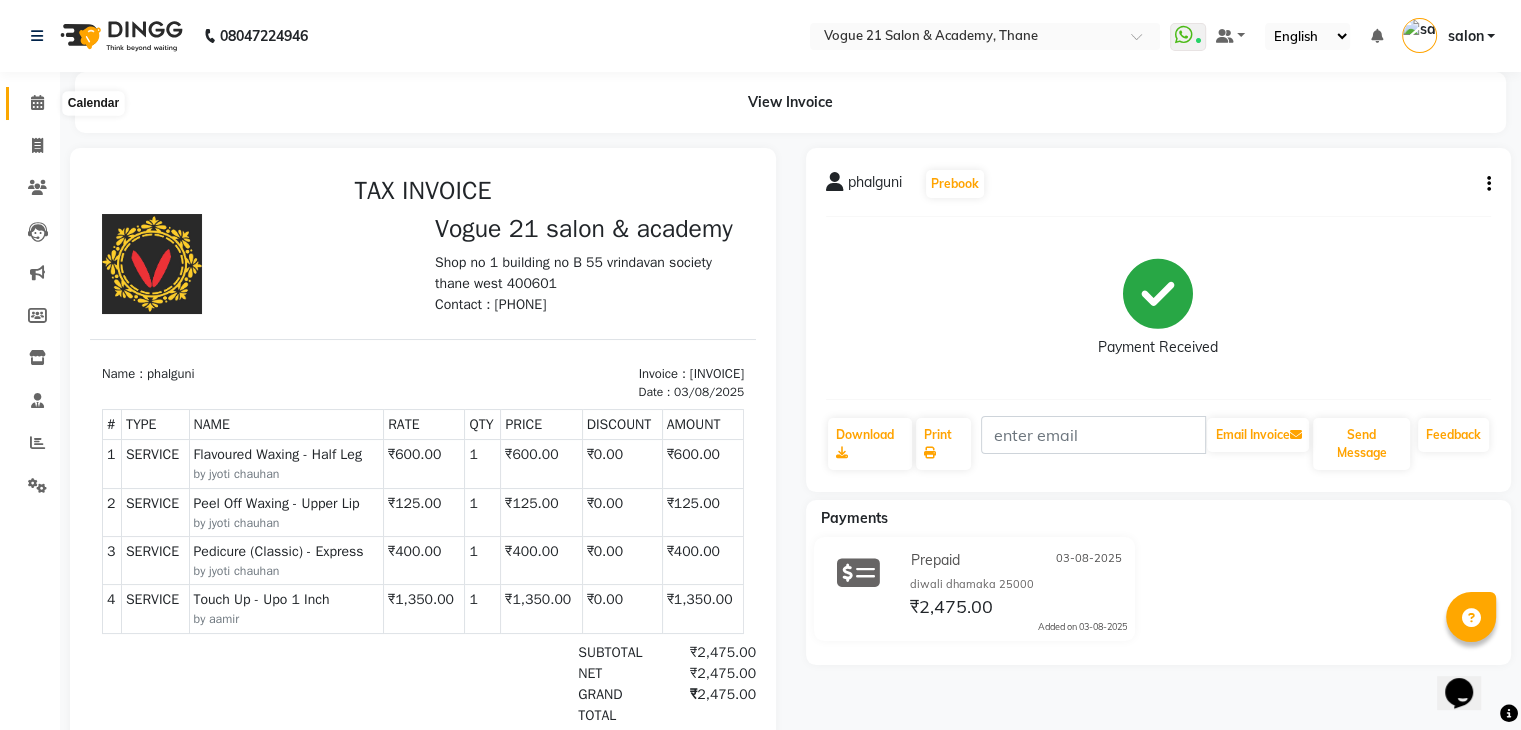 click 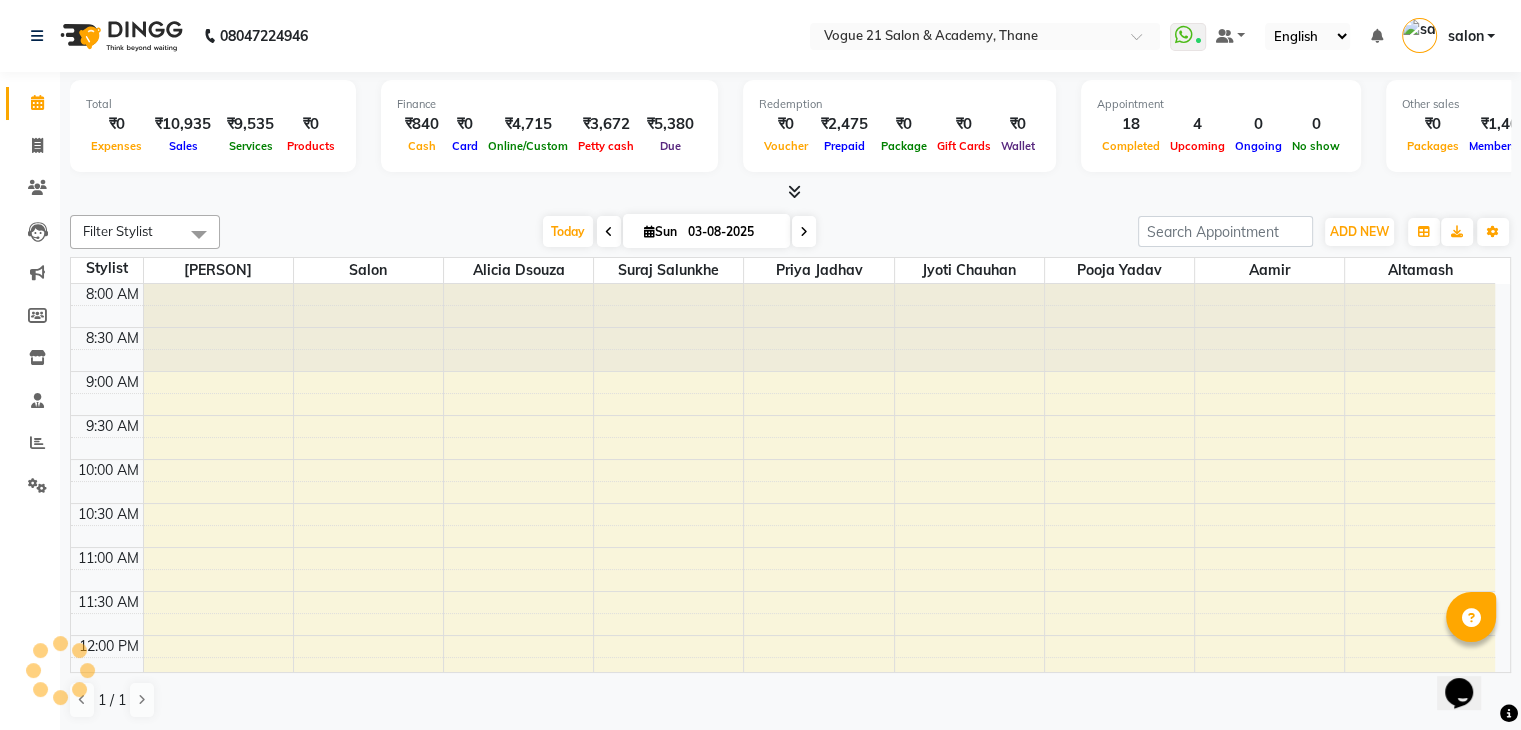 scroll, scrollTop: 918, scrollLeft: 0, axis: vertical 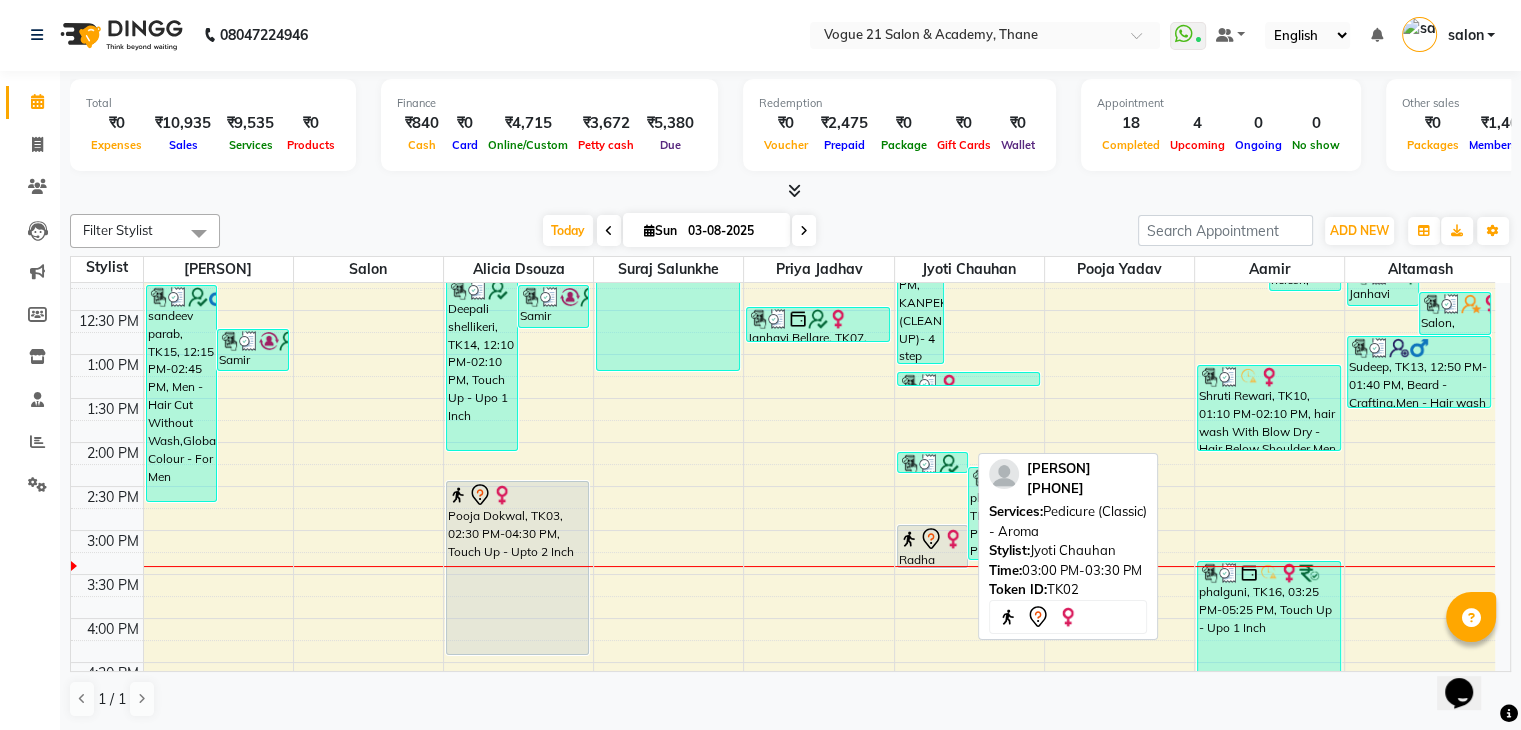 click at bounding box center (953, 539) 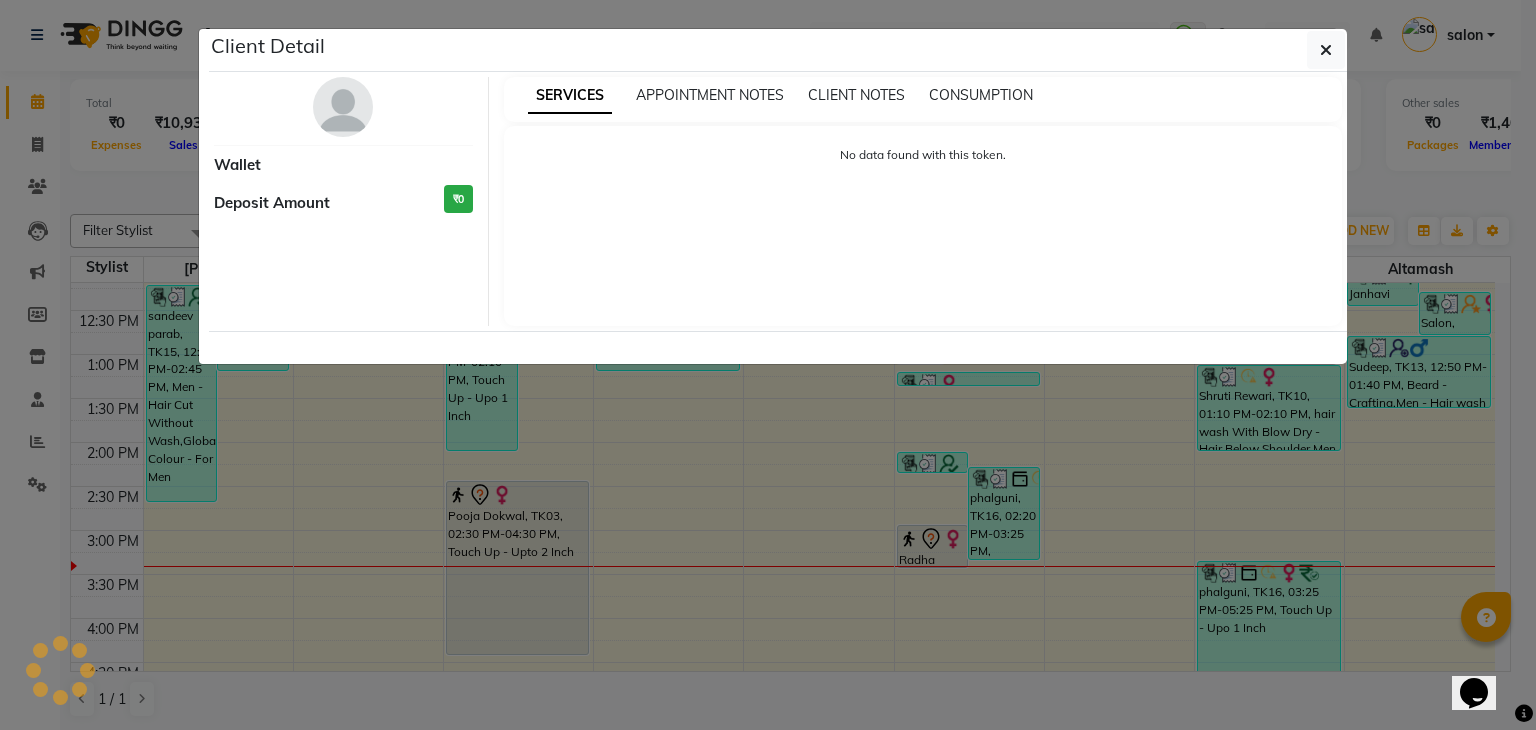 select on "7" 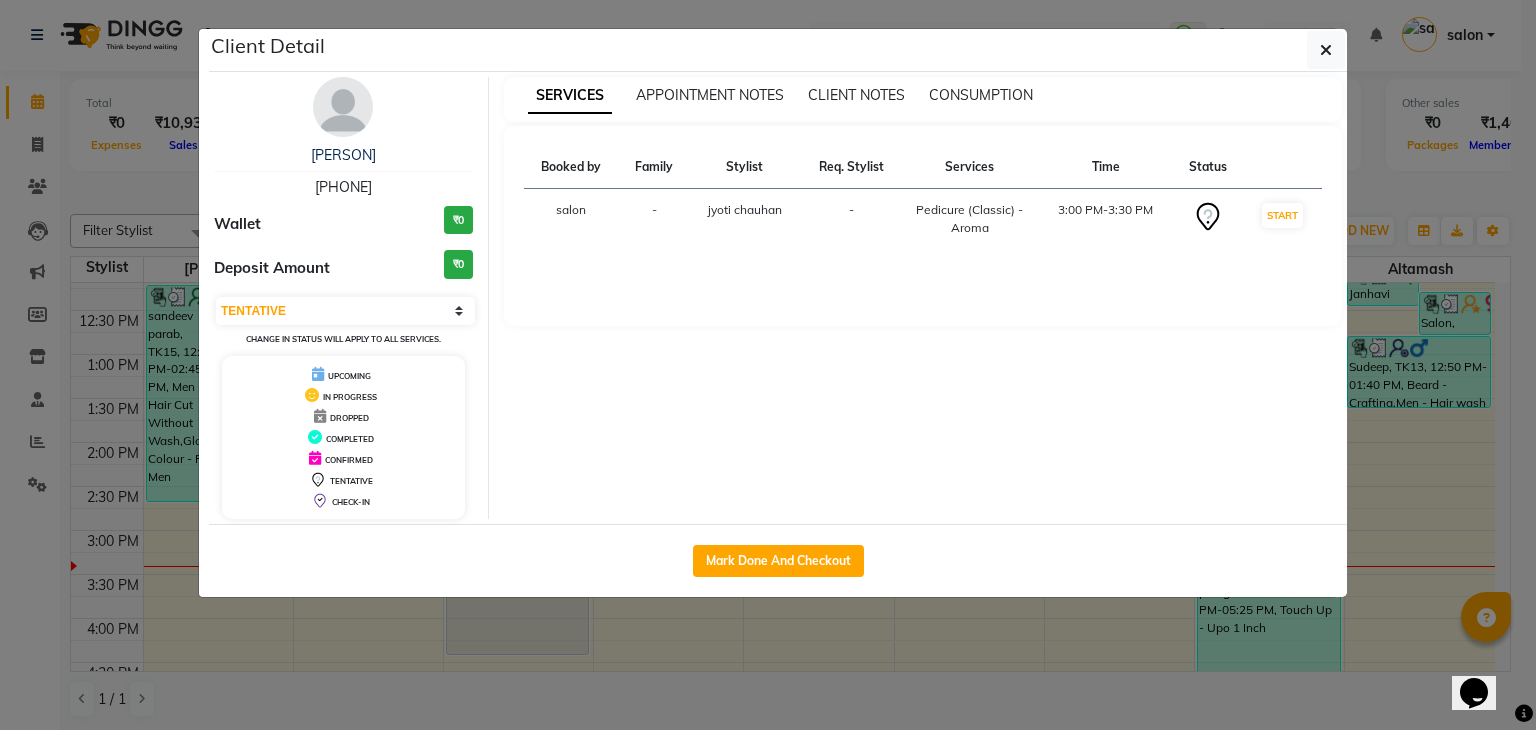 click on "[PHONE]" at bounding box center [343, 187] 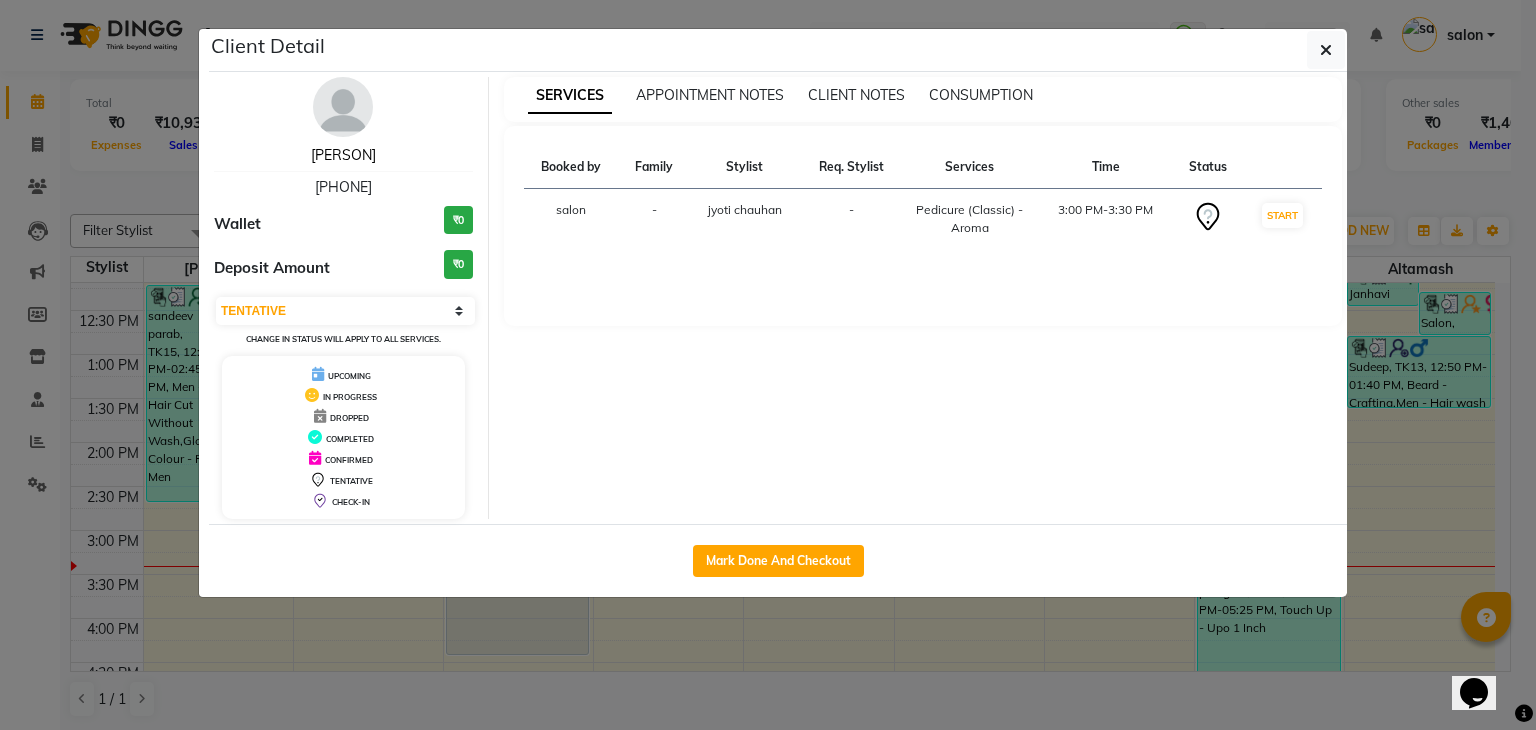 click on "[PERSON]" at bounding box center (343, 155) 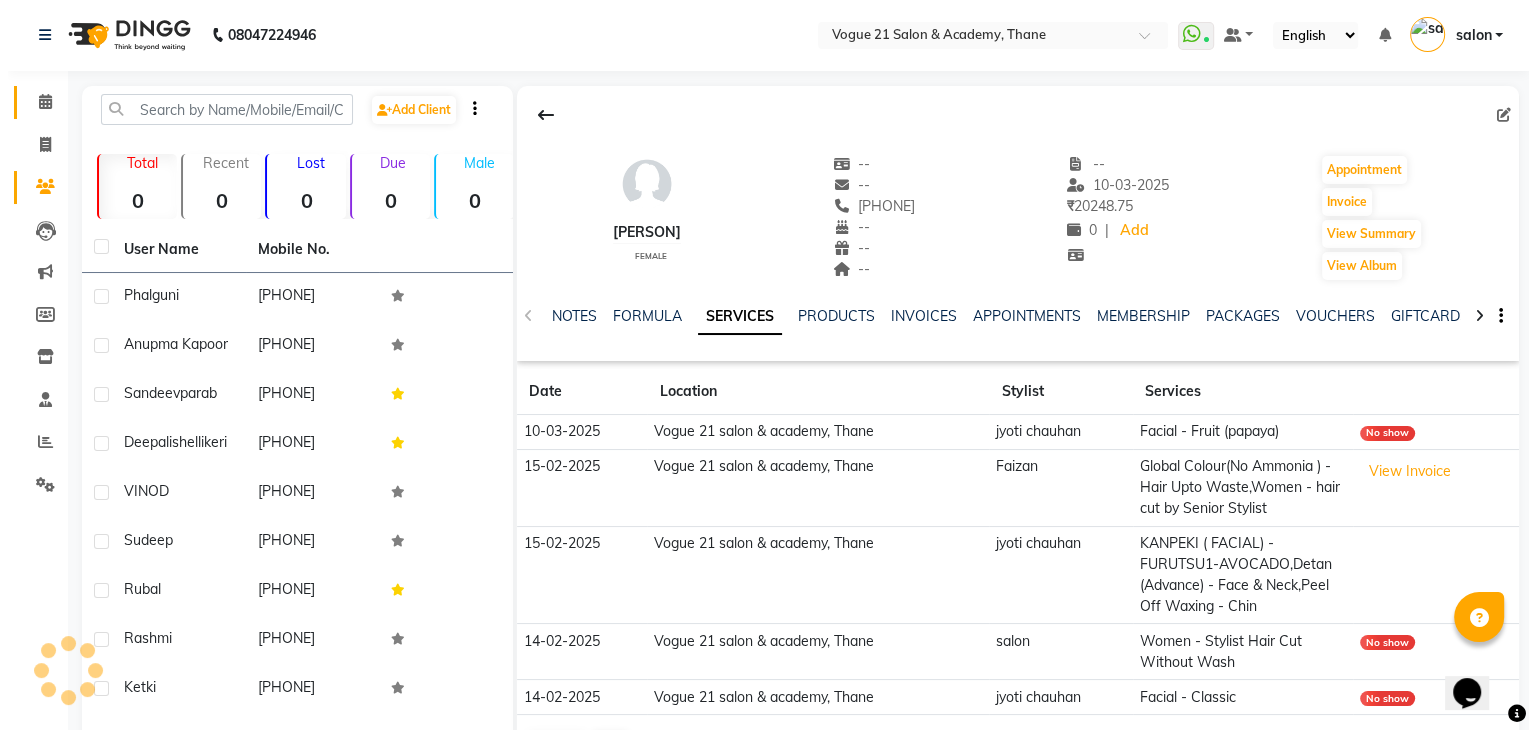 scroll, scrollTop: 137, scrollLeft: 0, axis: vertical 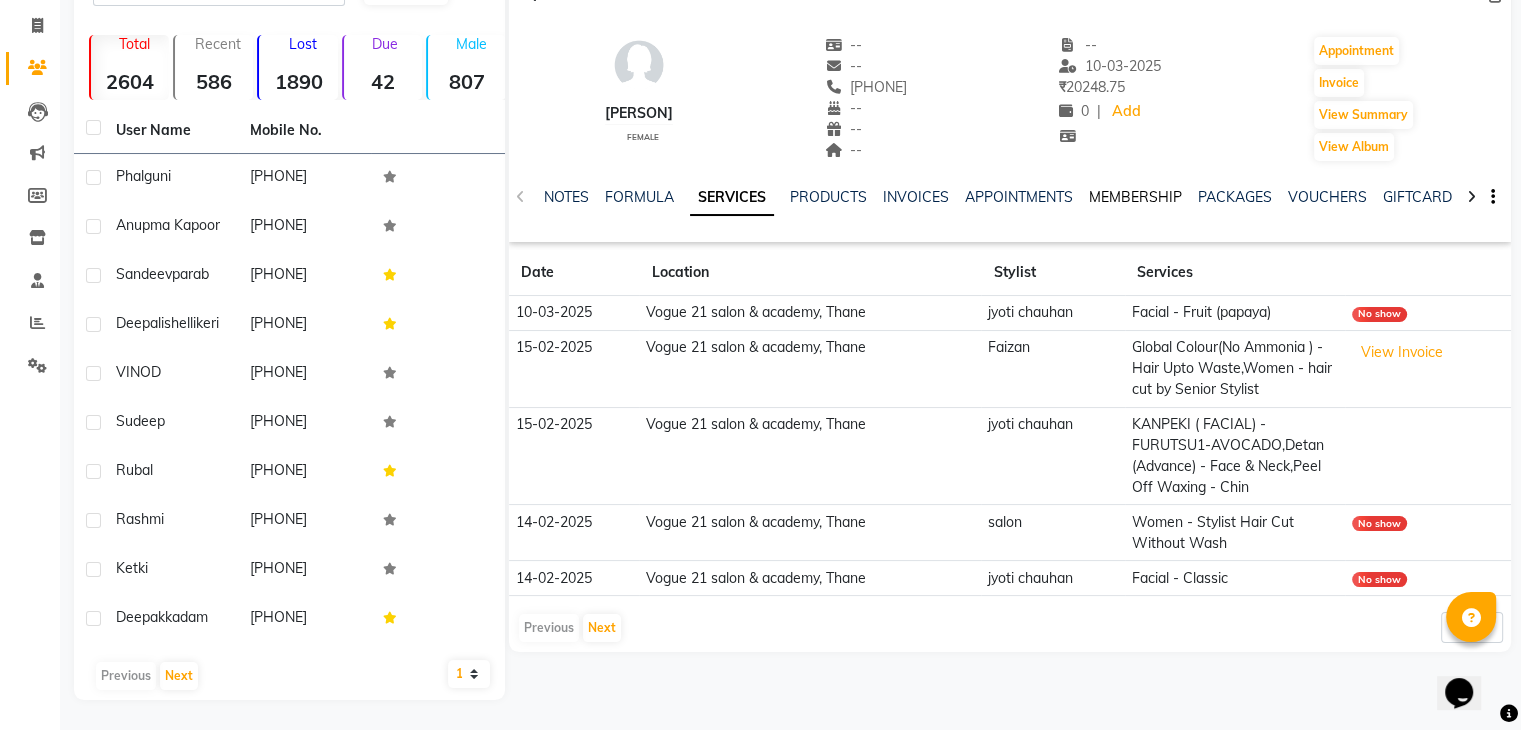 click on "MEMBERSHIP" 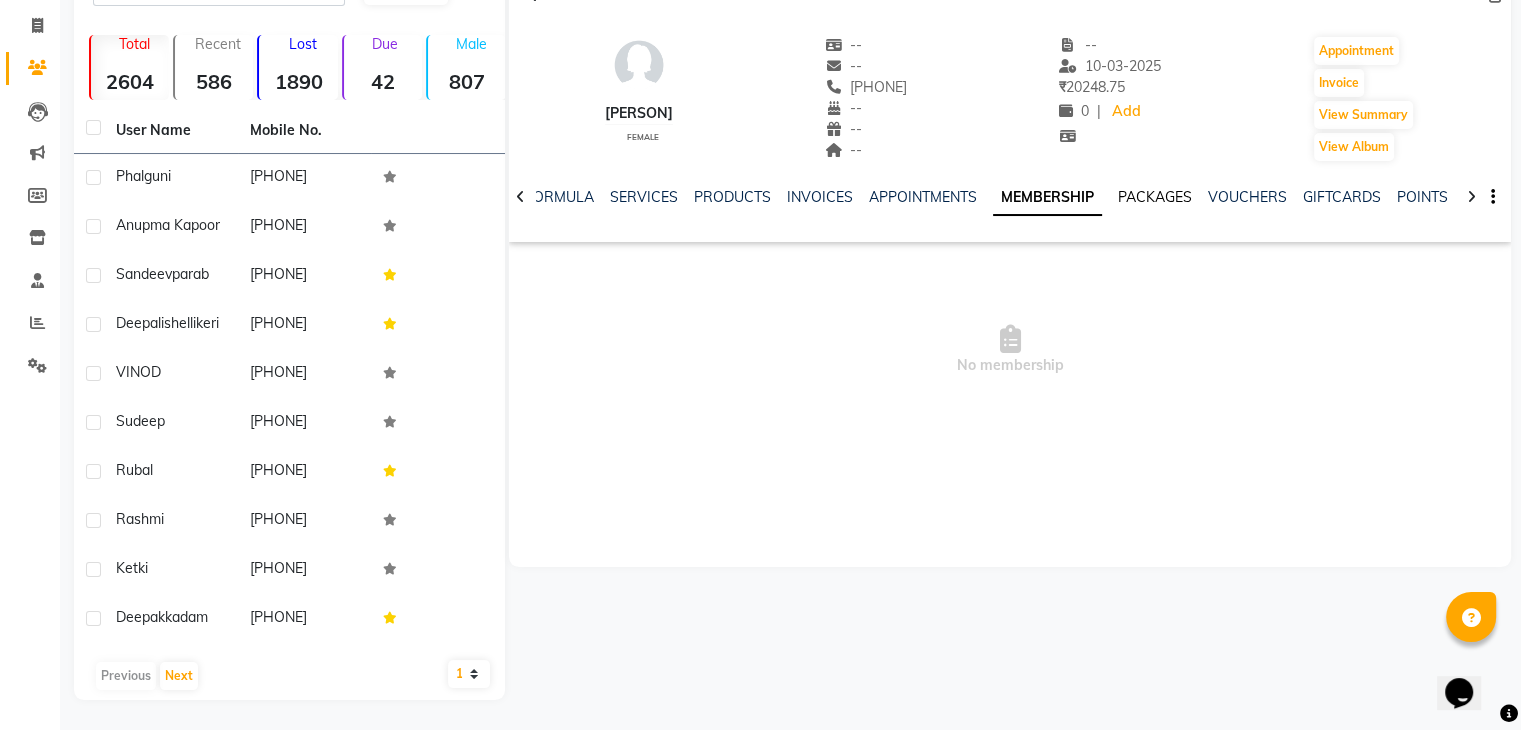 click on "PACKAGES" 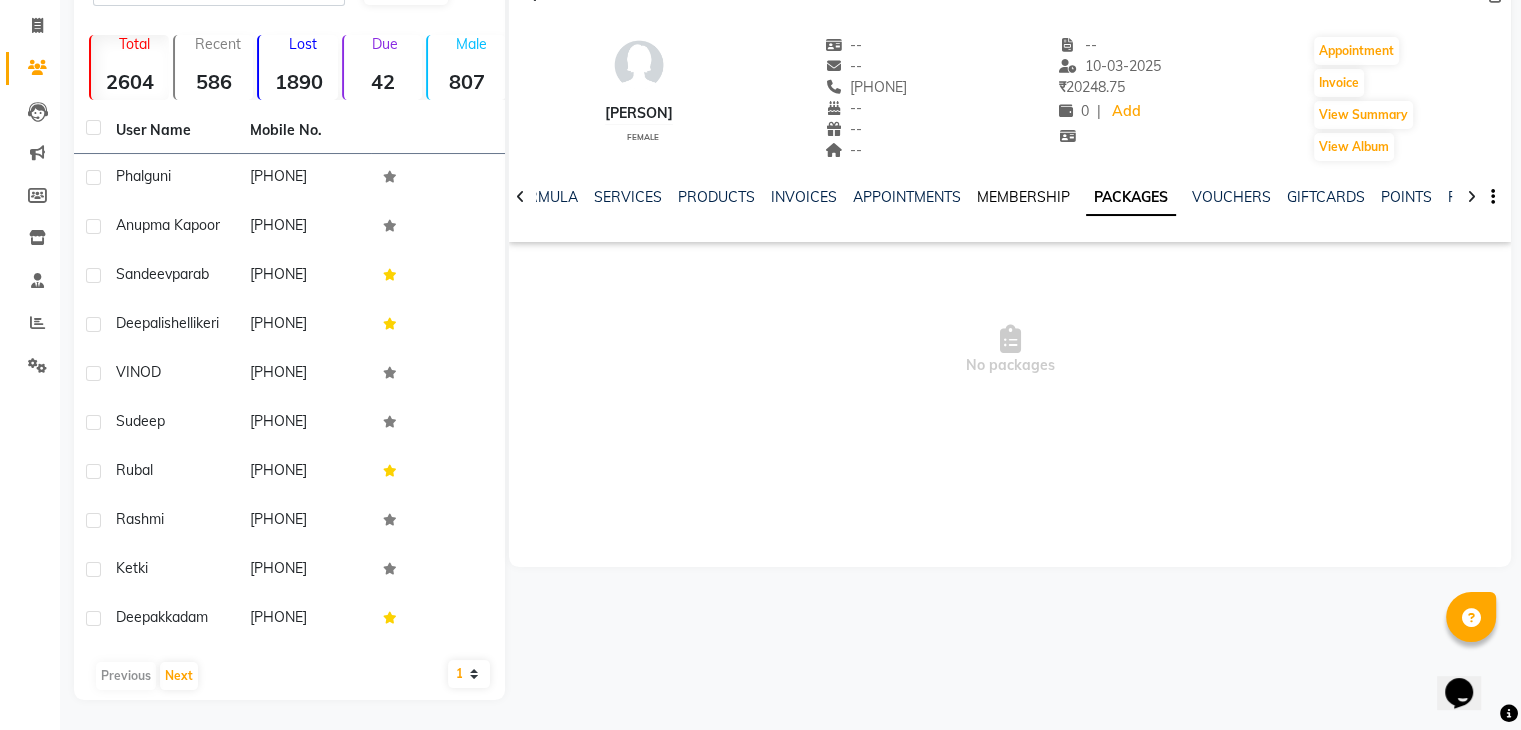 click on "MEMBERSHIP" 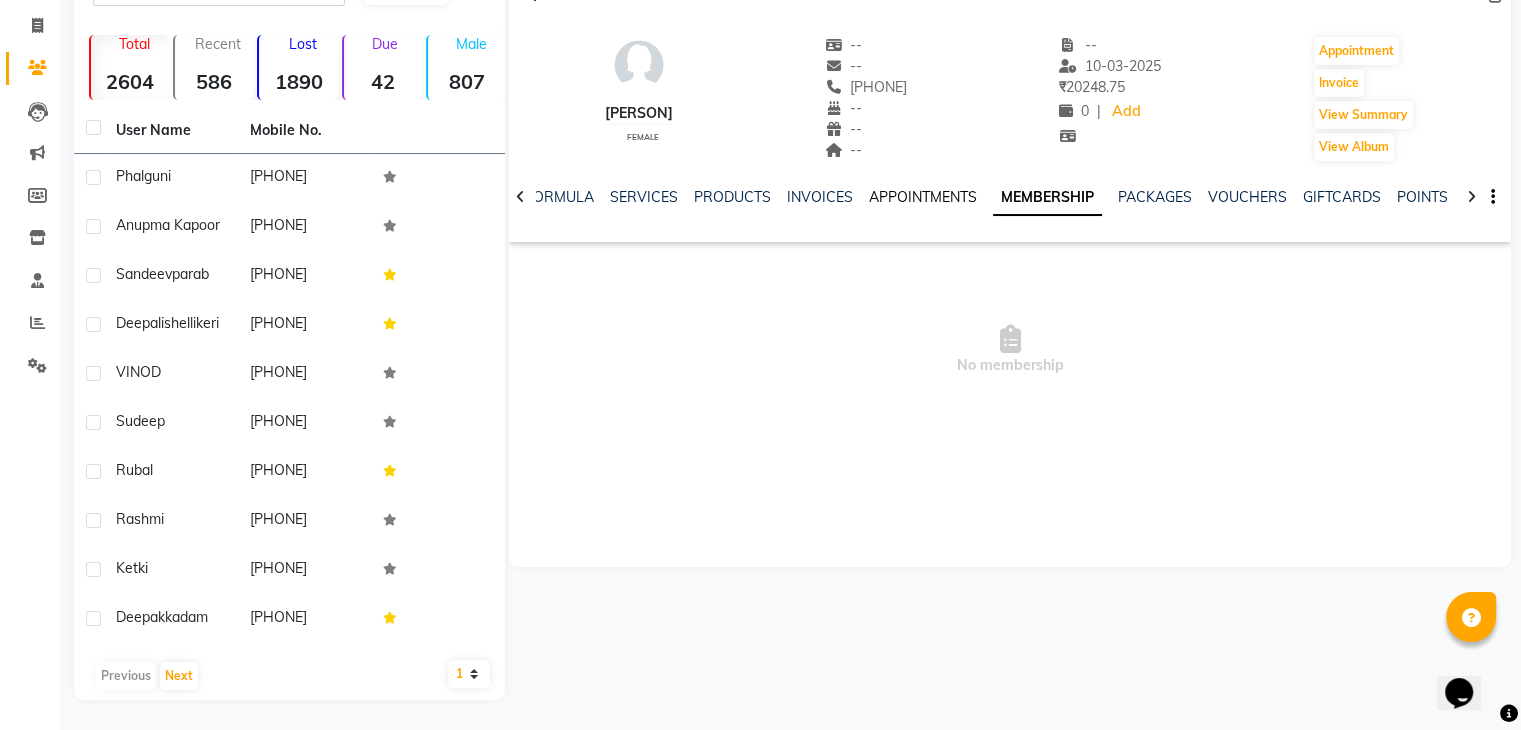 click on "APPOINTMENTS" 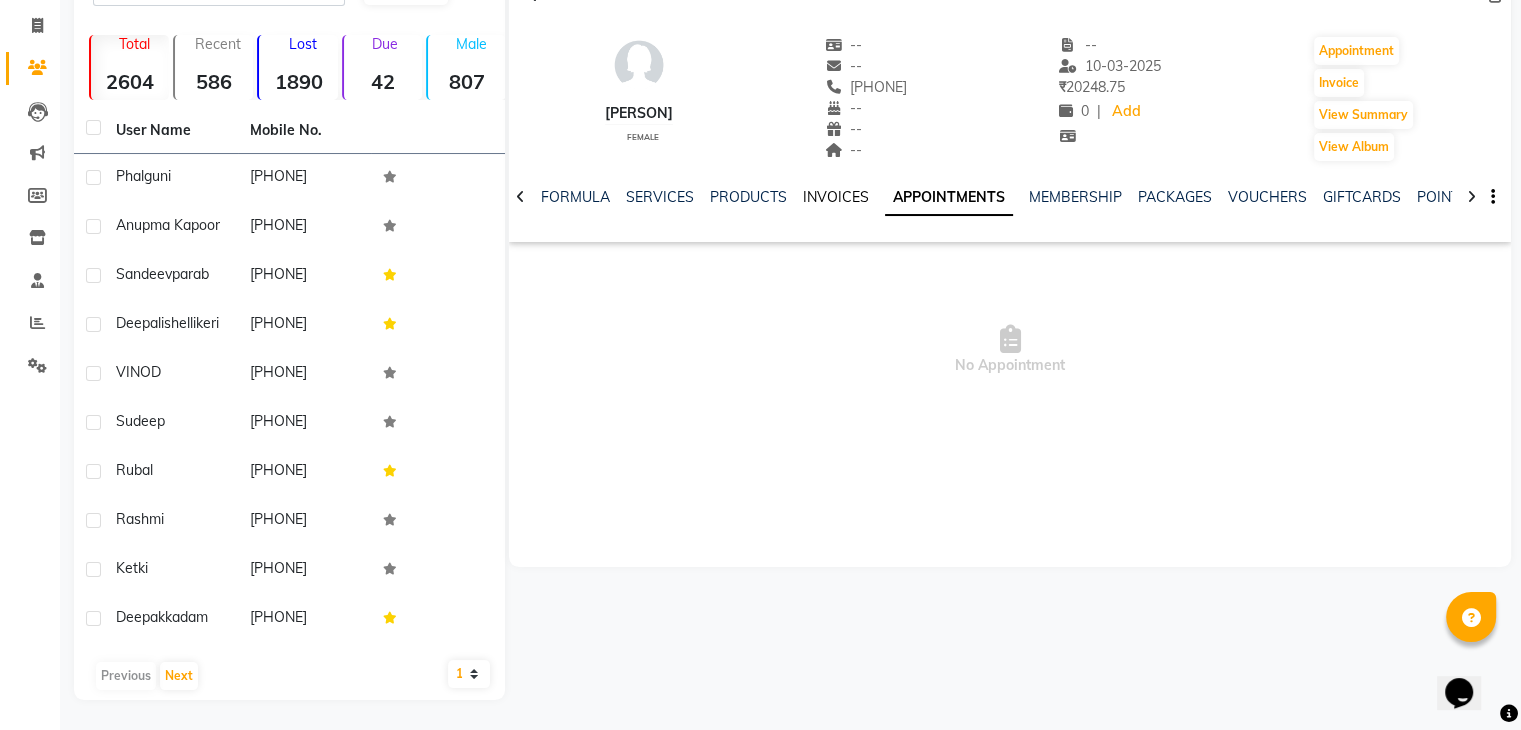 click on "INVOICES" 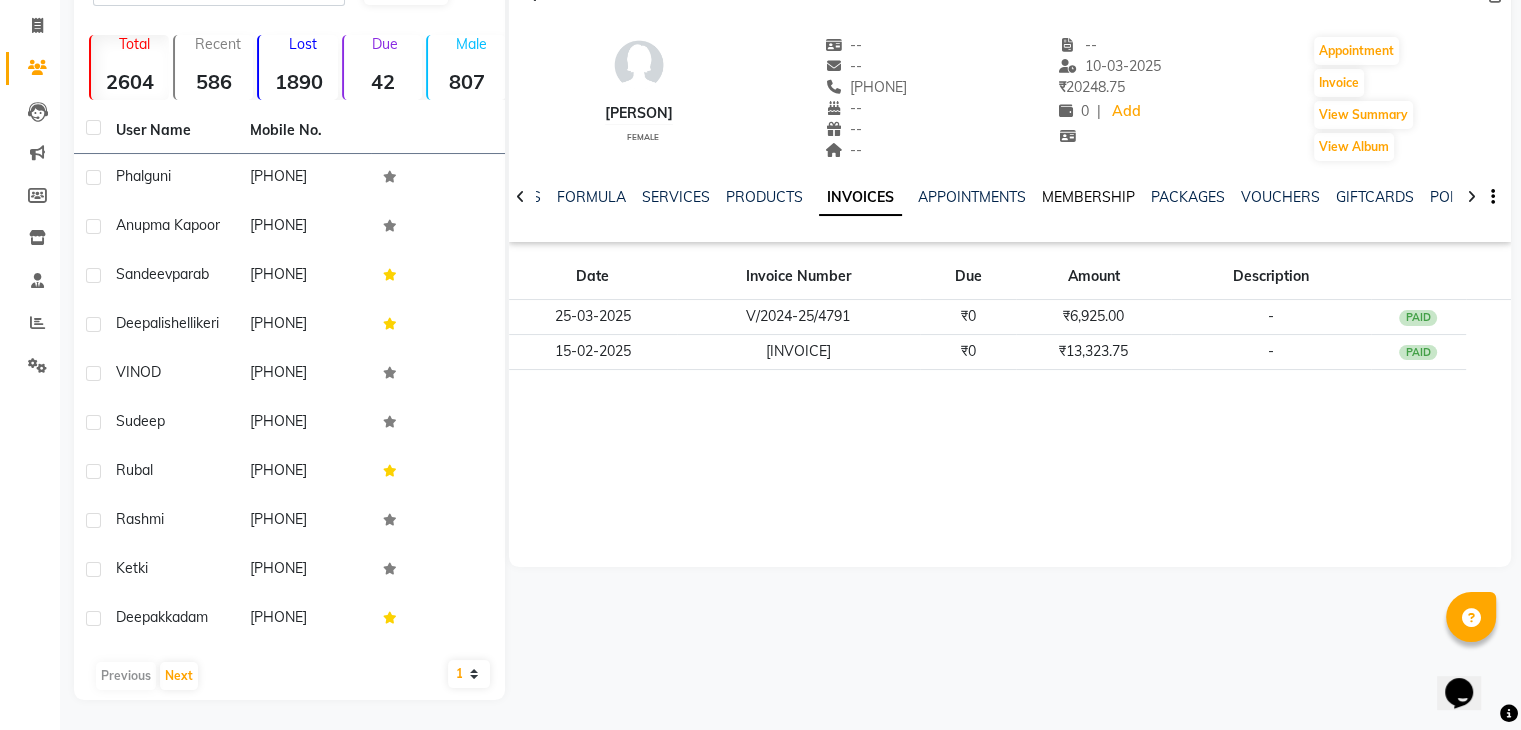 click on "MEMBERSHIP" 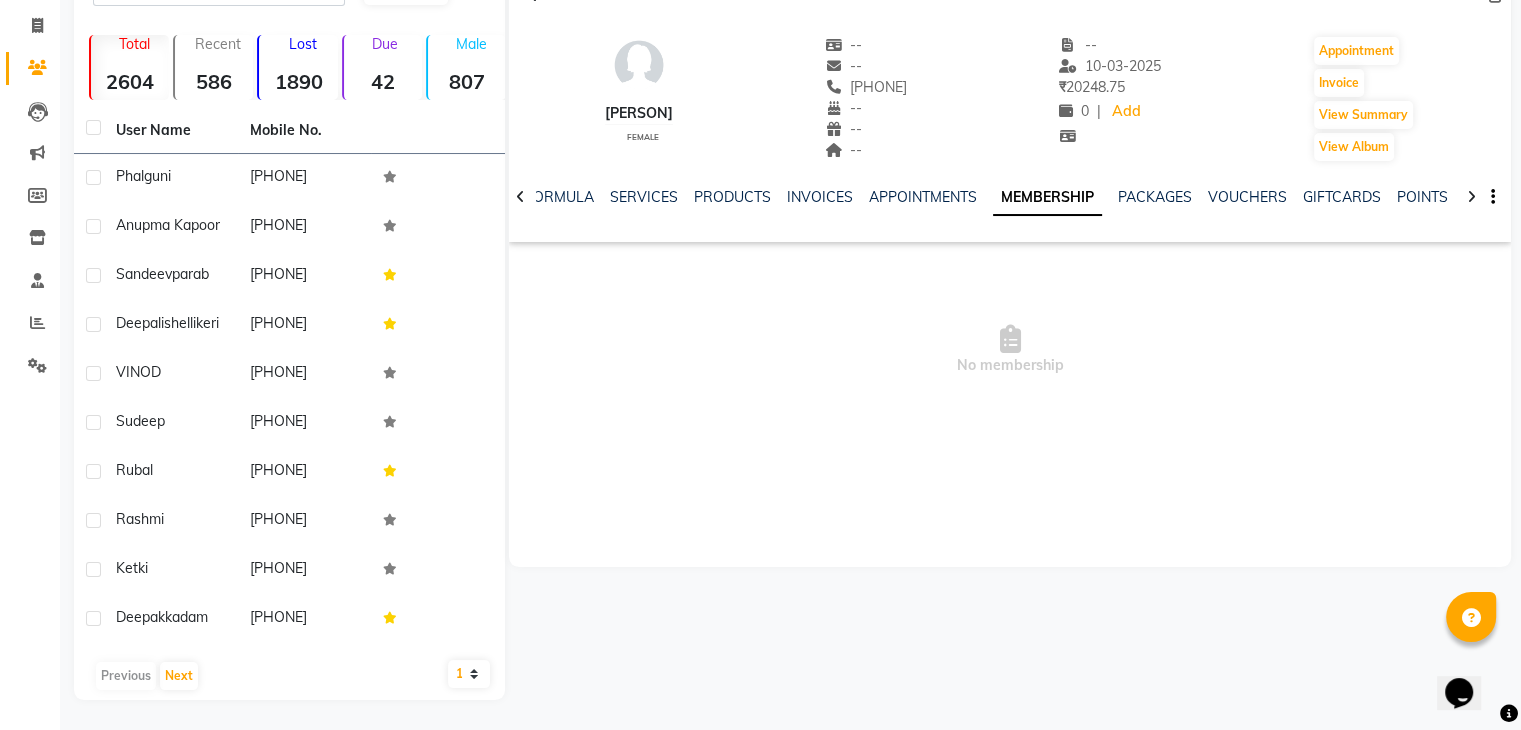 drag, startPoint x: 1101, startPoint y: 175, endPoint x: 730, endPoint y: 122, distance: 374.7666 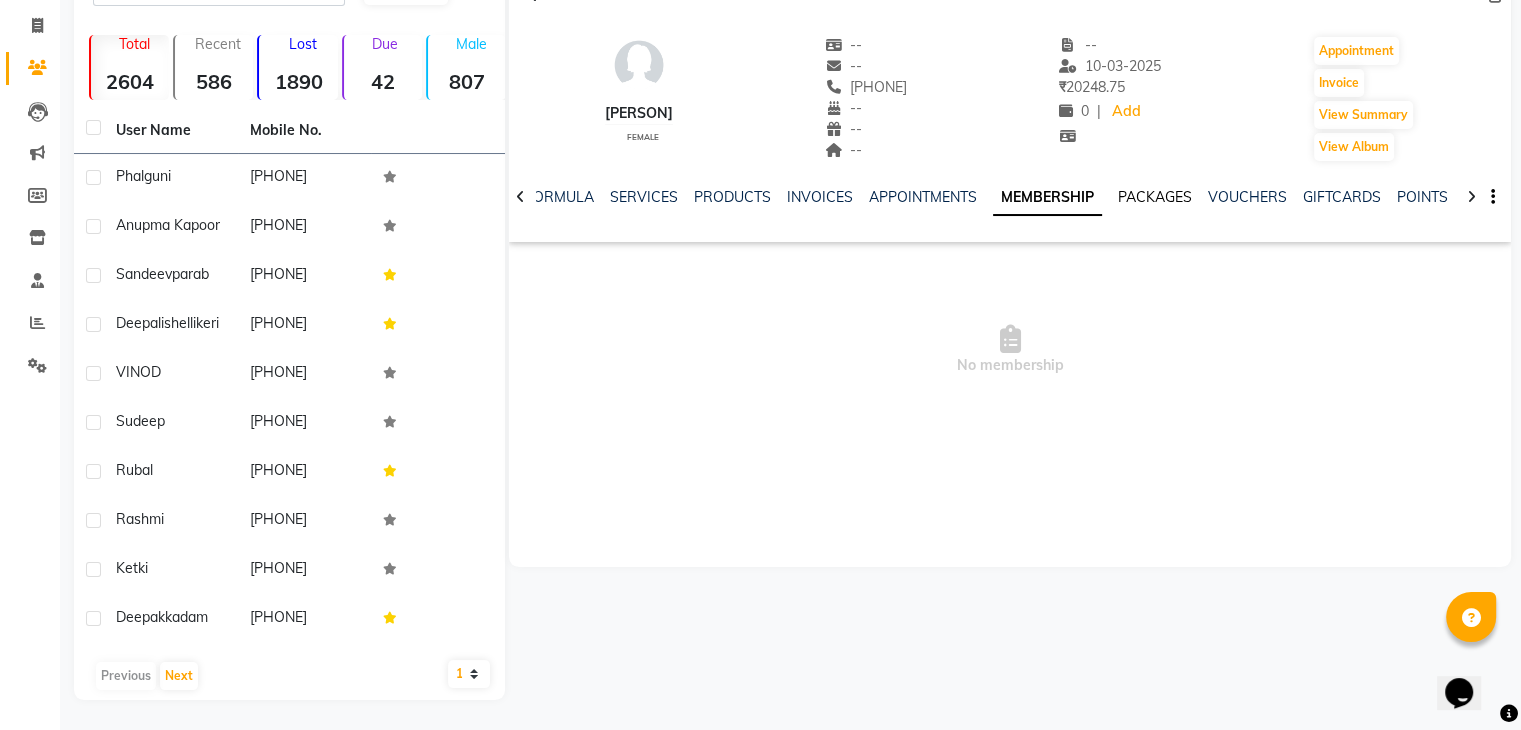 click on "PACKAGES" 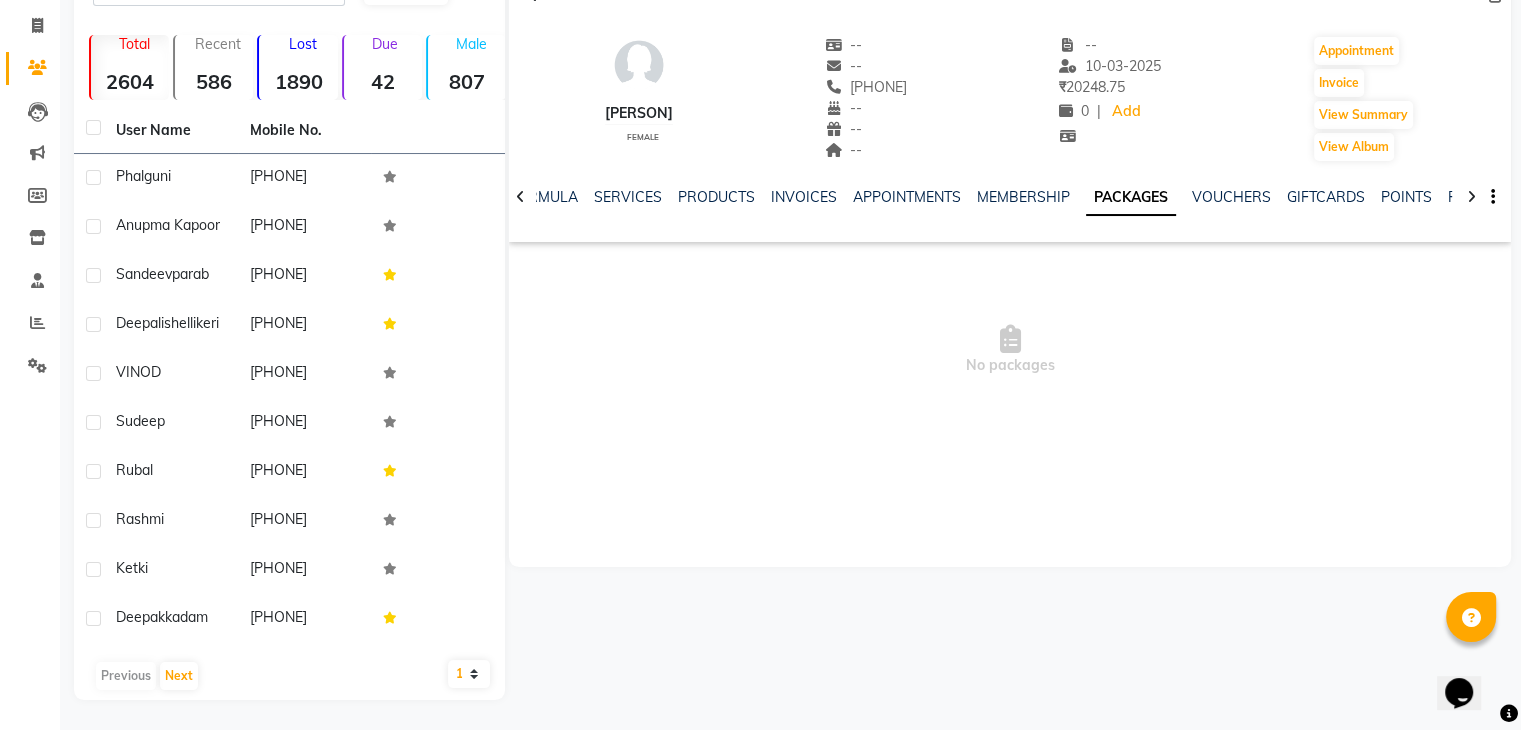 click on "No packages" at bounding box center (1010, 350) 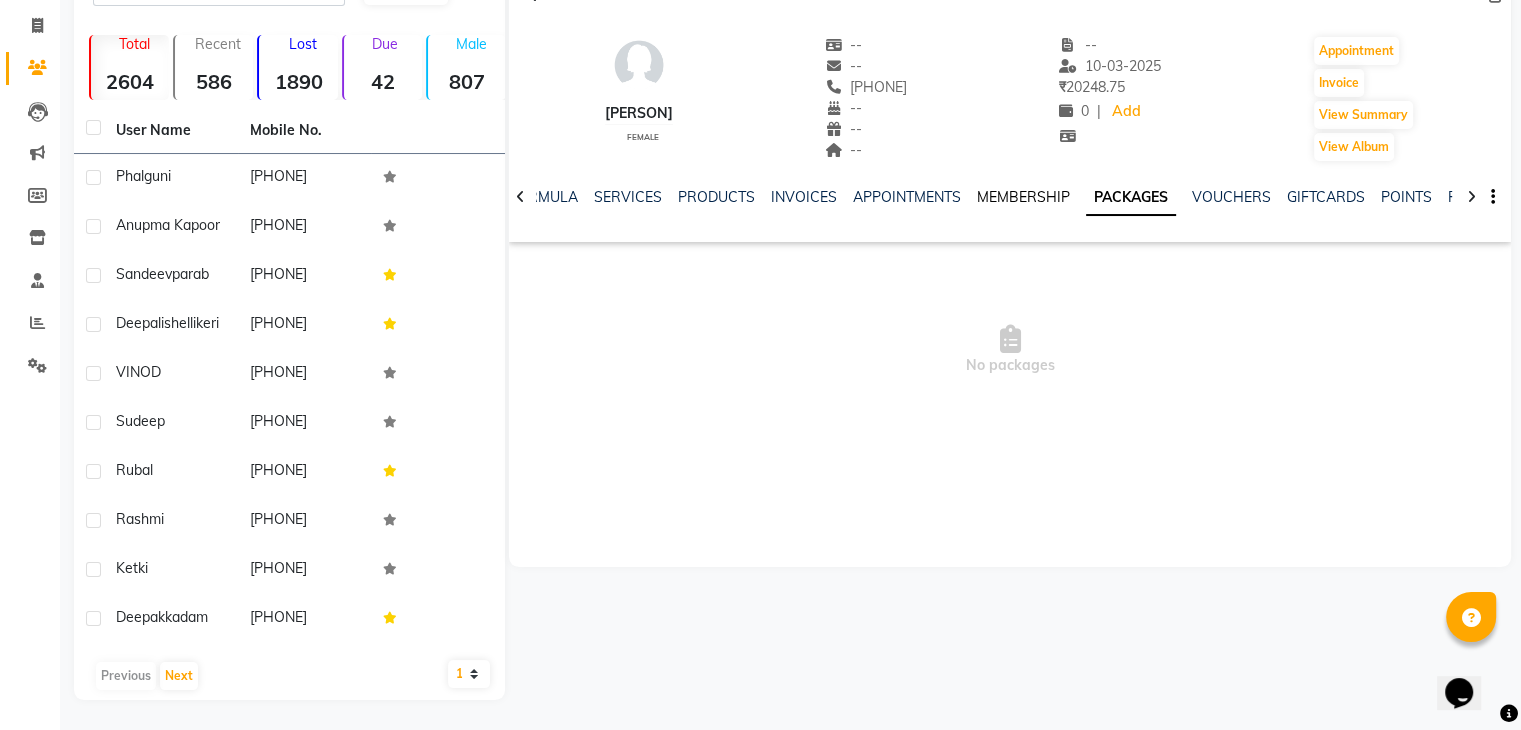 click on "MEMBERSHIP" 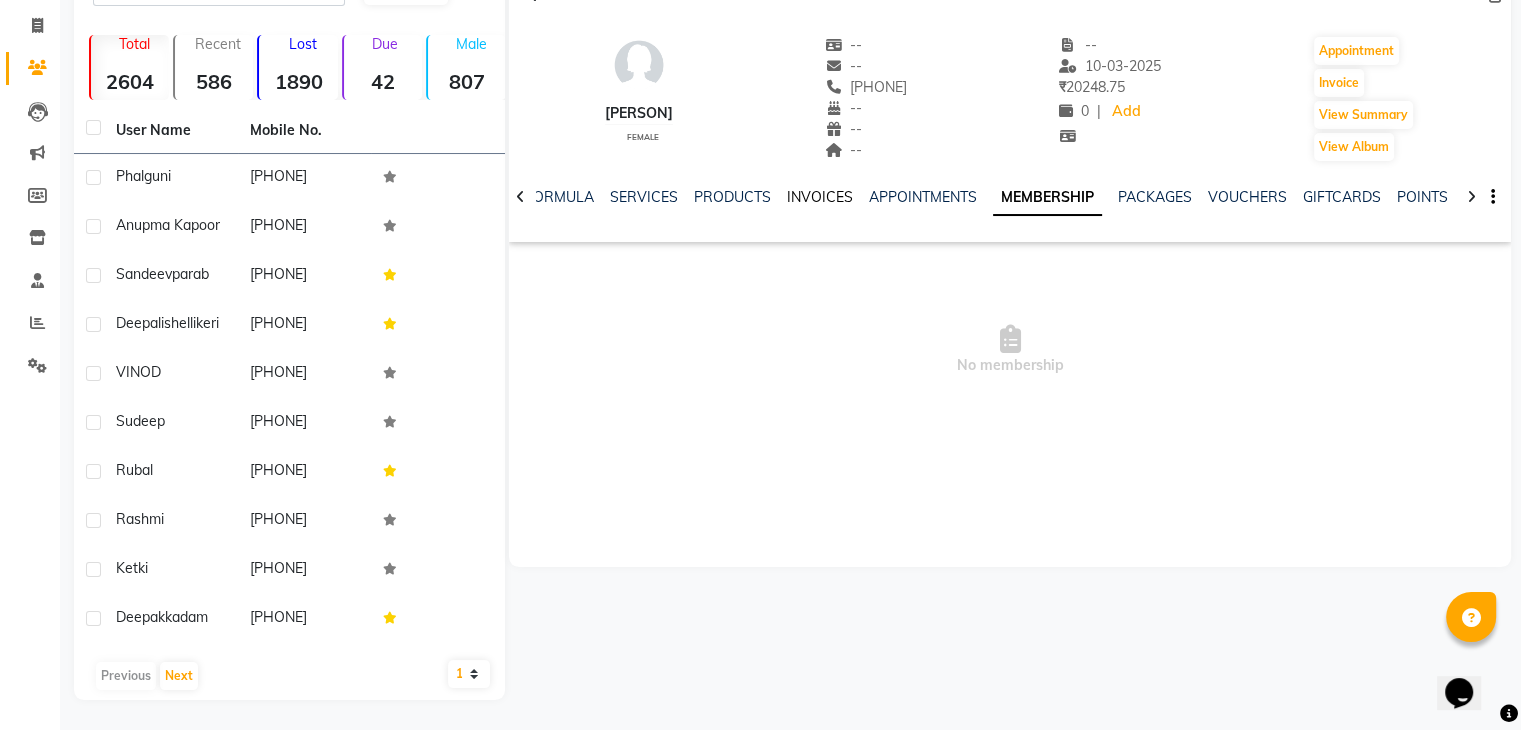 click on "INVOICES" 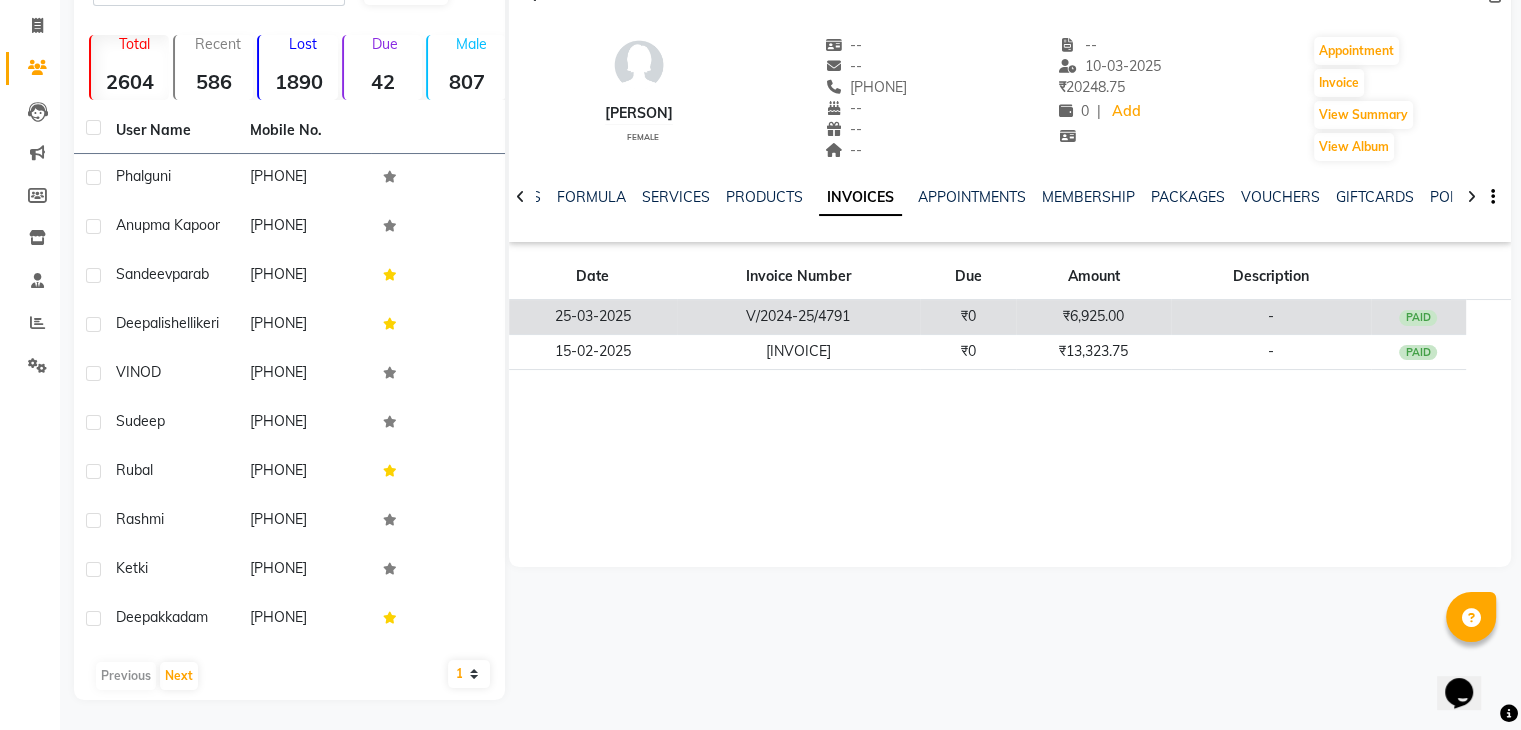 click on "₹0" 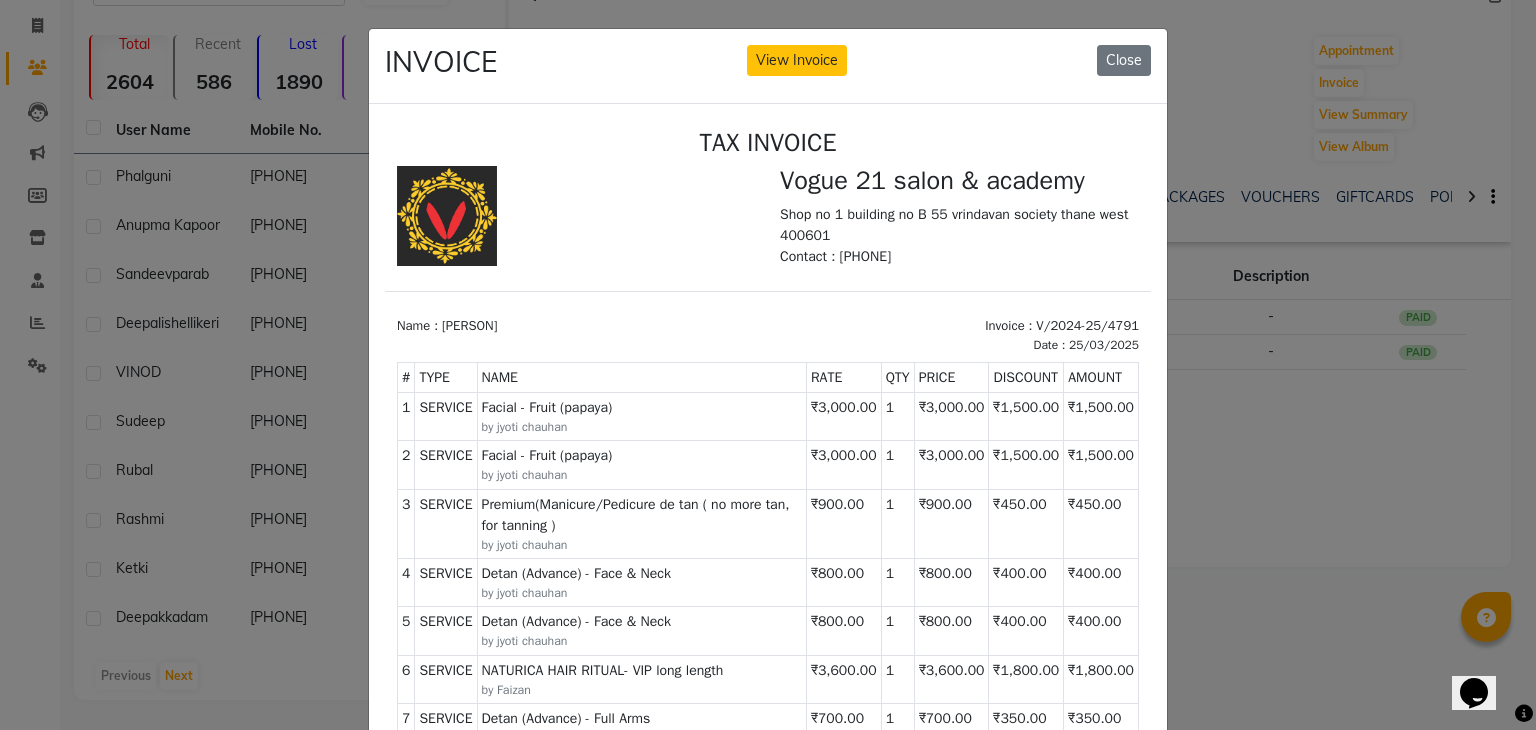 scroll, scrollTop: 15, scrollLeft: 0, axis: vertical 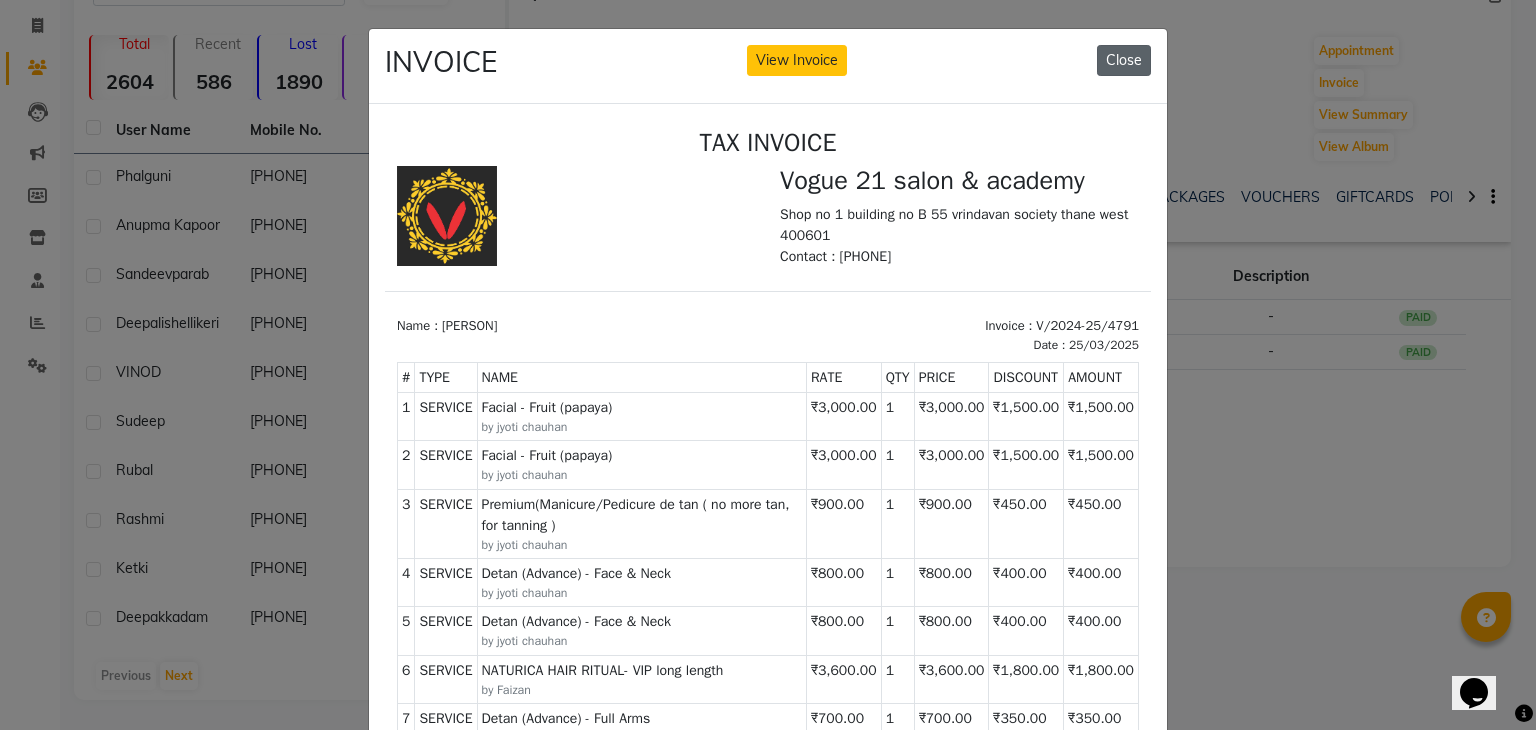 click on "Close" 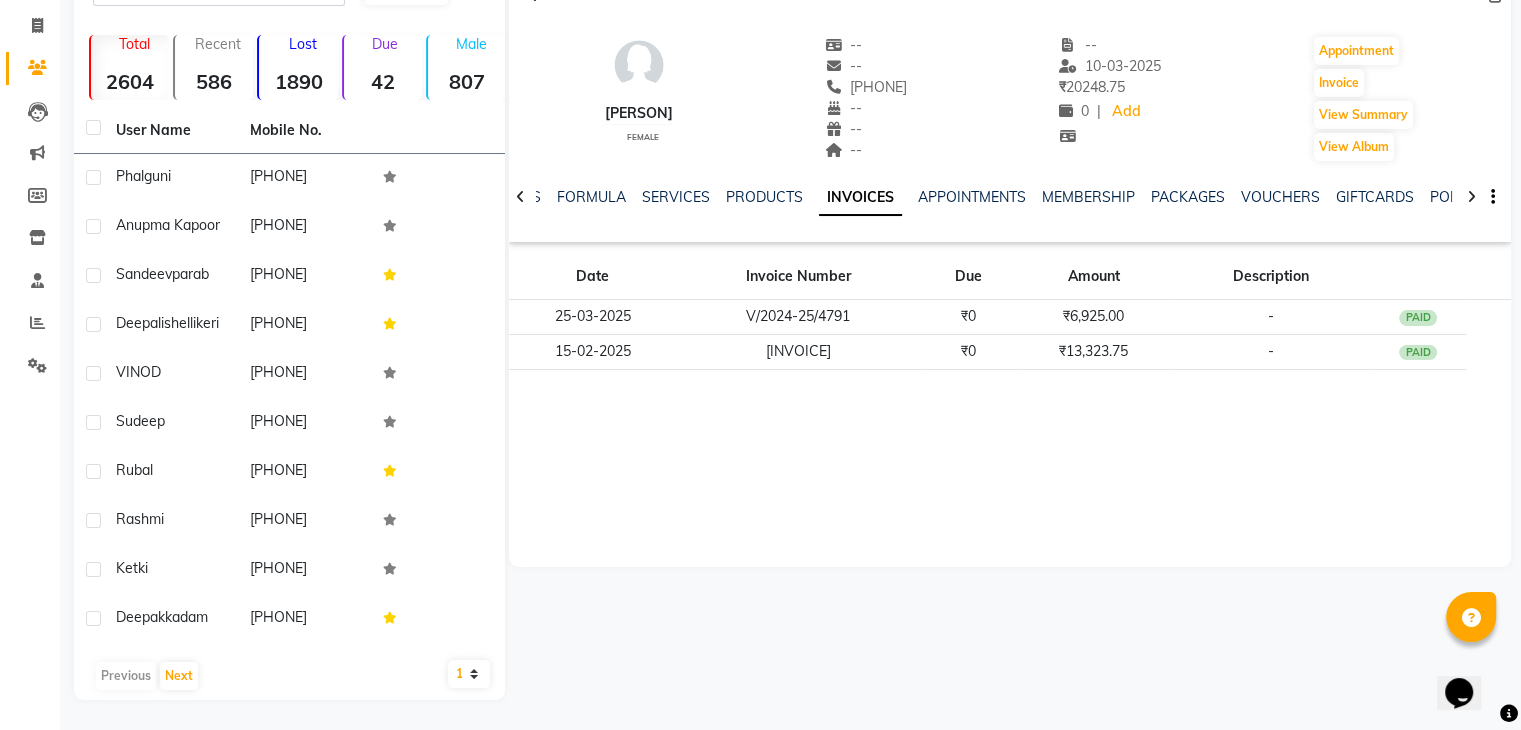 scroll, scrollTop: 0, scrollLeft: 0, axis: both 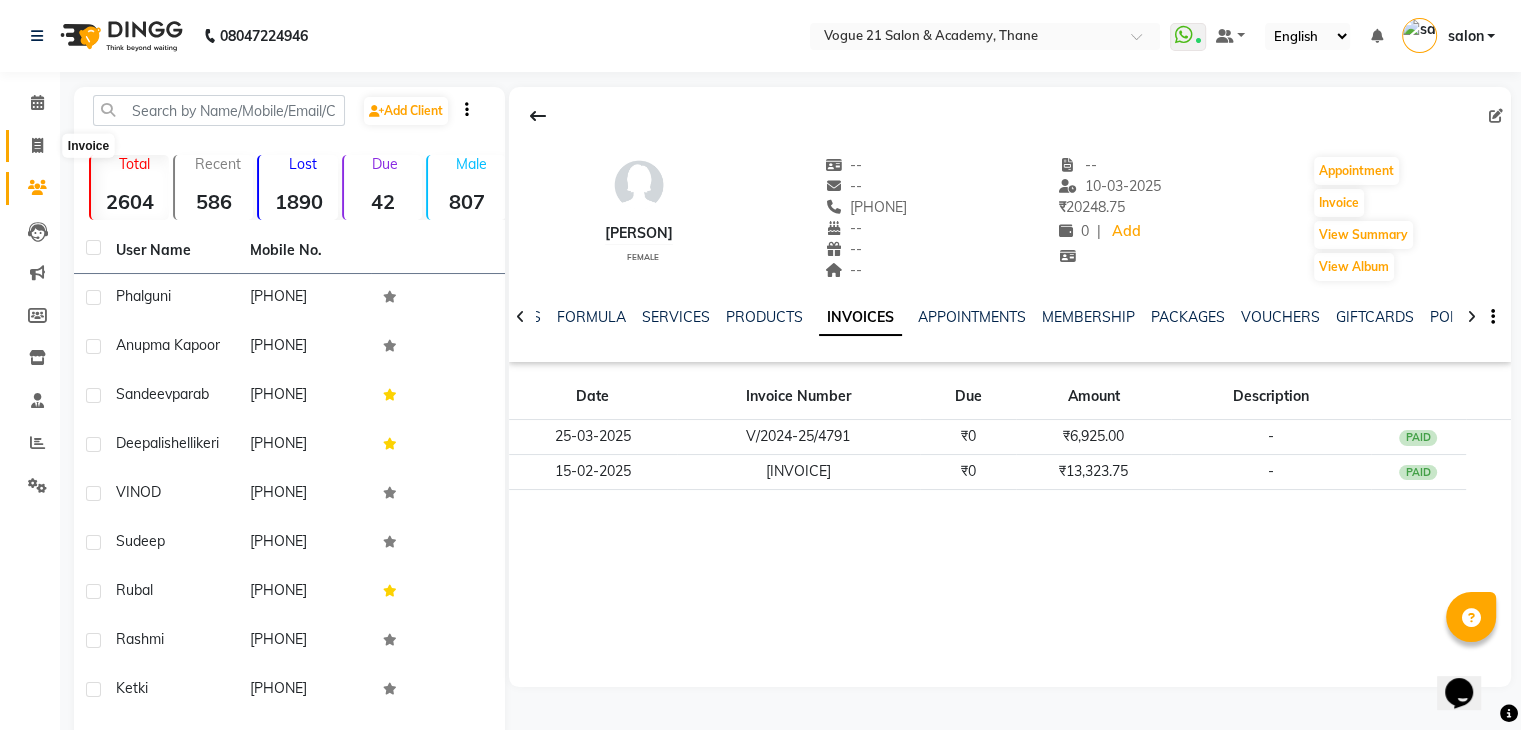 click 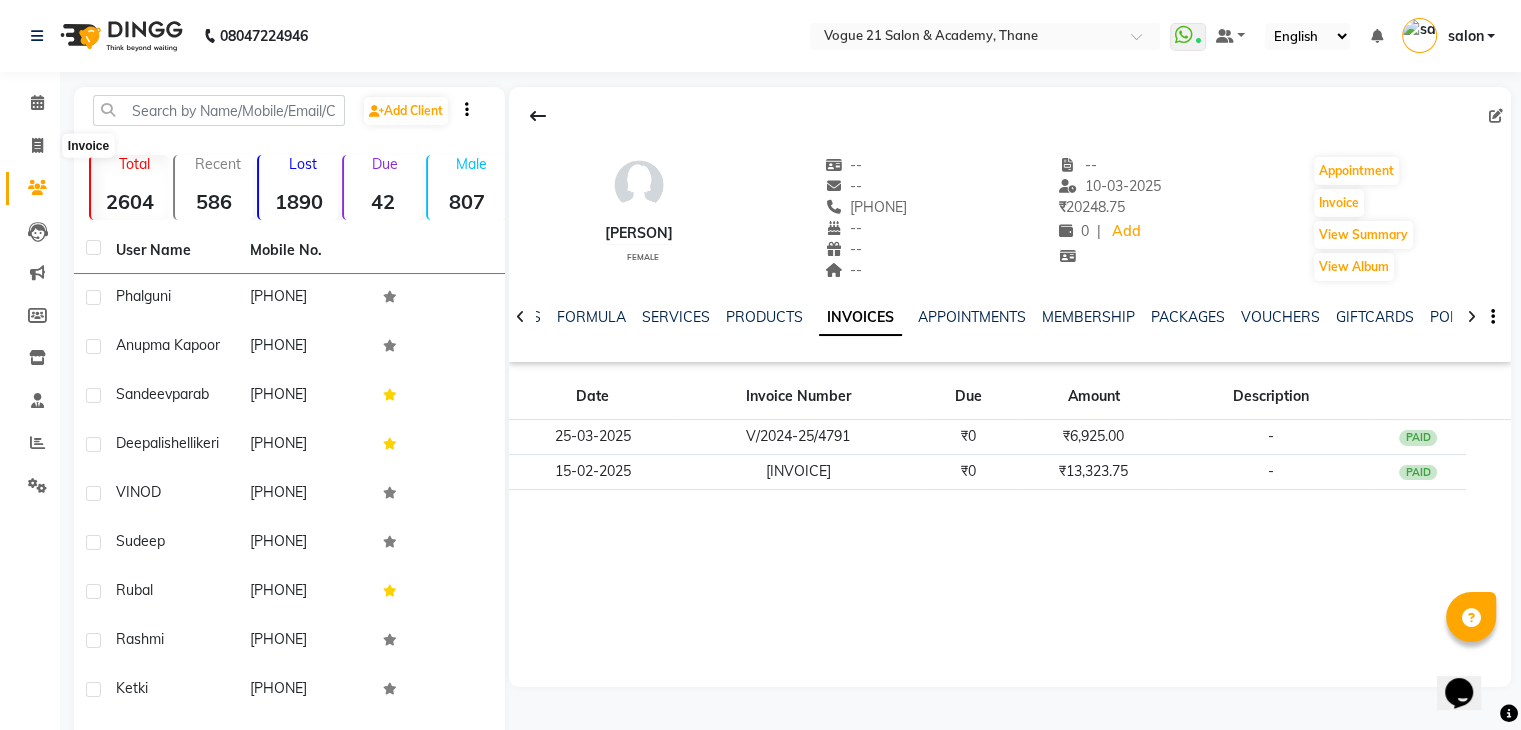 select on "service" 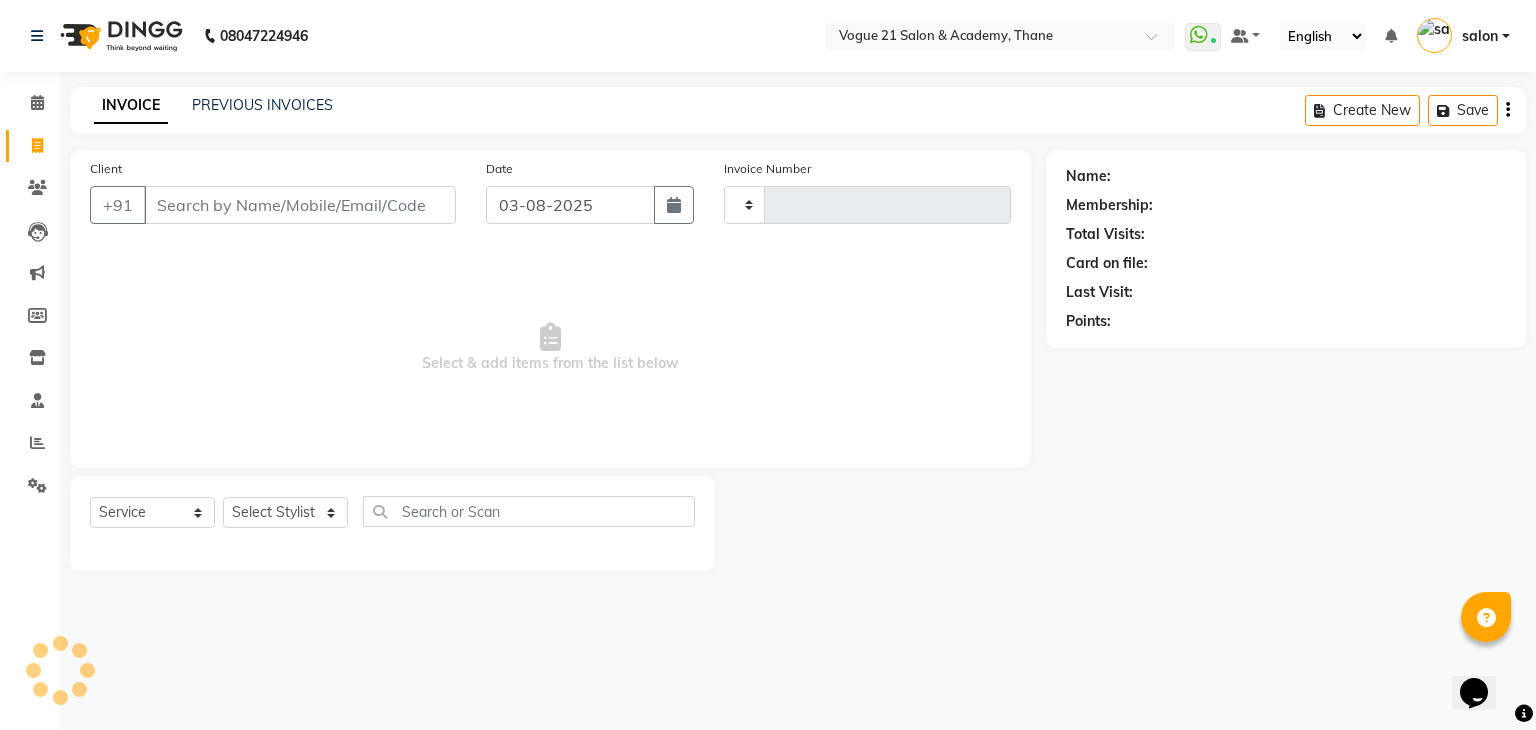 type on "2195" 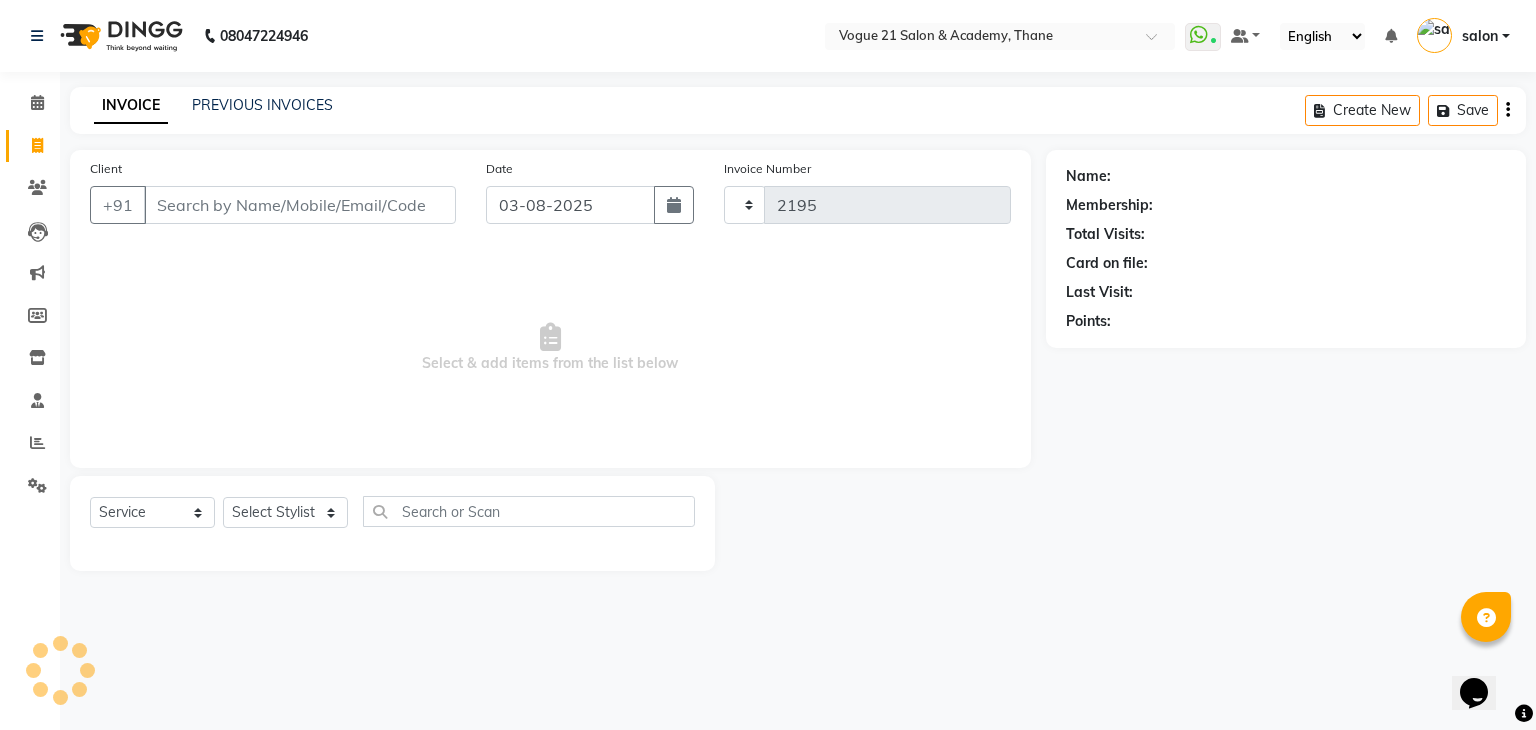 click on "PREVIOUS INVOICES" 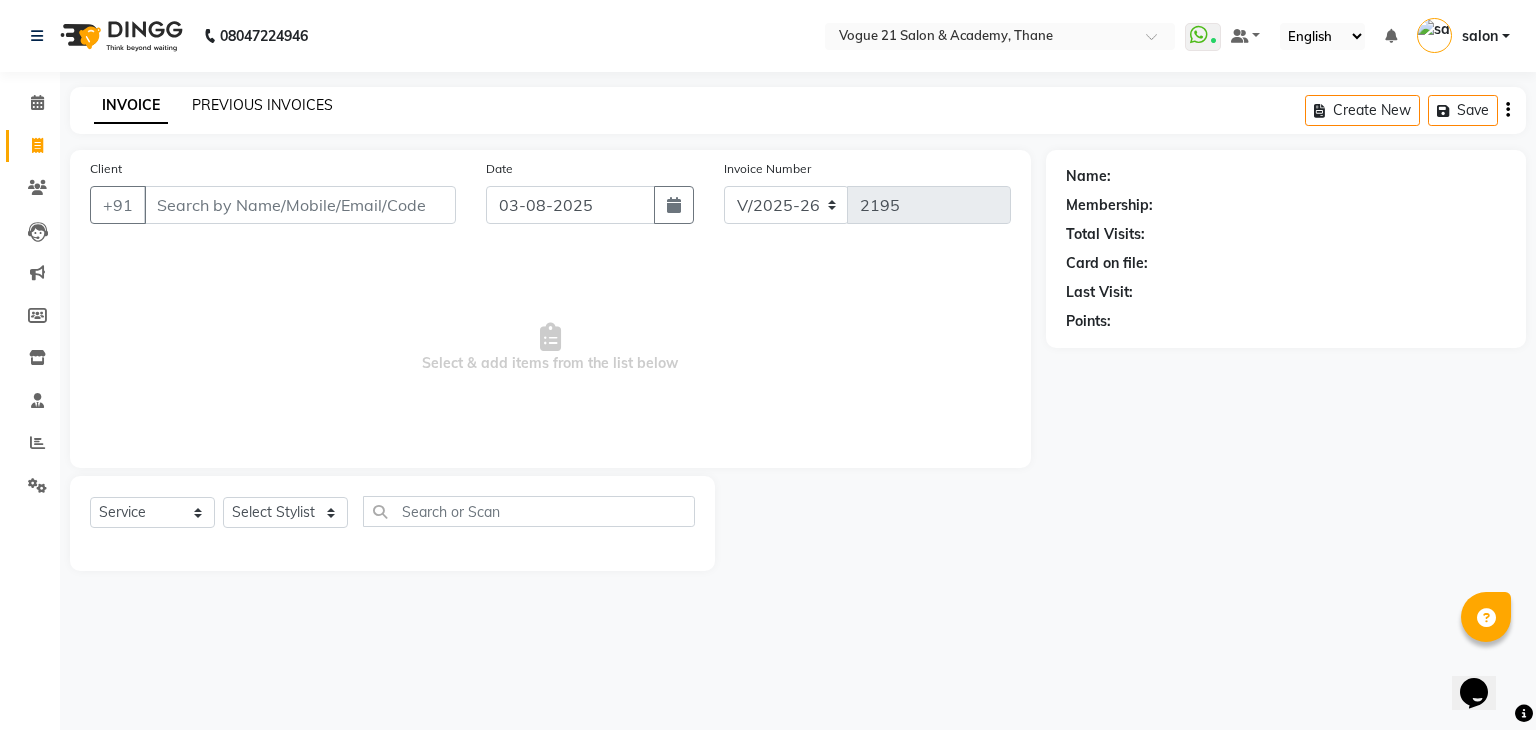 click on "PREVIOUS INVOICES" 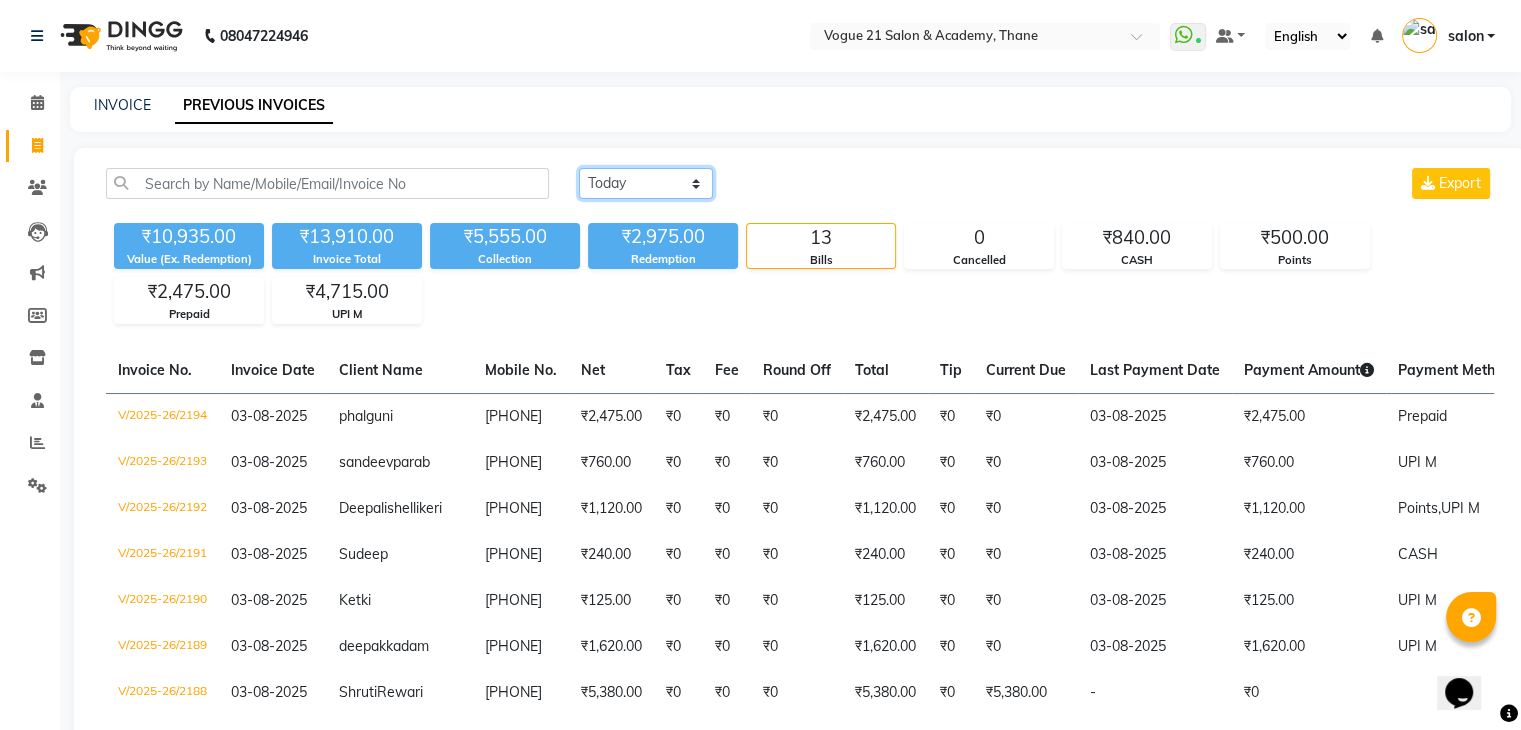 click on "Today Yesterday Custom Range" 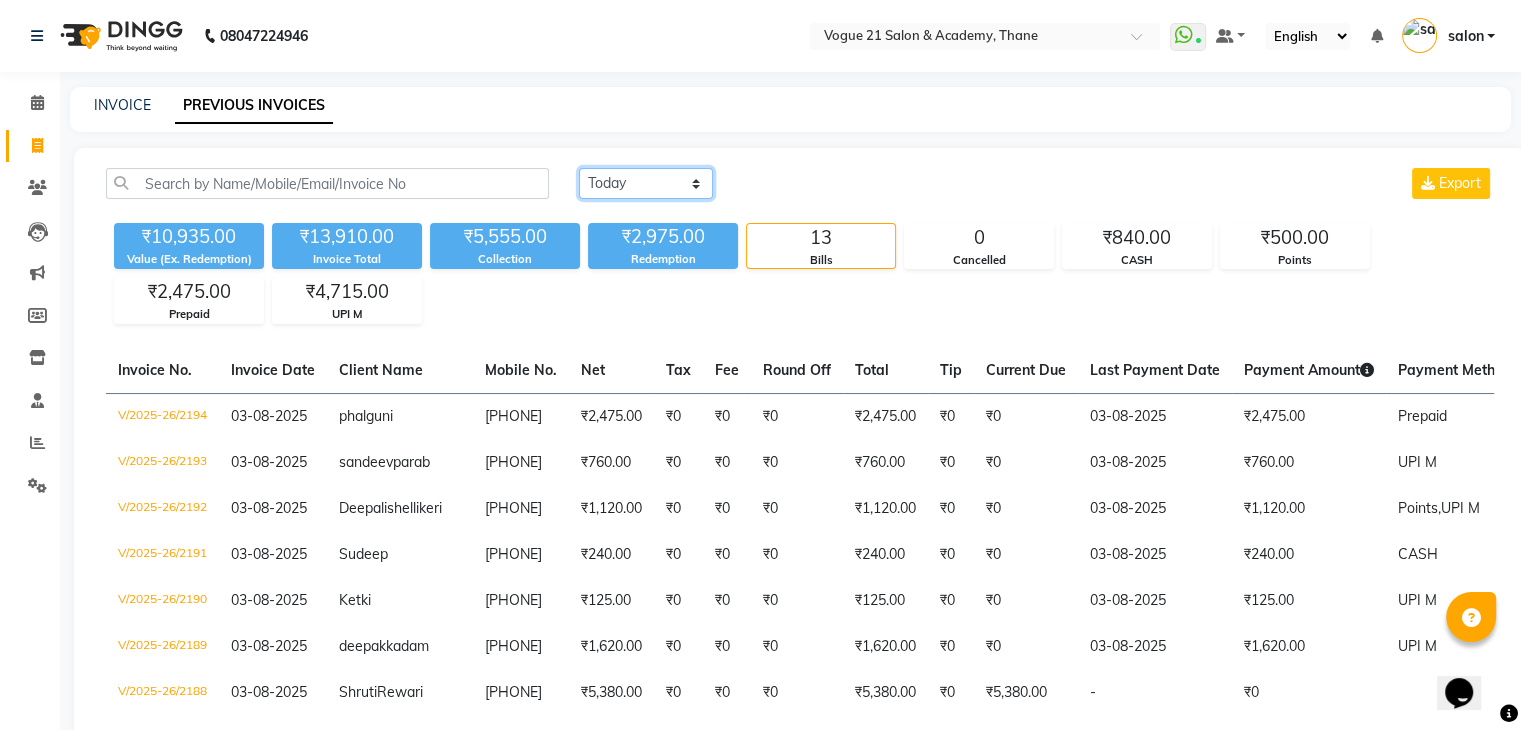 select on "yesterday" 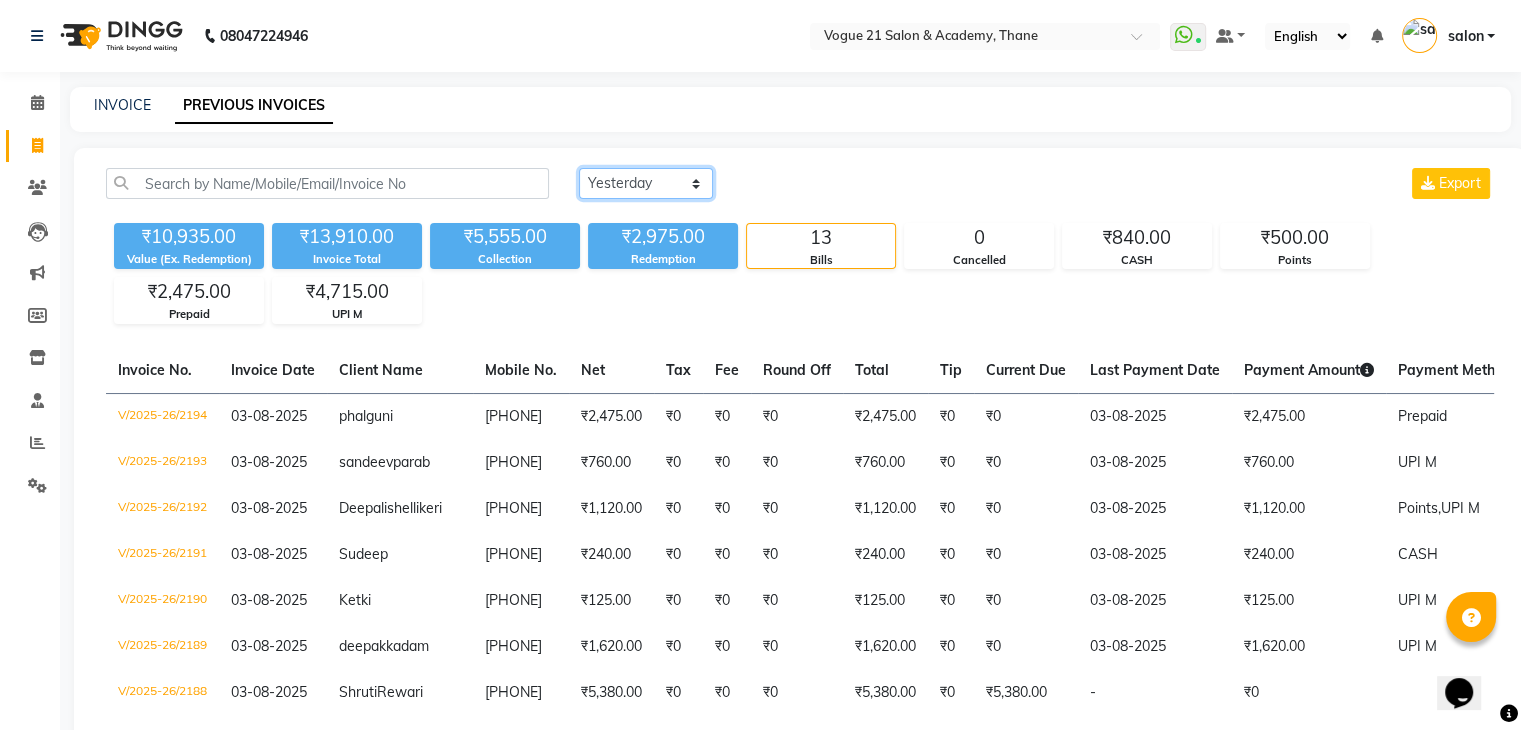 click on "Today Yesterday Custom Range" 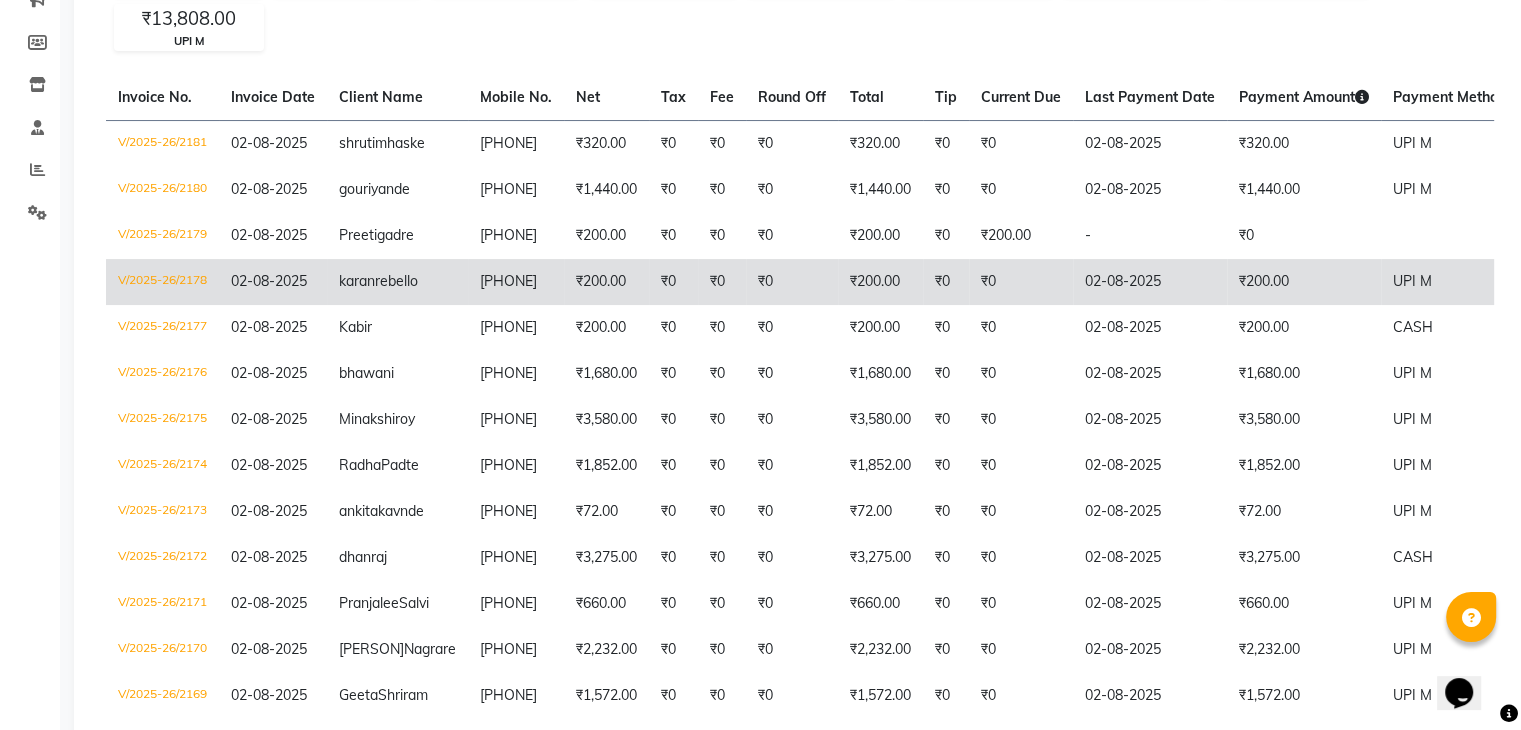 scroll, scrollTop: 380, scrollLeft: 0, axis: vertical 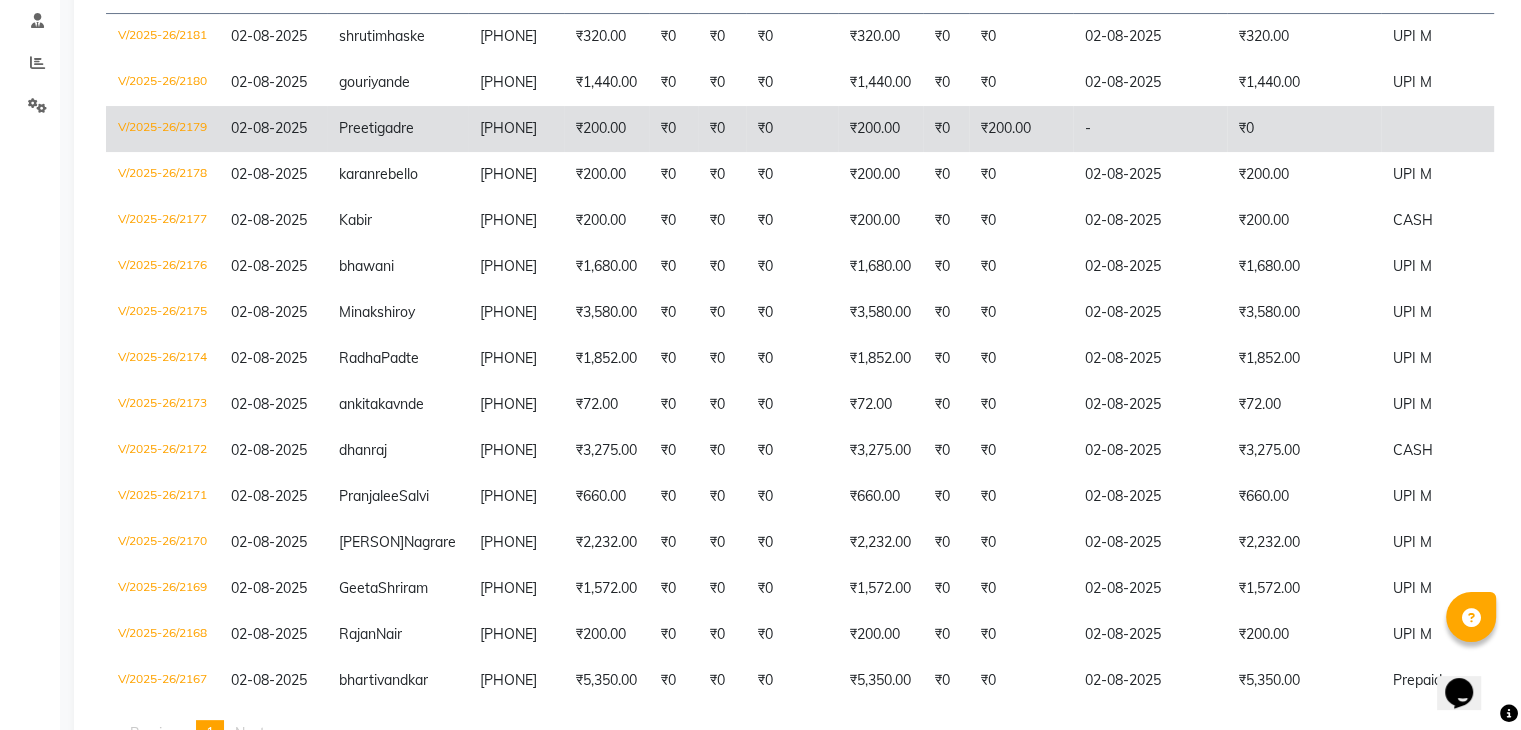 click on "₹200.00" 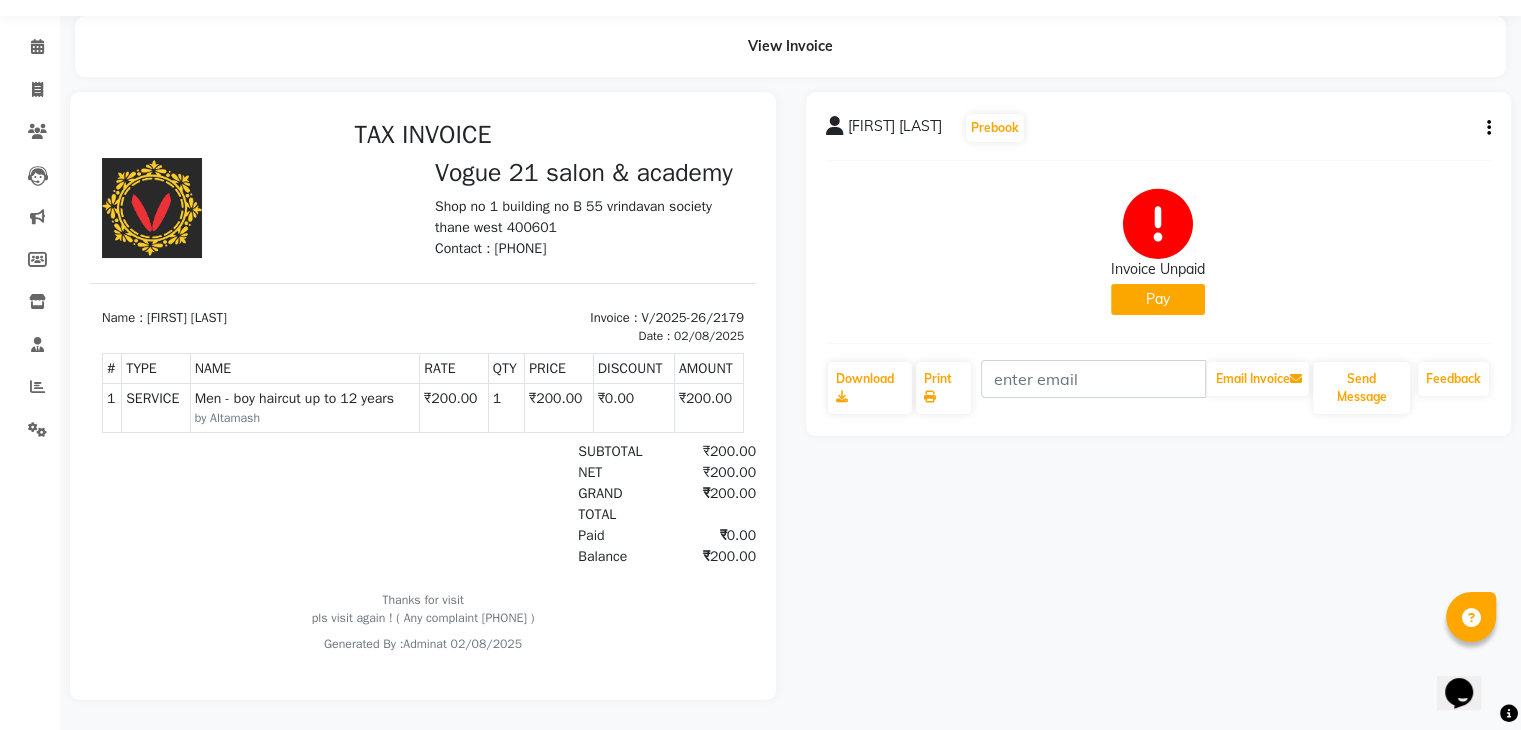 scroll, scrollTop: 16, scrollLeft: 0, axis: vertical 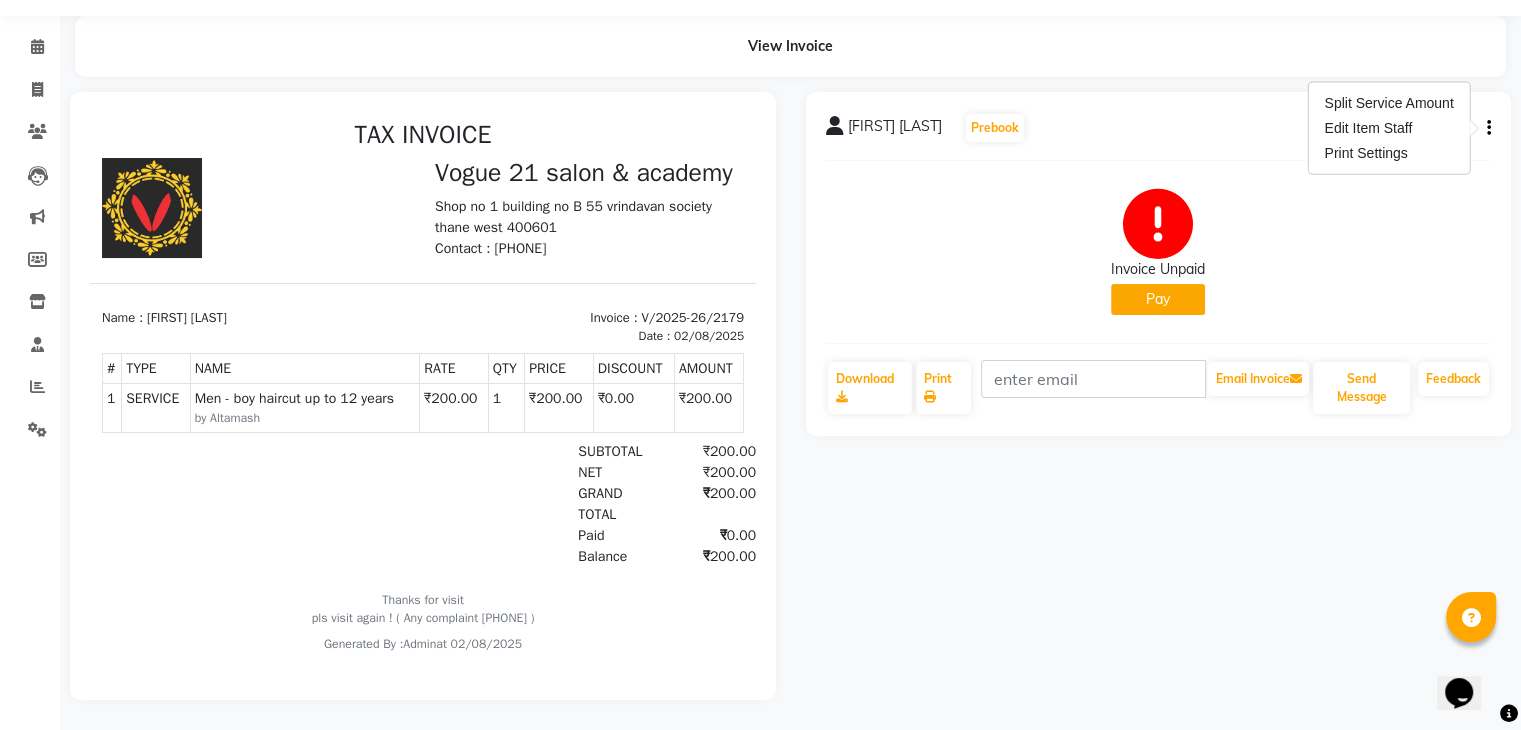 click on "Invoice Unpaid   Pay" 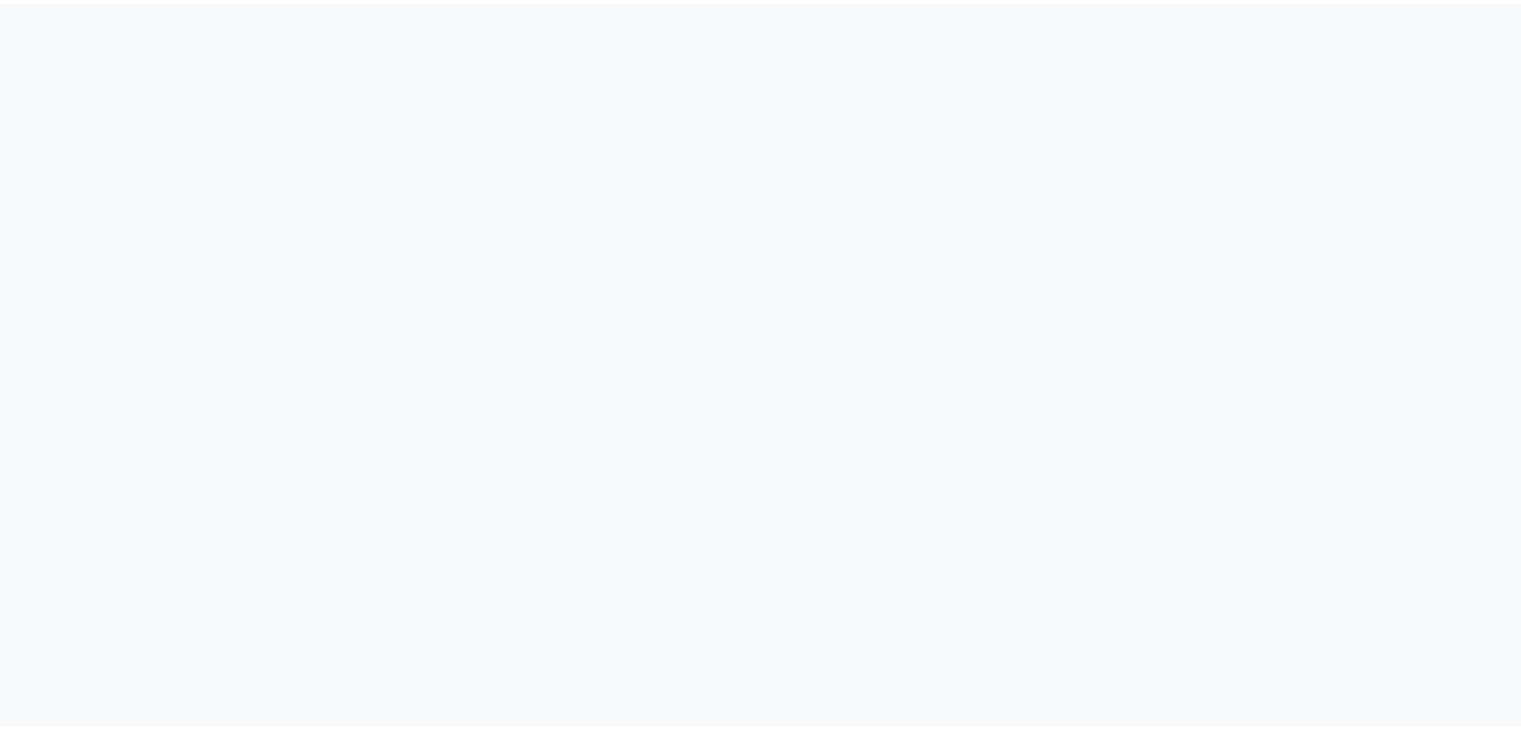 scroll, scrollTop: 0, scrollLeft: 0, axis: both 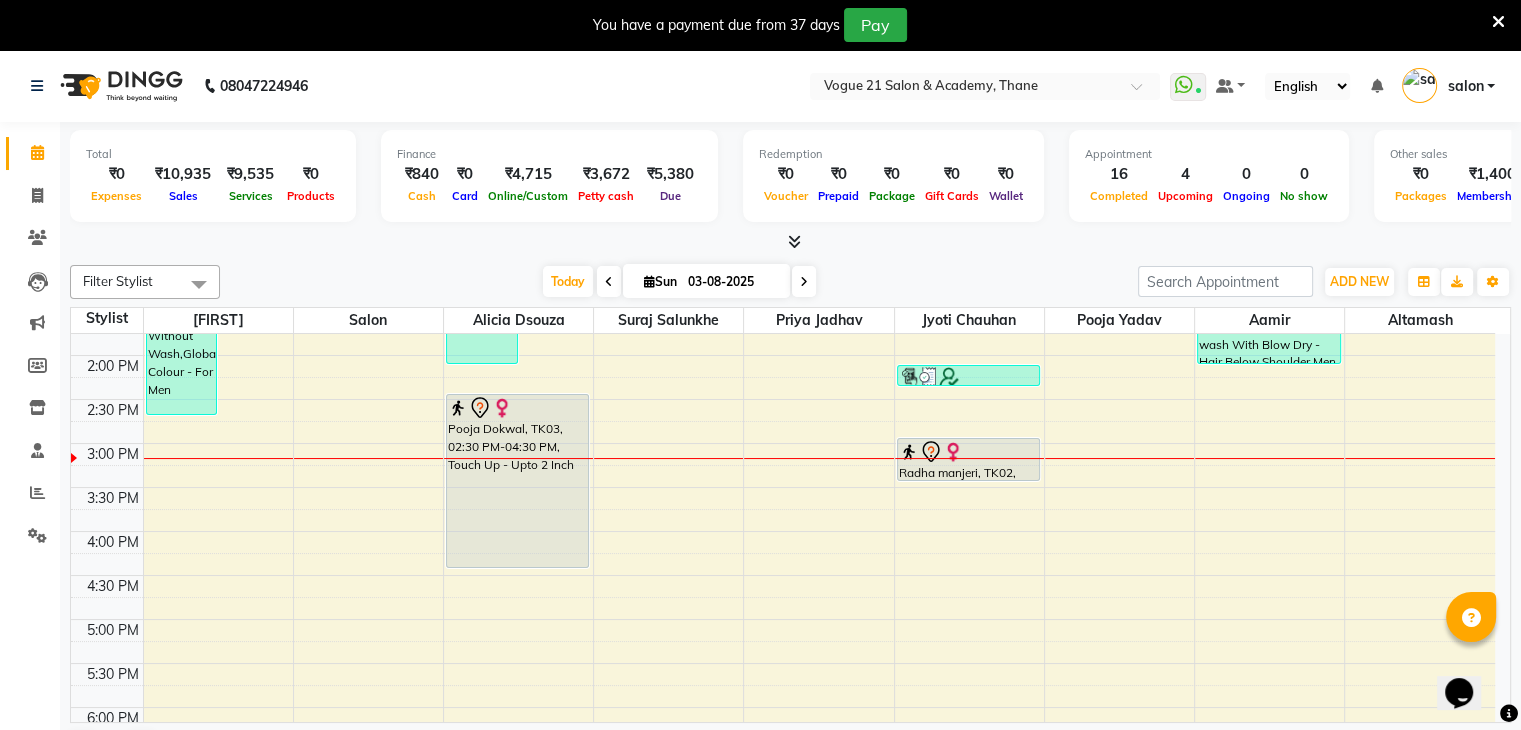click at bounding box center [1498, 22] 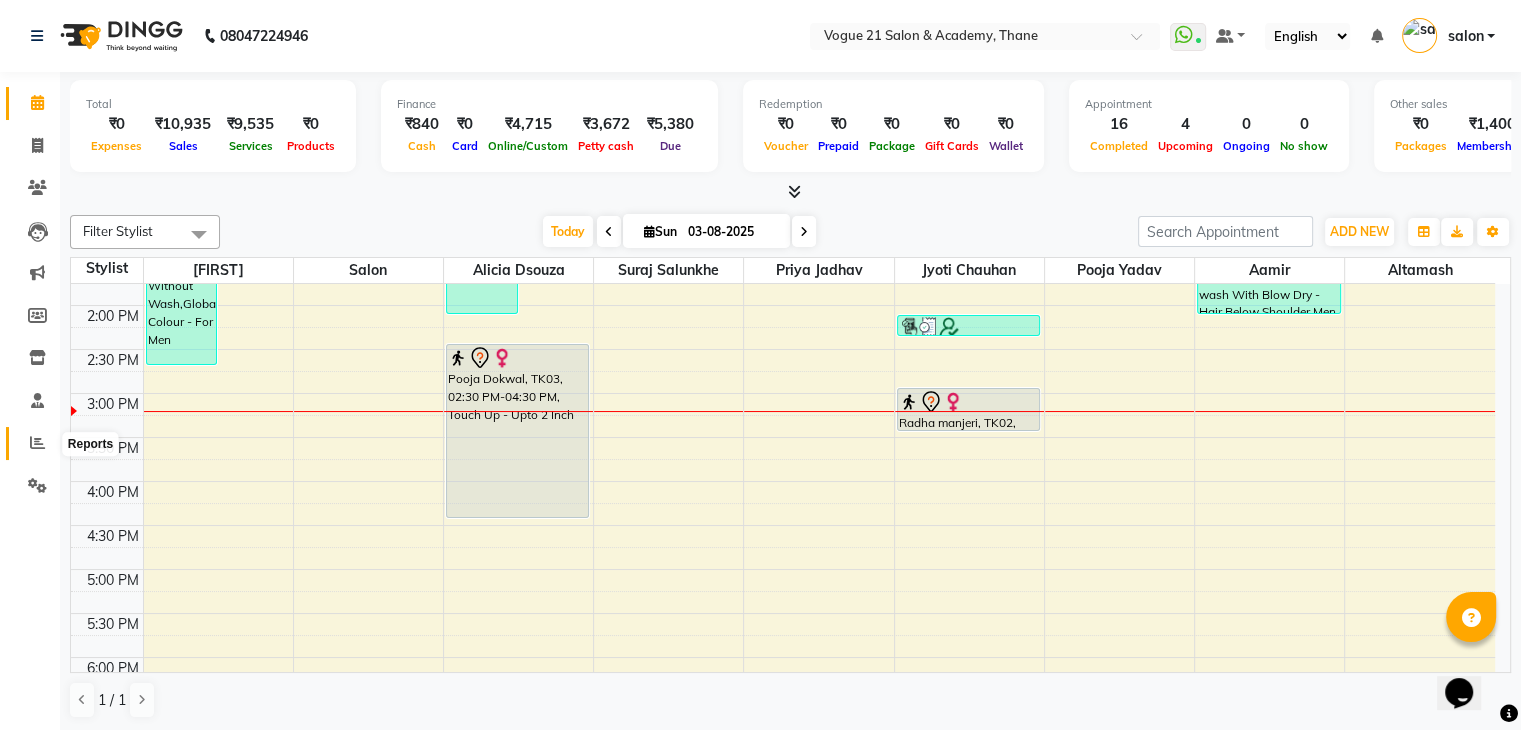 click 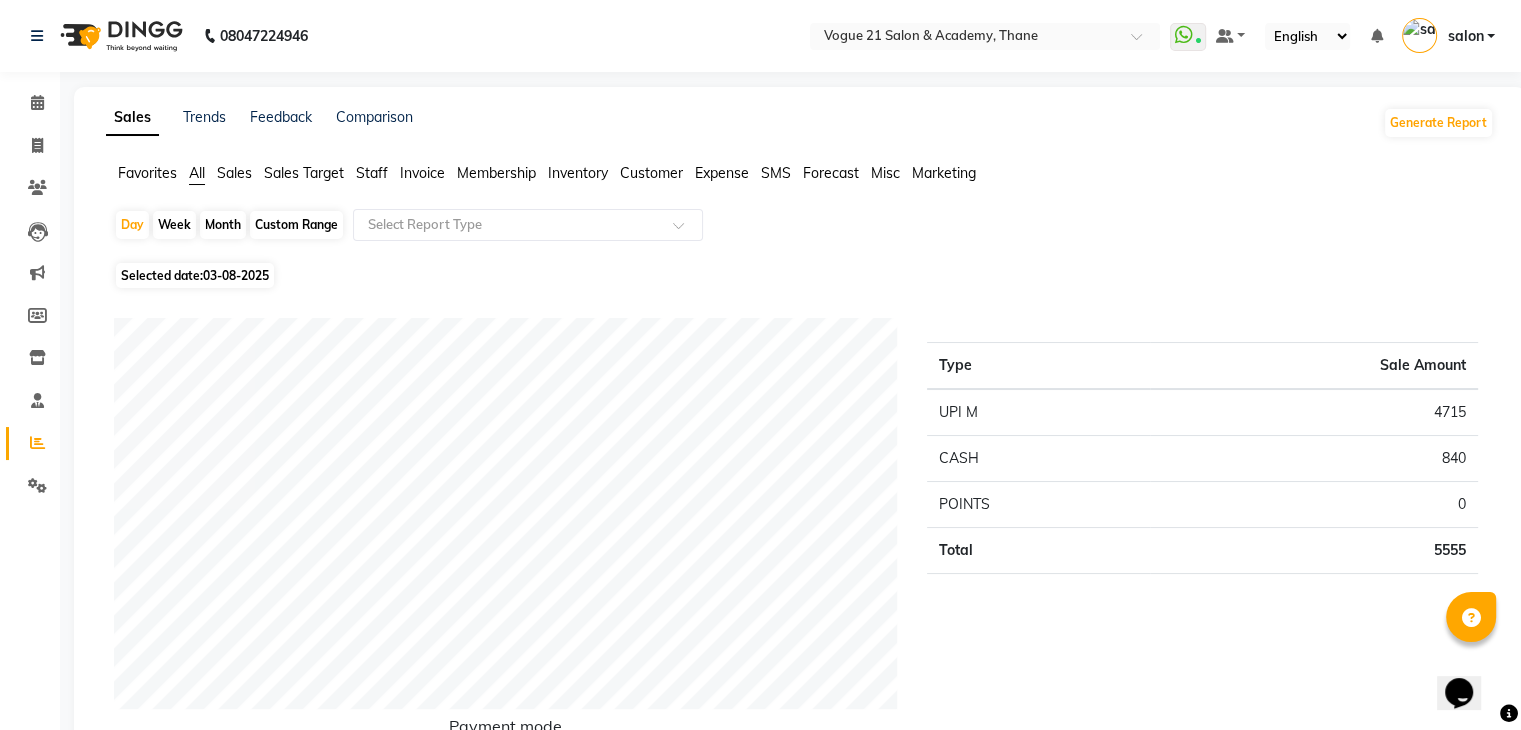 click on "Selected date:  03-08-2025" 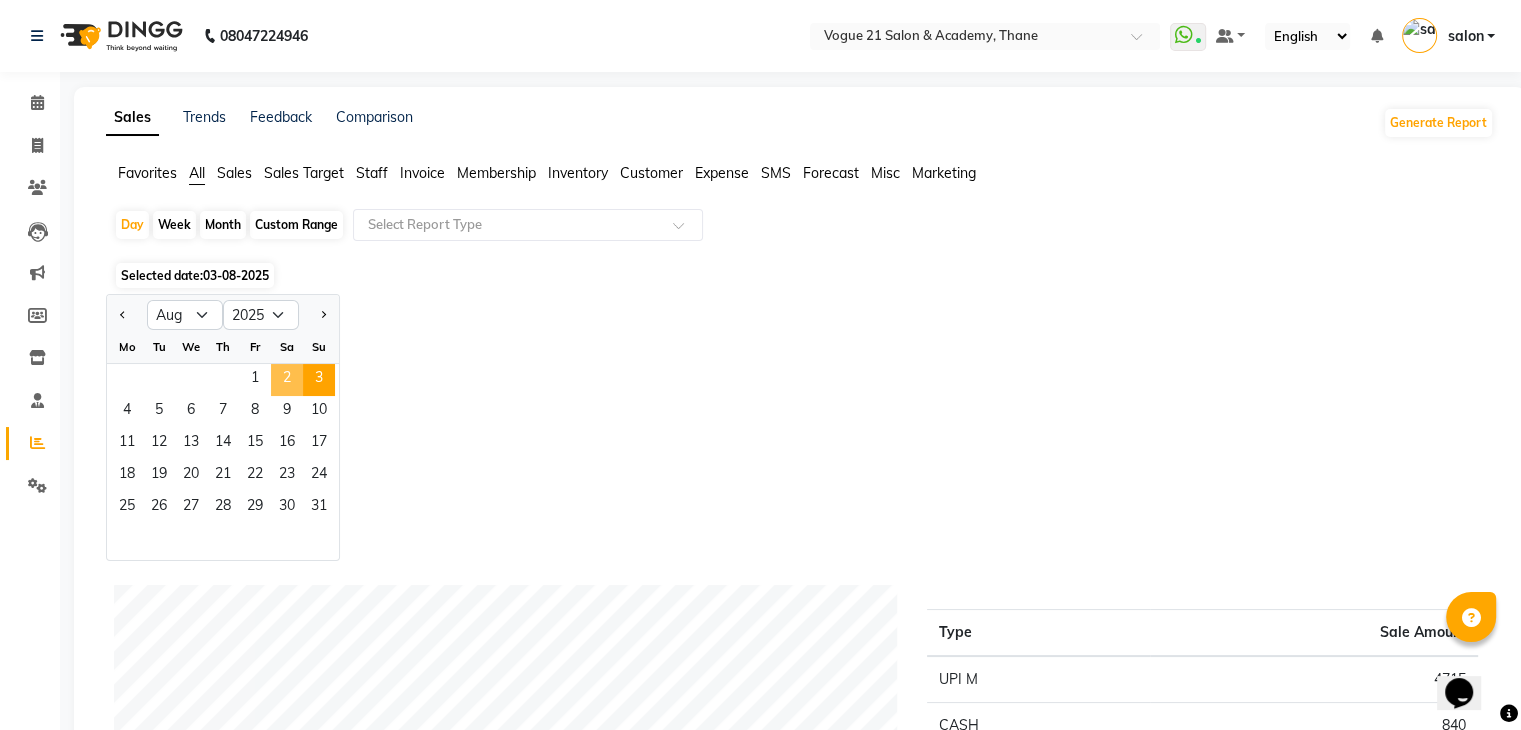 click on "2" 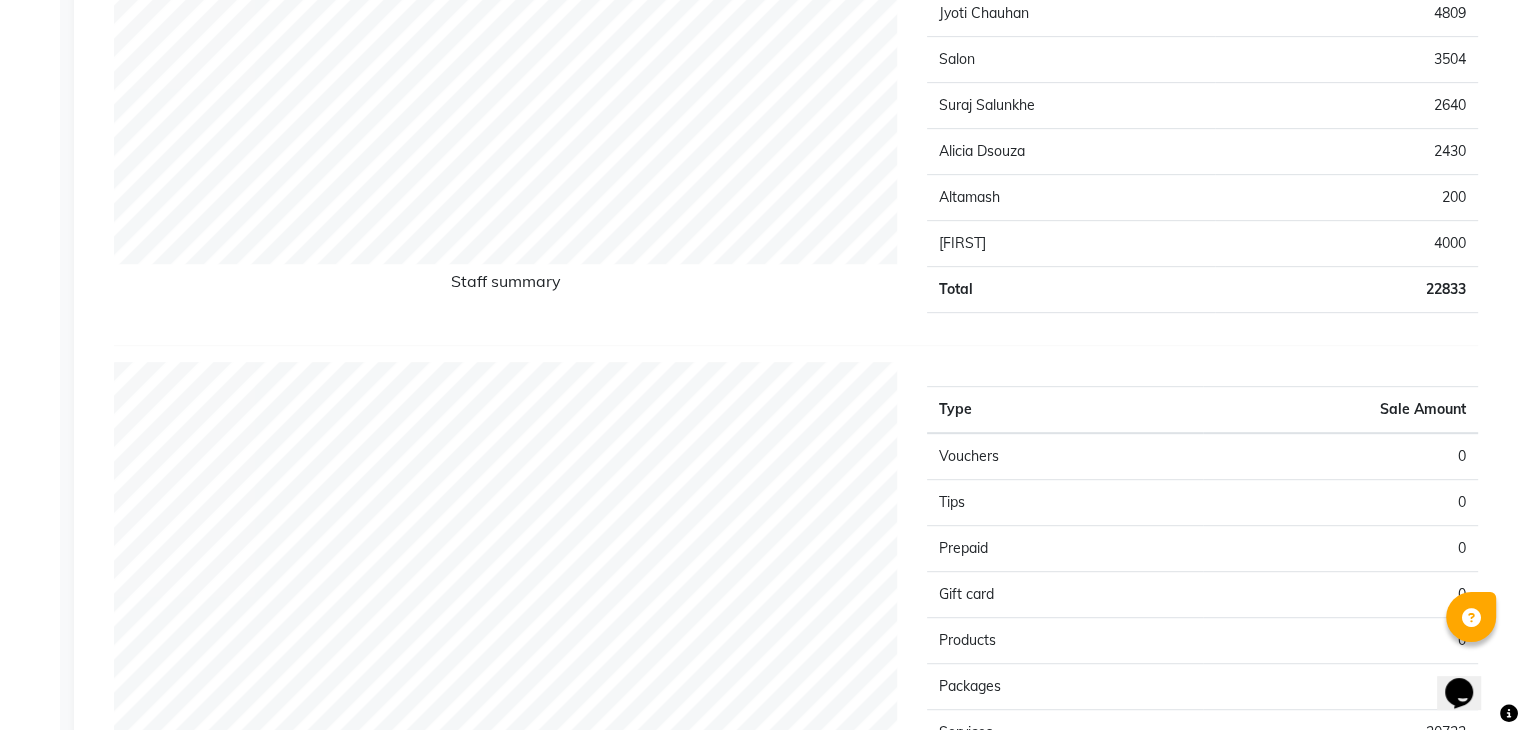click on "22833" 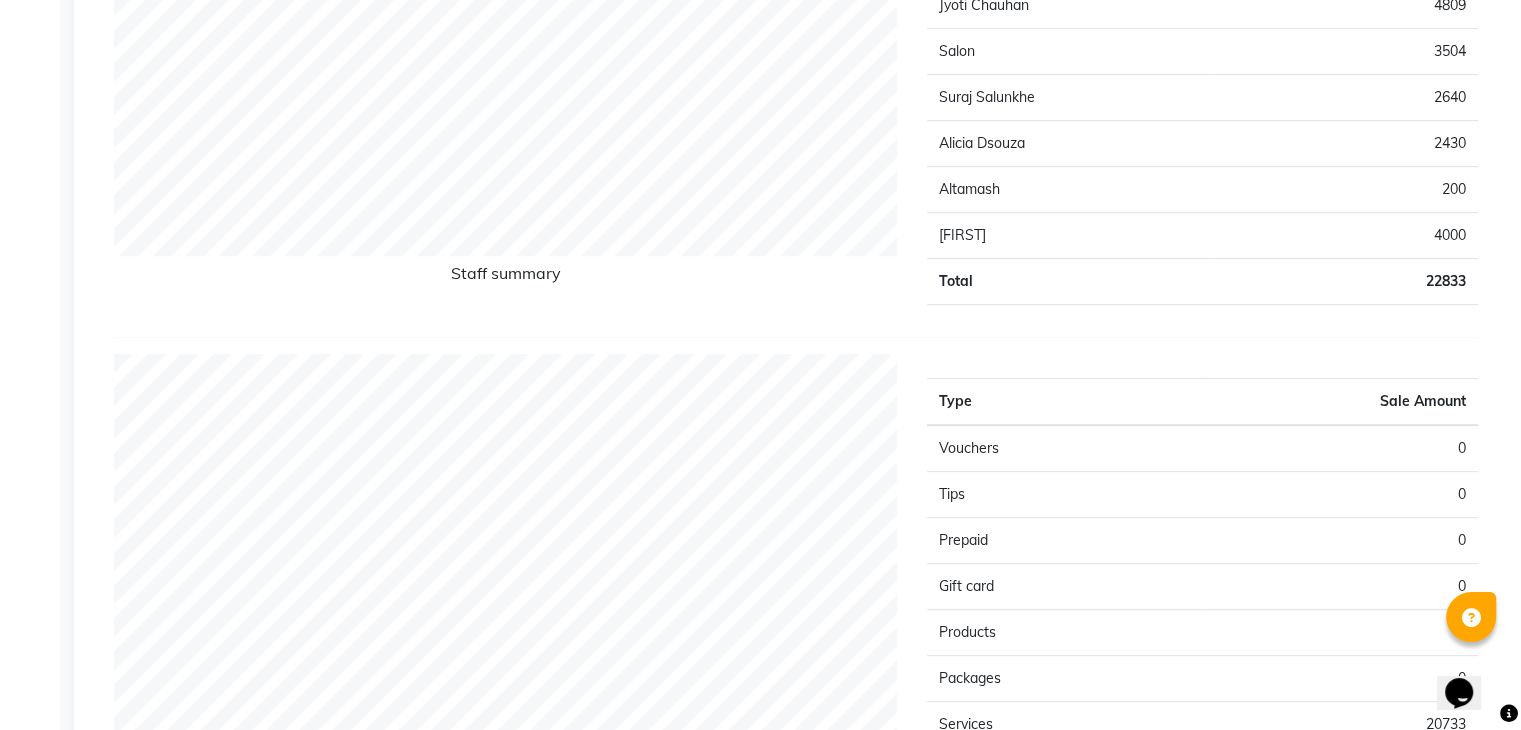 scroll, scrollTop: 953, scrollLeft: 0, axis: vertical 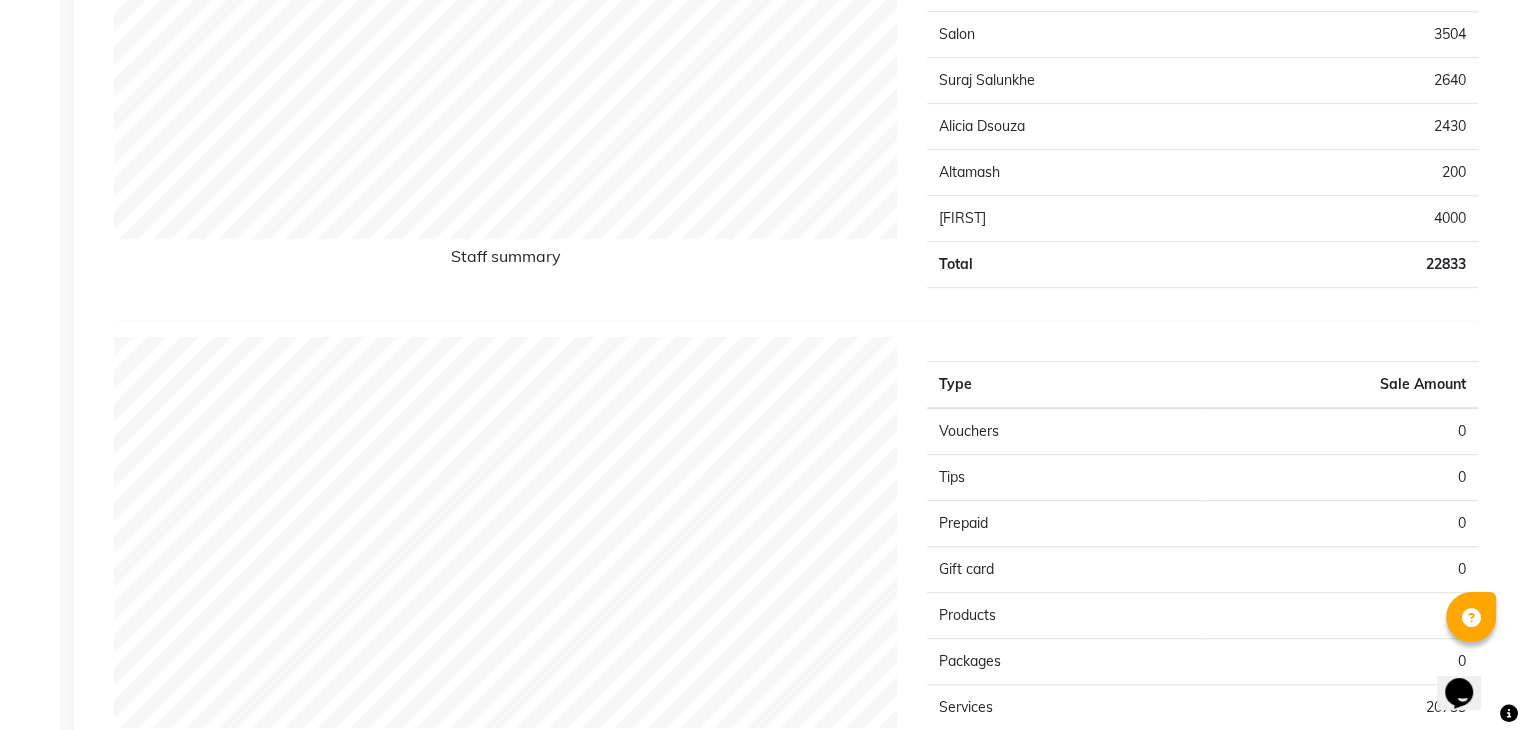drag, startPoint x: 1268, startPoint y: 300, endPoint x: 1268, endPoint y: 326, distance: 26 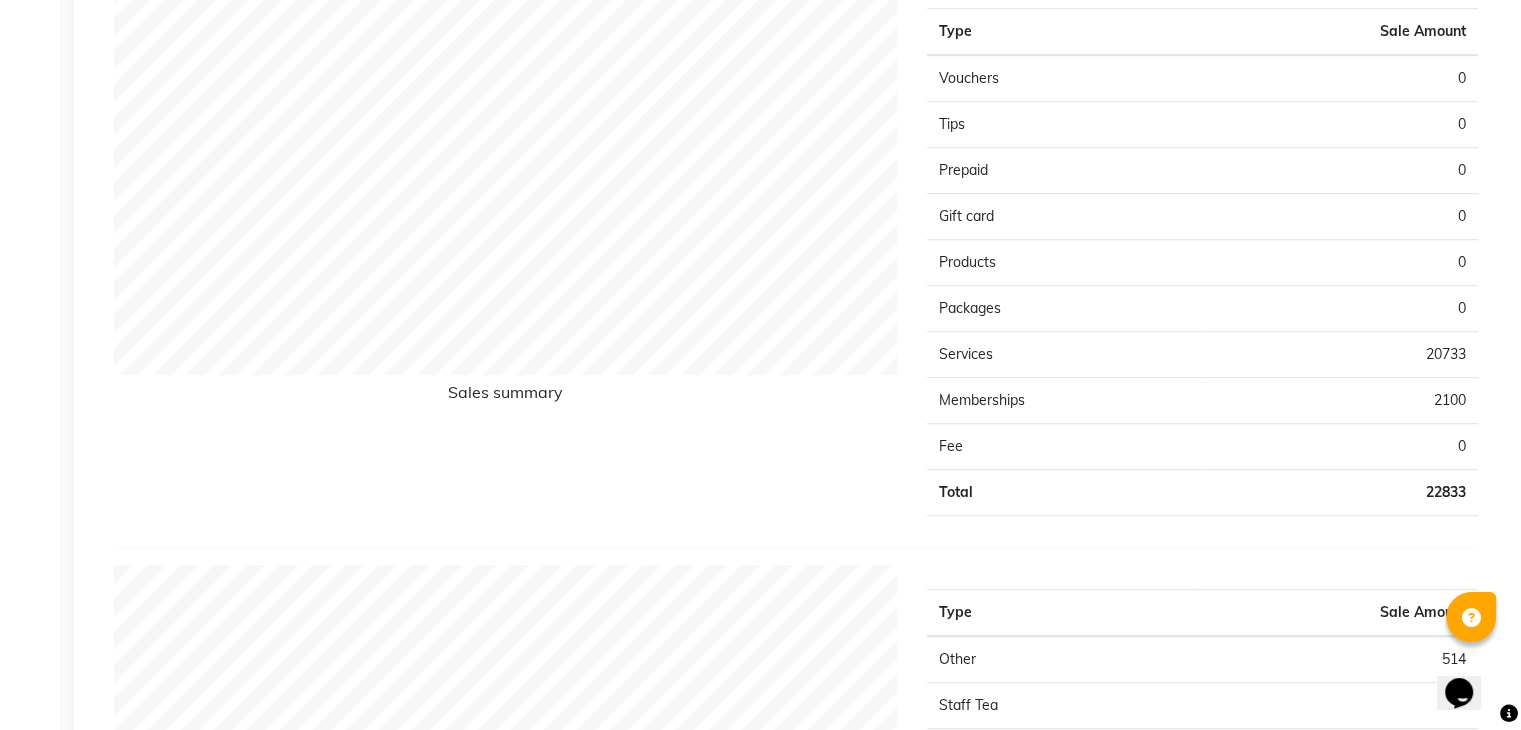 click on "0" 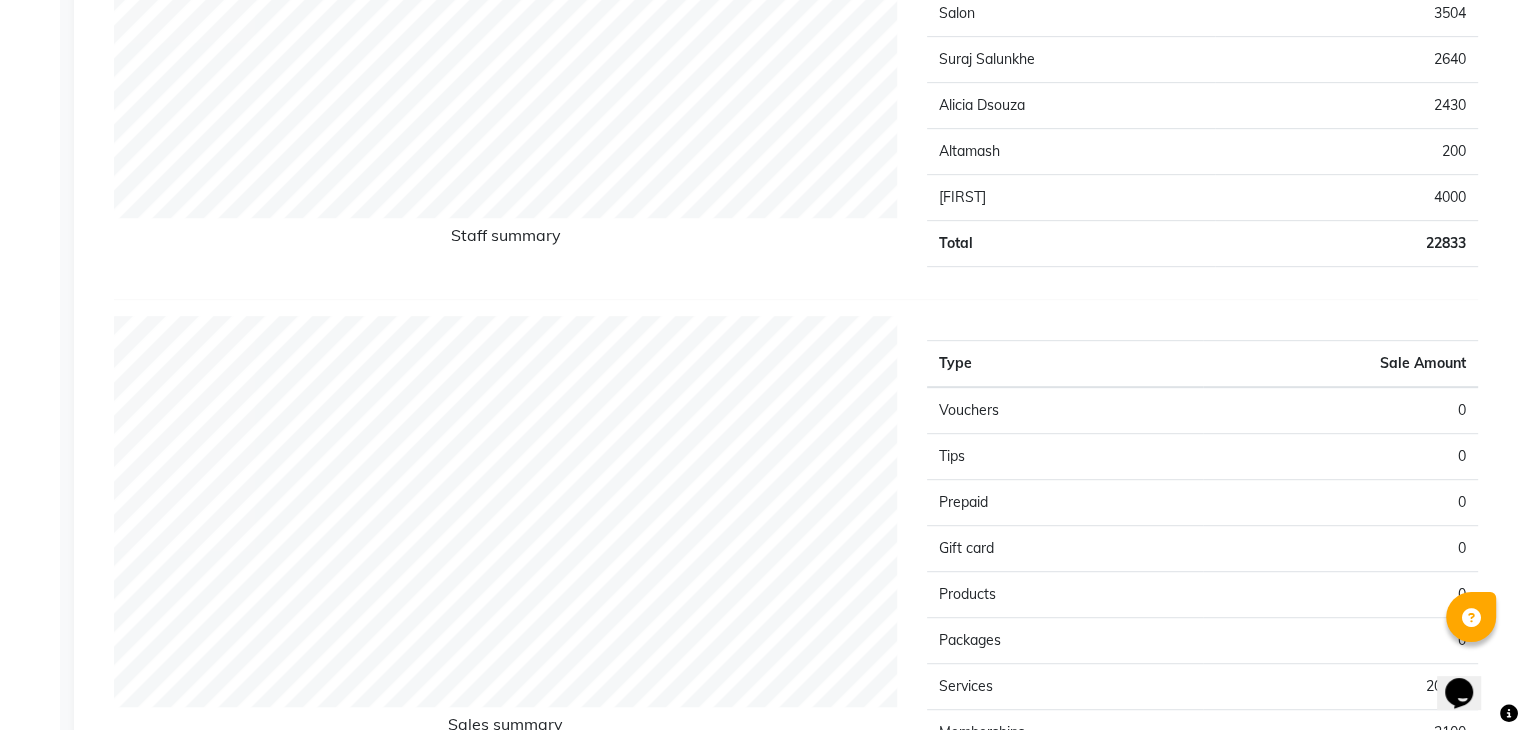 scroll, scrollTop: 953, scrollLeft: 0, axis: vertical 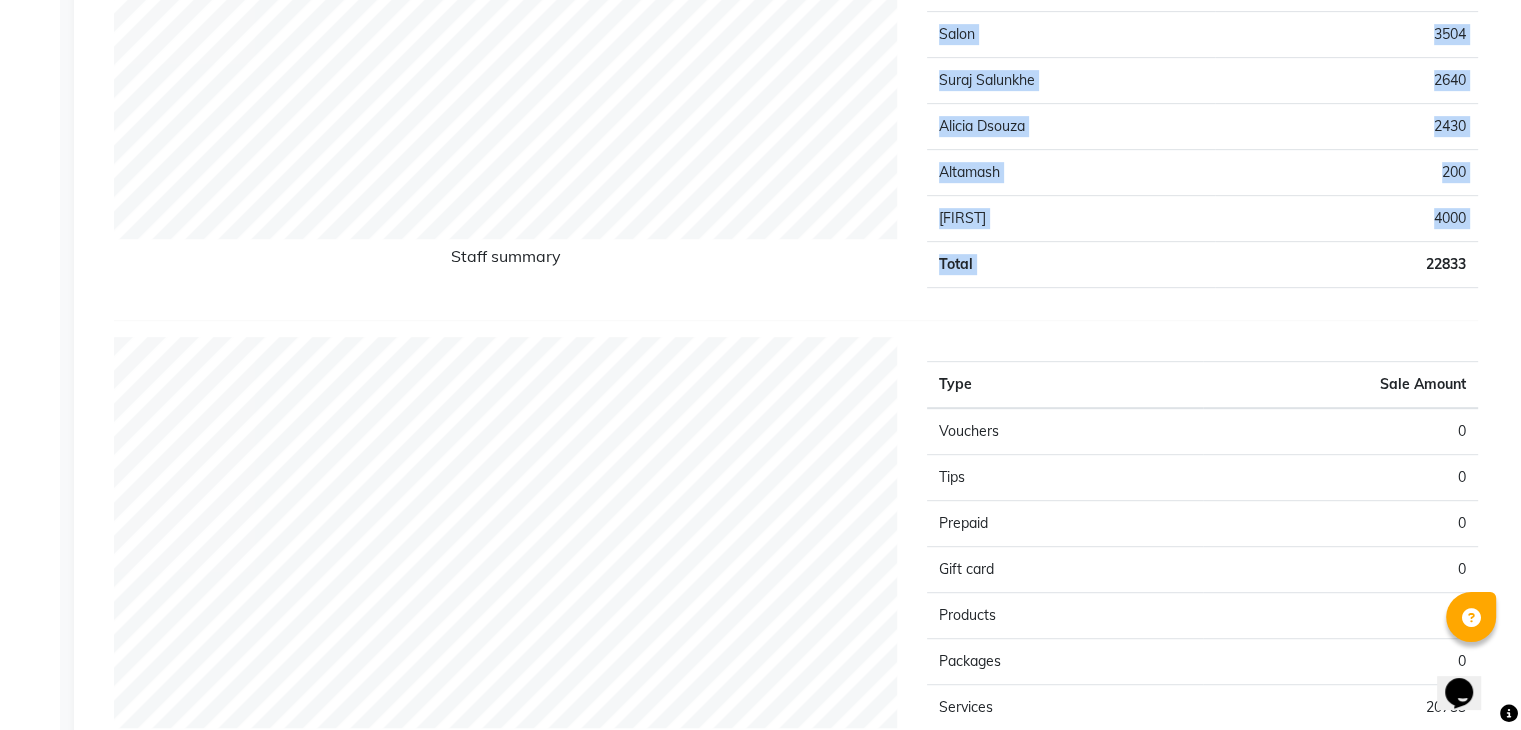 drag, startPoint x: 1483, startPoint y: 263, endPoint x: 1392, endPoint y: 266, distance: 91.04944 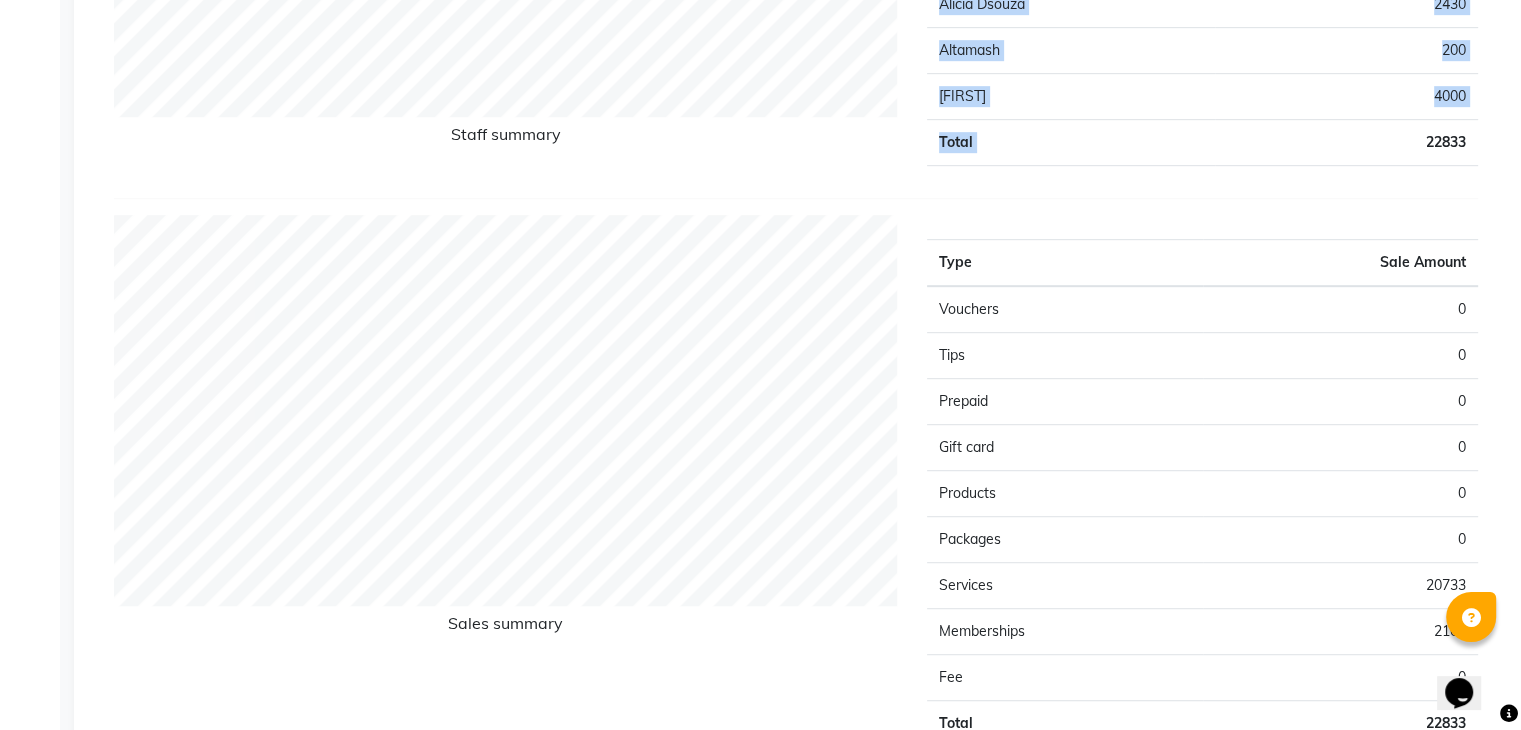 scroll, scrollTop: 1120, scrollLeft: 0, axis: vertical 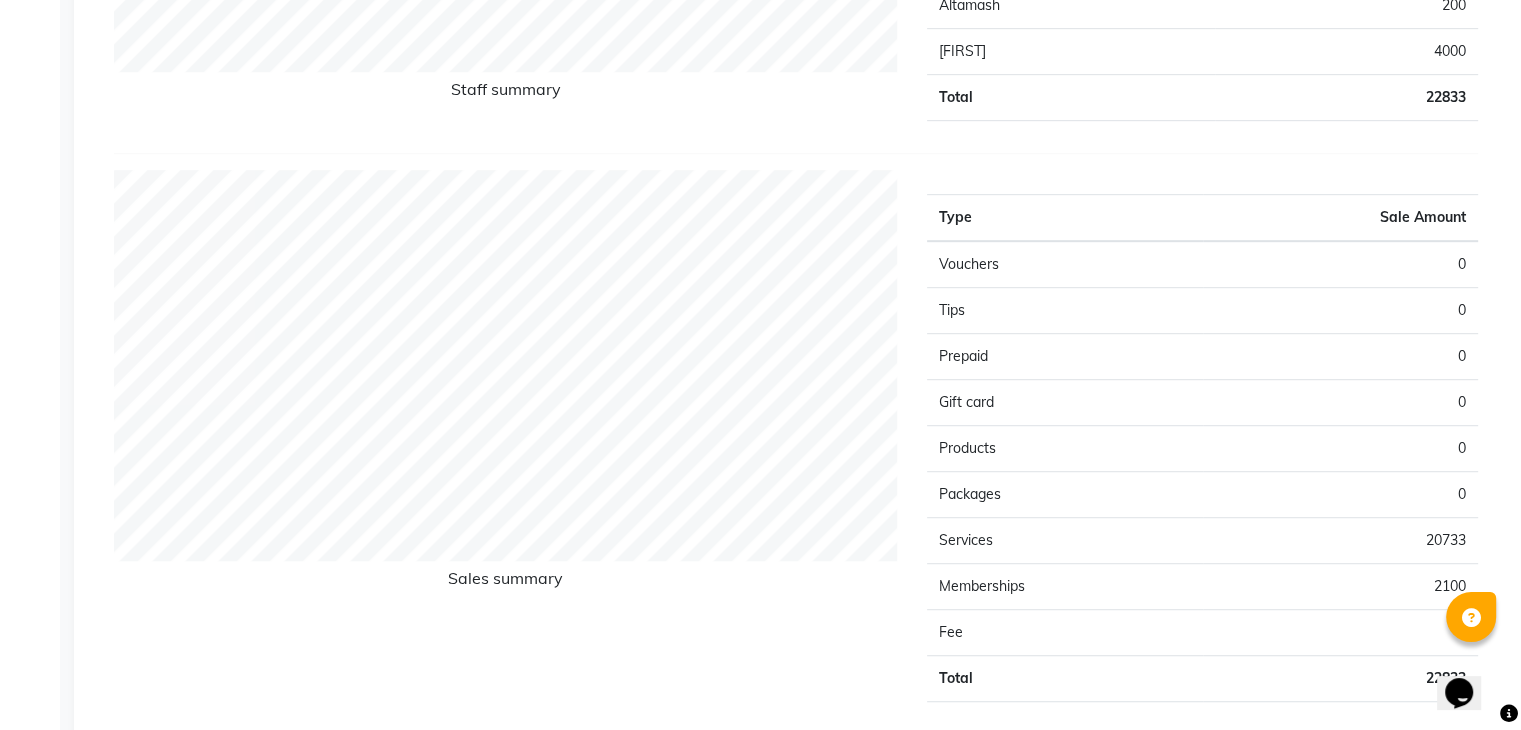 click on "0" 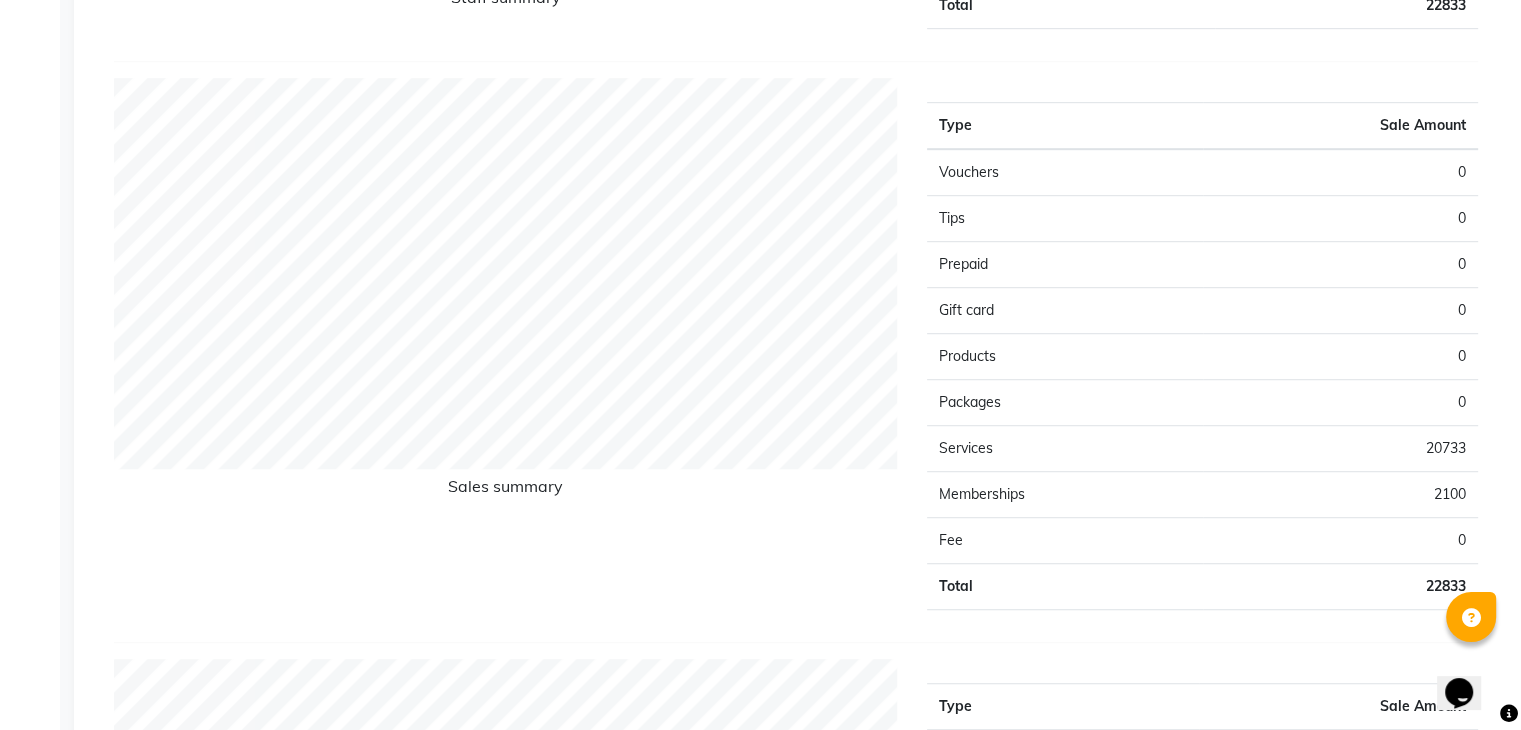 scroll, scrollTop: 1220, scrollLeft: 0, axis: vertical 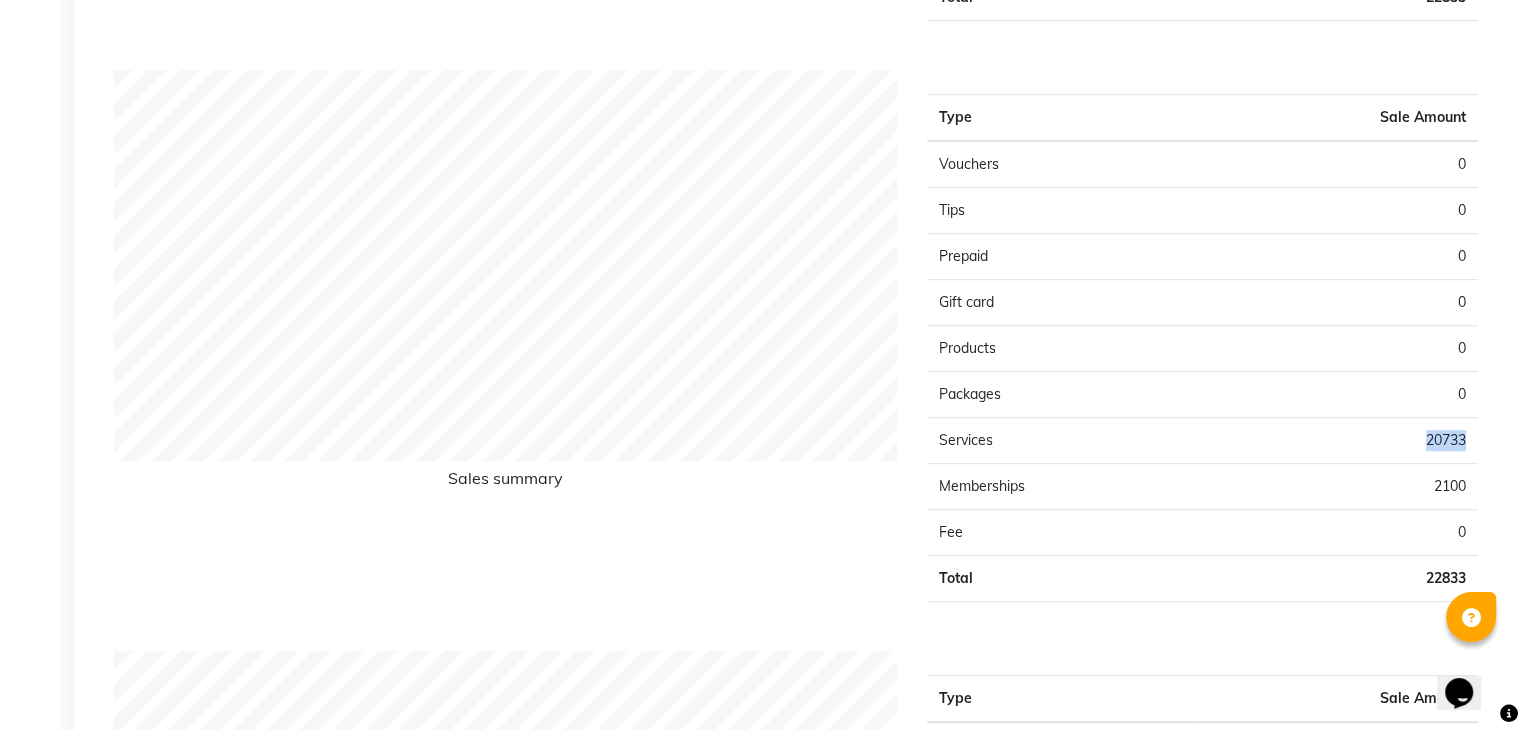 drag, startPoint x: 1468, startPoint y: 440, endPoint x: 1418, endPoint y: 441, distance: 50.01 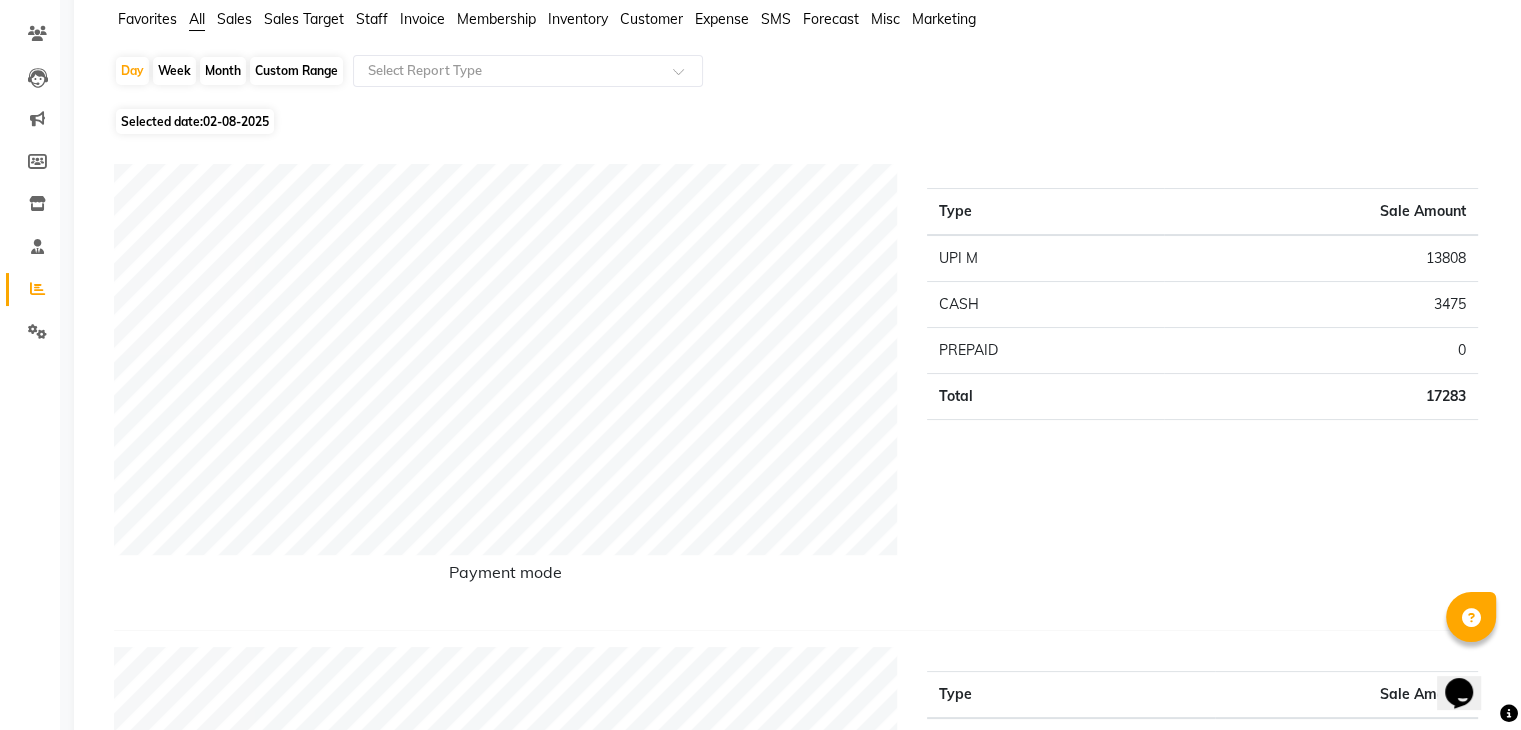scroll, scrollTop: 0, scrollLeft: 0, axis: both 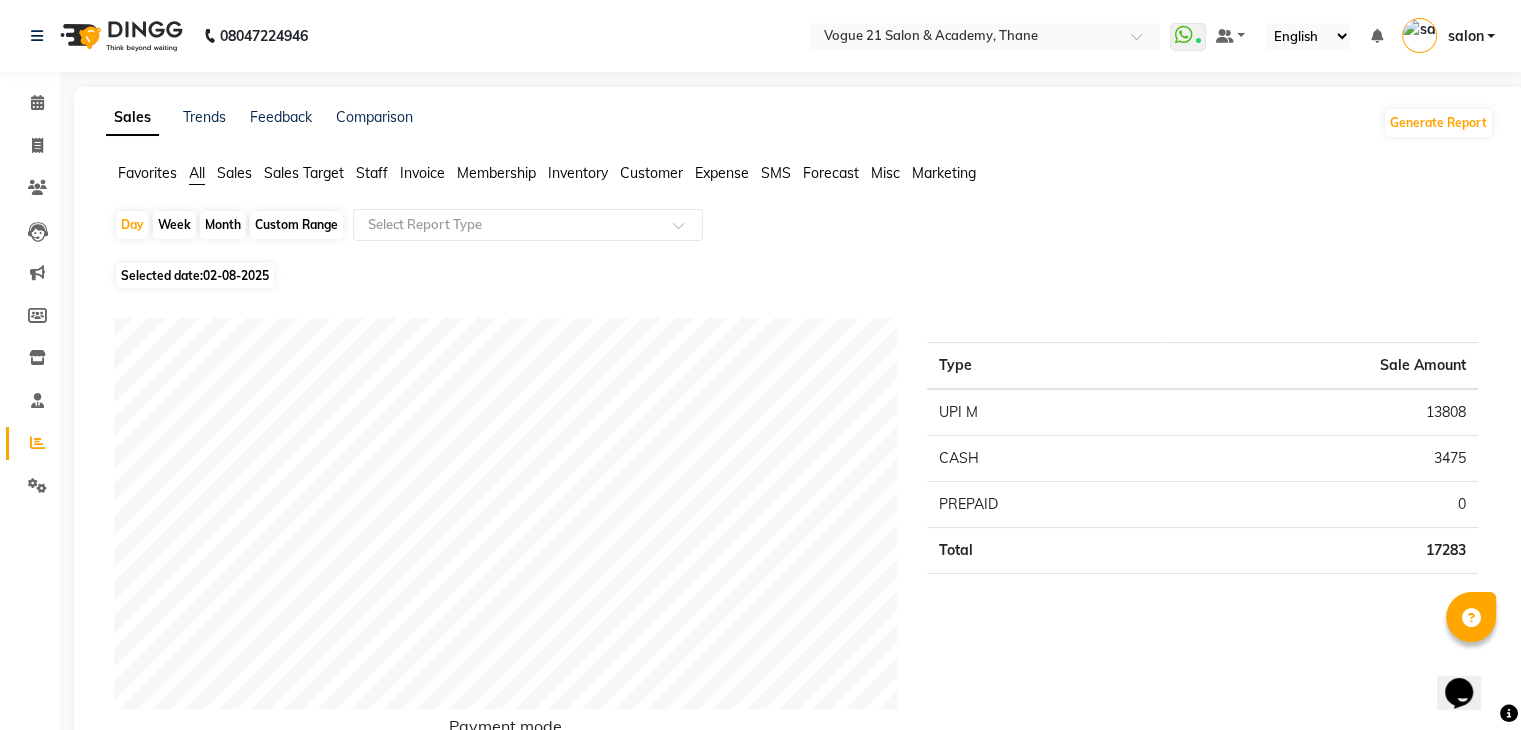 click on "Invoice" 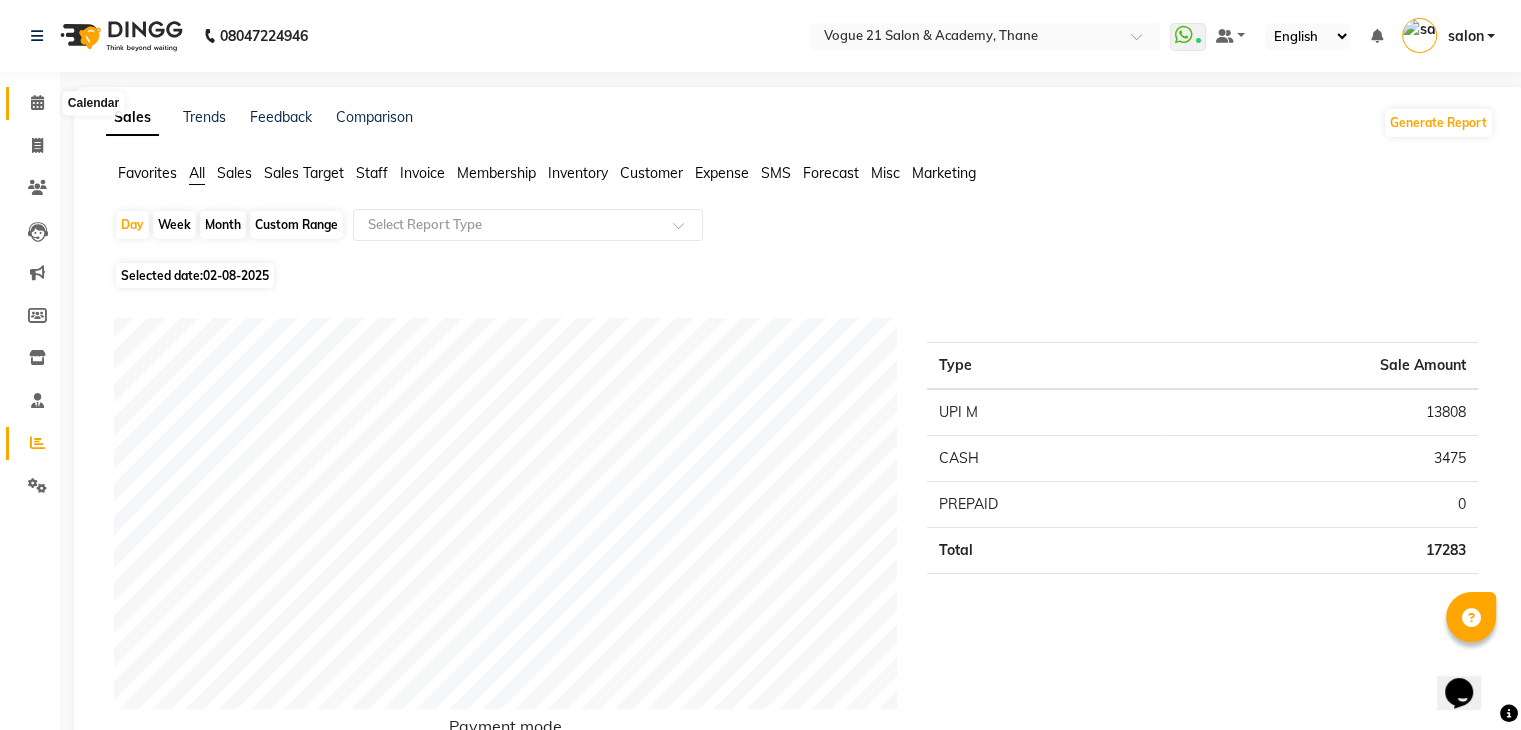 click 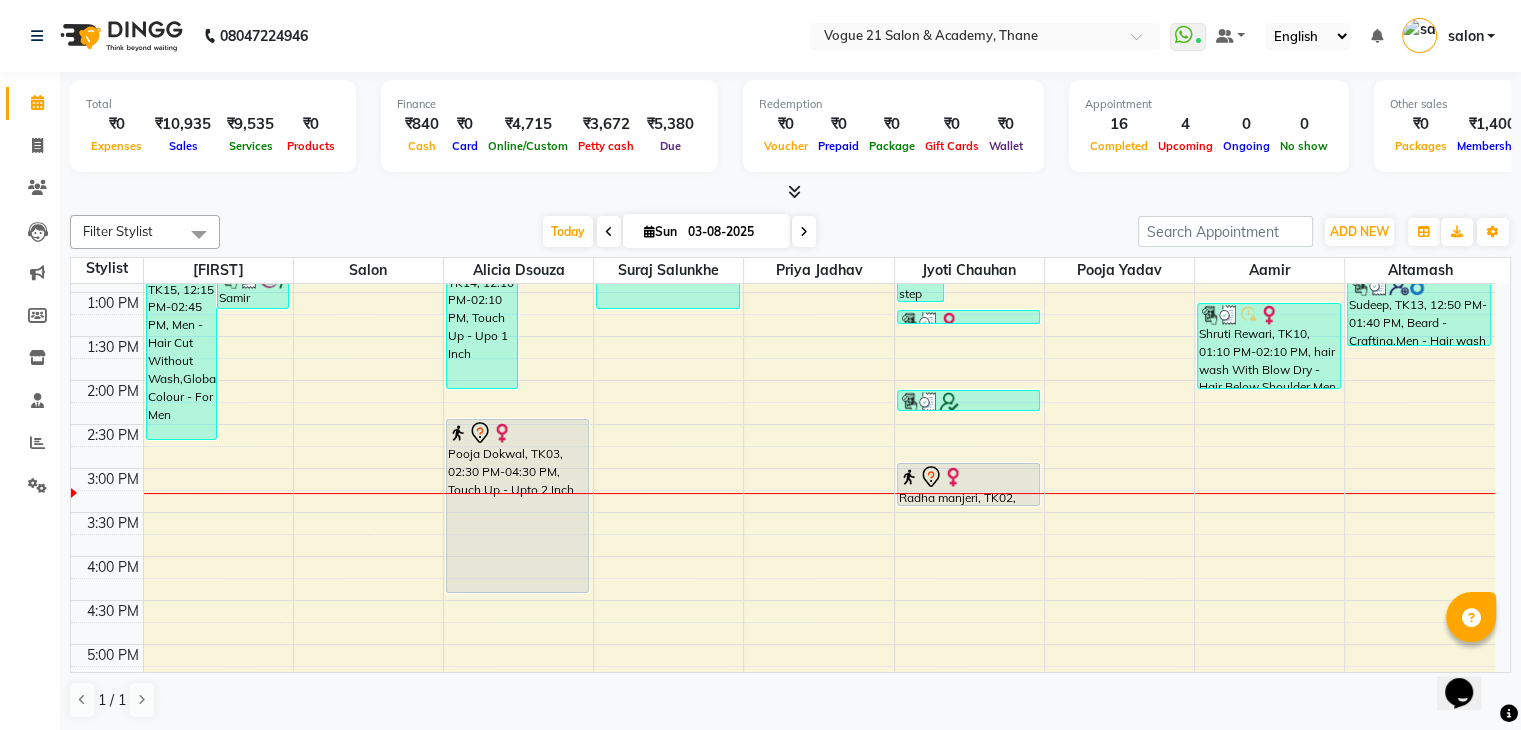 scroll, scrollTop: 432, scrollLeft: 0, axis: vertical 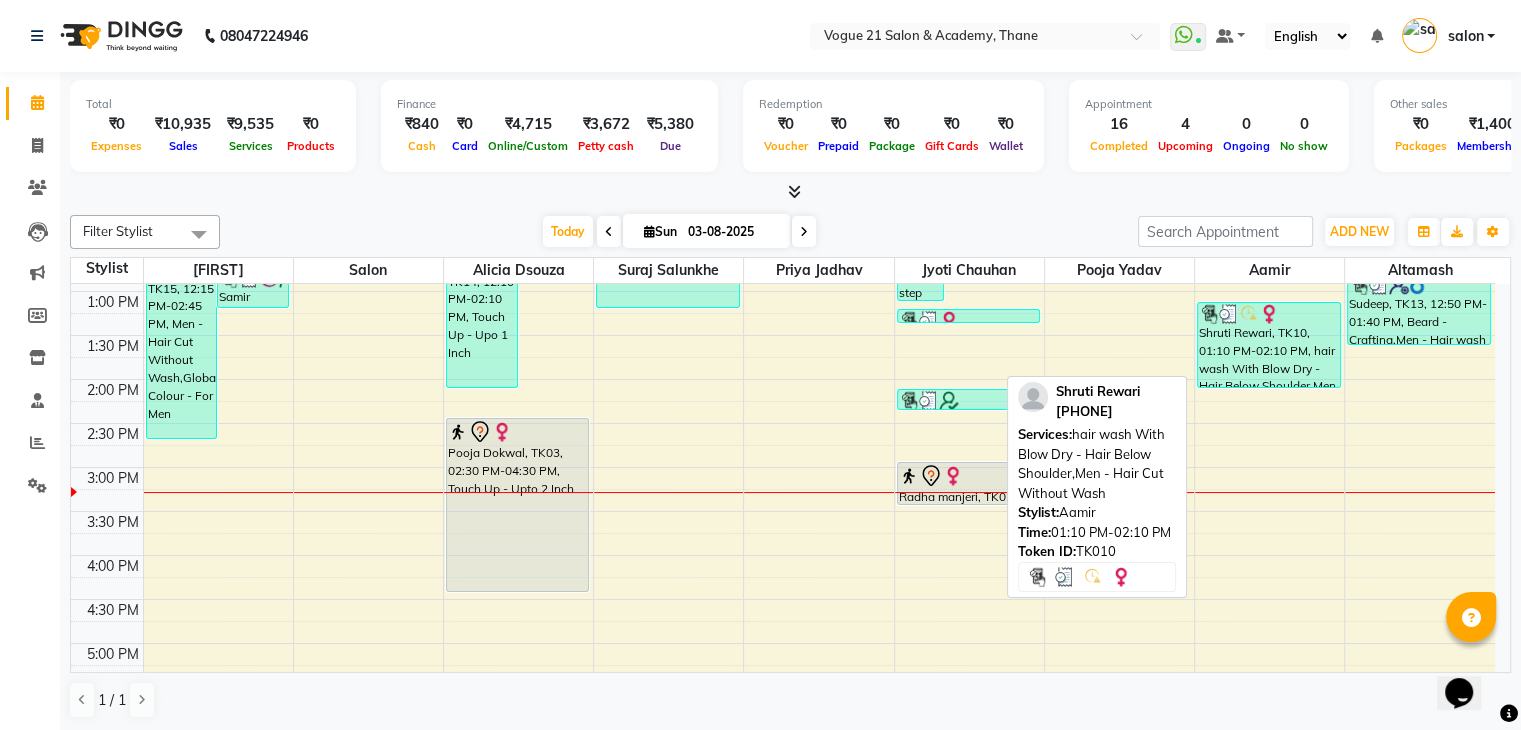 click on "Shruti Rewari, TK10, 01:10 PM-02:10 PM, hair wash With Blow Dry   -   Hair Below Shoulder,Men   -   Hair Cut Without Wash" at bounding box center [1269, 345] 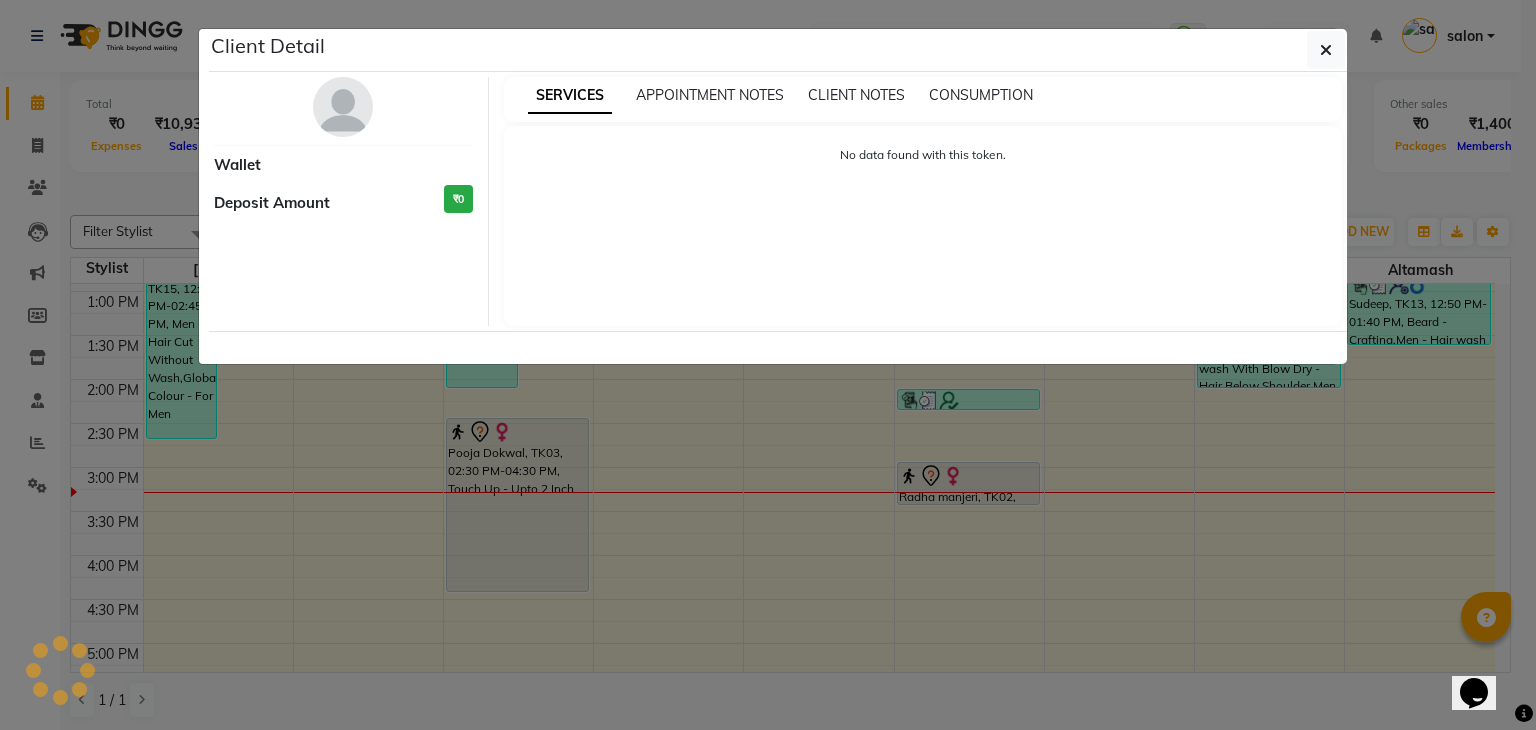 select on "3" 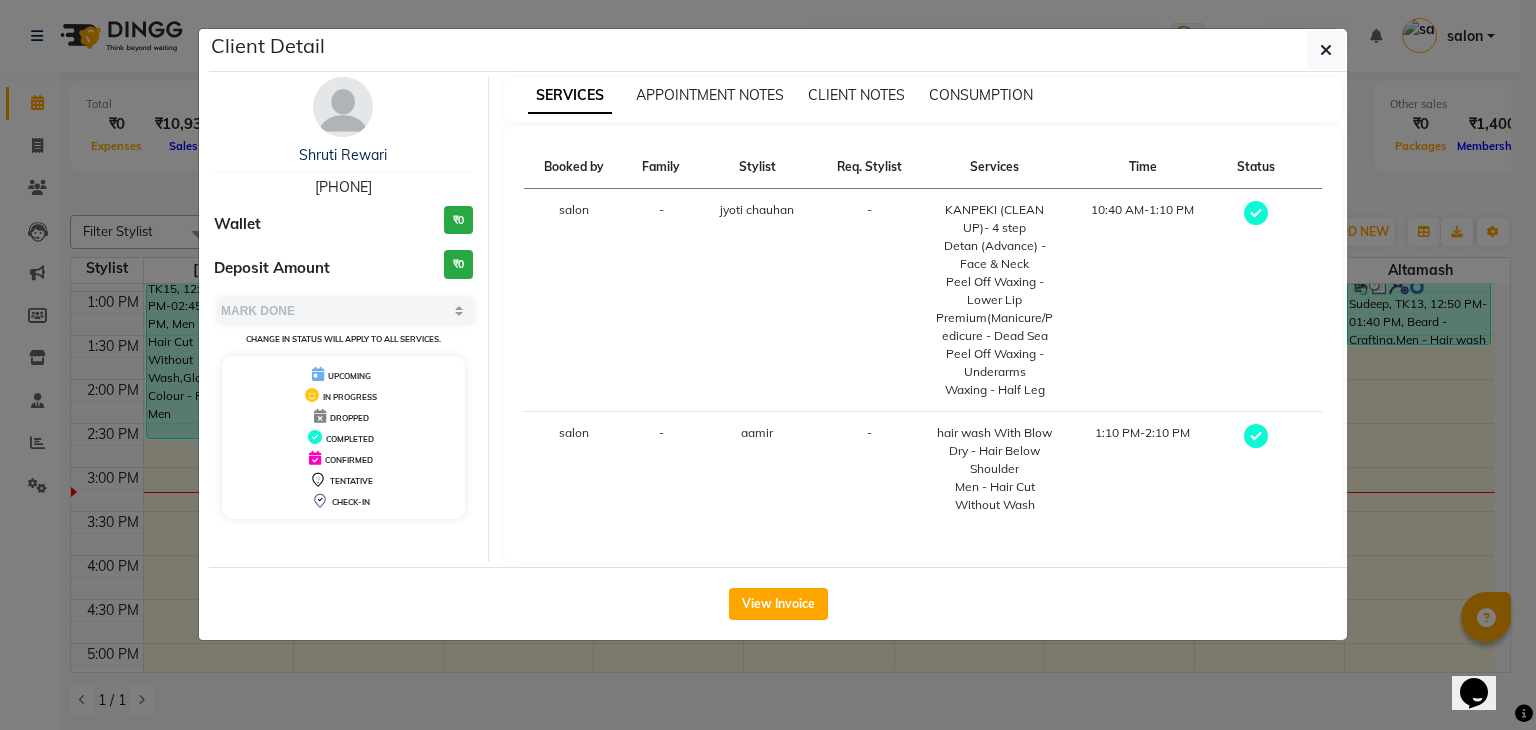 click on "hair wash With Blow Dry   -   Hair Below Shoulder   Men   -   Hair Cut Without Wash" at bounding box center [995, 469] 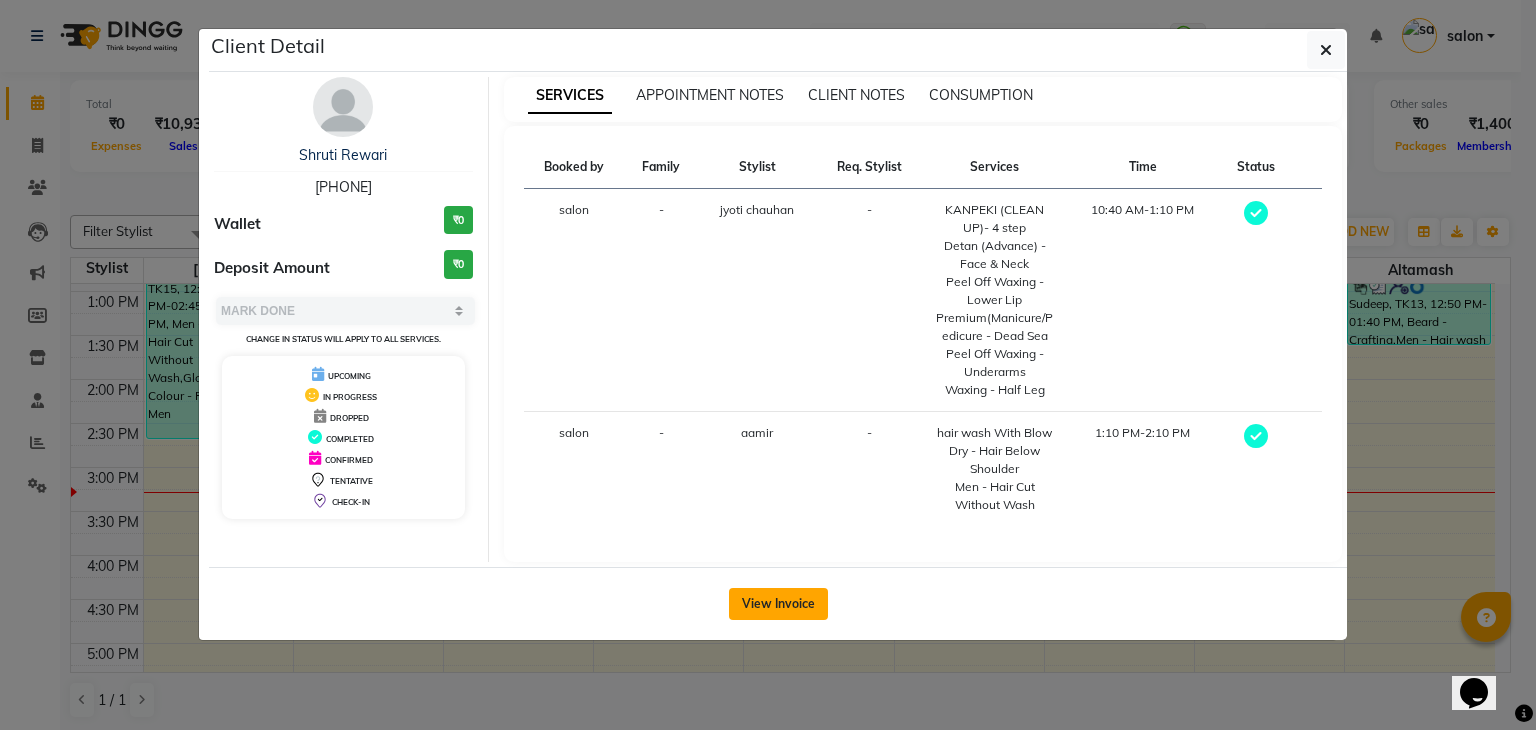 click on "View Invoice" 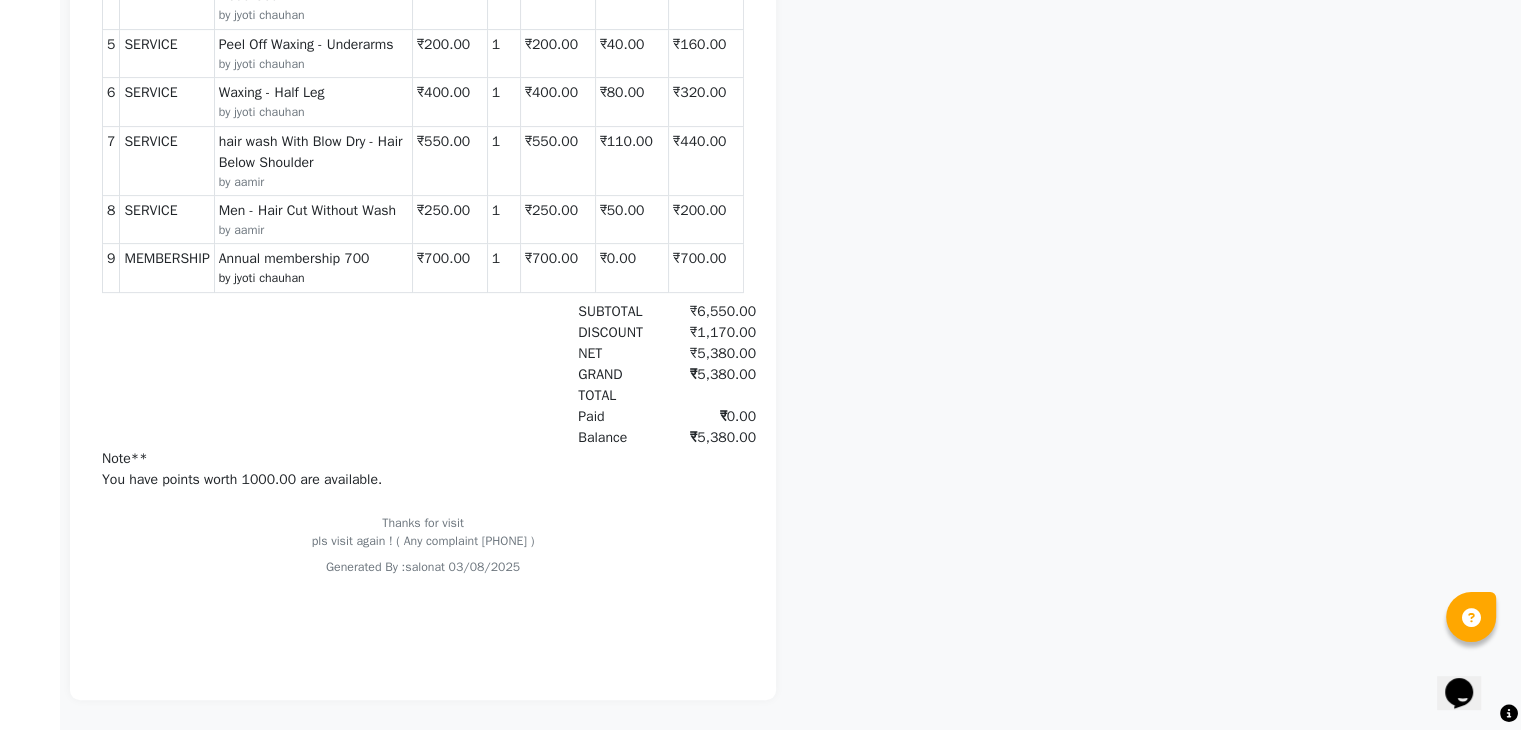 scroll, scrollTop: 660, scrollLeft: 0, axis: vertical 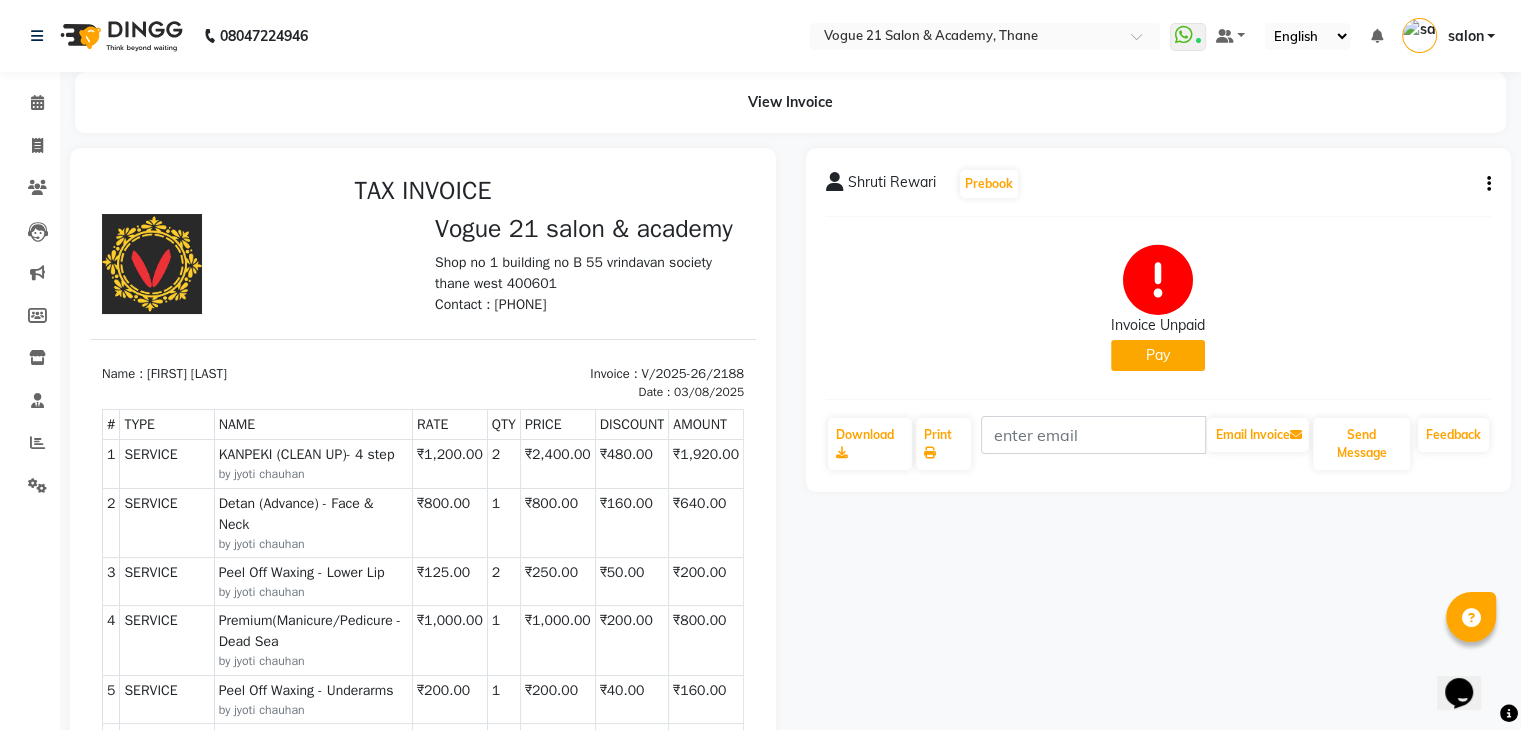click on "[FIRST] [LAST]  Prebook   Invoice Unpaid   Pay  Download  Print   Email Invoice   Send Message Feedback" 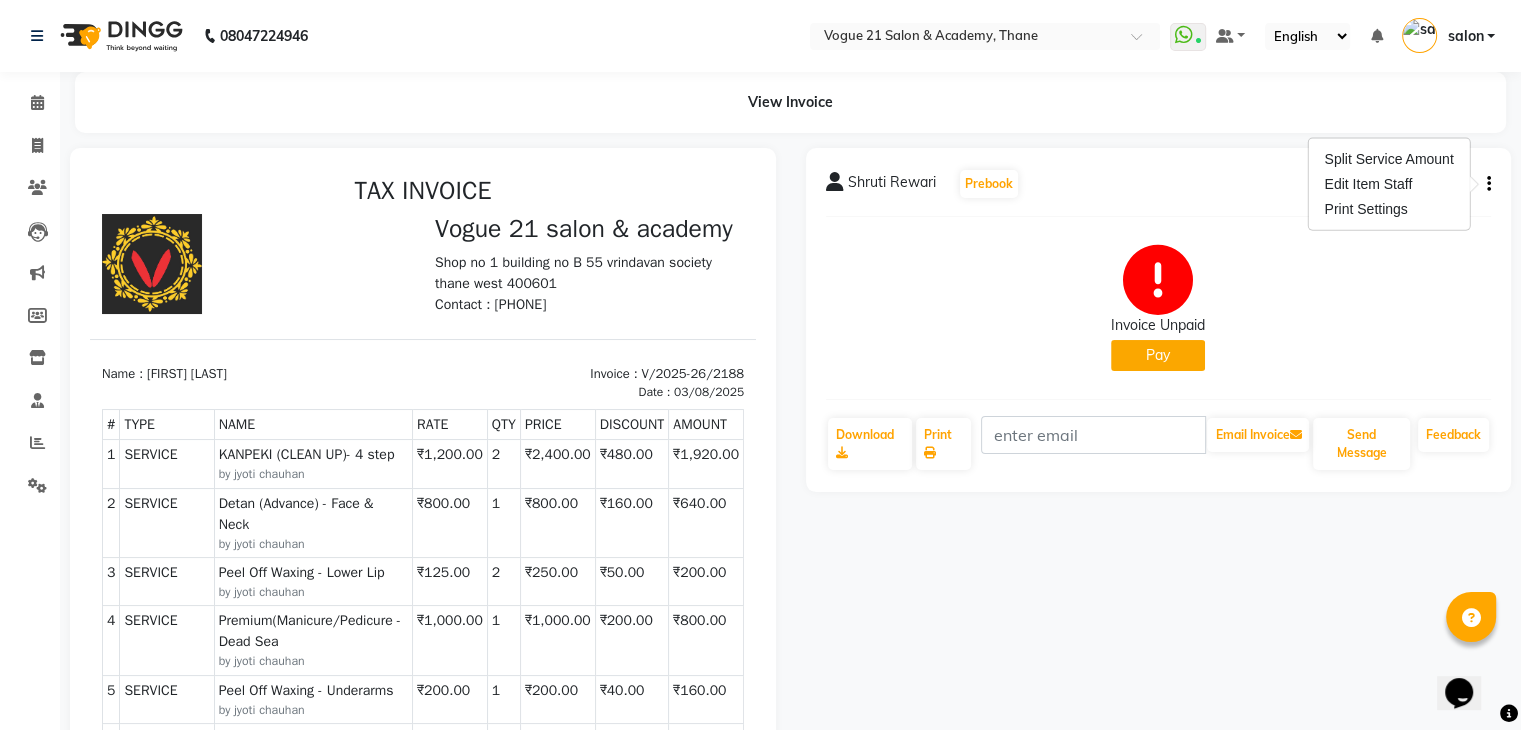click on "Invoice Unpaid   Pay" 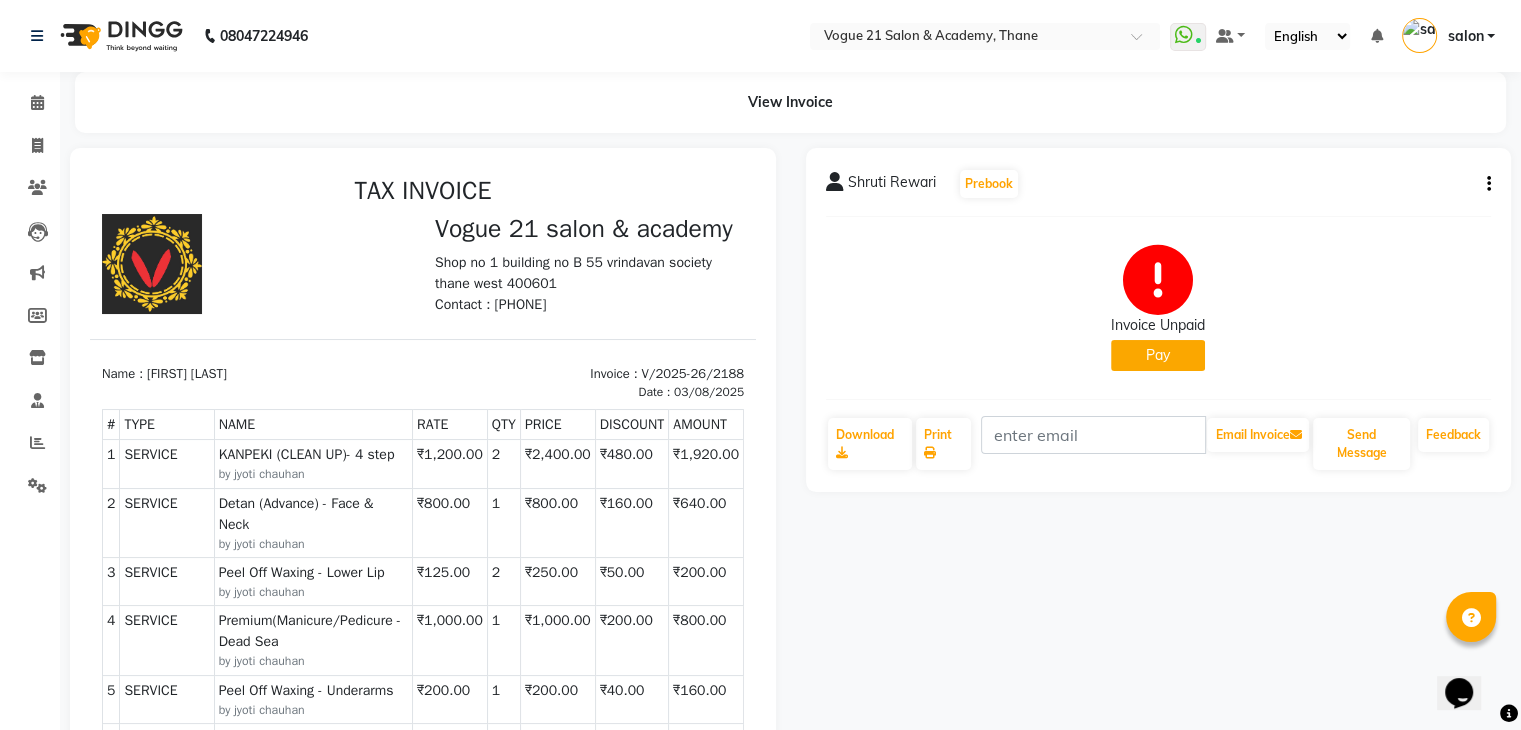 click on "salon" at bounding box center (1448, 36) 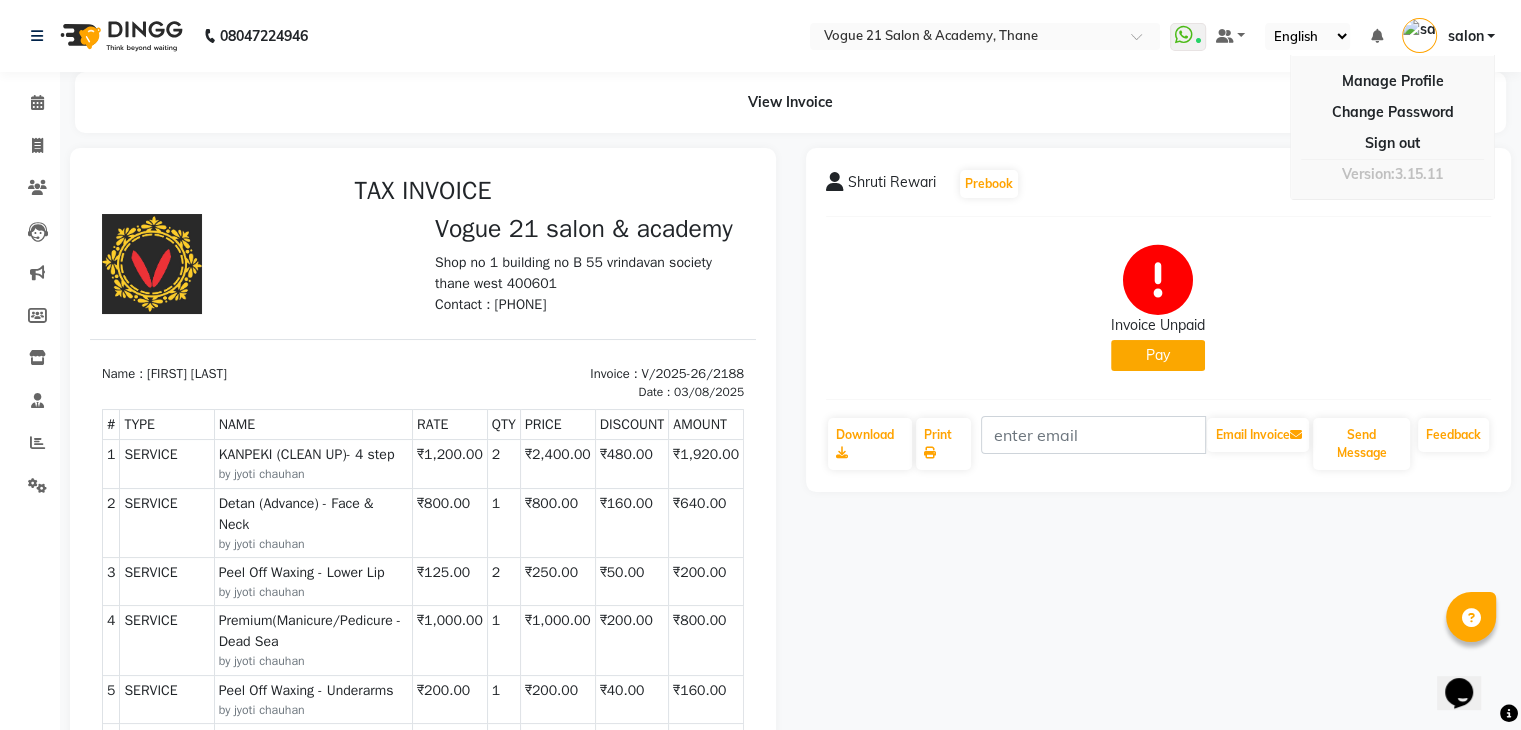 click on "[FIRST] [LAST]  Prebook   Invoice Unpaid   Pay  Download  Print   Email Invoice   Send Message Feedback" 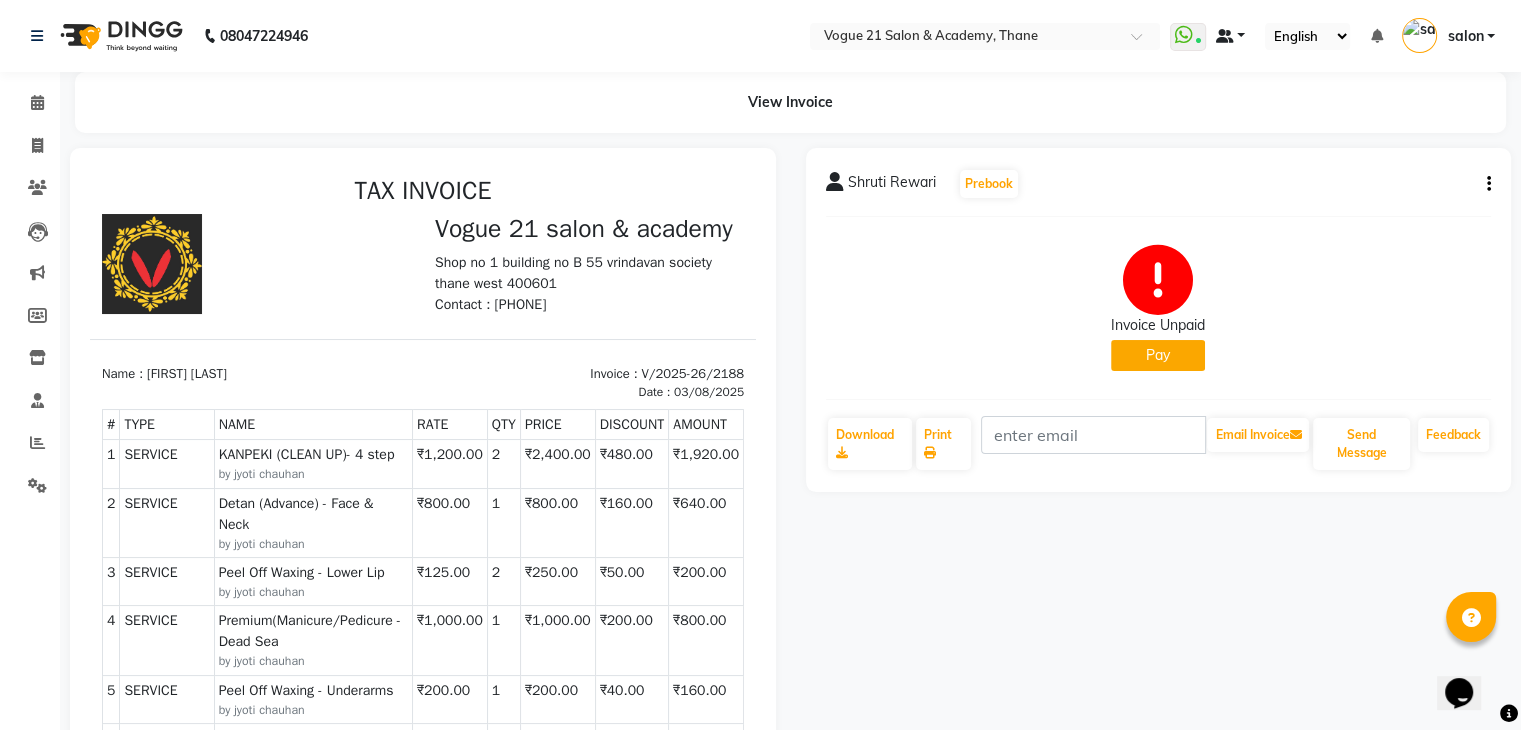 click at bounding box center (1225, 36) 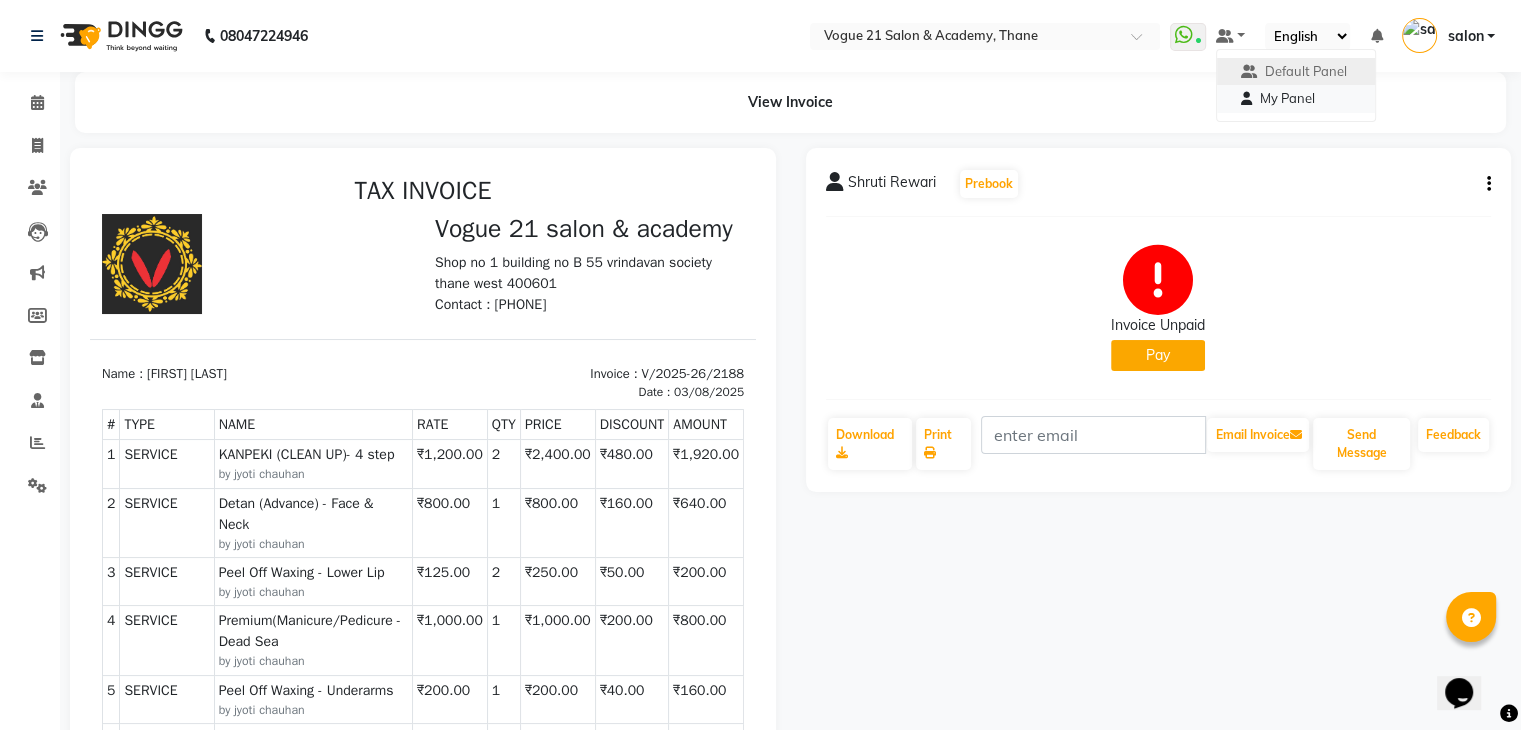 click on "My Panel" at bounding box center [1287, 98] 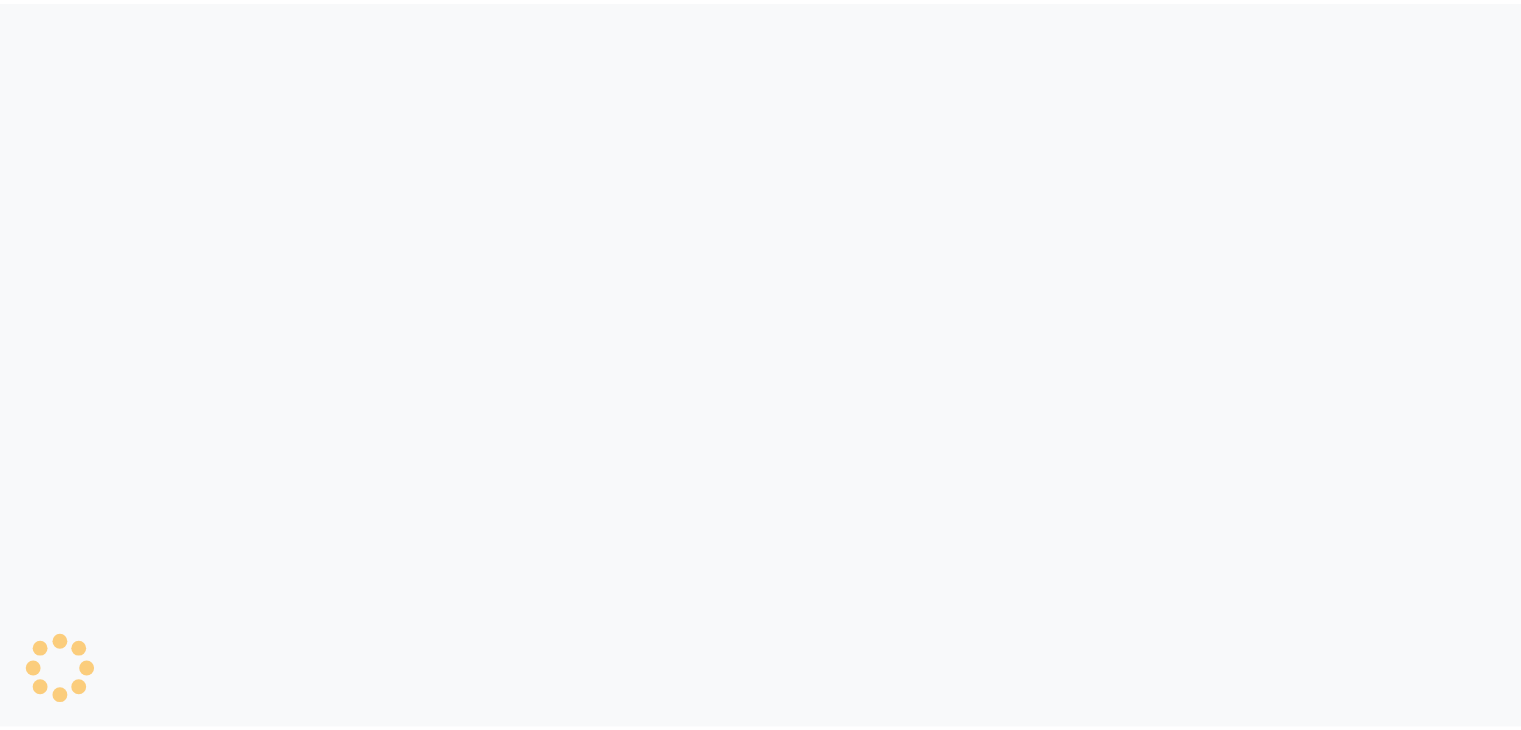 scroll, scrollTop: 0, scrollLeft: 0, axis: both 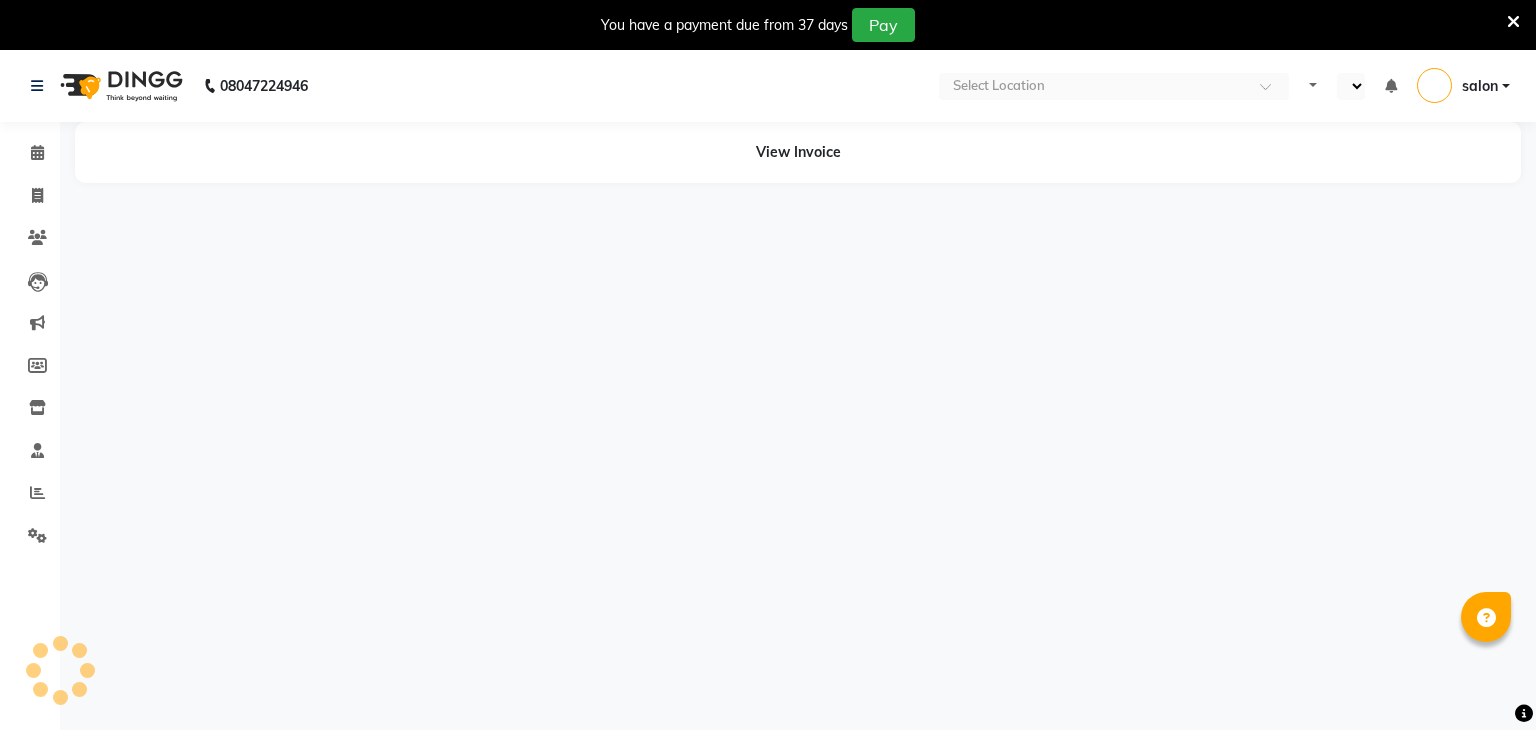 select on "en" 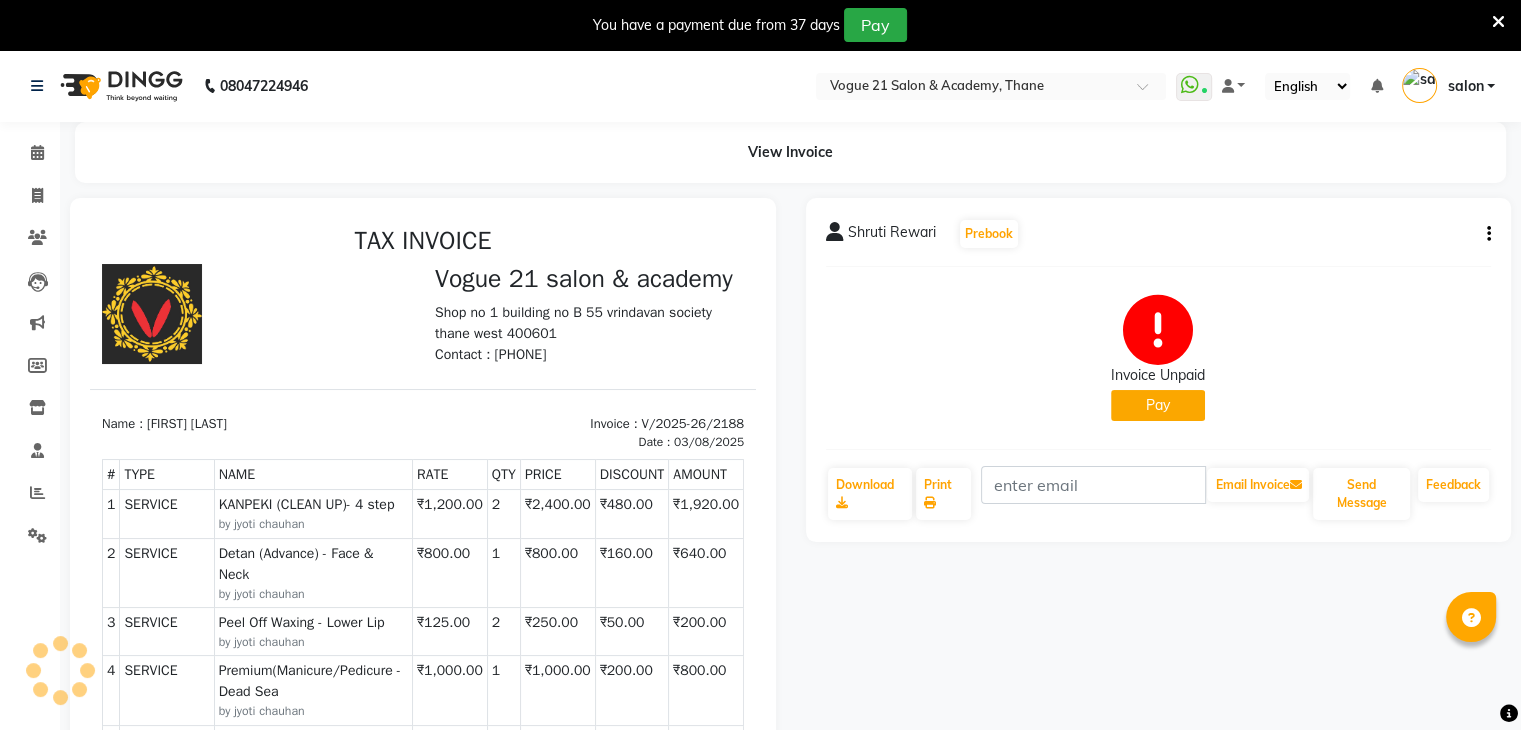 scroll, scrollTop: 0, scrollLeft: 0, axis: both 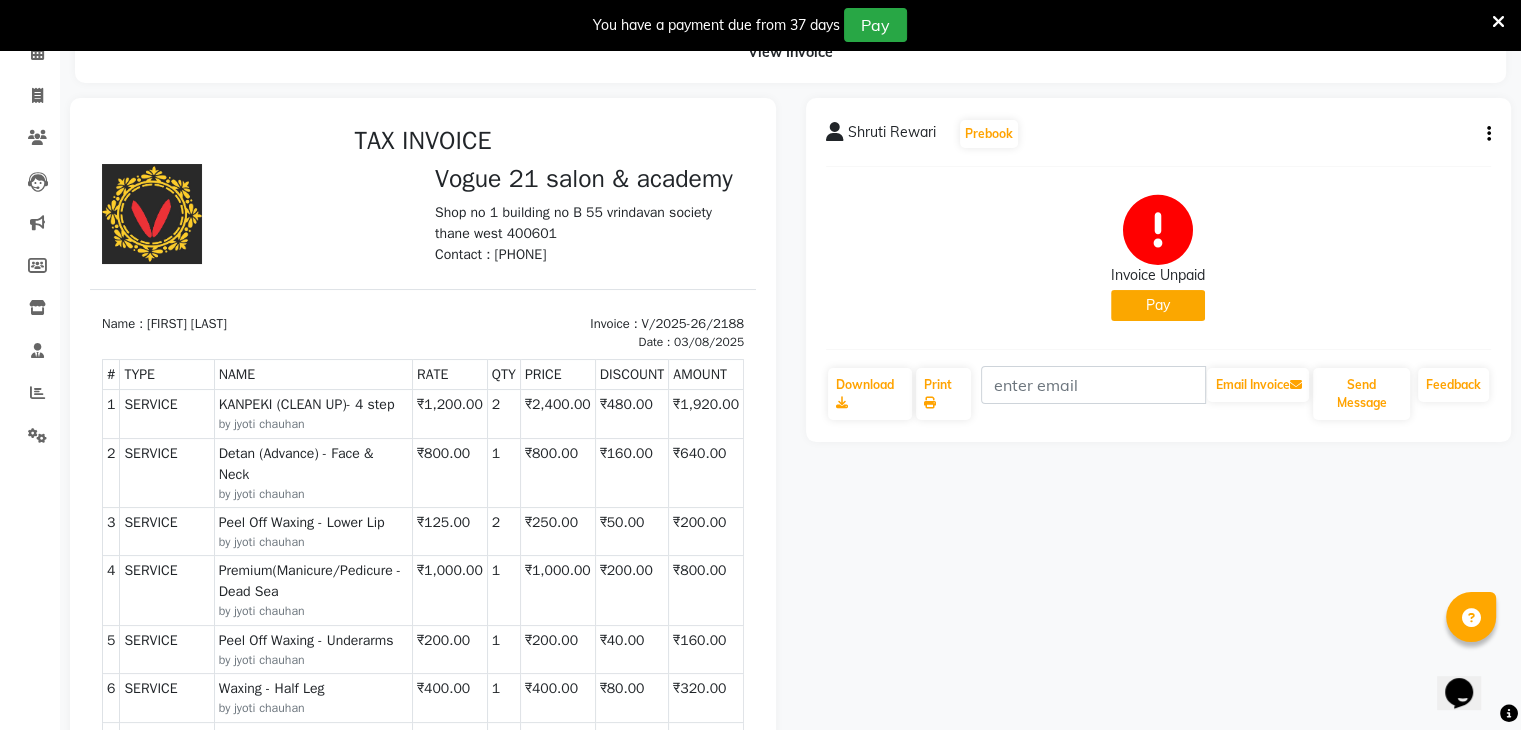 click on "[FIRST] [LAST]  Prebook   Invoice Unpaid   Pay  Download  Print   Email Invoice   Send Message Feedback" 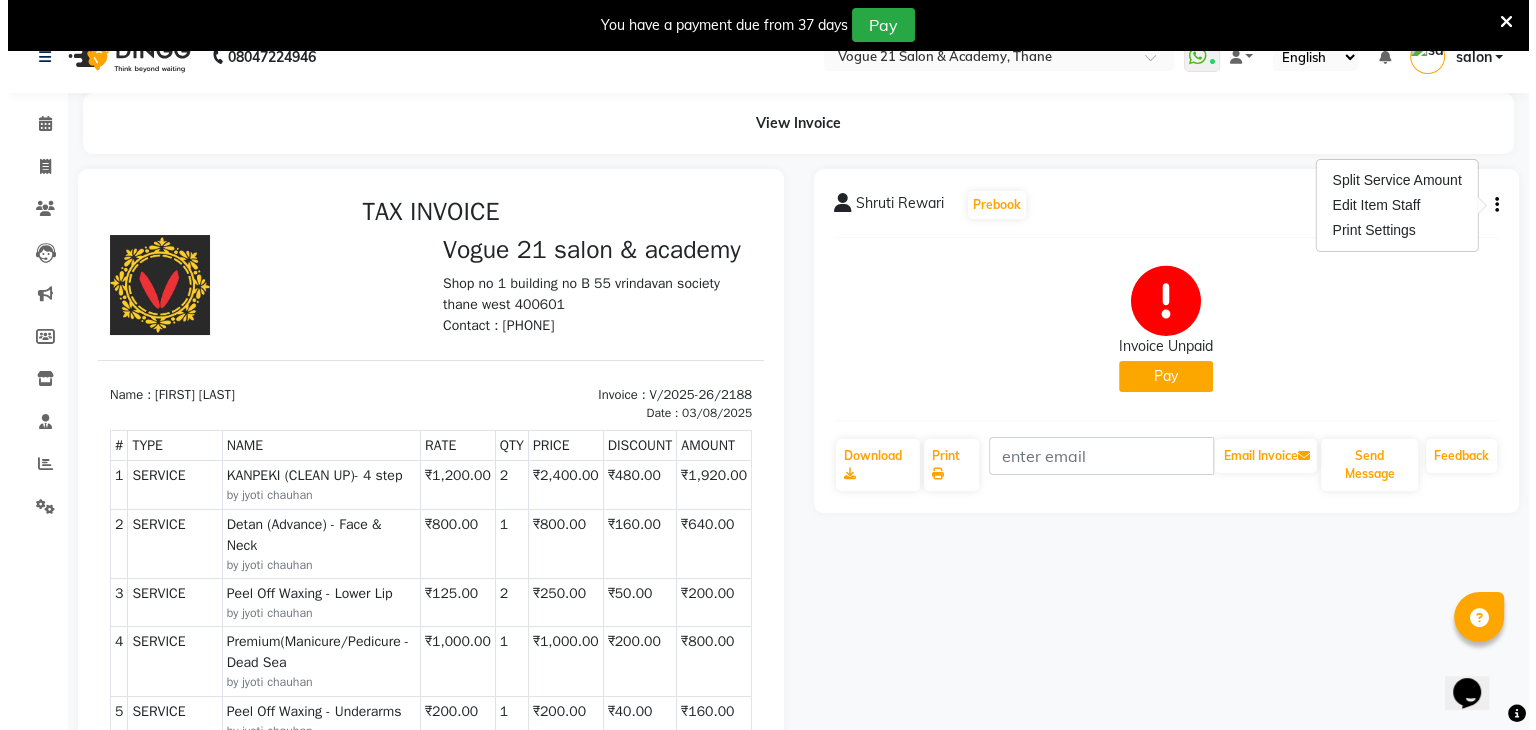 scroll, scrollTop: 0, scrollLeft: 0, axis: both 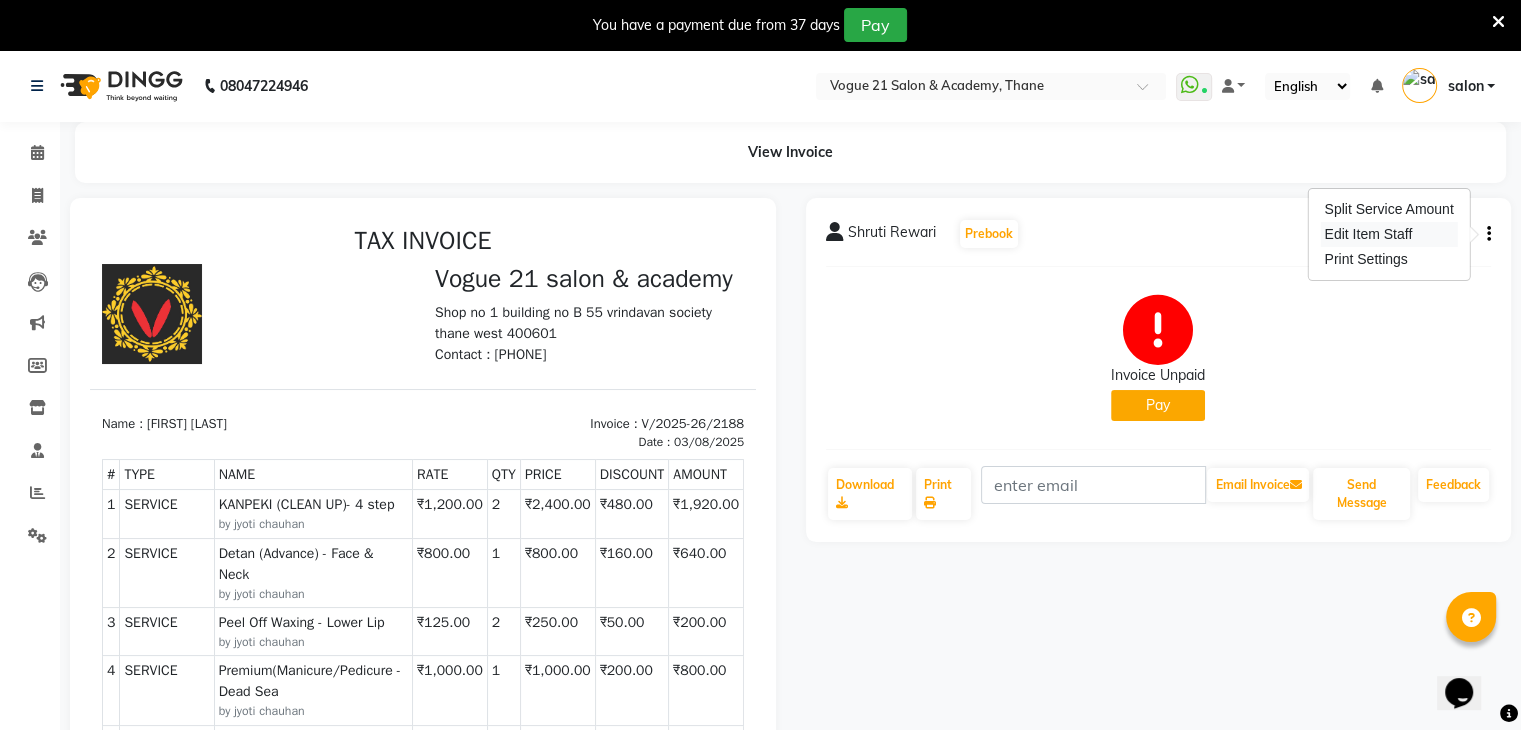 click on "Edit Item Staff" at bounding box center [1388, 234] 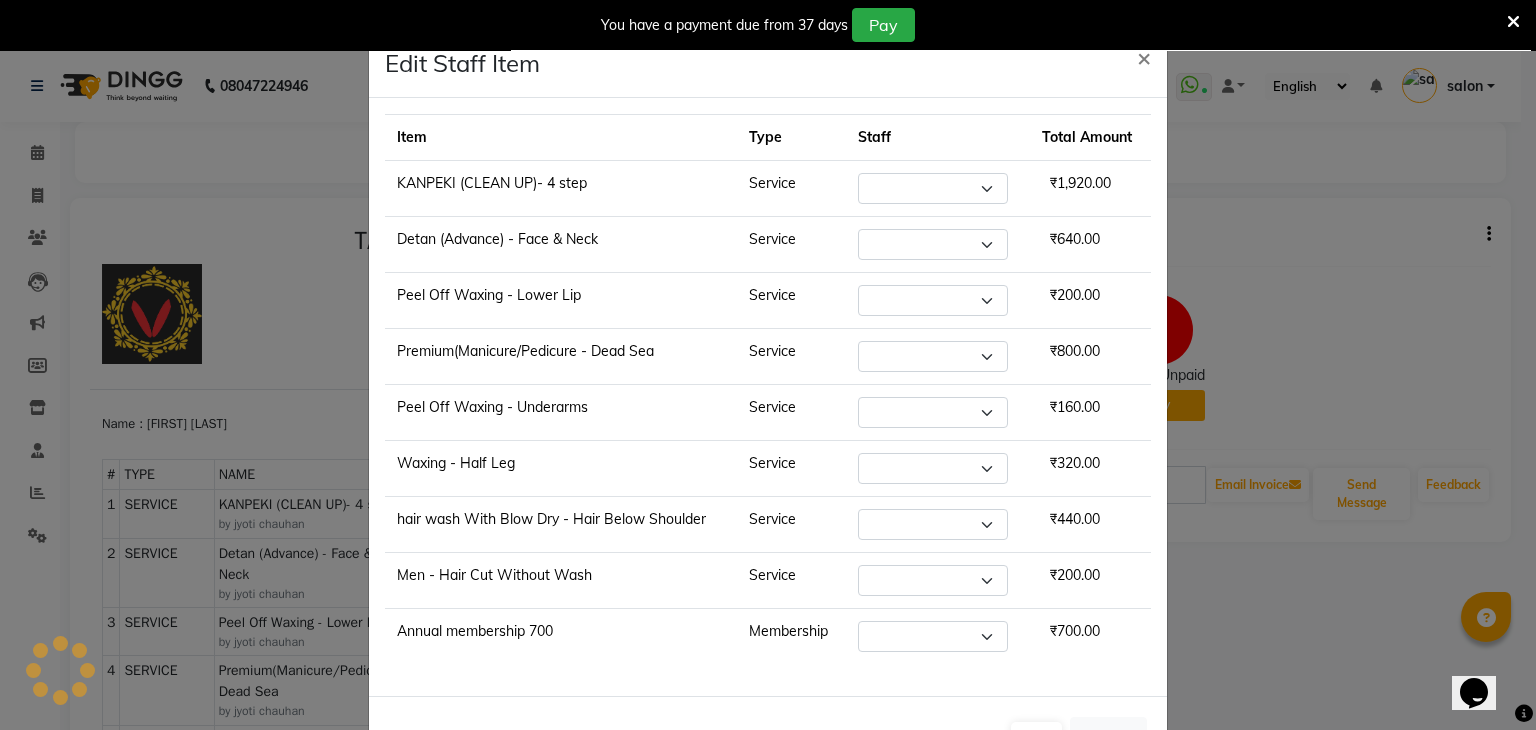 select on "66614" 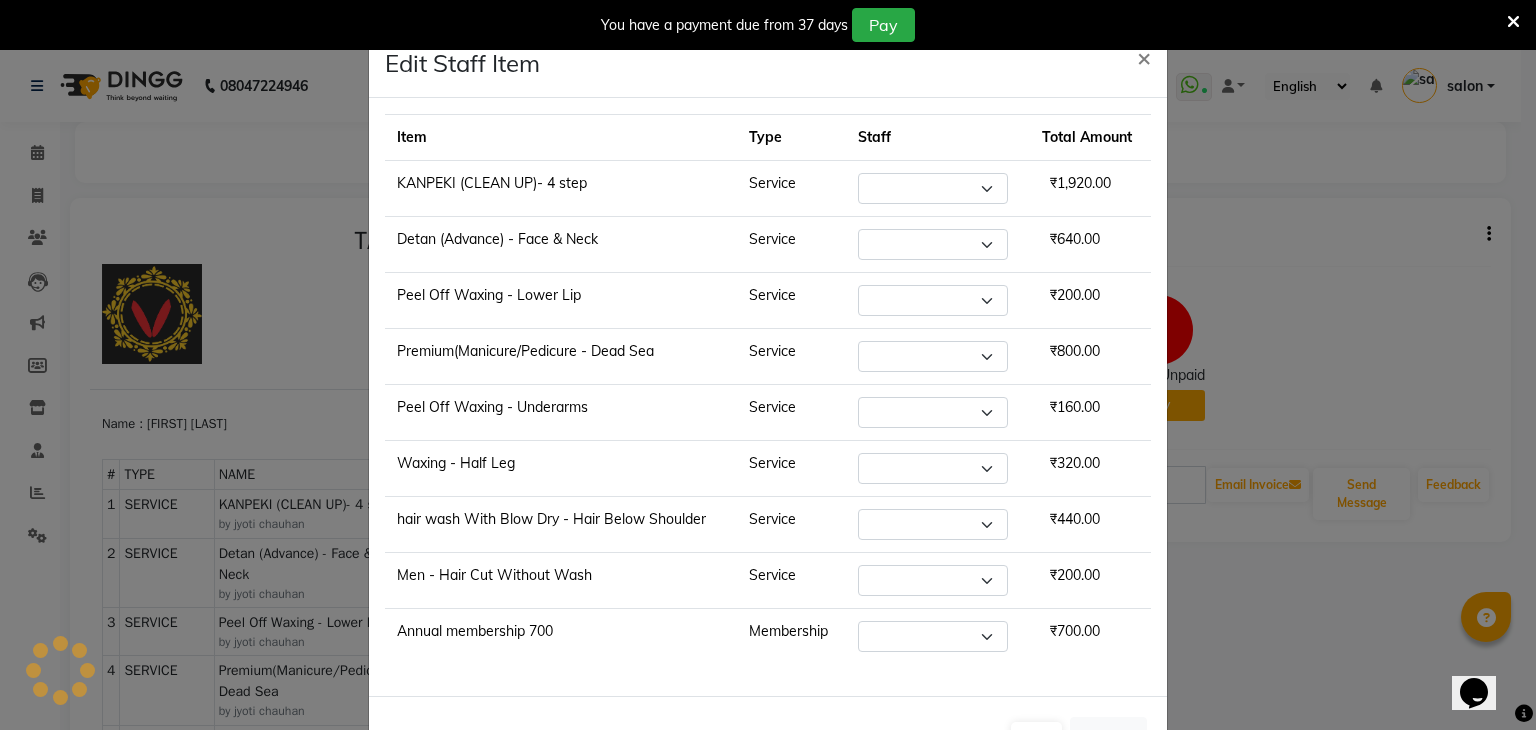 select on "66614" 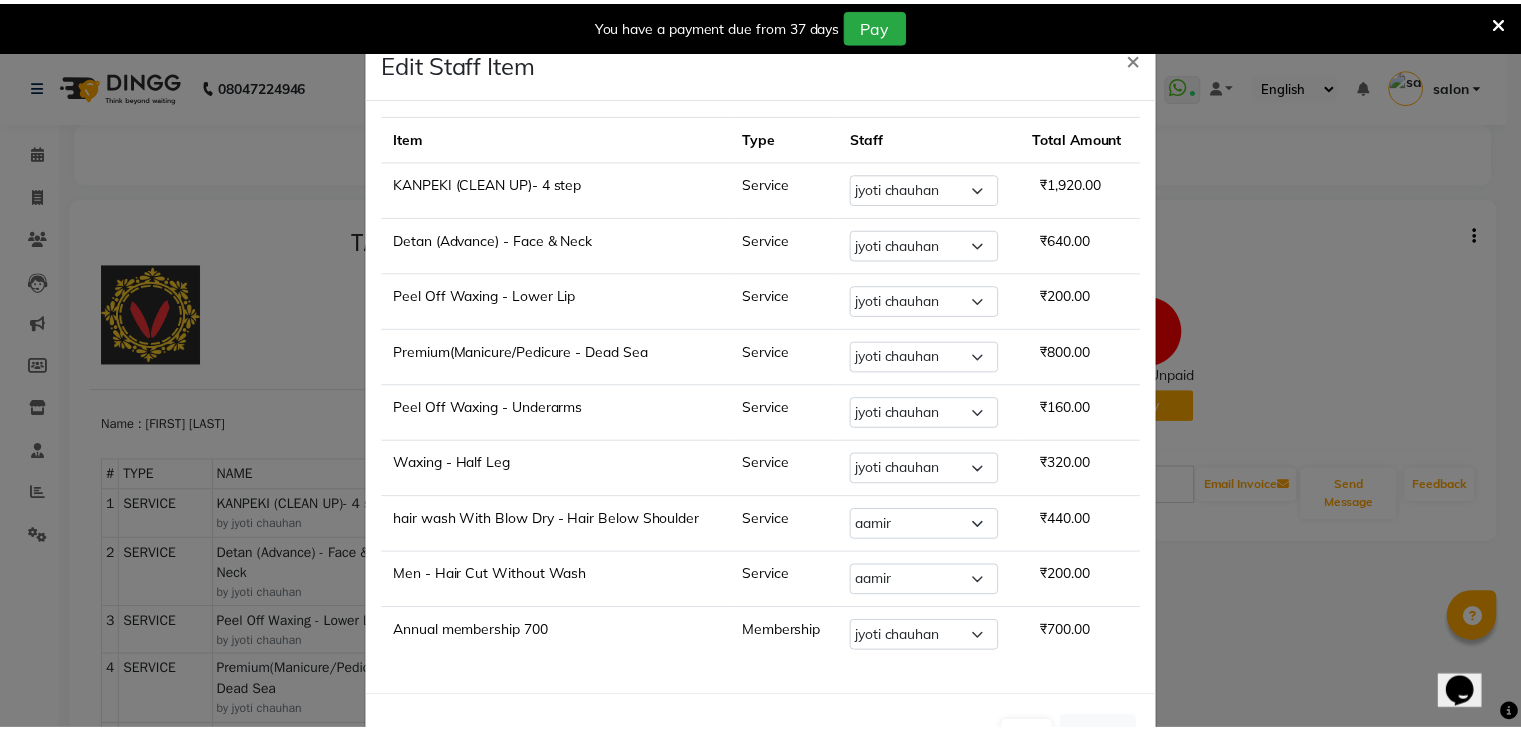 scroll, scrollTop: 68, scrollLeft: 0, axis: vertical 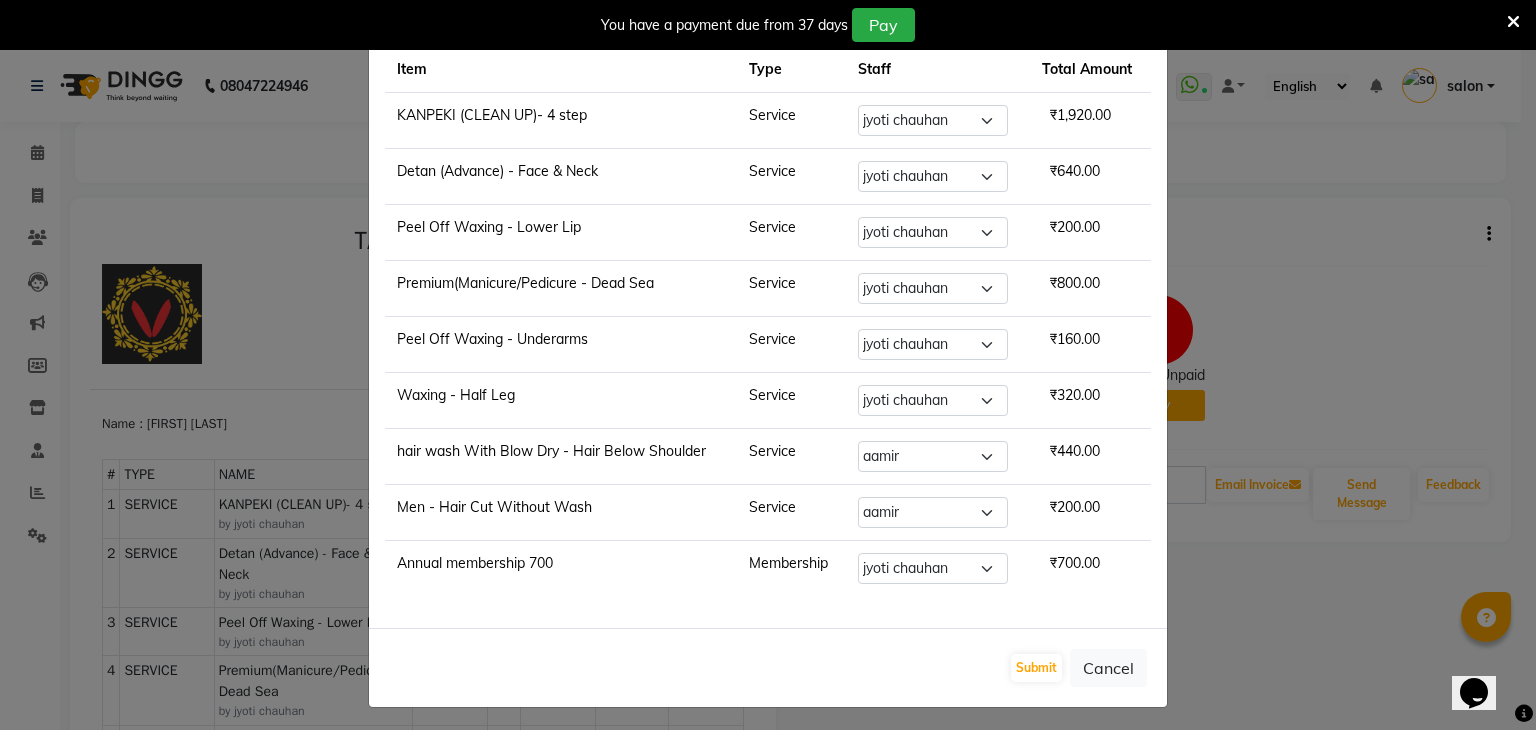 click on "₹200.00" 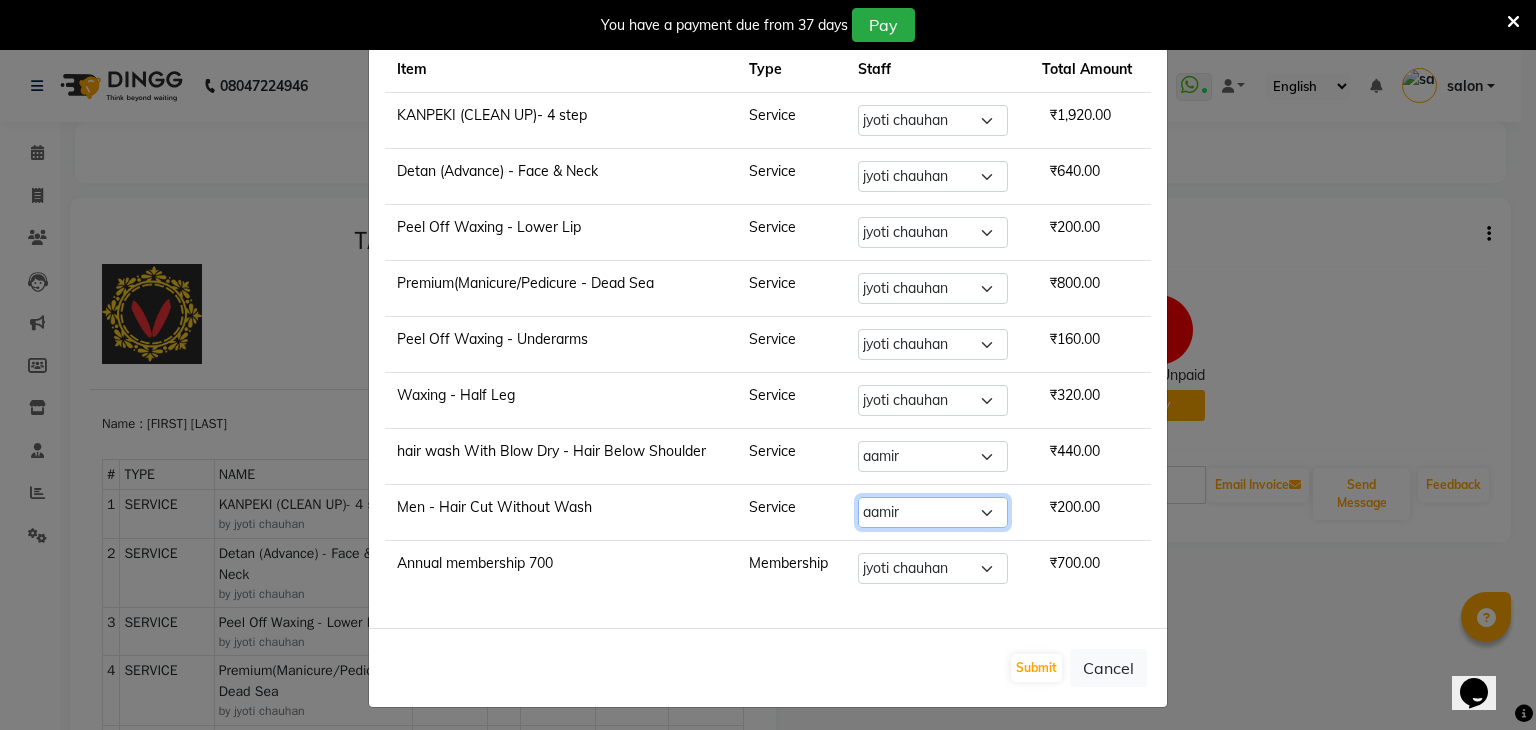 click on "Select  aamir    Alicia Dsouza   Altamash   Jamshed    jyoti chauhan   Pooja yadav   Priya jadhav   salon   suraj salunkhe" 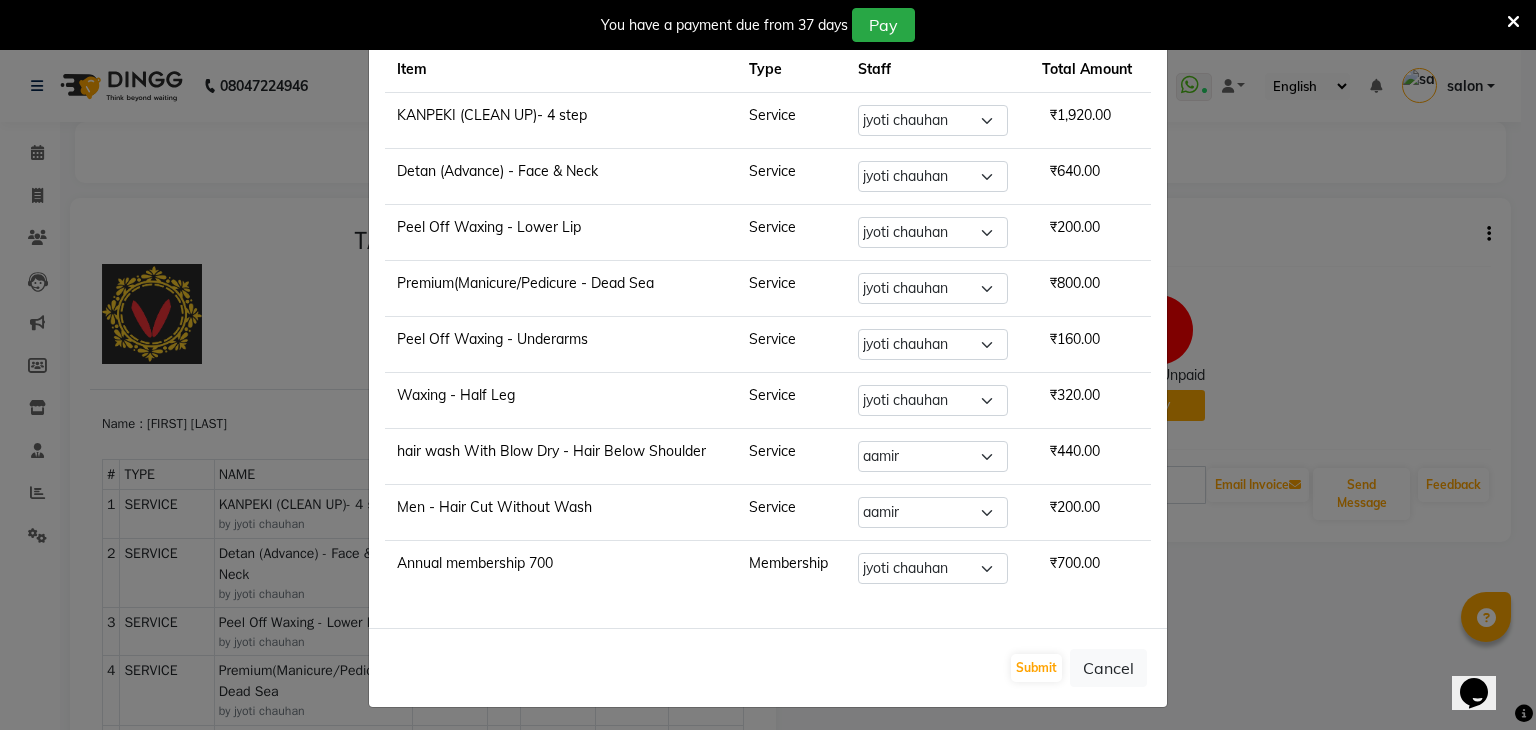 click on "Edit Staff Item  × Item Type Staff Total Amount KANPEKI (CLEAN UP)- 4 step  Service Select  aamir    Alicia Dsouza   Altamash   Jamshed    jyoti chauhan   Pooja yadav   Priya jadhav   salon   suraj salunkhe  ₹1,920.00 Detan (Advance)   -   Face & Neck Service Select  aamir    Alicia Dsouza   Altamash   Jamshed    jyoti chauhan   Pooja yadav   Priya jadhav   salon   suraj salunkhe  ₹640.00 Peel Off Waxing   -   Lower Lip Service Select  aamir    Alicia Dsouza   Altamash   Jamshed    jyoti chauhan   Pooja yadav   Priya jadhav   salon   suraj salunkhe  ₹200.00 Premium(Manicure/Pedicure   -   Dead Sea Service Select  aamir    Alicia Dsouza   Altamash   Jamshed    jyoti chauhan   Pooja yadav   Priya jadhav   salon   suraj salunkhe  ₹800.00 Peel Off Waxing   -   Underarms Service Select  aamir    Alicia Dsouza   Altamash   Jamshed    jyoti chauhan   Pooja yadav   Priya jadhav   salon   suraj salunkhe  ₹160.00 Waxing    -   Half Leg Service Select  aamir    Alicia Dsouza   Altamash   Jamshed    salon" 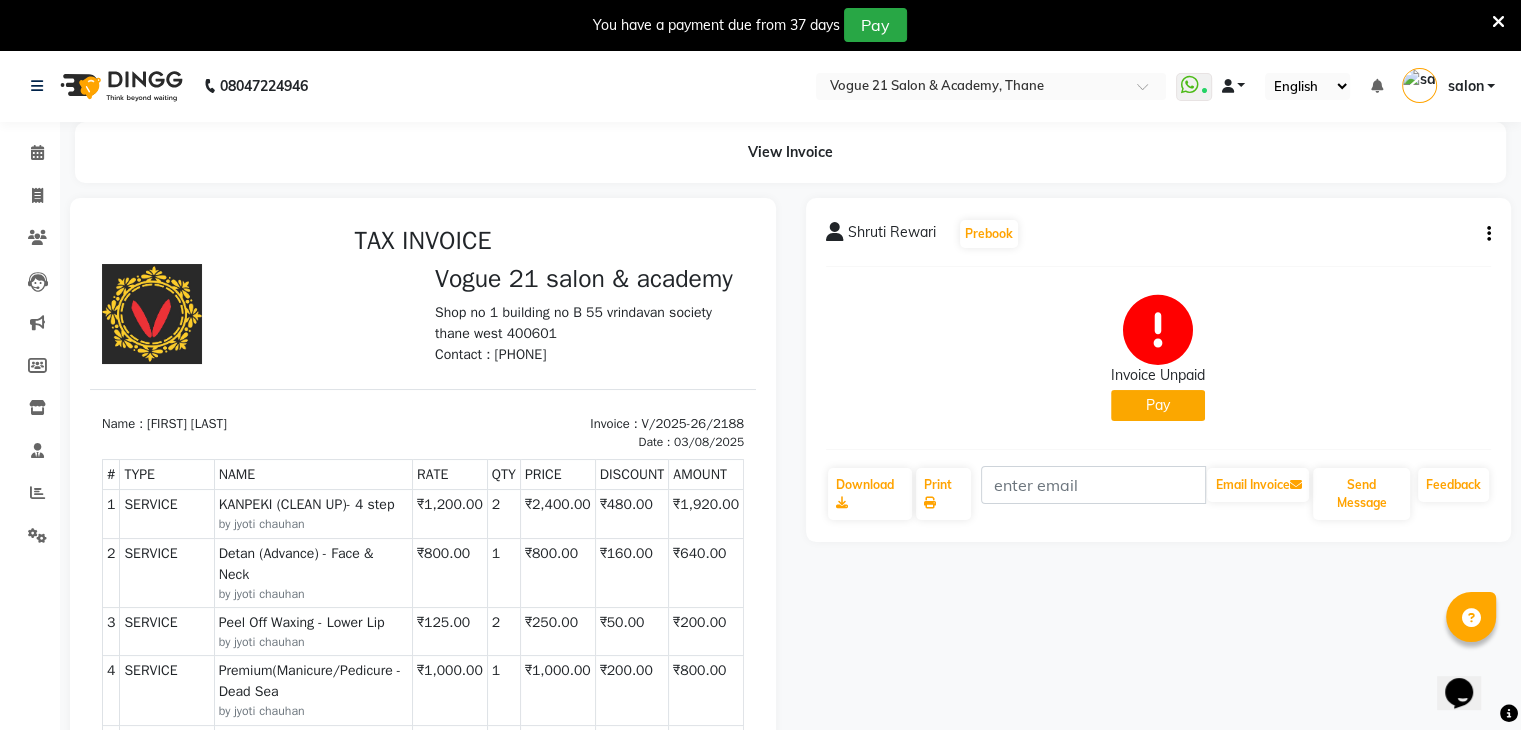 click at bounding box center [1234, 86] 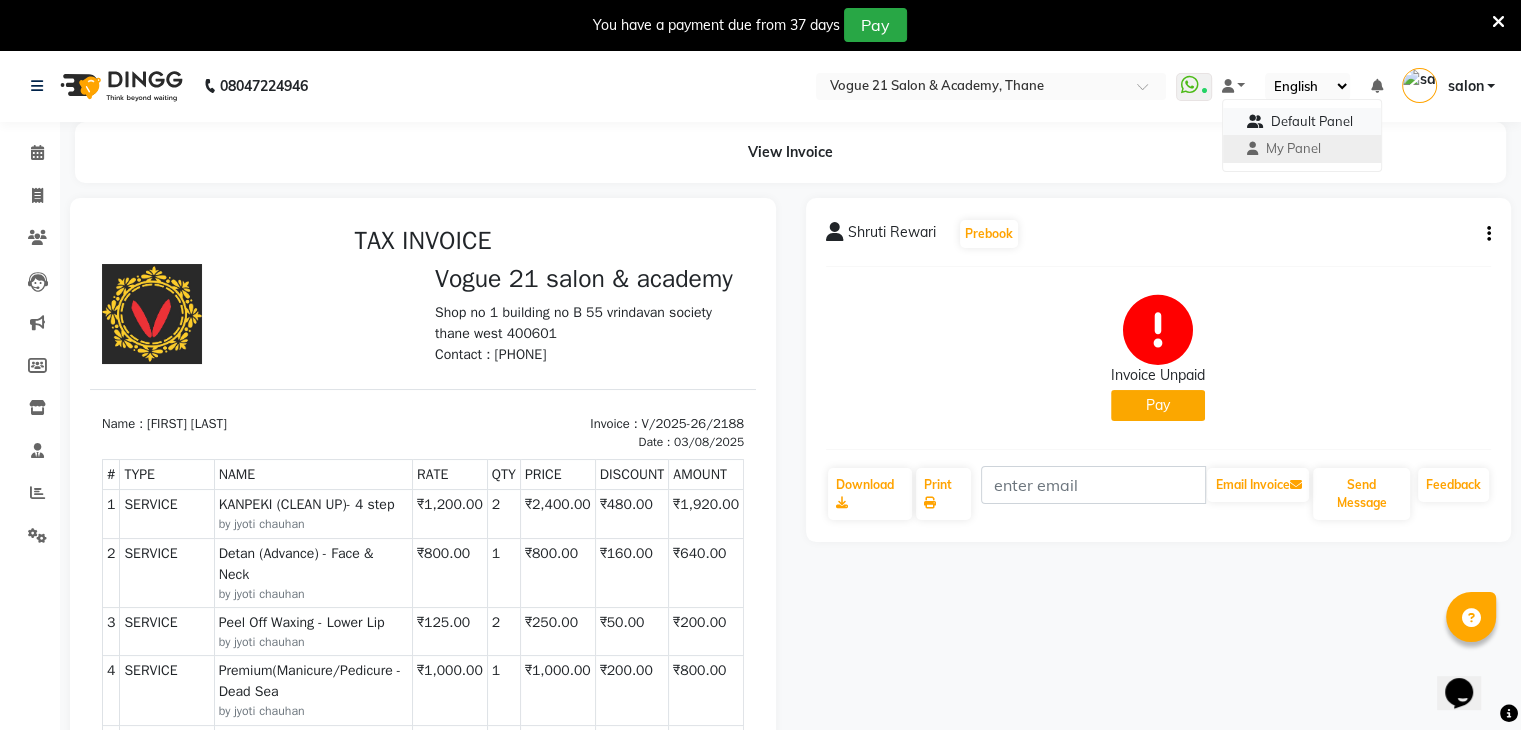 click at bounding box center [1255, 121] 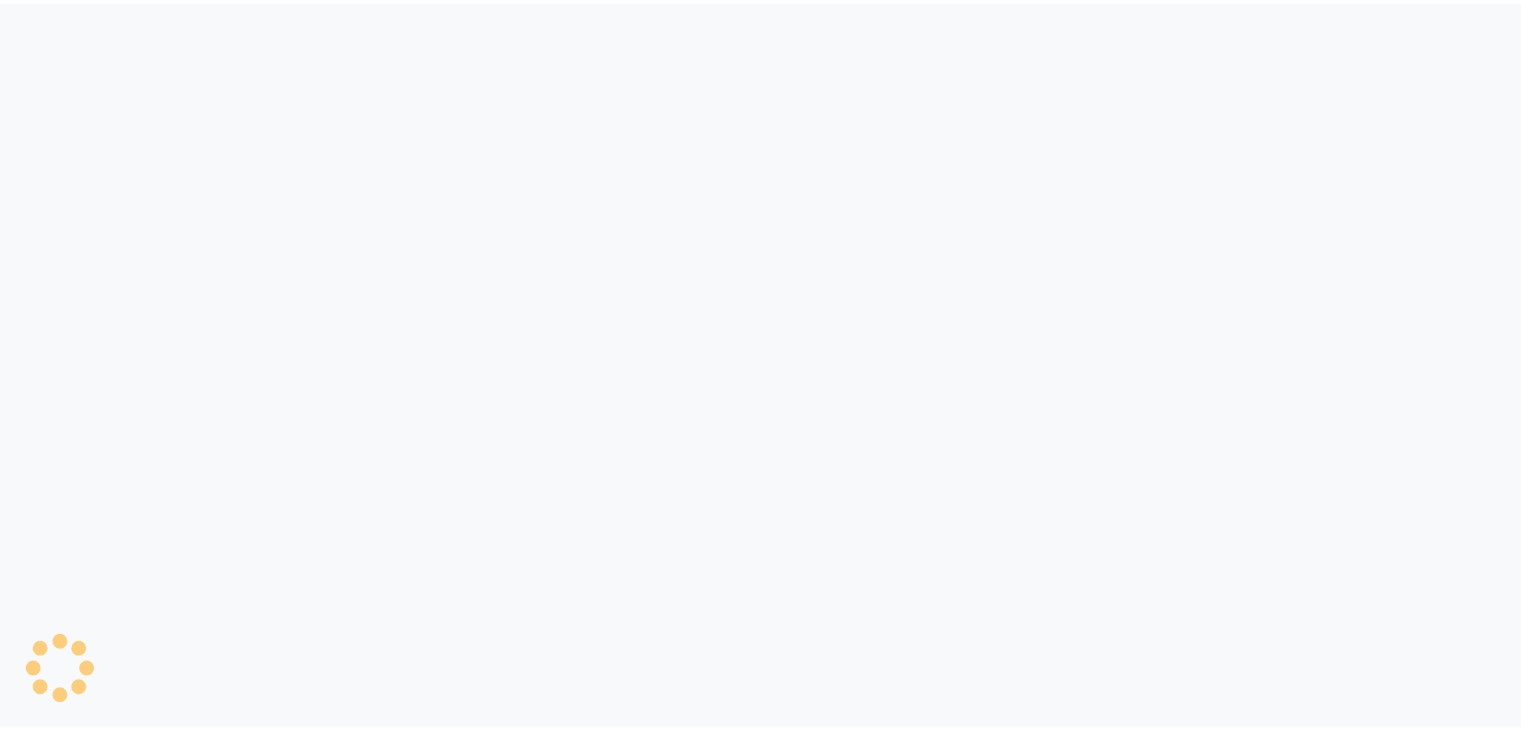scroll, scrollTop: 0, scrollLeft: 0, axis: both 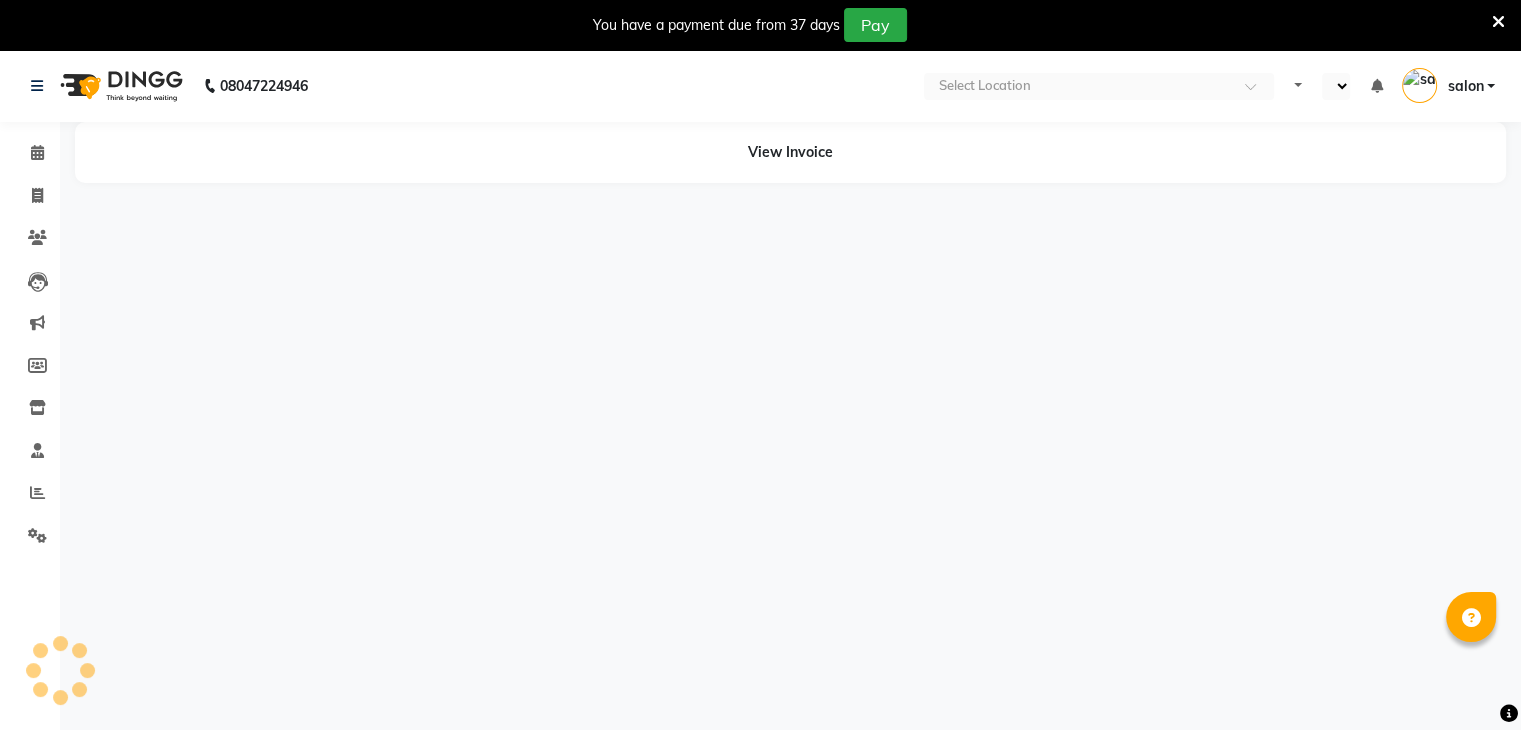 select on "en" 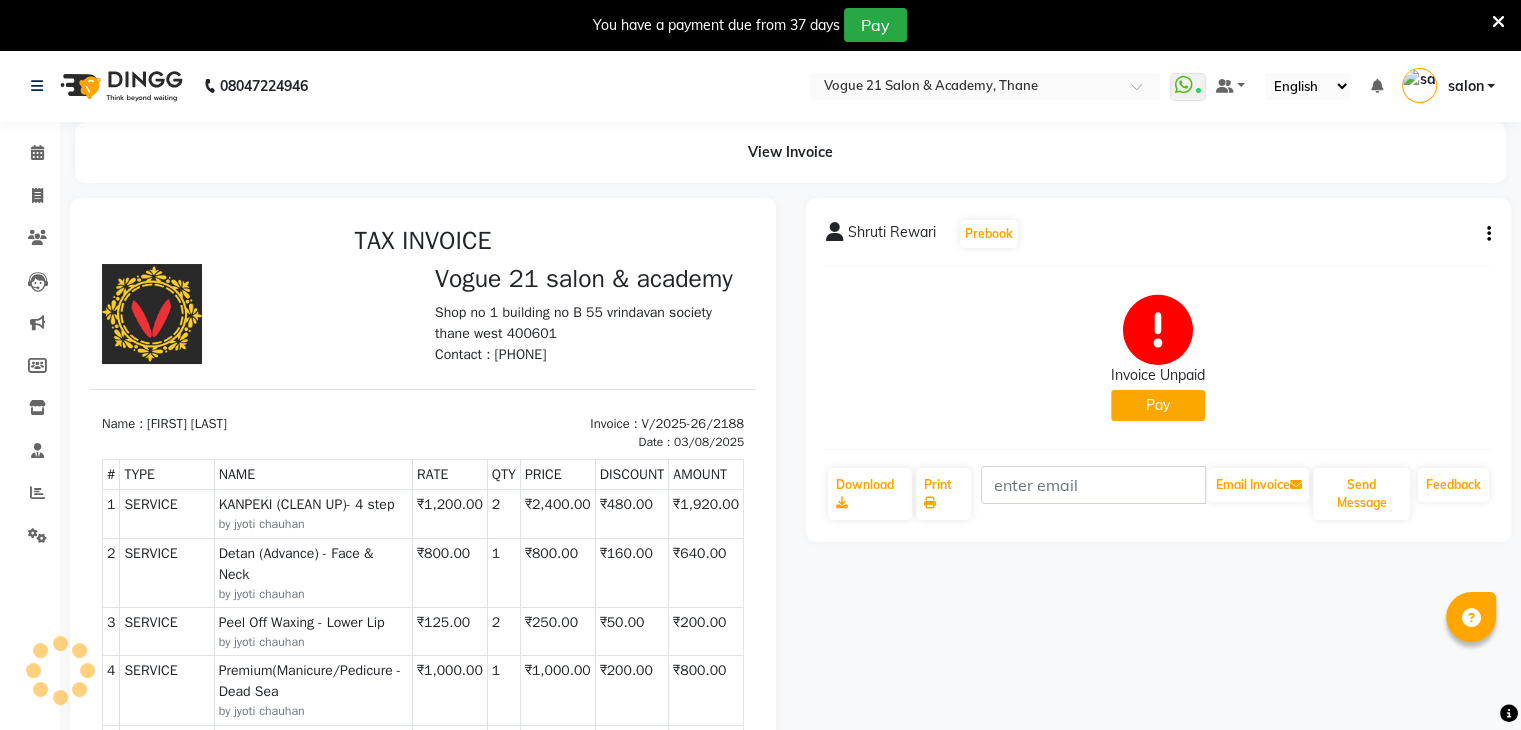 scroll, scrollTop: 0, scrollLeft: 0, axis: both 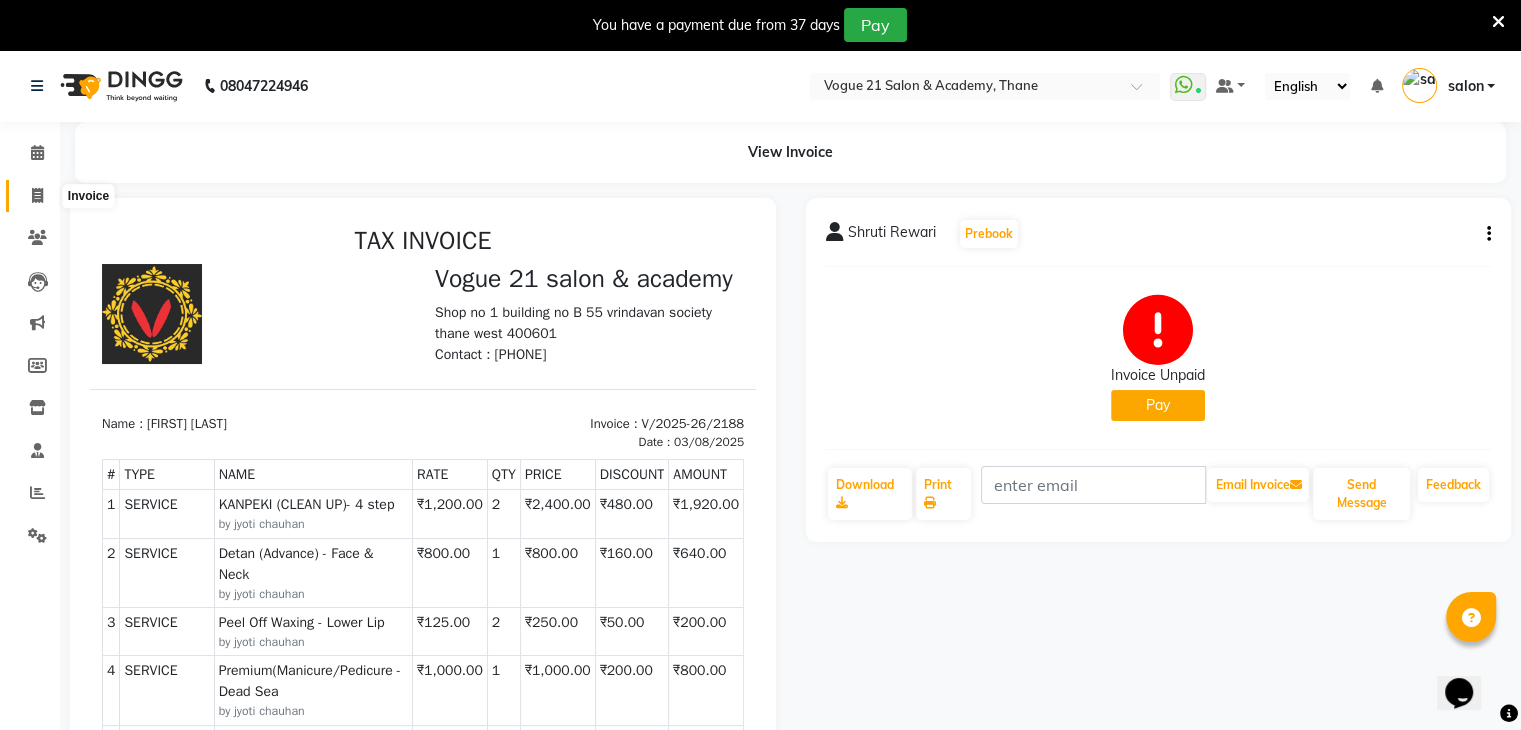 click 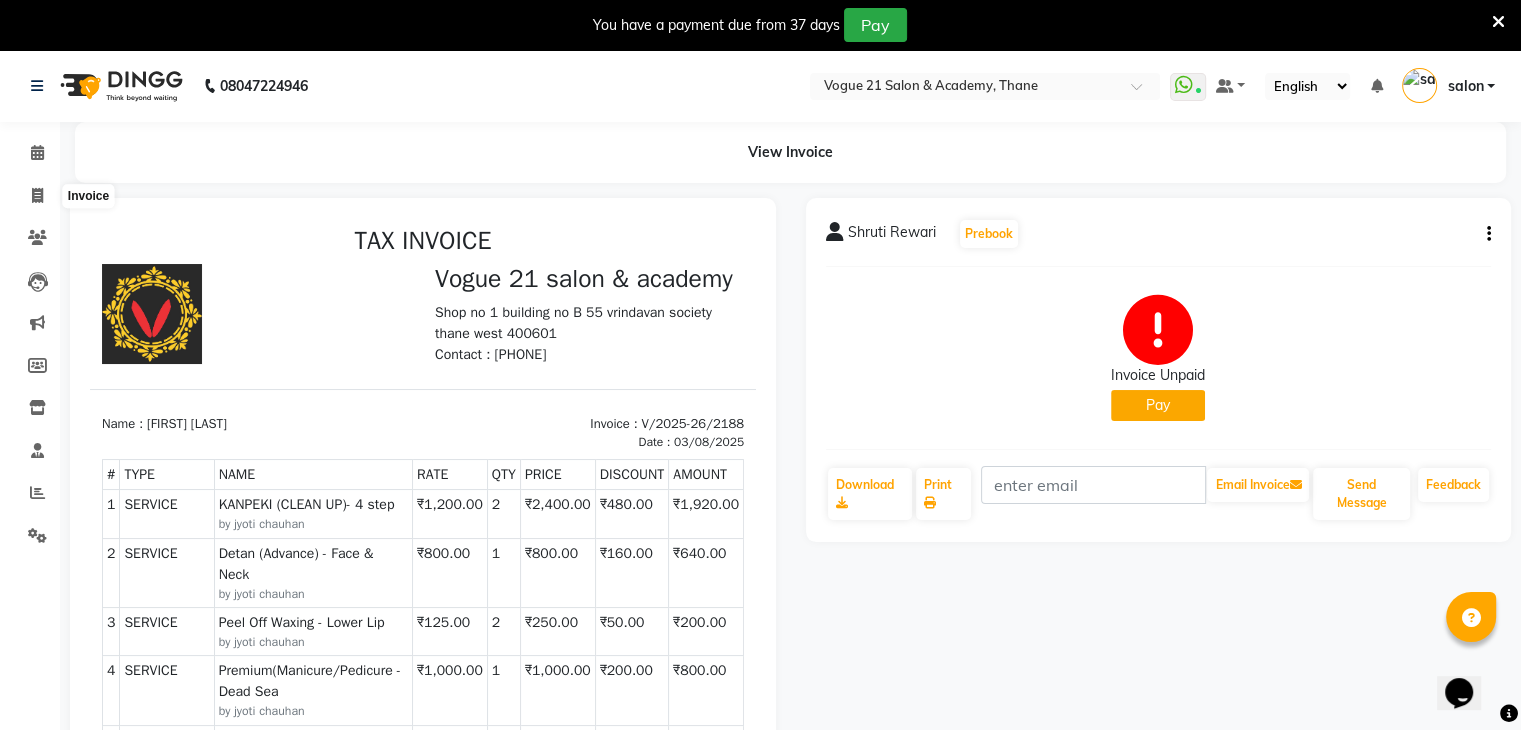 select on "service" 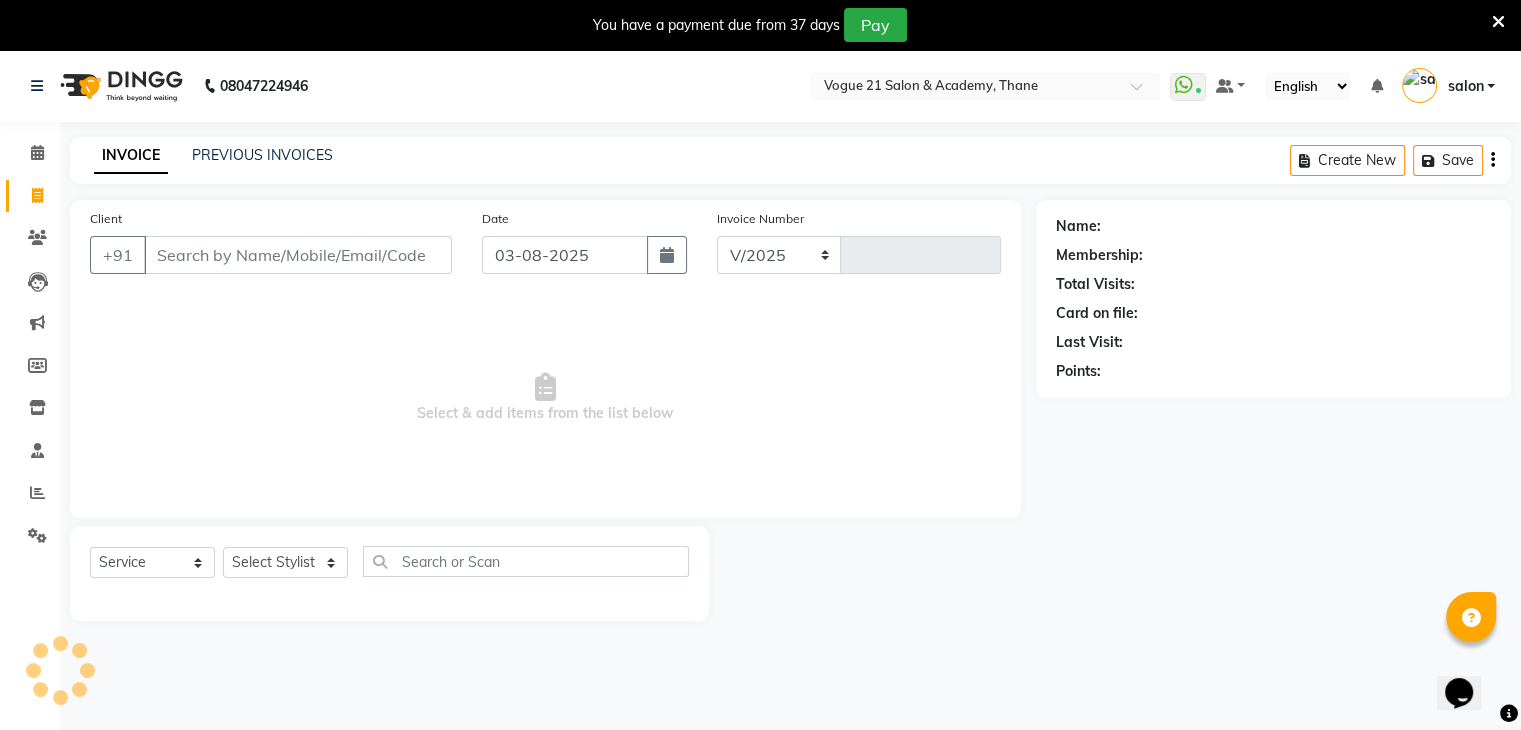 select on "4433" 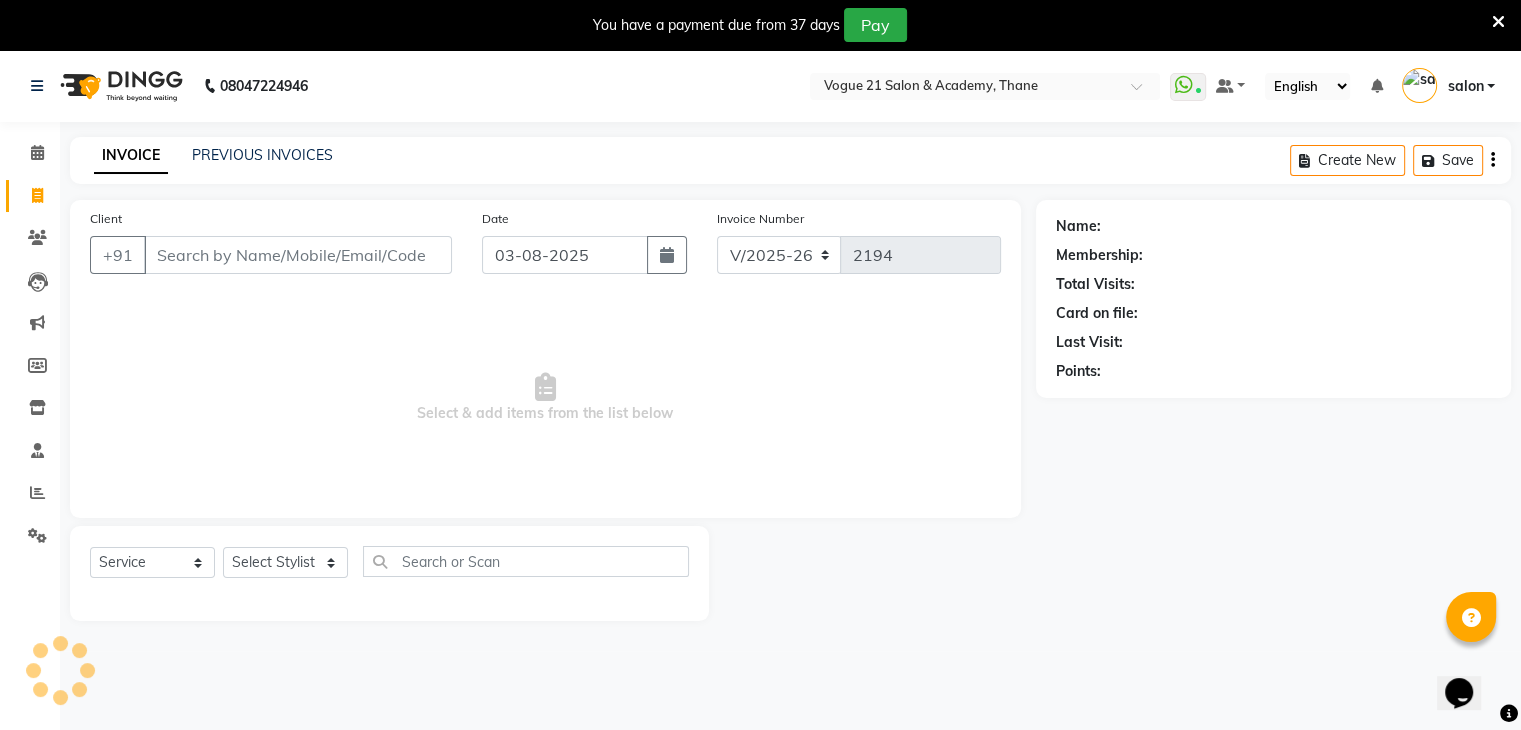 scroll, scrollTop: 50, scrollLeft: 0, axis: vertical 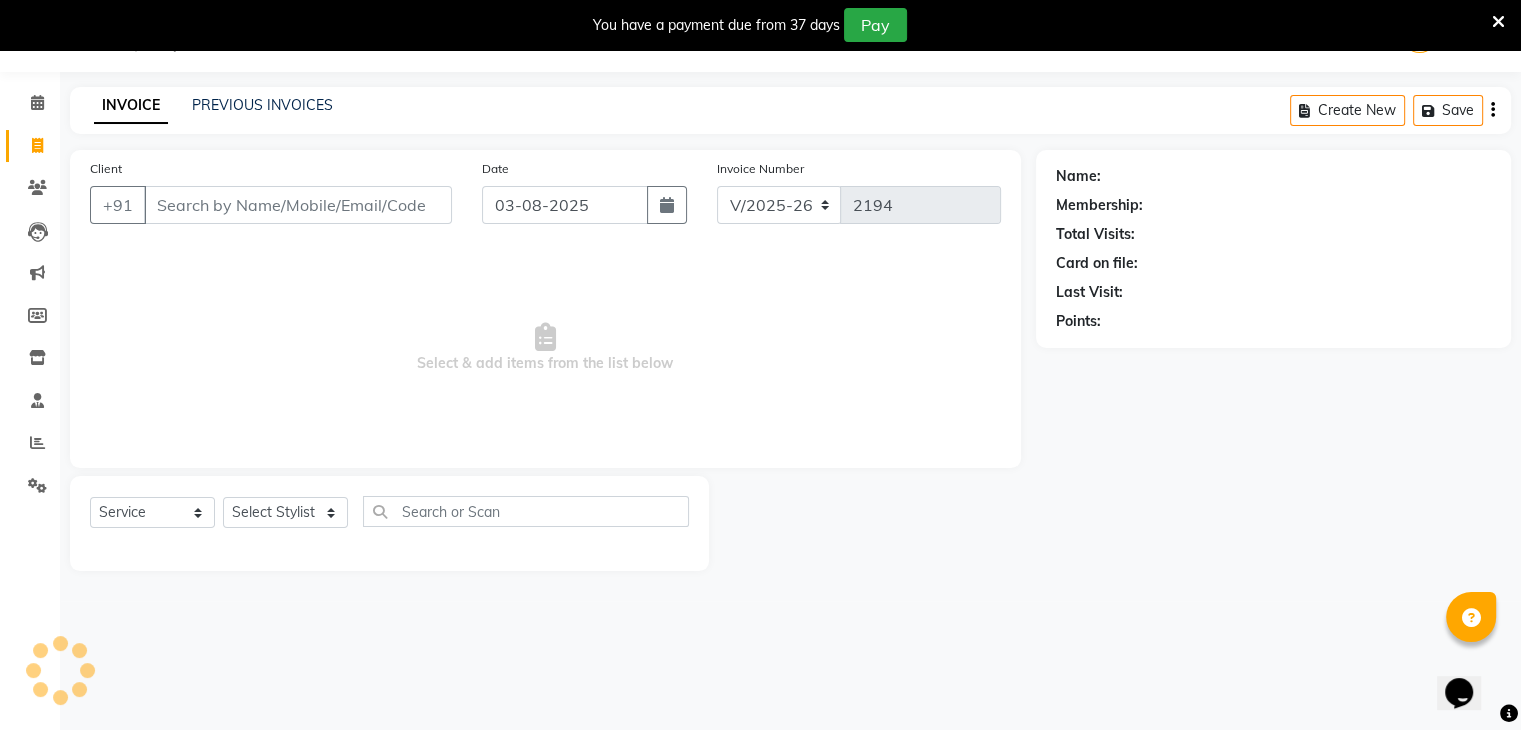 click on "Client" at bounding box center (298, 205) 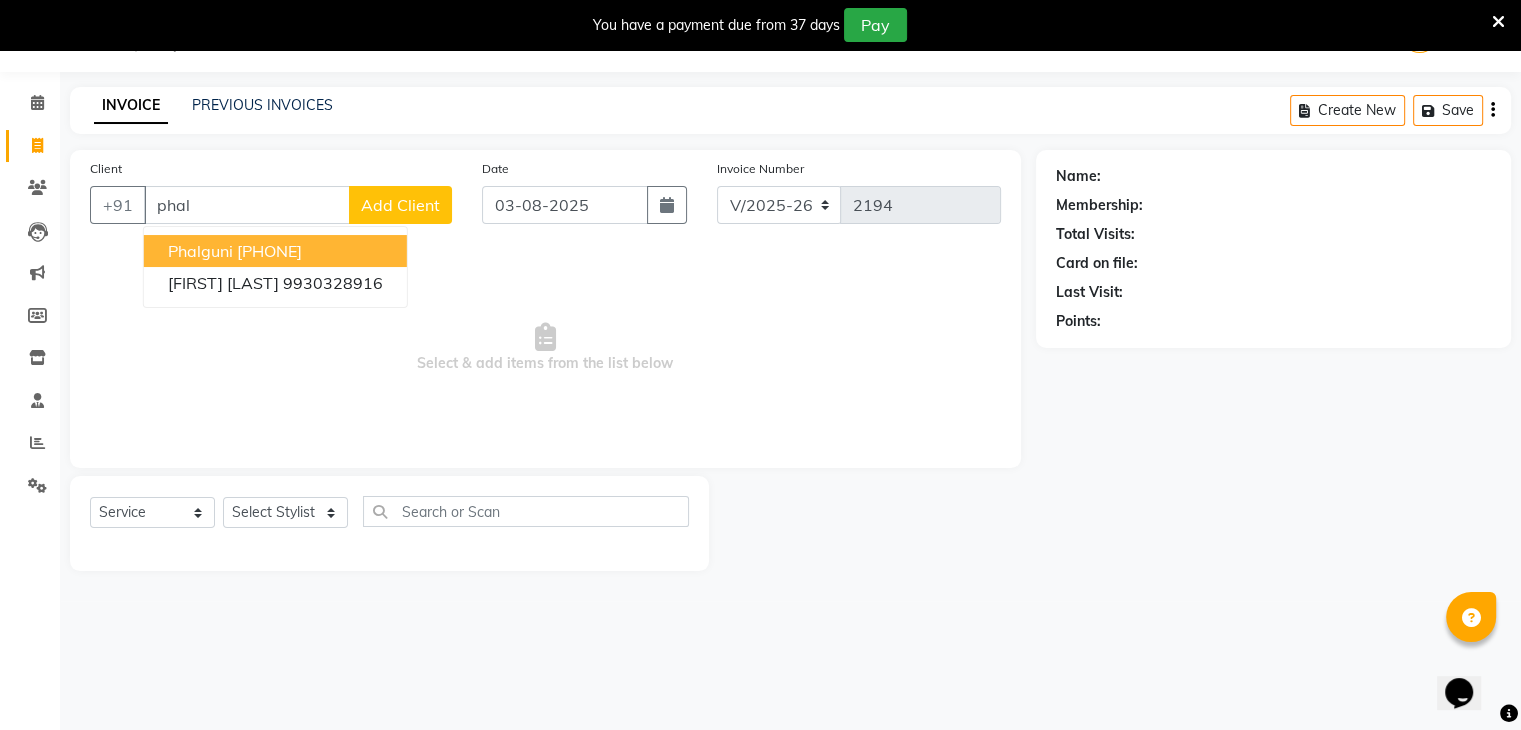 click on "[PHONE]" at bounding box center (269, 251) 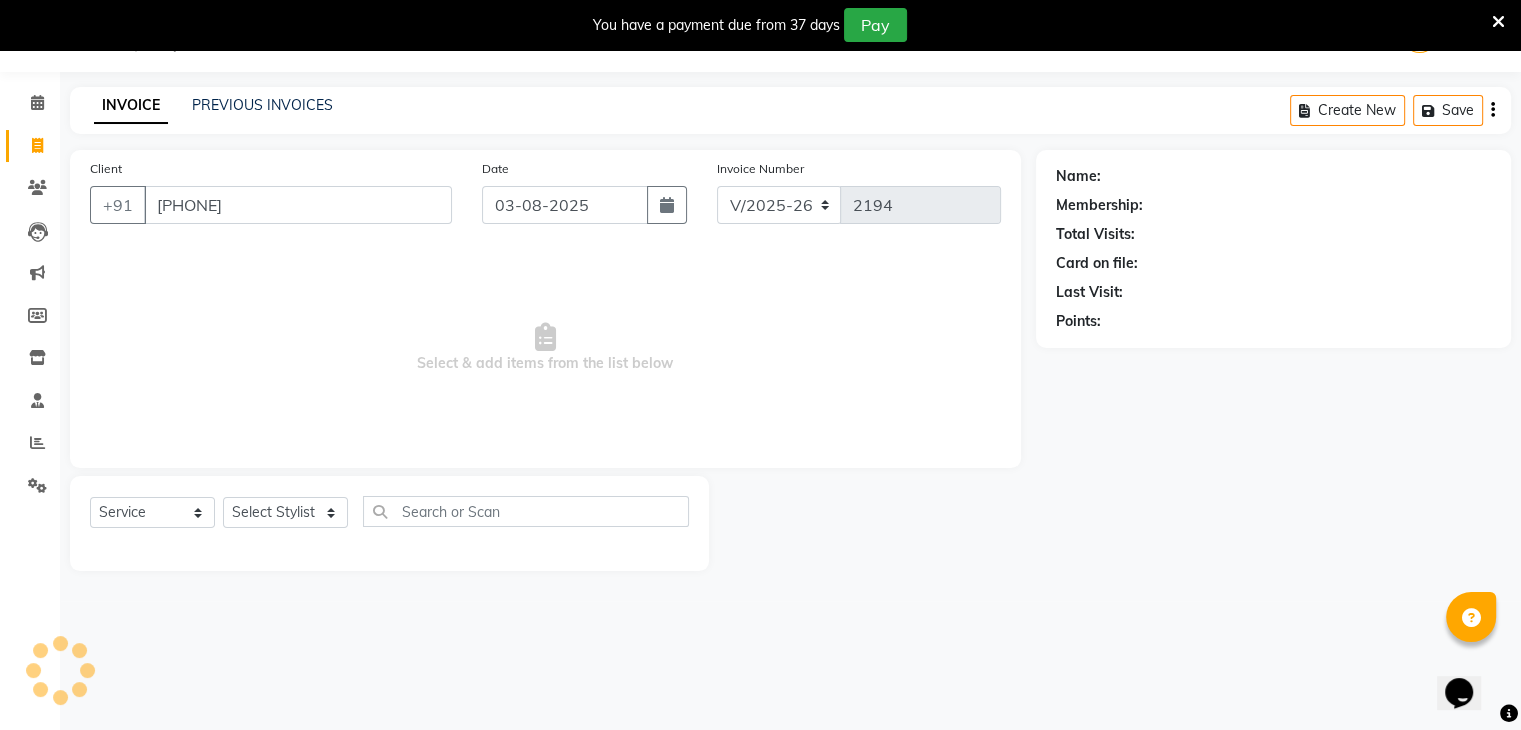 type on "[PHONE]" 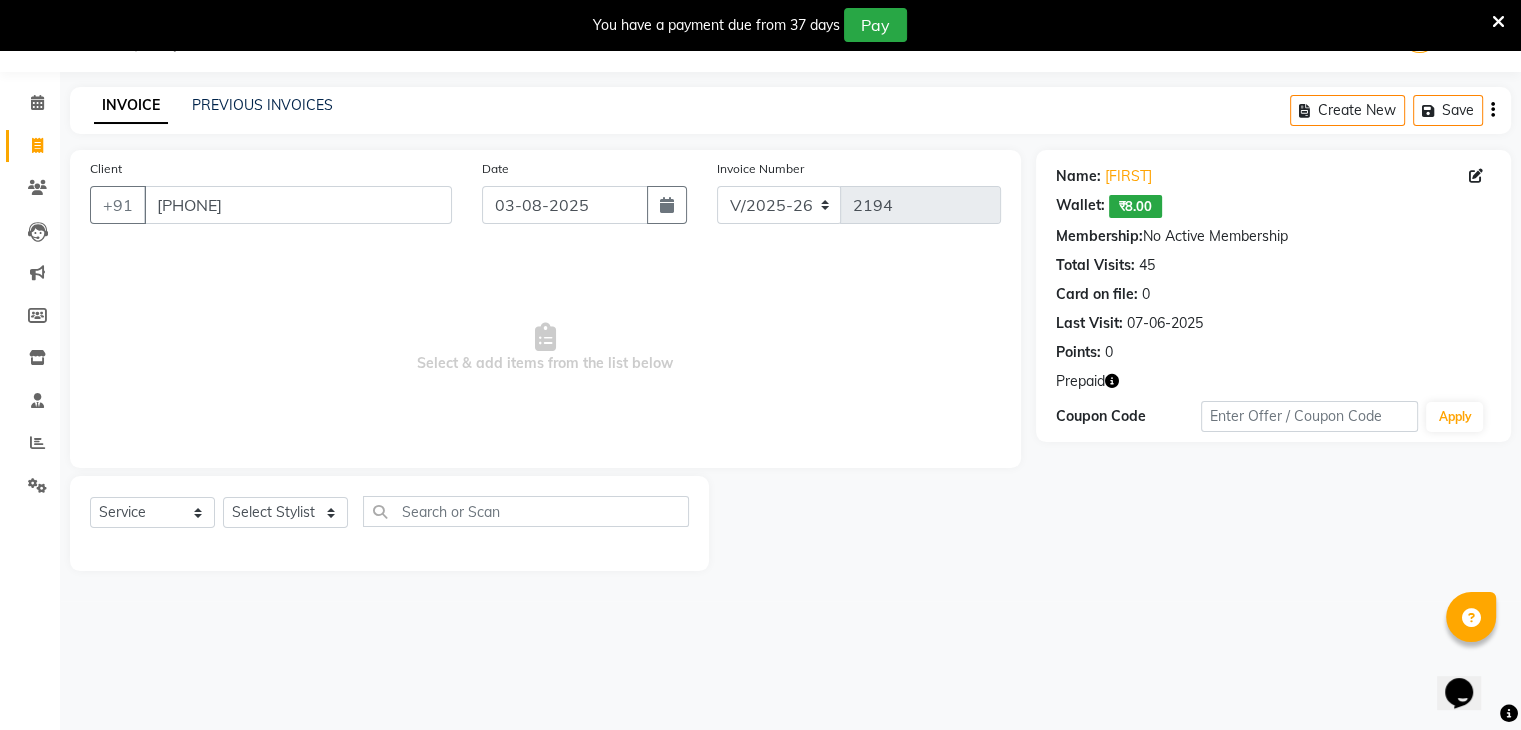 click 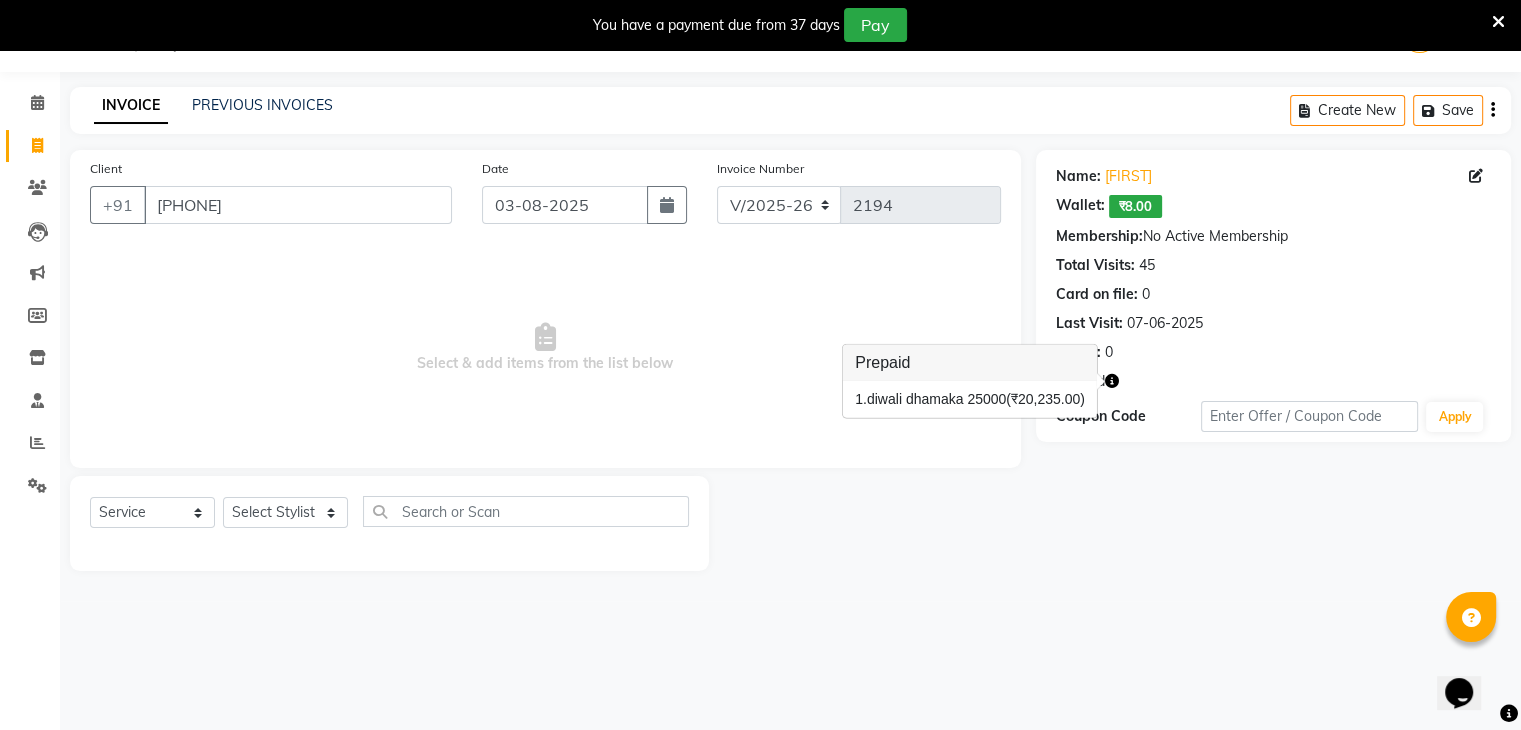 click on "(₹20,235.00)" at bounding box center [1045, 399] 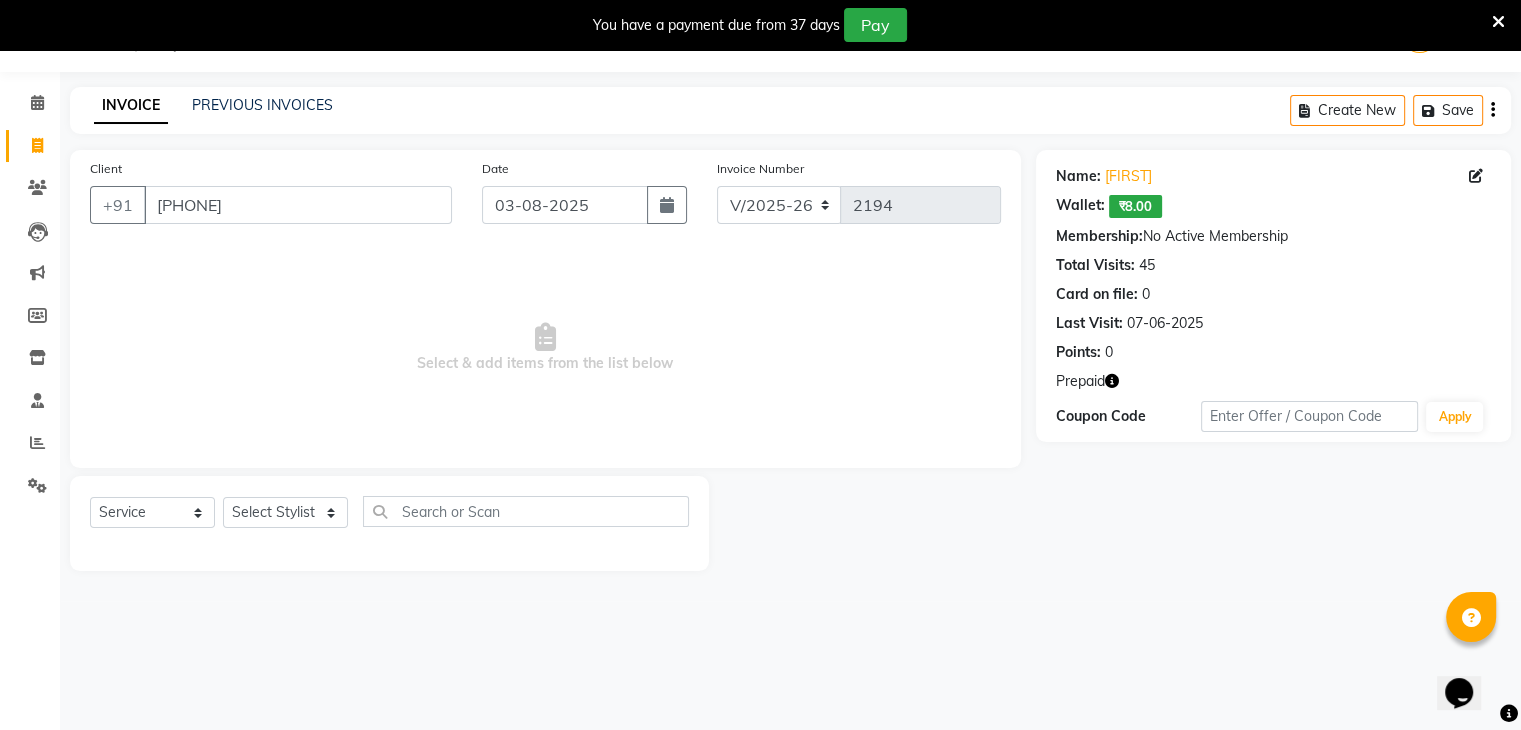 click 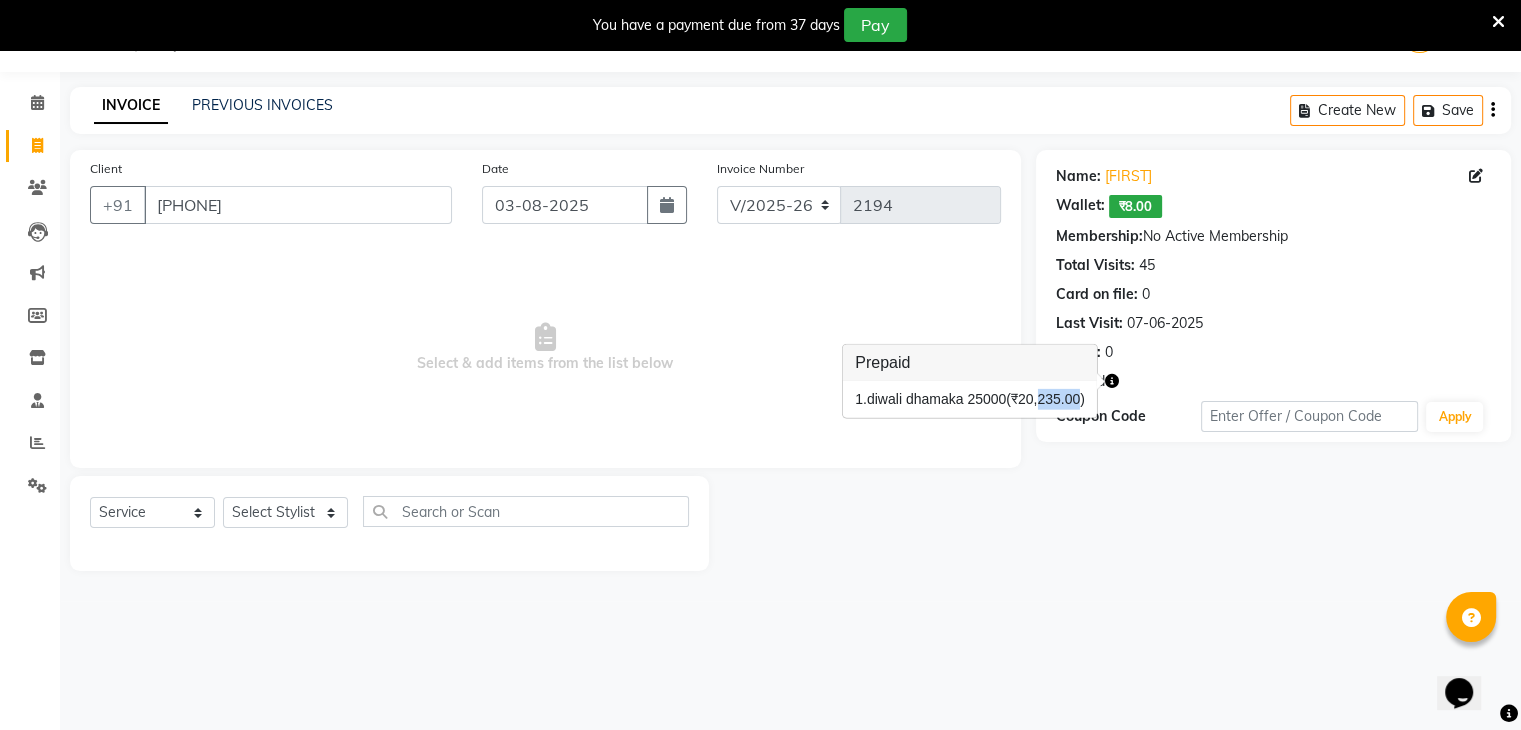drag, startPoint x: 1081, startPoint y: 402, endPoint x: 1038, endPoint y: 401, distance: 43.011627 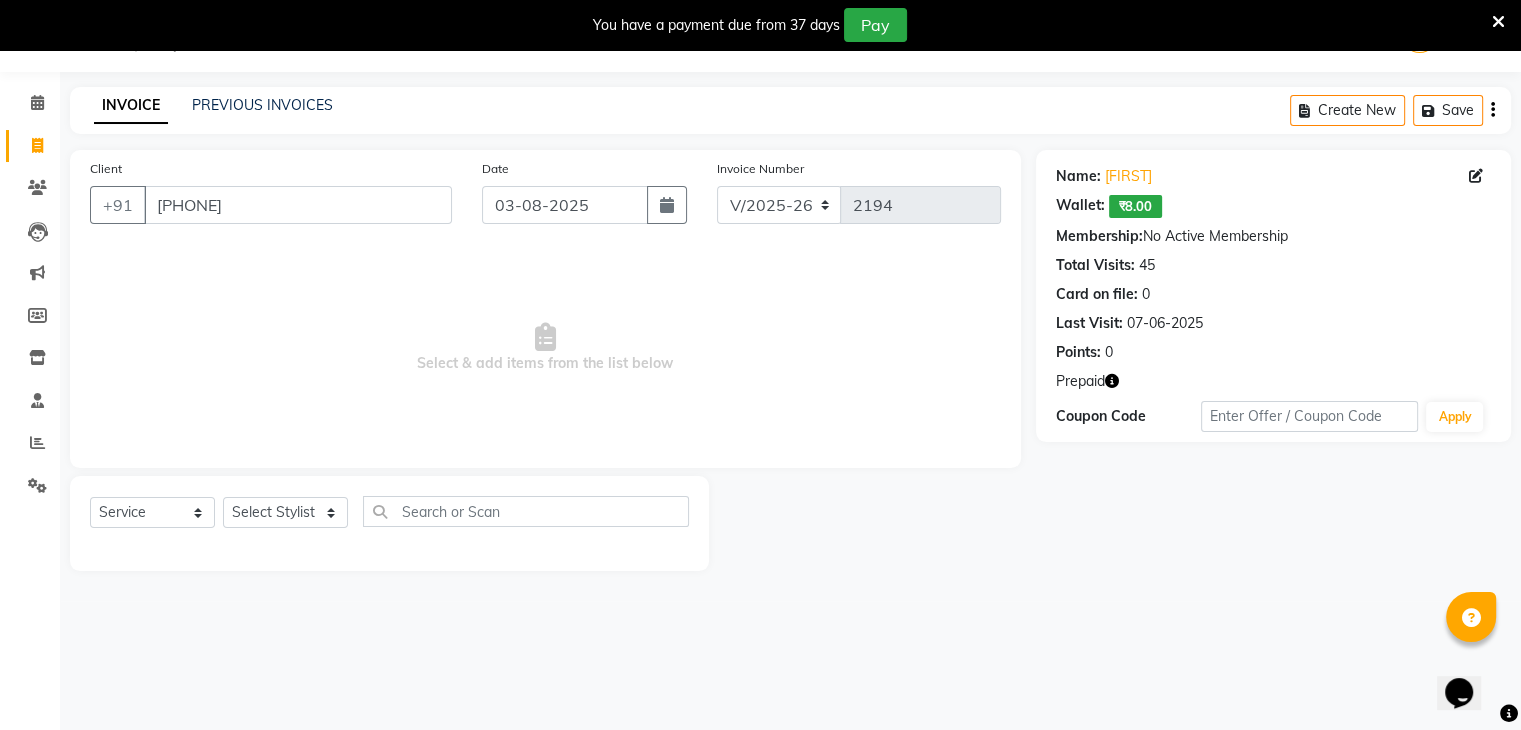click on "Name: Phalguni   Wallet:   ₹8.00  Membership:  No Active Membership  Total Visits:  45 Card on file:  0 Last Visit:   07-06-2025 Points:   0  Prepaid Coupon Code Apply" 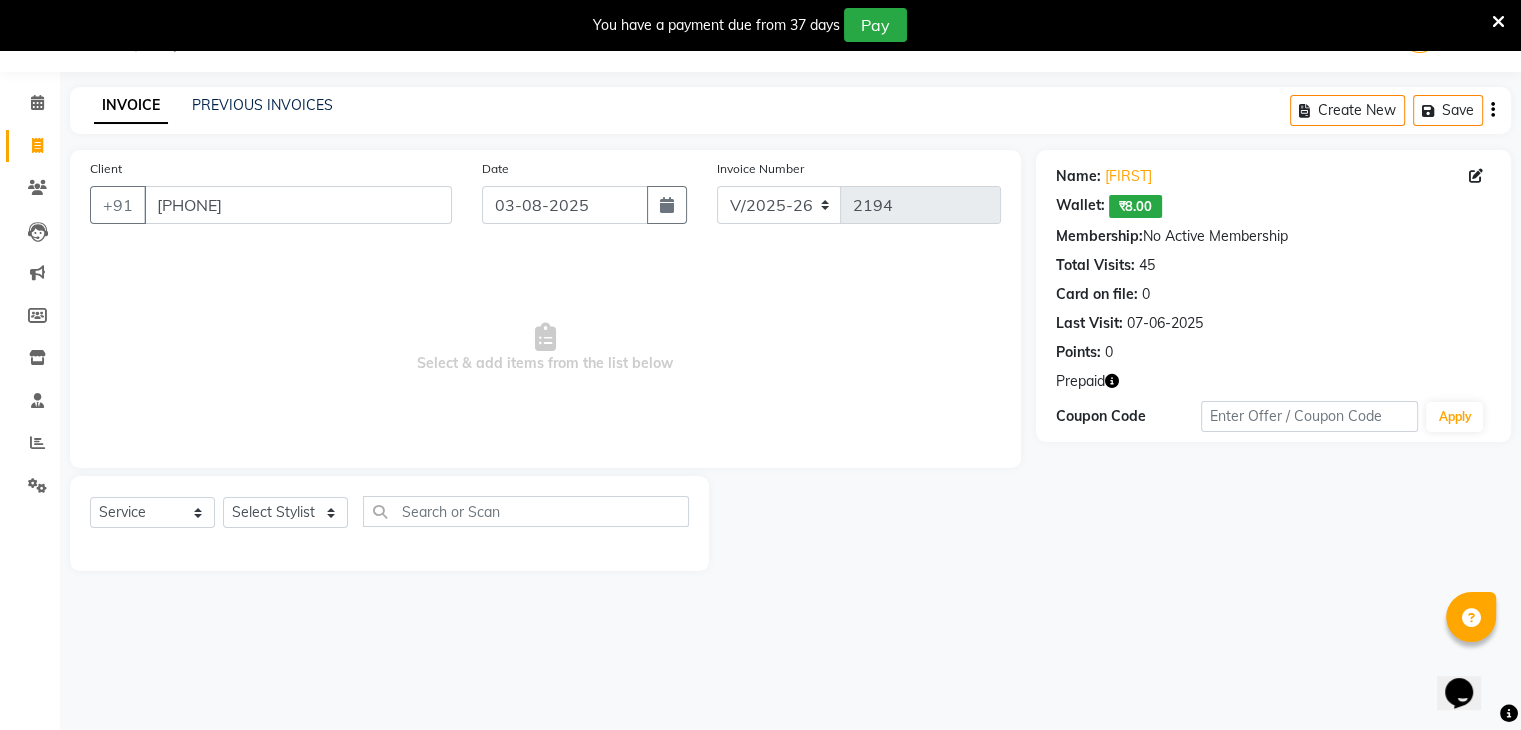 click 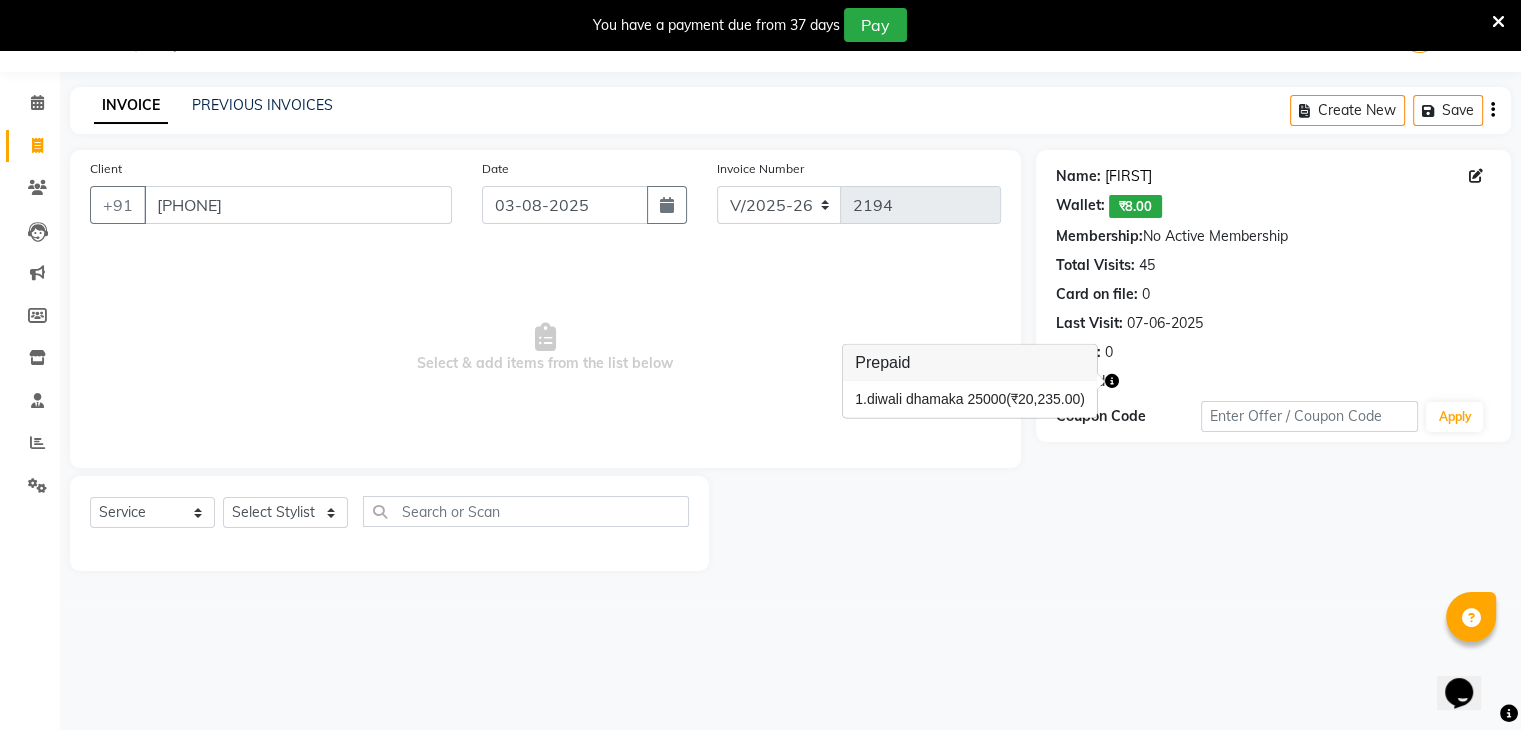 click on "Phalguni" 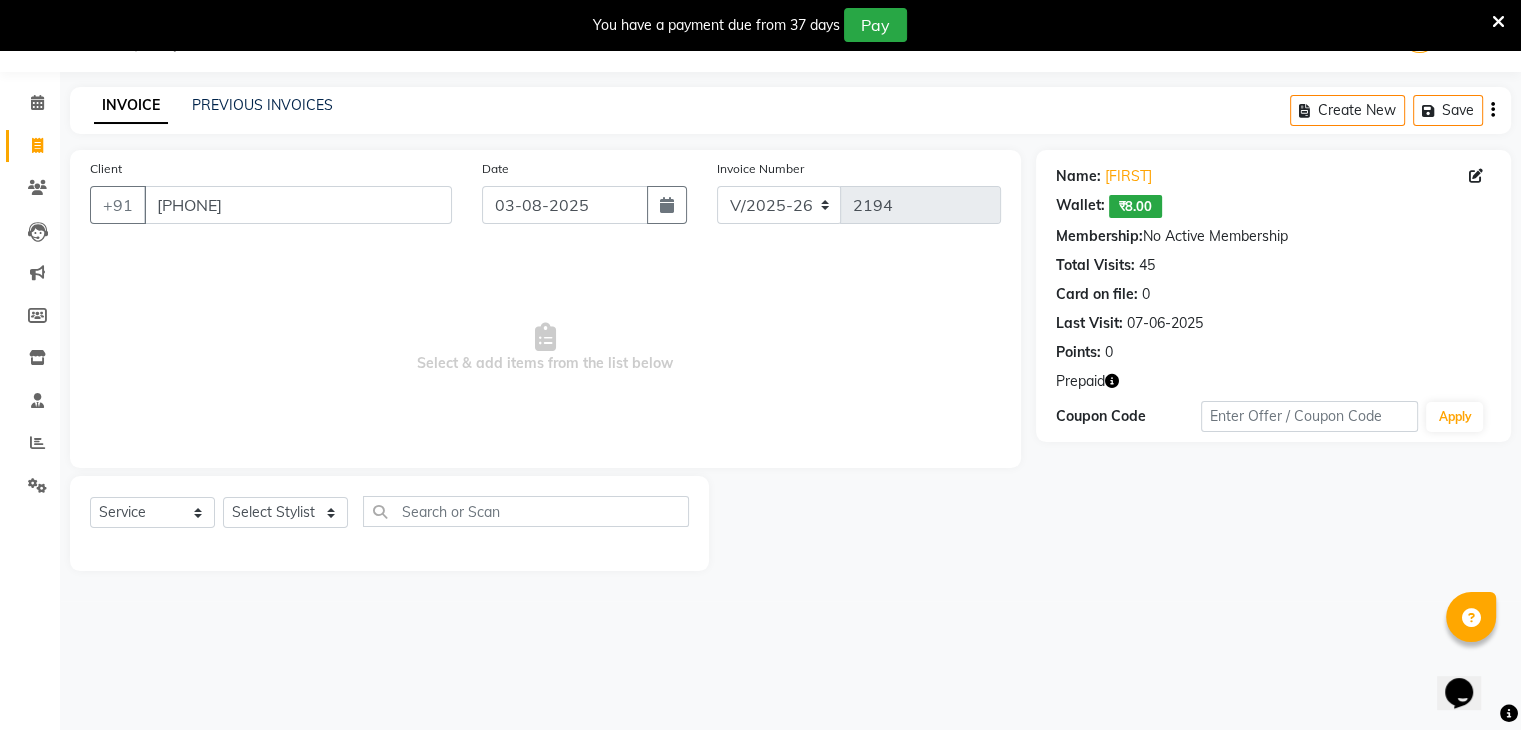 click at bounding box center [1498, 22] 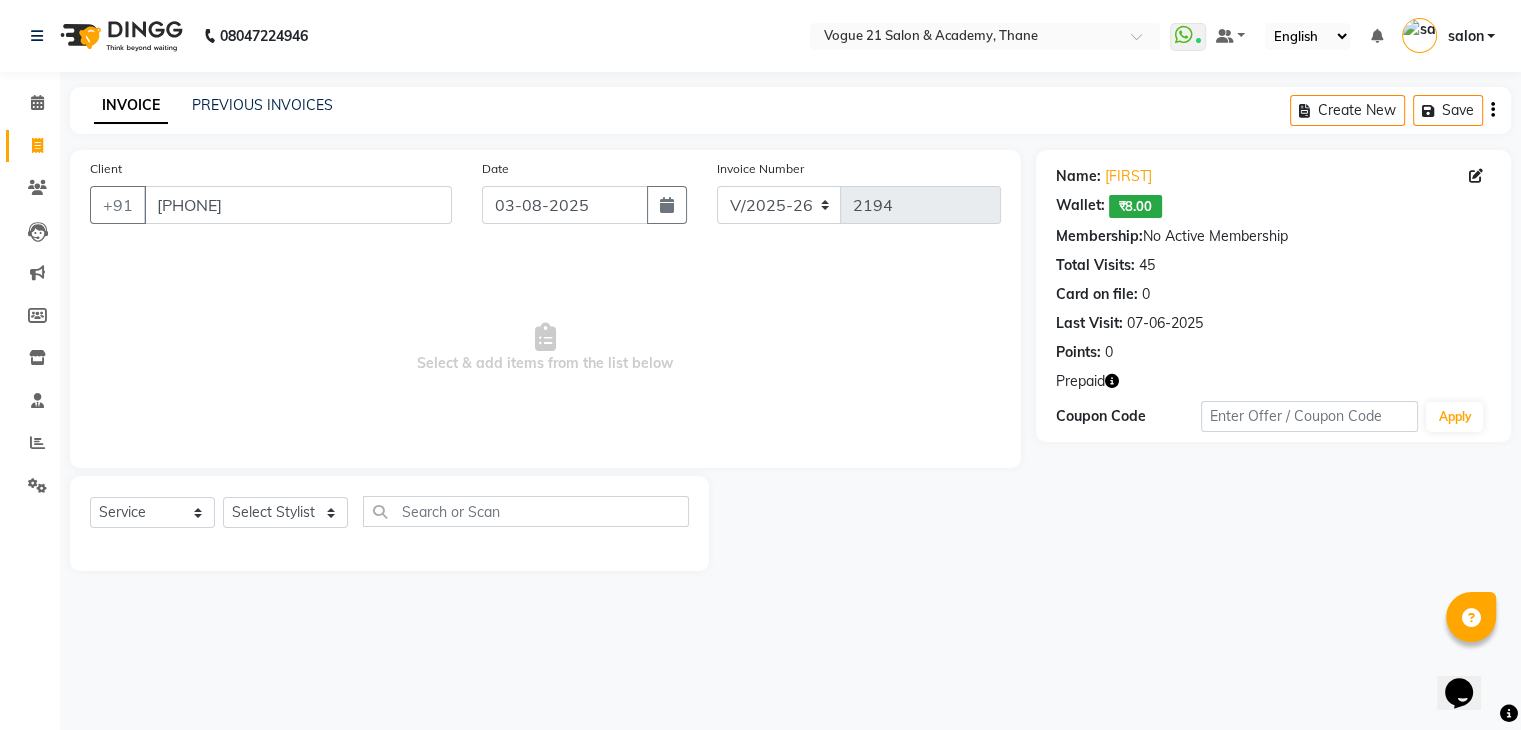 scroll, scrollTop: 0, scrollLeft: 0, axis: both 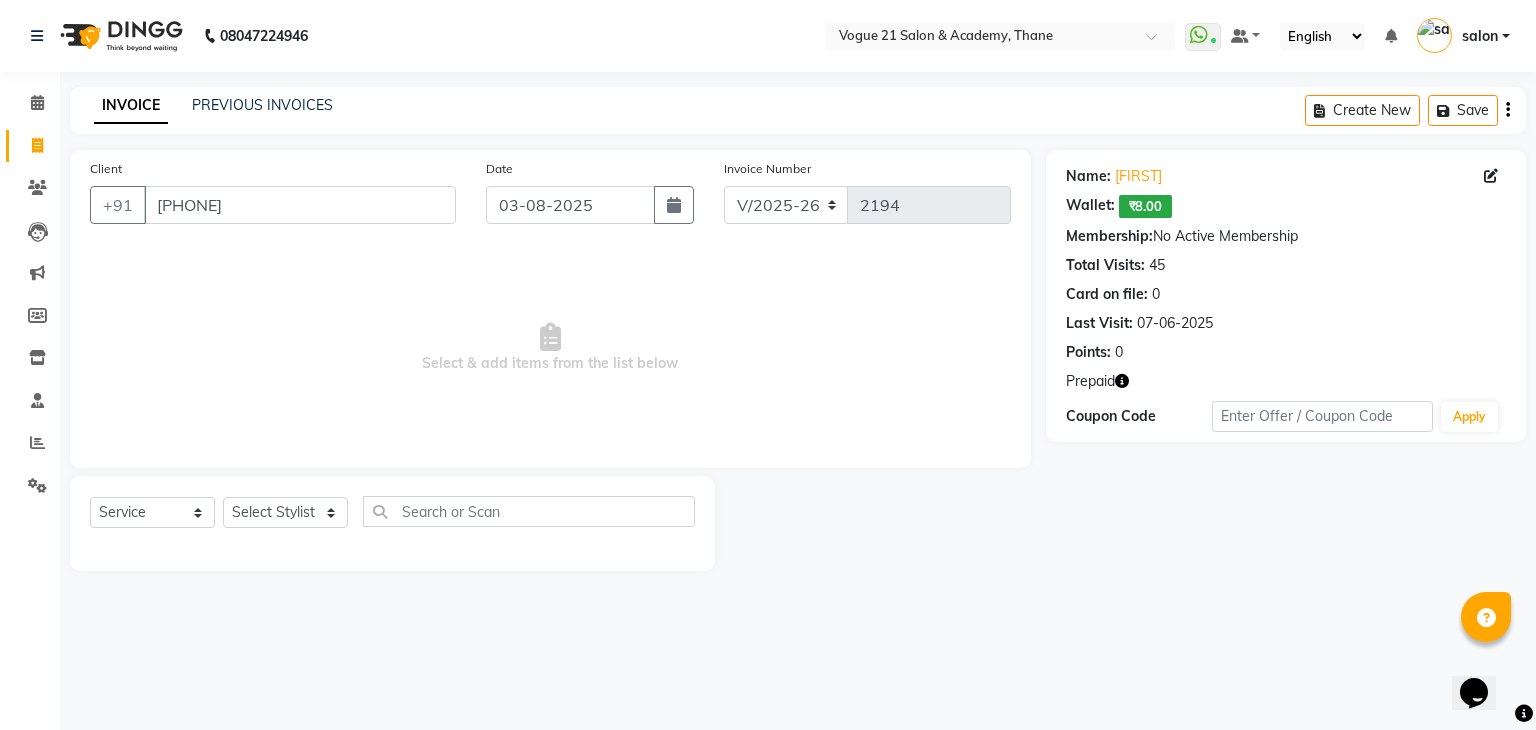 click on "Last Visit:   07-06-2025" 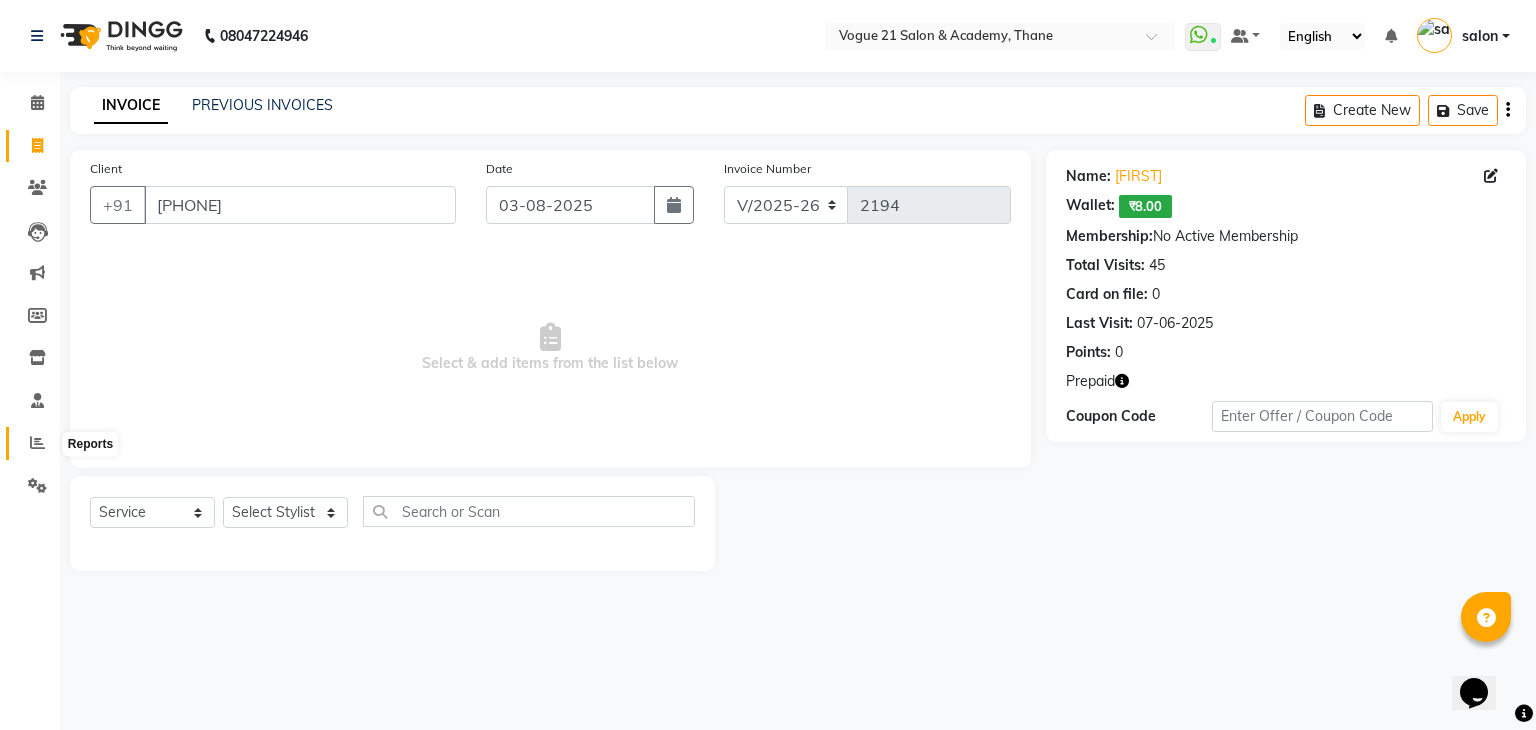 click 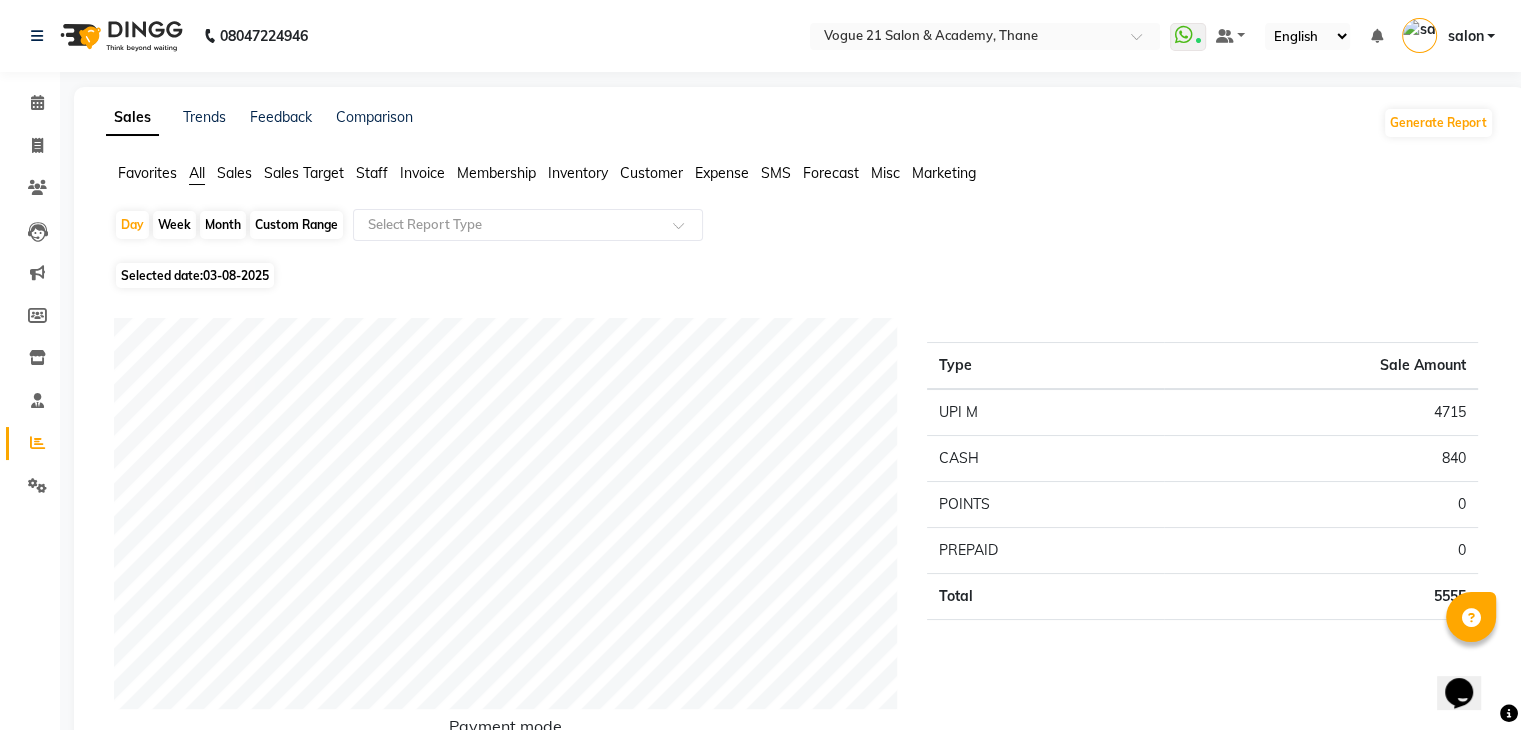 click on "Staff" 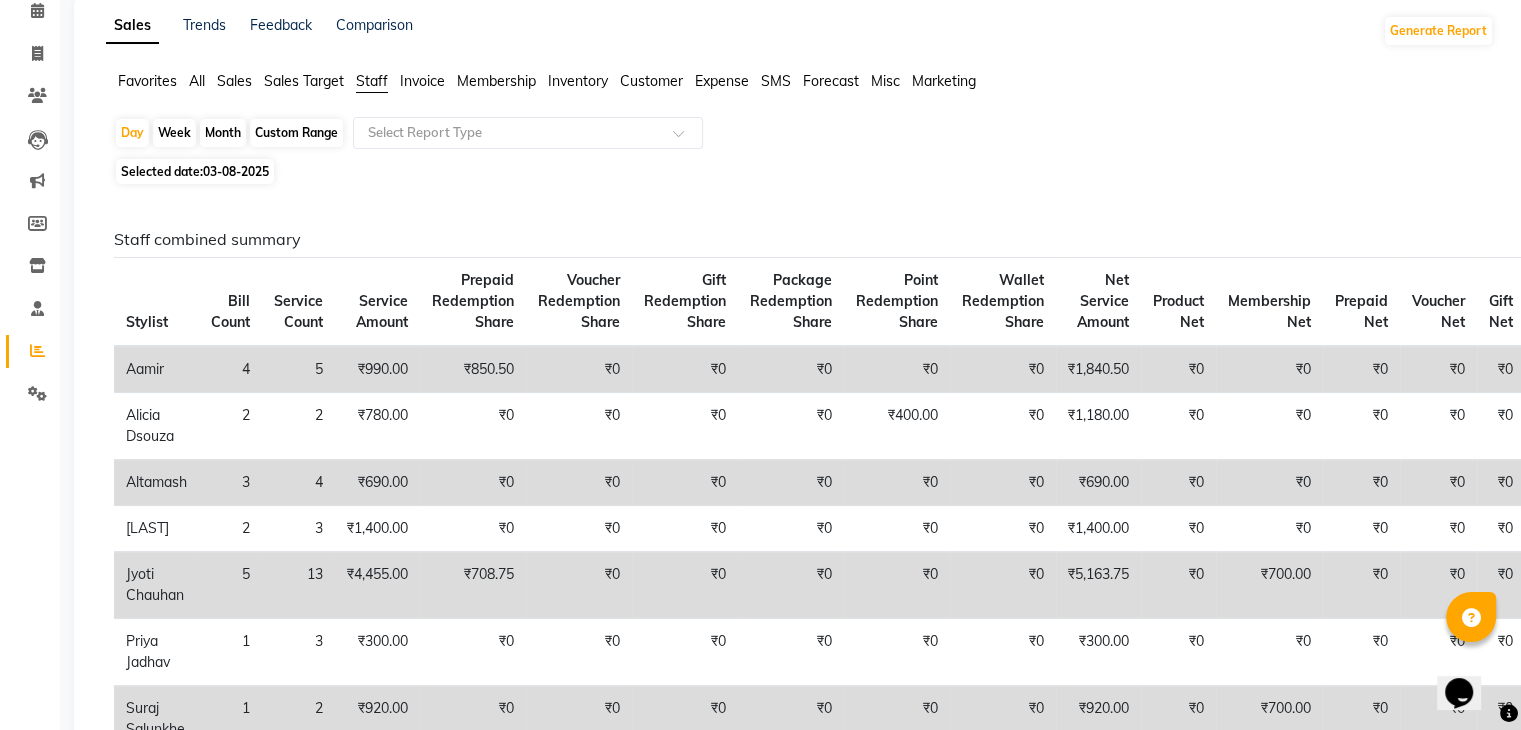 scroll, scrollTop: 0, scrollLeft: 0, axis: both 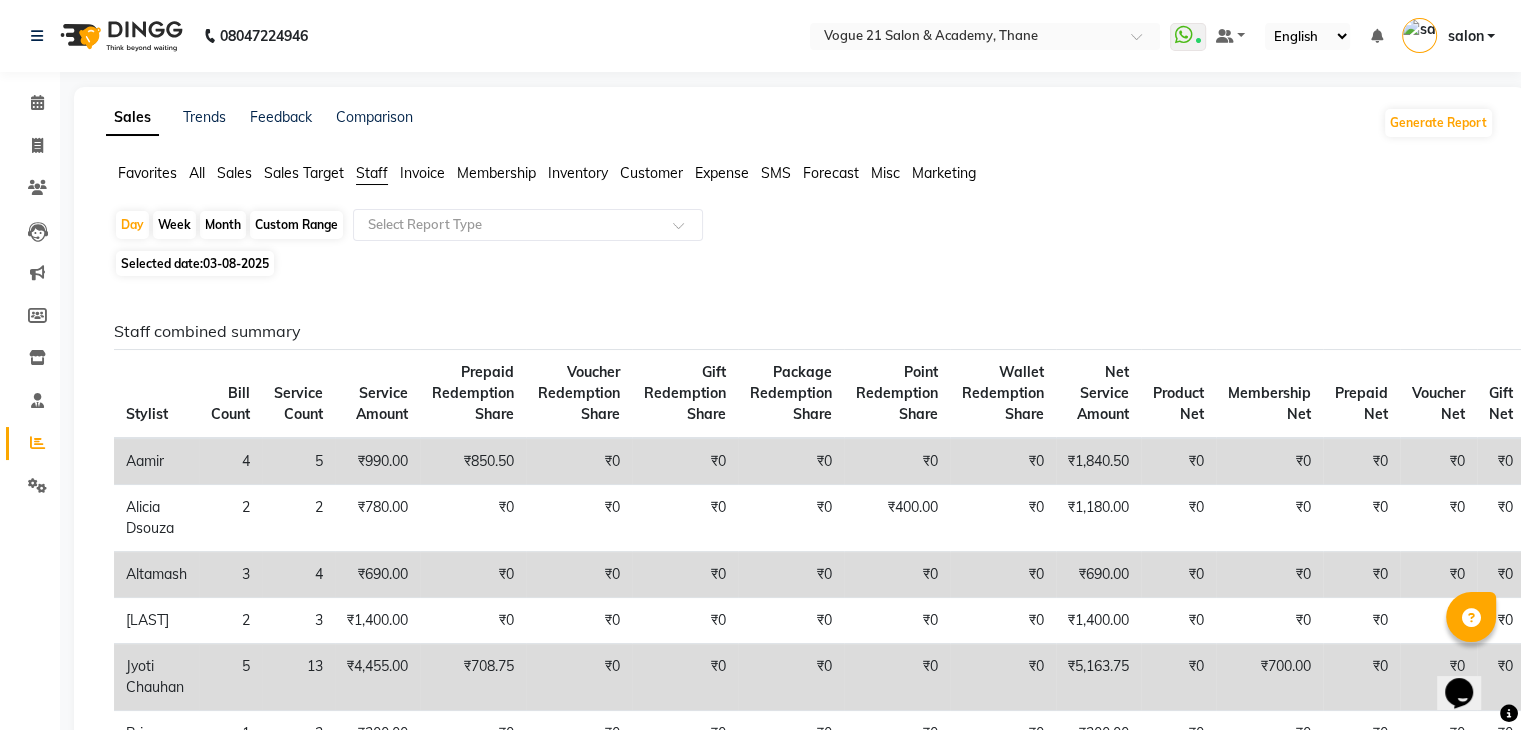 click on "All" 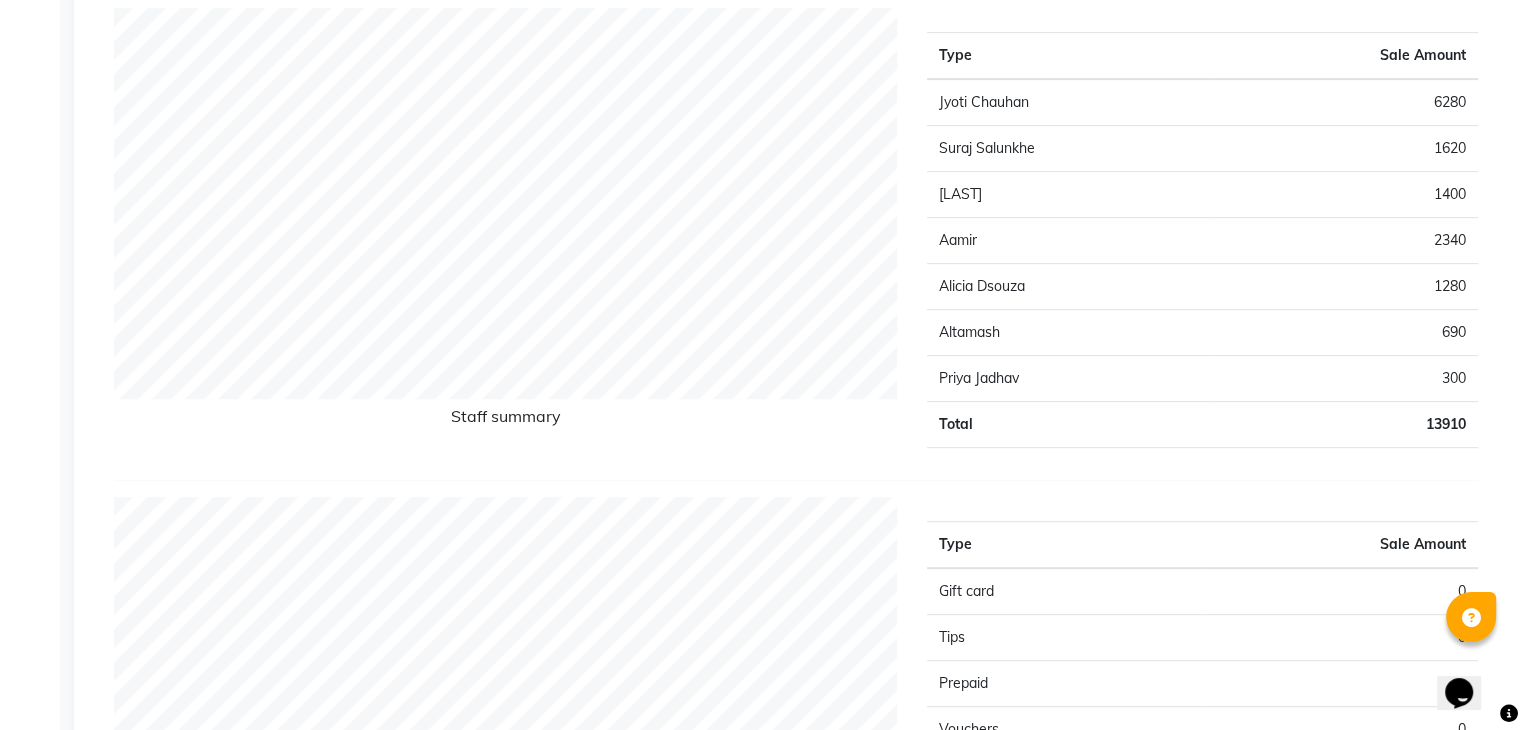 scroll, scrollTop: 1273, scrollLeft: 0, axis: vertical 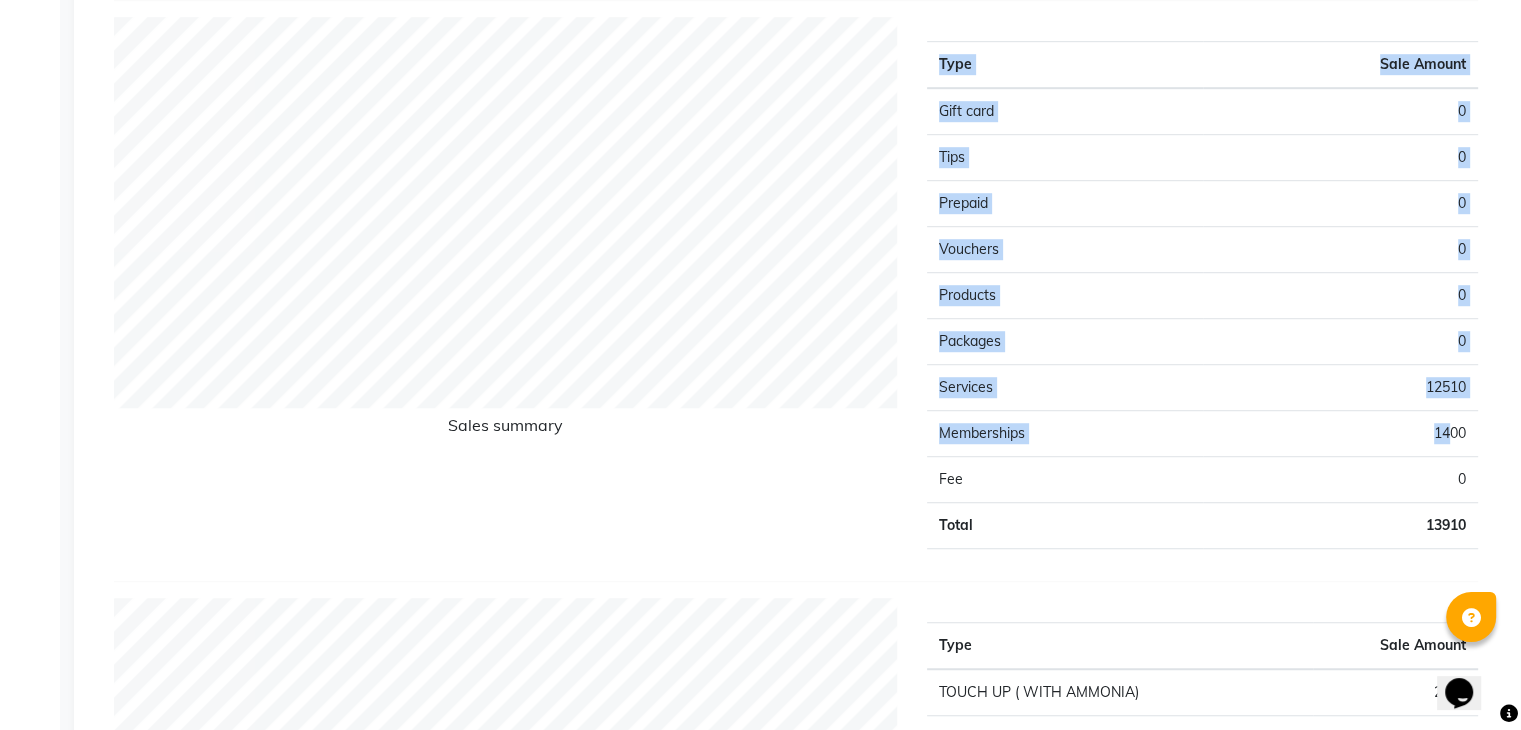 drag, startPoint x: 1481, startPoint y: 436, endPoint x: 1437, endPoint y: 436, distance: 44 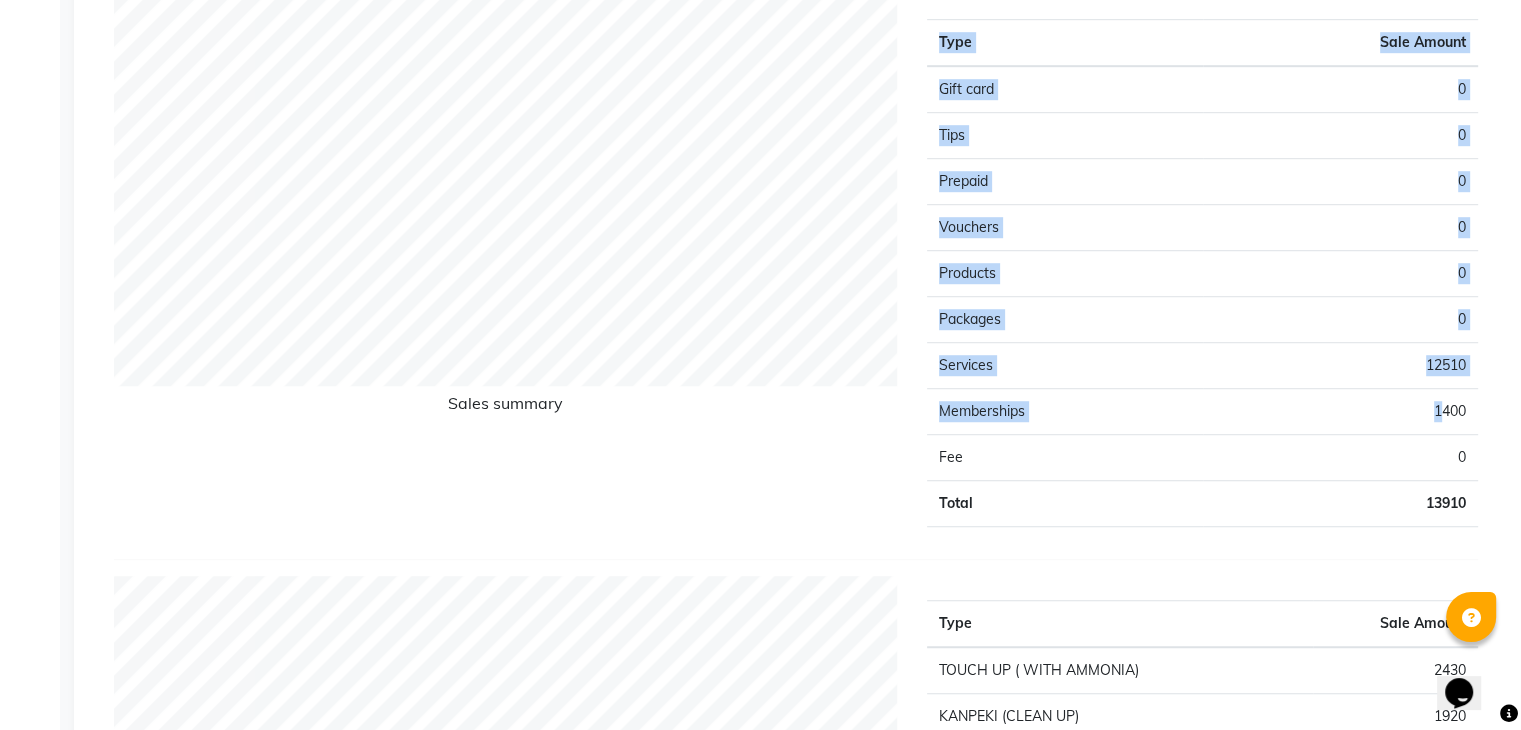scroll, scrollTop: 1299, scrollLeft: 0, axis: vertical 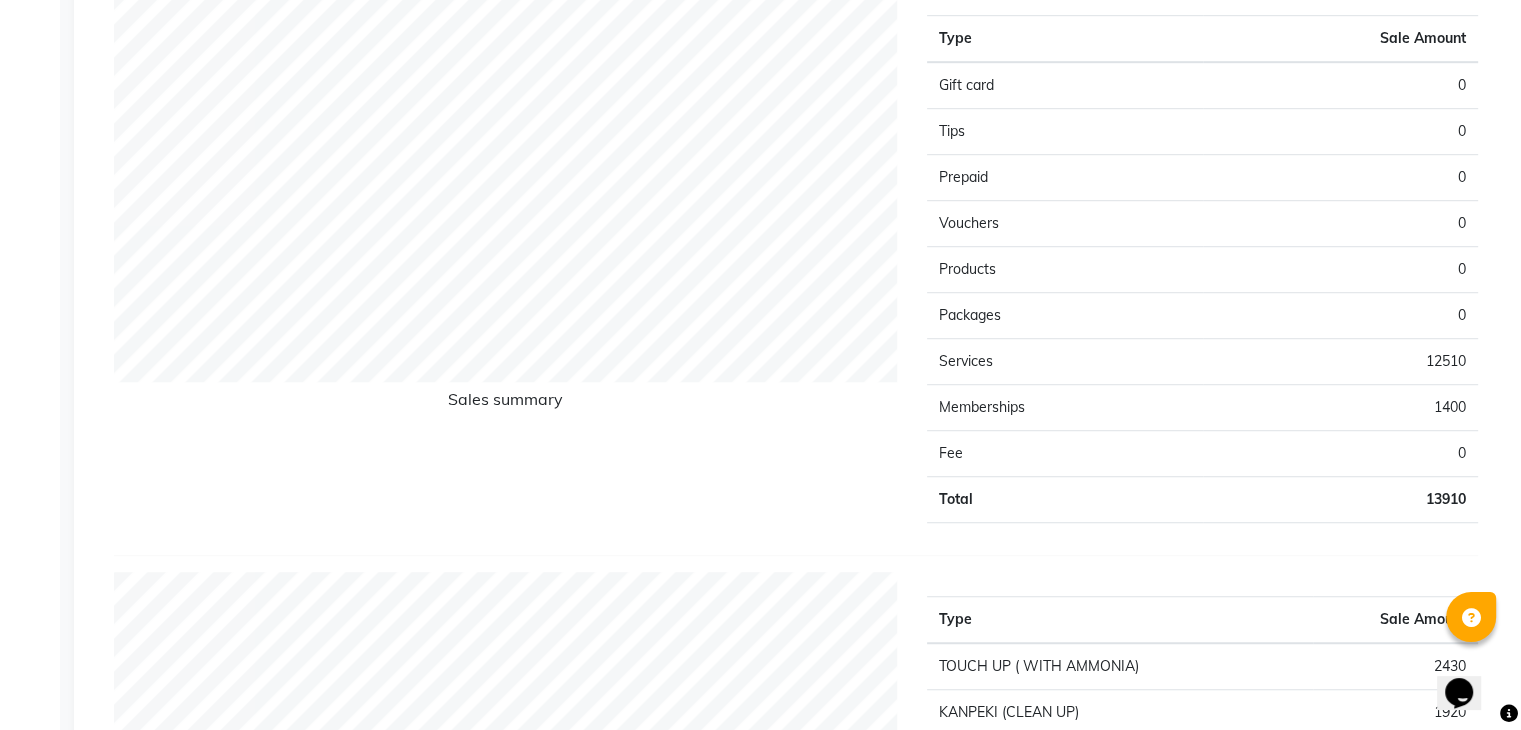 click on "12510" 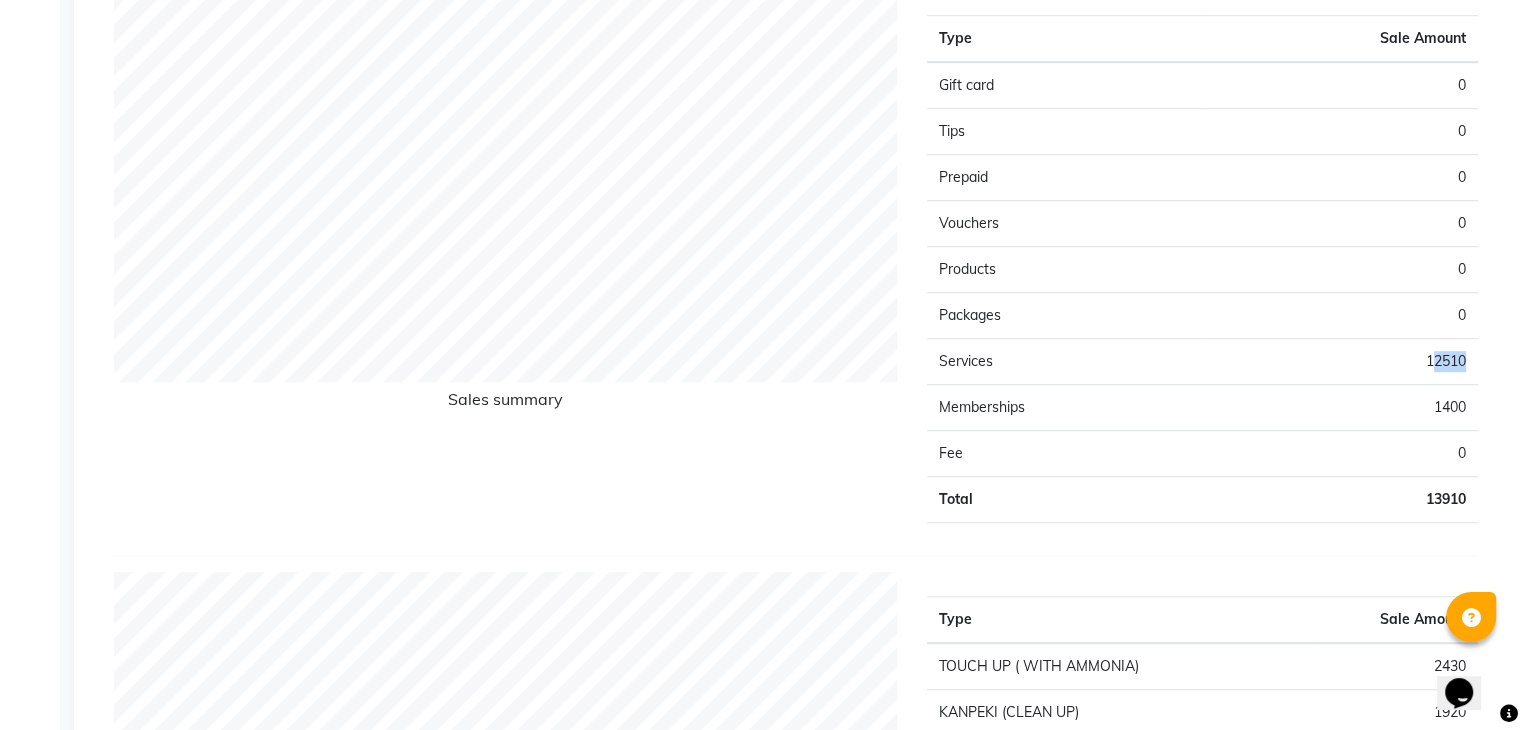 drag, startPoint x: 1473, startPoint y: 364, endPoint x: 1428, endPoint y: 366, distance: 45.044422 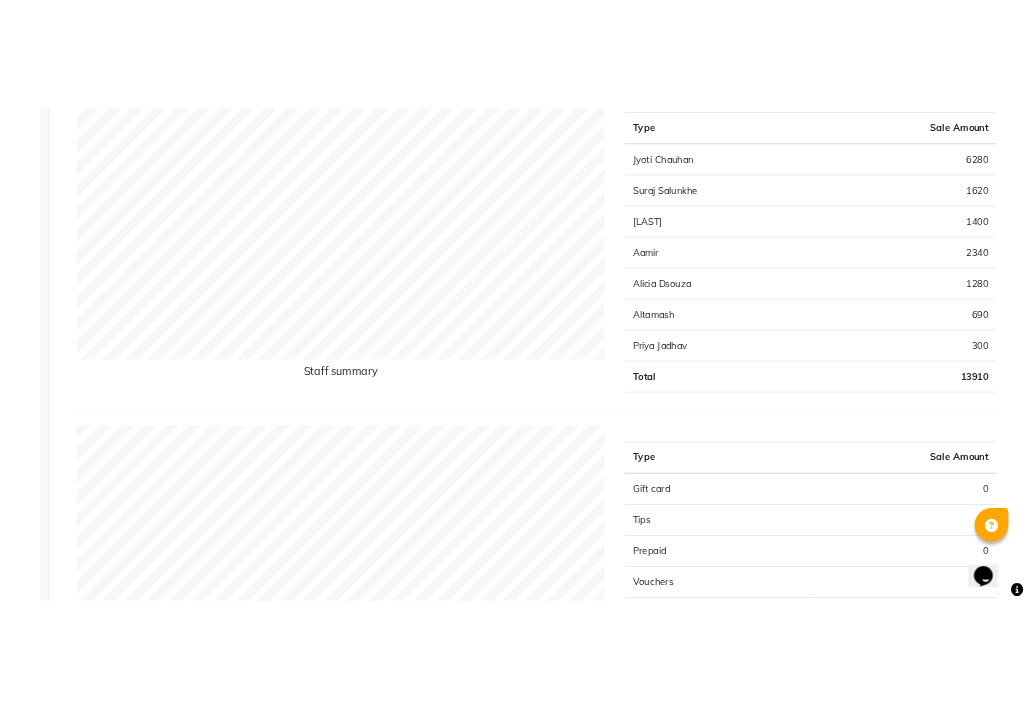 scroll, scrollTop: 801, scrollLeft: 0, axis: vertical 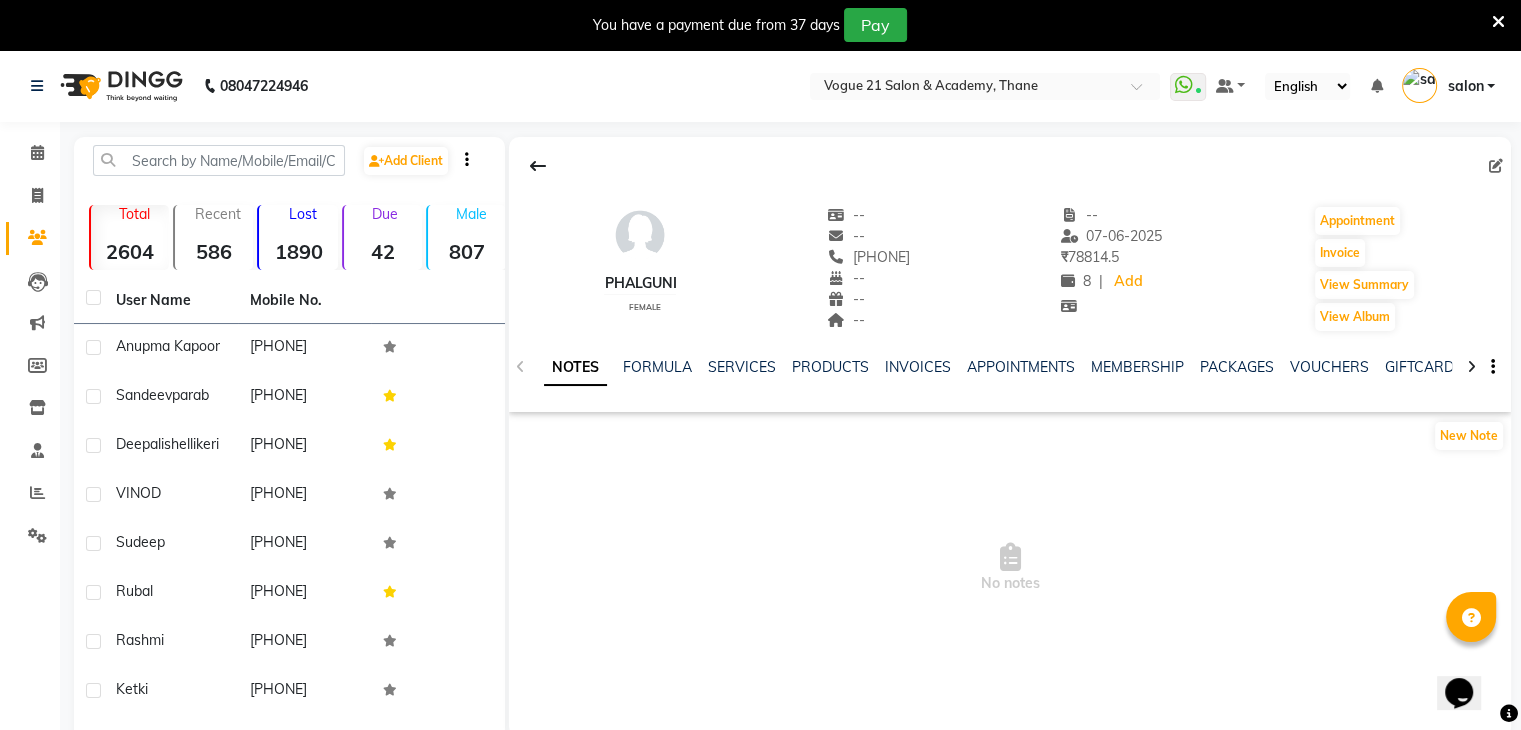 click at bounding box center [1498, 22] 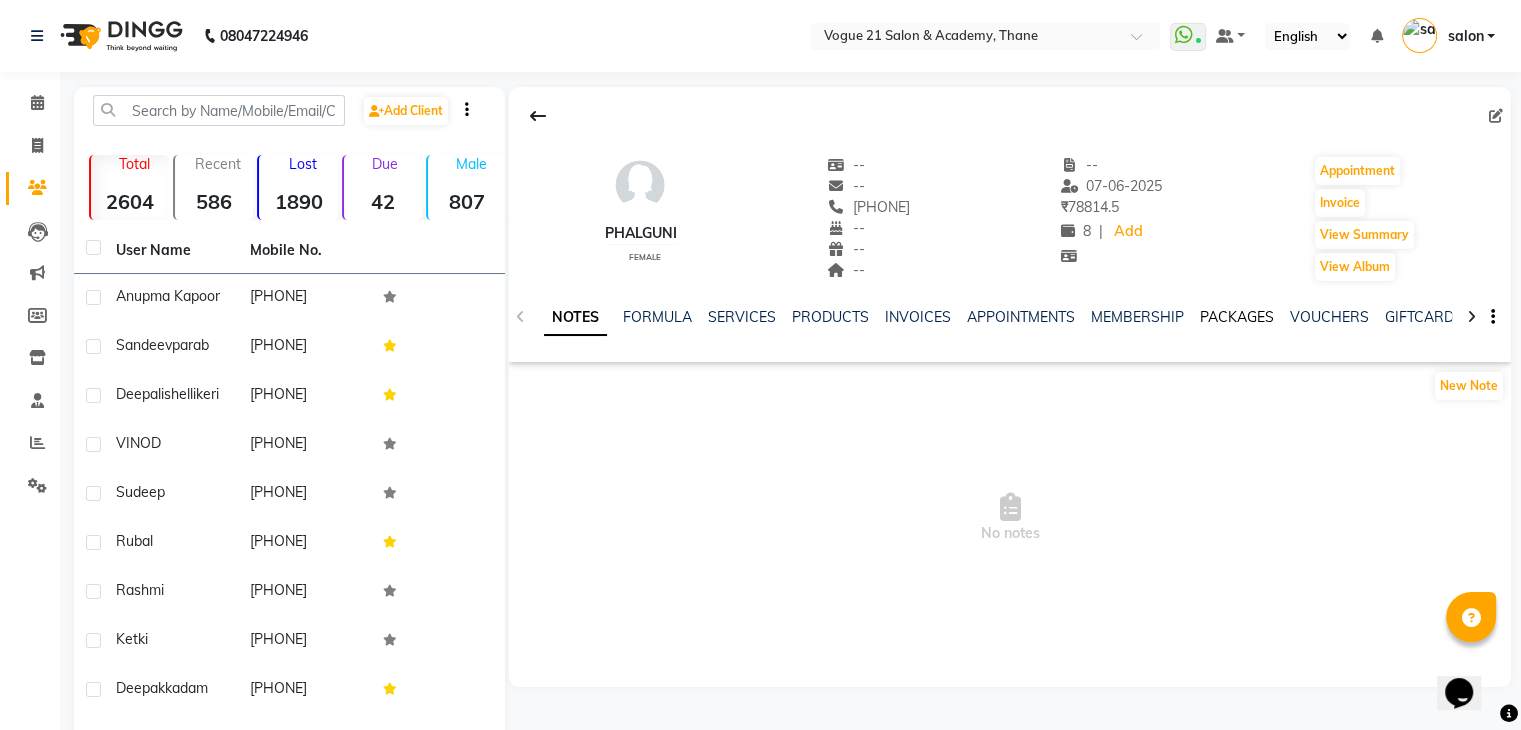click on "PACKAGES" 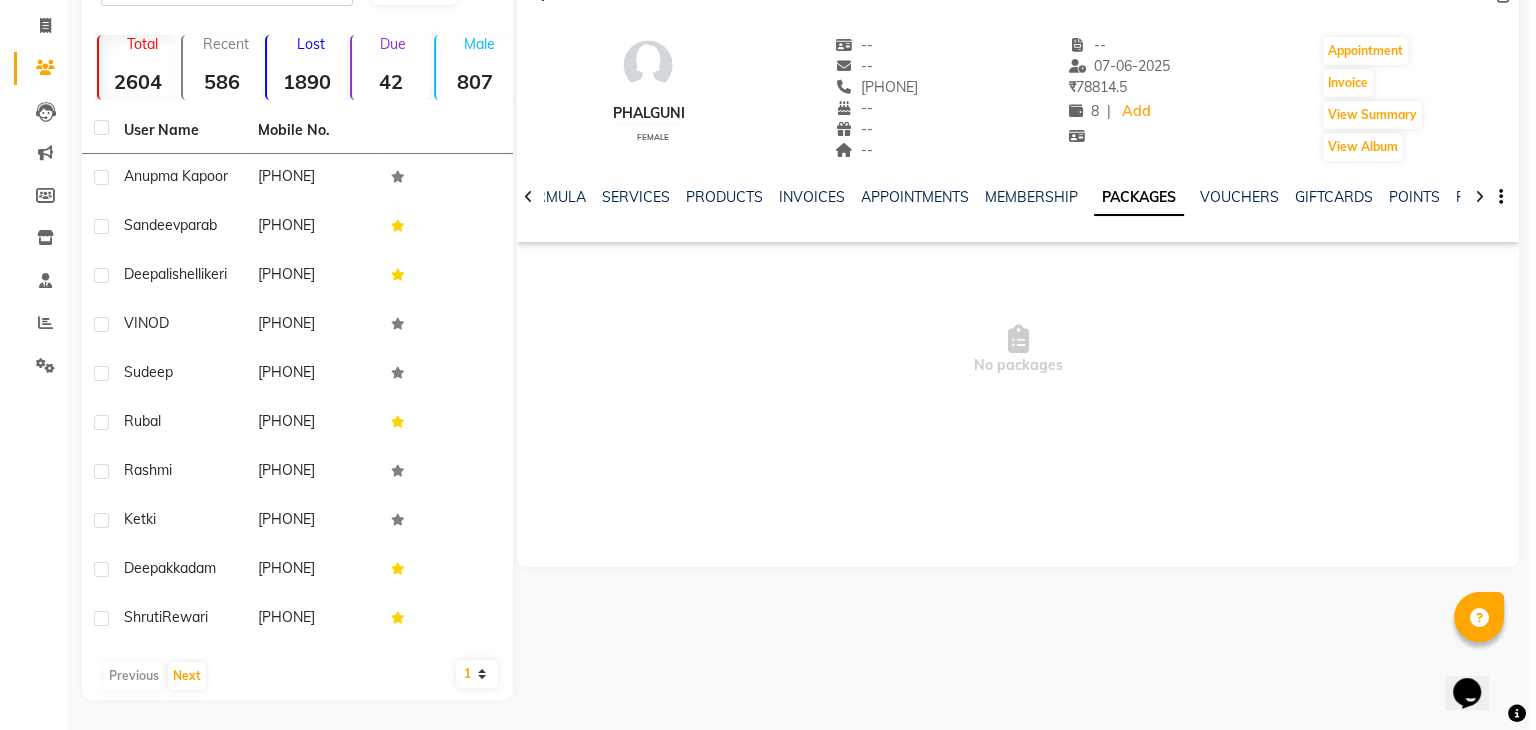 scroll, scrollTop: 137, scrollLeft: 0, axis: vertical 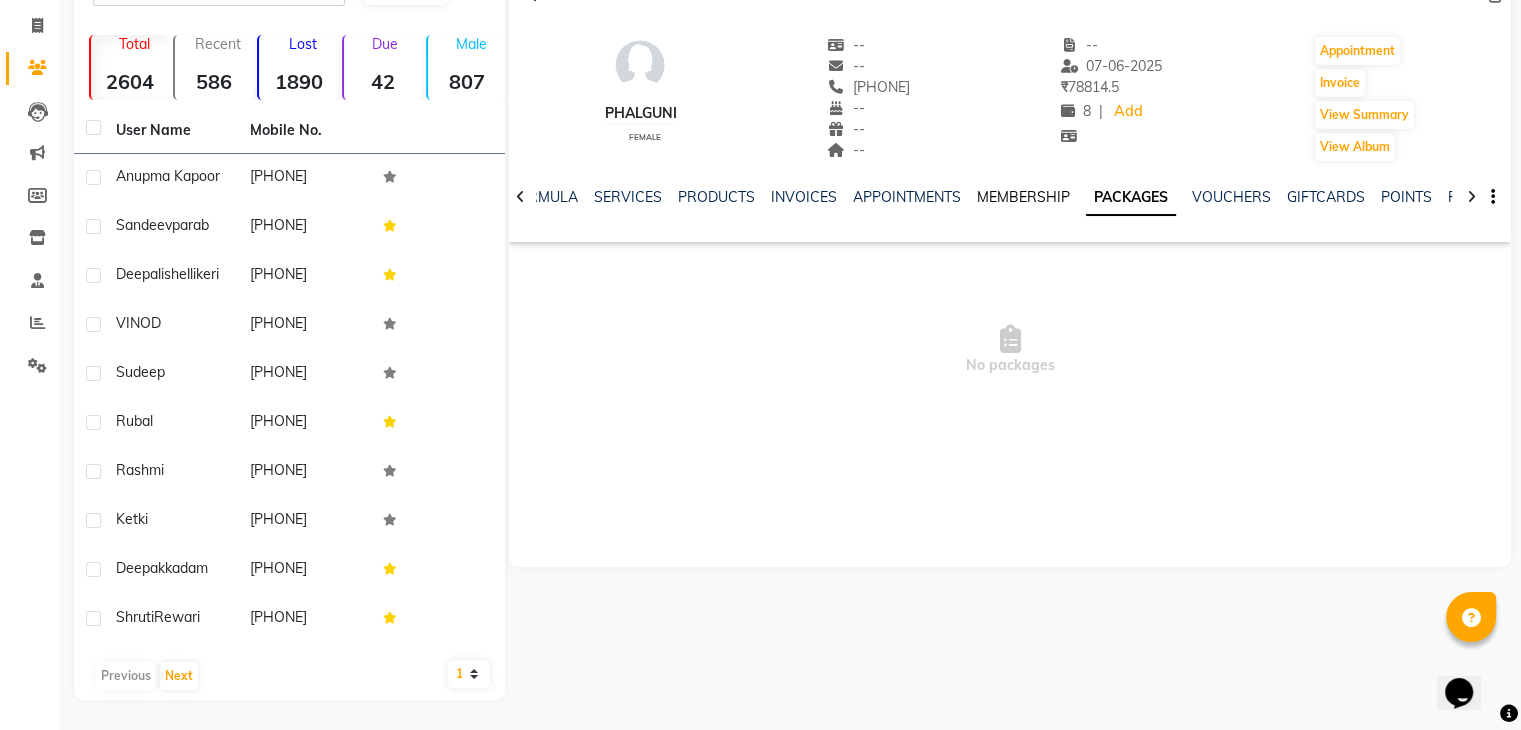 click on "MEMBERSHIP" 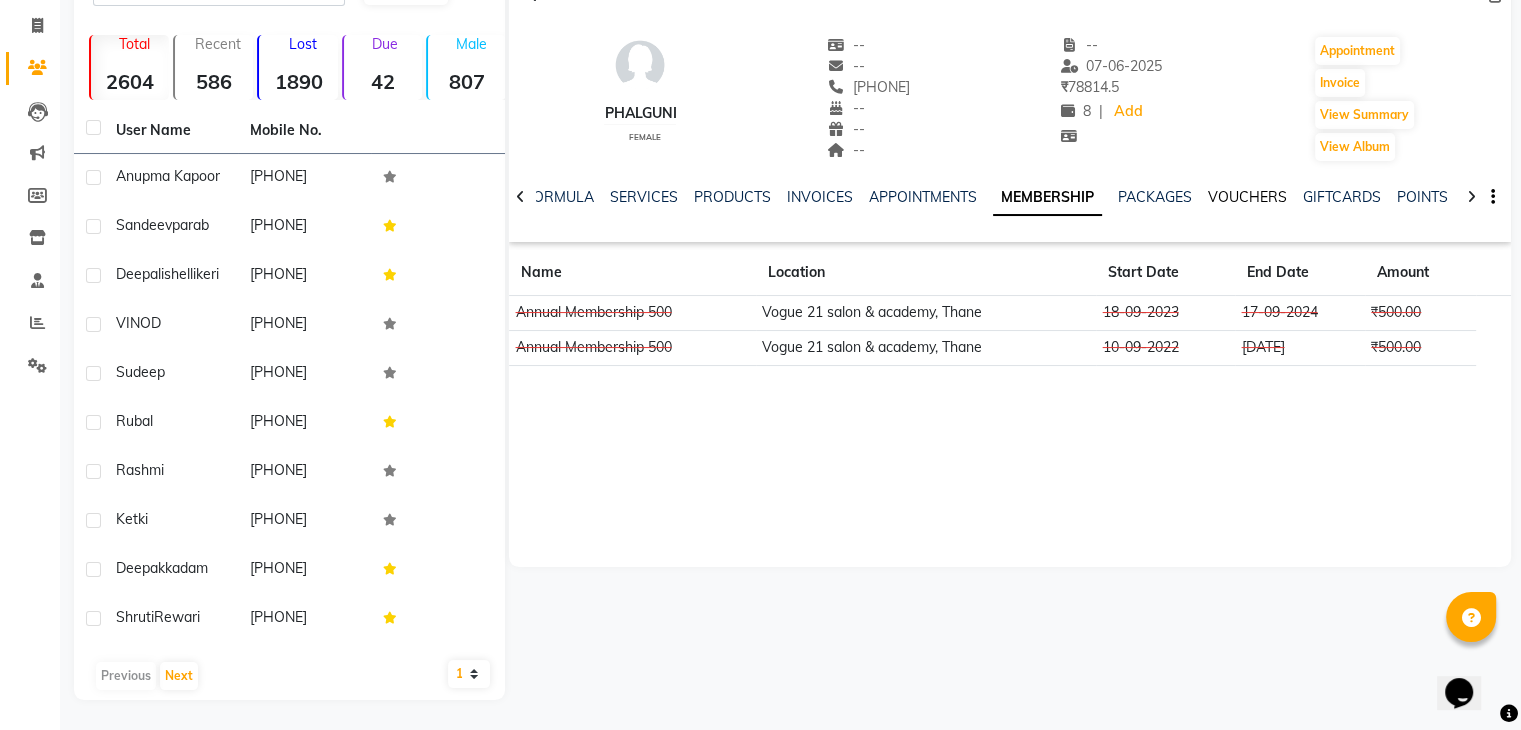 click on "VOUCHERS" 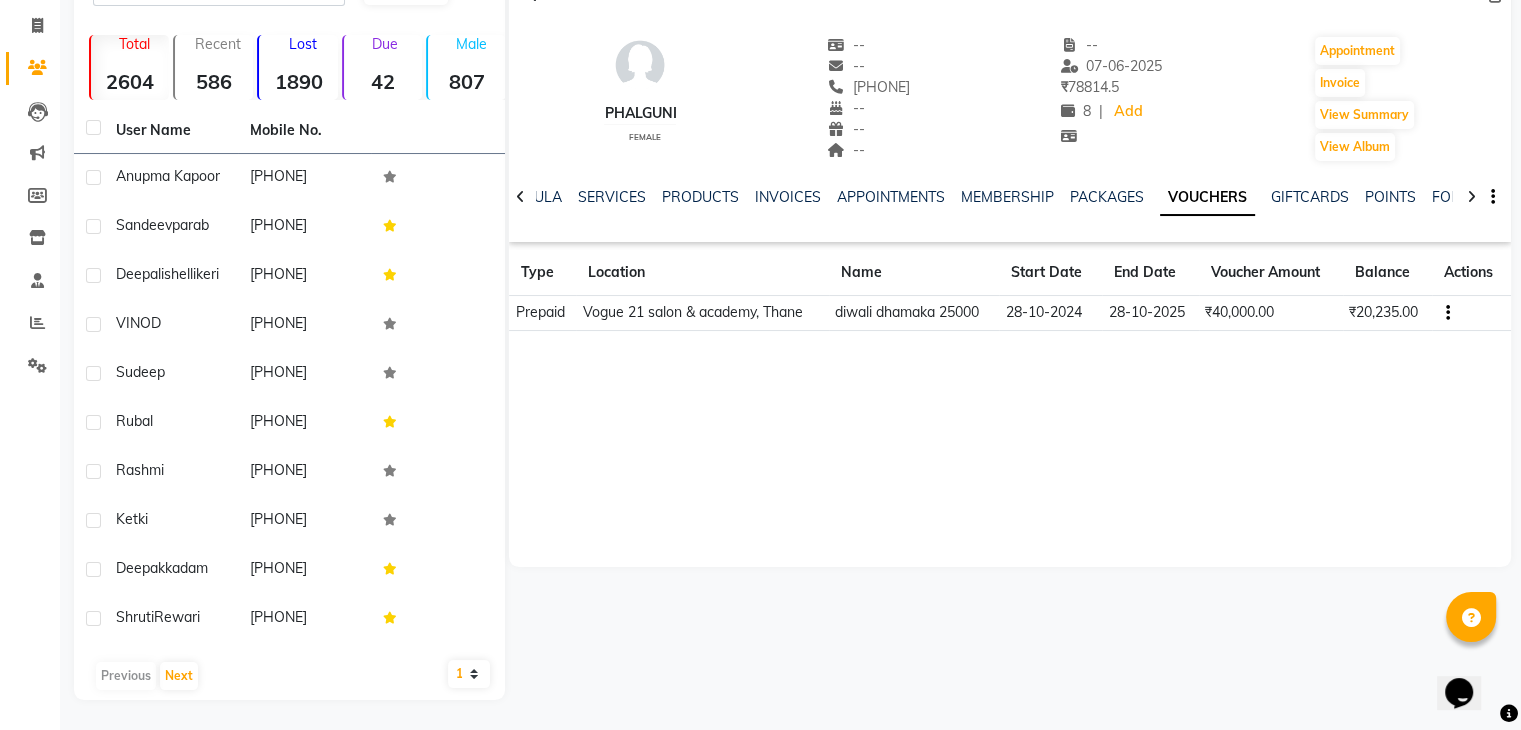 click on "28-10-2025" 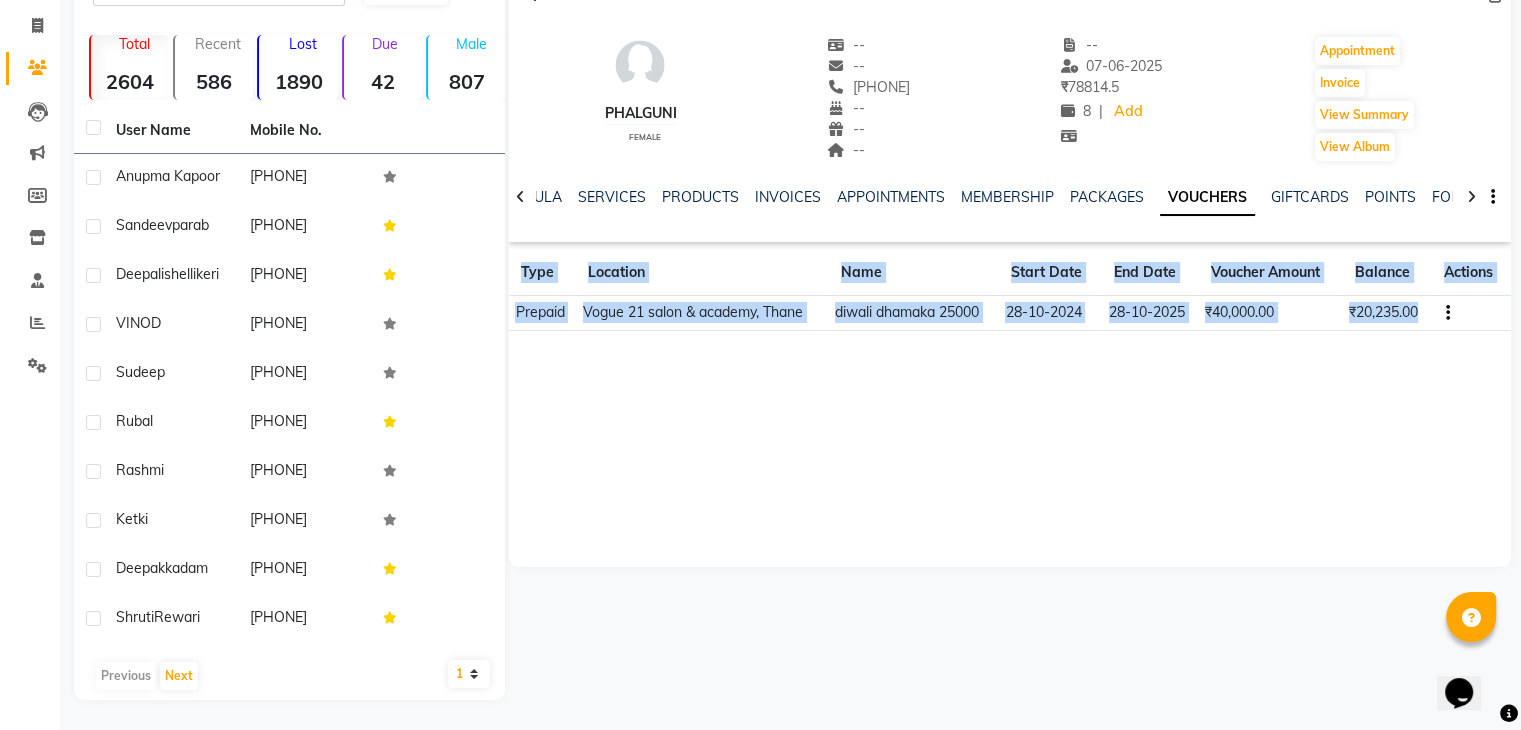drag, startPoint x: 1431, startPoint y: 297, endPoint x: 1339, endPoint y: 316, distance: 93.941475 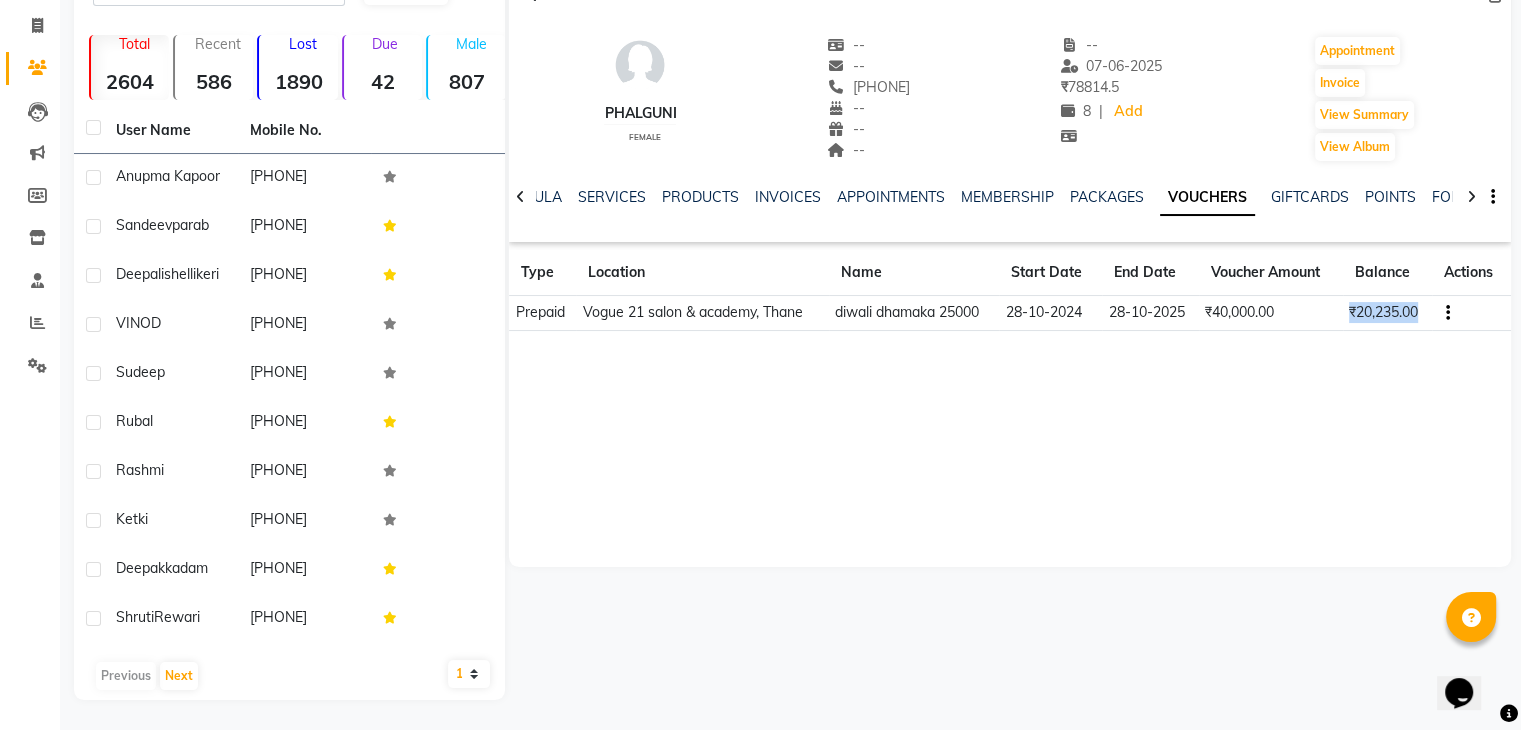 drag, startPoint x: 1417, startPoint y: 301, endPoint x: 1340, endPoint y: 302, distance: 77.00649 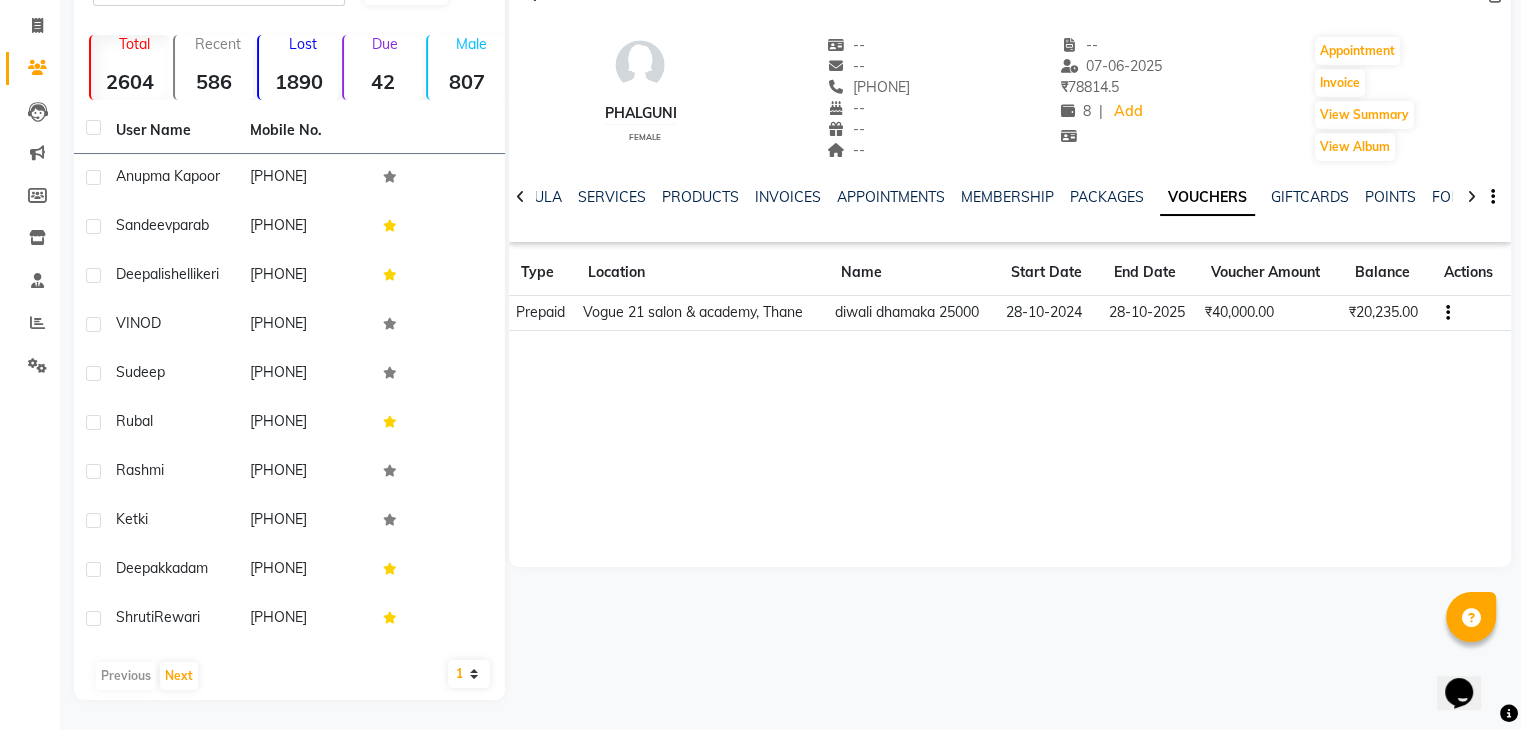 click on "phalguni female -- -- [PHONE] -- -- -- -- [DATE] ₹ 78814.5 8 | Add Appointment Invoice View Summary View Album NOTES FORMULA SERVICES PRODUCTS INVOICES APPOINTMENTS MEMBERSHIP PACKAGES VOUCHERS GIFTCARDS POINTS FORMS FAMILY CARDS WALLET Type Location Name Start Date End Date Voucher Amount Balance Actions Prepaid Vogue 21 salon & academy, Thane diwali dhamaka 25000 [DATE] [DATE] ₹40,000.00 ₹20,235.00" 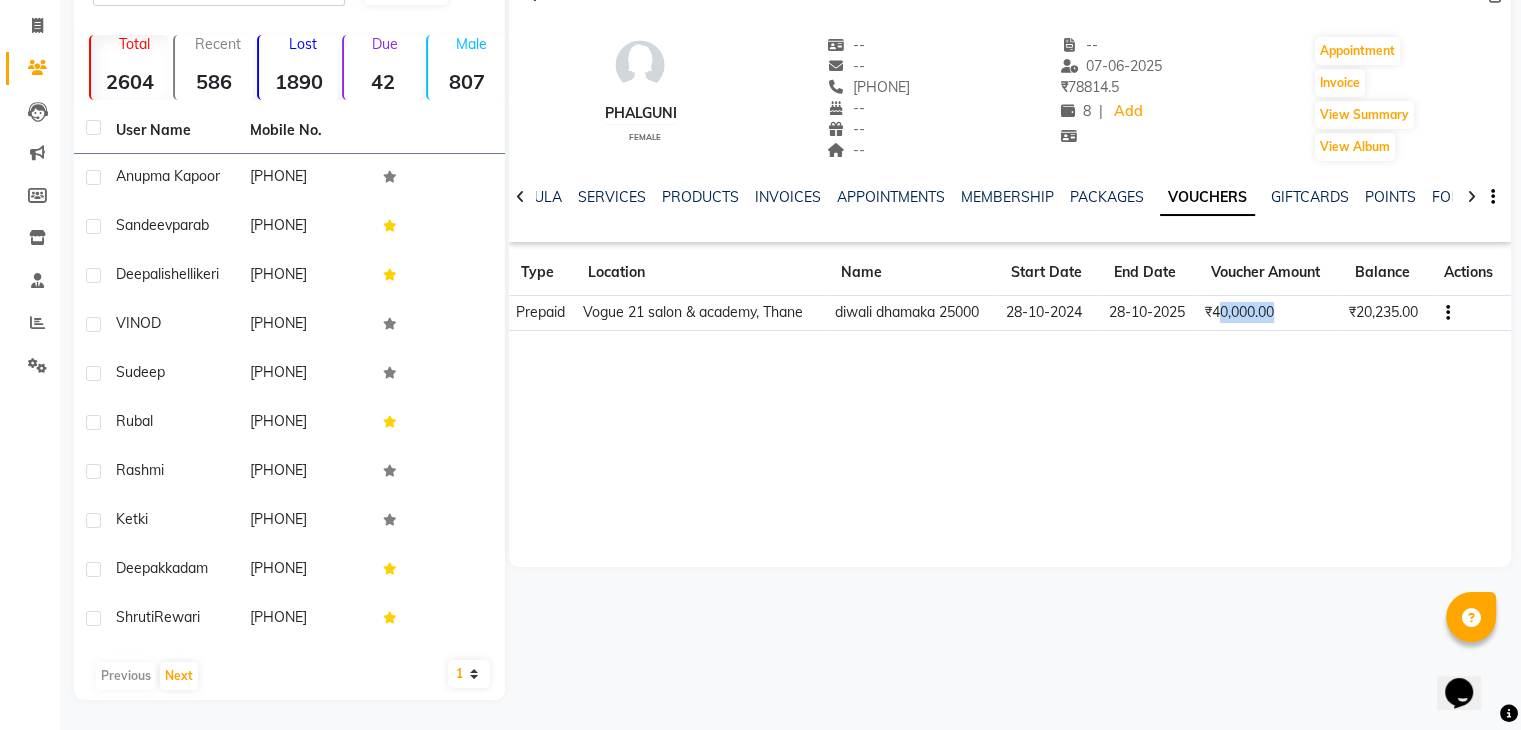 drag, startPoint x: 1275, startPoint y: 300, endPoint x: 1195, endPoint y: 305, distance: 80.1561 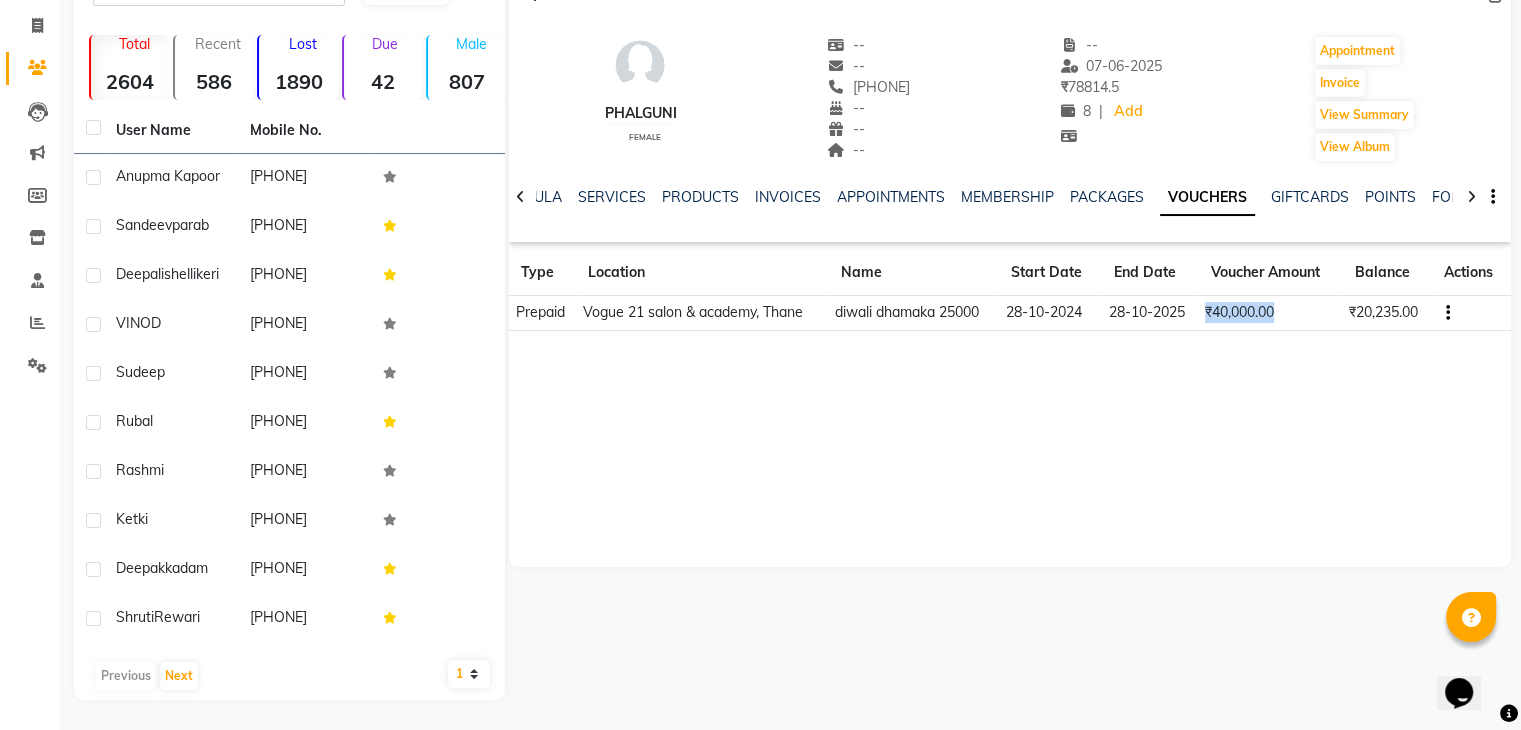 click 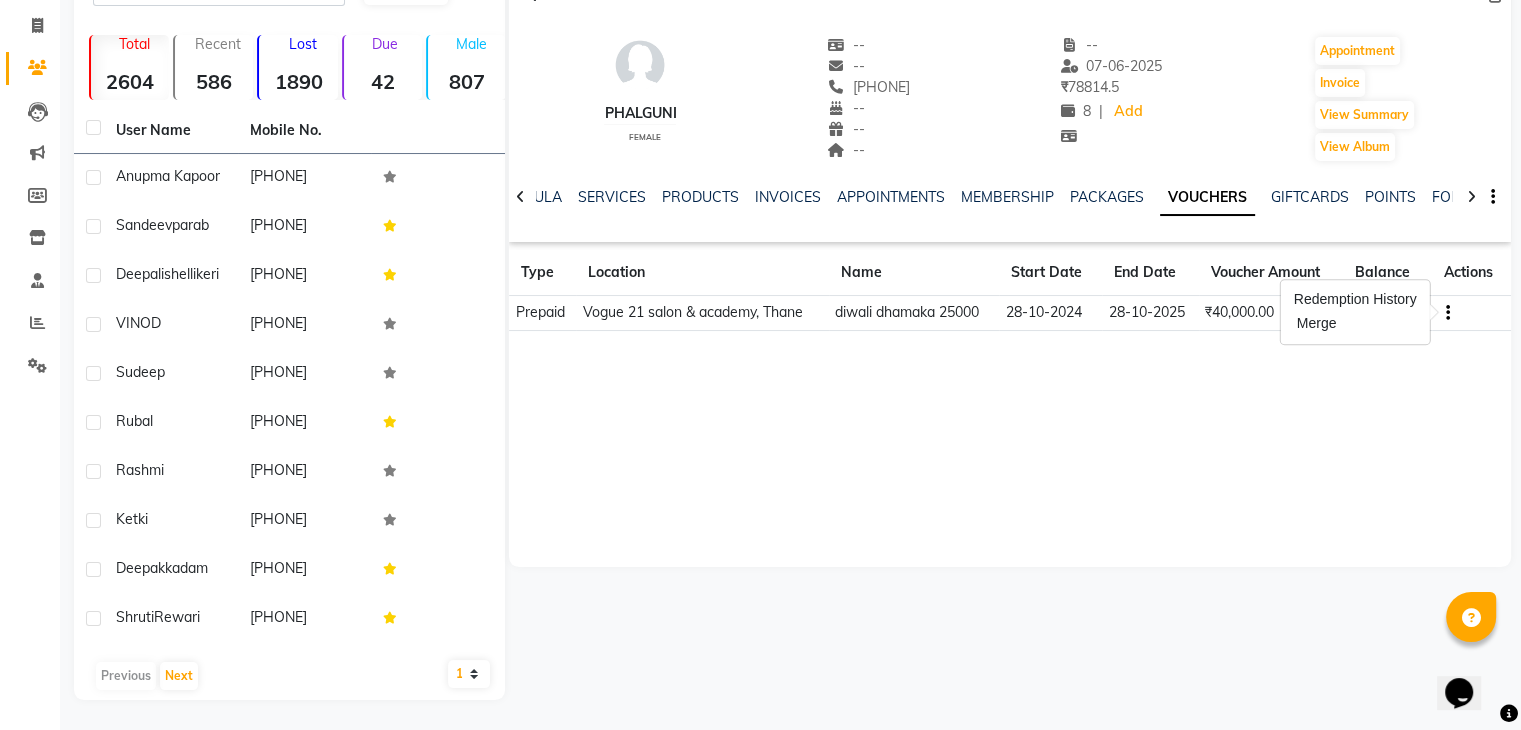 click on "Redemption History" at bounding box center (1355, 299) 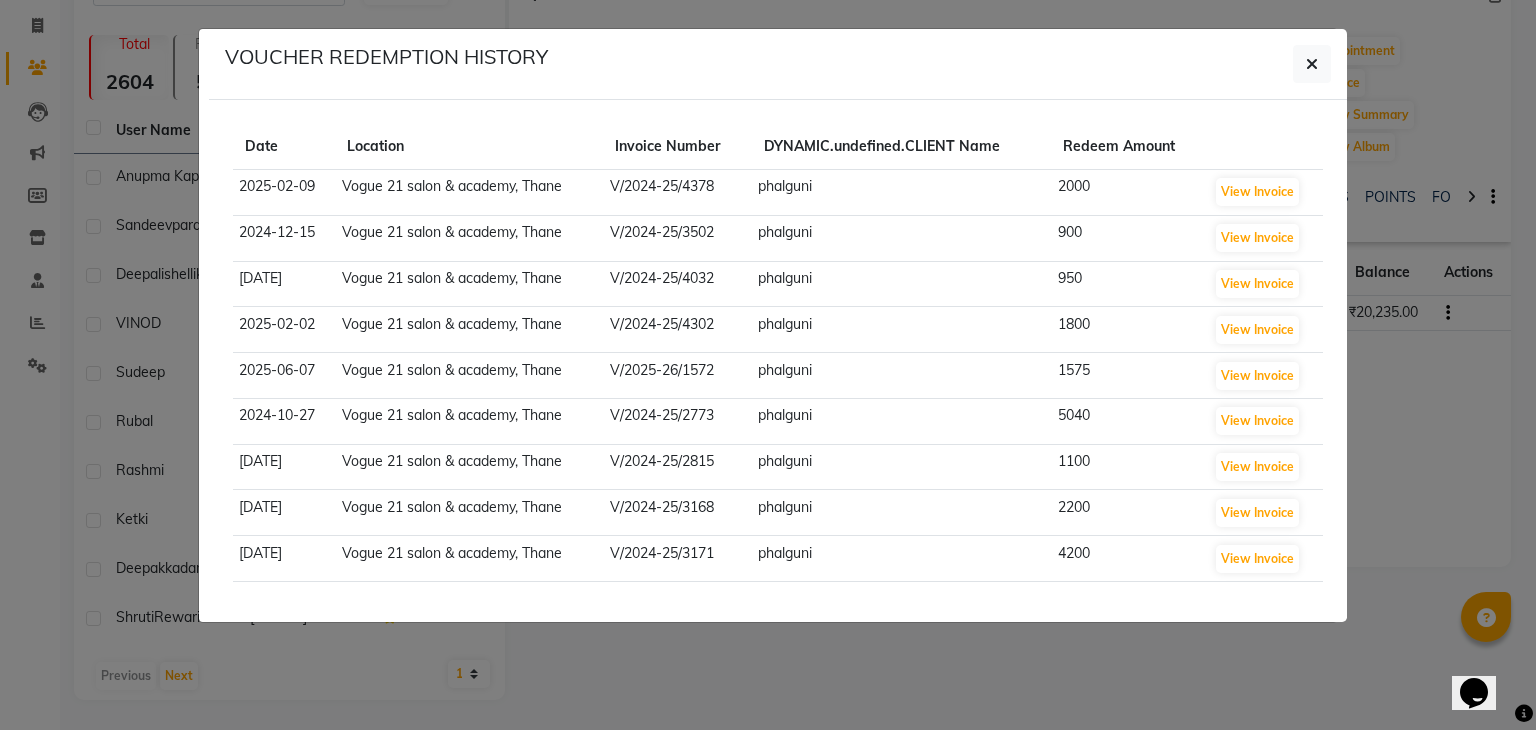 click on "VOUCHER REDEMPTION HISTORY Date Location Invoice Number DYNAMIC.undefined.CLIENT Name Redeem Amount 2025-02-09 Vogue 21 salon & academy, Thane V/2024-25/4378 phalguni 2000 View Invoice 2024-12-15 Vogue 21 salon & academy, Thane V/2024-25/3502 phalguni 900 View Invoice 2025-01-18 Vogue 21 salon & academy, Thane V/2024-25/4032 phalguni 950 View Invoice 2025-02-02 Vogue 21 salon & academy, Thane V/2024-25/4302 phalguni 1800 View Invoice 2025-06-07 Vogue 21 salon & academy, Thane V/2025-26/1572 phalguni 1575 View Invoice 2024-10-27 Vogue 21 salon & academy, Thane V/2024-25/2773 phalguni 5040 View Invoice 2024-10-28 Vogue 21 salon & academy, Thane V/2024-25/2815 phalguni 1100 View Invoice 2024-11-15 Vogue 21 salon & academy, Thane V/2024-25/3168 phalguni 2200 View Invoice 2024-11-23 Vogue 21 salon & academy, Thane V/2024-25/3171 phalguni 4200 View Invoice" 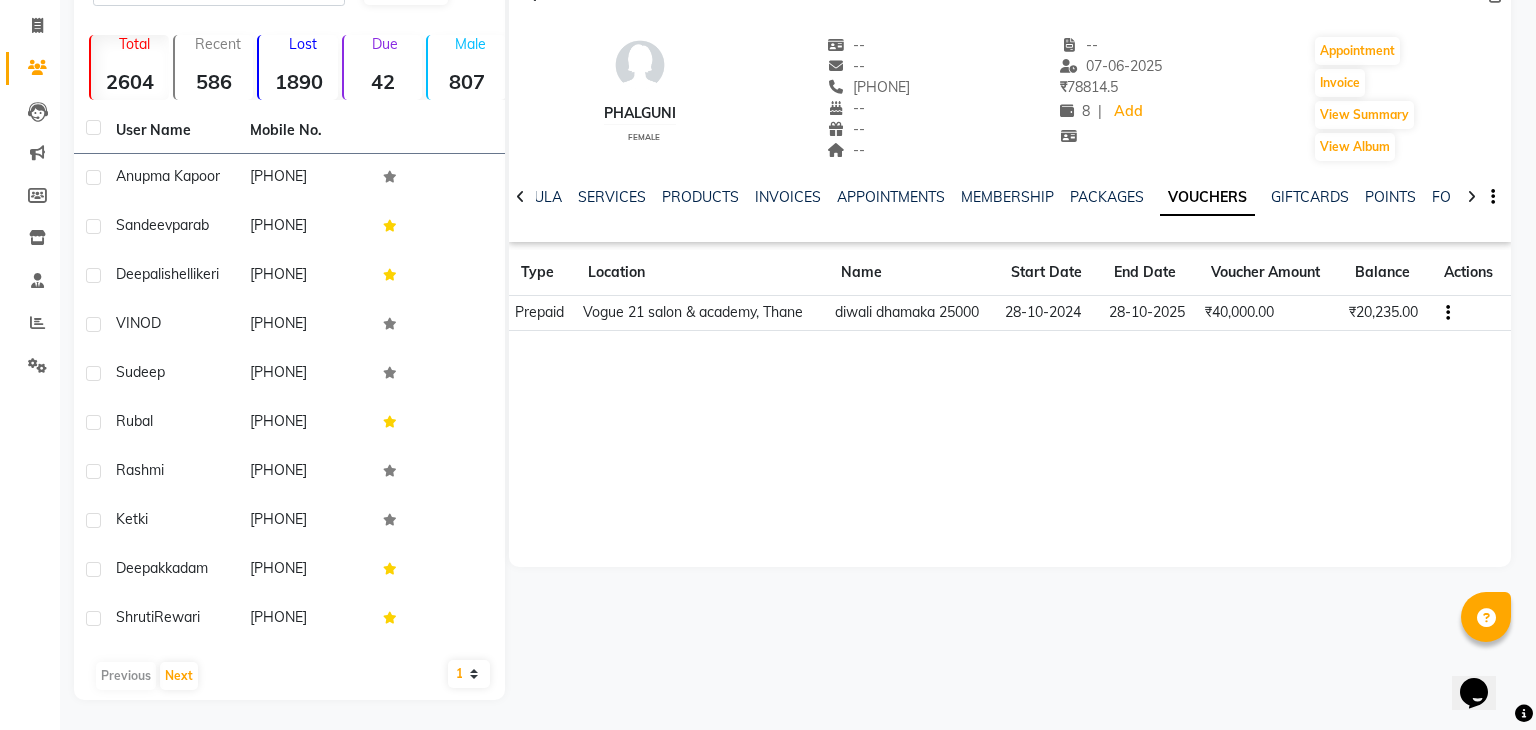 scroll, scrollTop: 120, scrollLeft: 0, axis: vertical 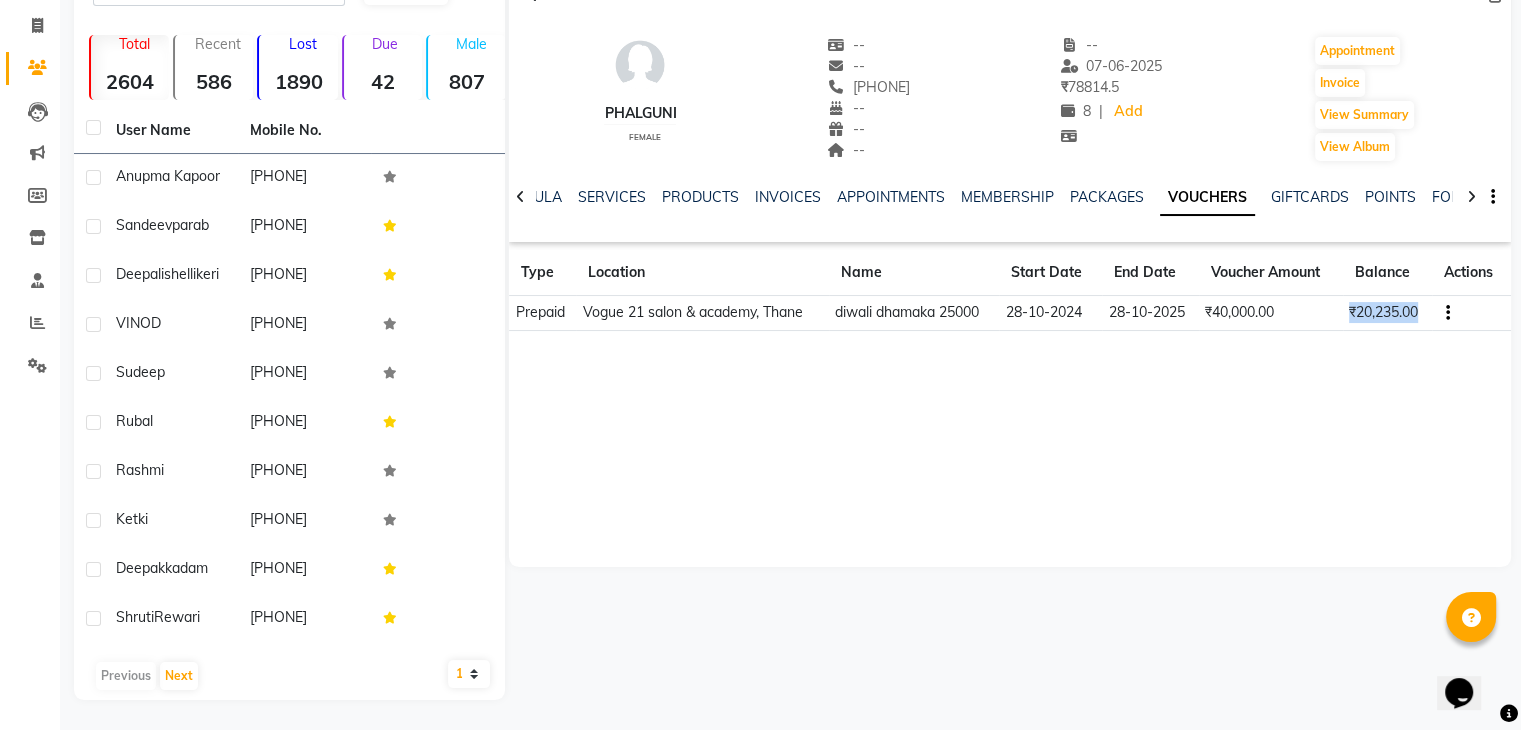 drag, startPoint x: 1424, startPoint y: 312, endPoint x: 1325, endPoint y: 324, distance: 99.724625 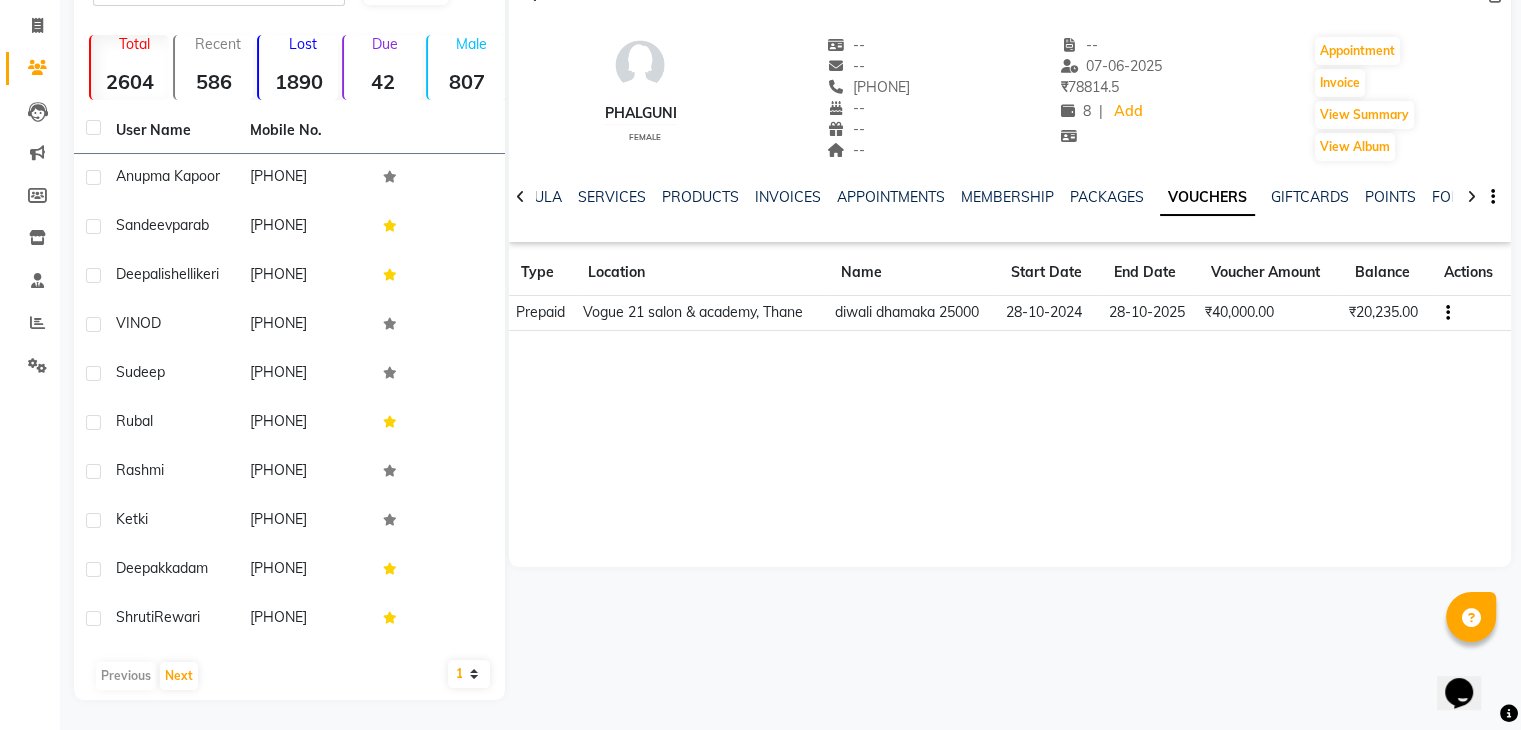 click on "phalguni female -- -- [PHONE] -- -- -- -- [DATE] ₹ 78814.5 8 | Add Appointment Invoice View Summary View Album NOTES FORMULA SERVICES PRODUCTS INVOICES APPOINTMENTS MEMBERSHIP PACKAGES VOUCHERS GIFTCARDS POINTS FORMS FAMILY CARDS WALLET Type Location Name Start Date End Date Voucher Amount Balance Actions Prepaid Vogue 21 salon & academy, Thane diwali dhamaka 25000 [DATE] [DATE] ₹40,000.00 ₹20,235.00" 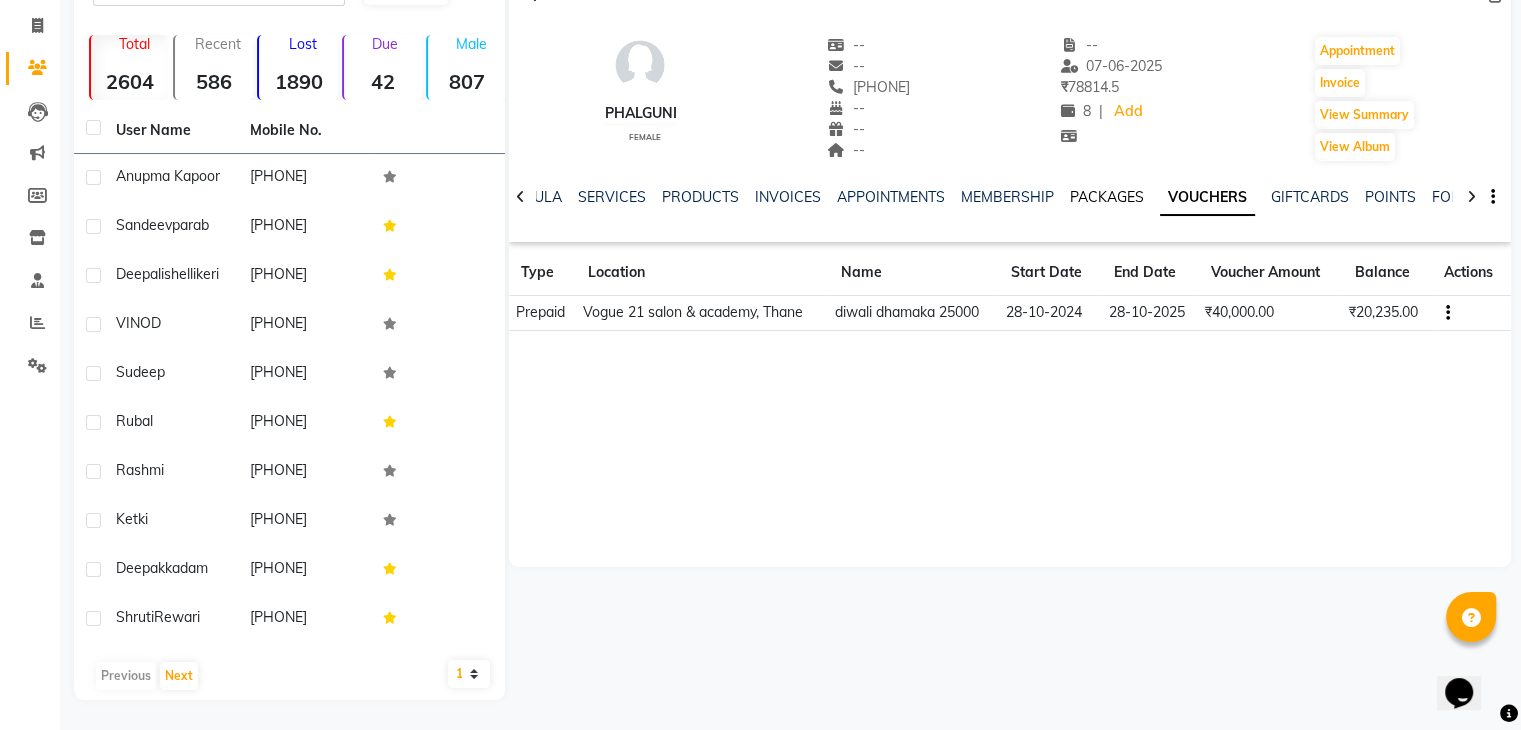 click on "PACKAGES" 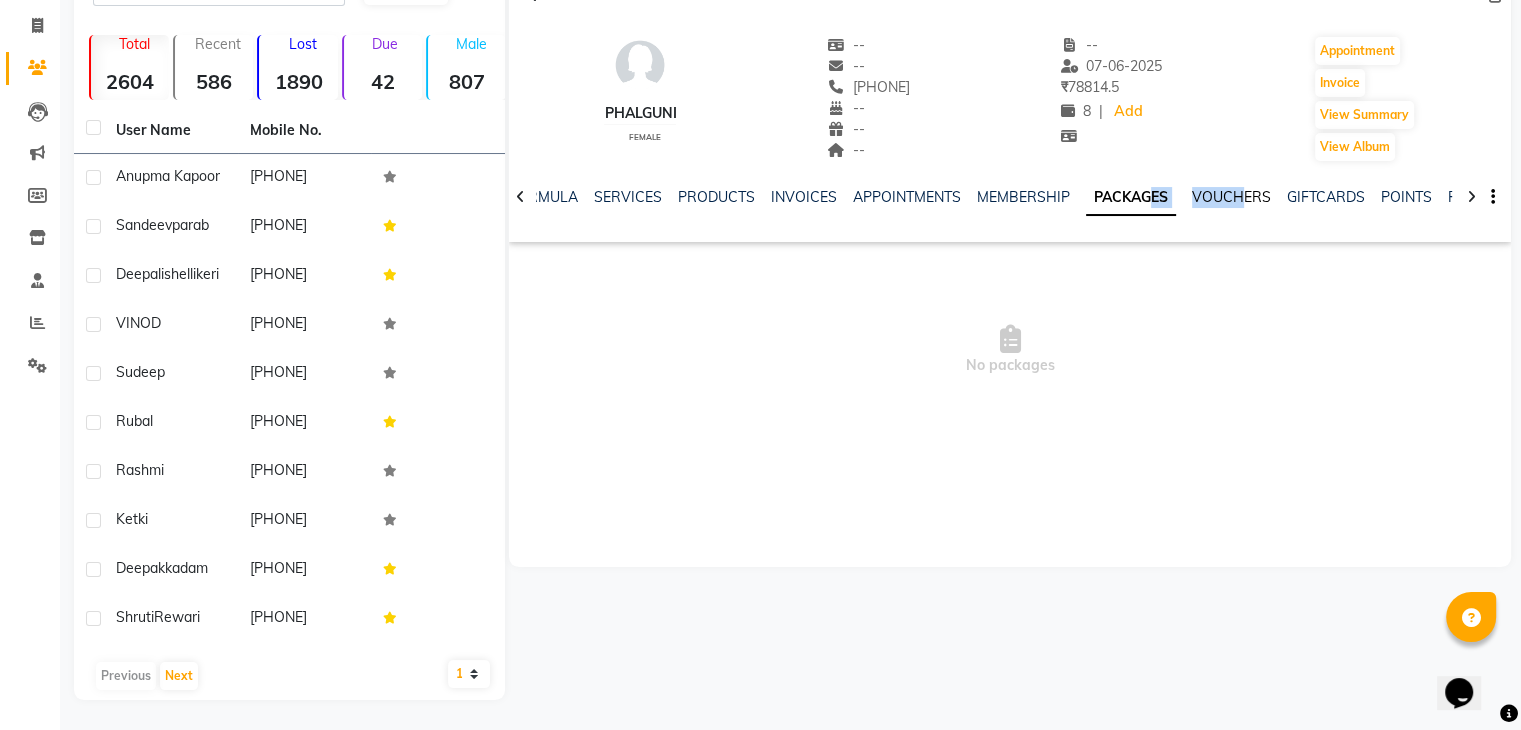 drag, startPoint x: 1238, startPoint y: 177, endPoint x: 1234, endPoint y: 197, distance: 20.396078 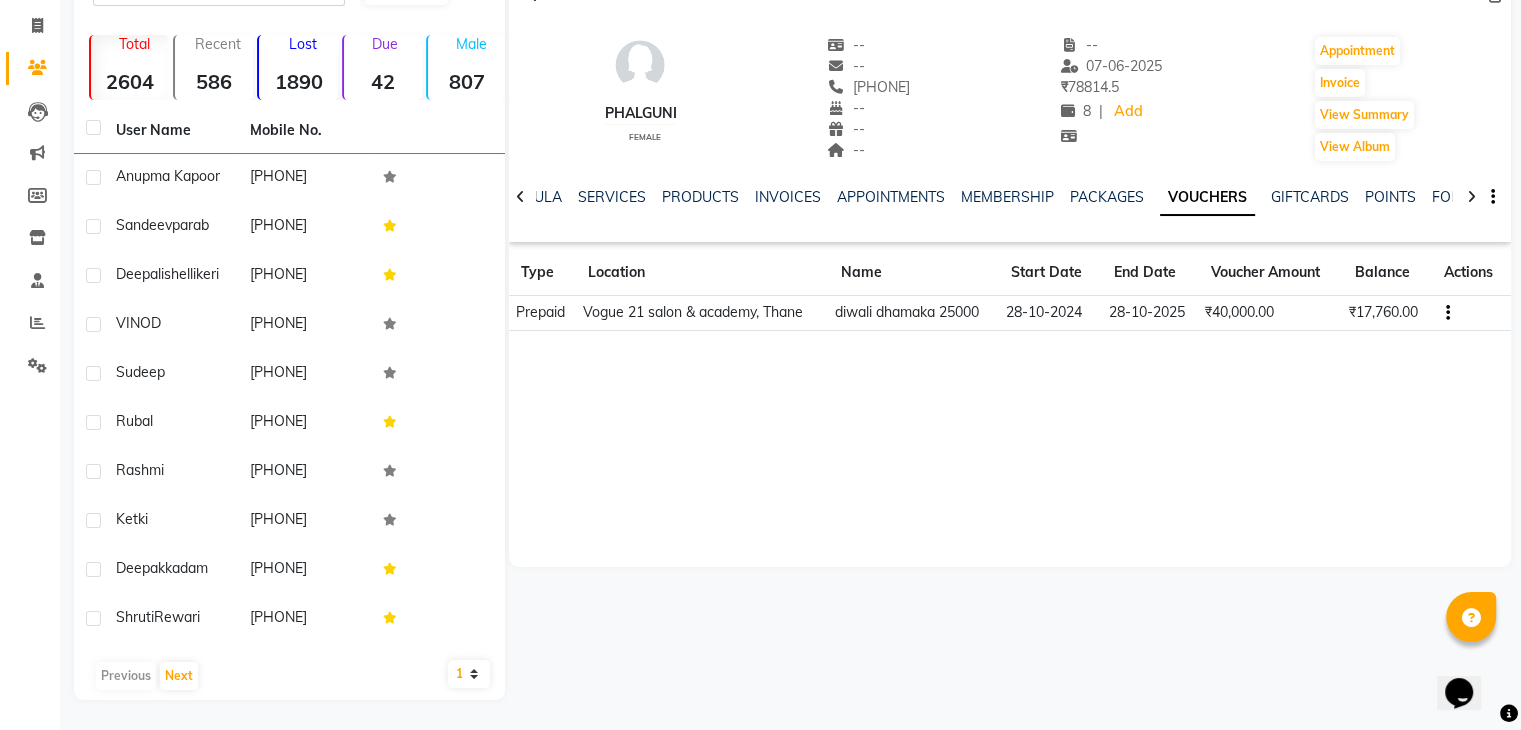 click on "₹40,000.00" 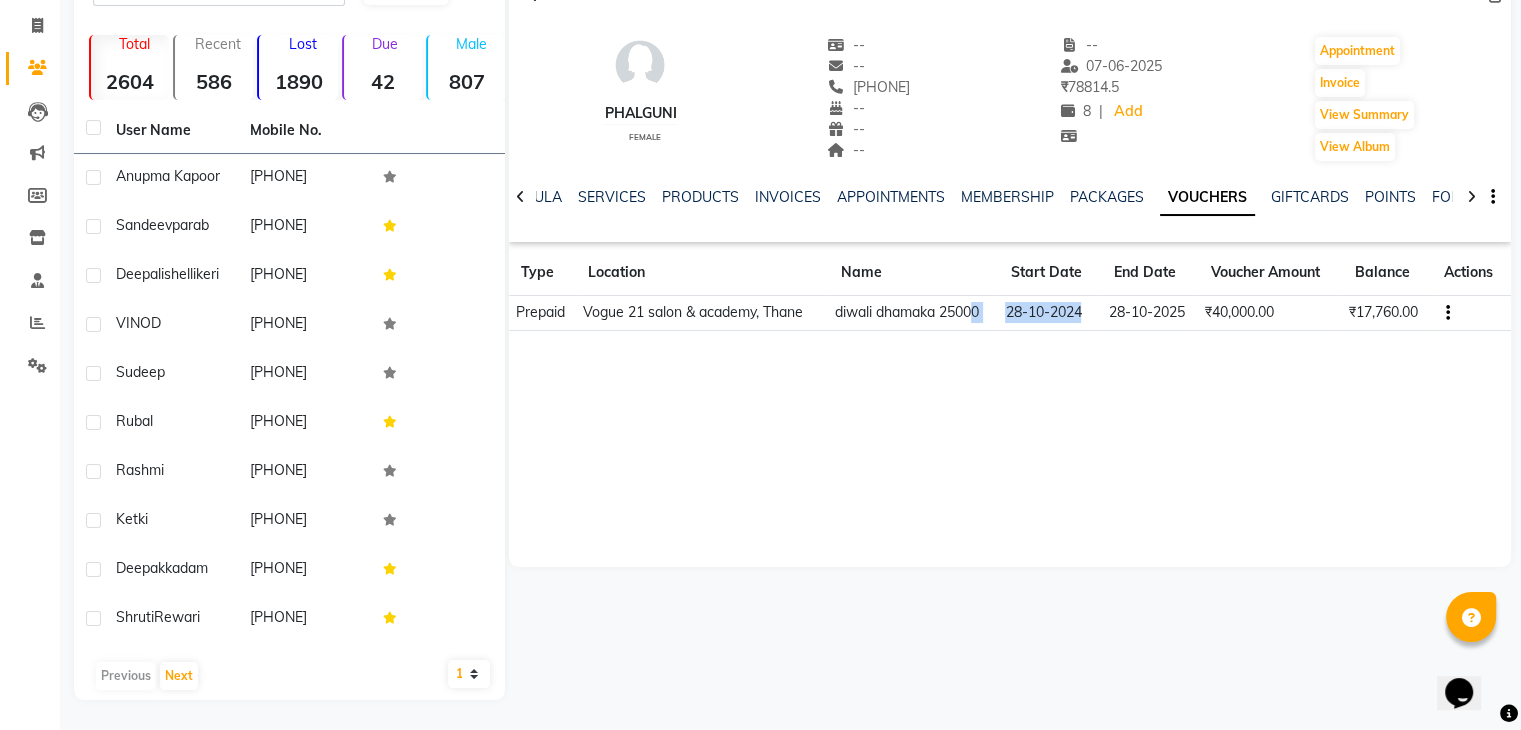 drag, startPoint x: 1096, startPoint y: 317, endPoint x: 921, endPoint y: 309, distance: 175.18275 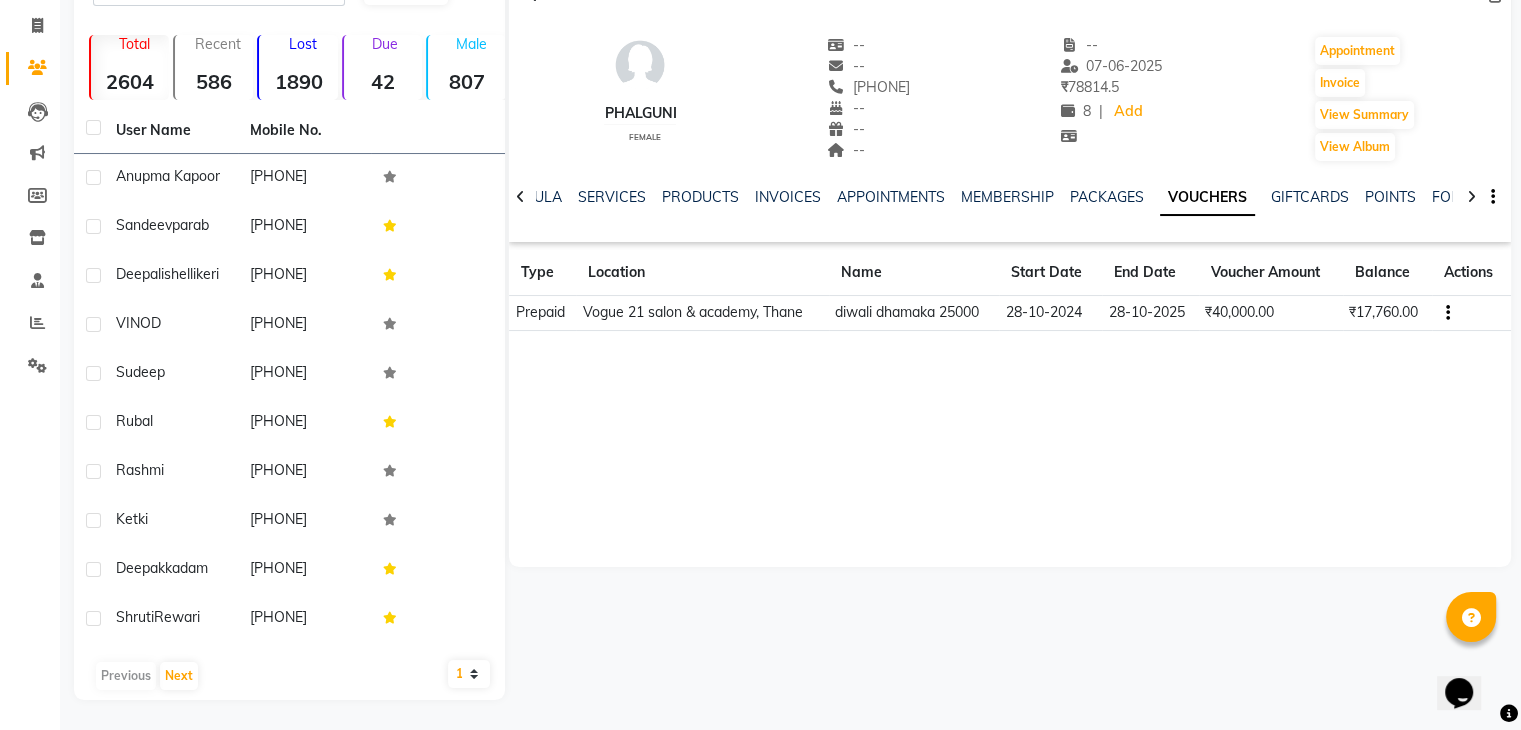 click on "Vogue 21 salon & academy, Thane" 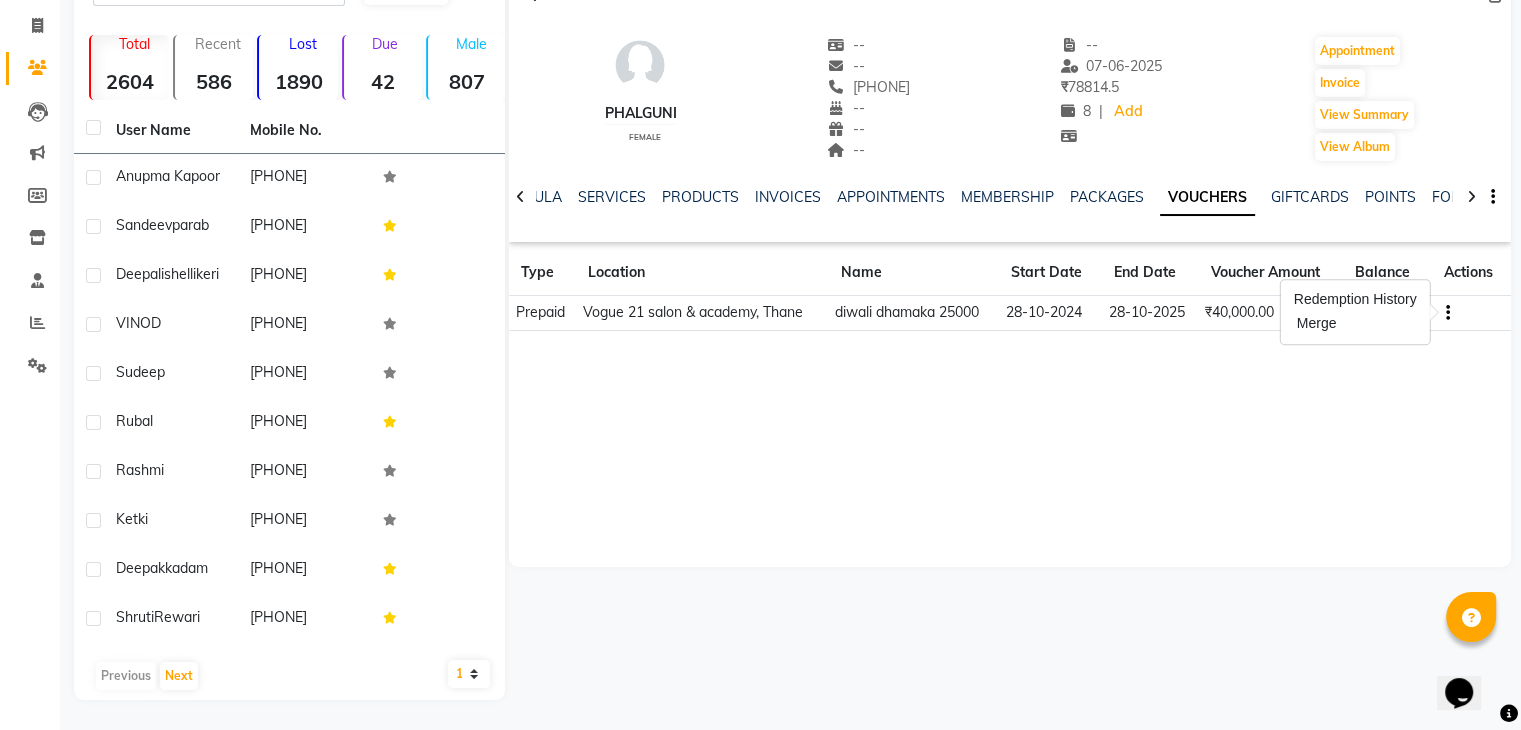 click on "Redemption History" at bounding box center [1355, 299] 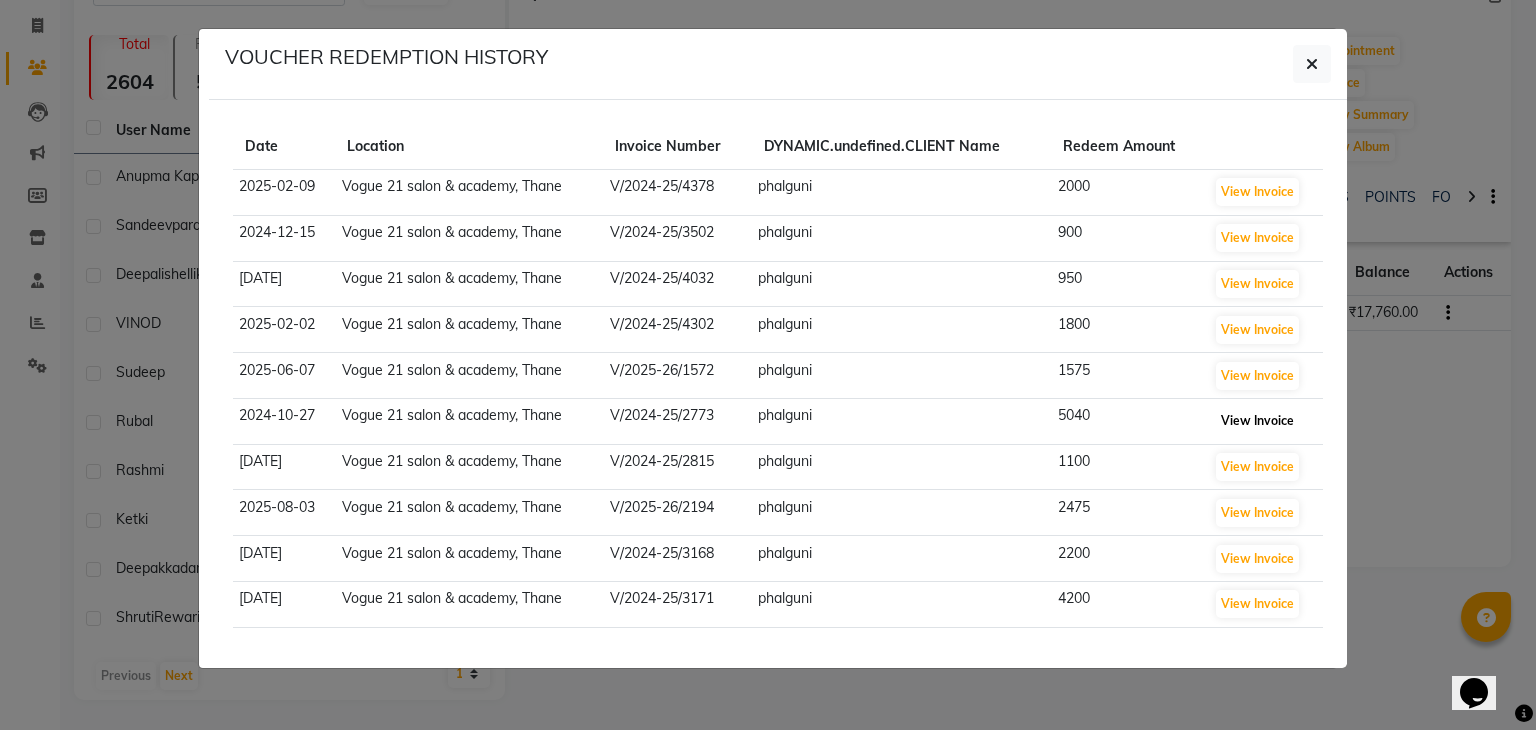 click on "View Invoice" at bounding box center (1257, 421) 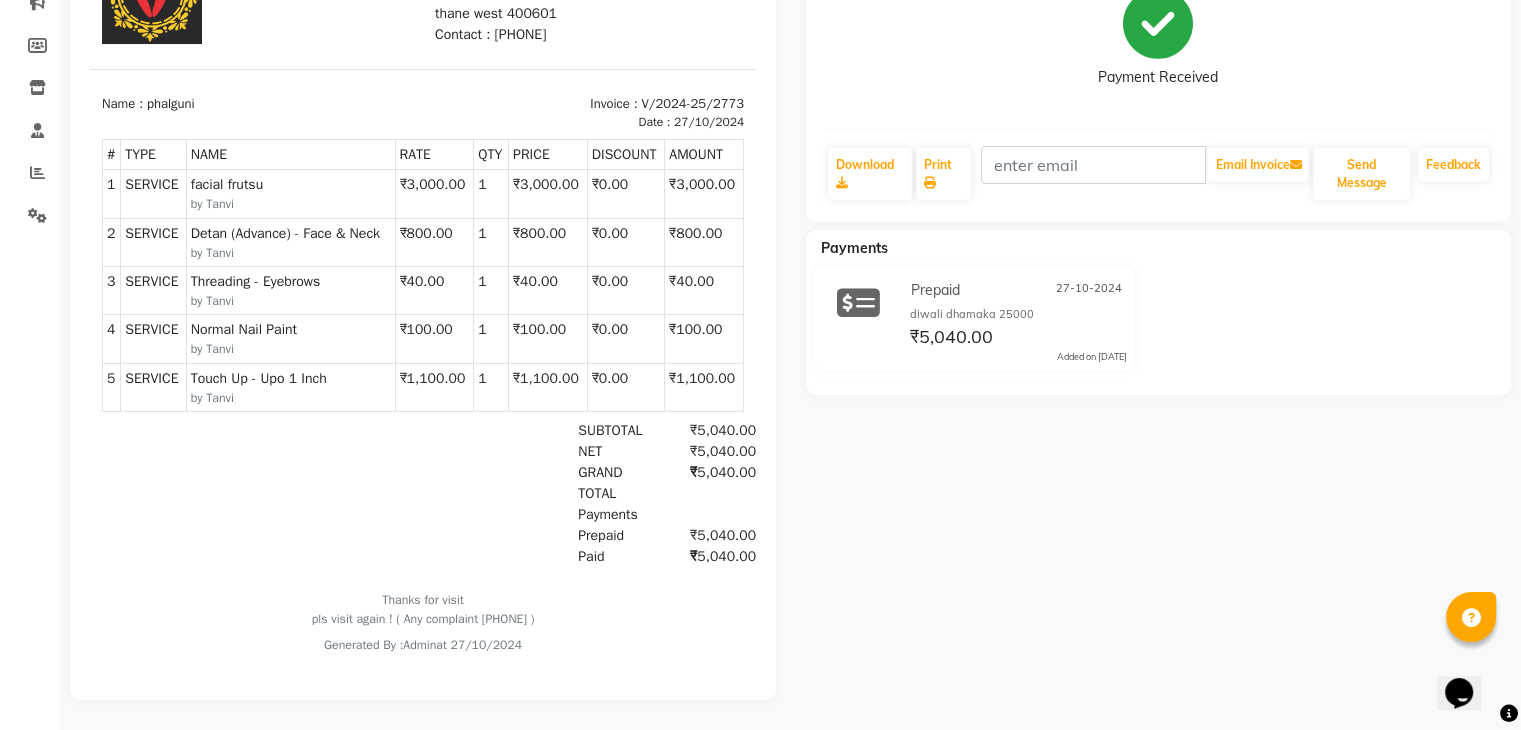 scroll, scrollTop: 0, scrollLeft: 0, axis: both 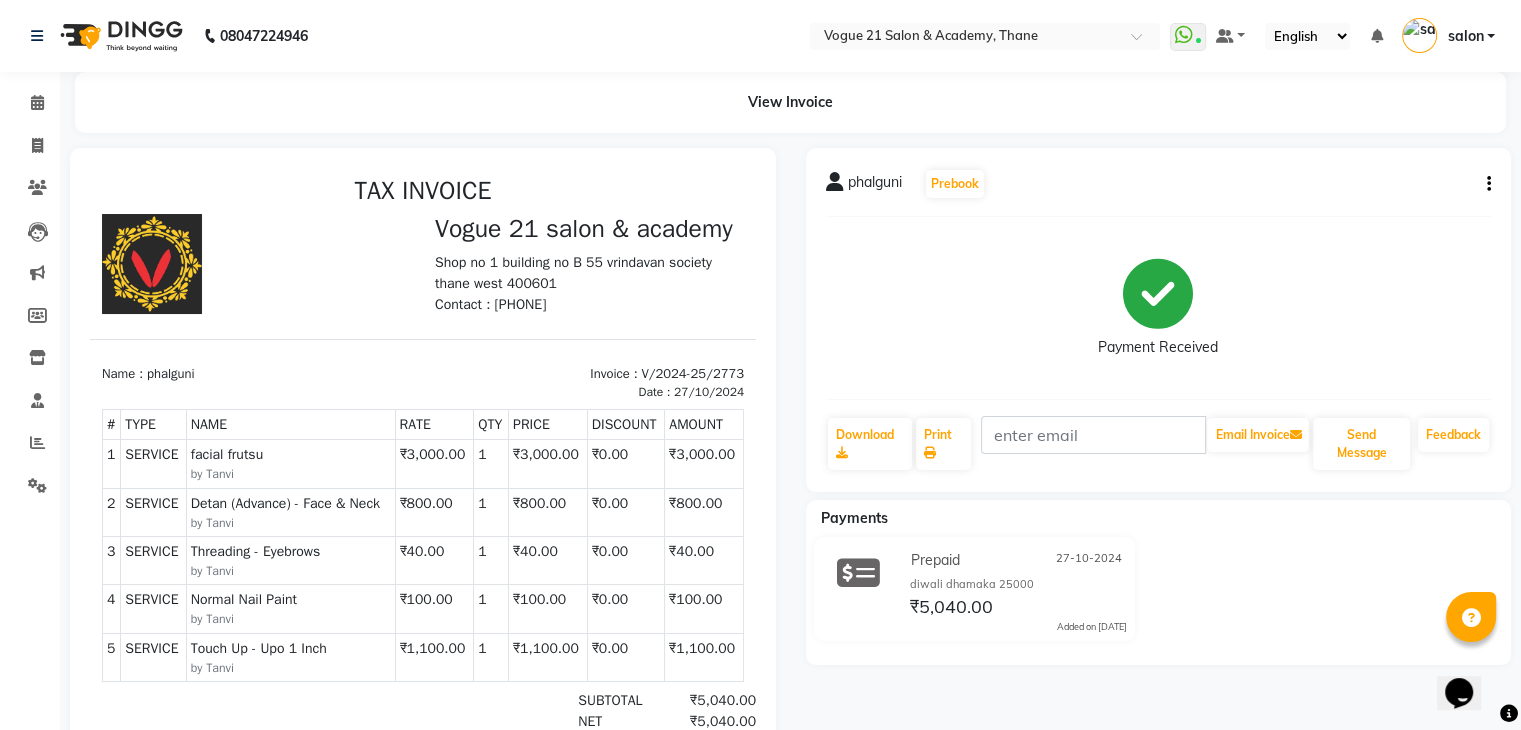 click on "Vogue 21 salon & academy" at bounding box center (589, 229) 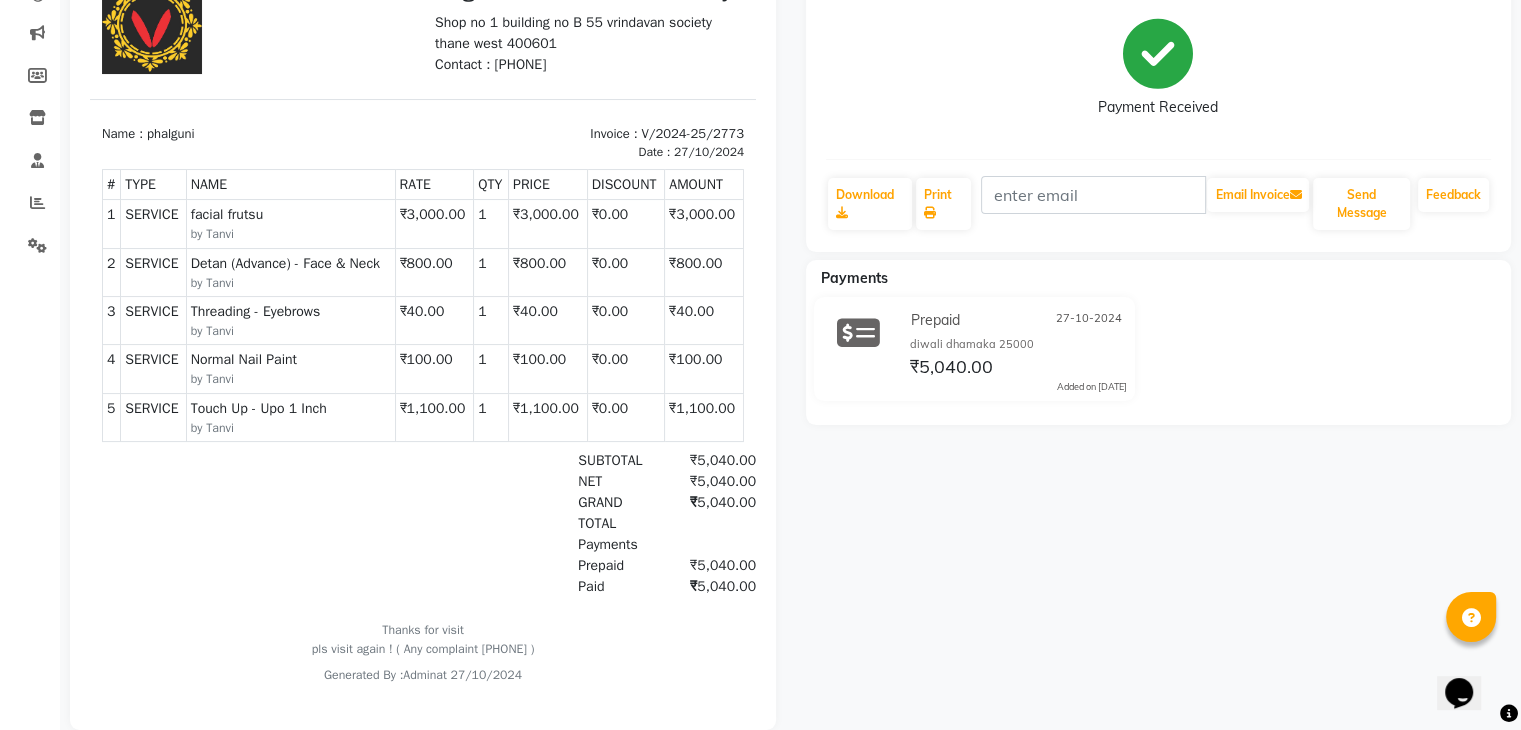 scroll, scrollTop: 0, scrollLeft: 0, axis: both 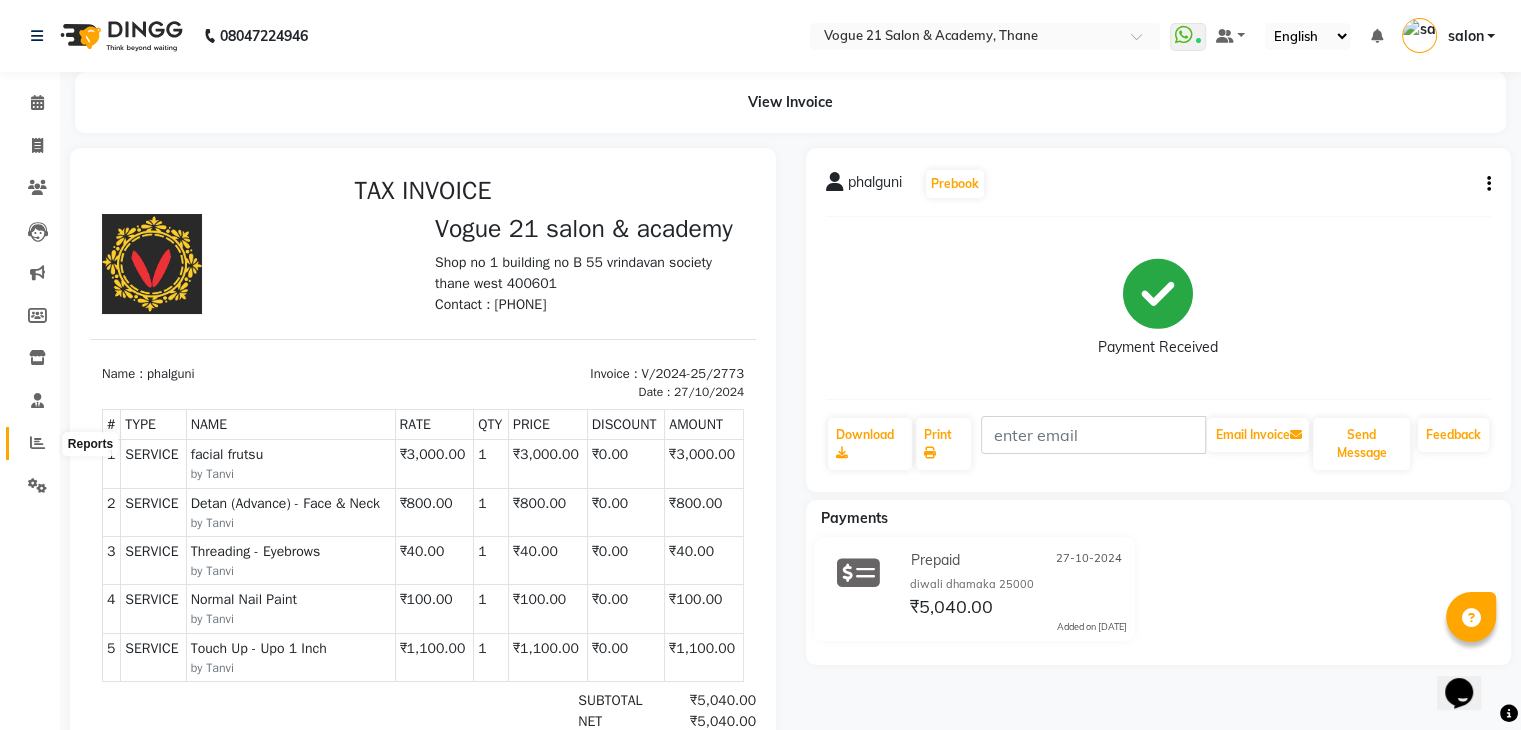 click 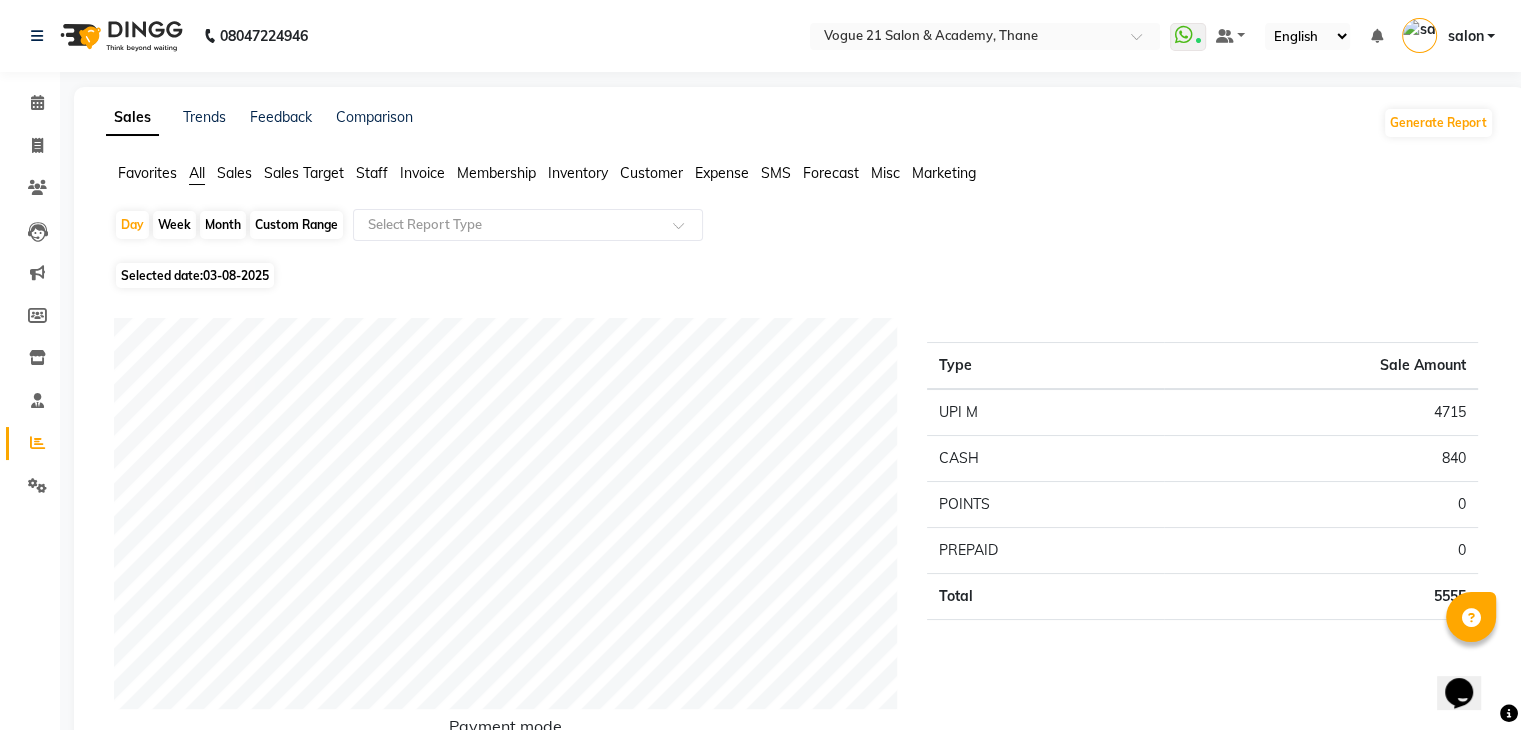 click on "Staff" 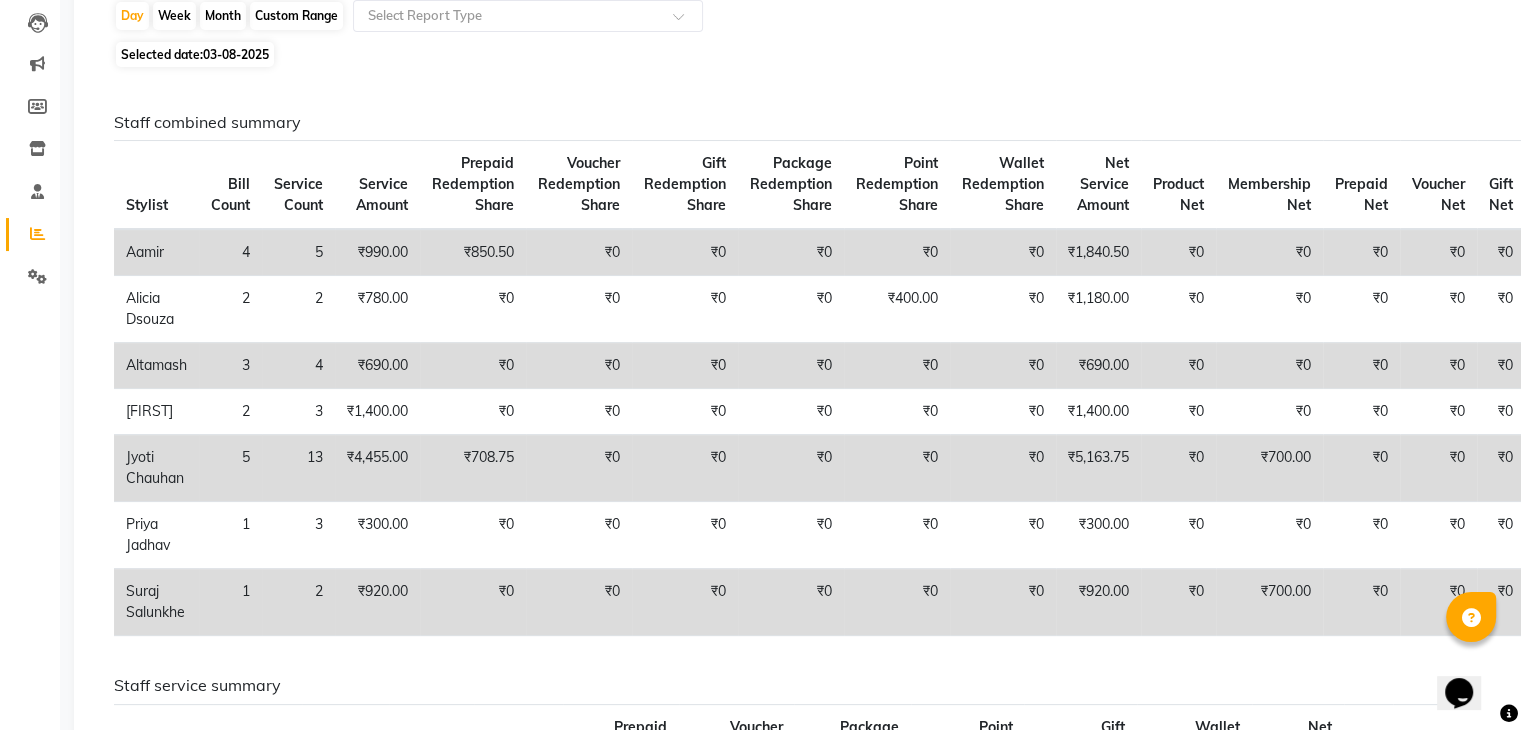 scroll, scrollTop: 260, scrollLeft: 0, axis: vertical 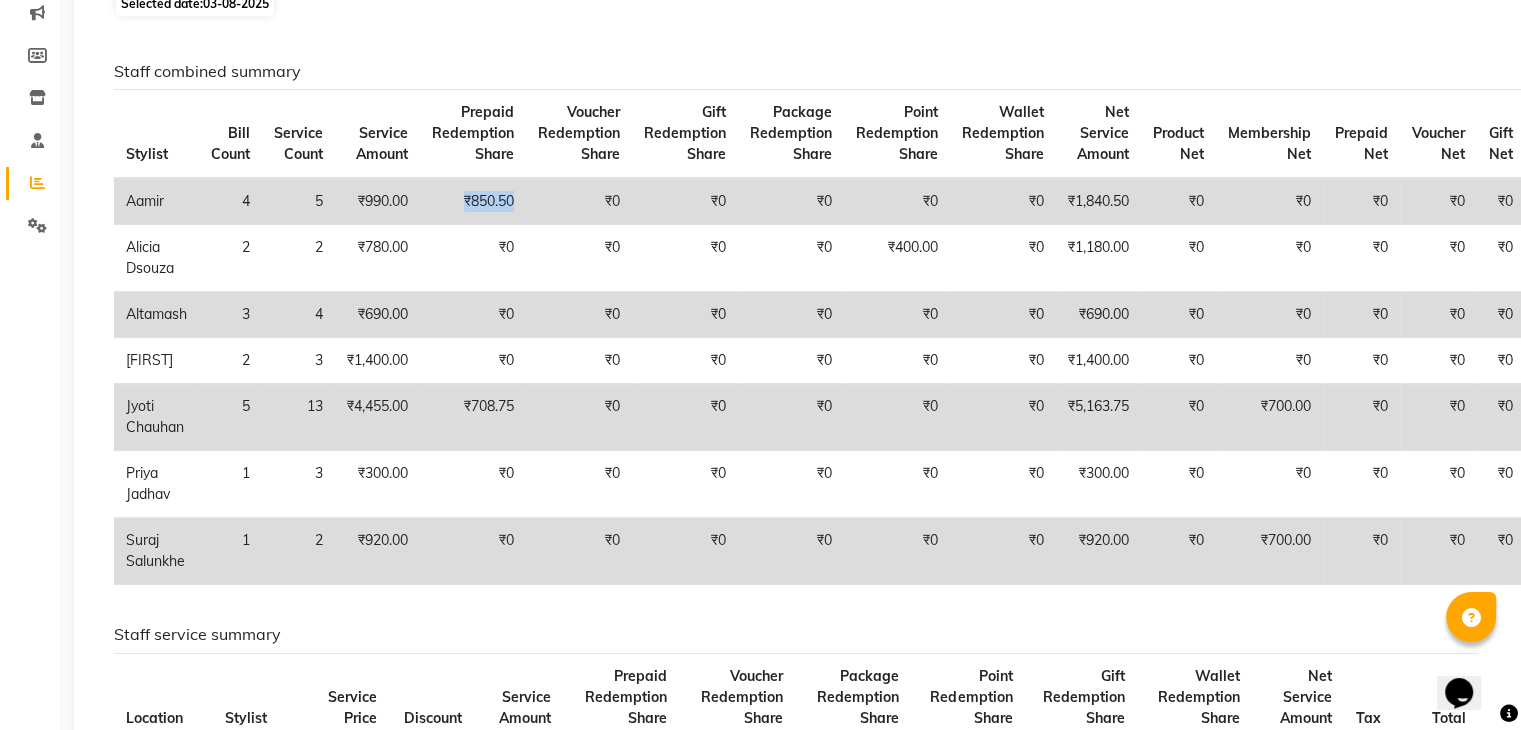 drag, startPoint x: 526, startPoint y: 202, endPoint x: 452, endPoint y: 206, distance: 74.10803 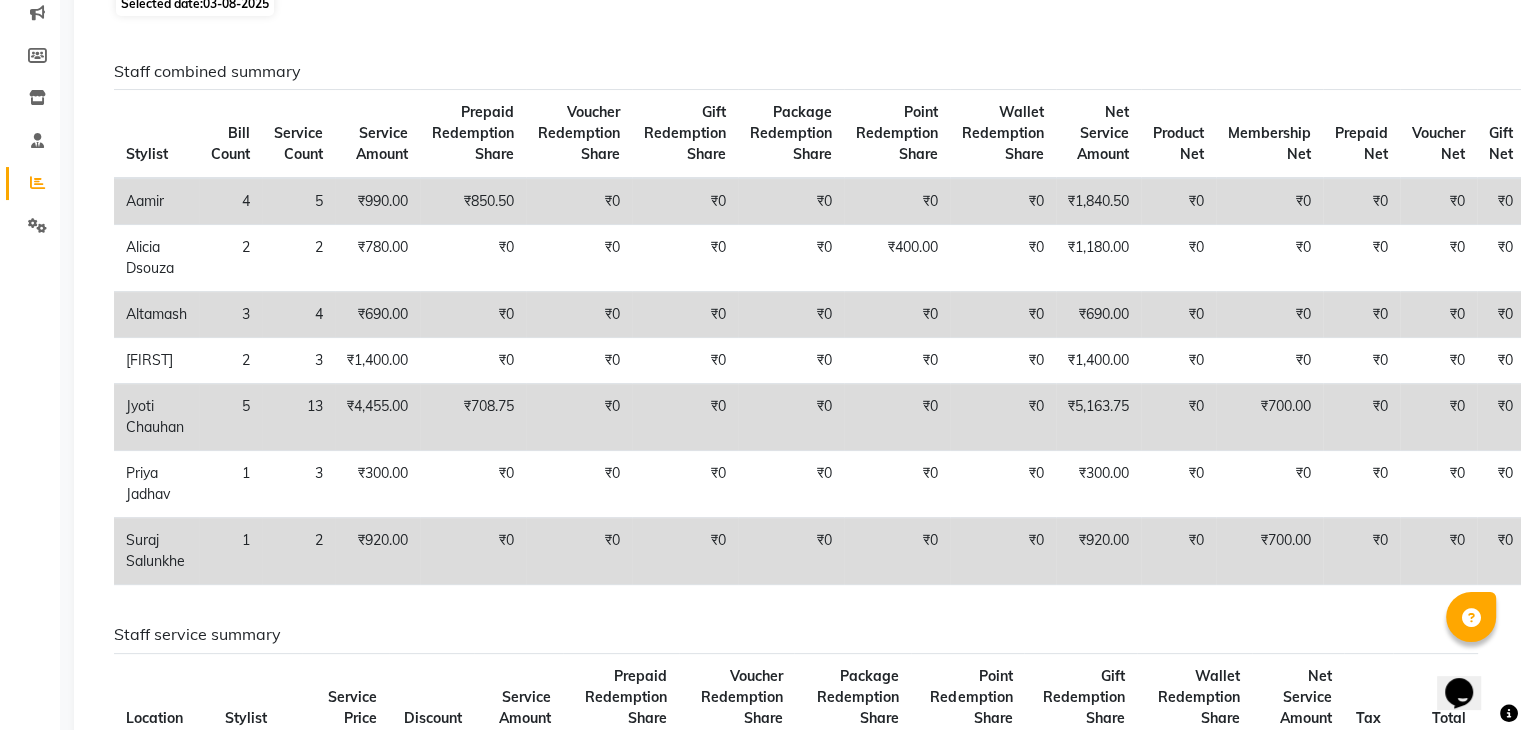 click on "₹0" 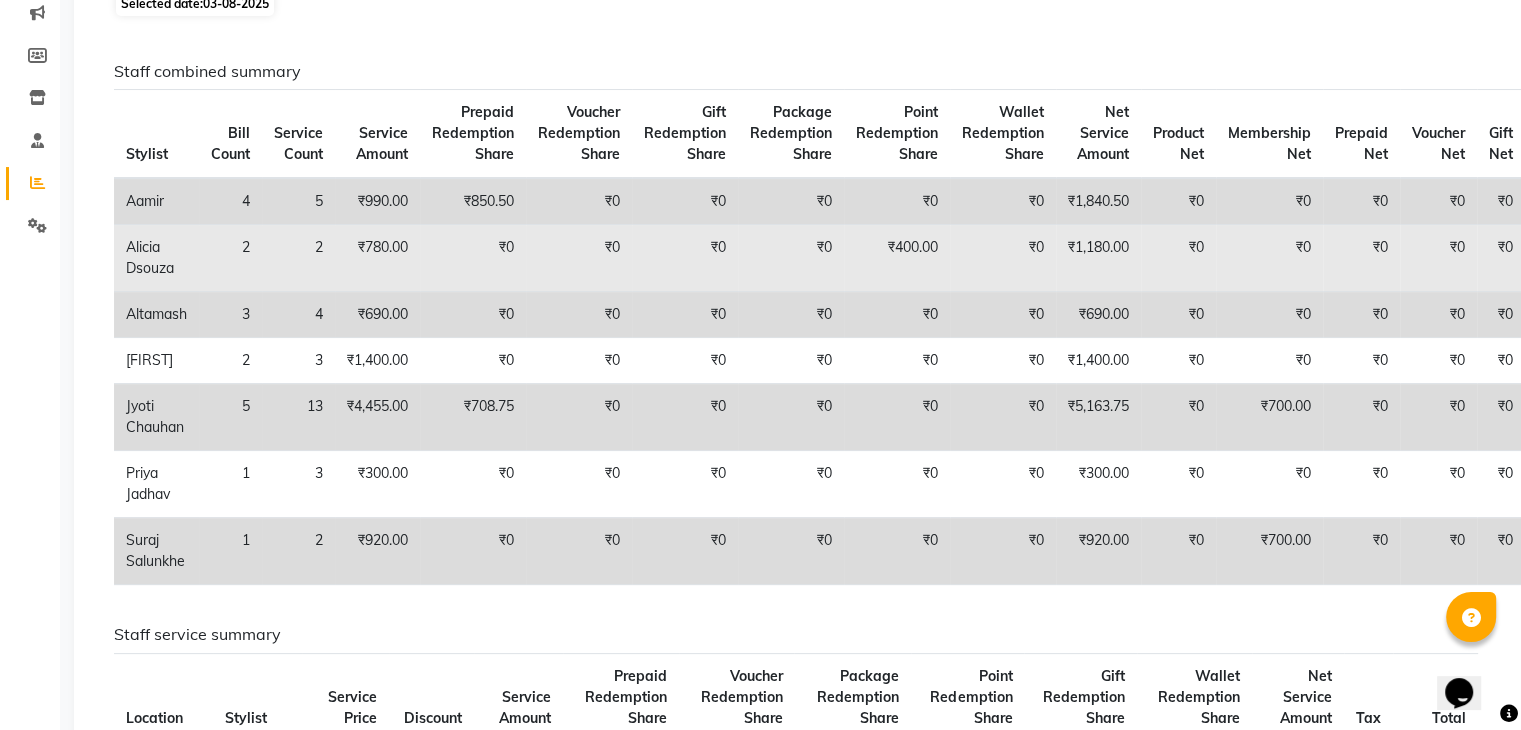 click on "₹400.00" 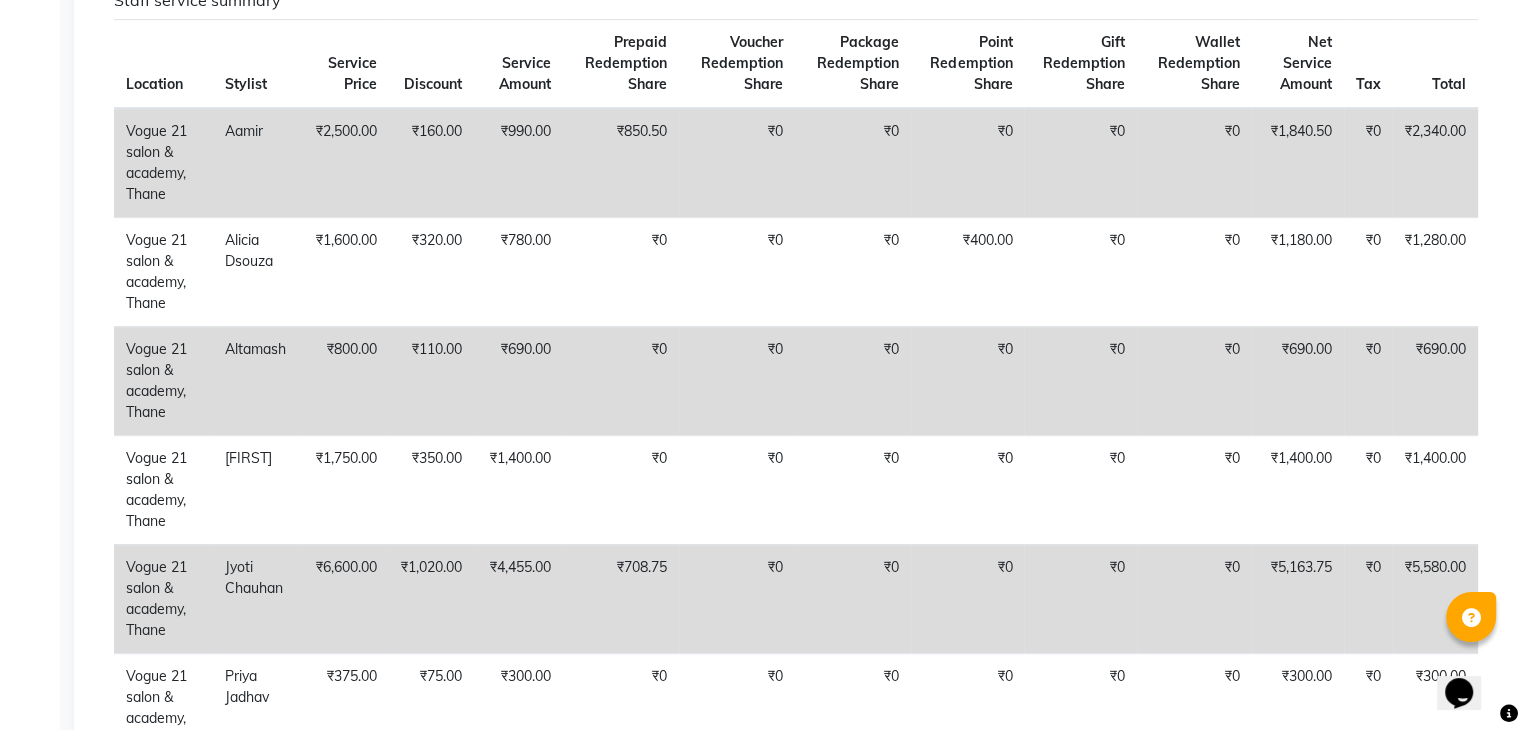 scroll, scrollTop: 920, scrollLeft: 0, axis: vertical 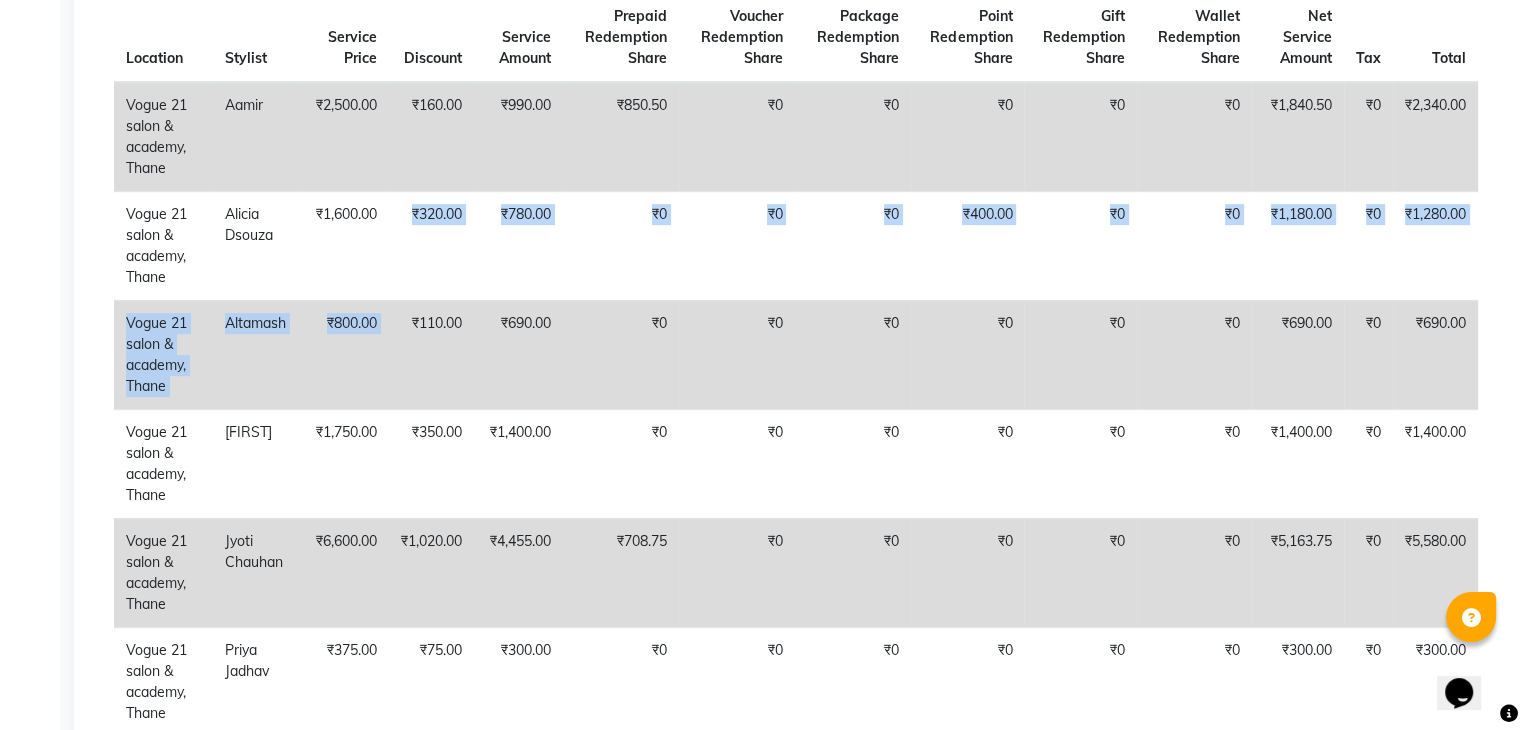 drag, startPoint x: 412, startPoint y: 277, endPoint x: 412, endPoint y: 351, distance: 74 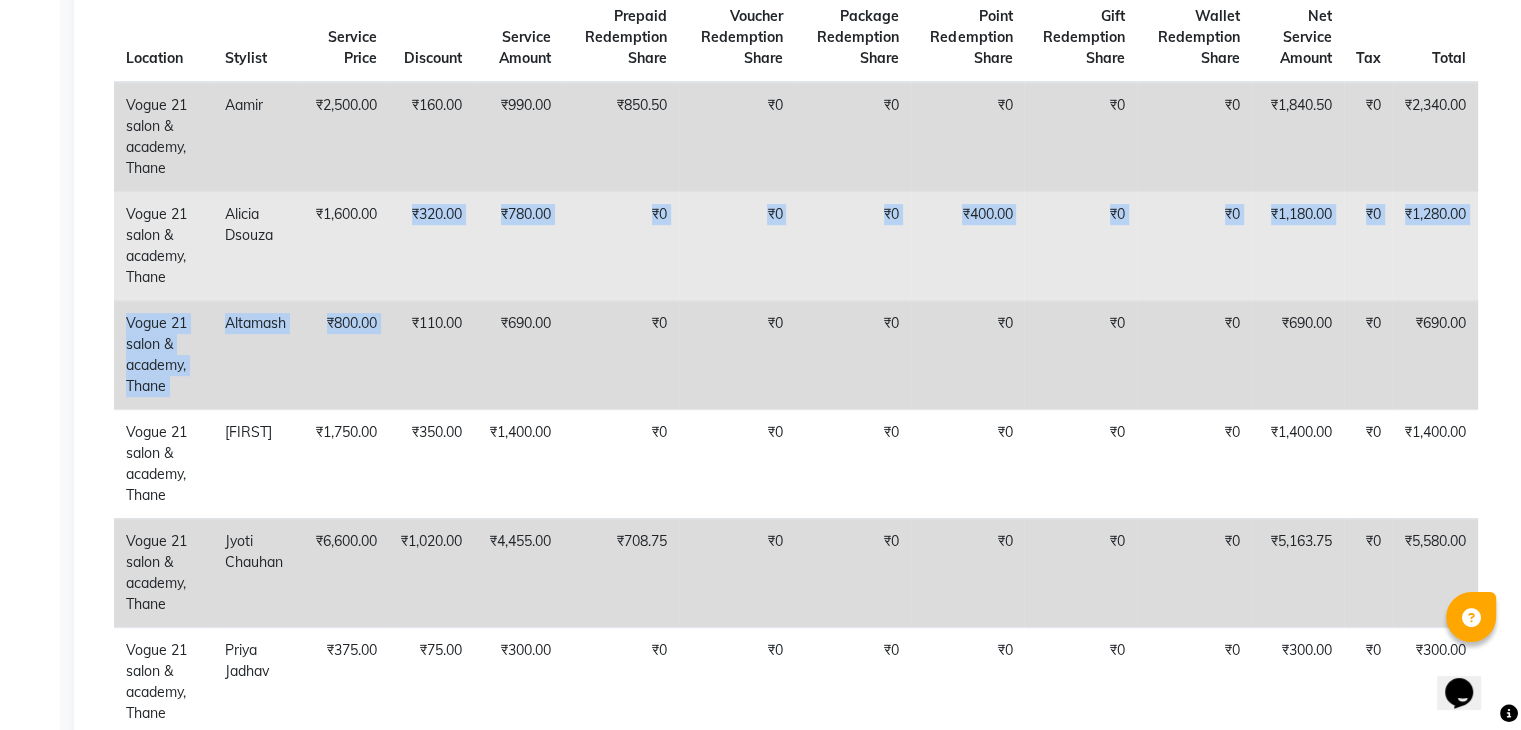 click on "₹0" 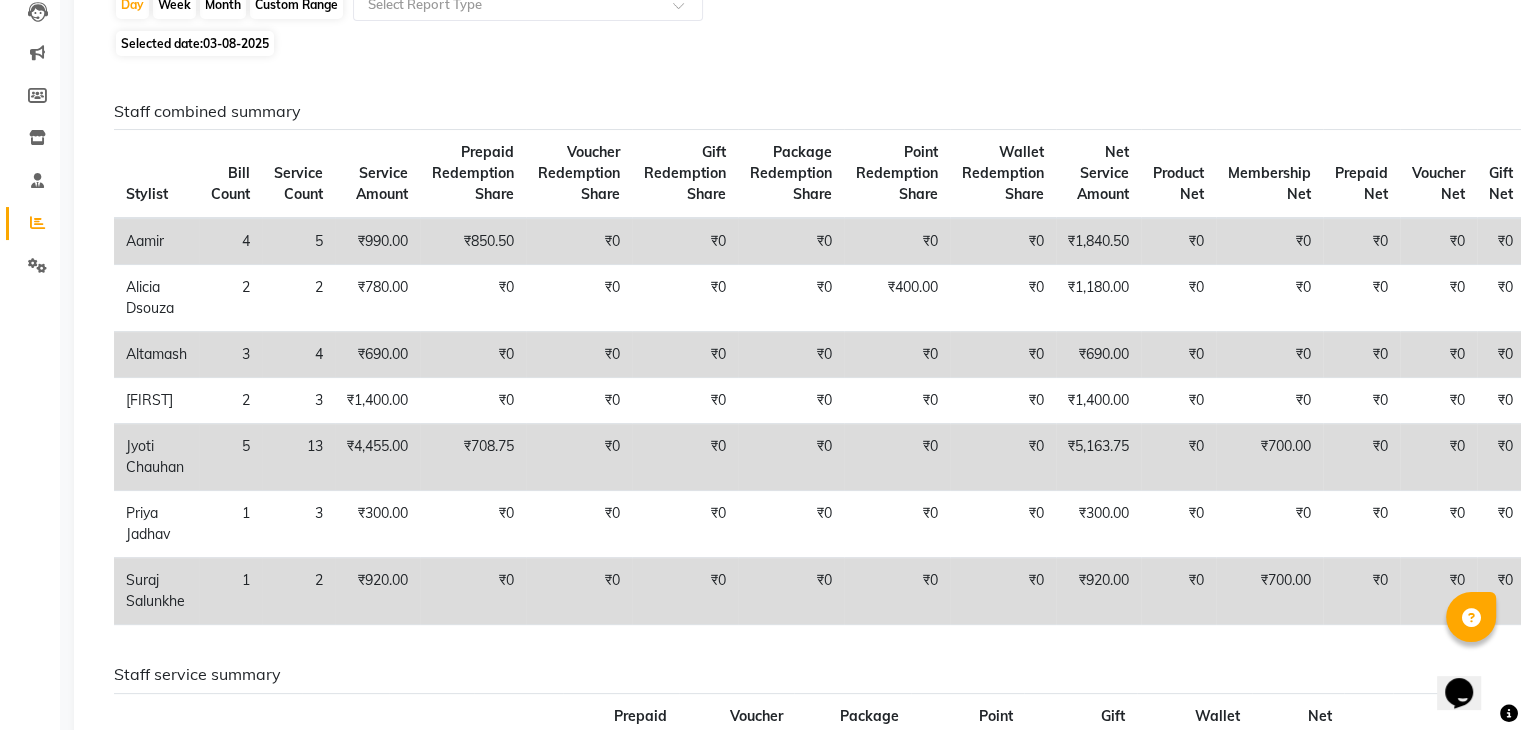 scroll, scrollTop: 220, scrollLeft: 0, axis: vertical 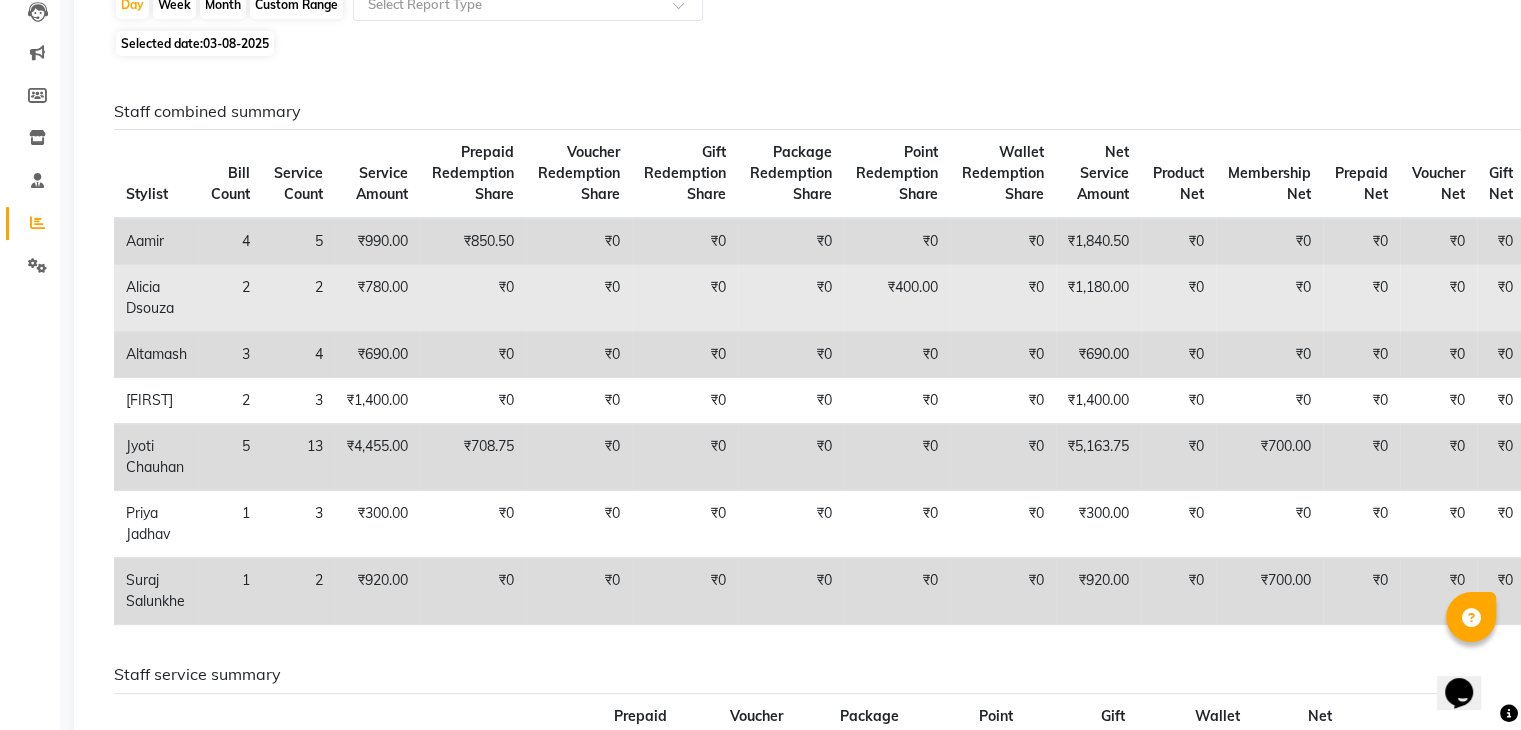 drag, startPoint x: 869, startPoint y: 75, endPoint x: 861, endPoint y: 279, distance: 204.1568 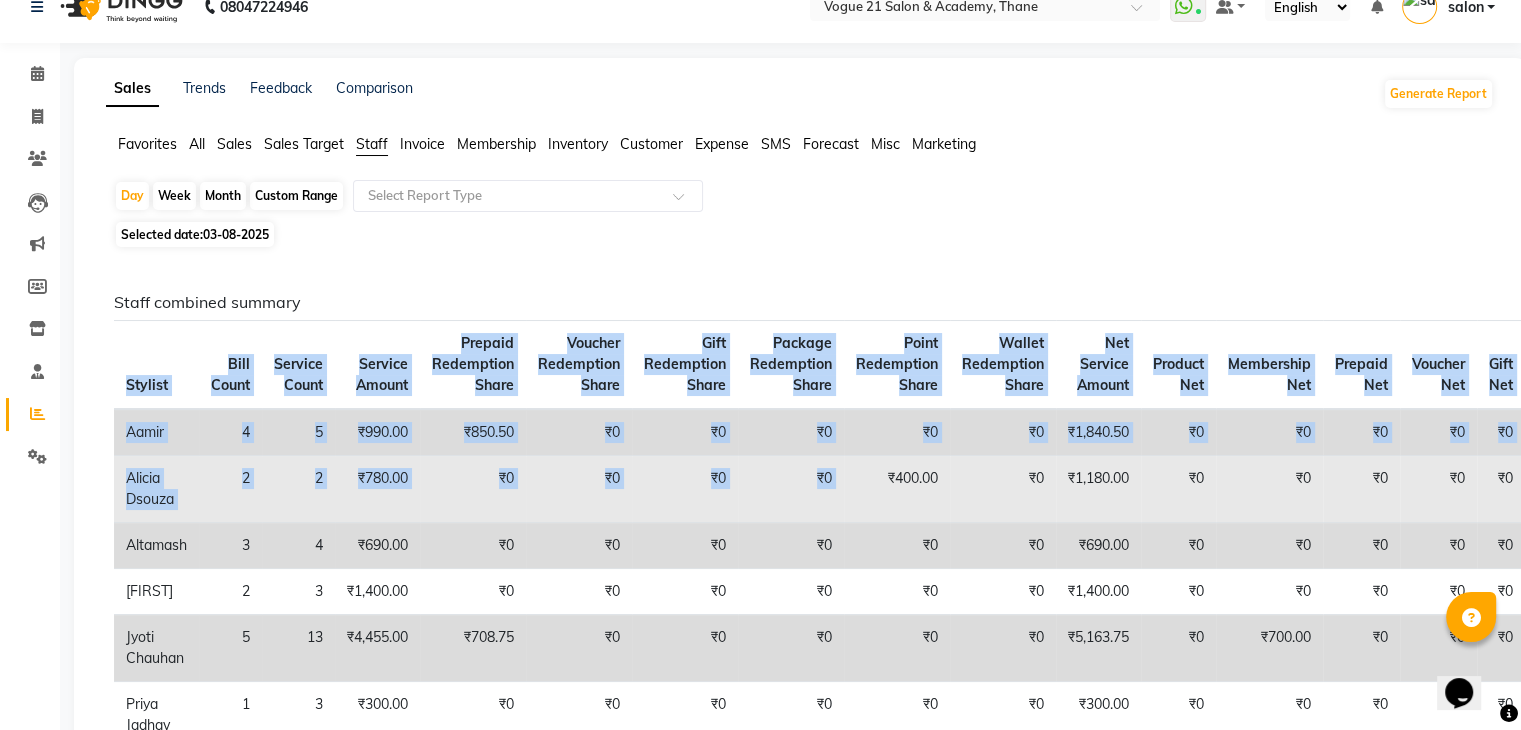 scroll, scrollTop: 0, scrollLeft: 0, axis: both 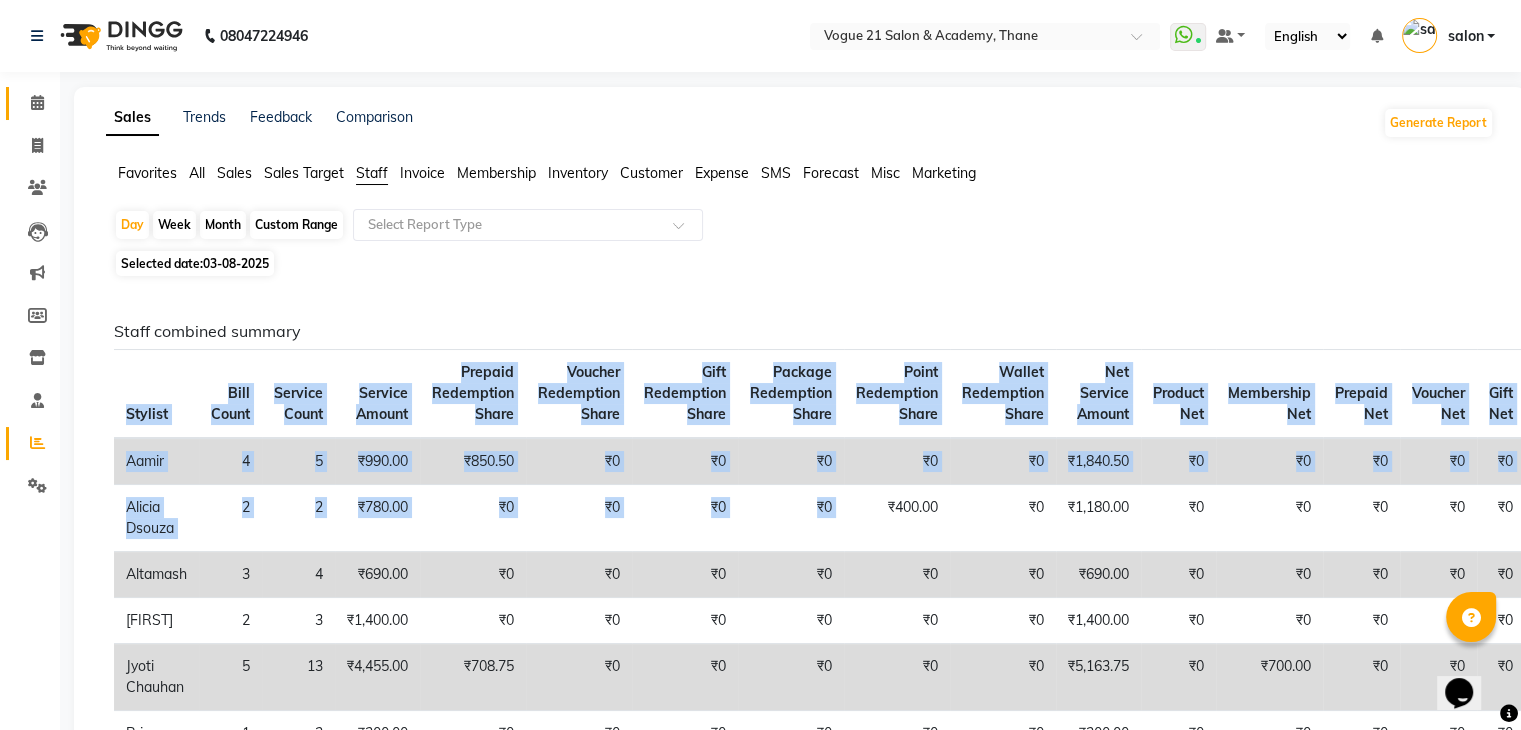 click on "Calendar" 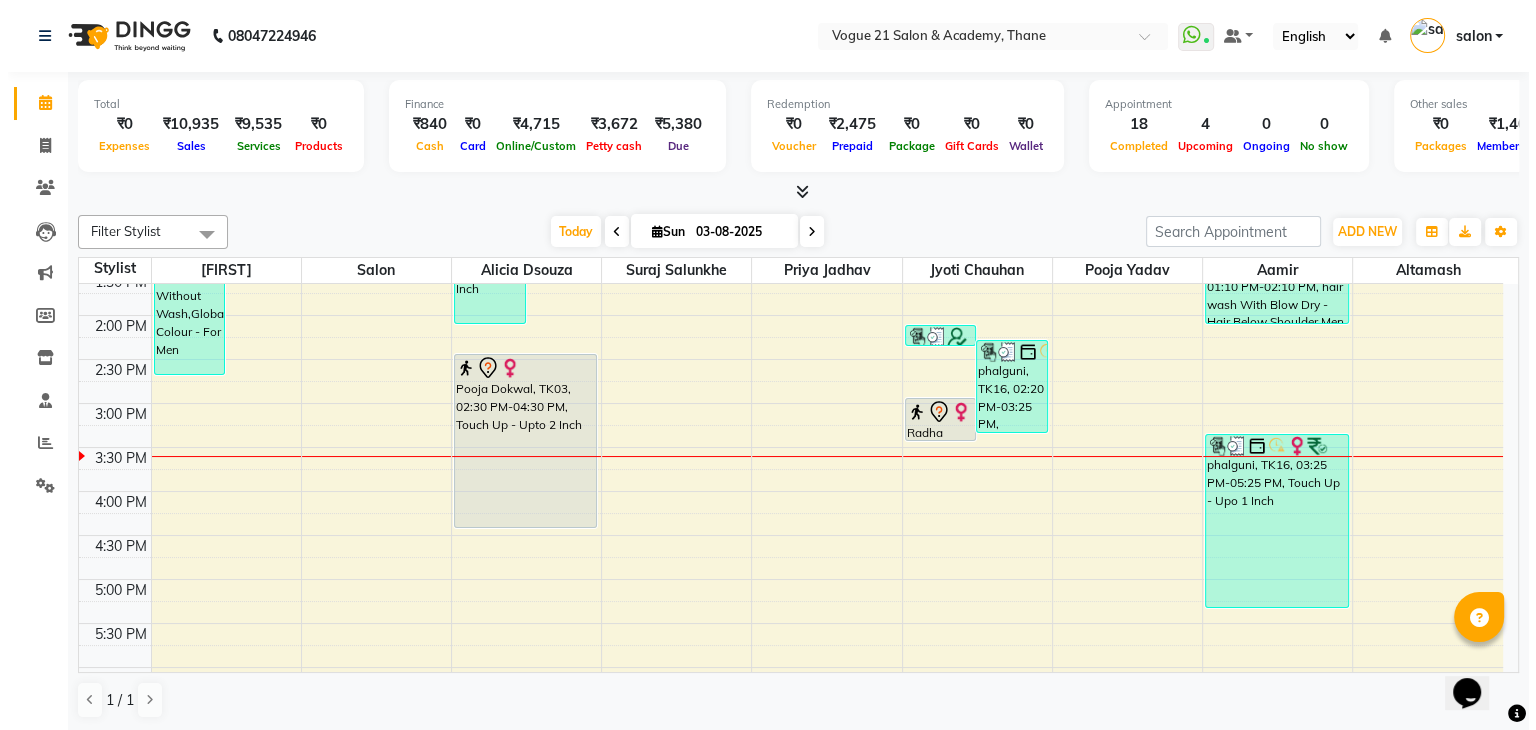scroll, scrollTop: 513, scrollLeft: 0, axis: vertical 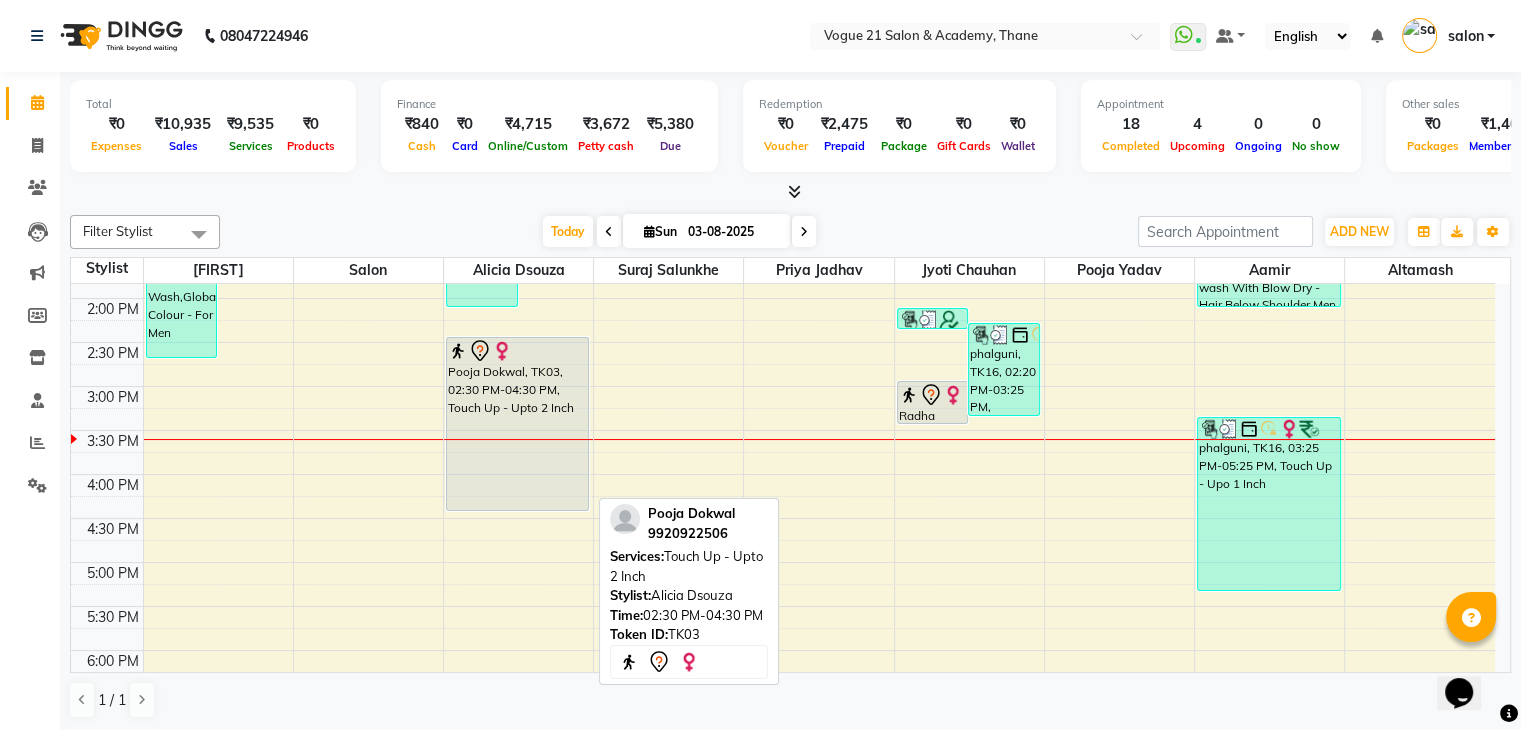click on "Pooja Dokwal, TK03, 02:30 PM-04:30 PM, Touch Up   -   Upto 2 Inch" at bounding box center (518, 424) 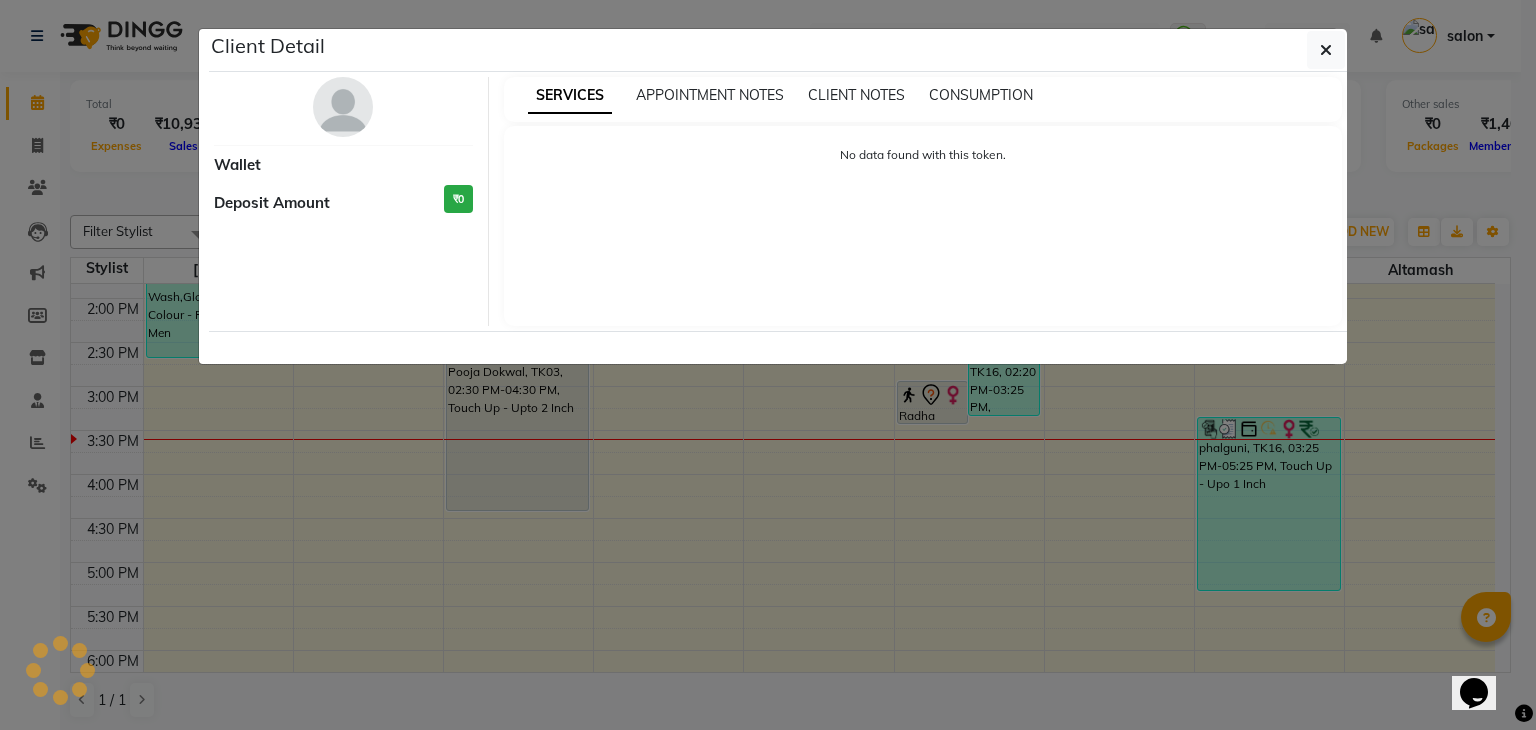 select on "7" 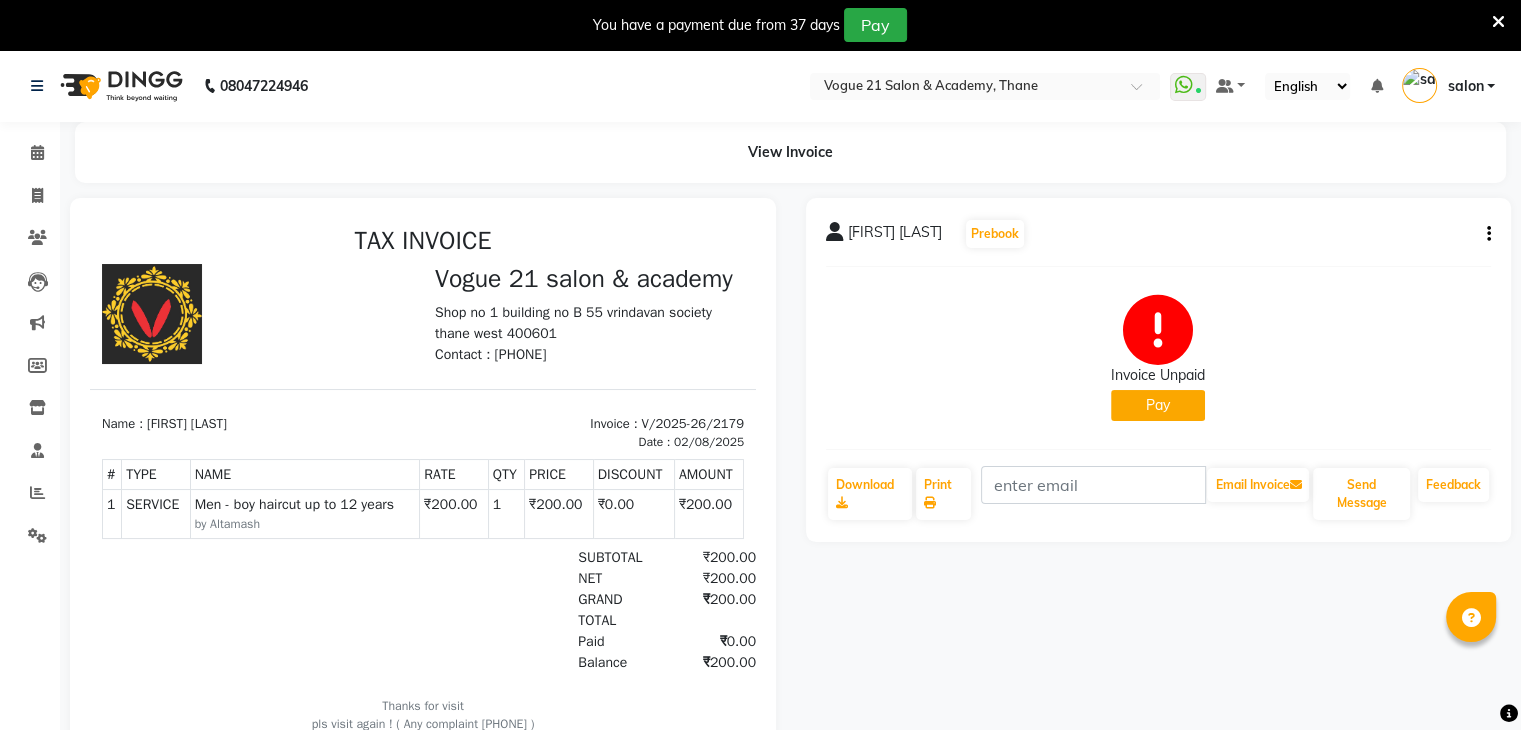 scroll, scrollTop: 0, scrollLeft: 0, axis: both 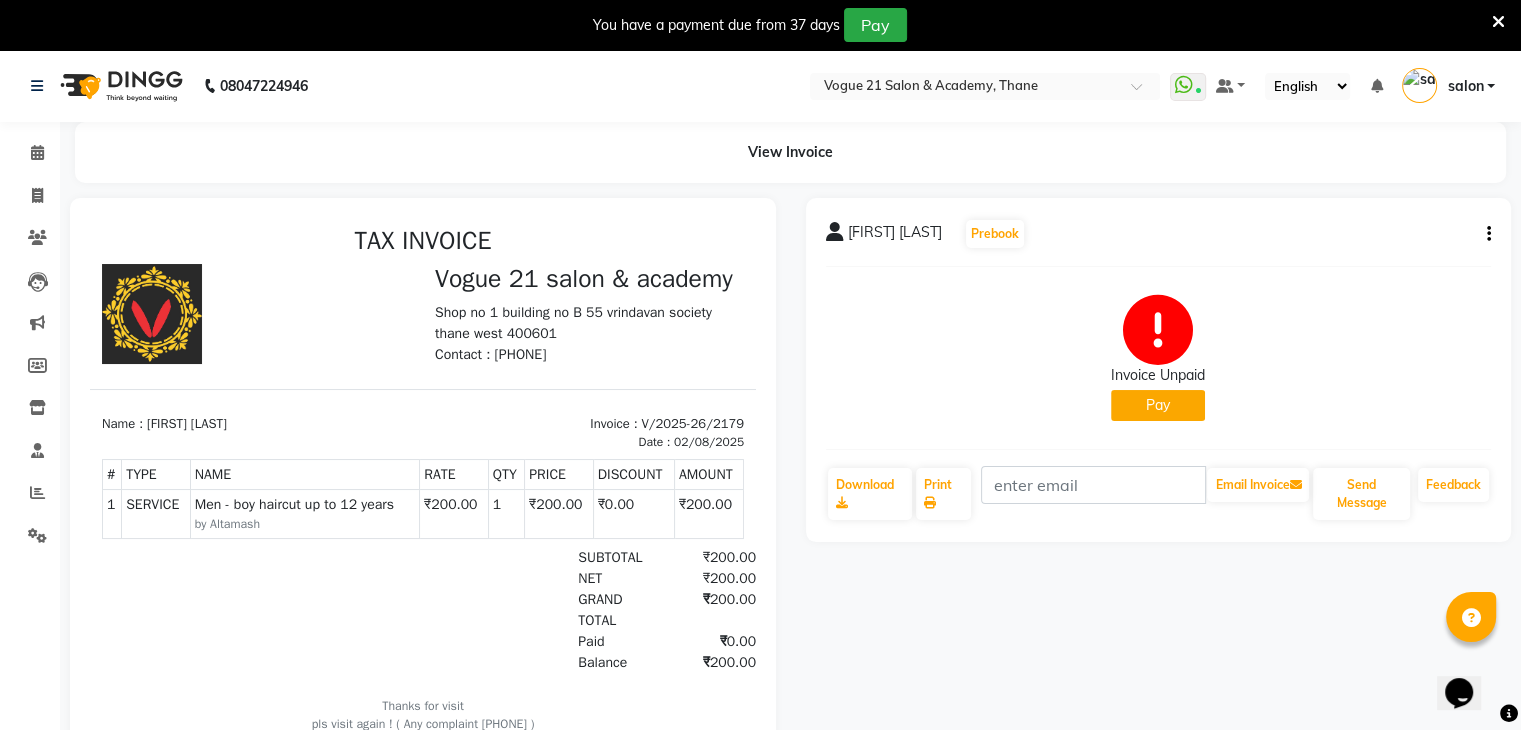 click at bounding box center (1498, 22) 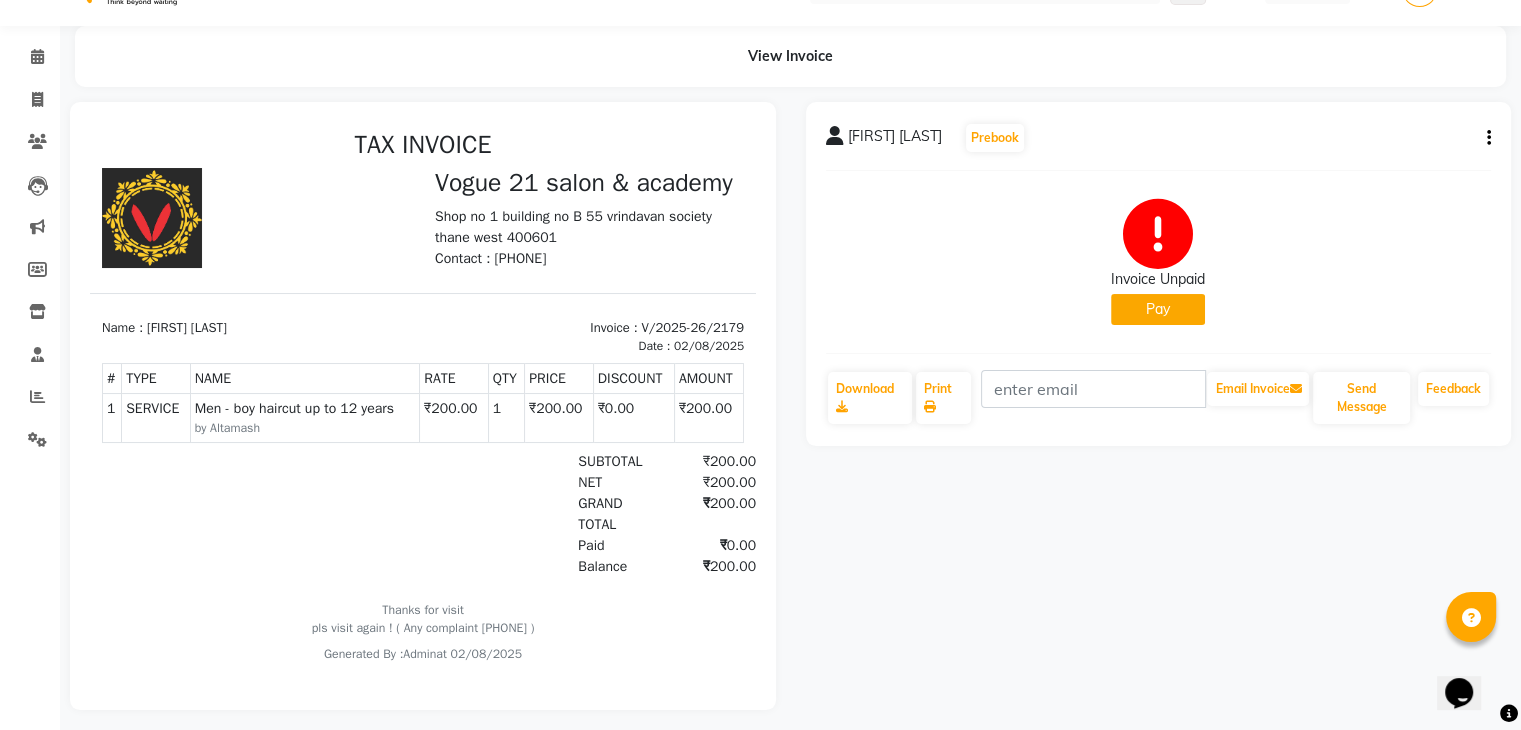 scroll, scrollTop: 70, scrollLeft: 0, axis: vertical 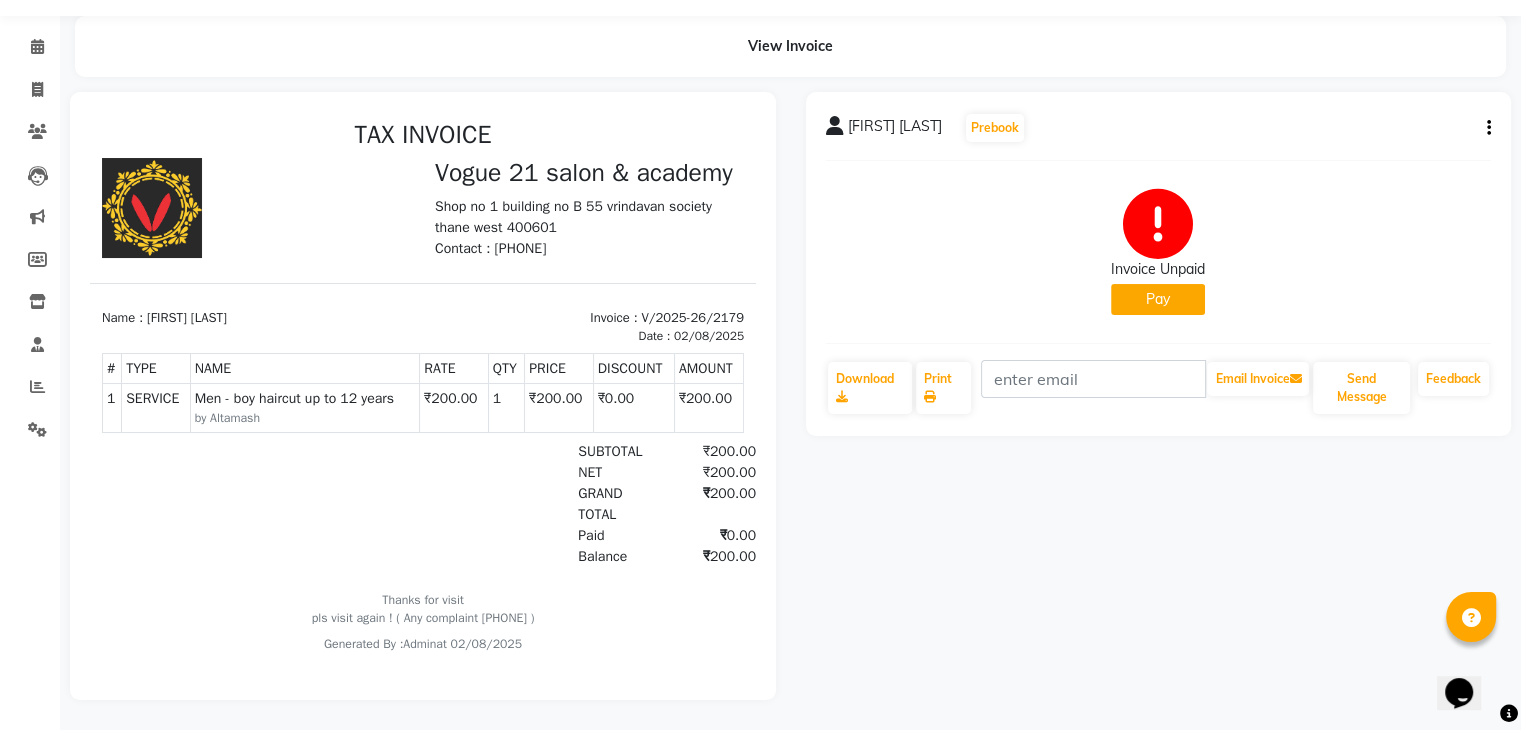 click on "Pay" 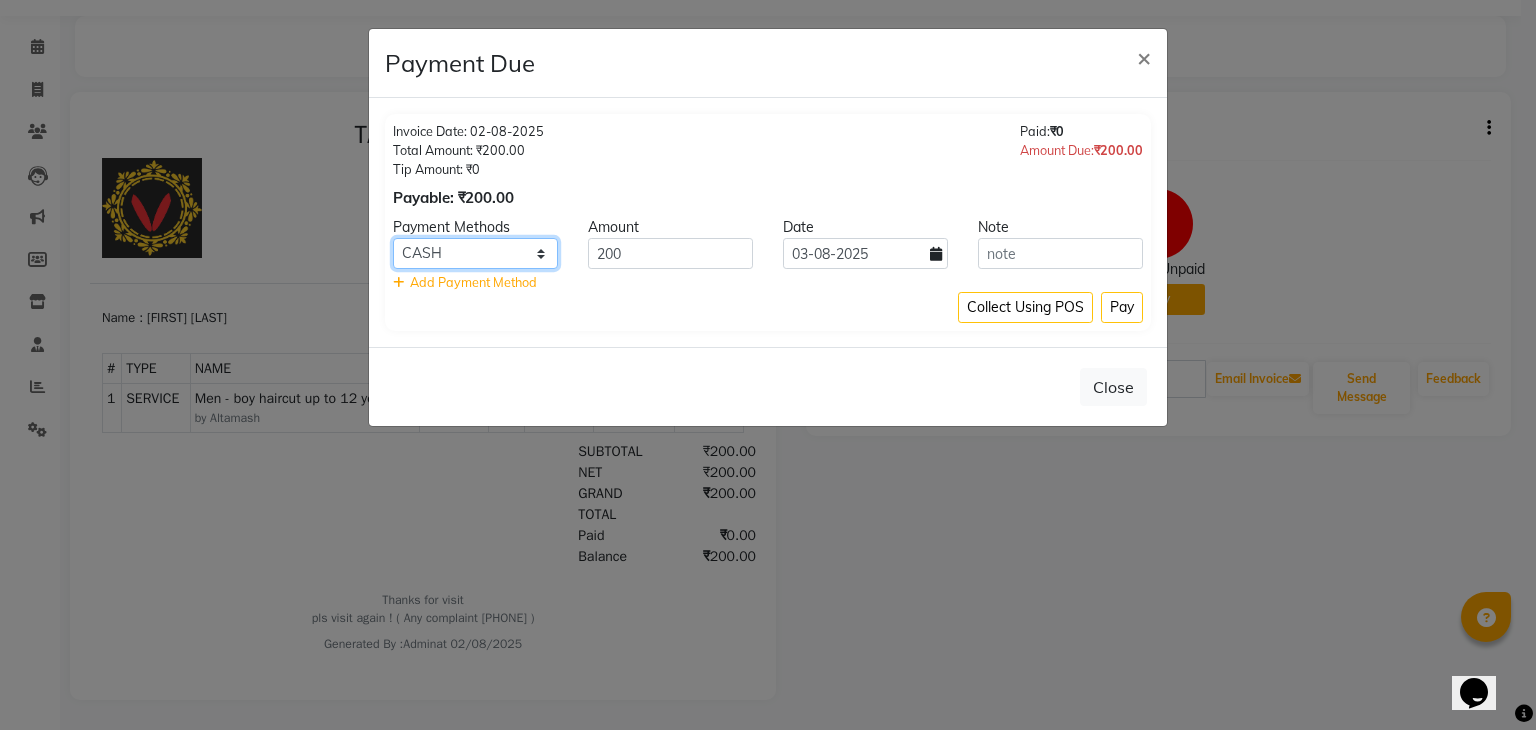 click on "Credit Card CASH UPI M Debit Card Card: IOB Cash Payment MI Voucher Coupon CARD Loan" 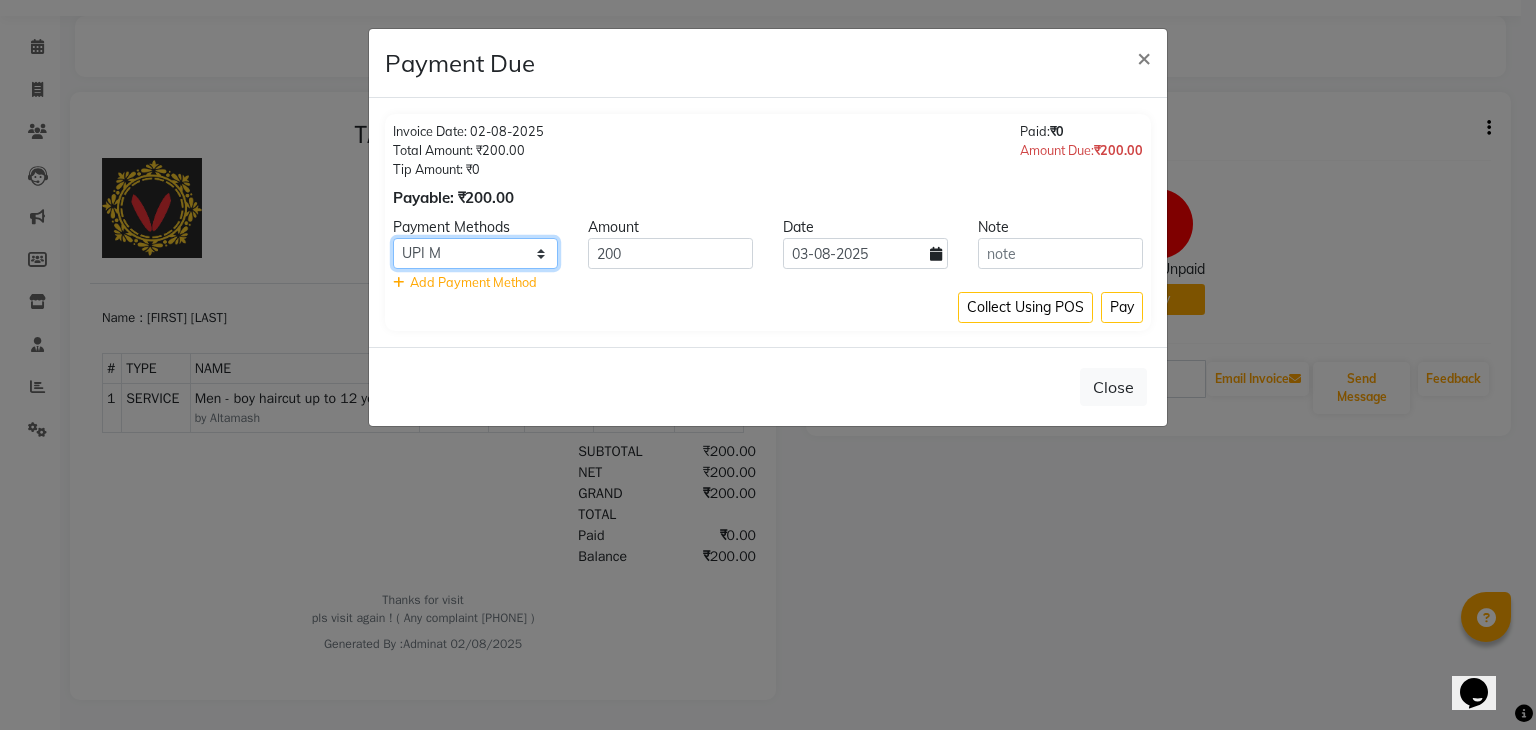click on "Credit Card CASH UPI M Debit Card Card: IOB Cash Payment MI Voucher Coupon CARD Loan" 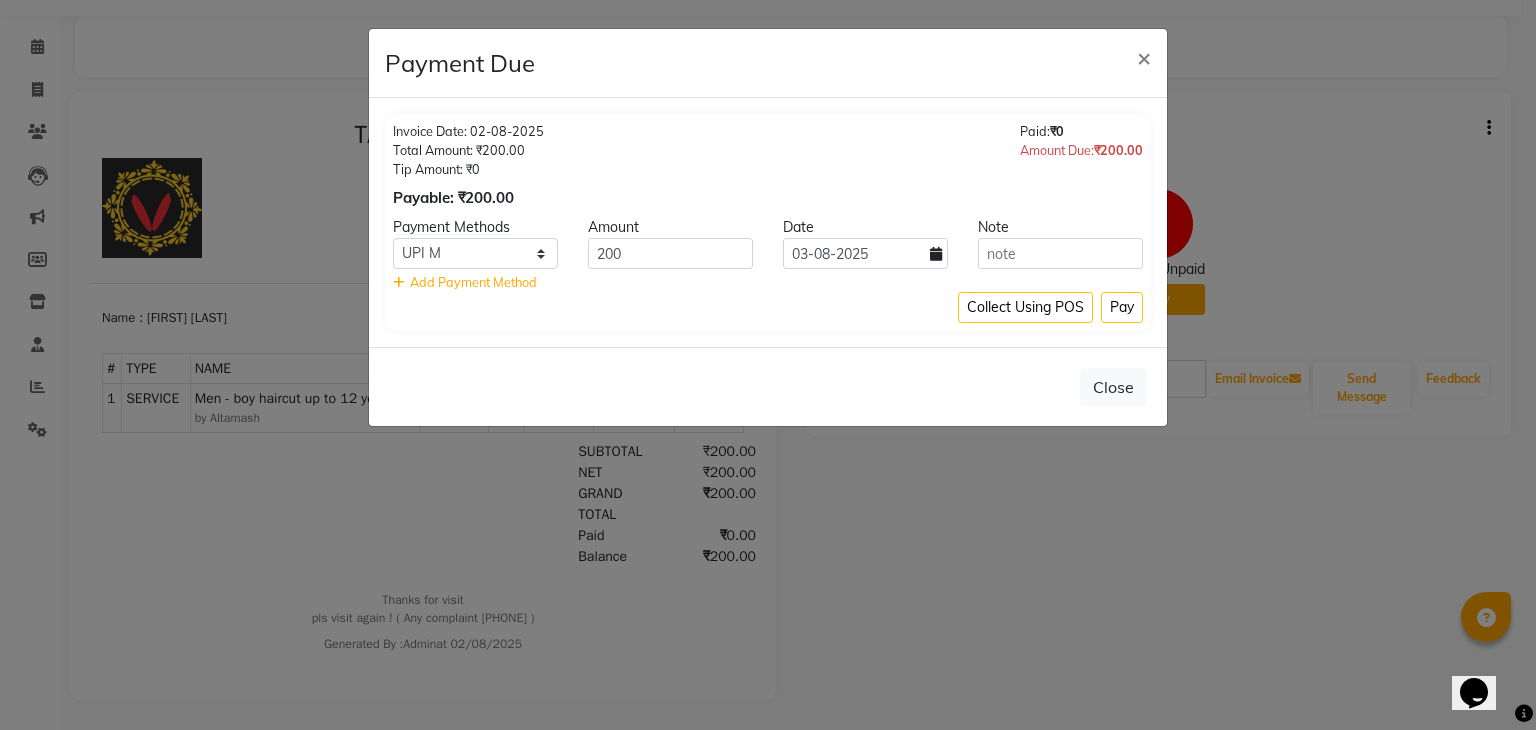 click on "Invoice Date: [DATE] Total Amount: ₹200.00 Tip Amount: ₹0 Payable: ₹200.00 Paid:  ₹0 Amount Due:  ₹200.00 Payment Methods Amount Date Note Credit Card CASH UPI M Debit Card Card: IOB Cash Payment MI Voucher Coupon CARD Loan 200 [DATE]    Add Payment Method Collect Using POS Pay" 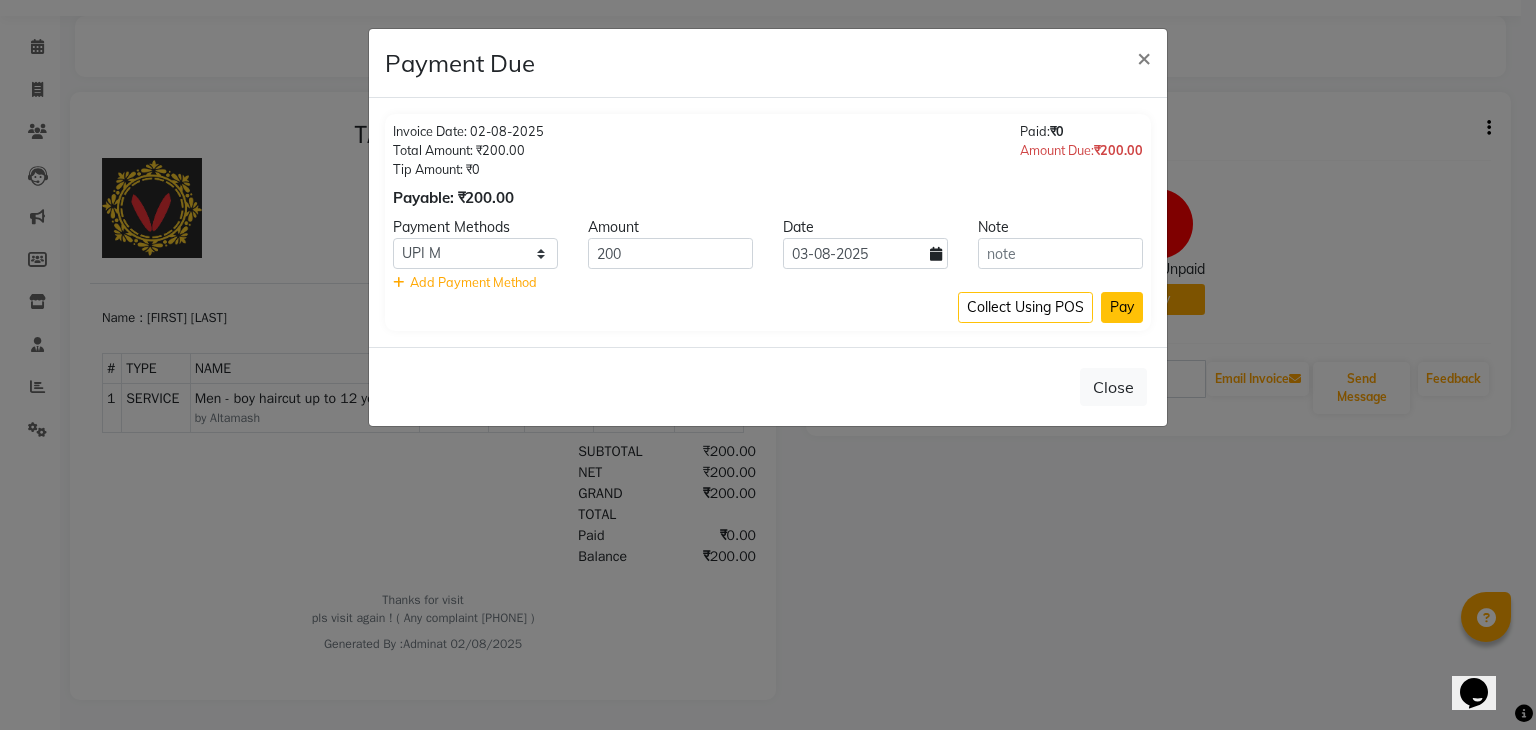 click on "Pay" 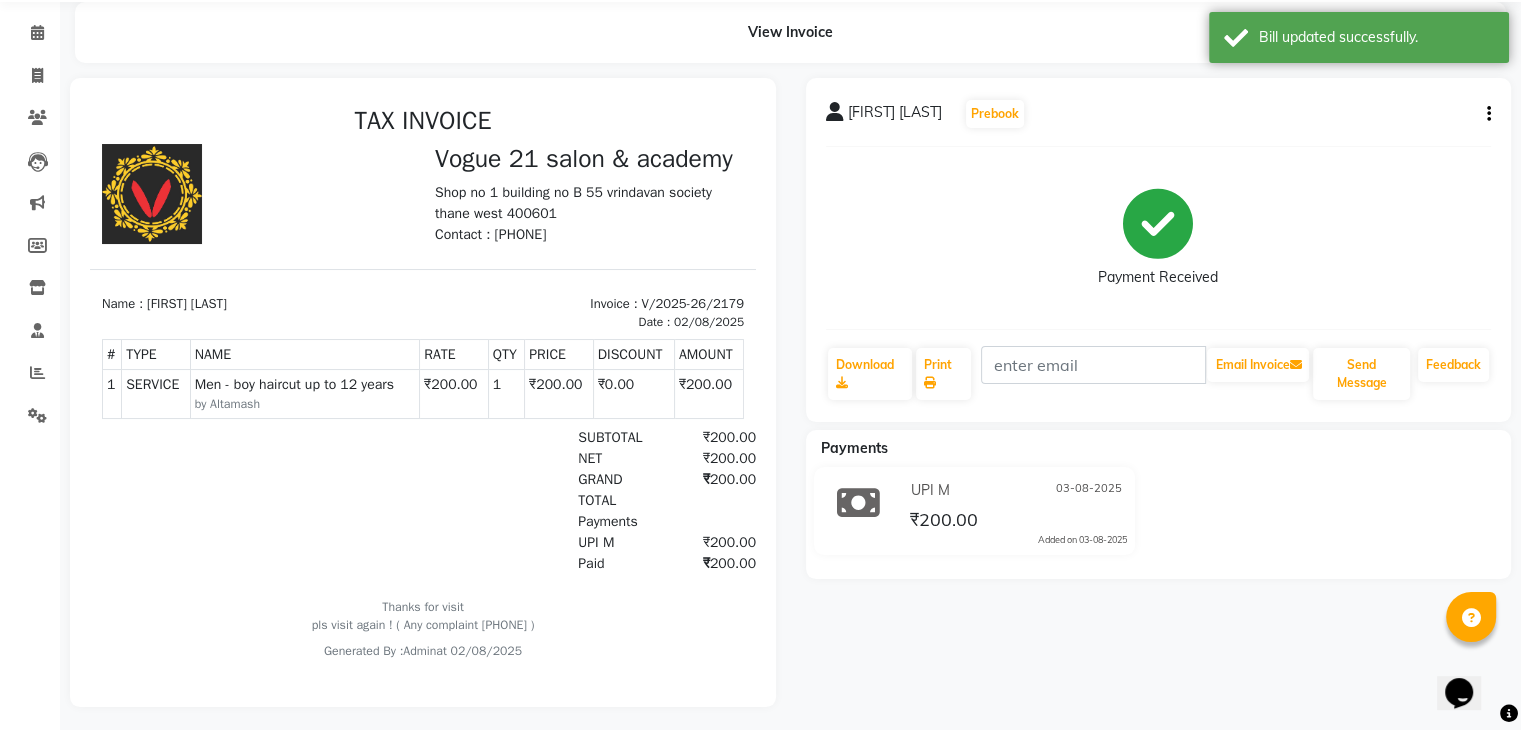 drag, startPoint x: 1247, startPoint y: 333, endPoint x: 1248, endPoint y: 240, distance: 93.00538 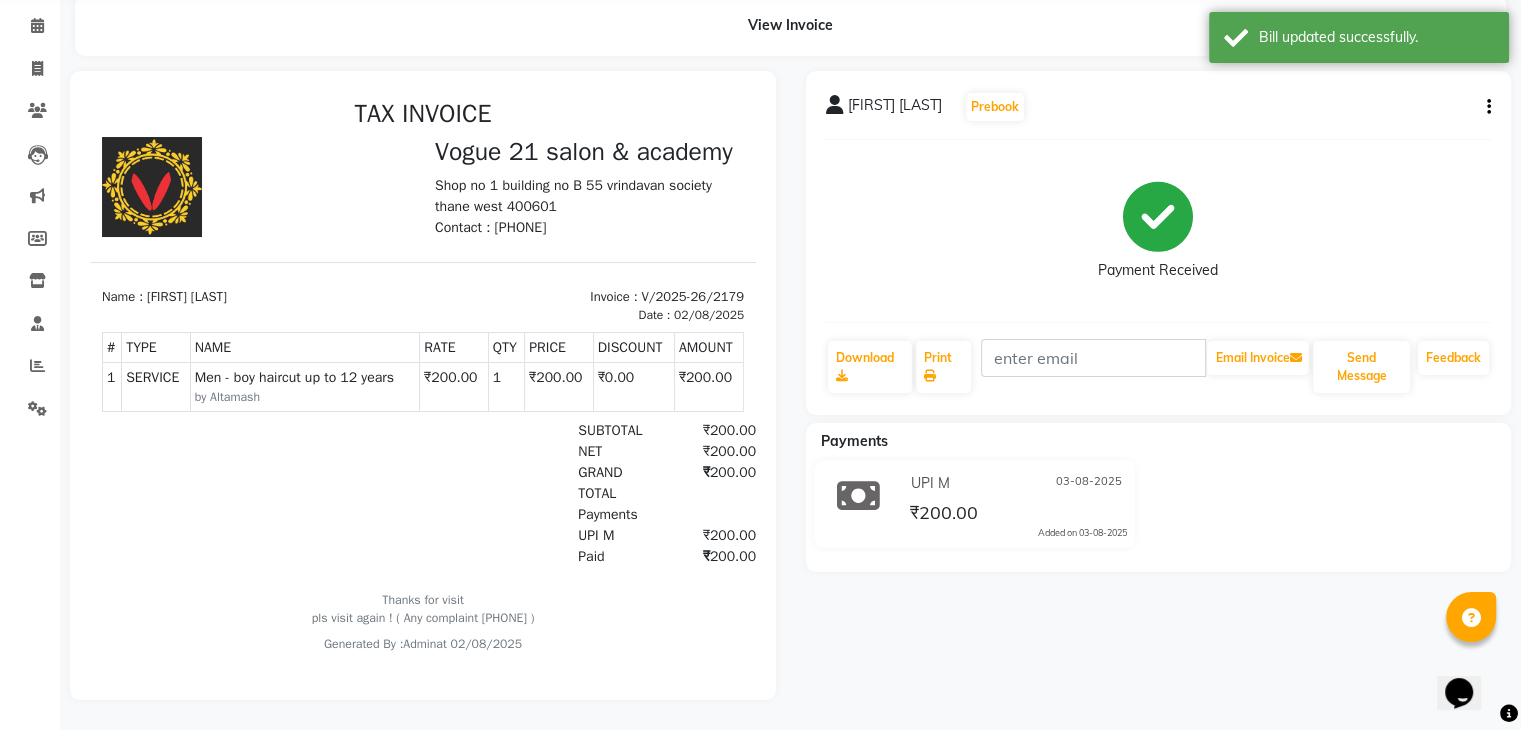 scroll, scrollTop: 92, scrollLeft: 0, axis: vertical 